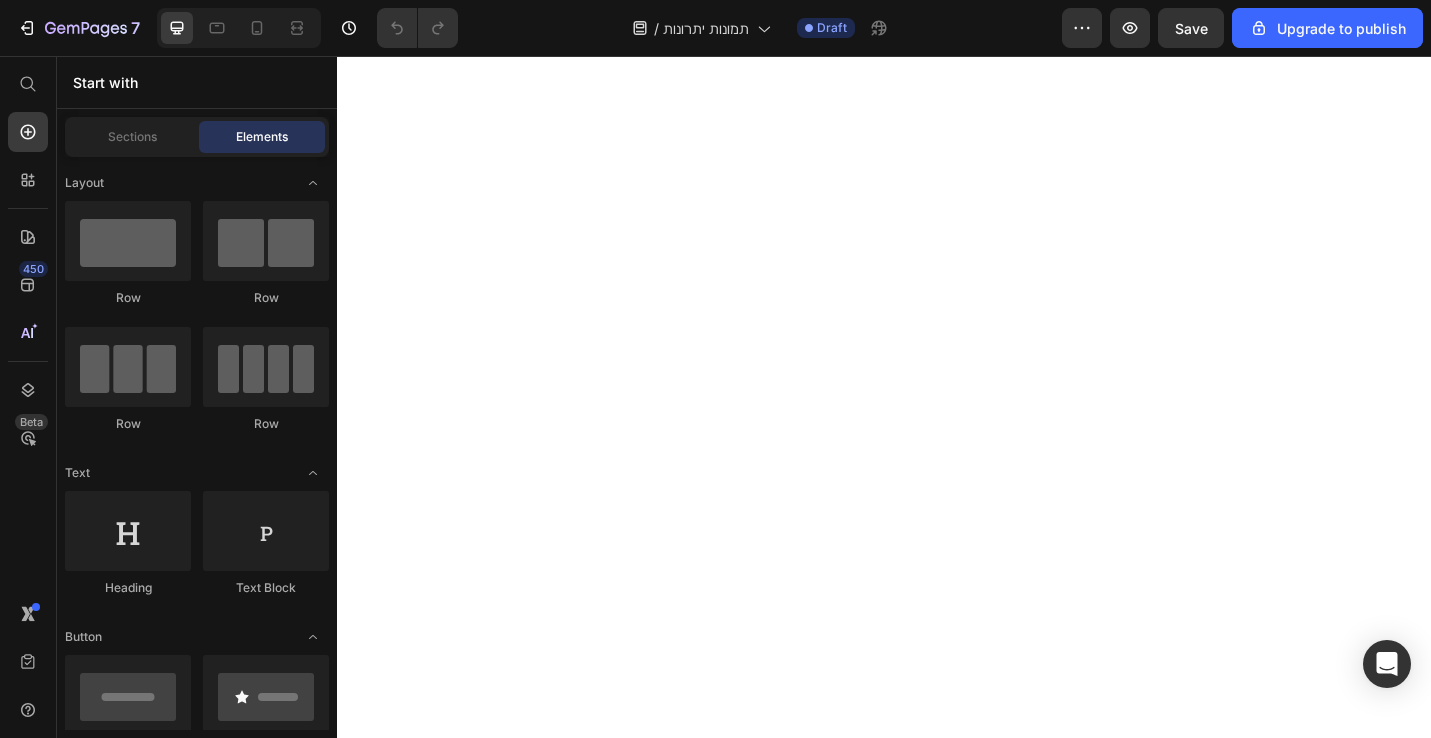 scroll, scrollTop: 0, scrollLeft: 0, axis: both 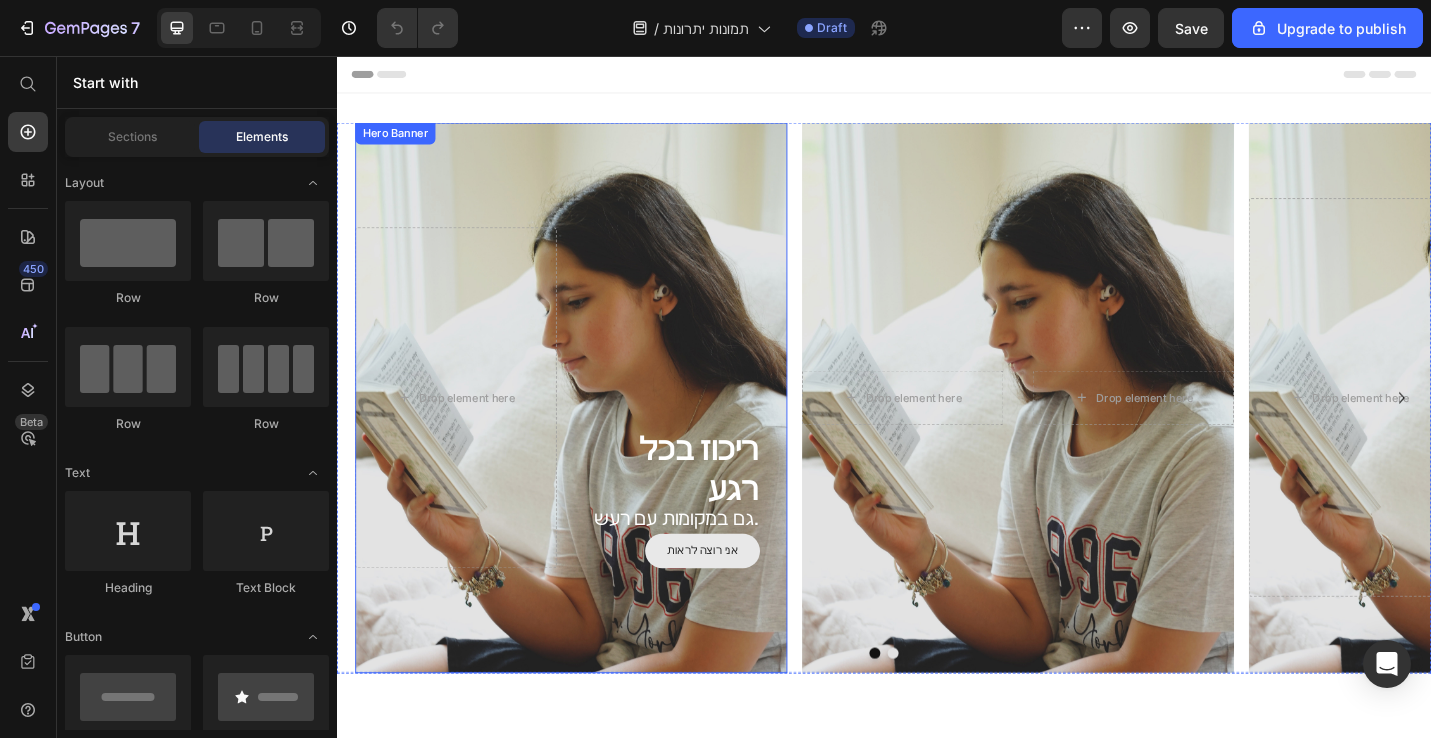 click on "ריכוז בכל רגע Heading גם במקומות עם רעש. Text Block אני רוצה לראות Button" at bounding box center [720, 431] 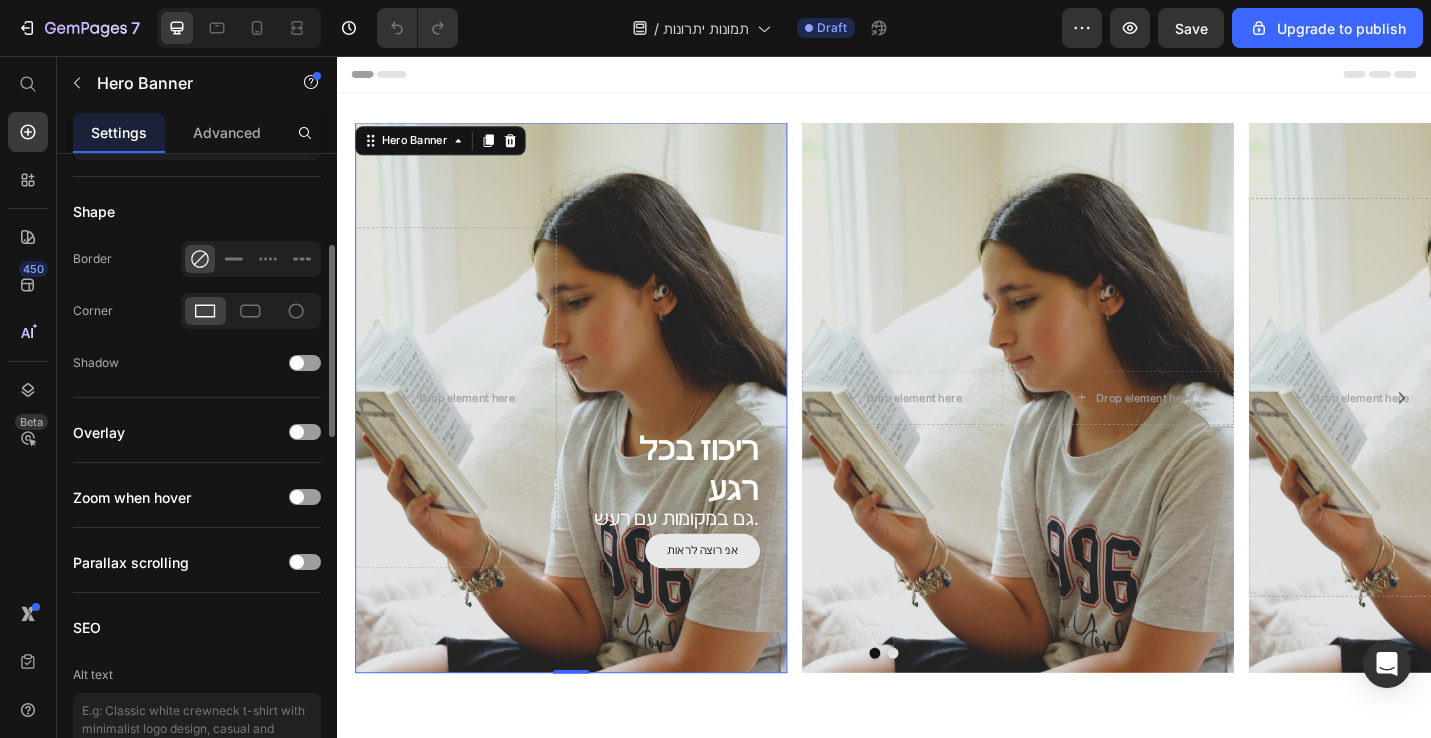 scroll, scrollTop: 1493, scrollLeft: 0, axis: vertical 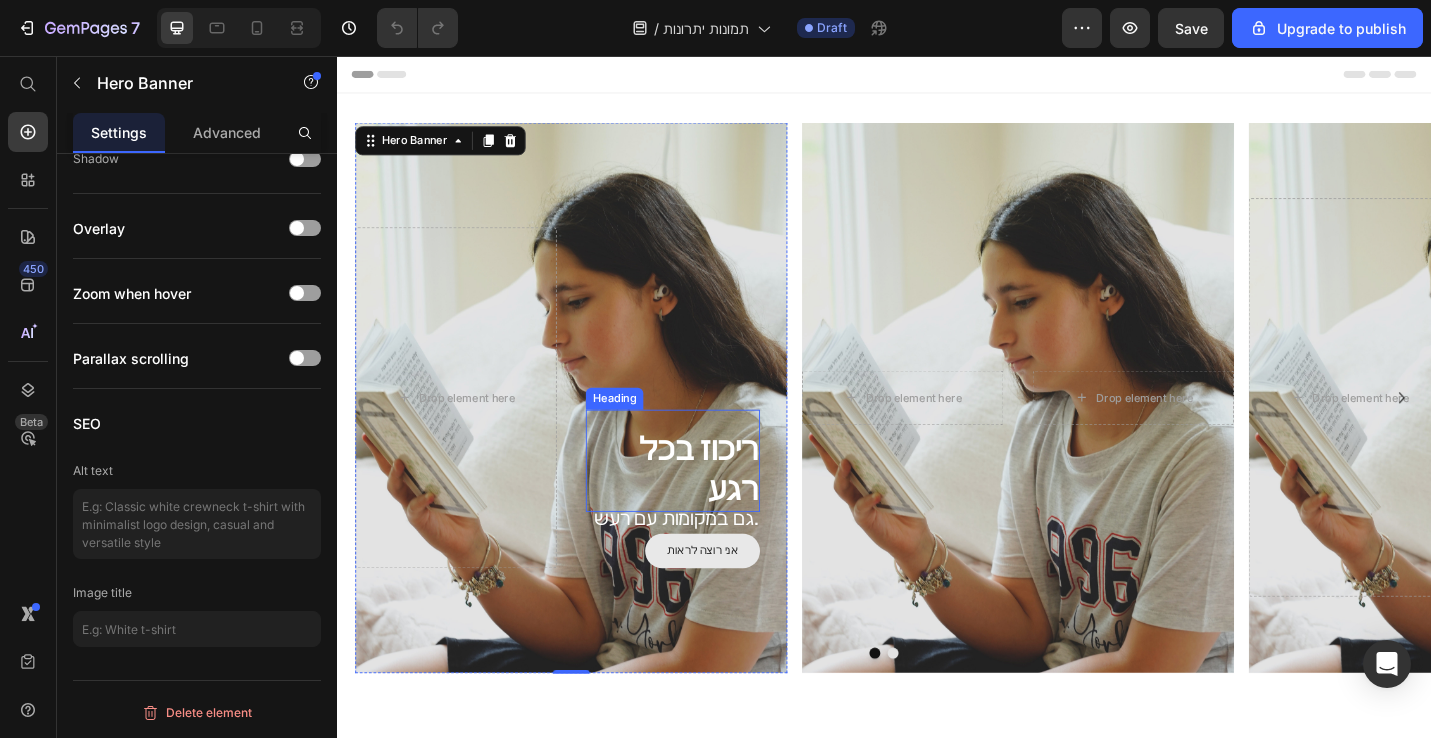 click on "ריכוז בכל רגע" at bounding box center [705, 510] 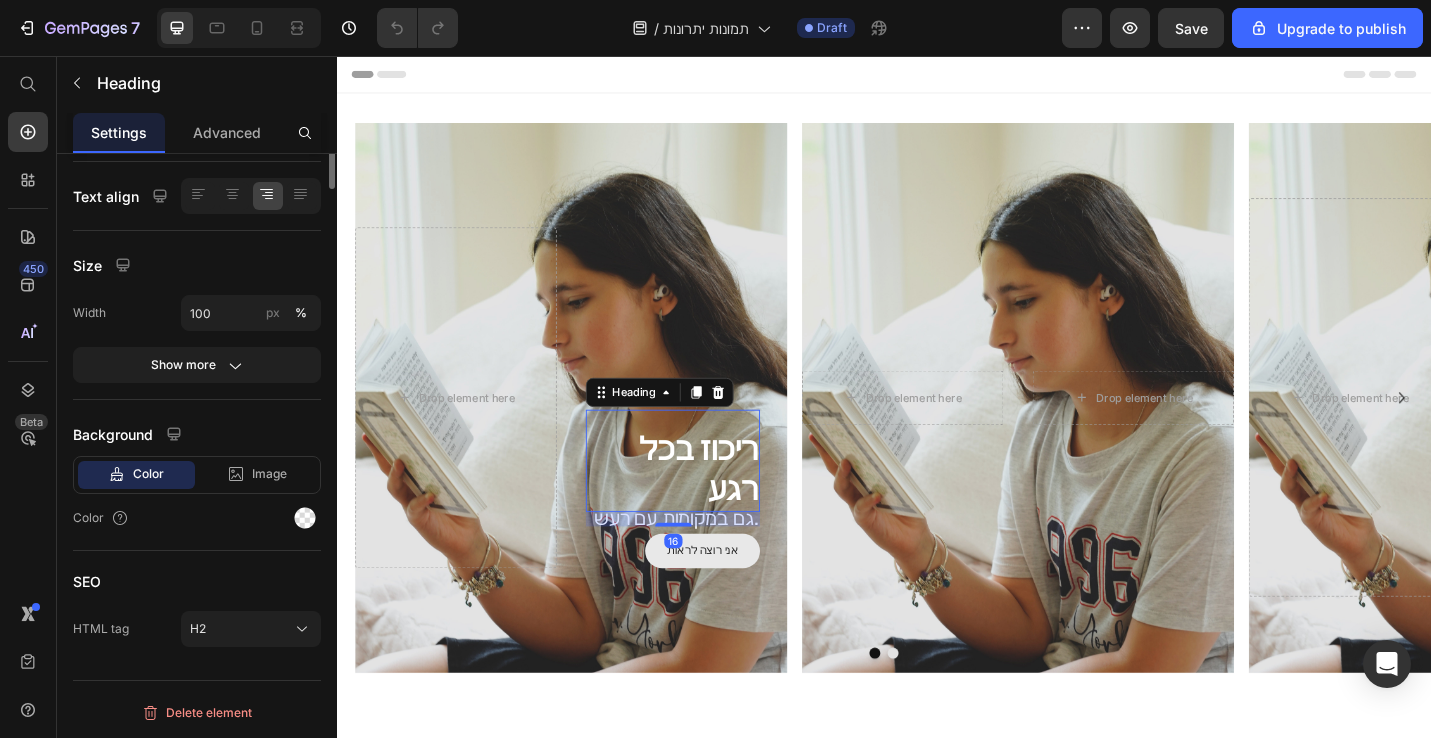 scroll, scrollTop: 0, scrollLeft: 0, axis: both 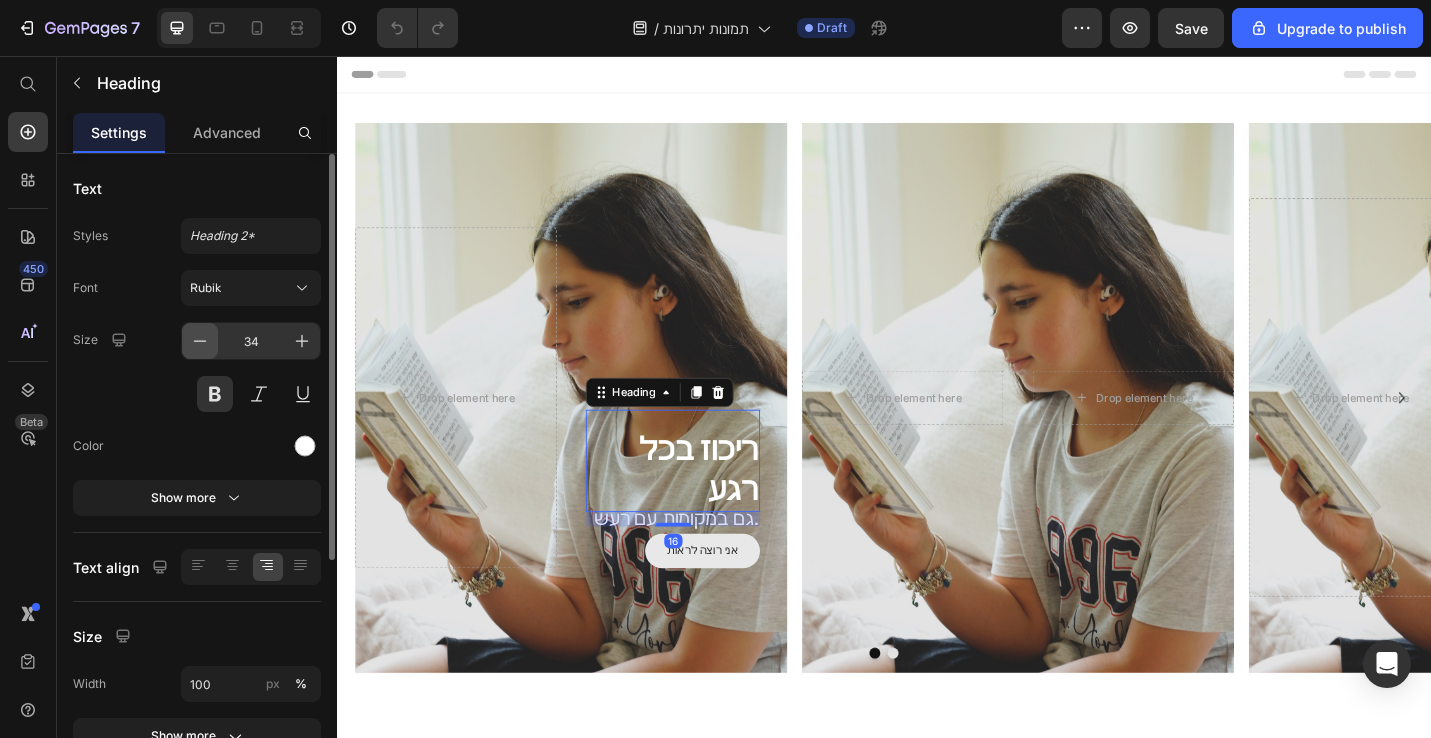 click at bounding box center [200, 341] 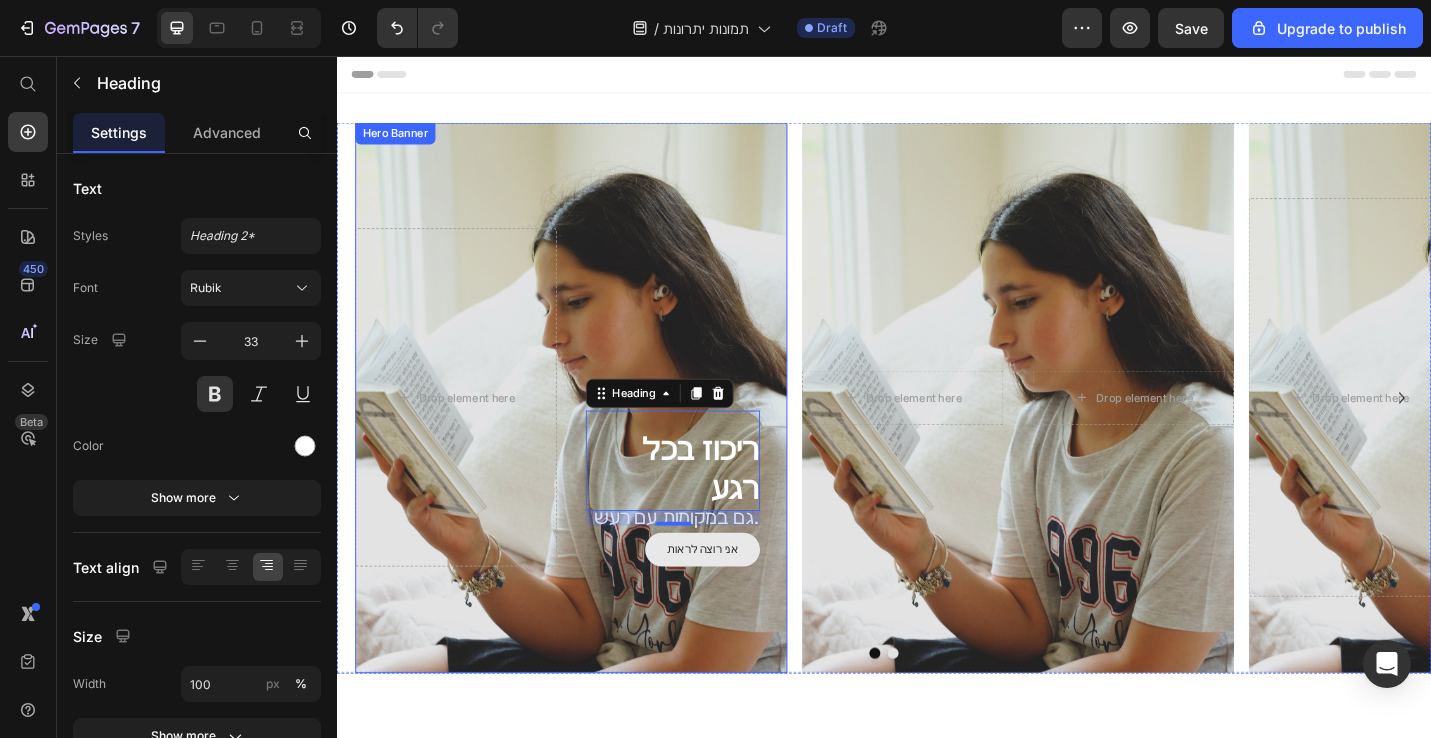 click on "ריכוז בכל רגע Heading   16 גם במקומות עם רעש. Text Block אני רוצה לראות Button
Drop element here" at bounding box center (594, 430) 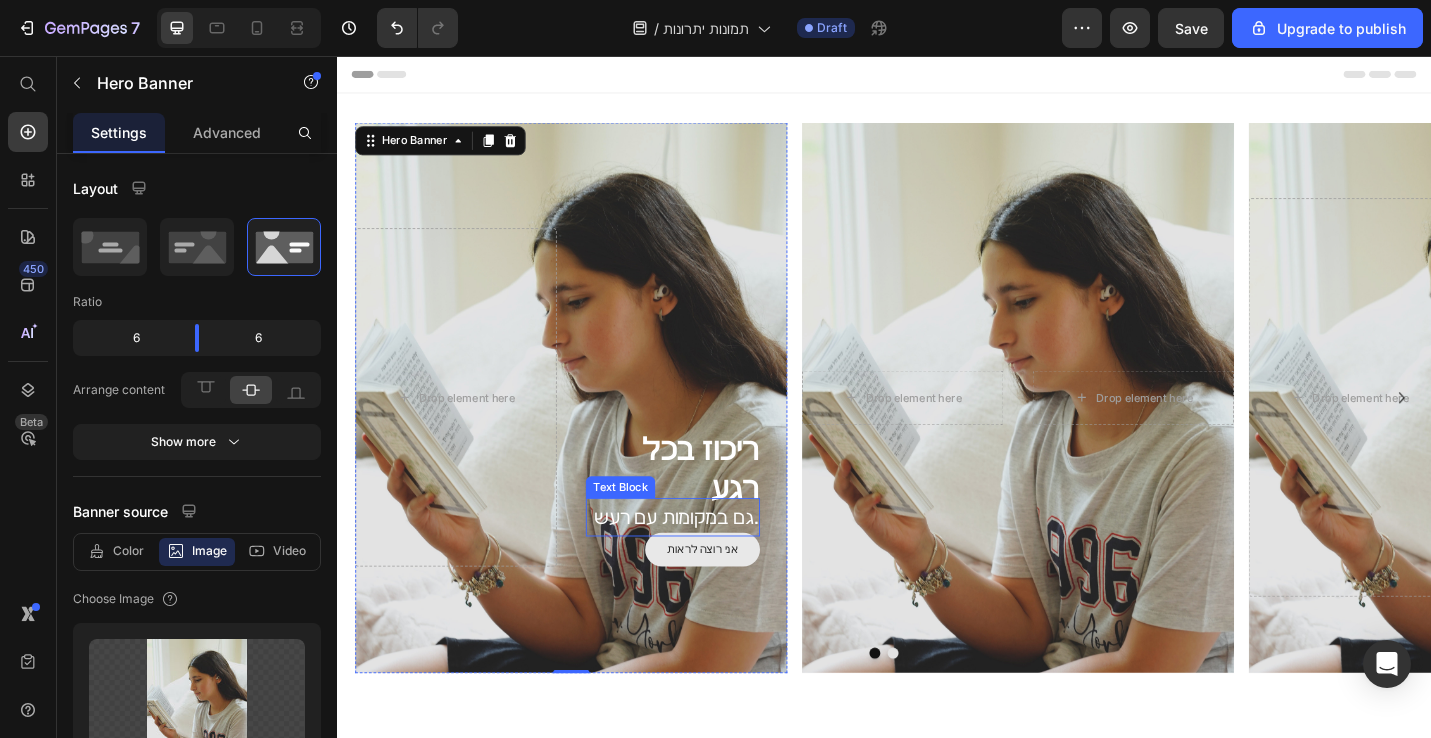 click on "גם במקומות עם רעש." at bounding box center [705, 562] 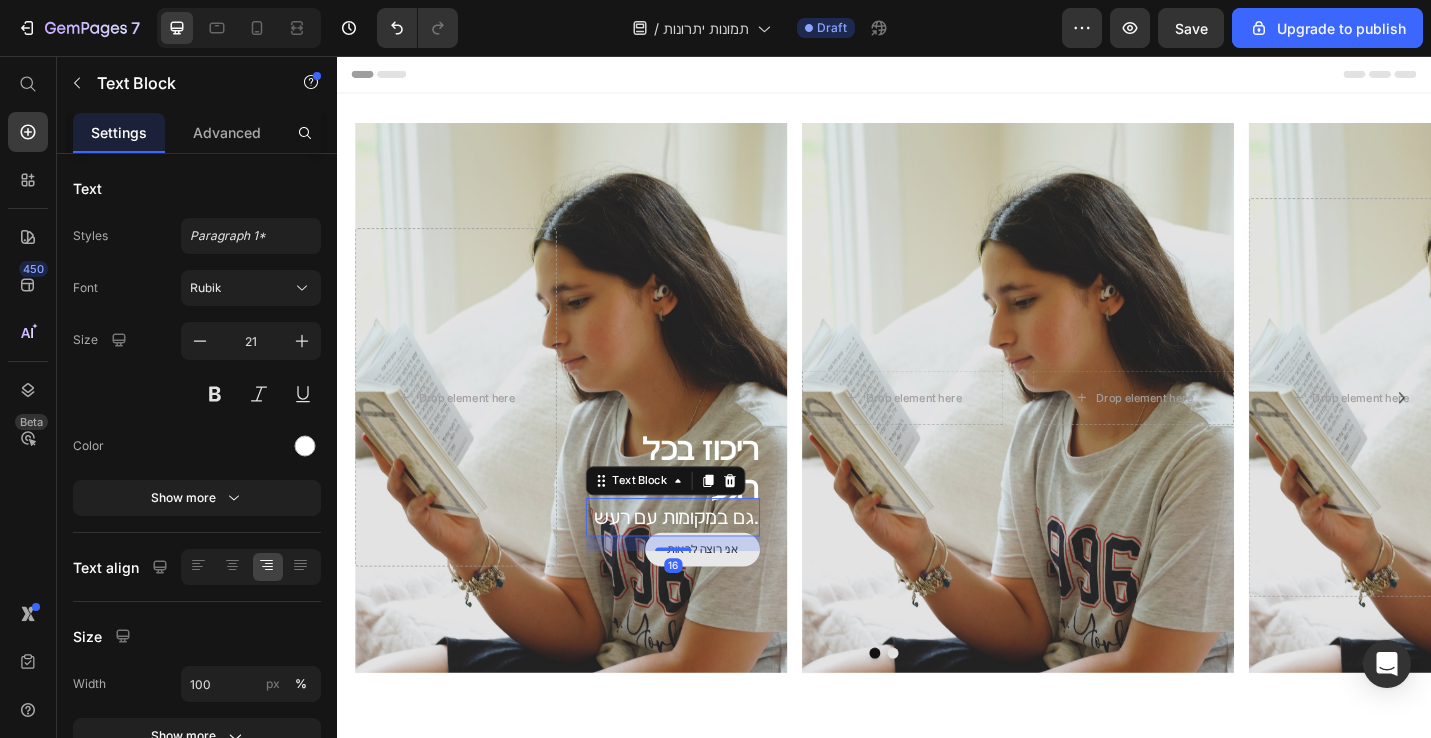 click on "גם במקומות עם רעש." at bounding box center [705, 562] 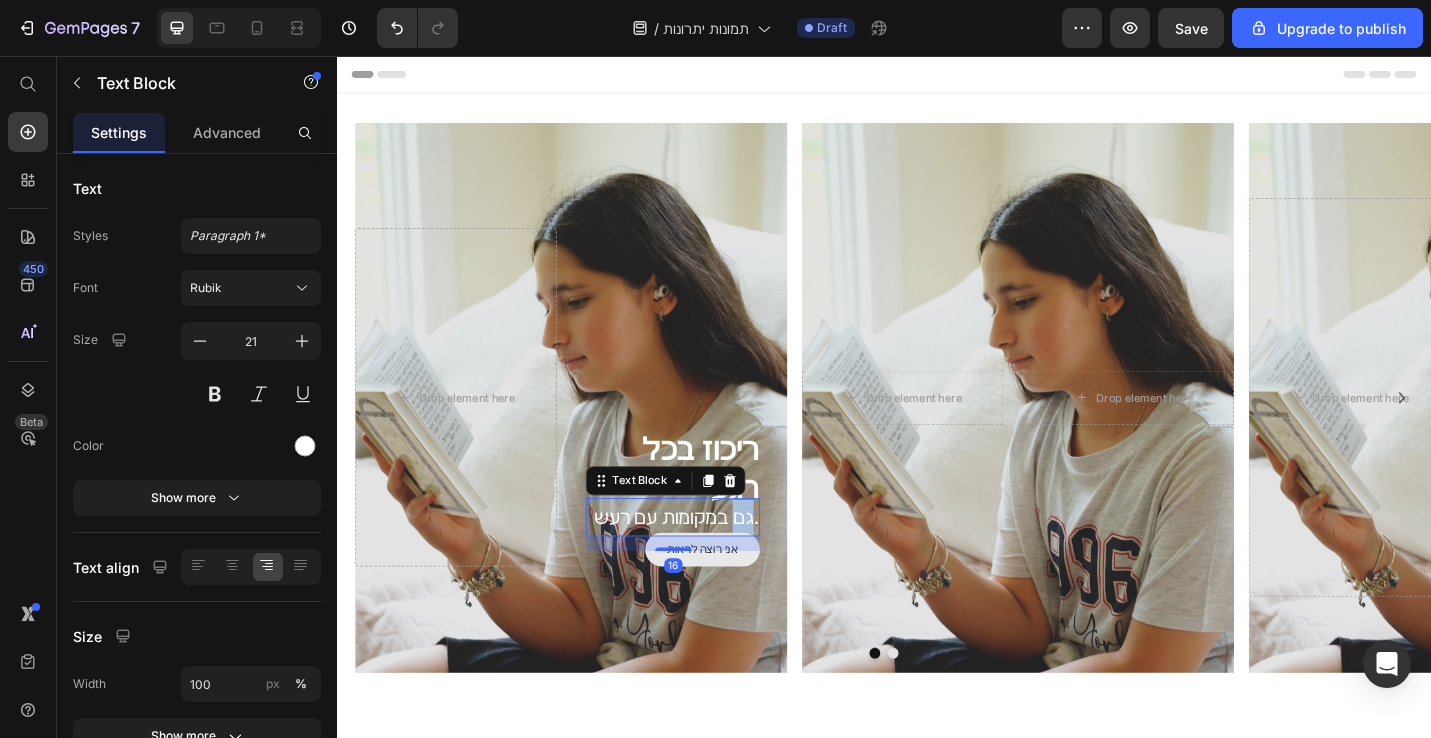 click on "גם במקומות עם רעש." at bounding box center (705, 562) 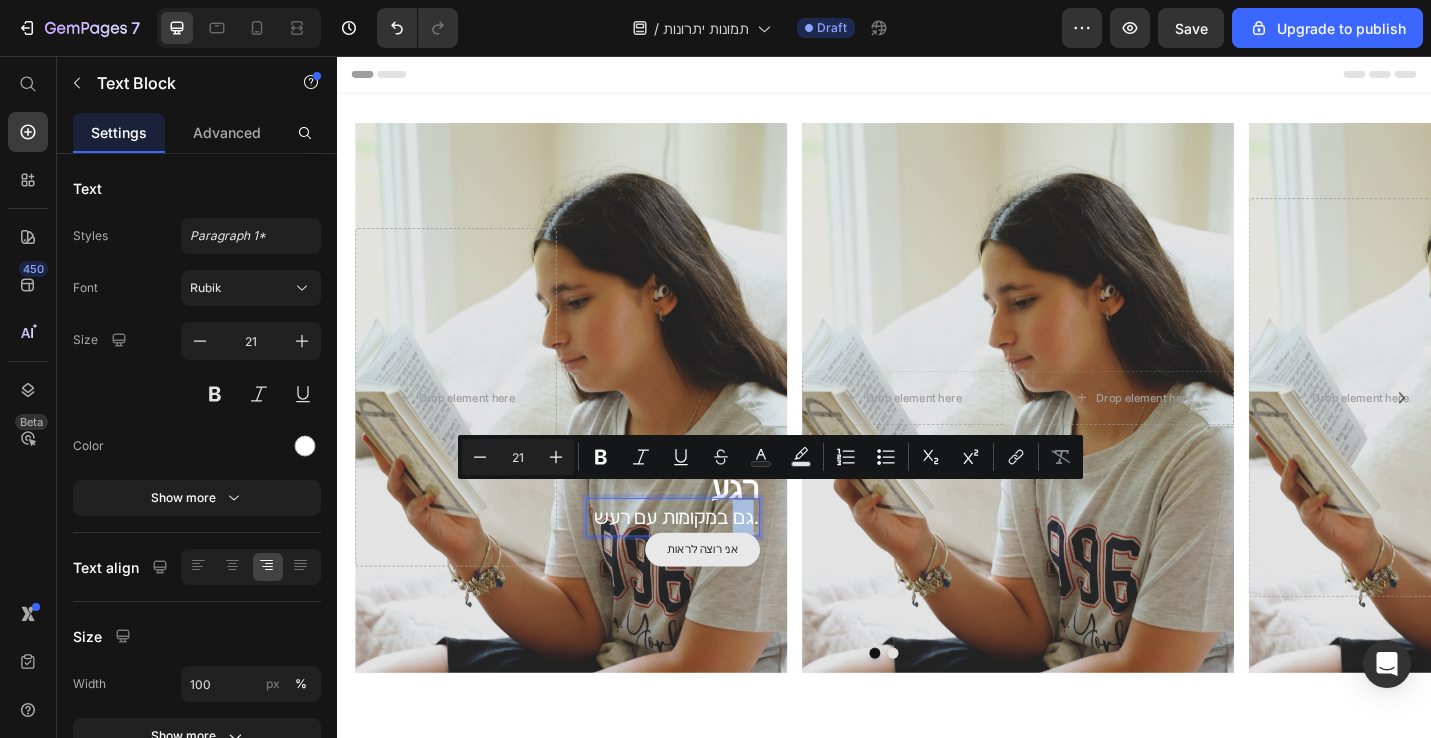 click on "גם במקומות עם רעש." at bounding box center [705, 562] 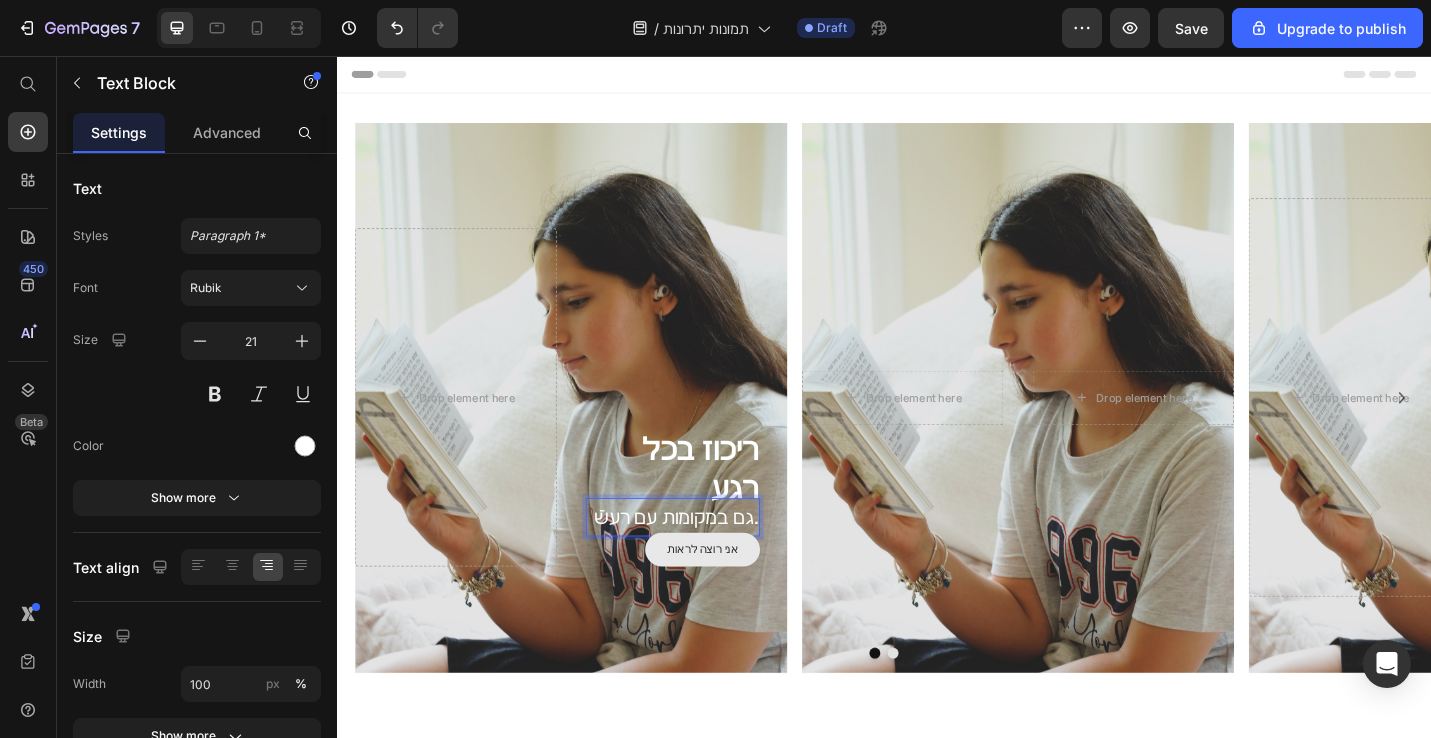 click on "גם במקומות עם רעשֿ." at bounding box center [705, 562] 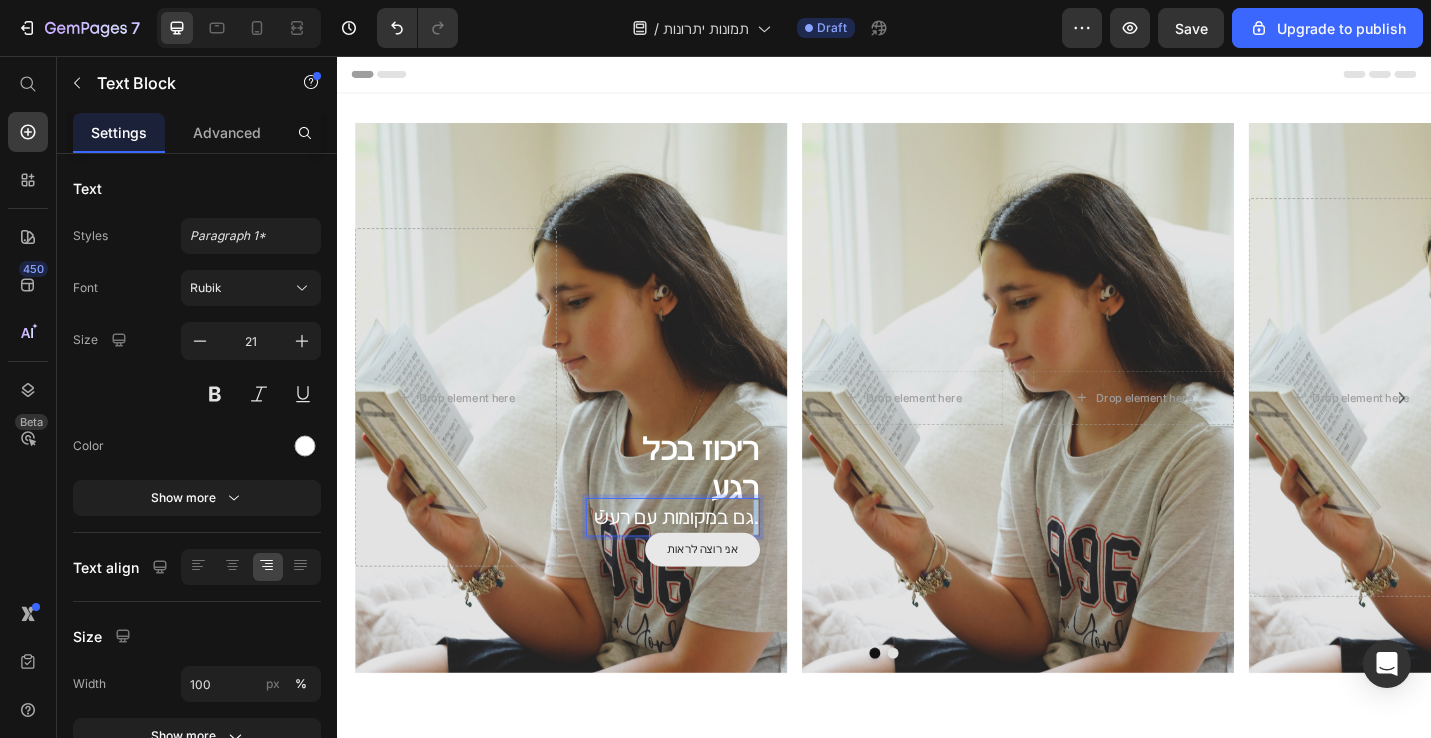 click on "גם במקומות עם רעשֿ." at bounding box center (705, 562) 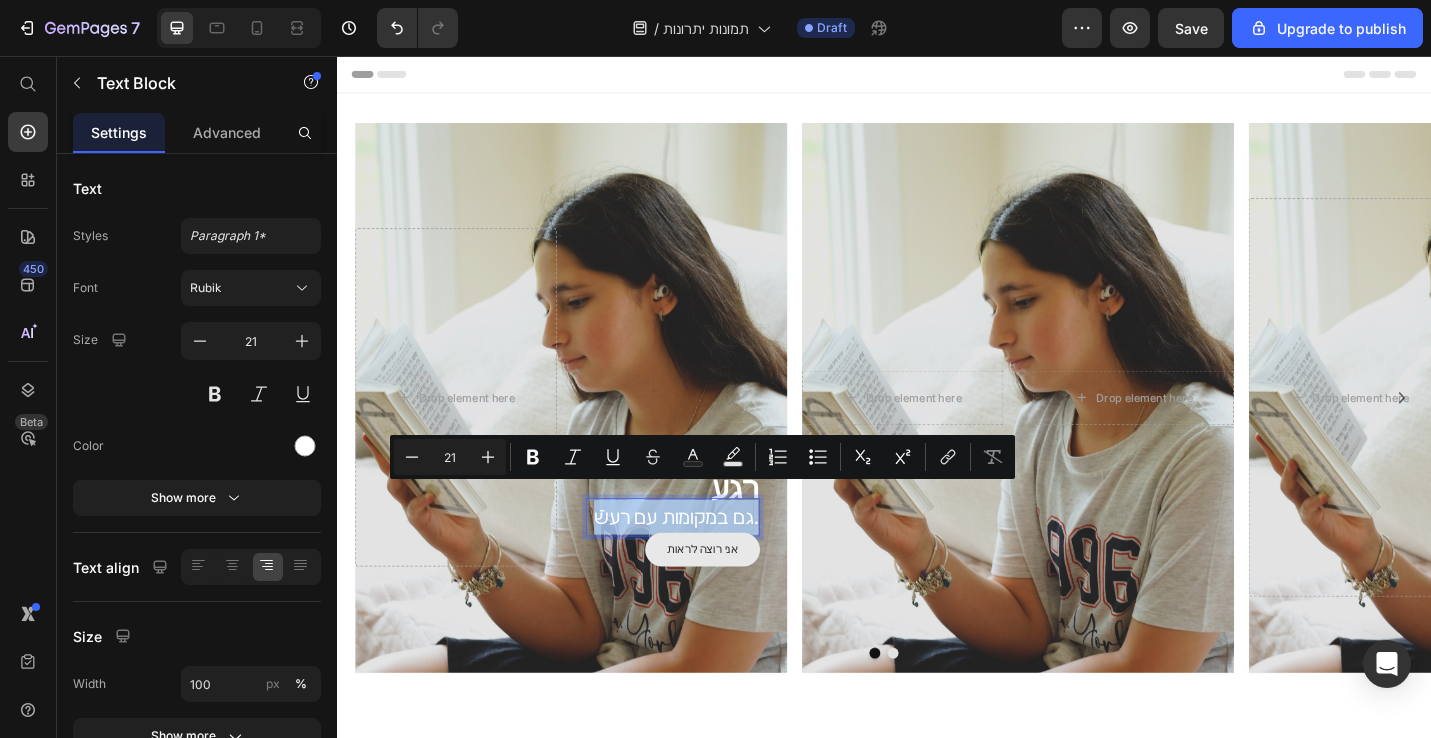 click on "גם במקומות עם רעשֿ." at bounding box center (705, 562) 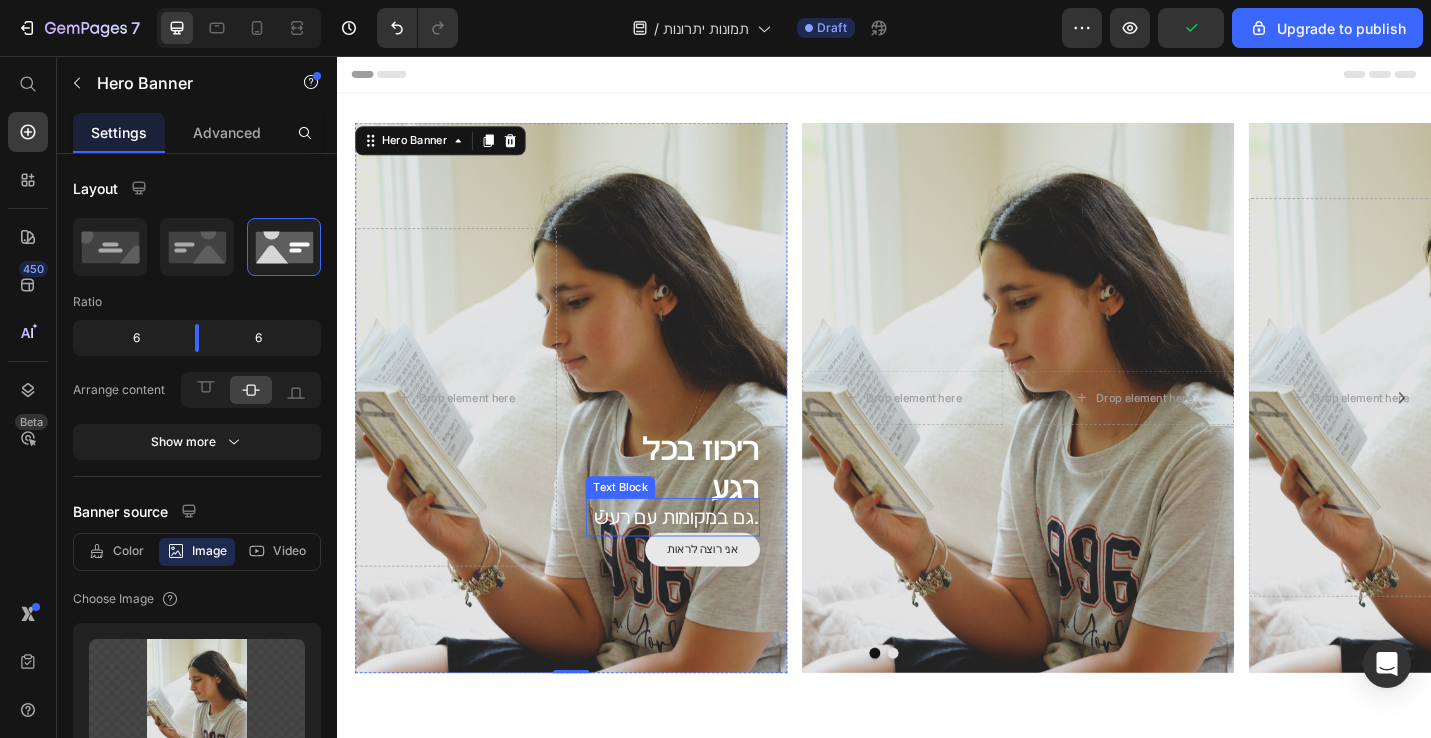 click on "גם במקומות עם רעשֿ." at bounding box center (705, 562) 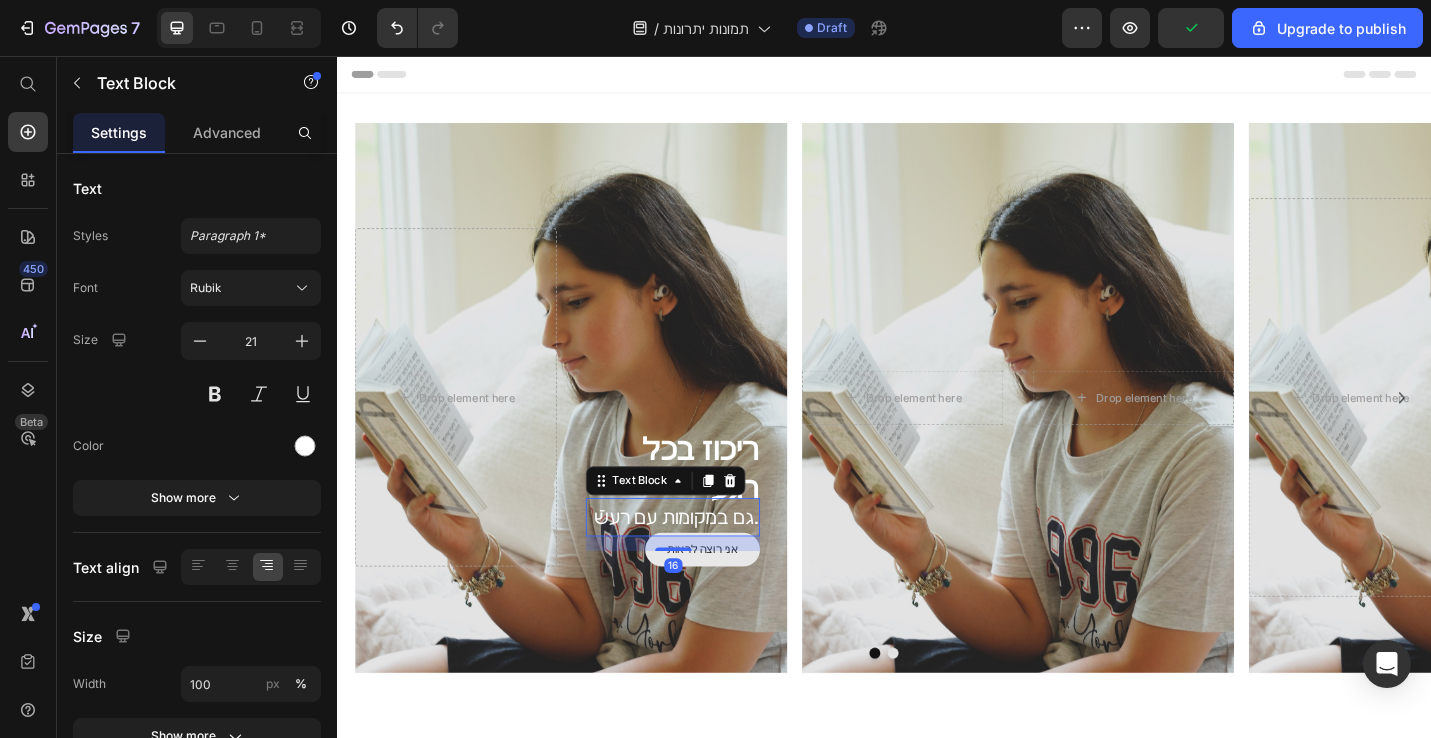 click on "גם במקומות עם רעשֿ." at bounding box center [705, 562] 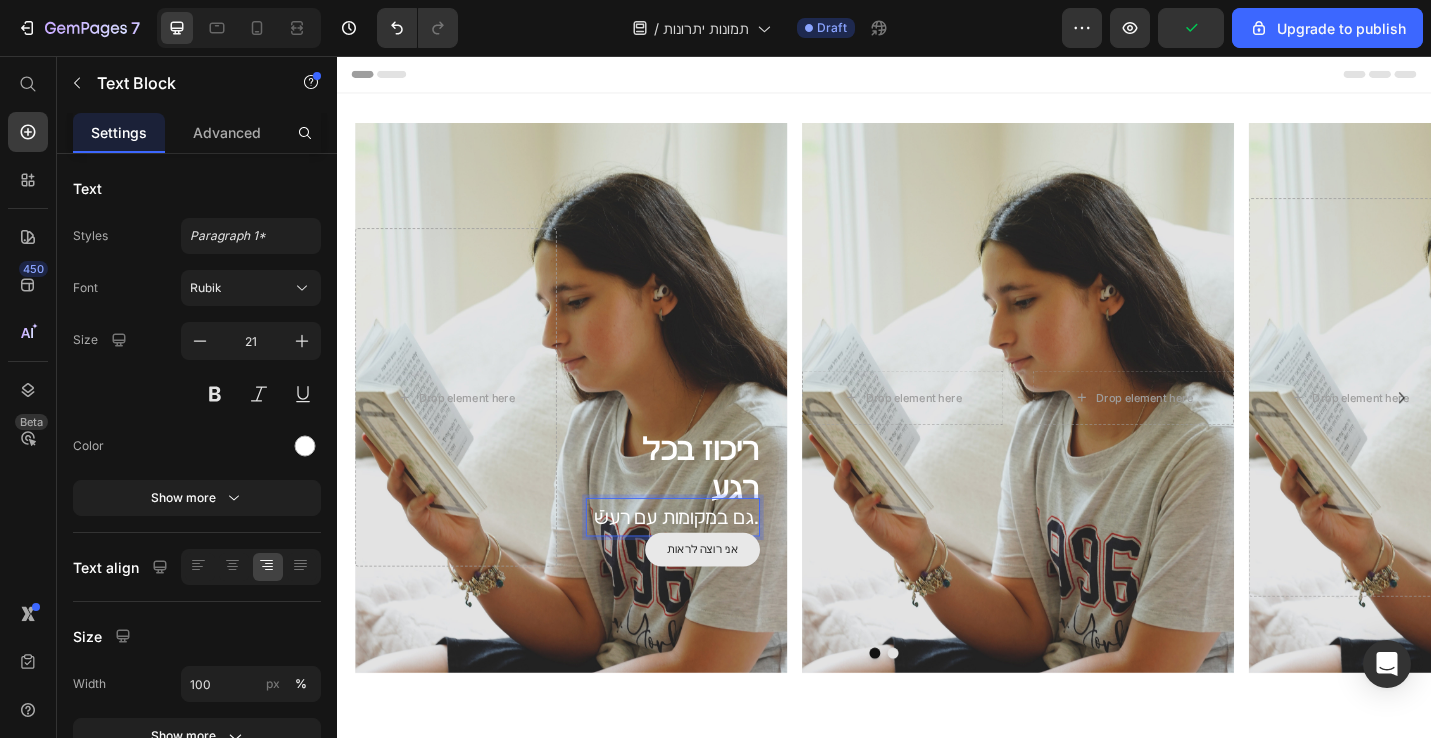click on "גם במקומות עם רעשֿ." at bounding box center (705, 562) 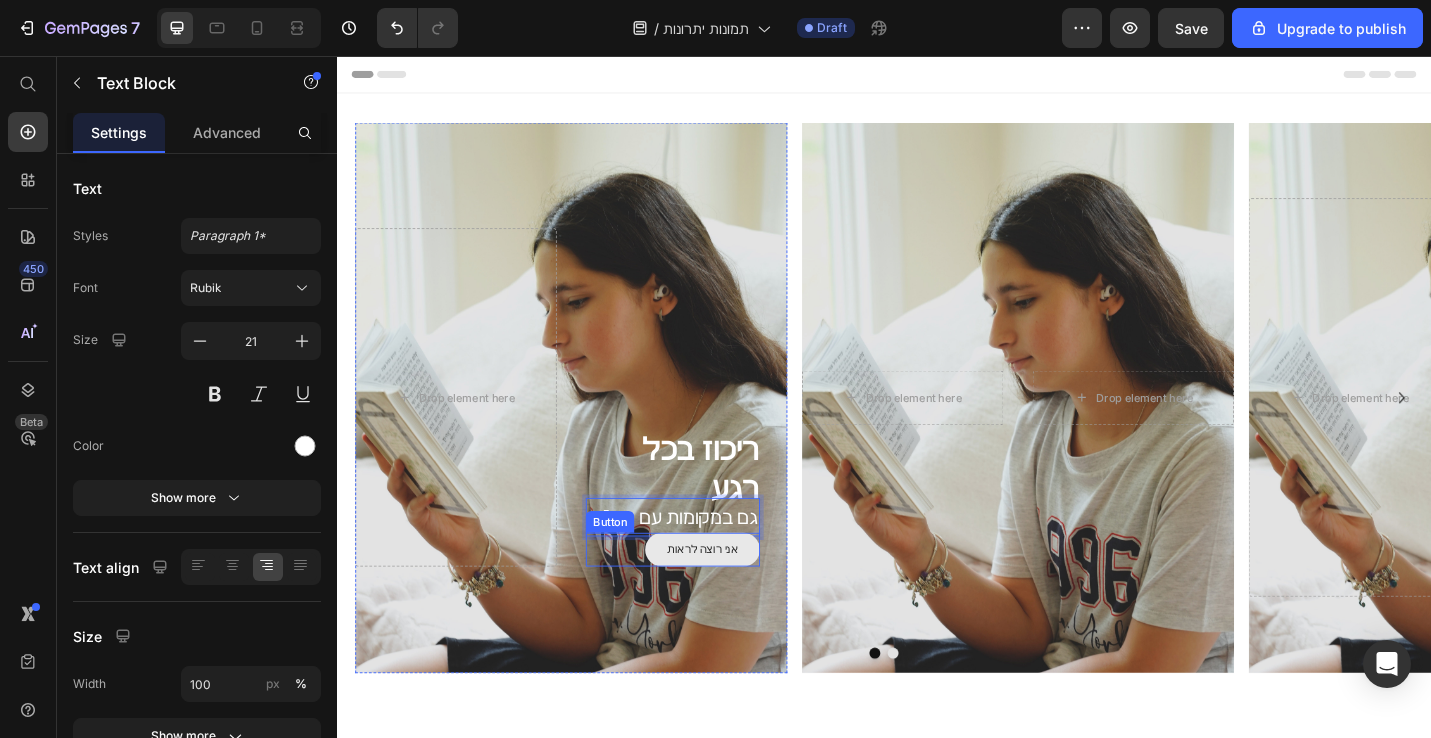 click on "ריכוז בכל רגע Heading גם במקומות עם רעשֿֿ Text Block אני רוצה לראות Button
Drop element here" at bounding box center (594, 430) 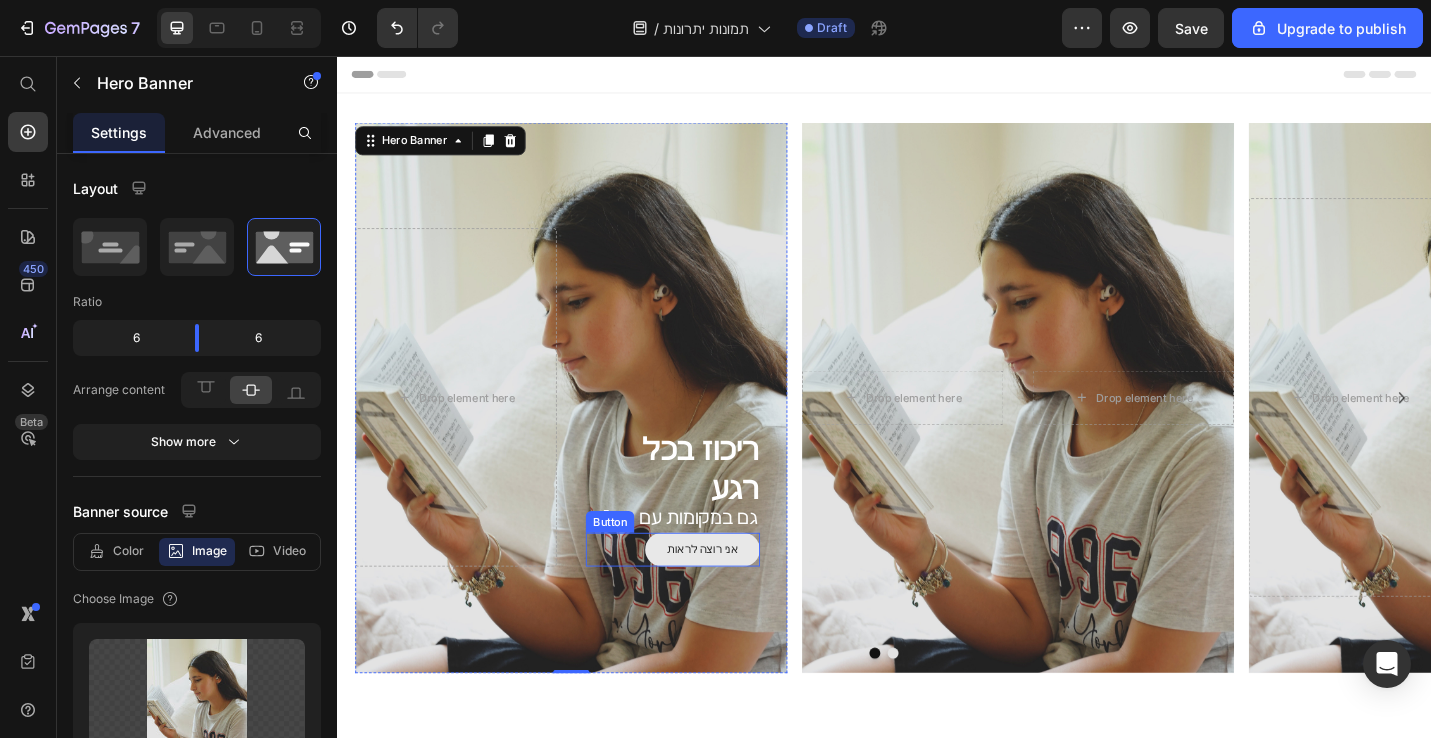 click on "אני רוצה לראות Button" at bounding box center (705, 598) 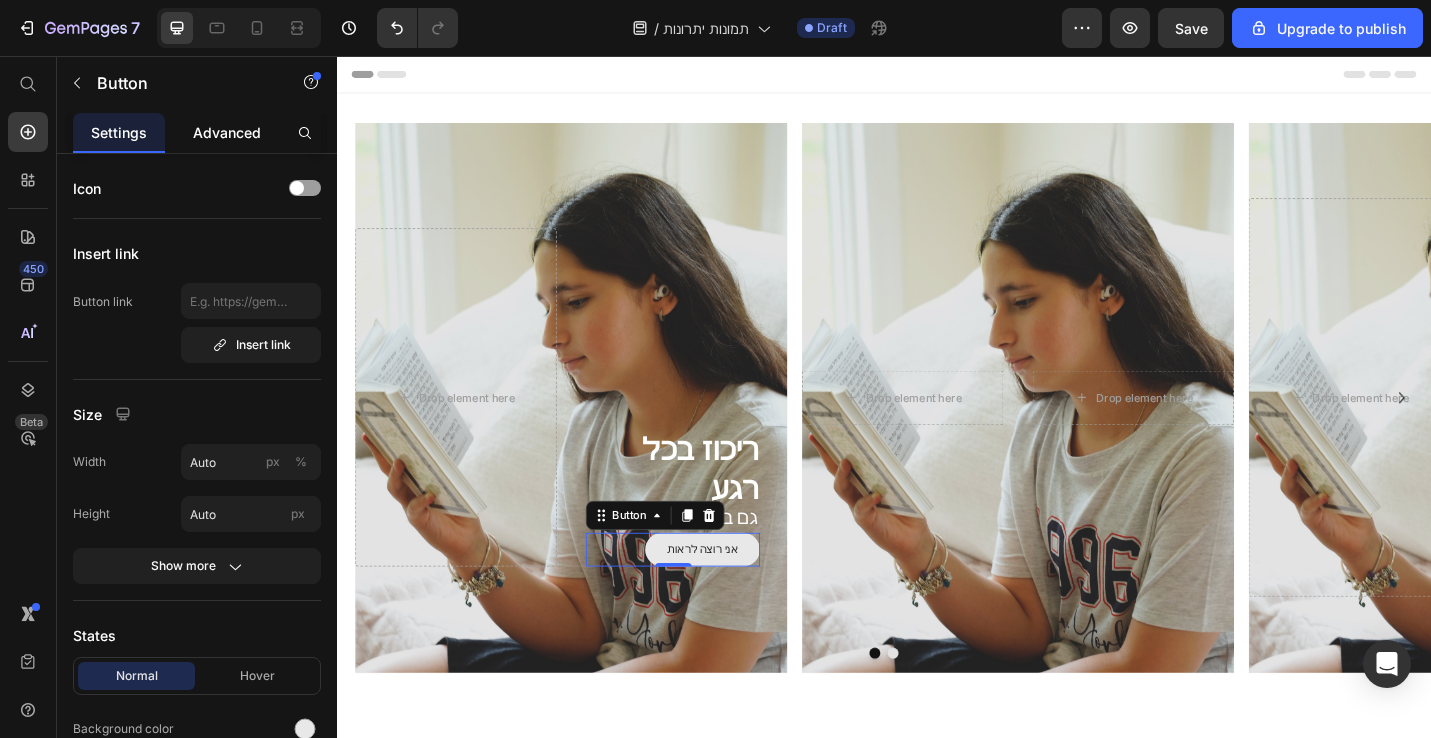 click on "Advanced" at bounding box center (227, 132) 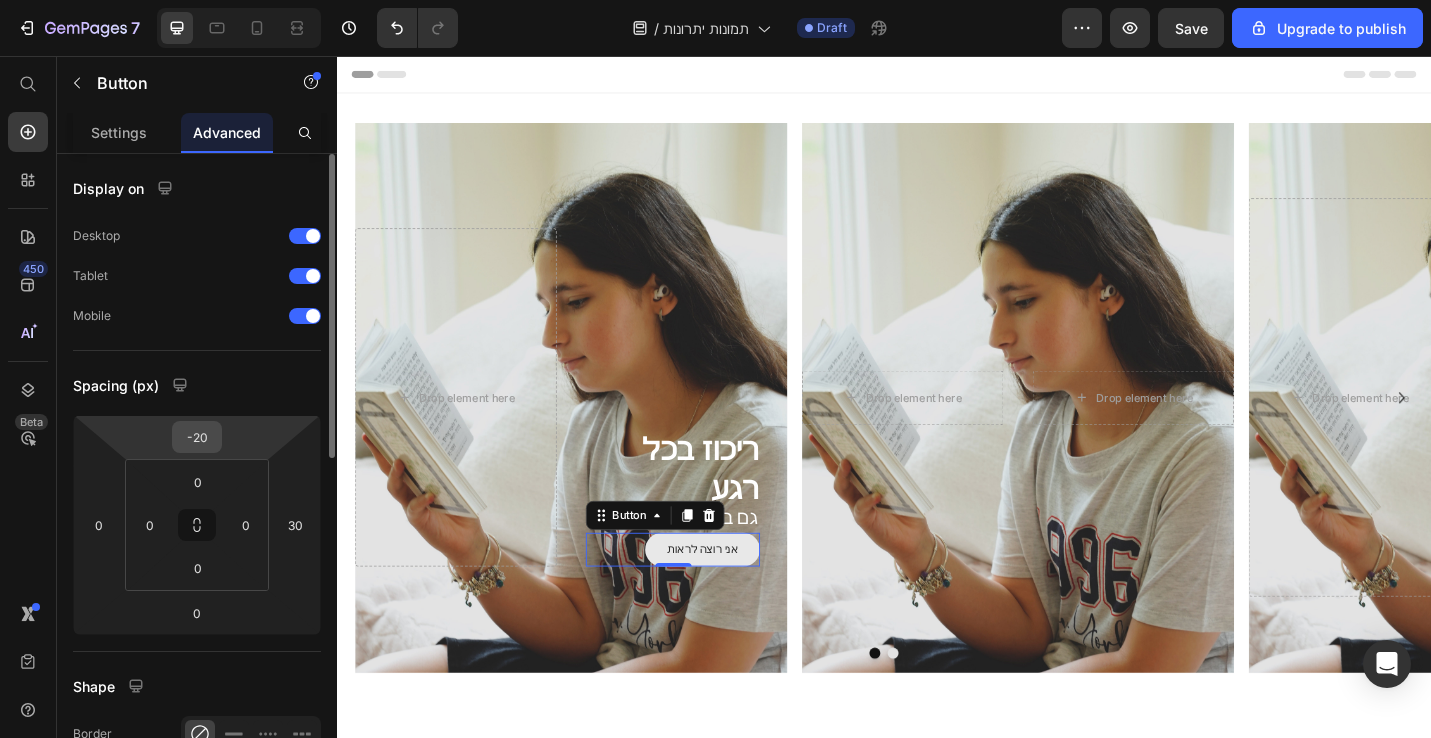 click on "-20" at bounding box center [197, 437] 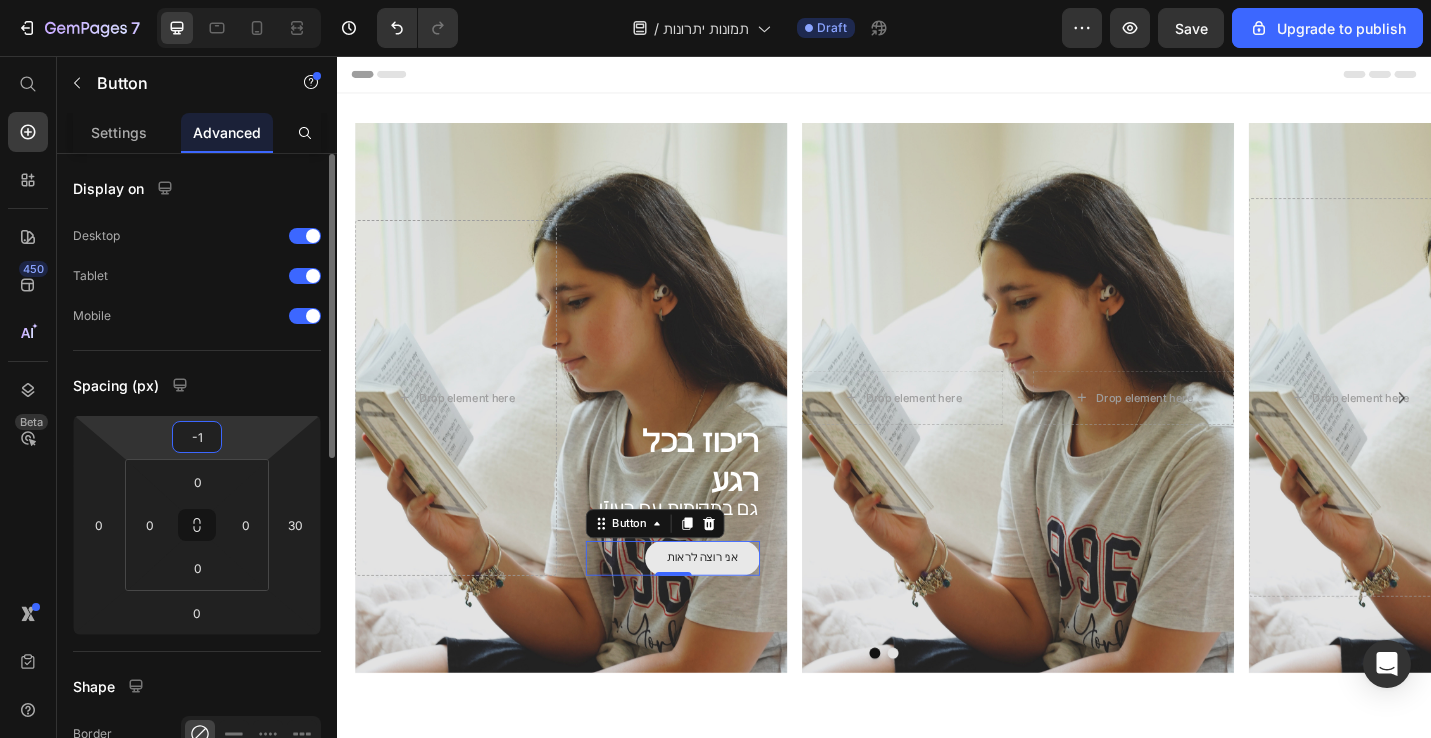type on "-10" 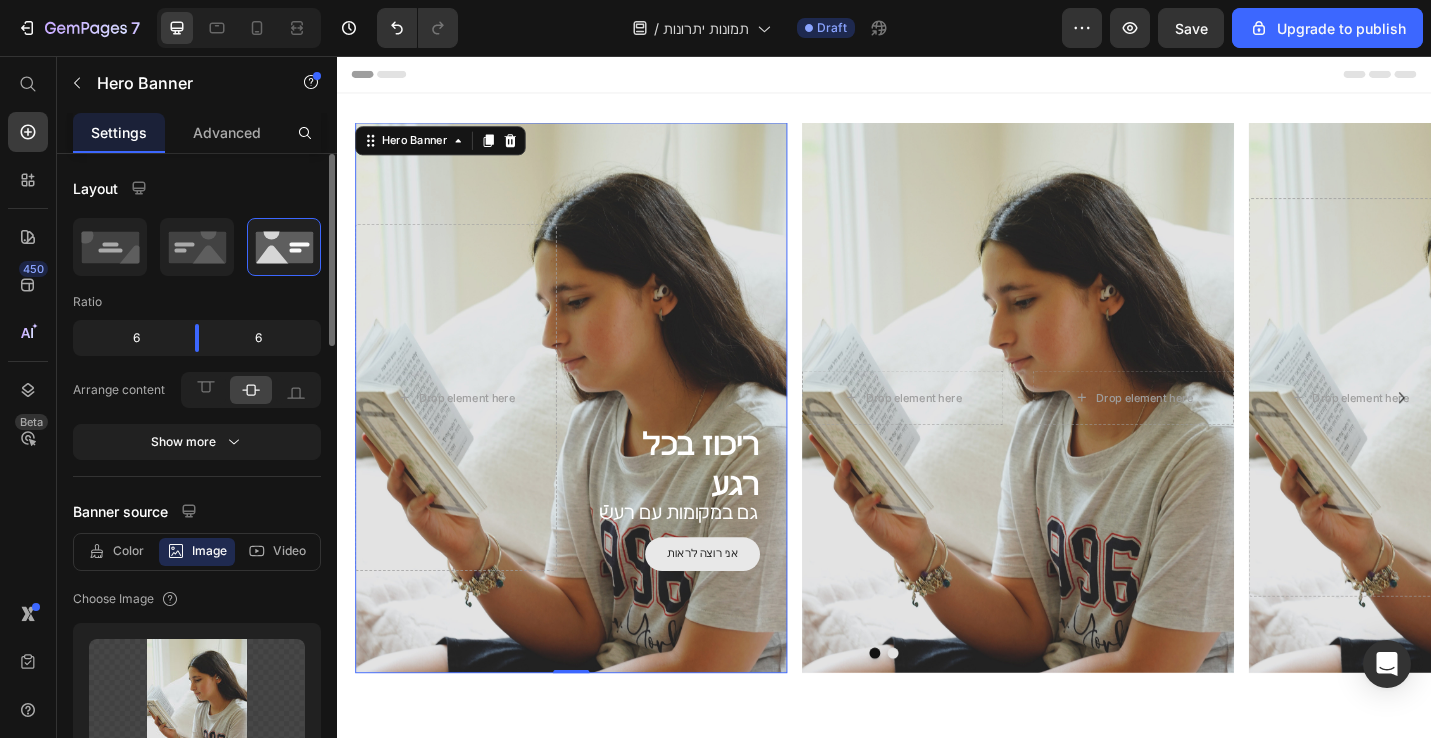 click at bounding box center [594, 431] 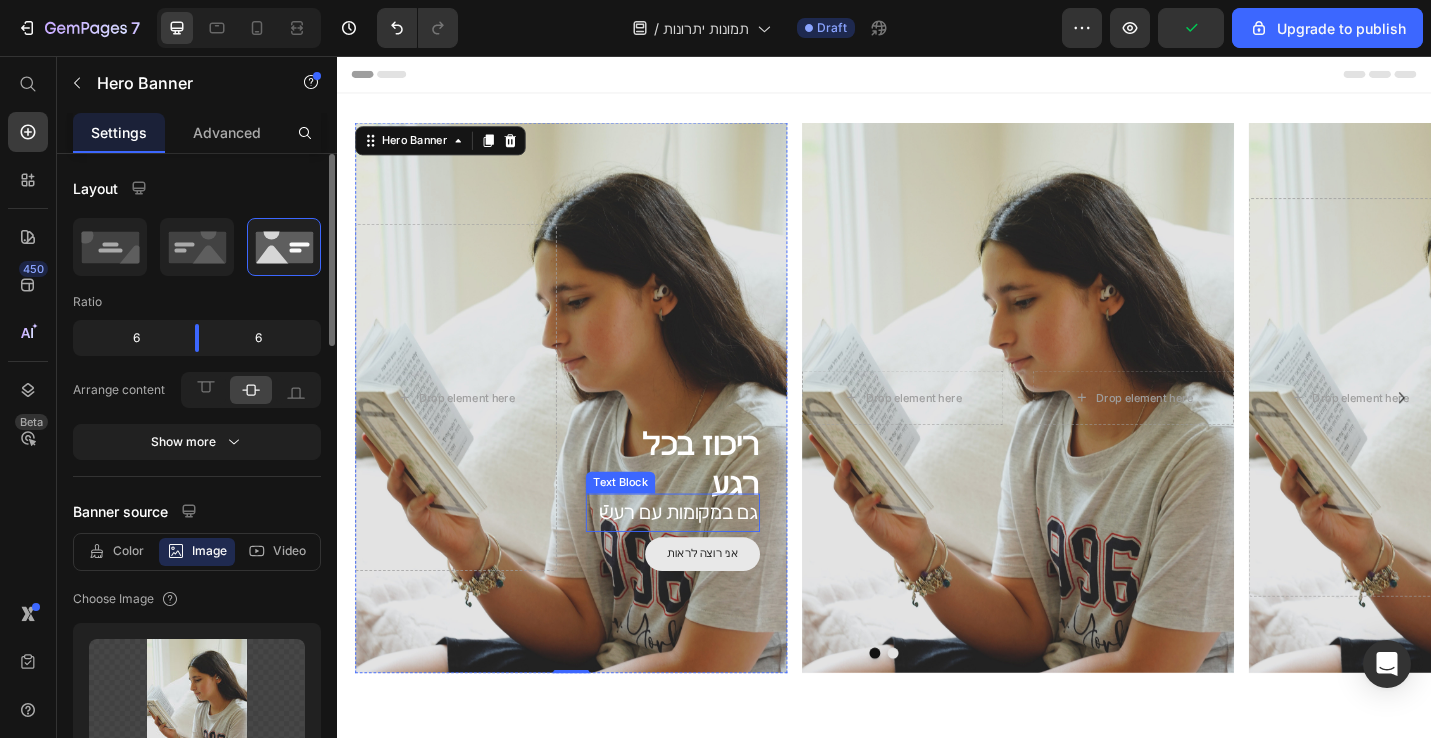 click on "גם במקומות עם רעשֿֿ" at bounding box center [705, 557] 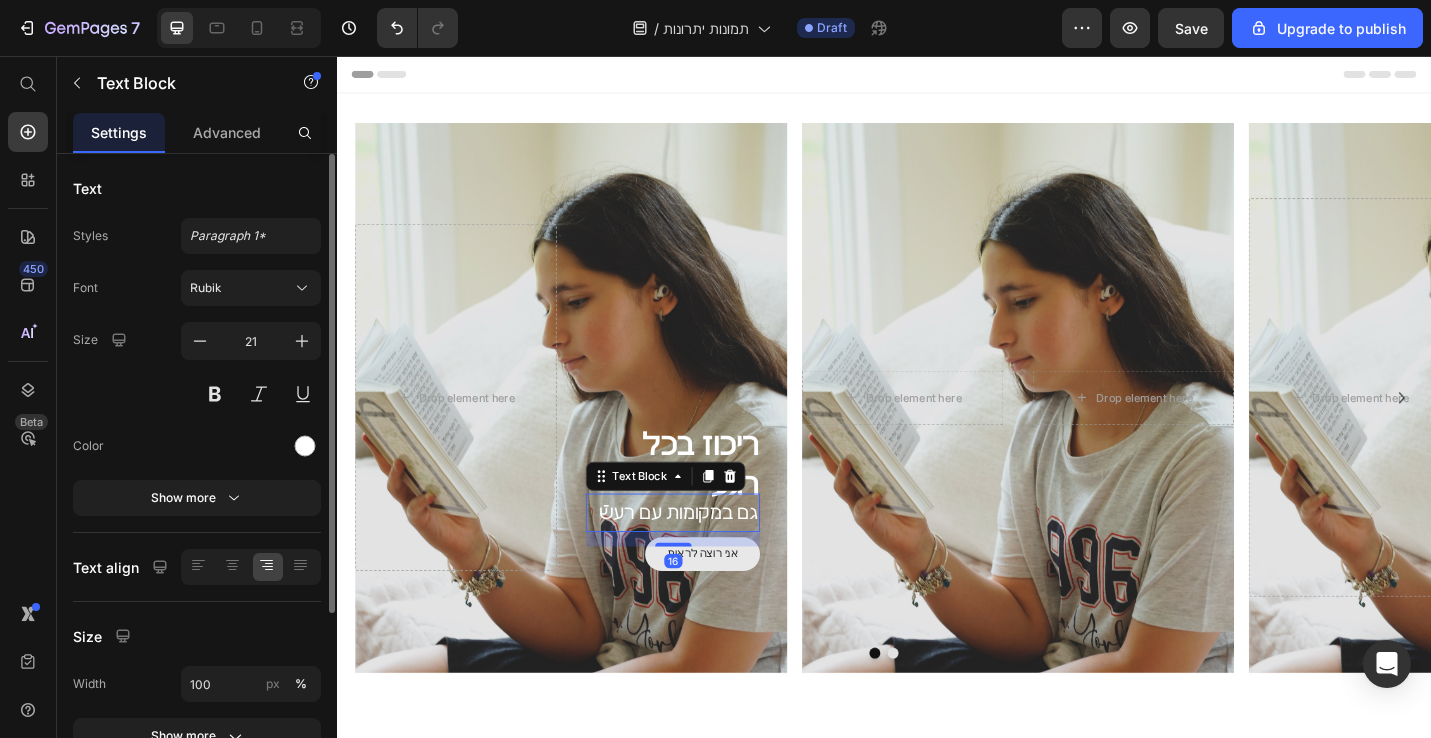 click on "גם במקומות עם רעשֿֿ" at bounding box center (705, 557) 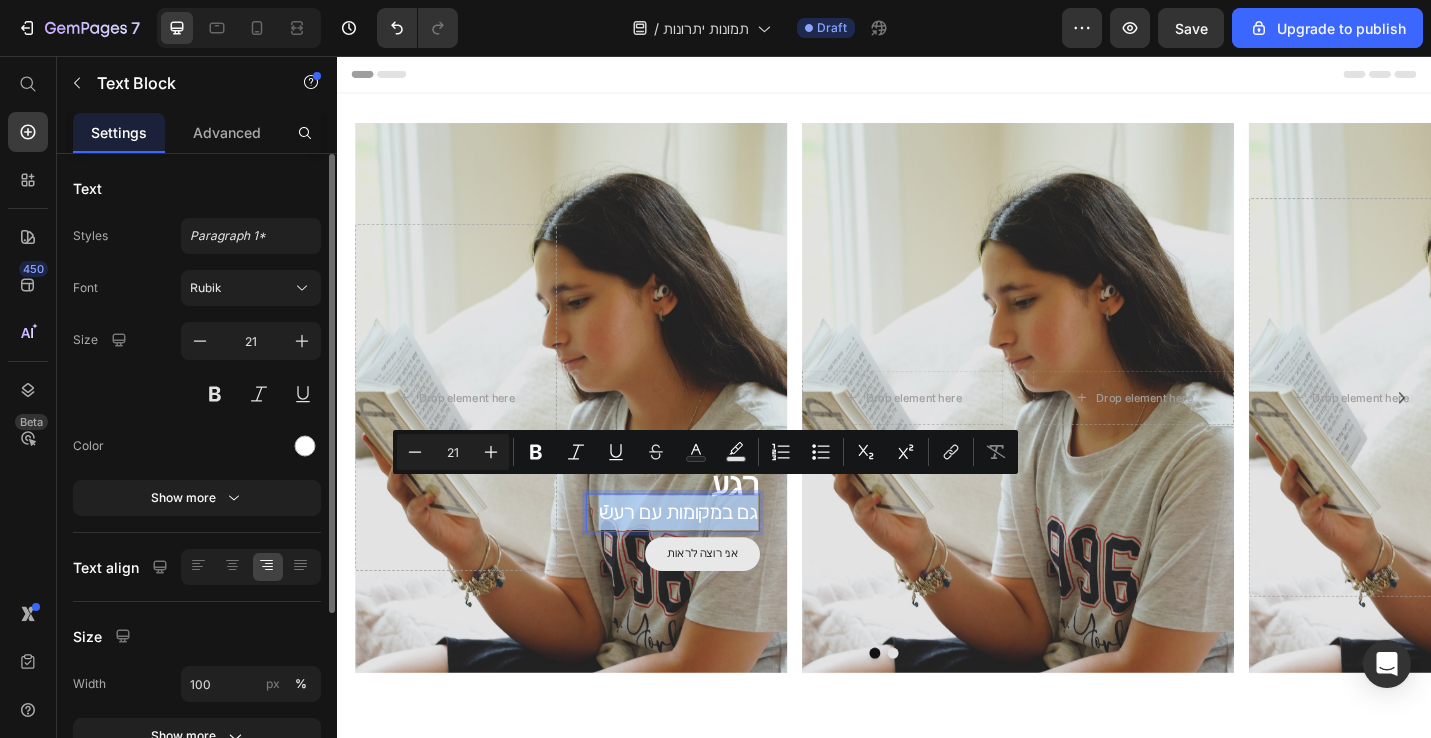 click on "גם במקומות עם רעשֿֿ" at bounding box center [705, 557] 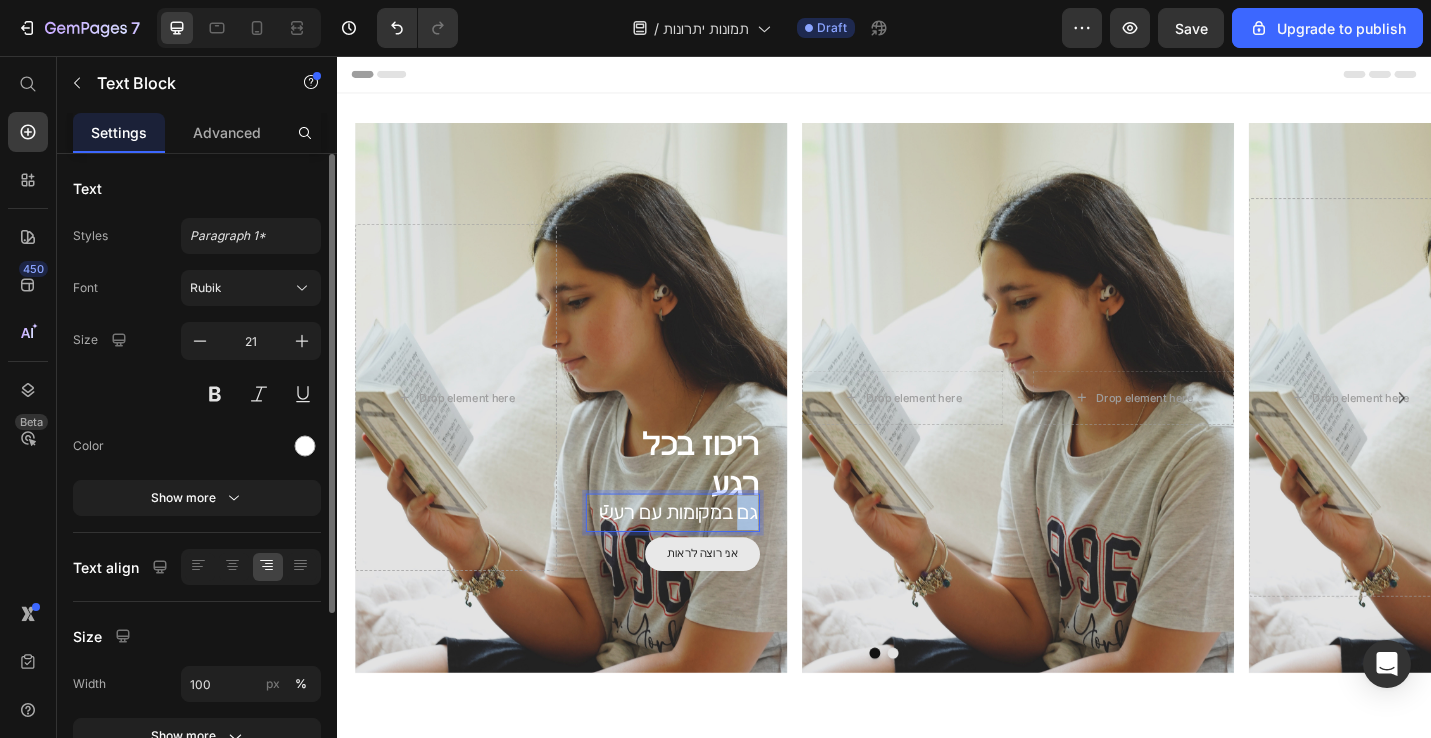 click on "גם במקומות עם רעשֿֿ" at bounding box center [705, 557] 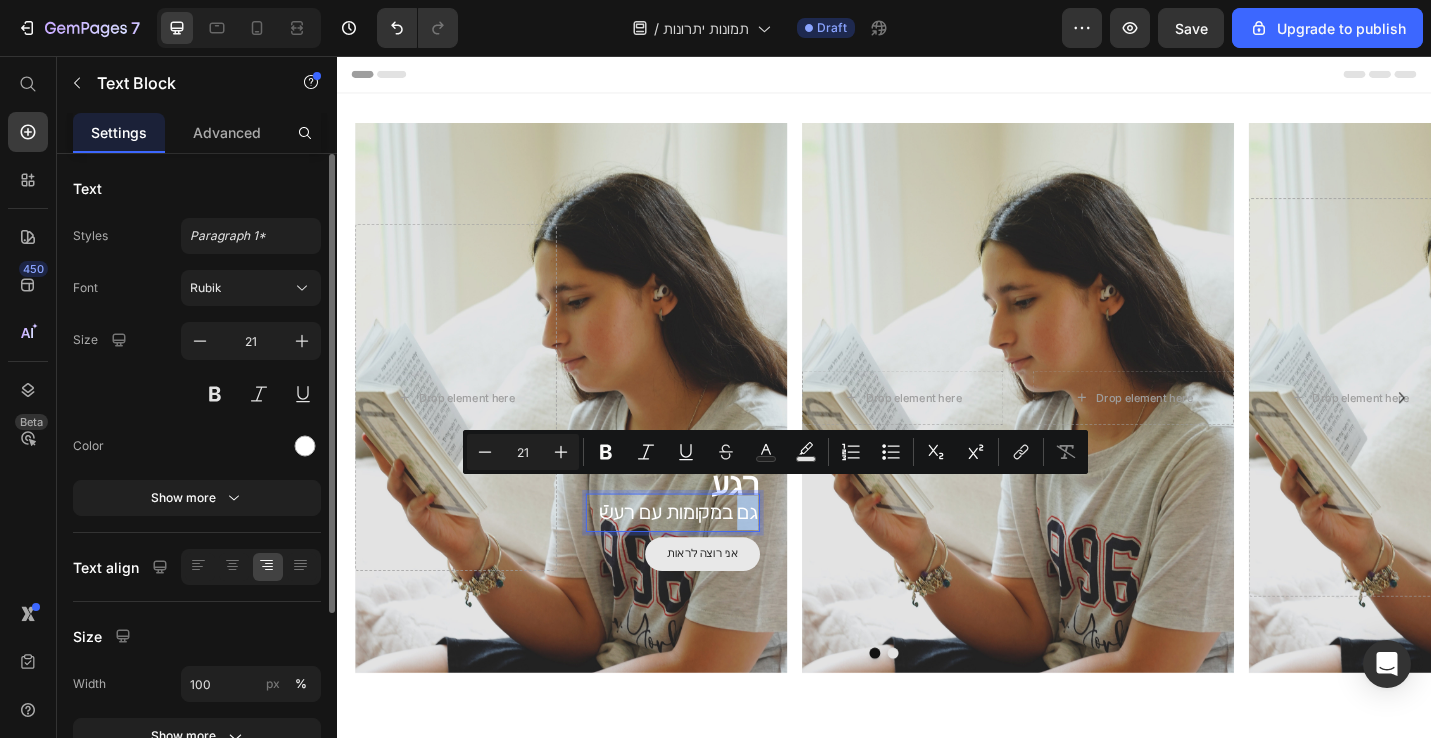 click on "גם במקומות עם רעשֿֿ" at bounding box center [705, 557] 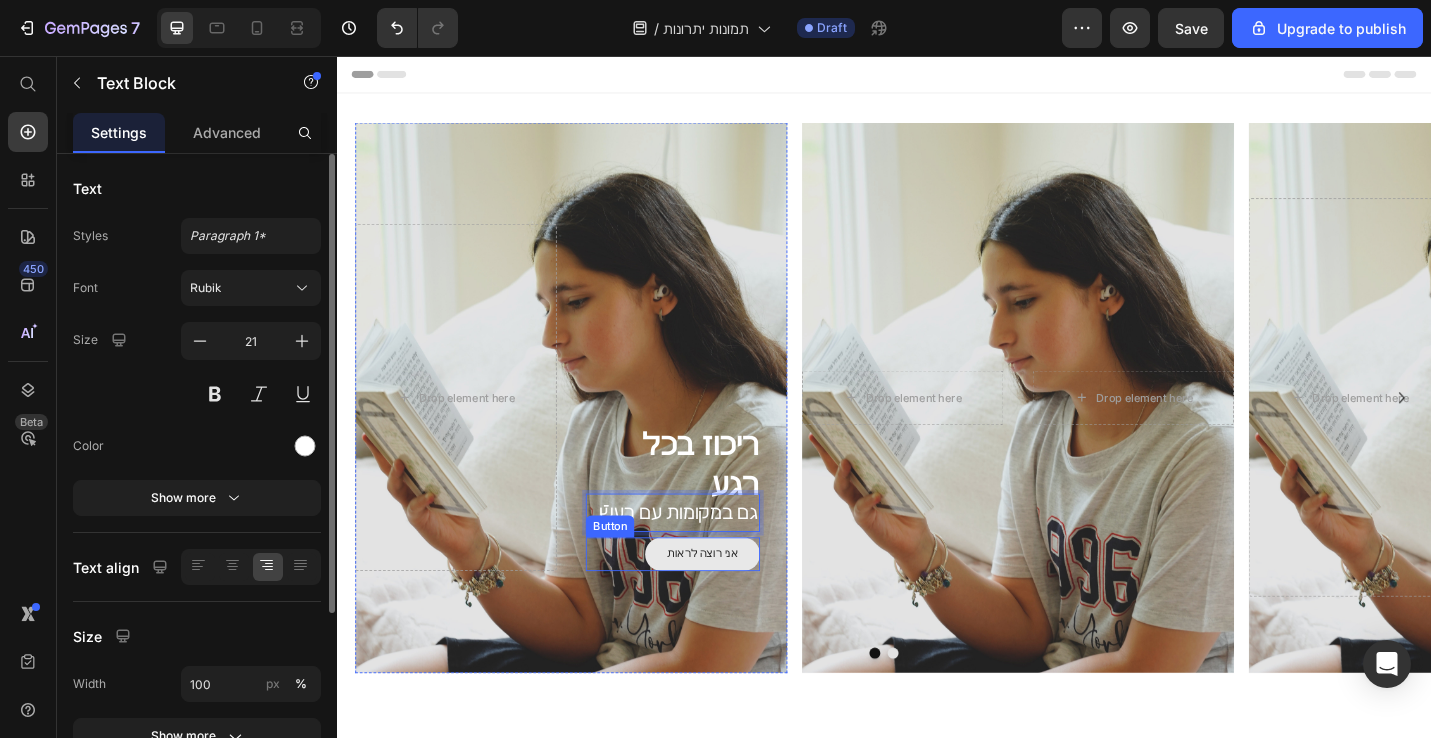 click on "ריכוז בכל רגע Heading גם במקומות עם רעשֿֿ Text Block   16 אני רוצה לראות Button" at bounding box center (720, 430) 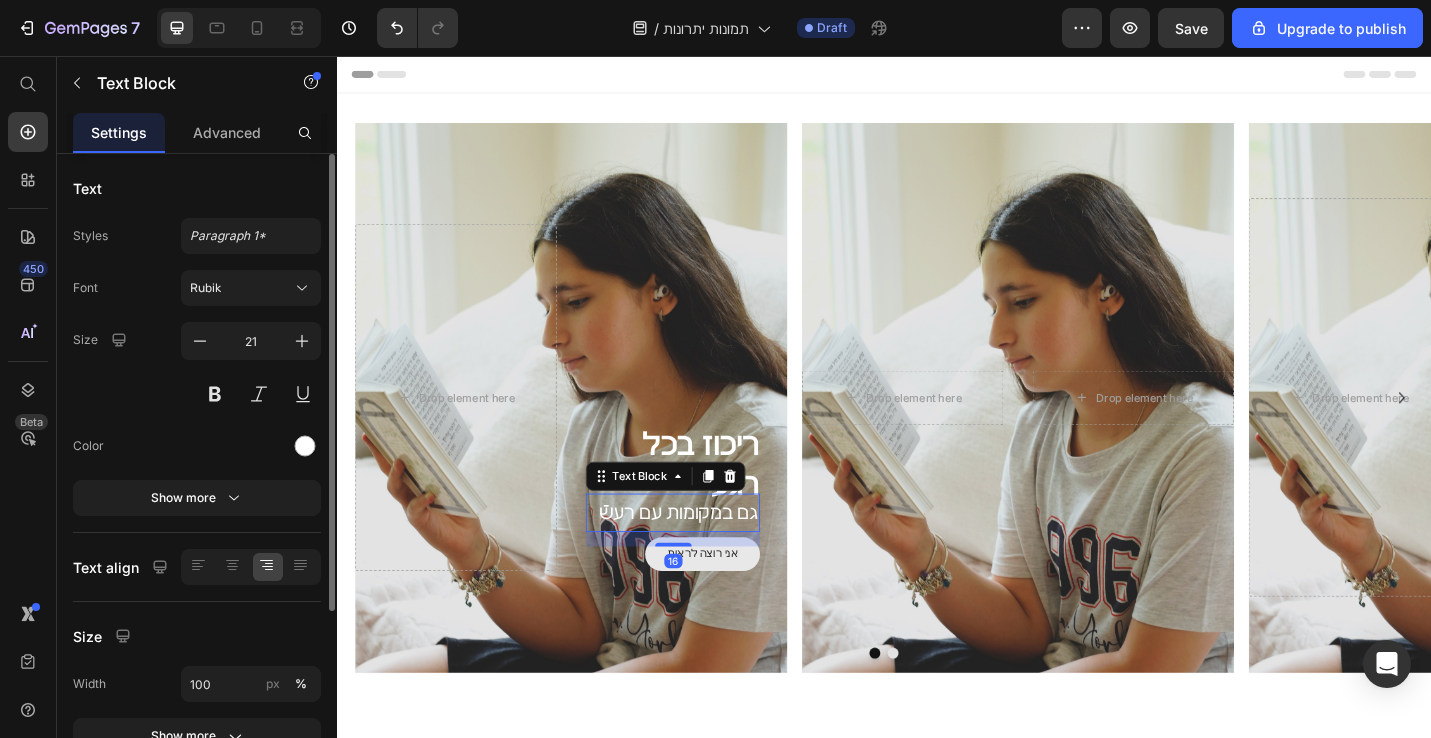click on "גם במקומות עם רעשֿֿ" at bounding box center [705, 557] 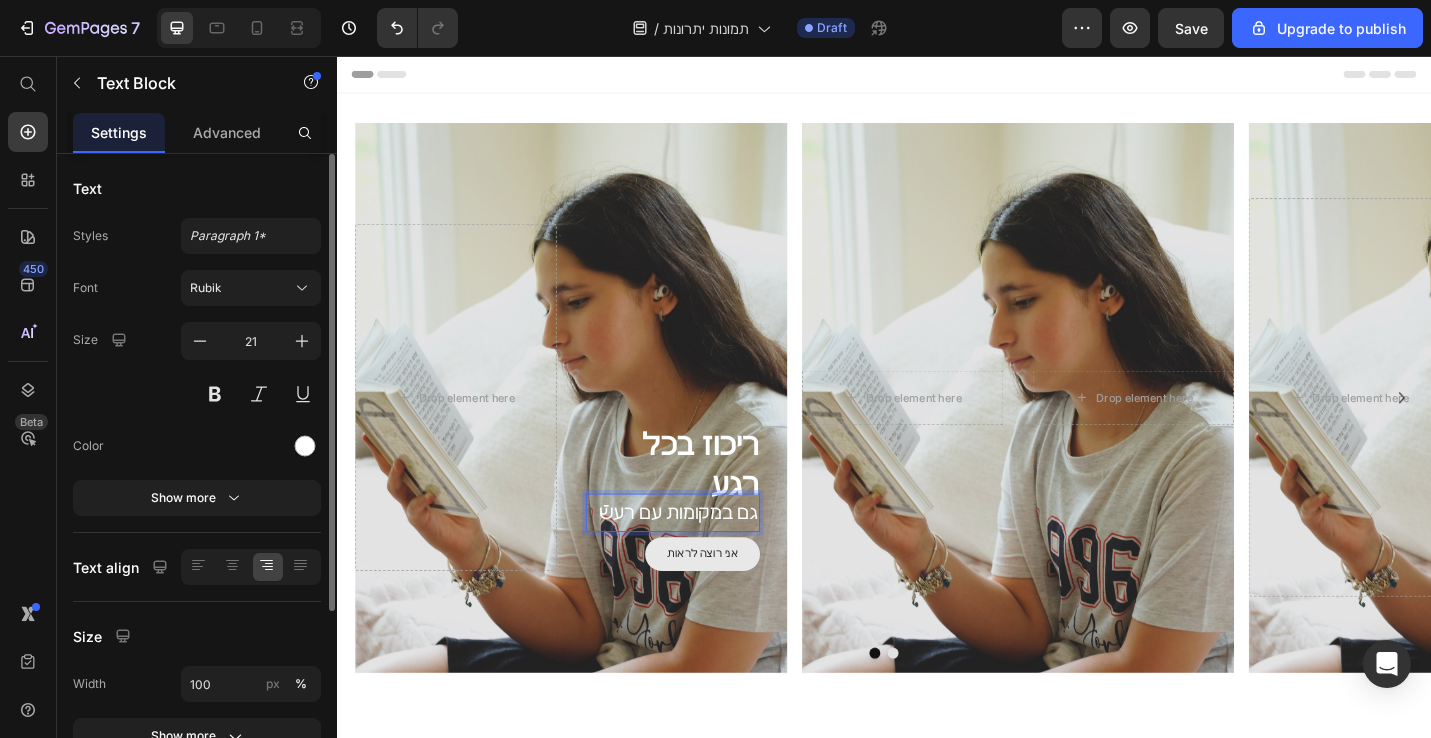 click on "גם במקומות עם רעשֿֿ" at bounding box center (705, 557) 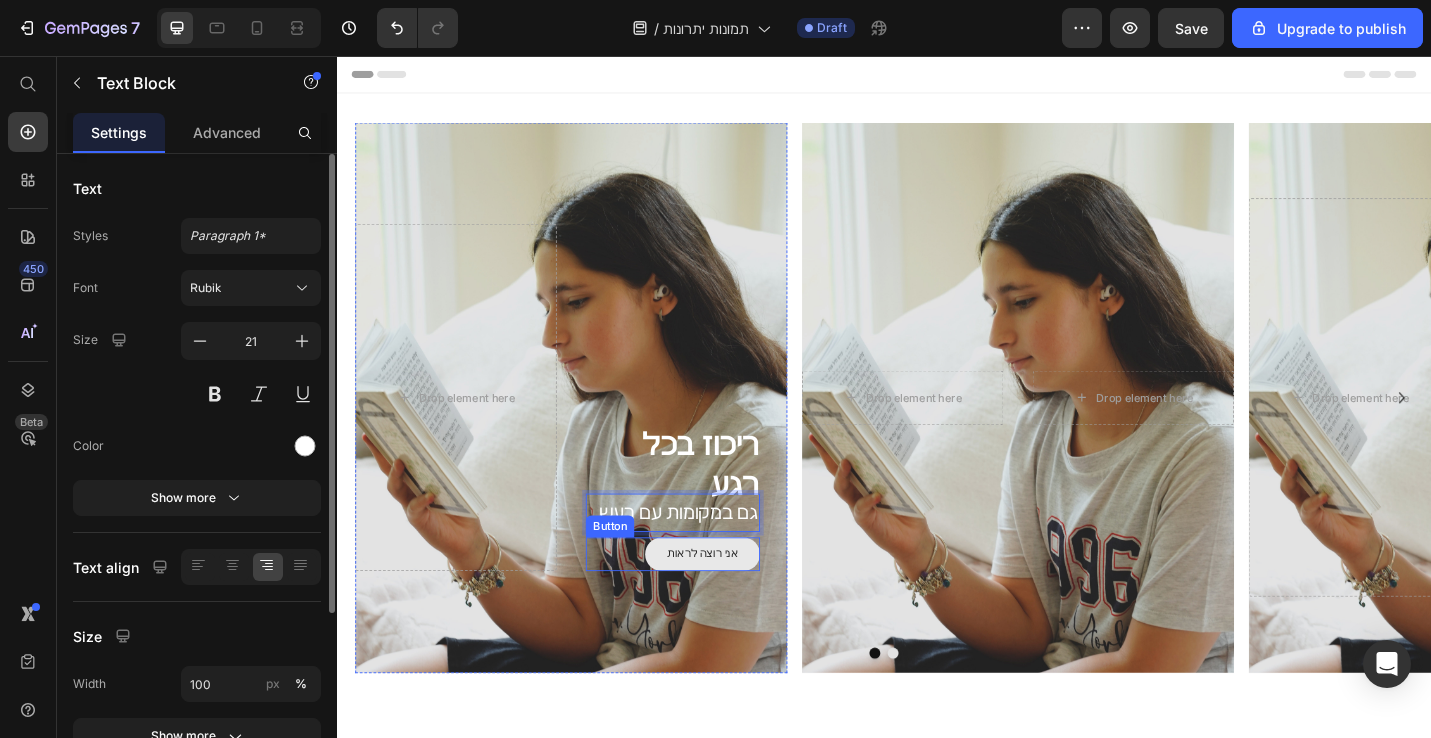 click on "אני רוצה לראות Button" at bounding box center (705, 603) 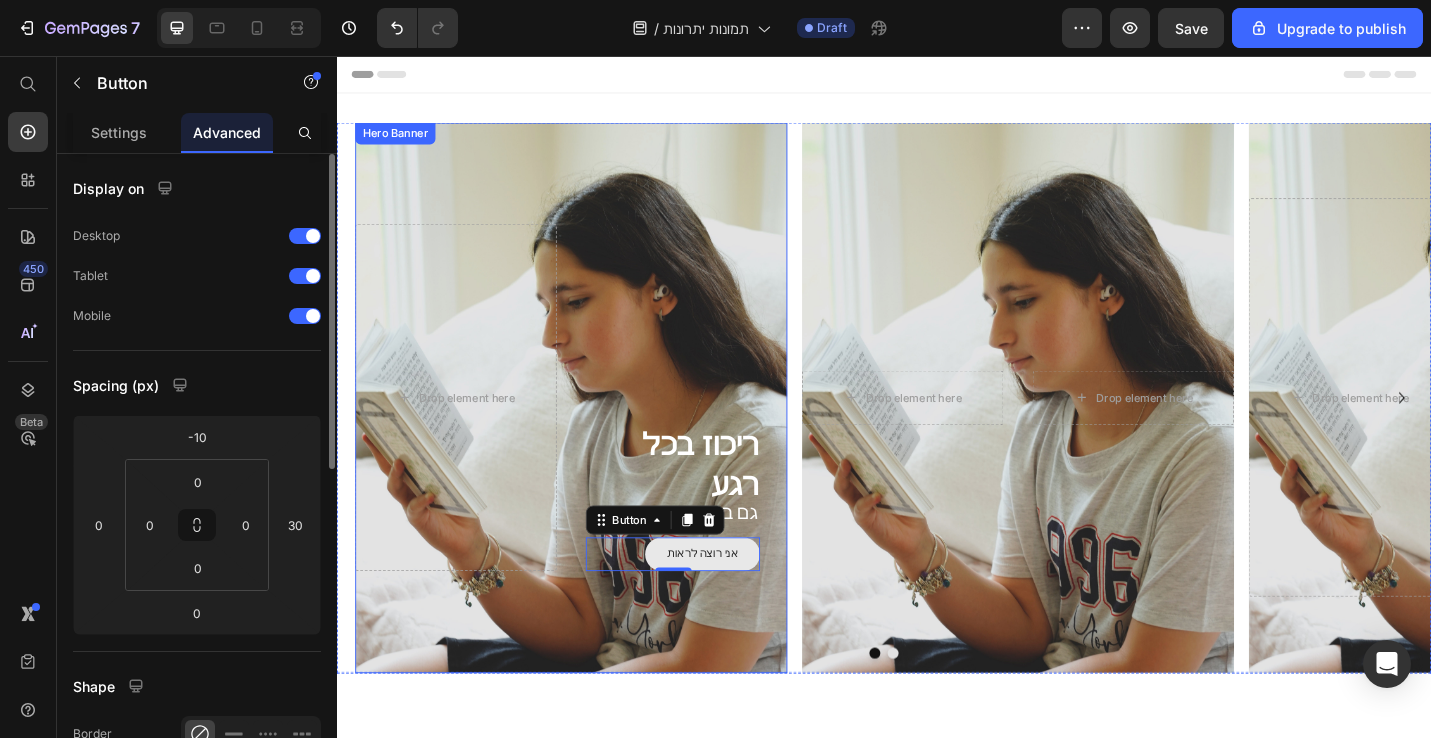 click at bounding box center [594, 431] 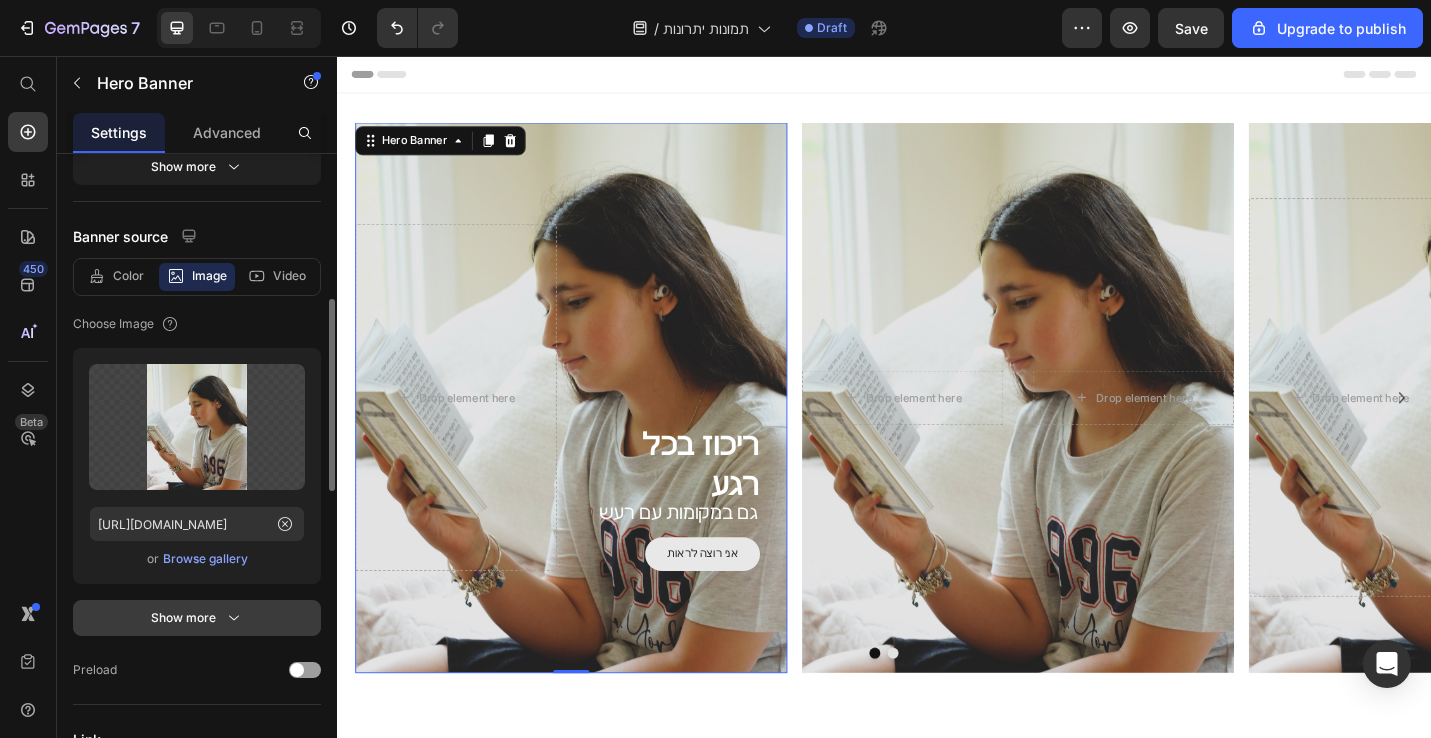 scroll, scrollTop: 323, scrollLeft: 0, axis: vertical 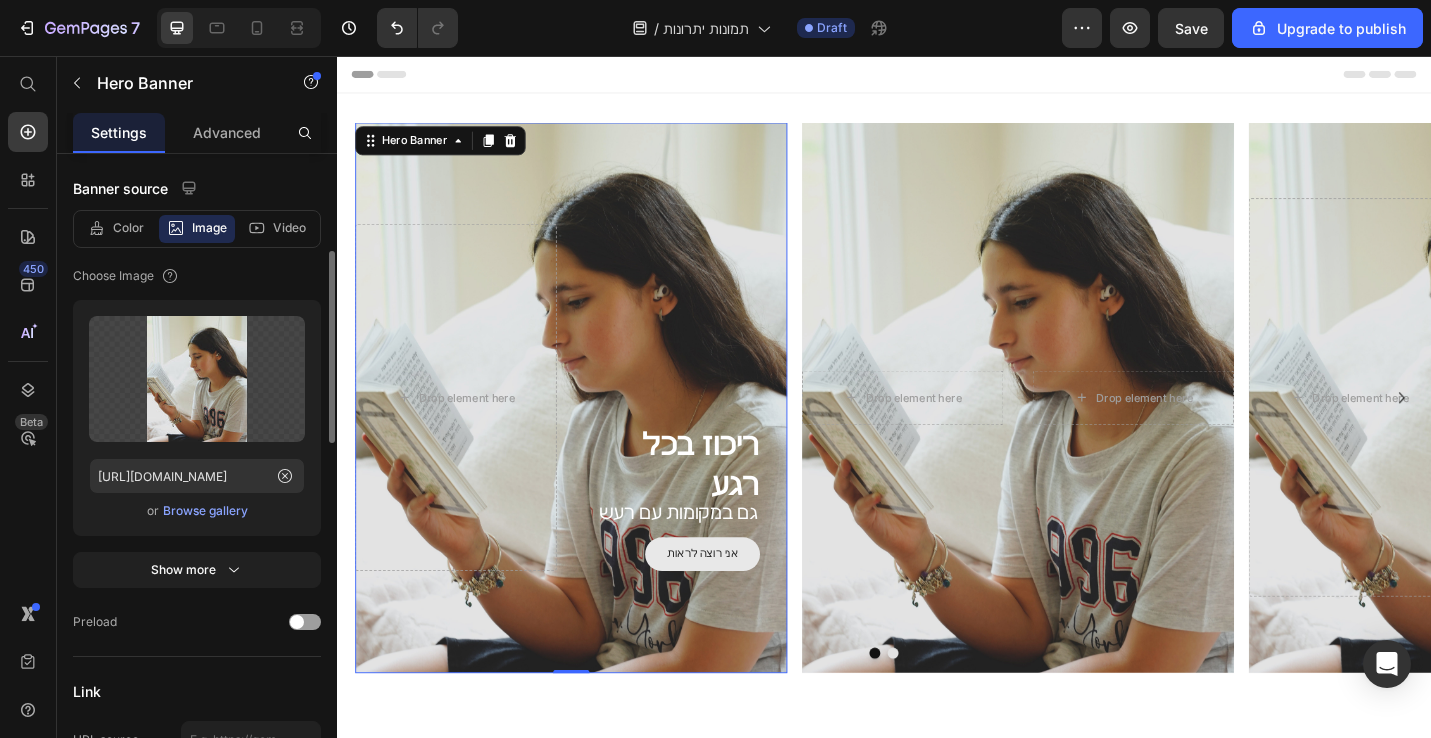 click on "Browse gallery" at bounding box center [205, 511] 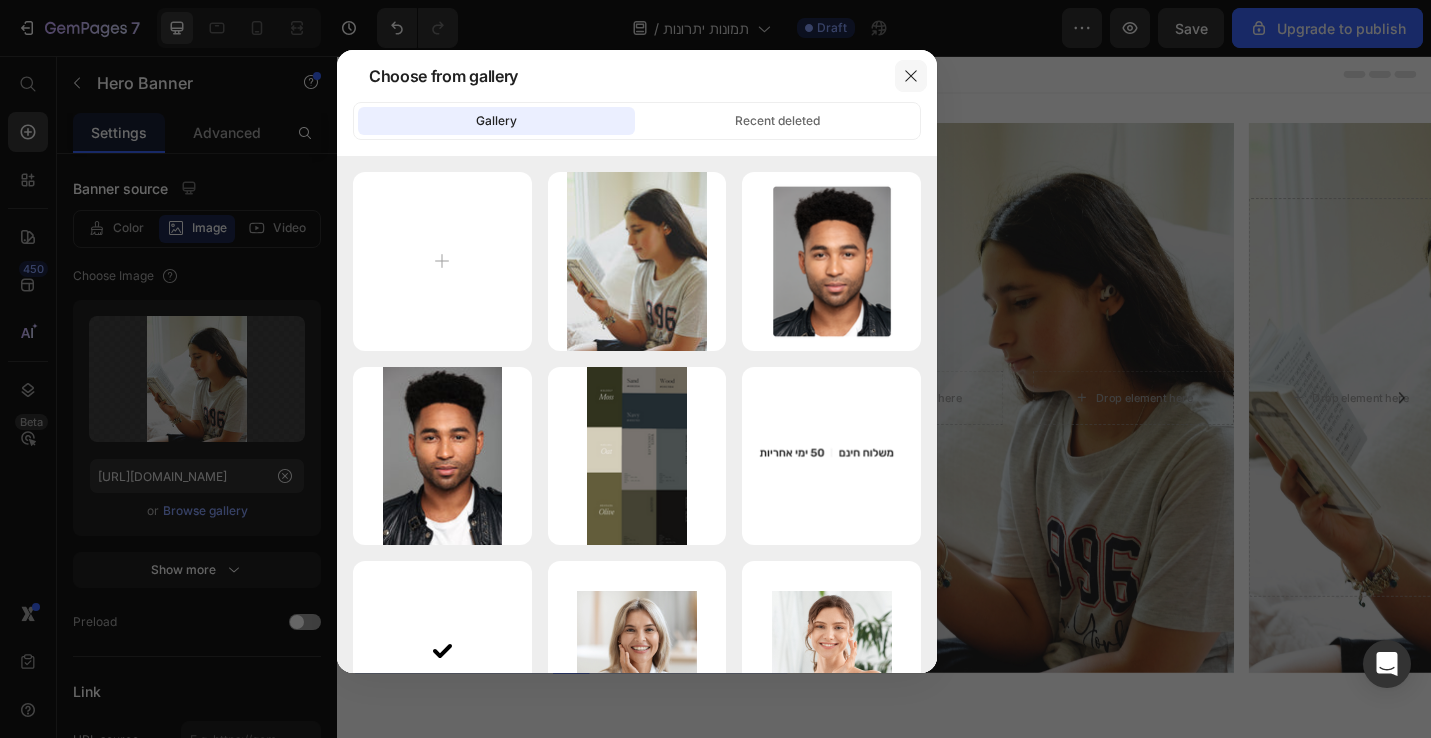 click at bounding box center [911, 76] 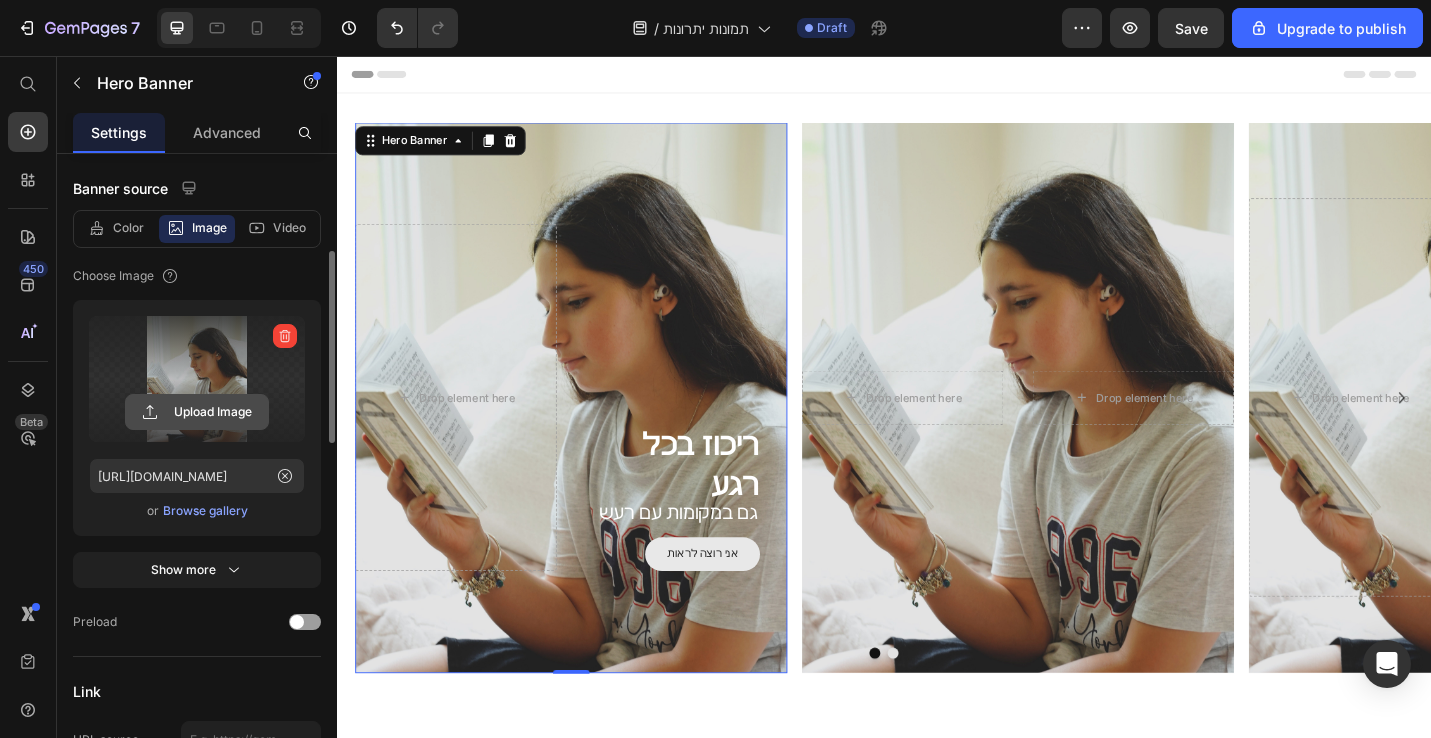 click on "Upload Image" at bounding box center [197, 412] 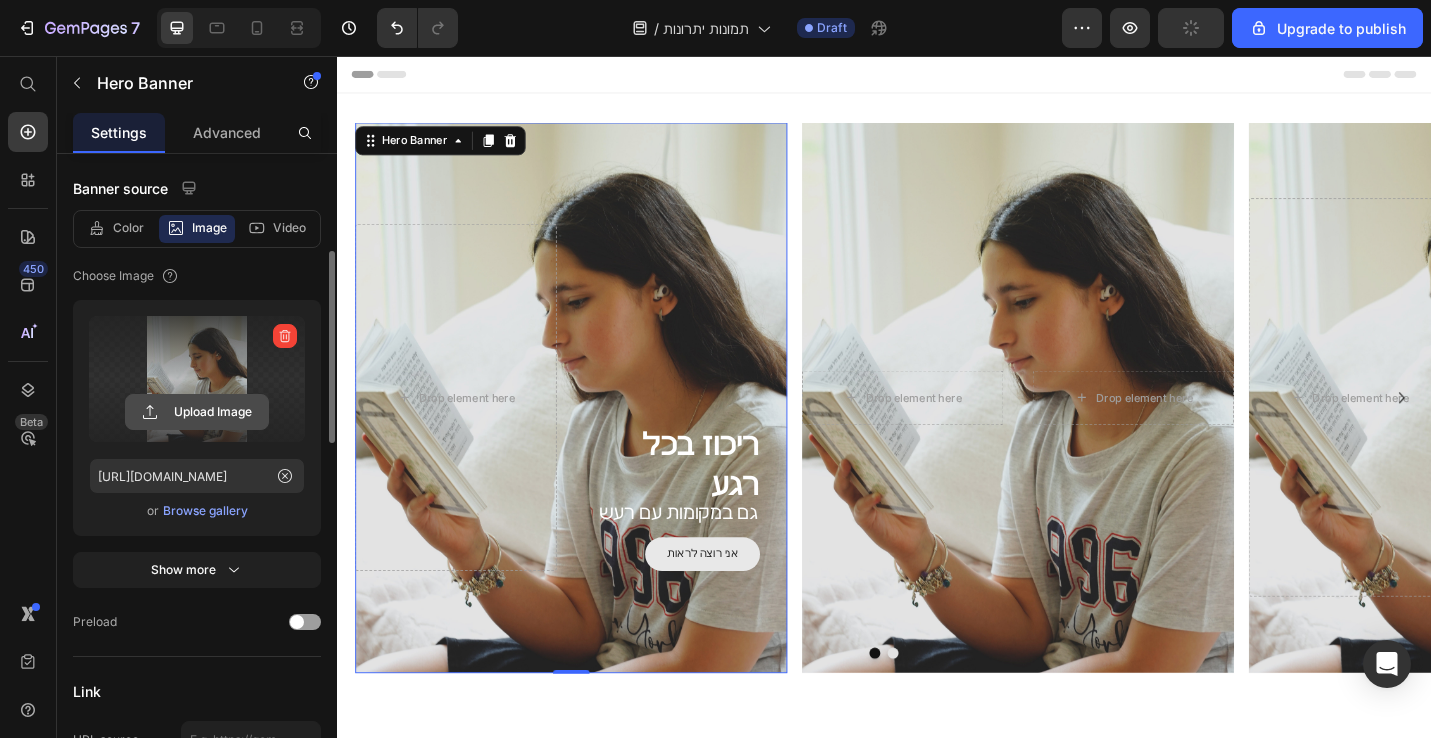 click 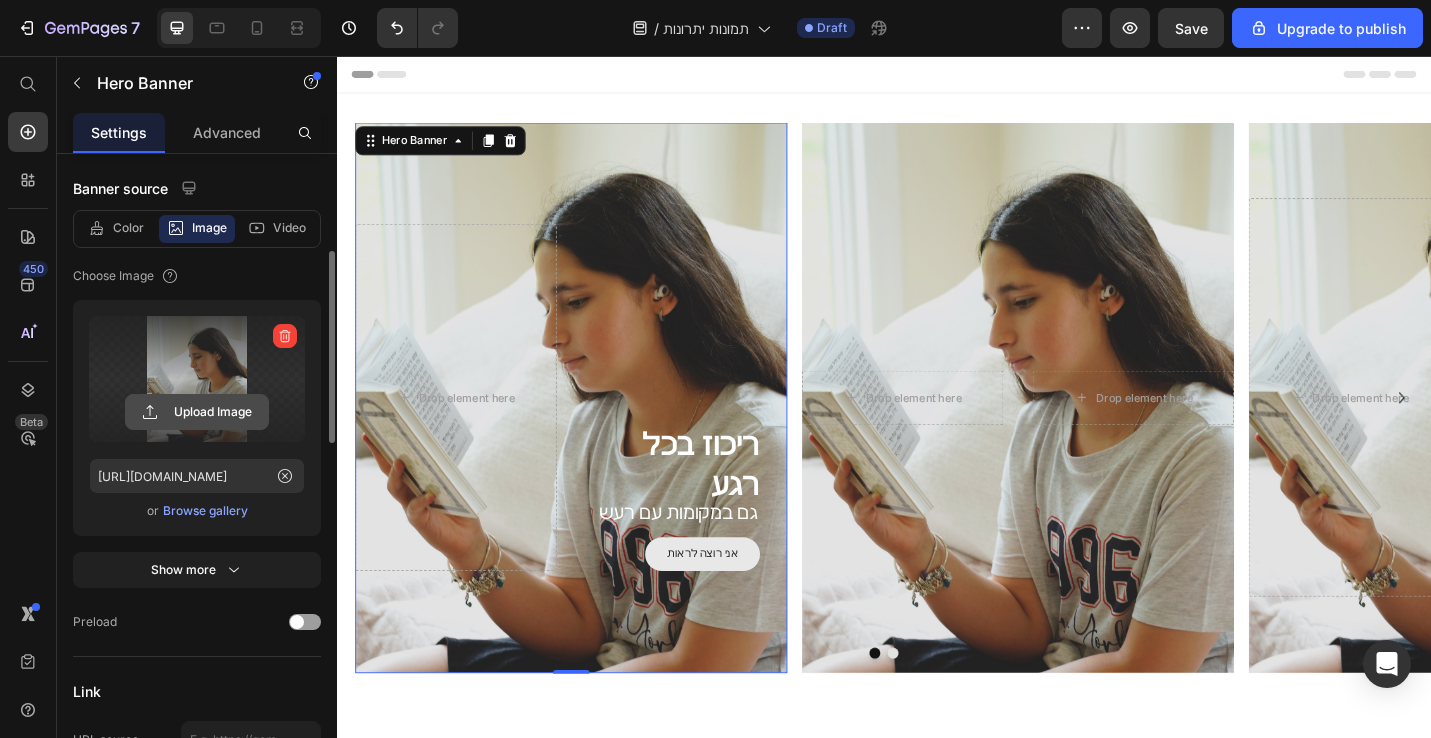 type on "C:\fakepath\למידה.png" 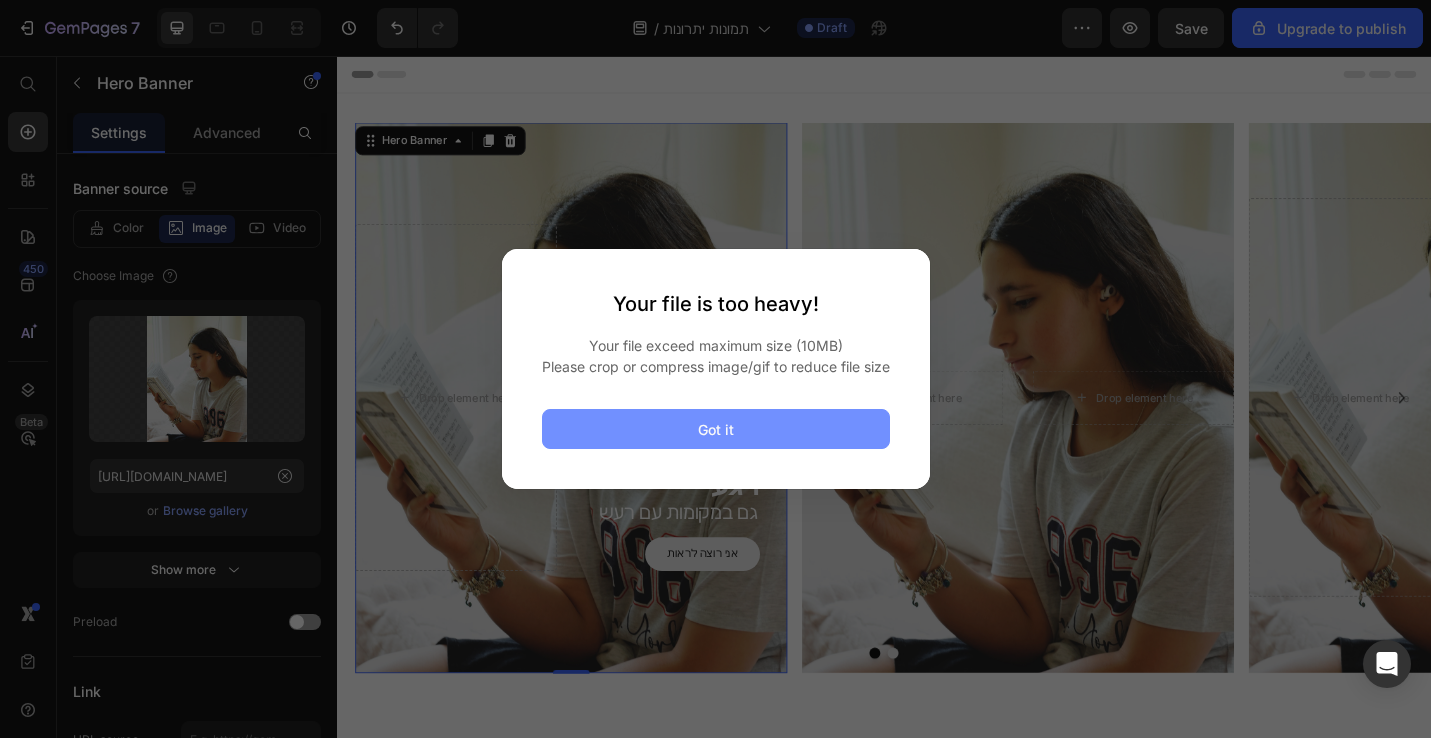 click on "Got it" at bounding box center (716, 429) 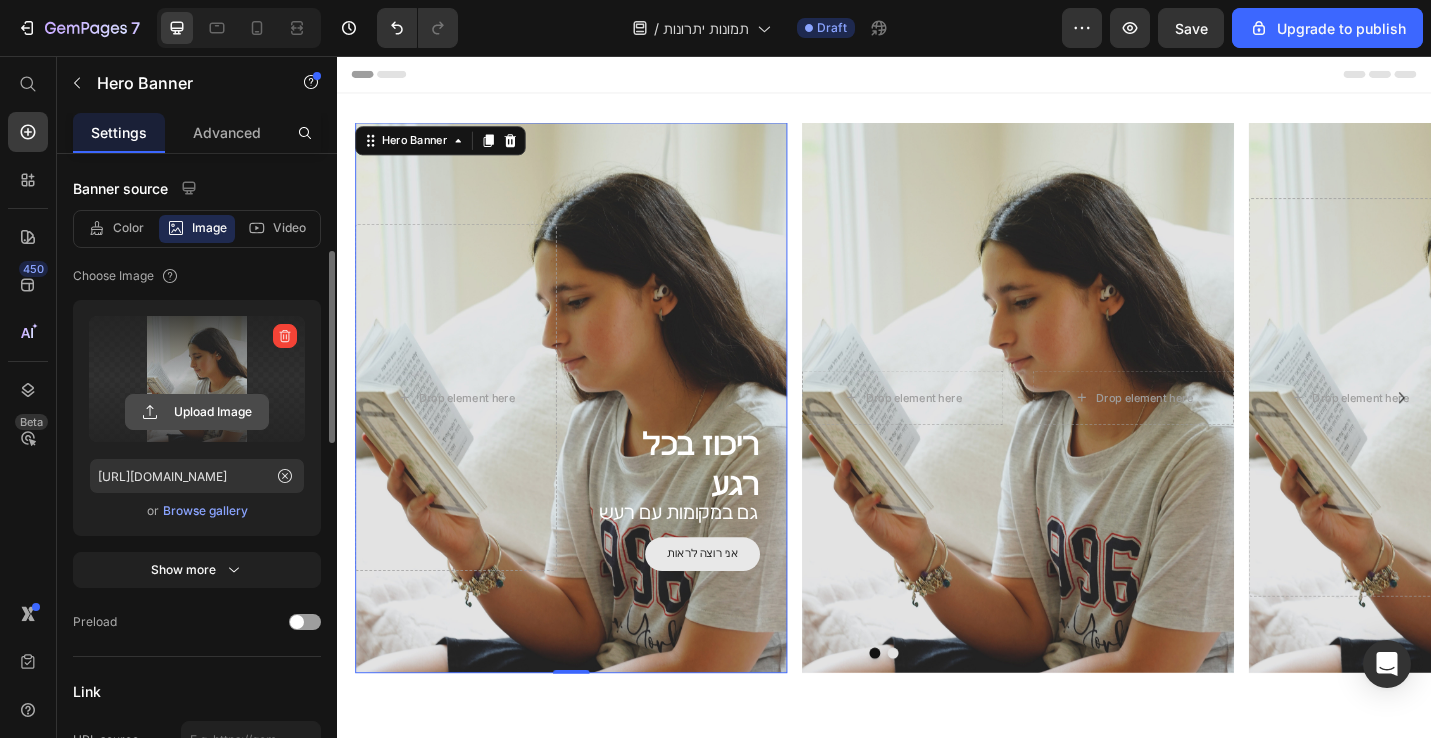 click 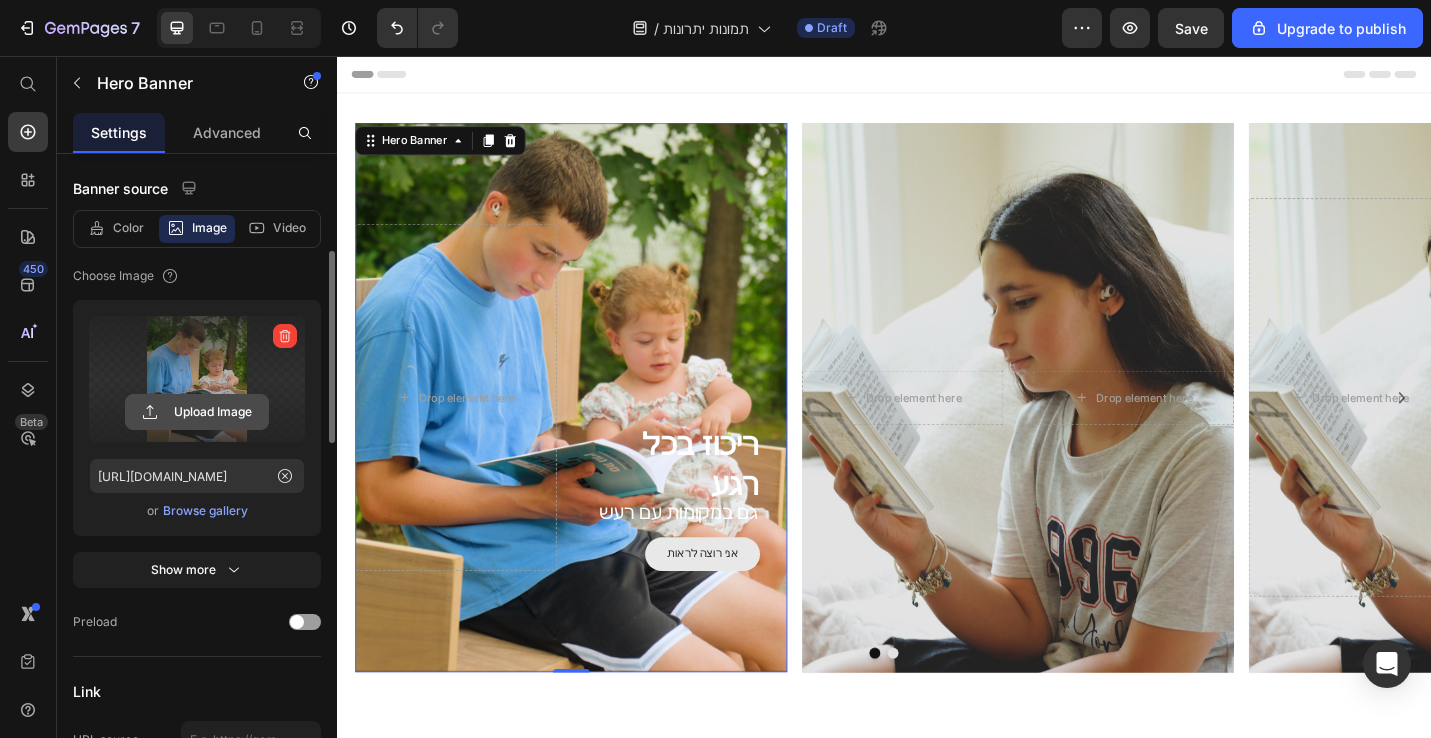 click 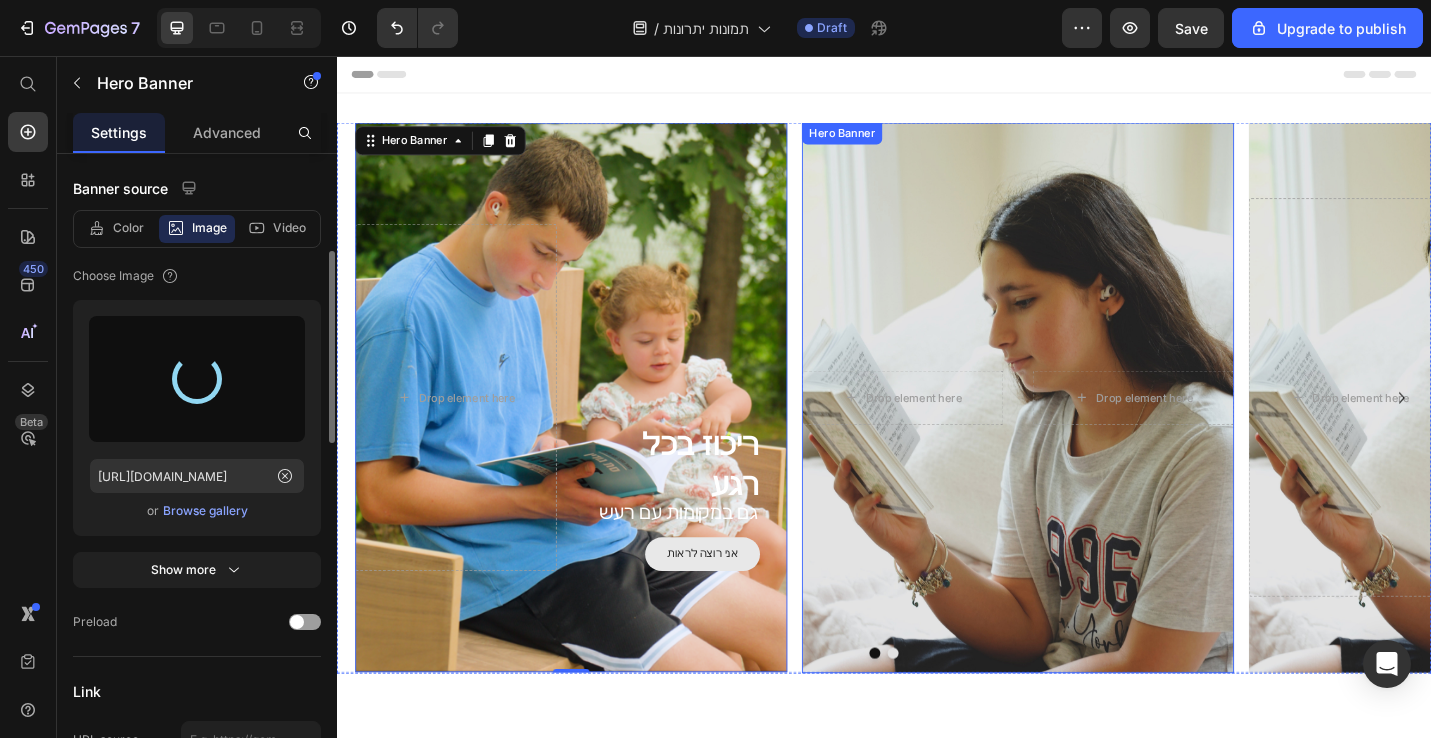 type on "[URL][DOMAIN_NAME]" 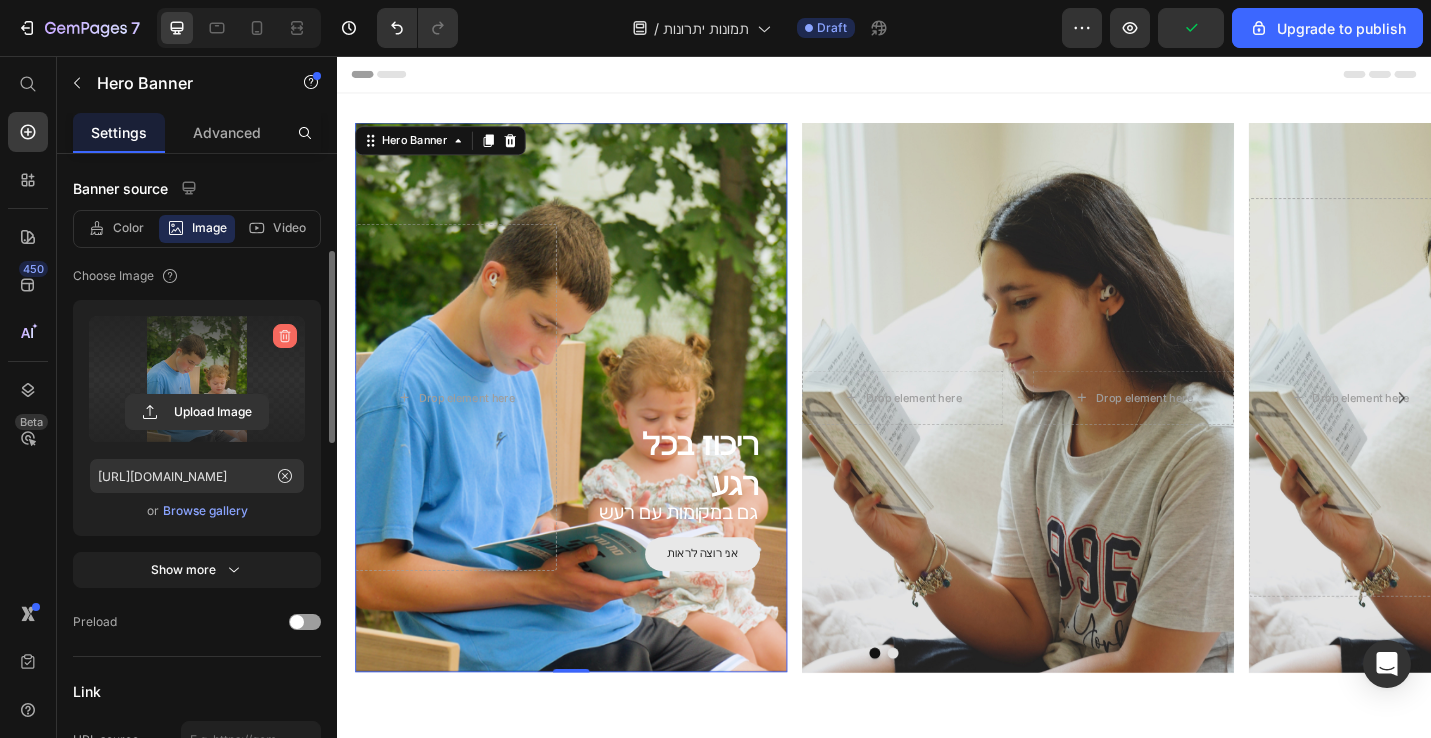 click 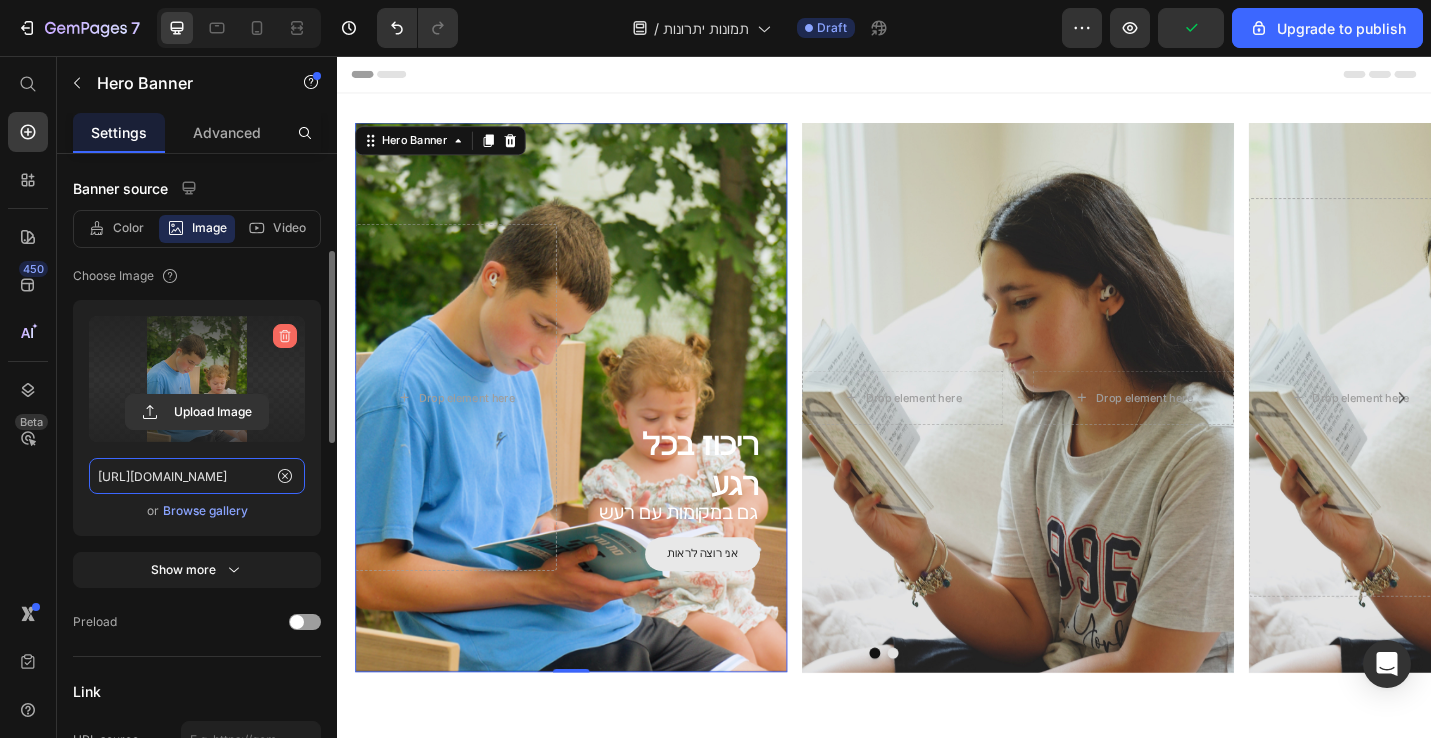 type 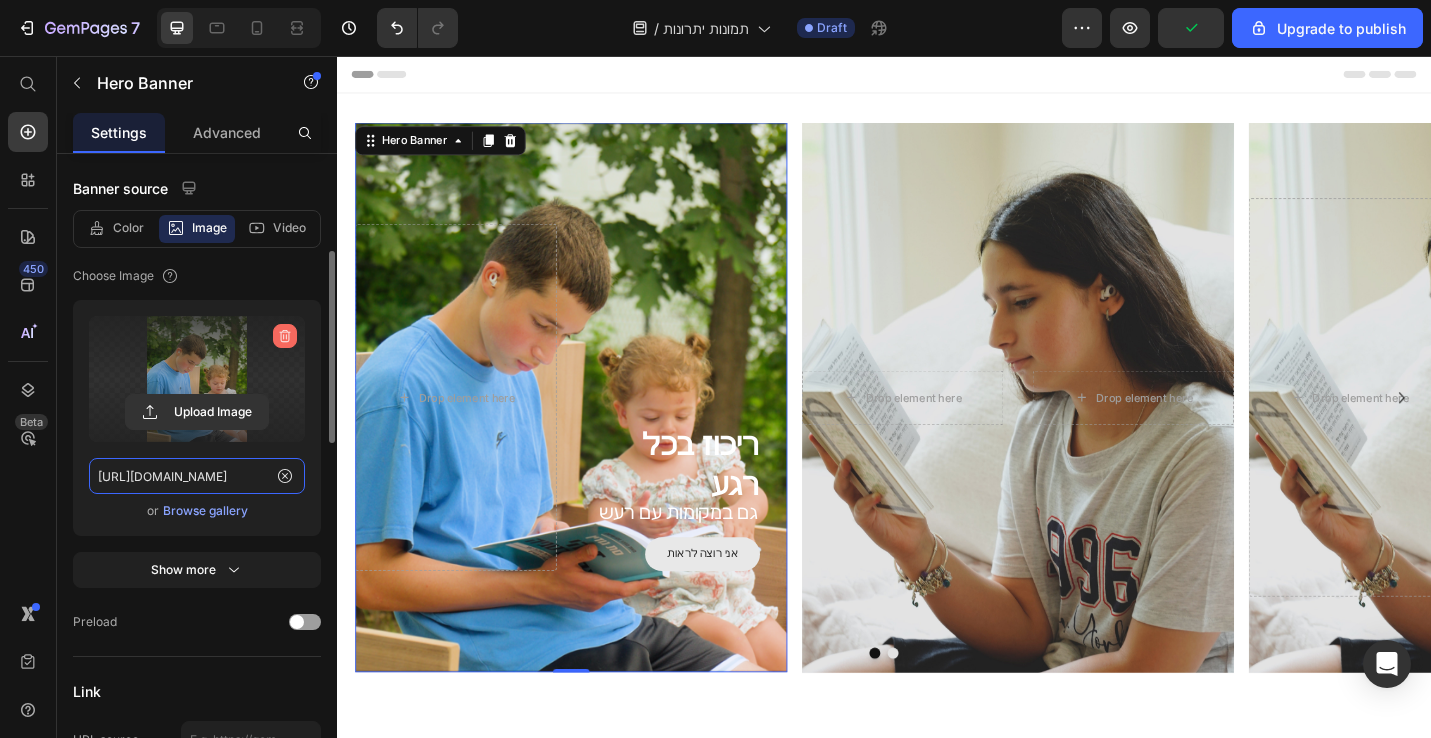 type on "Auto" 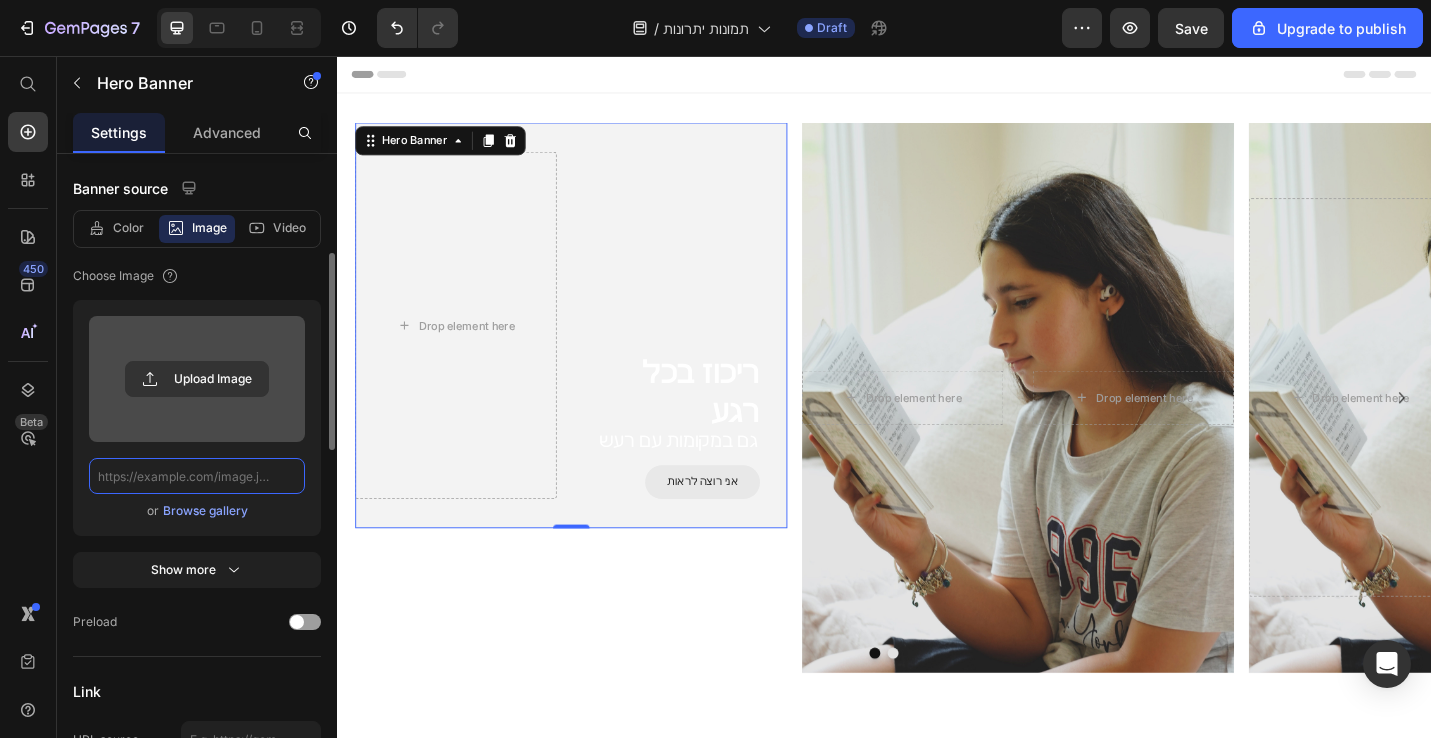 scroll, scrollTop: 0, scrollLeft: 0, axis: both 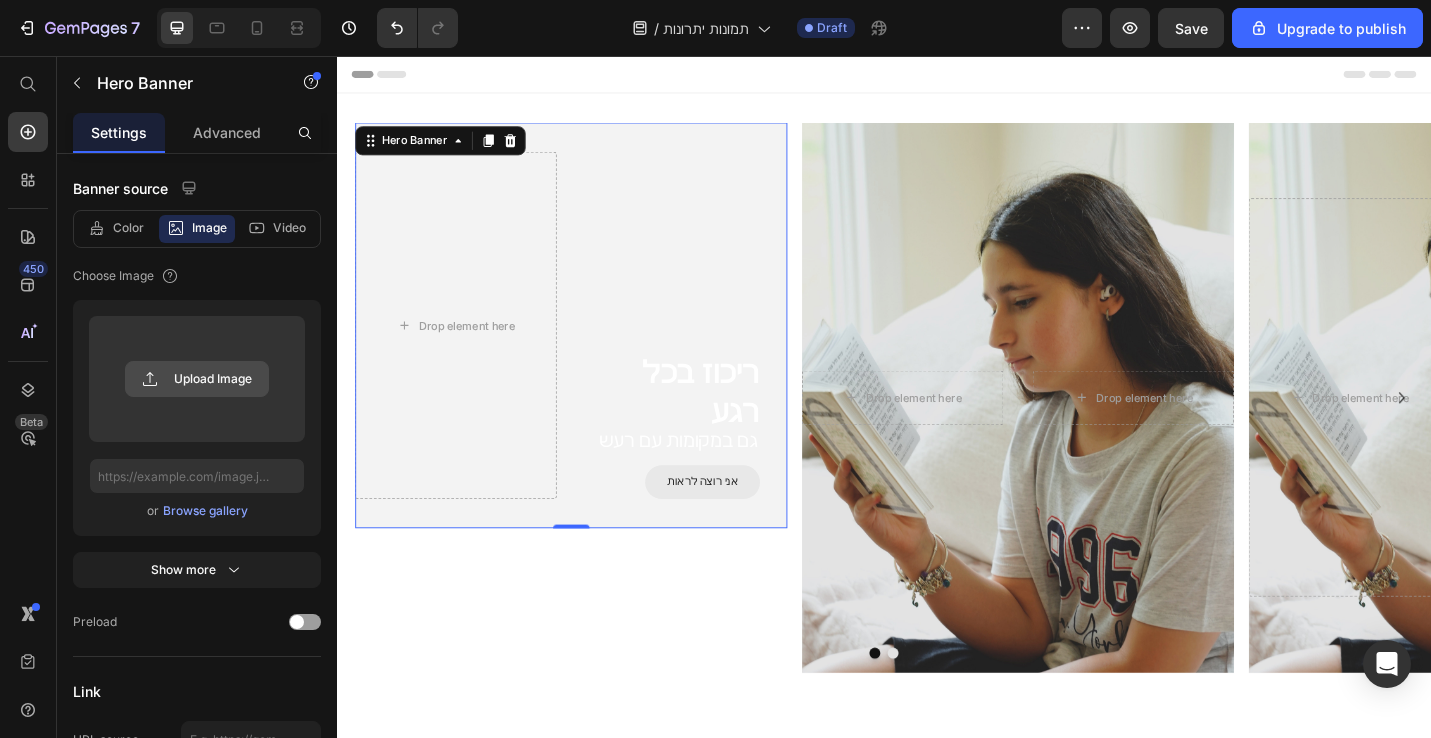 click 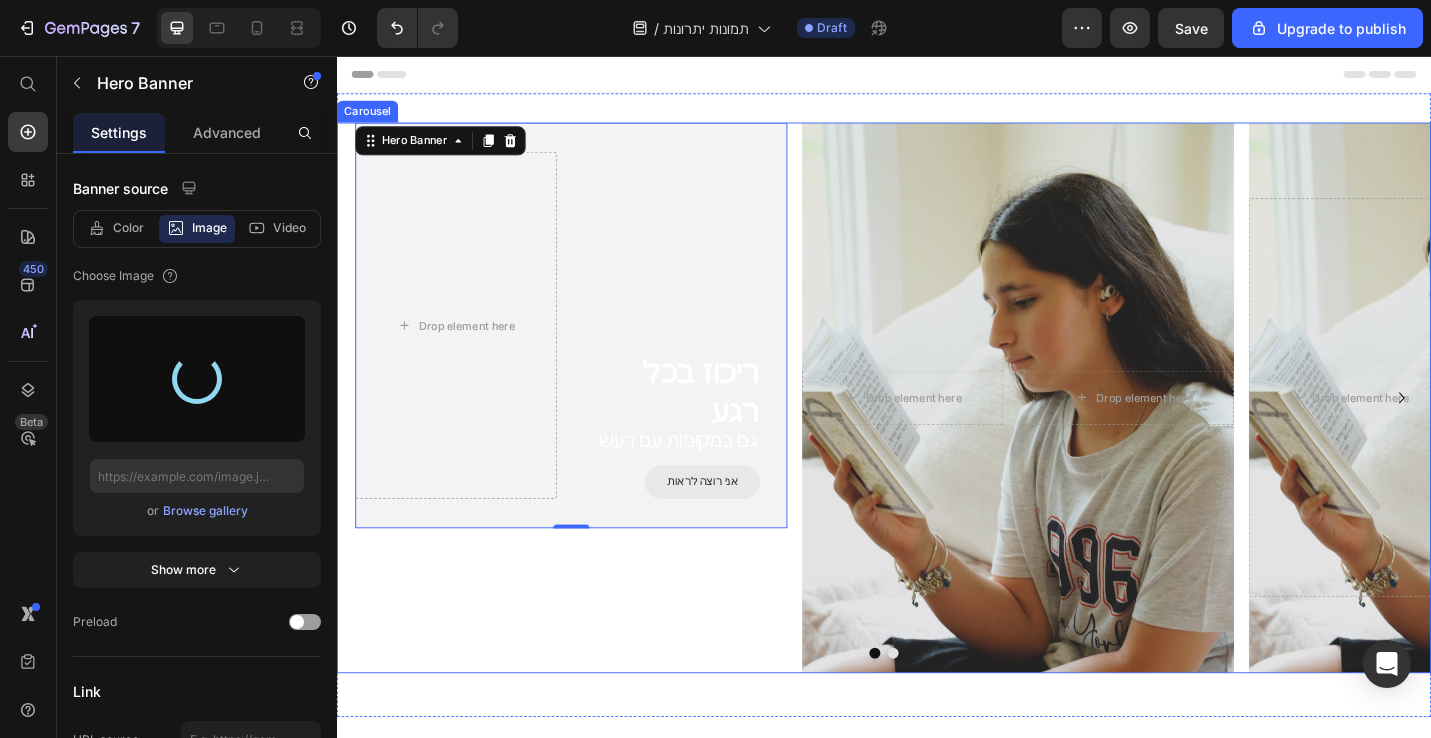 type on "[URL][DOMAIN_NAME]" 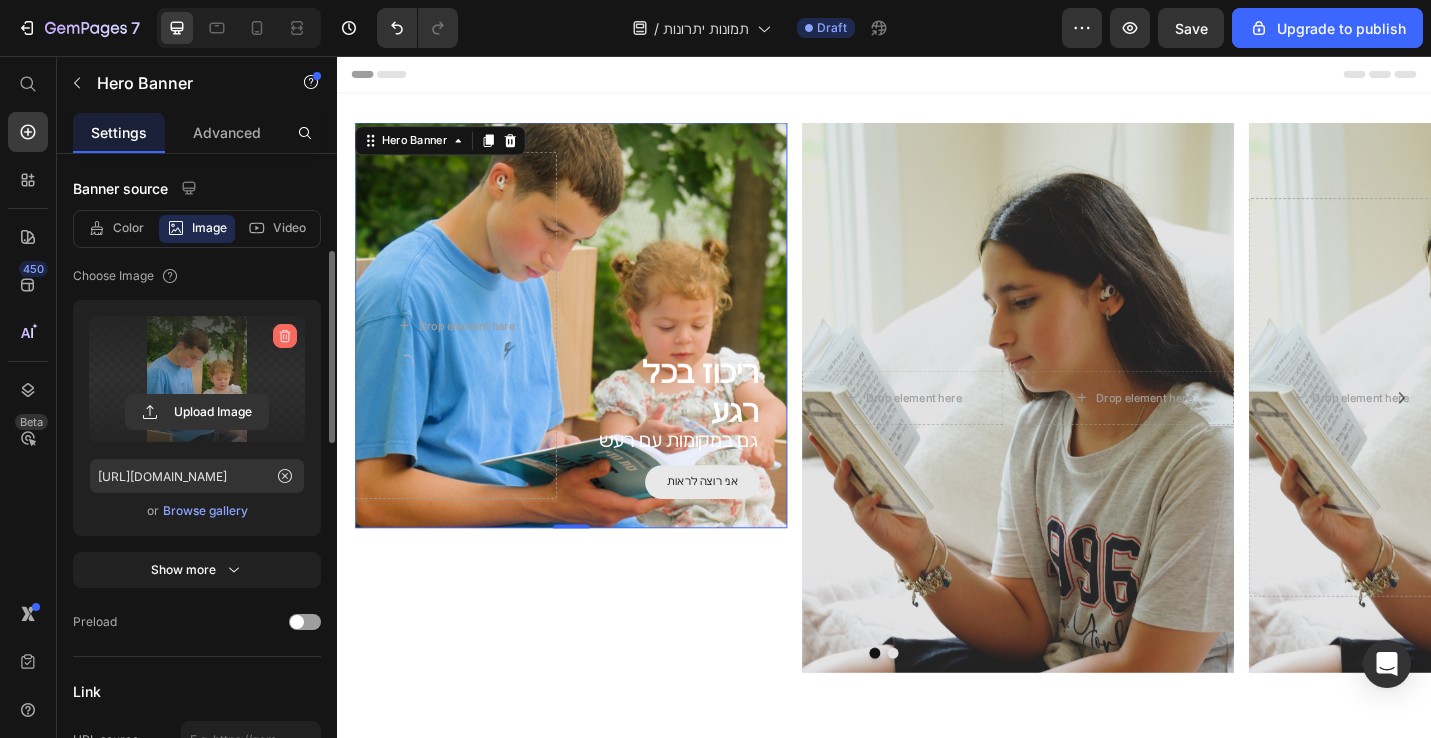 click 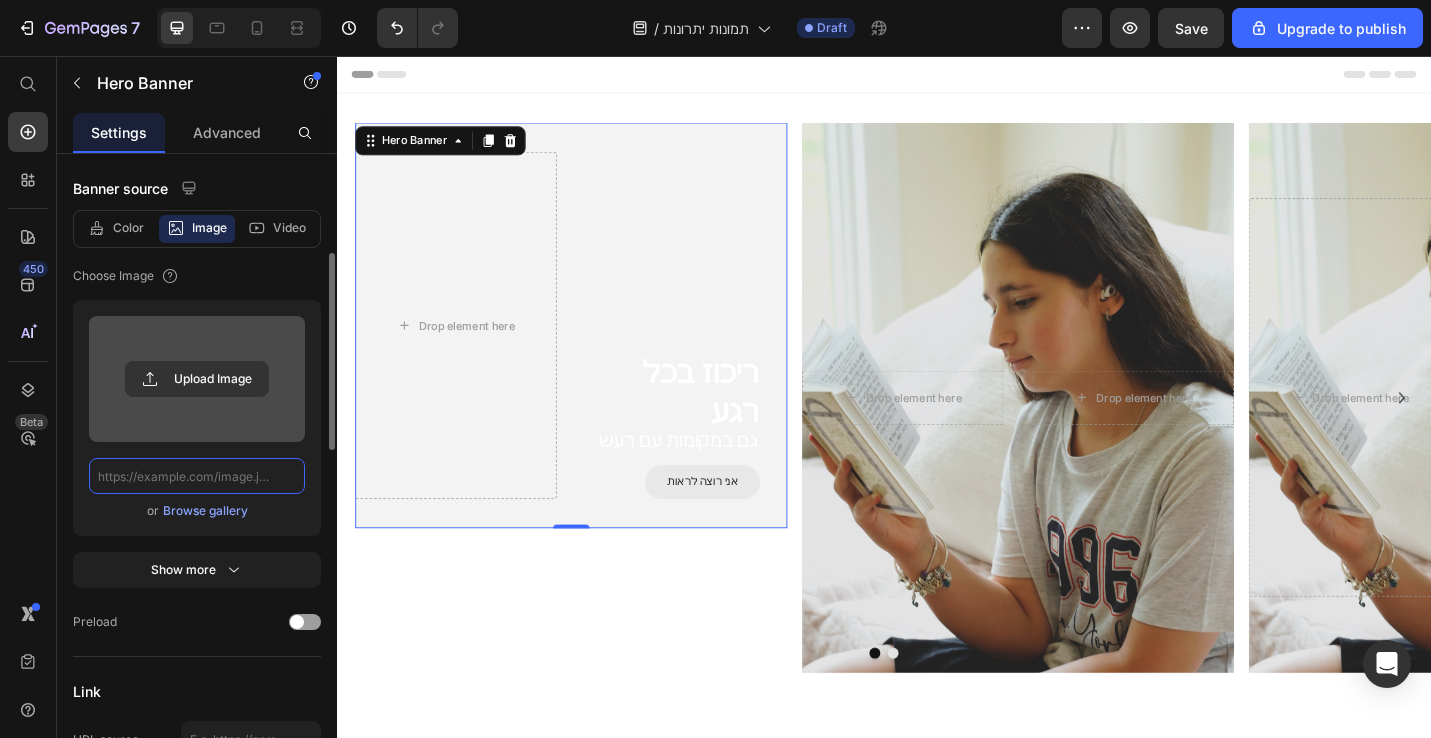 scroll, scrollTop: 0, scrollLeft: 0, axis: both 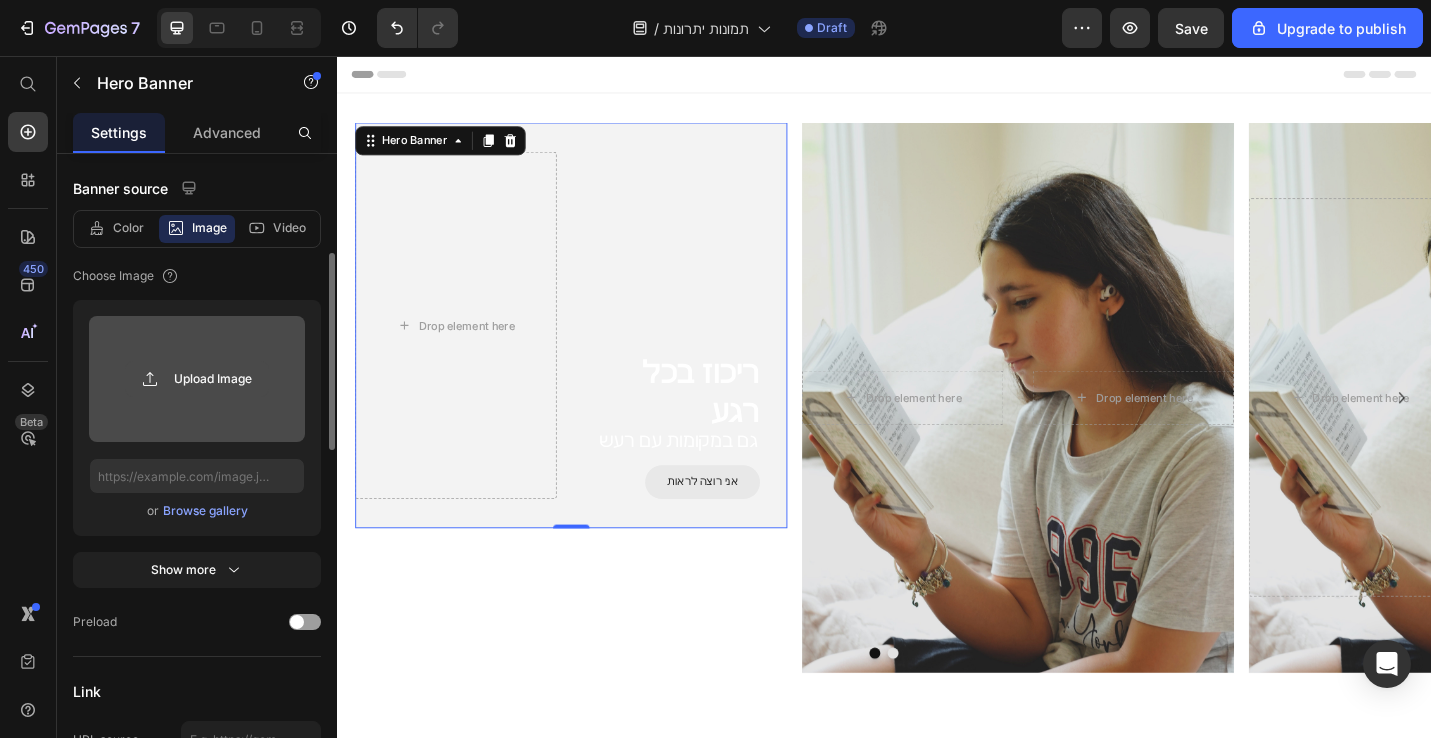 click 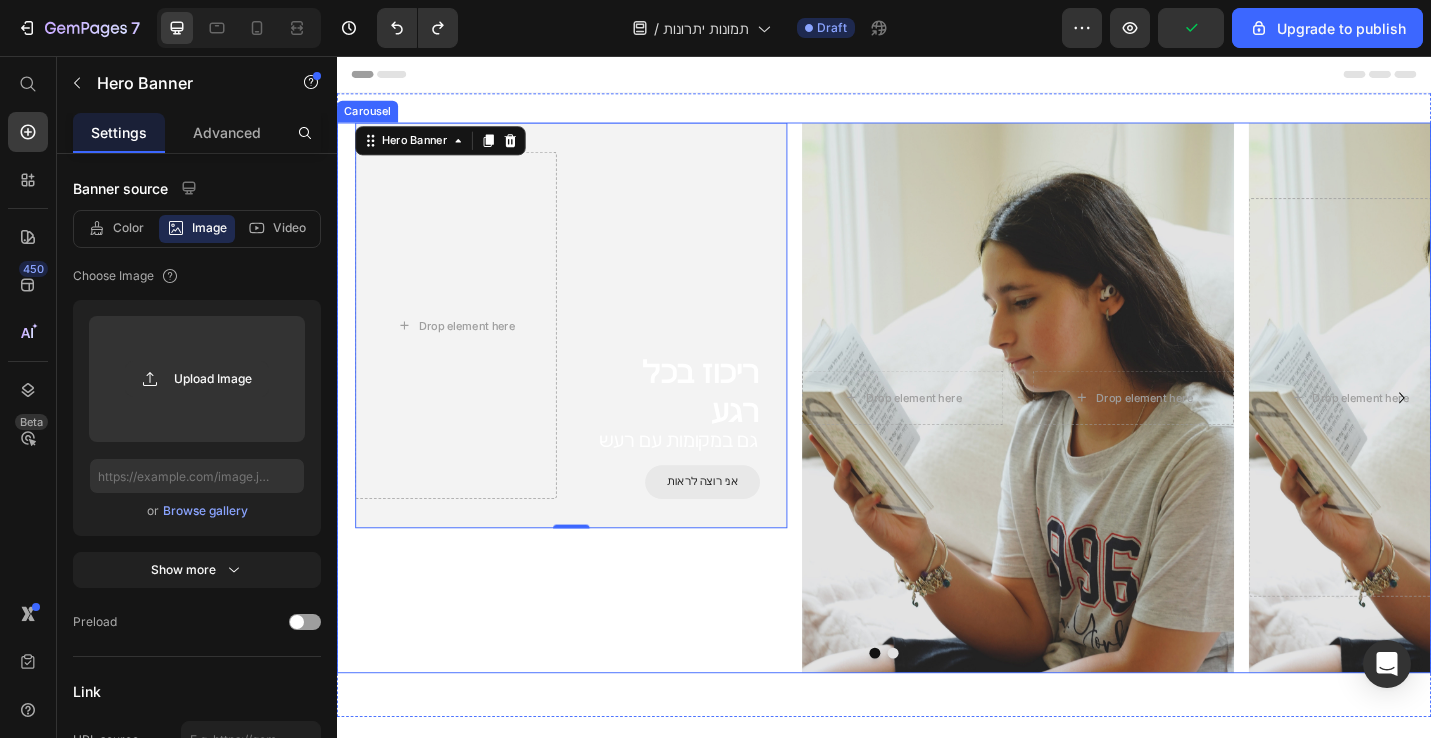 type on "[URL][DOMAIN_NAME]" 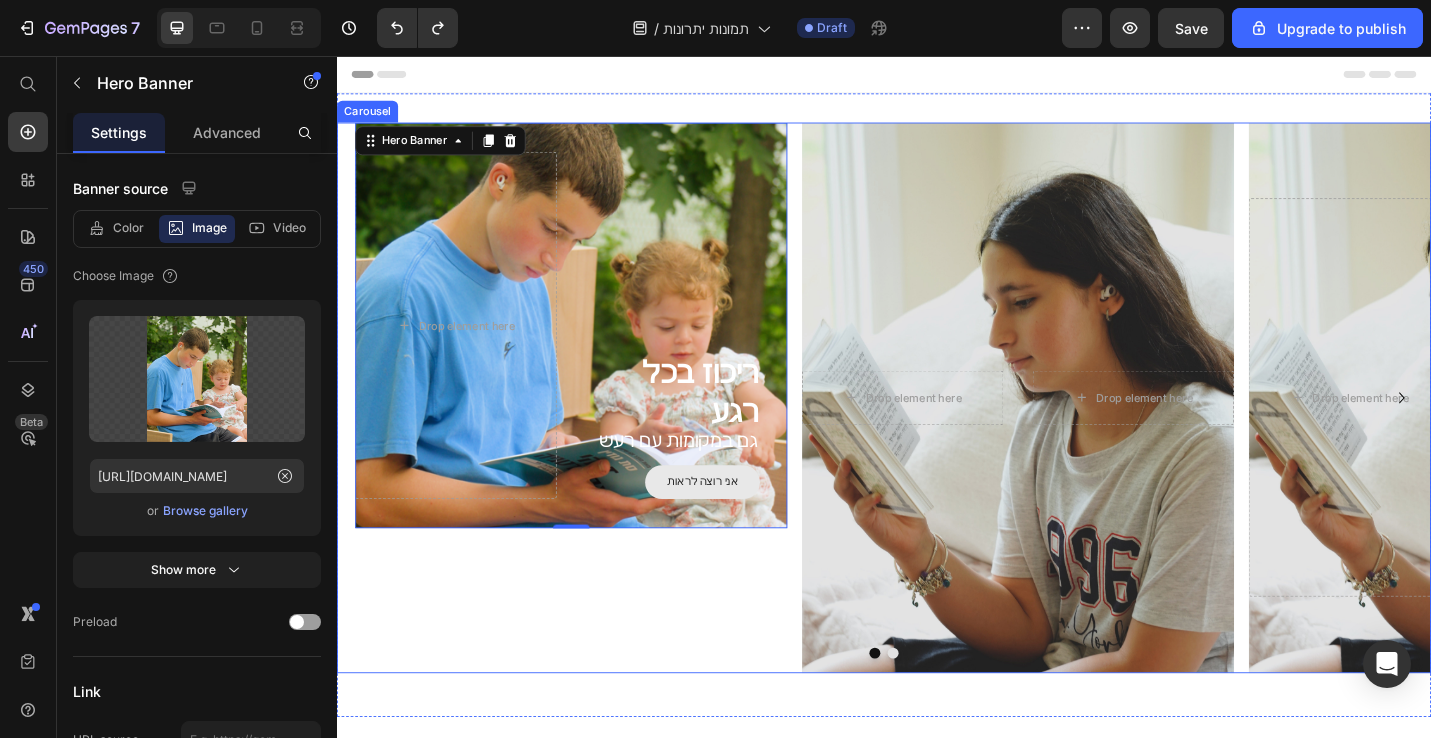 type 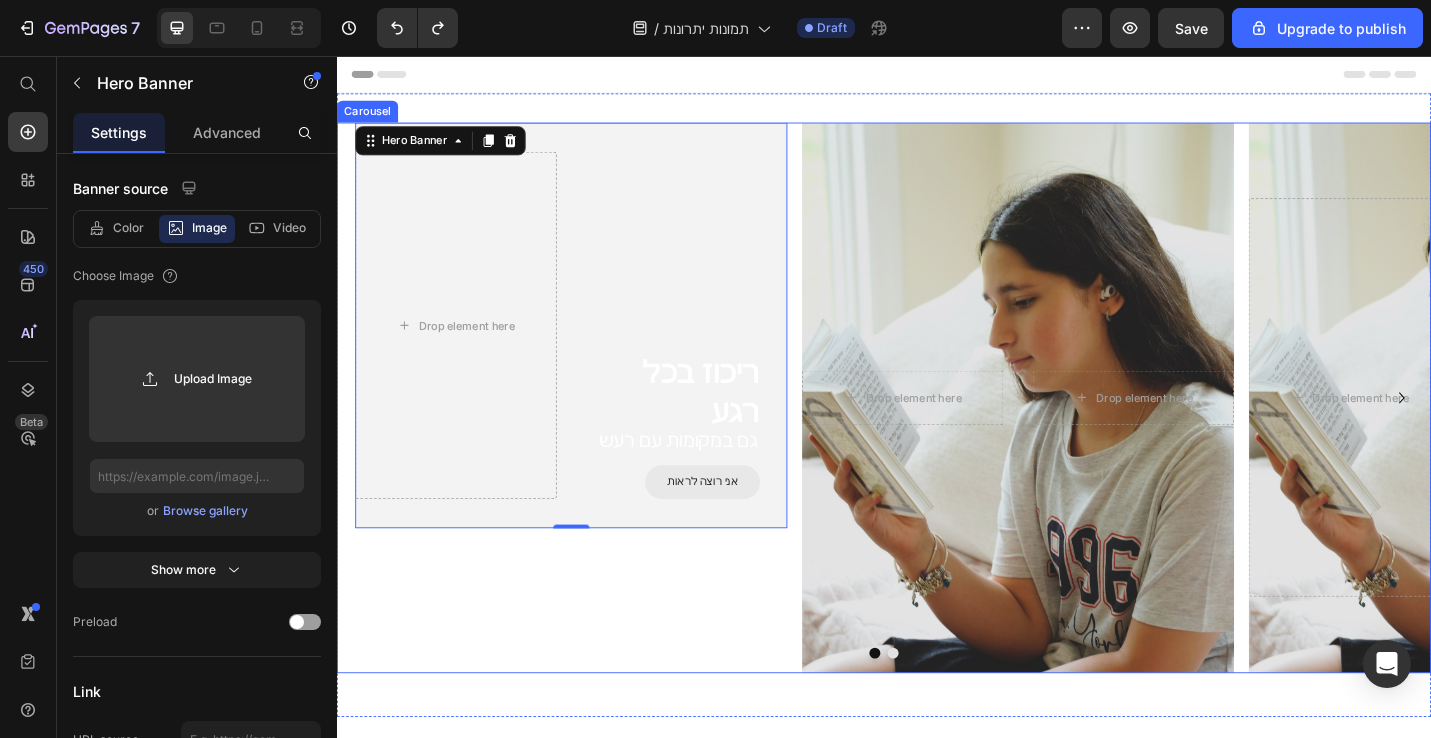 type 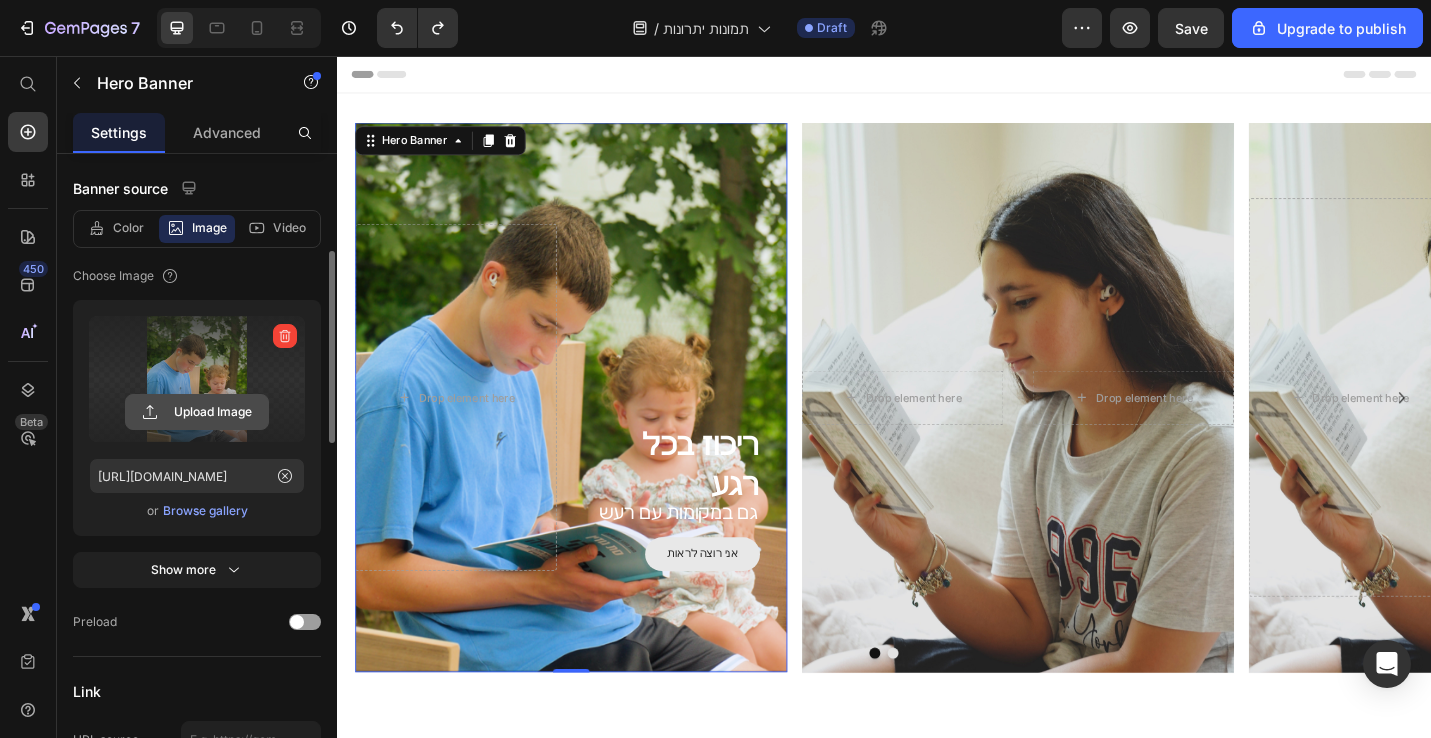 click 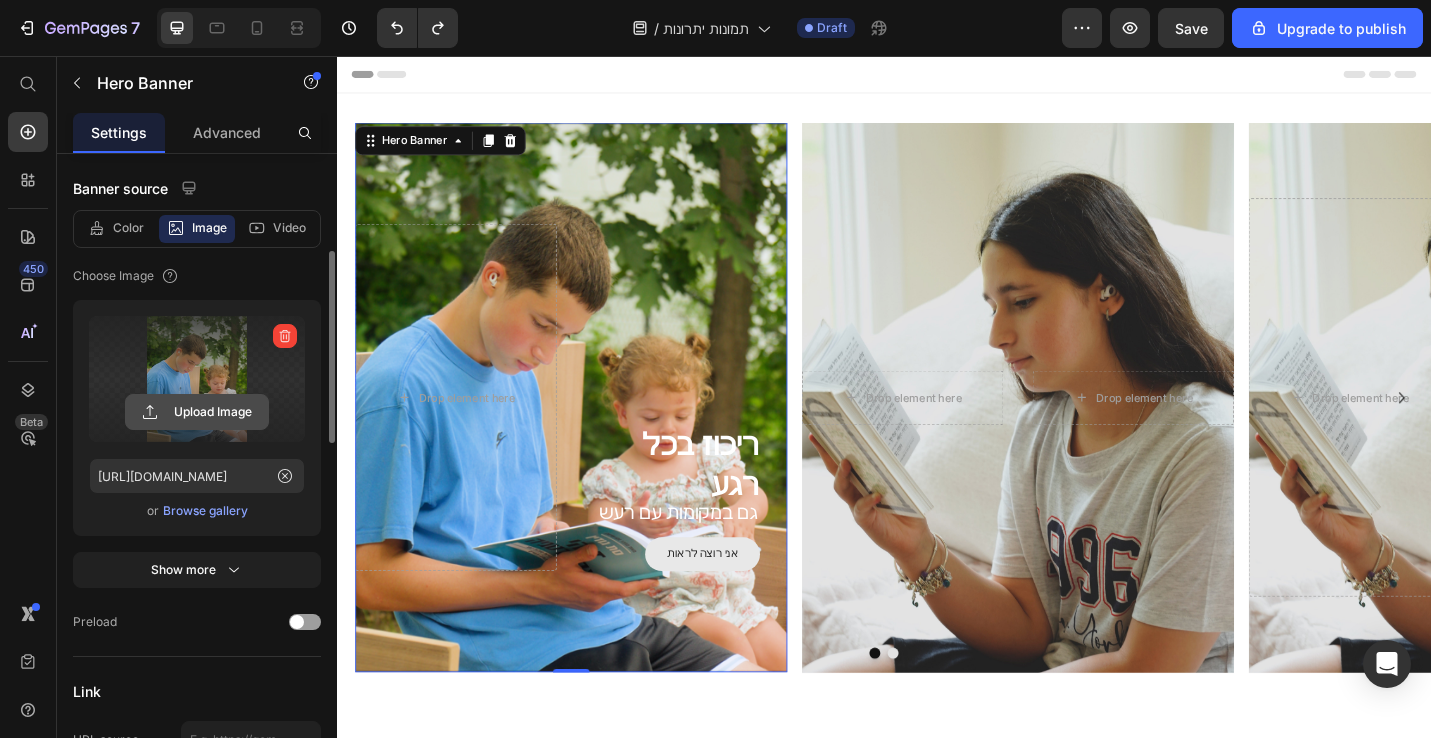 type on "C:\fakepath\למידה.png" 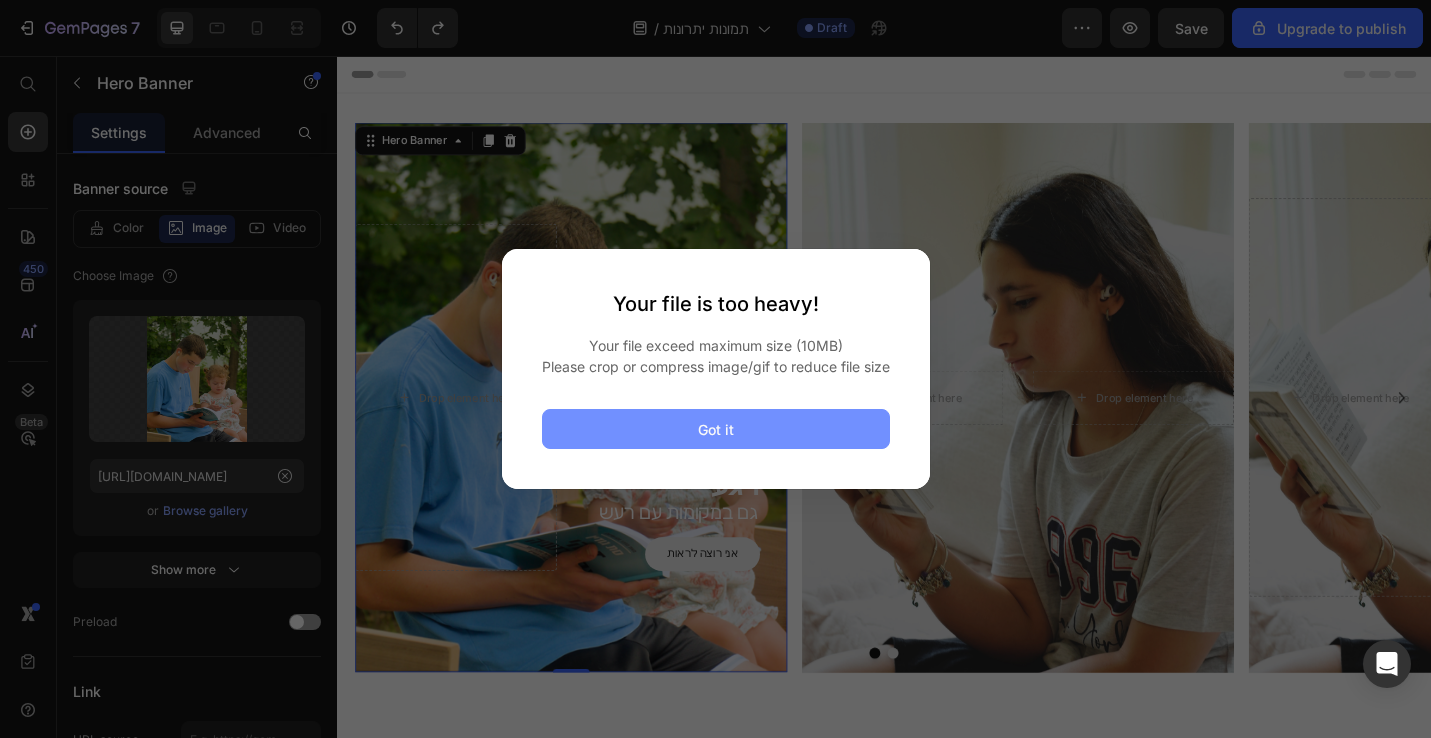 click on "Got it" at bounding box center [716, 429] 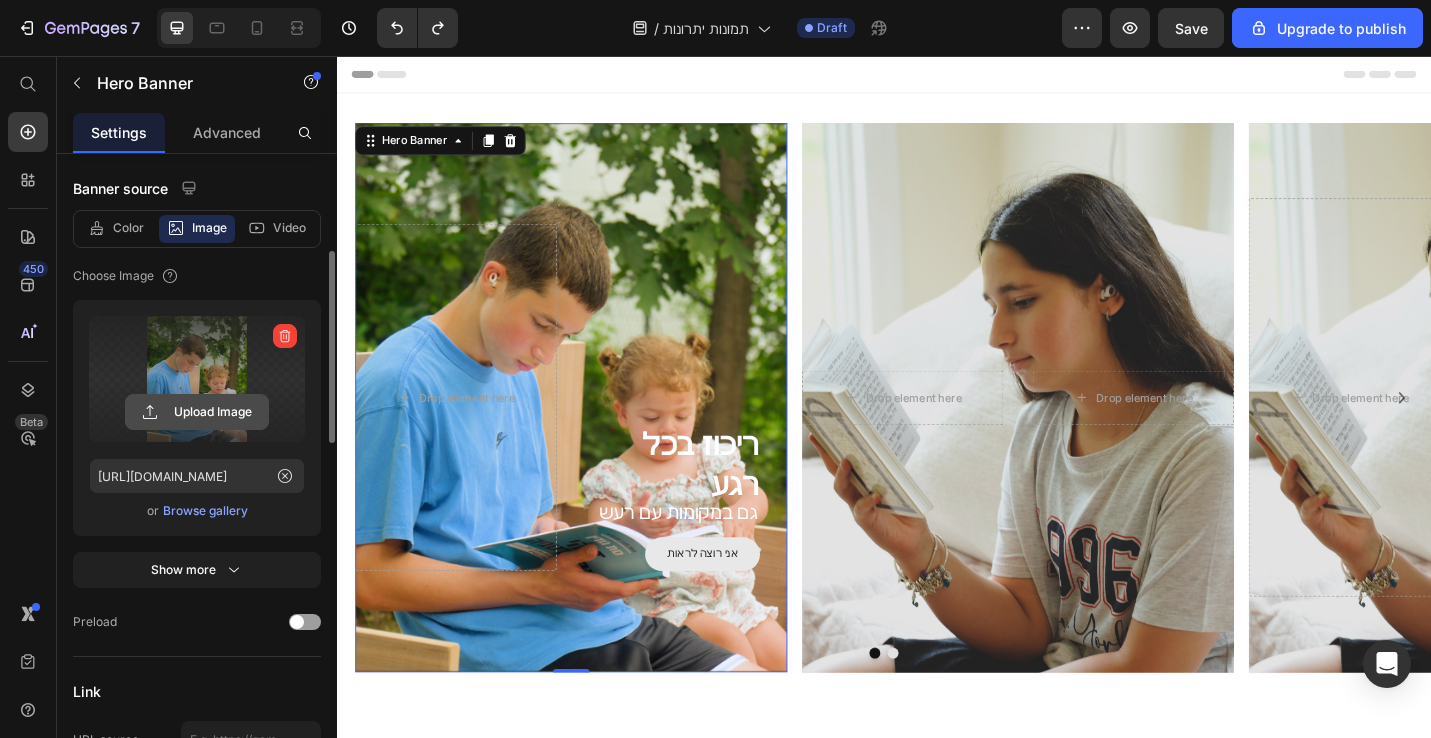 click 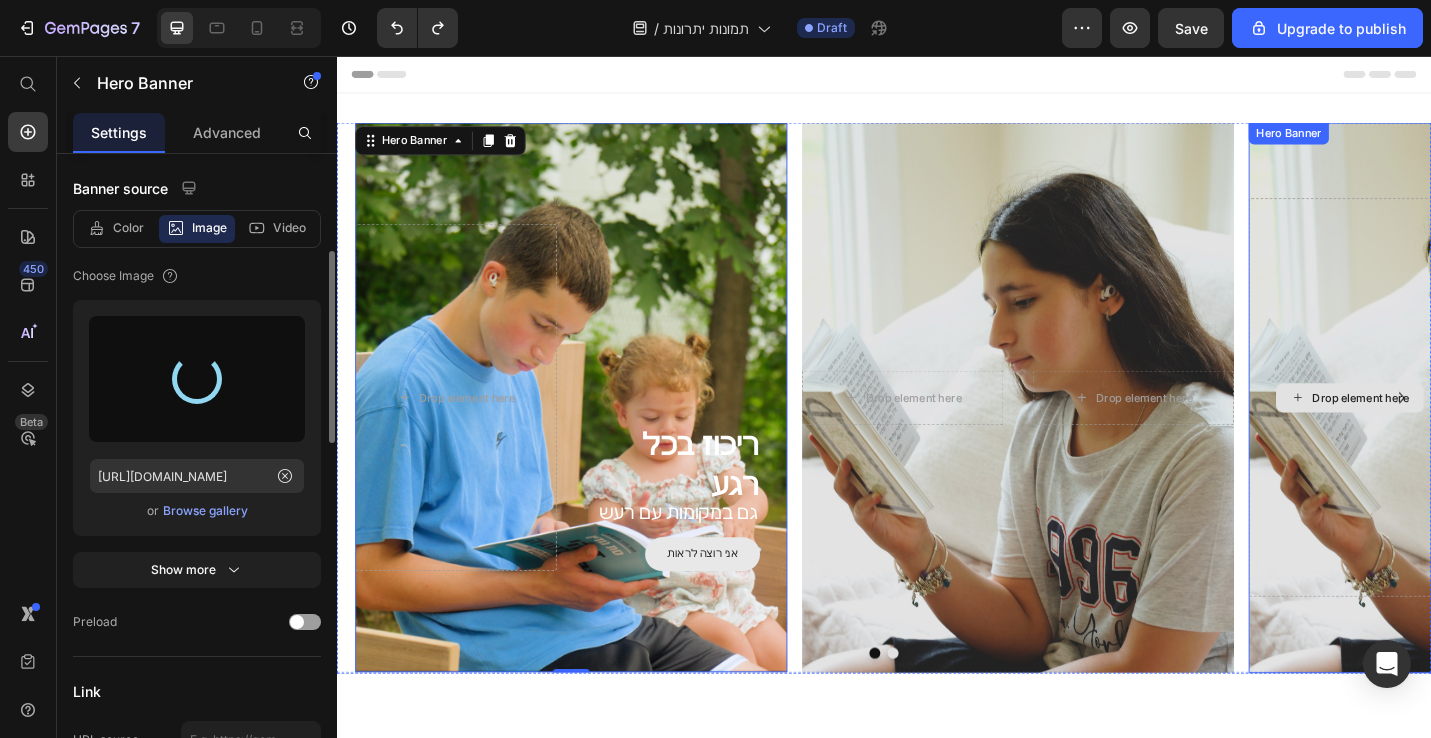 type on "[URL][DOMAIN_NAME]" 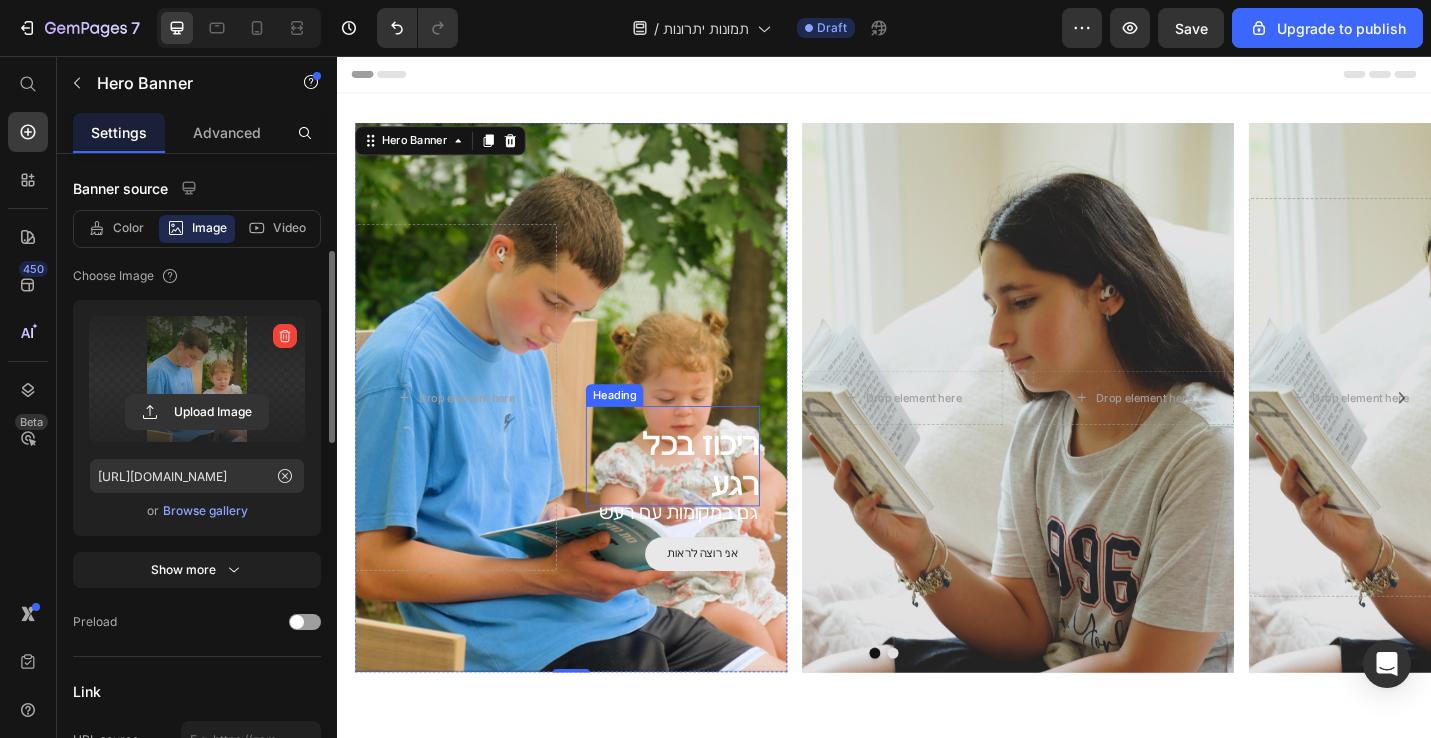 click on "ריכוז בכל רגע Heading גם במקומות עם רעש Text Block אני רוצה לראות Button" at bounding box center [720, 430] 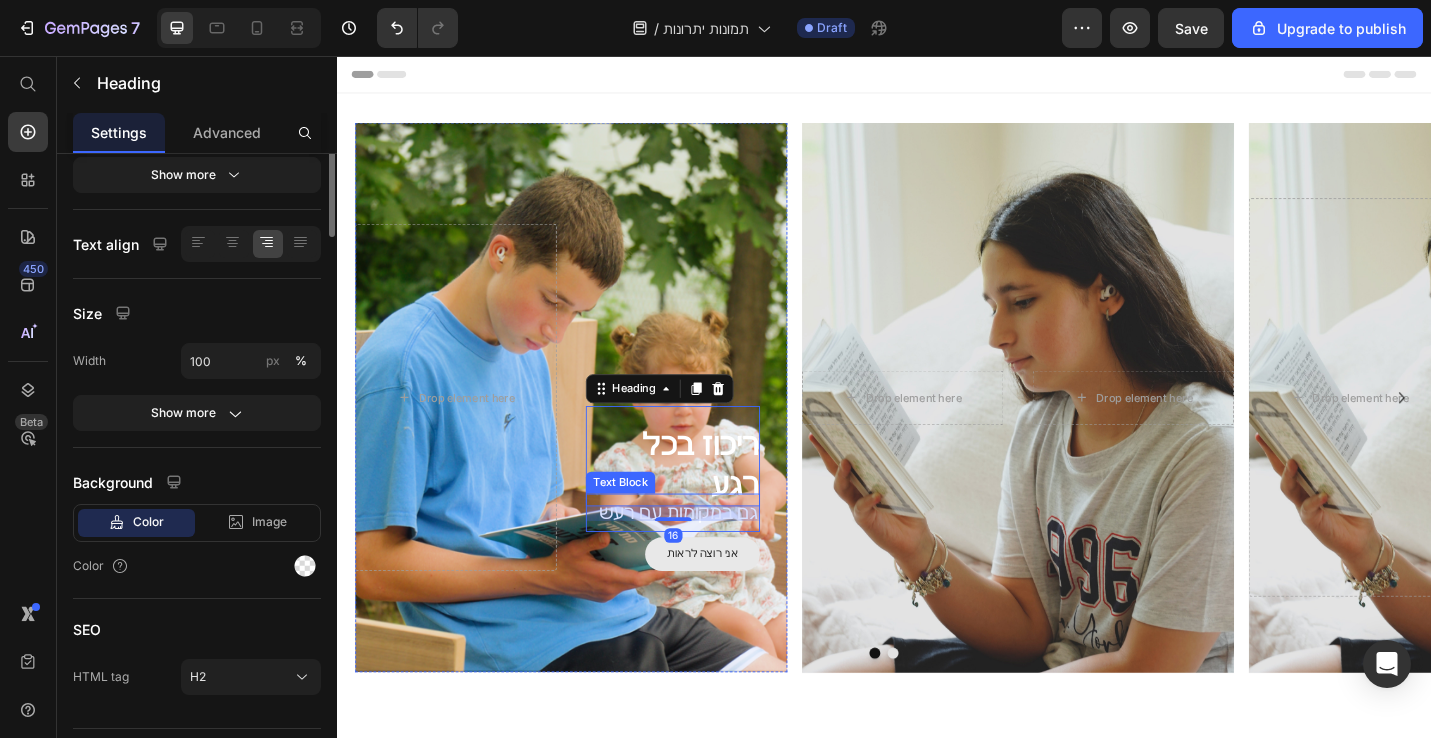 scroll, scrollTop: 0, scrollLeft: 0, axis: both 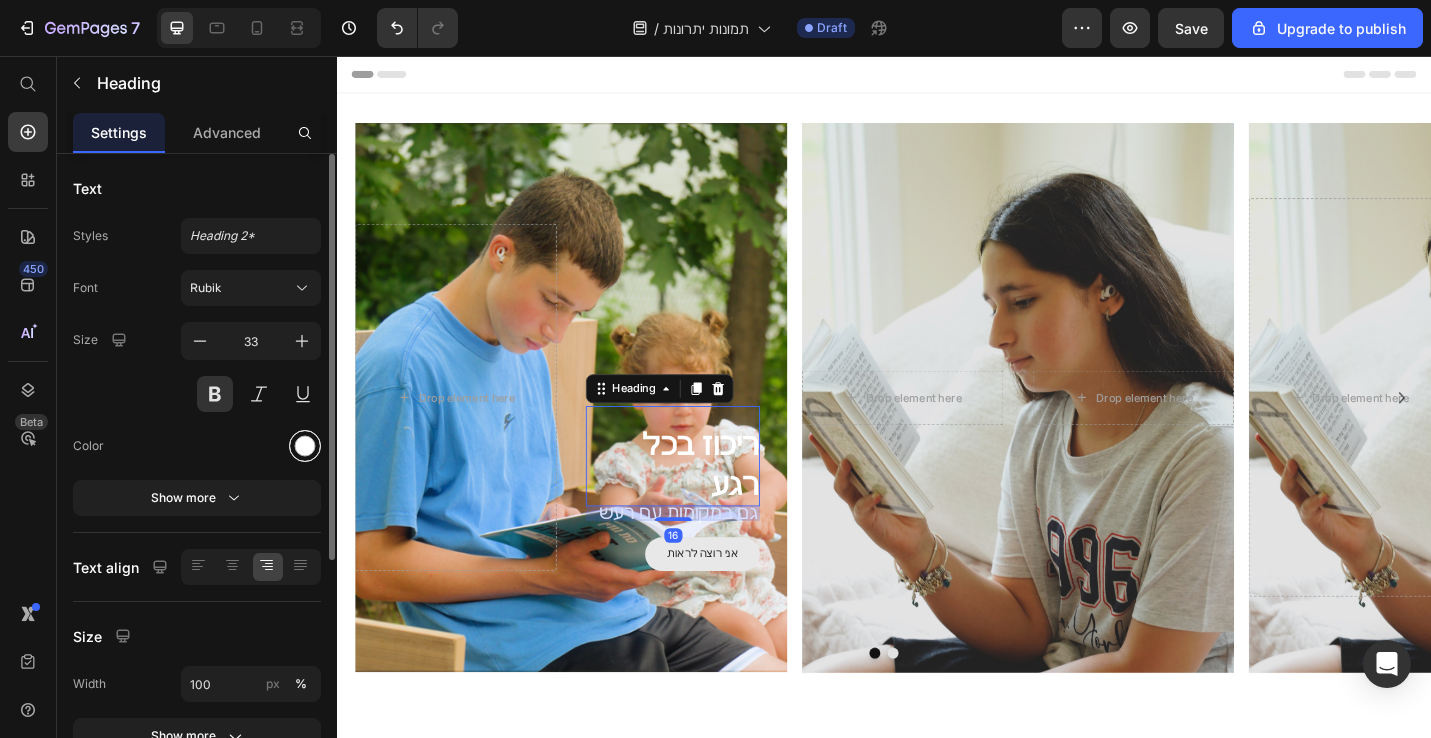 click at bounding box center [305, 446] 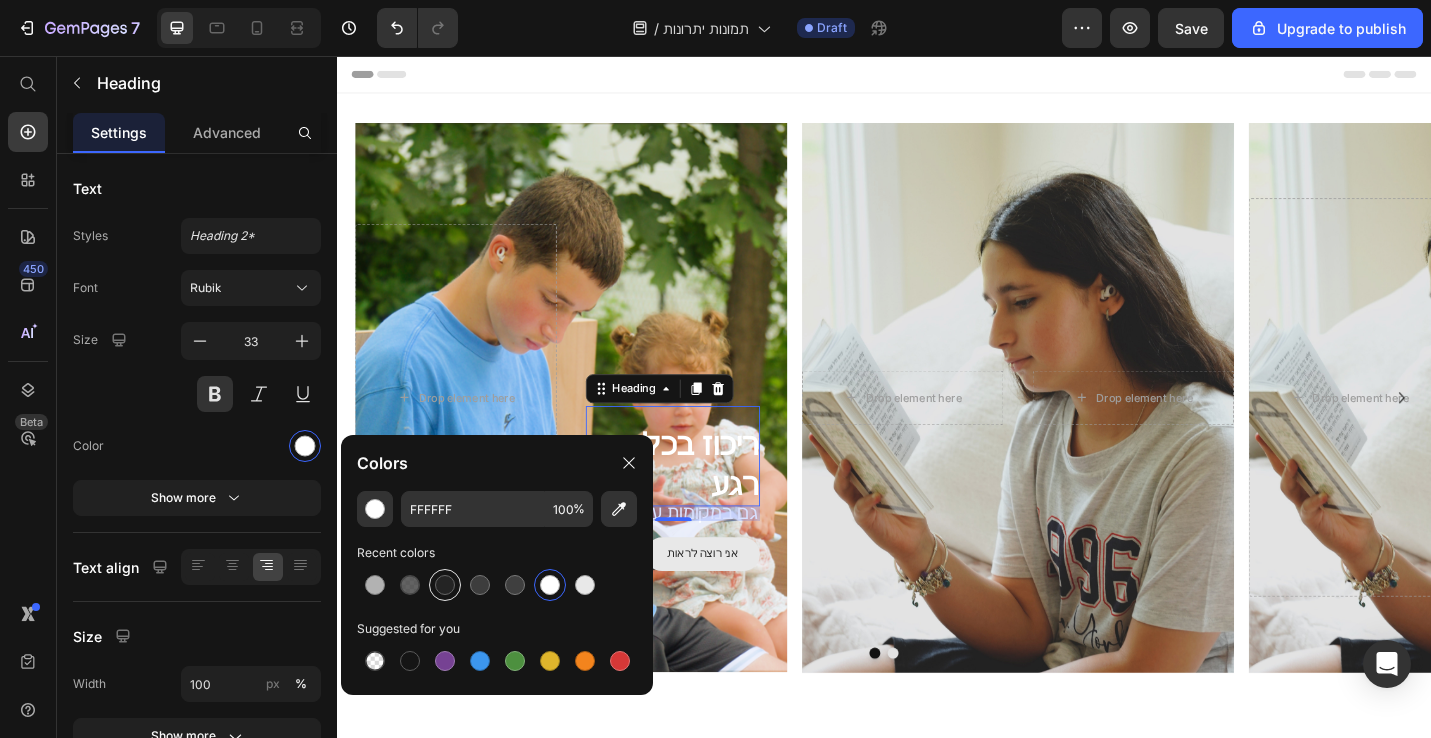click at bounding box center [445, 585] 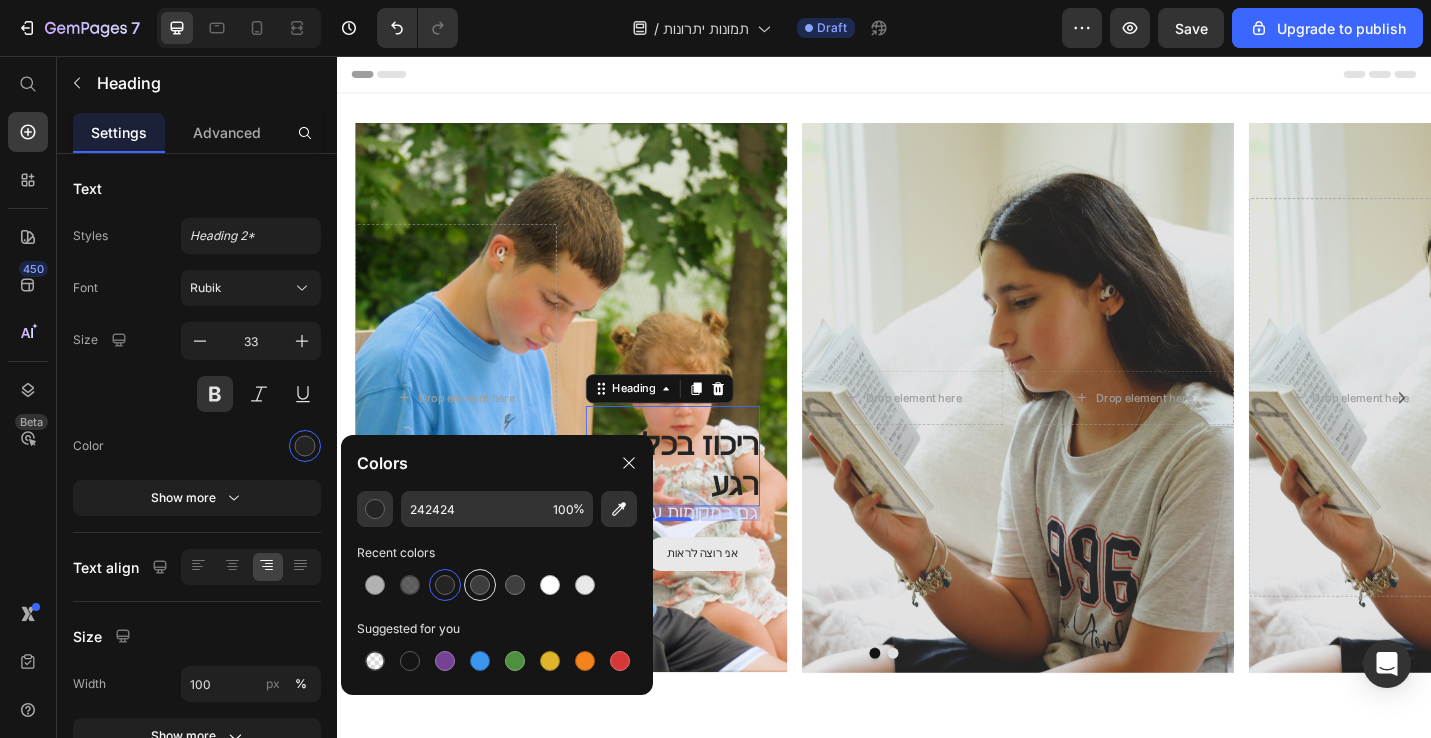 click at bounding box center (480, 585) 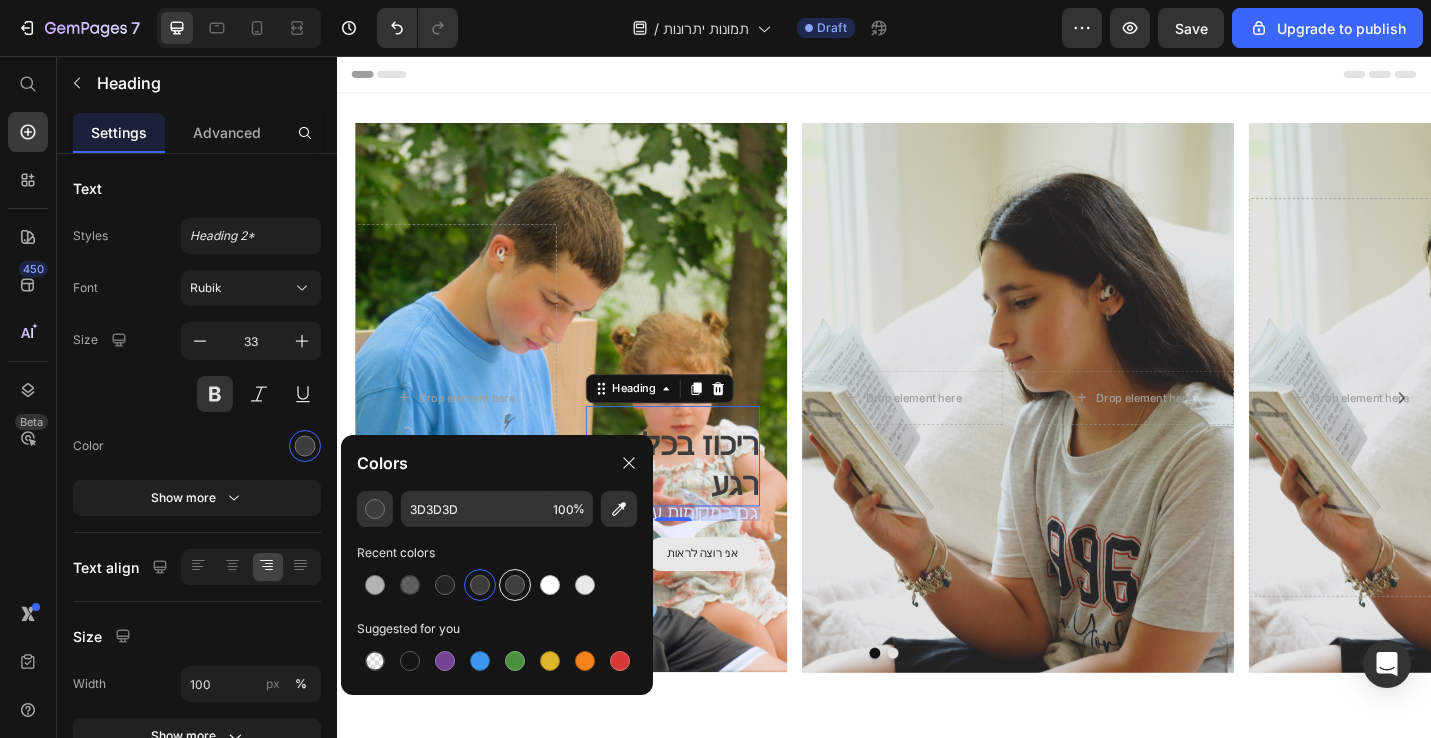 click at bounding box center [515, 585] 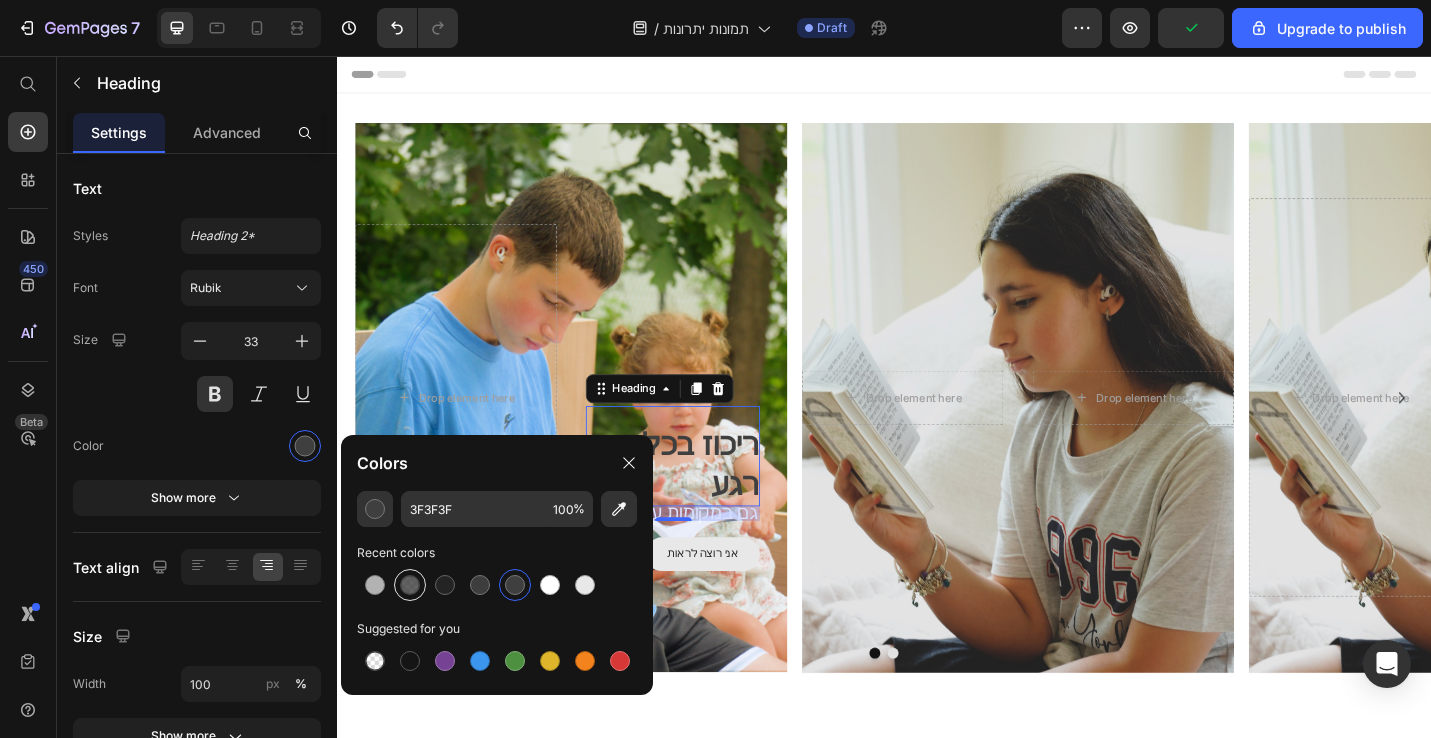 click at bounding box center (410, 585) 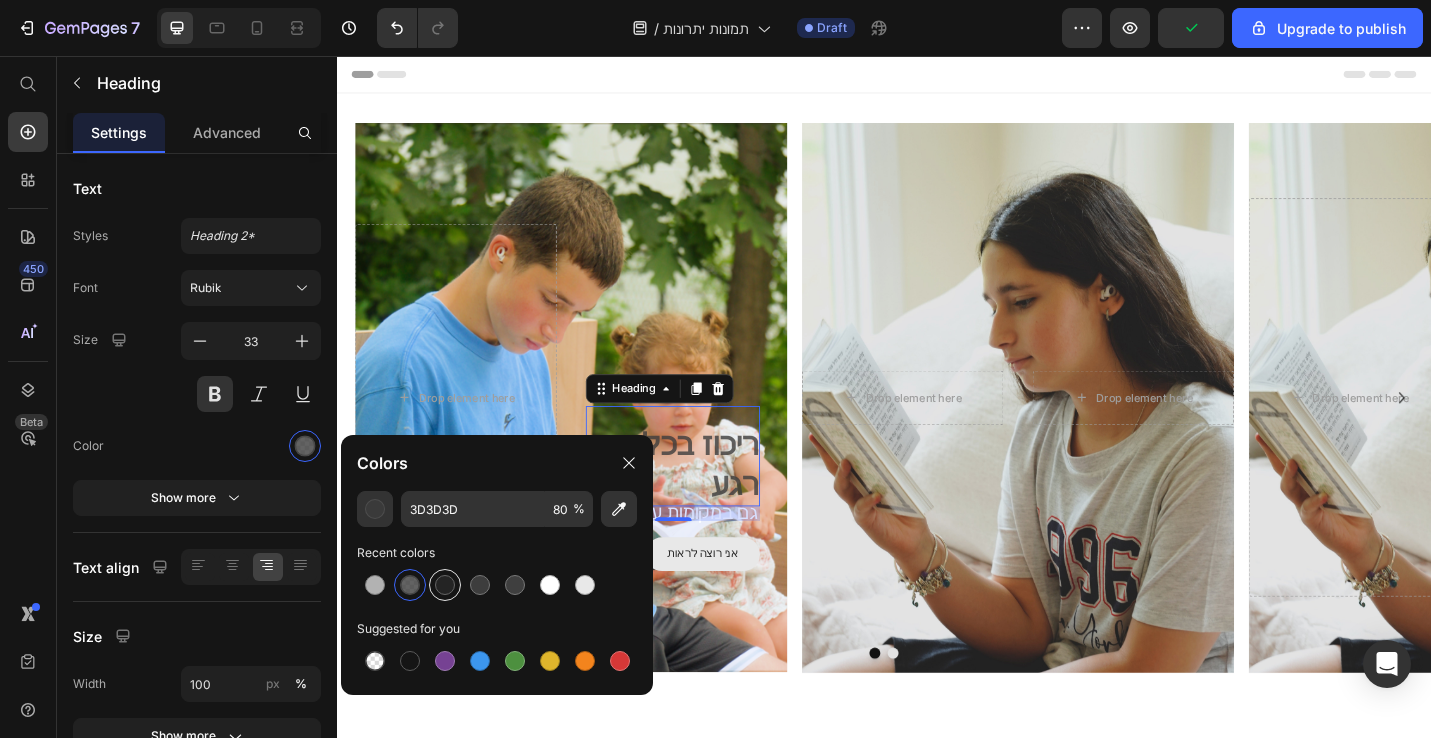 click at bounding box center (445, 585) 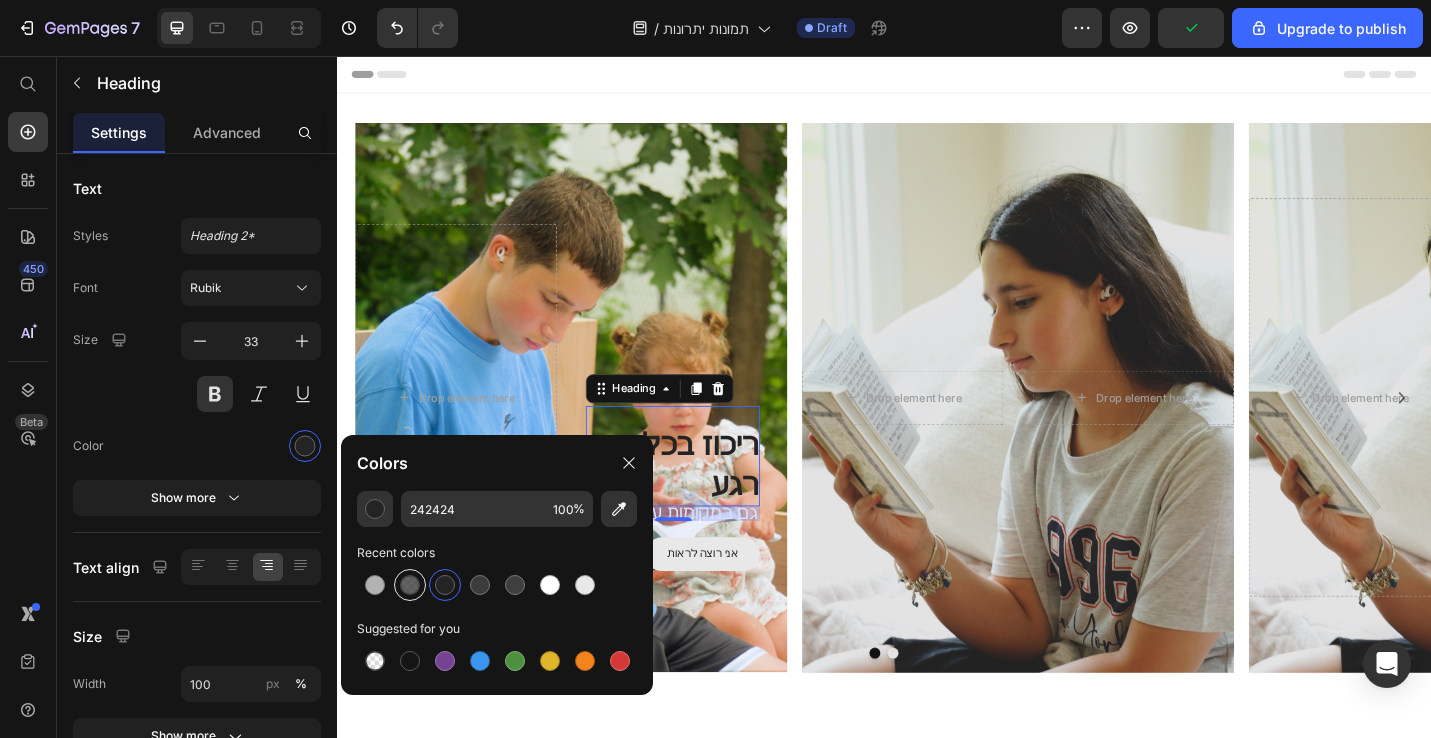 click at bounding box center [410, 585] 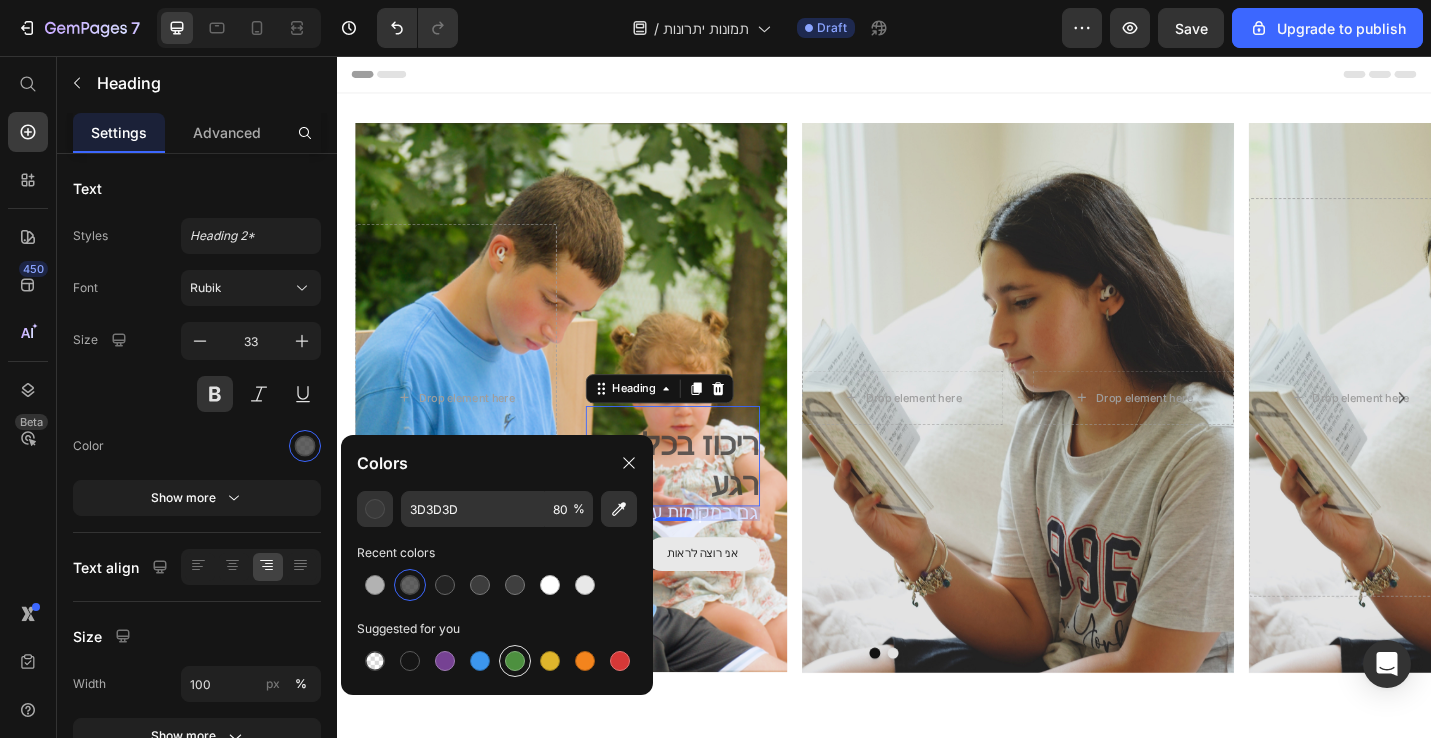 click at bounding box center [515, 661] 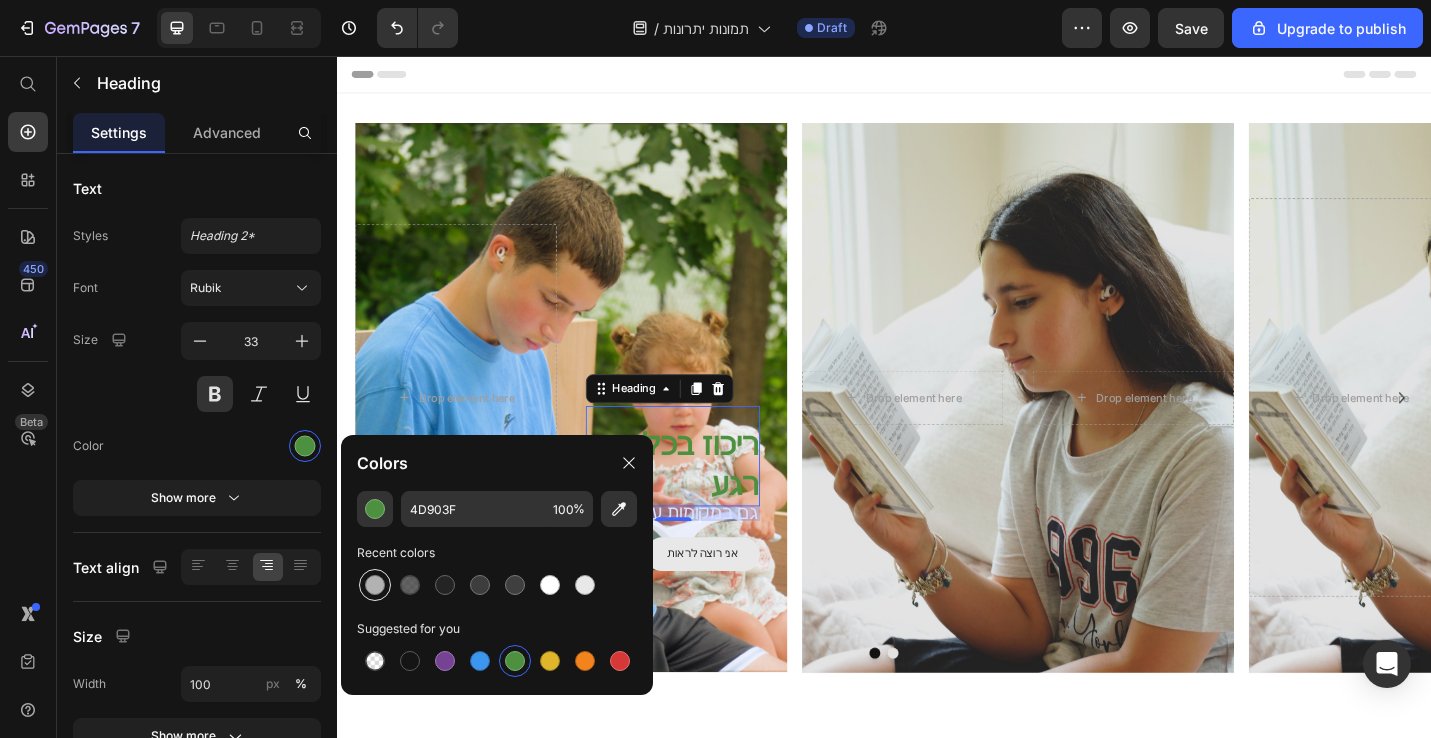 click at bounding box center [375, 585] 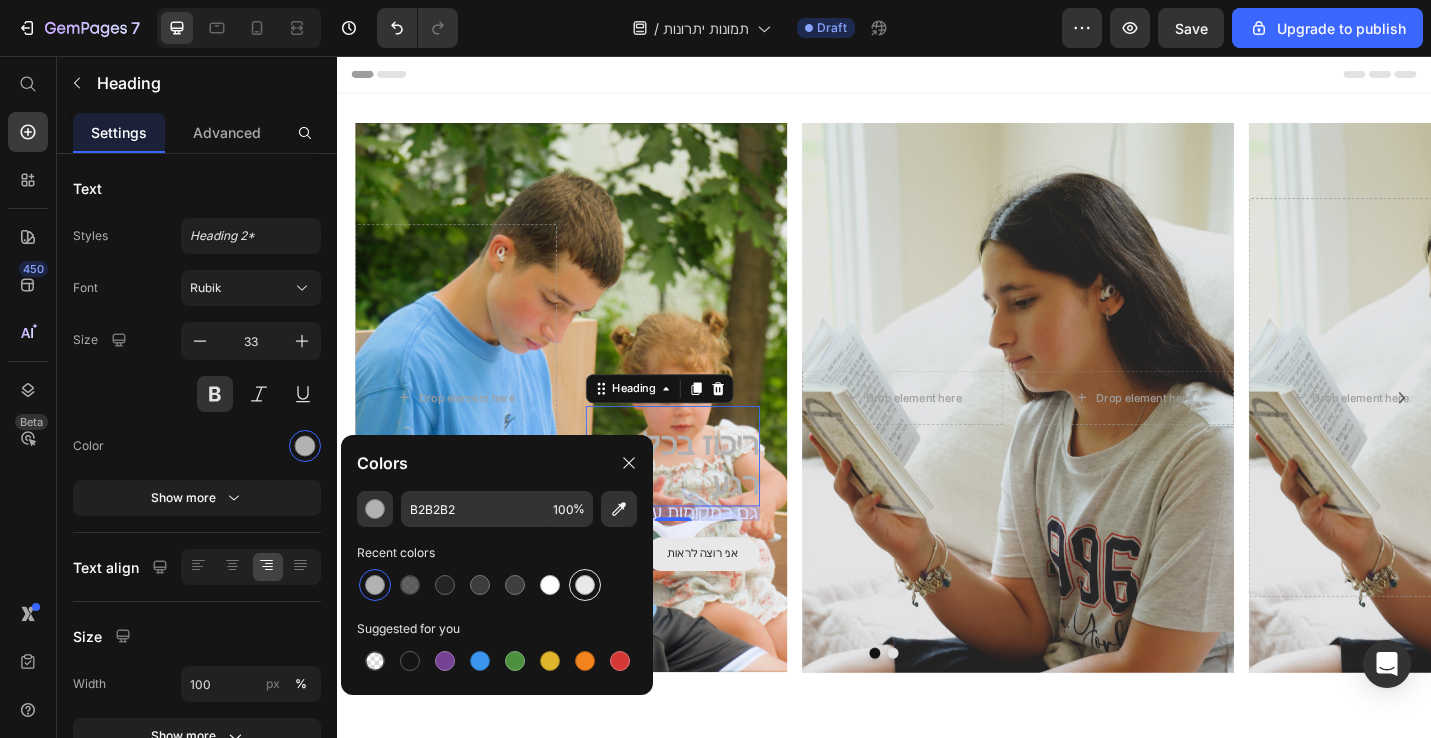 click at bounding box center (585, 585) 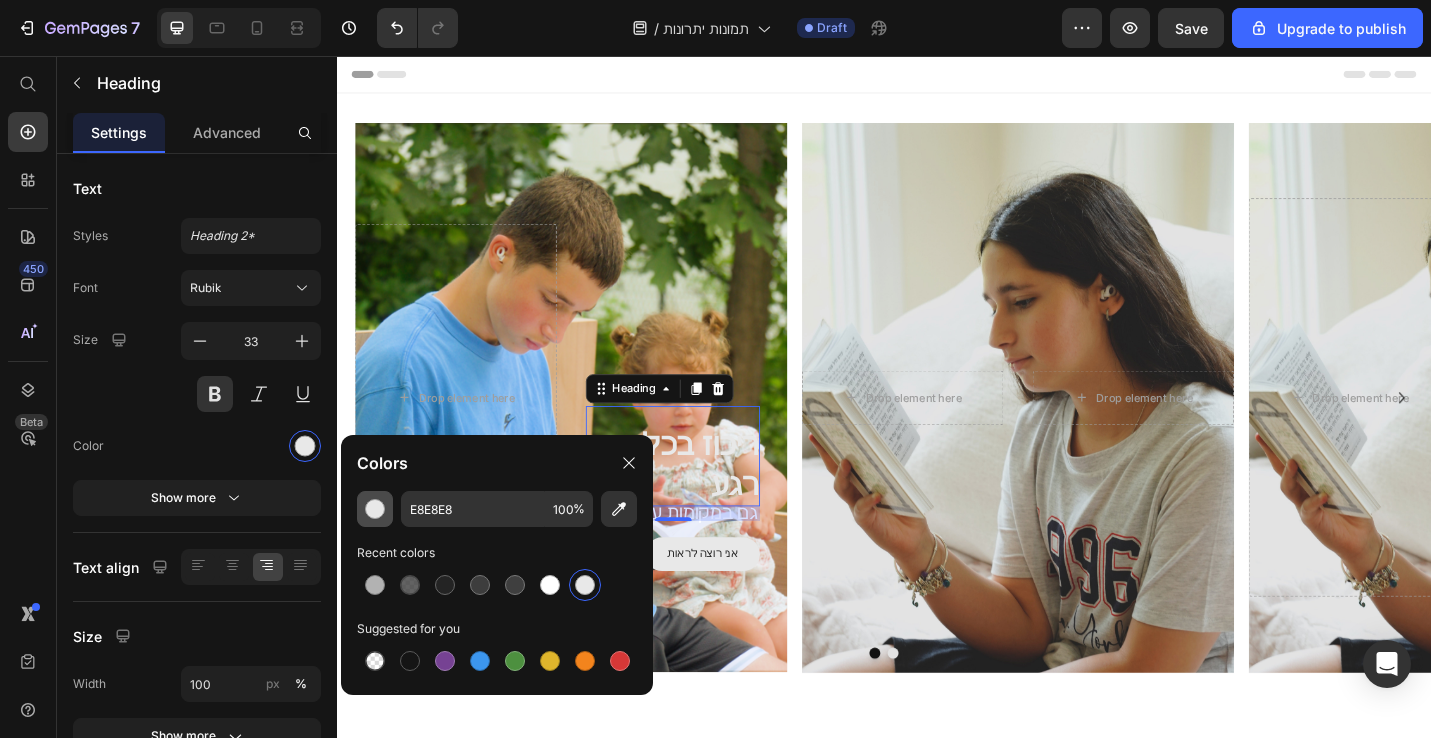 click at bounding box center (375, 509) 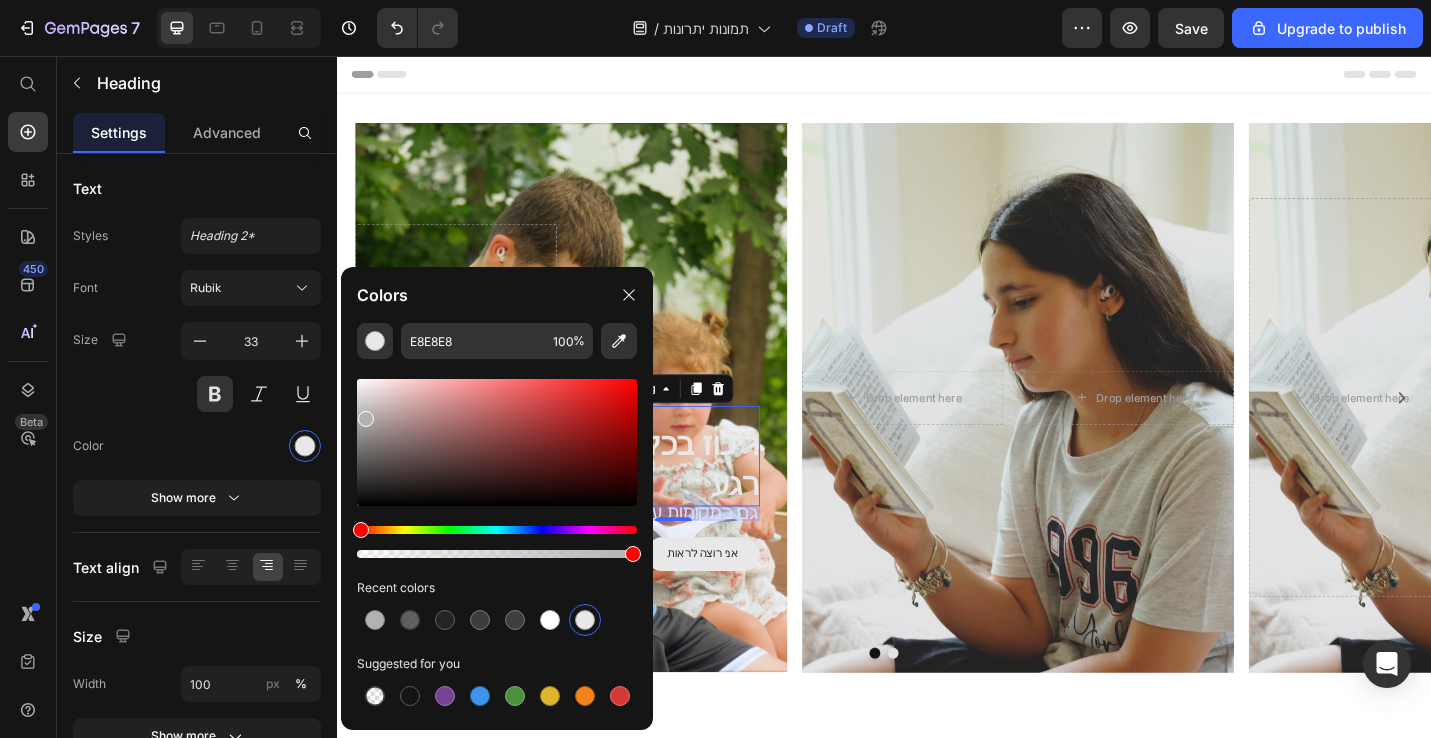 drag, startPoint x: 397, startPoint y: 415, endPoint x: 357, endPoint y: 415, distance: 40 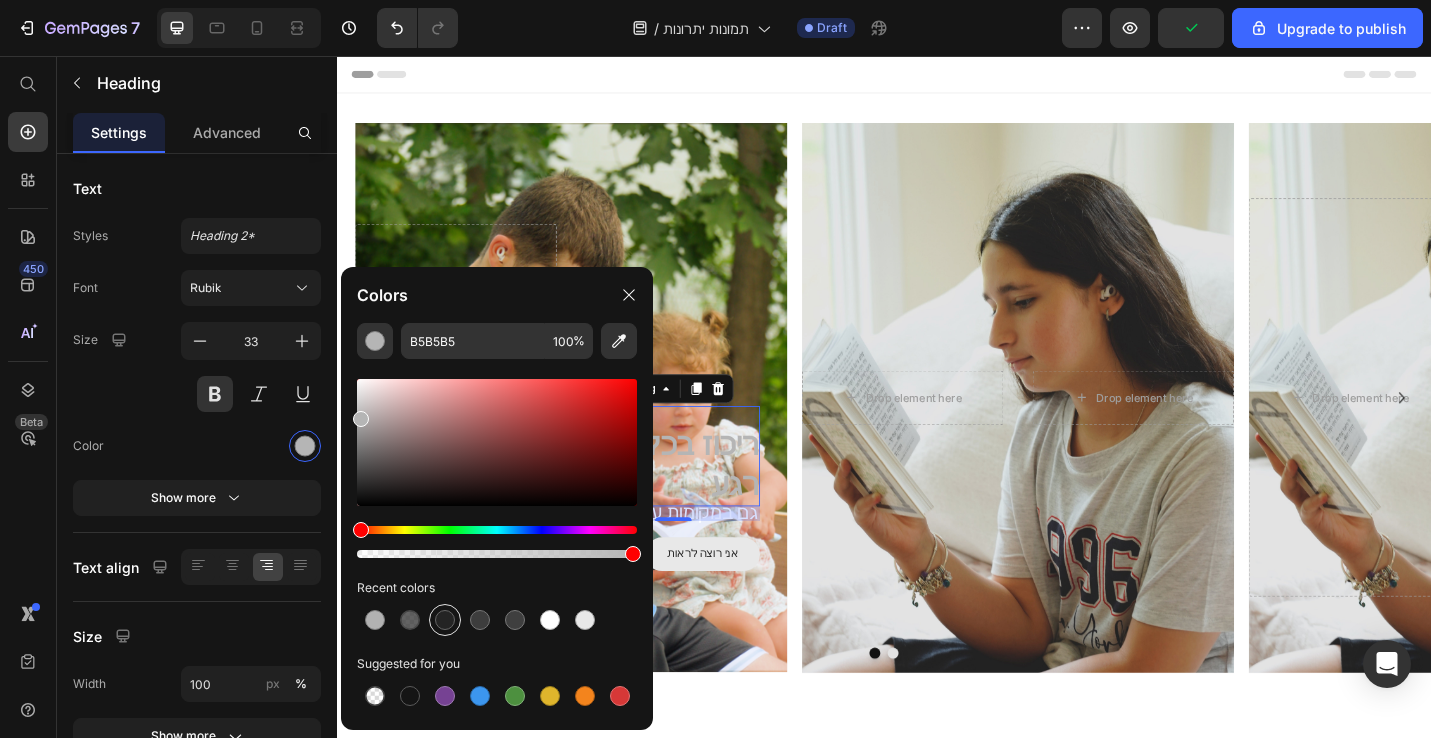 click at bounding box center [445, 620] 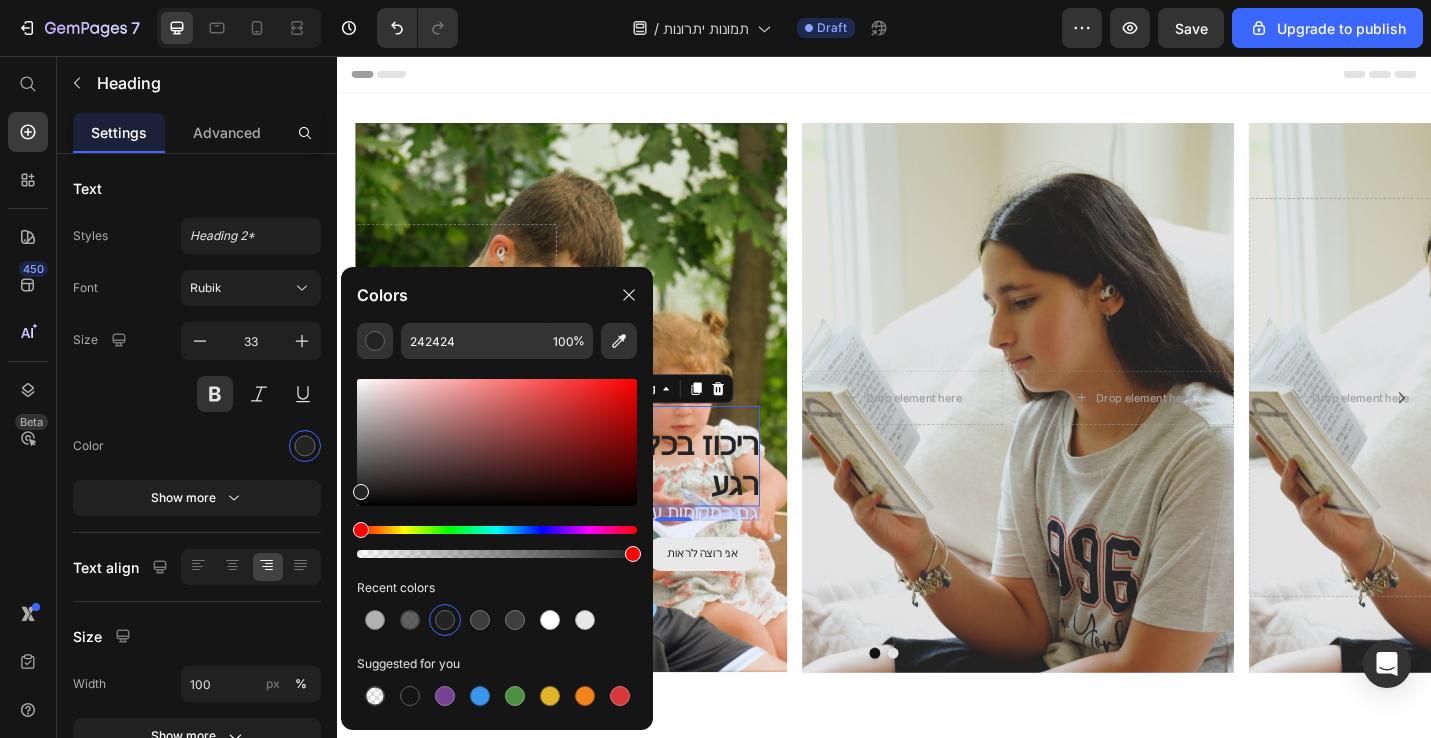 click on "16" at bounding box center [705, 558] 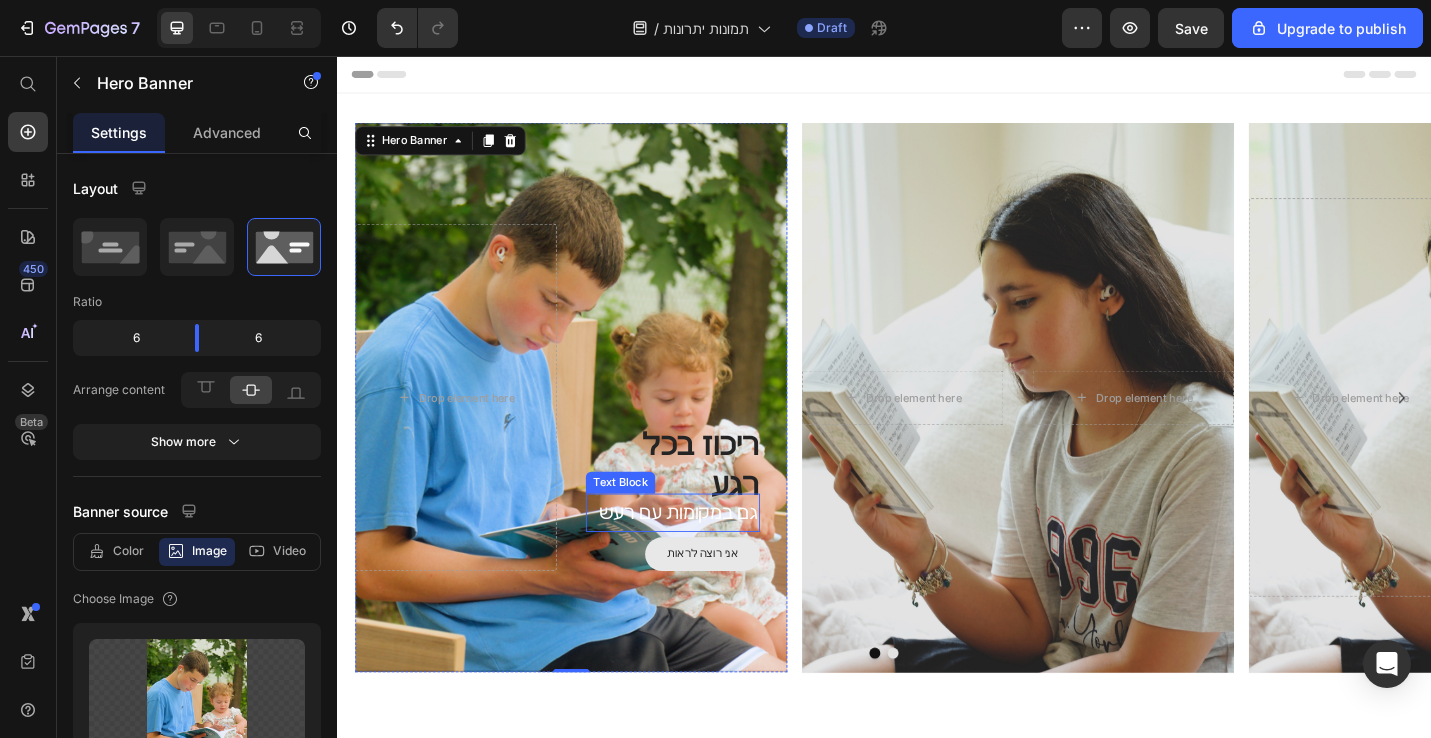 click on "גם במקומות עם רעש" at bounding box center [705, 557] 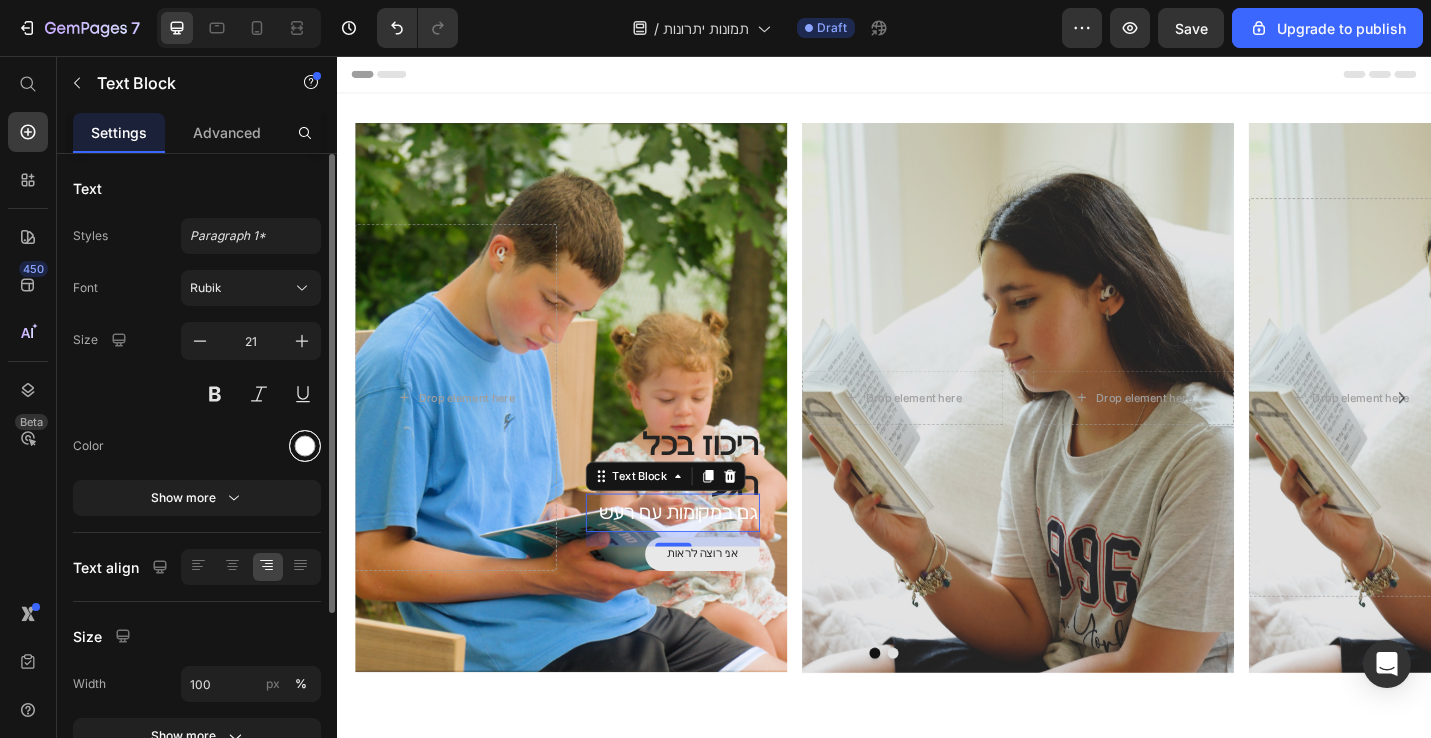 click at bounding box center (305, 446) 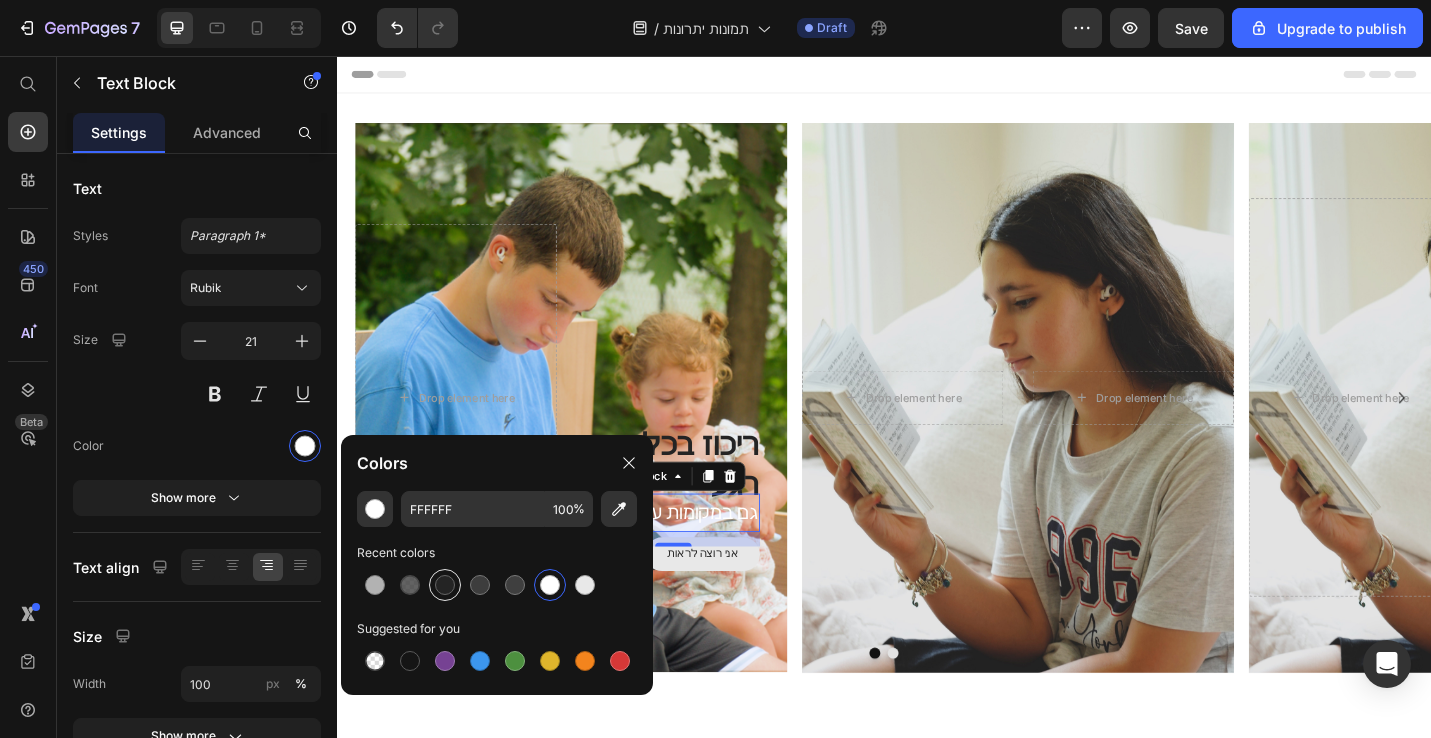 click at bounding box center (445, 585) 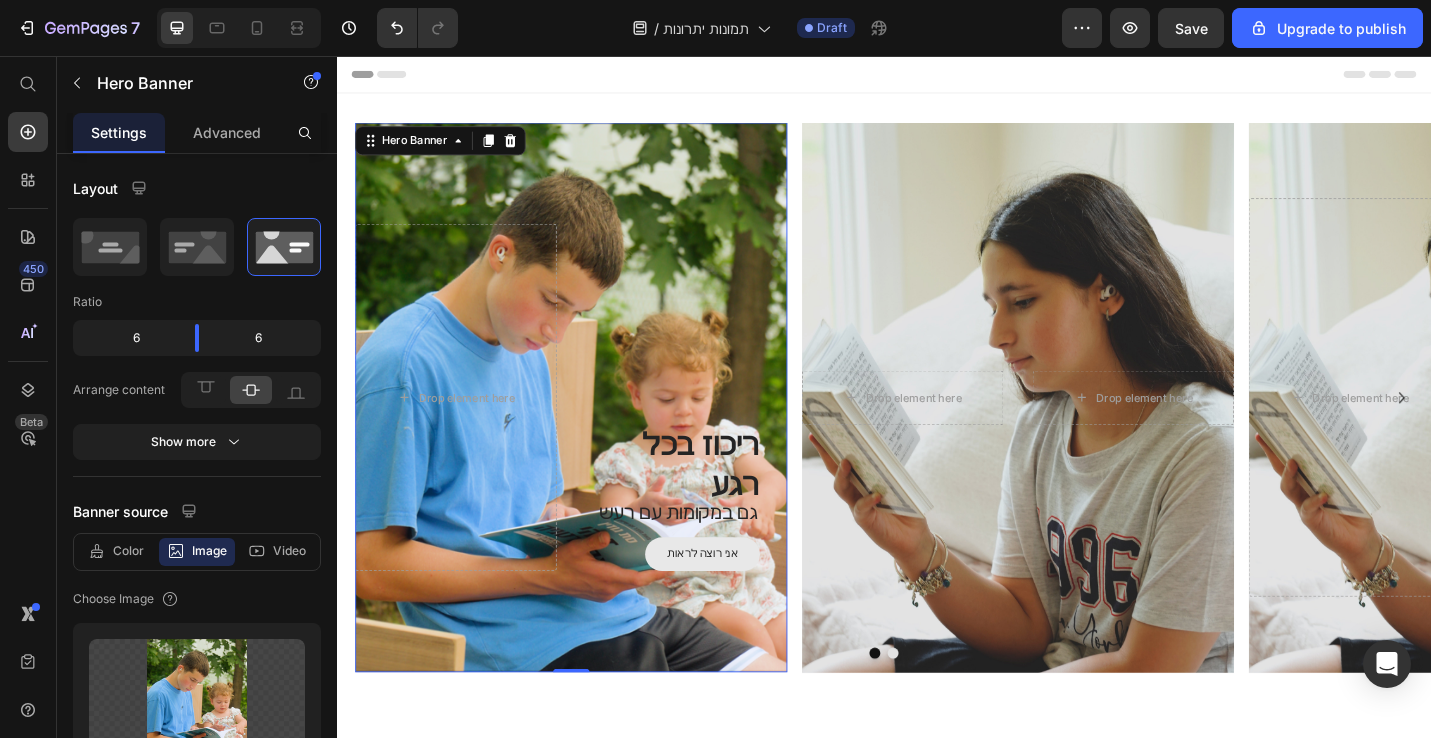 click on "ריכוז בכל רגע Heading גם במקומות עם רעש Text Block אני רוצה לראות Button
Drop element here" at bounding box center [594, 430] 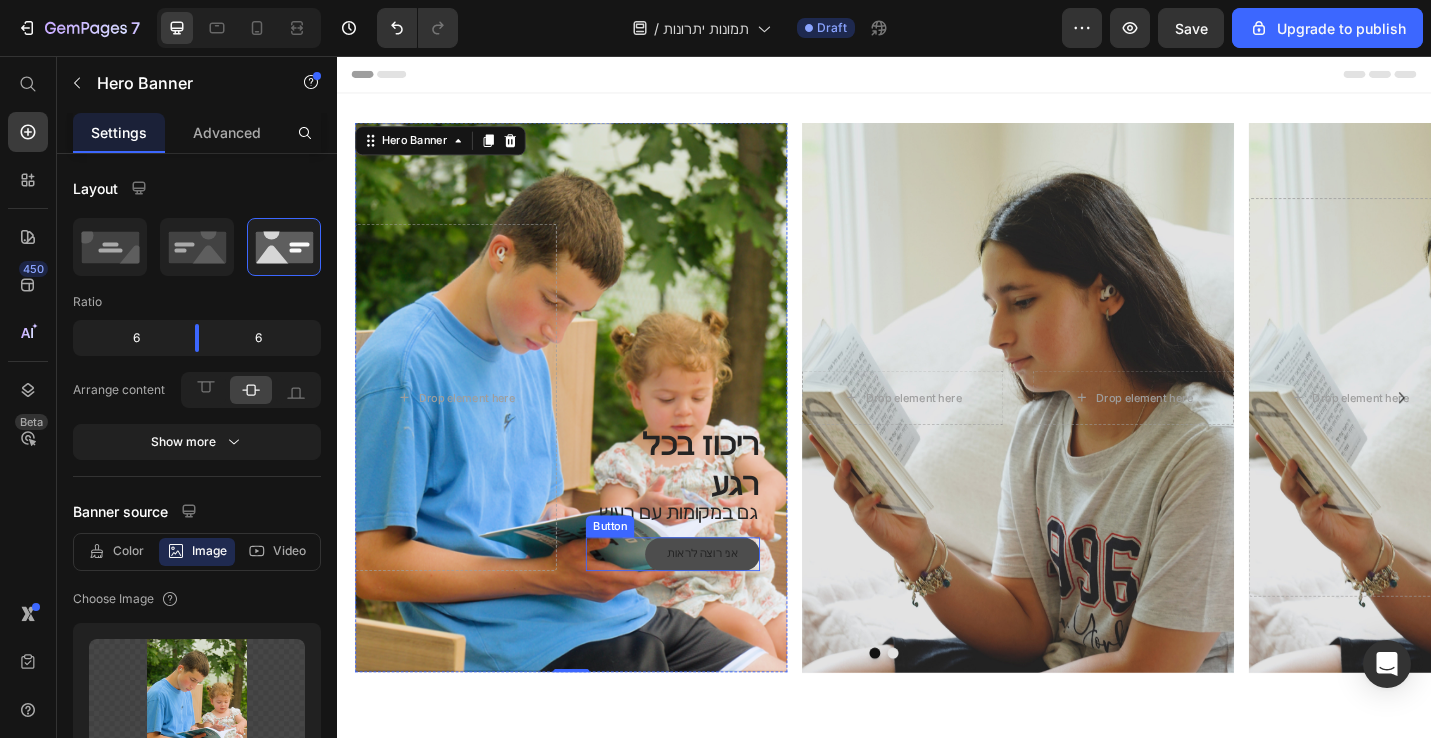 click on "אני רוצה לראות" at bounding box center (738, 603) 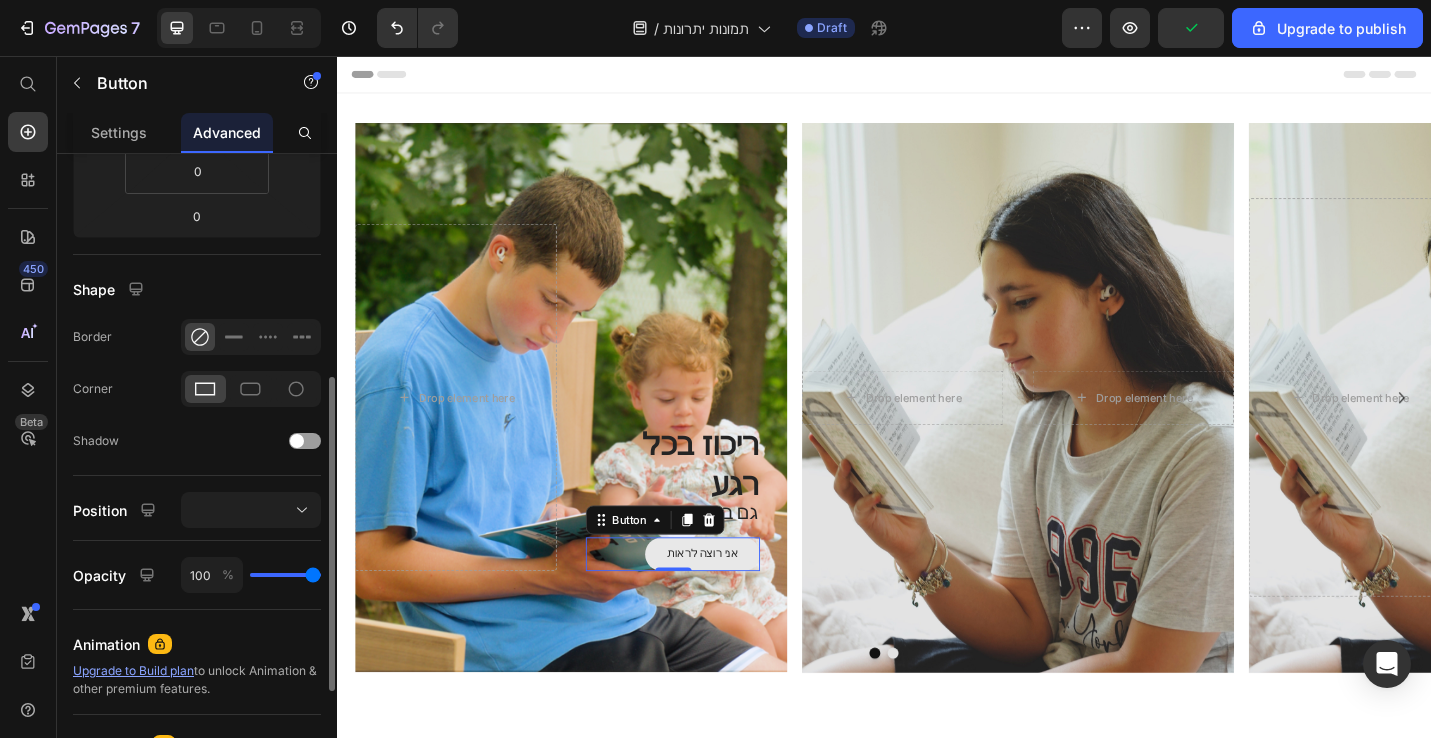 scroll, scrollTop: 416, scrollLeft: 0, axis: vertical 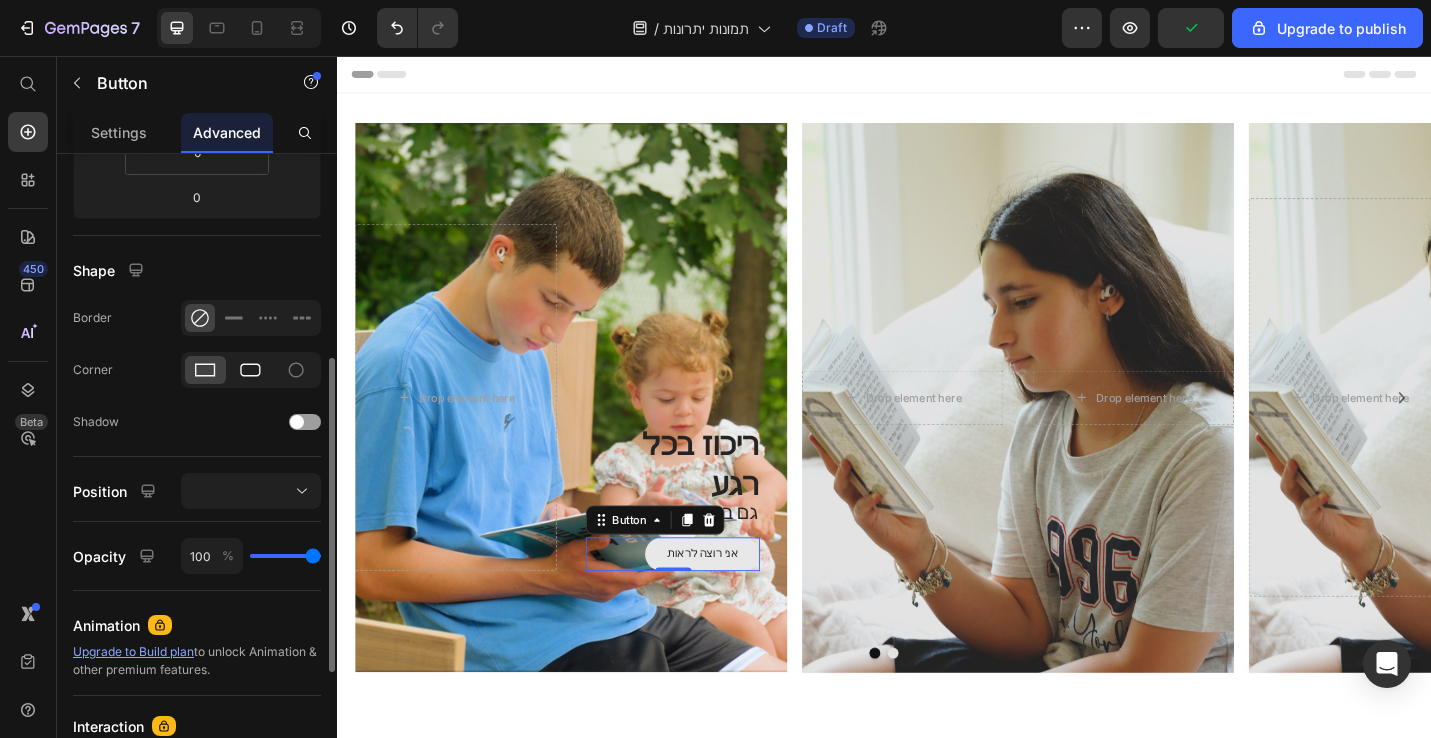 click 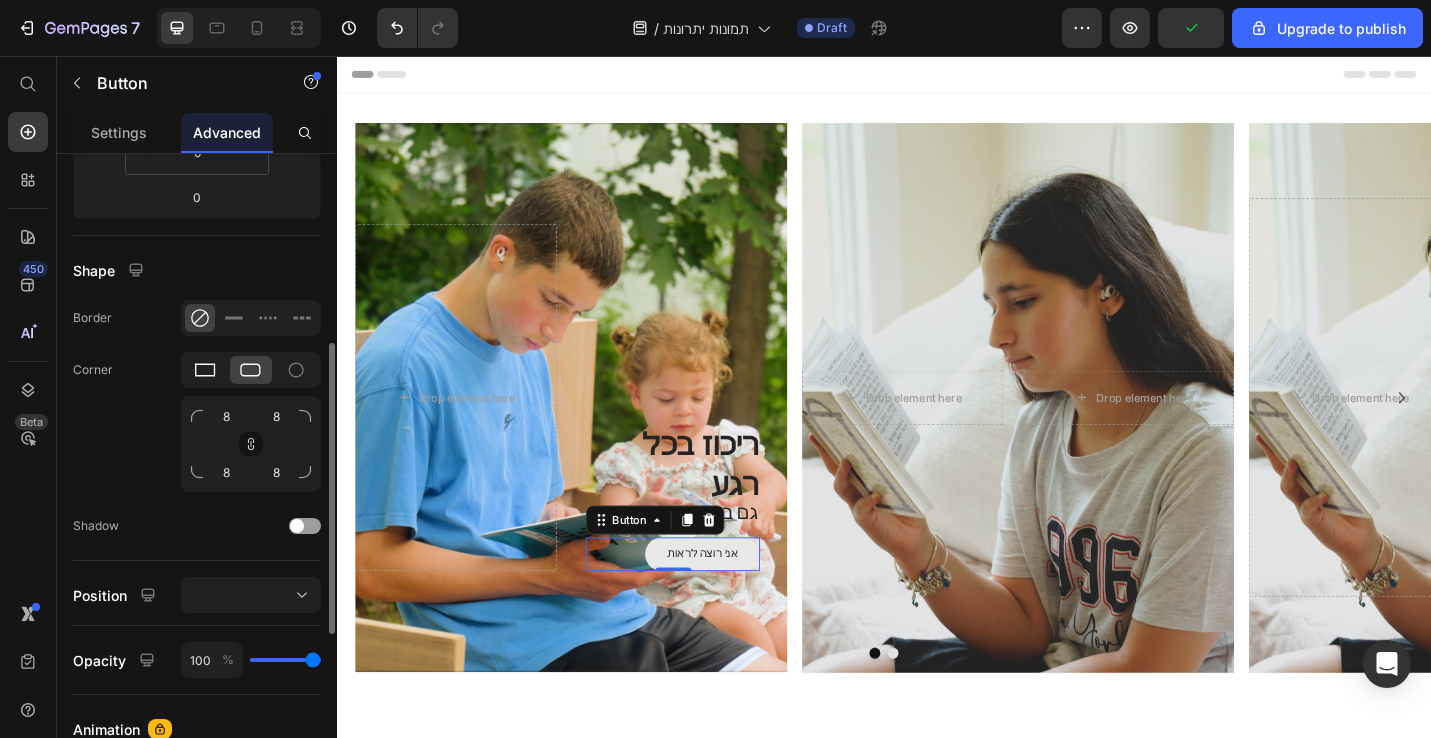 click 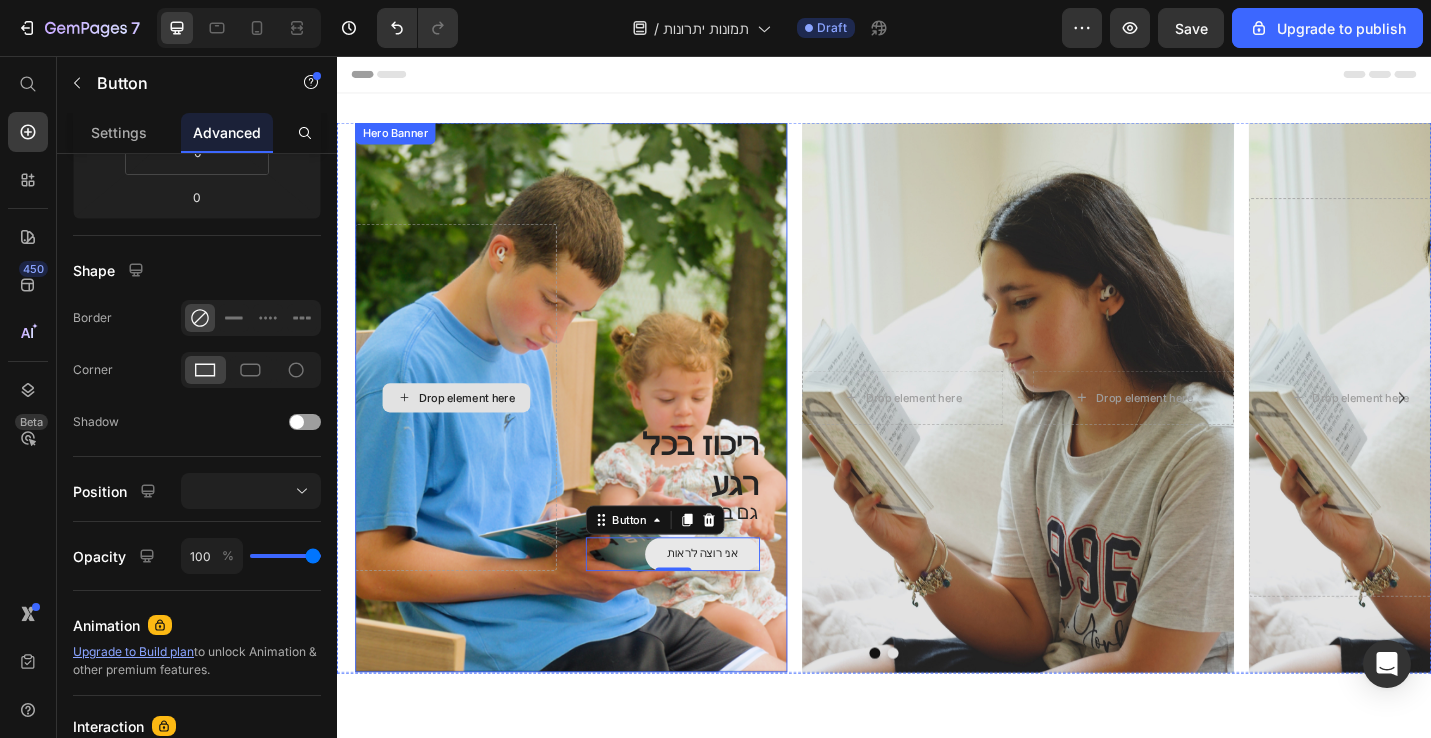 click on "Drop element here" at bounding box center (467, 430) 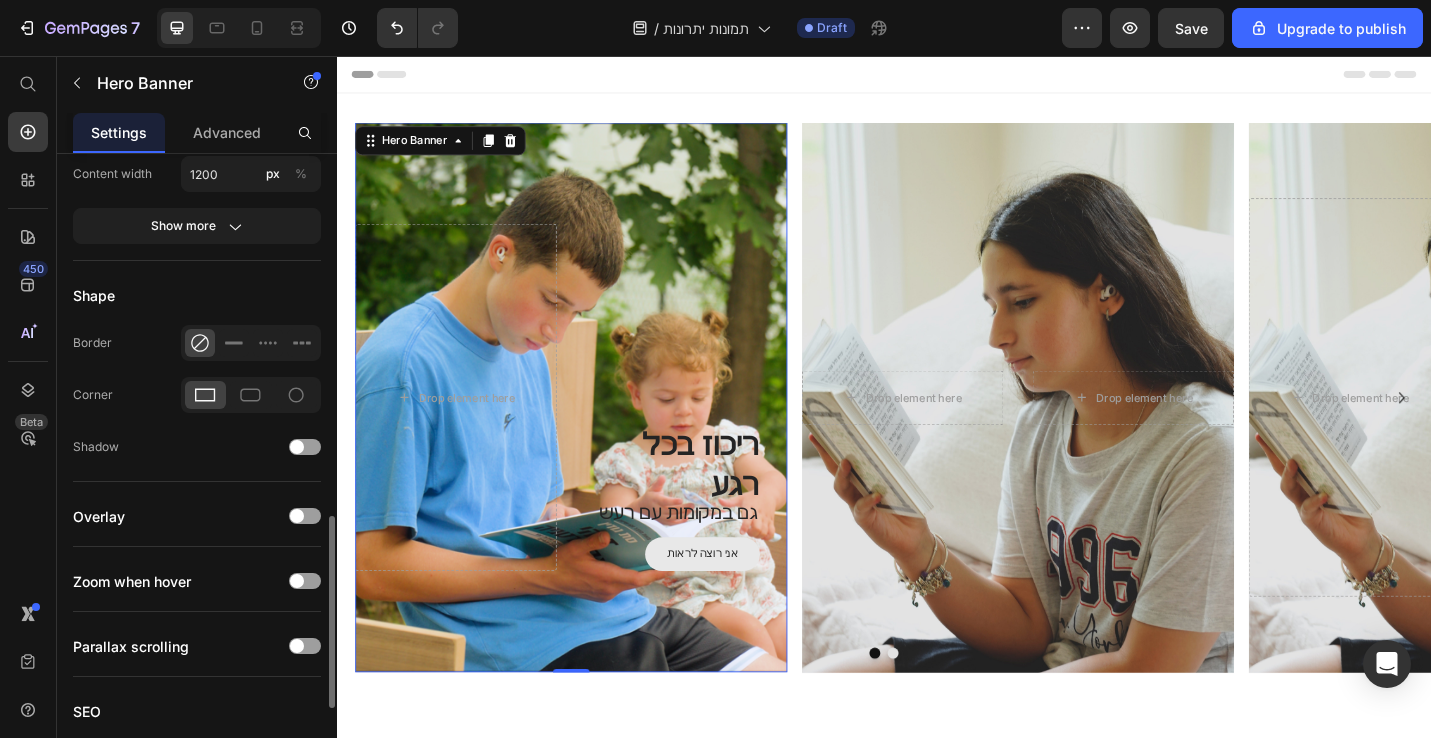 scroll, scrollTop: 1239, scrollLeft: 0, axis: vertical 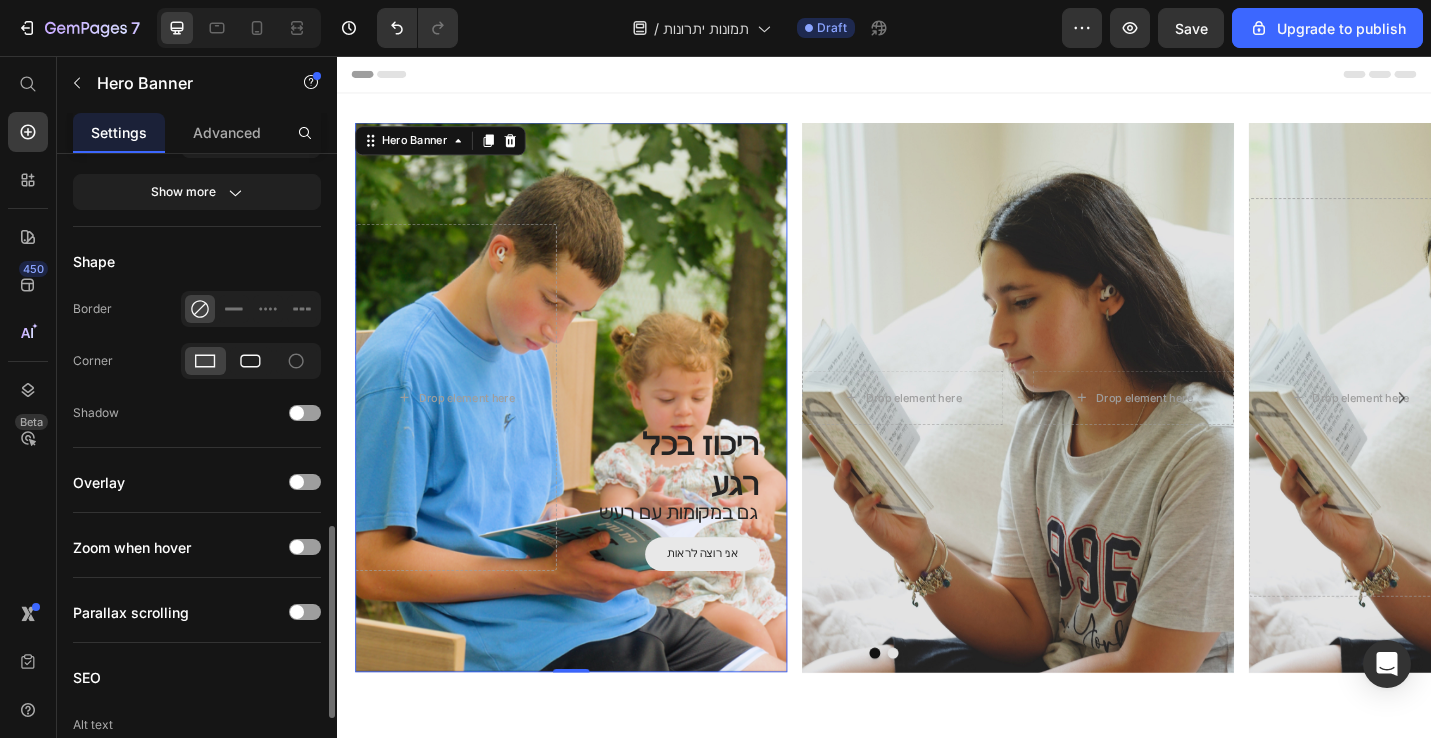 click 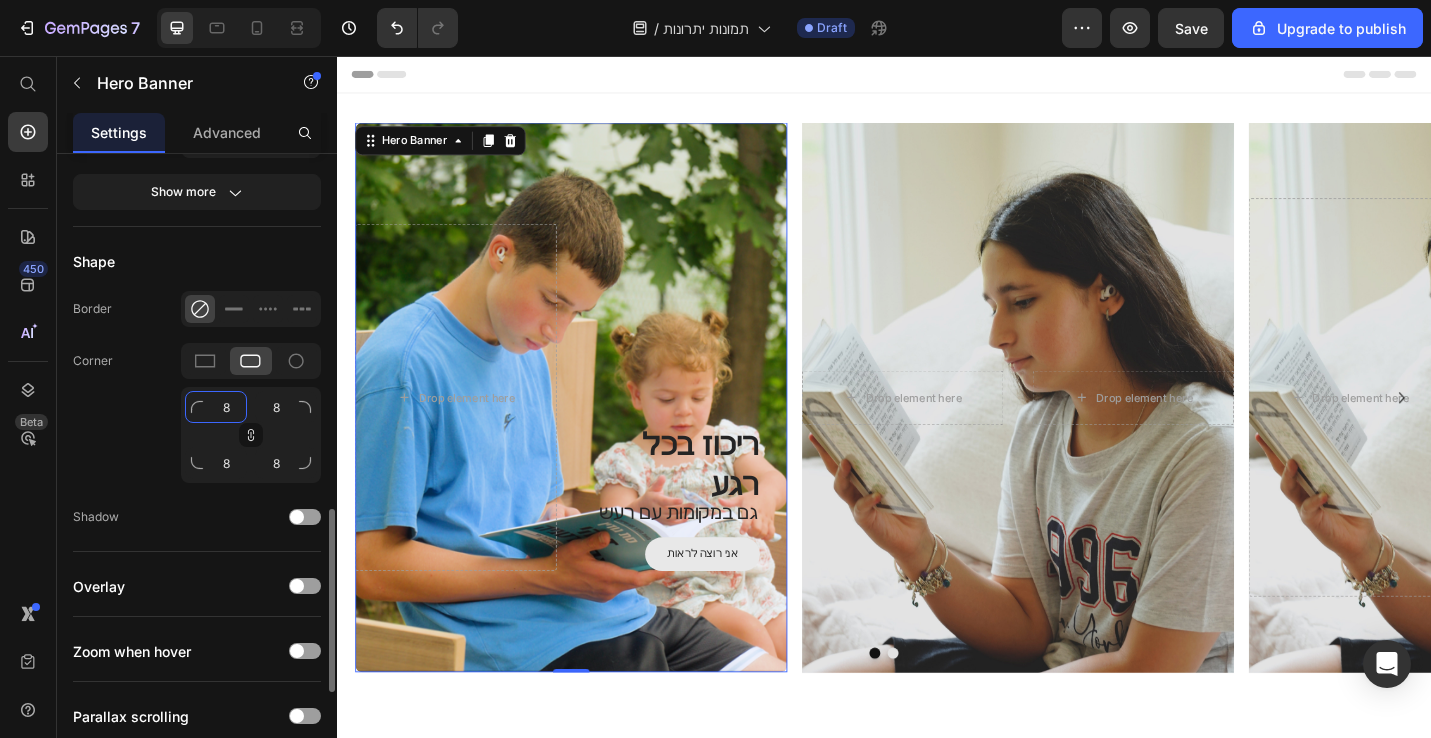 click on "8" 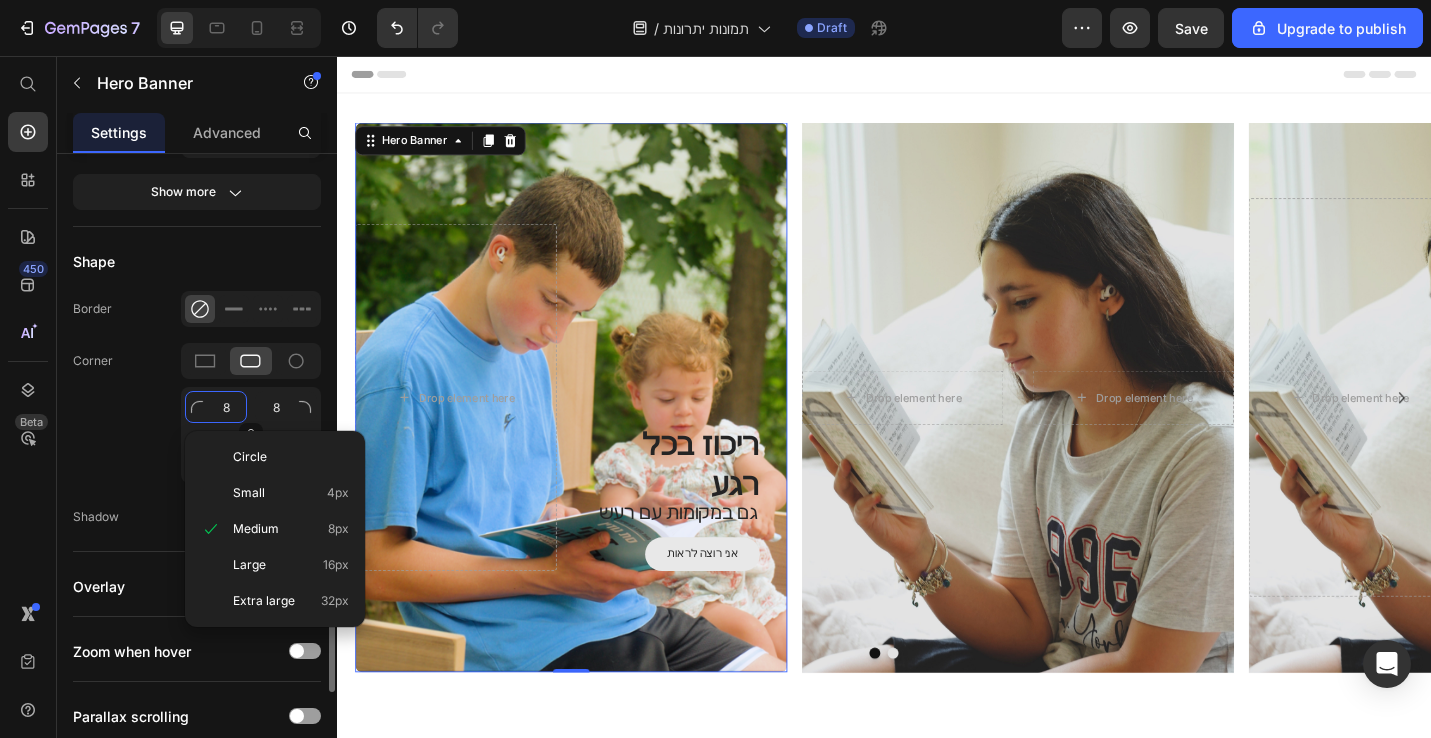 click on "8" 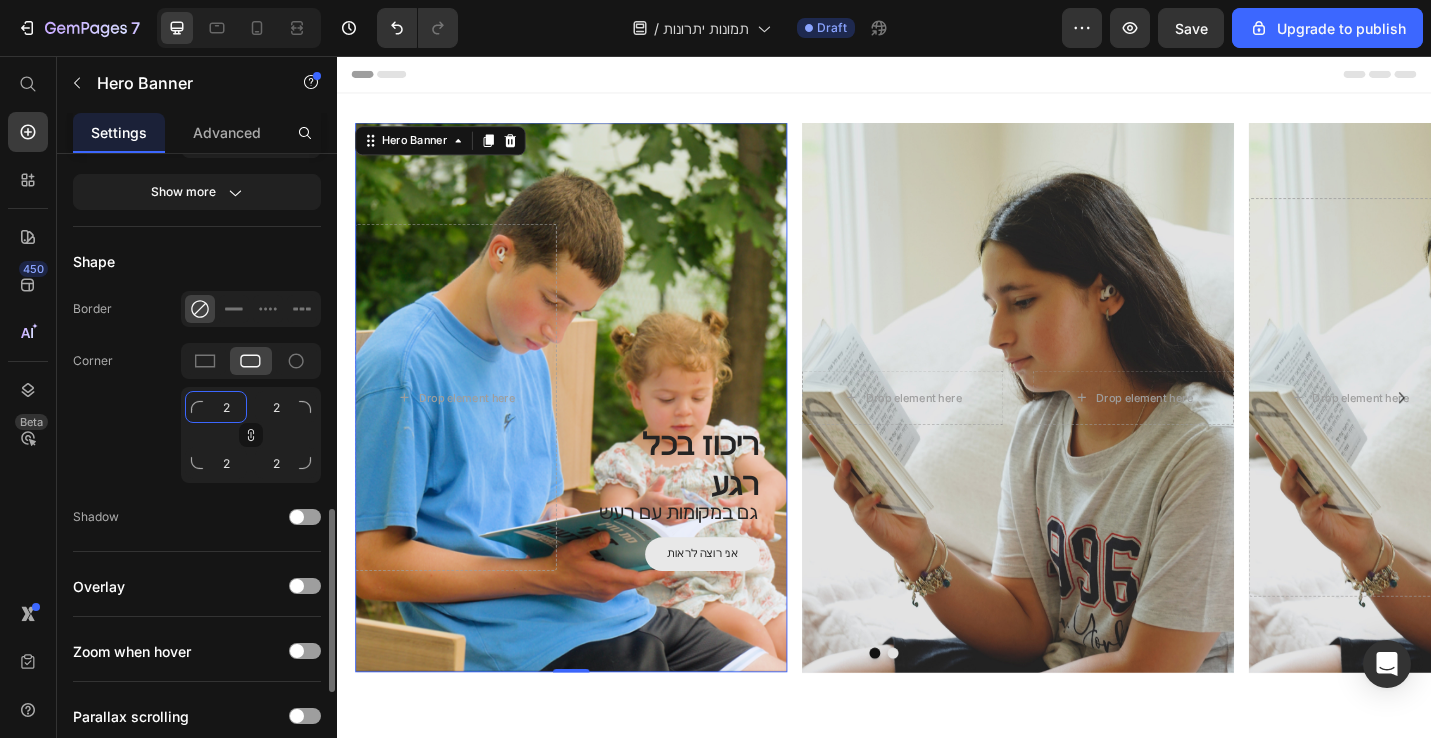 type on "25" 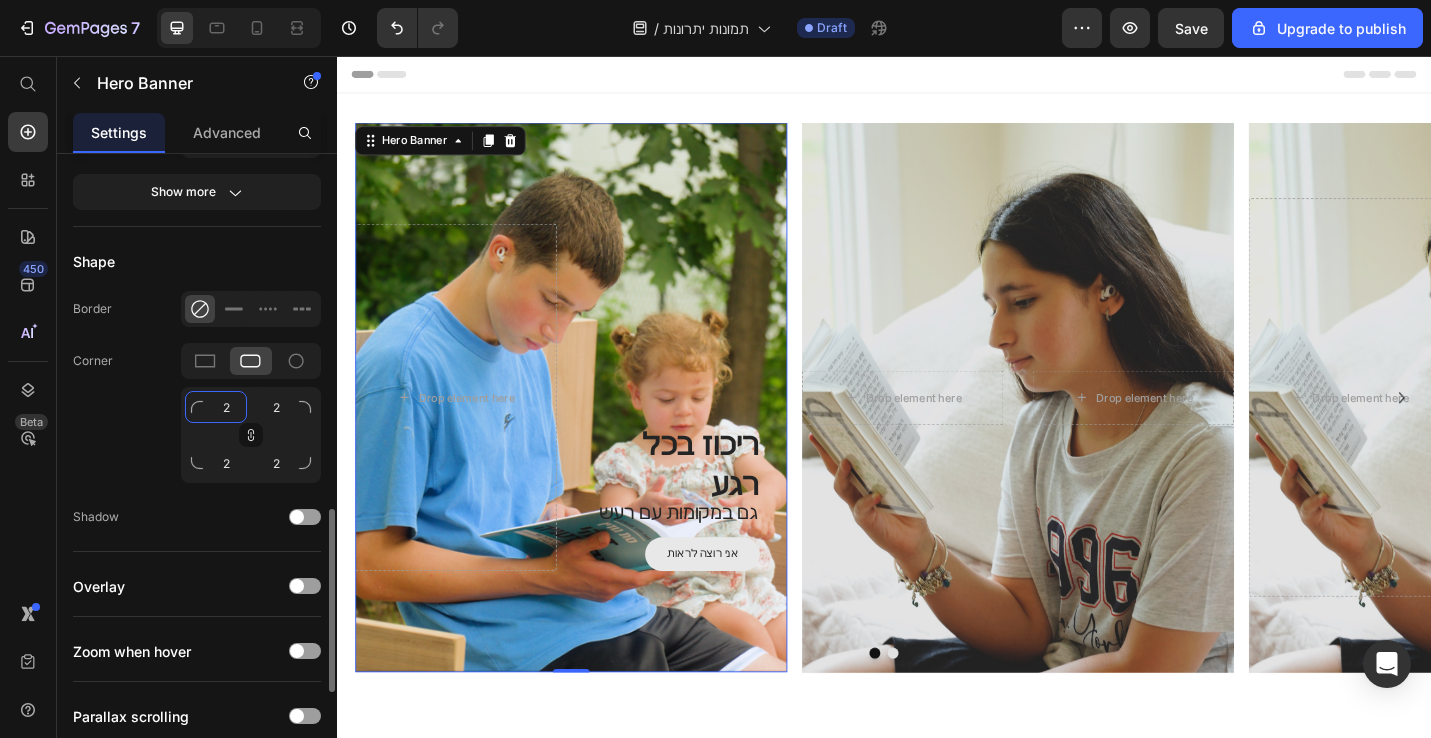 type on "25" 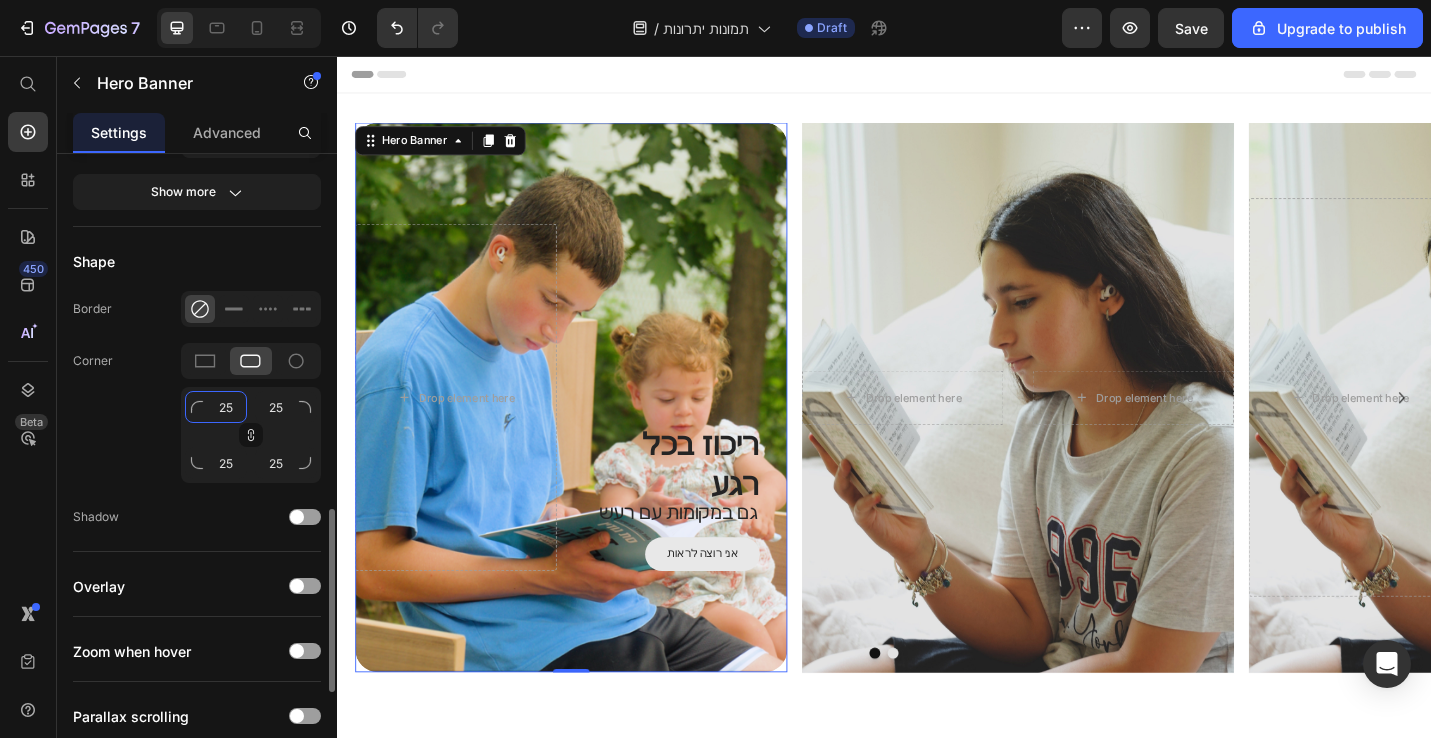type on "25" 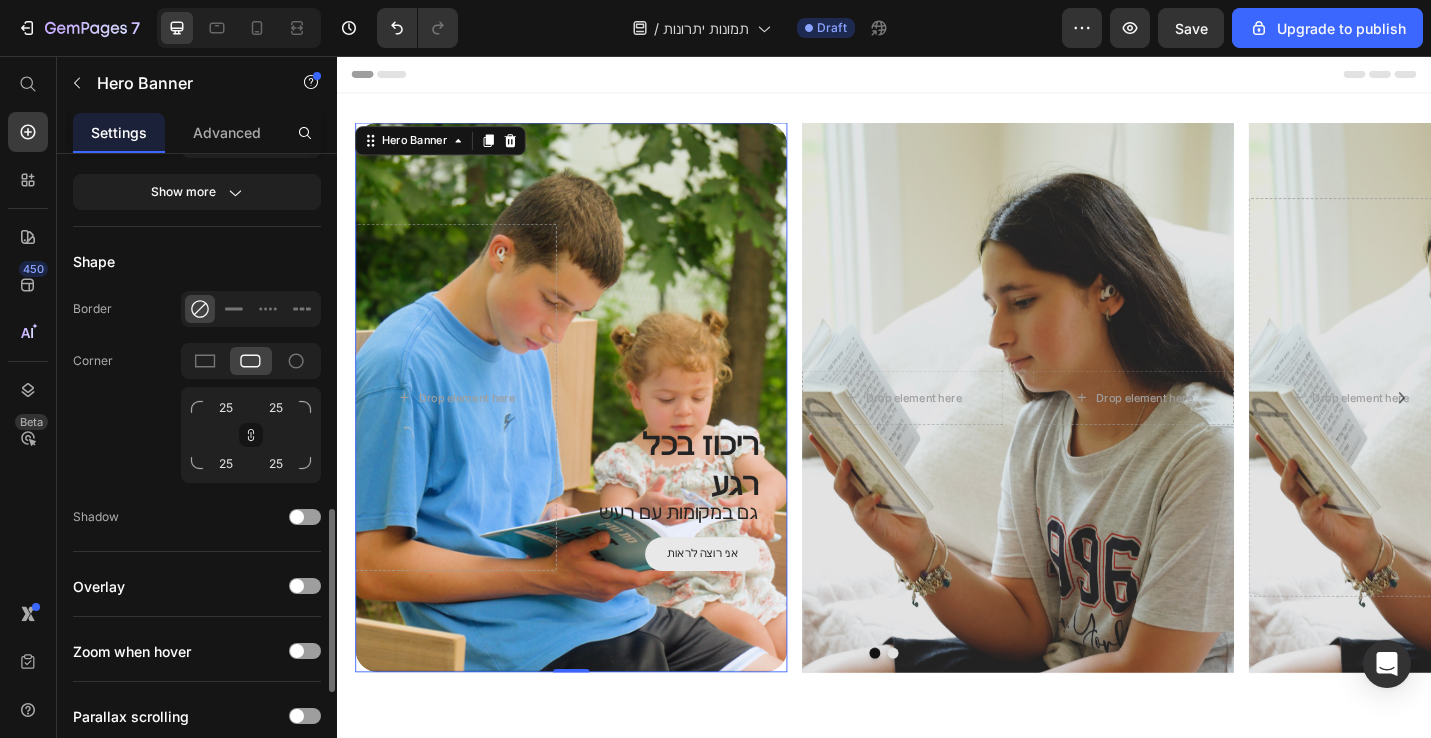 click on "Corner 25 25 25 25" 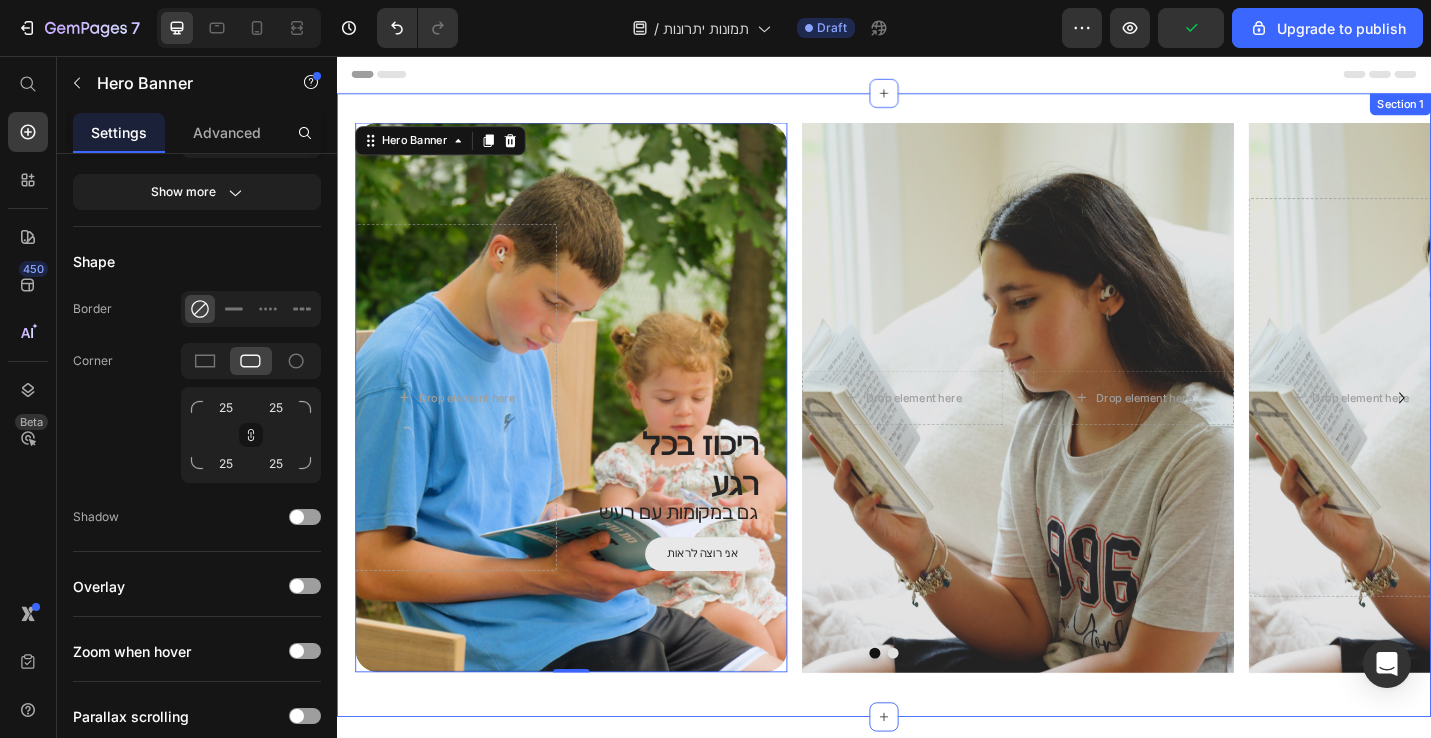 click on "ריכוז בכל רגע Heading גם במקומות עם רעש Text Block אני רוצה לראות Button
Drop element here Hero Banner   0
Drop element here
Drop element here Hero Banner Click here to edit heading Heading This is your text block. Click to edit and make it your own. Share your                       product's story or services offered. Get creative and make it yours! Text Block Get started Button
Drop element here Hero Banner
Carousel Section 1" at bounding box center [937, 439] 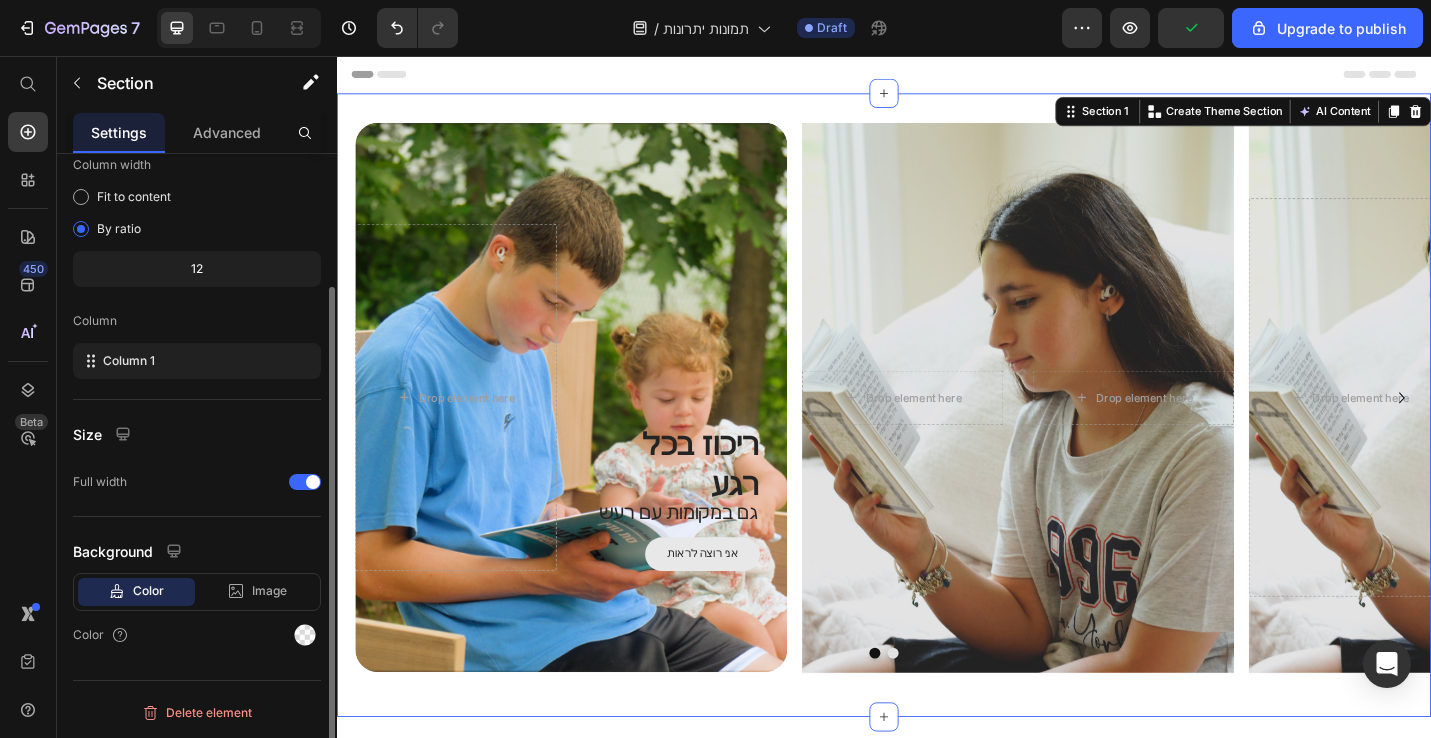 scroll, scrollTop: 0, scrollLeft: 0, axis: both 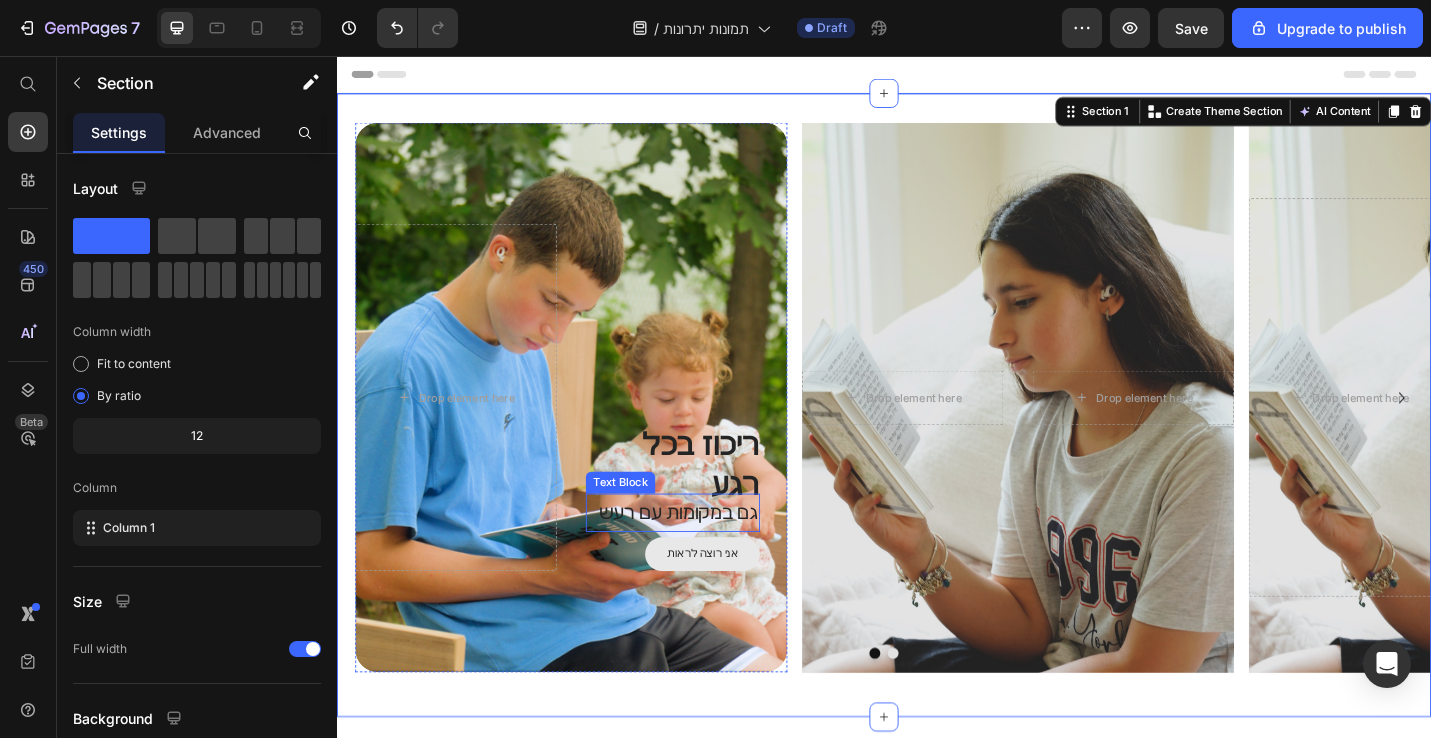 click on "Text Block" at bounding box center [648, 524] 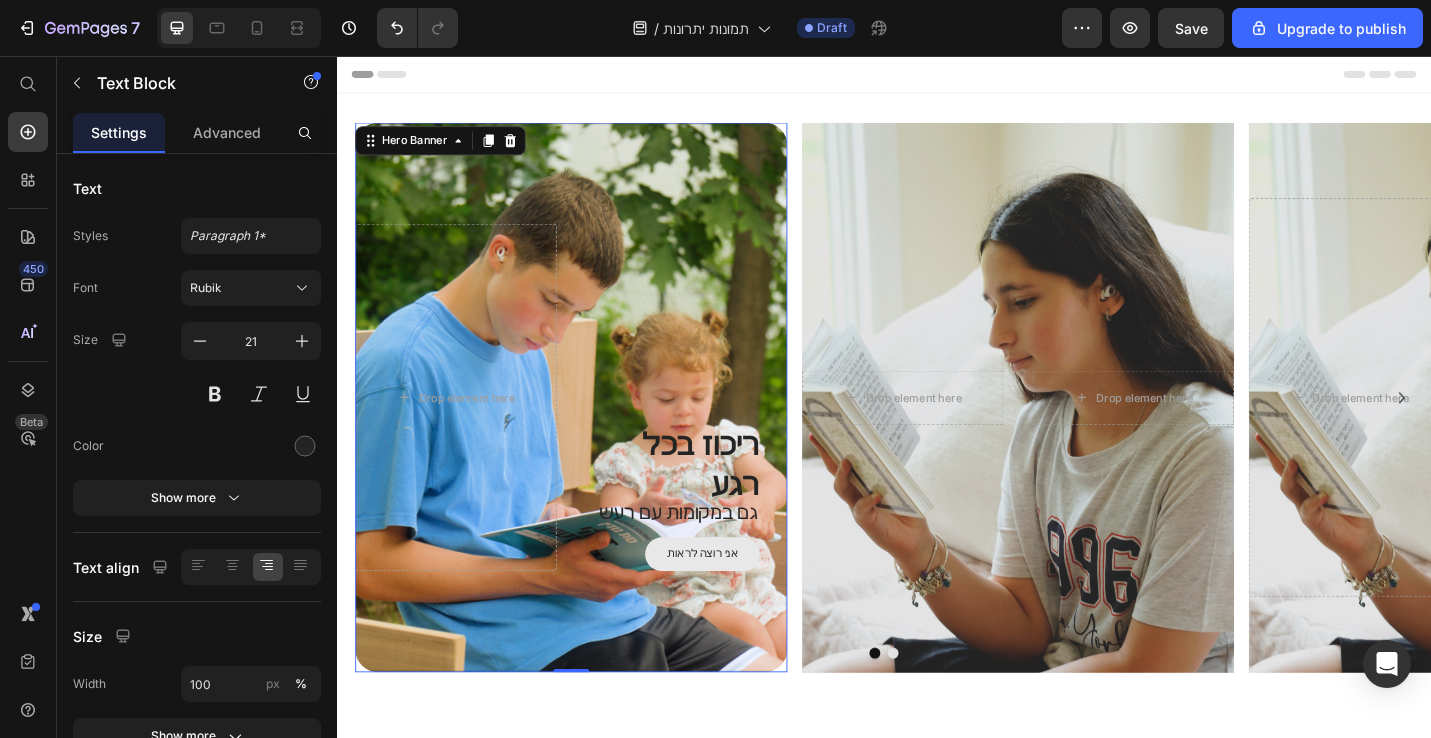 click on "ריכוז בכל רגע Heading גם במקומות עם רעש Text Block אני רוצה לראות Button" at bounding box center [720, 430] 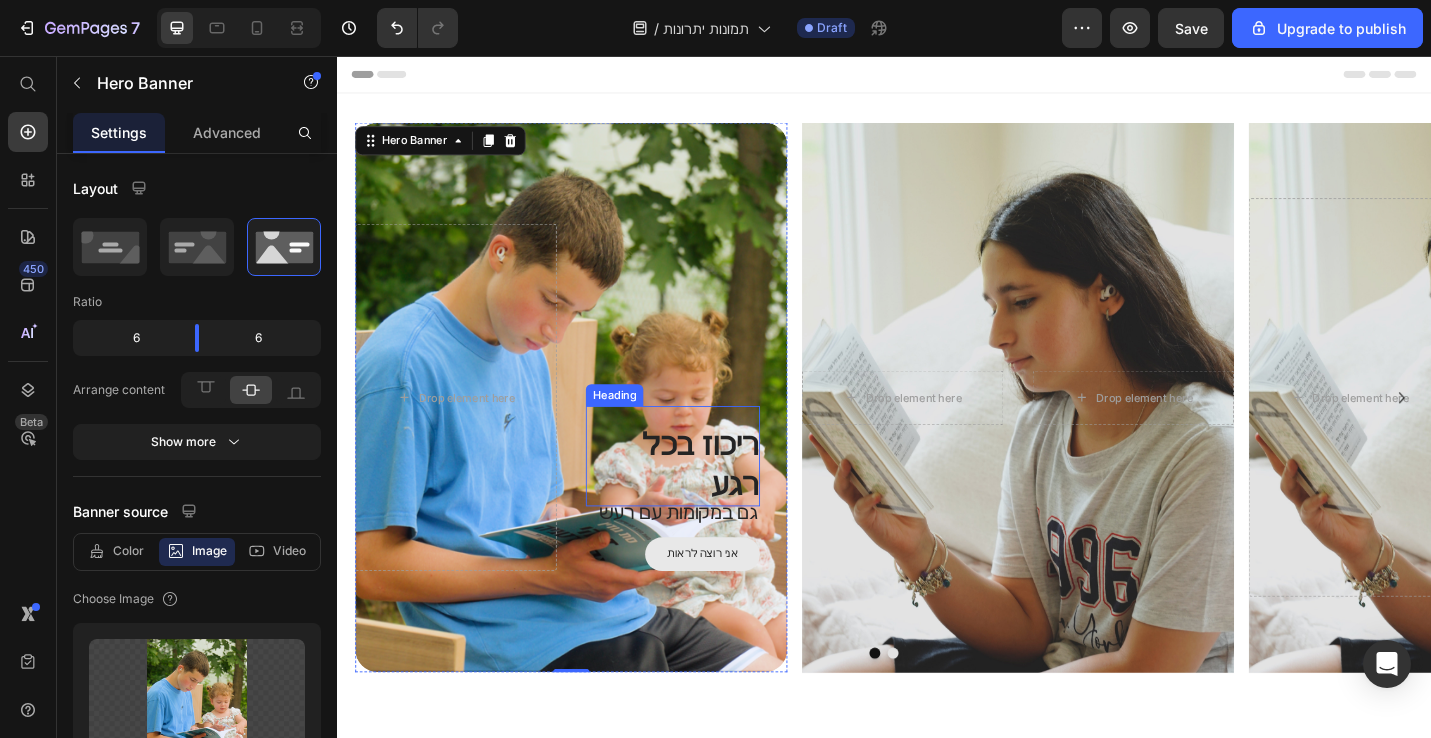 click on "ריכוז בכל רגע" at bounding box center (705, 505) 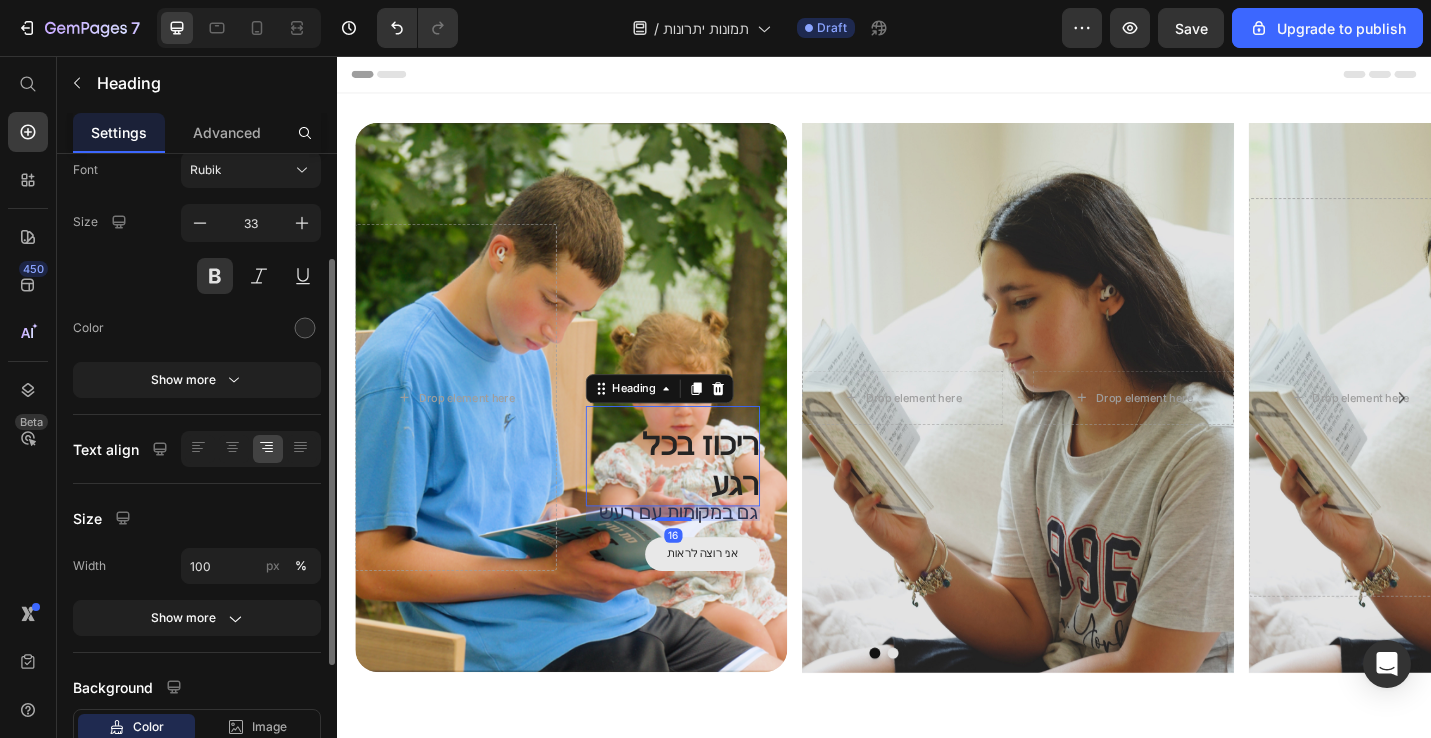 scroll, scrollTop: 104, scrollLeft: 0, axis: vertical 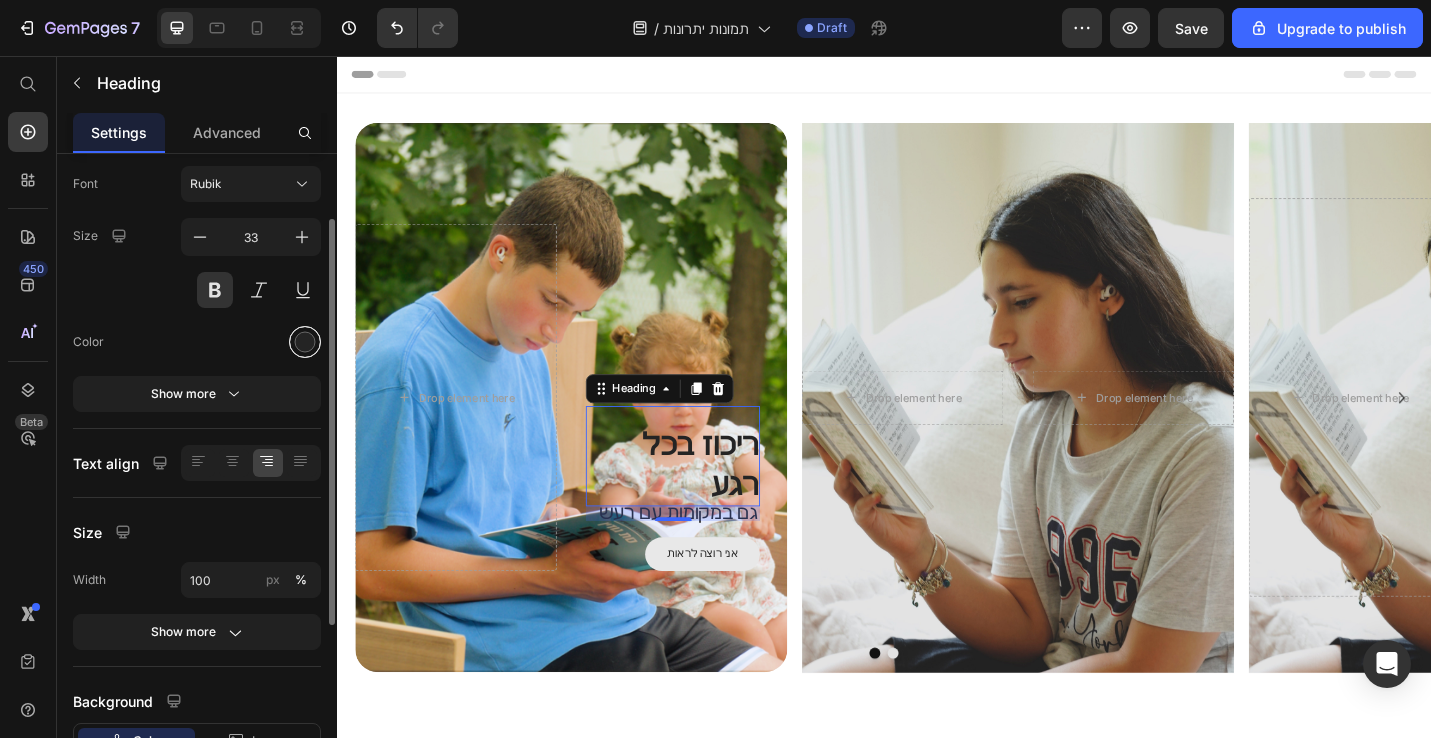 click at bounding box center (305, 342) 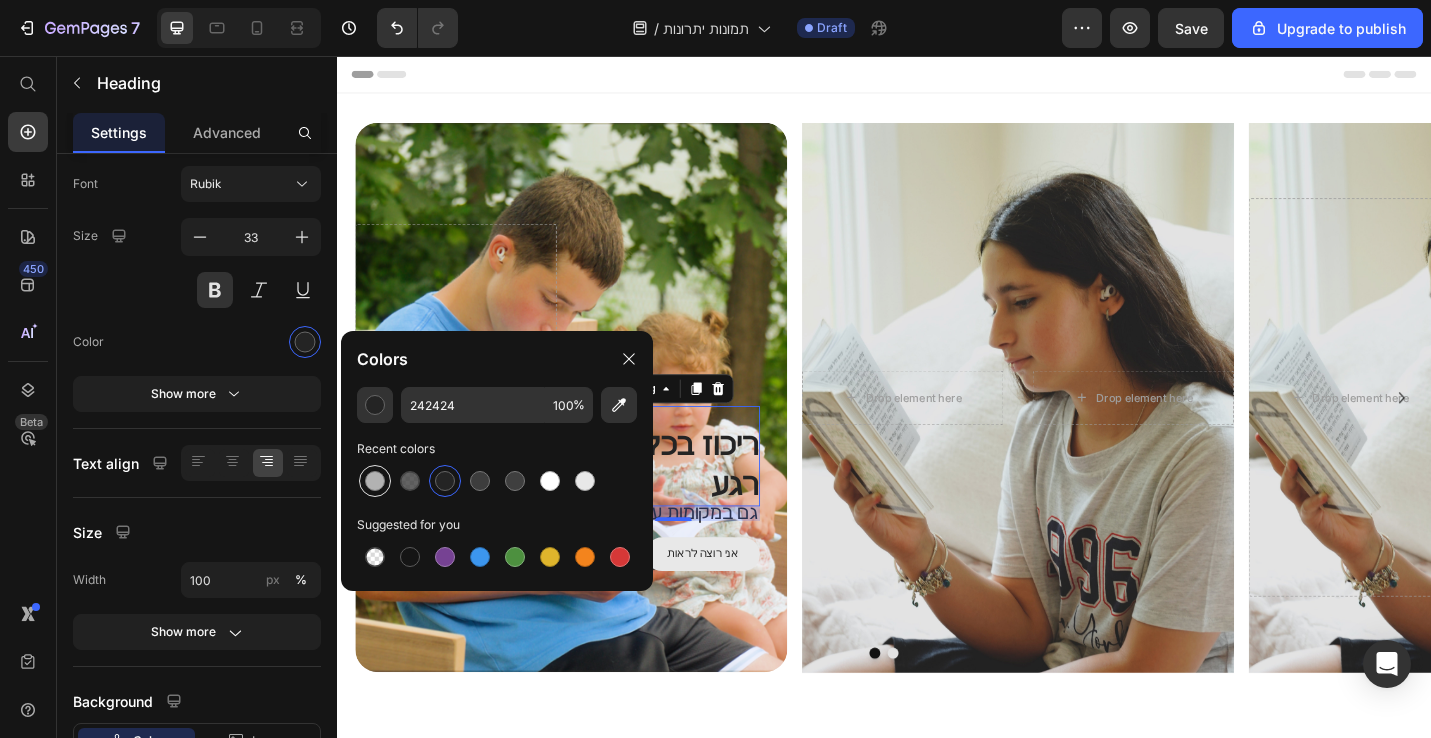 click at bounding box center (375, 481) 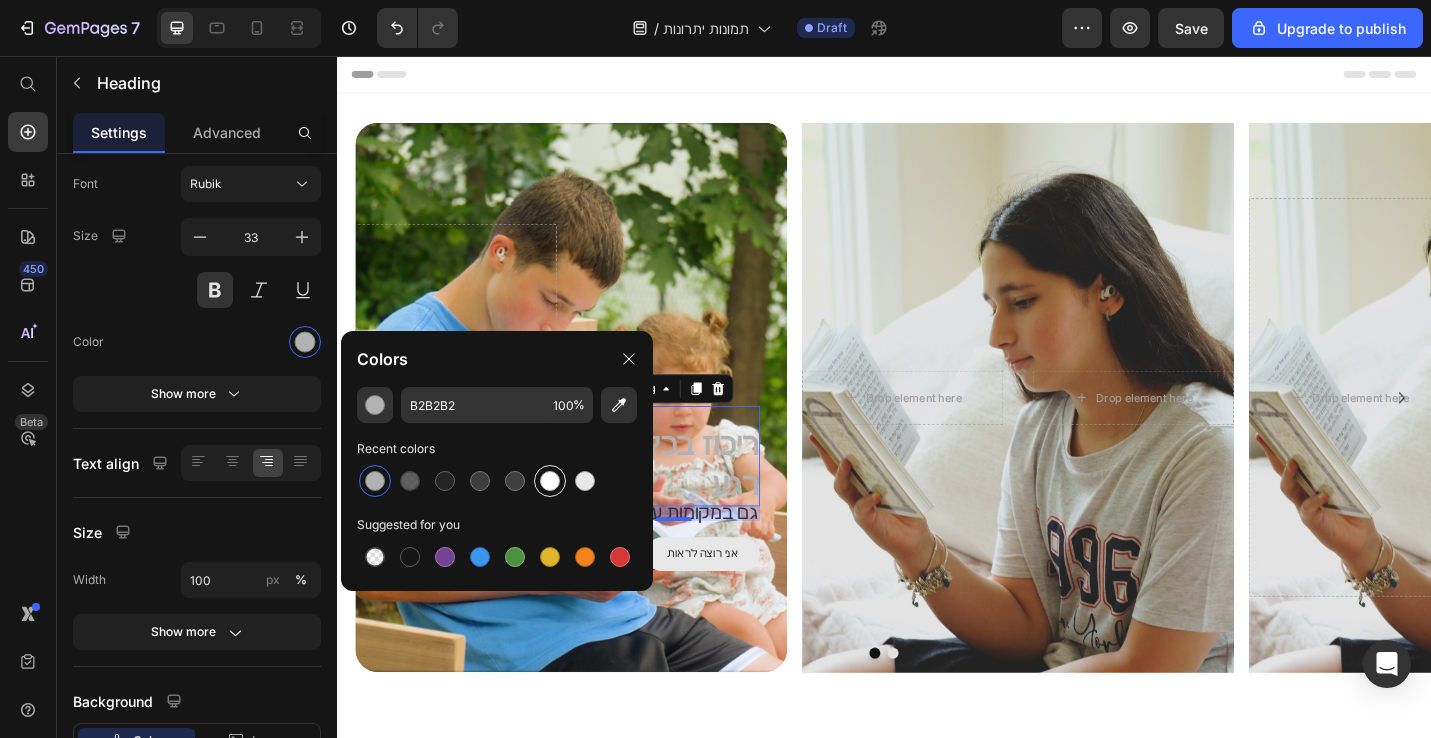 click at bounding box center [550, 481] 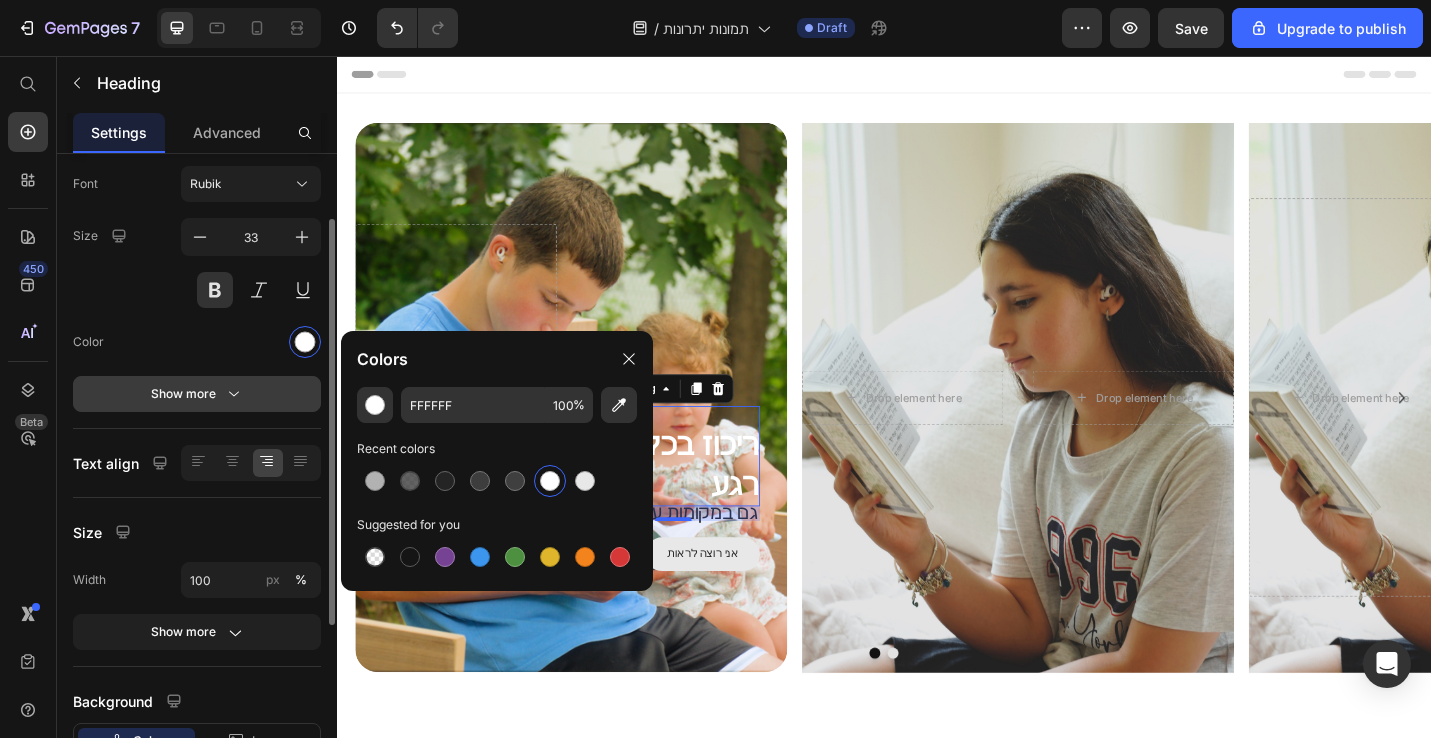 click on "Show more" at bounding box center (197, 394) 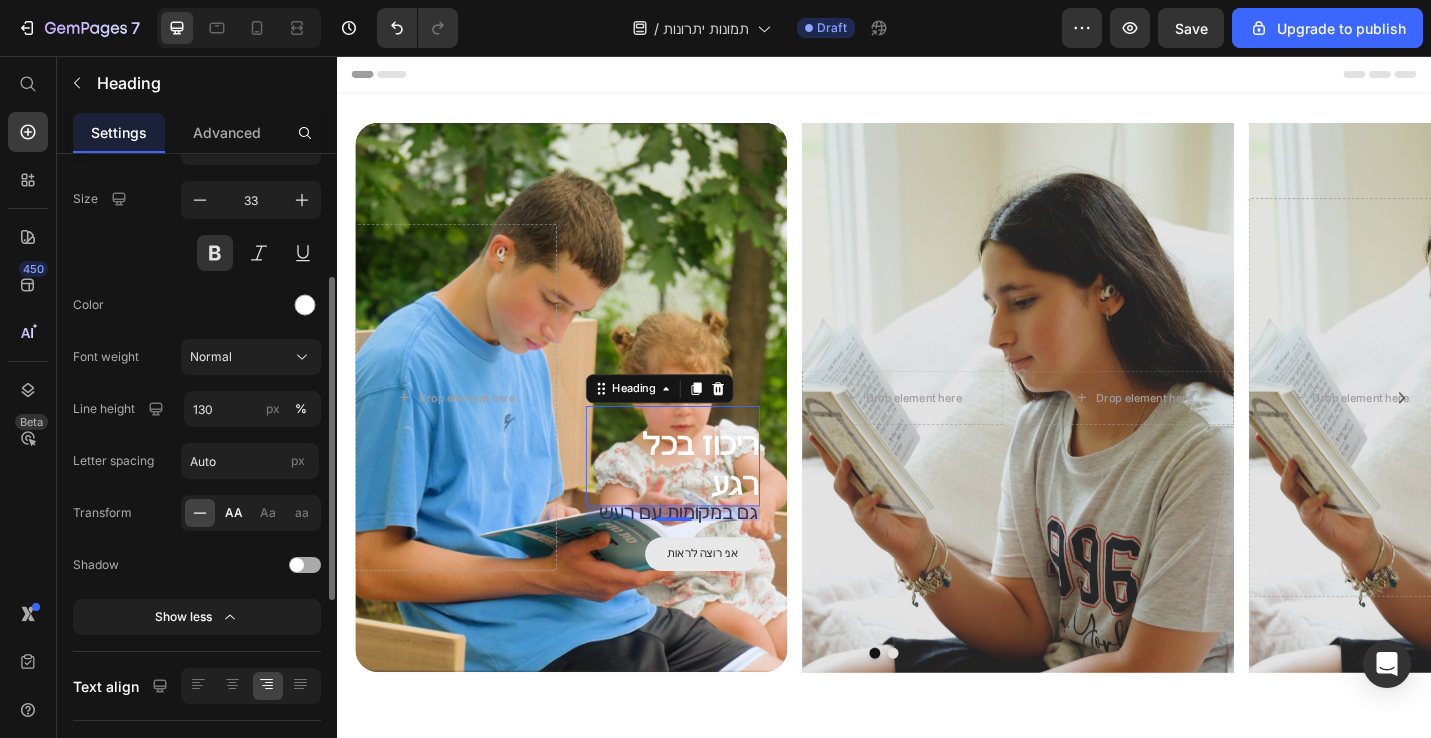 scroll, scrollTop: 176, scrollLeft: 0, axis: vertical 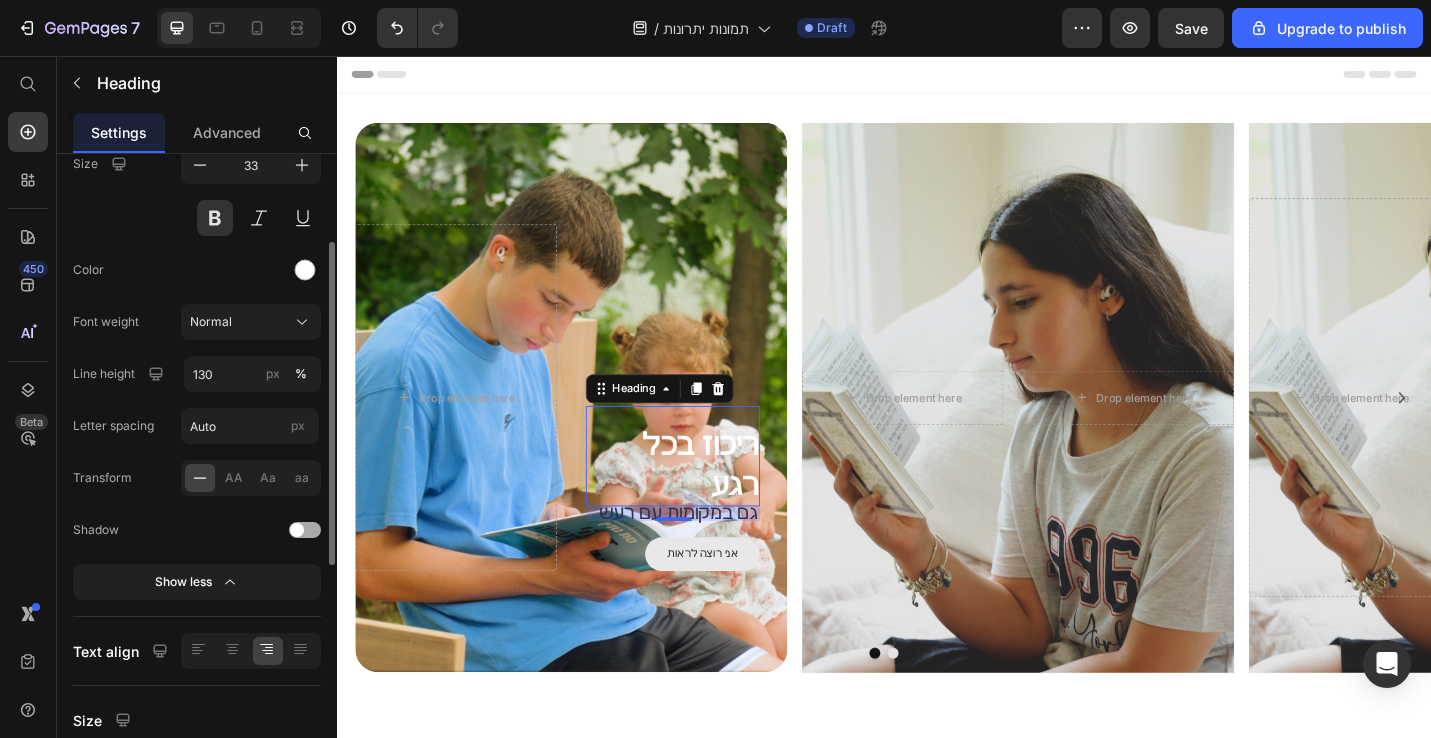 click at bounding box center [297, 530] 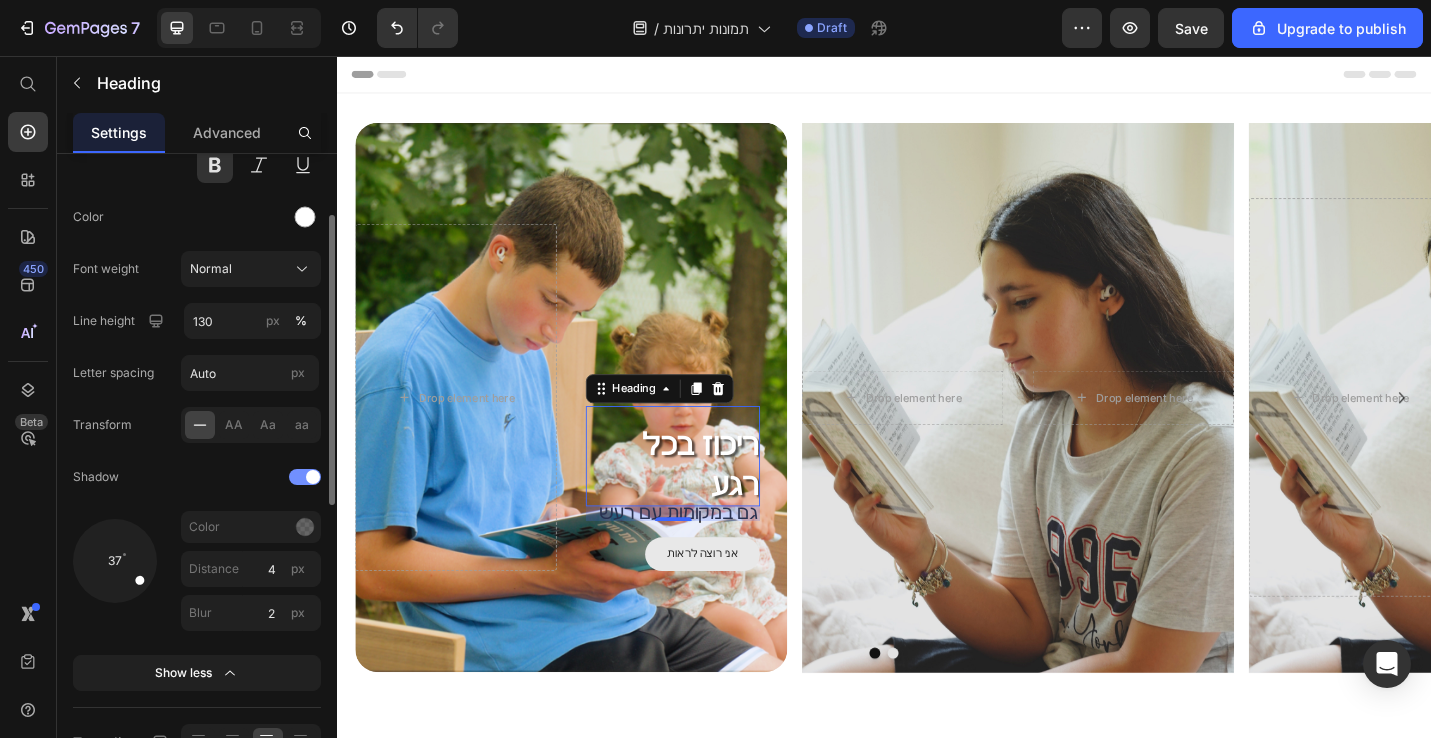 scroll, scrollTop: 244, scrollLeft: 0, axis: vertical 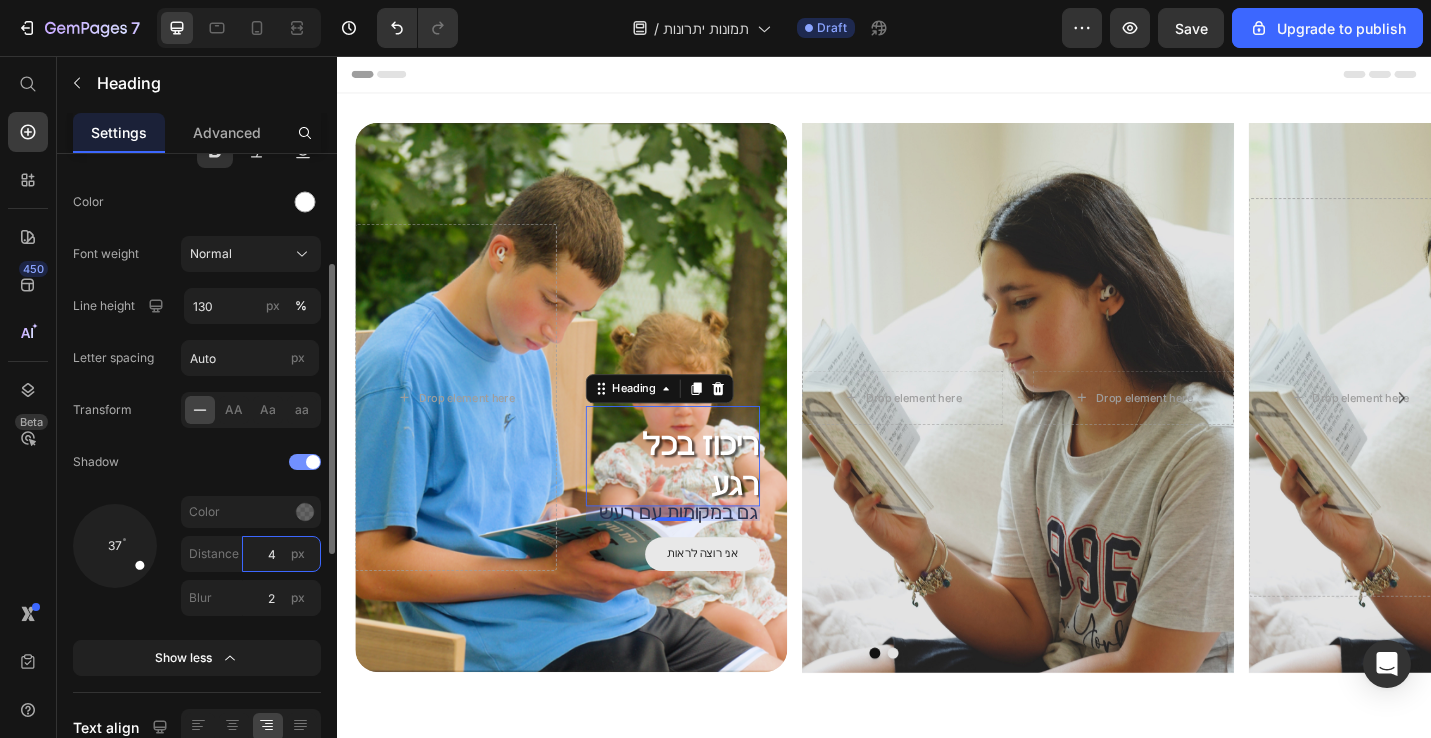 click on "4" at bounding box center (281, 554) 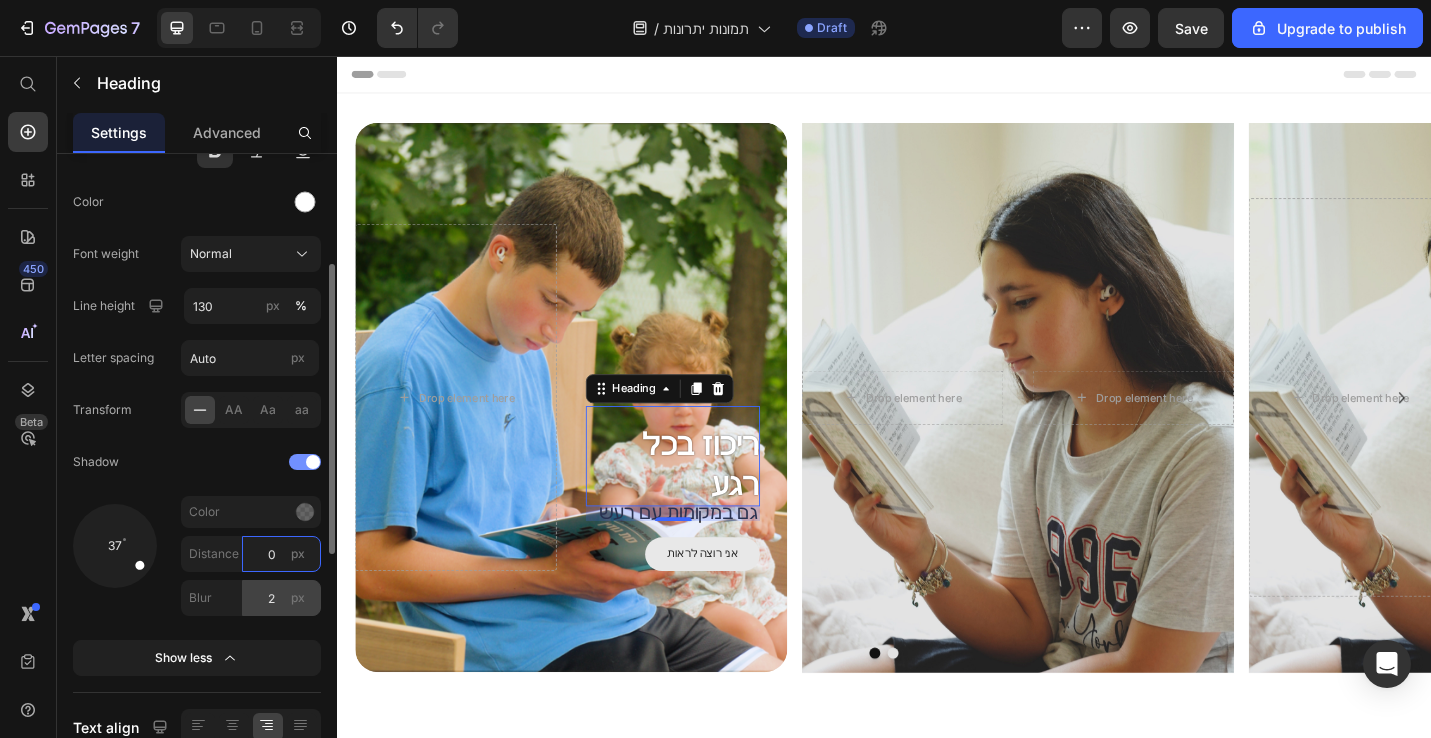 type on "0" 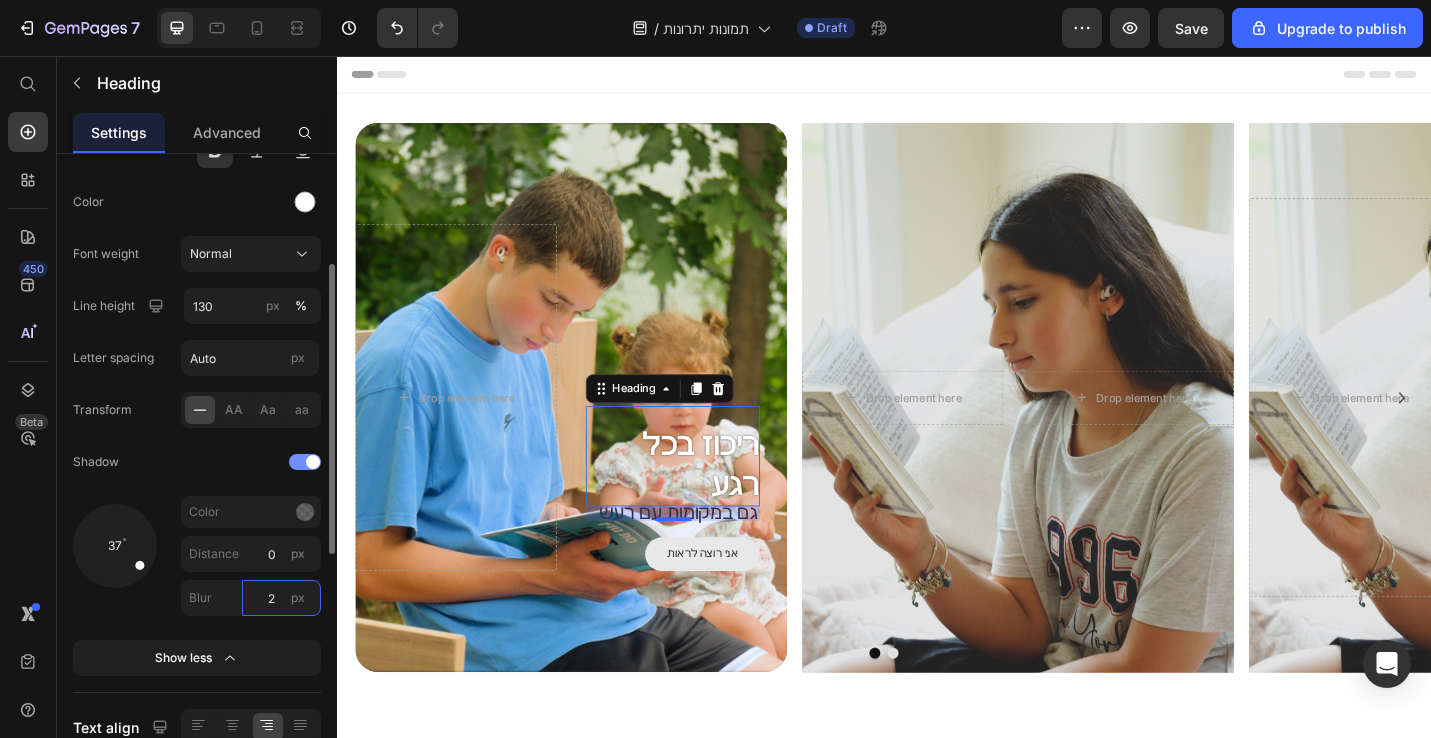 click on "2" at bounding box center [281, 598] 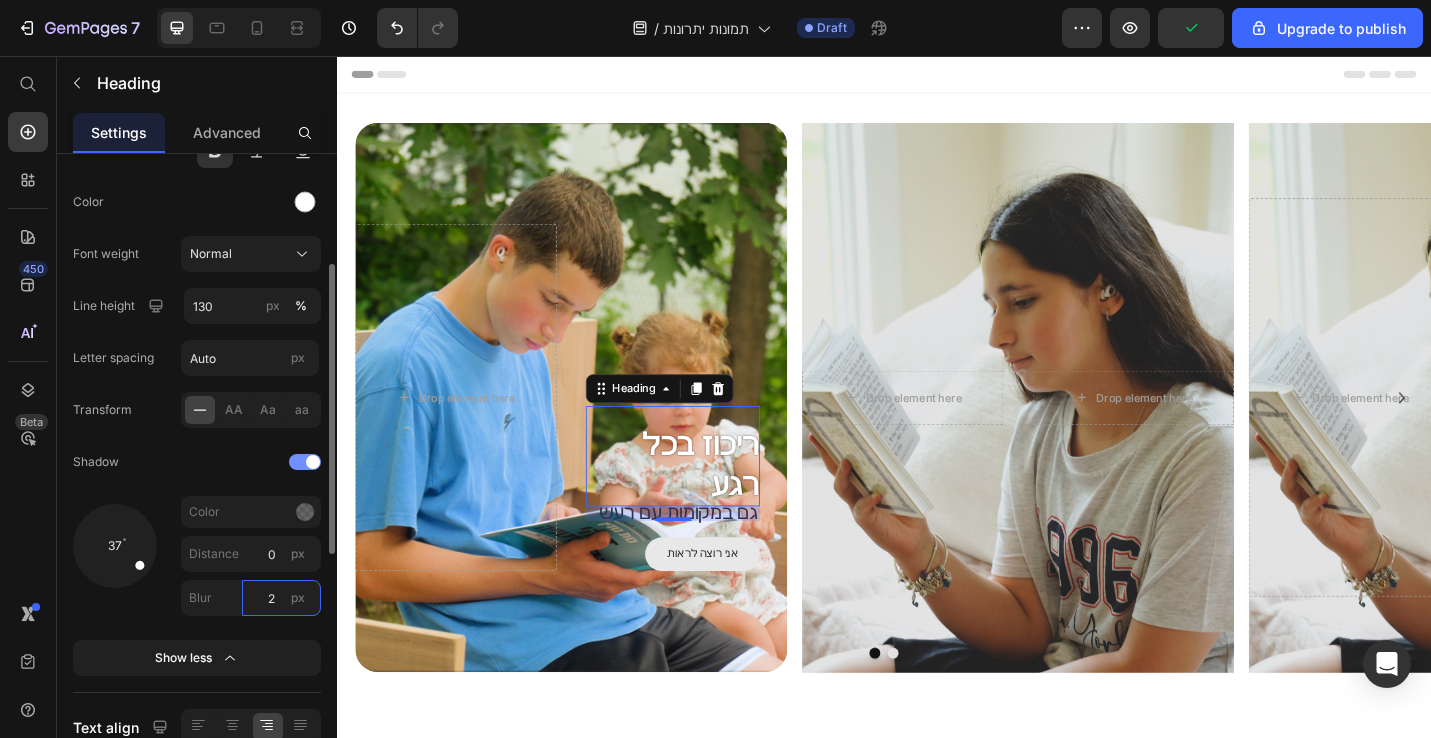 click on "2" at bounding box center (281, 598) 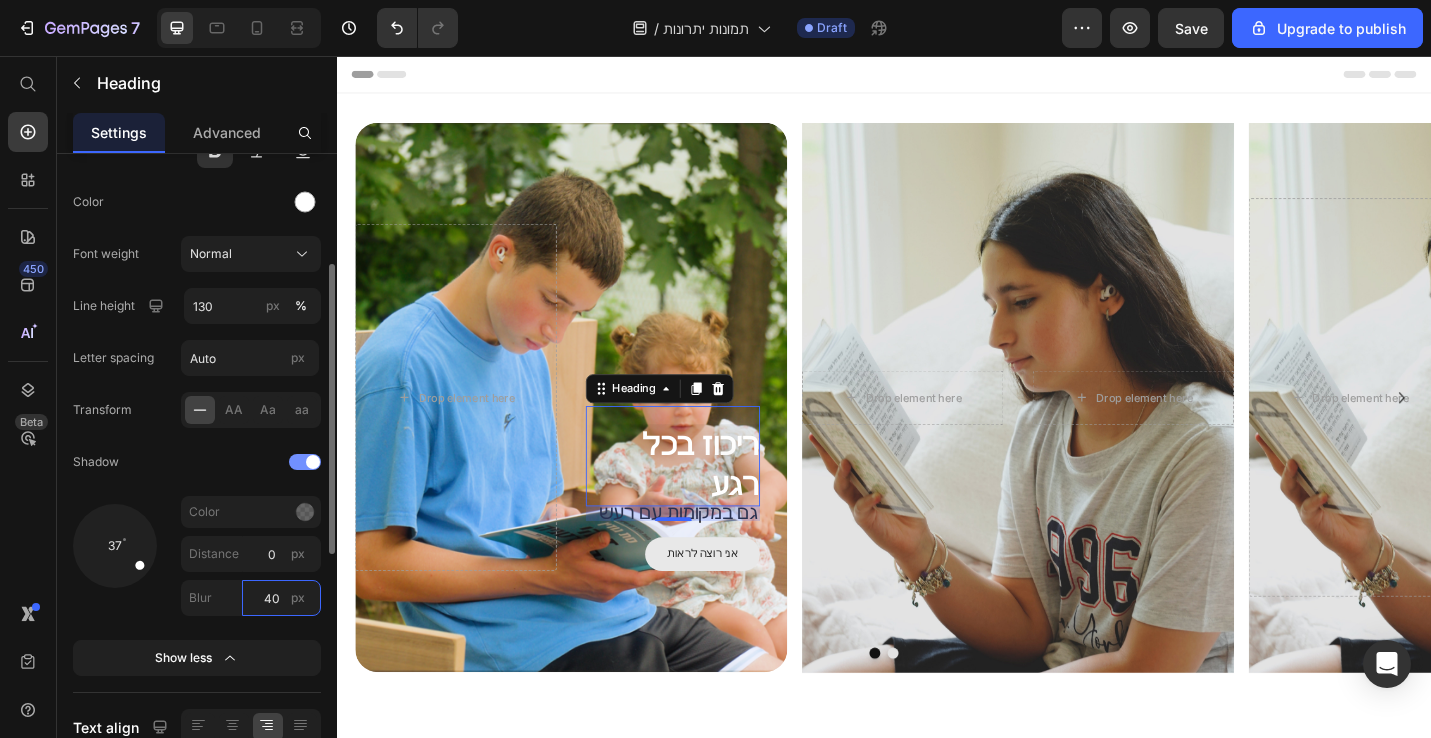 type on "40" 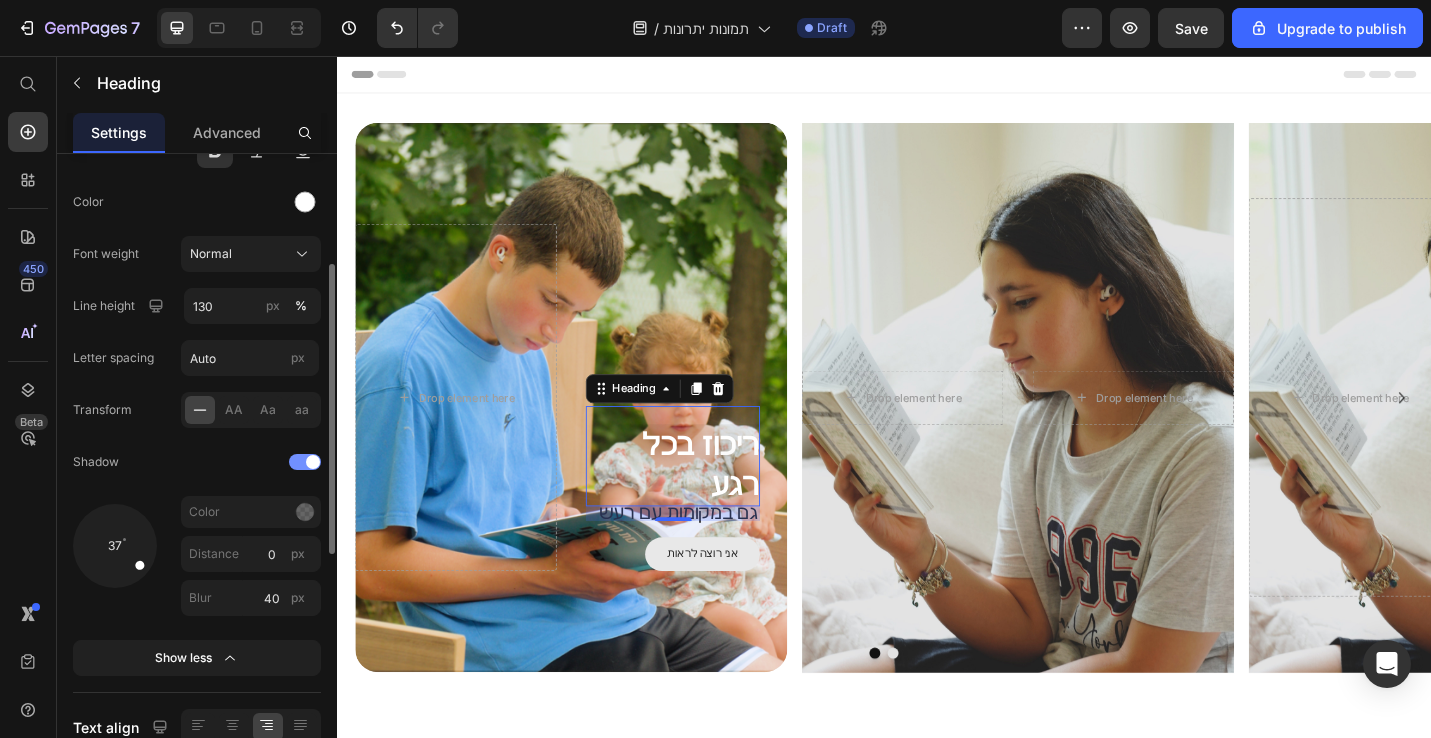 click at bounding box center (115, 546) 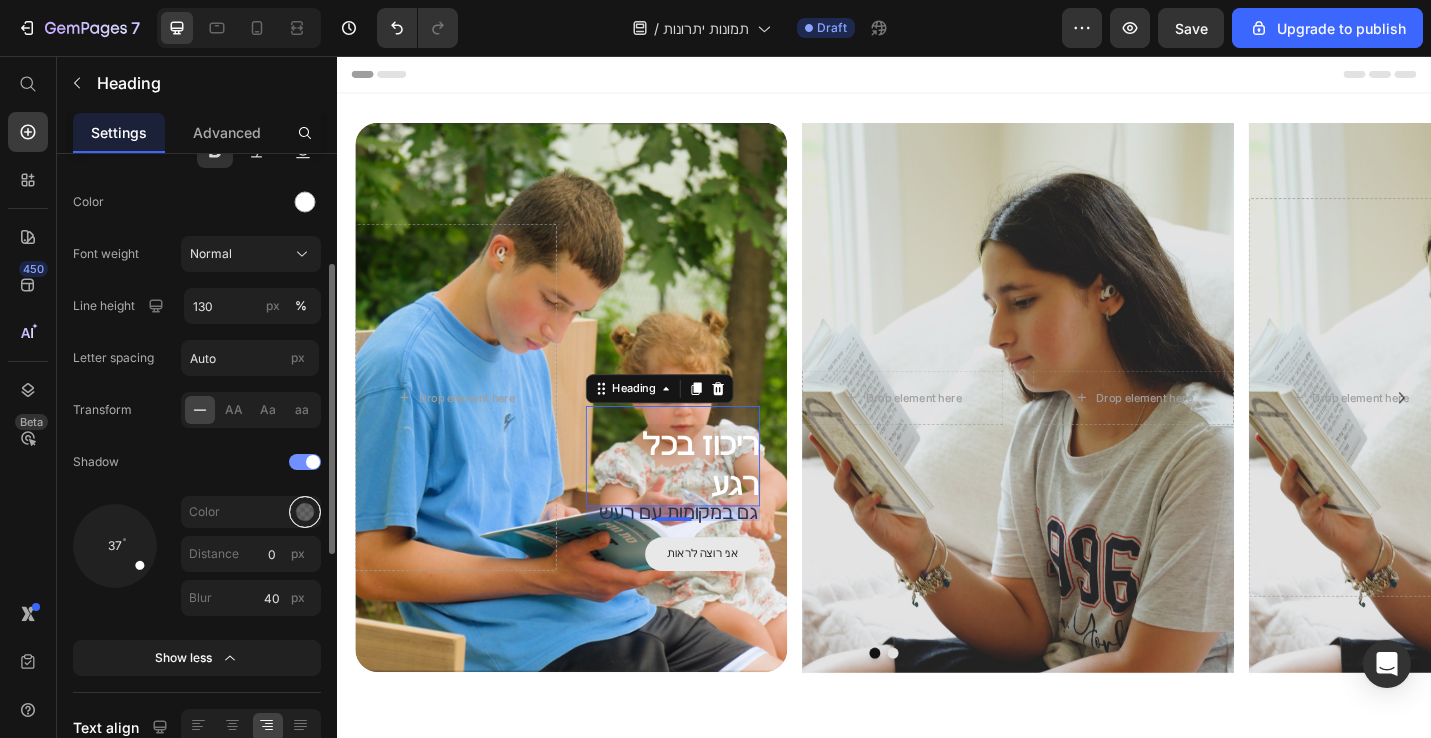 click at bounding box center [305, 512] 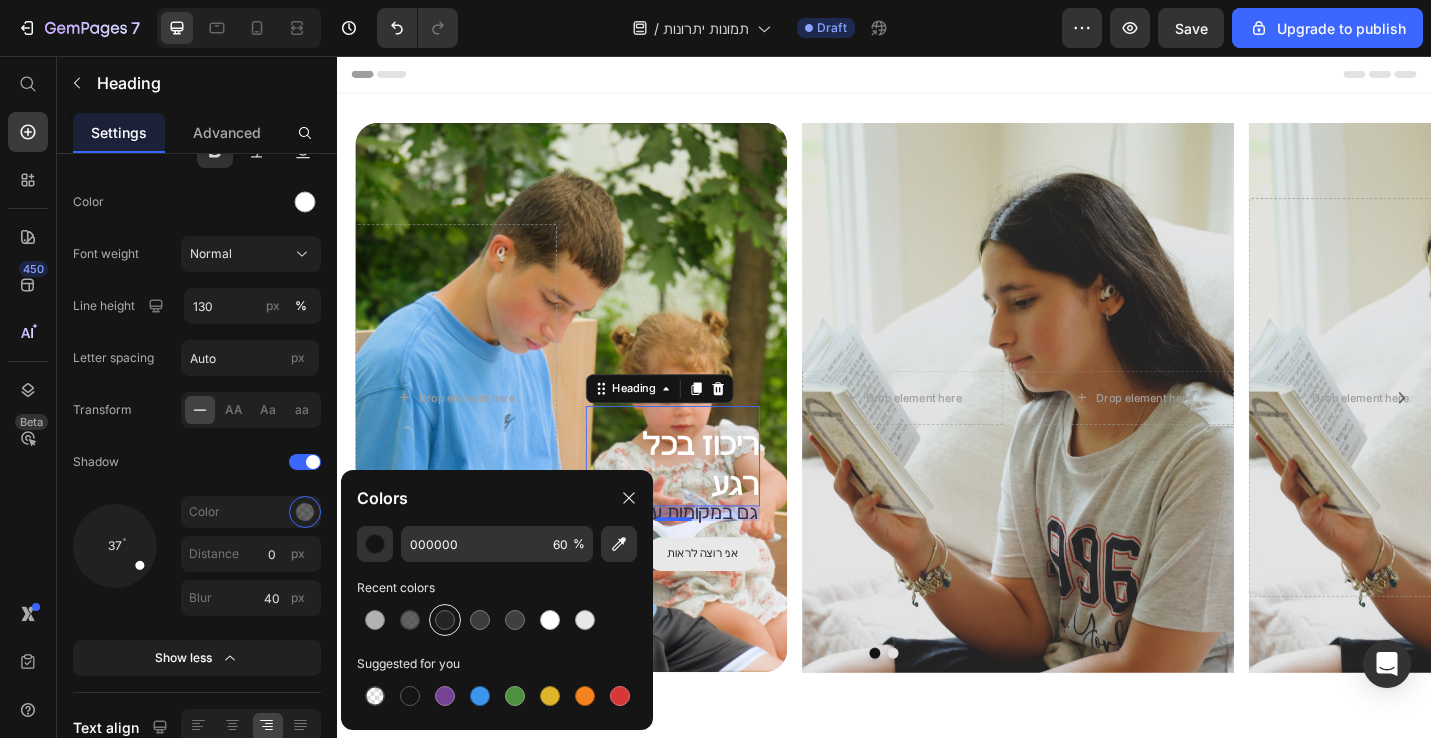 click at bounding box center (445, 620) 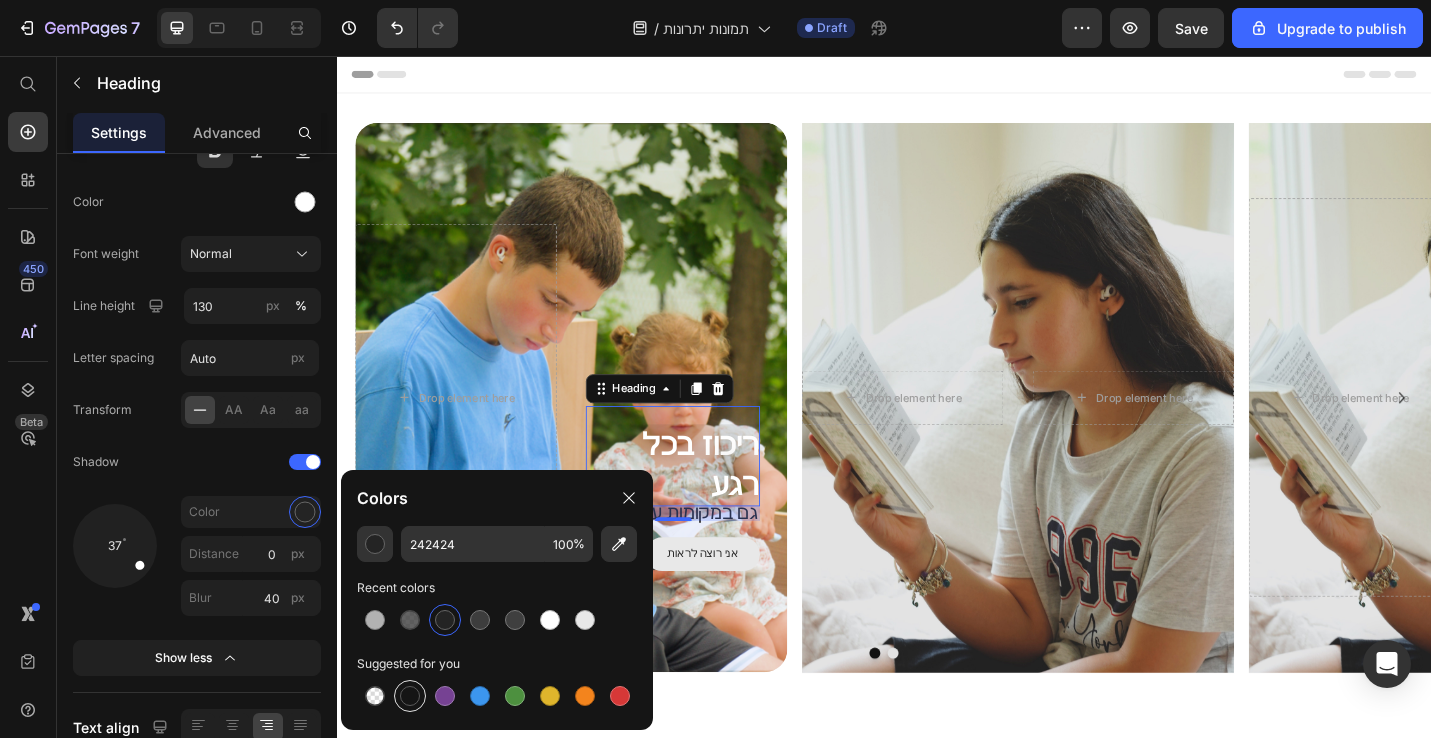 click at bounding box center (410, 696) 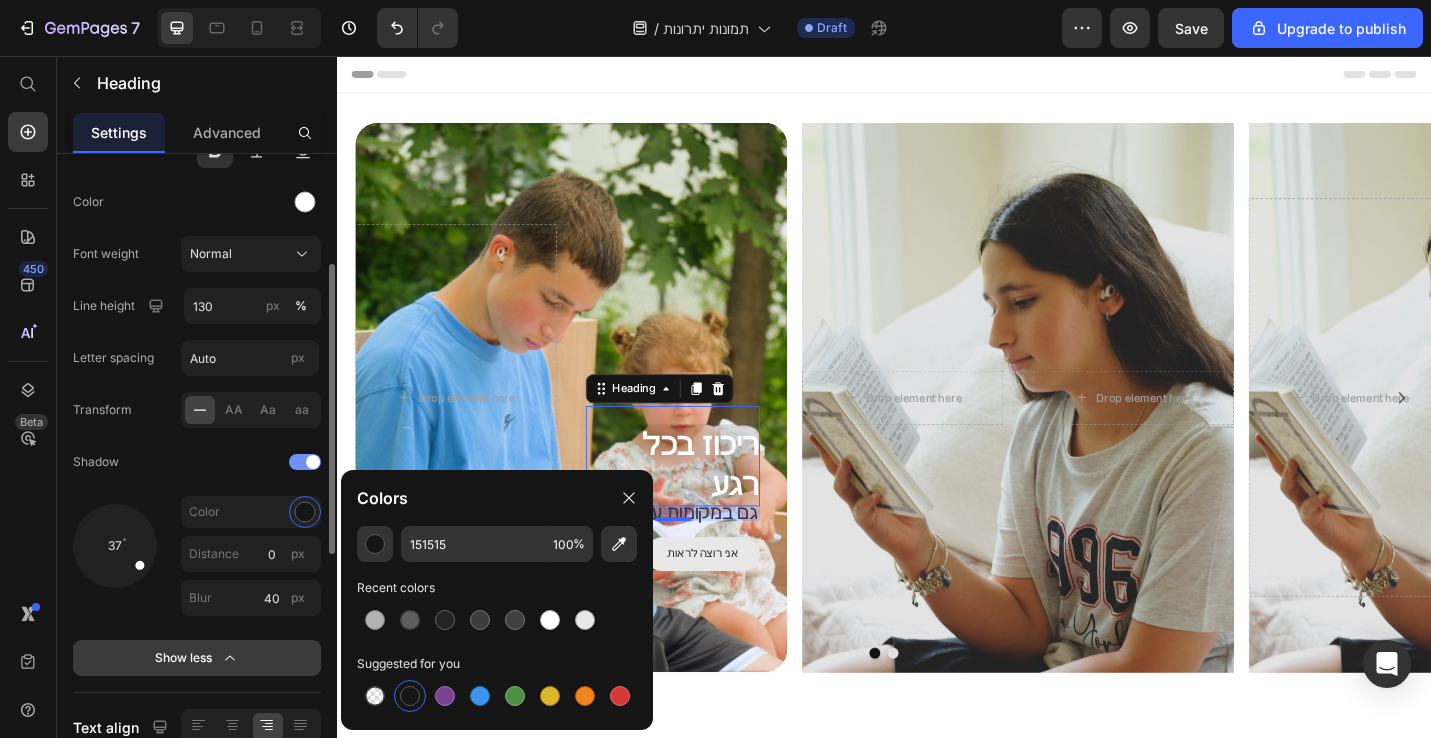 click on "Show less" 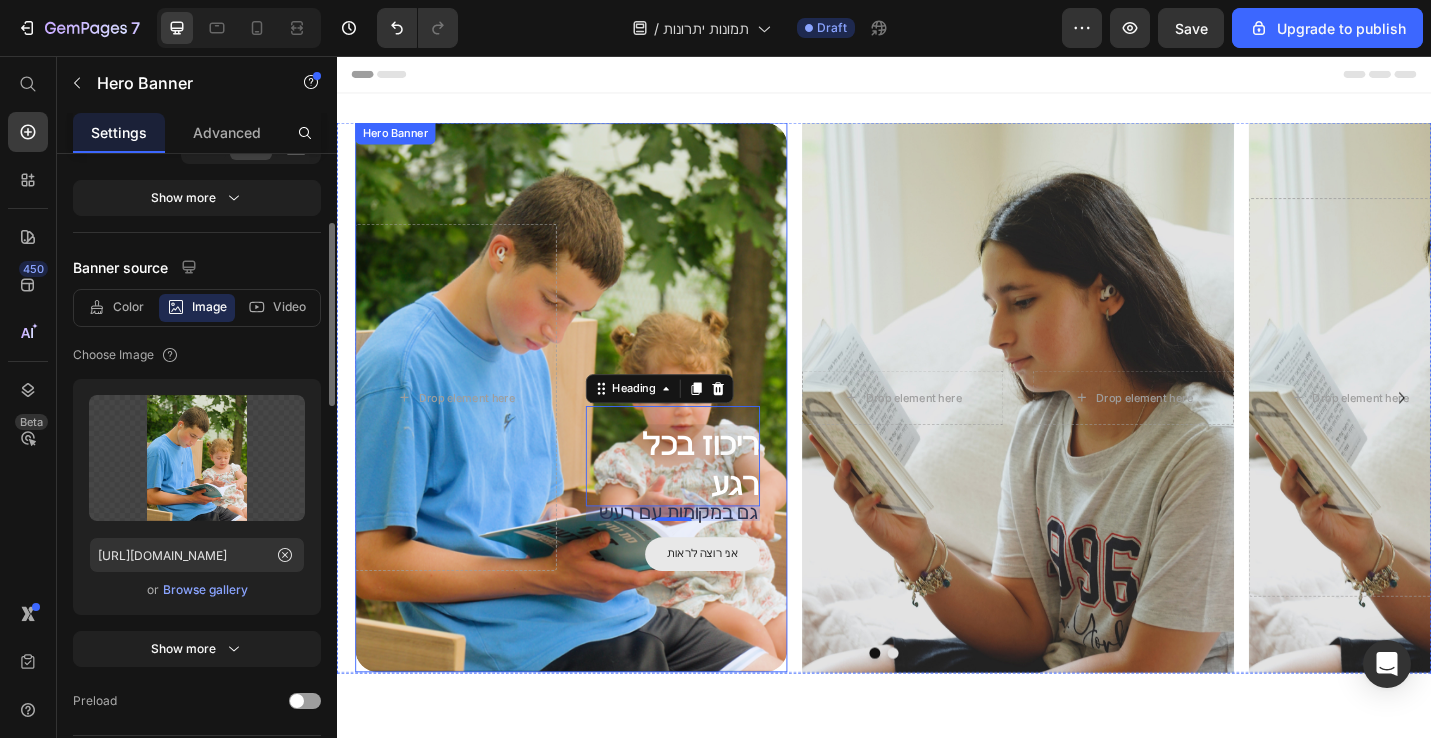 click on "ריכוז בכל רגע Heading   16 גם במקומות עם רעש Text Block אני רוצה לראות Button
Drop element here" at bounding box center (594, 430) 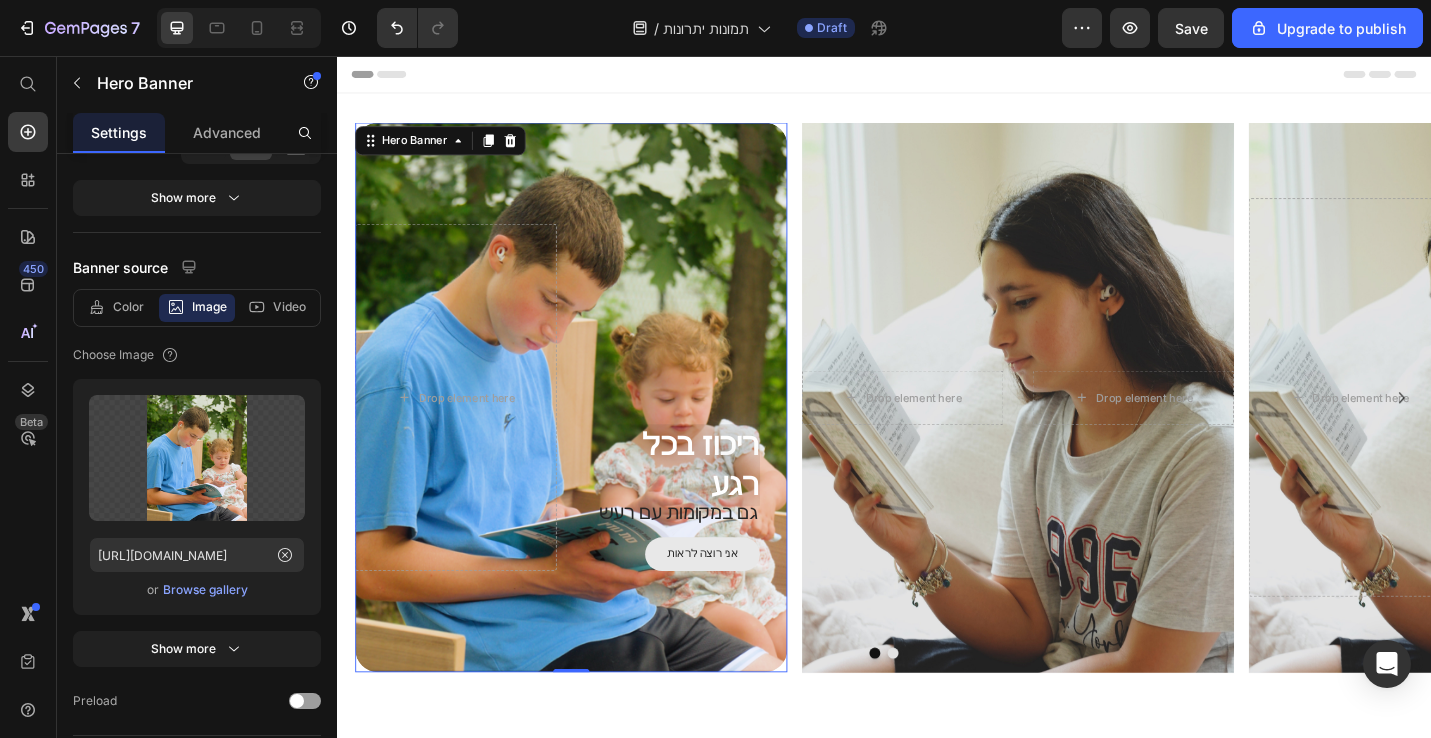 scroll, scrollTop: 0, scrollLeft: 0, axis: both 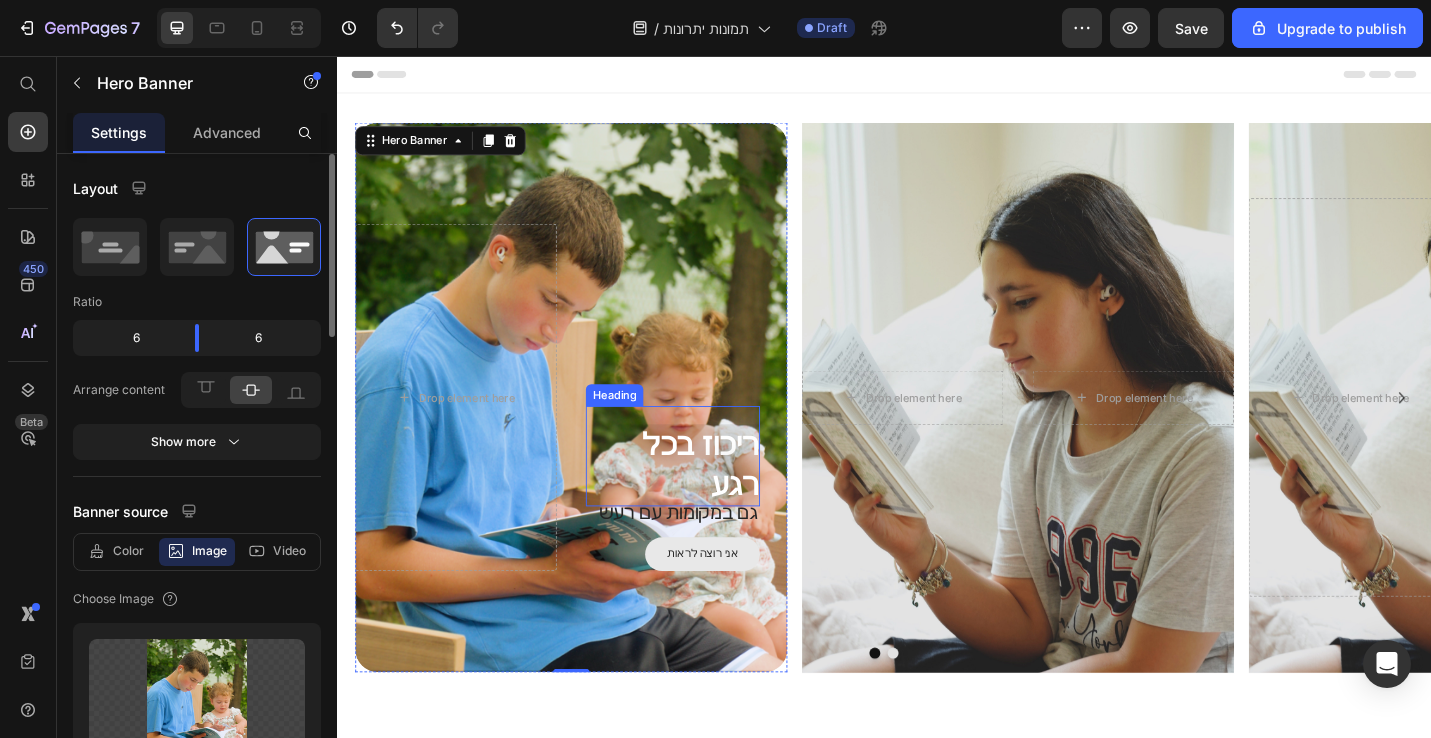 click on "ריכוז בכל רגע" at bounding box center (705, 505) 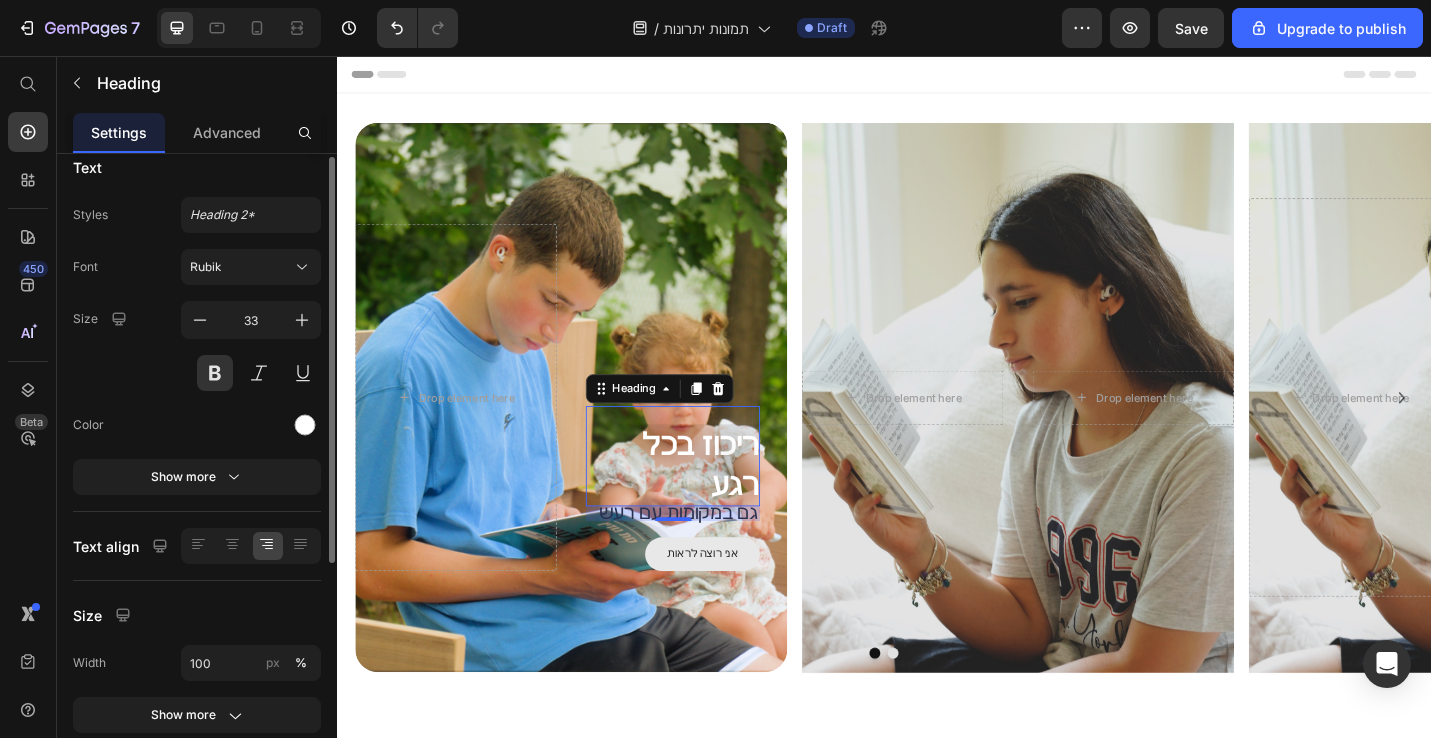 scroll, scrollTop: 15, scrollLeft: 0, axis: vertical 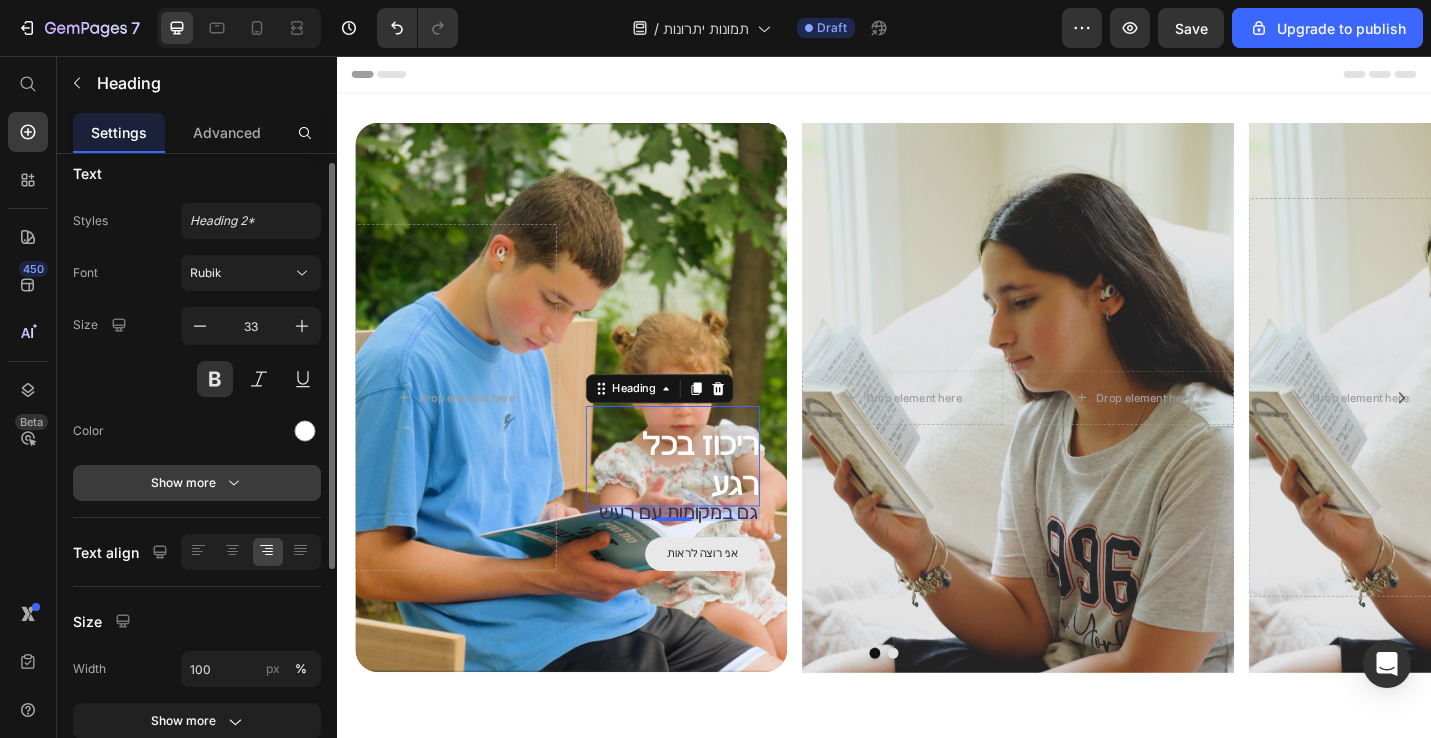 click 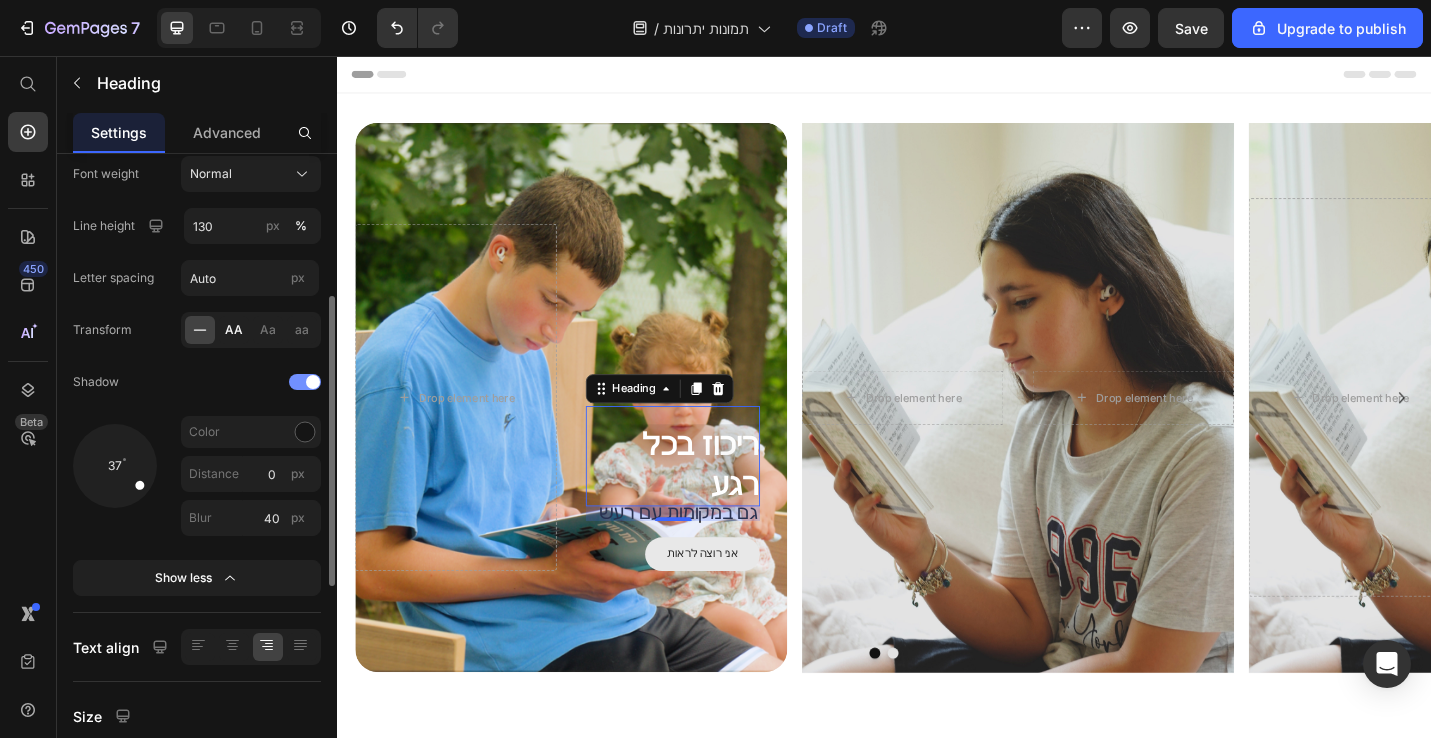 scroll, scrollTop: 327, scrollLeft: 0, axis: vertical 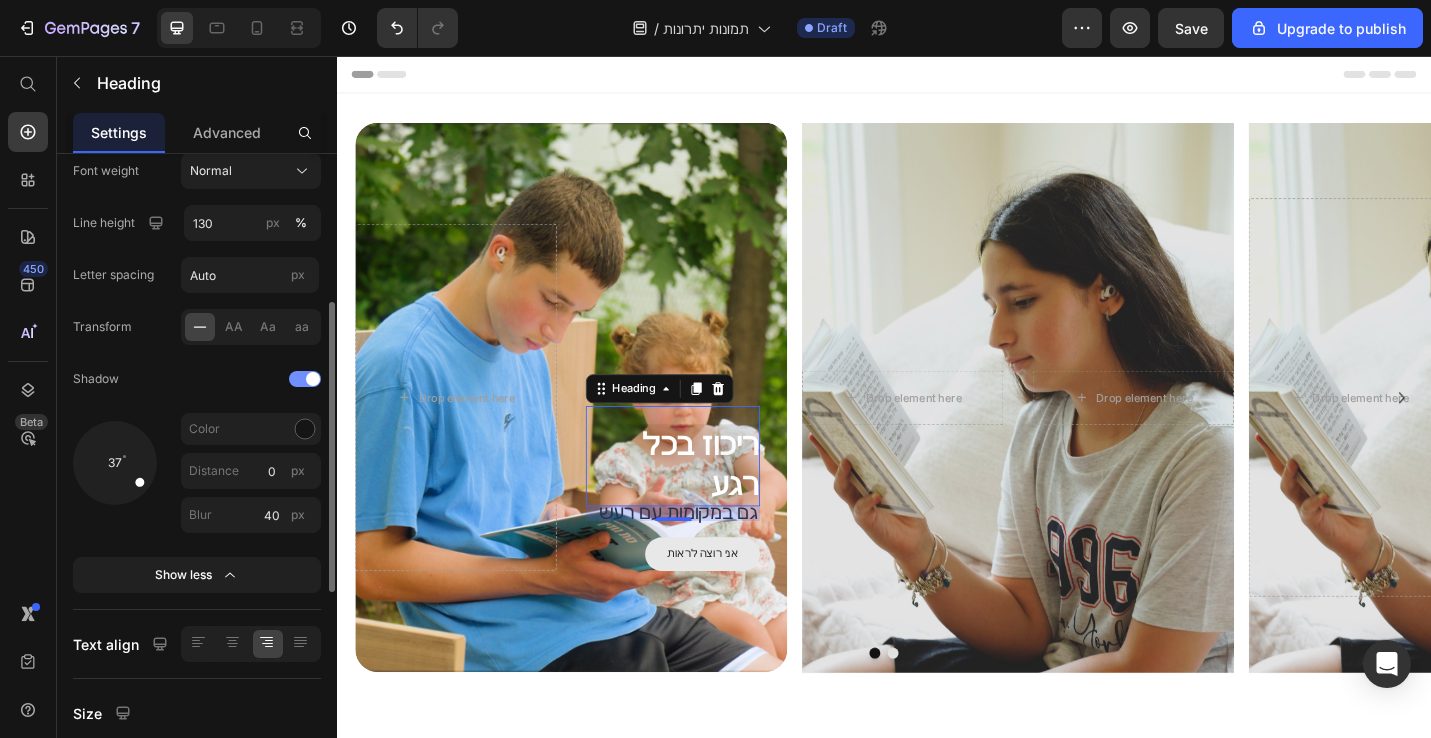 click on "Shadow" 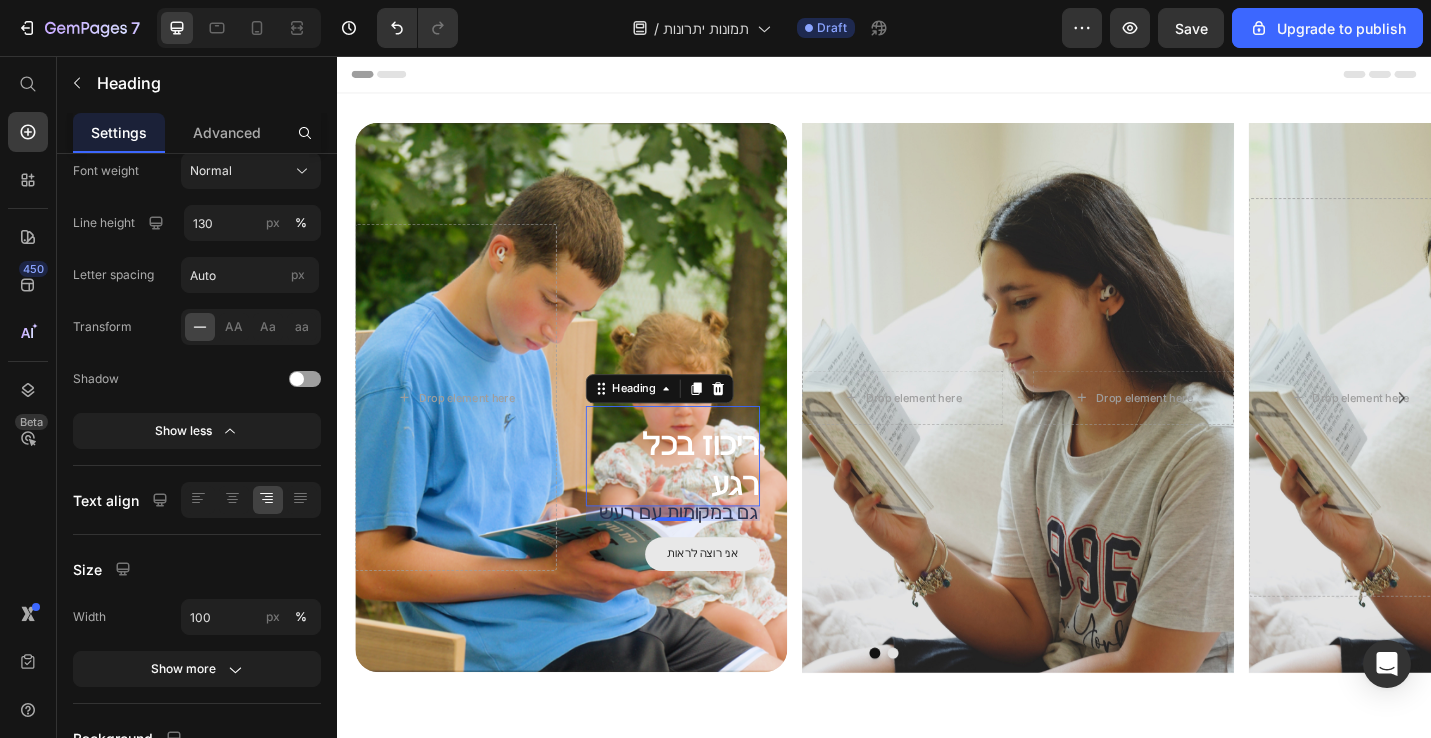 click on "16" at bounding box center (705, 558) 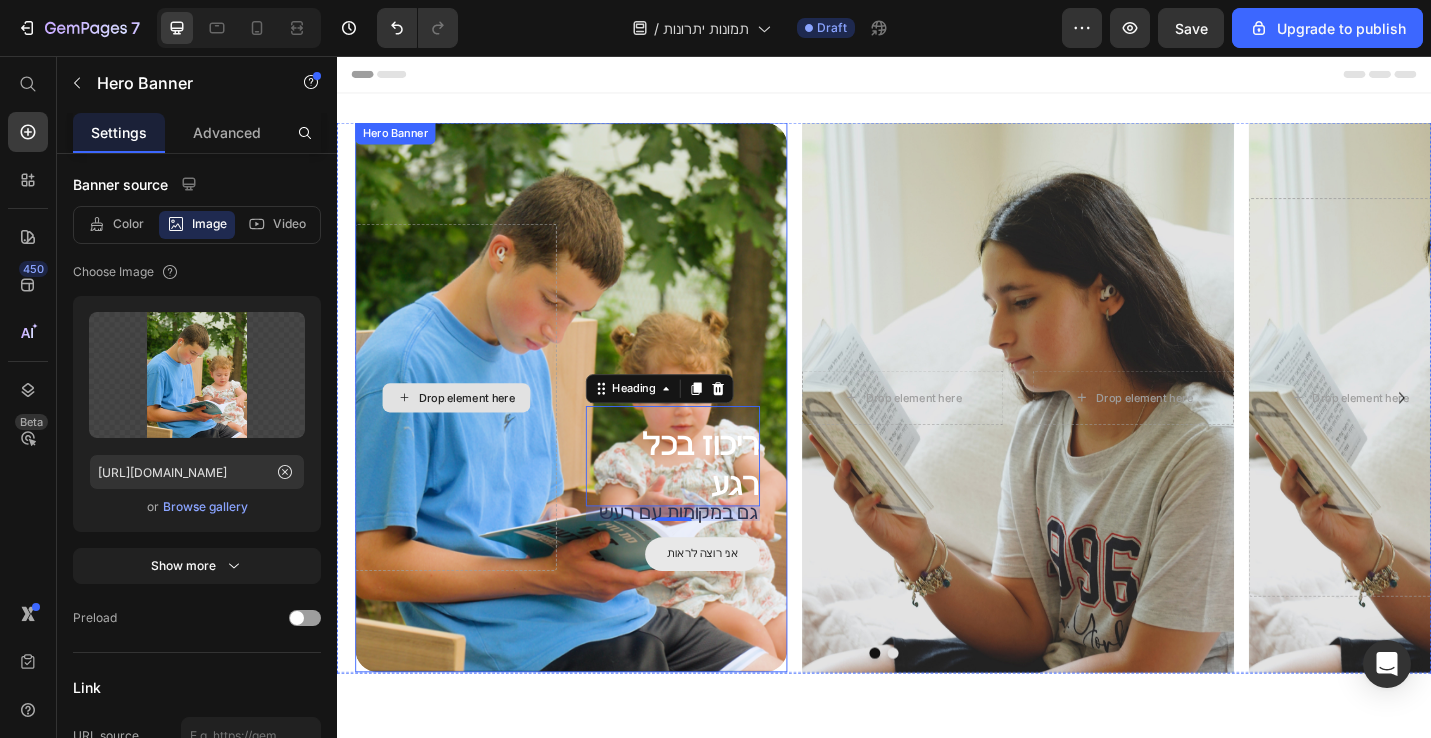 click on "Drop element here" at bounding box center [467, 430] 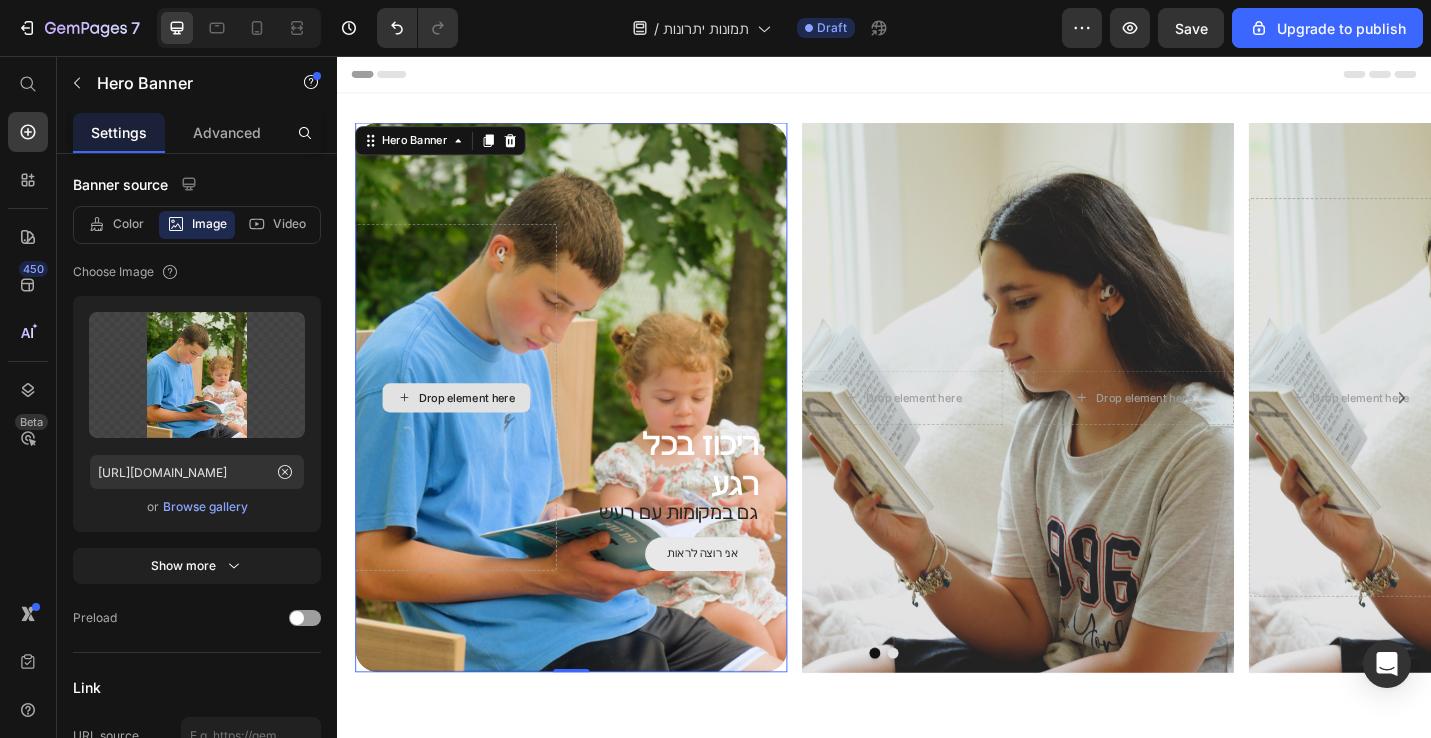 scroll, scrollTop: 0, scrollLeft: 0, axis: both 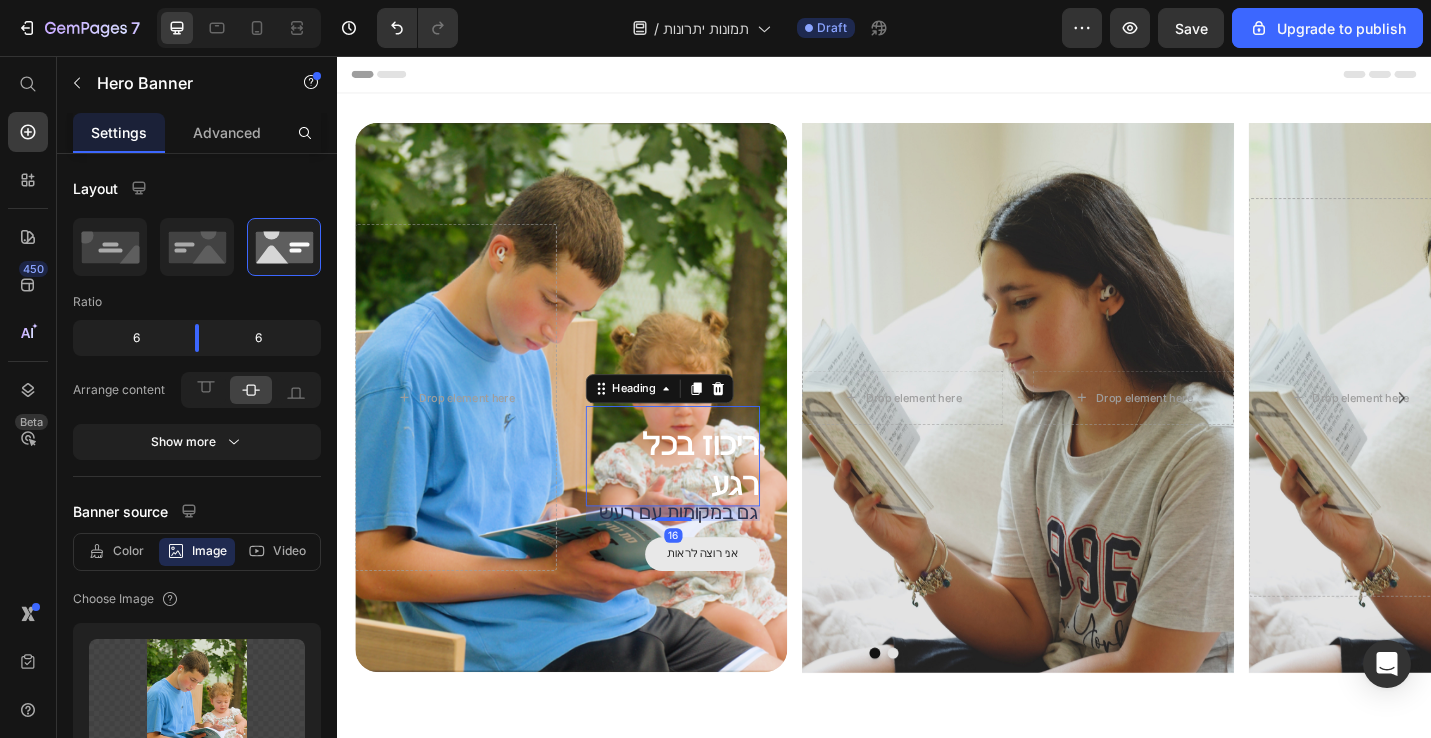 click on "ריכוז בכל רגע" at bounding box center (705, 505) 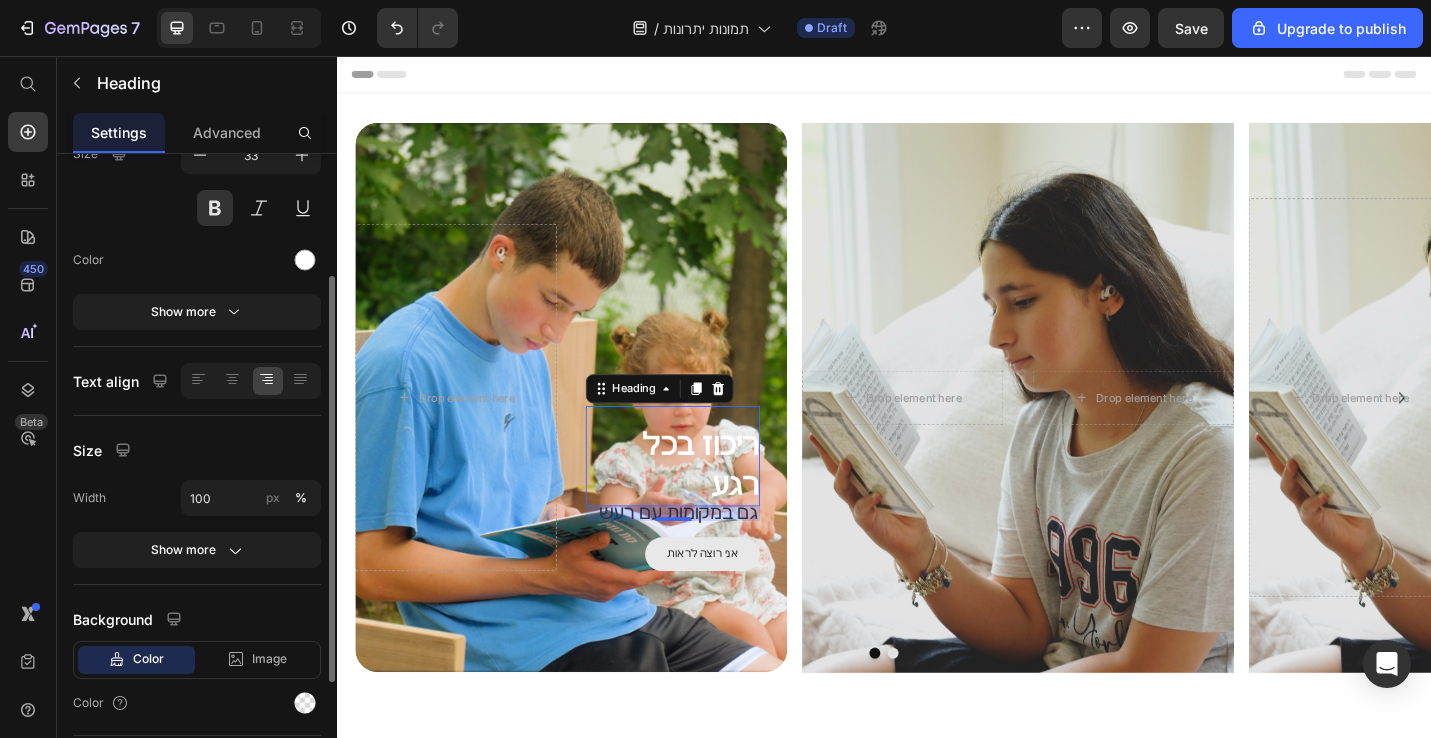 scroll, scrollTop: 189, scrollLeft: 0, axis: vertical 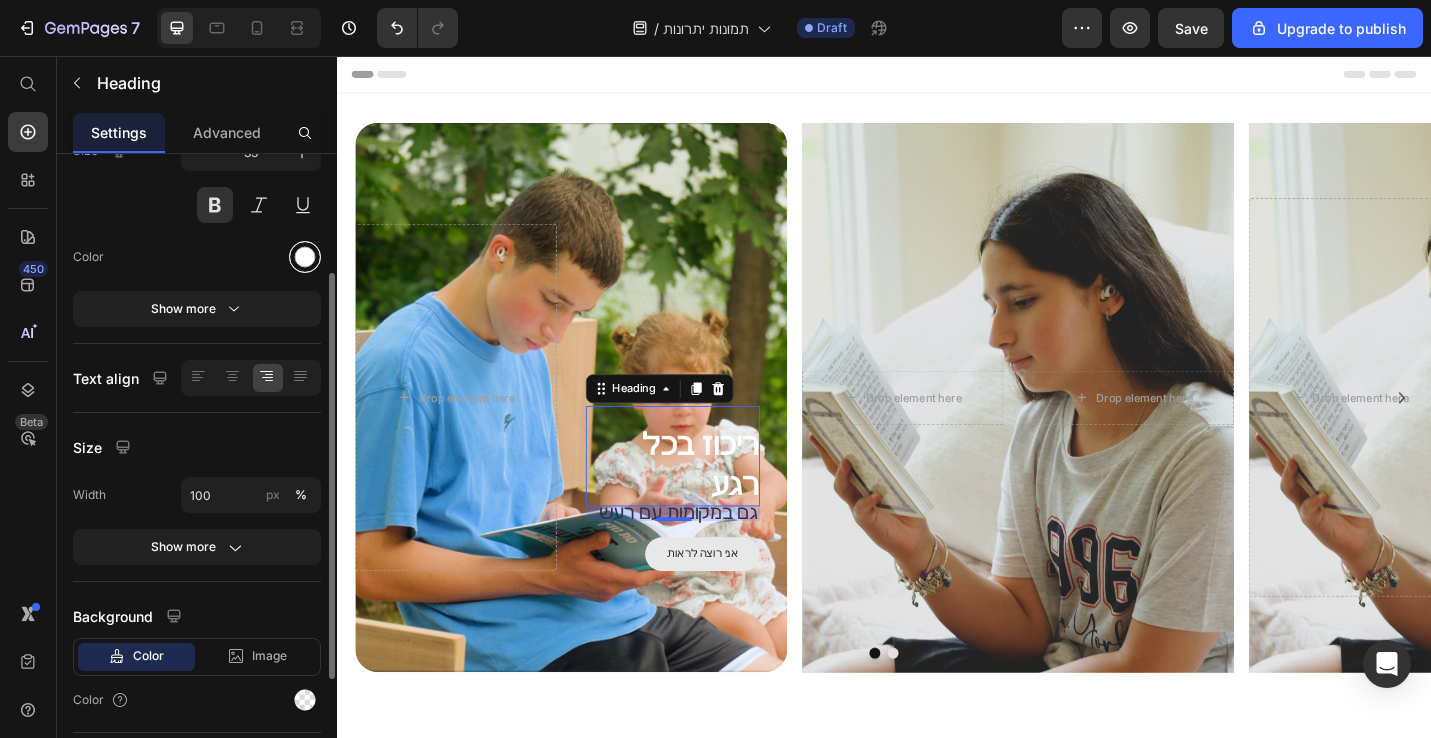 click at bounding box center [305, 257] 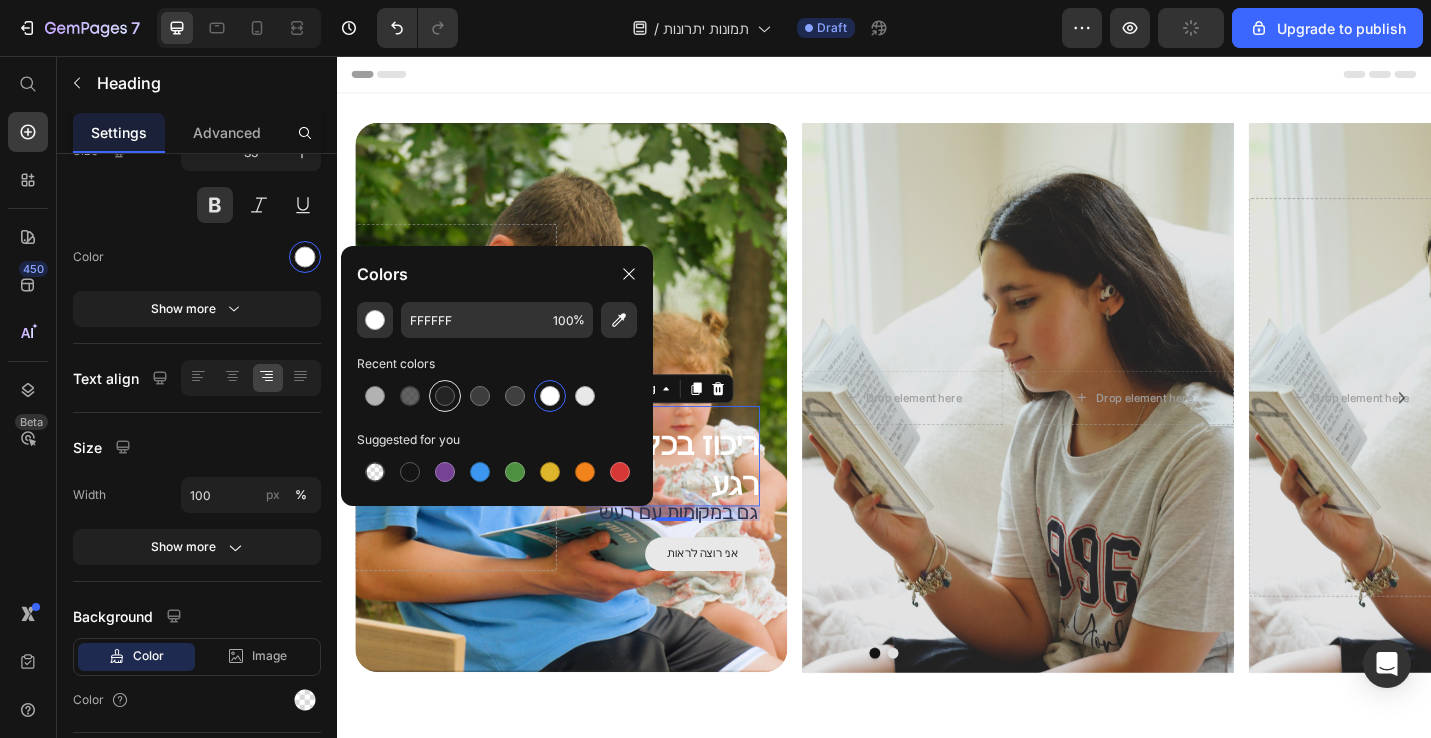 click at bounding box center (445, 396) 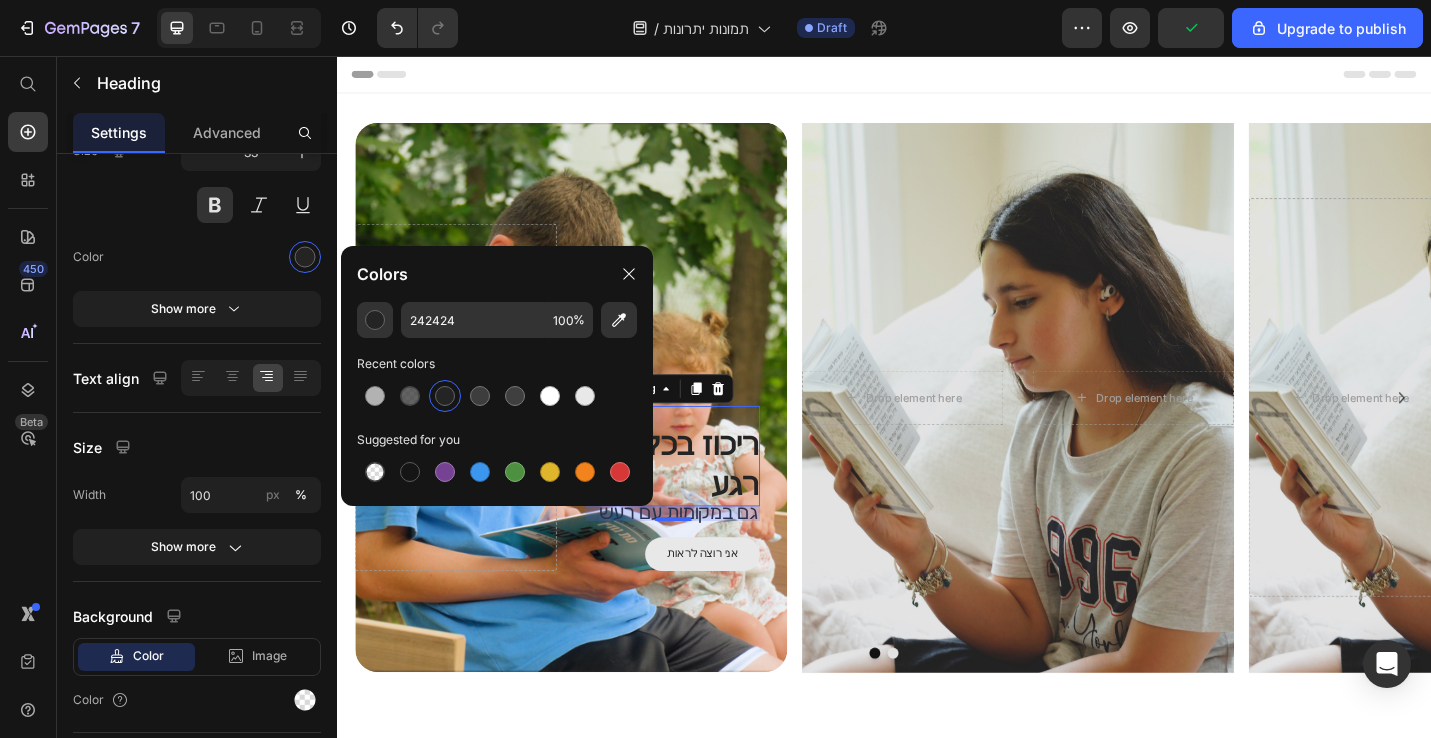 click on "16" at bounding box center (705, 558) 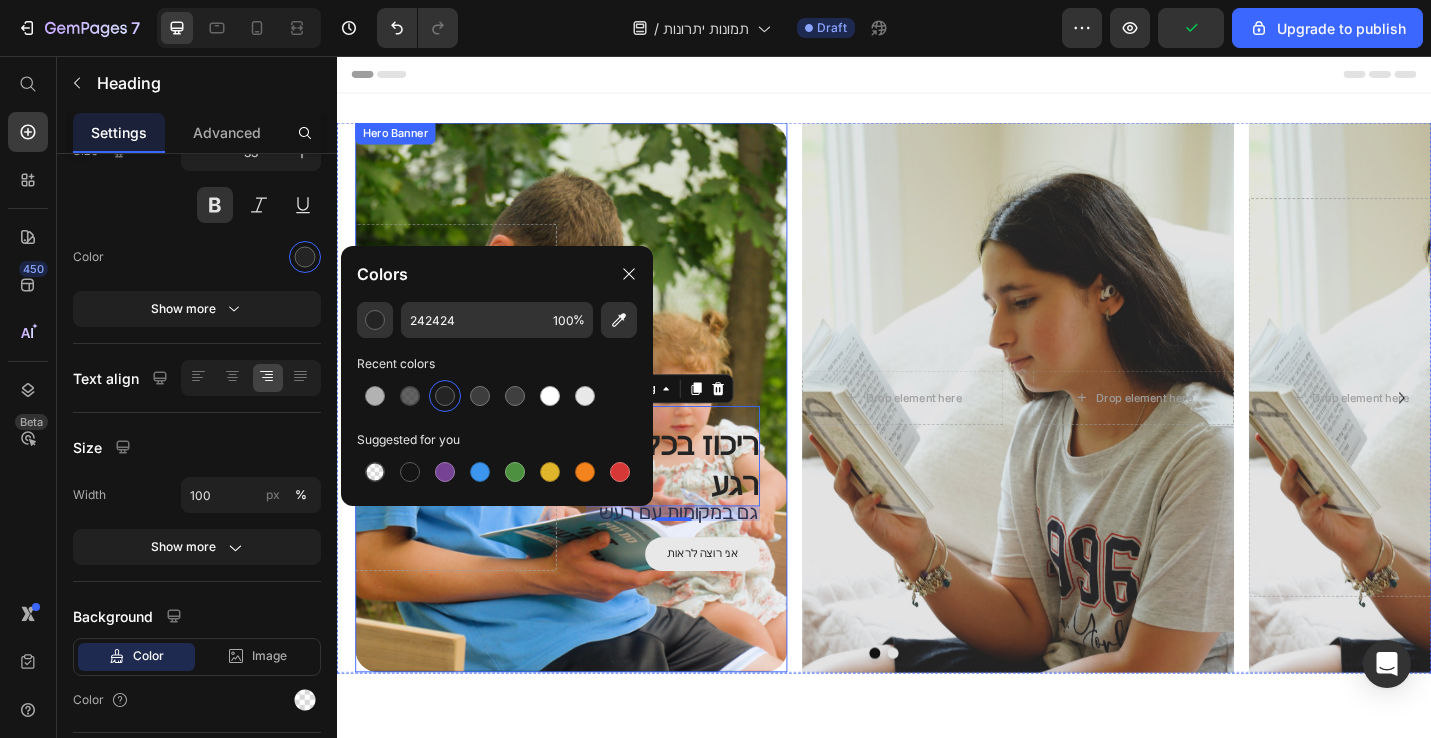 click on "ריכוז בכל רגע Heading   16 גם במקומות עם רעש Text Block אני רוצה לראות Button" at bounding box center [720, 430] 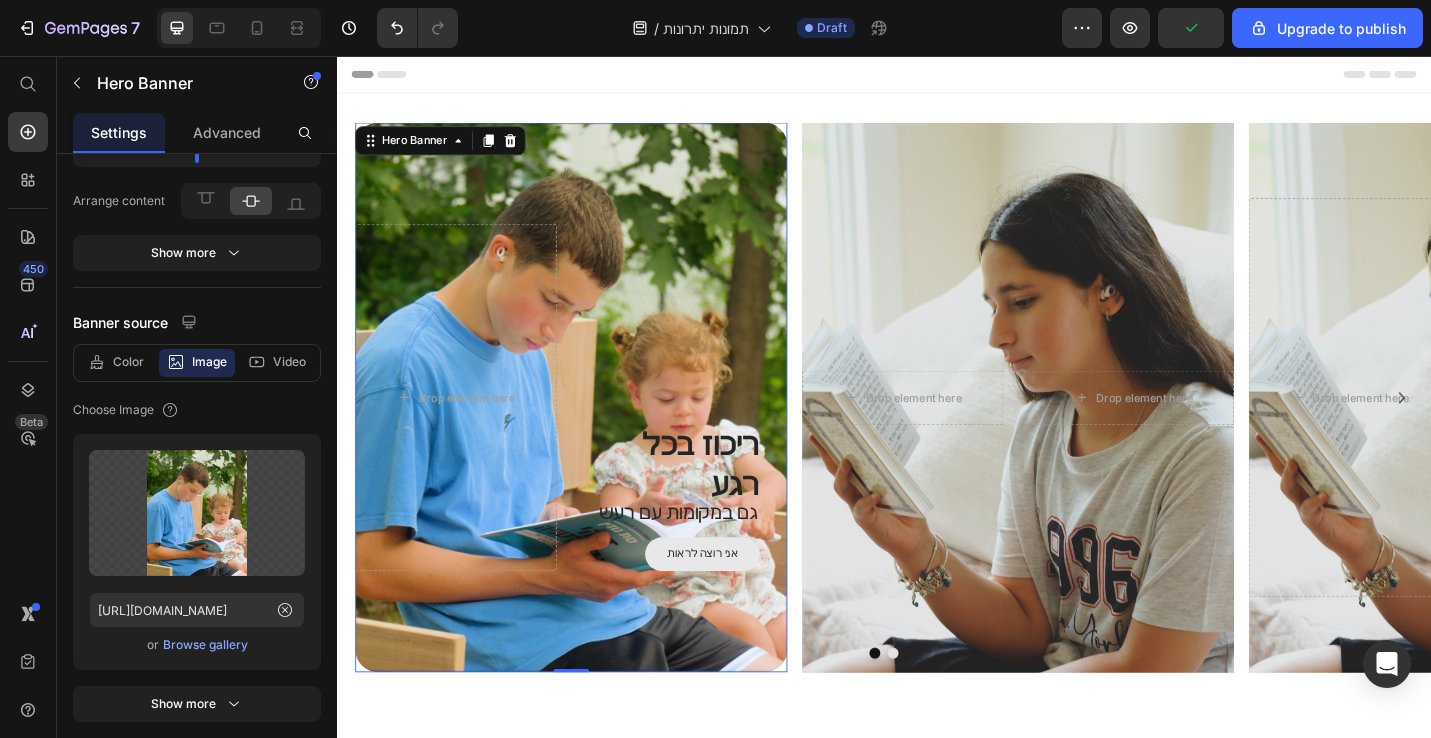 scroll, scrollTop: 0, scrollLeft: 0, axis: both 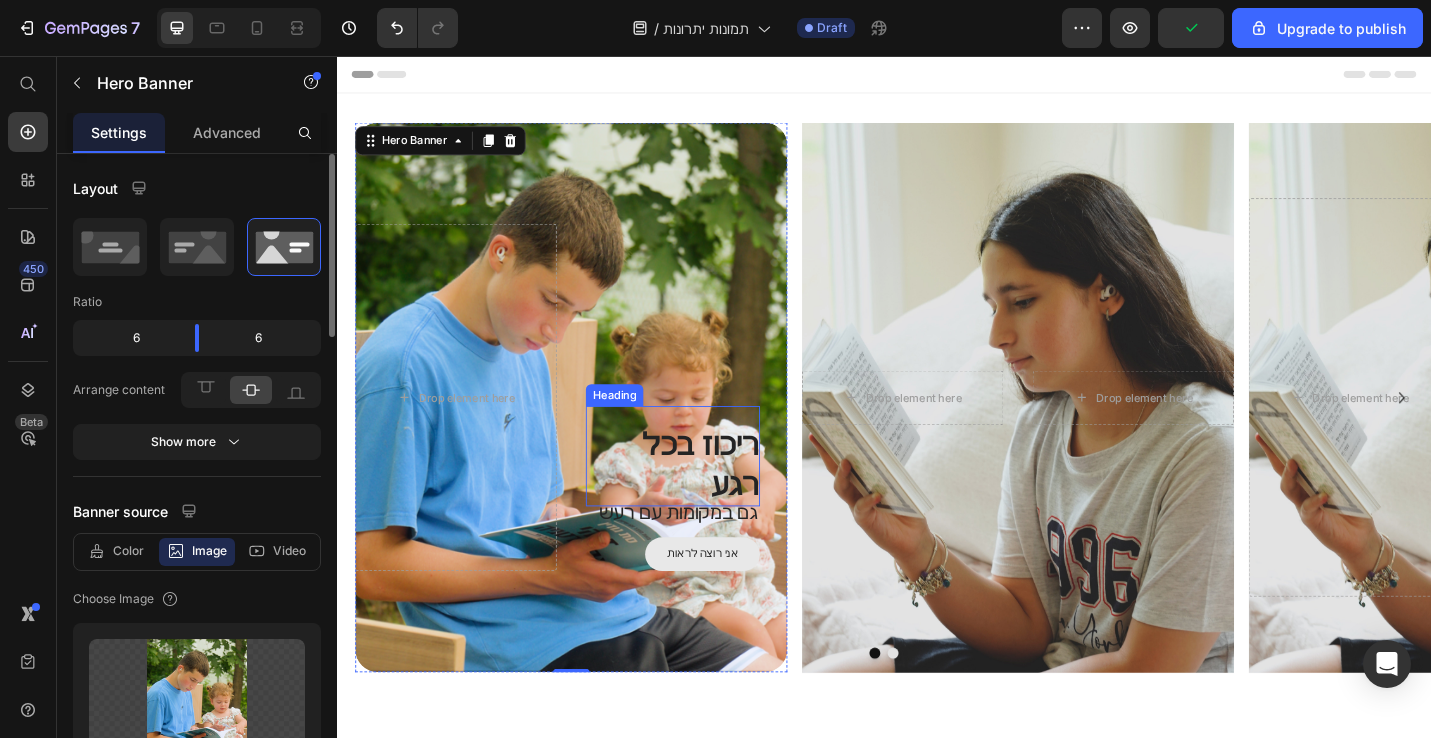 click on "ריכוז בכל רגע" at bounding box center [705, 505] 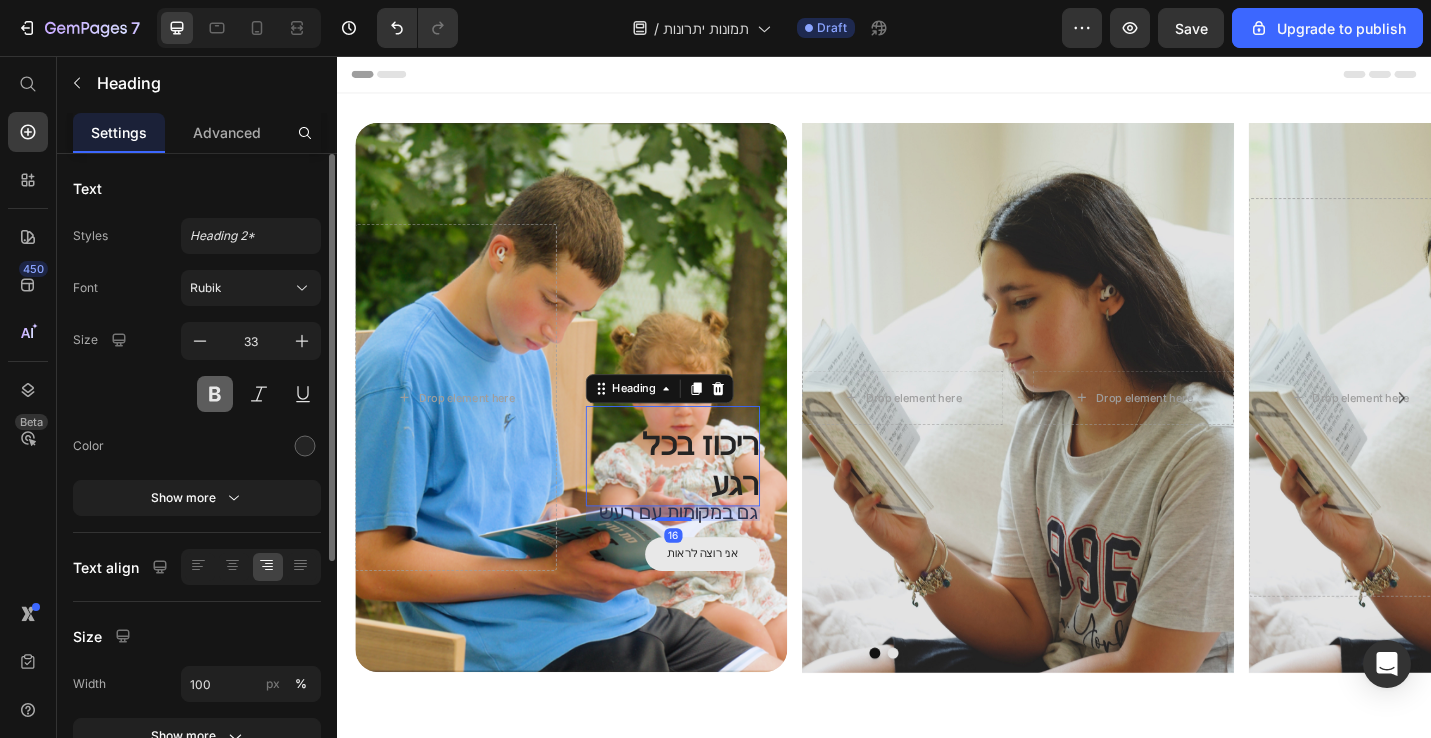 click at bounding box center (215, 394) 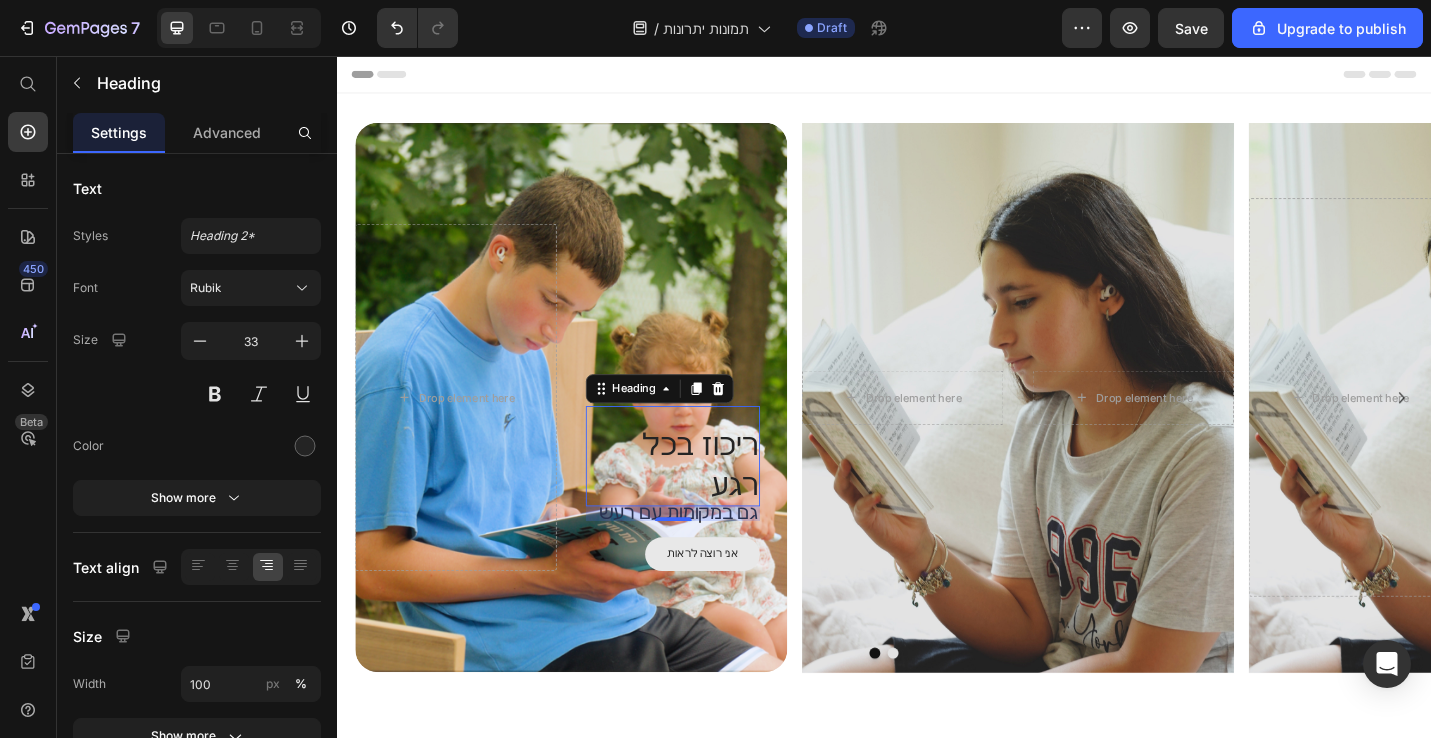 click on "16" at bounding box center (705, 558) 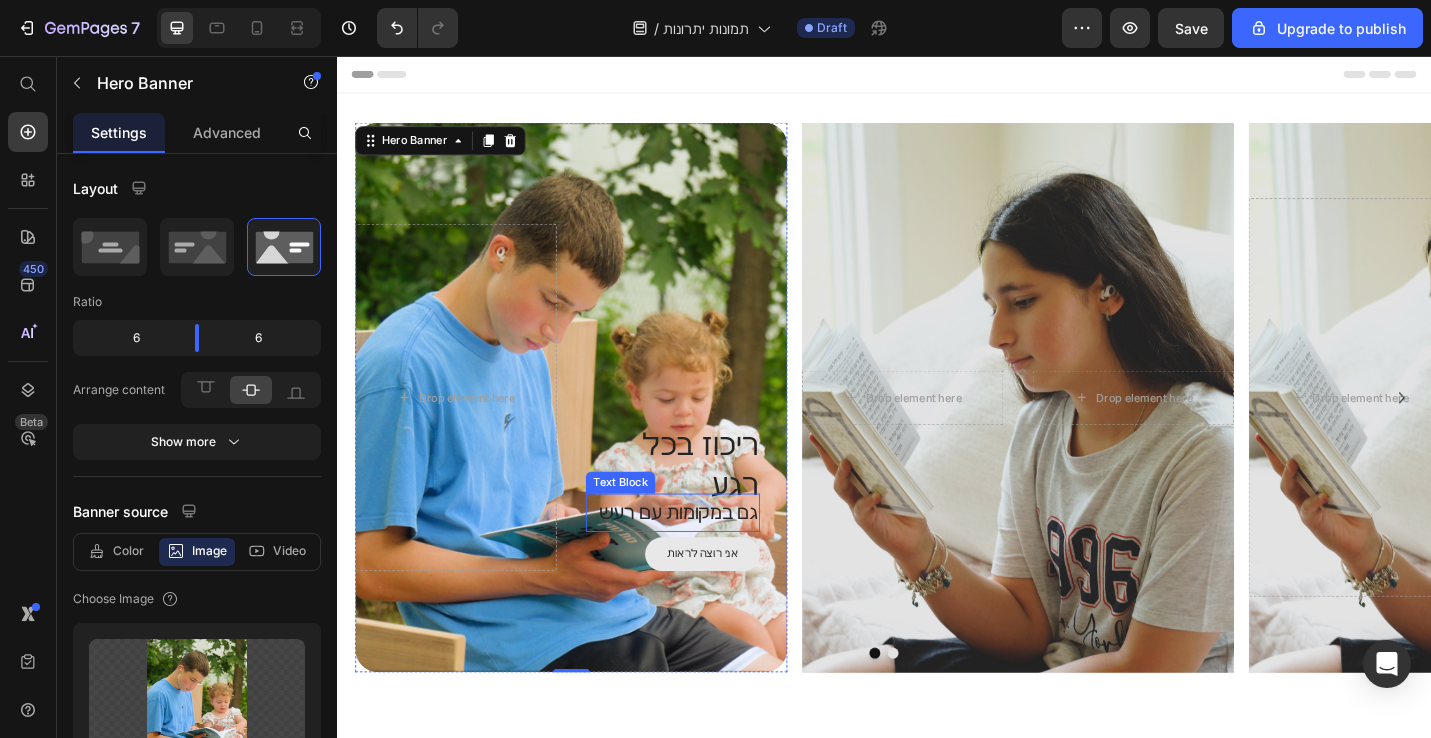 click on "גם במקומות עם רעש" at bounding box center [705, 557] 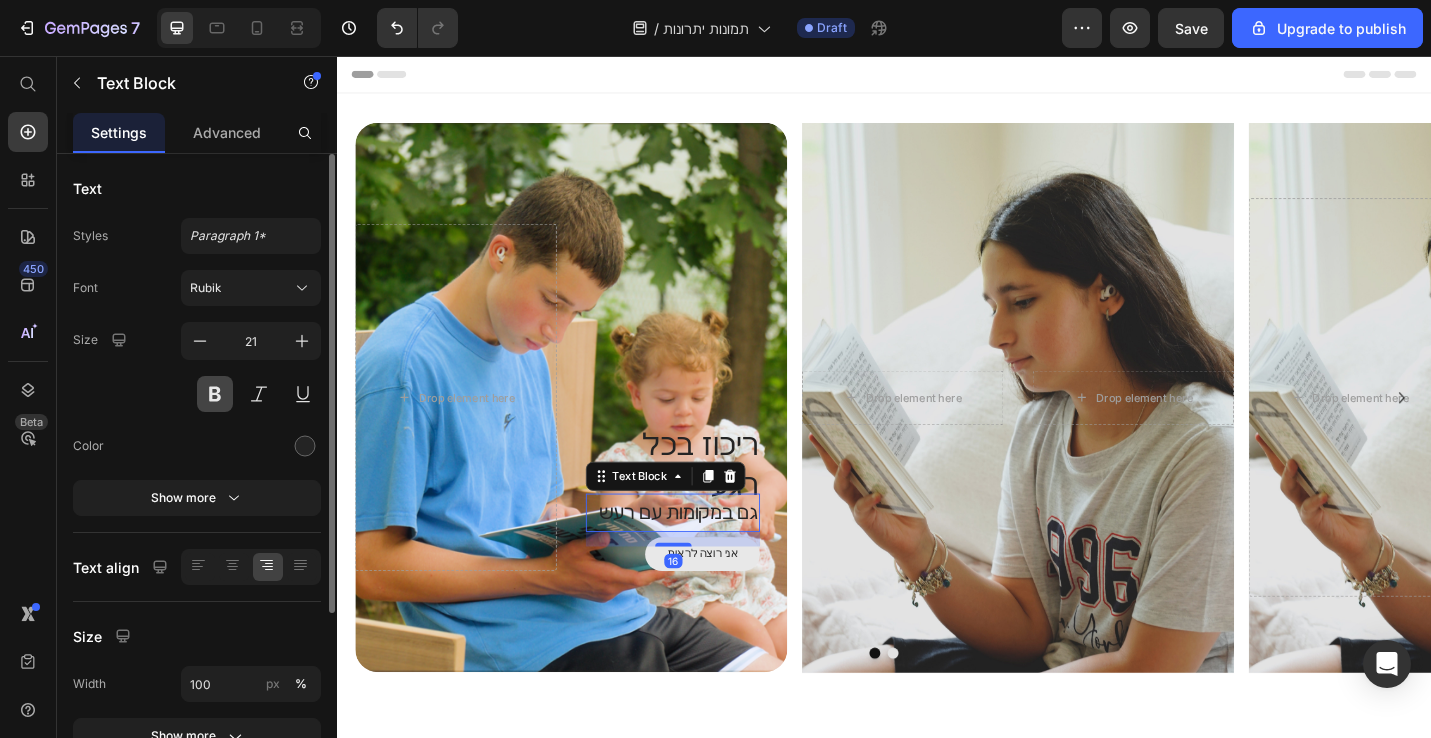 click at bounding box center (215, 394) 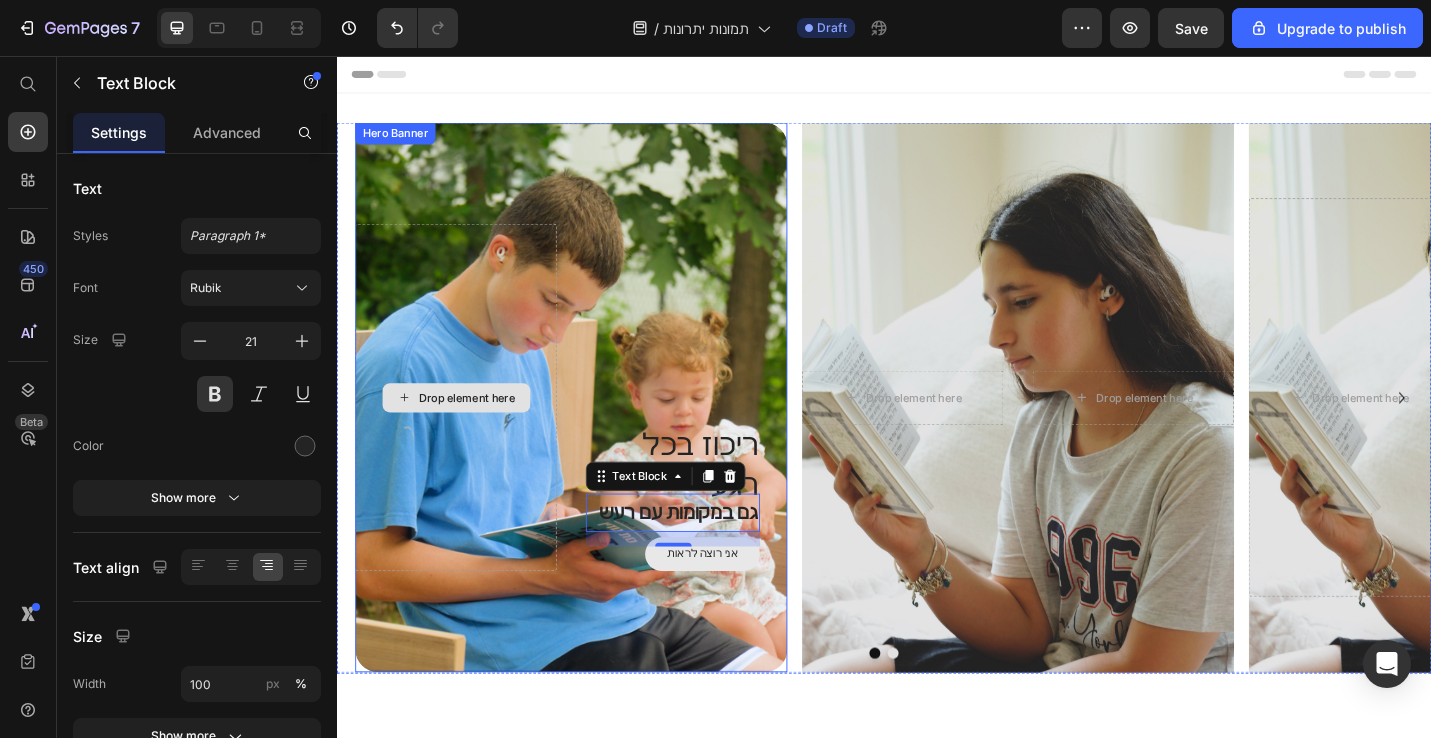 click on "Drop element here" at bounding box center (467, 430) 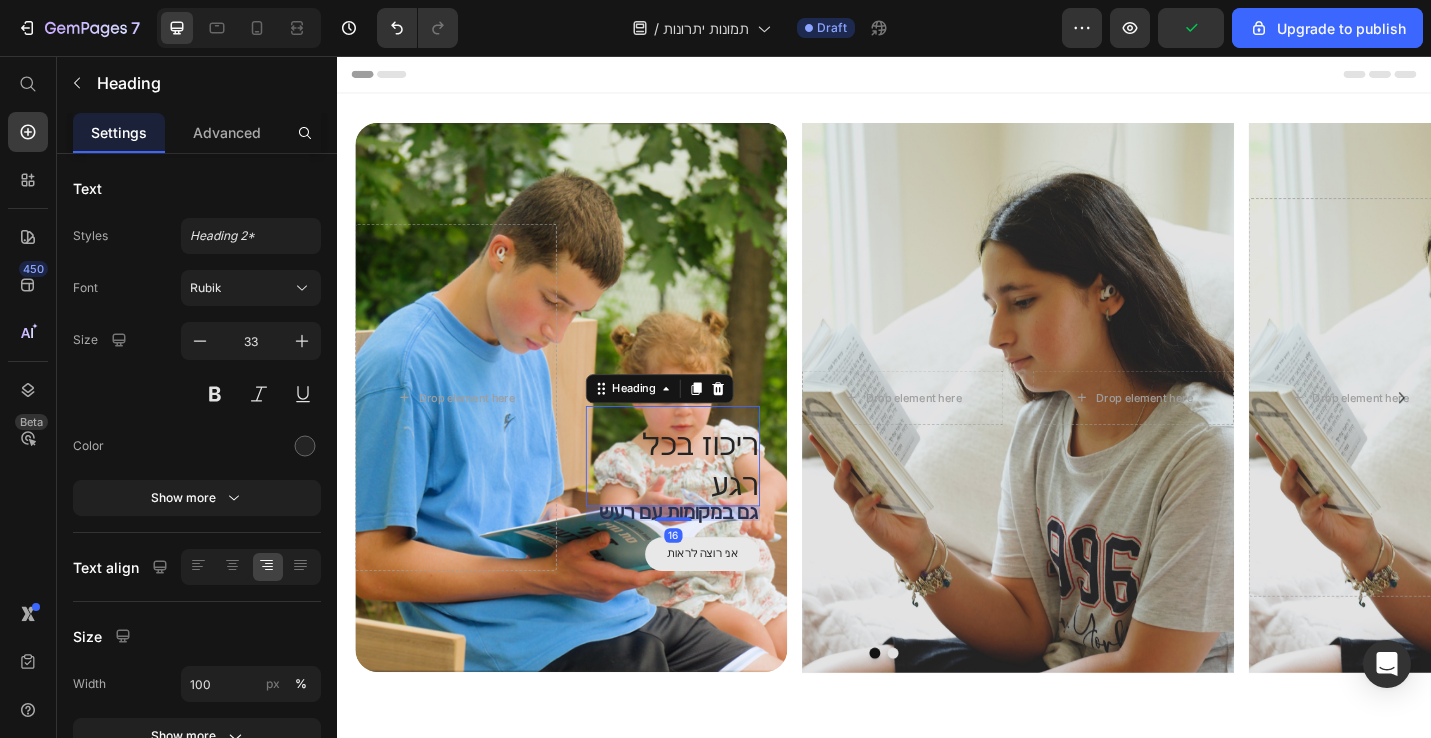 click on "ריכוז בכל רגע" at bounding box center (705, 505) 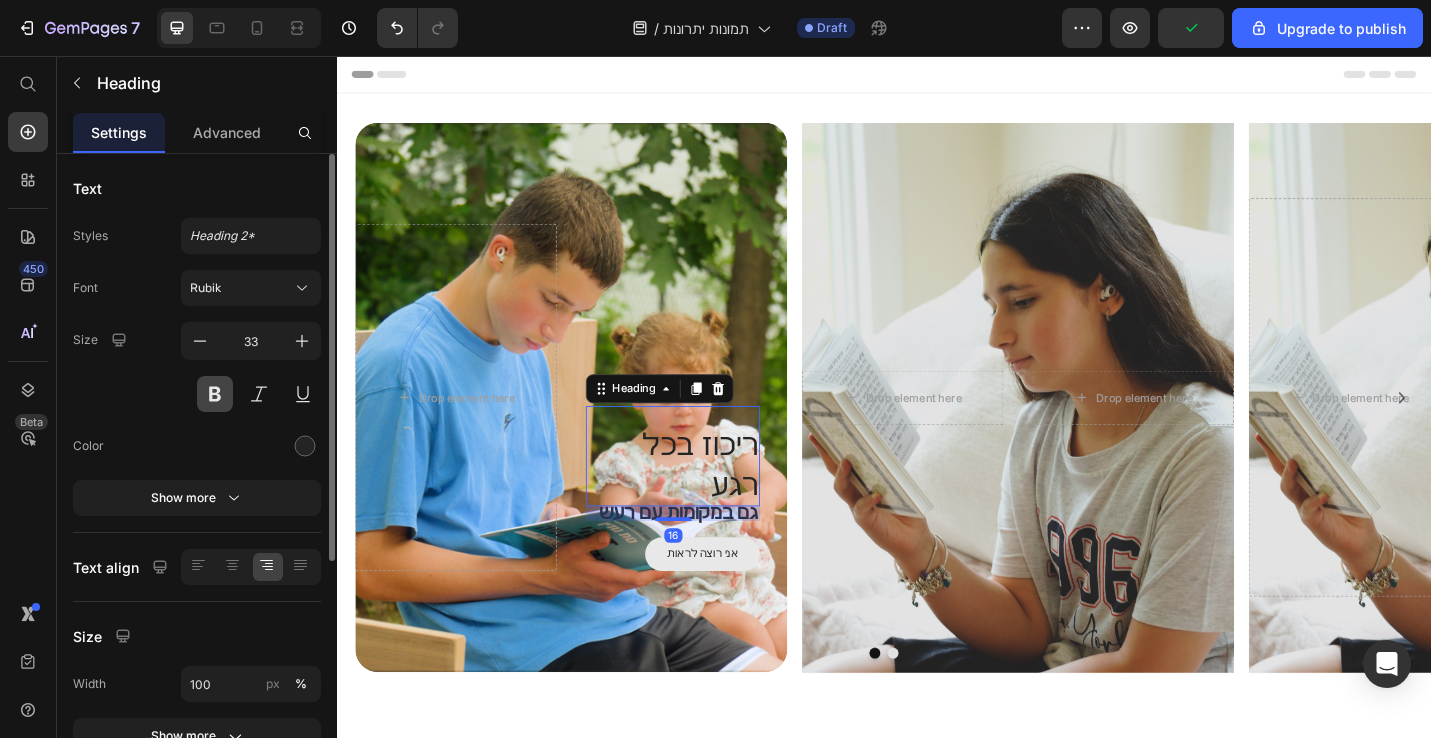 click at bounding box center (215, 394) 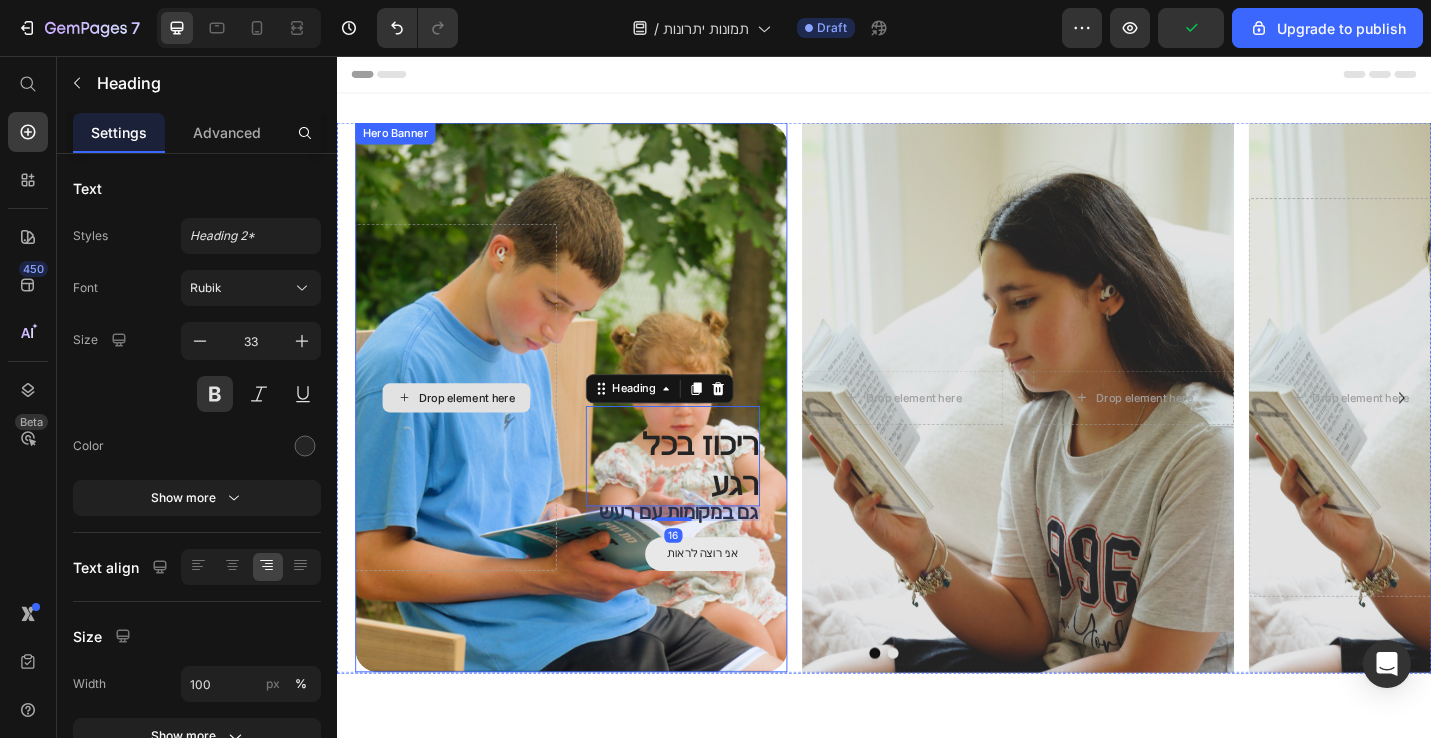 click on "Drop element here" at bounding box center [467, 430] 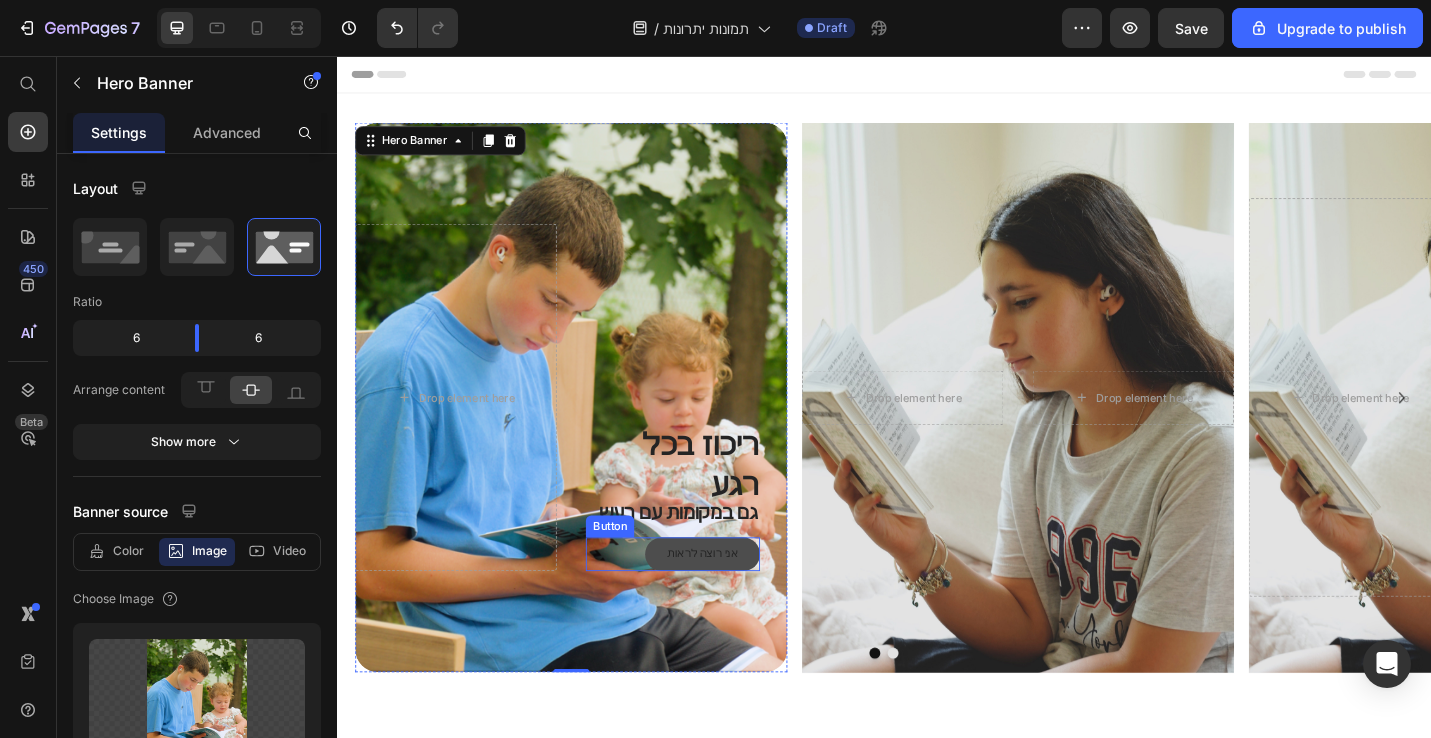 click on "אני רוצה לראות" at bounding box center (738, 603) 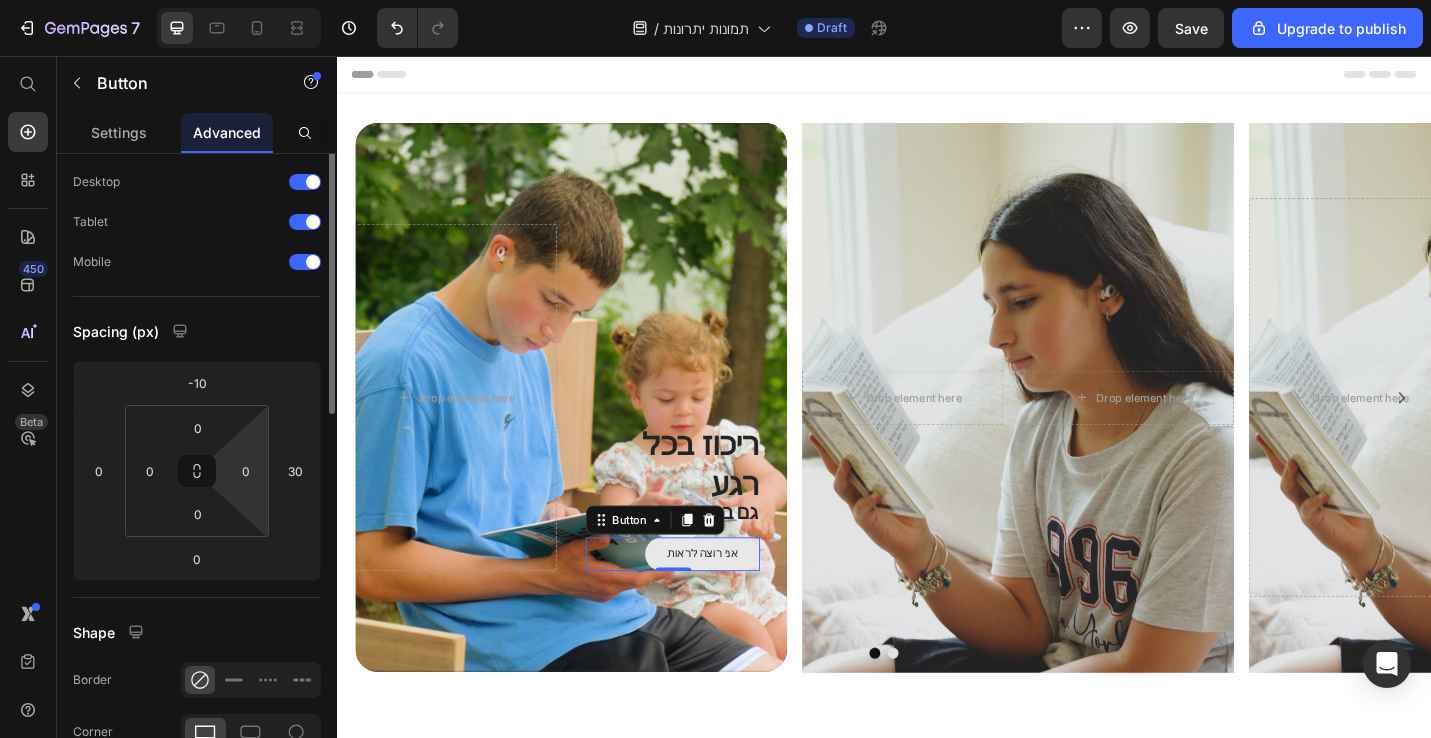 scroll, scrollTop: 0, scrollLeft: 0, axis: both 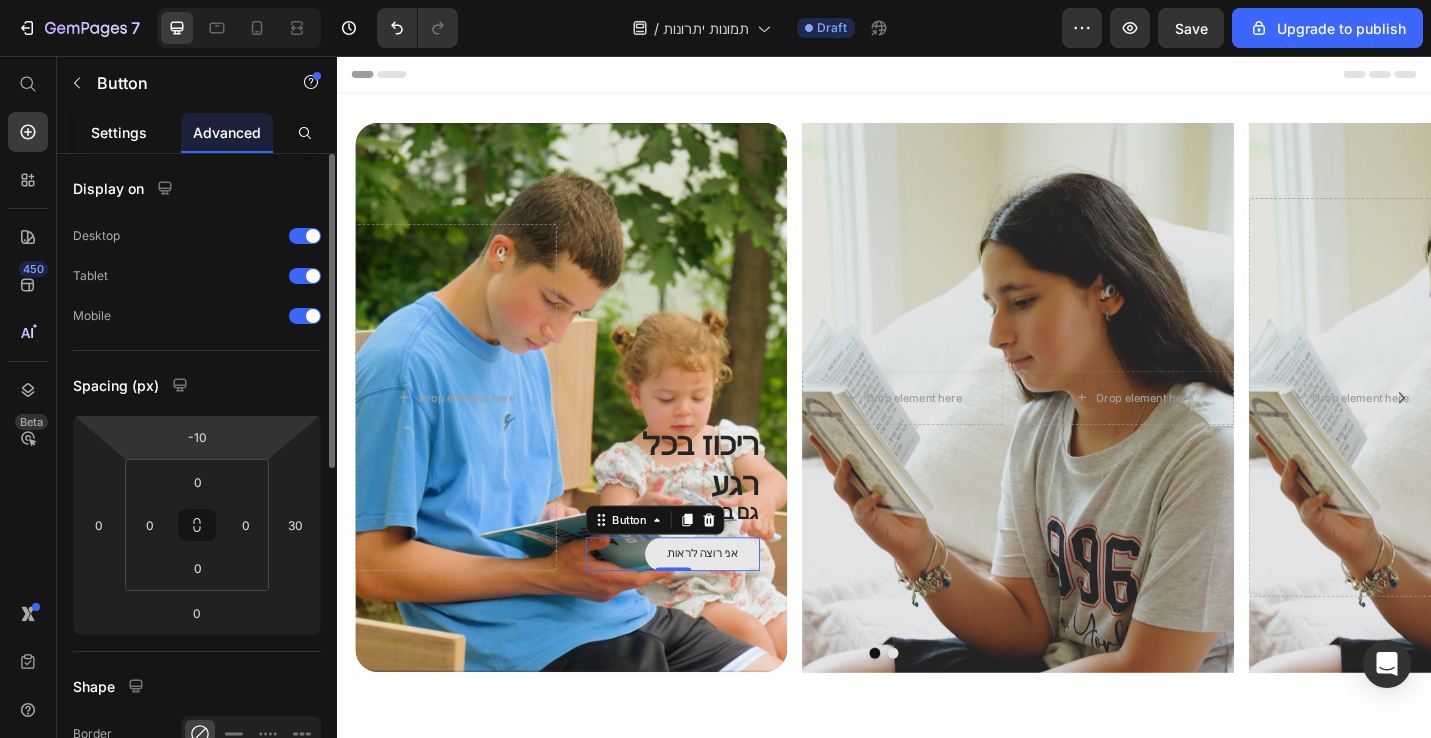 click on "Settings" at bounding box center [119, 132] 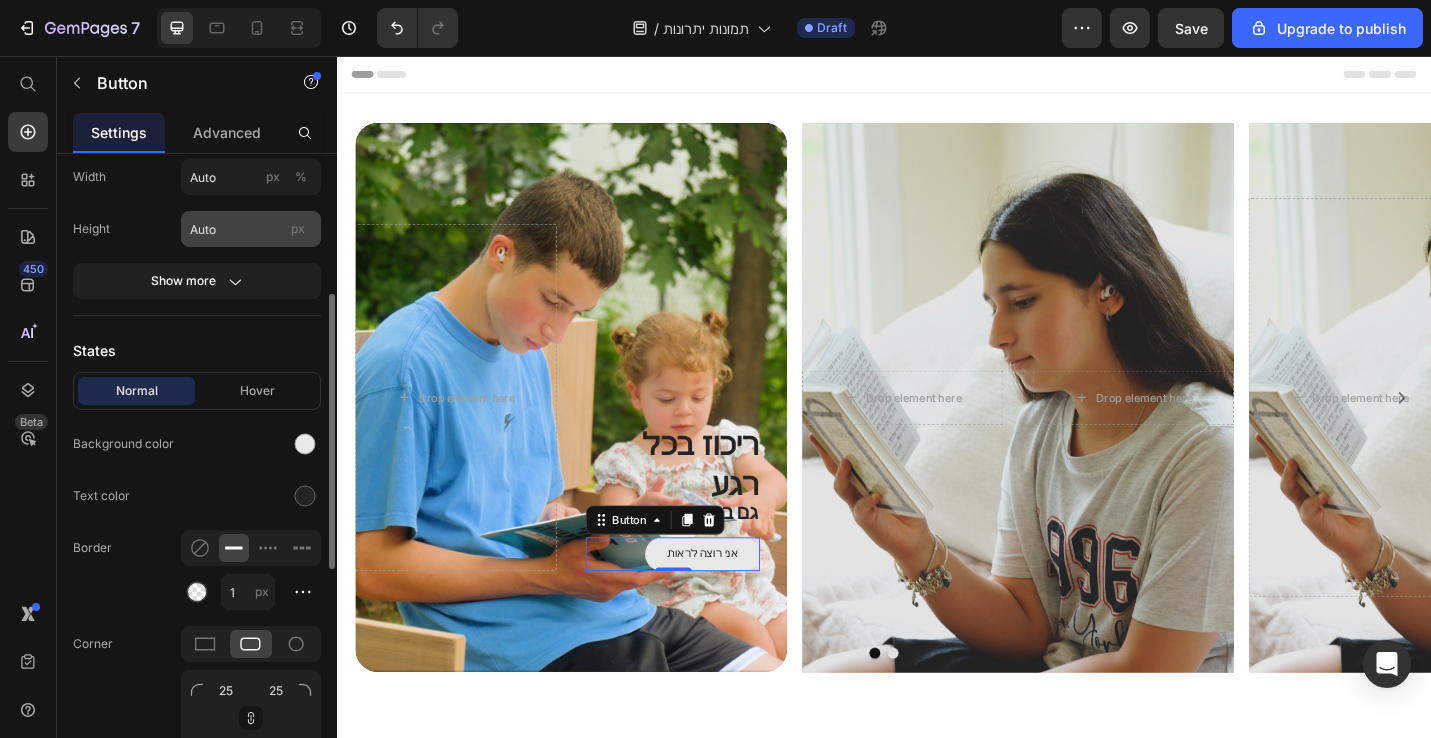 scroll, scrollTop: 297, scrollLeft: 0, axis: vertical 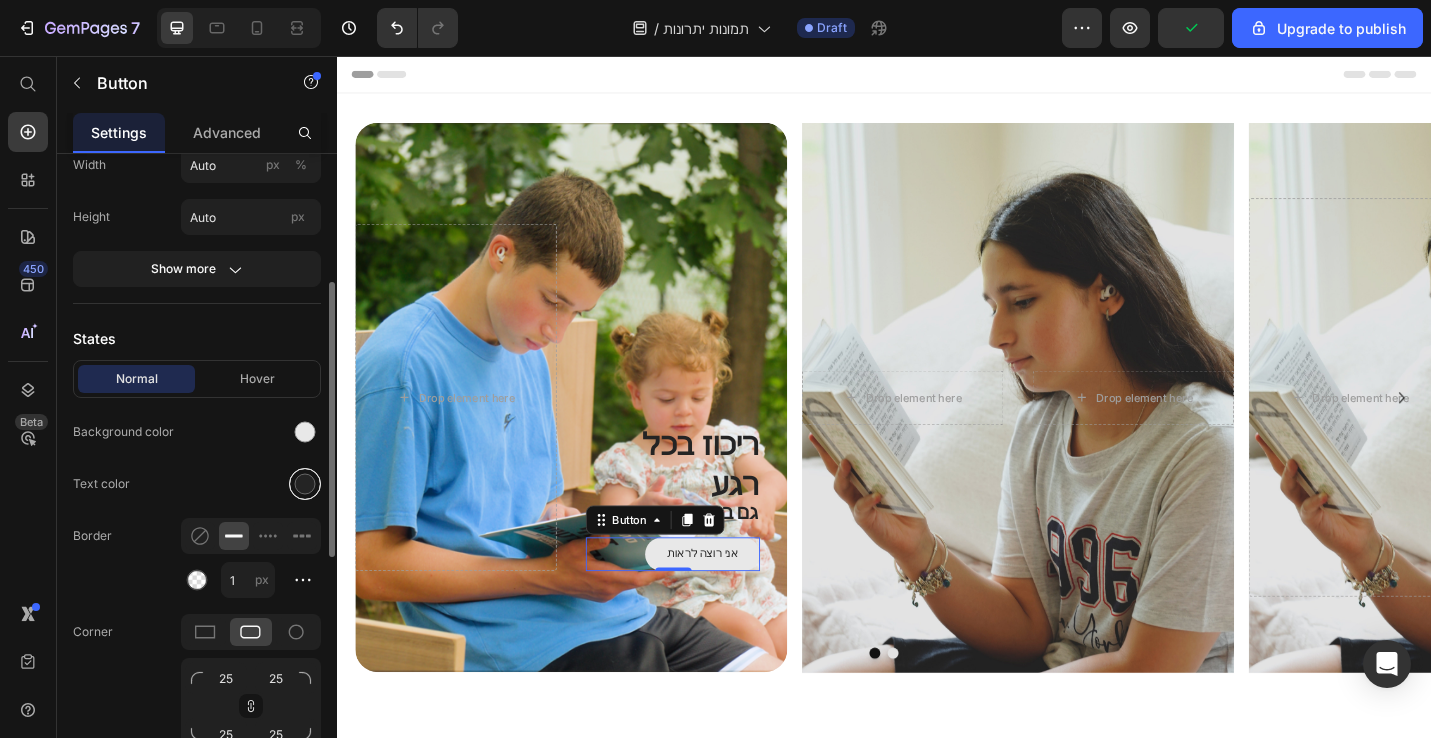 click at bounding box center (305, 484) 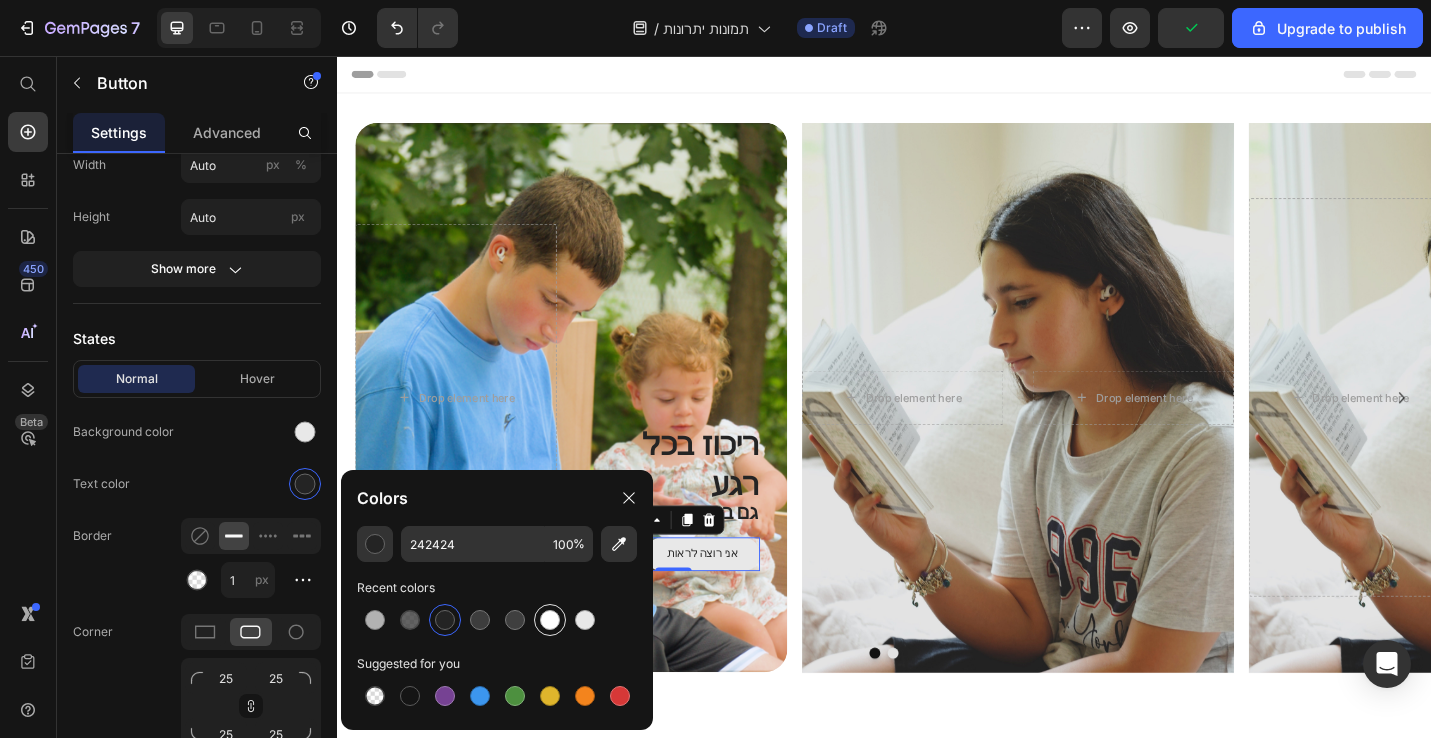 click at bounding box center (550, 620) 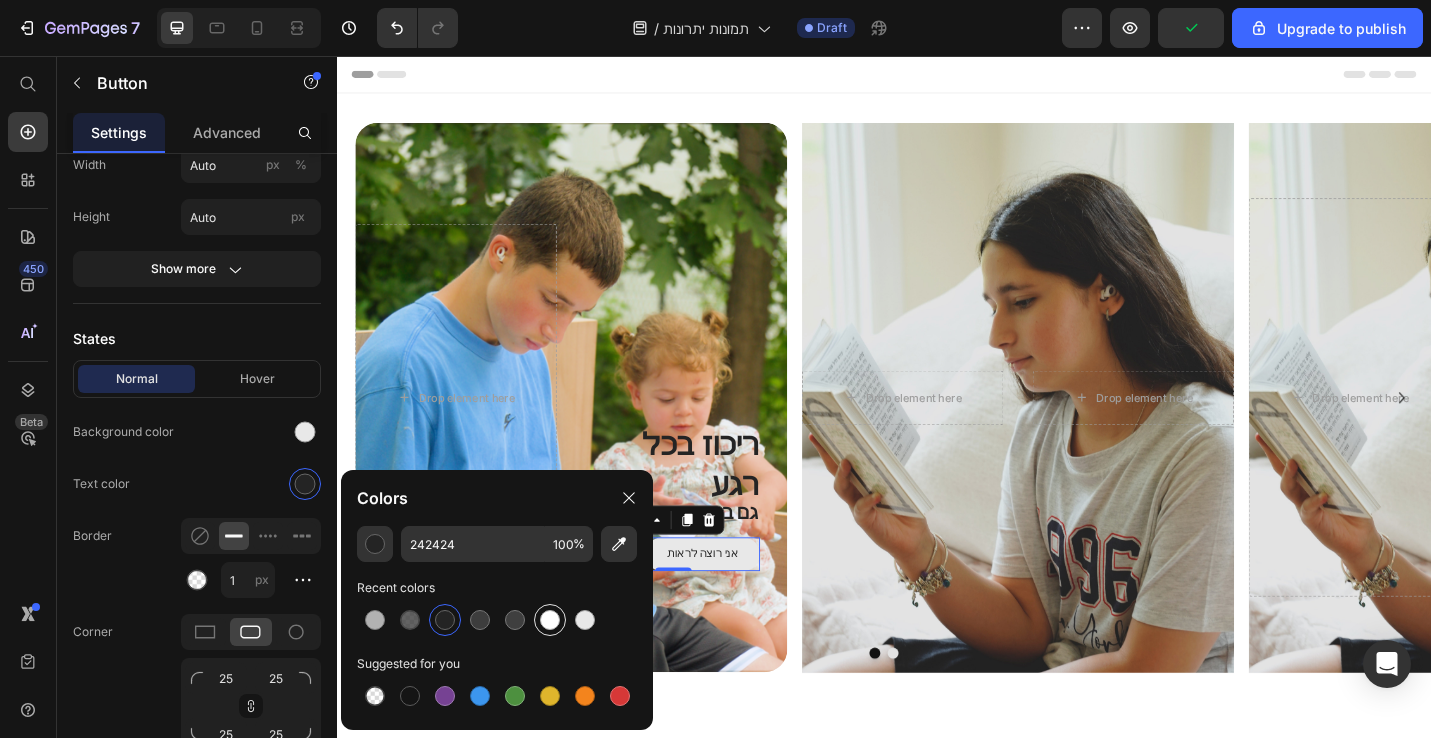 type on "FFFFFF" 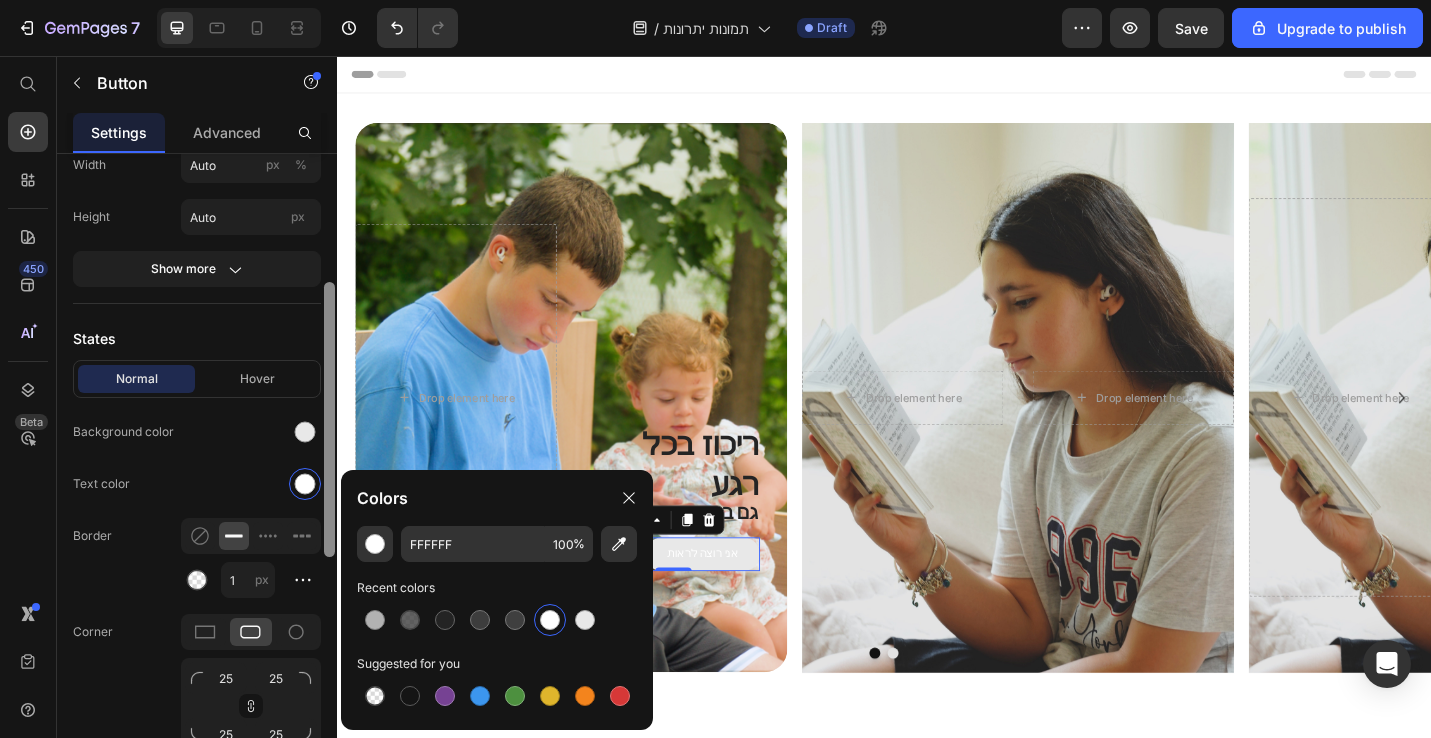 scroll, scrollTop: 848, scrollLeft: 0, axis: vertical 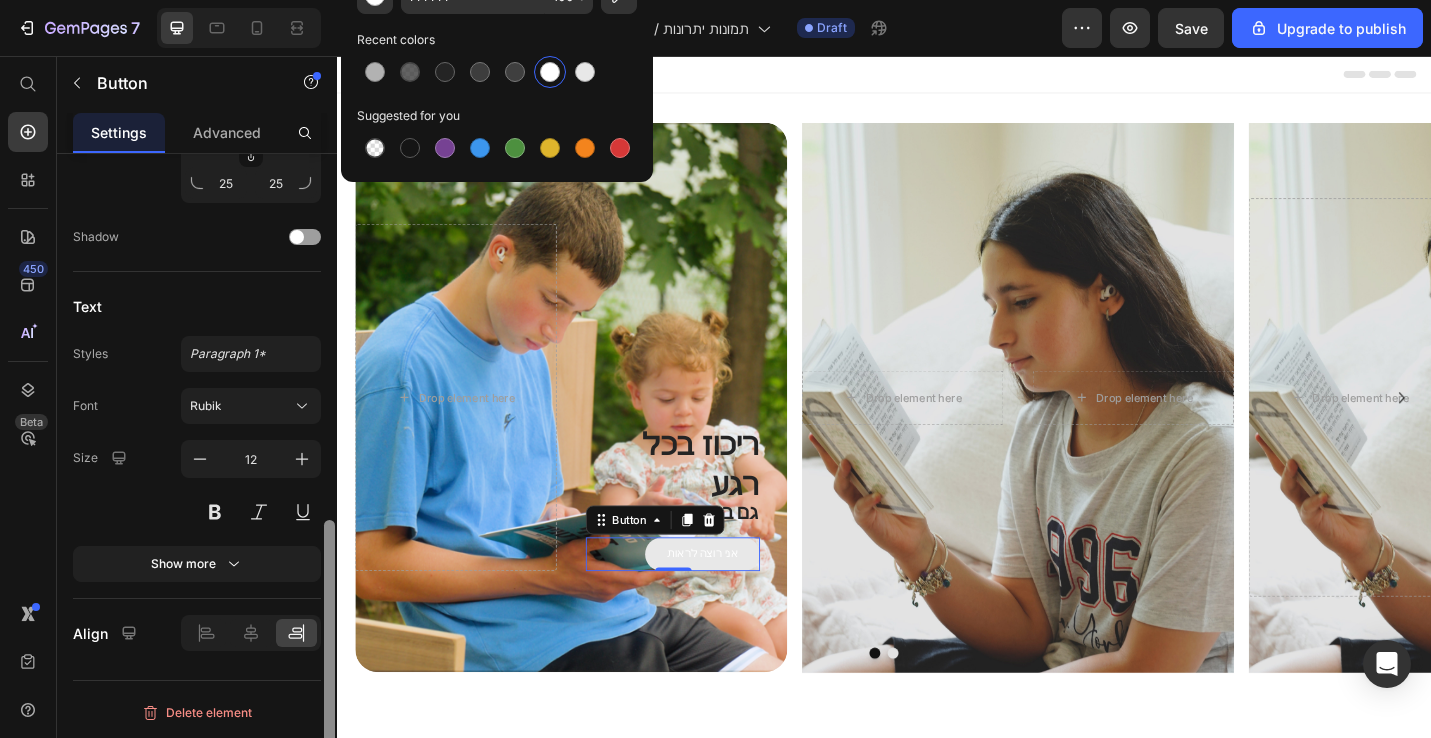 click at bounding box center [329, 474] 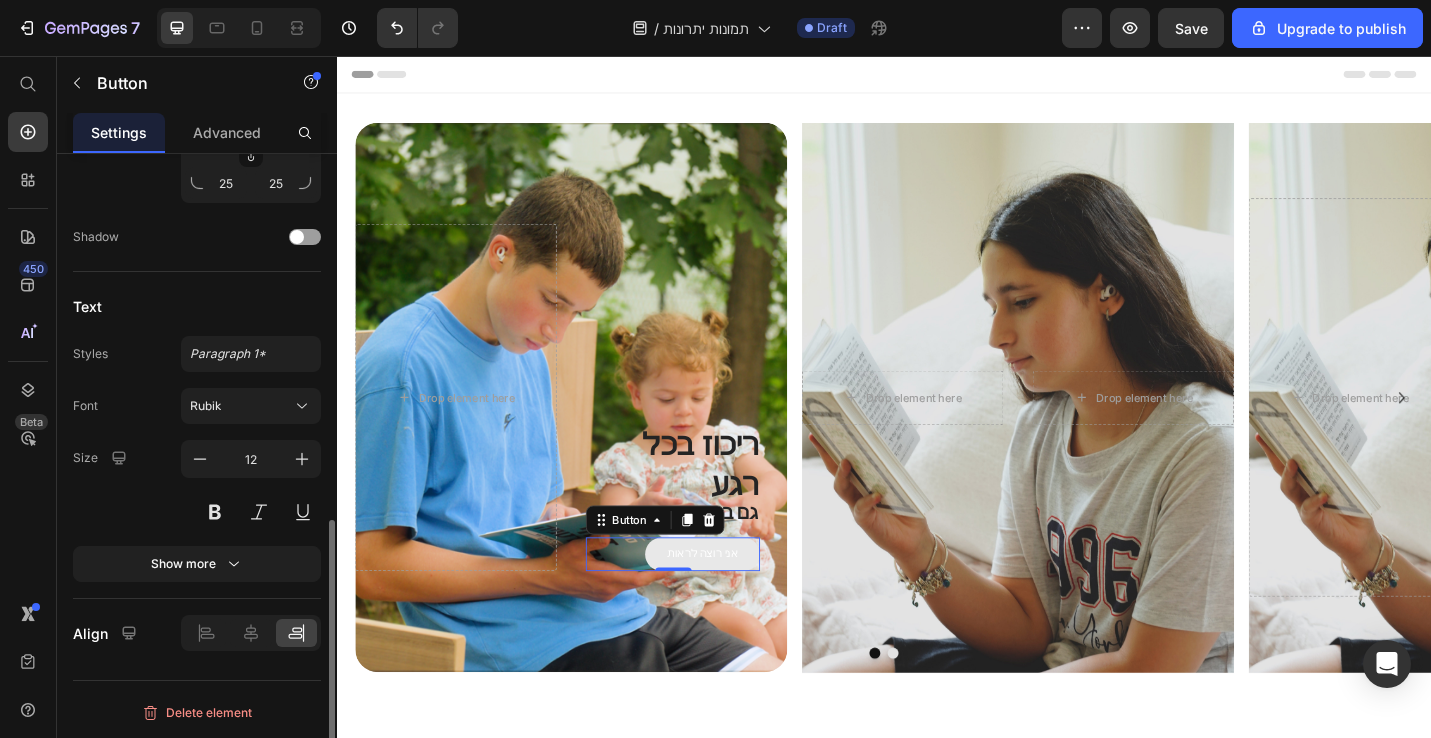 click on "Font Rubik Size 12 Show more" at bounding box center [197, 485] 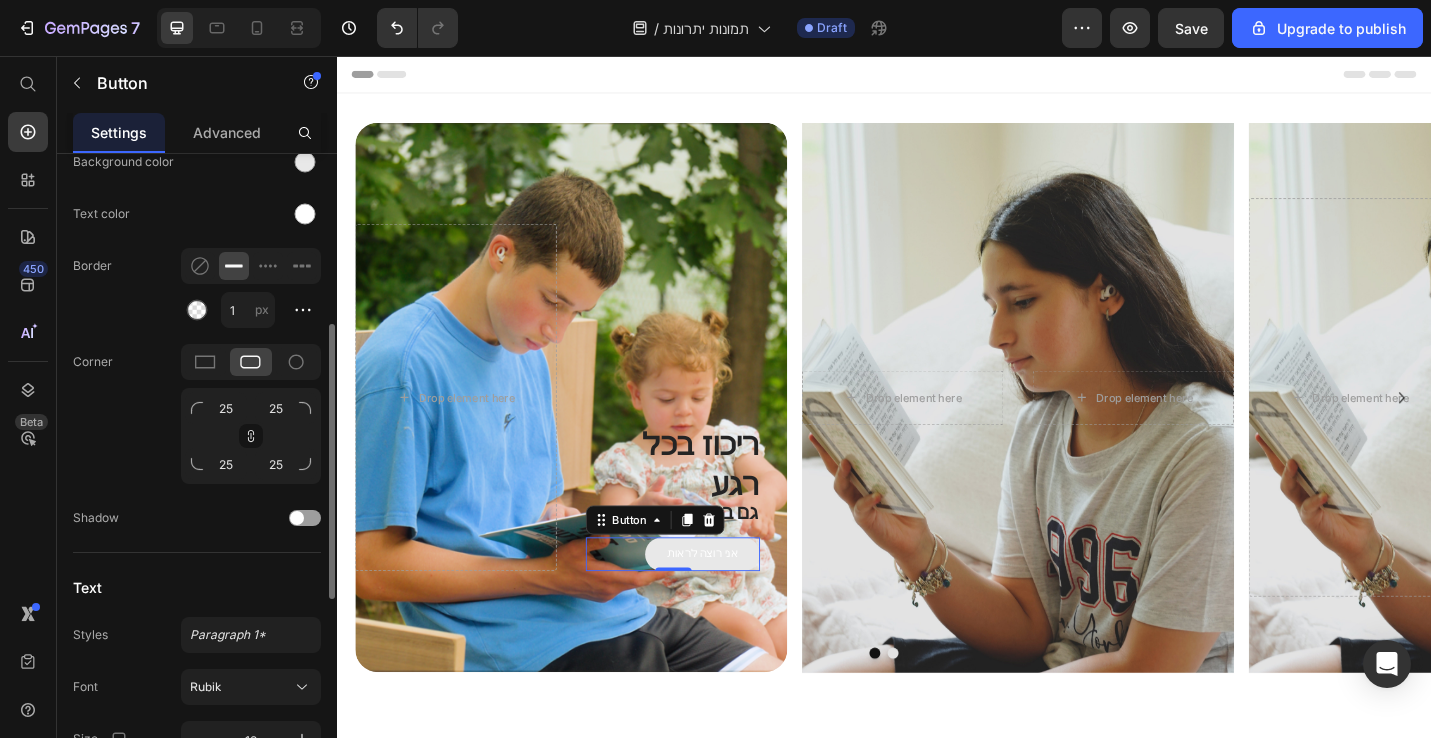 scroll, scrollTop: 515, scrollLeft: 0, axis: vertical 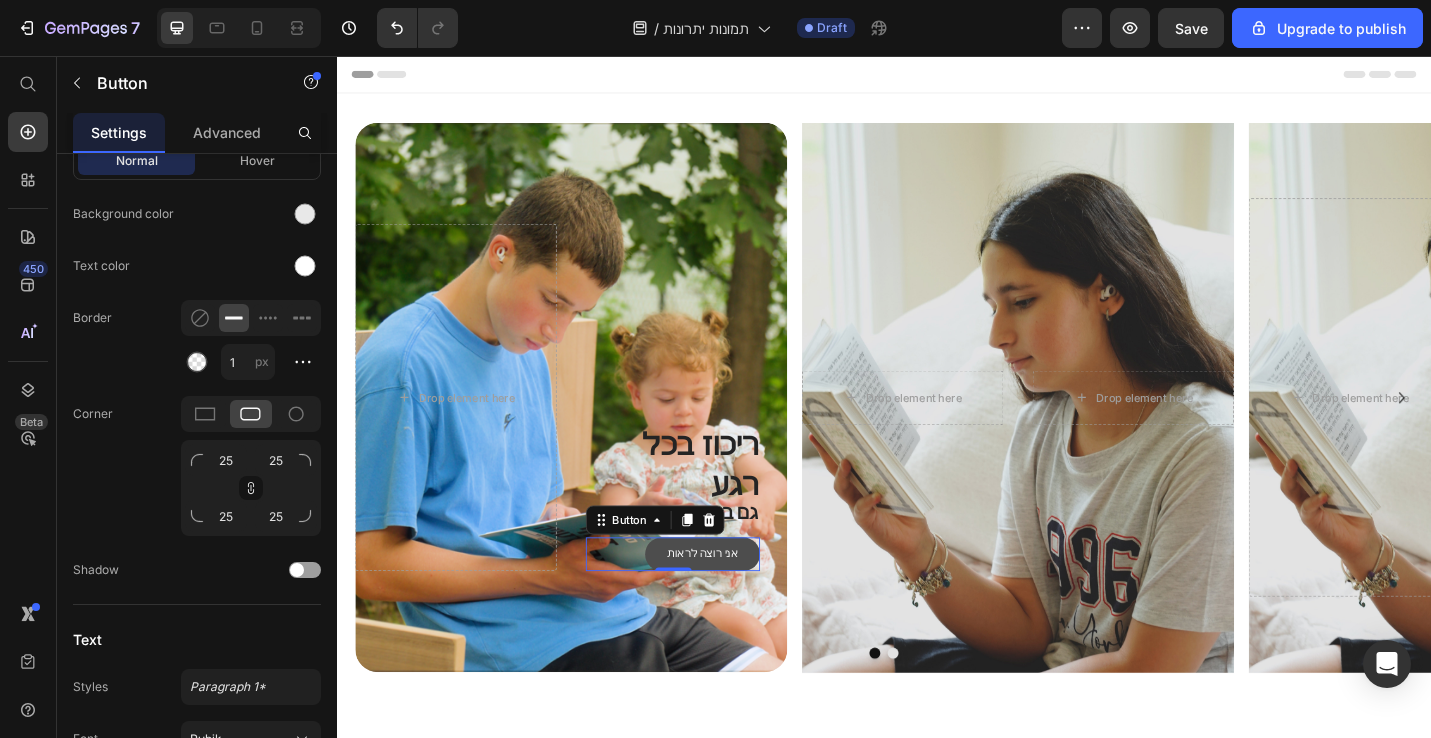 click on "אני רוצה לראות" at bounding box center (738, 603) 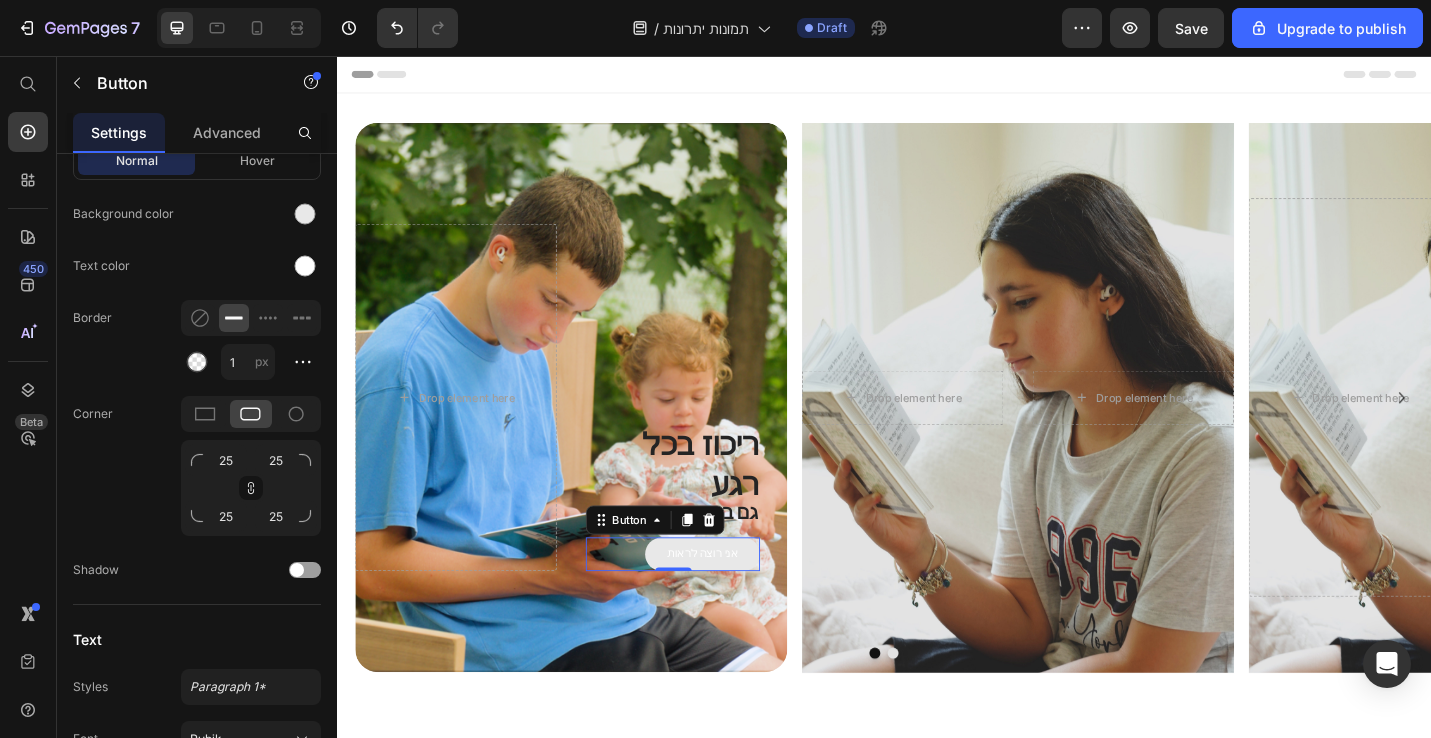 click on "אני רוצה לראות Button   0" at bounding box center (705, 603) 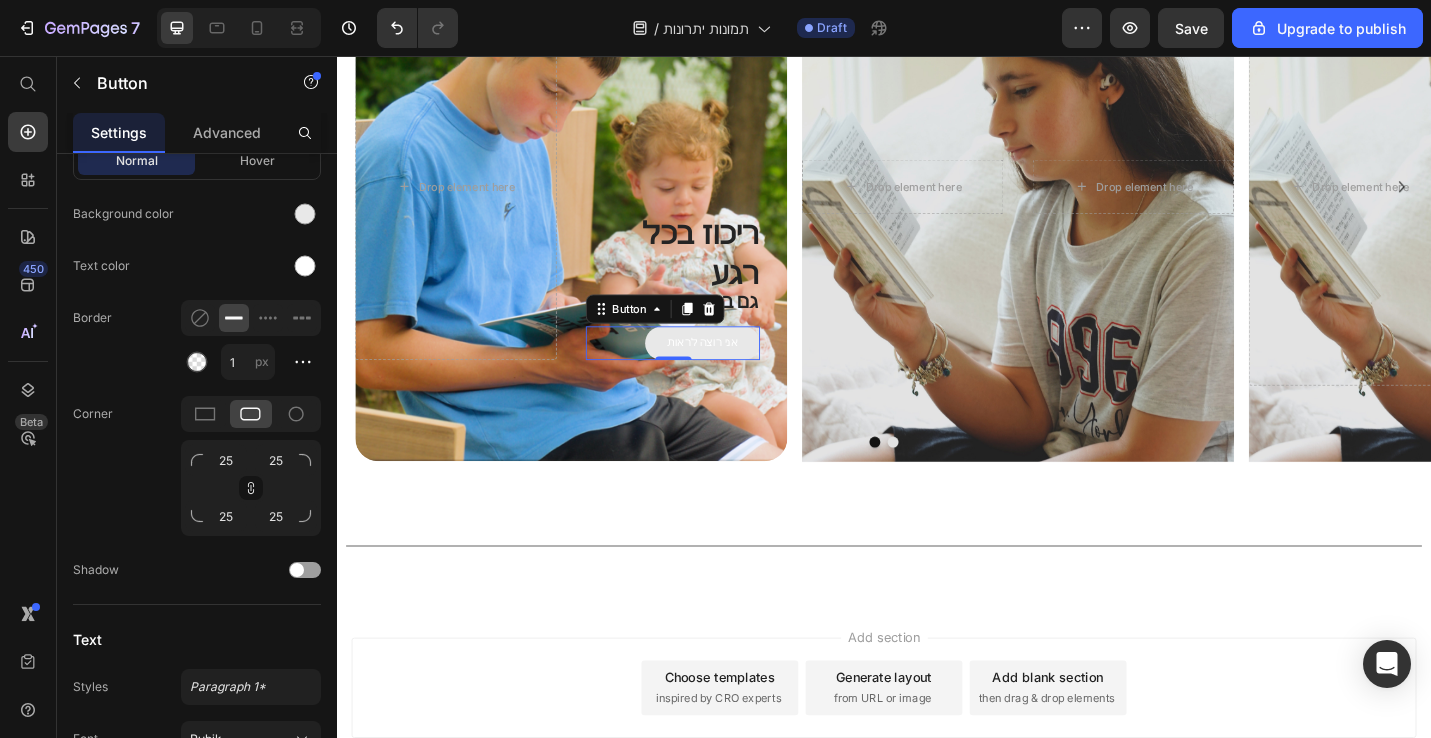 scroll, scrollTop: 369, scrollLeft: 0, axis: vertical 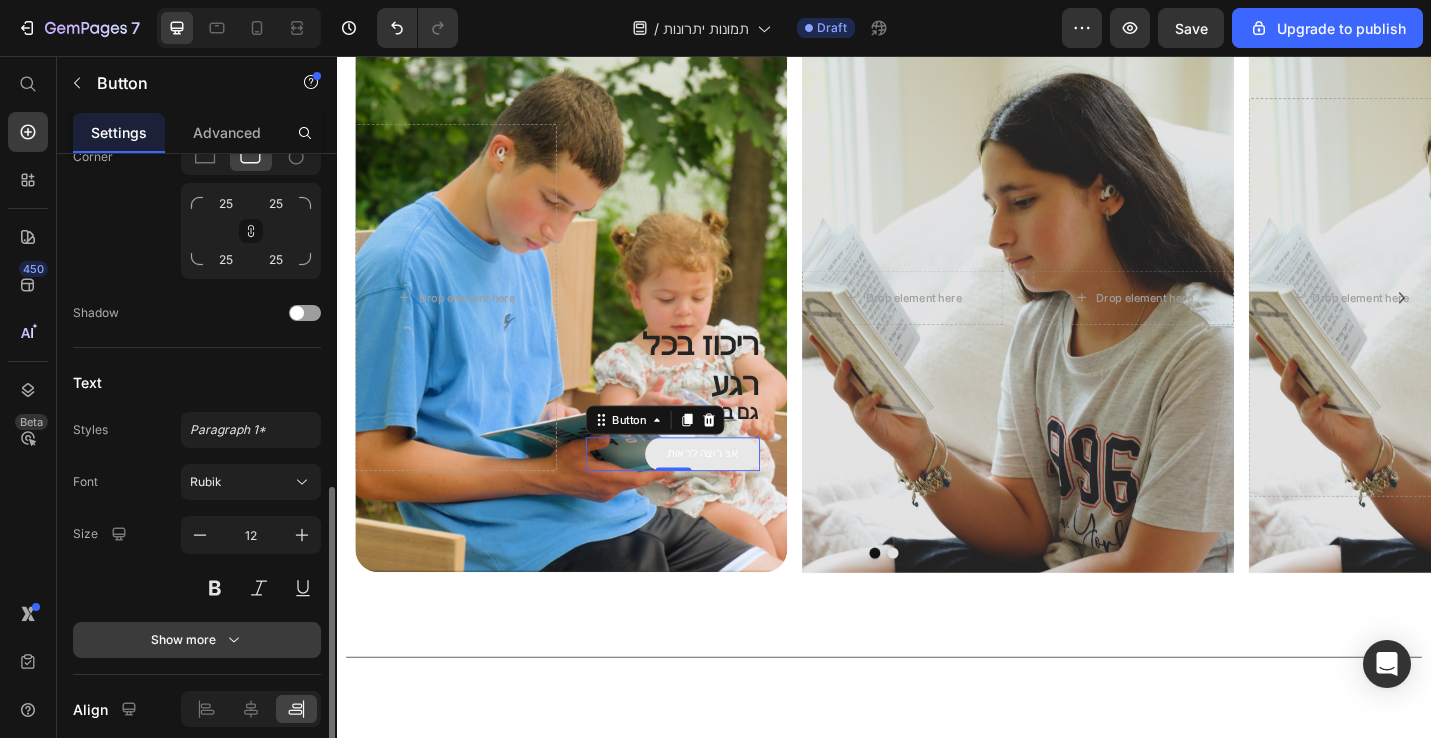 click on "Show more" at bounding box center (197, 640) 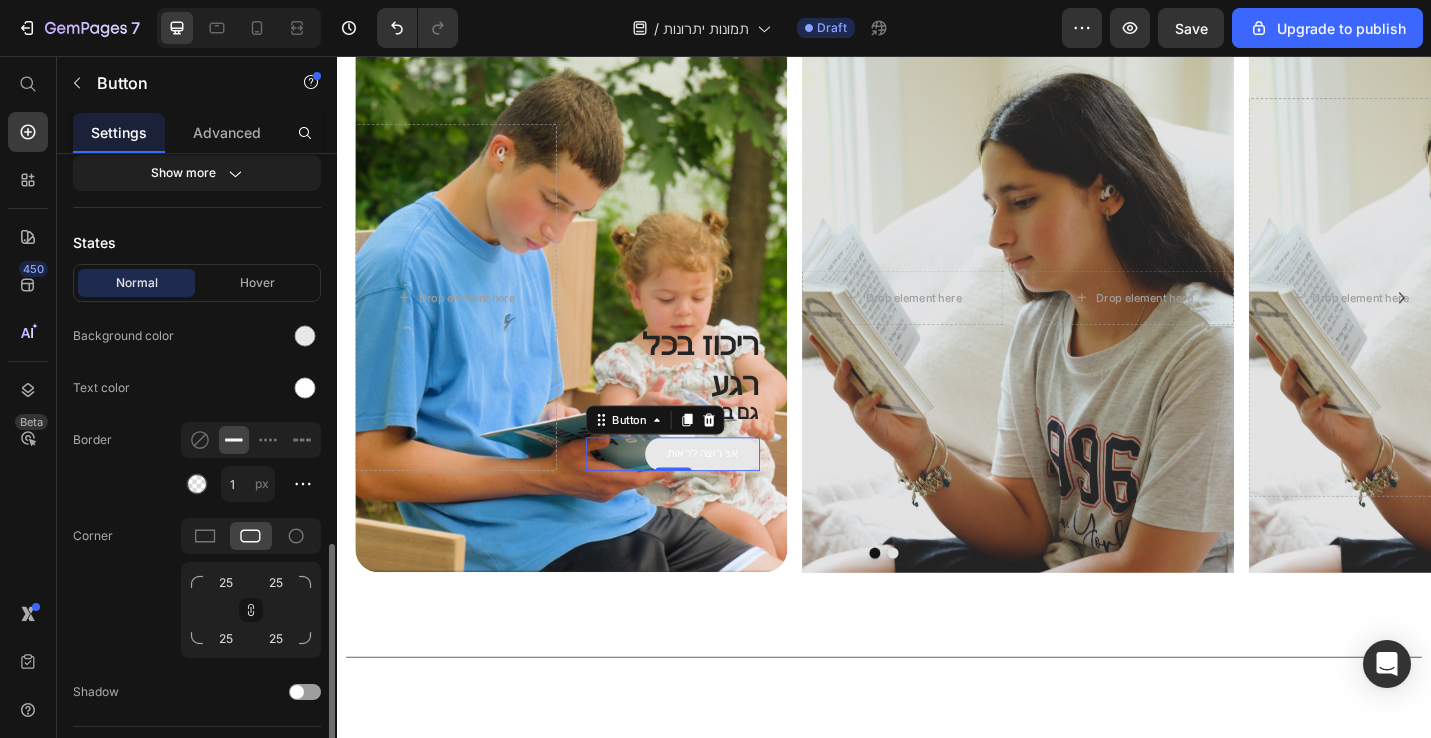 scroll, scrollTop: 338, scrollLeft: 0, axis: vertical 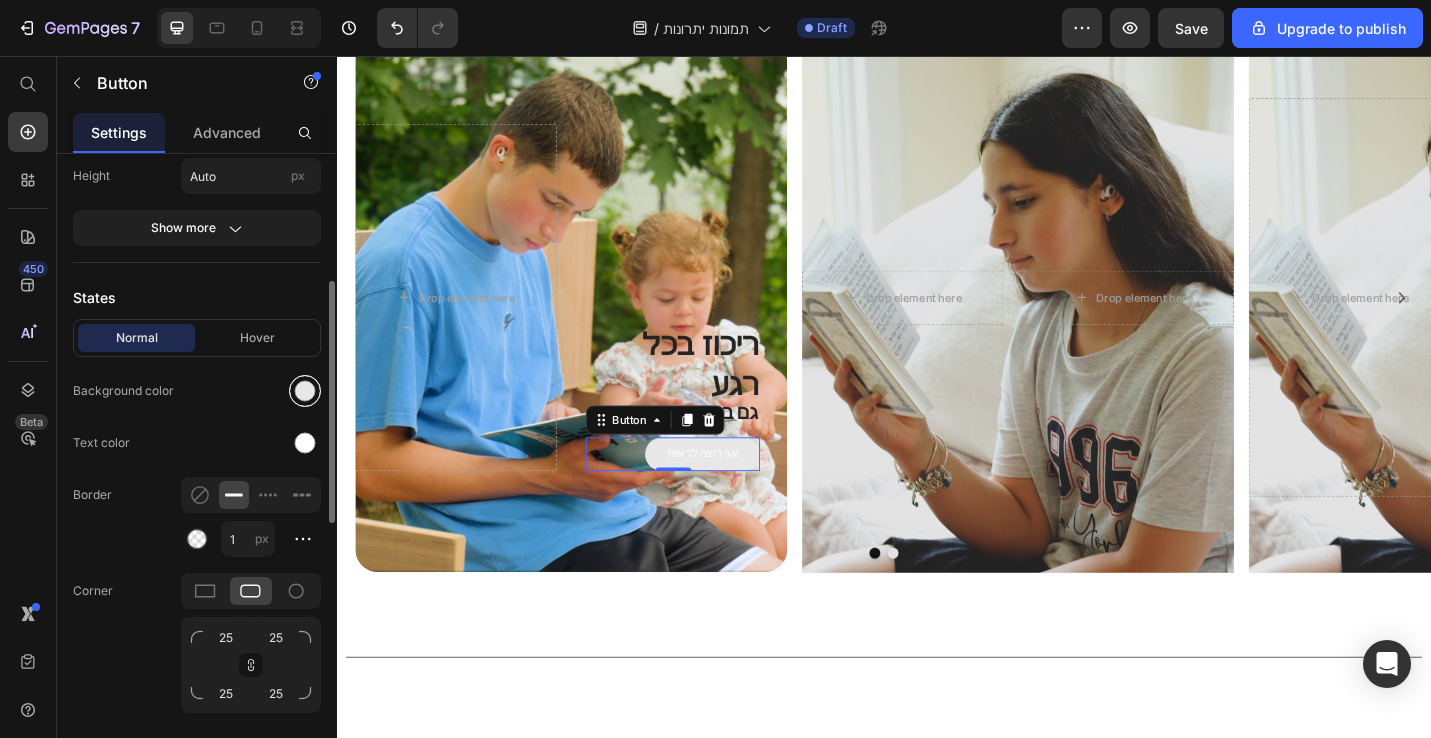 click at bounding box center [305, 391] 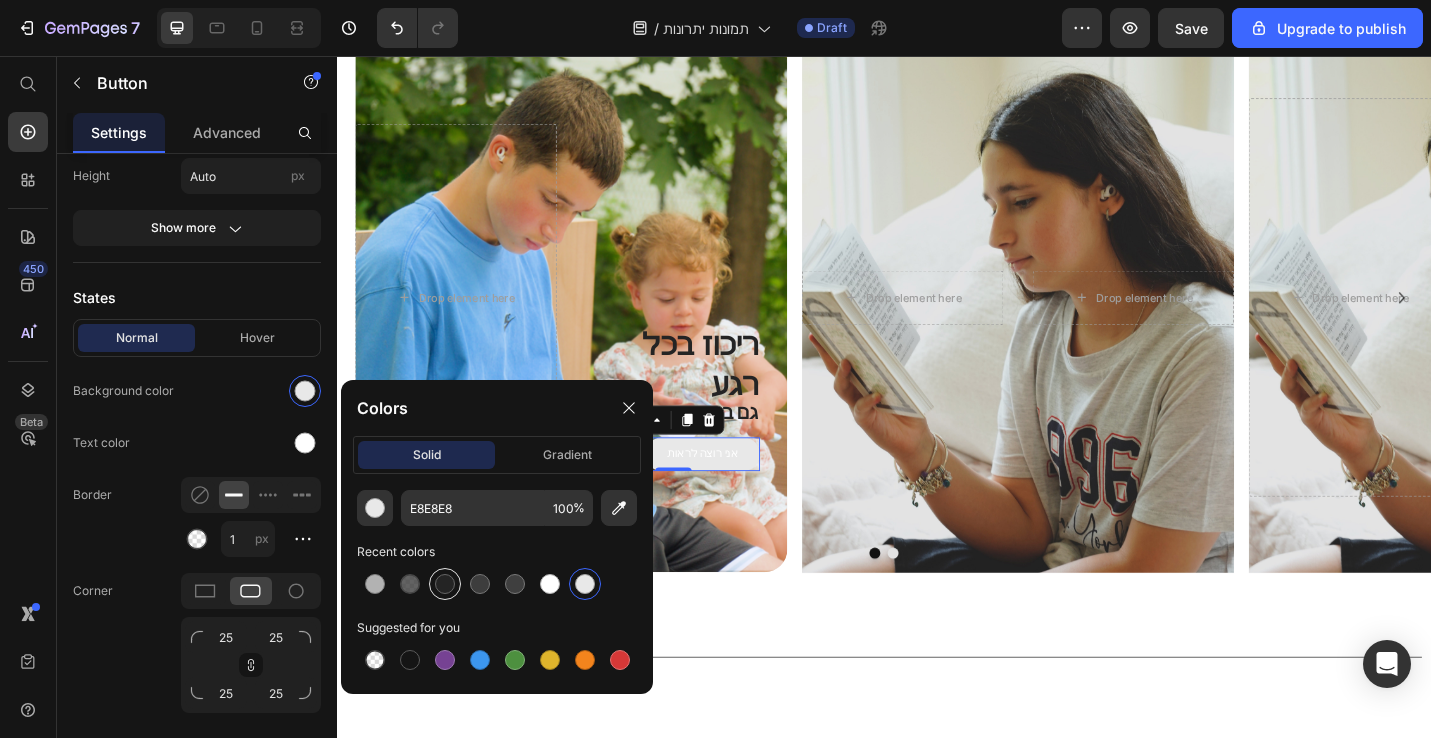 click at bounding box center (445, 584) 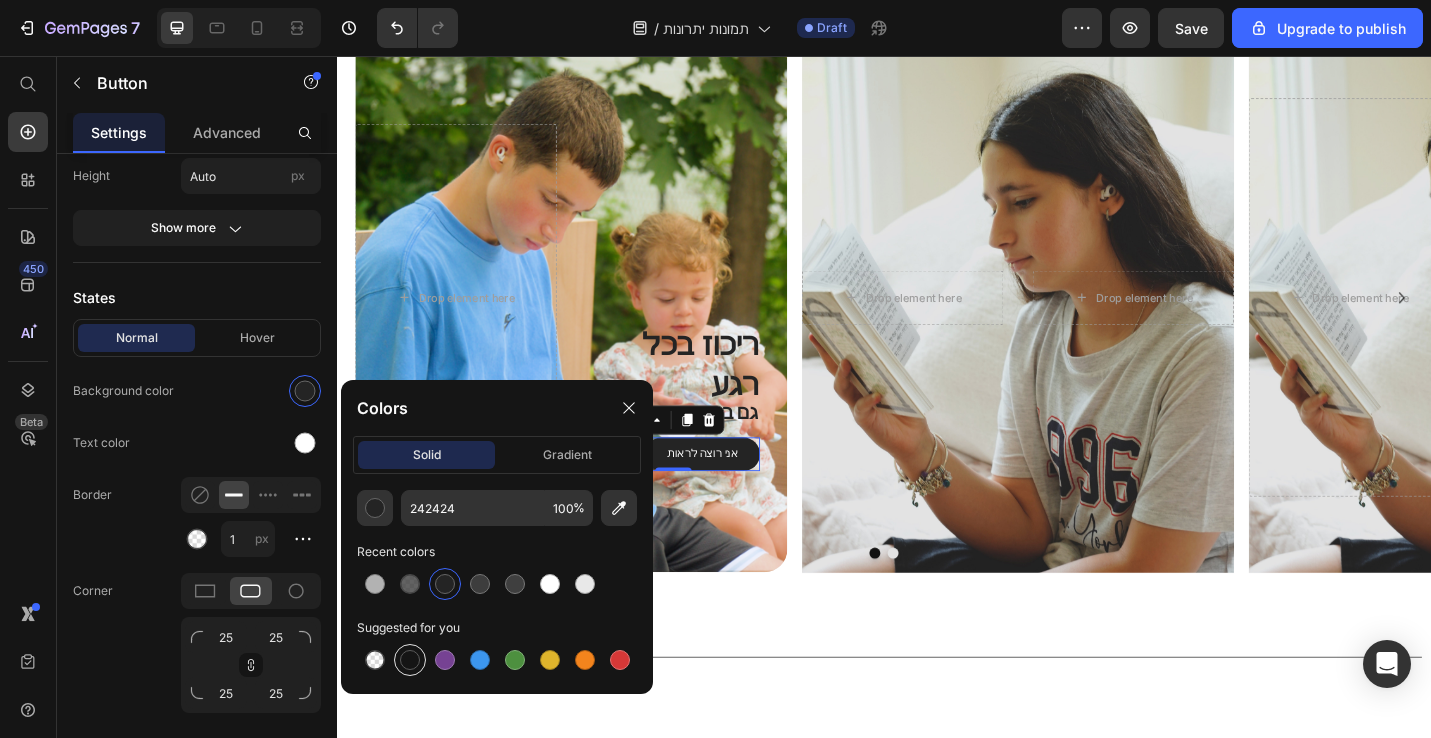 click at bounding box center (410, 660) 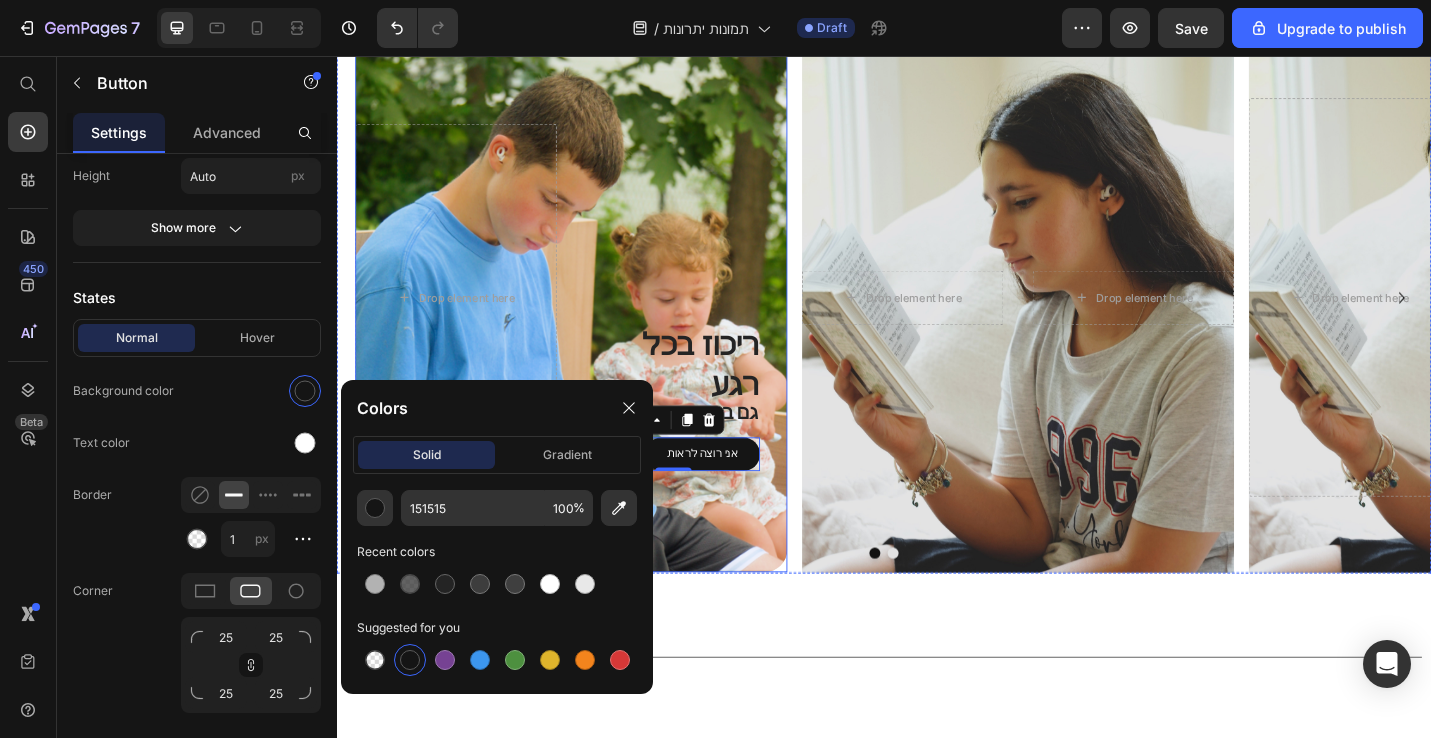 click at bounding box center [594, 320] 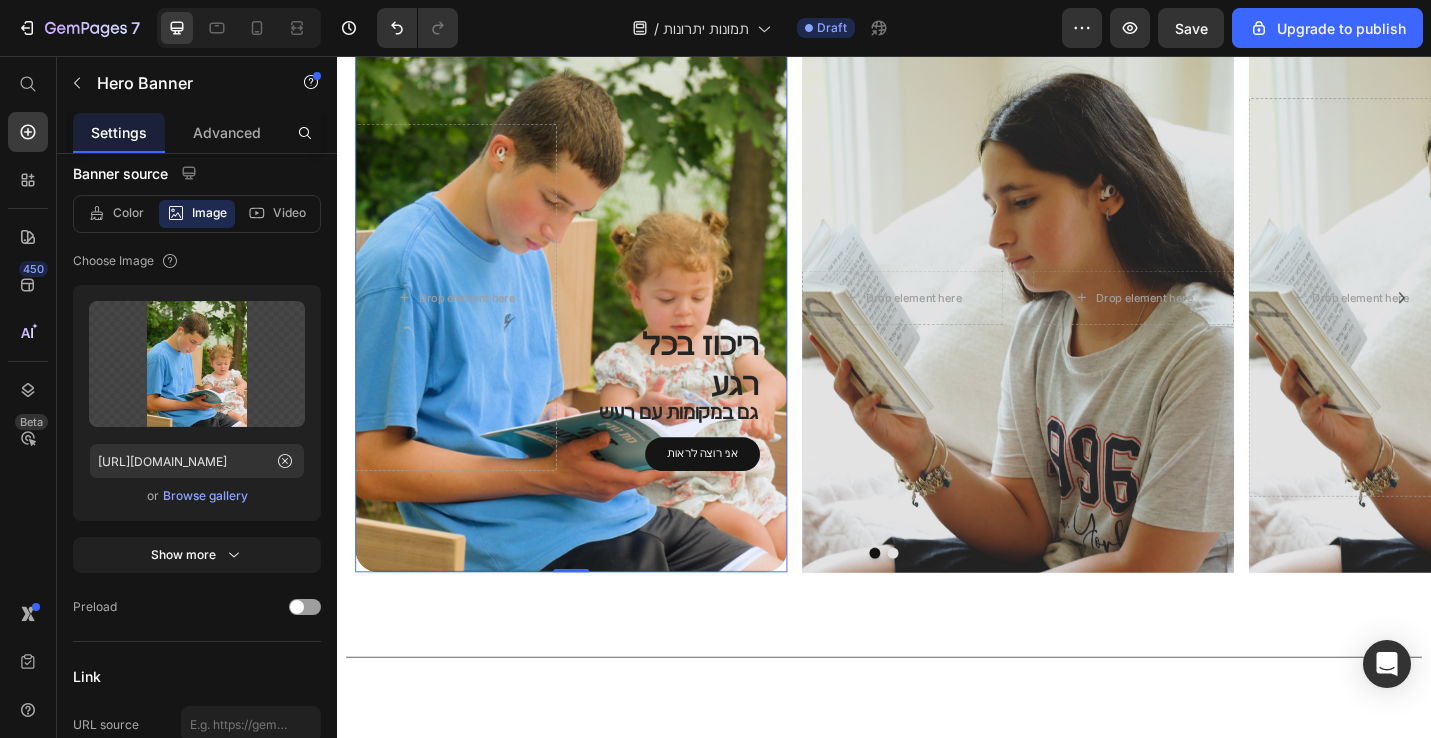 scroll, scrollTop: 0, scrollLeft: 0, axis: both 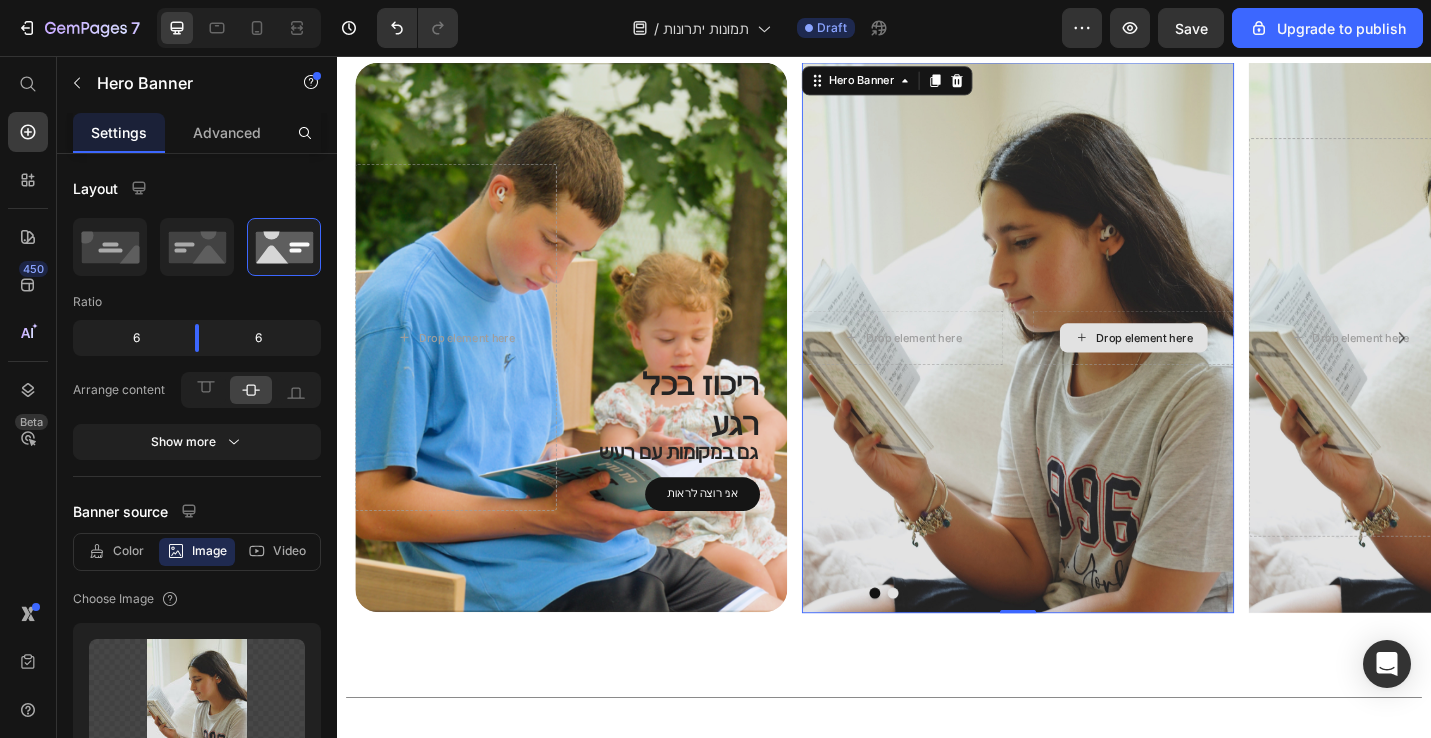 click on "Drop element here" at bounding box center (1210, 365) 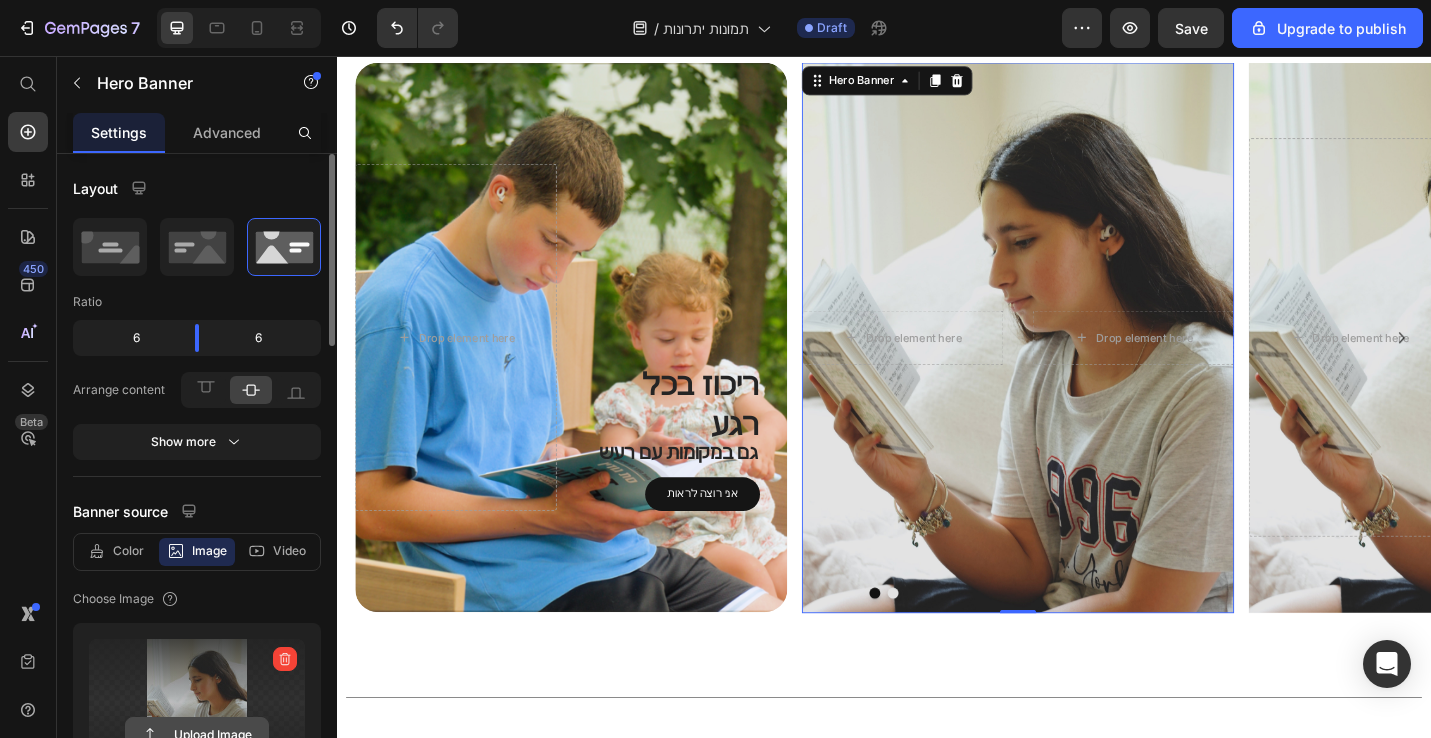 click 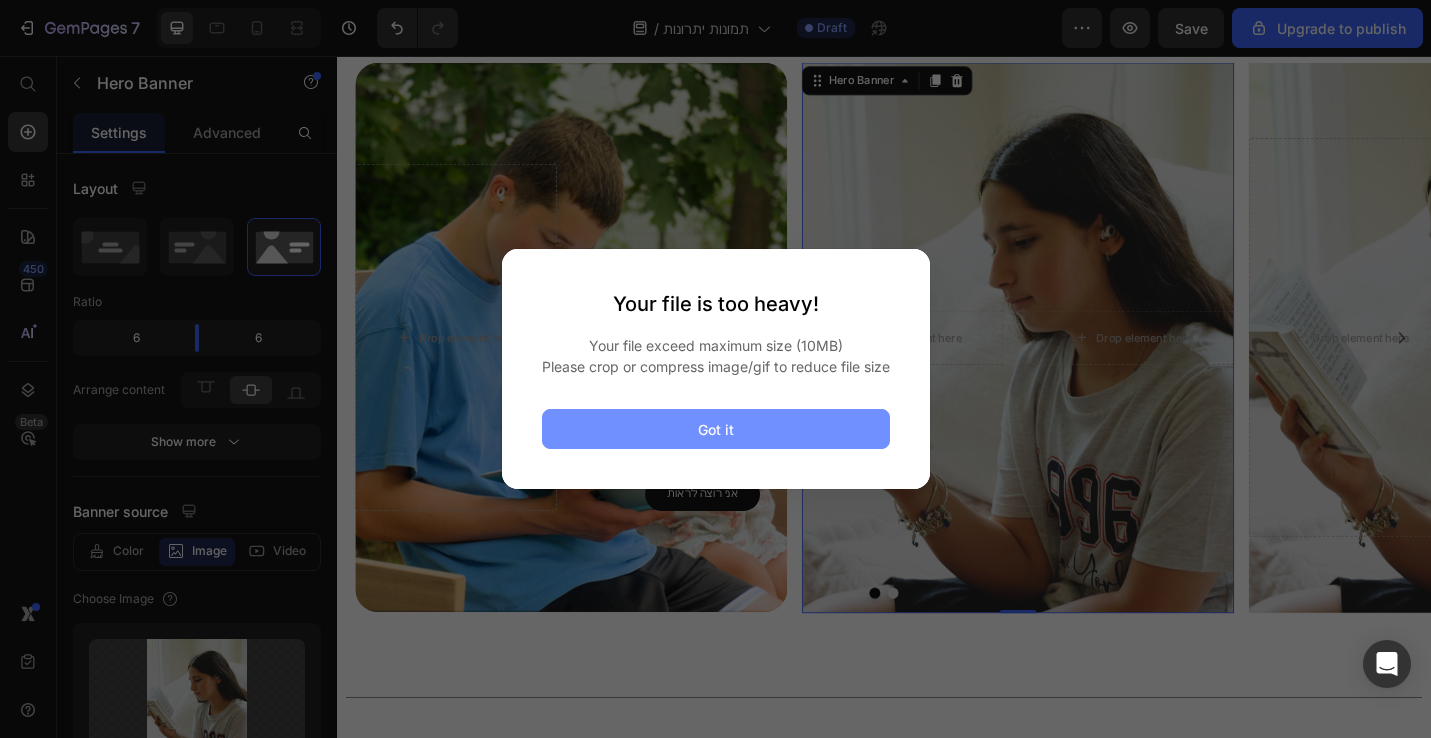click on "Got it" at bounding box center (716, 429) 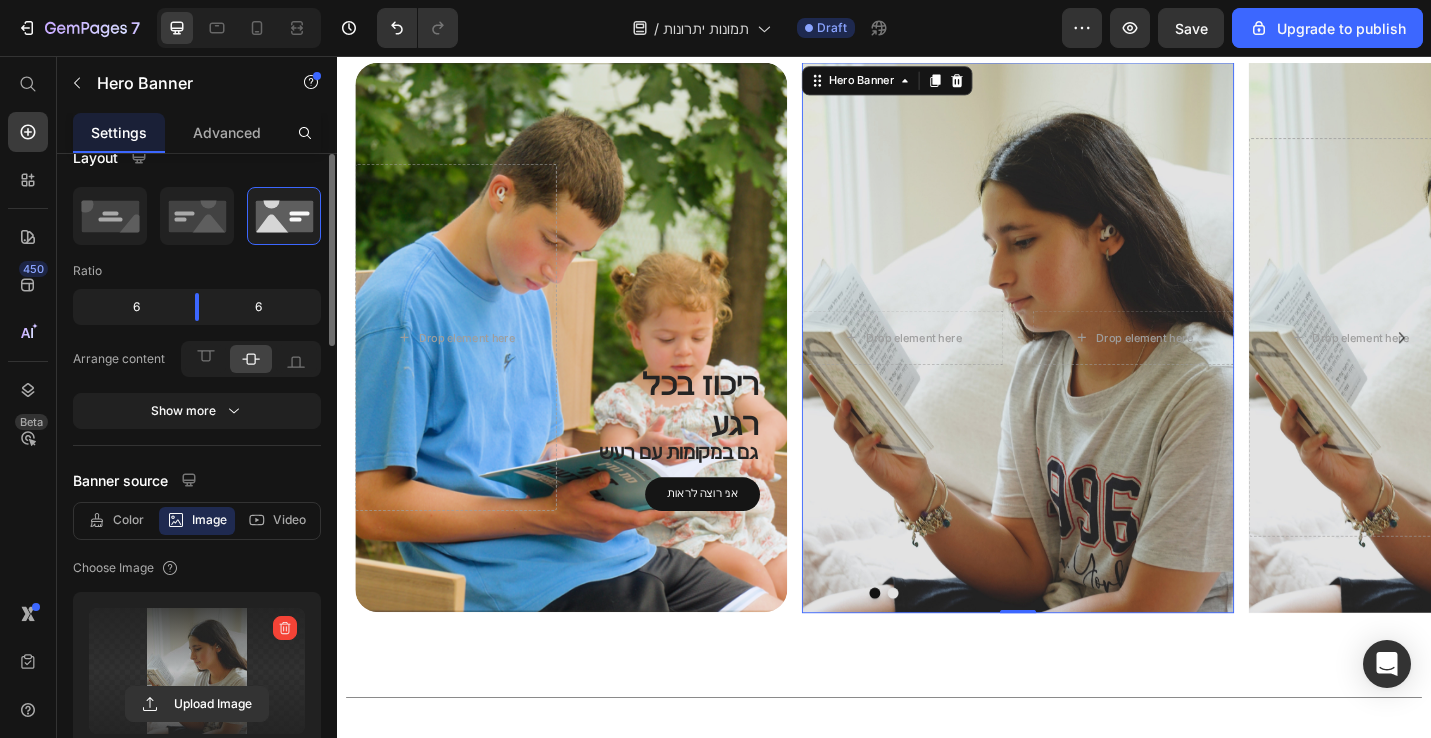 scroll, scrollTop: 33, scrollLeft: 0, axis: vertical 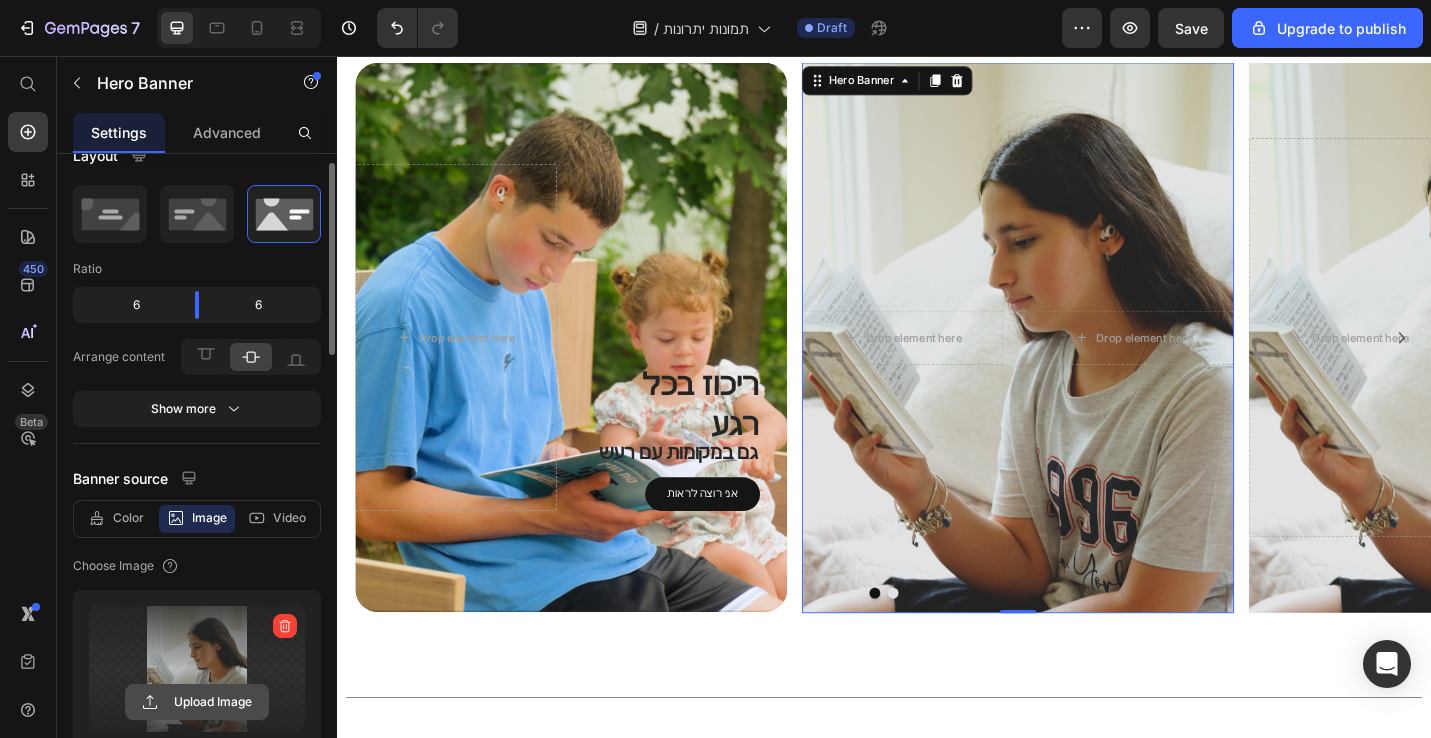 click 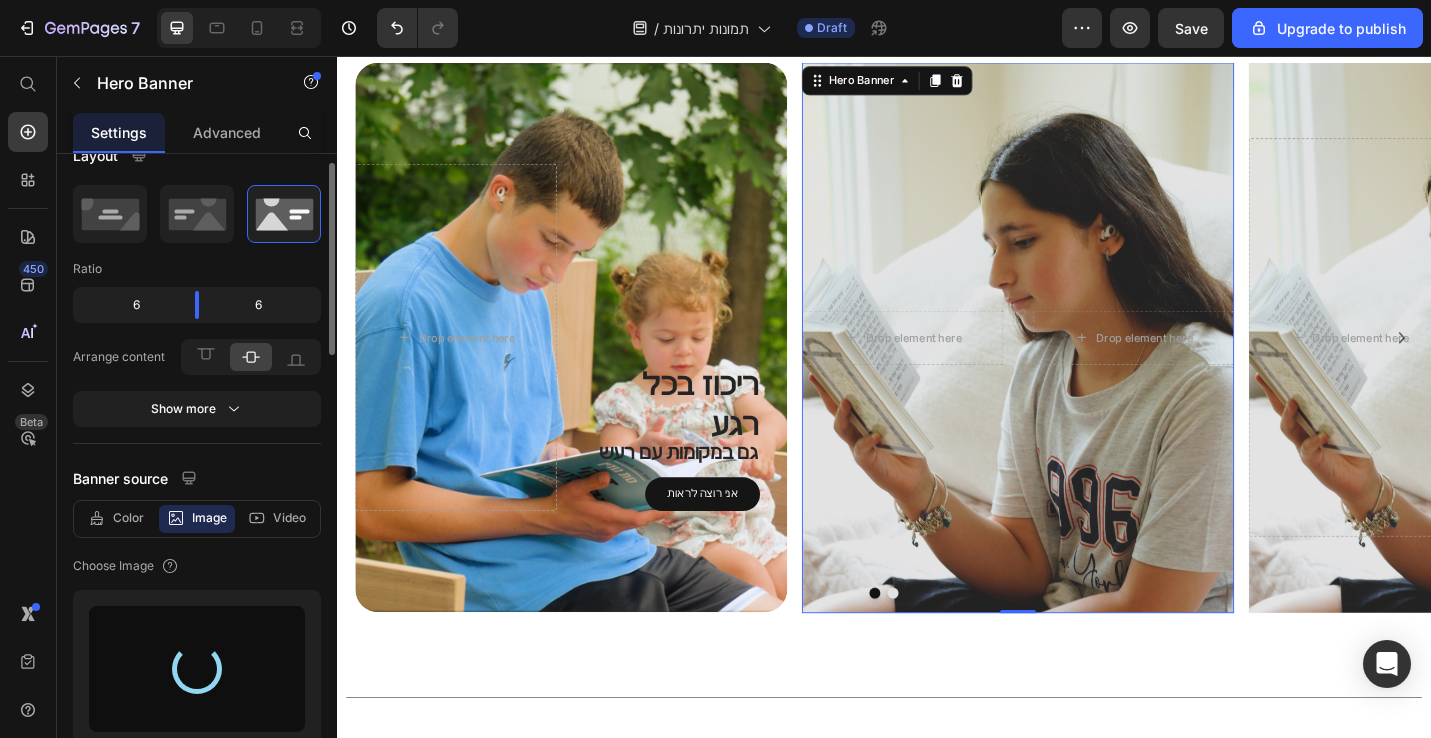 type on "[URL][DOMAIN_NAME]" 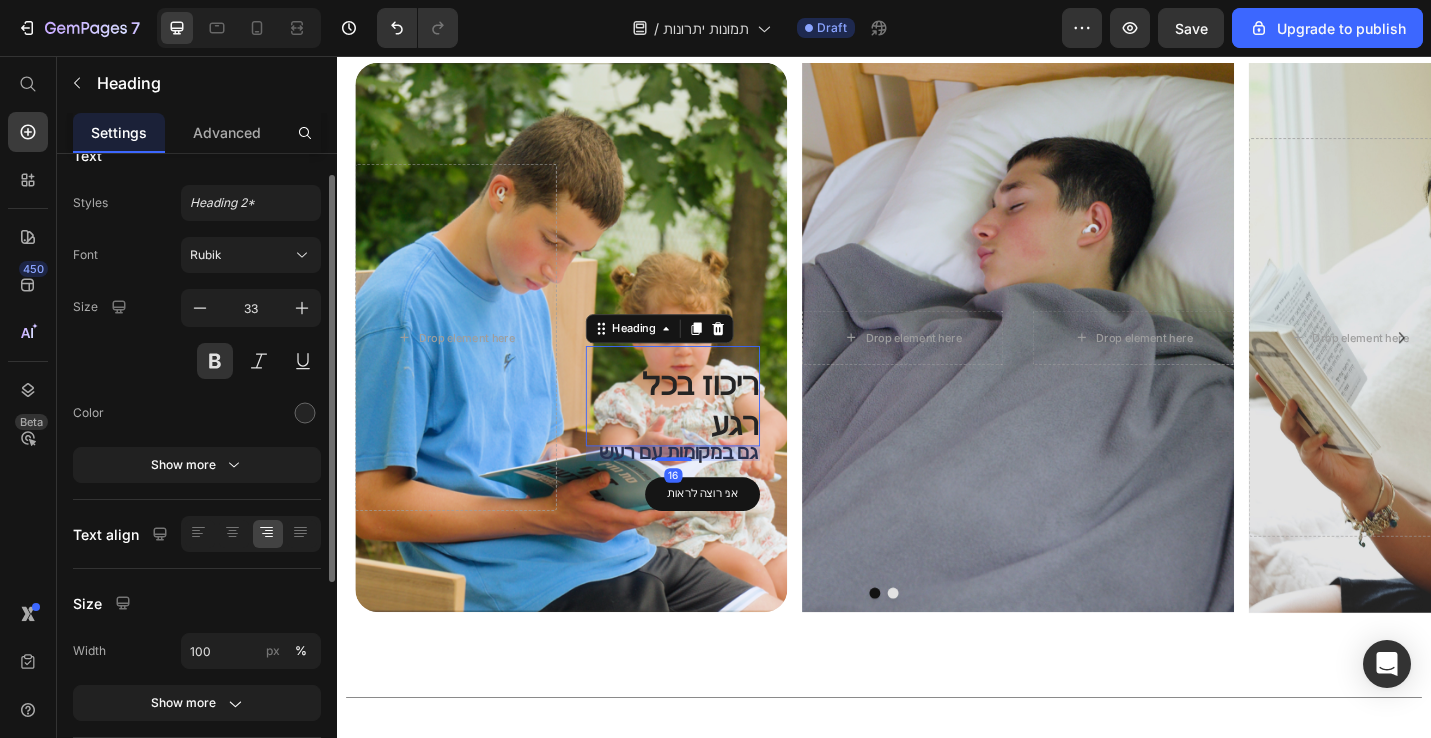 click on "ריכוז בכל רגע" at bounding box center [705, 439] 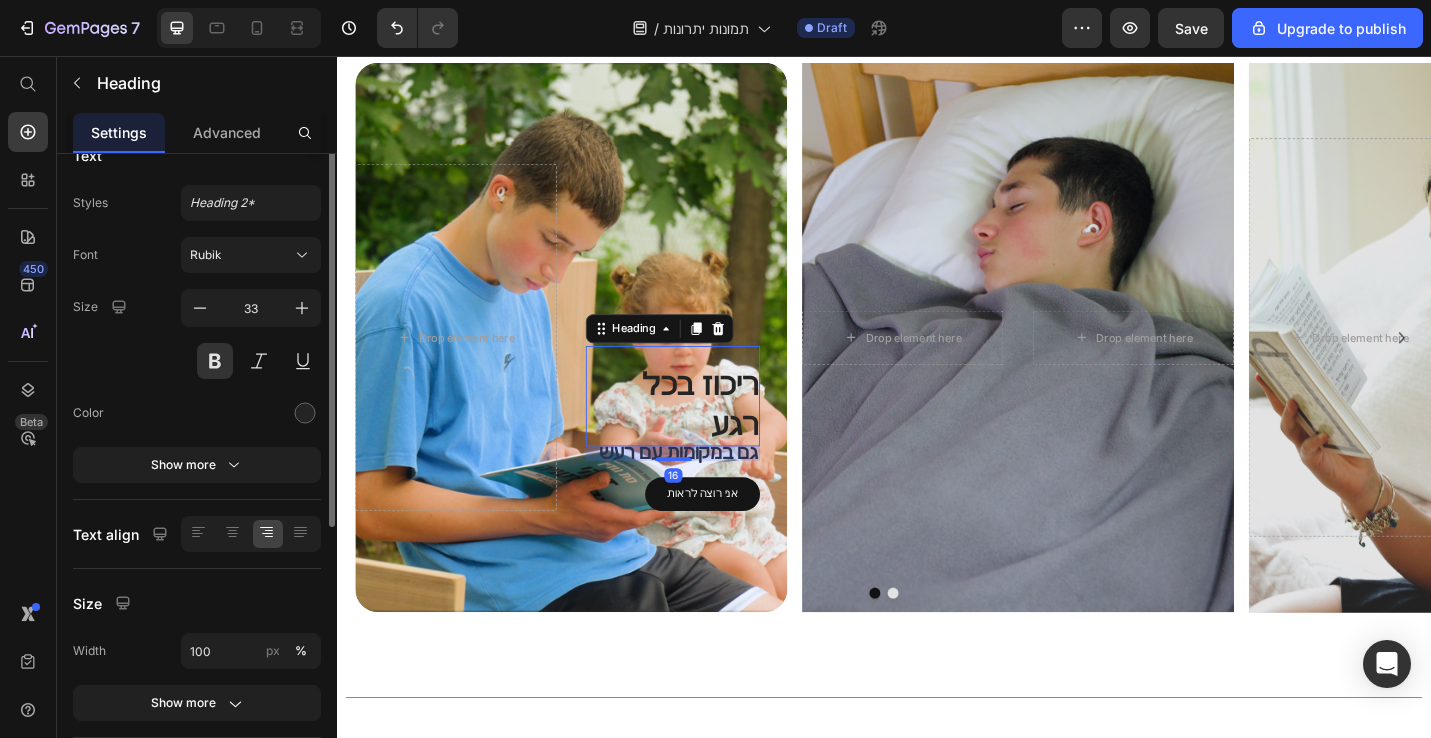 scroll, scrollTop: 0, scrollLeft: 0, axis: both 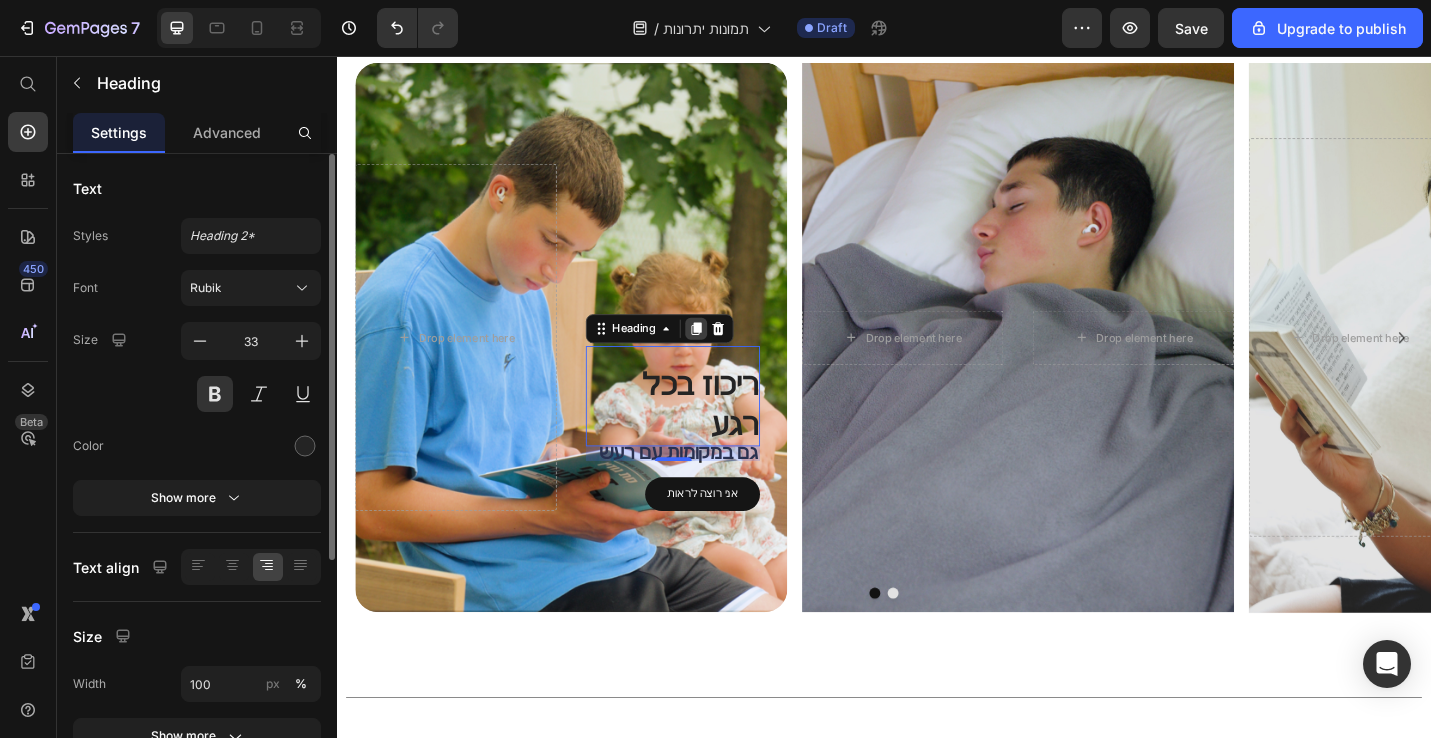 click 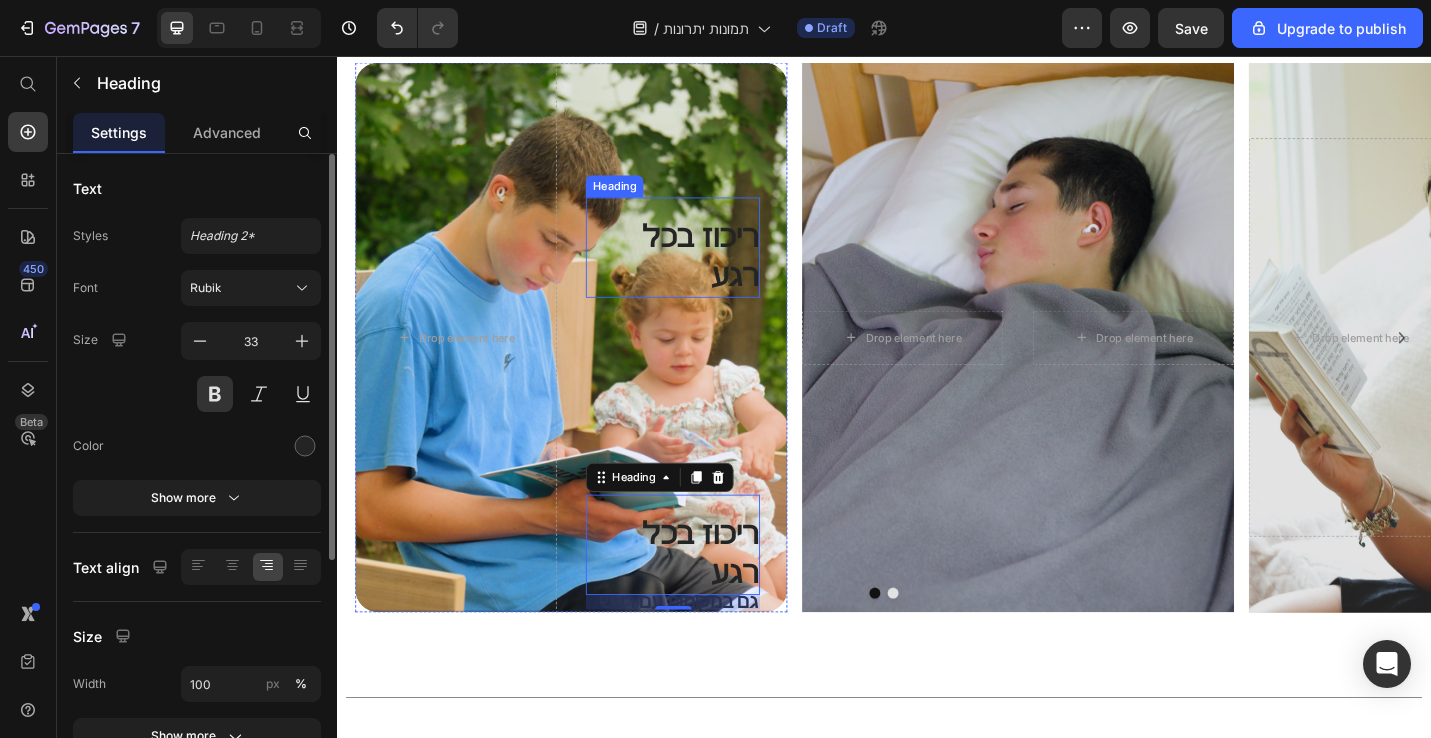 click on "ריכוז בכל רגע" at bounding box center (705, 276) 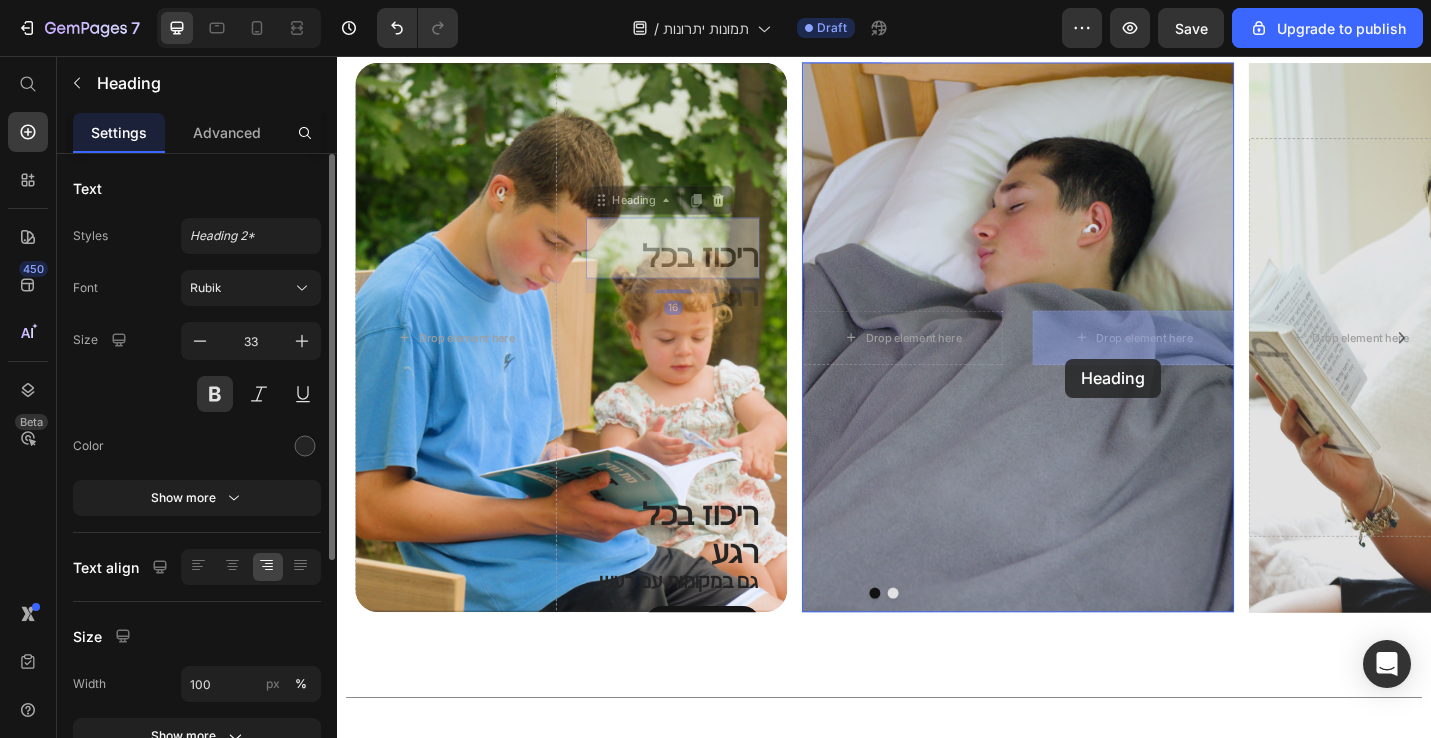drag, startPoint x: 626, startPoint y: 241, endPoint x: 1140, endPoint y: 381, distance: 532.7251 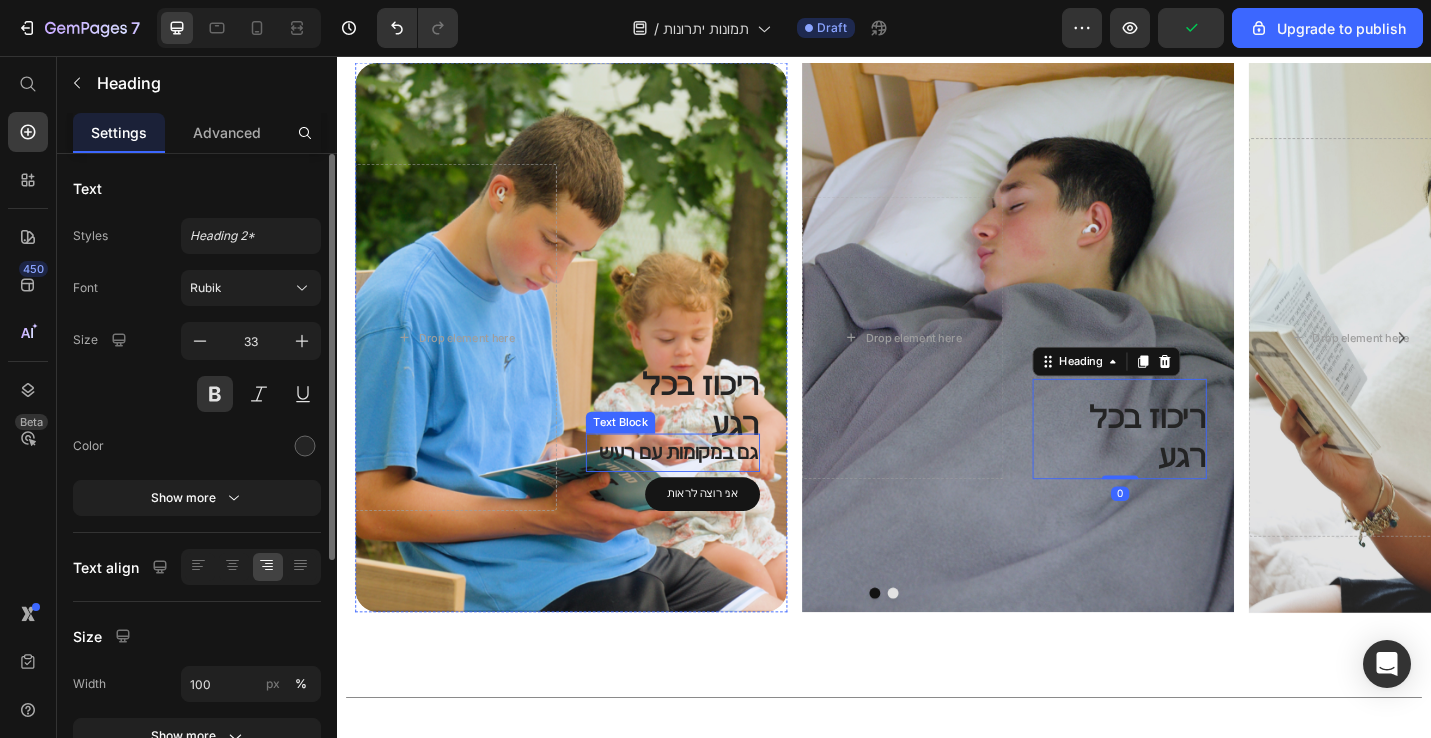 click on "גם במקומות עם רעש" at bounding box center (705, 491) 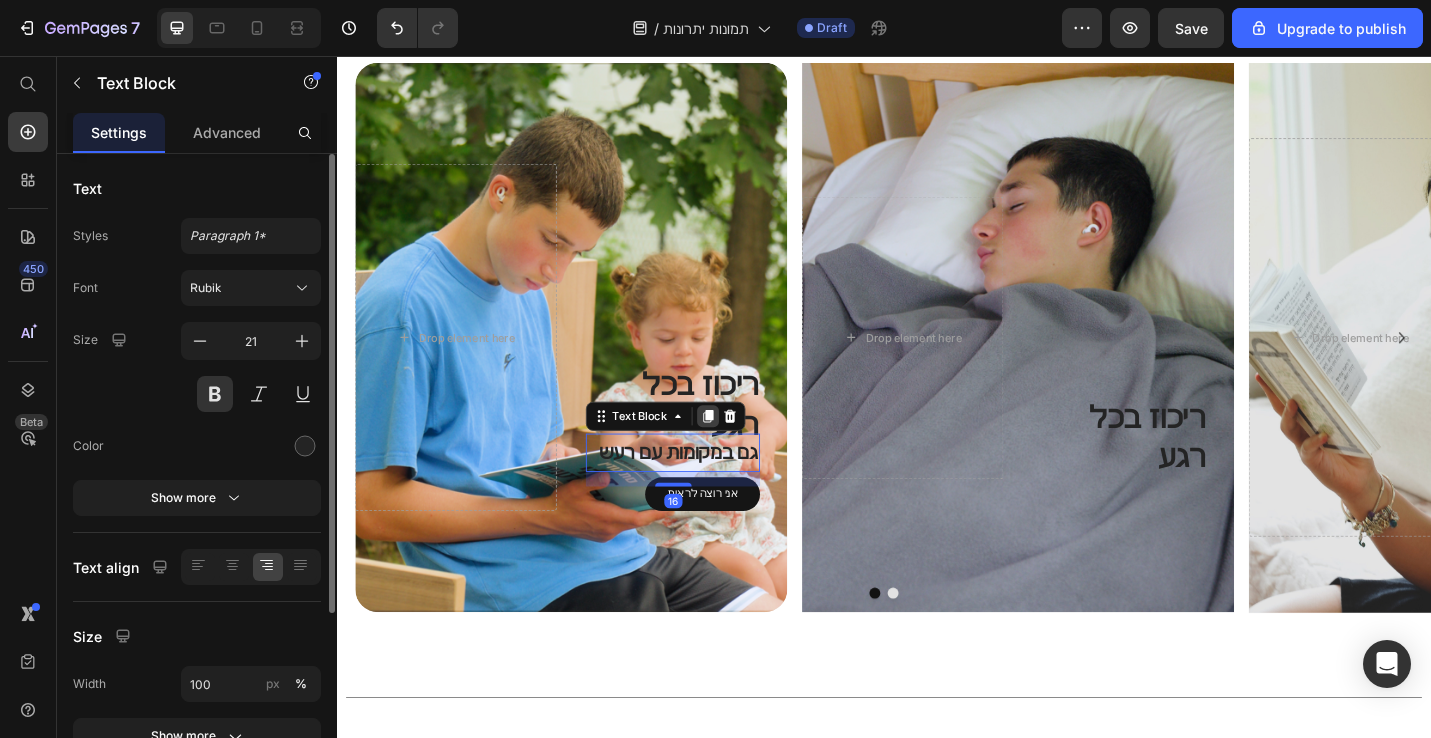 click 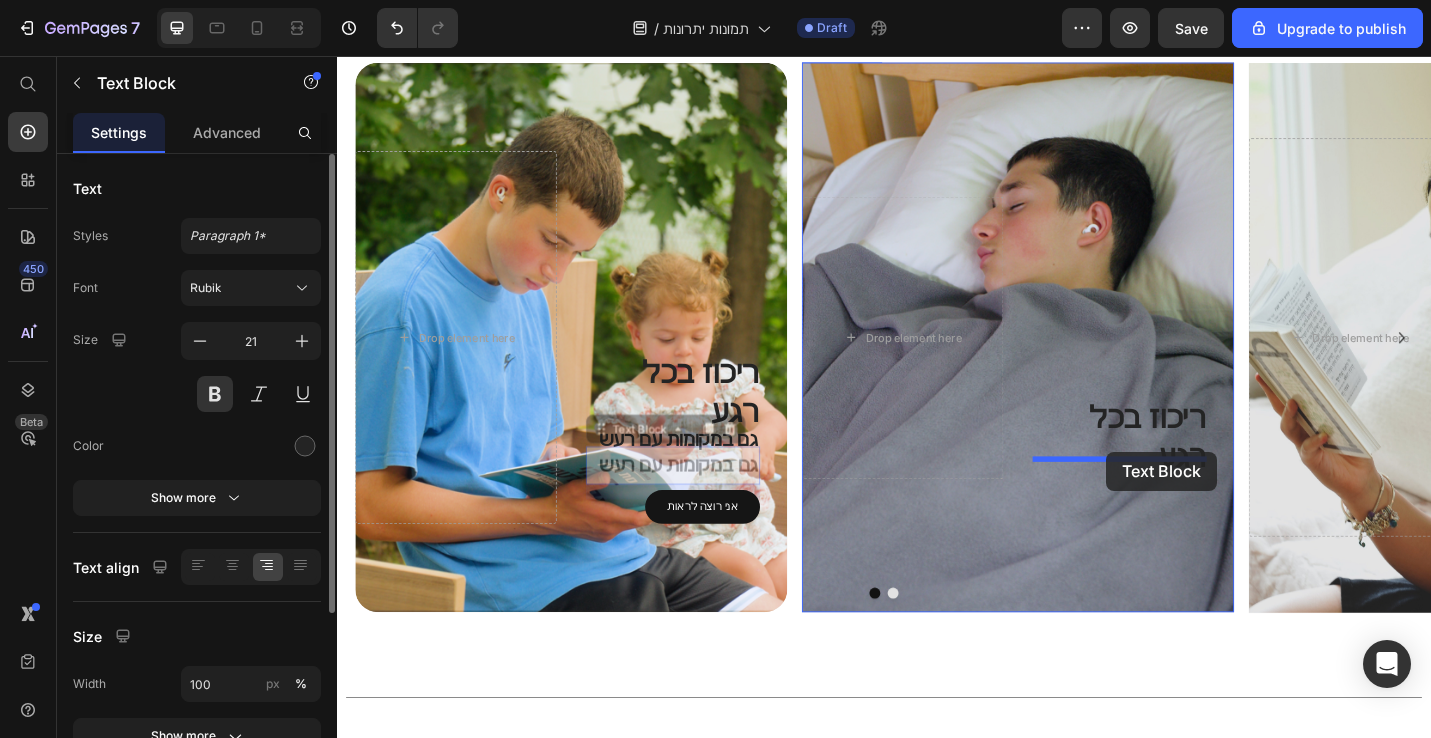 drag, startPoint x: 623, startPoint y: 447, endPoint x: 1179, endPoint y: 490, distance: 557.6603 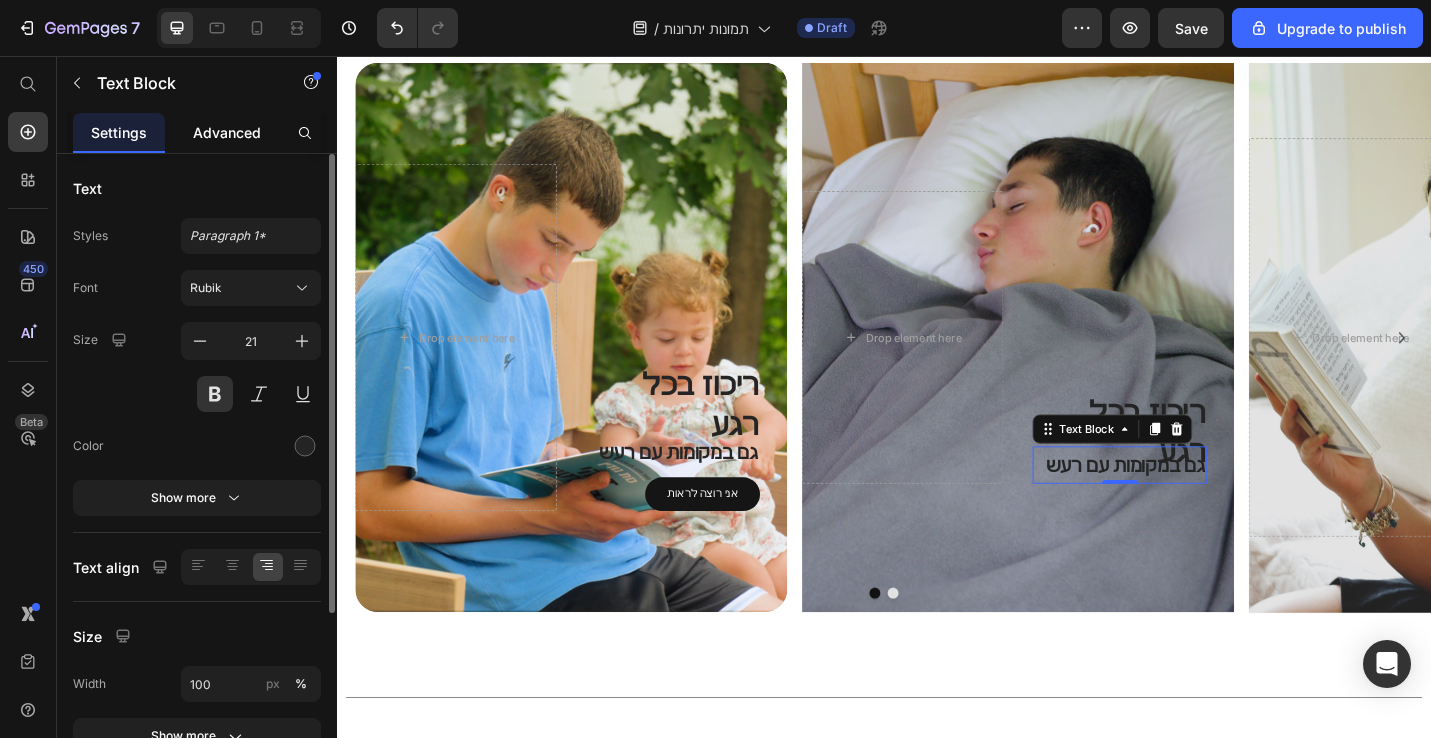 click on "Advanced" 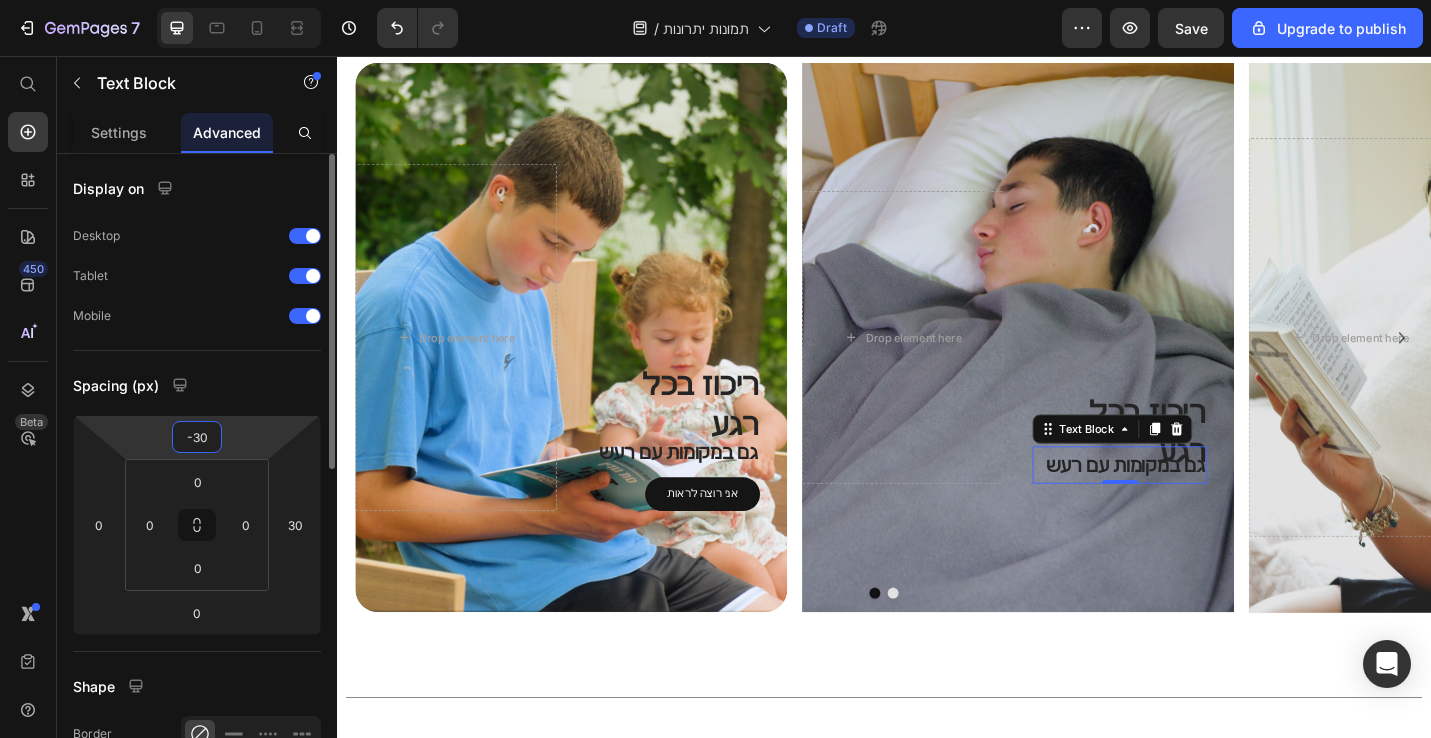 click on "-30" at bounding box center [197, 437] 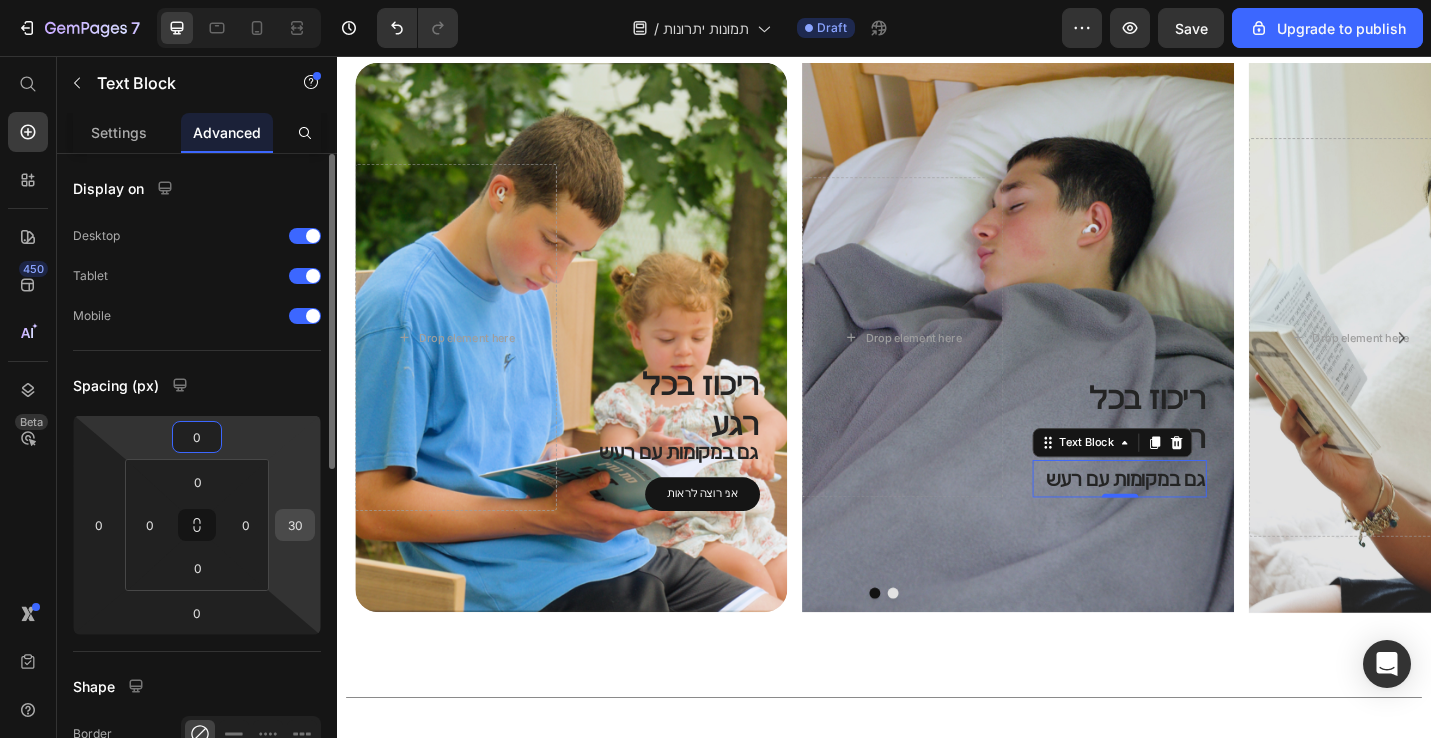 type on "0" 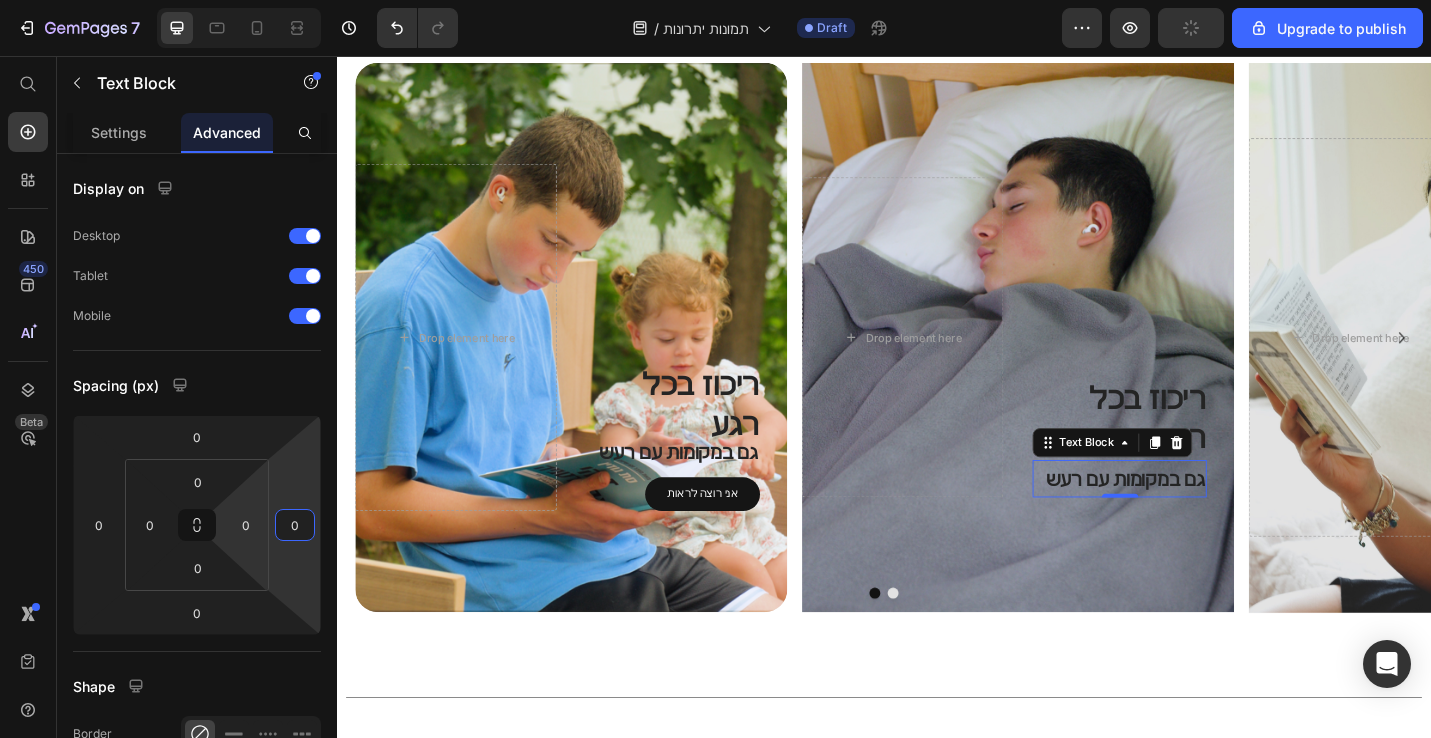 click on "7   /  תמונות יתרונות Draft Preview Upgrade to publish 450 Beta Start with Sections Elements Hero Section Product Detail Brands Trusted Badges Guarantee Product Breakdown How to use Testimonials Compare Bundle FAQs Social Proof Brand Story Product List Collection Blog List Contact Sticky Add to Cart Custom Footer Browse Library 450 Layout
Row
Row
Row
Row Text
Heading
Text Block Button
Button
Button
Sticky Back to top Media
Image" at bounding box center [715, 0] 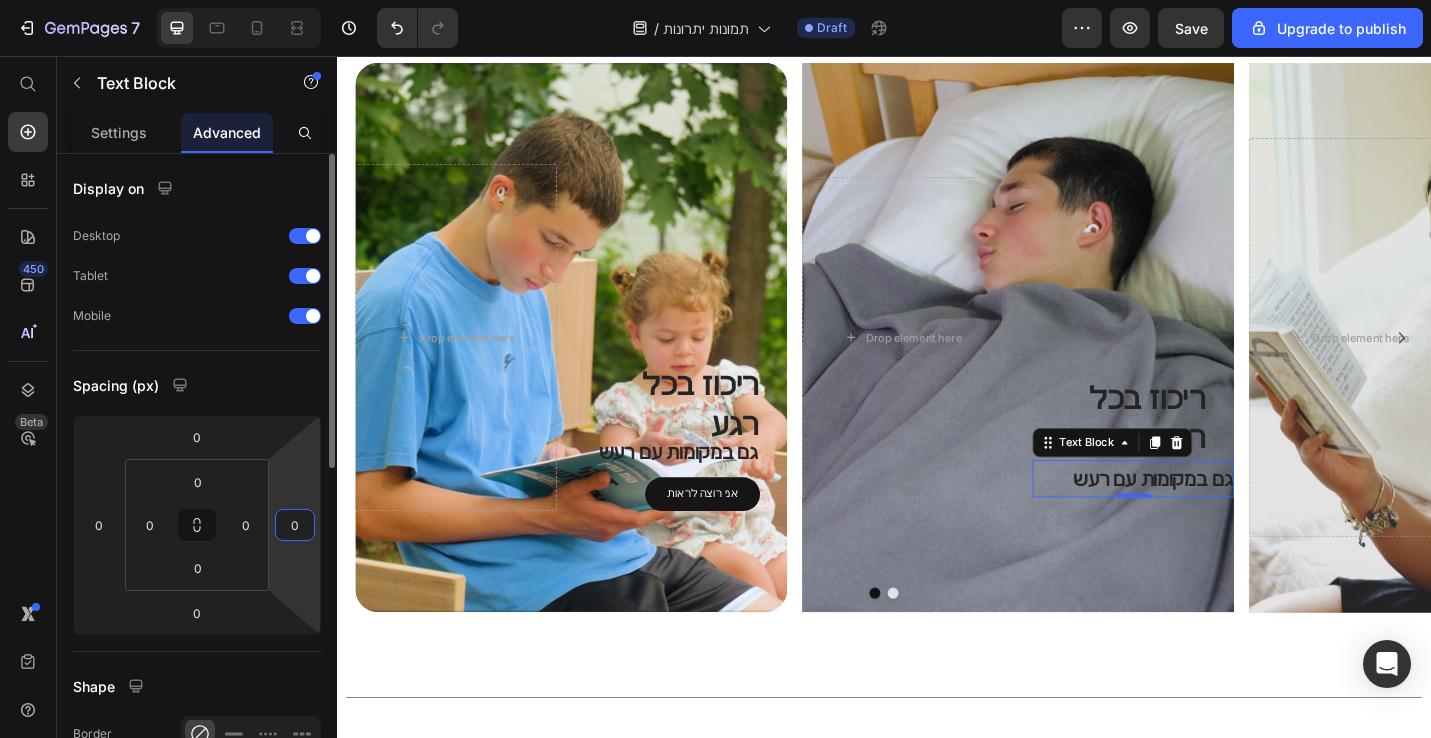 click on "0" at bounding box center (295, 525) 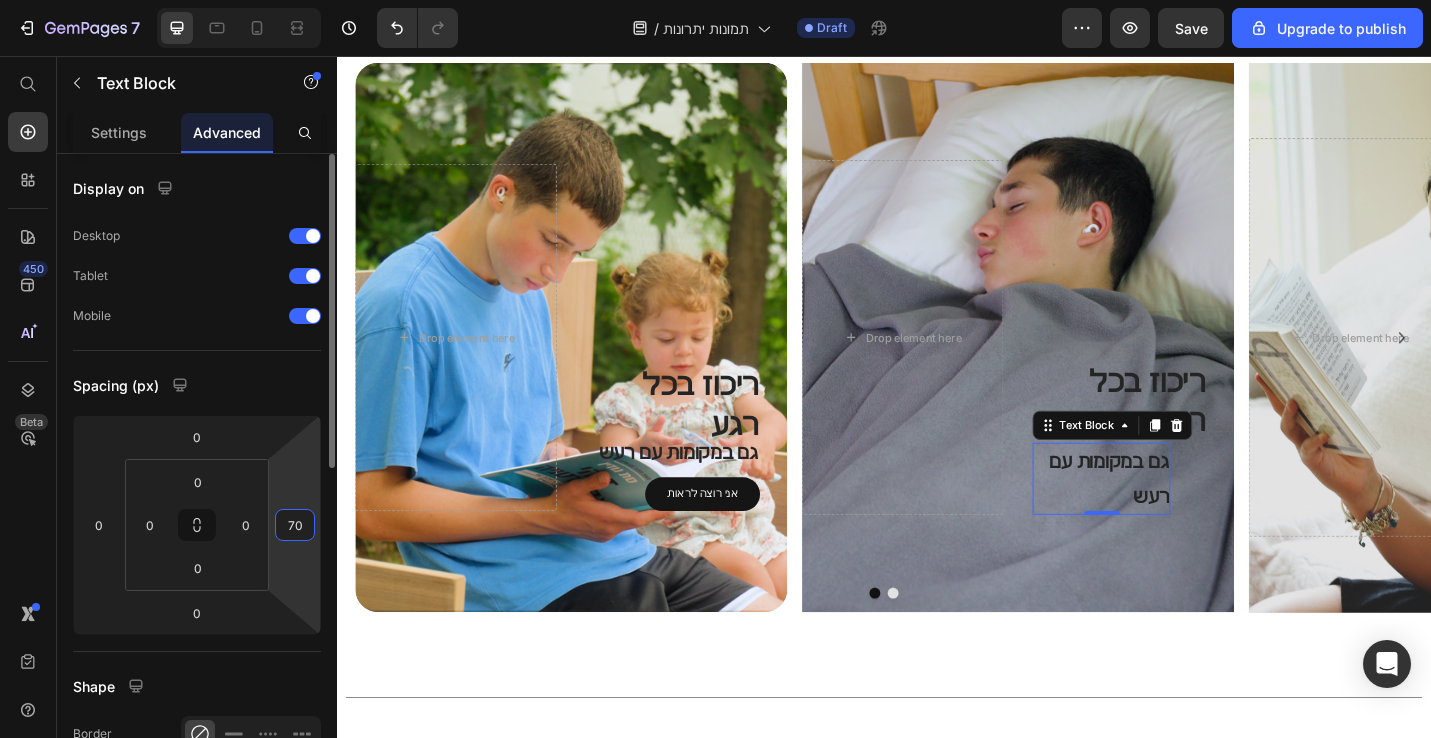 type on "7" 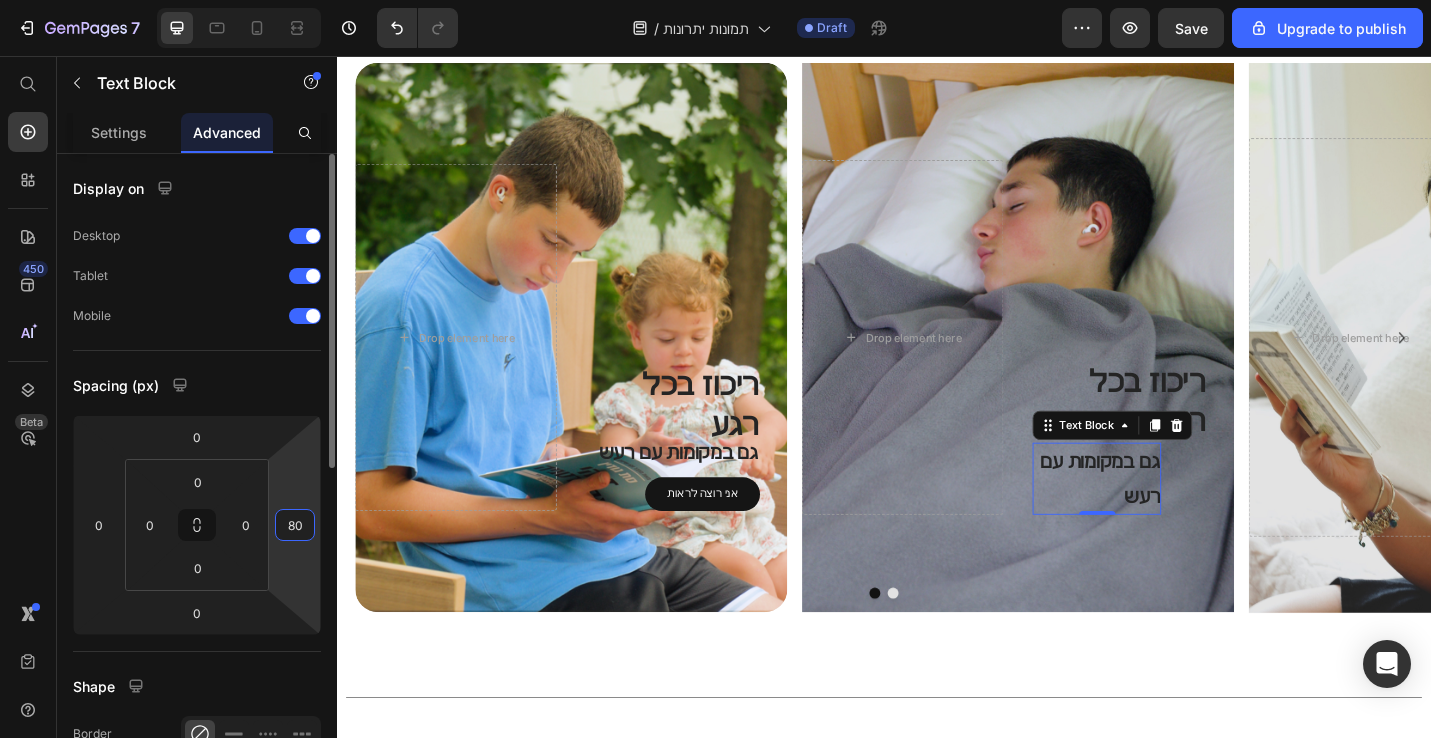 type on "8" 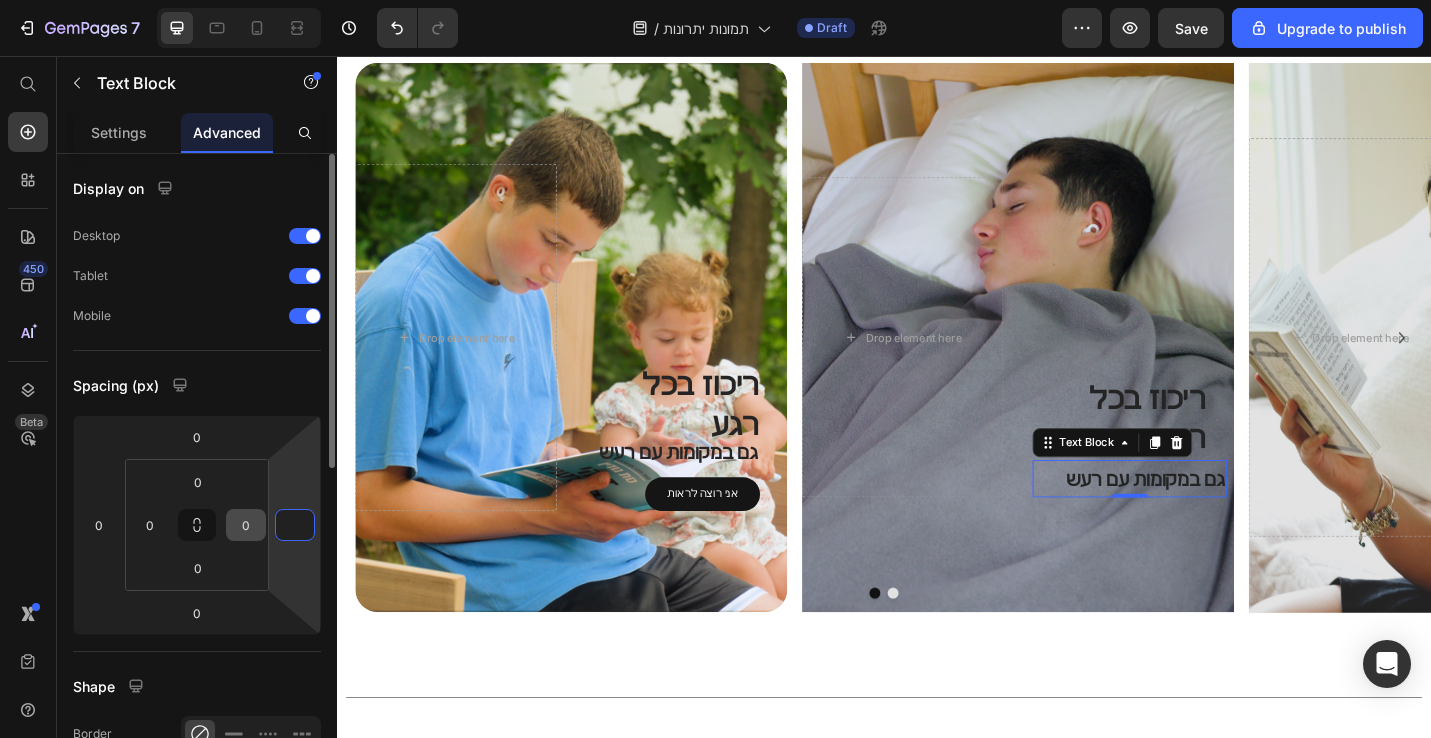 type on "0" 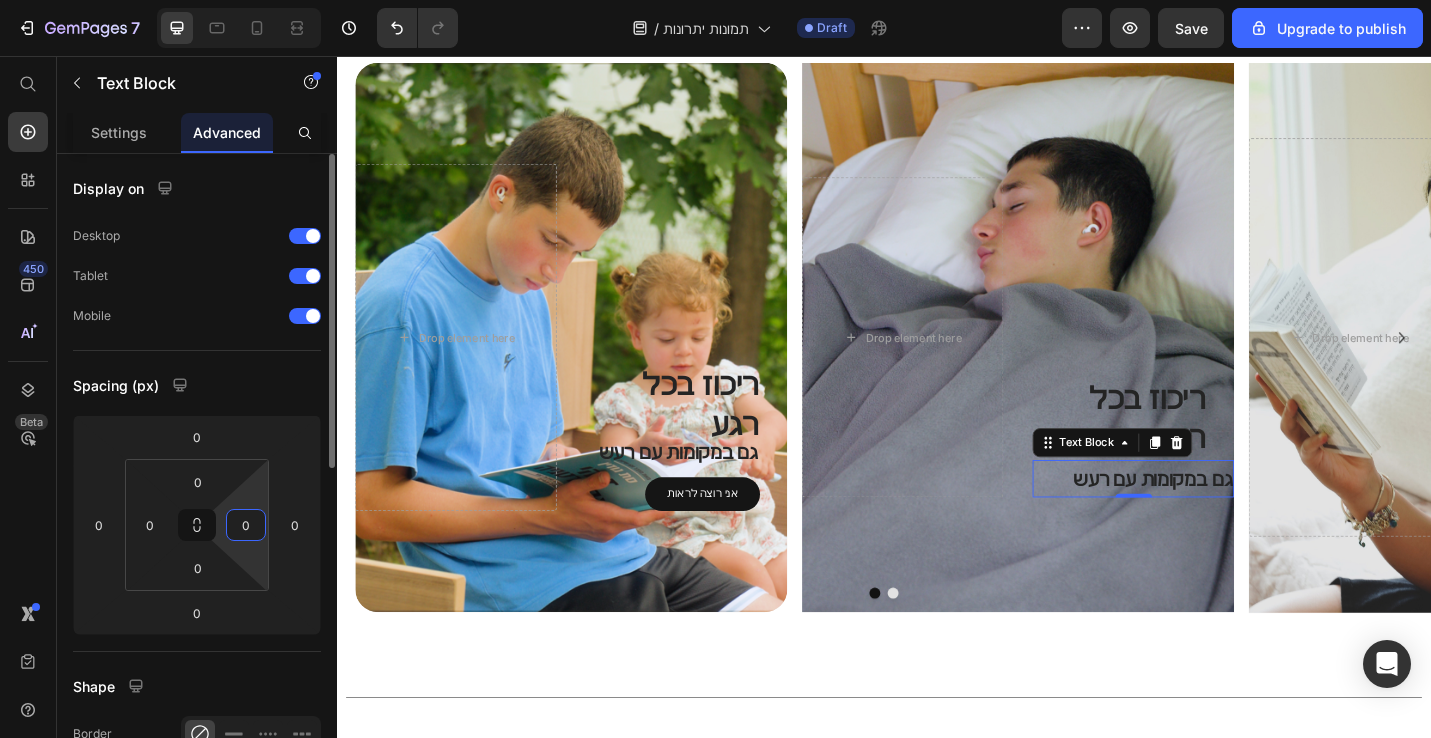 click on "0" at bounding box center (246, 525) 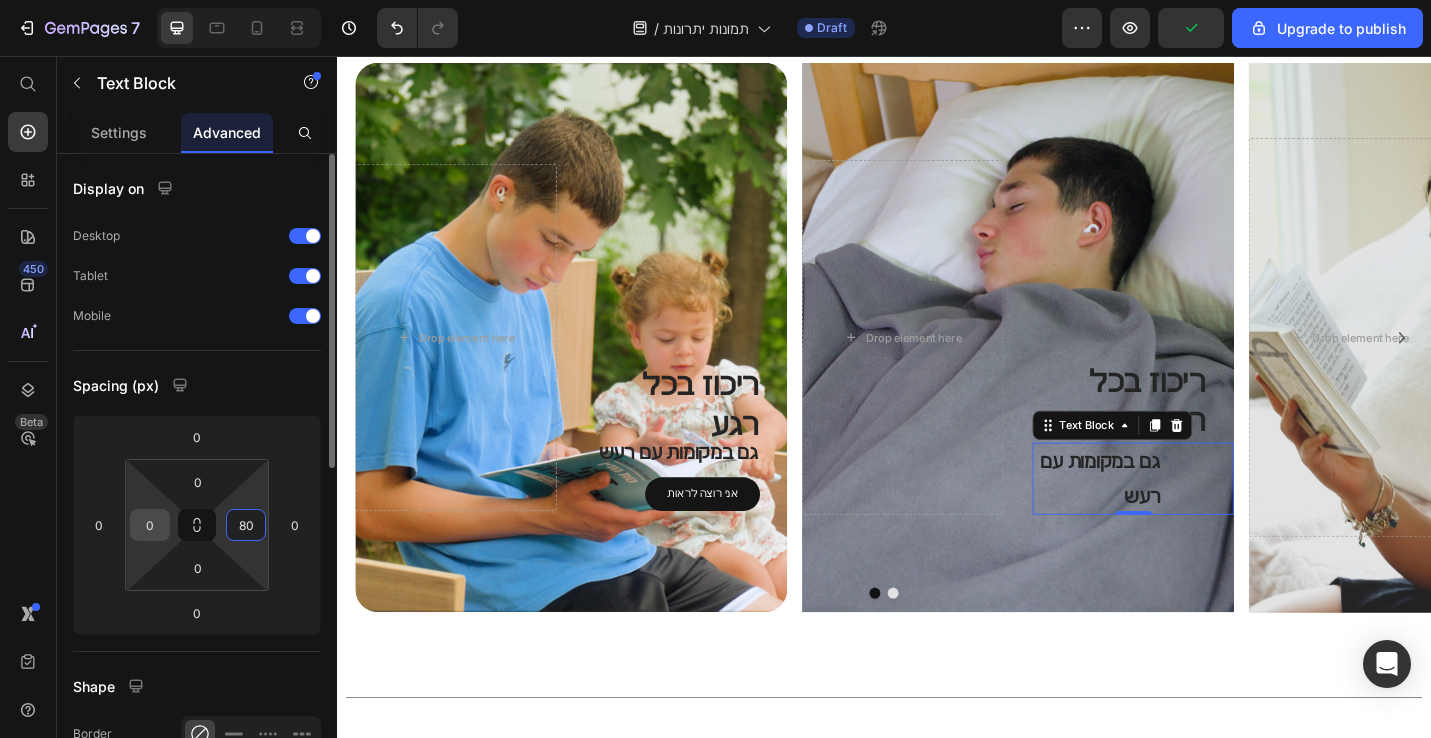type on "80" 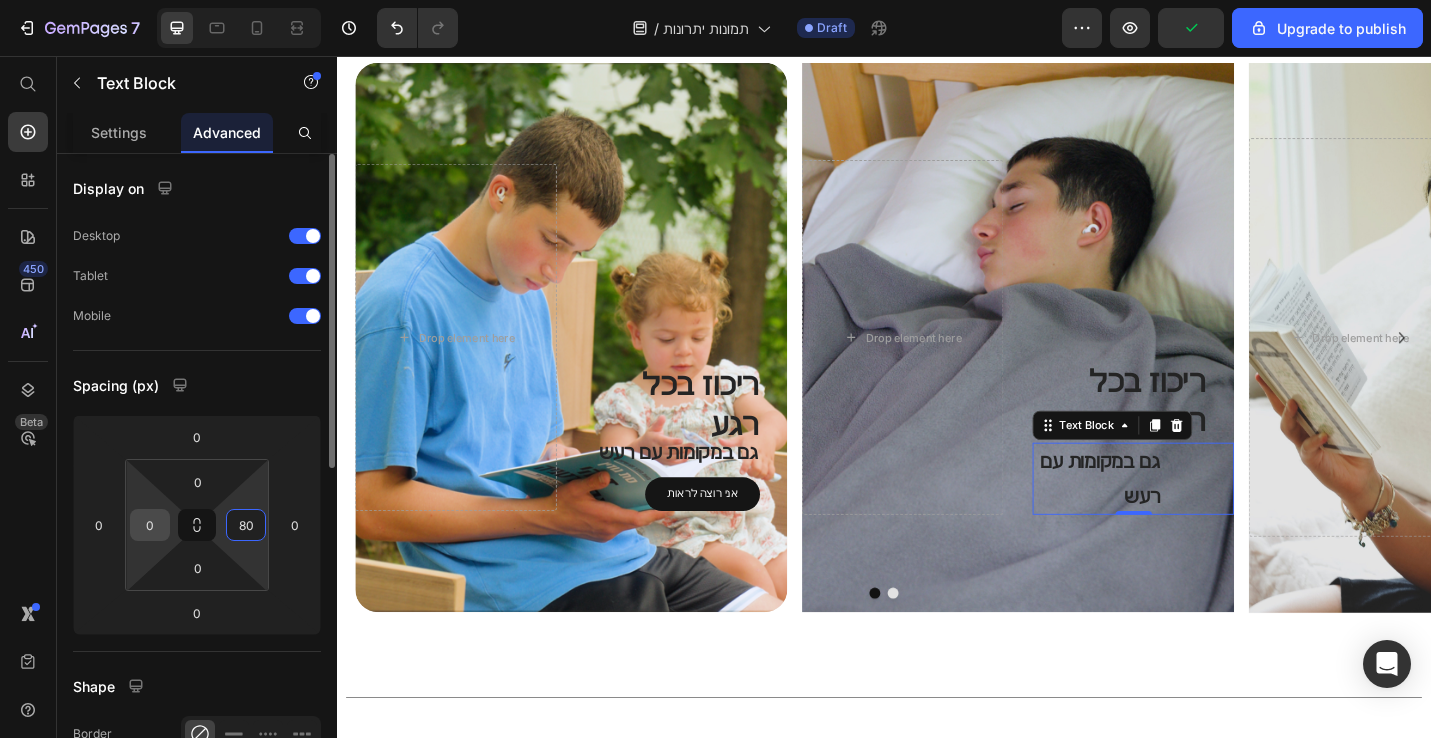click on "0" at bounding box center [150, 525] 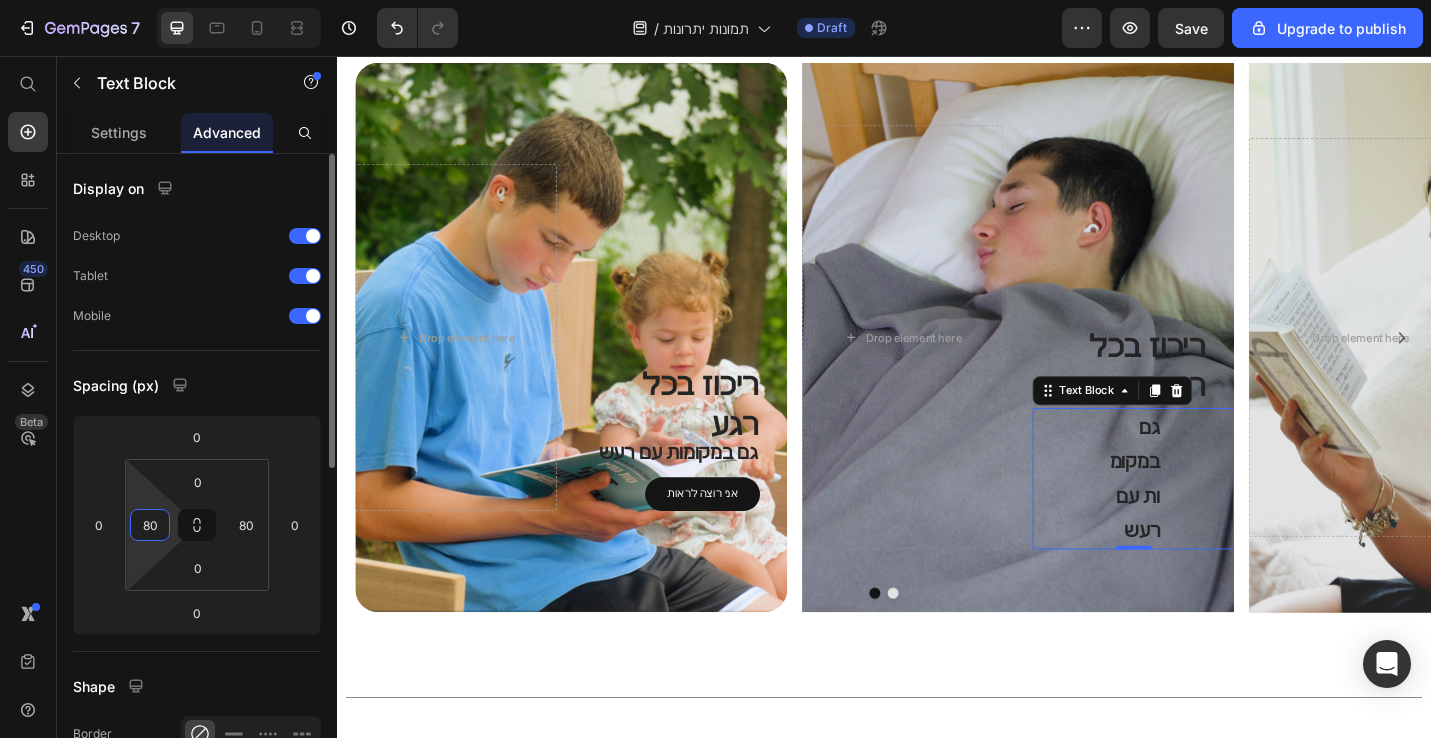 click on "80" at bounding box center (150, 525) 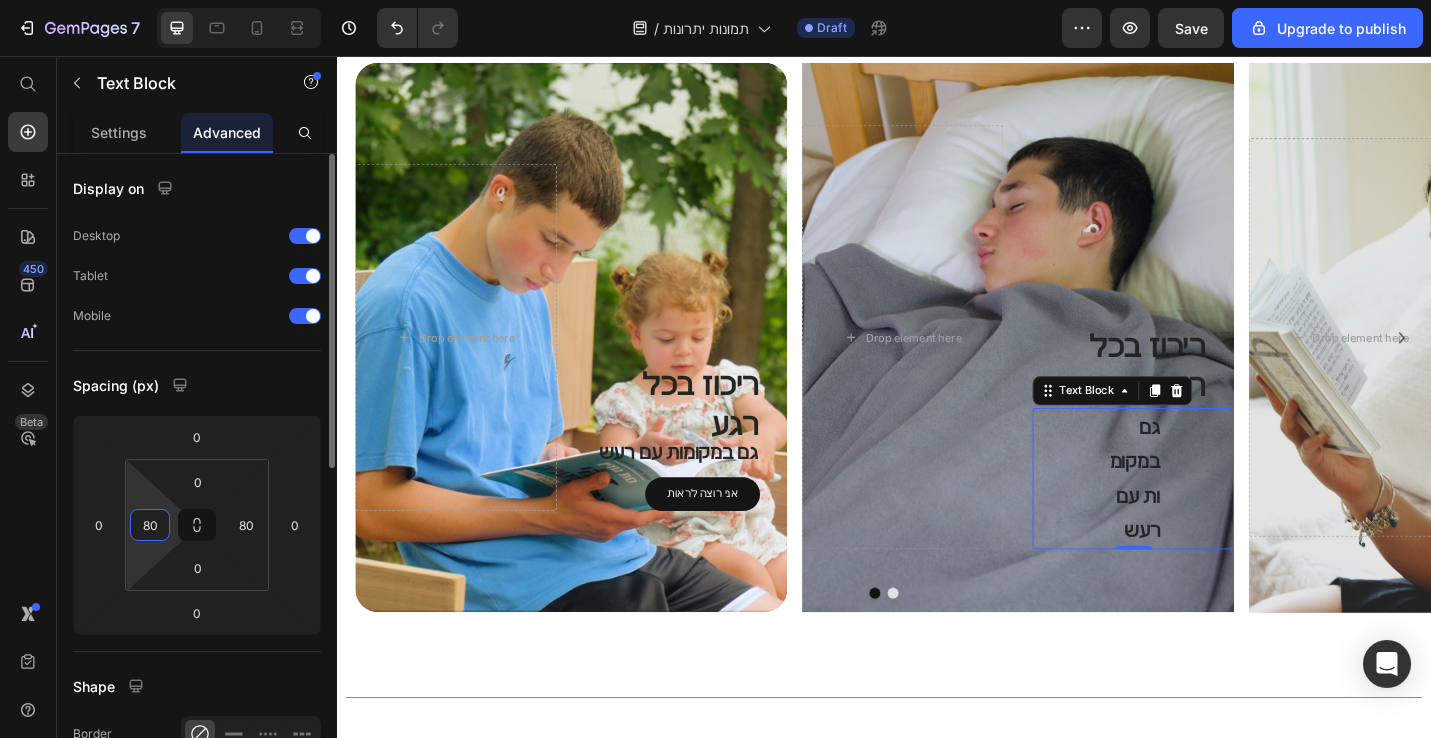 click on "80" at bounding box center (150, 525) 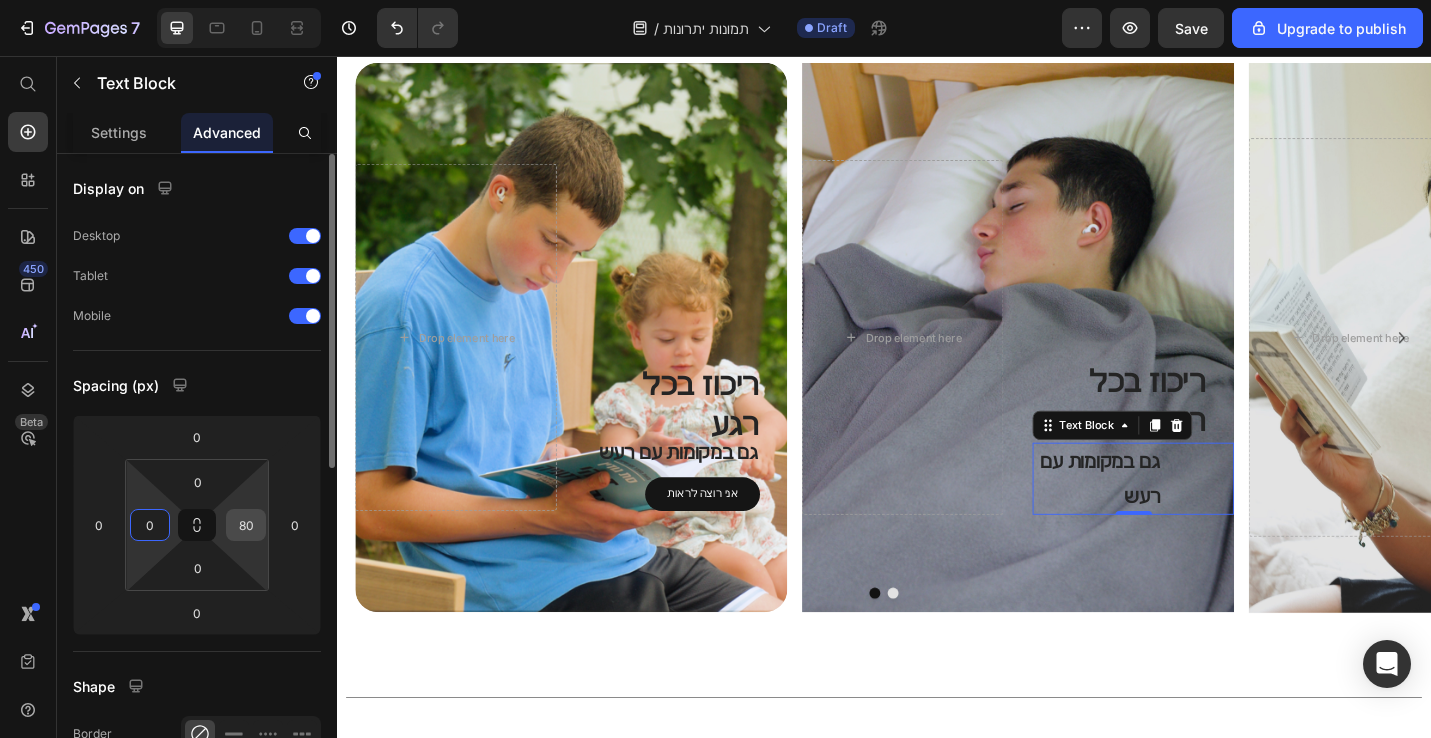 click on "80" at bounding box center (246, 525) 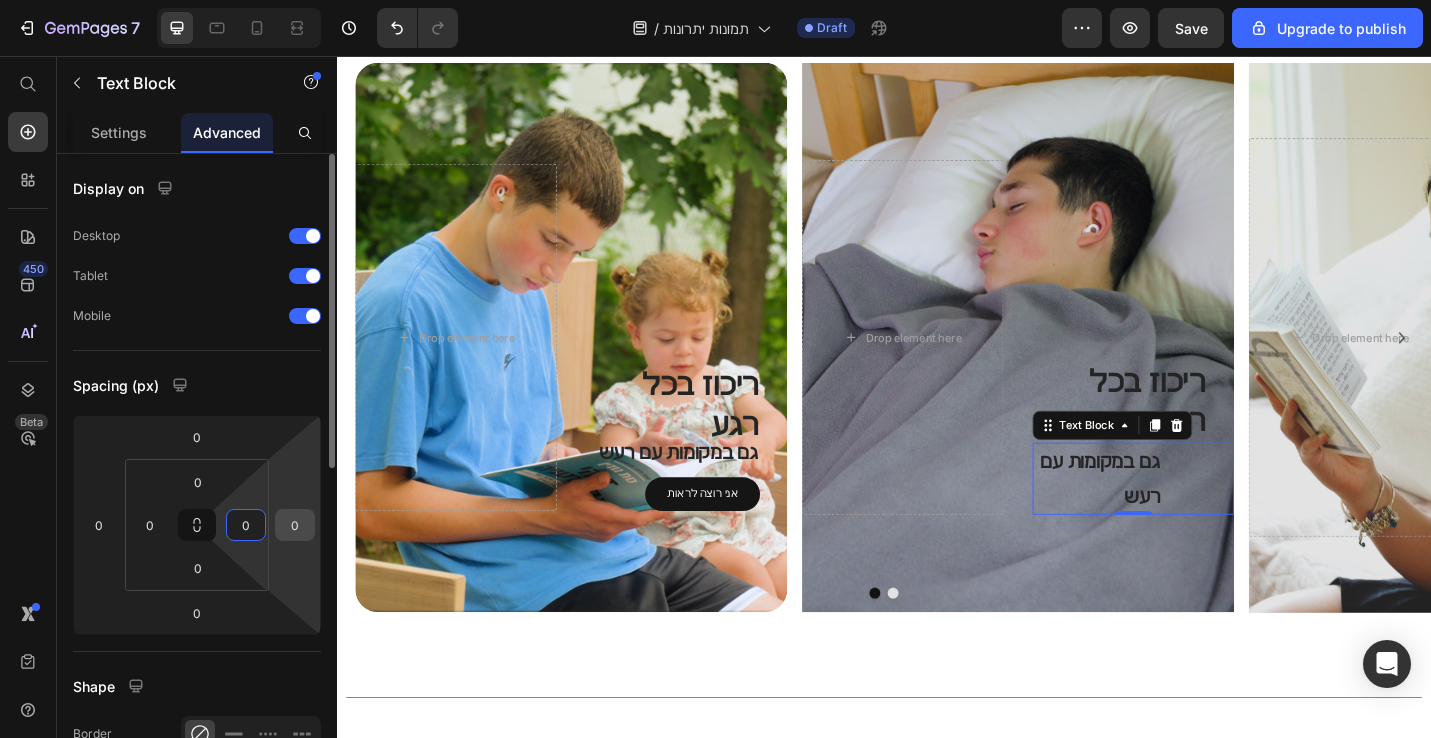 type on "0" 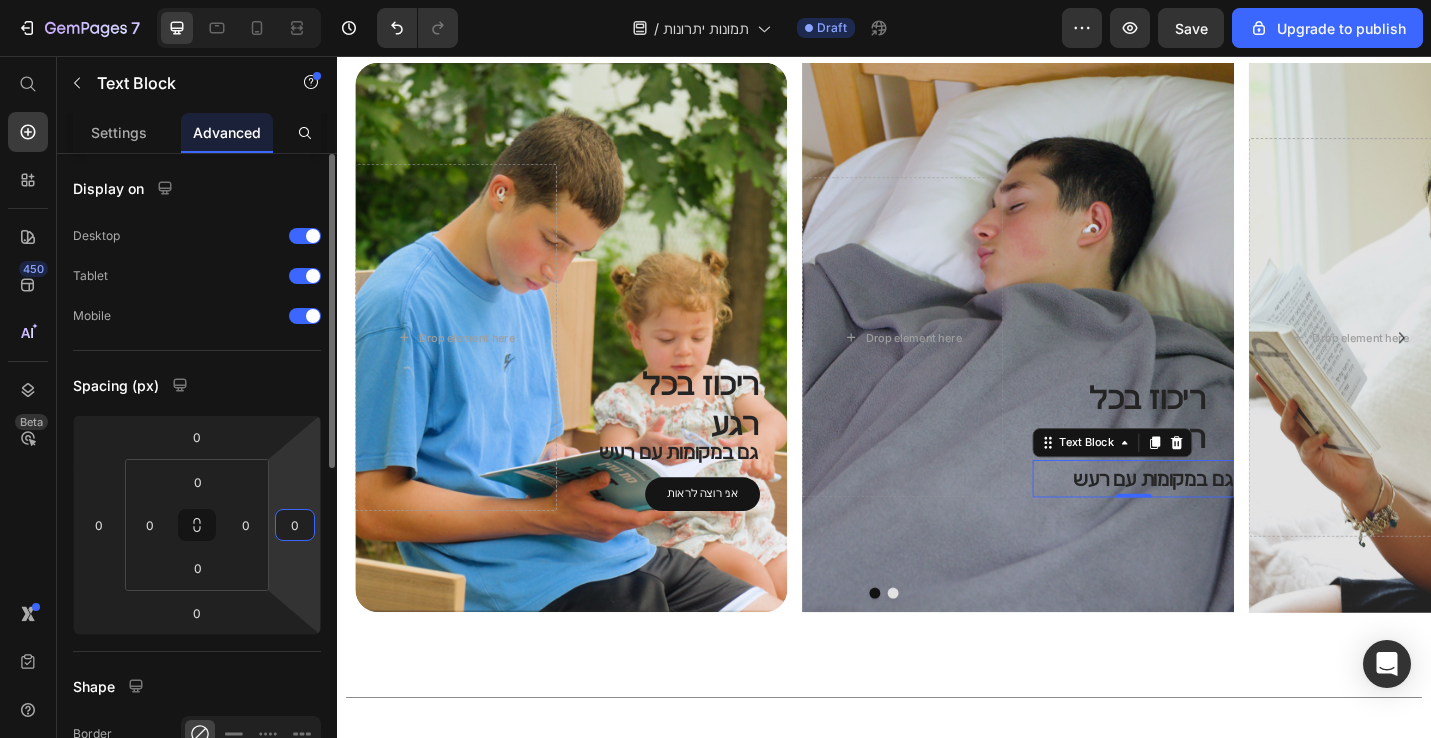 click on "0" at bounding box center (295, 525) 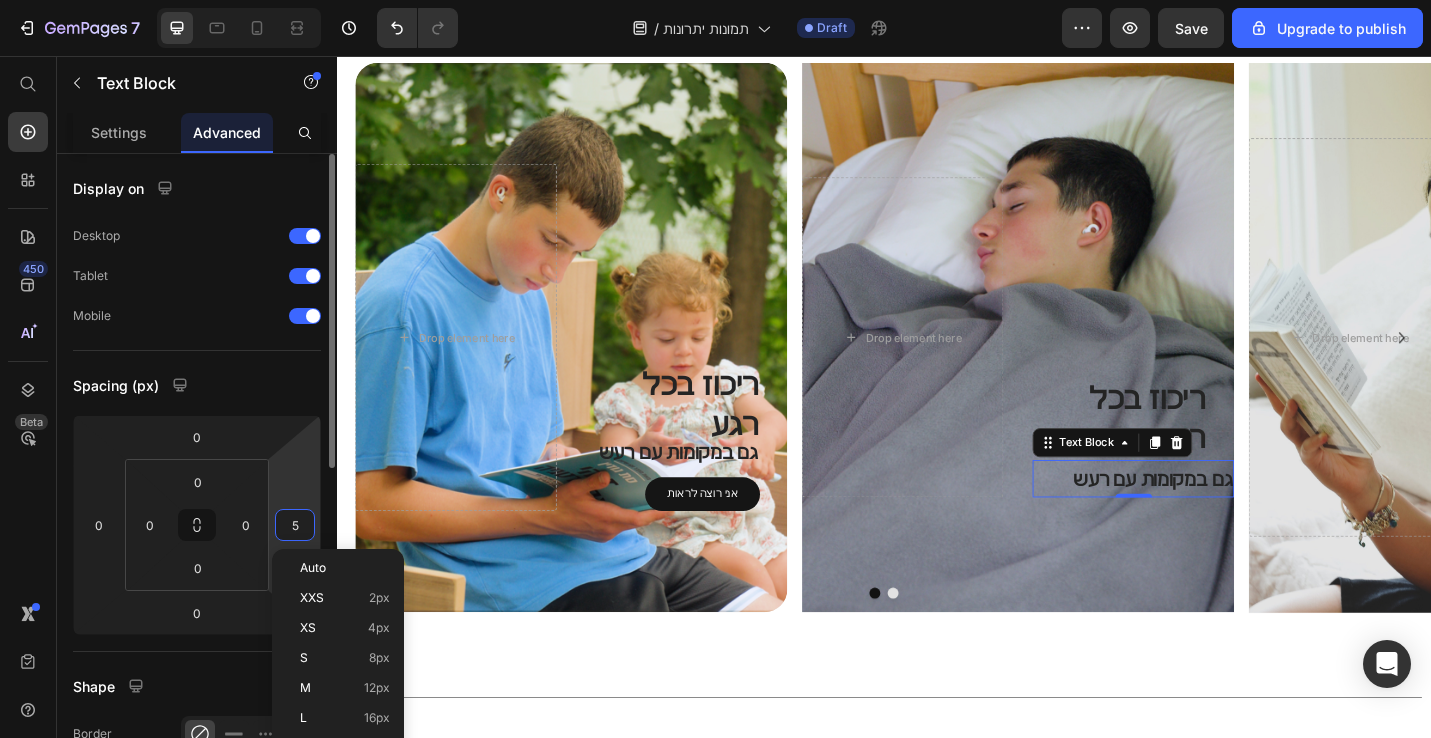 type on "50" 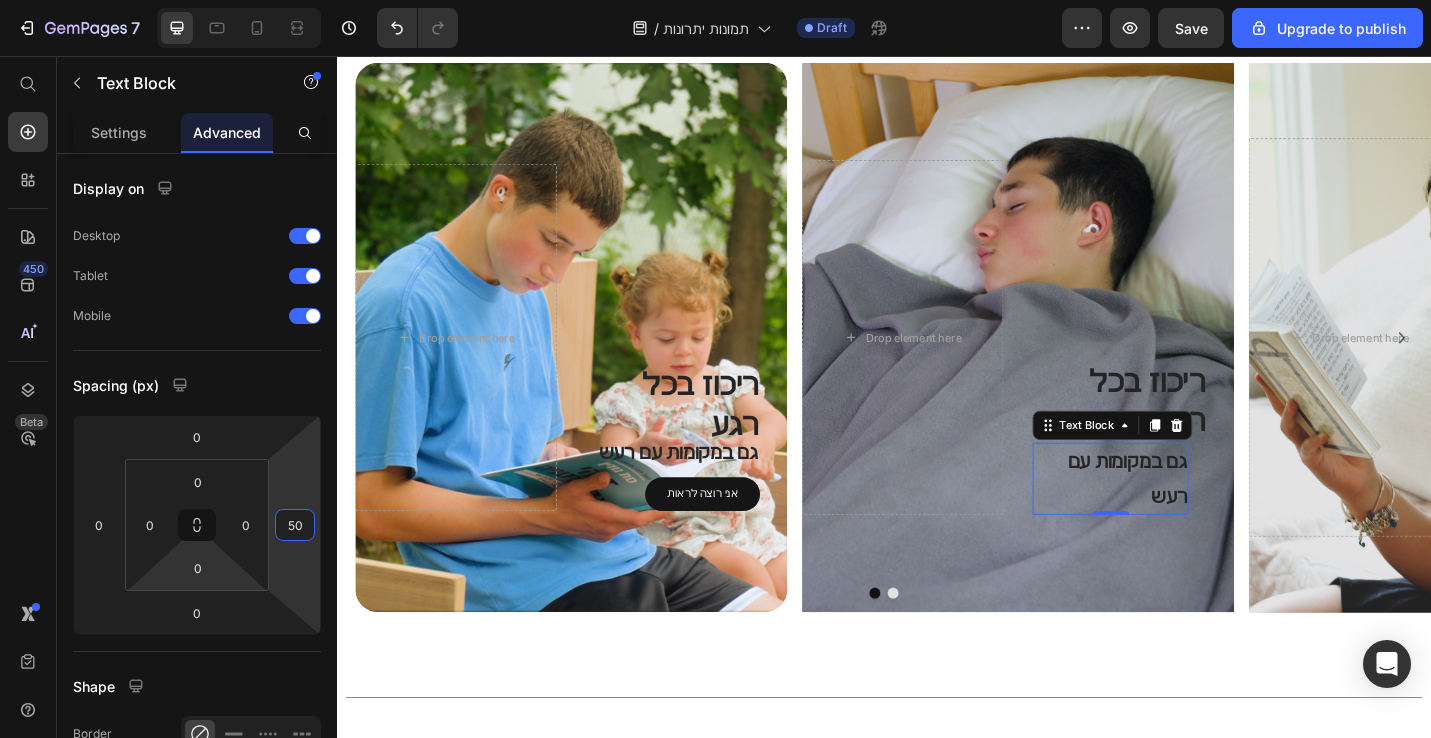 click on "ריכוז בכל רגע Heading גם במקומות עם רעש Text Block   0
Drop element here" at bounding box center [1084, 364] 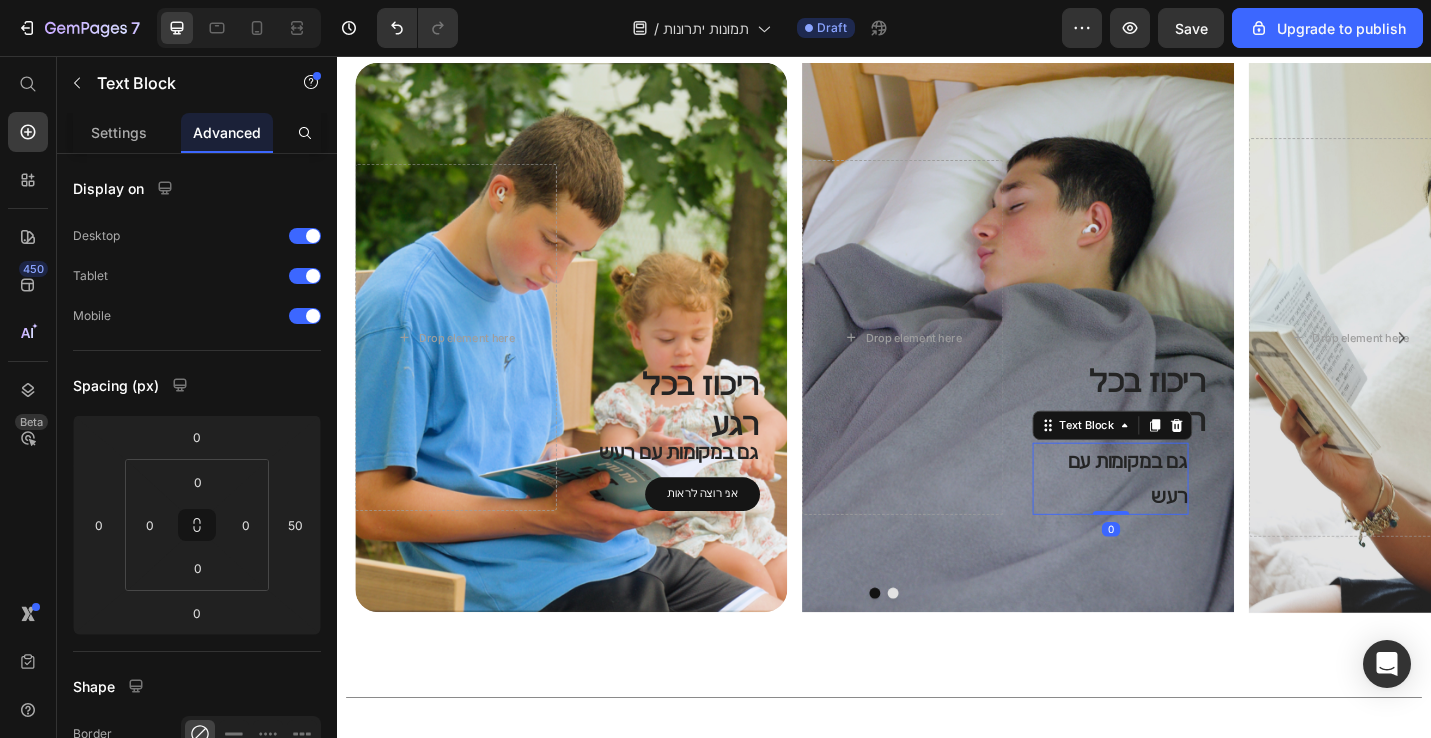 click on "גם במקומות עם רעש" at bounding box center (1185, 520) 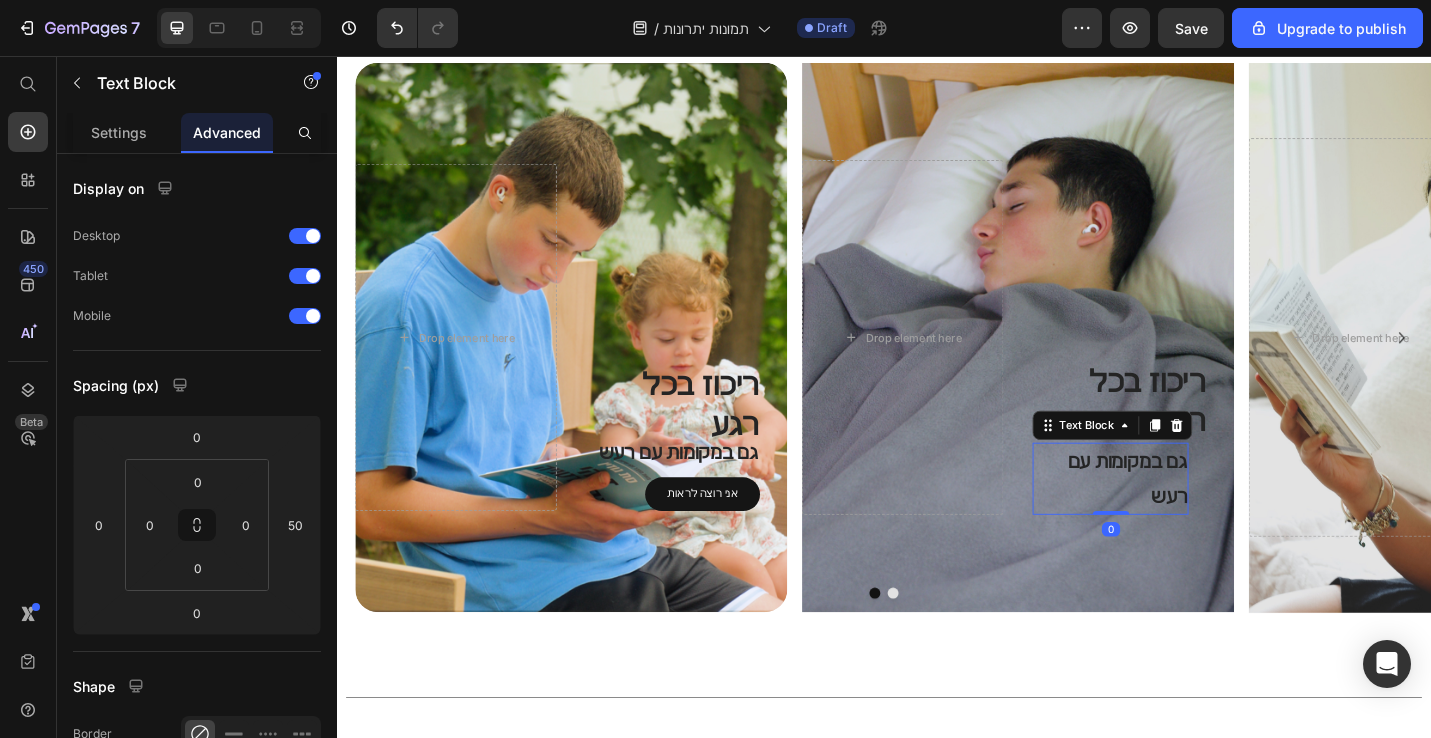 drag, startPoint x: 1184, startPoint y: 533, endPoint x: 1182, endPoint y: 499, distance: 34.058773 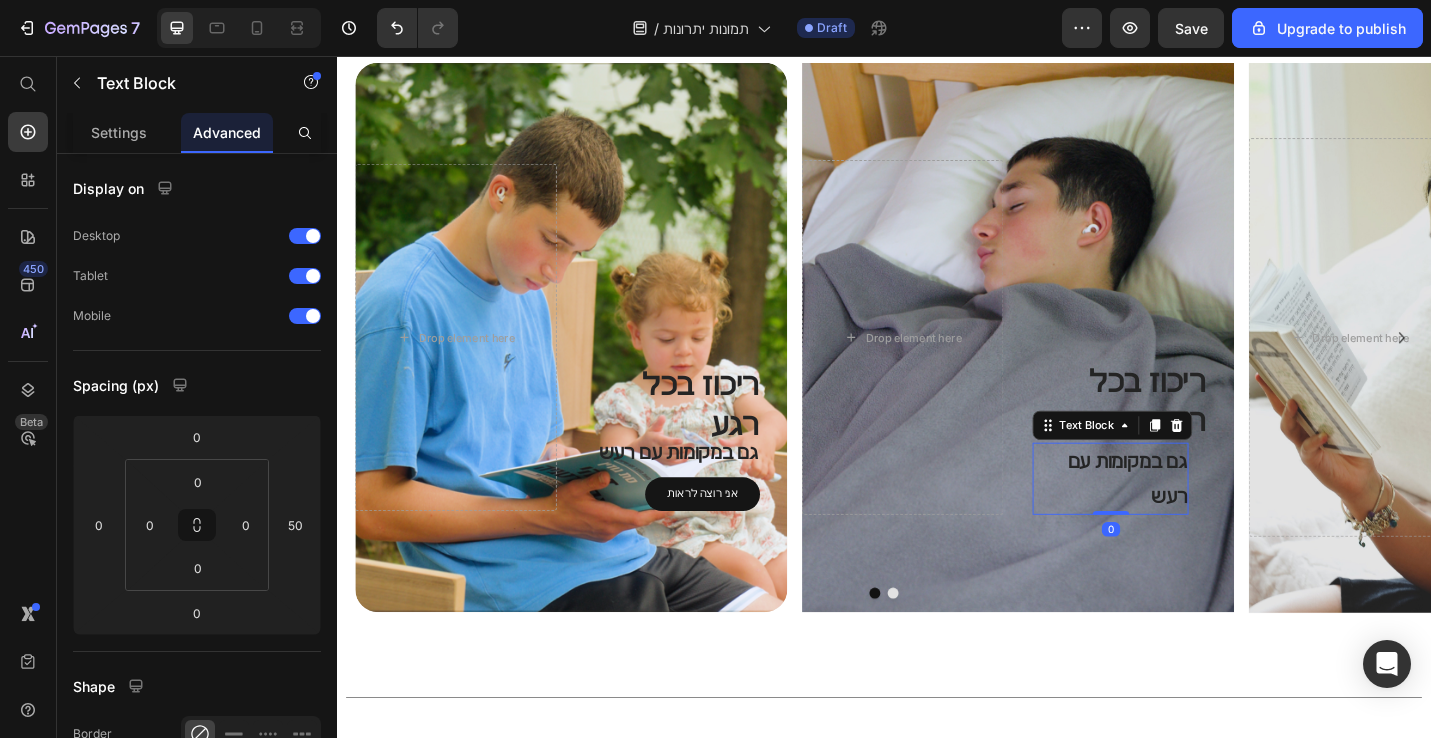 click on "גם במקומות עם רעש Text Block   0" at bounding box center (1185, 520) 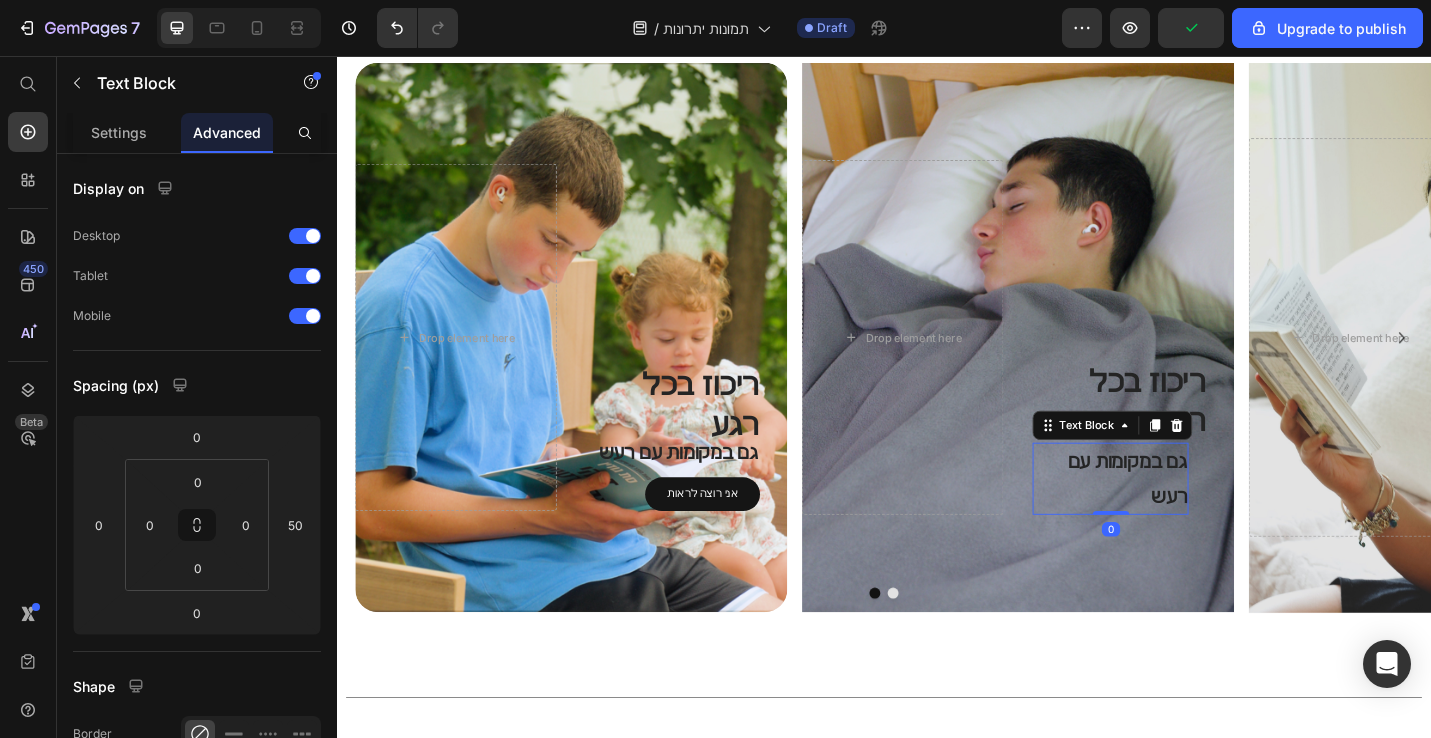 drag, startPoint x: 1184, startPoint y: 535, endPoint x: 1173, endPoint y: 487, distance: 49.24429 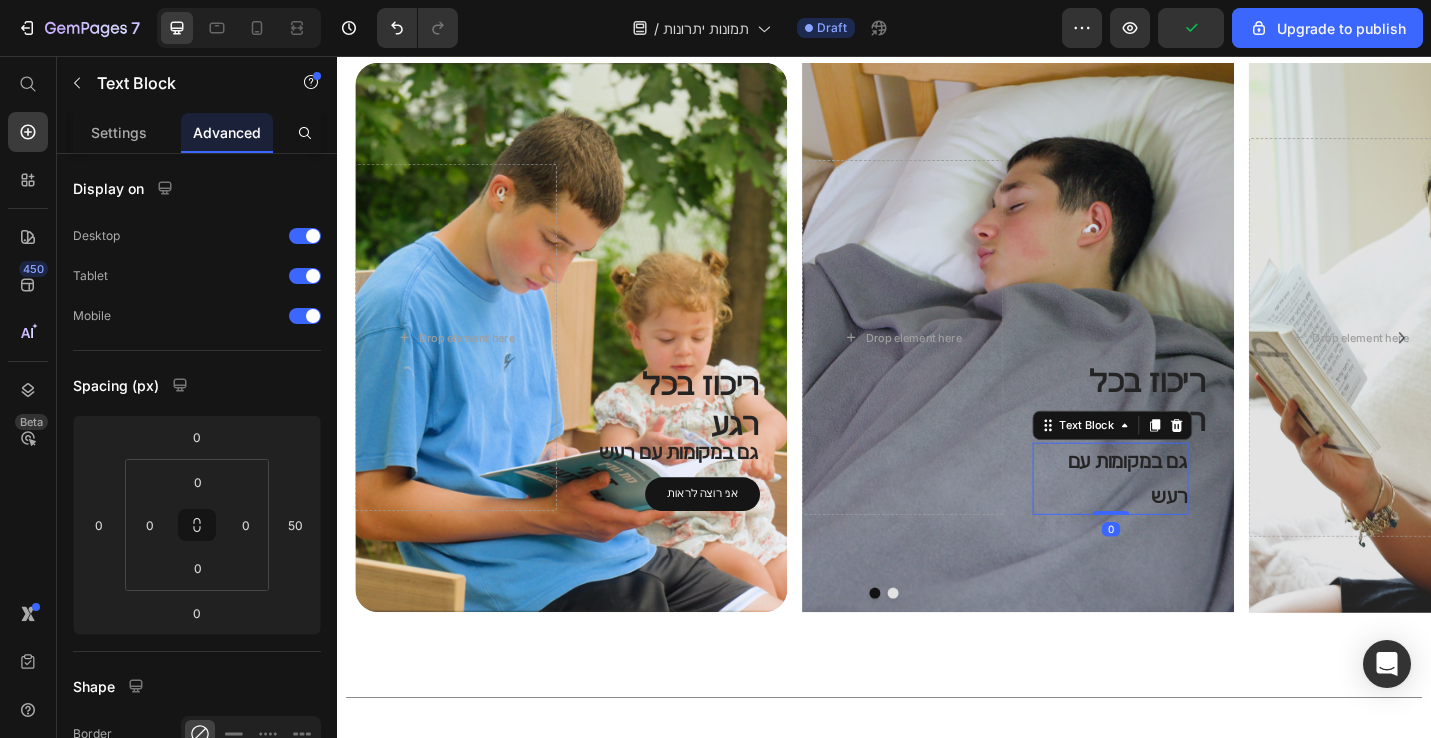 click on "גם במקומות עם רעש Text Block   0" at bounding box center (1185, 520) 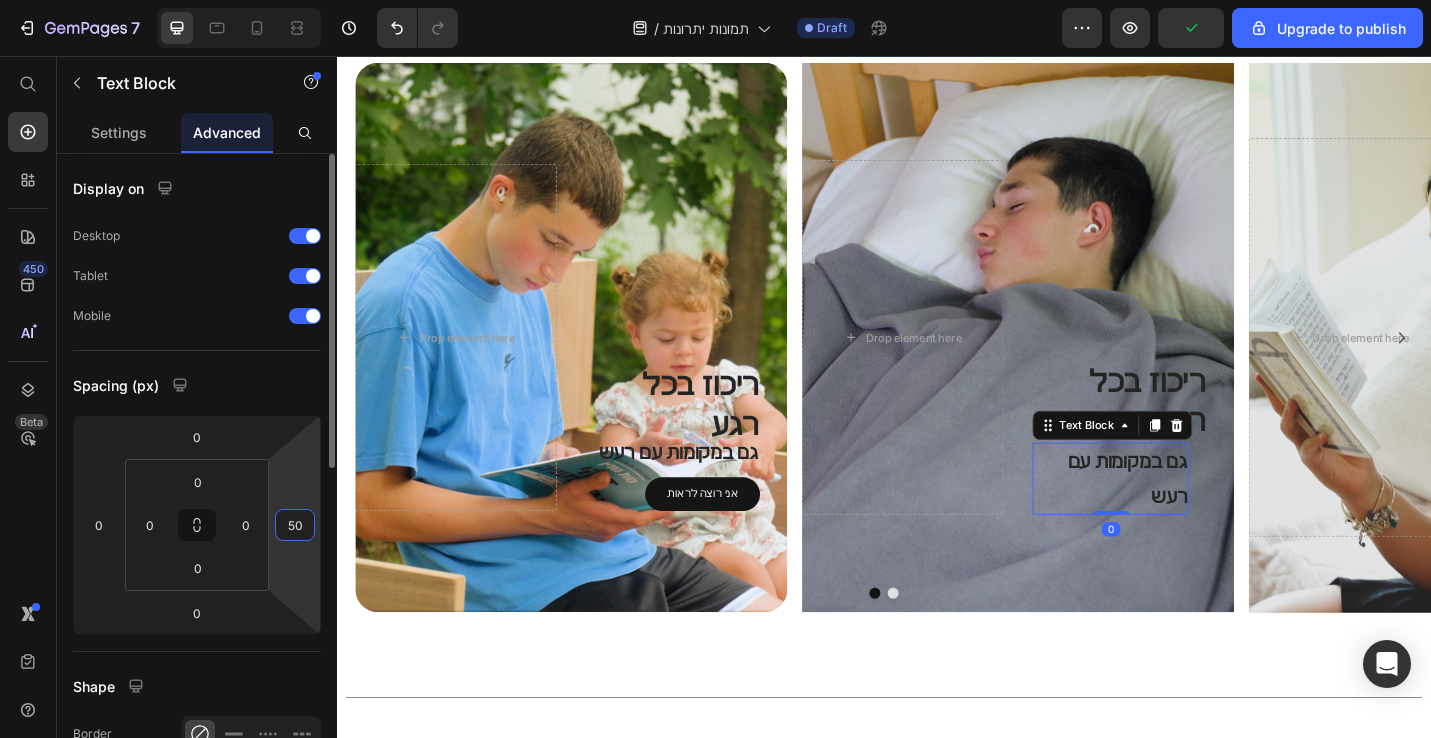 click on "50" at bounding box center (295, 525) 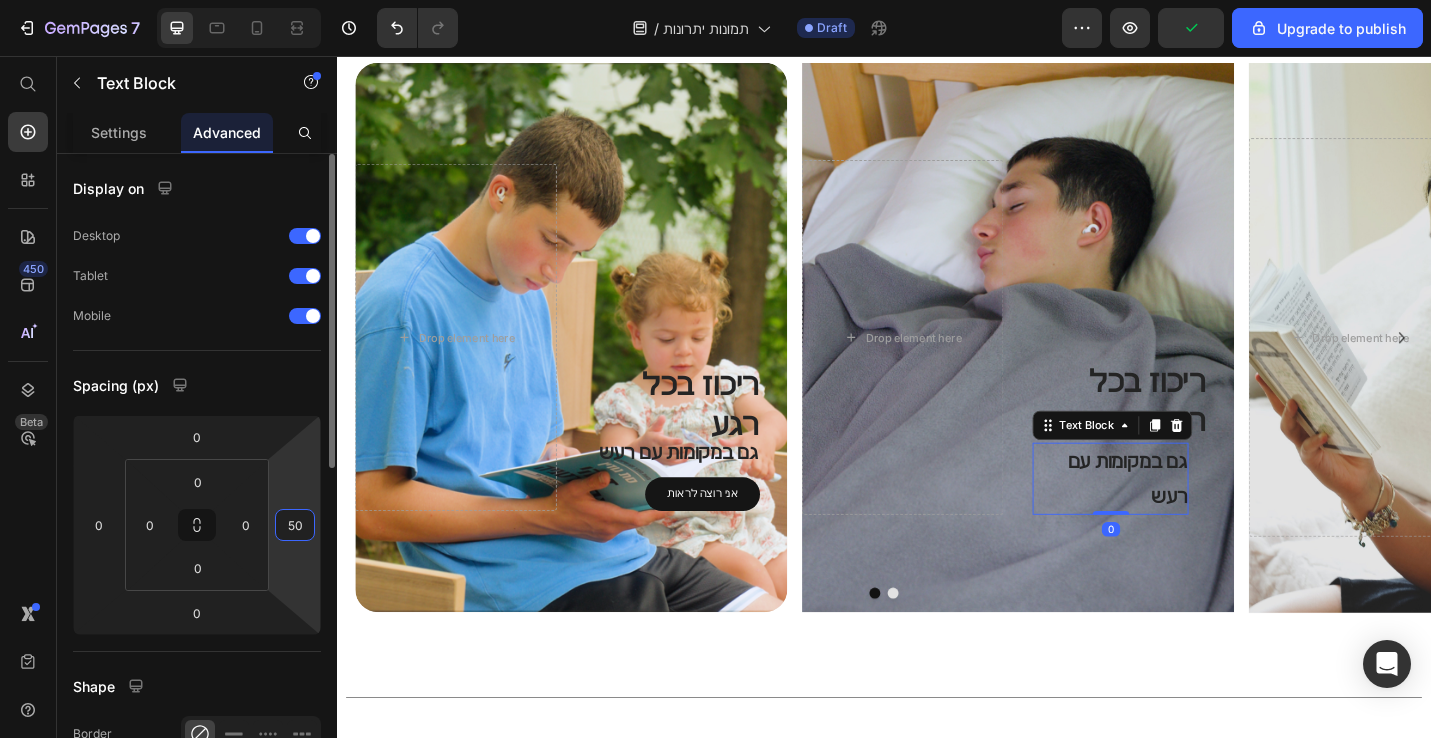 click on "50" at bounding box center (295, 525) 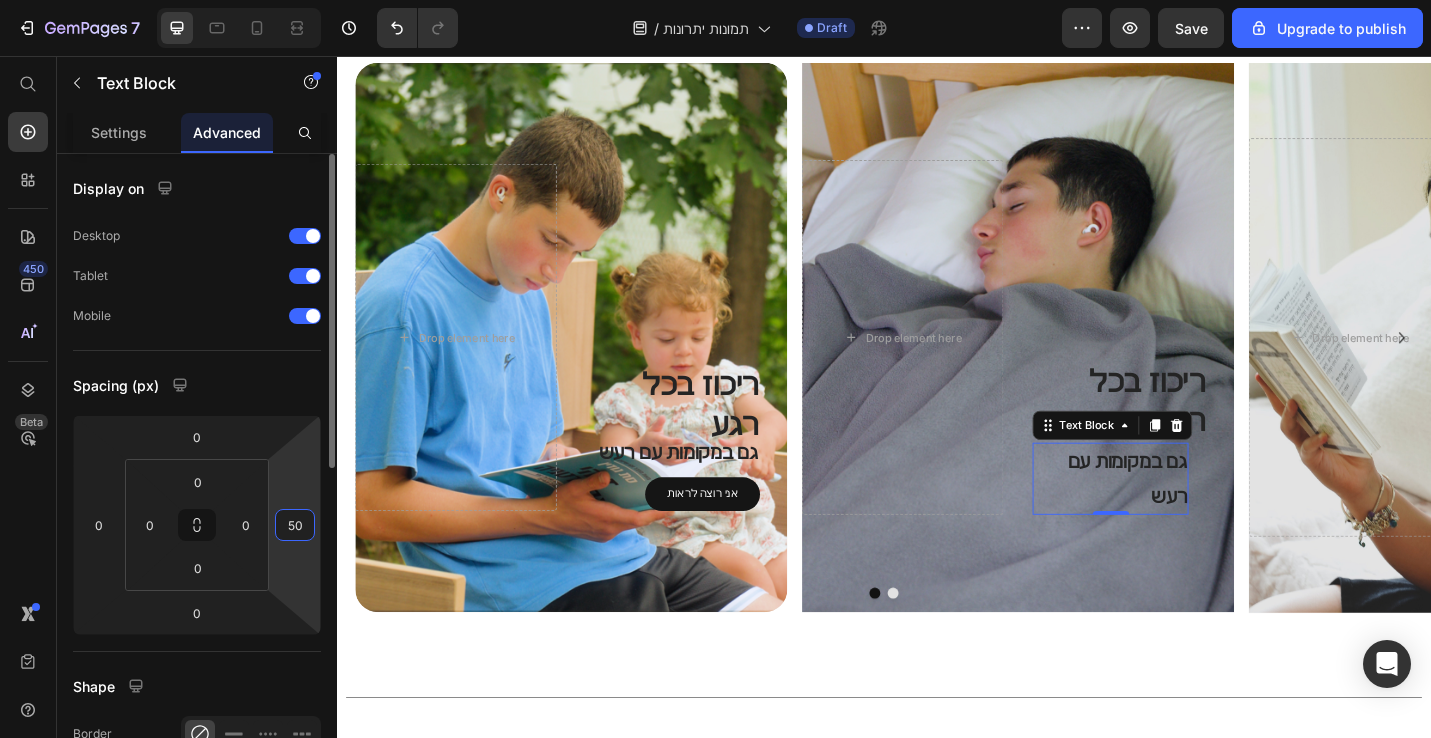 type on "5" 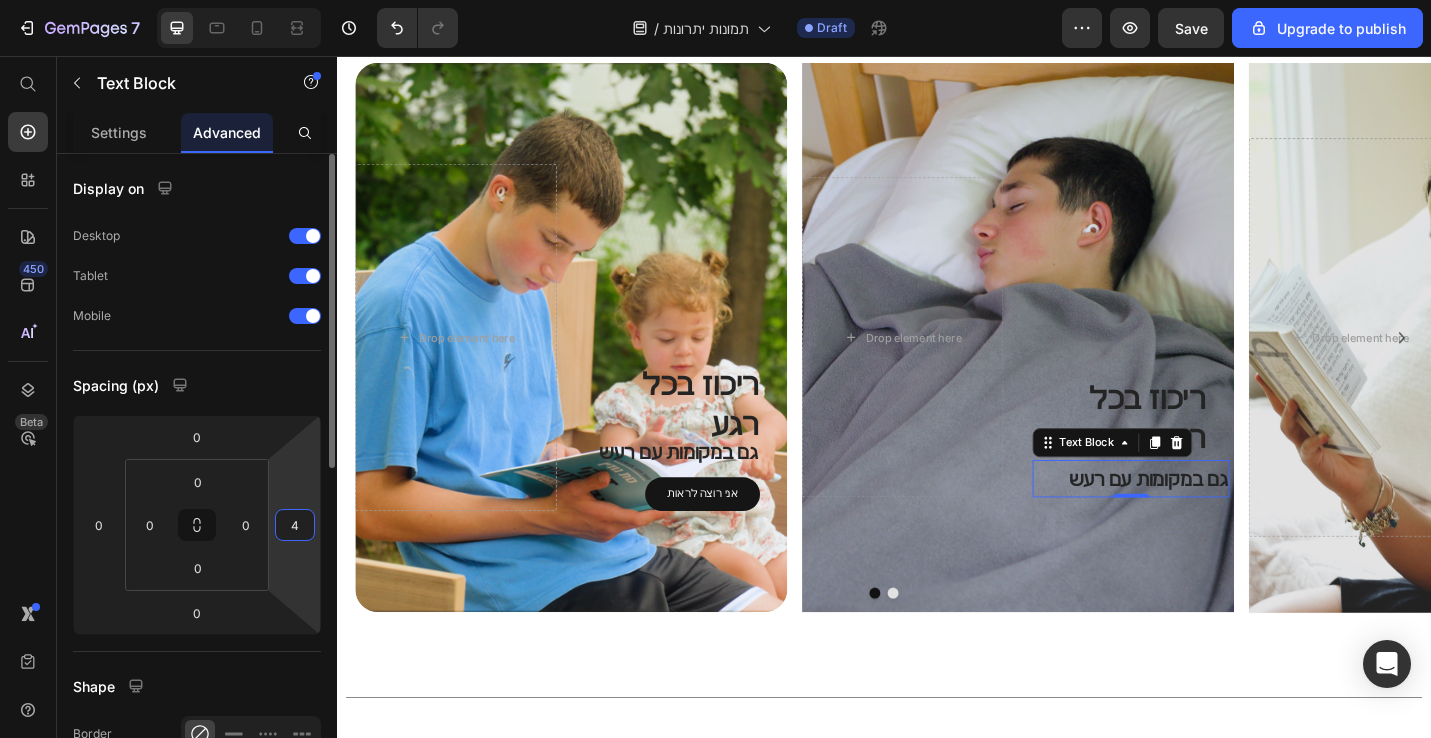 type on "40" 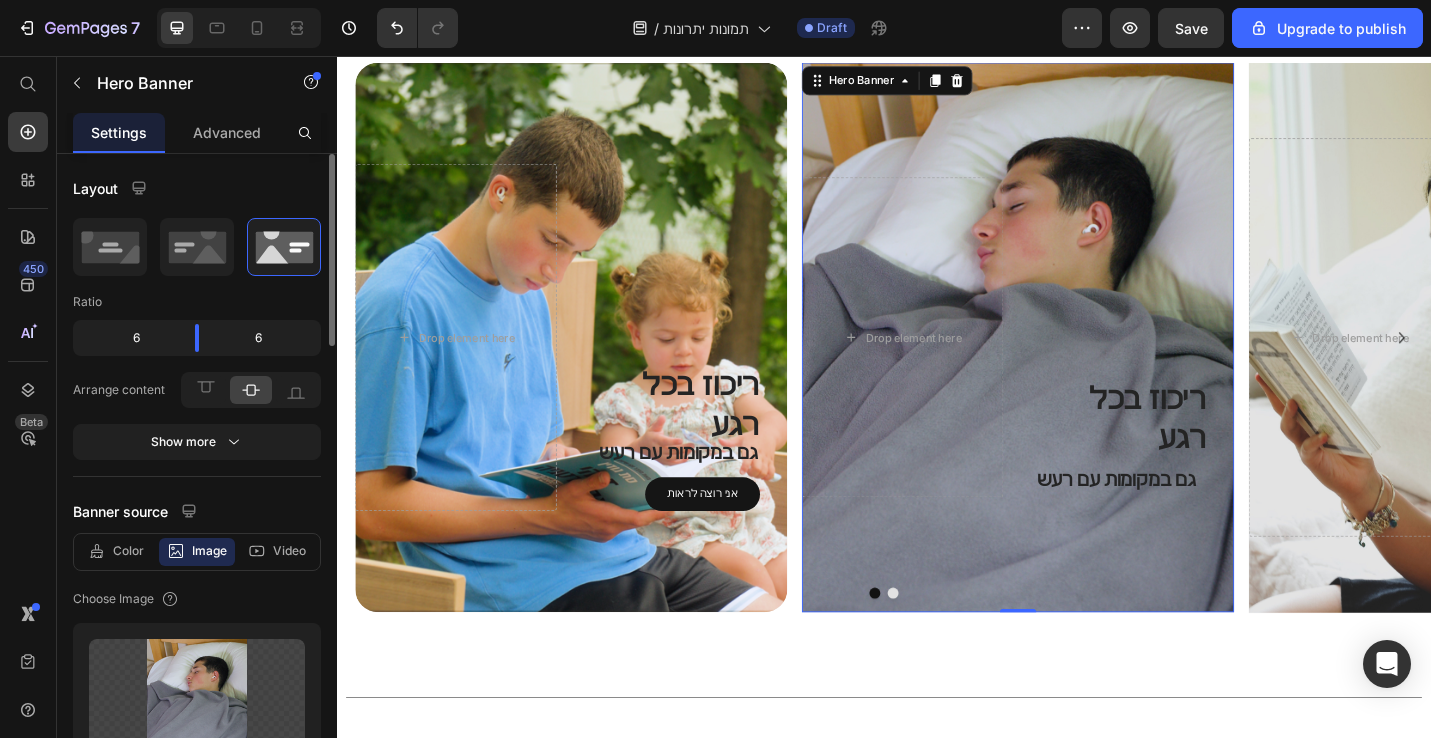 click at bounding box center (1084, 364) 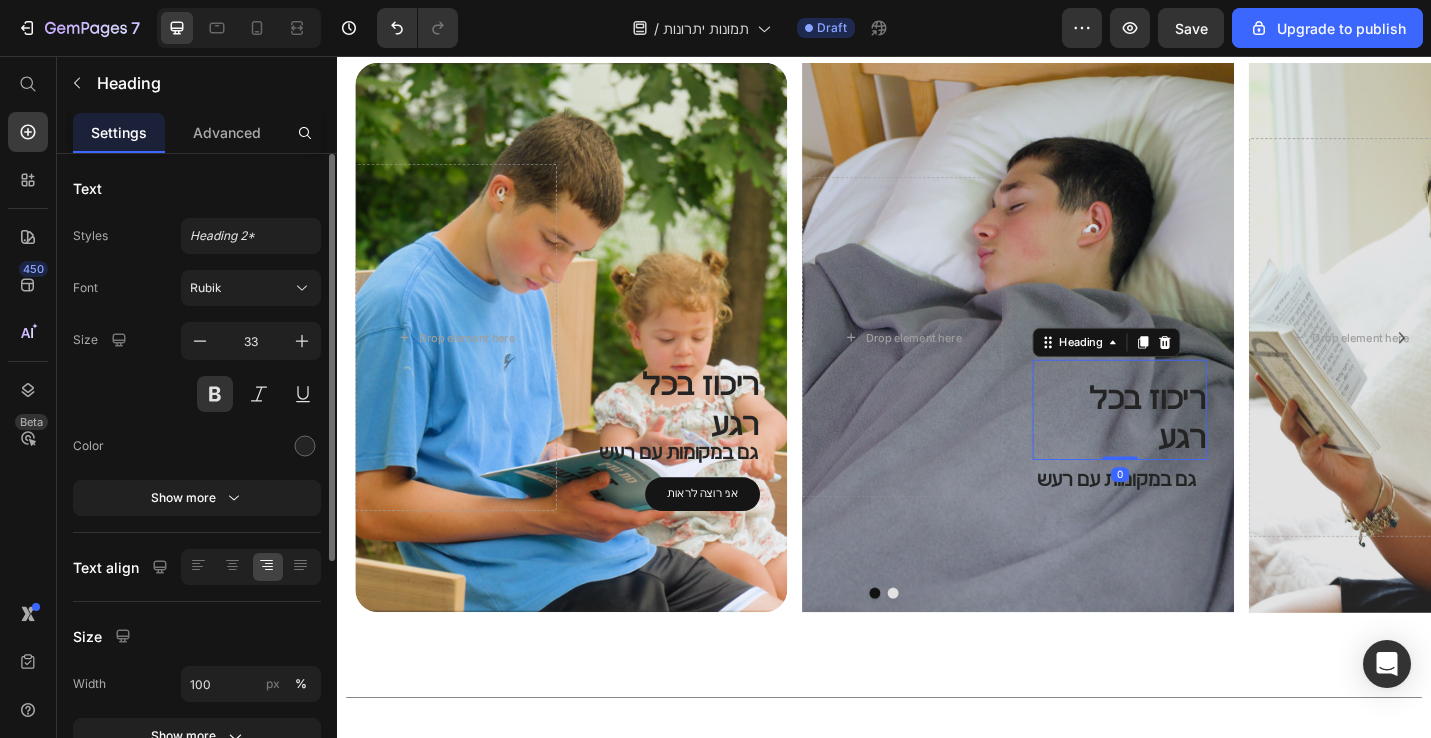 click on "ריכוז בכל רגע" at bounding box center (1195, 454) 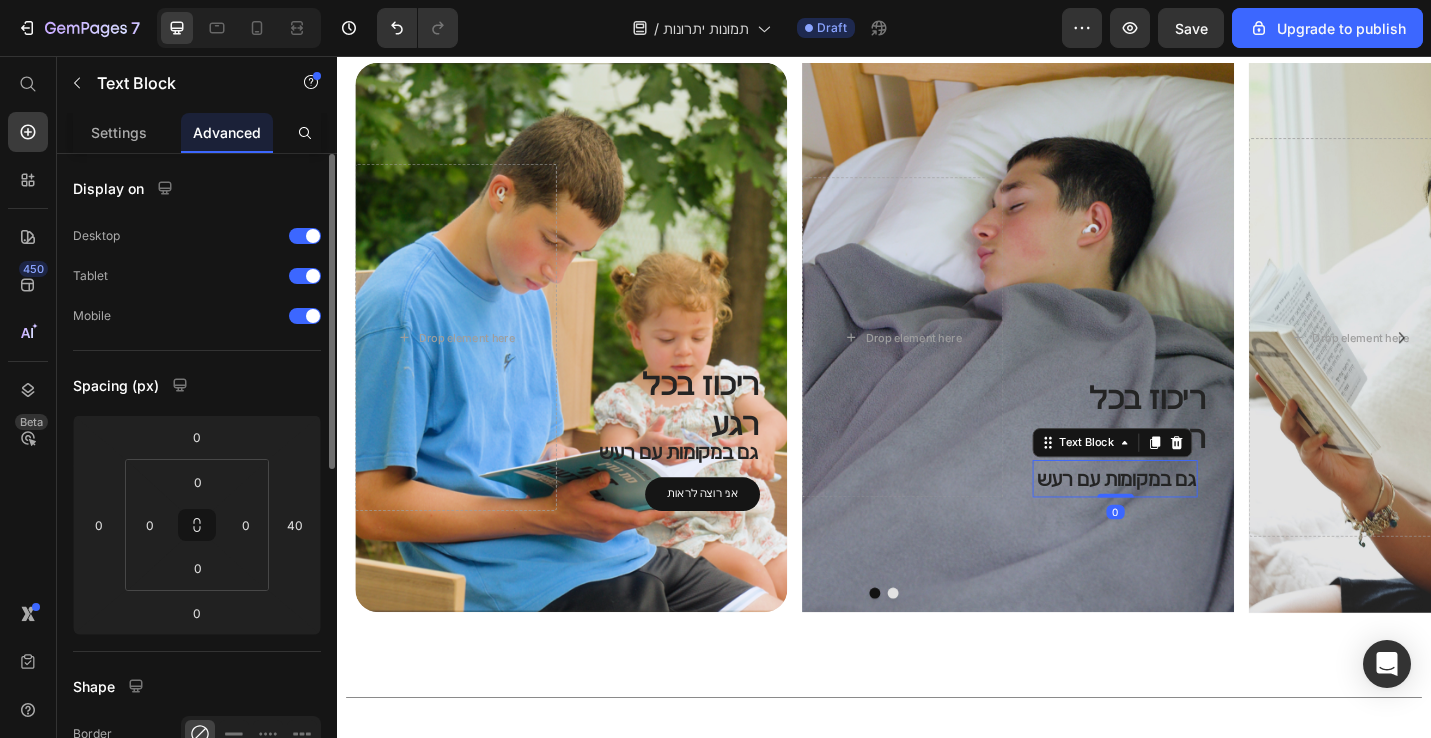 click on "גם במקומות עם רעש" at bounding box center (1190, 520) 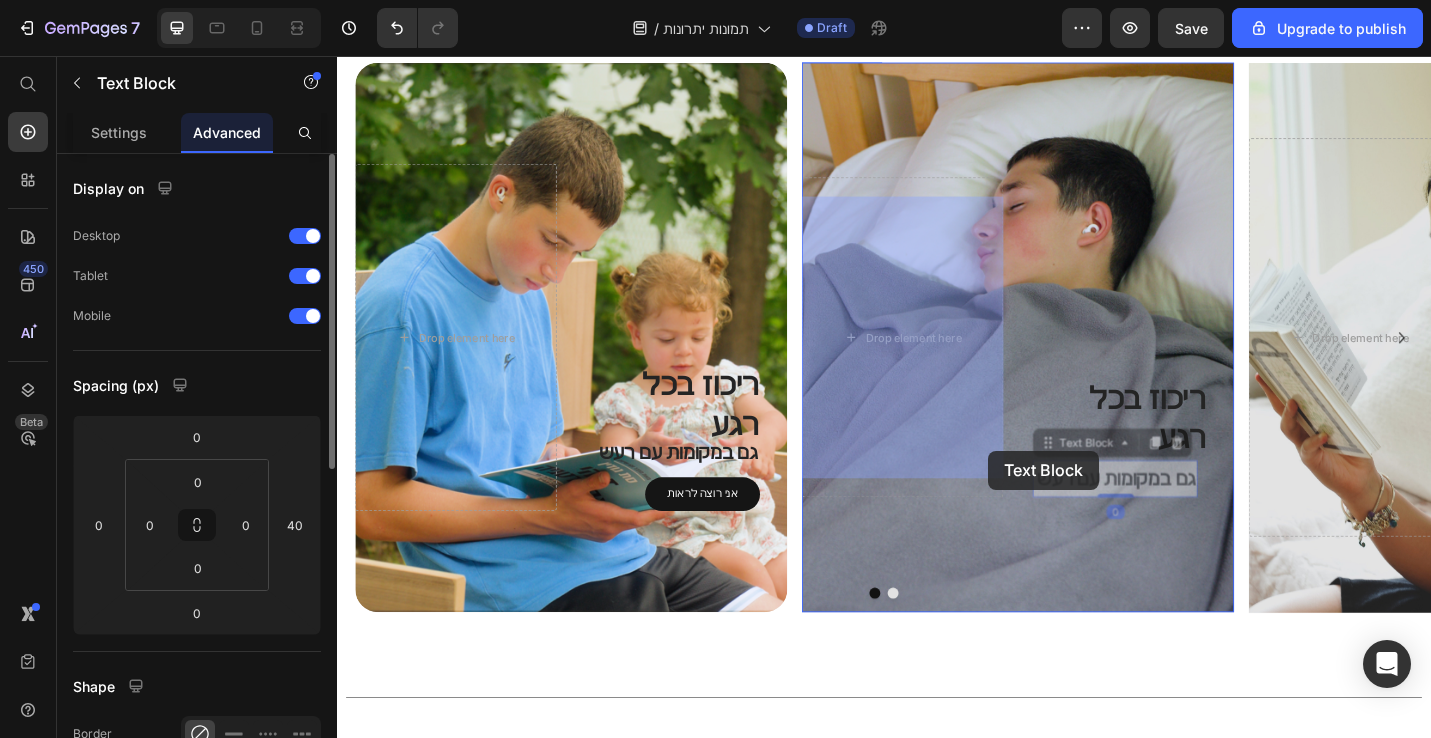 drag, startPoint x: 1119, startPoint y: 460, endPoint x: 1054, endPoint y: 488, distance: 70.77429 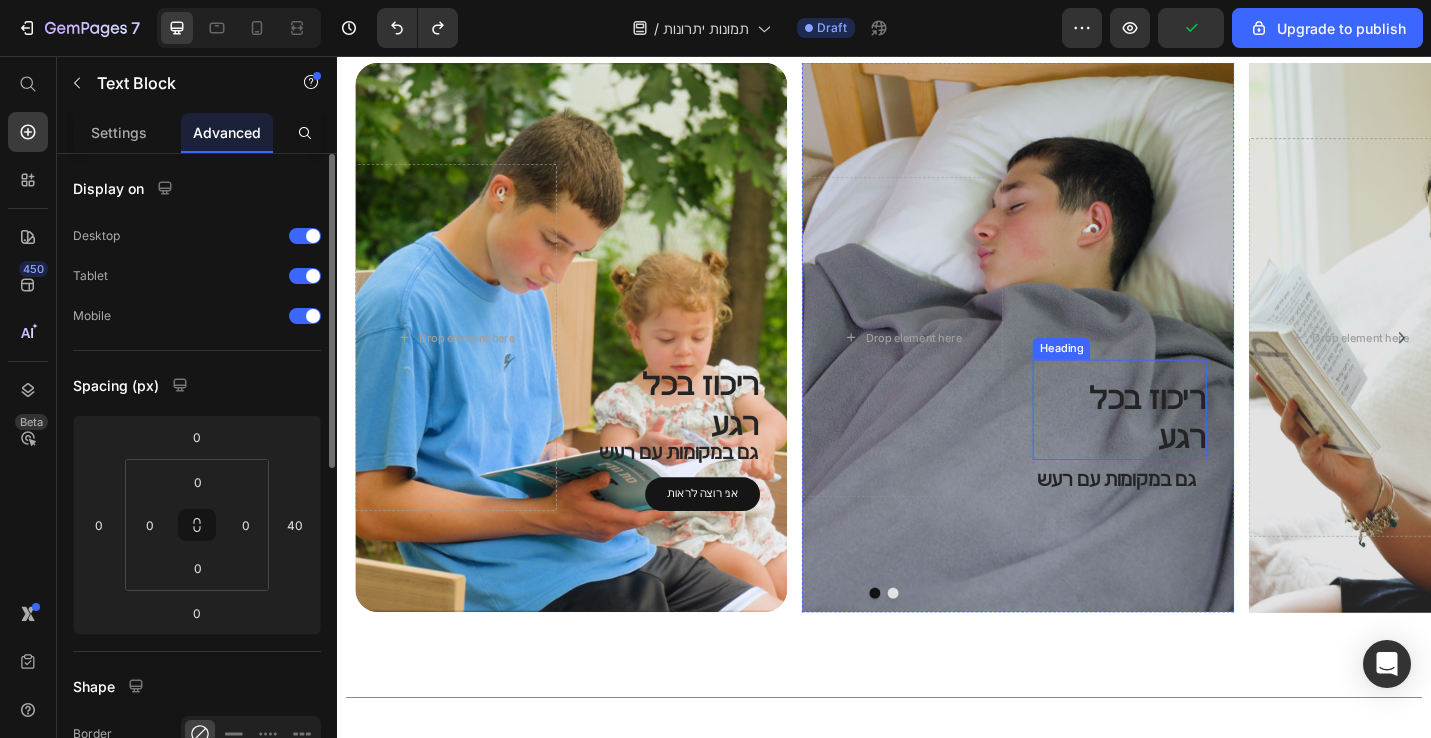 click on "ריכוז בכל רגע" at bounding box center [1195, 454] 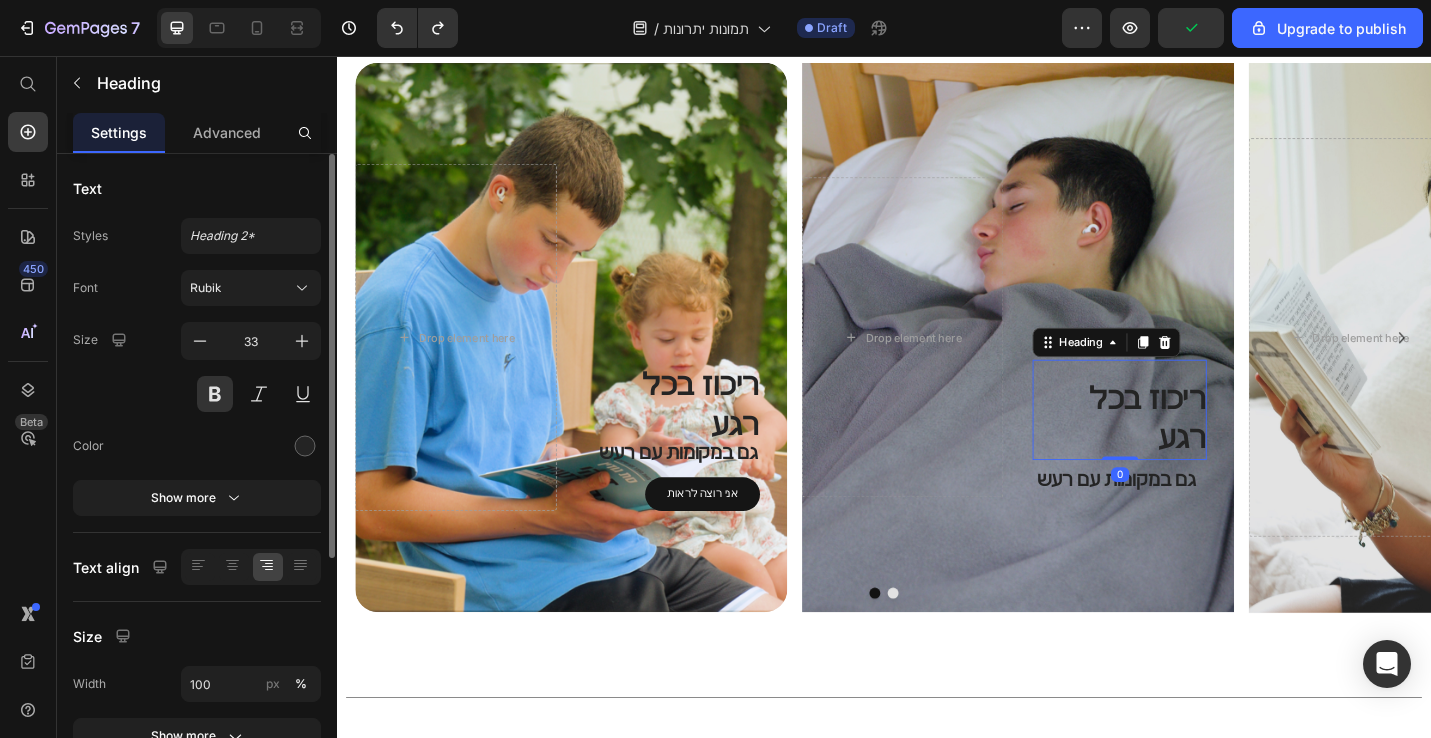 click on "ריכוז בכל רגע" at bounding box center [1195, 454] 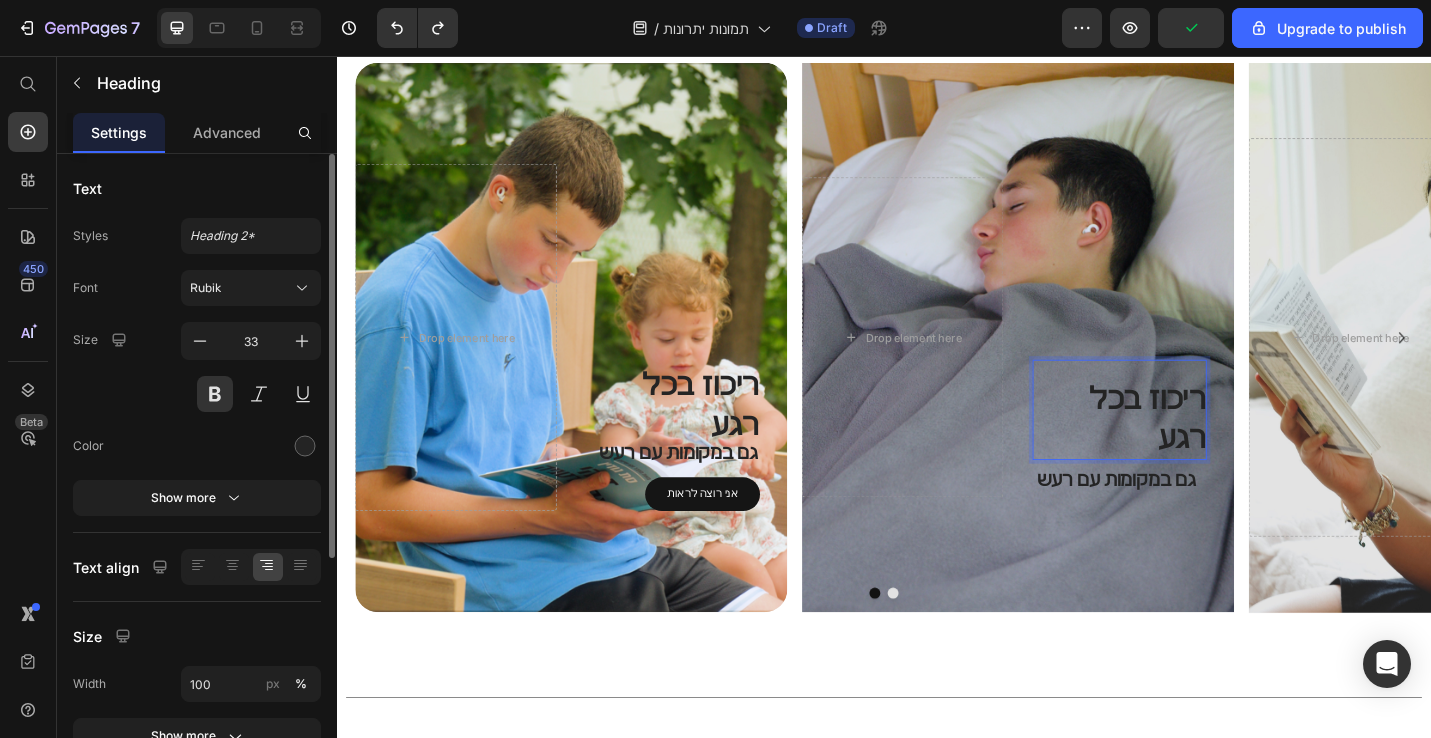 click on "ריכוז בכל רגע" at bounding box center [1195, 454] 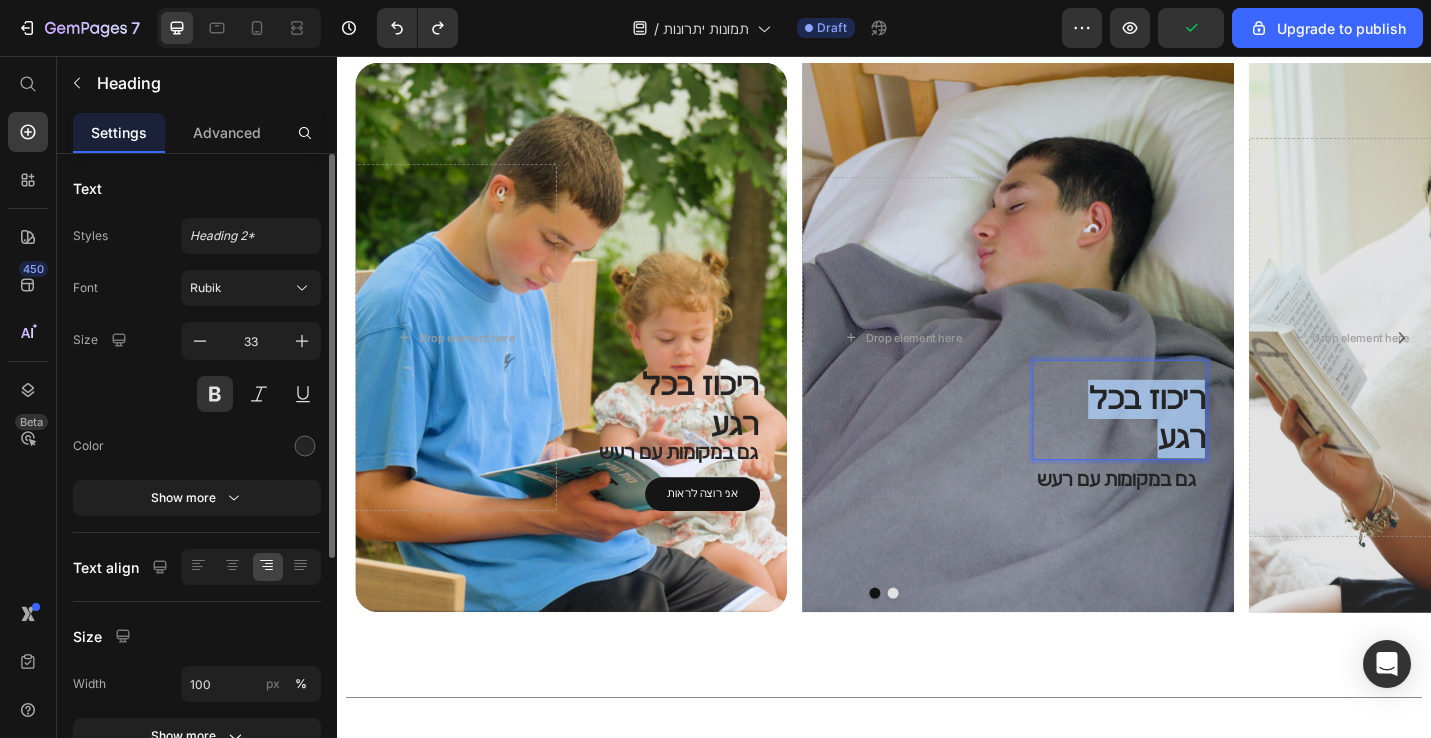 click on "ריכוז בכל רגע" at bounding box center (1195, 454) 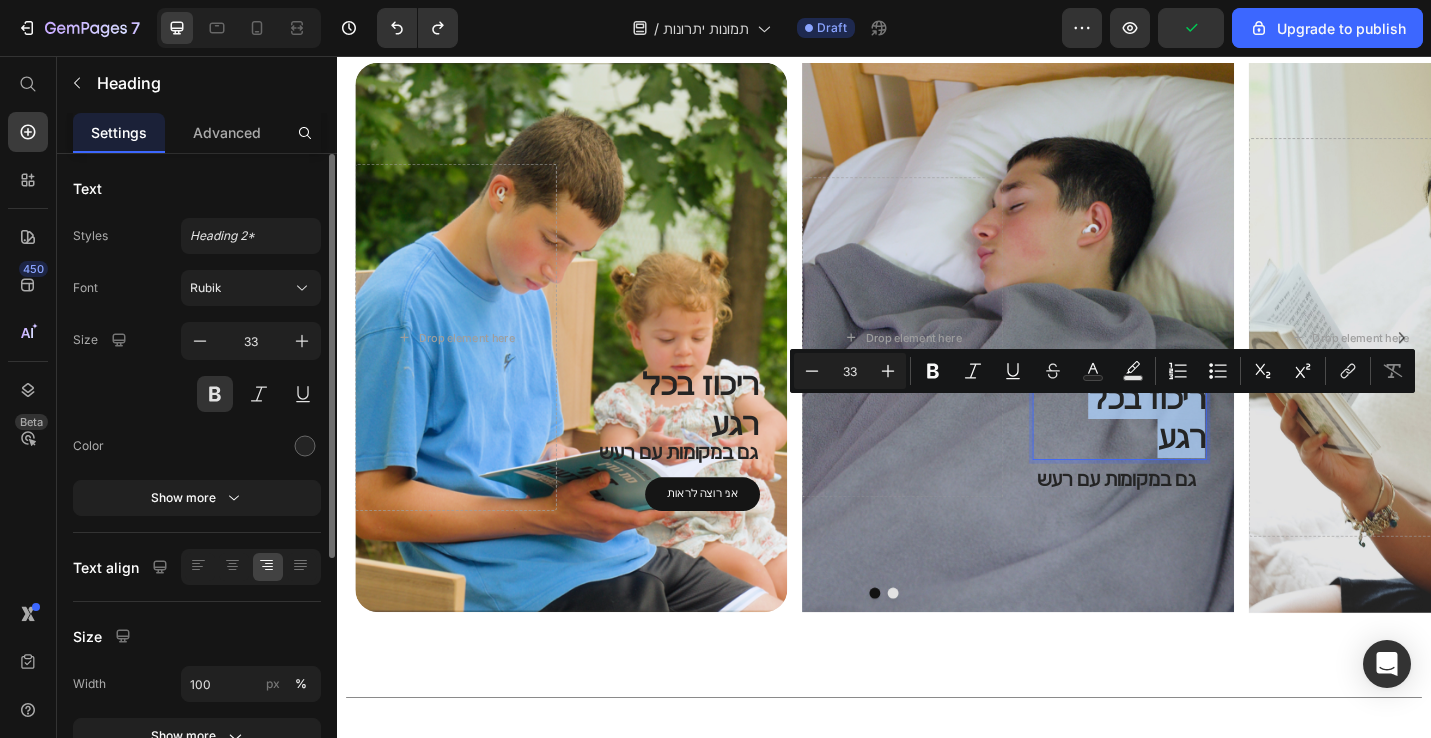 click on "ריכוז בכל רגע" at bounding box center (1195, 454) 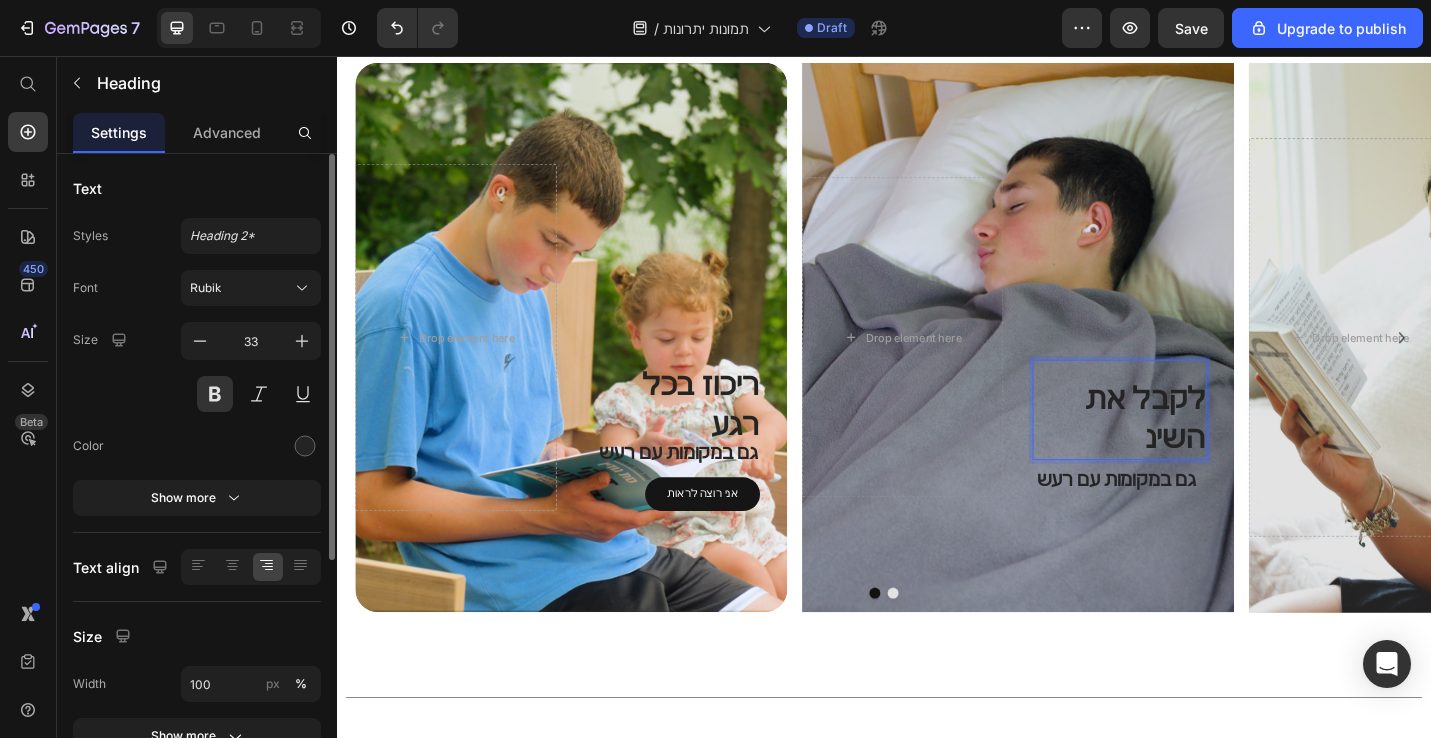 scroll, scrollTop: 45, scrollLeft: 0, axis: vertical 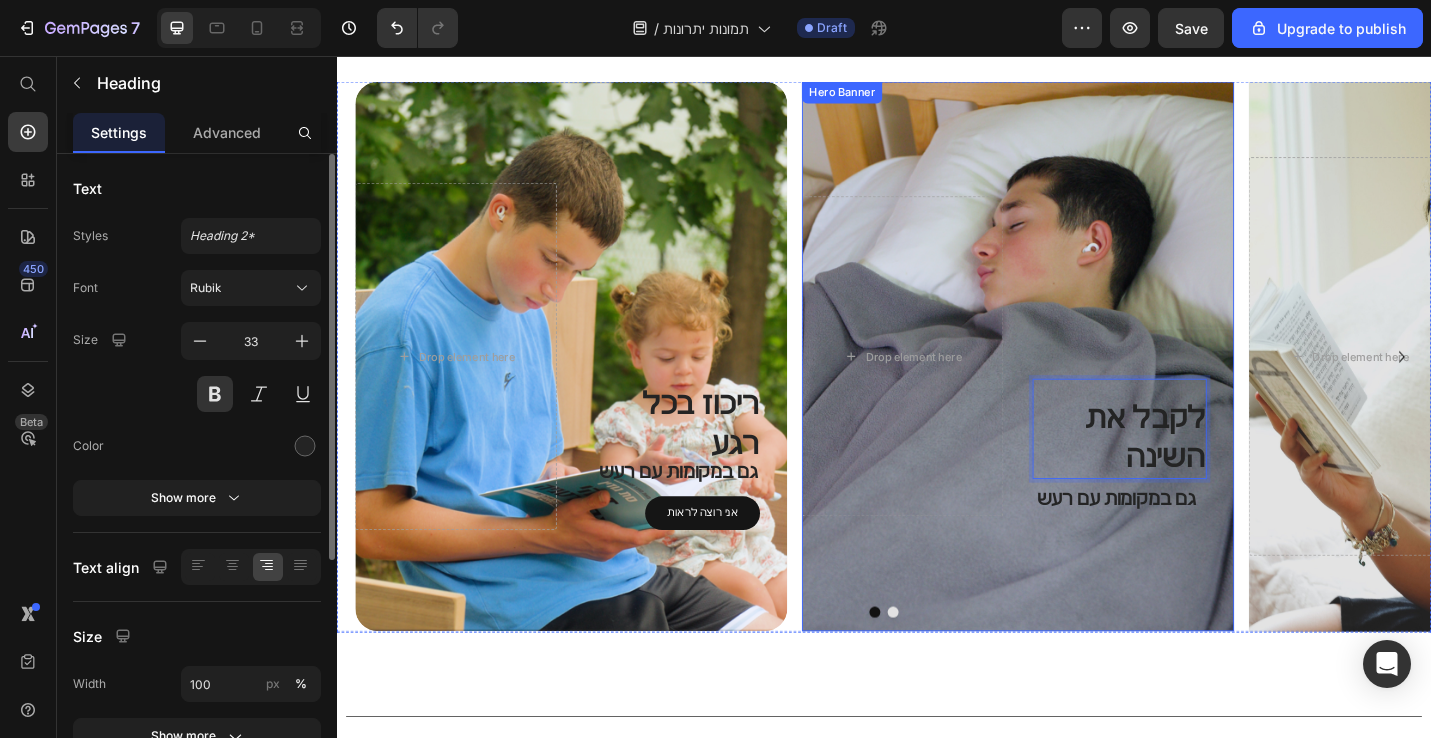 click on "לקבל את השינה Heading   0 גם במקומות עם רעש Text Block
Drop element here" at bounding box center (1084, 386) 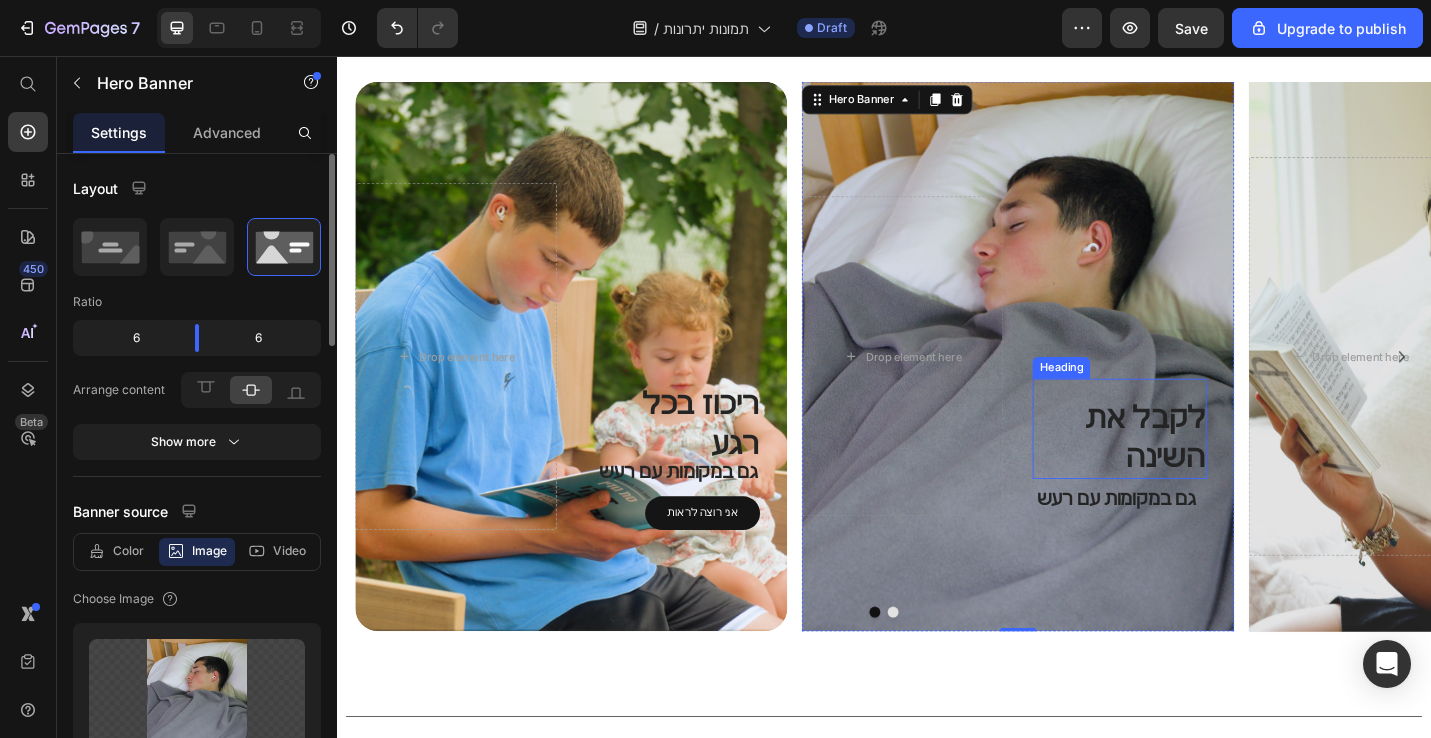 click on "לקבל את השינה" at bounding box center (1195, 475) 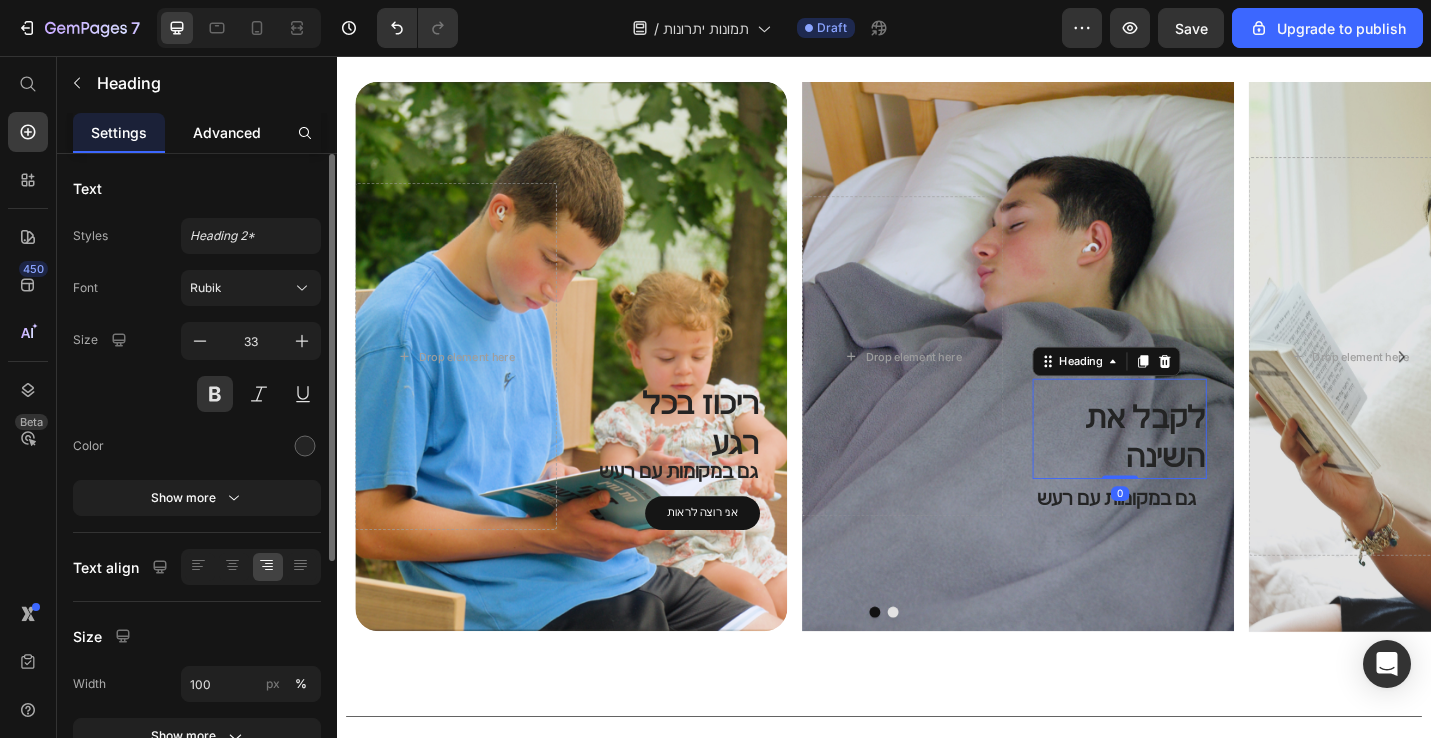 click on "Advanced" 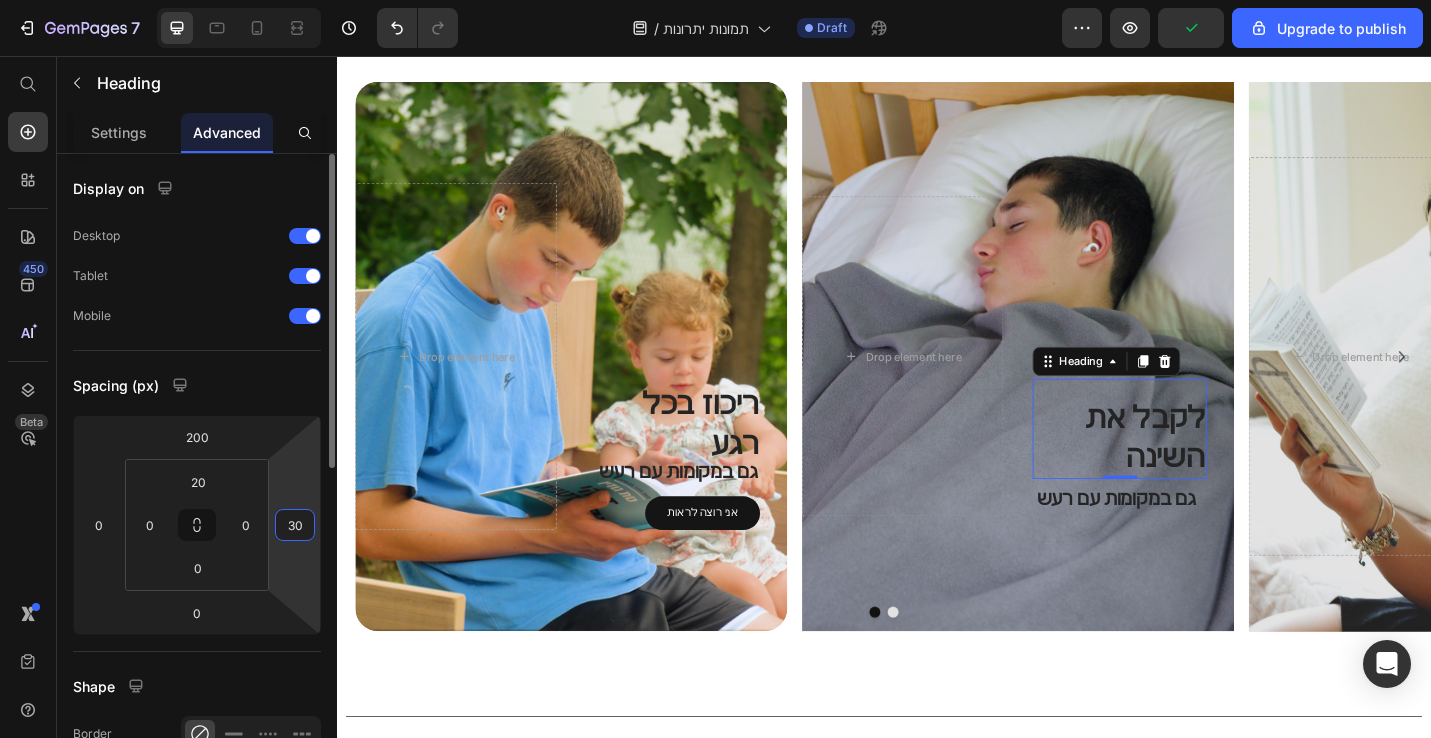 click on "30" at bounding box center [295, 525] 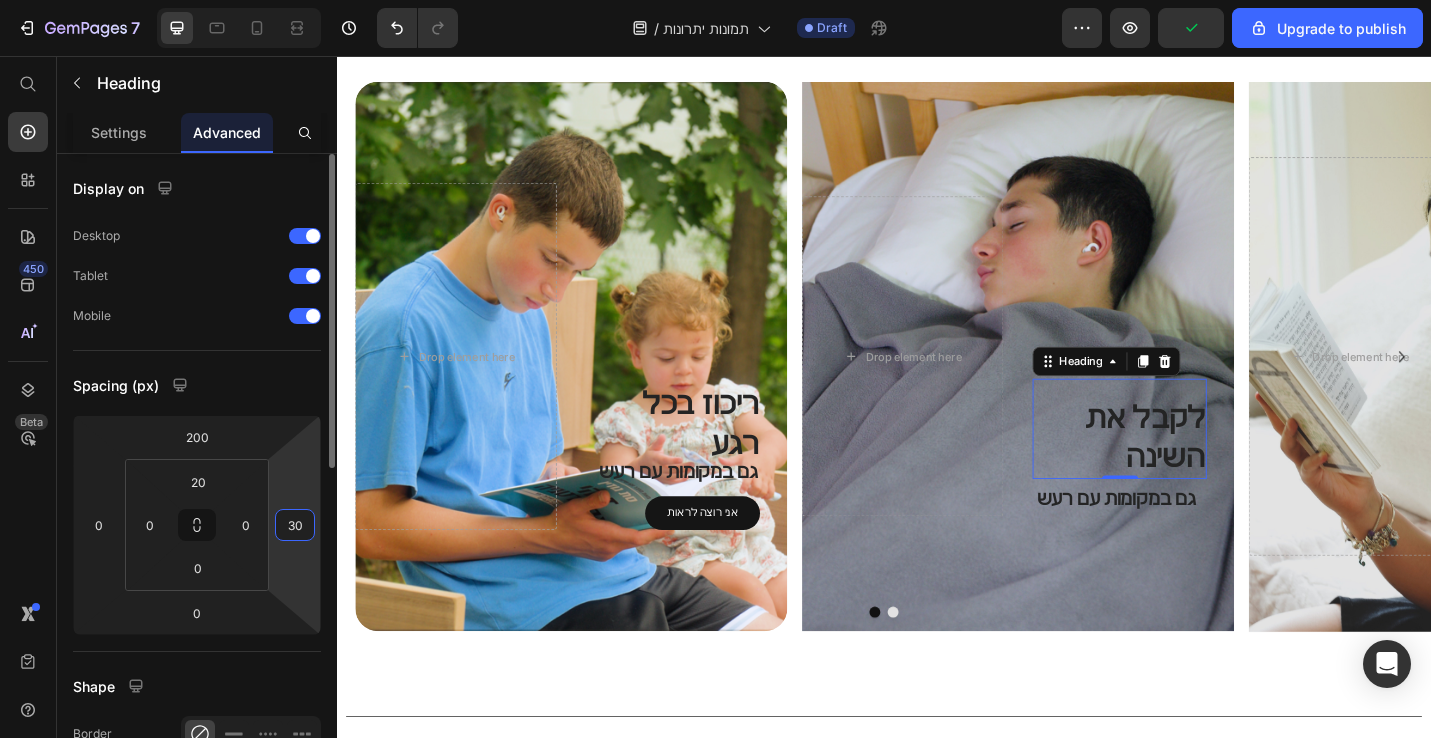 click on "30" at bounding box center [295, 525] 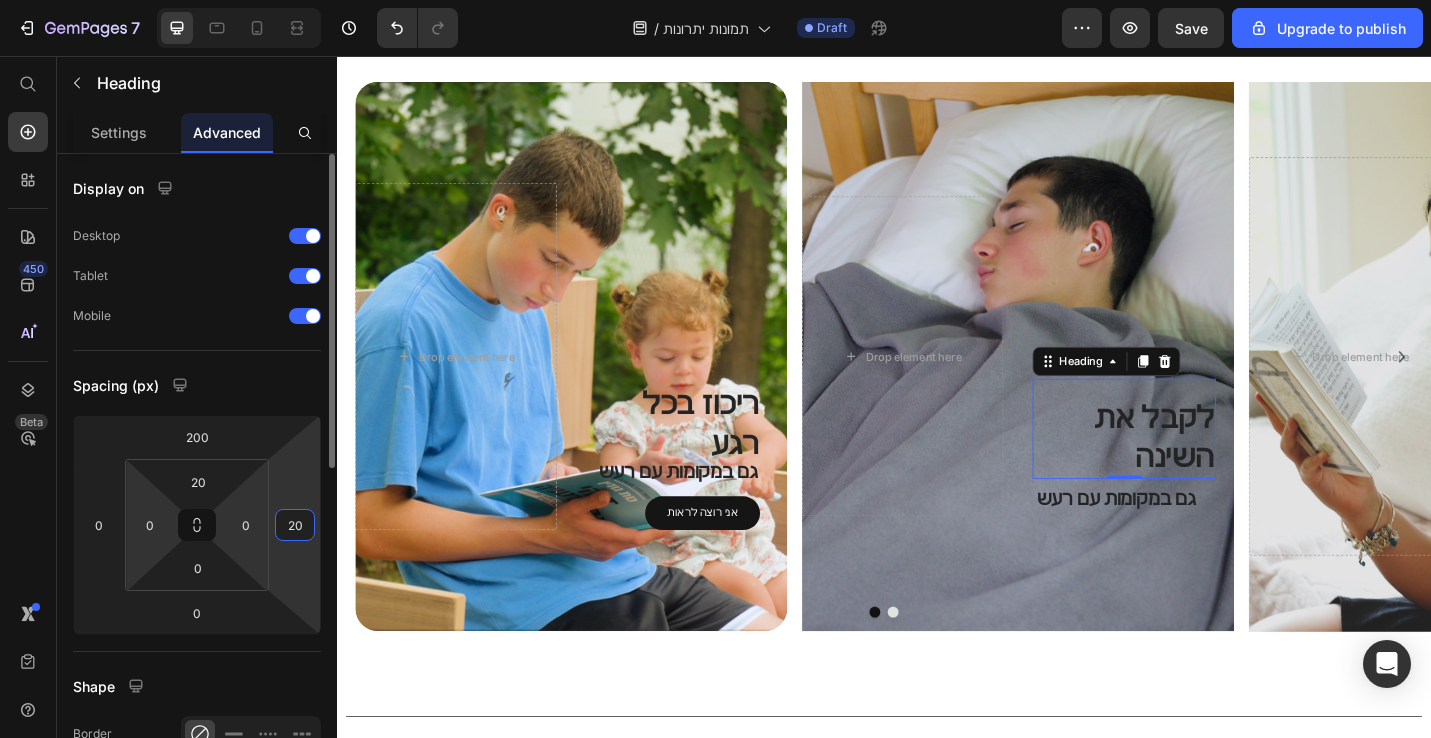 type on "2" 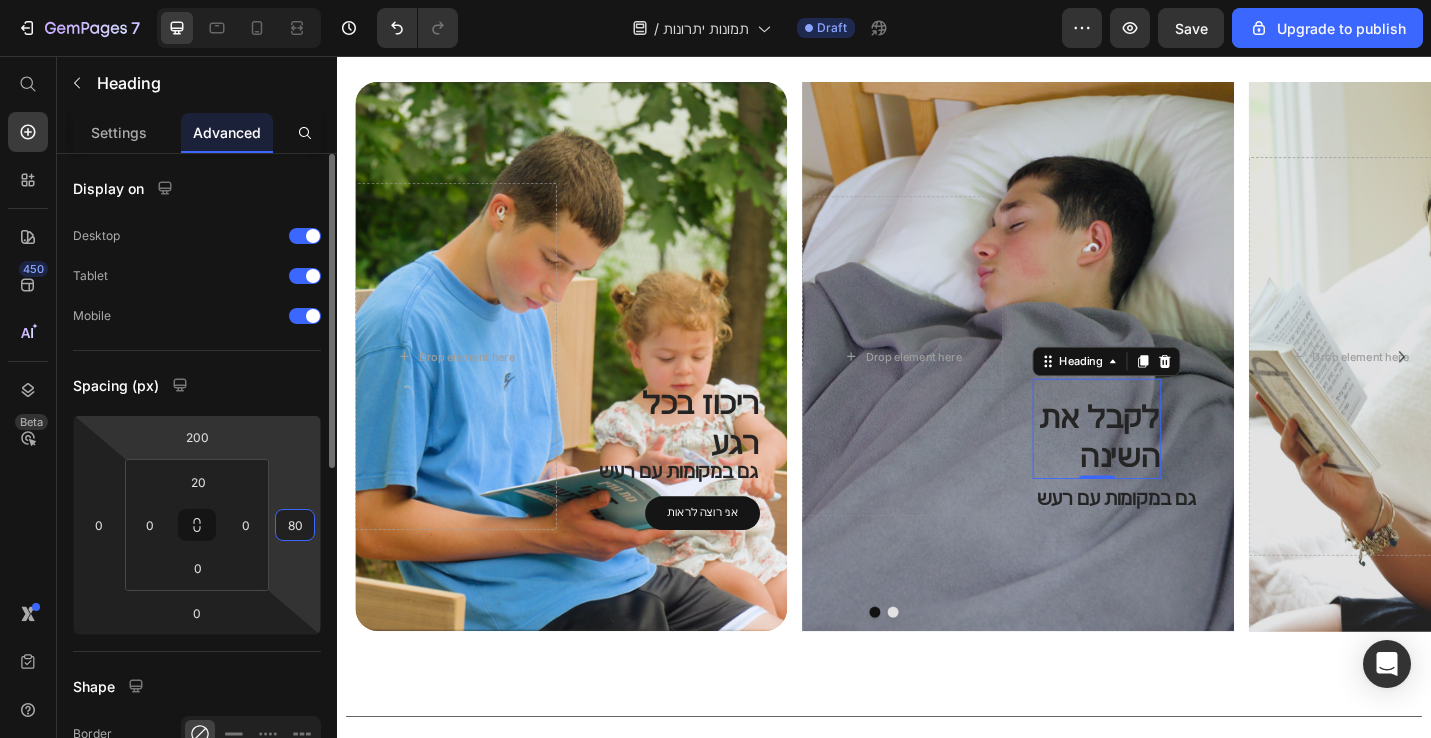 type on "8" 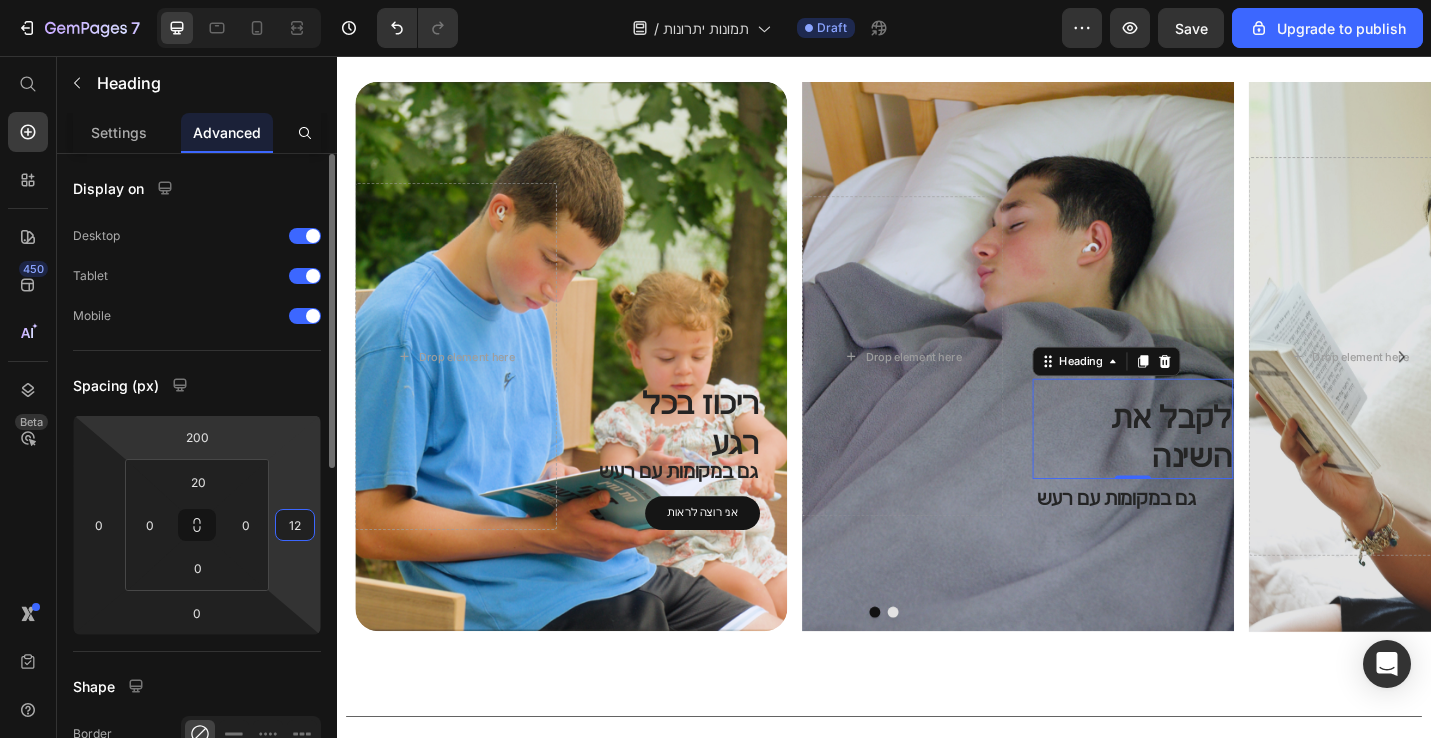 type on "120" 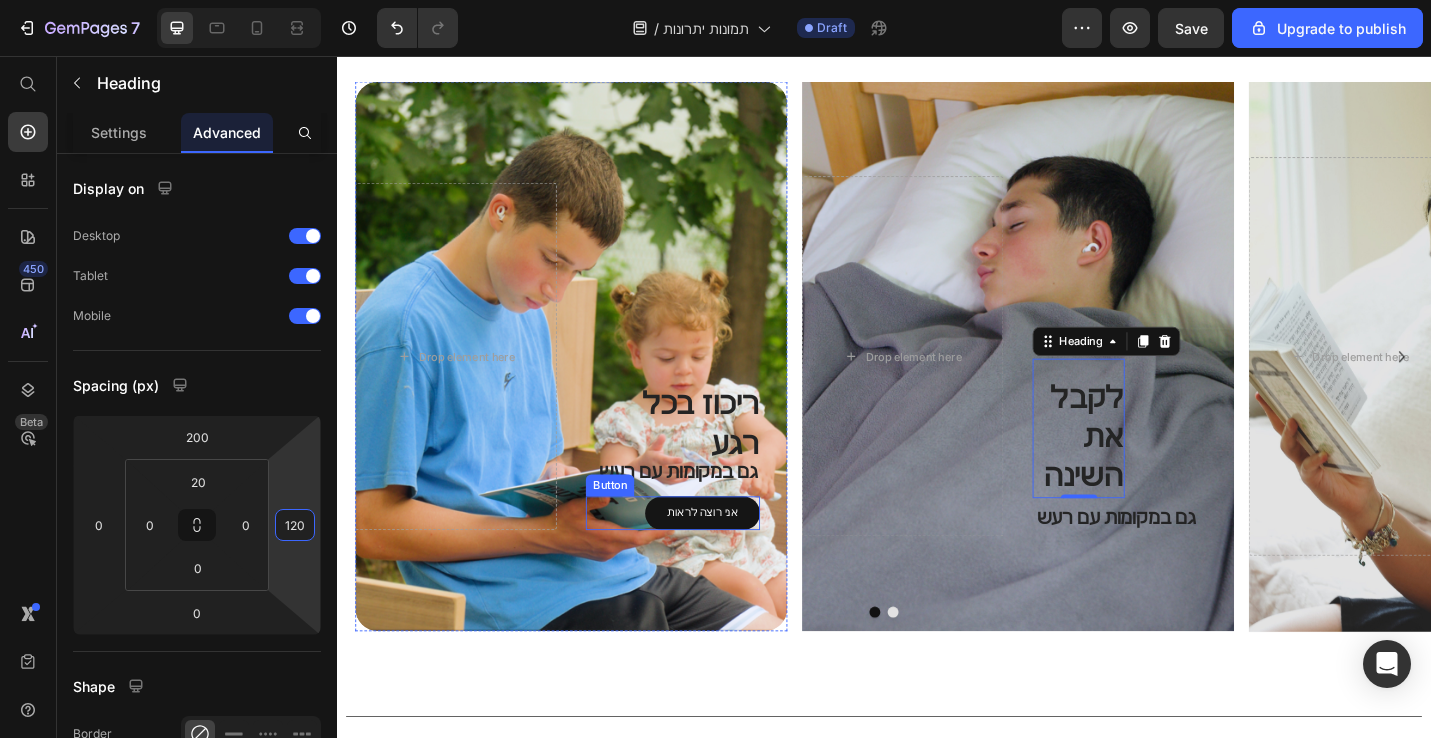 click on "אני רוצה לראות Button" at bounding box center [705, 558] 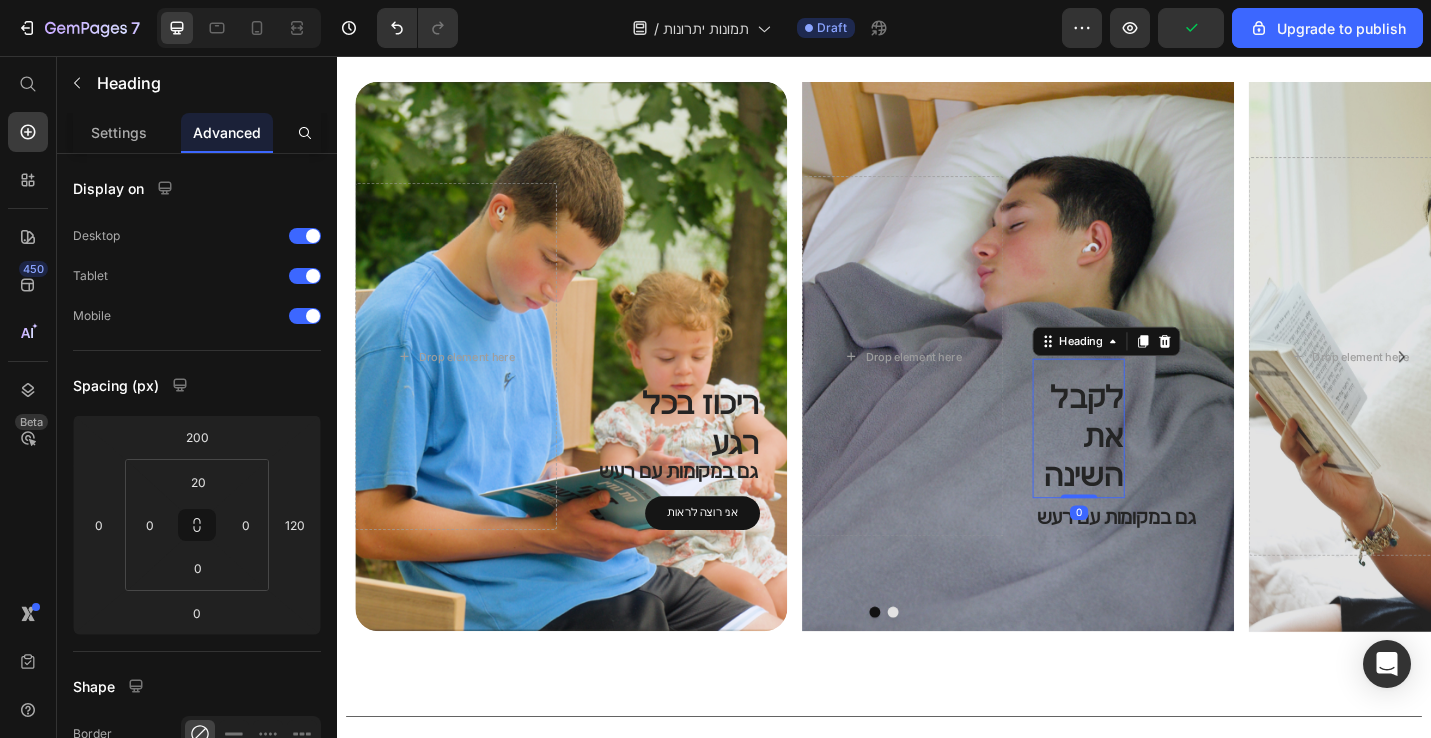 click on "לקבל את השינה" at bounding box center [1150, 474] 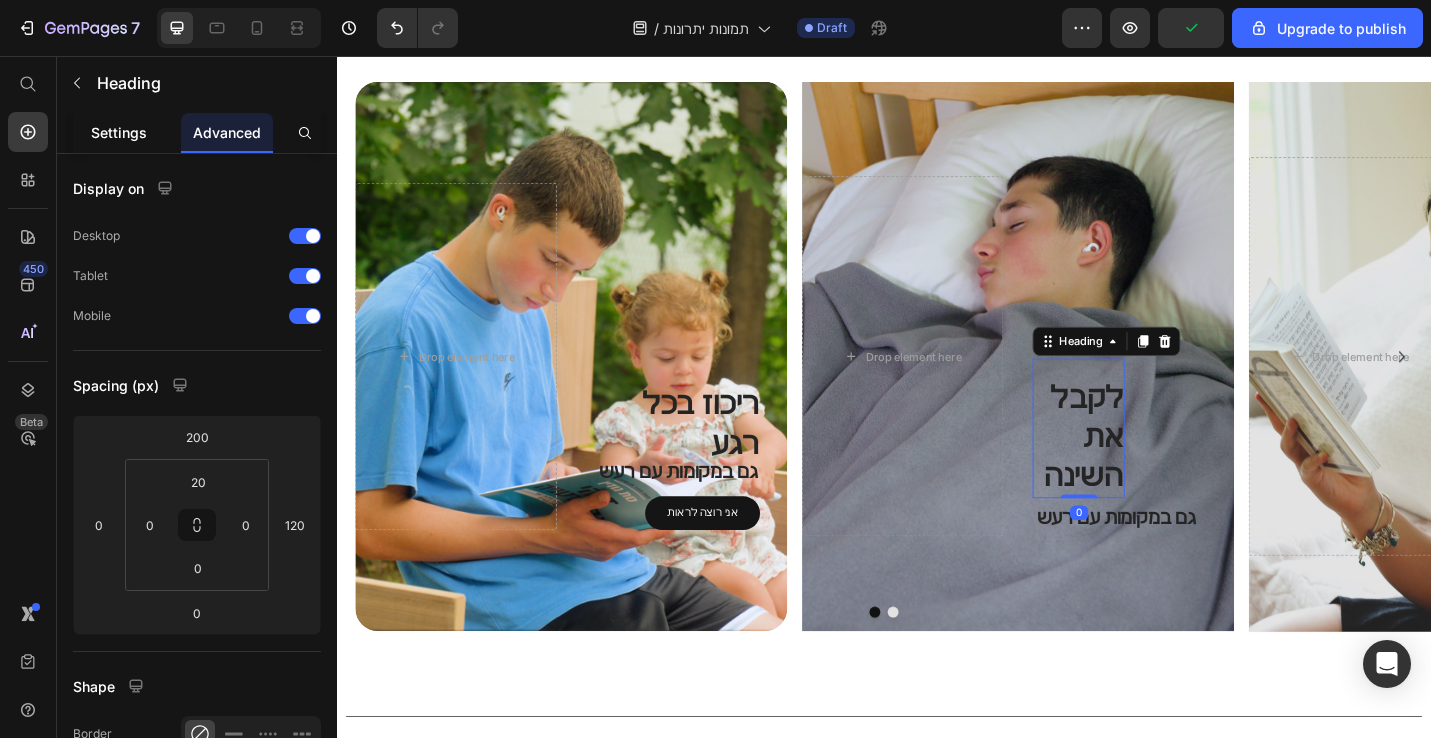 click on "Settings" at bounding box center (119, 132) 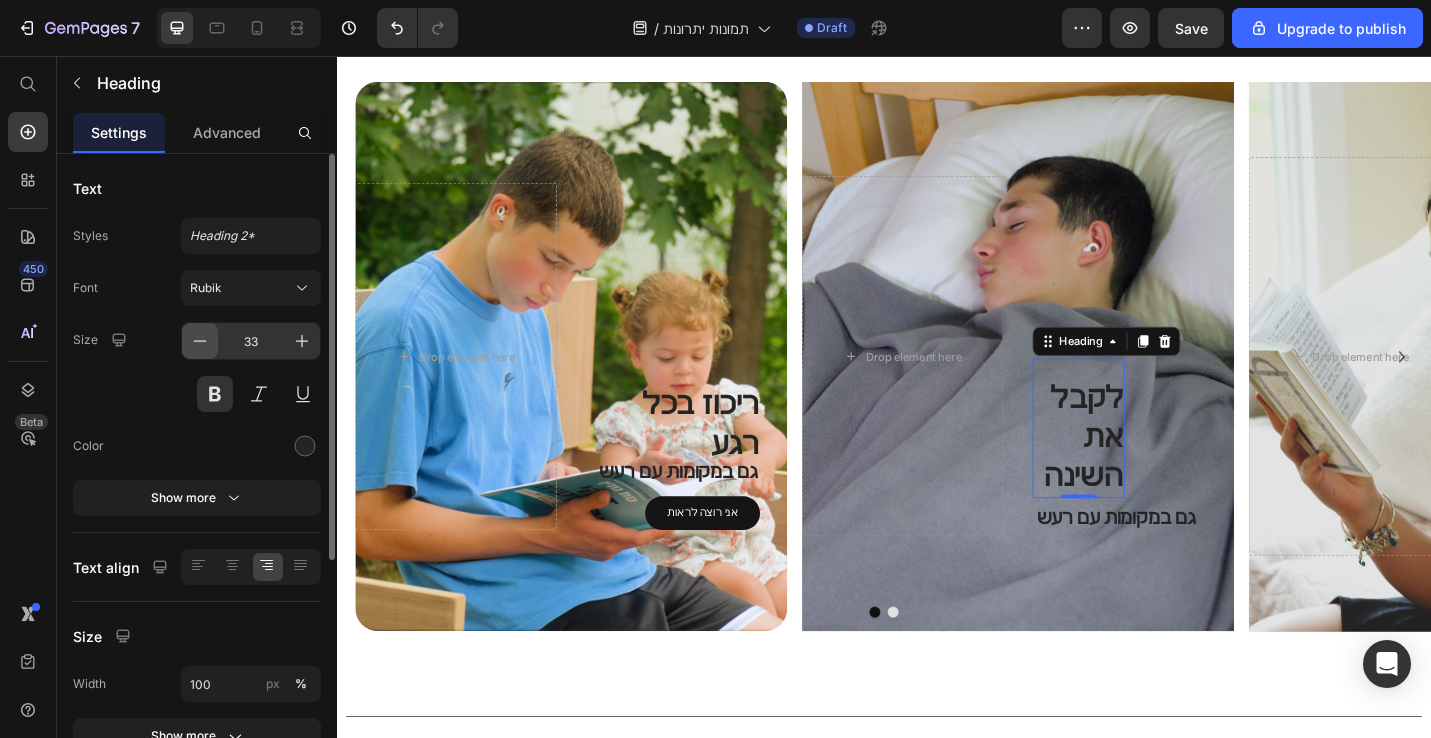 click 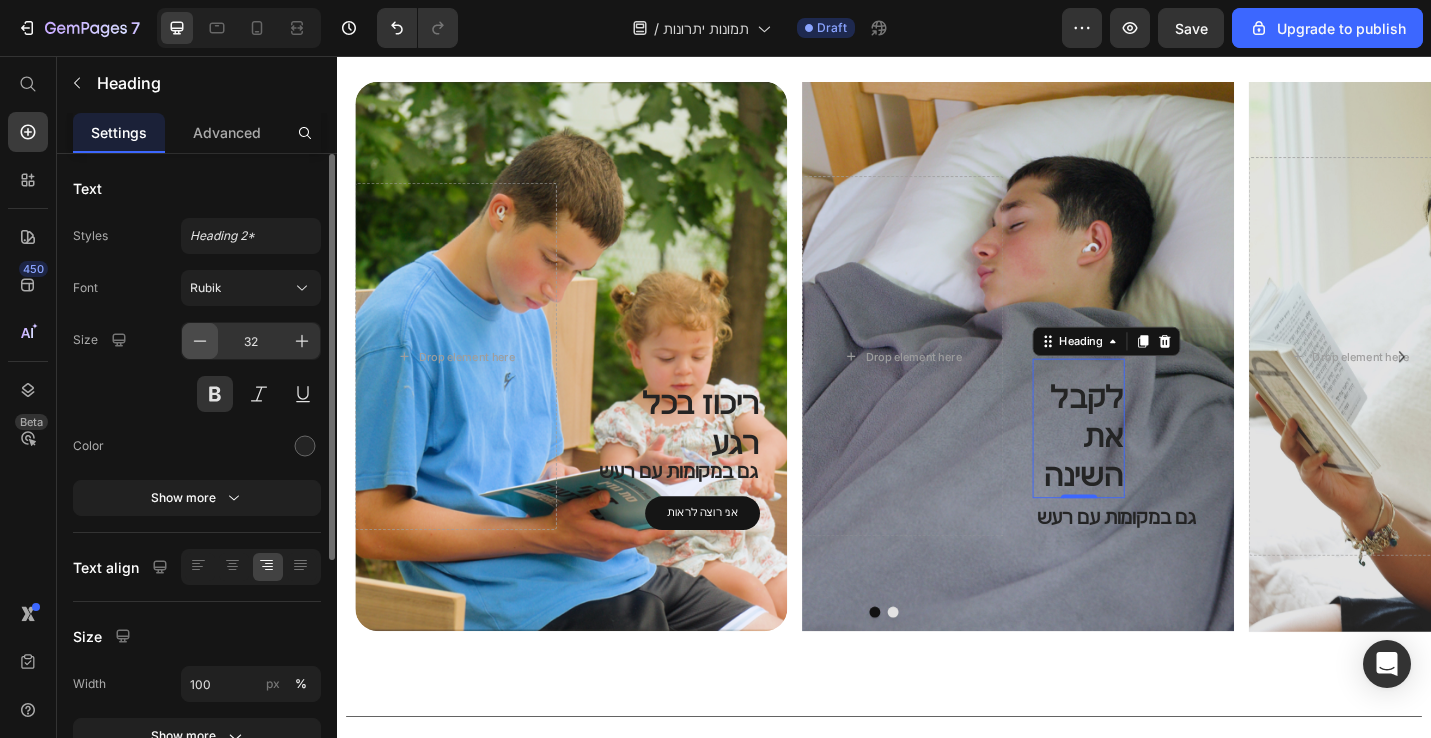click 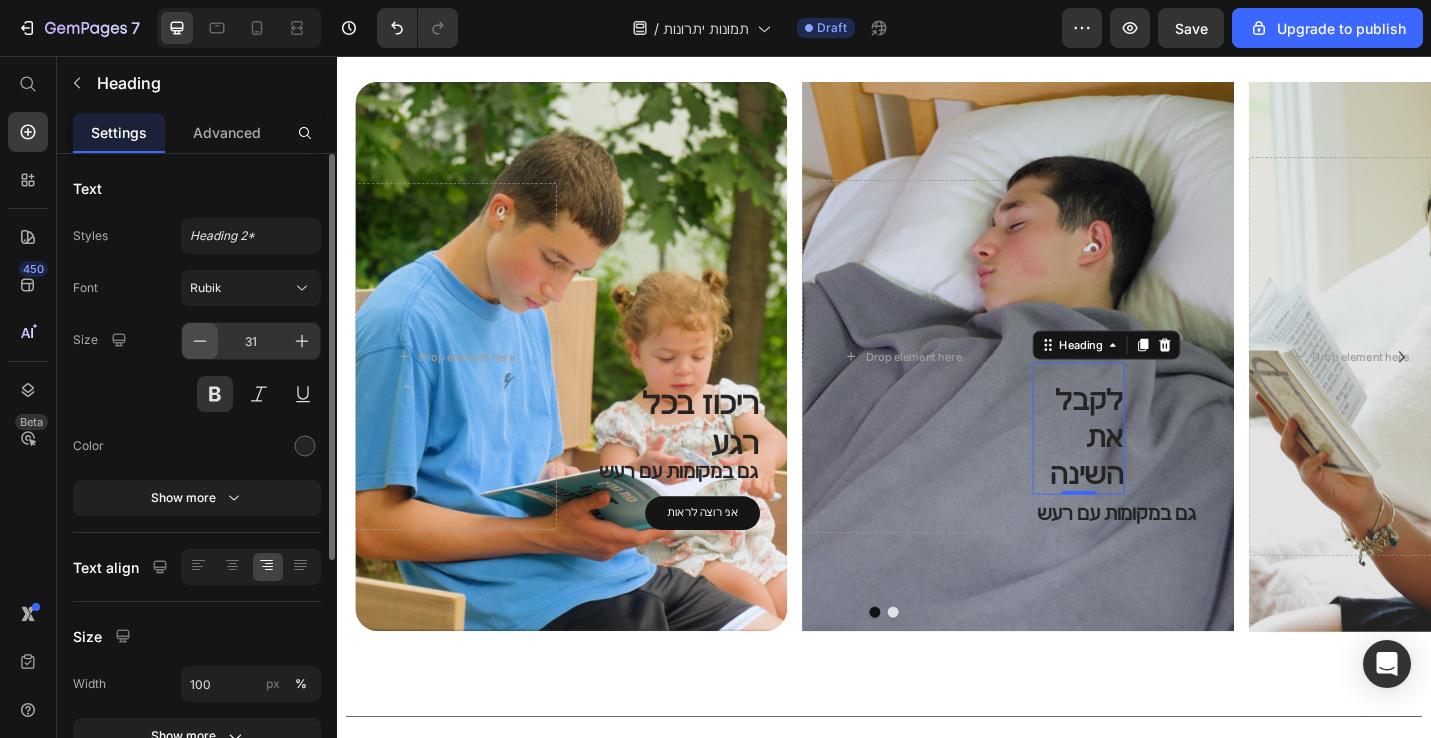 click 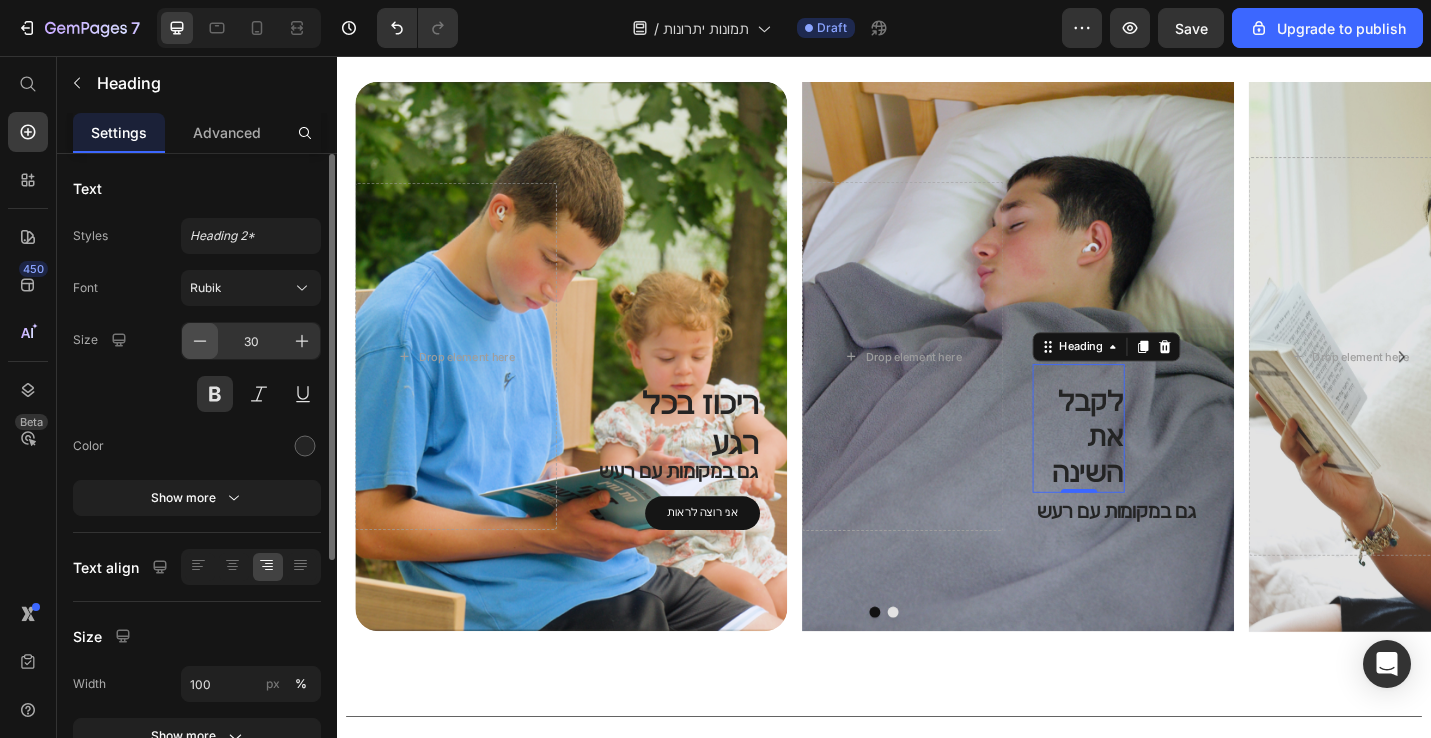 click 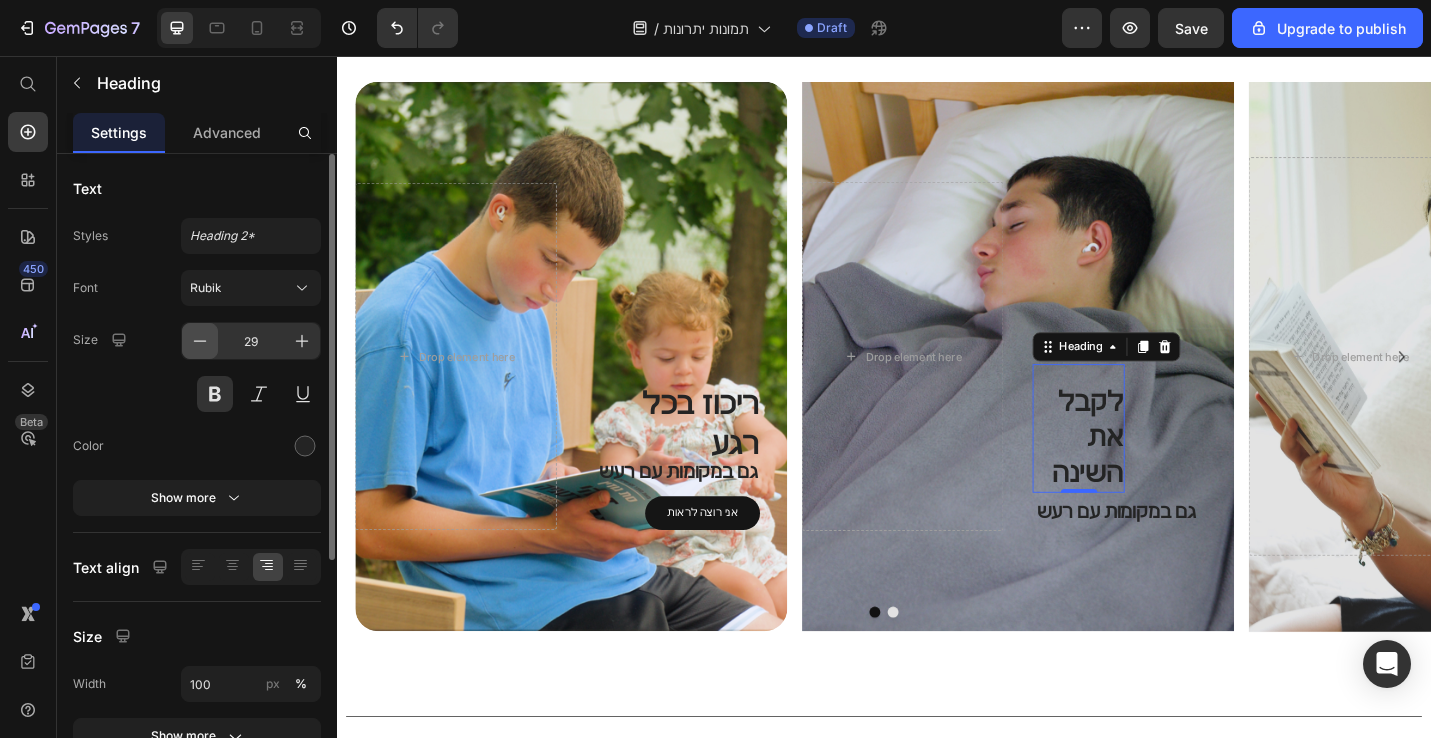 click 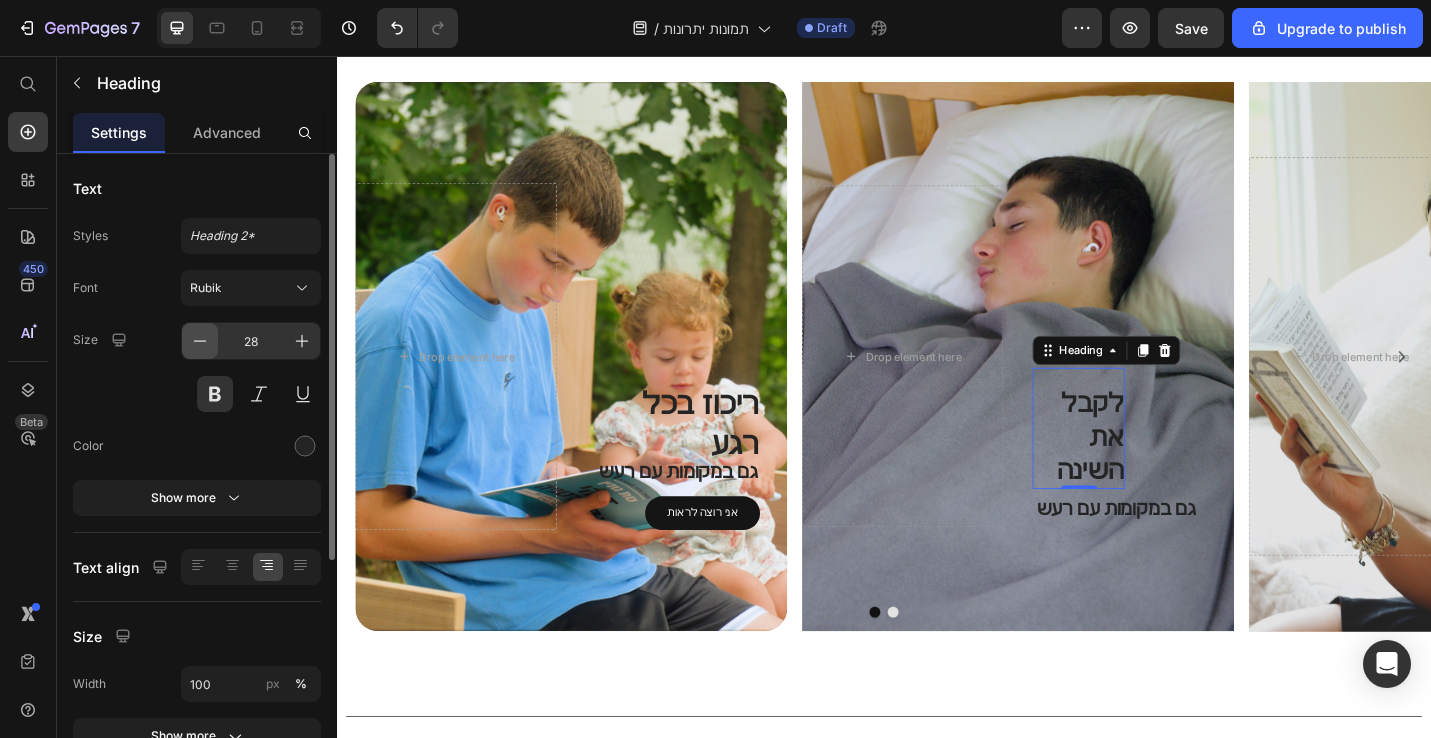 click 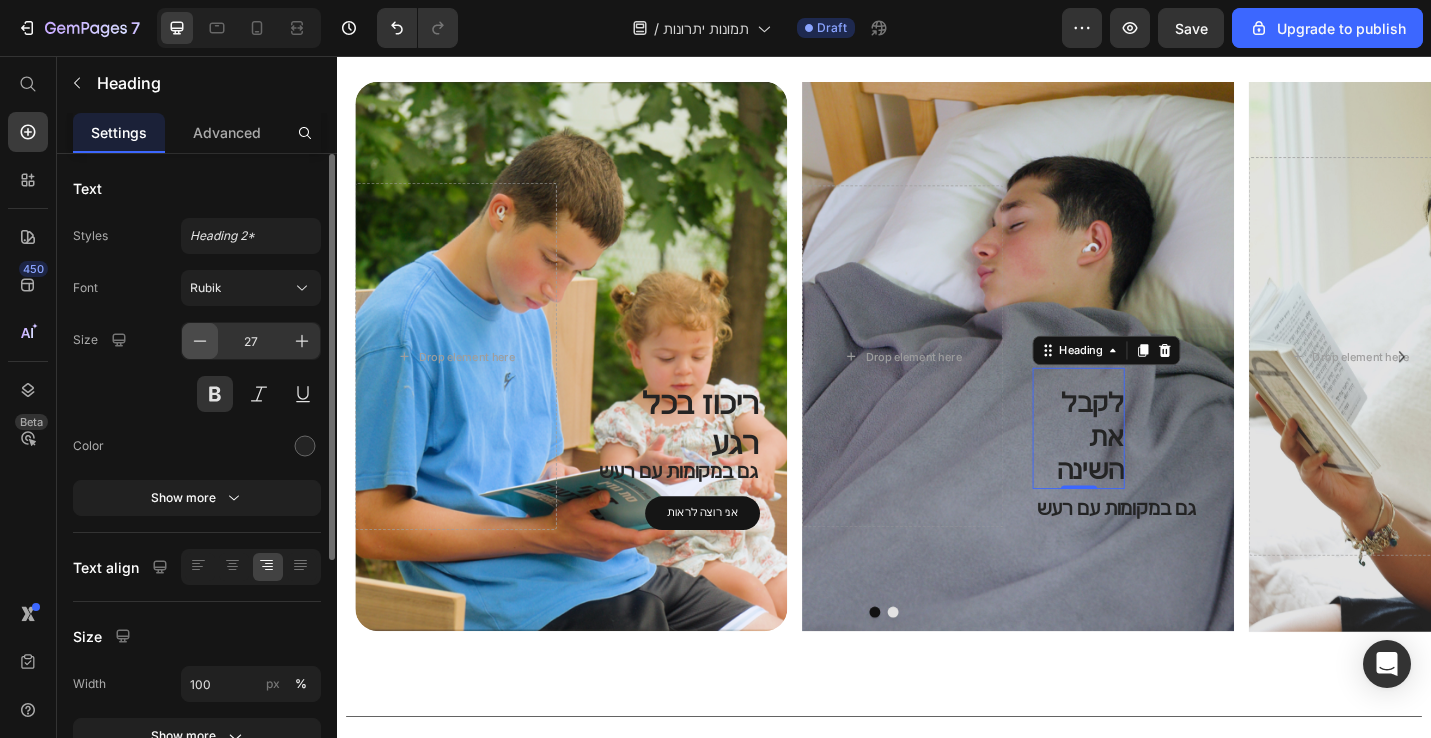 click 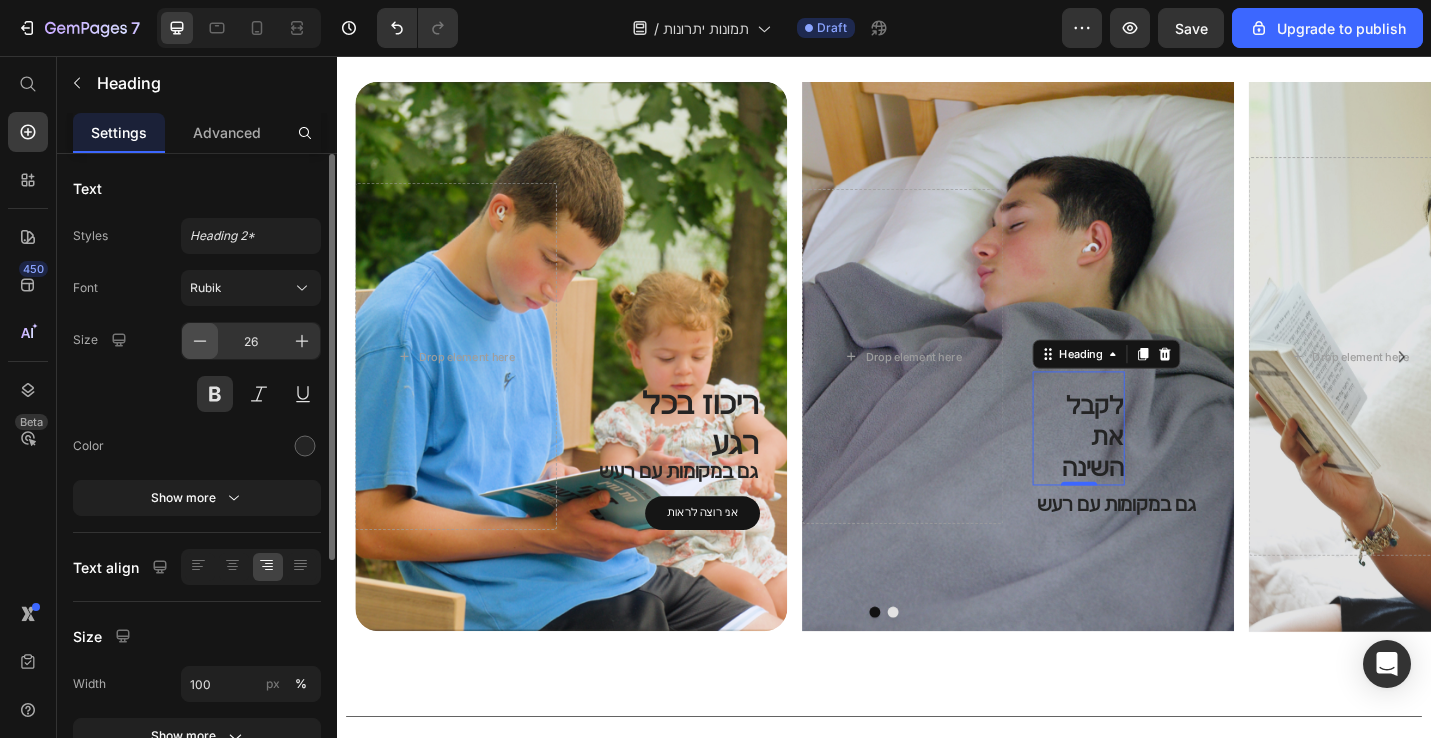 click 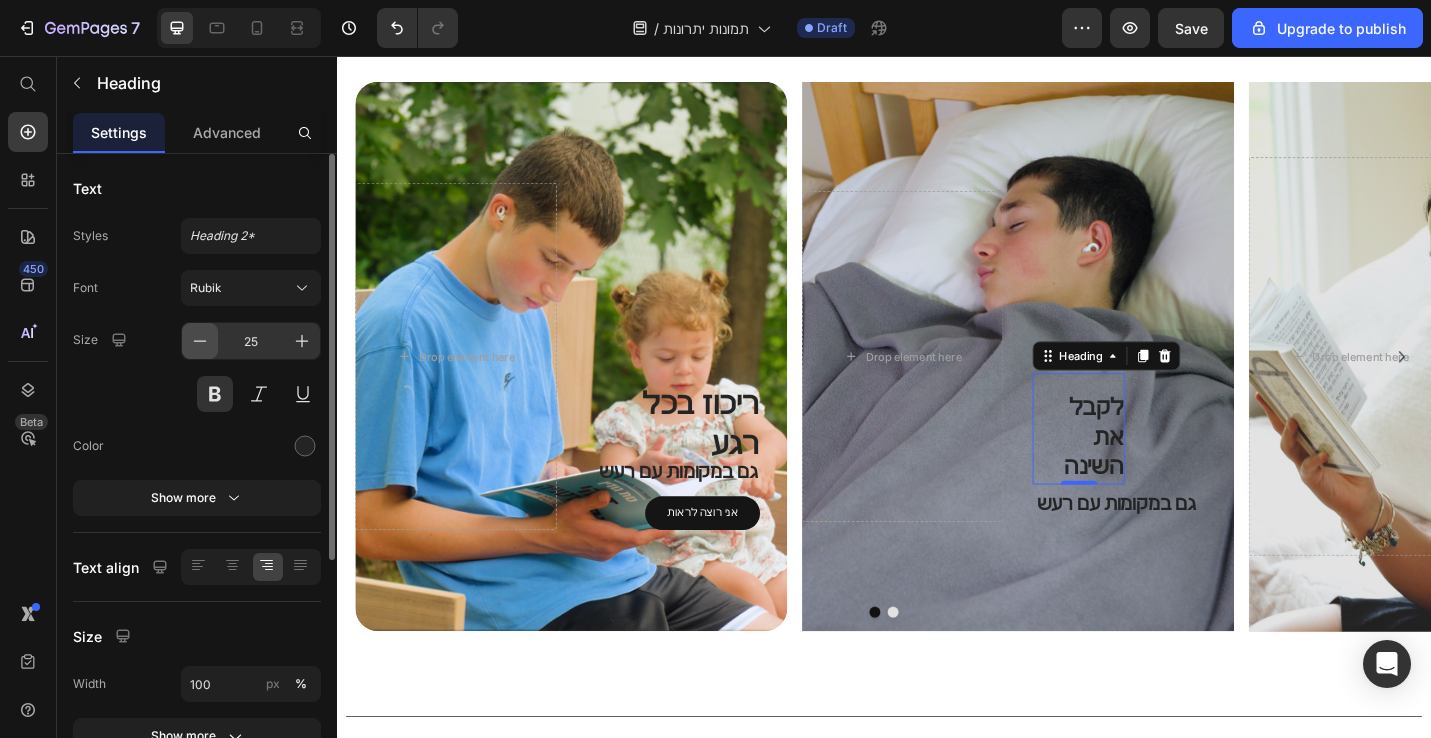 click 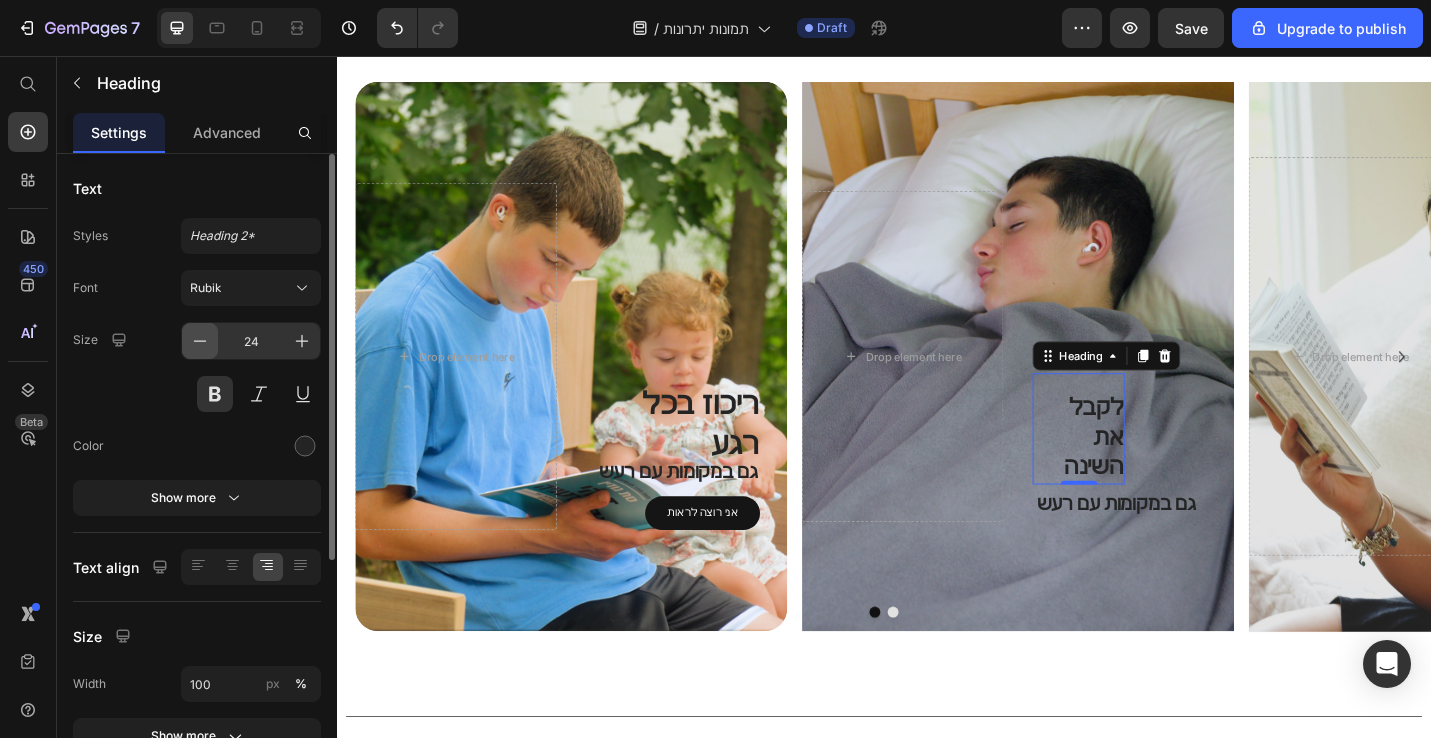 click 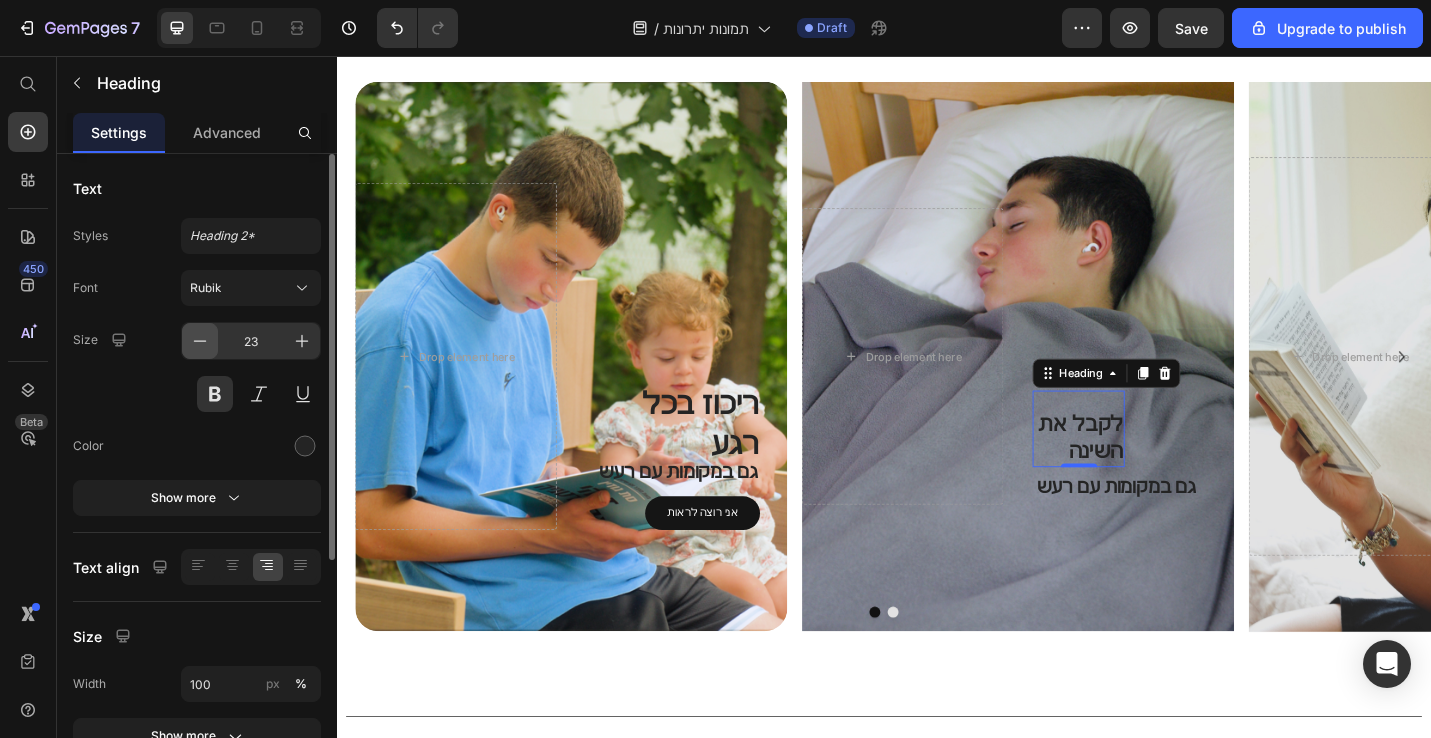 click 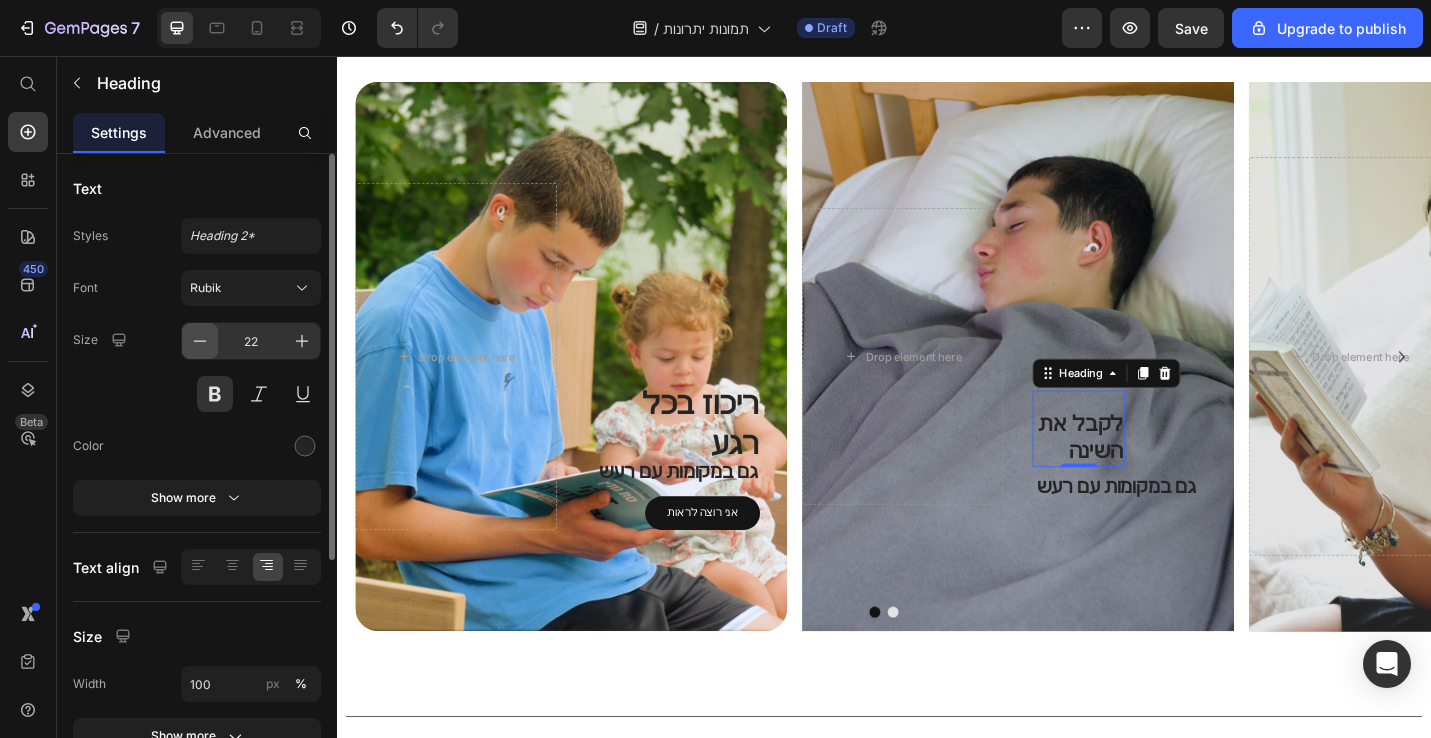 click 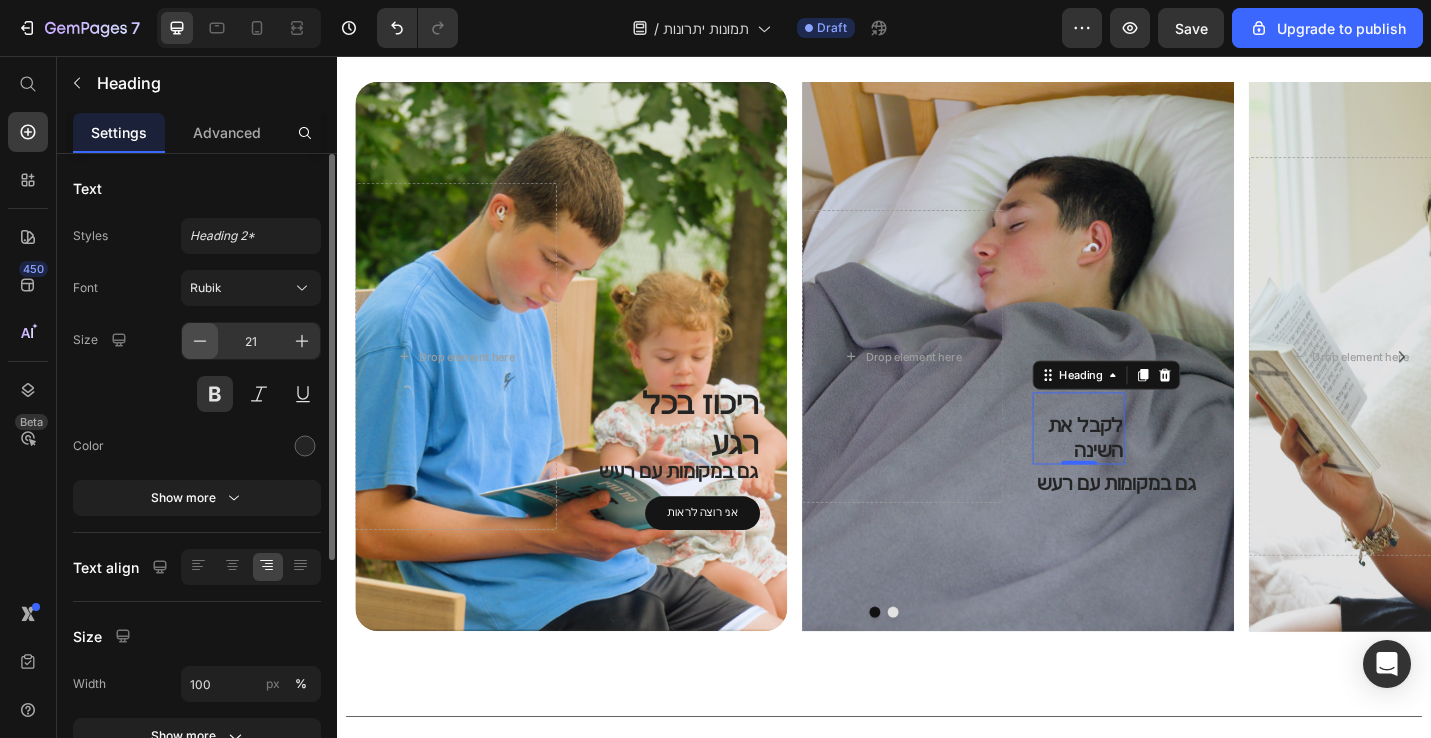 click 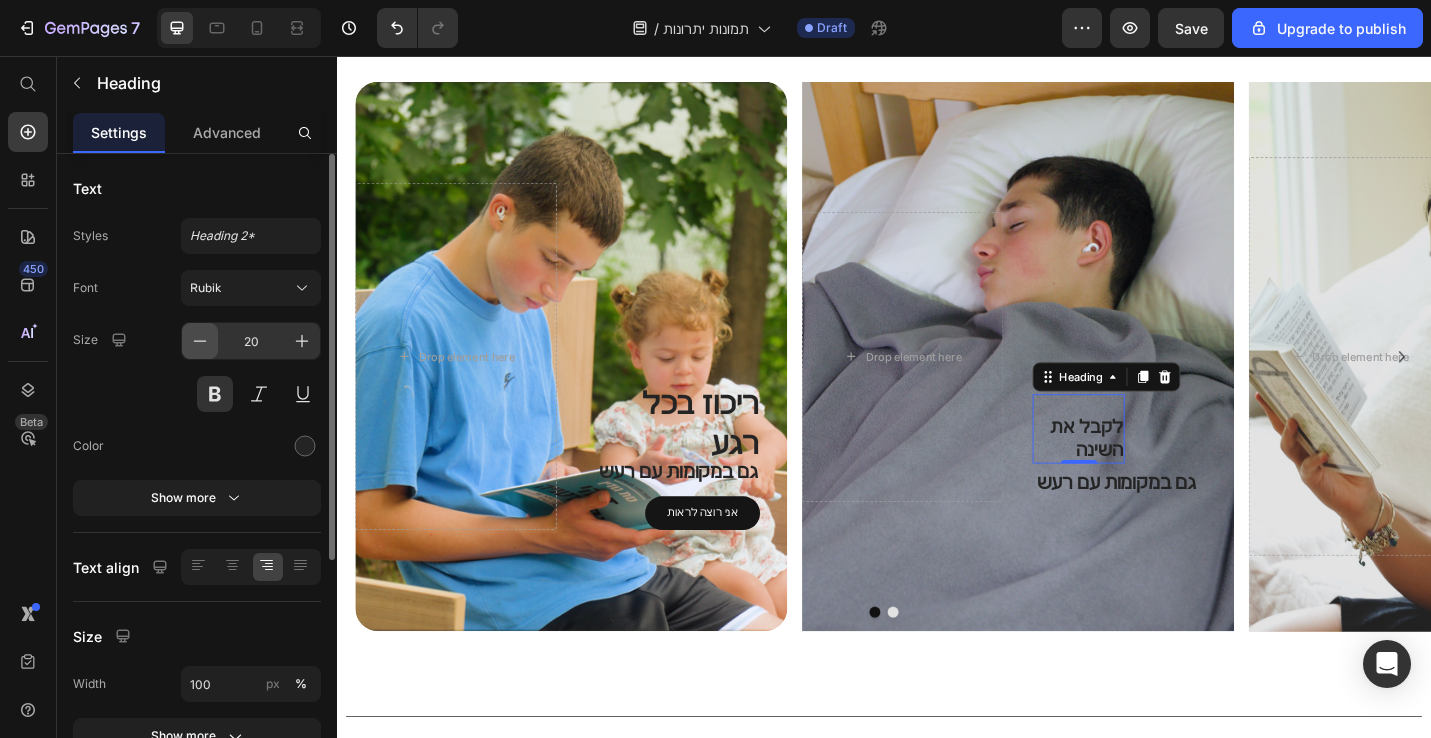 click 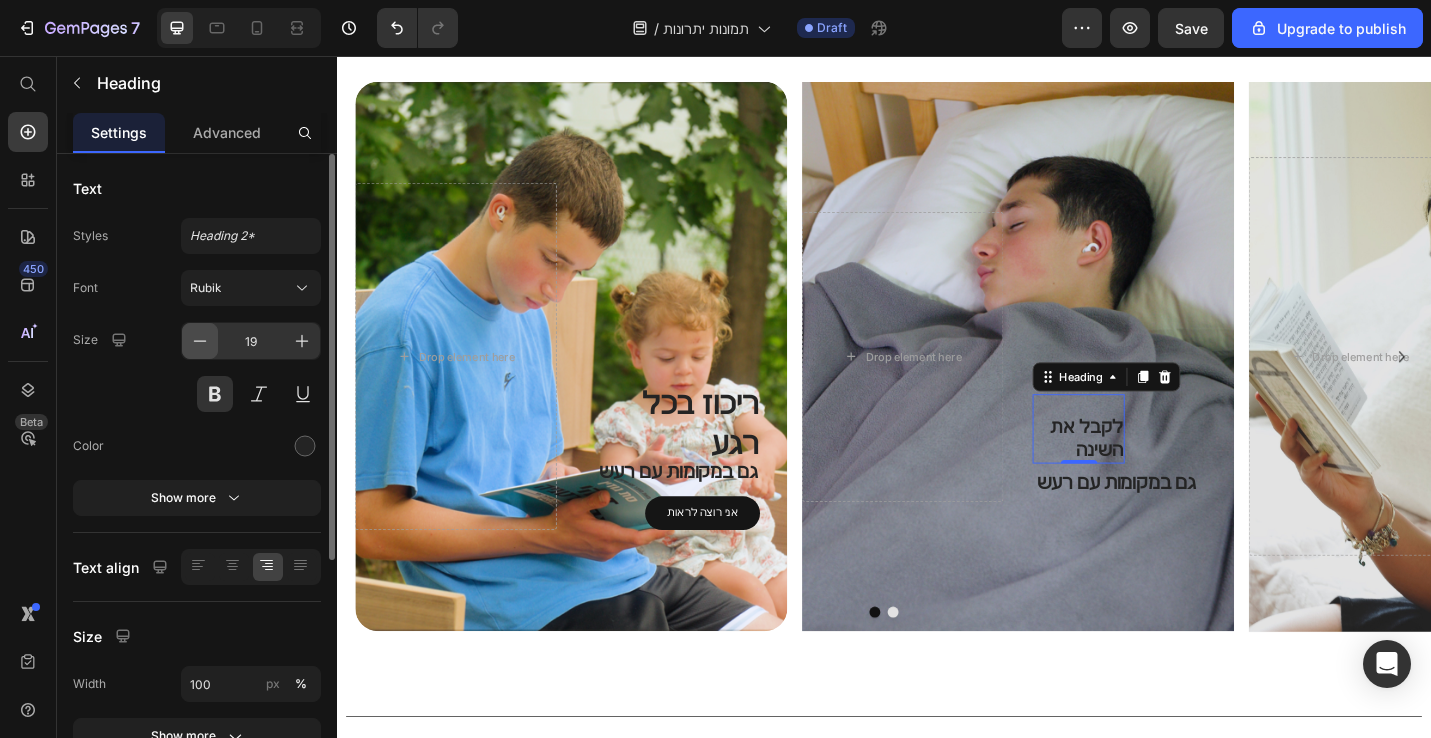 click 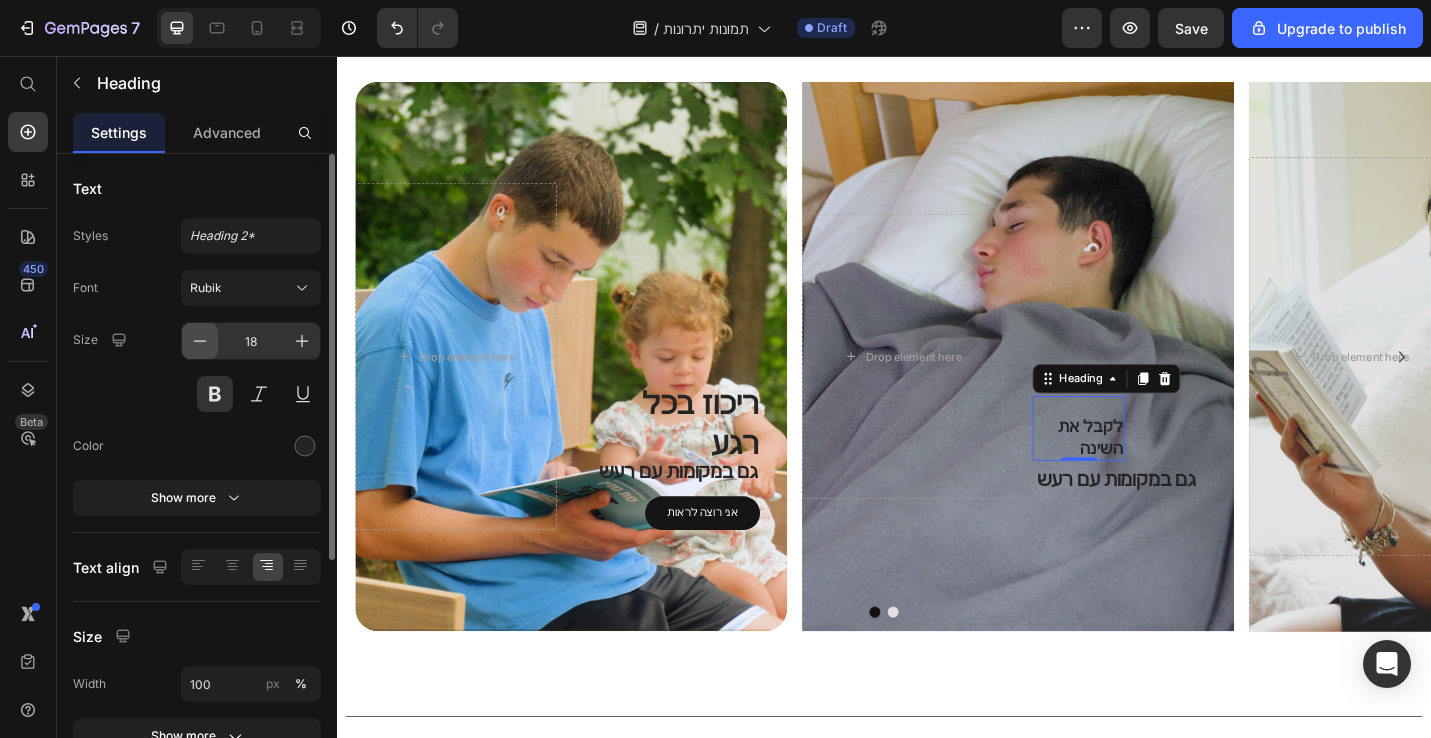 click 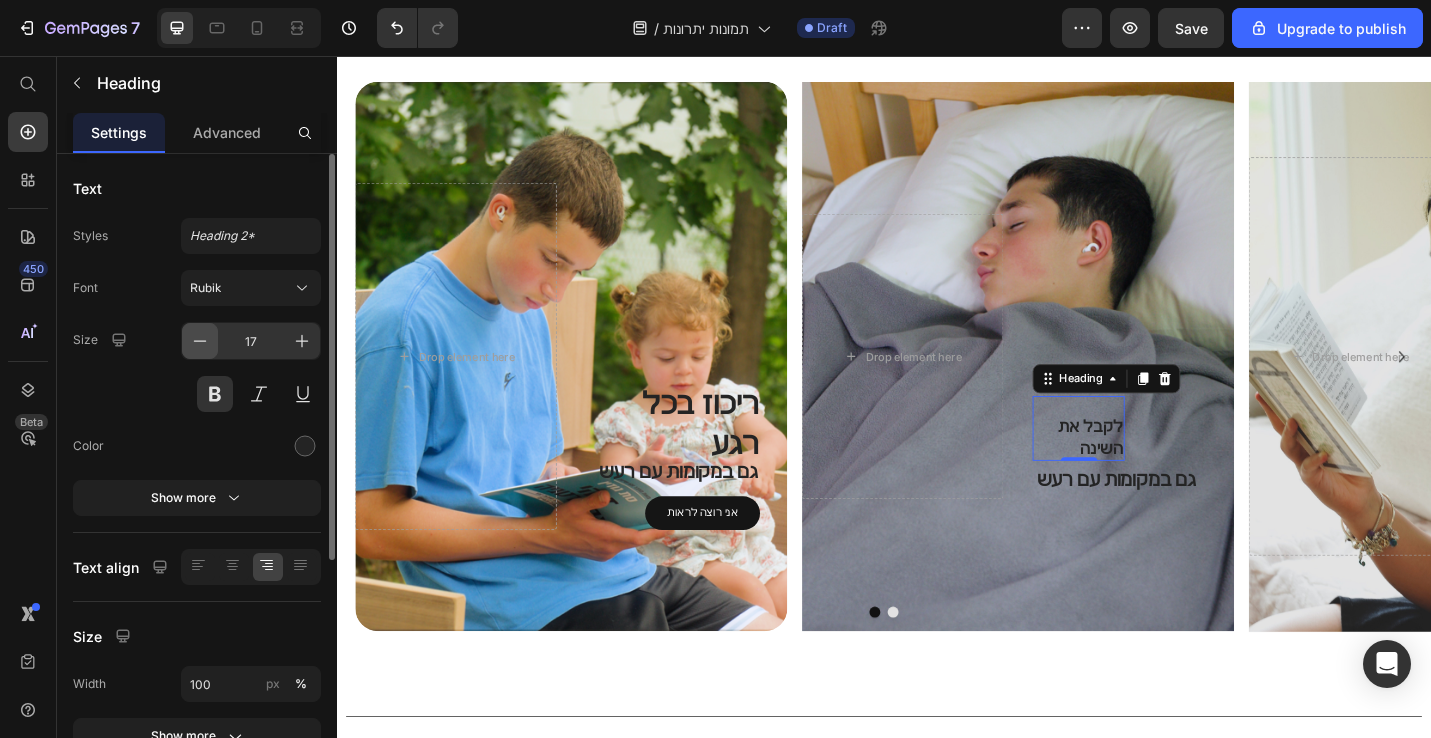 click 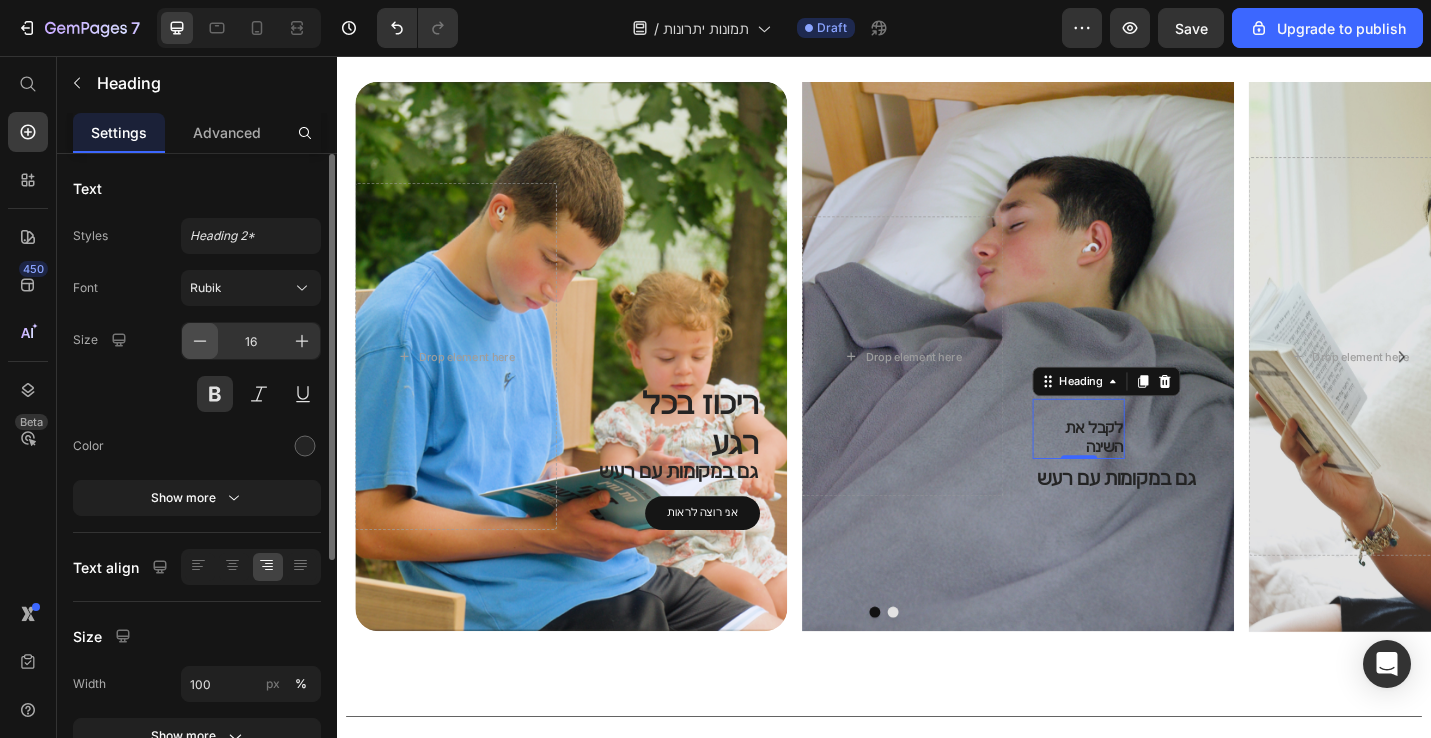 click 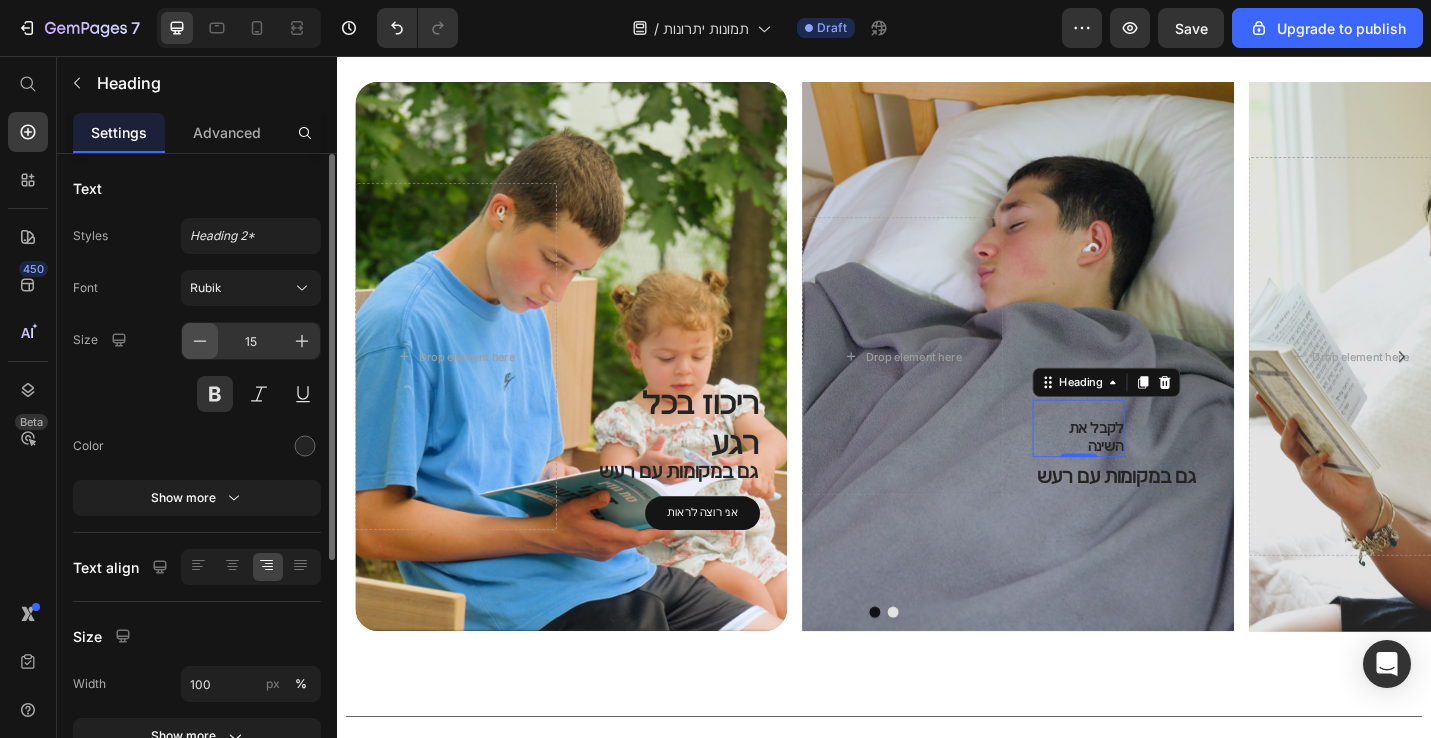 click 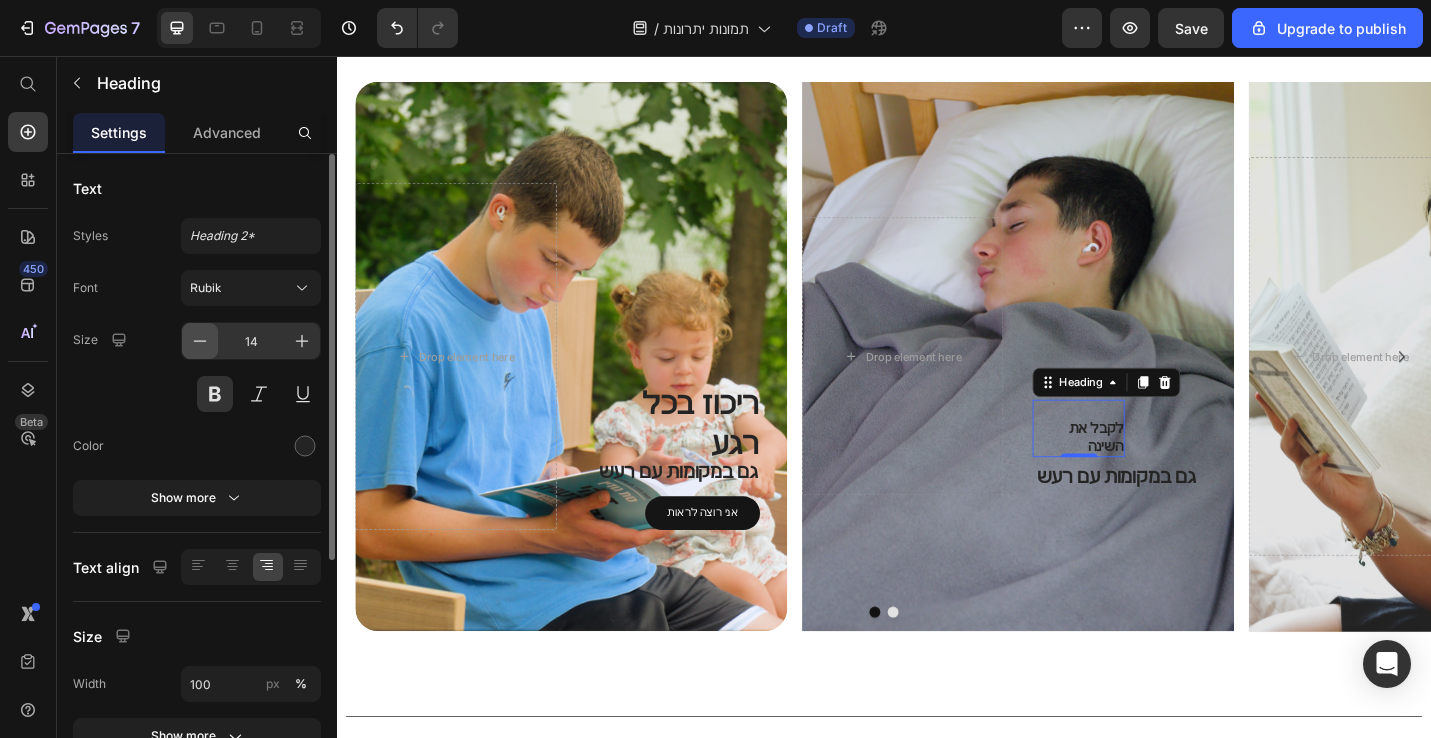 click 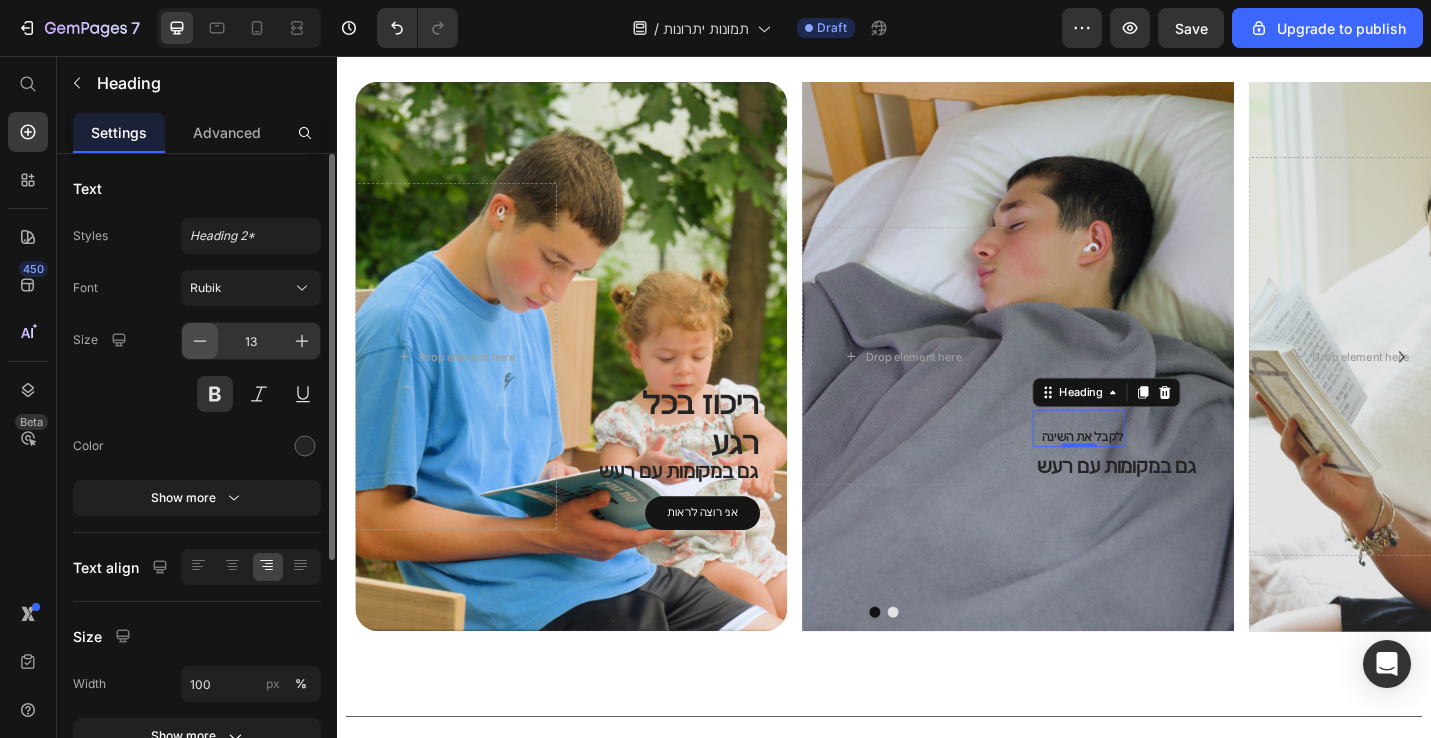 click 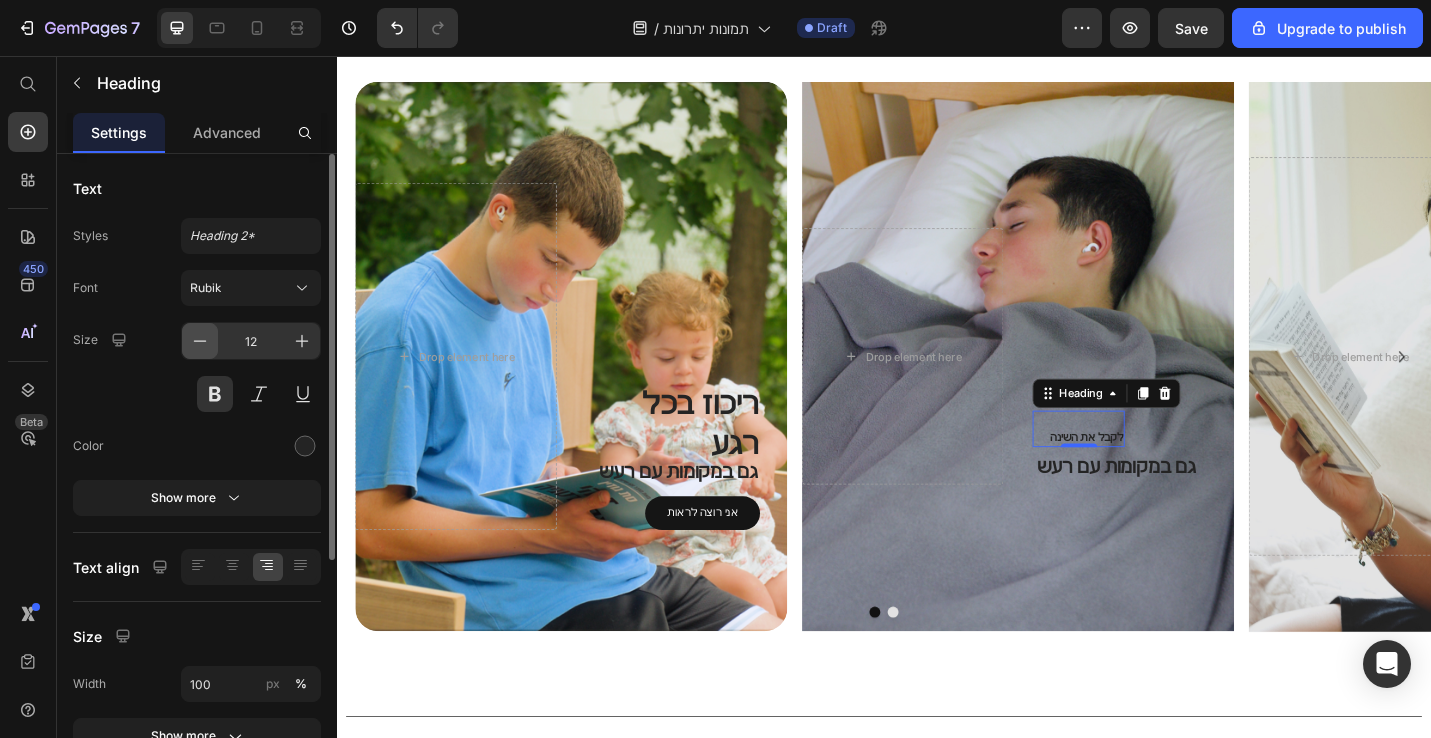 type 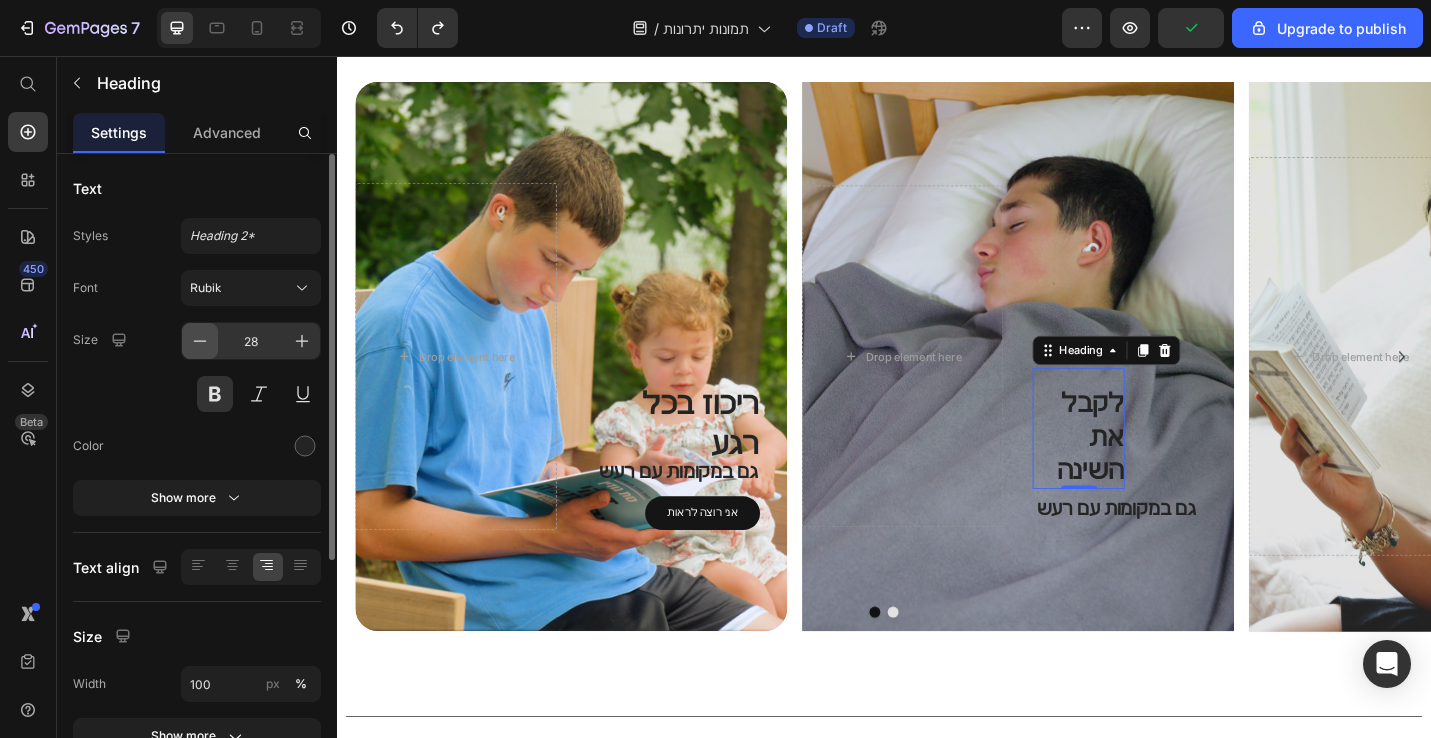 type on "29" 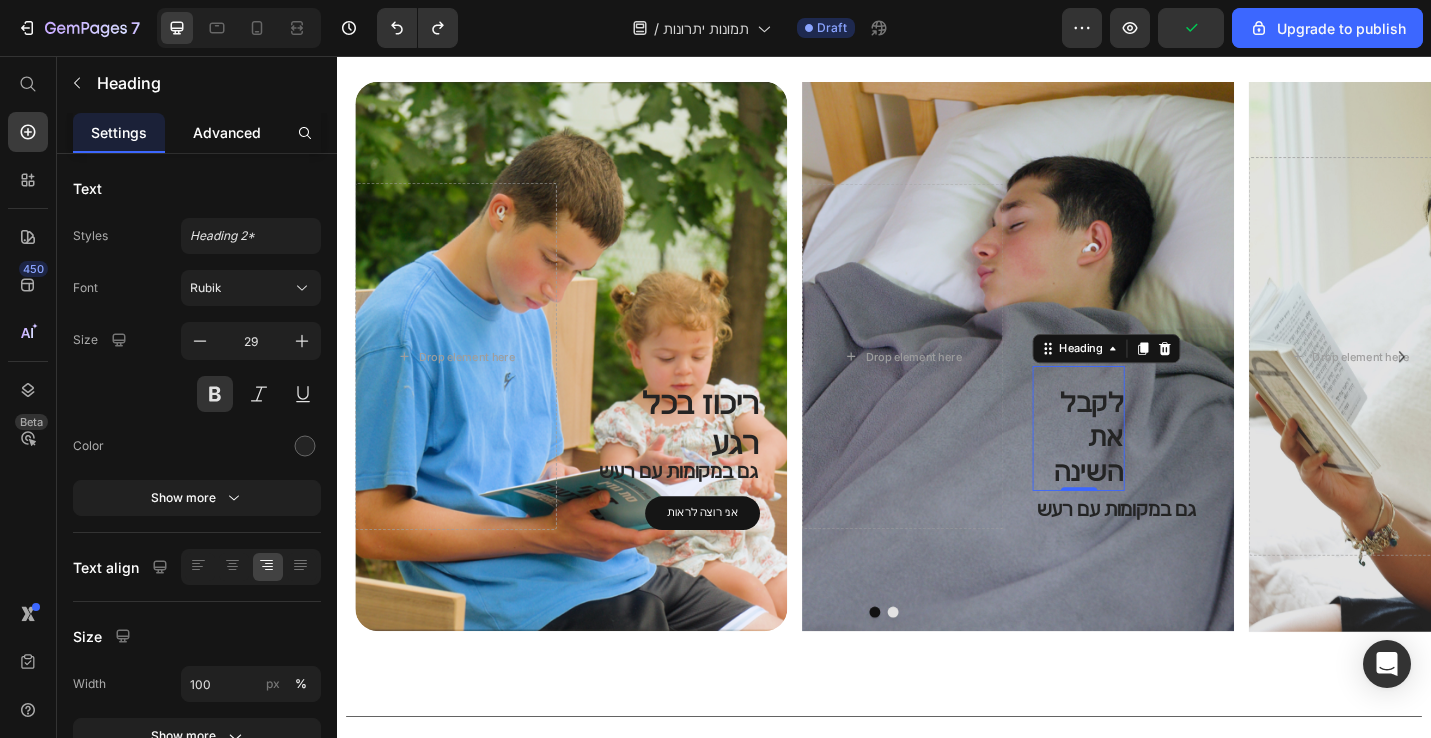 click on "Advanced" at bounding box center (227, 132) 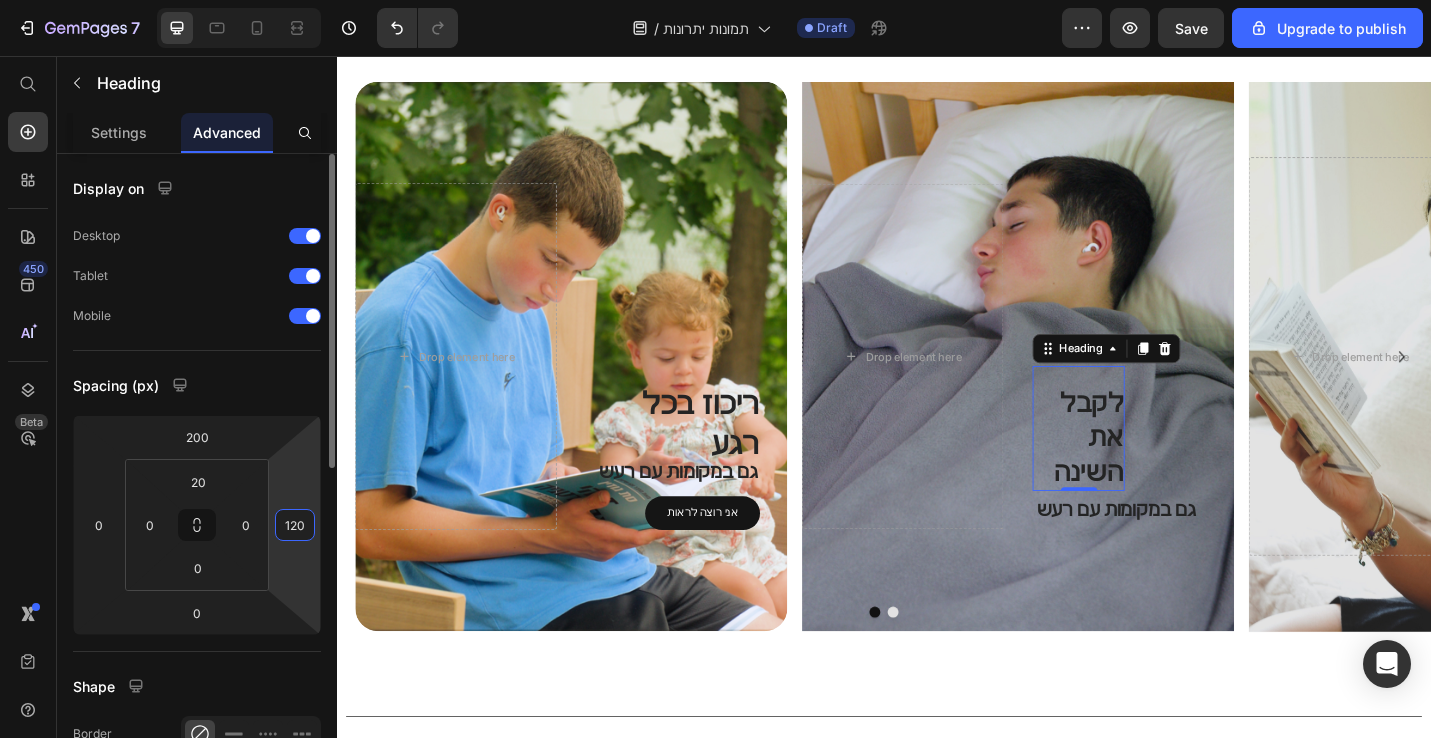 click on "120" at bounding box center [295, 525] 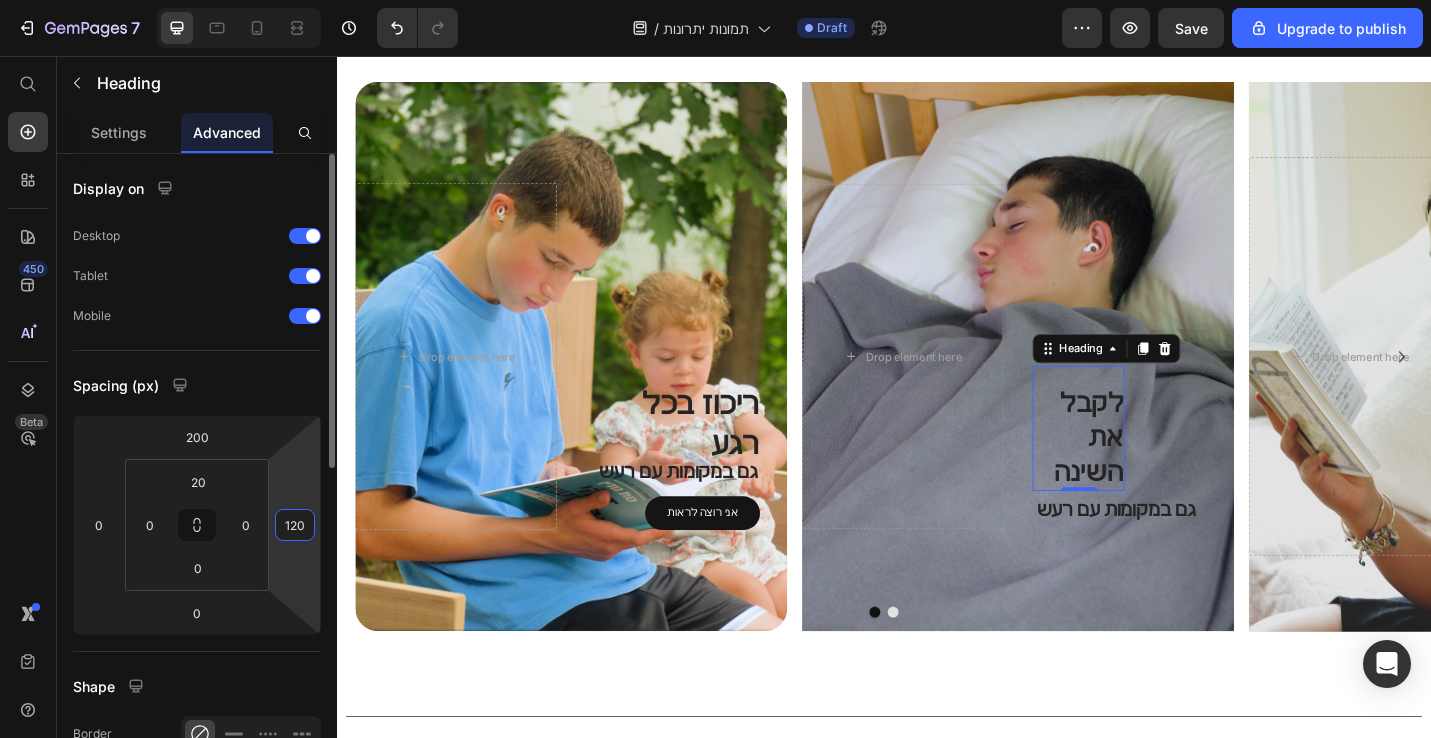 click on "120" at bounding box center (295, 525) 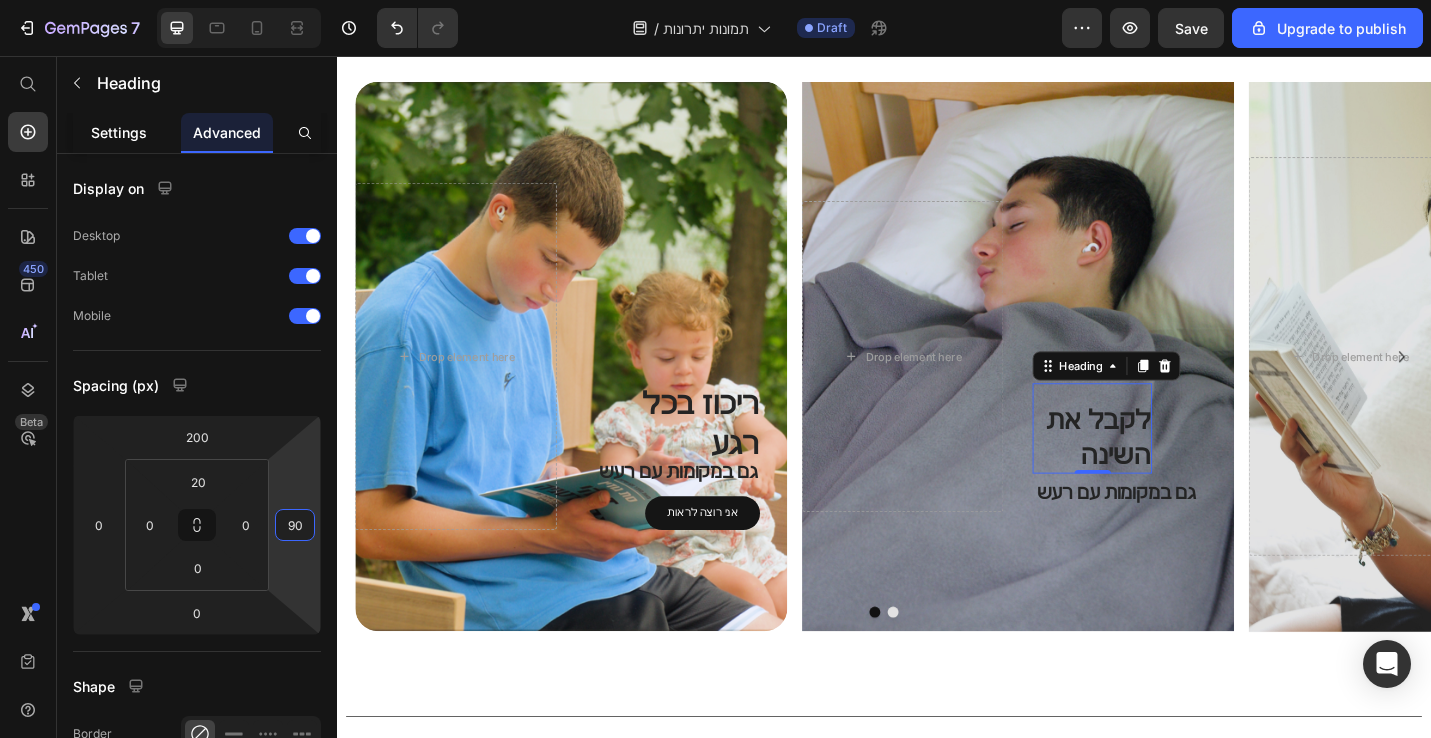 type on "90" 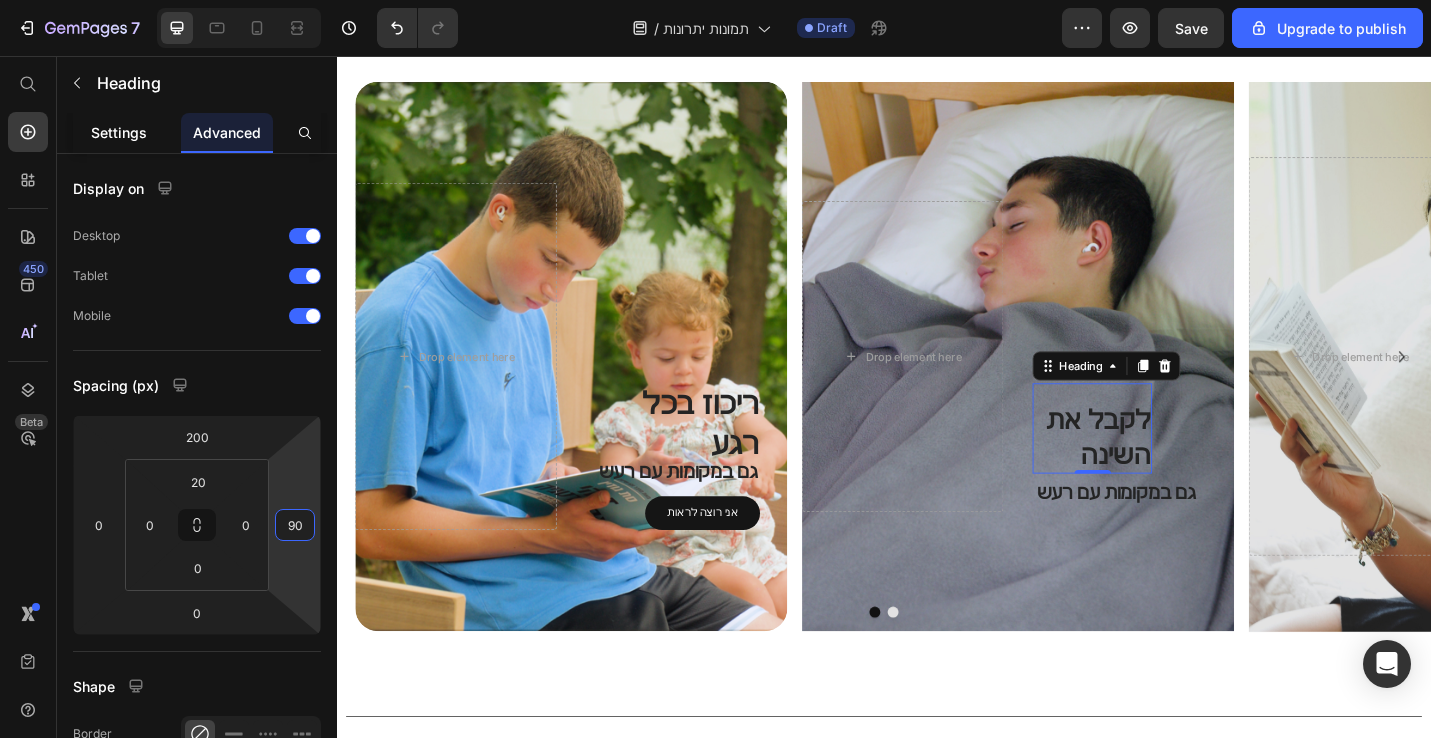 click on "Settings" at bounding box center (119, 132) 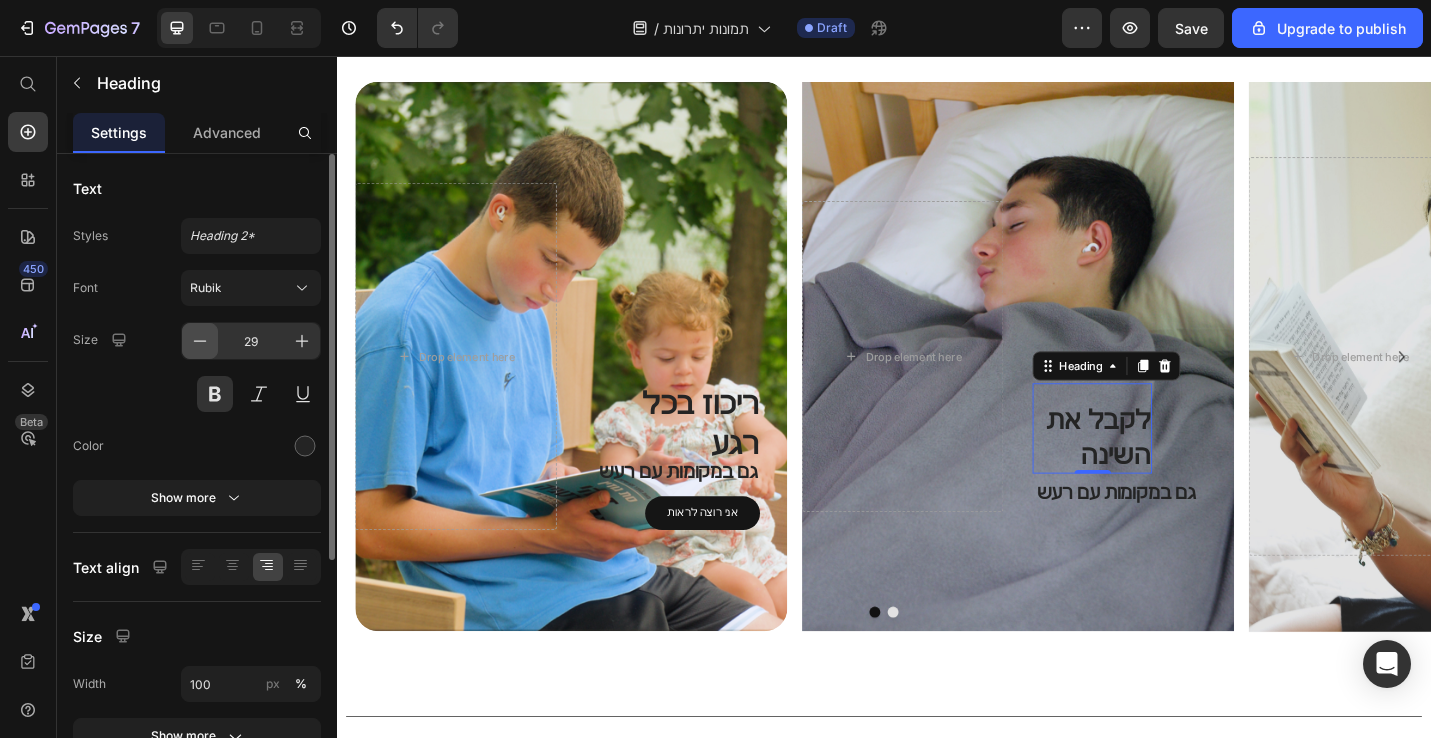 click 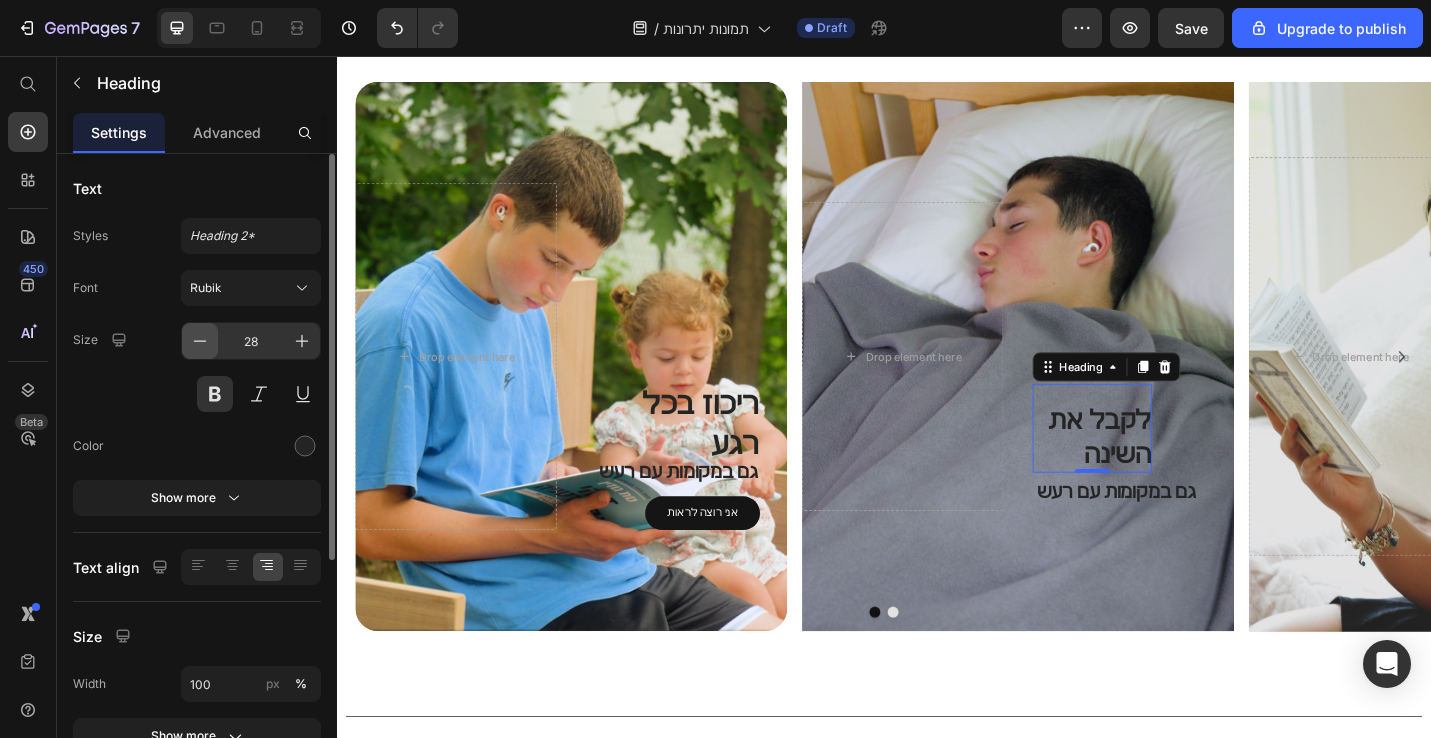click 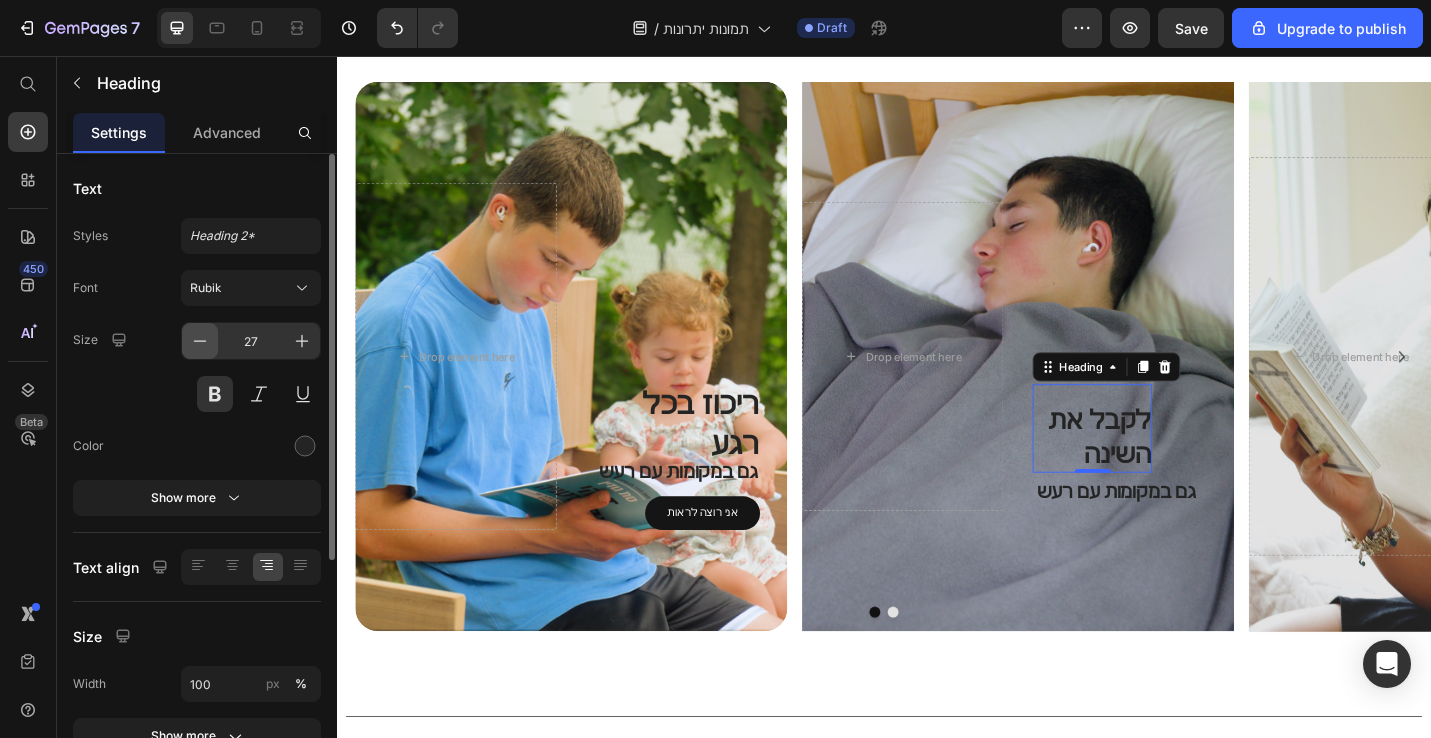click 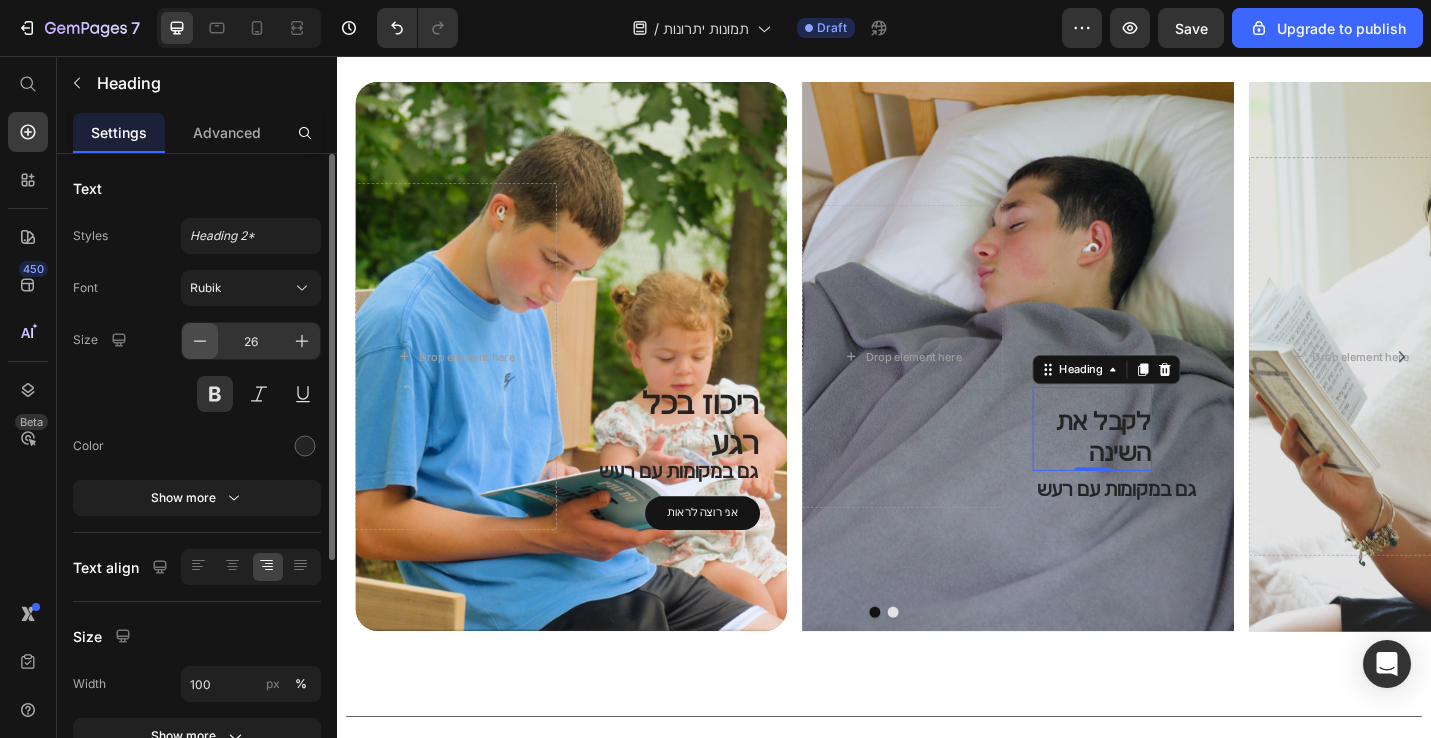 click 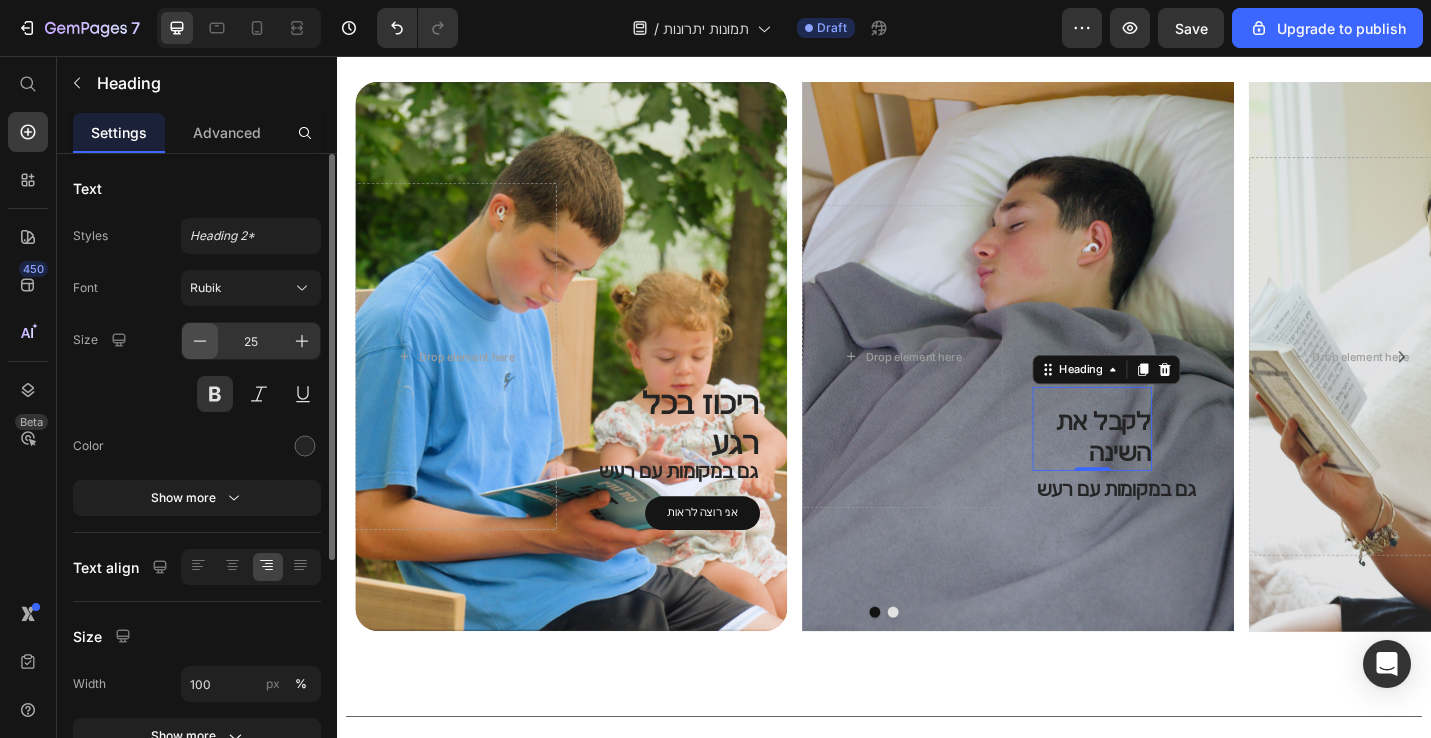 click 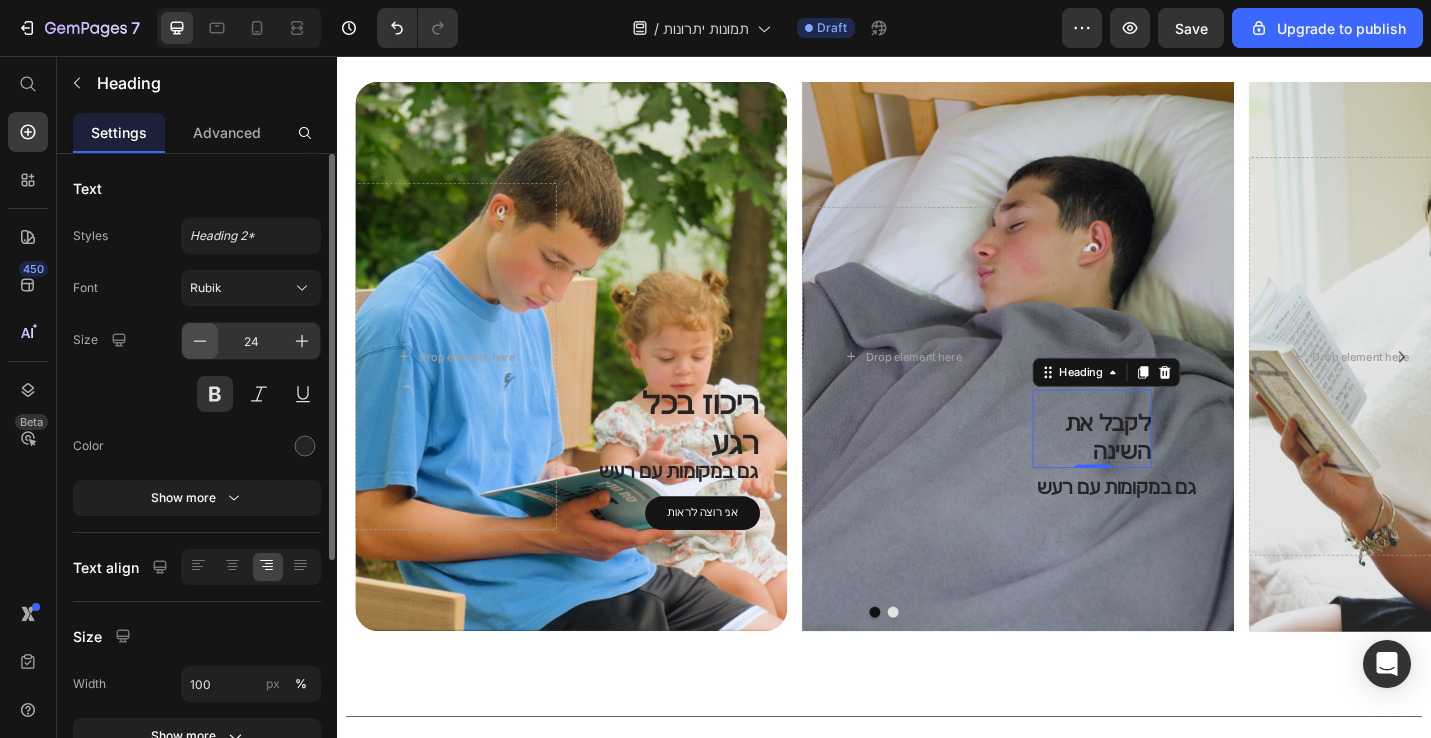 click 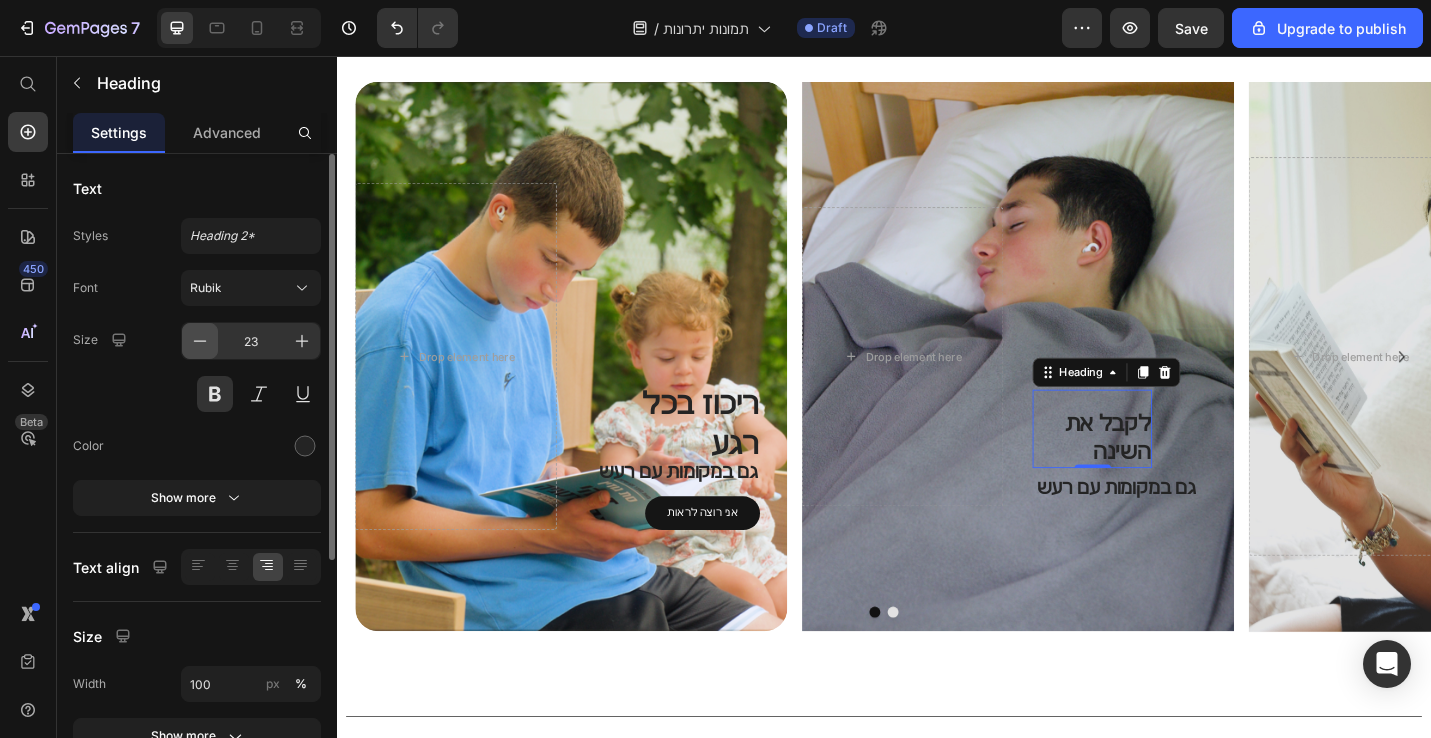 click 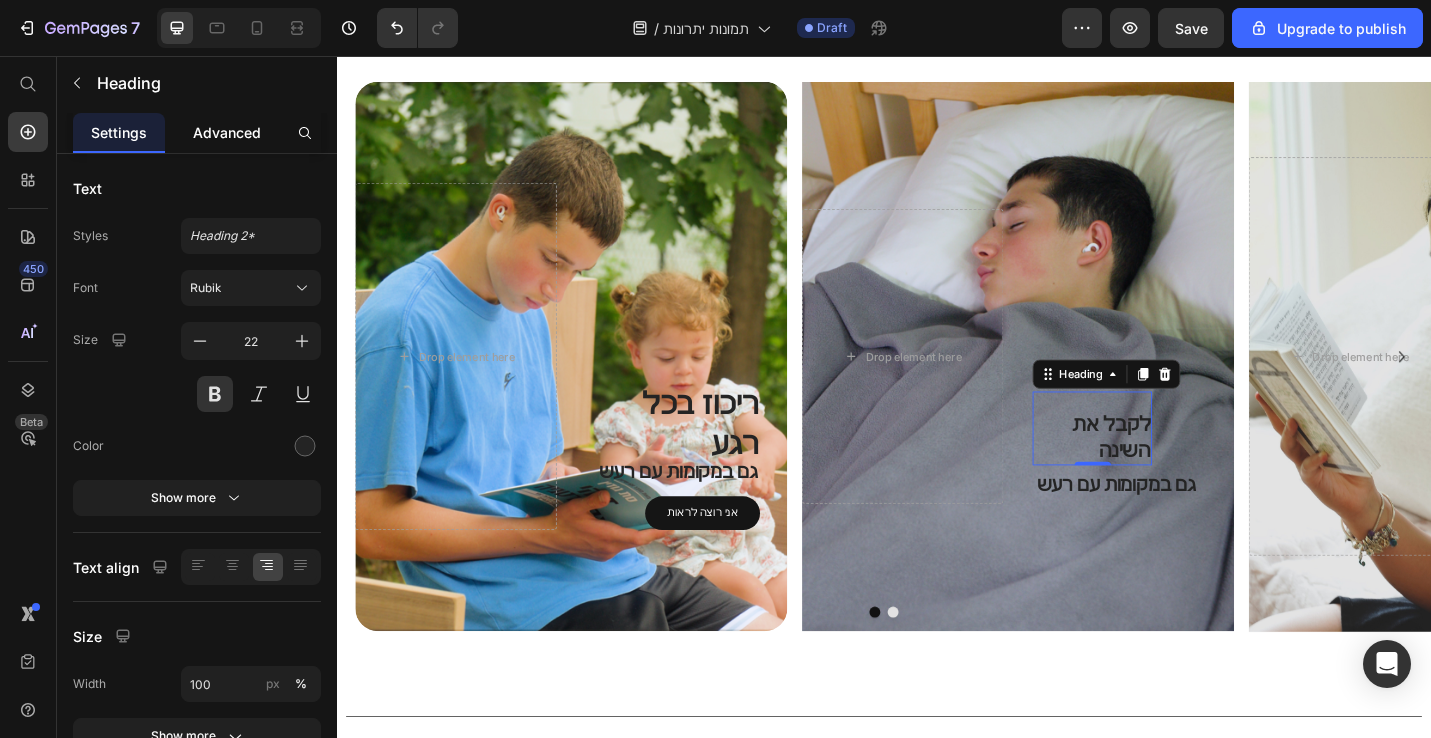 click on "Advanced" at bounding box center [227, 132] 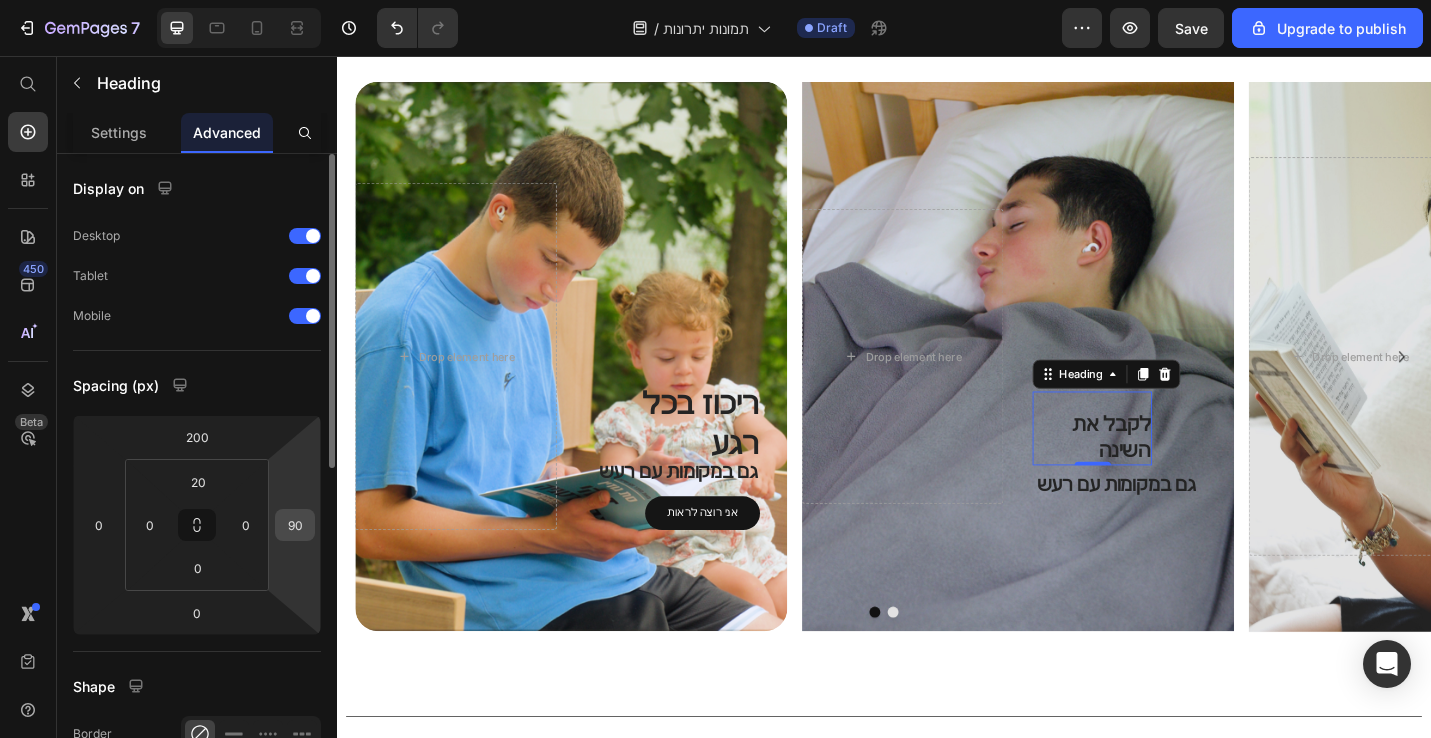 click on "90" at bounding box center (295, 525) 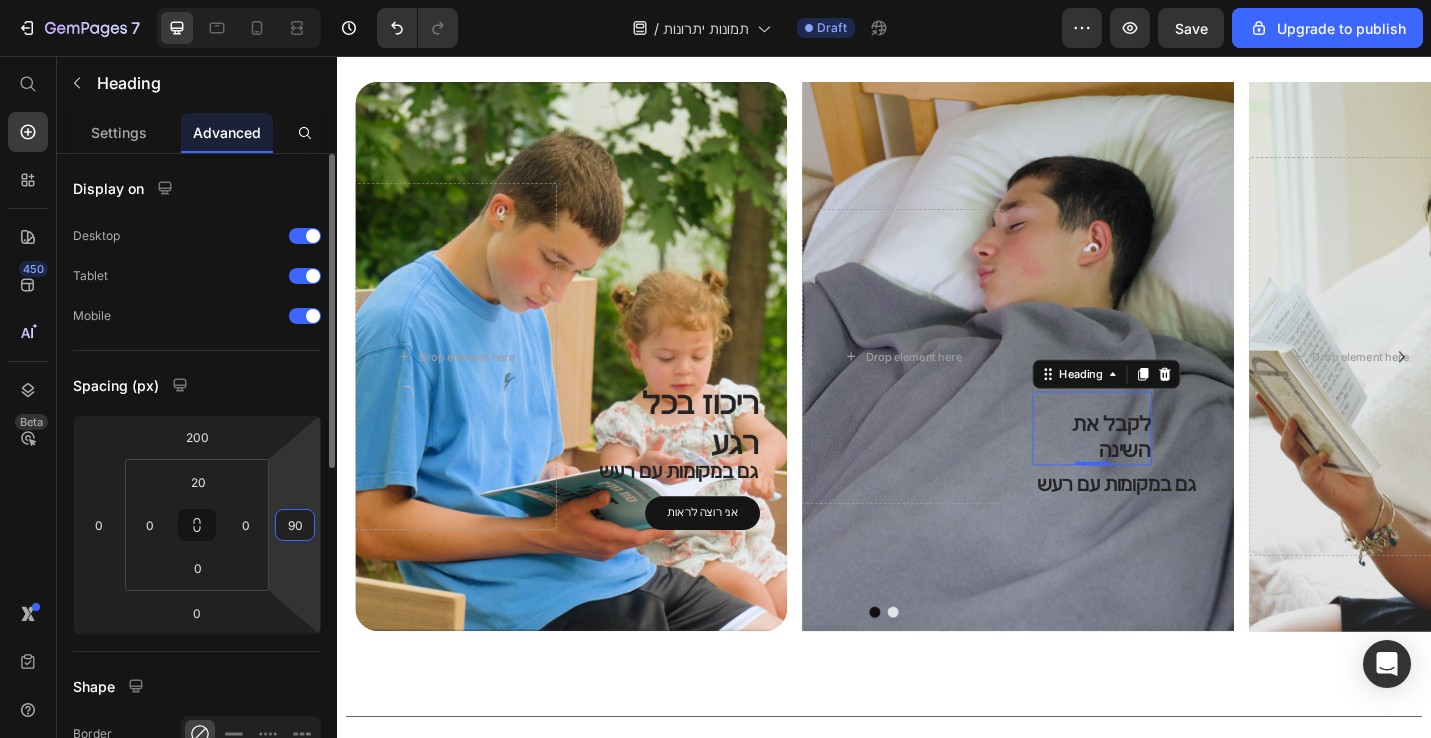 click on "90" at bounding box center [295, 525] 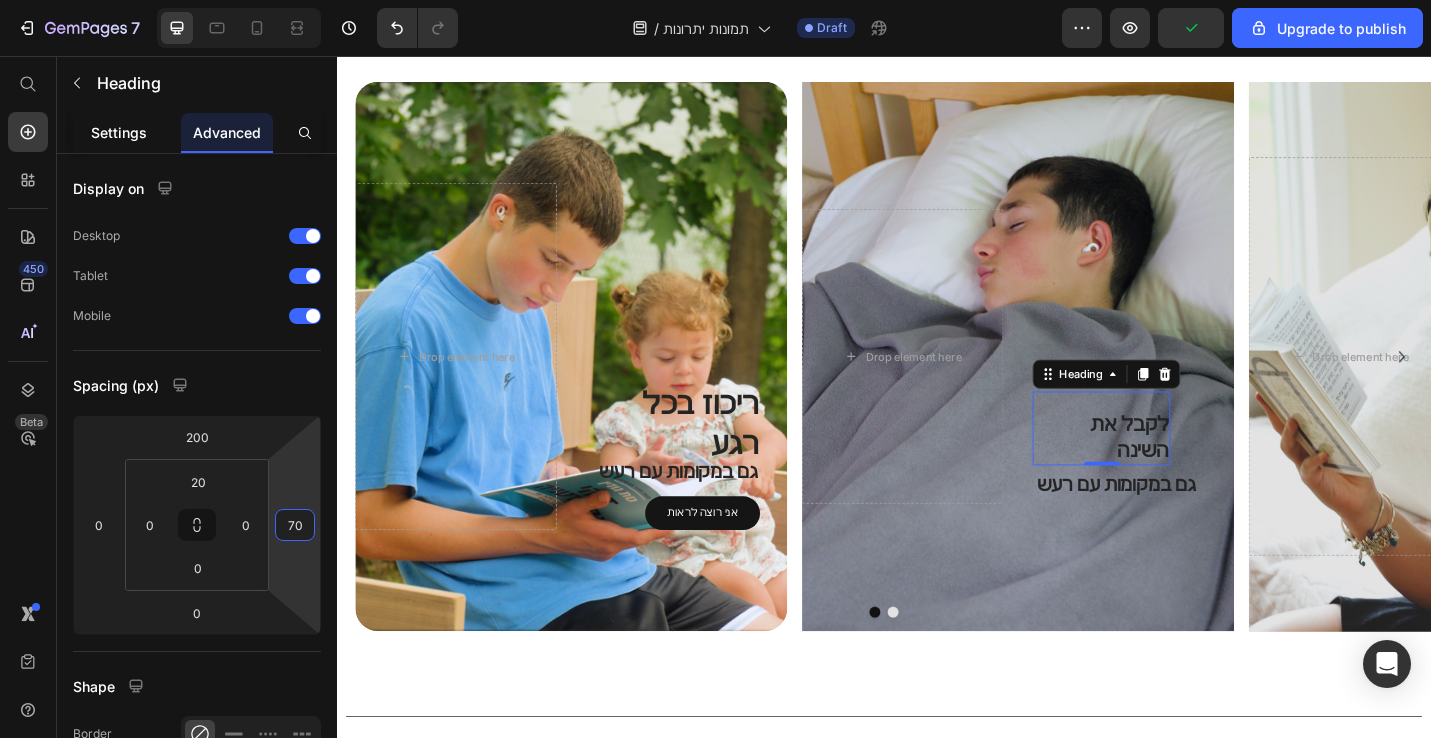 type on "70" 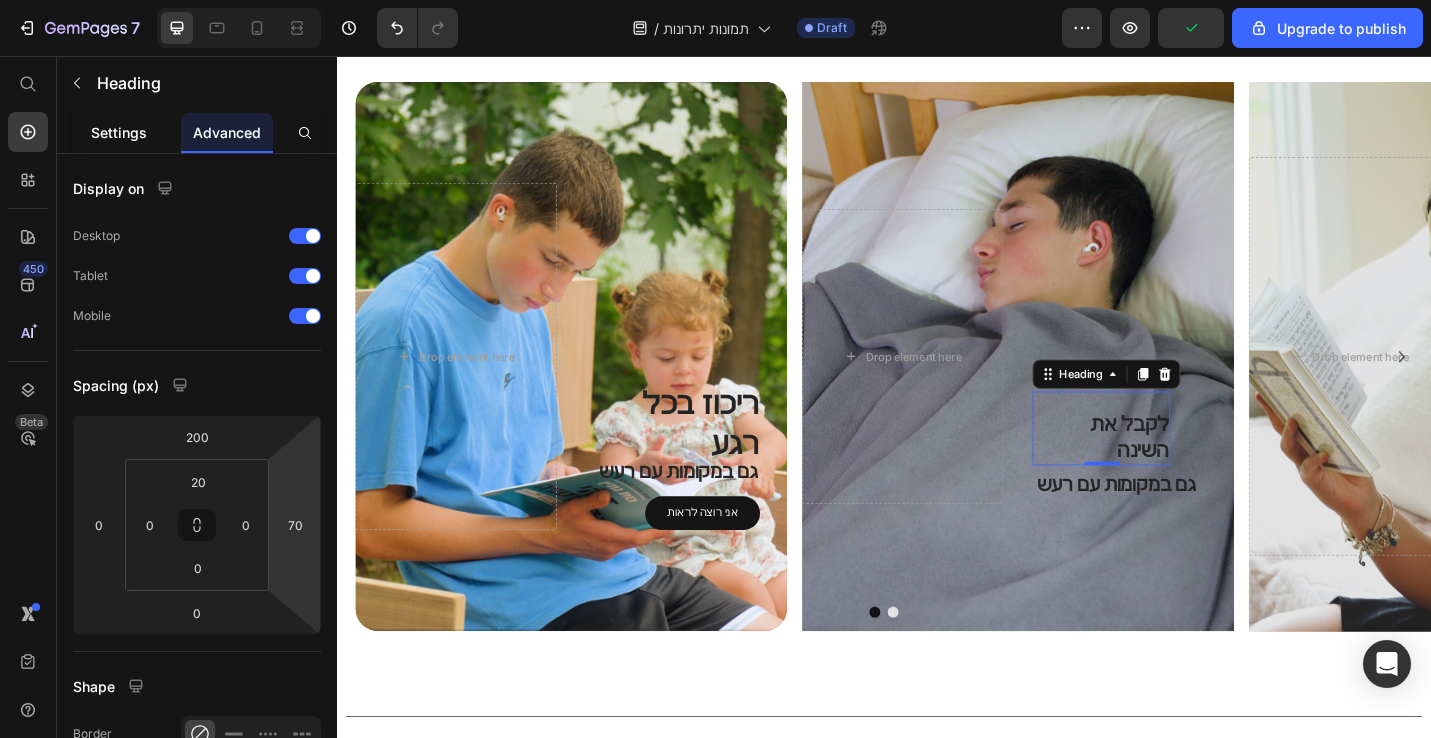 click on "Settings" at bounding box center [119, 132] 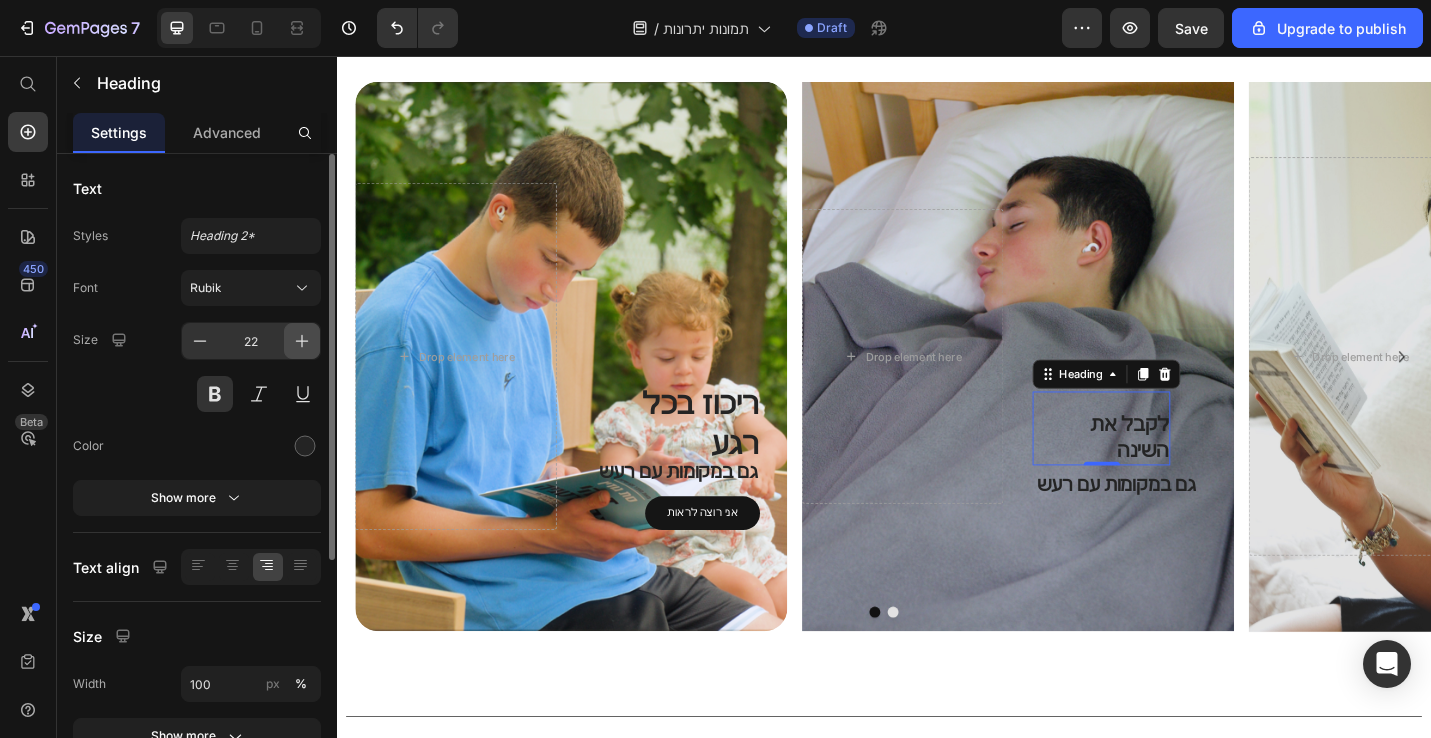 click 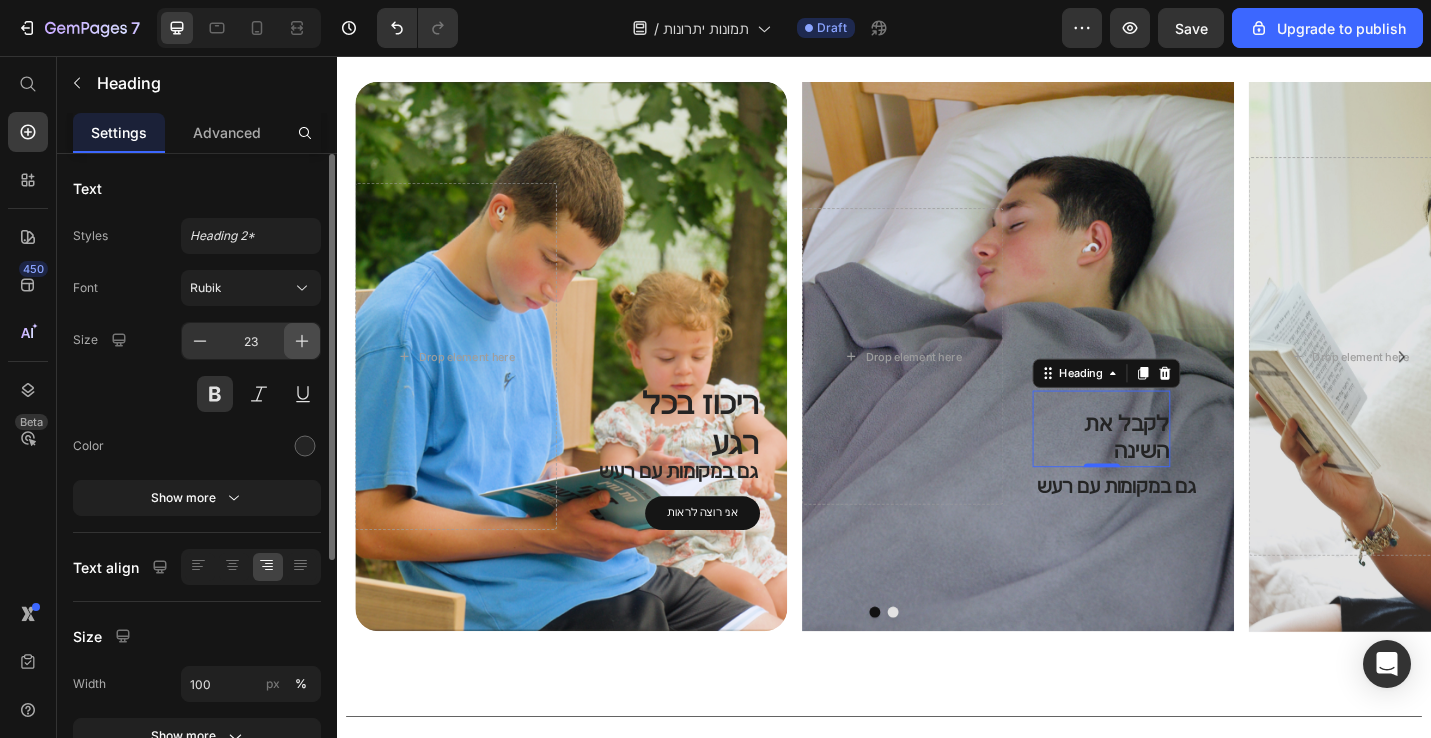 click 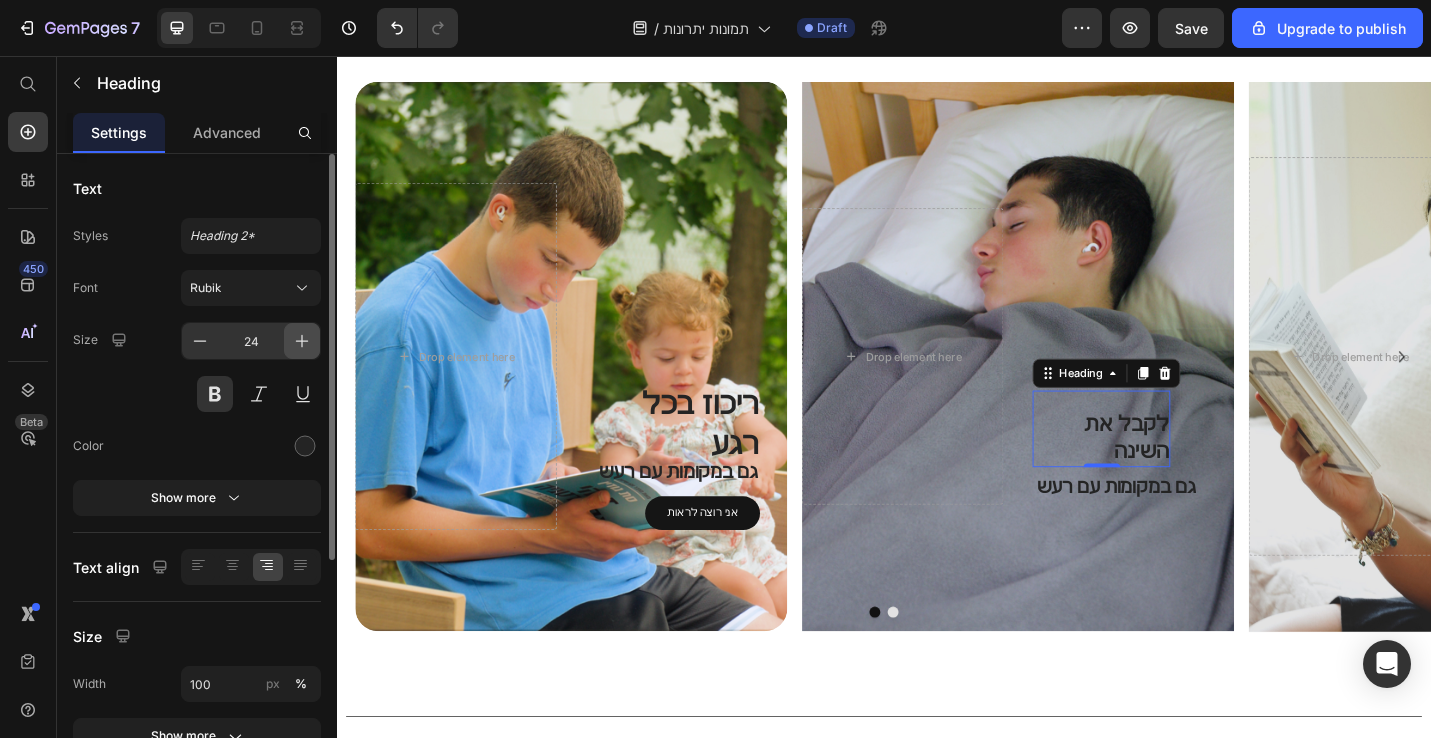 click 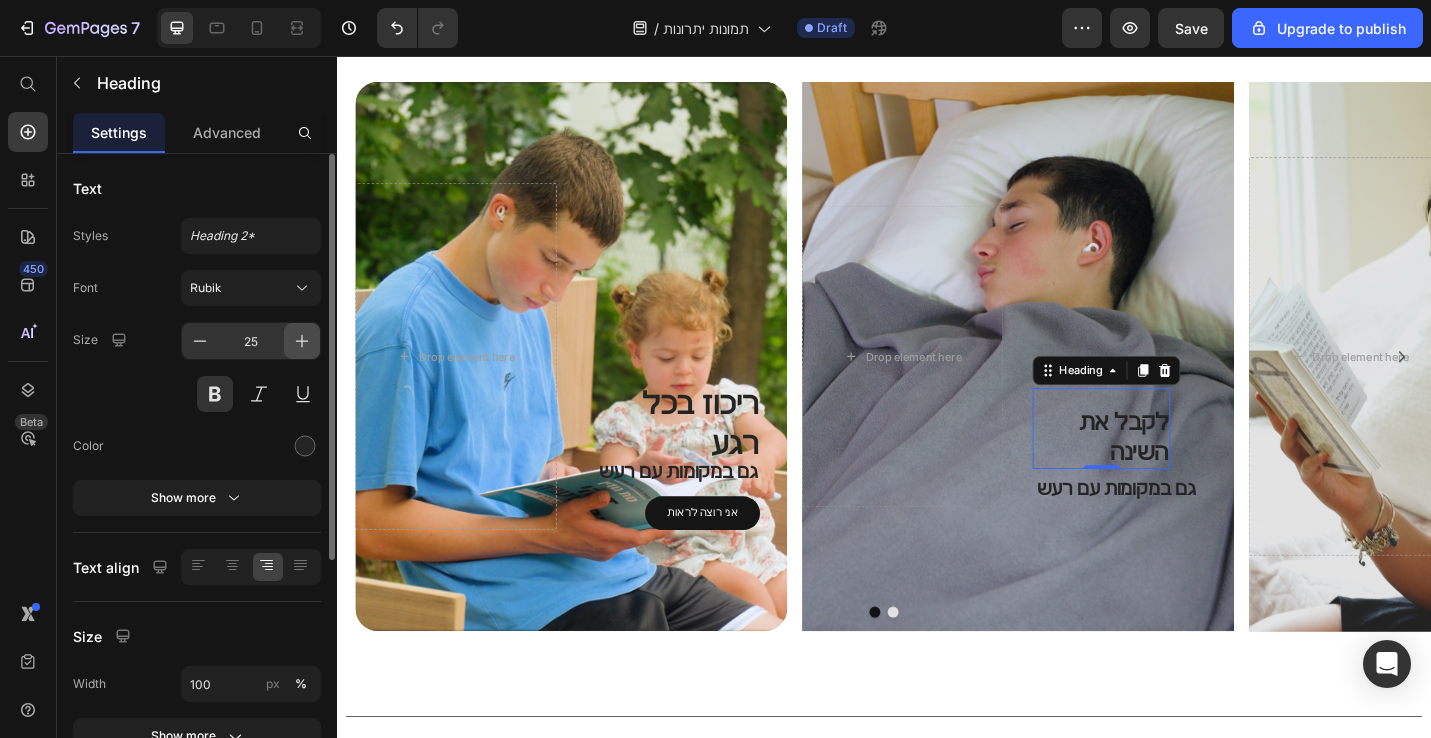 click 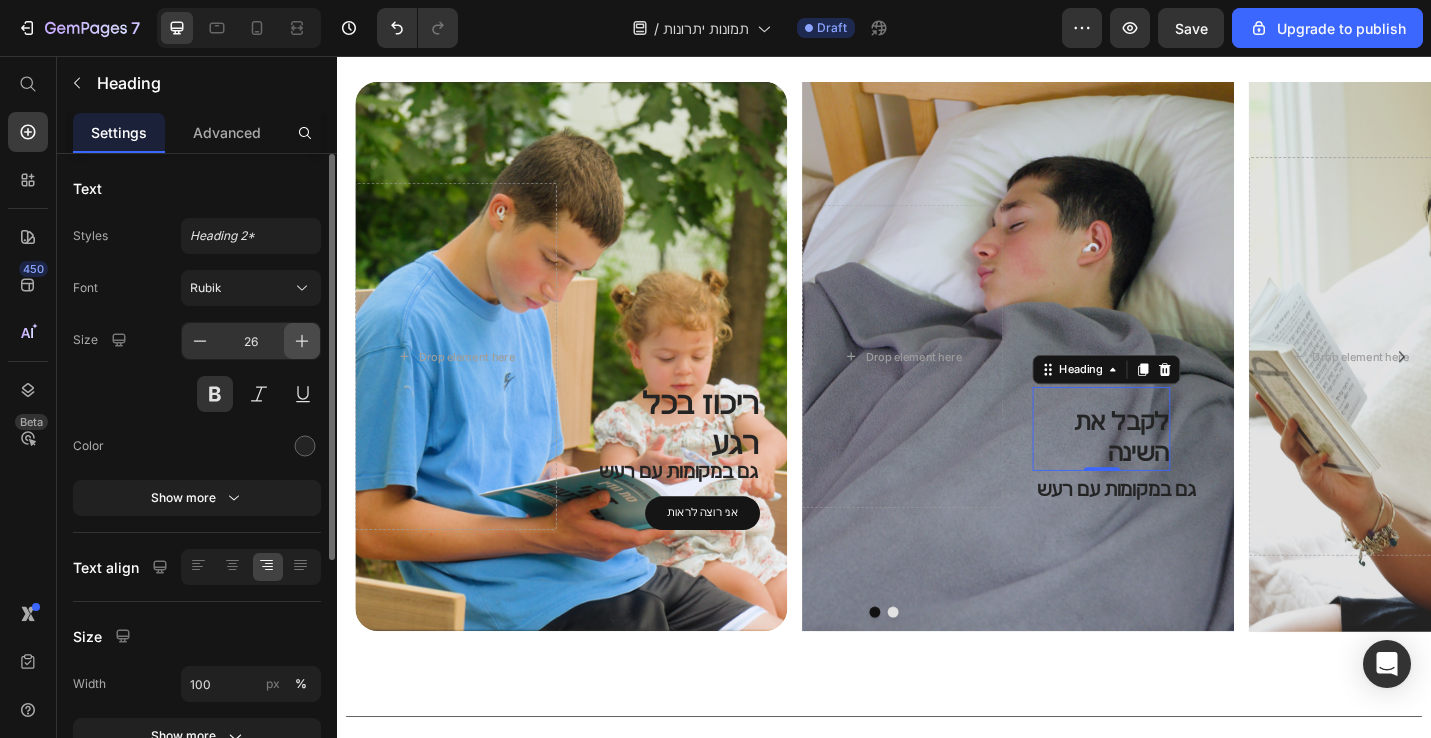 click 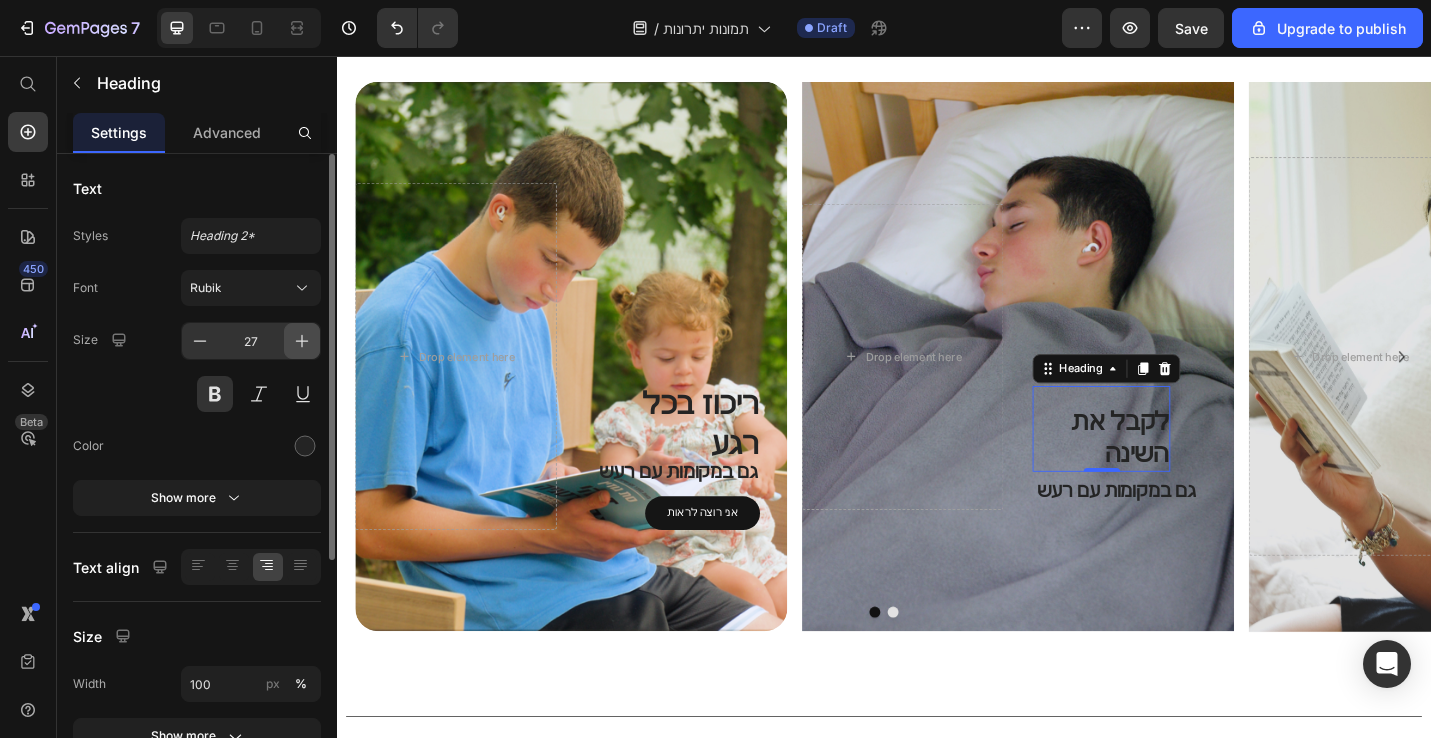 click 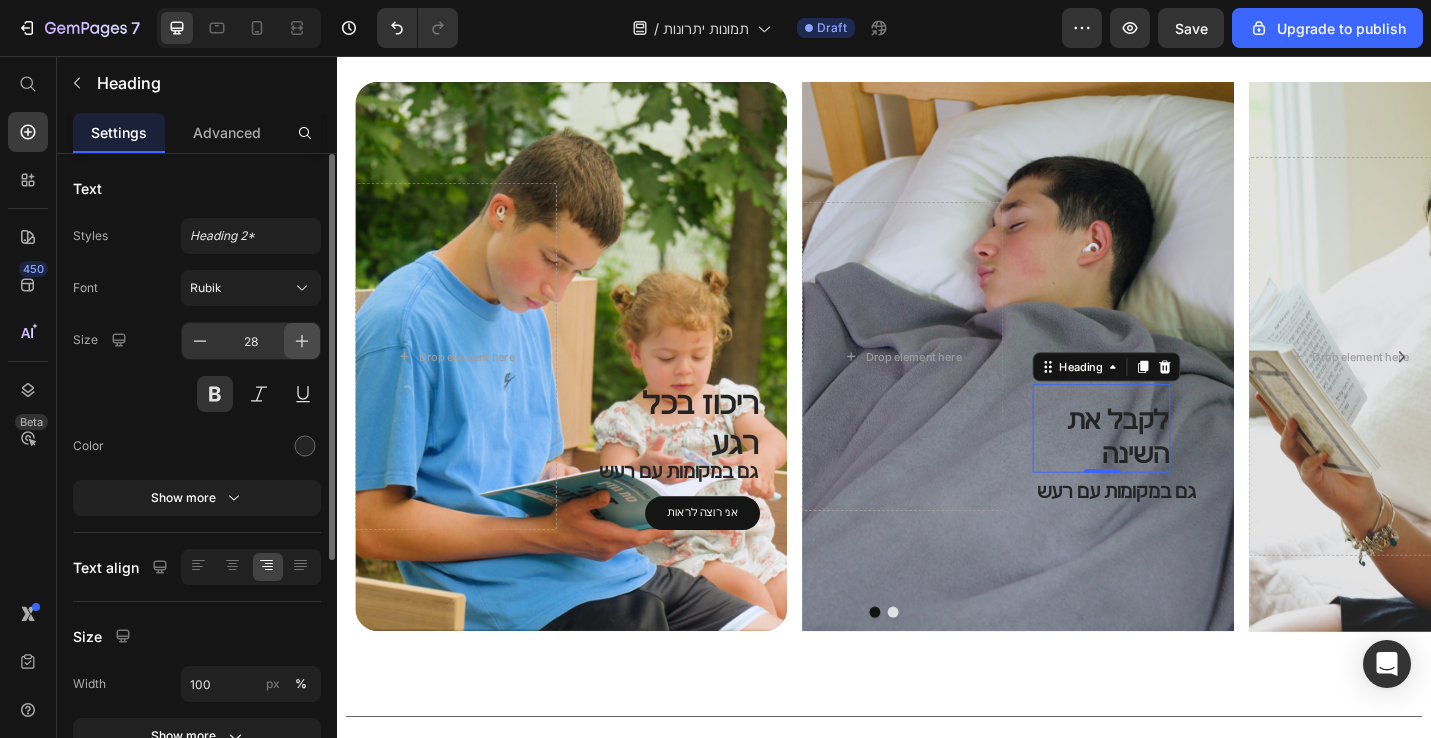click 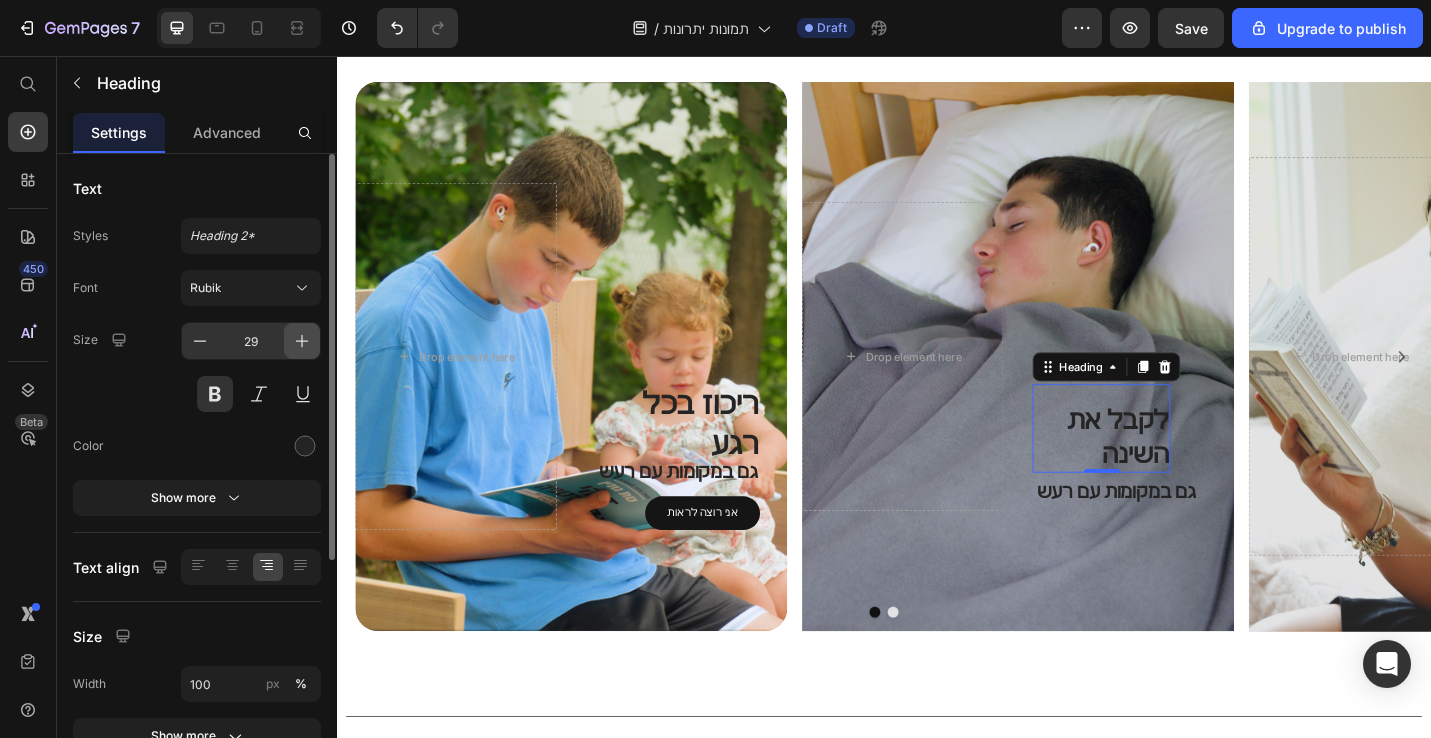 click 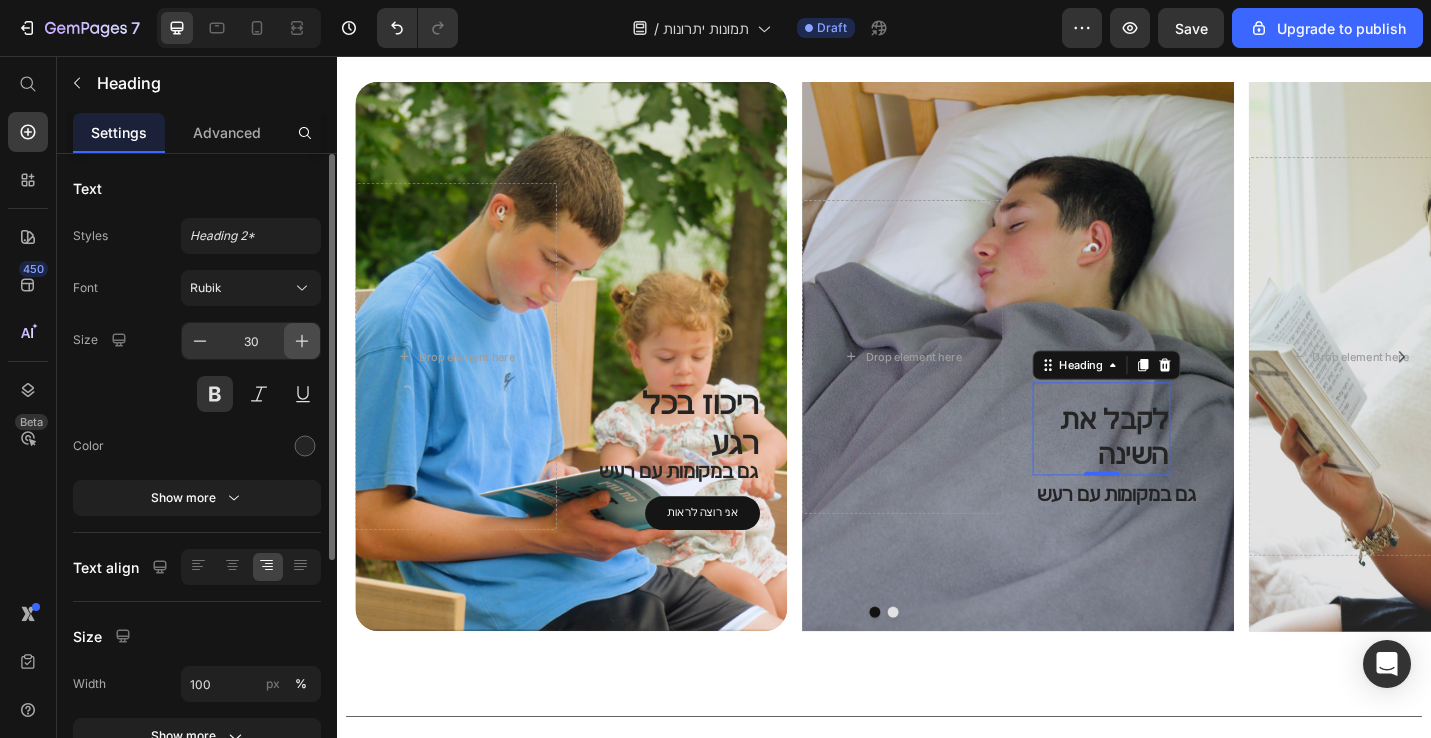 click 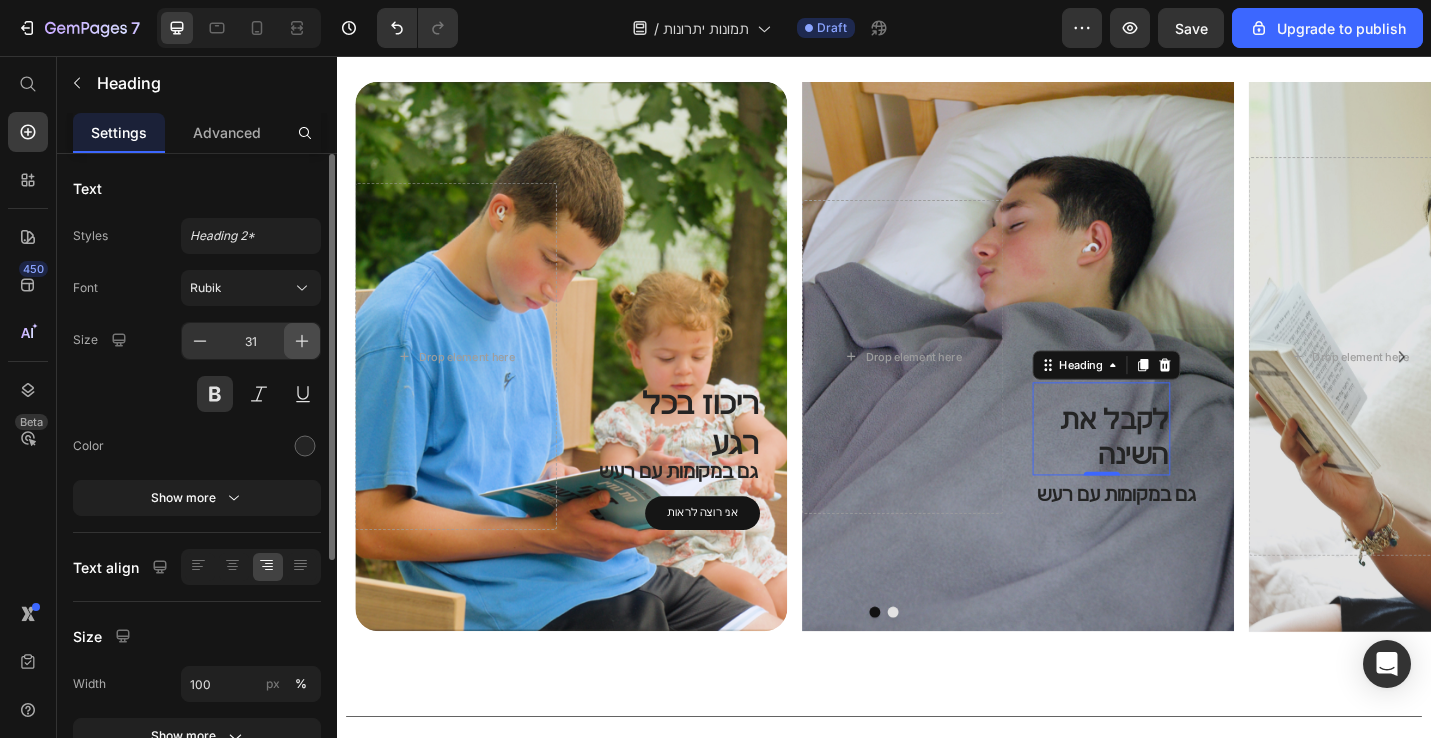click 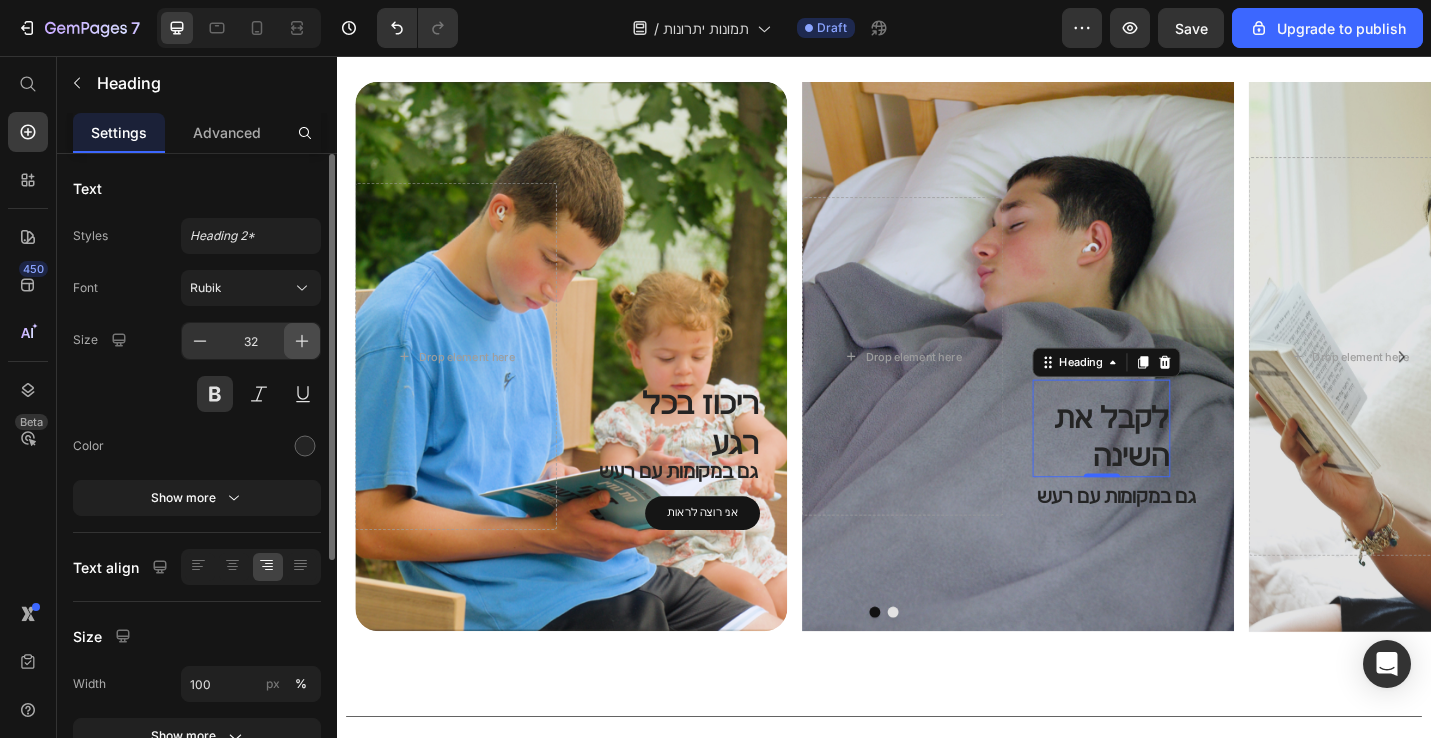 click 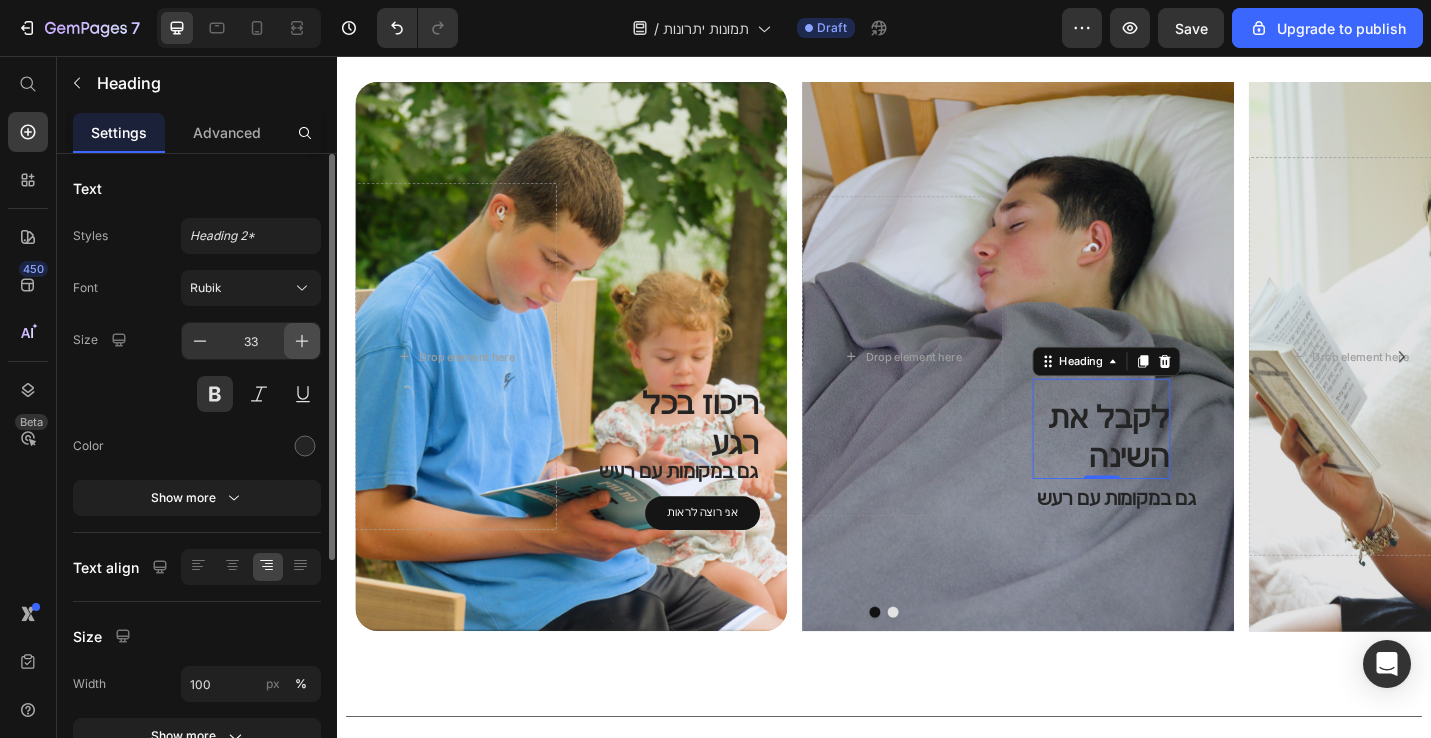 click 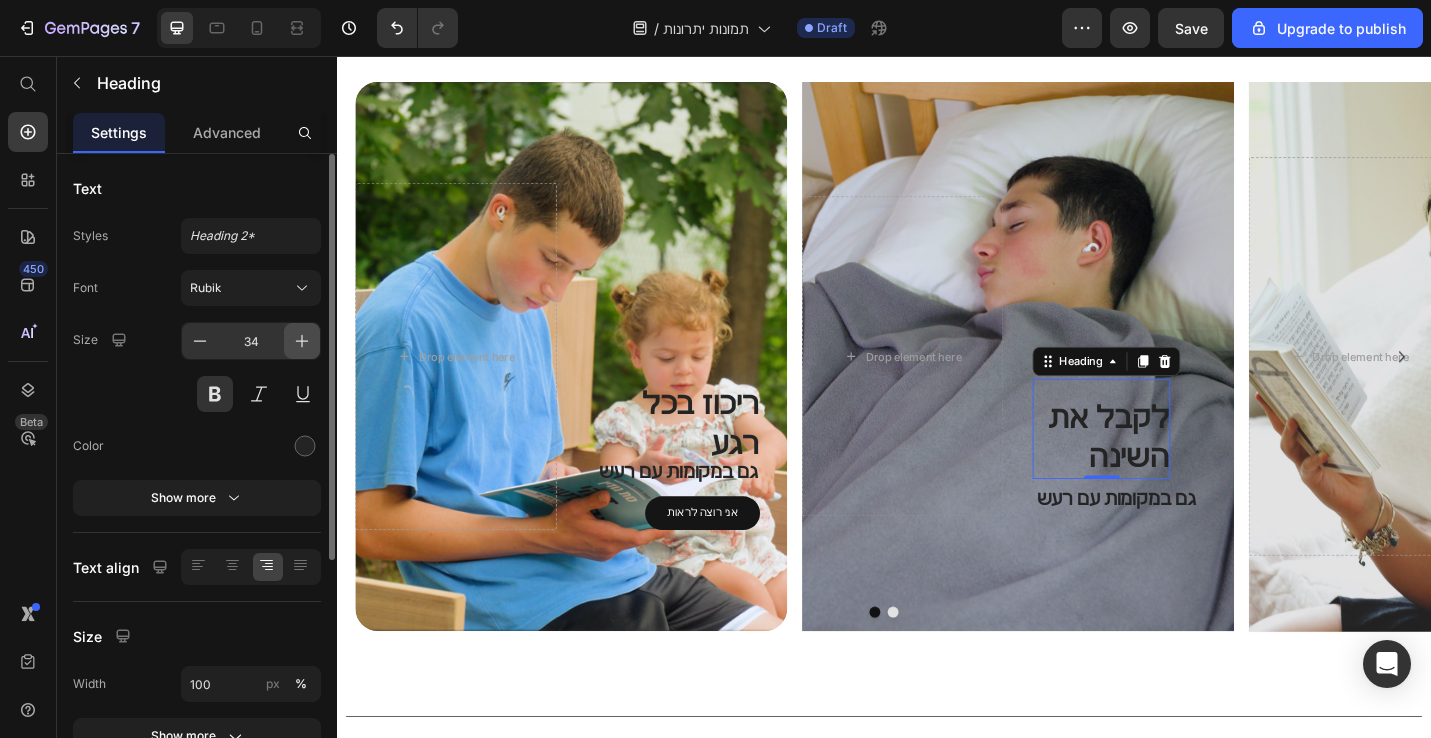 click 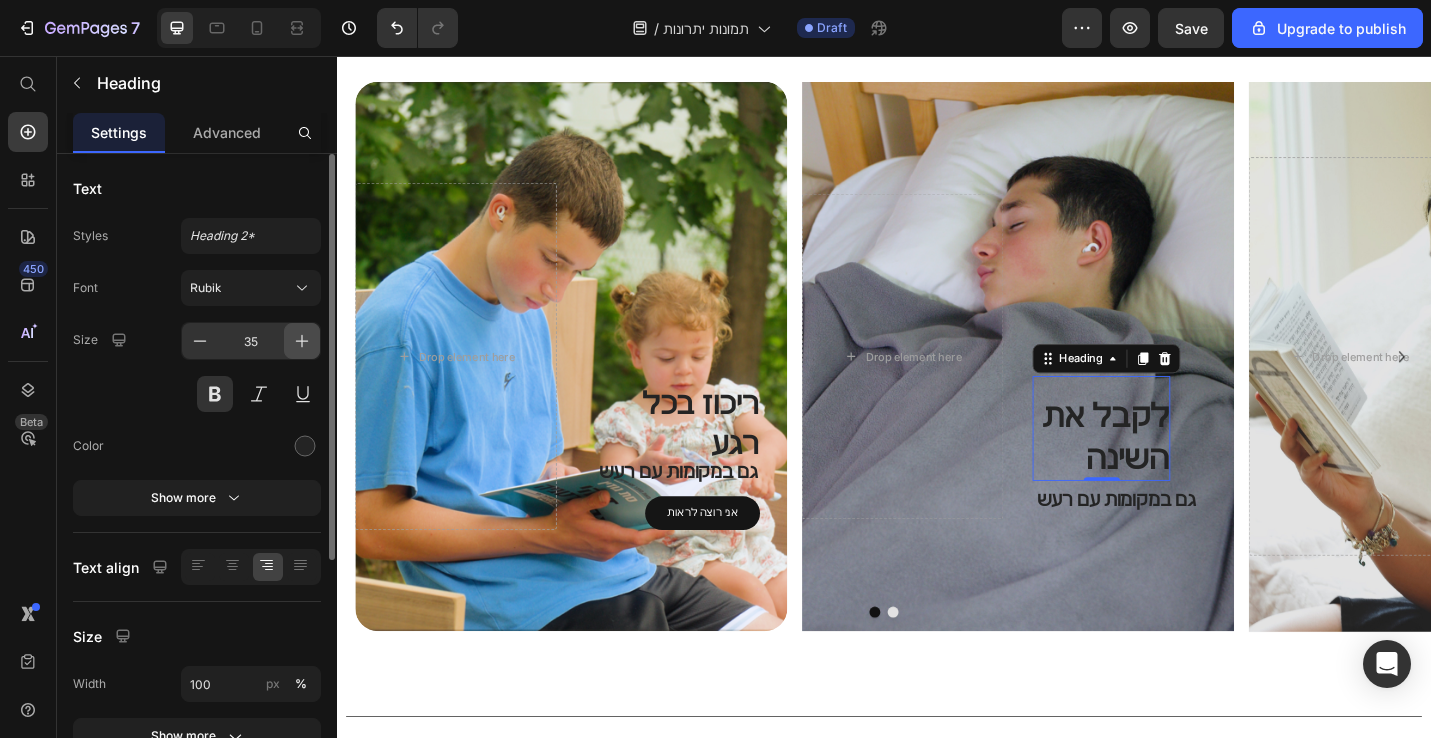 click 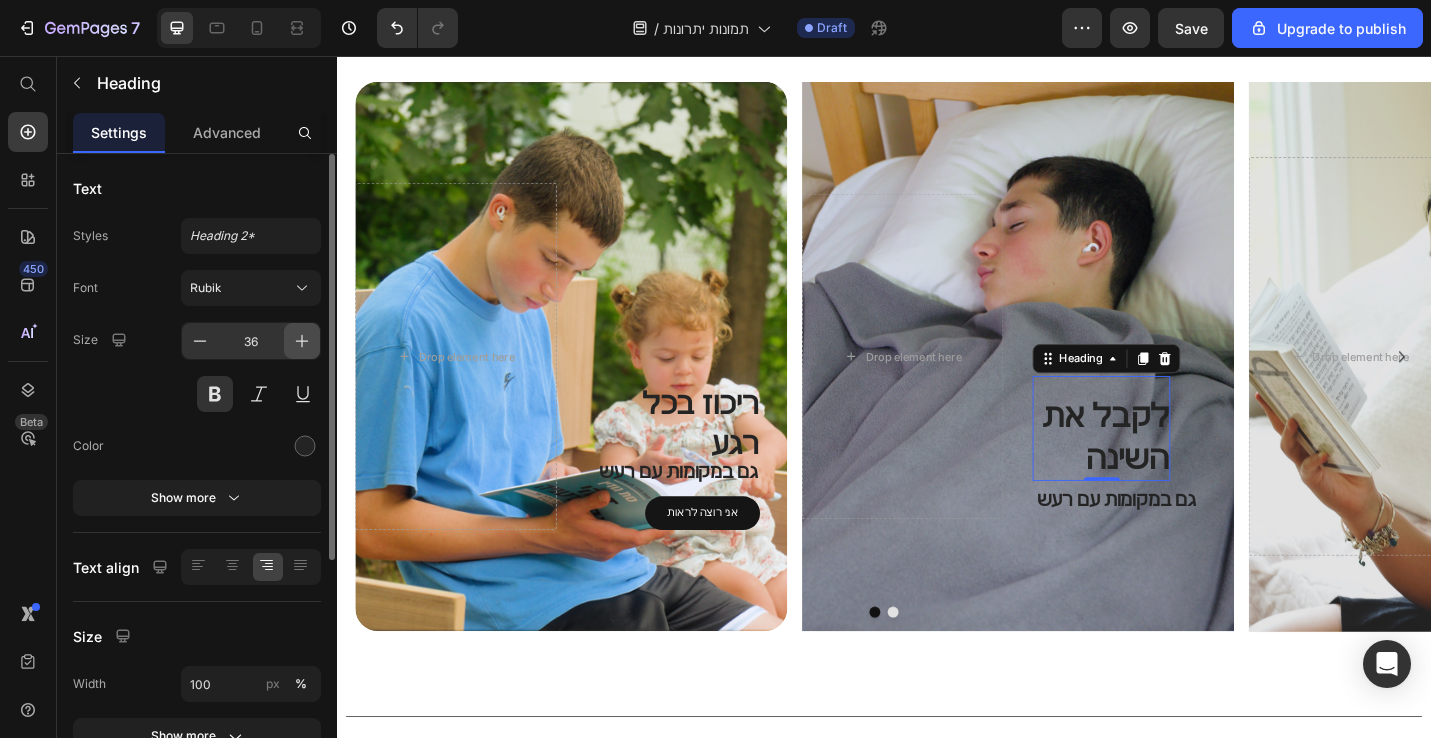 click 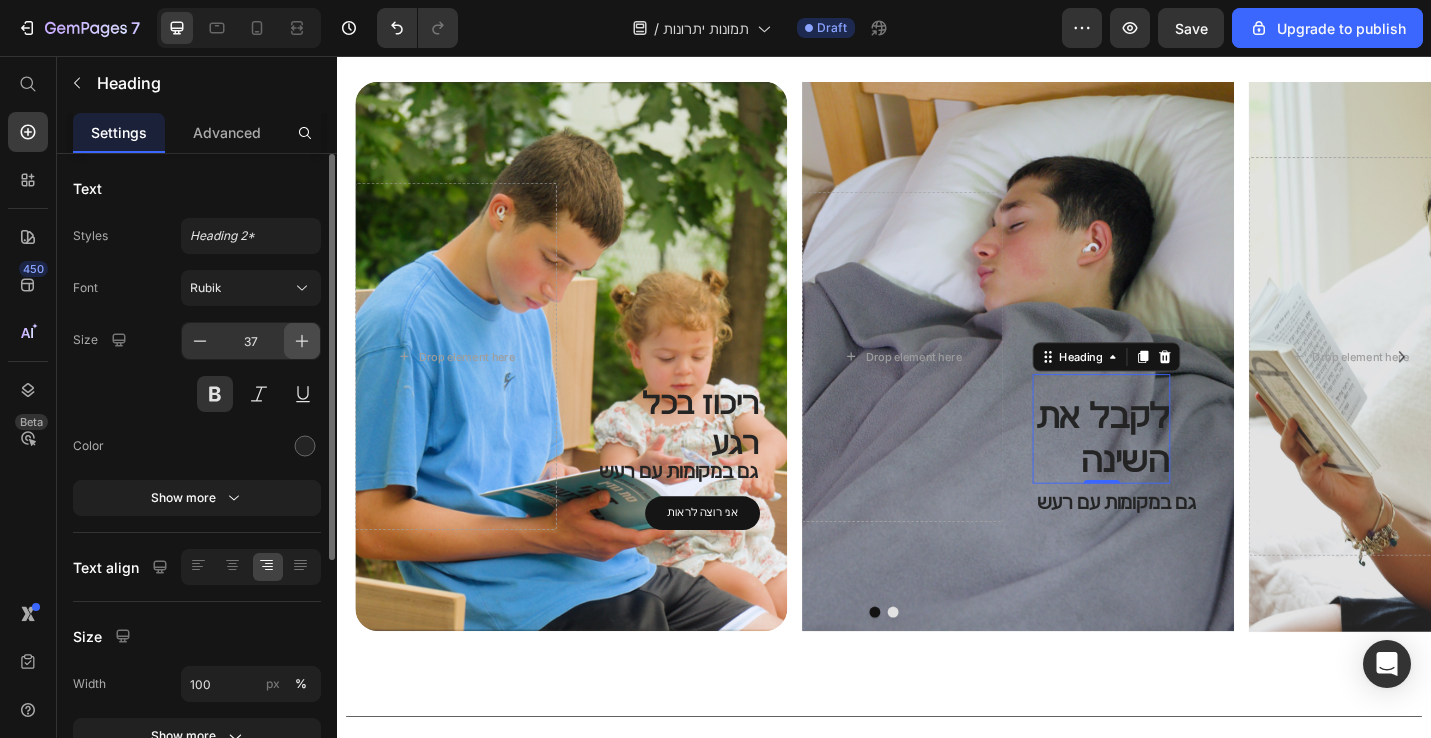 click 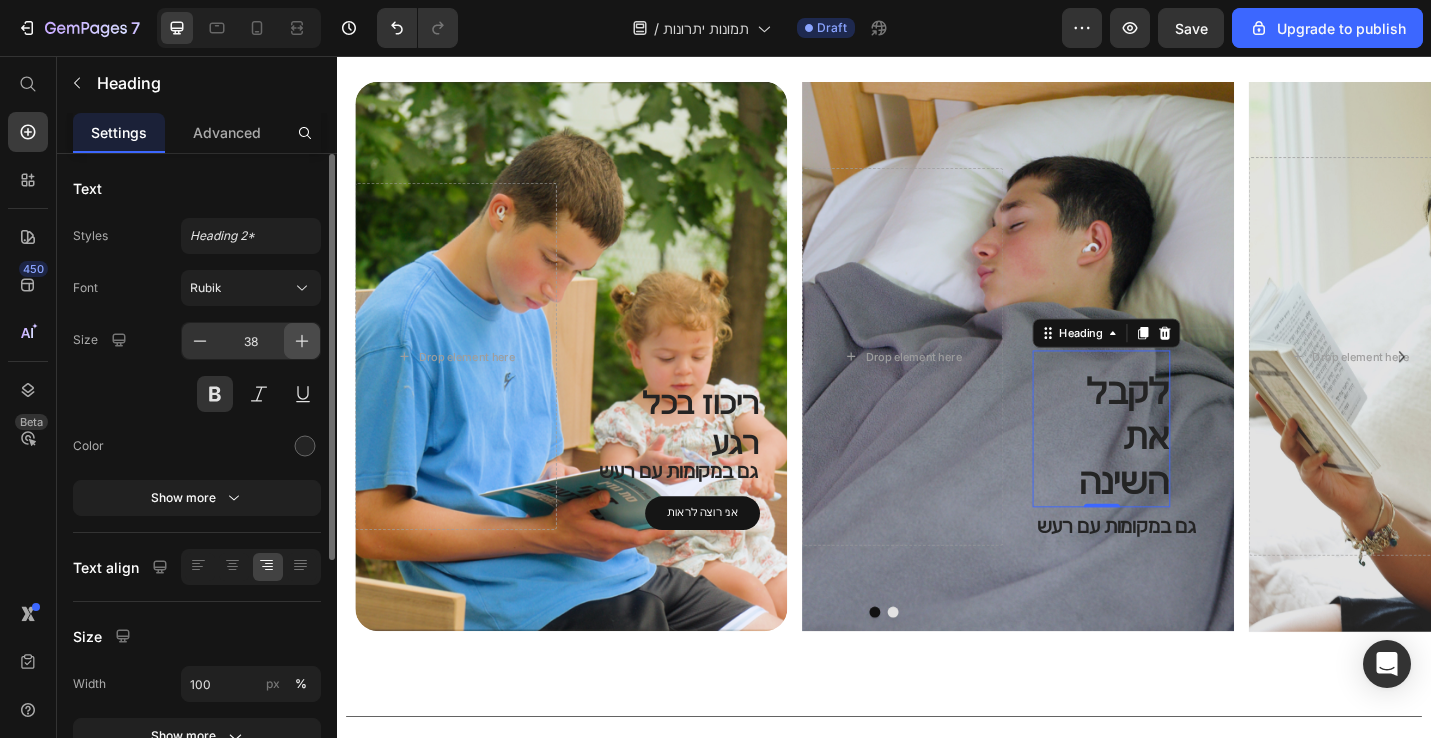 click 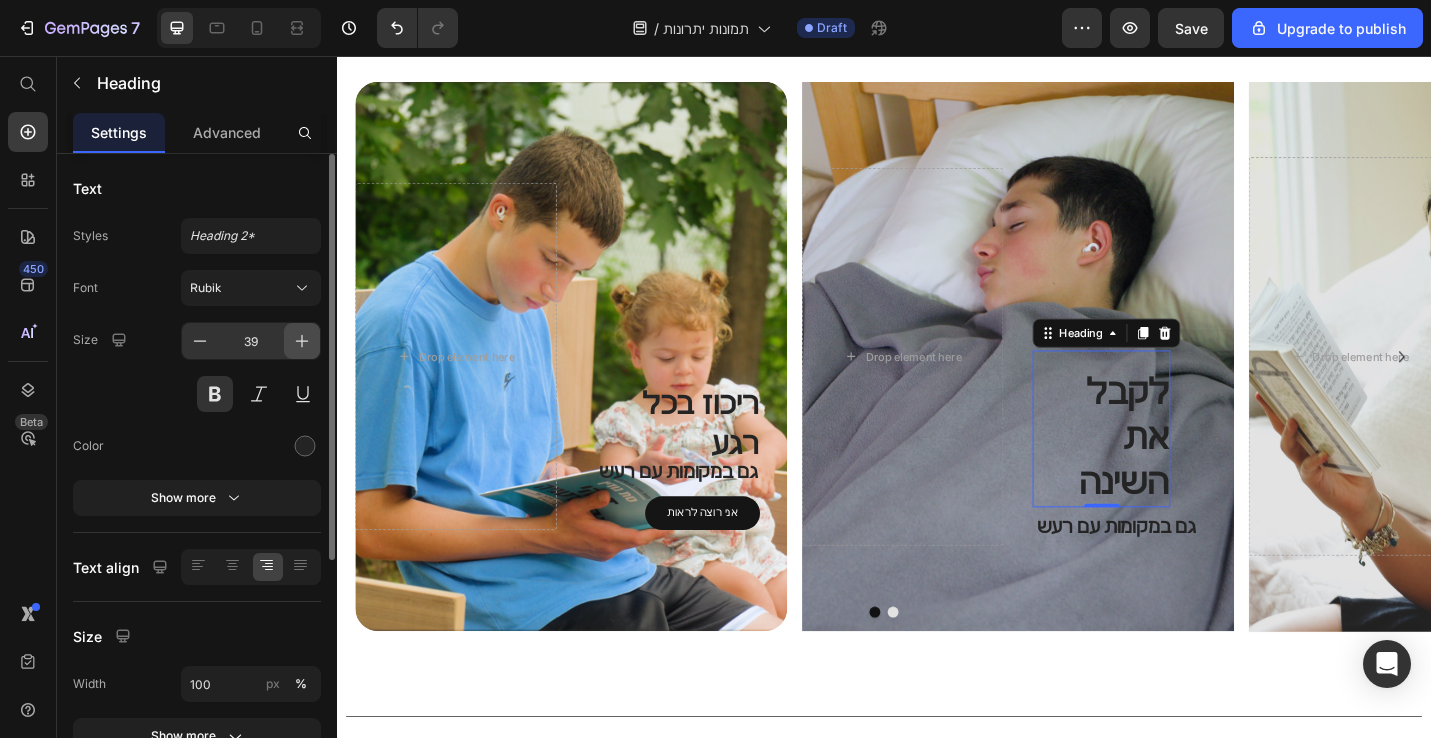 click 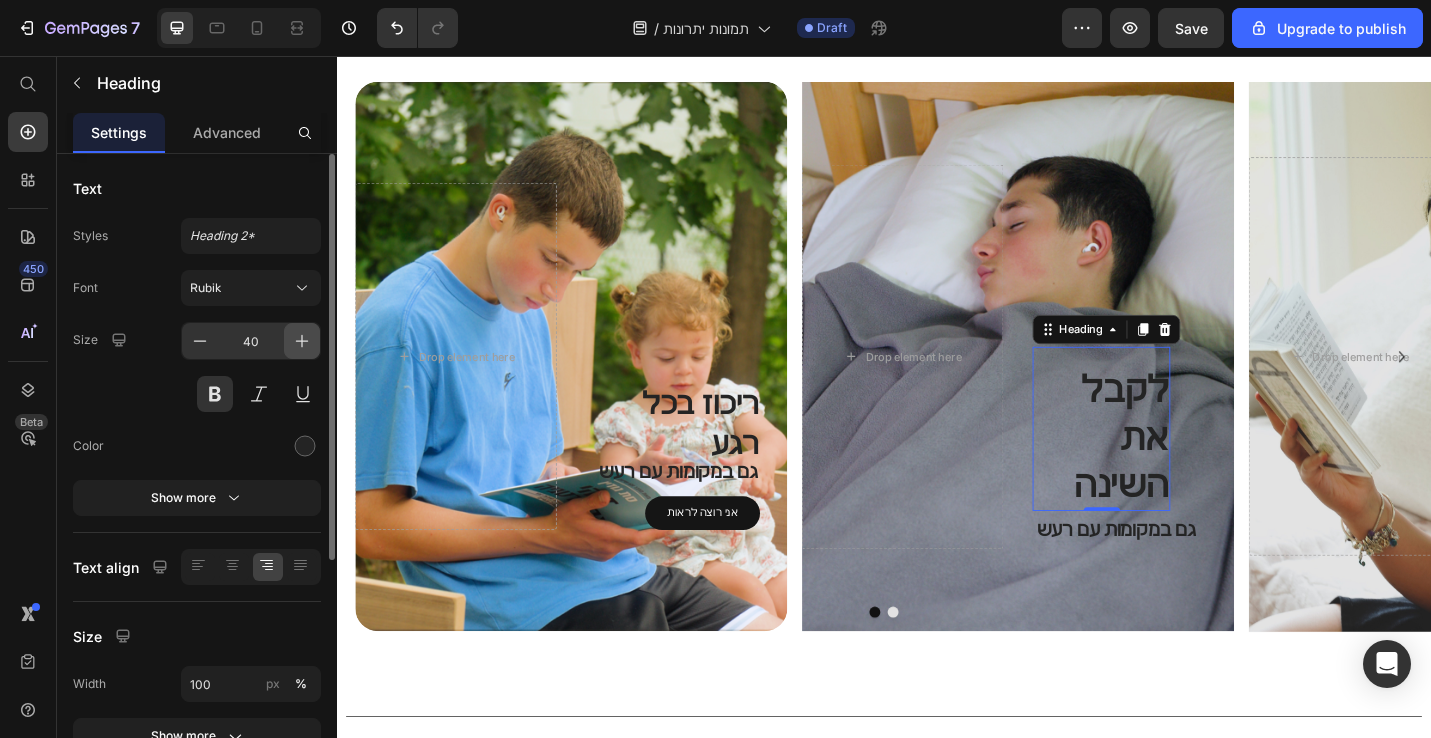 click 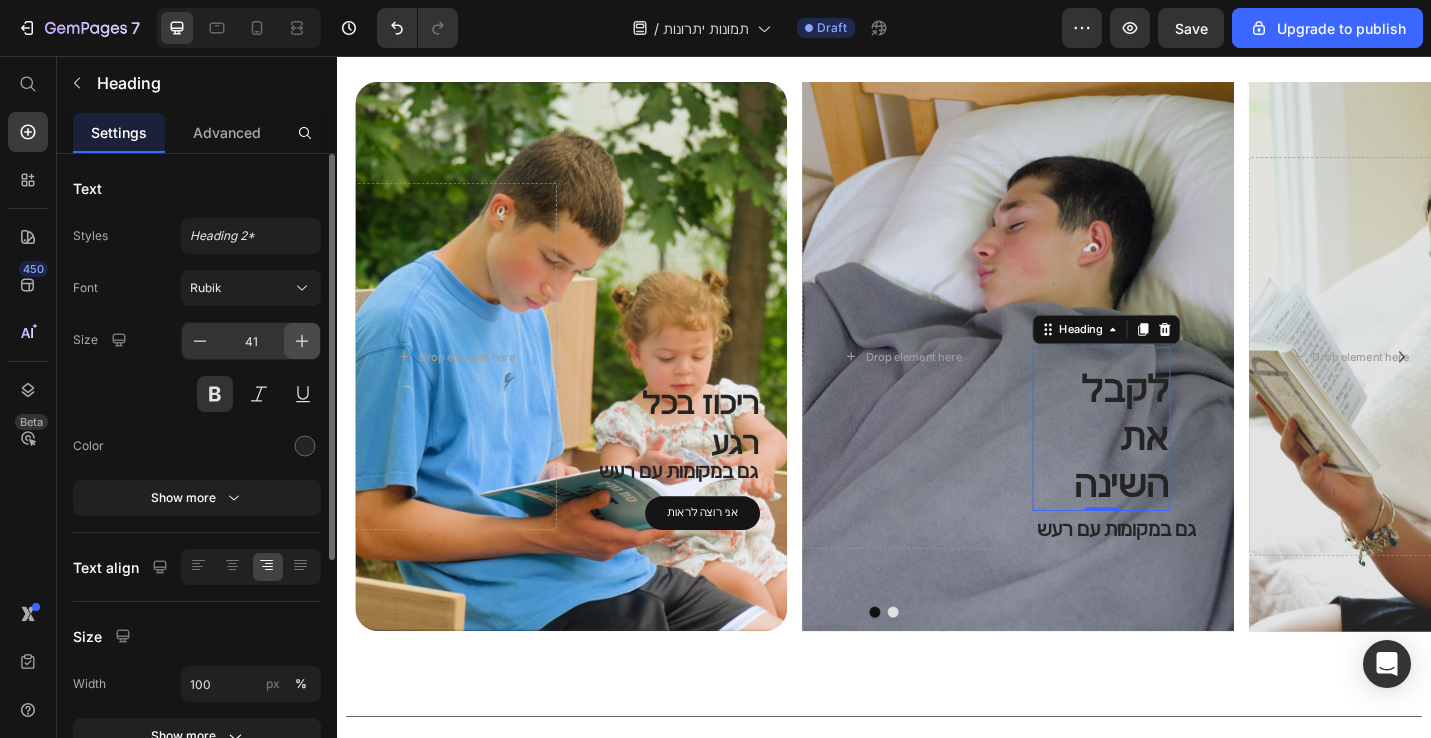 click 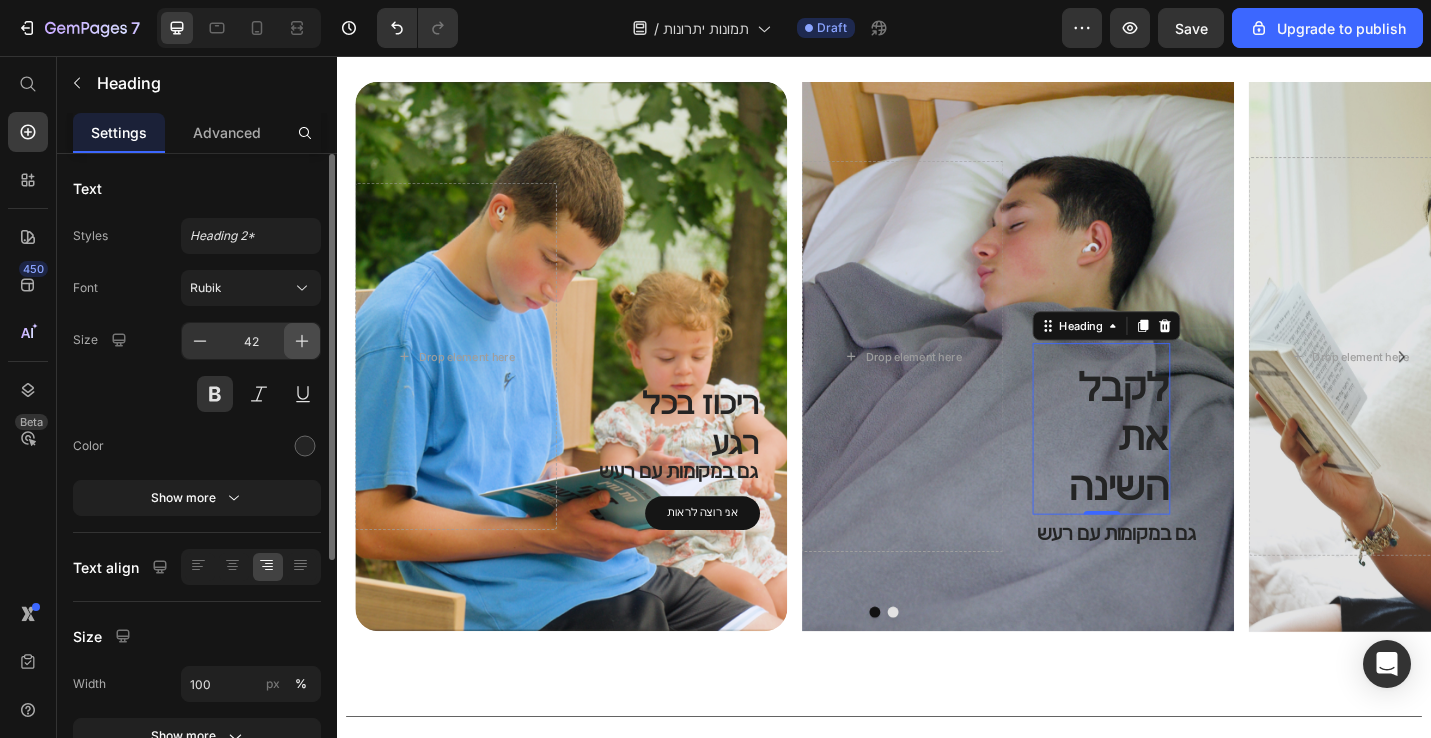 click 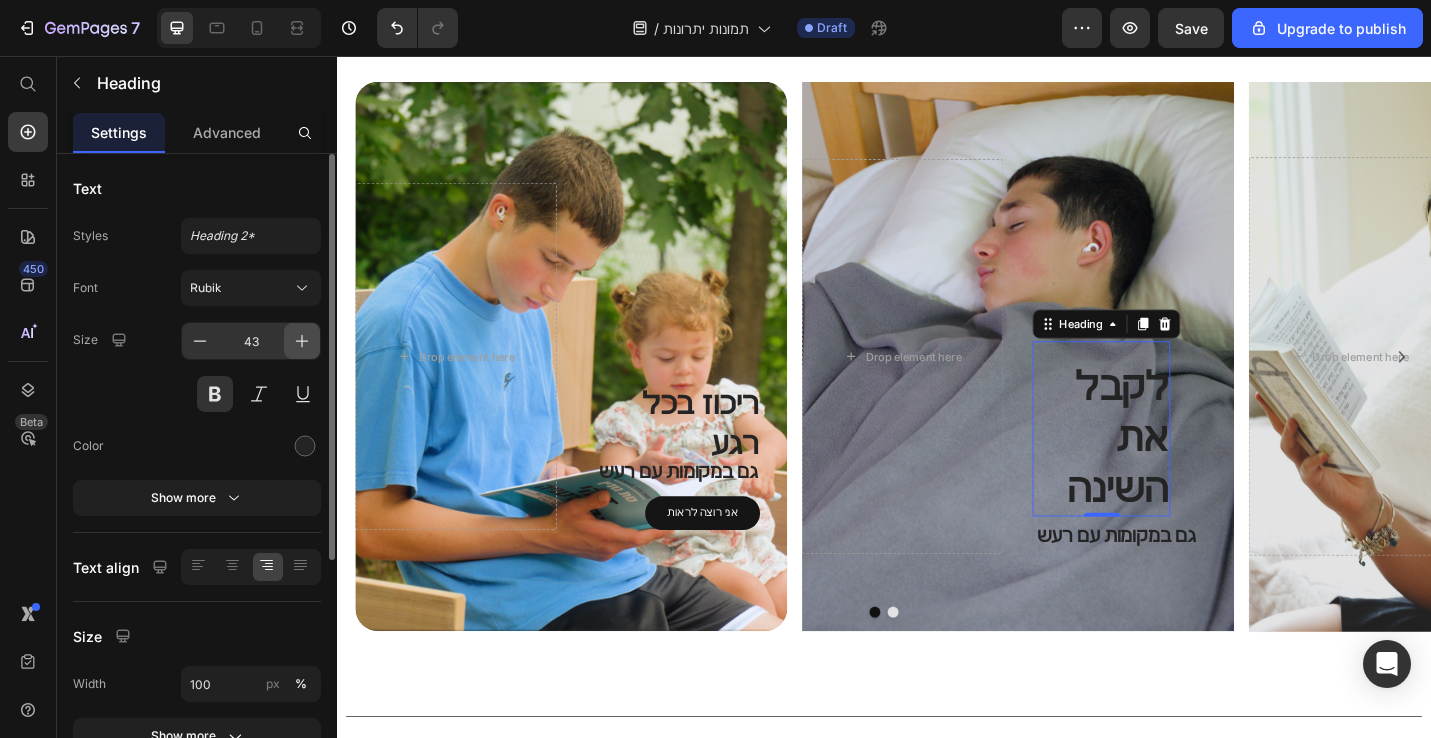 click 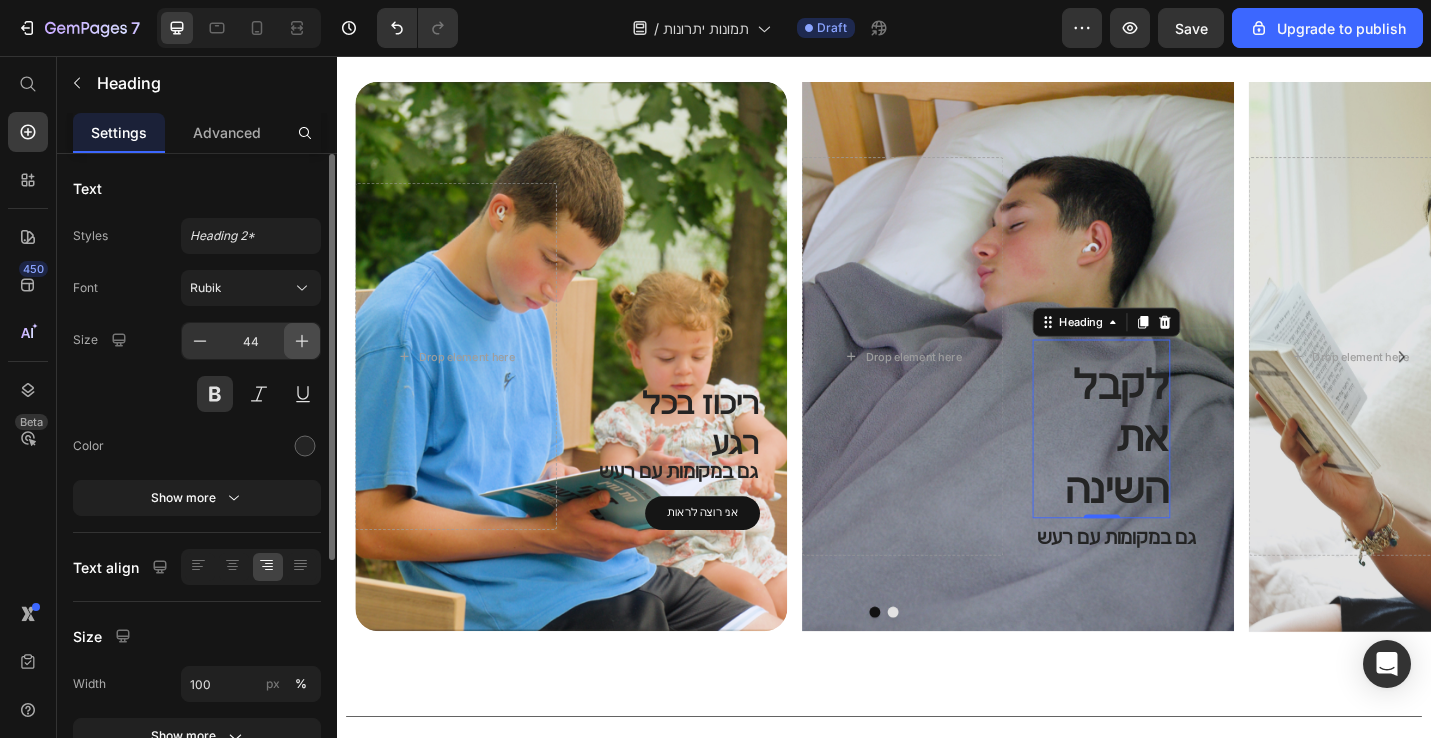click 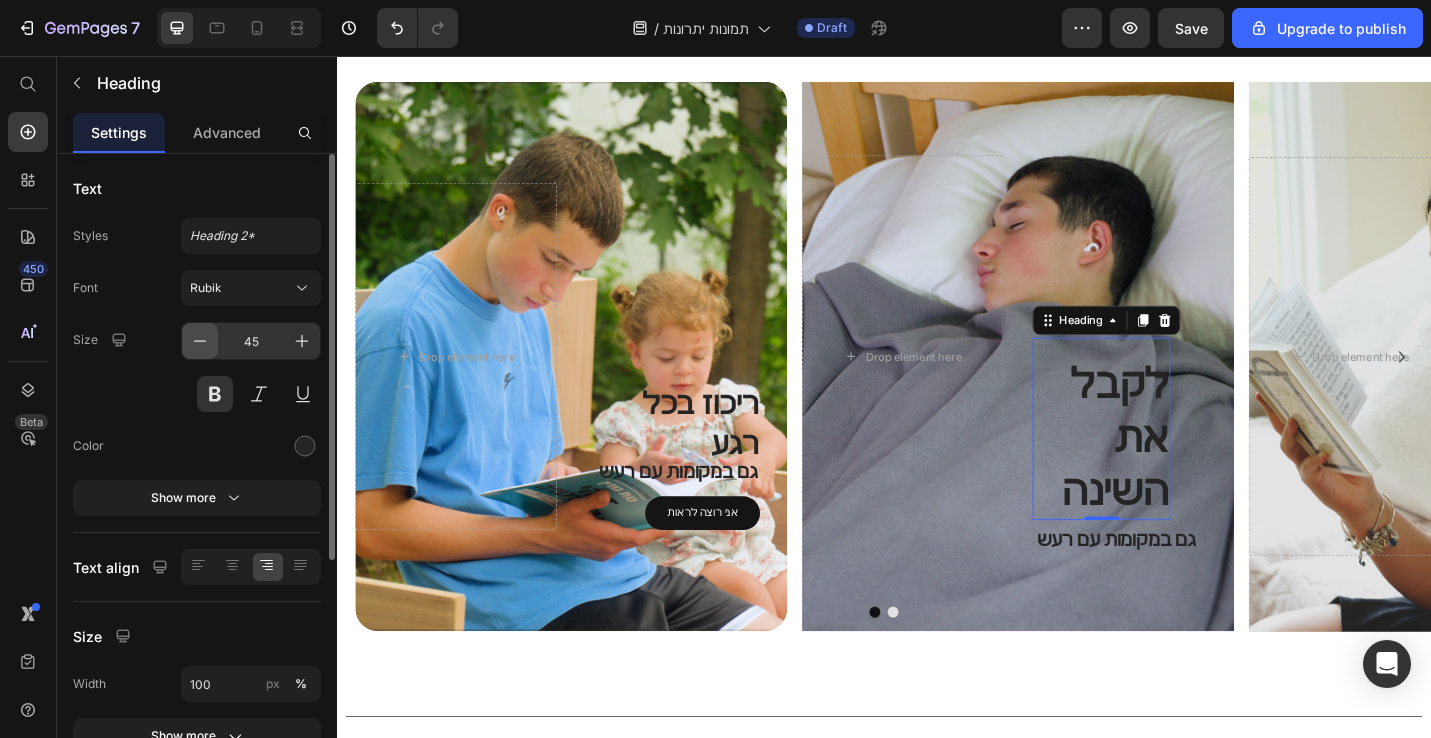 click 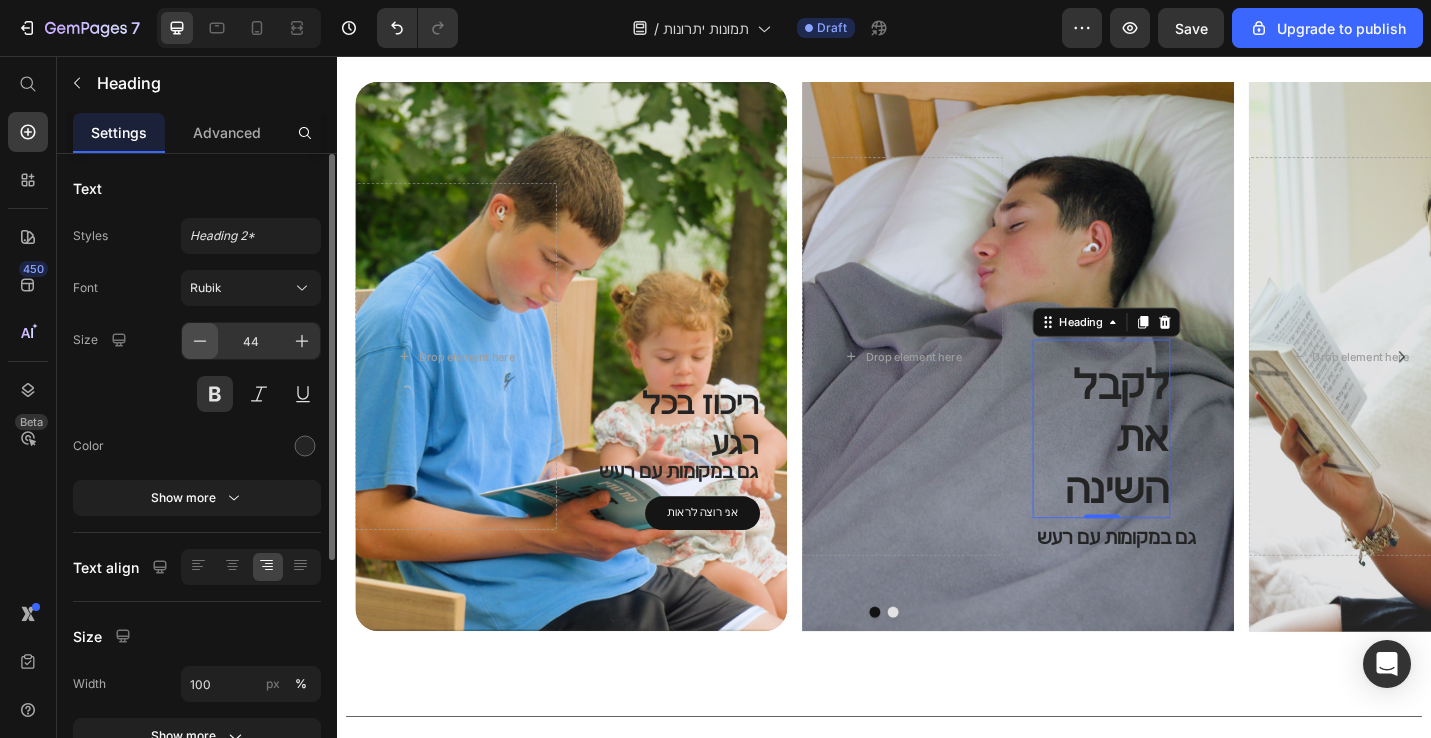 click 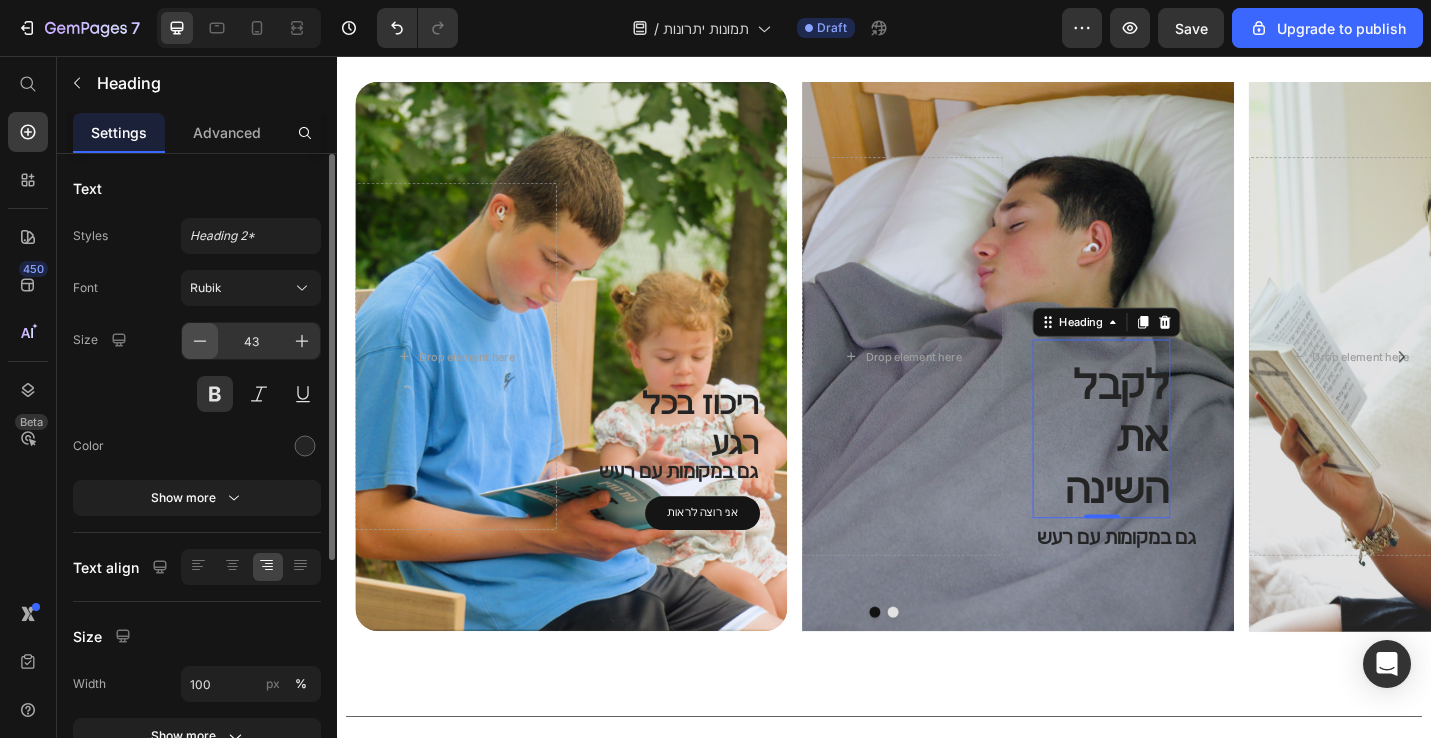 click 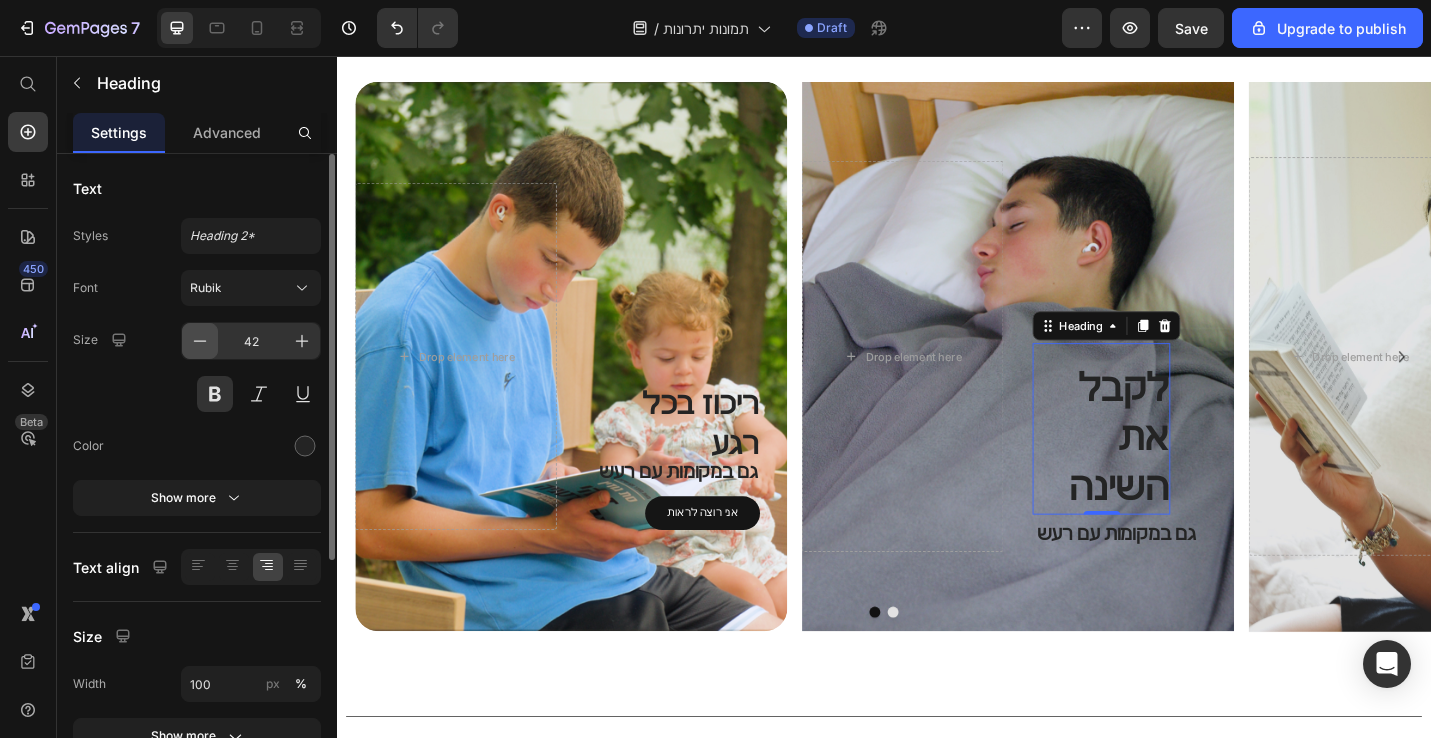 click 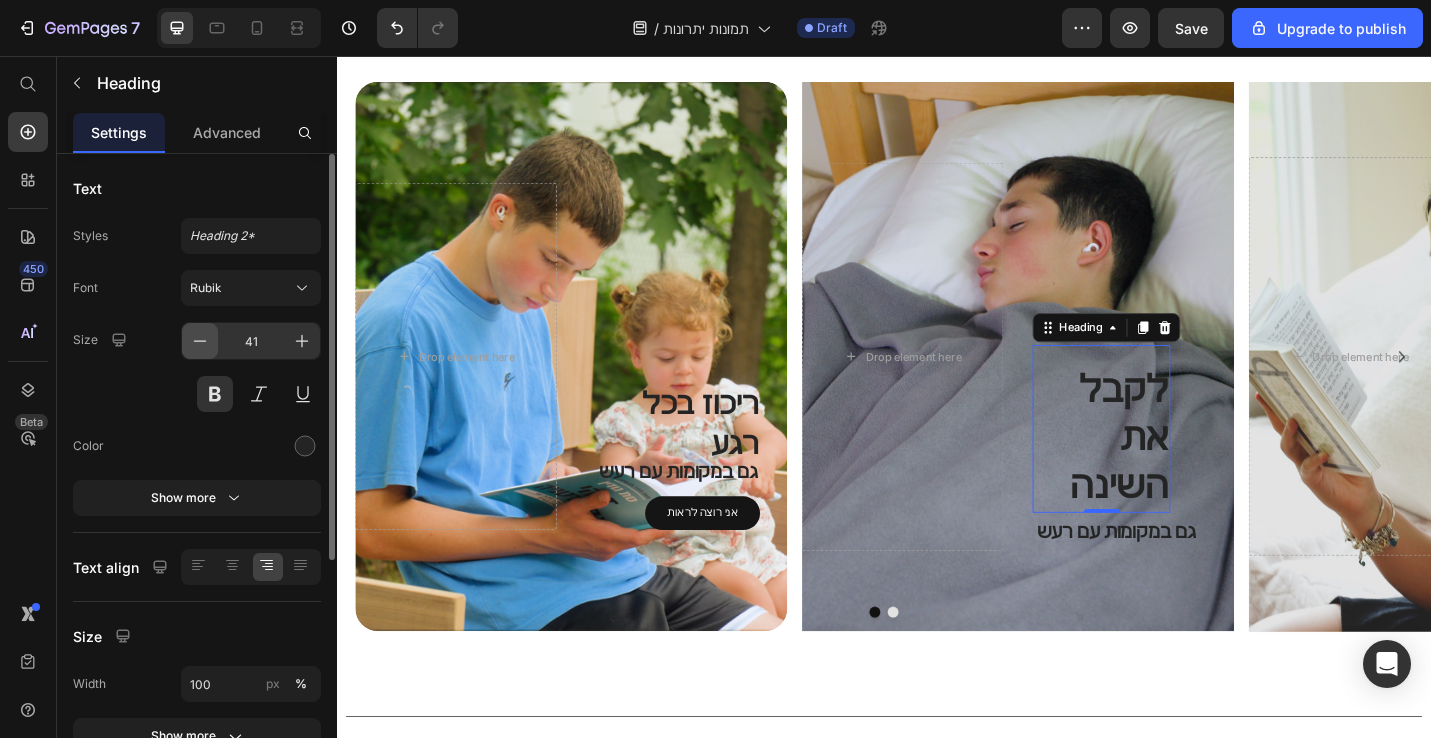 click 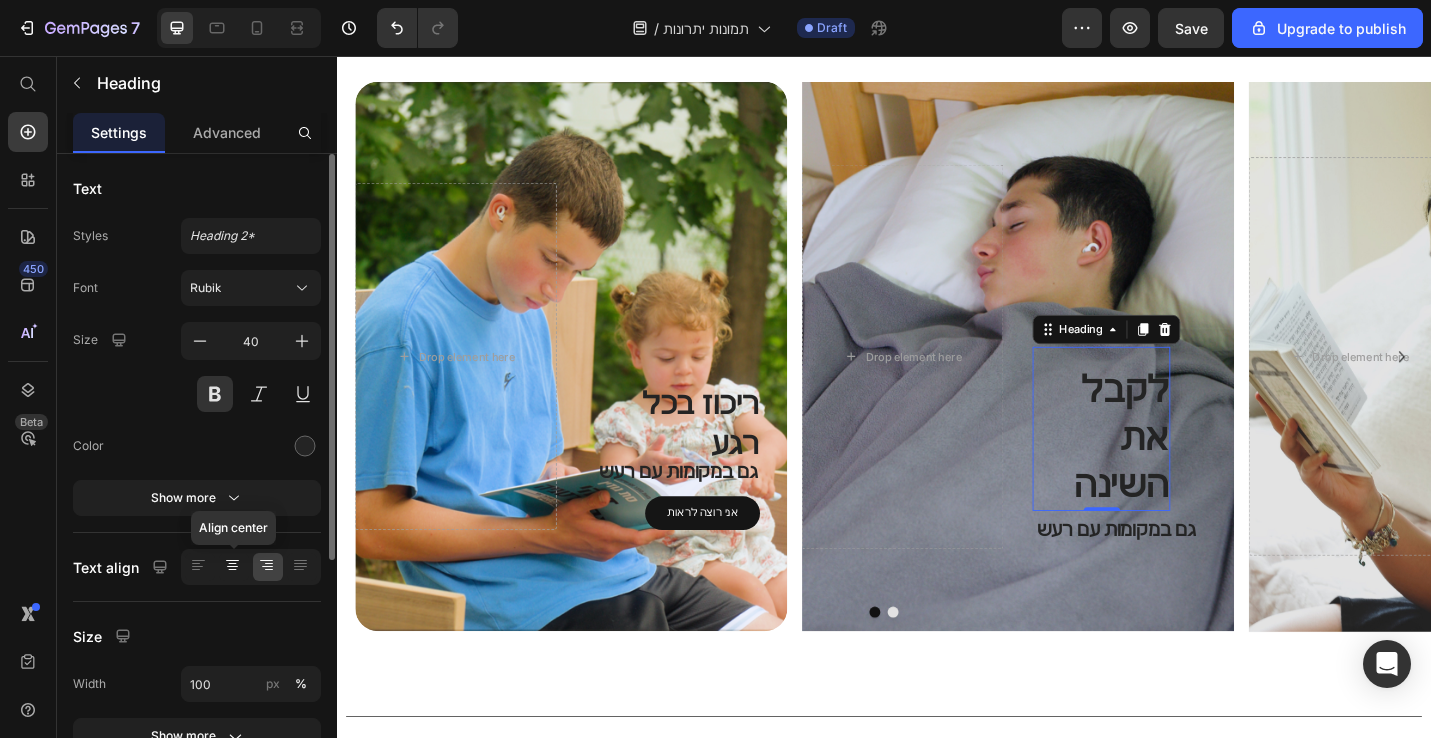 click 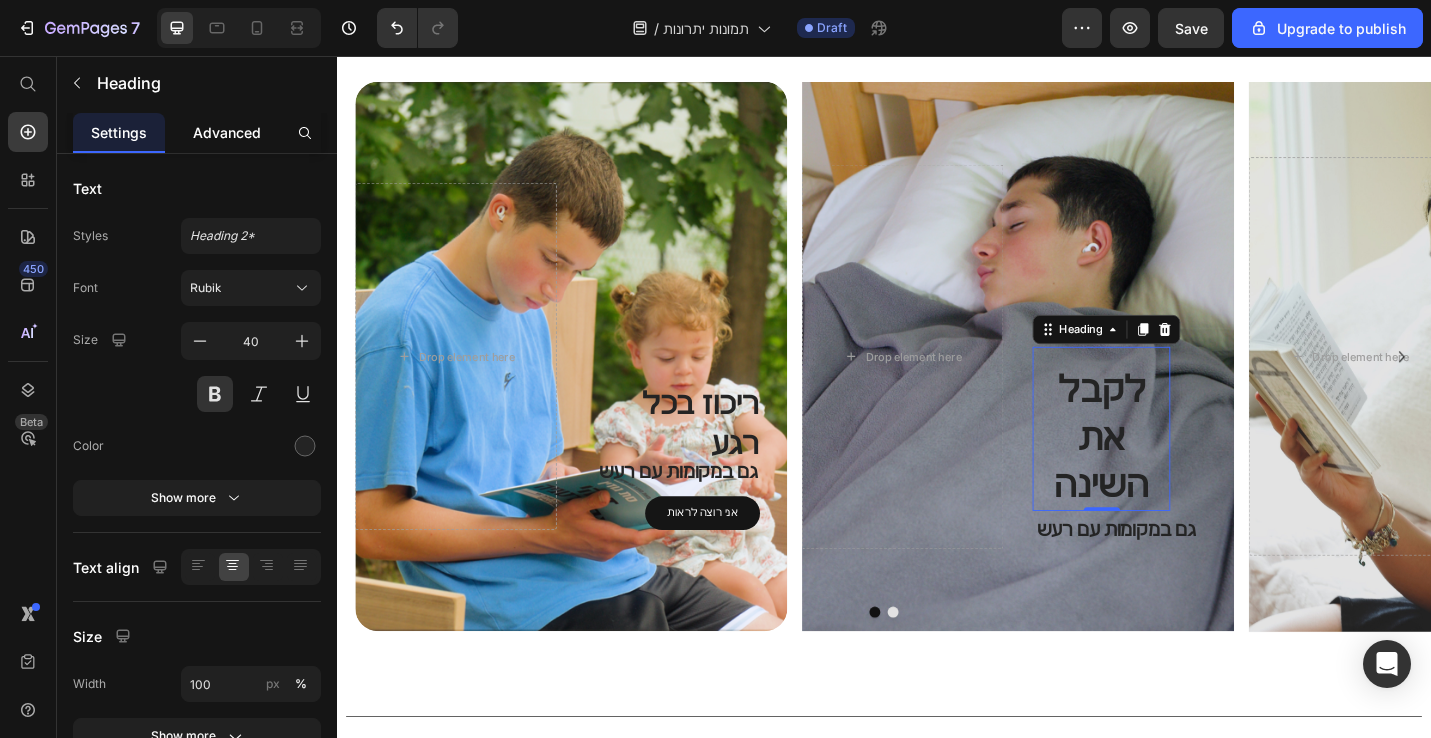 click on "Advanced" 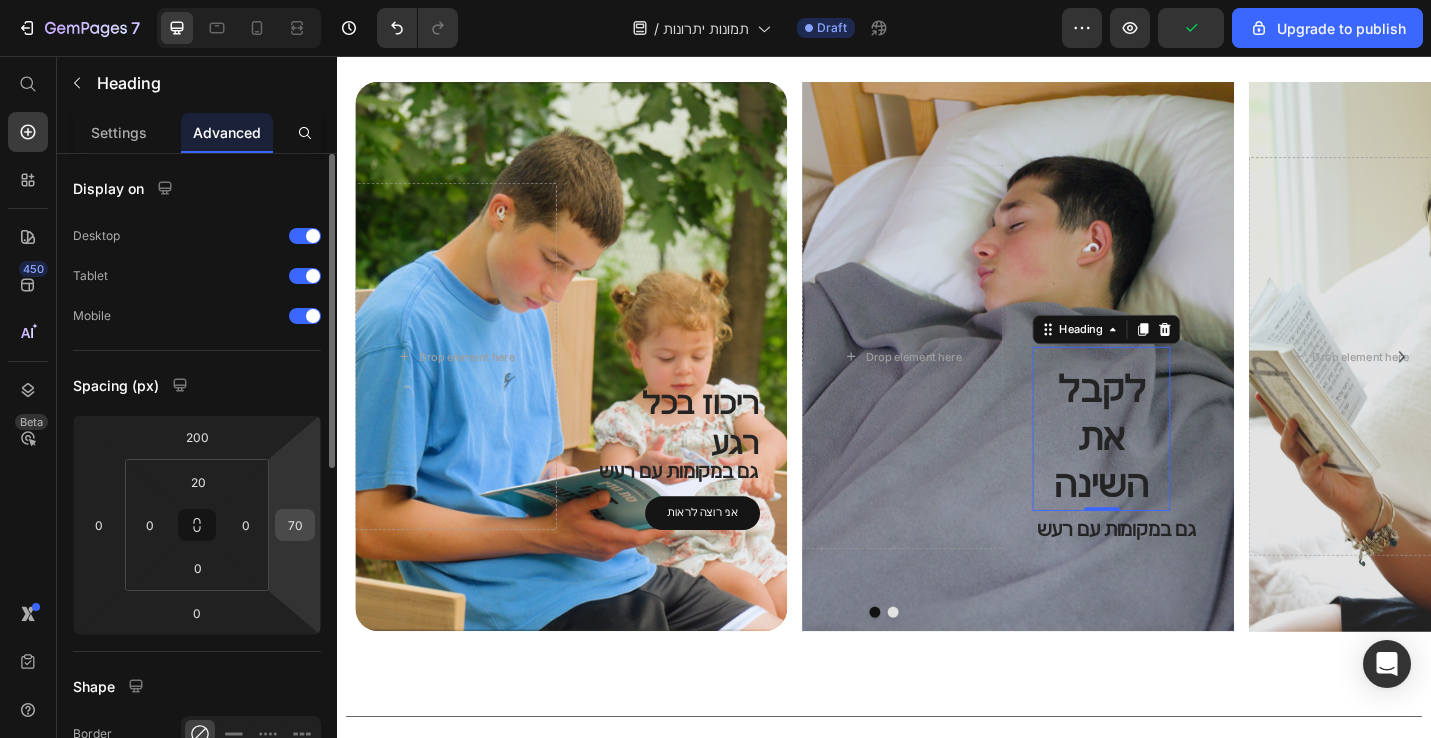 click on "70" at bounding box center (295, 525) 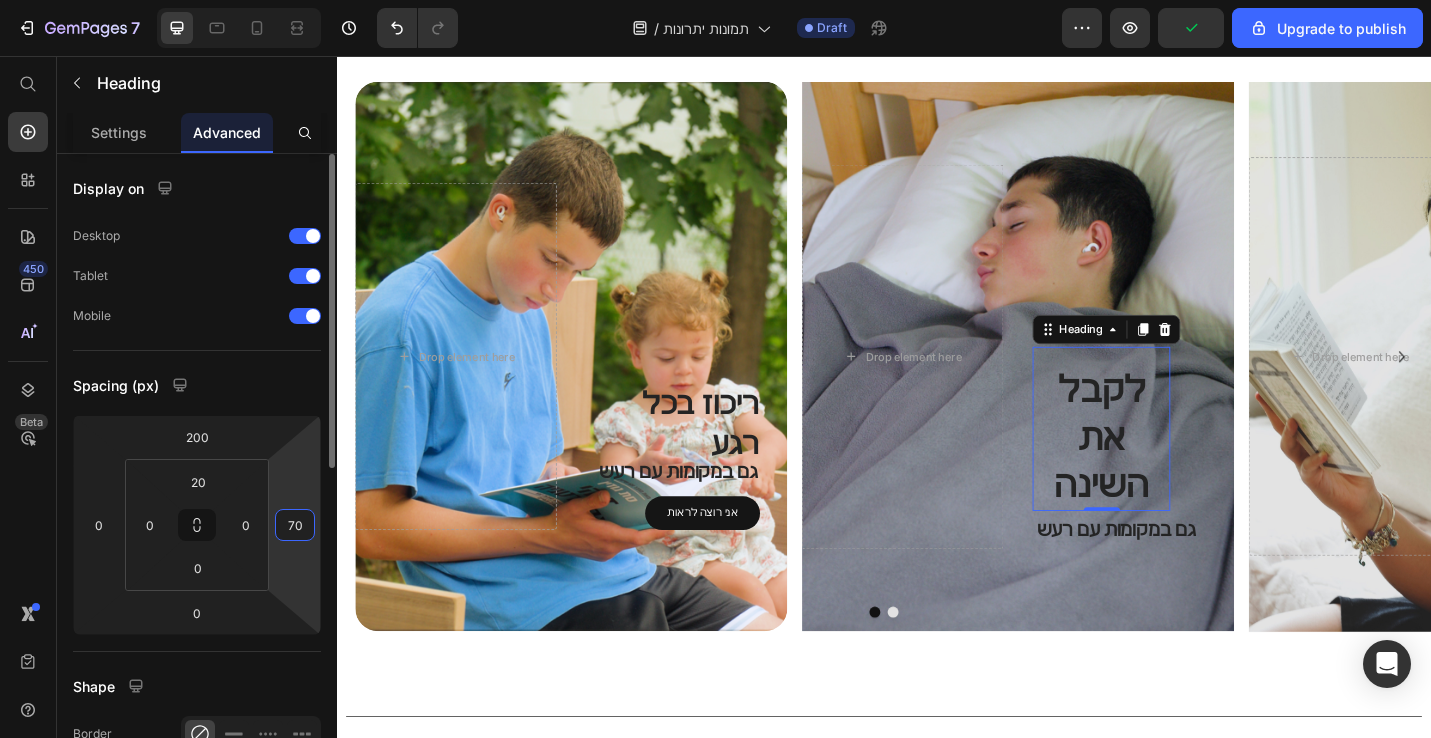 click on "70" at bounding box center [295, 525] 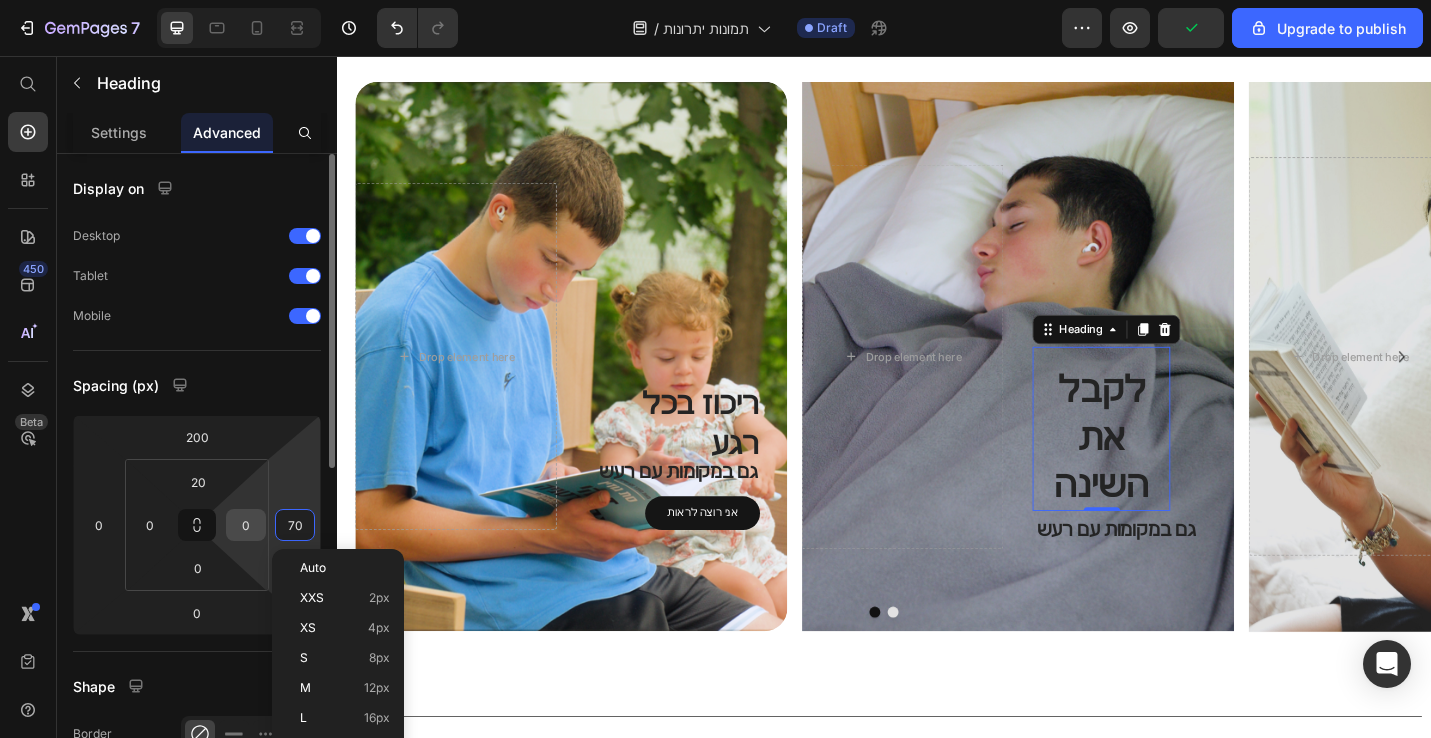 click on "0" at bounding box center (246, 525) 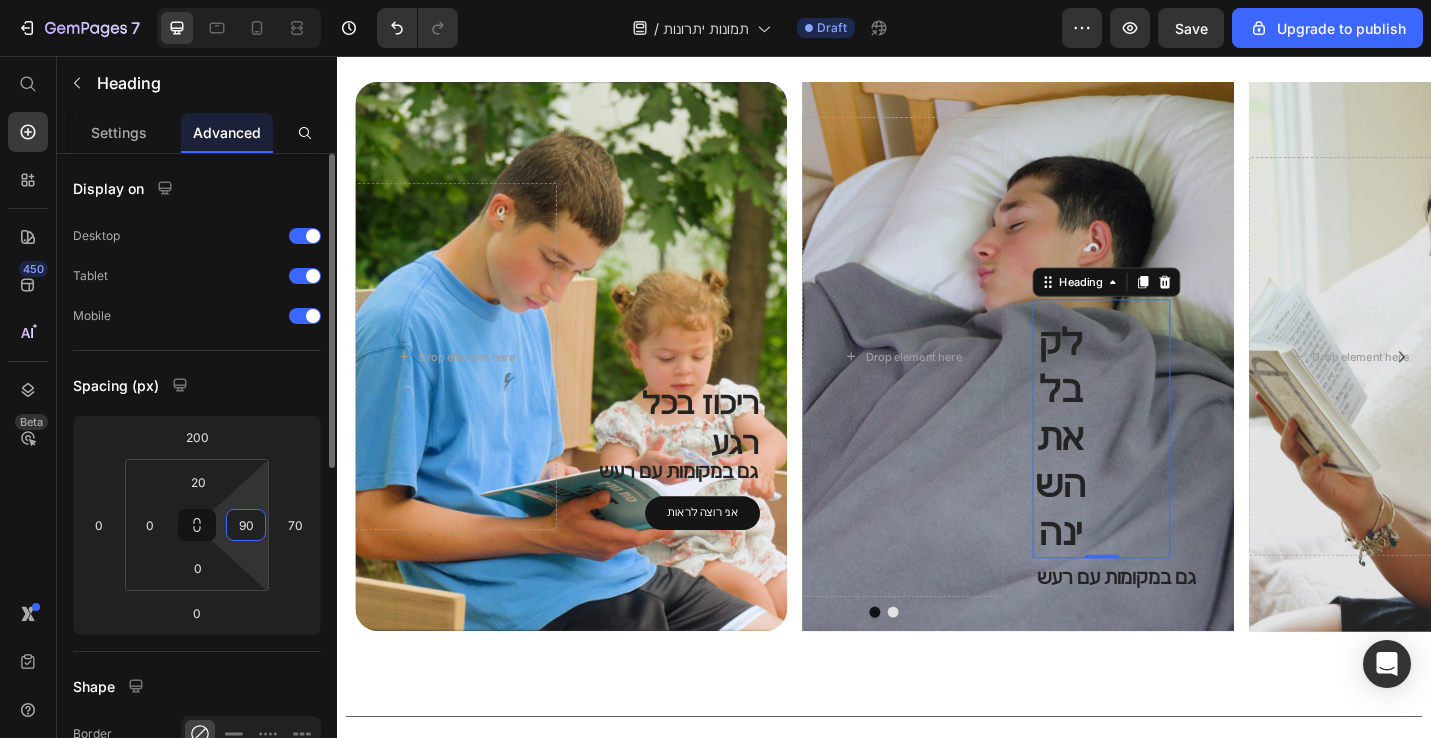 type on "0" 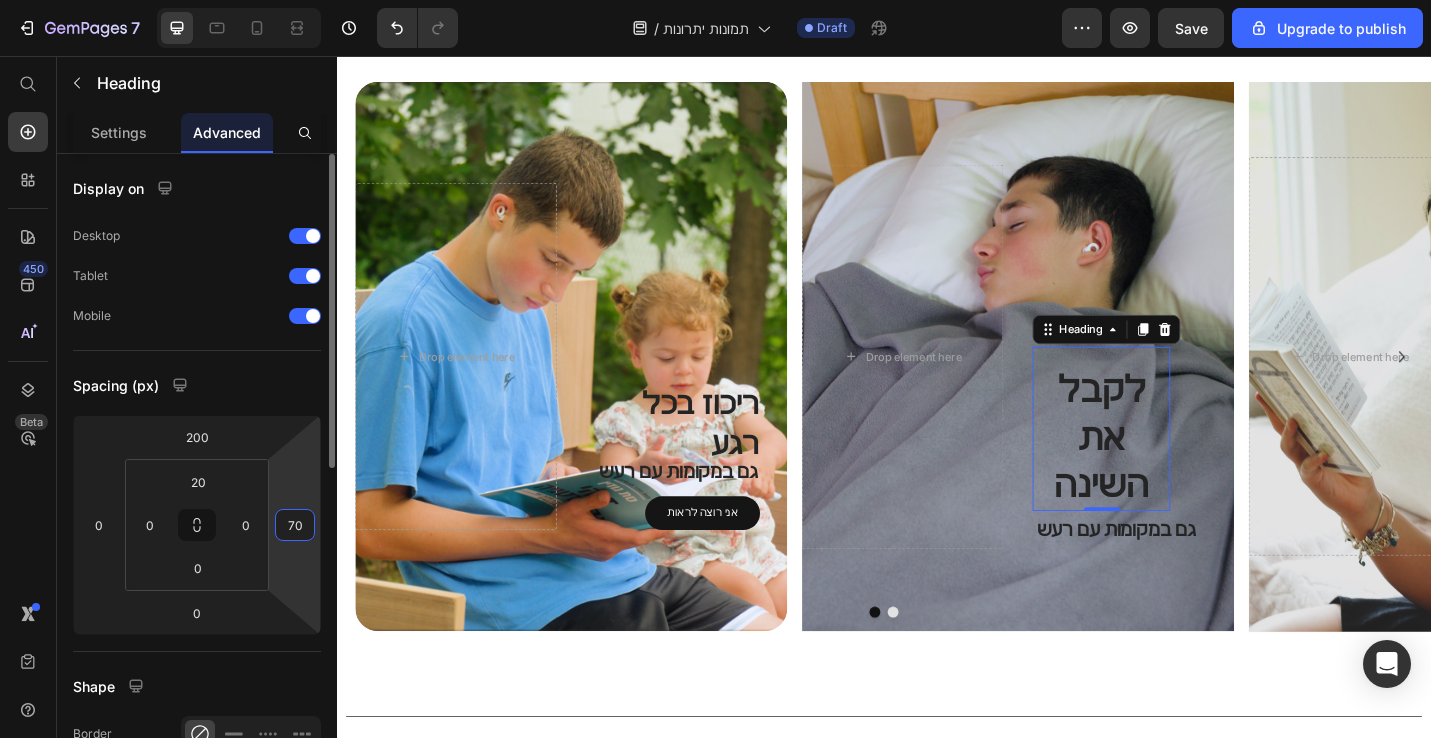 click on "70" at bounding box center (295, 525) 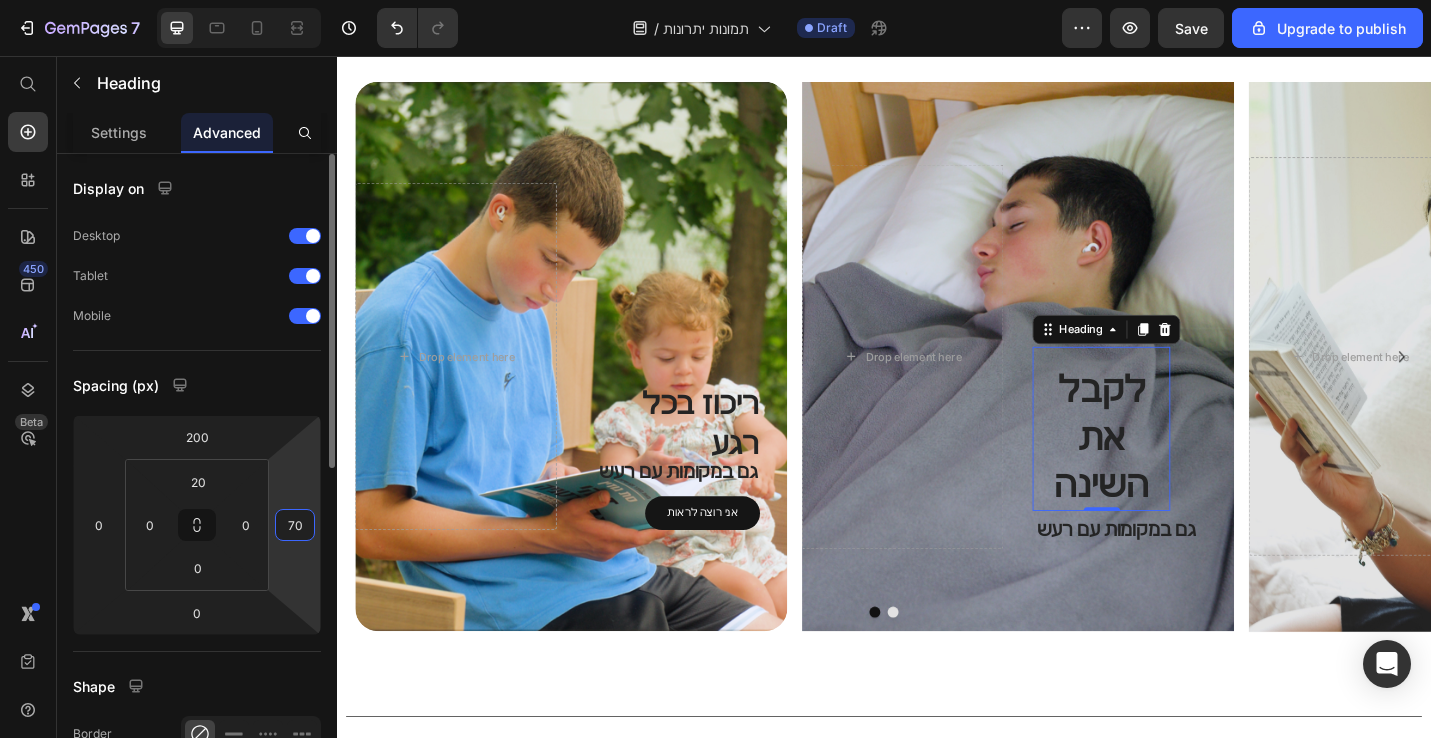 click on "70" at bounding box center [295, 525] 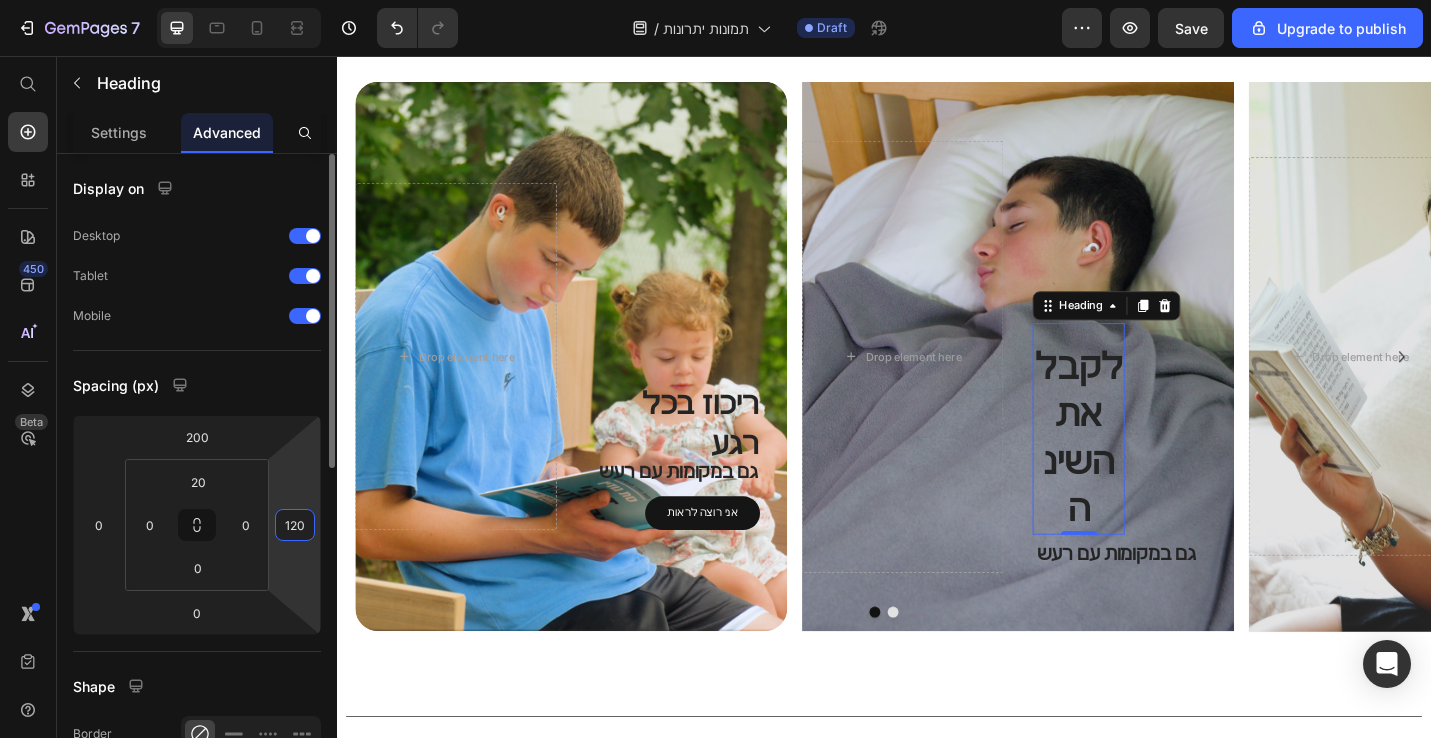 click on "120" at bounding box center [295, 525] 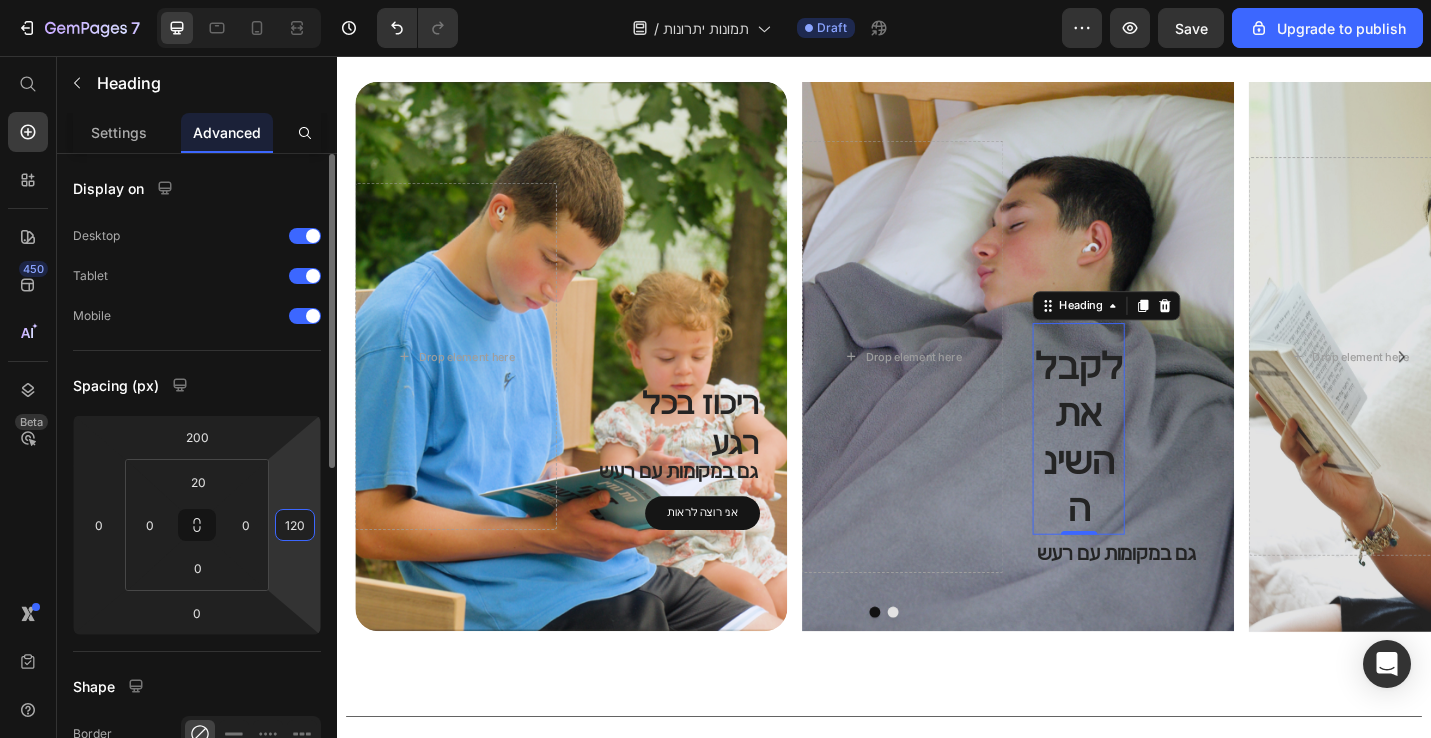 click on "120" at bounding box center (295, 525) 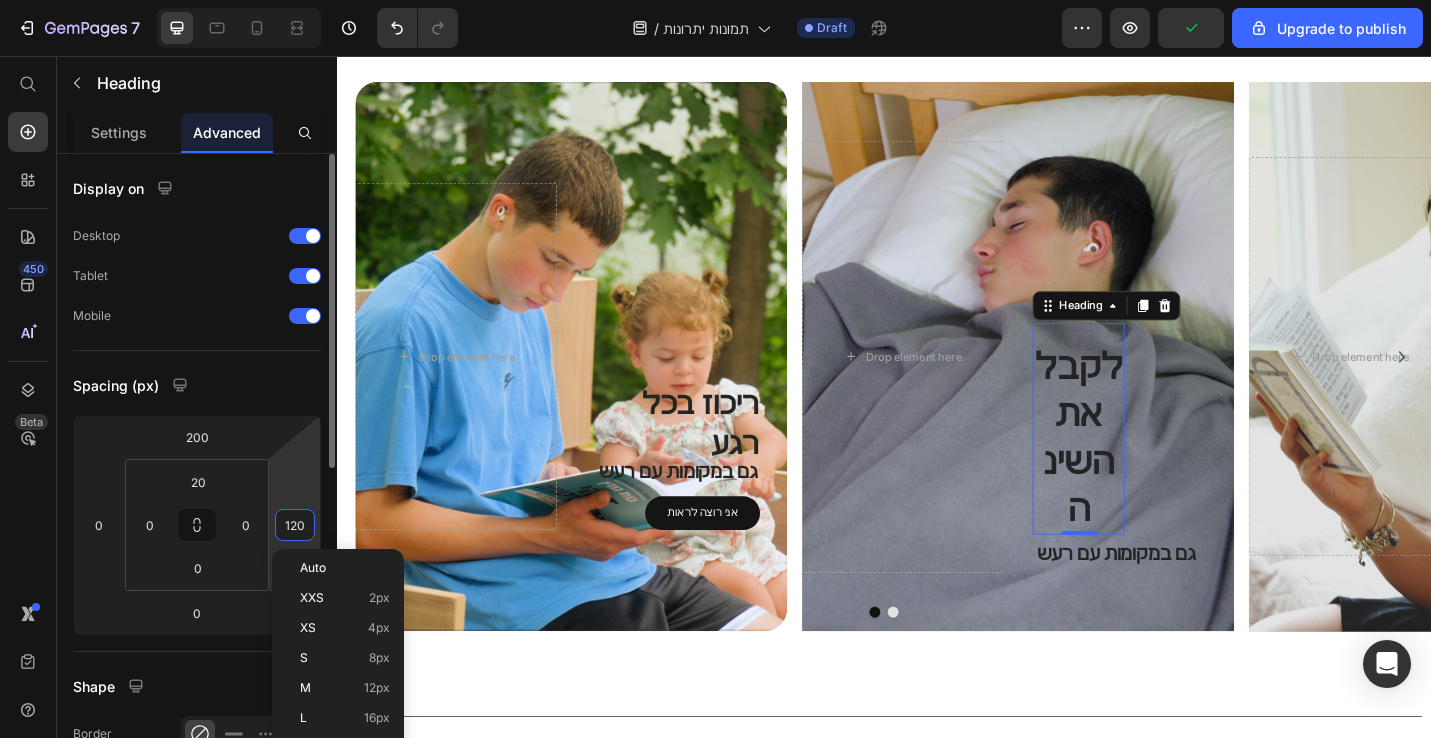 type on "0" 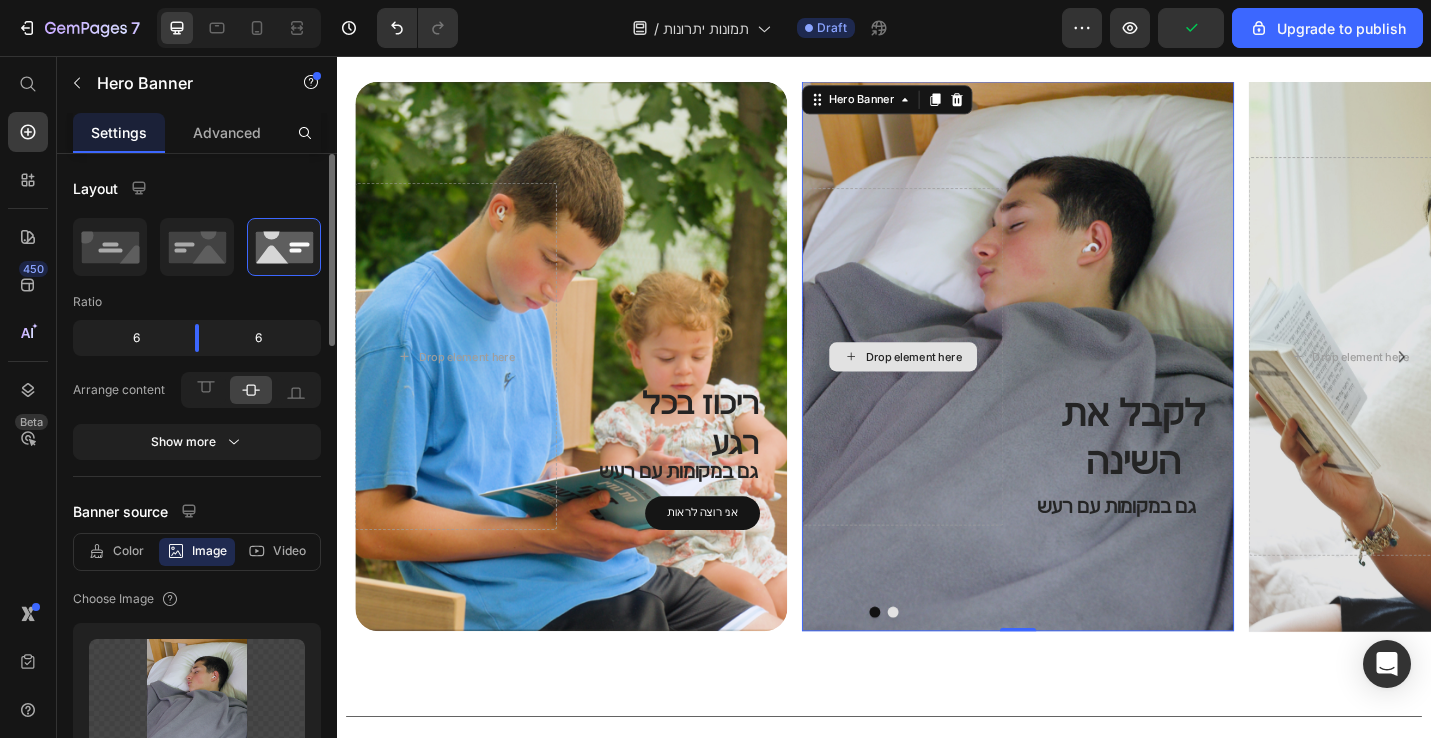 click on "Drop element here" at bounding box center (957, 386) 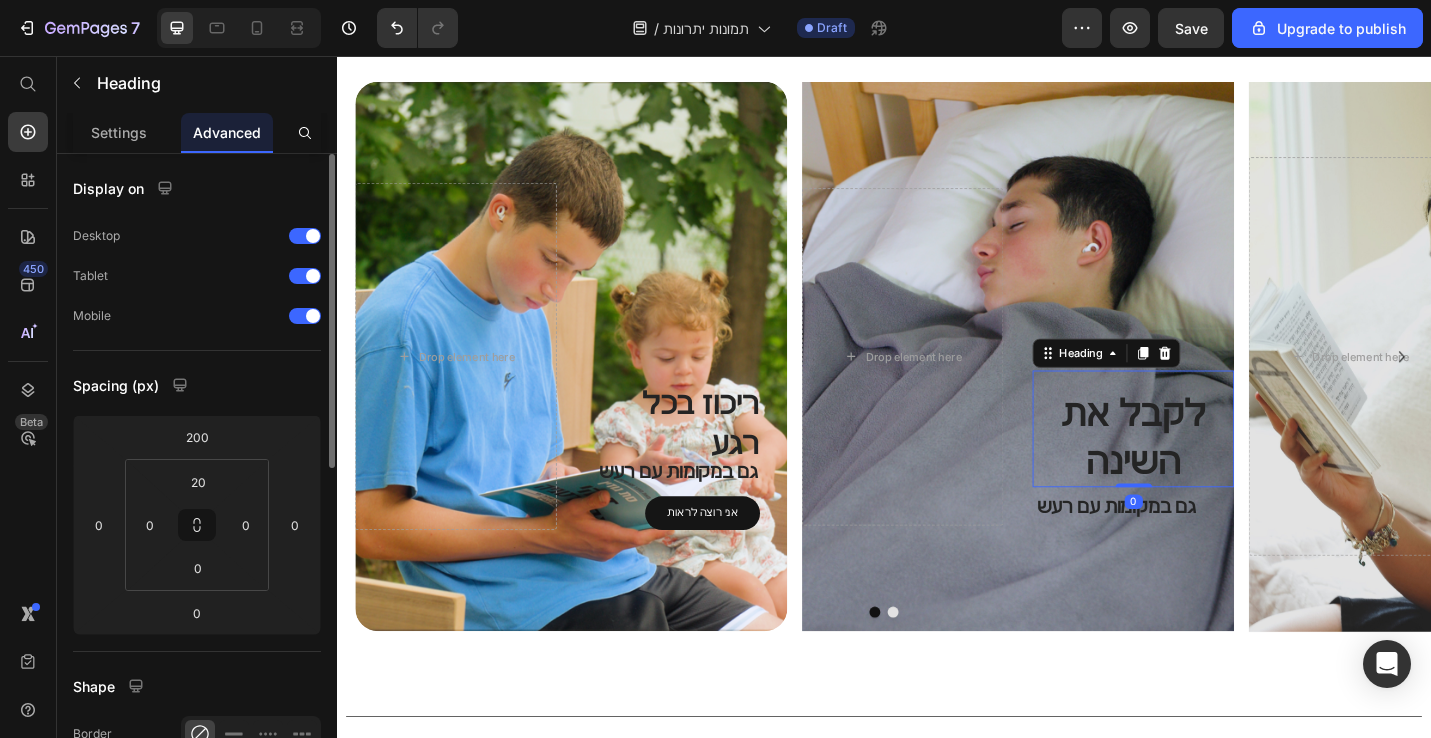 click on "לקבל את השינה" at bounding box center (1210, 475) 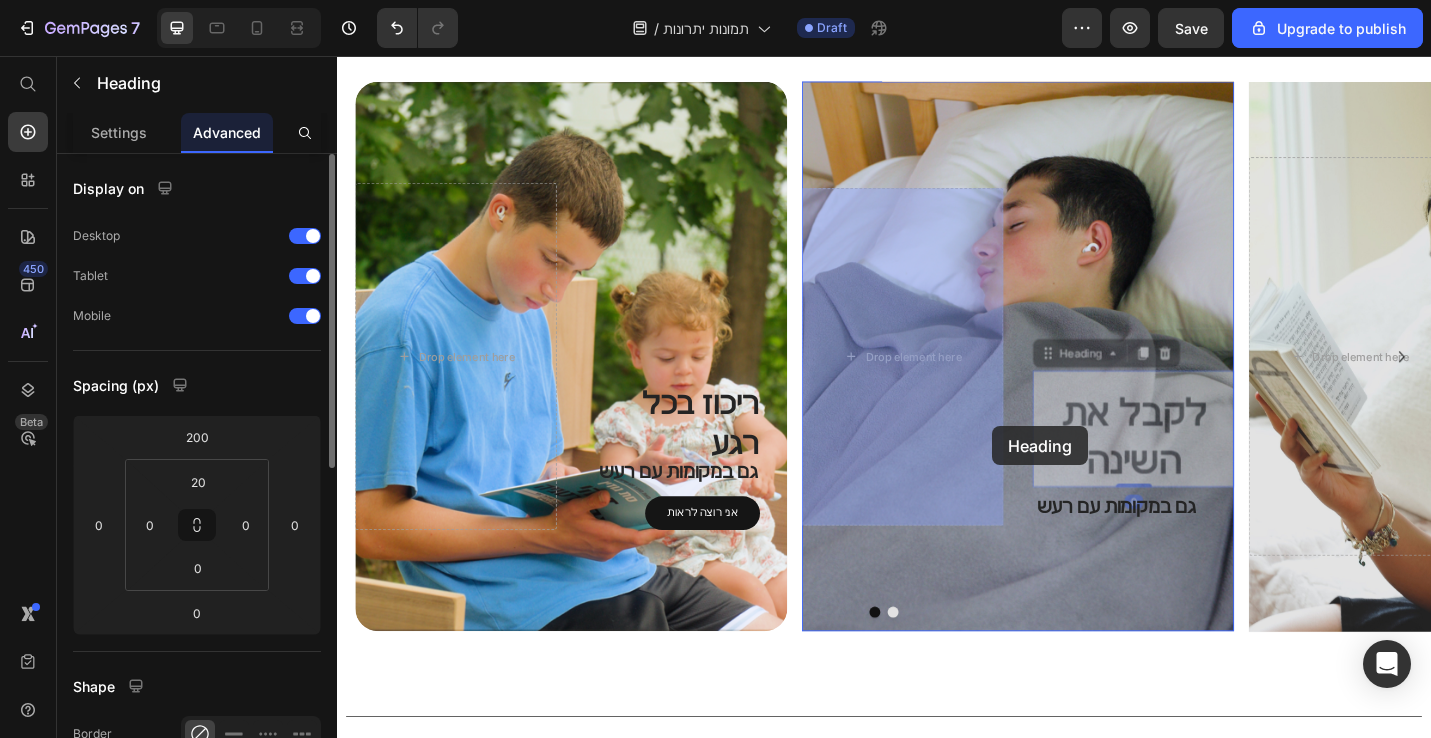 drag, startPoint x: 1124, startPoint y: 378, endPoint x: 1056, endPoint y: 459, distance: 105.75916 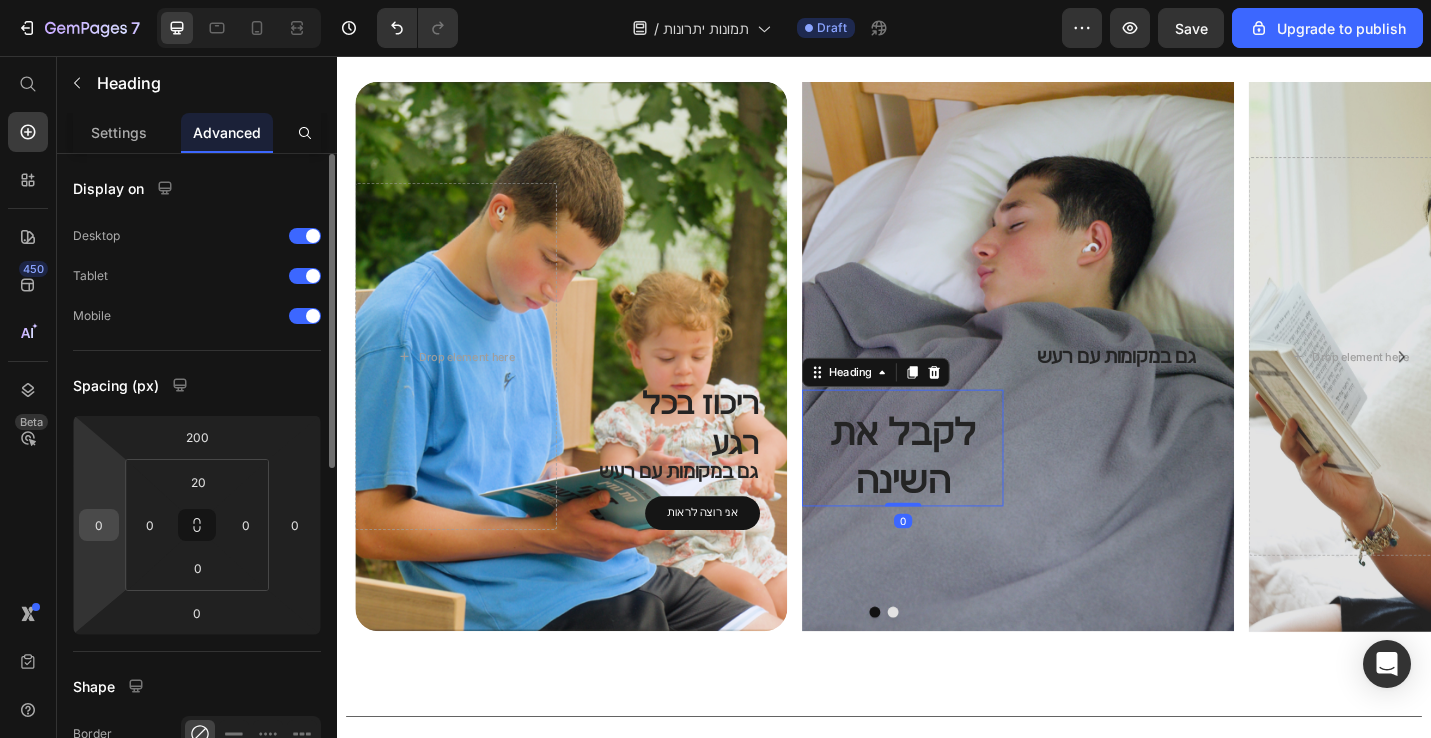 click on "0" at bounding box center [99, 525] 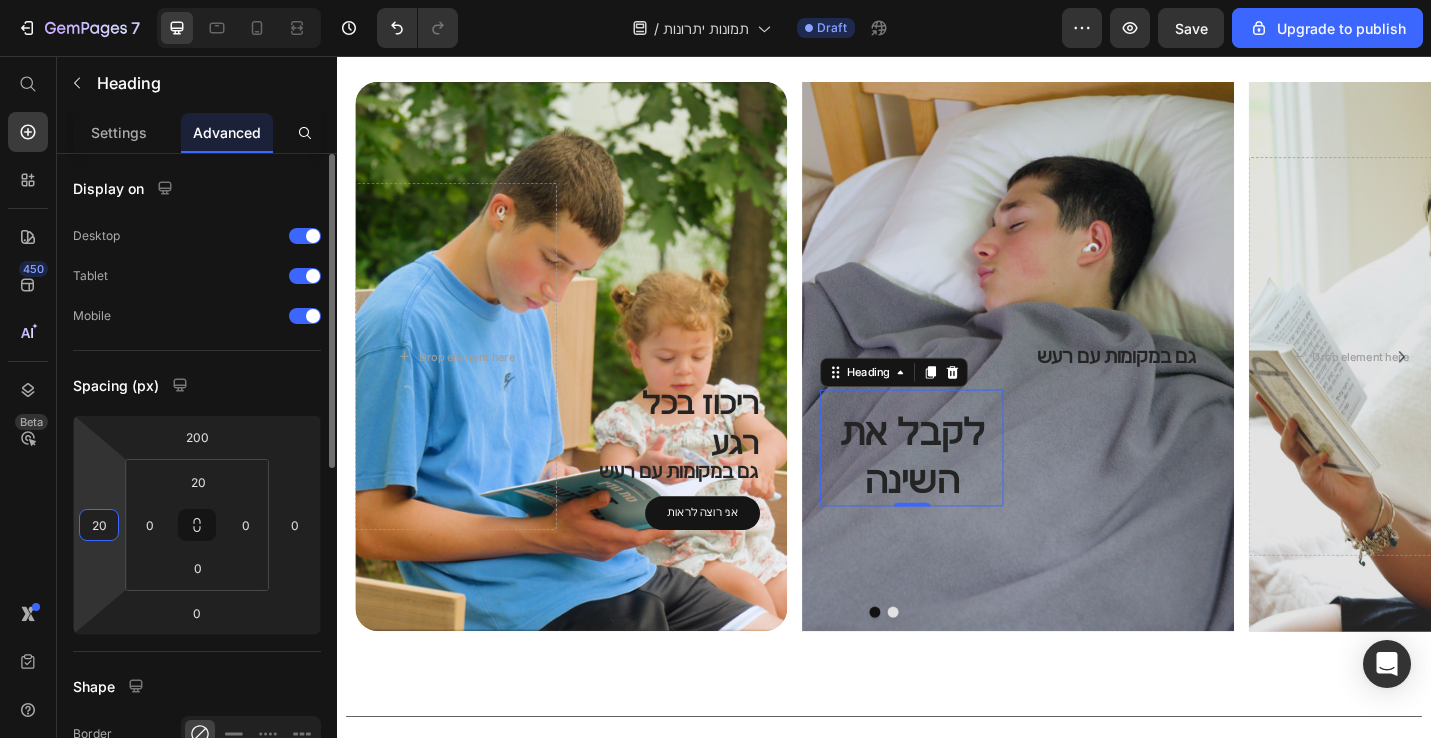 type on "2" 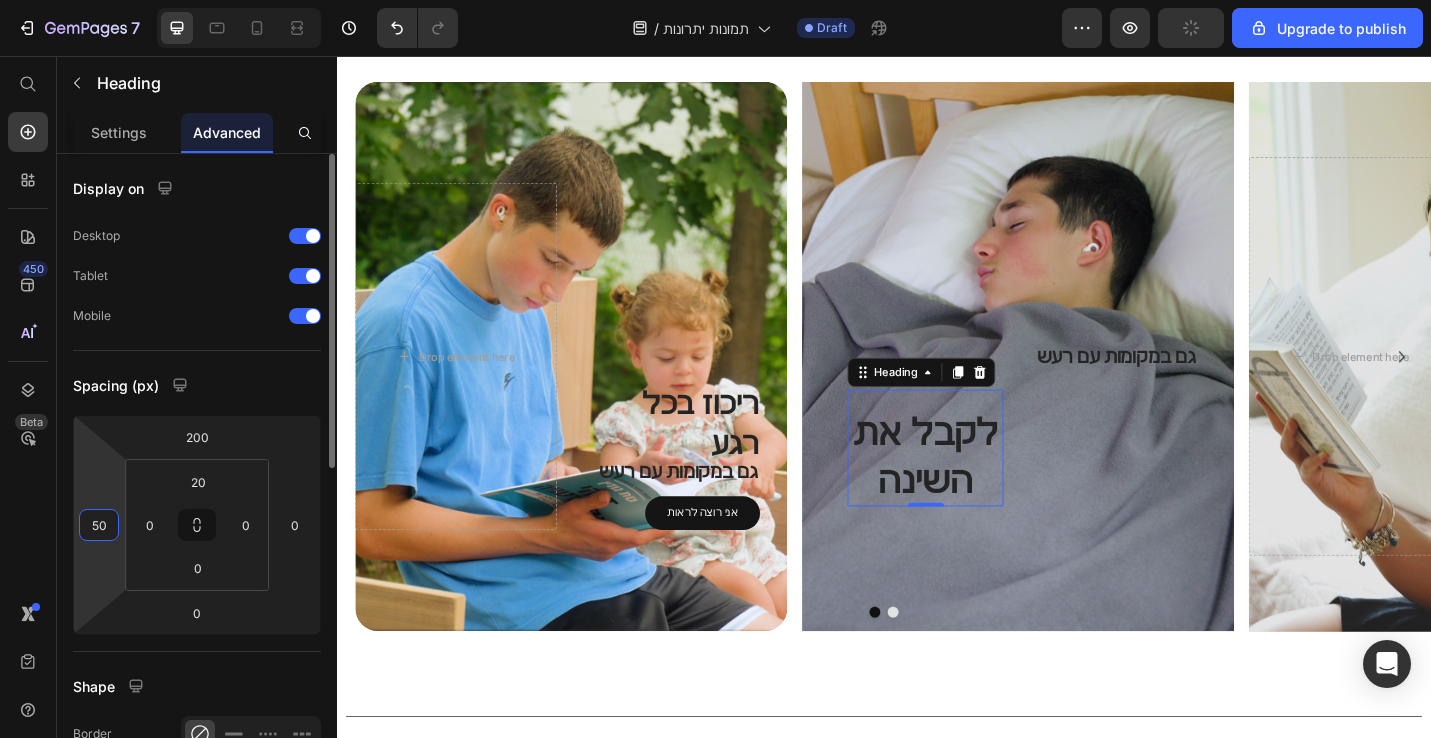 type on "5" 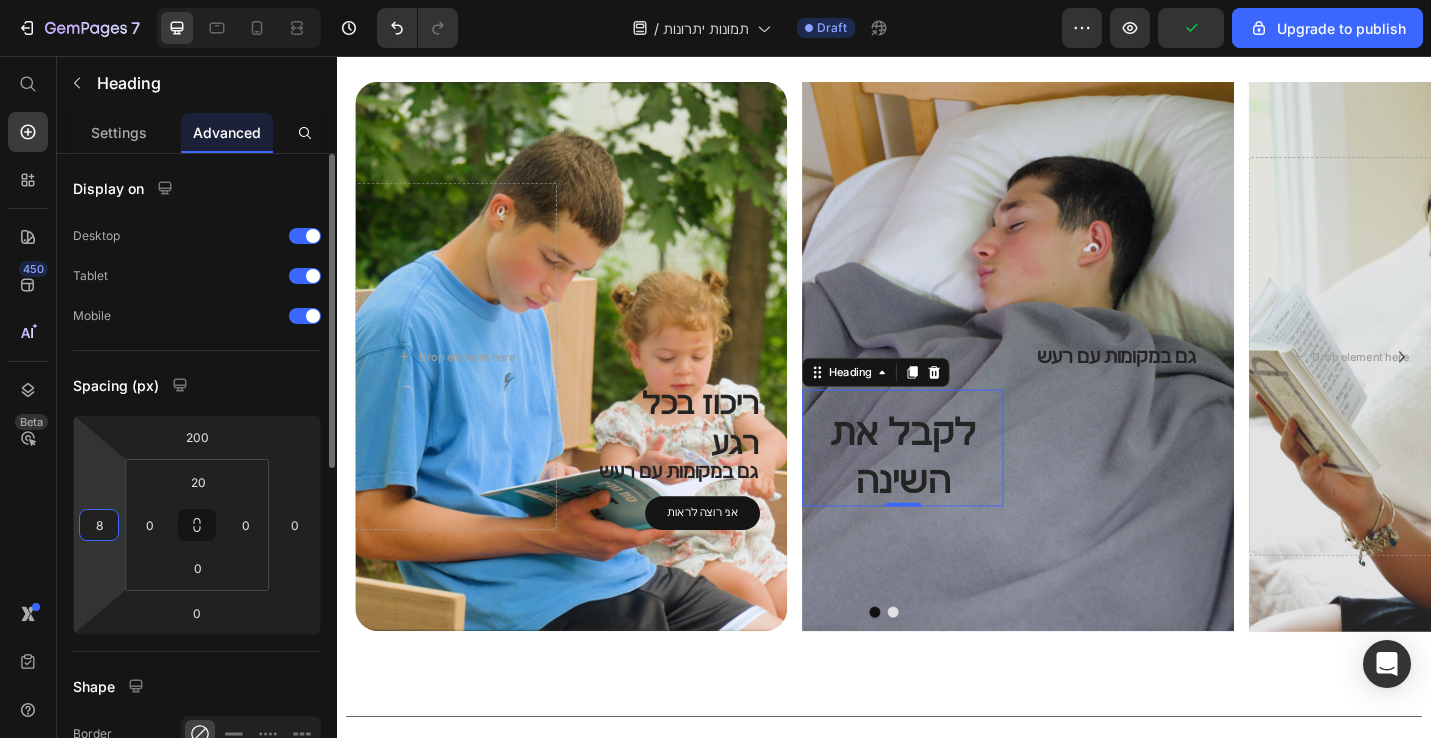 type on "80" 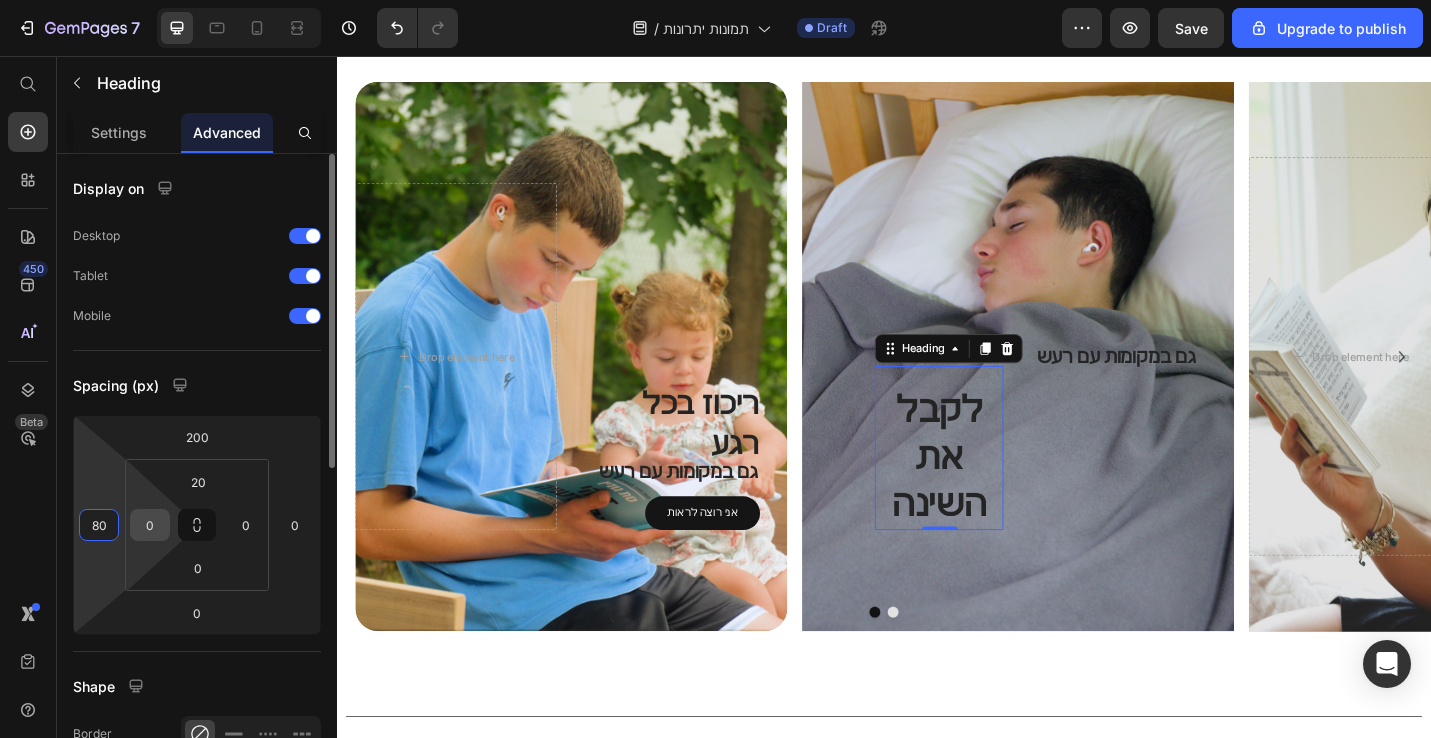 type 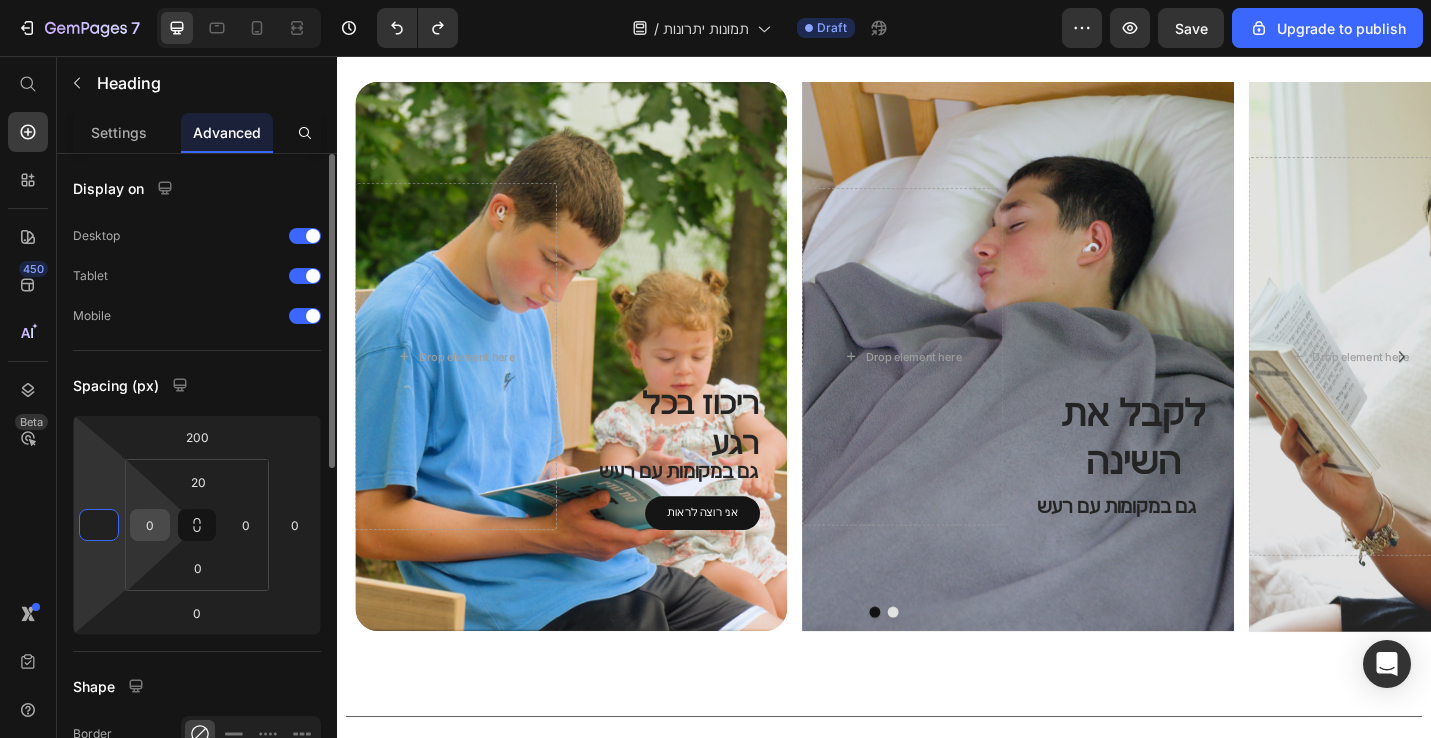 type on "70" 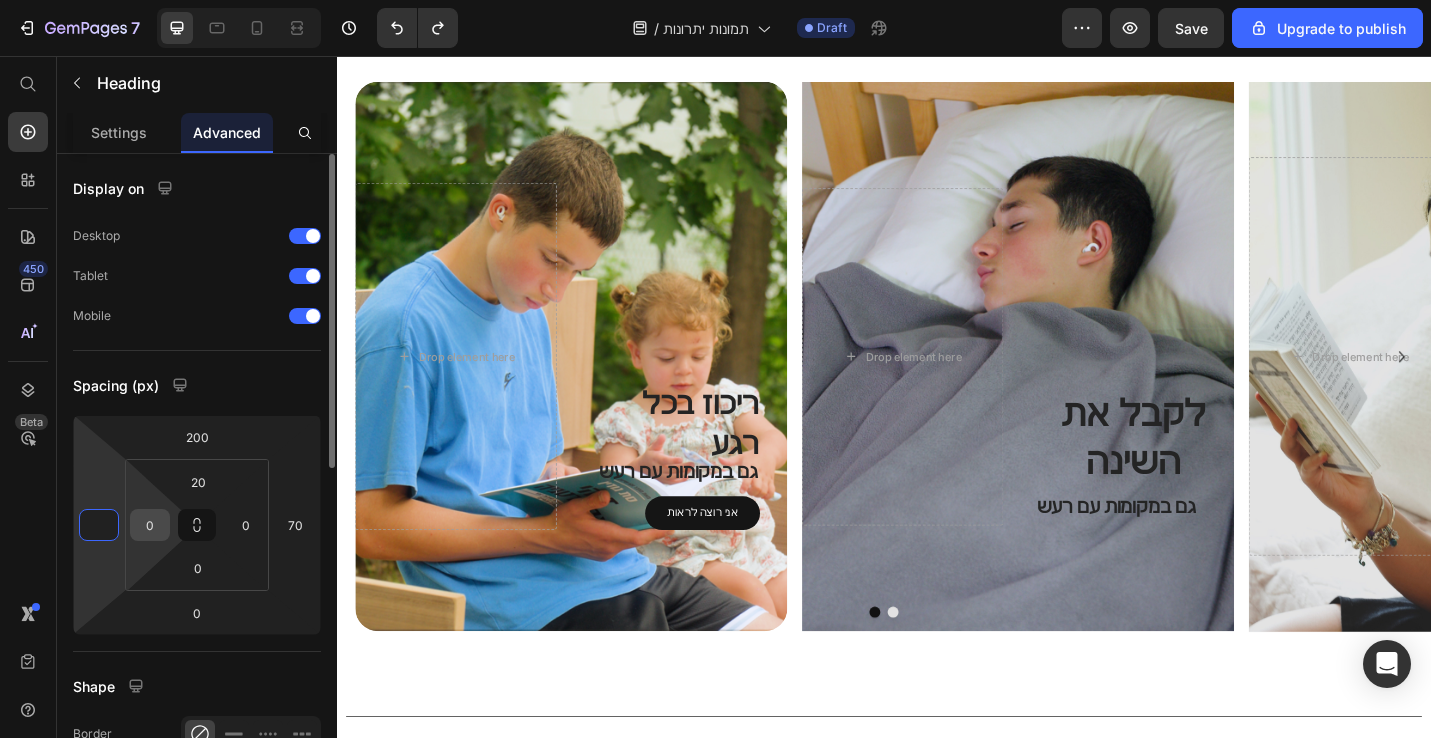 type on "50" 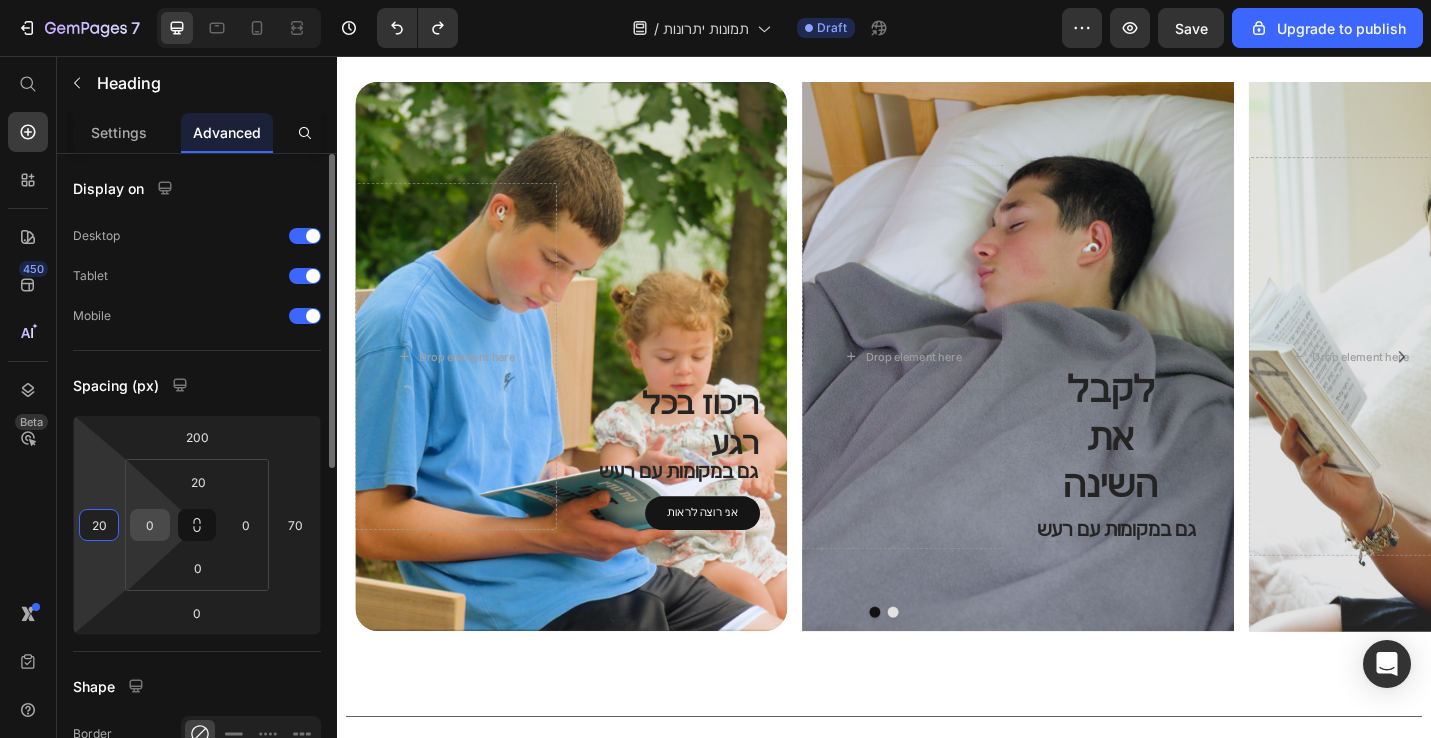 type on "0" 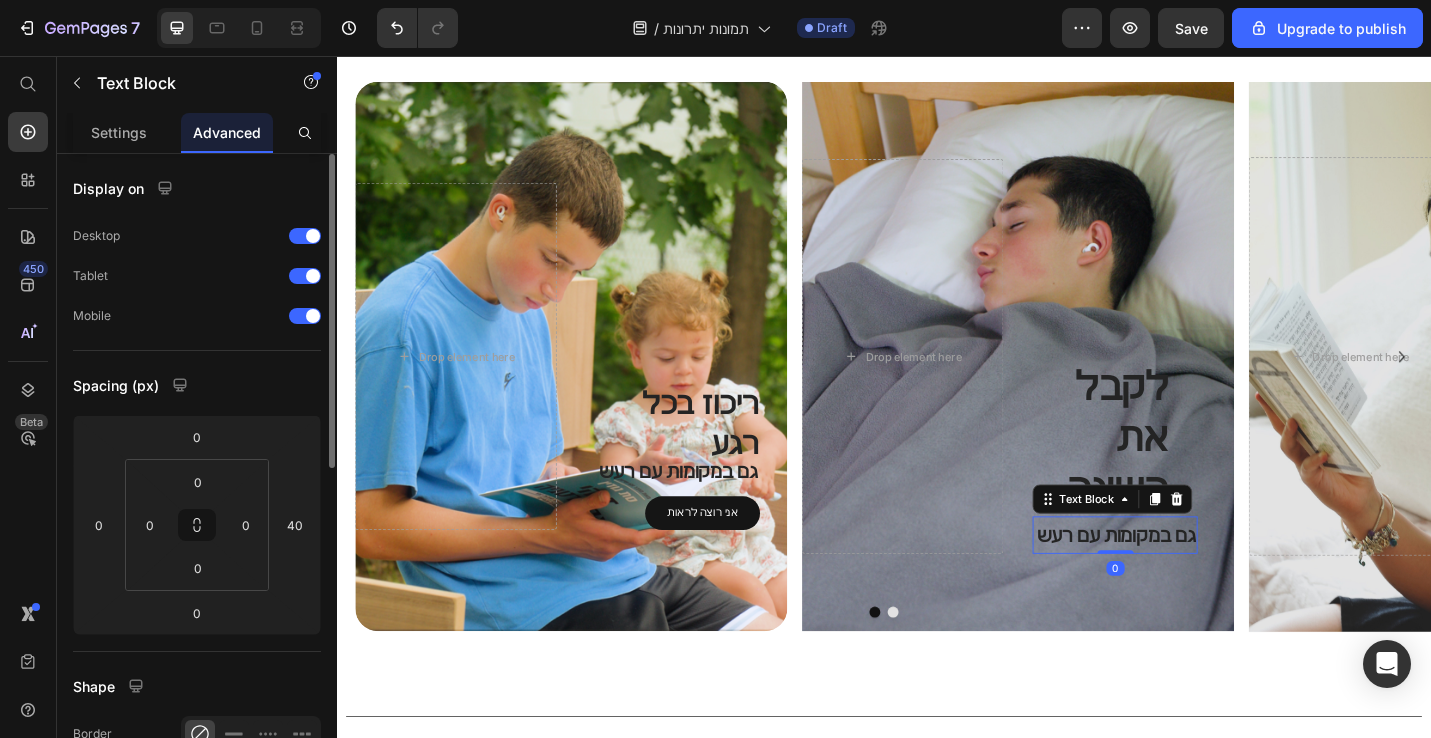 click on "גם במקומות עם רעש" at bounding box center (1190, 582) 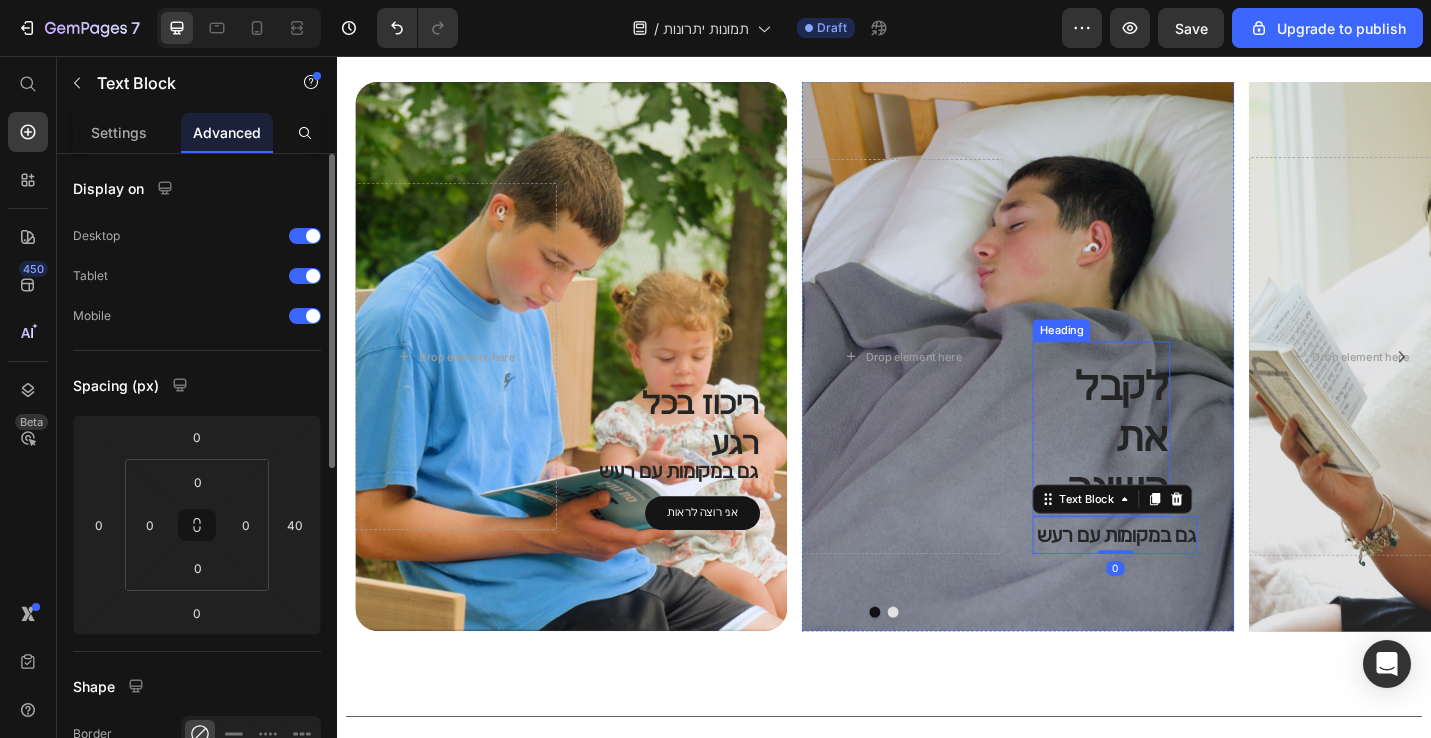 click on "לקבל את השינה" at bounding box center [1175, 475] 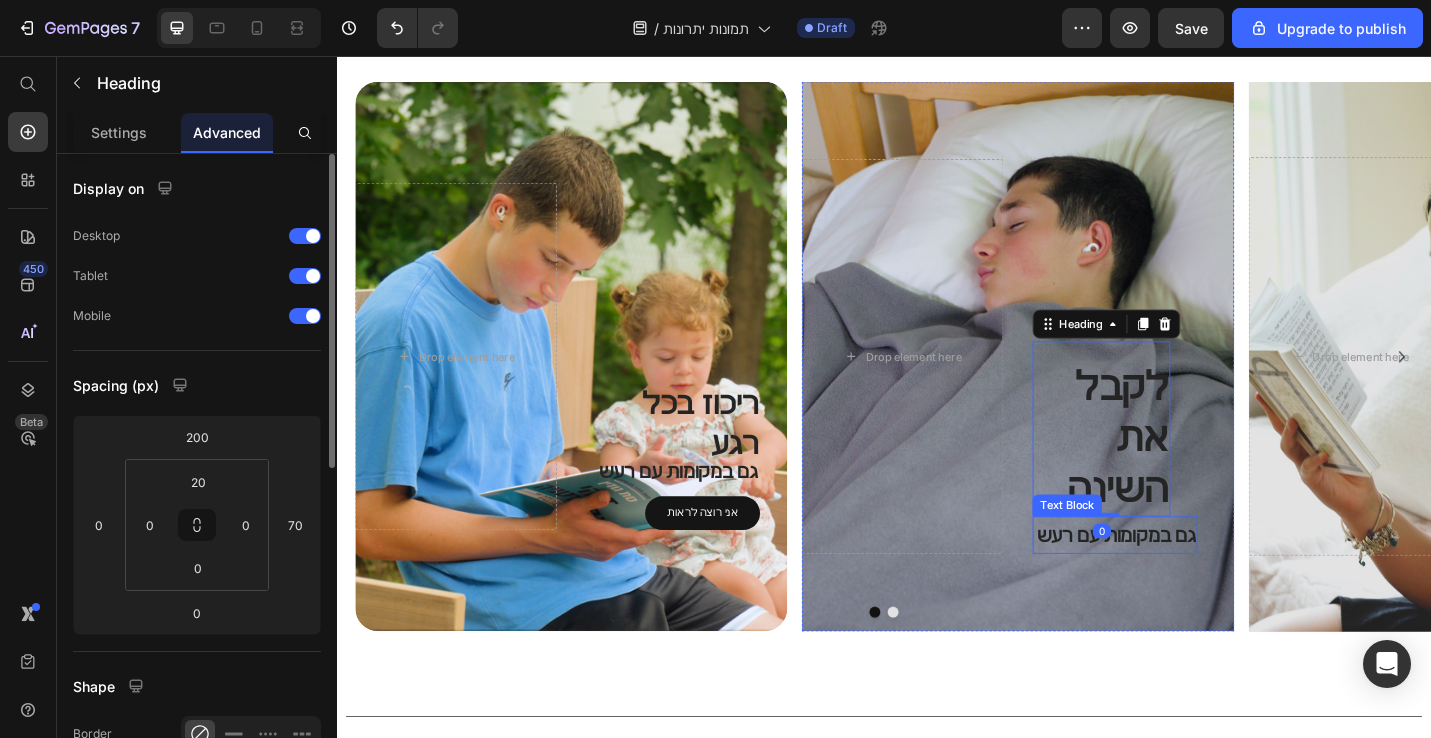 click on "גם במקומות עם רעש" at bounding box center [1190, 582] 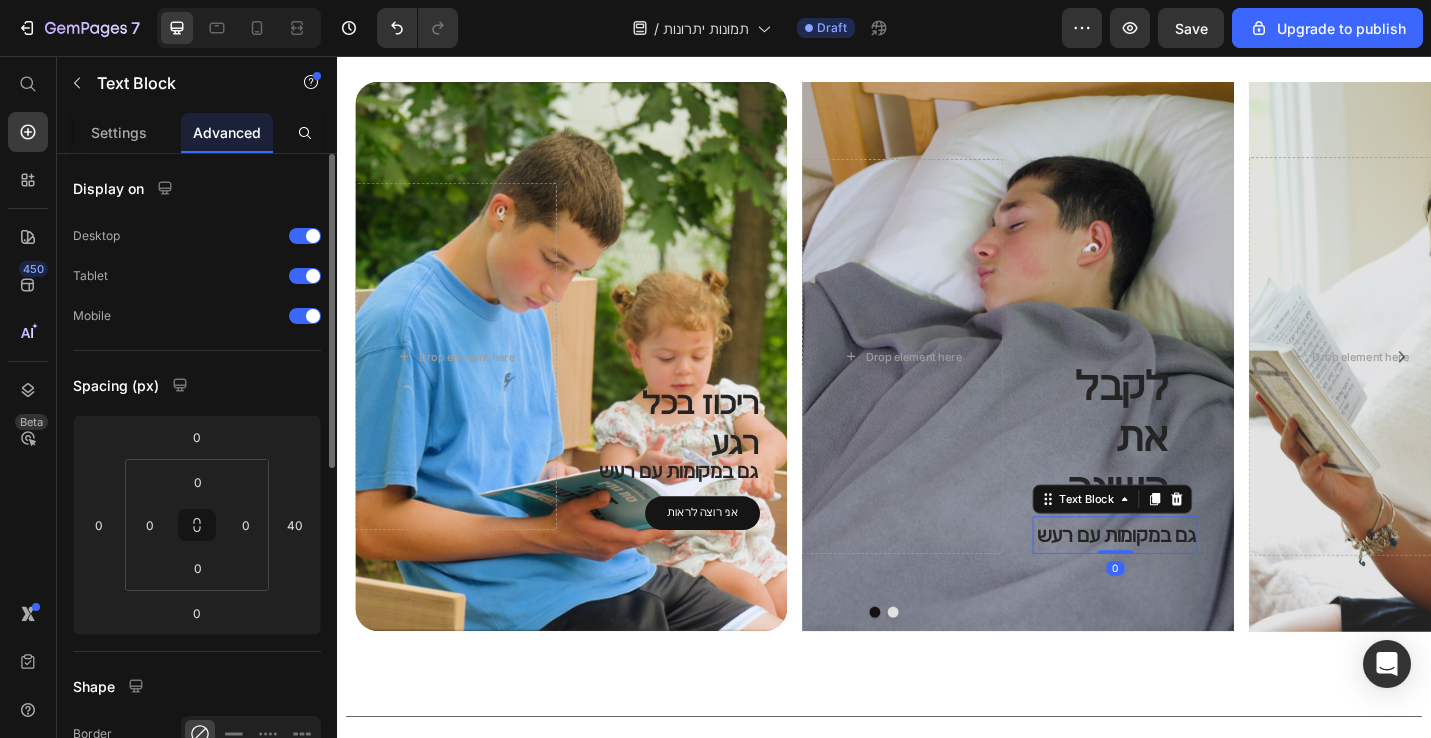 click on "גם במקומות עם רעש" at bounding box center (1190, 582) 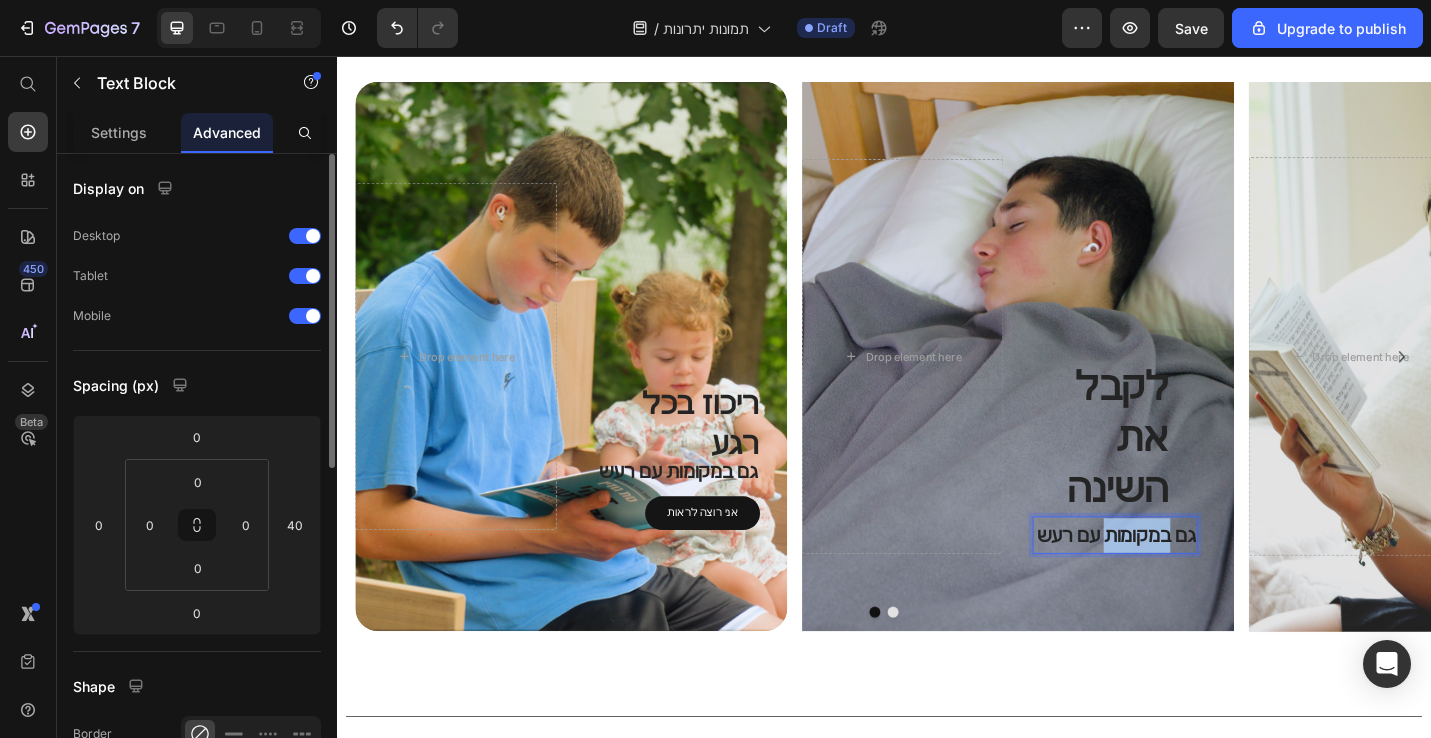 click on "גם במקומות עם רעש" at bounding box center [1190, 582] 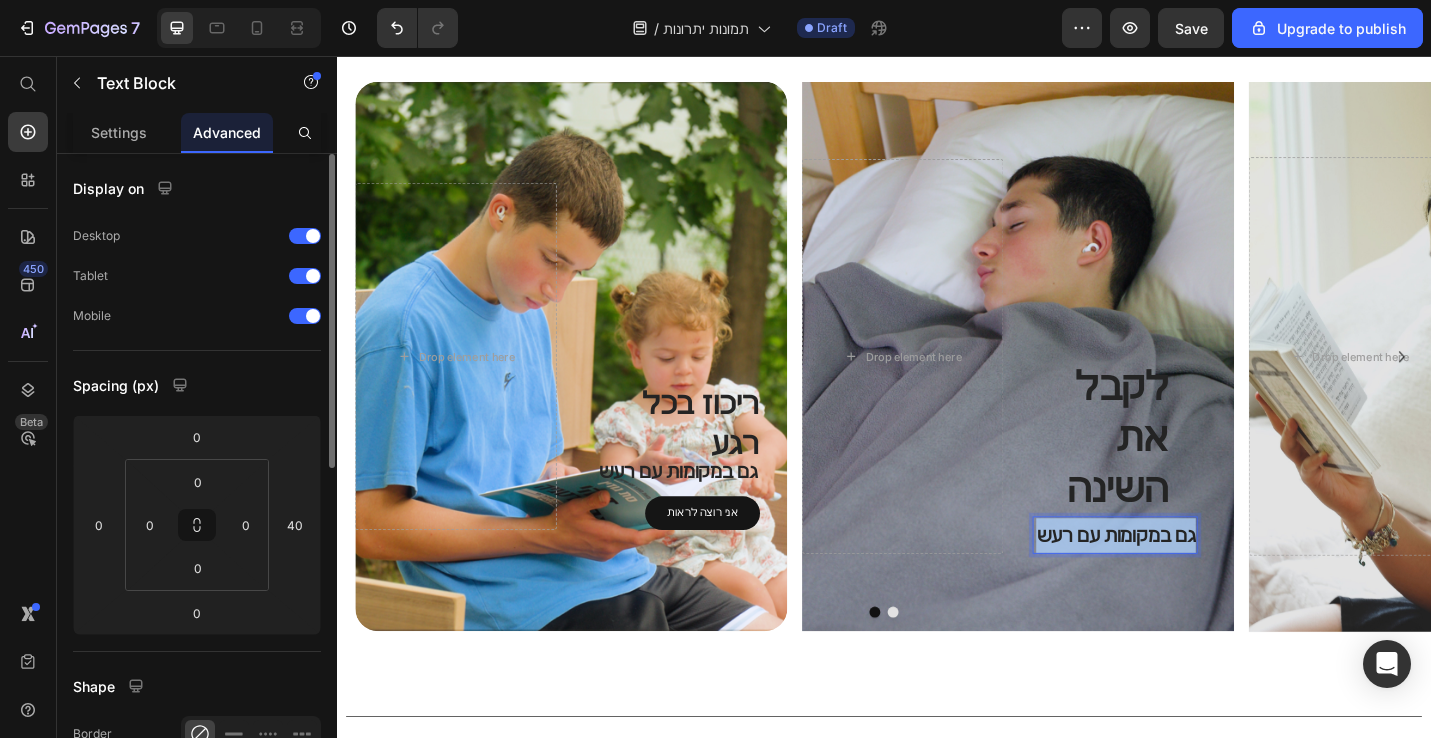 click on "גם במקומות עם רעש" at bounding box center [1190, 582] 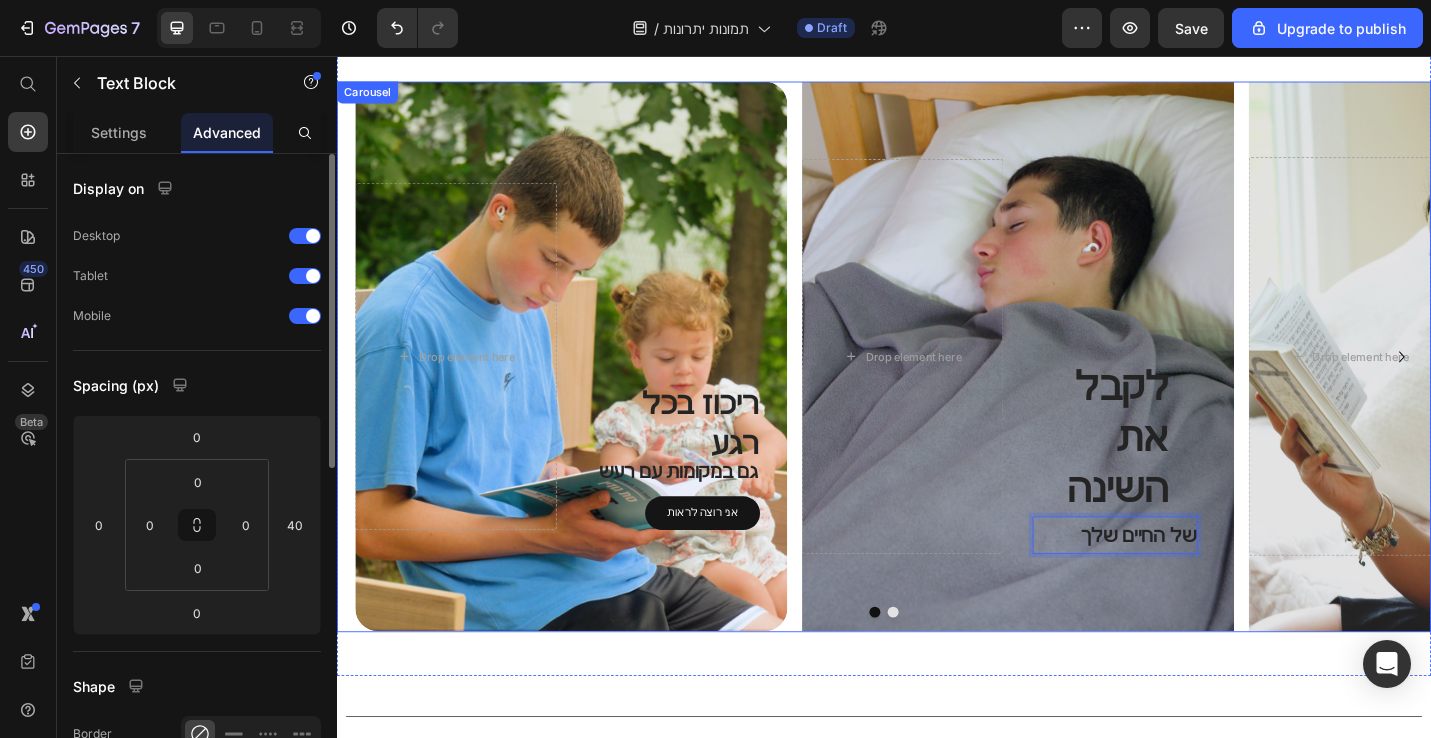 click at bounding box center (1084, 385) 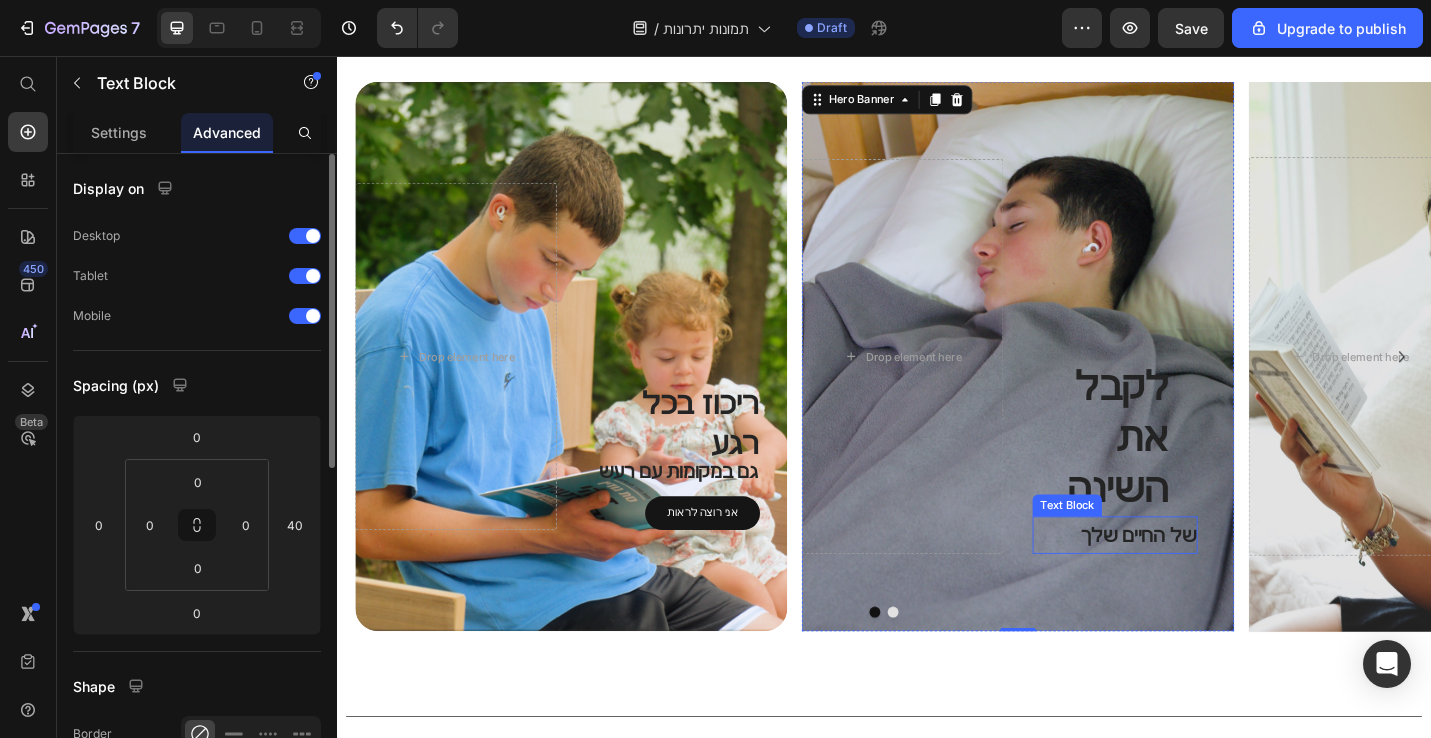 click on "של החיים שלך" at bounding box center [1190, 582] 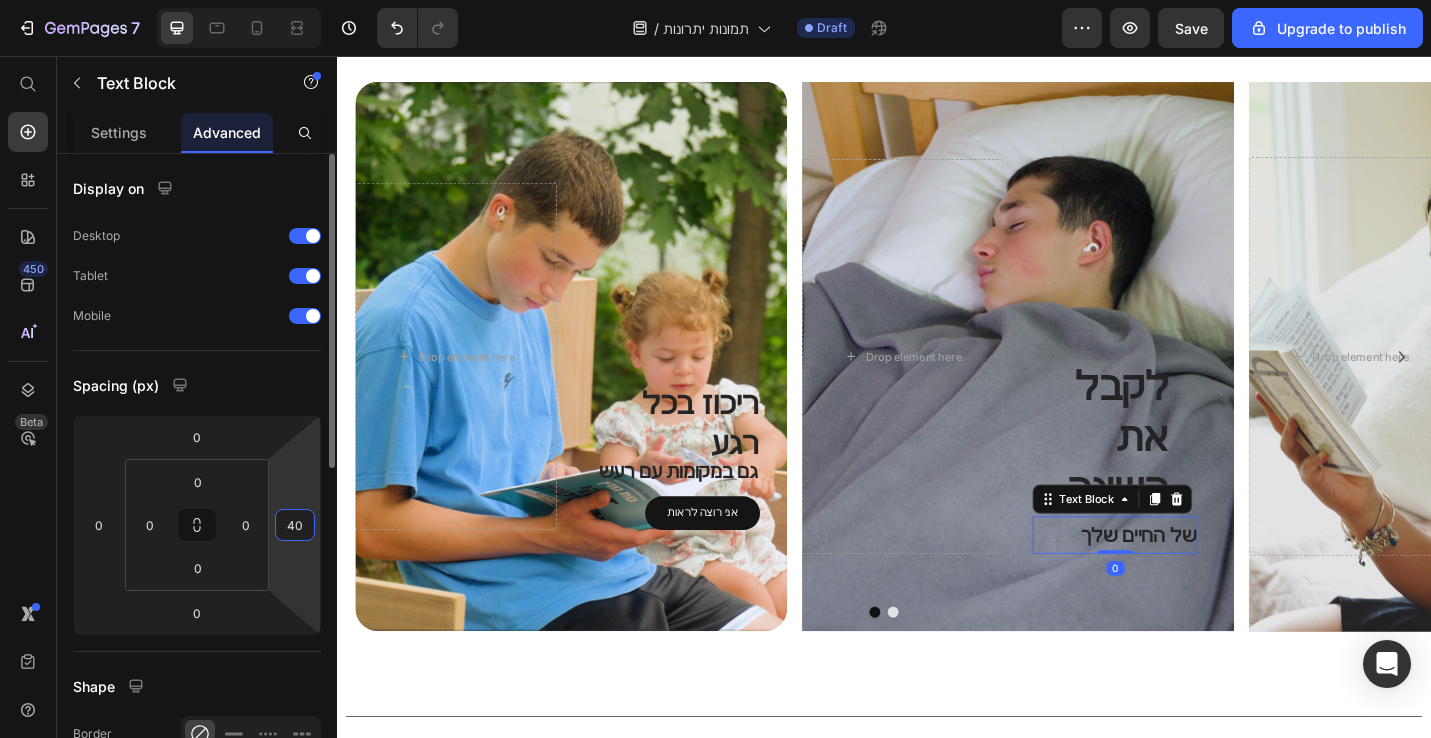 click on "40" at bounding box center (295, 525) 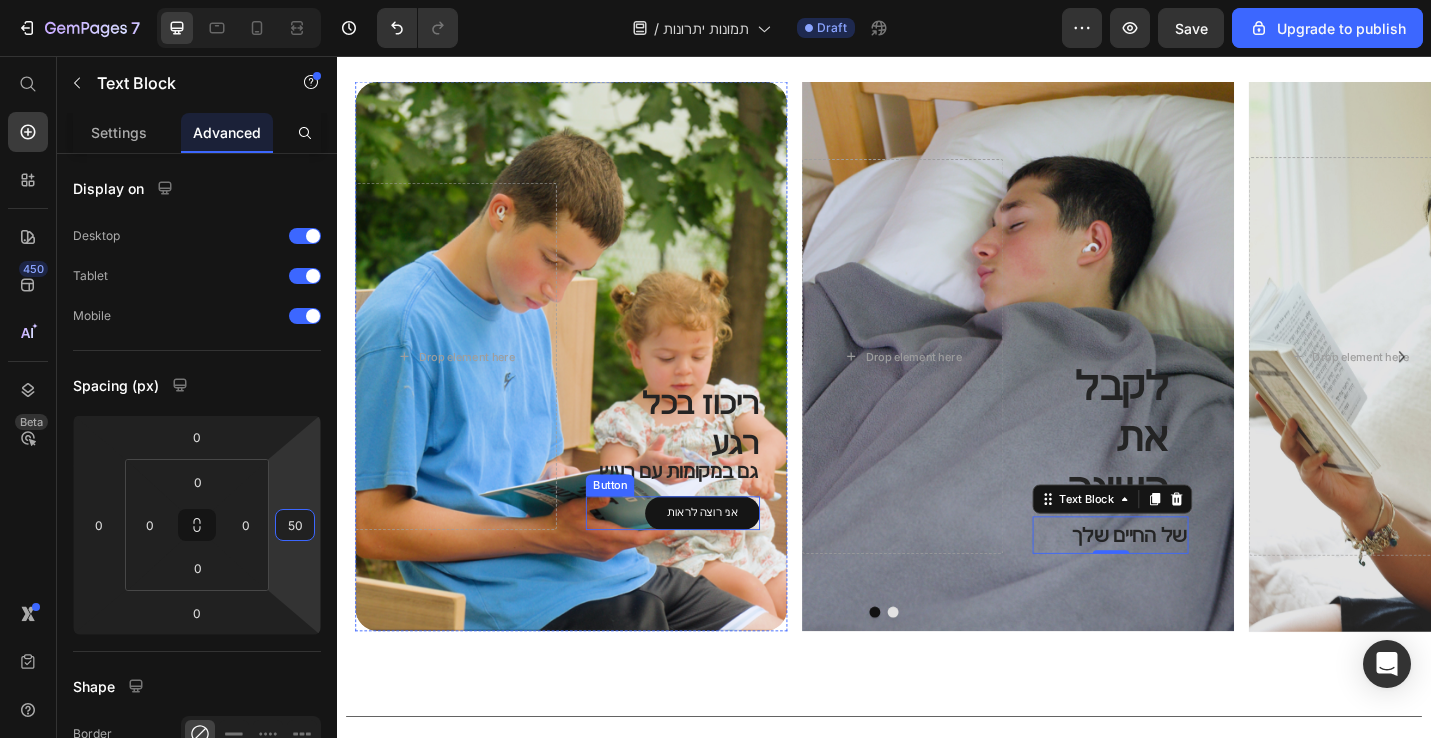type on "5" 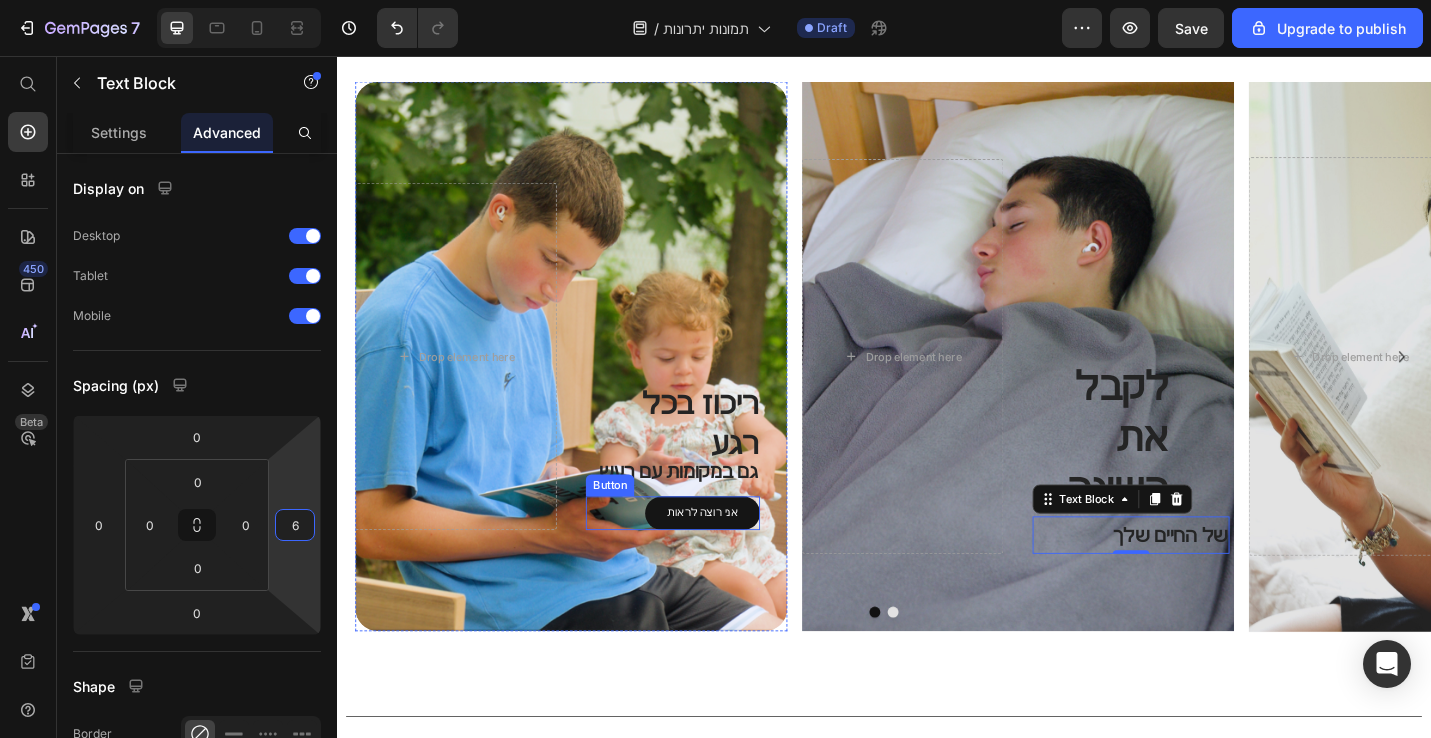 type on "60" 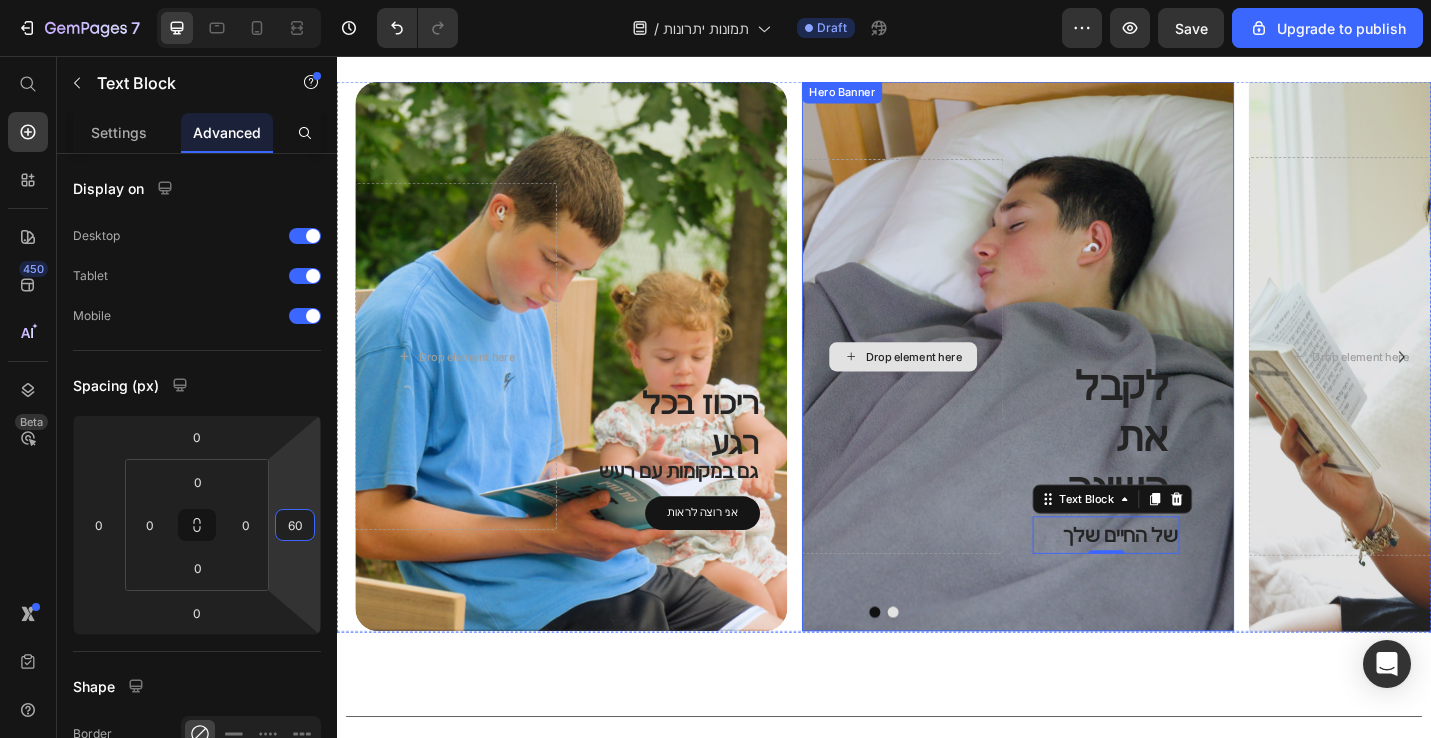 click on "לקבל את השינה Heading של החיים שלך Text Block   0
Drop element here" at bounding box center [1084, 386] 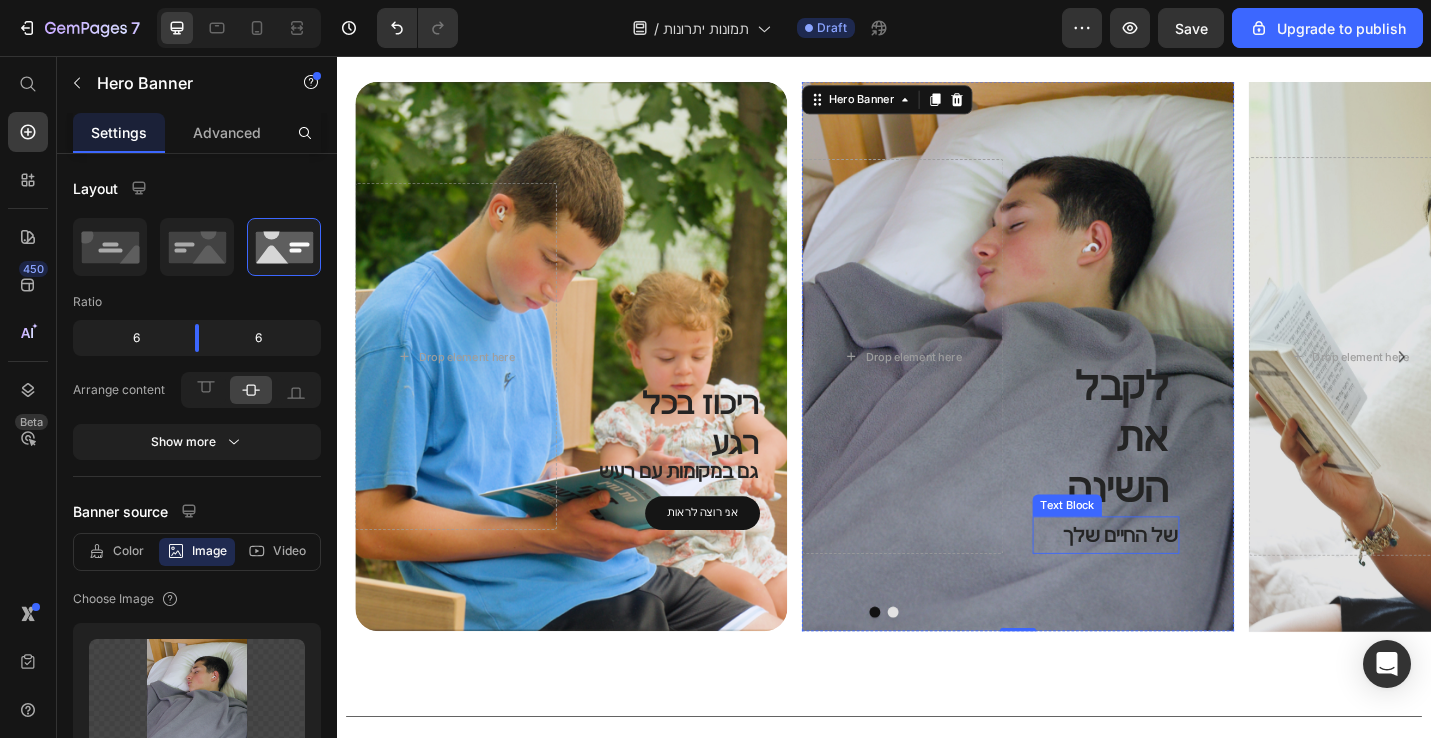 click on "של החיים שלך" at bounding box center (1180, 582) 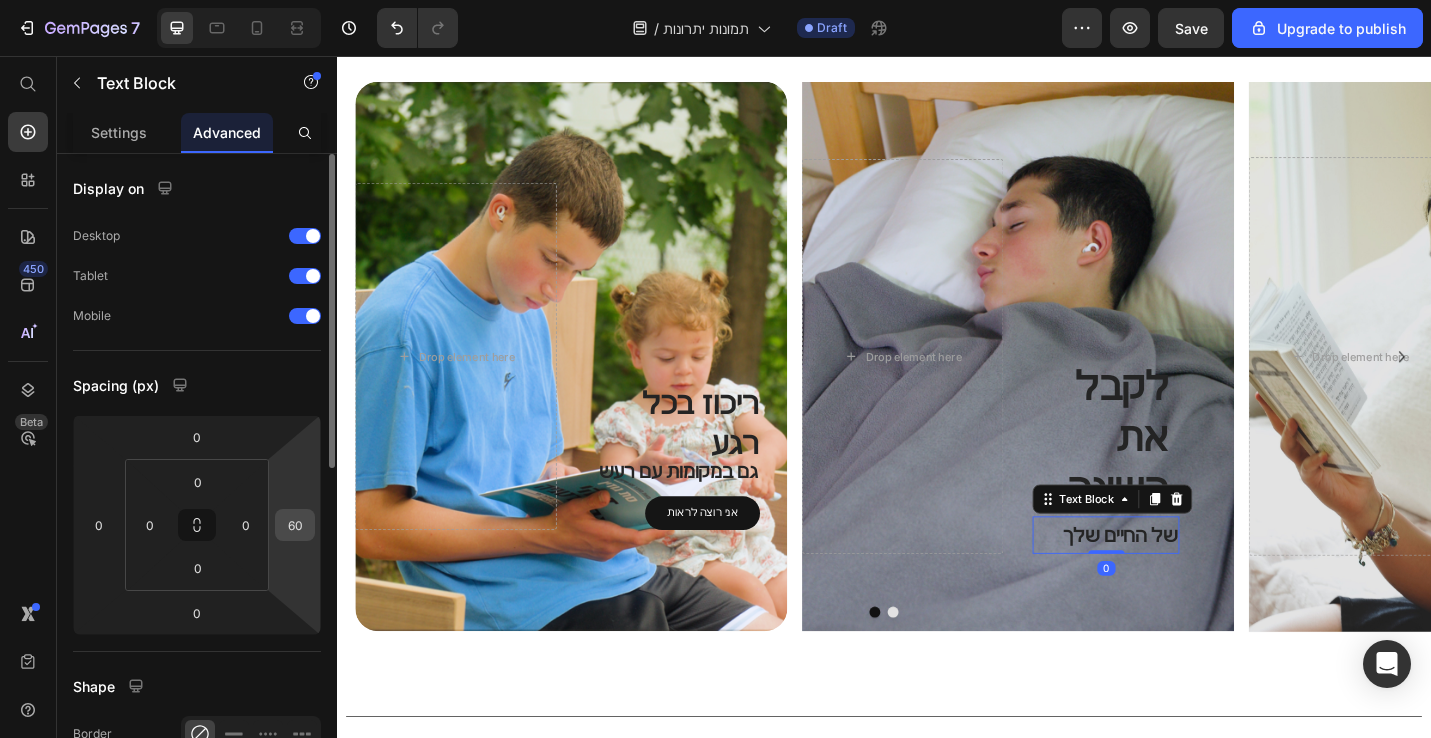 click on "60" at bounding box center [295, 525] 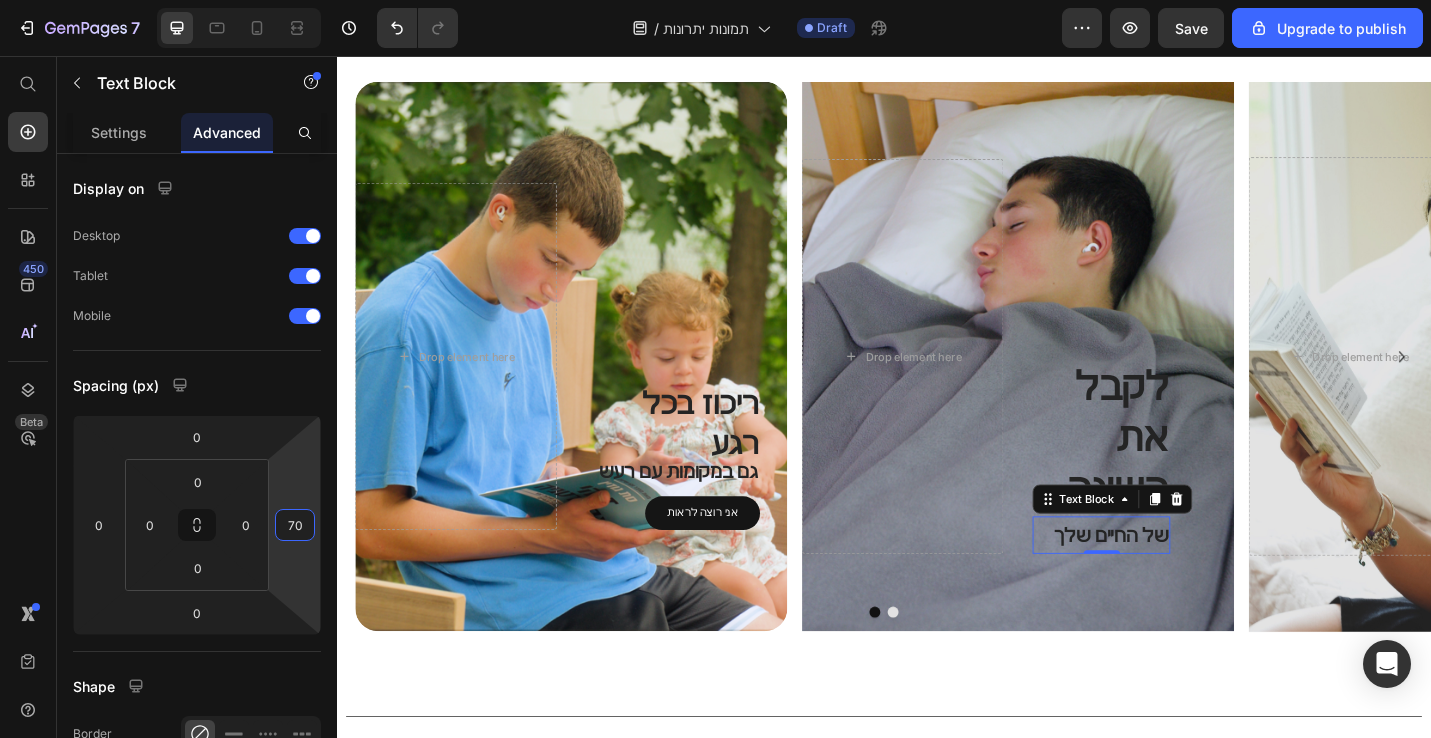 type on "70" 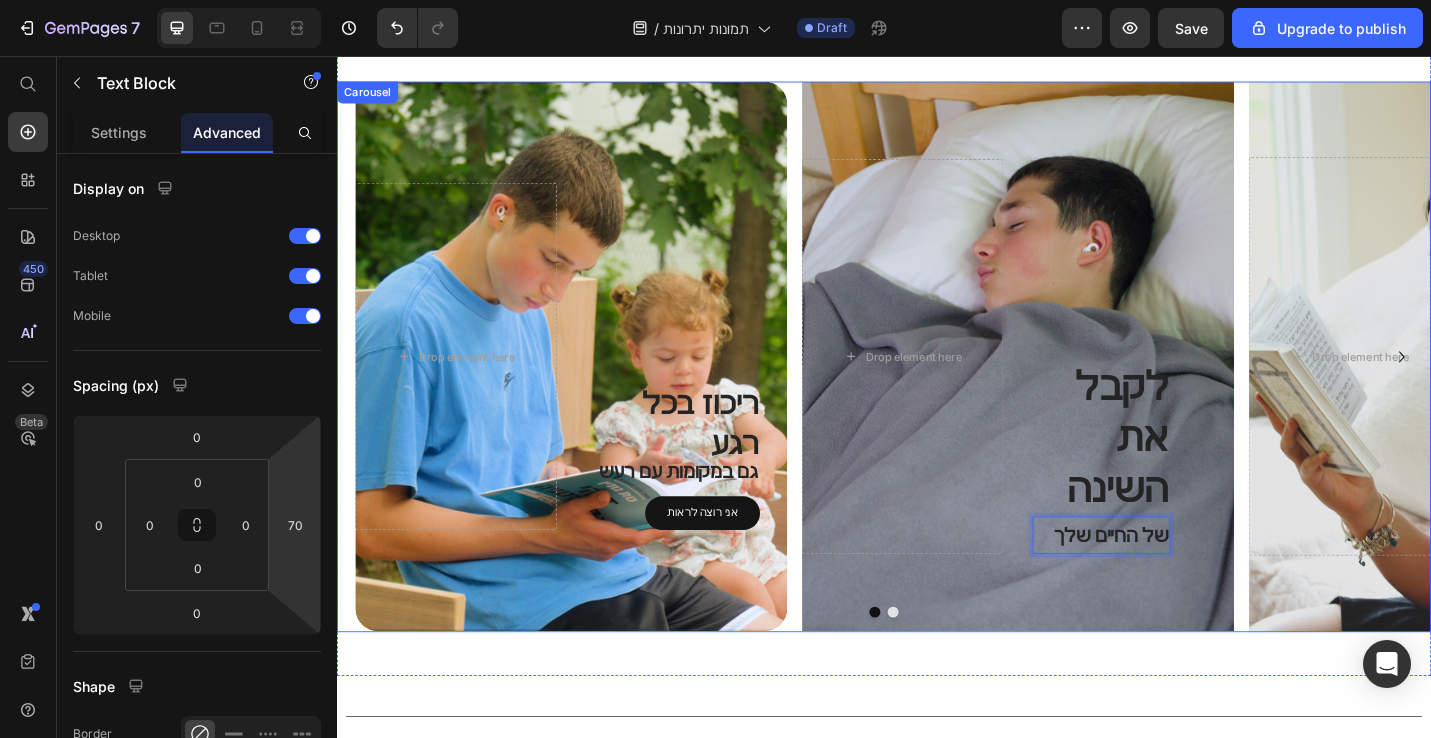 click at bounding box center (937, 666) 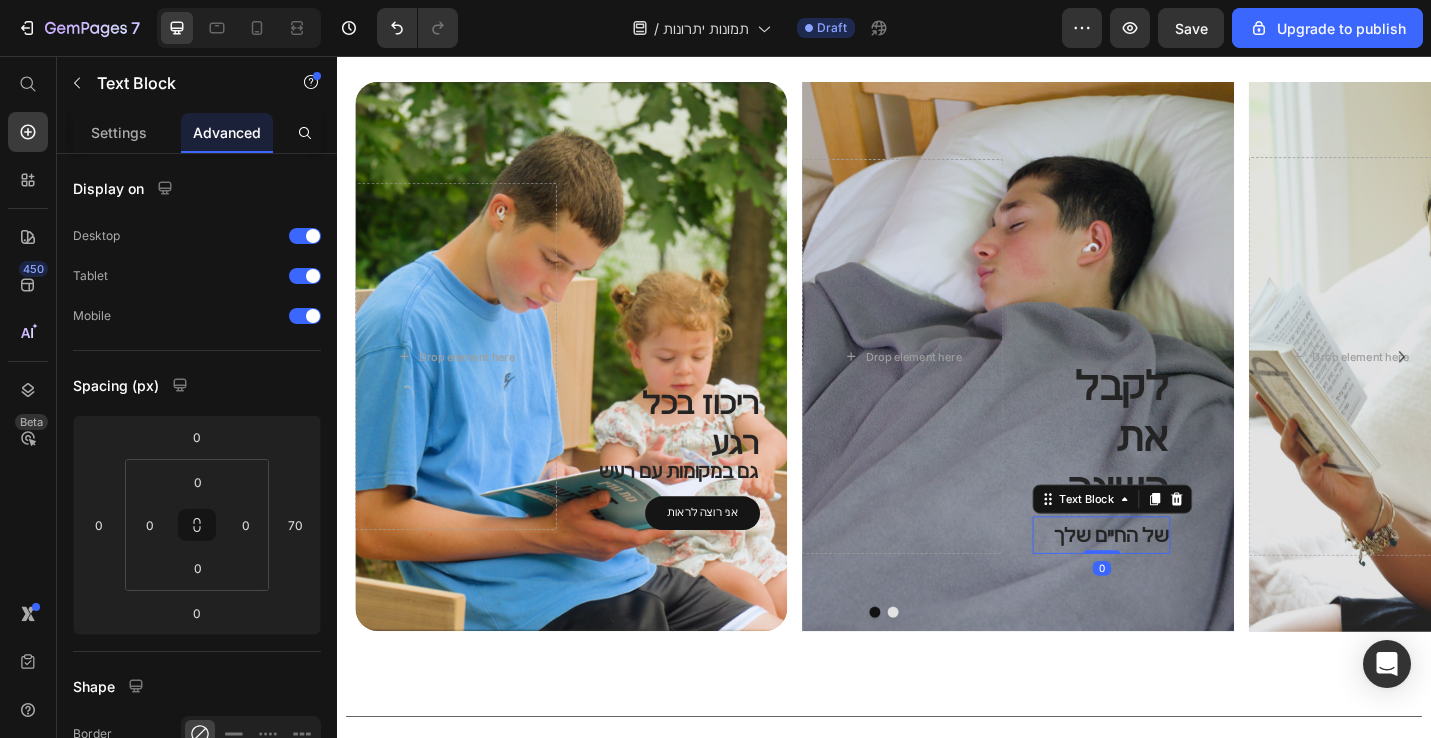 click on "של החיים שלך" at bounding box center [1175, 582] 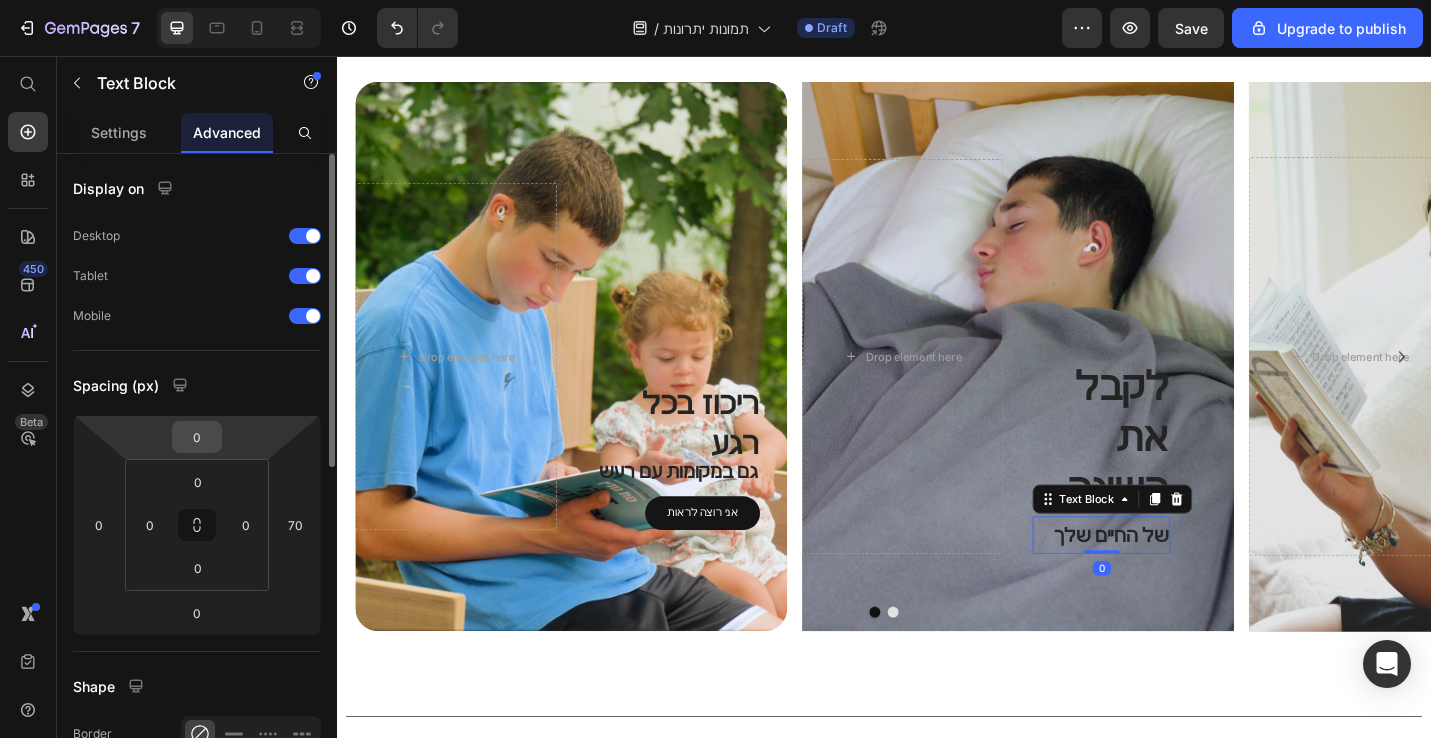 click on "0" at bounding box center (197, 437) 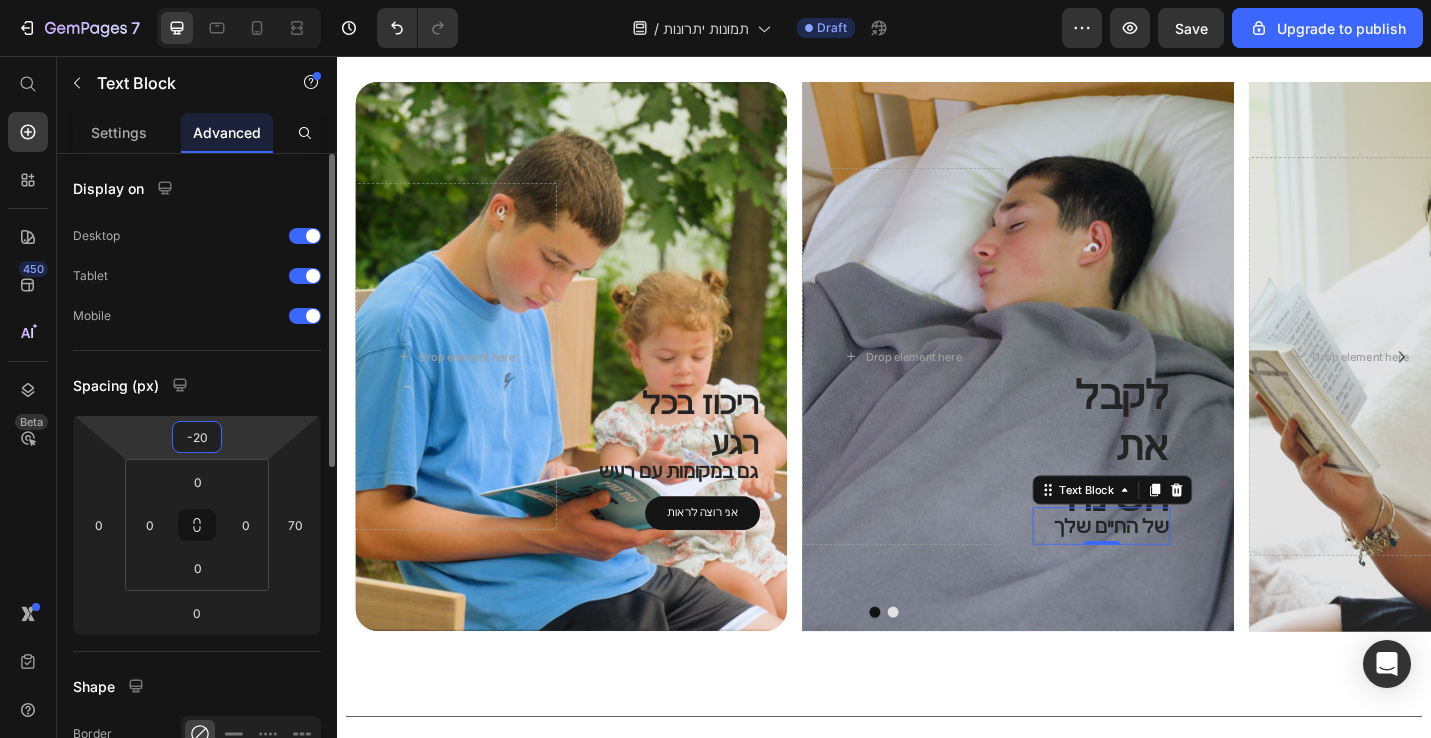 type on "-2" 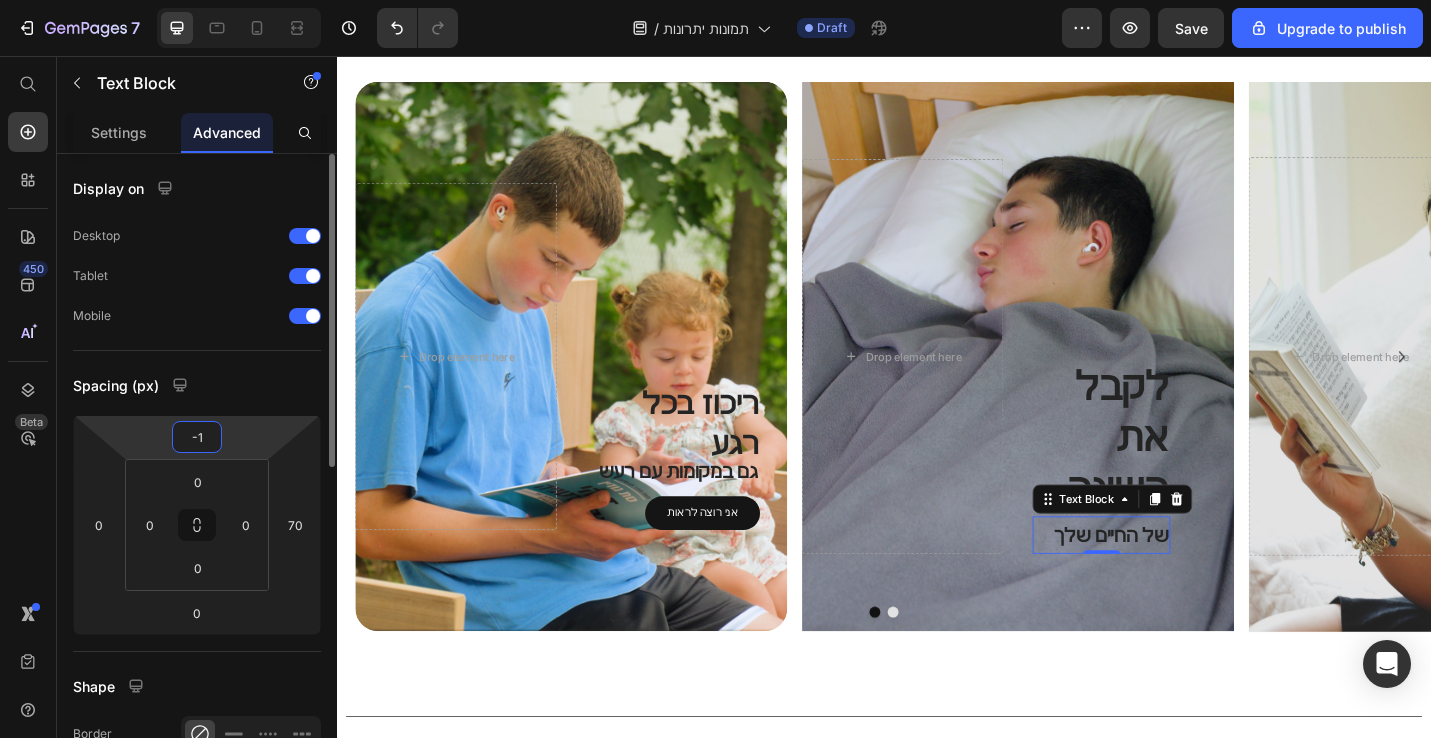 type on "-10" 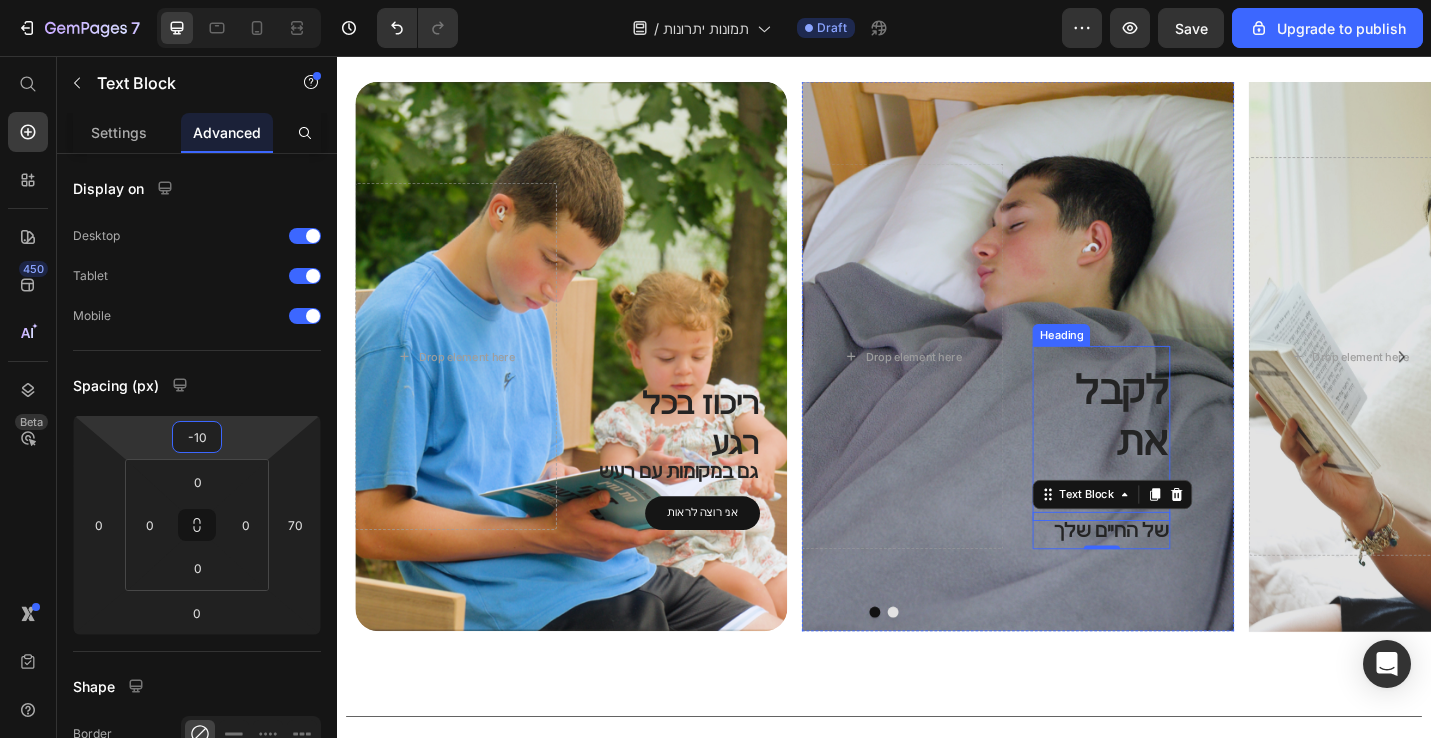 click on "לקבל את השינה" at bounding box center (1175, 480) 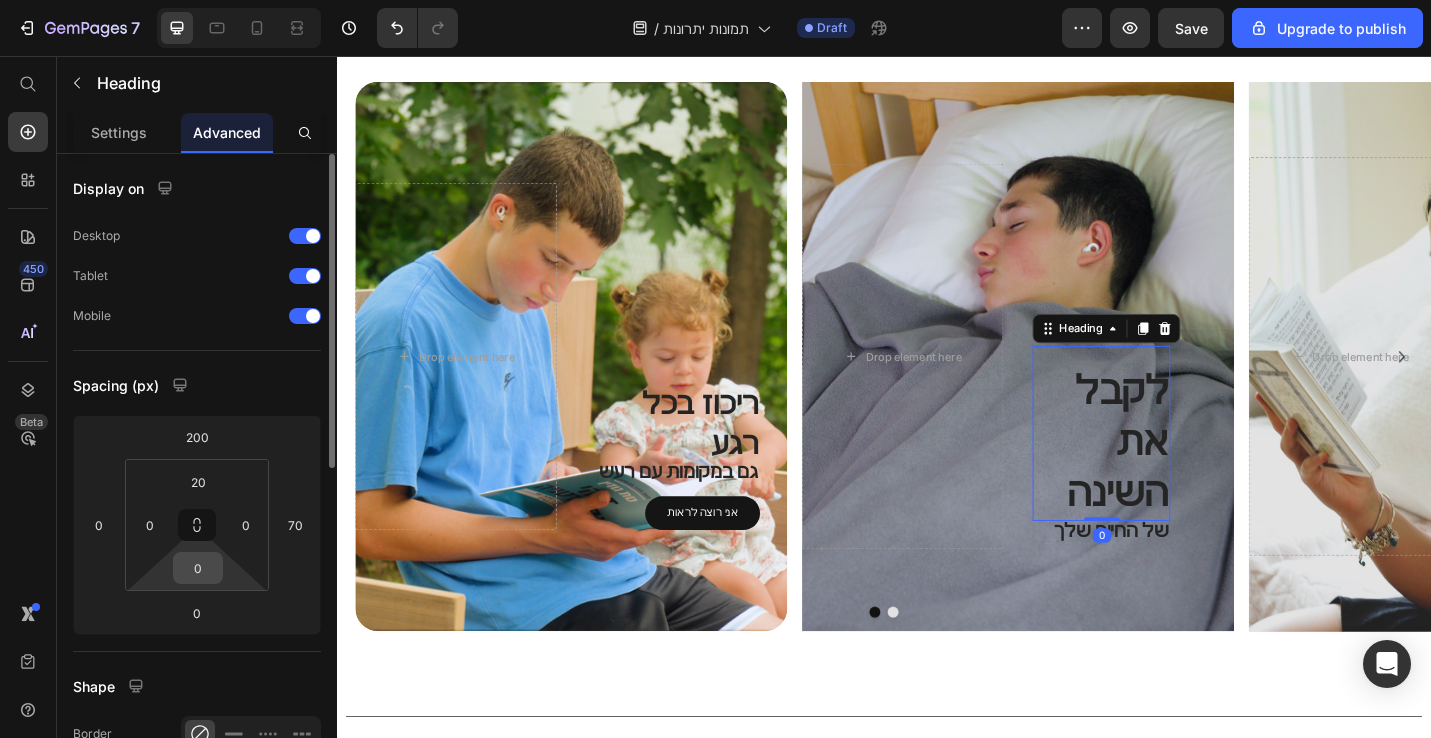 click on "0" at bounding box center [198, 568] 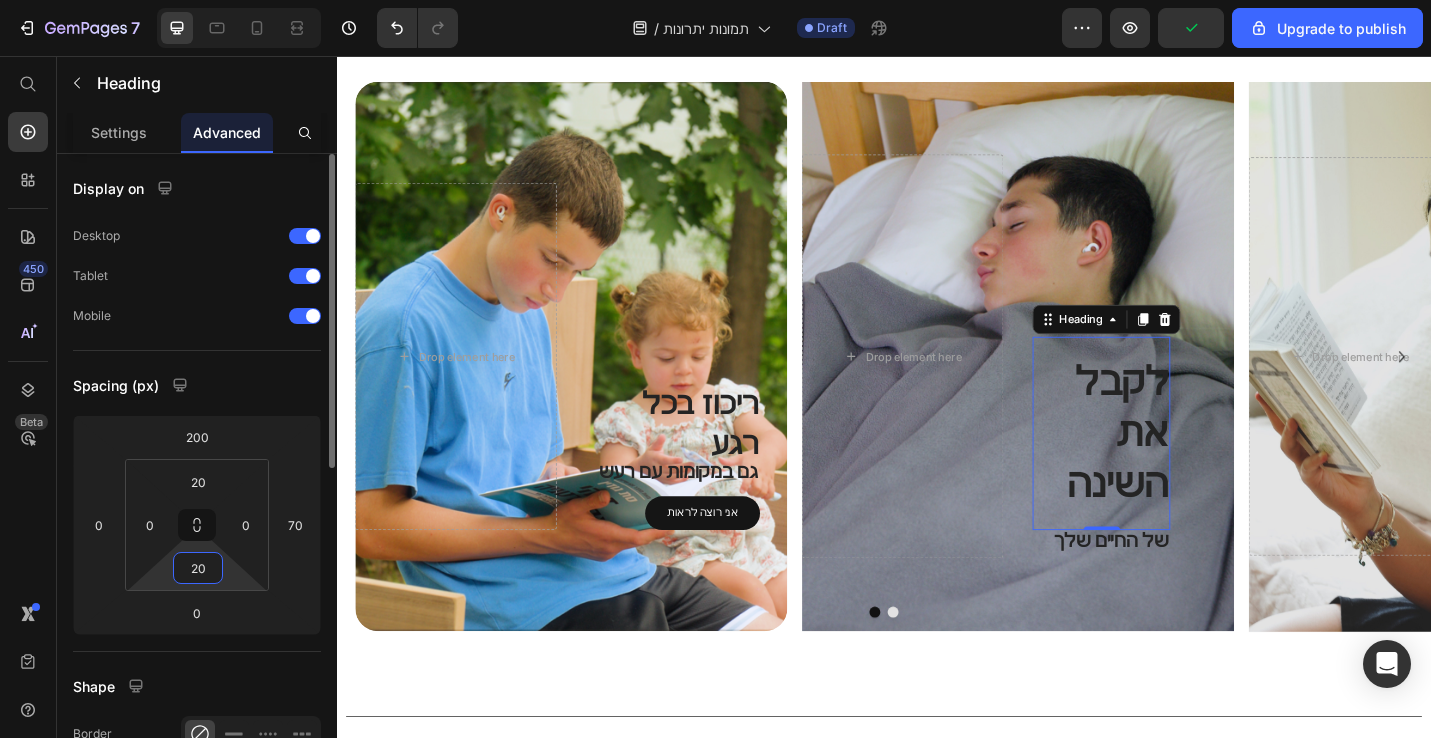 type on "2" 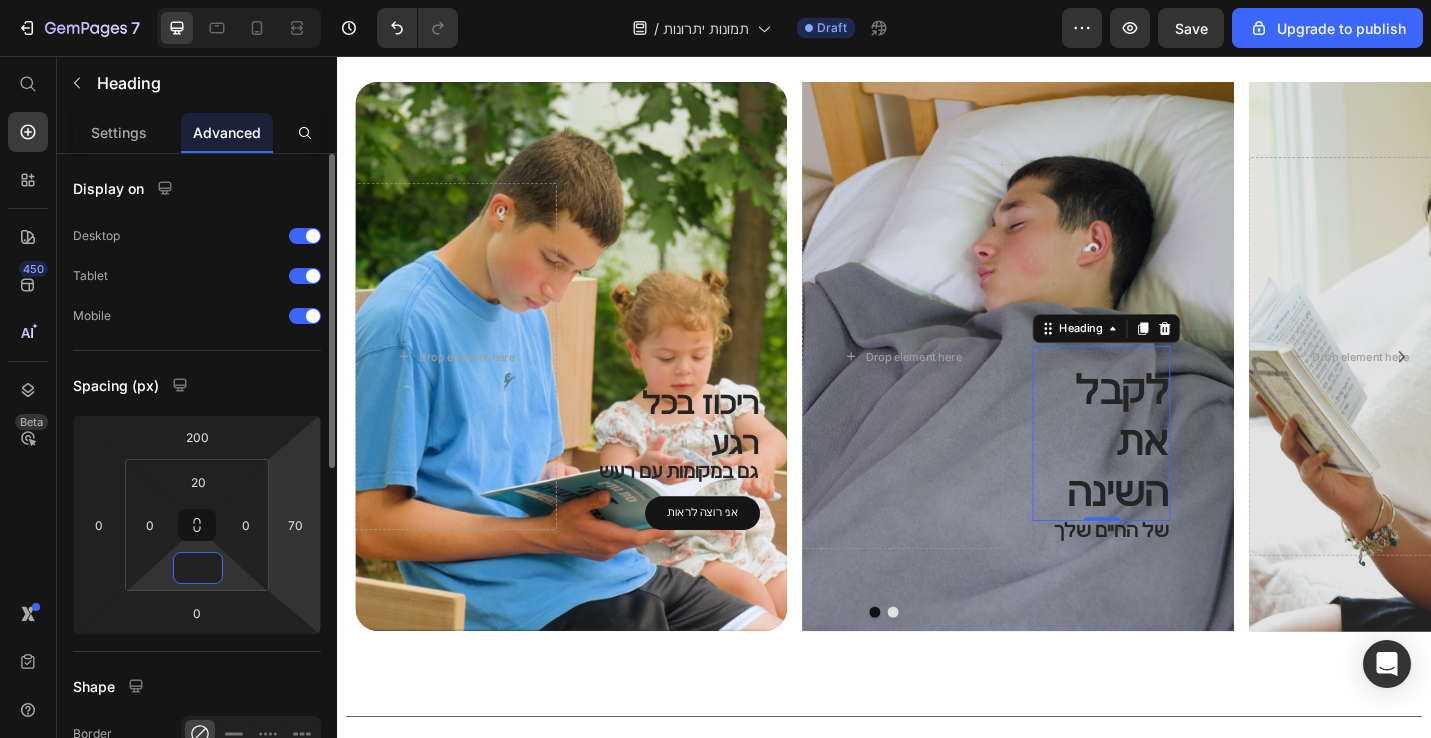 type on "0" 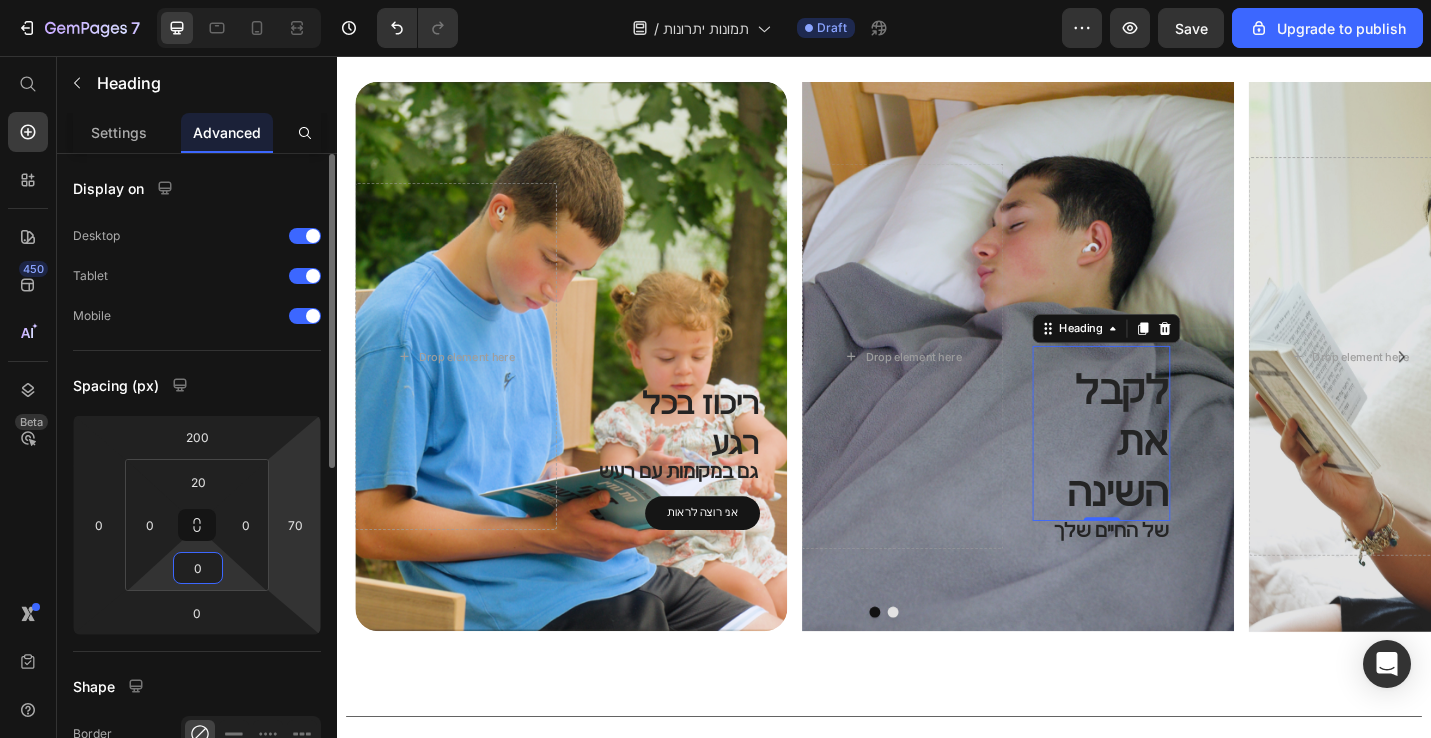 click on "7   /  תמונות יתרונות Draft Preview  Save  Upgrade to publish 450 Beta Start with Sections Elements Hero Section Product Detail Brands Trusted Badges Guarantee Product Breakdown How to use Testimonials Compare Bundle FAQs Social Proof Brand Story Product List Collection Blog List Contact Sticky Add to Cart Custom Footer Browse Library 450 Layout
Row
Row
Row
Row Text
Heading
Text Block Button
Button
Button
Sticky Back to top Media
Image
Image" at bounding box center (715, 0) 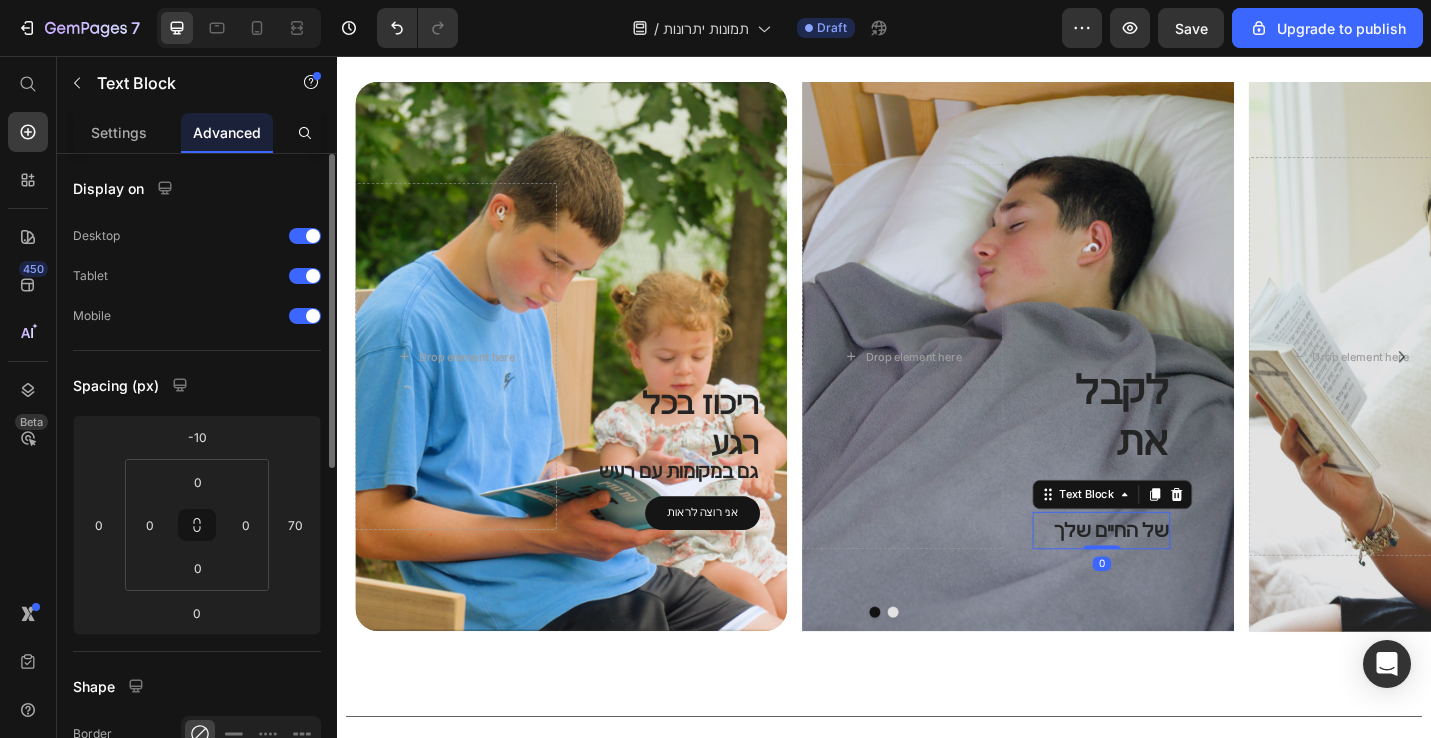 click on "של החיים שלך" at bounding box center [1175, 577] 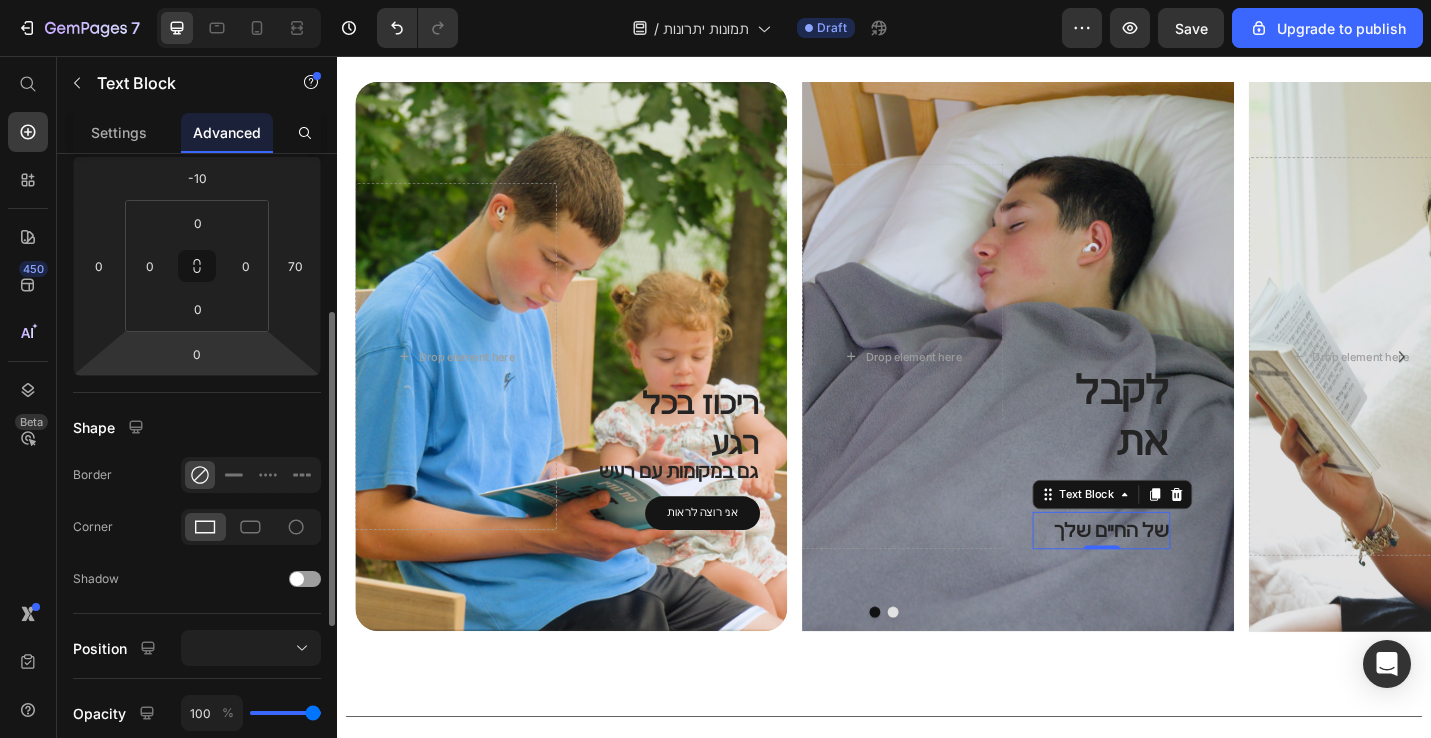scroll, scrollTop: 0, scrollLeft: 0, axis: both 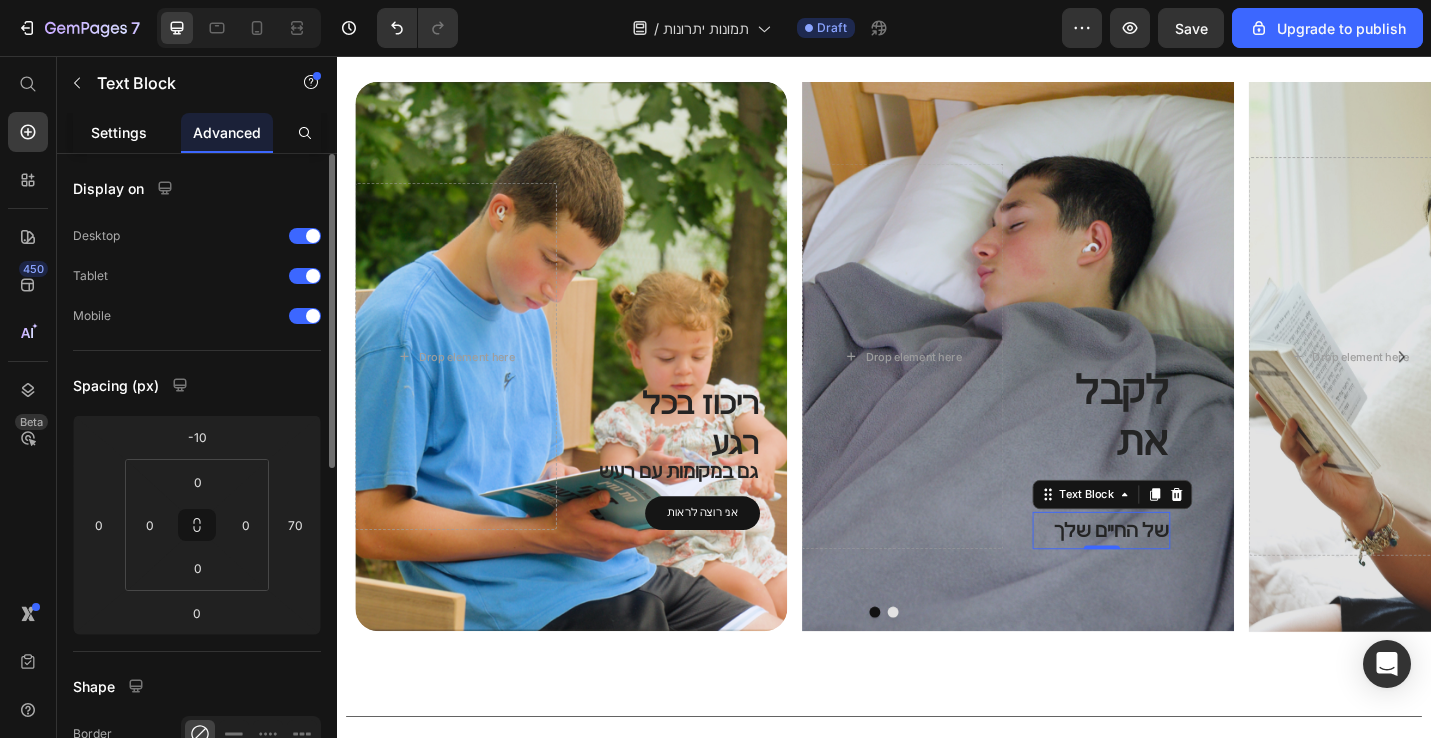 click on "Settings" at bounding box center [119, 132] 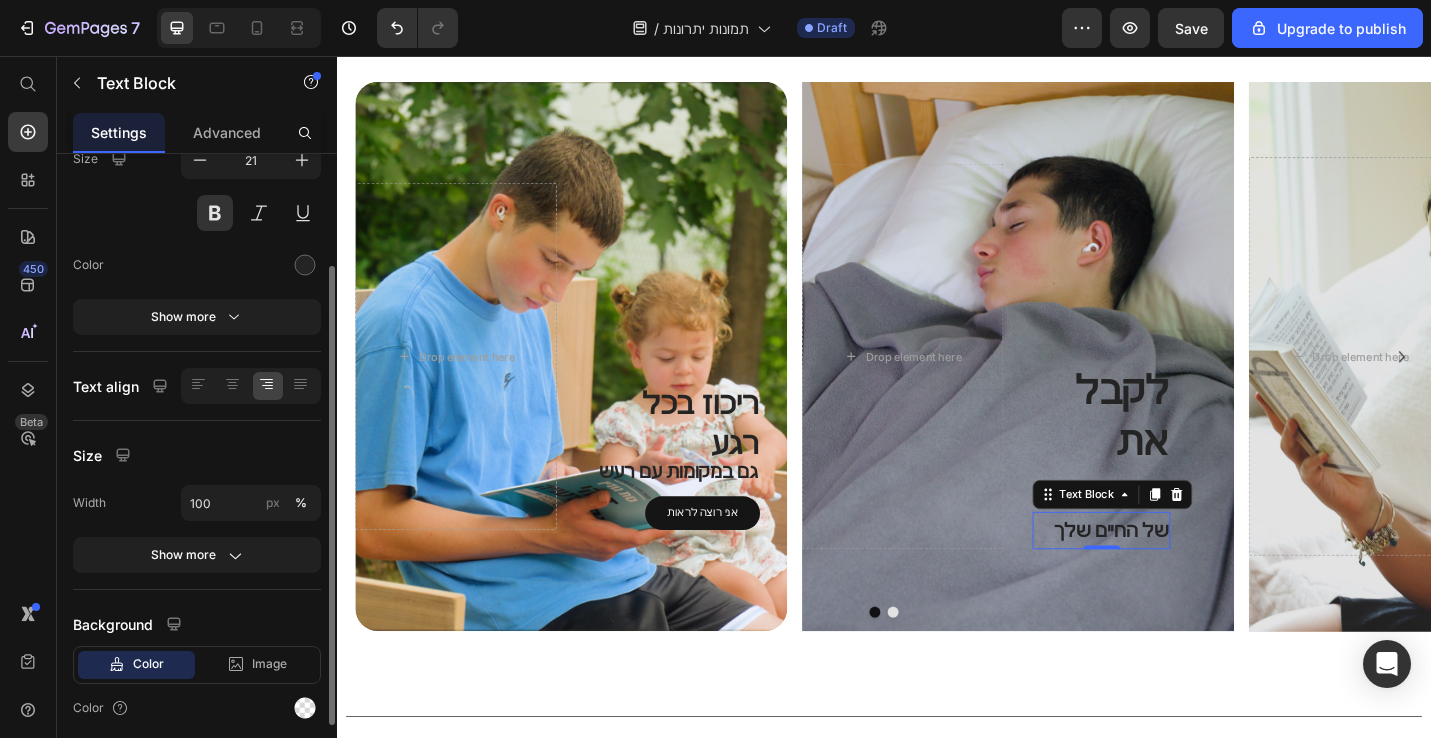 scroll, scrollTop: 171, scrollLeft: 0, axis: vertical 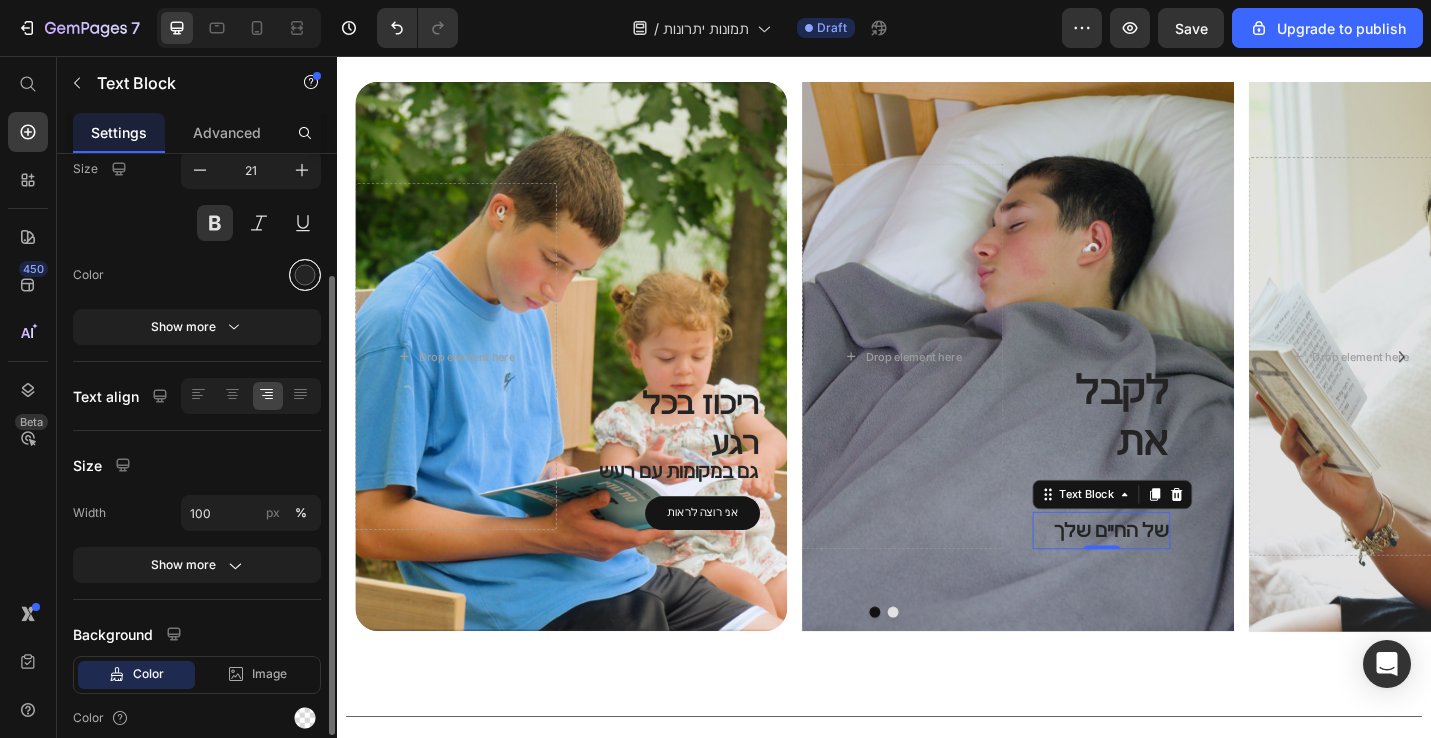click at bounding box center [305, 275] 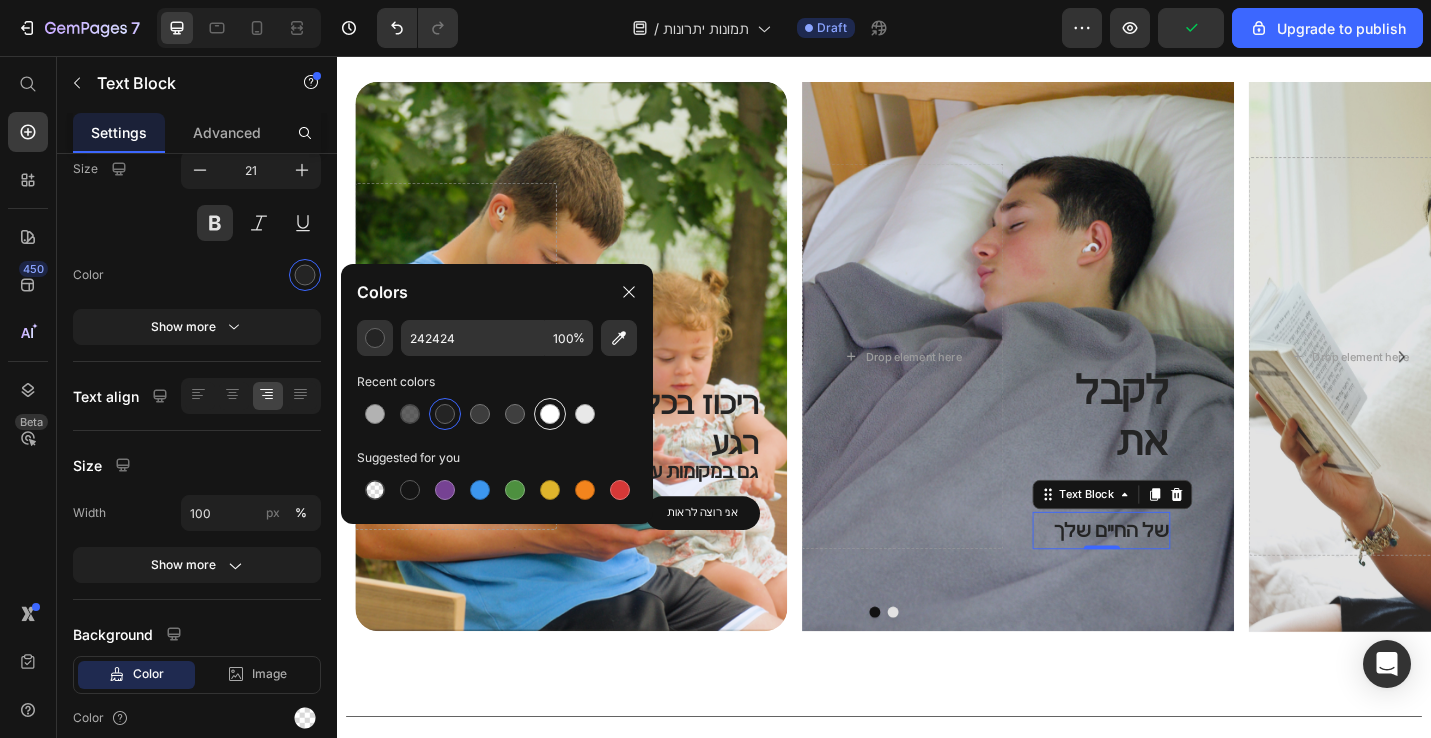 click at bounding box center [550, 414] 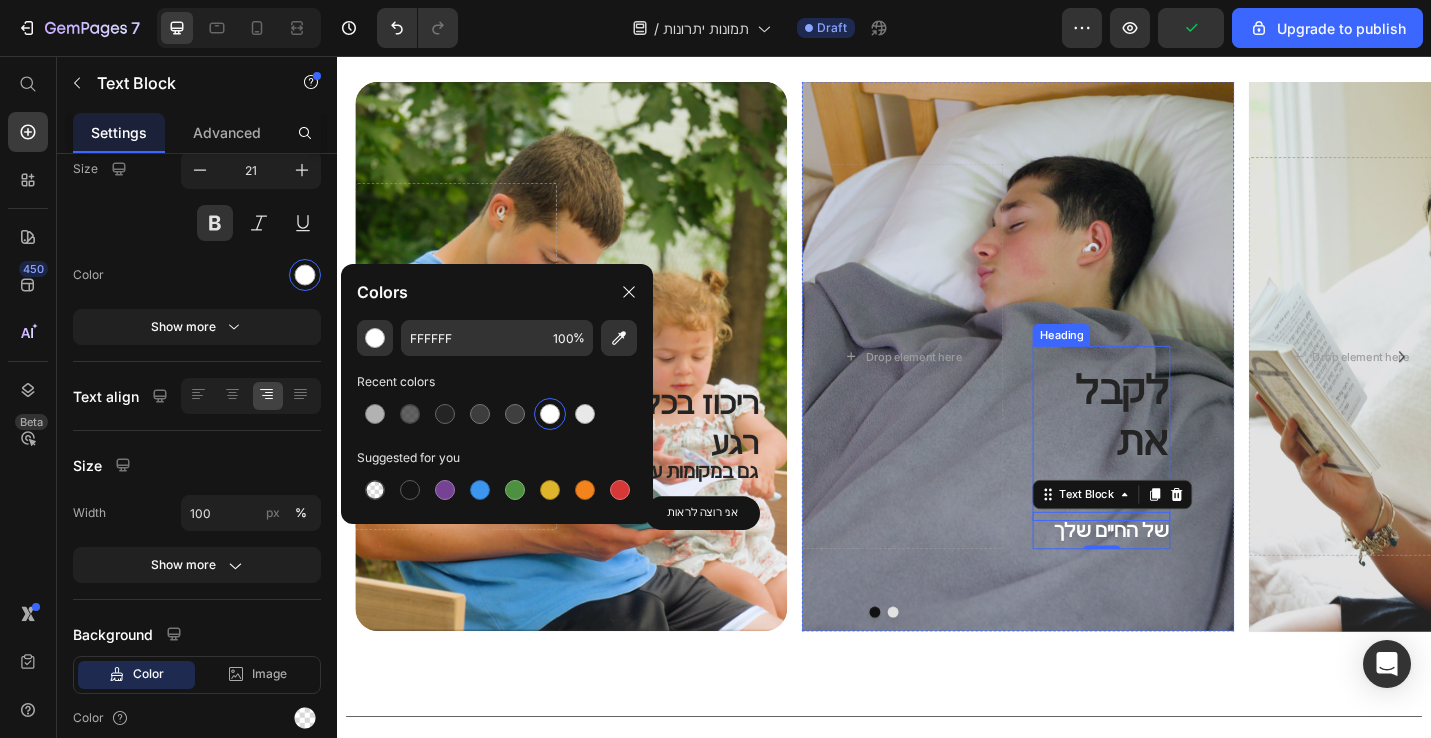 click on "לקבל את השינה" at bounding box center (1175, 480) 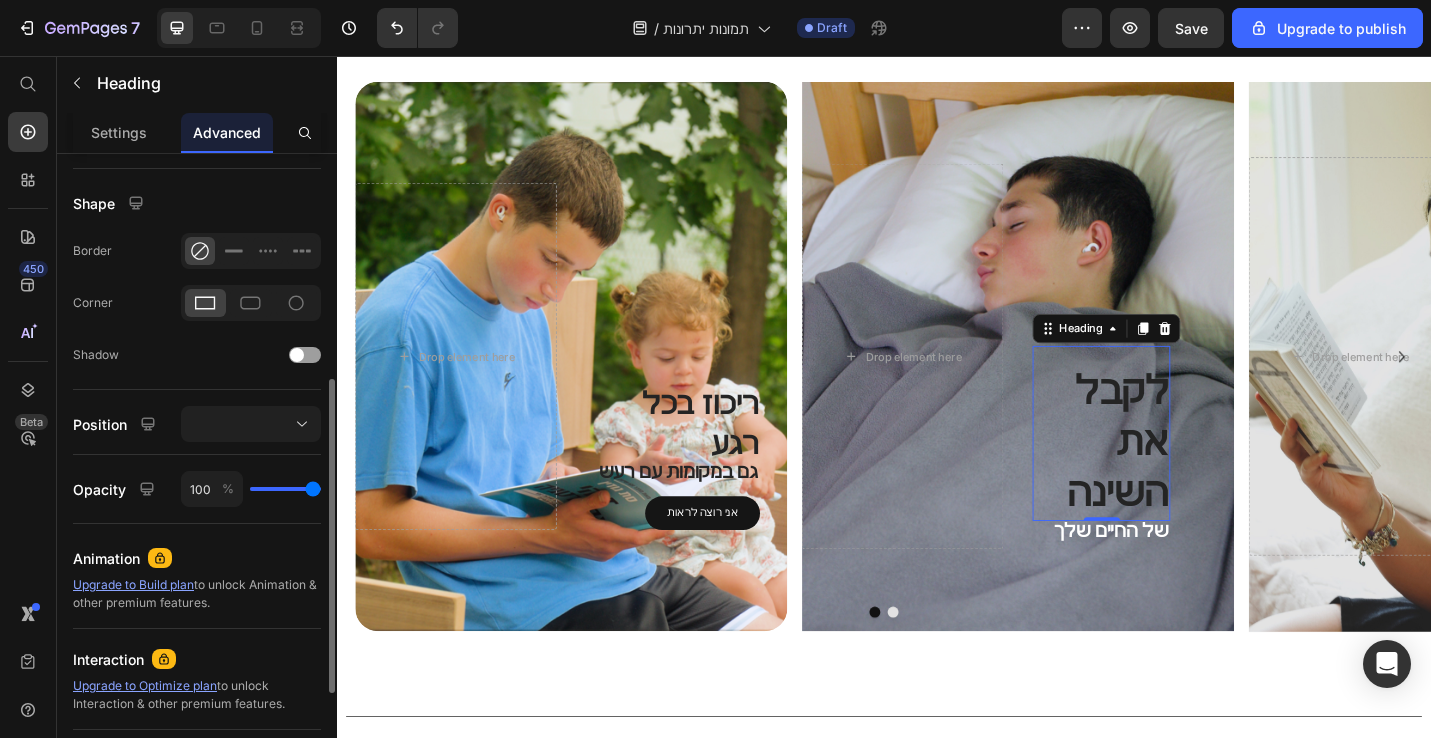 scroll, scrollTop: 0, scrollLeft: 0, axis: both 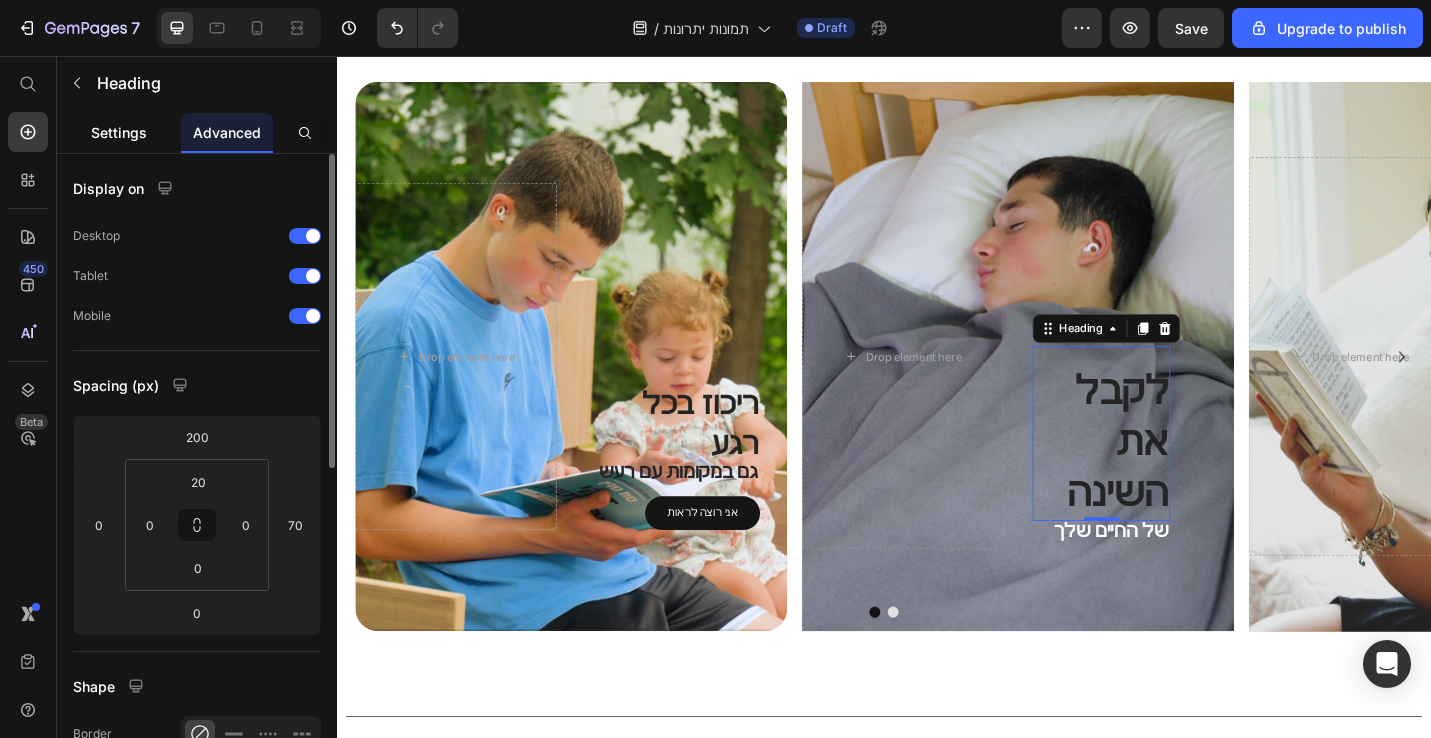 click on "Settings" at bounding box center [119, 132] 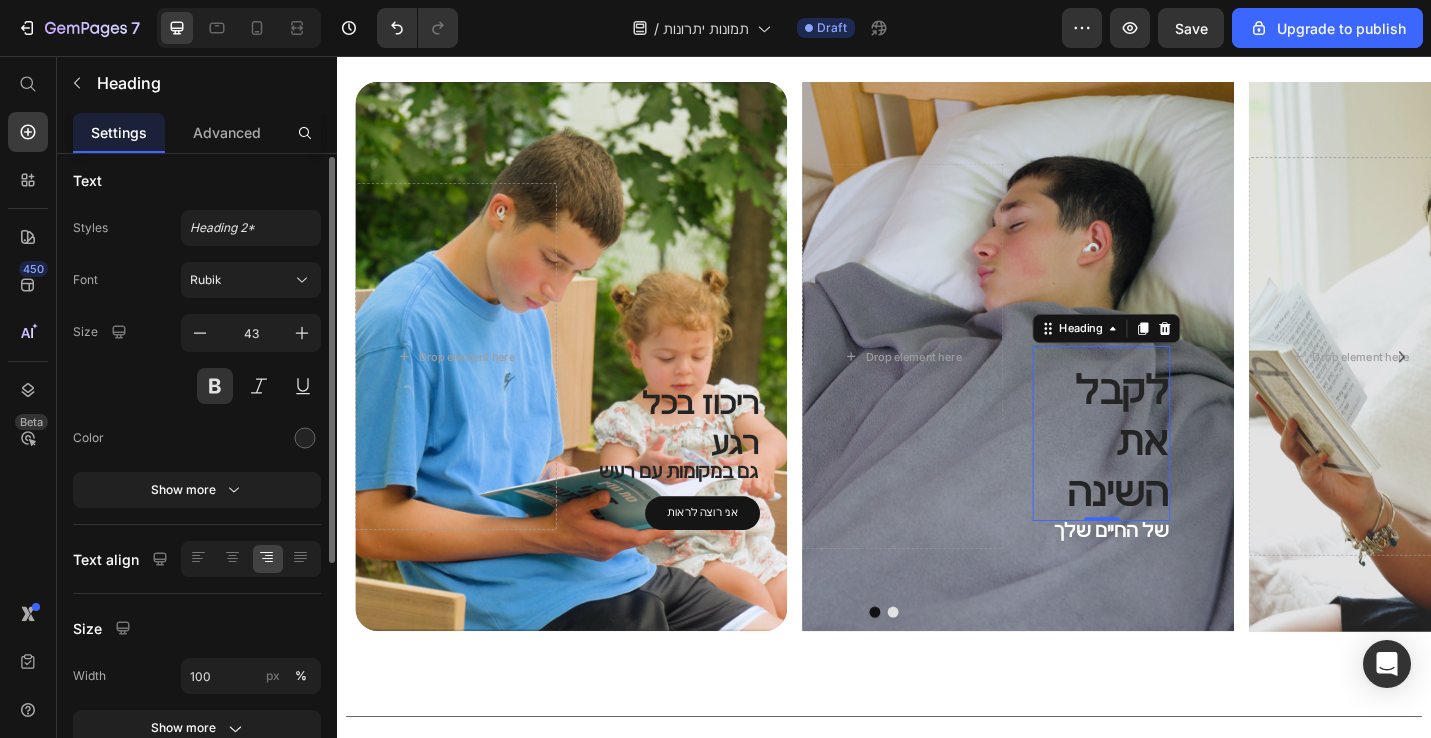scroll, scrollTop: 7, scrollLeft: 0, axis: vertical 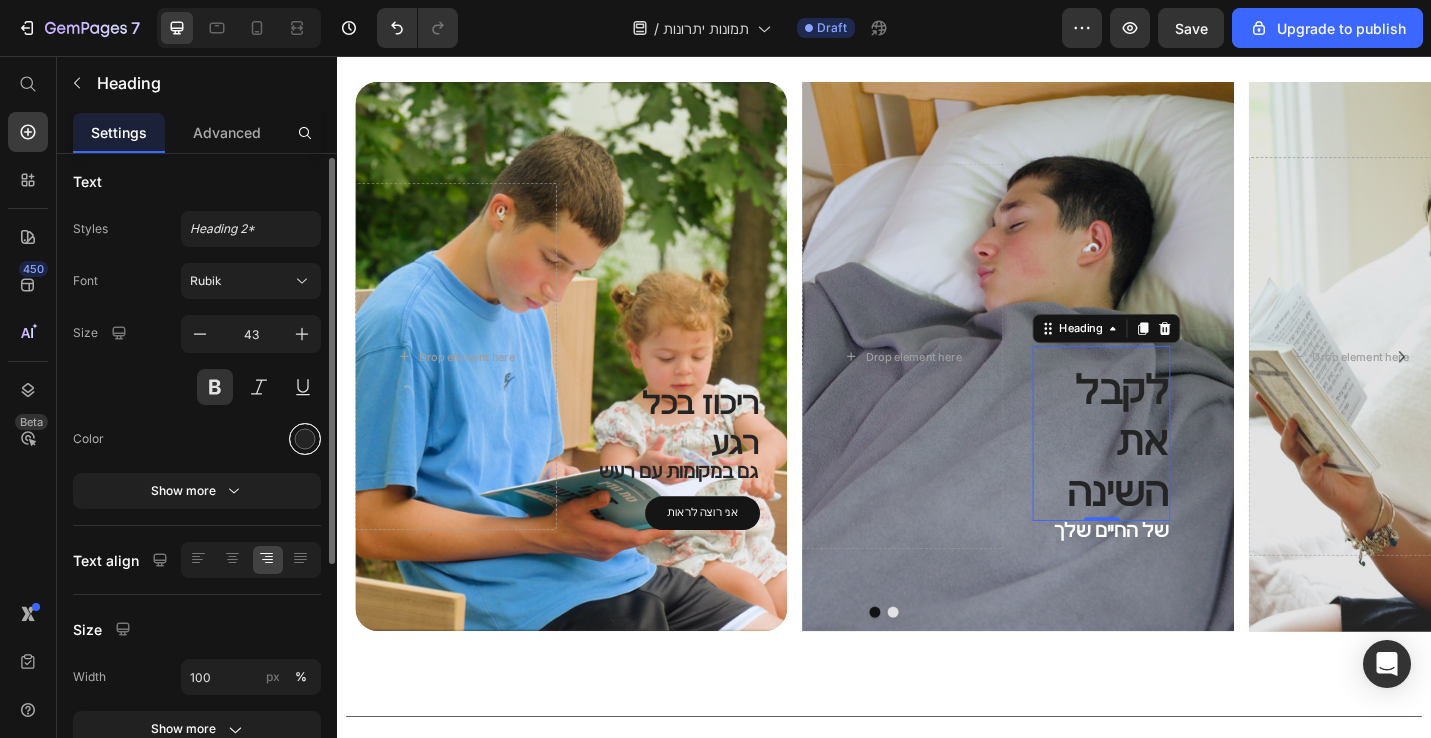 click at bounding box center (305, 439) 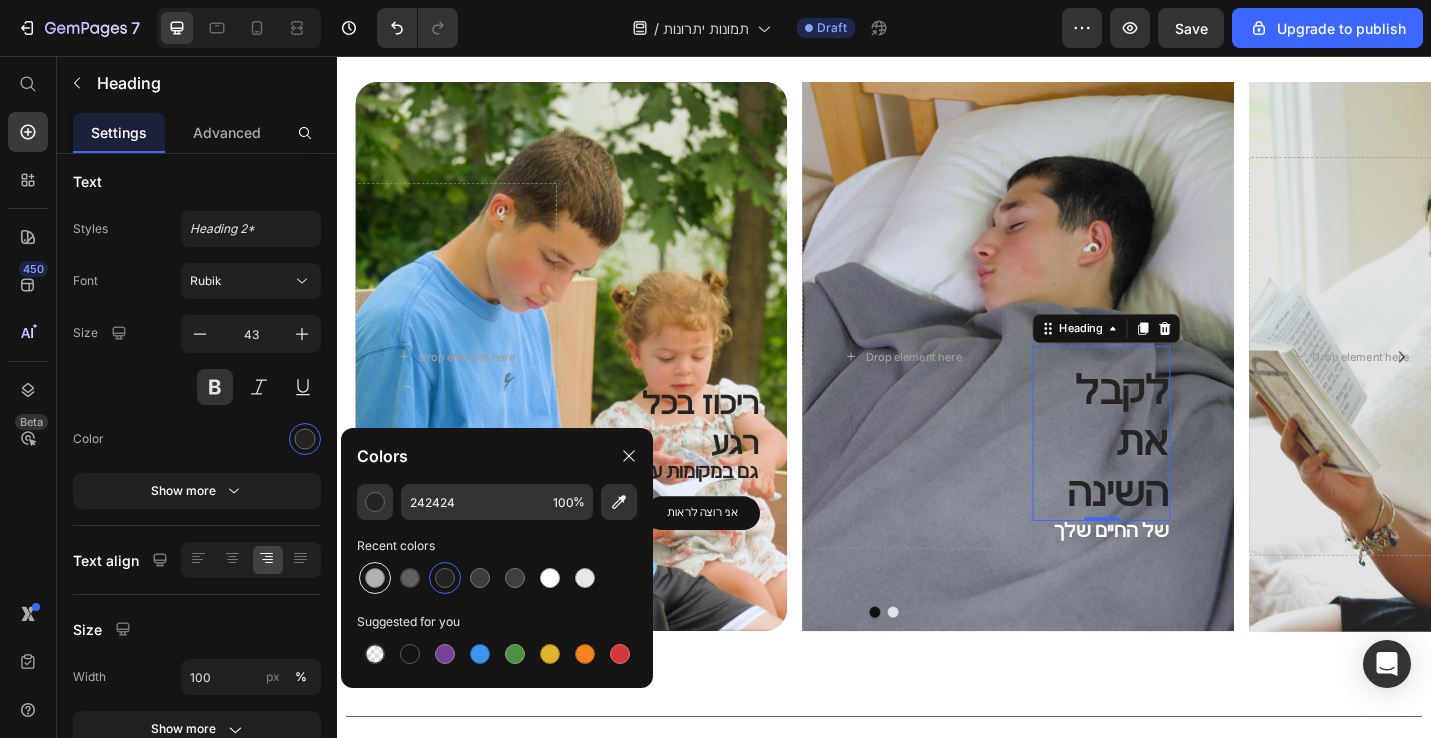 click at bounding box center [375, 578] 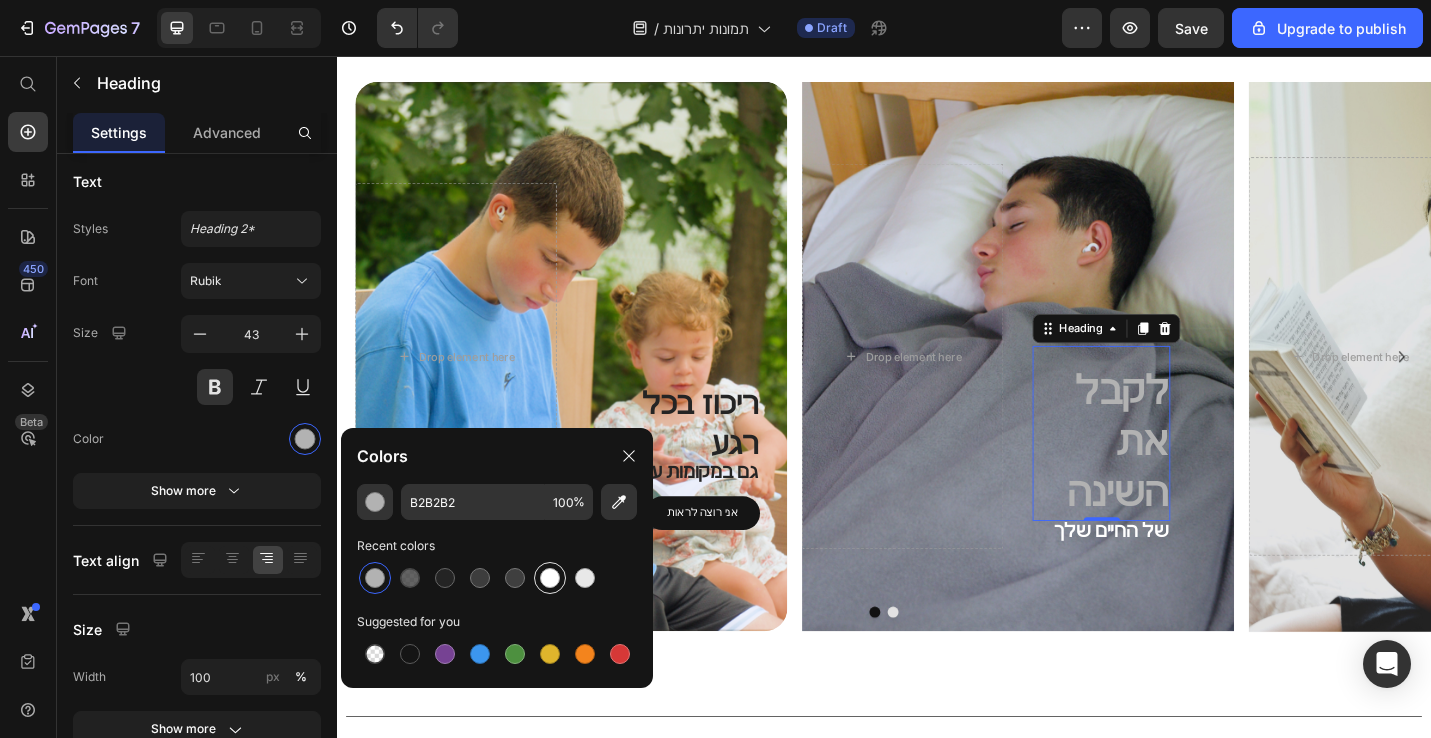 click at bounding box center (550, 578) 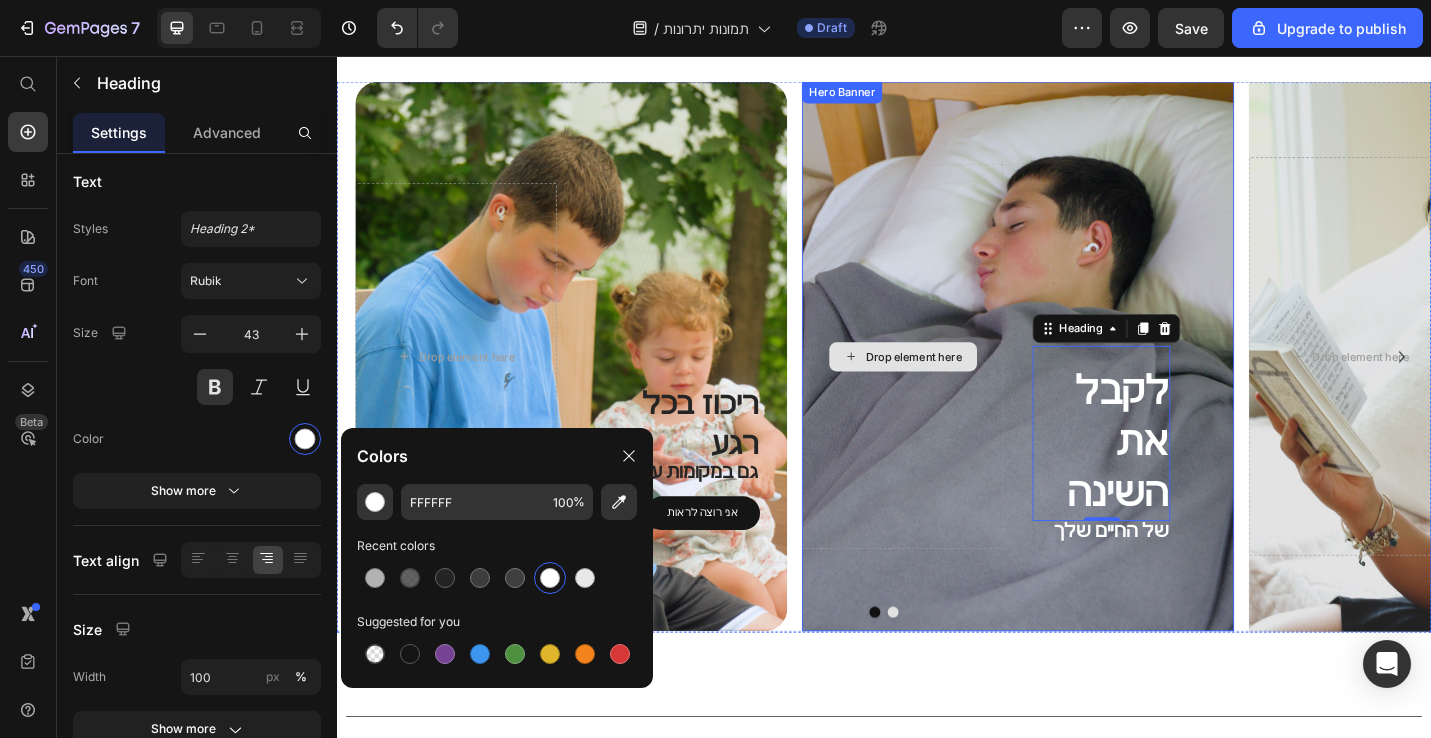 click on "לקבל את השינה Heading   0 של החיים שלך Text Block
Drop element here" at bounding box center (1084, 386) 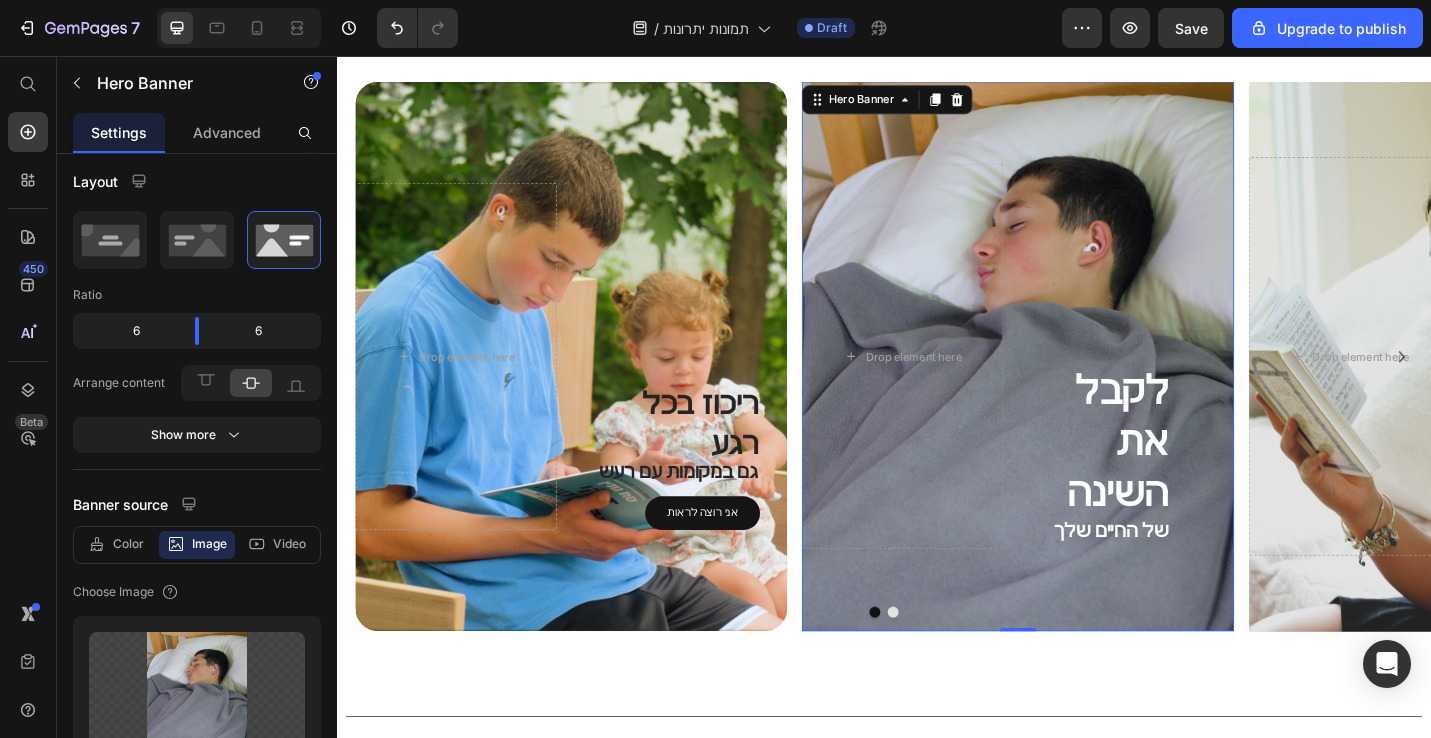 scroll, scrollTop: 0, scrollLeft: 0, axis: both 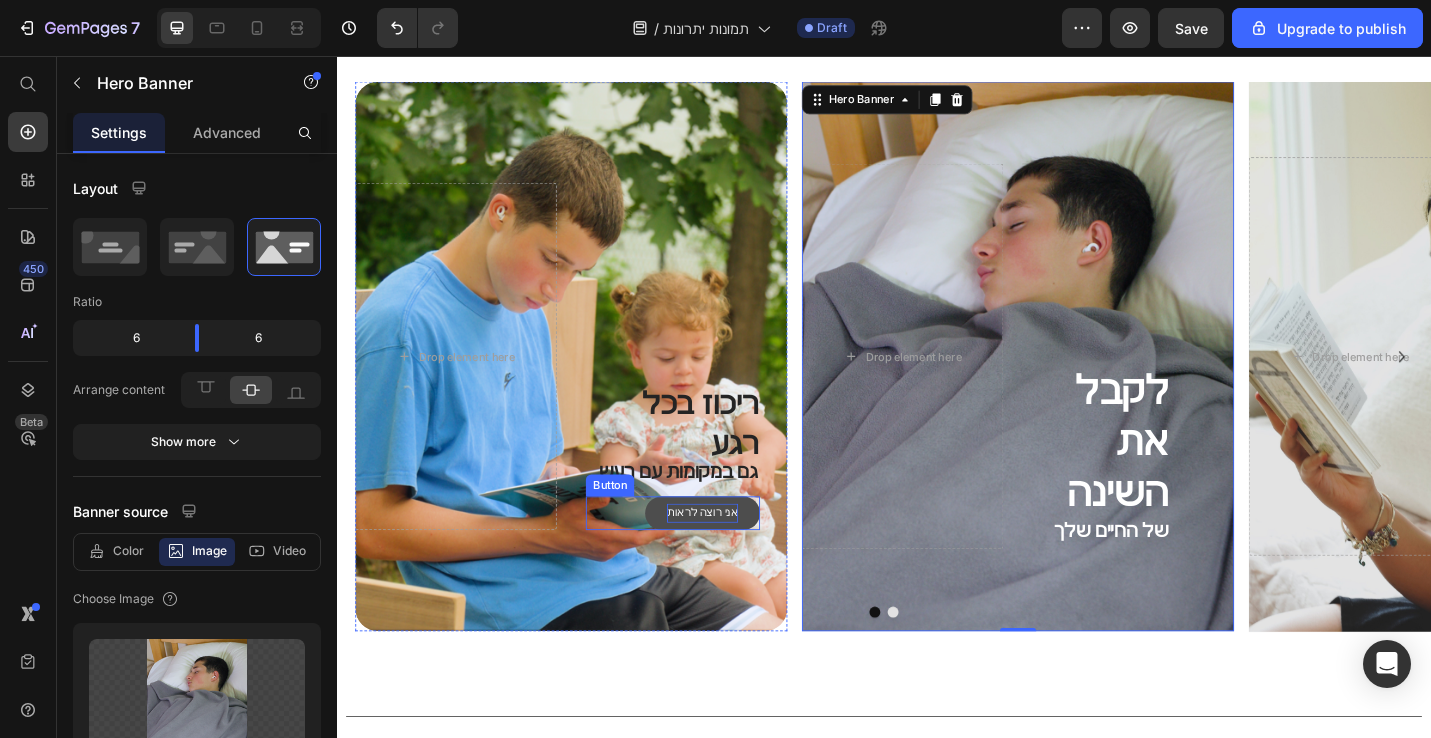 click on "אני רוצה לראות" at bounding box center [738, 558] 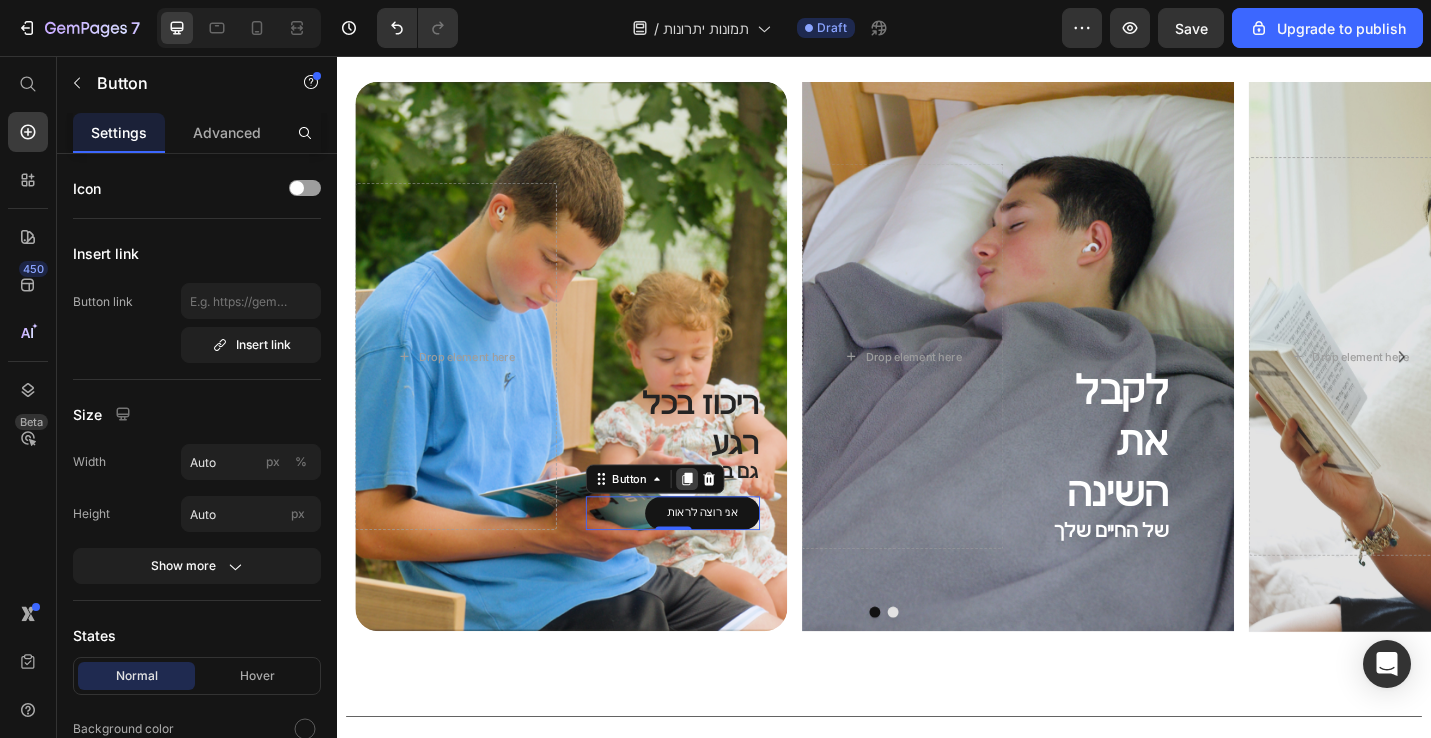 click 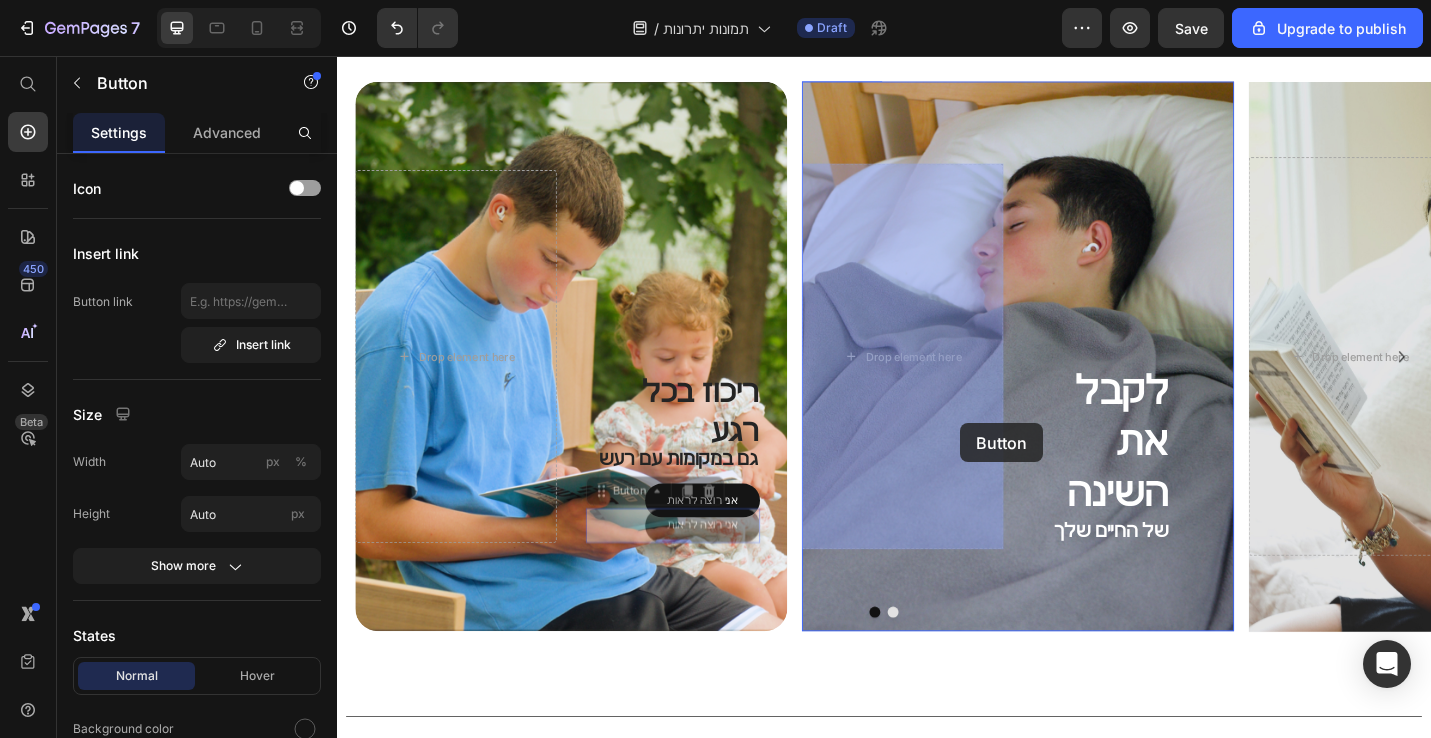 drag, startPoint x: 623, startPoint y: 513, endPoint x: 1018, endPoint y: 459, distance: 398.67404 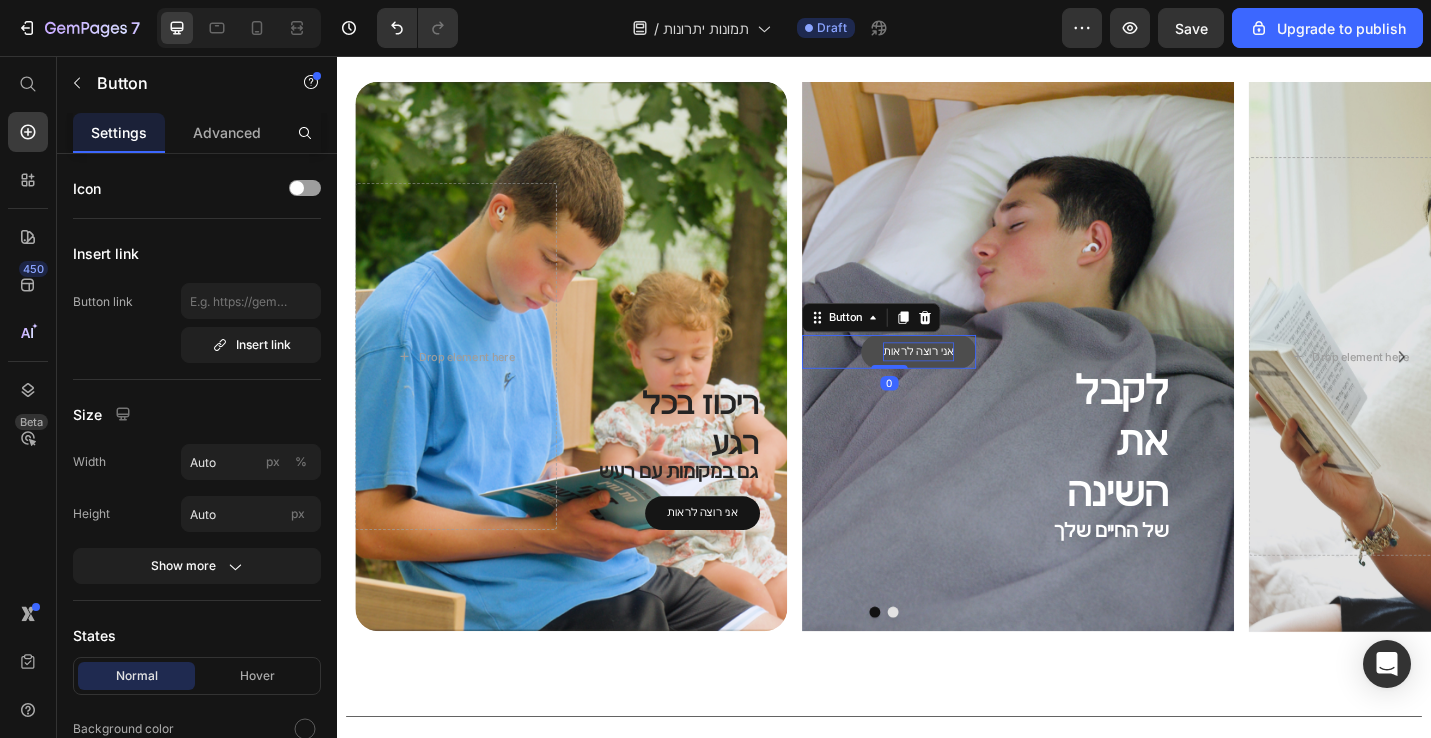 click on "אני רוצה לראות" at bounding box center [975, 381] 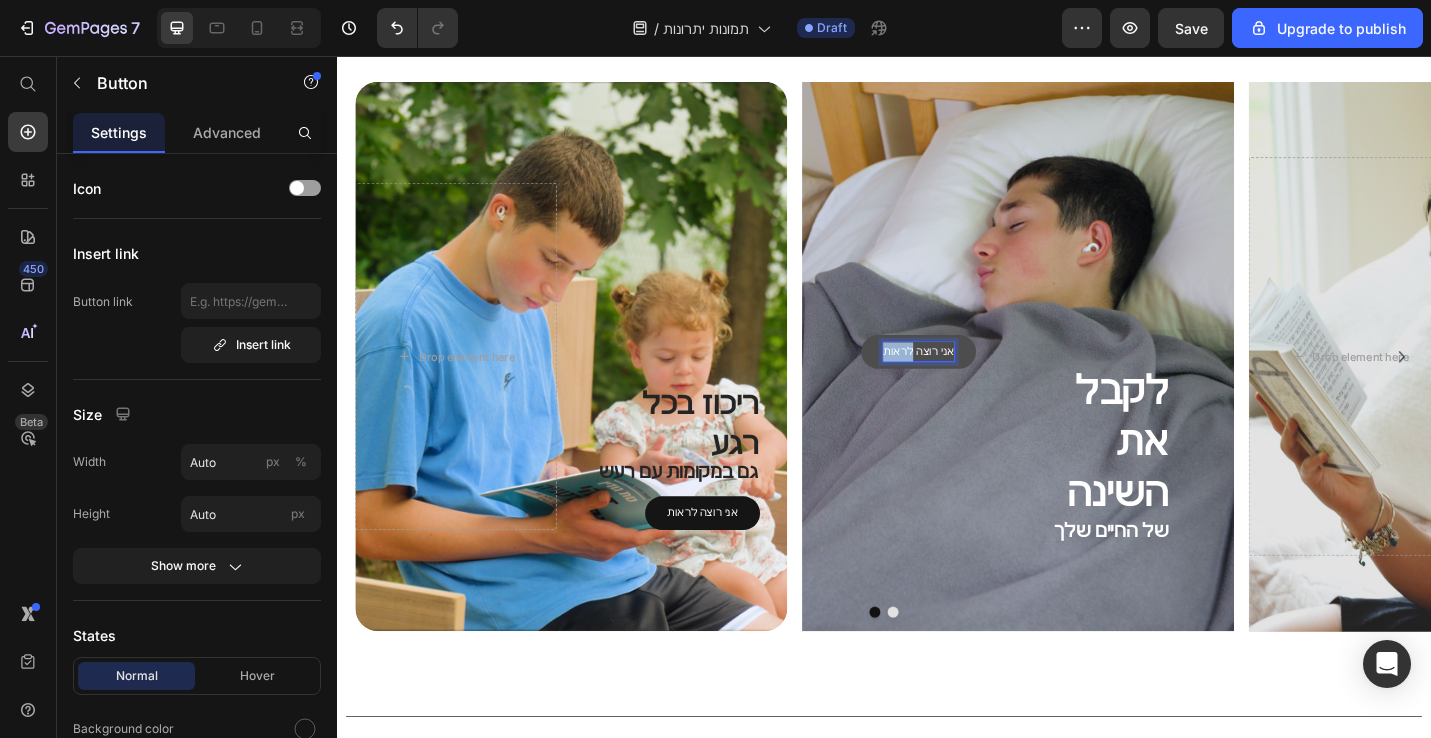 click on "אני רוצה לראות" at bounding box center [975, 381] 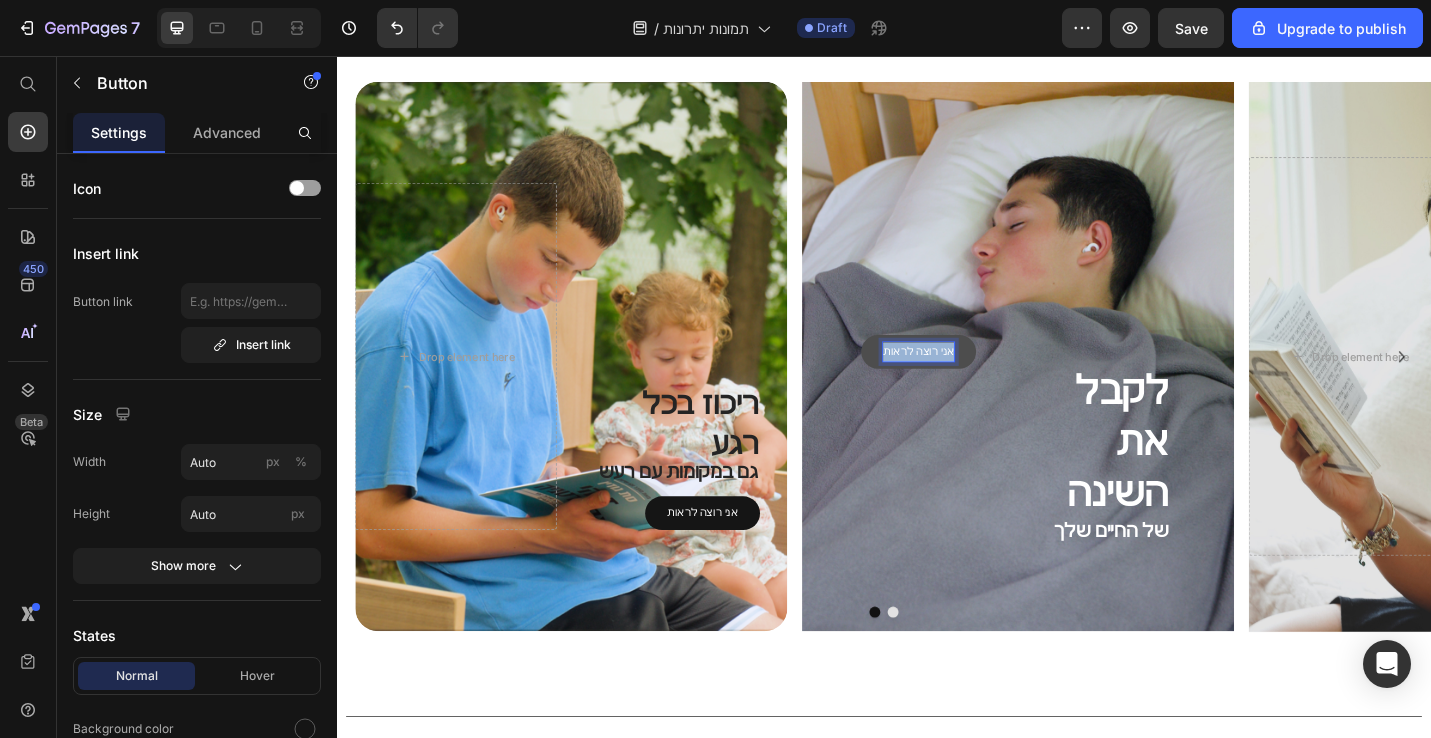 click on "אני רוצה לראות" at bounding box center [975, 381] 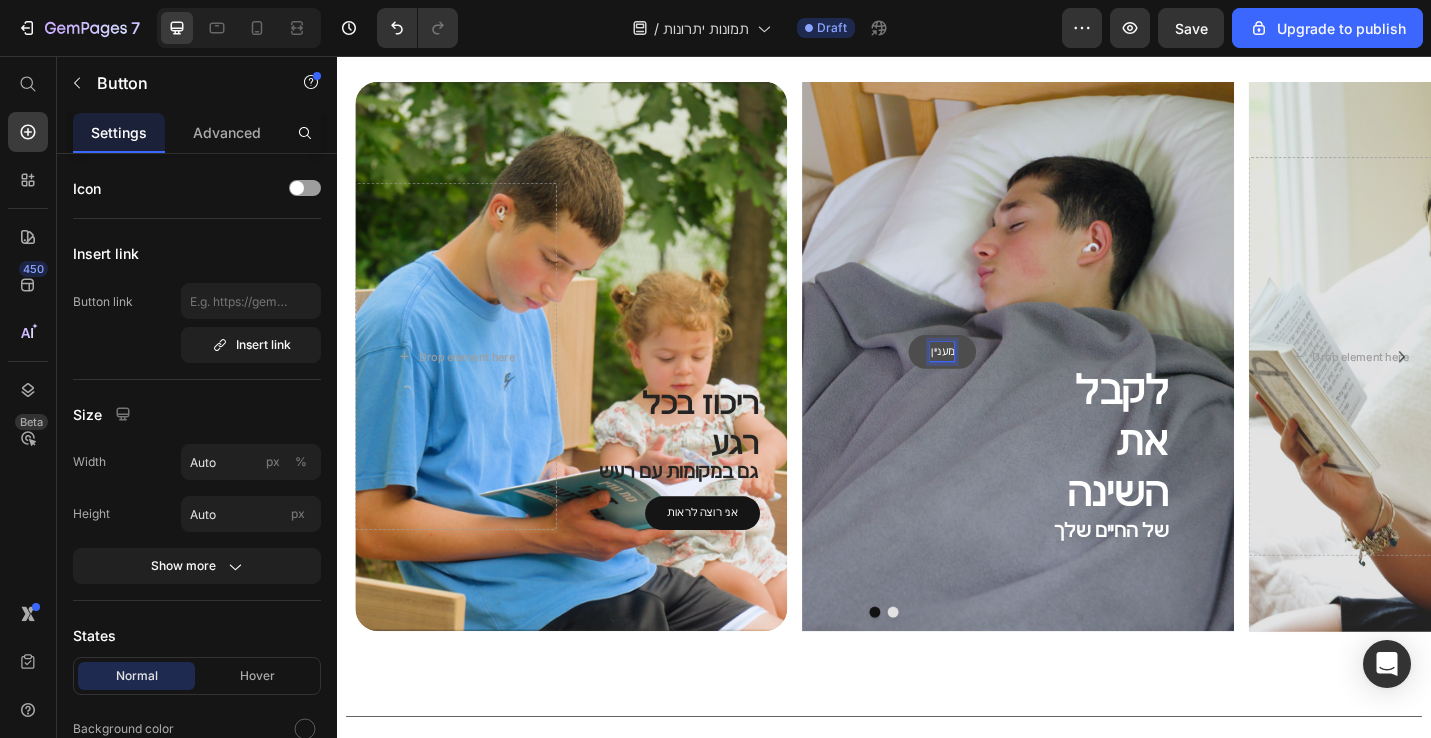 click on "מעניין" at bounding box center [1001, 381] 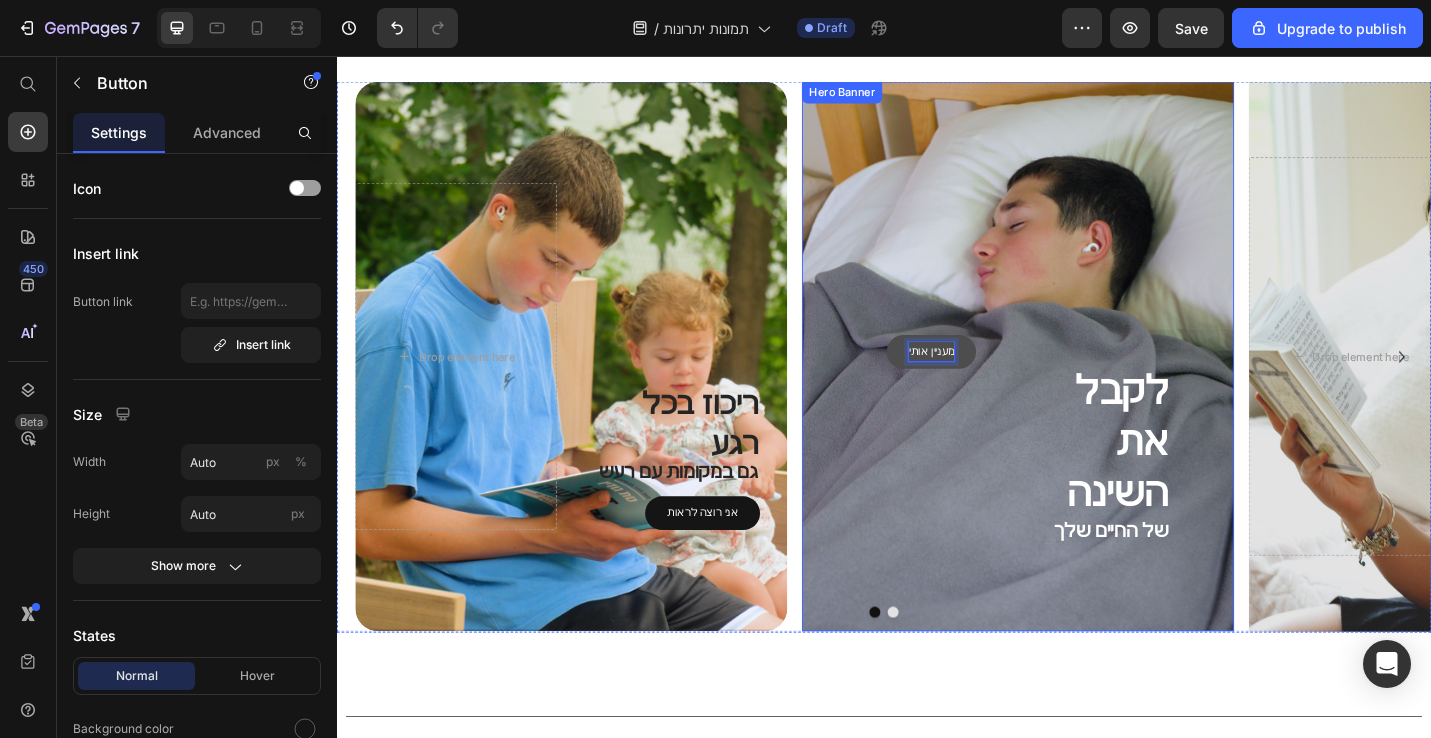 click on "מעניין אותי Button   0" at bounding box center (957, 386) 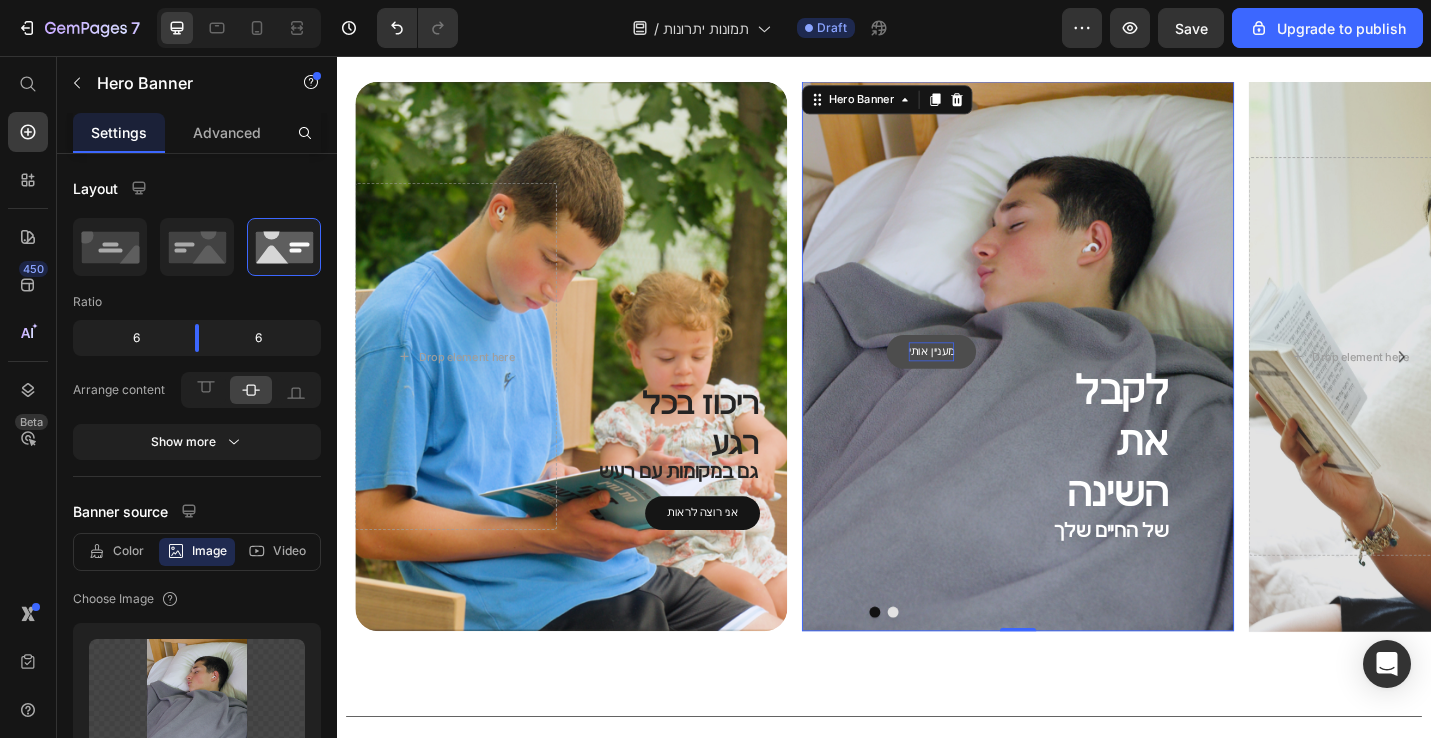 click on "מעניין אותי Button" at bounding box center (957, 386) 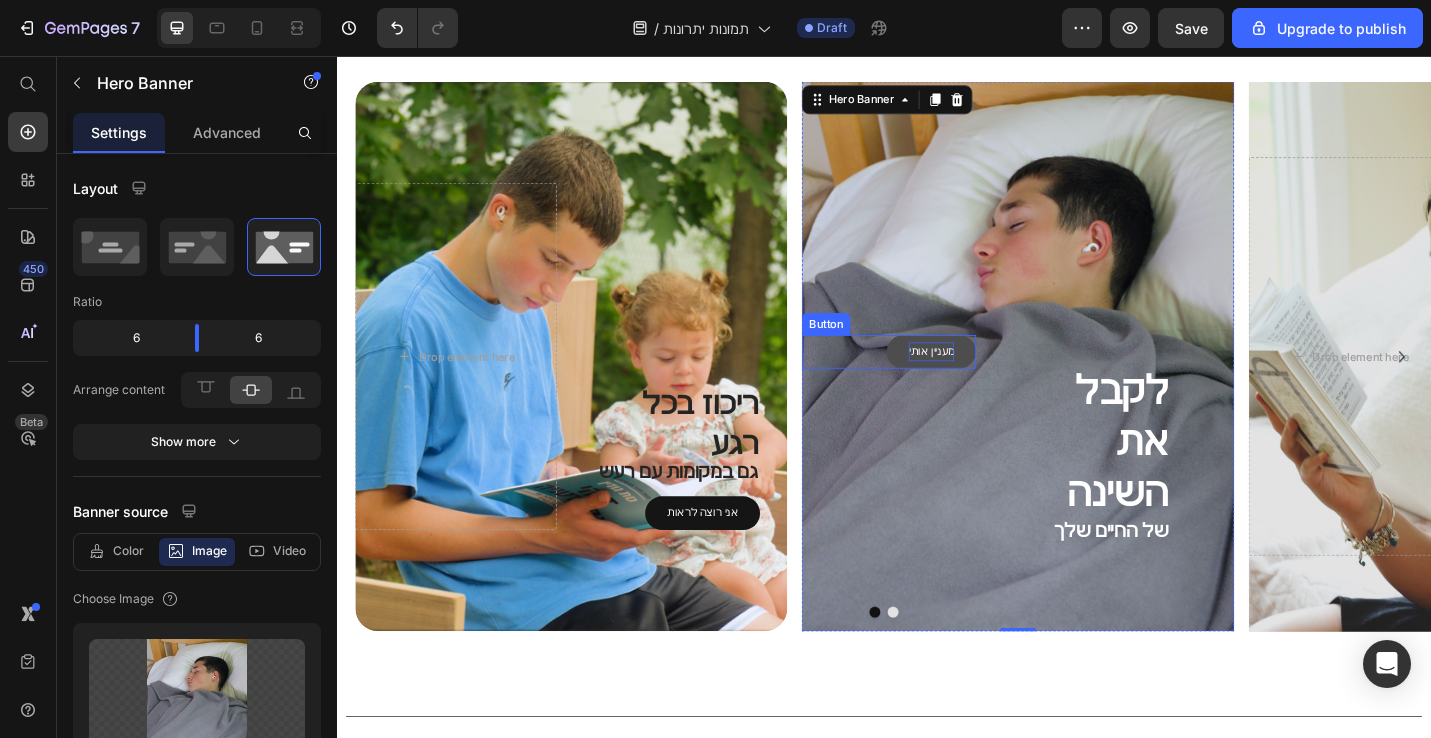 click on "מעניין אותי" at bounding box center [989, 381] 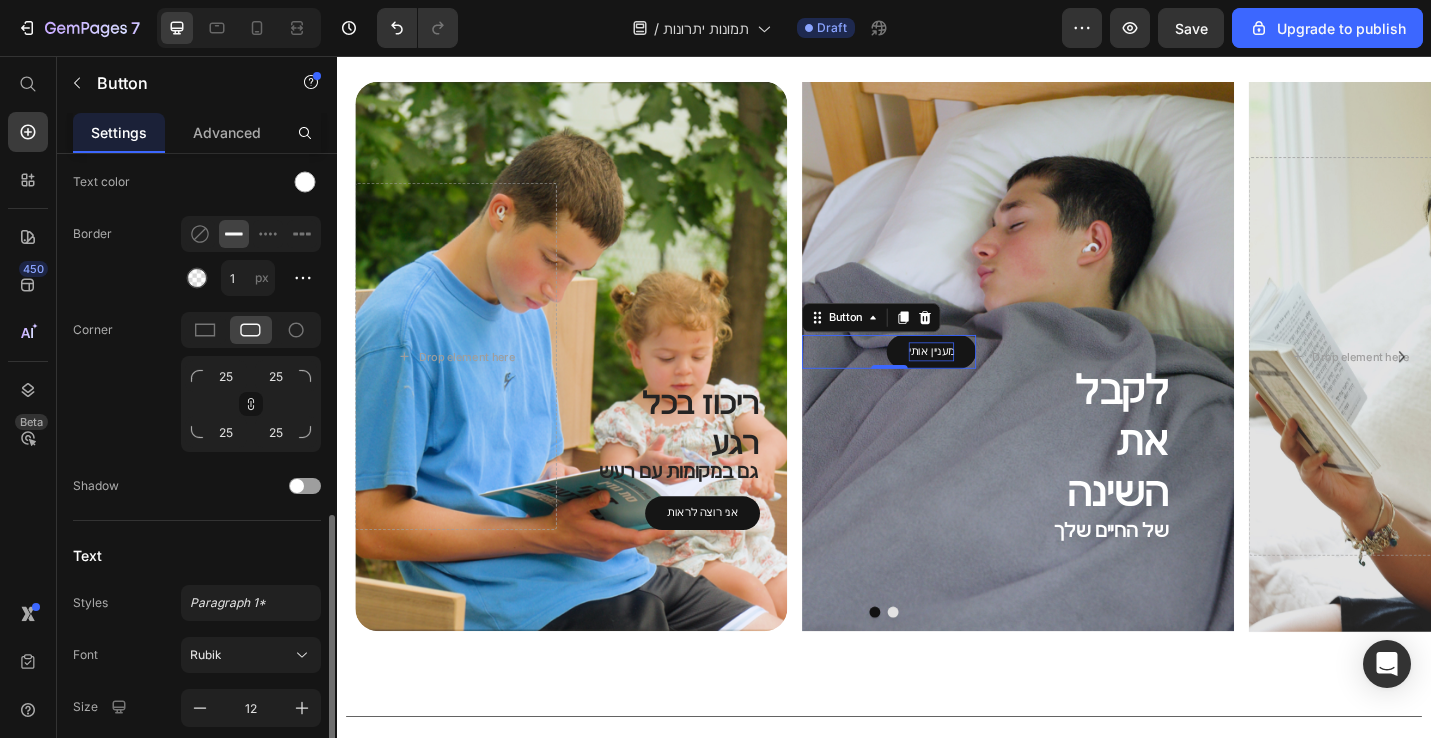scroll, scrollTop: 680, scrollLeft: 0, axis: vertical 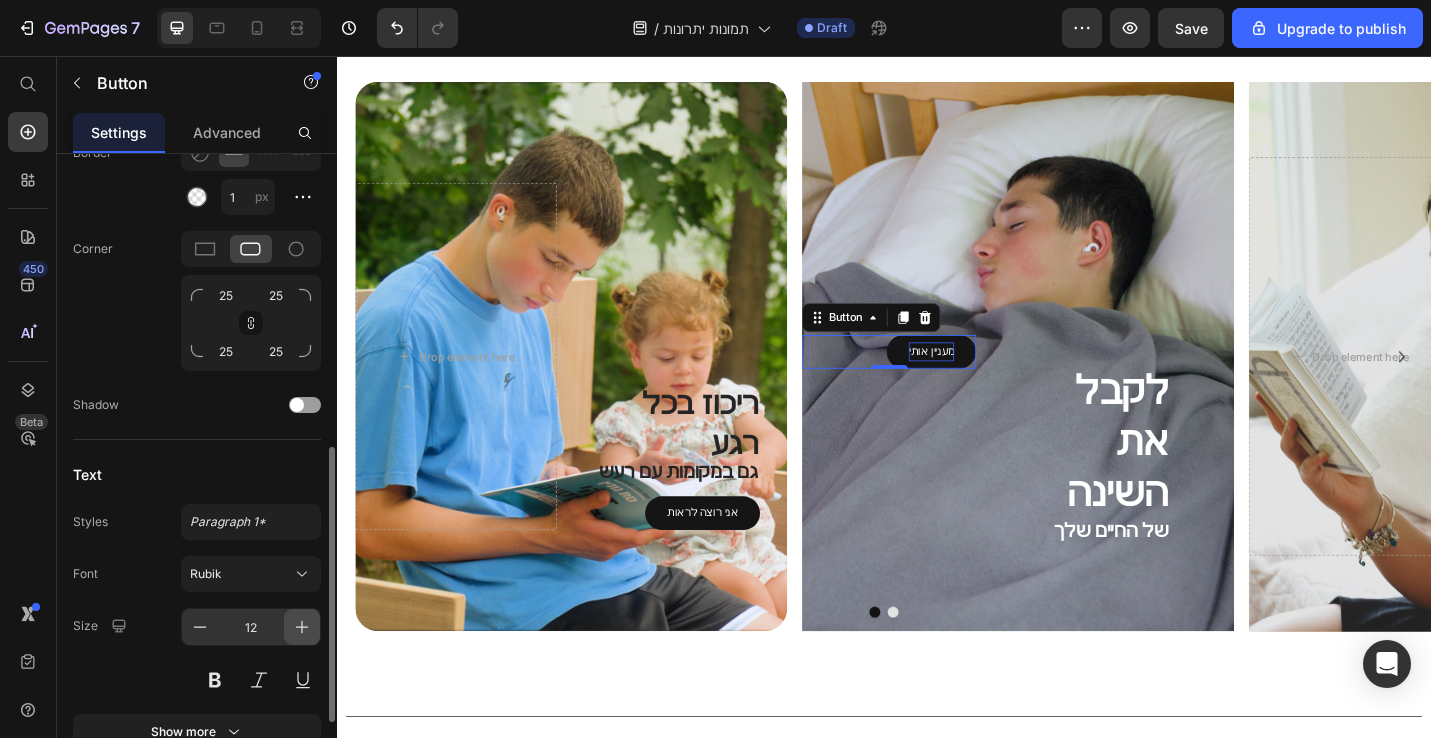 click 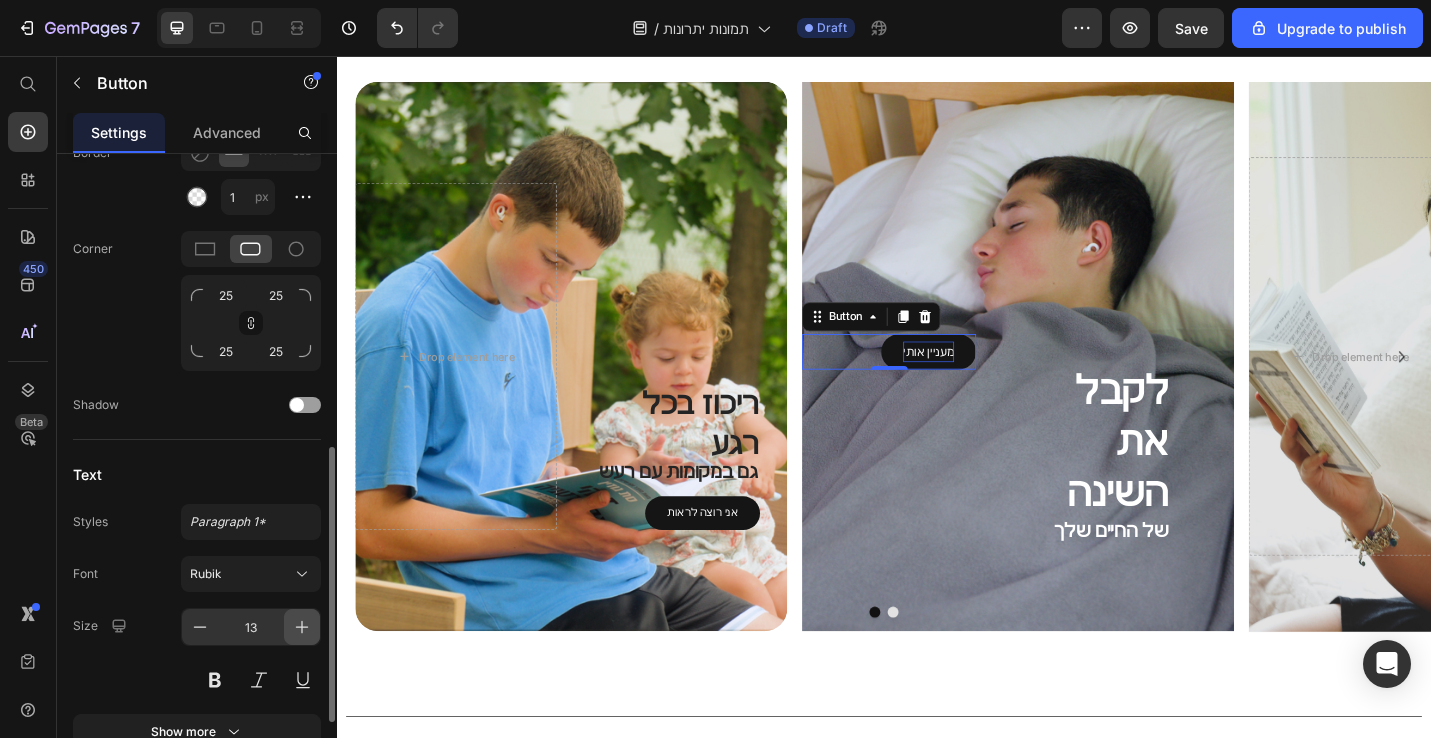click 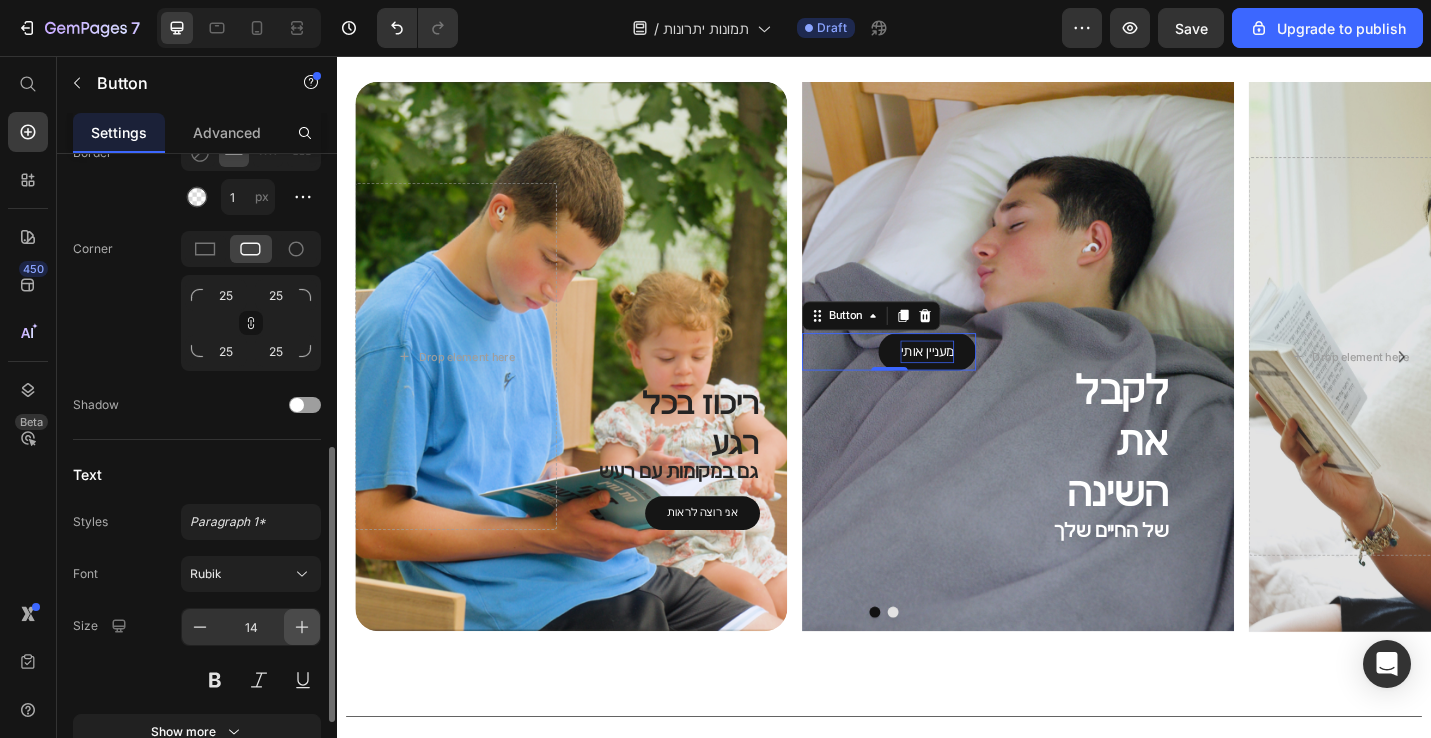 click 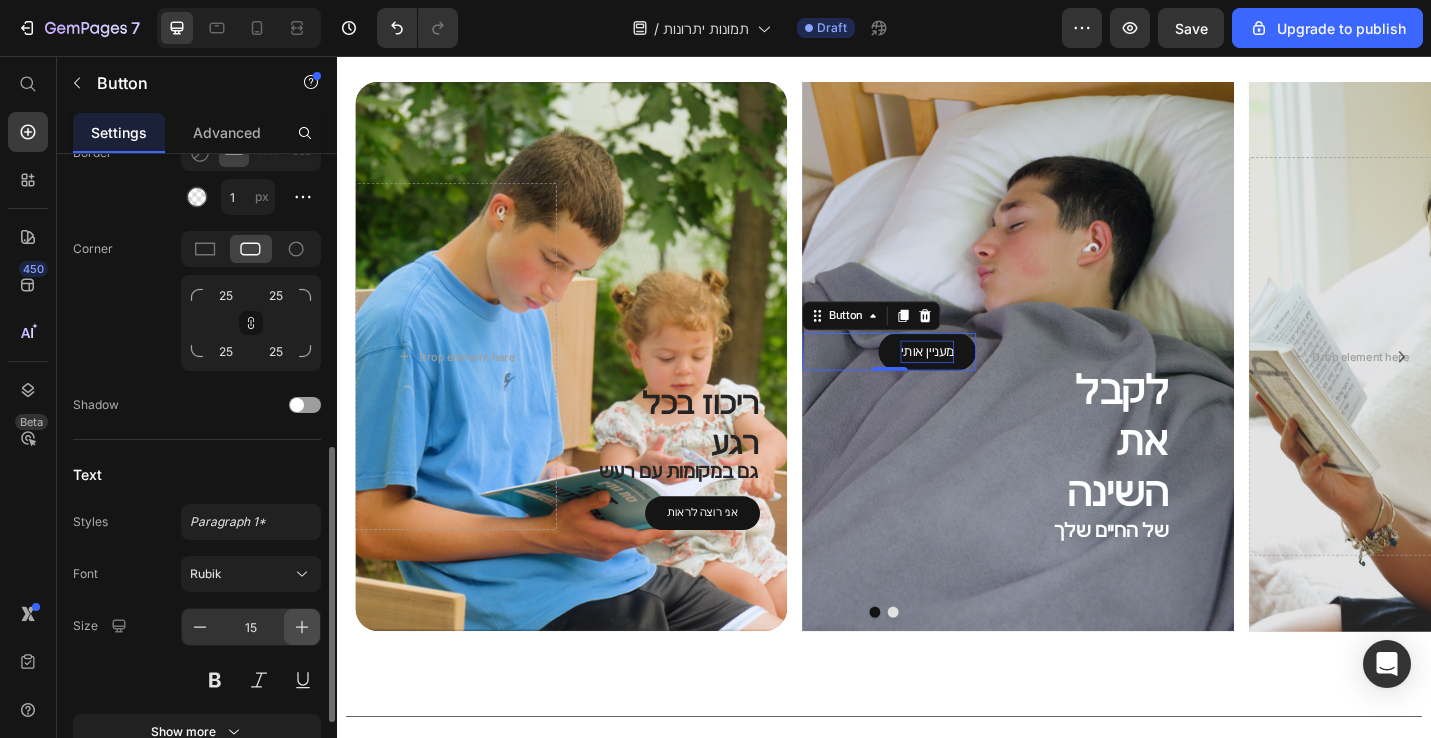 click 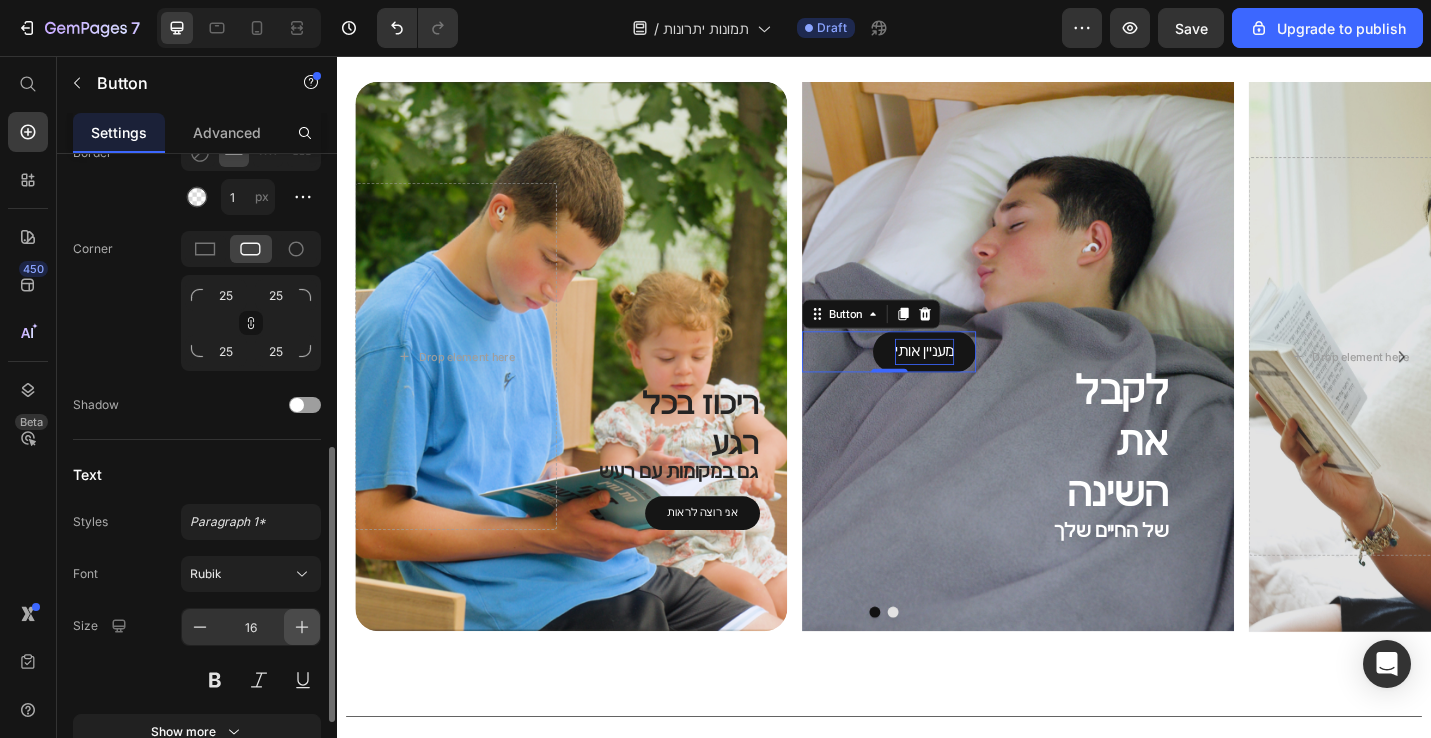 click 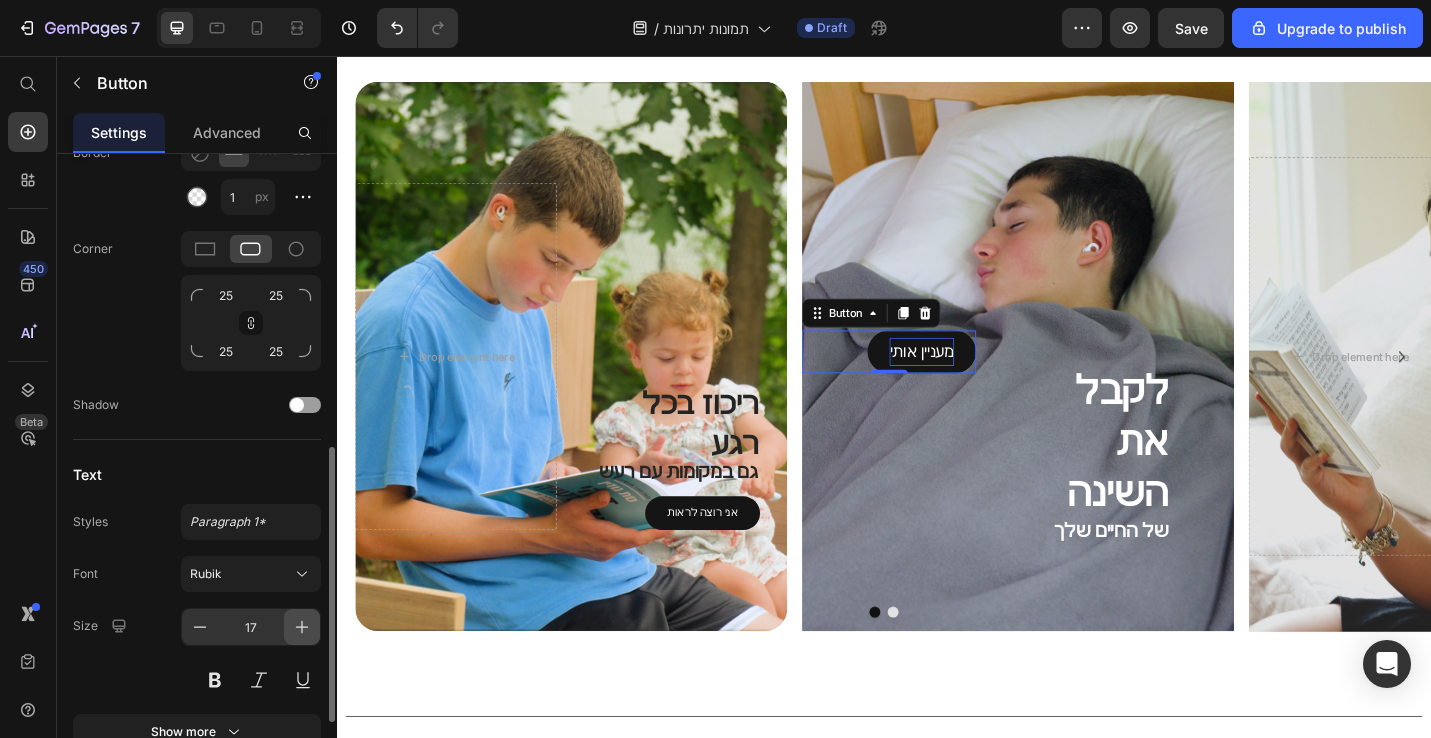 click 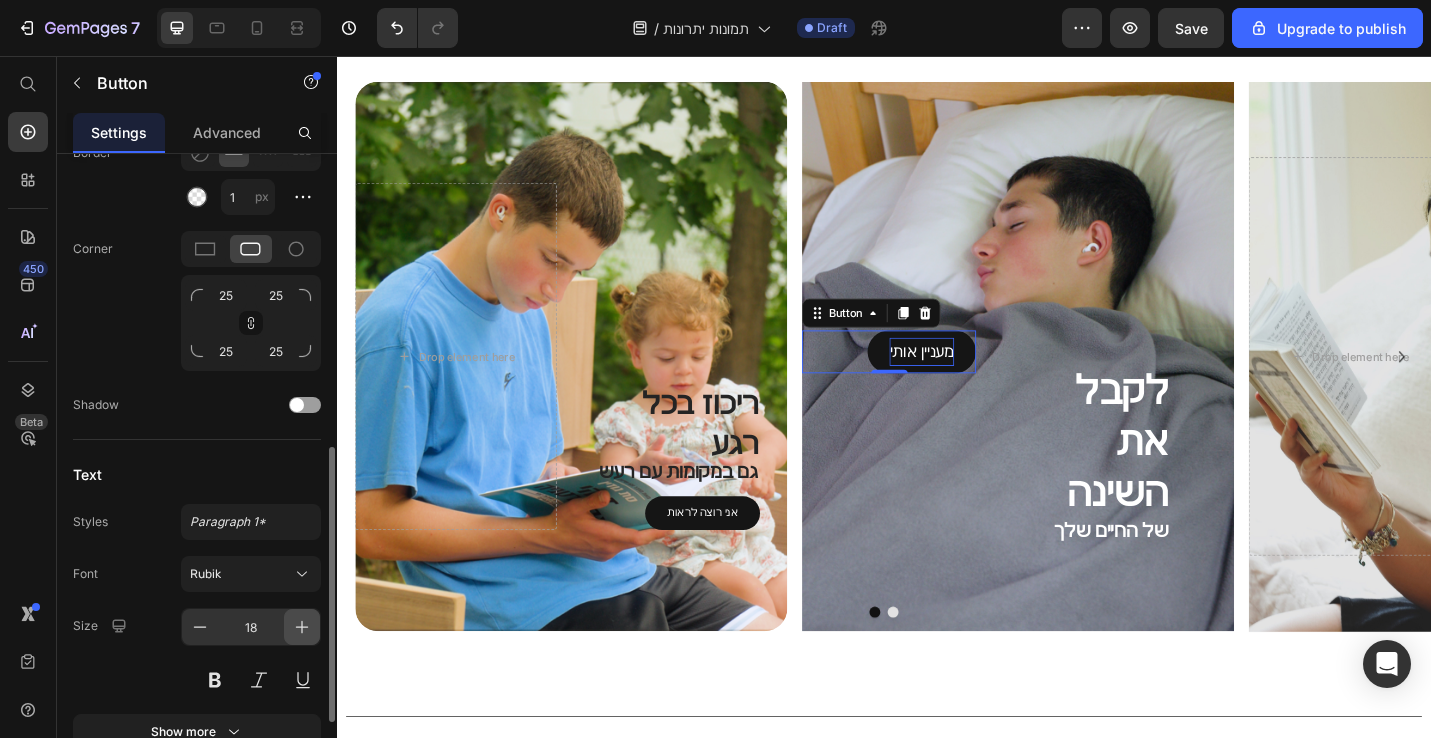 click 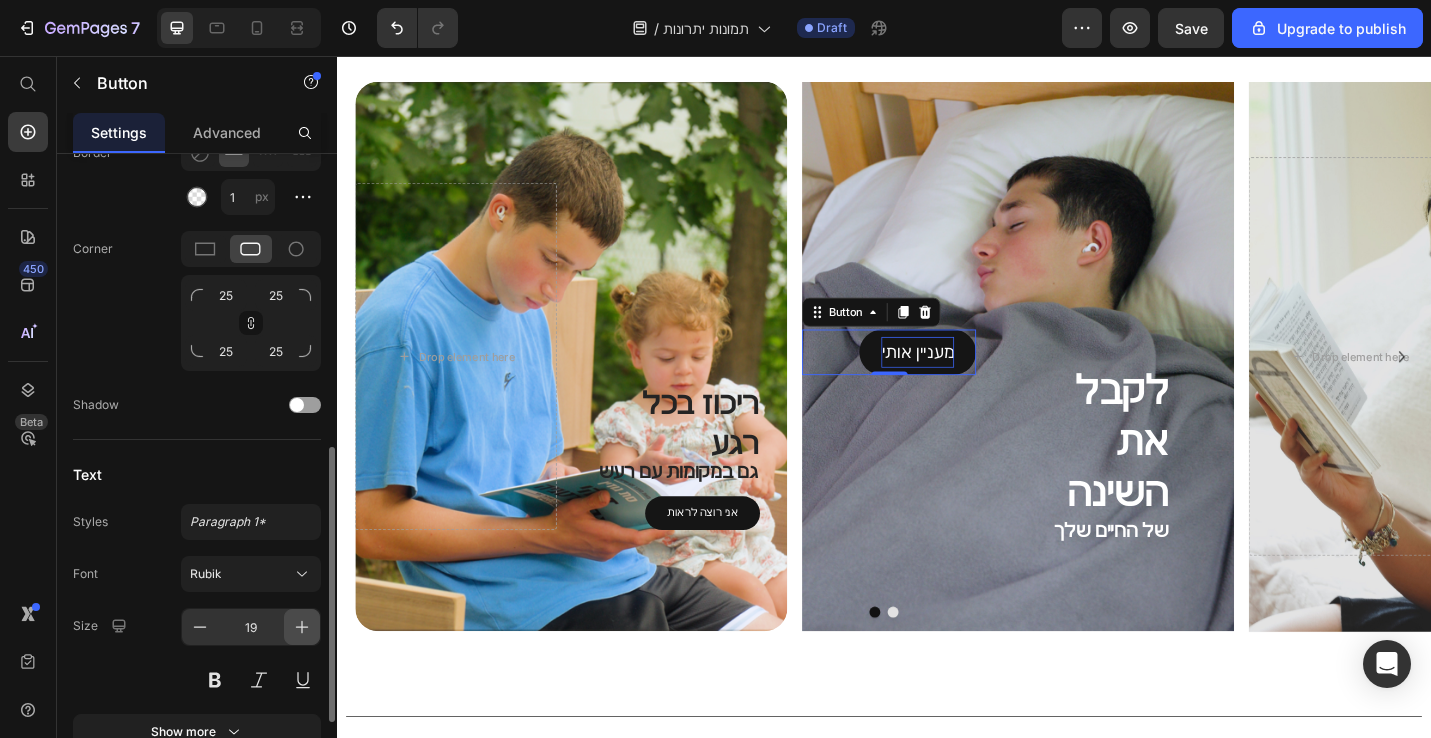 click 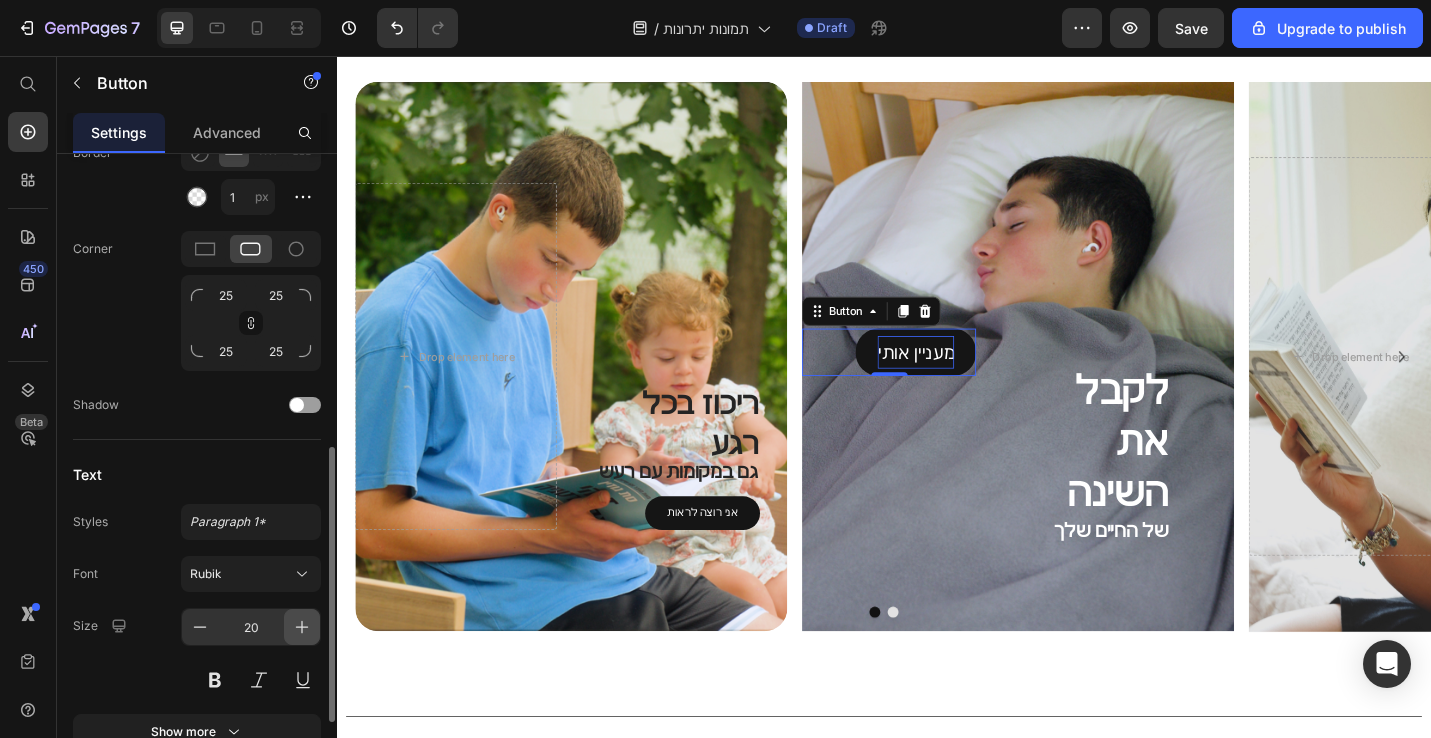 click 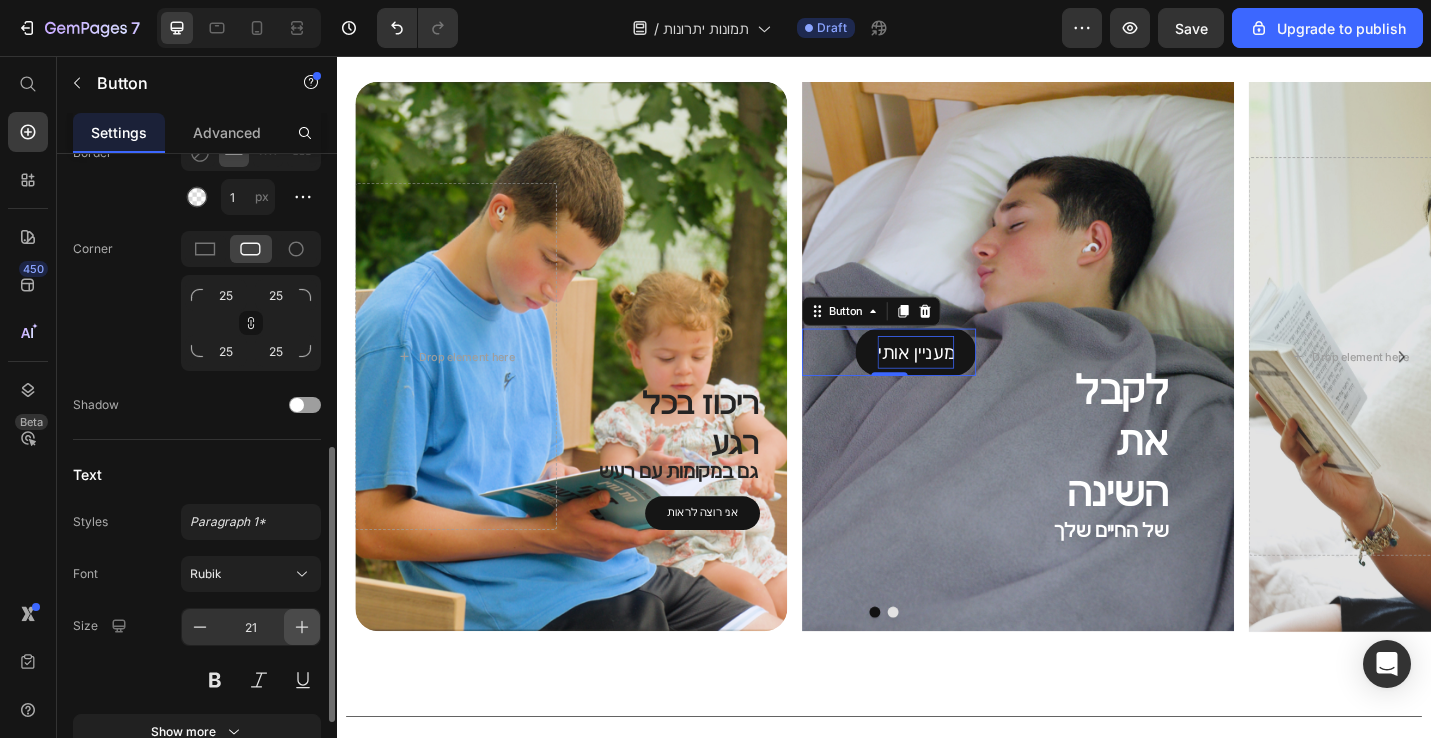 click 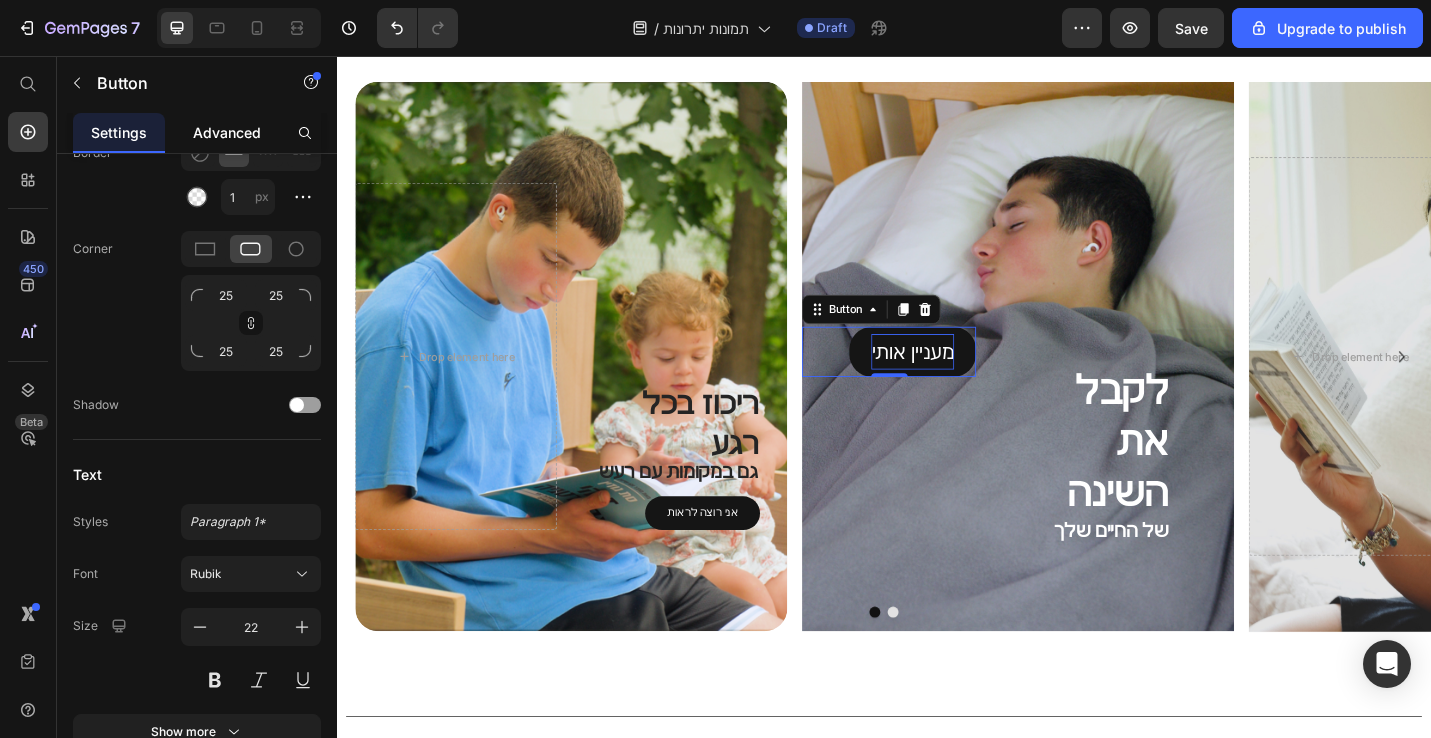 click on "Advanced" 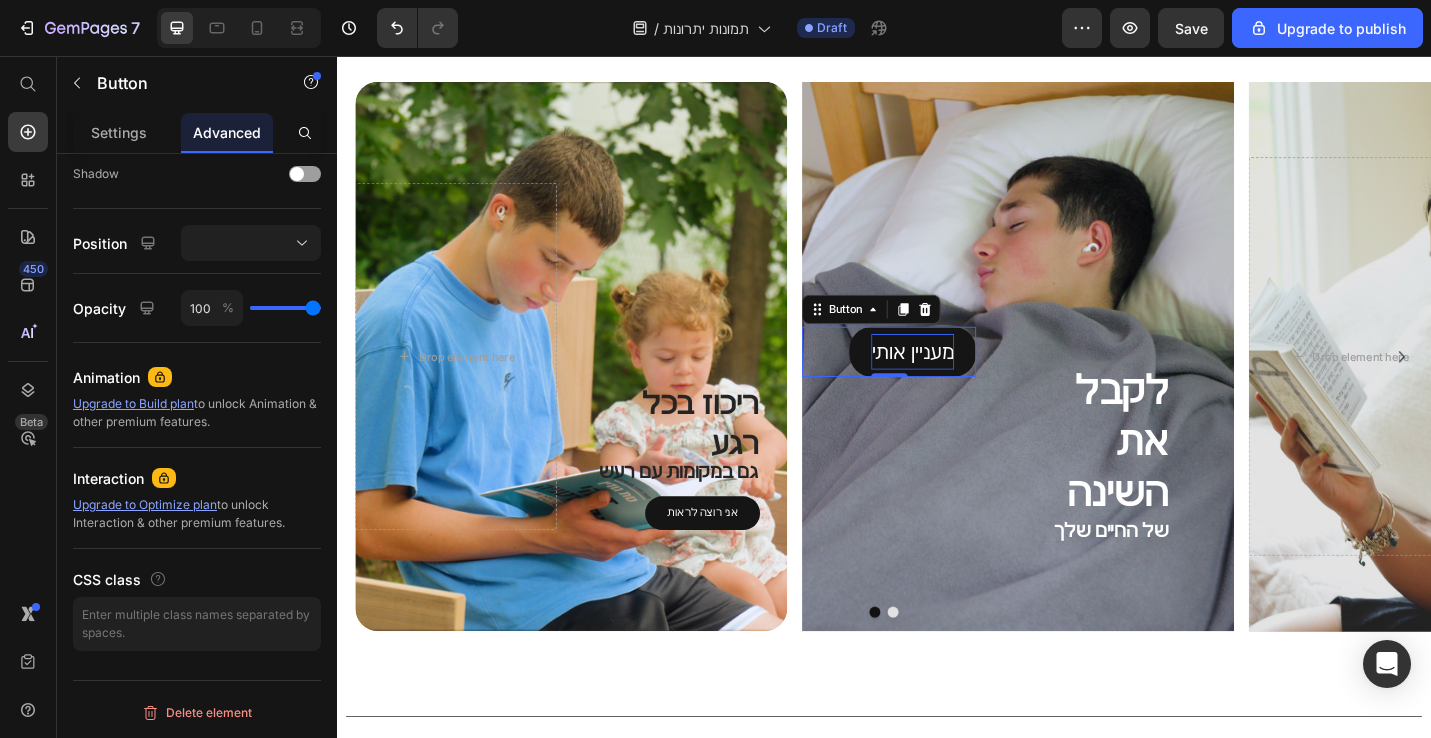 scroll, scrollTop: 0, scrollLeft: 0, axis: both 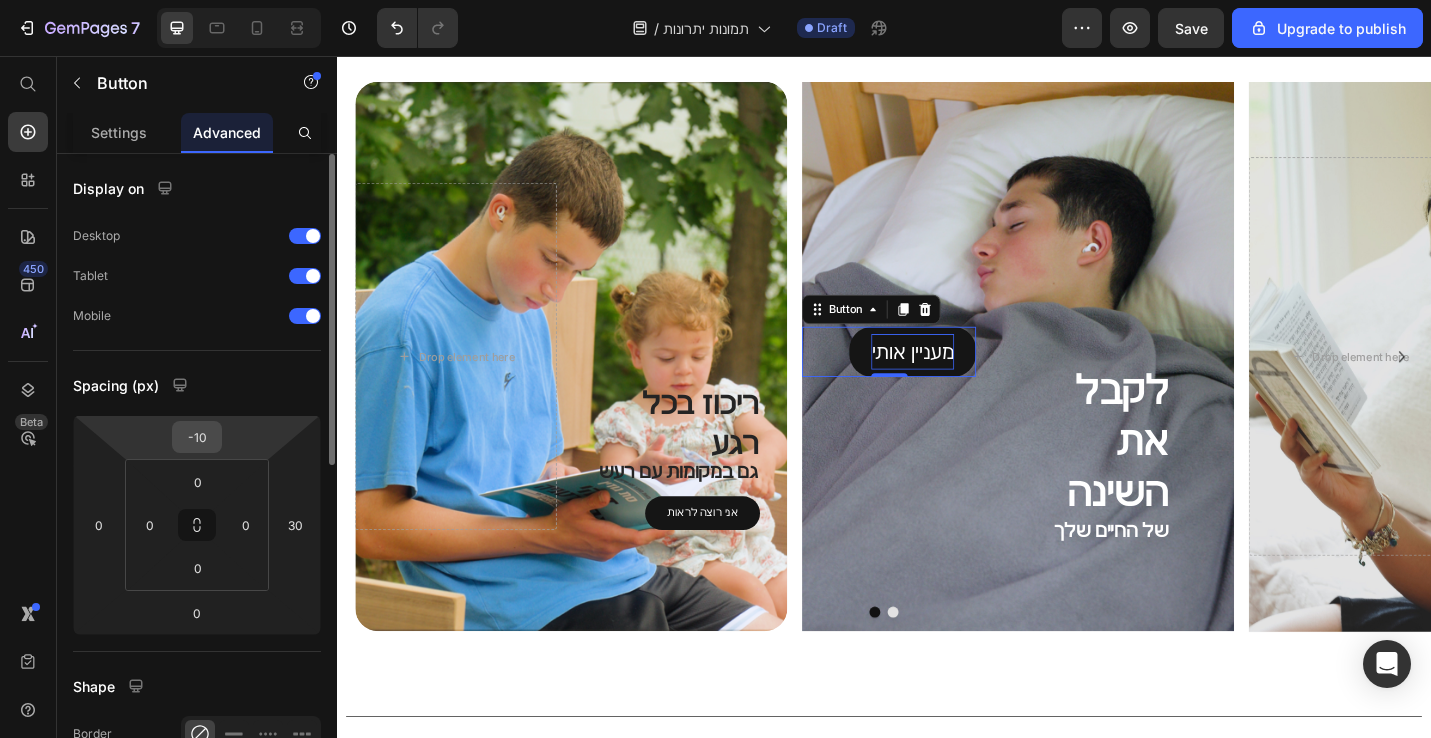 click on "-10" at bounding box center [197, 437] 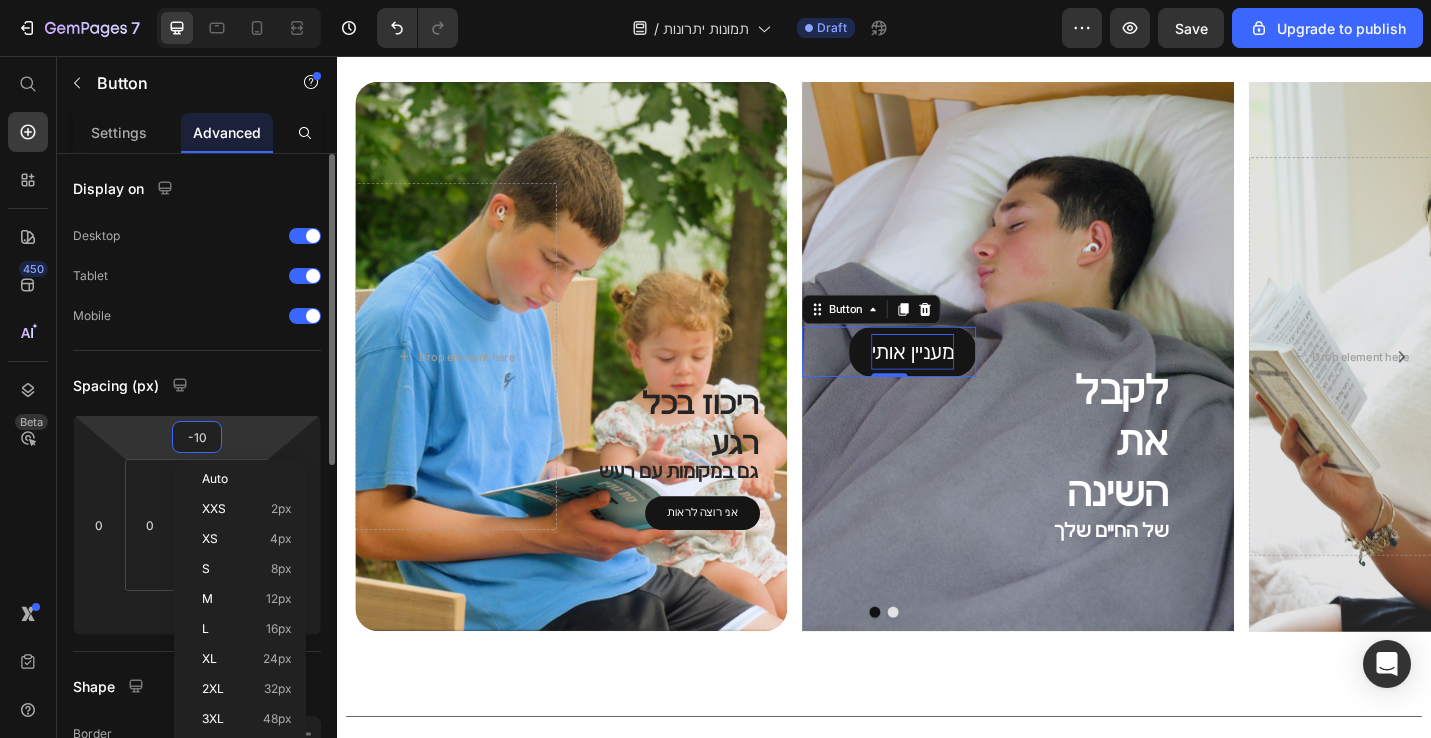 click on "-10" at bounding box center [197, 437] 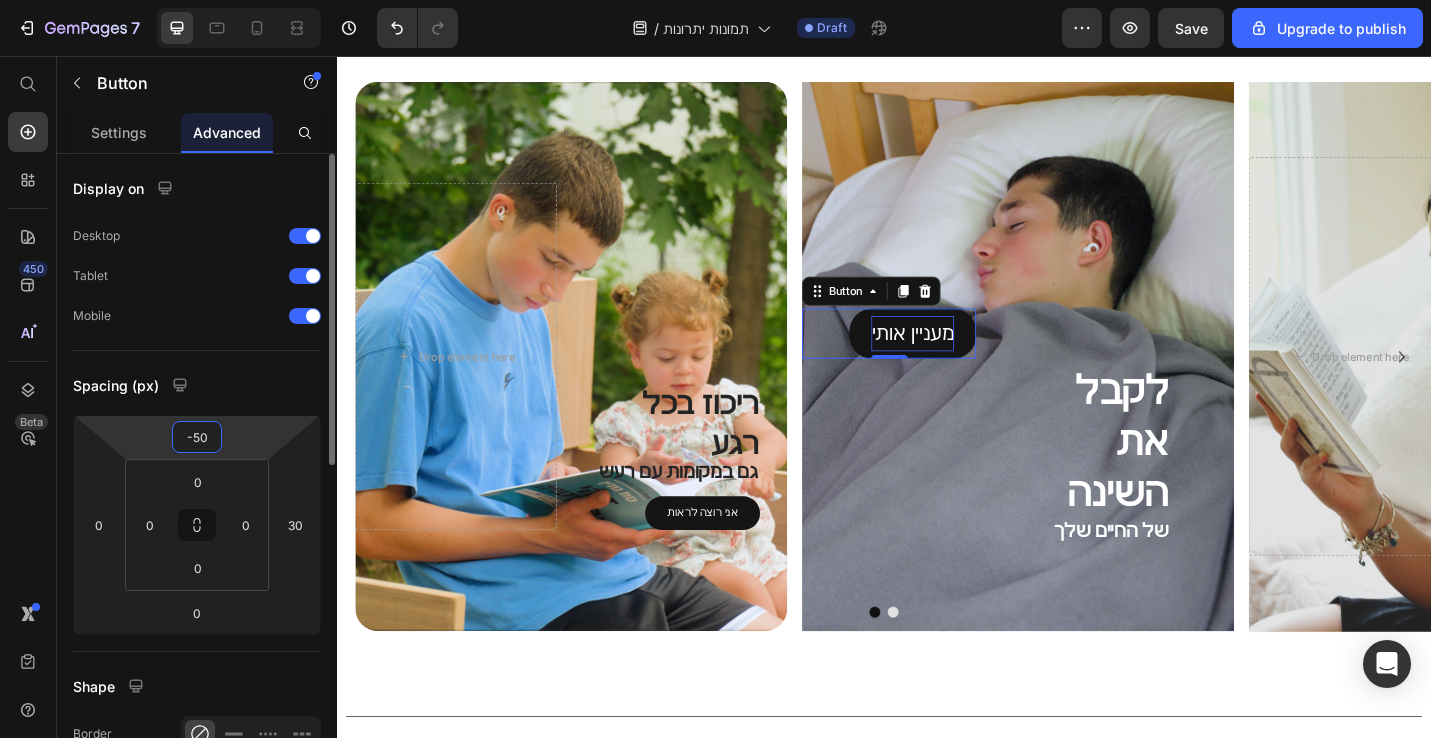 type on "-5" 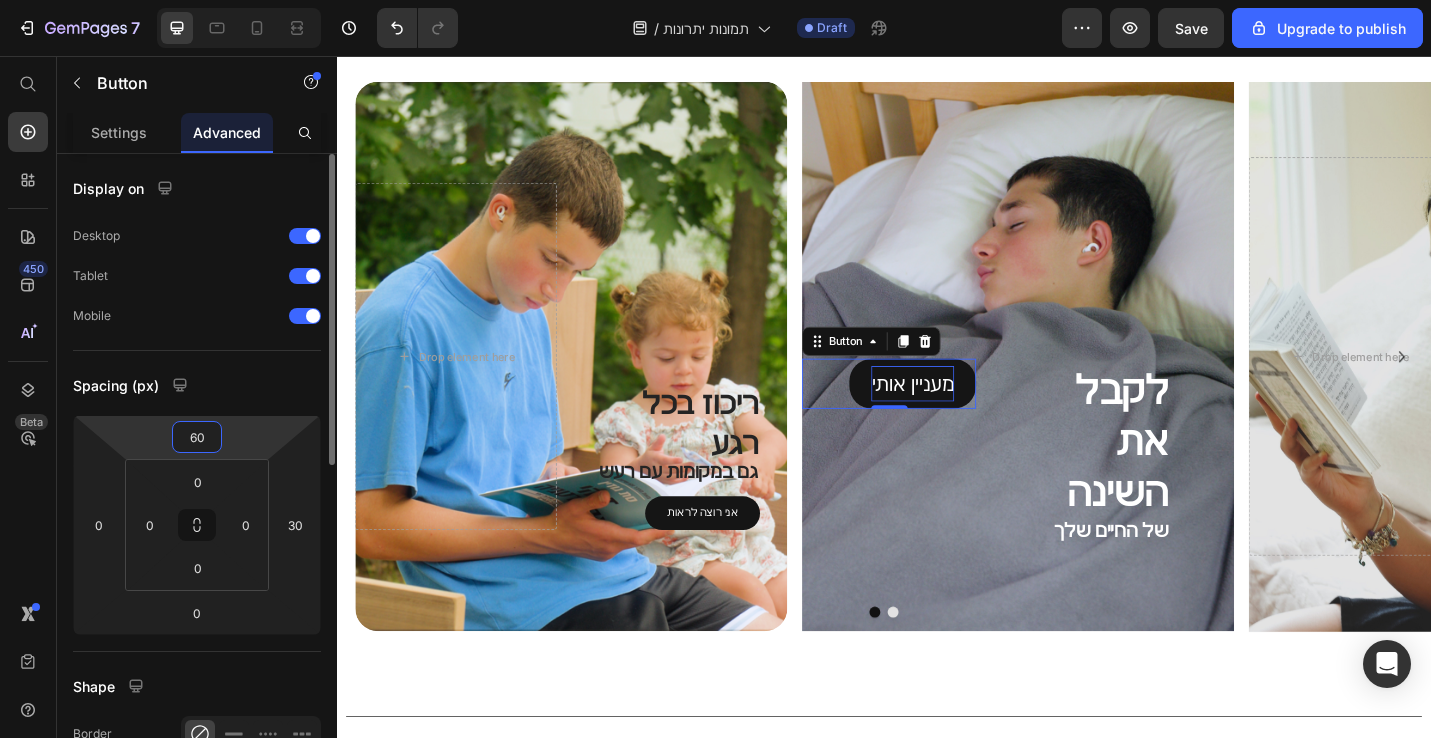 type on "6" 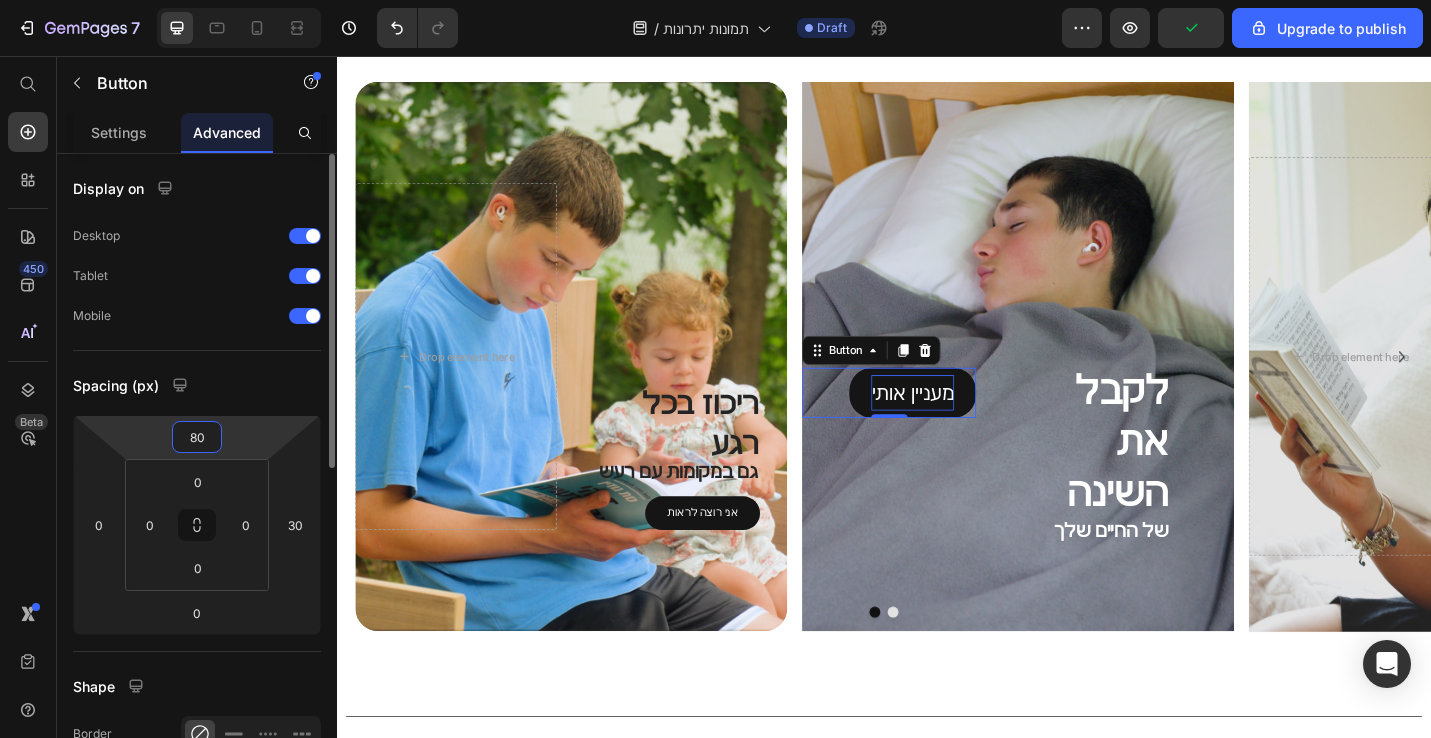 type on "8" 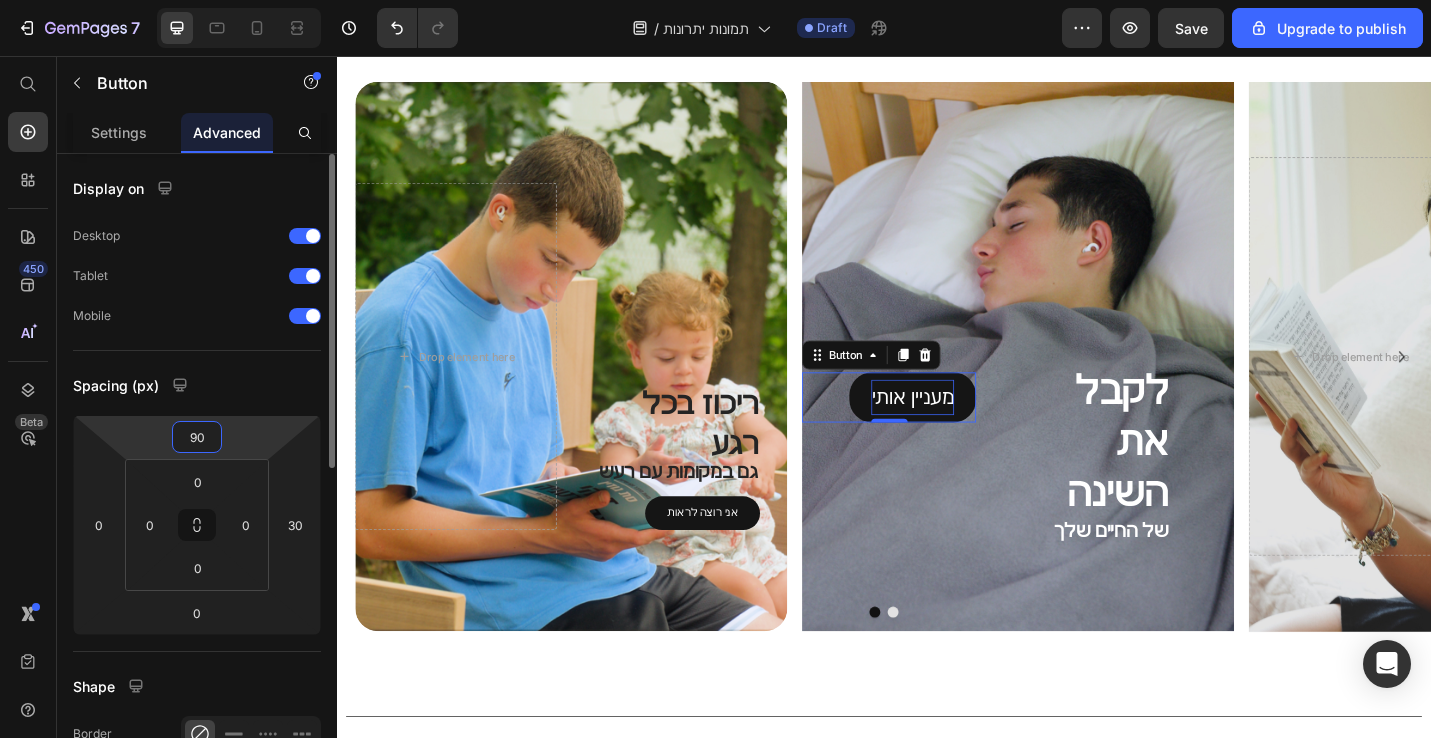 type on "9" 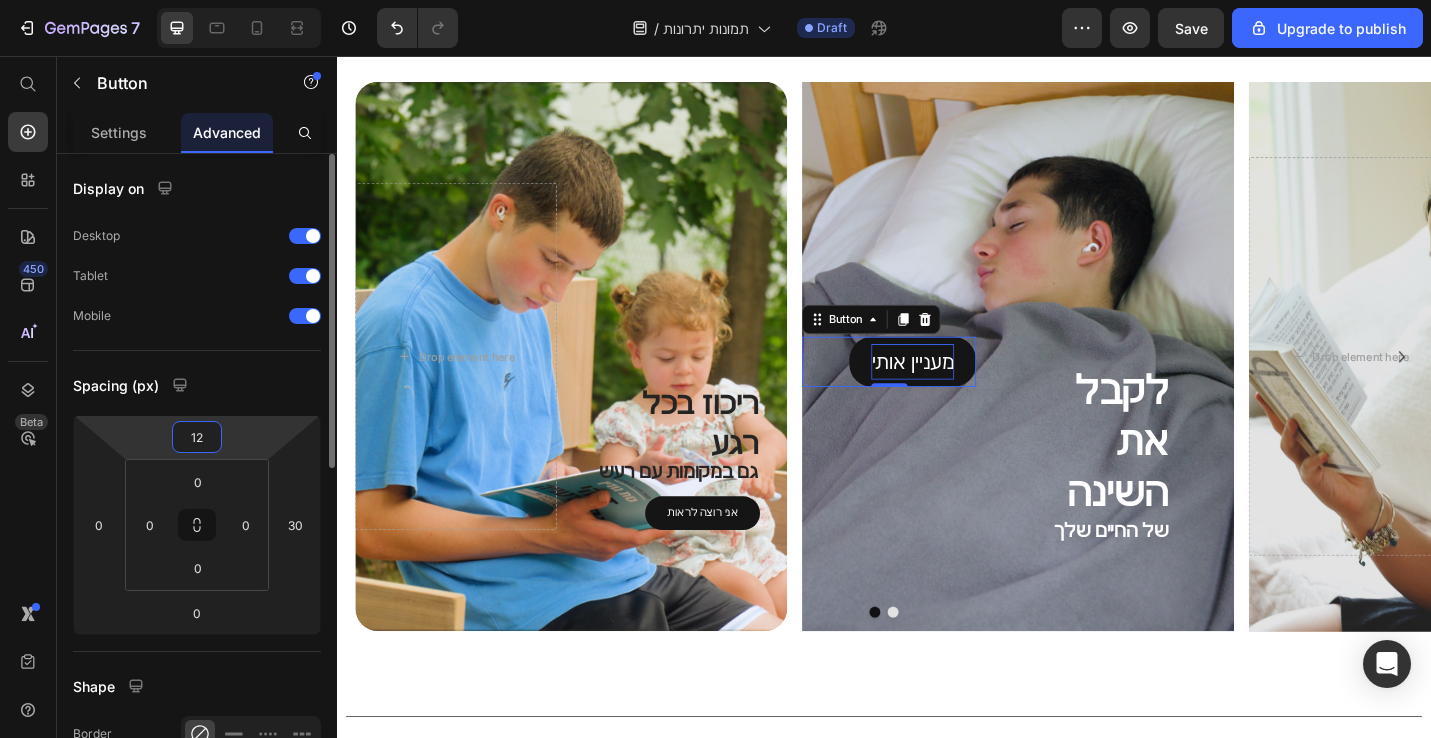 type on "1" 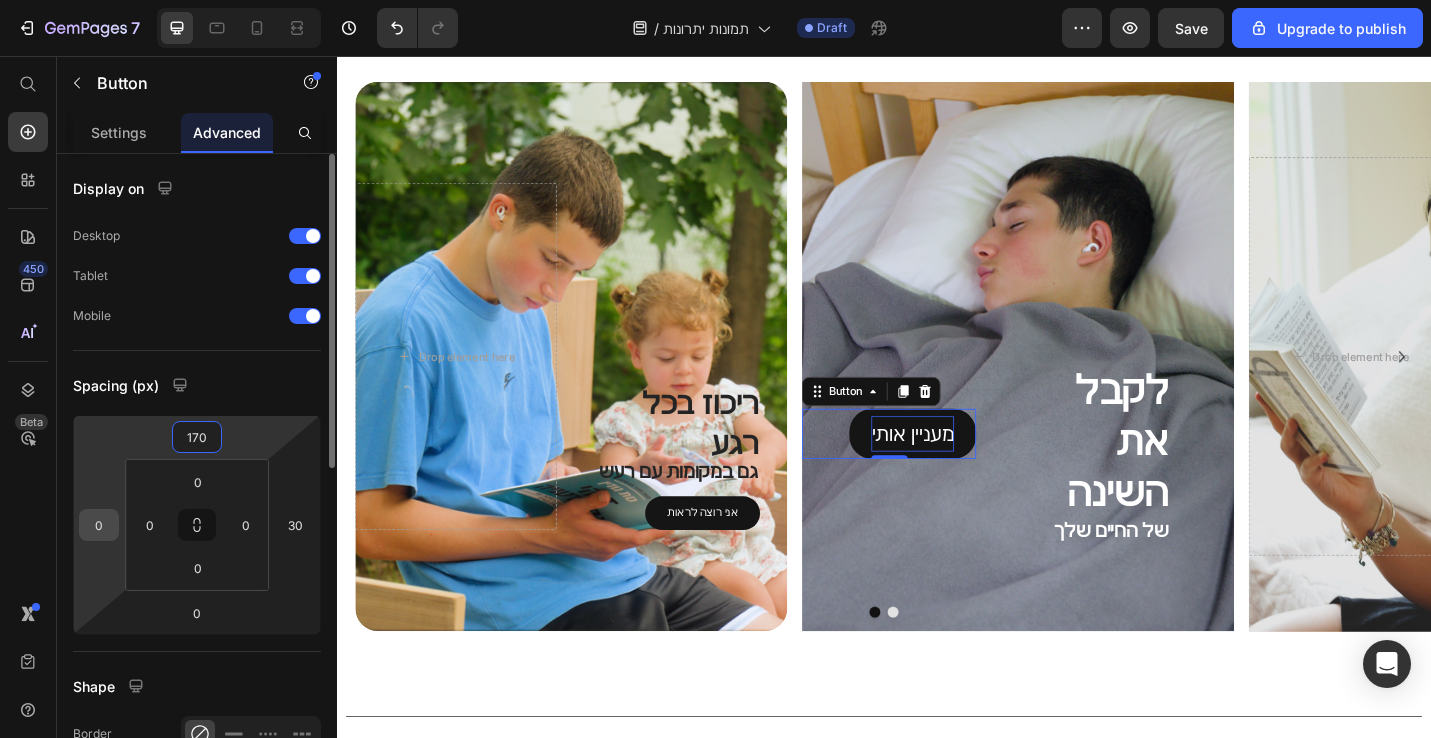 type on "170" 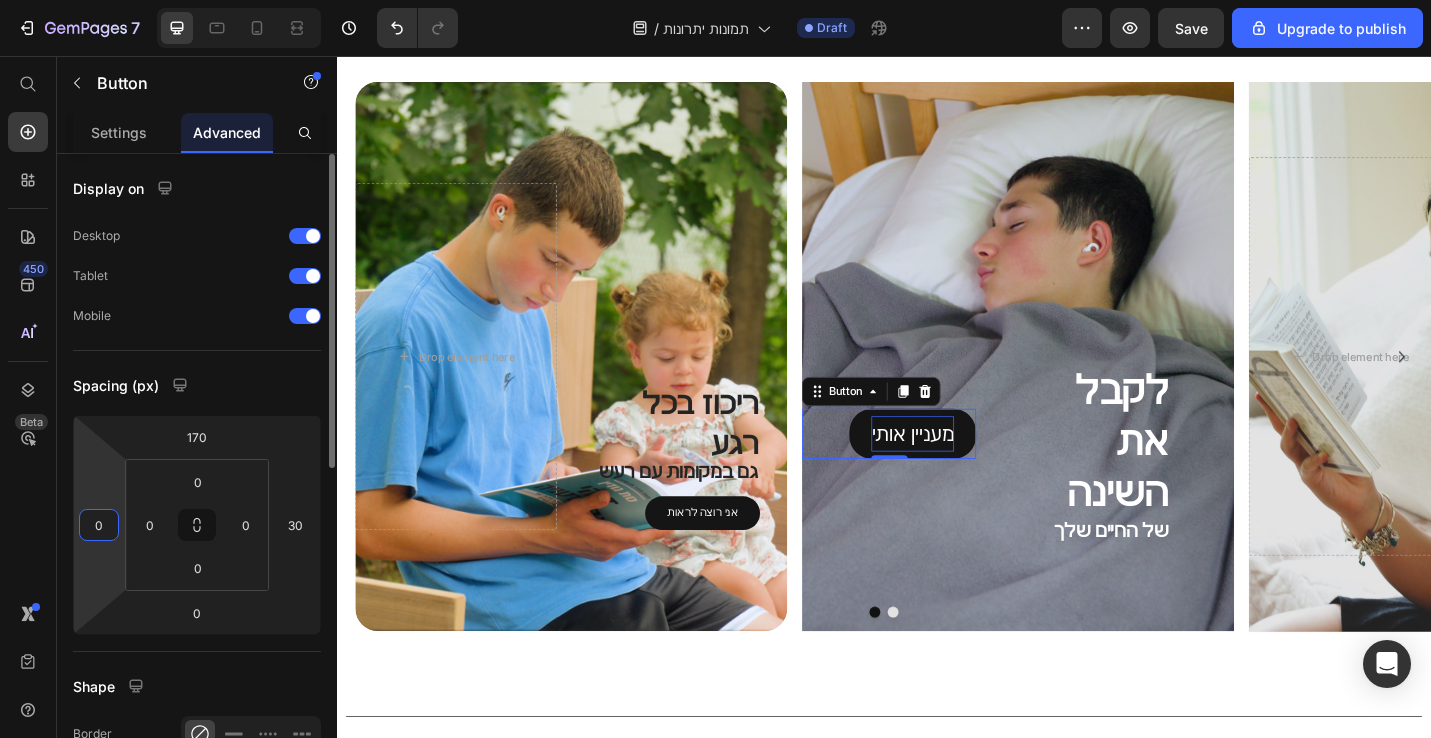 click on "0" at bounding box center [99, 525] 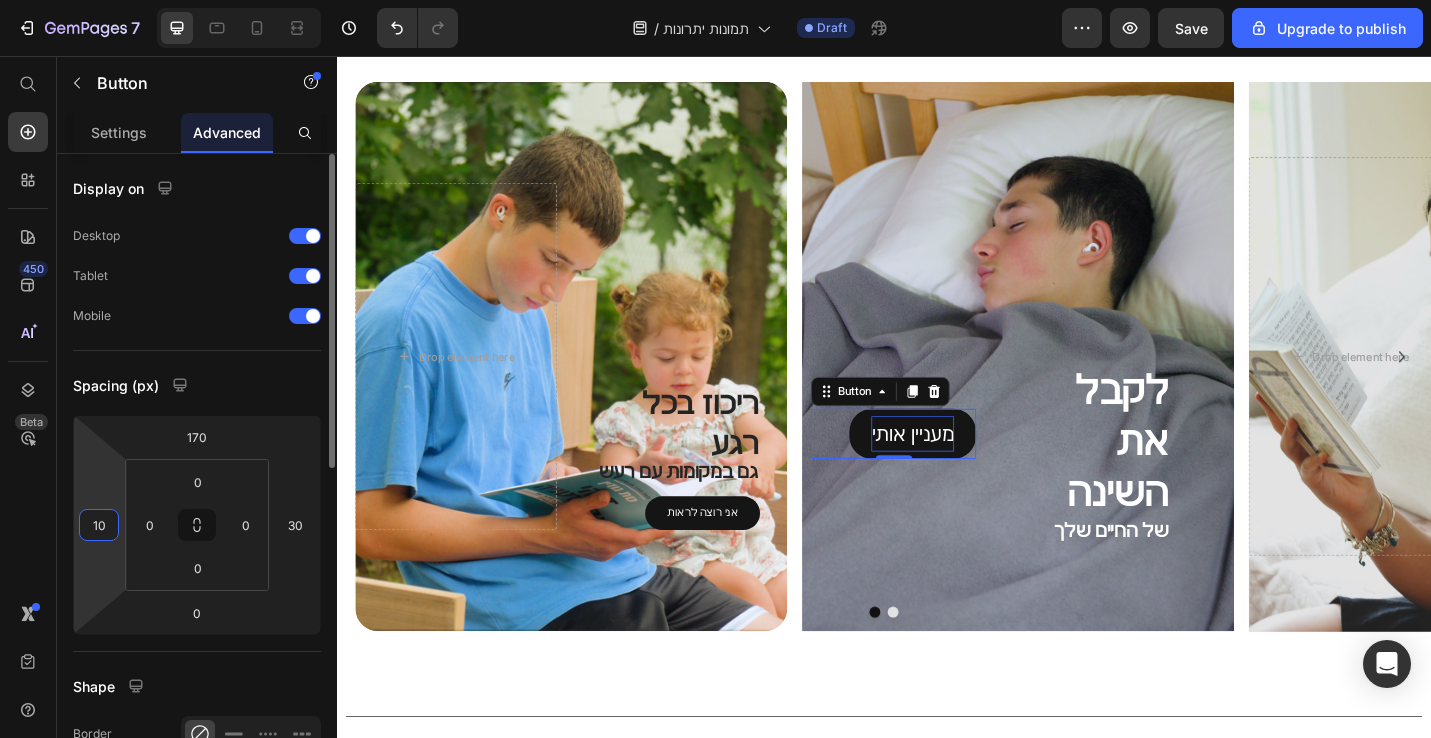 type on "1" 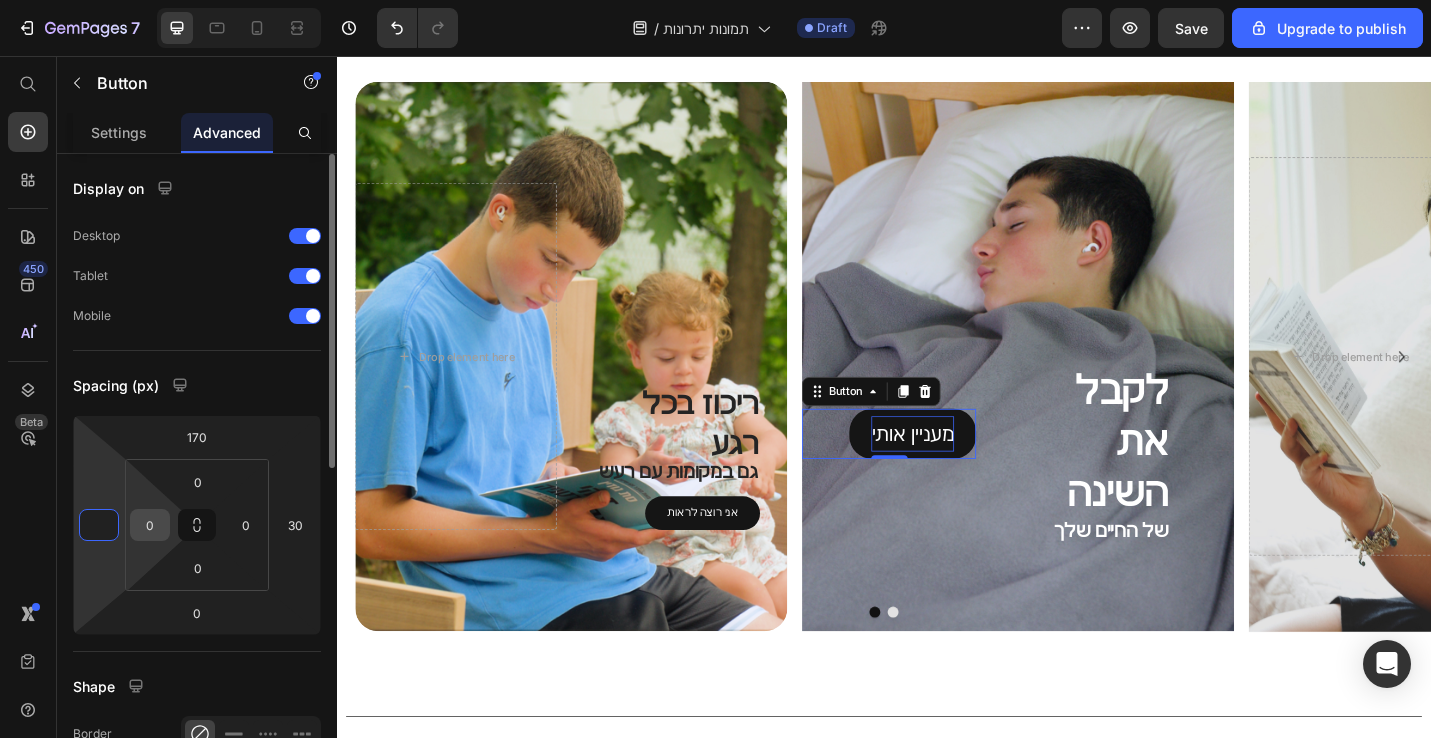 type on "0" 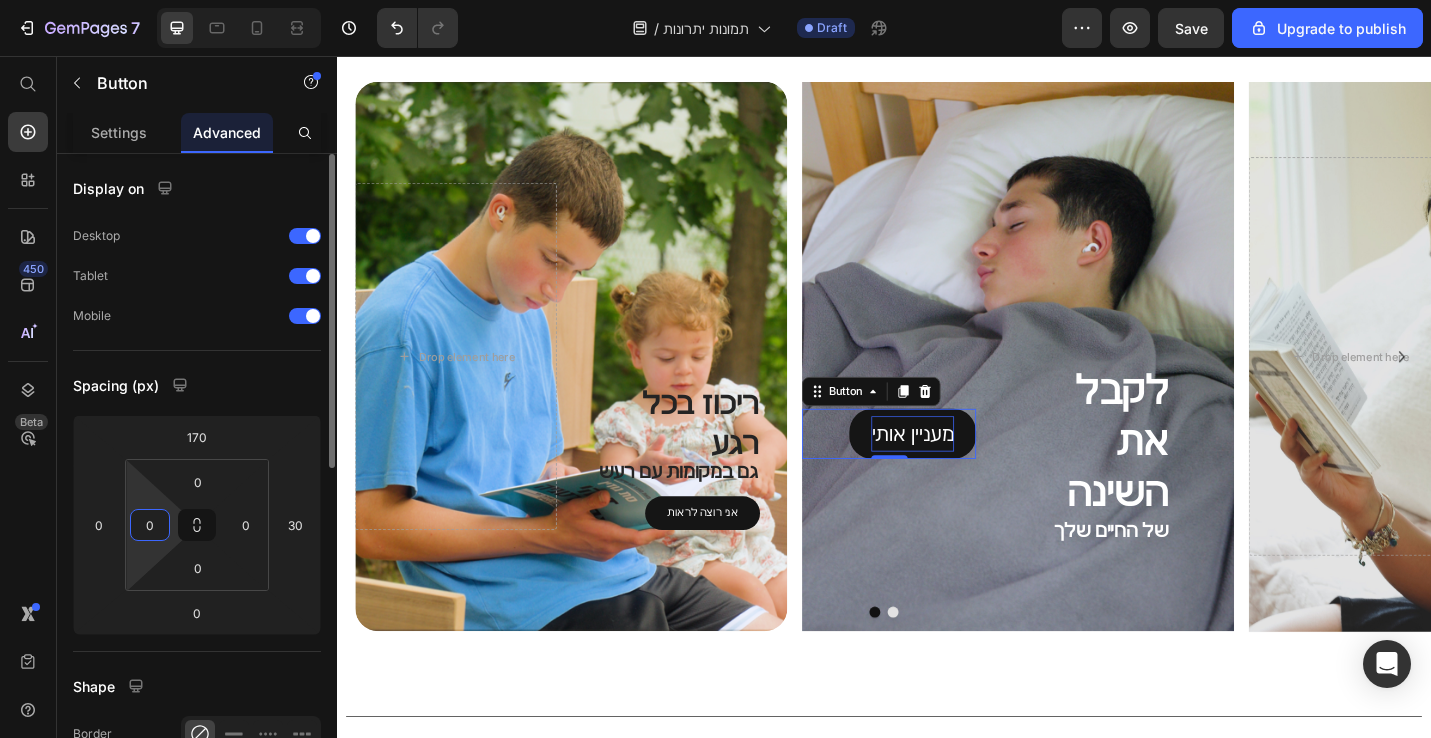click on "0" at bounding box center (150, 525) 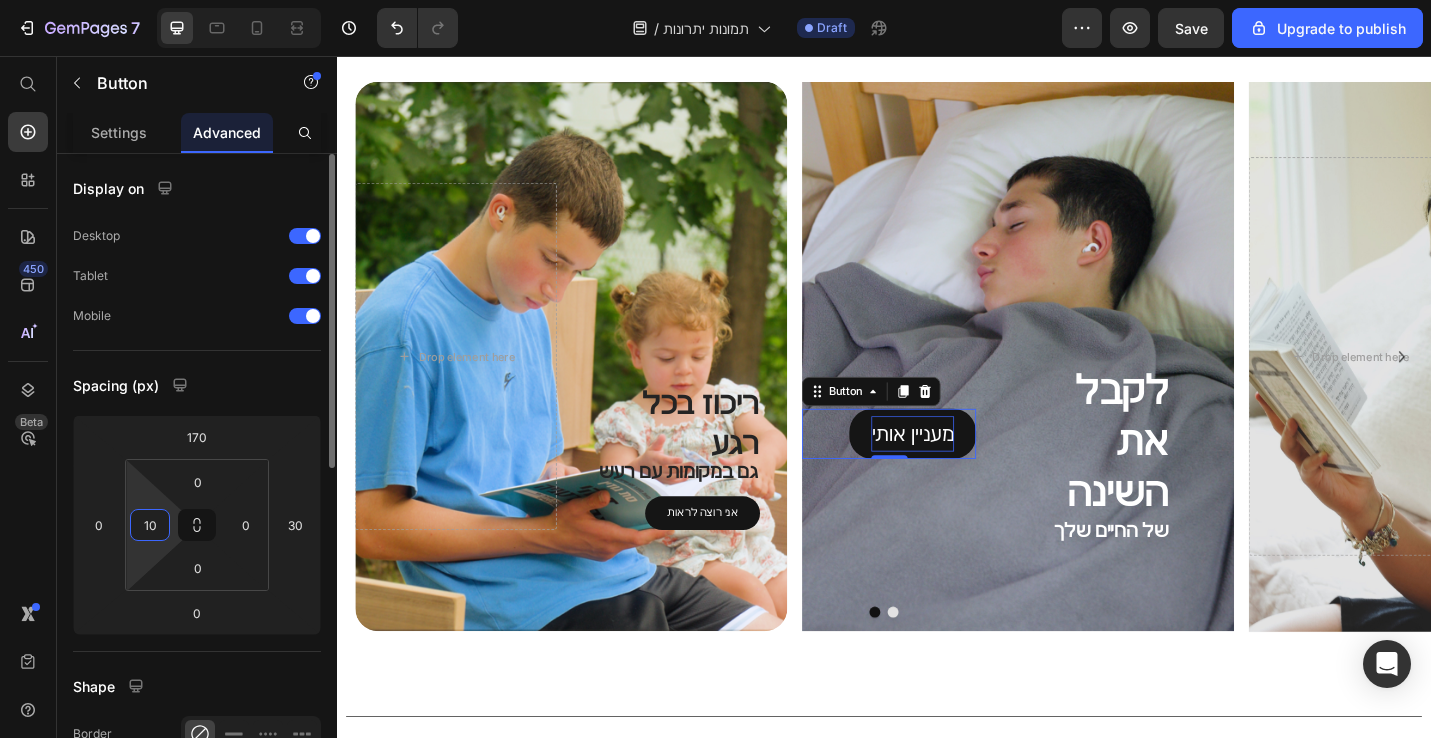 type on "1" 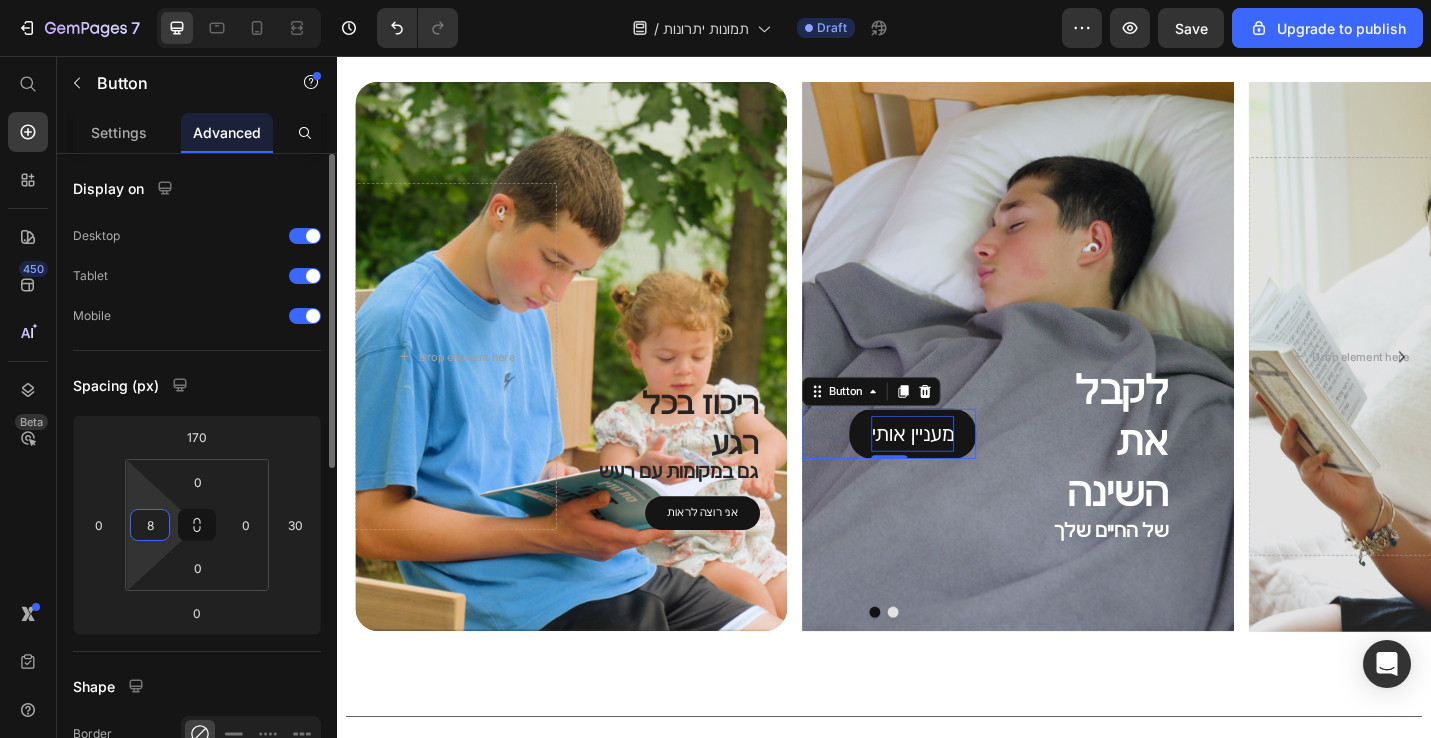 type on "80" 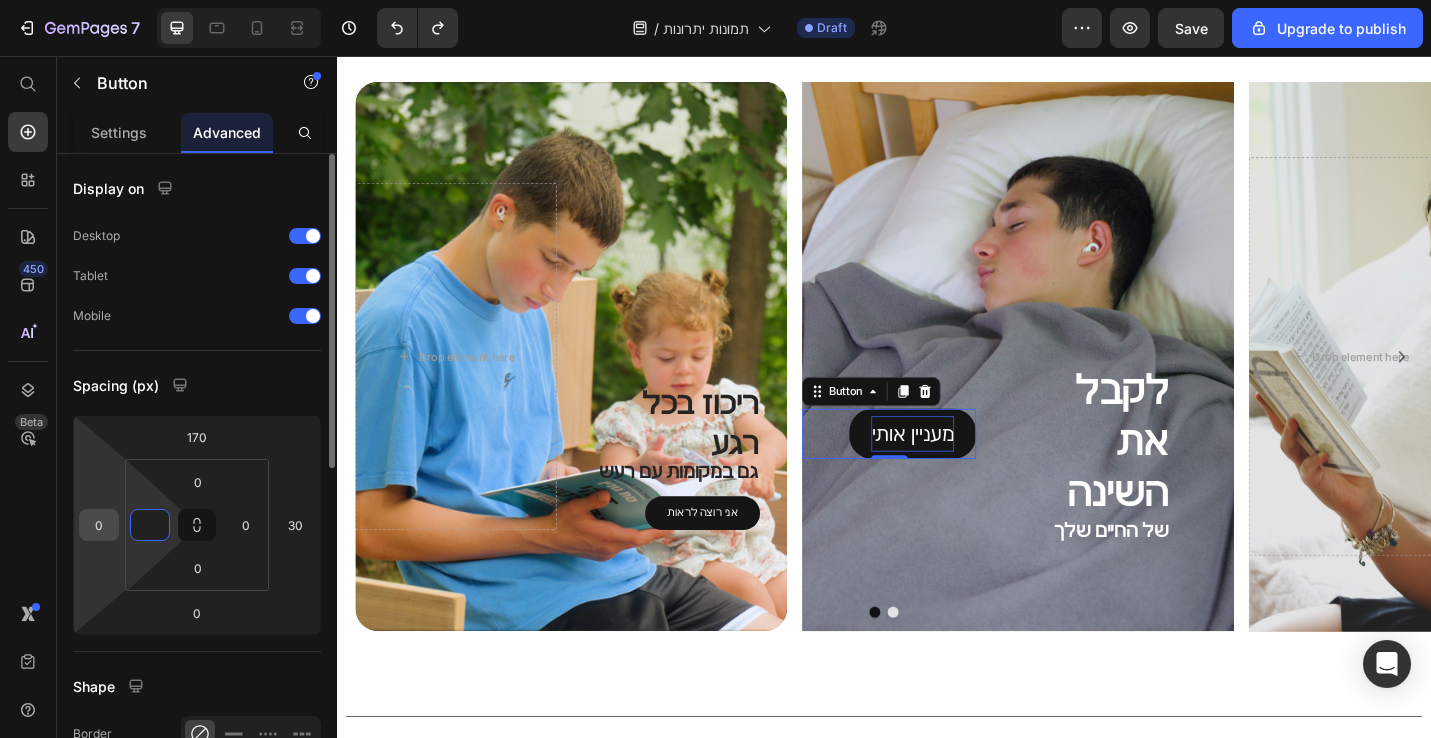type on "0" 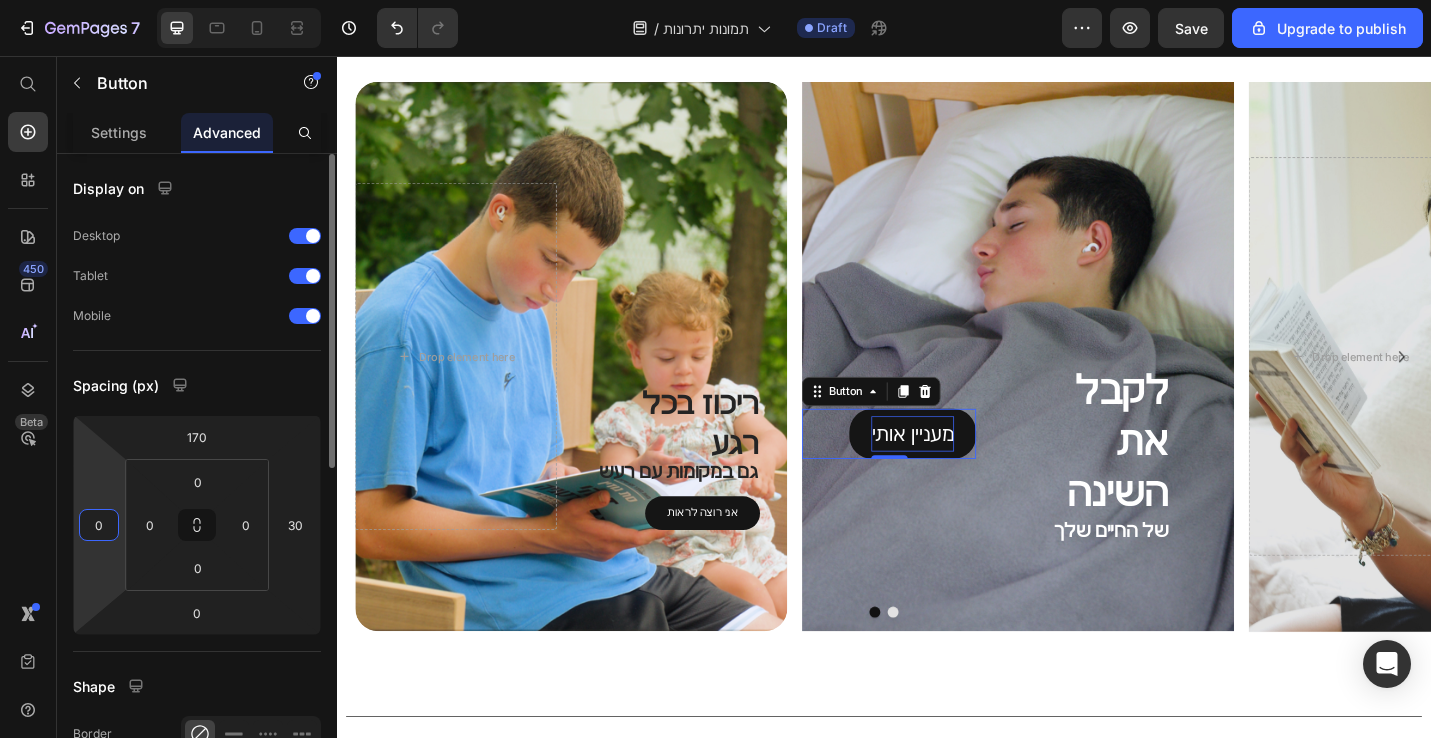 click on "0" at bounding box center [99, 525] 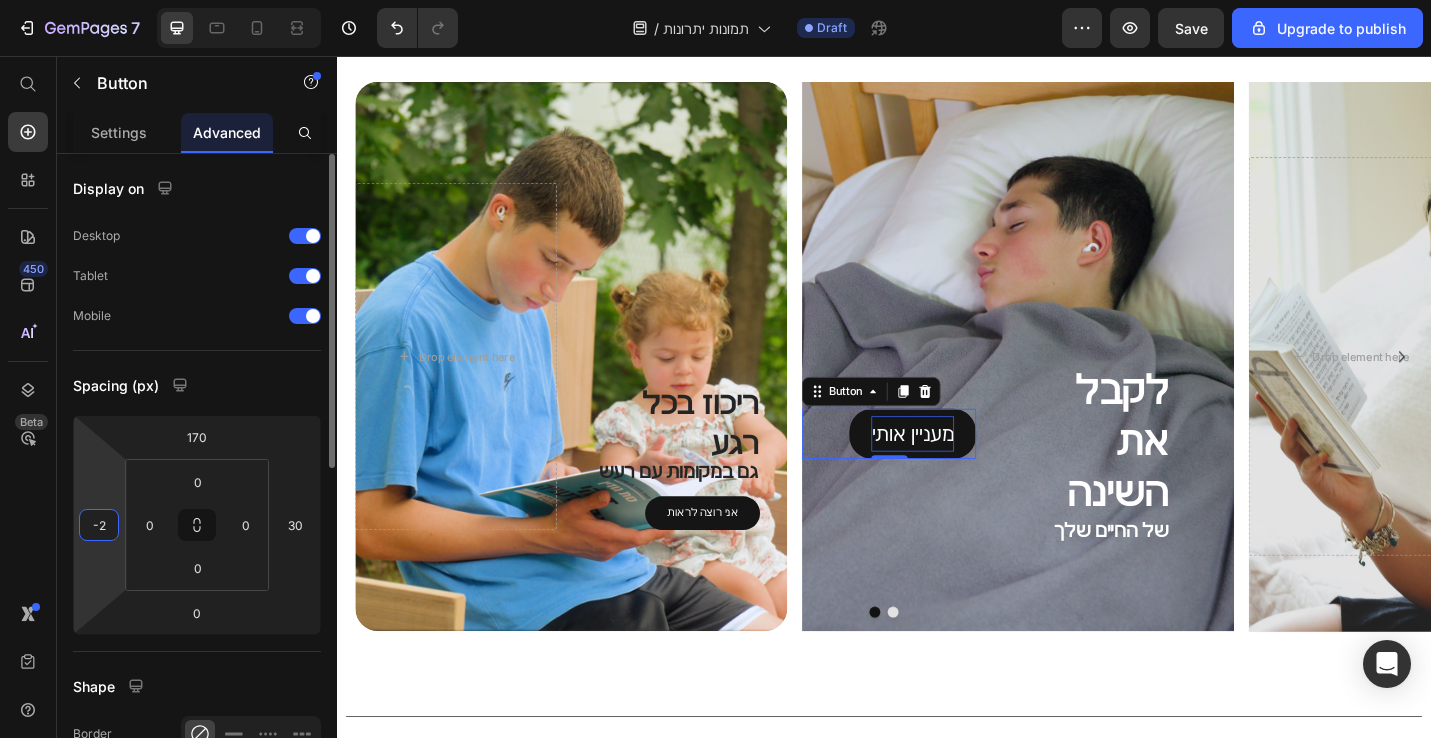type on "-20" 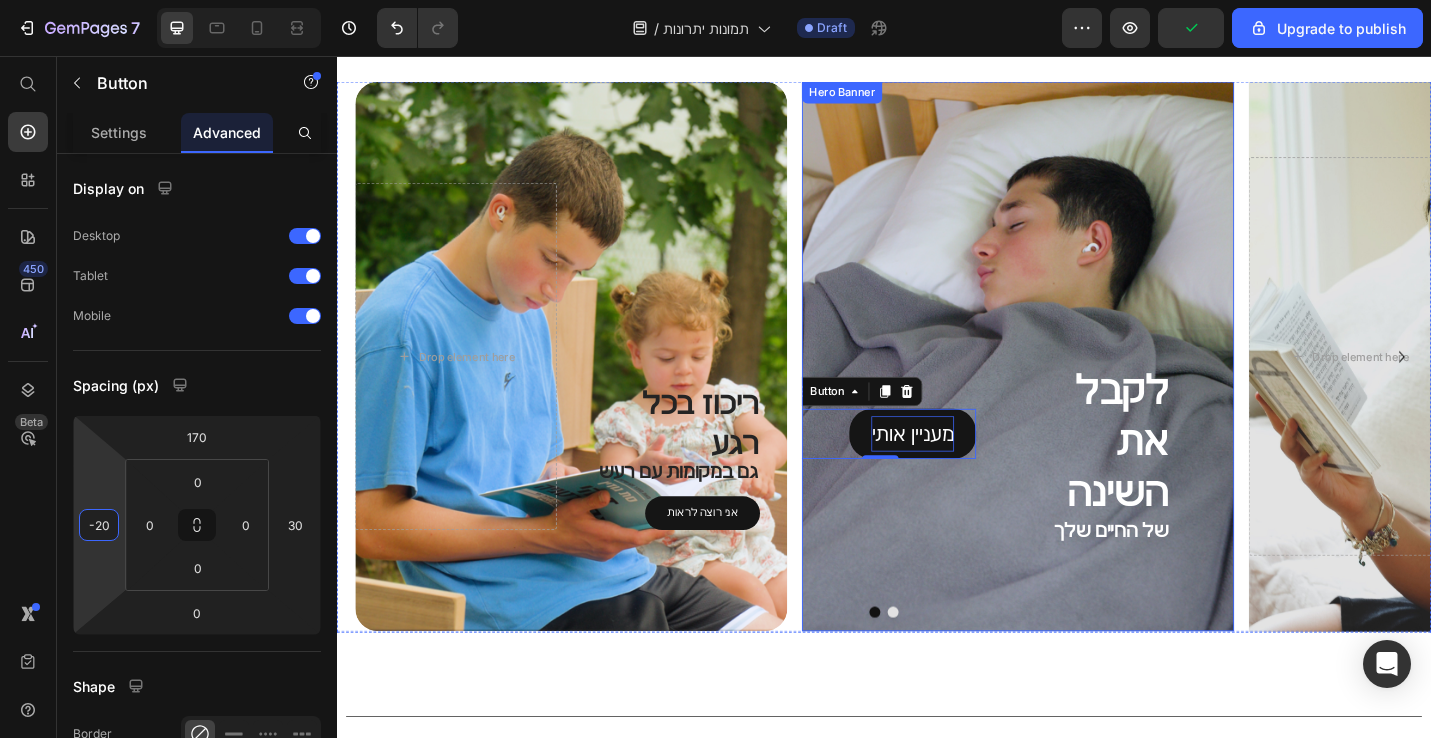 click on "מעניין אותי Button   0" at bounding box center (957, 386) 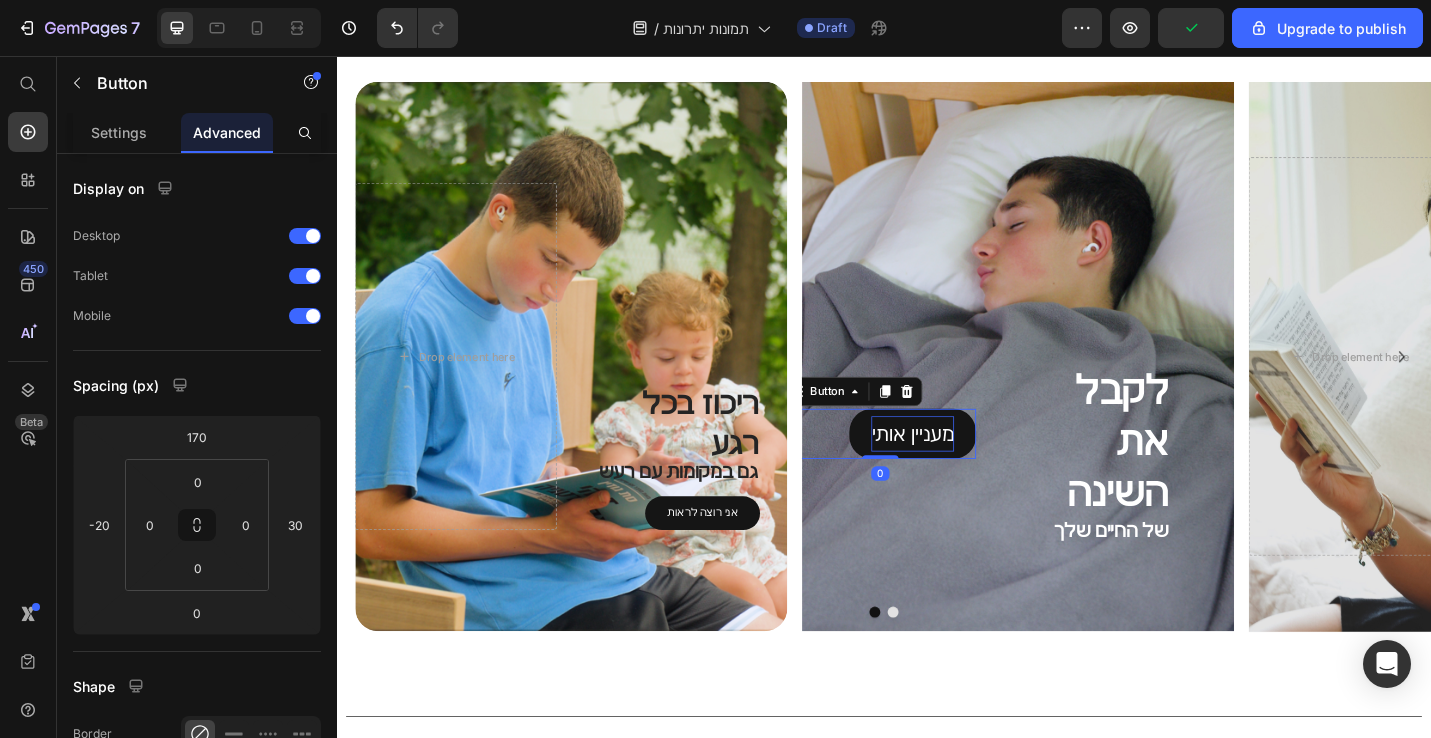 click on "מעניין אותי" at bounding box center [968, 471] 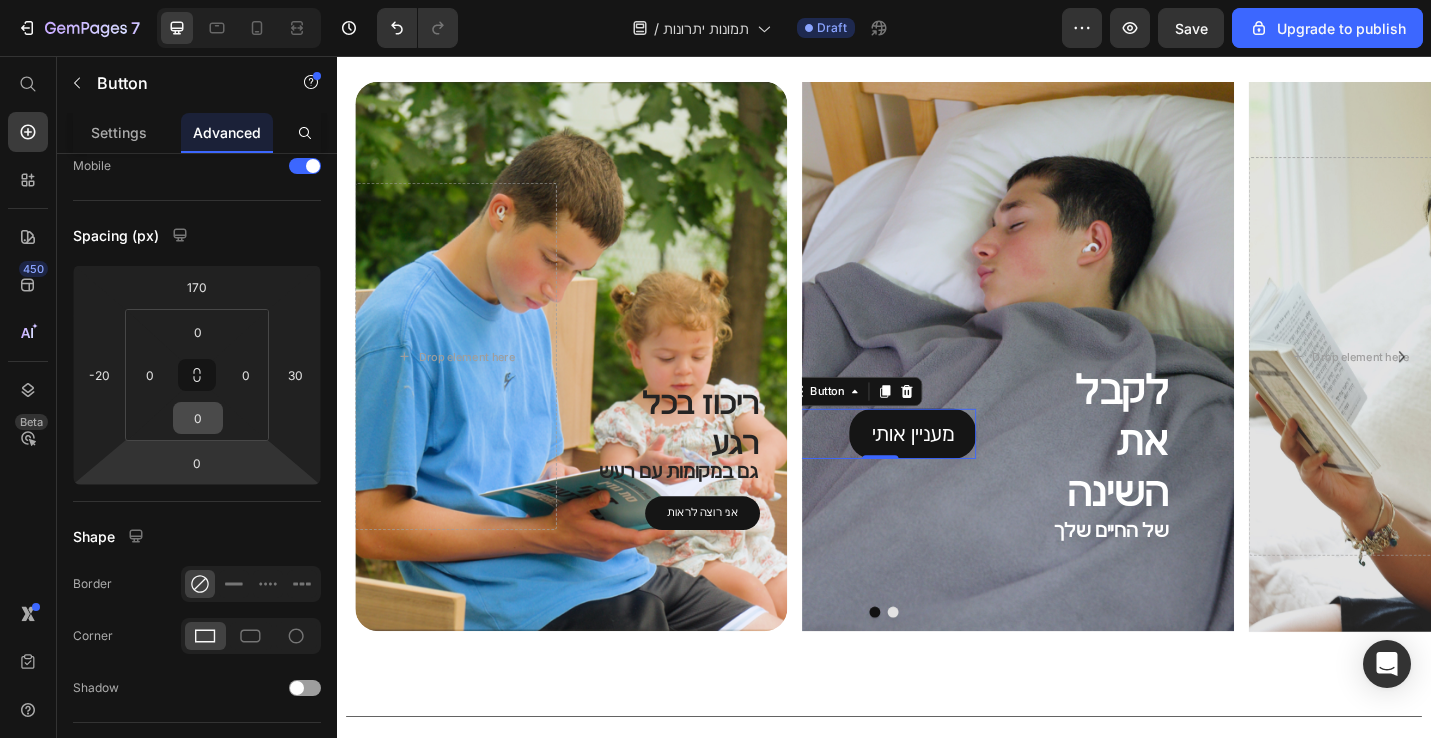 scroll, scrollTop: 664, scrollLeft: 0, axis: vertical 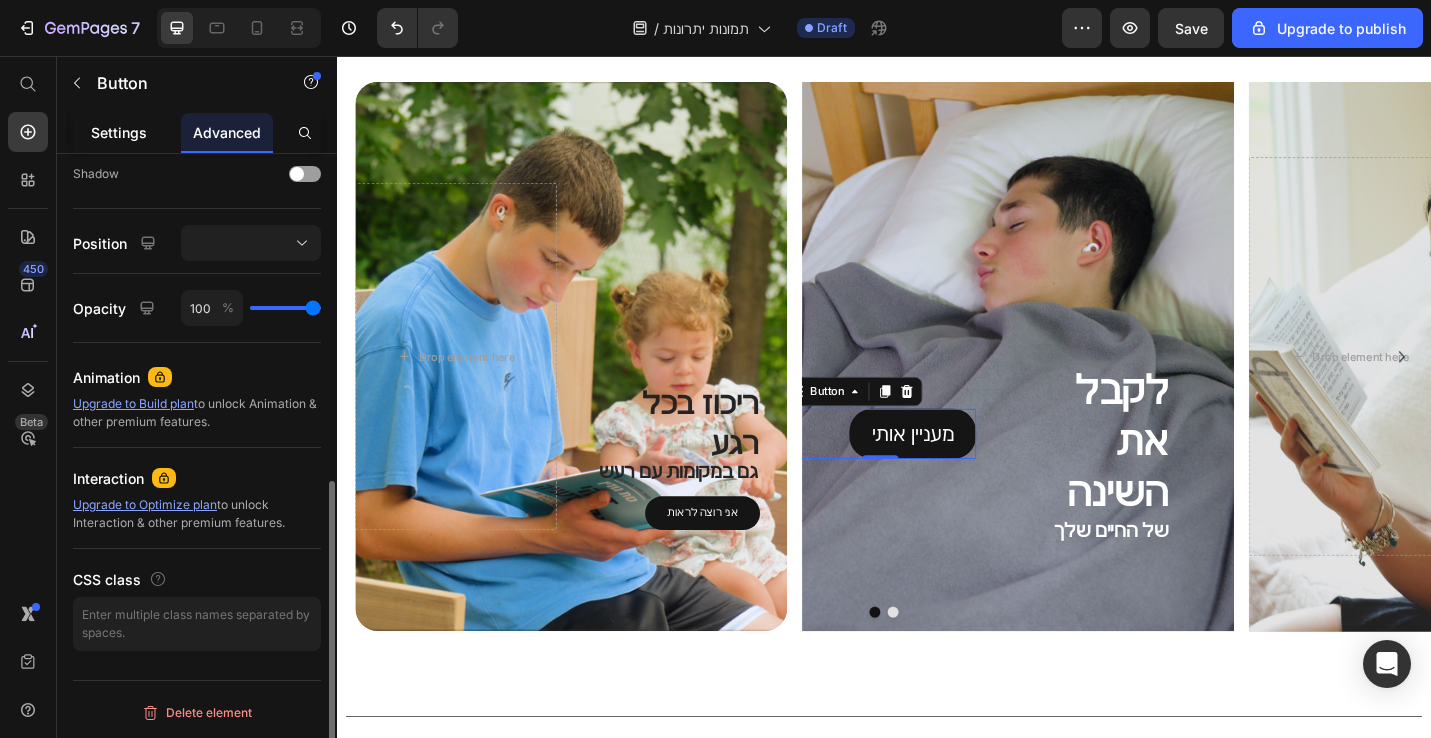 click on "Settings" at bounding box center (119, 132) 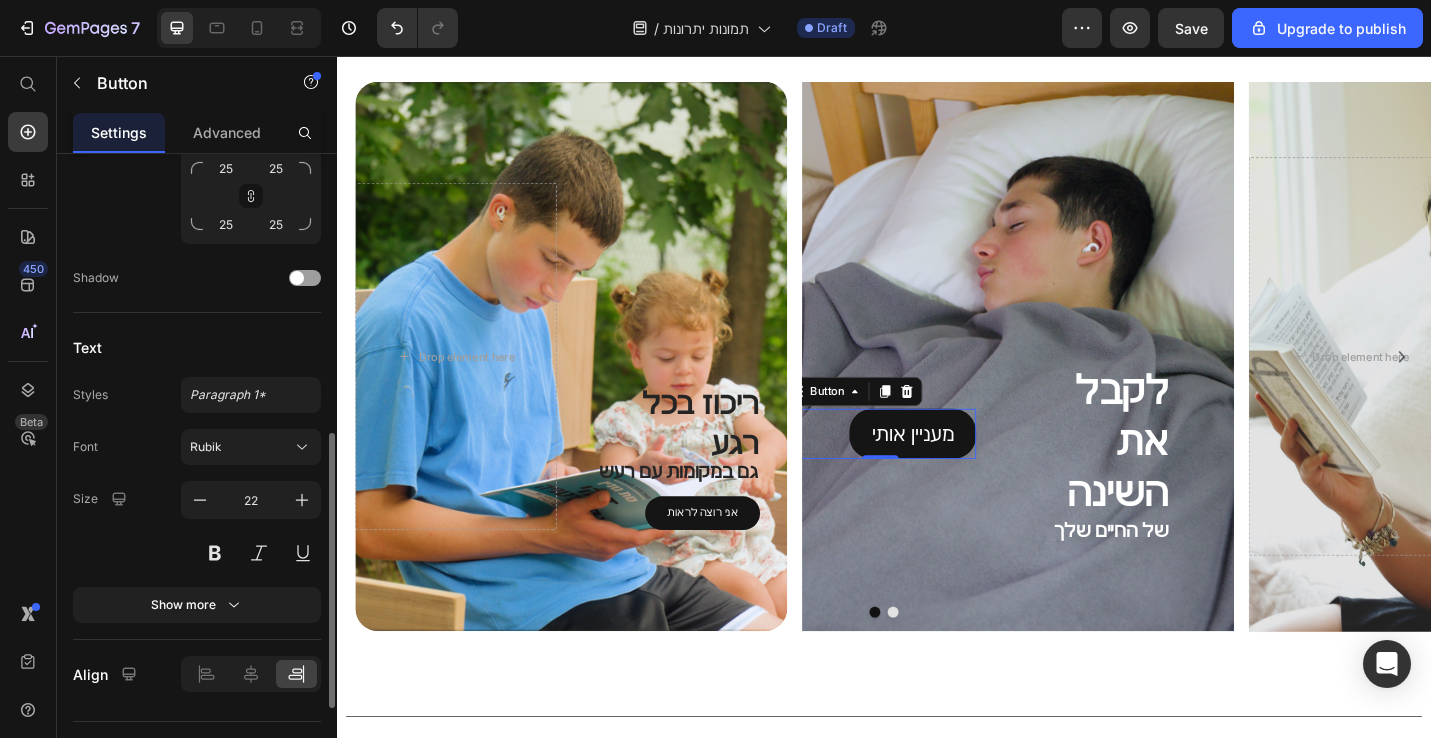 scroll, scrollTop: 848, scrollLeft: 0, axis: vertical 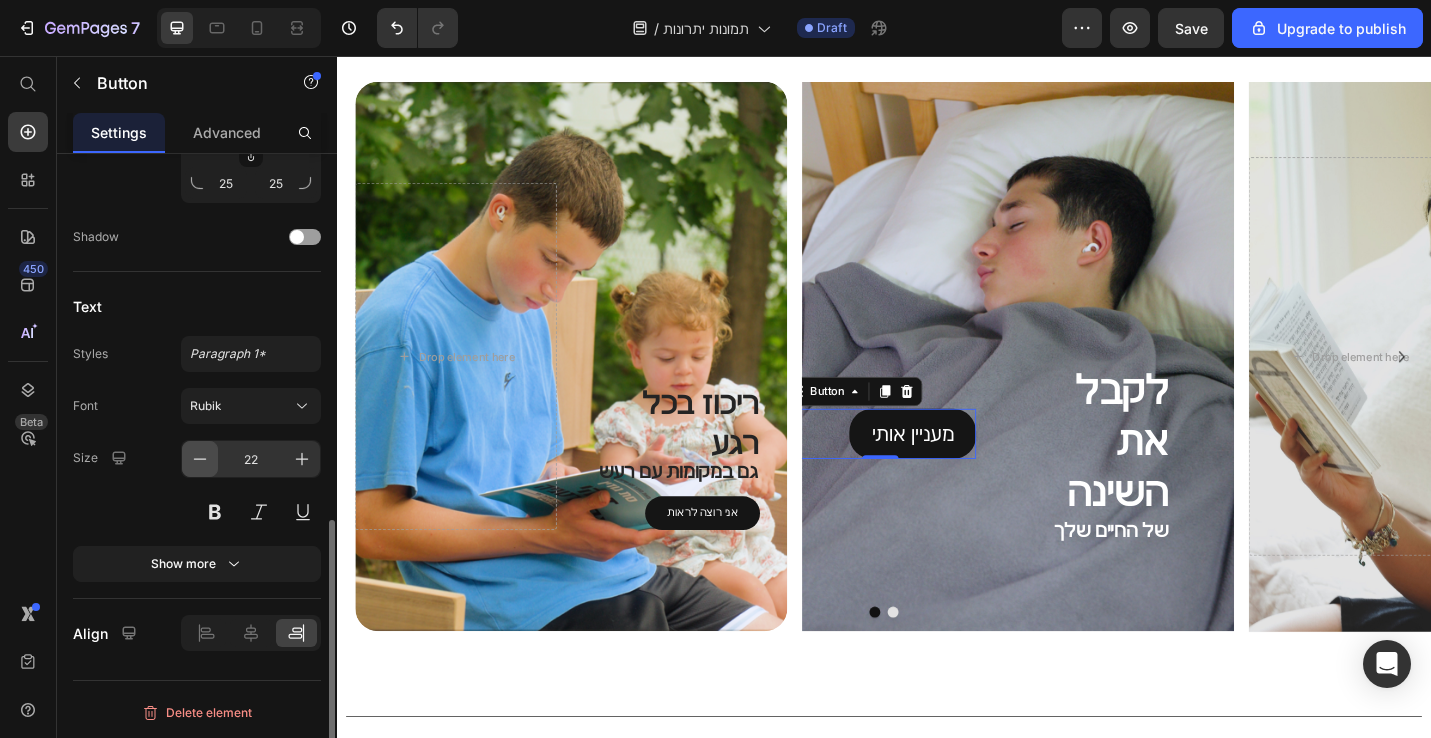 click 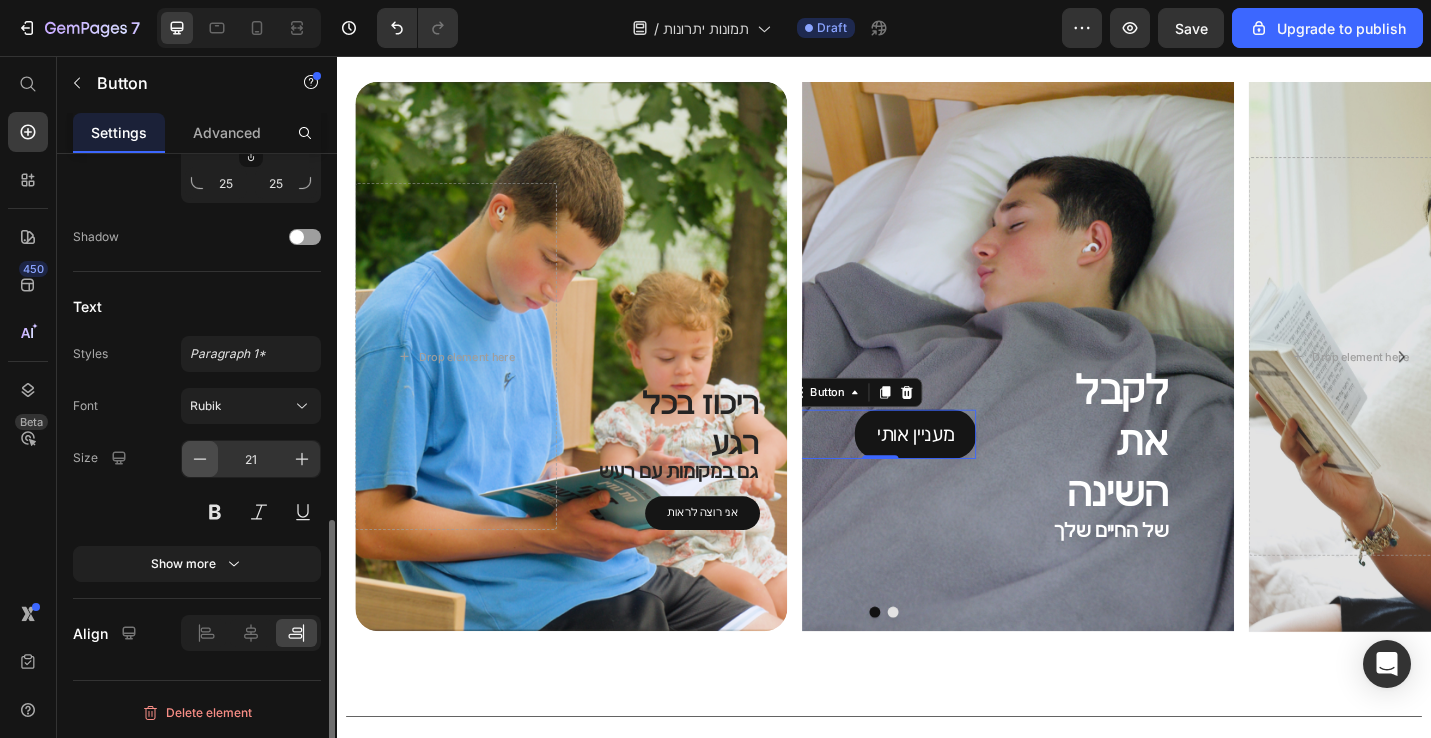 click 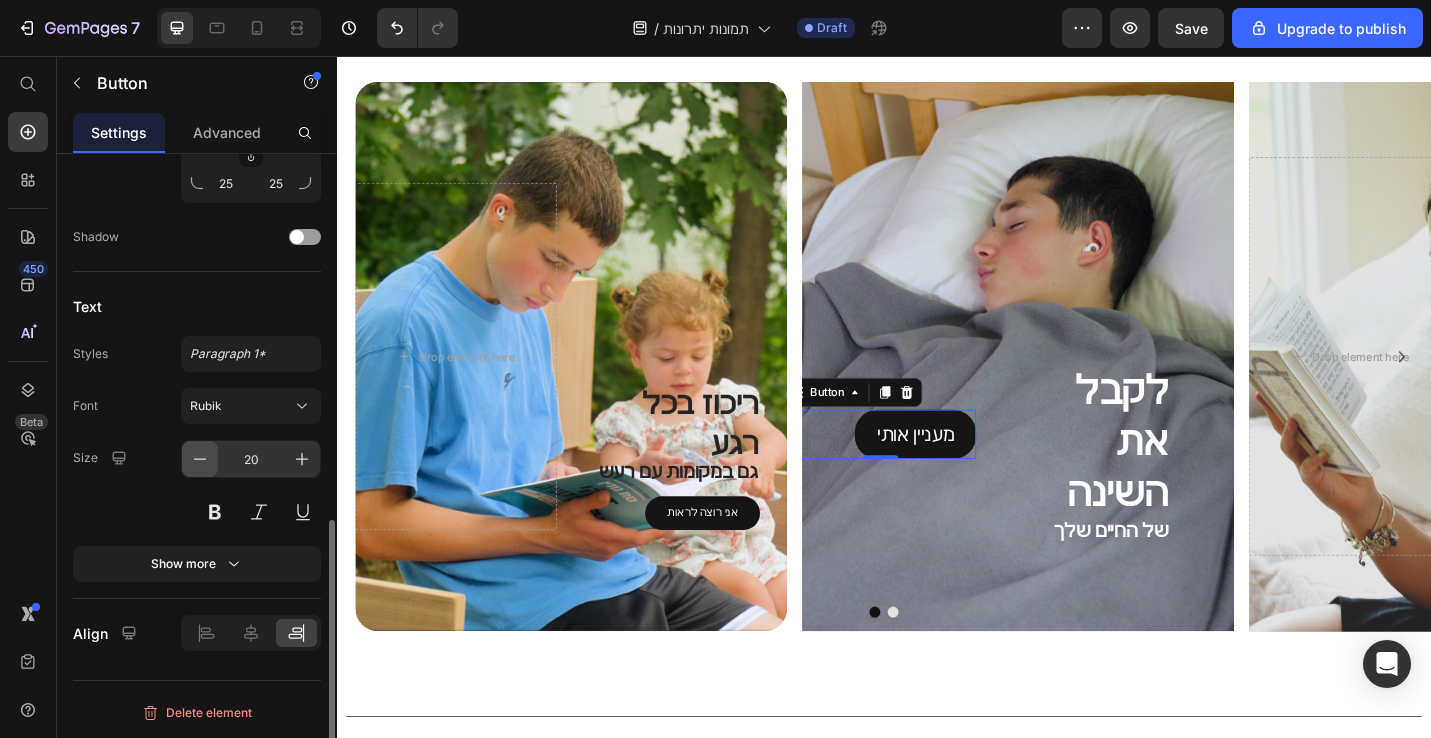 click 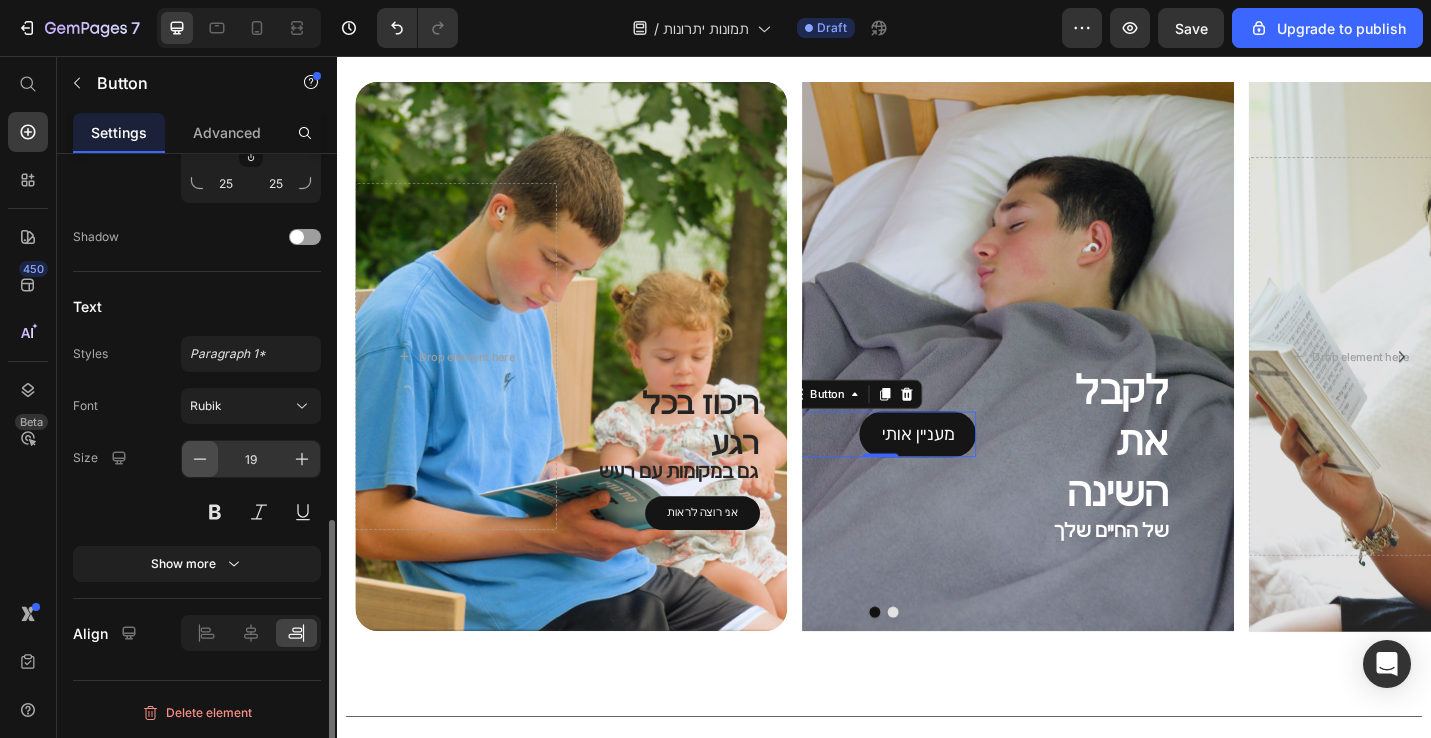 click 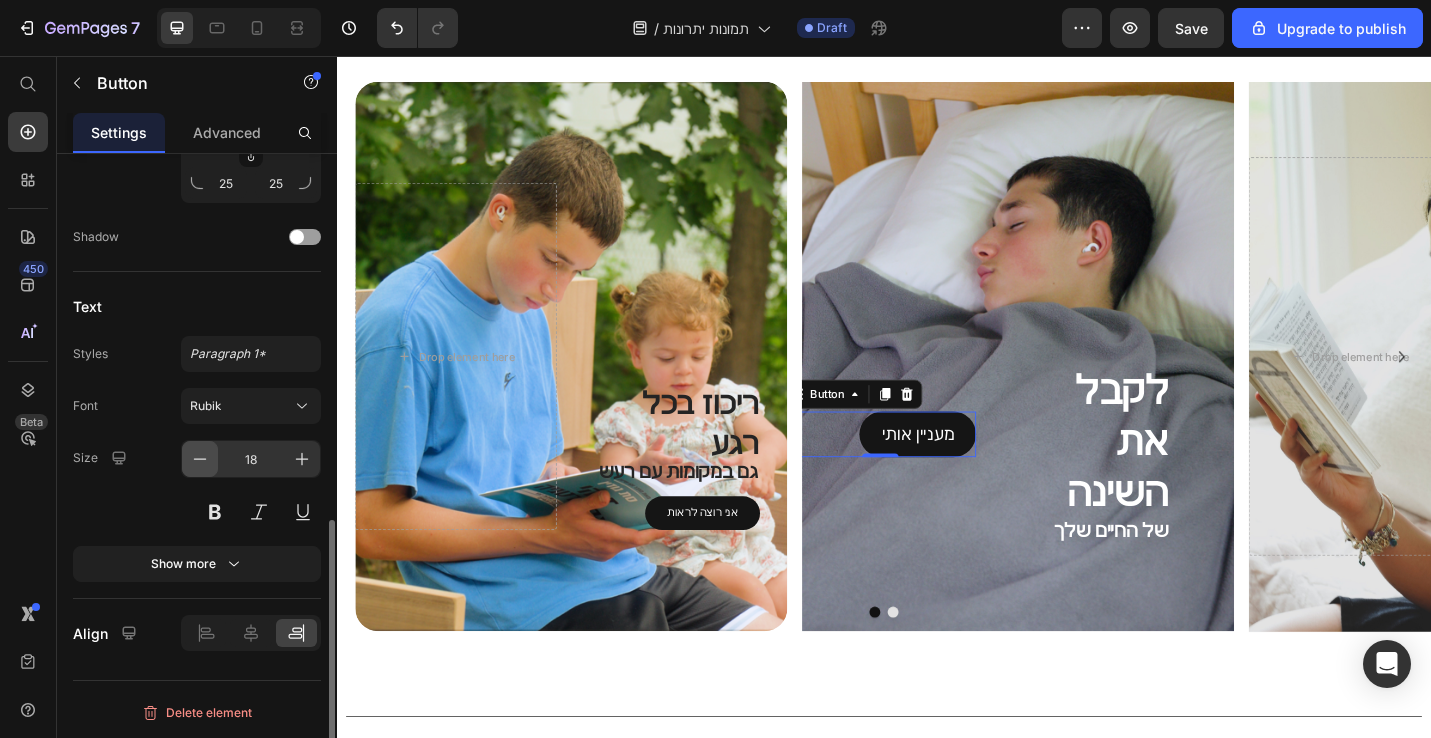 click 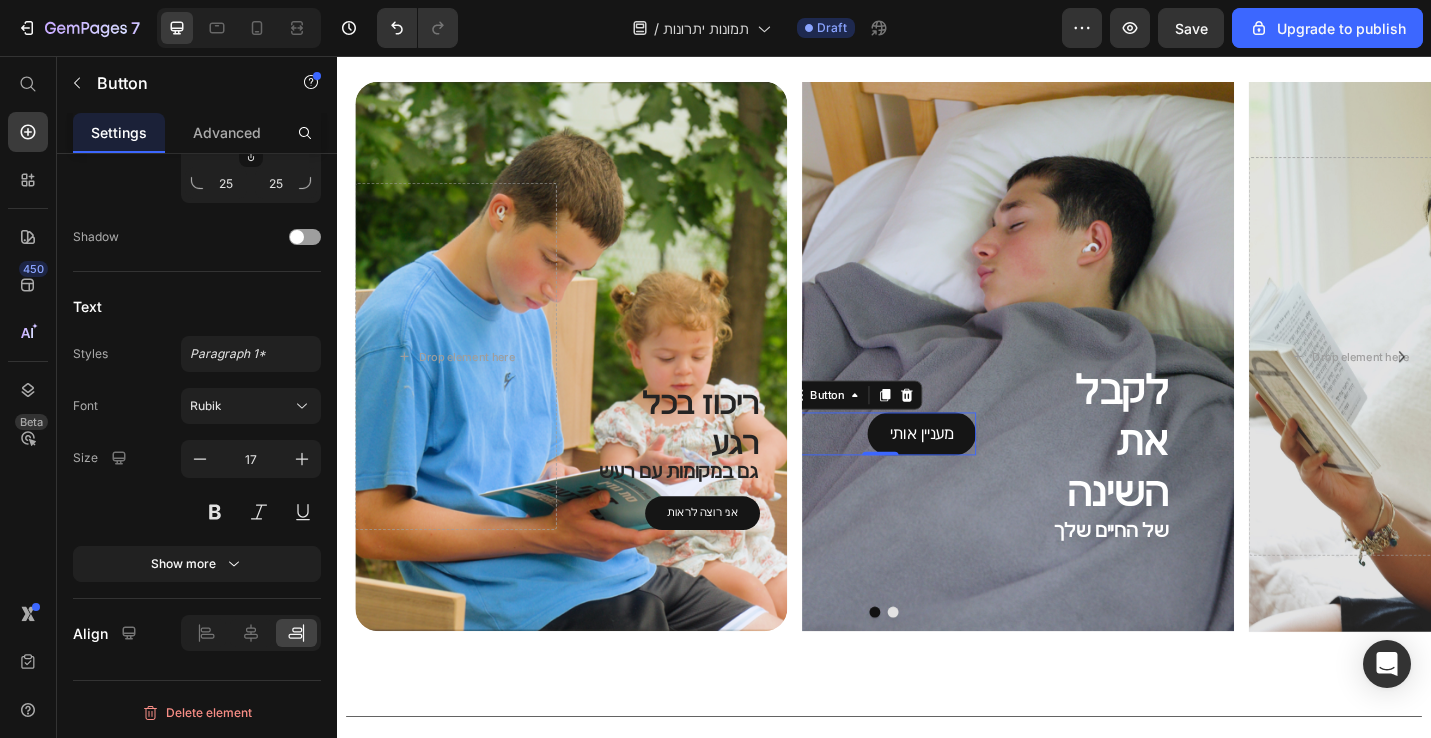 click on "Button" at bounding box center (171, 83) 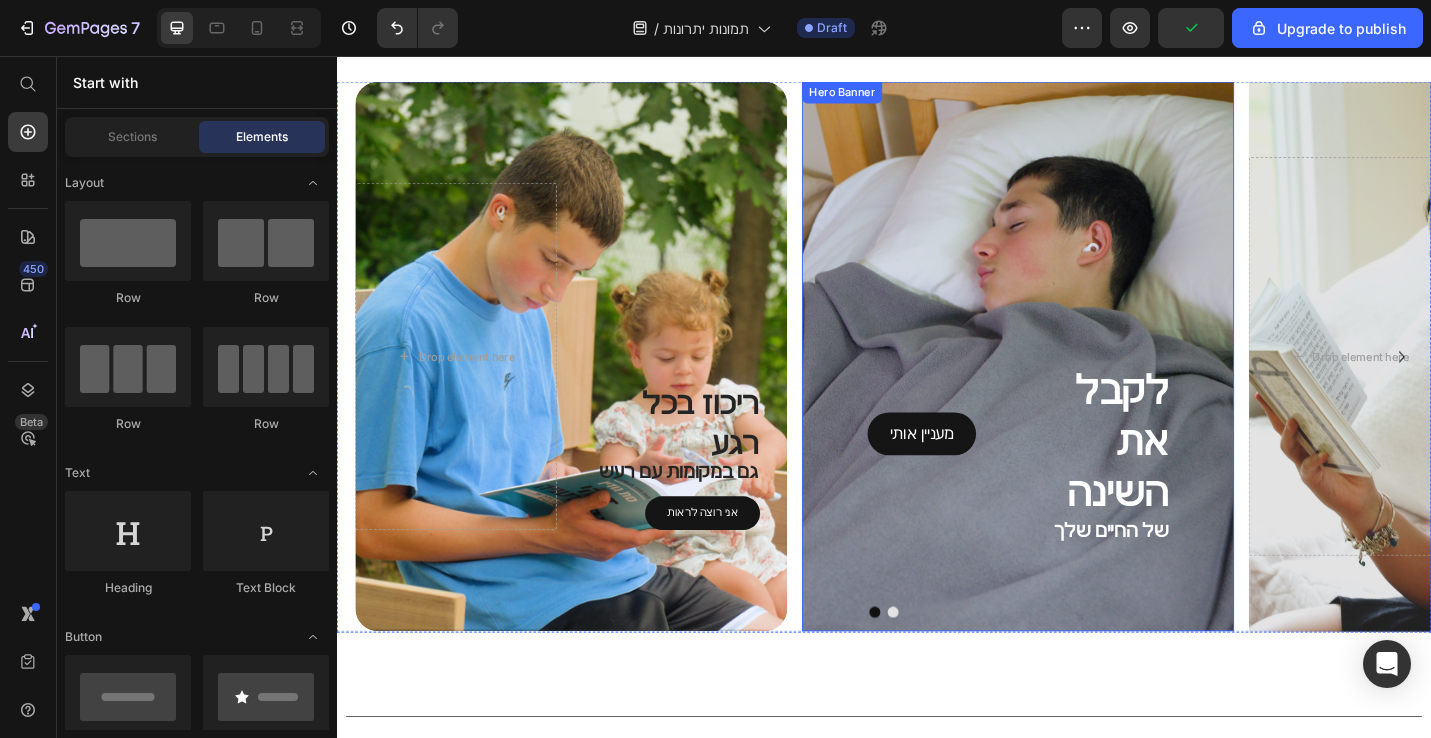 click on "מעניין אותי Button" at bounding box center [957, 386] 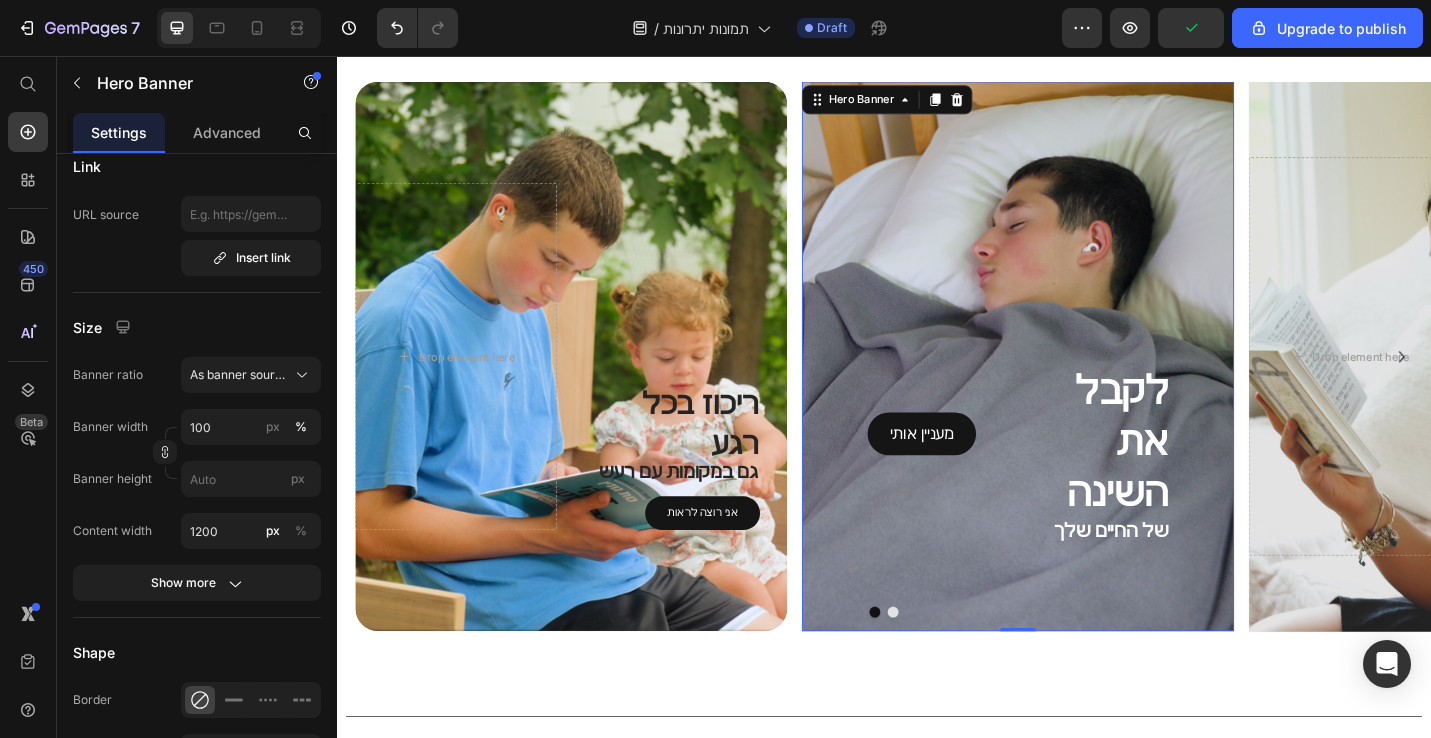 scroll, scrollTop: 0, scrollLeft: 0, axis: both 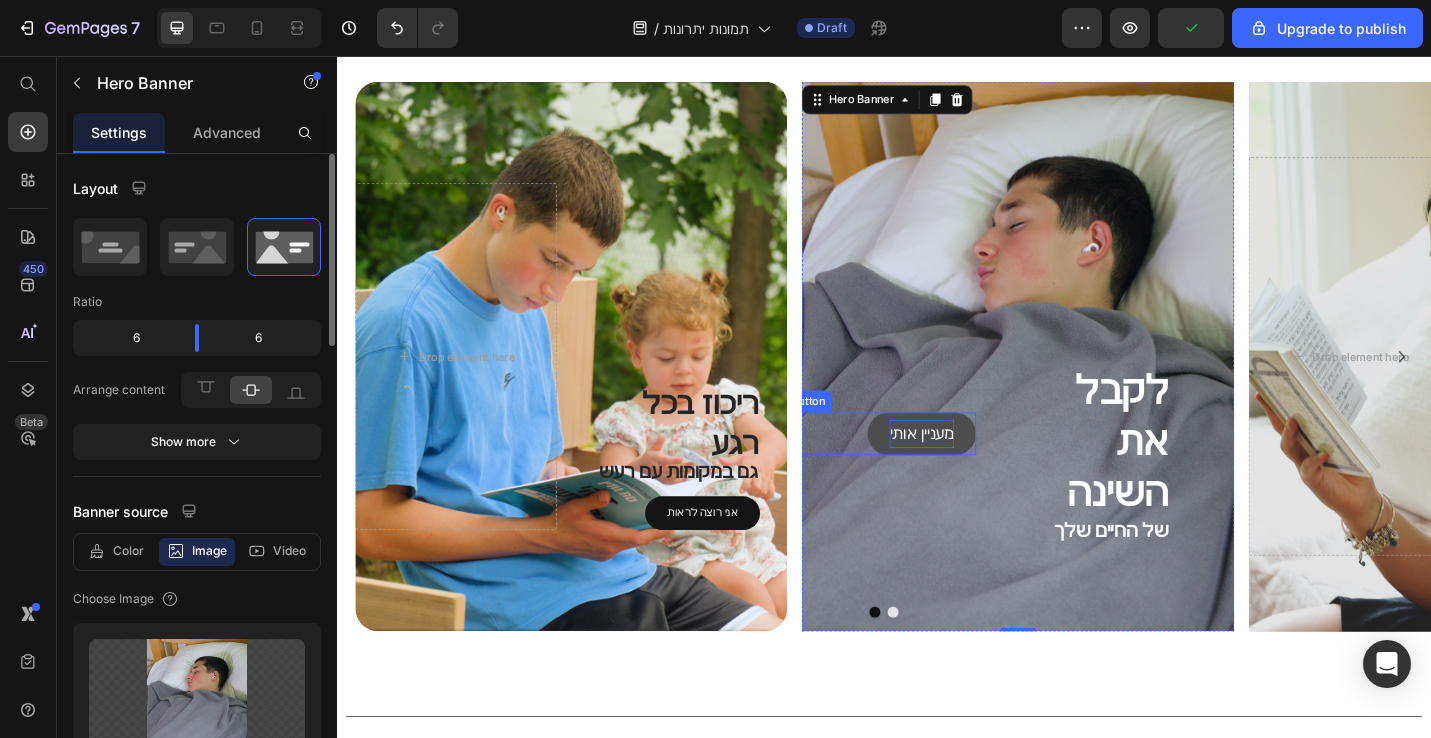 click on "מעניין אותי" at bounding box center (978, 470) 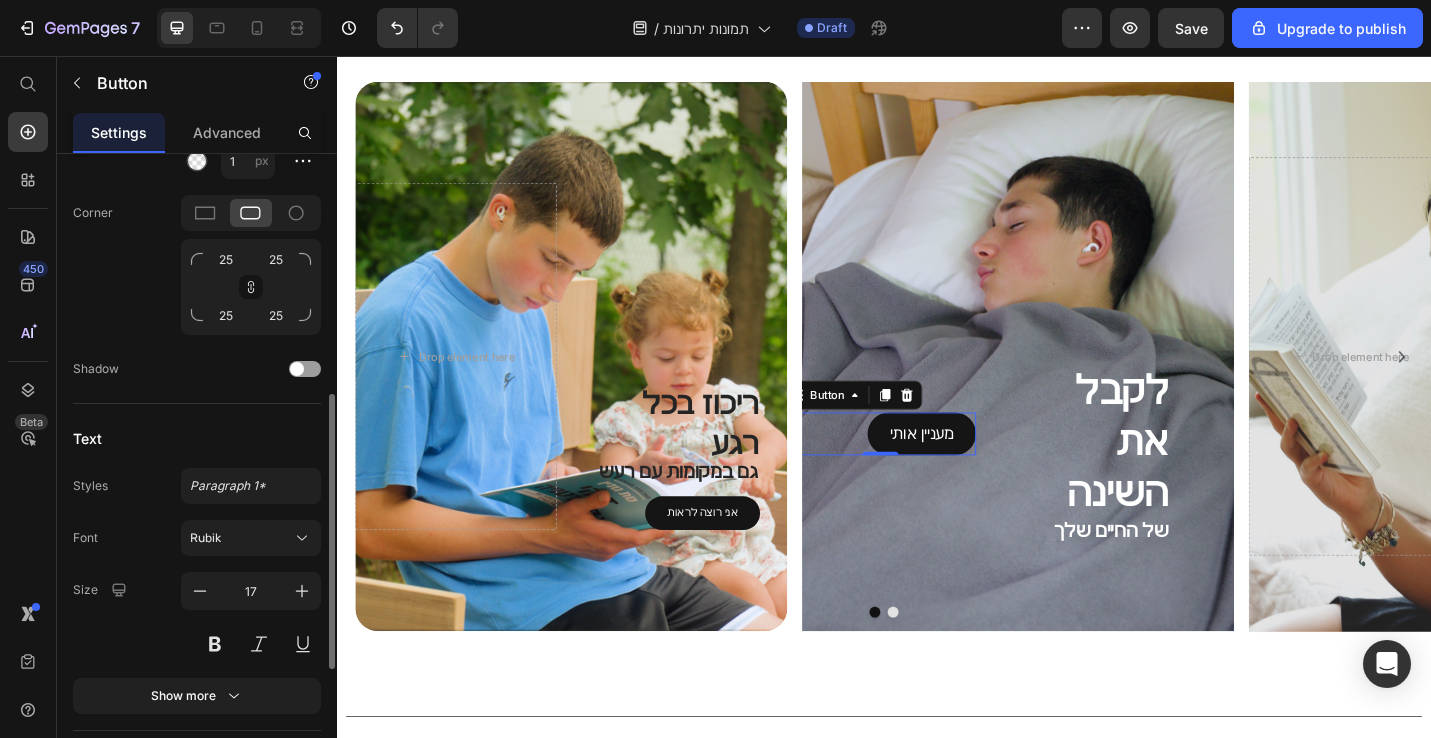 scroll, scrollTop: 734, scrollLeft: 0, axis: vertical 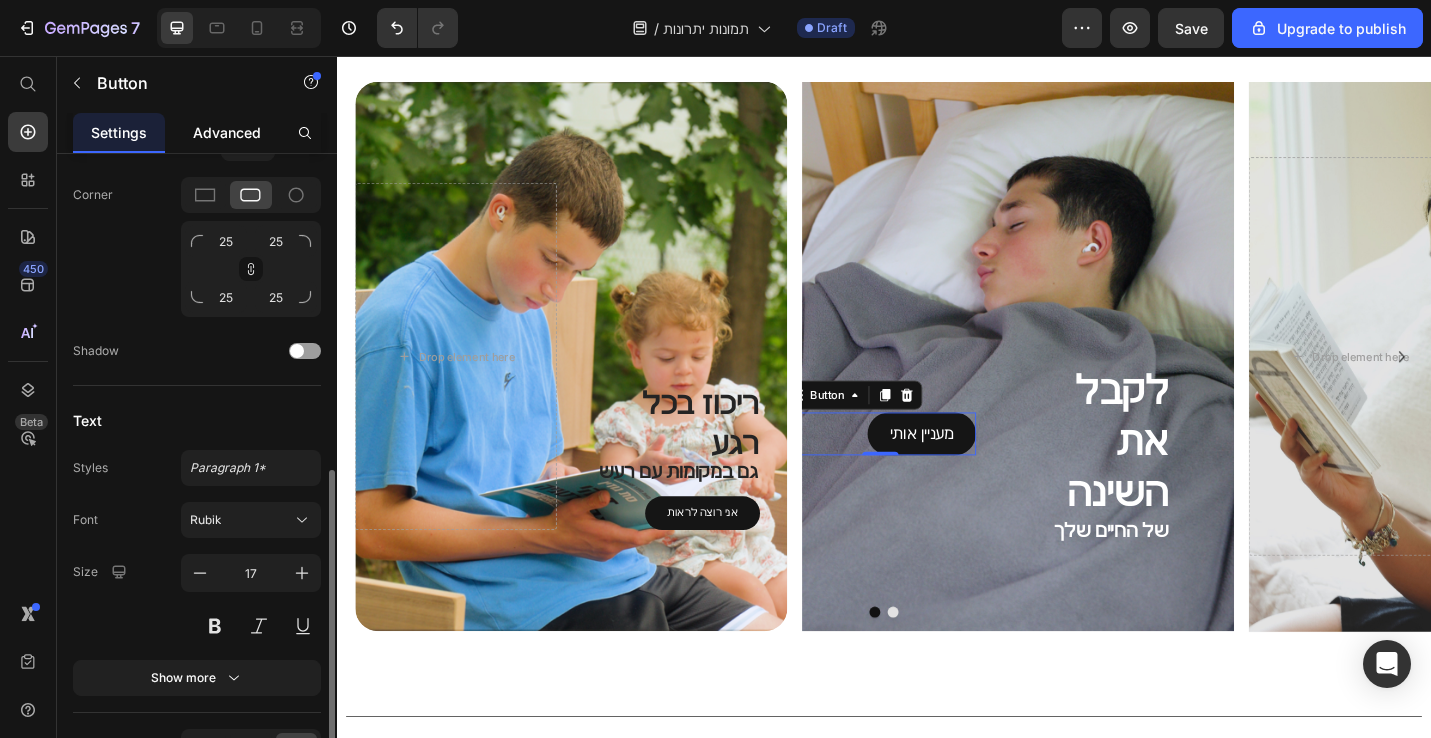 click on "Advanced" at bounding box center (227, 132) 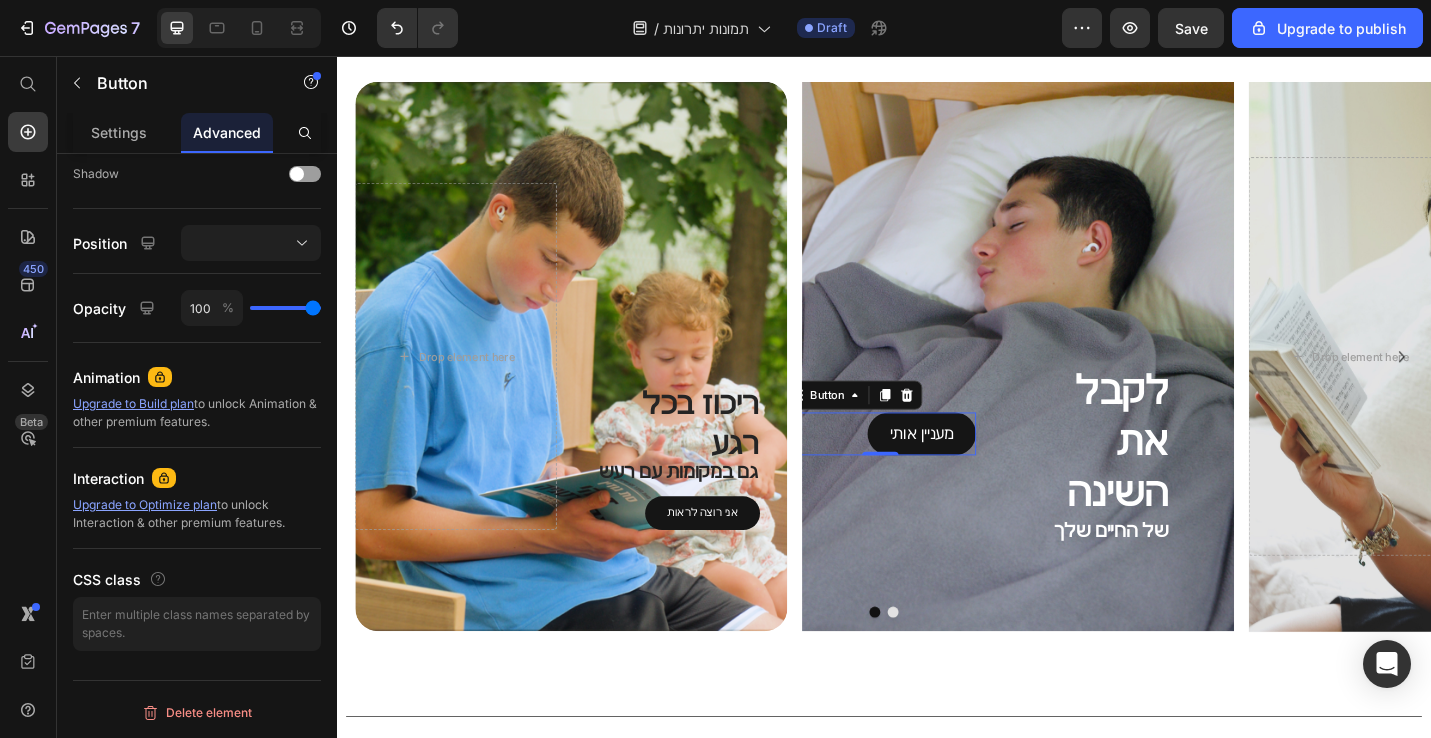 scroll, scrollTop: 0, scrollLeft: 0, axis: both 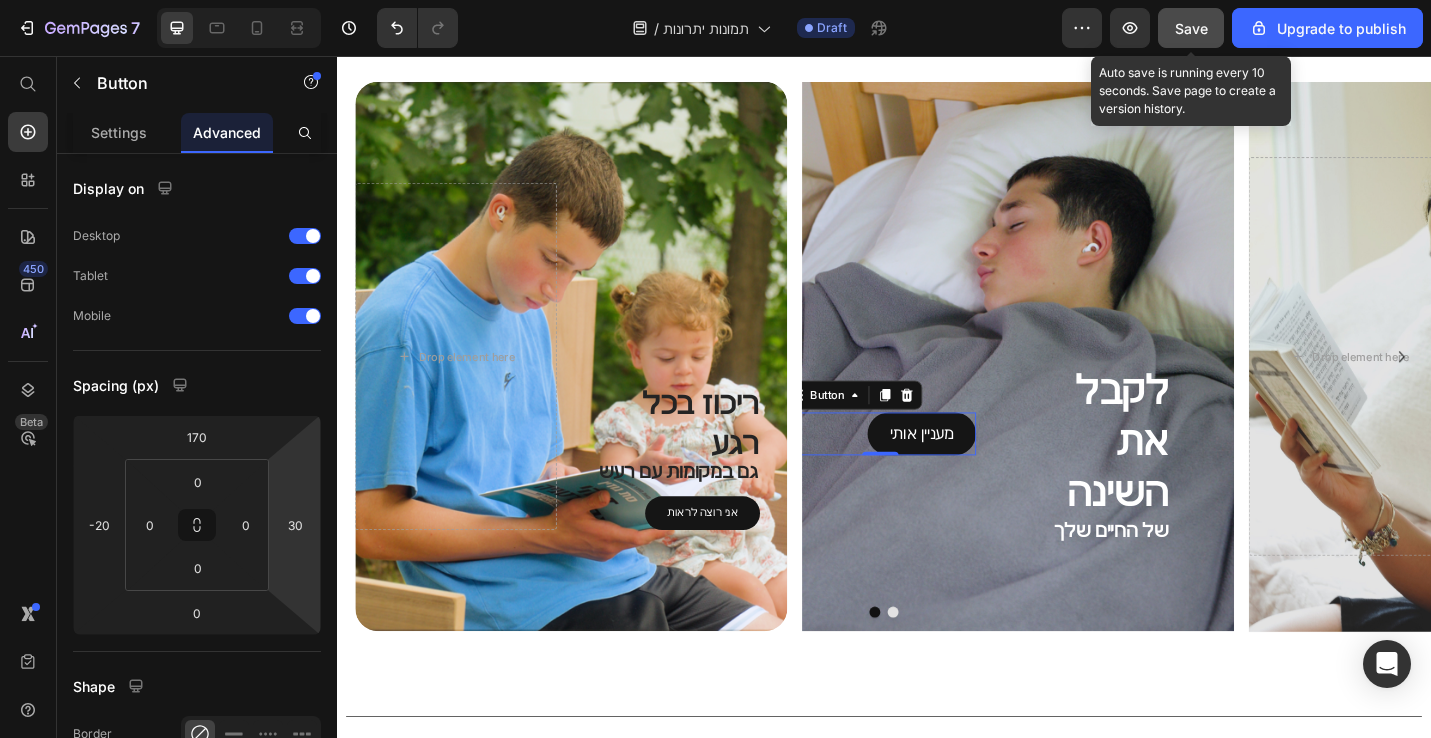 click on "Save" at bounding box center [1191, 28] 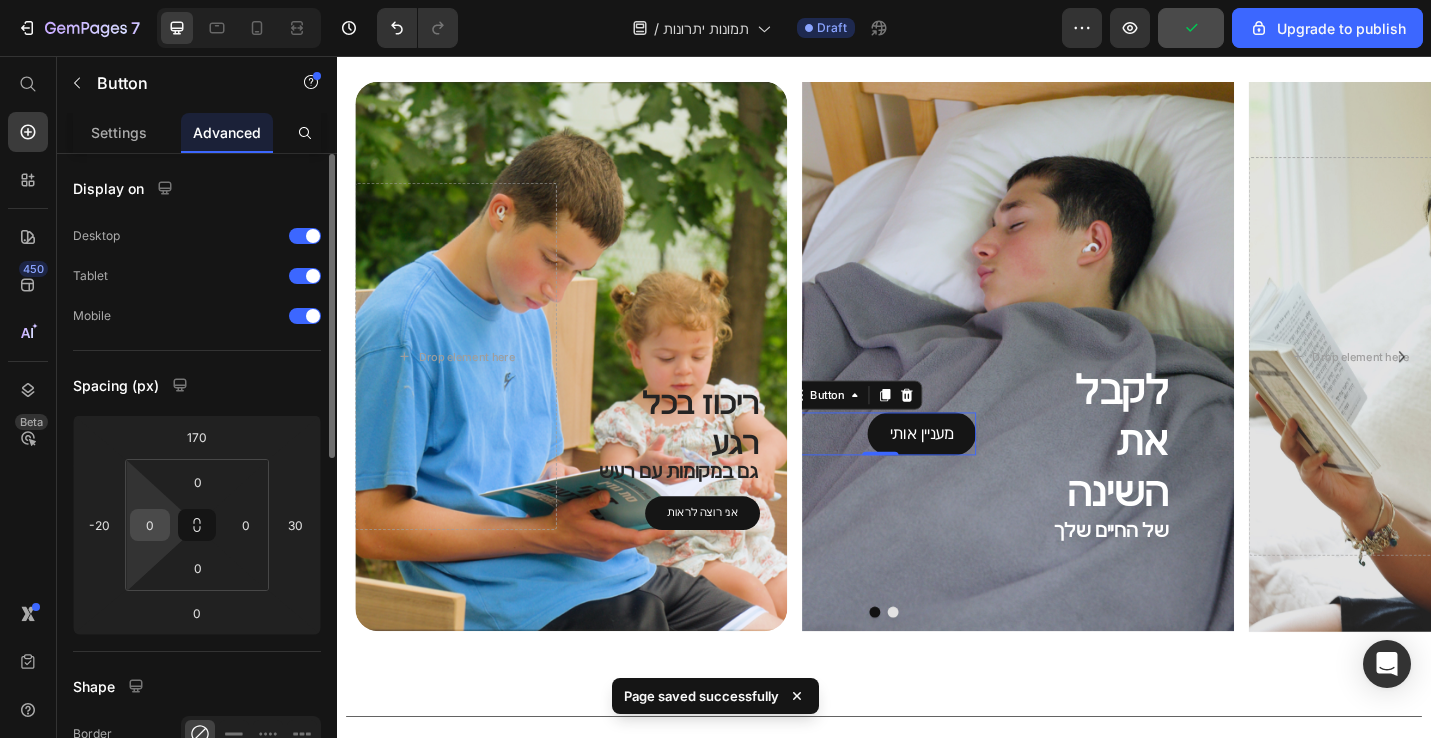 click on "0" at bounding box center (150, 525) 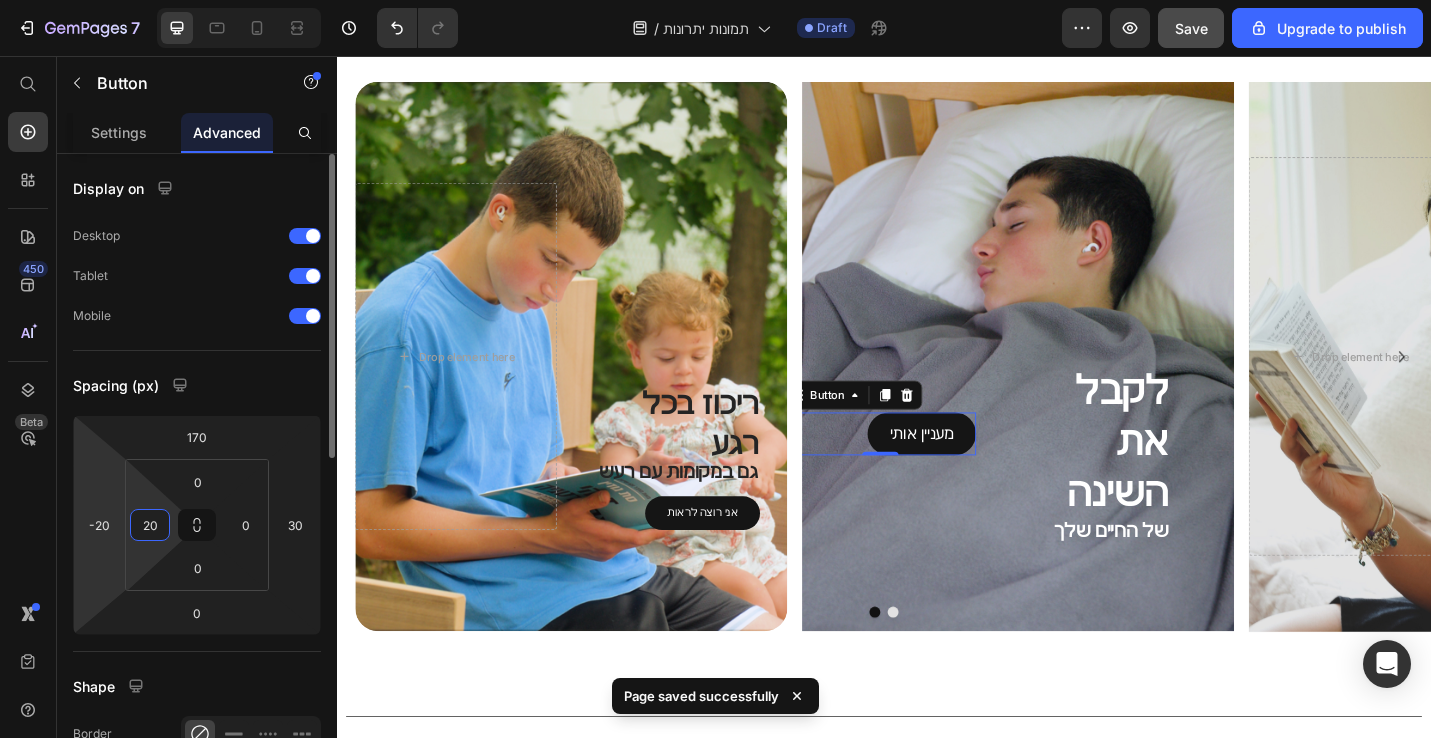 click on "7   /  תמונות יתרונות Draft Preview  Save  Upgrade to publish 450 Beta Start with Sections Elements Hero Section Product Detail Brands Trusted Badges Guarantee Product Breakdown How to use Testimonials Compare Bundle FAQs Social Proof Brand Story Product List Collection Blog List Contact Sticky Add to Cart Custom Footer Browse Library 450 Layout
Row
Row
Row
Row Text
Heading
Text Block Button
Button
Button
Sticky Back to top Media
Image
Image" at bounding box center (715, 0) 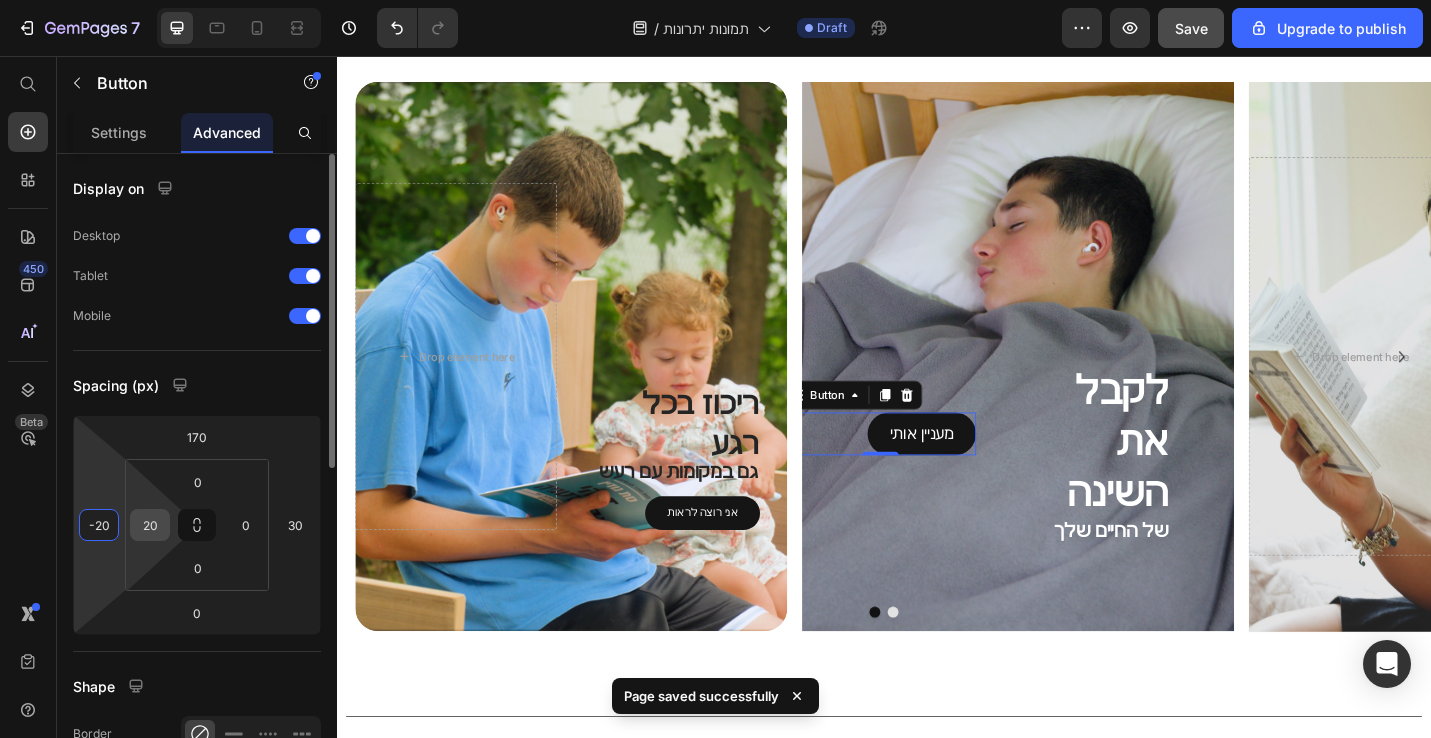 click on "20" at bounding box center (150, 525) 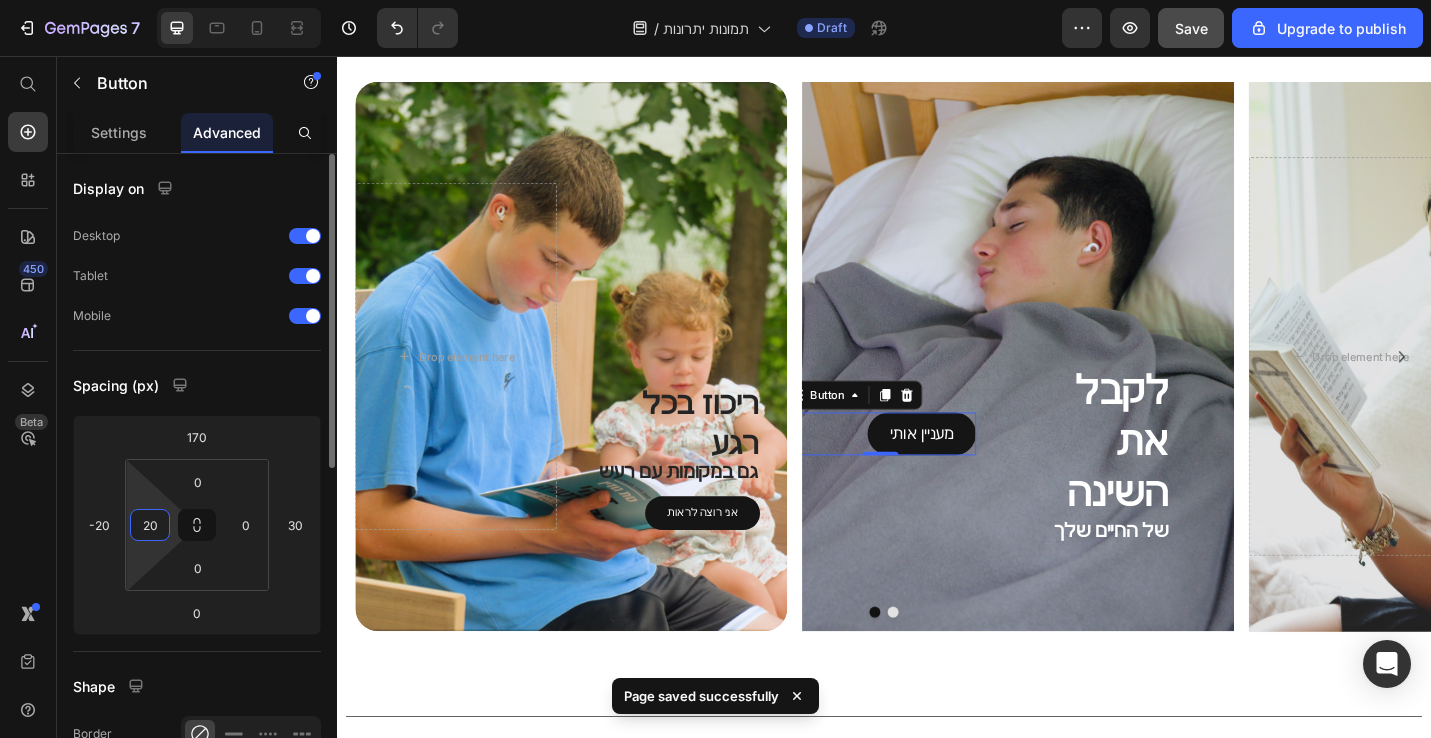 click on "20" at bounding box center [150, 525] 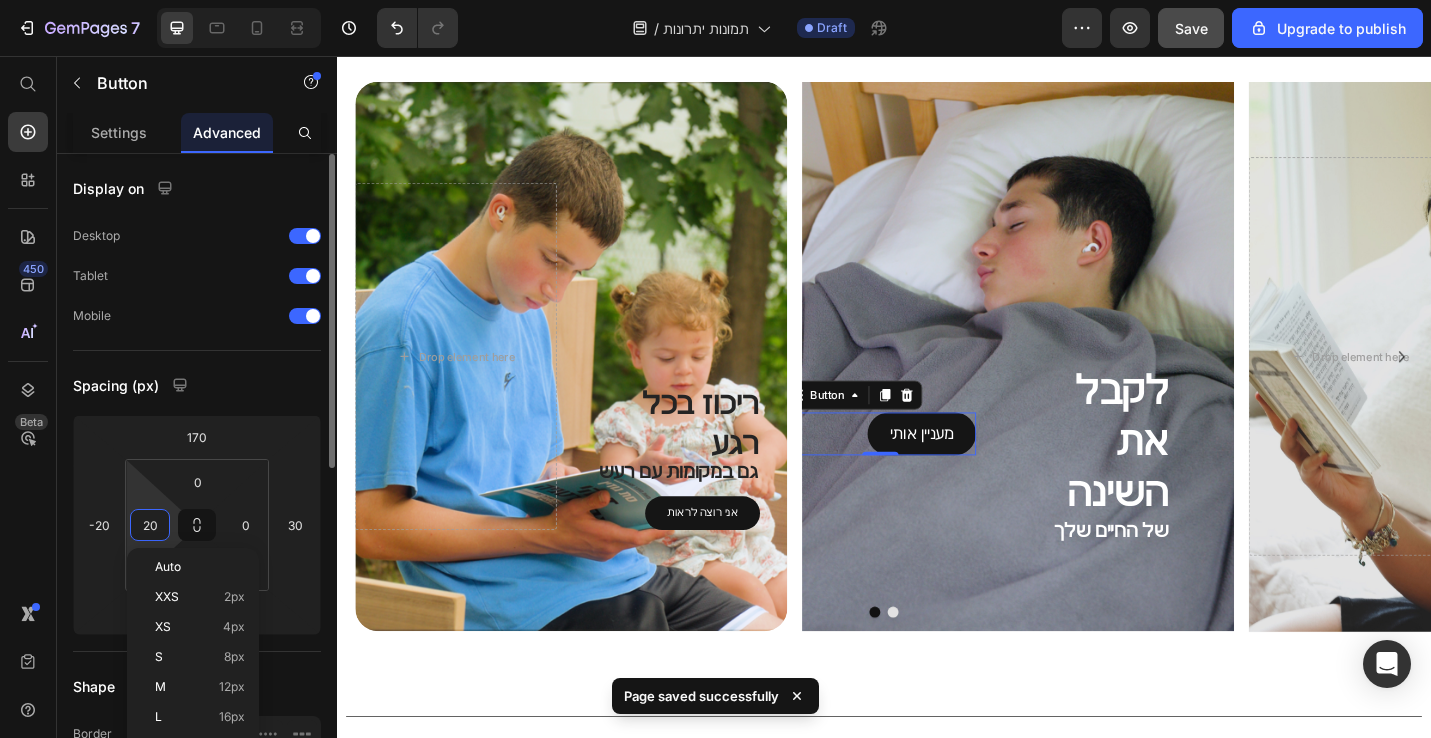 click on "20" at bounding box center (150, 525) 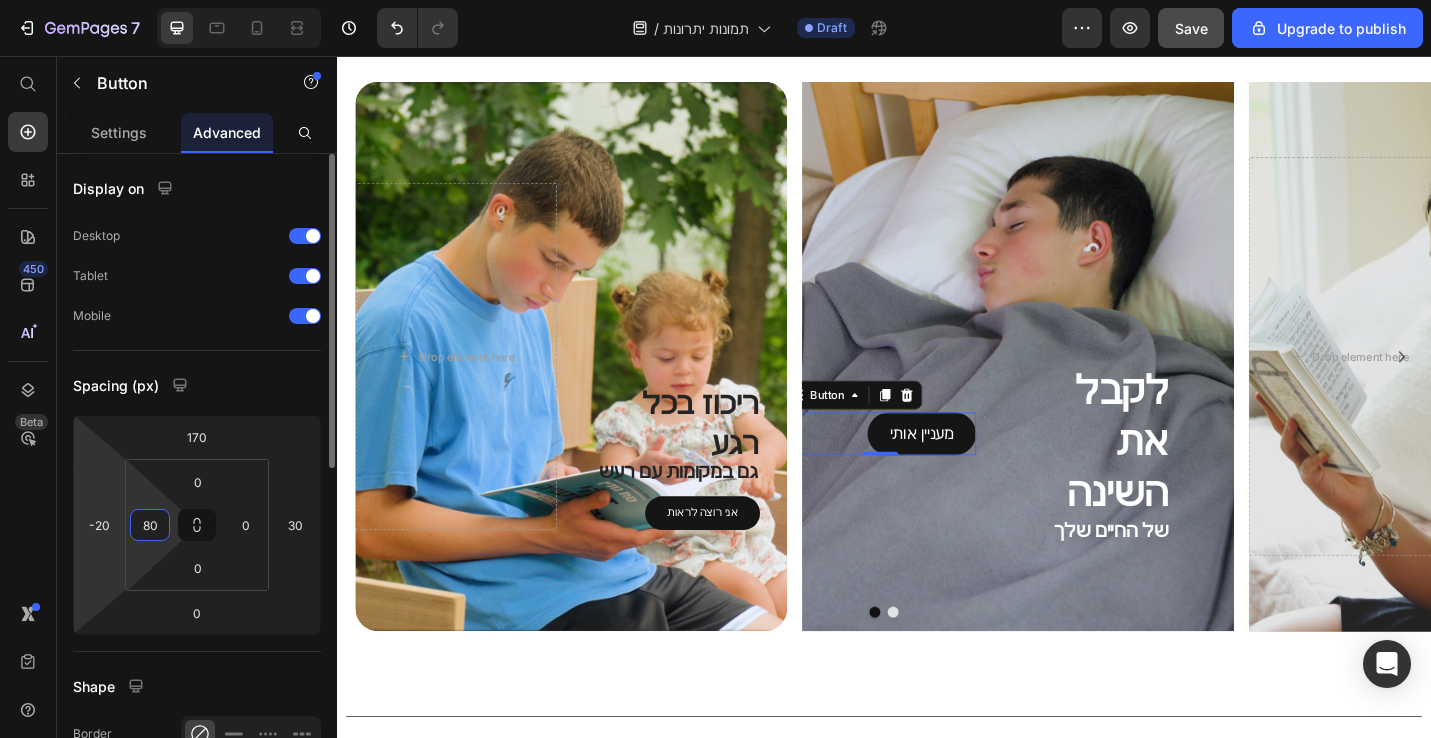 click on "80" at bounding box center [150, 525] 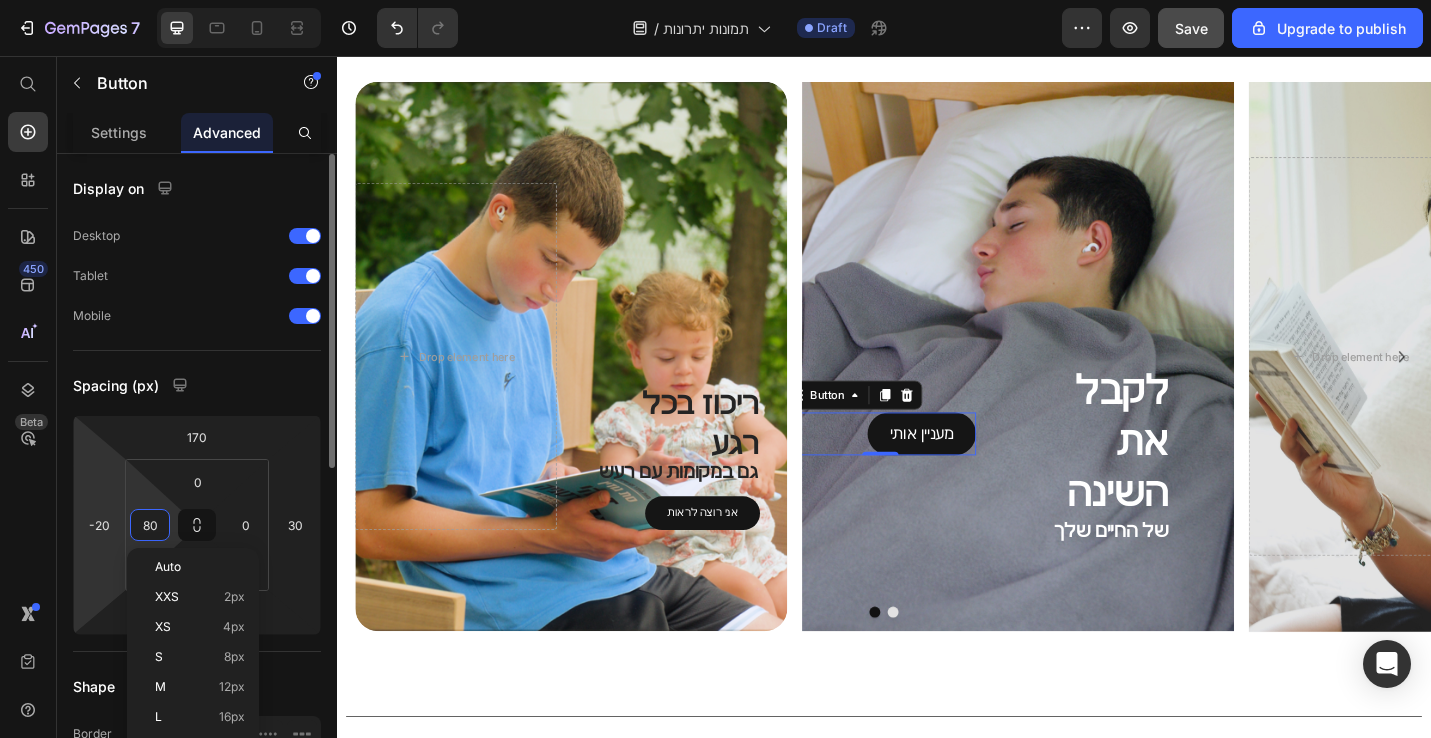 click on "80" at bounding box center (150, 525) 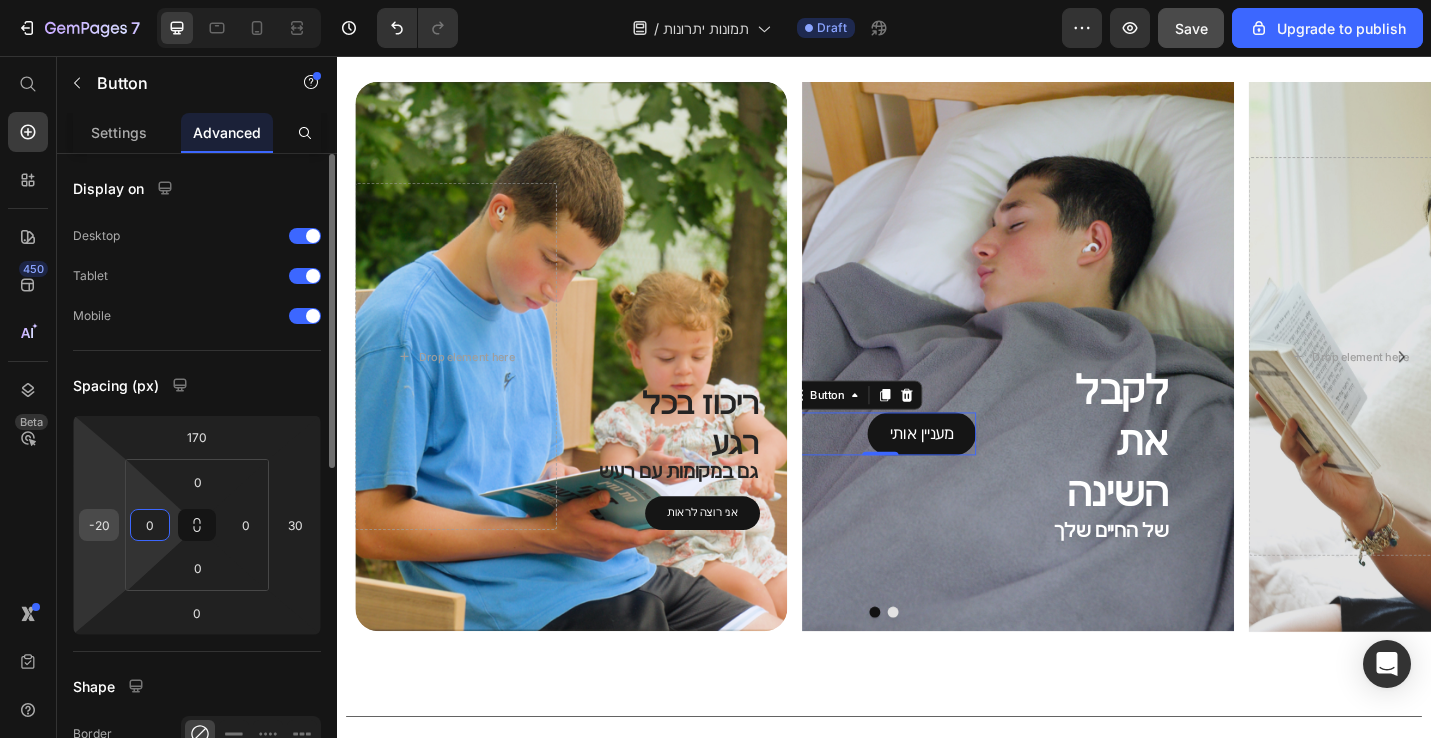 type on "0" 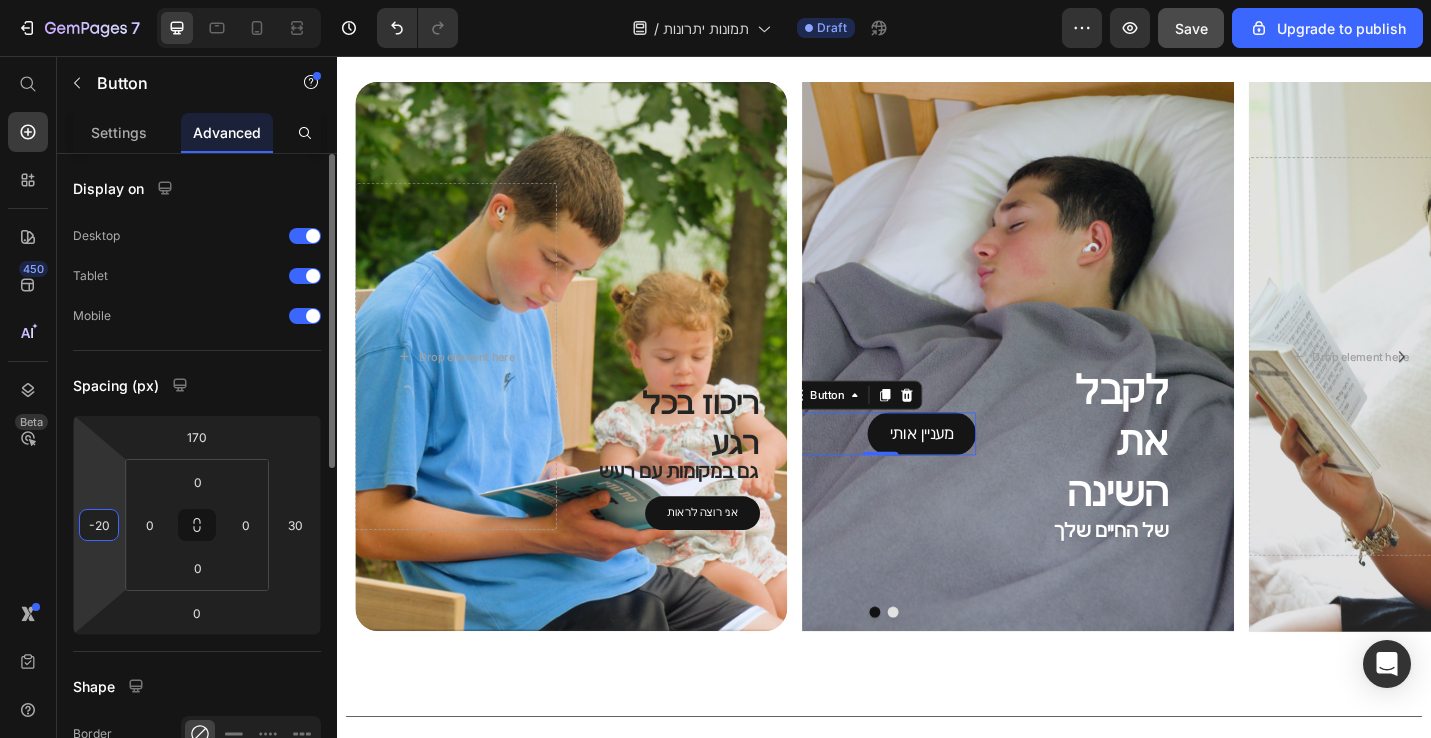 click on "-20" at bounding box center [99, 525] 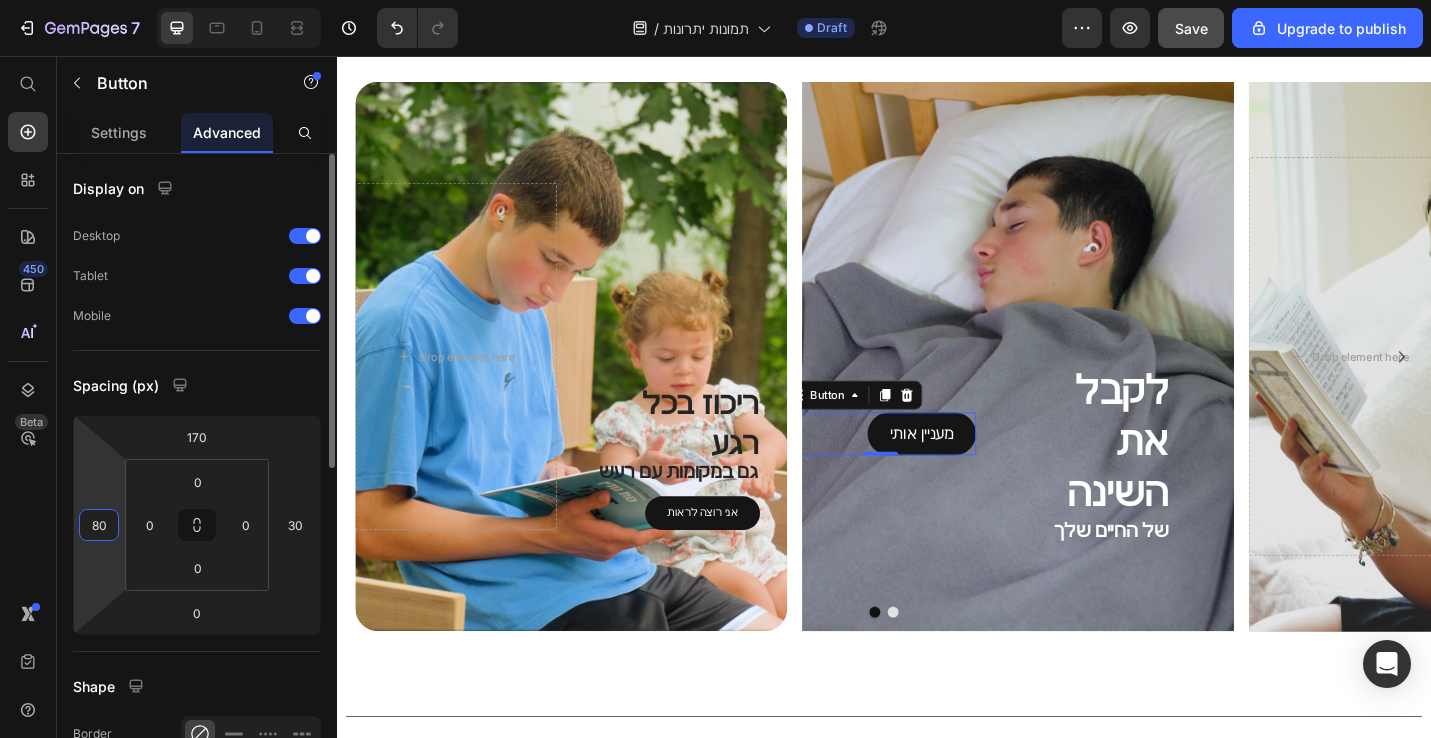 type on "-20" 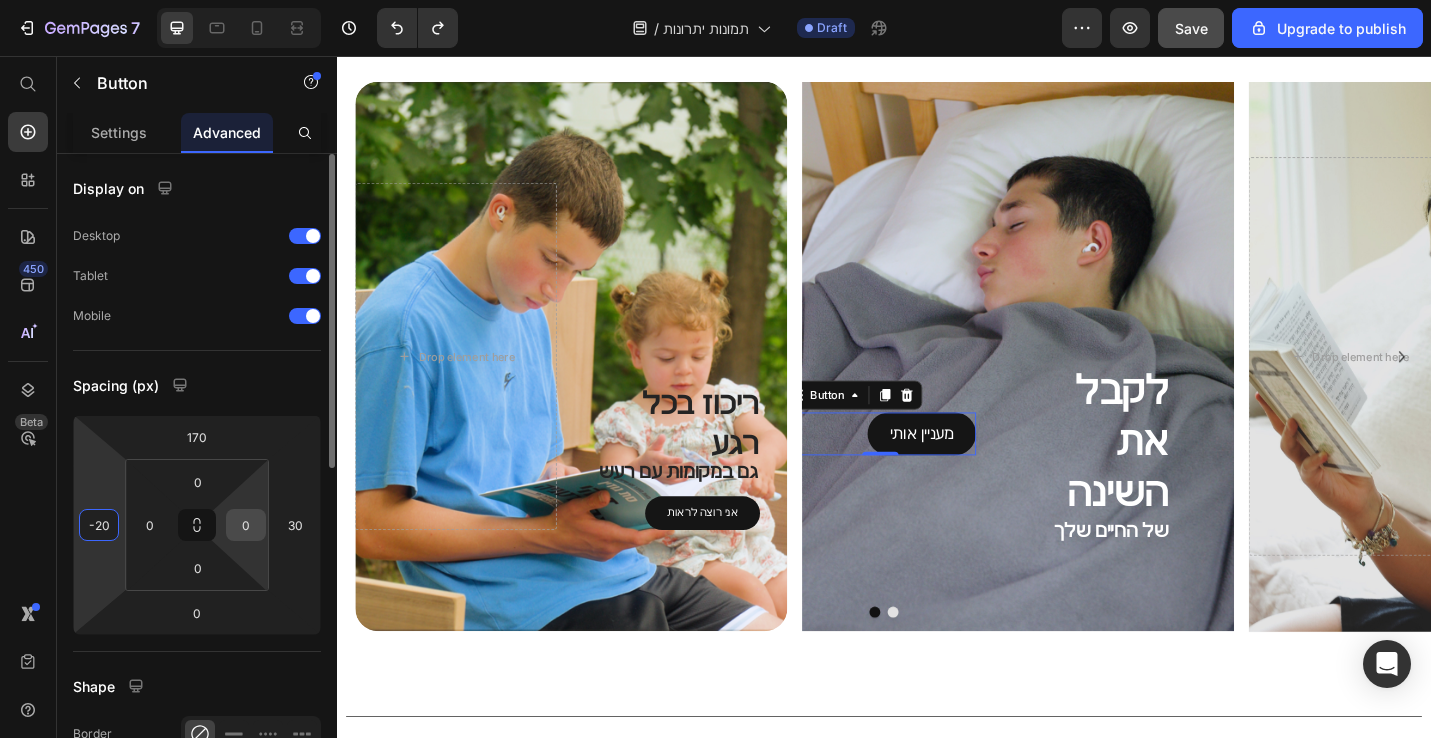 click on "0" at bounding box center [246, 525] 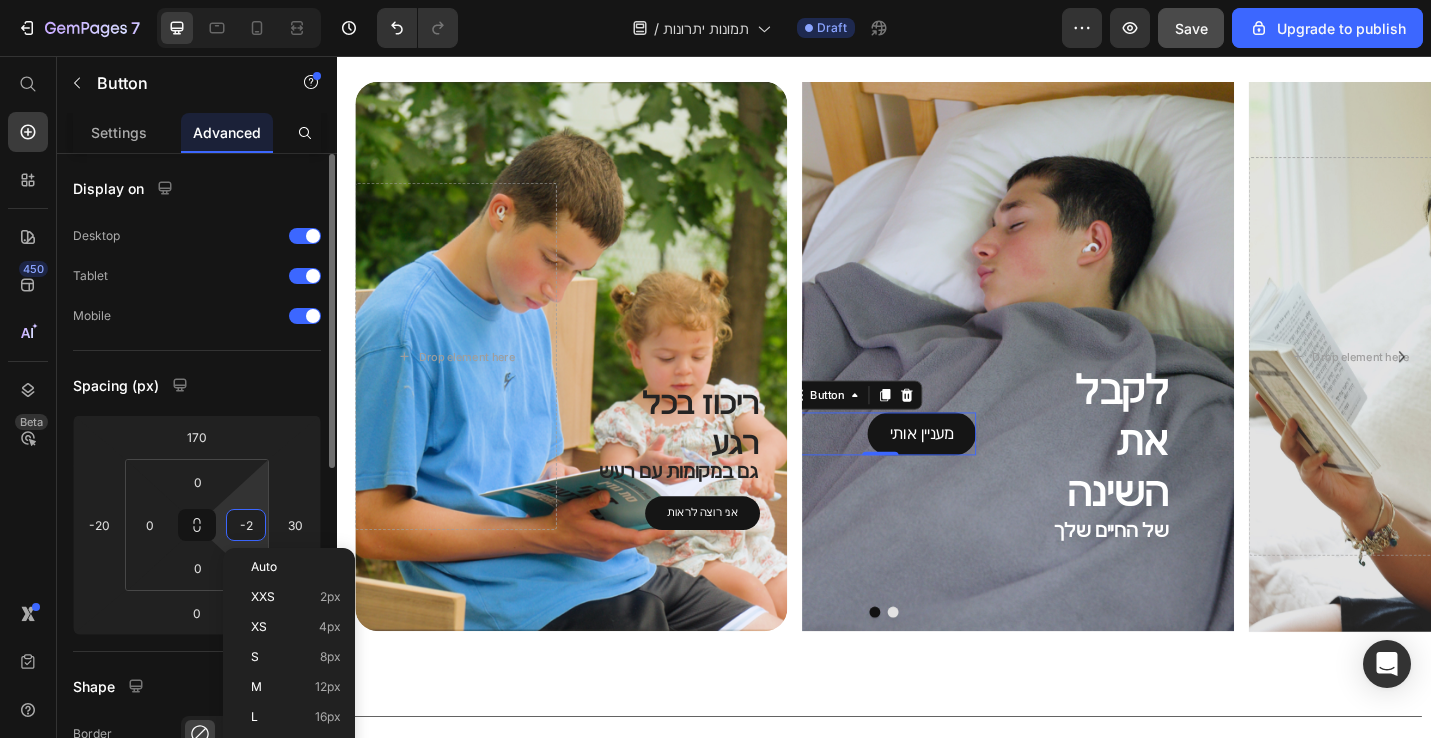 type on "-20" 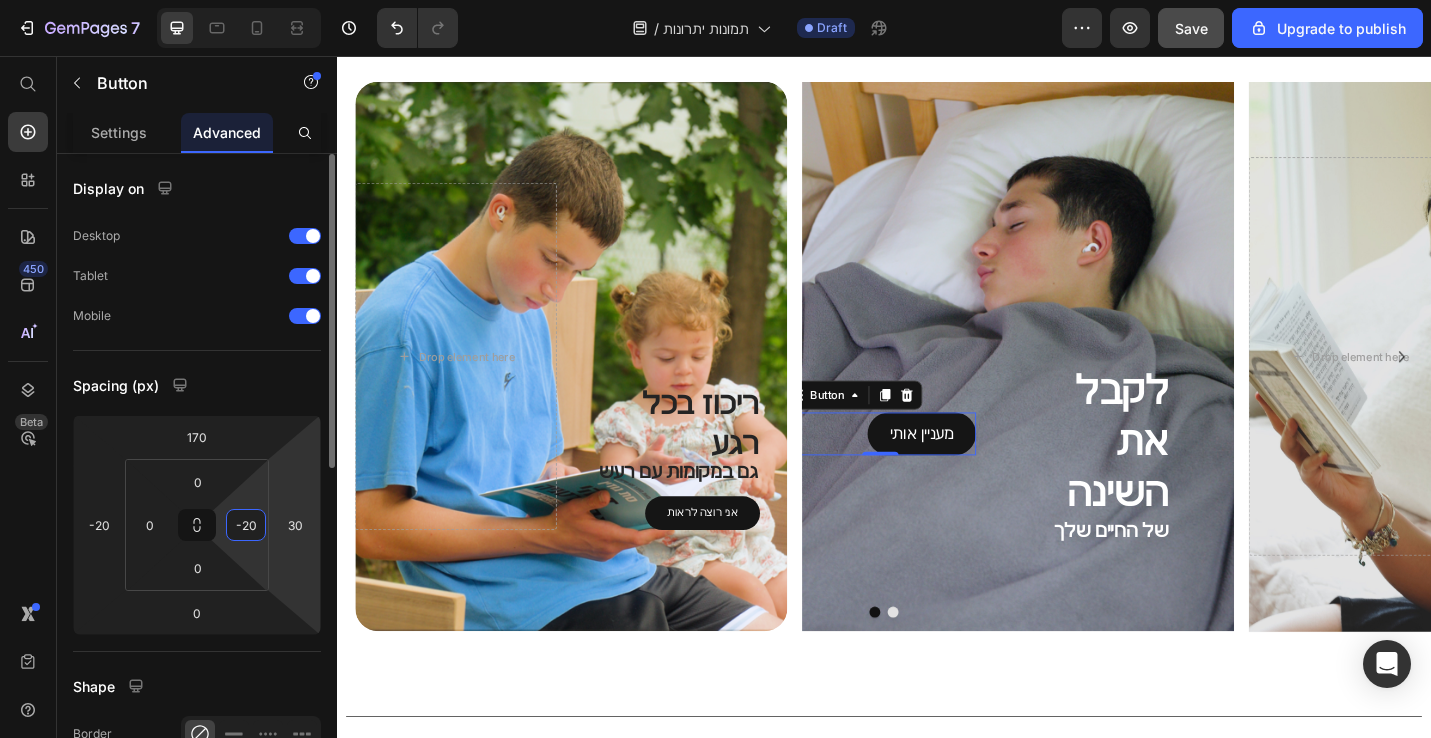 click on "-20" at bounding box center (246, 525) 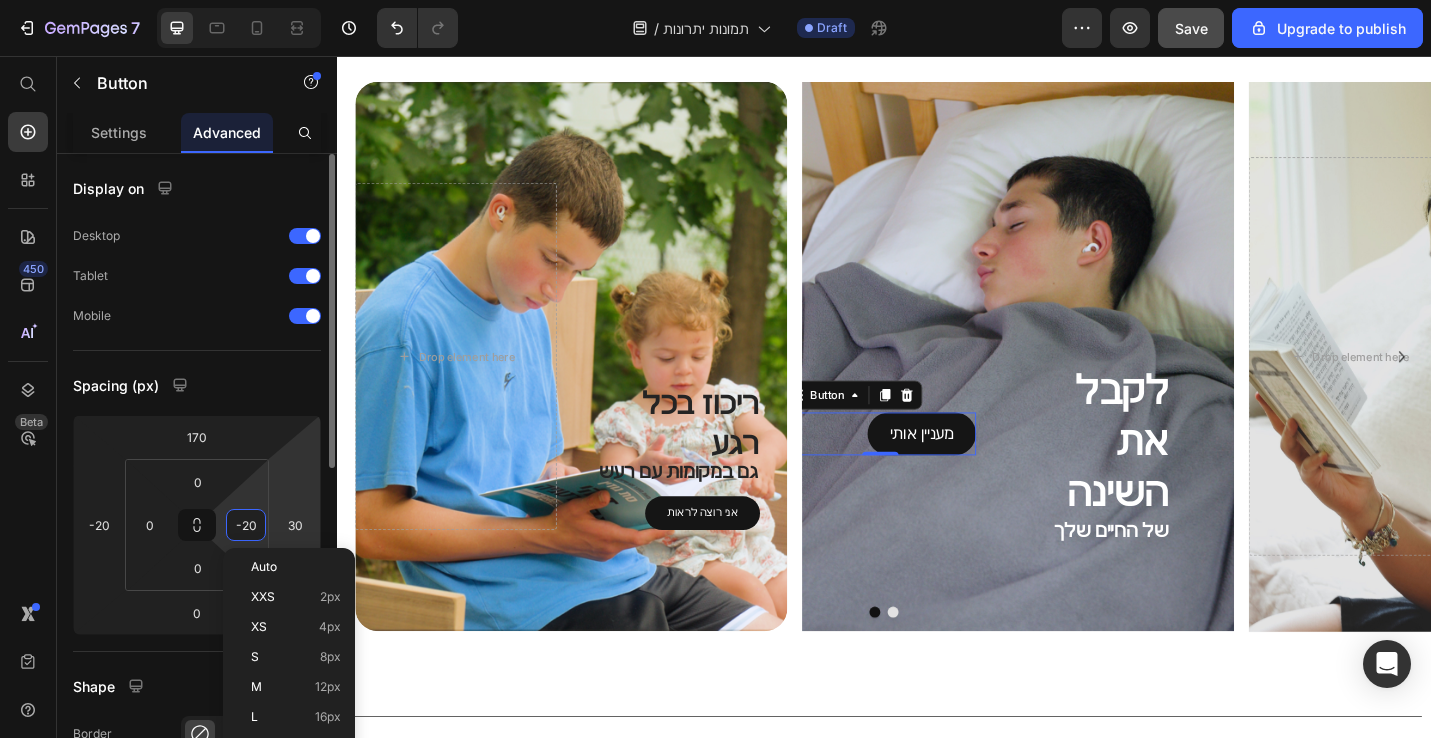 click on "-20" at bounding box center (246, 525) 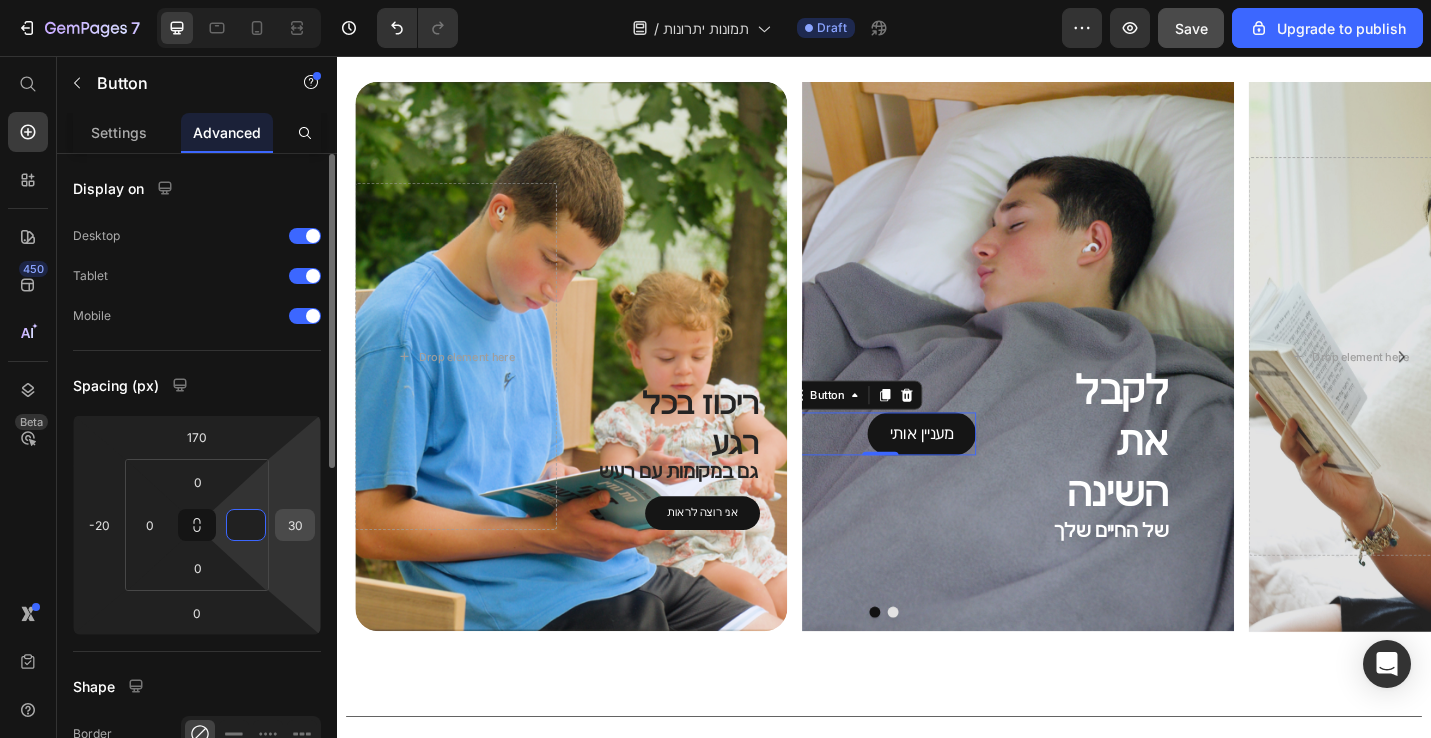 type on "0" 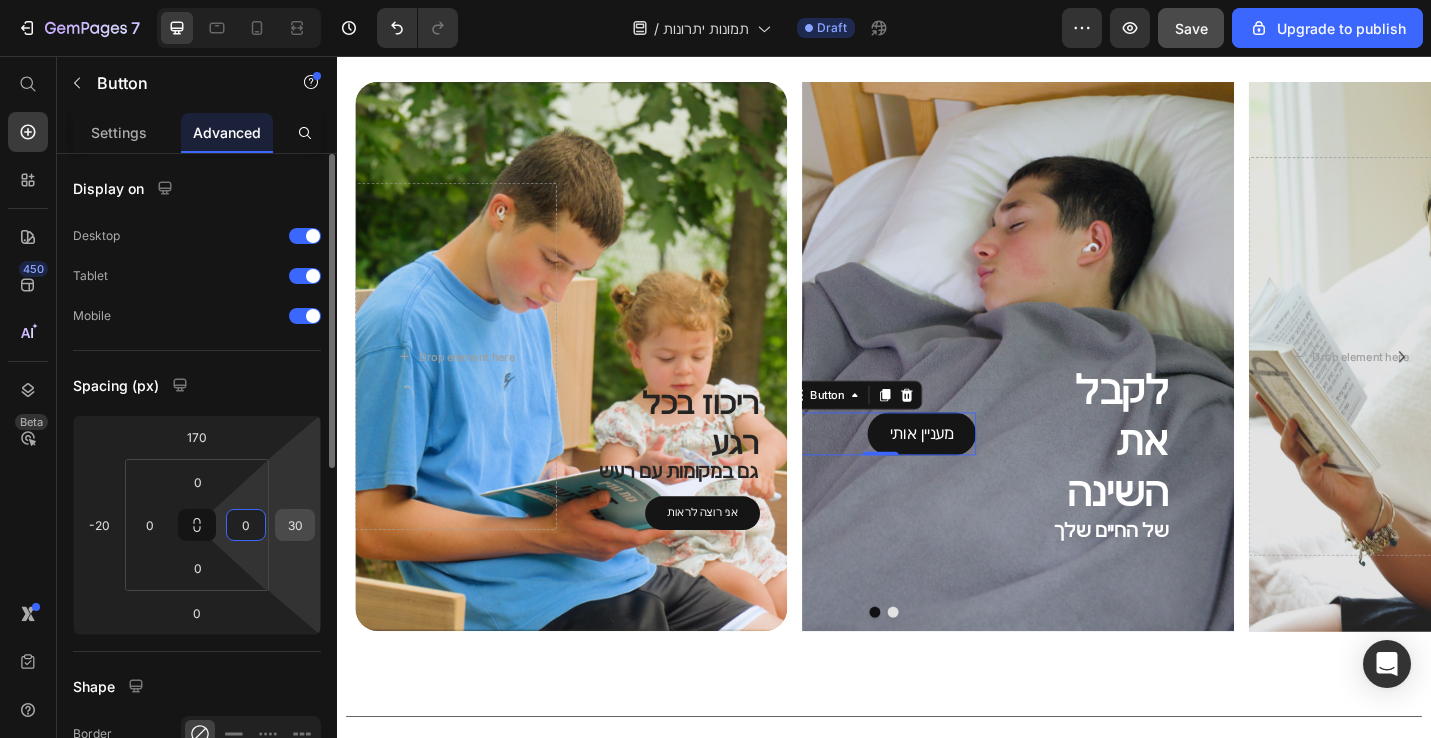 click on "30" at bounding box center [295, 525] 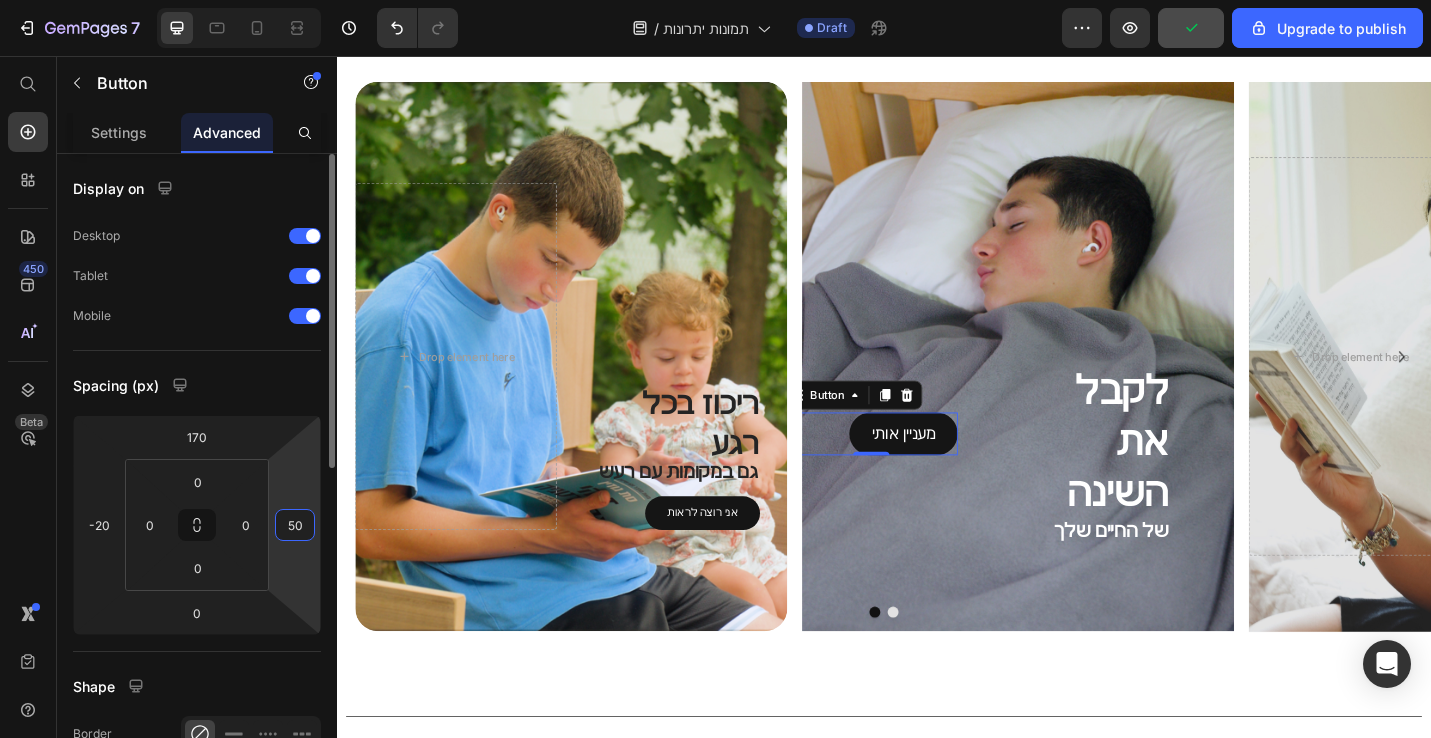 type on "5" 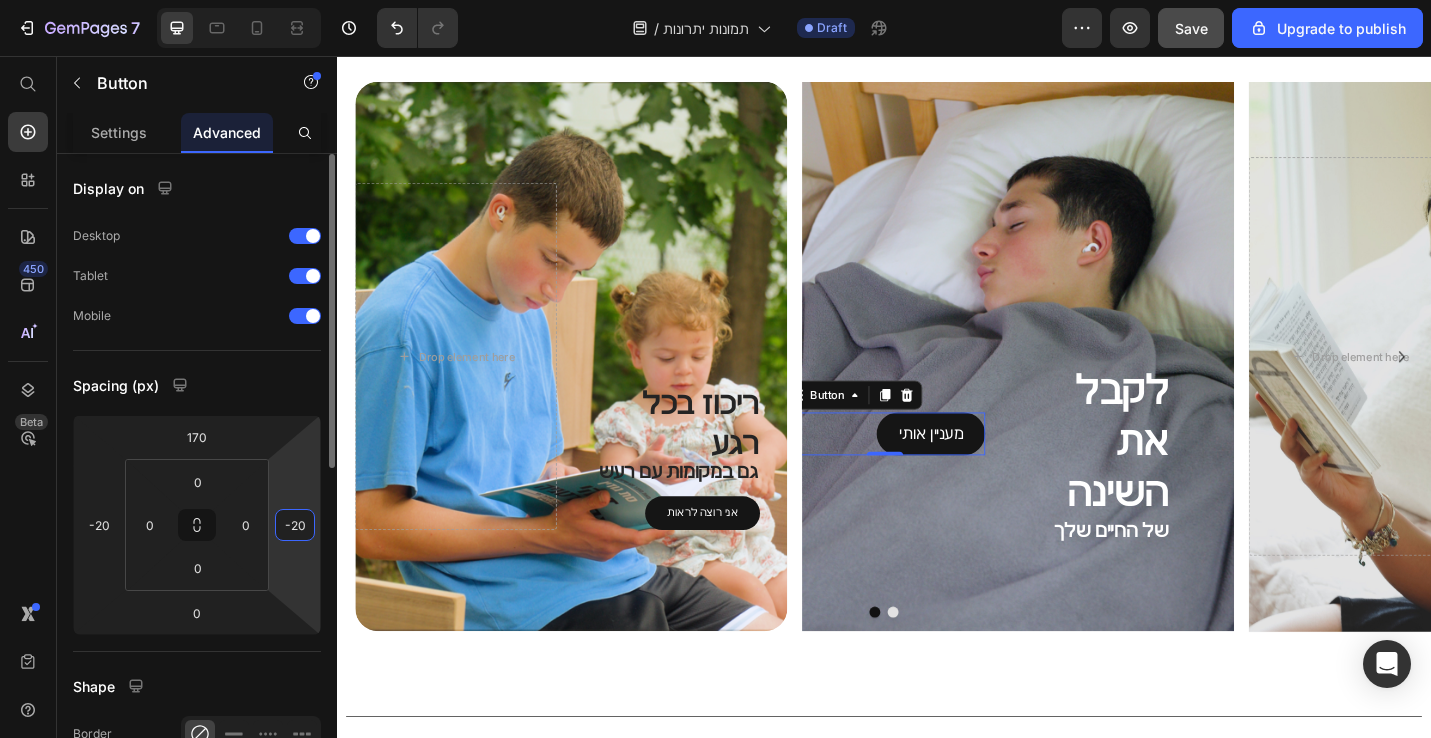 type on "-2" 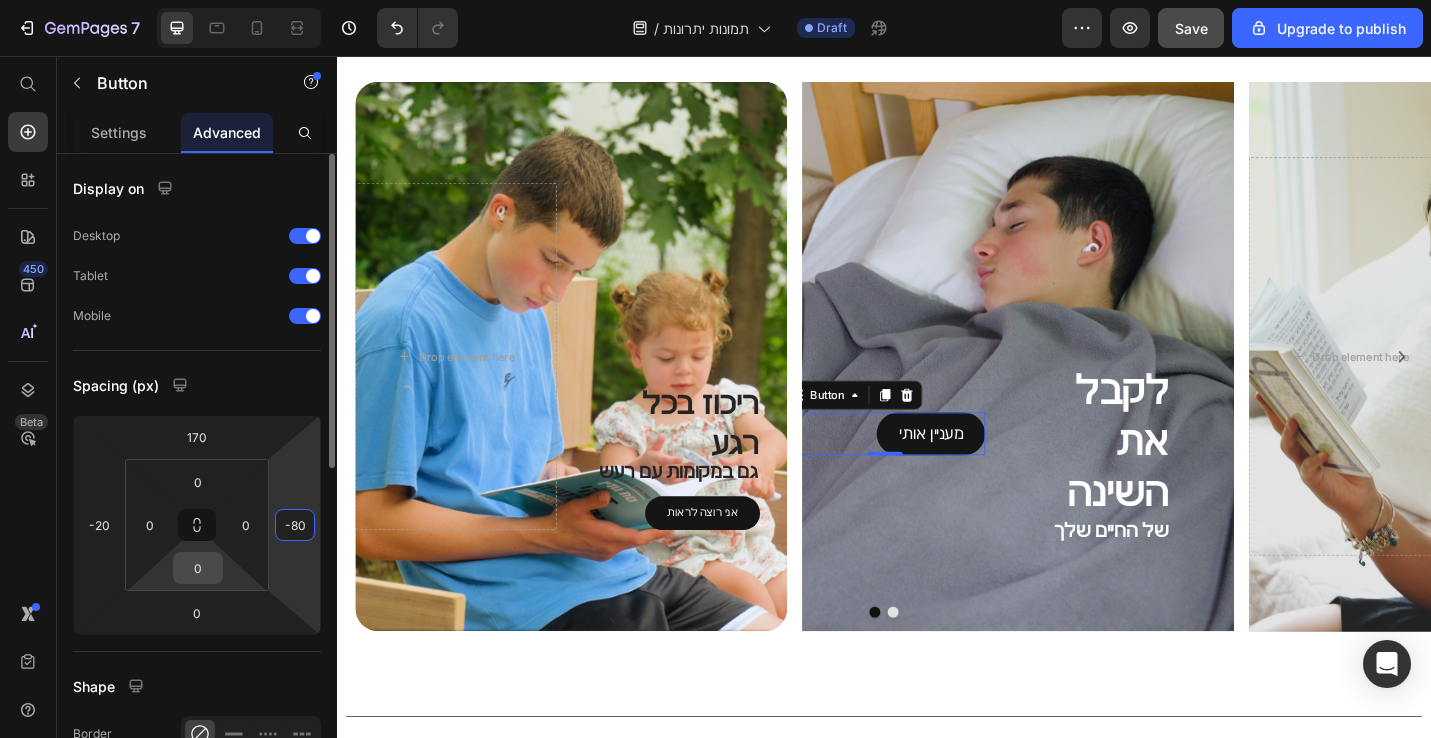 click on "0" at bounding box center (198, 568) 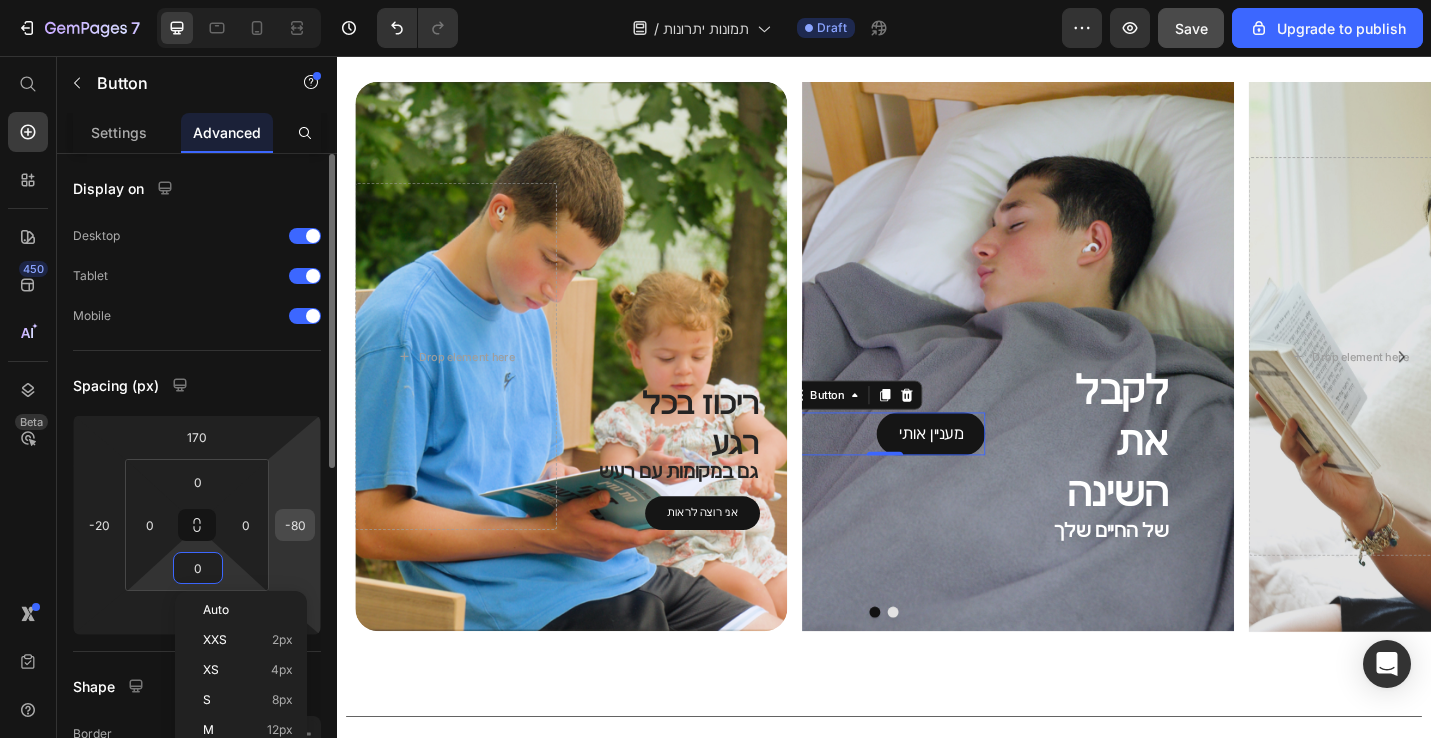 click on "-80" at bounding box center [295, 525] 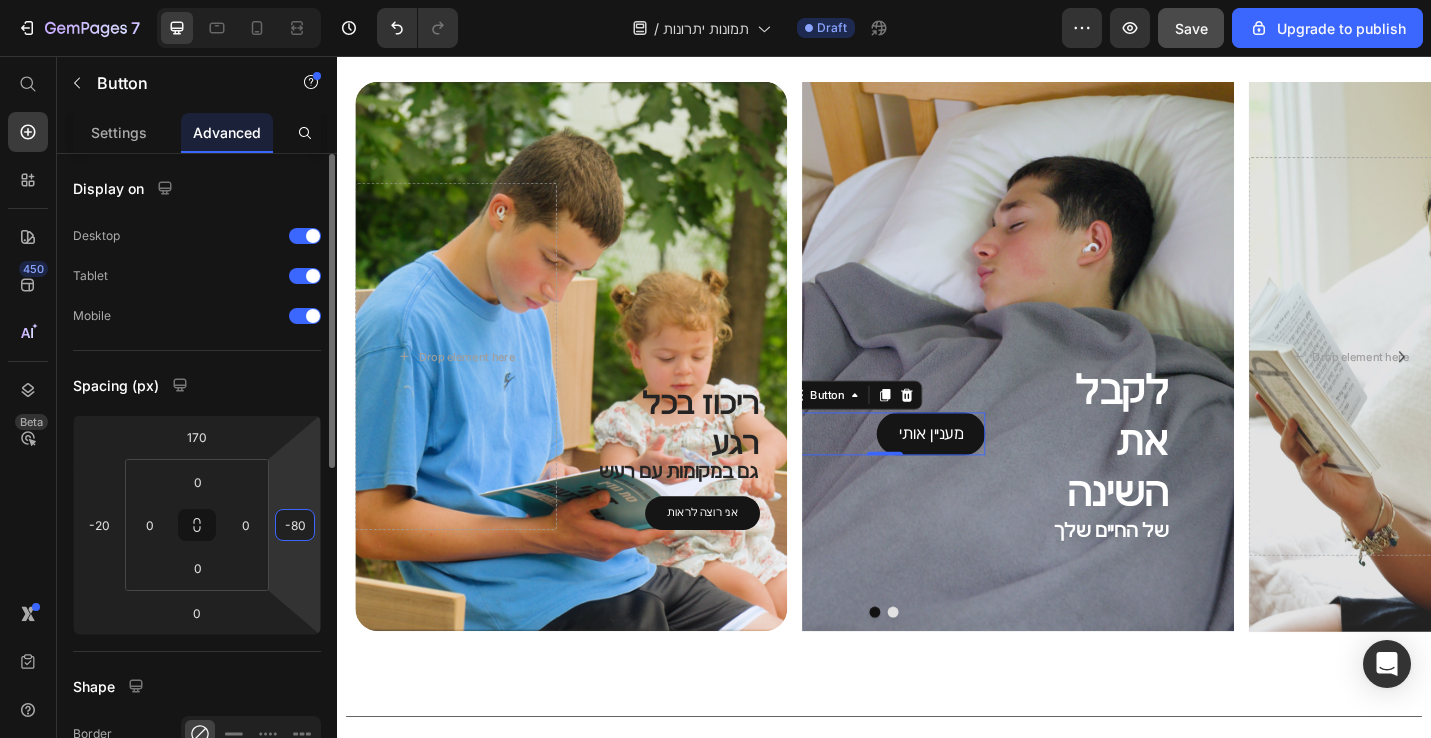 click on "-80" at bounding box center [295, 525] 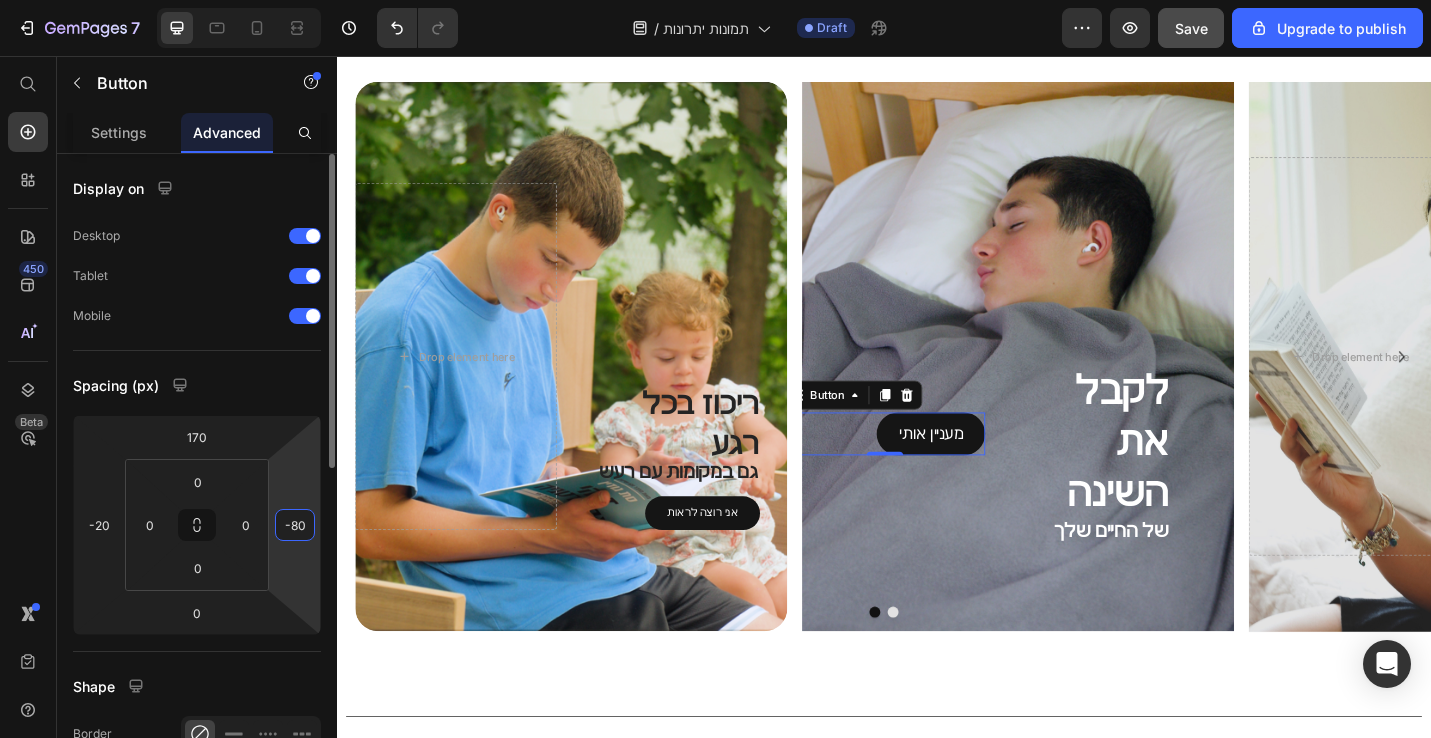 click on "-80" at bounding box center (295, 525) 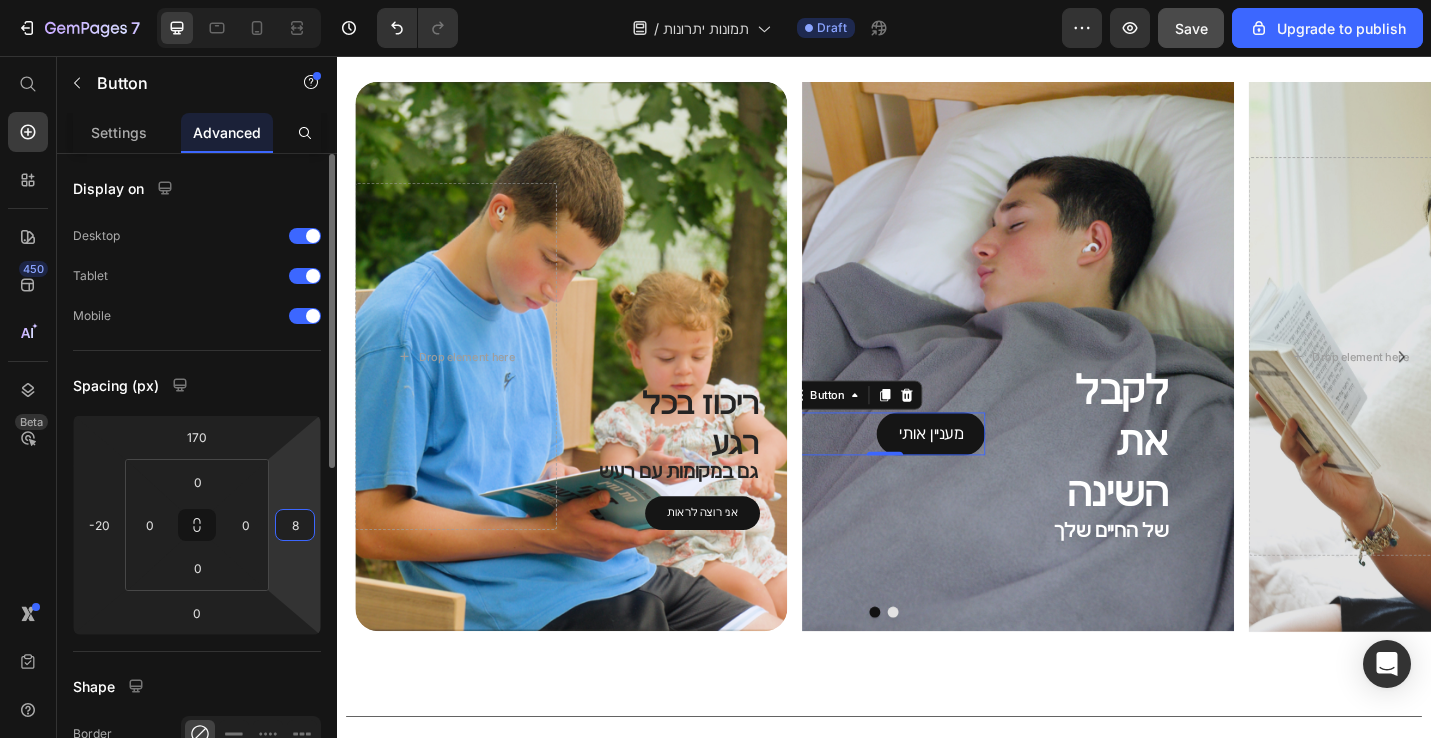 type on "80" 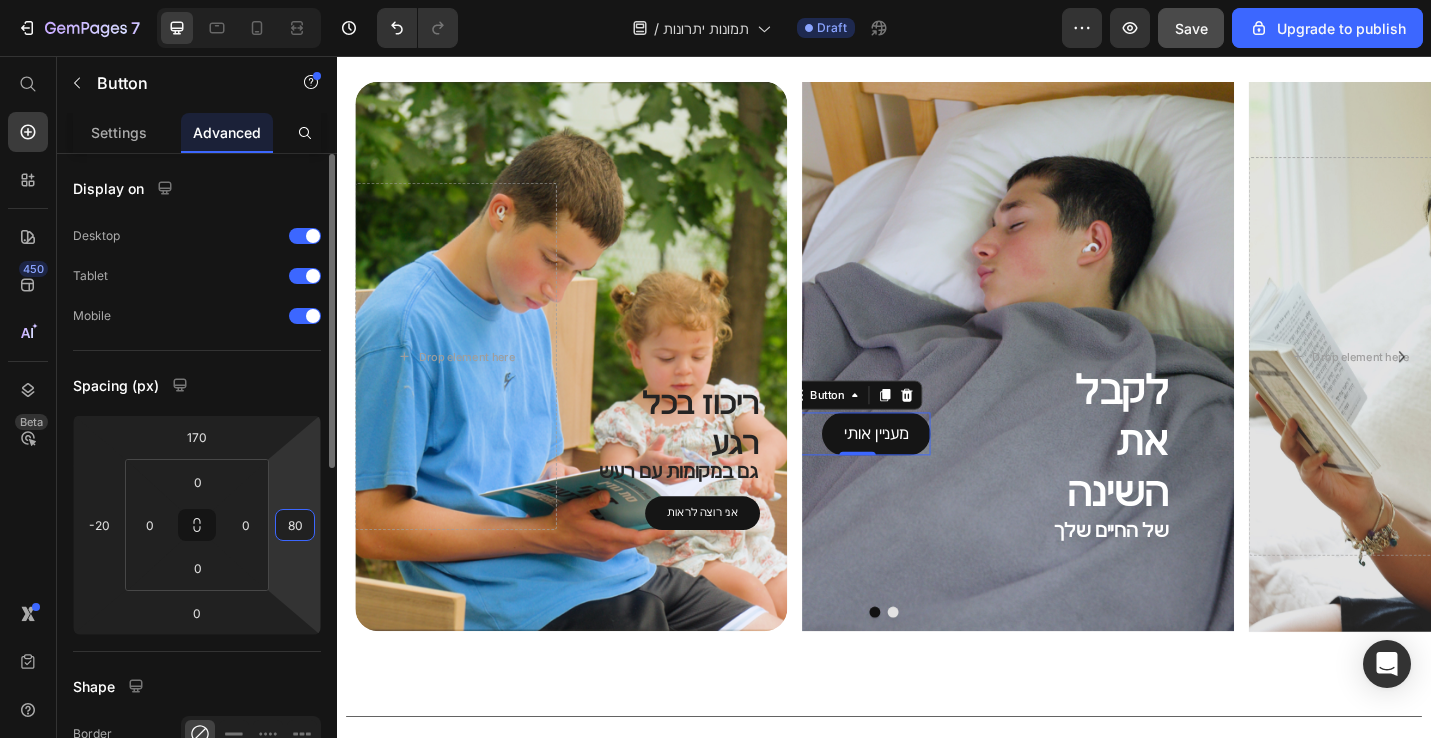 click on "80" at bounding box center (295, 525) 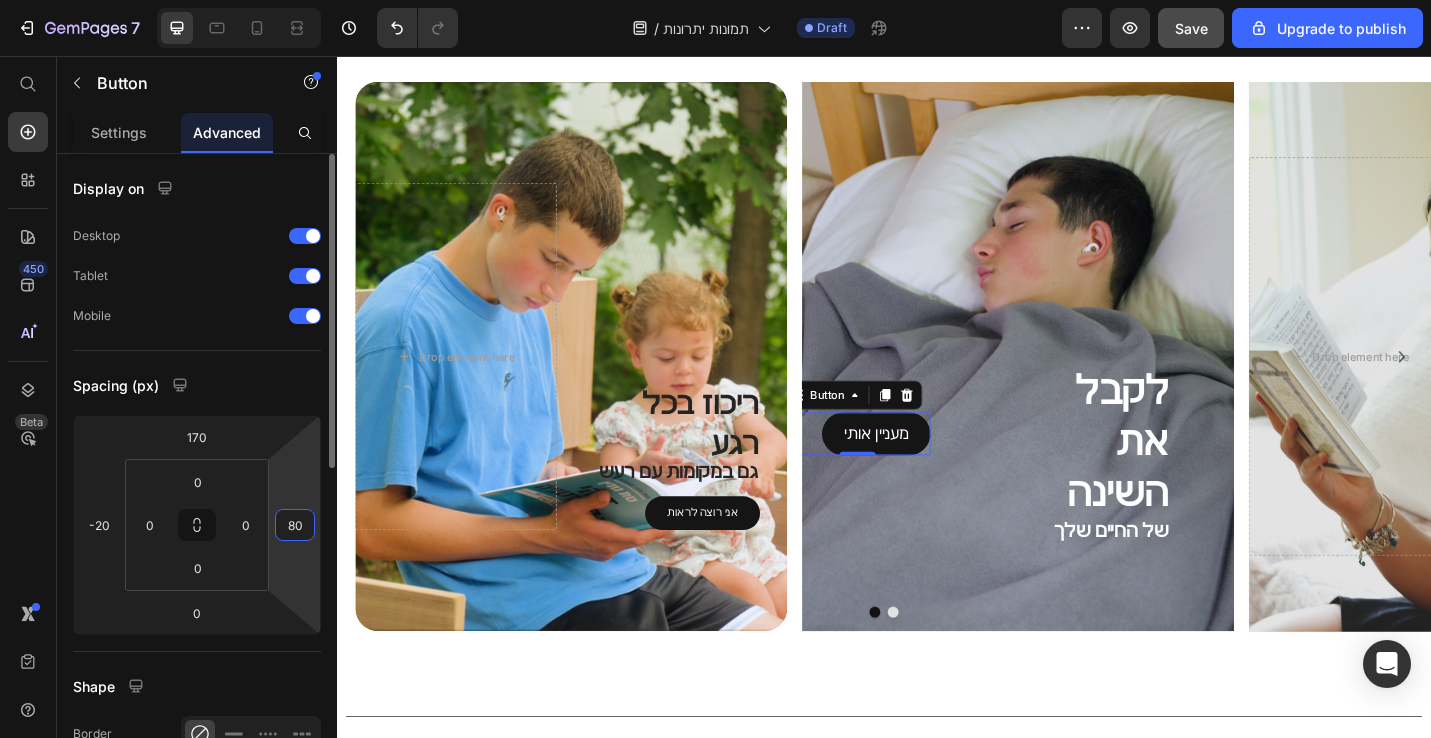 click on "80" at bounding box center (295, 525) 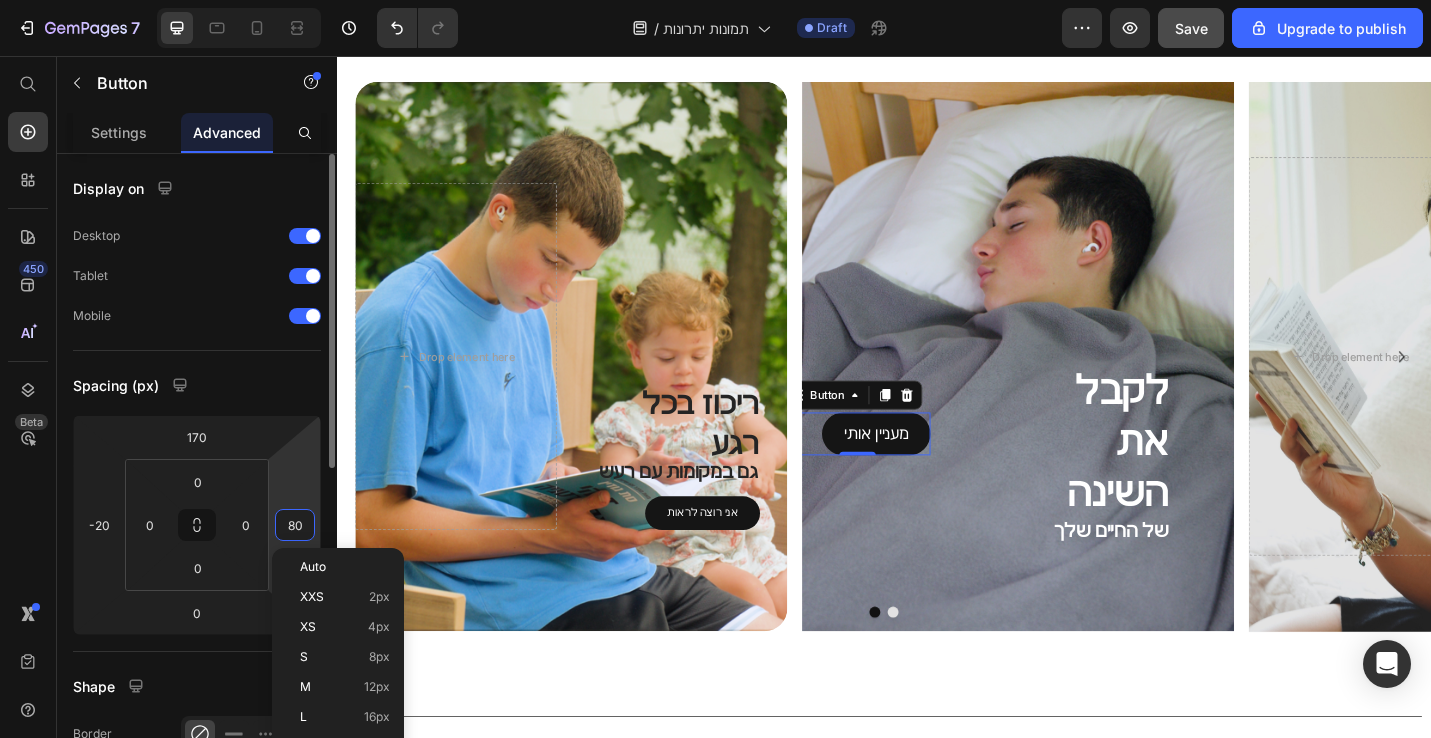 click on "80" at bounding box center [295, 525] 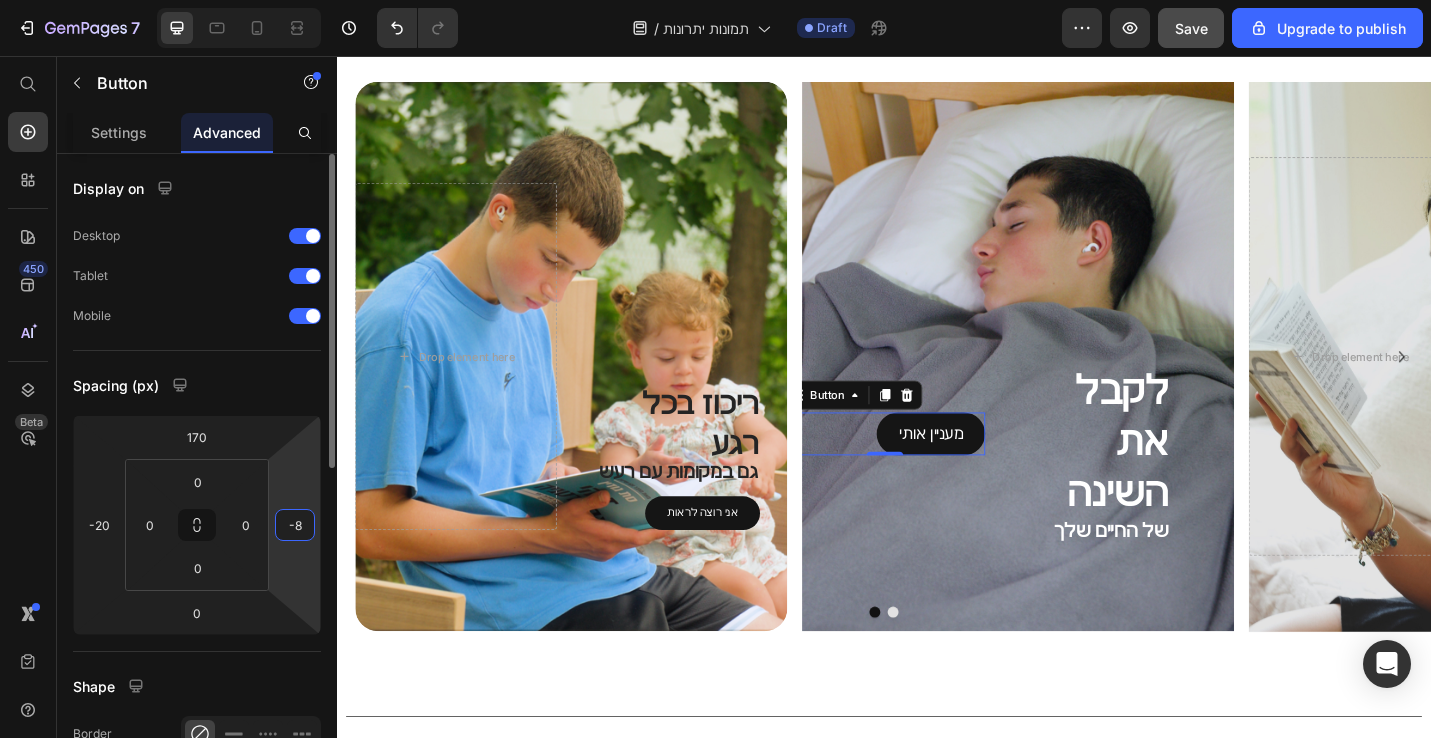 type on "-80" 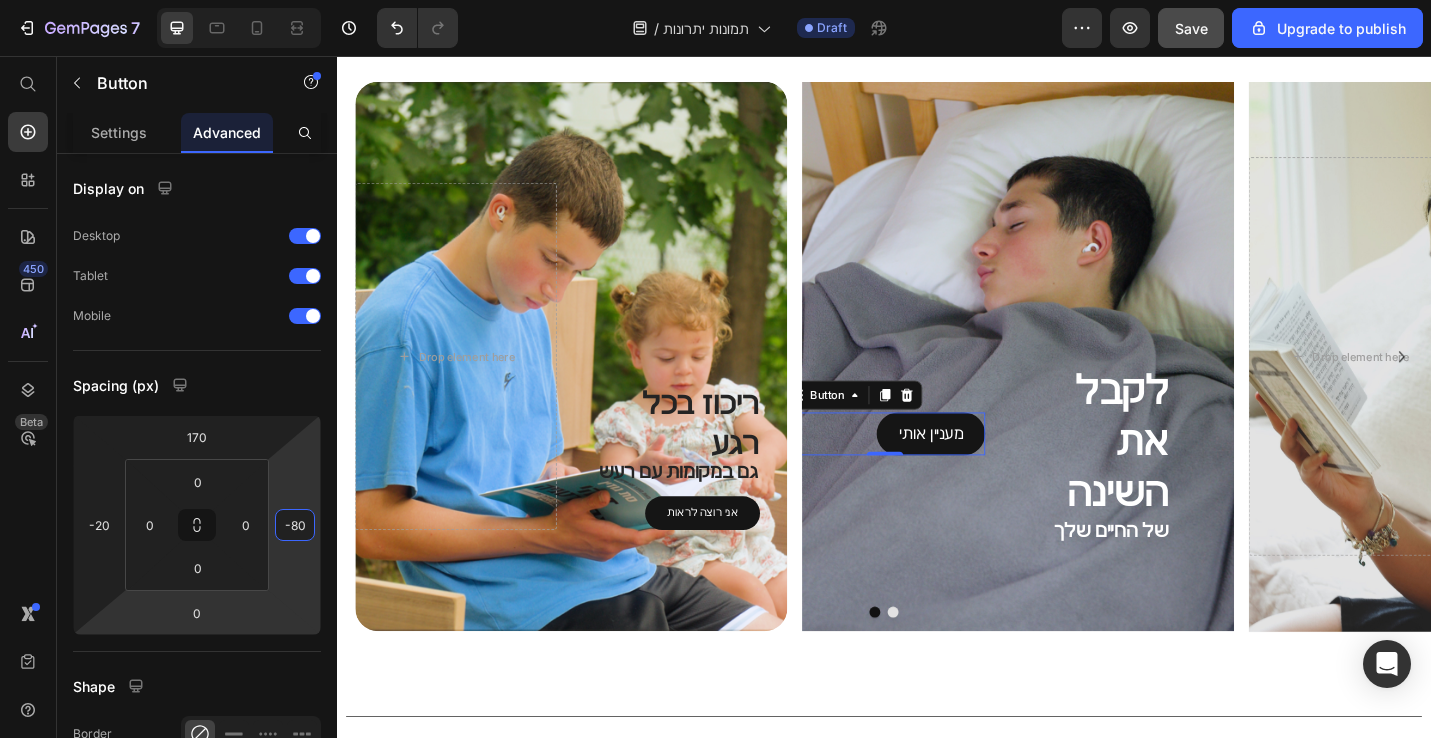 click on "7   /  תמונות יתרונות Draft Preview  Save  Upgrade to publish 450 Beta Start with Sections Elements Hero Section Product Detail Brands Trusted Badges Guarantee Product Breakdown How to use Testimonials Compare Bundle FAQs Social Proof Brand Story Product List Collection Blog List Contact Sticky Add to Cart Custom Footer Browse Library 450 Layout
Row
Row
Row
Row Text
Heading
Text Block Button
Button
Button
Sticky Back to top Media
Image
Image" at bounding box center (715, 0) 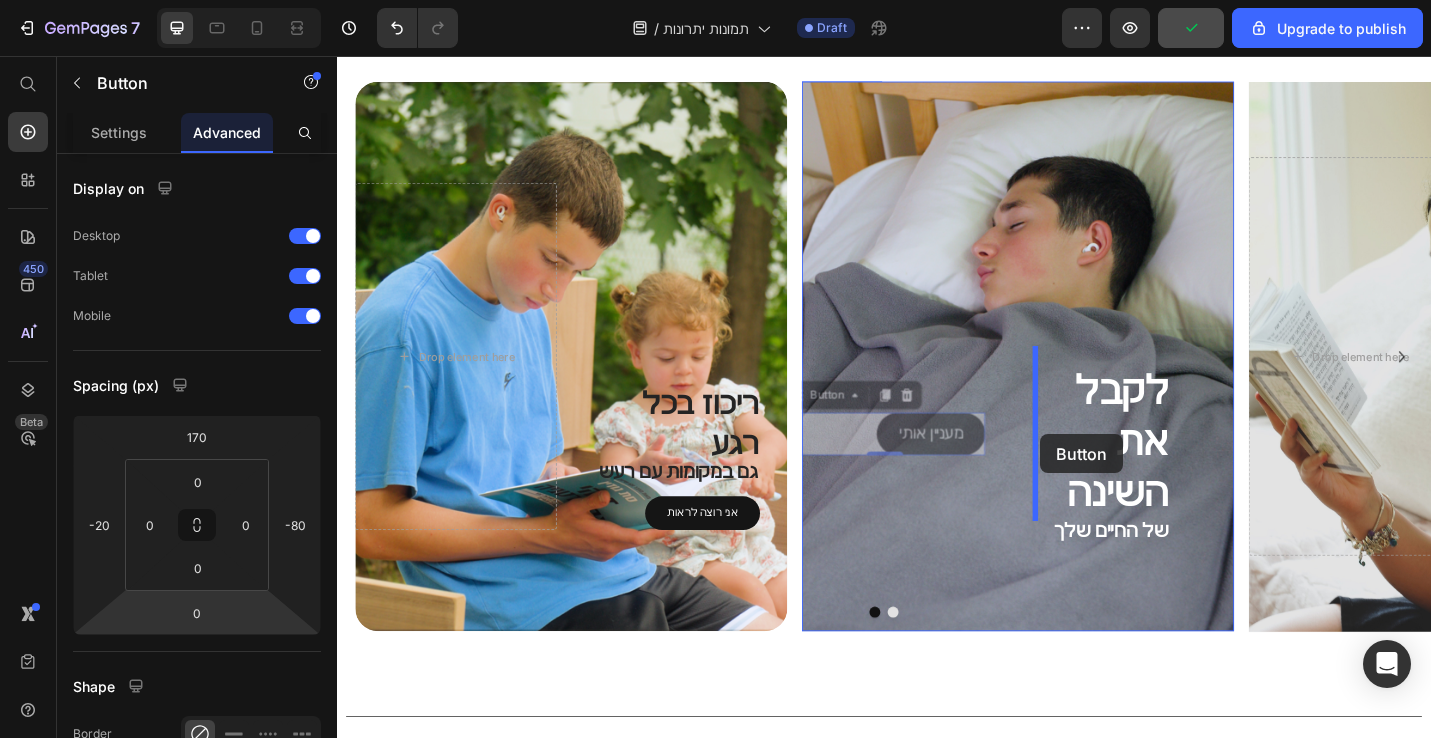 drag, startPoint x: 853, startPoint y: 433, endPoint x: 1107, endPoint y: 469, distance: 256.53848 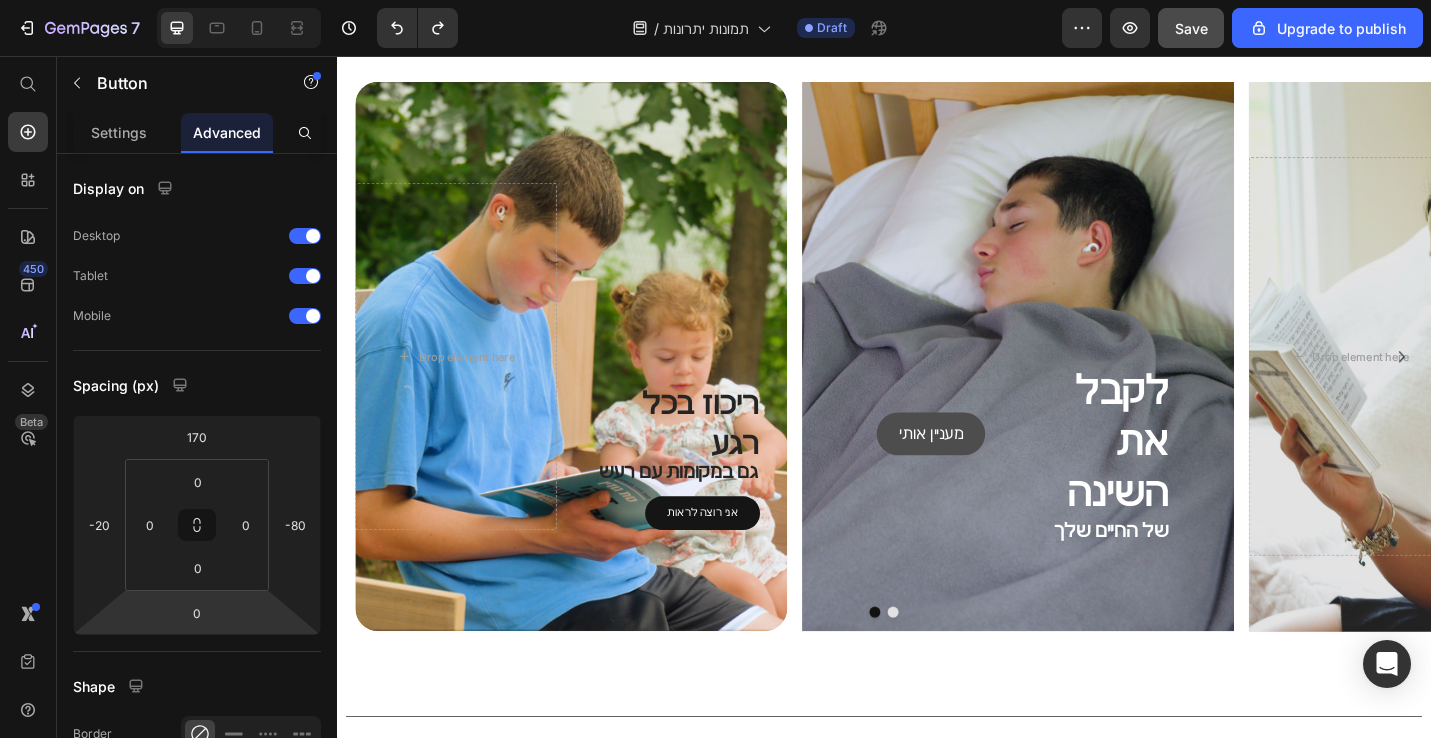 click on "מעניין אותי" at bounding box center (988, 470) 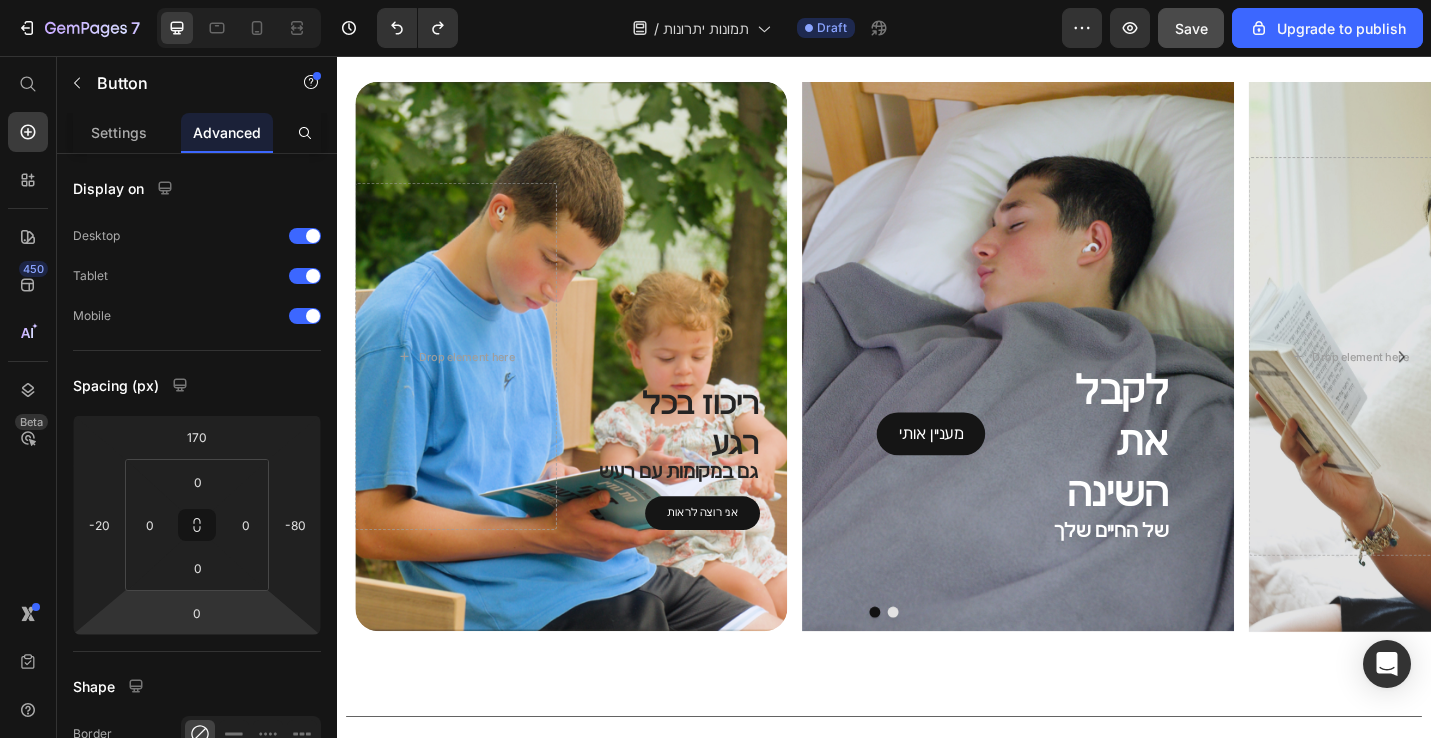 click on "מעניין אותי Button" at bounding box center (937, 470) 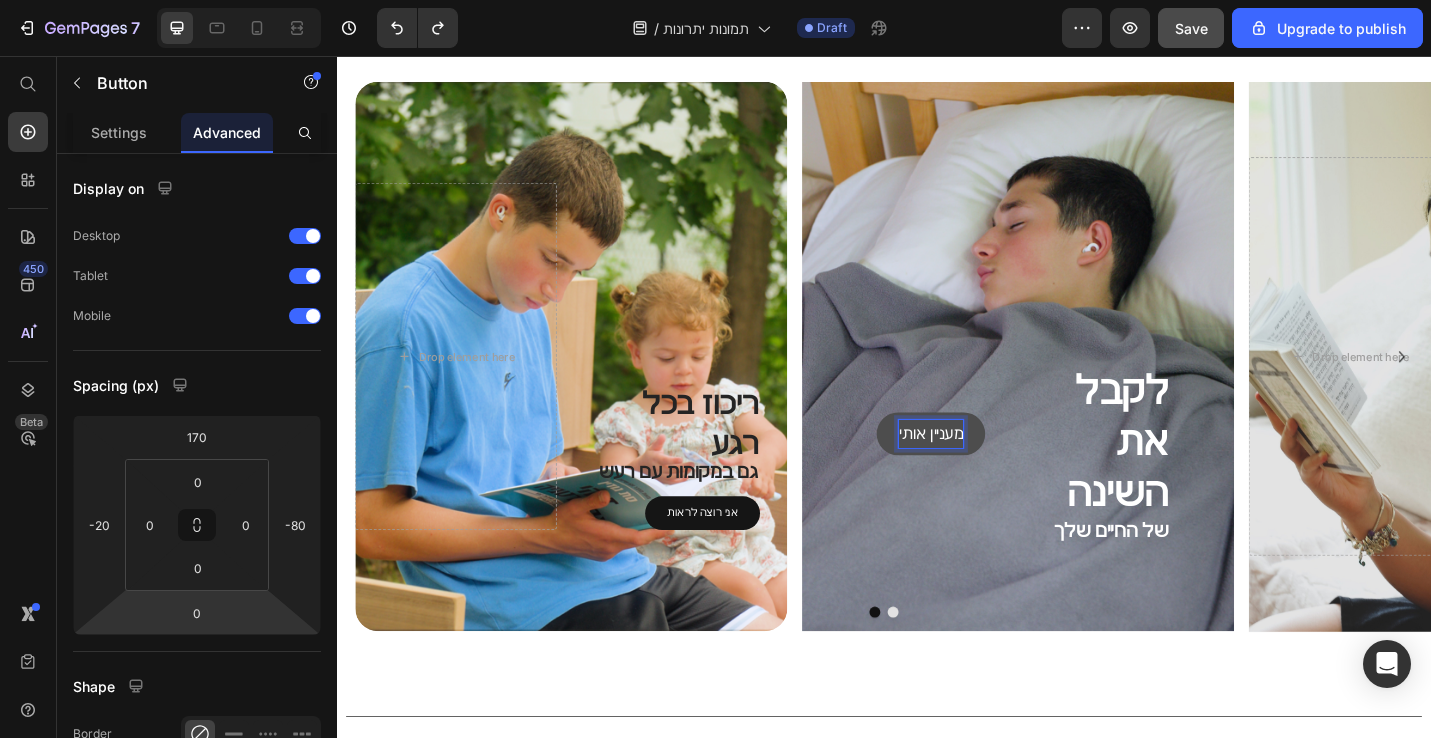 click on "מעניין אותי" at bounding box center (988, 470) 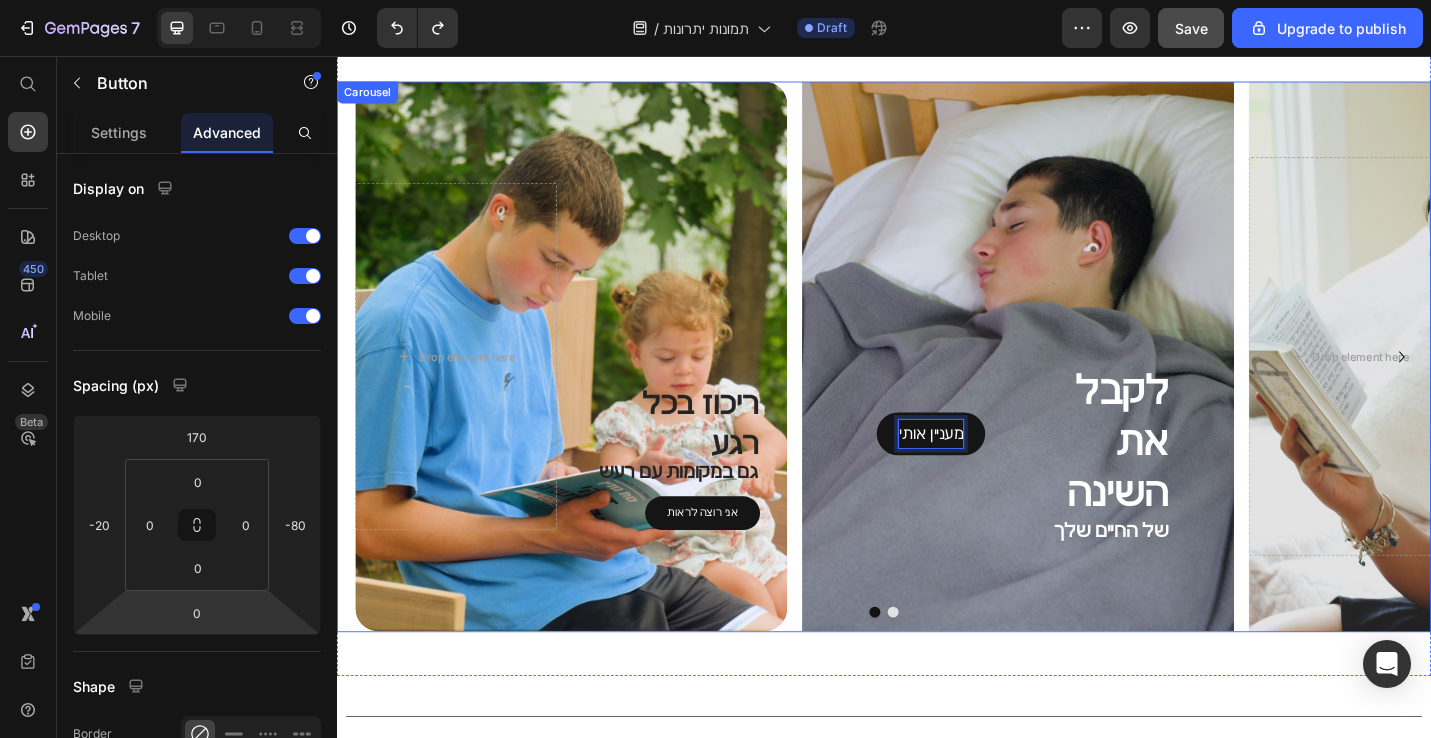 click at bounding box center [927, 666] 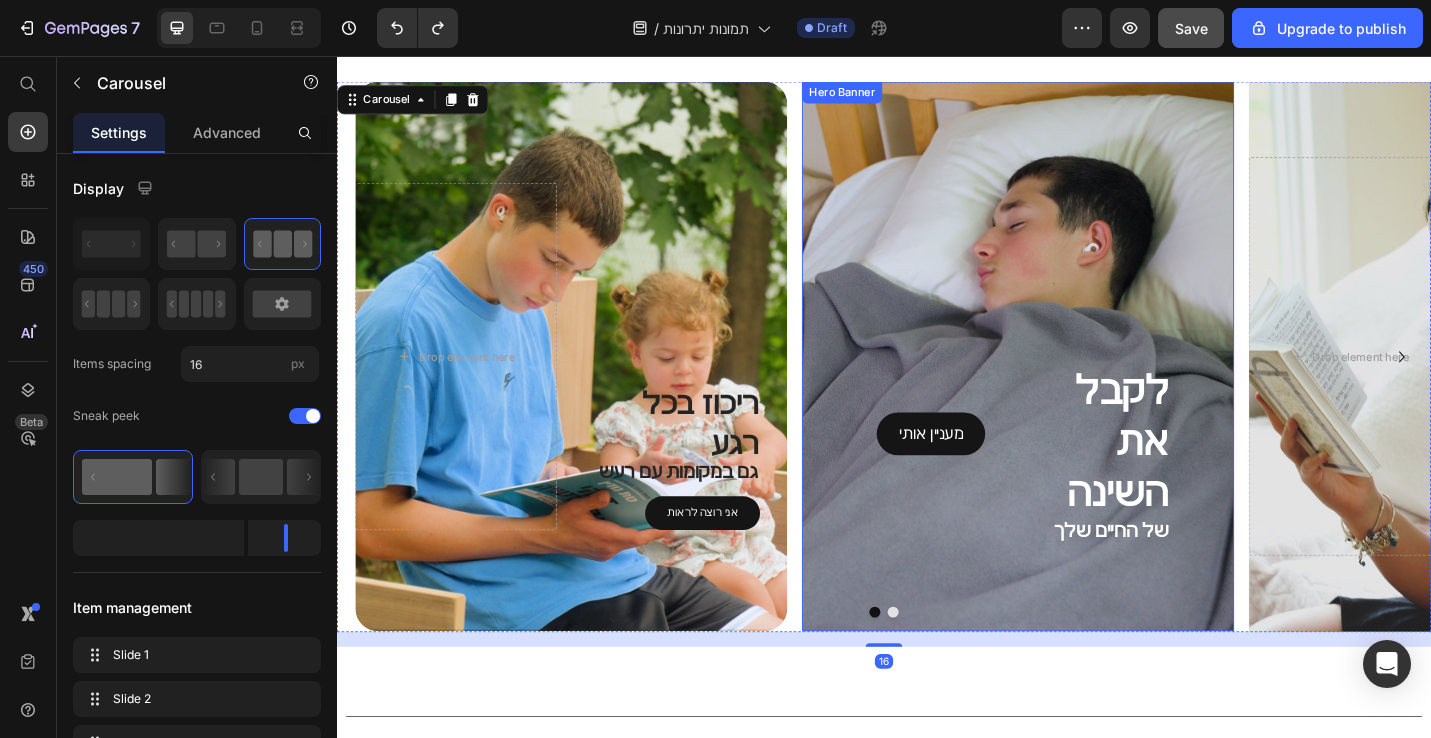 click at bounding box center (927, 666) 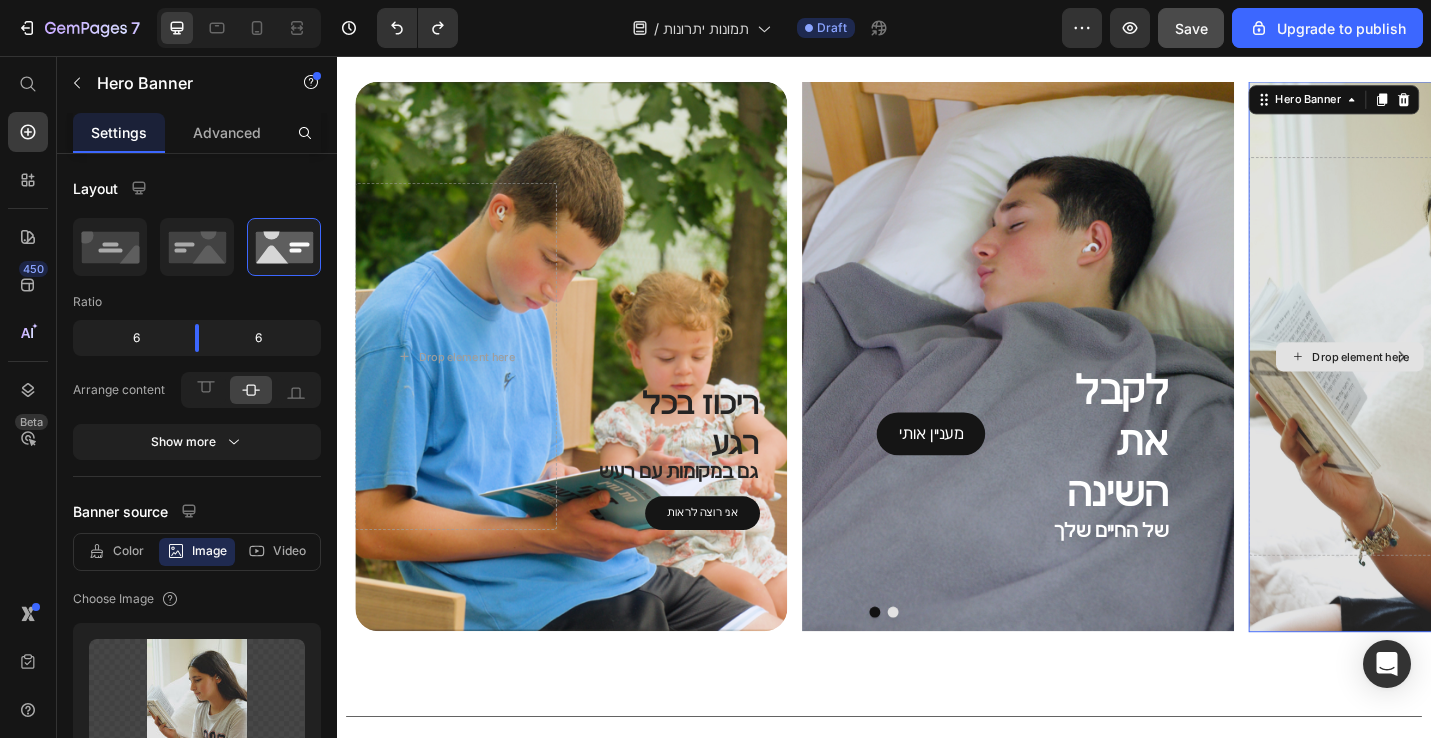click on "Drop element here" at bounding box center [1447, 385] 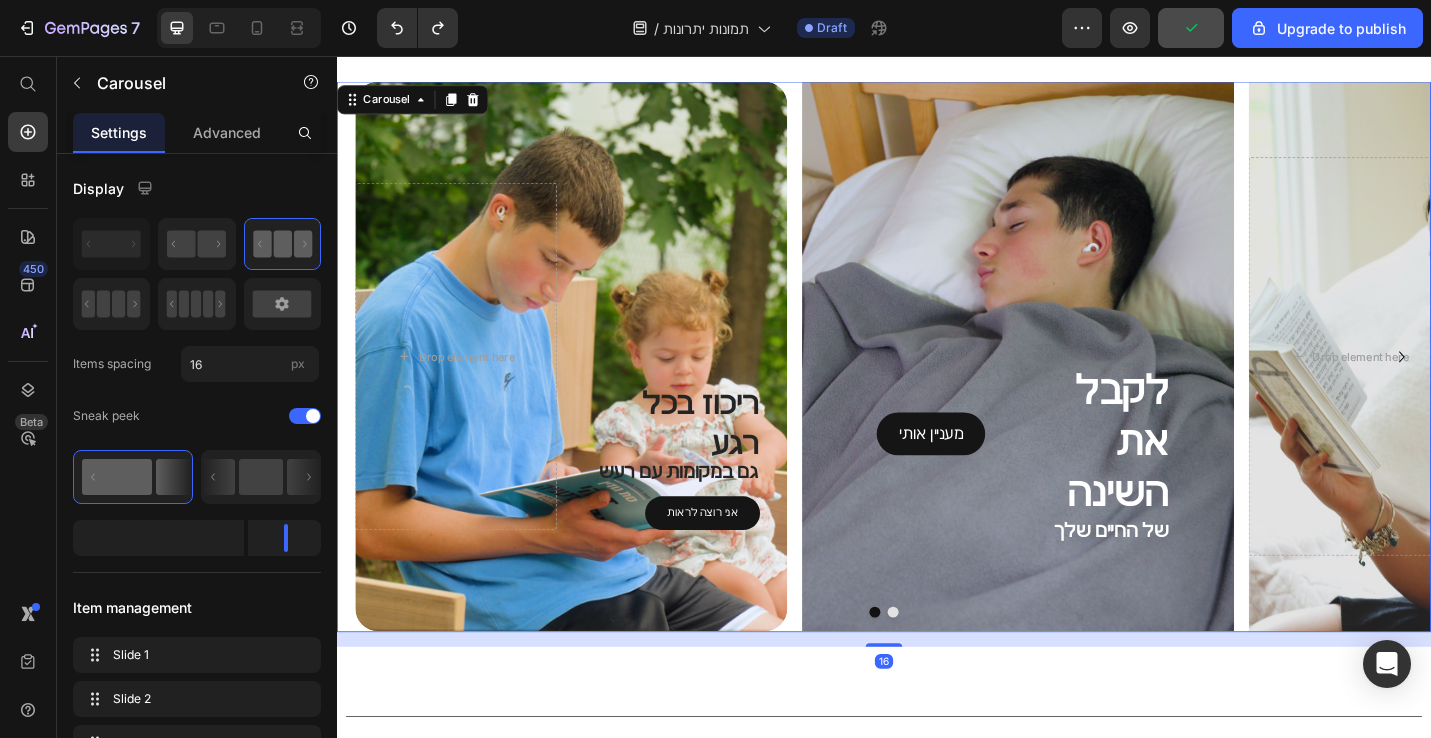 click 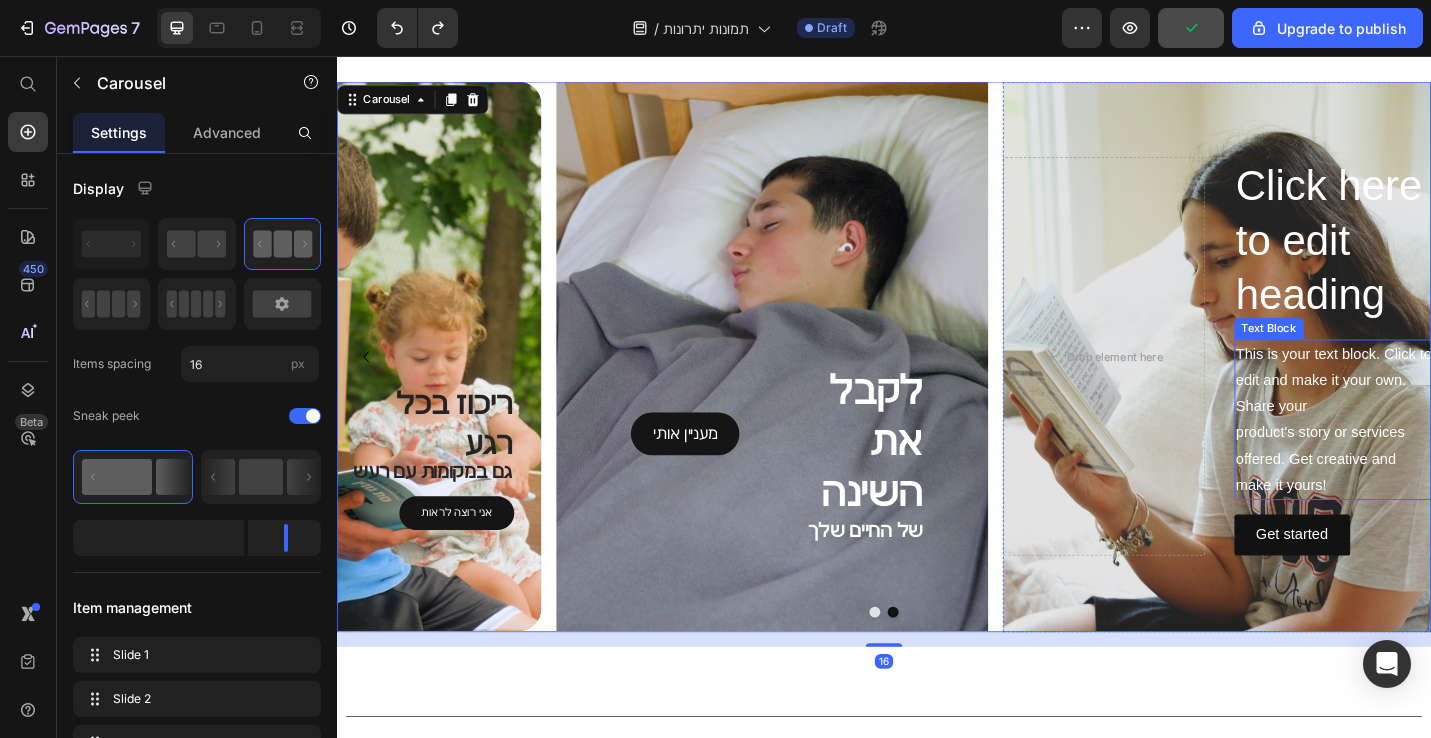 click on "This is your text block. Click to edit and make it your own. Share your                       product's story or services offered. Get creative and make it yours!" at bounding box center (1431, 455) 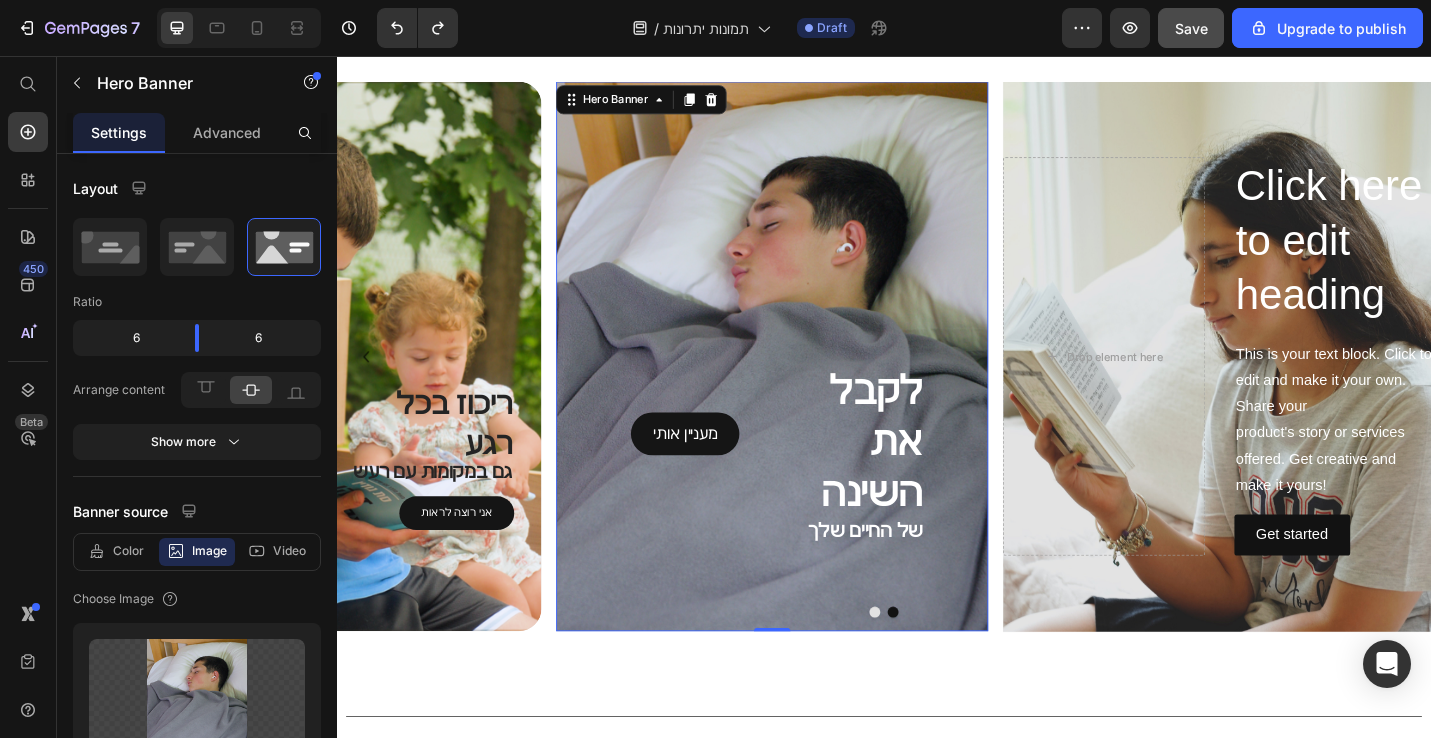 click at bounding box center (815, 385) 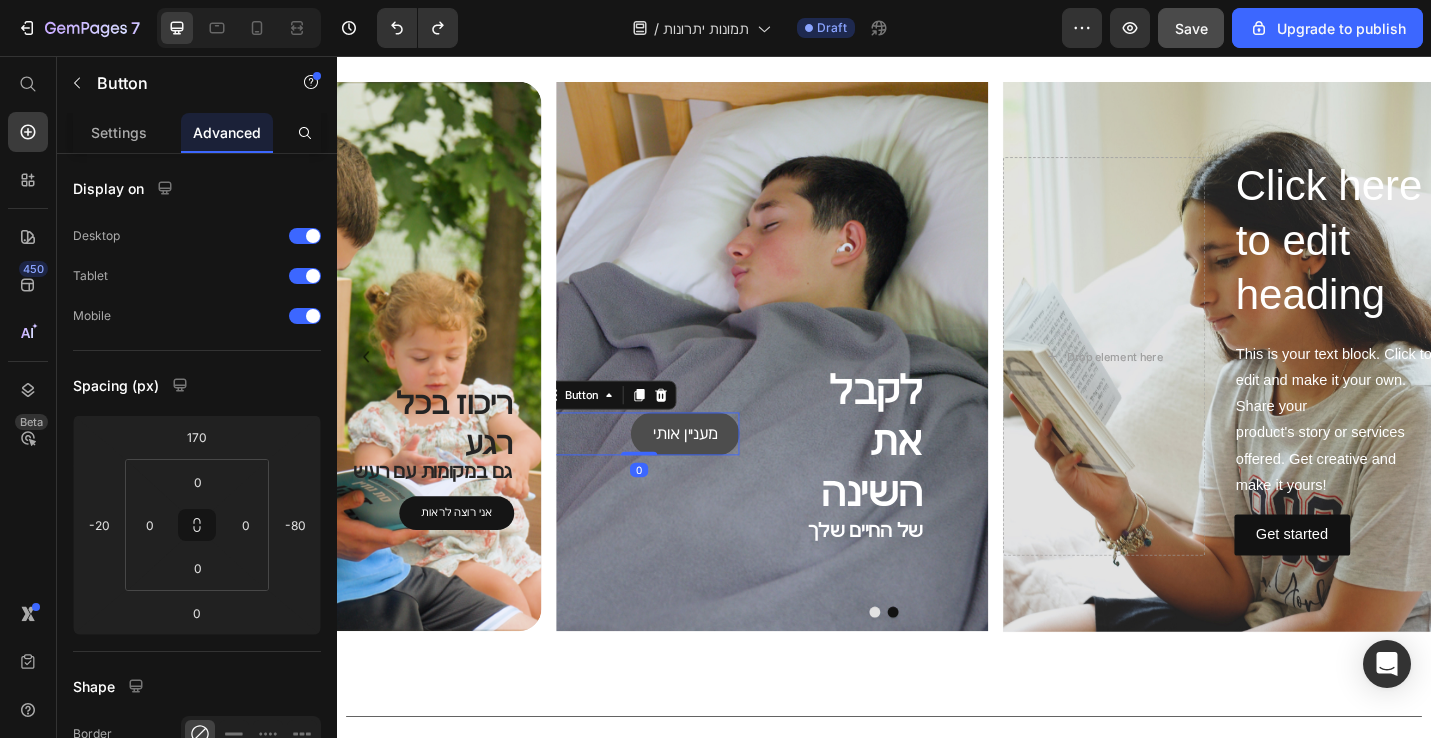 click on "מעניין אותי" at bounding box center (719, 470) 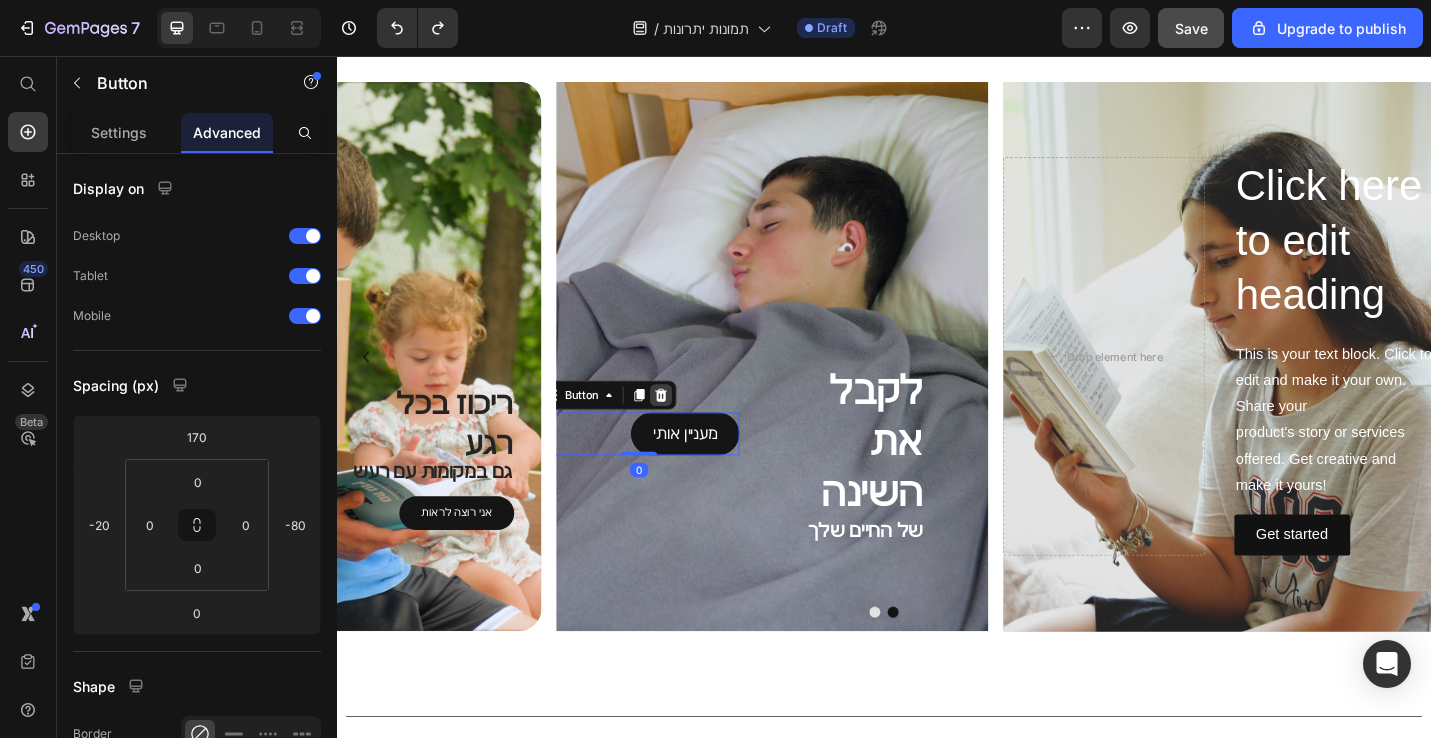 click 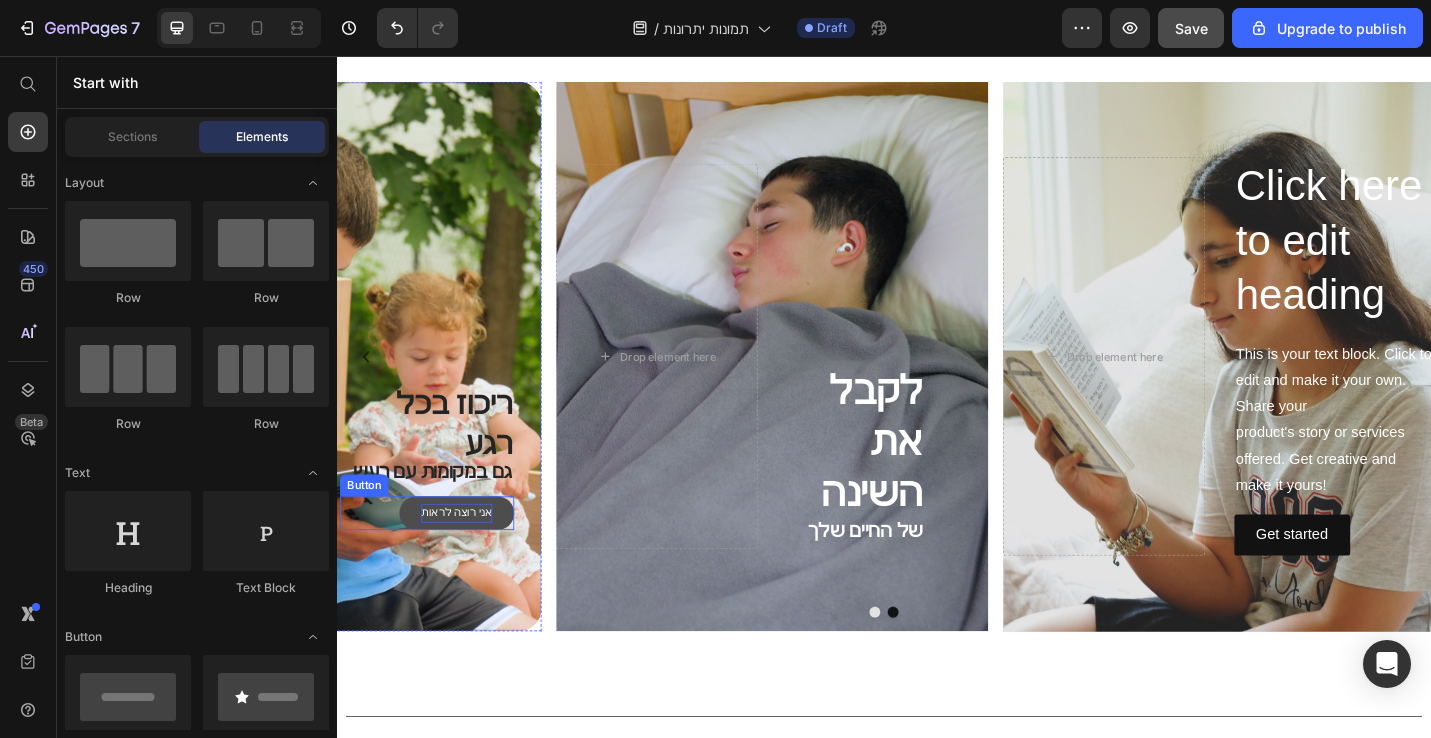 click on "אני רוצה לראות" at bounding box center (469, 558) 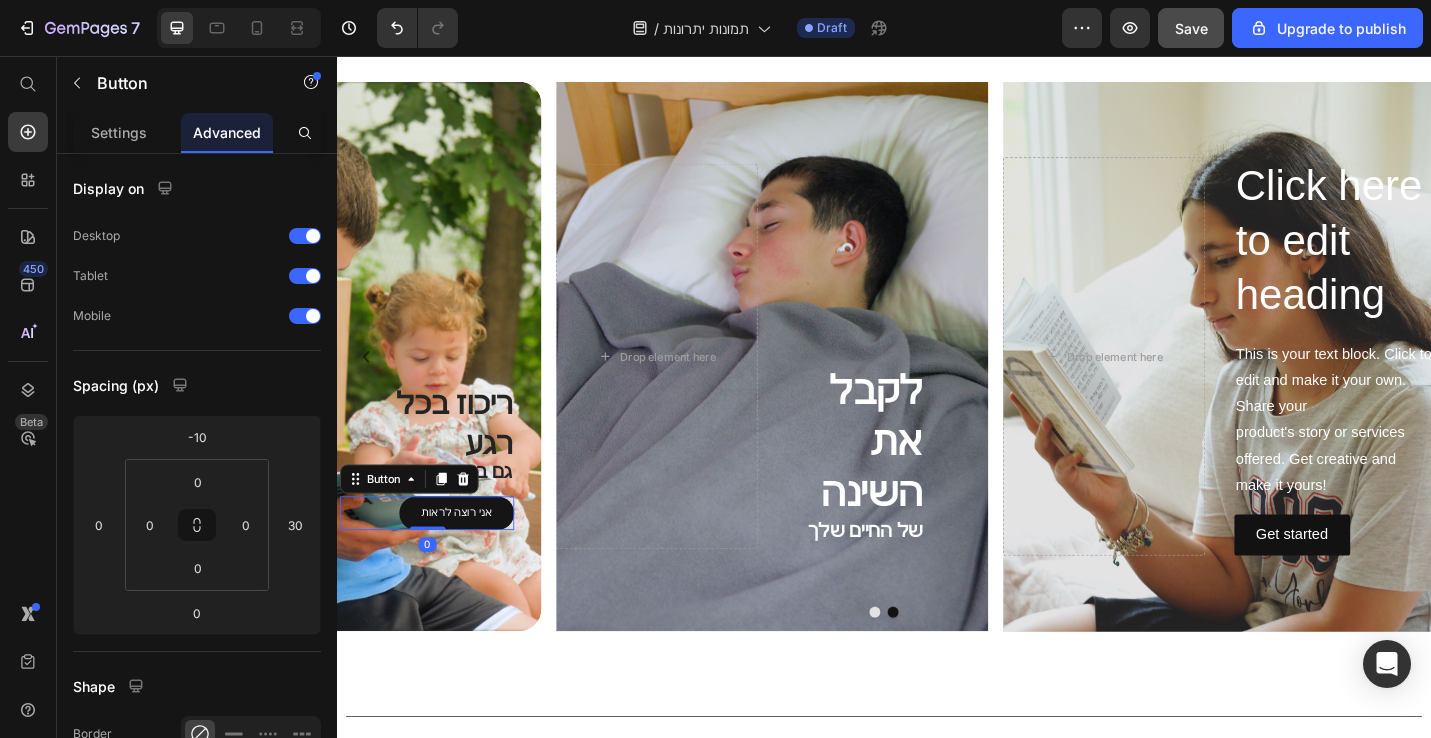 click 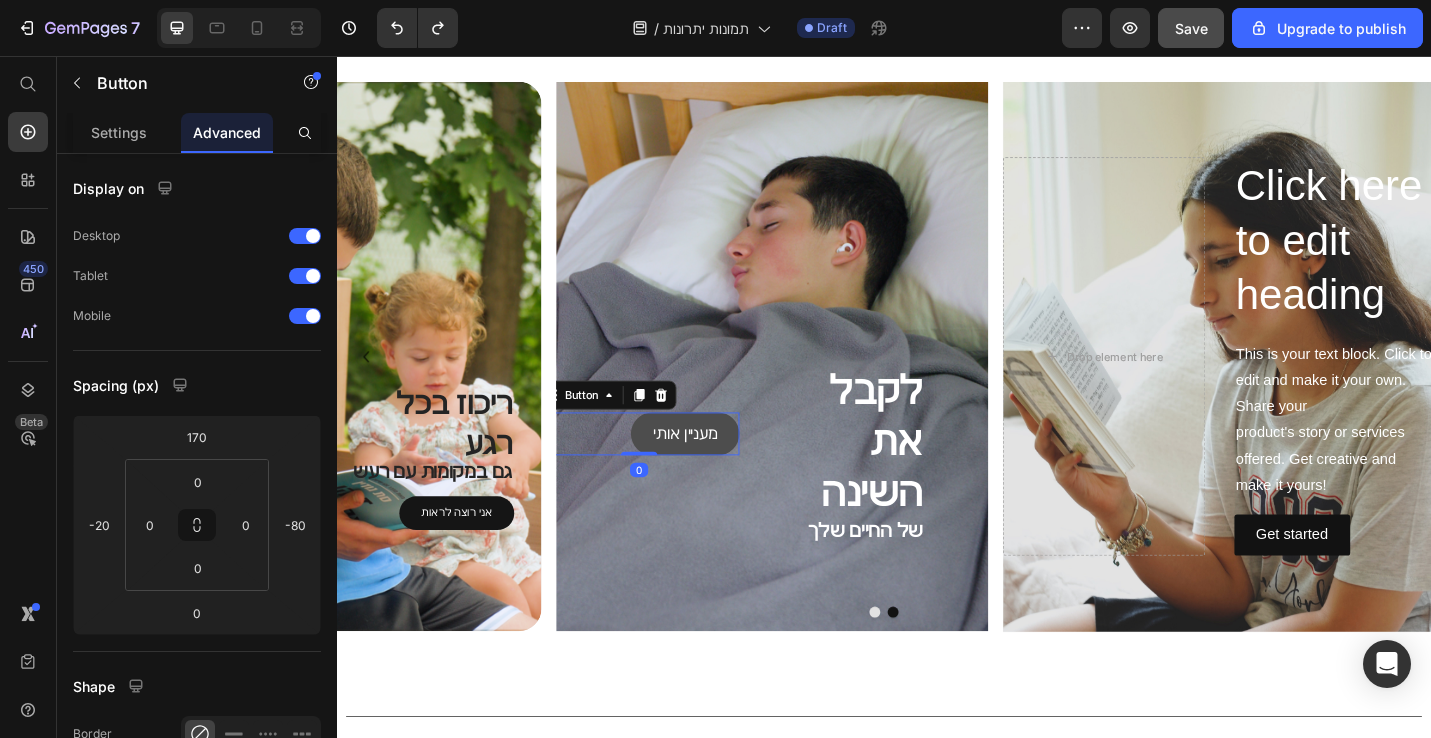 click on "מעניין אותי" at bounding box center (719, 470) 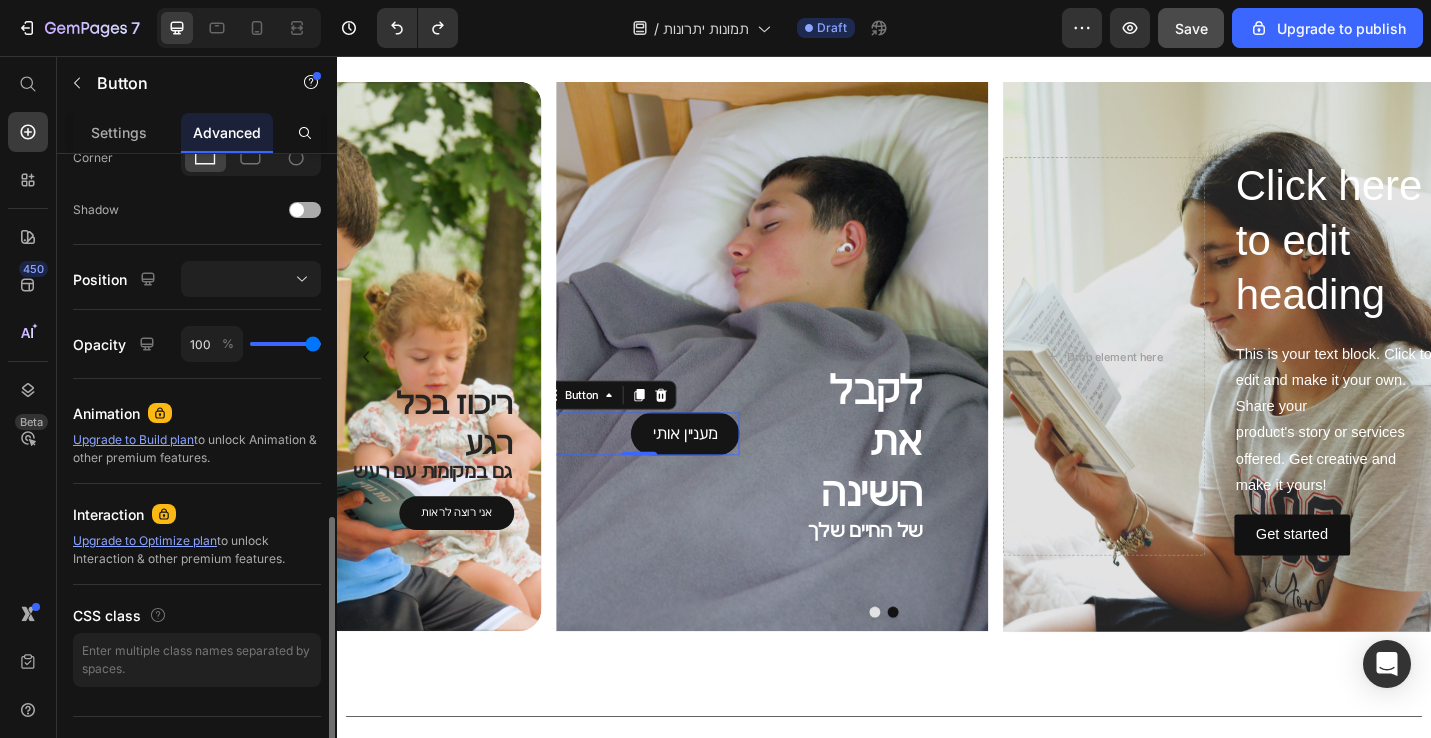 scroll, scrollTop: 664, scrollLeft: 0, axis: vertical 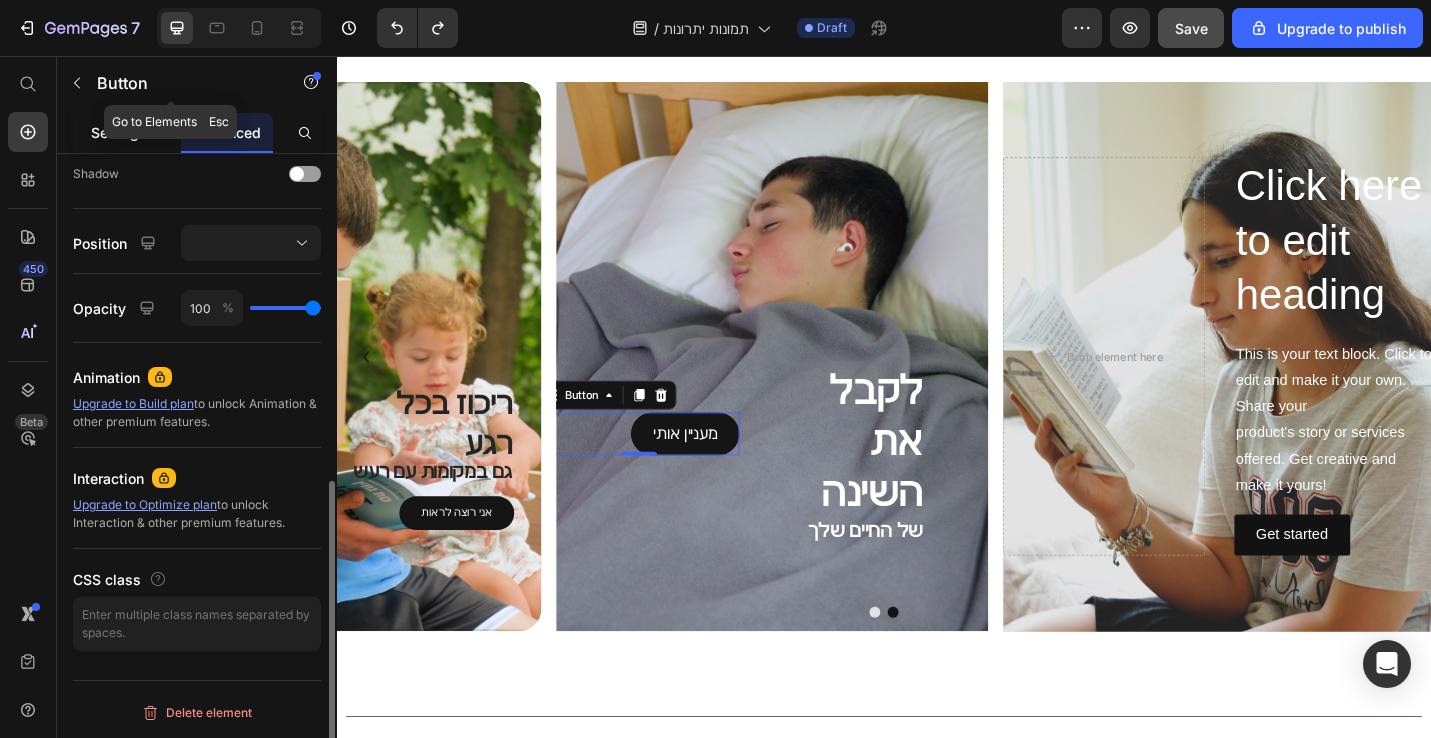 click on "Settings" at bounding box center [119, 132] 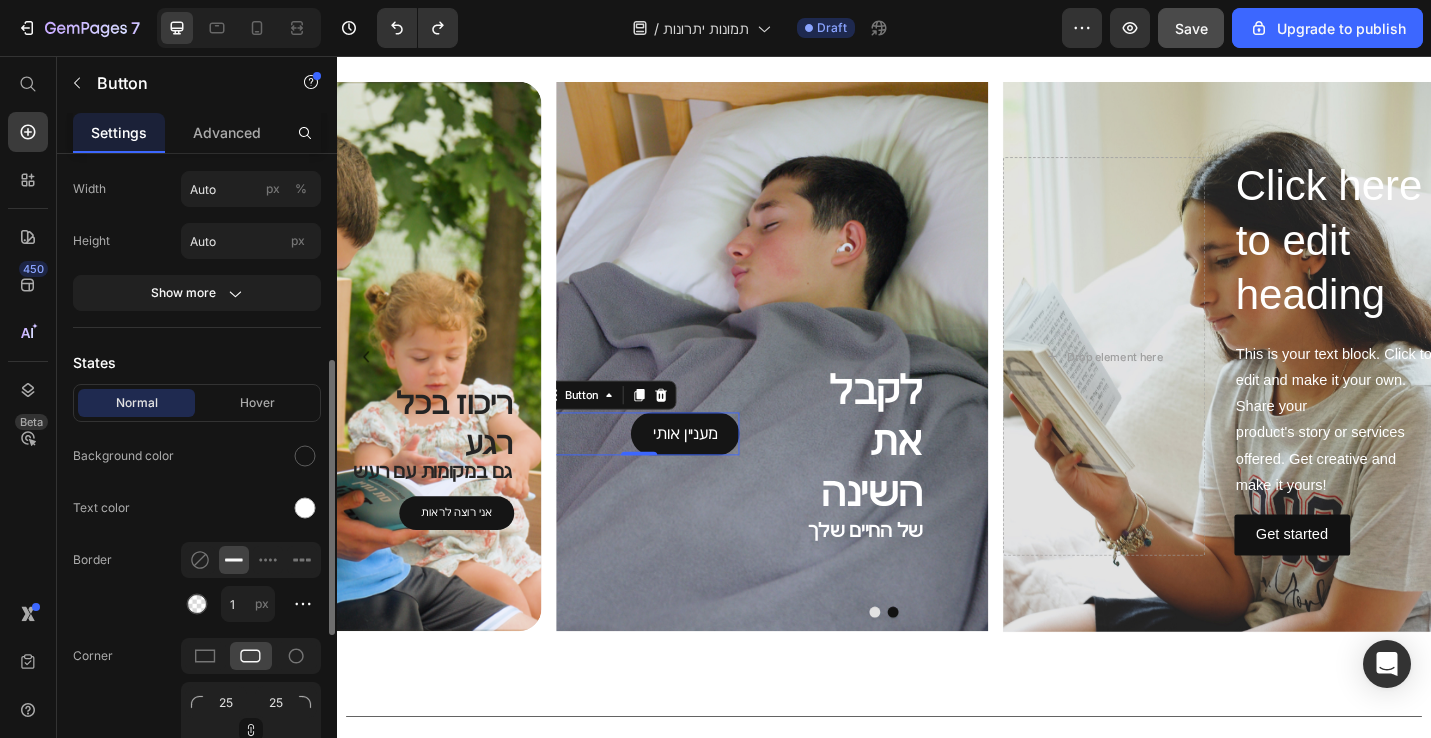 scroll, scrollTop: 338, scrollLeft: 0, axis: vertical 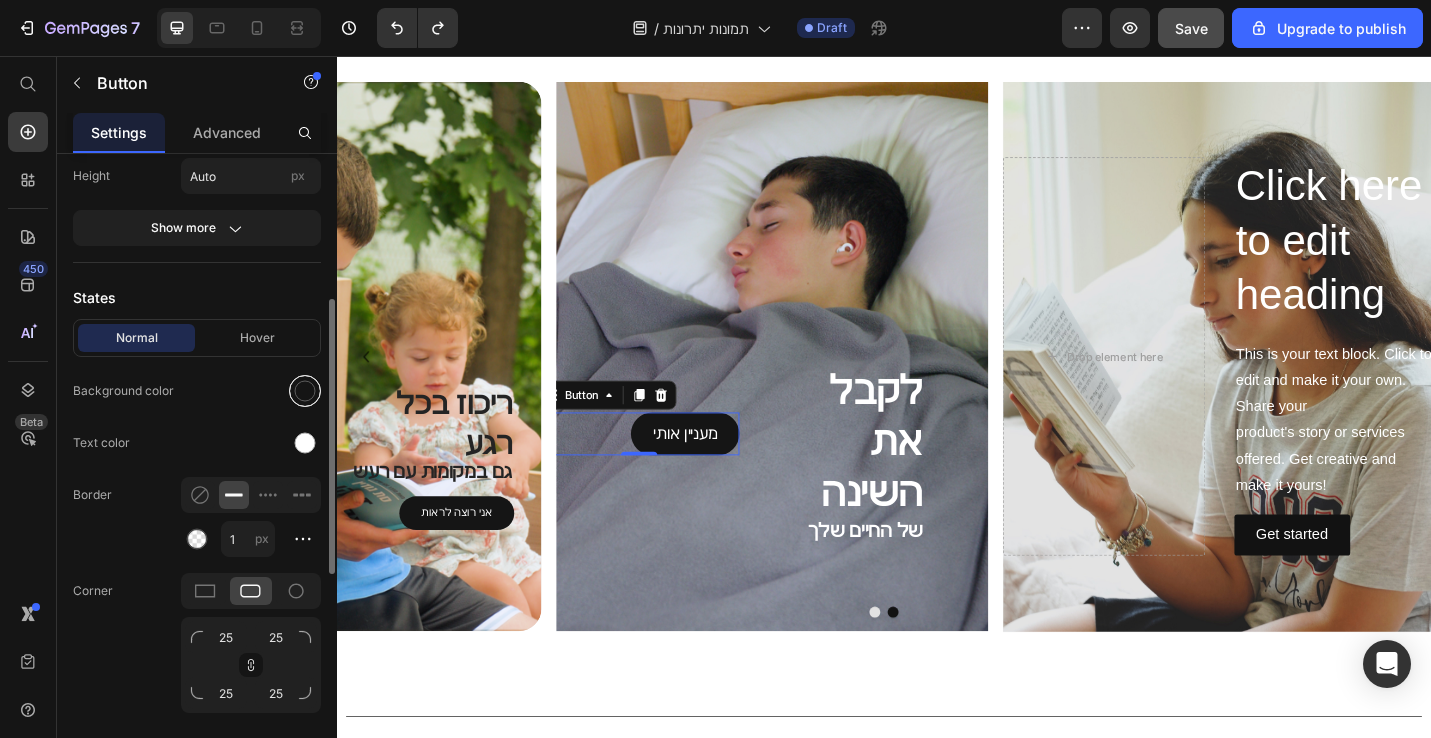 click at bounding box center (305, 391) 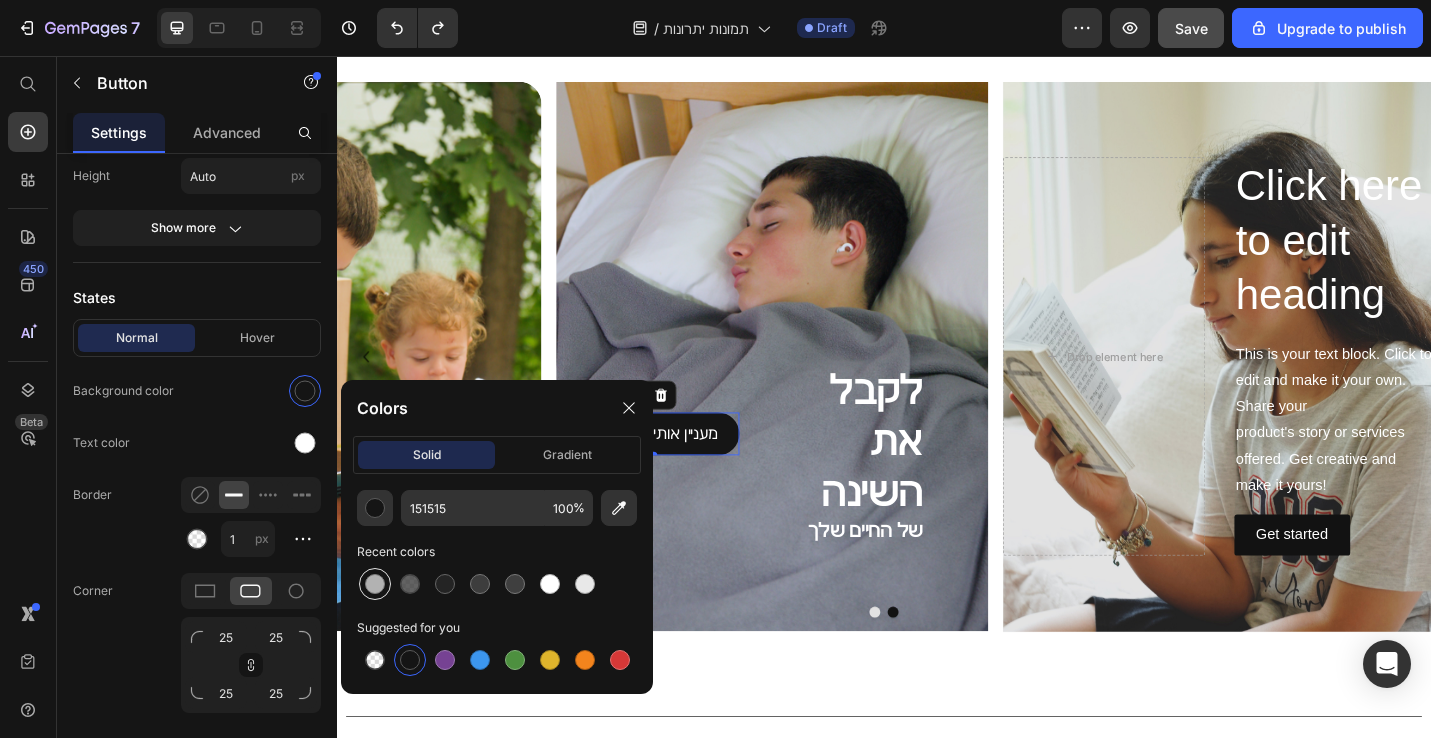 click at bounding box center [375, 584] 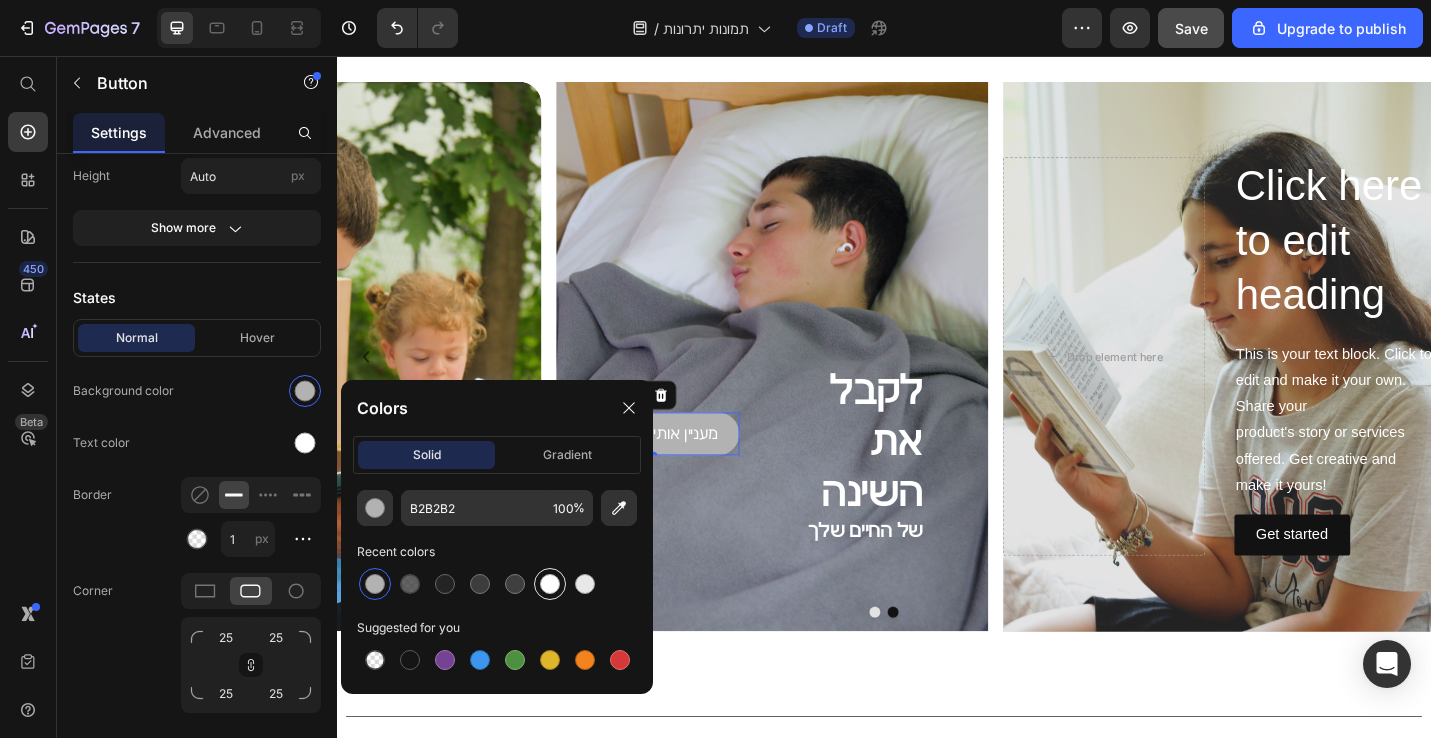 click at bounding box center [550, 584] 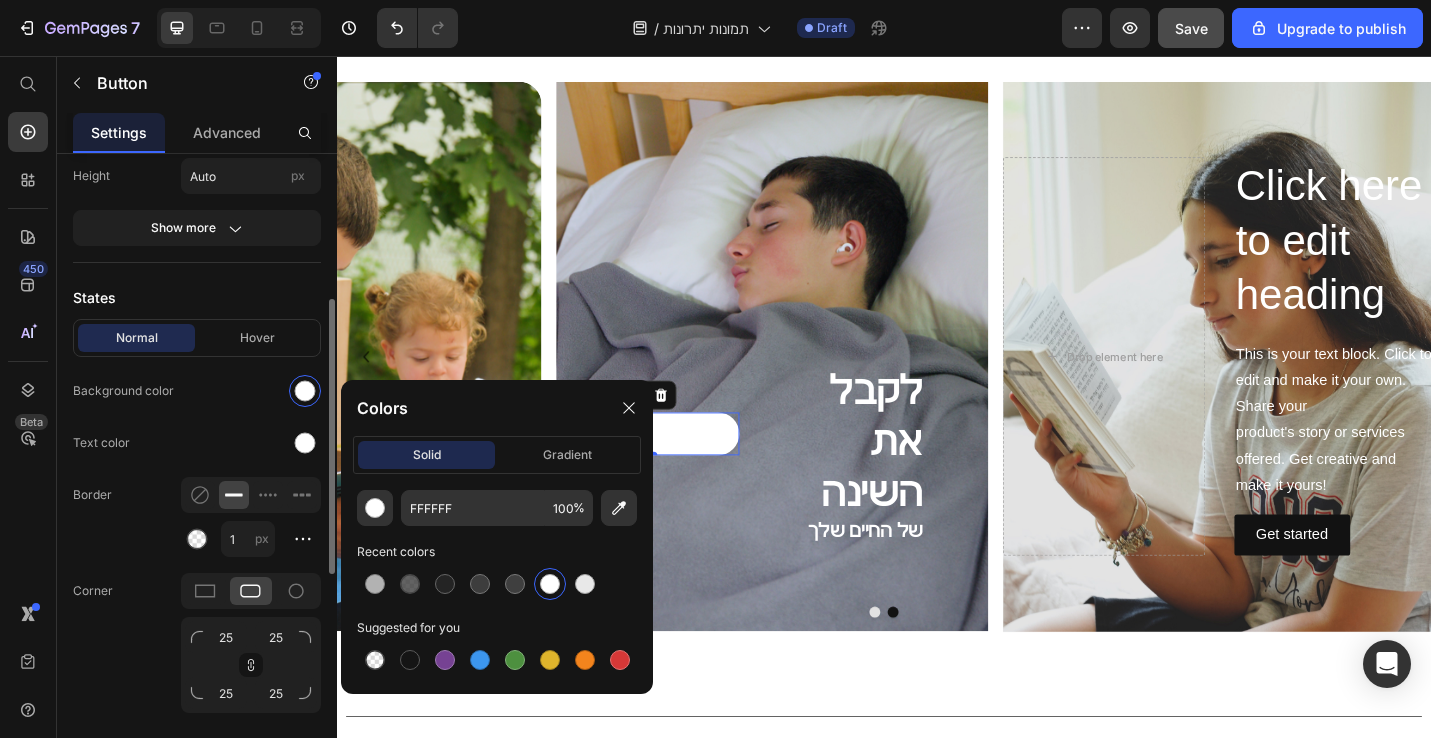 click on "Text color" 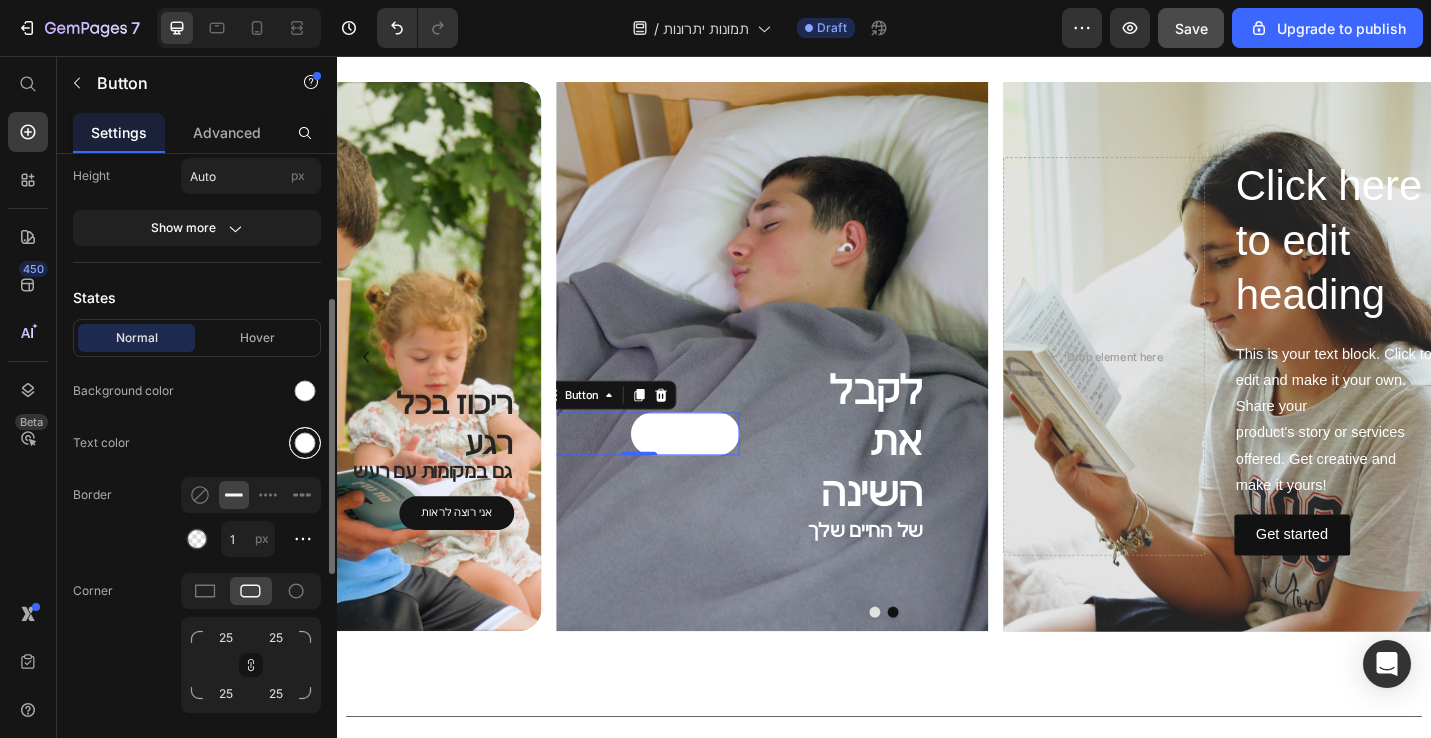 click at bounding box center [305, 443] 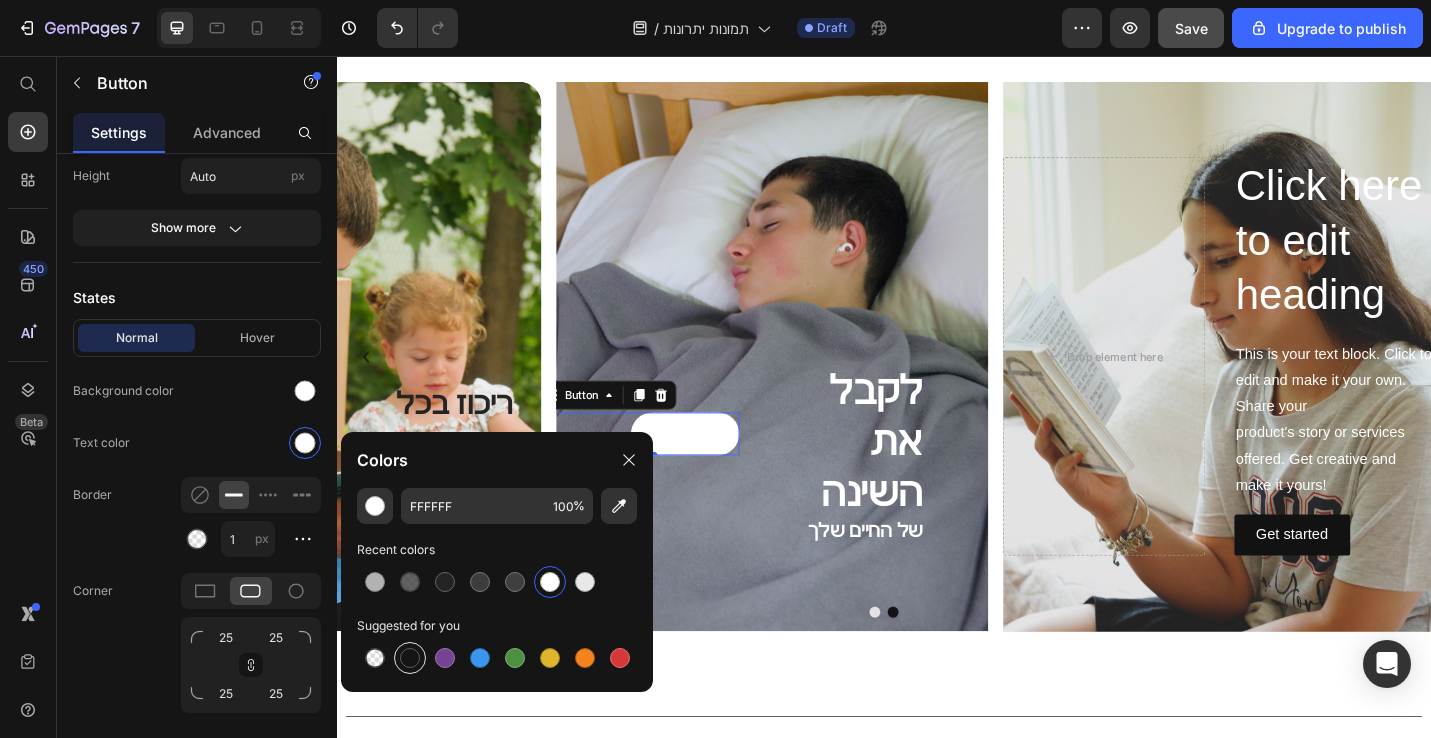 click at bounding box center [410, 658] 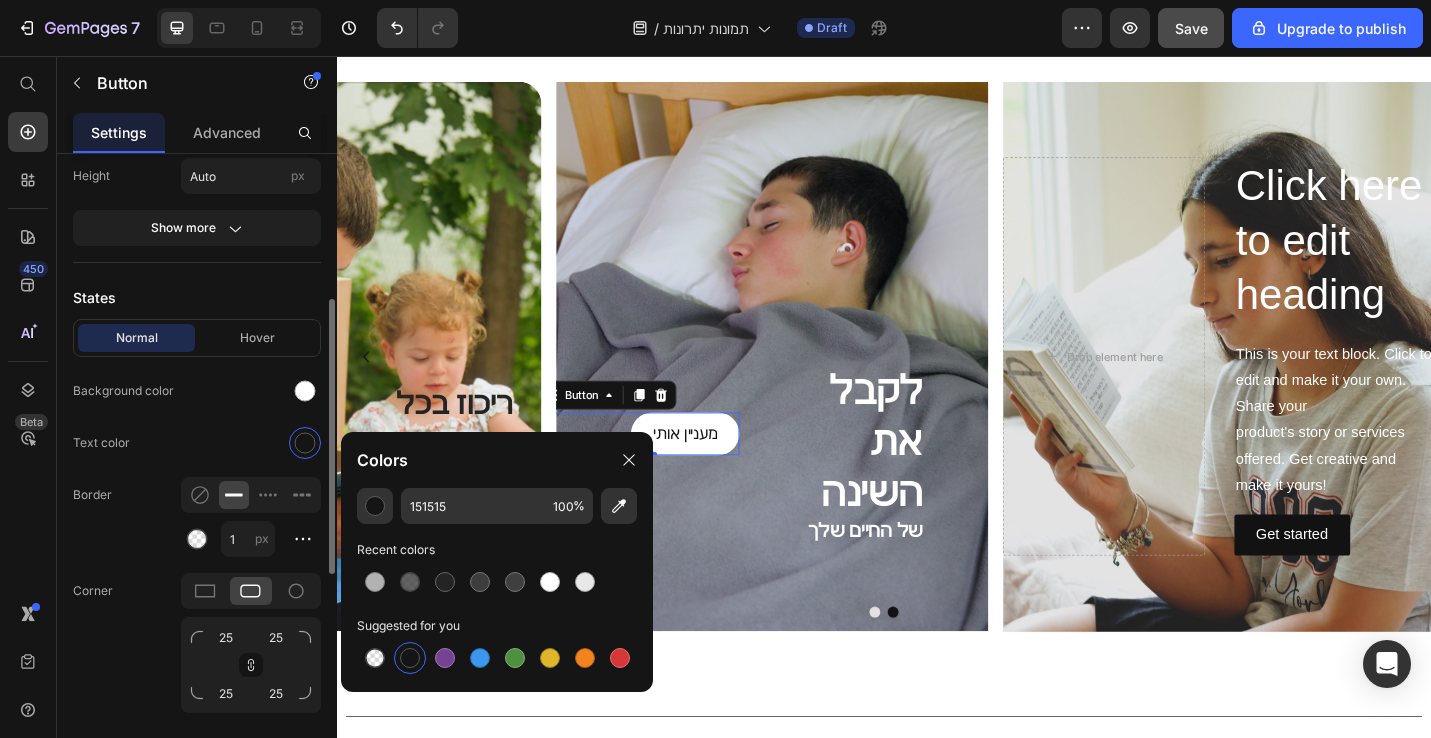 click on "Text color" 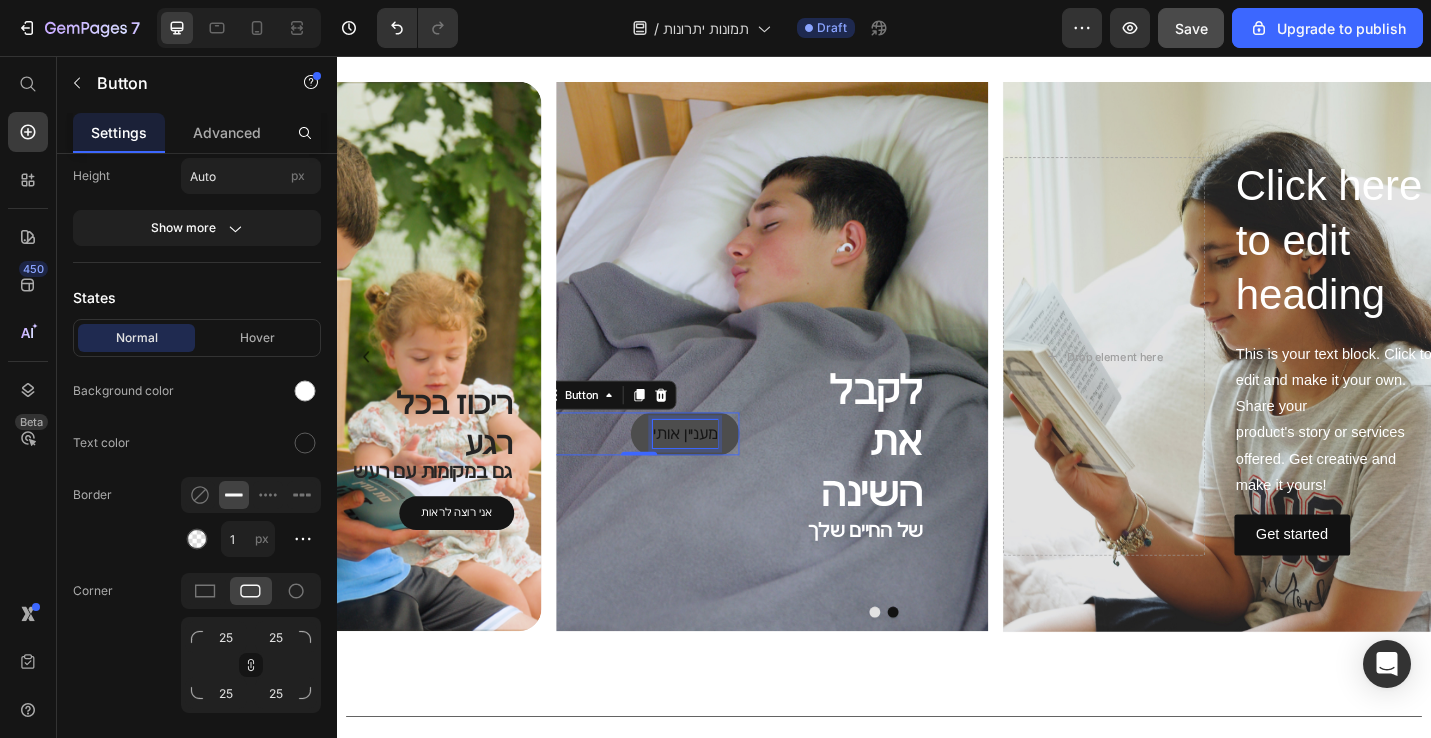 click on "מעניין אותי" at bounding box center [719, 470] 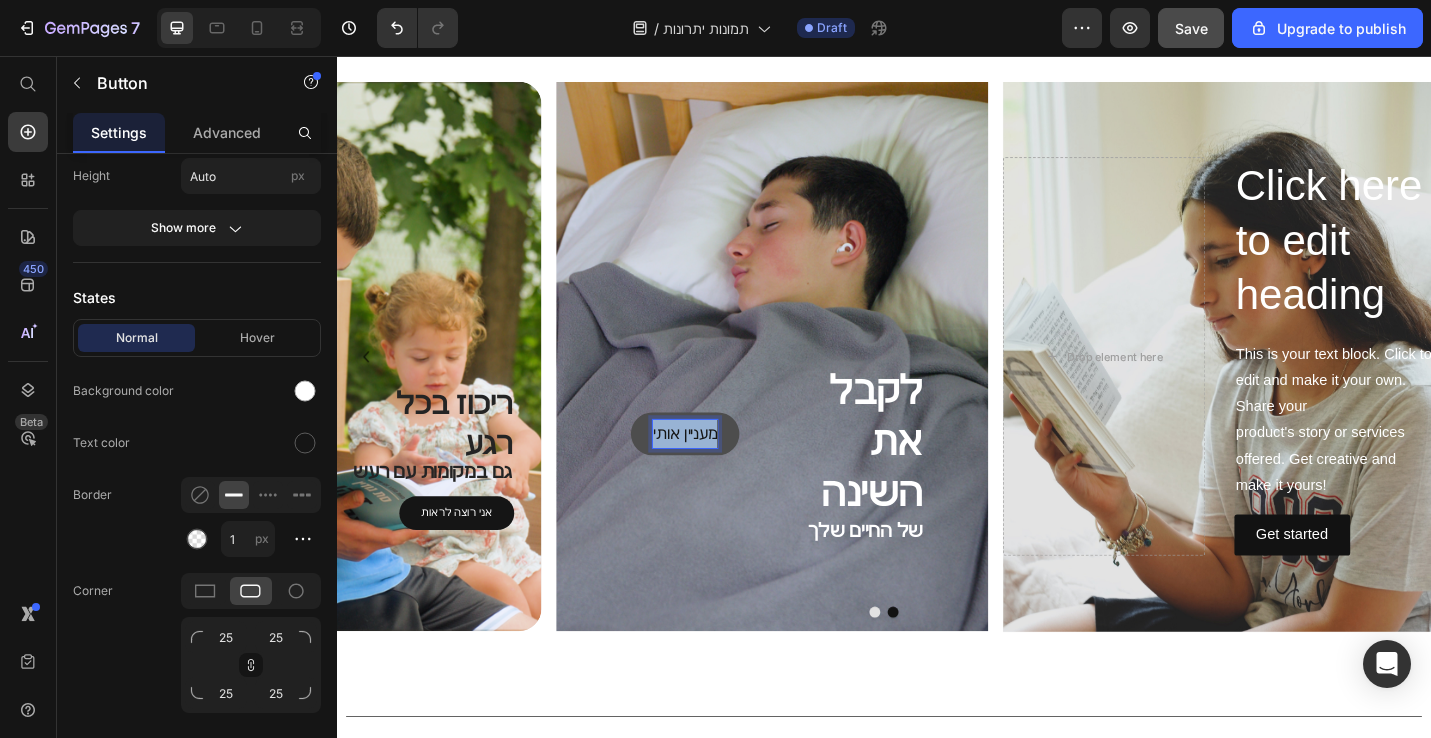 click on "מעניין אותי" at bounding box center [719, 470] 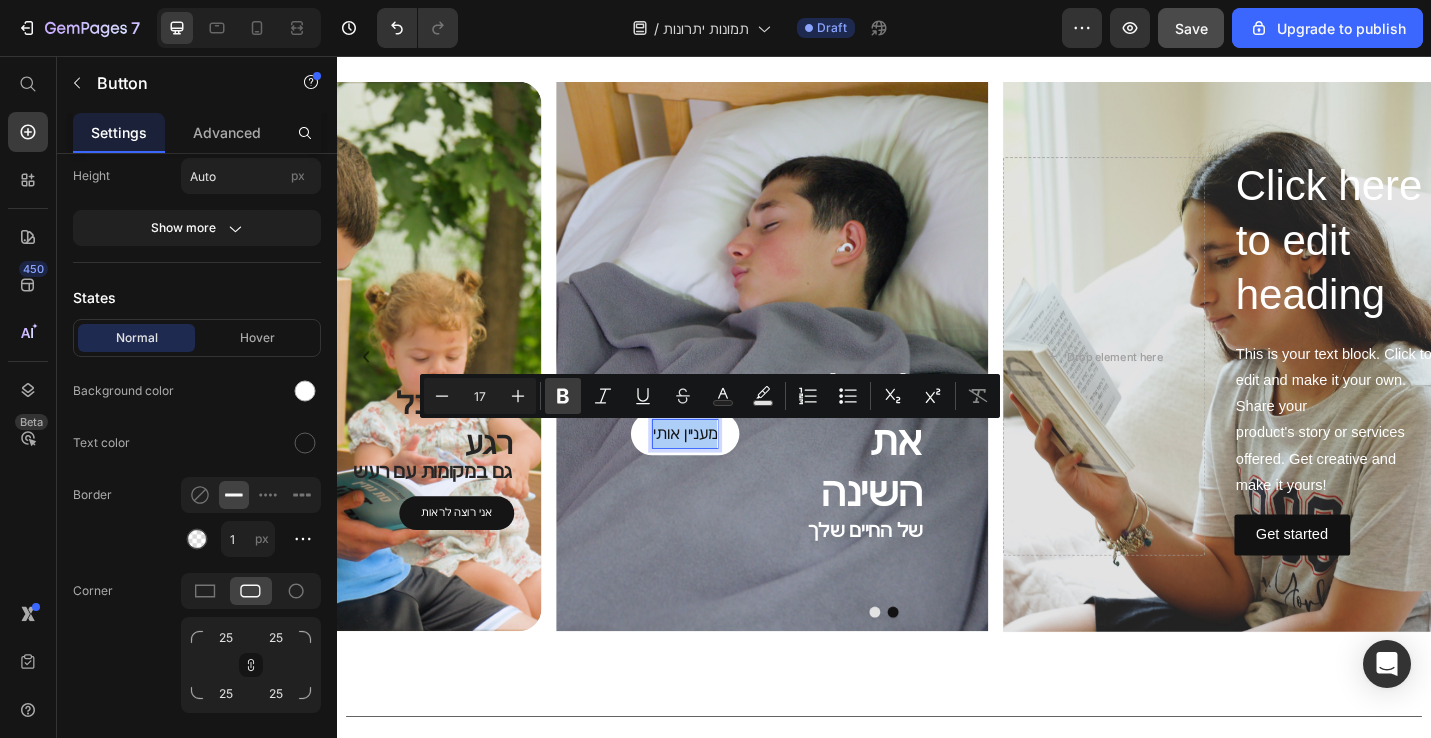 click 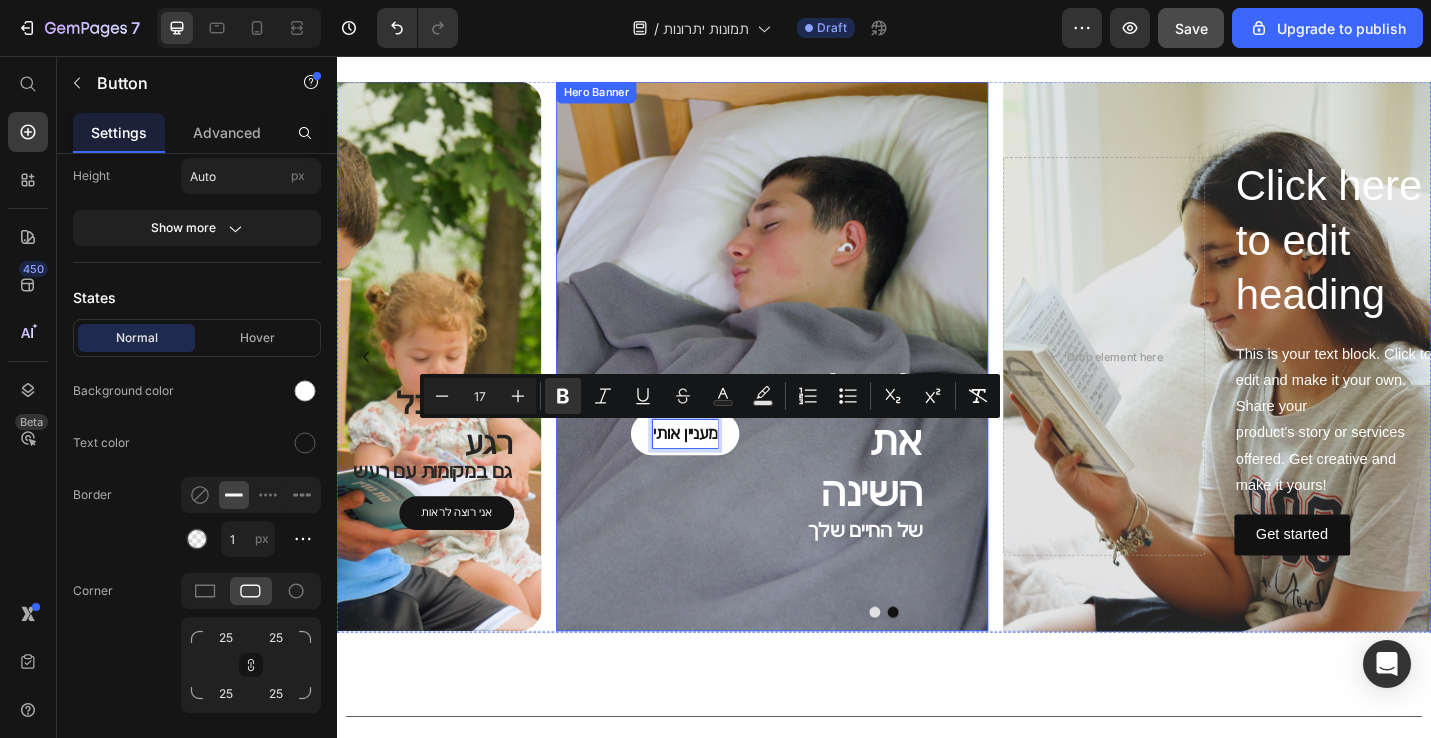 click on "מעניין אותי Button   0" at bounding box center (688, 386) 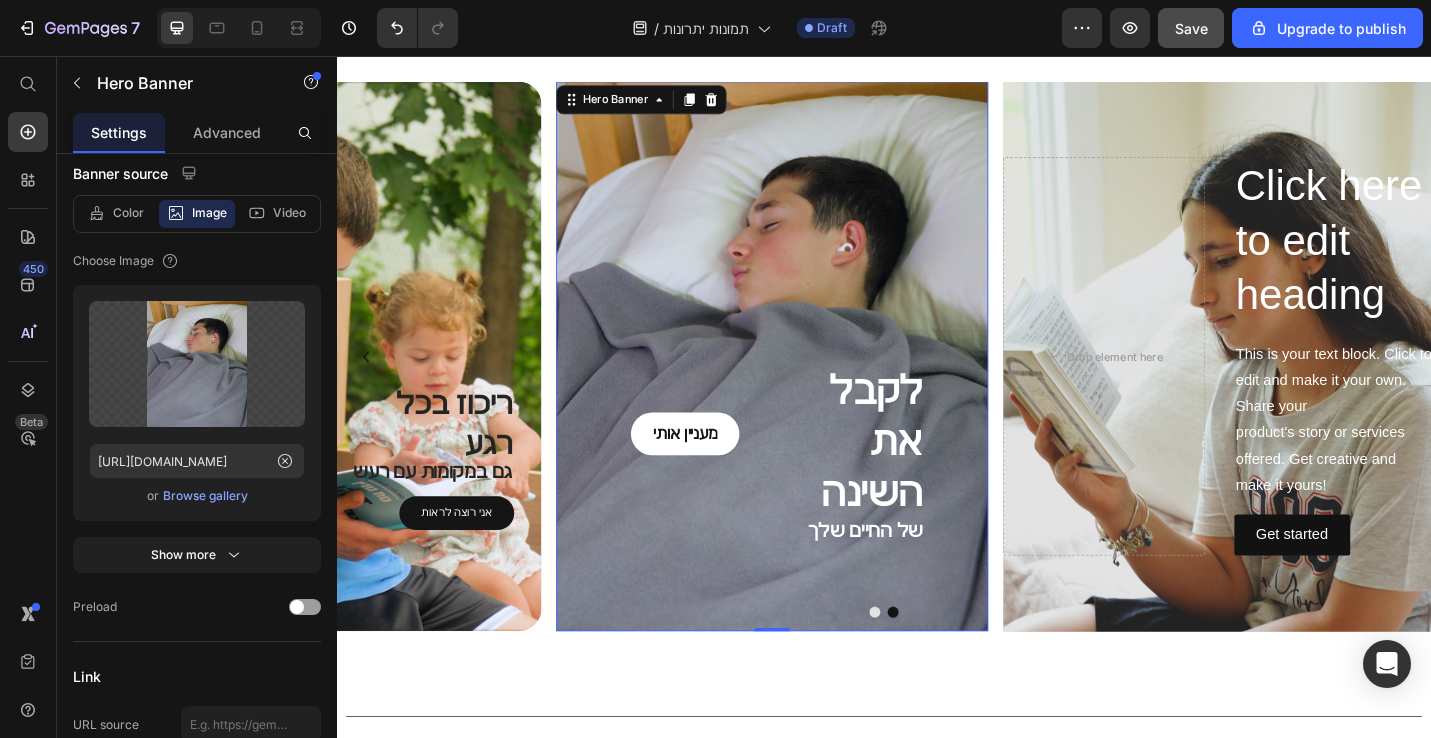 scroll, scrollTop: 0, scrollLeft: 0, axis: both 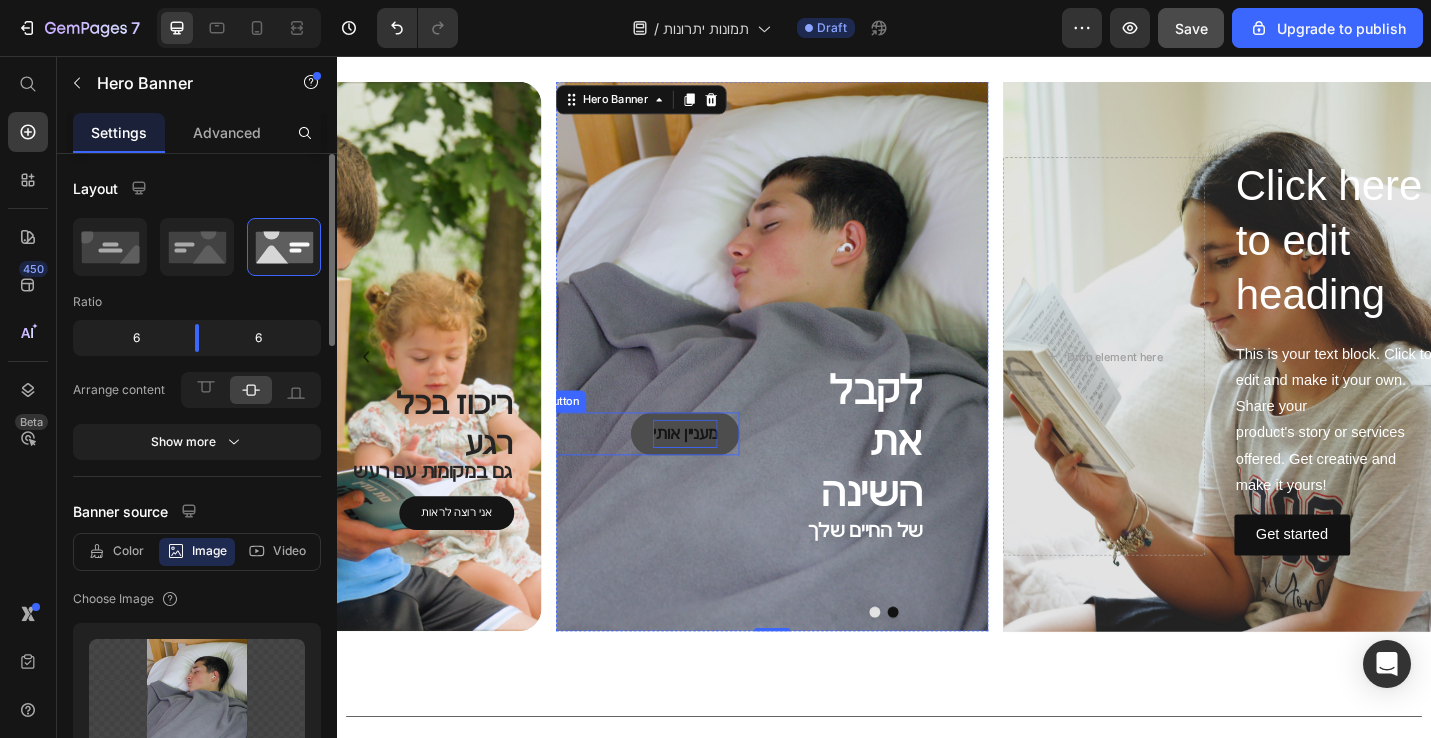 click on "מעניין אותי" at bounding box center [719, 470] 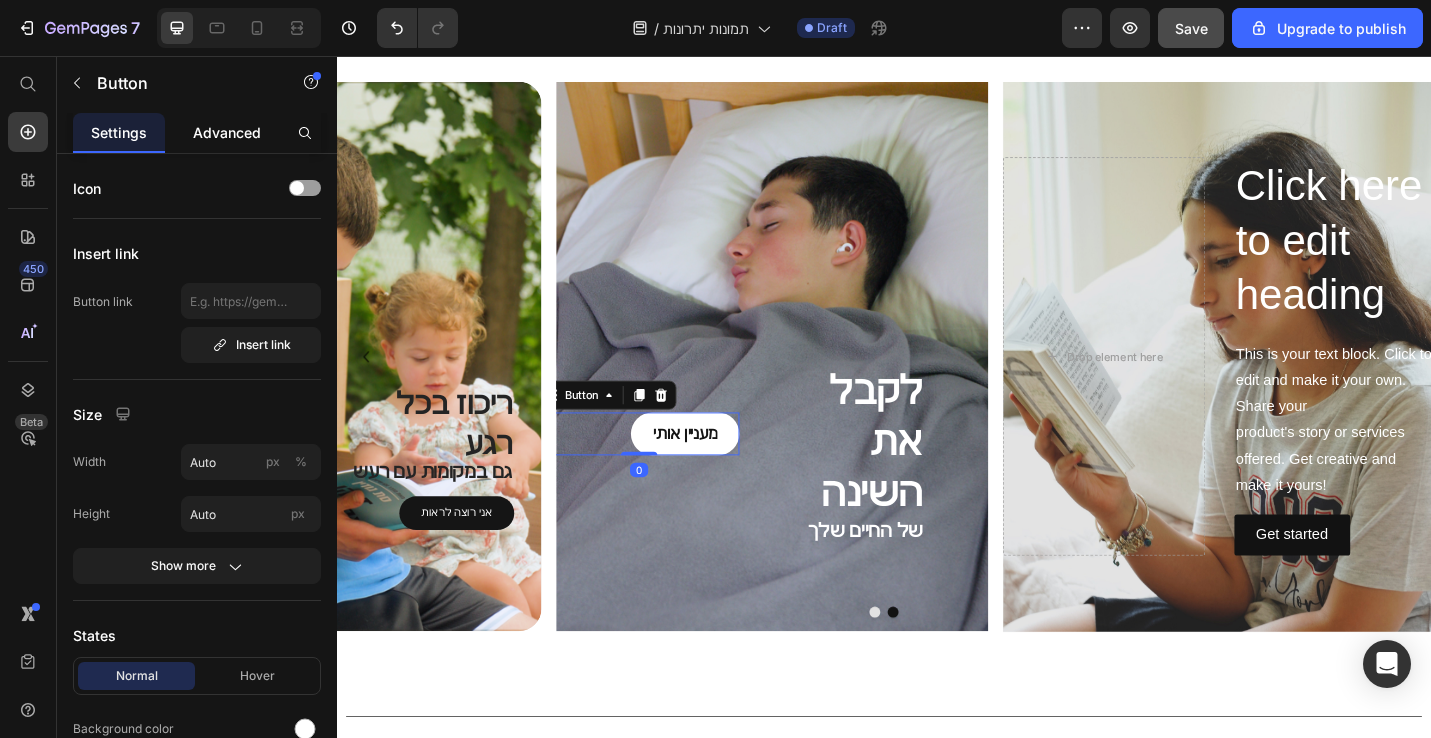click on "Advanced" at bounding box center (227, 132) 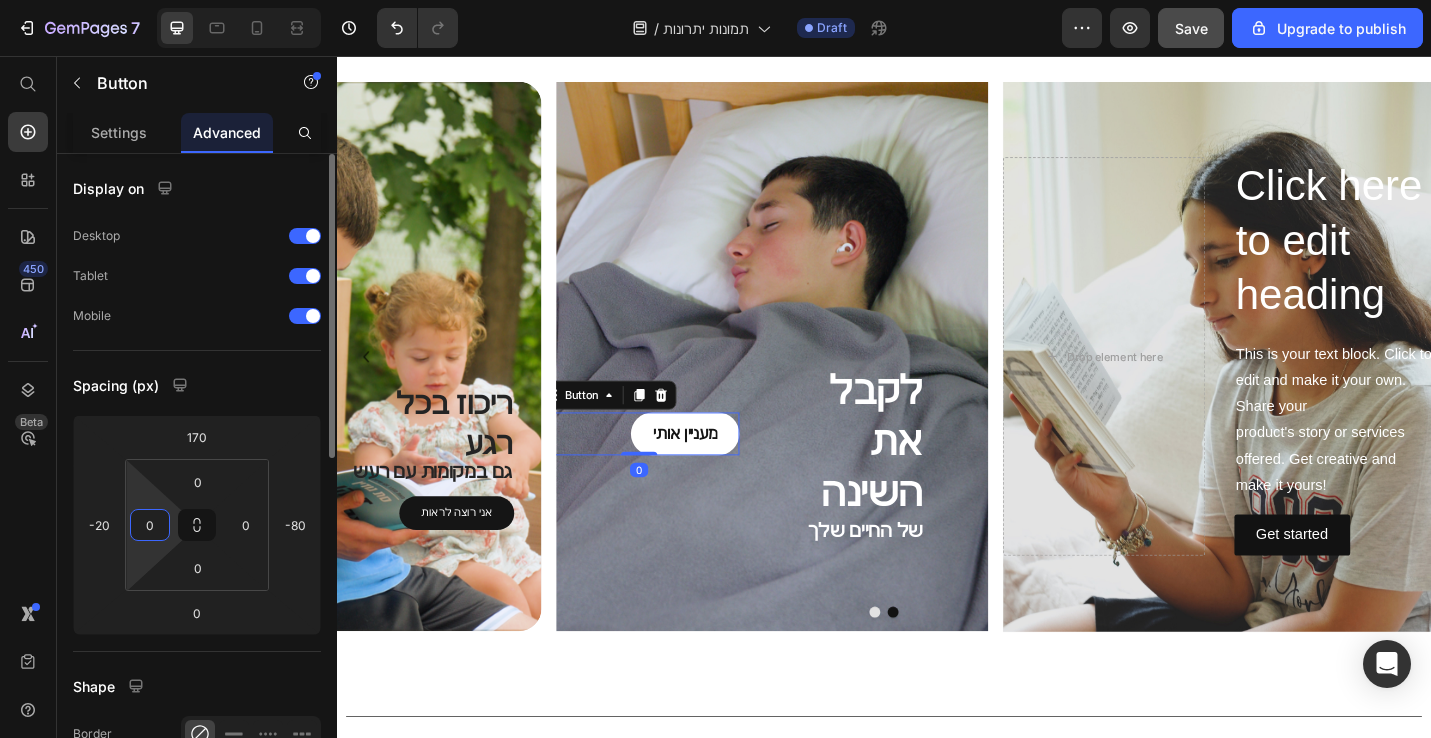 click on "0" at bounding box center (150, 525) 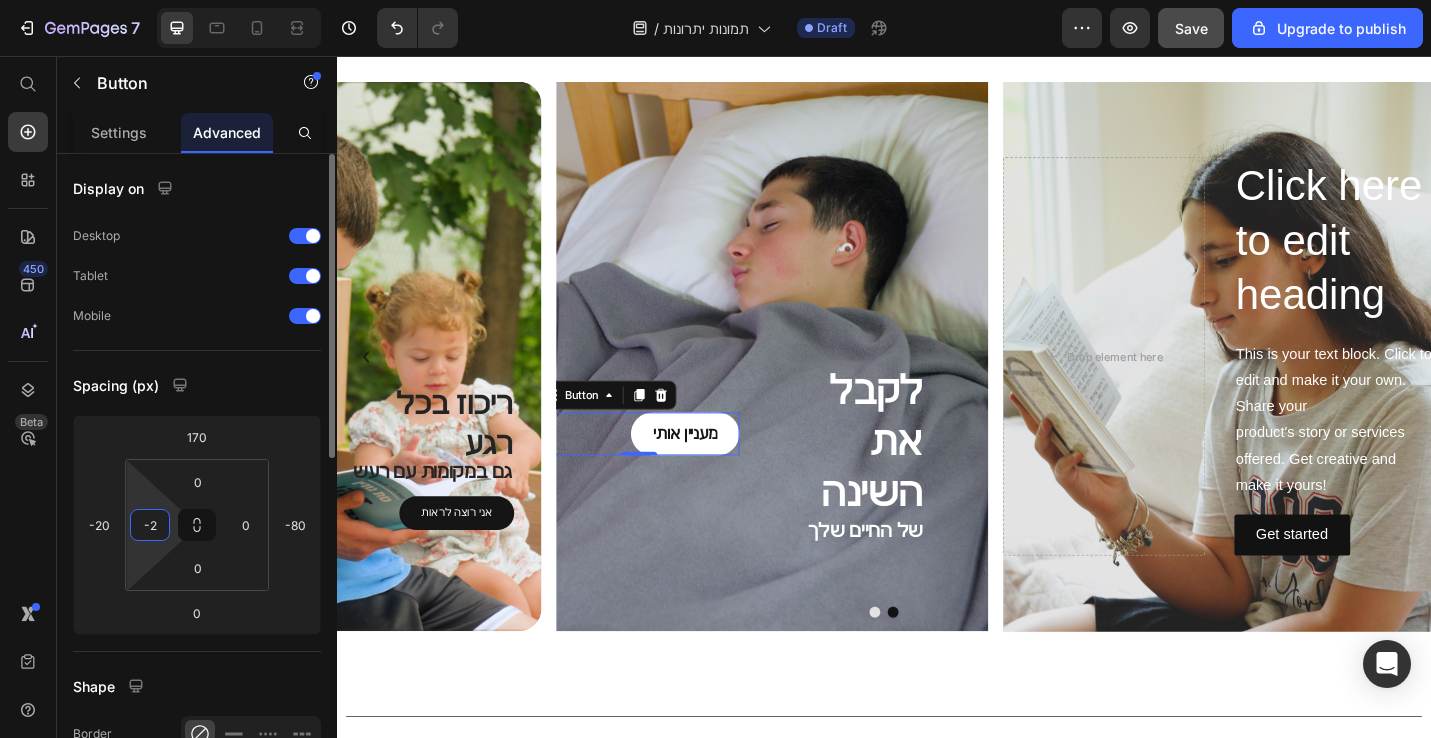 type on "-20" 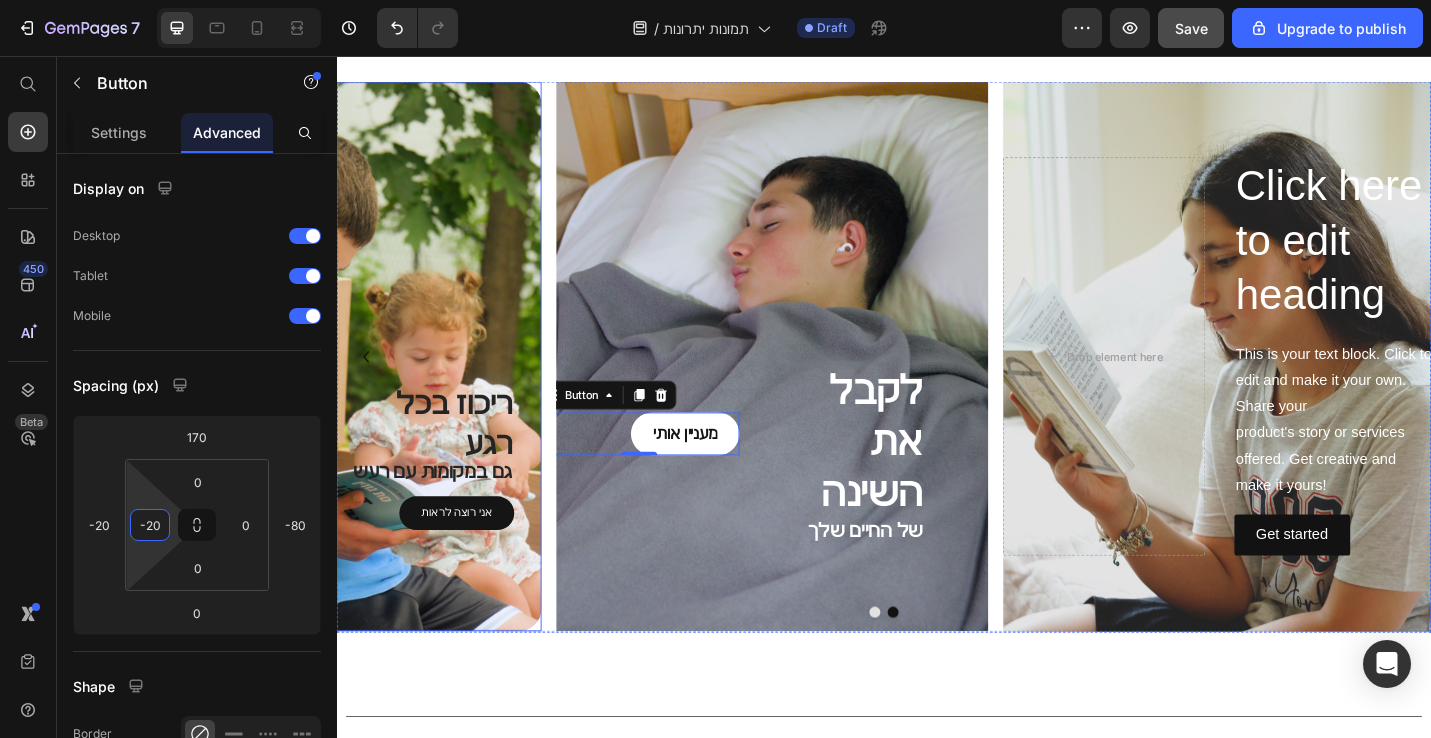click at bounding box center [324, 385] 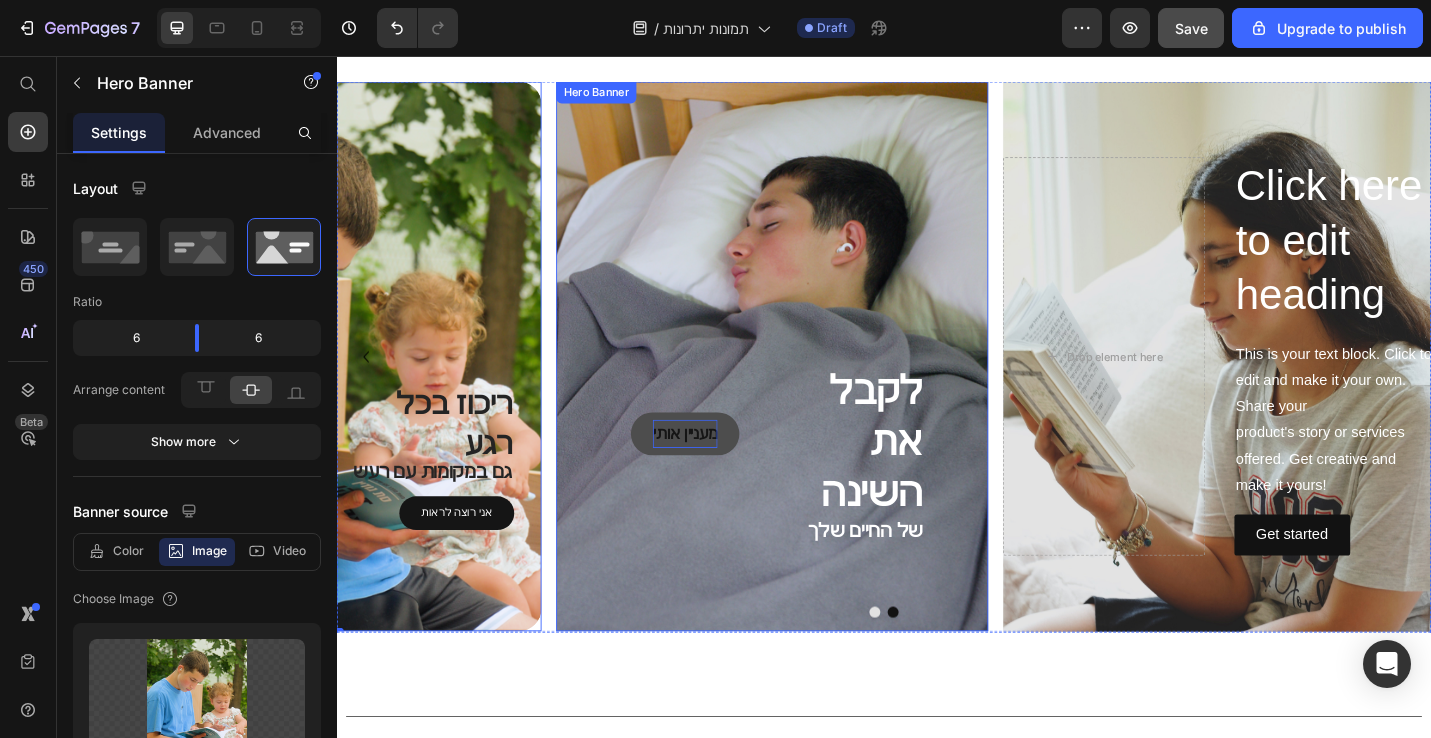 click on "מעניין אותי" at bounding box center (719, 470) 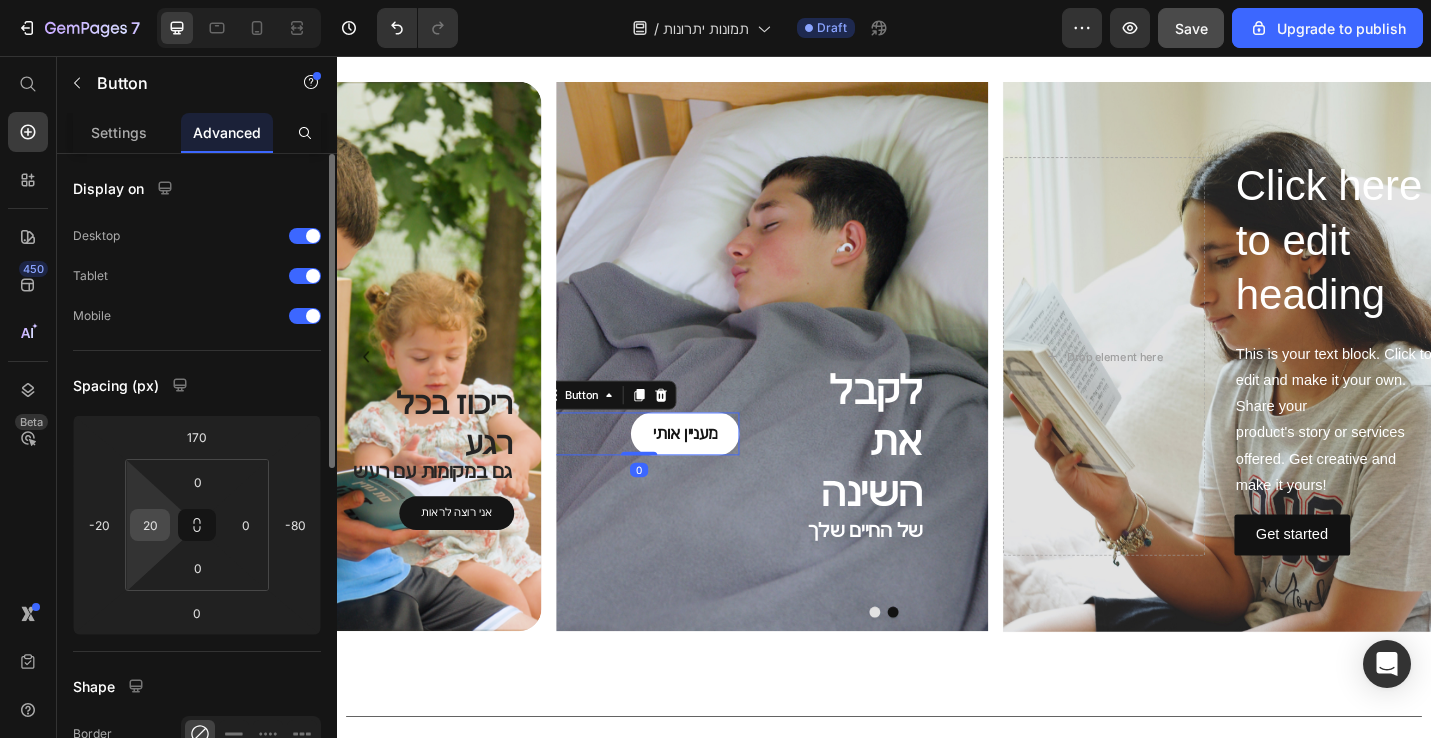 click on "20" at bounding box center [150, 525] 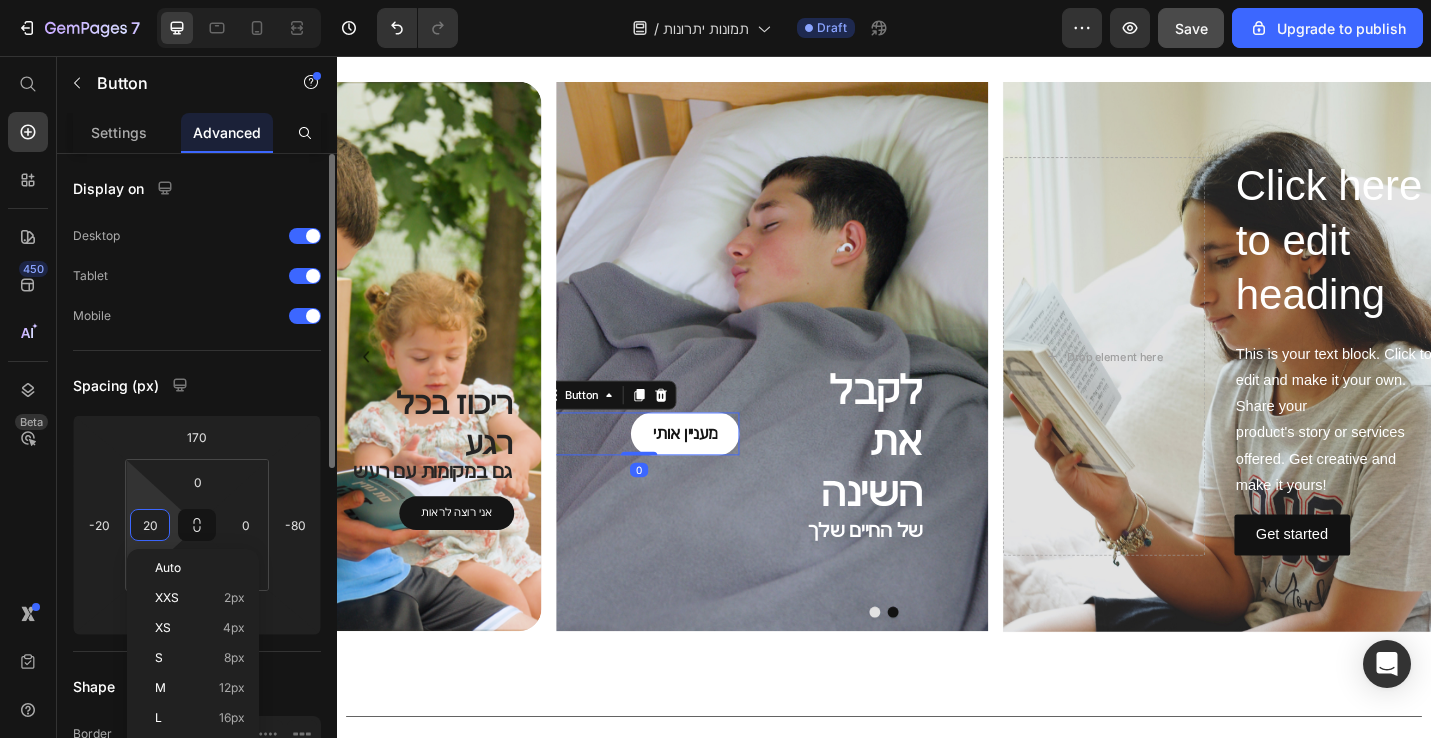 click on "20" at bounding box center (150, 525) 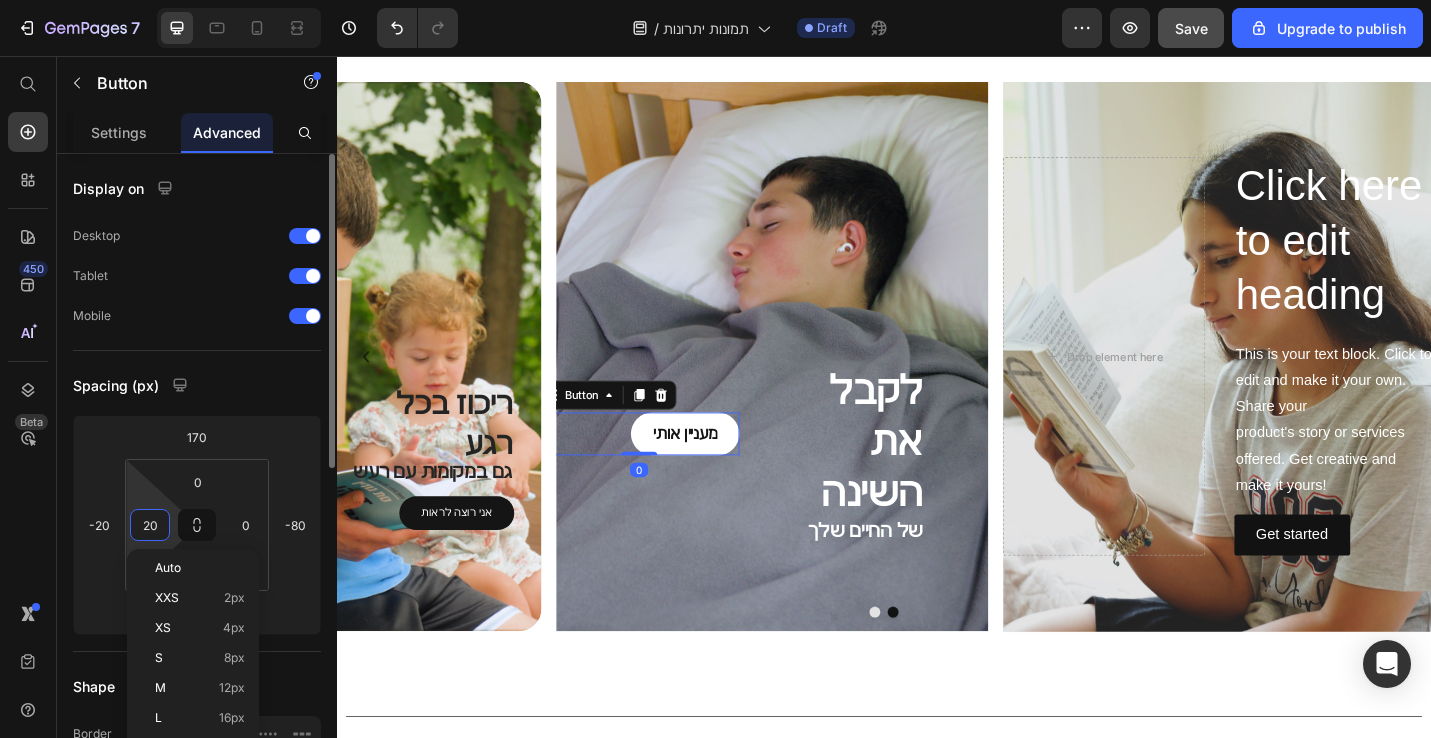 click on "20" at bounding box center [150, 525] 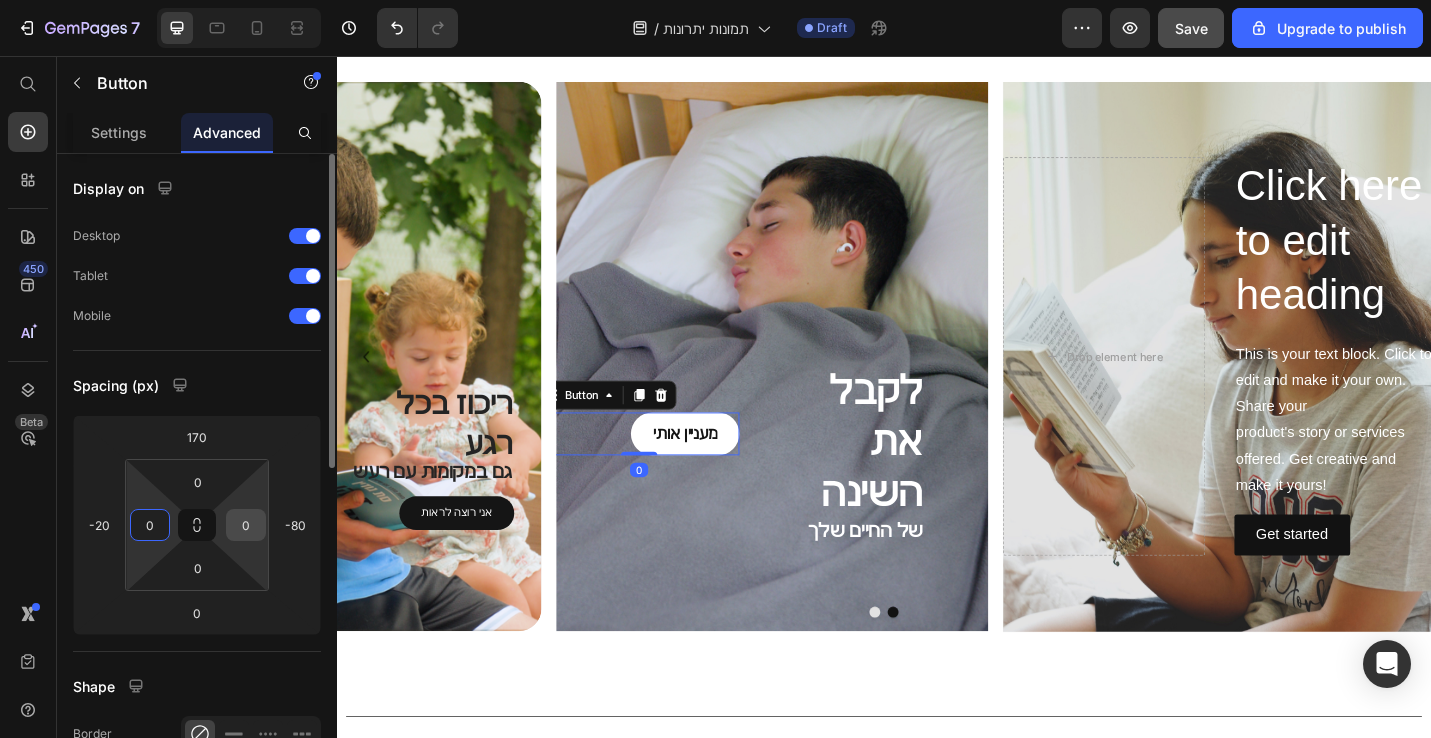 type on "0" 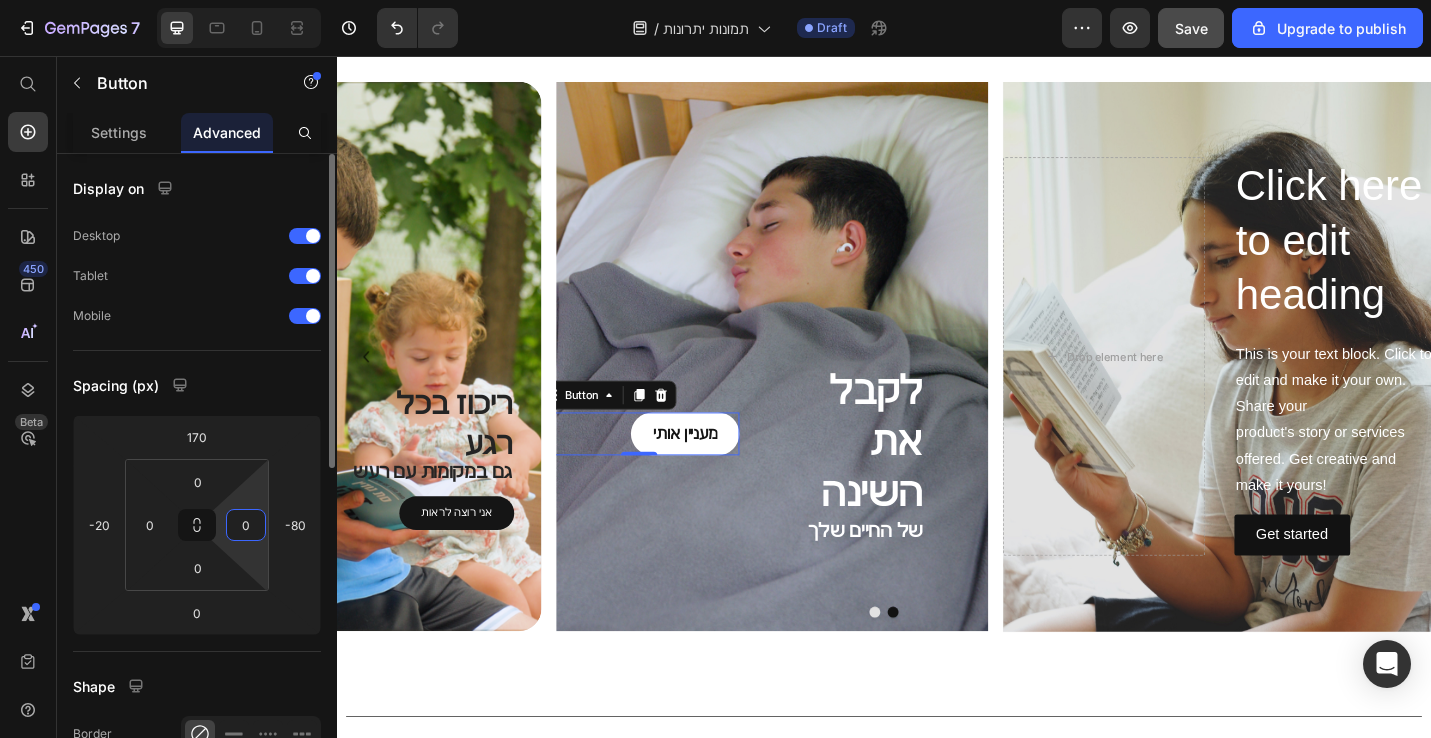 click on "0" at bounding box center [246, 525] 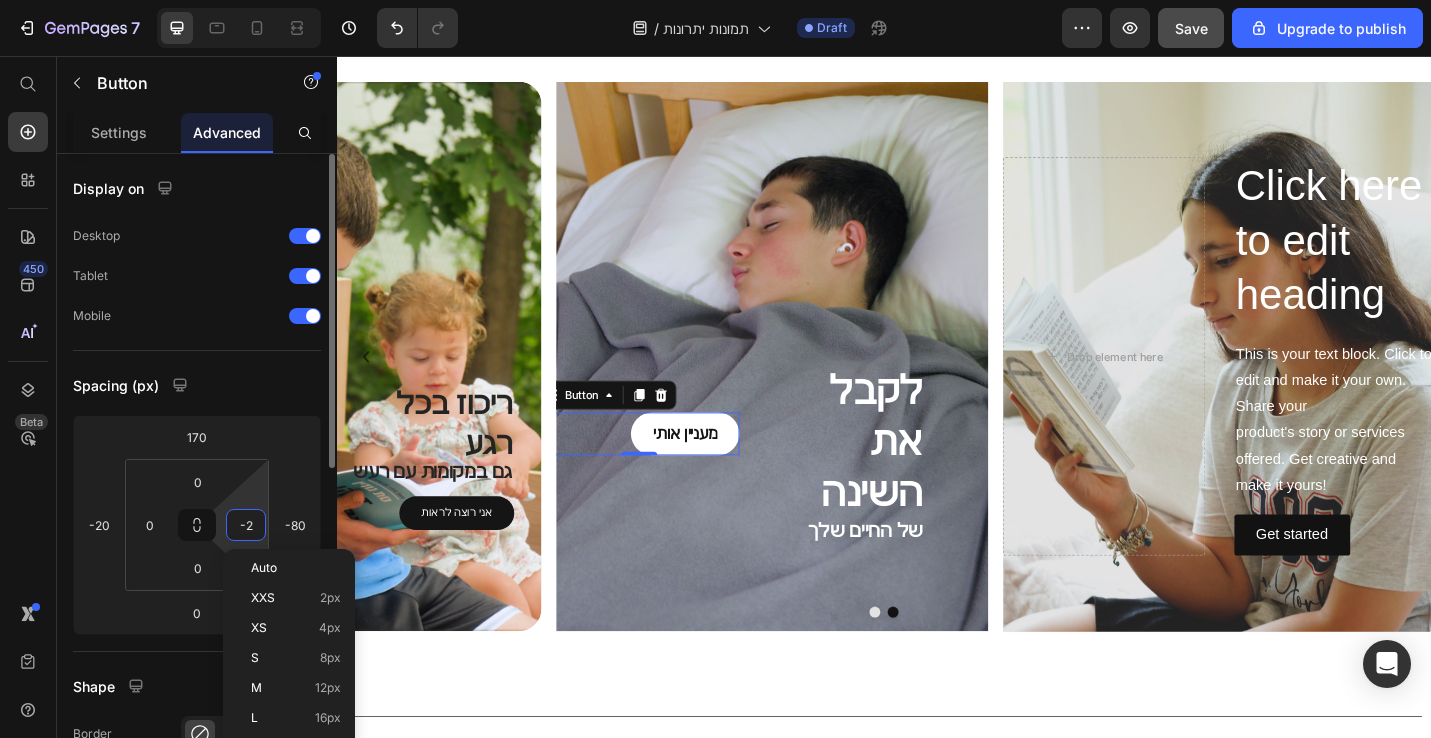 type on "-20" 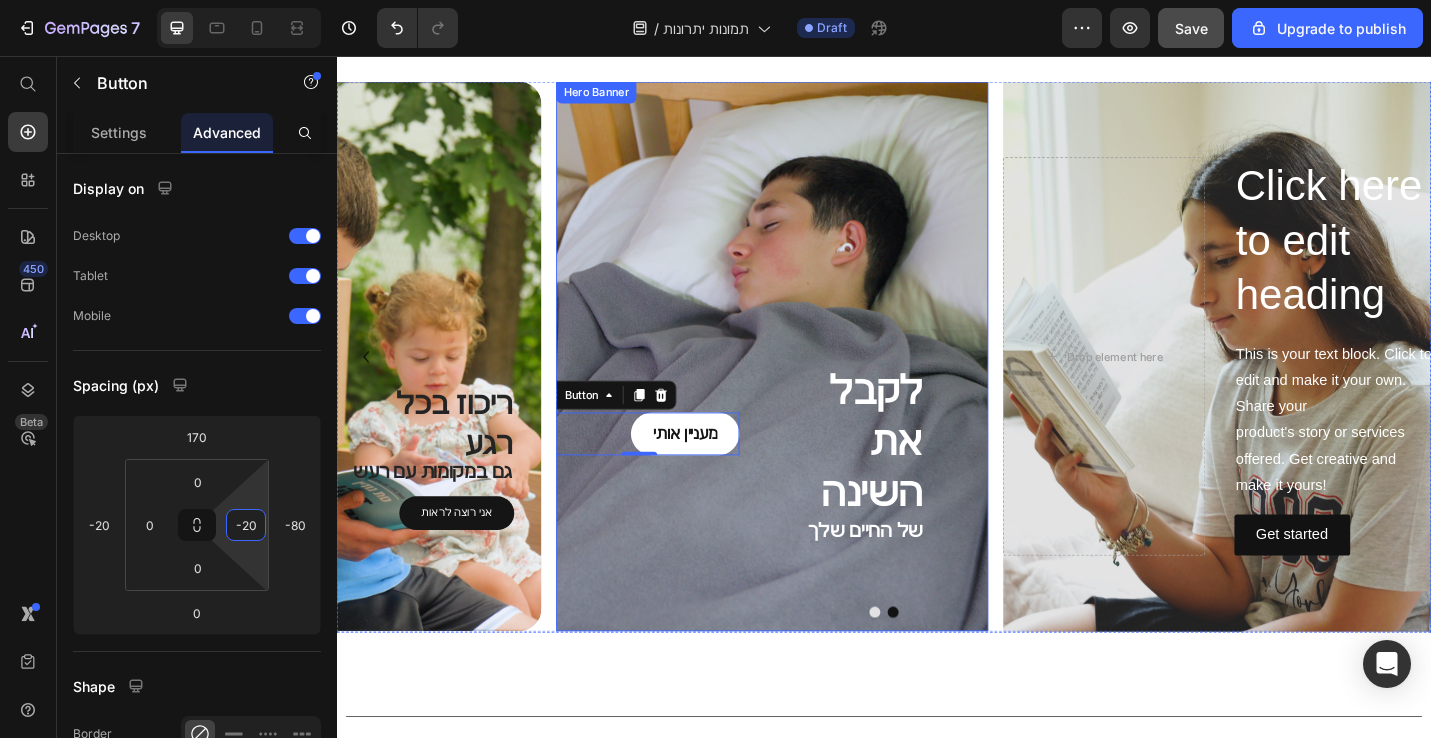 click on "מעניין אותי Button   0" at bounding box center [688, 386] 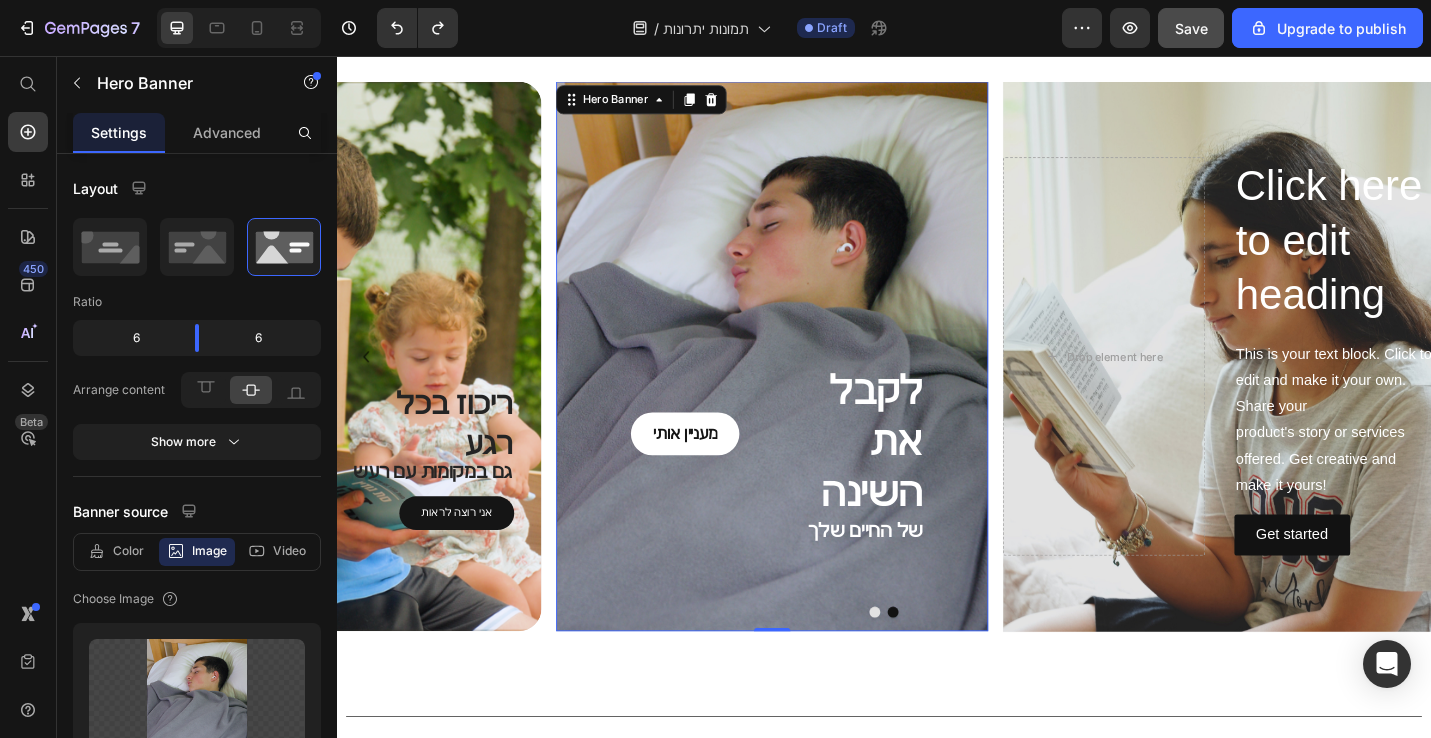 click on "מעניין אותי Button" at bounding box center [688, 386] 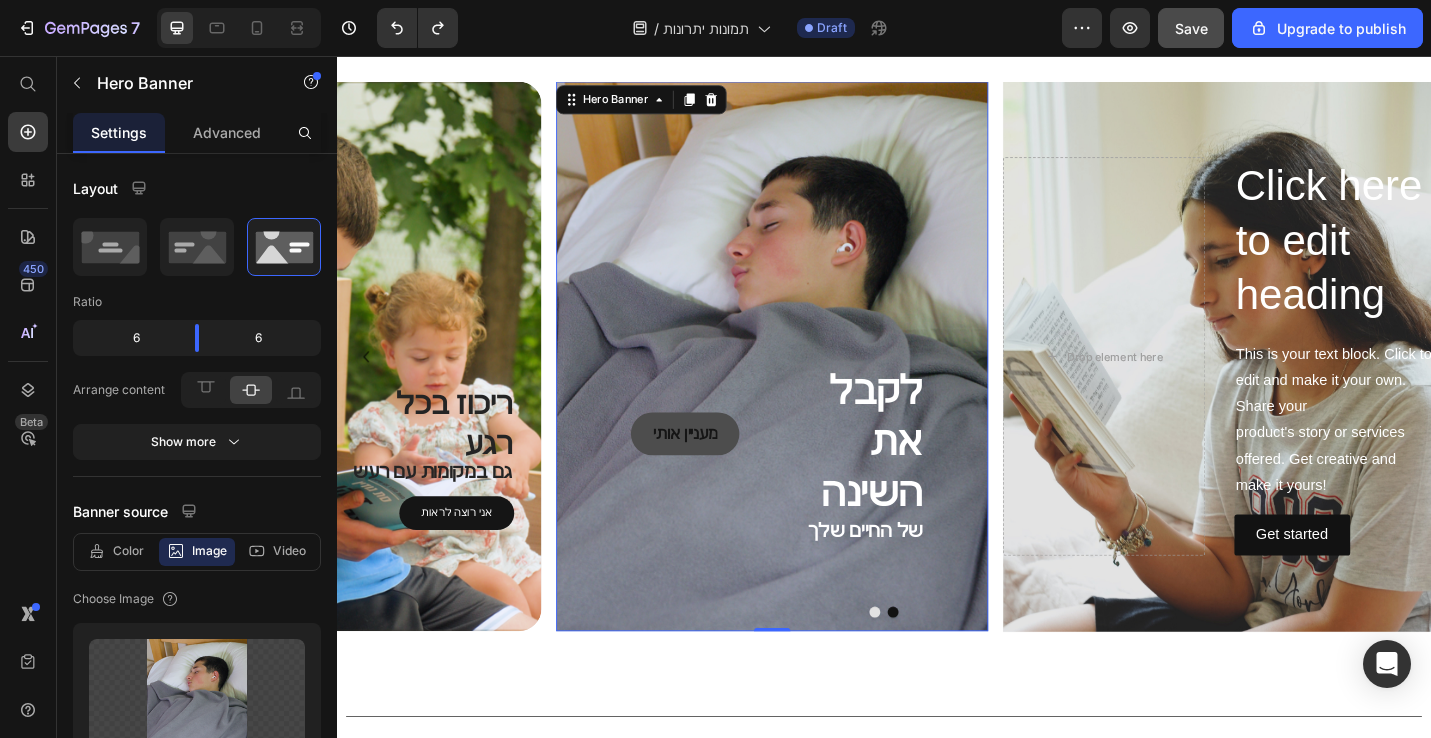 click on "מעניין אותי" at bounding box center (719, 470) 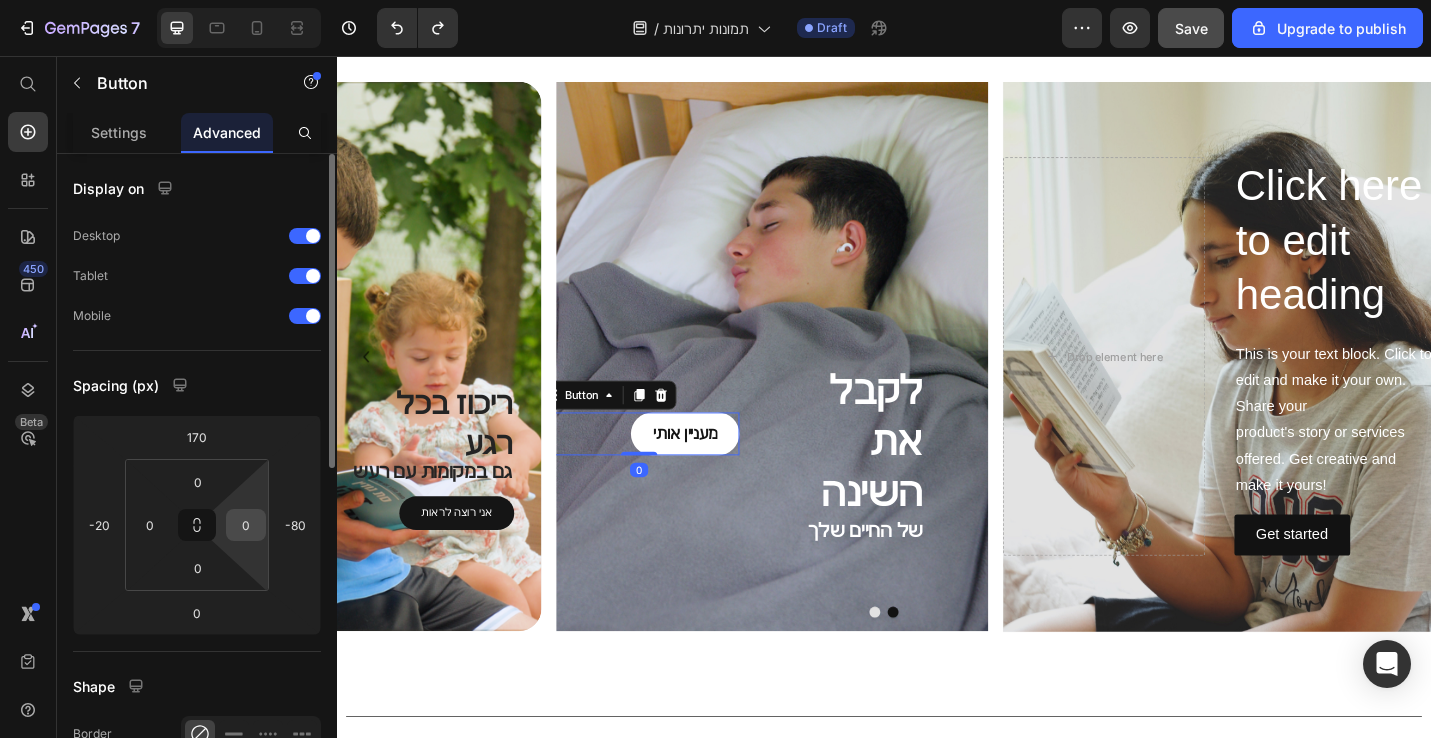 click on "0" at bounding box center (246, 525) 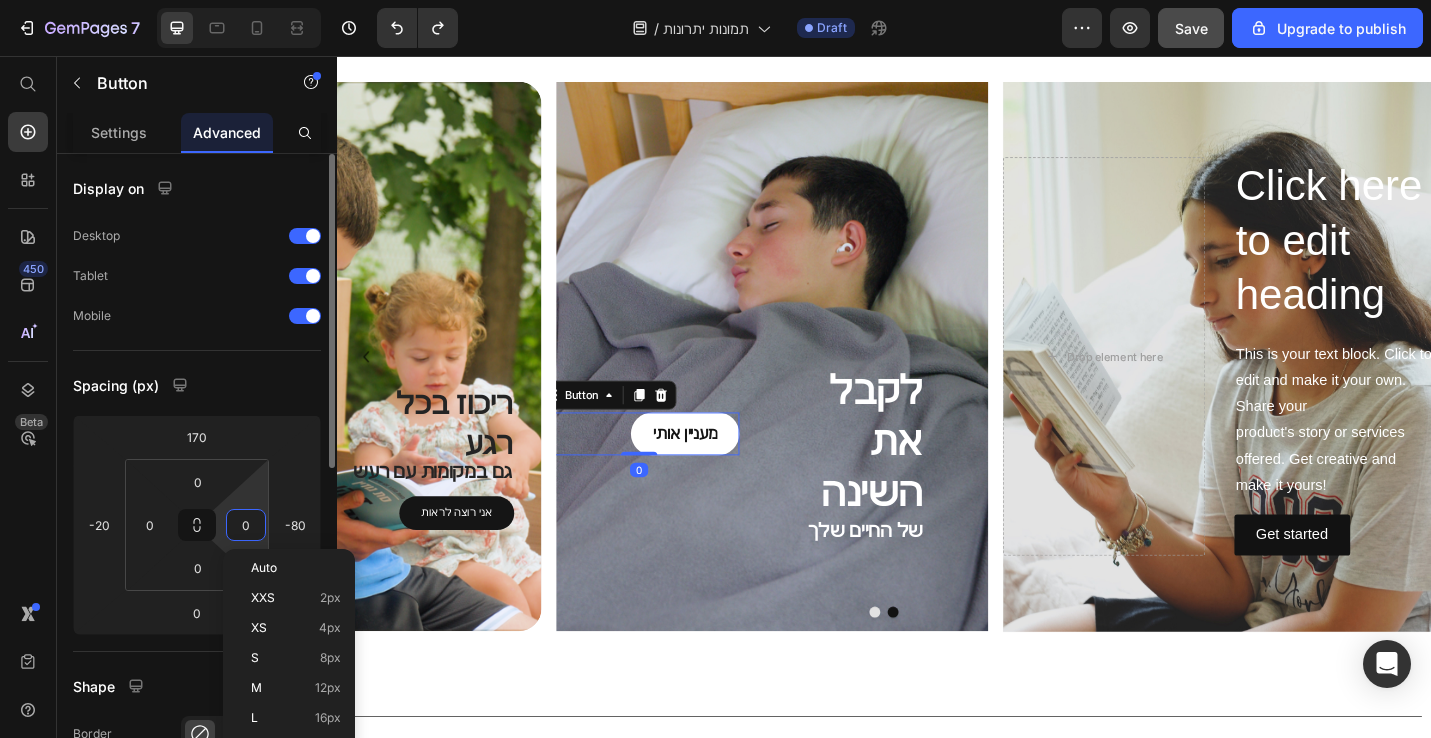 click on "0" at bounding box center (246, 525) 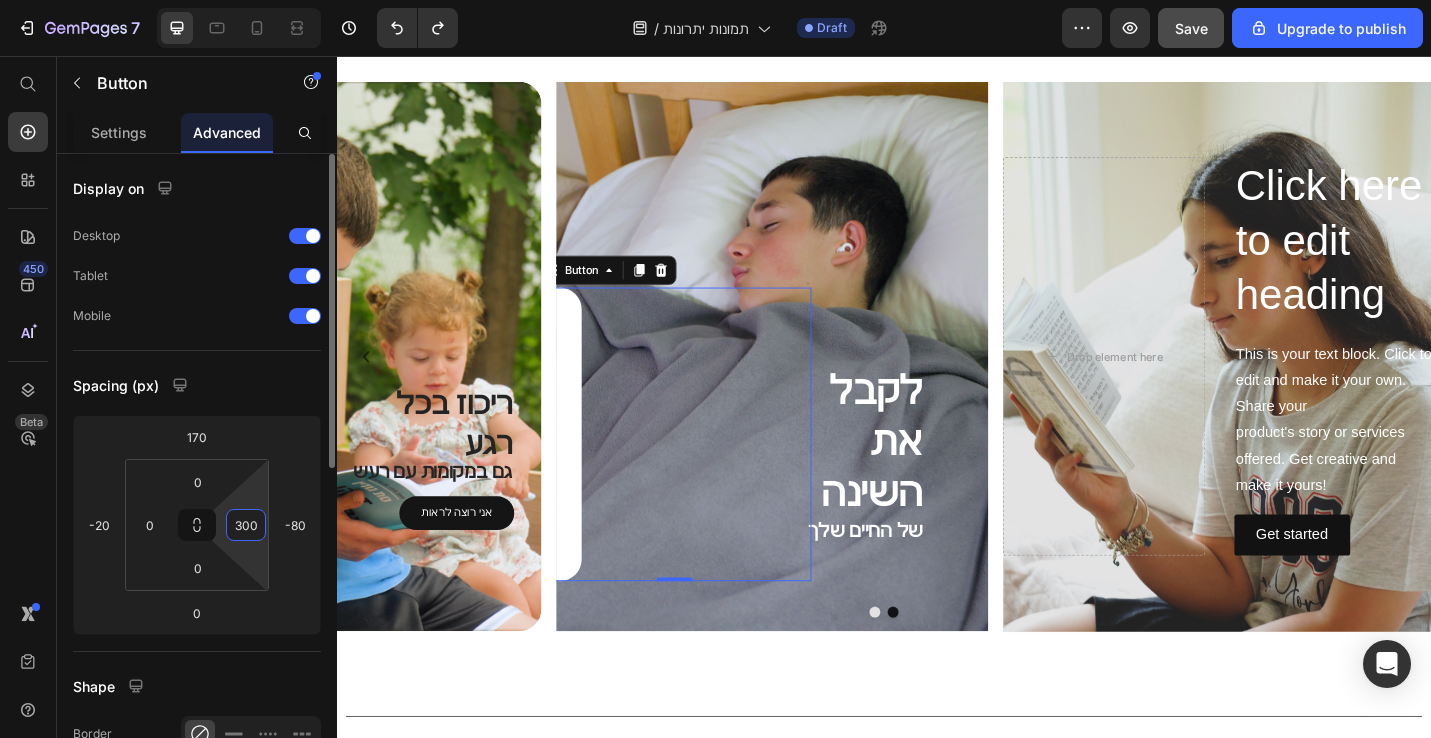 type on "0" 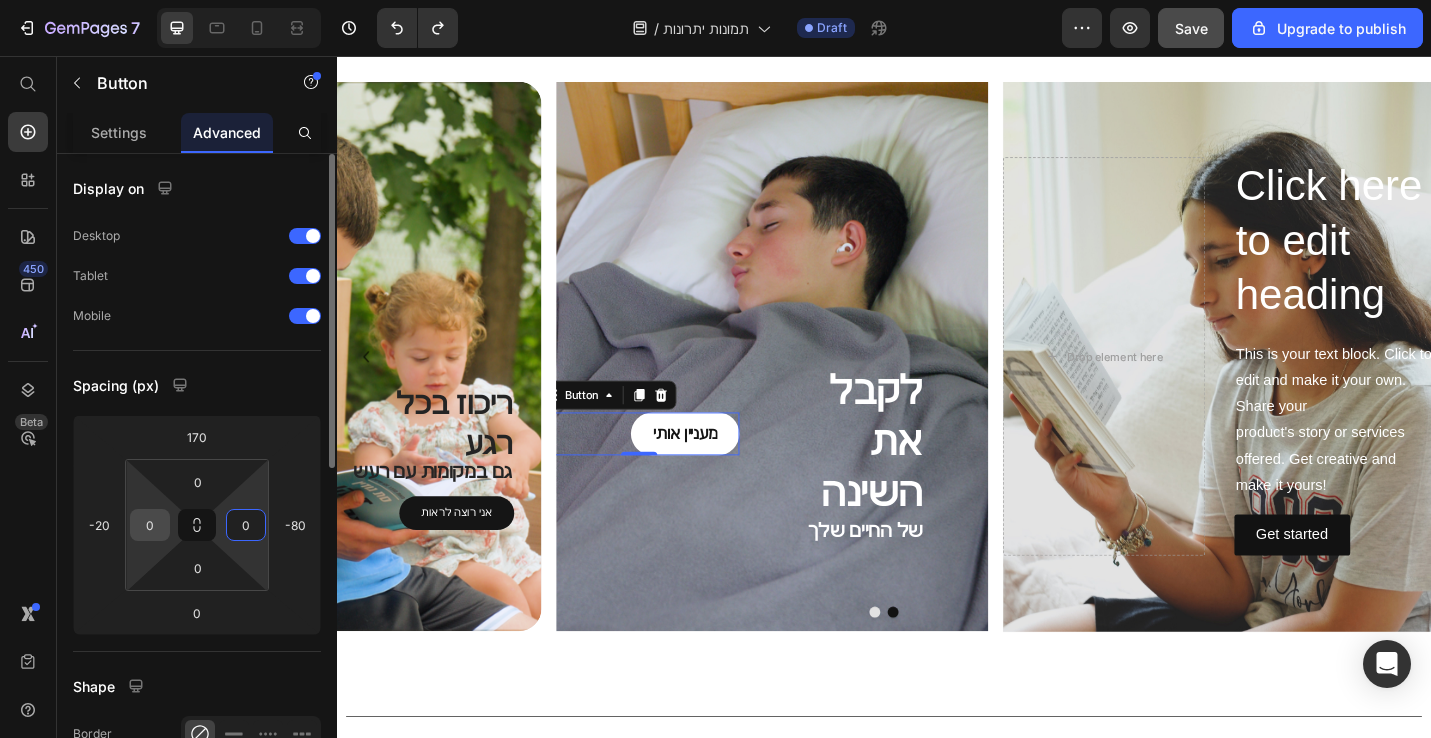 click on "0" at bounding box center [150, 525] 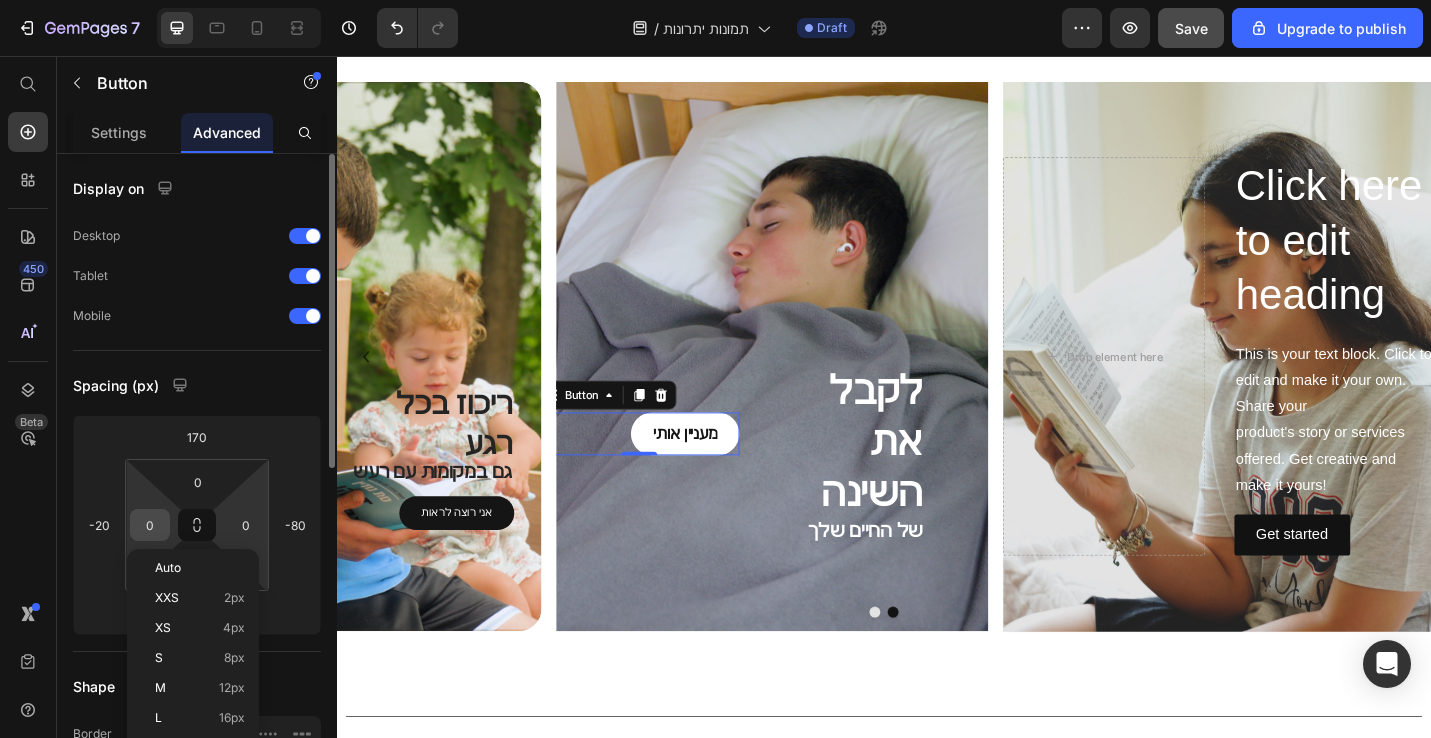click on "0" at bounding box center (150, 525) 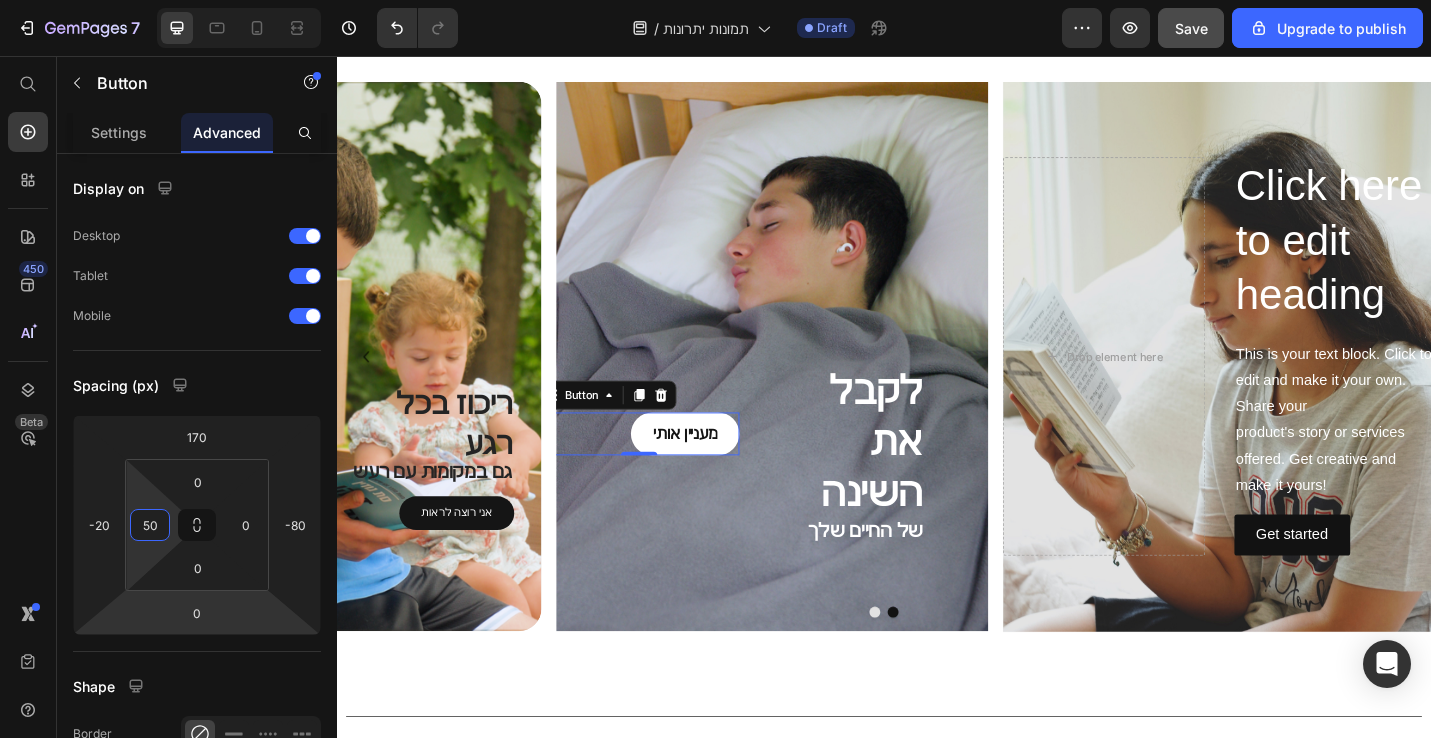 click on "7   /  תמונות יתרונות Draft Preview  Save  Upgrade to publish 450 Beta Start with Sections Elements Hero Section Product Detail Brands Trusted Badges Guarantee Product Breakdown How to use Testimonials Compare Bundle FAQs Social Proof Brand Story Product List Collection Blog List Contact Sticky Add to Cart Custom Footer Browse Library 450 Layout
Row
Row
Row
Row Text
Heading
Text Block Button
Button
Button
Sticky Back to top Media
Image
Image" at bounding box center (715, 0) 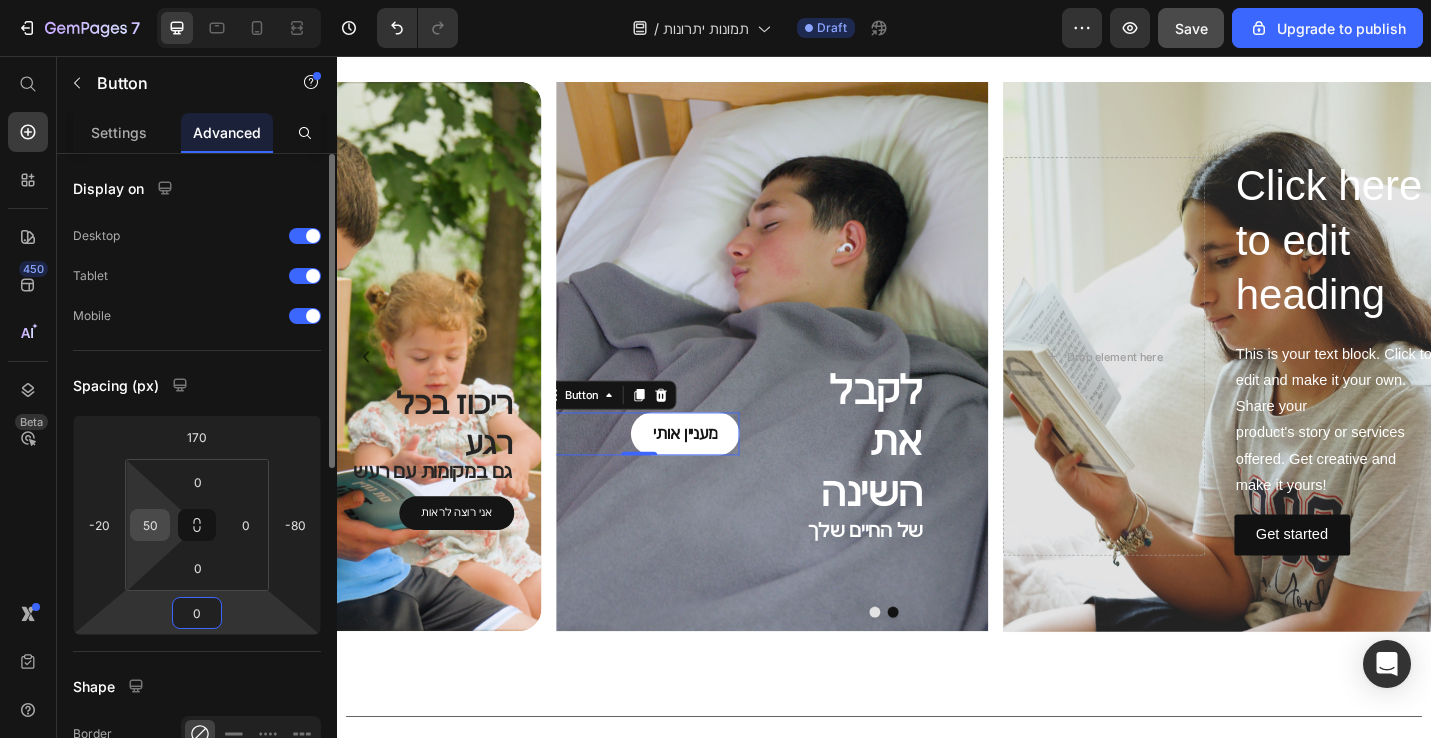 click on "50" at bounding box center [150, 525] 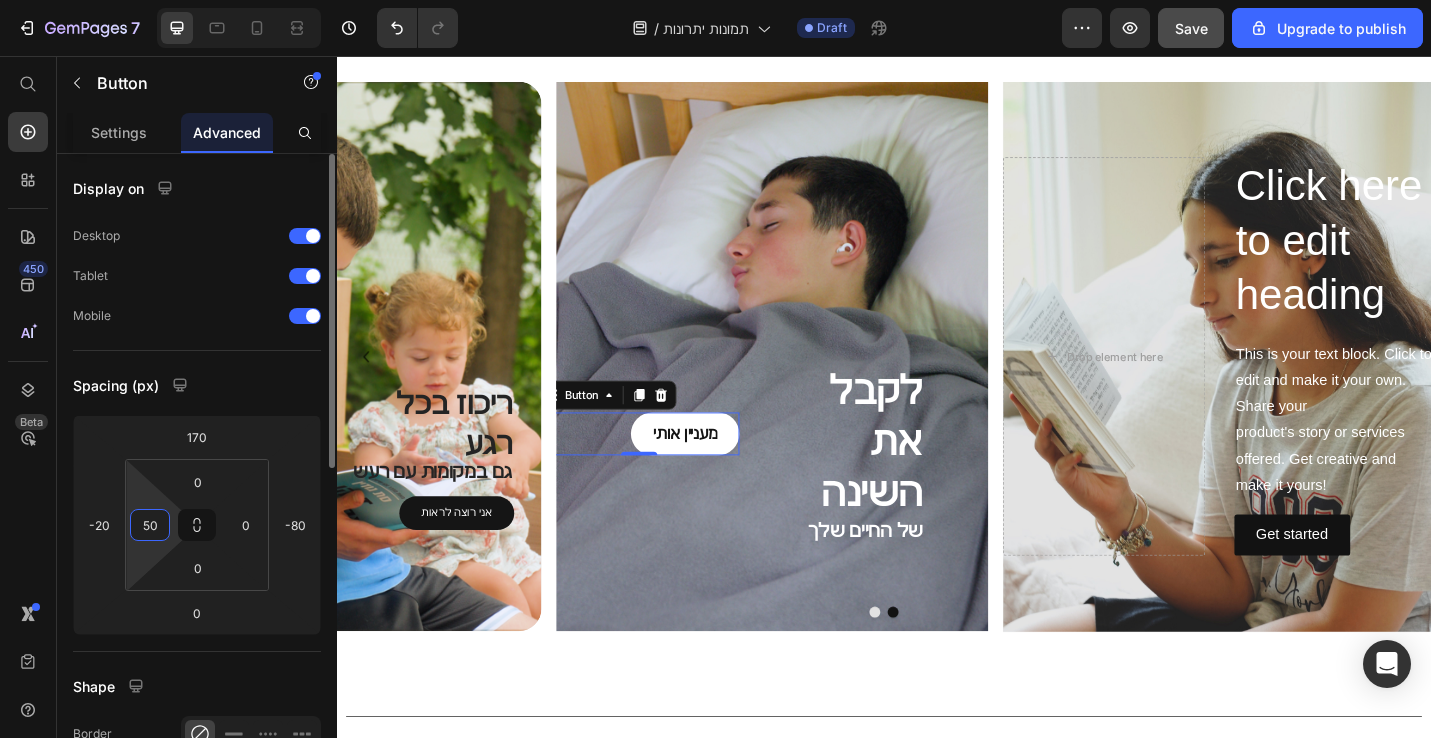 click on "50" at bounding box center [150, 525] 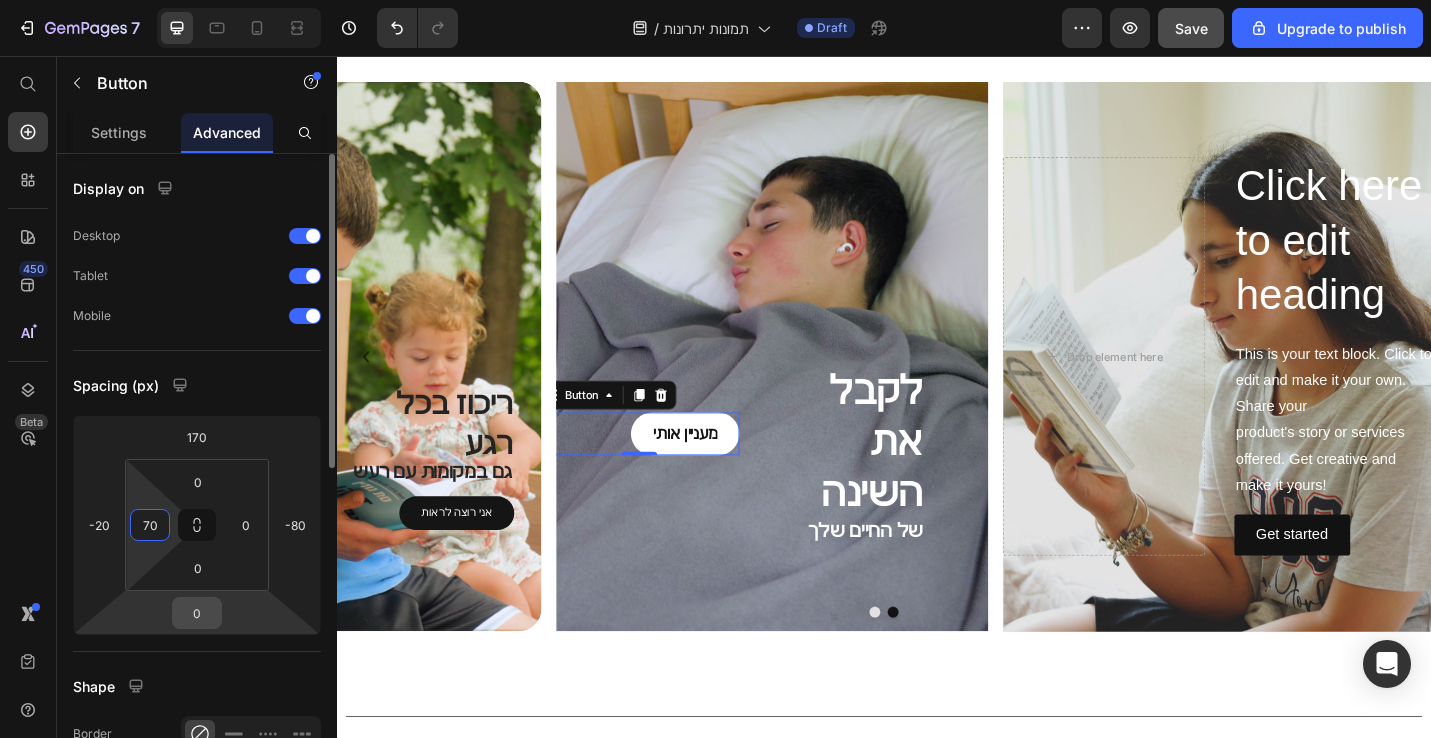 click on "0" at bounding box center (197, 613) 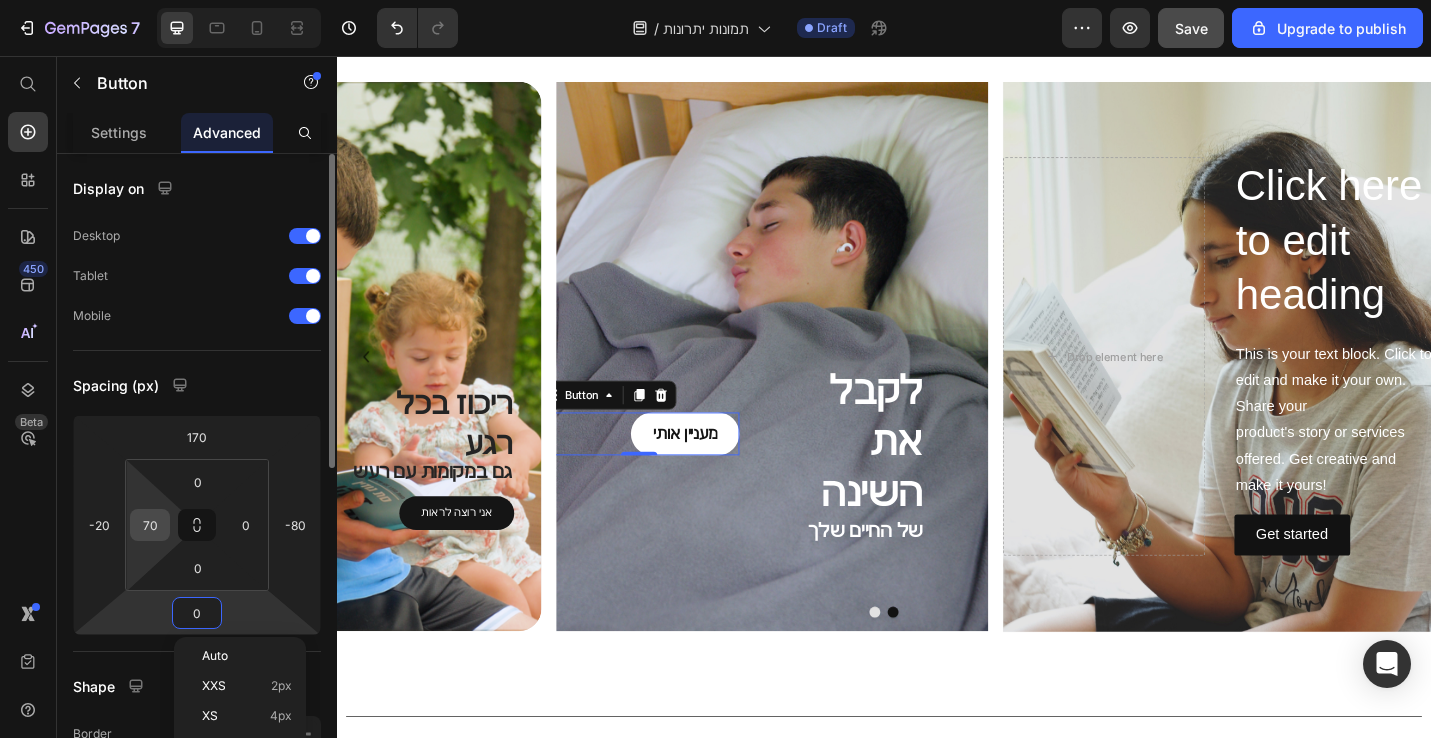 click on "70" at bounding box center [150, 525] 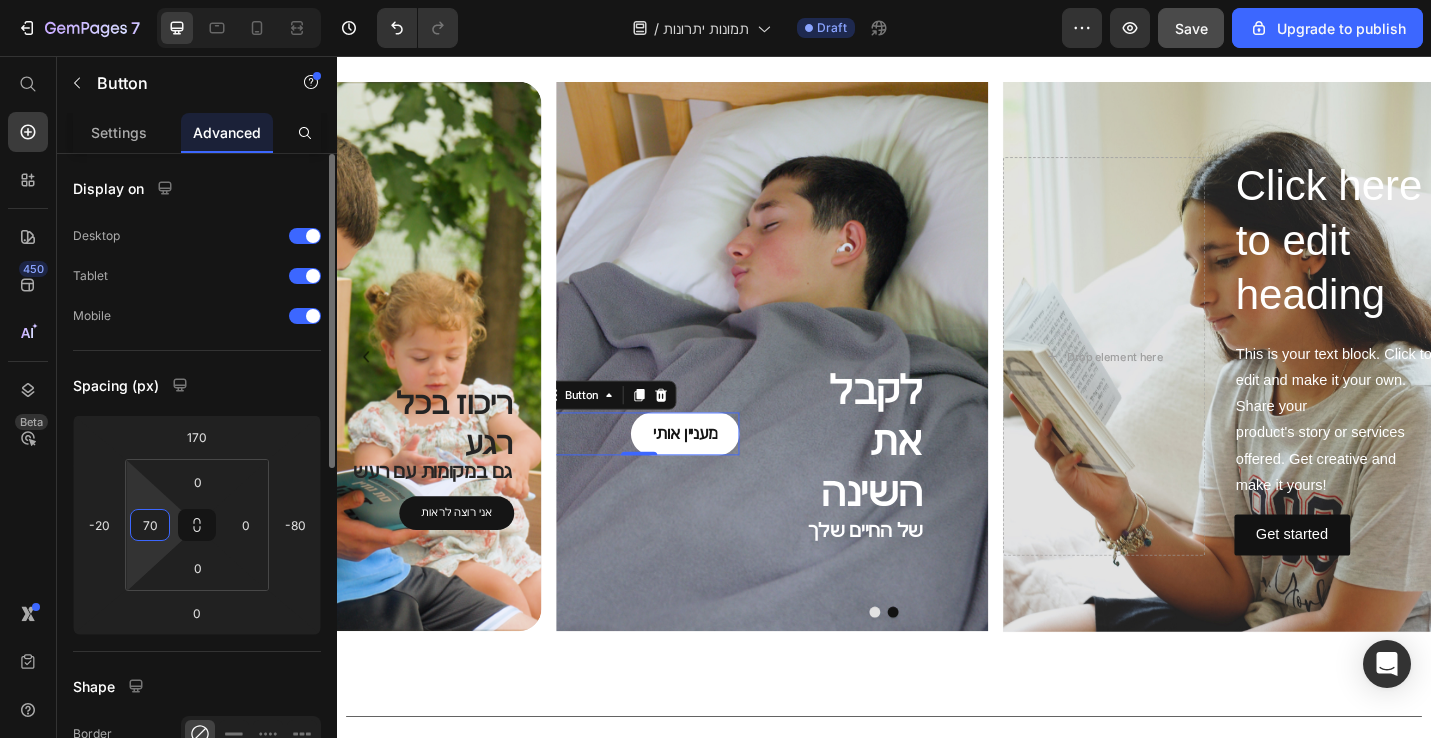 click on "70" at bounding box center [150, 525] 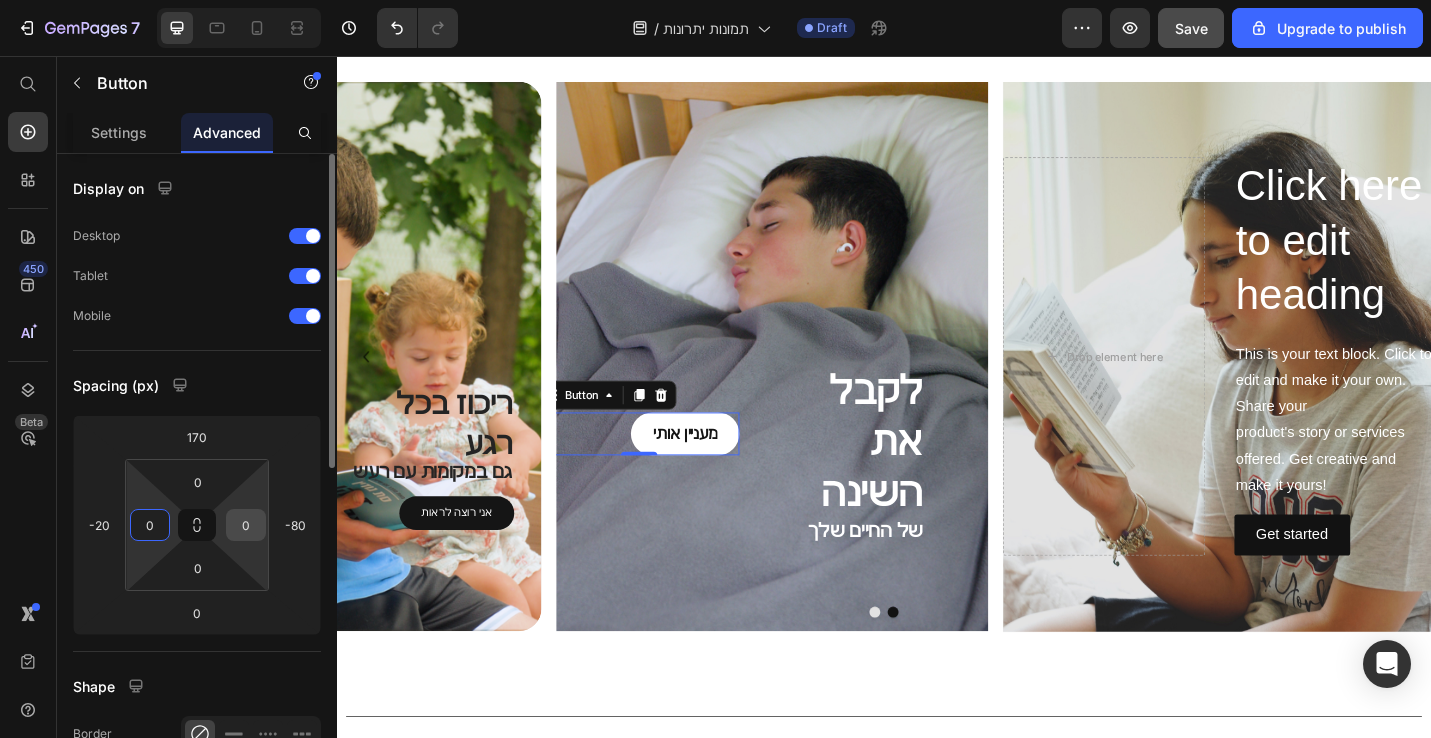 type on "0" 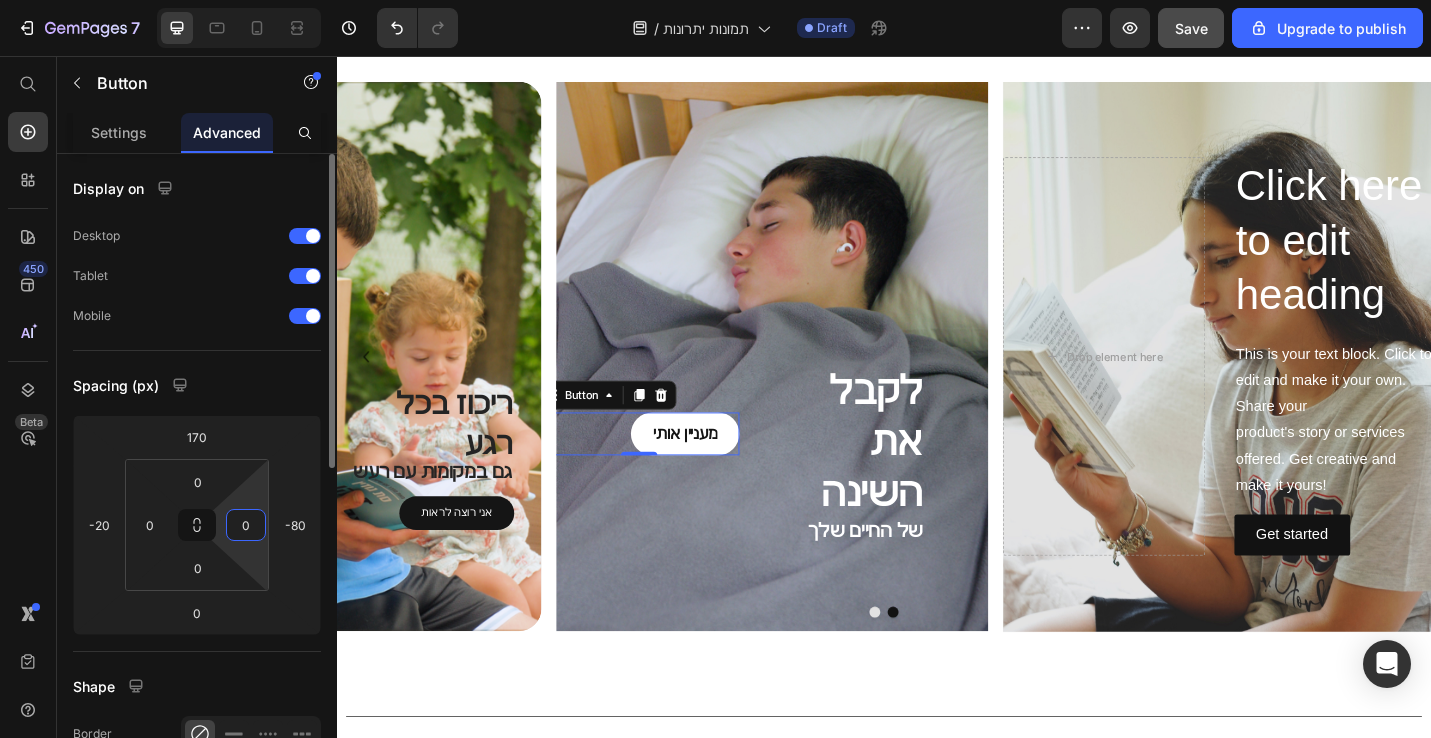 click on "0" at bounding box center (246, 525) 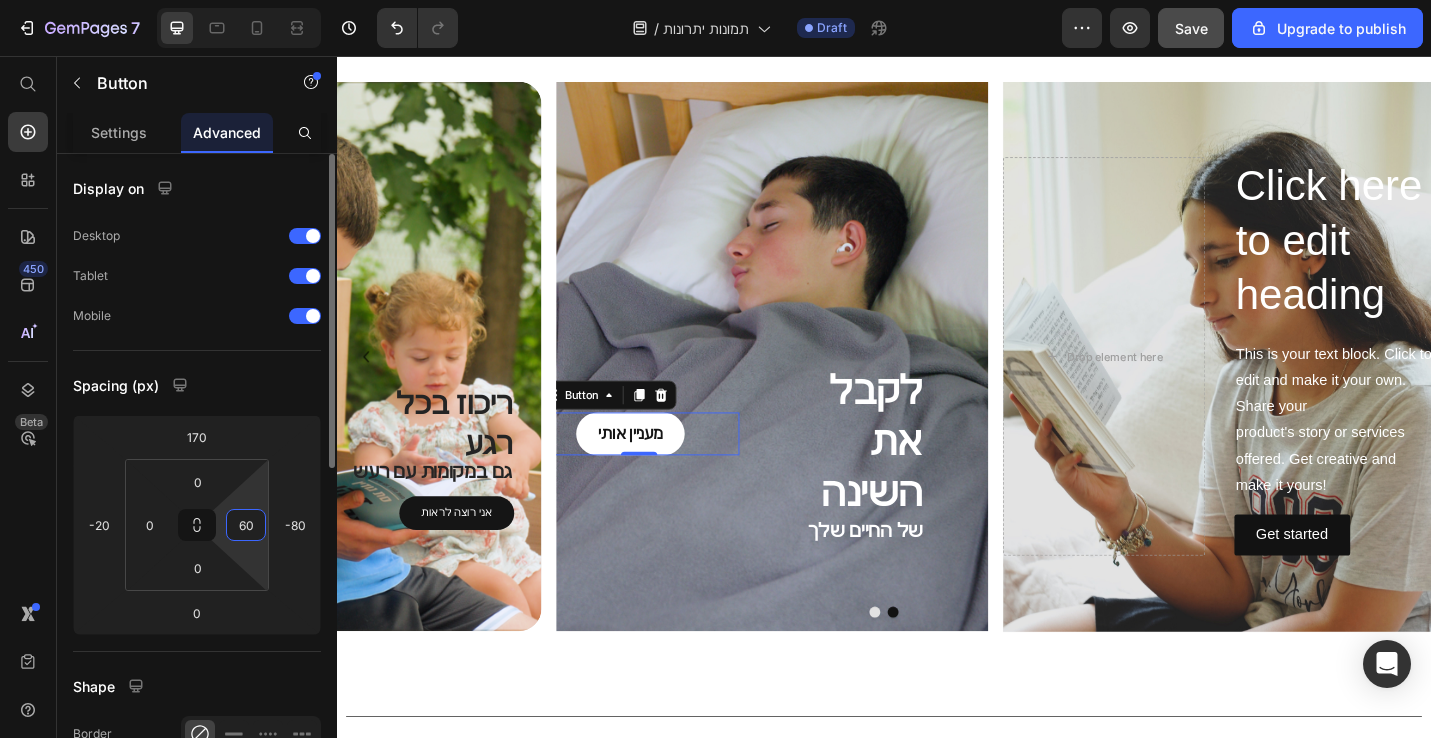 type on "0" 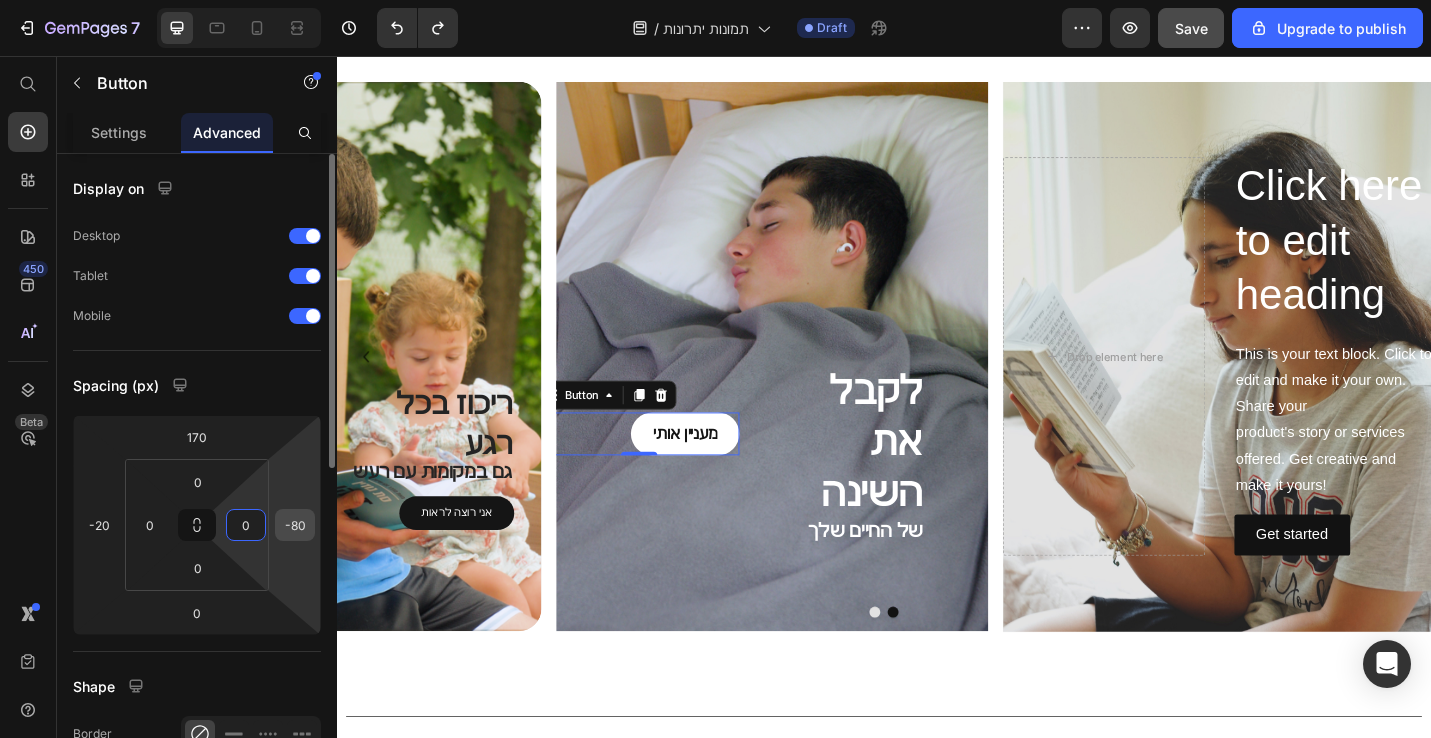 click on "-80" at bounding box center (295, 525) 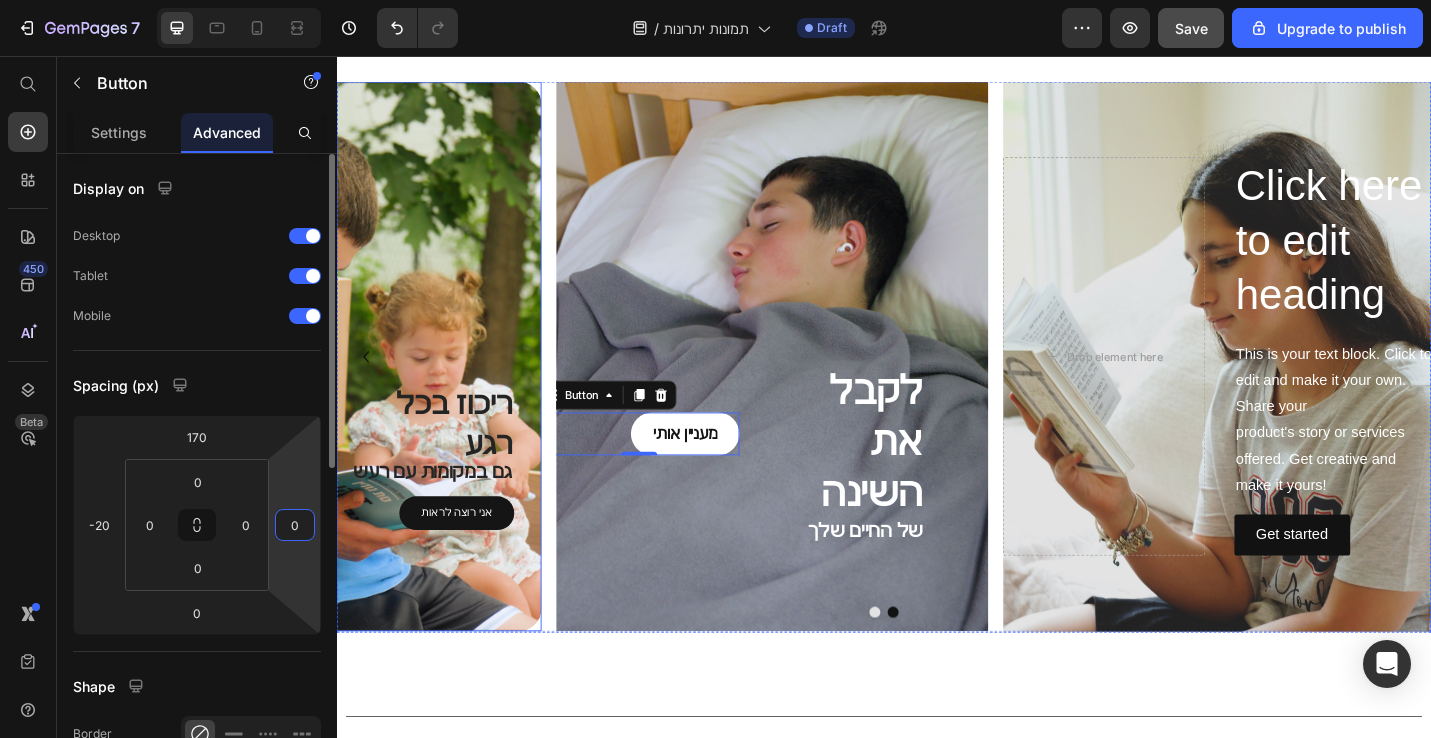 type on "0" 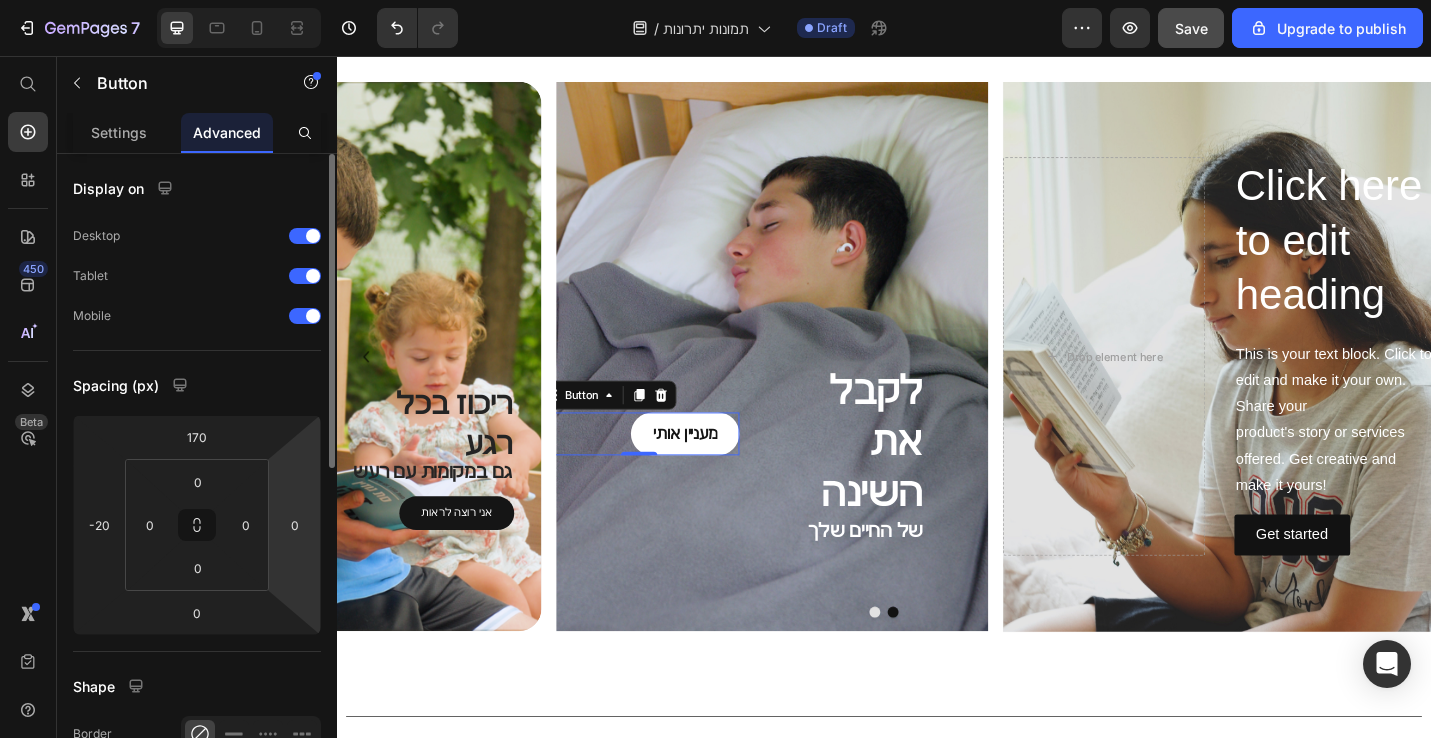 click on "7   /  תמונות יתרונות Draft Preview  Save  Upgrade to publish 450 Beta Start with Sections Elements Hero Section Product Detail Brands Trusted Badges Guarantee Product Breakdown How to use Testimonials Compare Bundle FAQs Social Proof Brand Story Product List Collection Blog List Contact Sticky Add to Cart Custom Footer Browse Library 450 Layout
Row
Row
Row
Row Text
Heading
Text Block Button
Button
Button
Sticky Back to top Media
Image
Image" at bounding box center (715, 0) 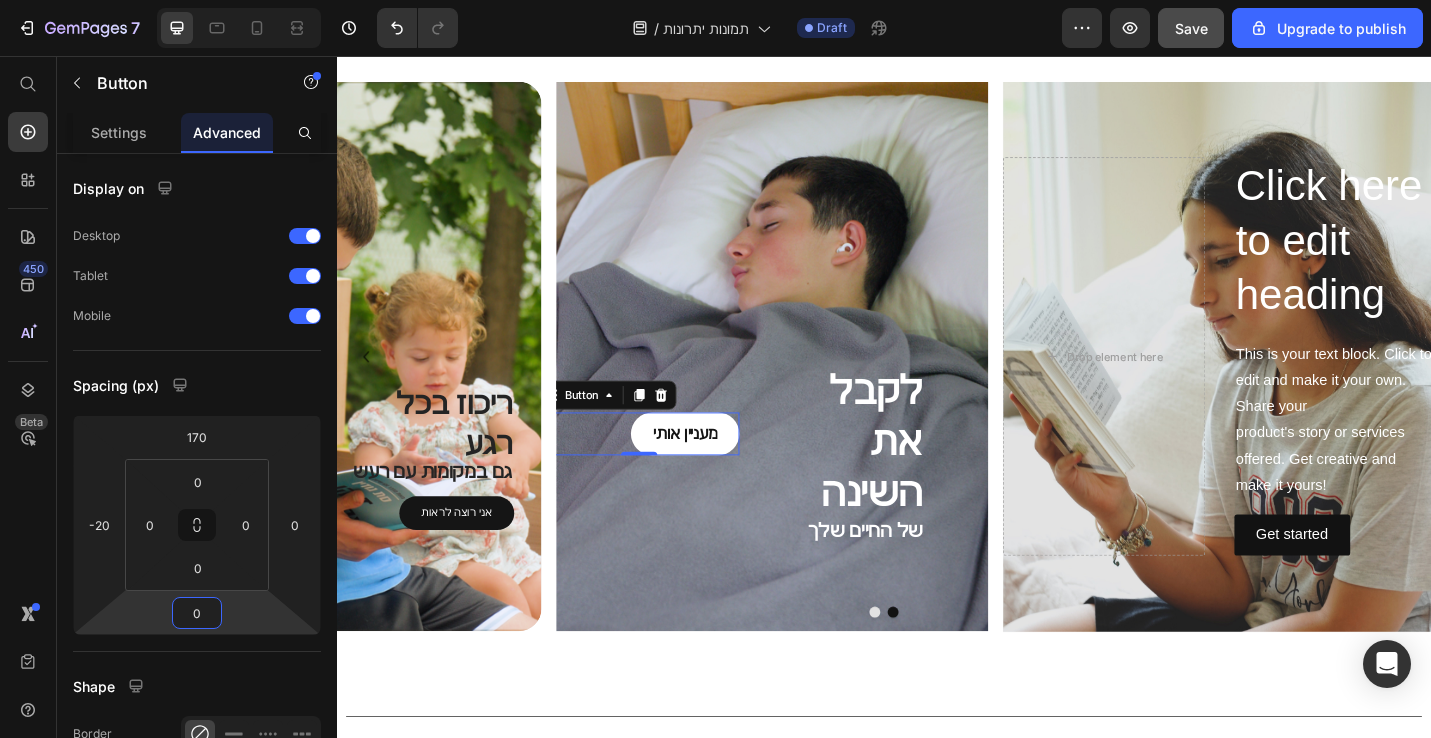 click on "7   /  תמונות יתרונות Draft Preview  Save  Upgrade to publish 450 Beta Start with Sections Elements Hero Section Product Detail Brands Trusted Badges Guarantee Product Breakdown How to use Testimonials Compare Bundle FAQs Social Proof Brand Story Product List Collection Blog List Contact Sticky Add to Cart Custom Footer Browse Library 450 Layout
Row
Row
Row
Row Text
Heading
Text Block Button
Button
Button
Sticky Back to top Media
Image
Image" at bounding box center [715, 0] 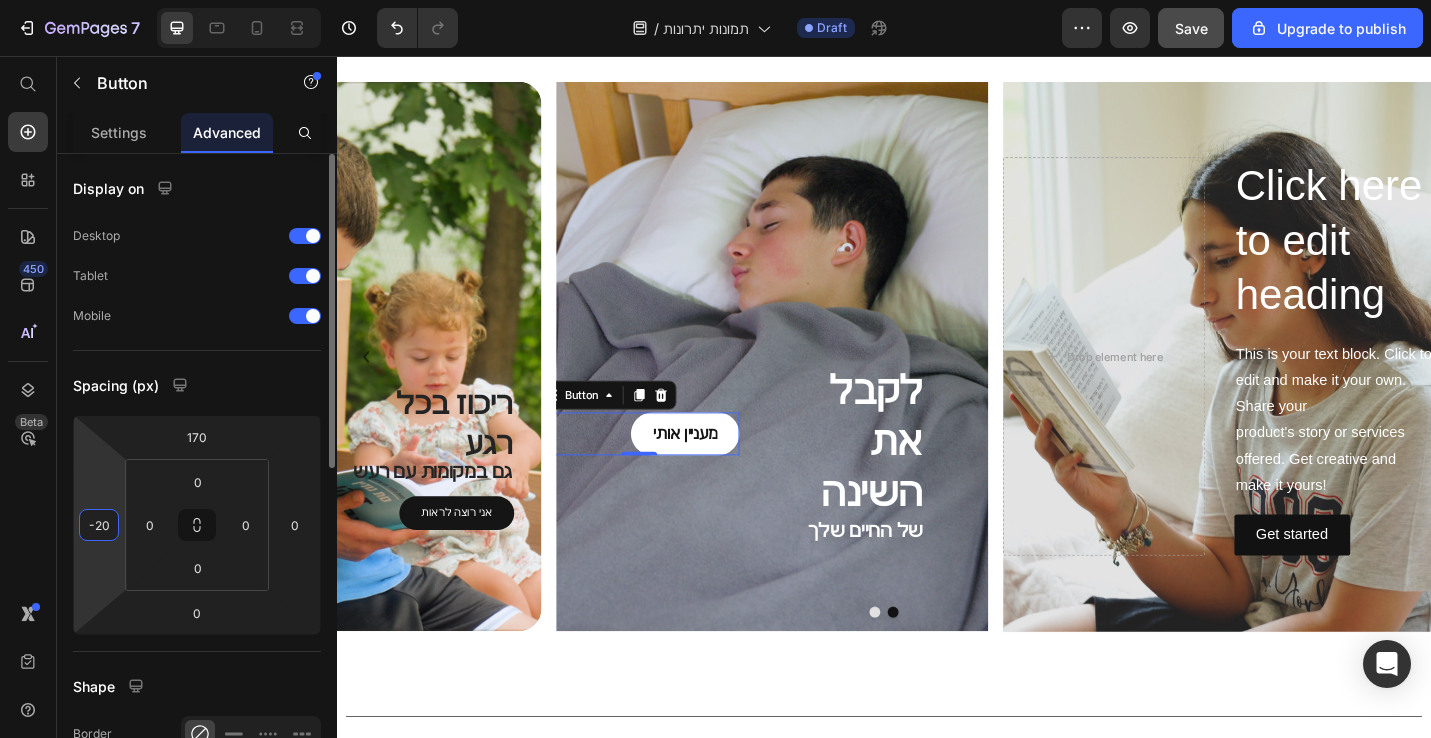 click on "-20" at bounding box center [99, 525] 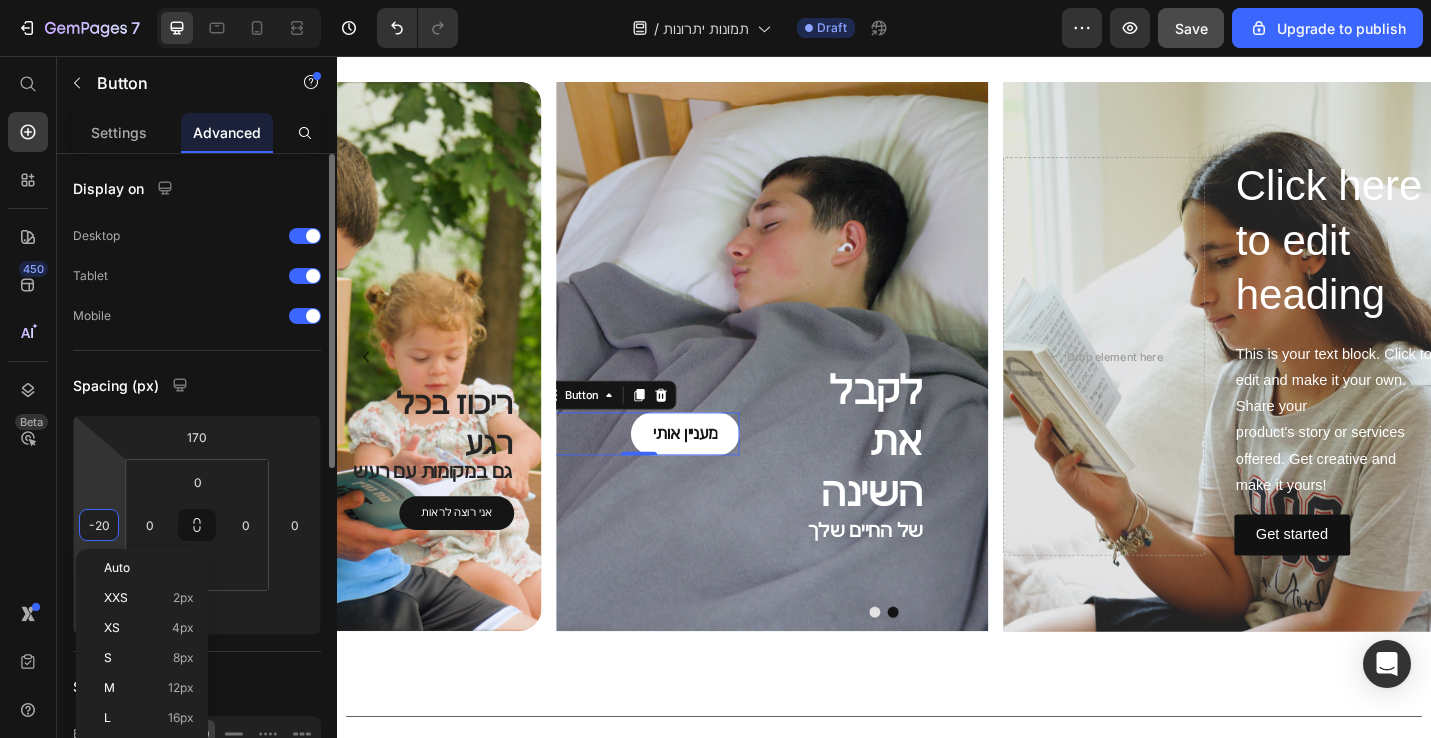 click on "-20" at bounding box center [99, 525] 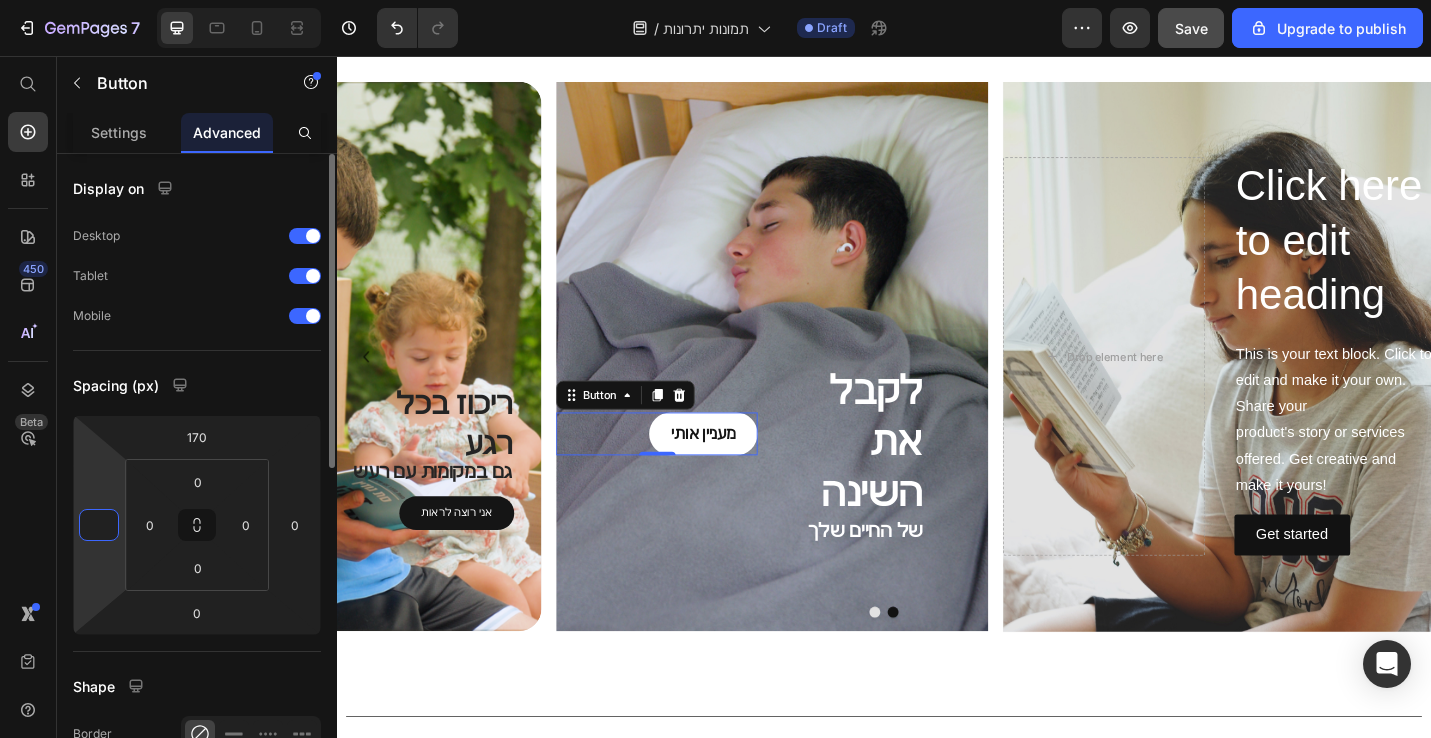 click at bounding box center [99, 525] 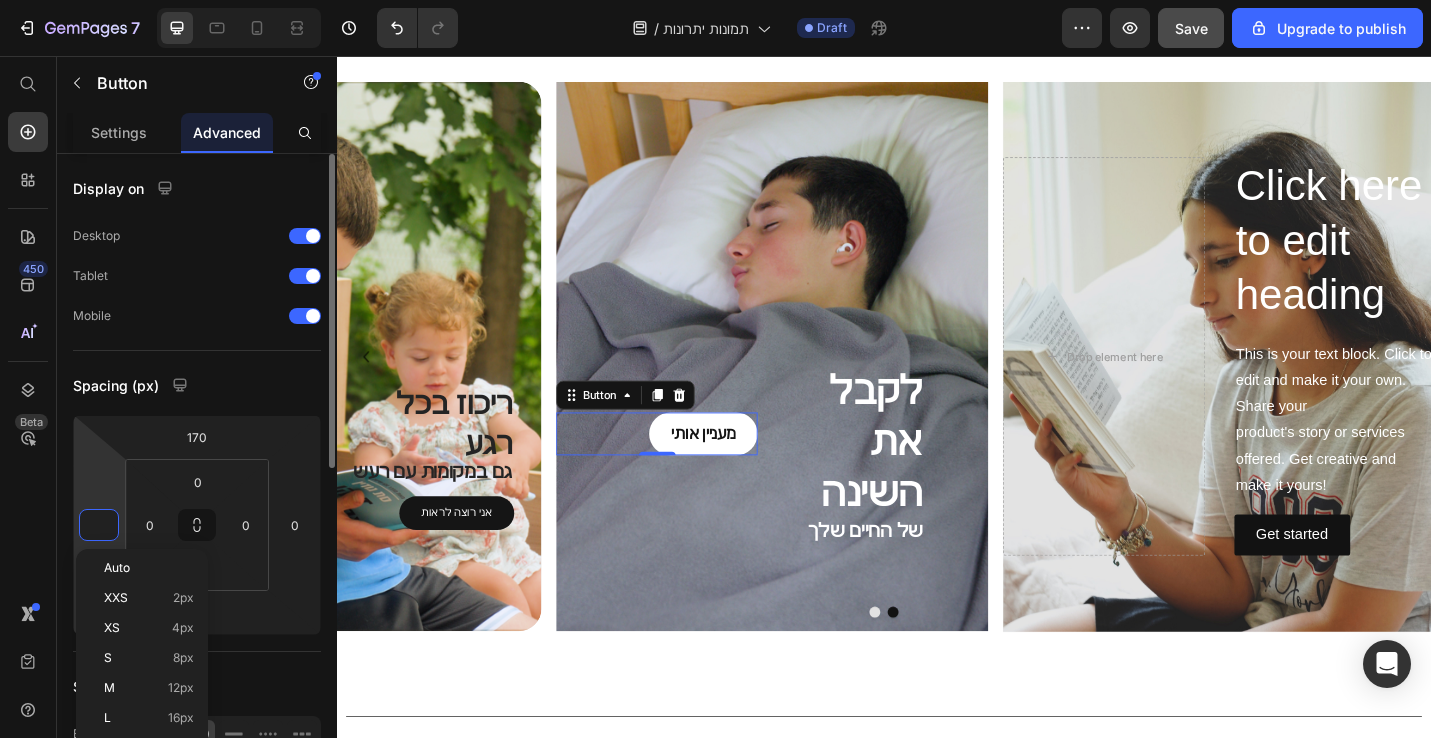 click at bounding box center (99, 525) 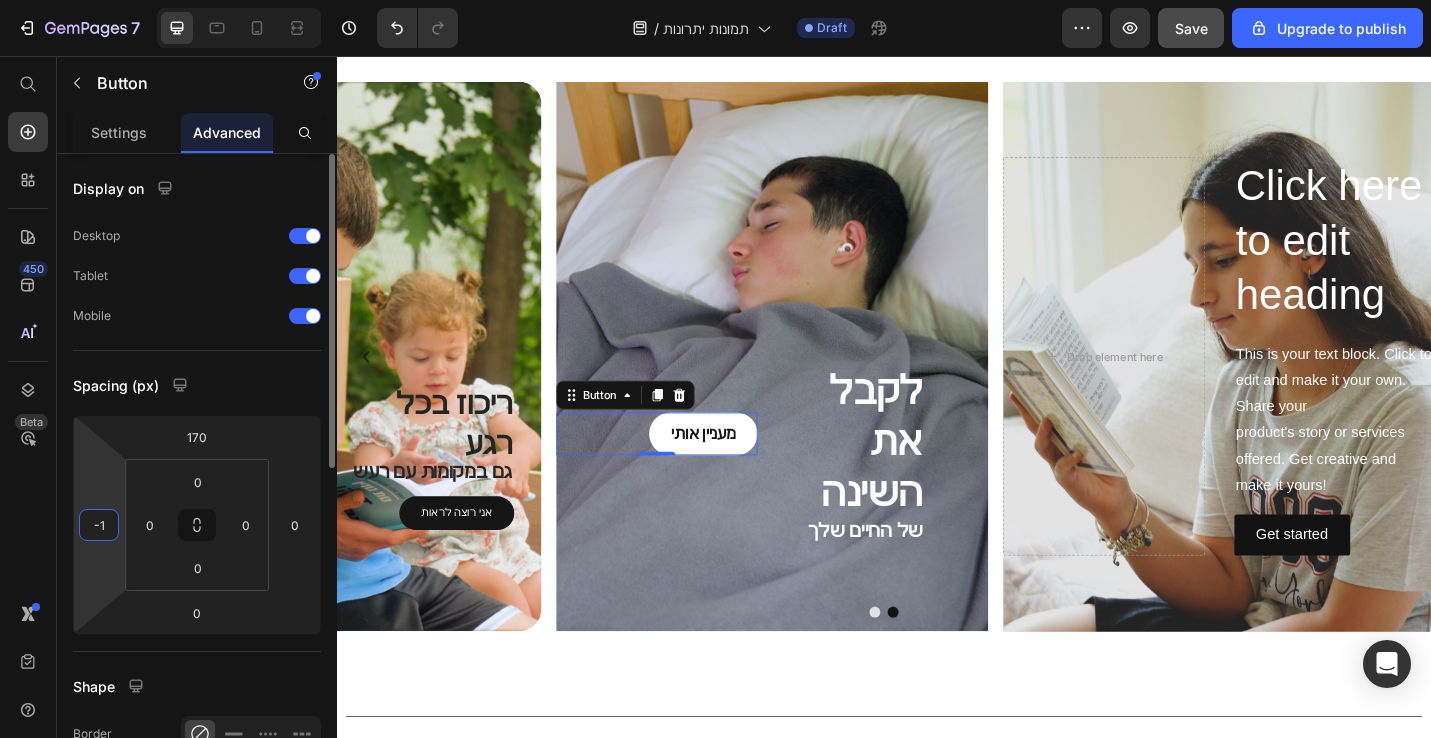 type on "-10" 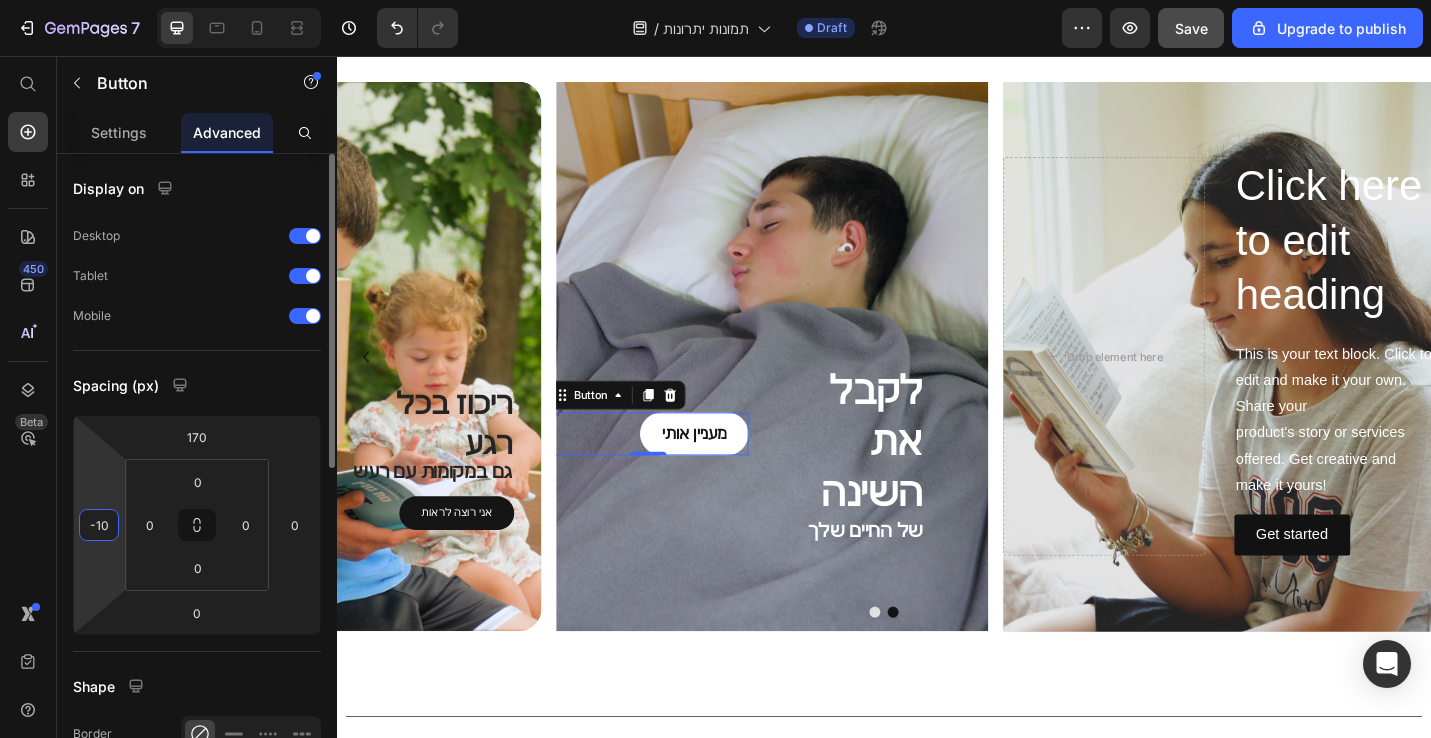 click on "-10" at bounding box center [99, 525] 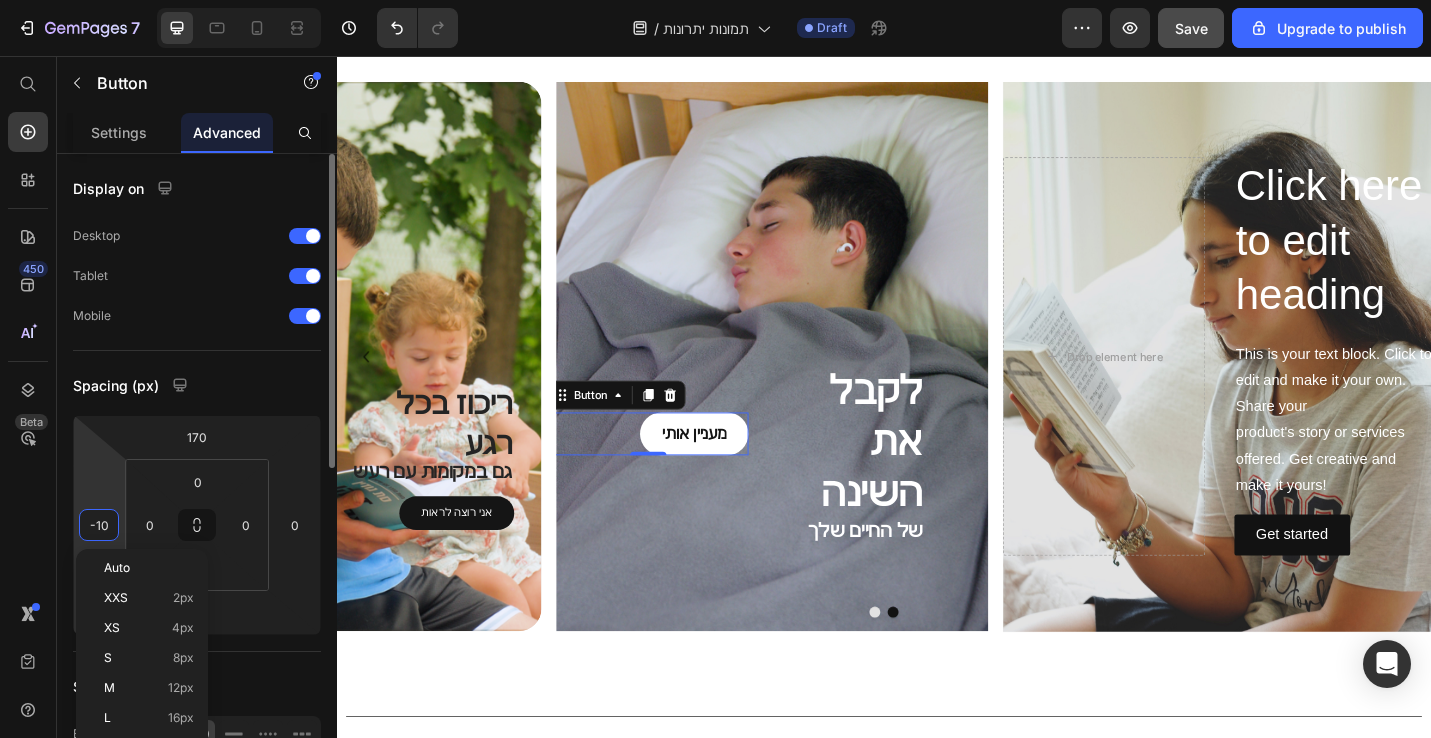 click on "-10" at bounding box center [99, 525] 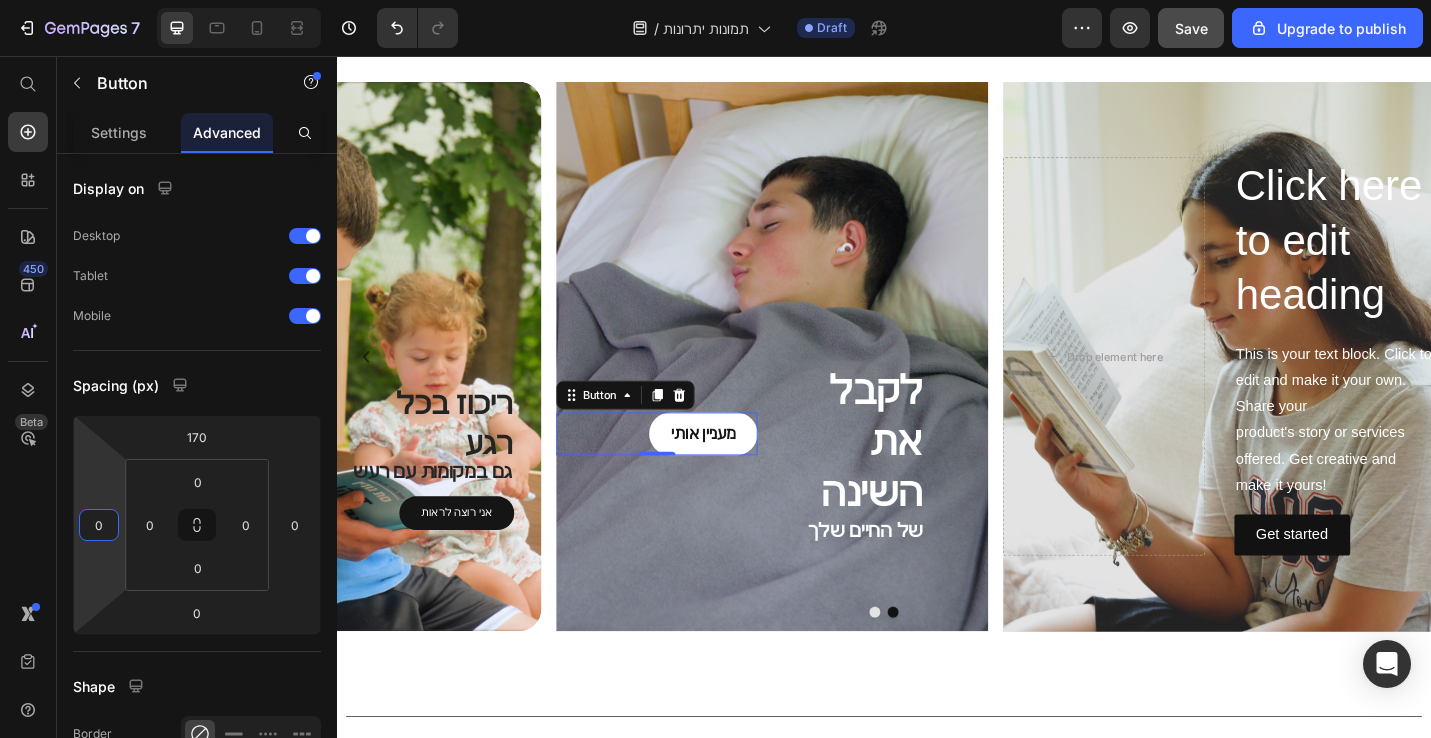 click on "7   /  תמונות יתרונות Draft Preview  Save  Upgrade to publish 450 Beta Start with Sections Elements Hero Section Product Detail Brands Trusted Badges Guarantee Product Breakdown How to use Testimonials Compare Bundle FAQs Social Proof Brand Story Product List Collection Blog List Contact Sticky Add to Cart Custom Footer Browse Library 450 Layout
Row
Row
Row
Row Text
Heading
Text Block Button
Button
Button
Sticky Back to top Media
Image
Image" at bounding box center [715, 0] 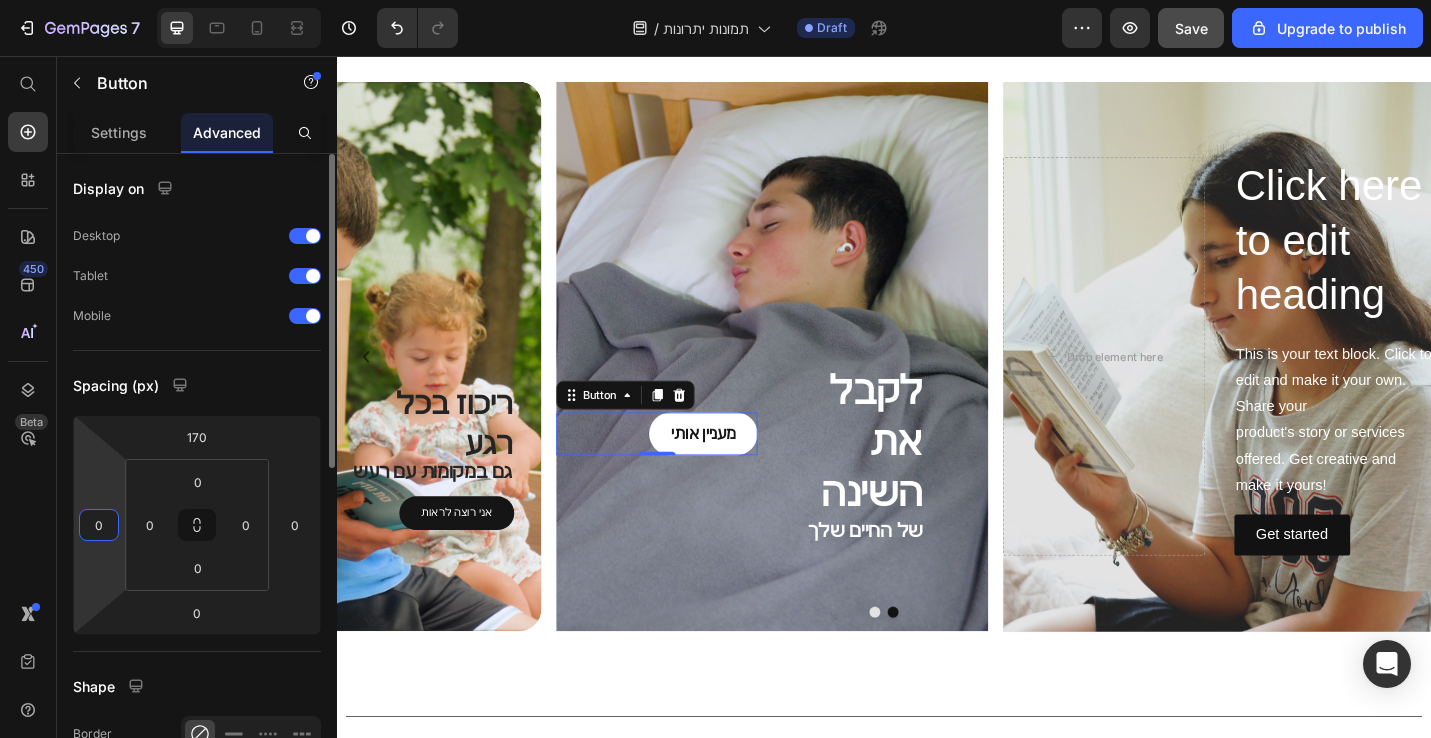 click on "0" at bounding box center (99, 525) 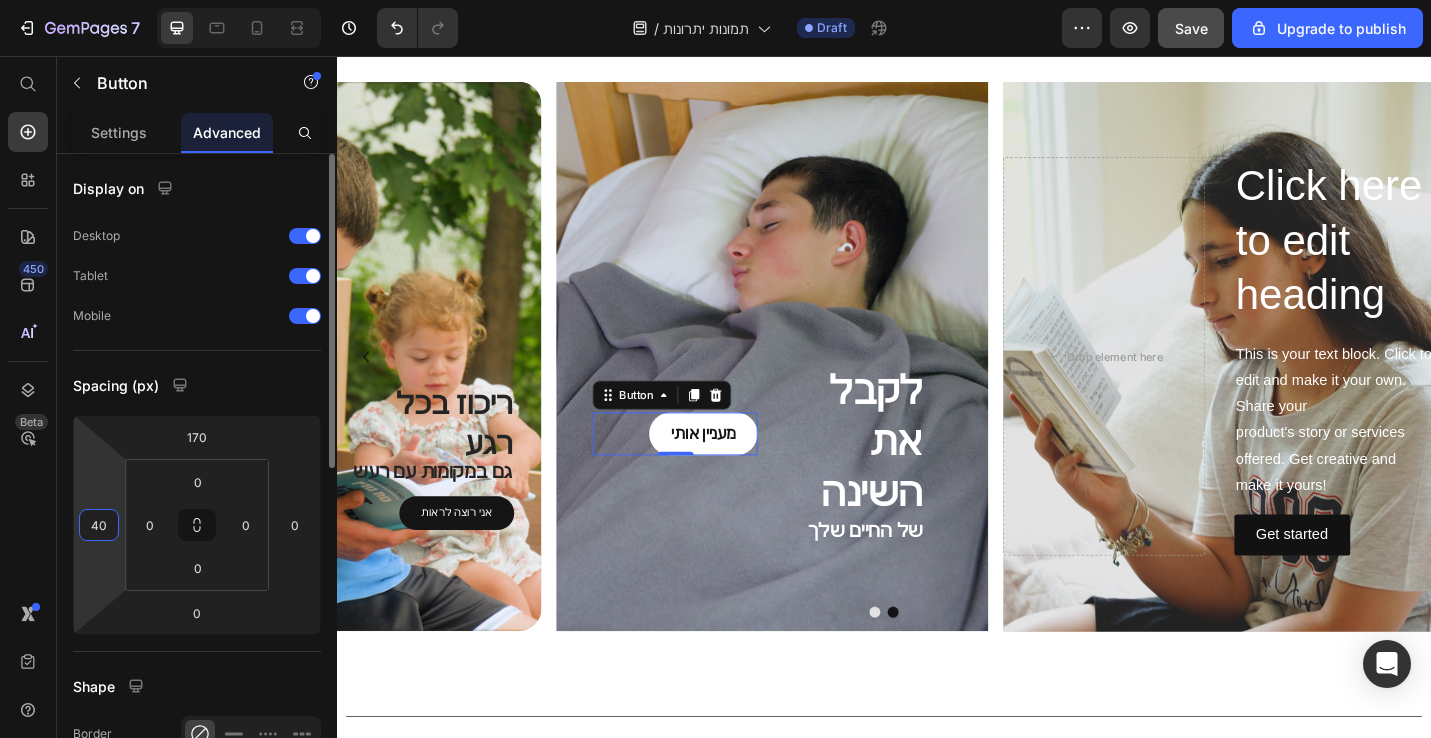 click on "40" at bounding box center [99, 525] 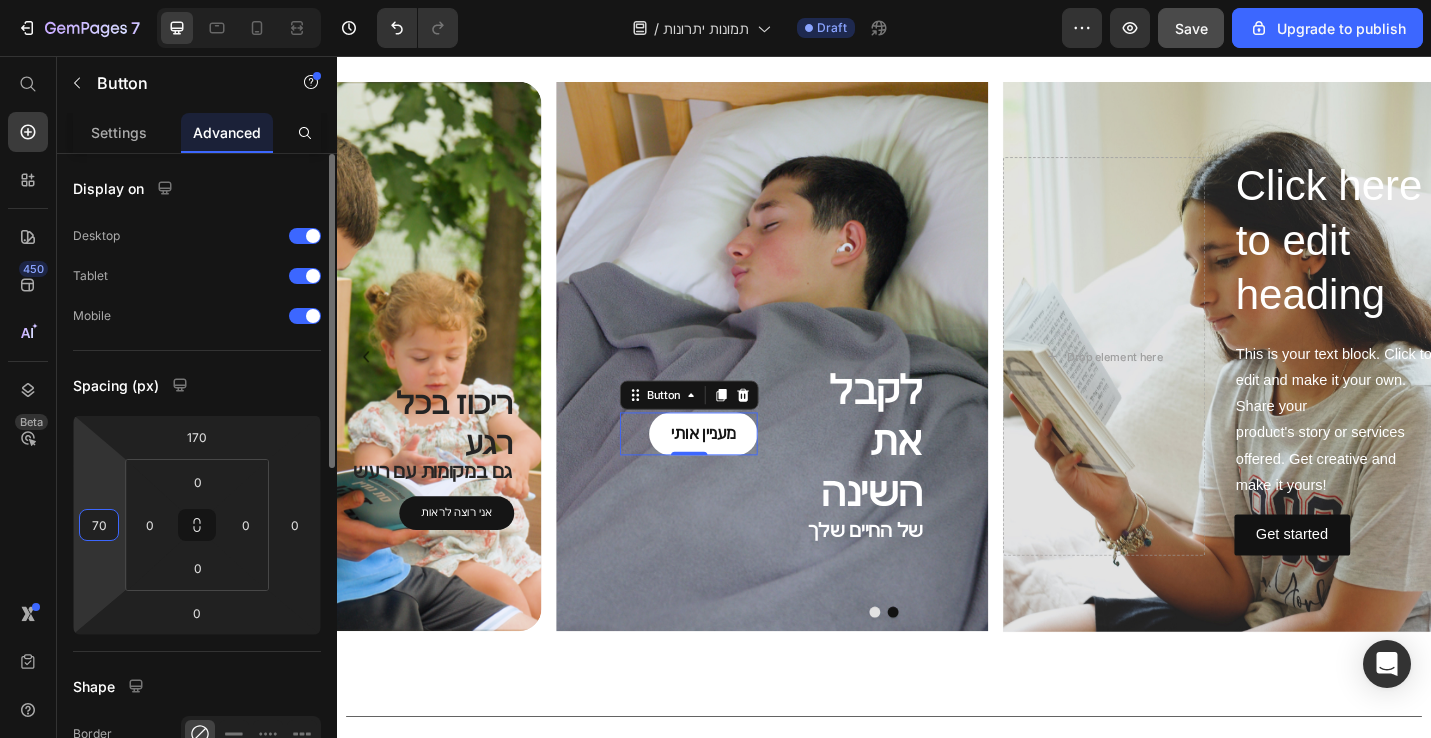 click on "7   /  תמונות יתרונות Draft Preview  Save  Upgrade to publish 450 Beta Start with Sections Elements Hero Section Product Detail Brands Trusted Badges Guarantee Product Breakdown How to use Testimonials Compare Bundle FAQs Social Proof Brand Story Product List Collection Blog List Contact Sticky Add to Cart Custom Footer Browse Library 450 Layout
Row
Row
Row
Row Text
Heading
Text Block Button
Button
Button
Sticky Back to top Media
Image
Image" at bounding box center (715, 0) 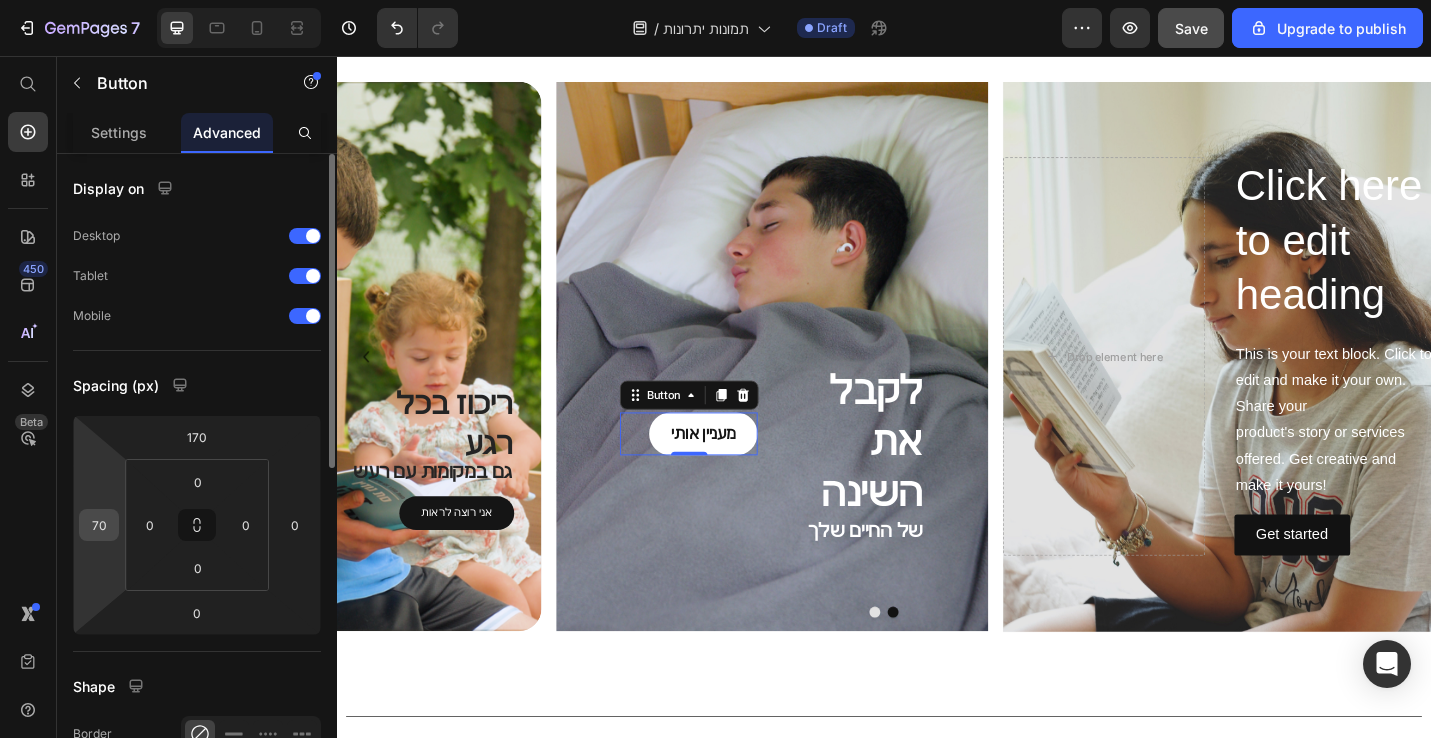 click on "70" at bounding box center [99, 525] 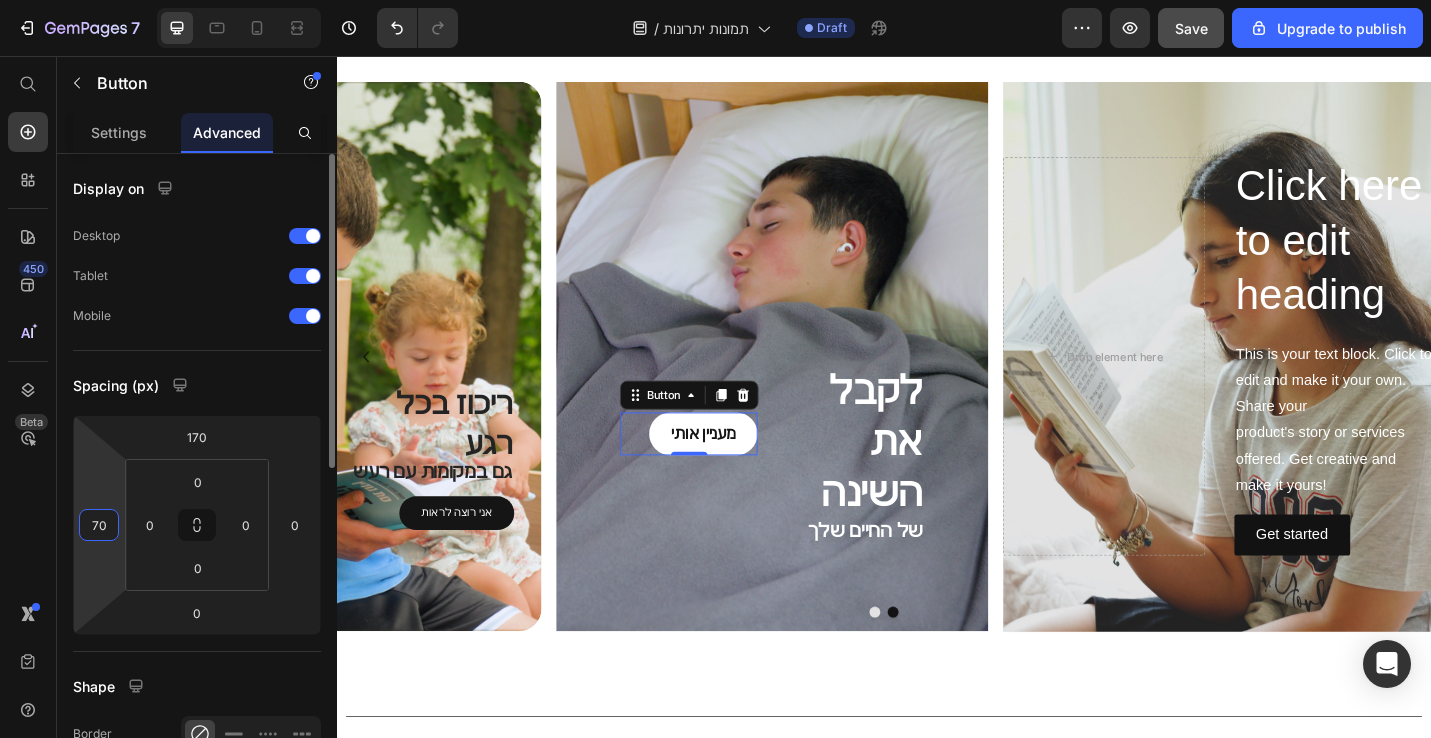 click on "70" at bounding box center (99, 525) 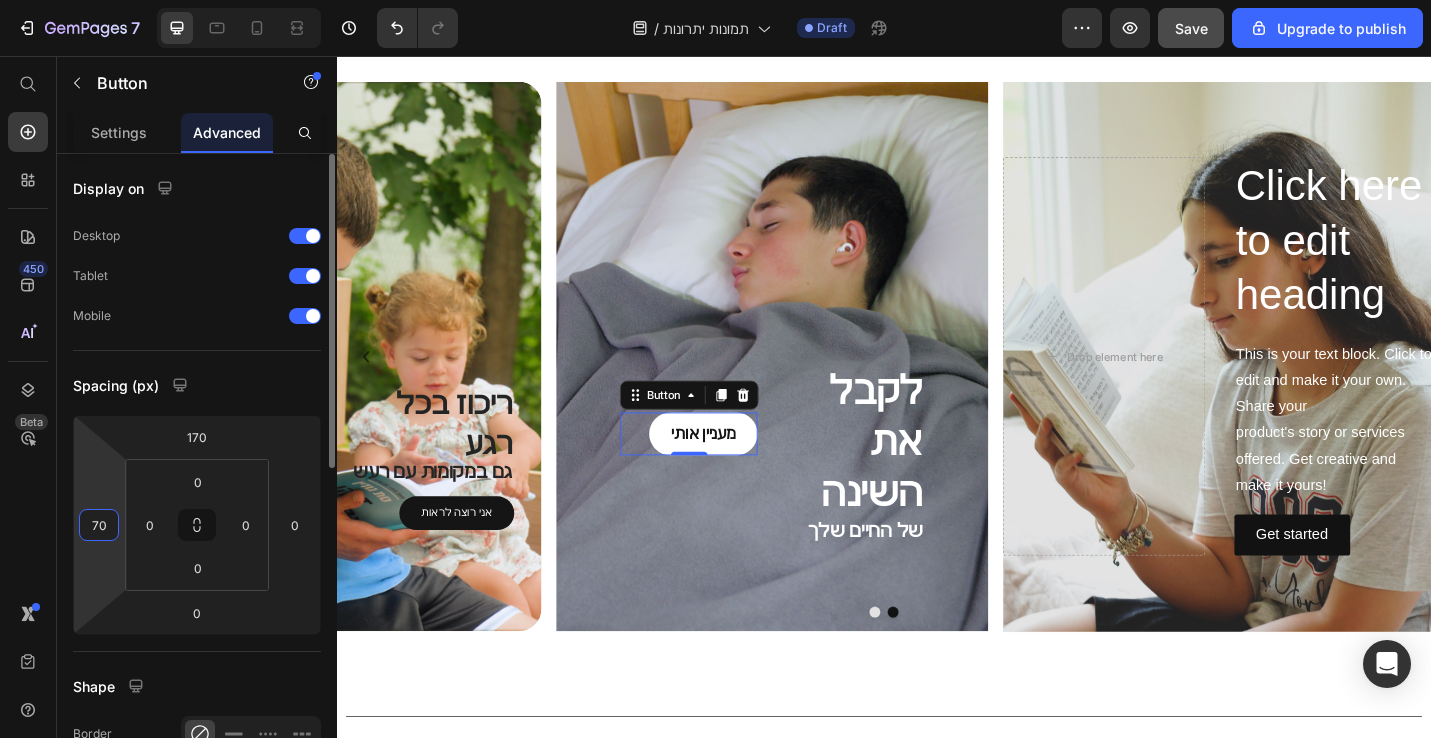 click on "70" at bounding box center [99, 525] 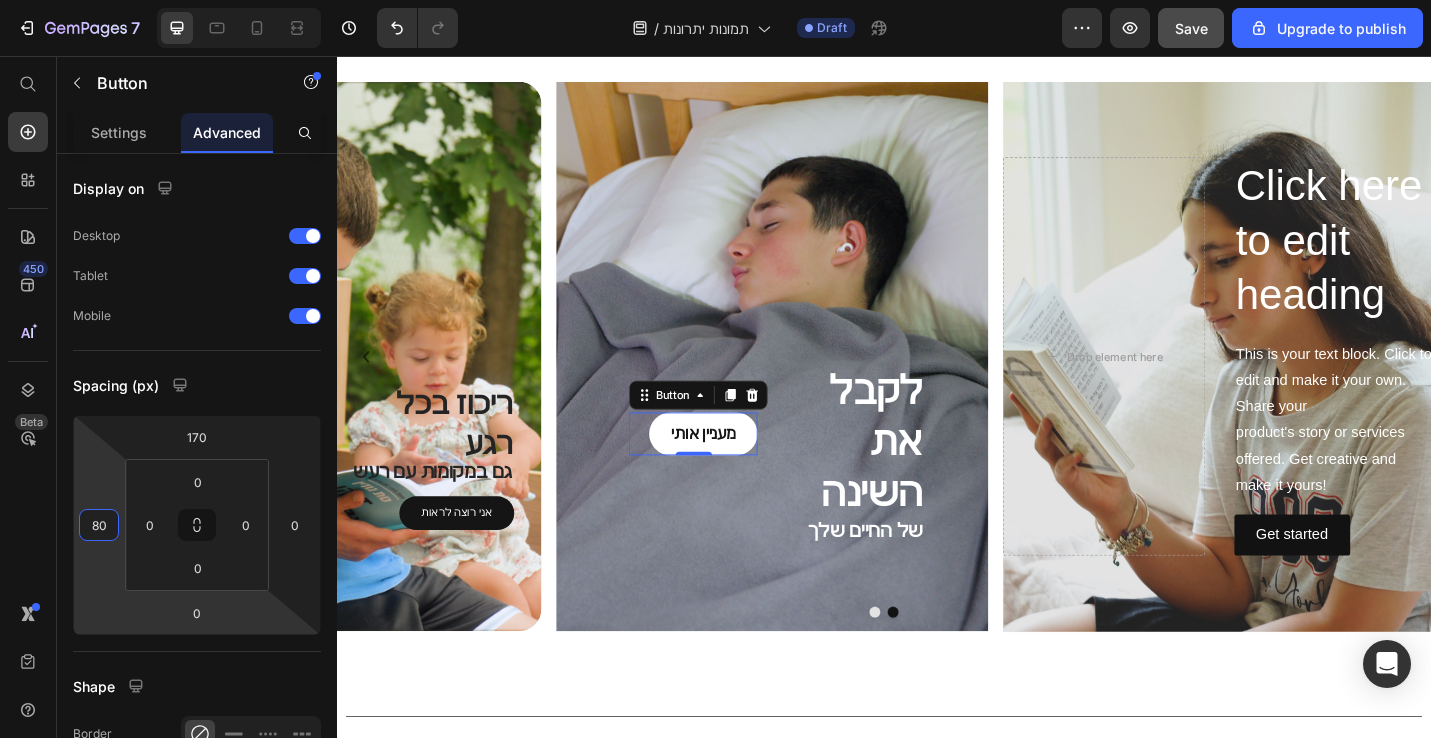 type on "80" 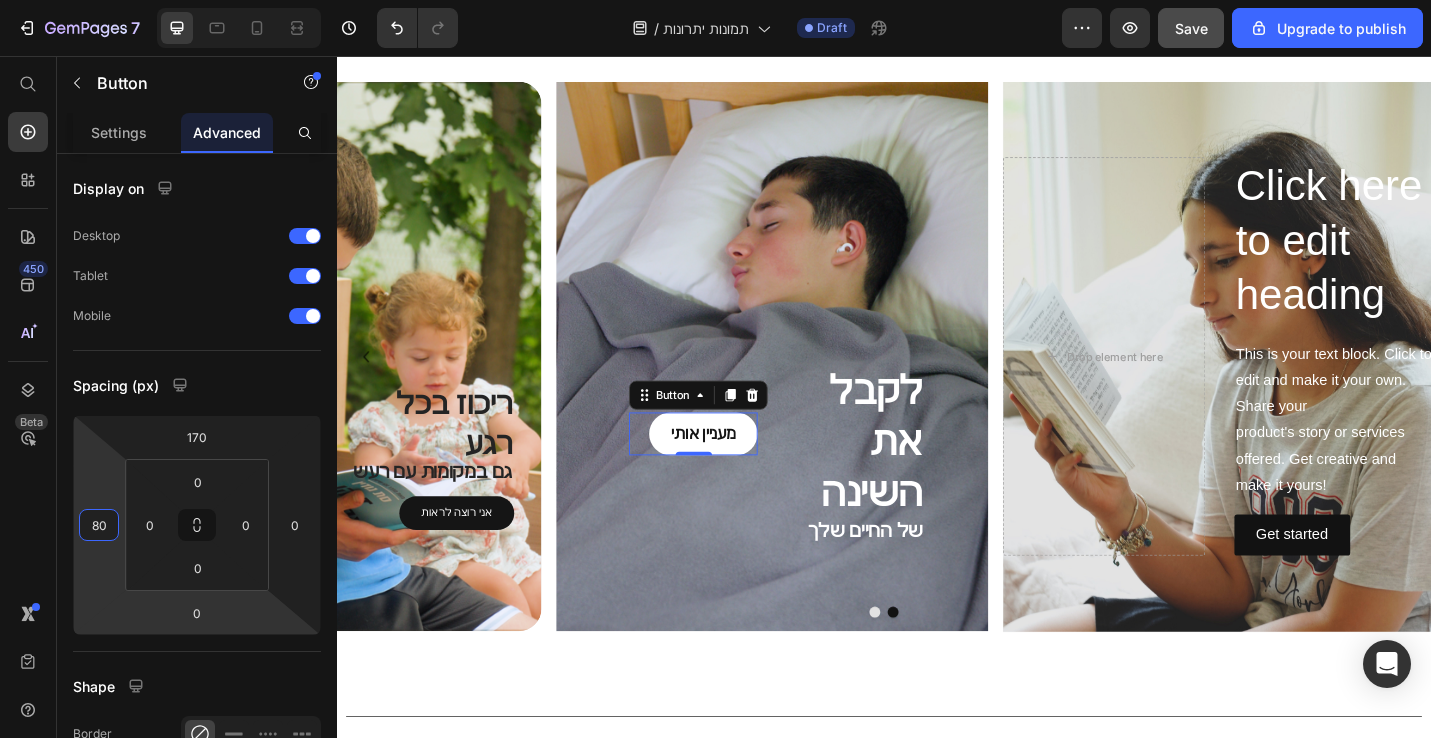 click on "7   /  תמונות יתרונות Draft Preview  Save  Upgrade to publish 450 Beta Start with Sections Elements Hero Section Product Detail Brands Trusted Badges Guarantee Product Breakdown How to use Testimonials Compare Bundle FAQs Social Proof Brand Story Product List Collection Blog List Contact Sticky Add to Cart Custom Footer Browse Library 450 Layout
Row
Row
Row
Row Text
Heading
Text Block Button
Button
Button
Sticky Back to top Media
Image
Image" at bounding box center (715, 0) 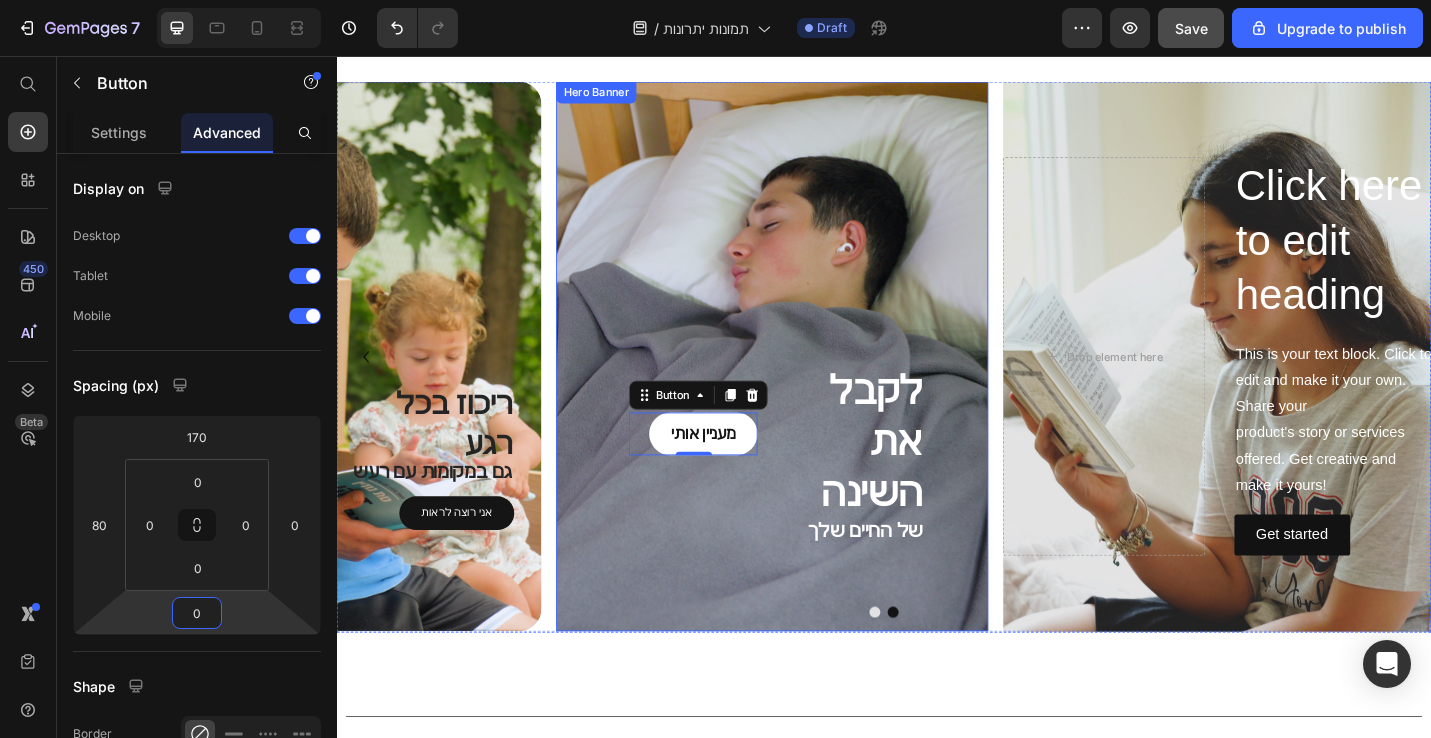 click on "מעניין אותי Button   0" at bounding box center (688, 386) 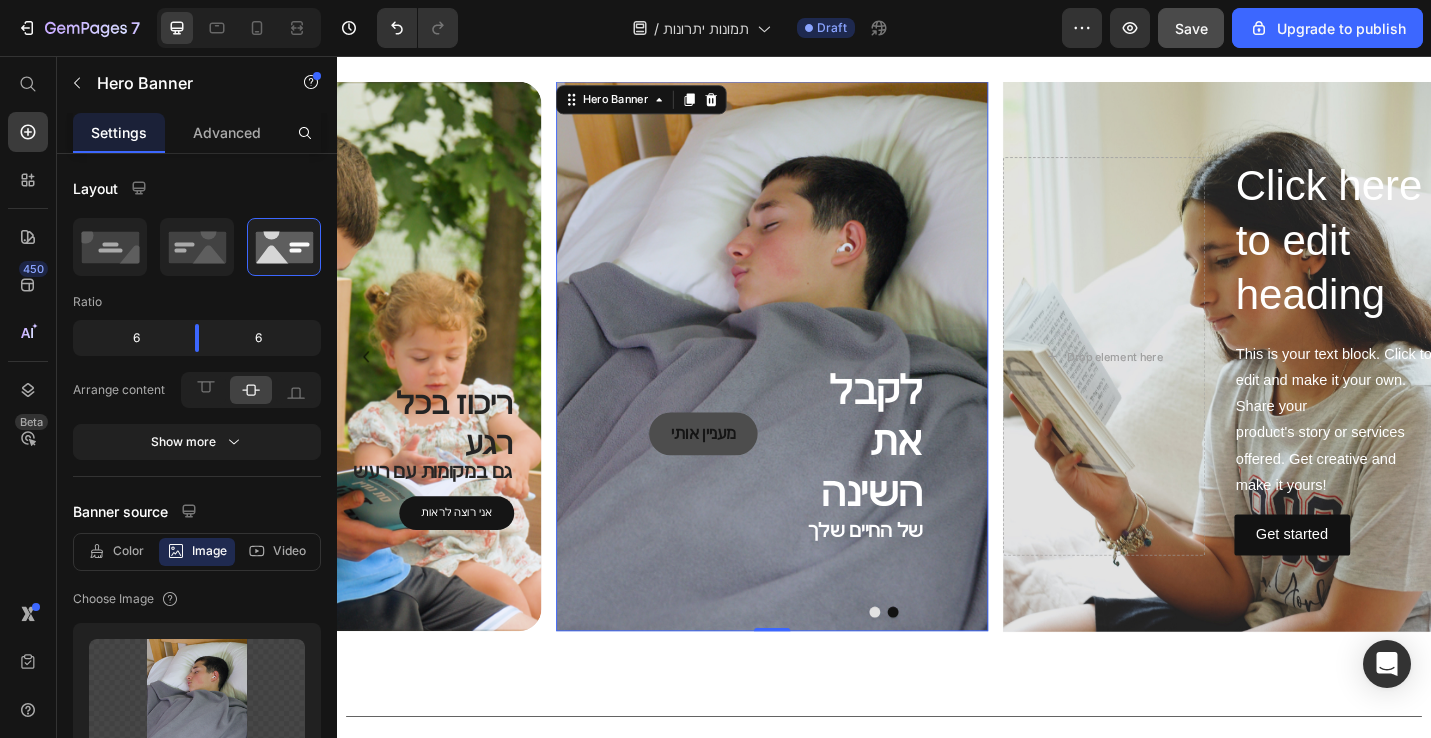 click on "מעניין אותי" at bounding box center (739, 470) 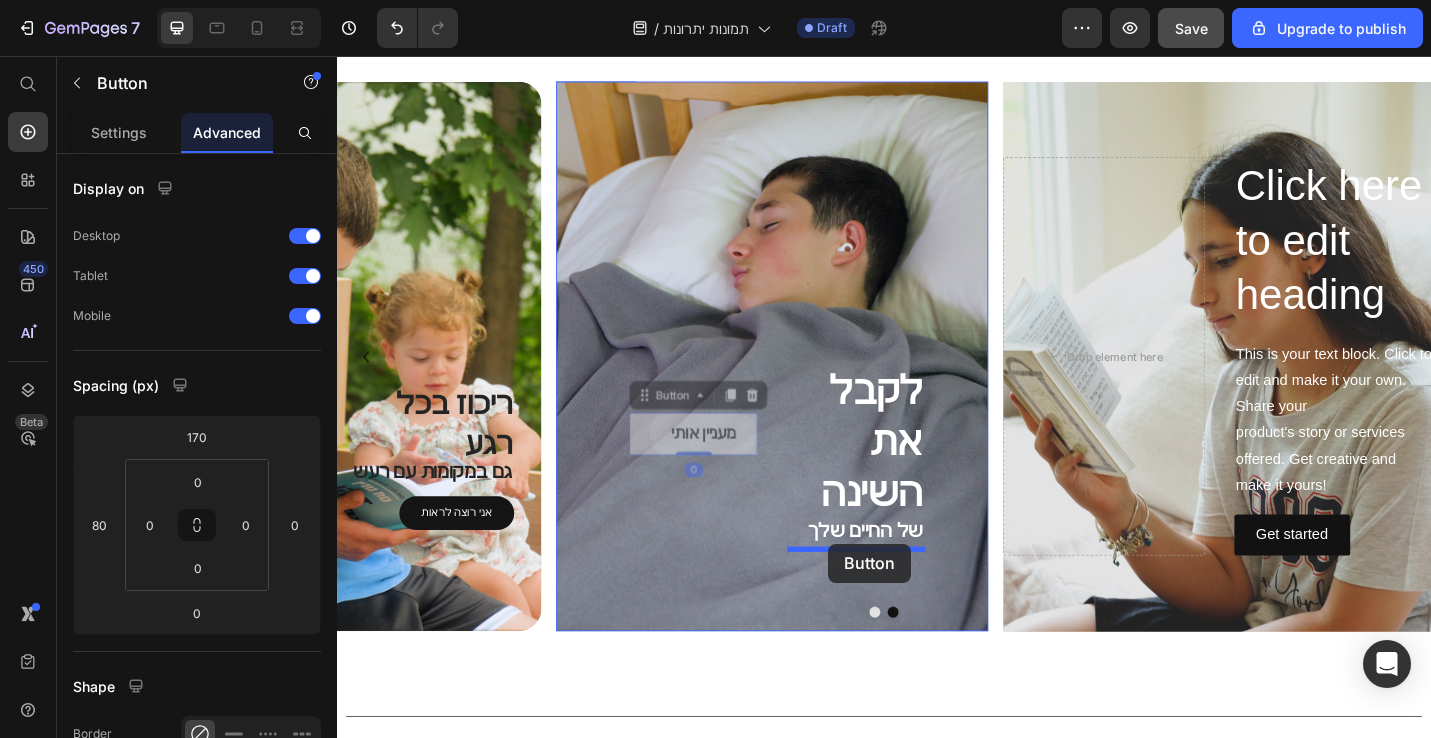 drag, startPoint x: 669, startPoint y: 426, endPoint x: 876, endPoint y: 590, distance: 264.09277 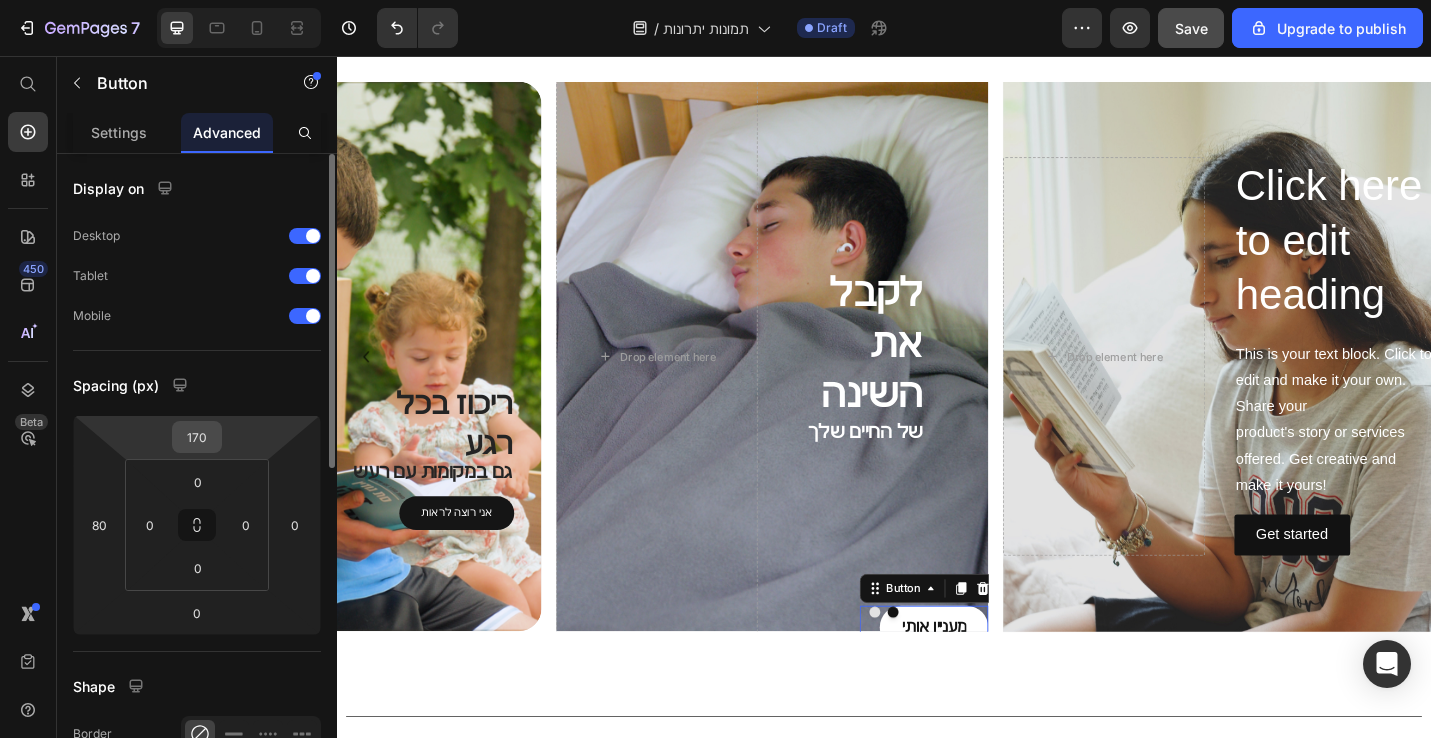 click on "170" at bounding box center [197, 437] 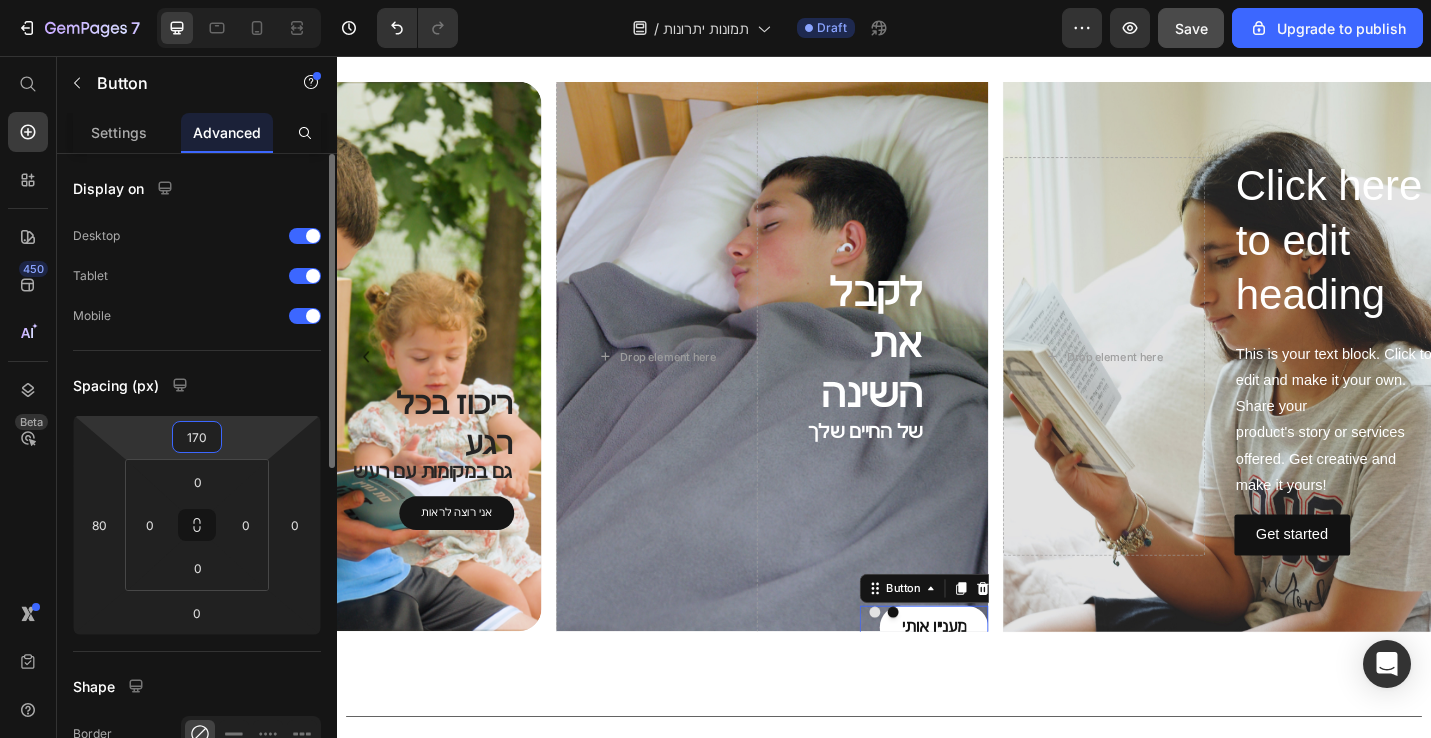 click on "170" at bounding box center (197, 437) 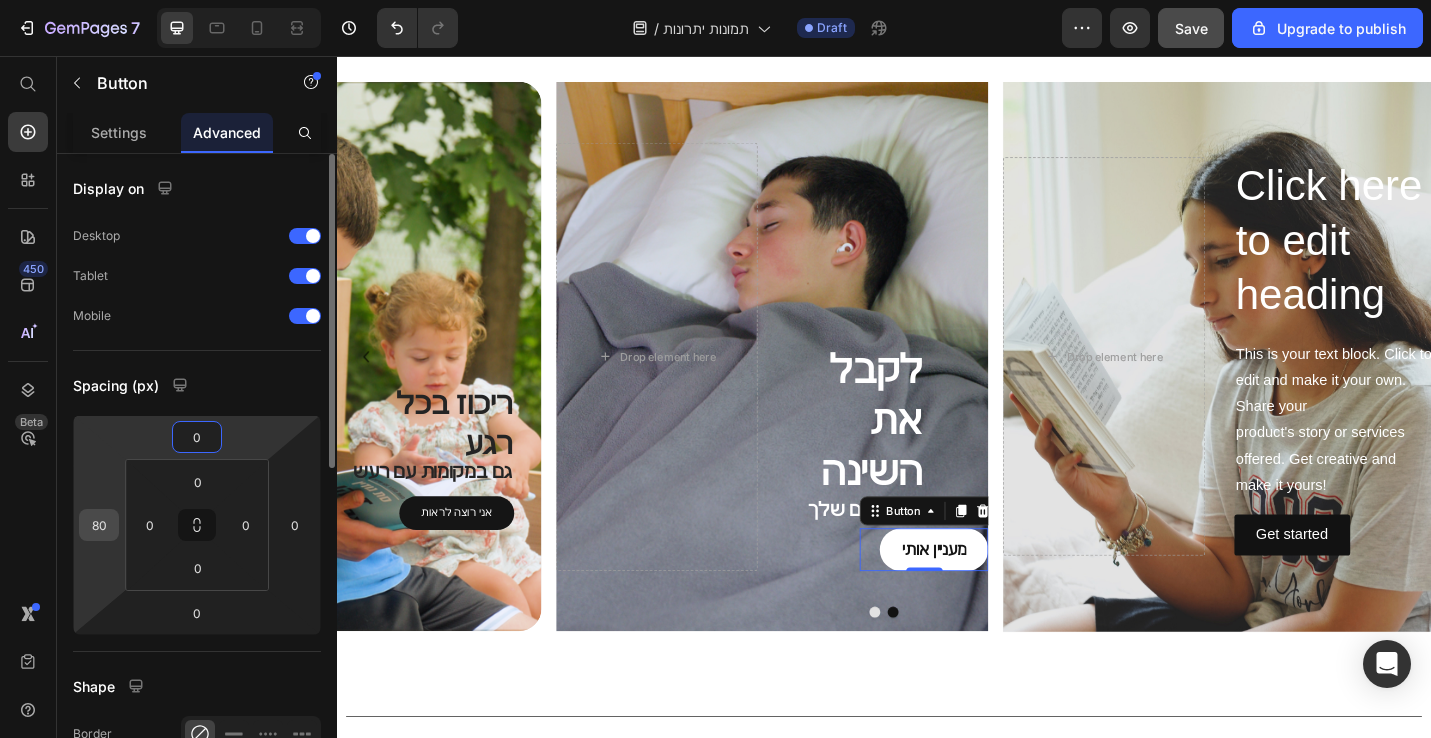 type on "0" 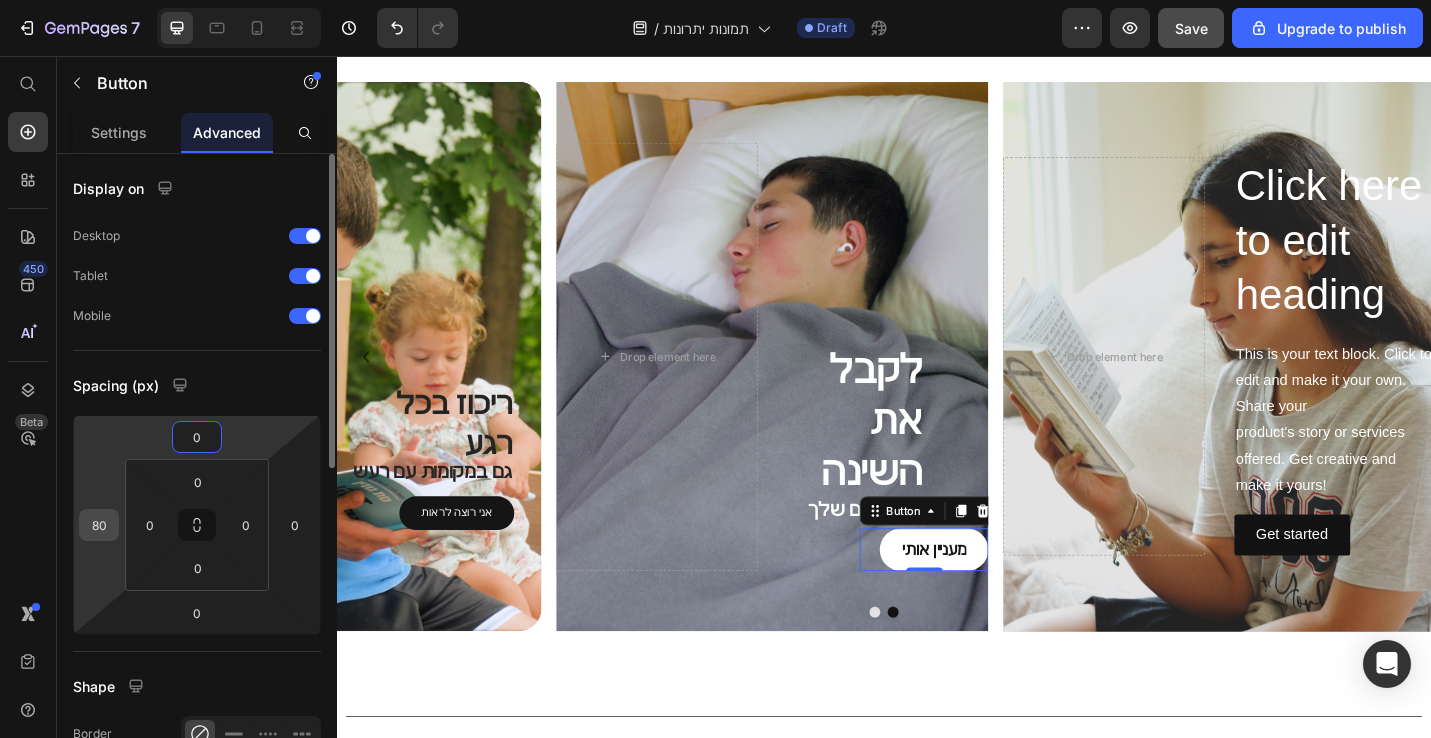click on "80" at bounding box center [99, 525] 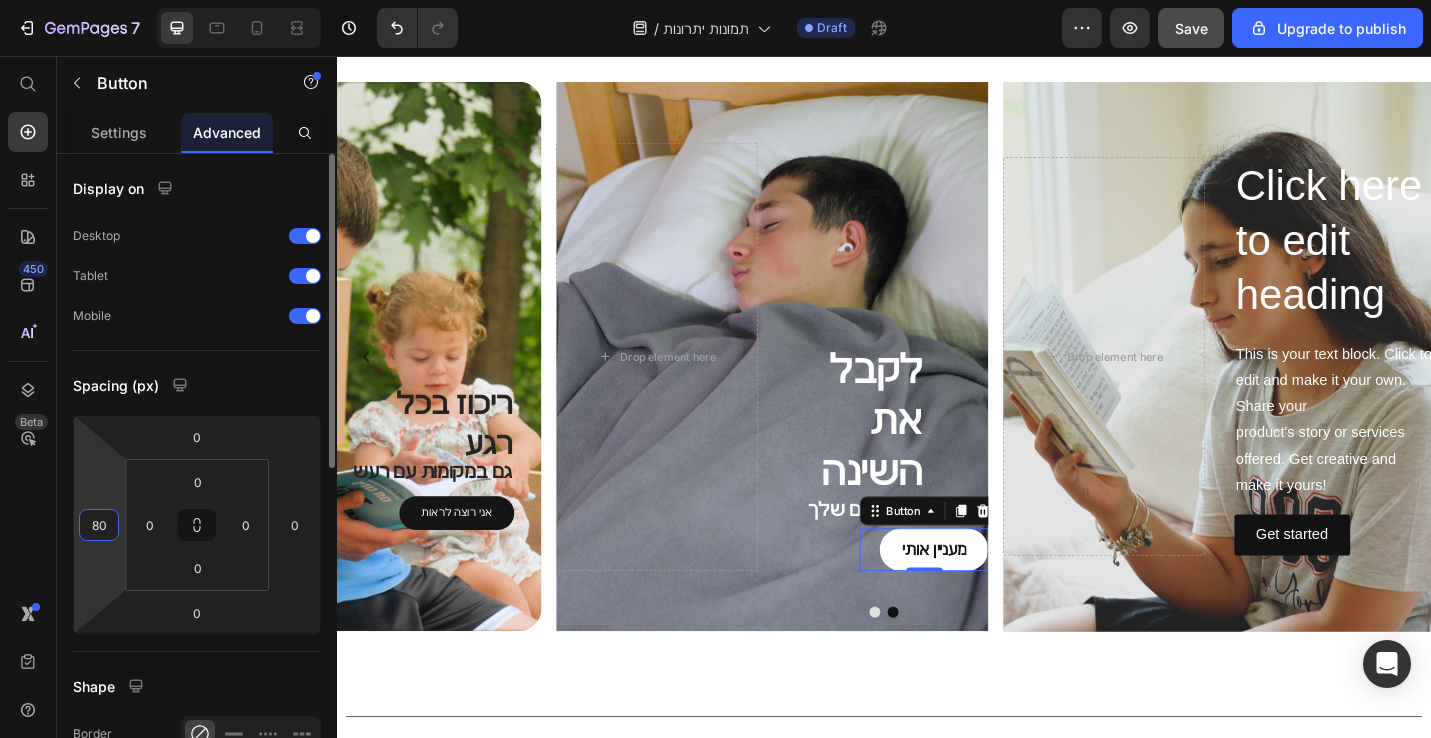 click on "80" at bounding box center (99, 525) 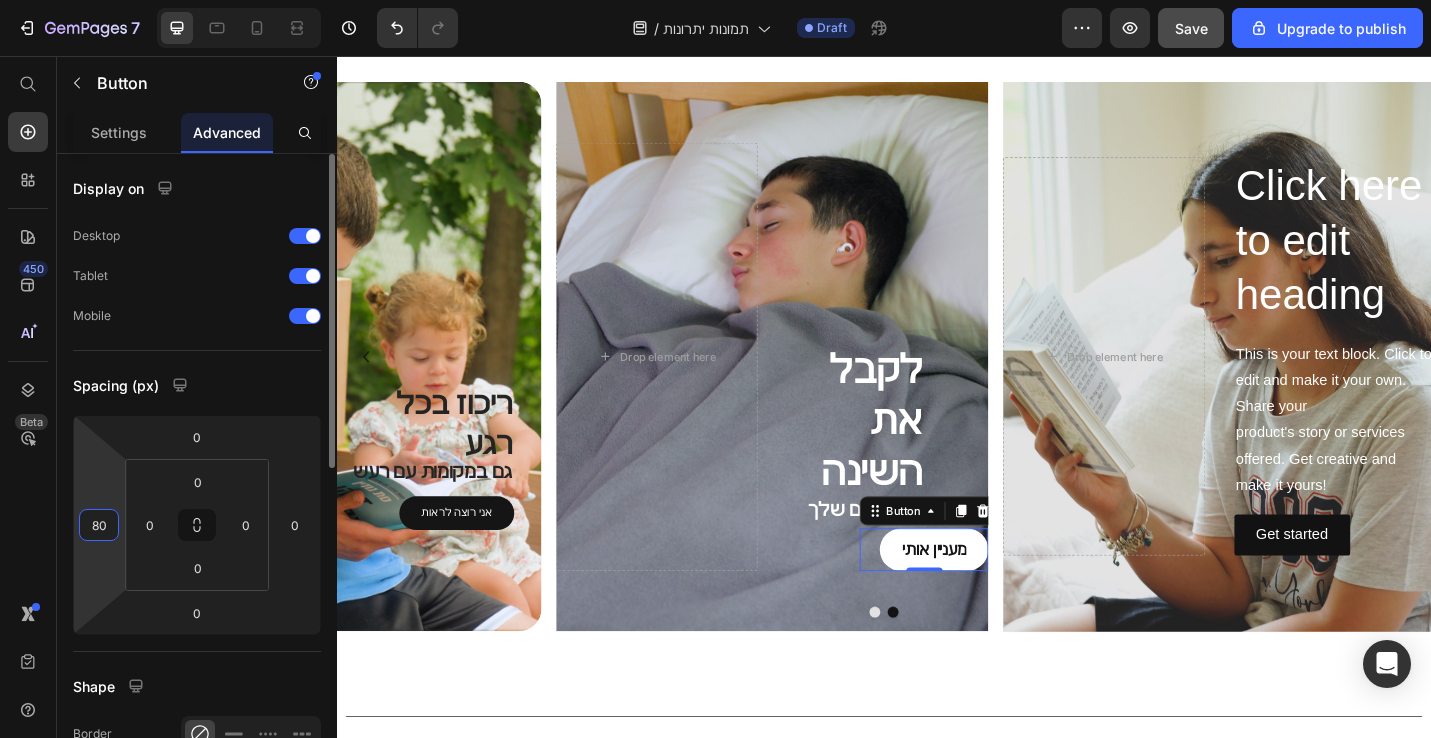 type on "0" 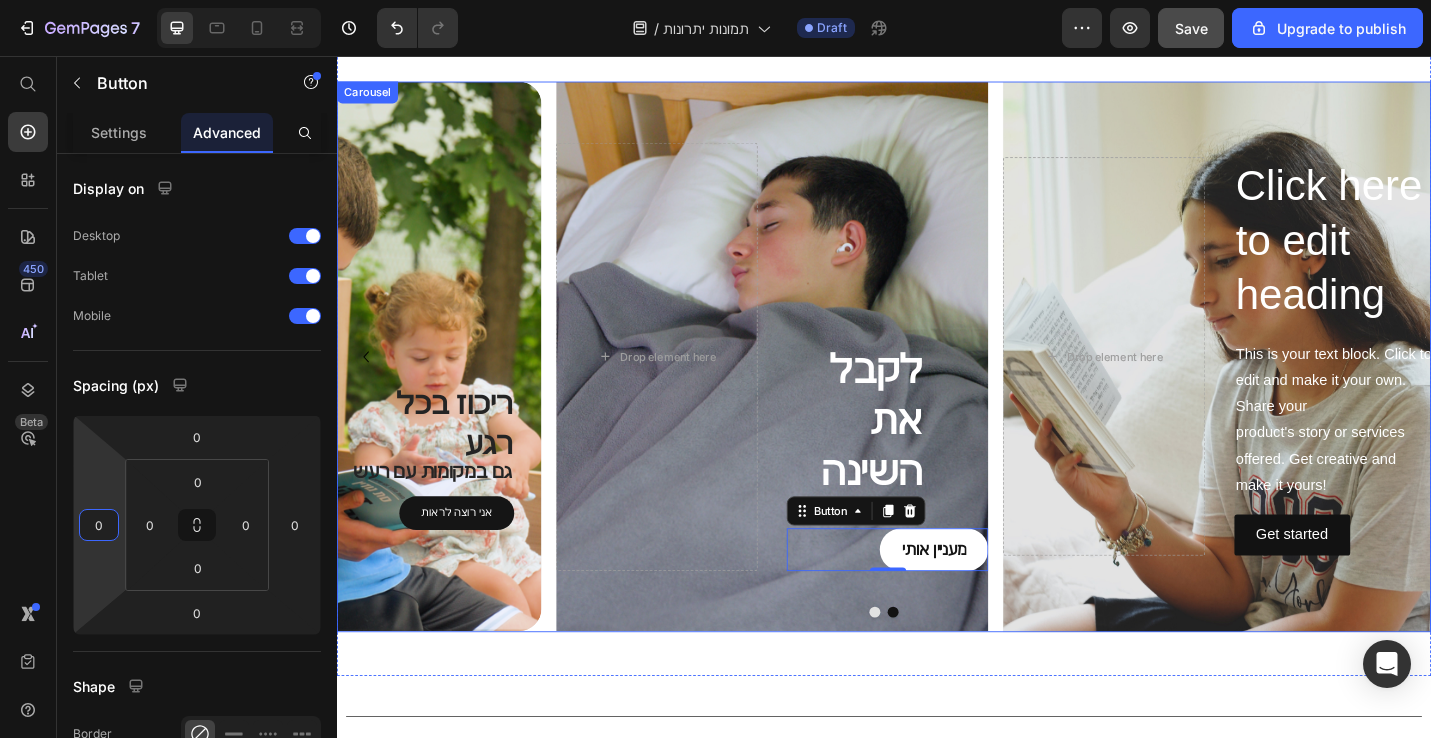 click at bounding box center (937, 666) 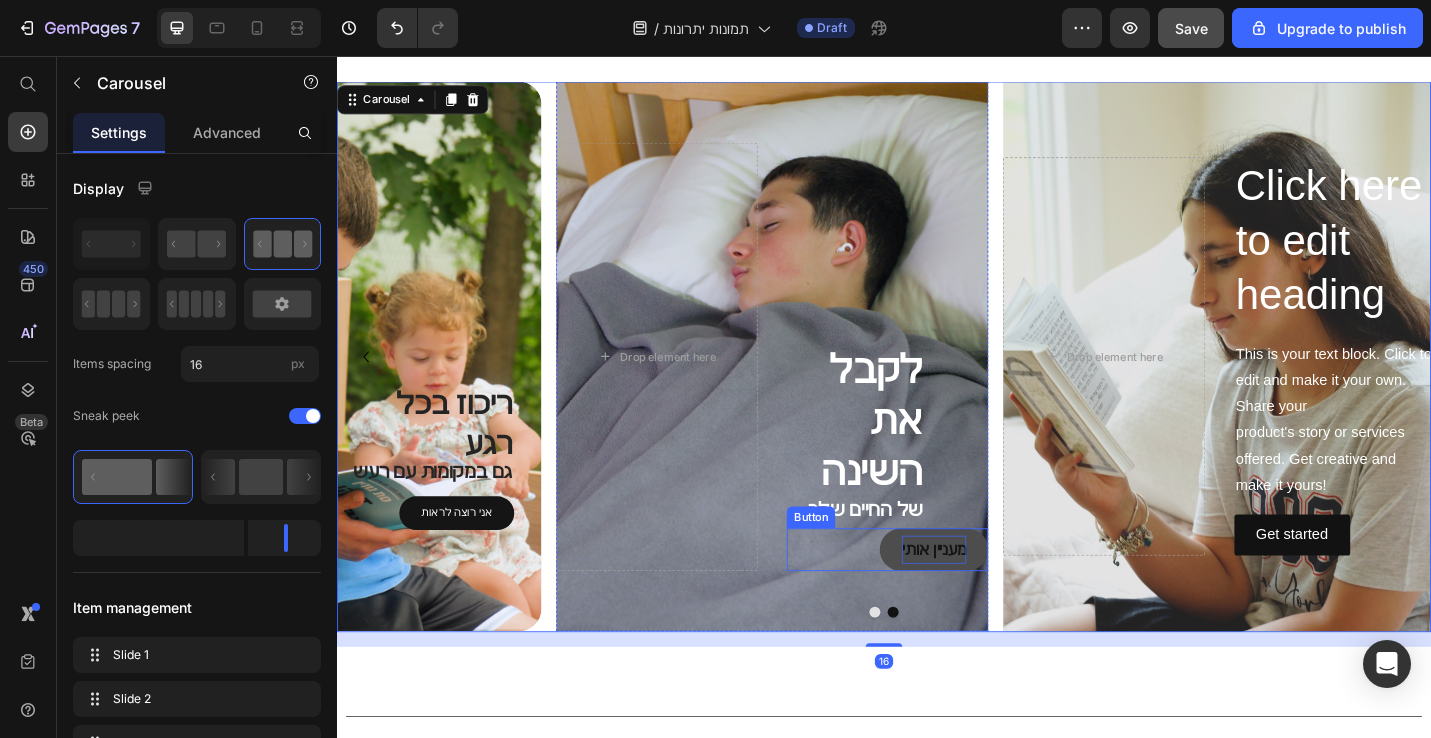 click on "מעניין אותי" at bounding box center (992, 597) 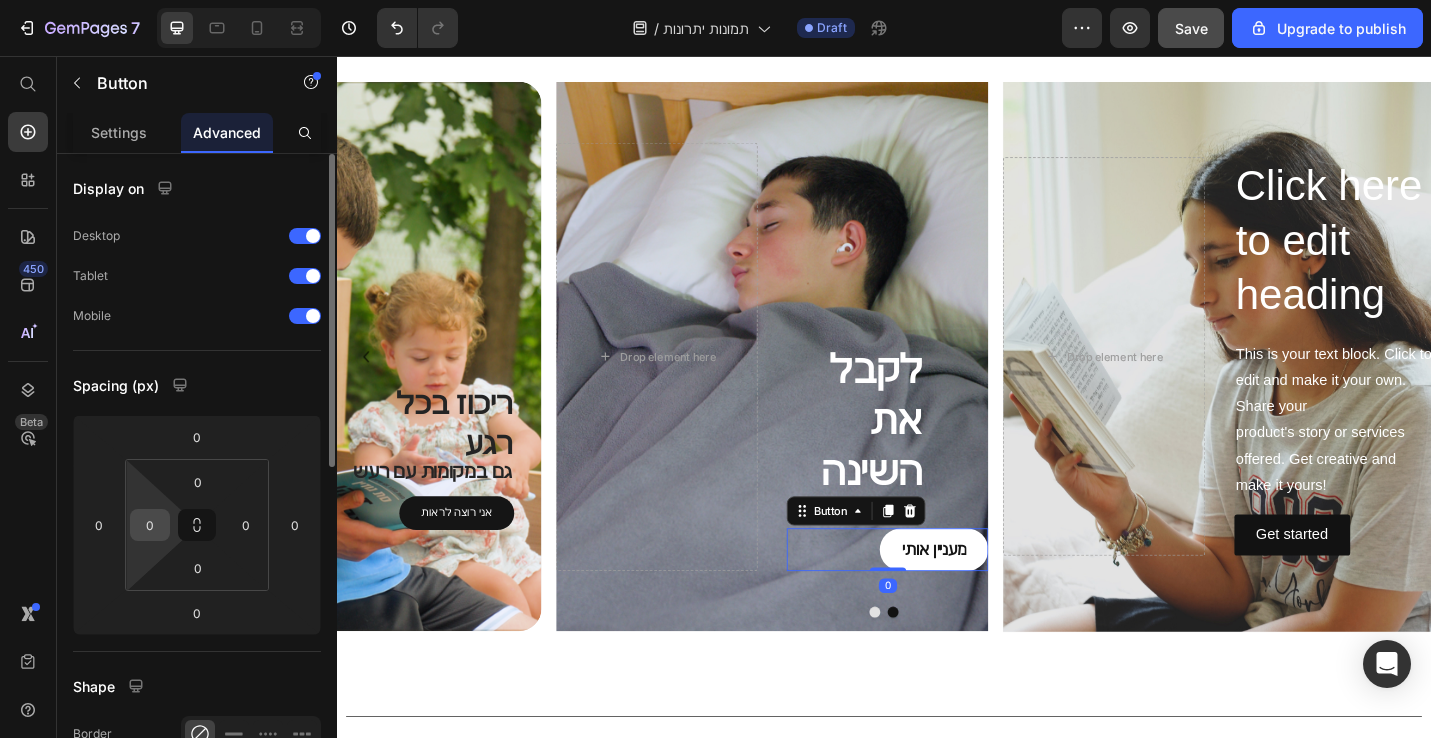 click on "0" at bounding box center (150, 525) 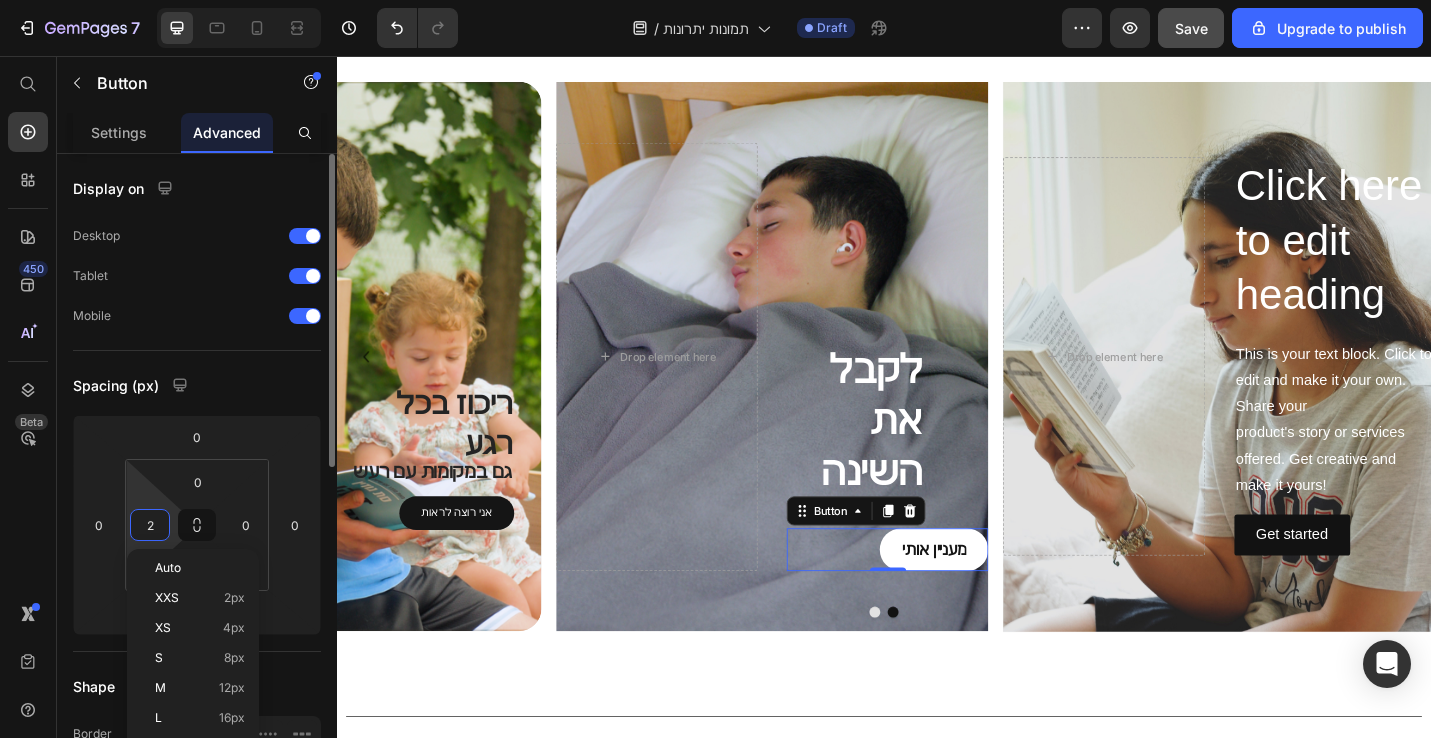type on "20" 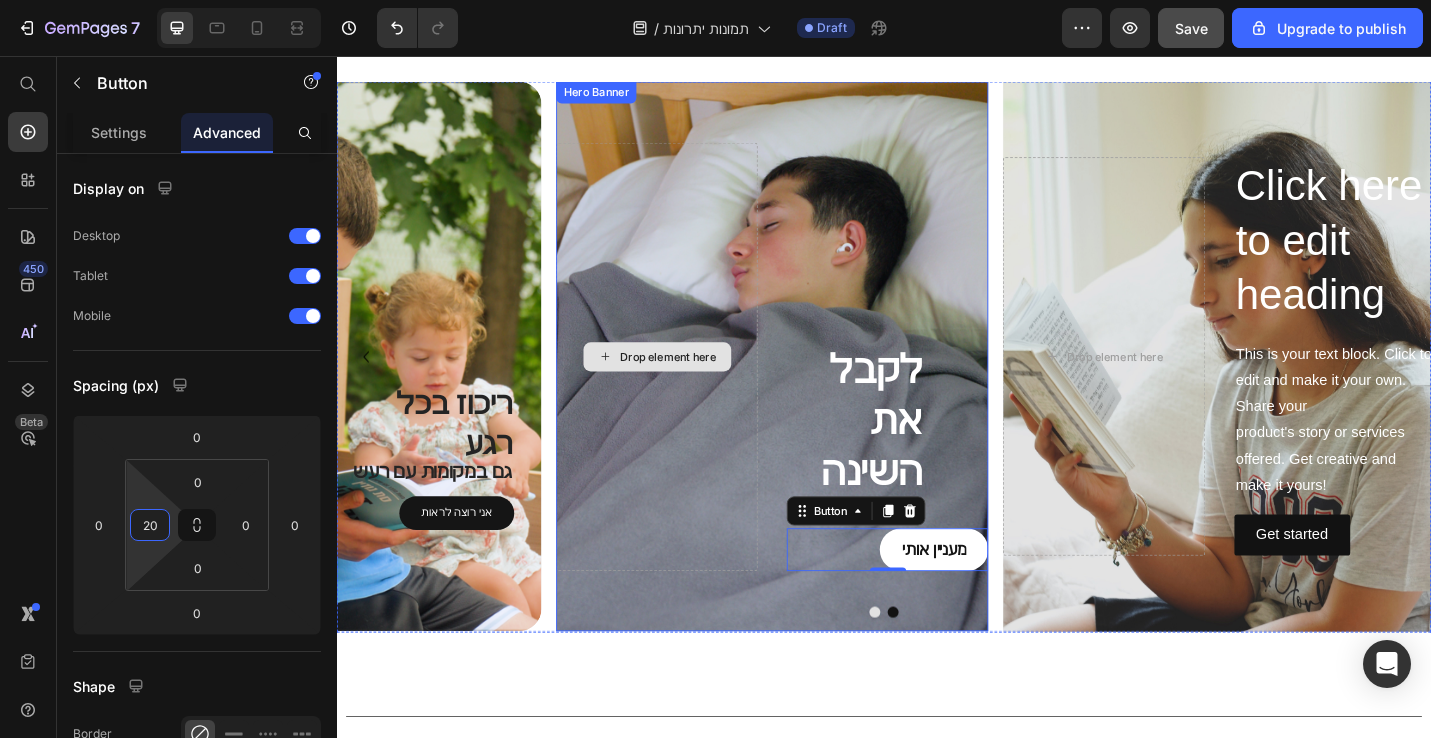click on "Title Line Section 2" at bounding box center (937, 788) 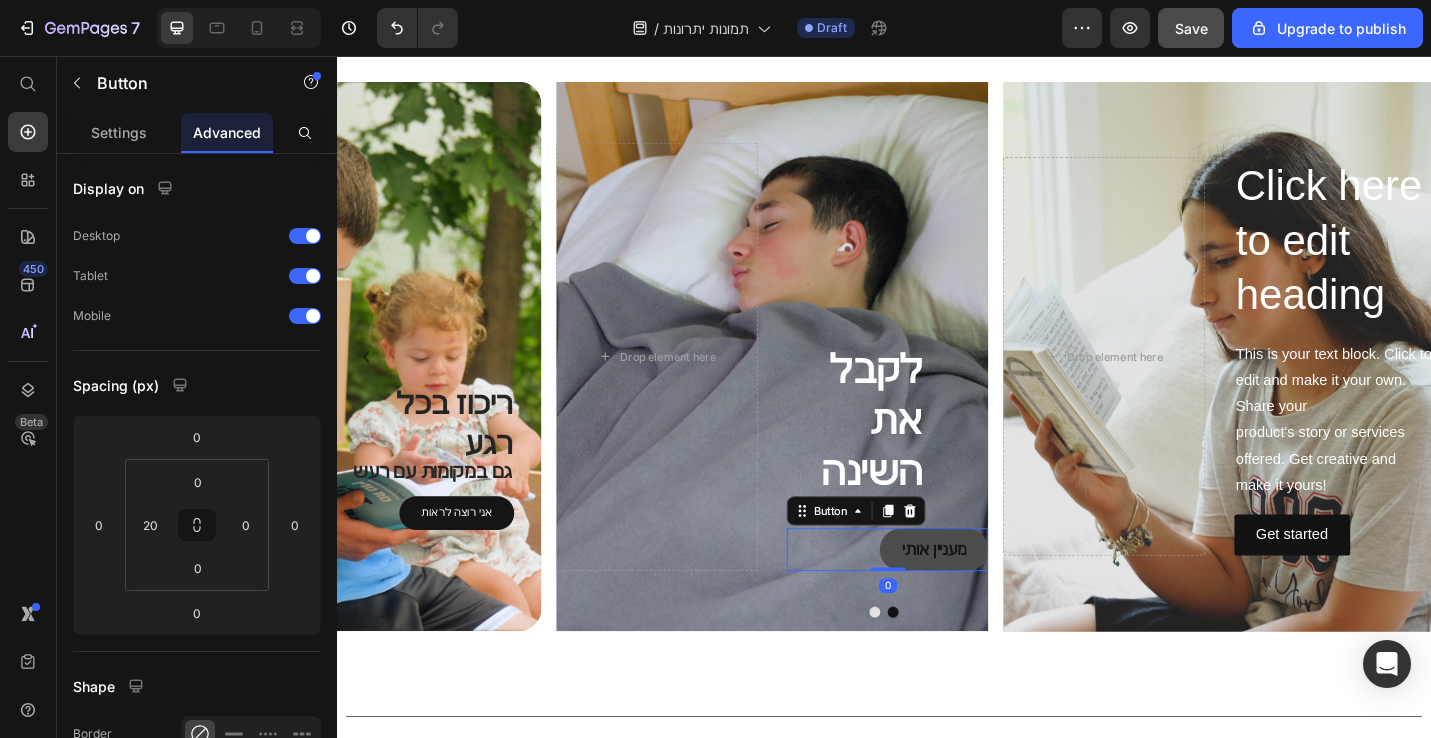 click on "מעניין אותי" at bounding box center (992, 597) 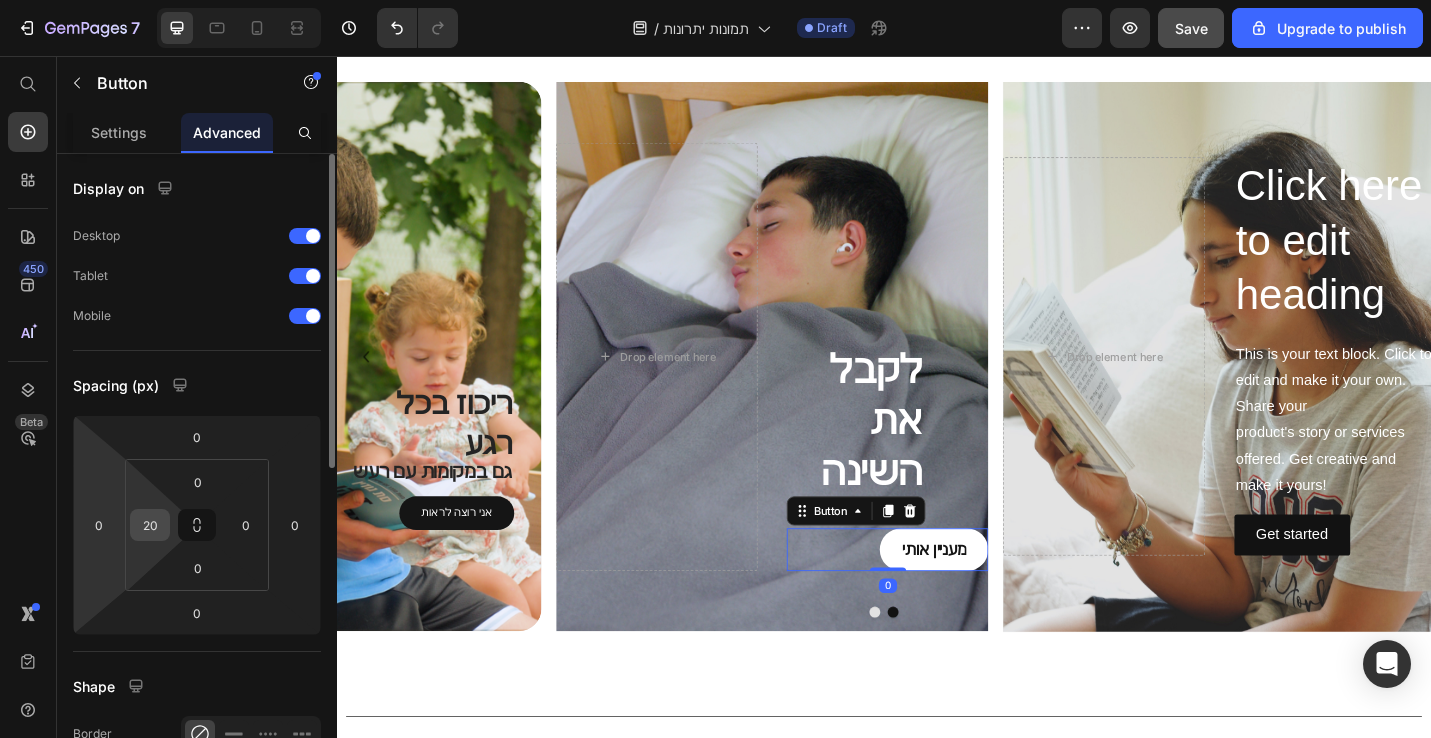 click on "20" at bounding box center (150, 525) 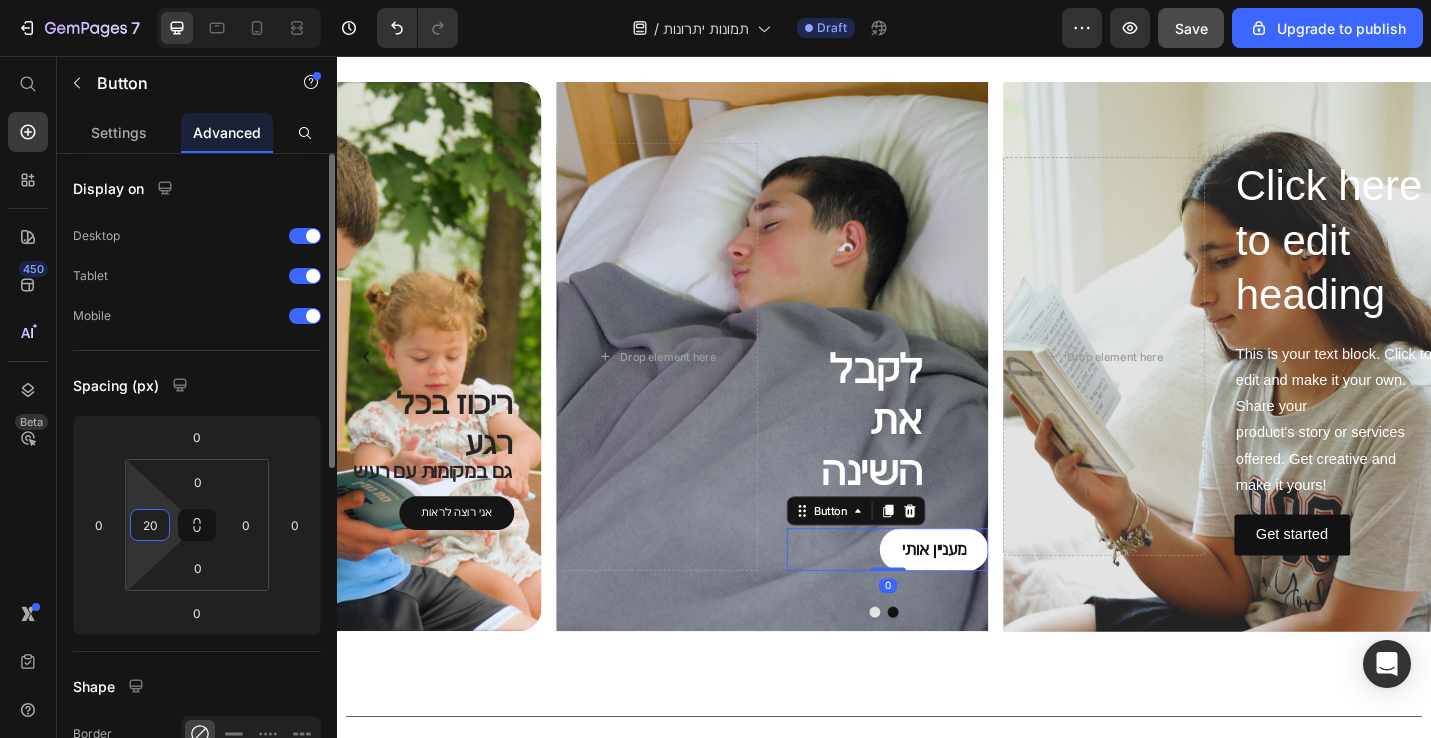 click on "20" at bounding box center [150, 525] 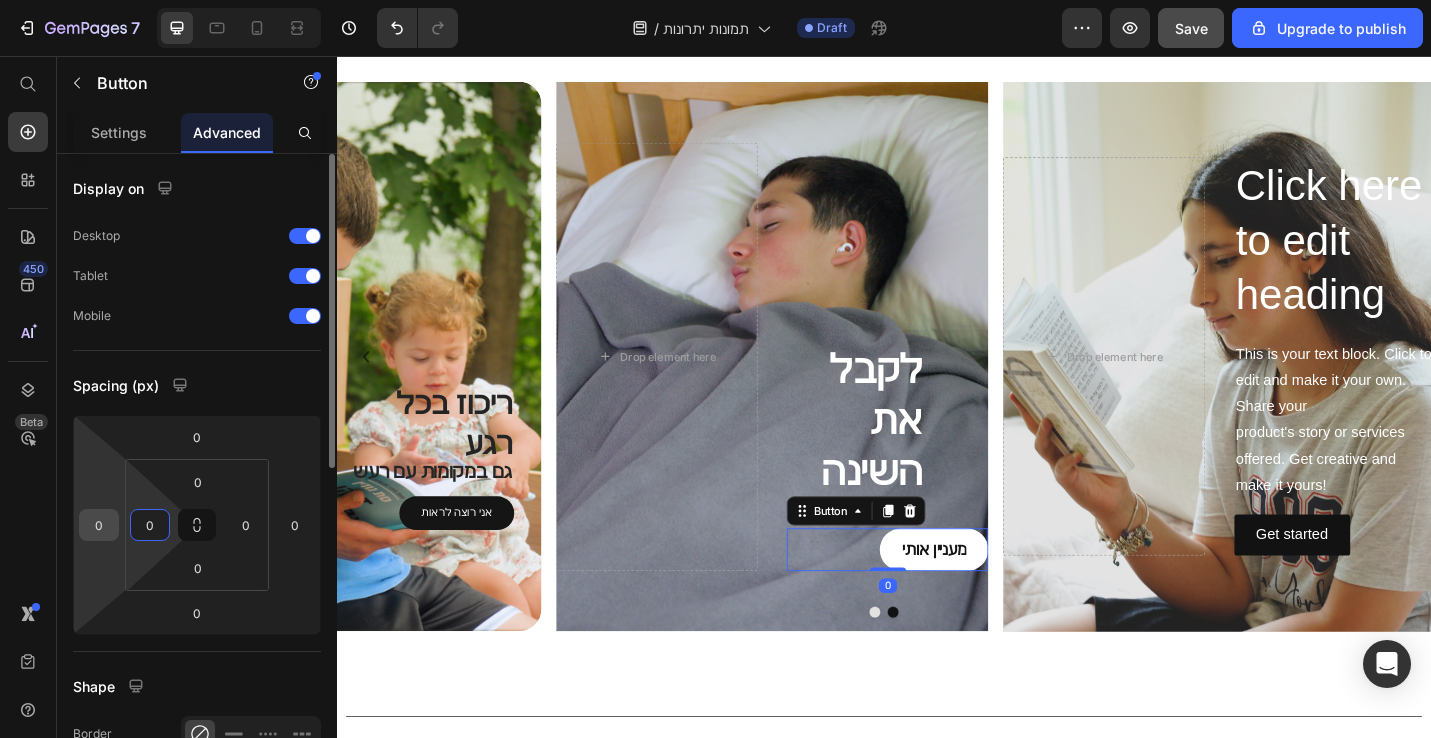 type on "0" 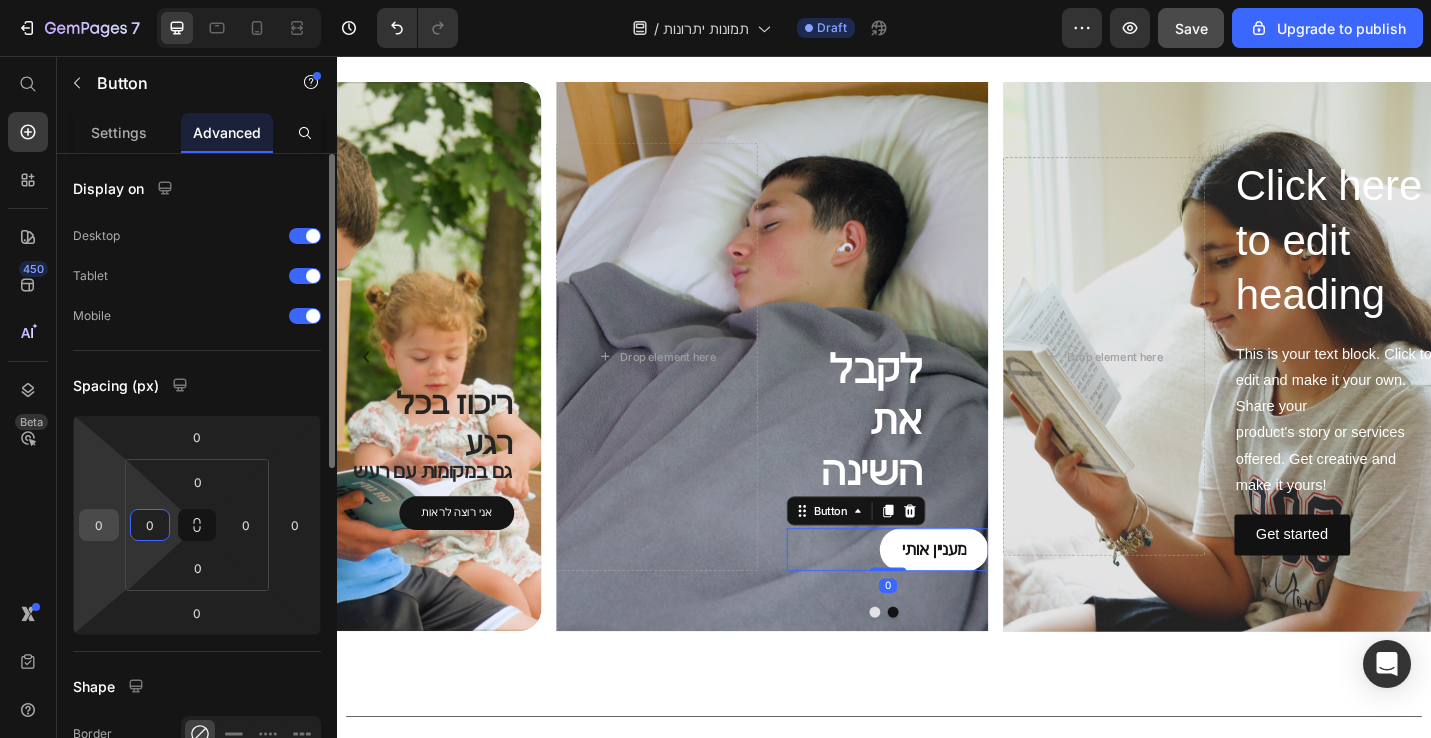 click on "0" at bounding box center (99, 525) 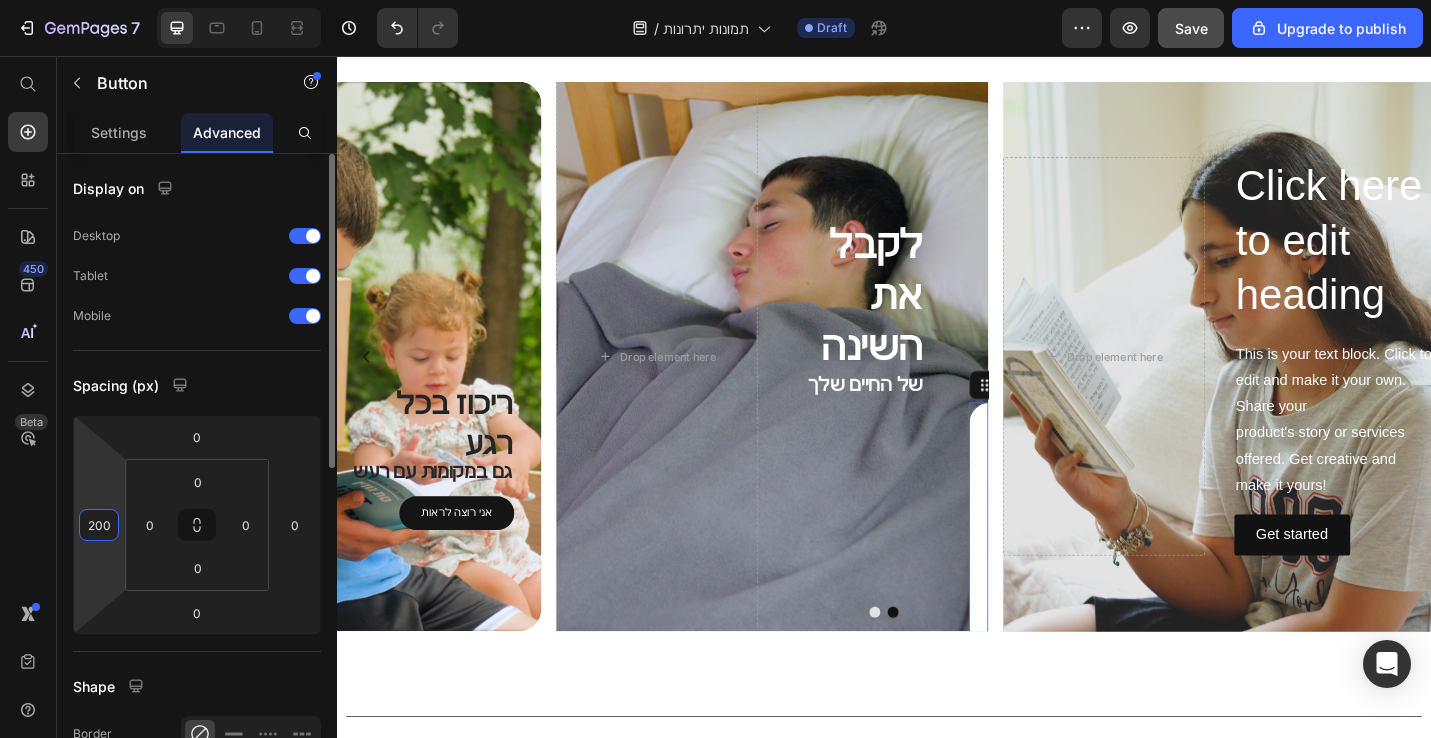 type on "0" 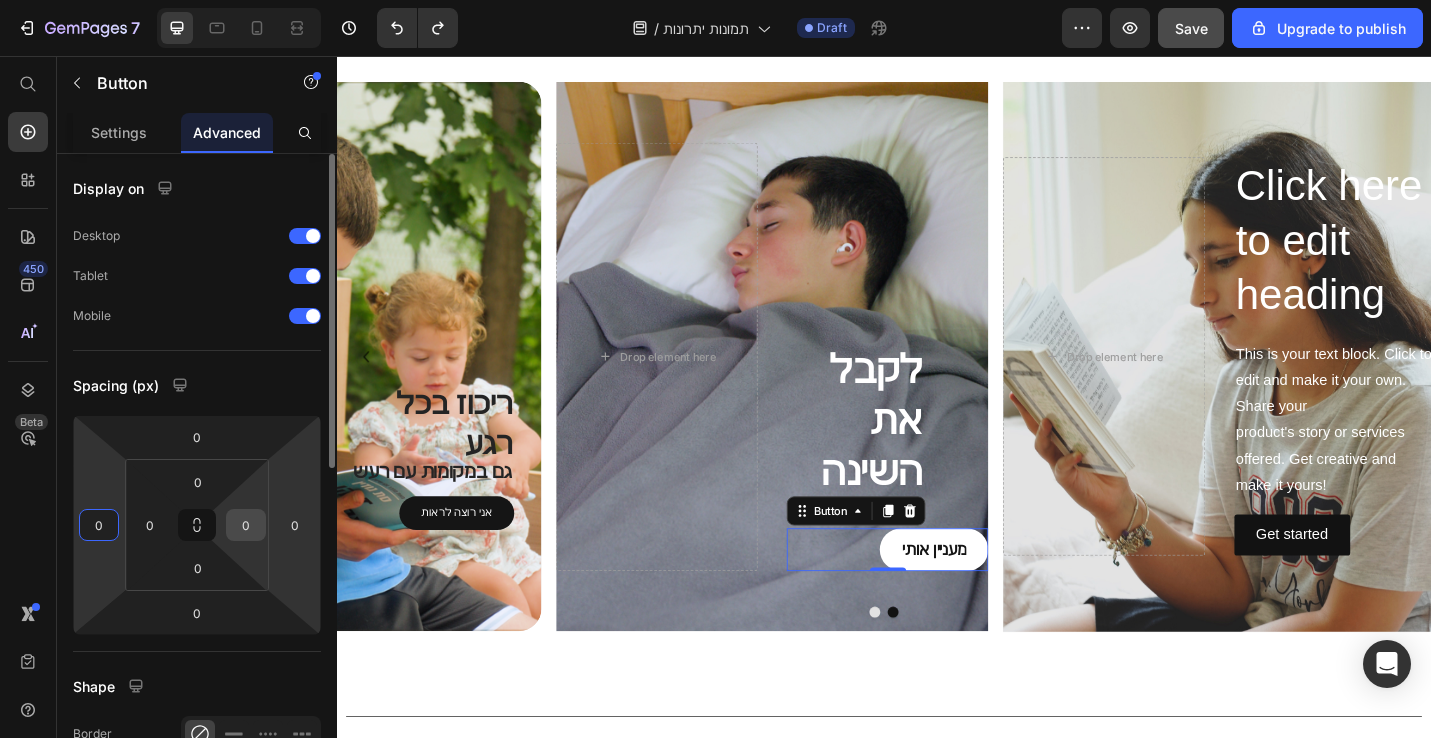 click on "0" at bounding box center (246, 525) 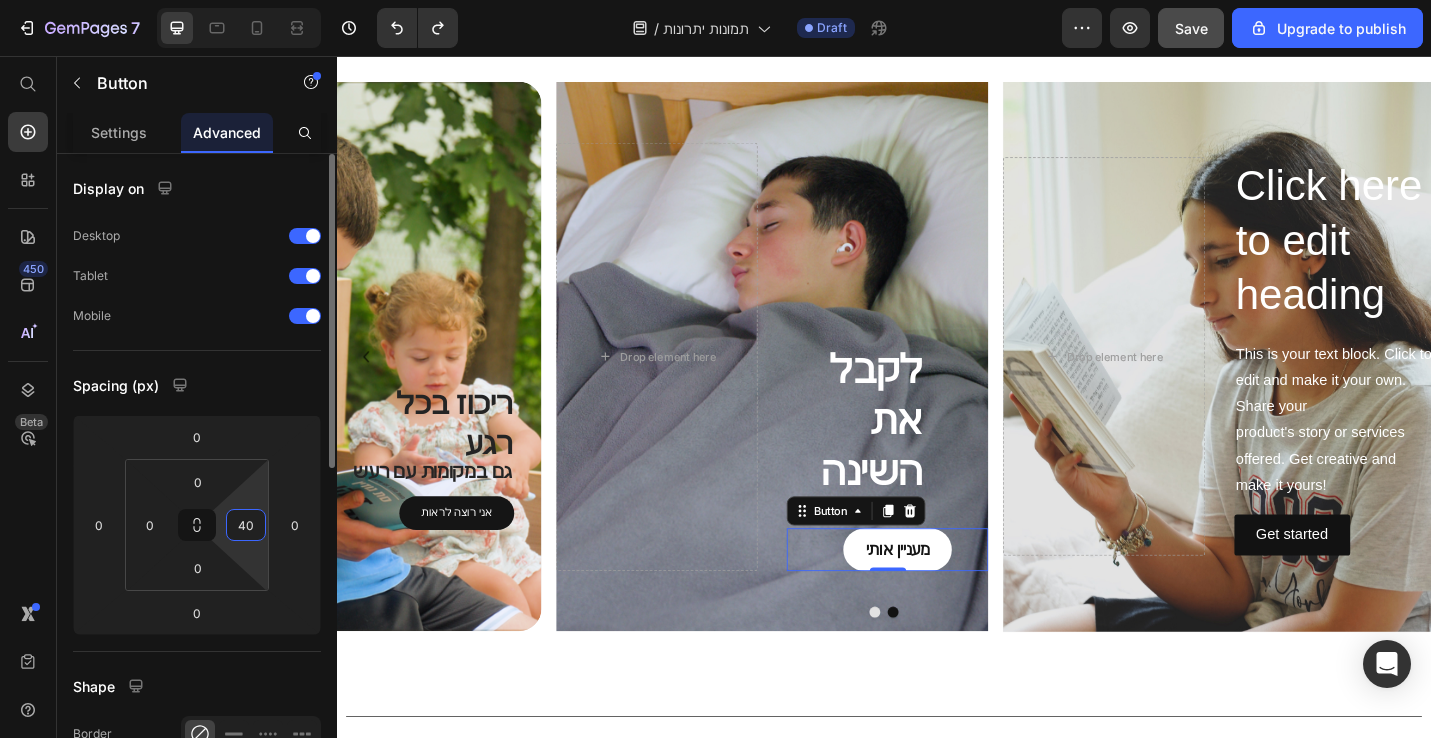 type on "4" 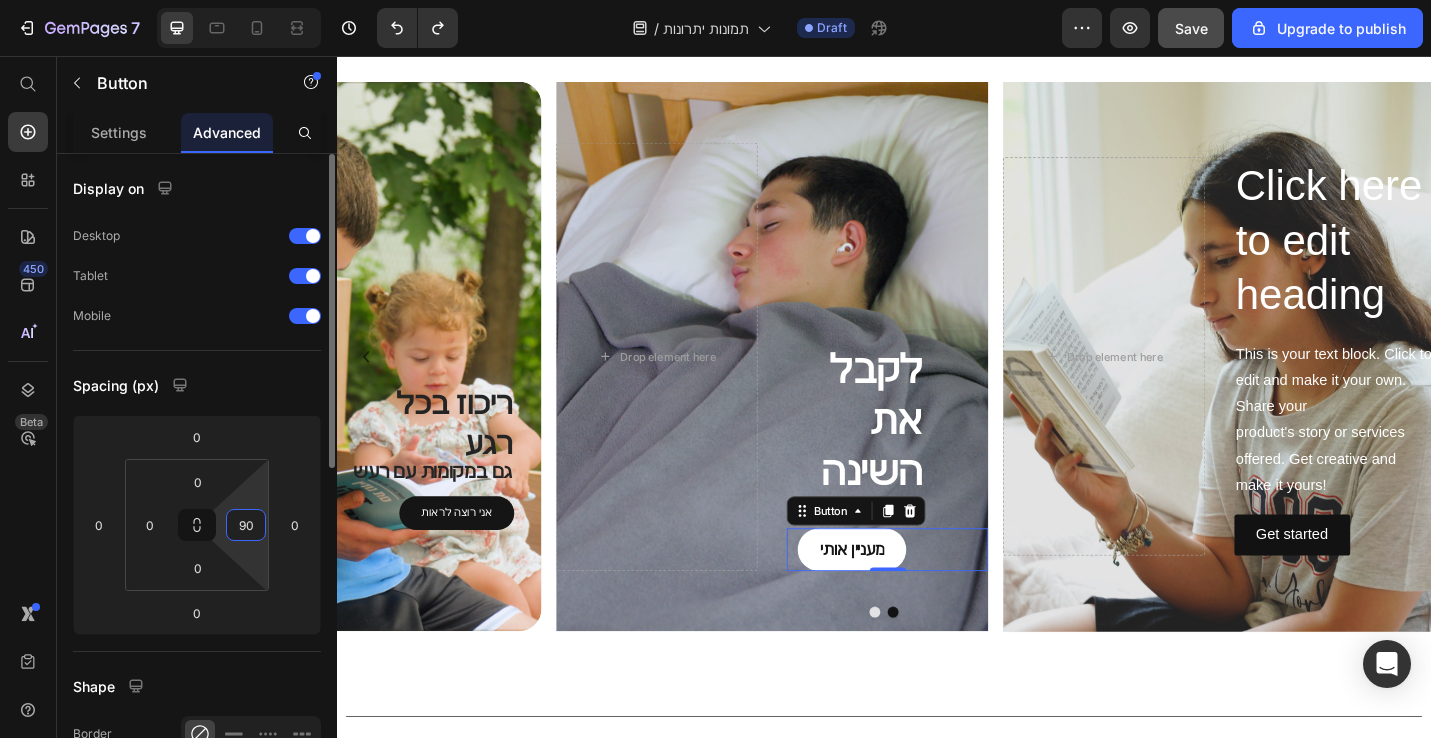 click on "90" at bounding box center (246, 525) 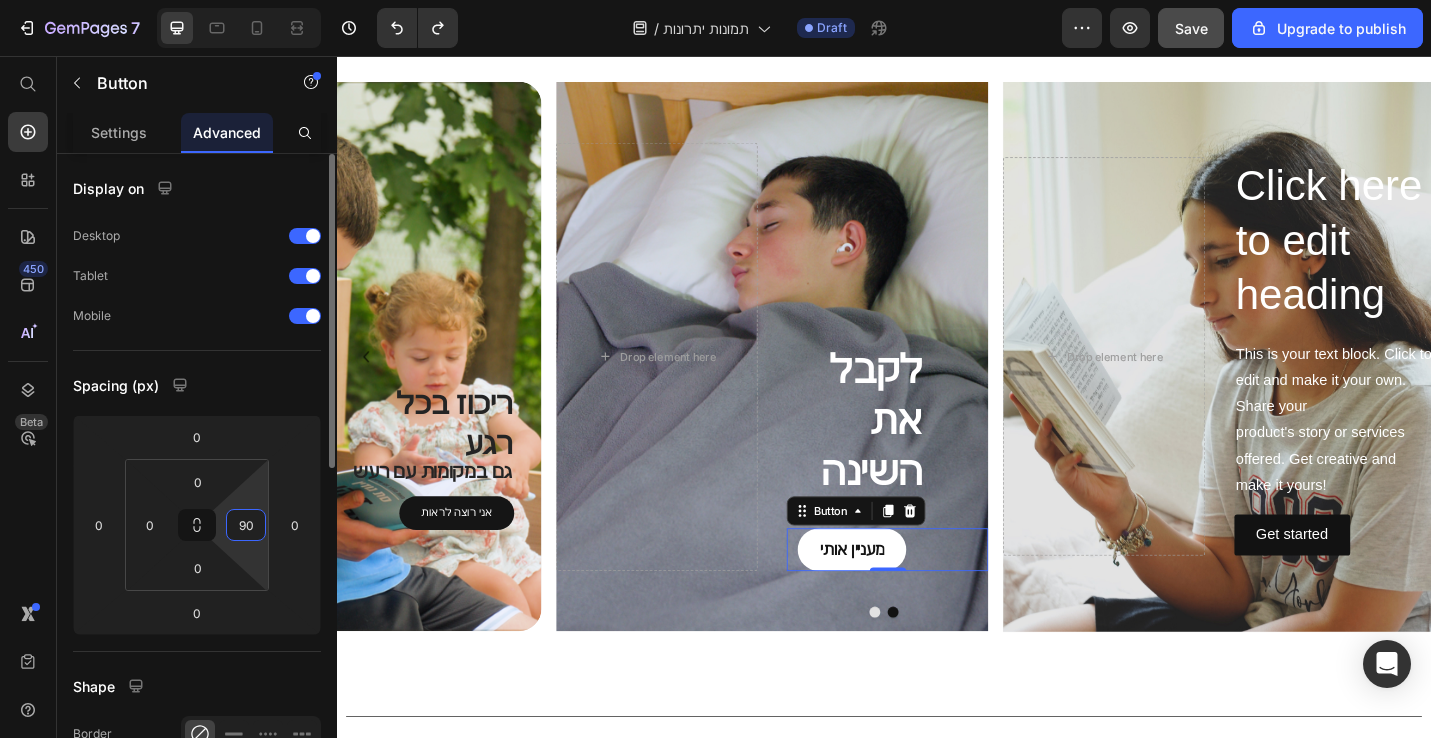 click on "90" at bounding box center [246, 525] 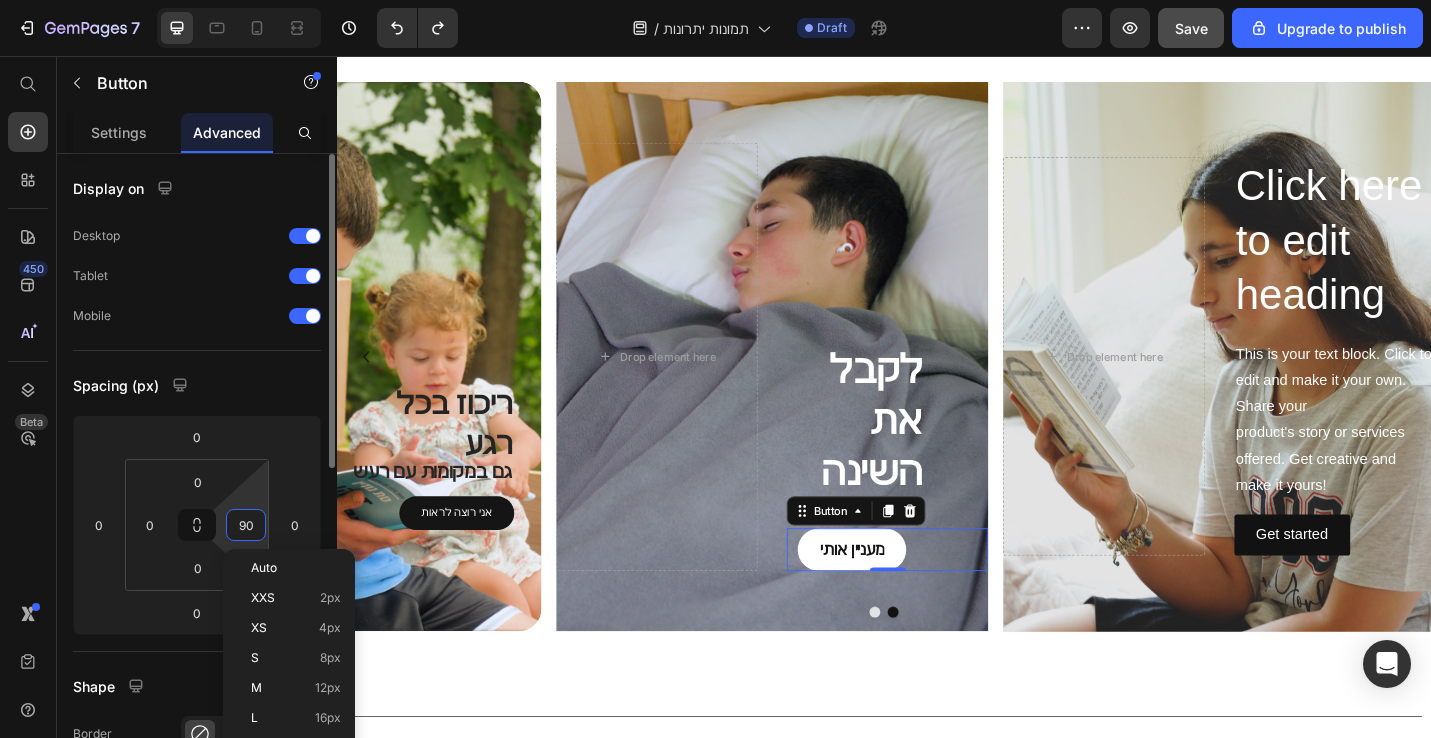 click on "90" at bounding box center [246, 525] 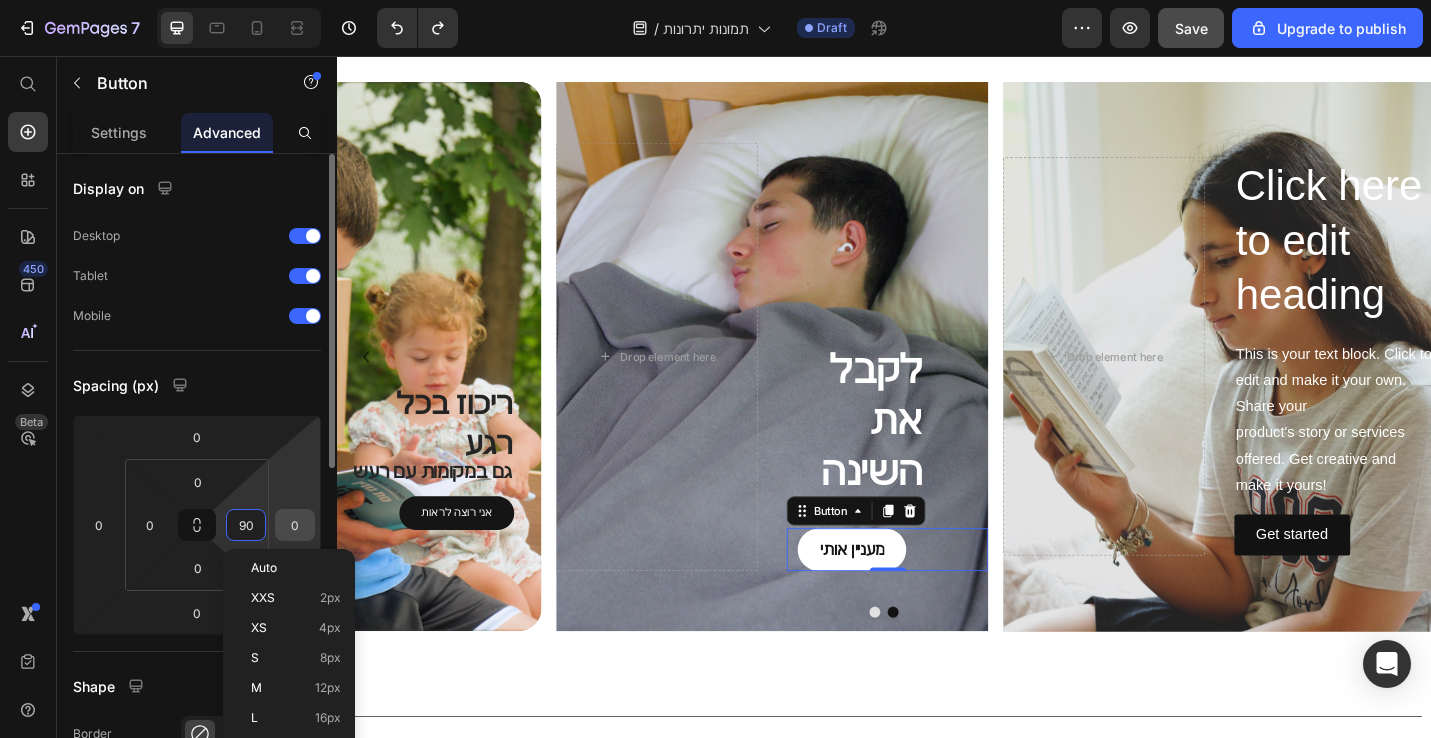 type on "90" 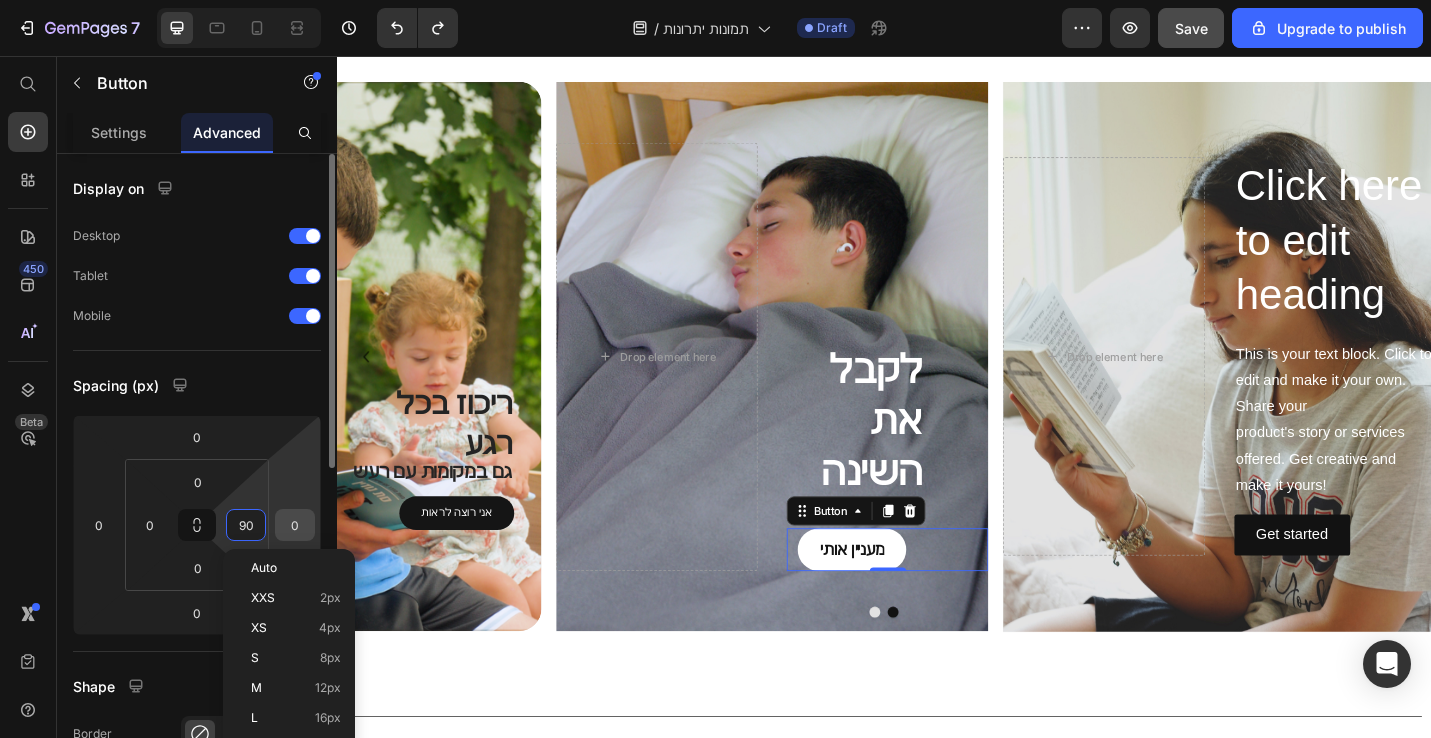 click on "0" at bounding box center [295, 525] 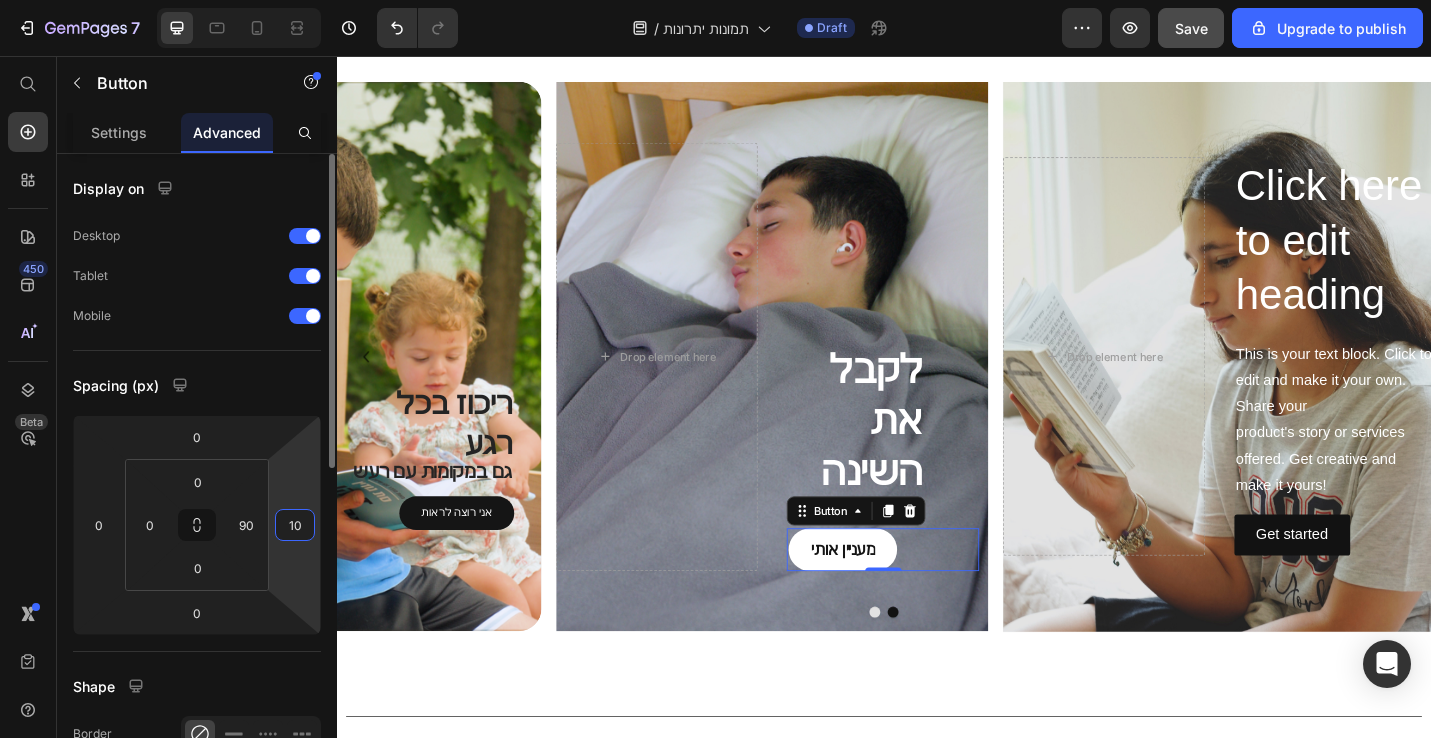 click on "10" at bounding box center [295, 525] 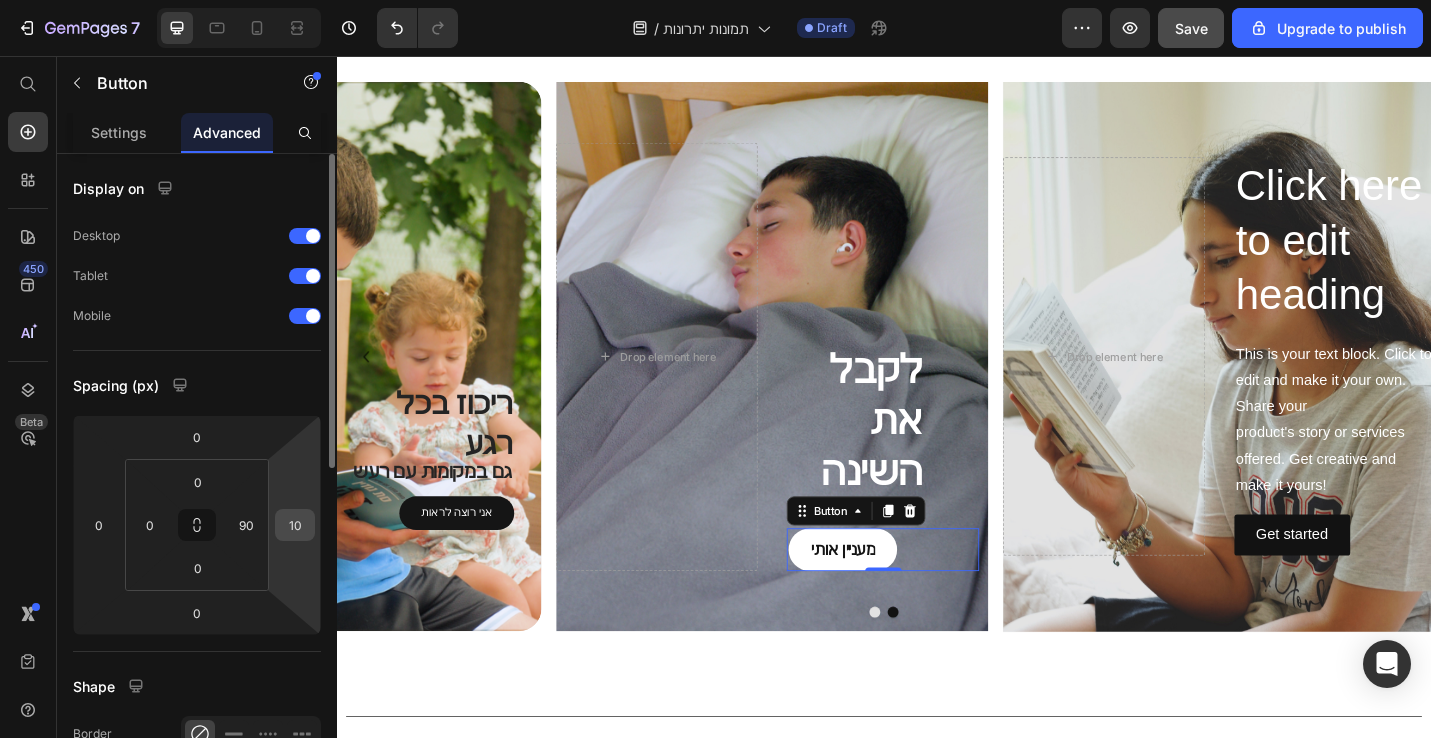 click on "10" at bounding box center (295, 525) 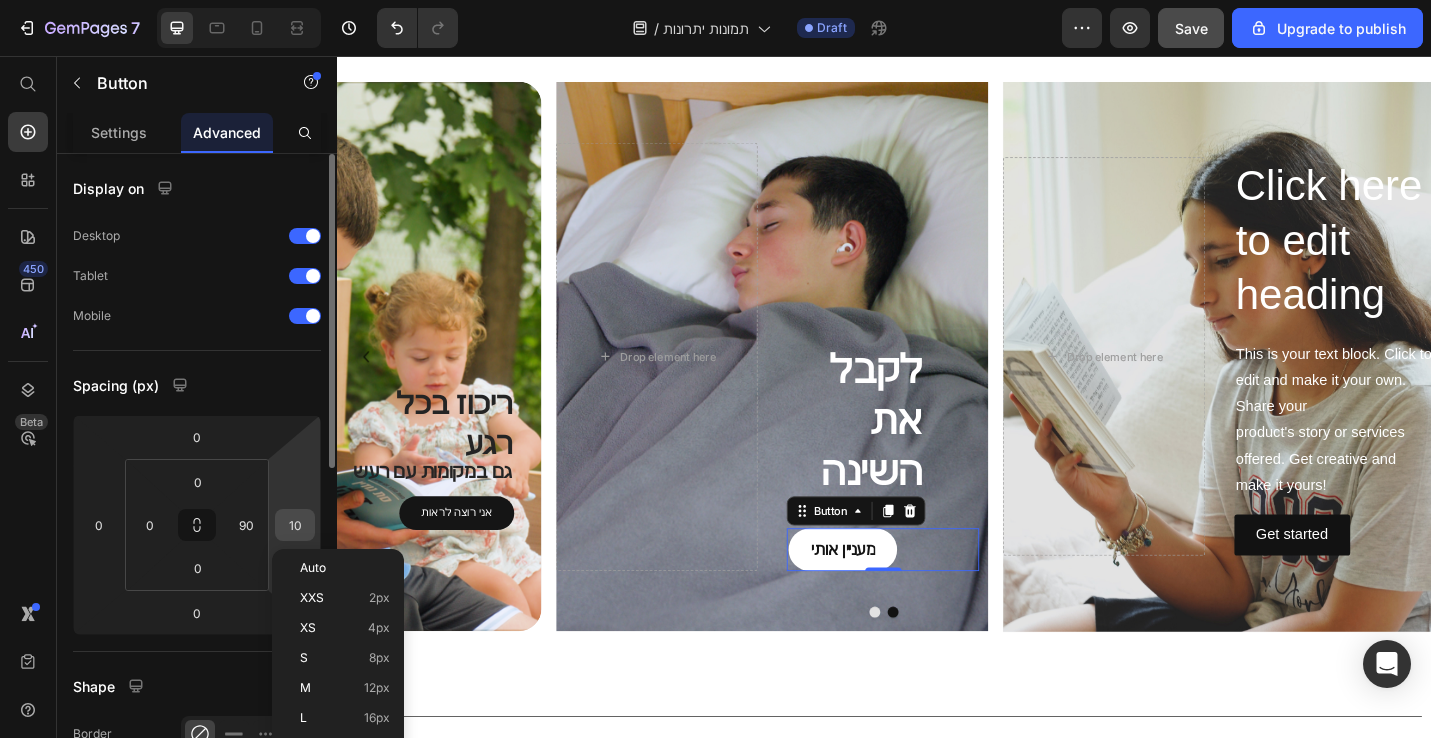 click on "10" at bounding box center [295, 525] 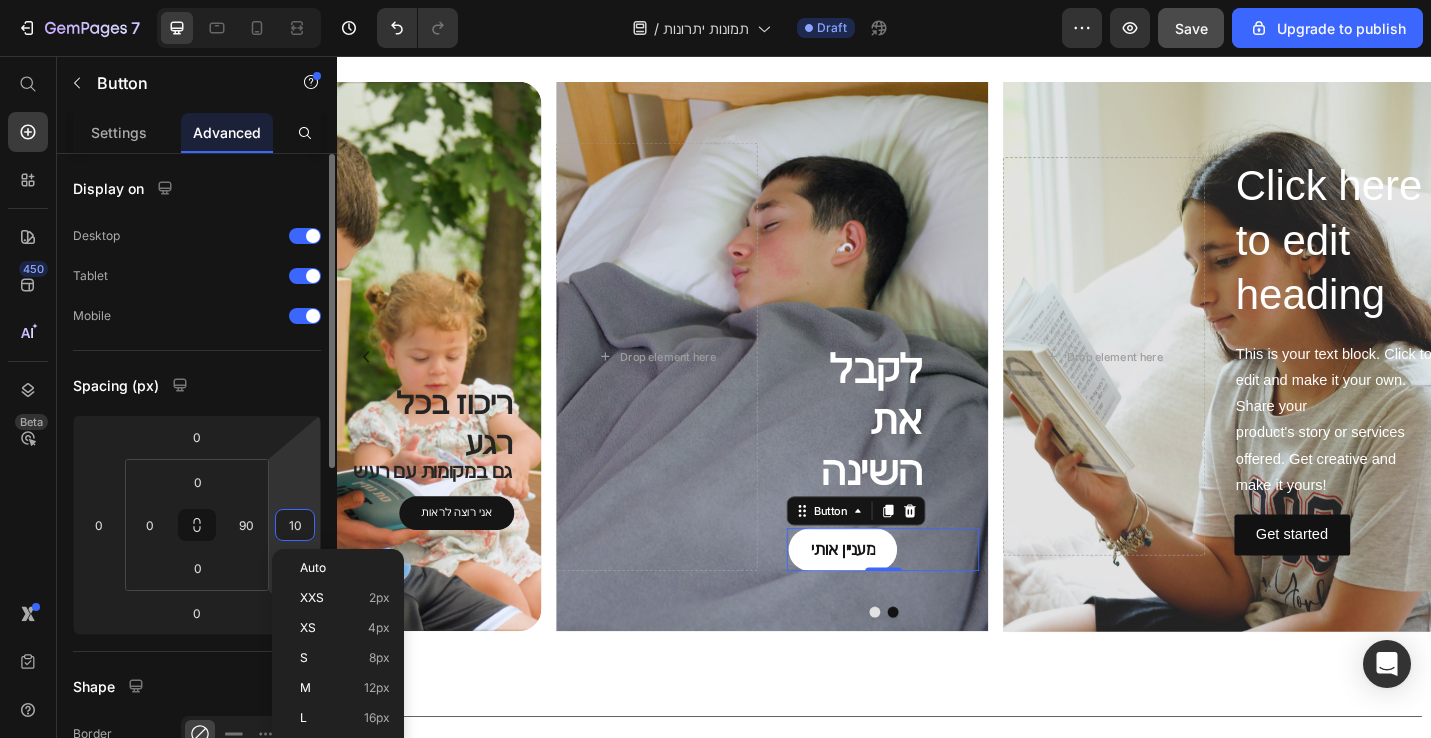click on "10" at bounding box center (295, 525) 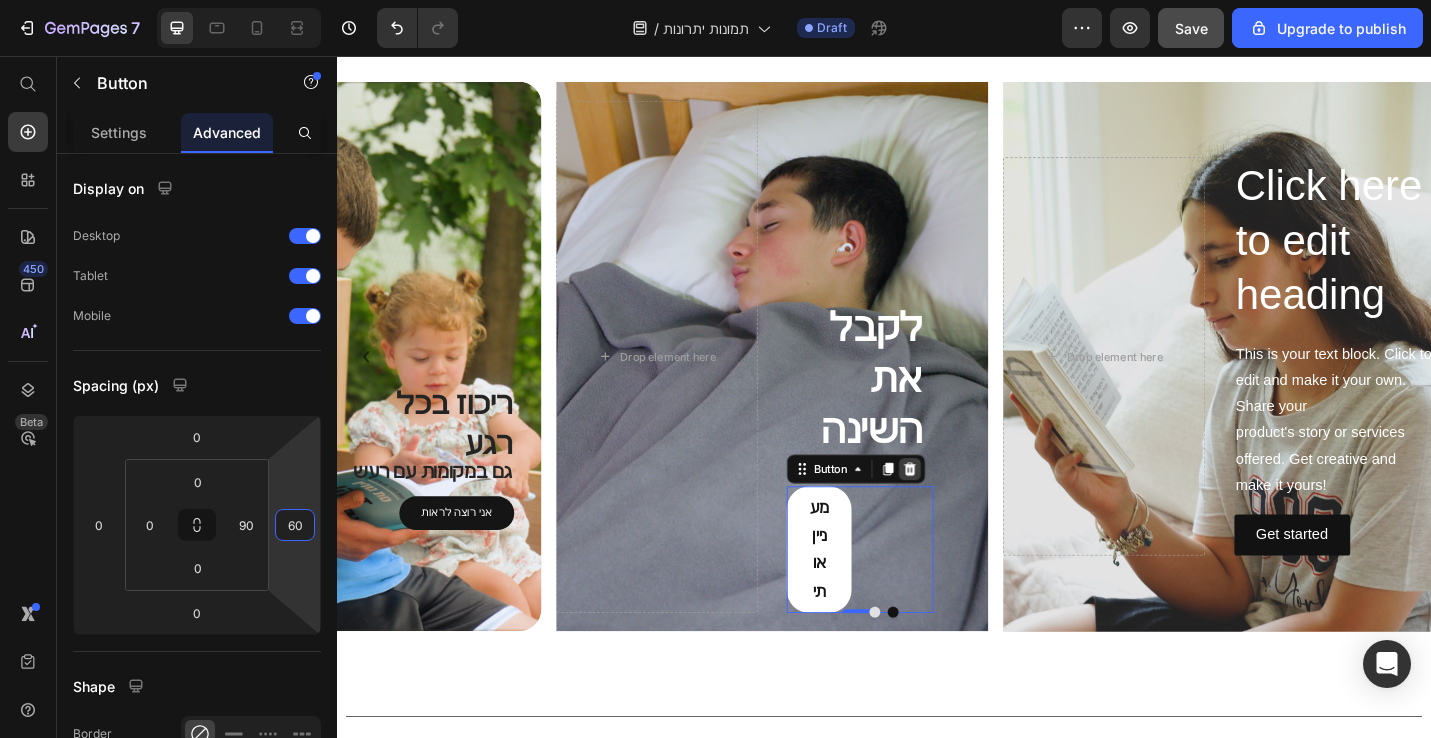 type on "60" 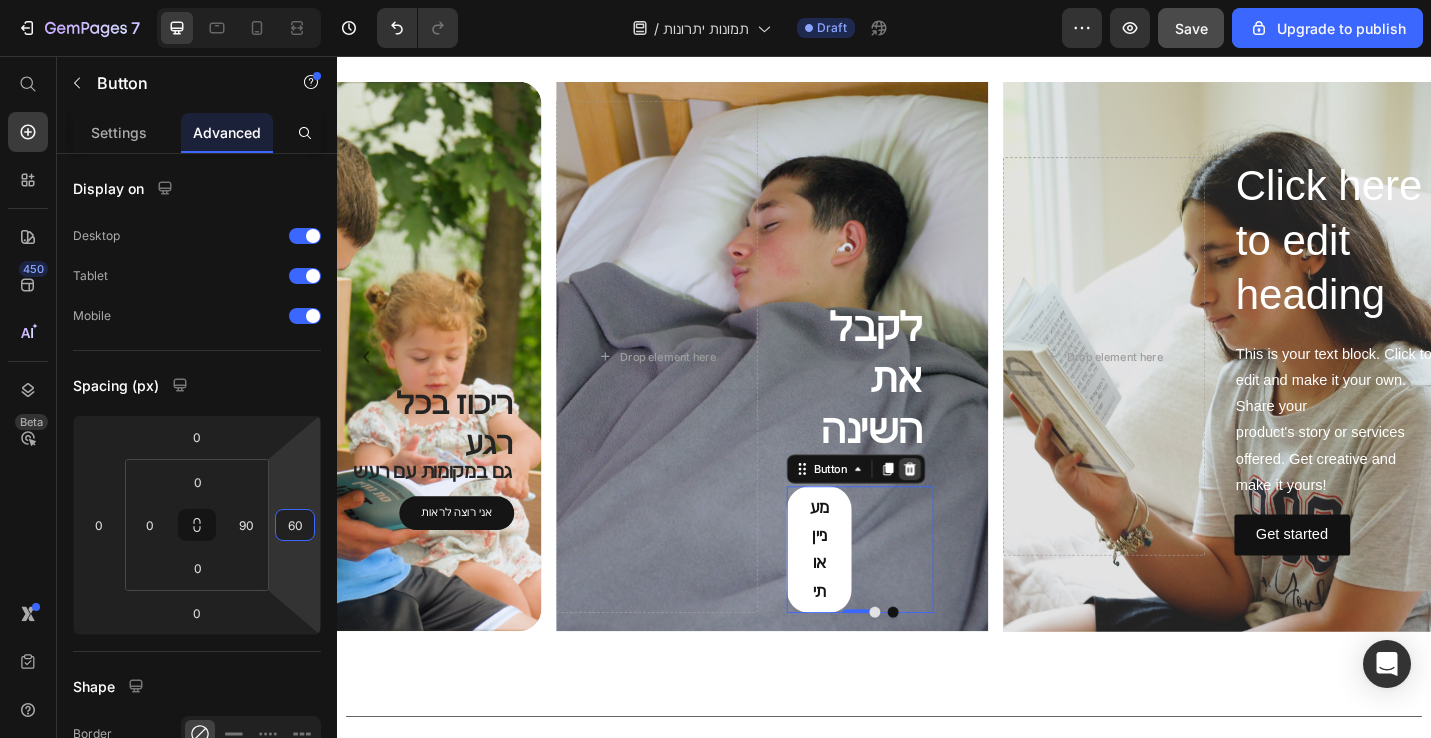 click 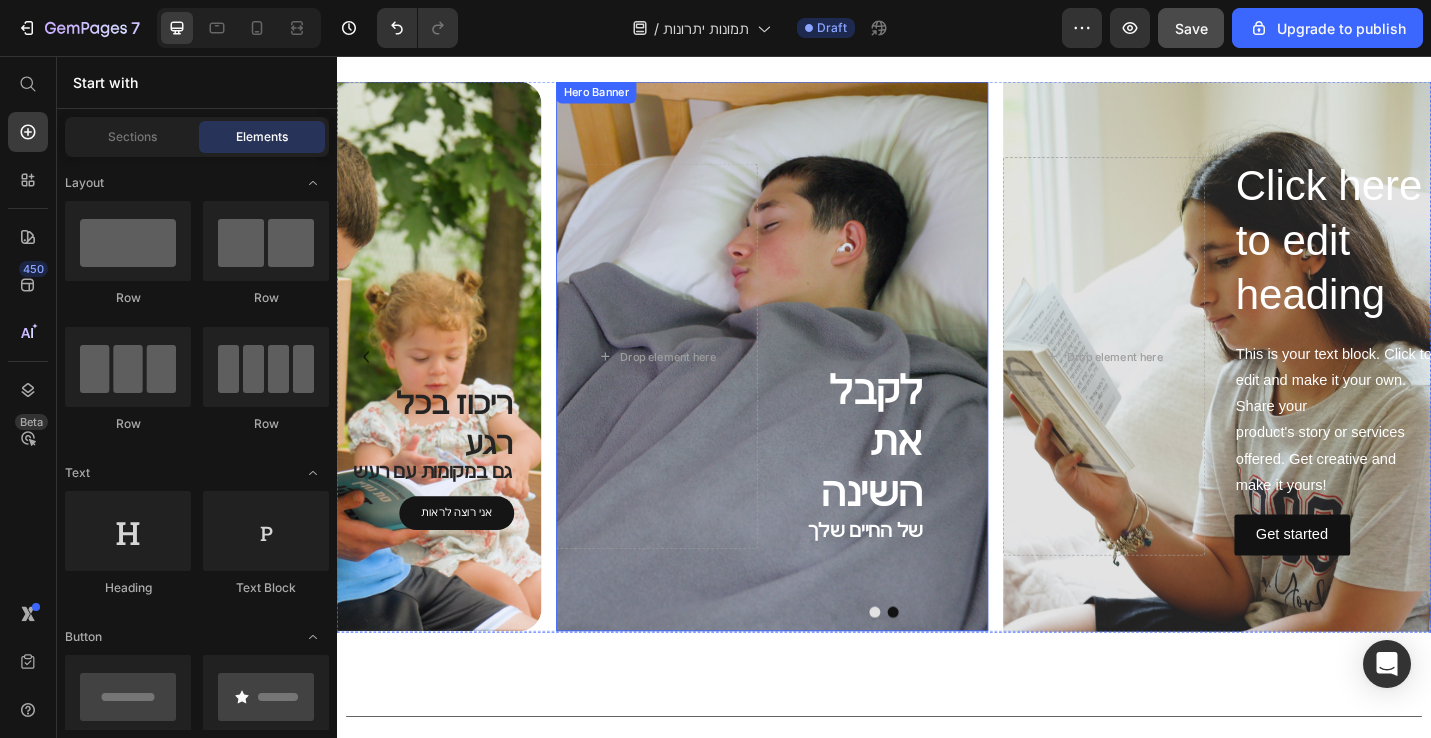 click on "של החיים שלך" at bounding box center (906, 577) 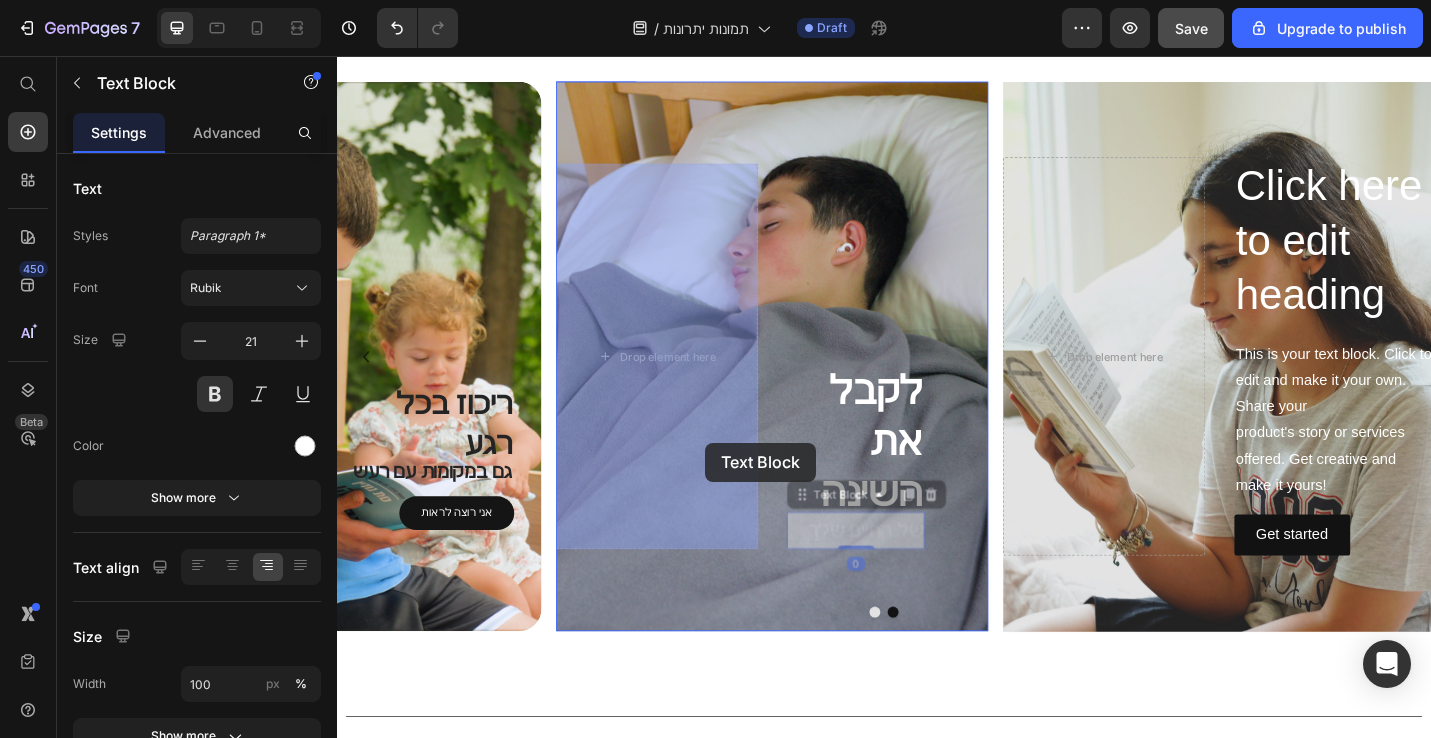 drag, startPoint x: 845, startPoint y: 532, endPoint x: 741, endPoint y: 480, distance: 116.275536 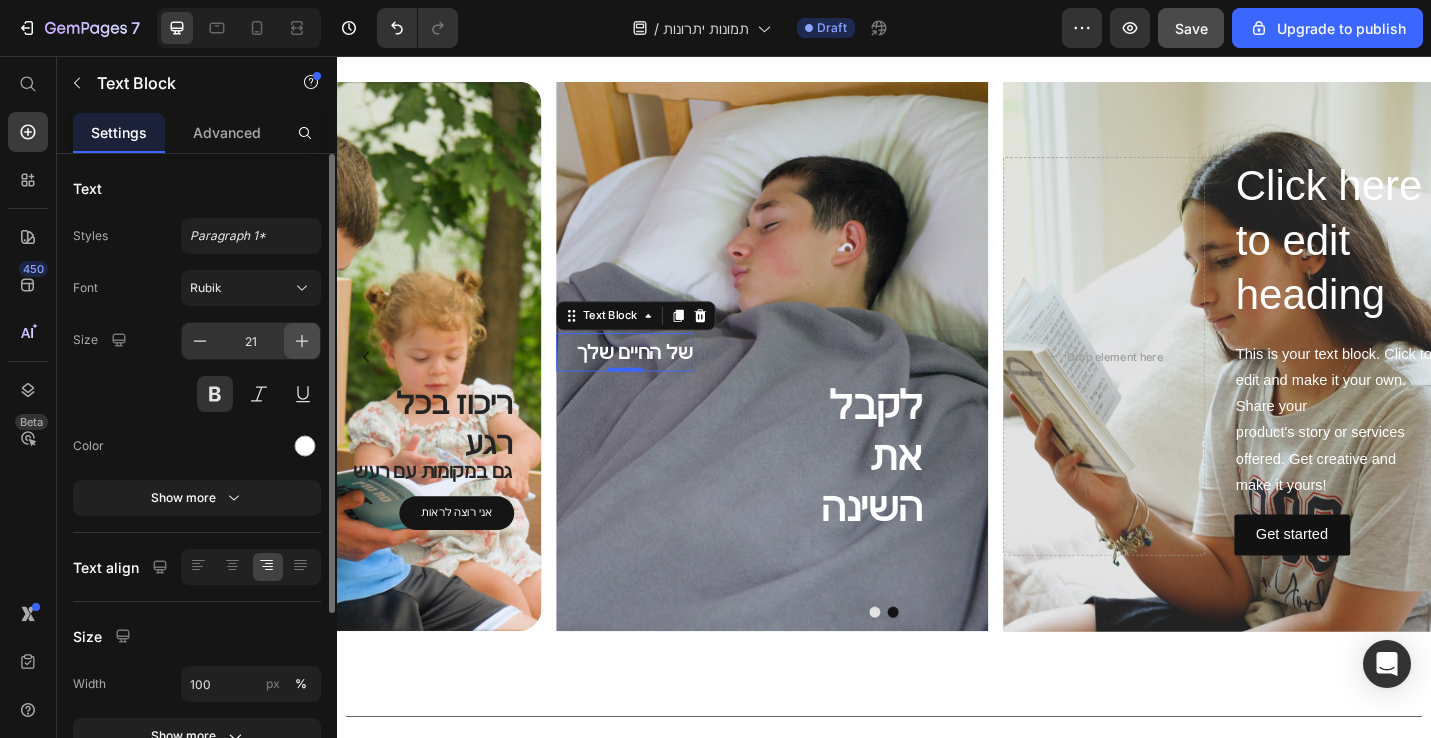 click 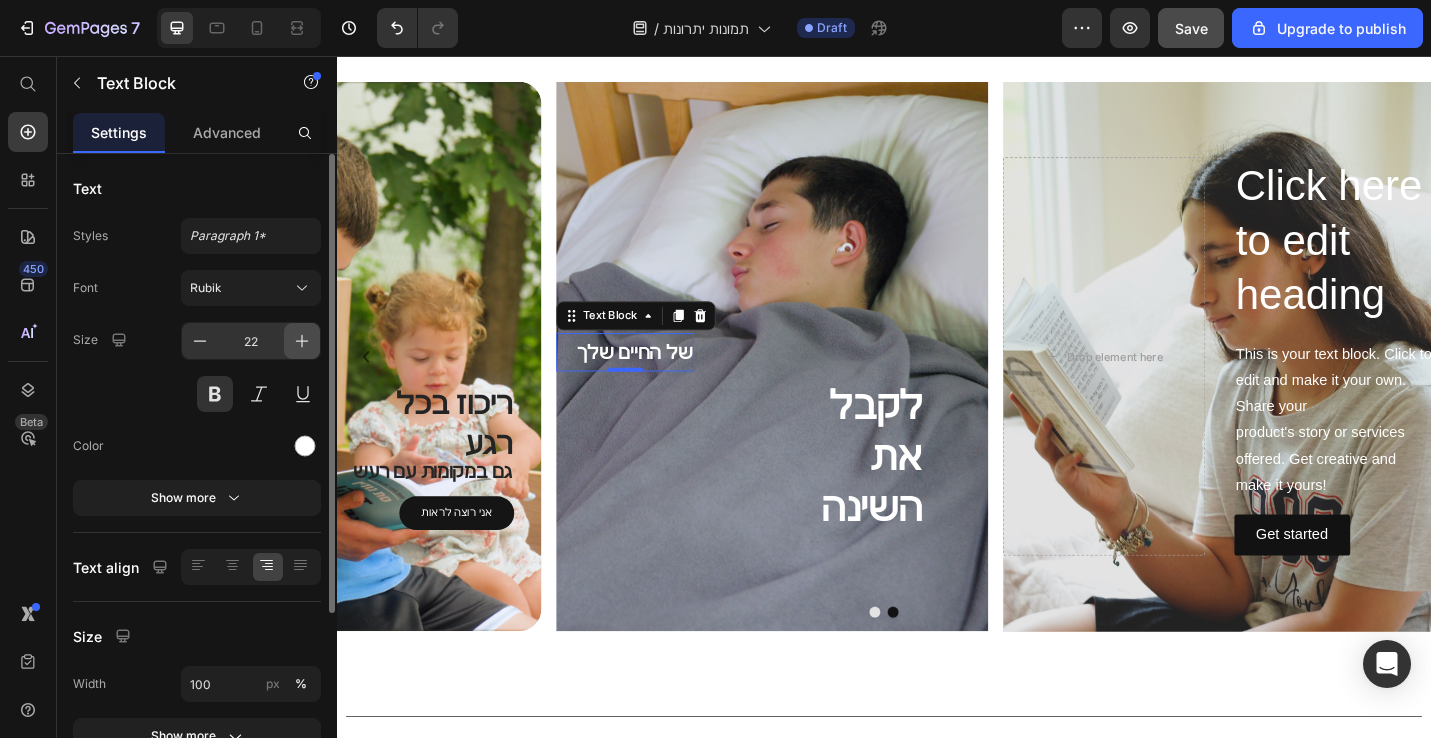 click 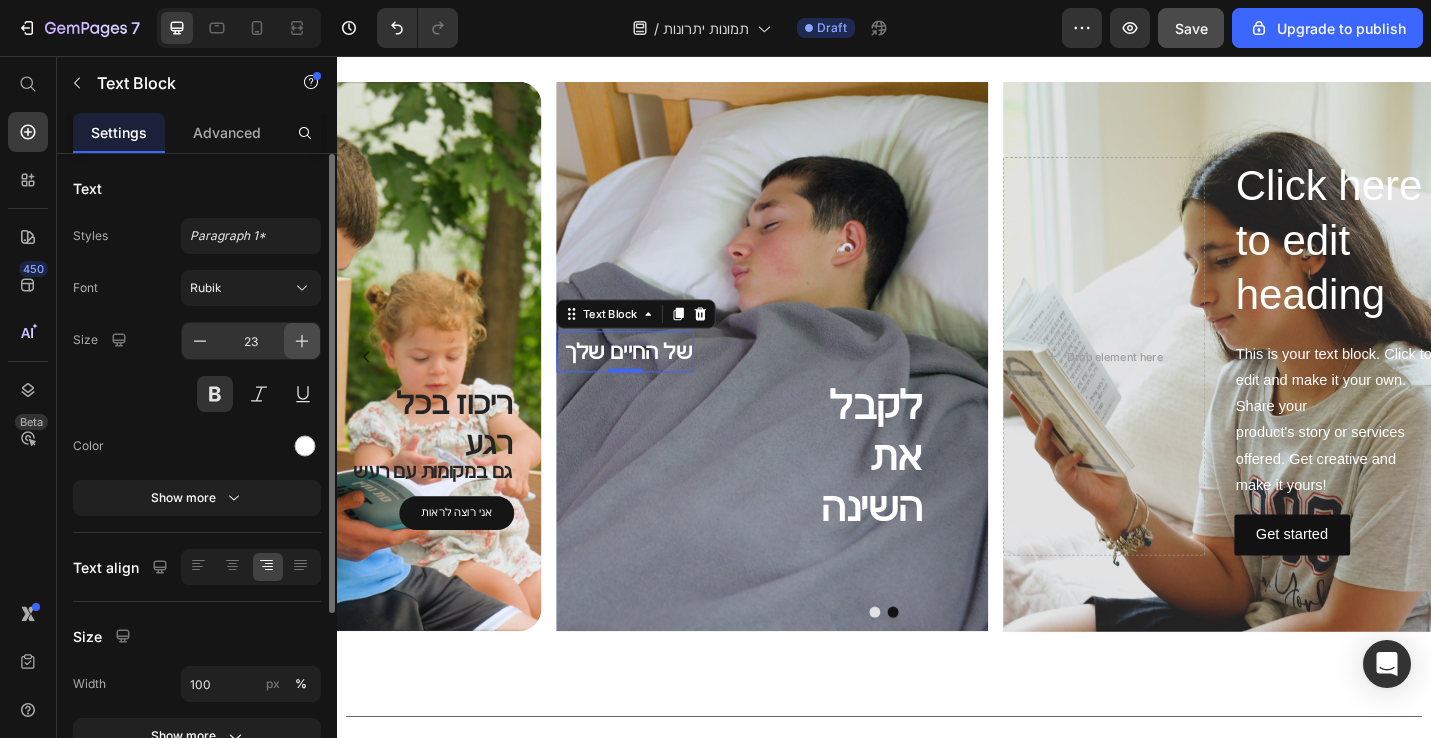 click 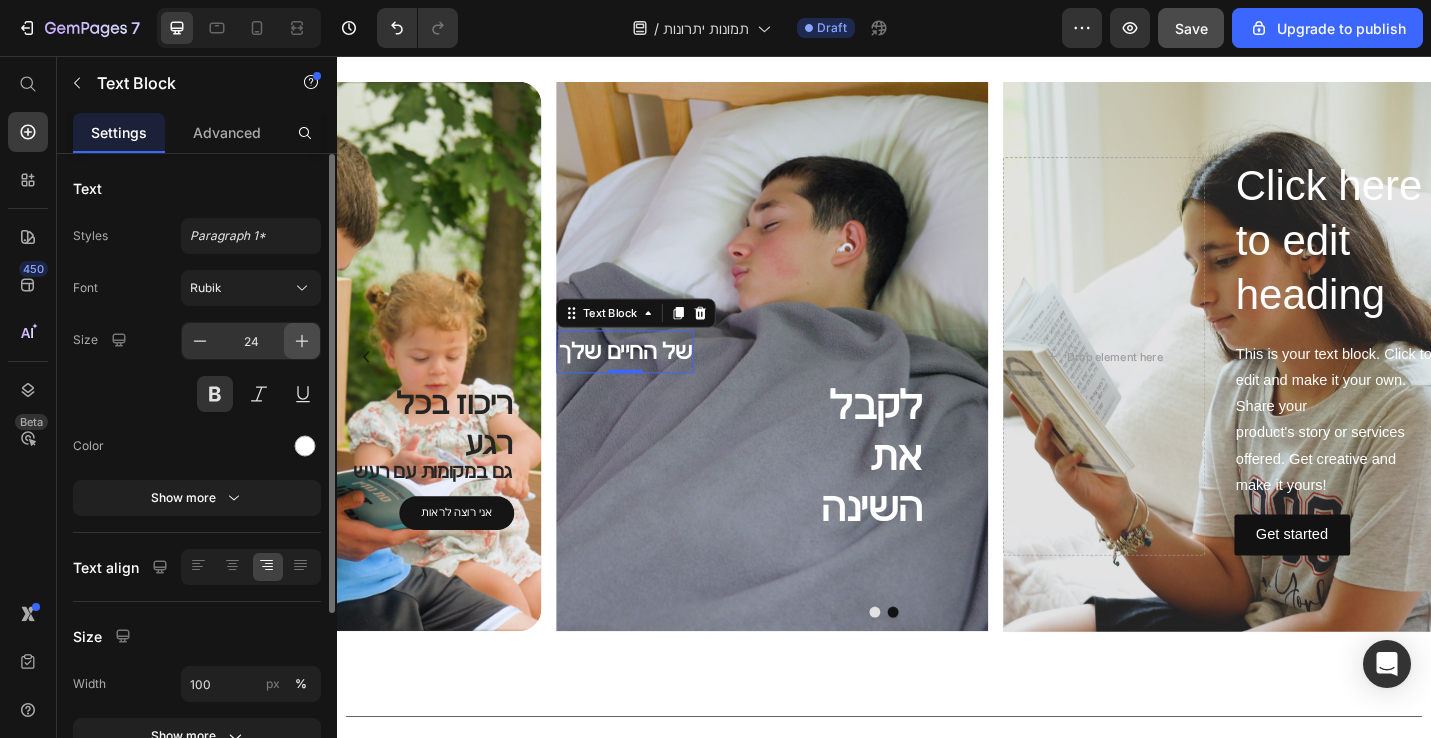 click 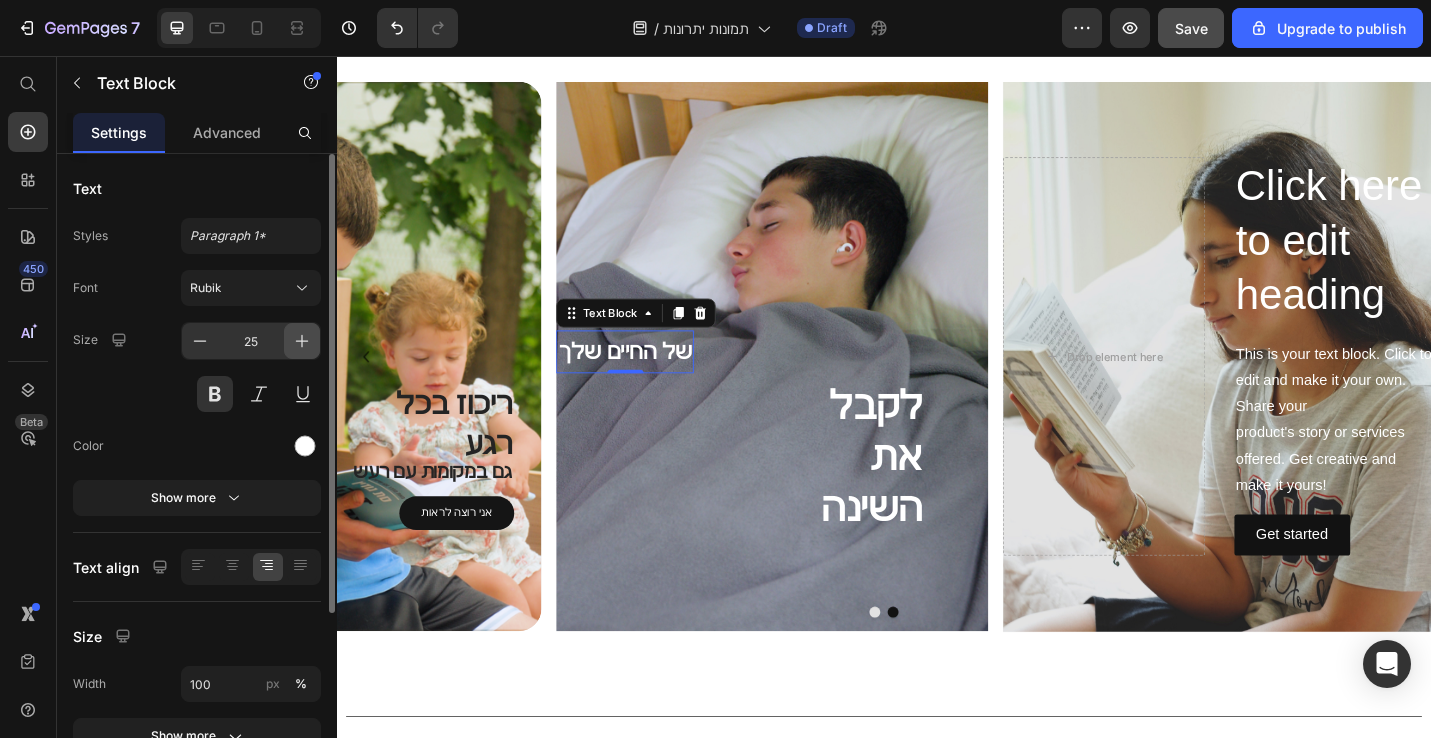 click 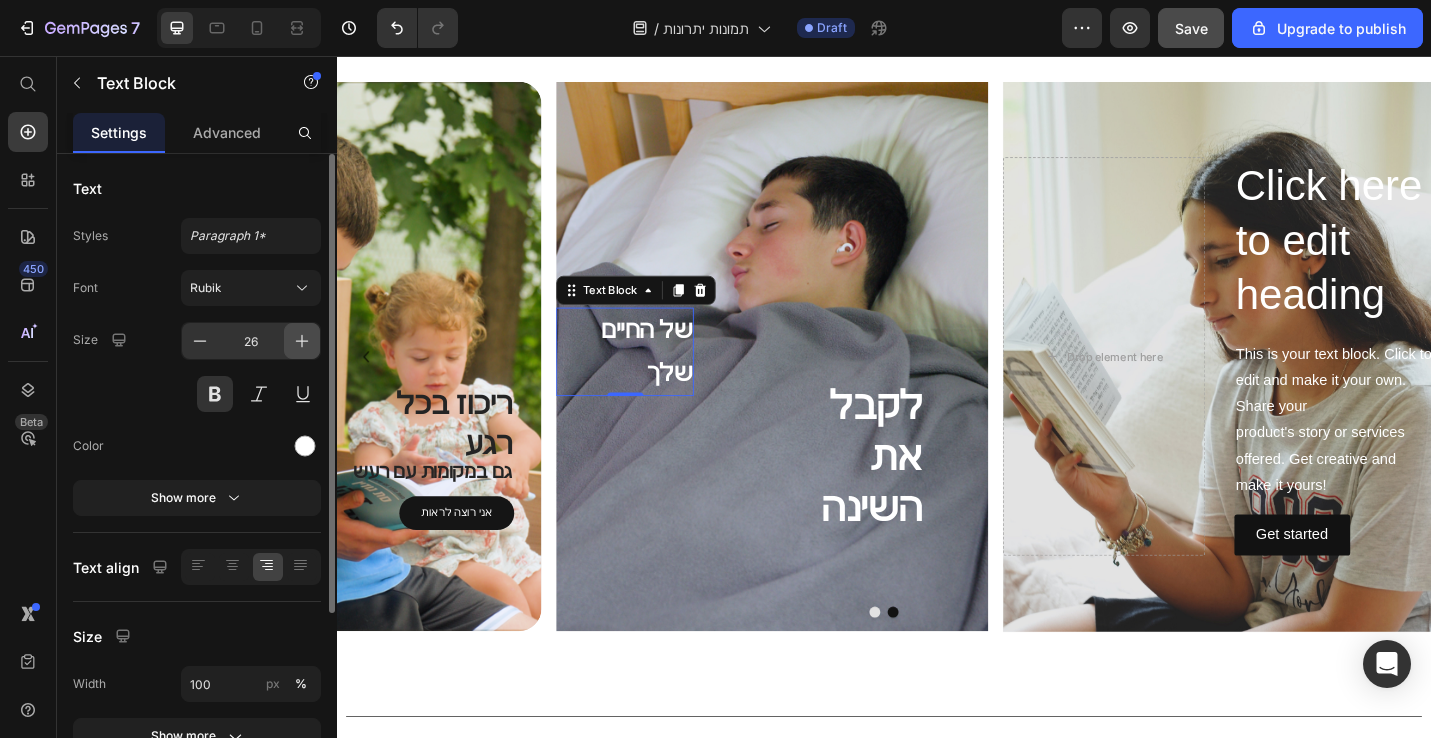 click 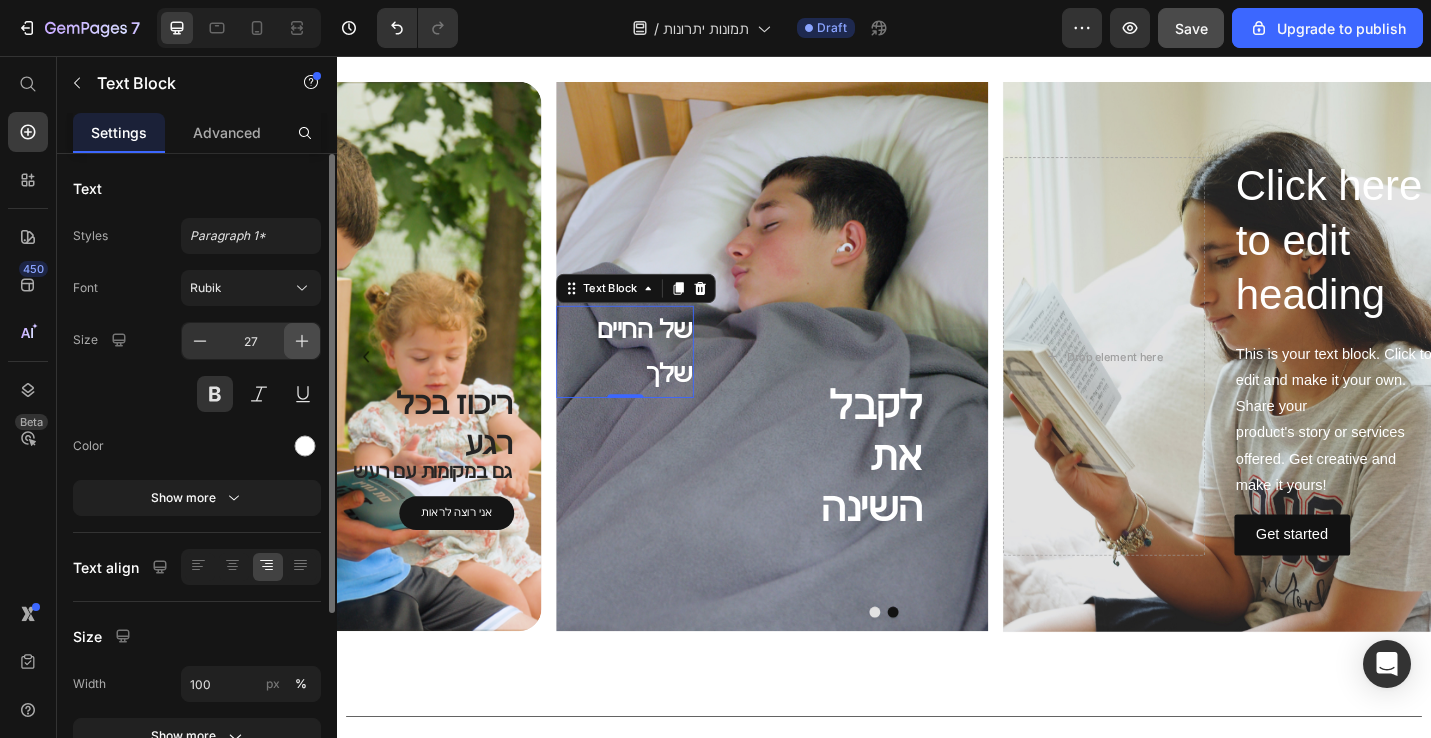 click 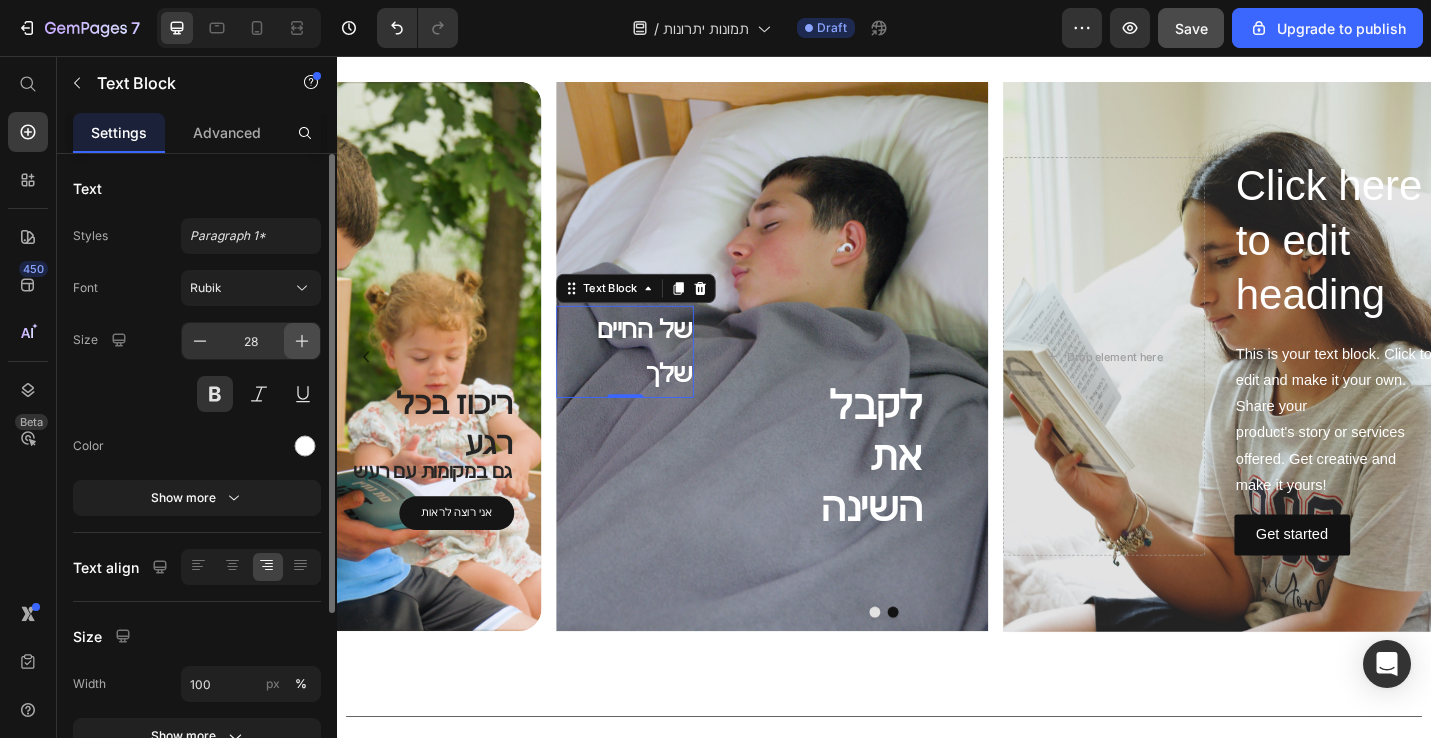 click 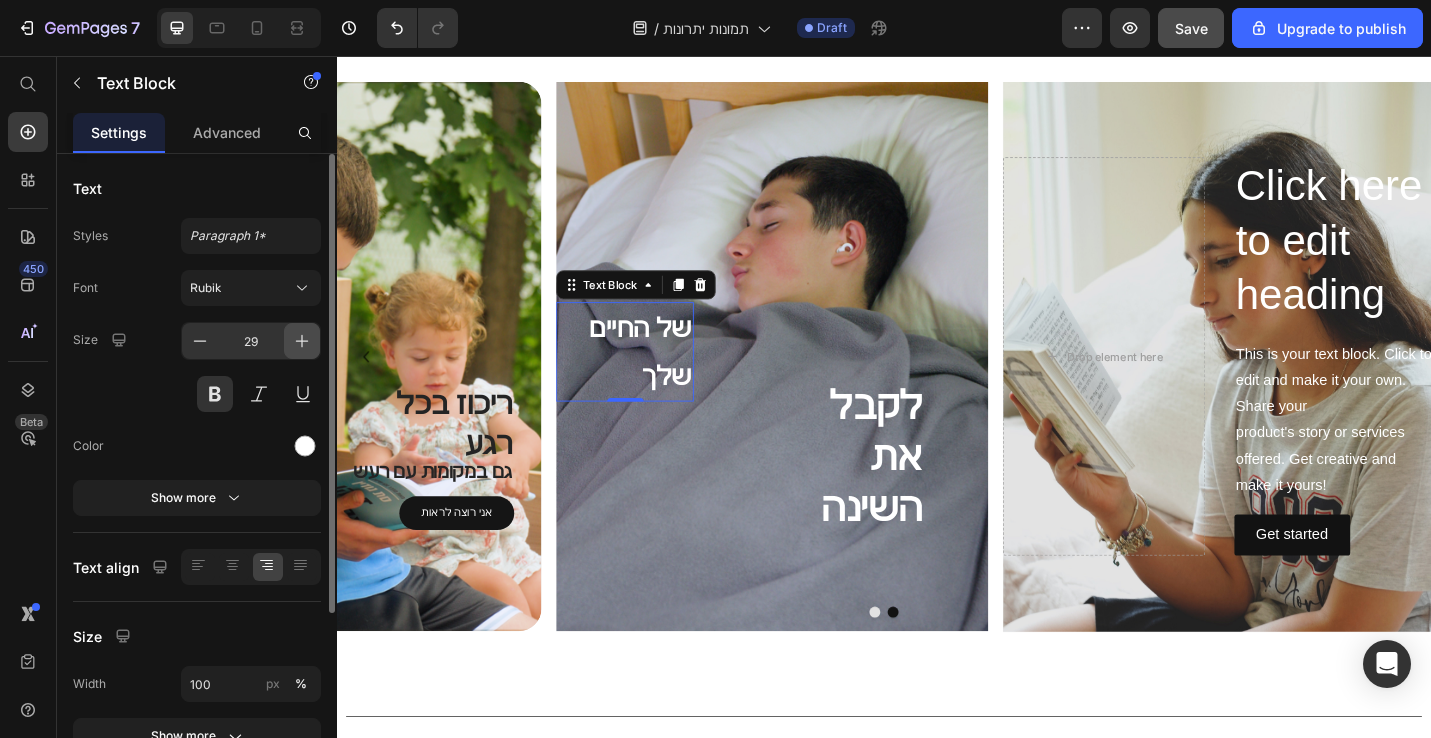 click 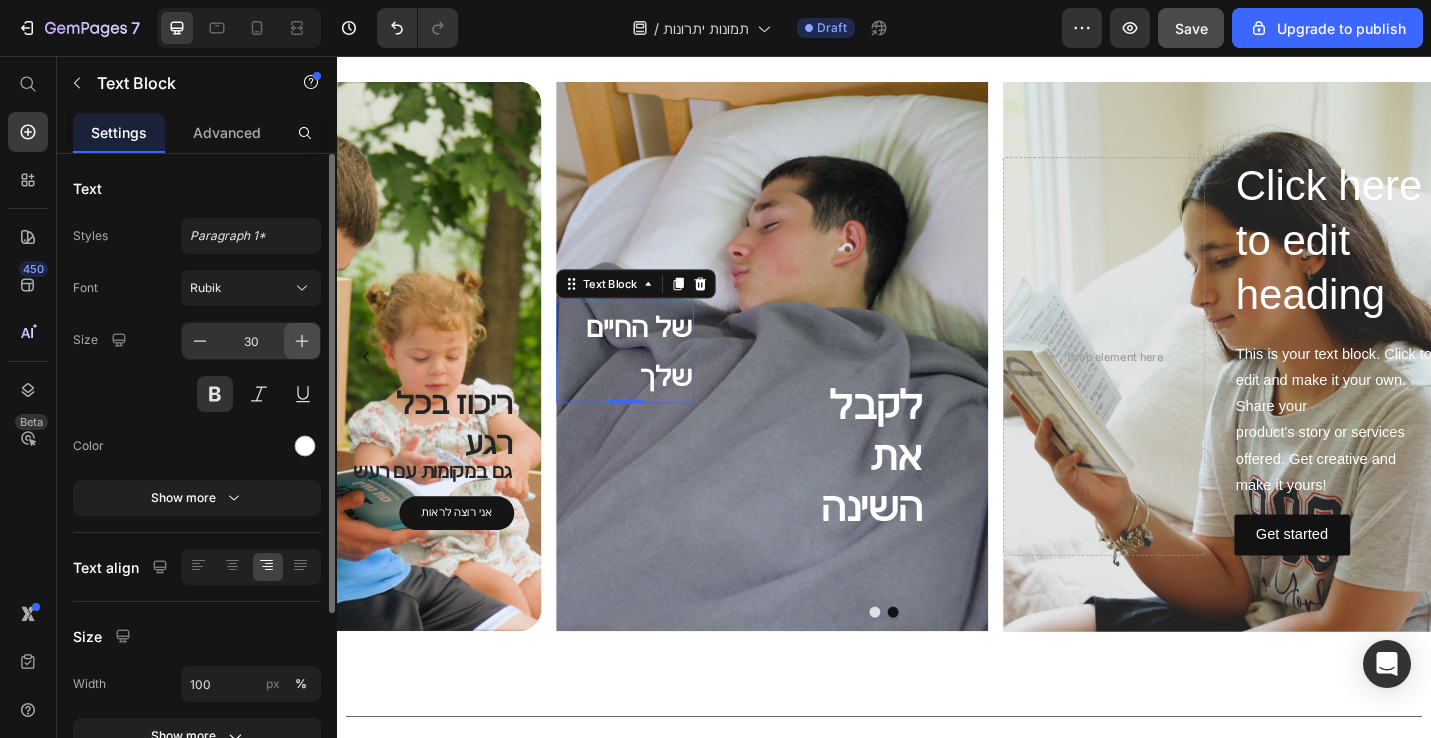 click 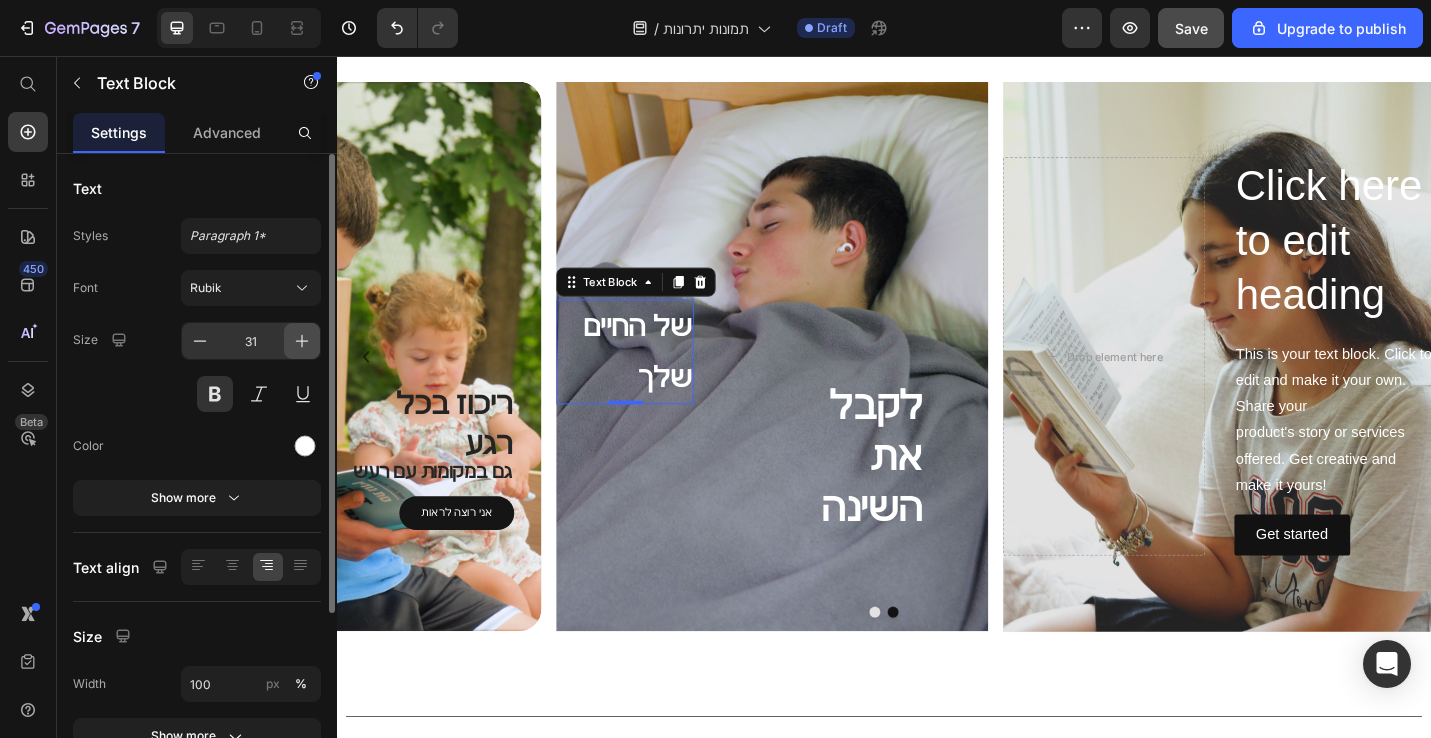 click 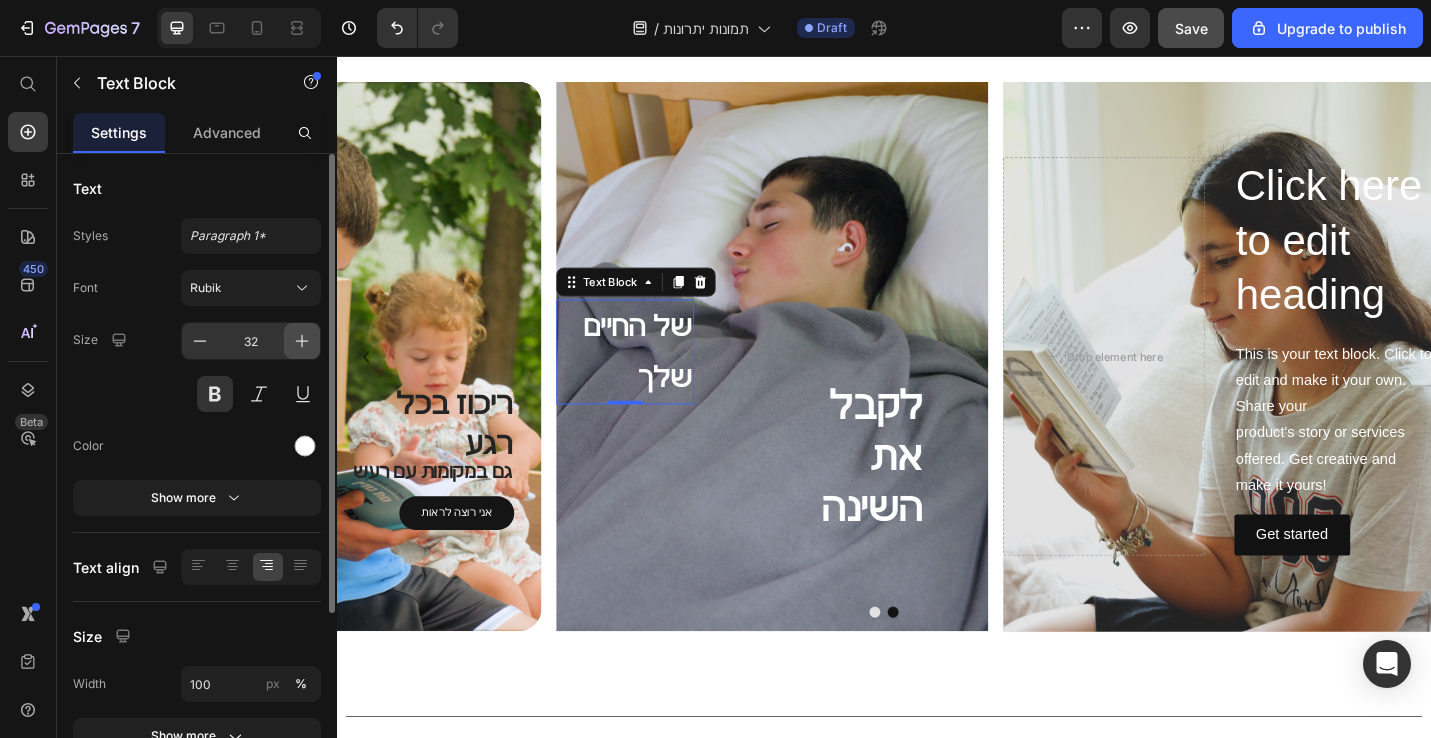 click 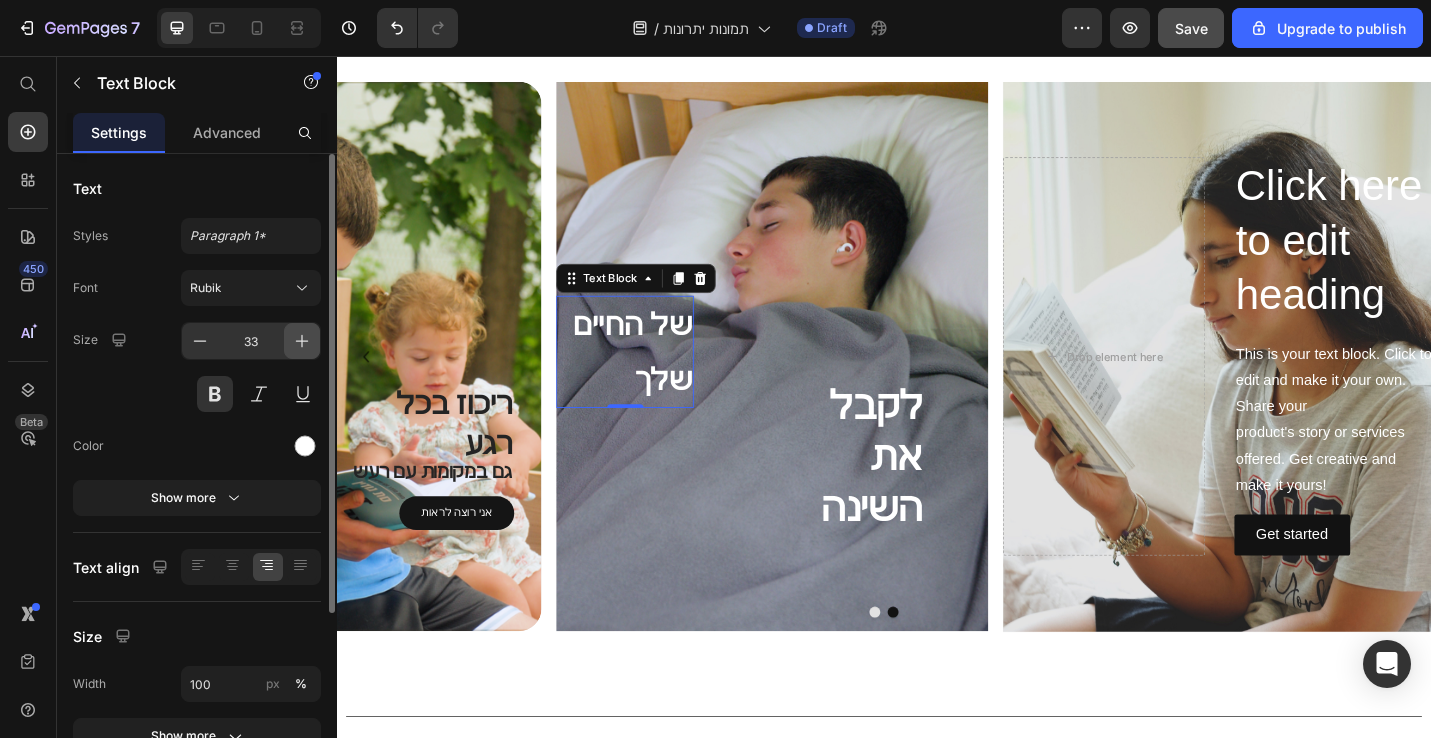 click 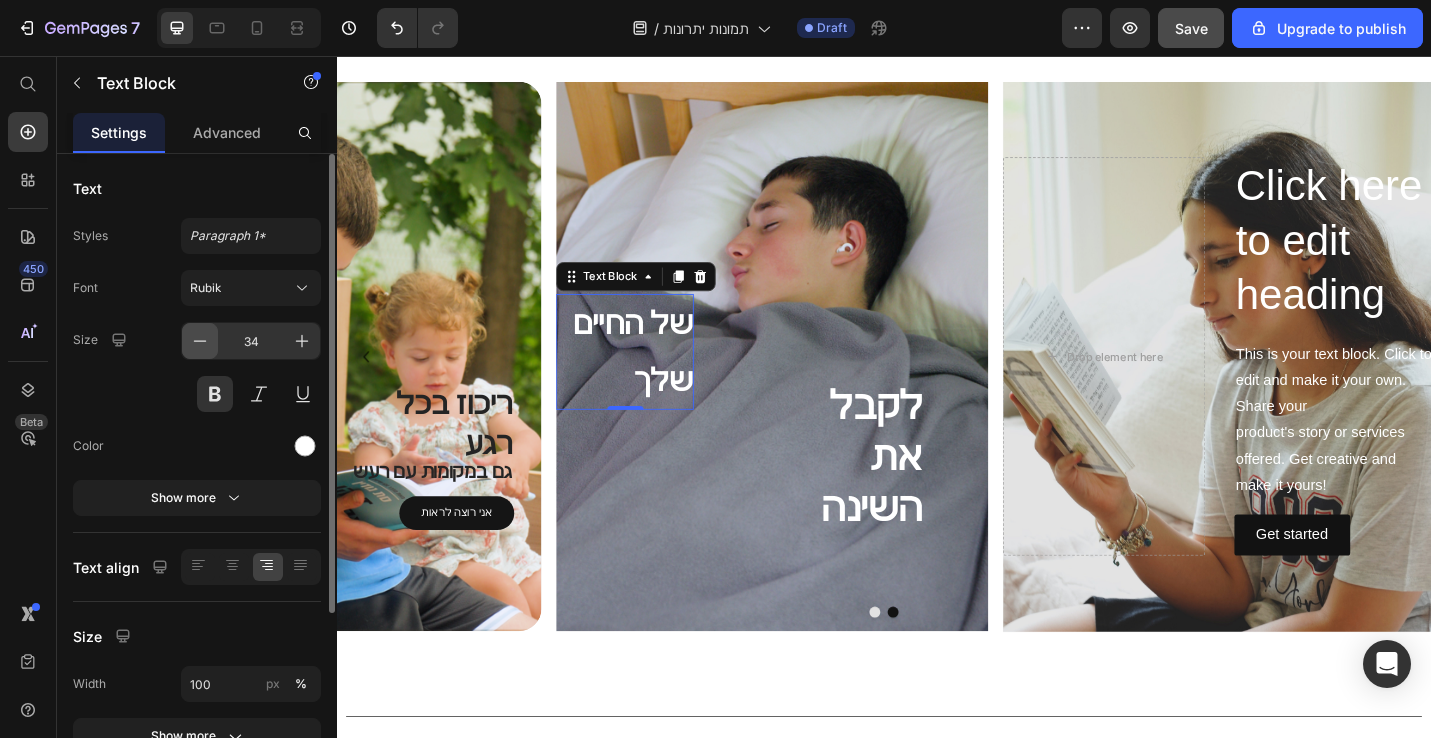 click at bounding box center (200, 341) 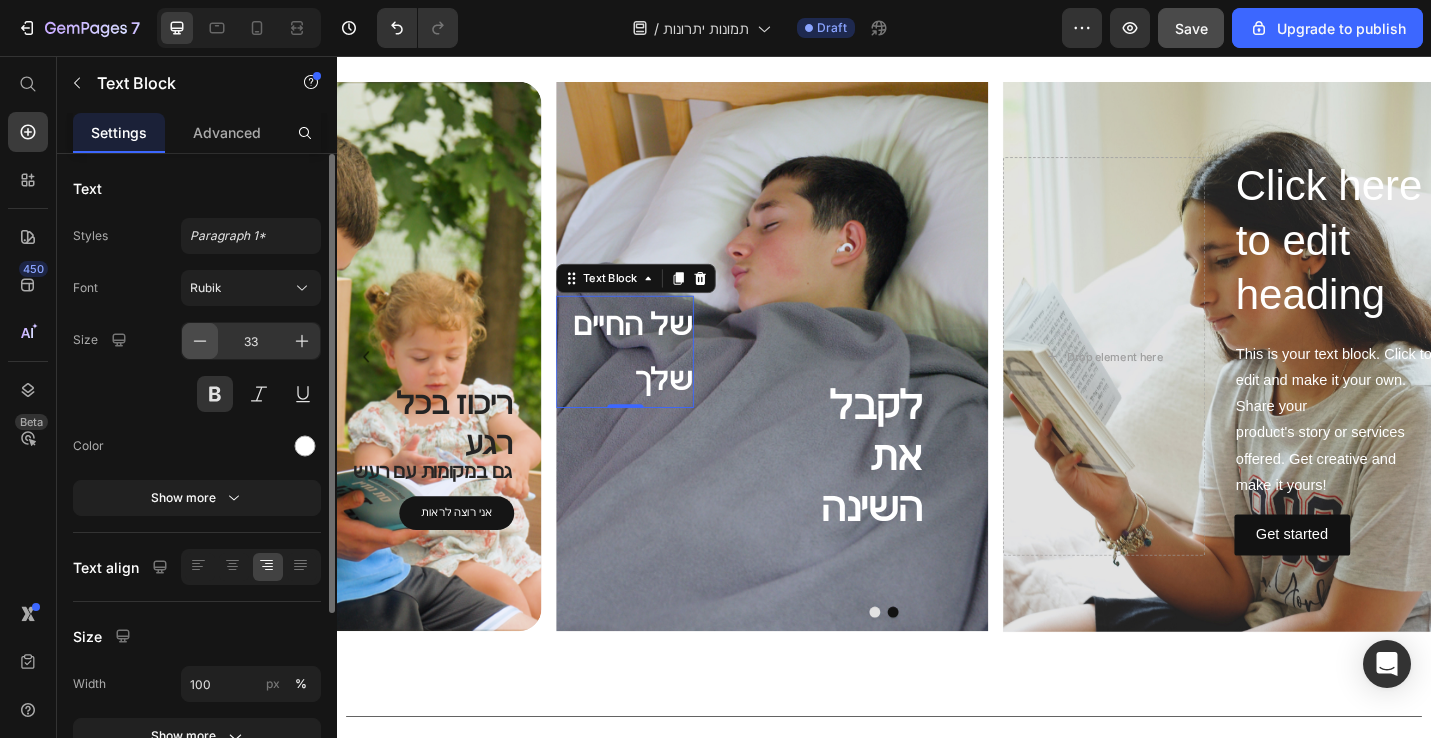 click at bounding box center (200, 341) 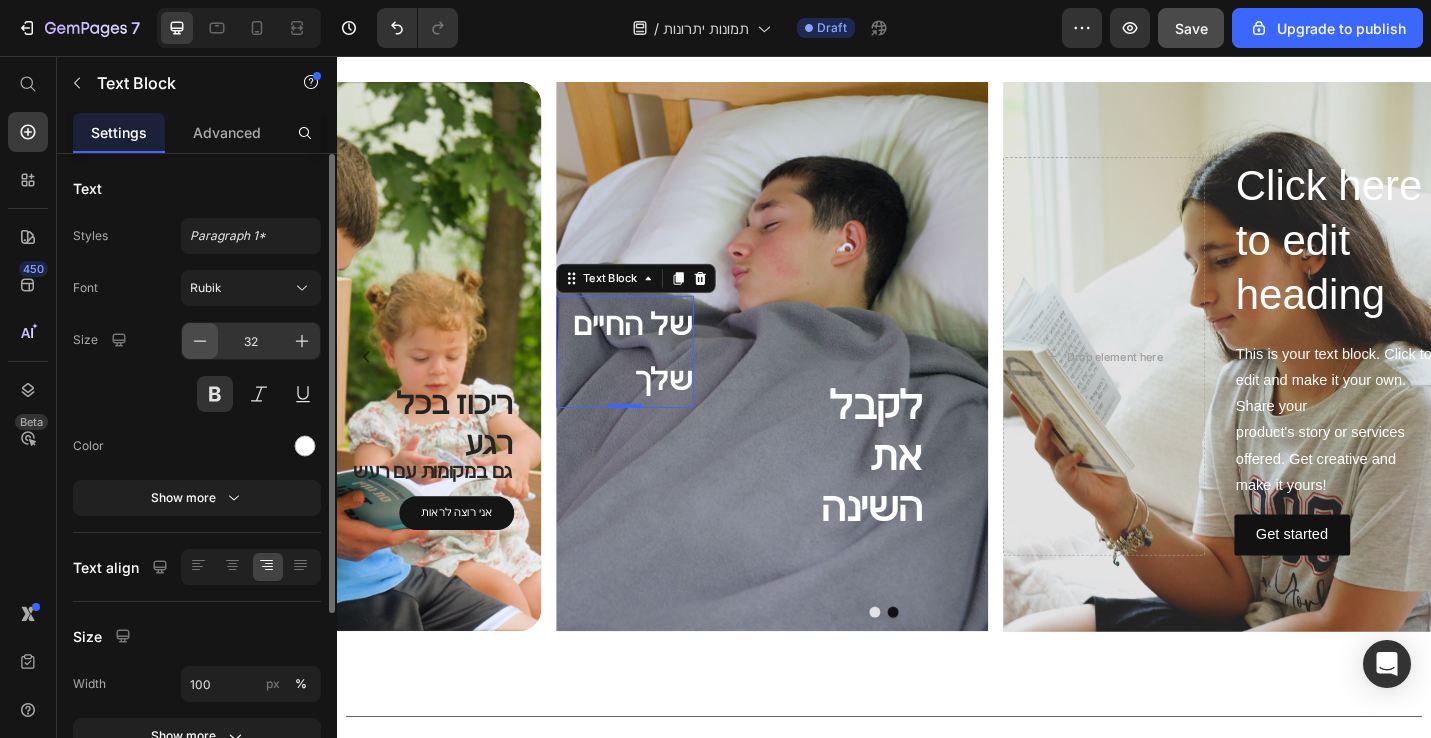 click at bounding box center (200, 341) 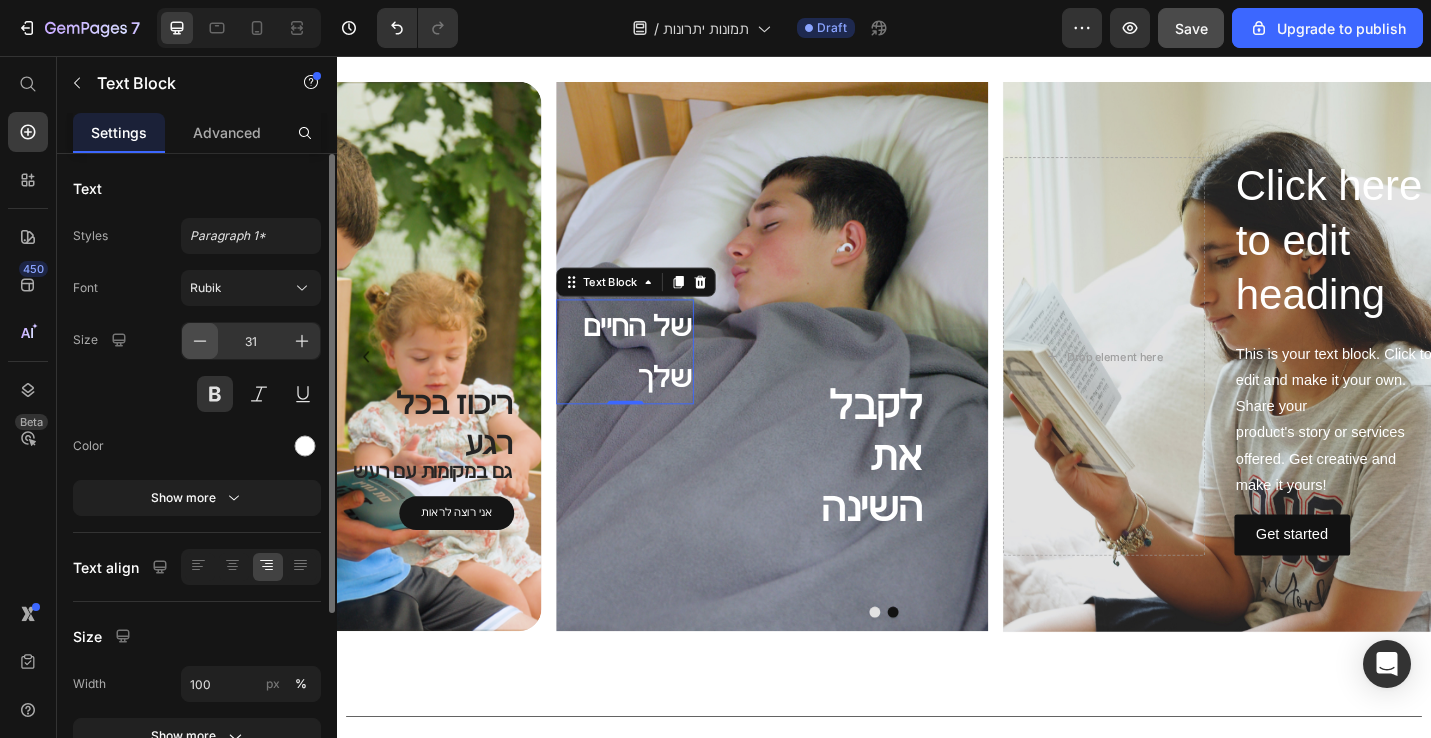 click at bounding box center (200, 341) 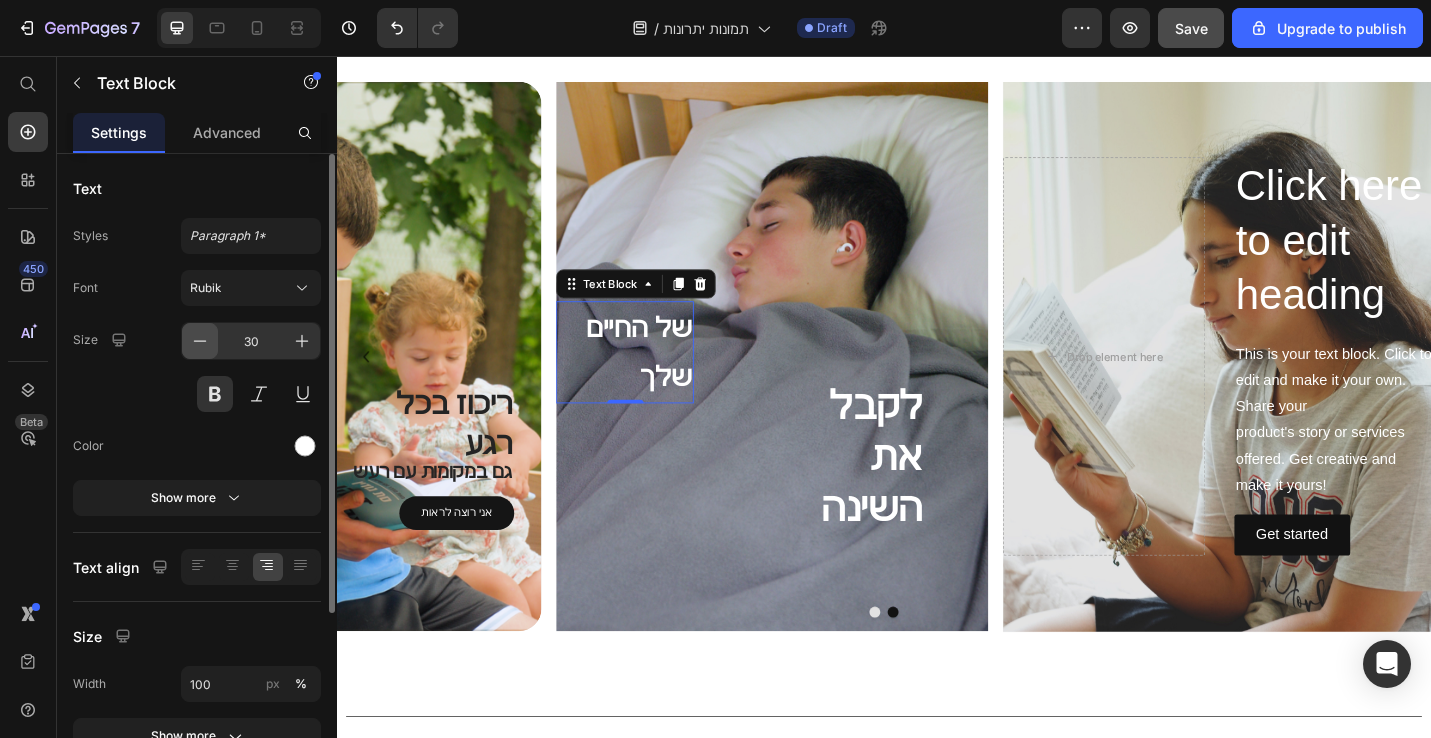 click at bounding box center [200, 341] 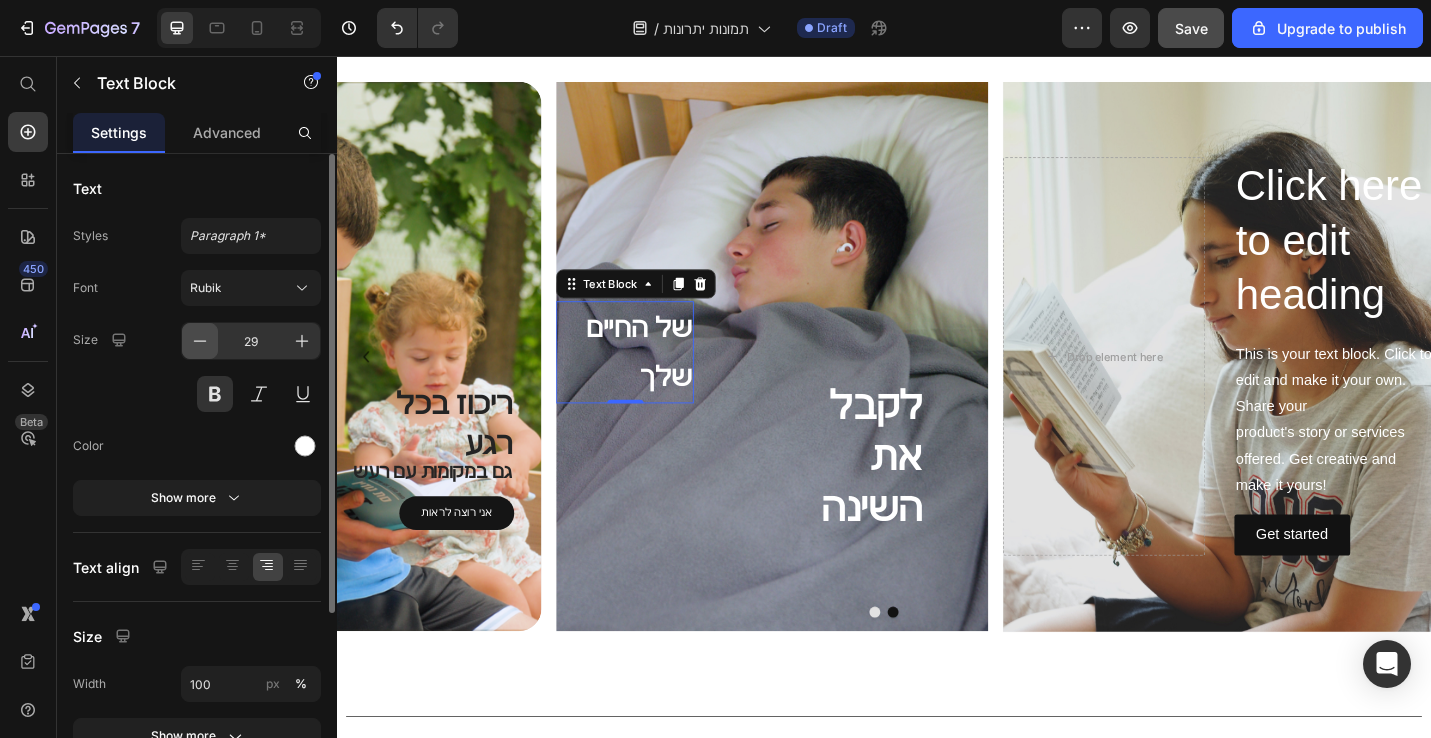 click at bounding box center [200, 341] 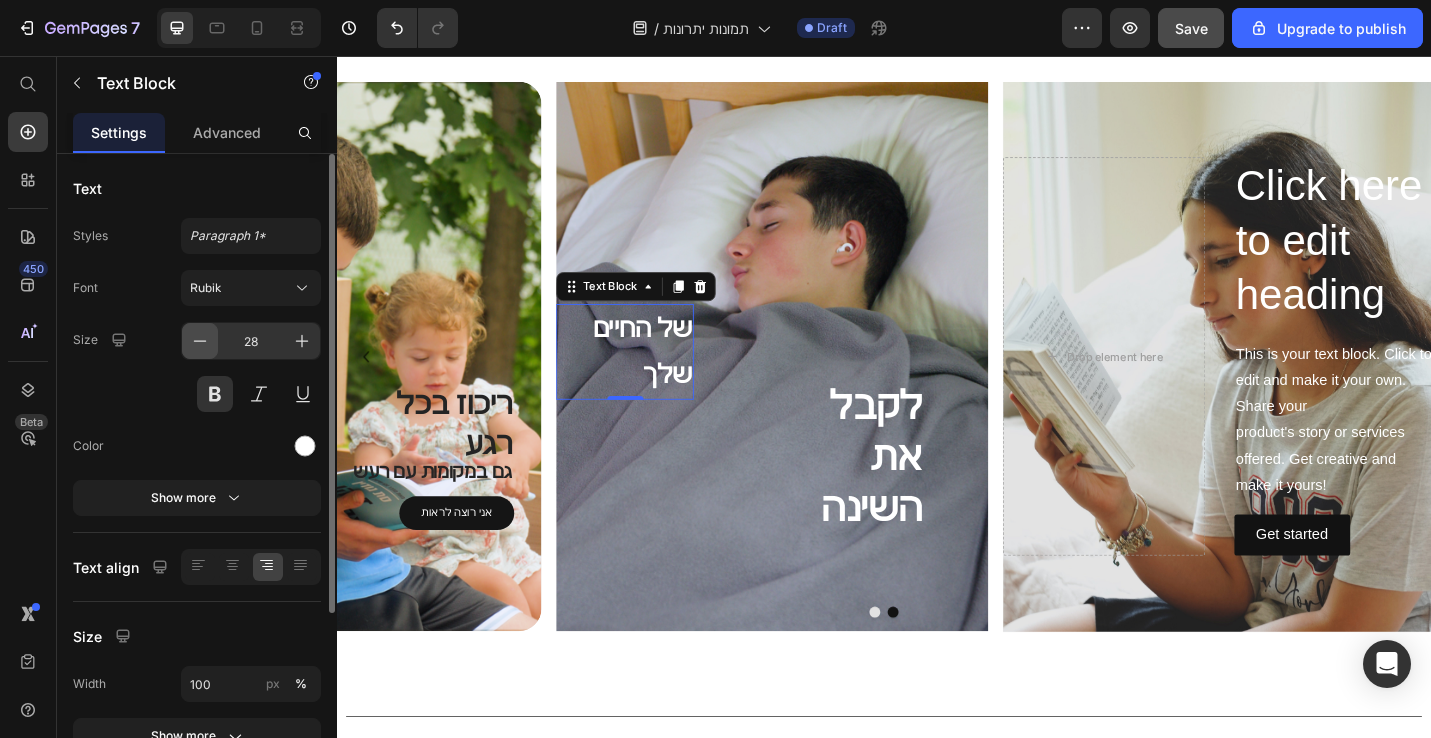 click at bounding box center (200, 341) 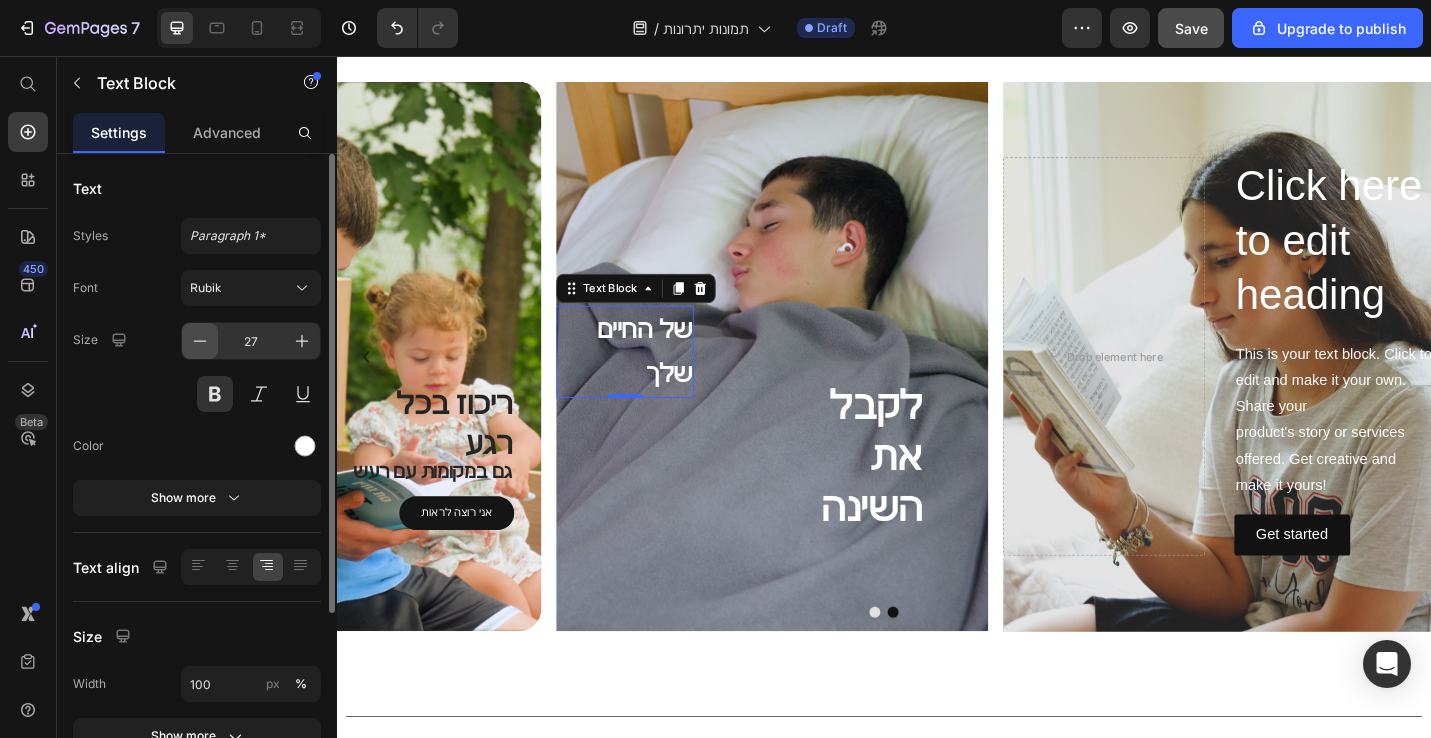 click at bounding box center (200, 341) 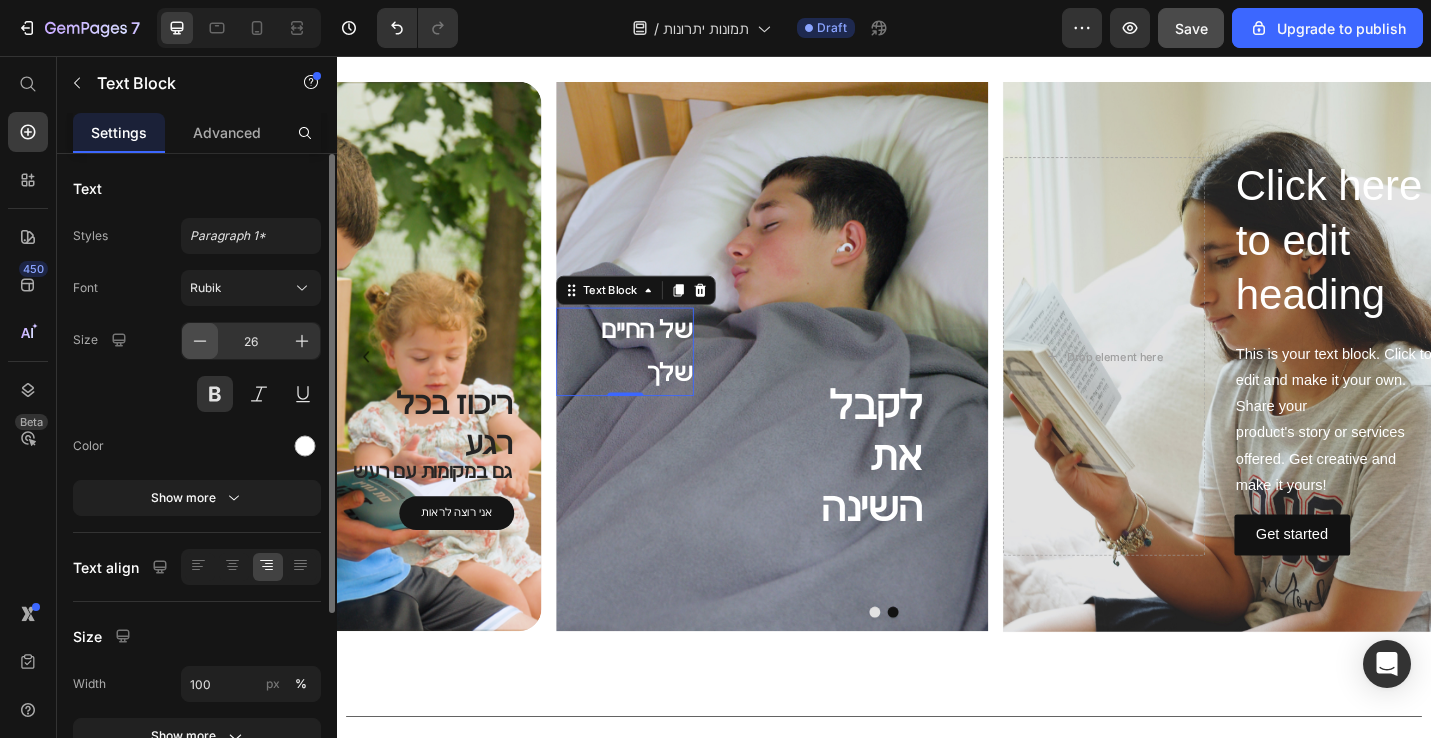 click at bounding box center (200, 341) 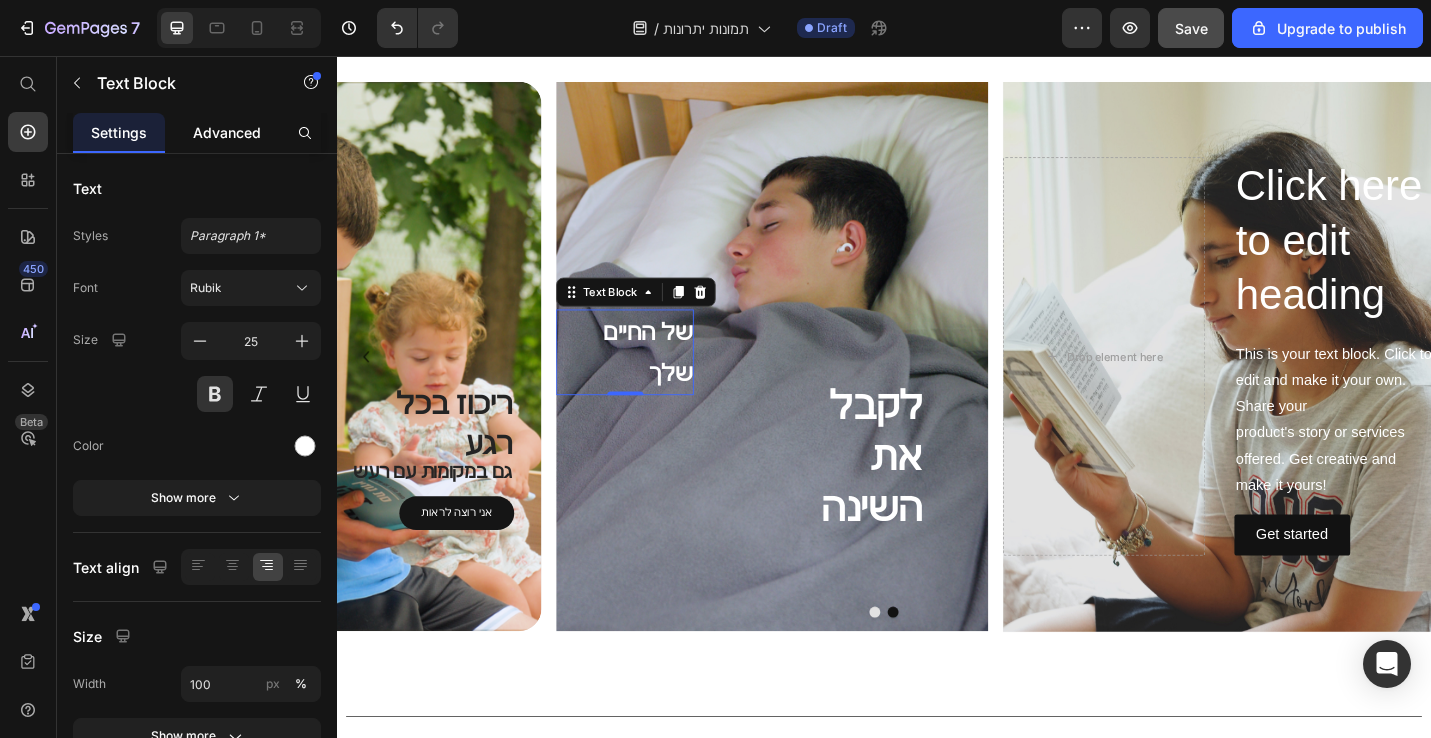 click on "Advanced" at bounding box center (227, 132) 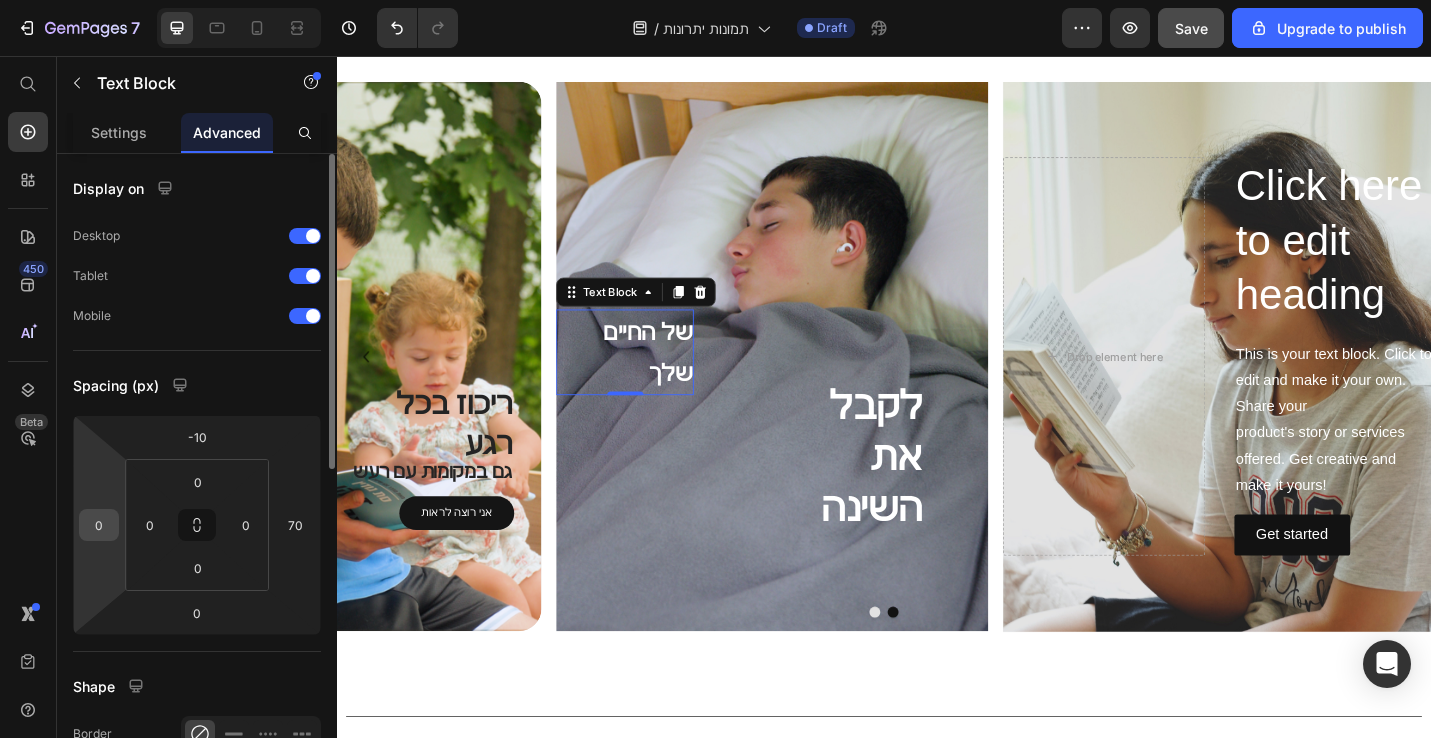 click on "0" at bounding box center [99, 525] 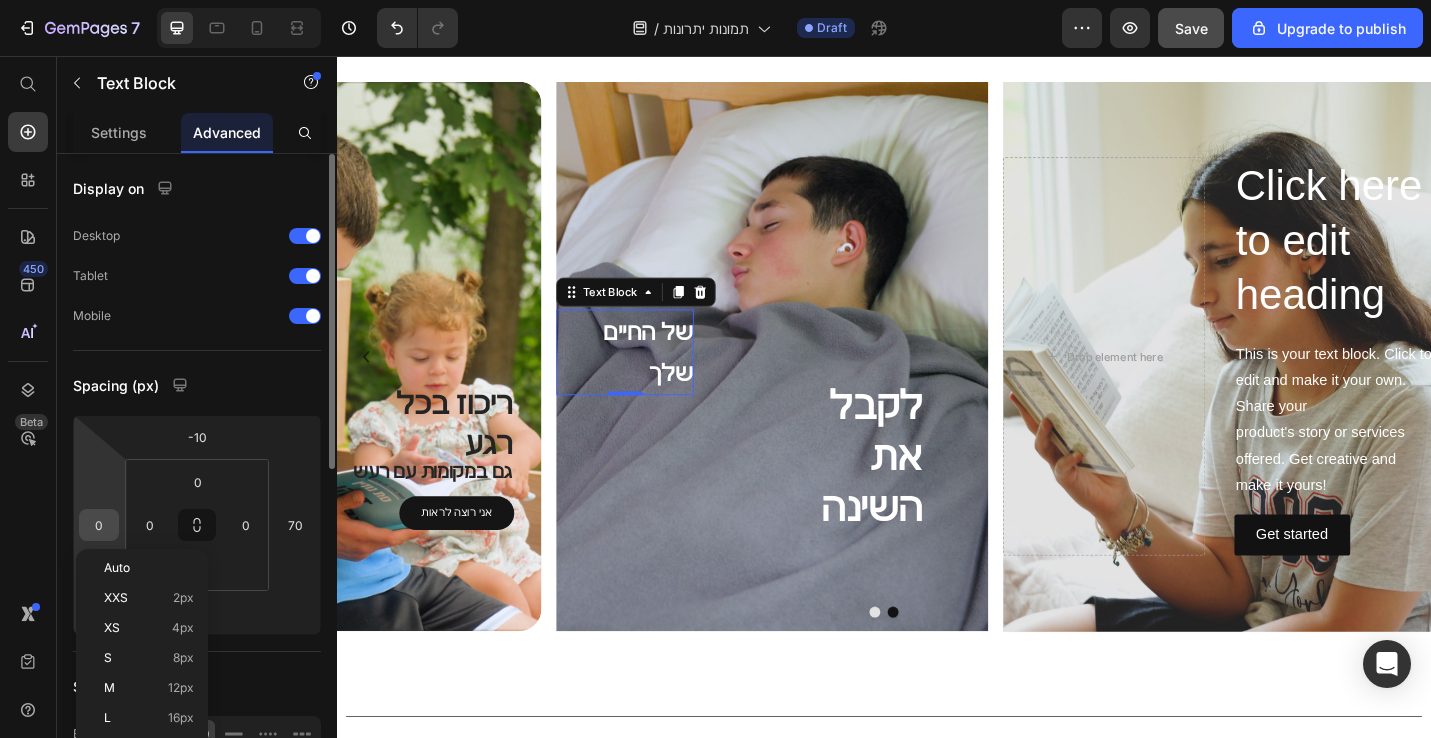 click on "0" at bounding box center [99, 525] 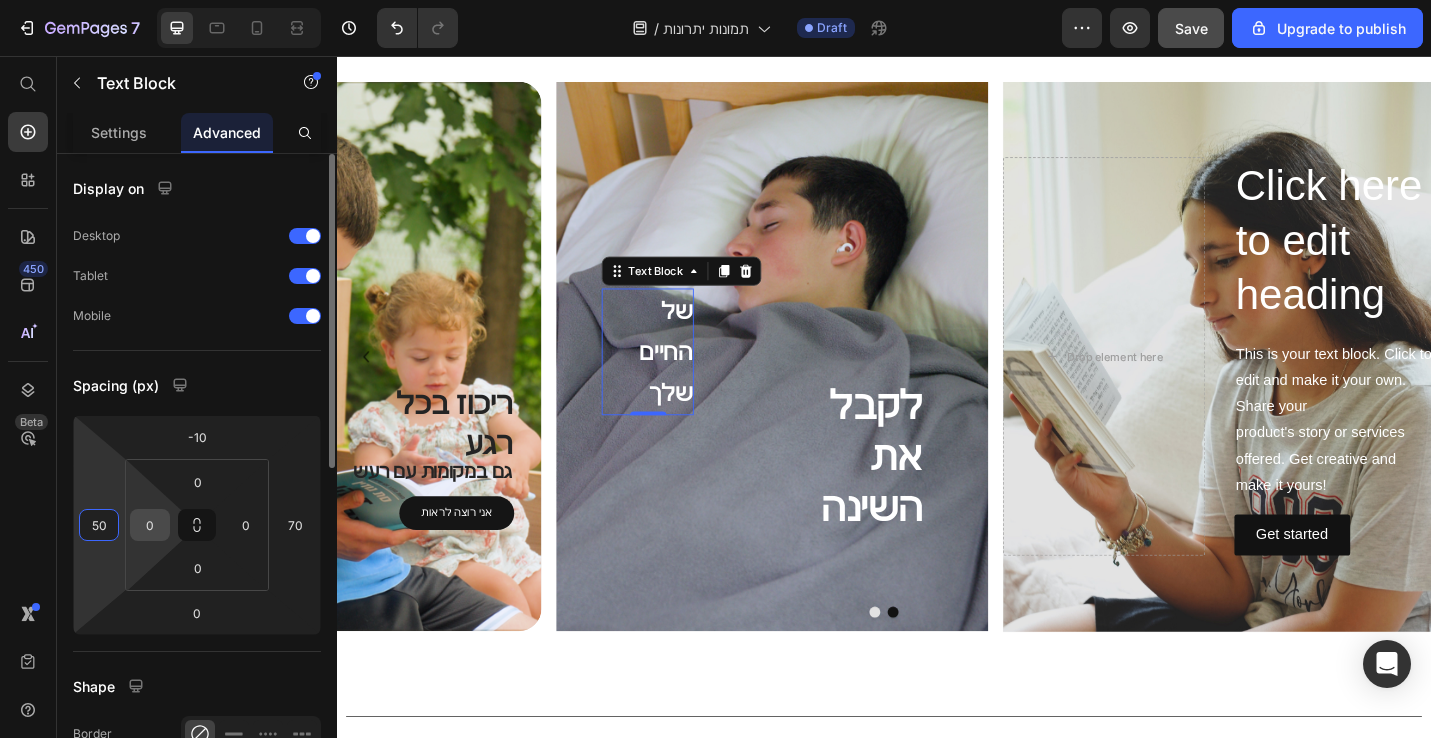 type on "50" 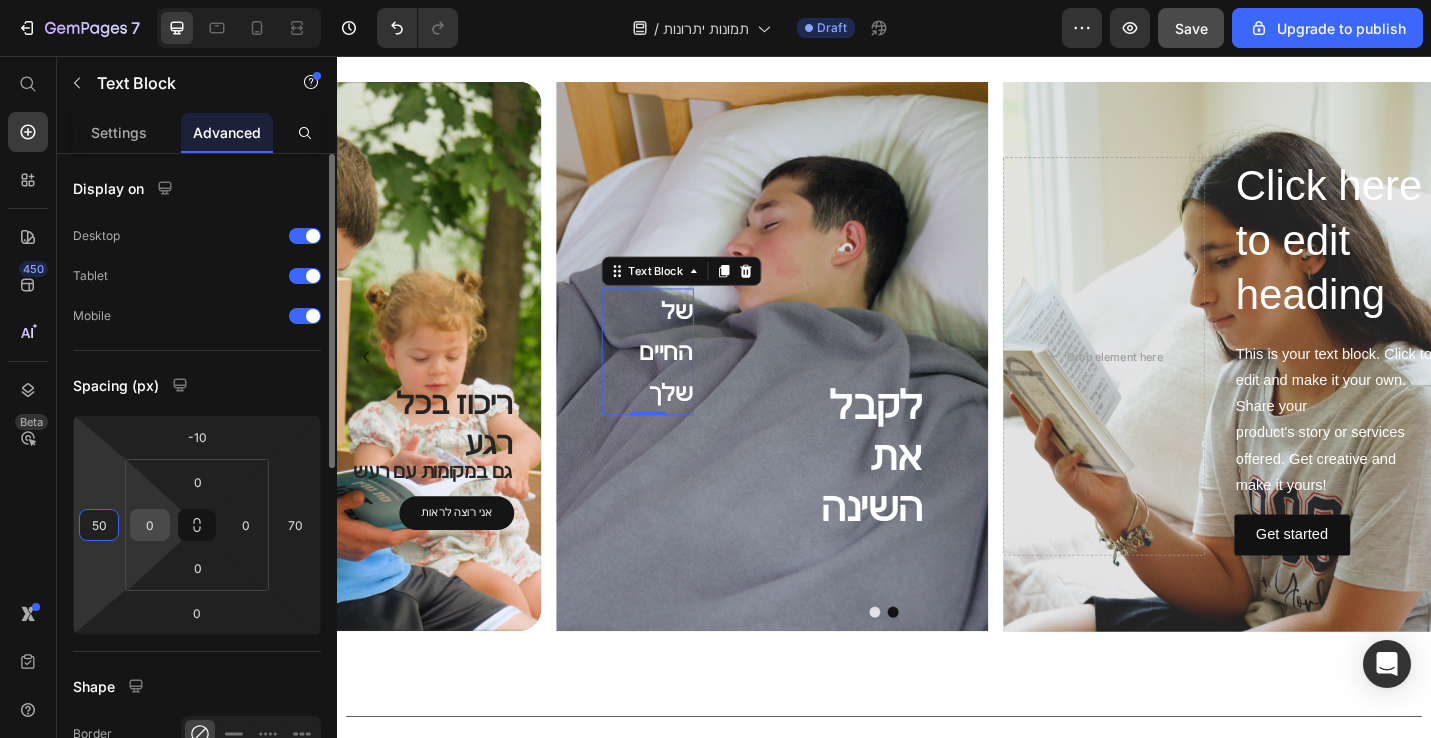 click on "0" at bounding box center [150, 525] 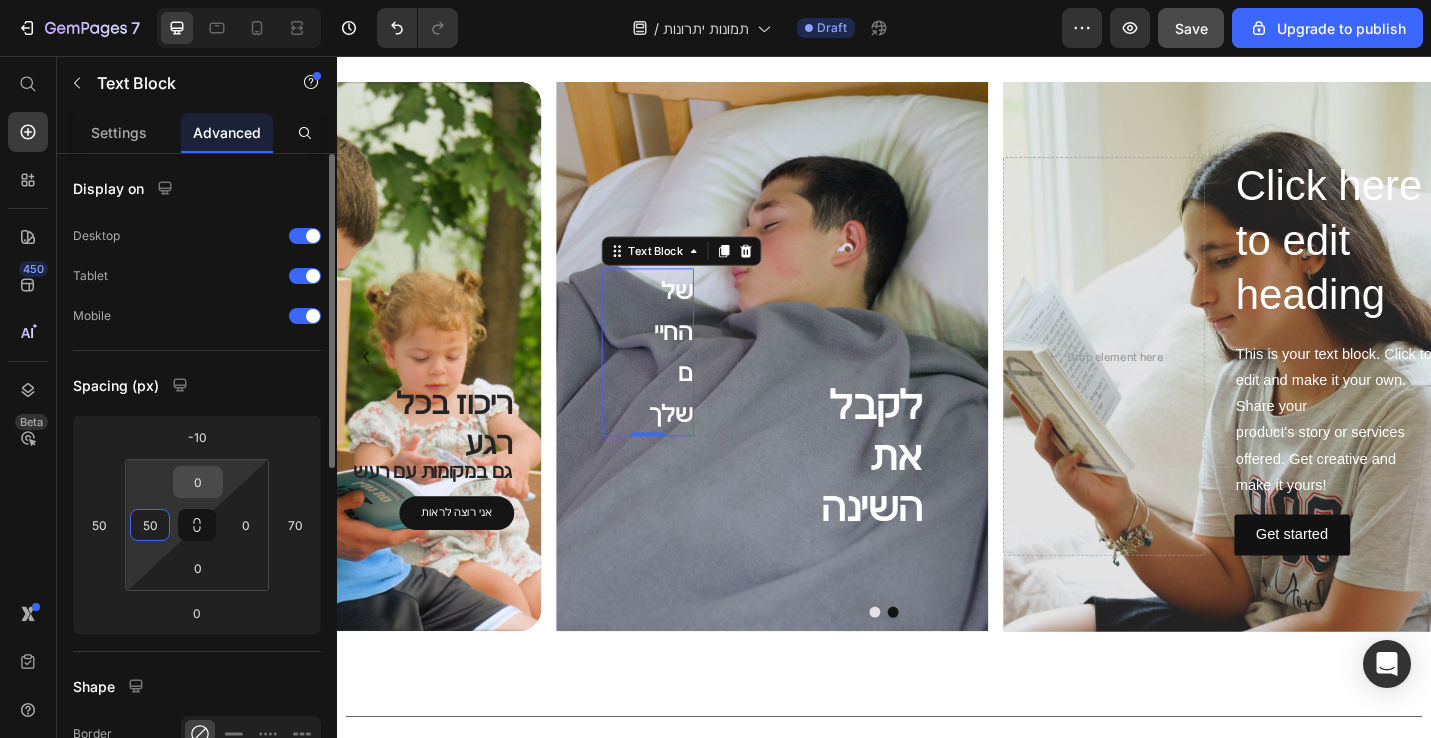 type on "50" 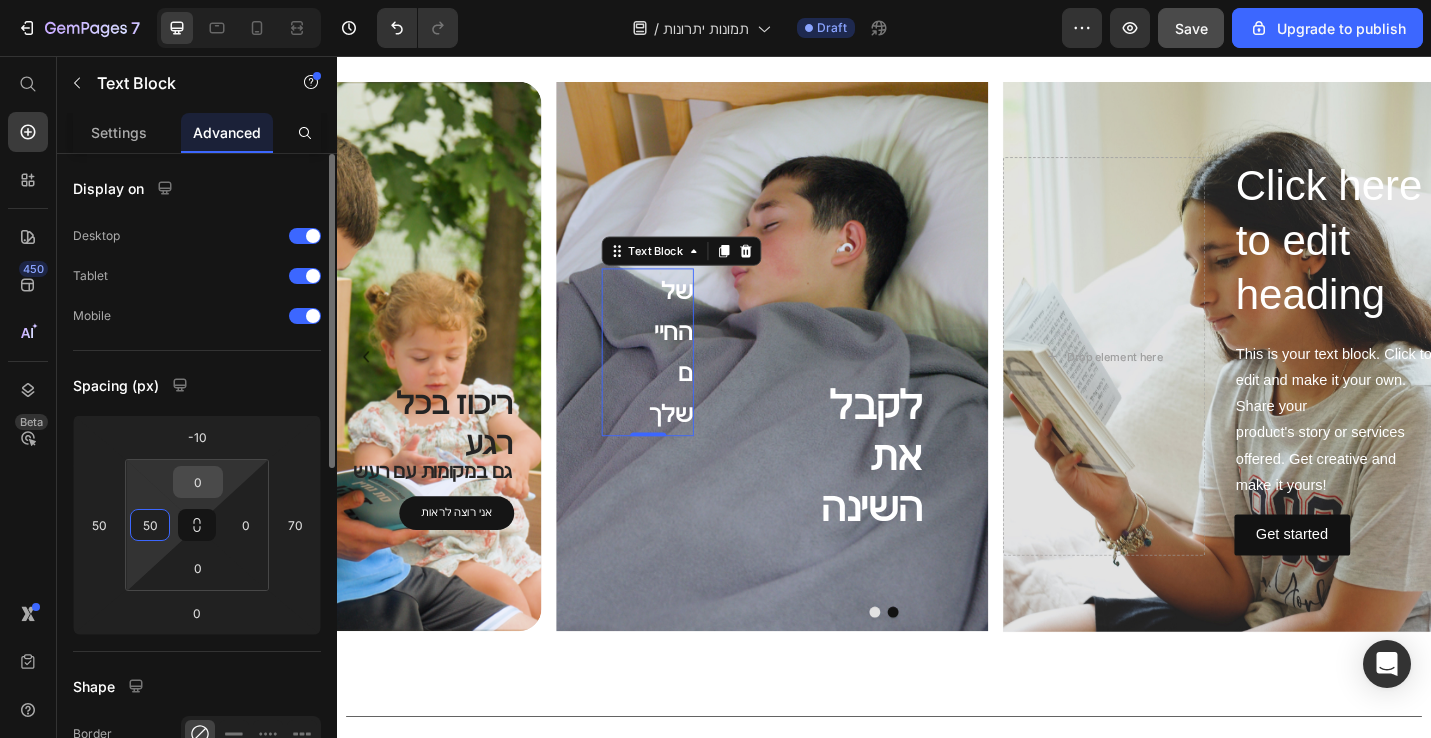 click on "0" at bounding box center [198, 482] 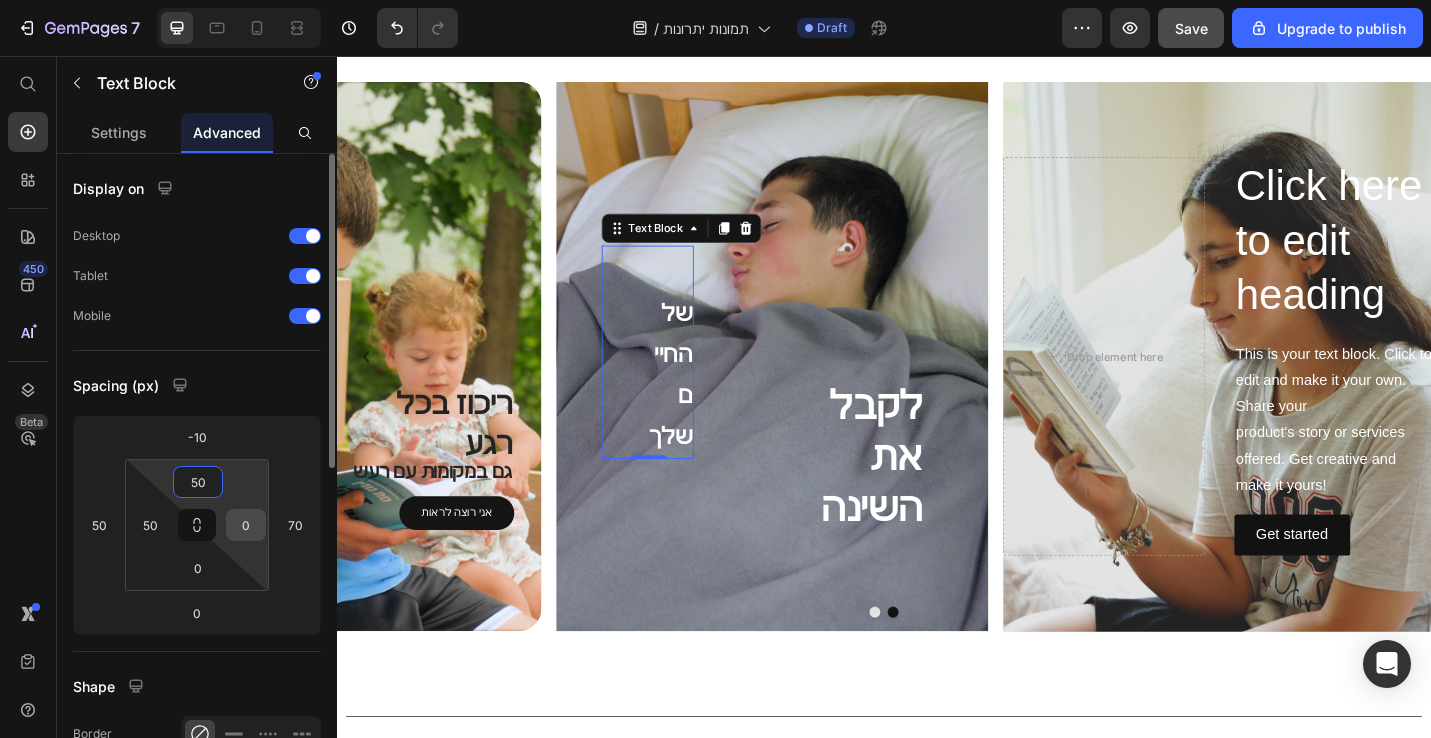 type on "50" 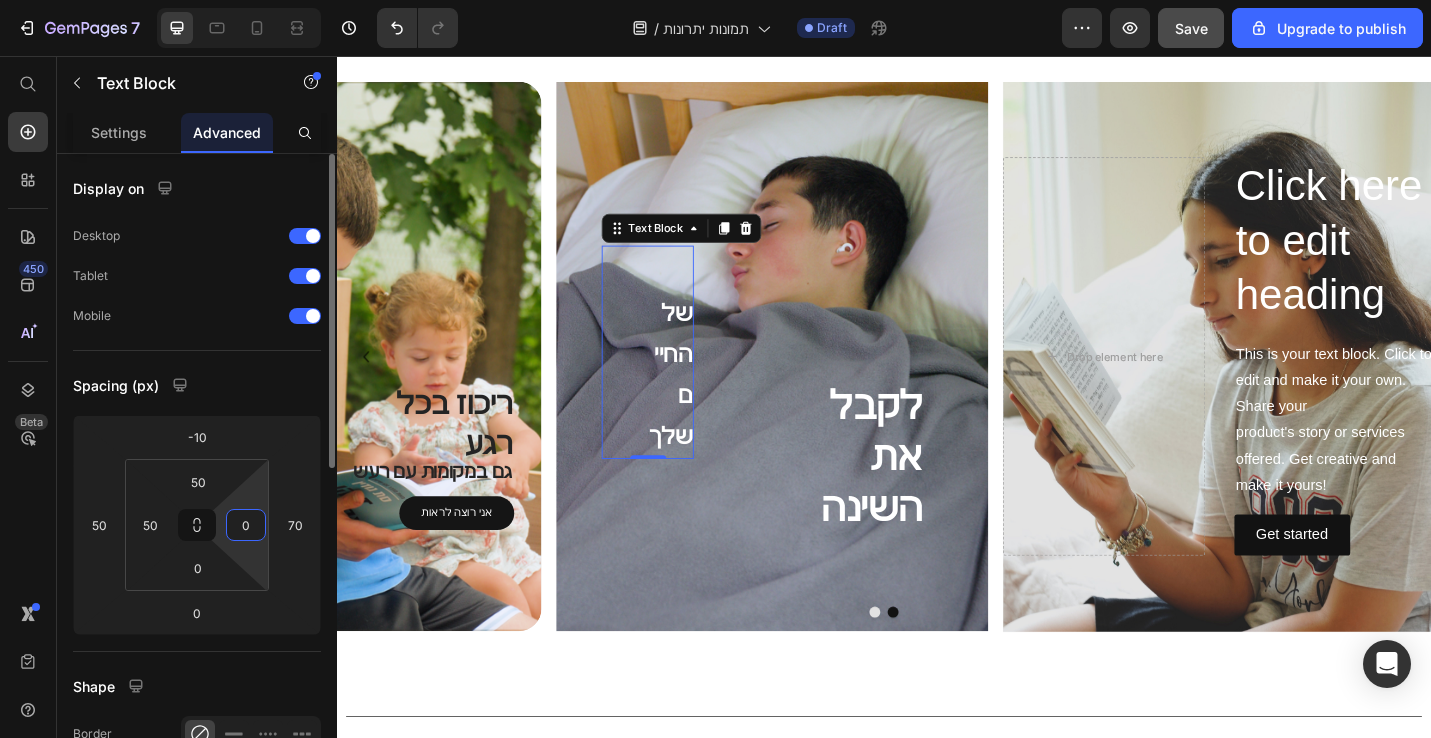 click on "0" at bounding box center [246, 525] 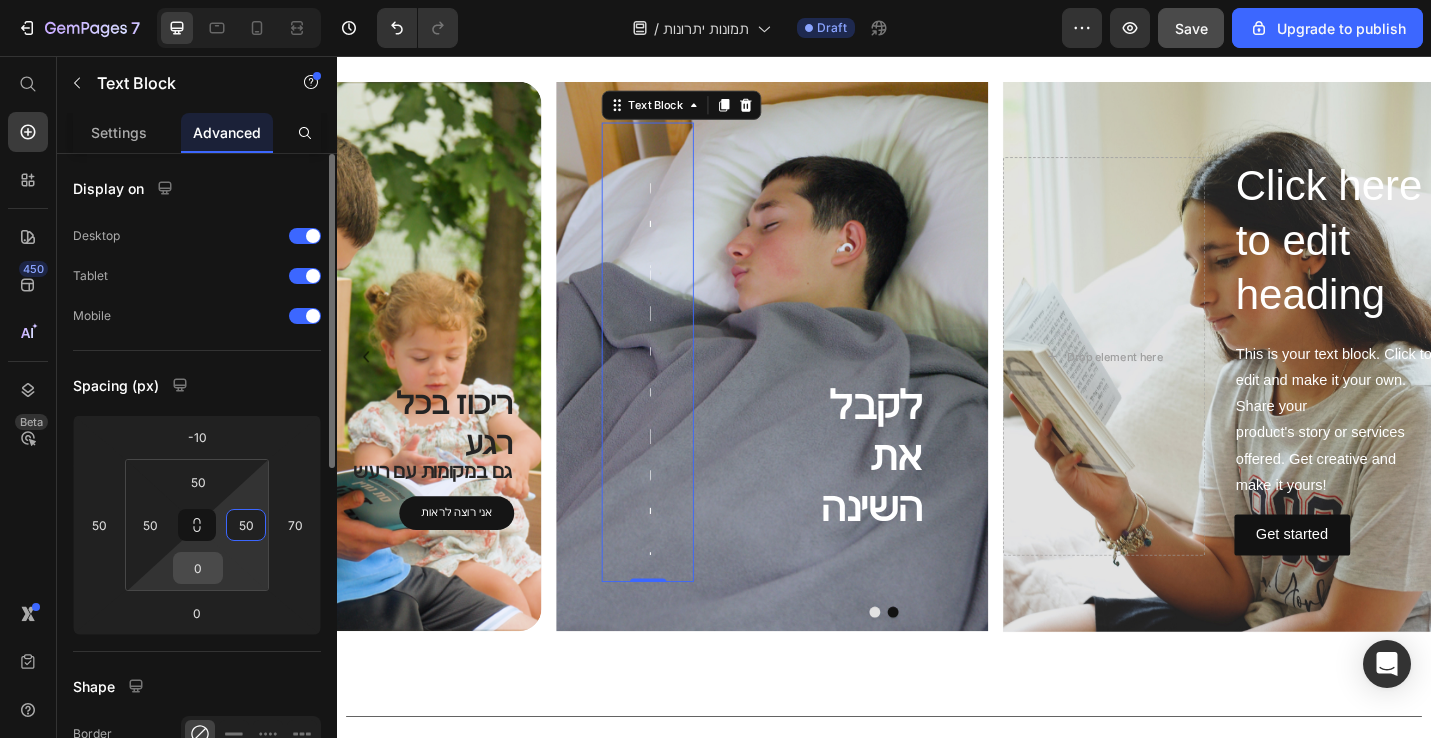 type on "50" 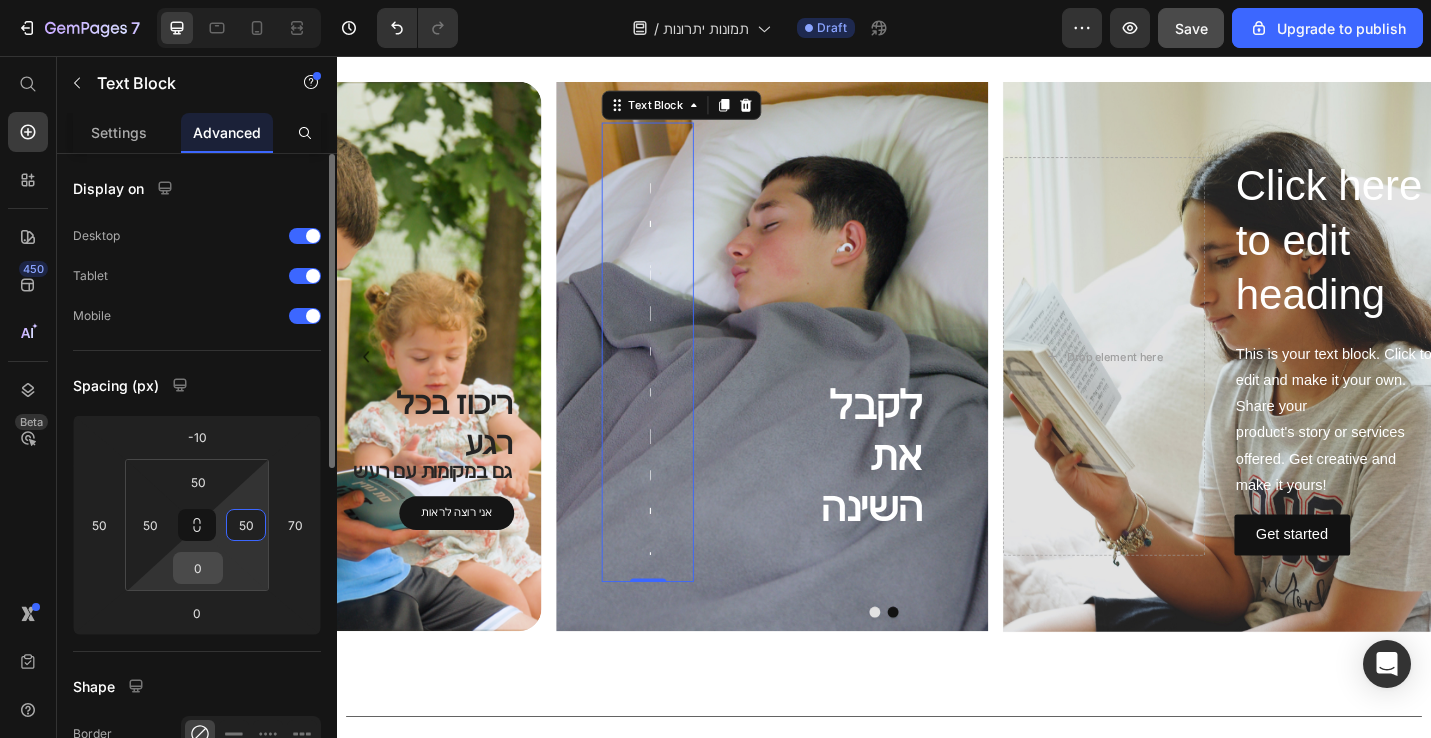 click on "0" at bounding box center [198, 568] 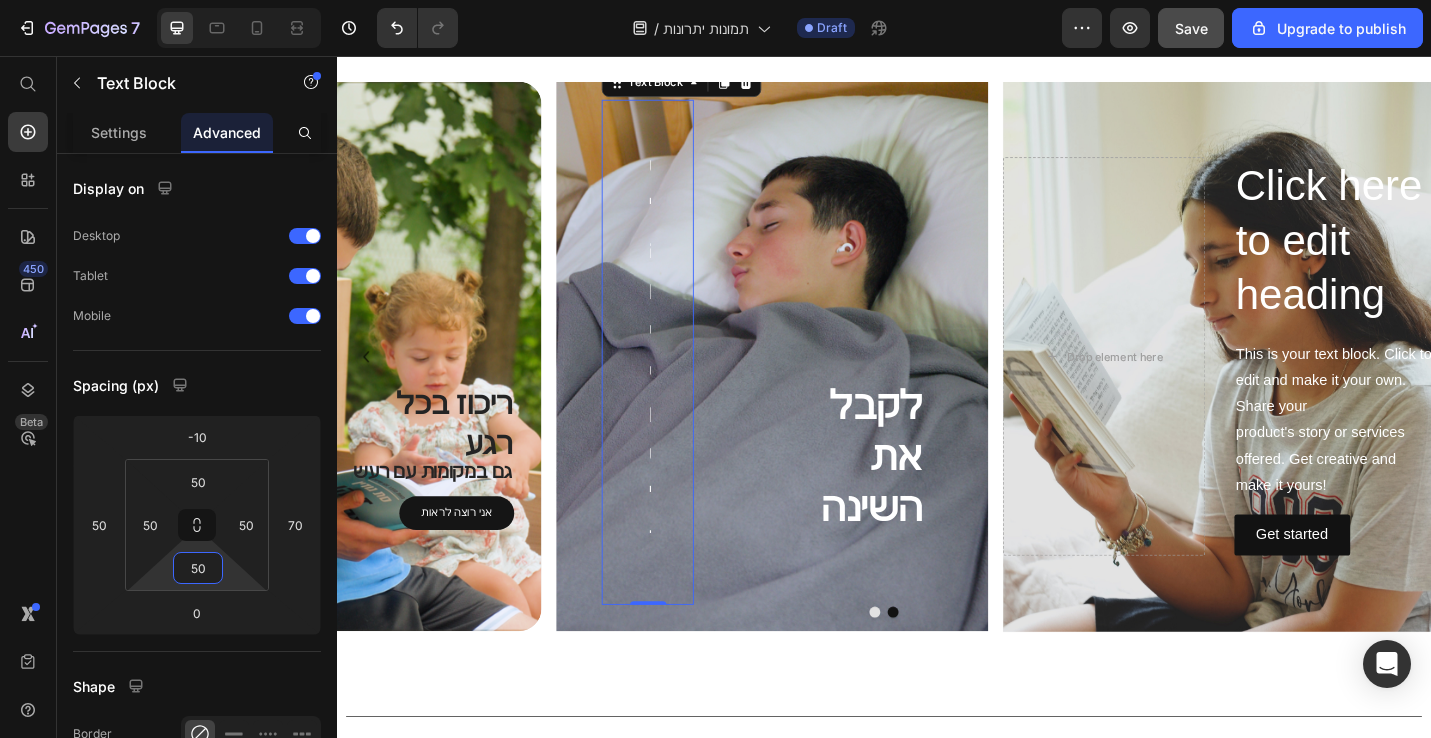 click on "7   /  תמונות יתרונות Draft Preview  Save  Upgrade to publish 450 Beta Start with Sections Elements Hero Section Product Detail Brands Trusted Badges Guarantee Product Breakdown How to use Testimonials Compare Bundle FAQs Social Proof Brand Story Product List Collection Blog List Contact Sticky Add to Cart Custom Footer Browse Library 450 Layout
Row
Row
Row
Row Text
Heading
Text Block Button
Button
Button
Sticky Back to top Media
Image
Image" at bounding box center (715, 0) 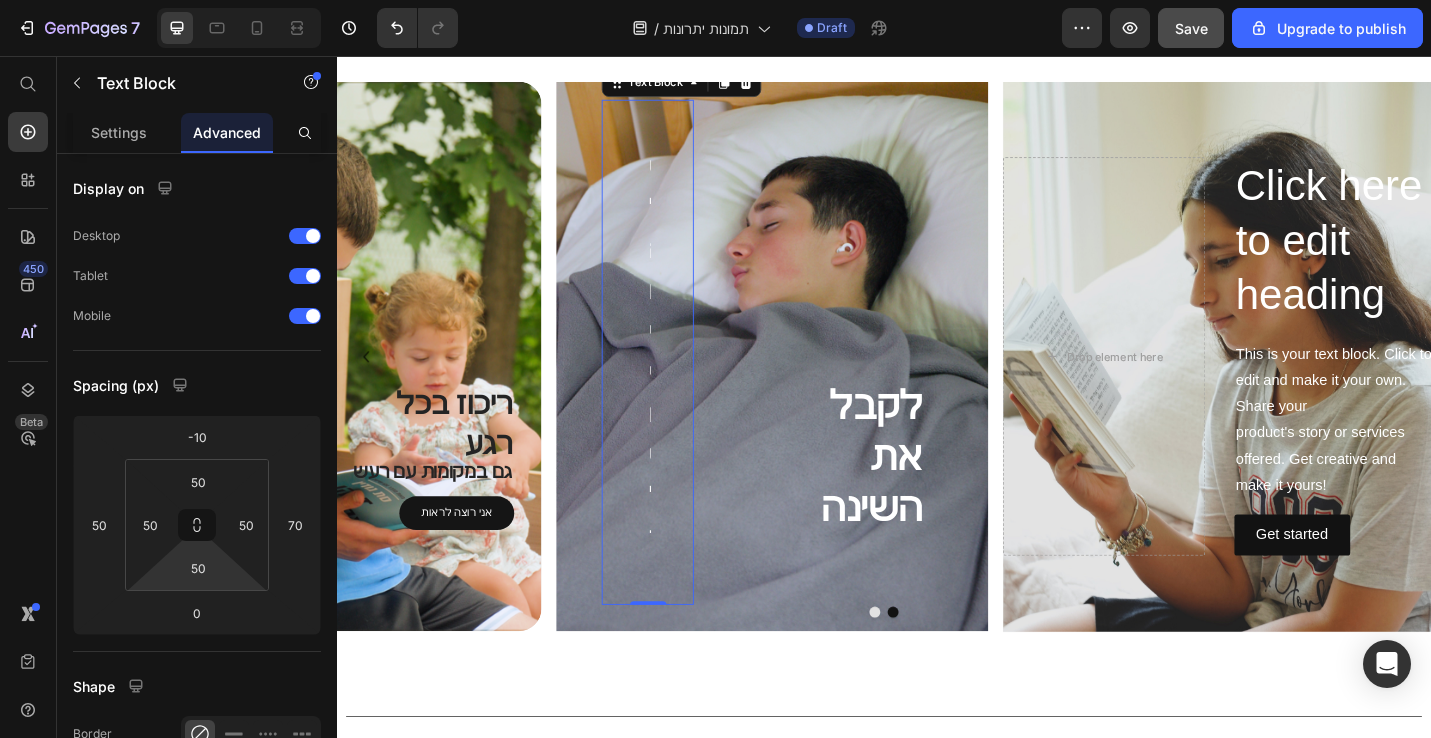 click on "7   /  תמונות יתרונות Draft Preview  Save  Upgrade to publish 450 Beta Start with Sections Elements Hero Section Product Detail Brands Trusted Badges Guarantee Product Breakdown How to use Testimonials Compare Bundle FAQs Social Proof Brand Story Product List Collection Blog List Contact Sticky Add to Cart Custom Footer Browse Library 450 Layout
Row
Row
Row
Row Text
Heading
Text Block Button
Button
Button
Sticky Back to top Media
Image
Image" at bounding box center (715, 0) 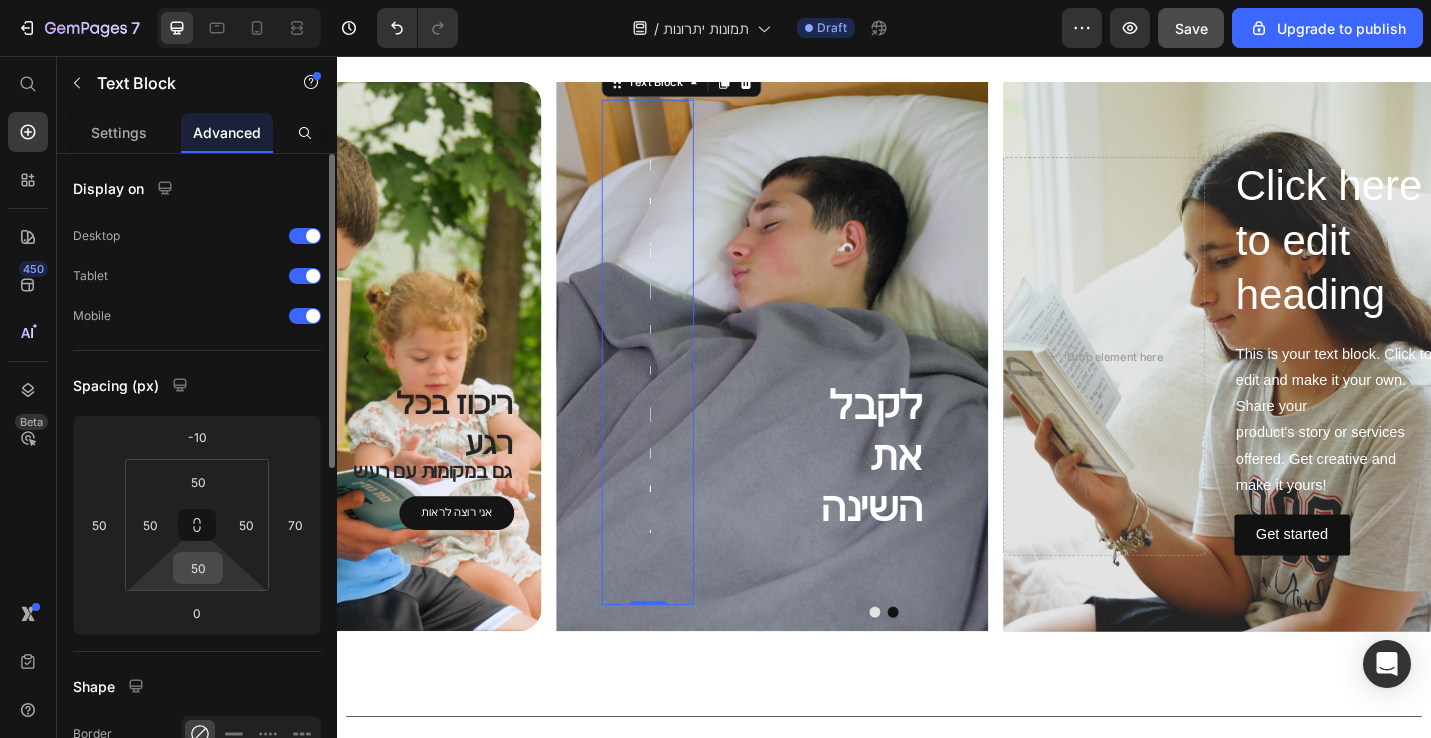 click on "50" at bounding box center (198, 568) 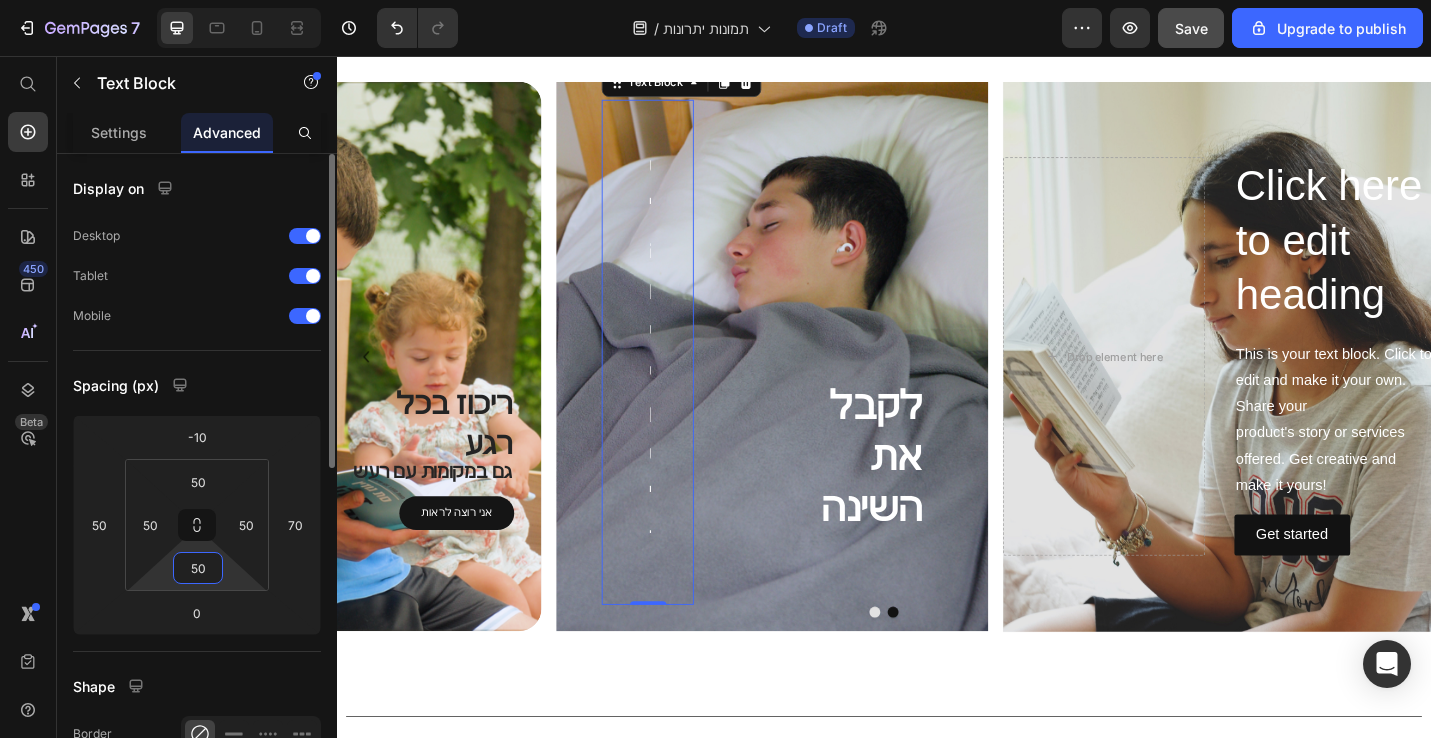 click on "50" at bounding box center [198, 568] 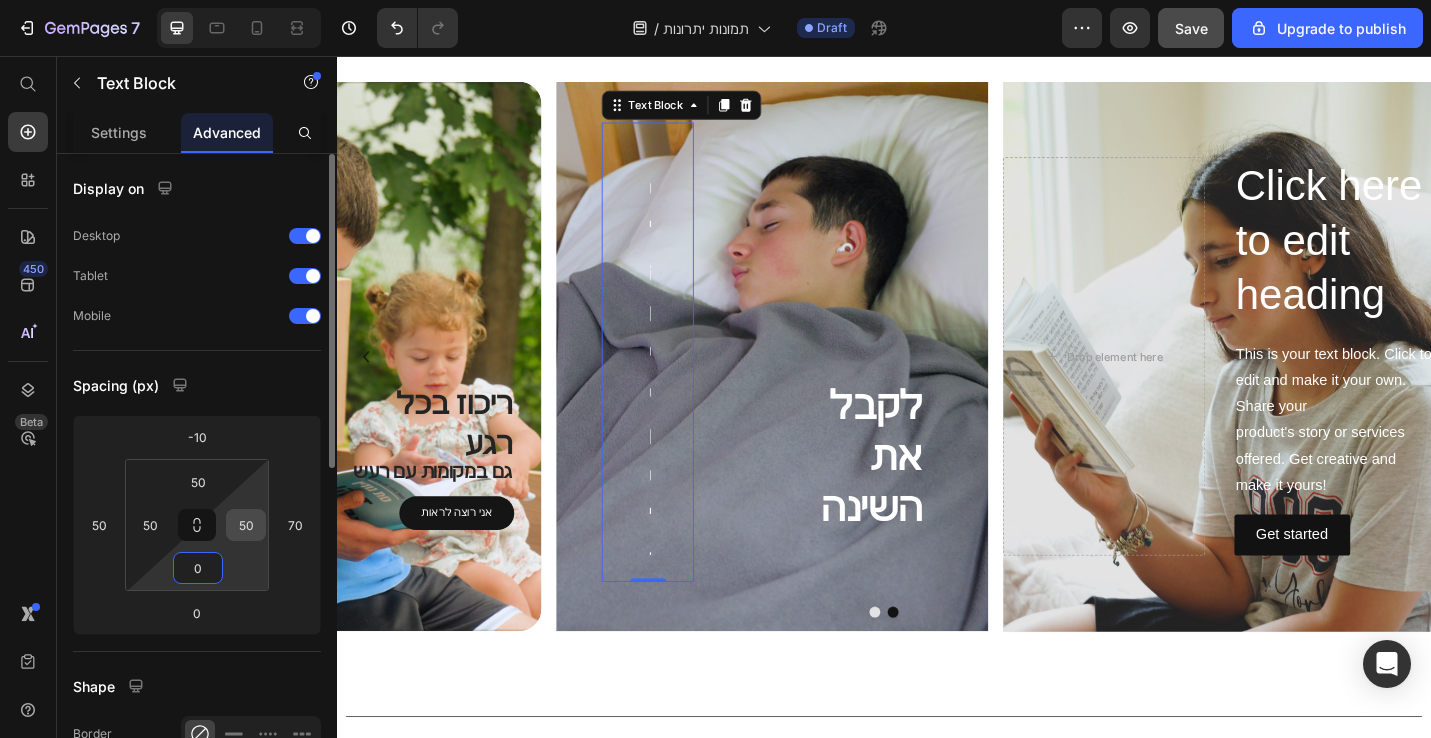 type on "0" 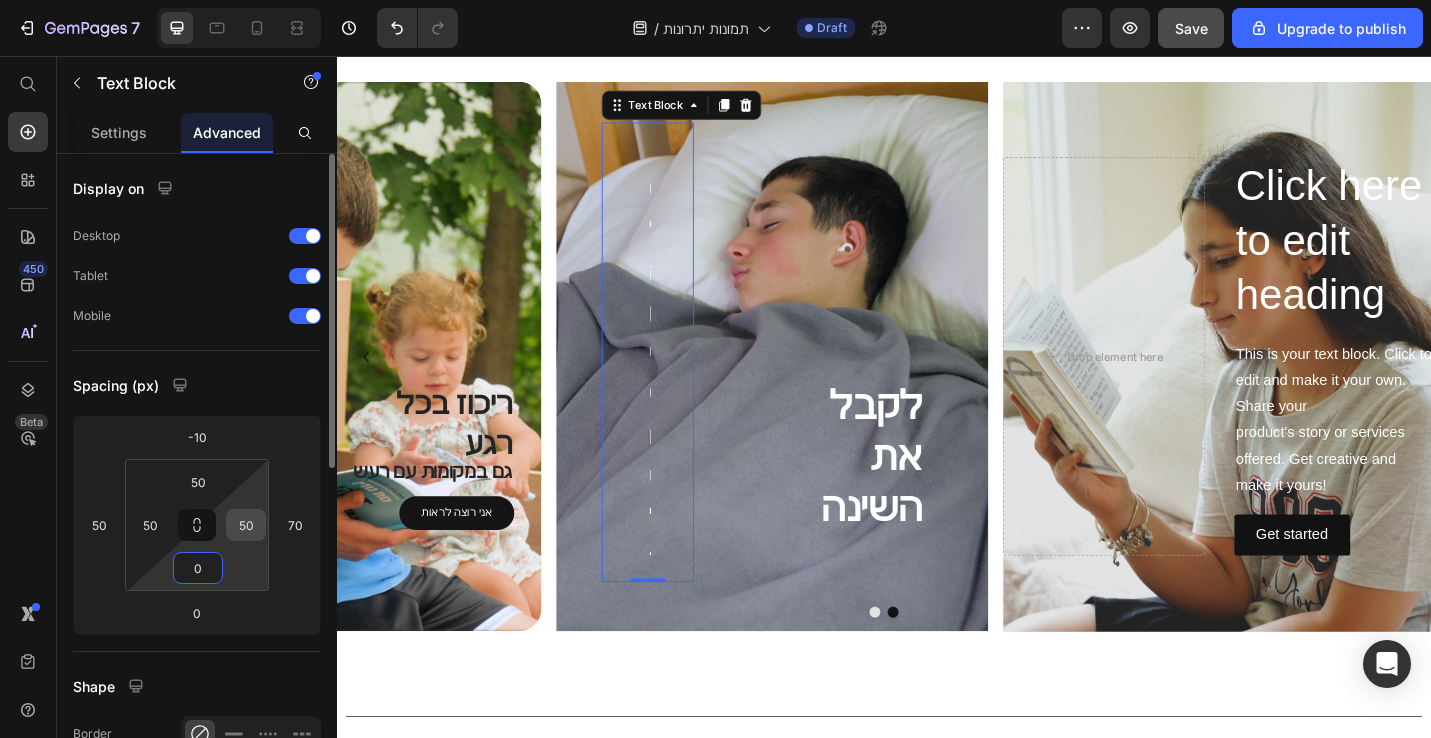 click on "50" at bounding box center [246, 525] 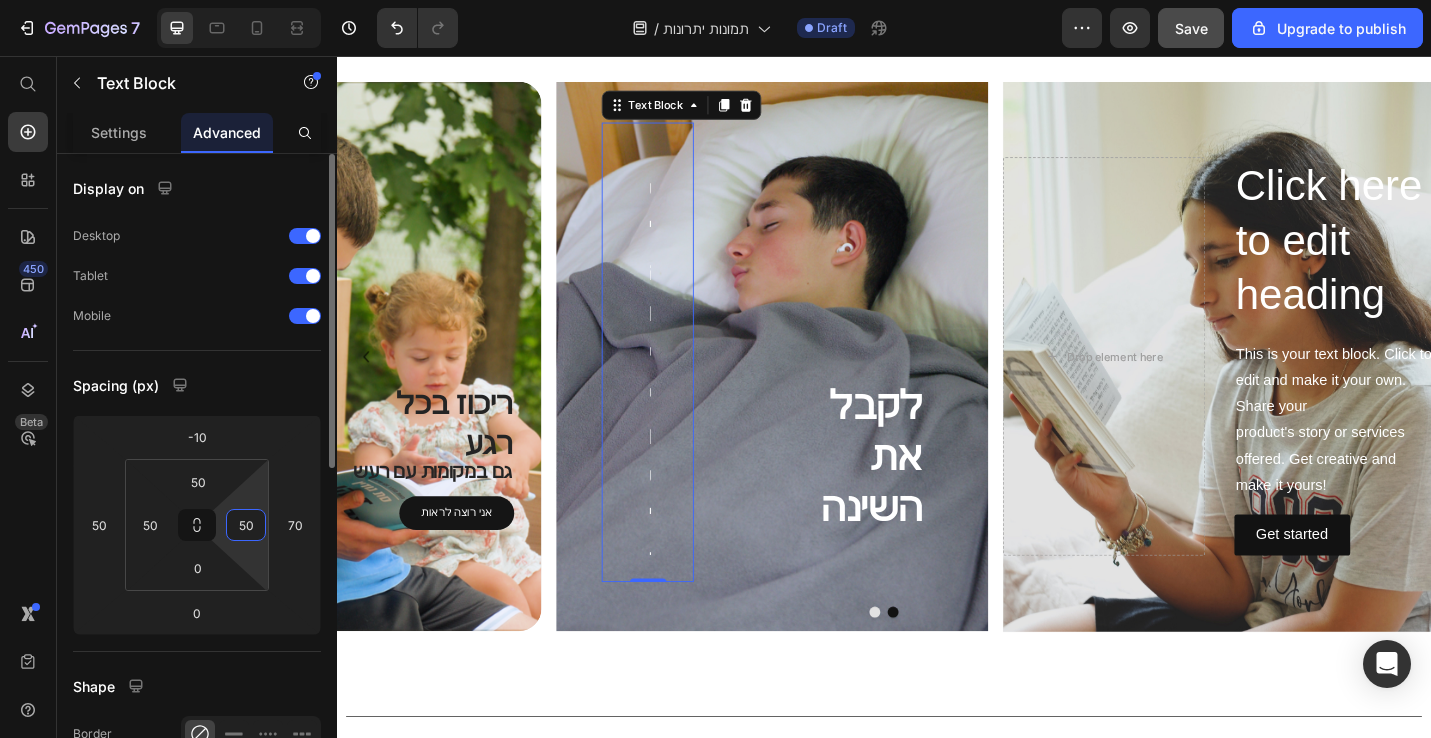 click on "50" at bounding box center [246, 525] 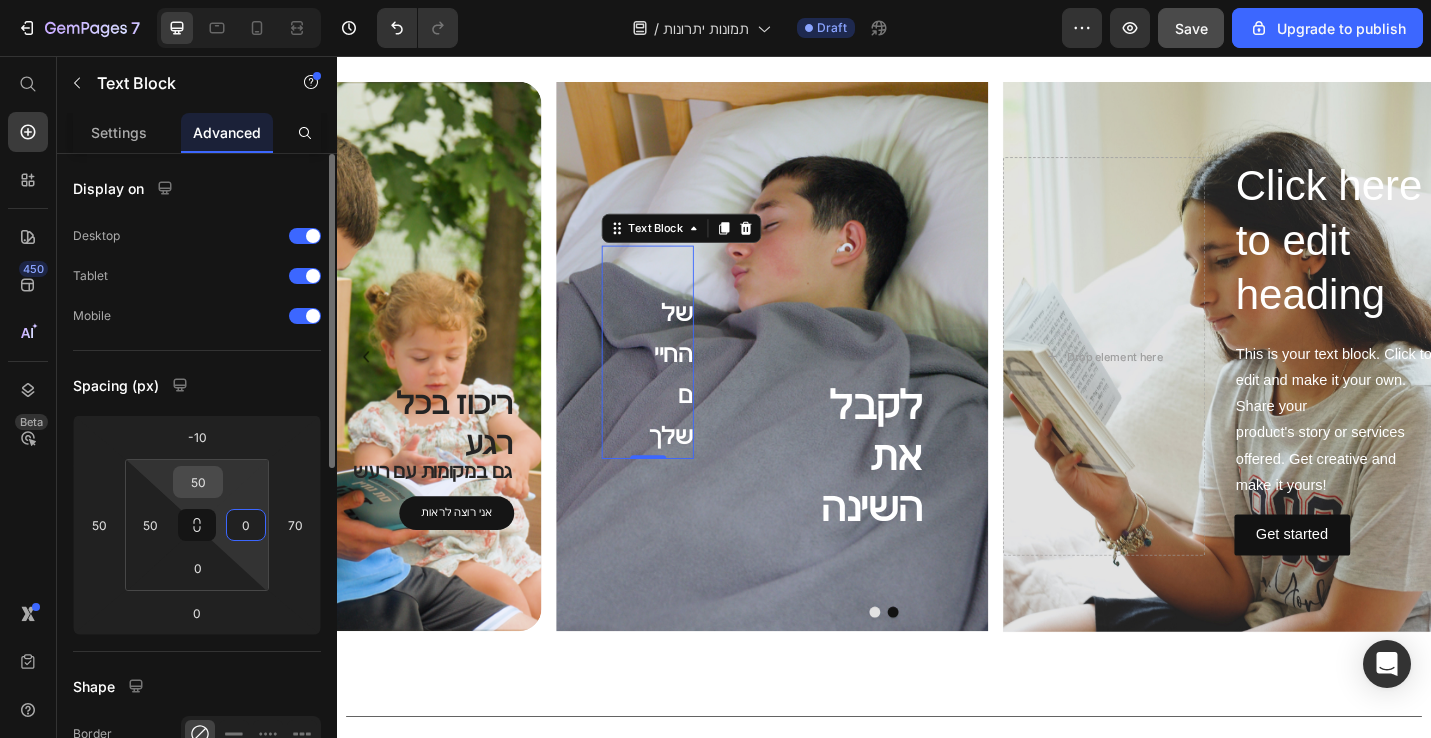 type on "0" 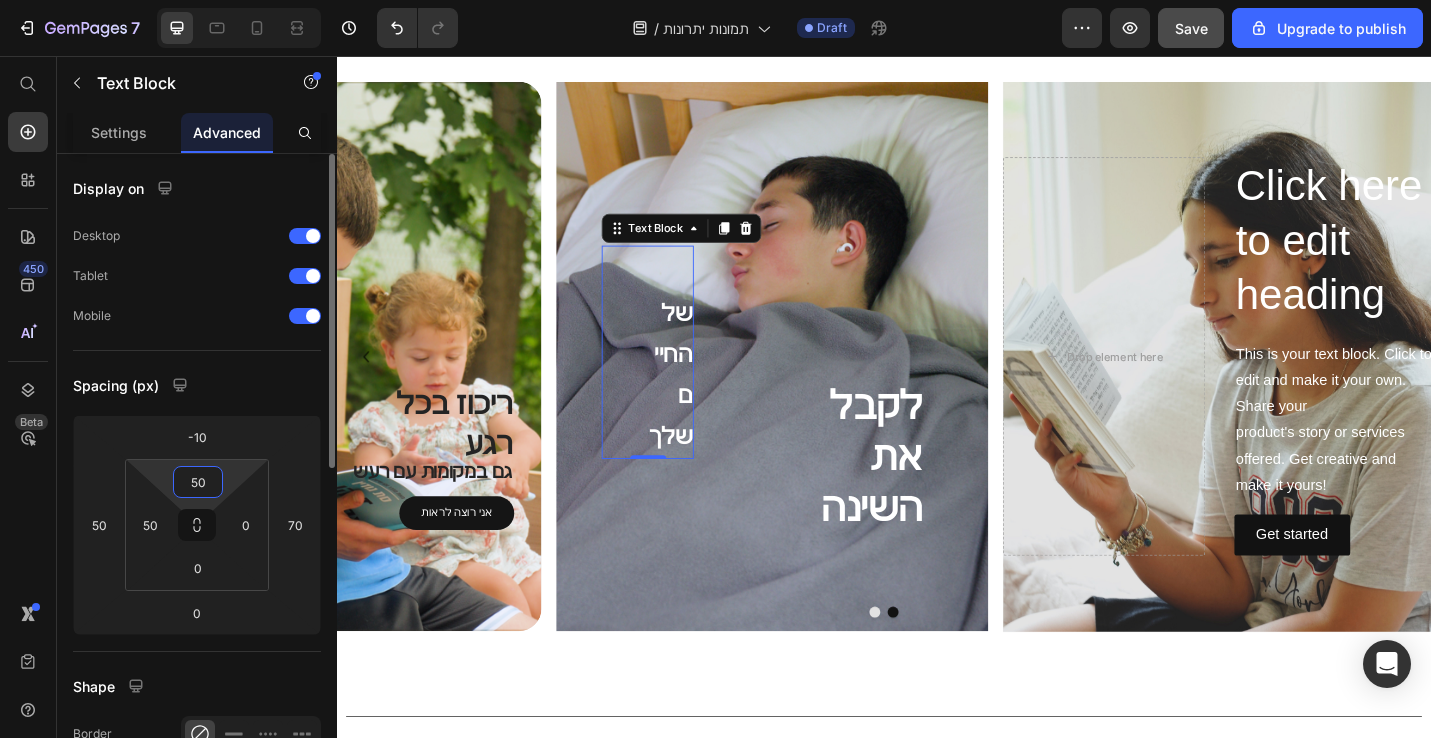 click on "50" at bounding box center (198, 482) 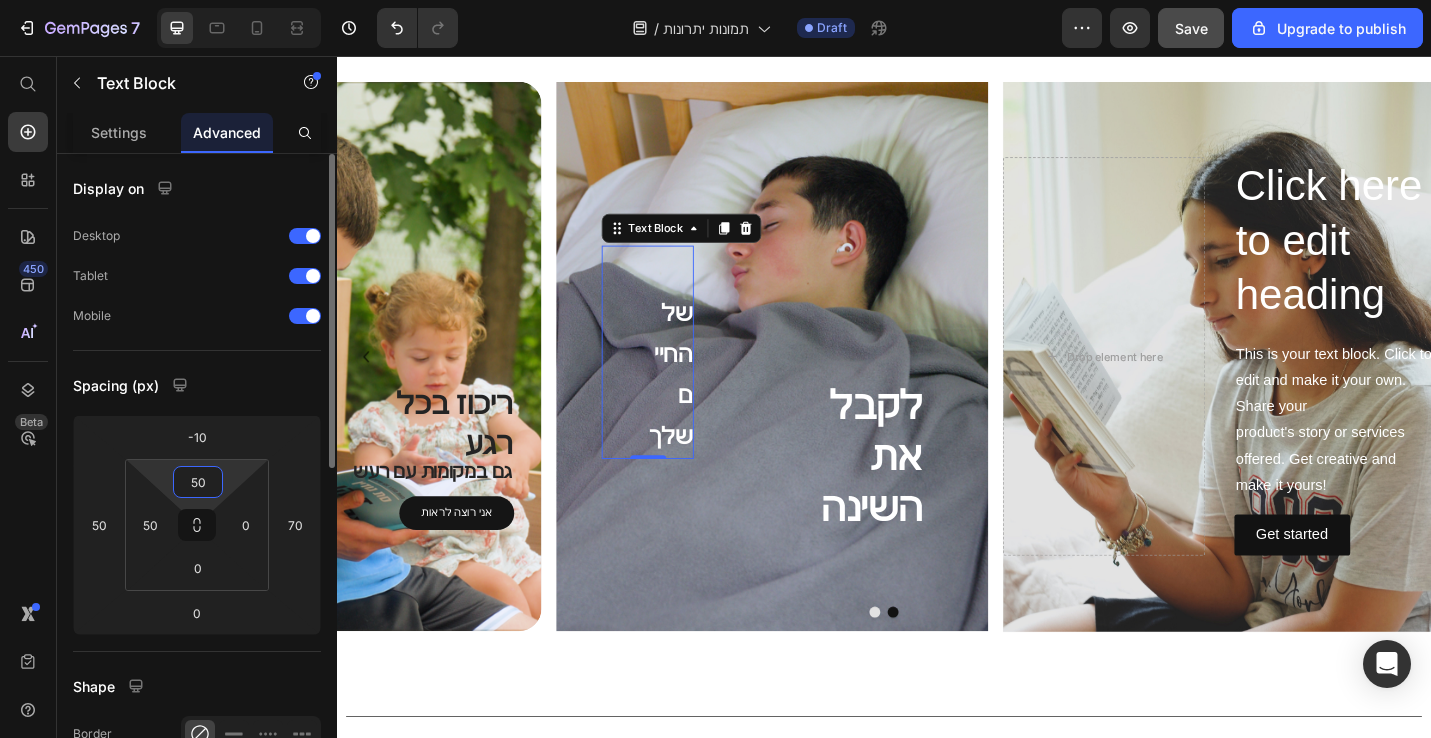 click on "50" at bounding box center [198, 482] 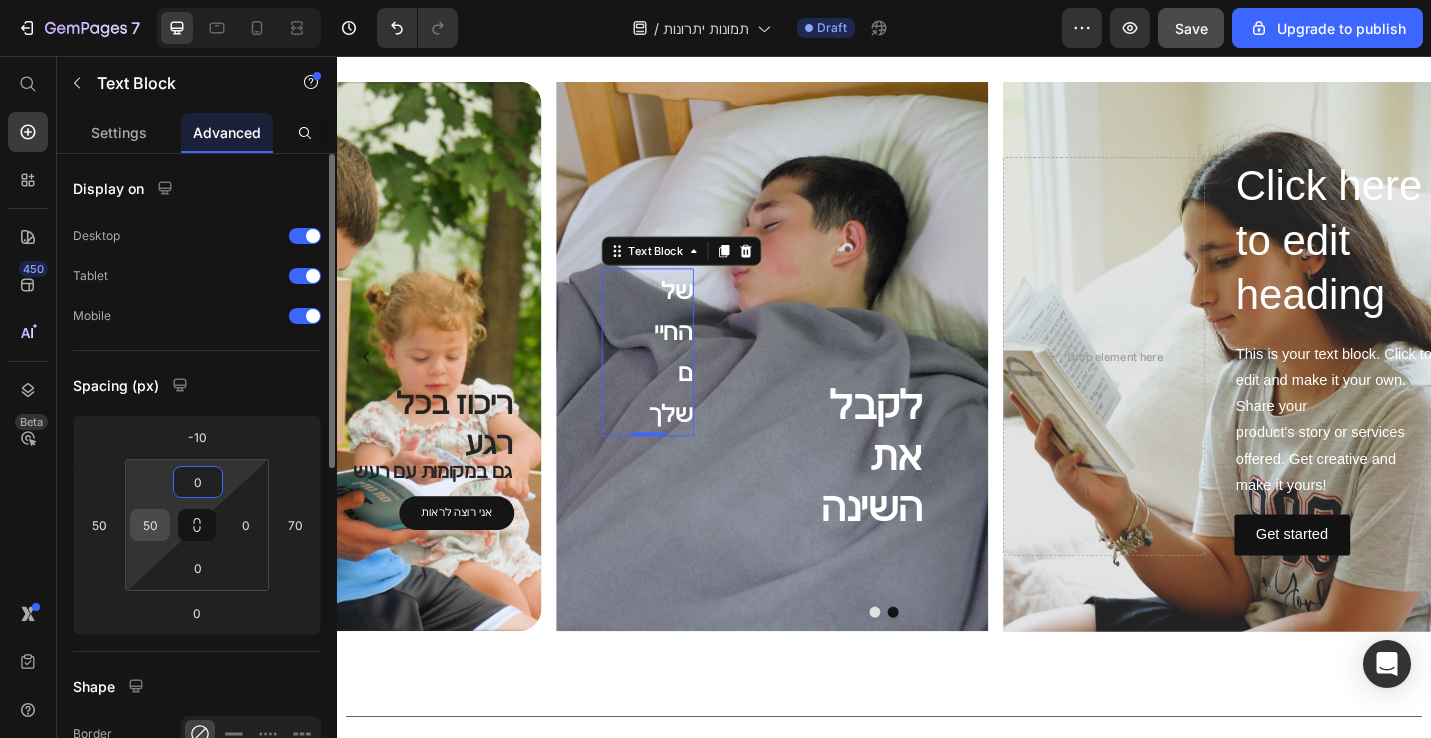 type on "0" 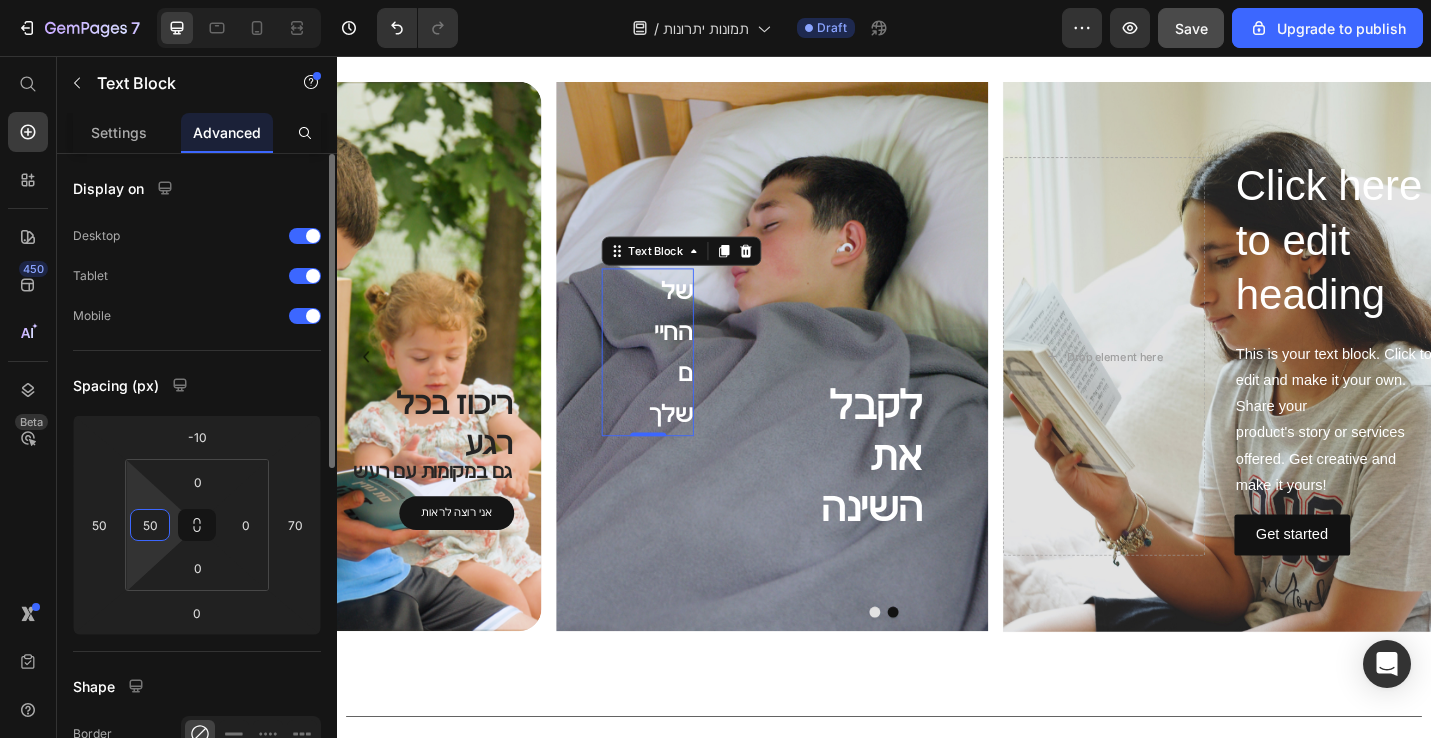 click on "50" at bounding box center [150, 525] 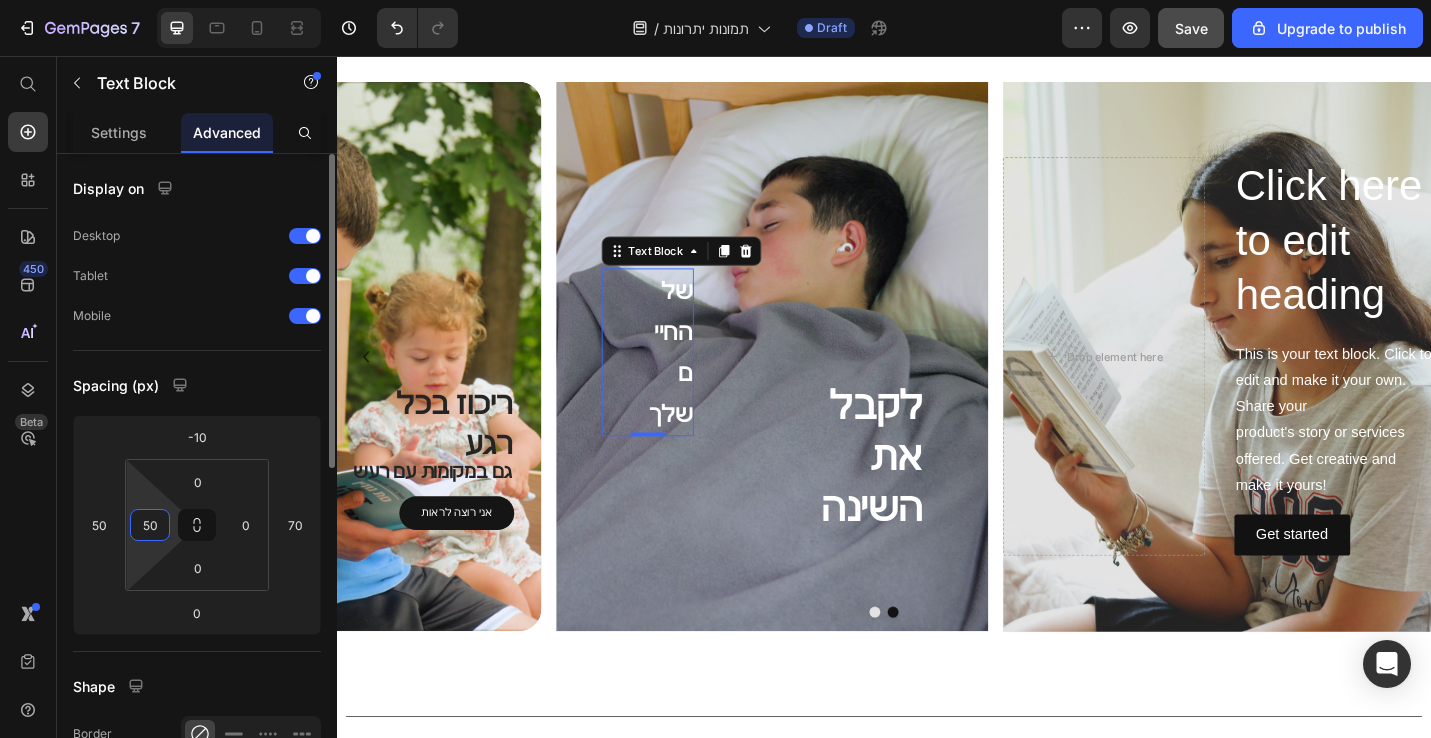 click on "50" at bounding box center [150, 525] 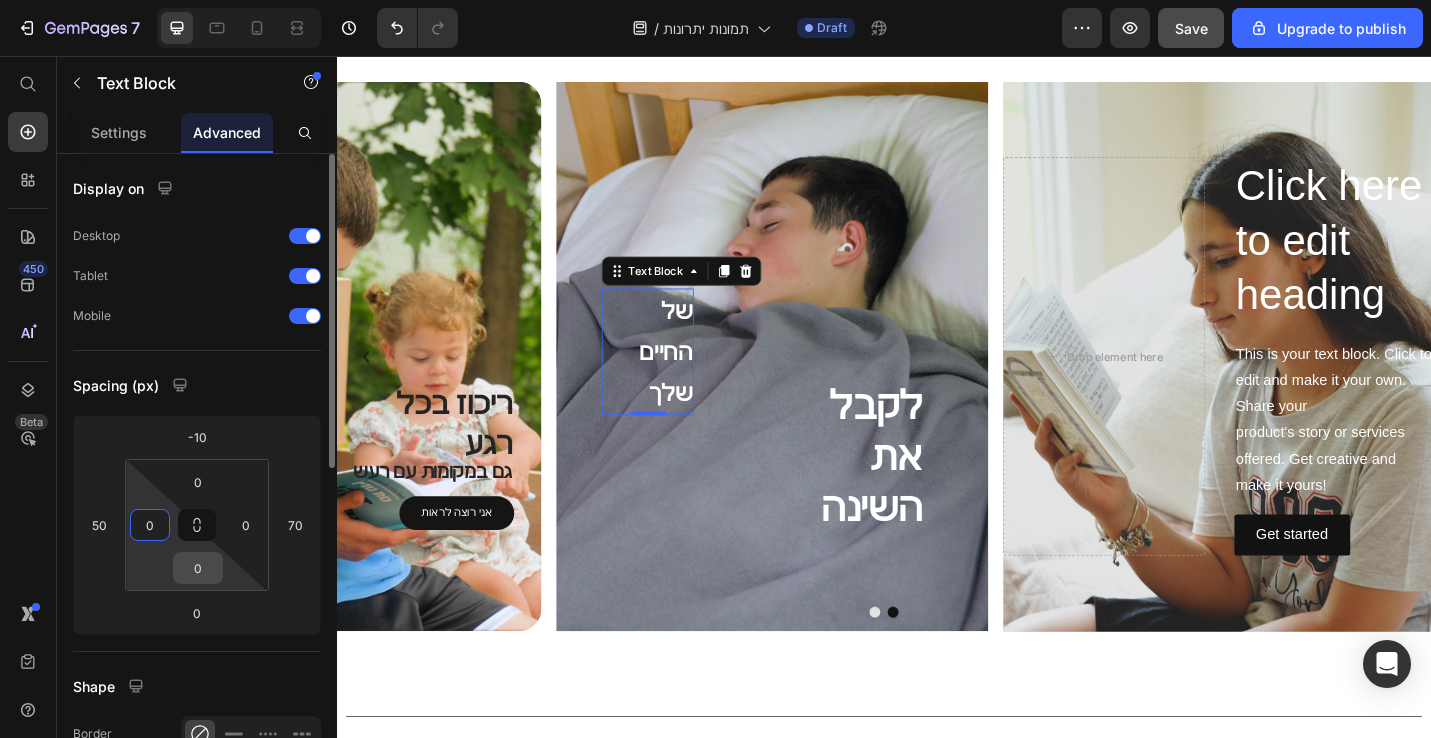 type on "0" 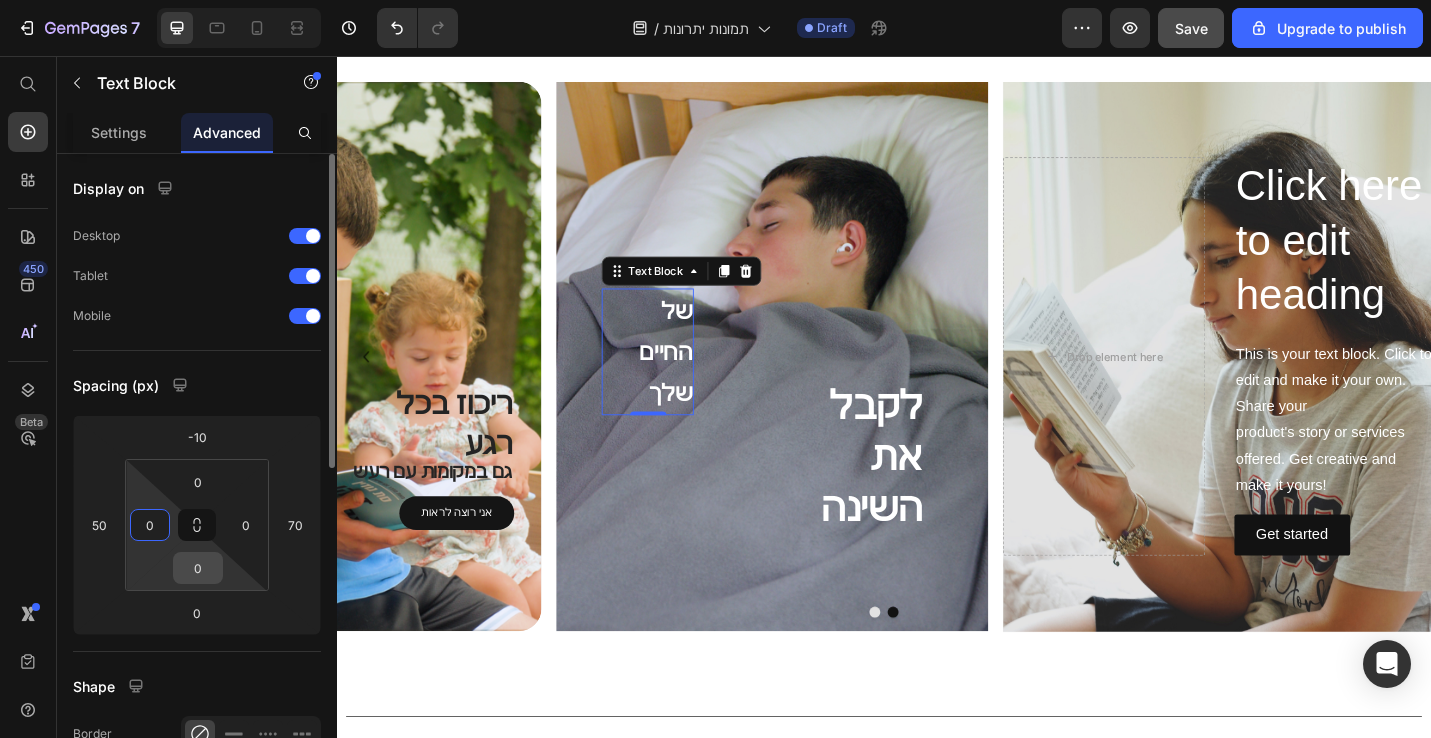 click on "0" at bounding box center (198, 568) 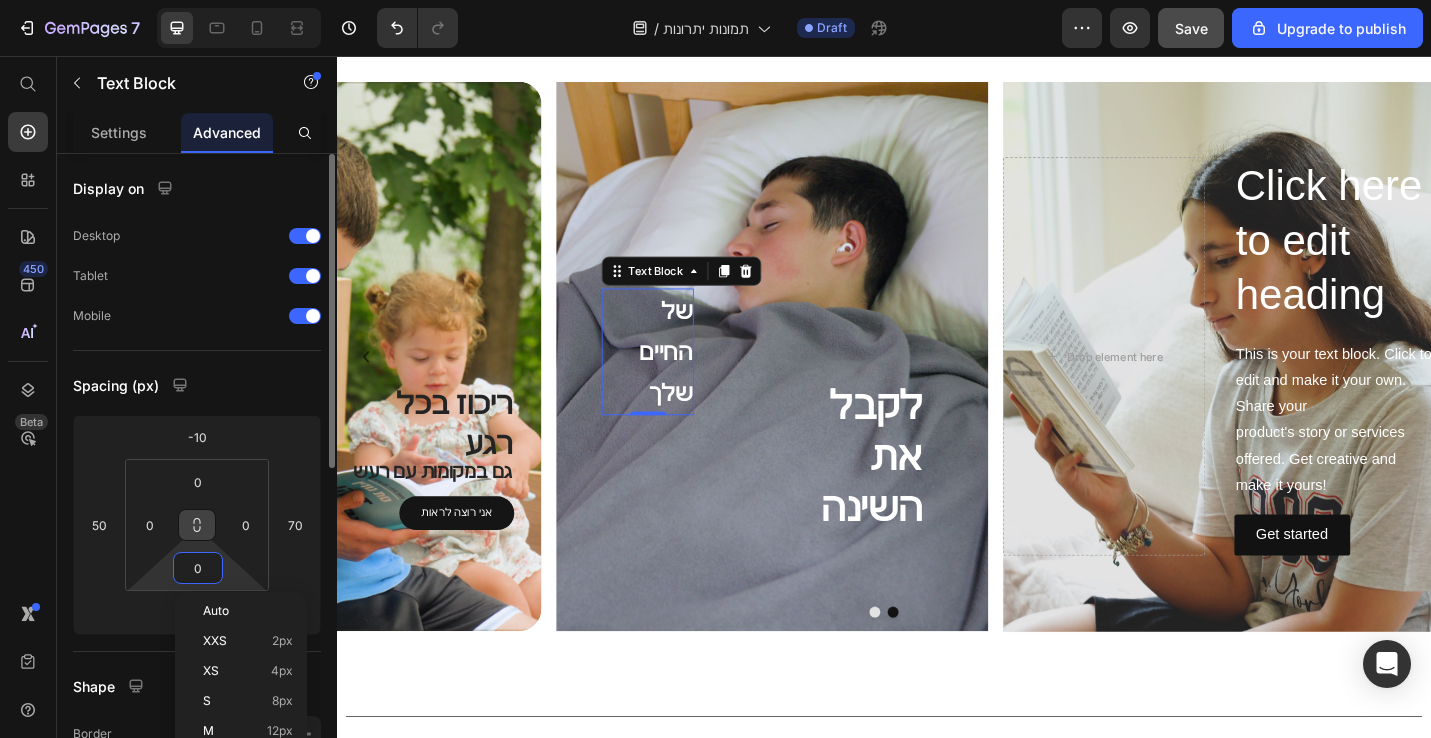 click at bounding box center [197, 525] 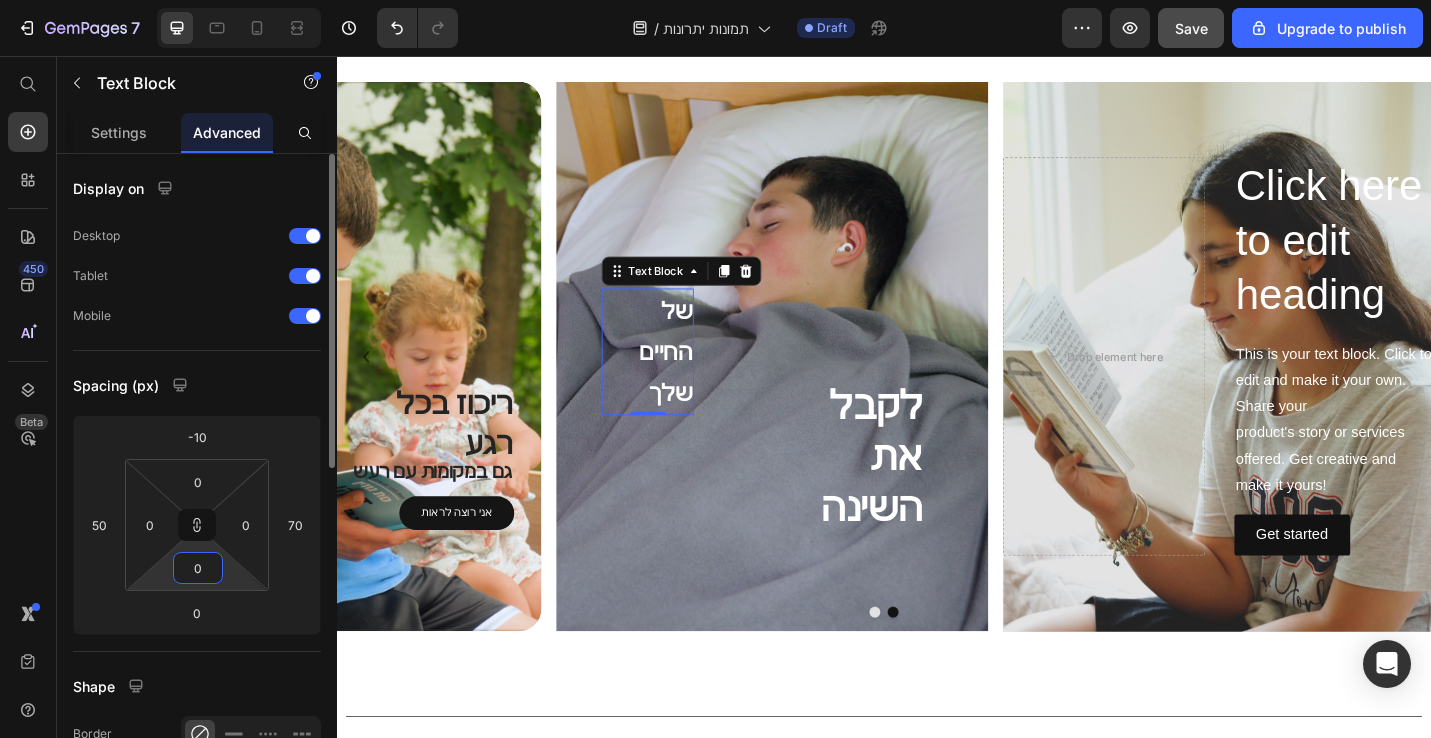 click on "0" at bounding box center (198, 568) 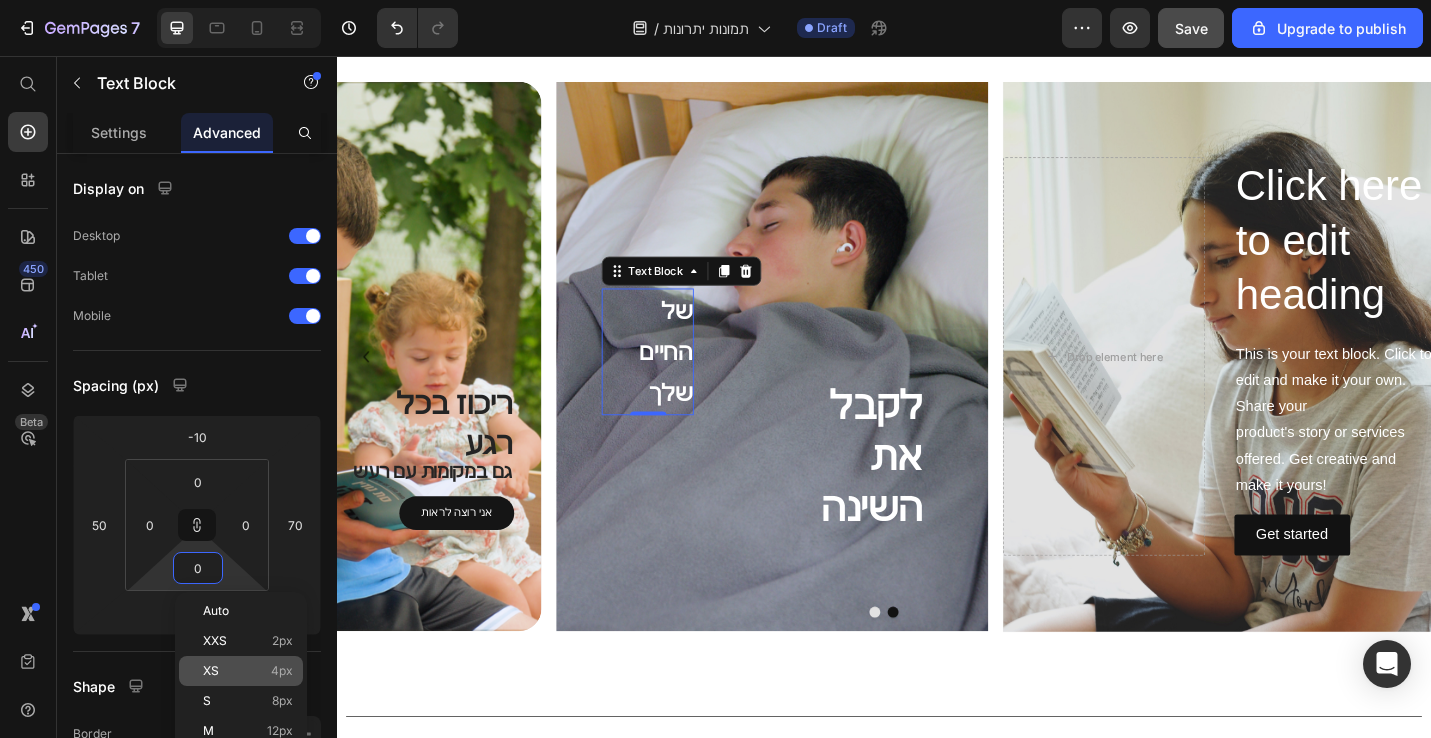 click on "XS 4px" at bounding box center (248, 671) 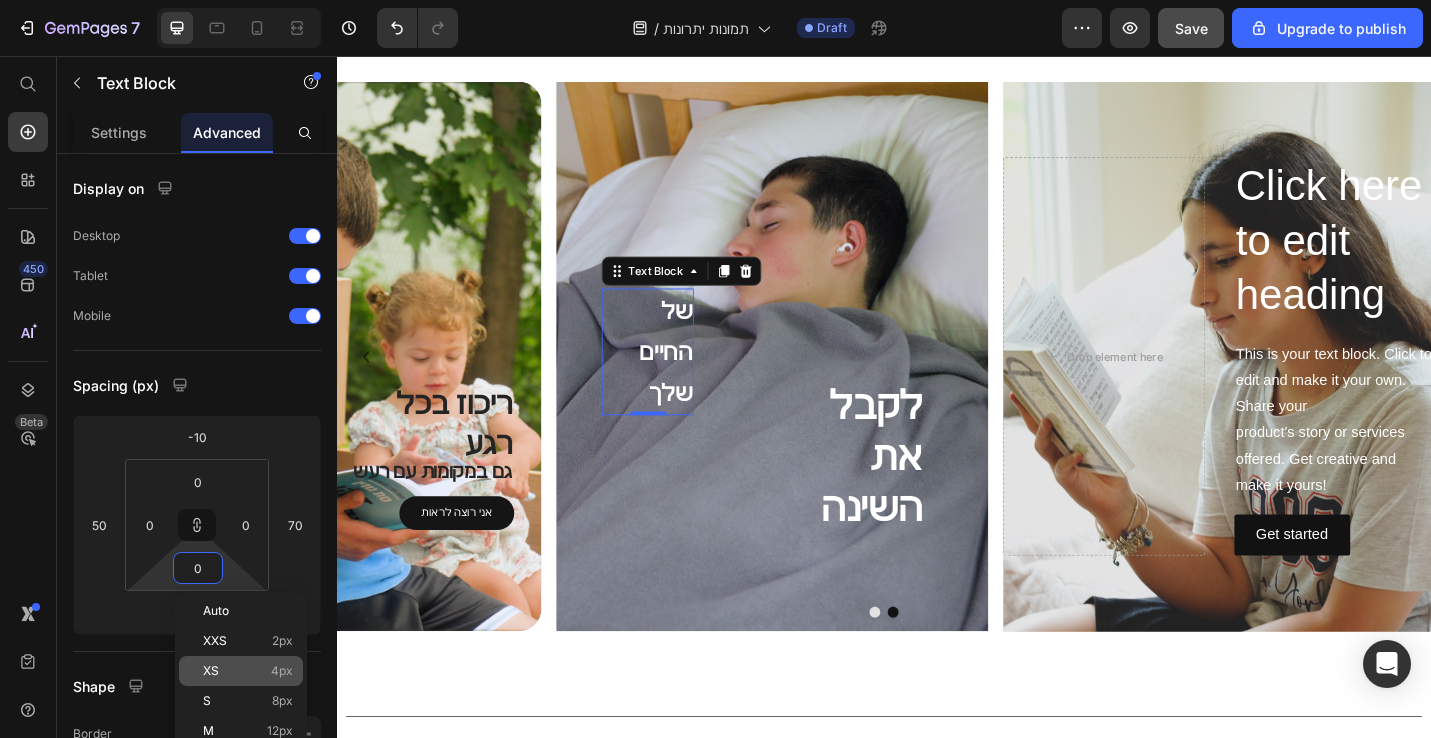 type on "4" 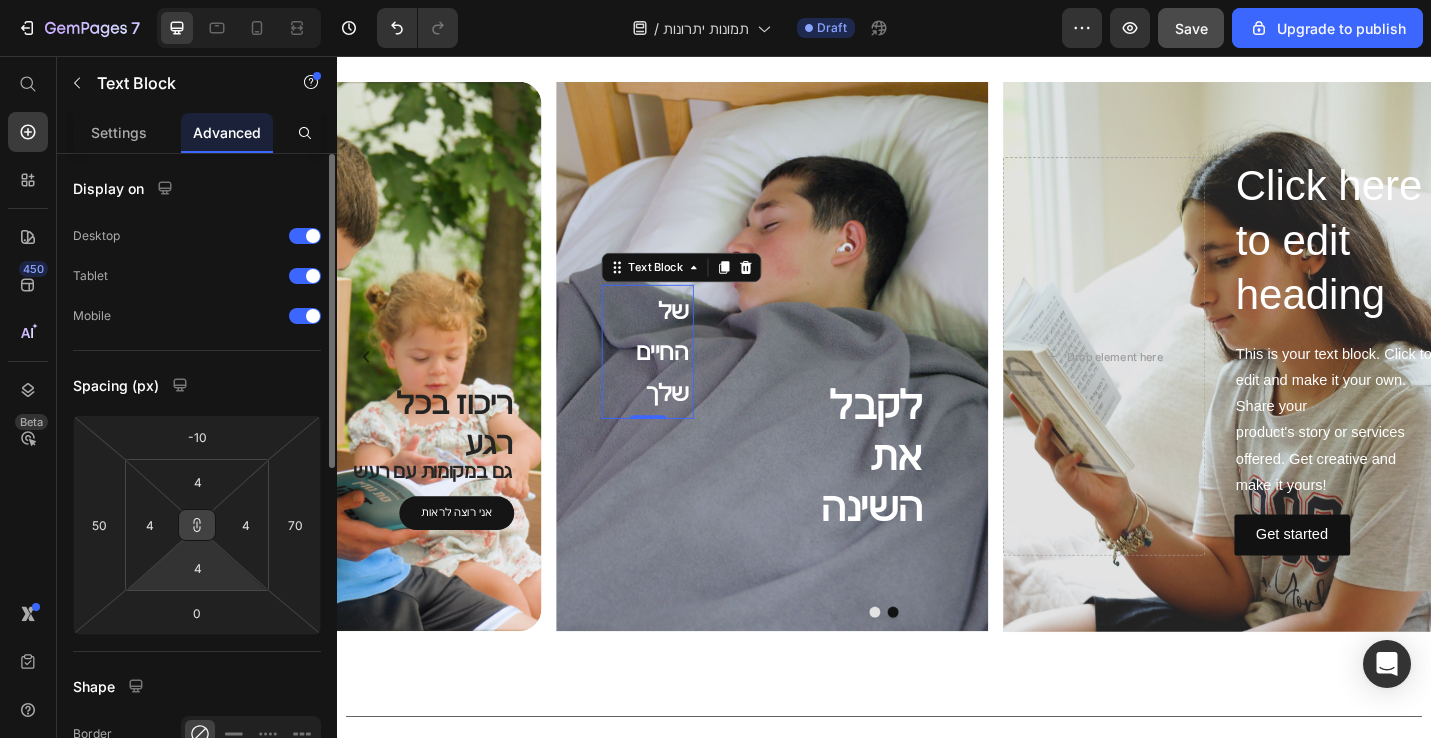 click 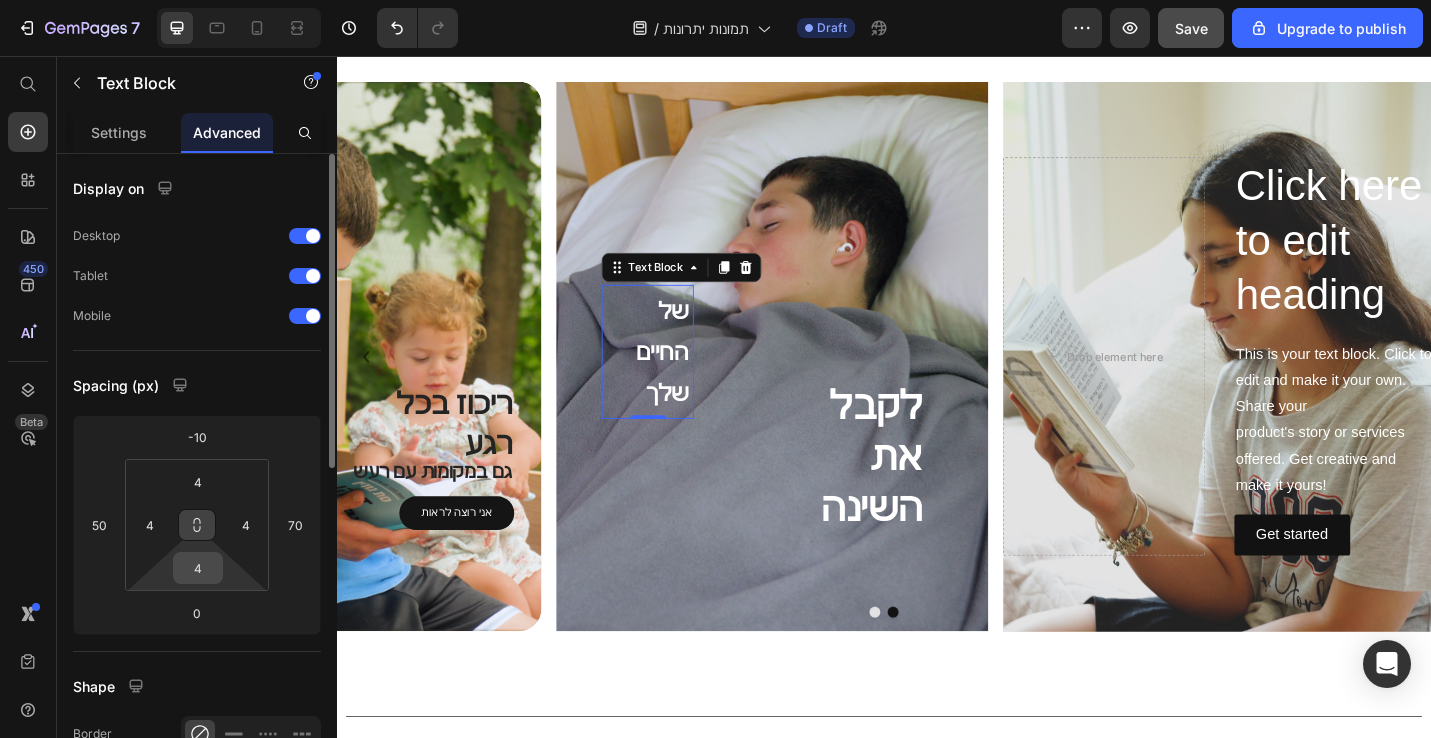 click on "4" at bounding box center [198, 568] 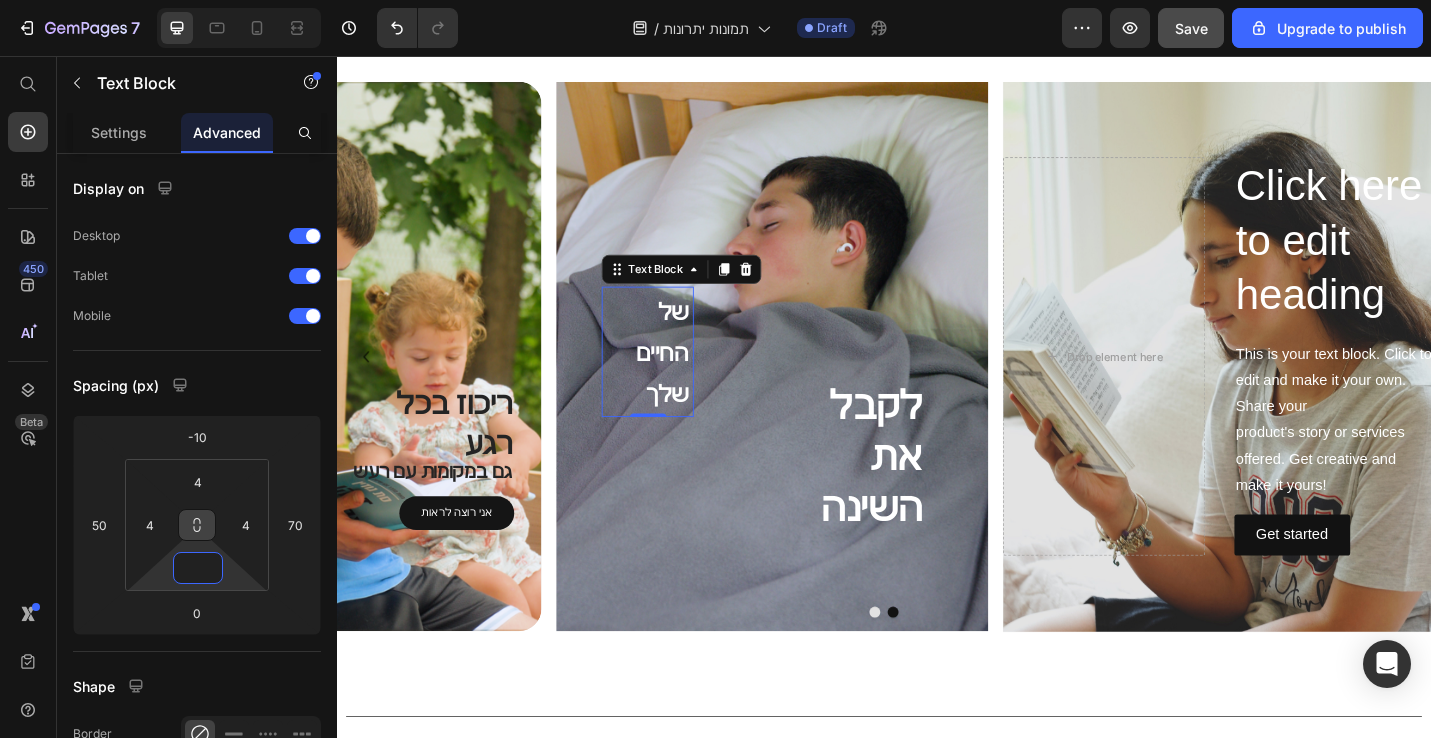 type on "0" 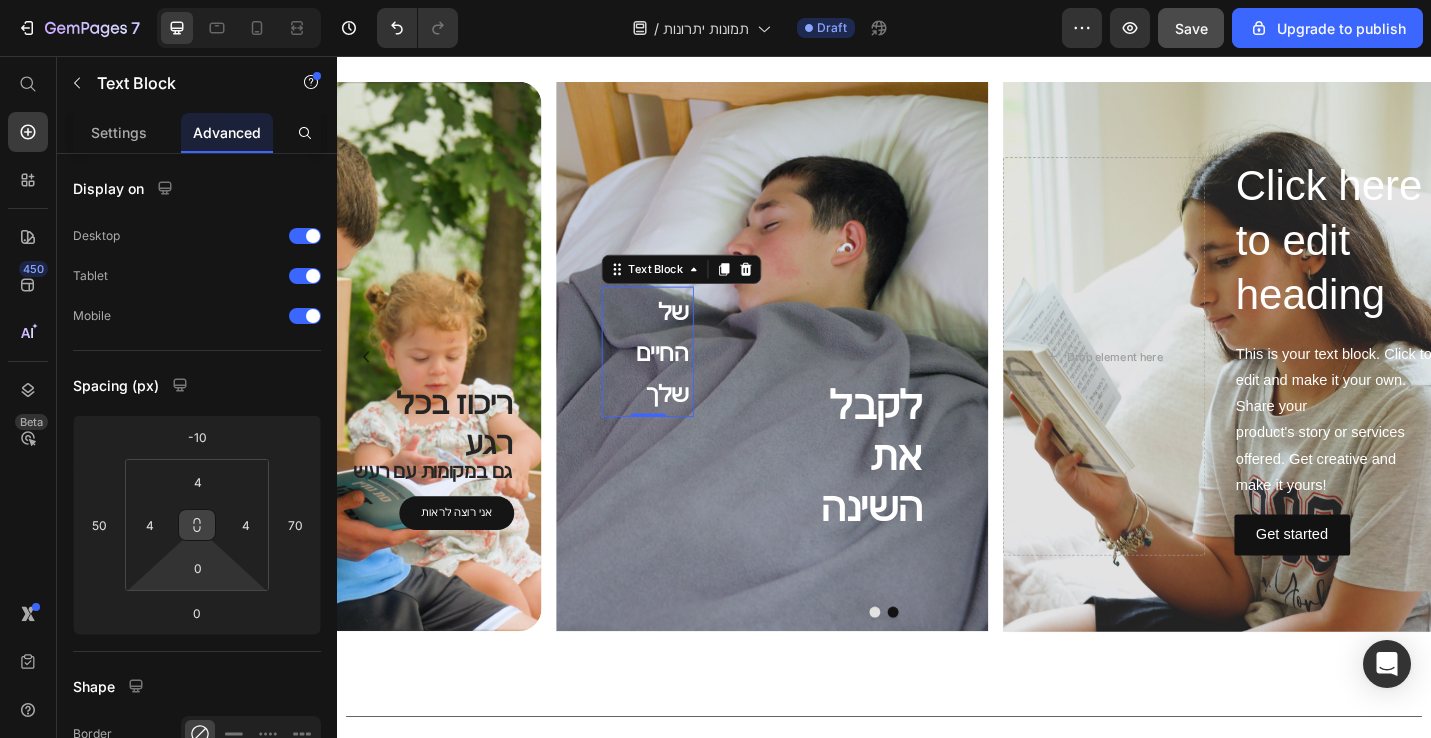 click at bounding box center (197, 525) 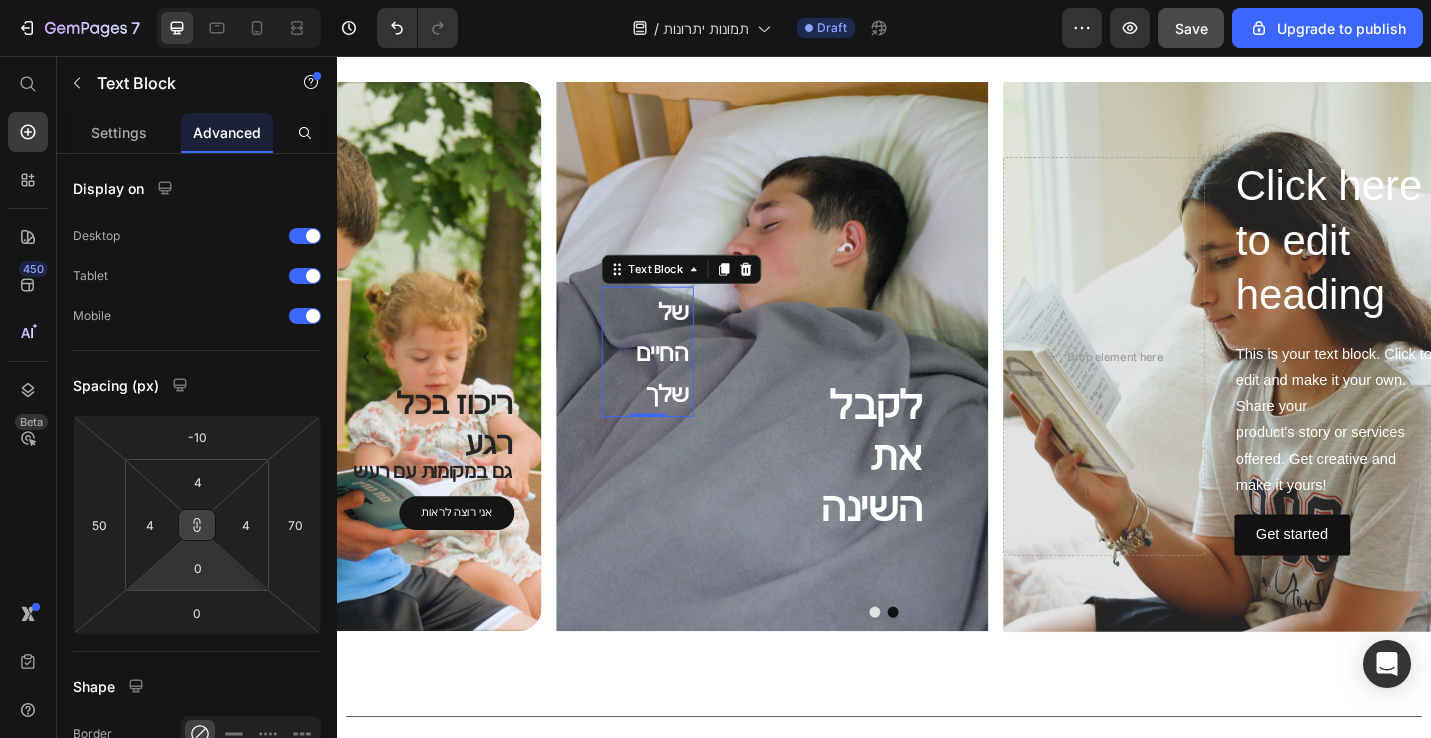 click 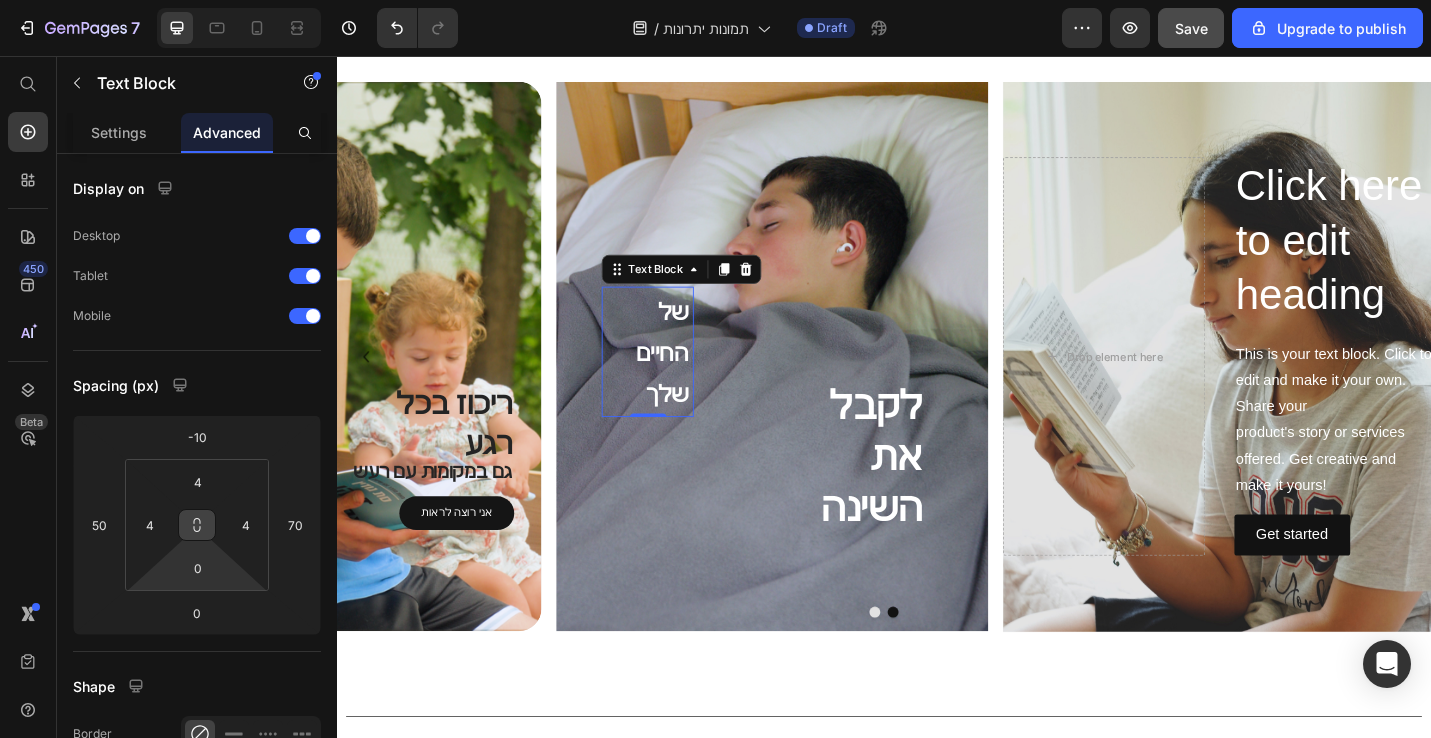 click 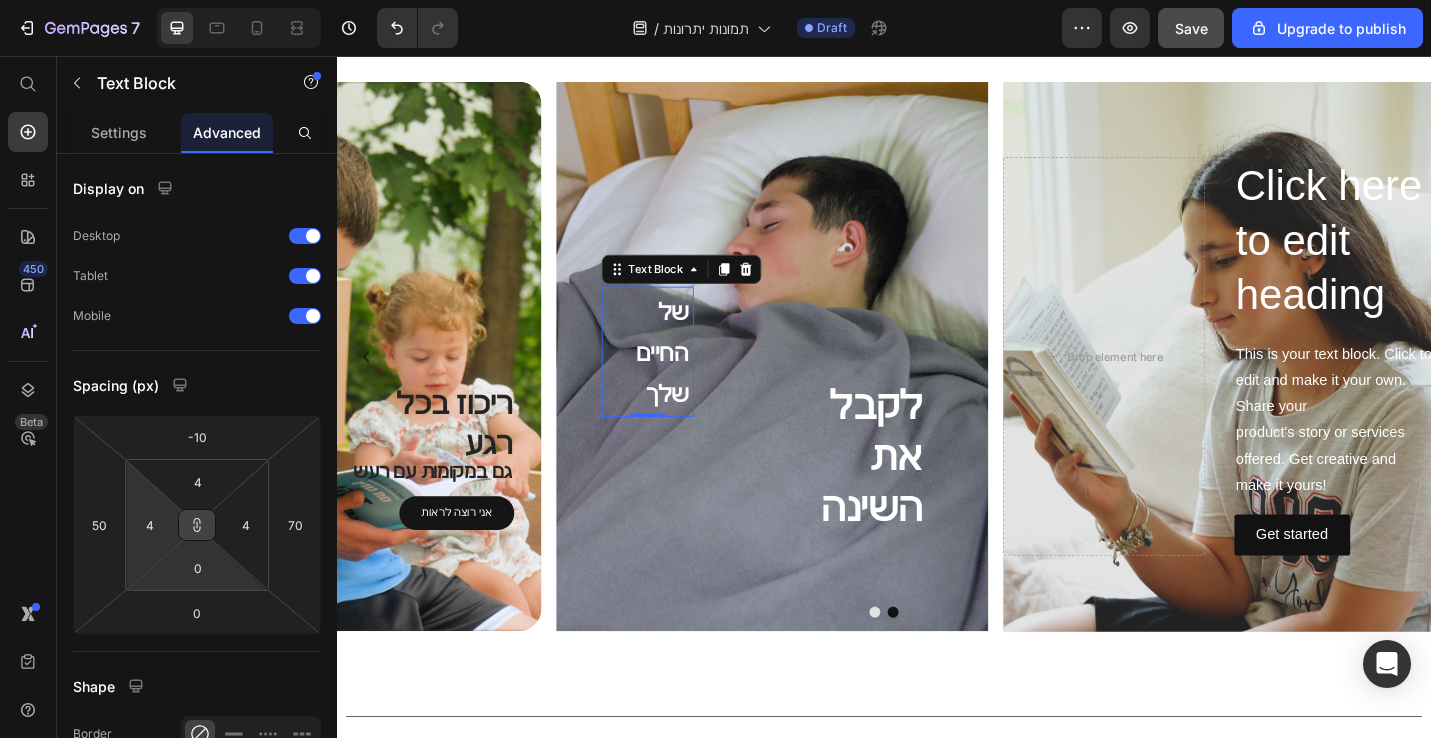 type on "6" 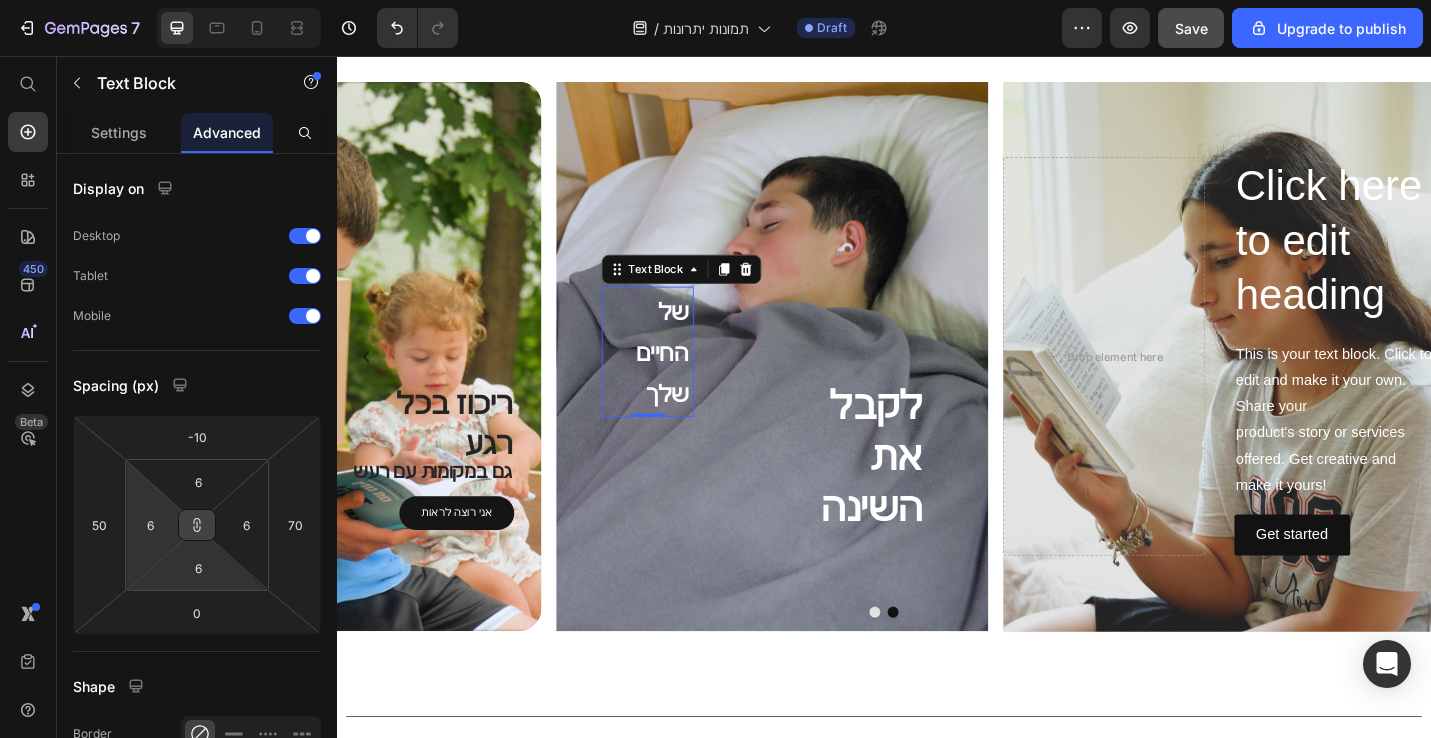 click on "7   /  תמונות יתרונות Draft Preview  Save  Upgrade to publish 450 Beta Start with Sections Elements Hero Section Product Detail Brands Trusted Badges Guarantee Product Breakdown How to use Testimonials Compare Bundle FAQs Social Proof Brand Story Product List Collection Blog List Contact Sticky Add to Cart Custom Footer Browse Library 450 Layout
Row
Row
Row
Row Text
Heading
Text Block Button
Button
Button
Sticky Back to top Media
Image
Image" at bounding box center [715, 0] 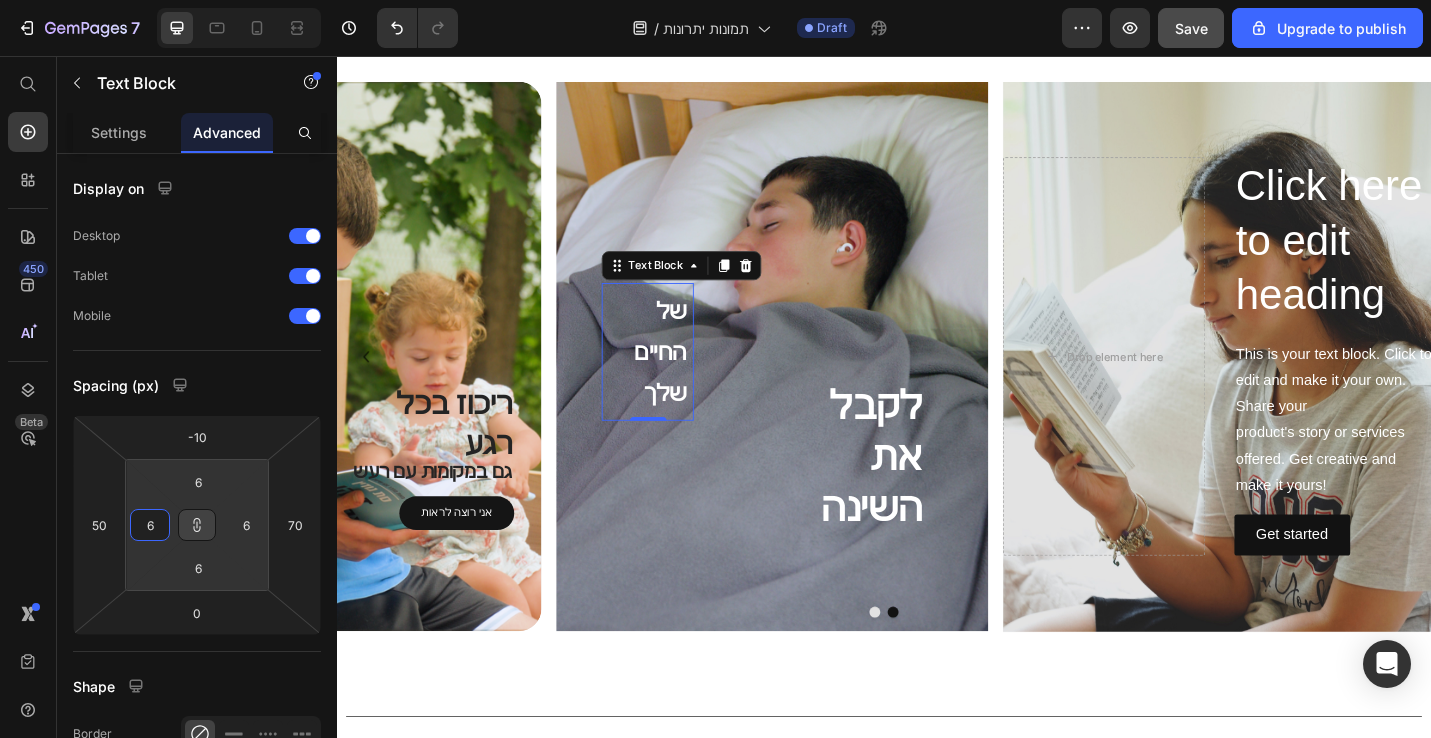 type on "0" 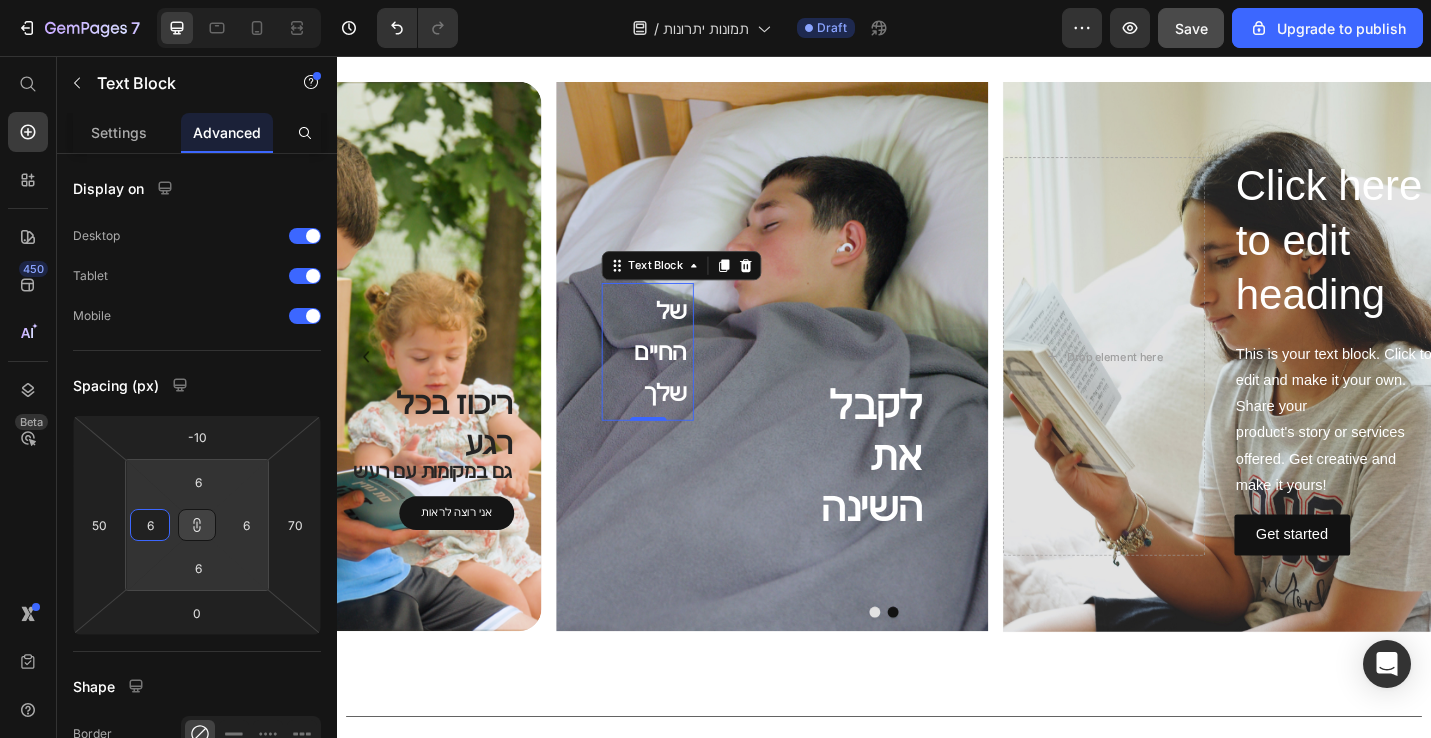 type on "0" 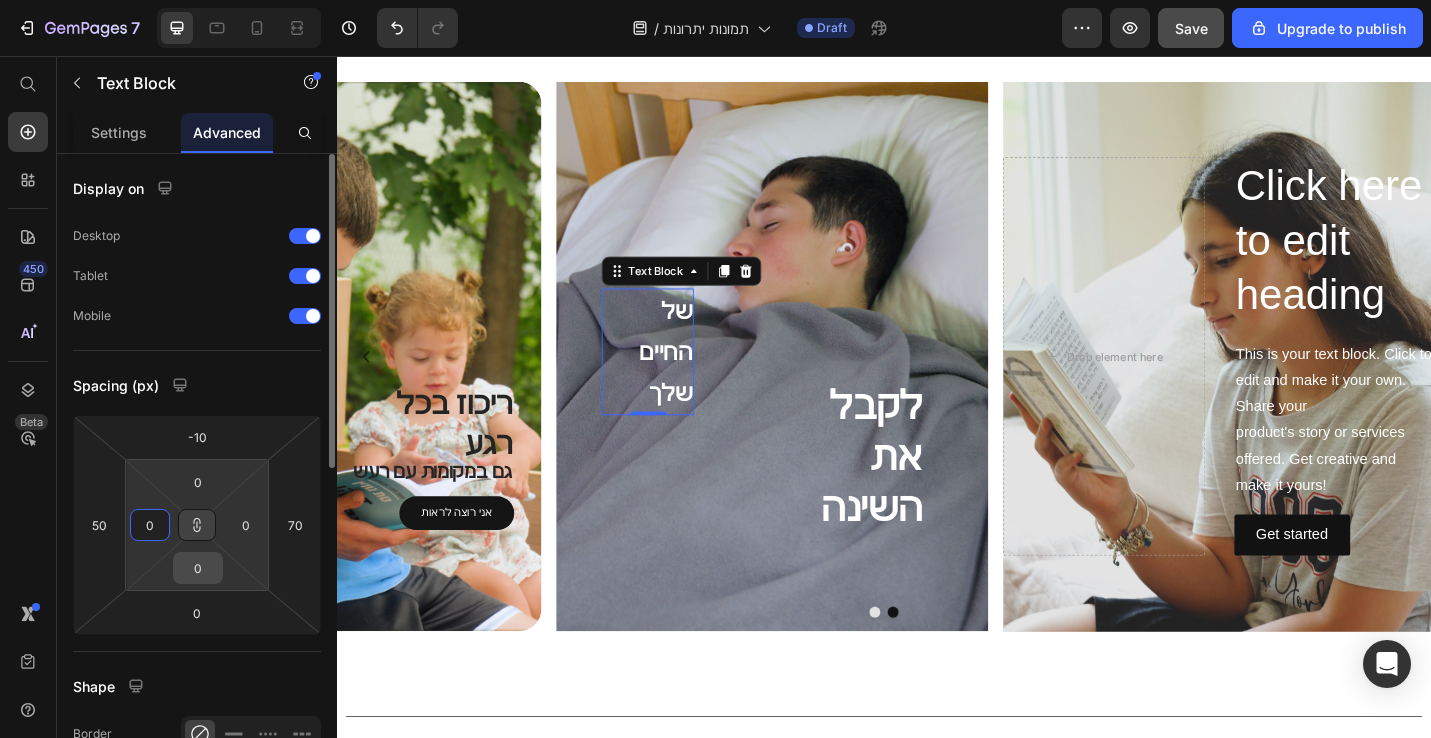 type on "0" 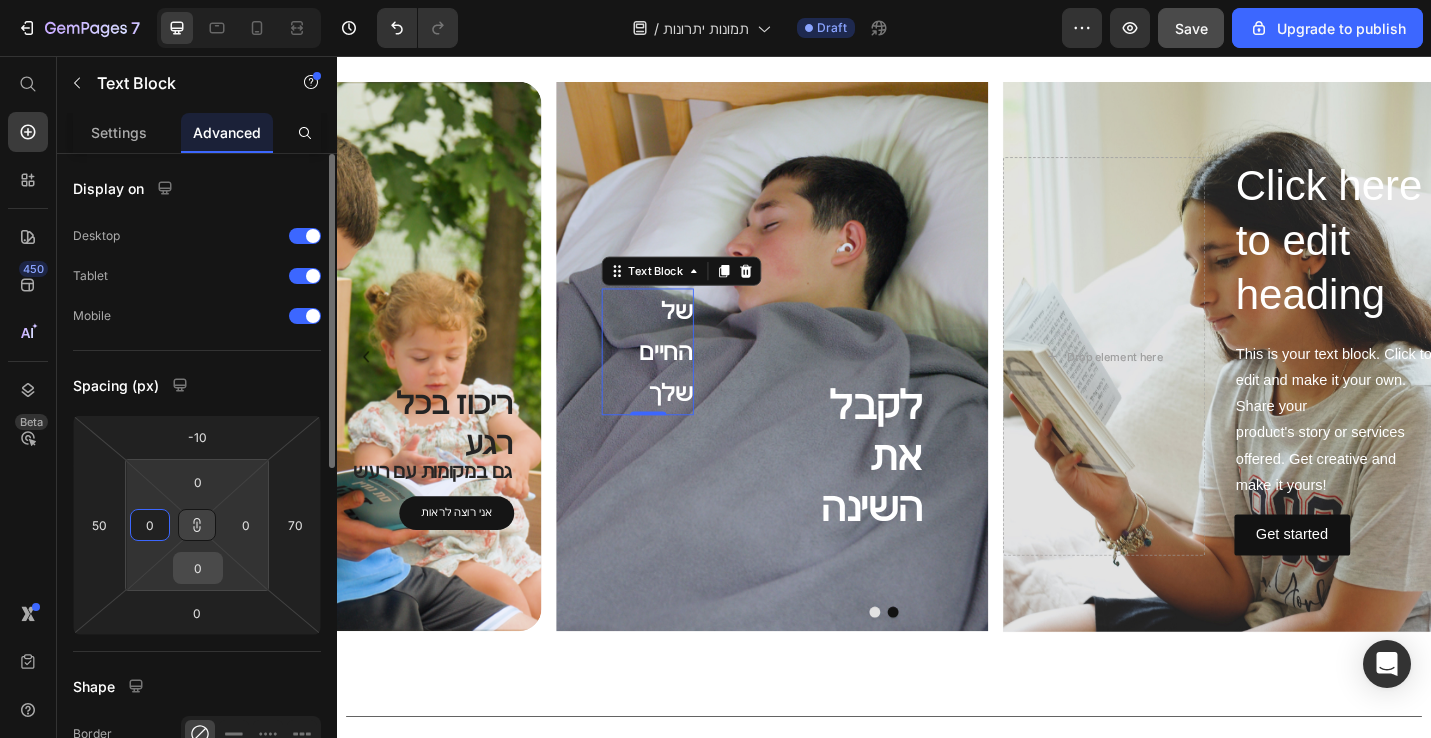 click on "0" at bounding box center (198, 568) 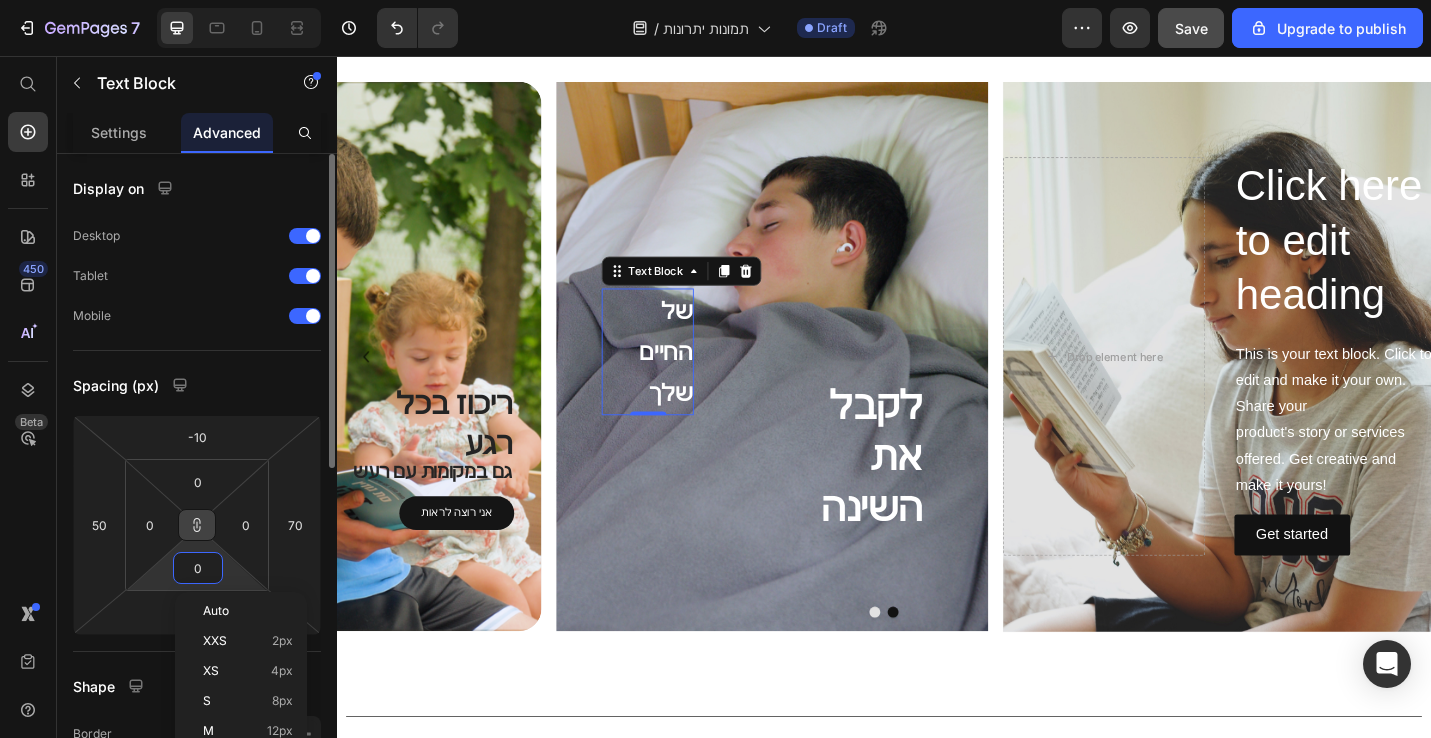 type on "0" 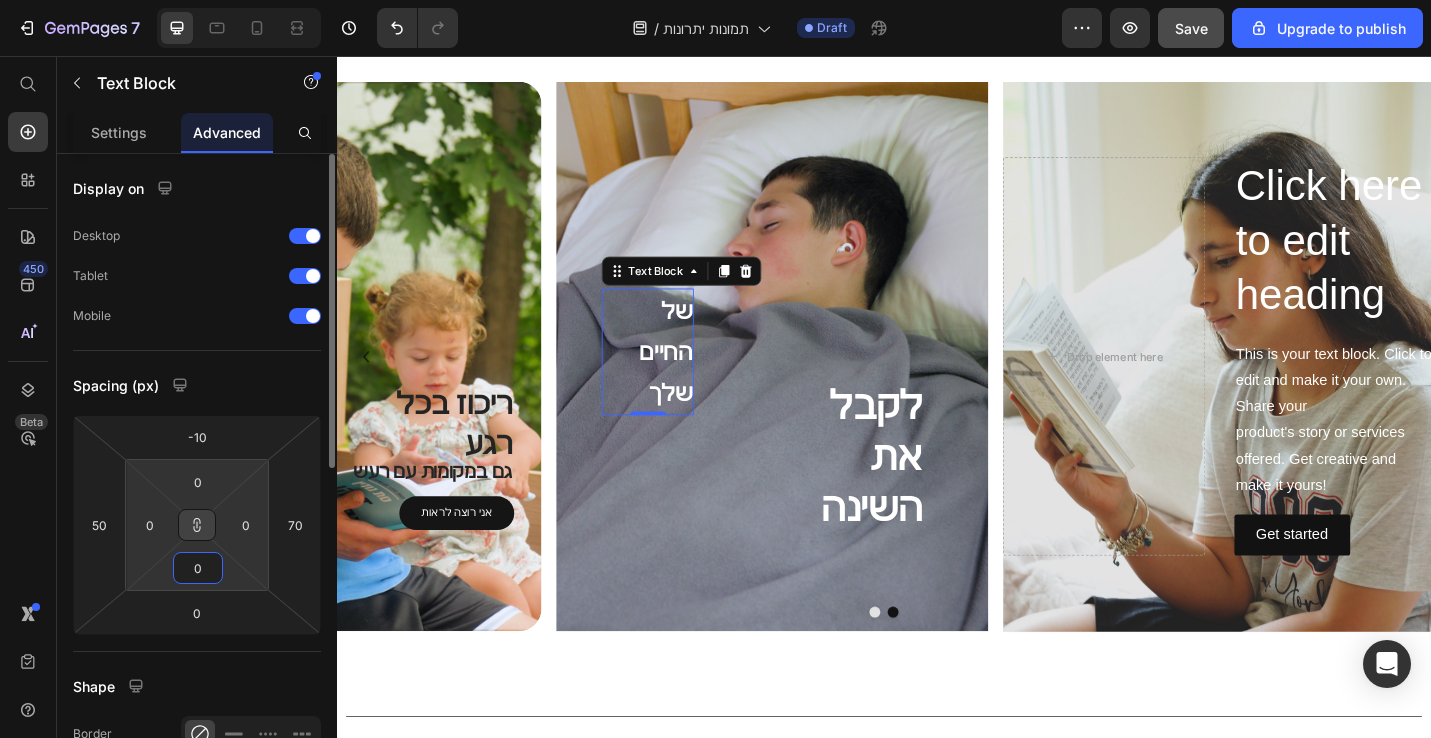 type on "2" 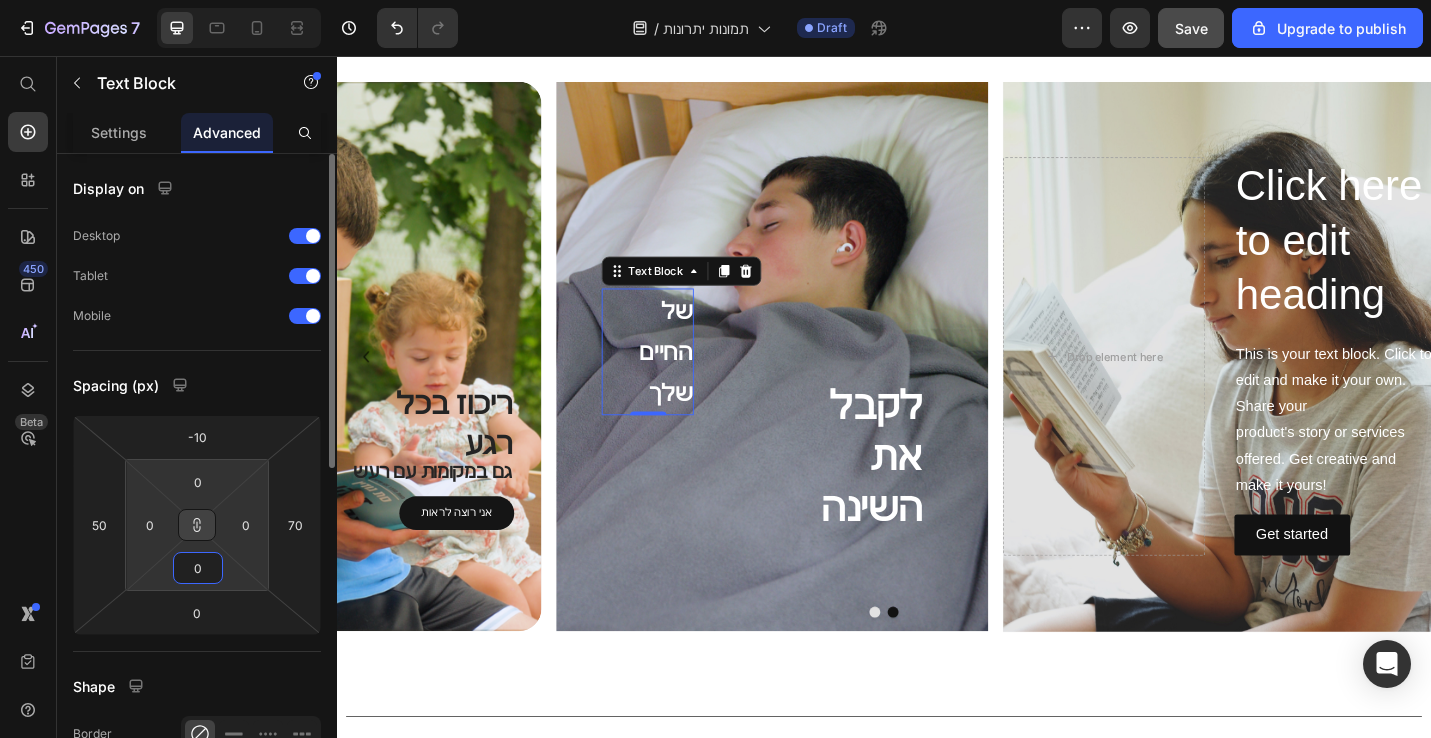 type on "2" 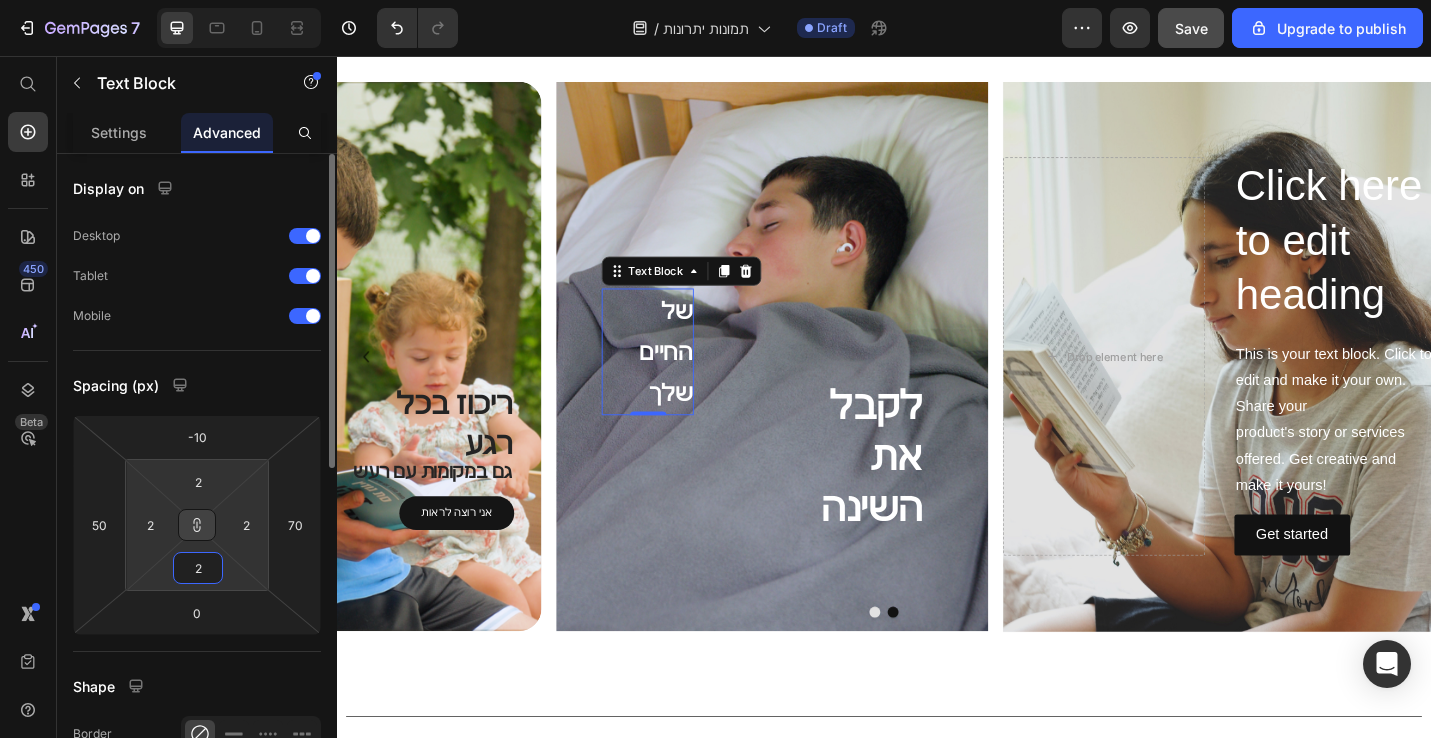 type on "20" 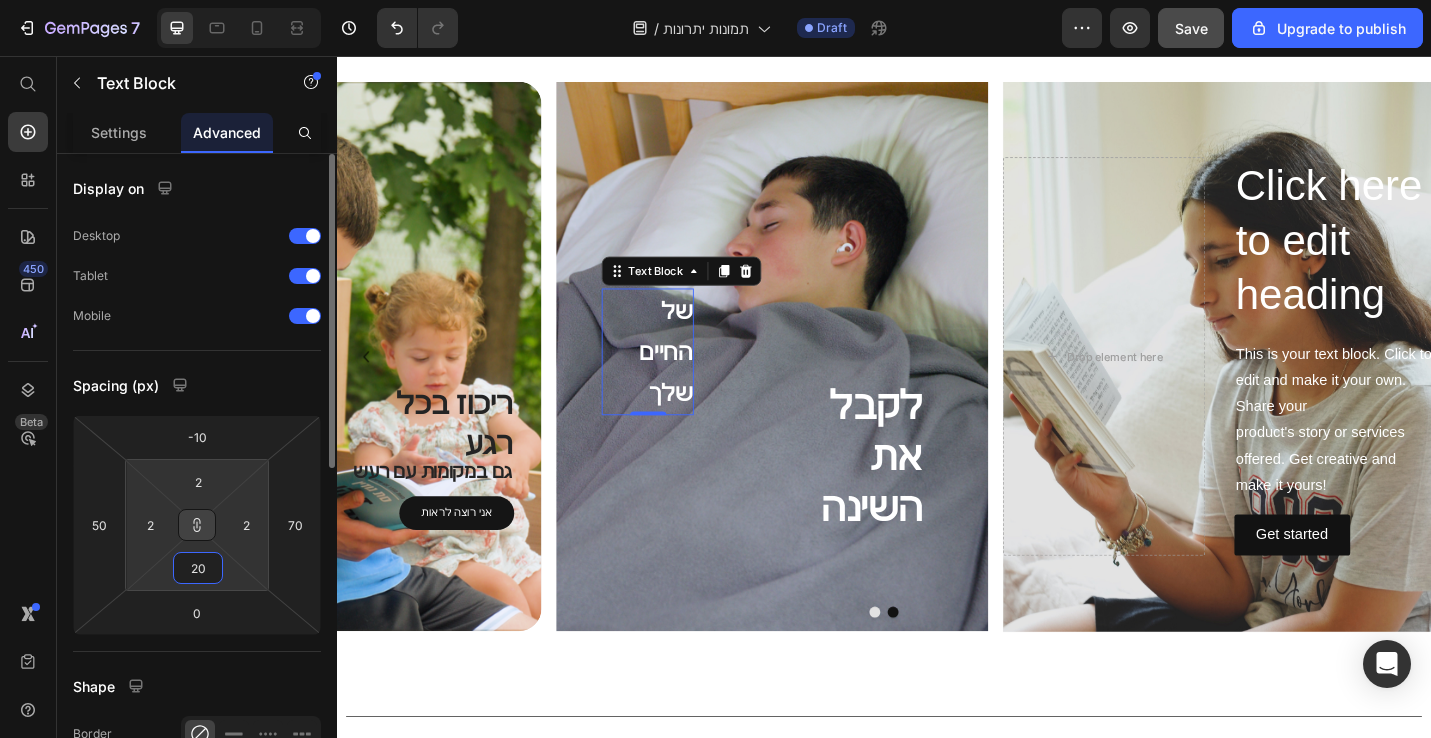 type on "20" 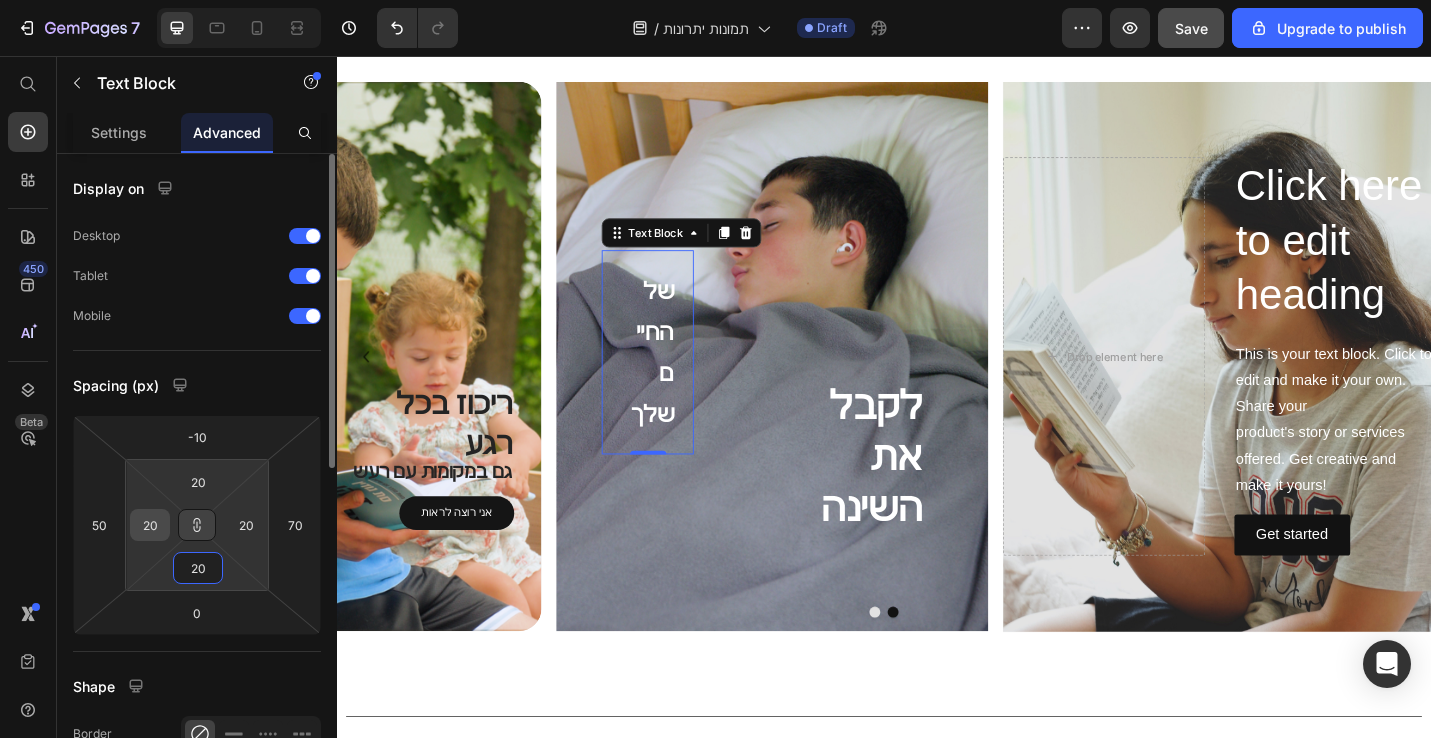 type on "2" 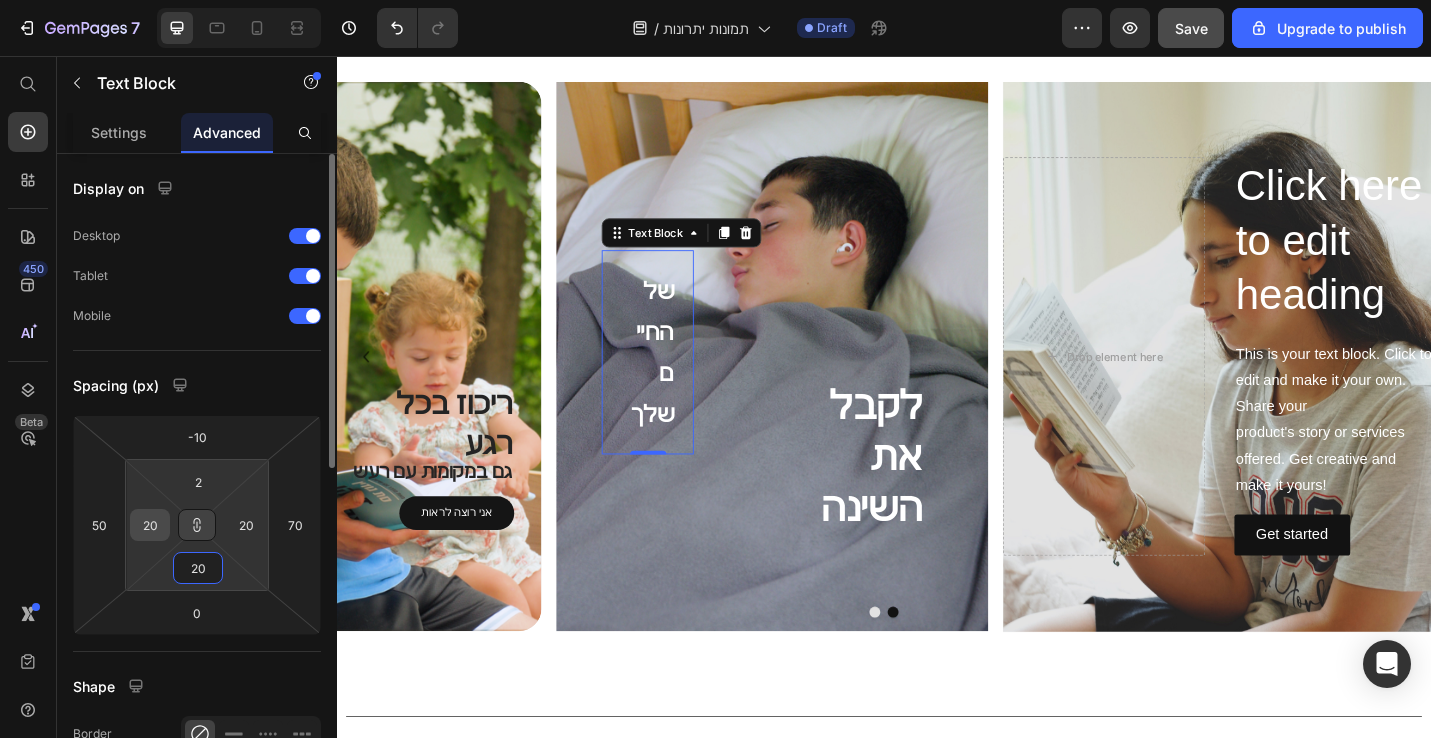 type on "2" 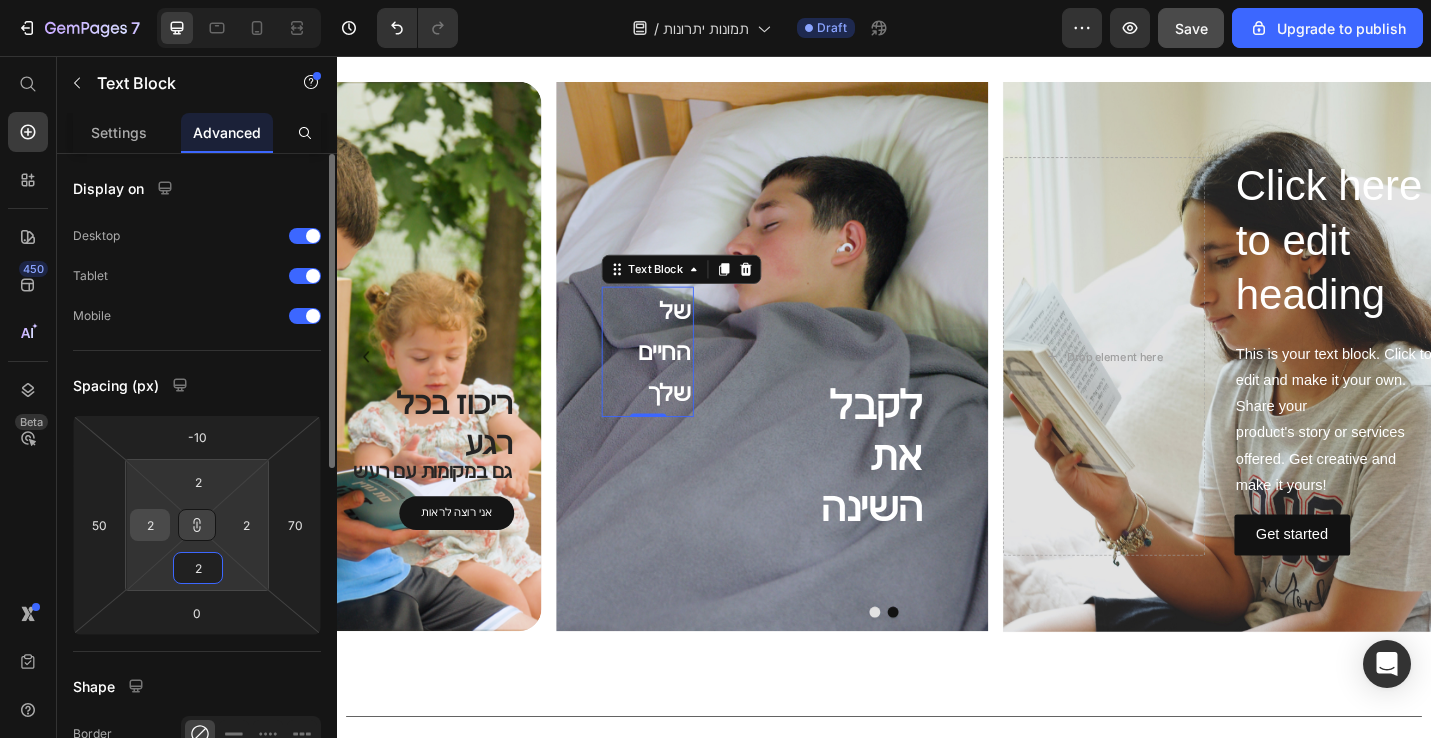 type on "0" 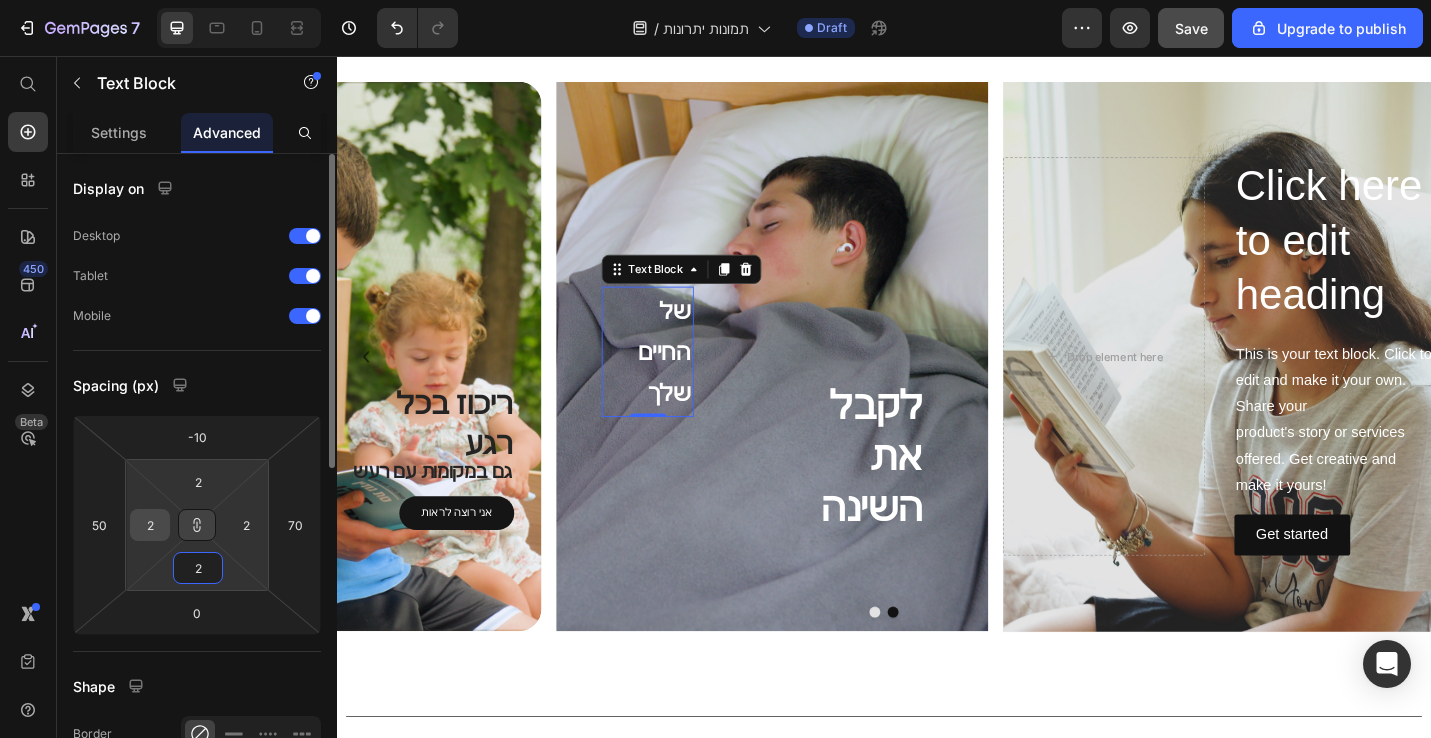 type on "0" 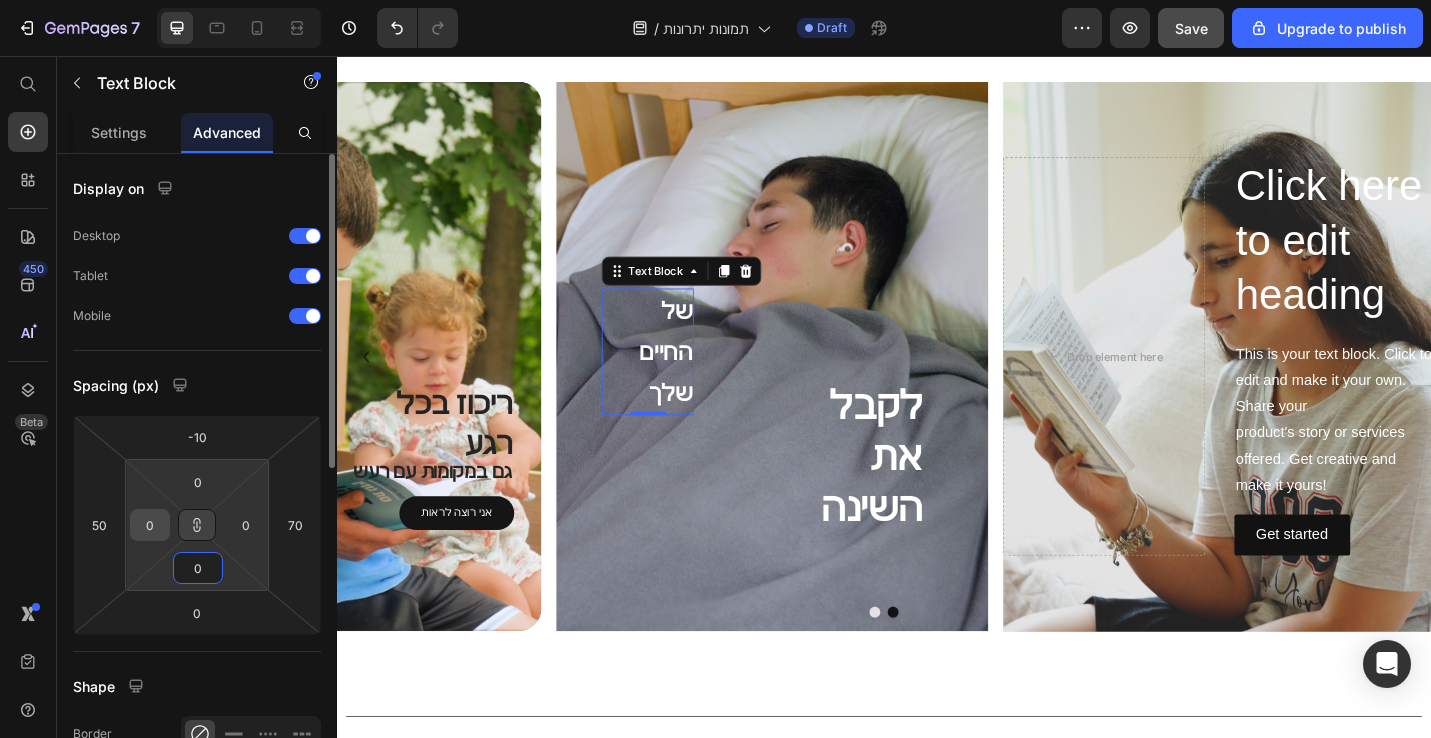type 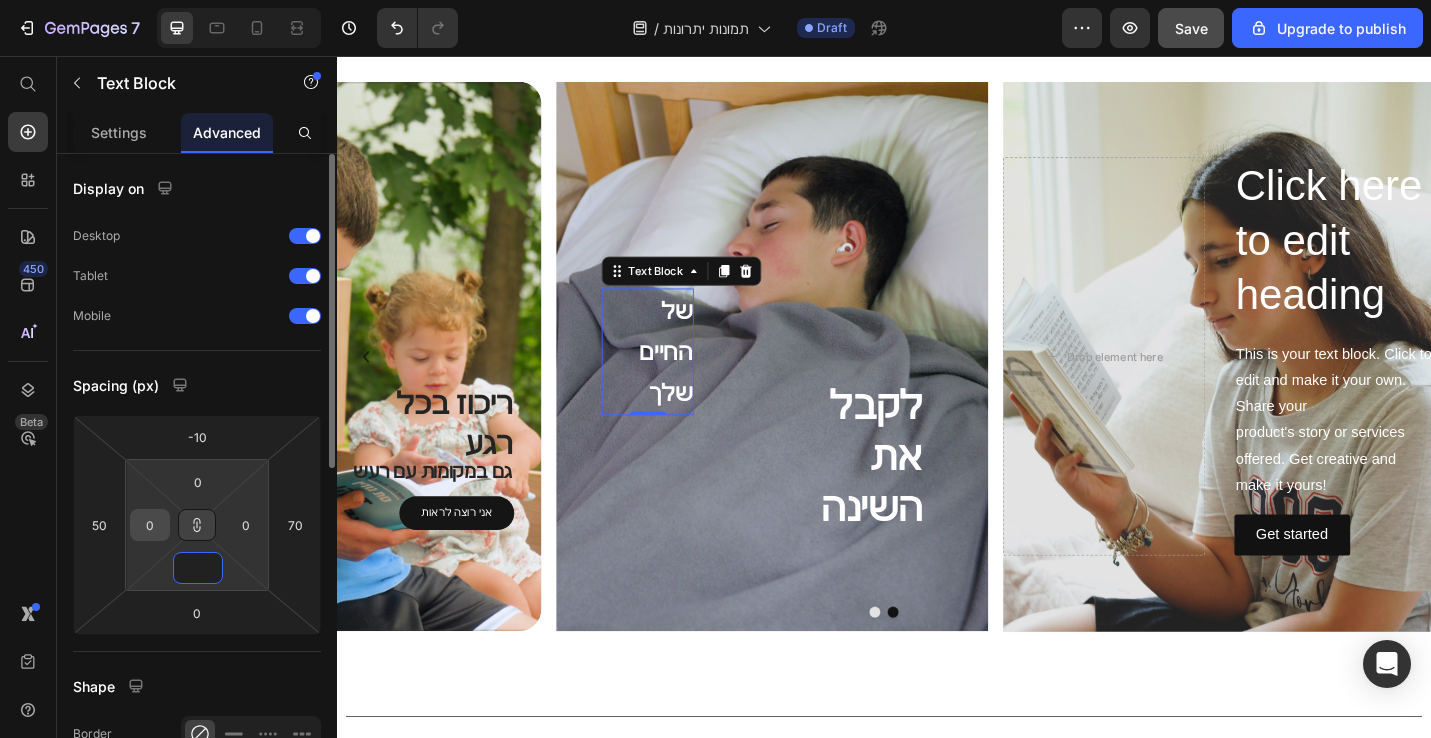 type on "2" 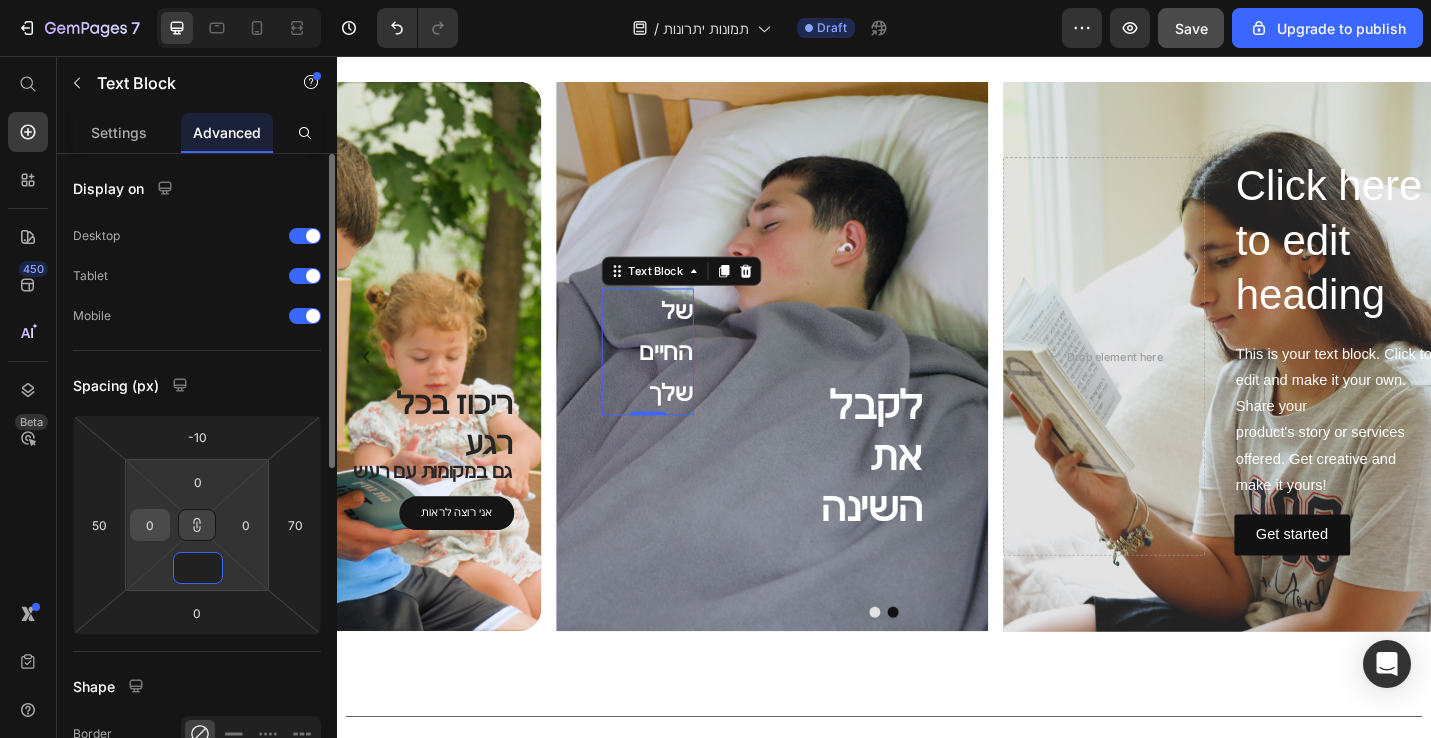 type on "2" 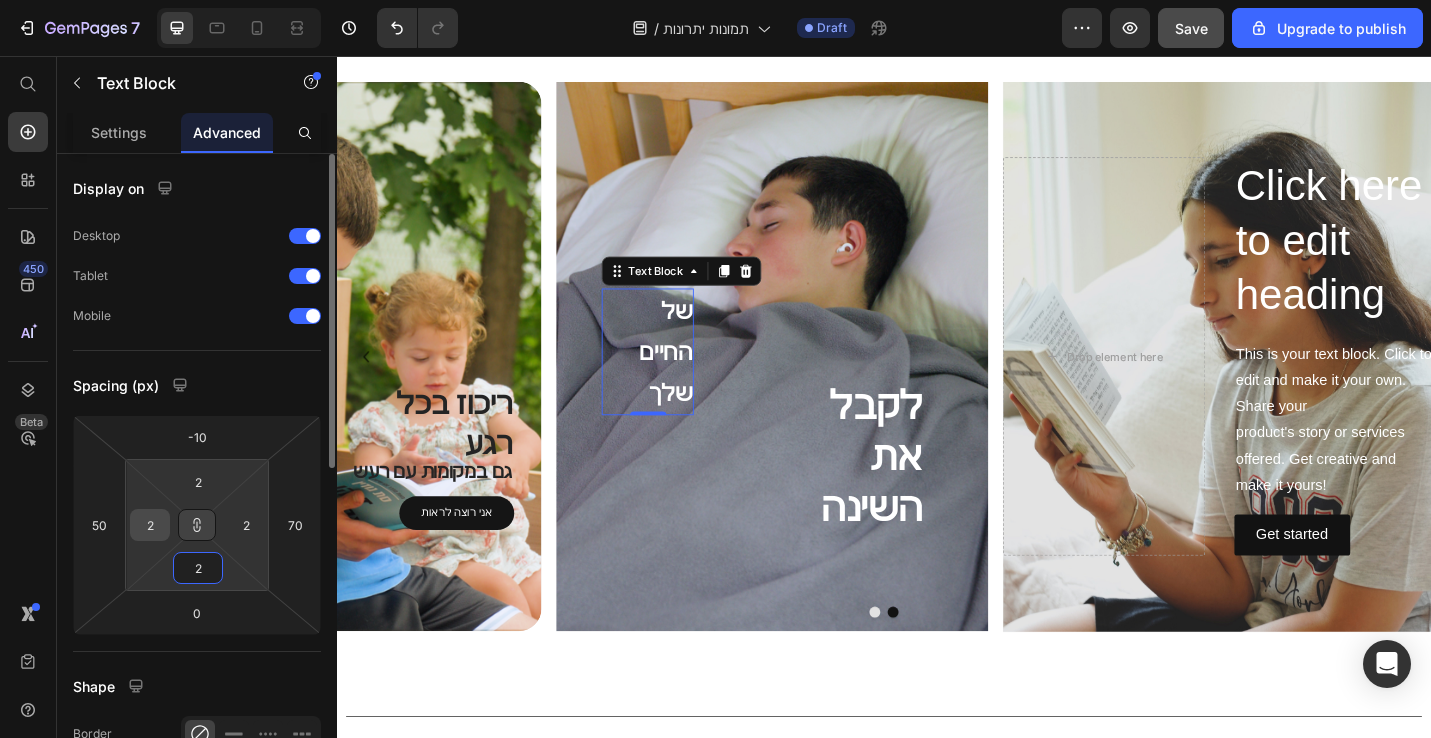 type on "20" 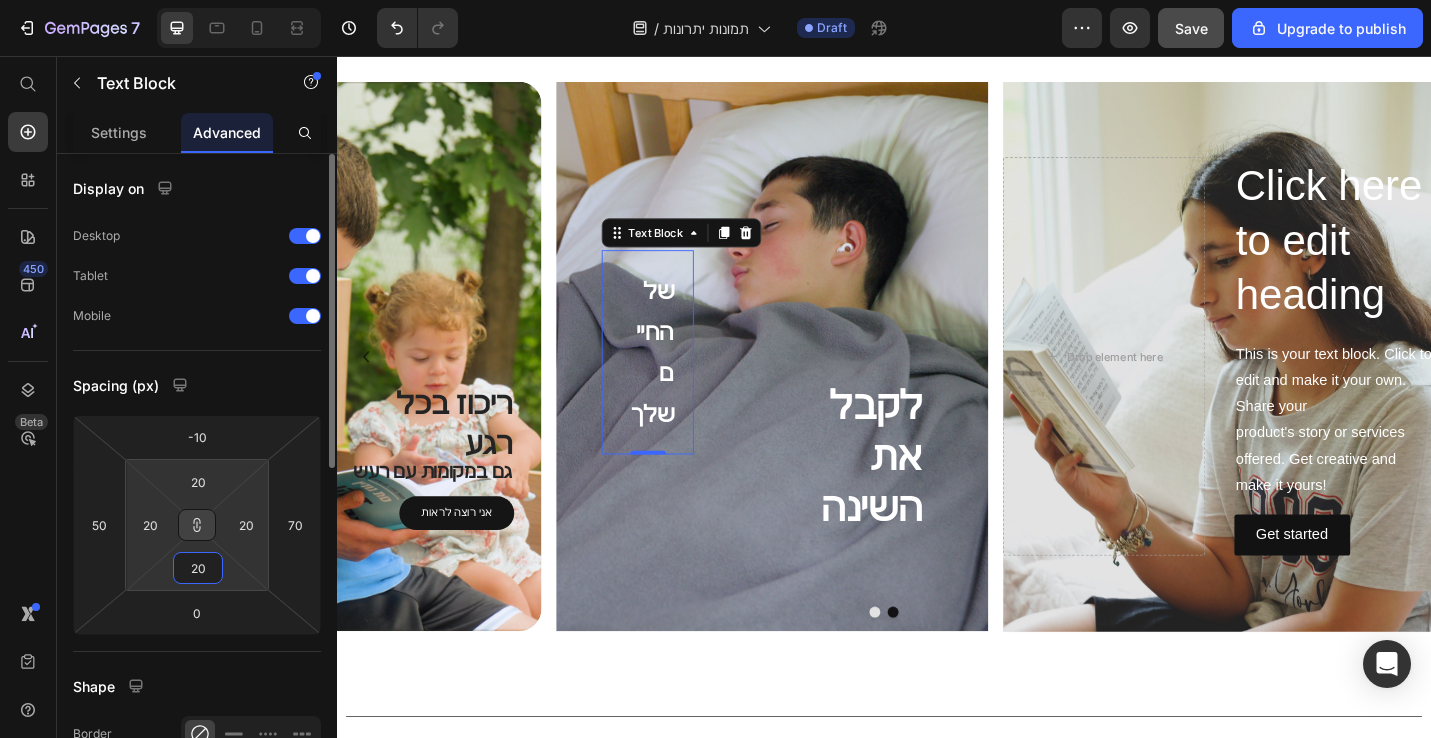 click on "20" at bounding box center [198, 568] 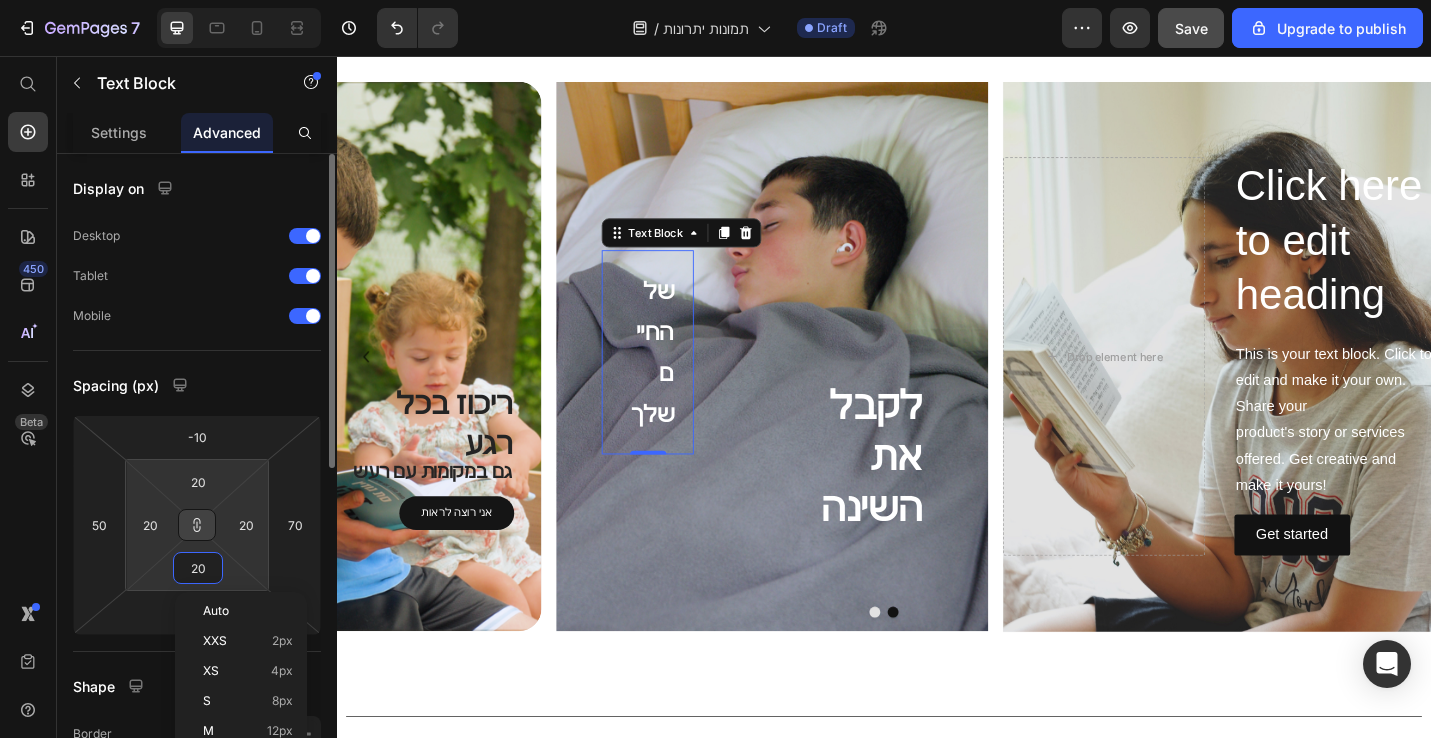click on "20" at bounding box center (198, 568) 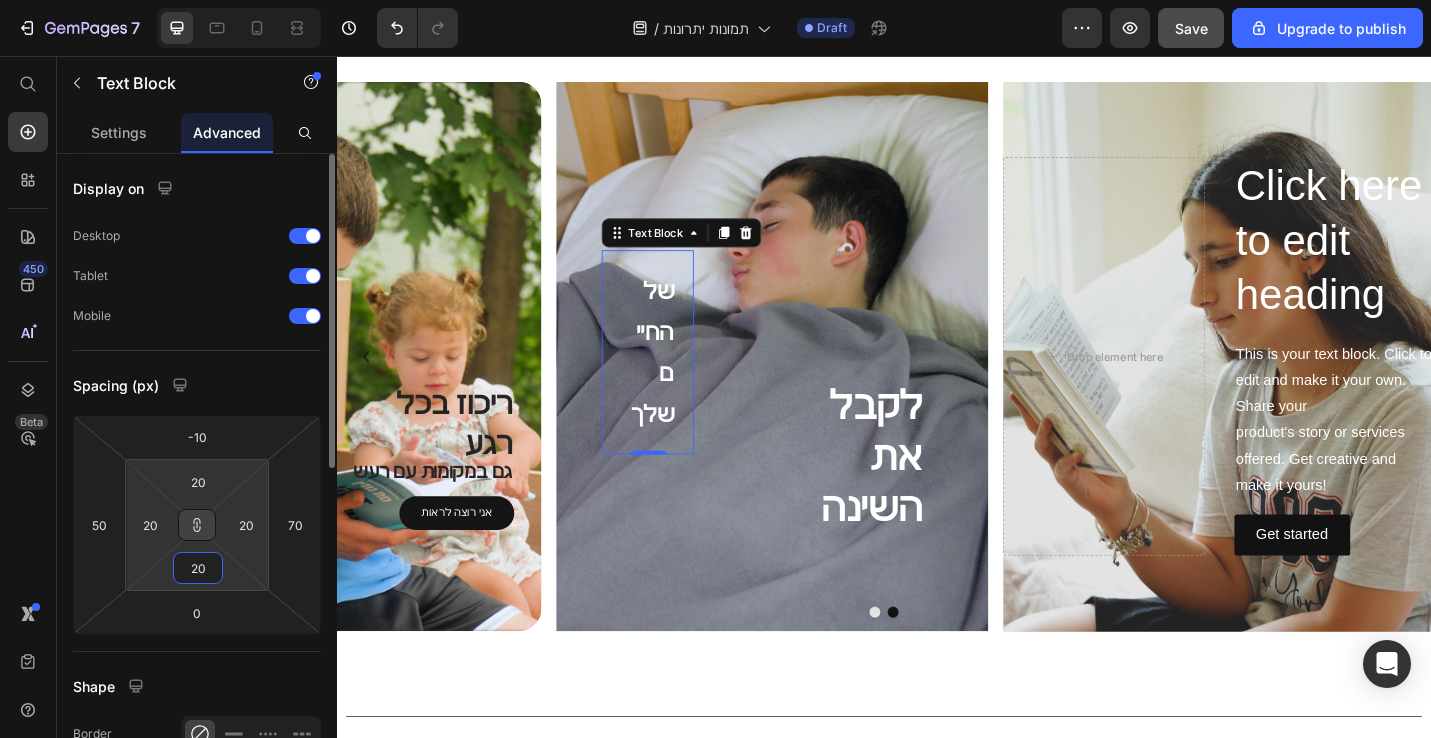 type on "0" 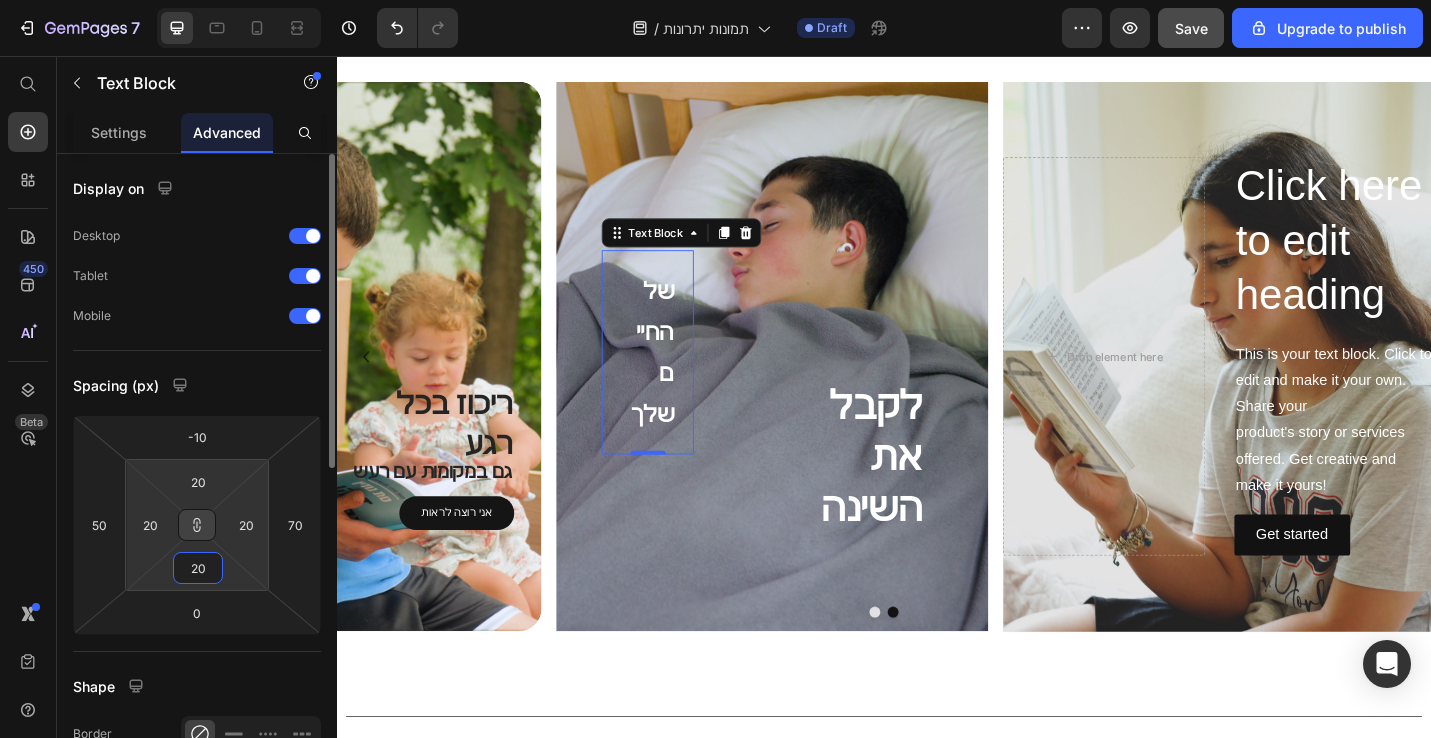 type on "0" 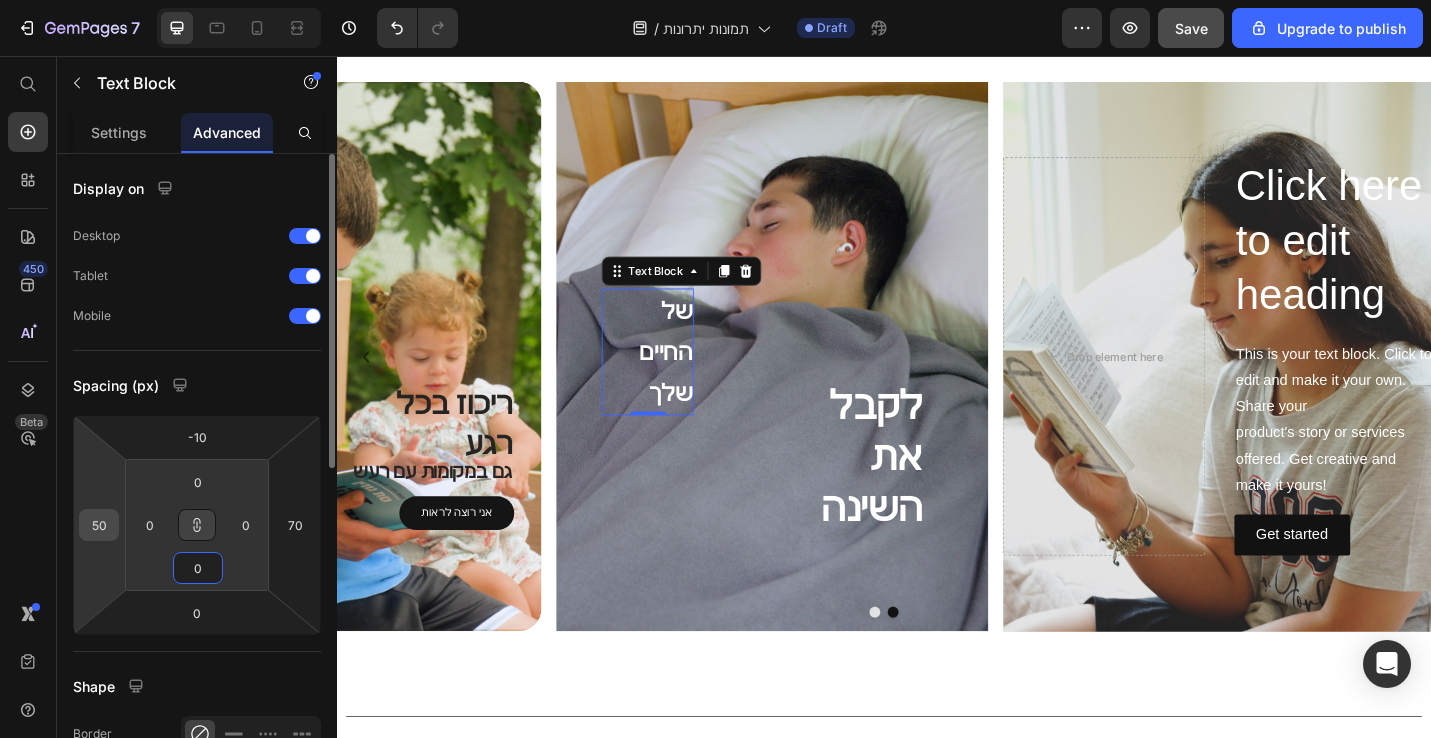 click on "50" at bounding box center [99, 525] 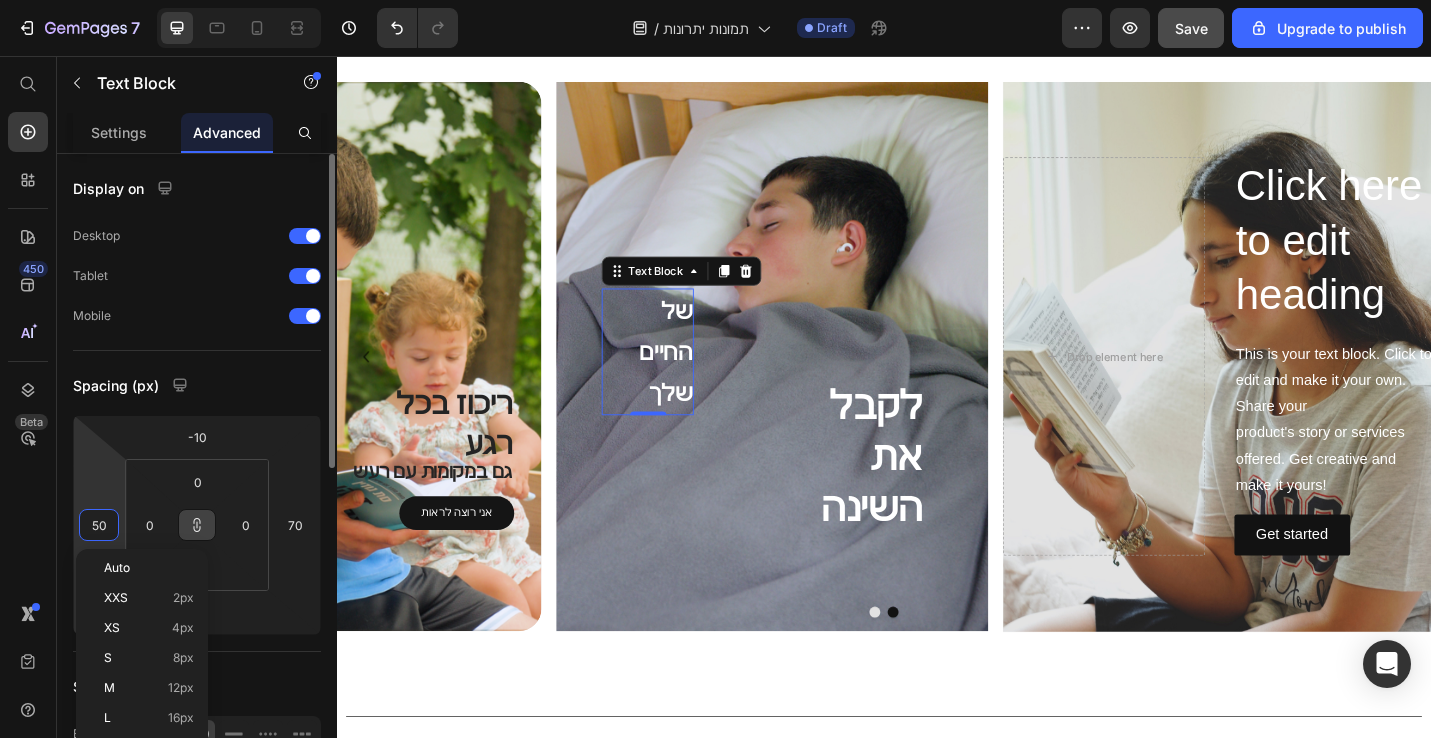 type on "50" 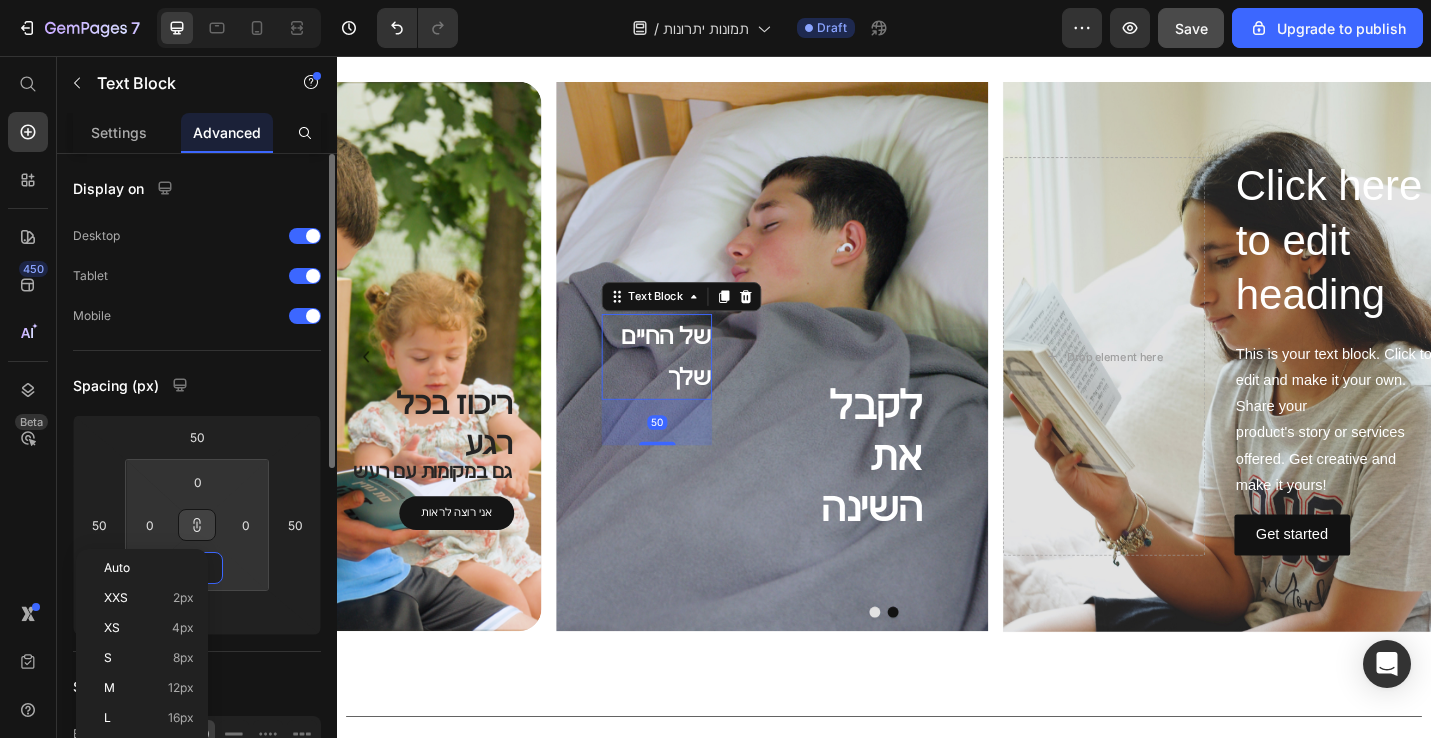type on "-10" 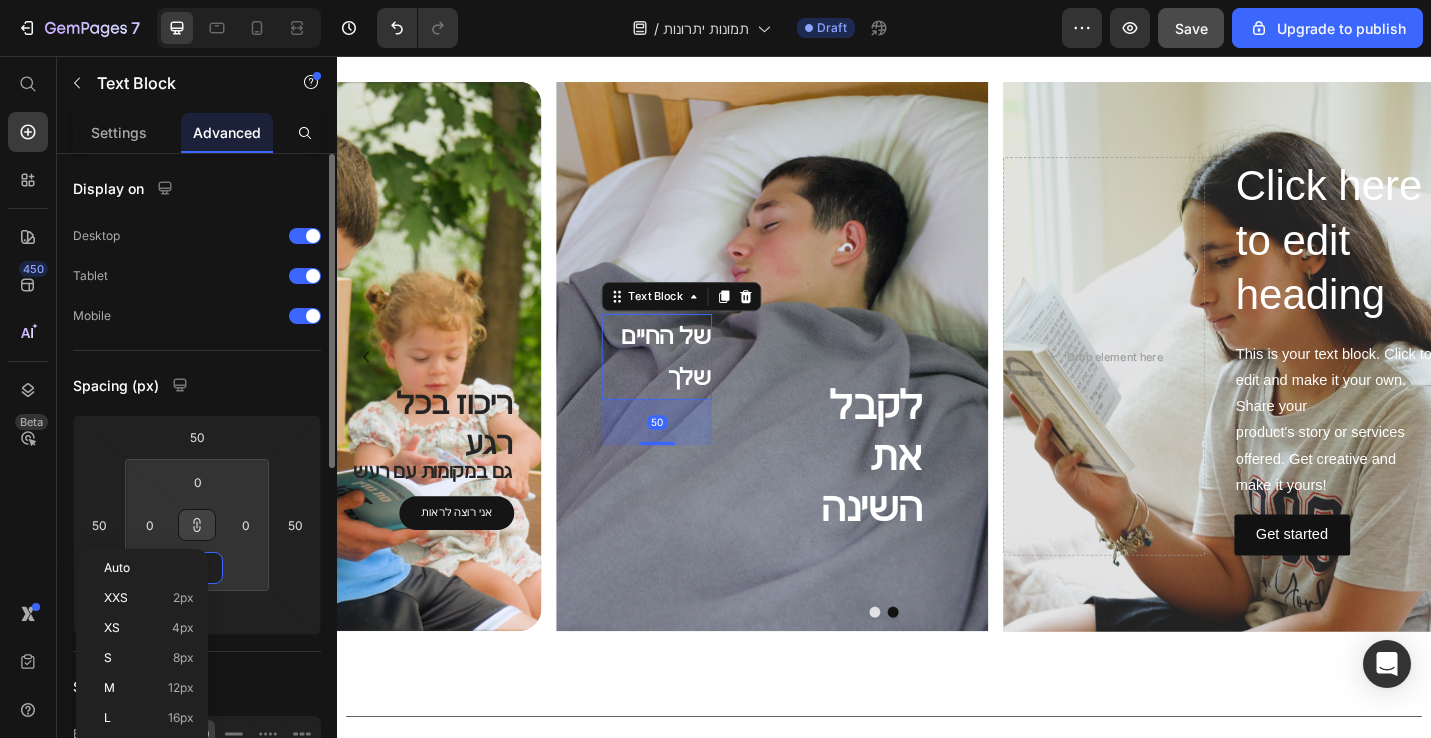type on "0" 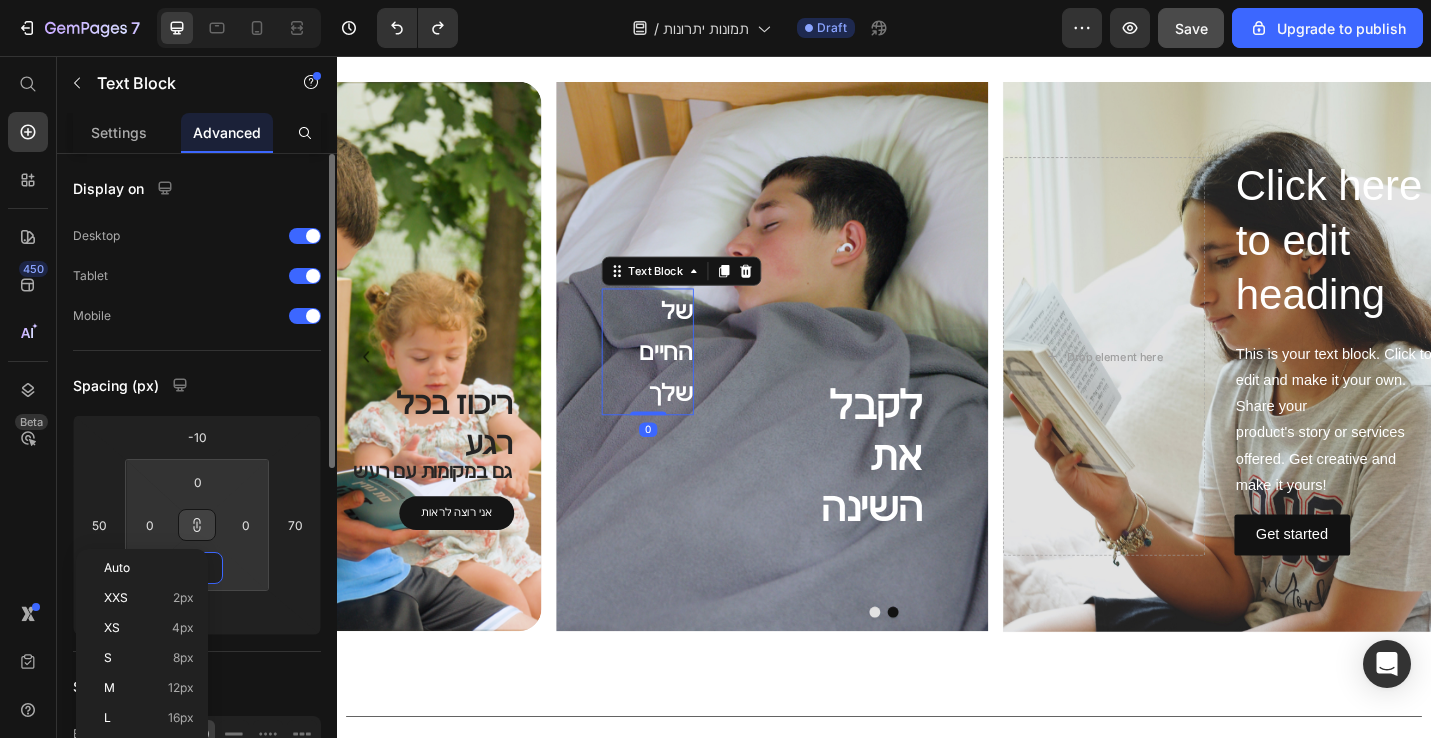 type on "00" 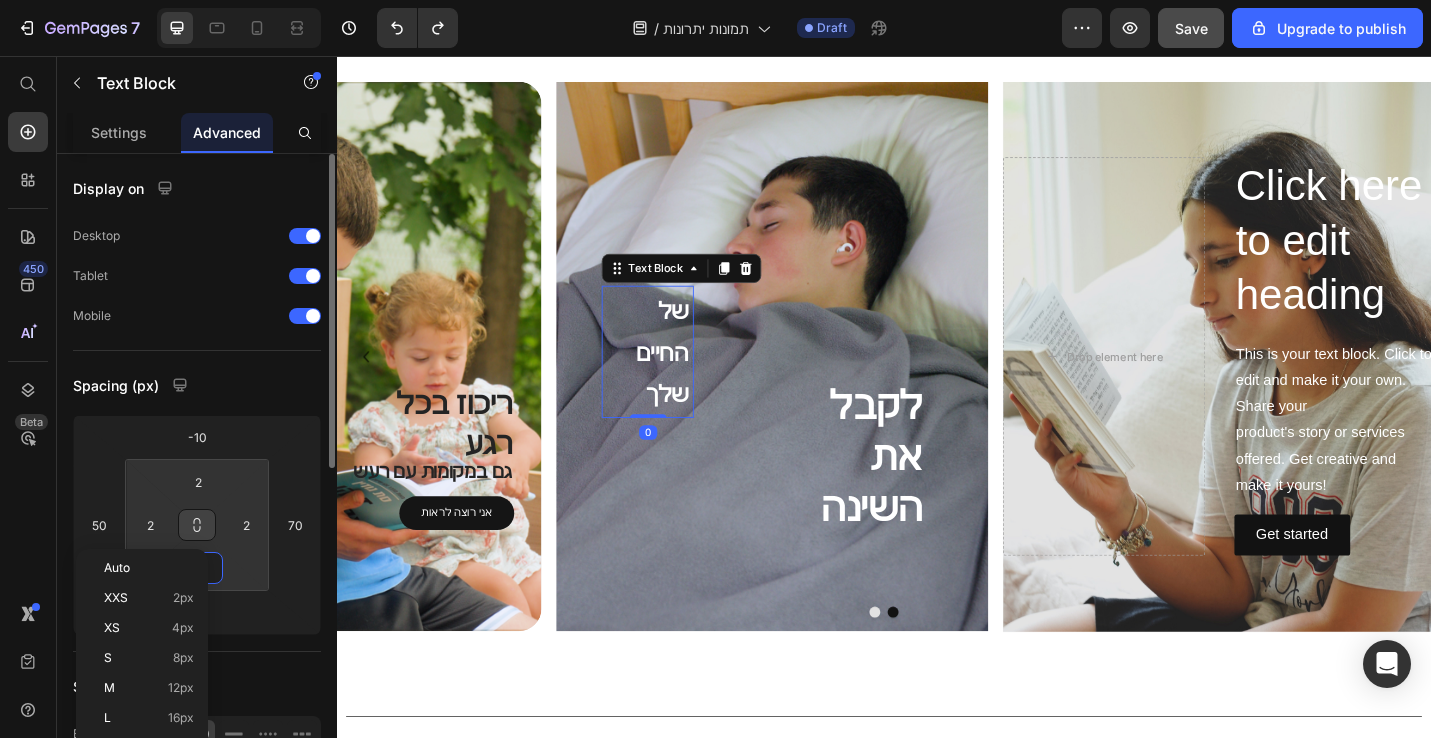 type on "2" 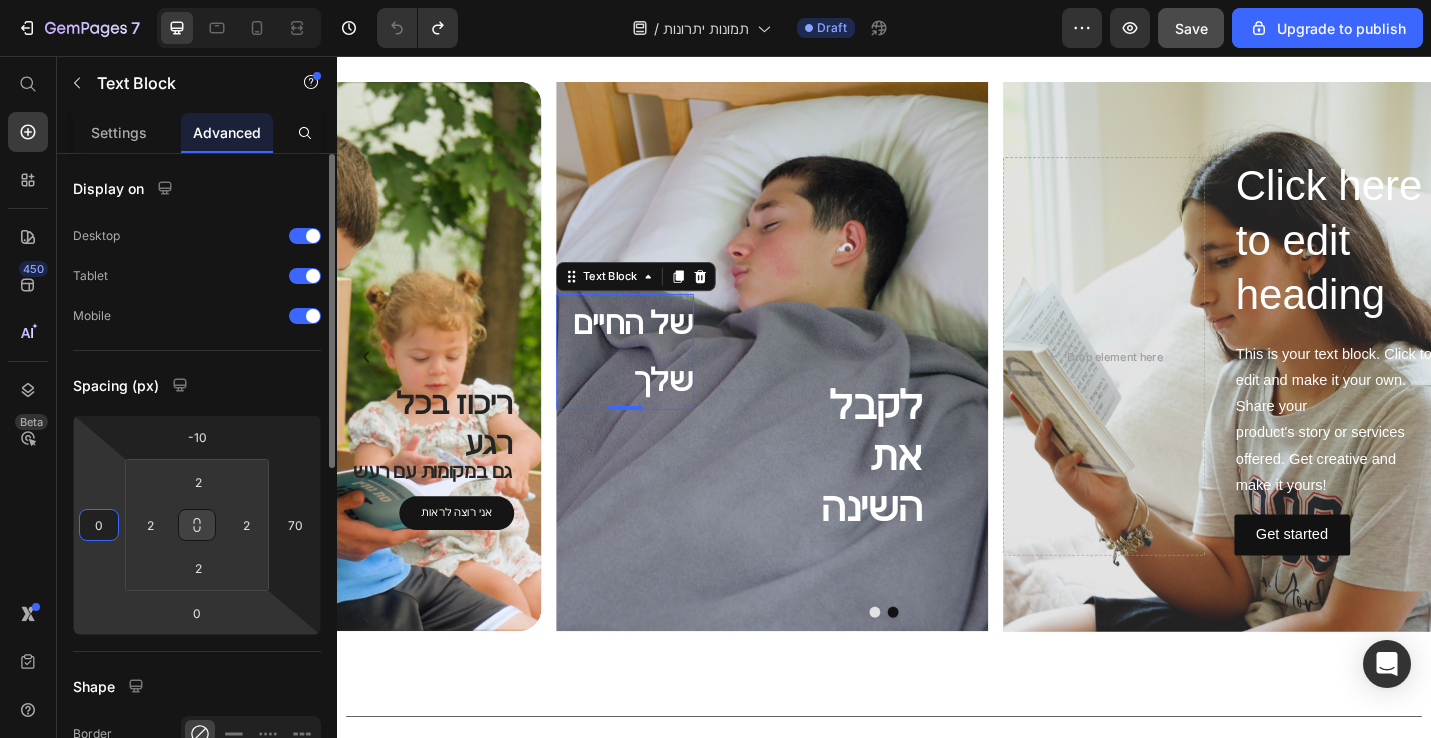 type on "0" 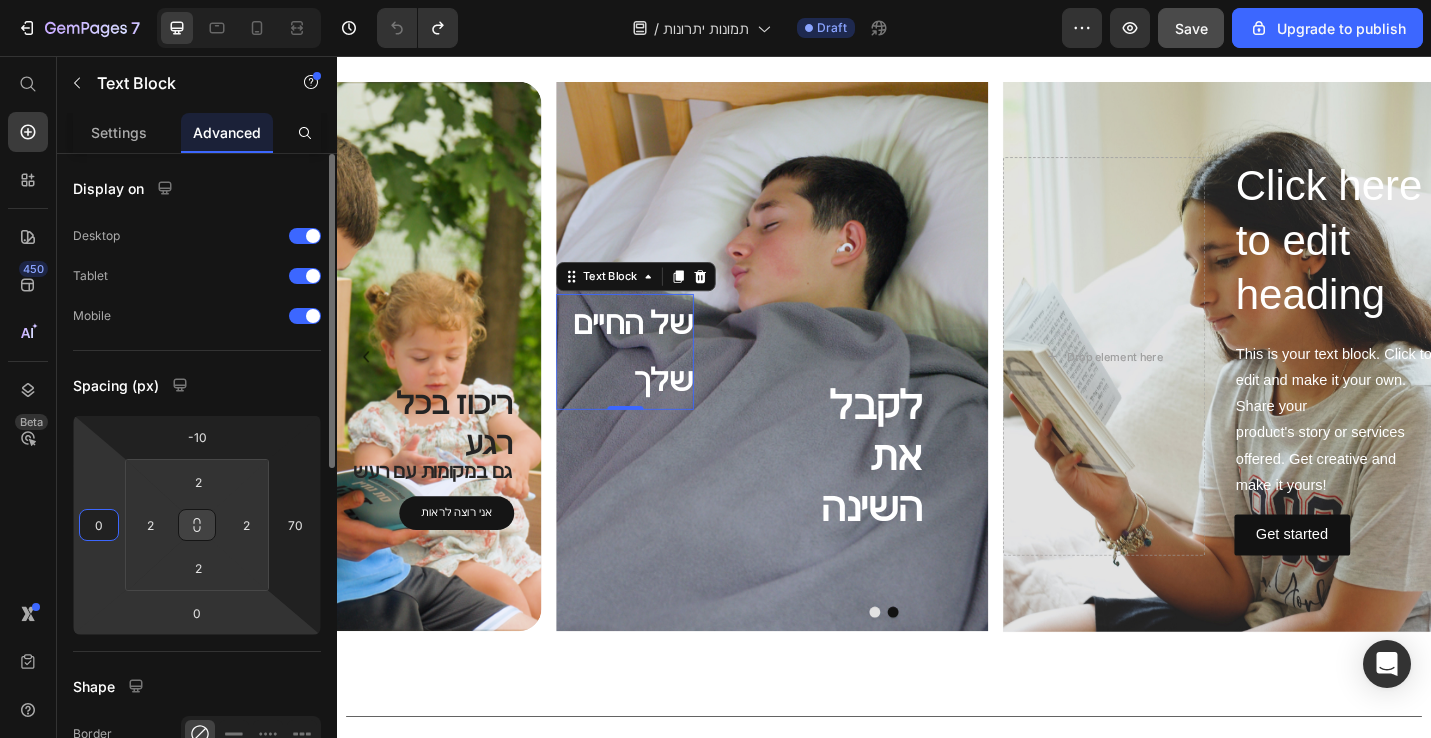 click on "Spacing (px) -10 0 0 70 2 2 2 2" 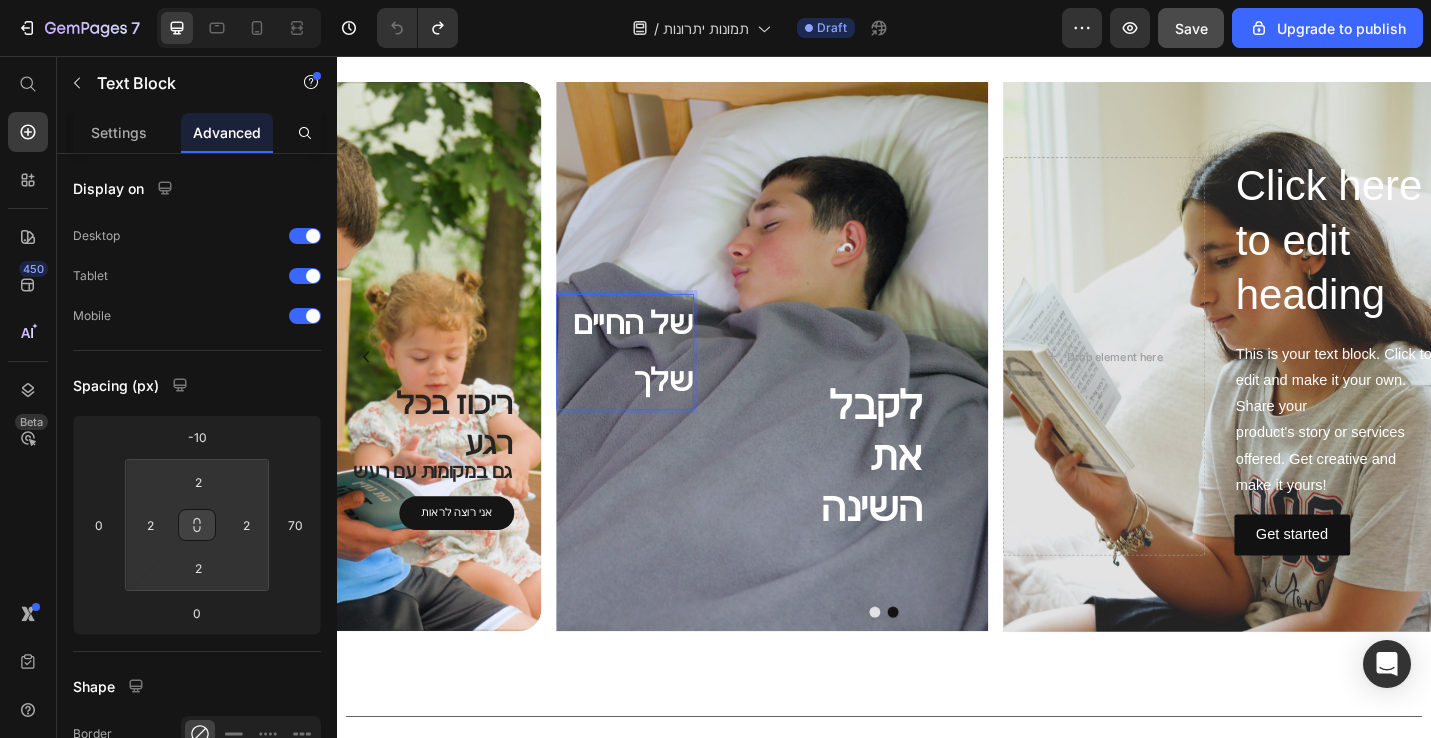 click on "של החיים שלך" at bounding box center [653, 380] 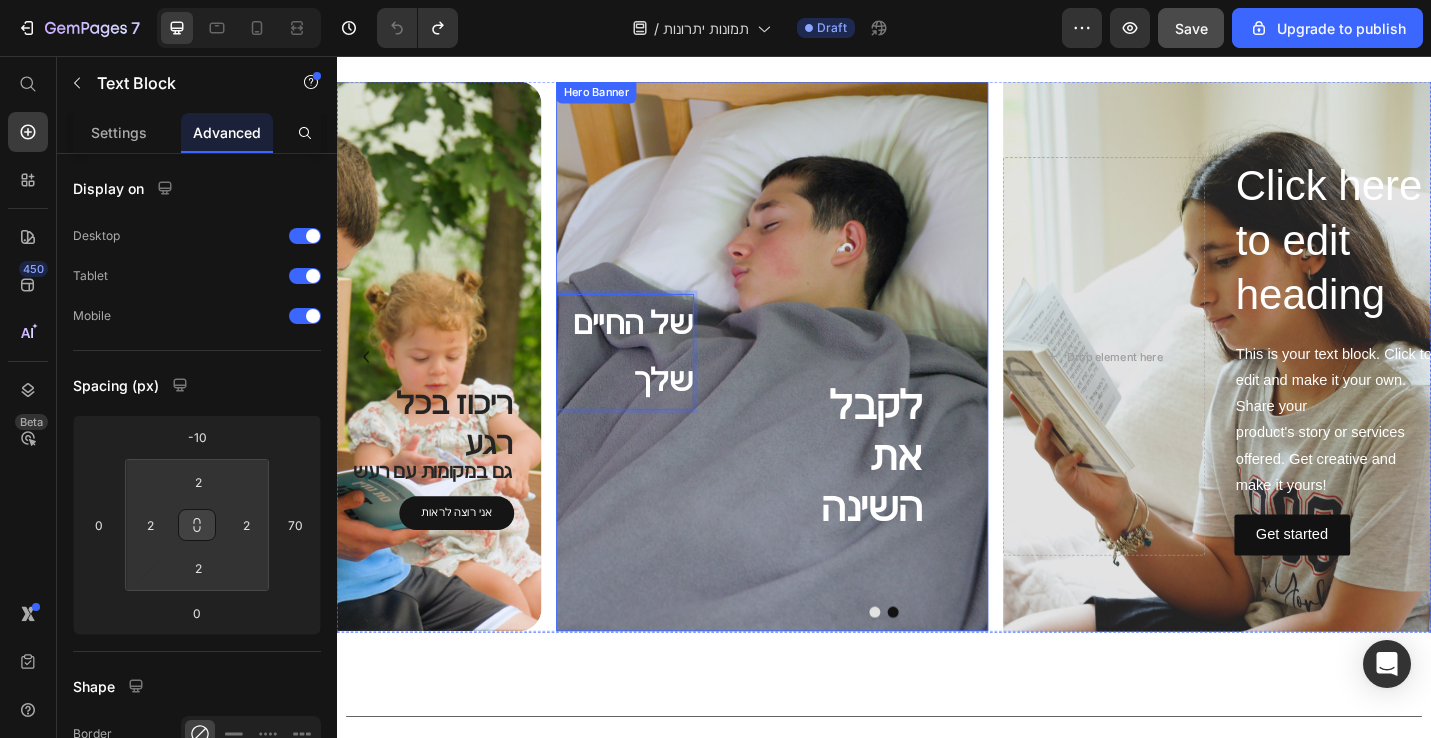 click on "של החיים שלך Text Block   0" at bounding box center [688, 386] 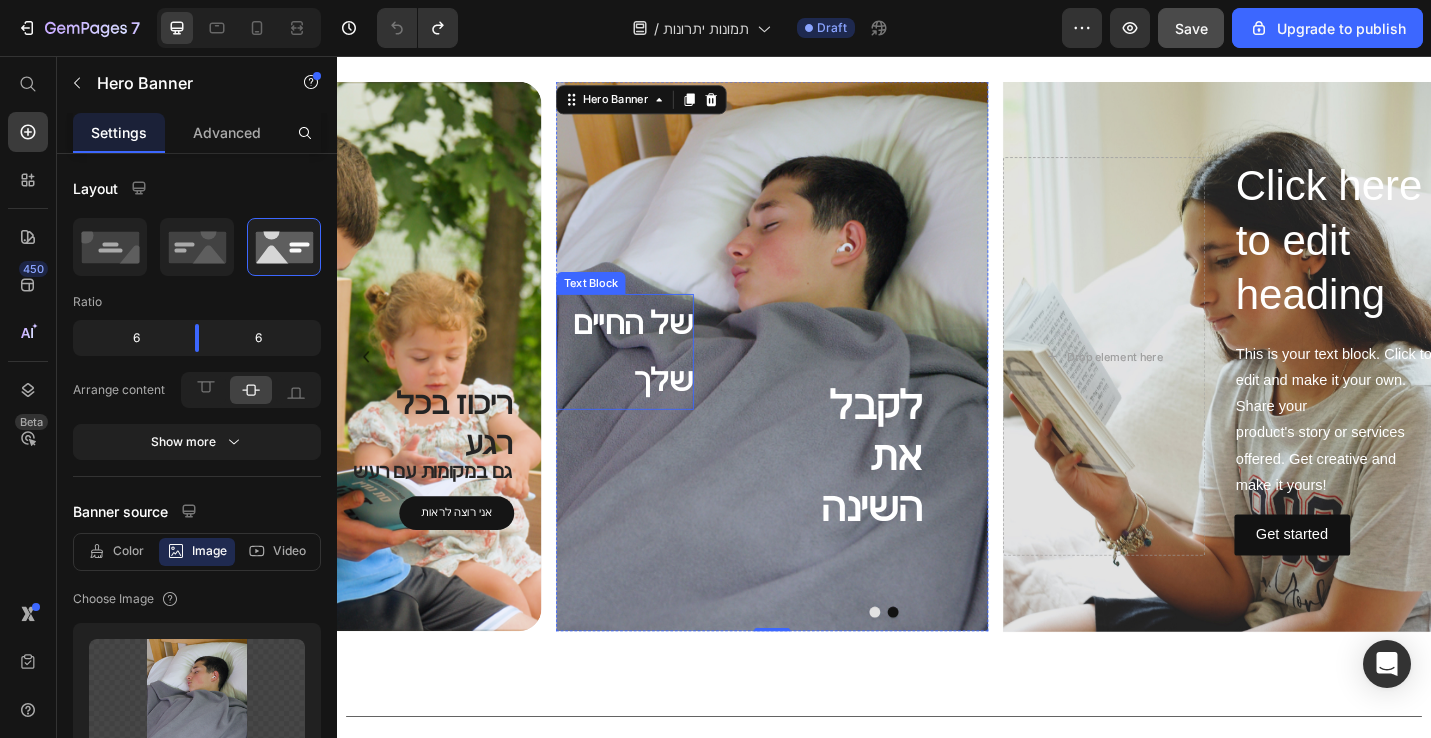 click on "של החיים שלך" at bounding box center [653, 380] 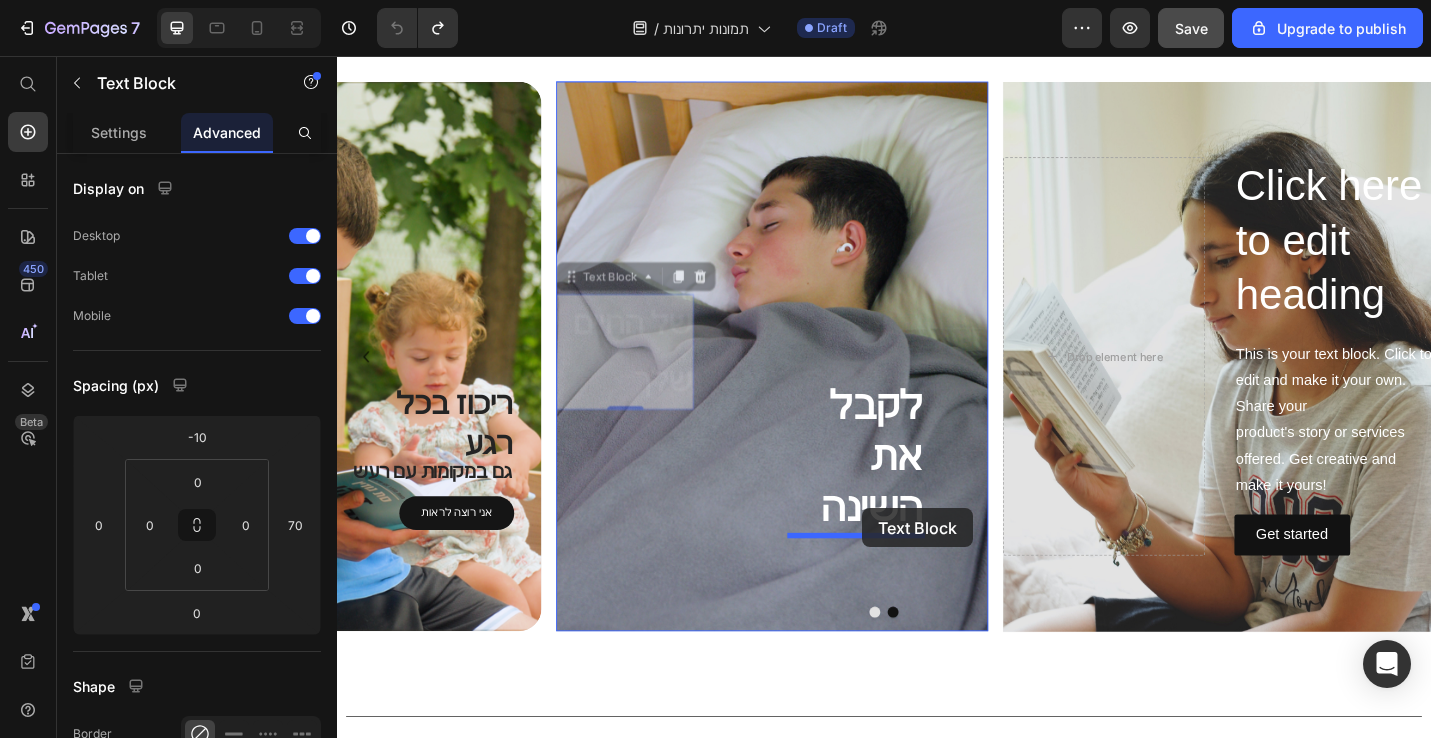 drag, startPoint x: 592, startPoint y: 292, endPoint x: 913, endPoint y: 552, distance: 413.08716 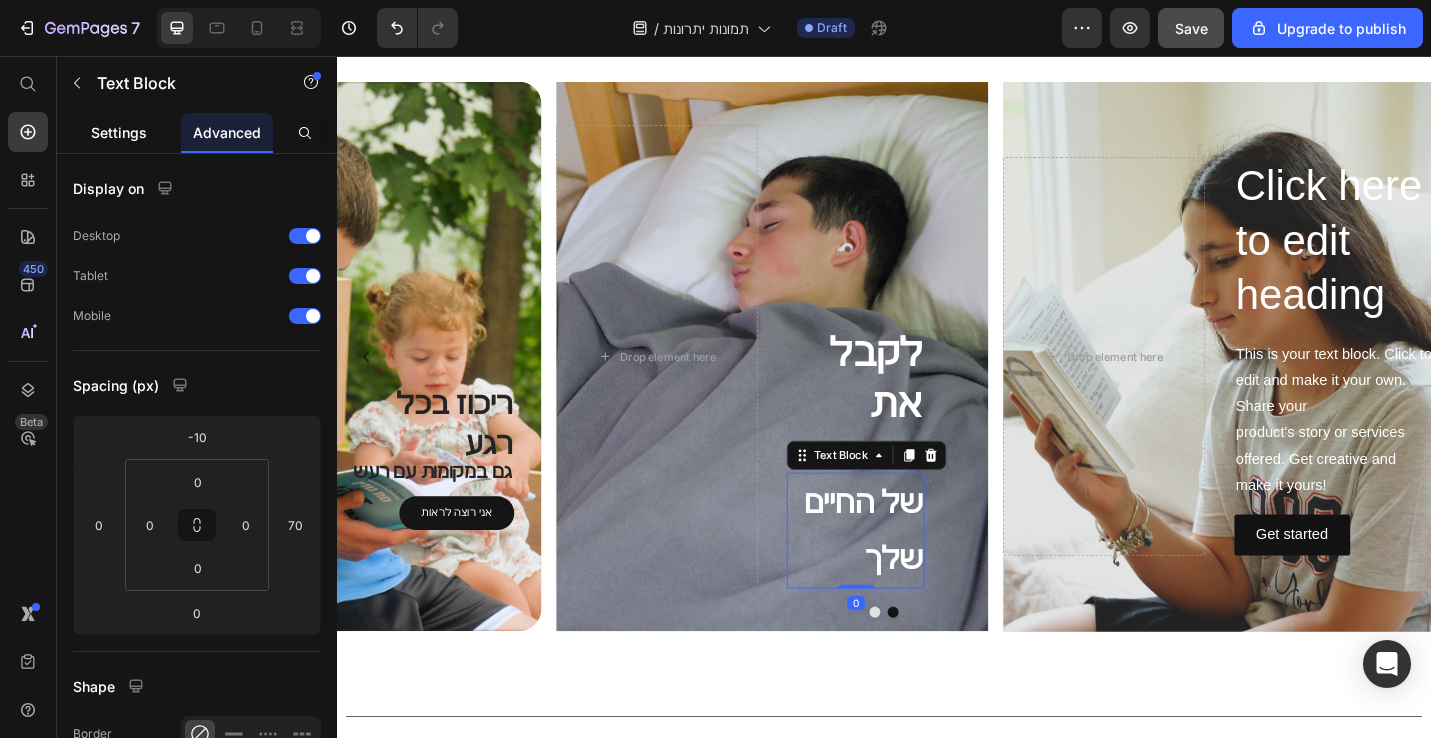 click on "Settings" 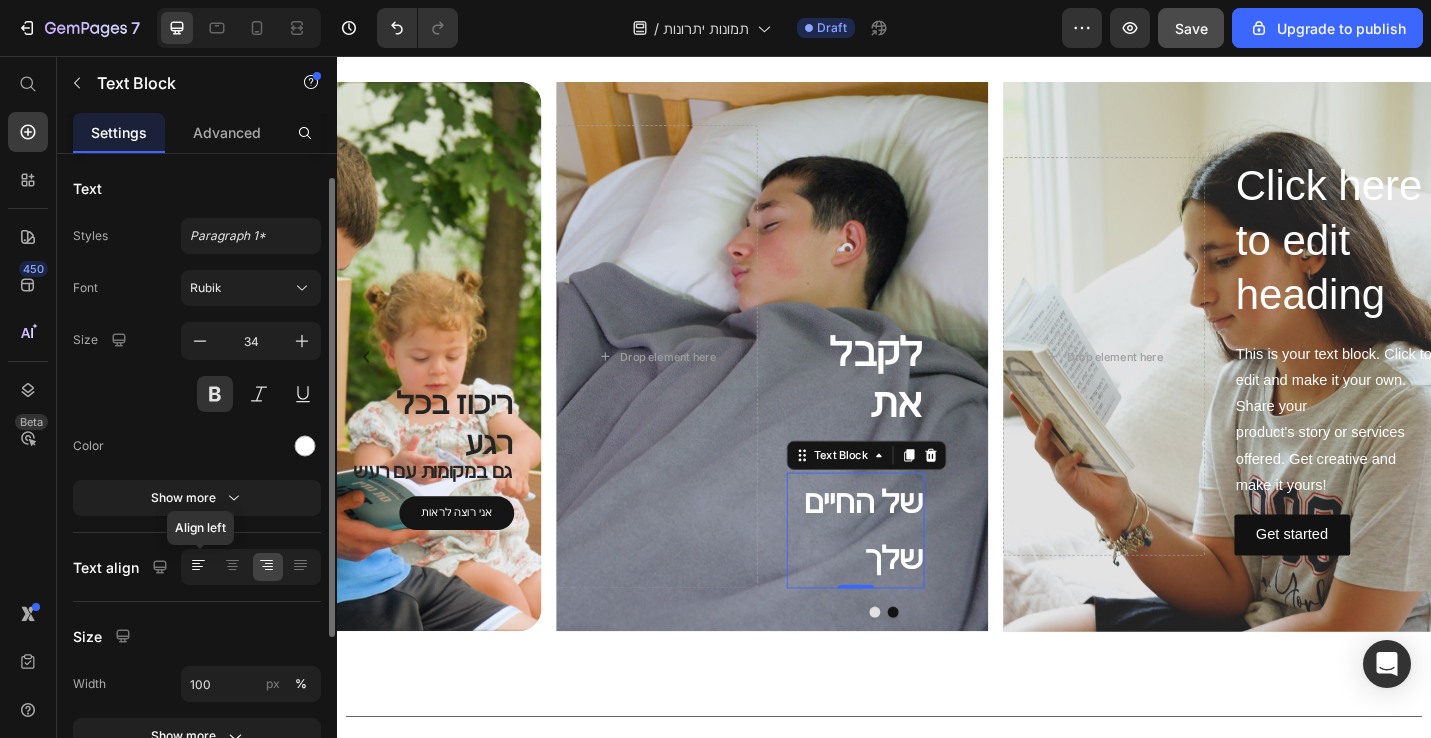 scroll, scrollTop: 14, scrollLeft: 0, axis: vertical 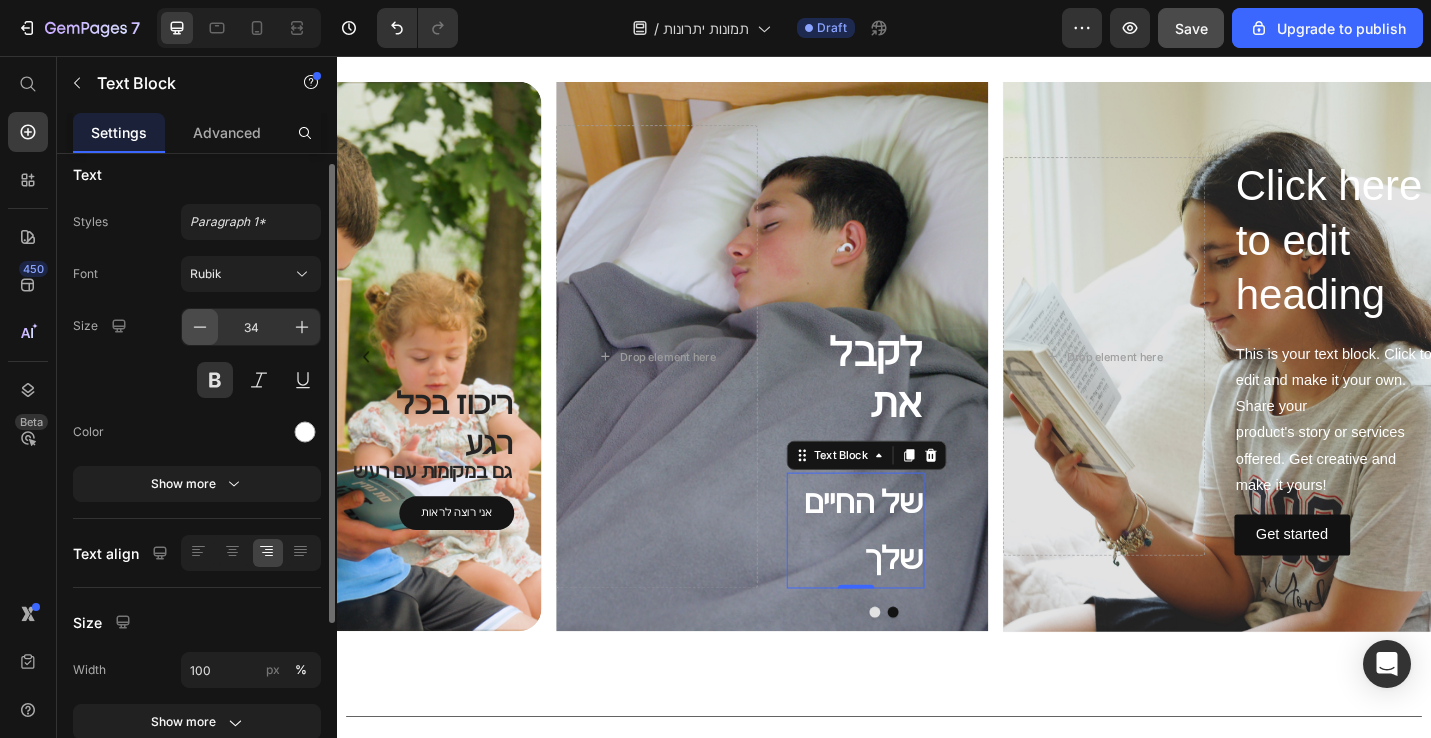 click at bounding box center (200, 327) 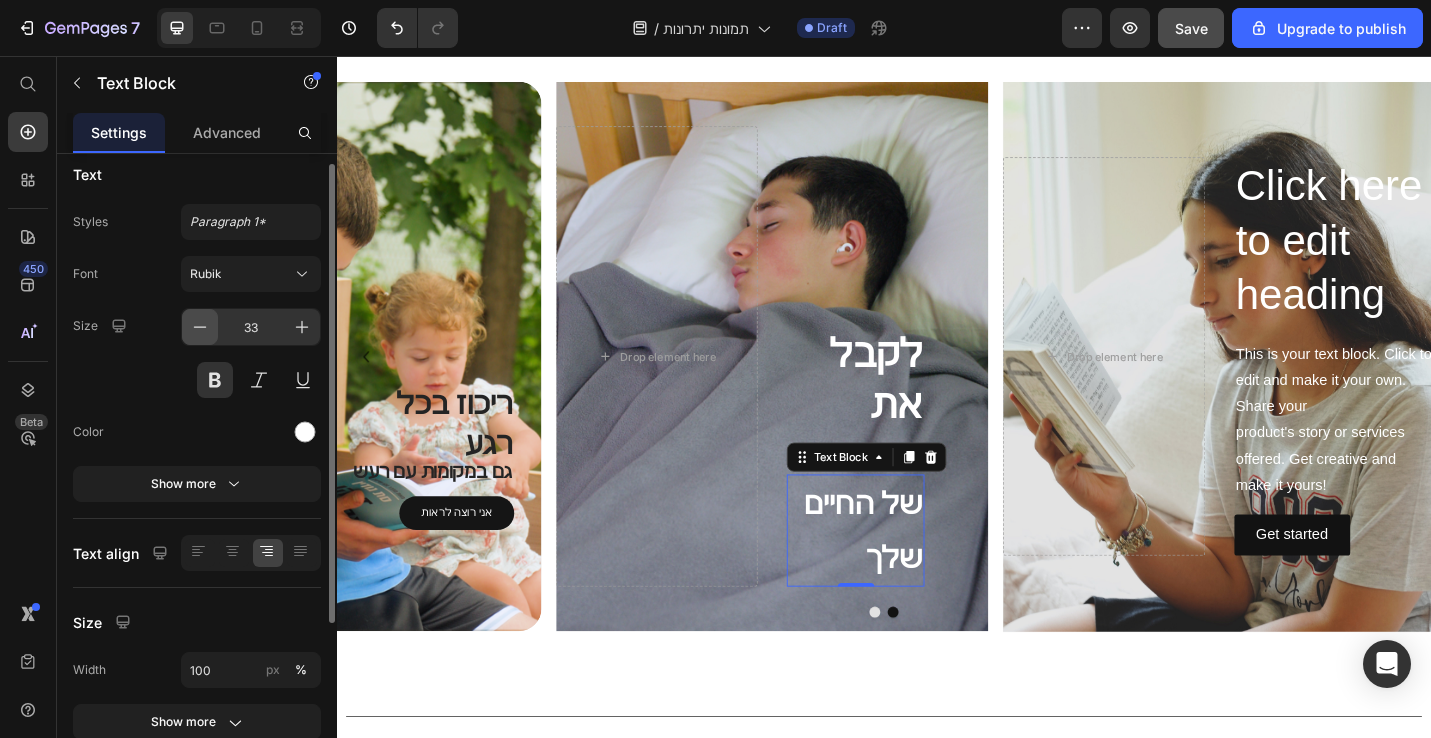 click at bounding box center [200, 327] 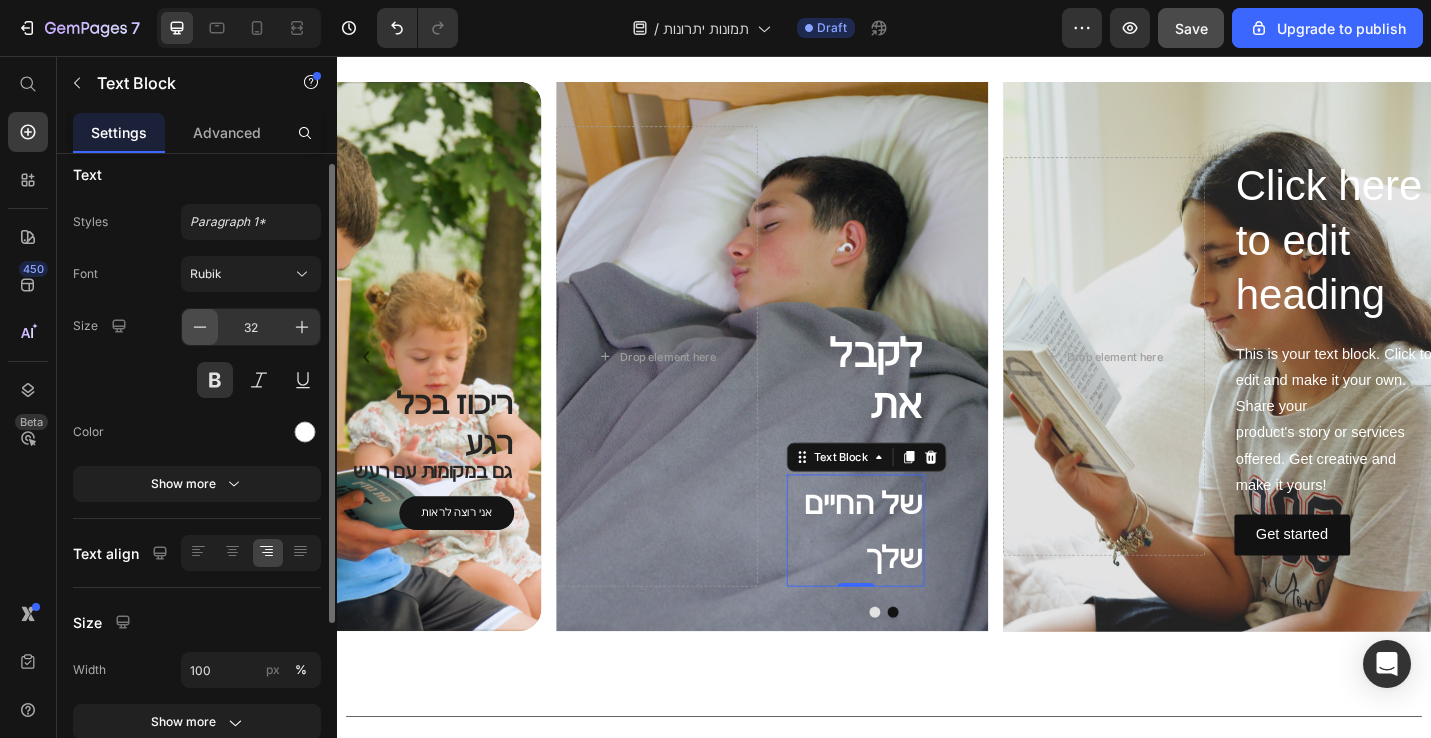 click at bounding box center (200, 327) 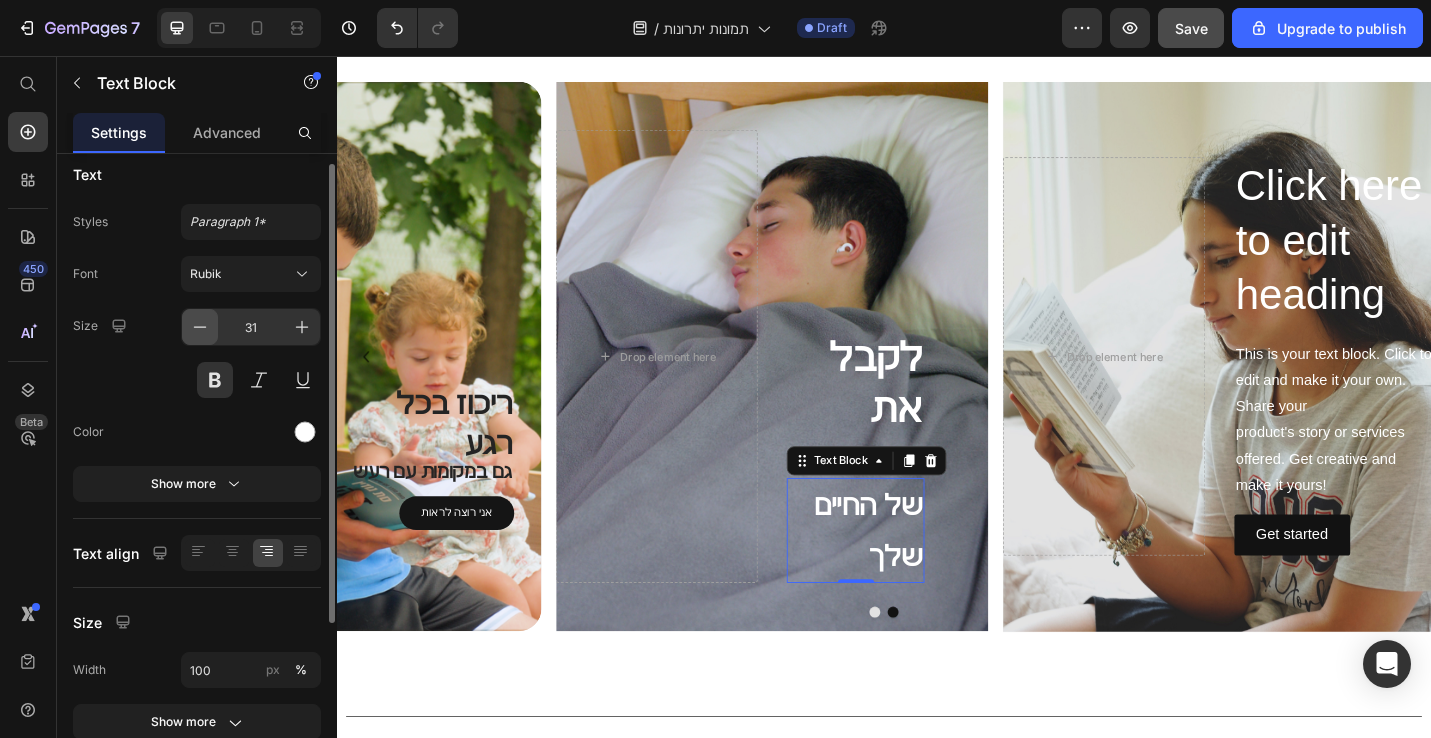 click at bounding box center [200, 327] 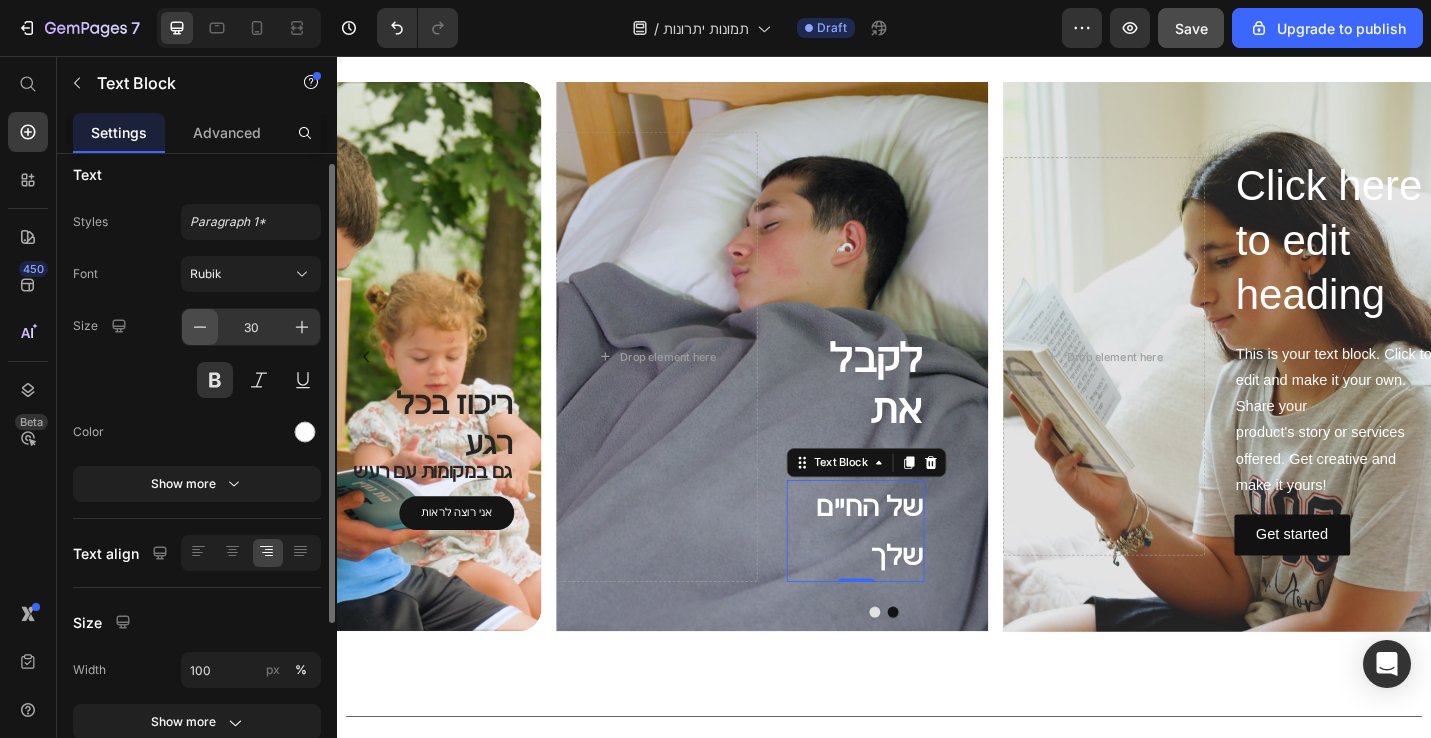 click at bounding box center [200, 327] 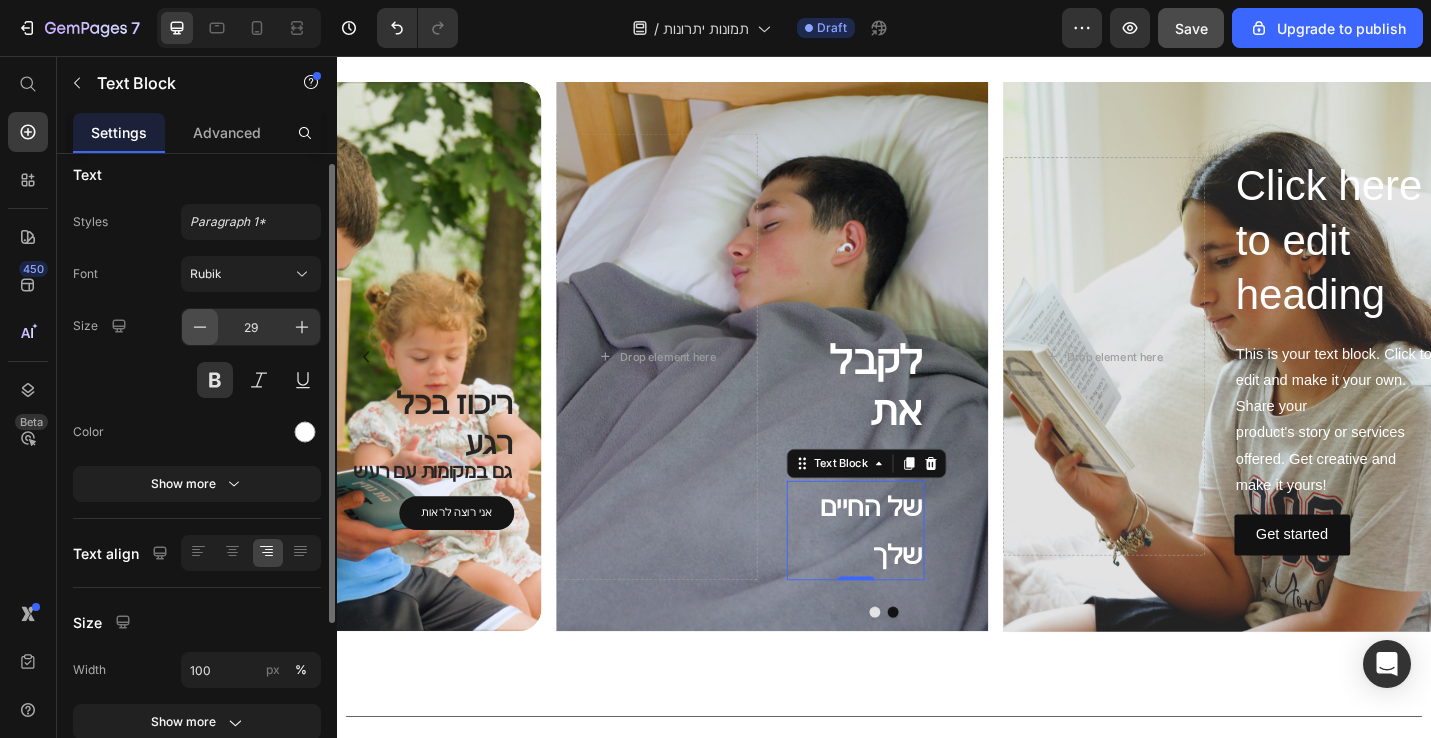 click at bounding box center [200, 327] 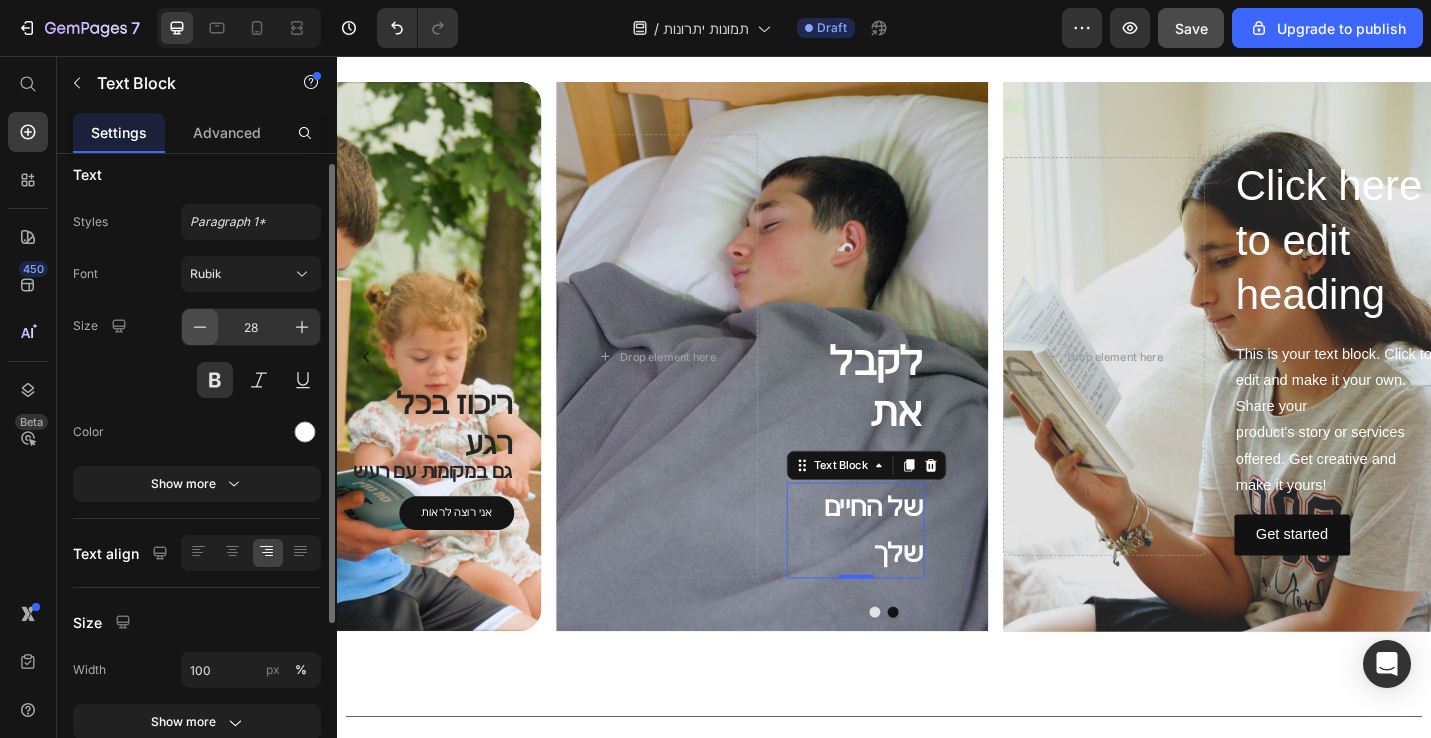 click at bounding box center [200, 327] 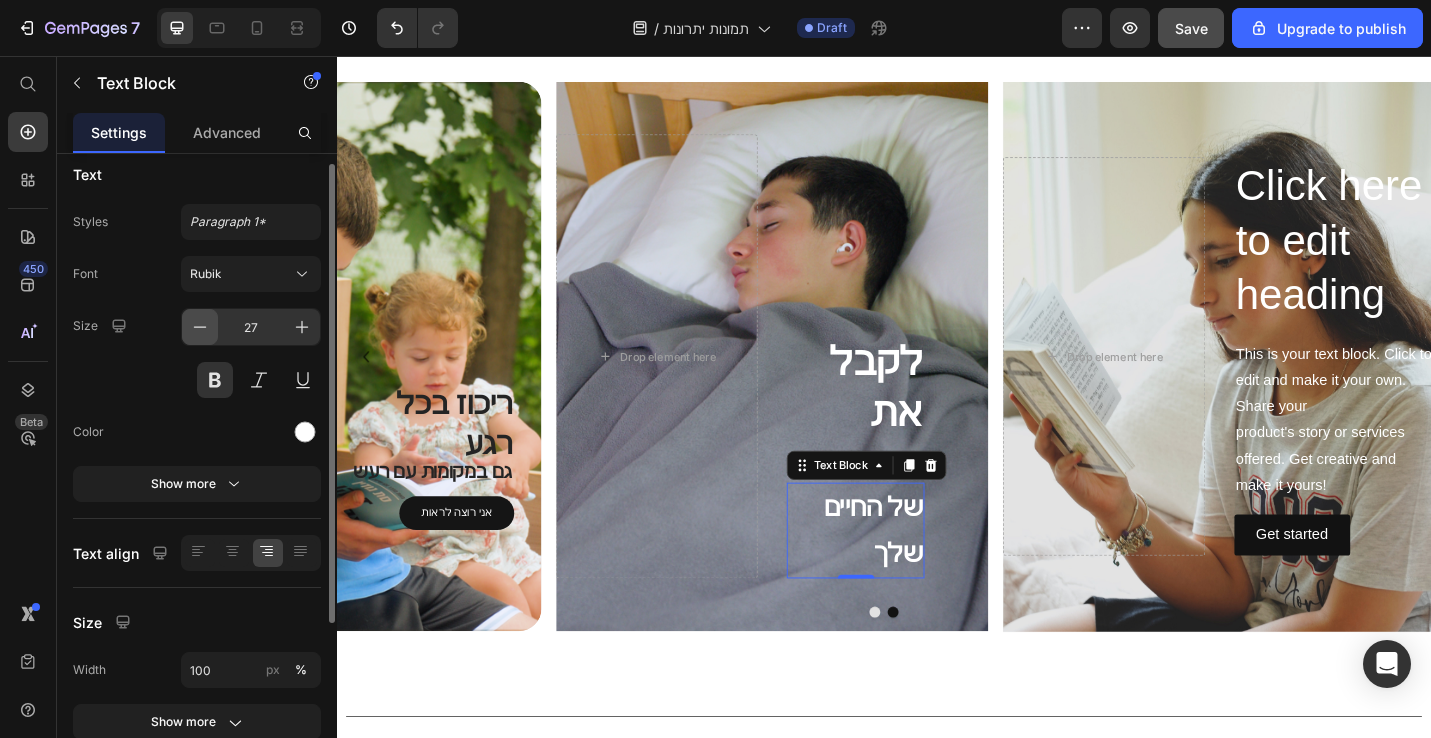 click at bounding box center [200, 327] 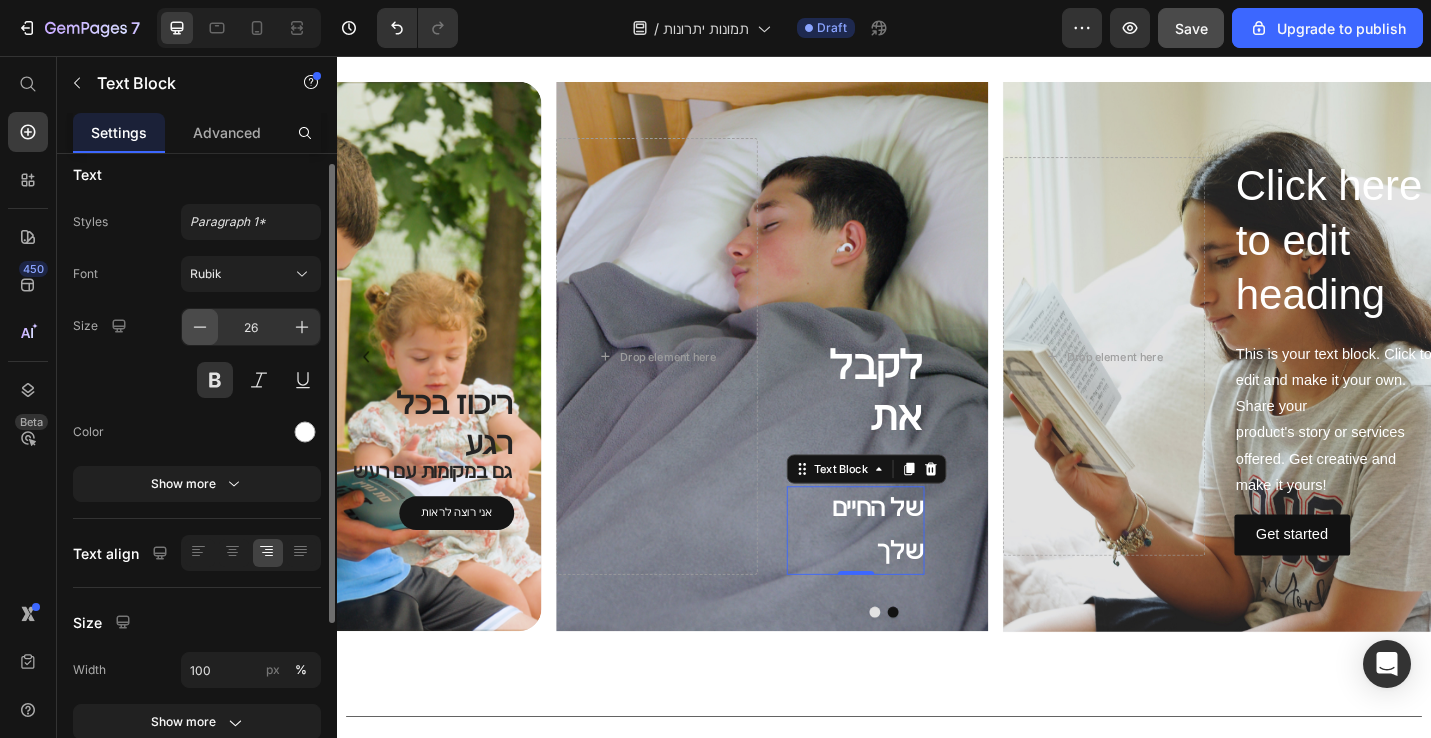click at bounding box center (200, 327) 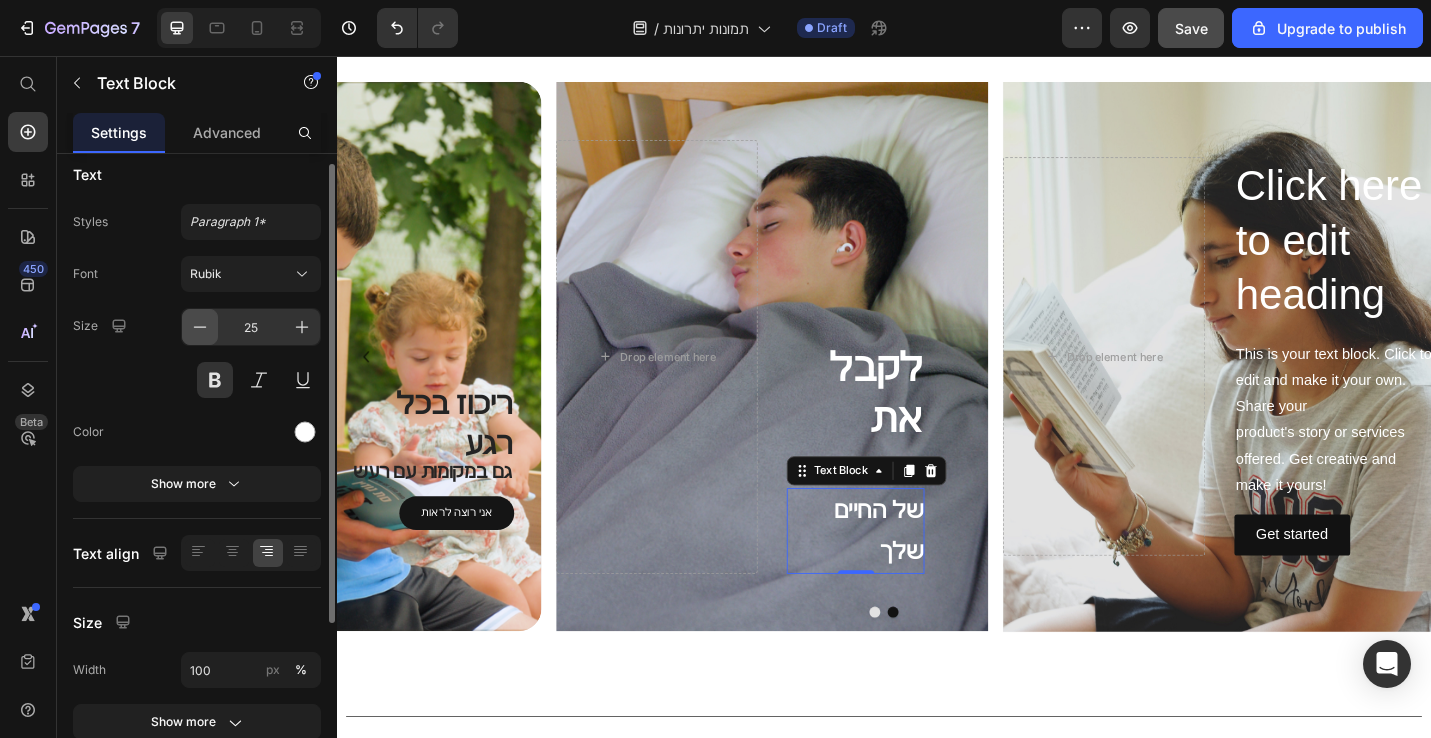 click at bounding box center (200, 327) 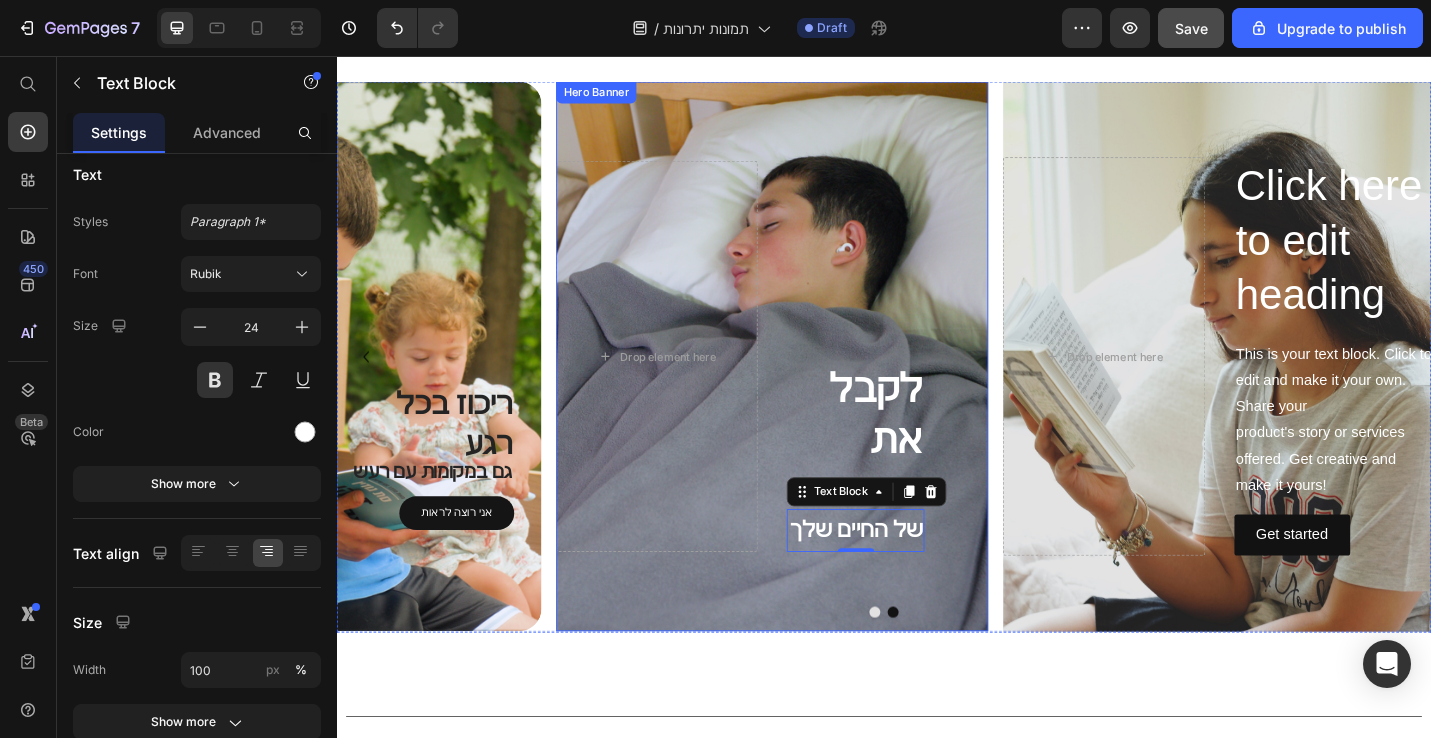 click on "לקבל את השינה Heading של החיים שלך Text Block   0
Drop element here" at bounding box center (815, 385) 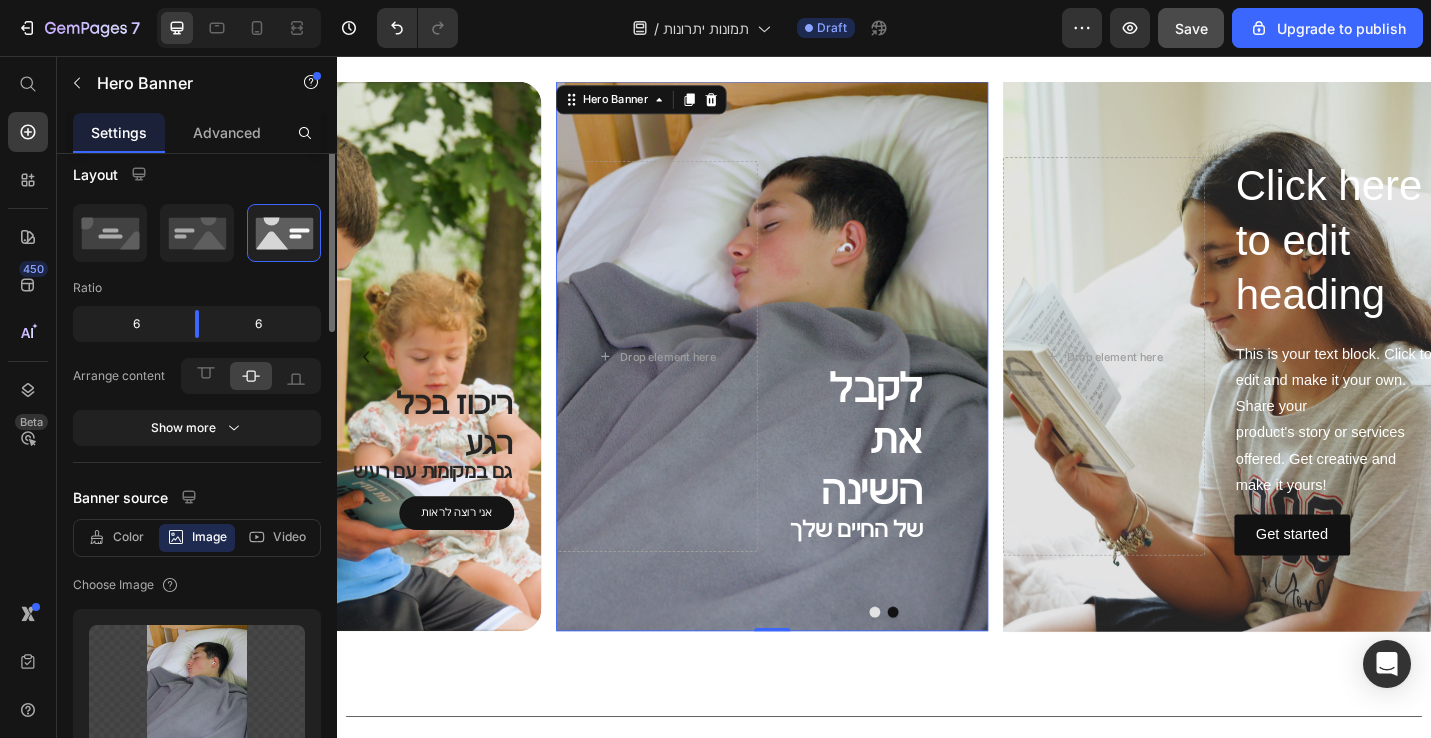 scroll, scrollTop: 0, scrollLeft: 0, axis: both 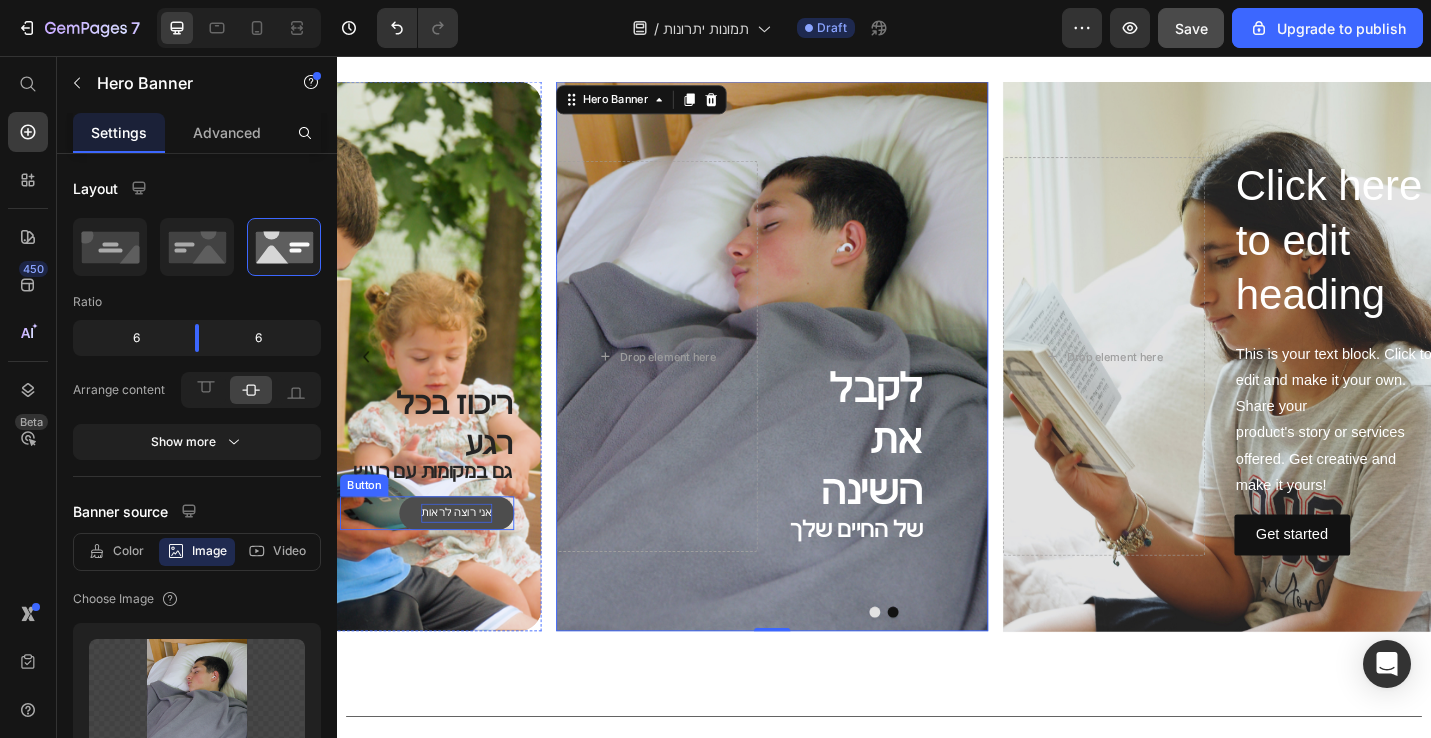 click on "אני רוצה לראות" at bounding box center (469, 558) 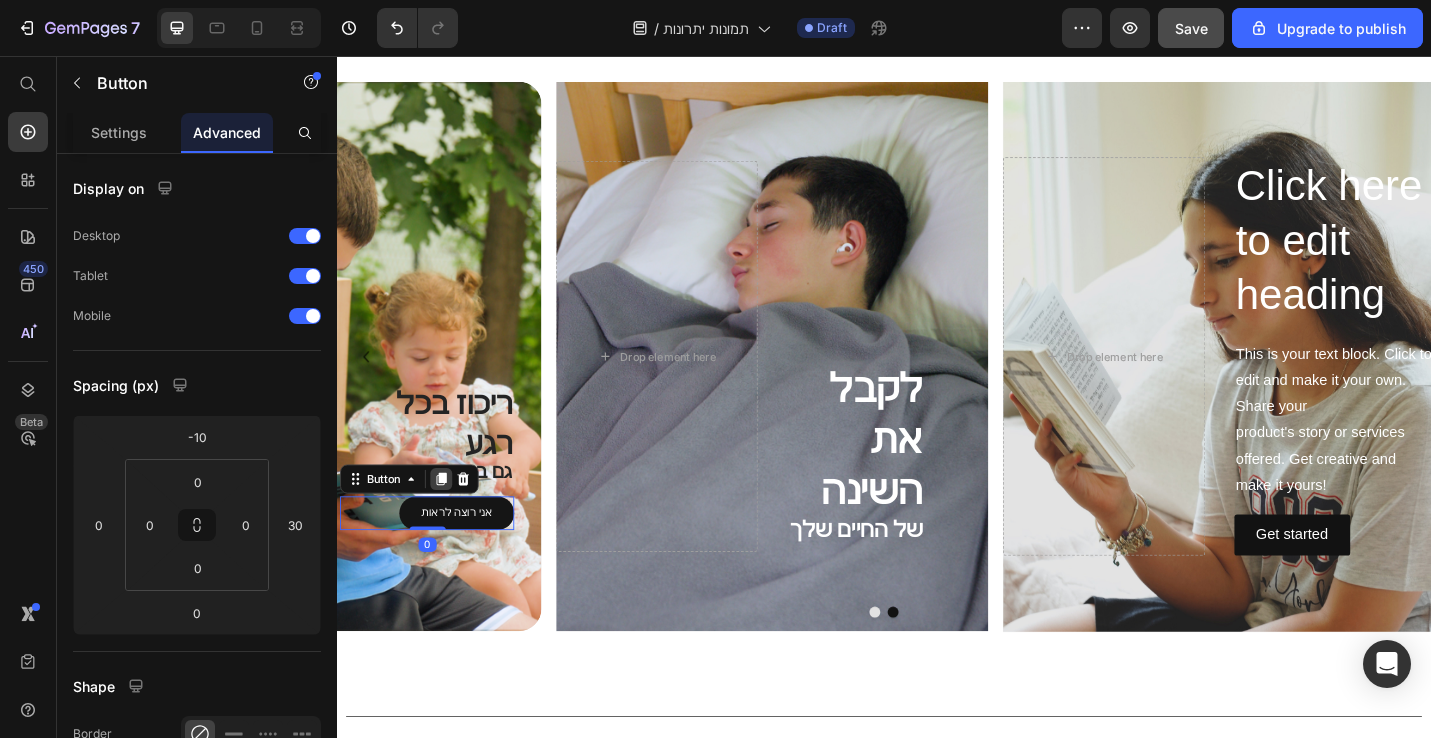 click 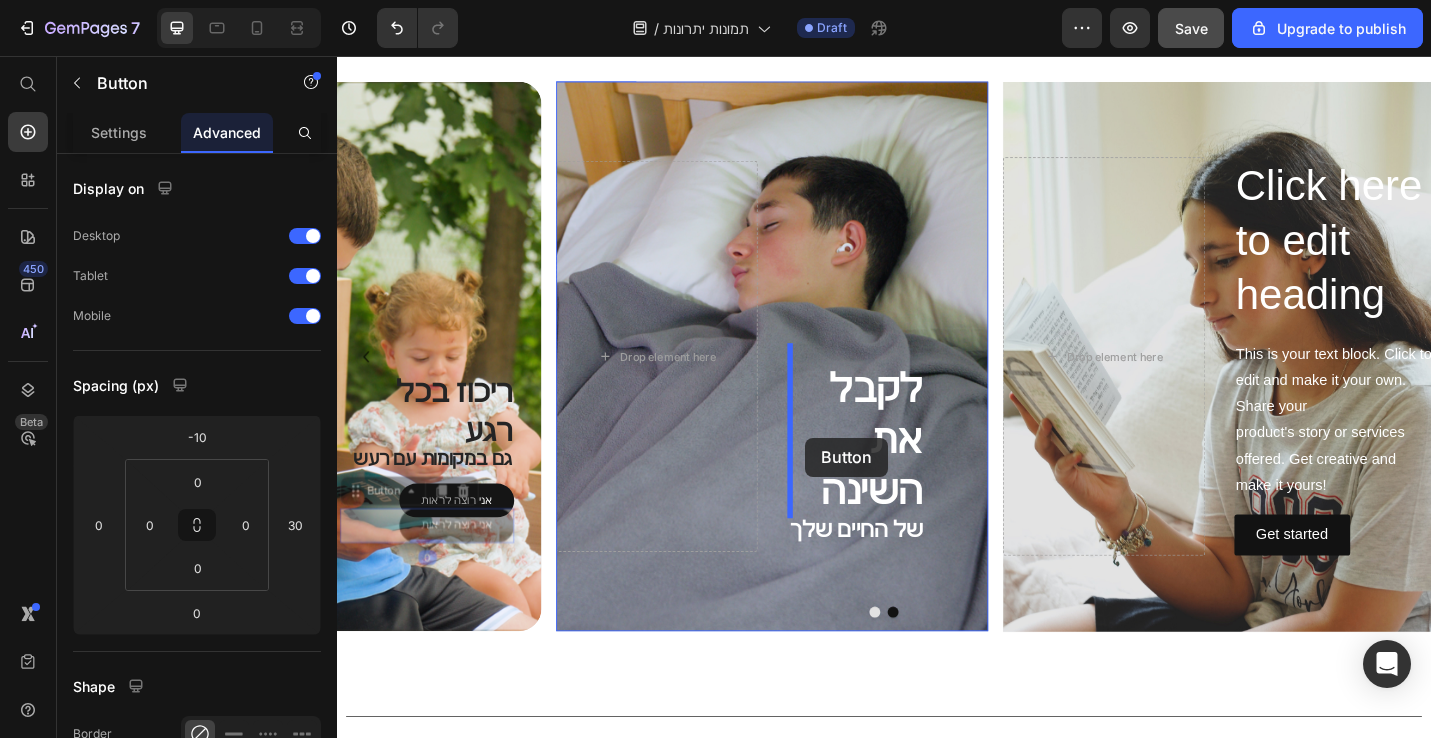 drag, startPoint x: 352, startPoint y: 515, endPoint x: 848, endPoint y: 473, distance: 497.77505 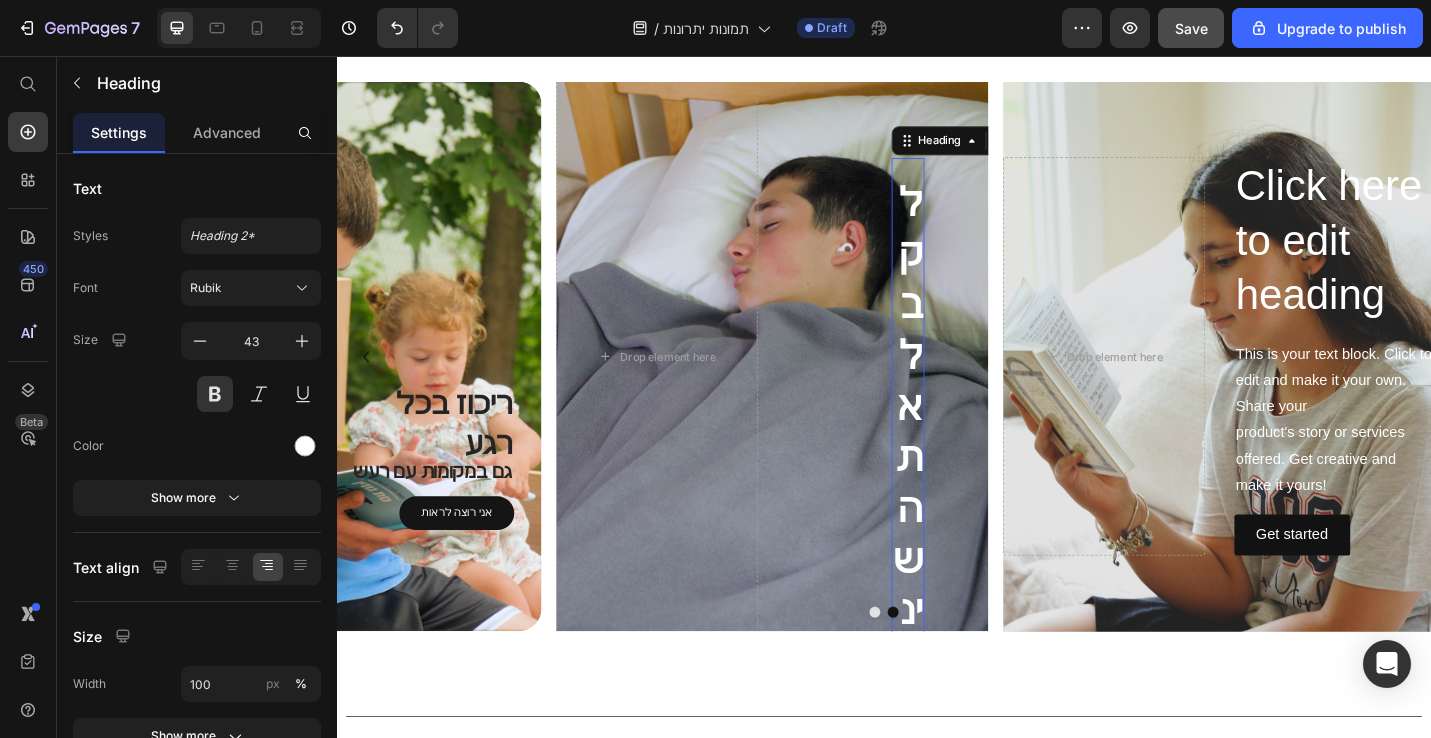 click on "לקבל את השינה" at bounding box center (963, 469) 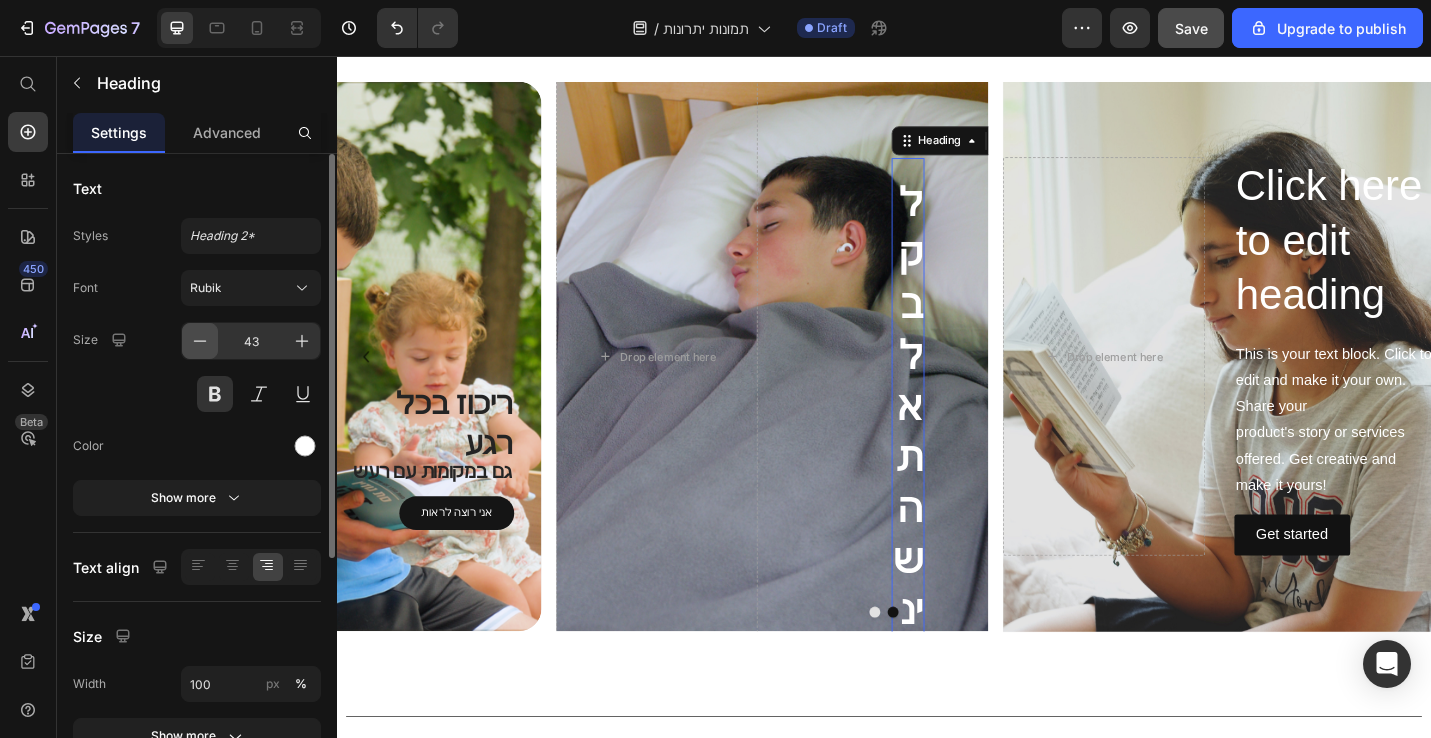 click at bounding box center [200, 341] 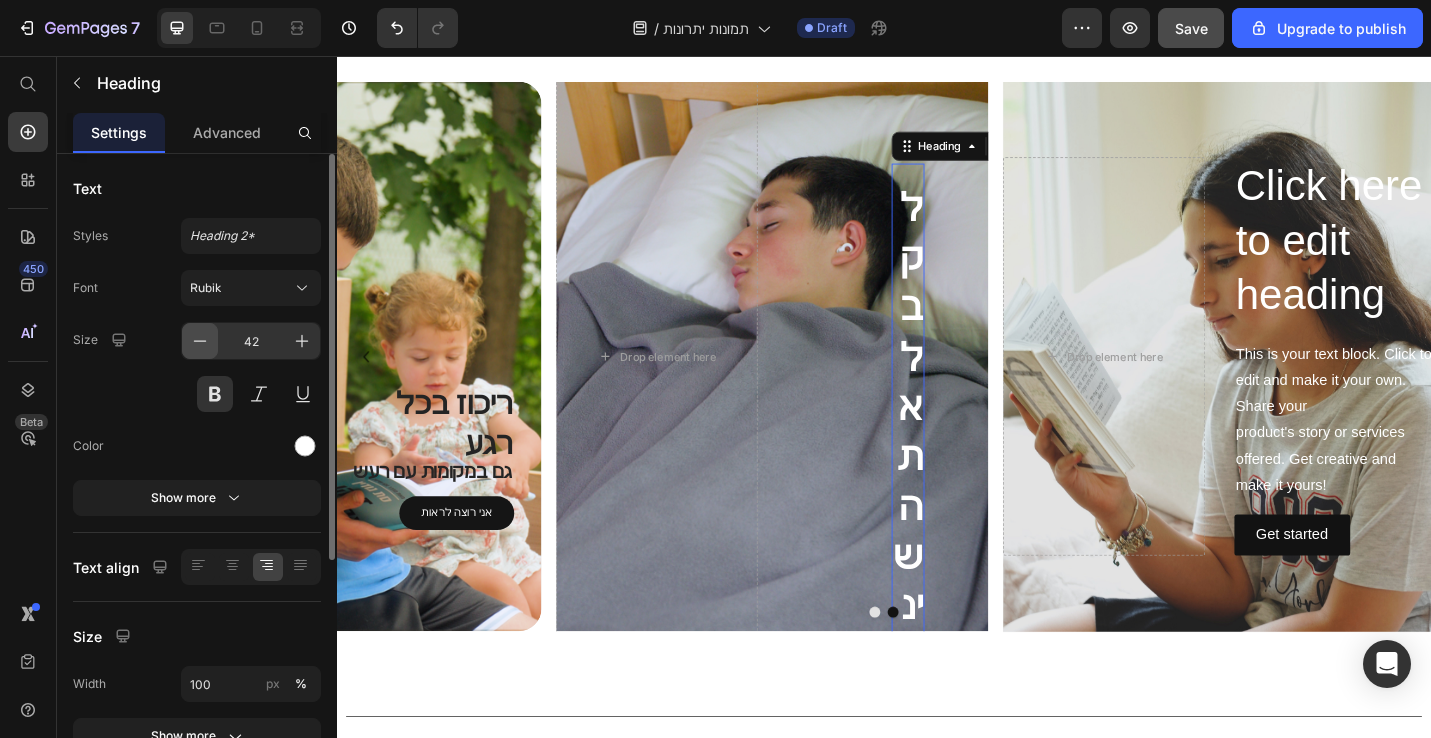 click at bounding box center [200, 341] 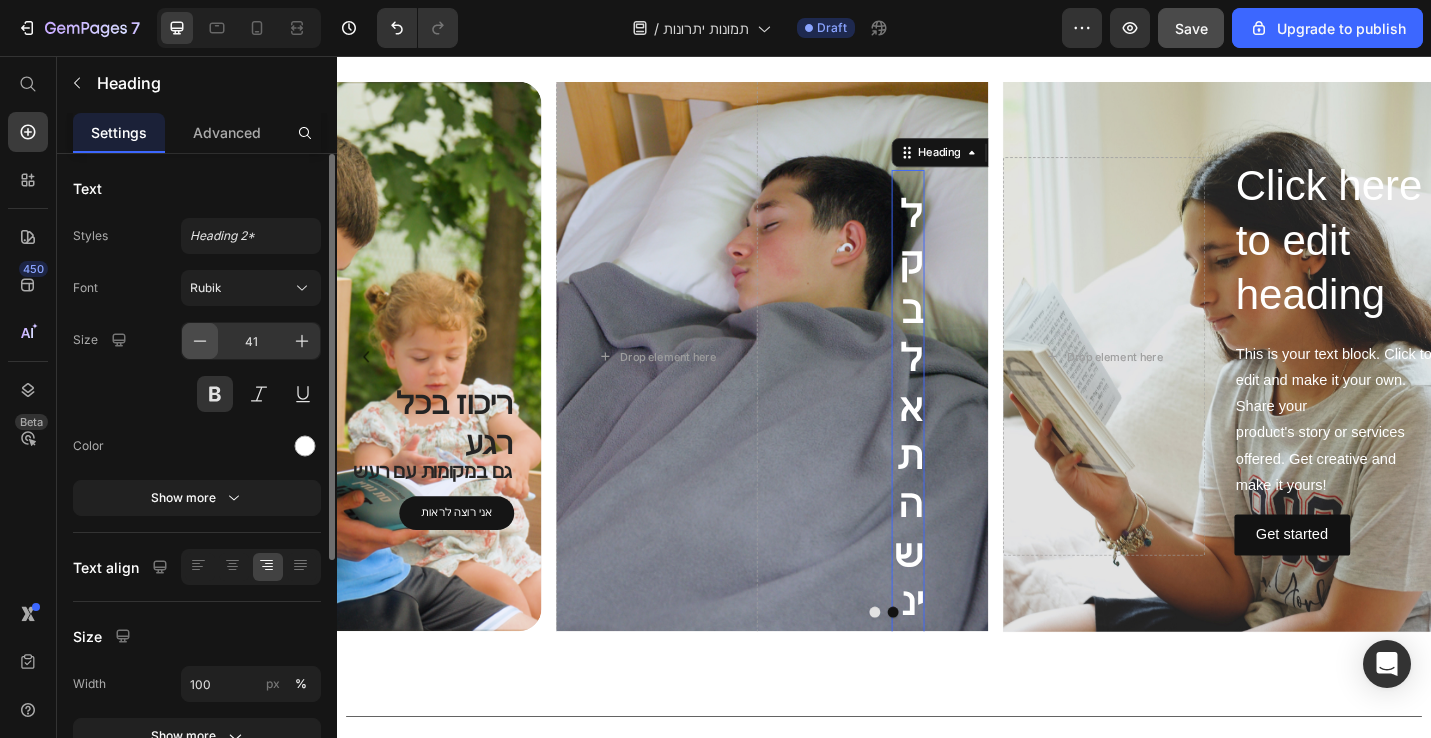 click at bounding box center [200, 341] 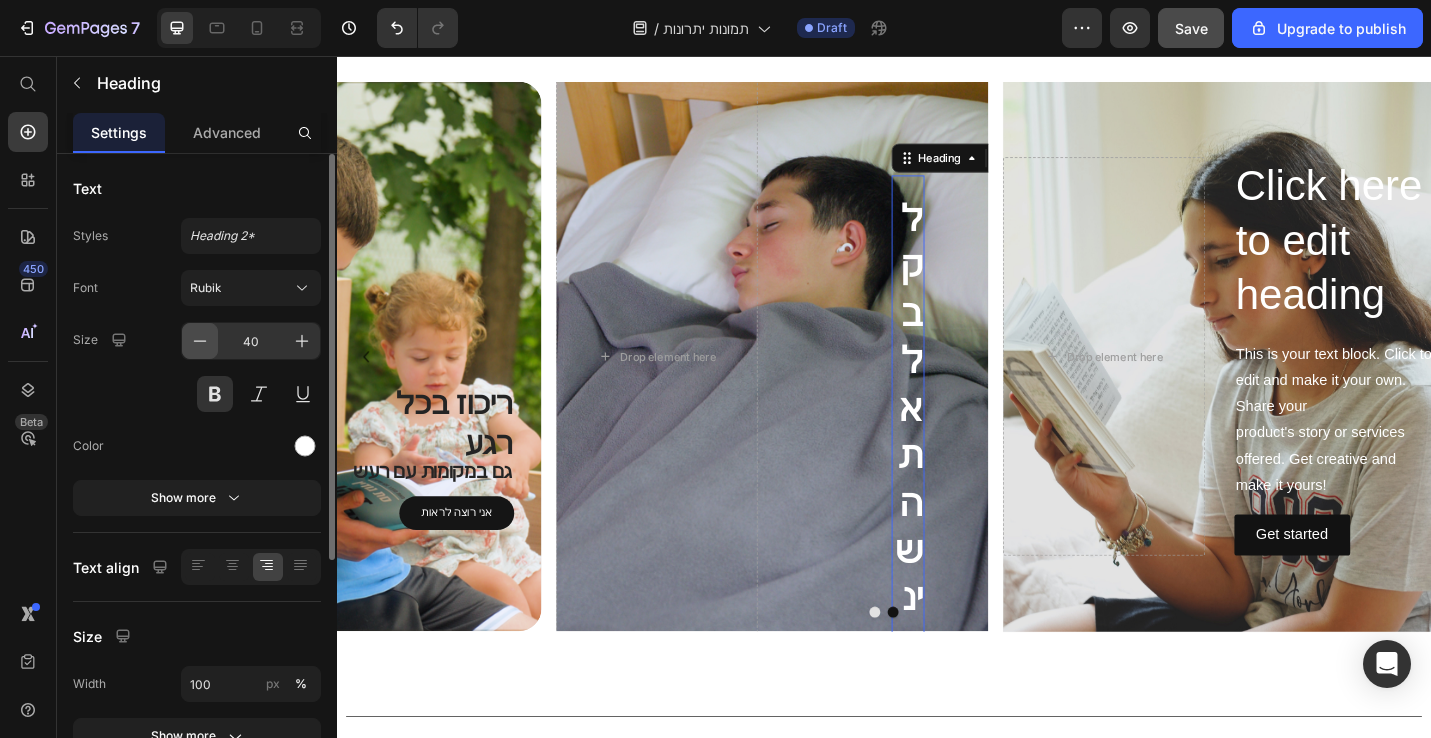 click at bounding box center (200, 341) 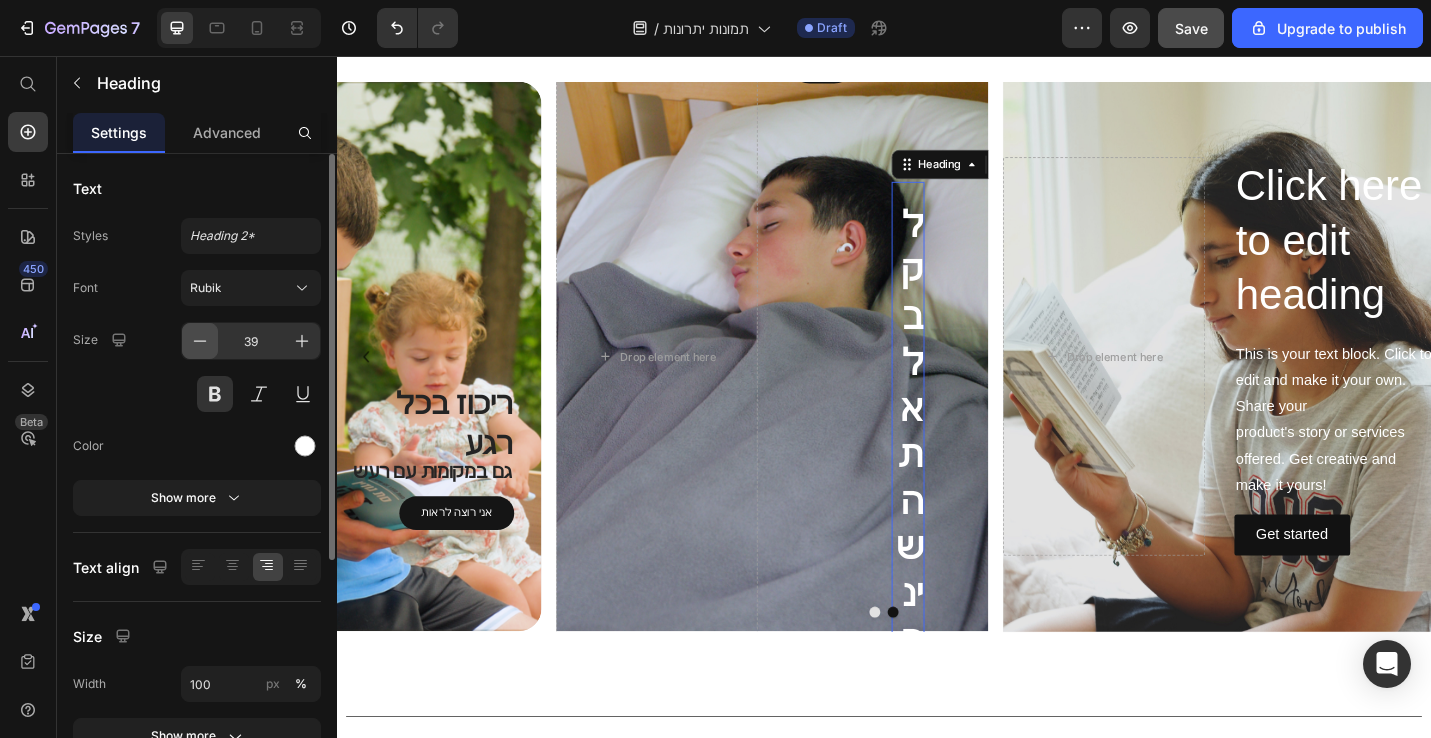 type 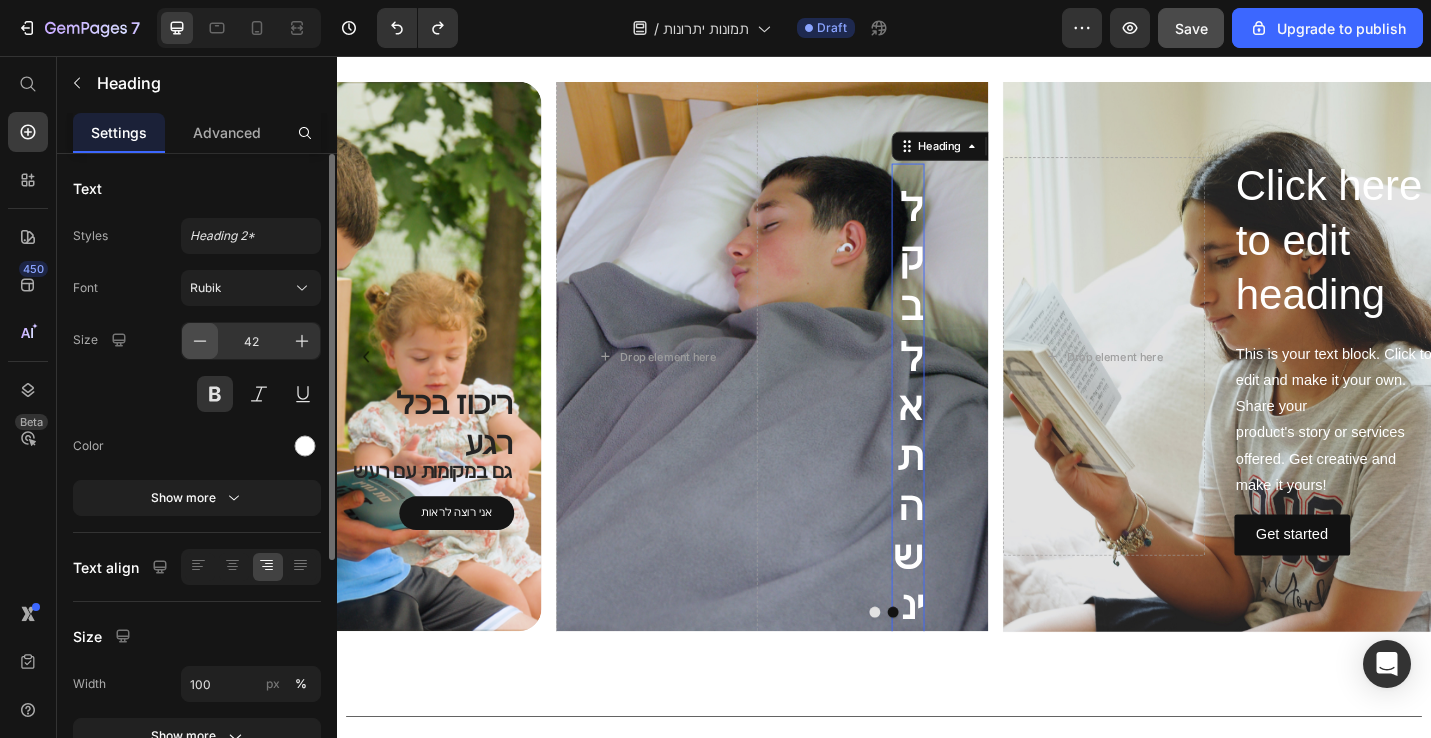 type on "43" 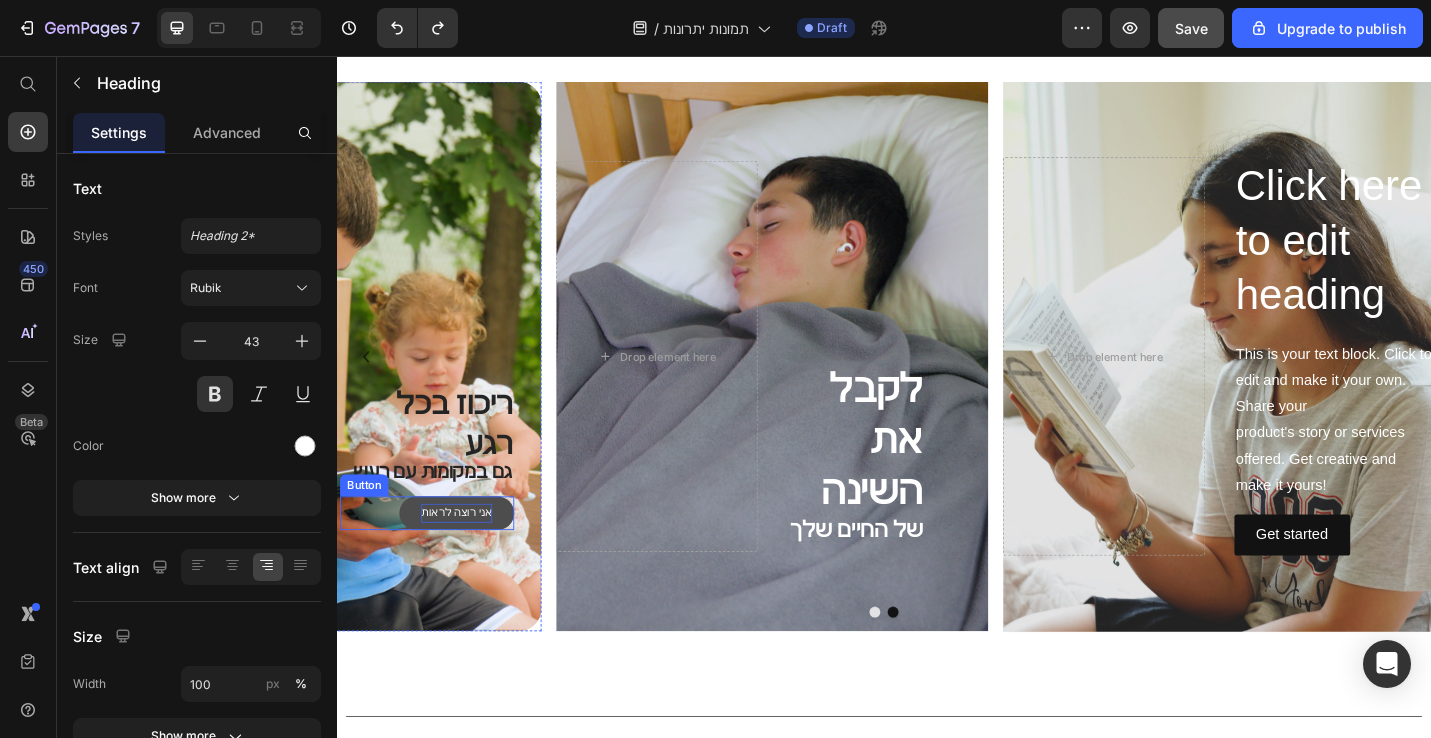 click on "אני רוצה לראות" at bounding box center (469, 558) 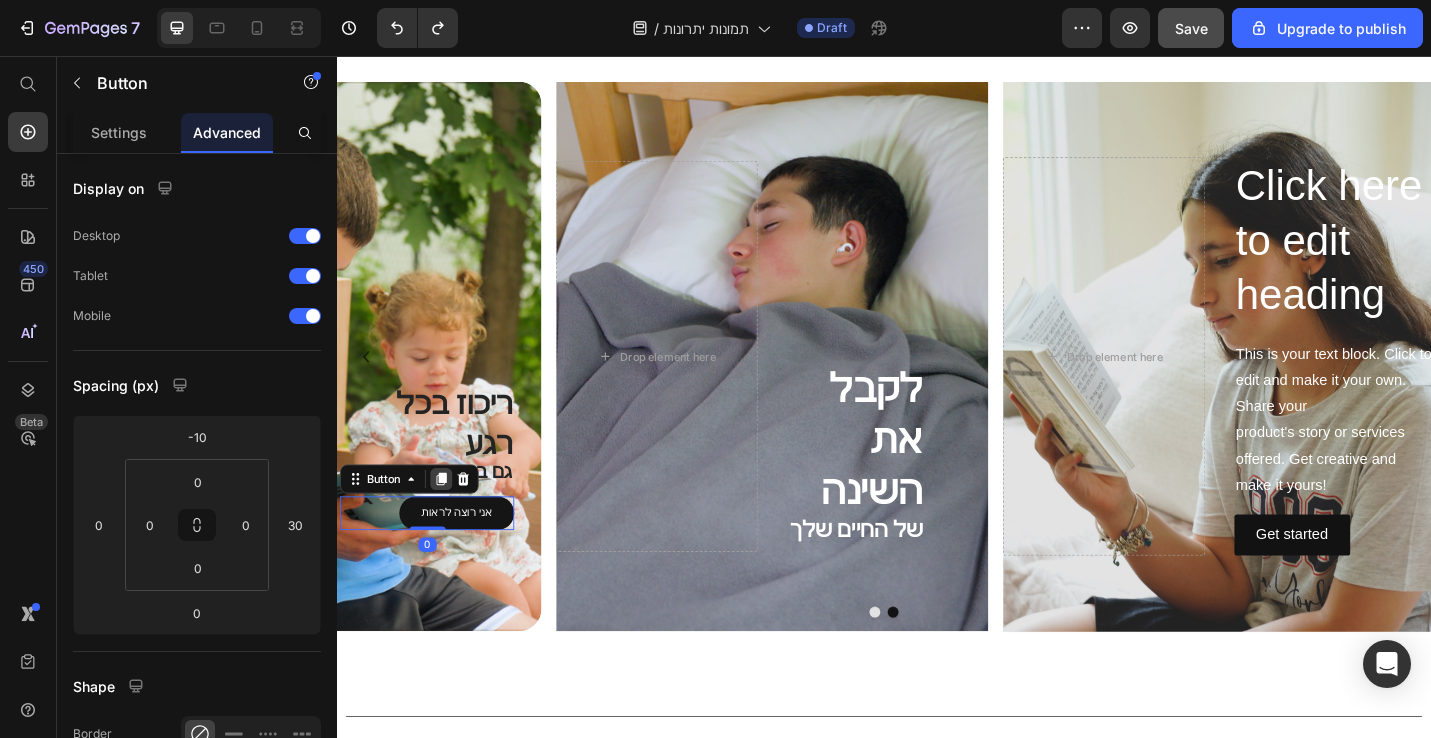 click 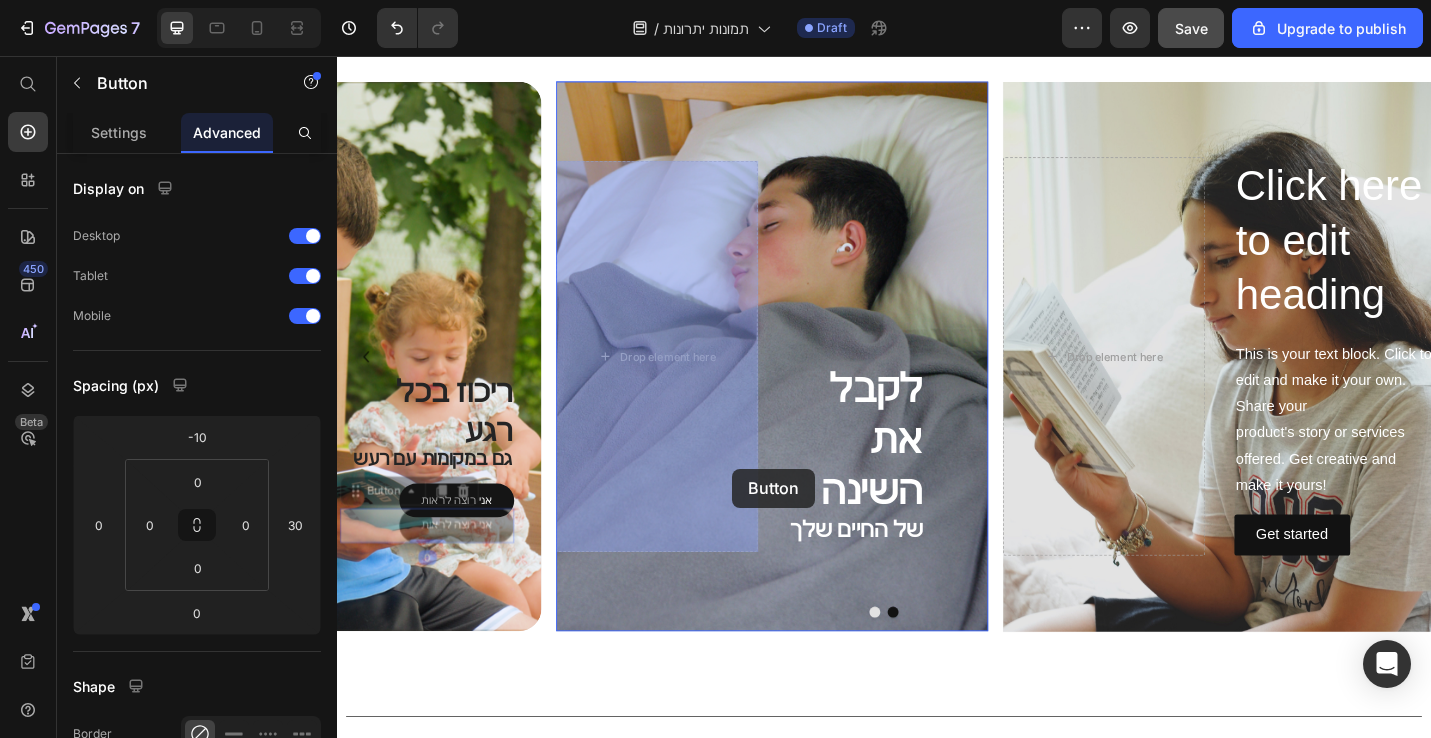 drag, startPoint x: 368, startPoint y: 517, endPoint x: 760, endPoint y: 518, distance: 392.00128 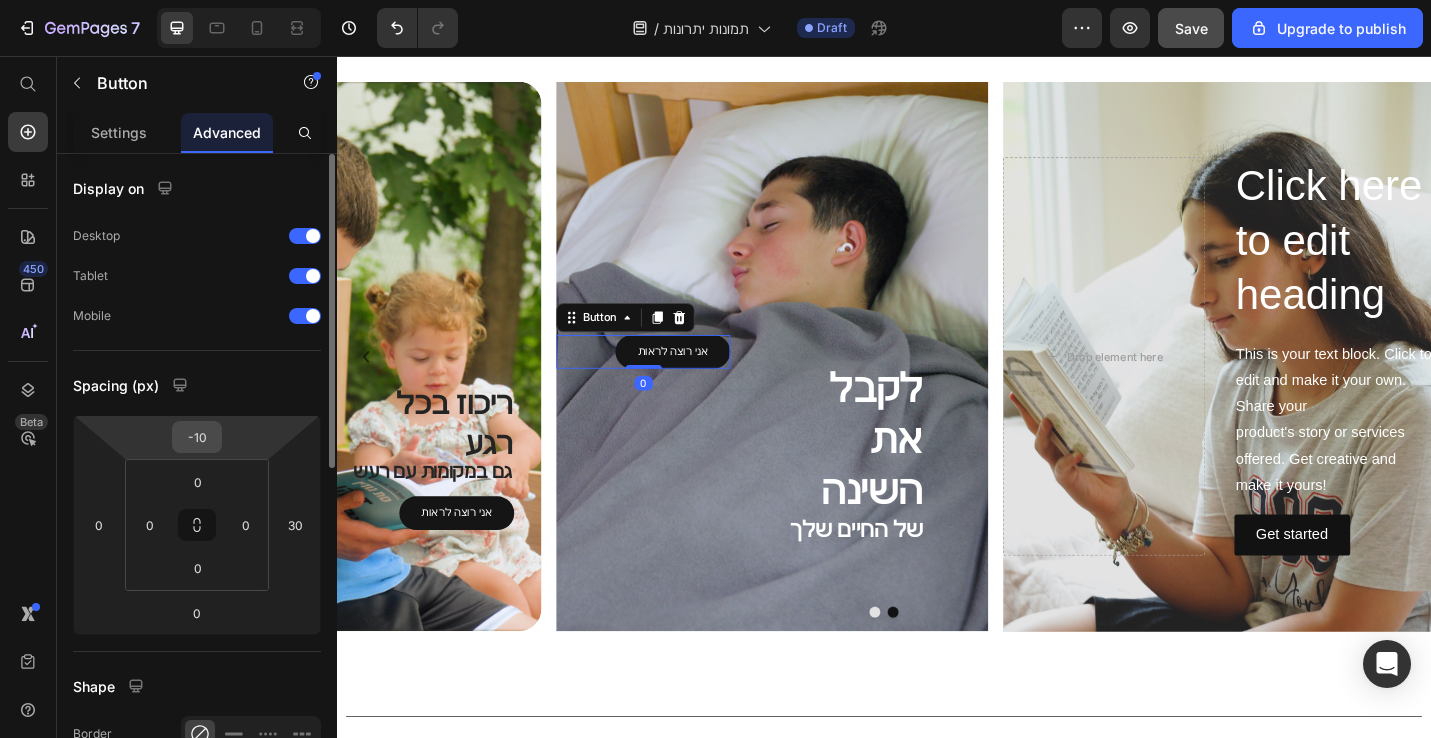 click on "-10" at bounding box center (197, 437) 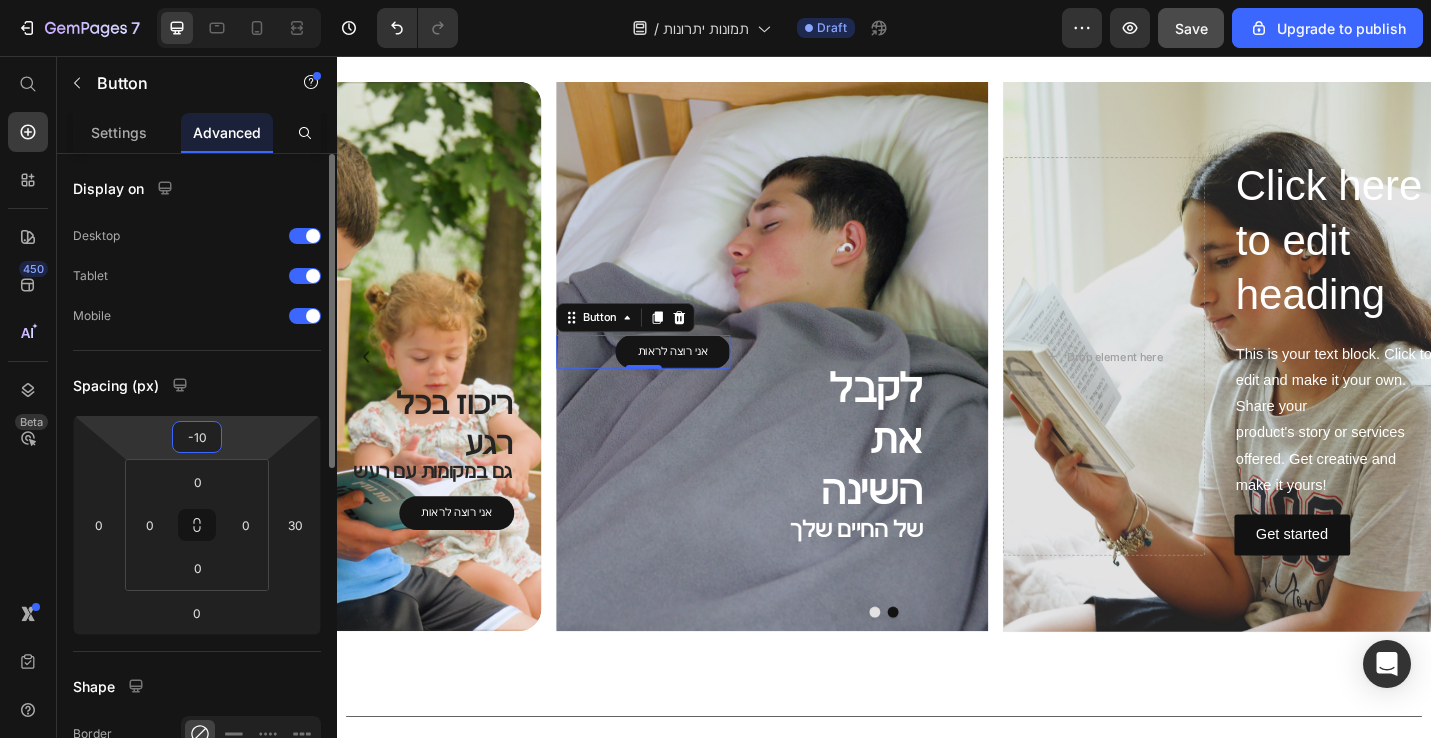 click on "-10" at bounding box center [197, 437] 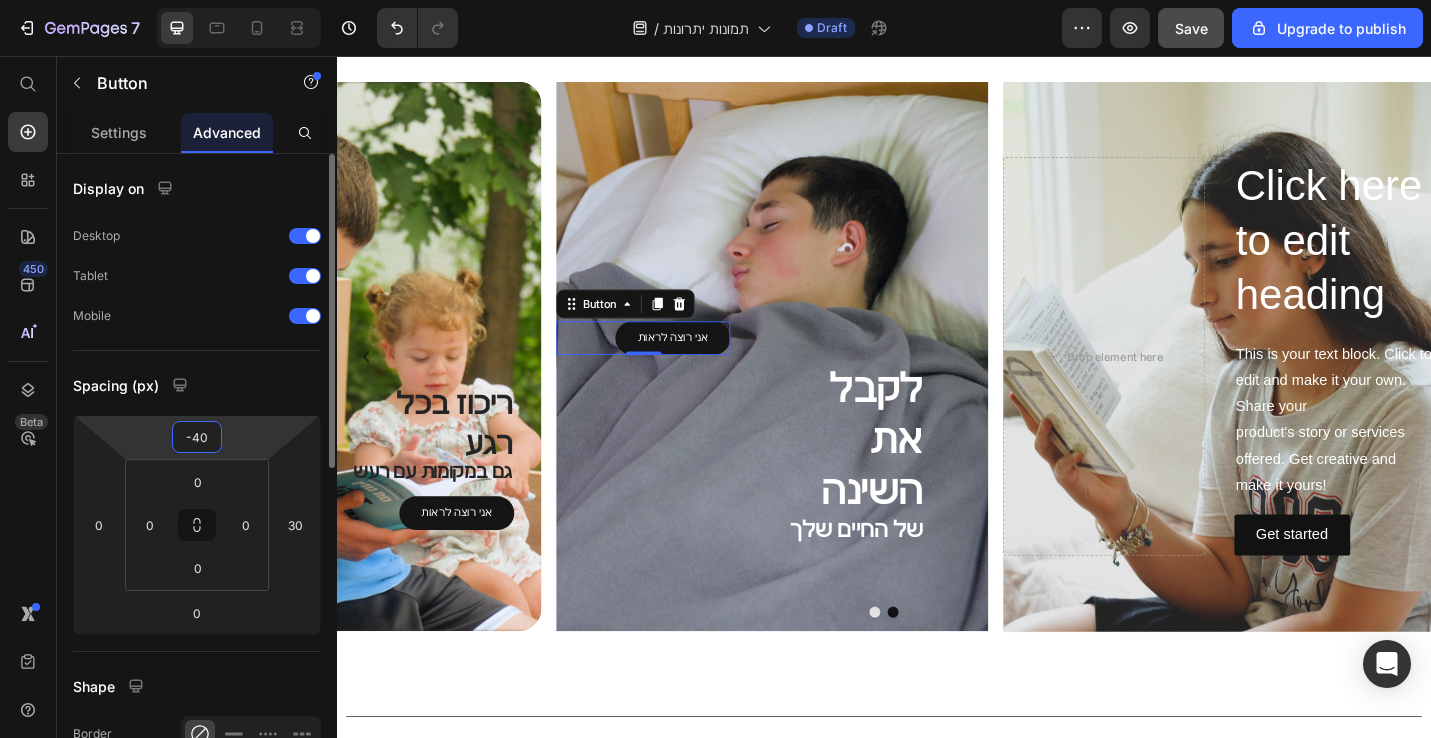 type on "-4" 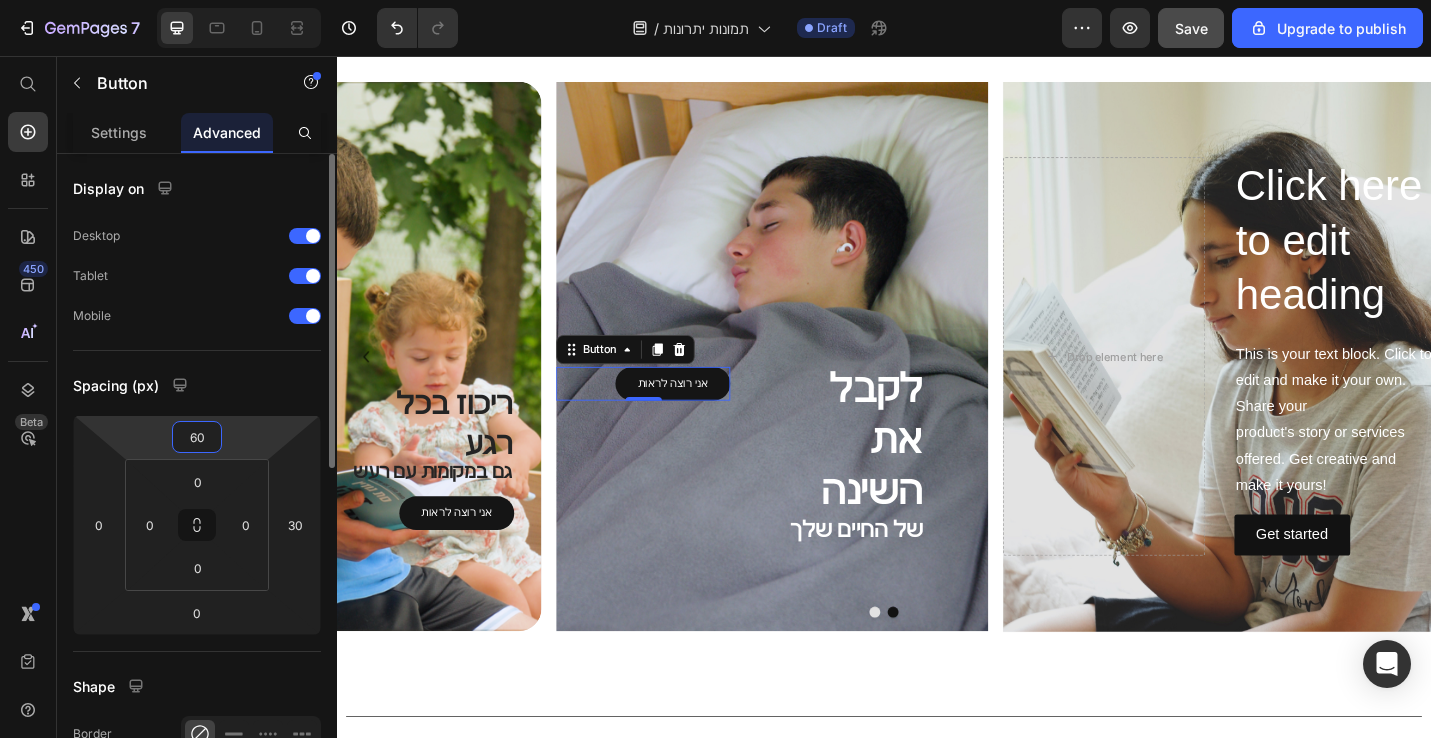 type on "6" 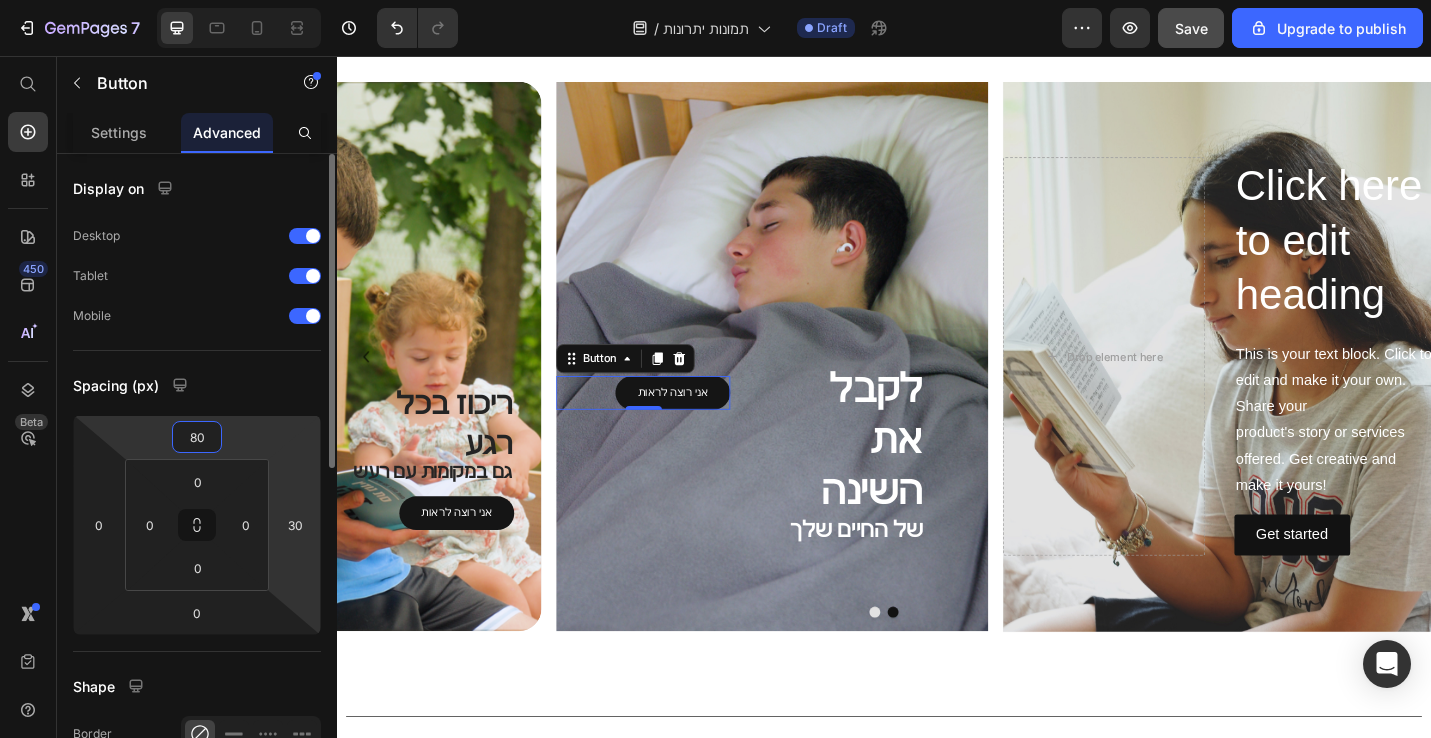 type on "8" 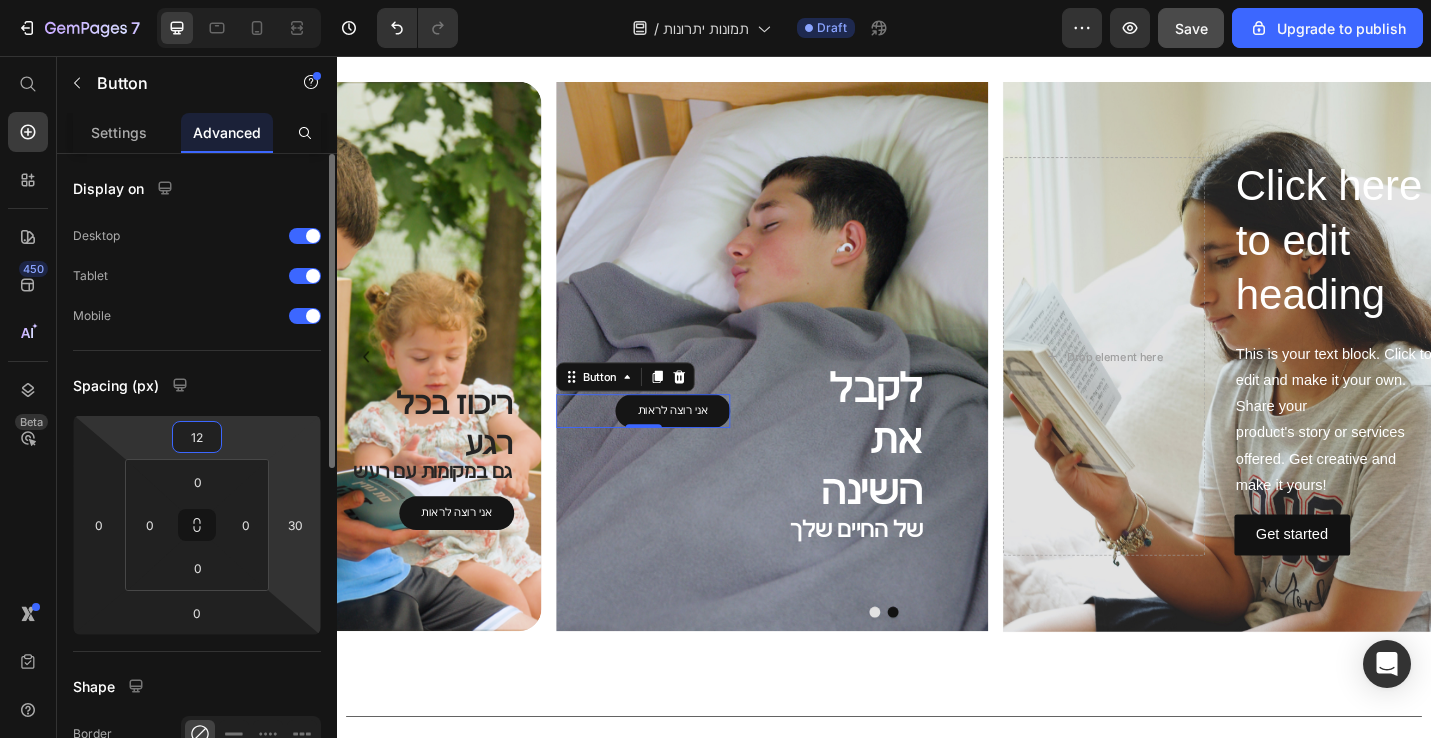 type on "1" 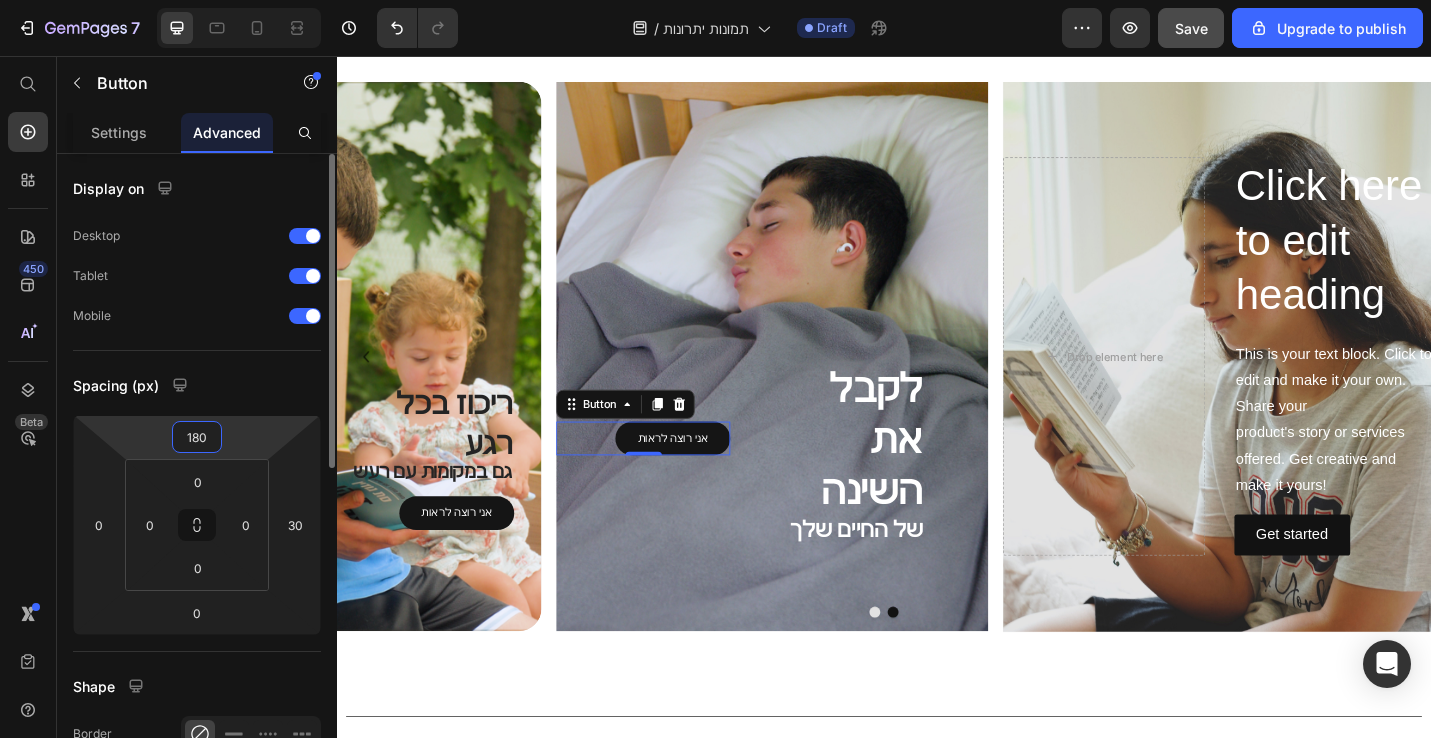 type on "180" 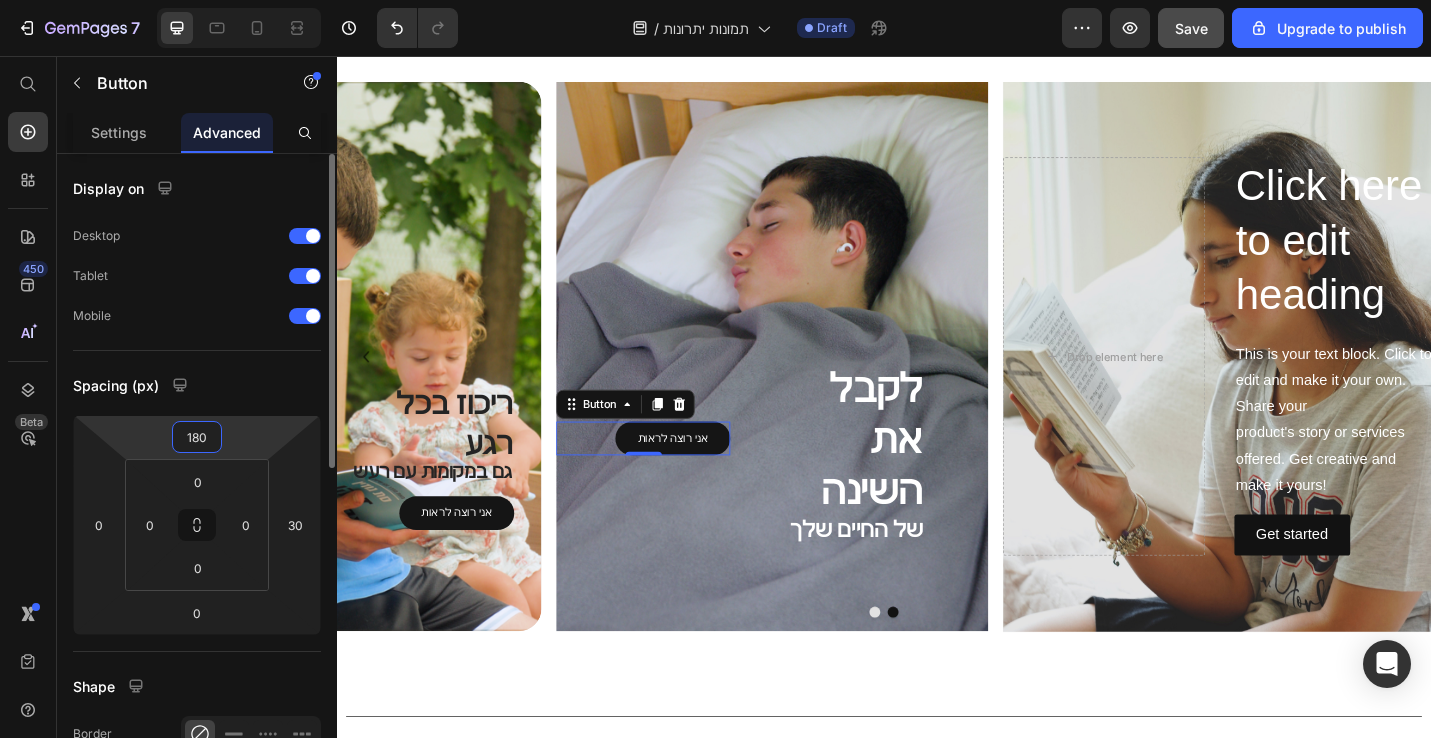 click on "Spacing (px)" at bounding box center (197, 385) 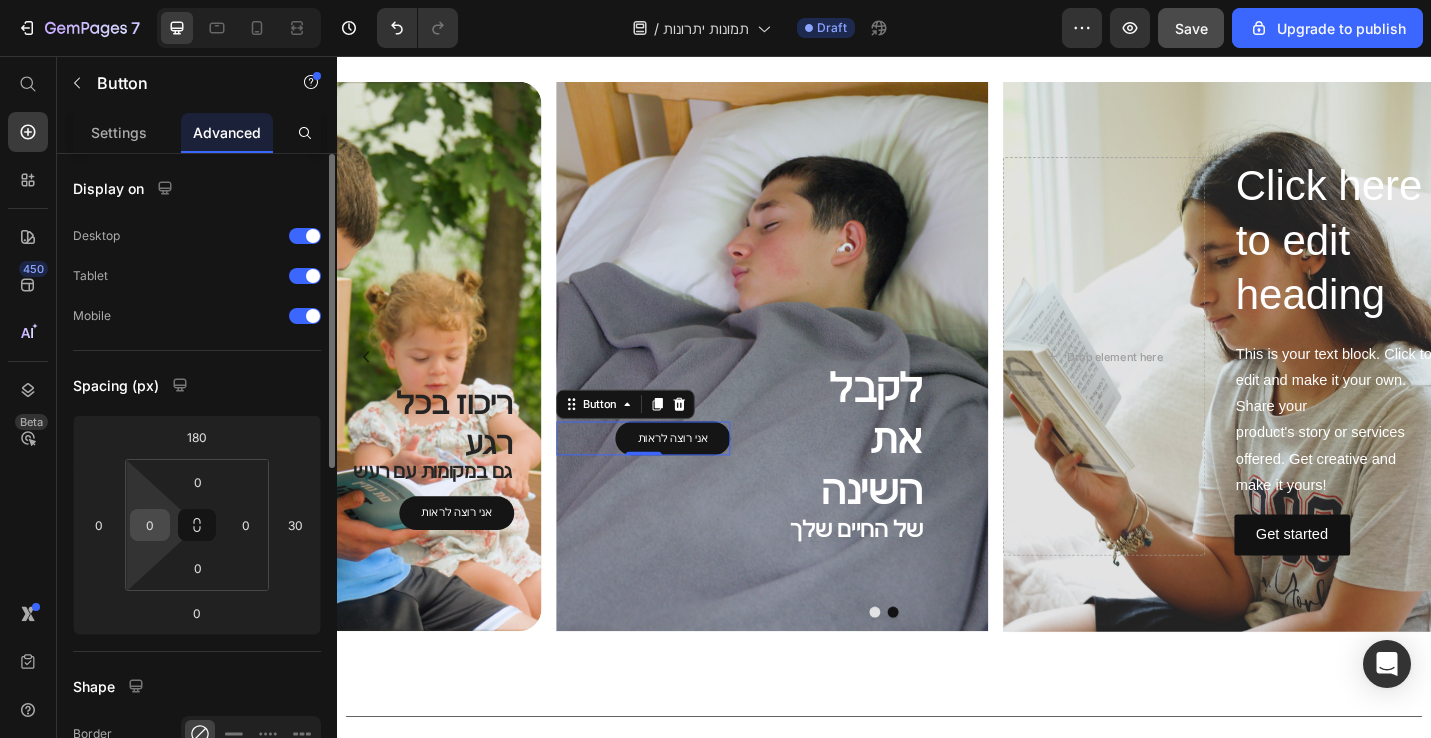 click on "0" at bounding box center [150, 525] 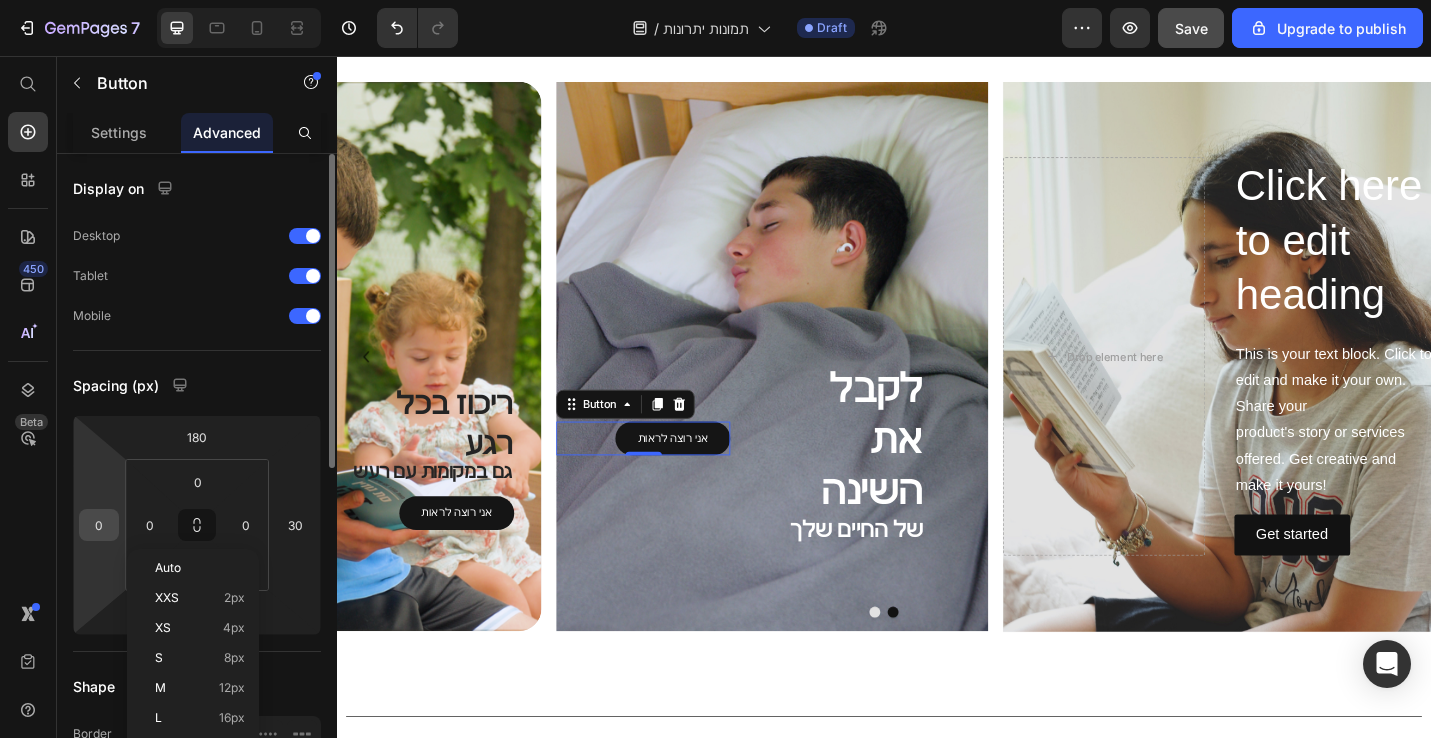 click on "0" at bounding box center [99, 525] 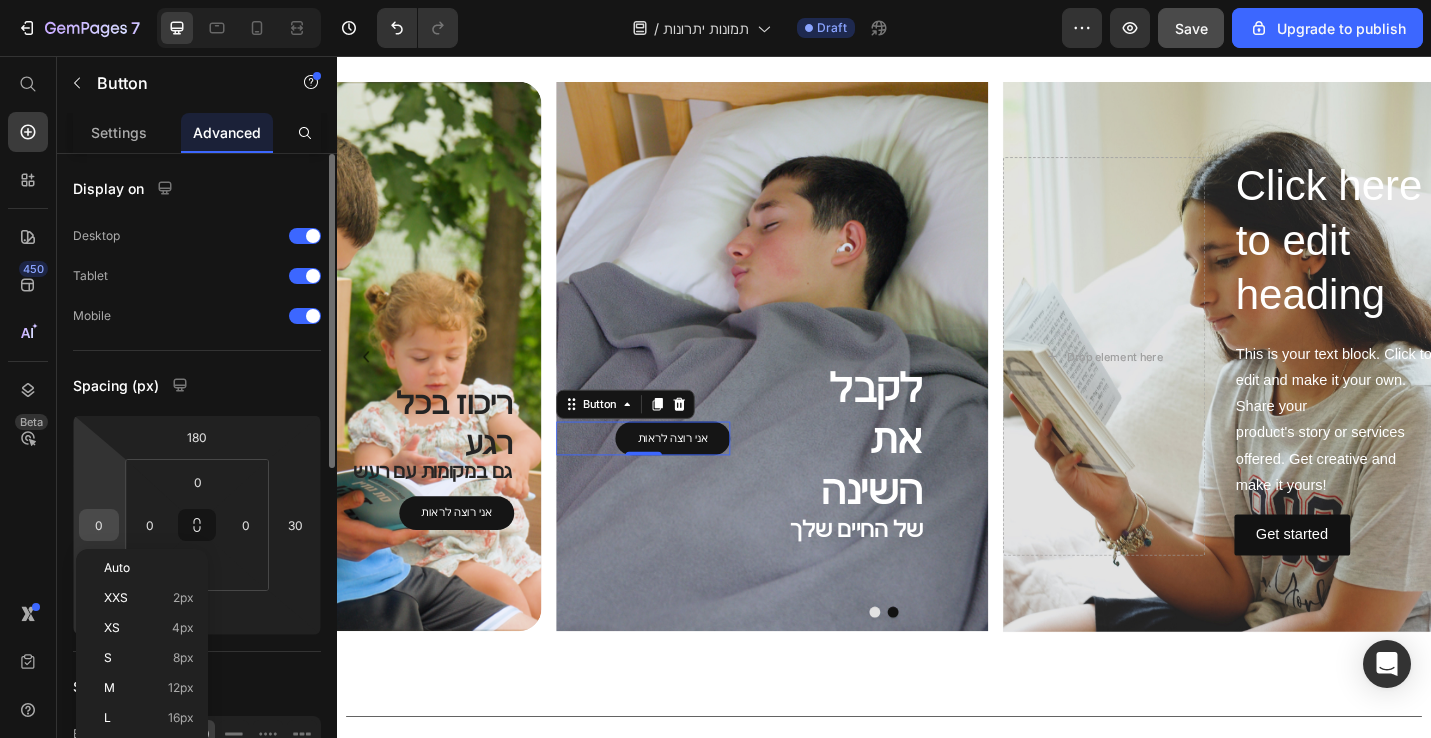 click on "0" at bounding box center [99, 525] 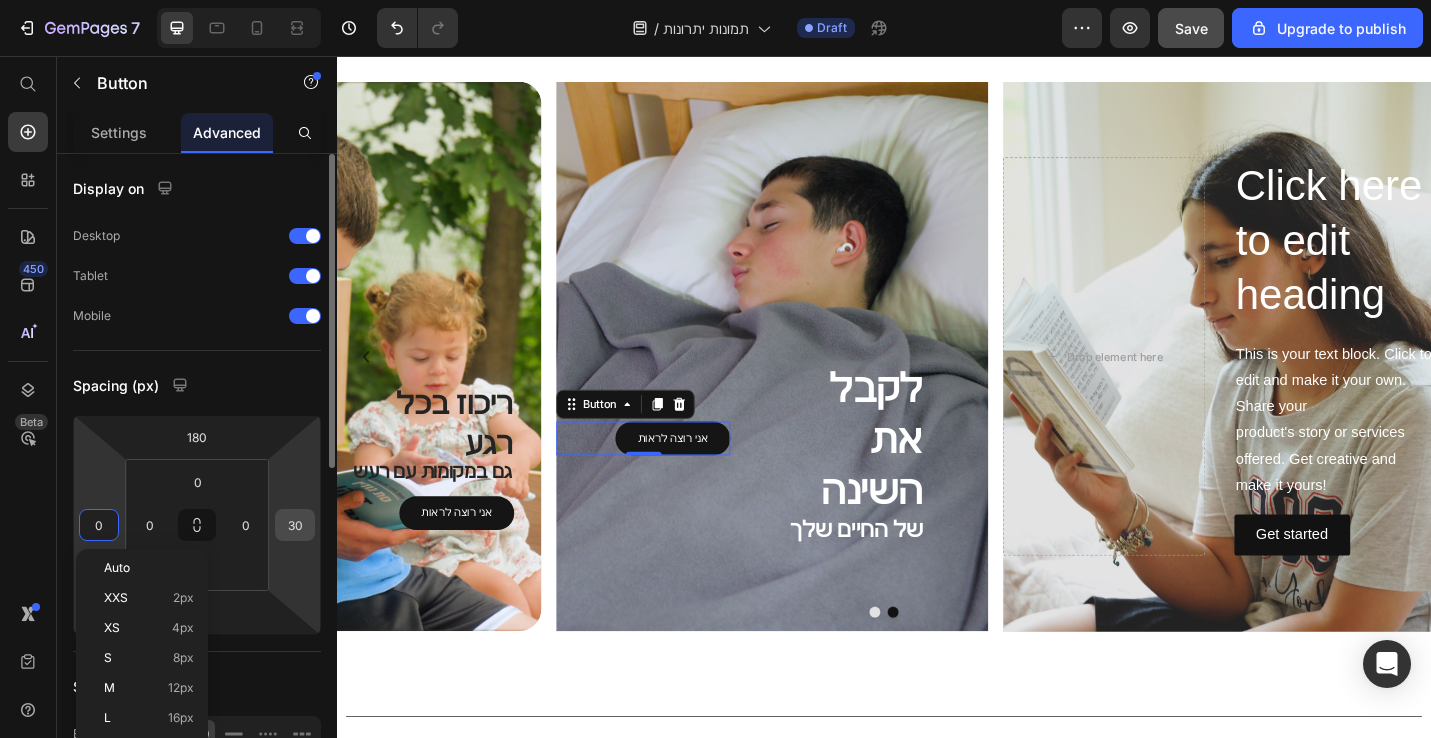 click on "30" at bounding box center [295, 525] 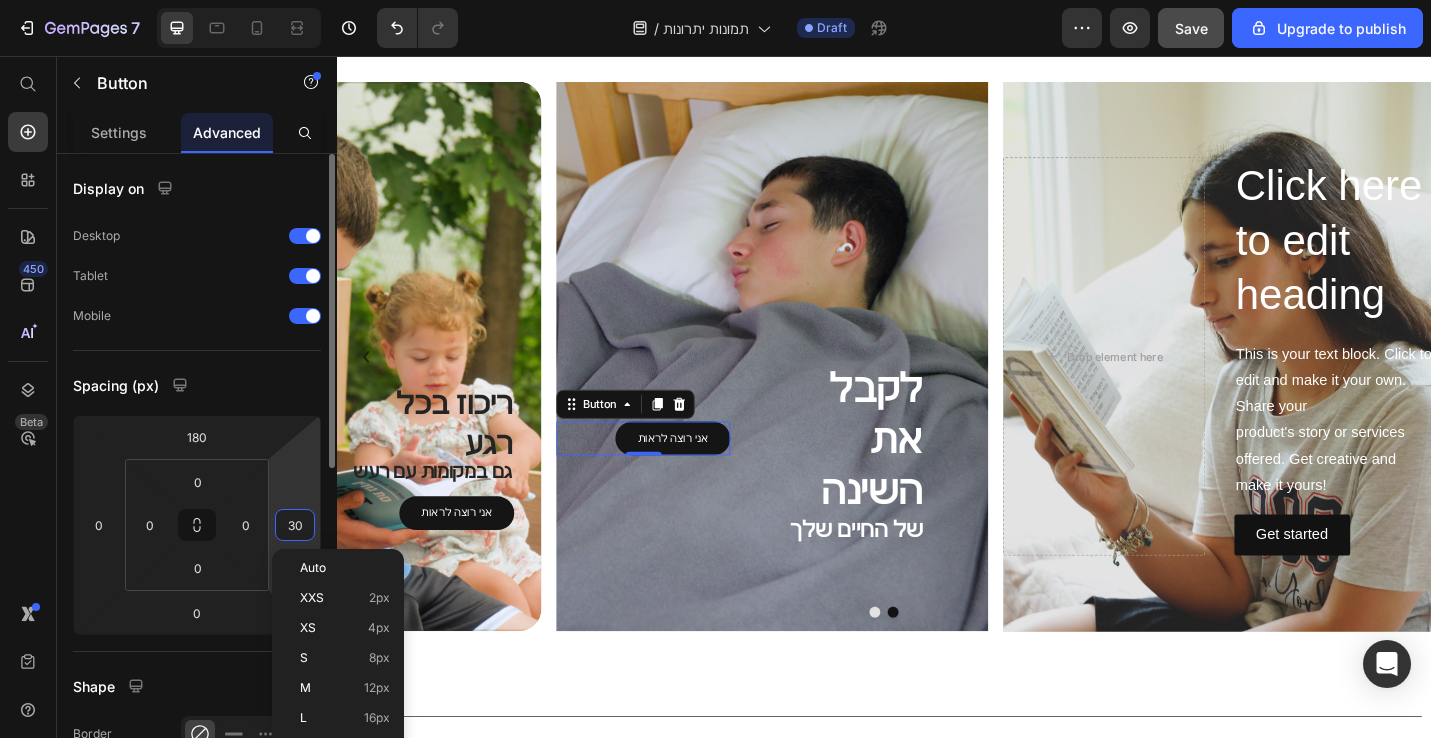 click on "30" at bounding box center [295, 525] 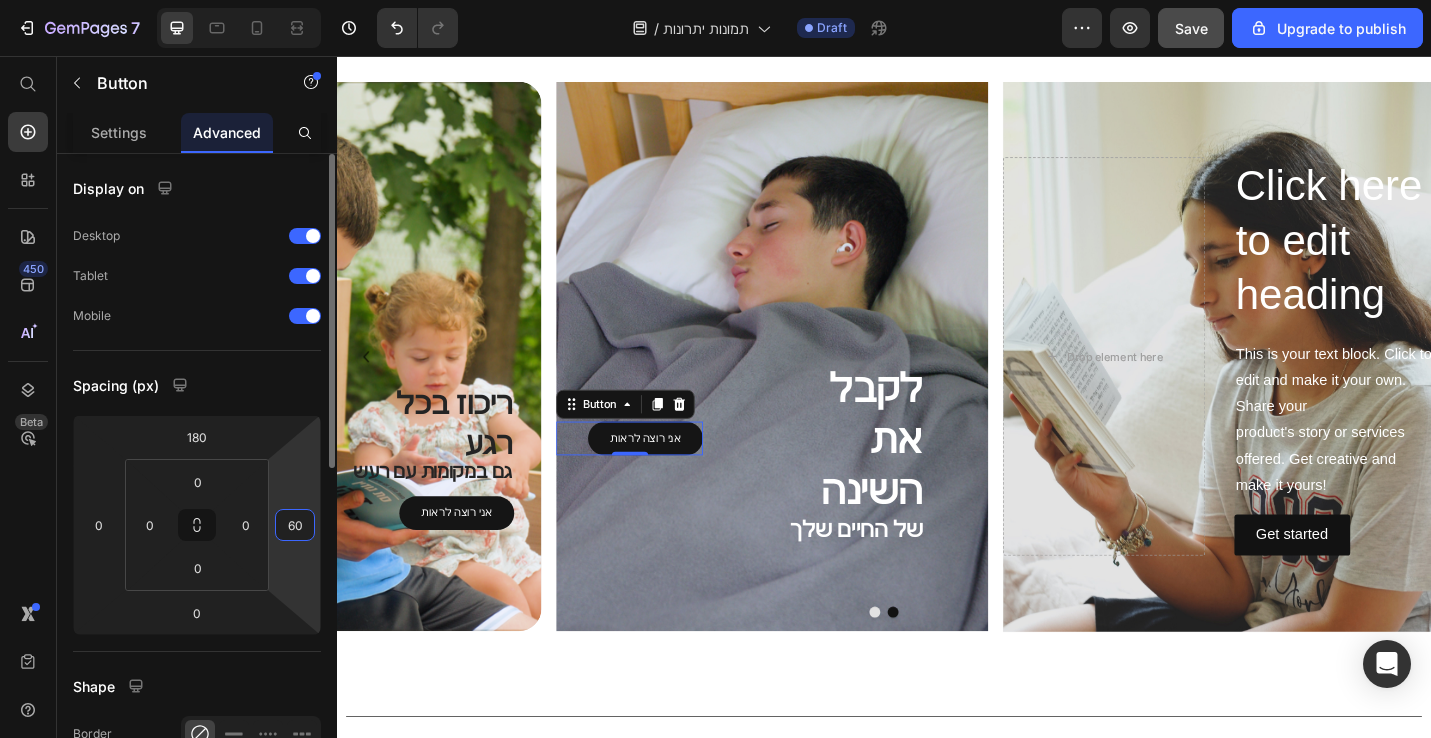 type on "6" 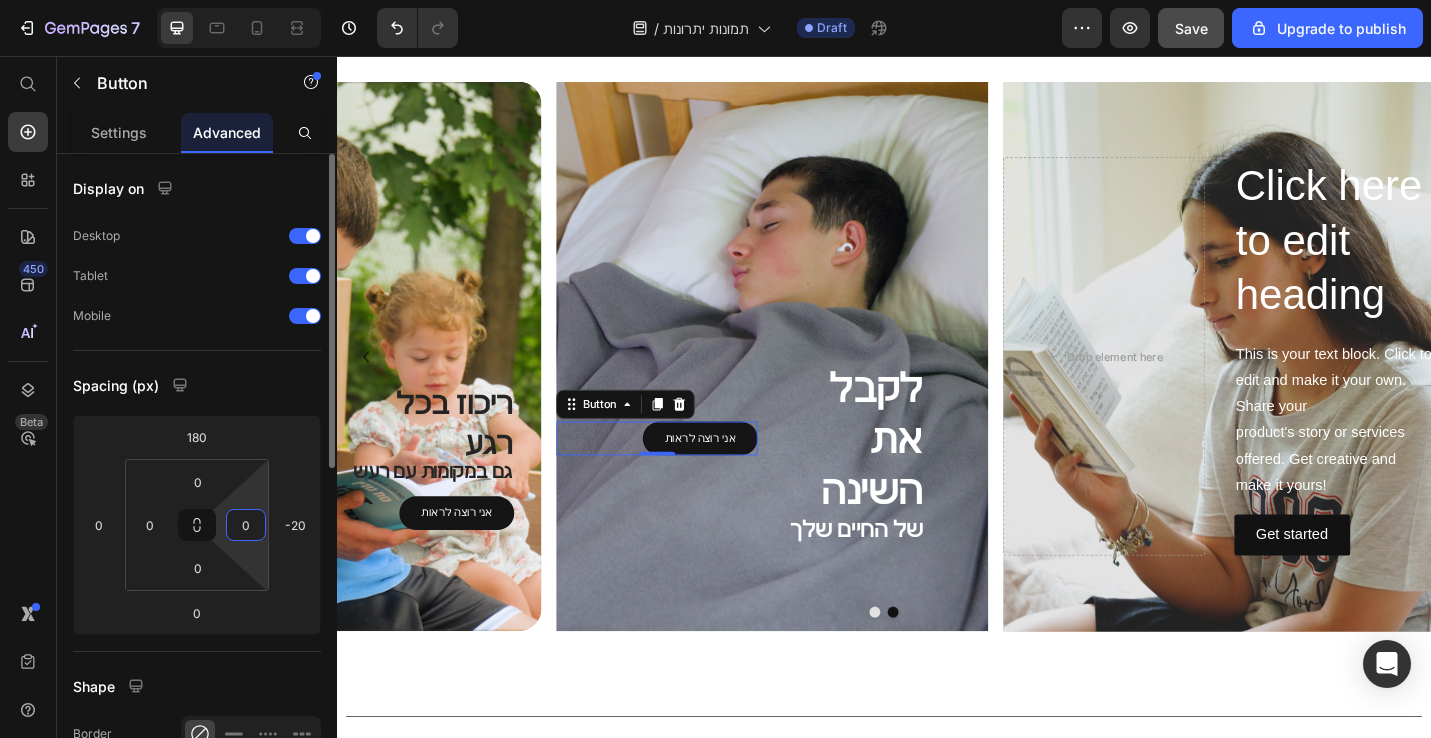 click on "0" at bounding box center [246, 525] 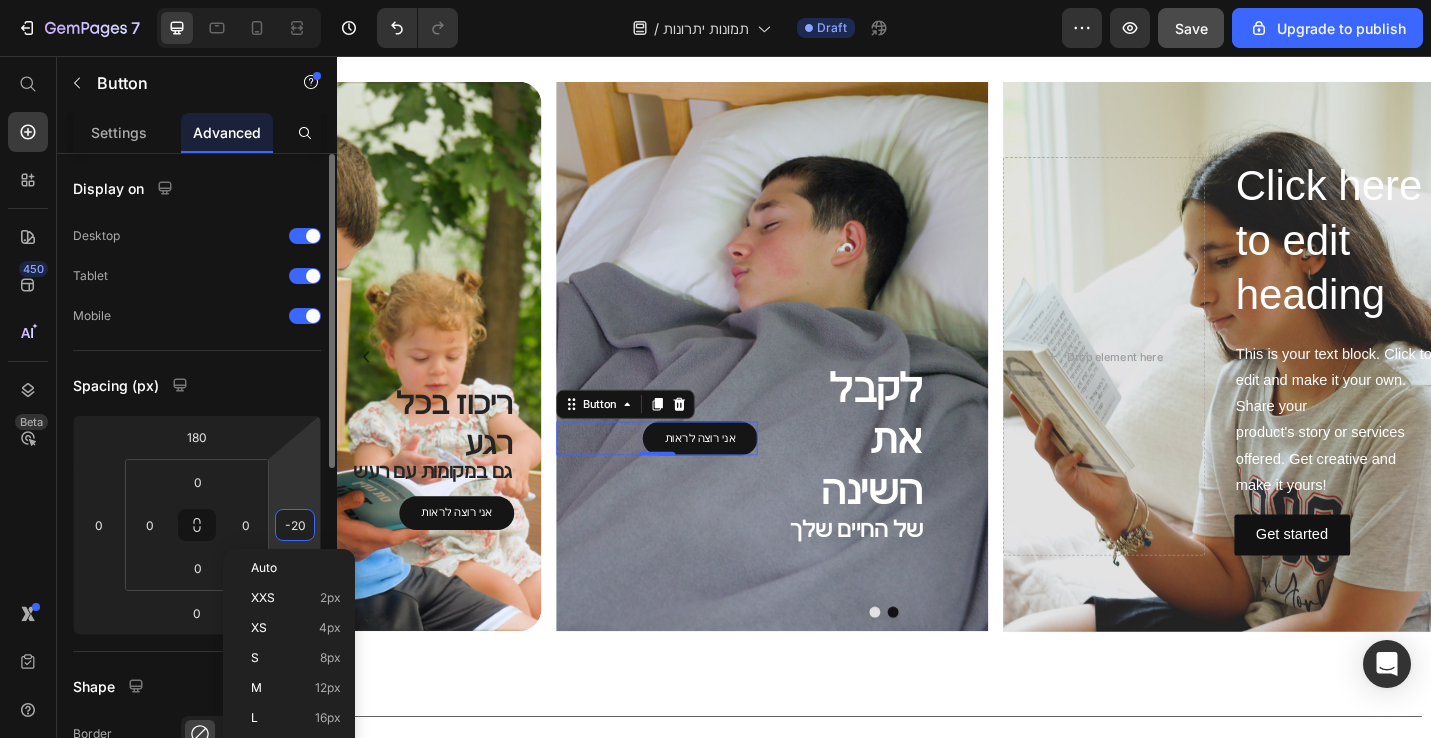 click on "-20" at bounding box center (295, 525) 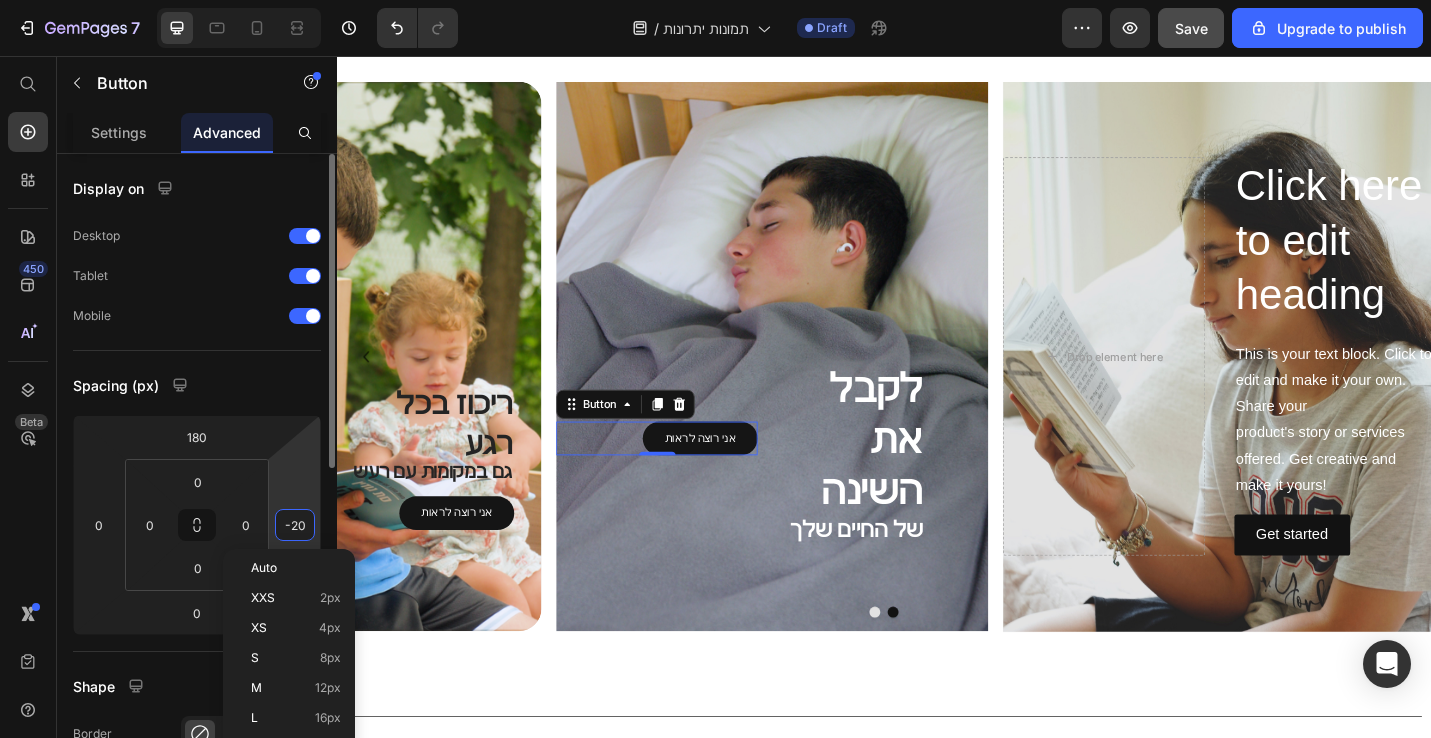 click on "-20" at bounding box center [295, 525] 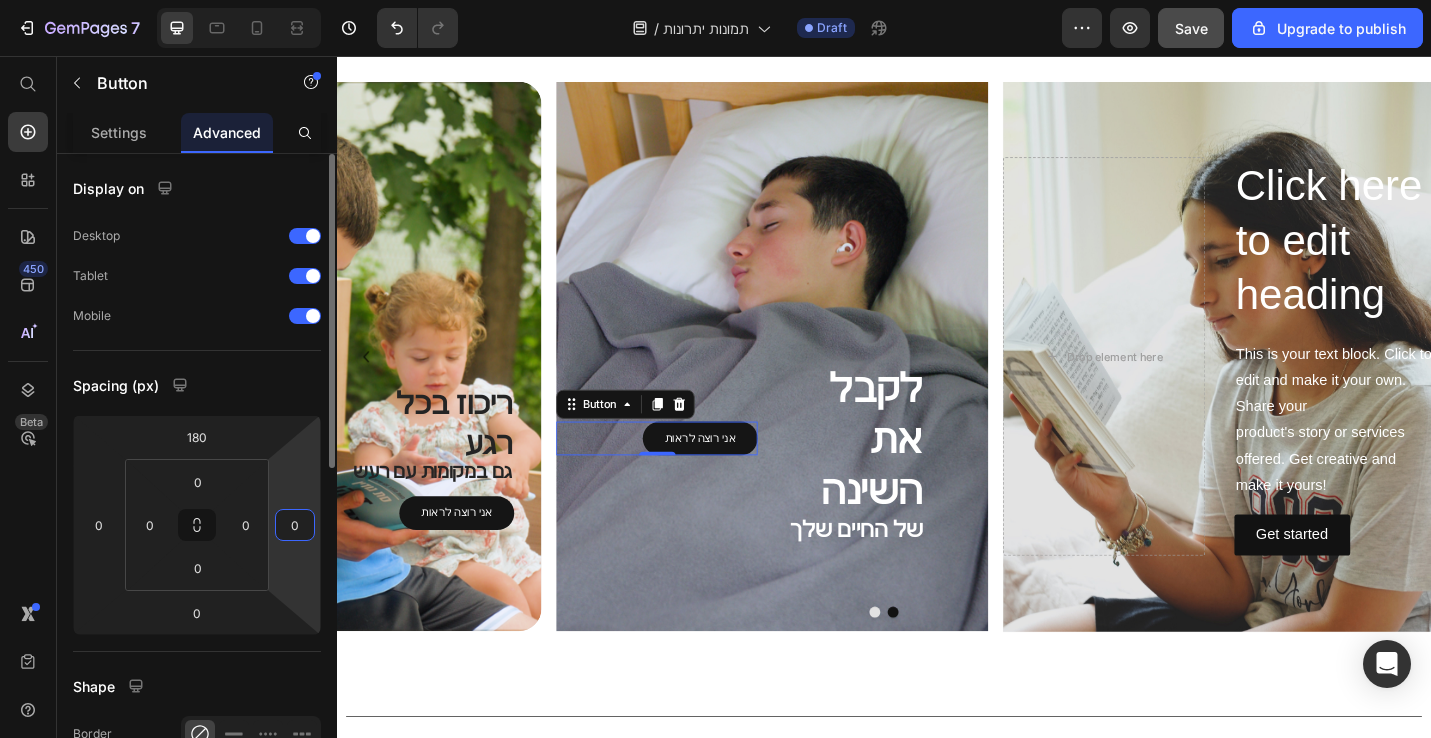 click on "0" at bounding box center (295, 525) 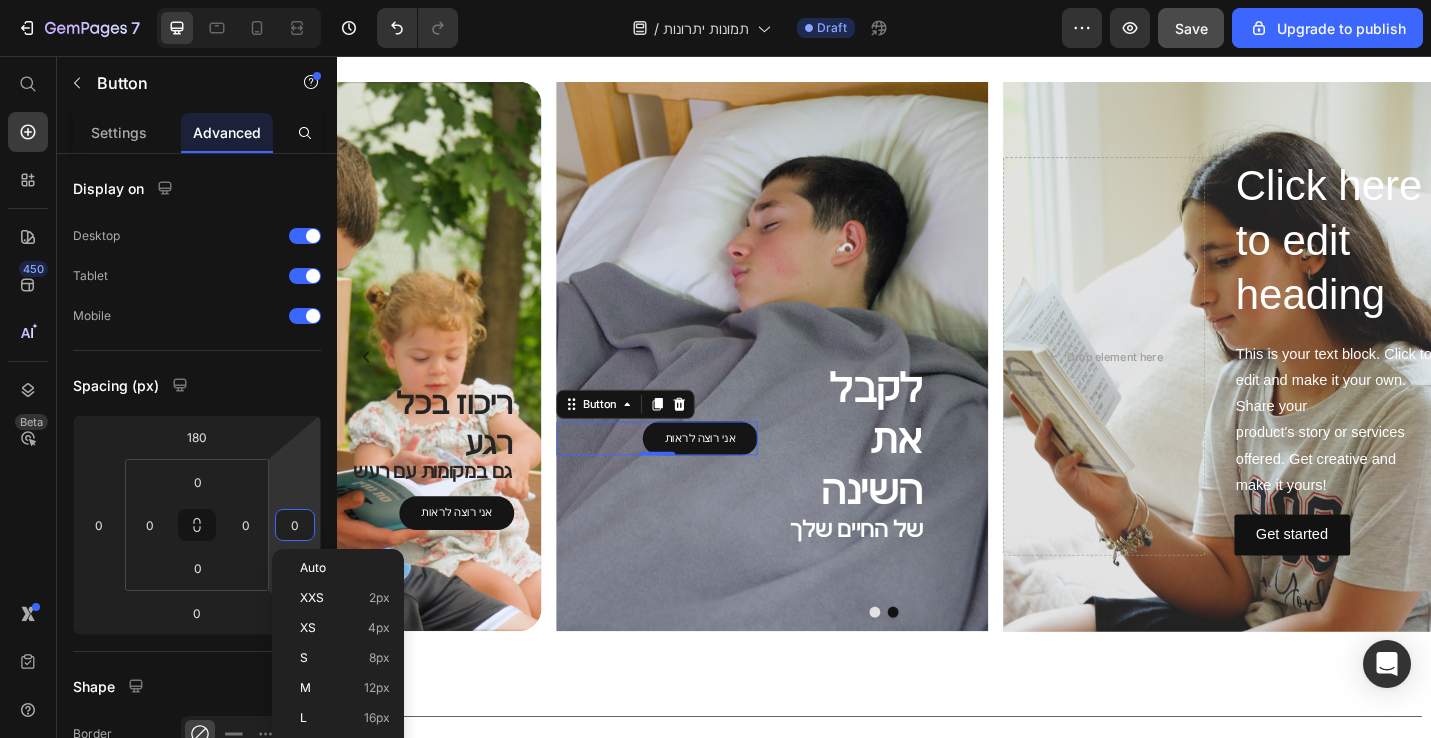 click on "7   /  תמונות יתרונות Draft Preview  Save  Upgrade to publish 450 Beta Start with Sections Elements Hero Section Product Detail Brands Trusted Badges Guarantee Product Breakdown How to use Testimonials Compare Bundle FAQs Social Proof Brand Story Product List Collection Blog List Contact Sticky Add to Cart Custom Footer Browse Library 450 Layout
Row
Row
Row
Row Text
Heading
Text Block Button
Button
Button
Sticky Back to top Media
Image
Image" at bounding box center (715, 0) 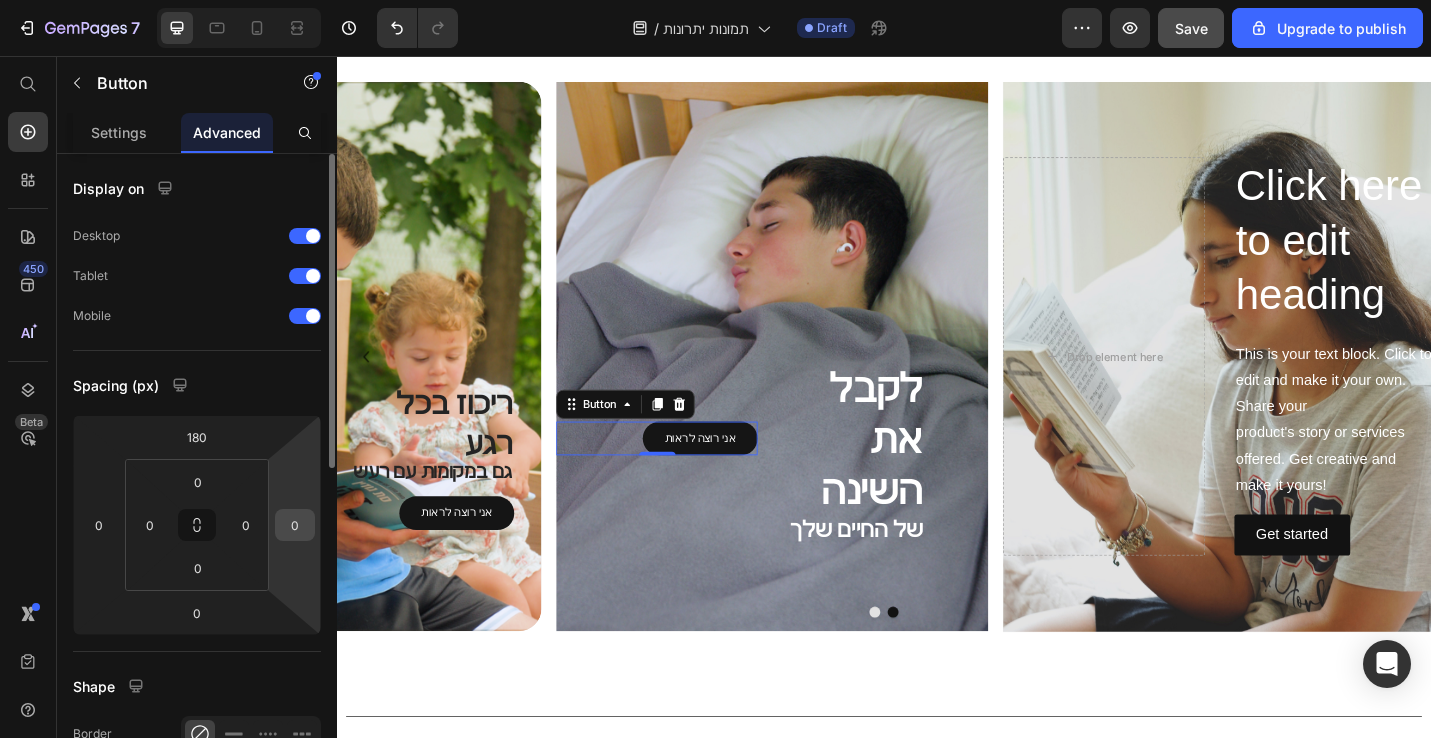 click on "0" at bounding box center [295, 525] 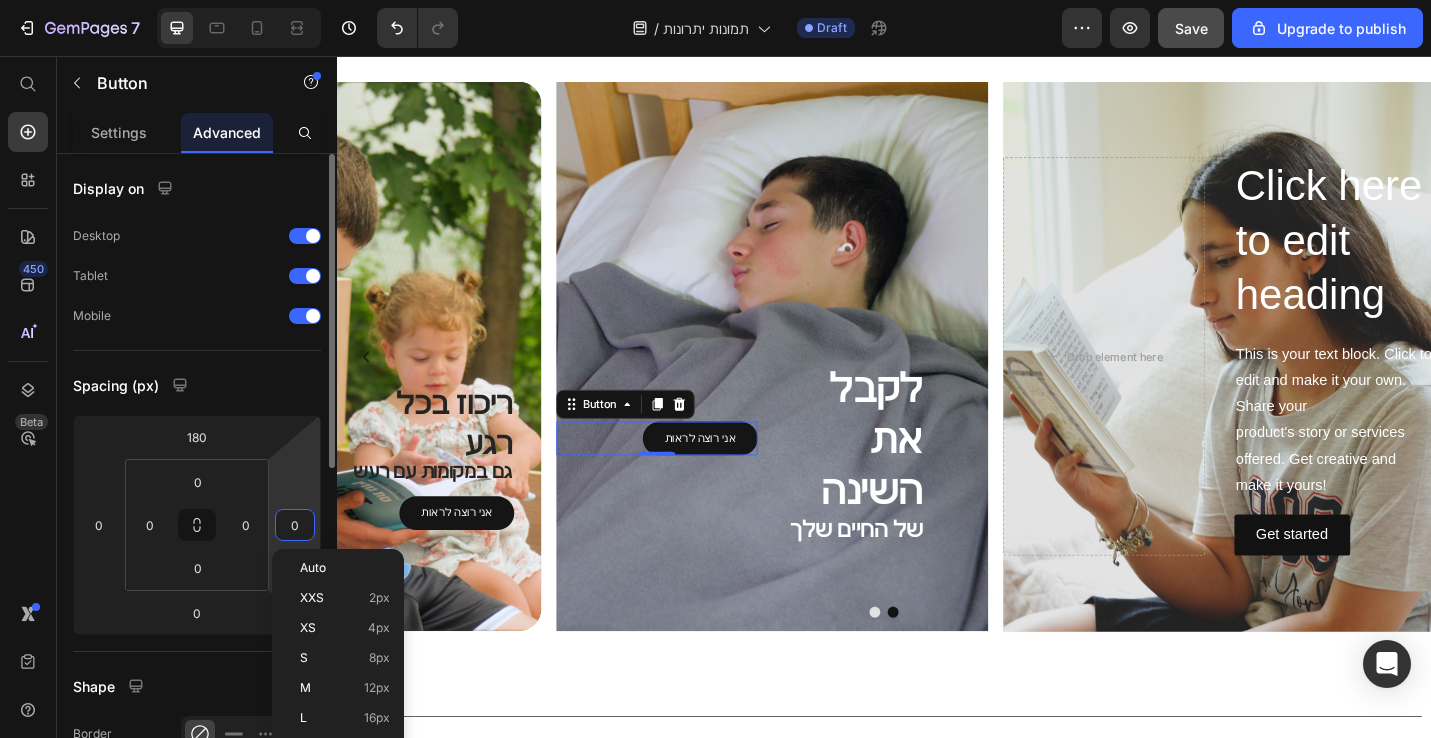 click on "0" at bounding box center (295, 525) 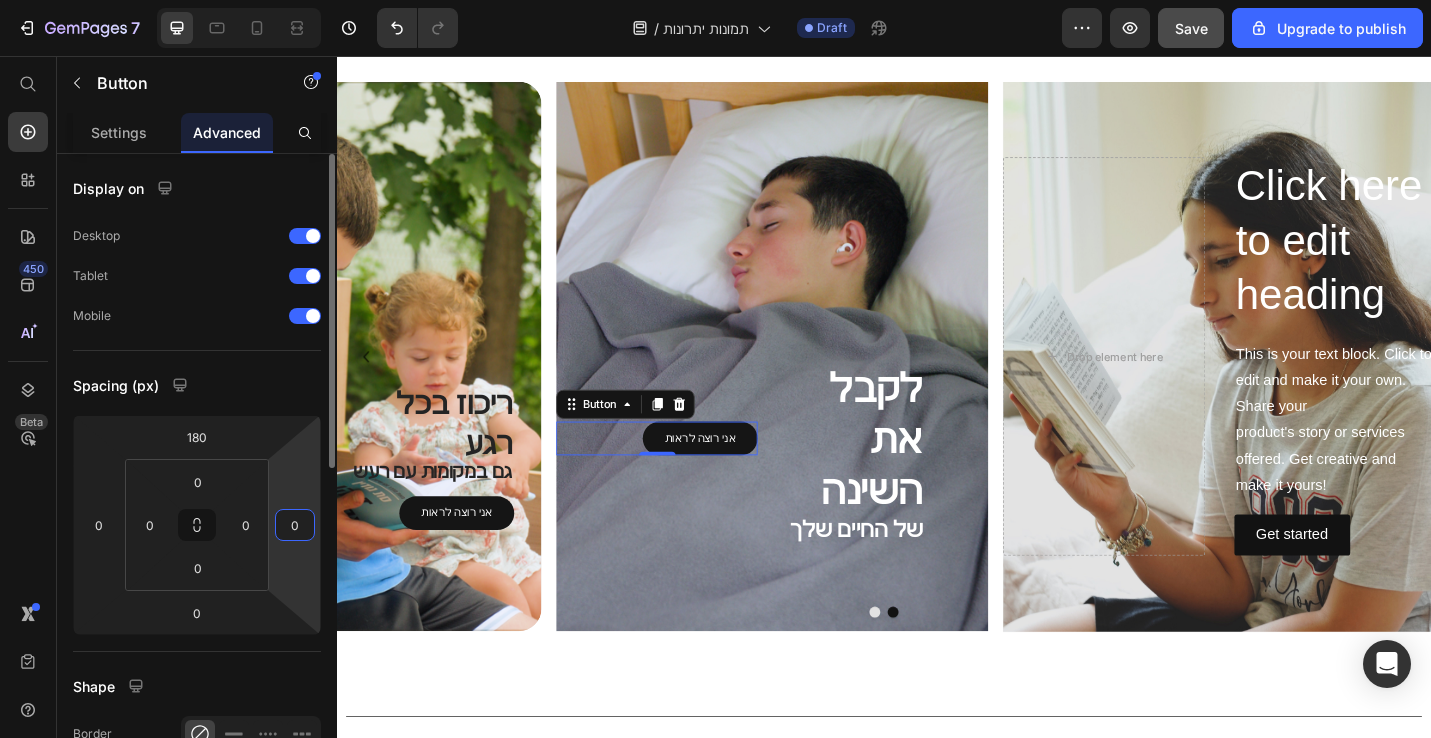 click on "0" at bounding box center [295, 525] 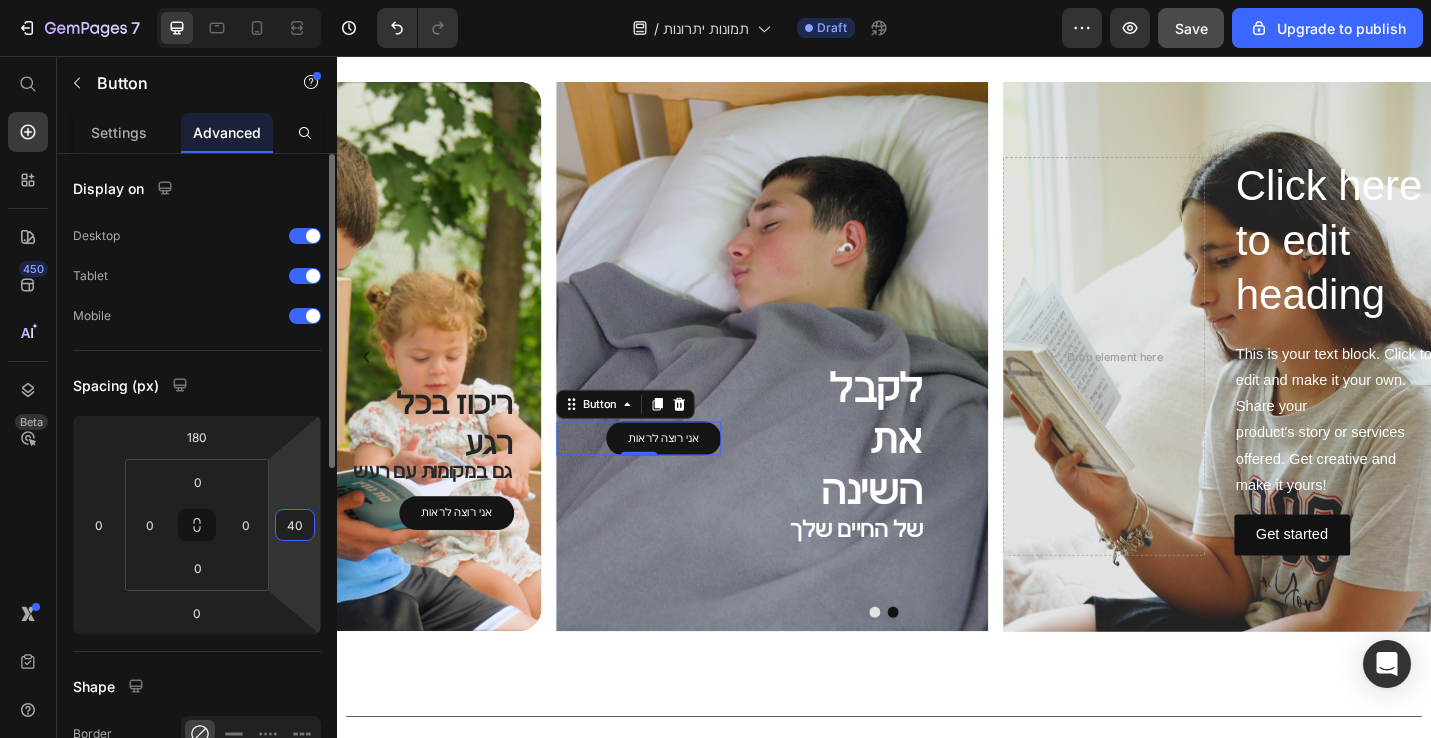 click on "40" at bounding box center (295, 525) 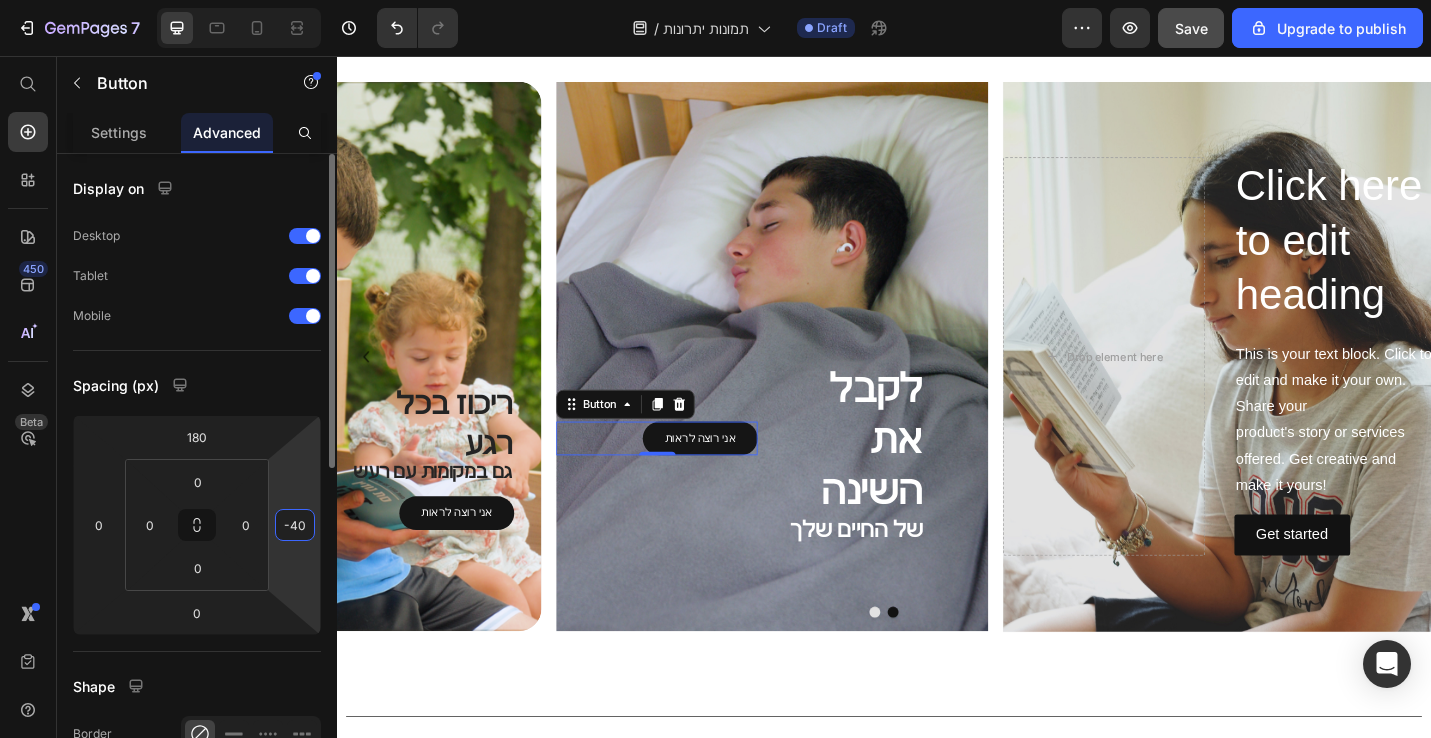 click on "-40" at bounding box center [295, 525] 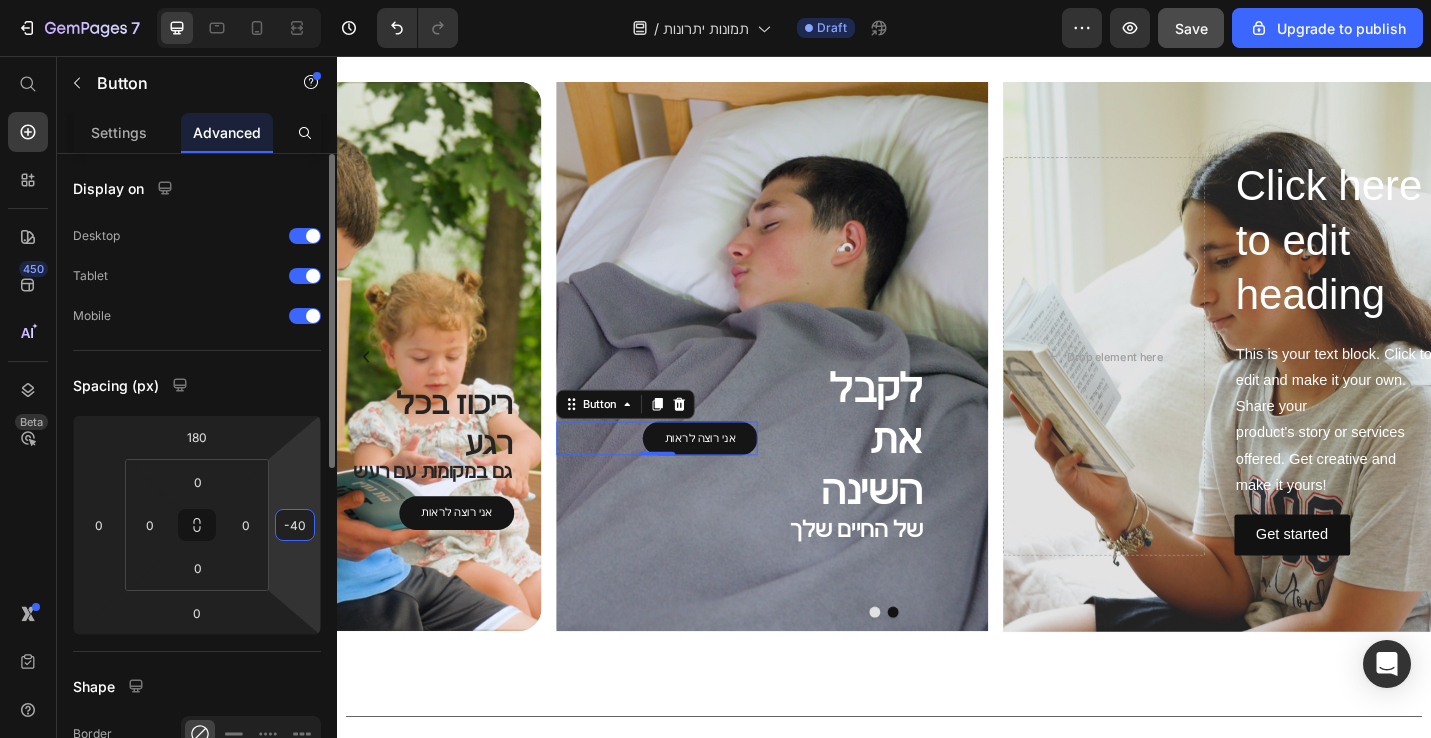 click on "-40" at bounding box center [295, 525] 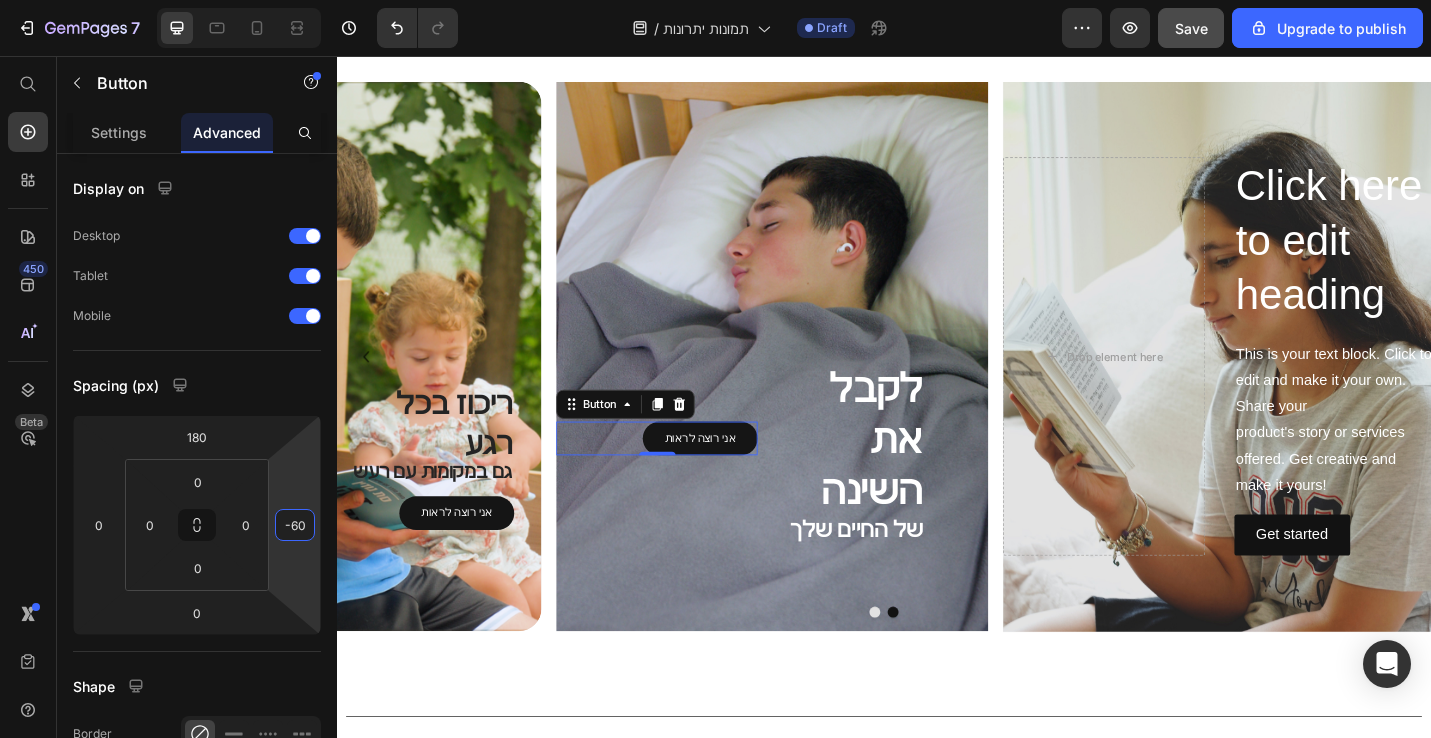 type on "-60" 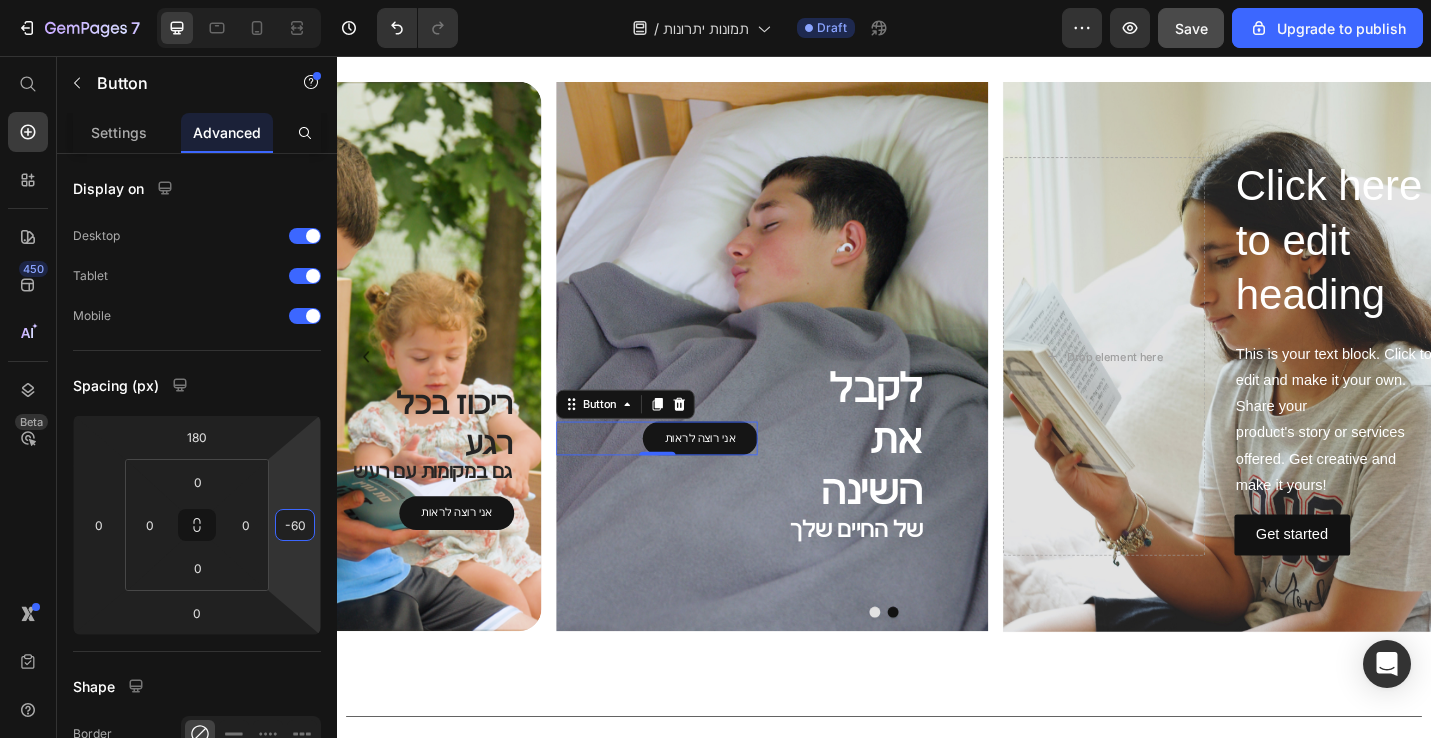click on "7   /  תמונות יתרונות Draft Preview  Save  Upgrade to publish 450 Beta Start with Sections Elements Hero Section Product Detail Brands Trusted Badges Guarantee Product Breakdown How to use Testimonials Compare Bundle FAQs Social Proof Brand Story Product List Collection Blog List Contact Sticky Add to Cart Custom Footer Browse Library 450 Layout
Row
Row
Row
Row Text
Heading
Text Block Button
Button
Button
Sticky Back to top Media
Image
Image" at bounding box center (715, 0) 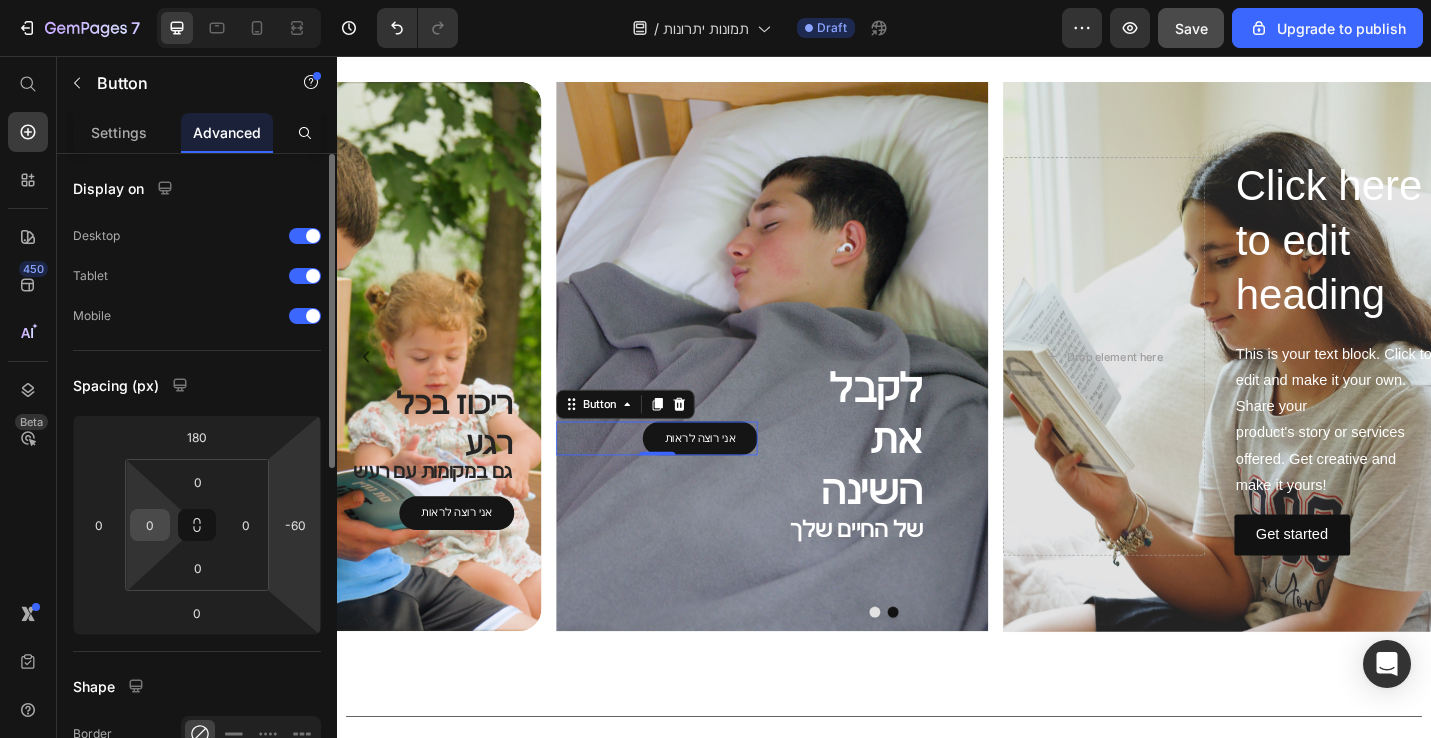 click on "0" at bounding box center [150, 525] 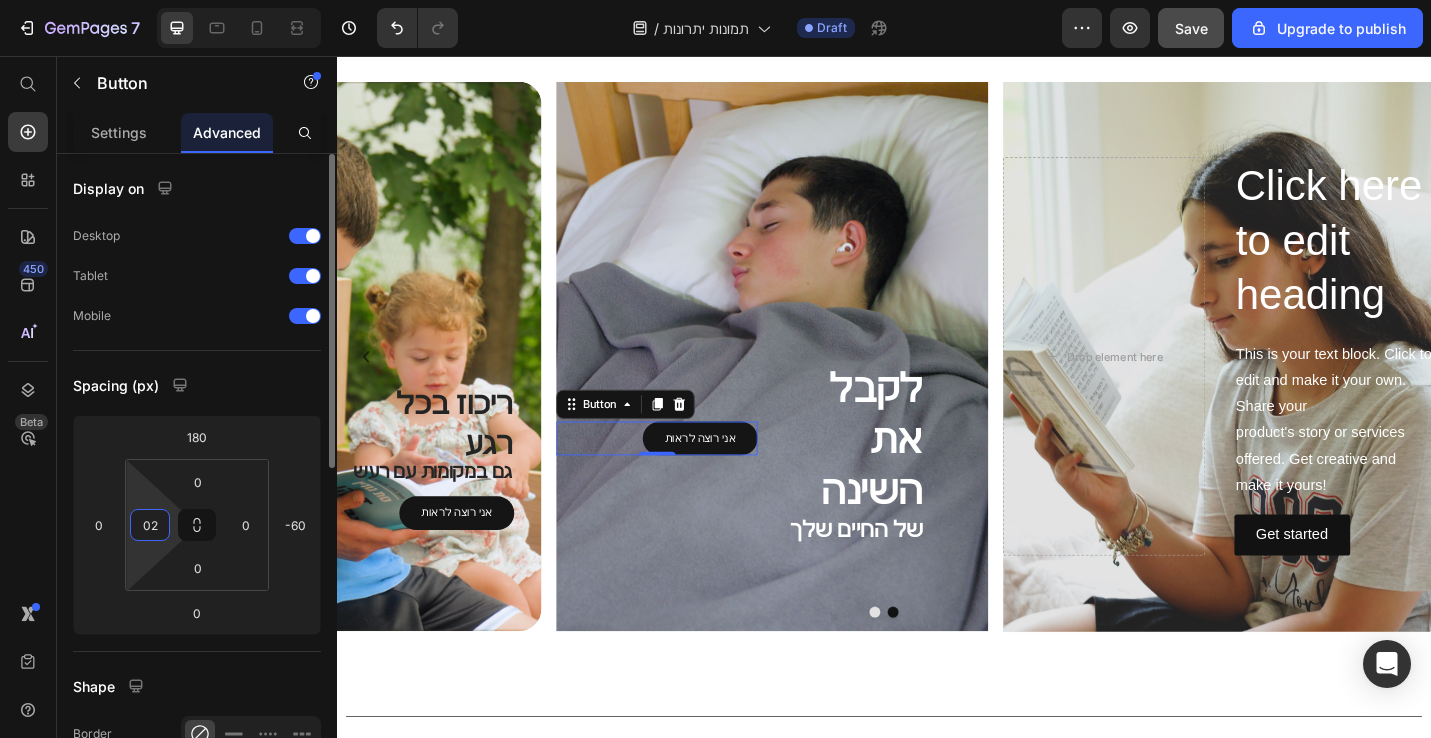 type 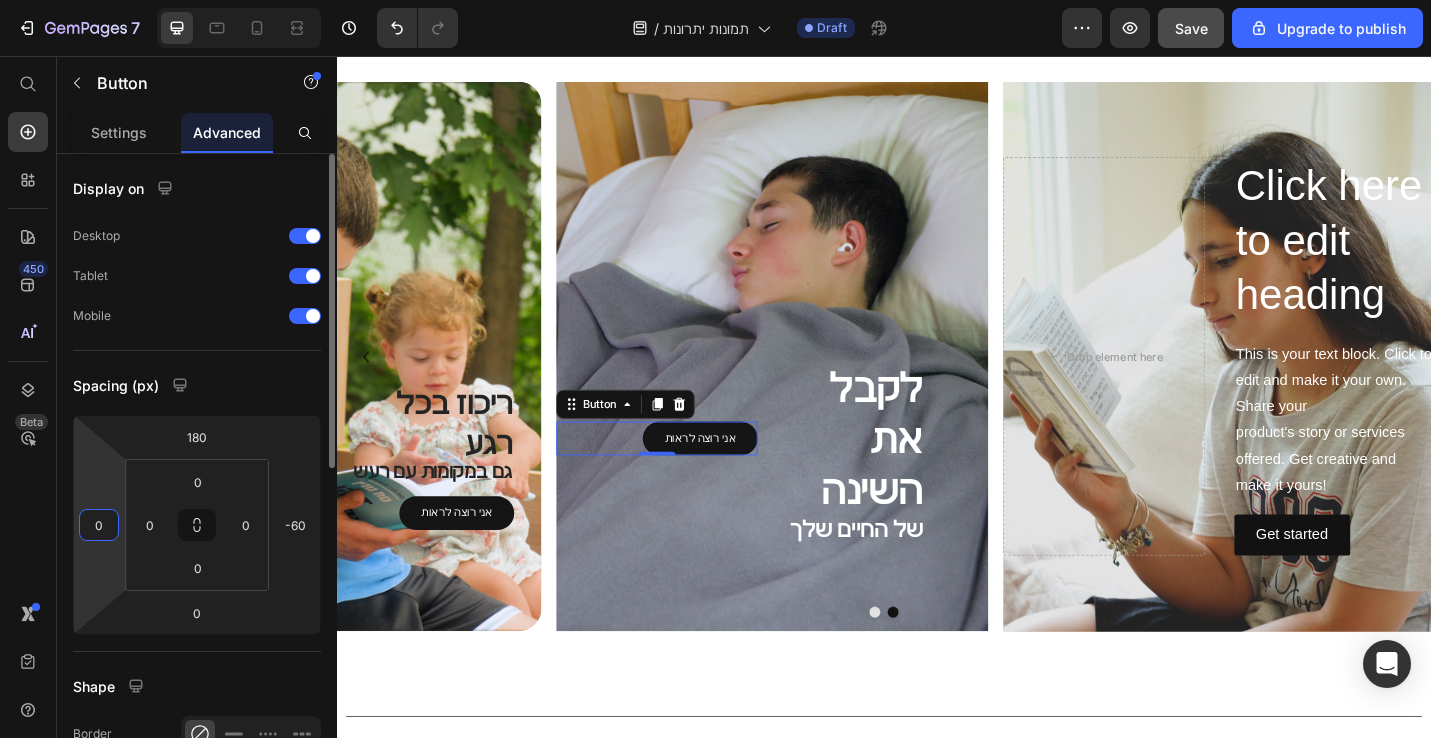click on "0" at bounding box center (99, 525) 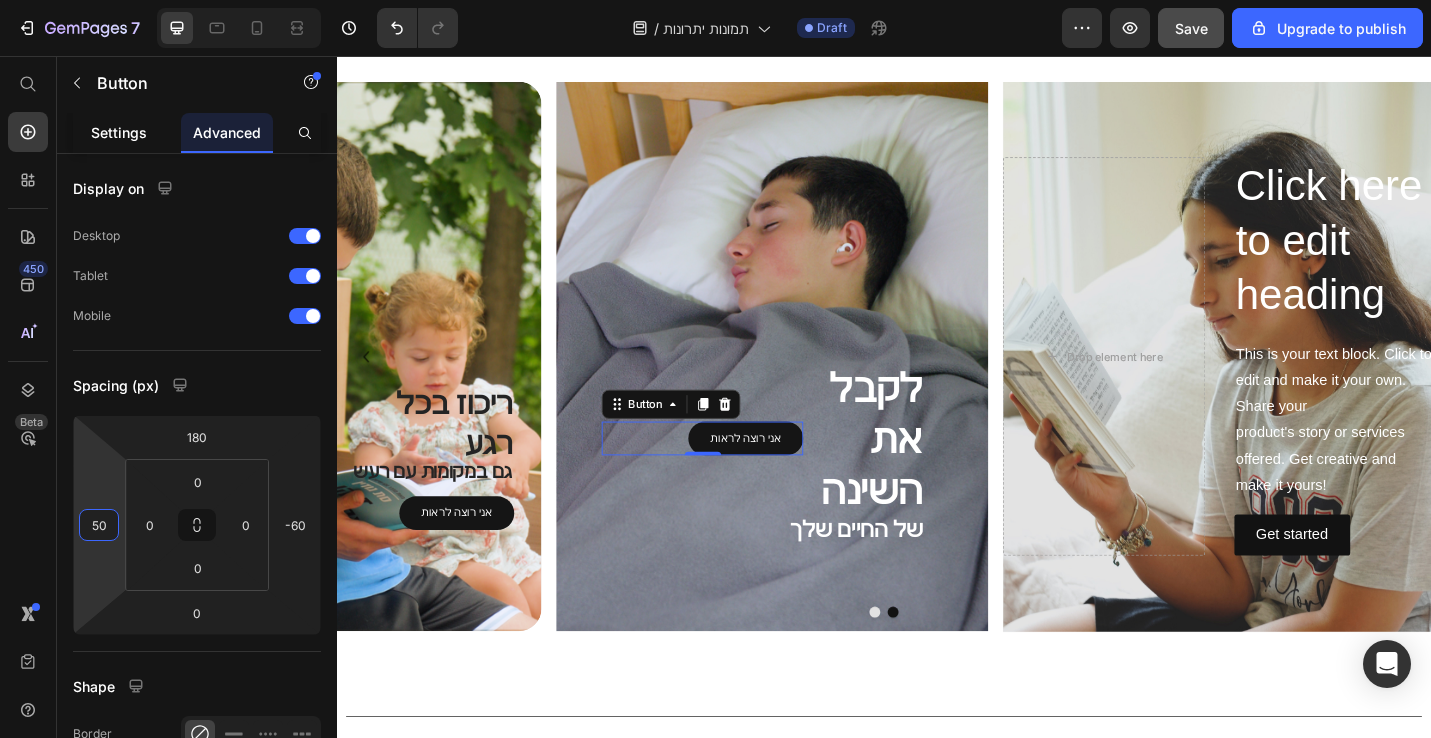 click on "Settings" at bounding box center [119, 132] 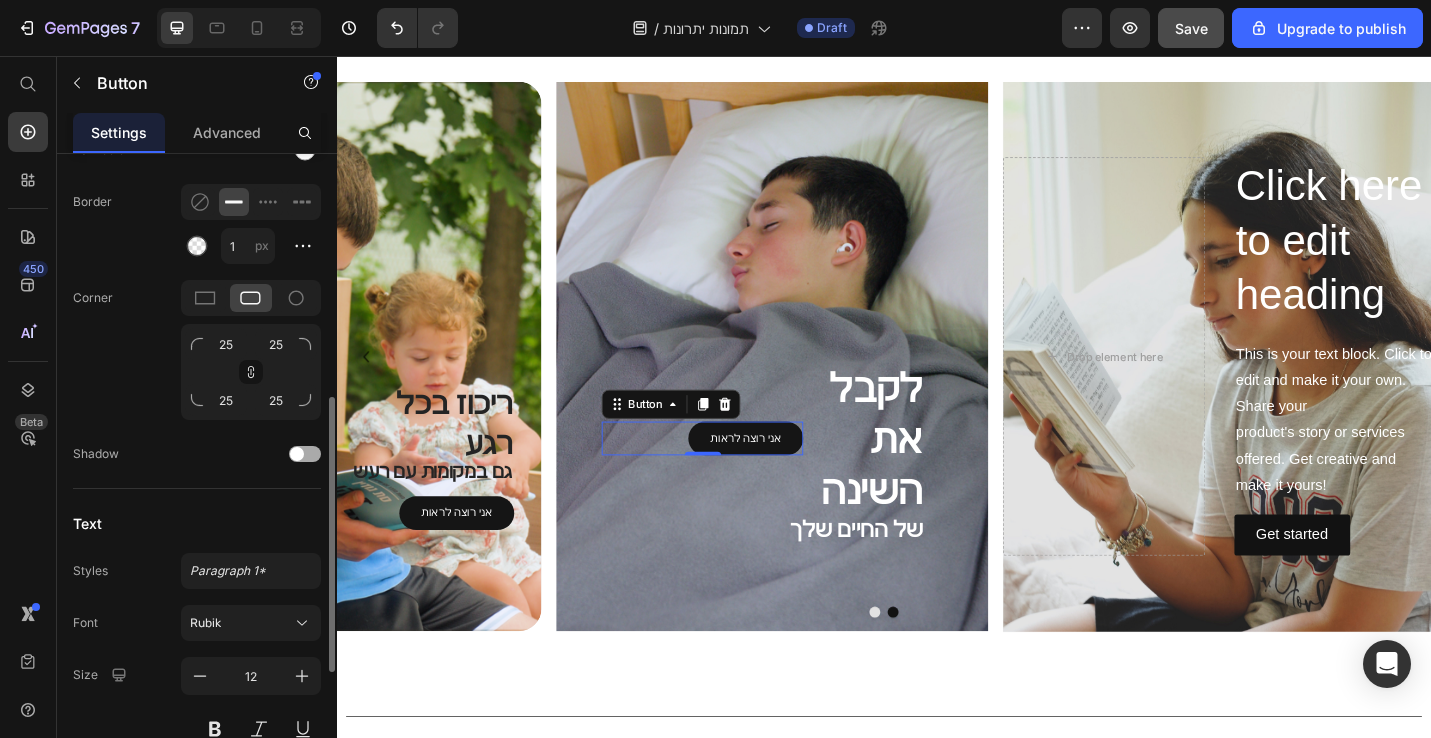scroll, scrollTop: 639, scrollLeft: 0, axis: vertical 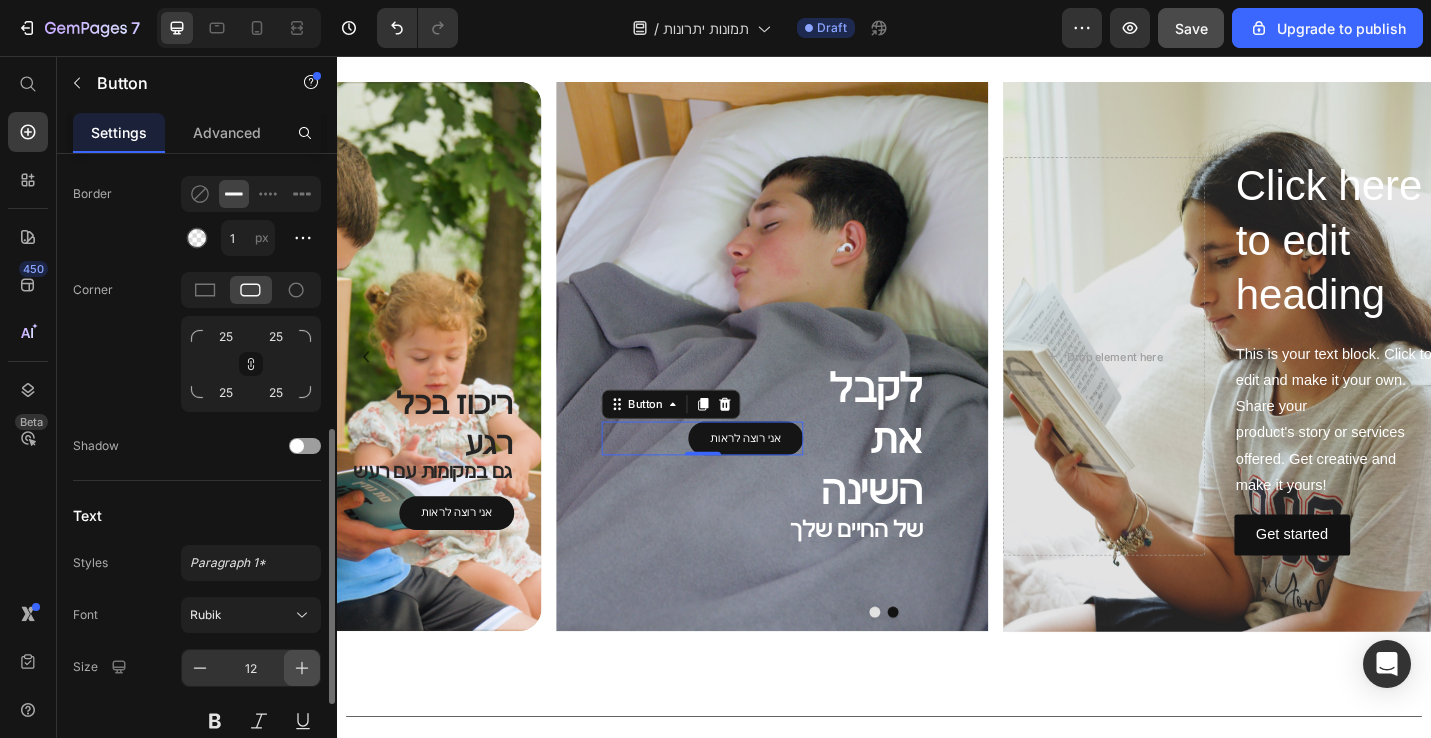 click 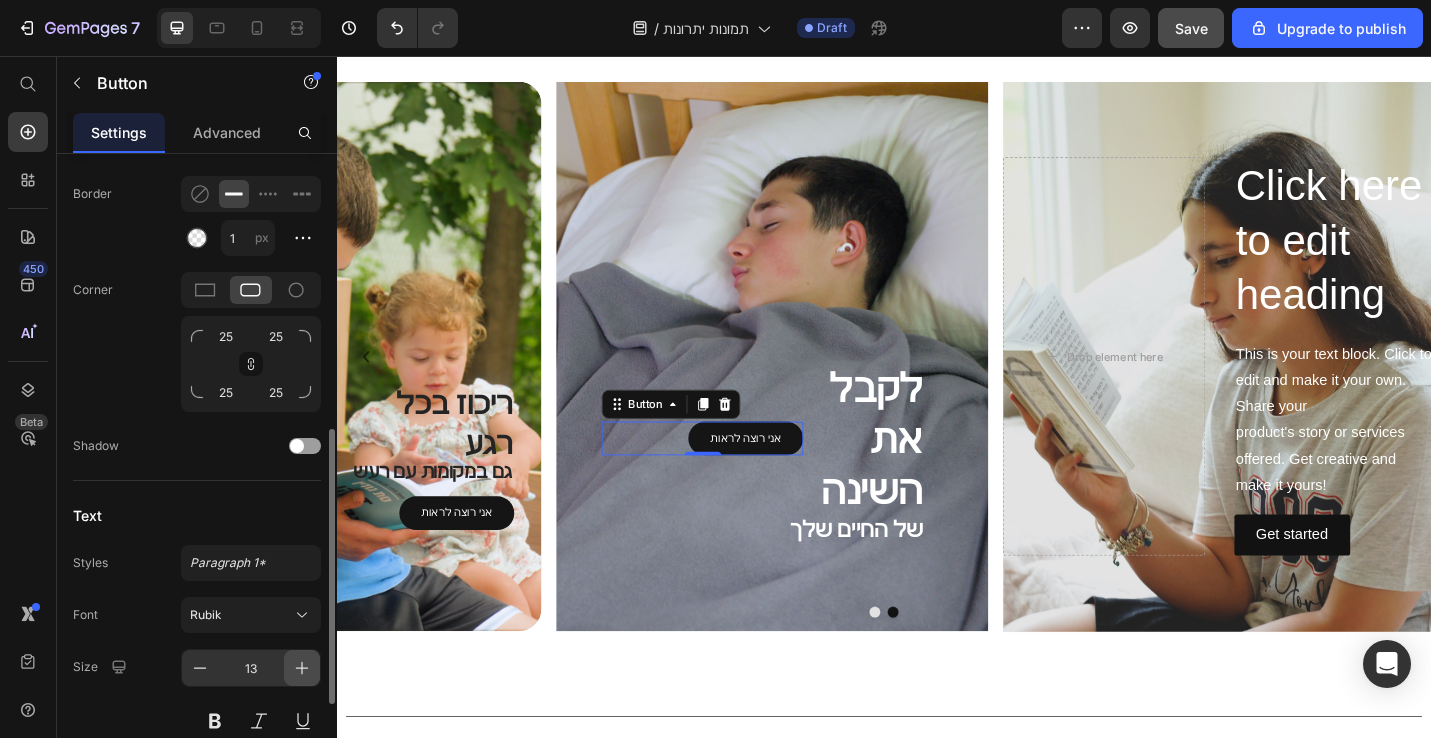 click 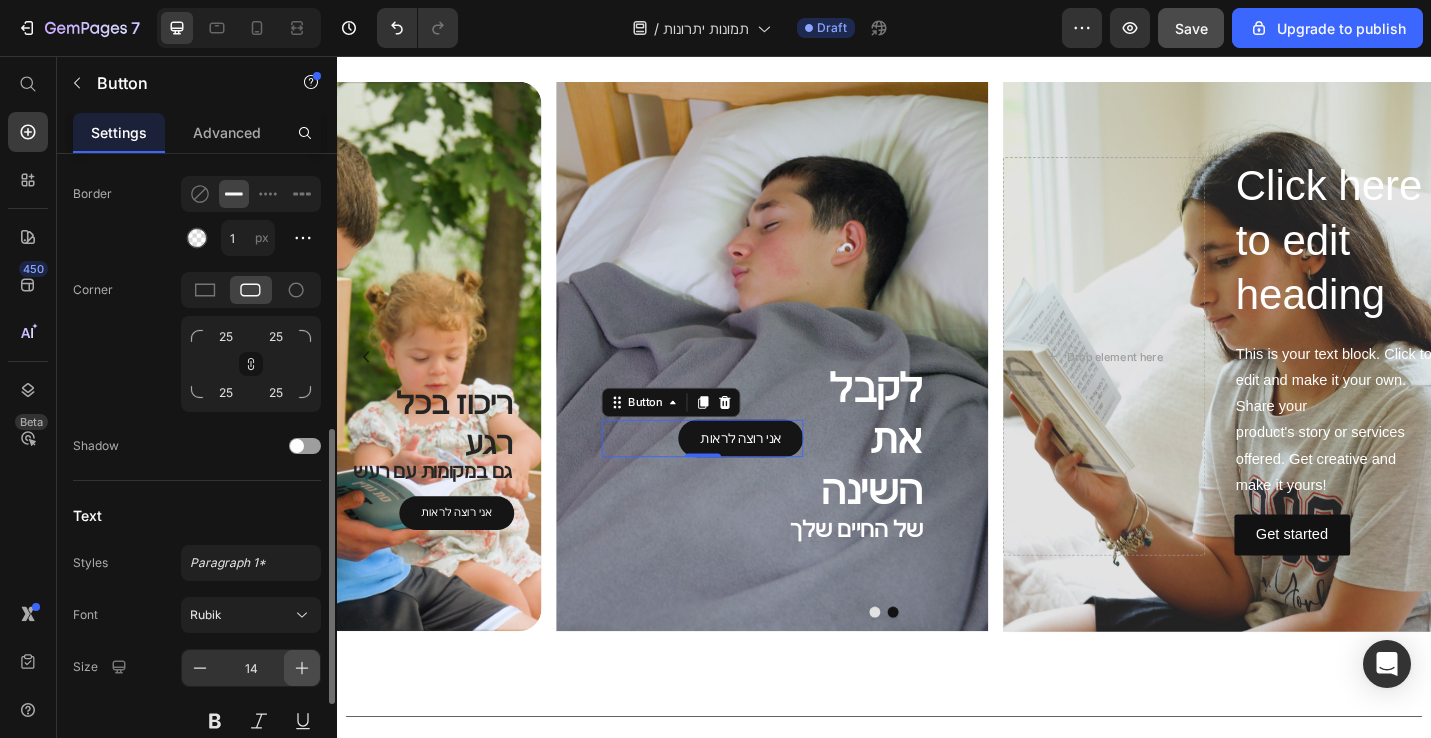 click 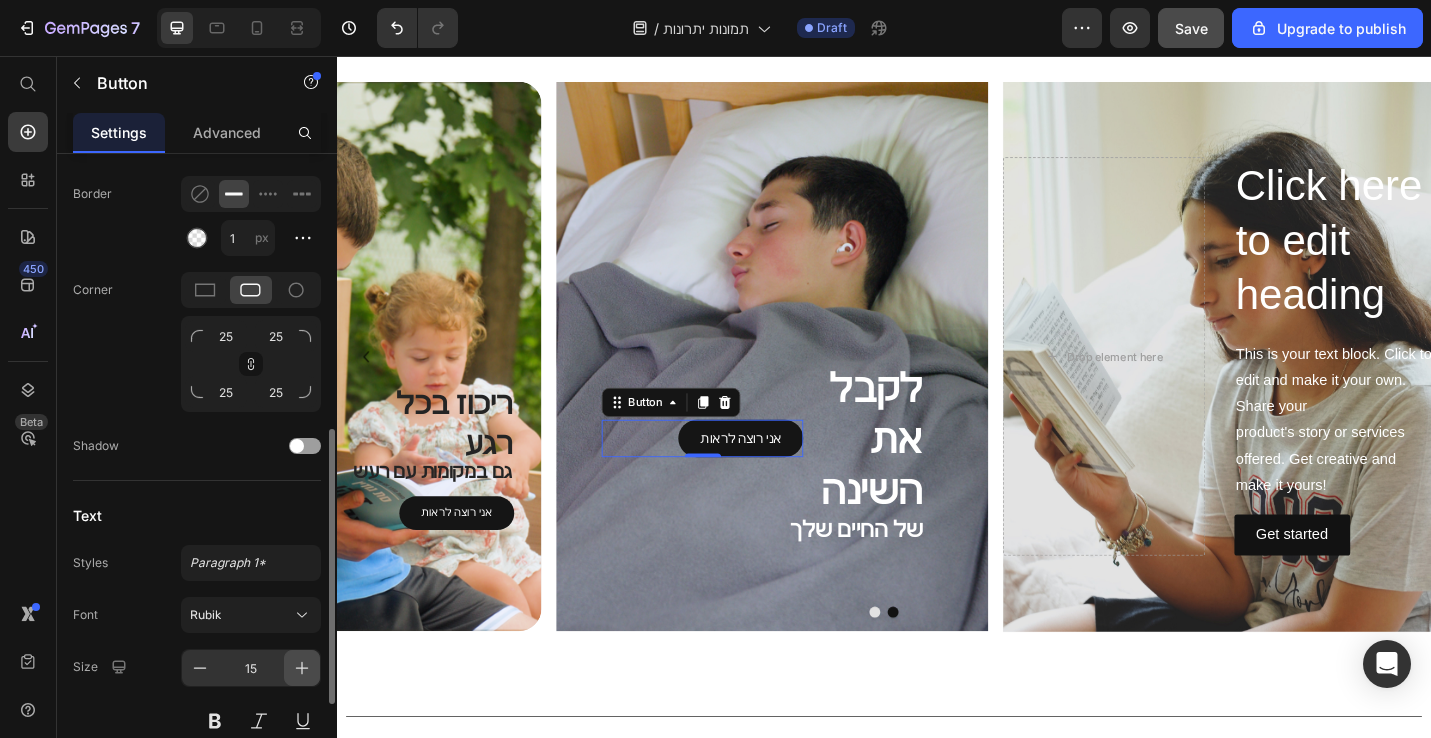 click 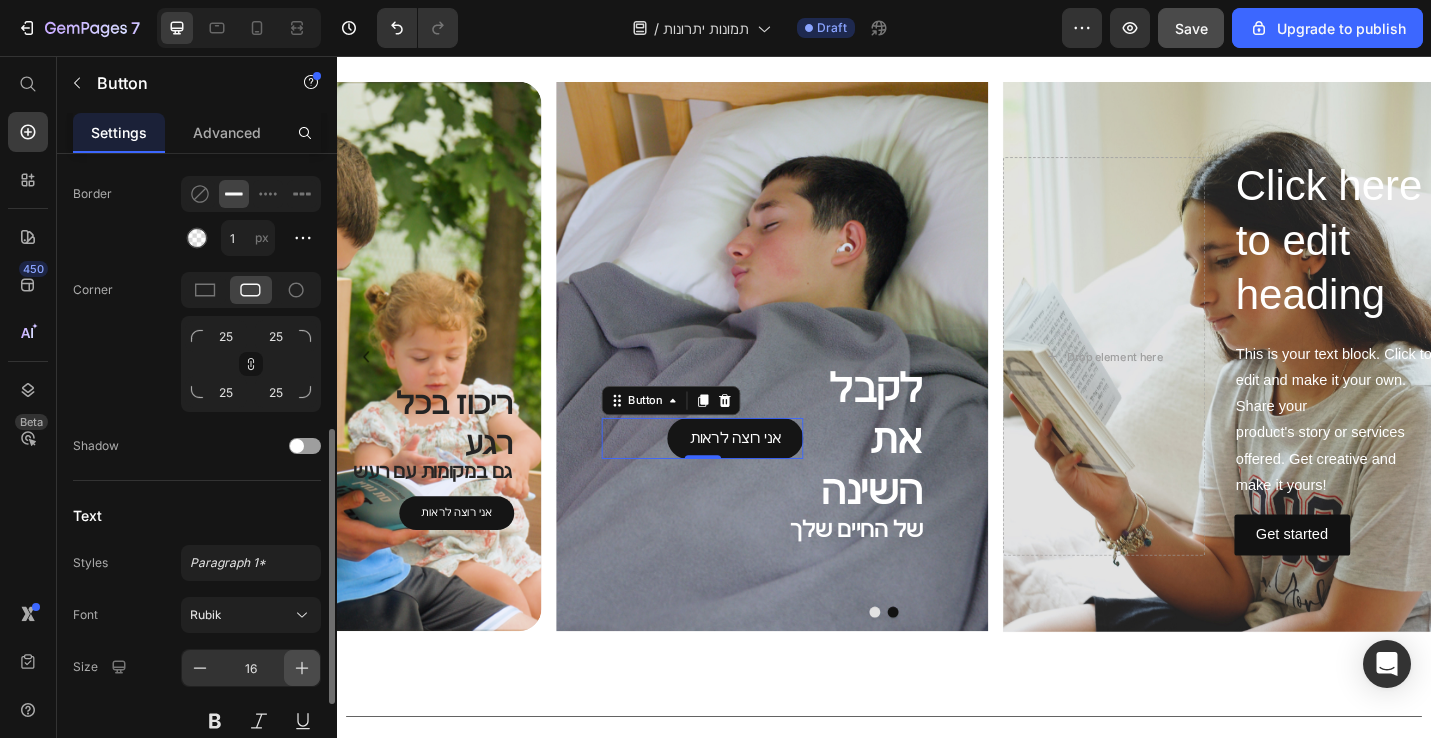 click 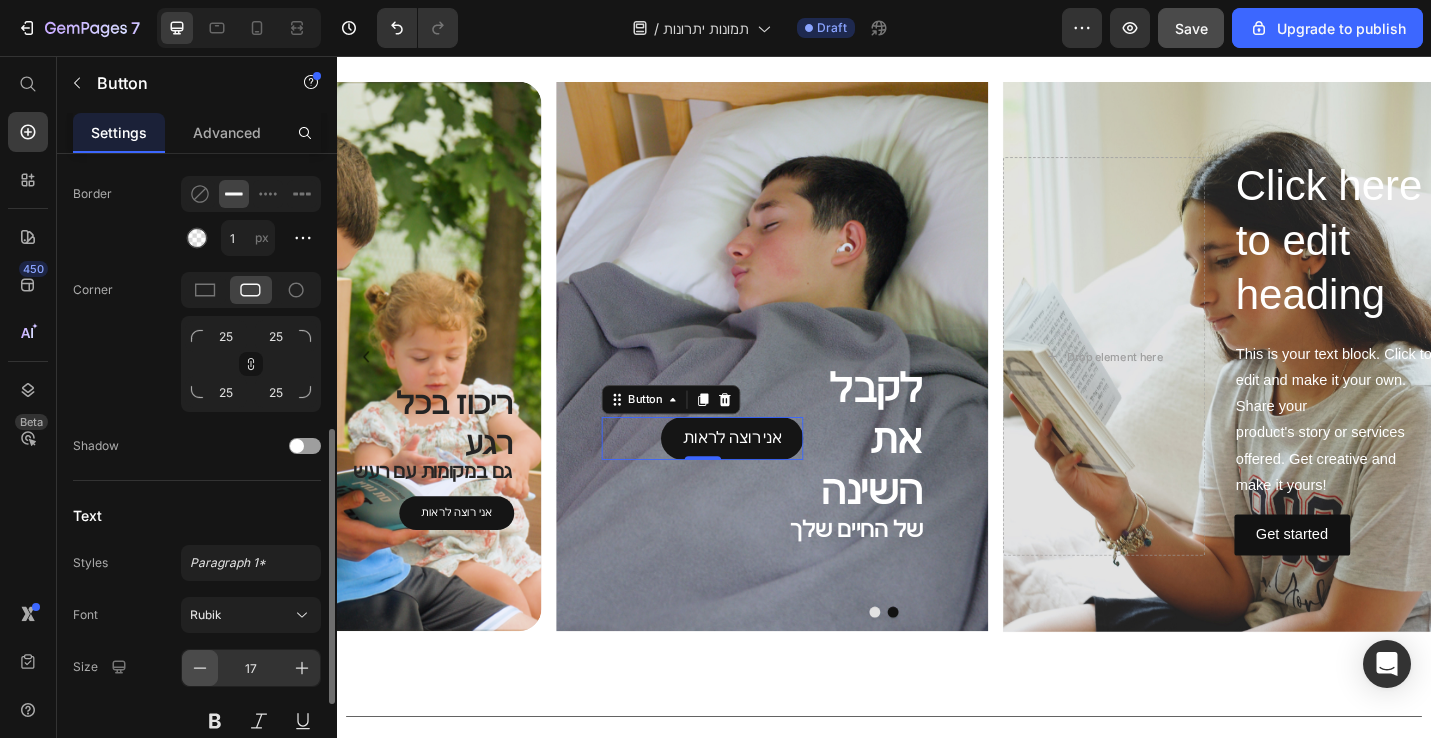 click 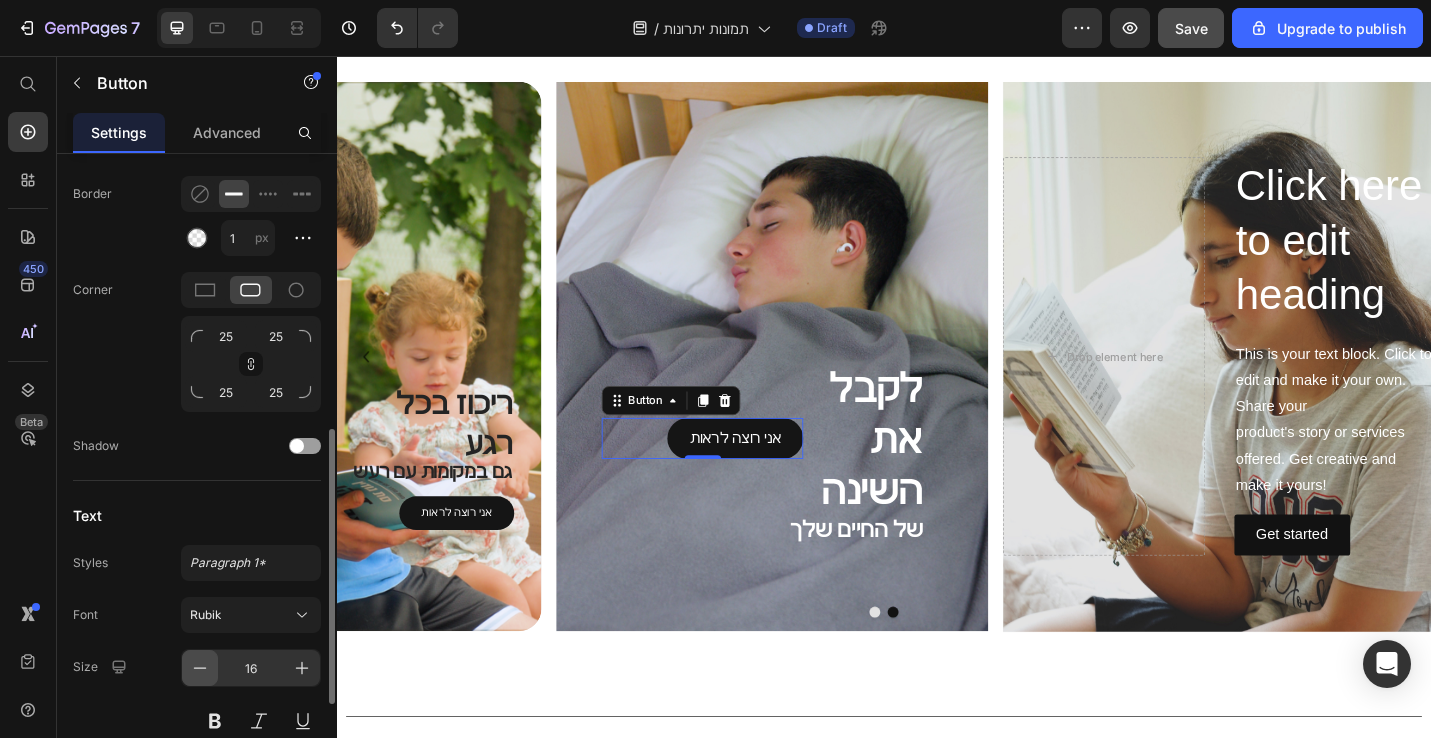 click 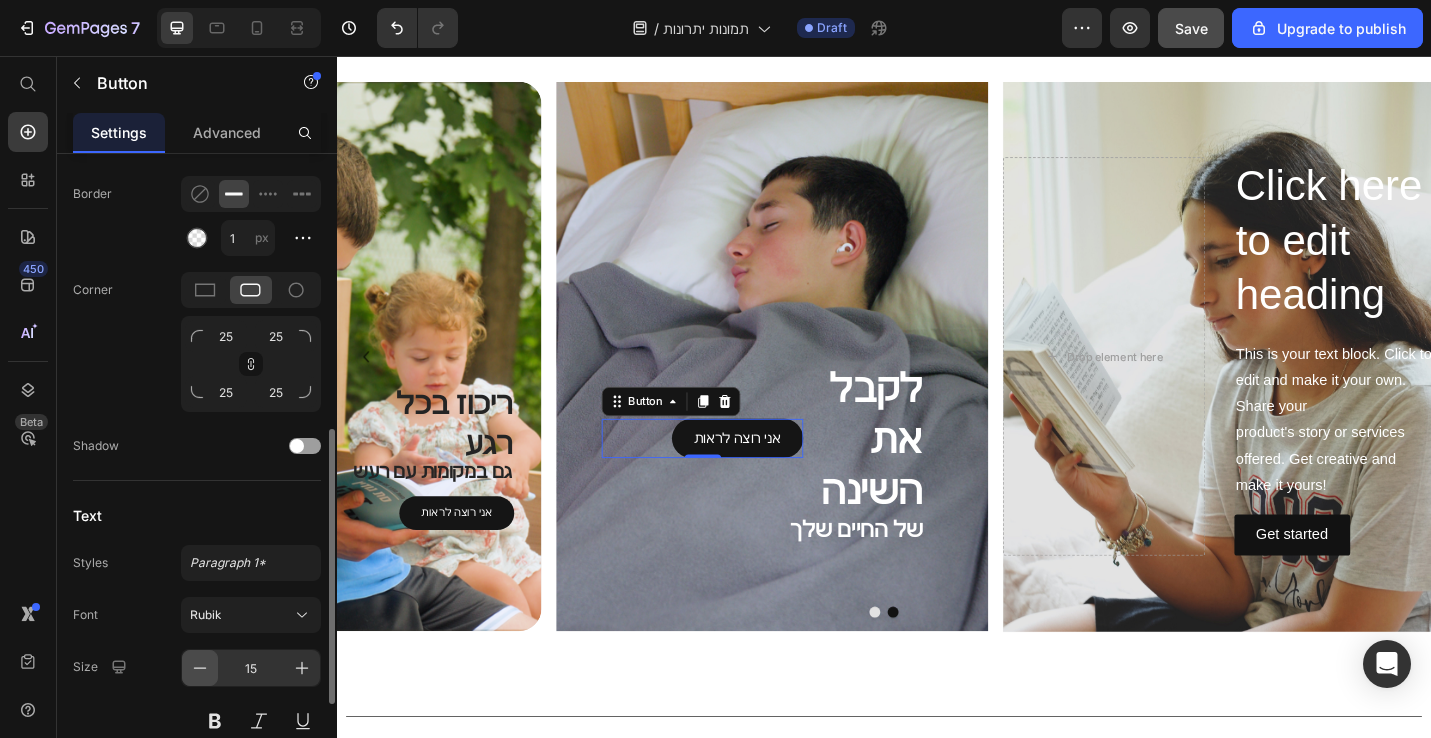 click 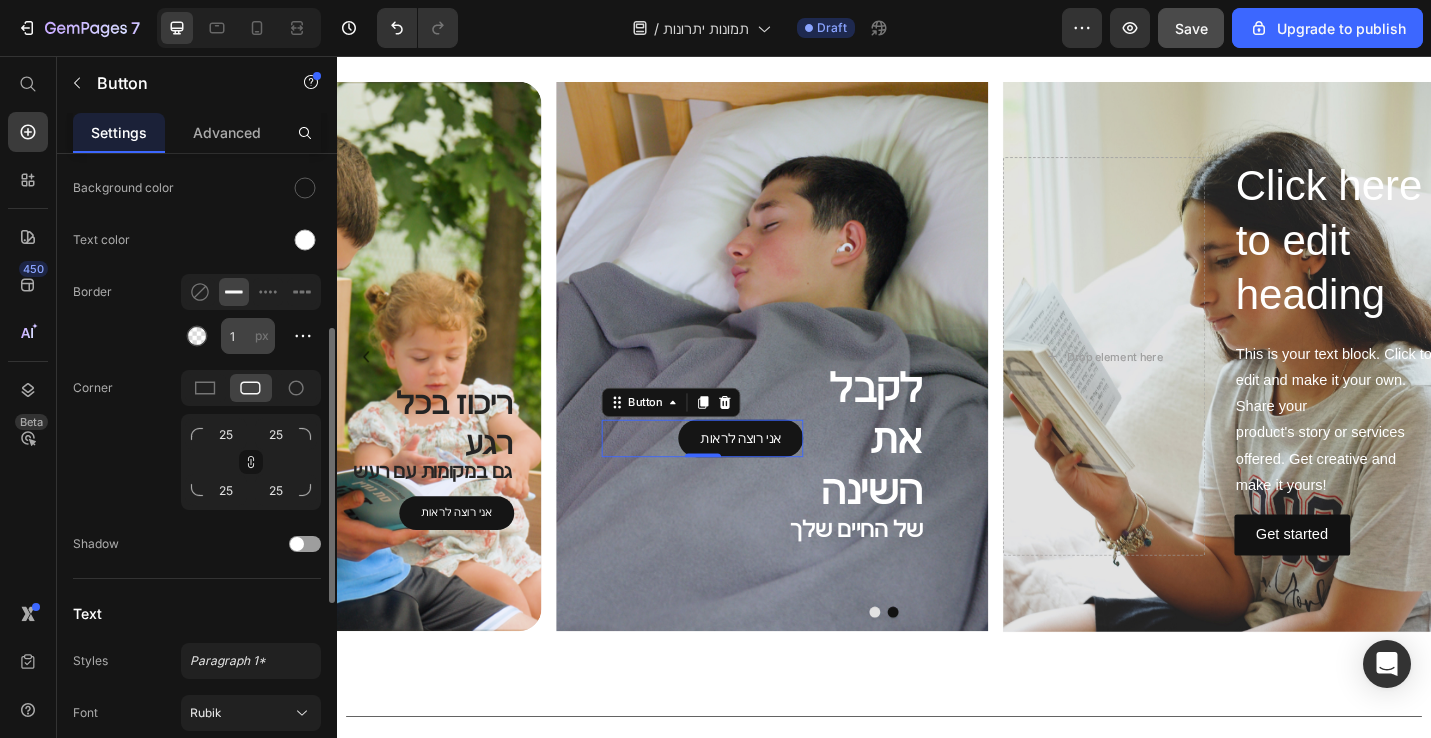 scroll, scrollTop: 491, scrollLeft: 0, axis: vertical 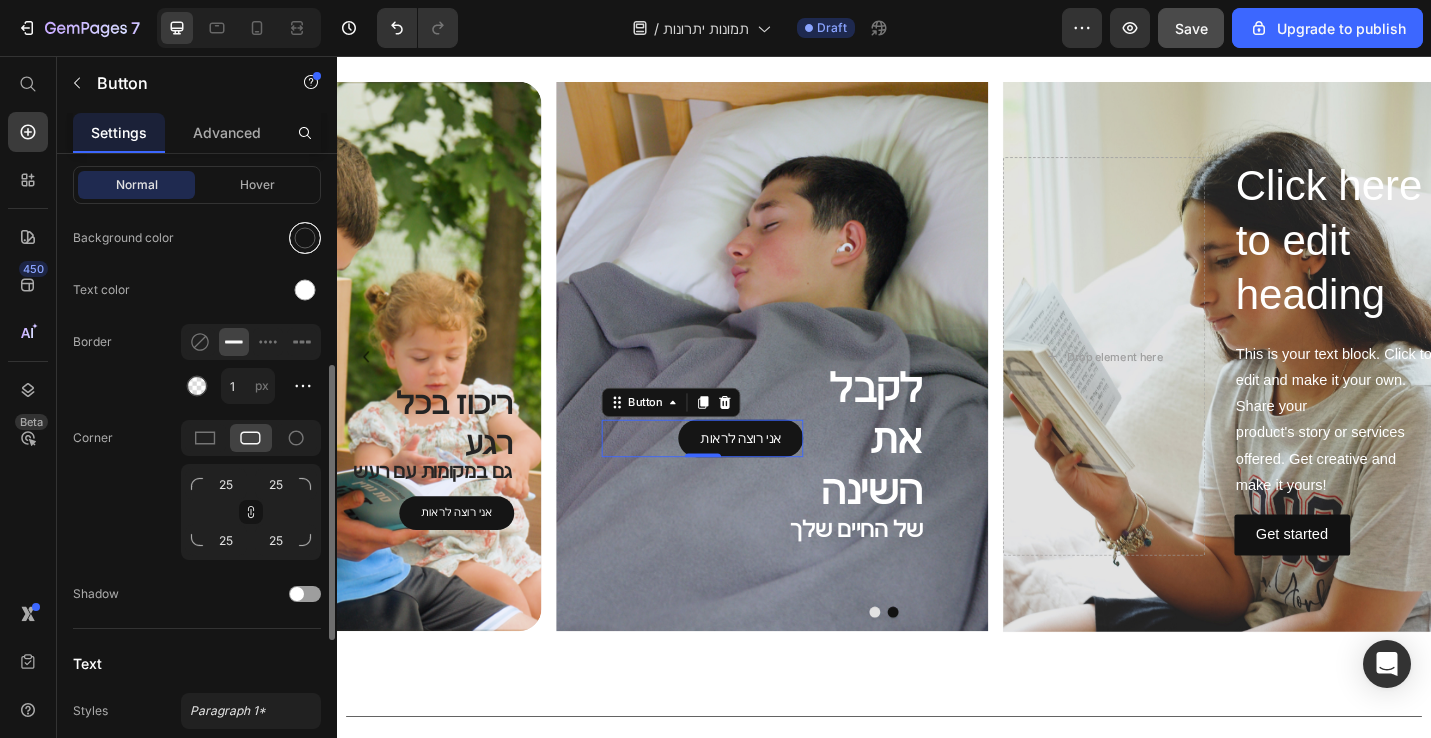 click at bounding box center (305, 238) 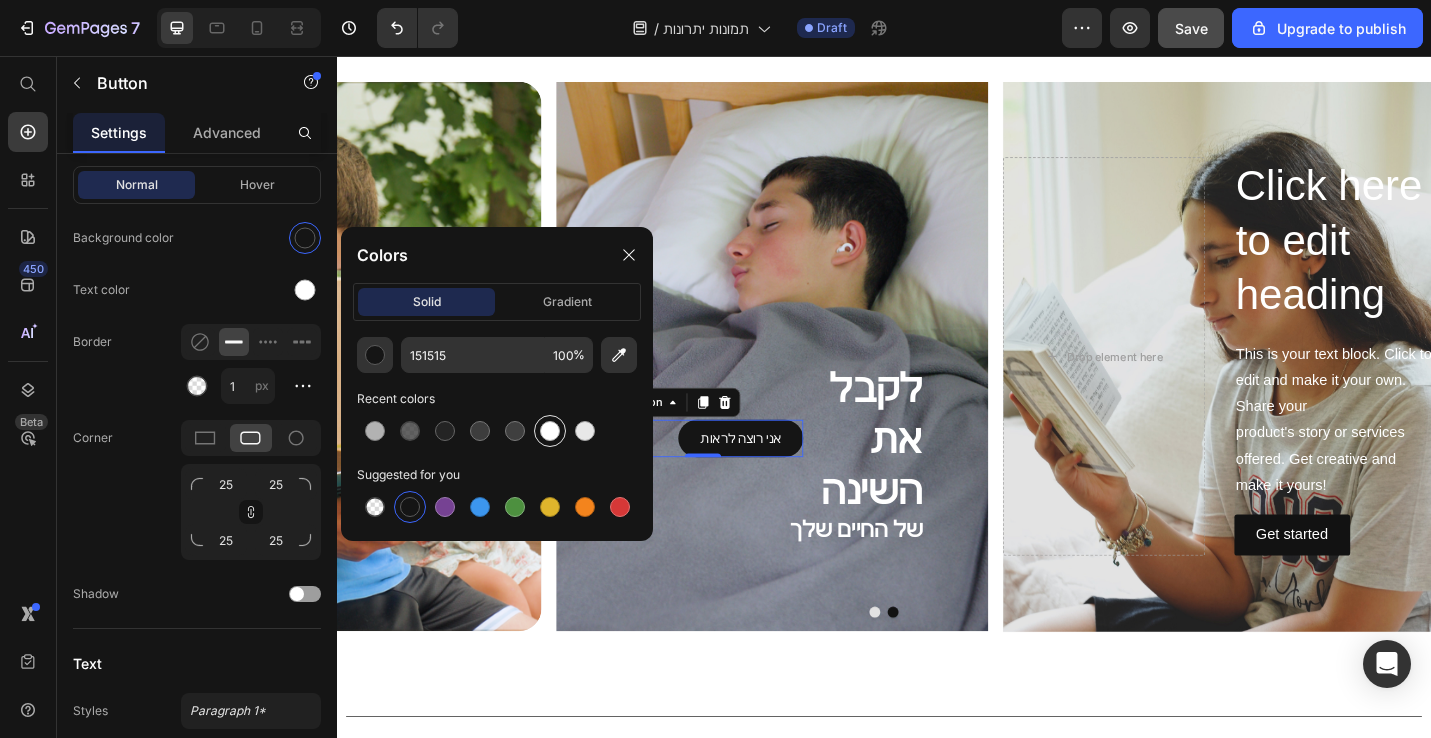 click at bounding box center (550, 431) 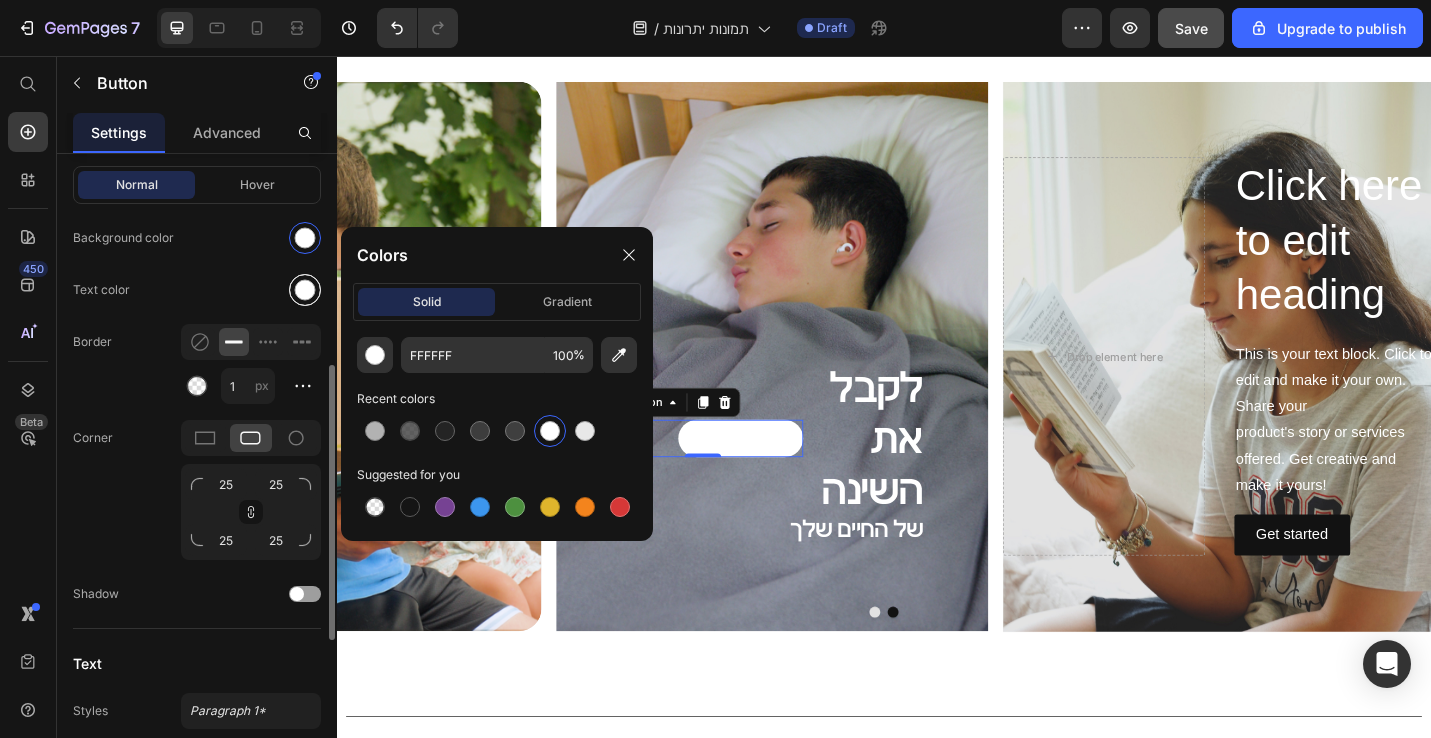 click at bounding box center (305, 290) 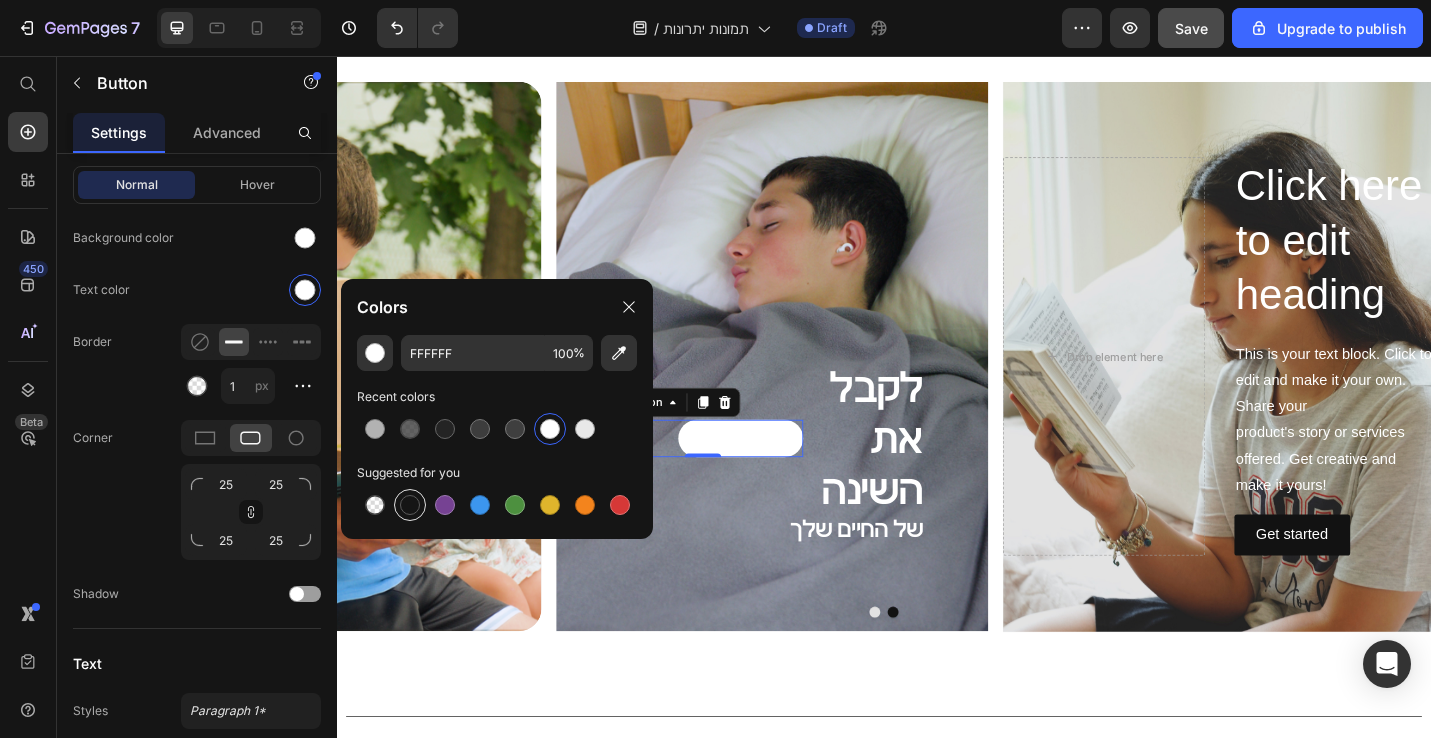 click at bounding box center [410, 505] 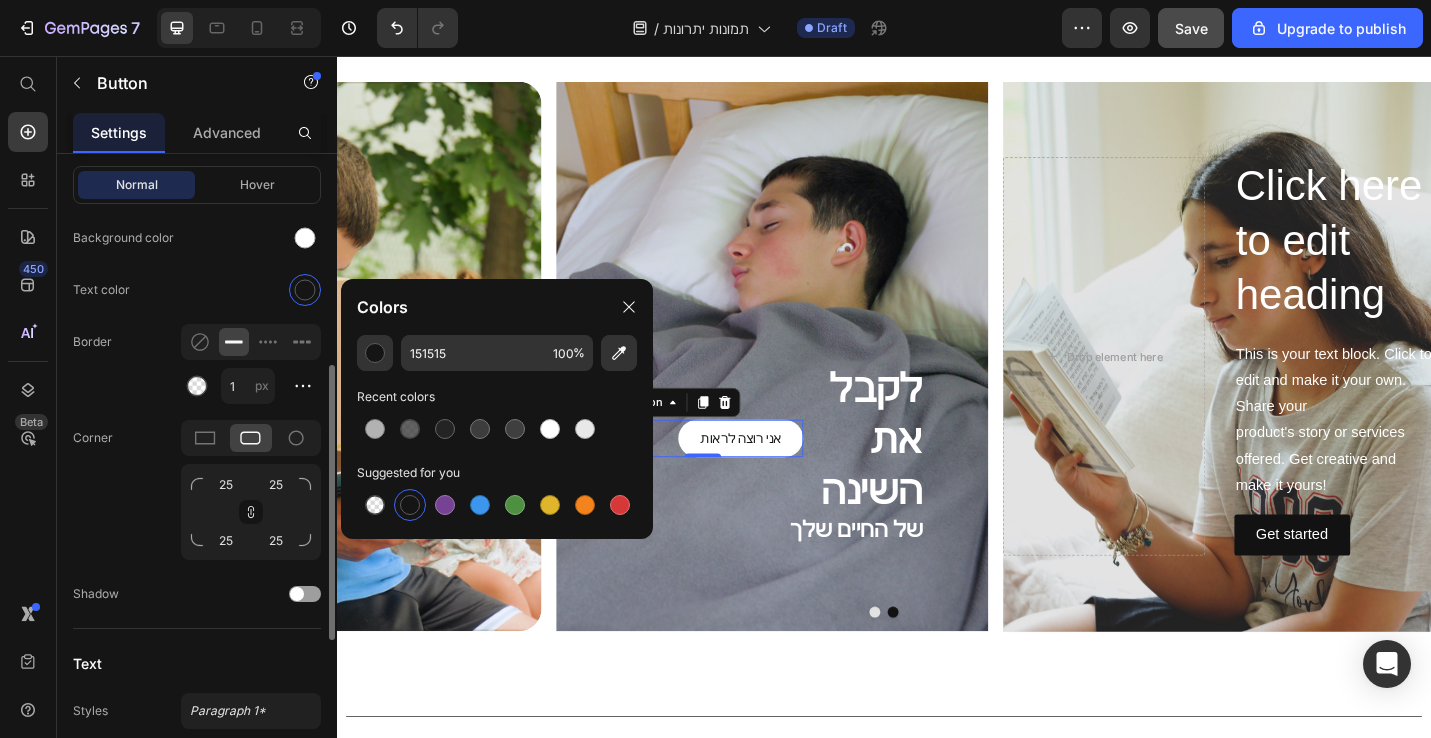 click on "Normal Hover Background color Text color Border 1 px Corner 25 25 25 25 Shadow" 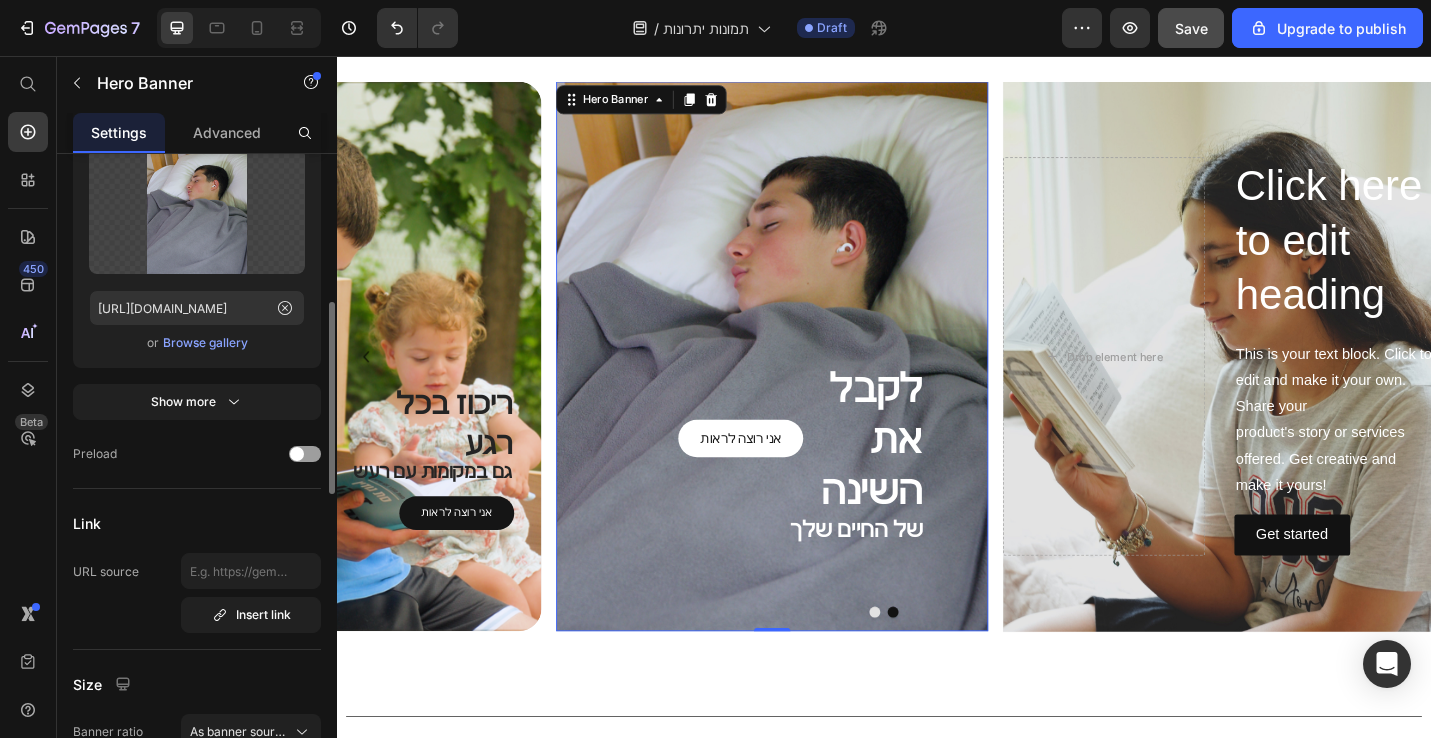 click on "לקבל את השינה Heading של החיים שלך Text Block אני רוצה לראות Button" at bounding box center (815, 385) 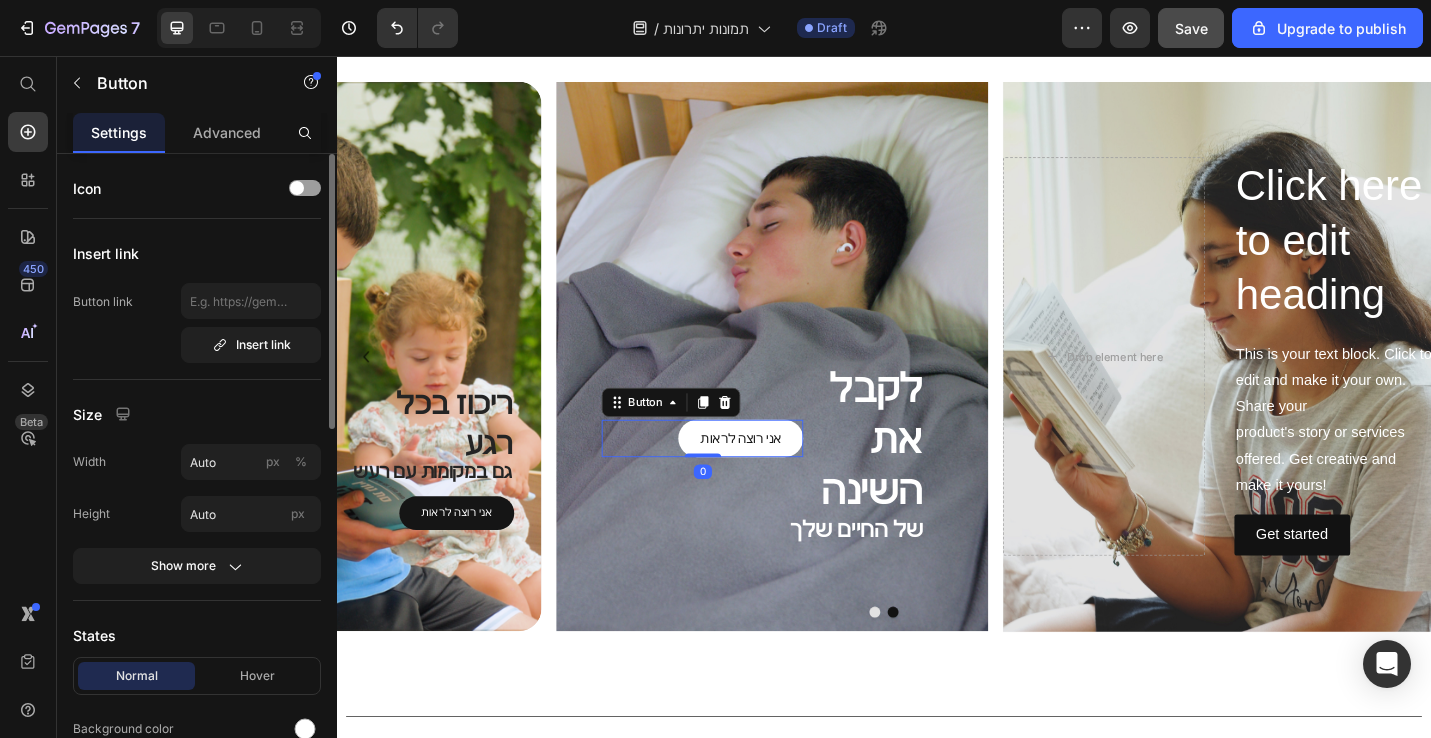 click on "אני רוצה לראות Button   0" at bounding box center [738, 475] 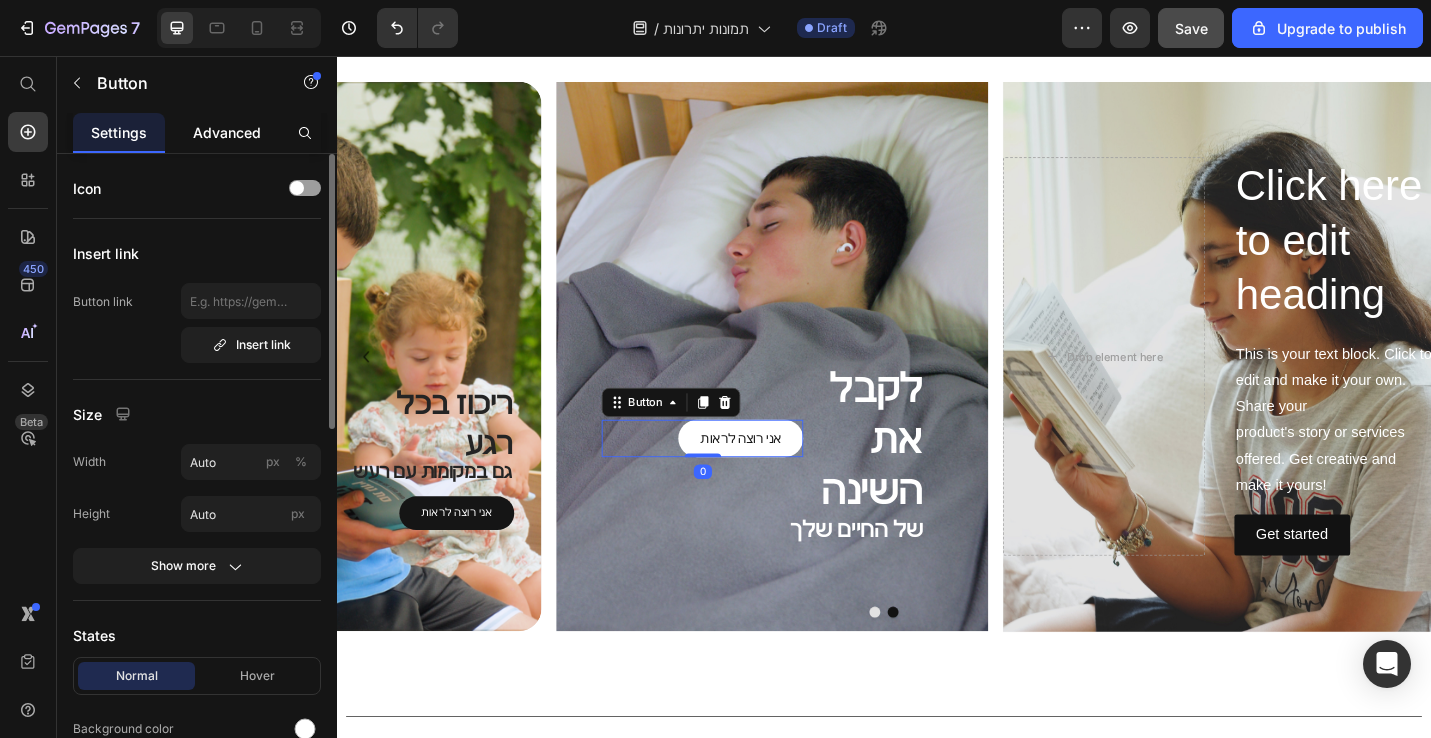 click on "Advanced" at bounding box center [227, 132] 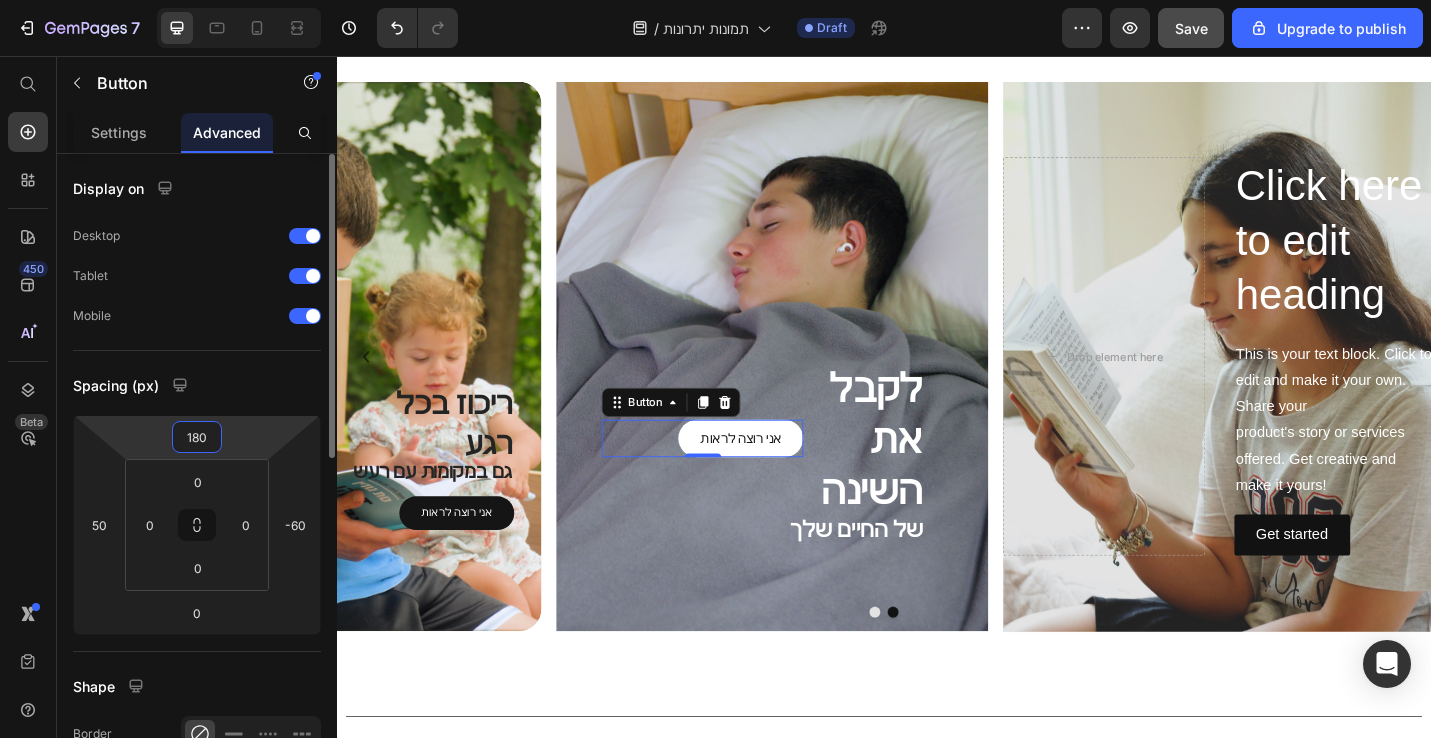 click on "180" at bounding box center [197, 437] 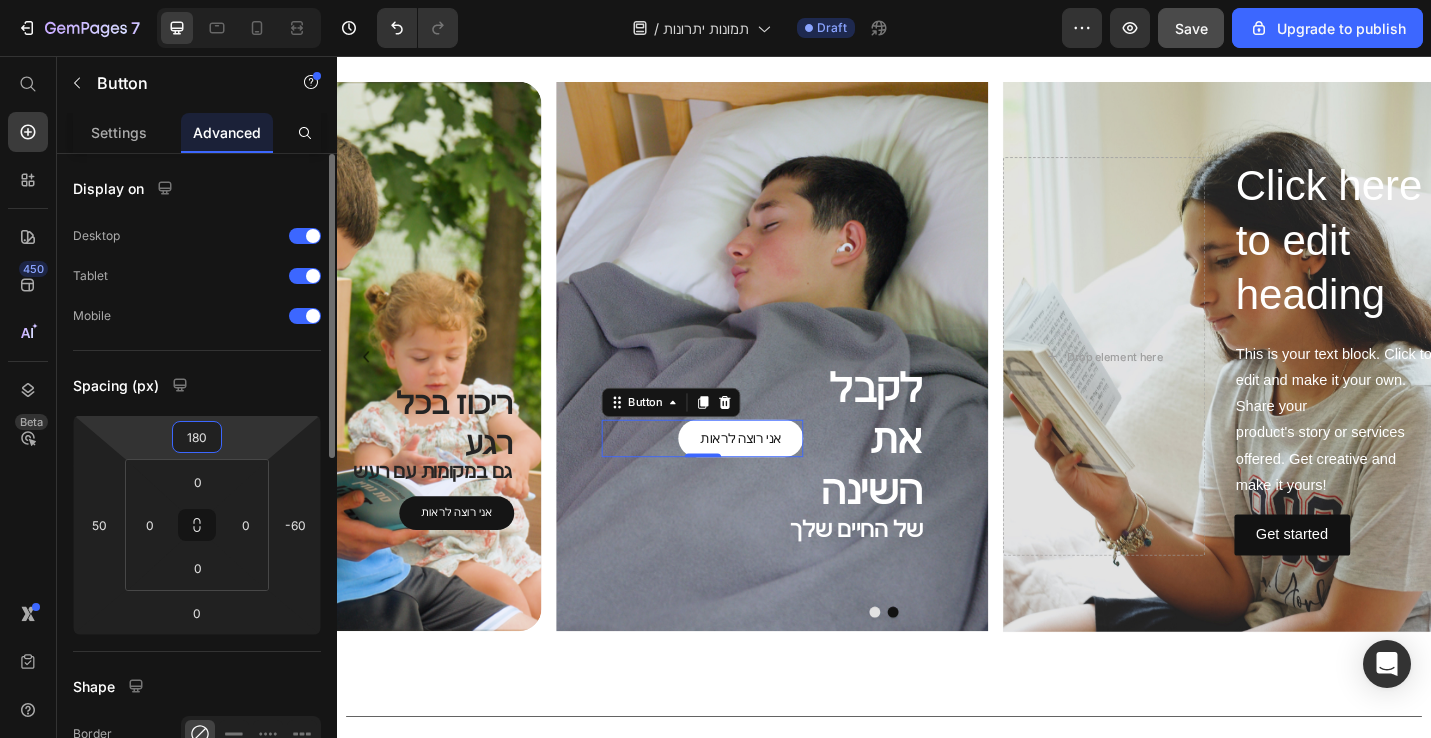 click on "180" at bounding box center [197, 437] 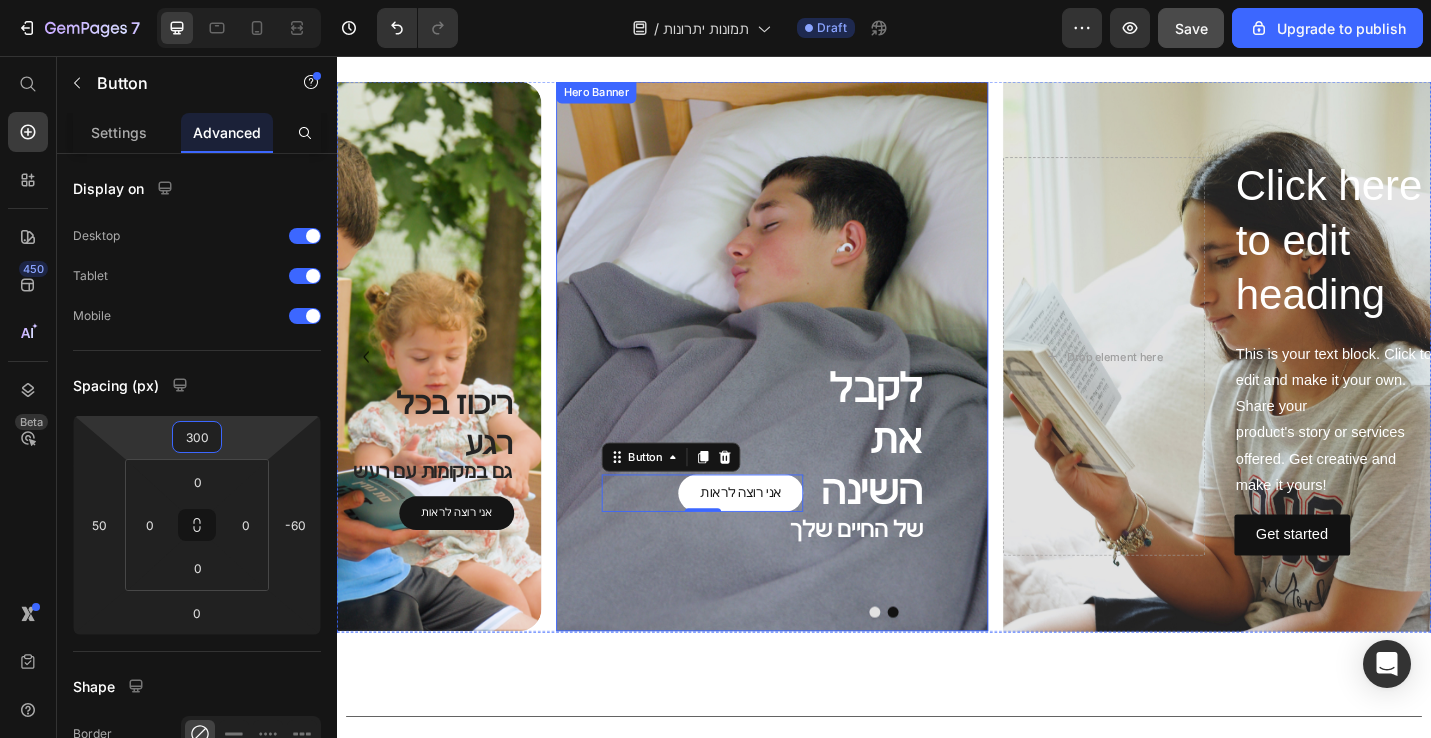 click on "לקבל את השינה Heading של החיים שלך Text Block אני רוצה לראות Button   0" at bounding box center (815, 385) 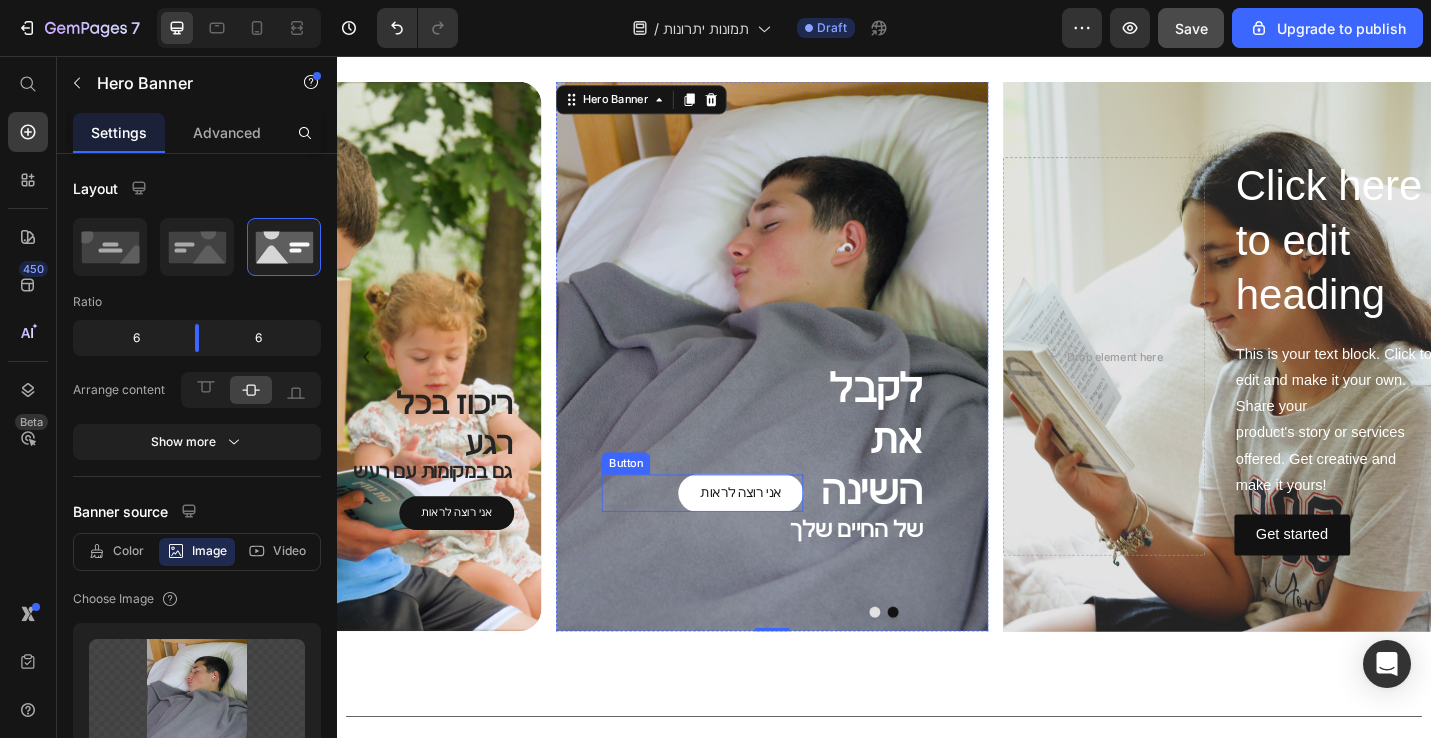 click on "אני רוצה לראות Button" at bounding box center (738, 535) 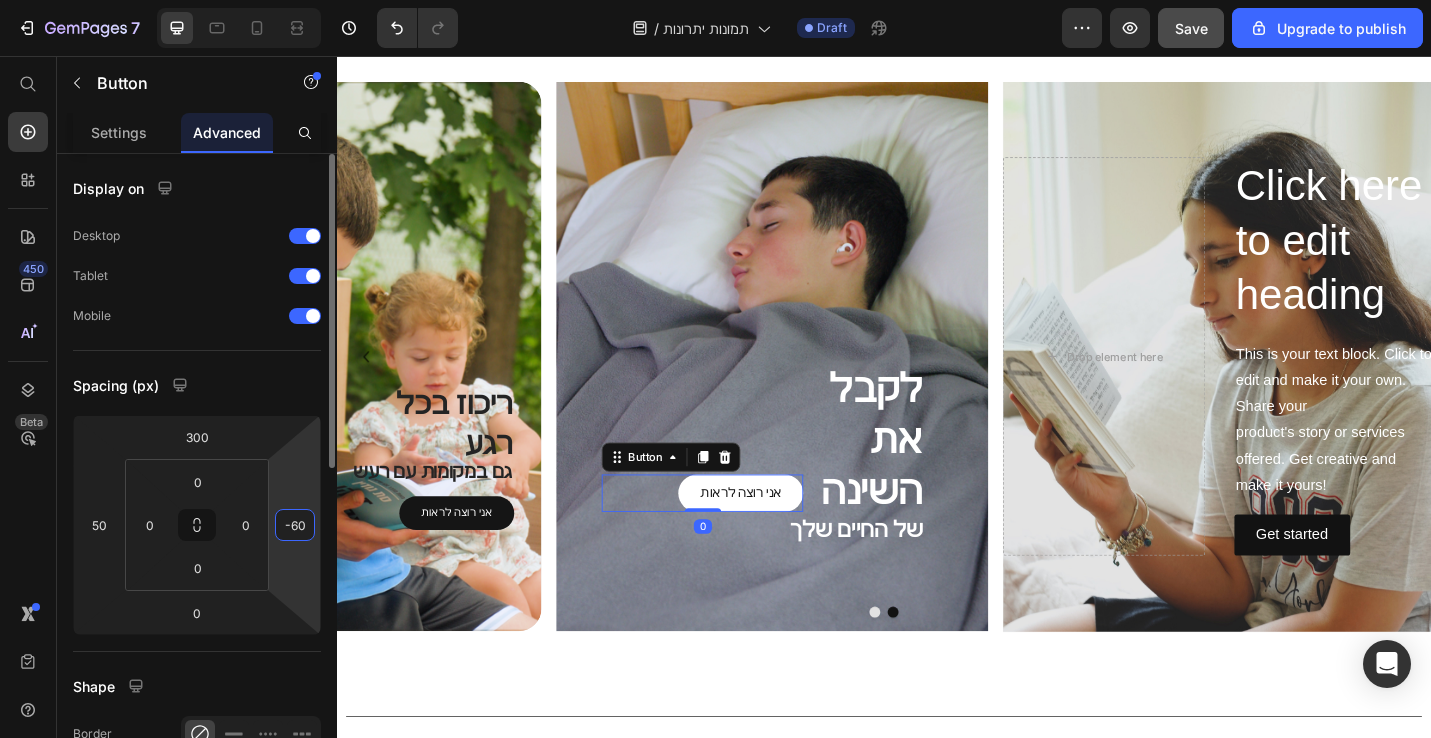 click on "-60" at bounding box center (295, 525) 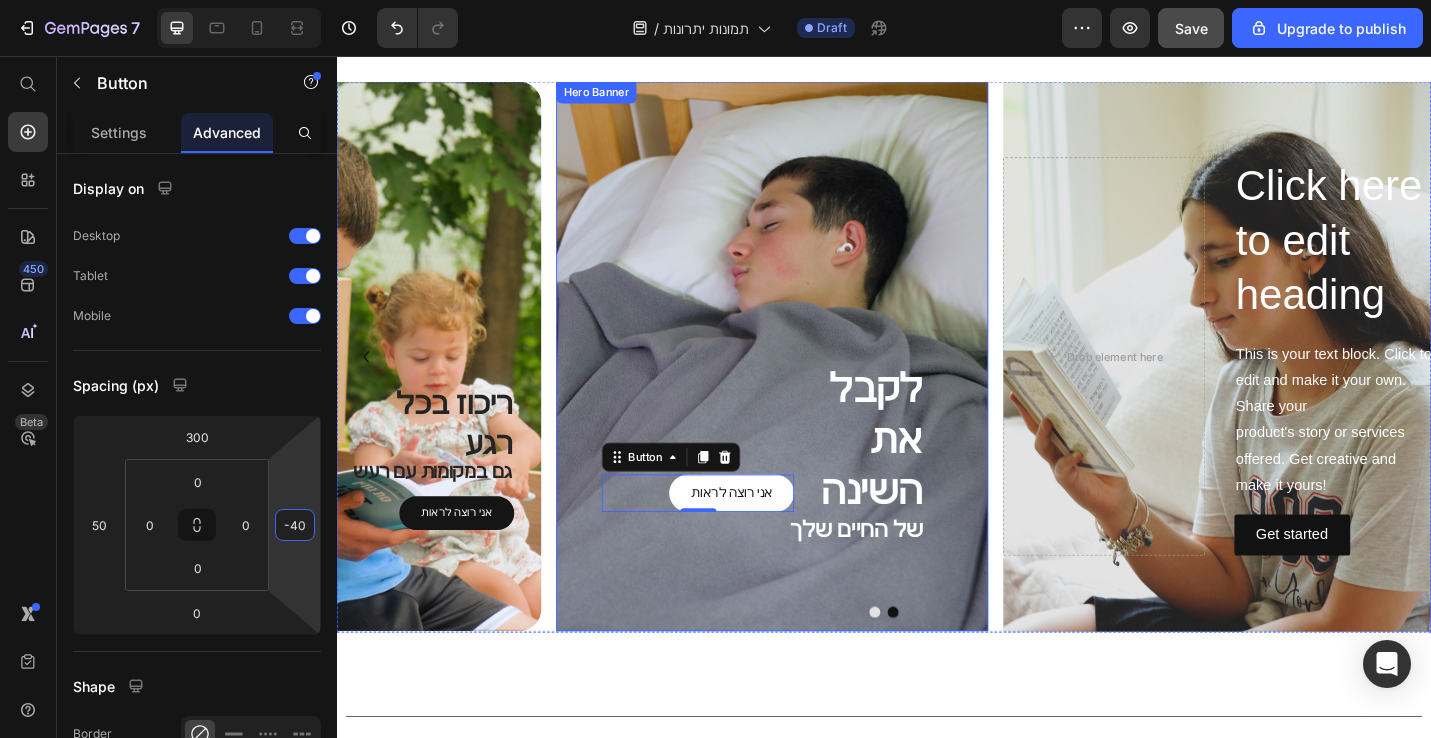 click on "לקבל את השינה Heading של החיים שלך Text Block אני רוצה לראות Button   0" at bounding box center (815, 385) 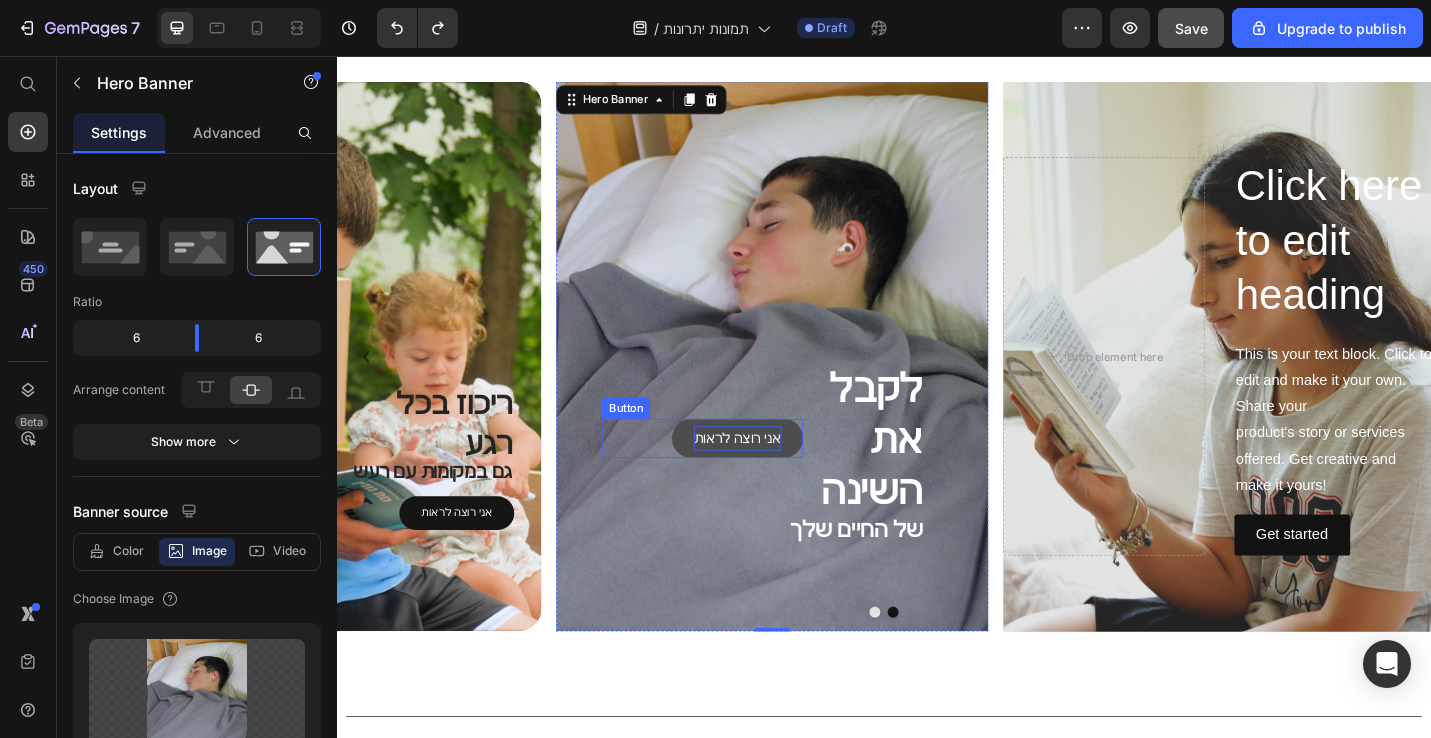 click on "אני רוצה לראות" at bounding box center [777, 475] 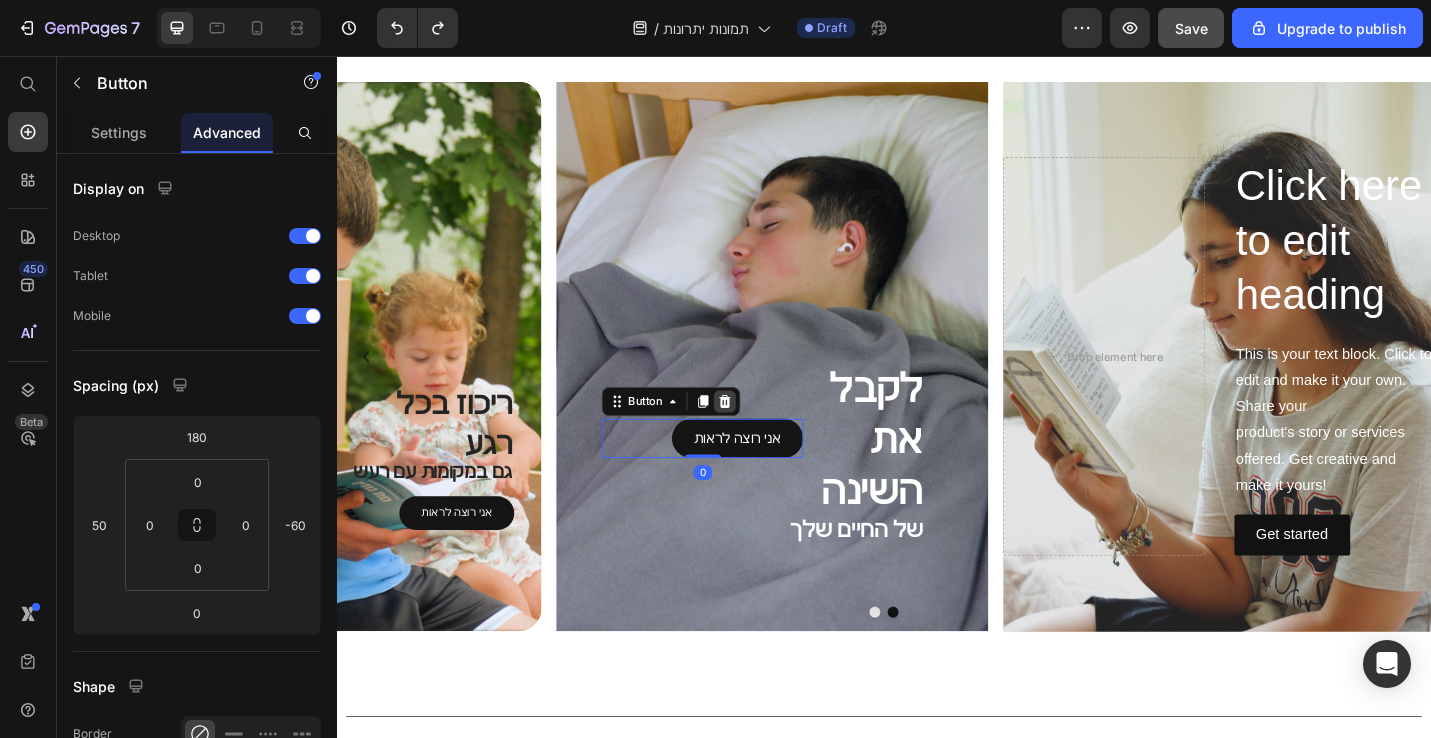 click 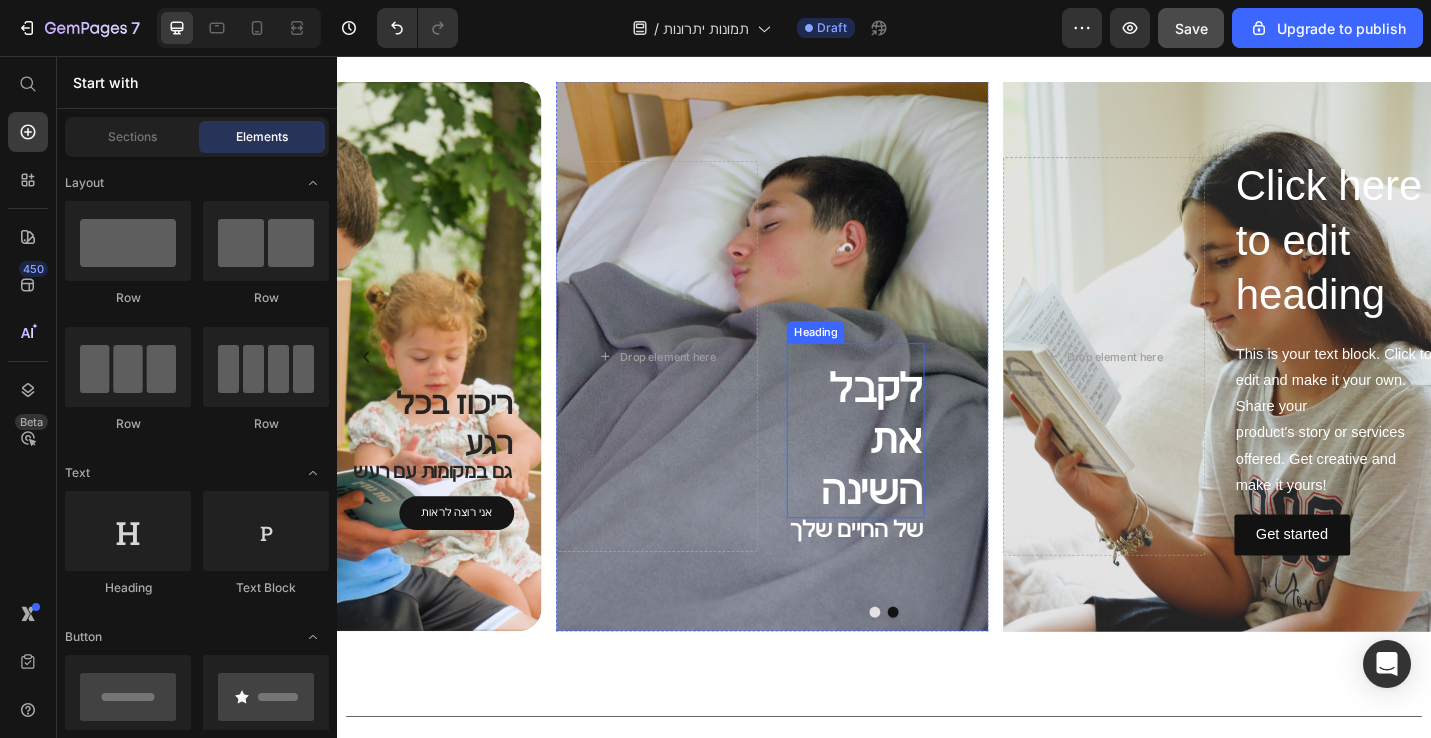 click on "לקבל את השינה" at bounding box center [906, 477] 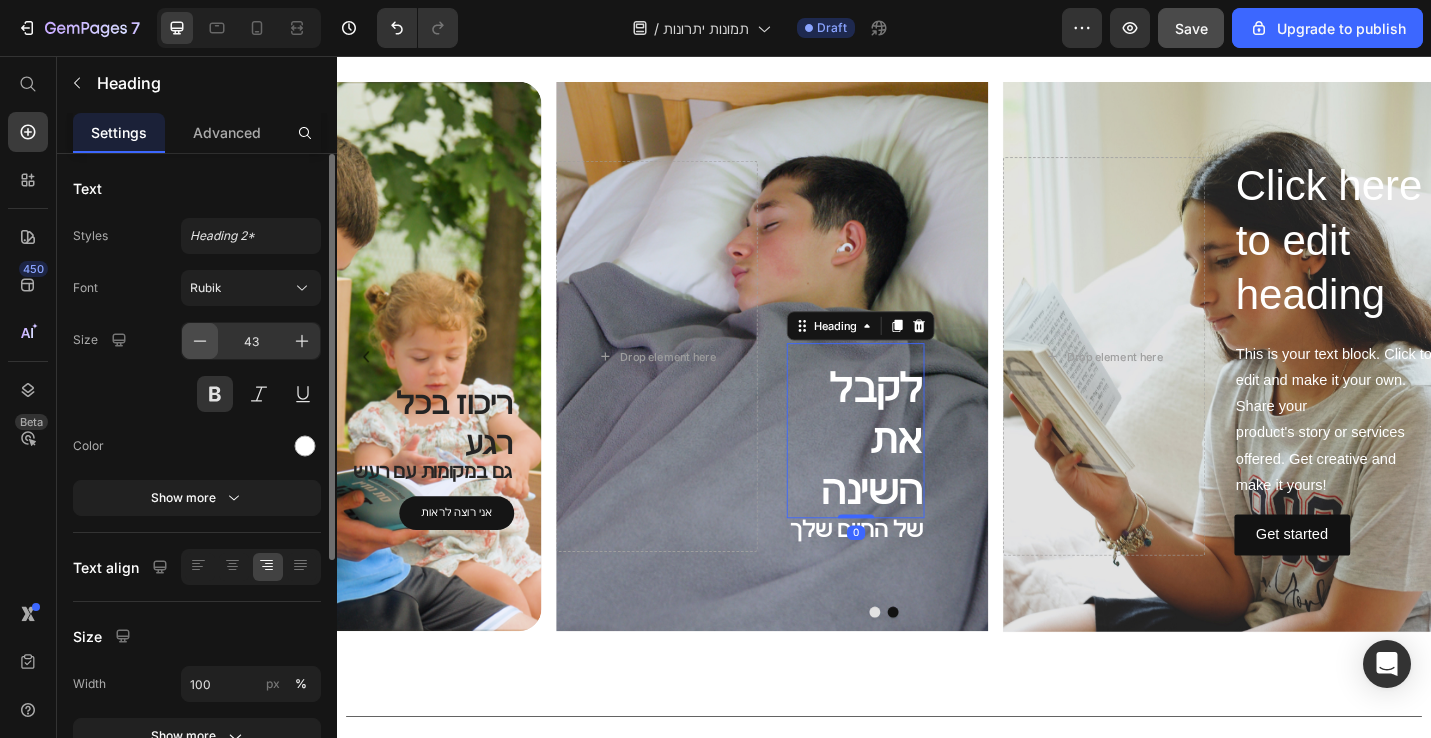 click at bounding box center (200, 341) 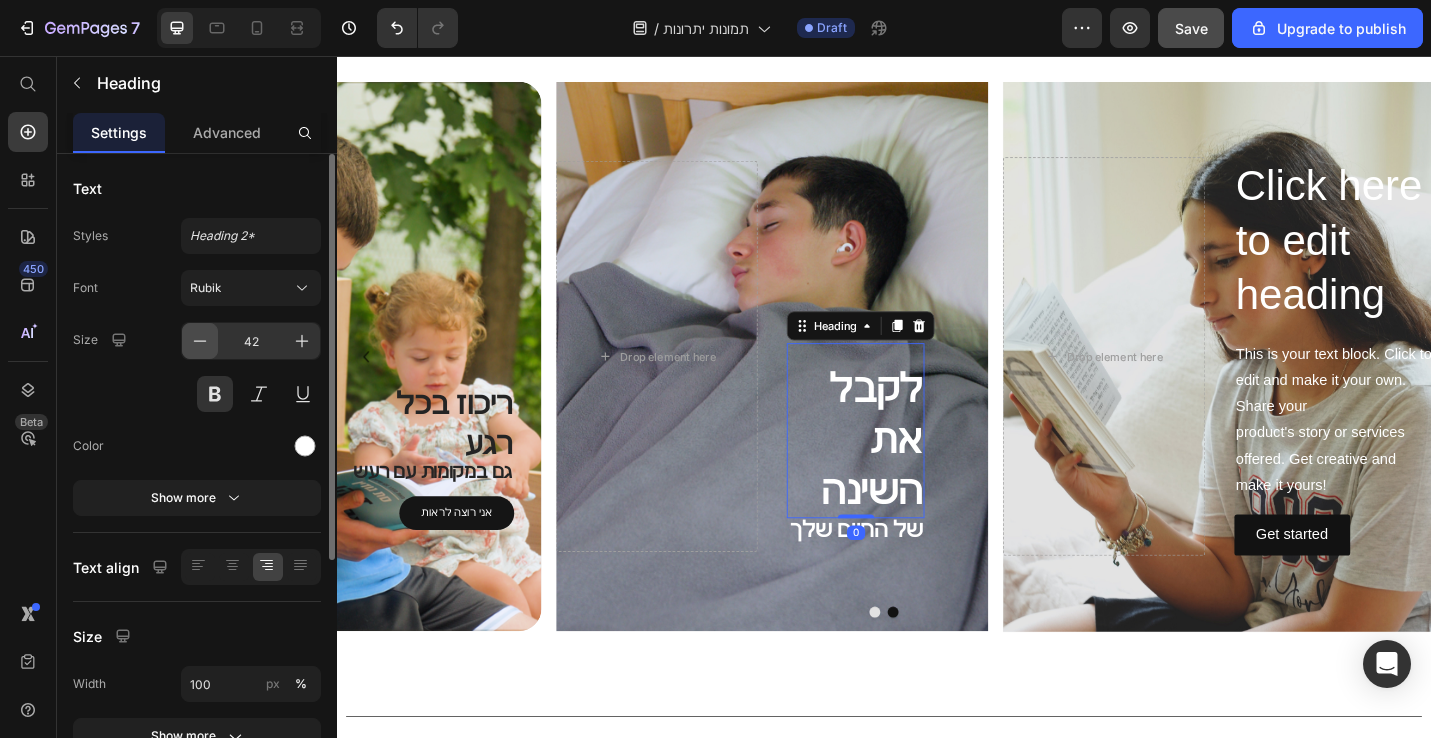 click at bounding box center (200, 341) 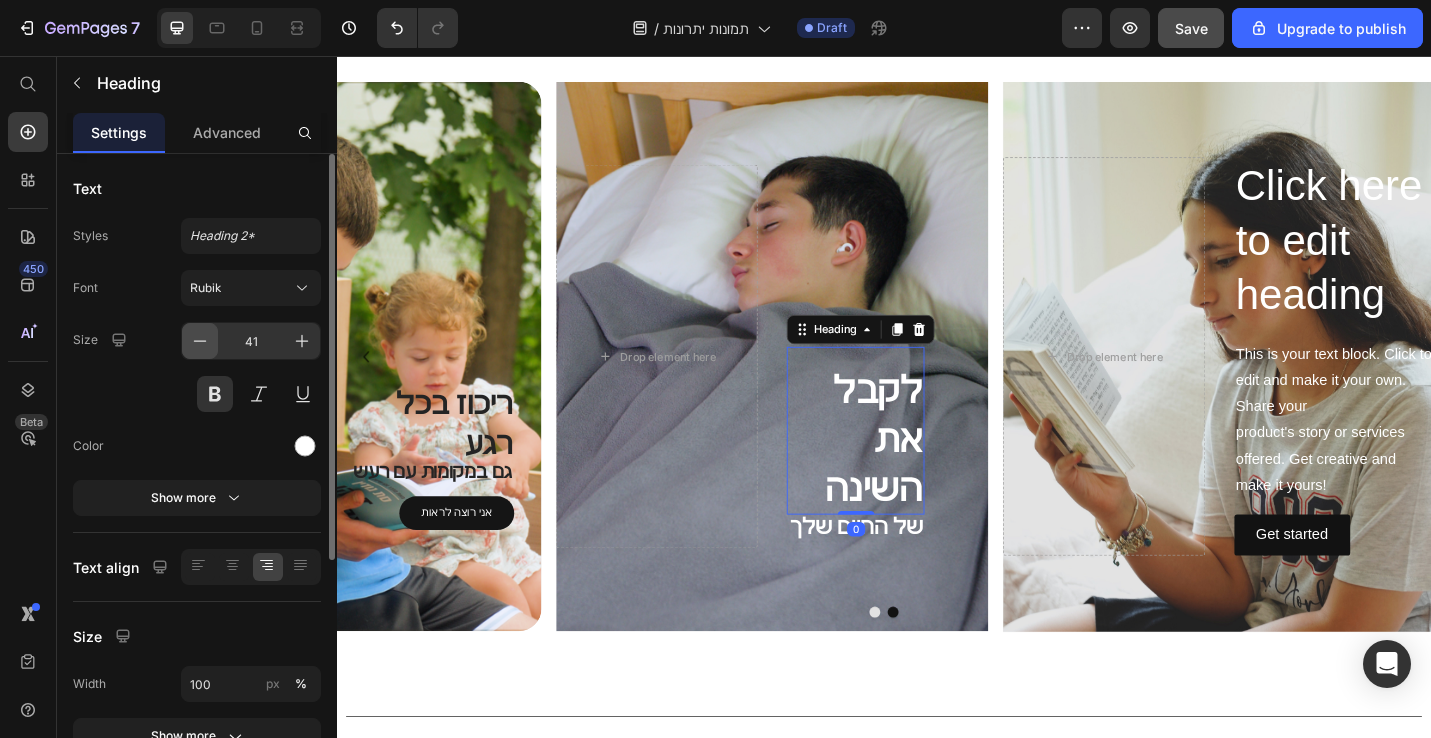 click at bounding box center (200, 341) 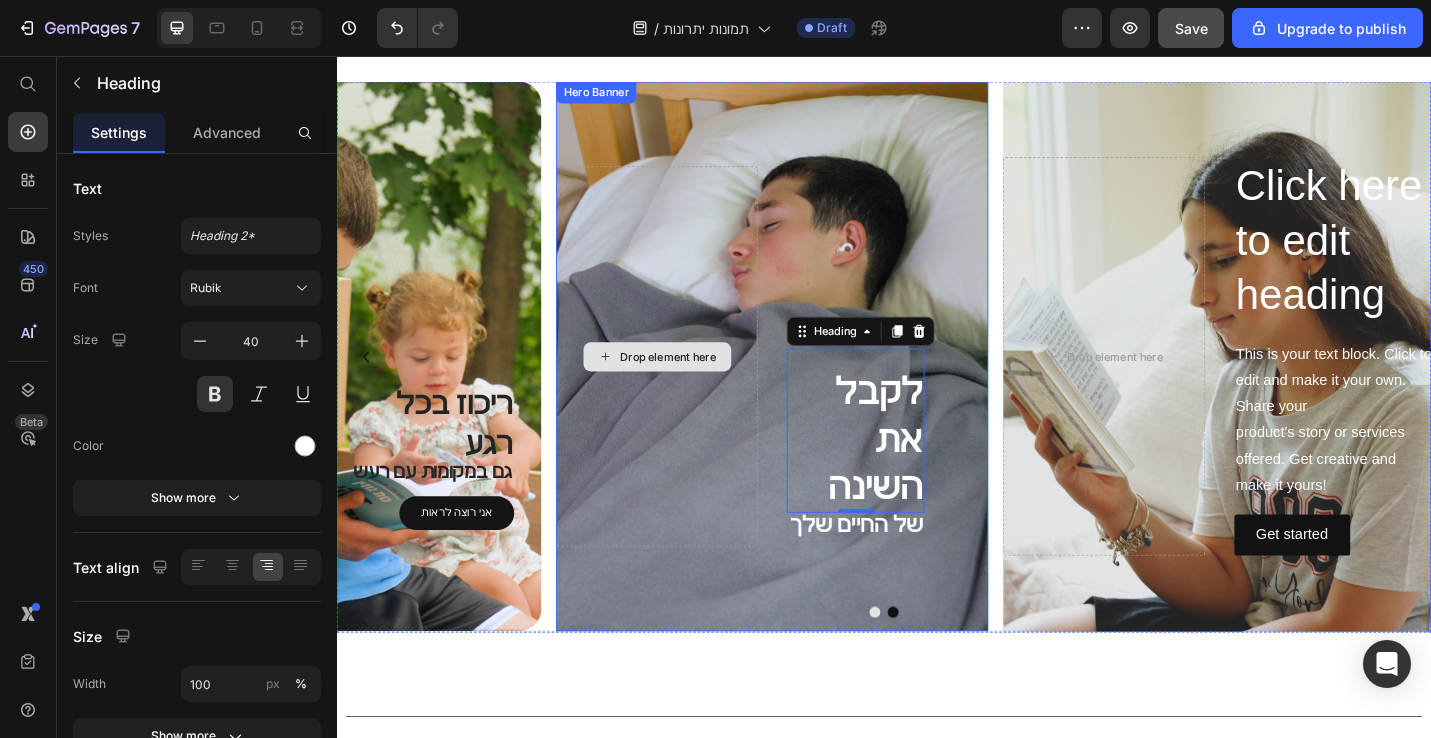 click on "Drop element here" at bounding box center [688, 385] 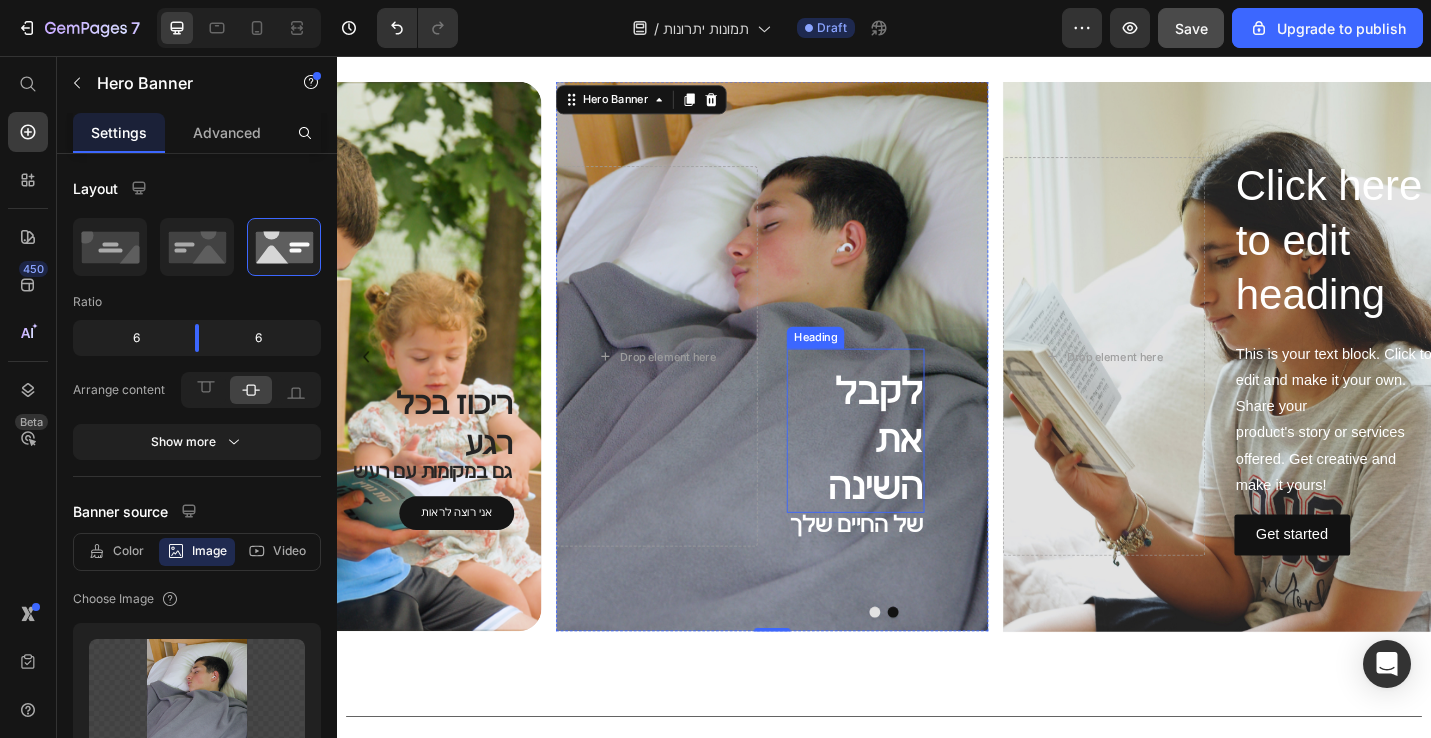 click on "לקבל את השינה" at bounding box center [906, 477] 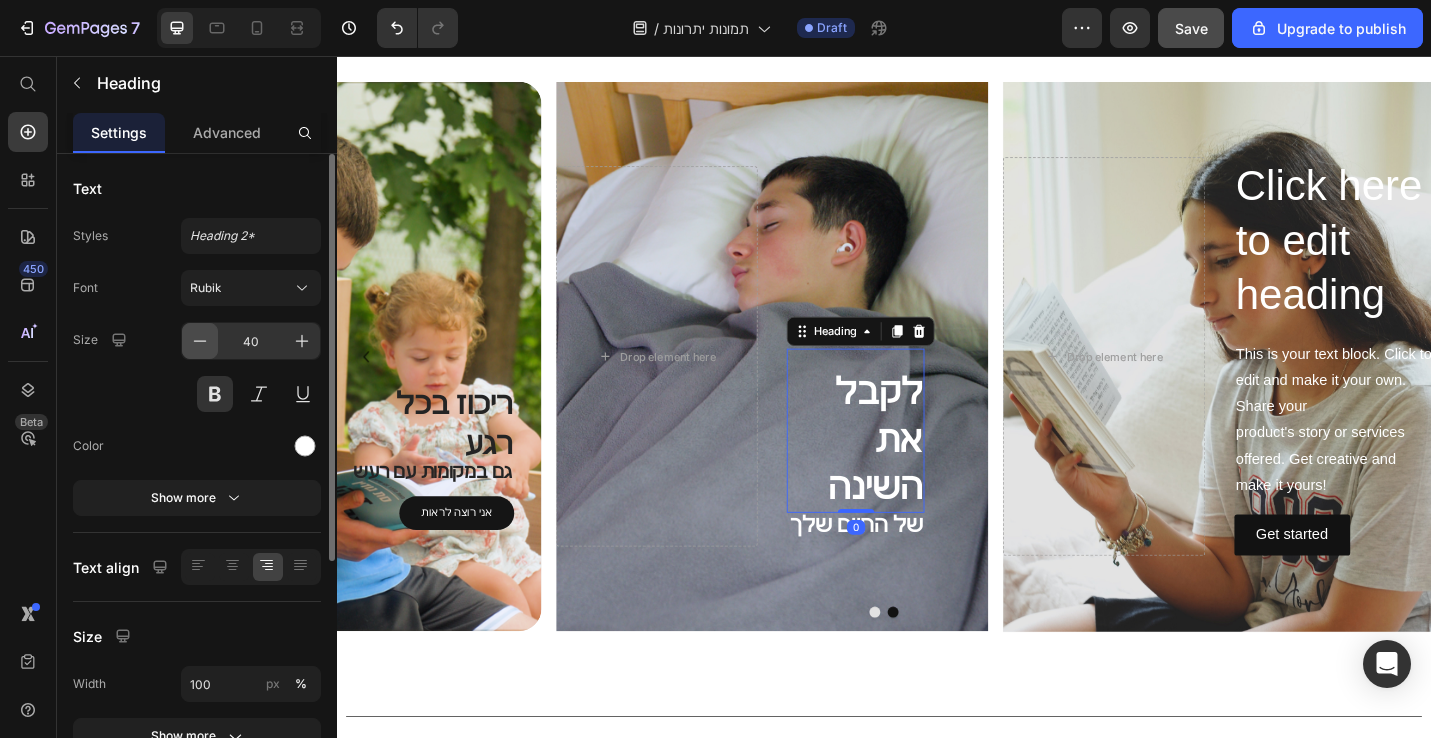 click 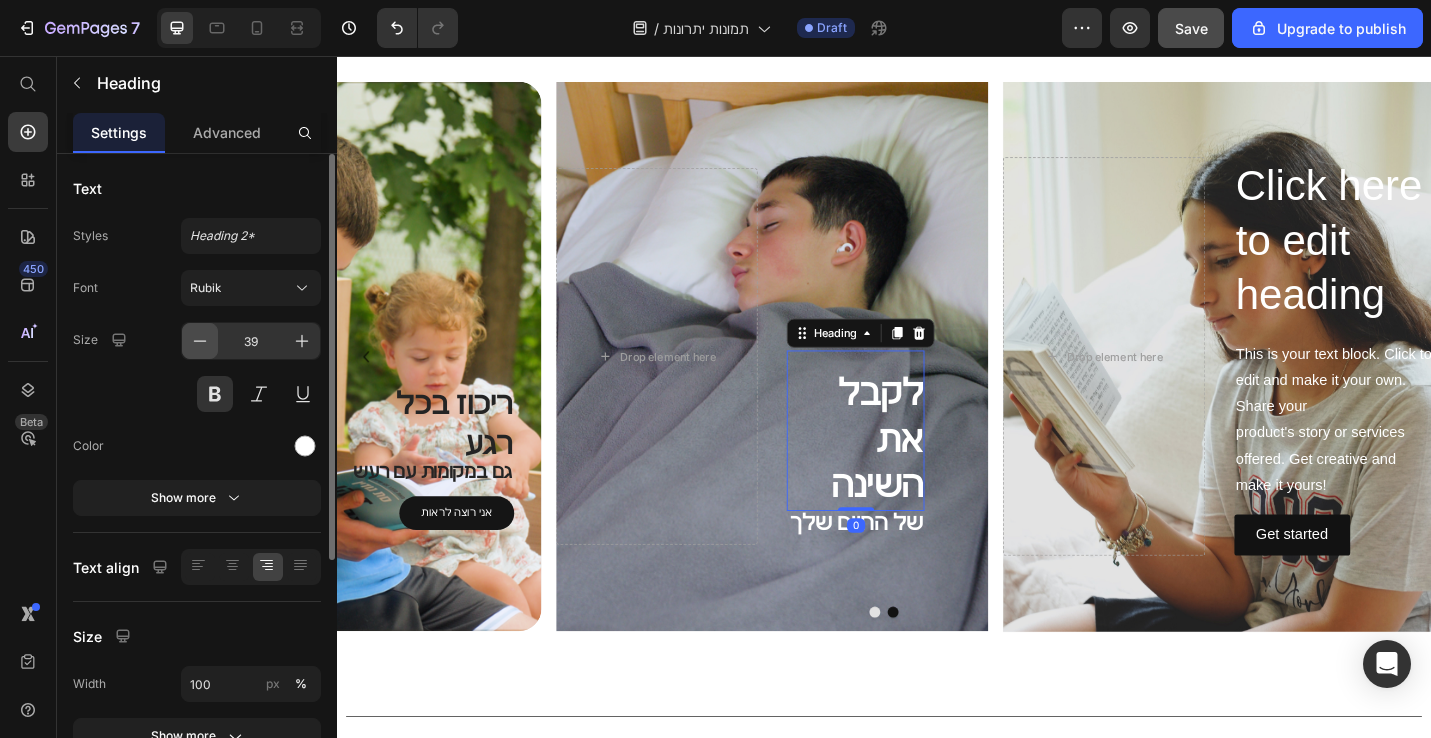 click 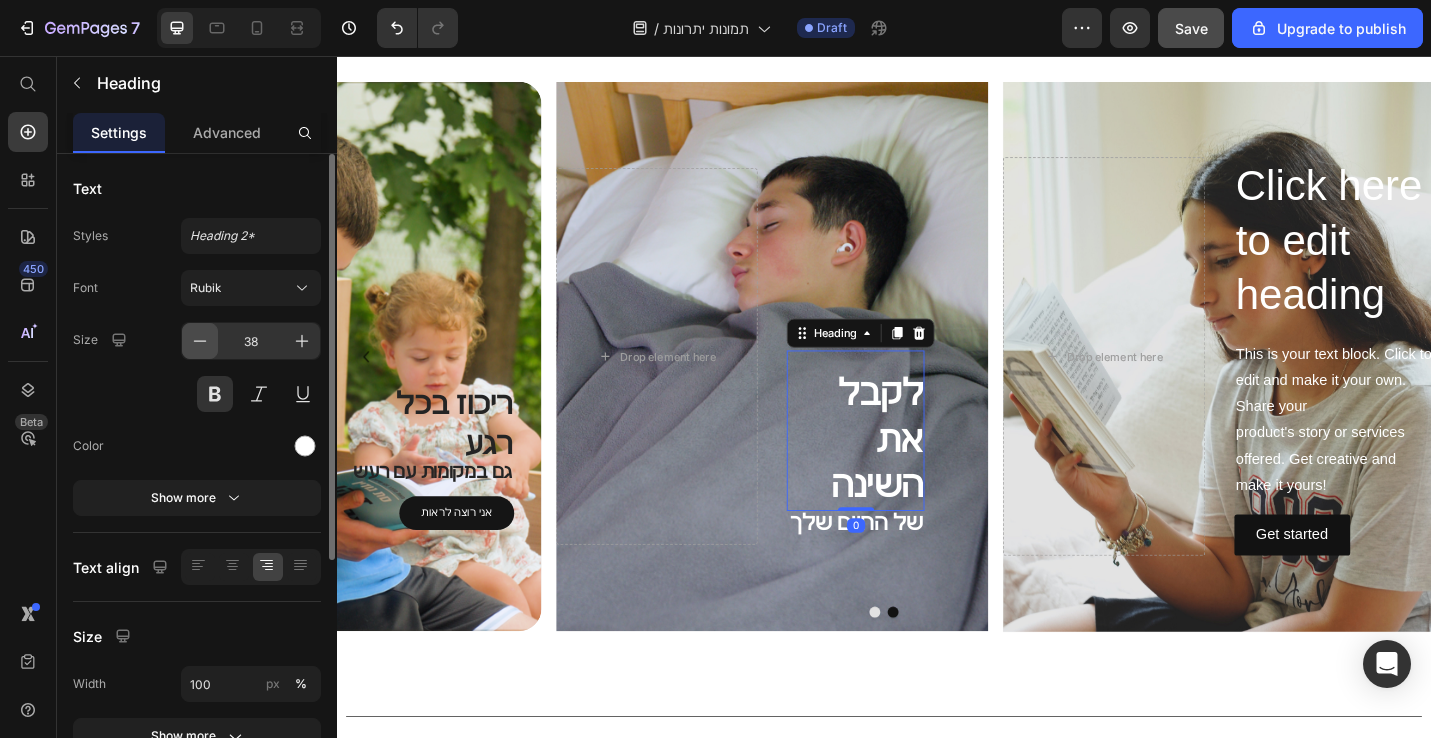 click 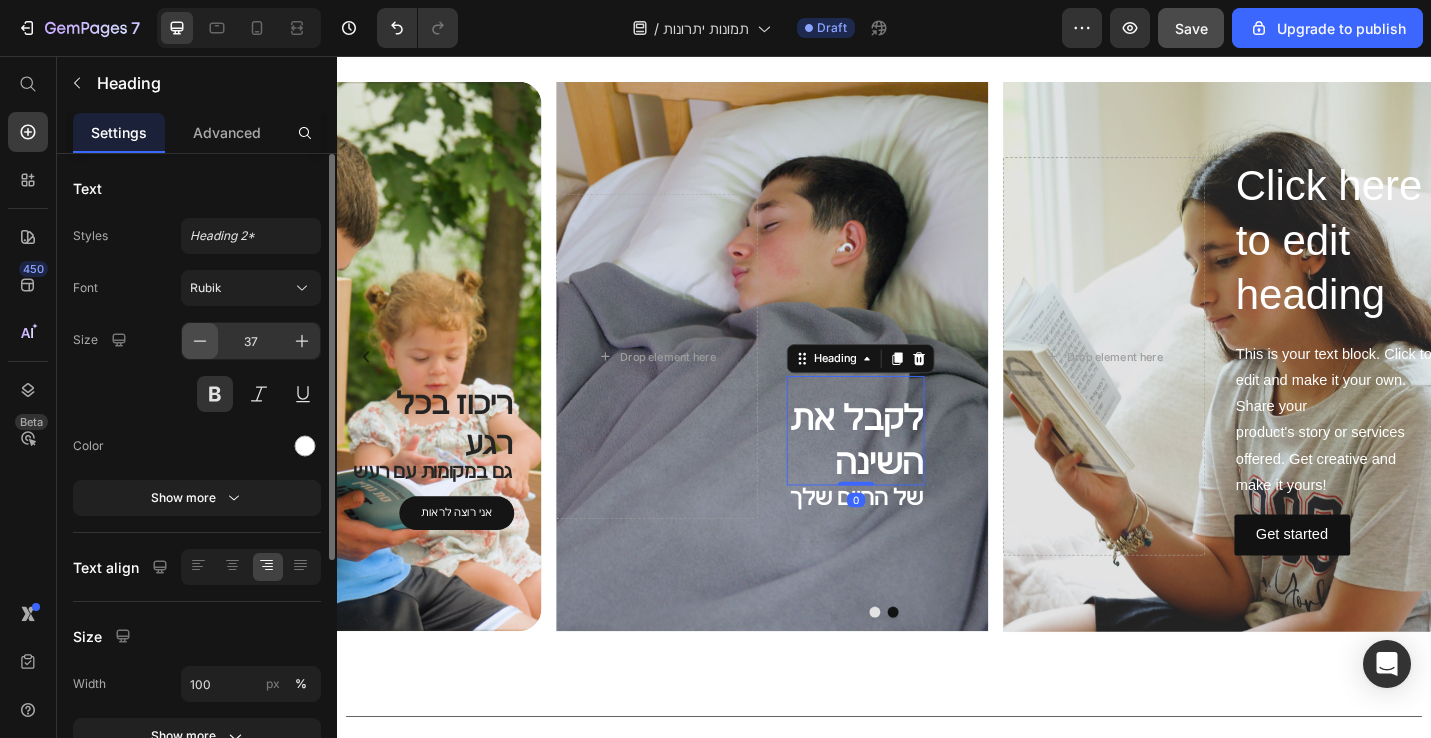 click 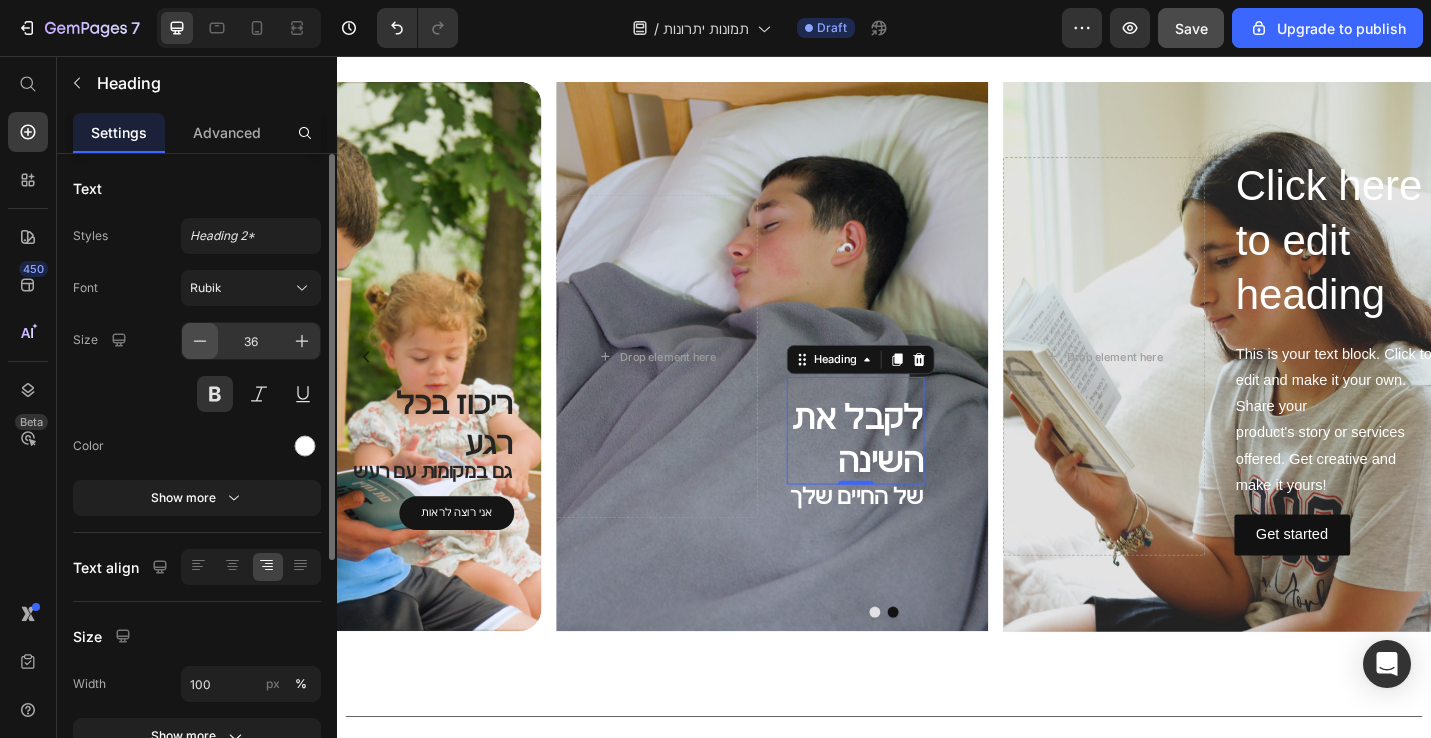 click 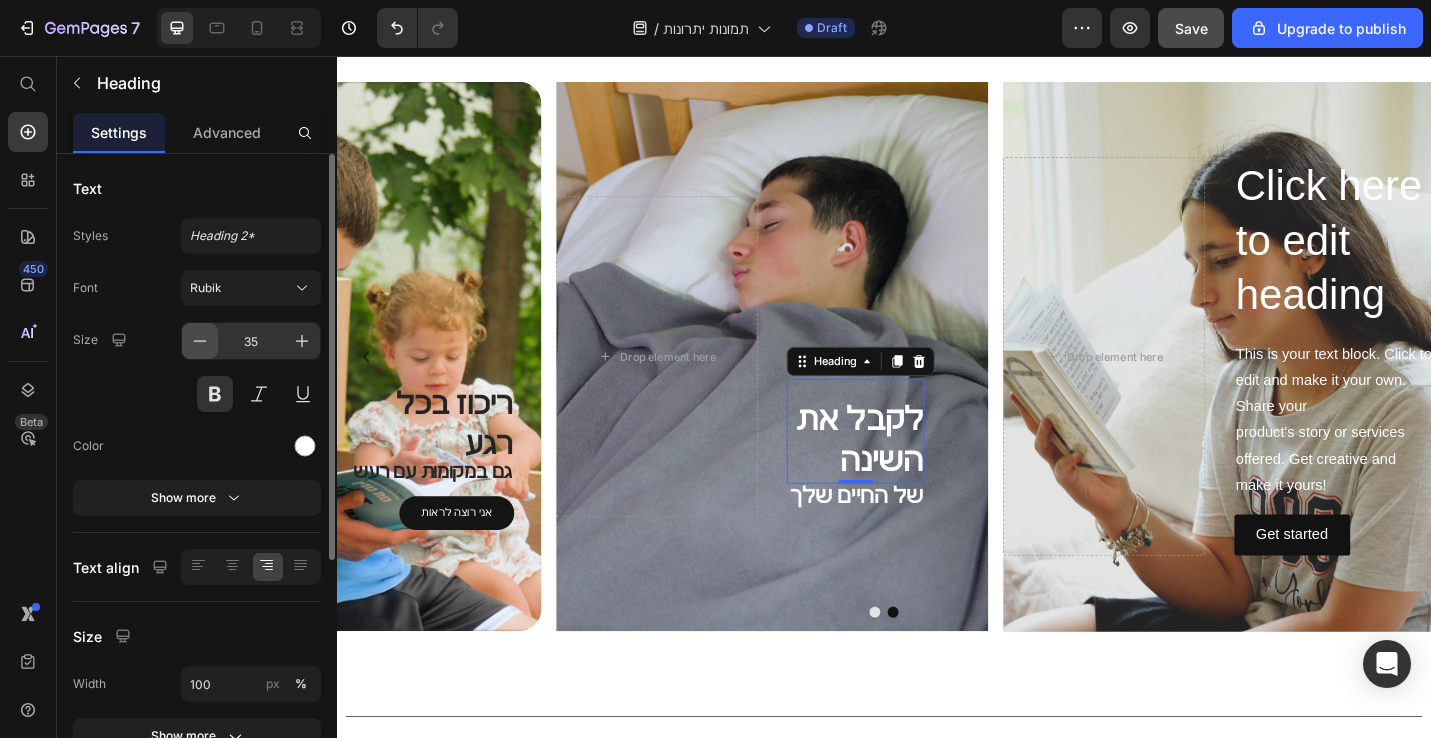click 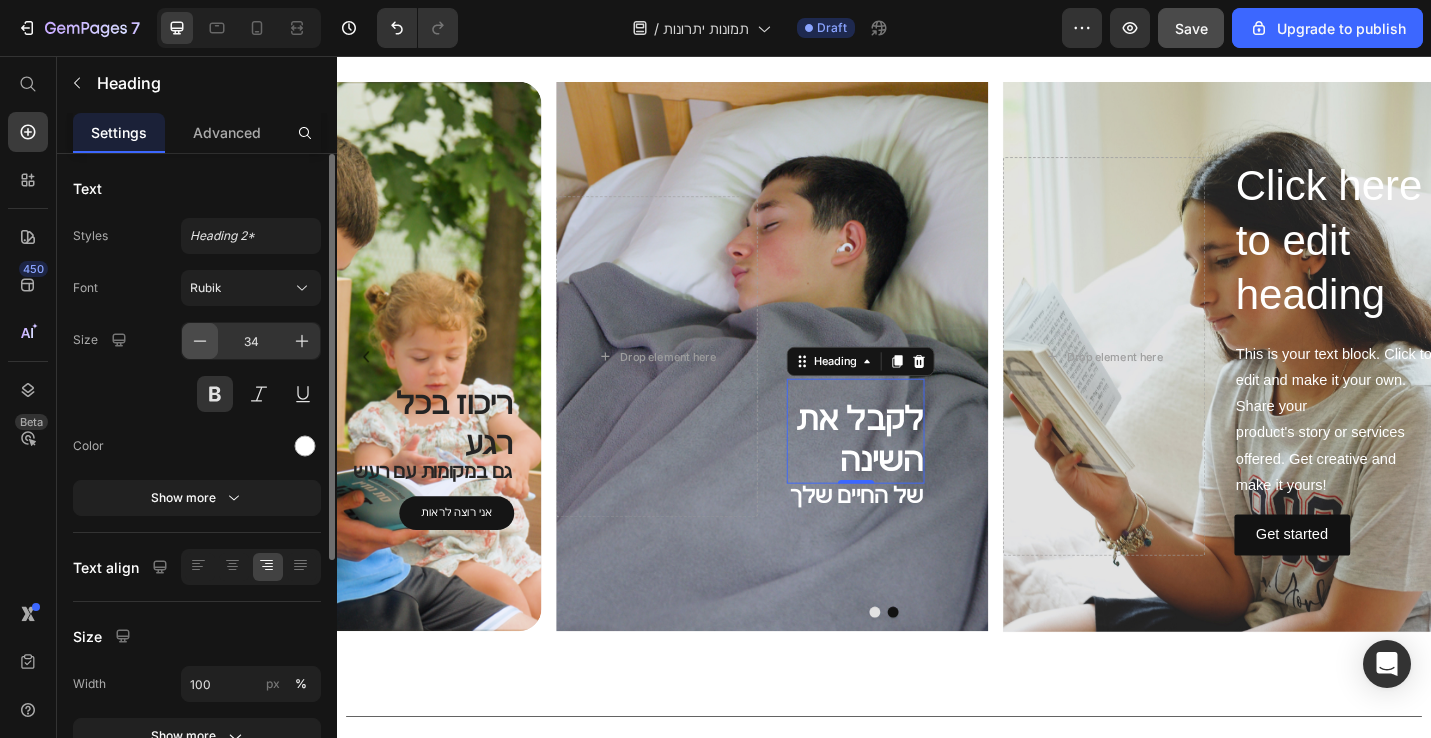 click 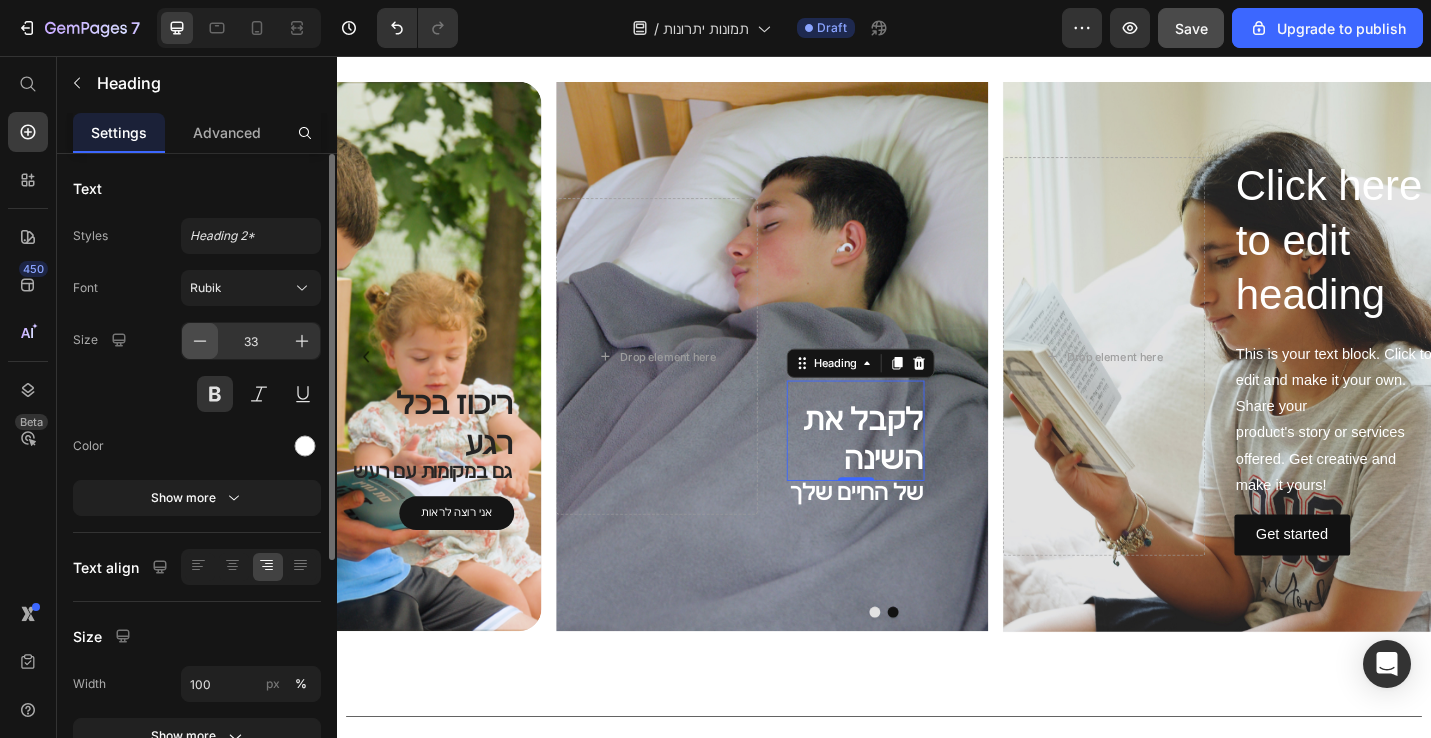 click 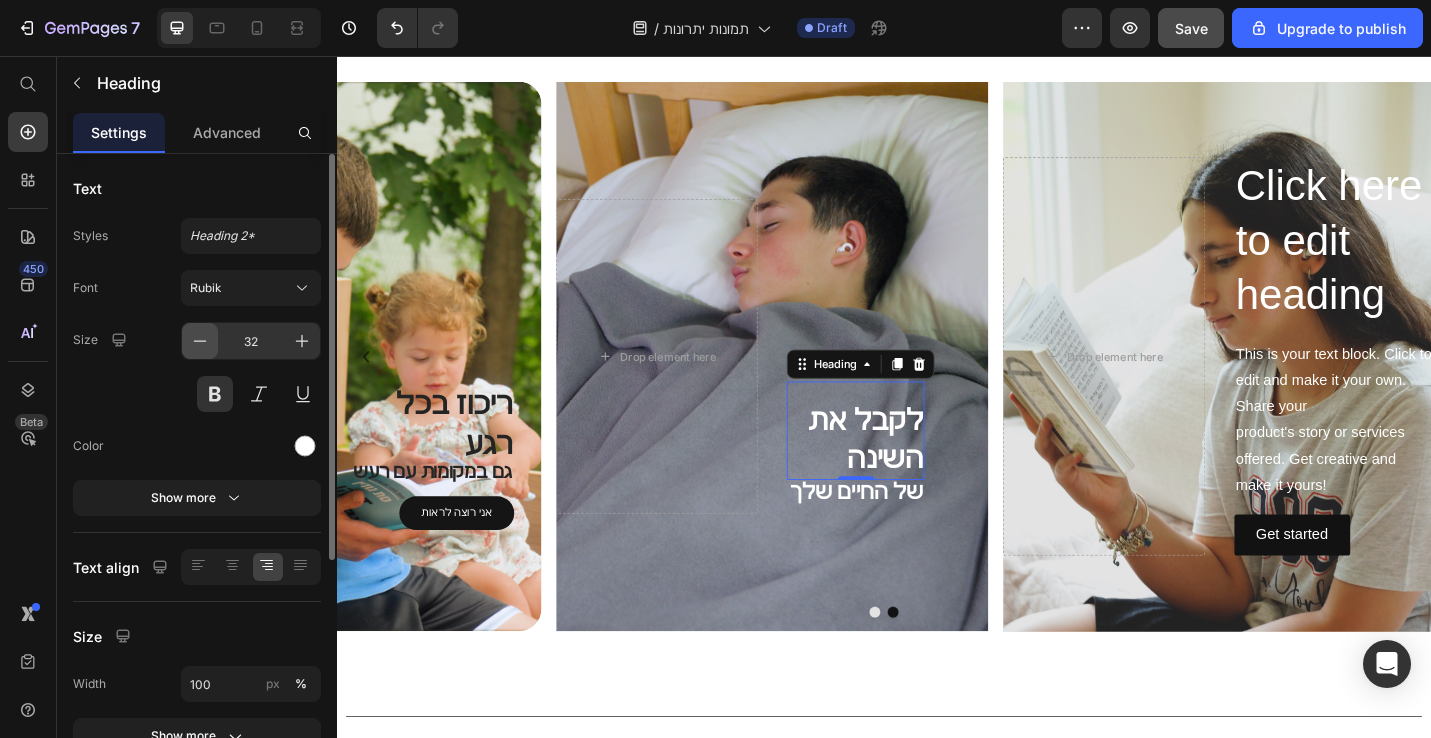 click 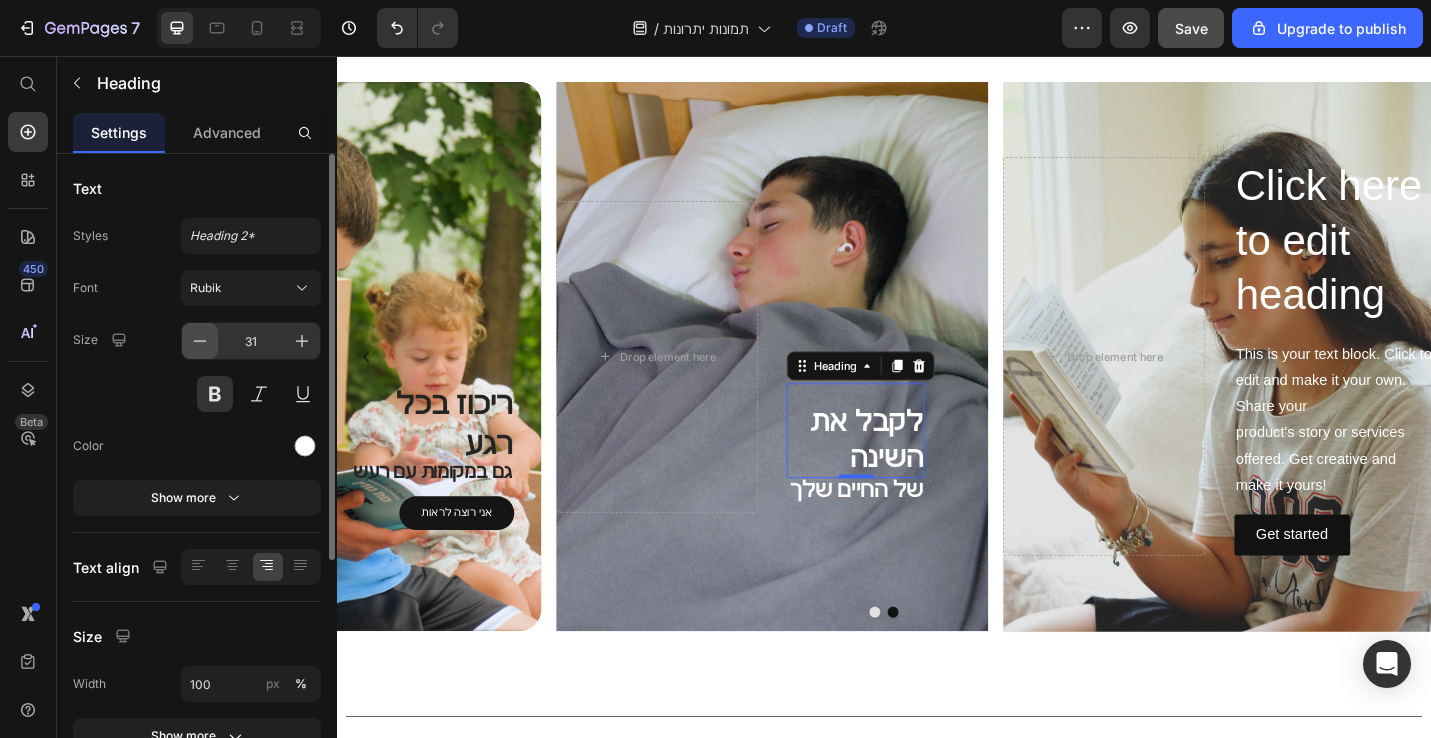 click 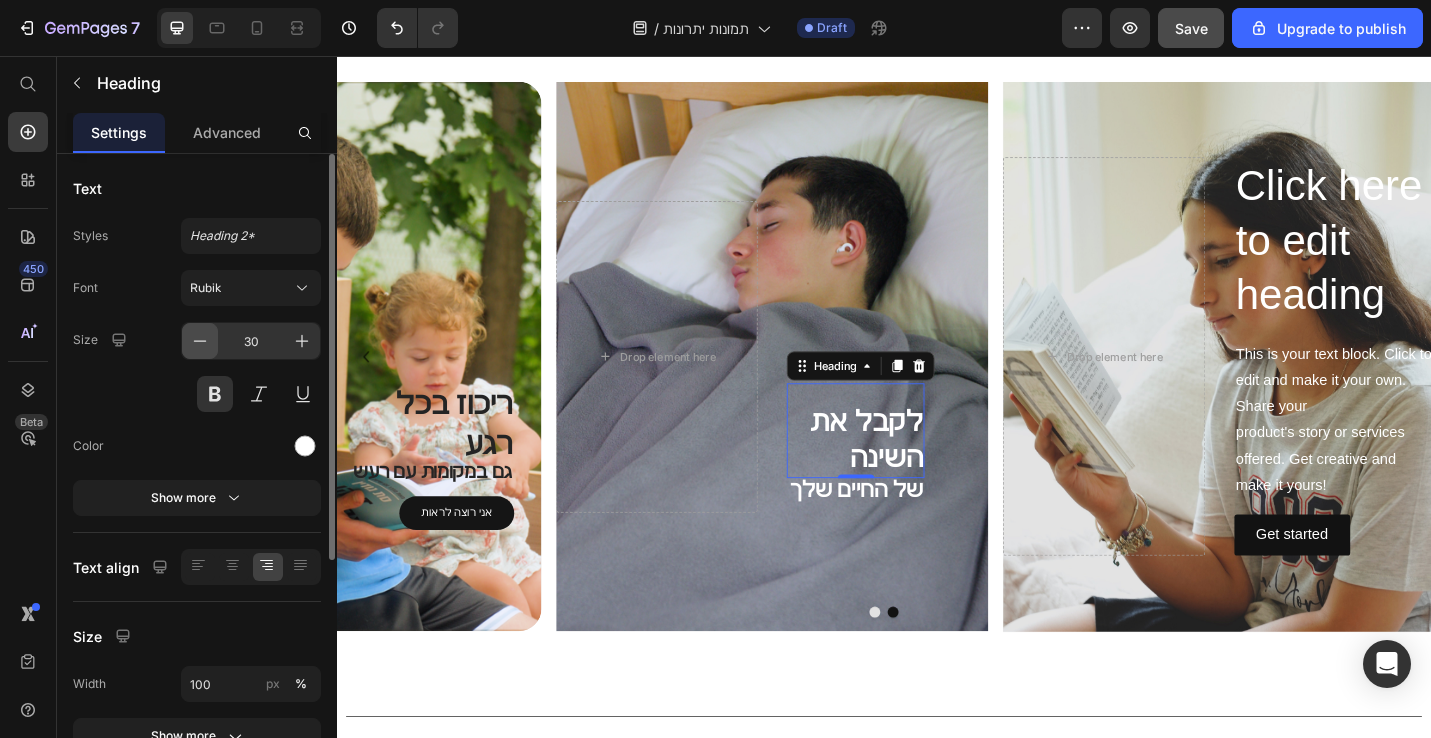 click 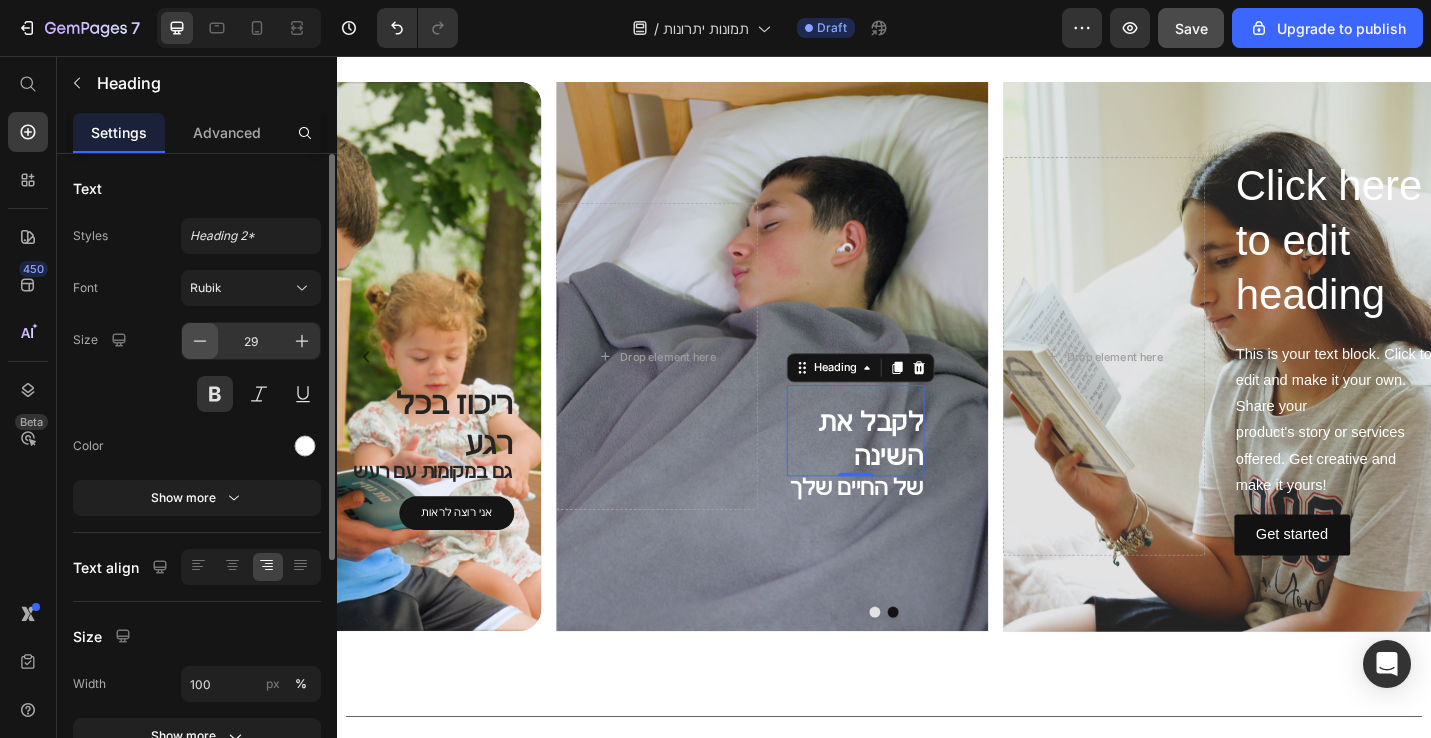 click 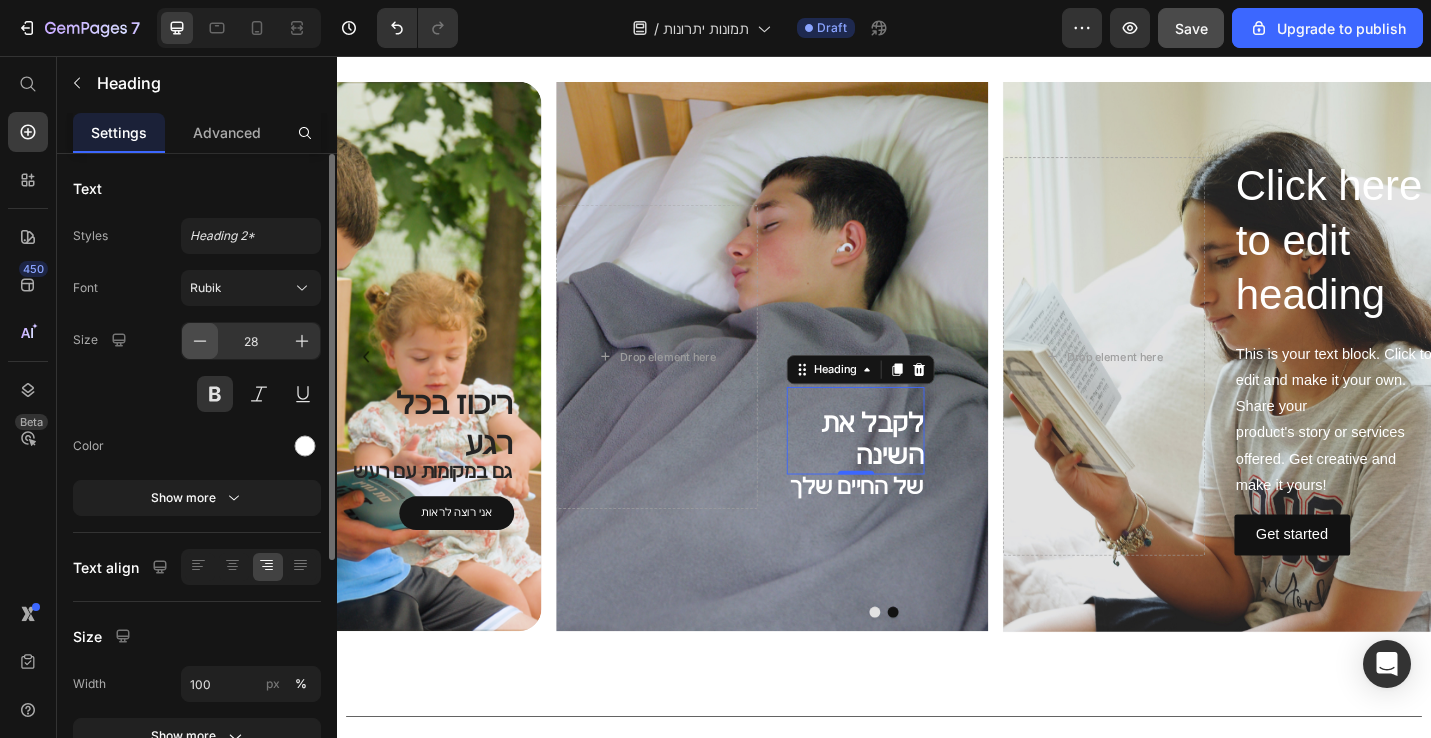 click 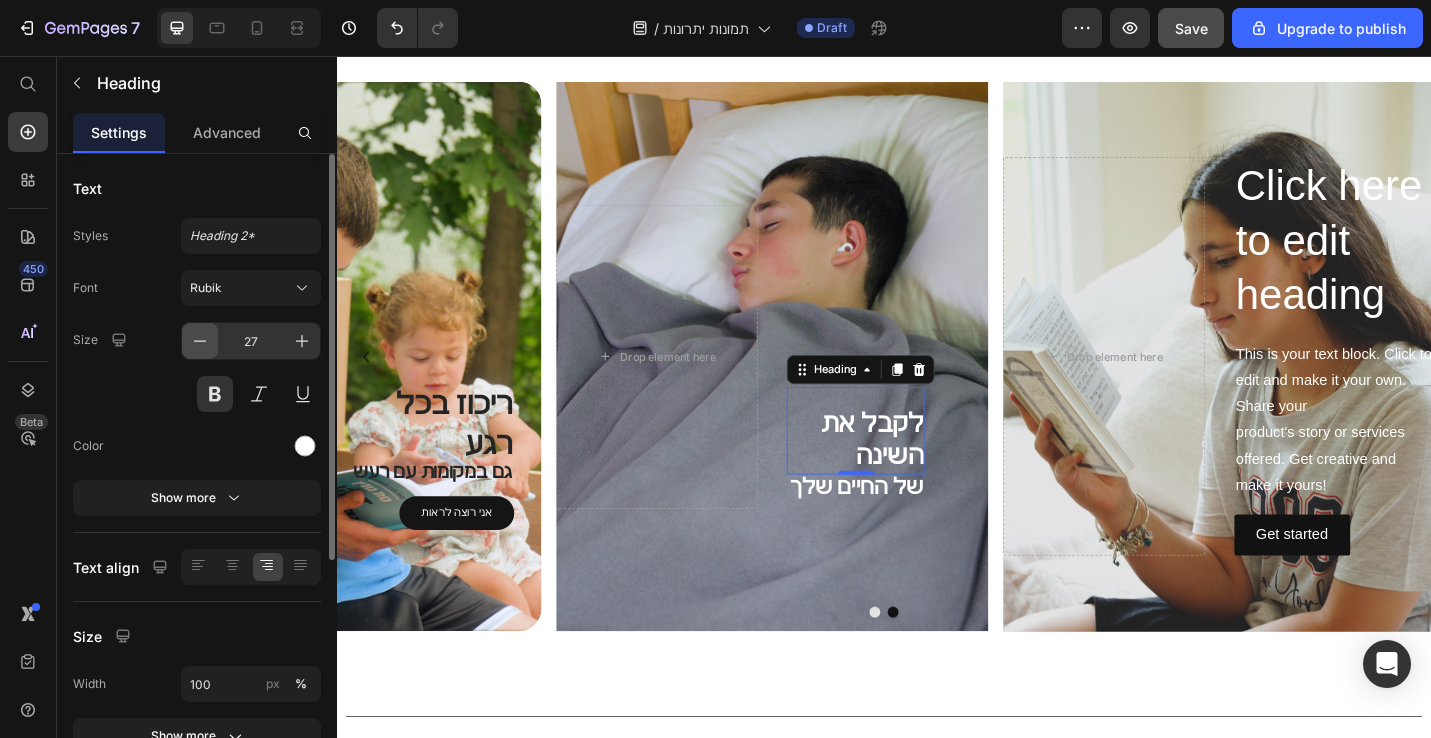 click 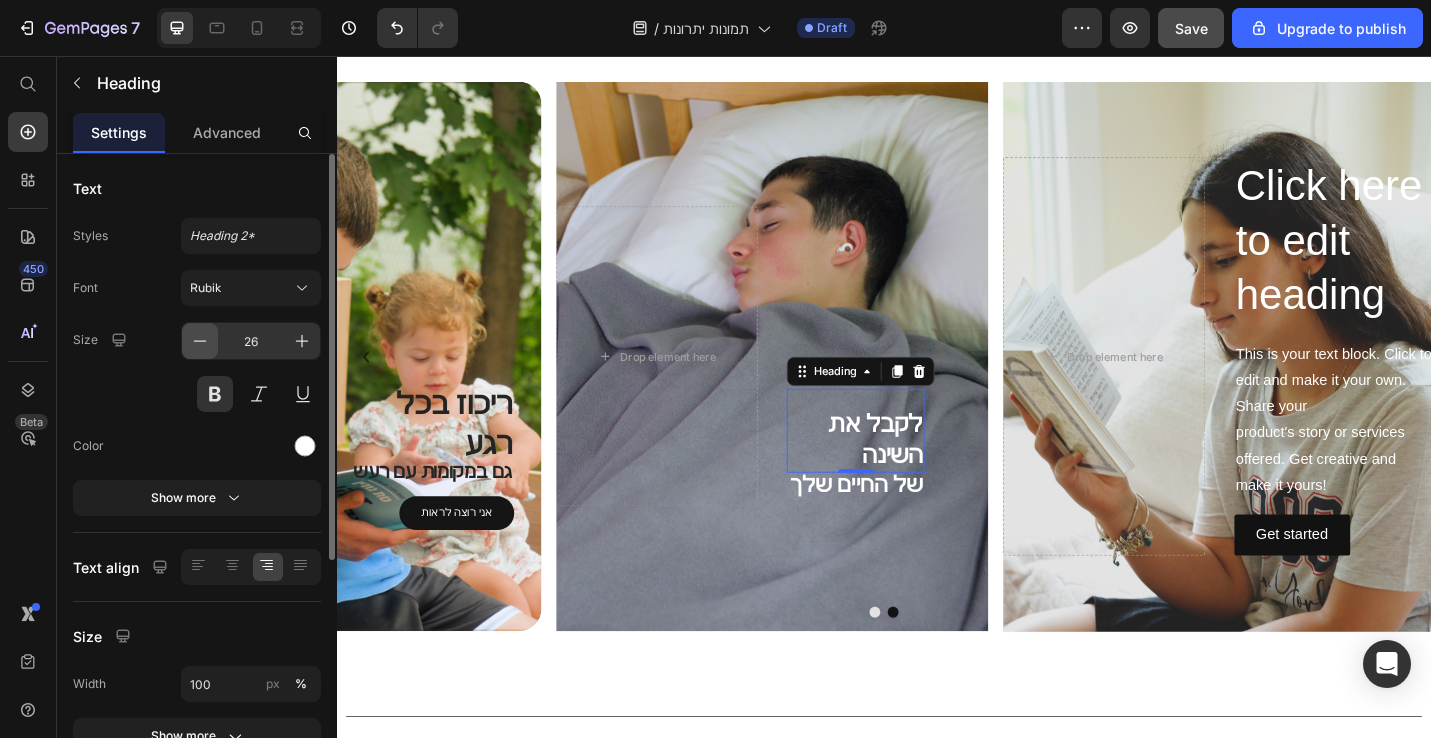 click 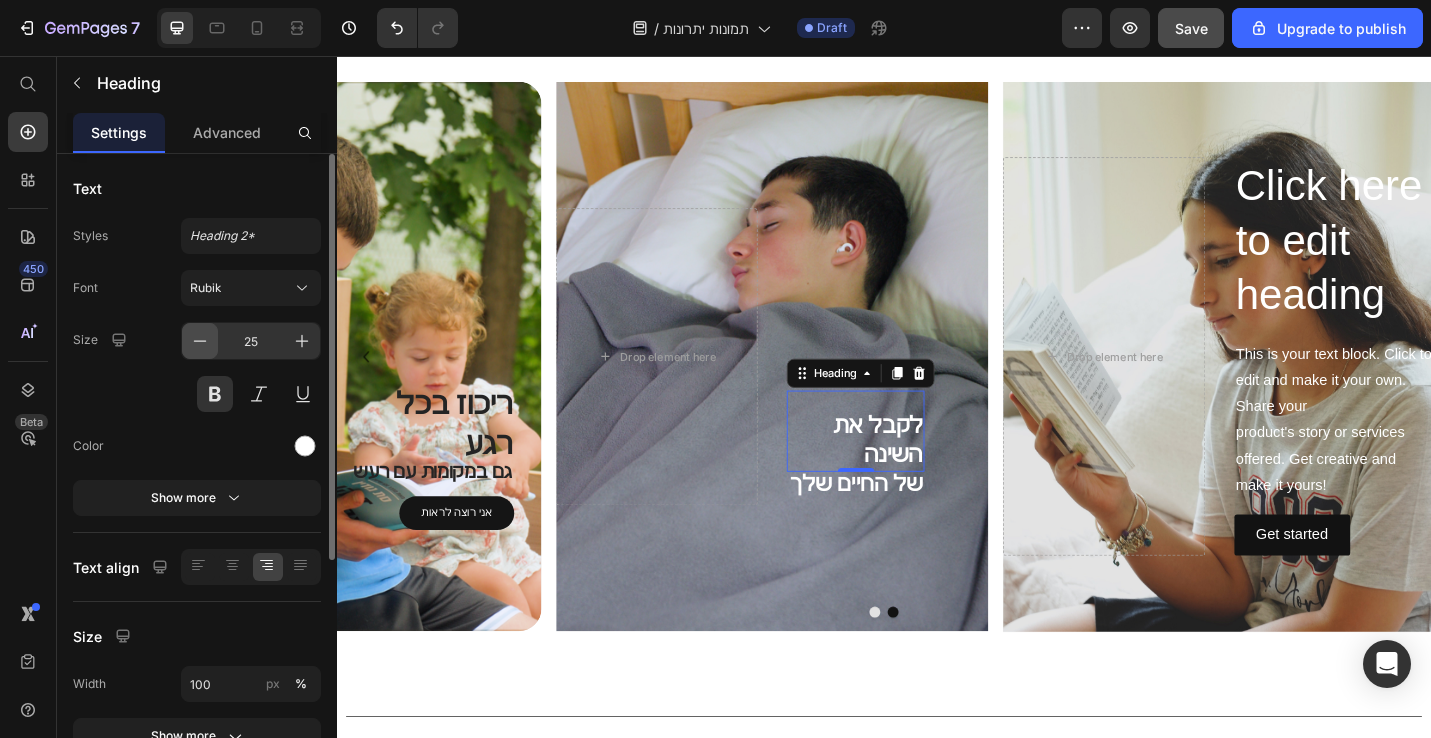 click 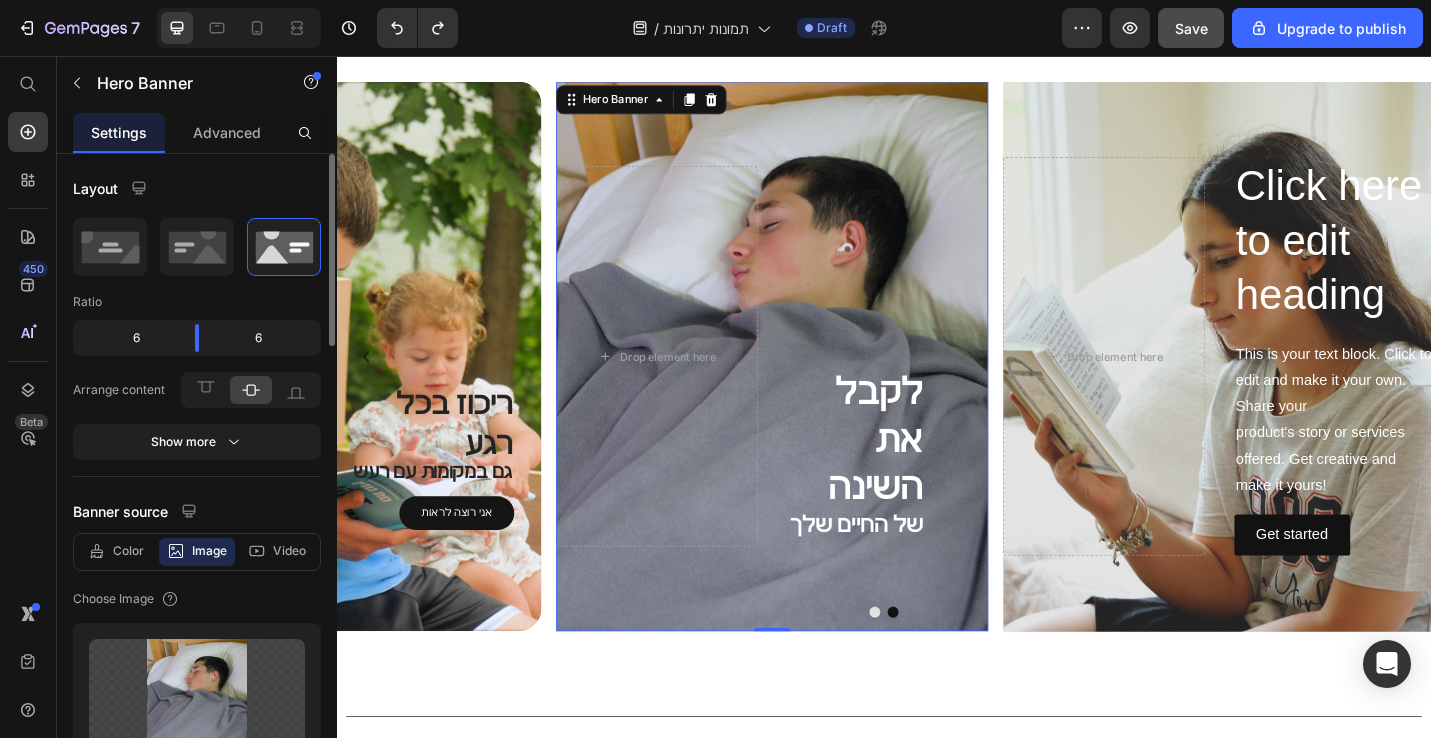click on "לקבל את השינה Heading של החיים שלך Text Block
Drop element here" at bounding box center (815, 385) 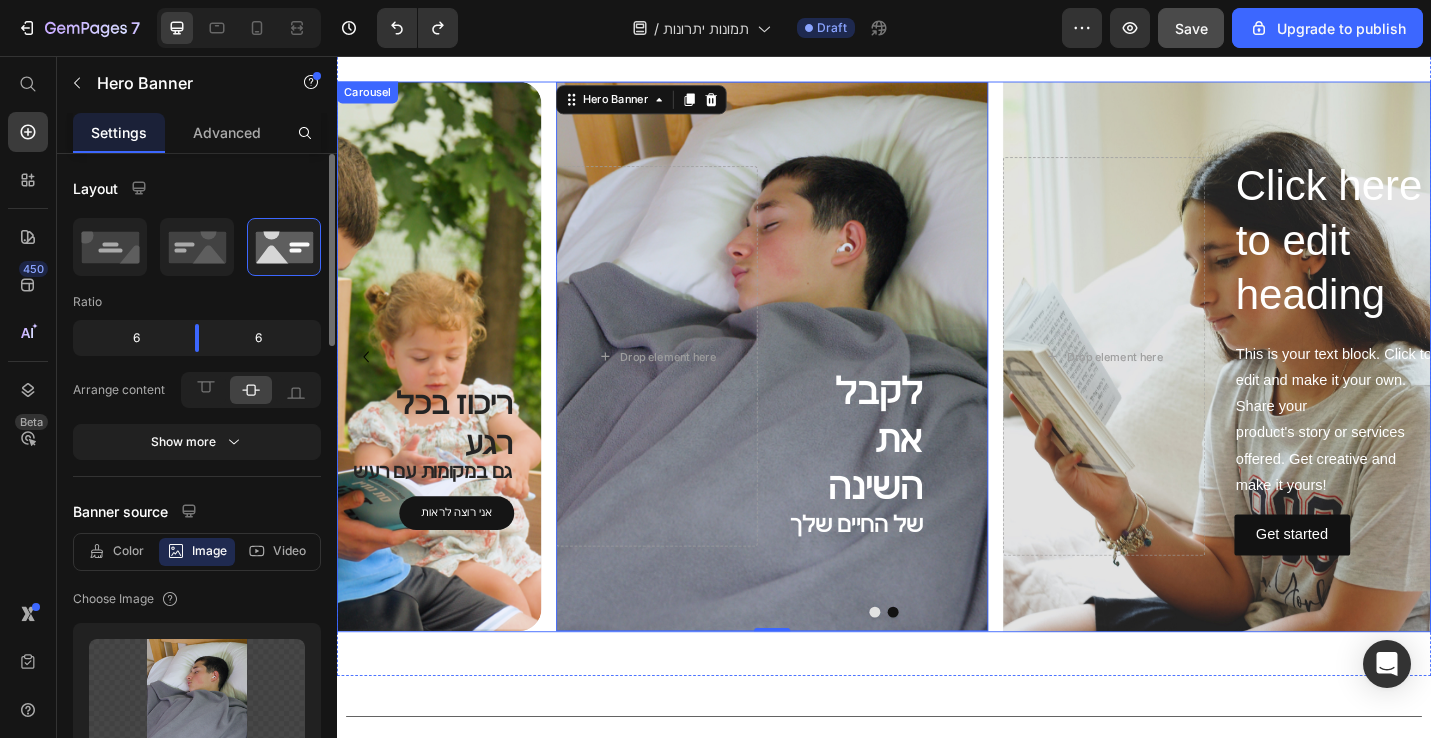 click 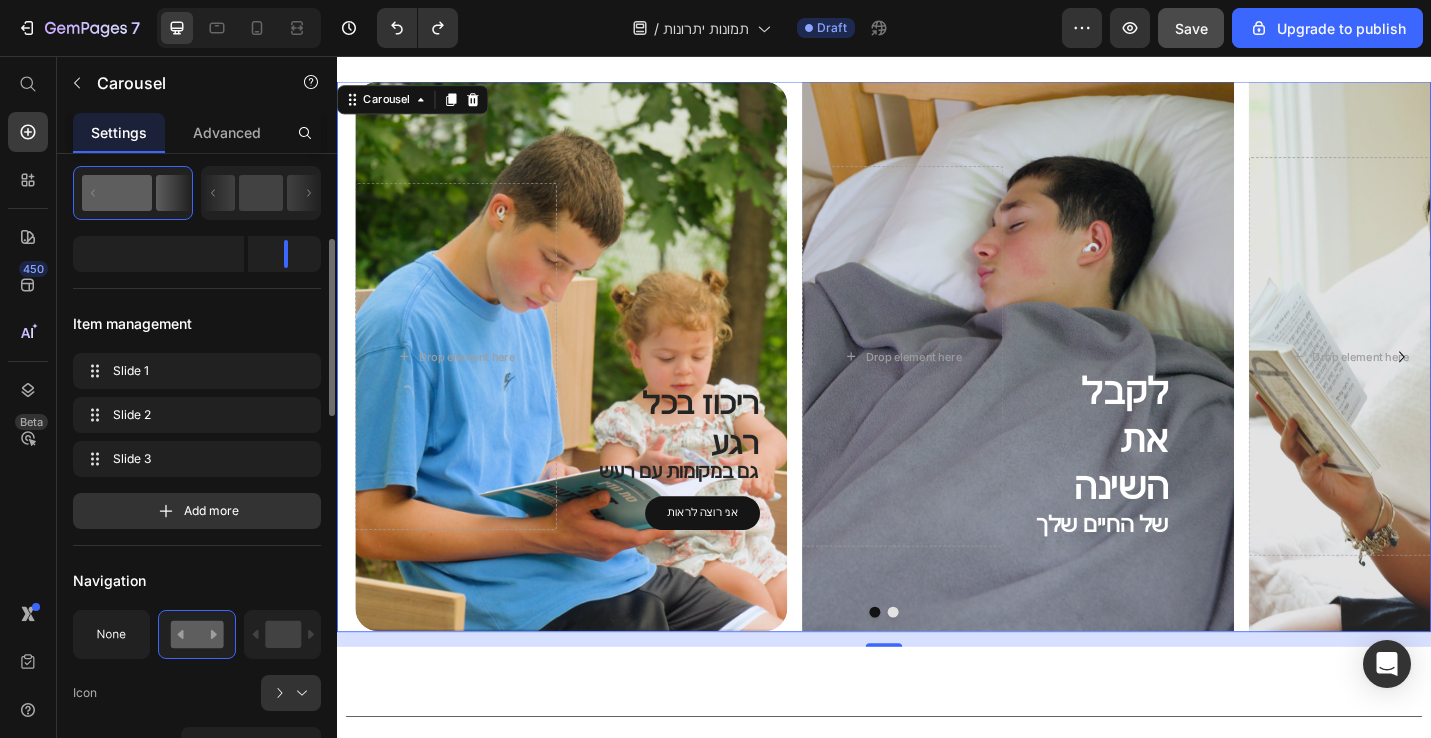 scroll, scrollTop: 289, scrollLeft: 0, axis: vertical 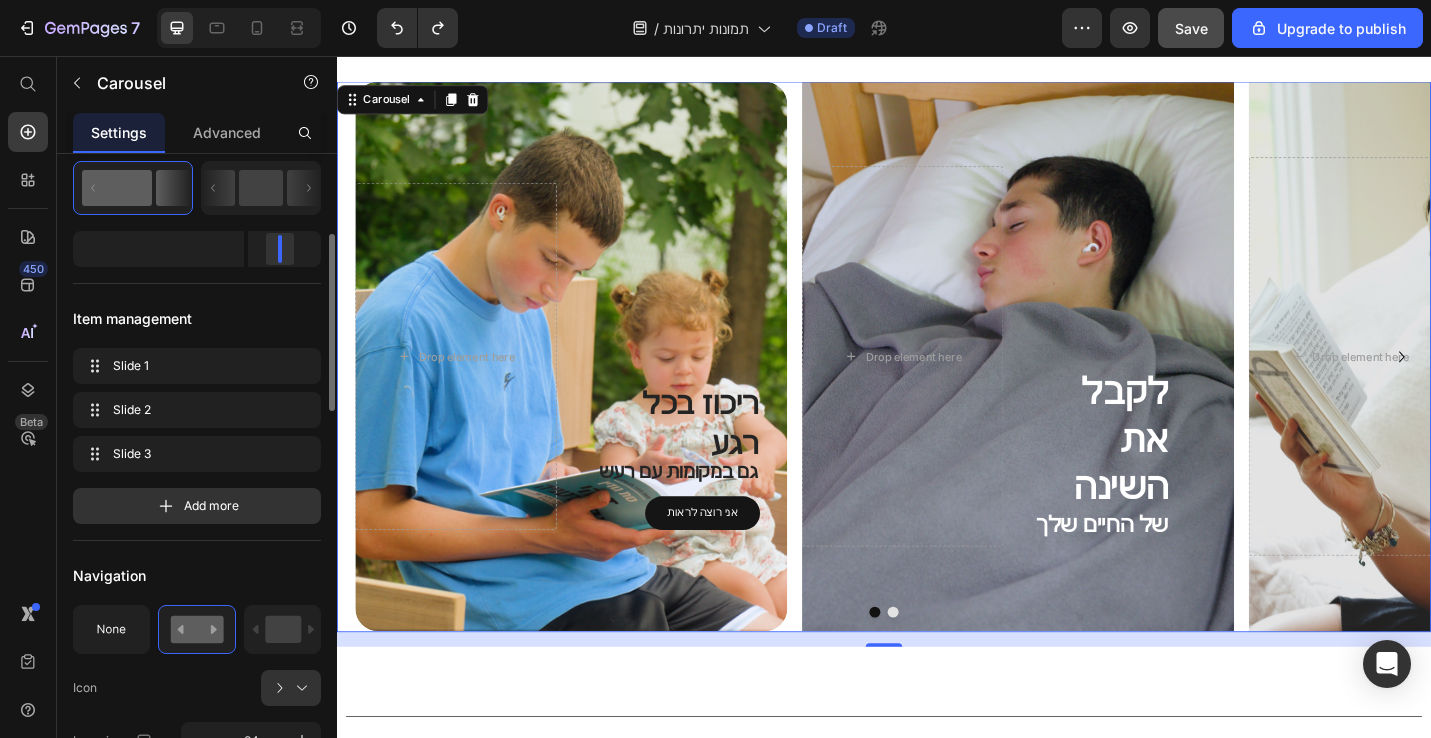 click at bounding box center [280, 249] 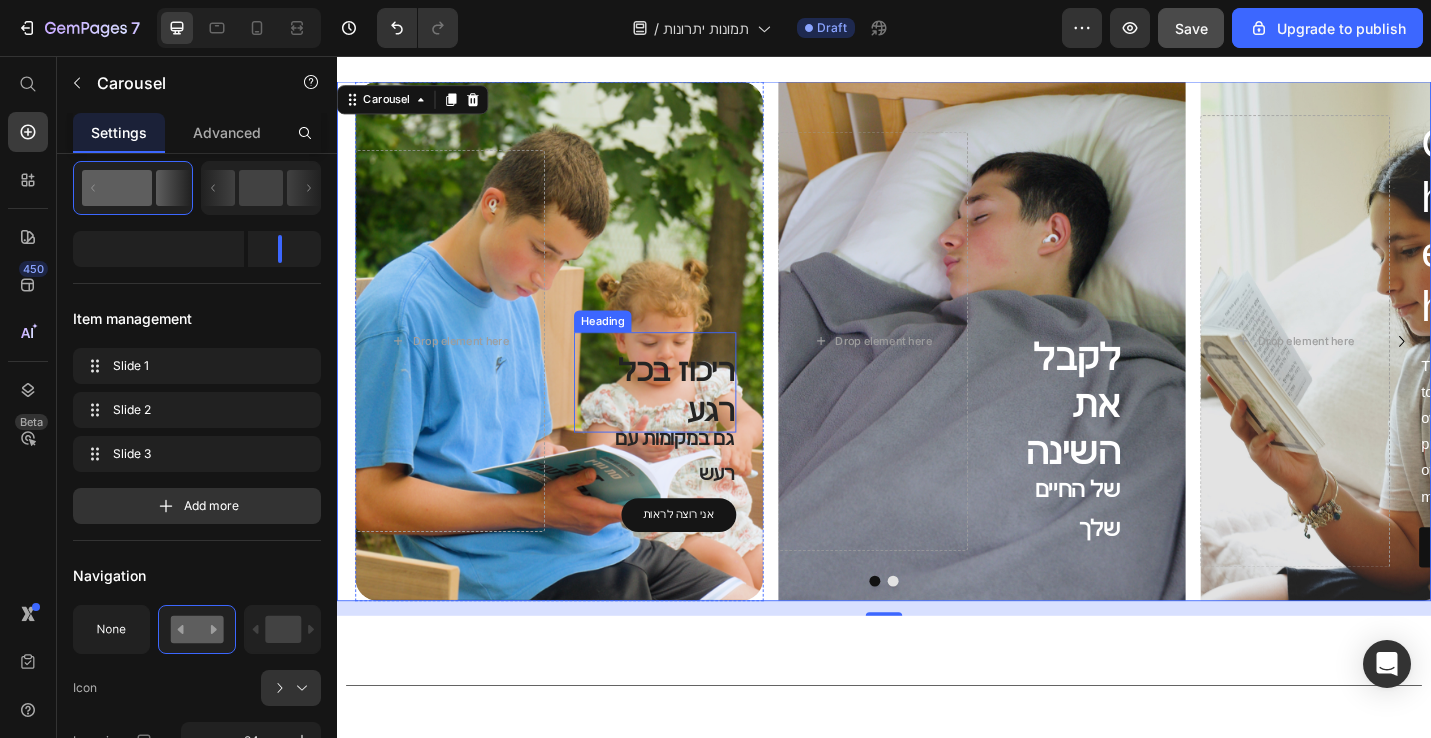 click on "ריכוז בכל רגע" at bounding box center (686, 424) 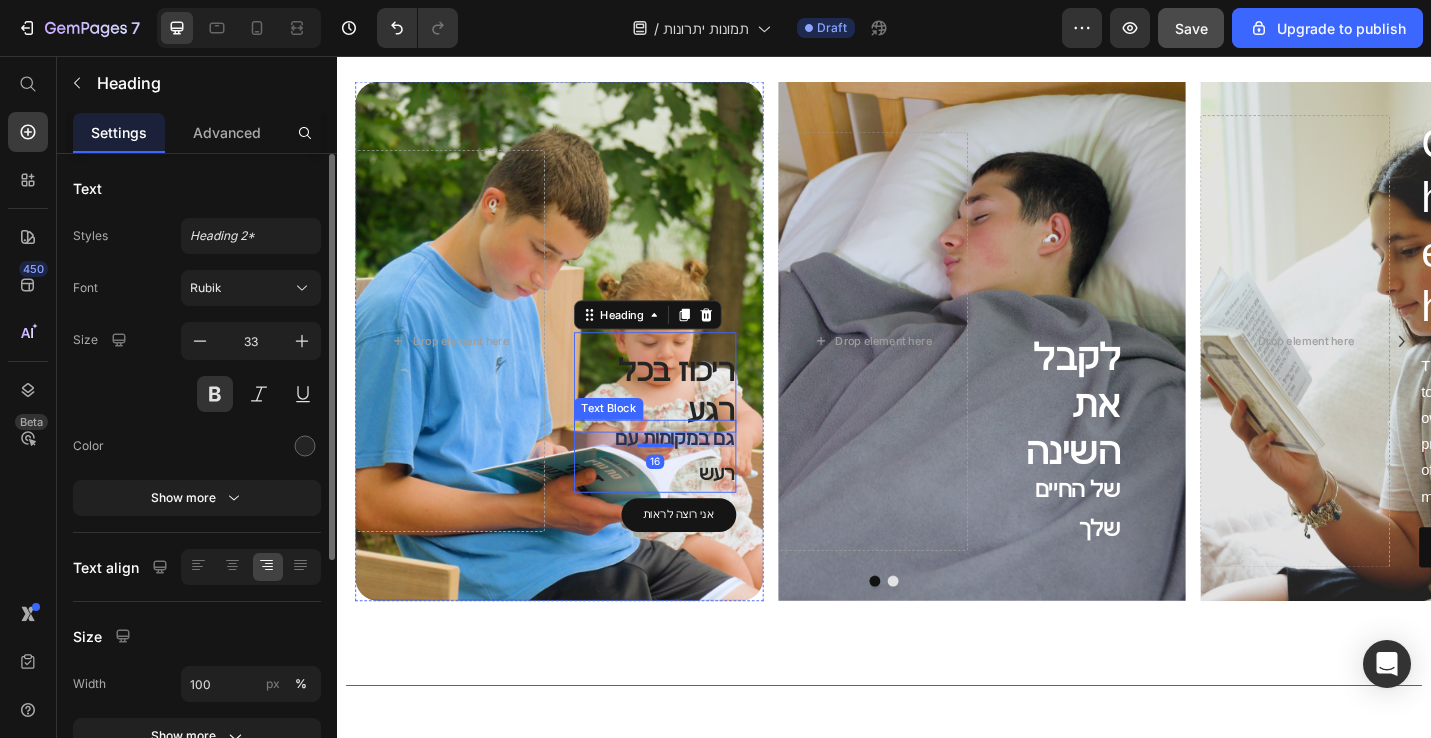 scroll, scrollTop: 106, scrollLeft: 0, axis: vertical 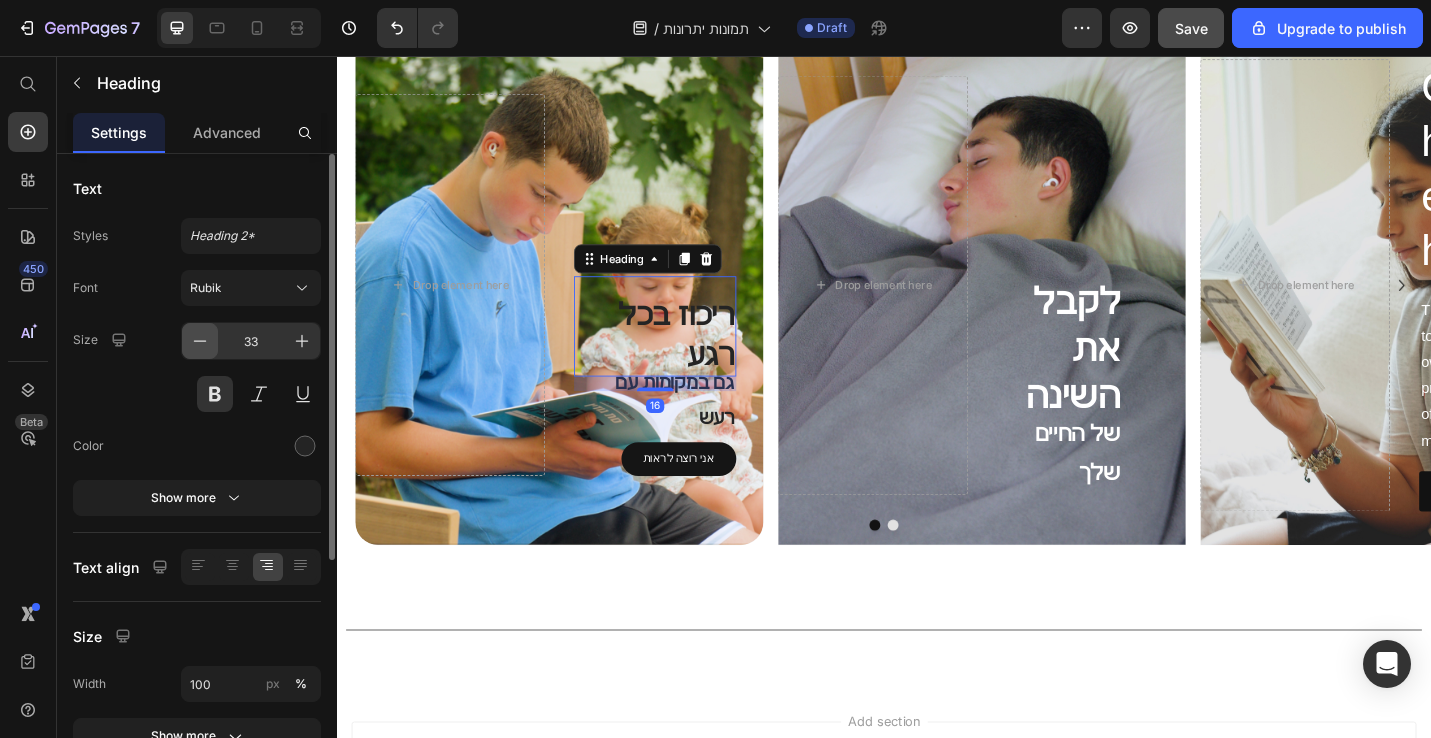 click at bounding box center [200, 341] 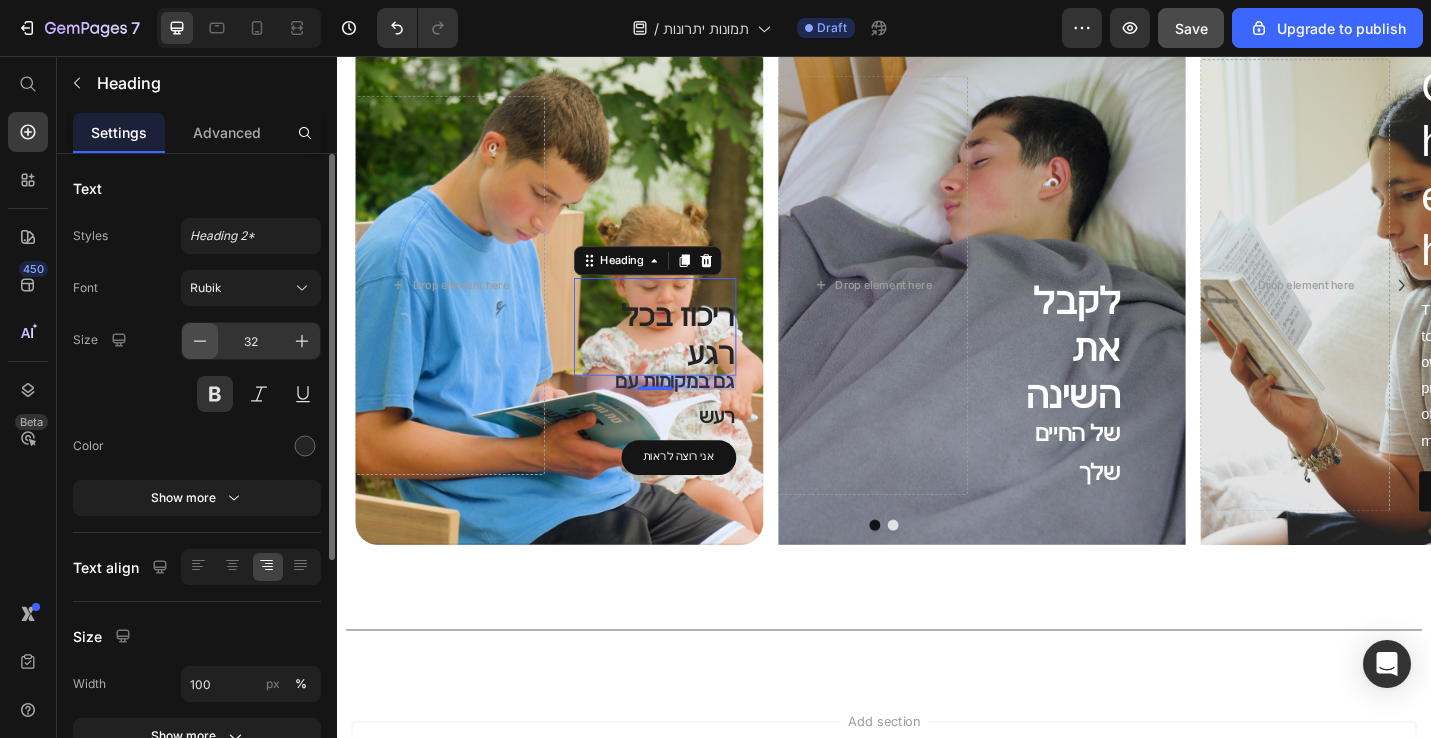click at bounding box center (200, 341) 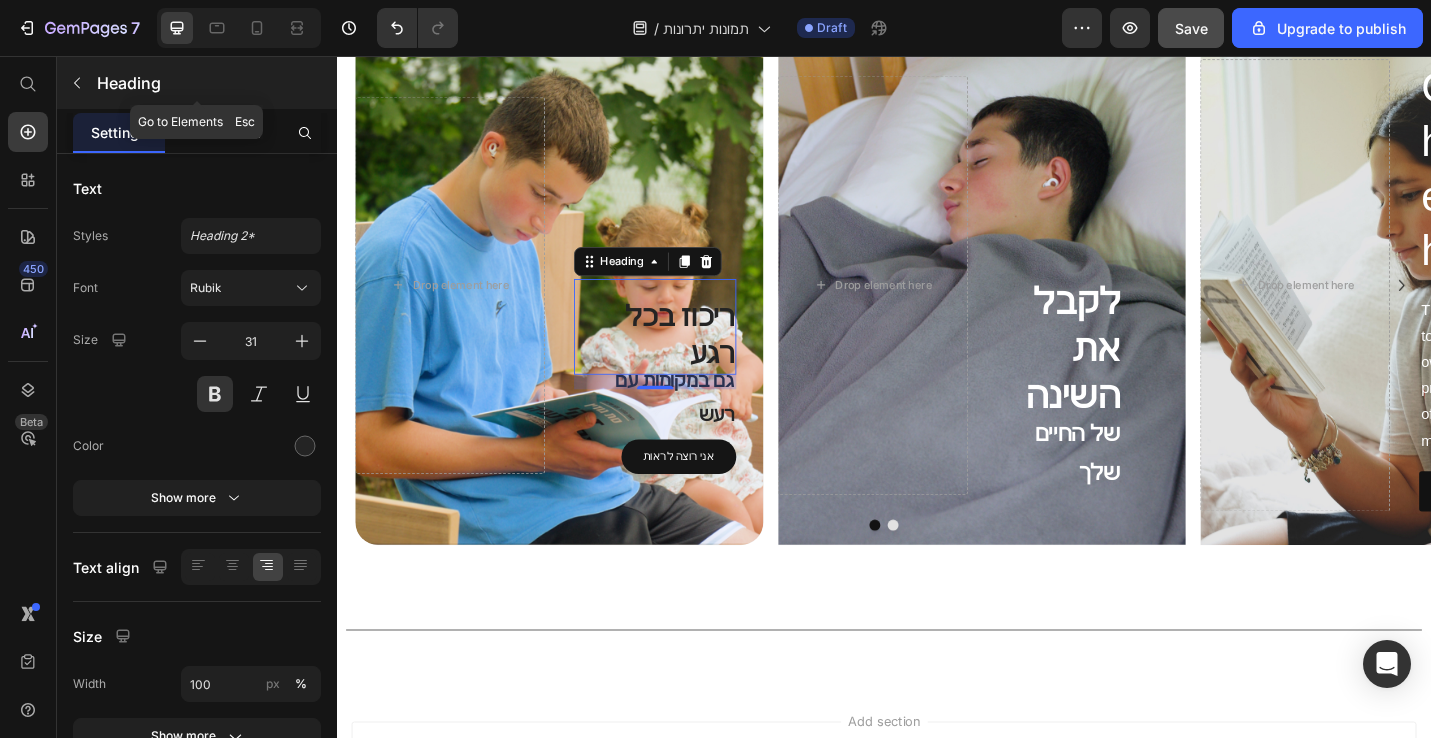 click on "Heading" at bounding box center (197, 83) 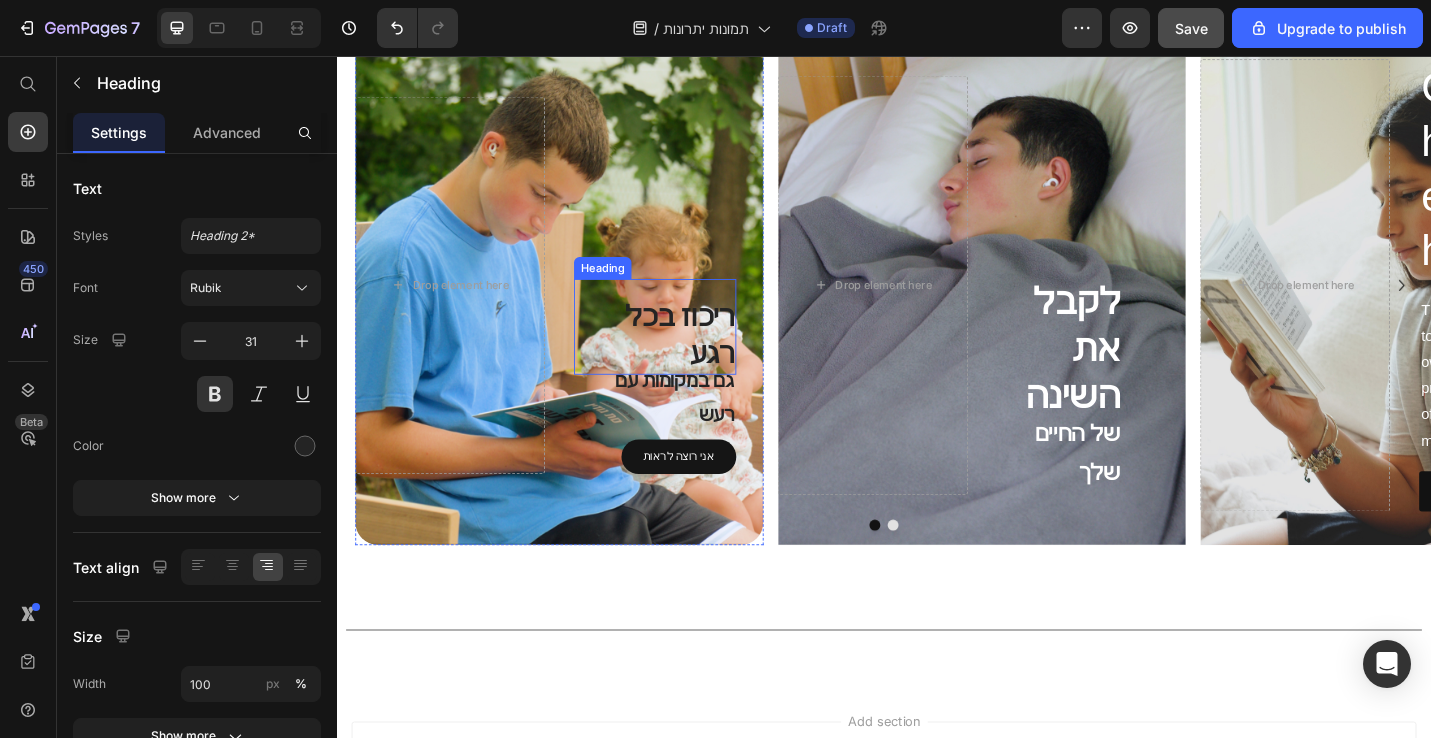 click on "ריכוז בכל רגע" at bounding box center [686, 363] 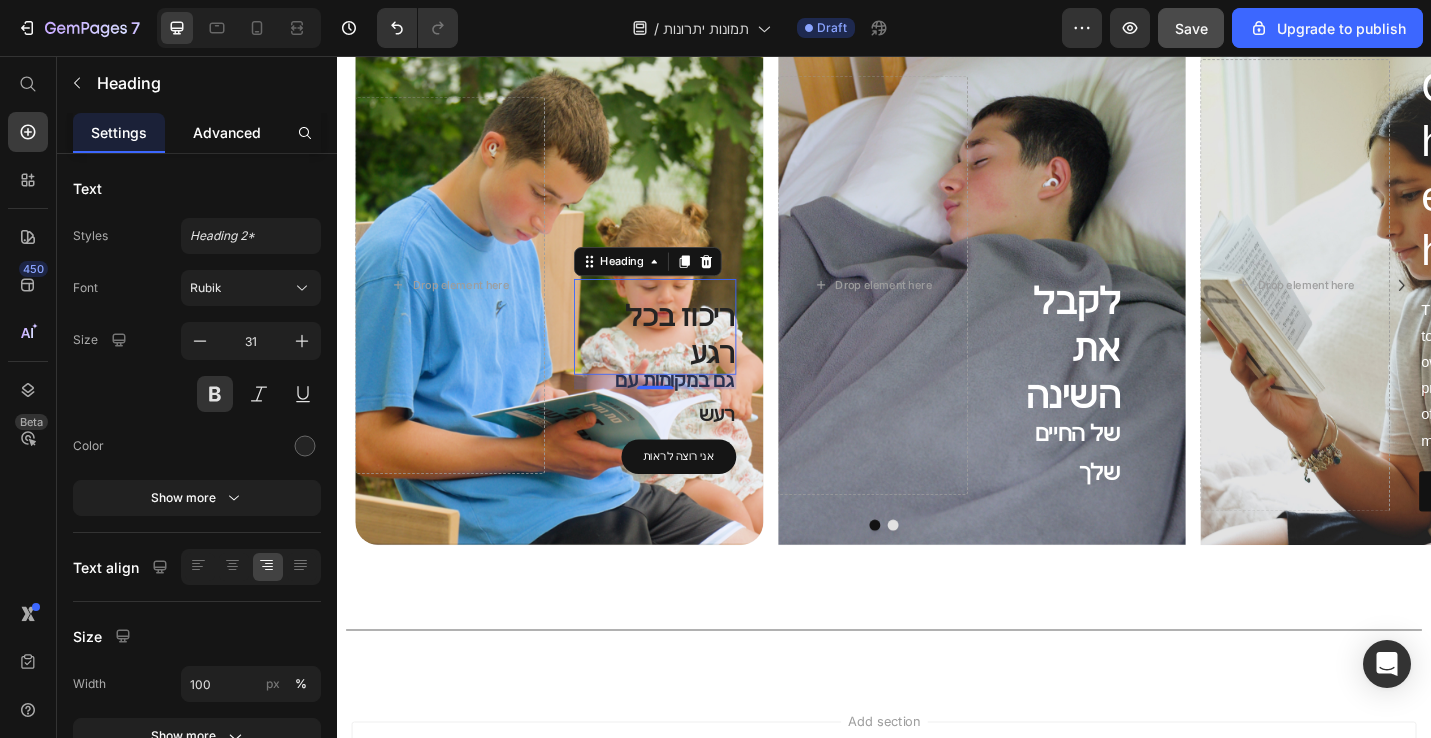 click on "Advanced" 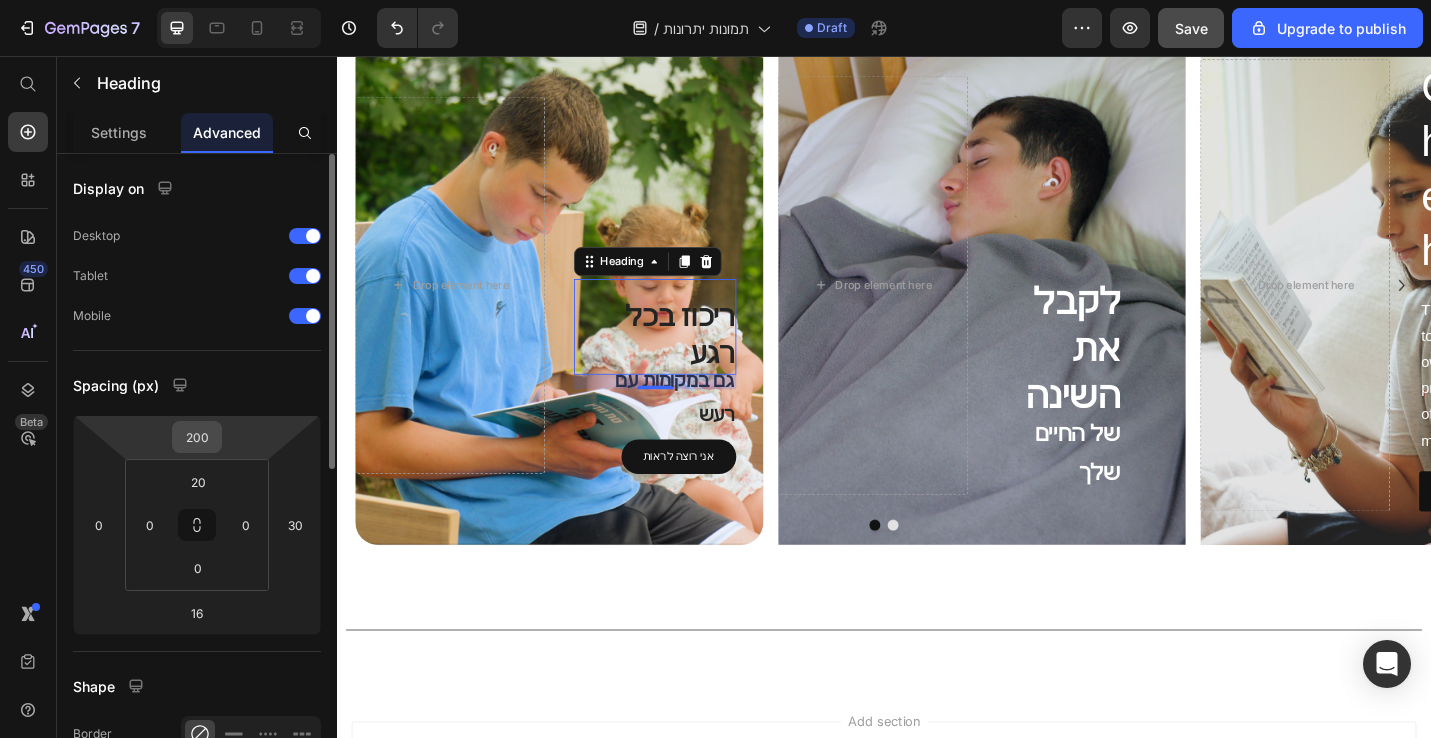 click on "200" at bounding box center [197, 437] 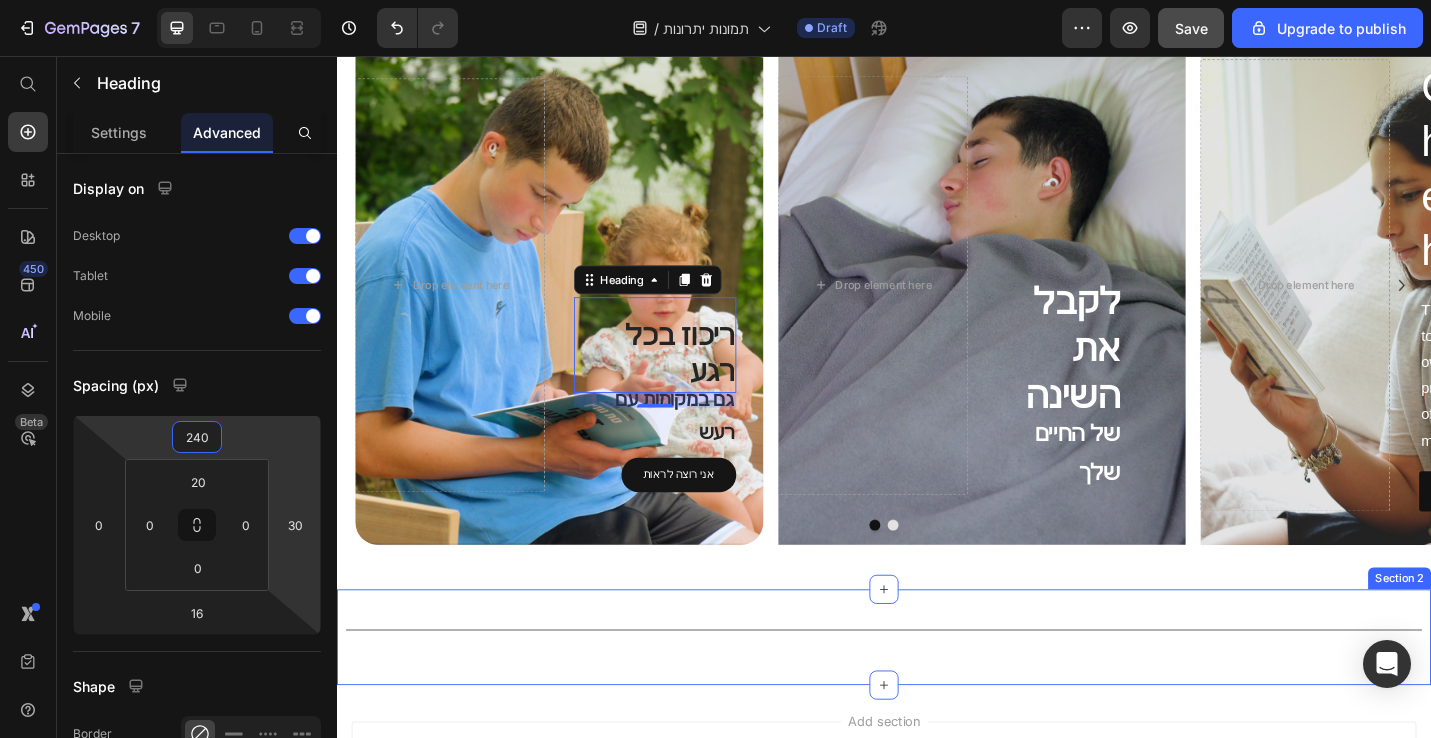 click on "ריכוז בכל רגע Heading   16 גם במקומות עם רעש Text Block אני רוצה לראות Button
Drop element here Hero Banner לקבל את השינה Heading של החיים שלך Text Block
Drop element here Hero Banner Click here to edit heading Heading This is your text block. Click to edit and make it your own. Share your                       product's story or services offered. Get creative and make it yours! Text Block Get started Button
Drop element here Hero Banner
Carousel Section 1" at bounding box center [937, 316] 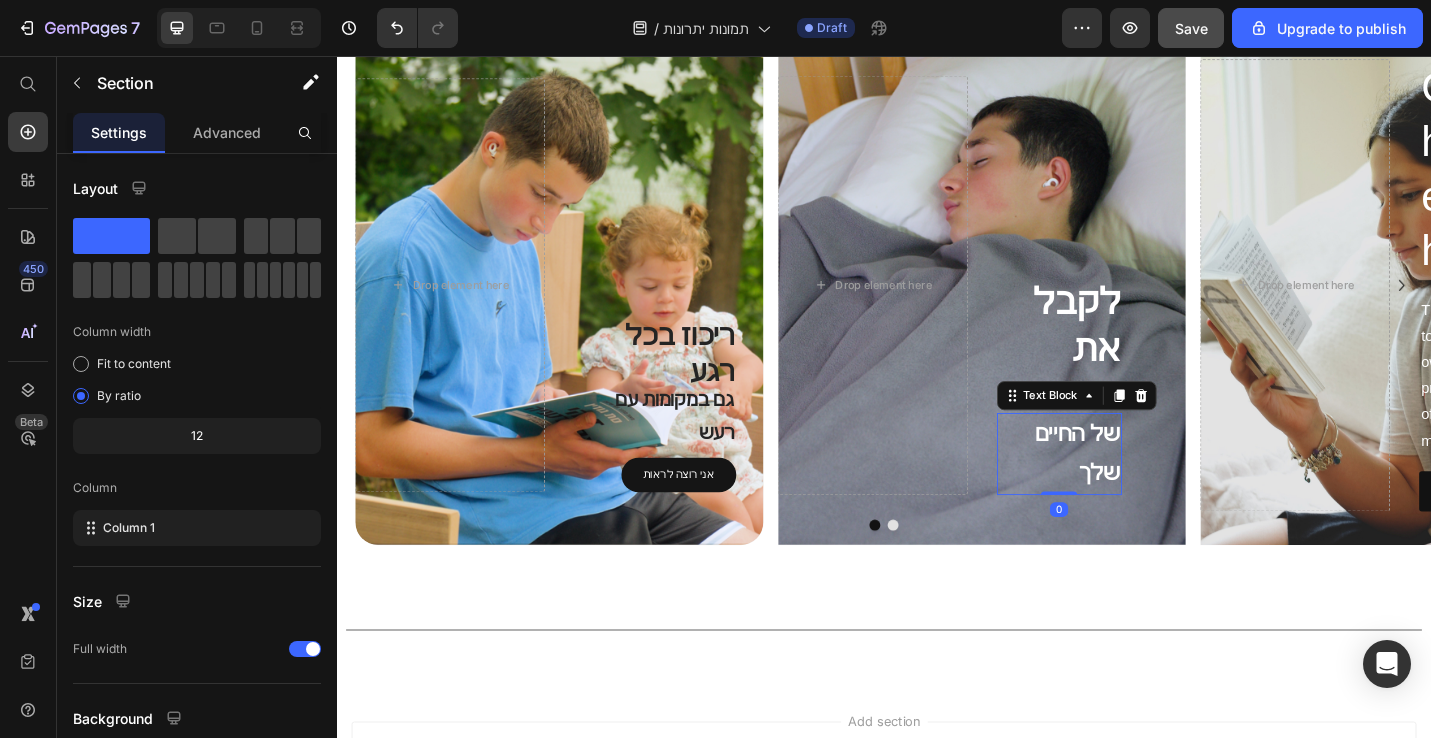 click on "של החיים שלך" at bounding box center [1130, 493] 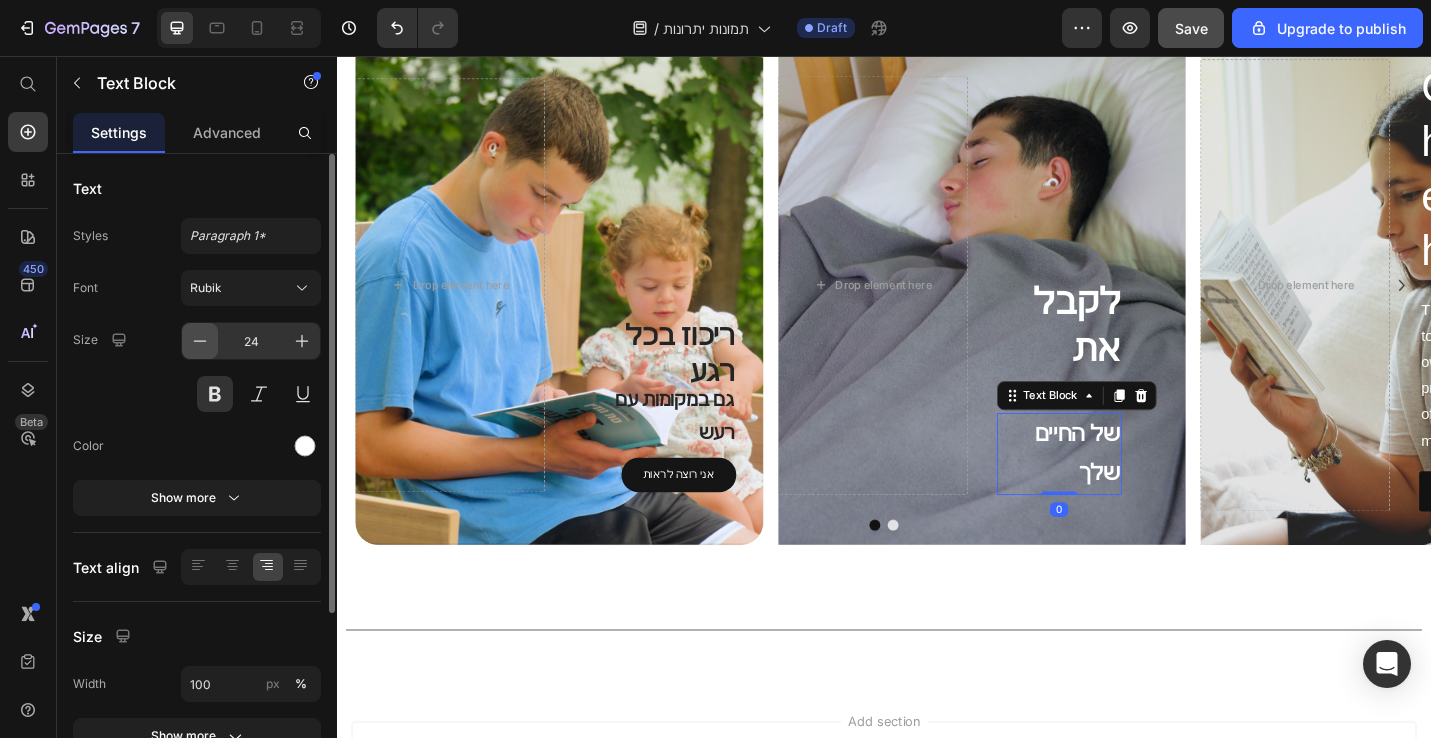 click at bounding box center [200, 341] 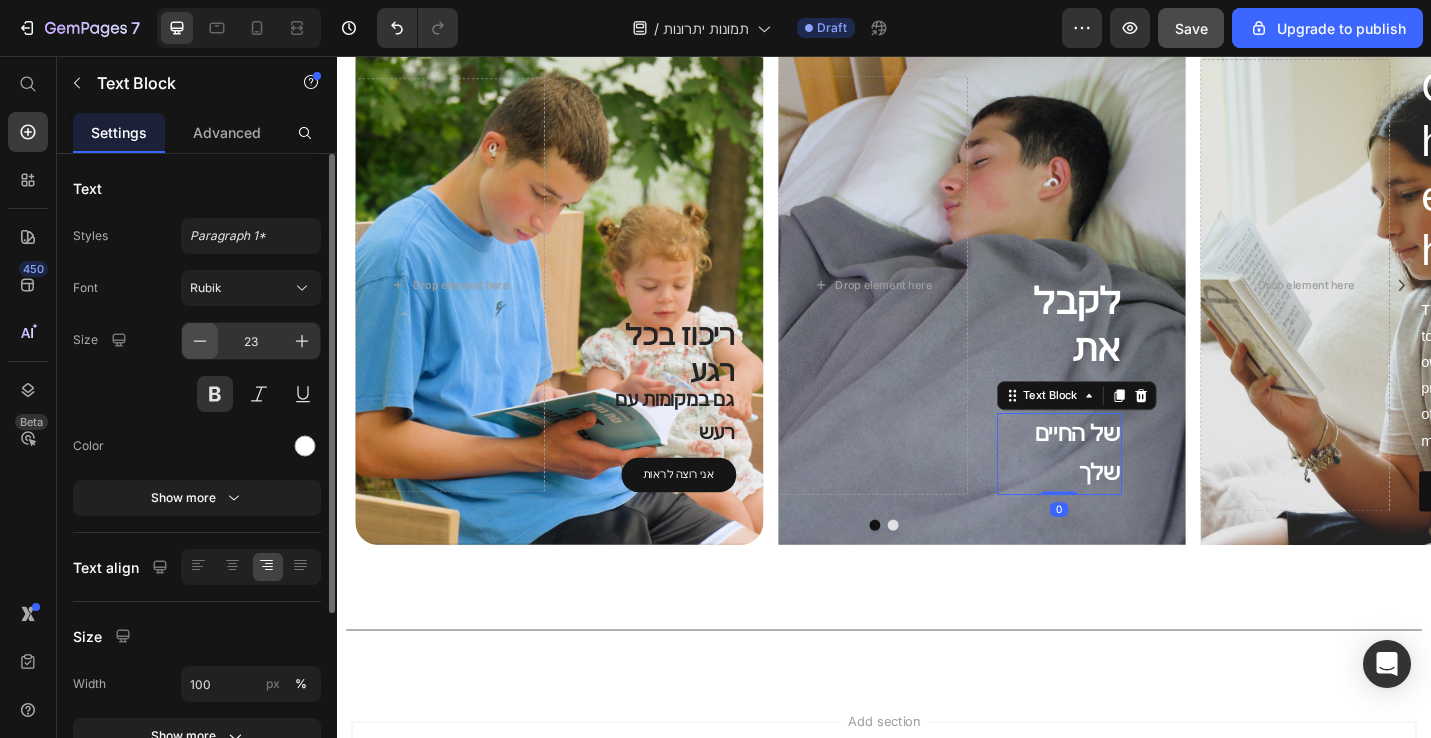 click at bounding box center (200, 341) 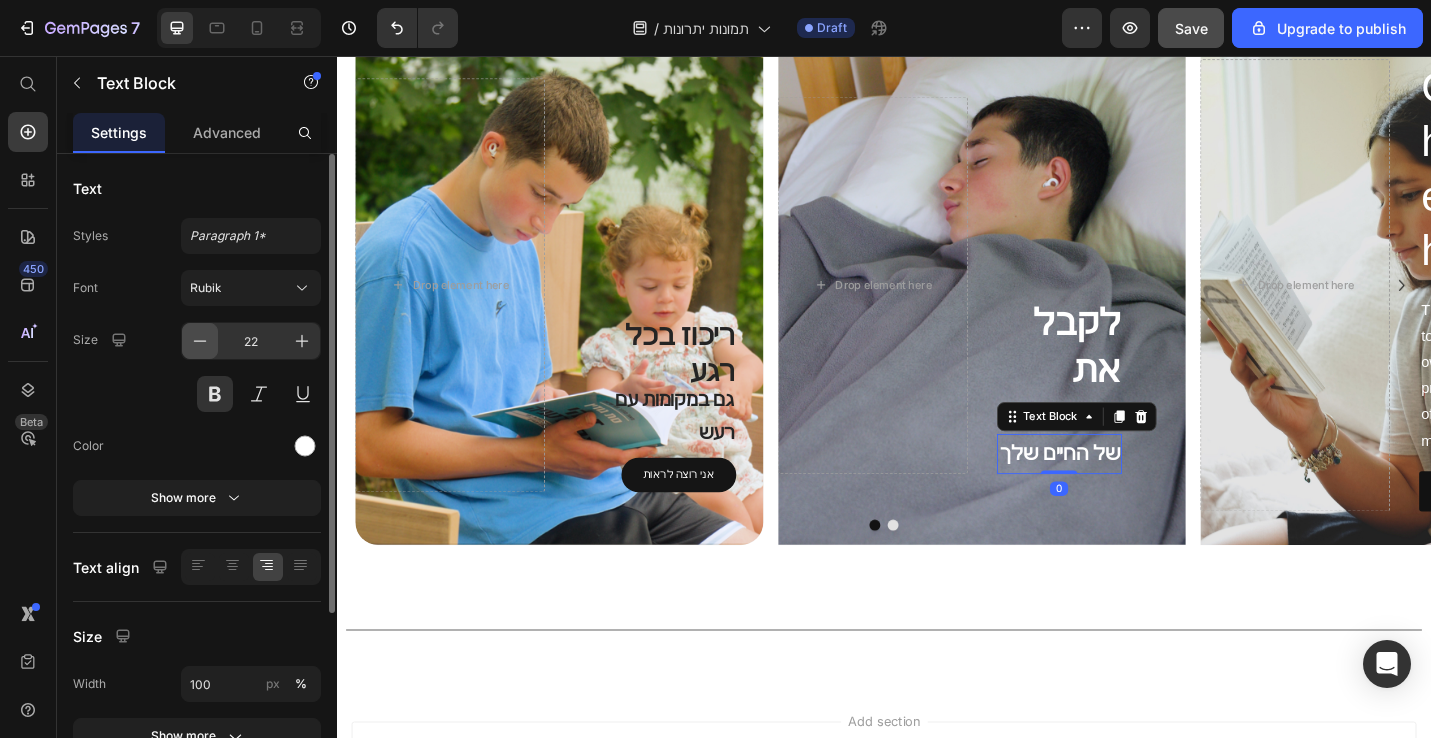 click at bounding box center (200, 341) 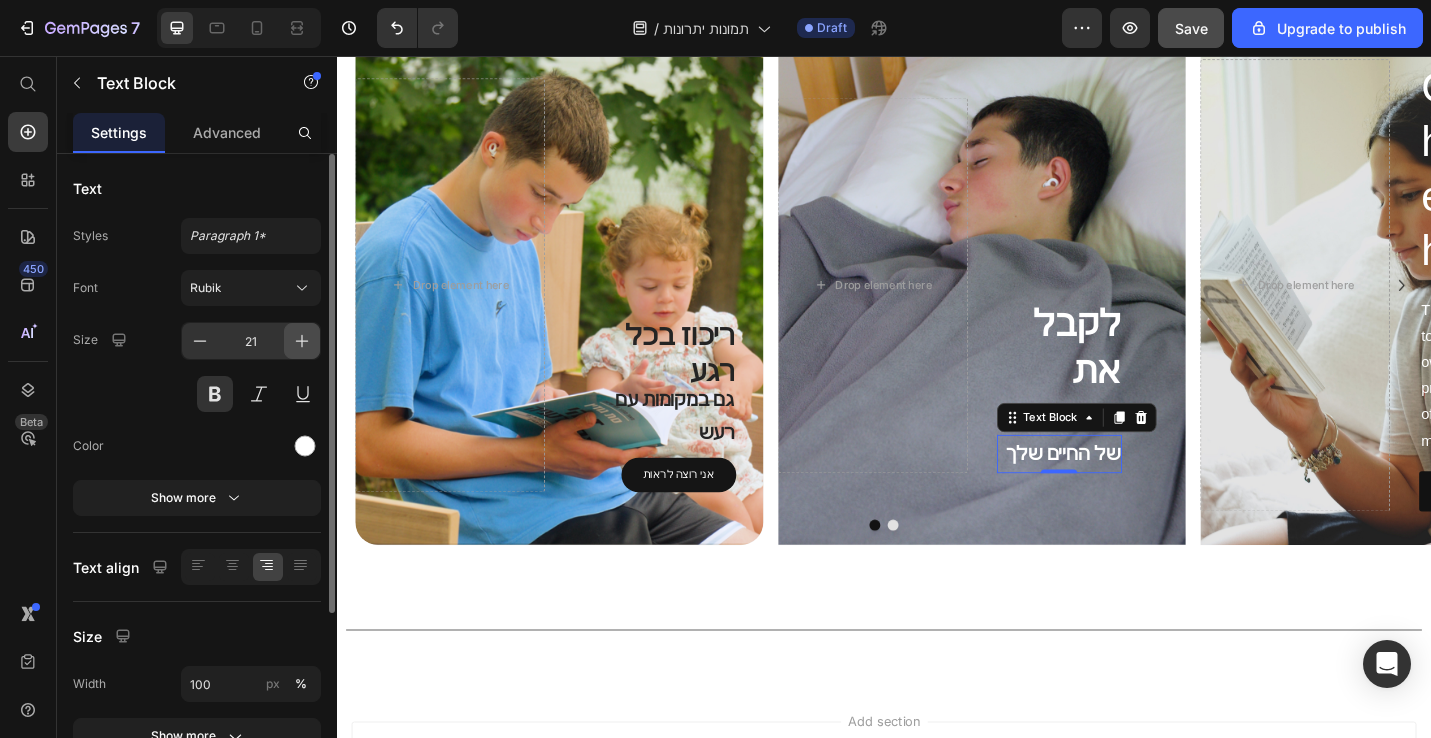 click 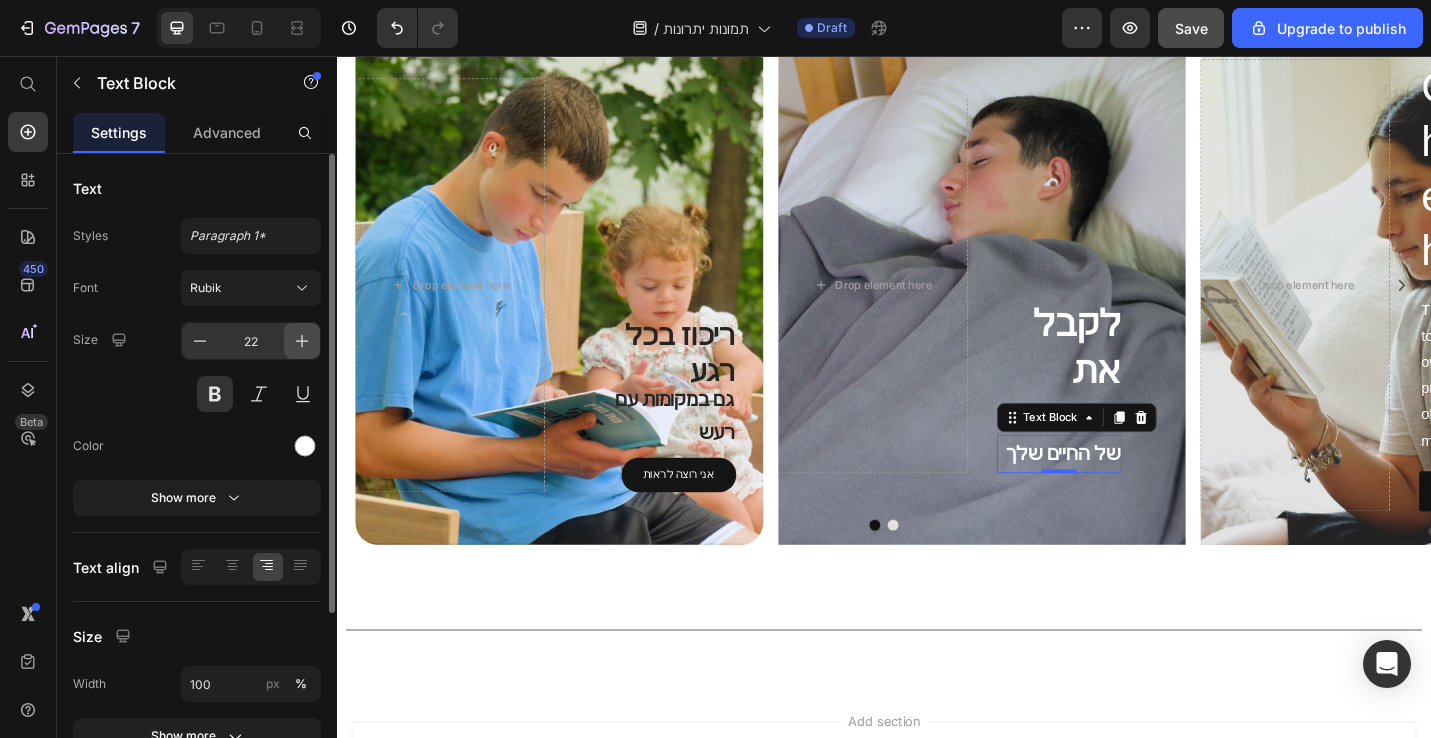 click 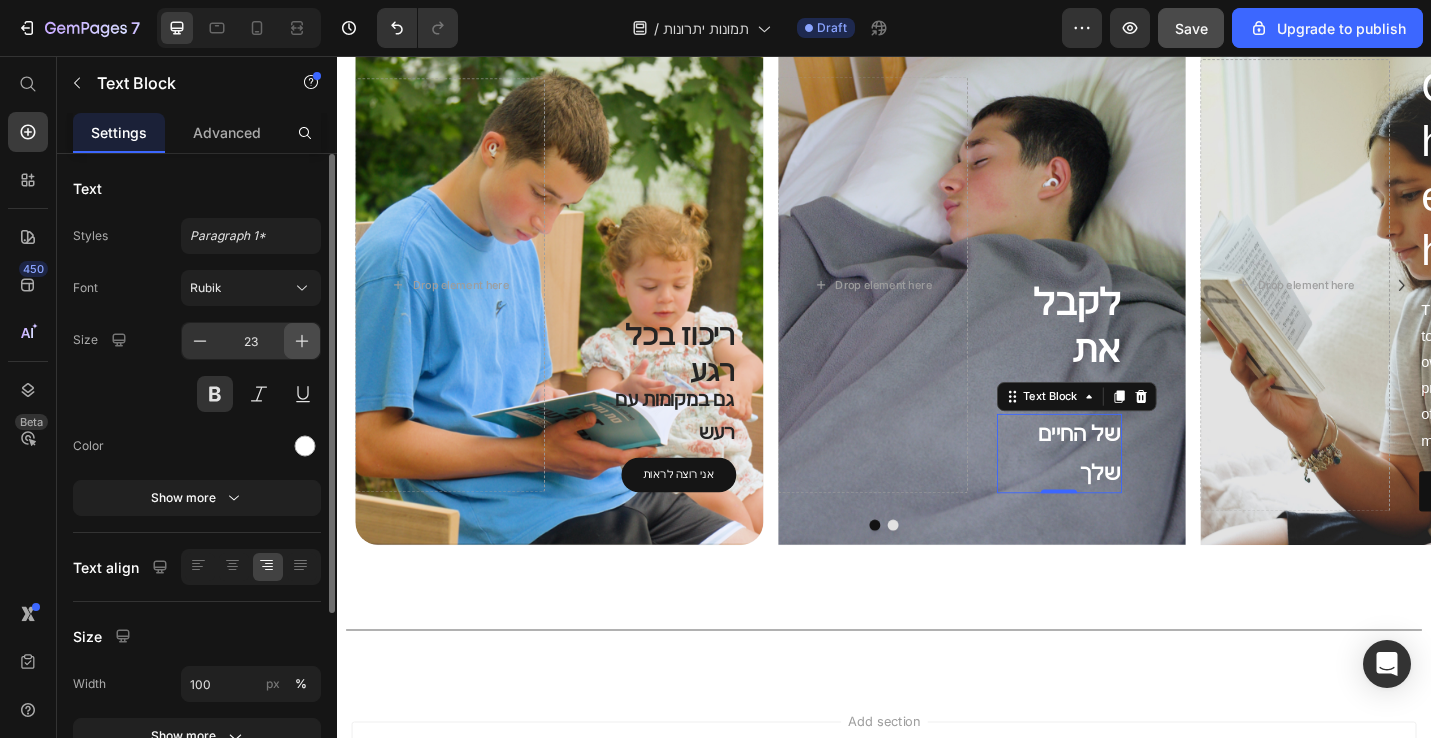 click 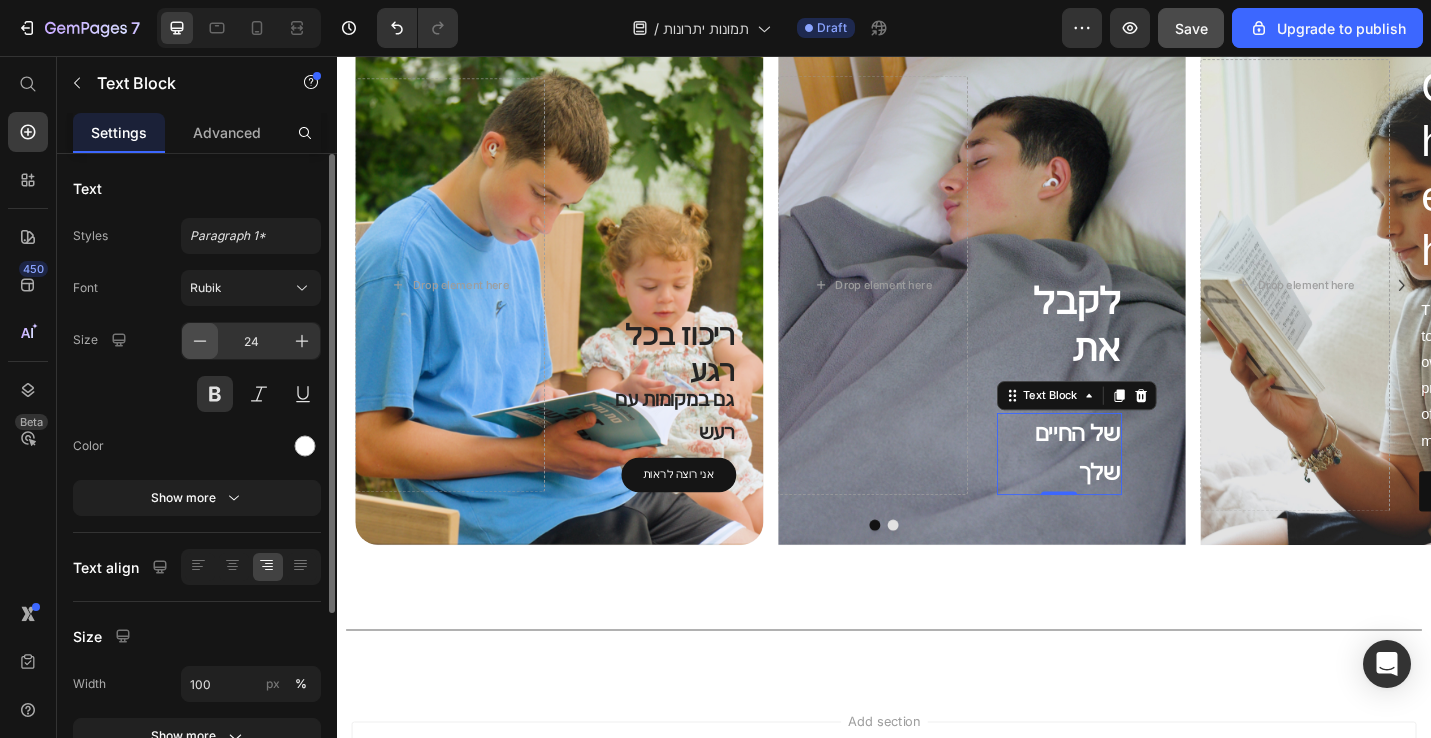 click 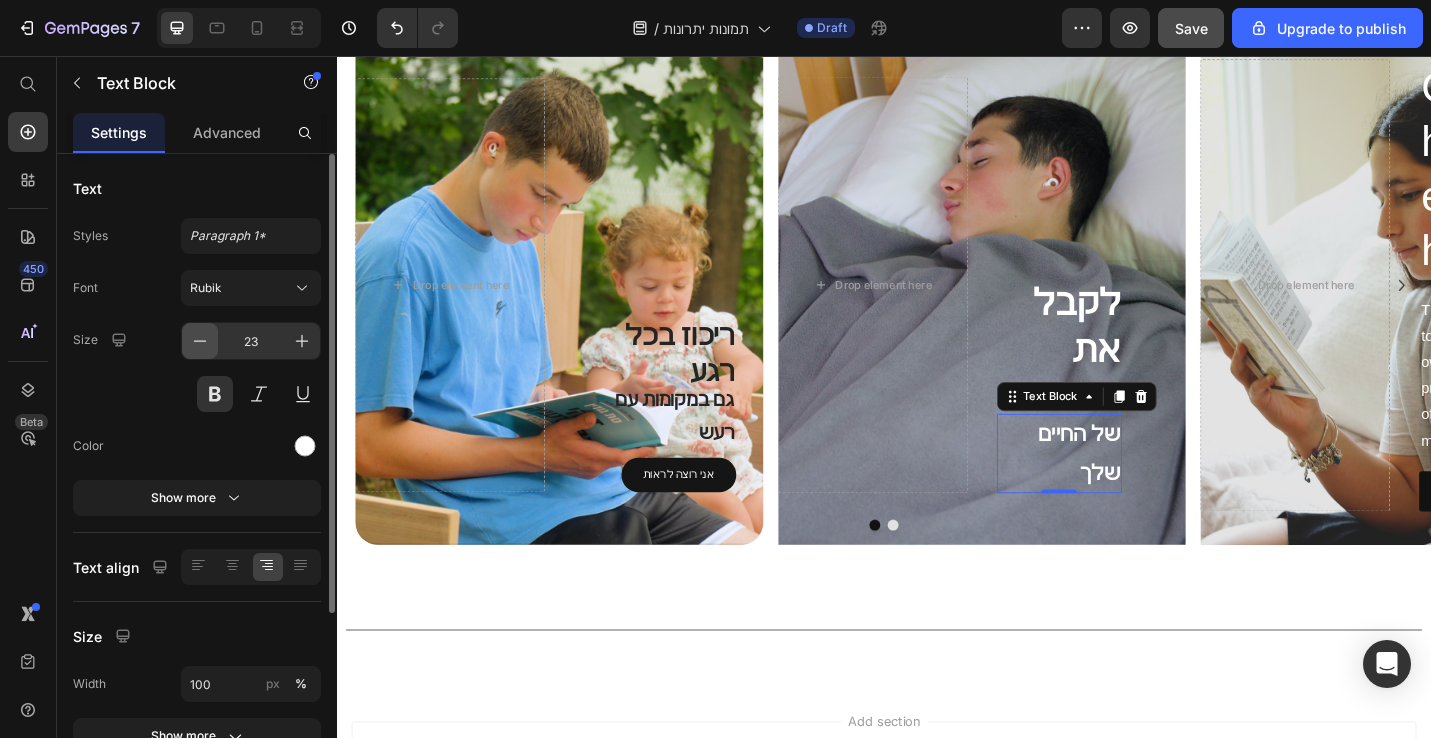 click 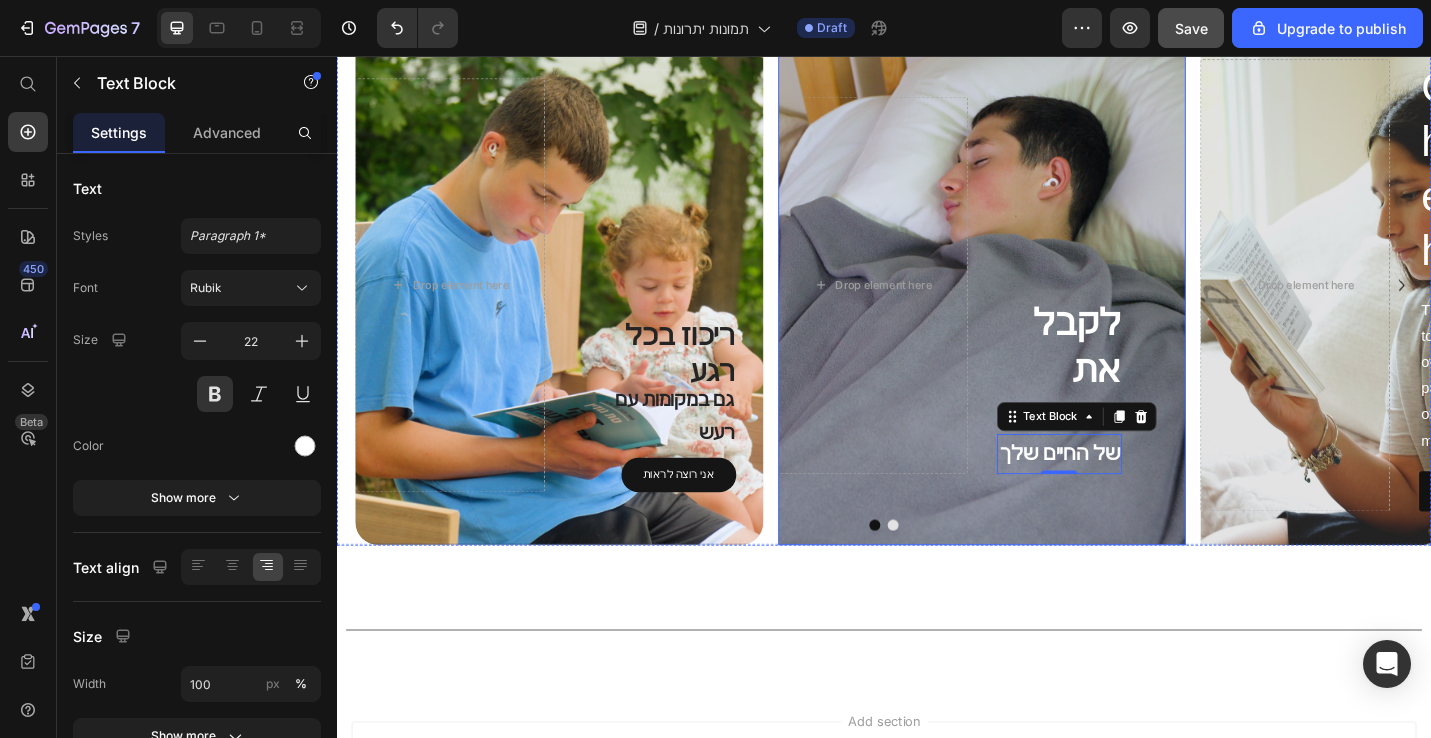 click at bounding box center [1045, 308] 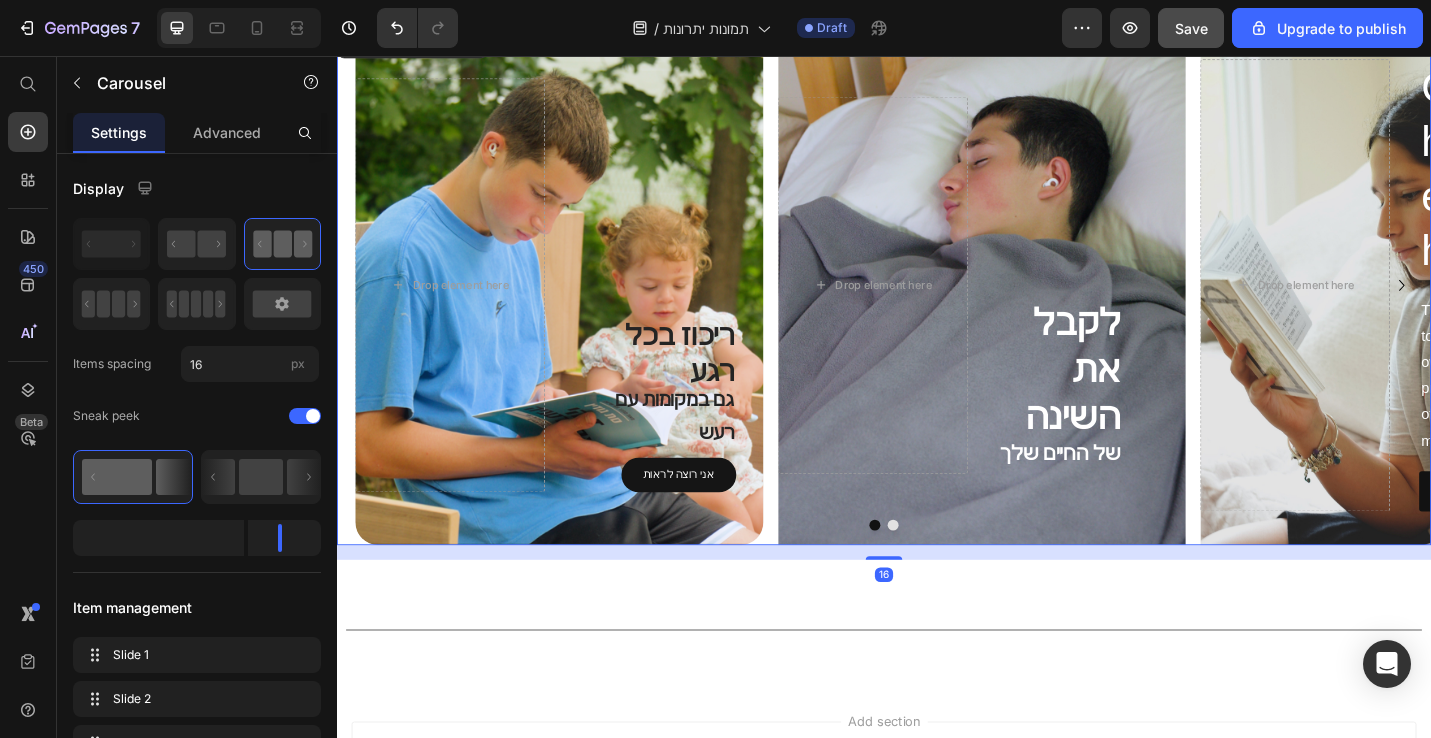 click 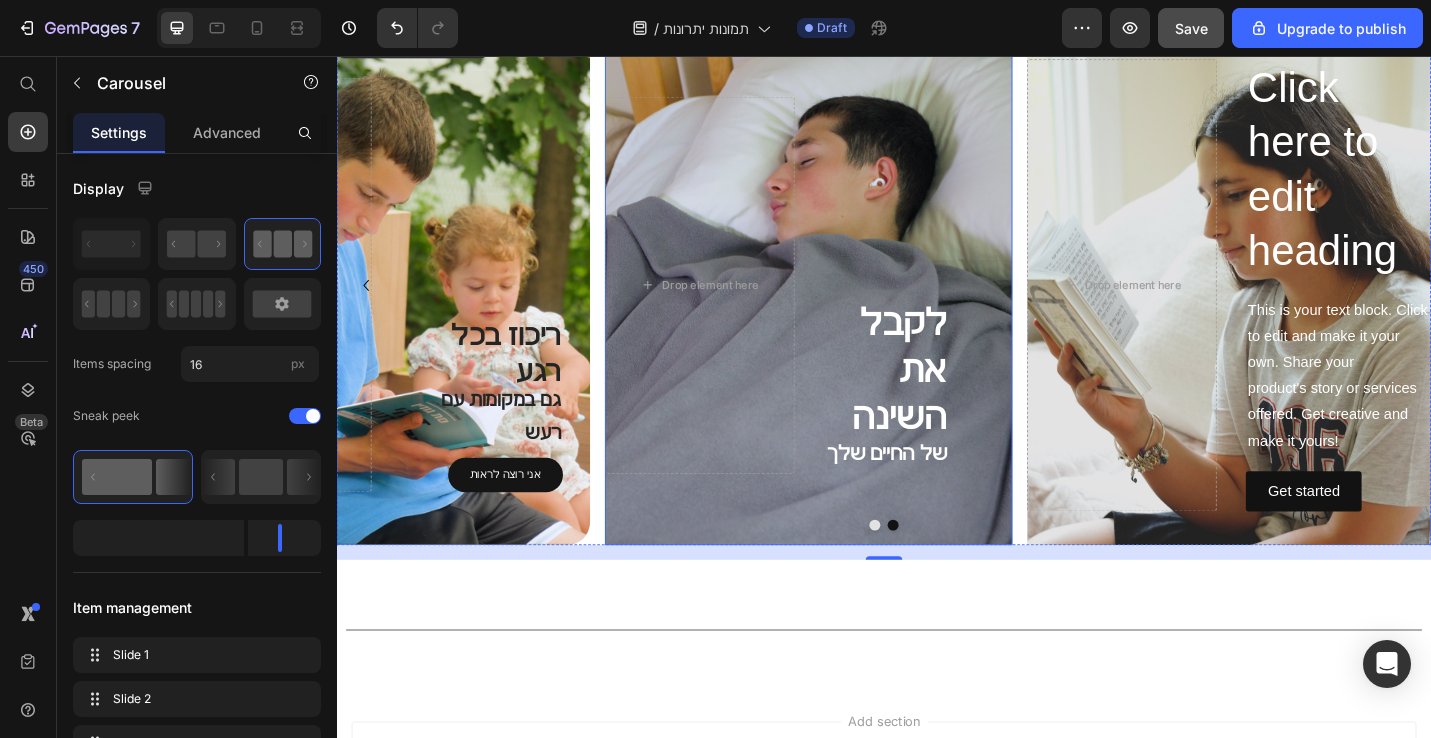 click at bounding box center [855, 308] 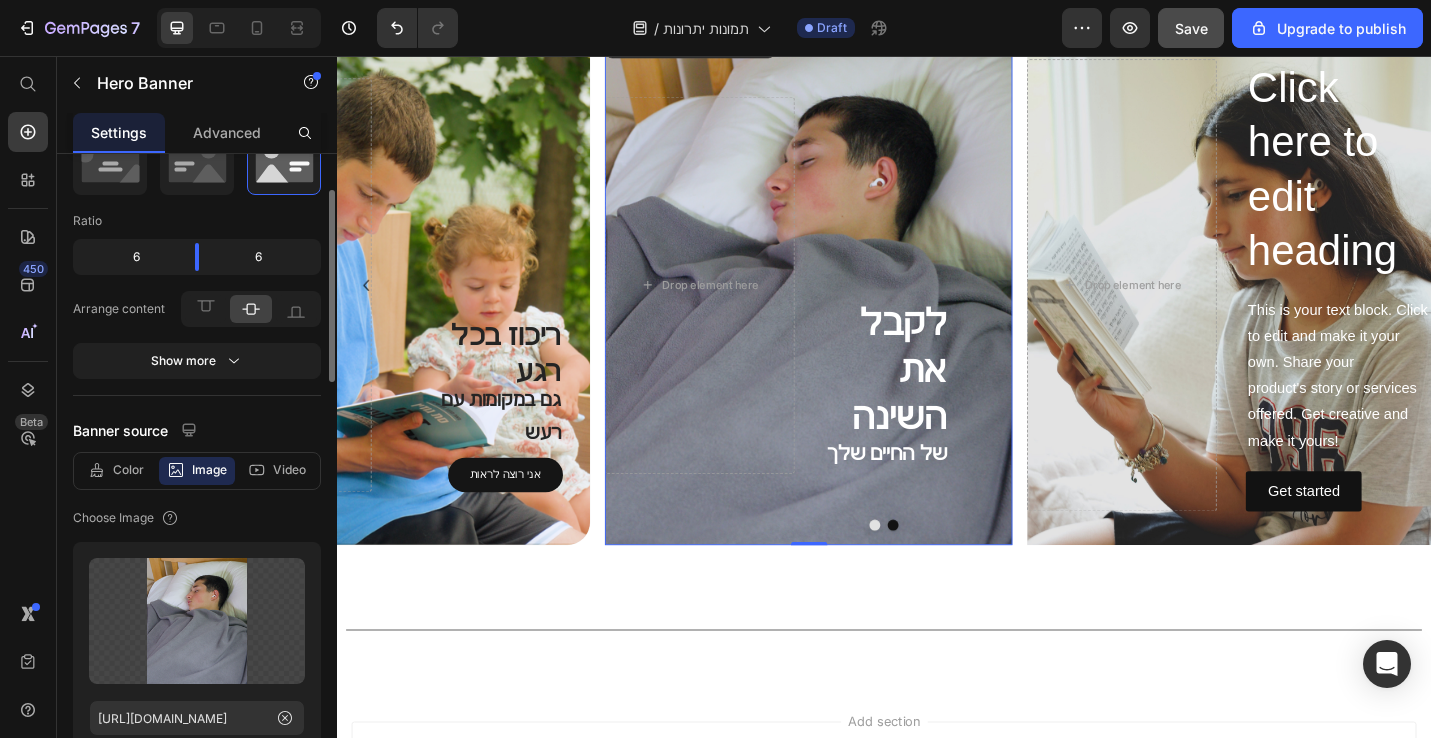 scroll, scrollTop: 109, scrollLeft: 0, axis: vertical 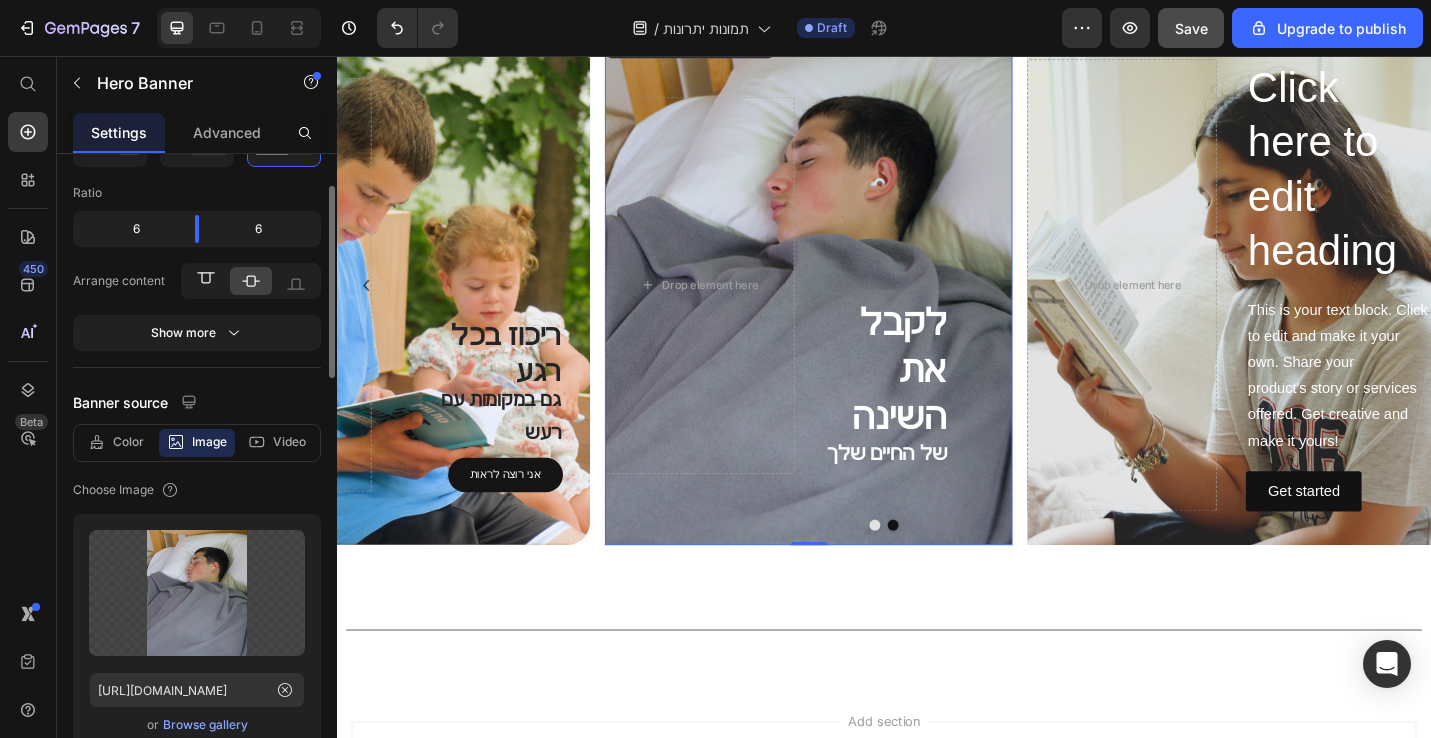 click 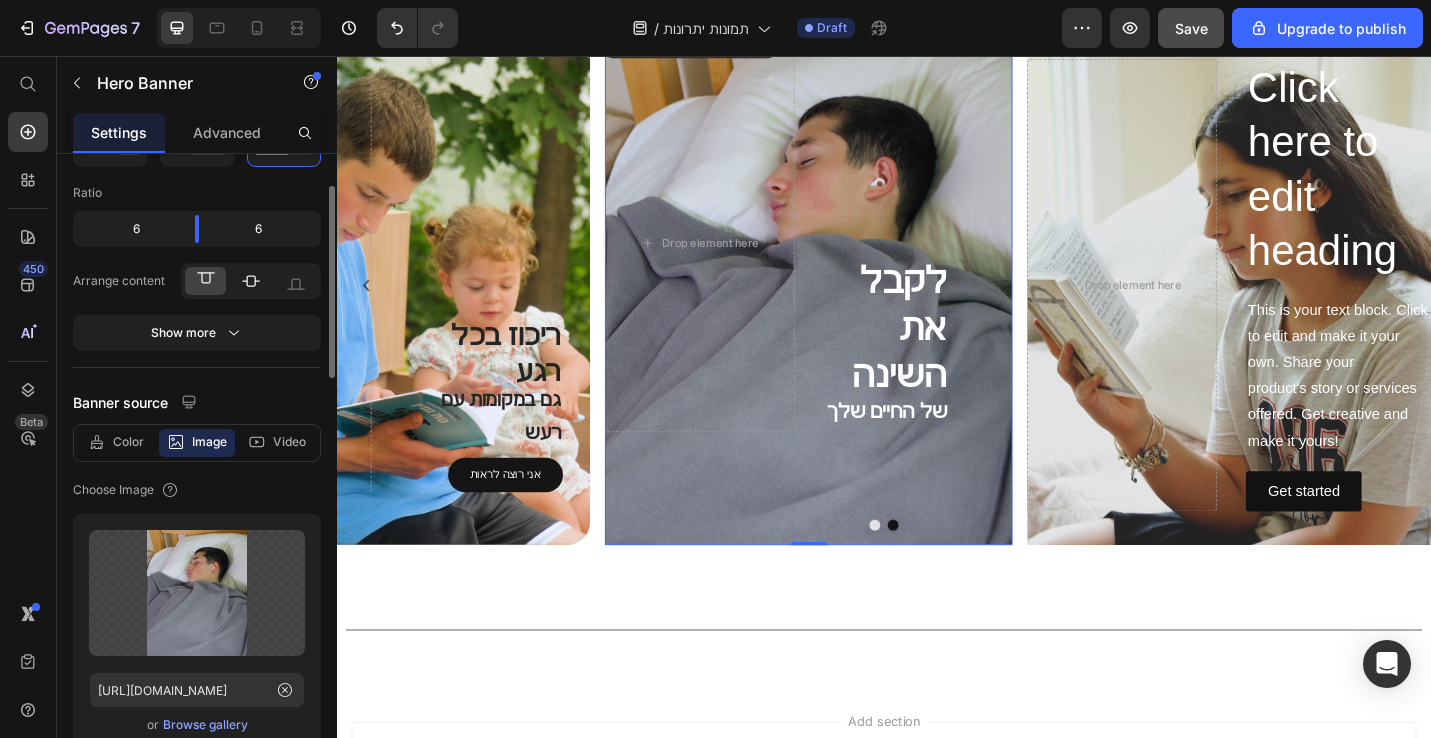 click 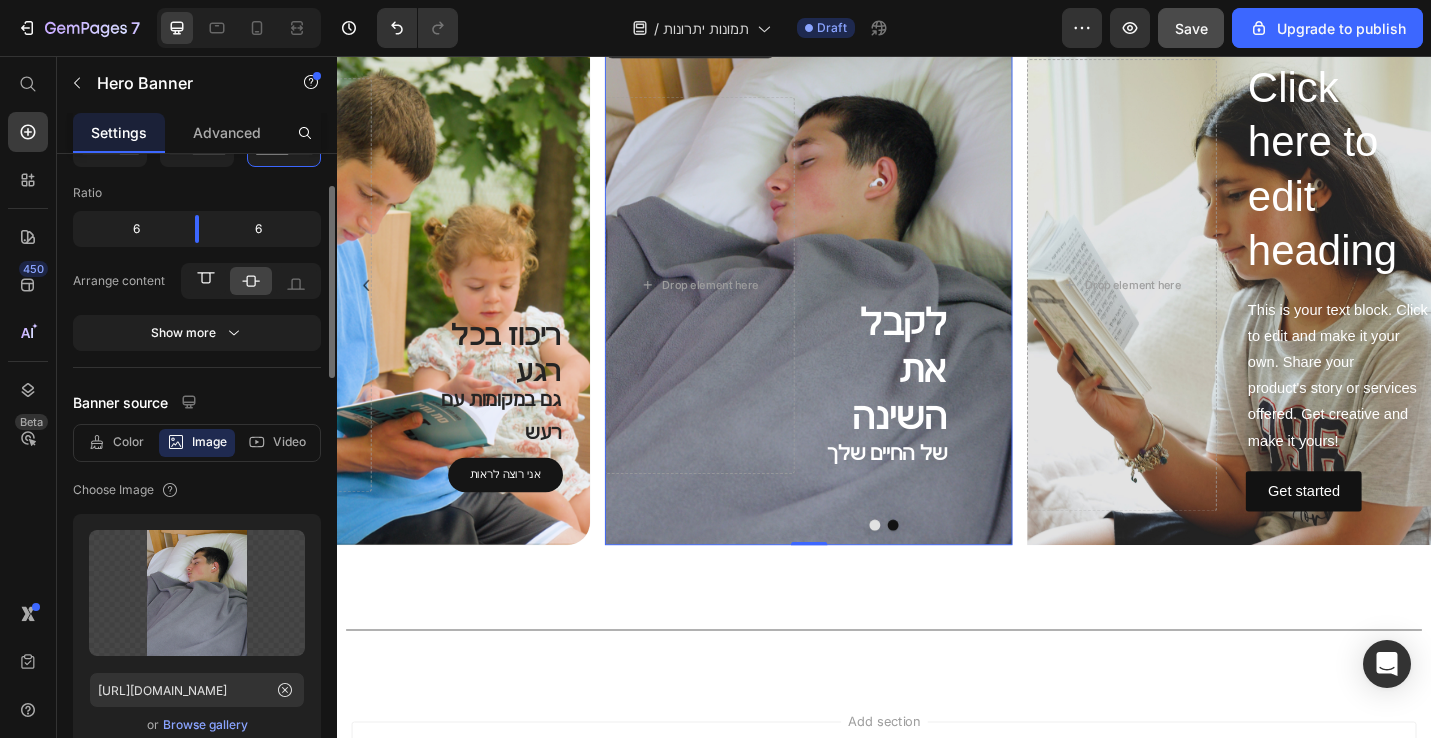 click 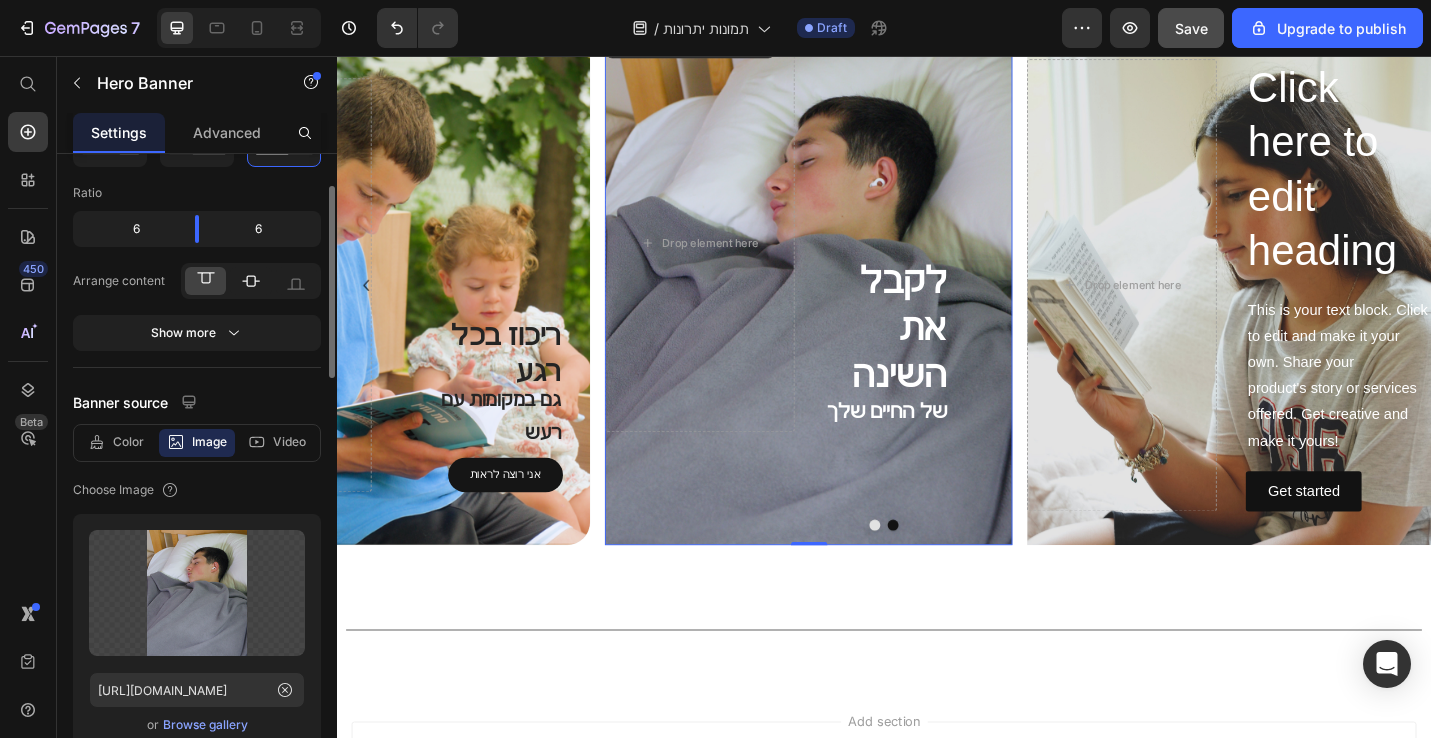 click 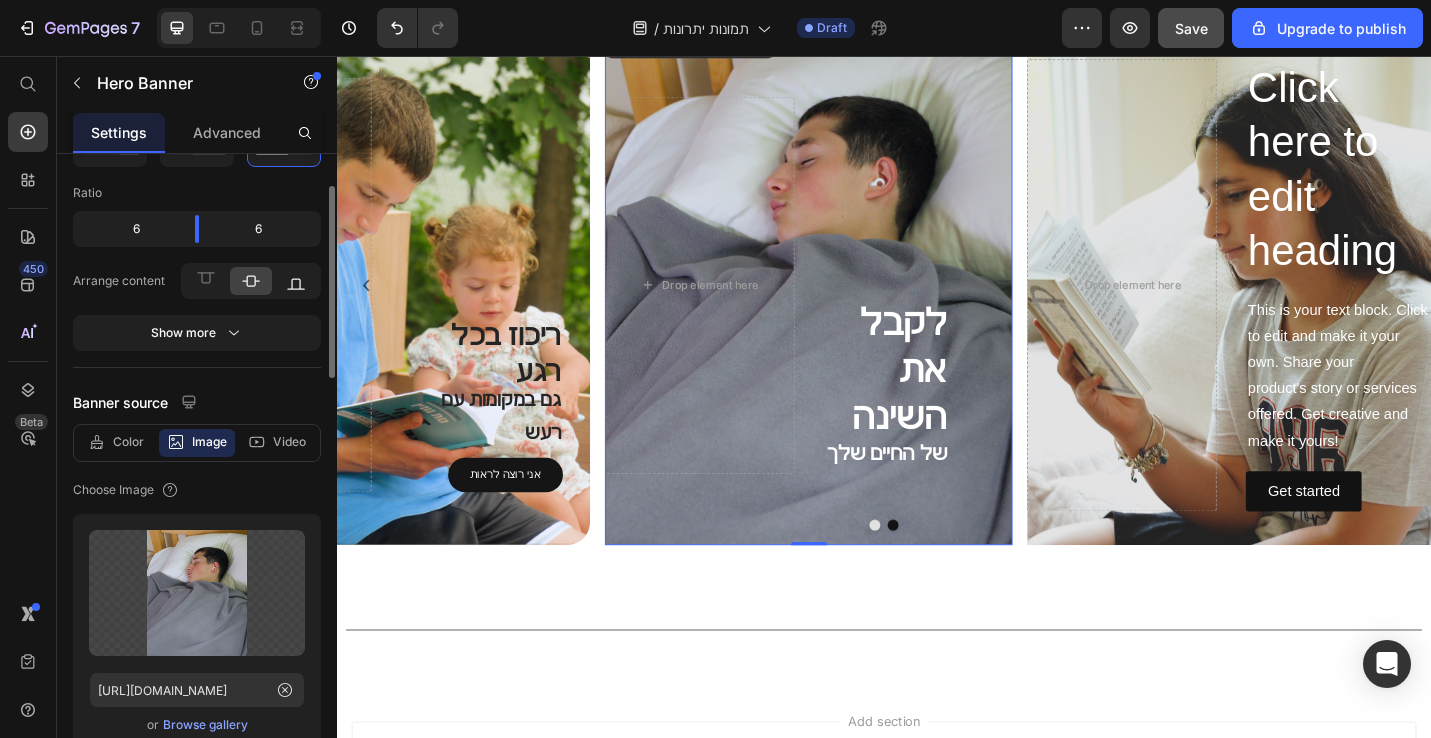 click 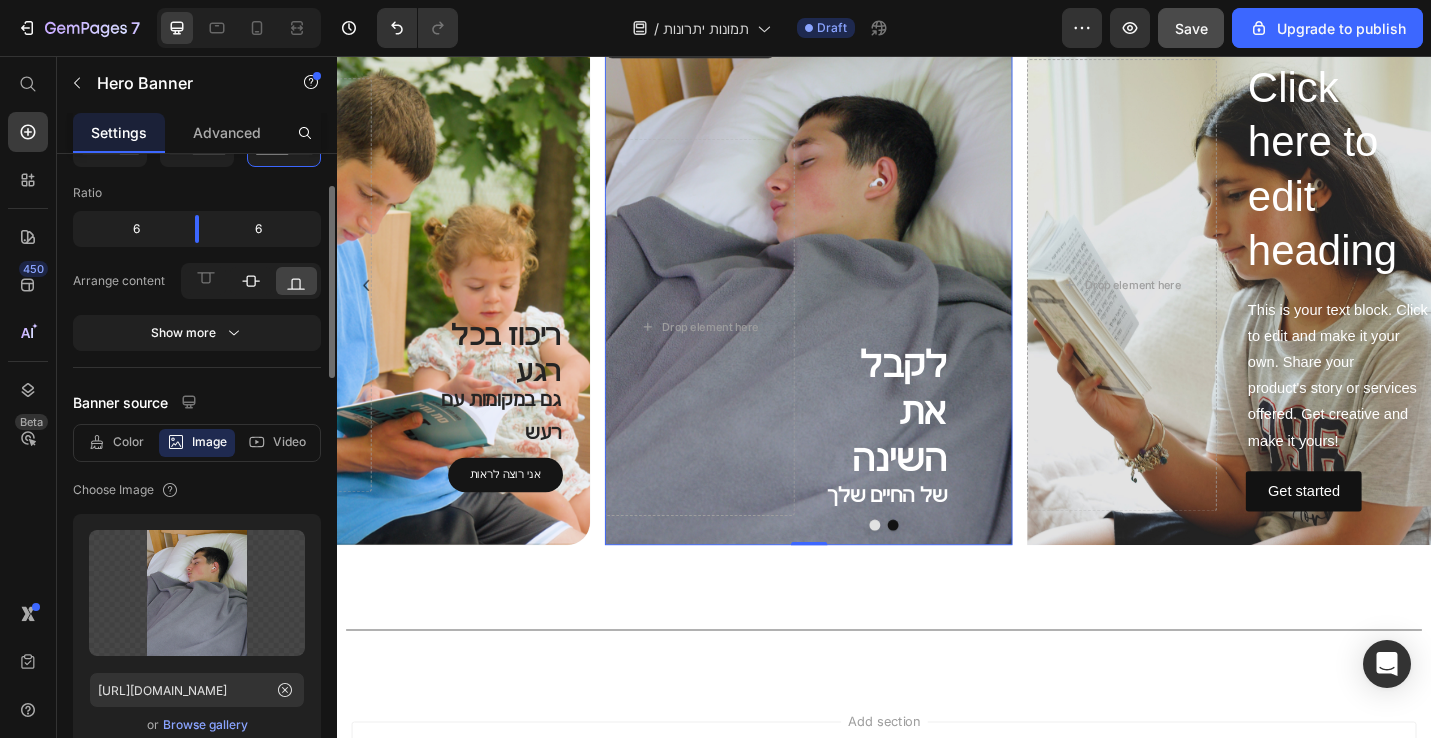 click 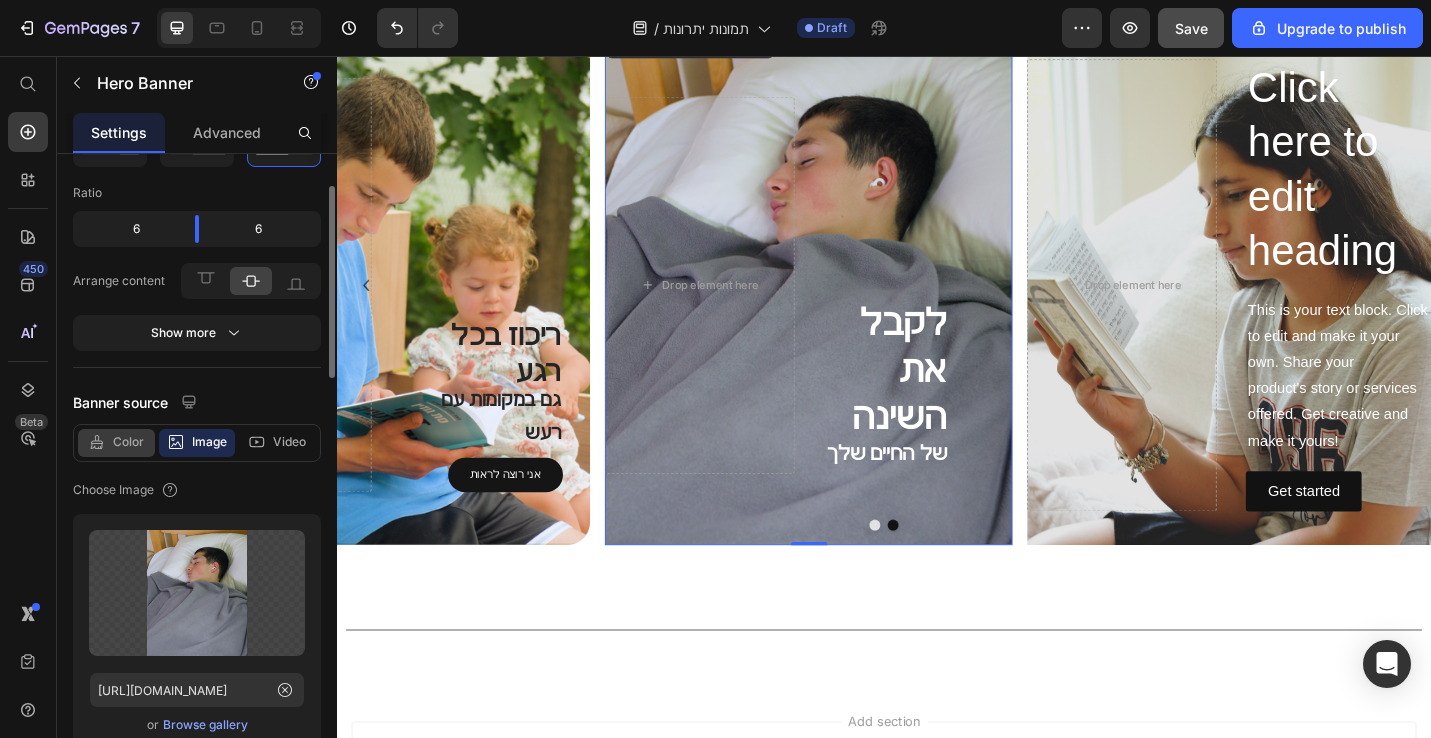click 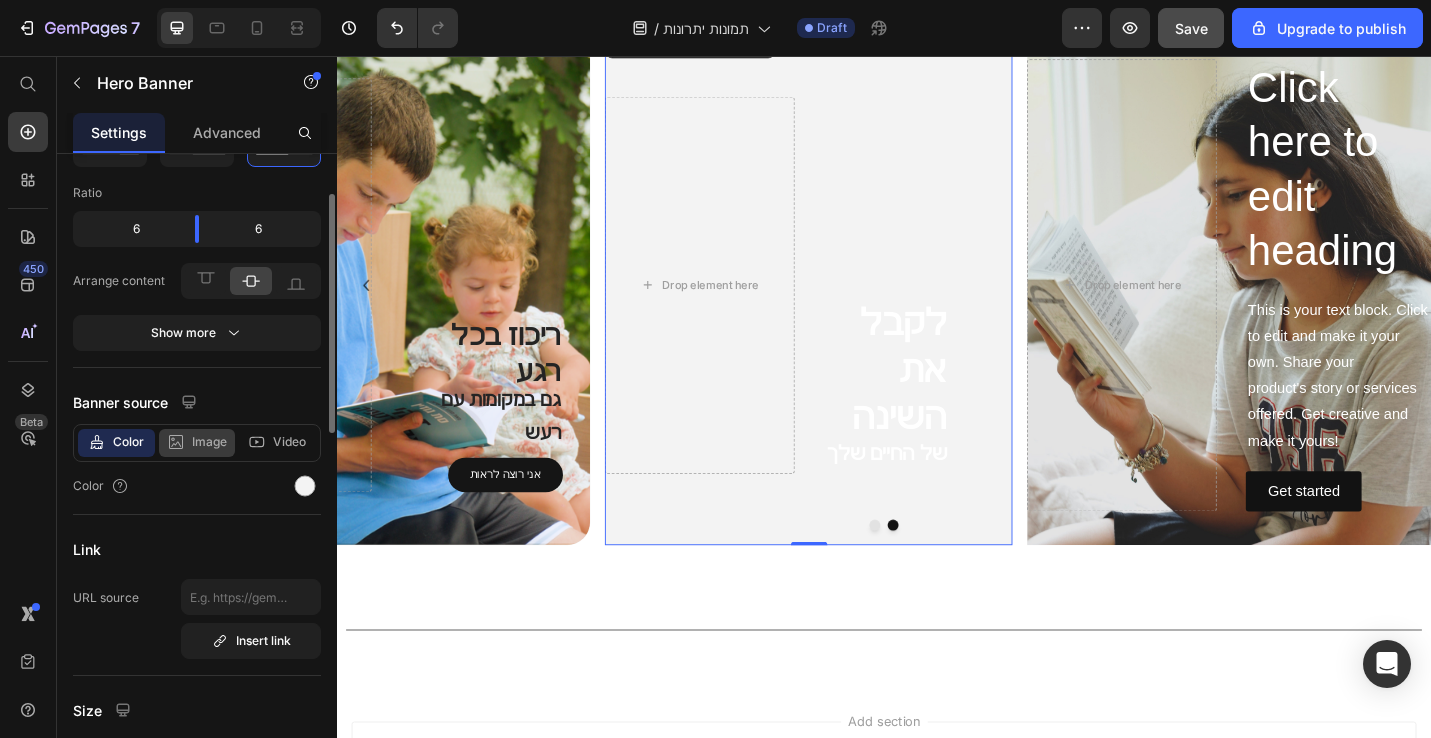 click on "Image" 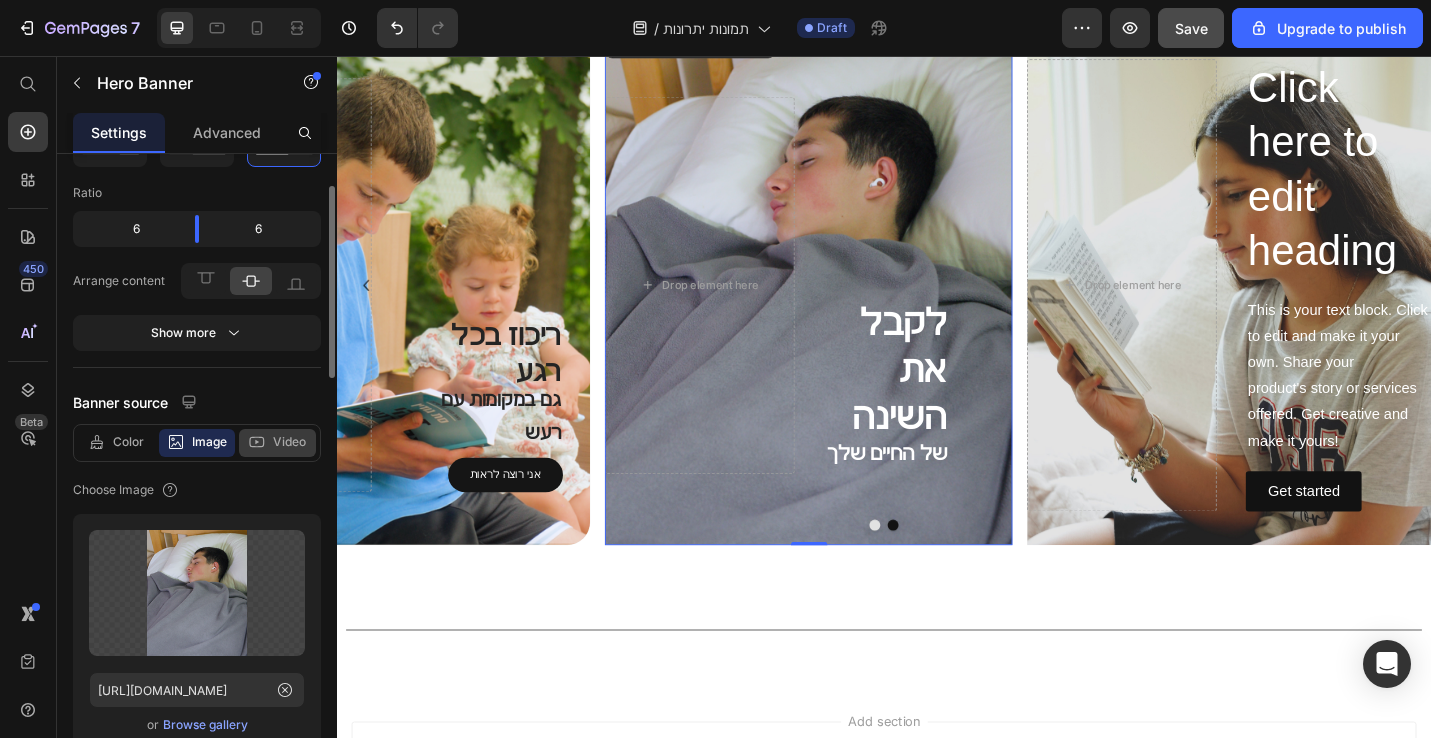 click 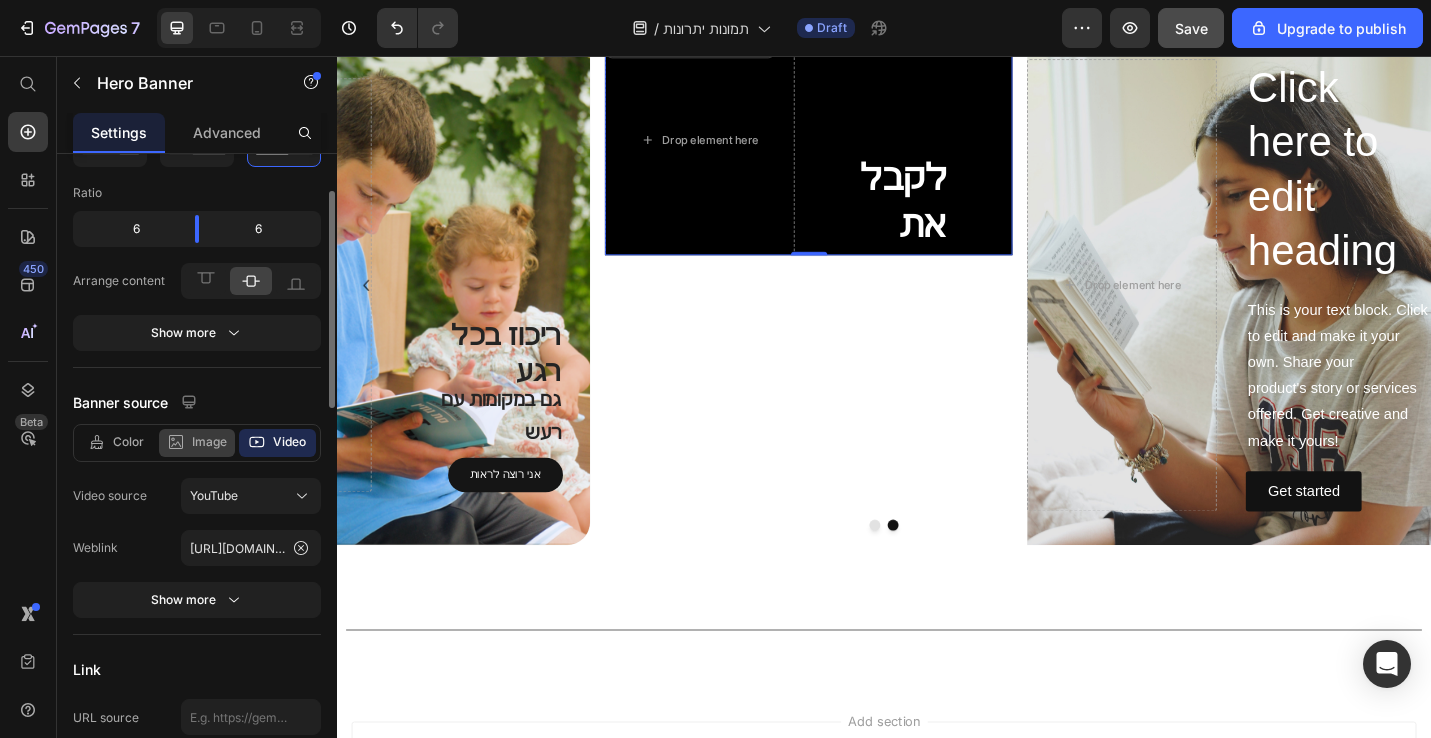 click on "Image" at bounding box center [209, 442] 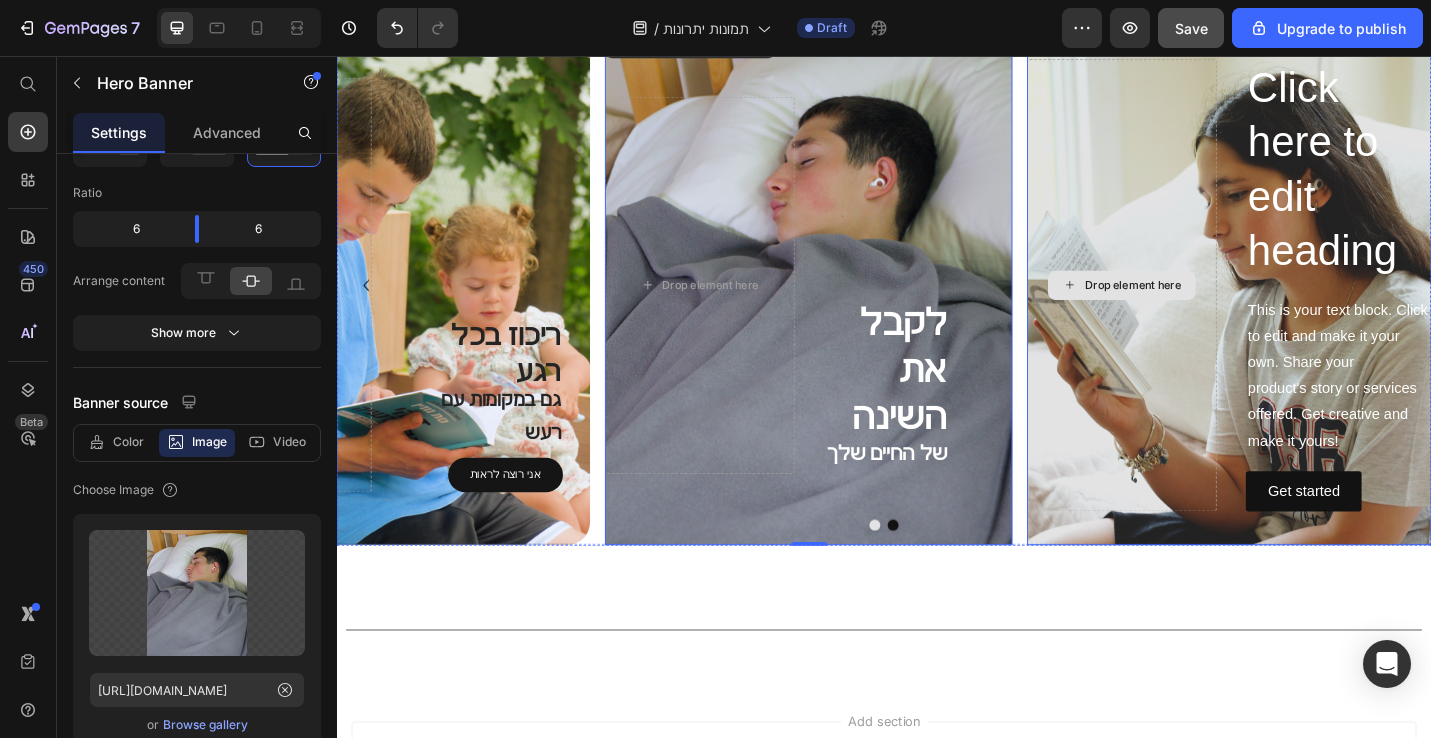 click on "Drop element here" at bounding box center [1198, 308] 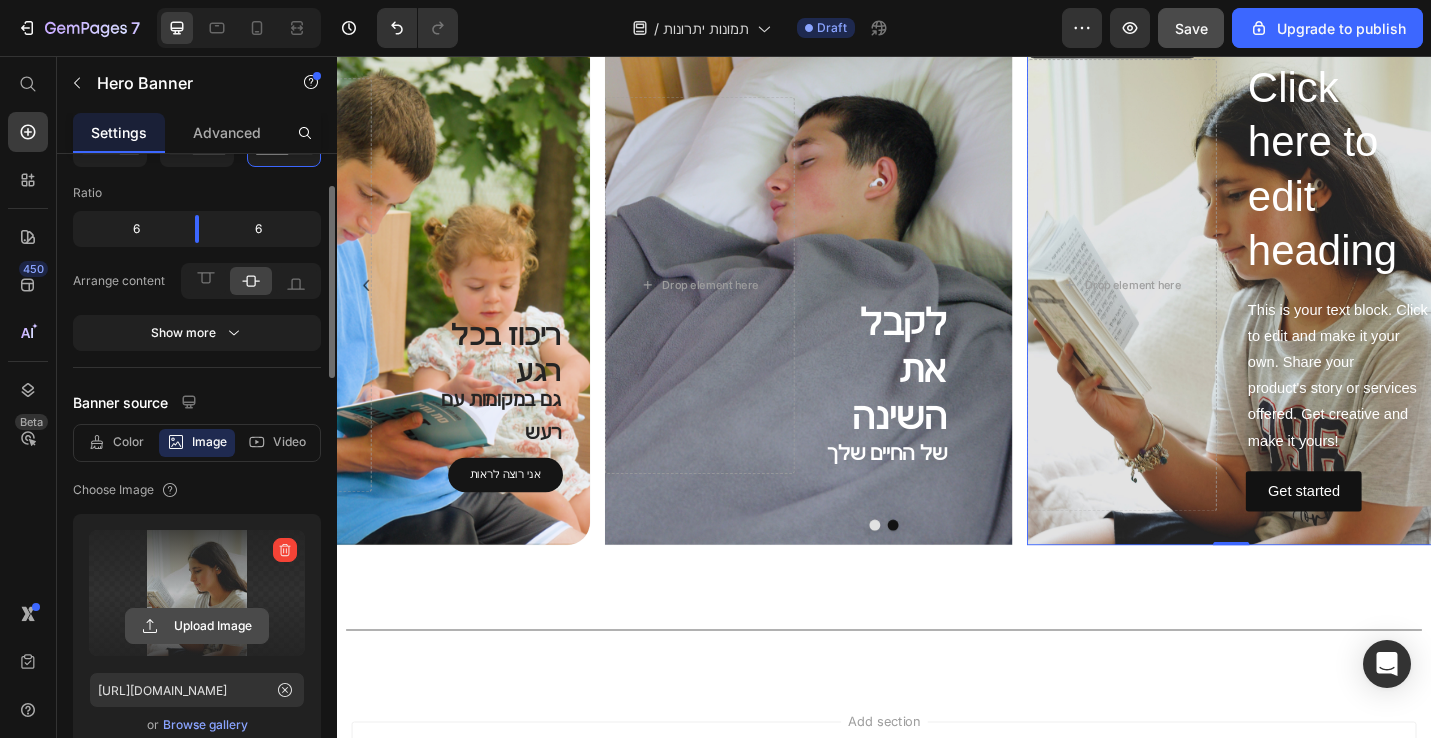 click 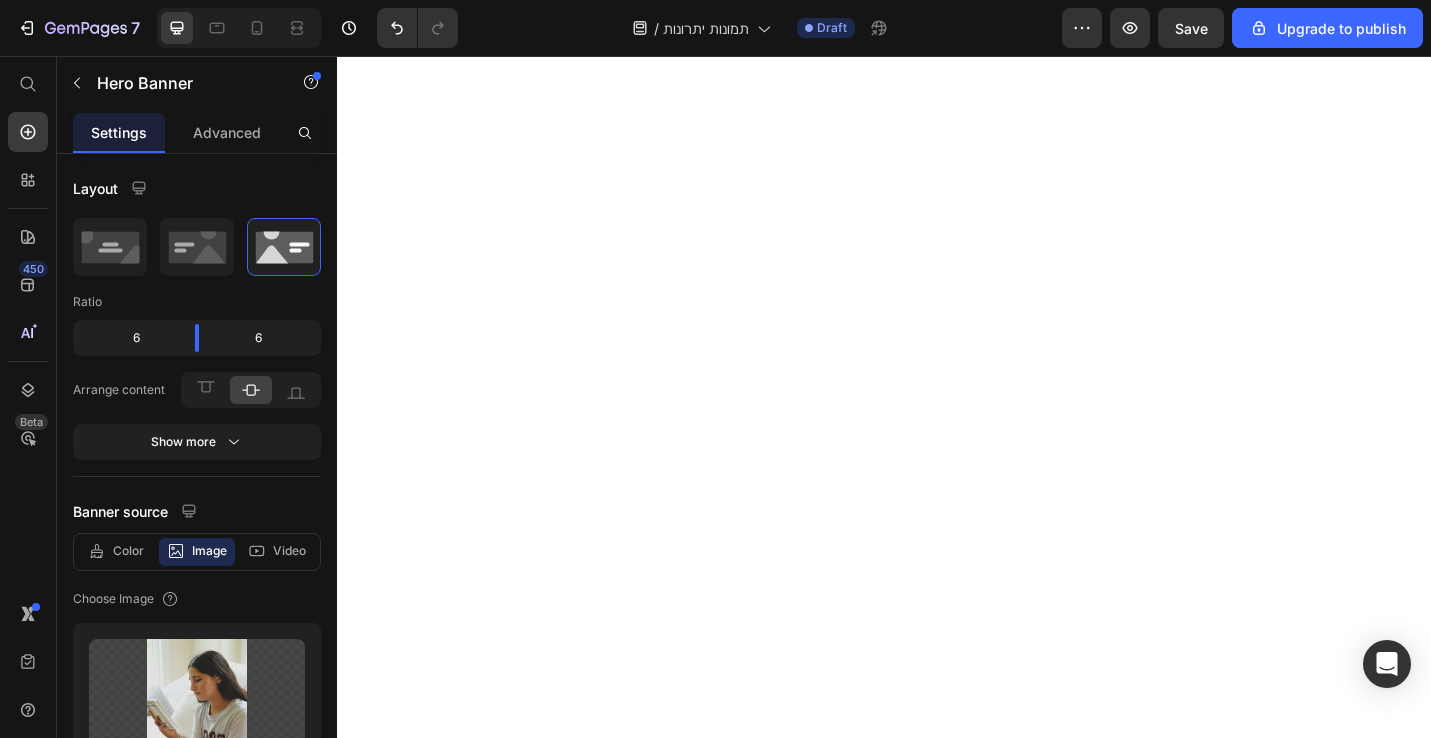scroll, scrollTop: 0, scrollLeft: 0, axis: both 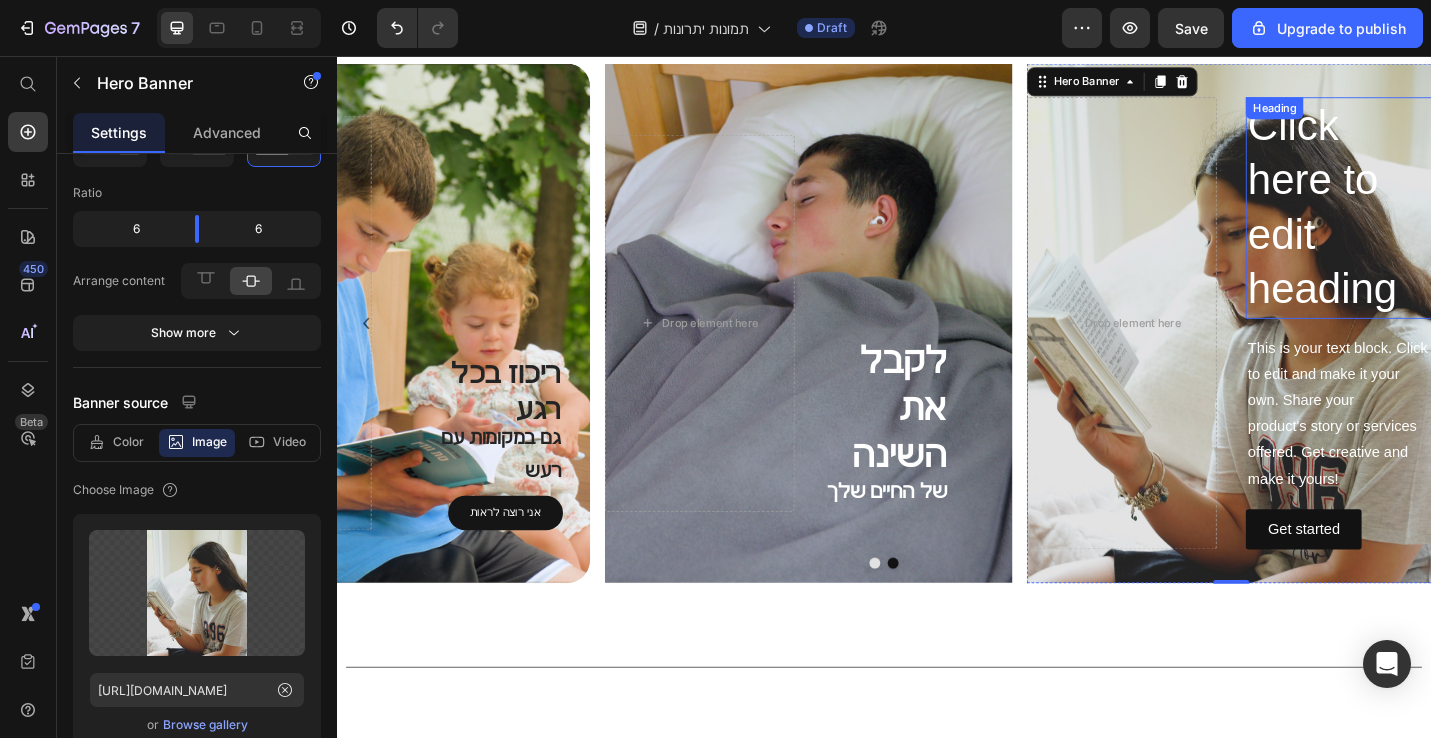 click on "Click here to edit heading" at bounding box center (1438, 222) 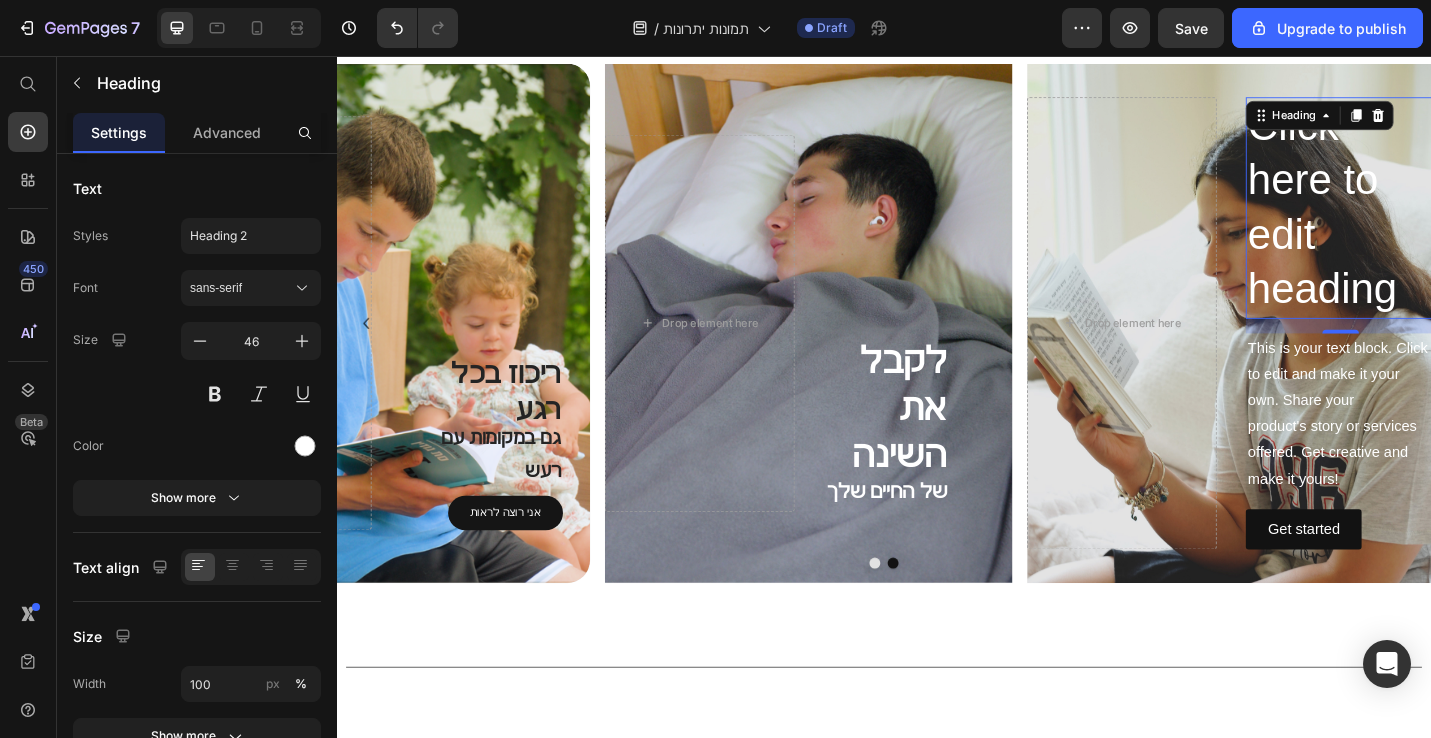 click on "Click here to edit heading" at bounding box center (1438, 222) 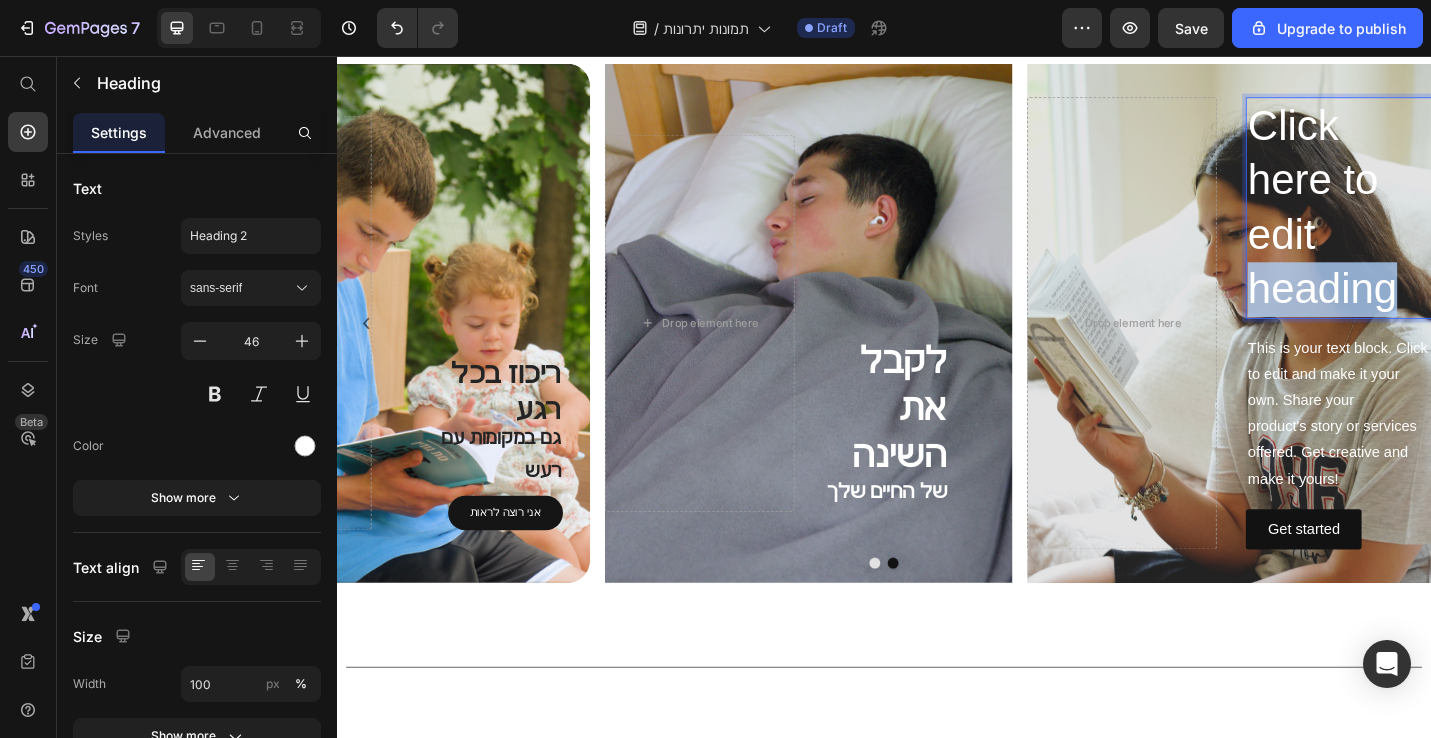 click on "Click here to edit heading" at bounding box center (1438, 222) 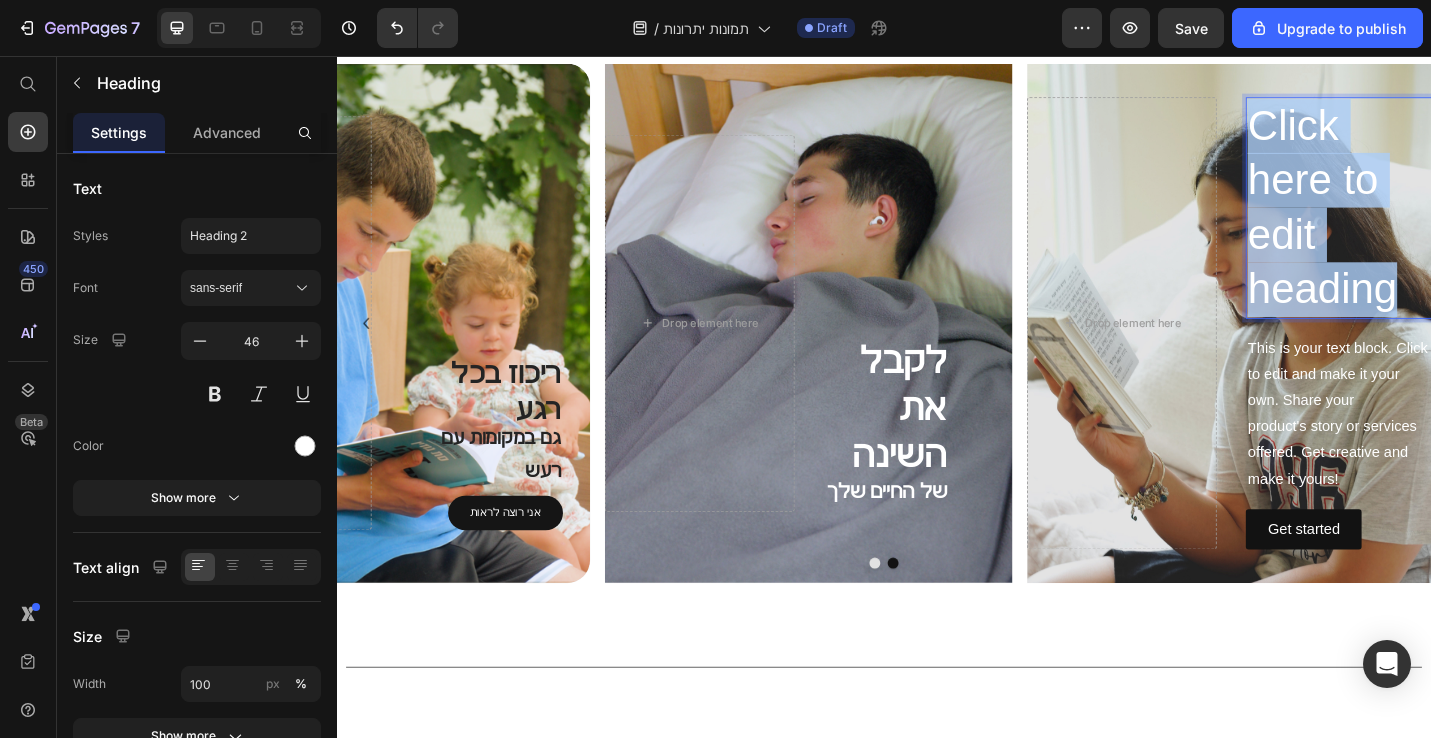 click on "Click here to edit heading" at bounding box center [1438, 222] 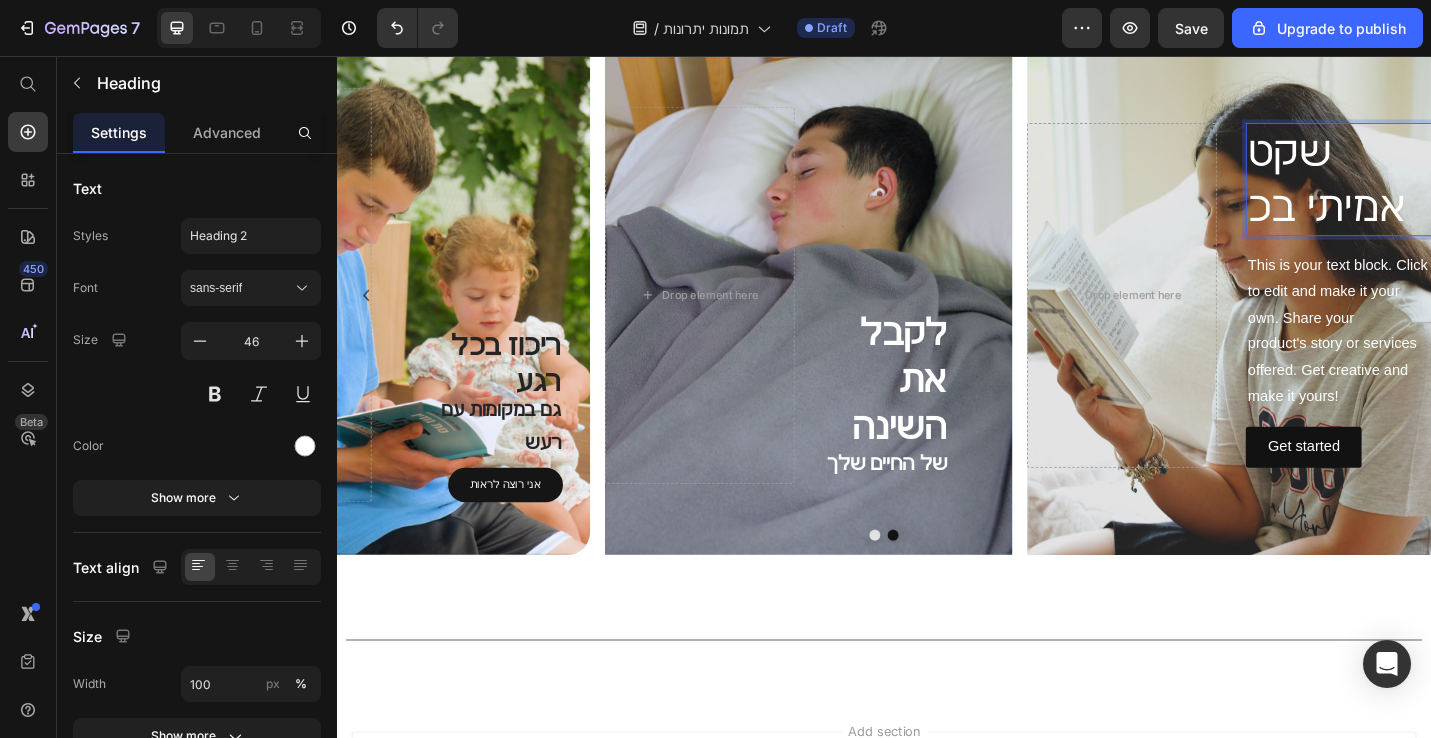 scroll, scrollTop: 65, scrollLeft: 0, axis: vertical 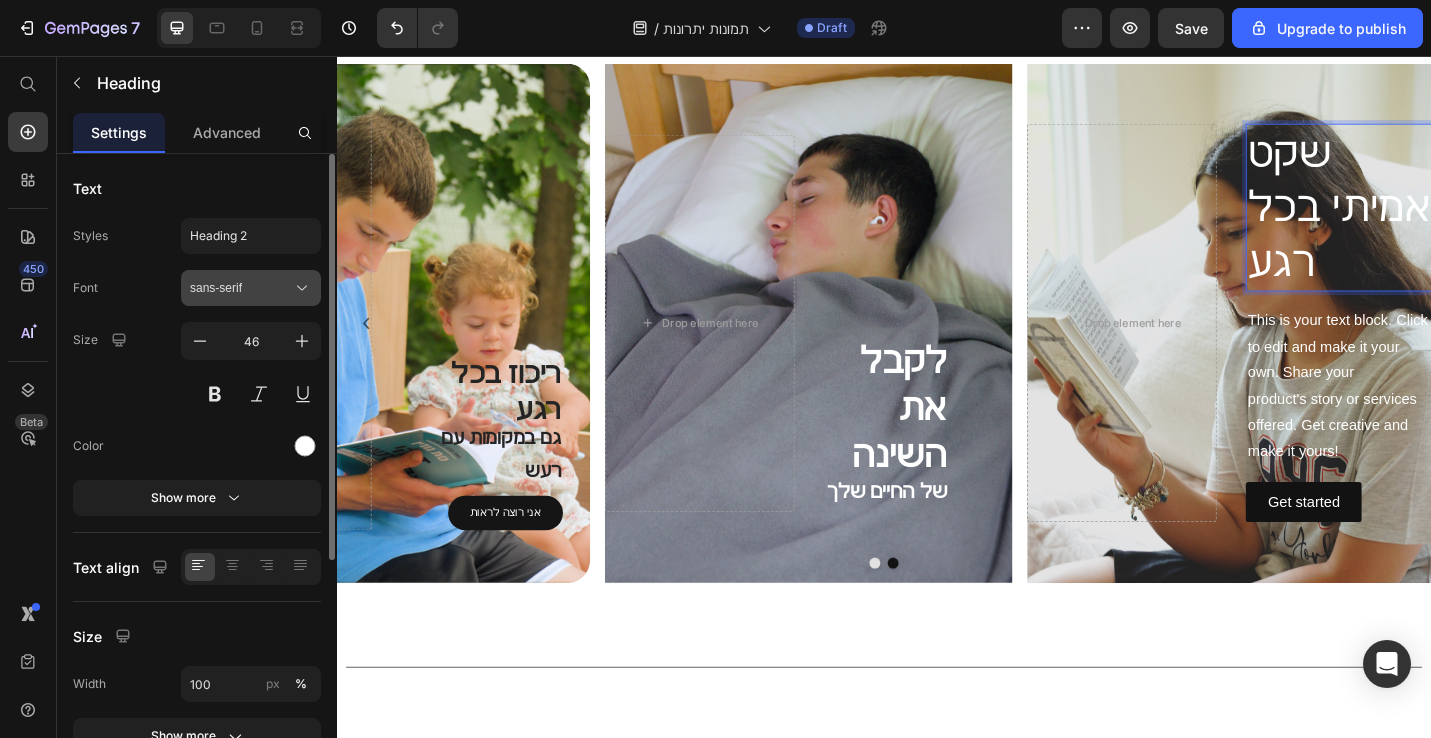 click on "sans-serif" at bounding box center [241, 288] 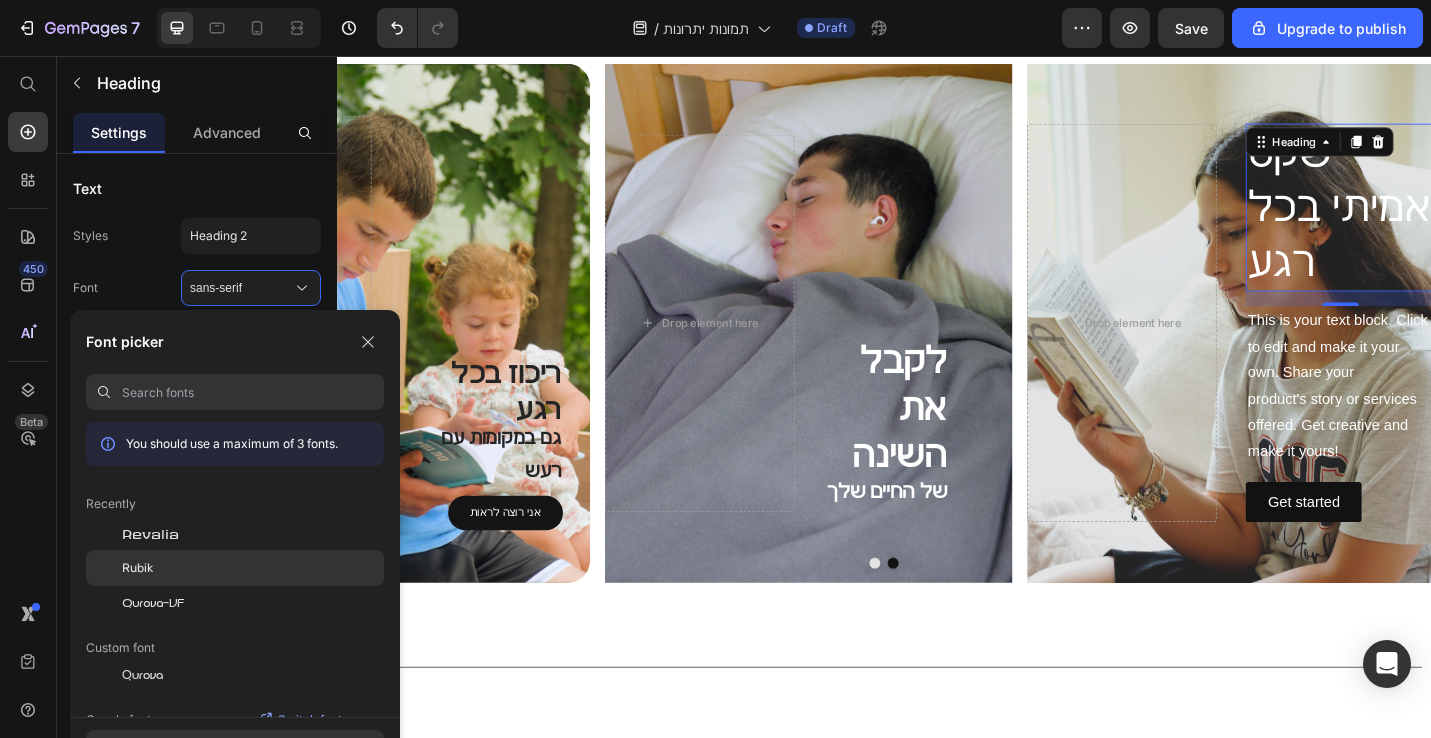 click on "Rubik" 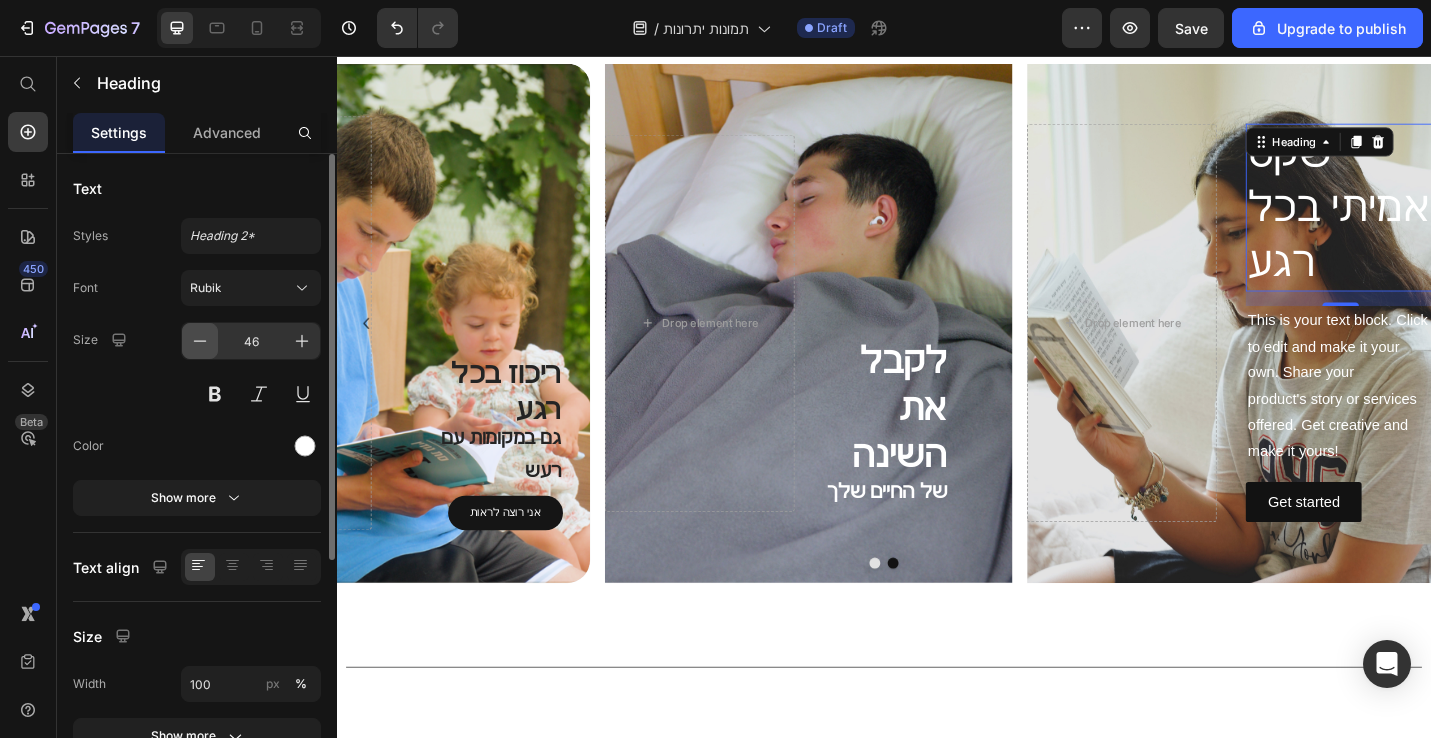 click 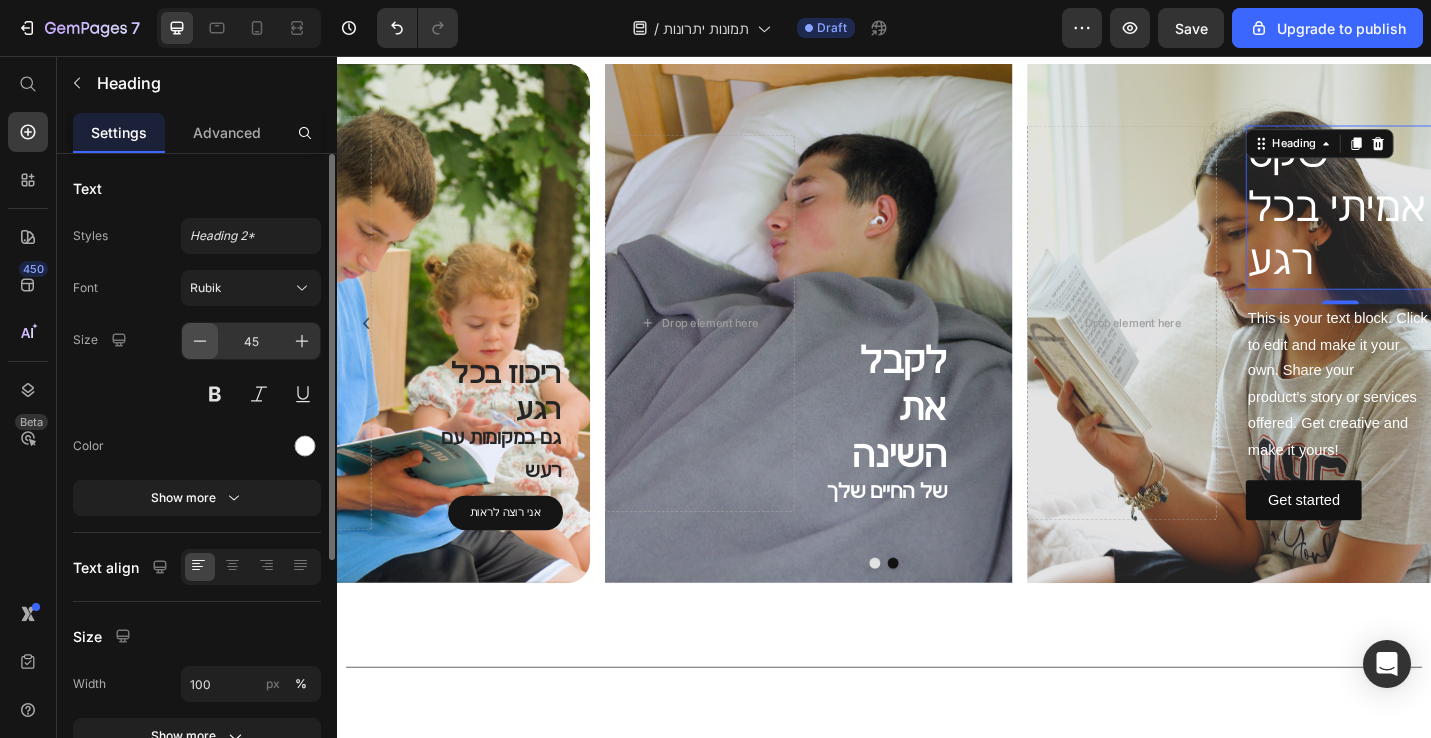 click 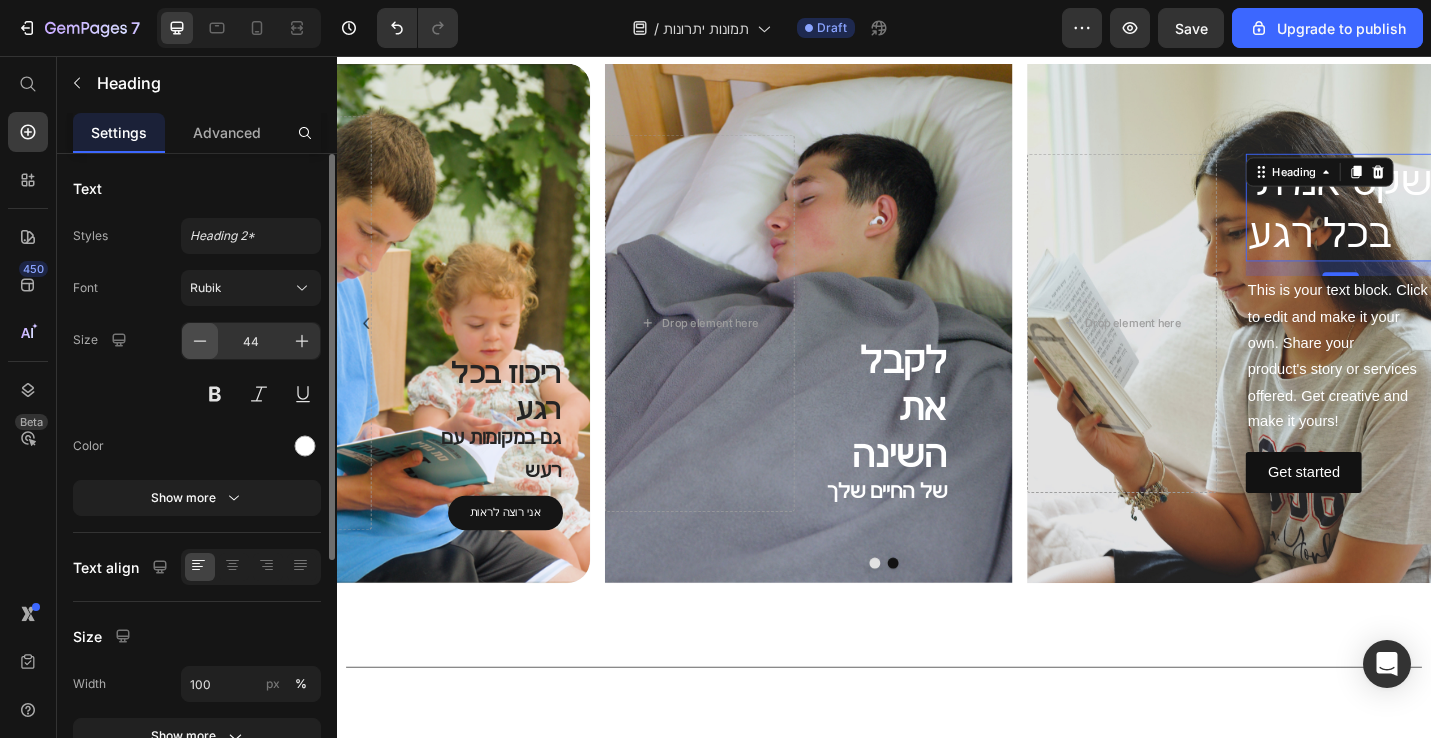 click 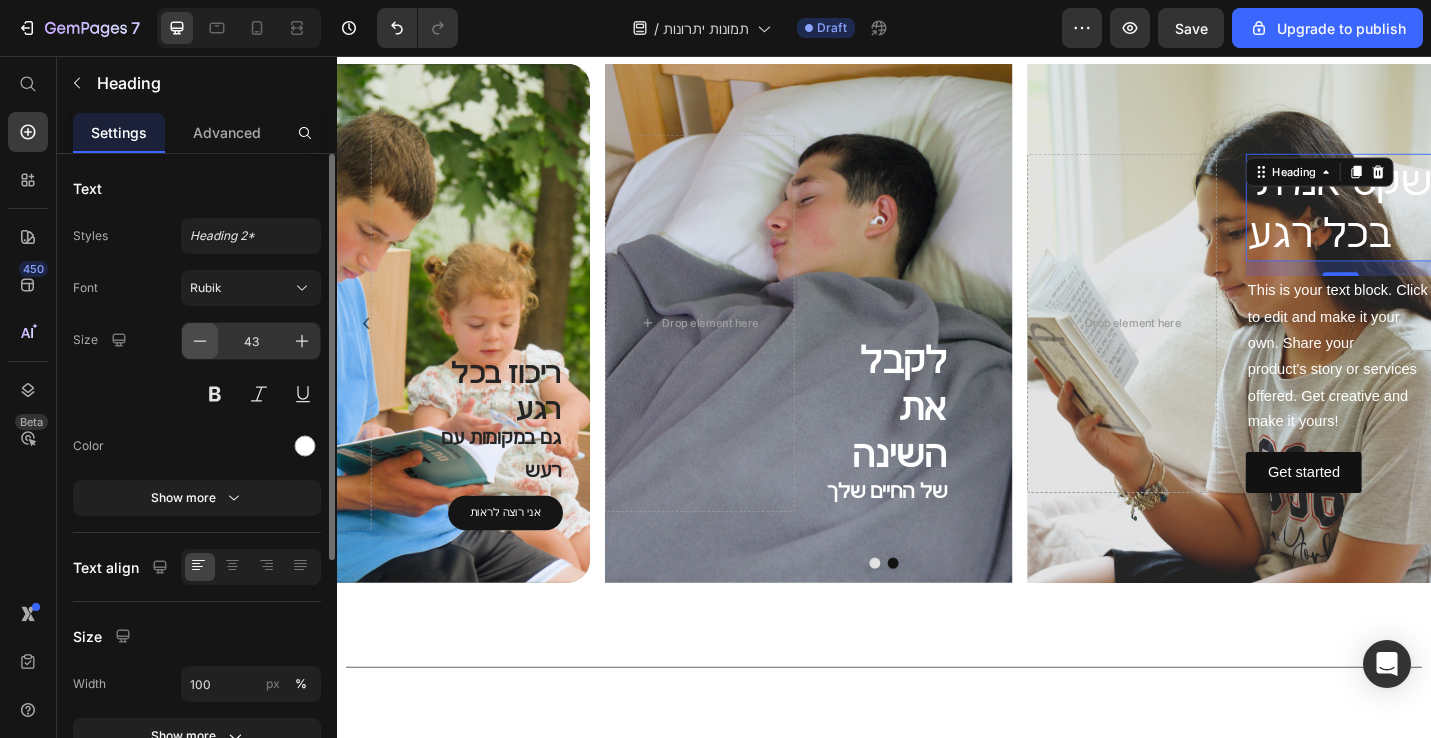 click 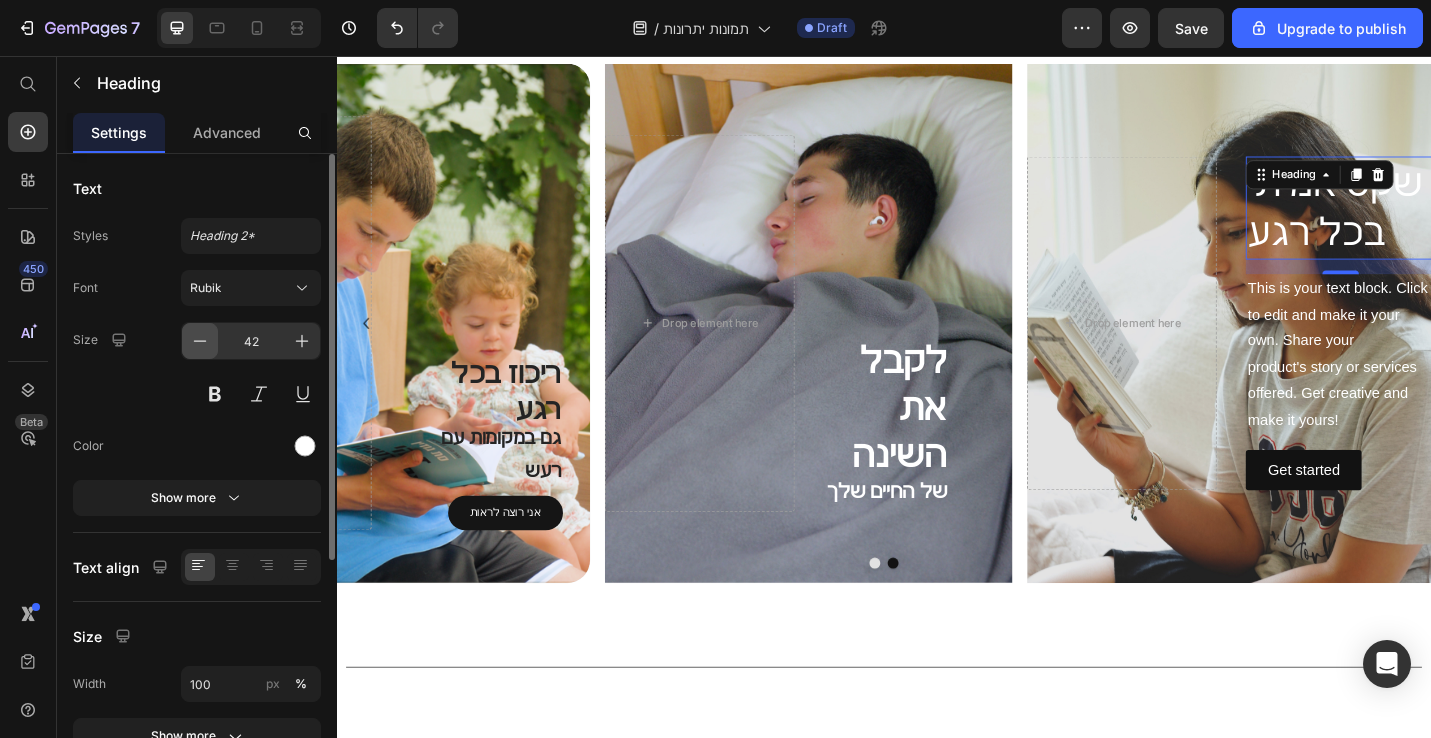click 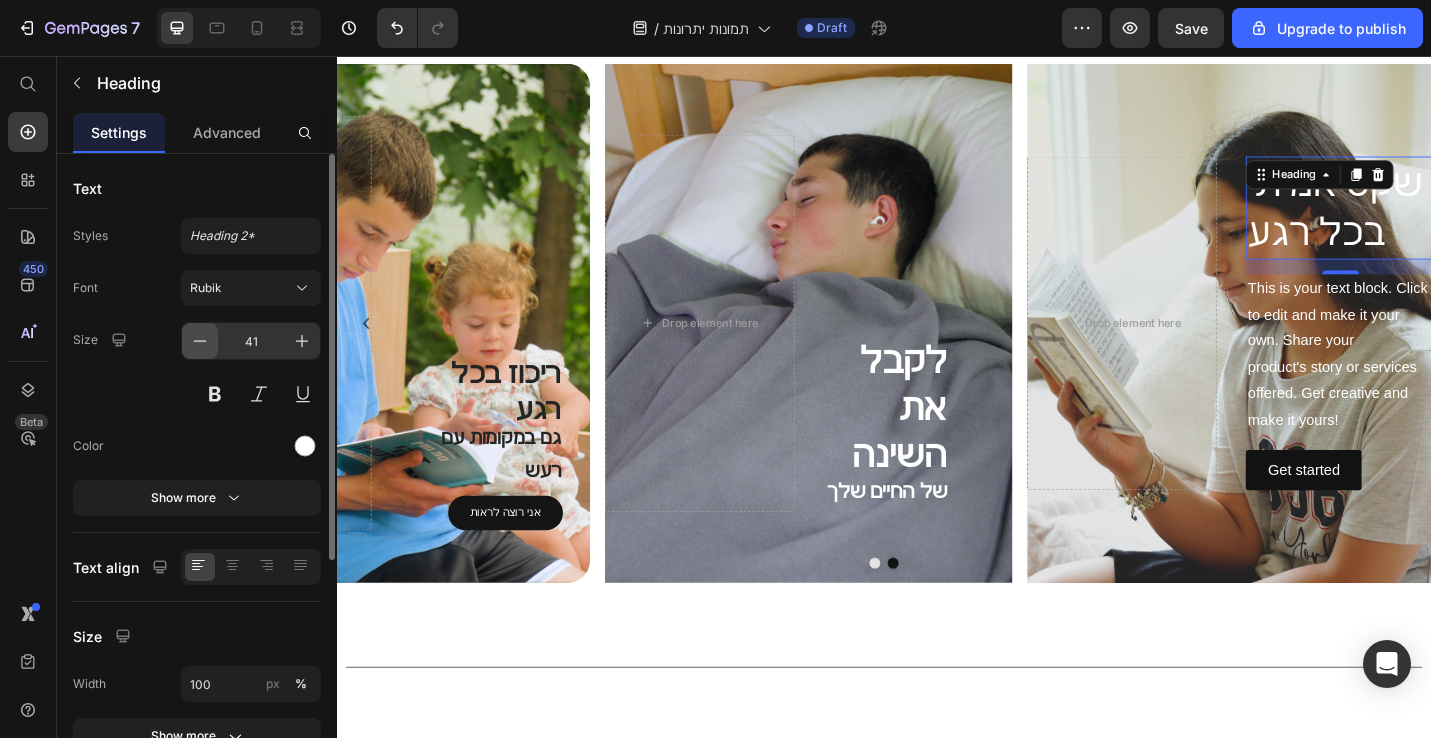 click 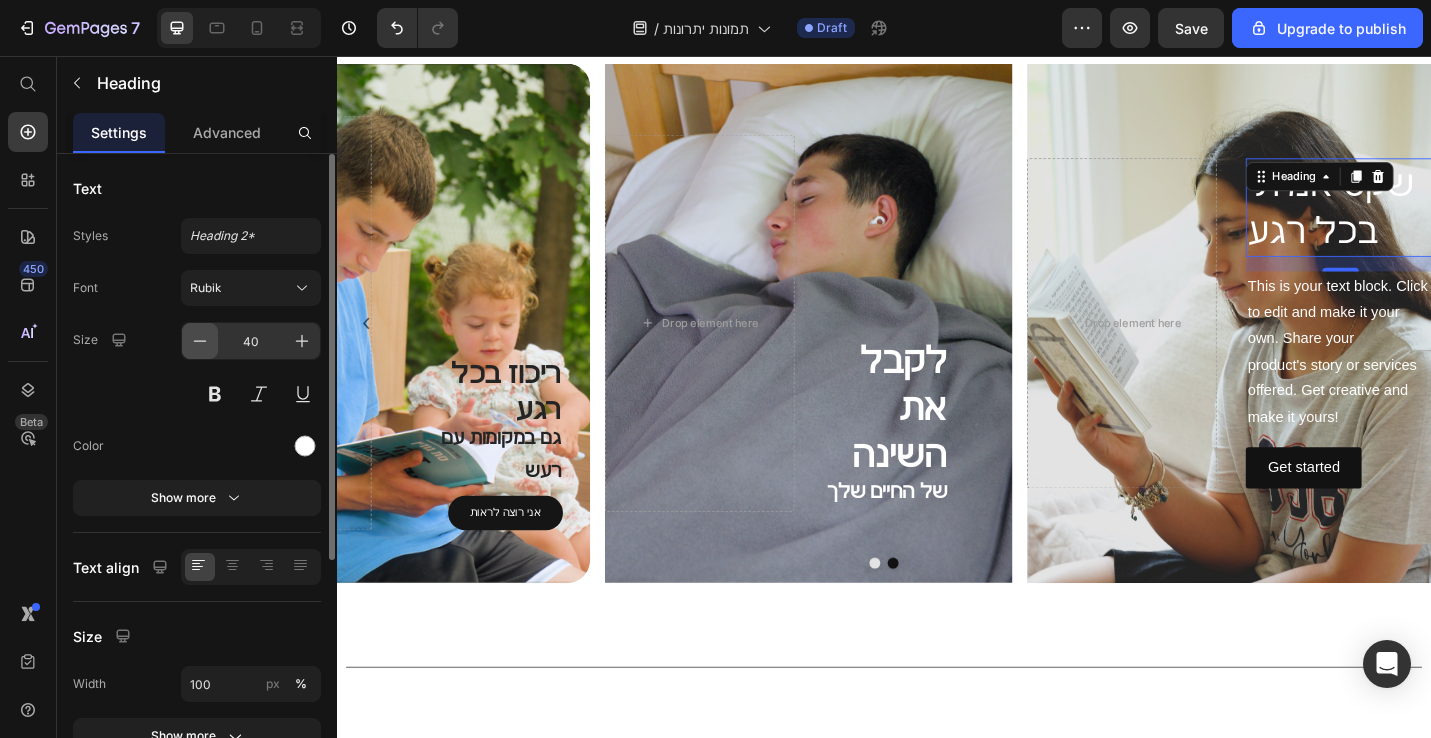 click 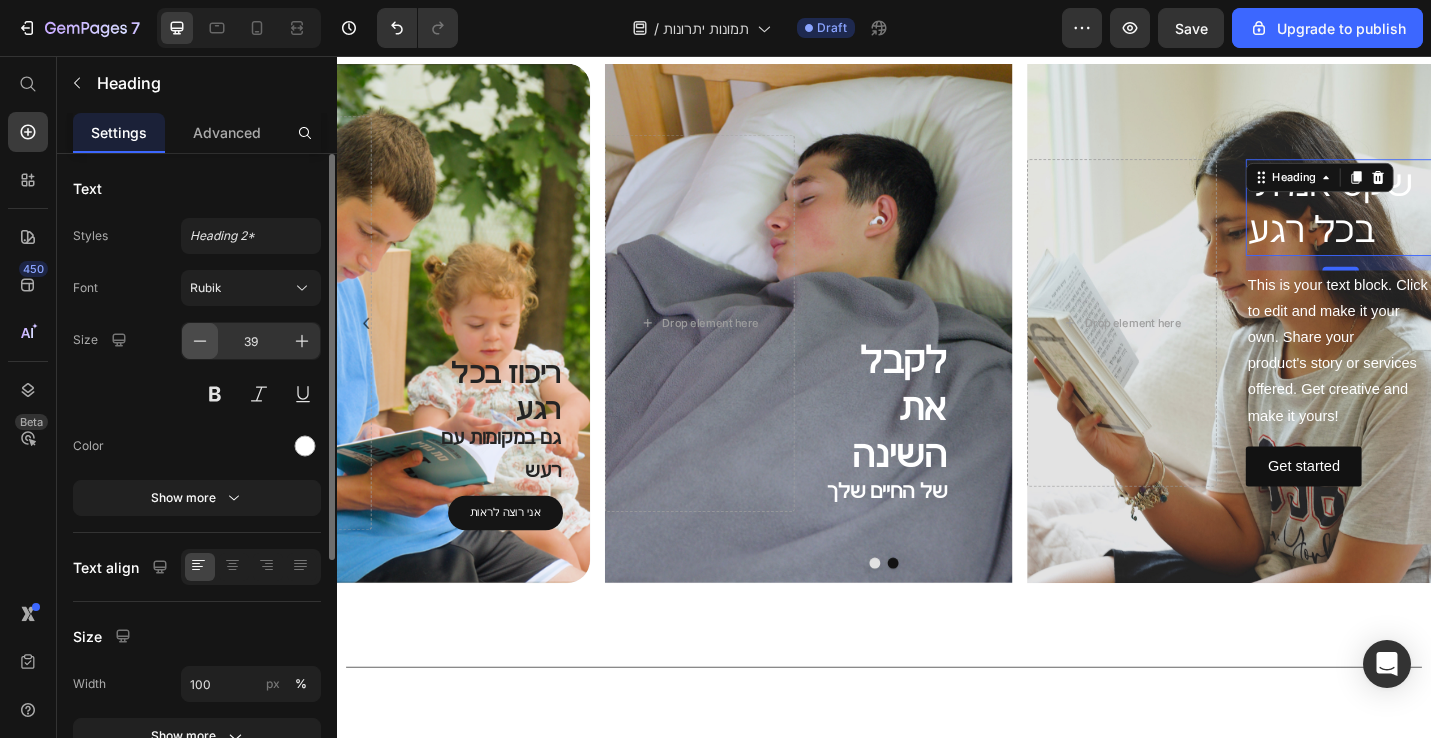 click 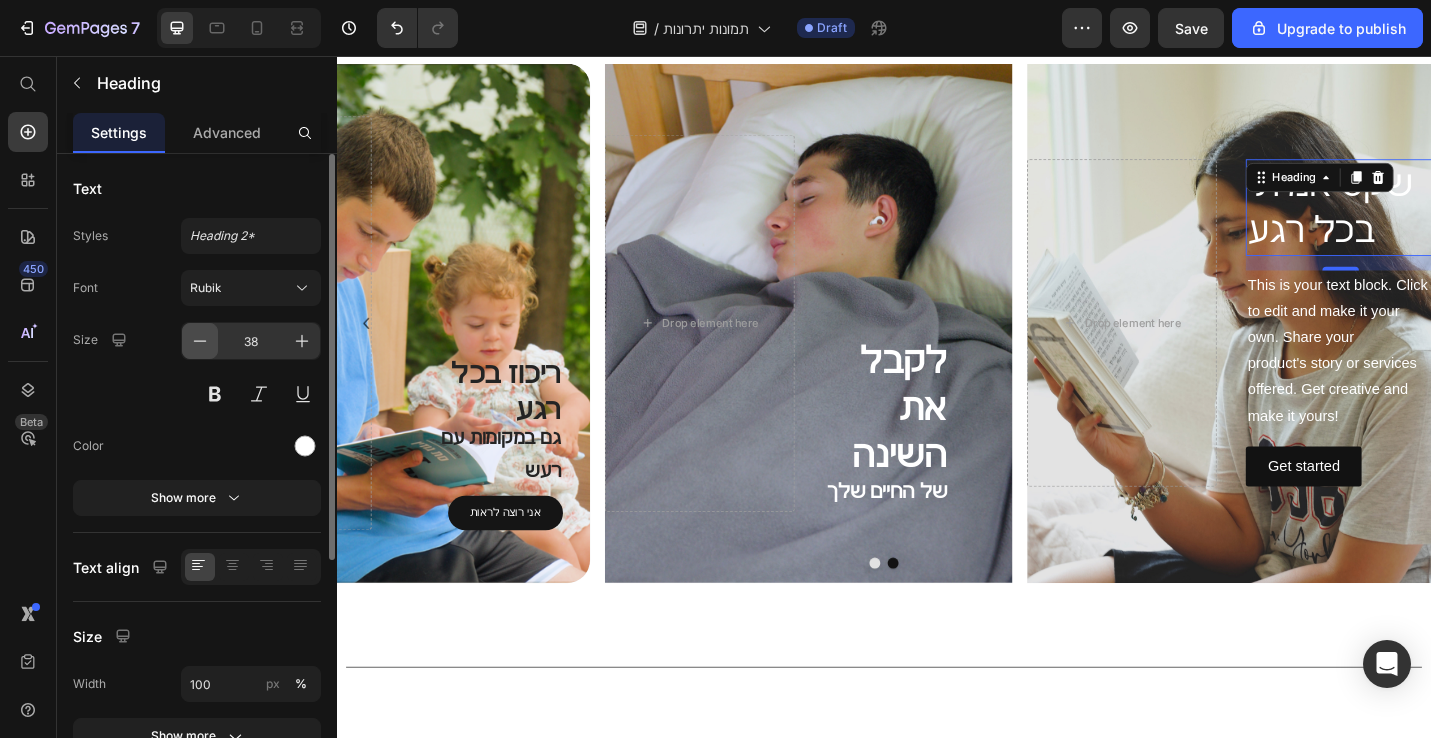 click 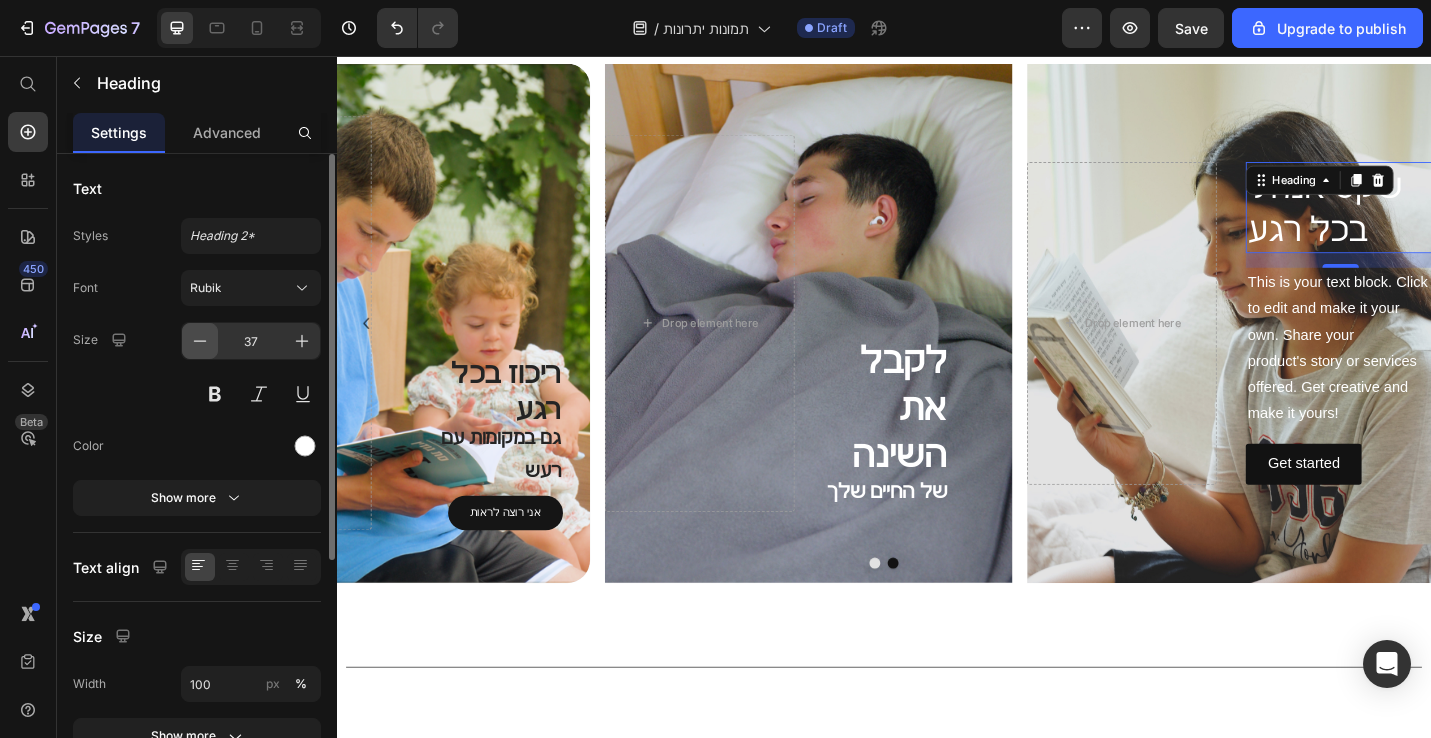 click 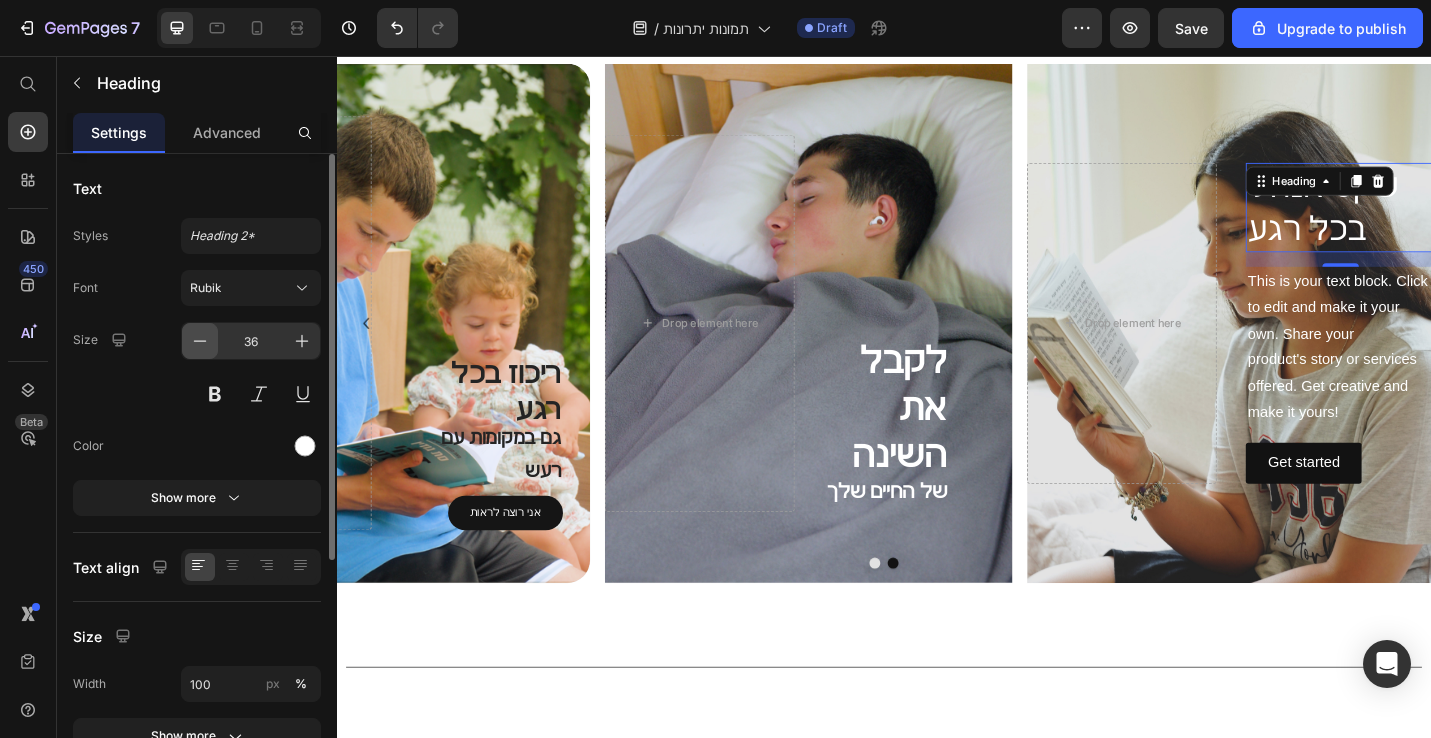 click 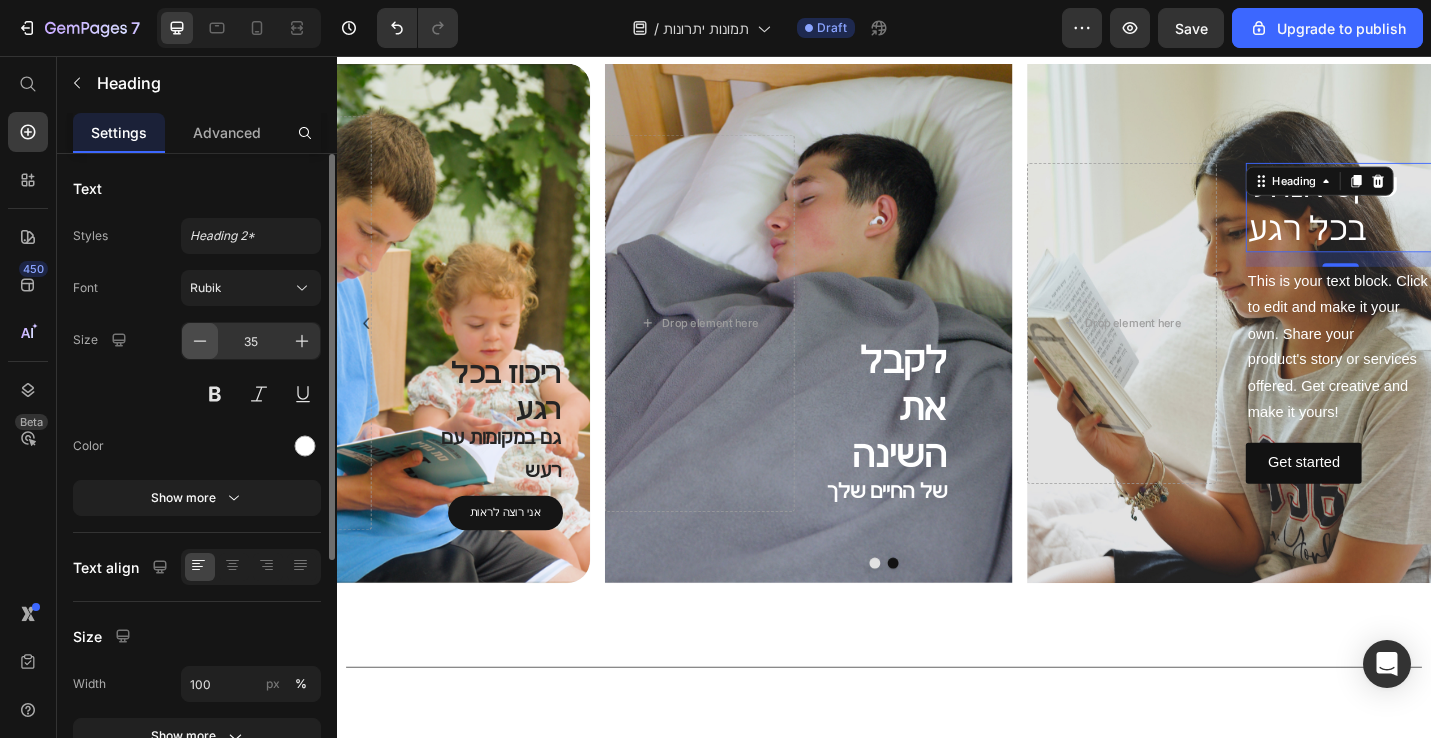 click 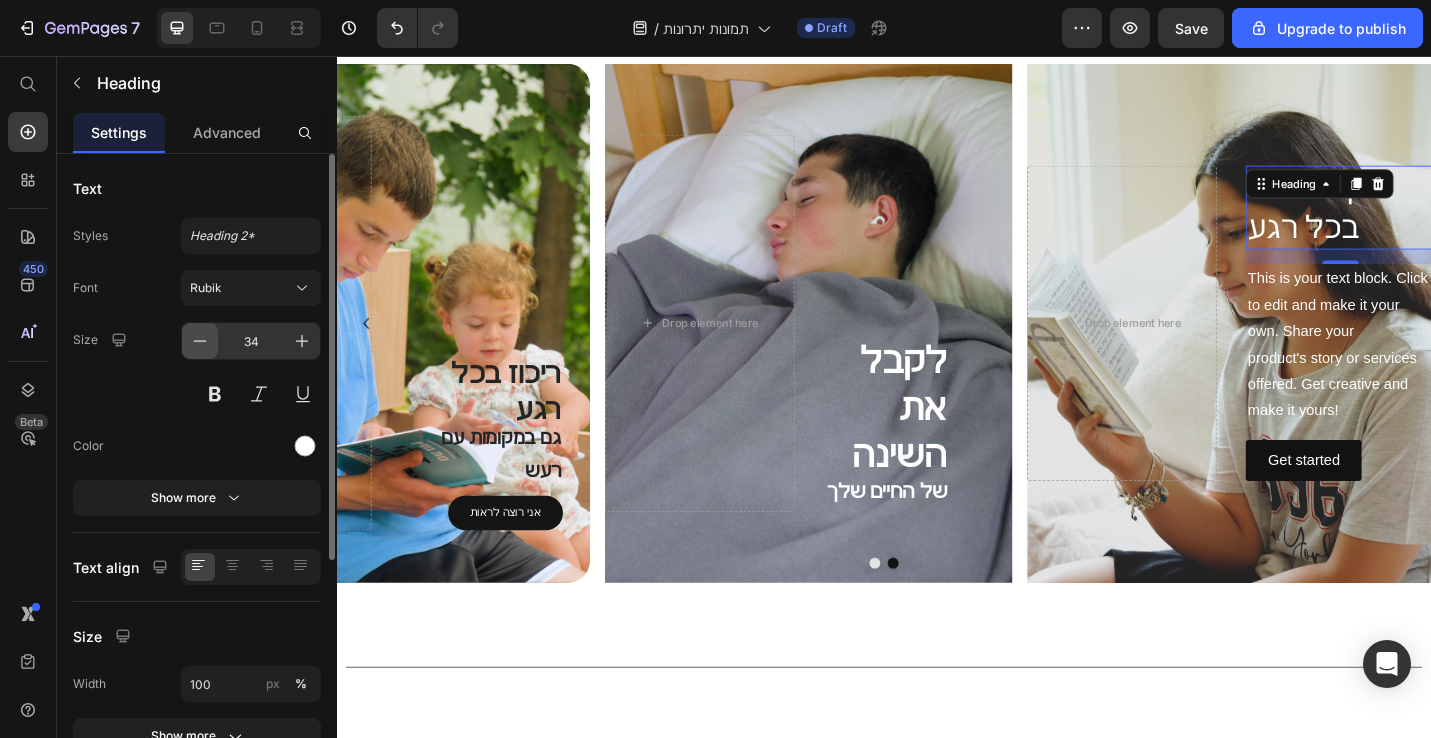 click 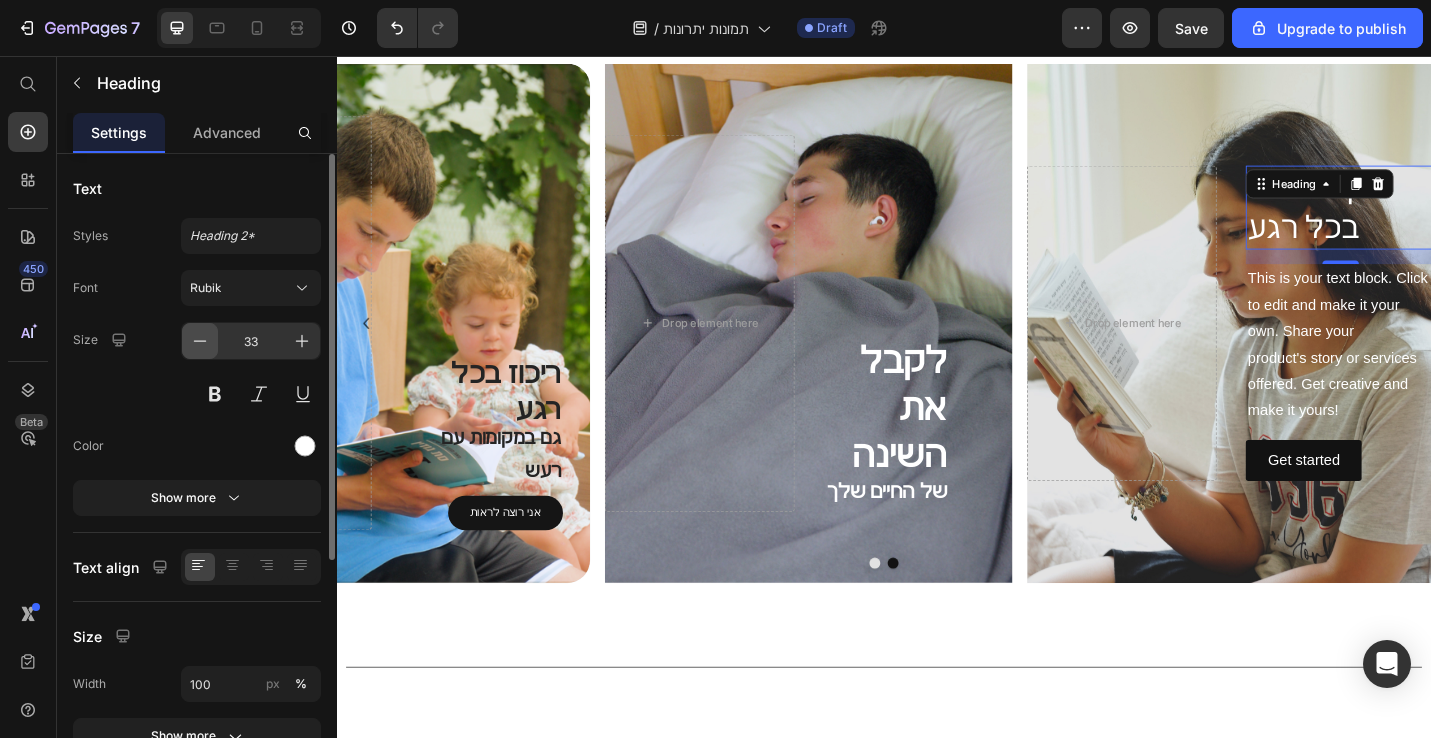 click 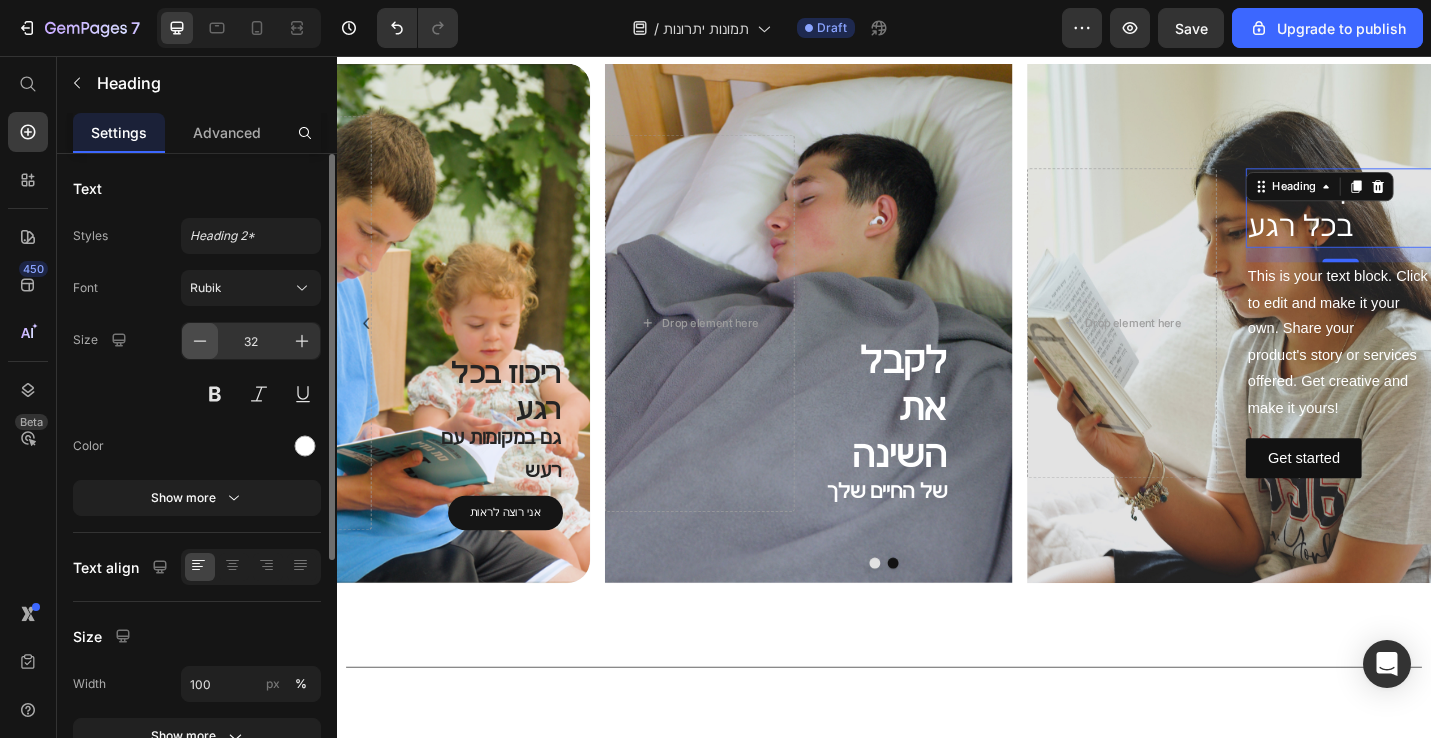 click 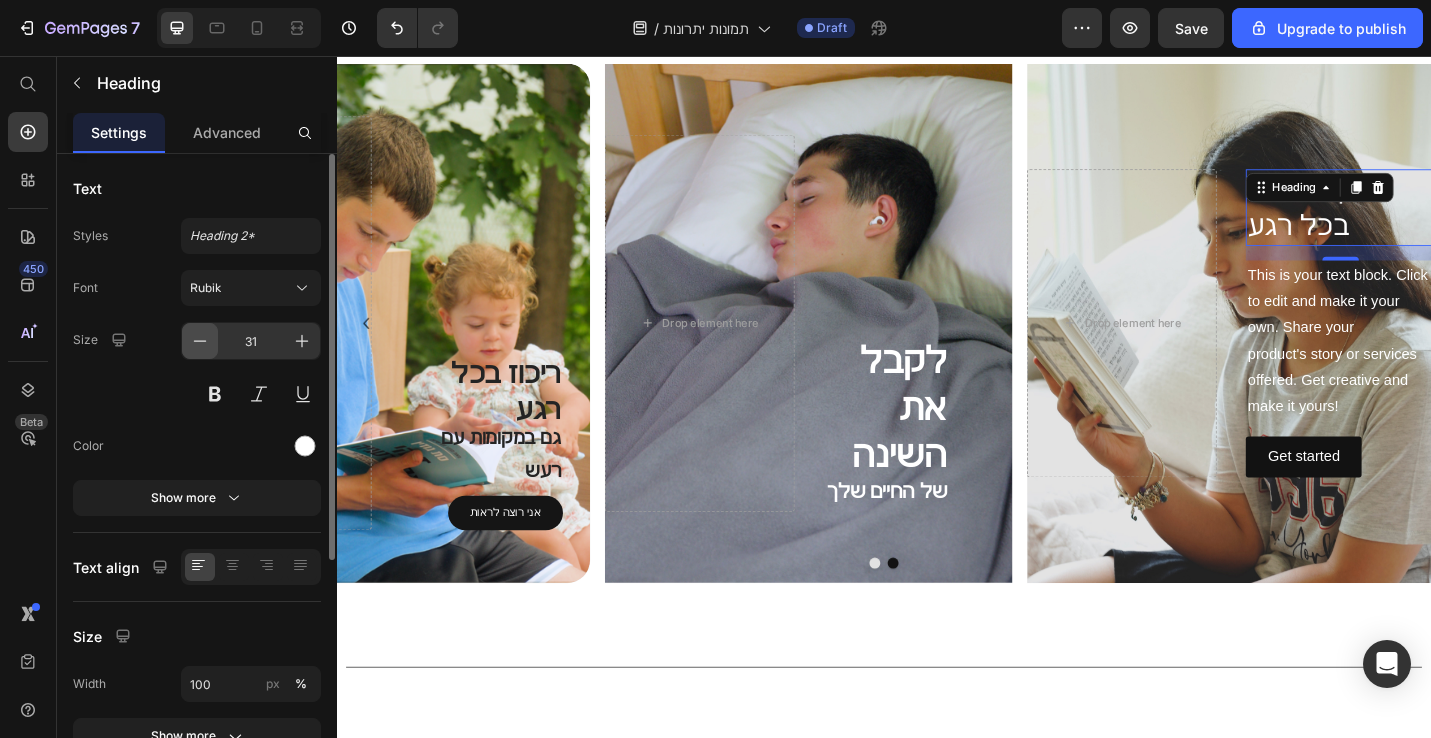 click 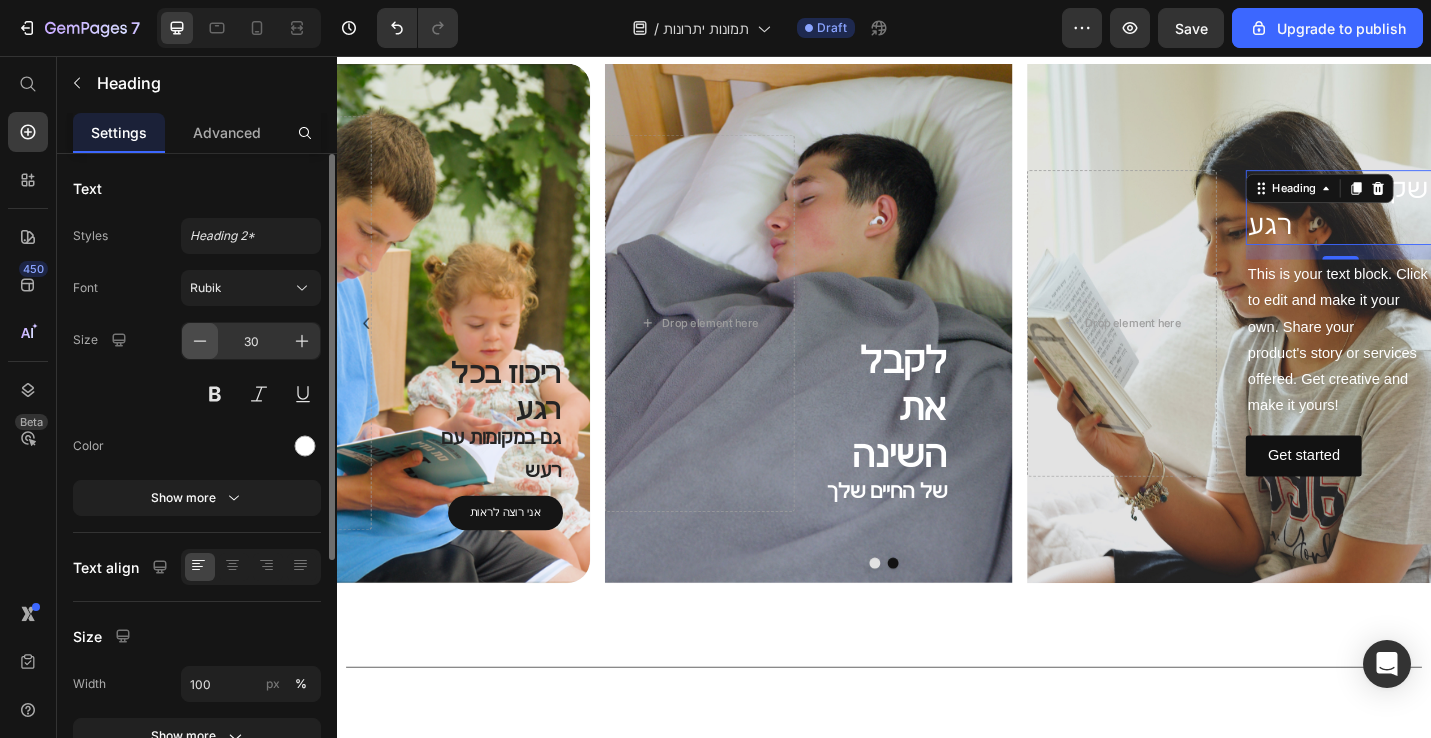 click 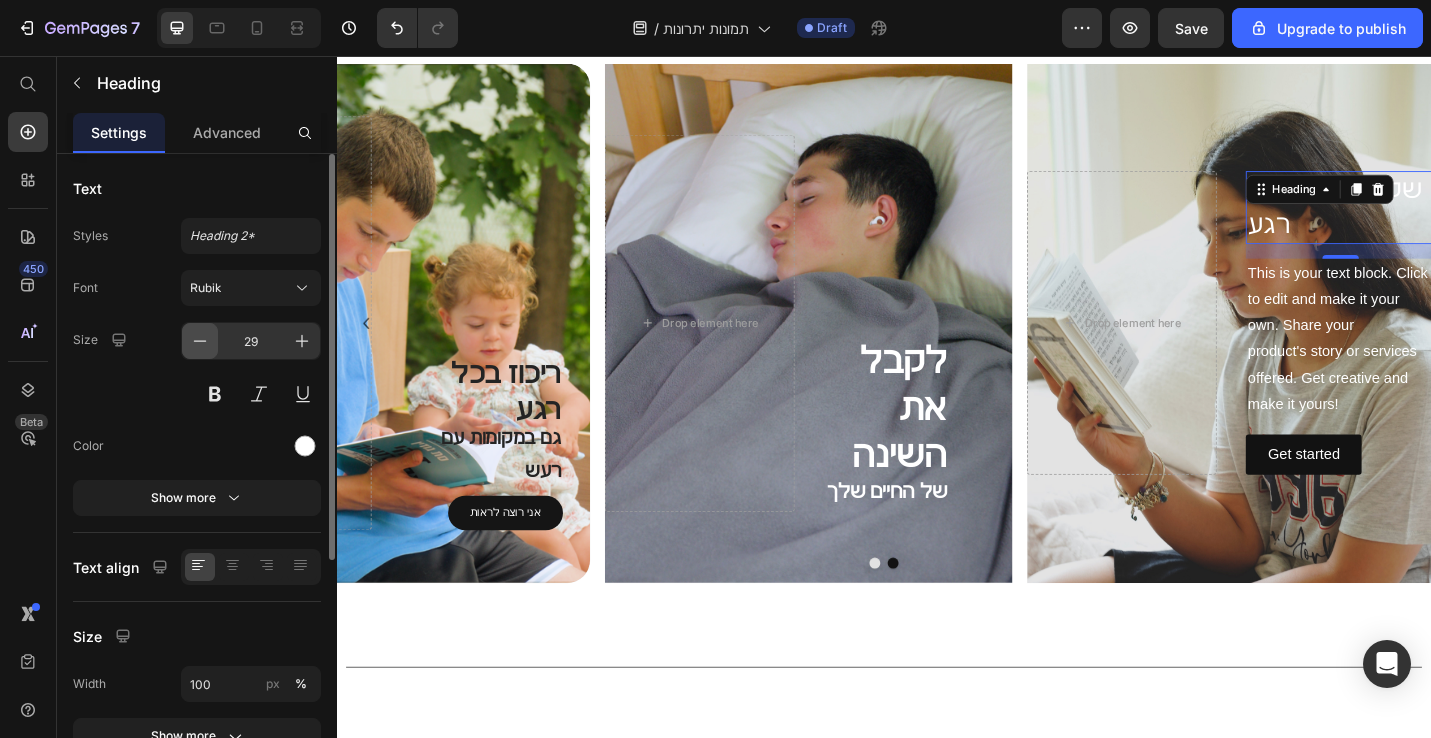 click 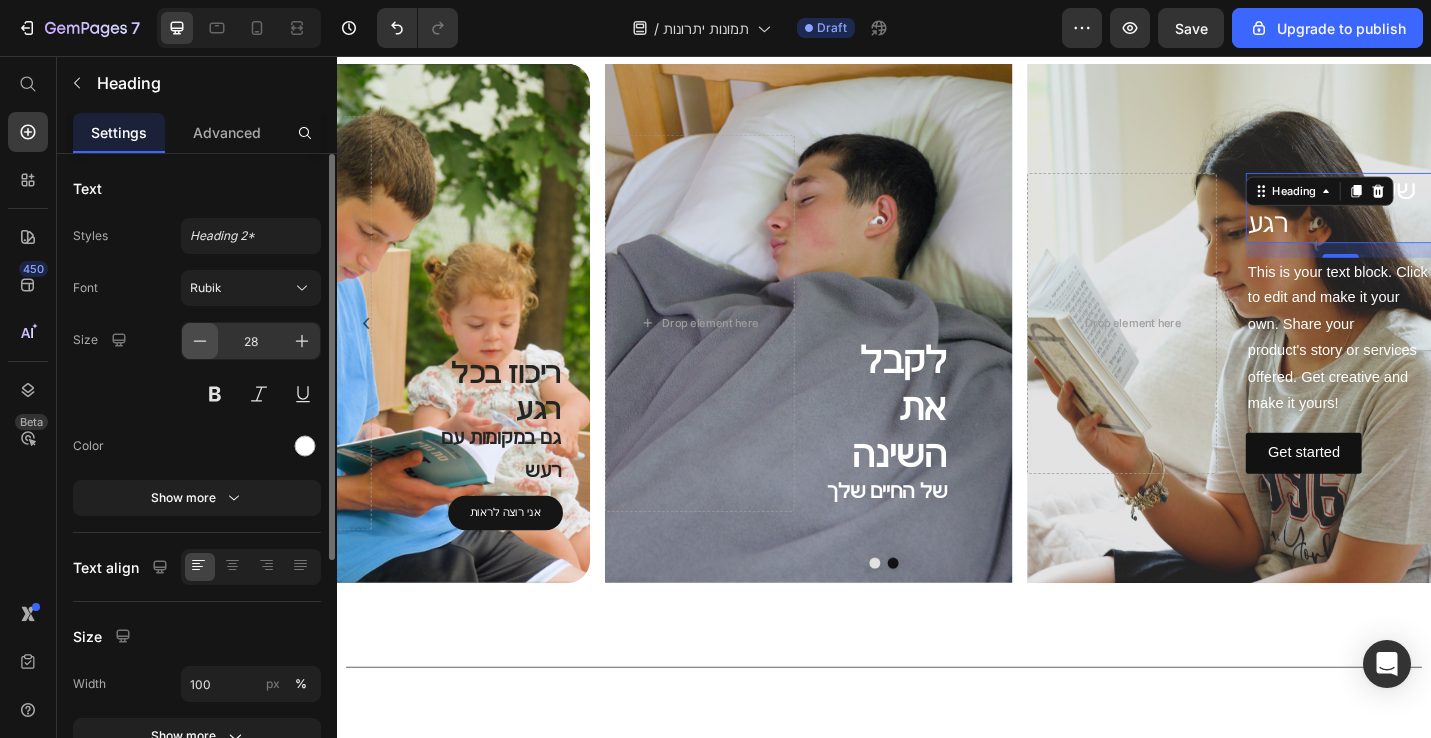 click 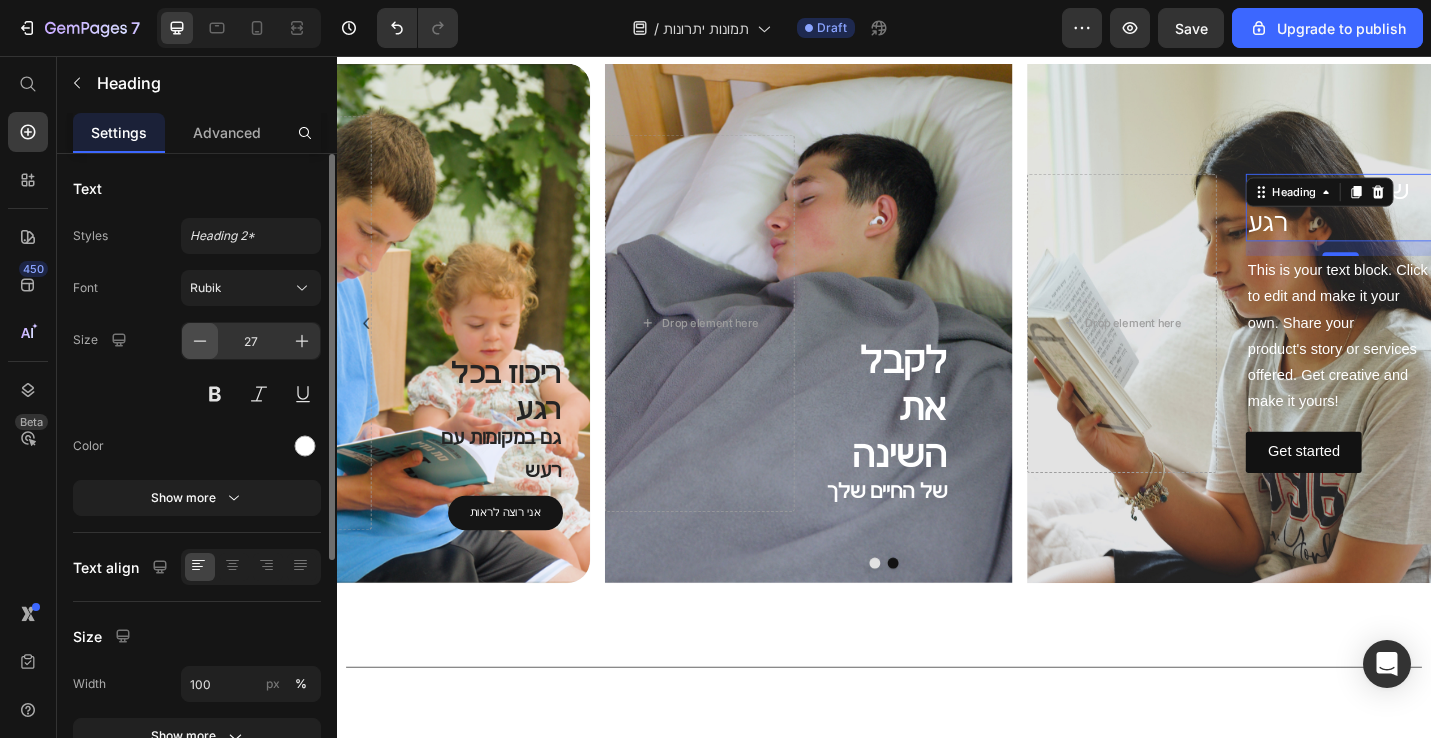 click 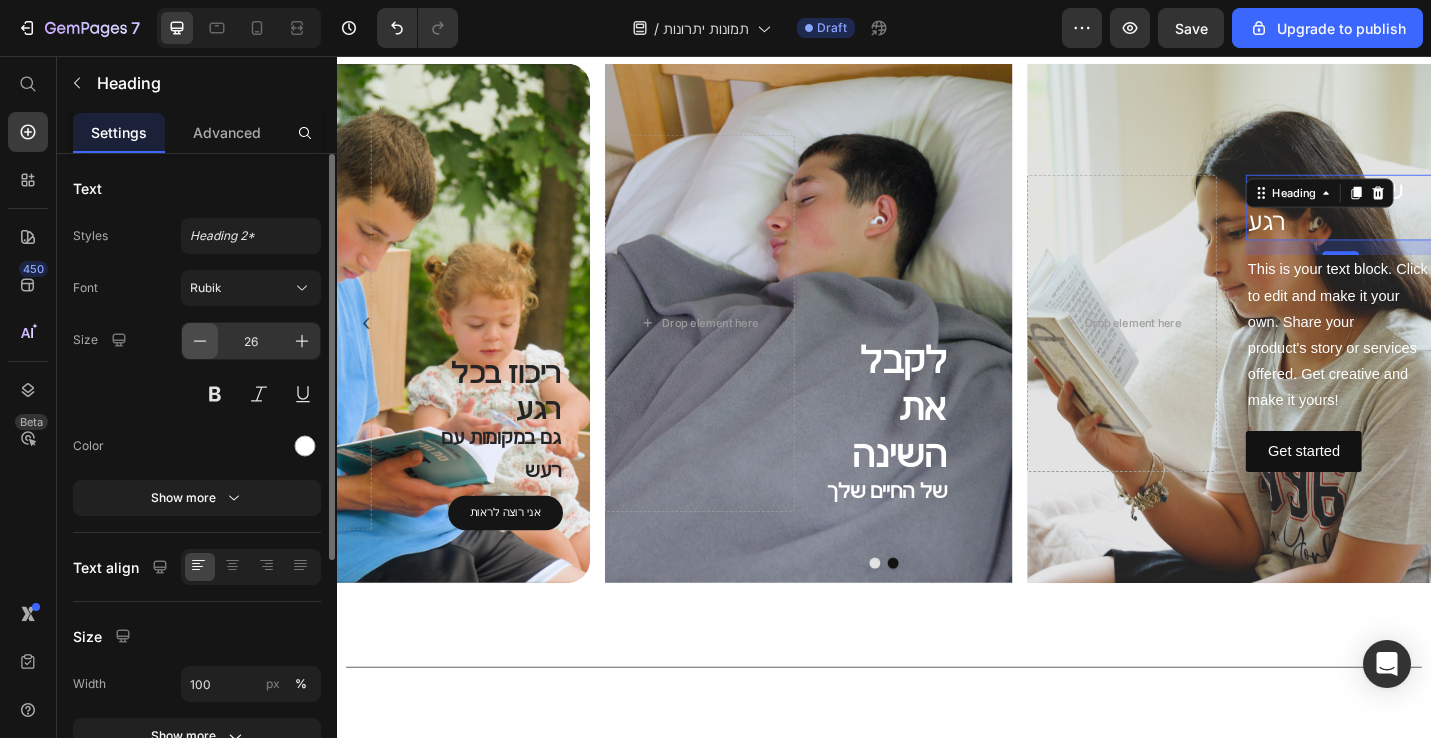 click 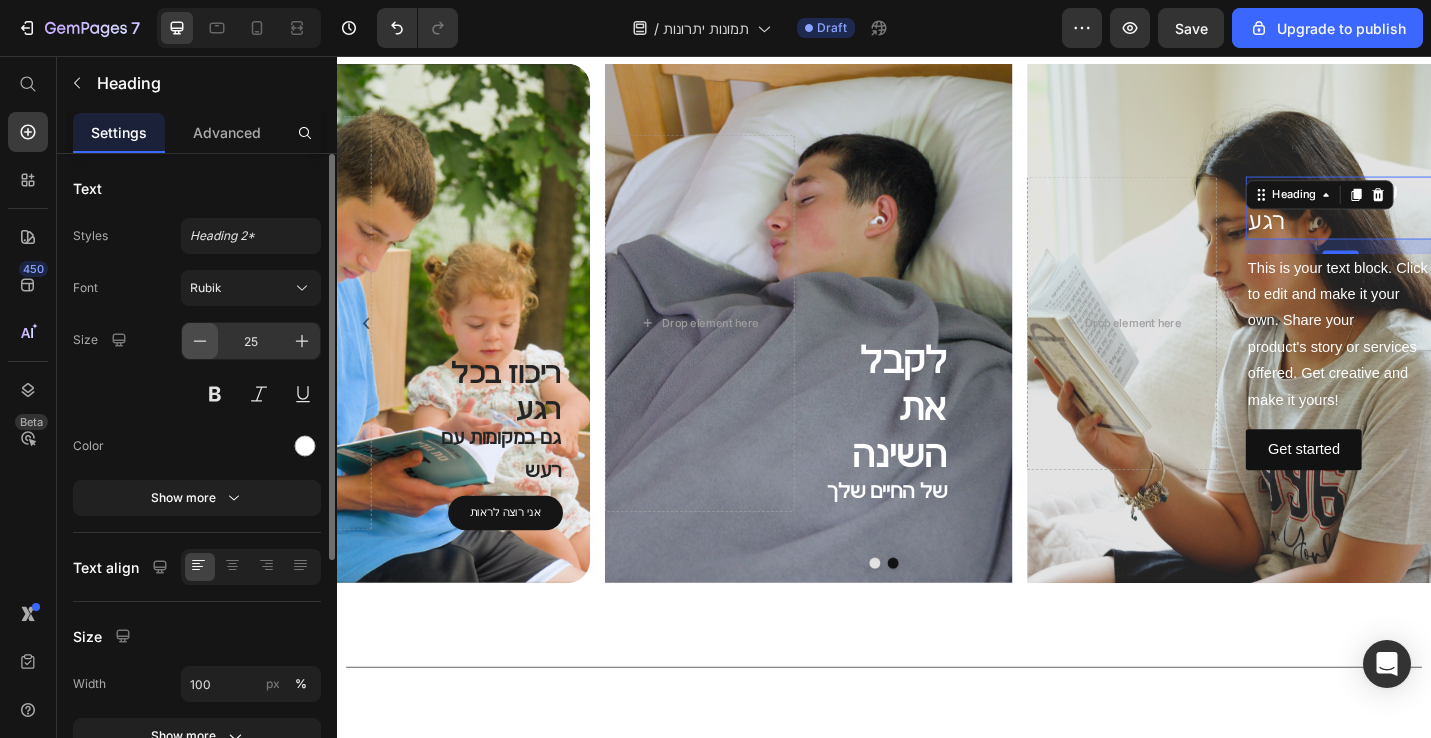click 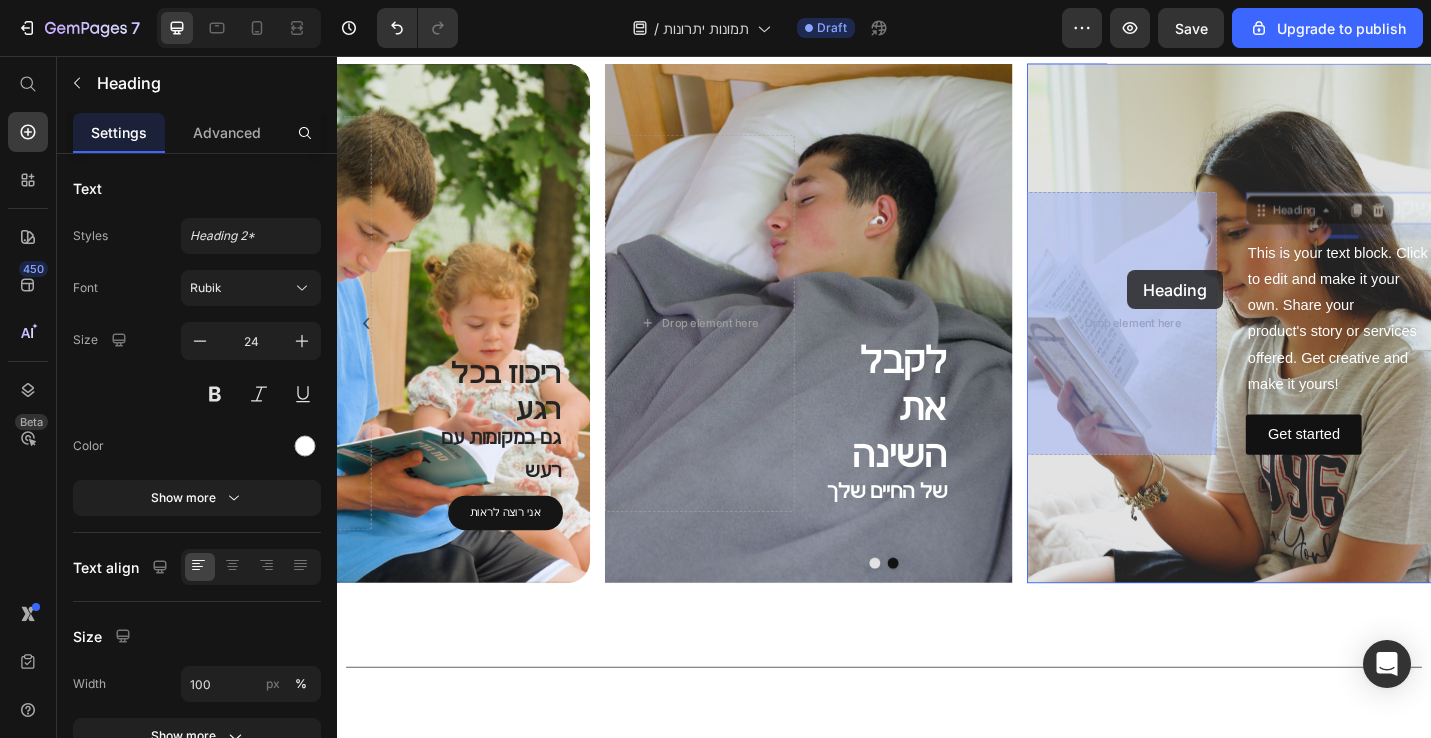 drag, startPoint x: 1355, startPoint y: 224, endPoint x: 1183, endPoint y: 294, distance: 185.69868 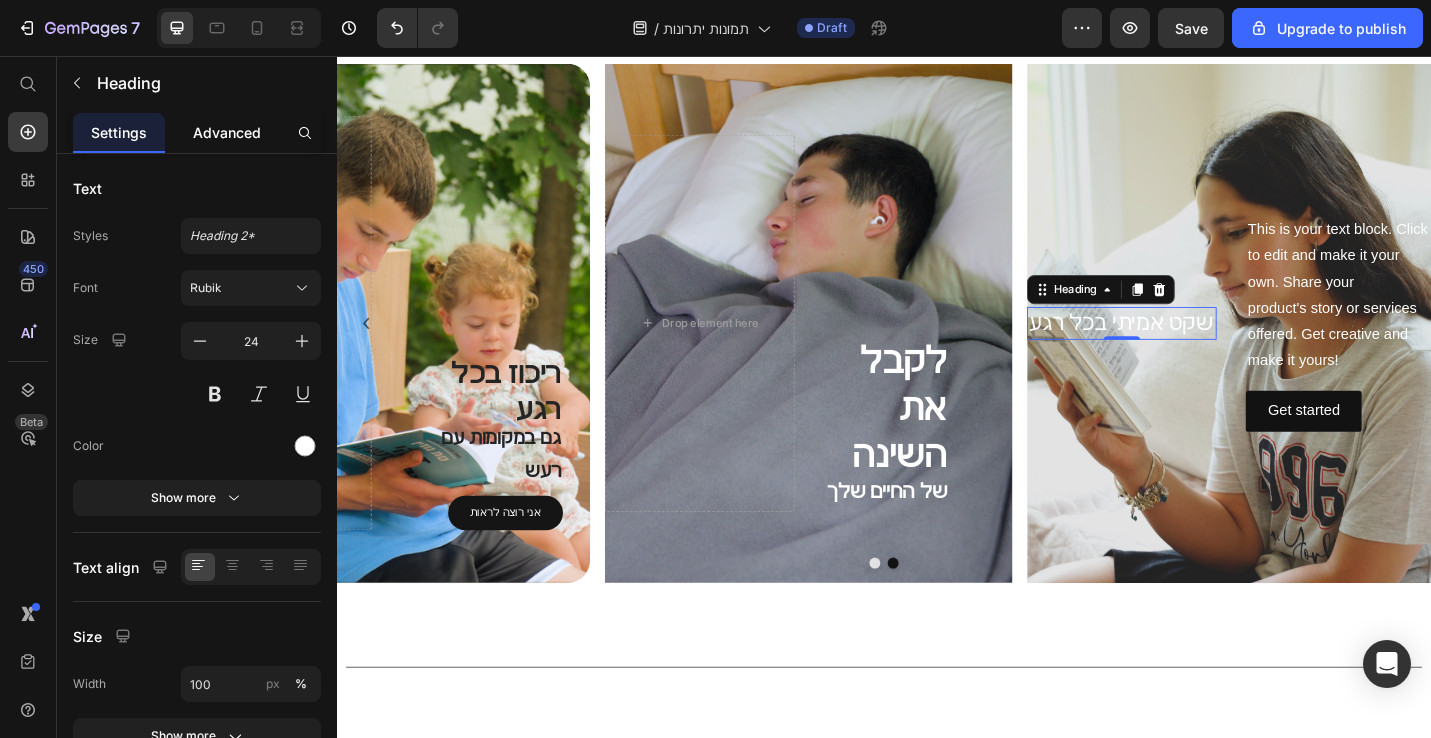 click on "Advanced" 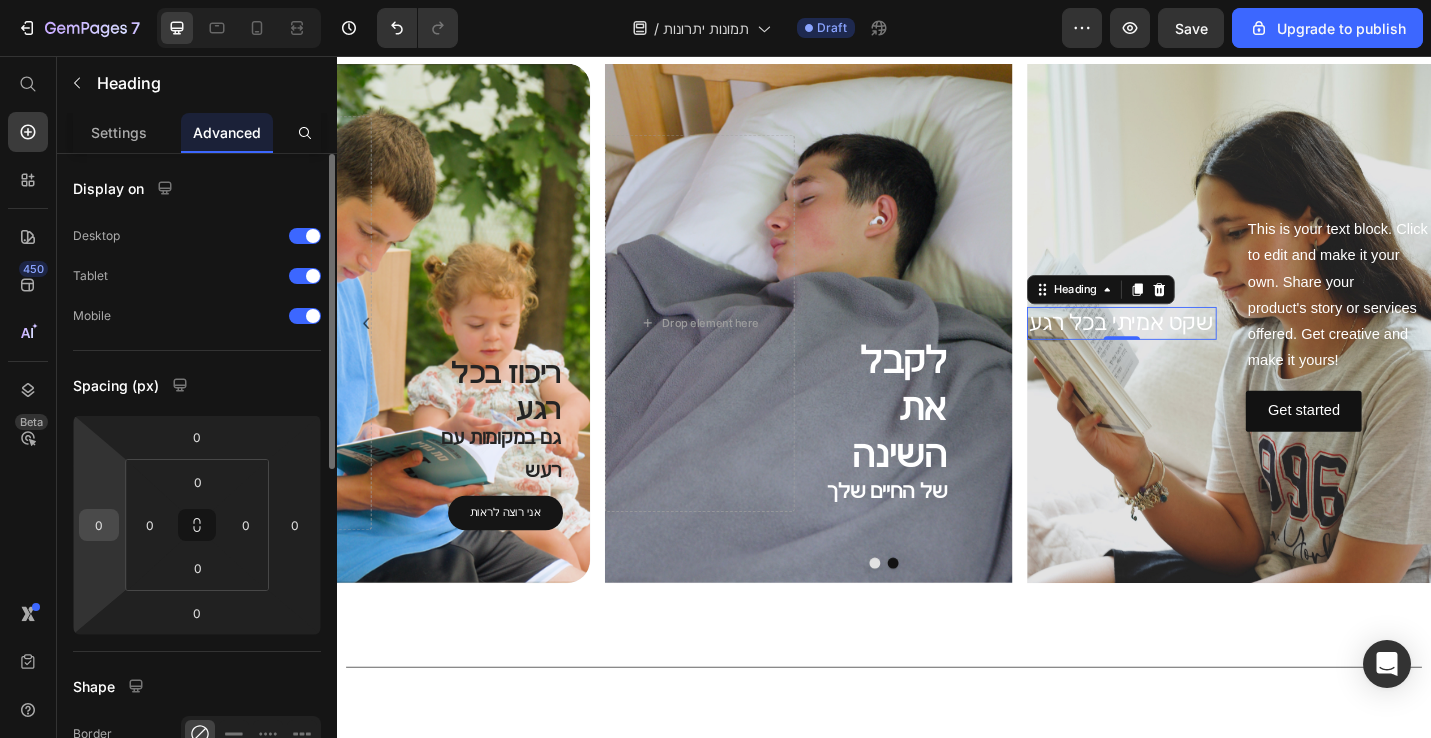 click on "0" at bounding box center (99, 525) 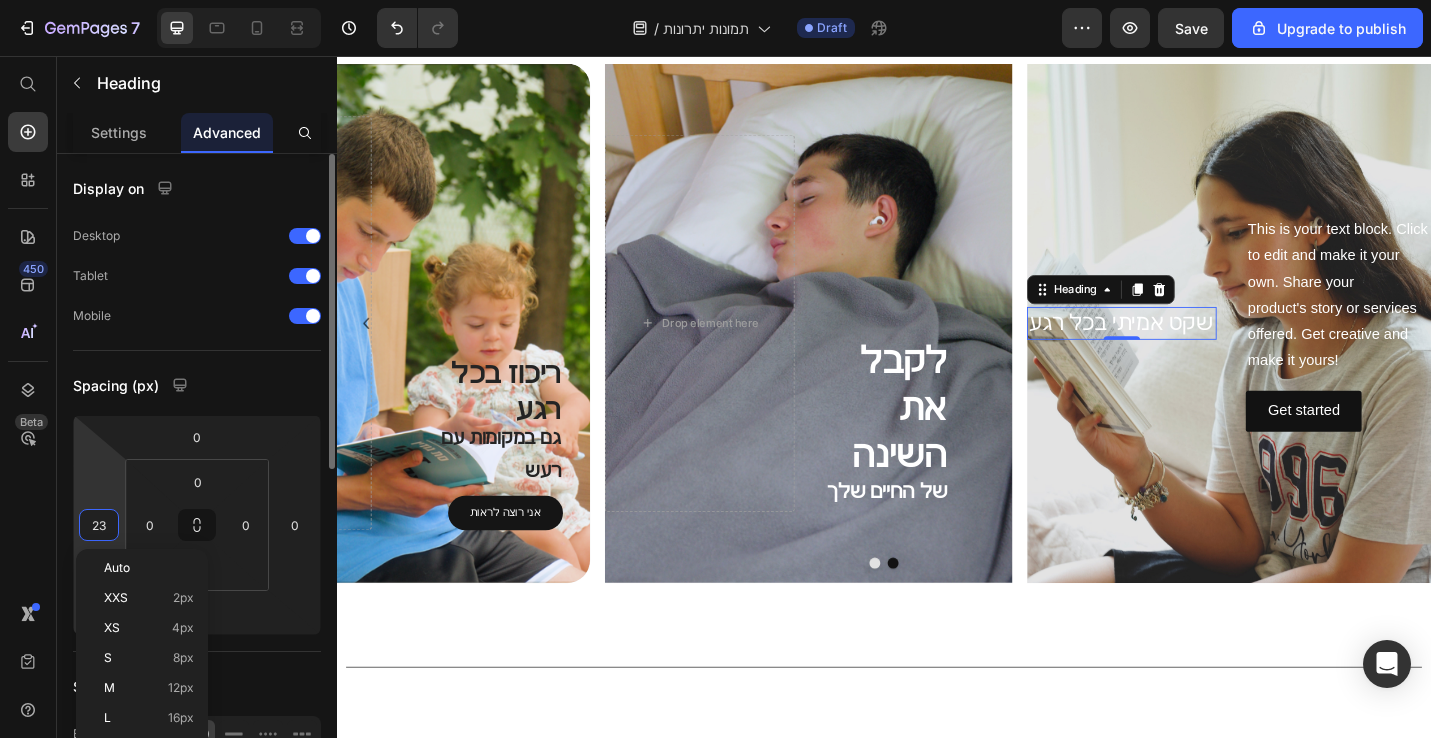 type on "230" 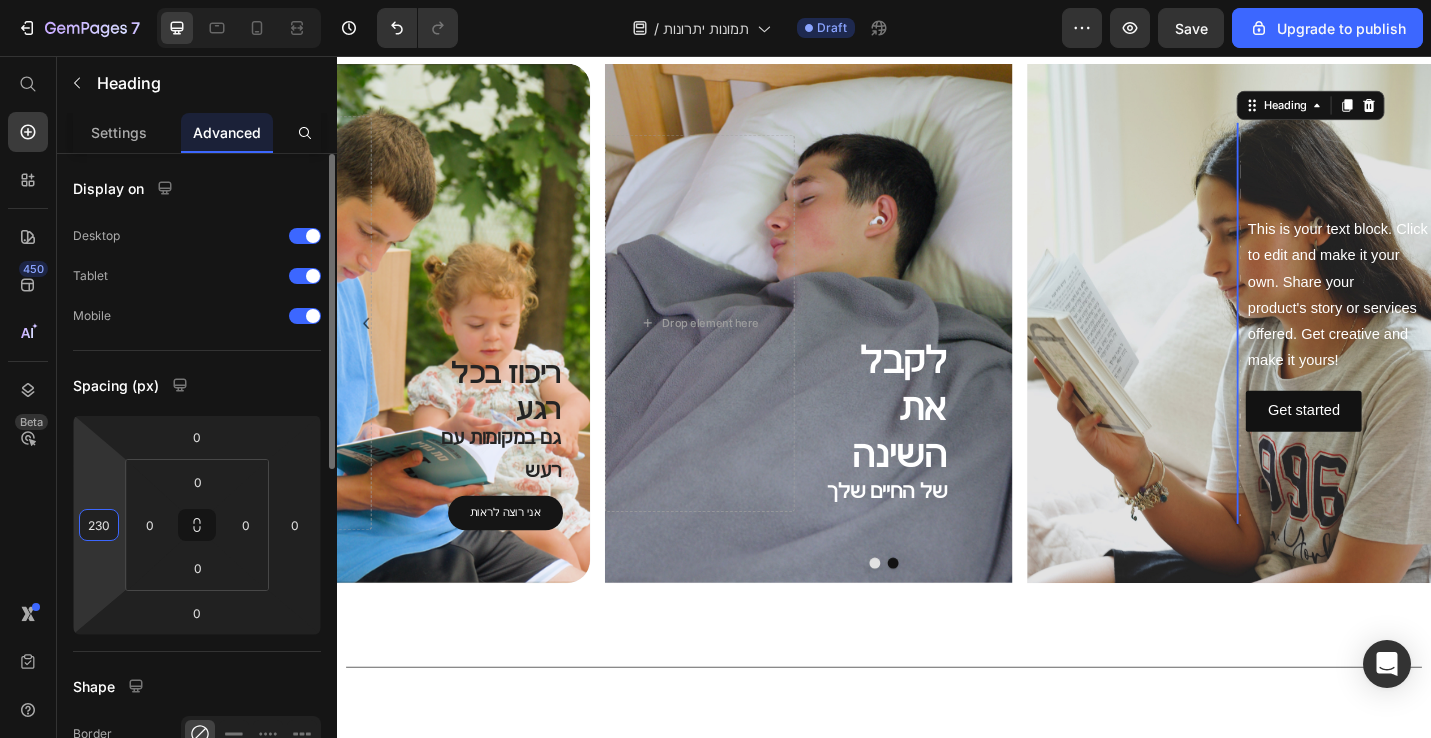 type on "16" 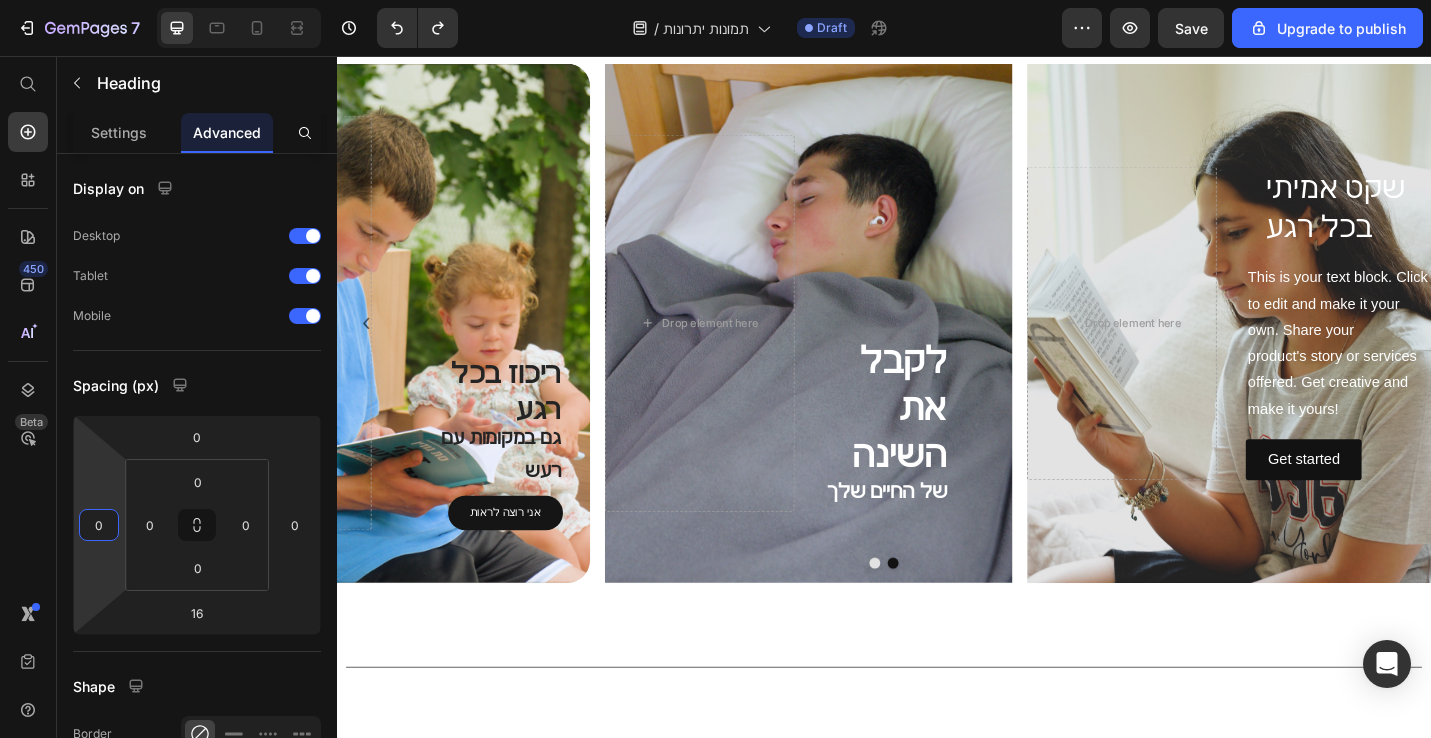 type on "20" 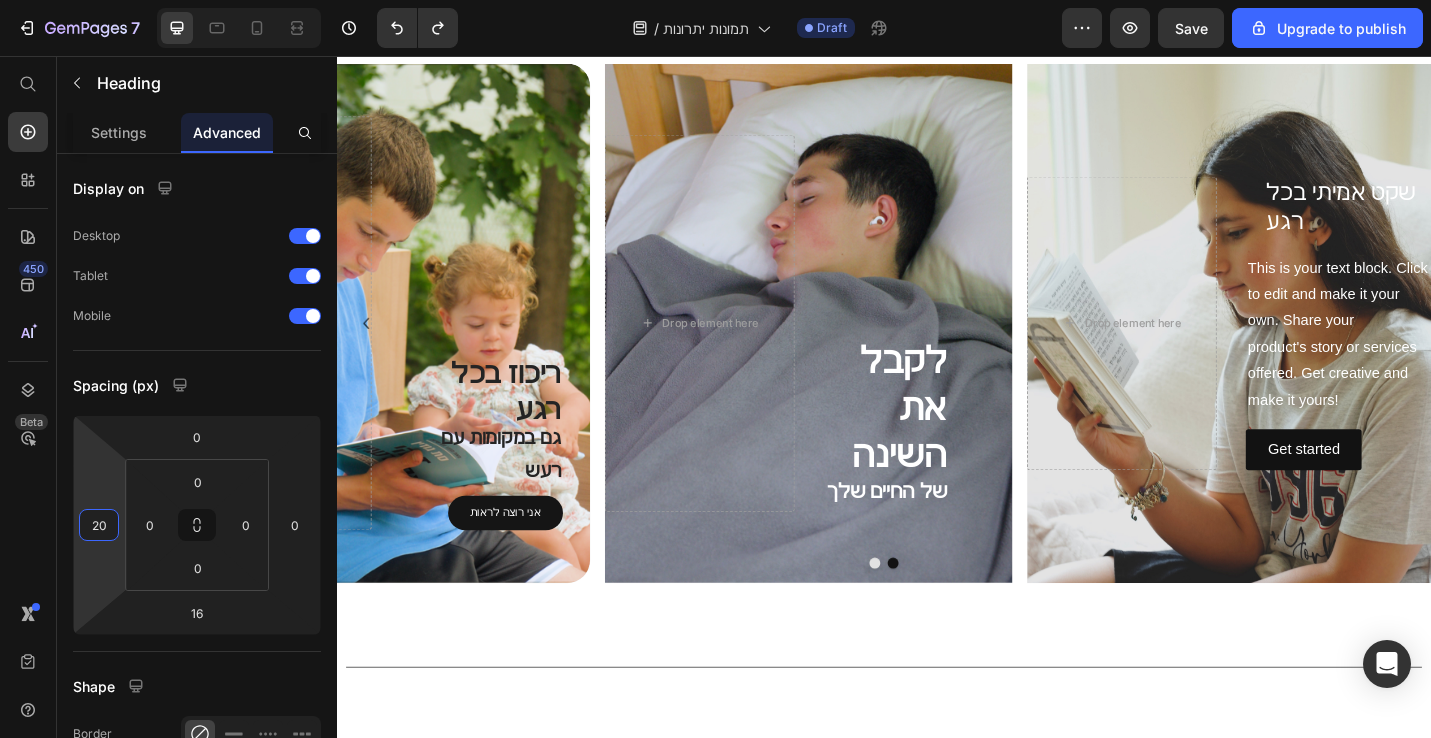 type on "0" 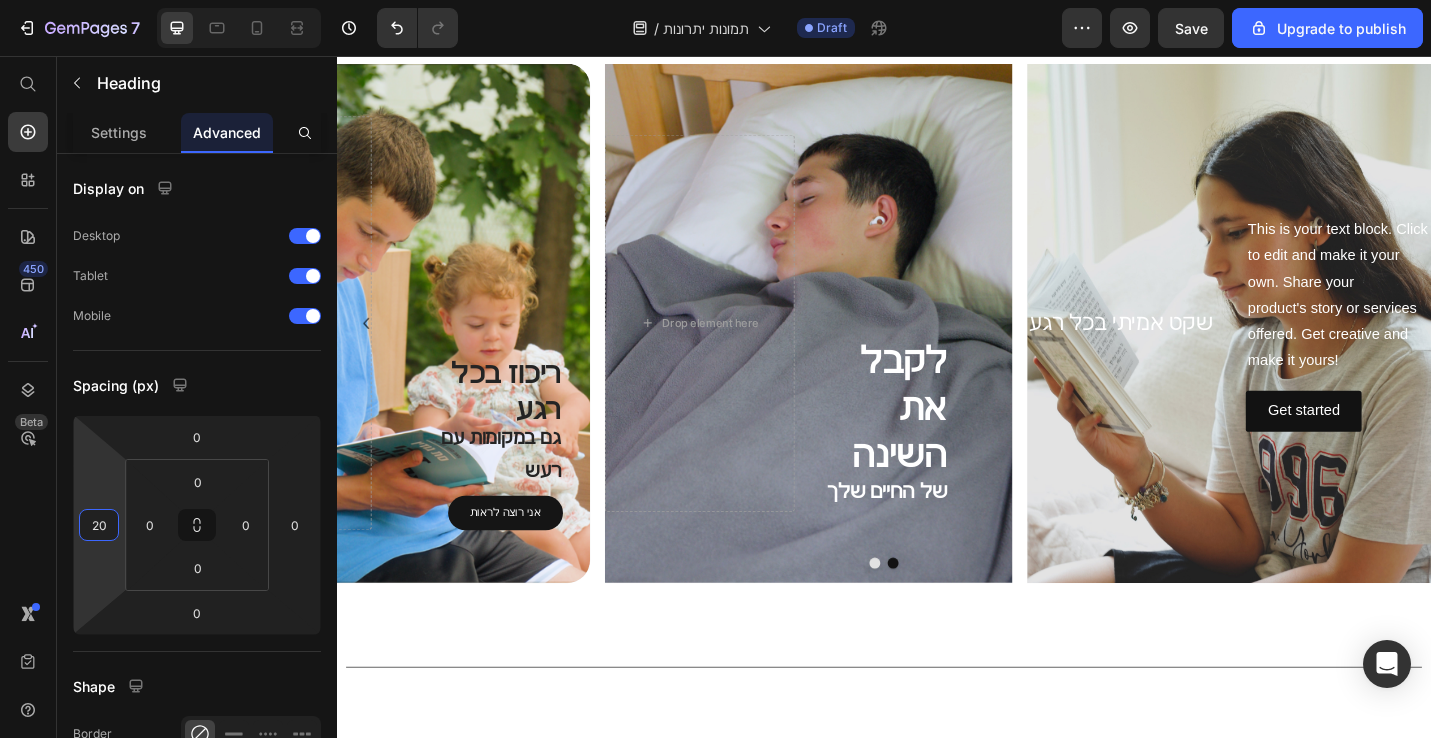 click on "7   /  תמונות יתרונות Draft Preview  Save  Upgrade to publish 450 Beta Start with Sections Elements Hero Section Product Detail Brands Trusted Badges Guarantee Product Breakdown How to use Testimonials Compare Bundle FAQs Social Proof Brand Story Product List Collection Blog List Contact Sticky Add to Cart Custom Footer Browse Library 450 Layout
Row
Row
Row
Row Text
Heading
Text Block Button
Button
Button
Sticky Back to top Media
Image
Image" at bounding box center (715, 0) 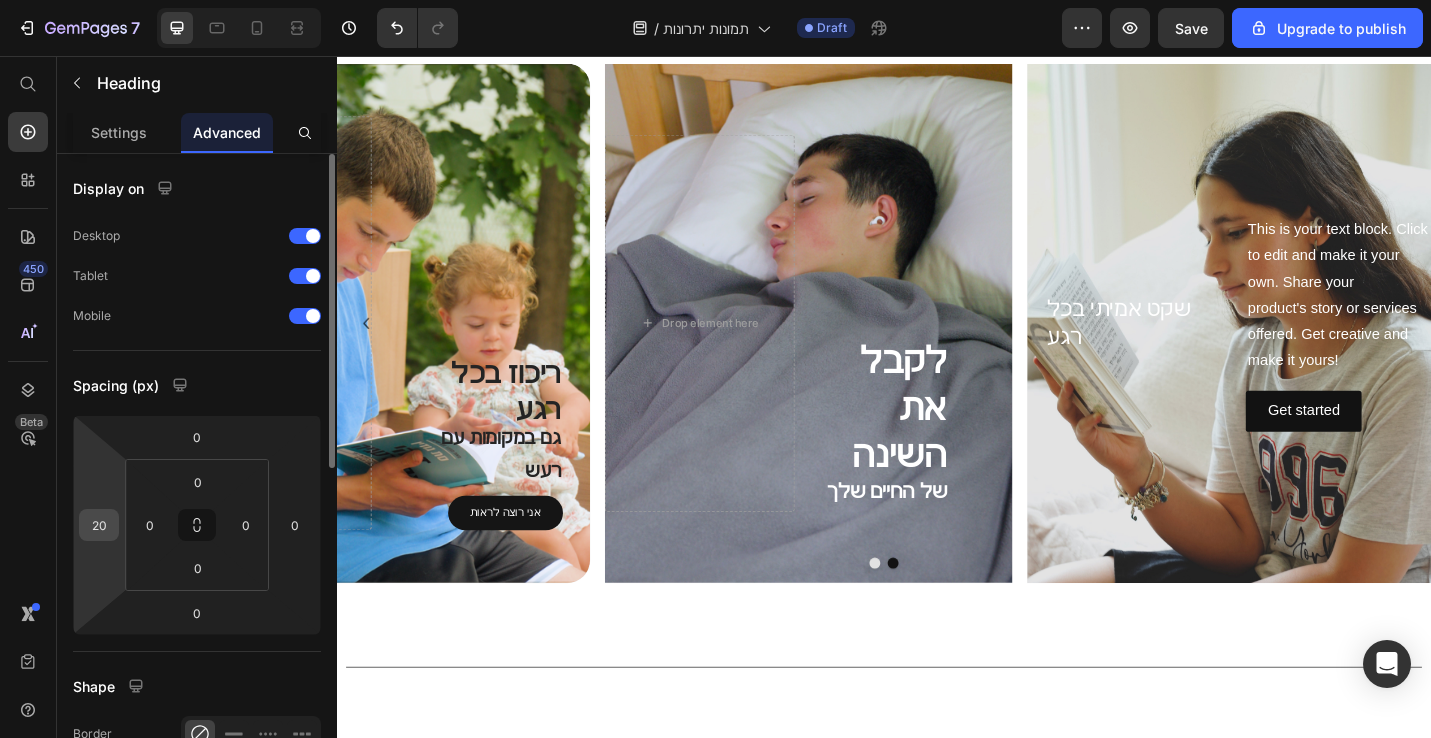 click on "20" at bounding box center (99, 525) 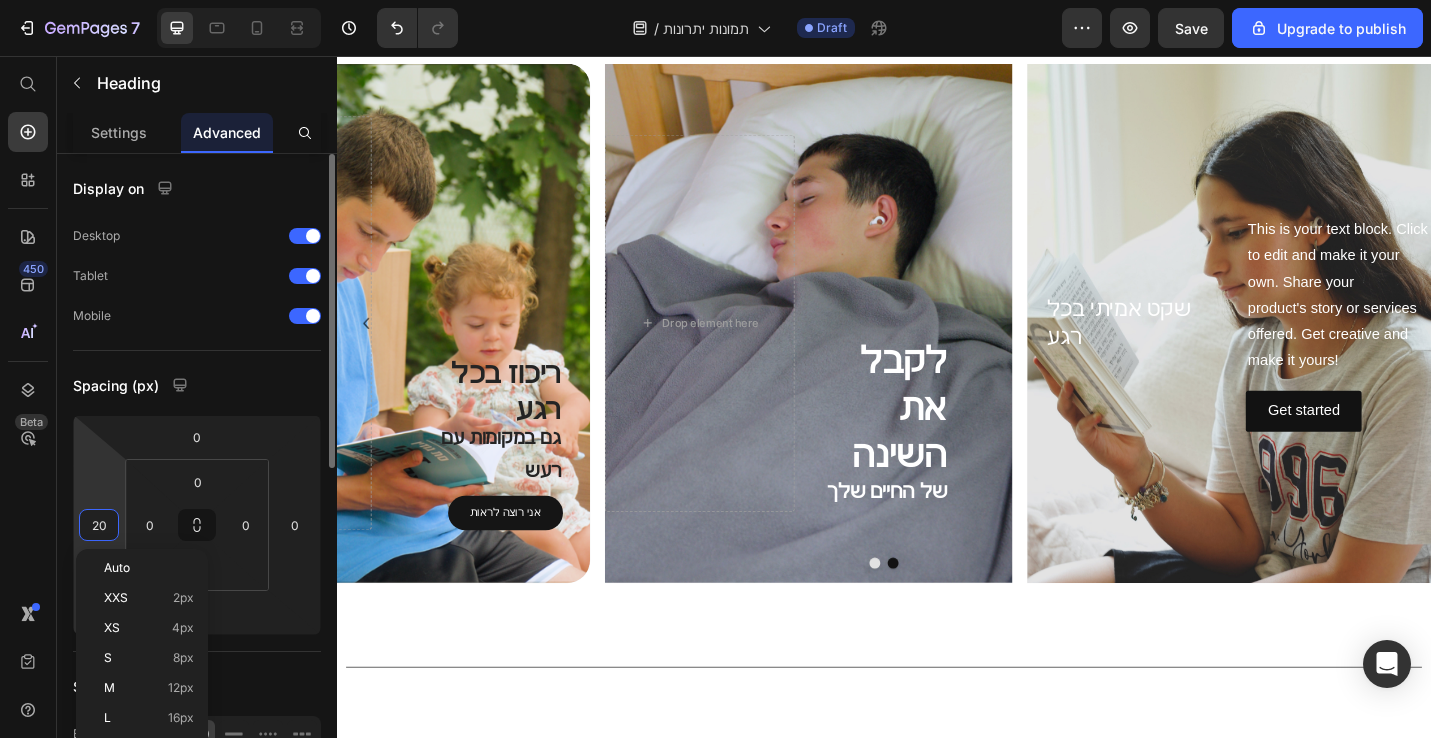 click on "20" at bounding box center (99, 525) 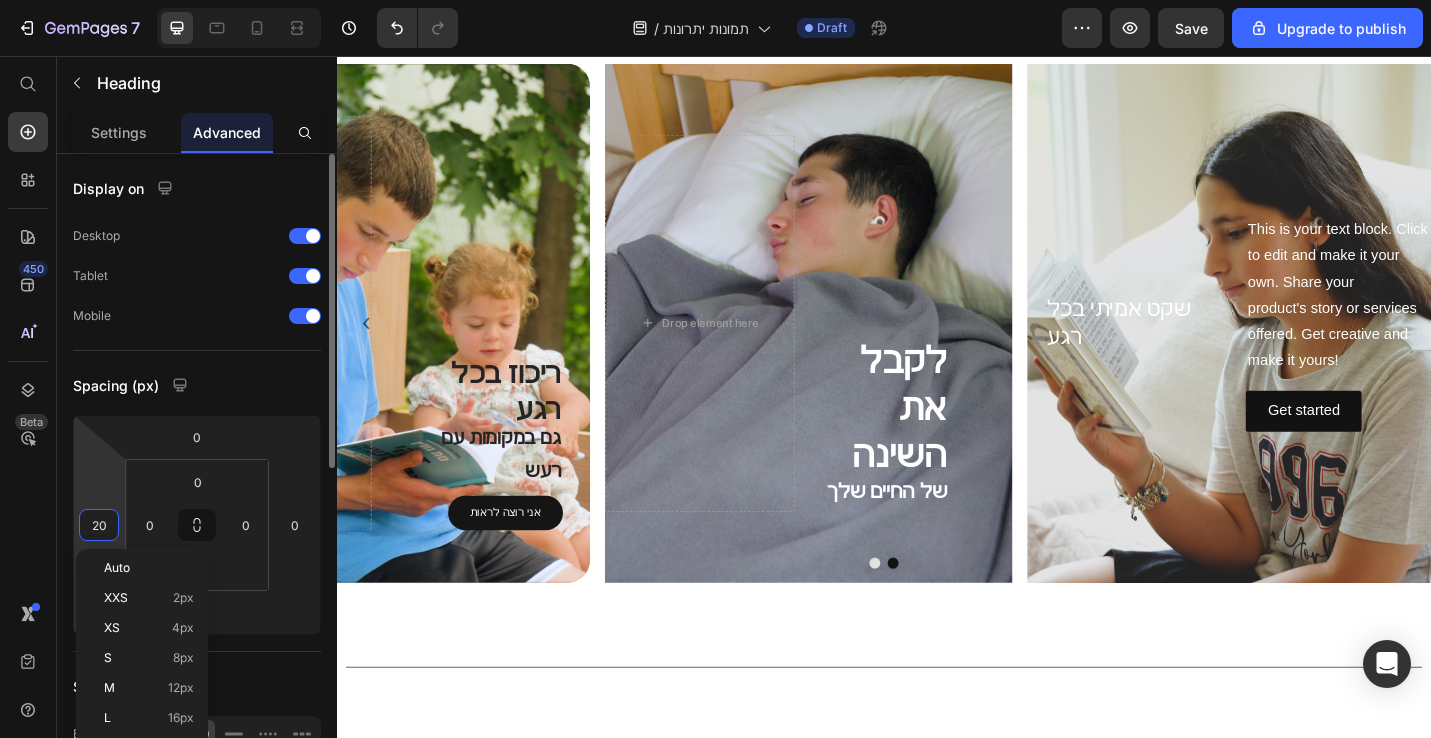 click on "20" at bounding box center (99, 525) 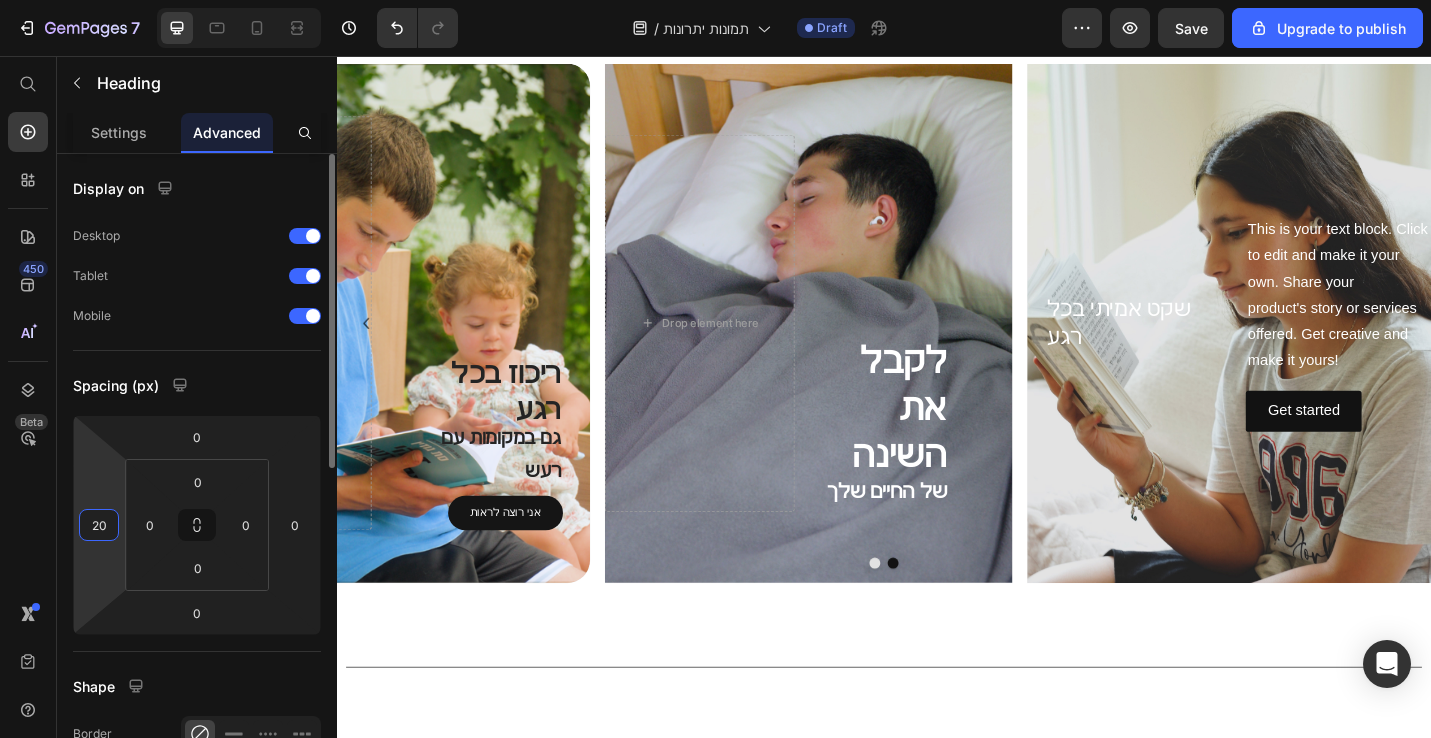 click on "20" at bounding box center [99, 525] 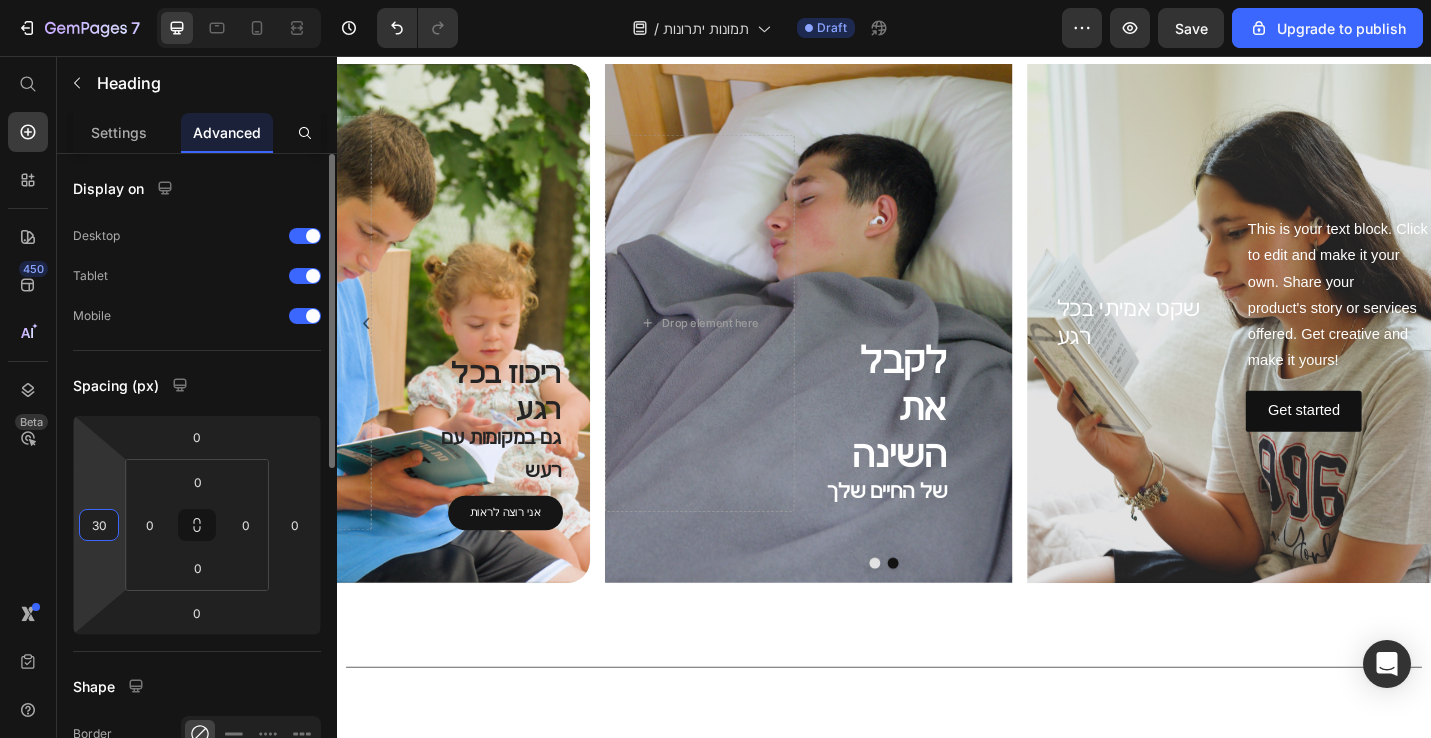 click on "30" at bounding box center (99, 525) 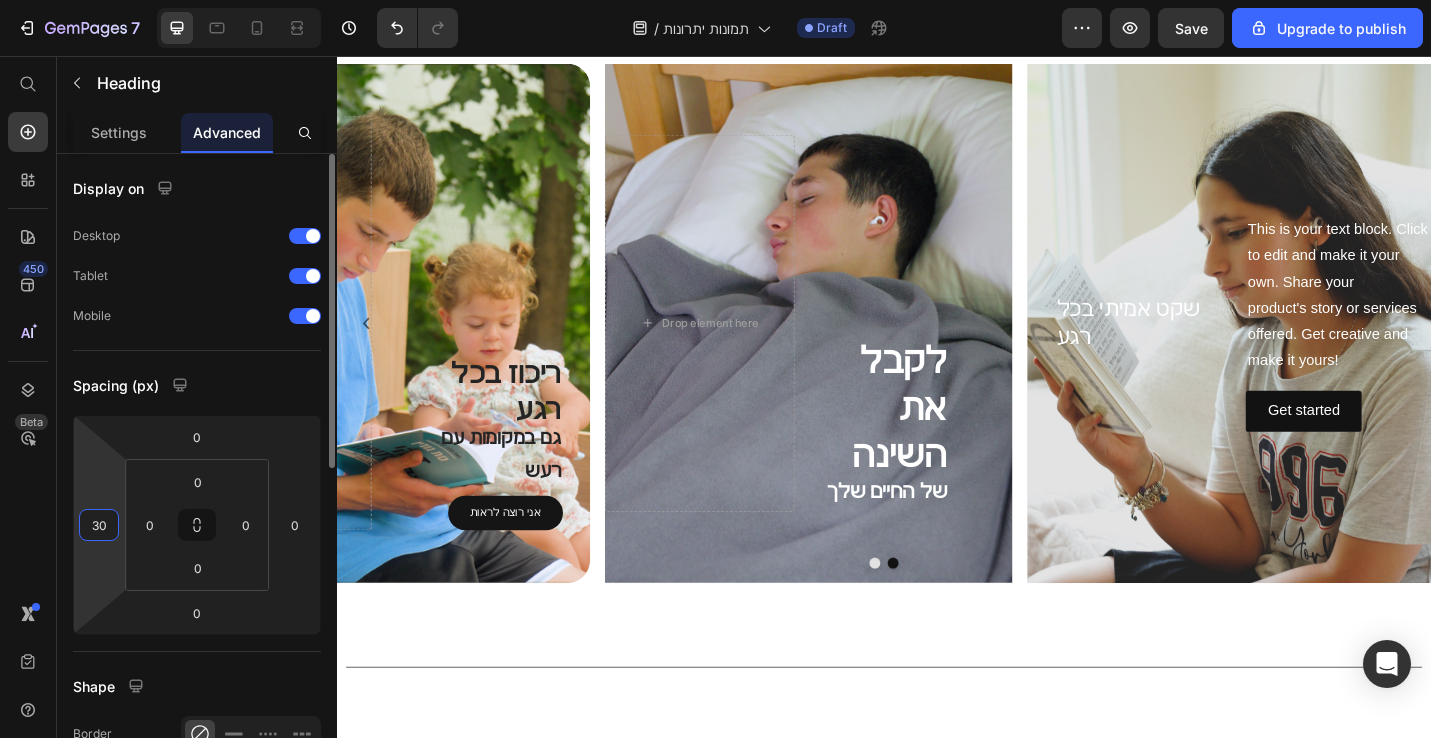 click on "30" at bounding box center [99, 525] 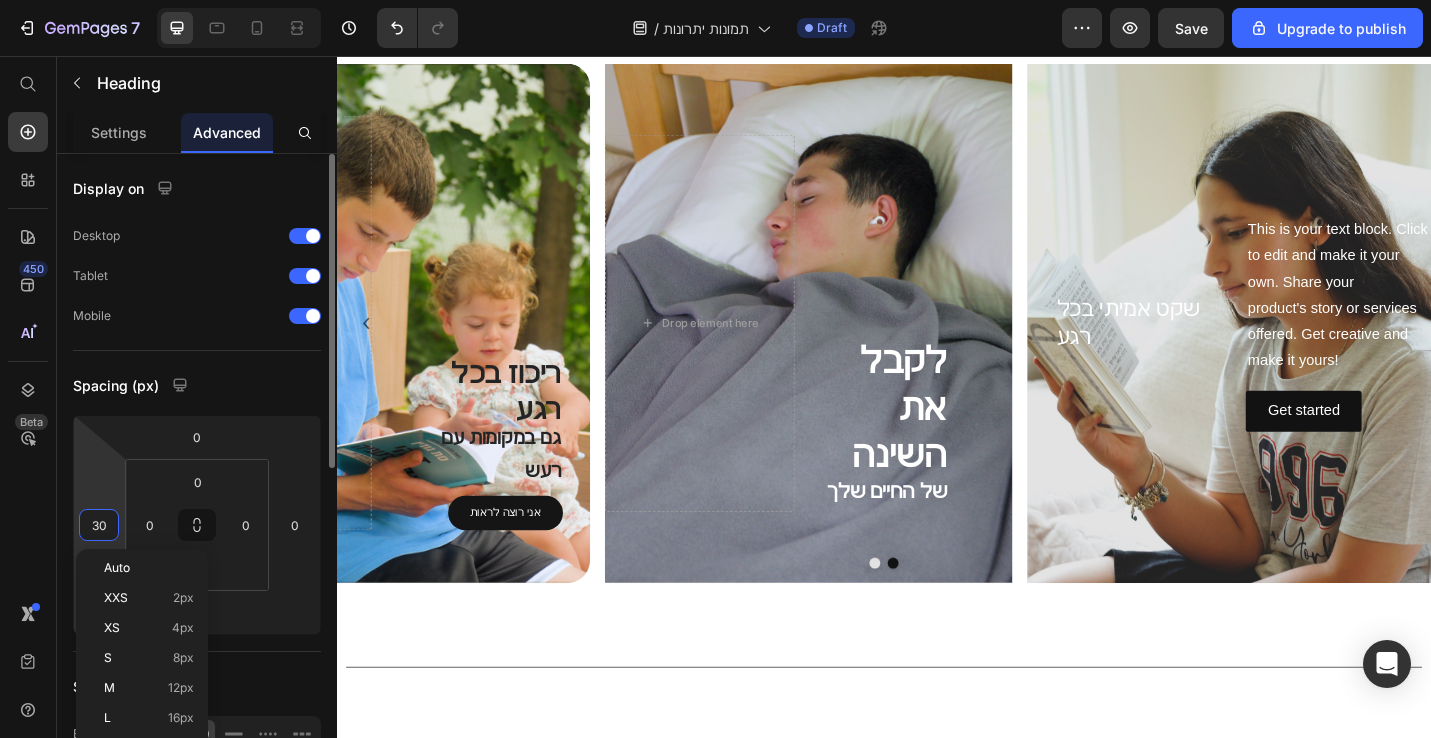 click on "30" at bounding box center (99, 525) 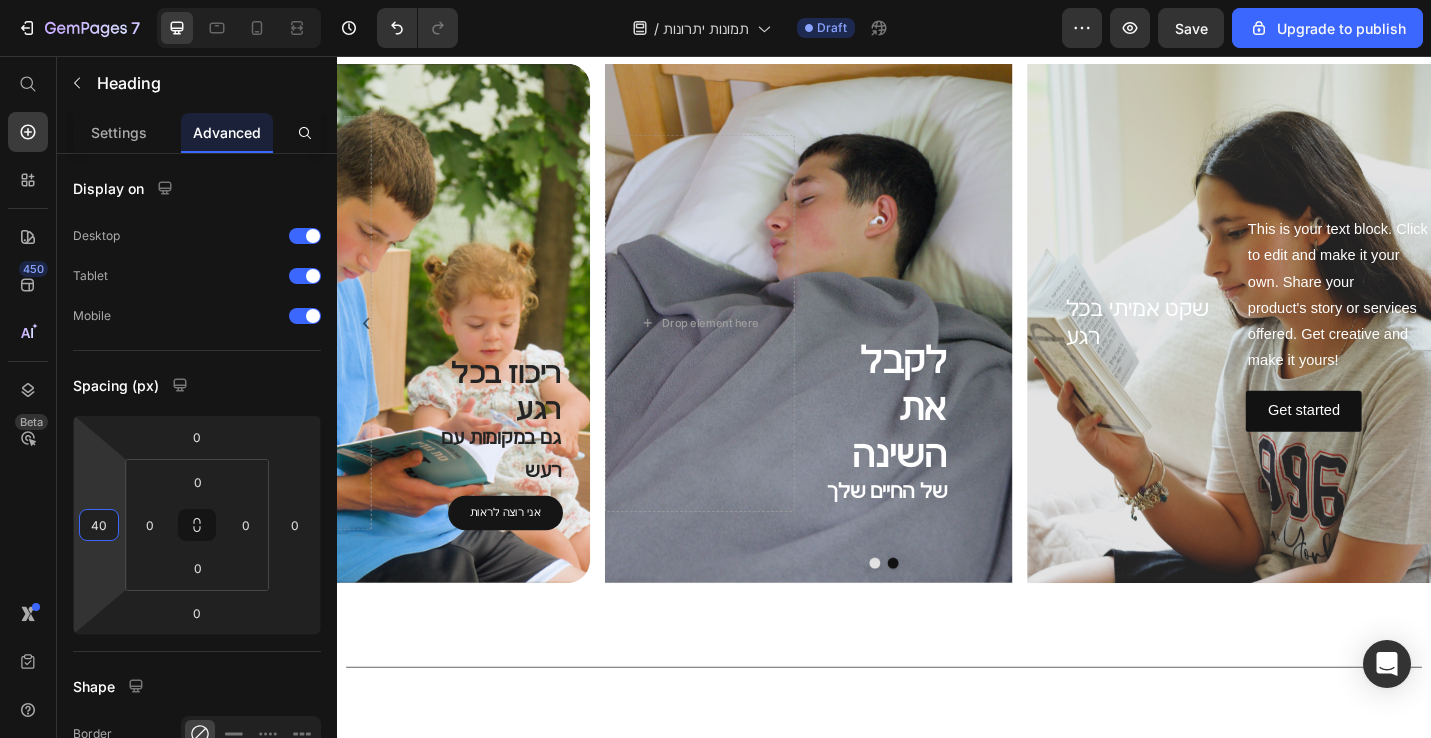 type on "40" 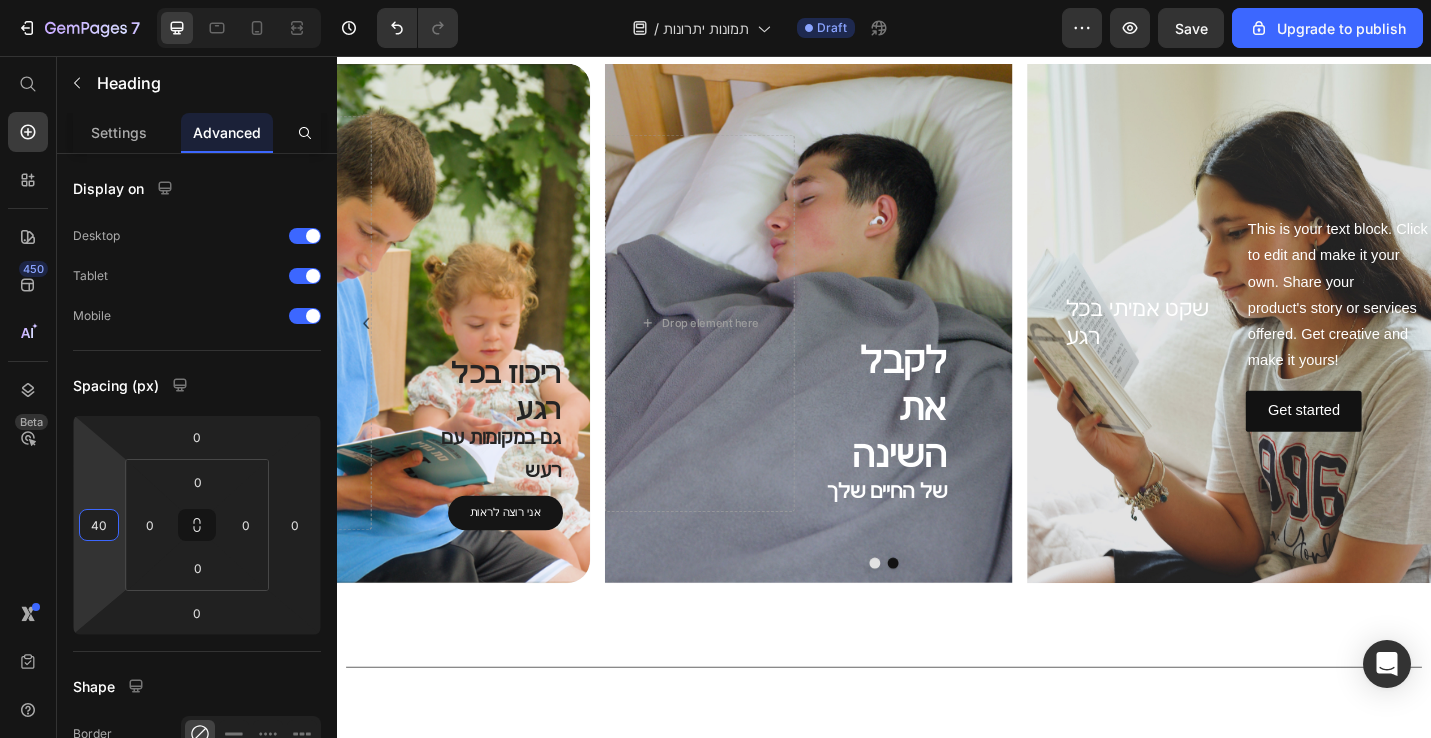 click on "שקט אמיתי בכל רגע" at bounding box center (1218, 349) 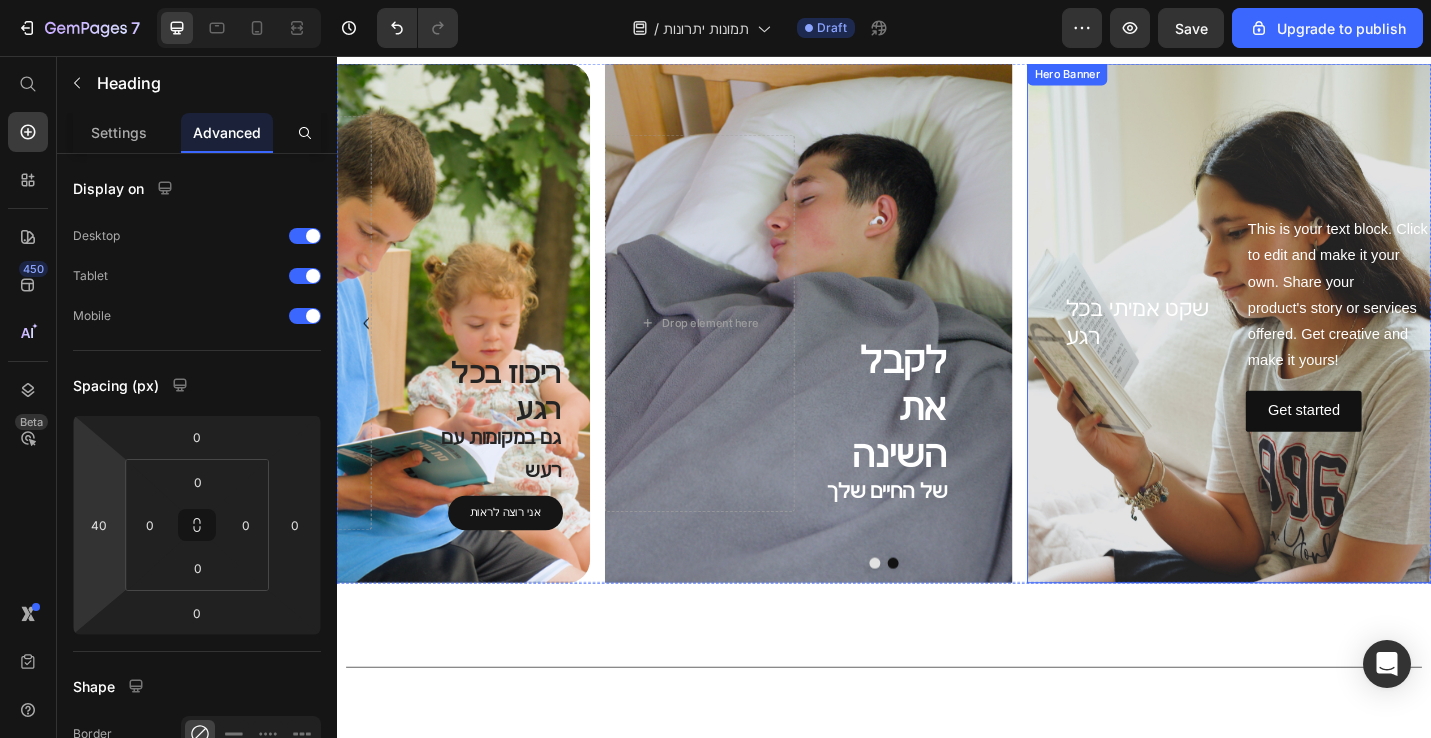 click on "This is your text block. Click to edit and make it your own. Share your                       product's story or services offered. Get creative and make it yours! Text Block Get started Button שקט אמיתי בכל רגע Heading" at bounding box center [1318, 349] 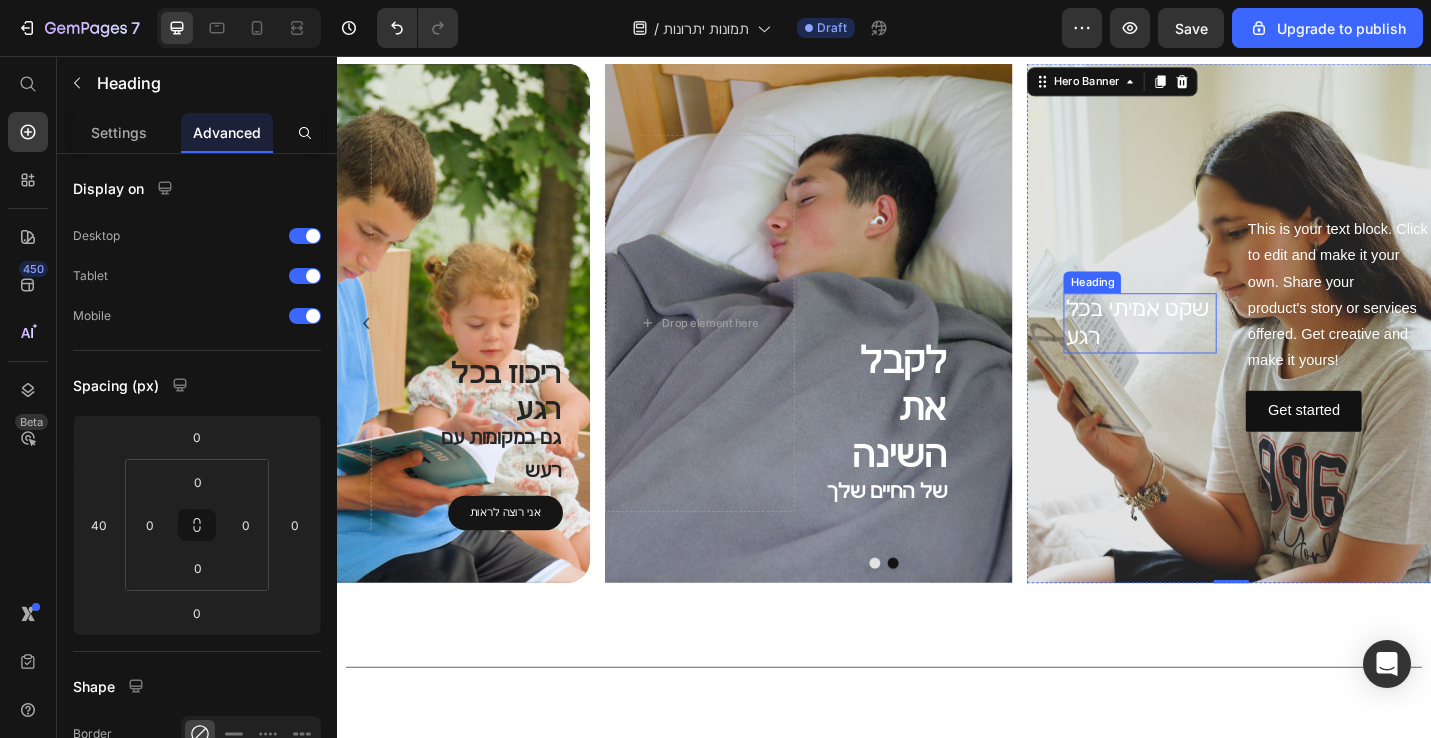 click on "שקט אמיתי בכל רגע" at bounding box center (1218, 349) 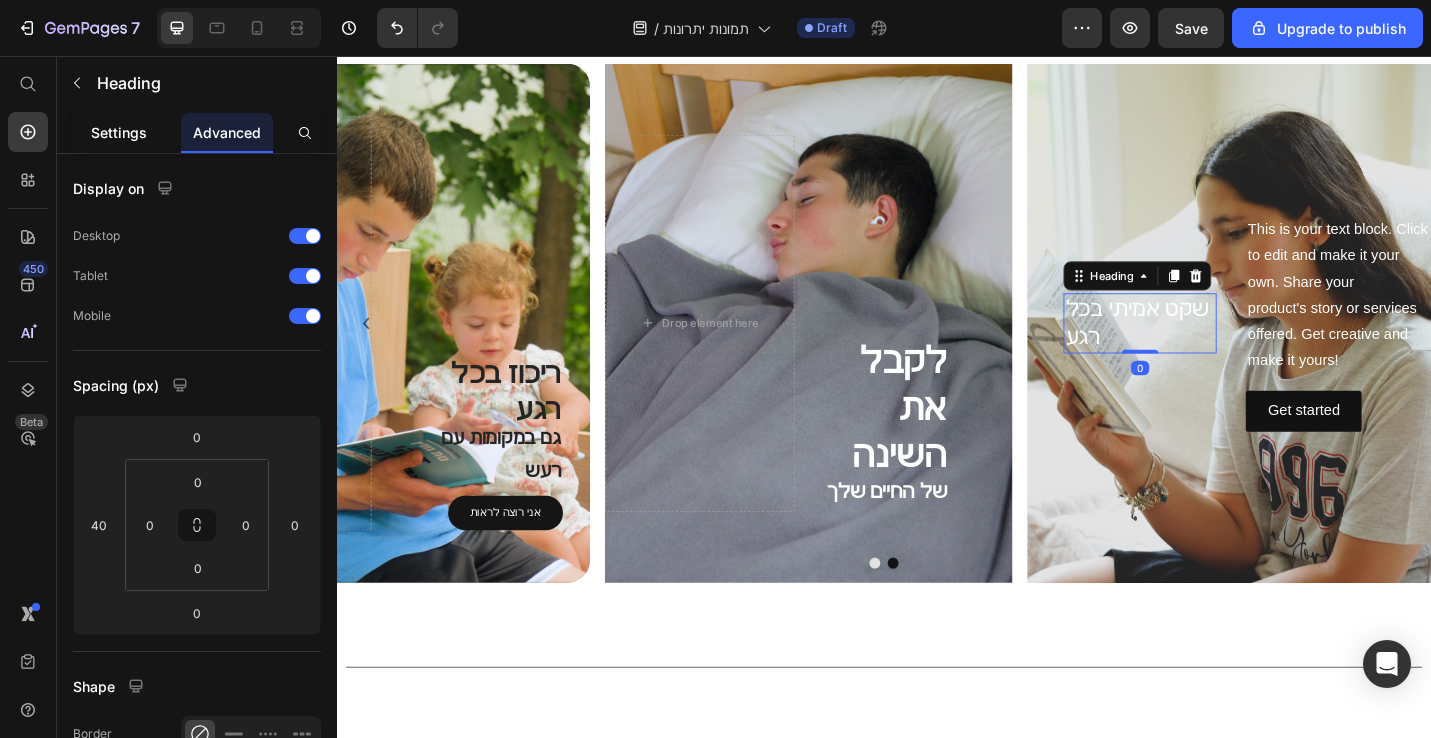 click on "Settings" 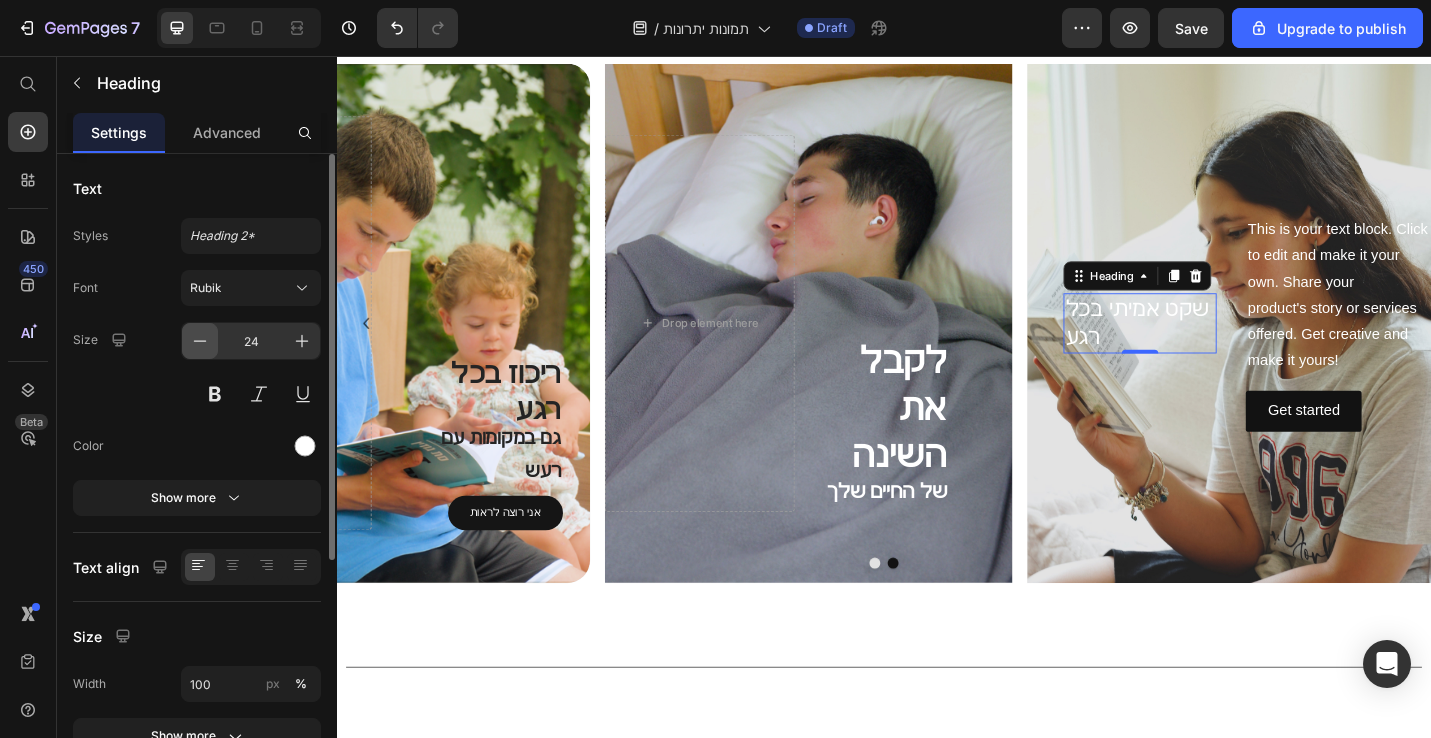 click 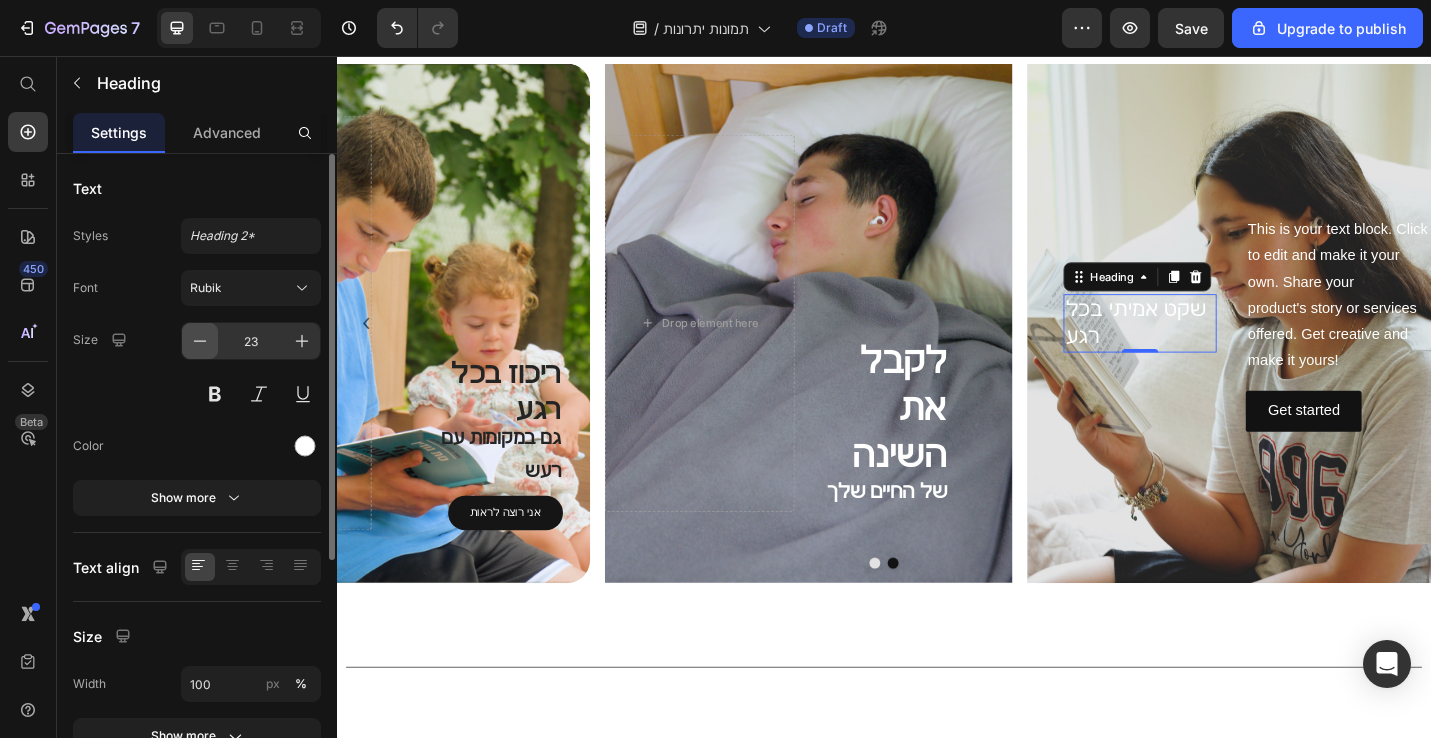 click 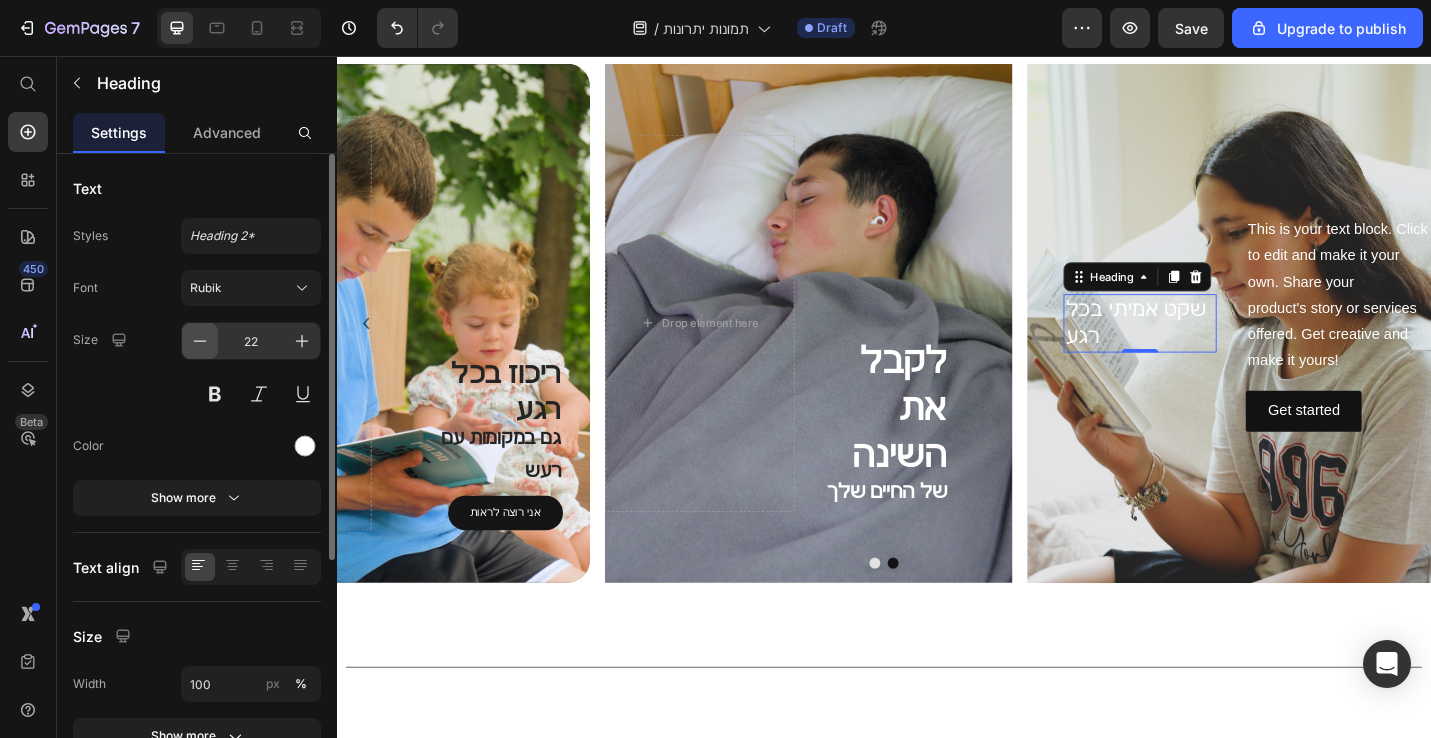 click 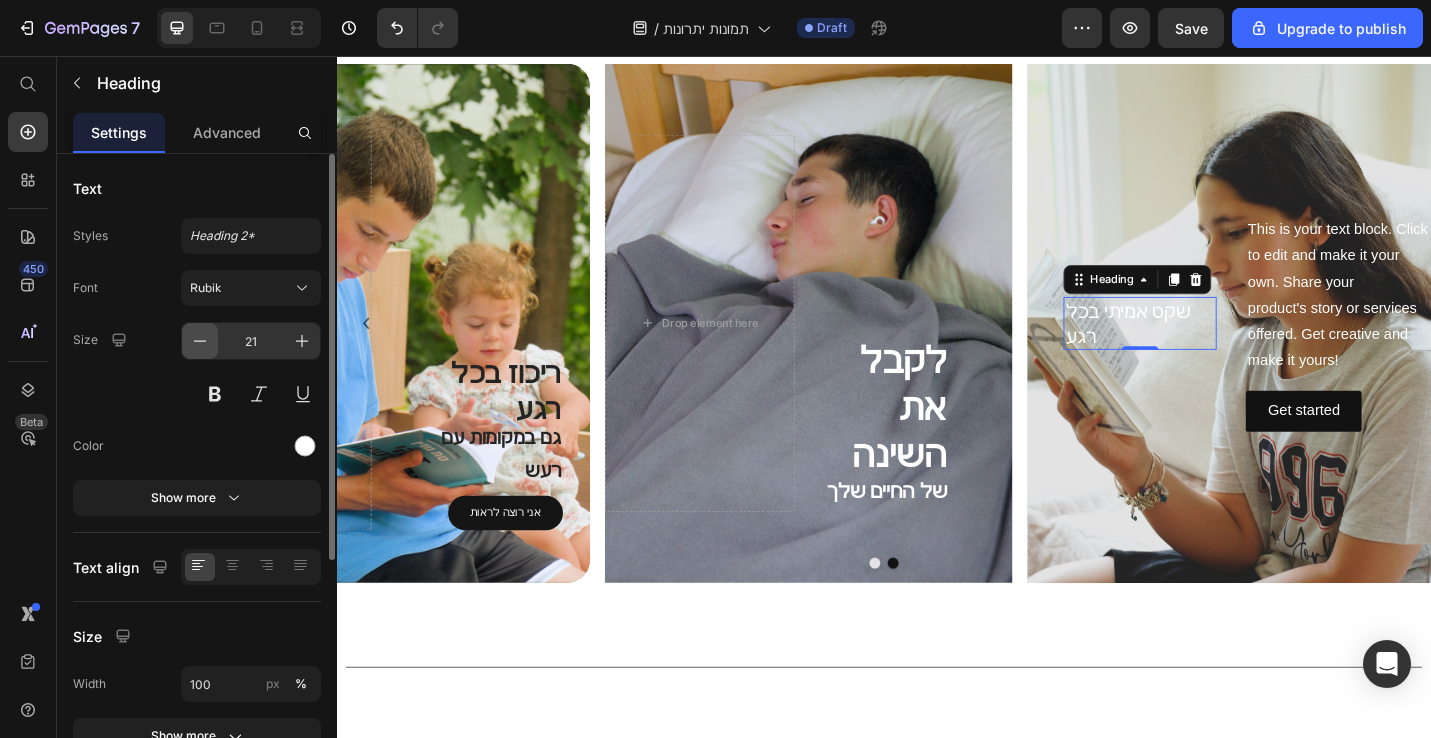 click 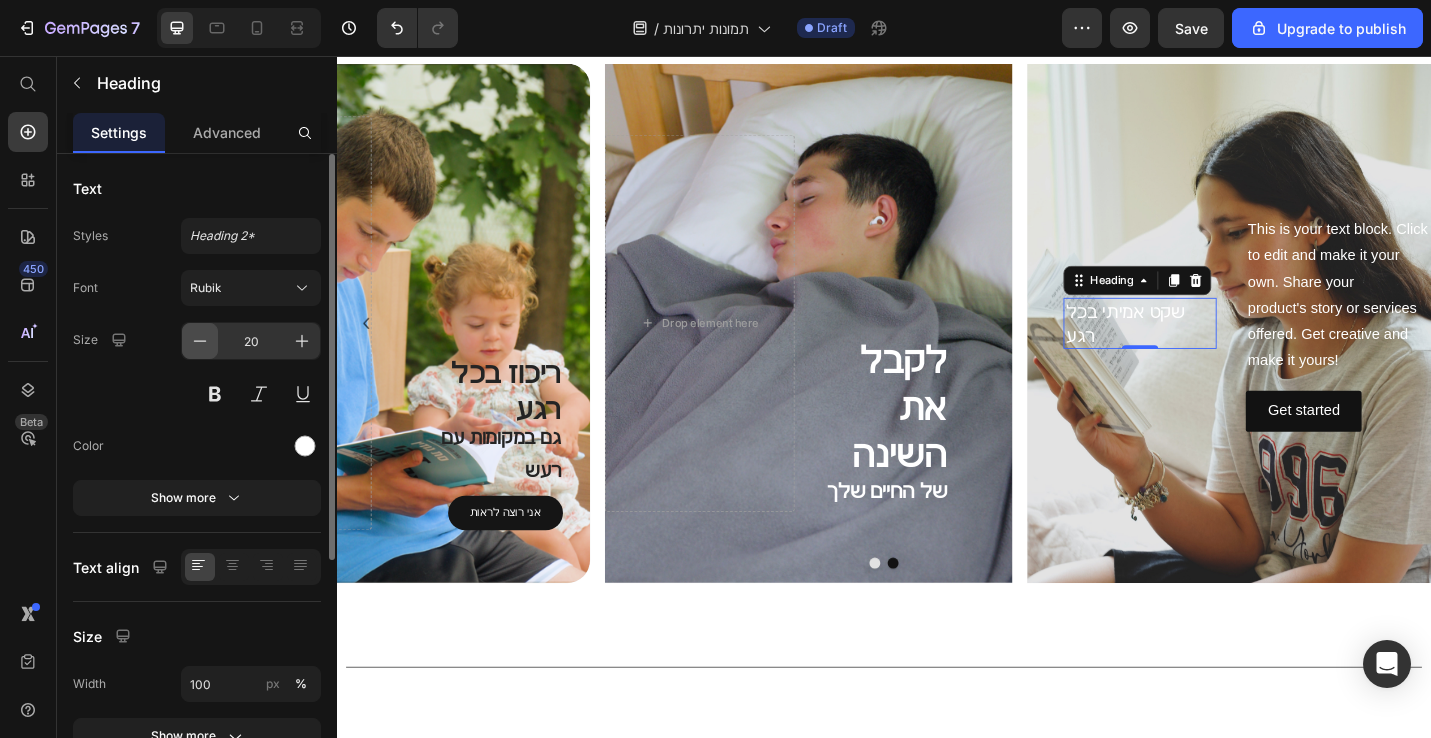 click 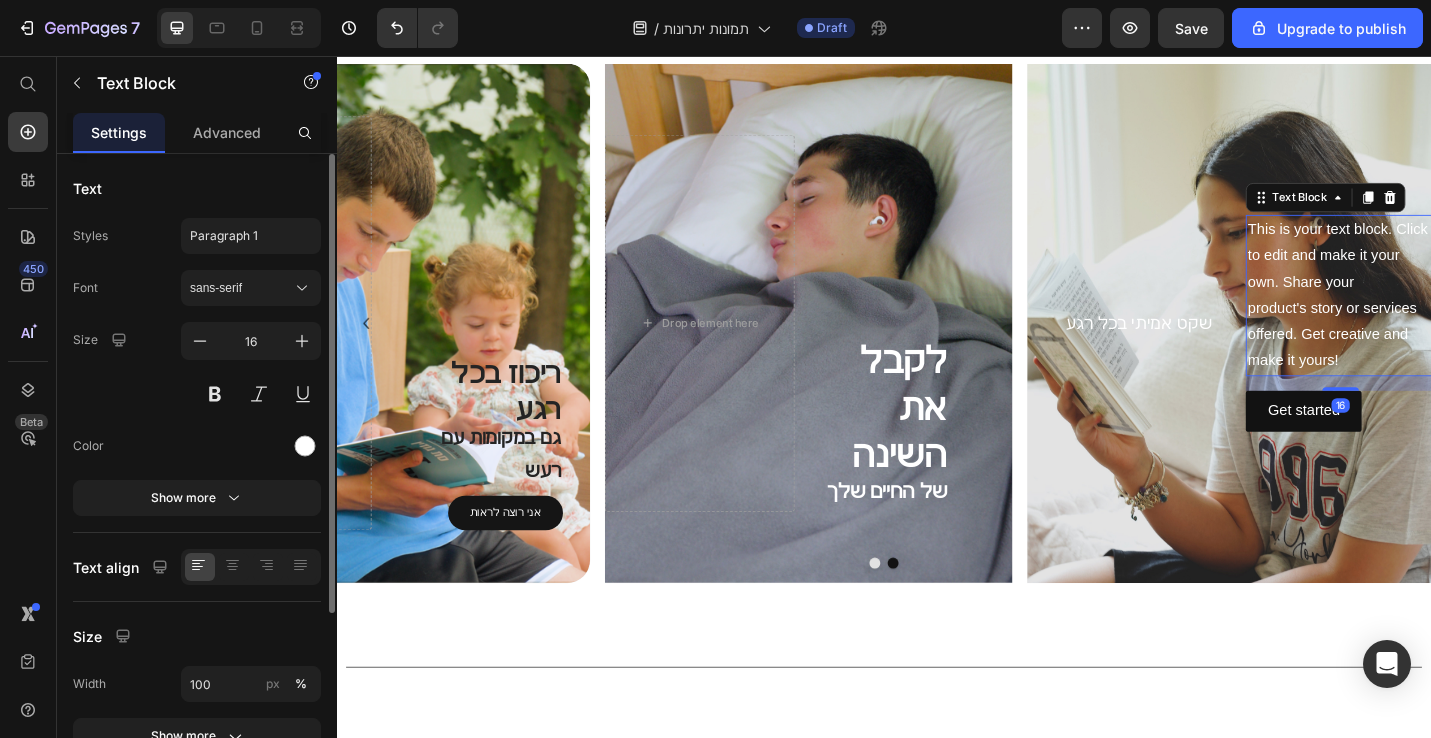click on "This is your text block. Click to edit and make it your own. Share your                       product's story or services offered. Get creative and make it yours!" at bounding box center (1438, 318) 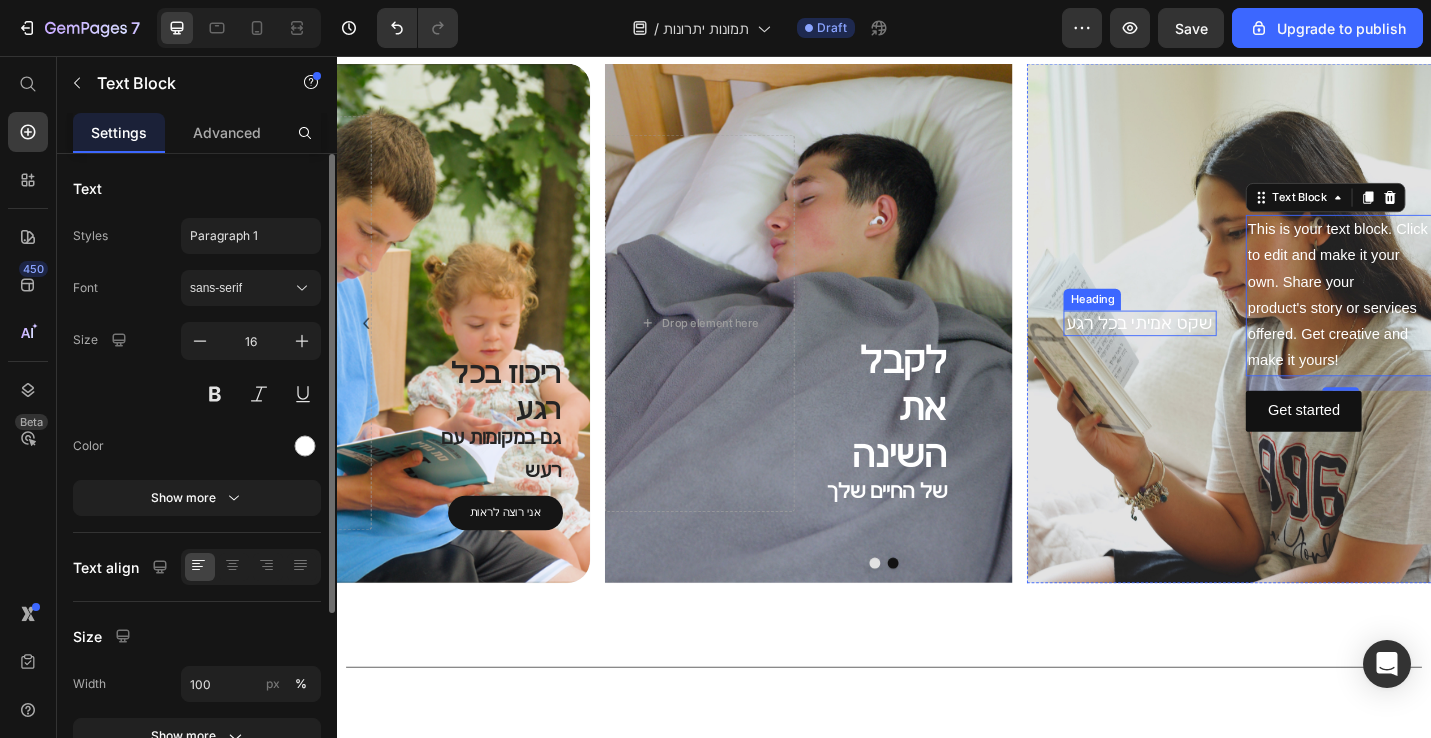 click on "שקט אמיתי בכל רגע" at bounding box center [1218, 349] 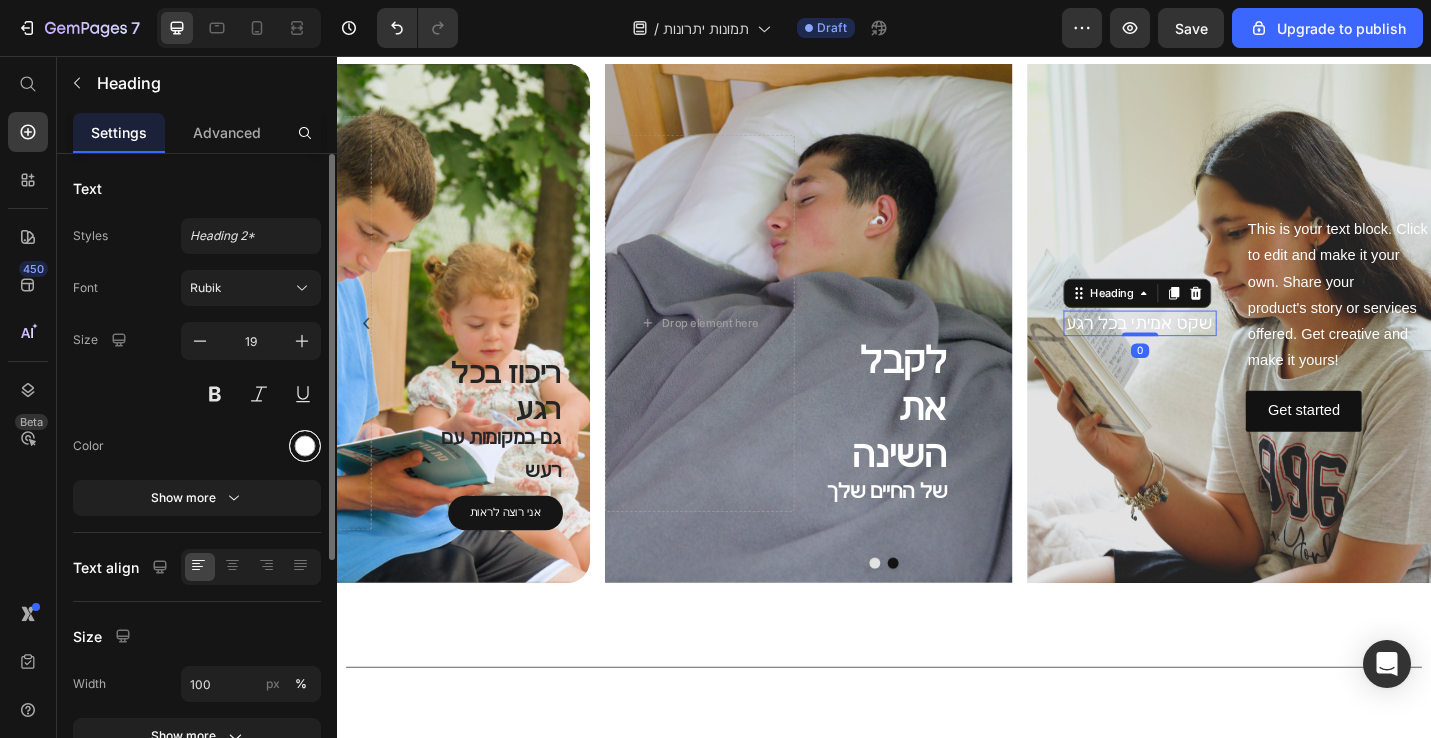 click at bounding box center [305, 446] 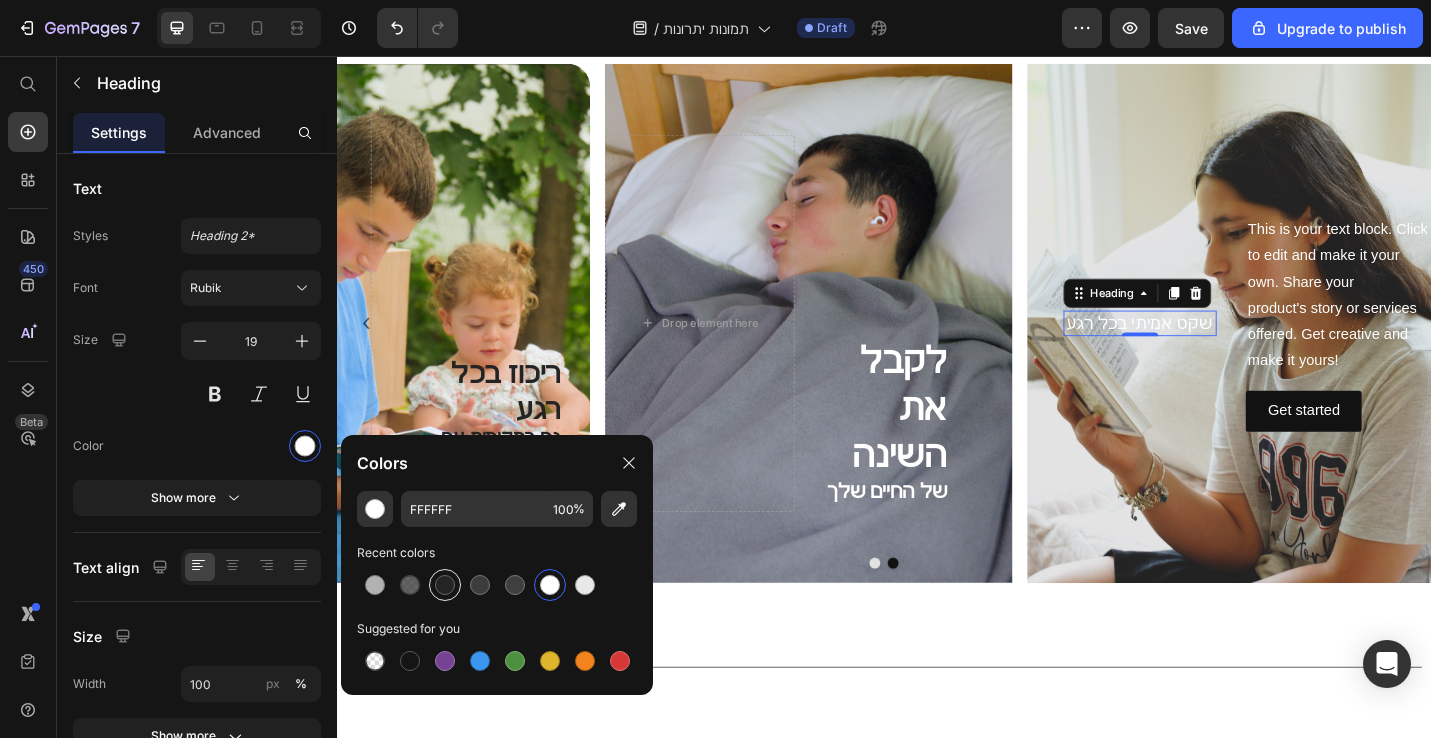click at bounding box center [445, 585] 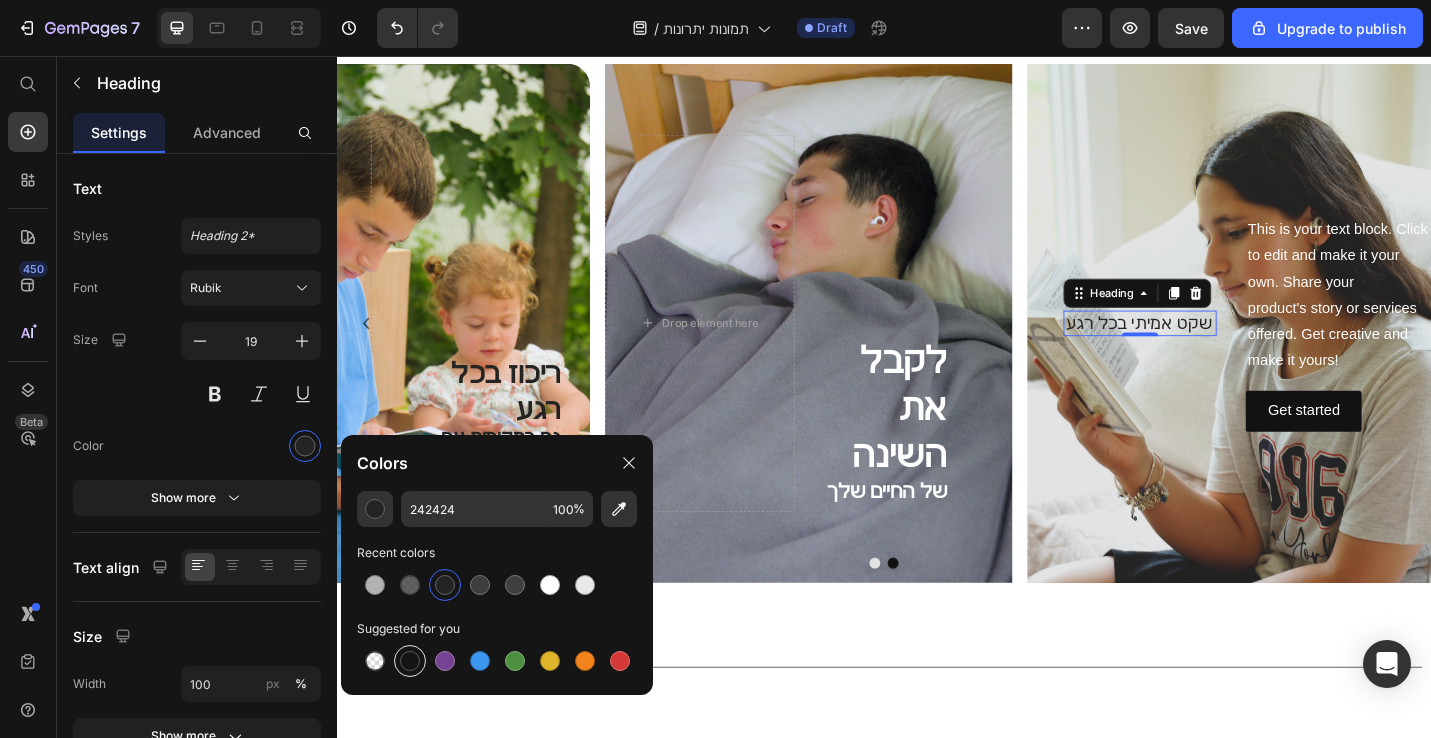 click at bounding box center (410, 661) 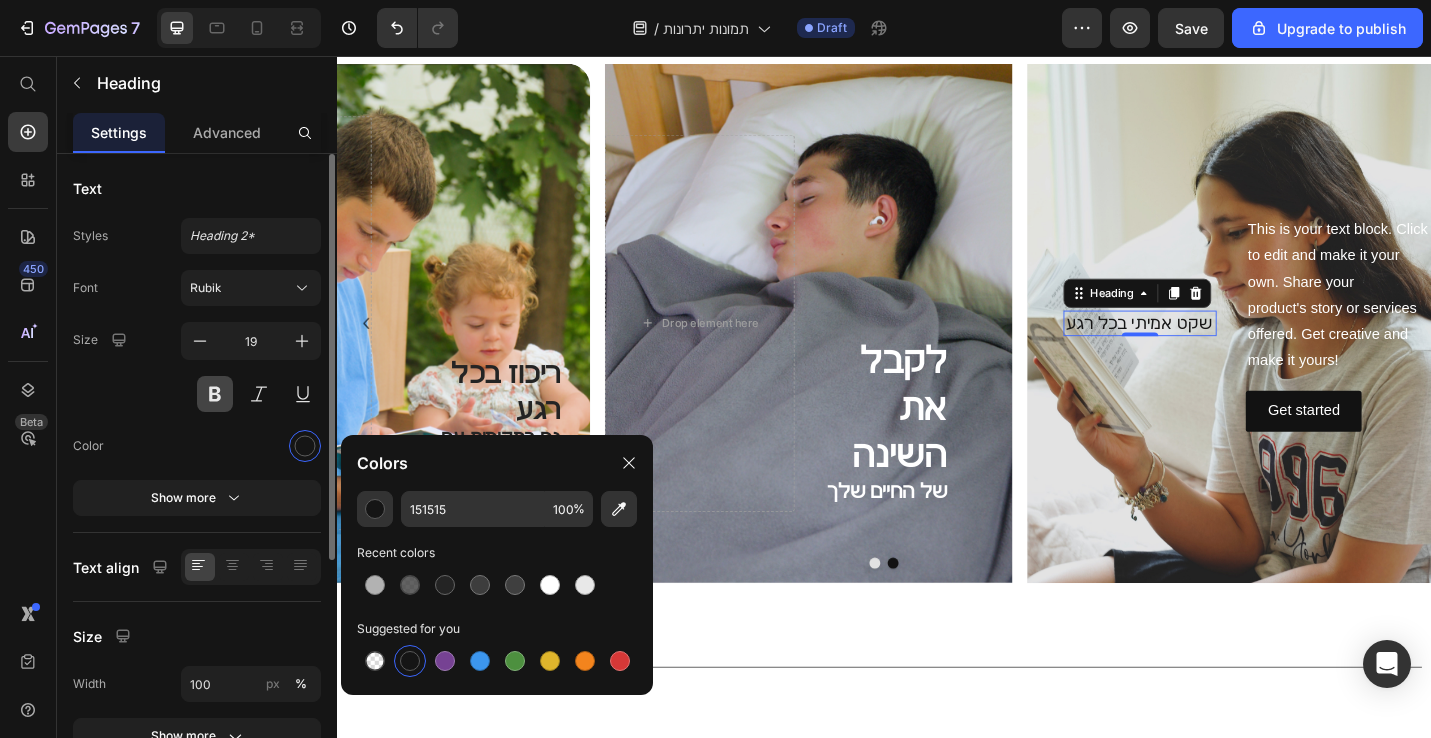 click at bounding box center (215, 394) 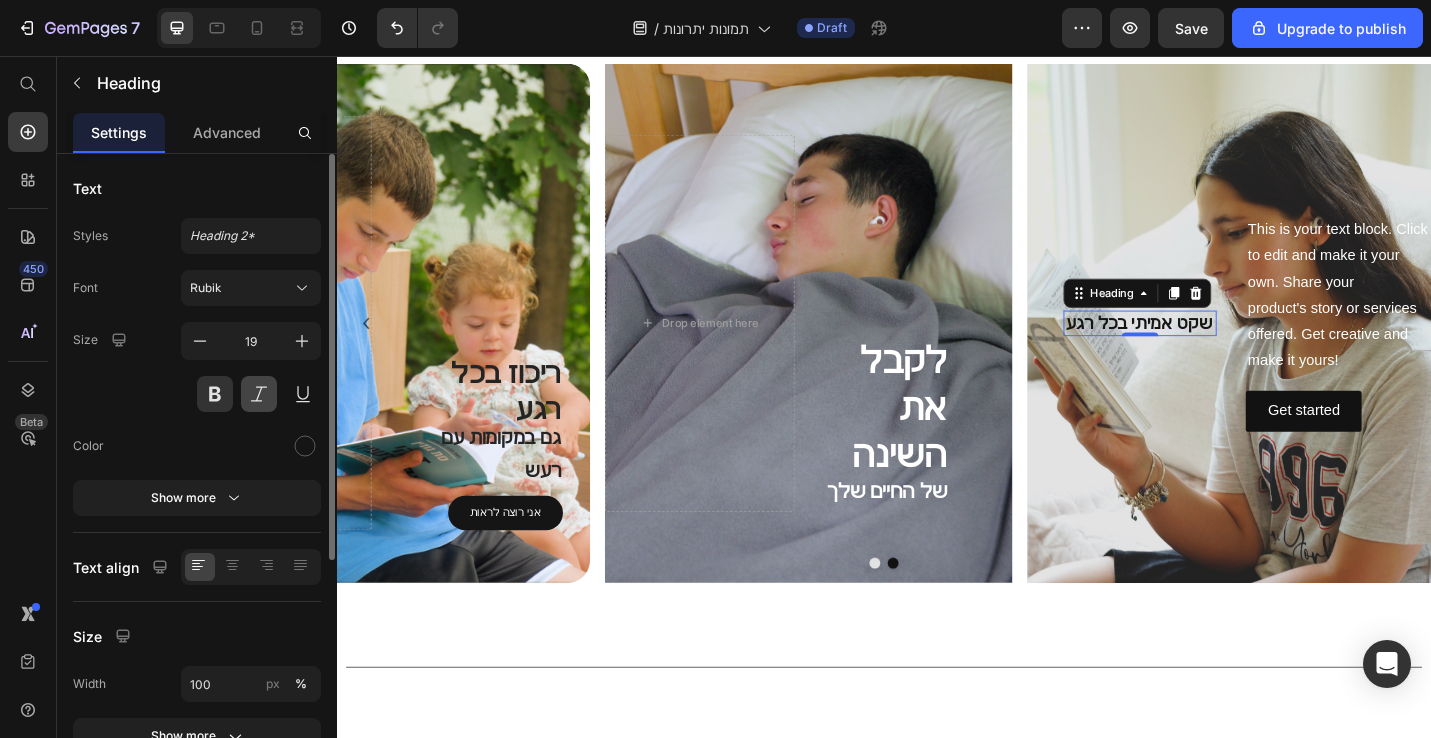 click at bounding box center (259, 394) 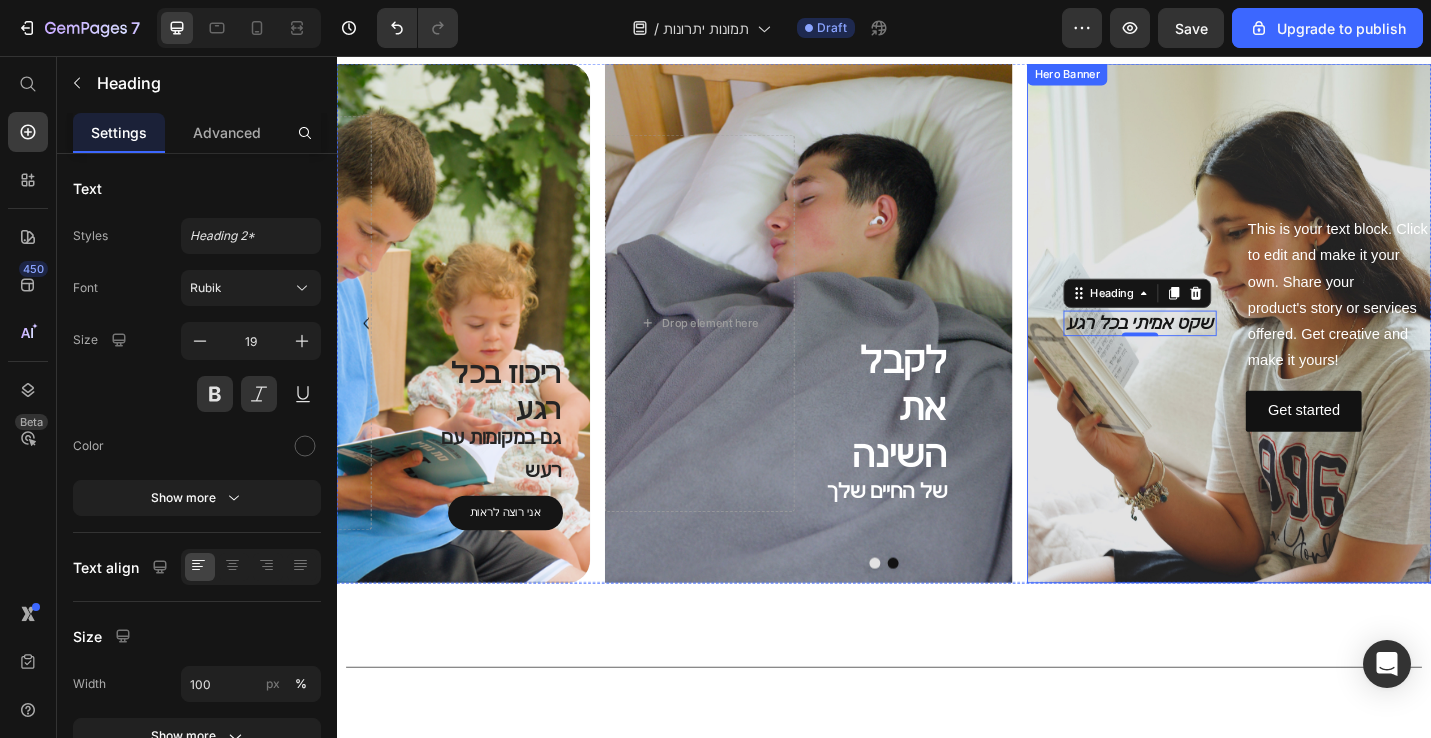 click on "שקט אמיתי בכל רגע Heading   0" at bounding box center (1198, 349) 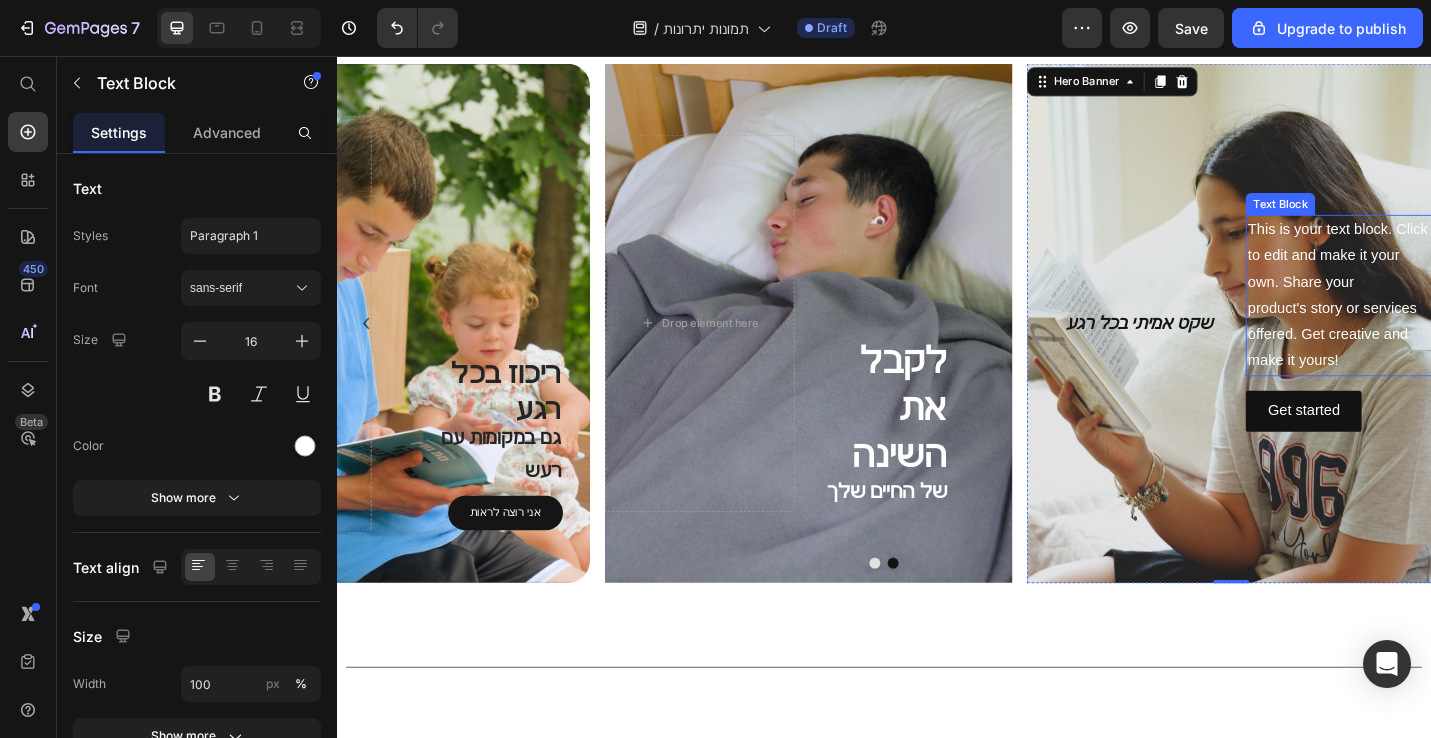 click on "This is your text block. Click to edit and make it your own. Share your                       product's story or services offered. Get creative and make it yours!" at bounding box center [1438, 318] 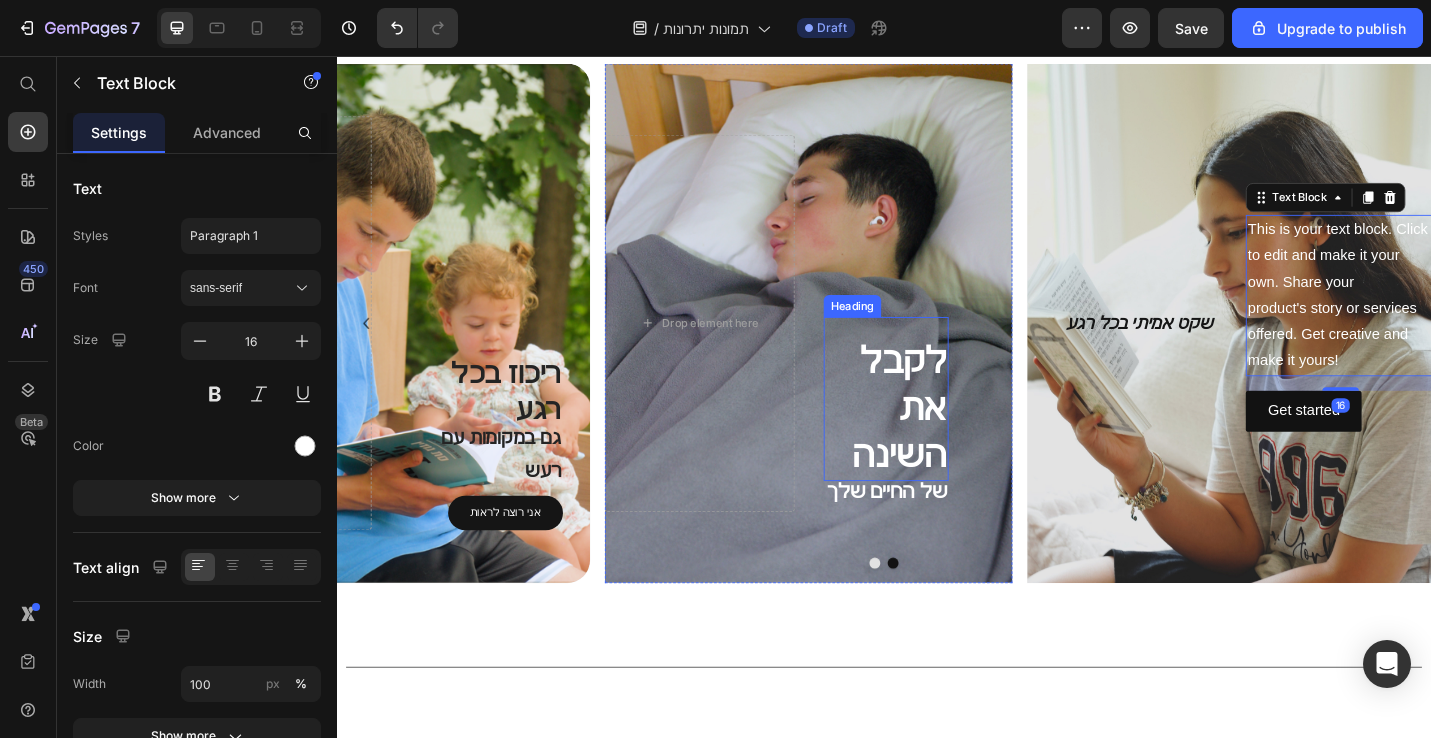 click on "לקבל את השינה" at bounding box center (939, 442) 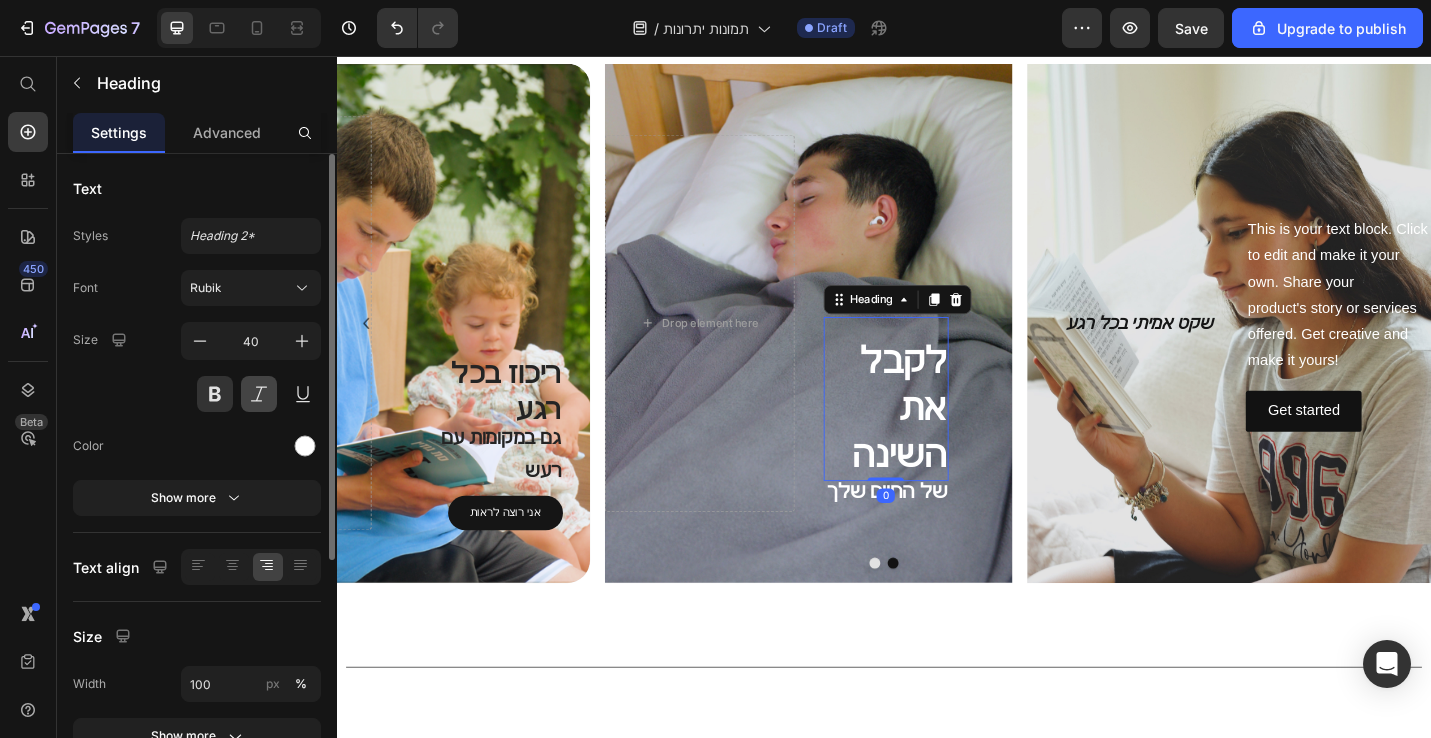 click at bounding box center [259, 394] 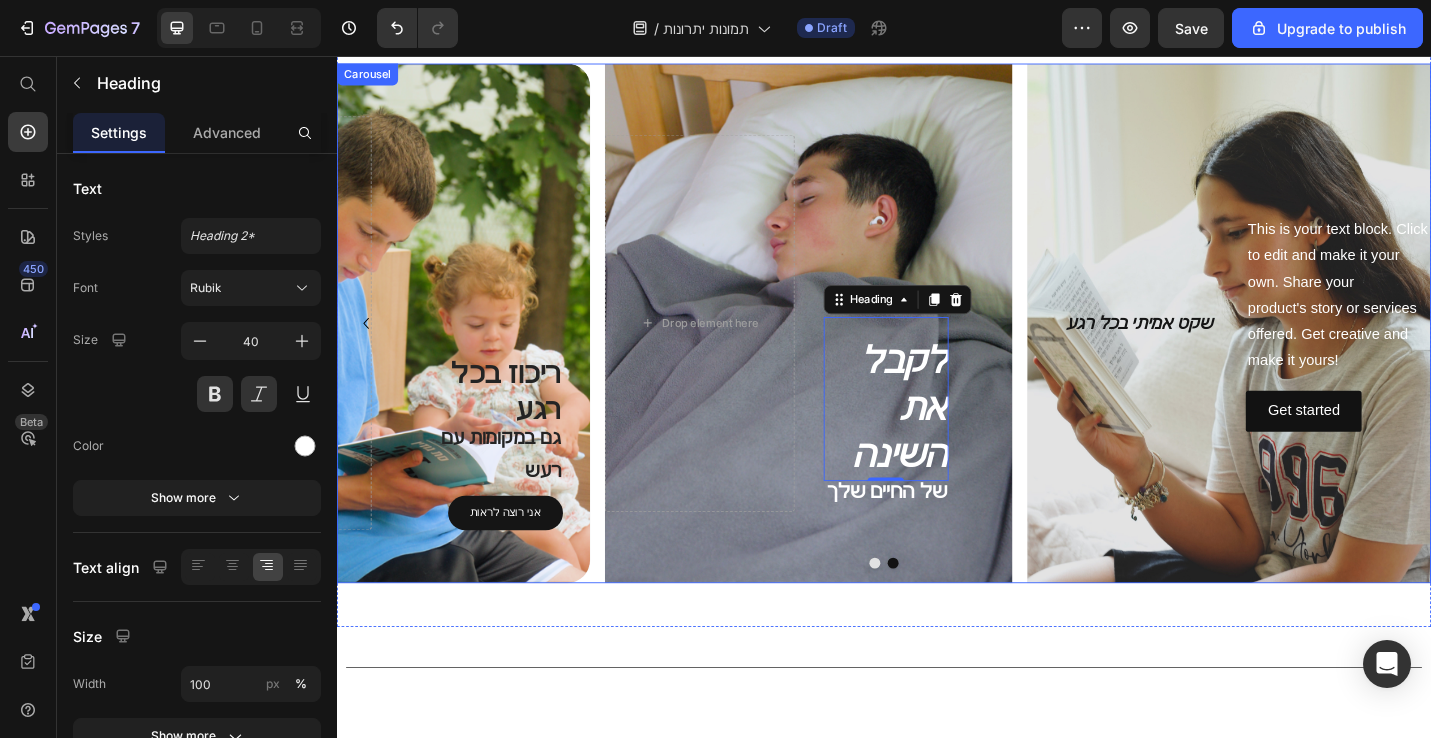 click on "לקבל את השינה Heading   0 של החיים שלך Text Block
Drop element here" at bounding box center (855, 349) 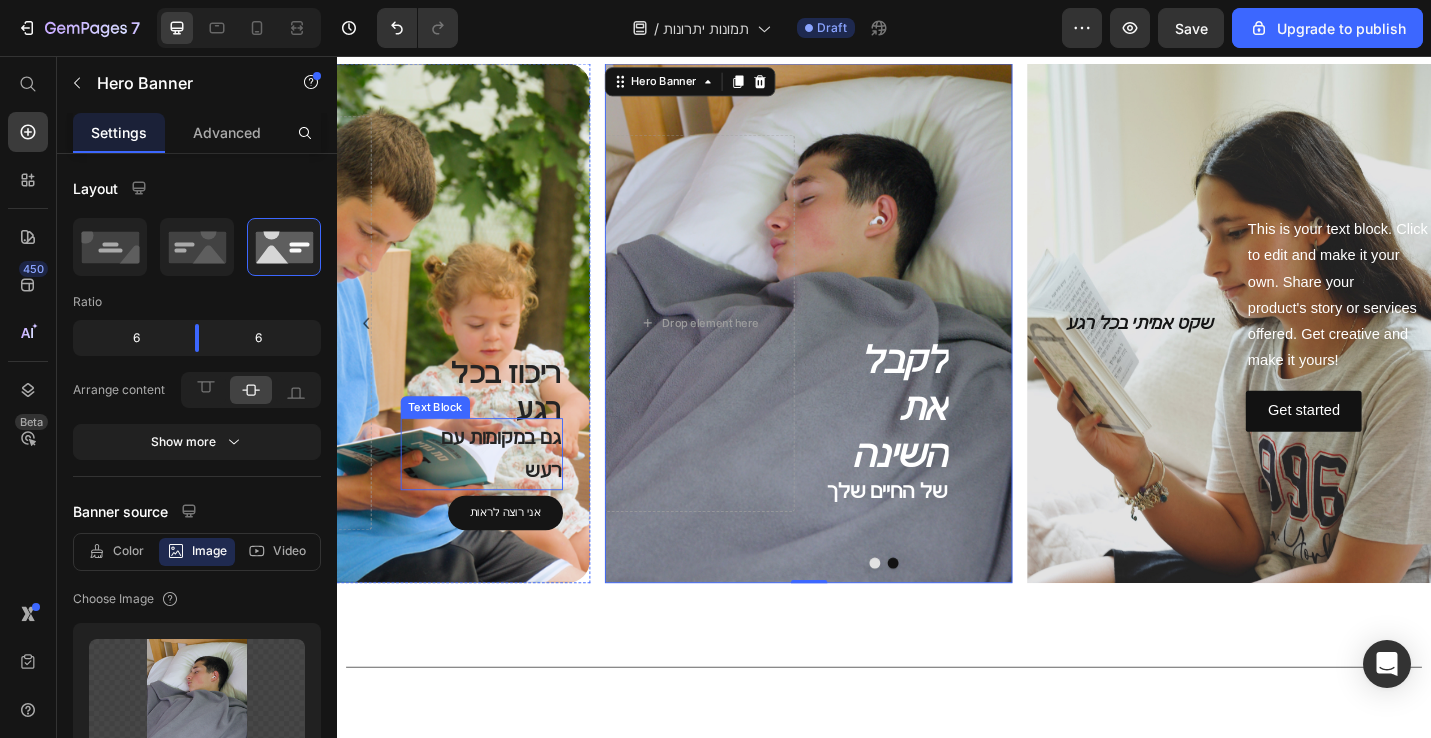 click on "גם במקומות עם רעש" at bounding box center (496, 493) 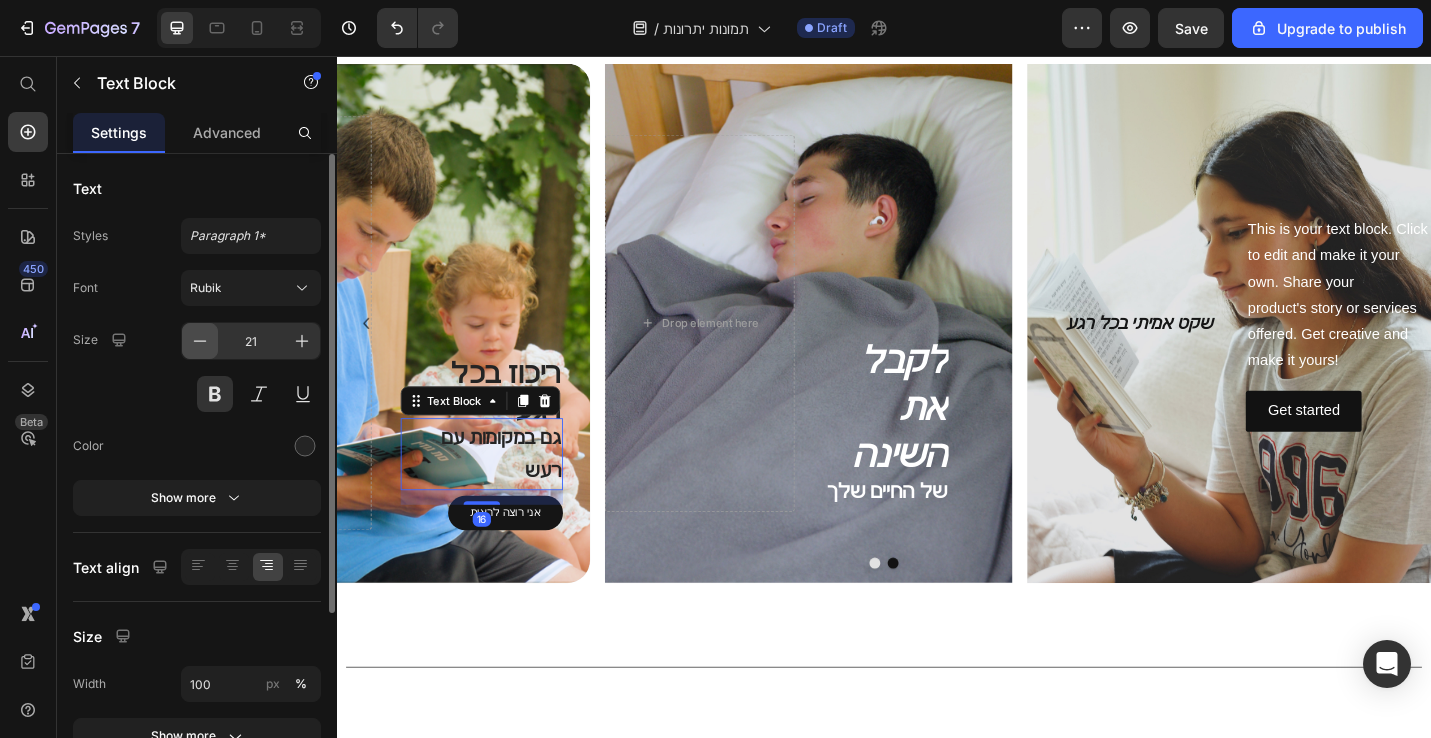 click 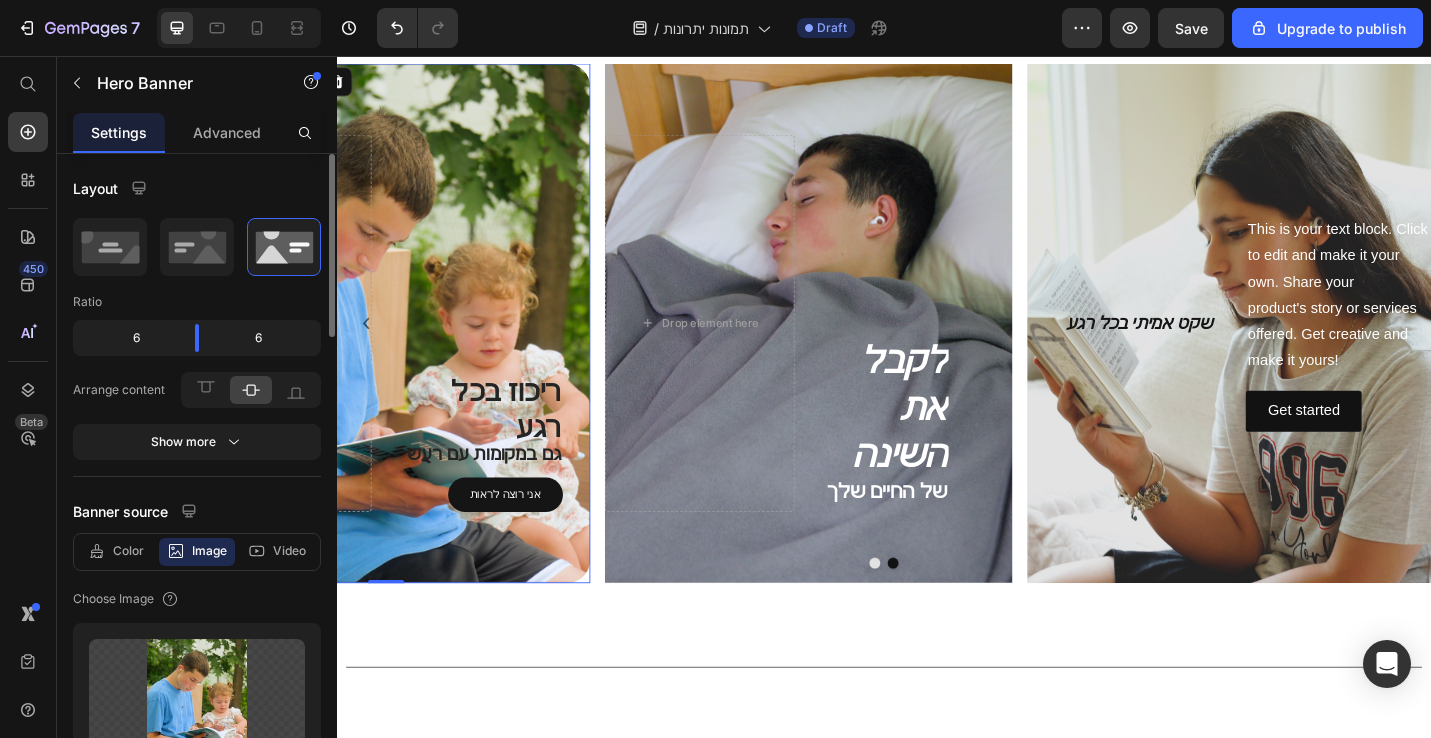 click at bounding box center (391, 349) 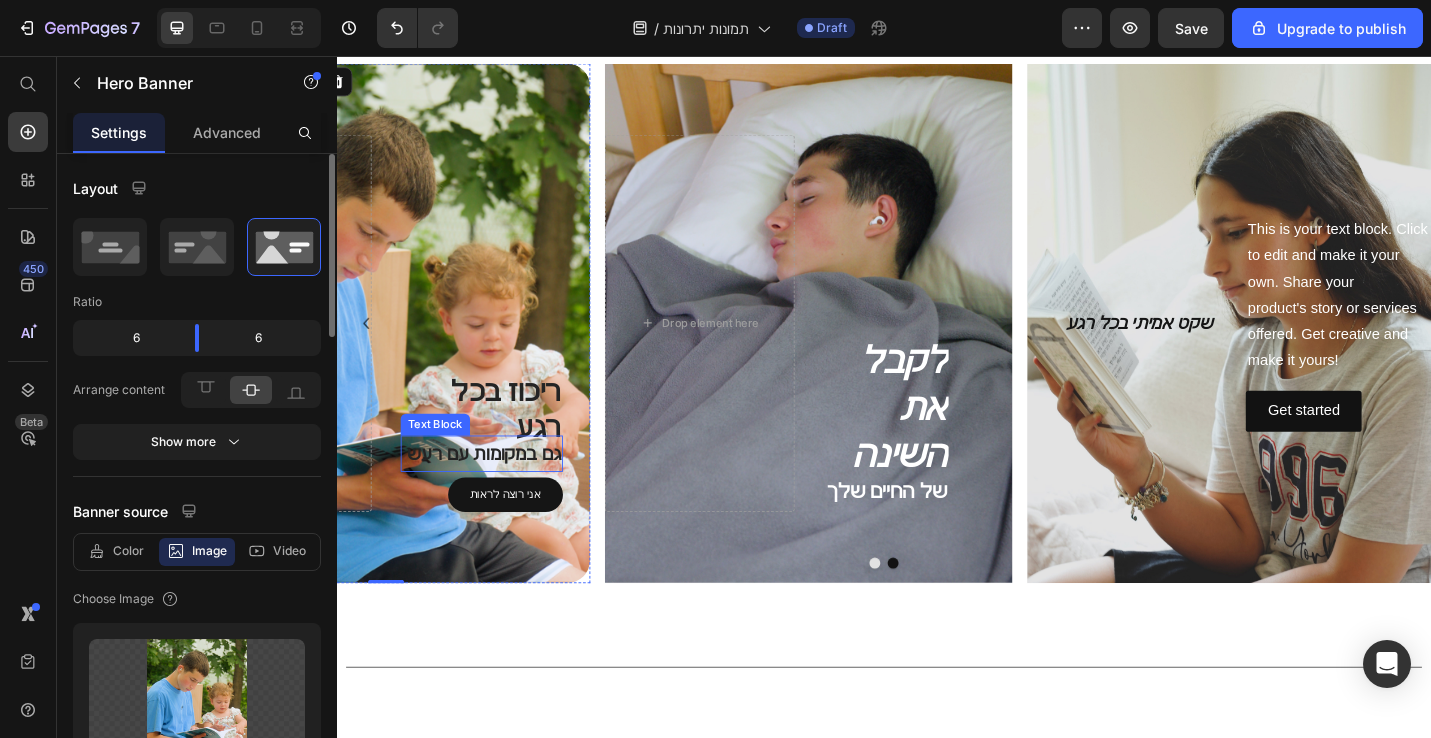click on "Text Block" at bounding box center (445, 460) 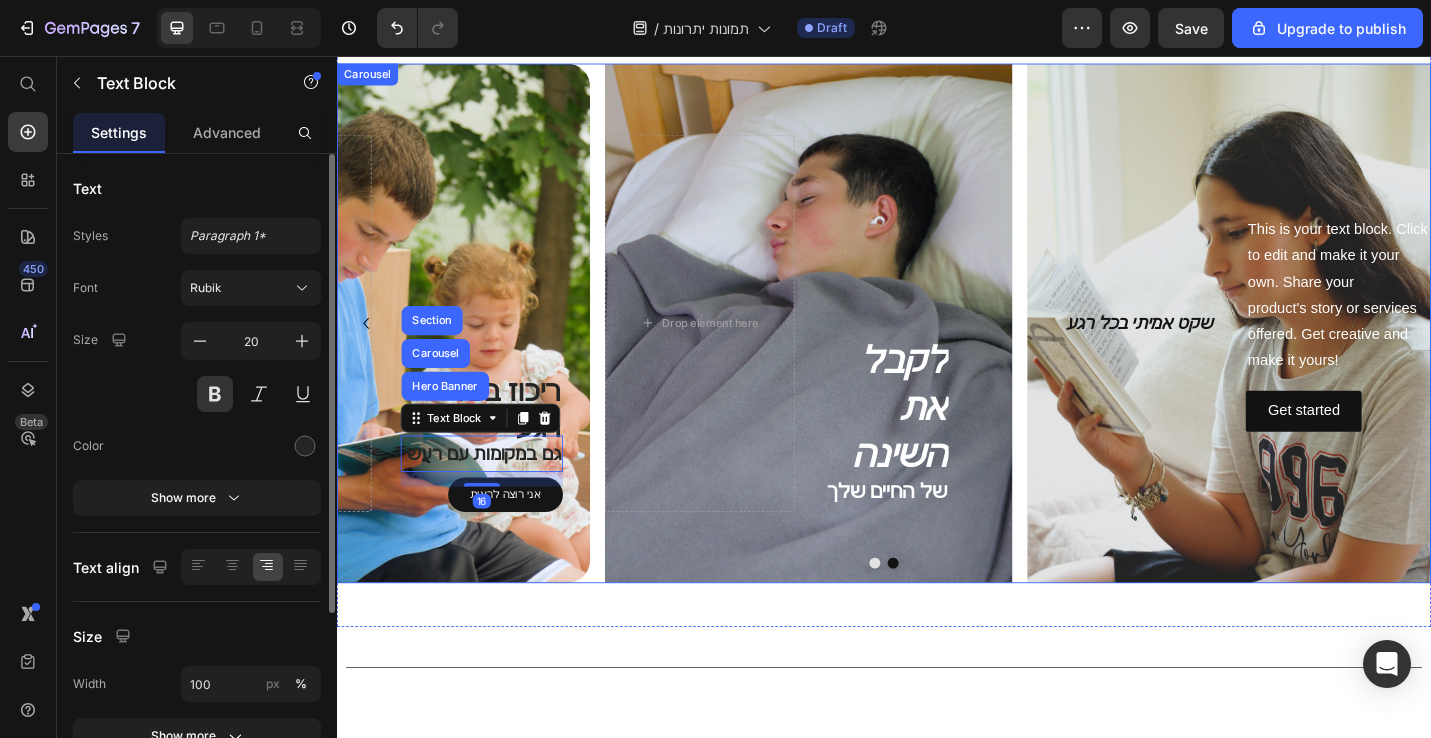 click on "לקבל את השינה Heading של החיים שלך Text Block
Drop element here Hero Banner" at bounding box center (835, 349) 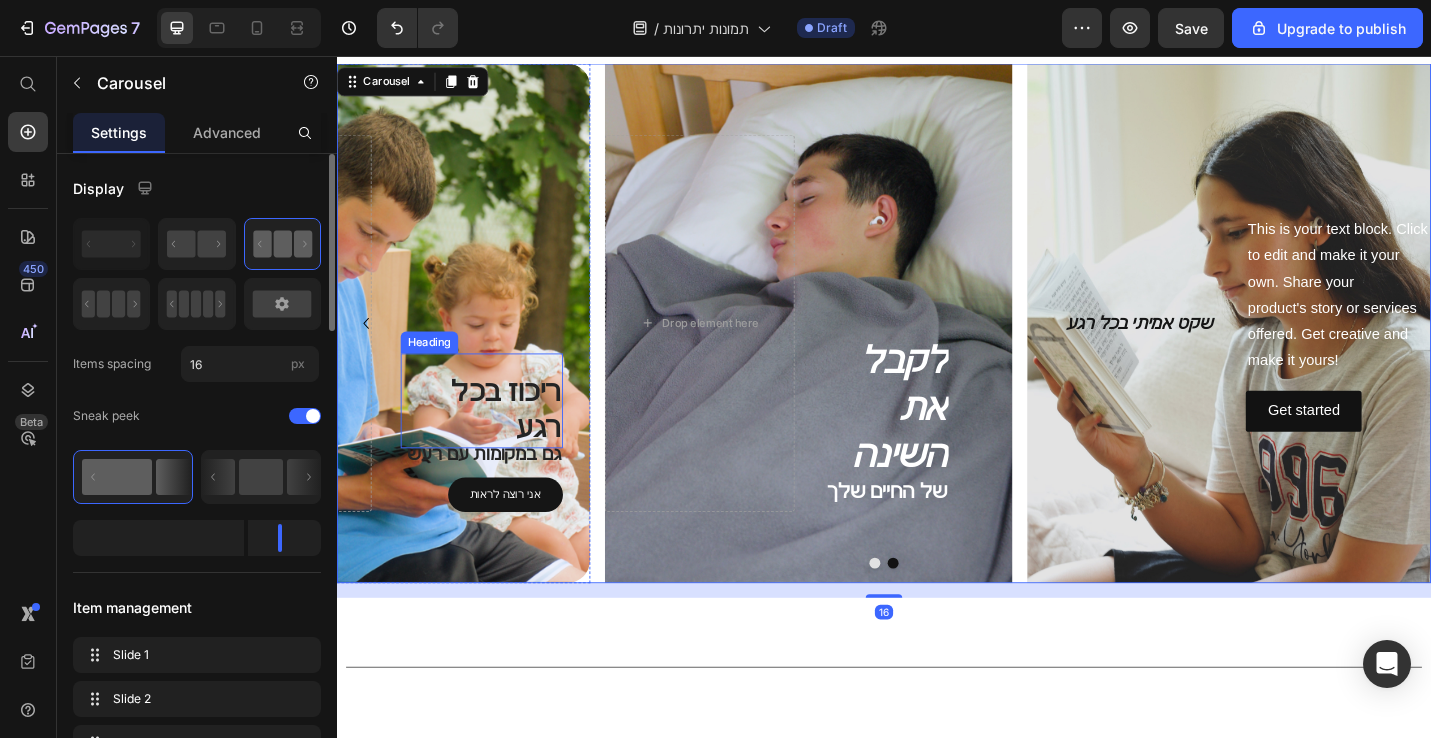 click on "ריכוז בכל רגע" at bounding box center [496, 444] 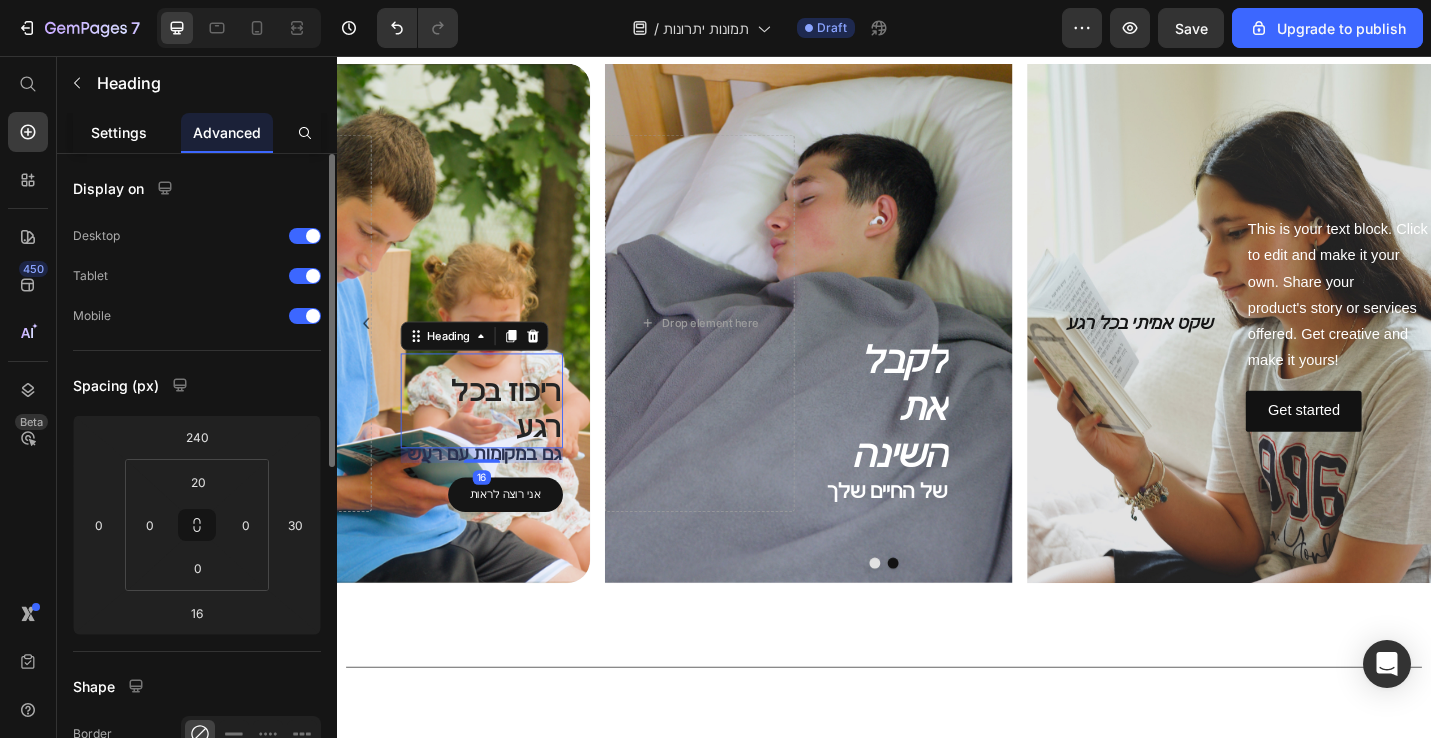 click on "Settings" at bounding box center (119, 132) 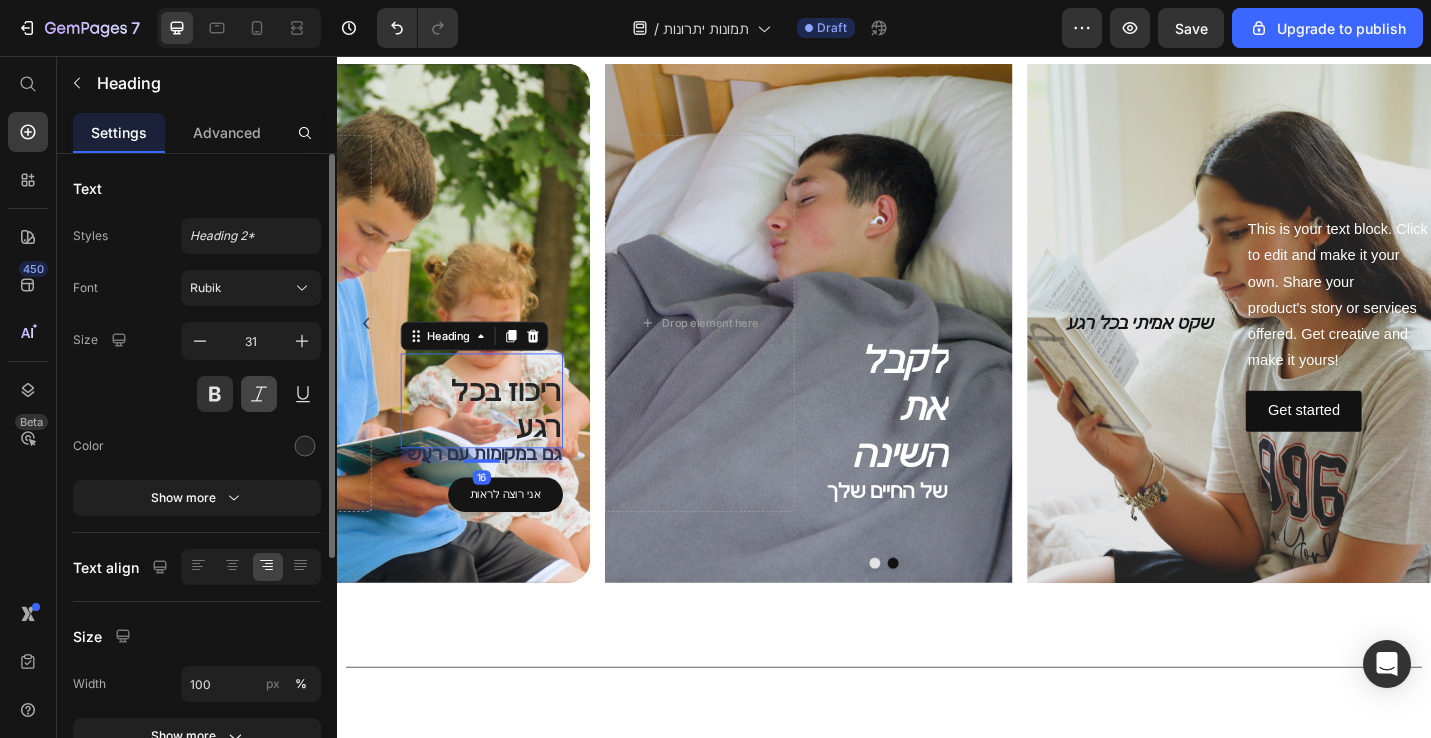 click at bounding box center [259, 394] 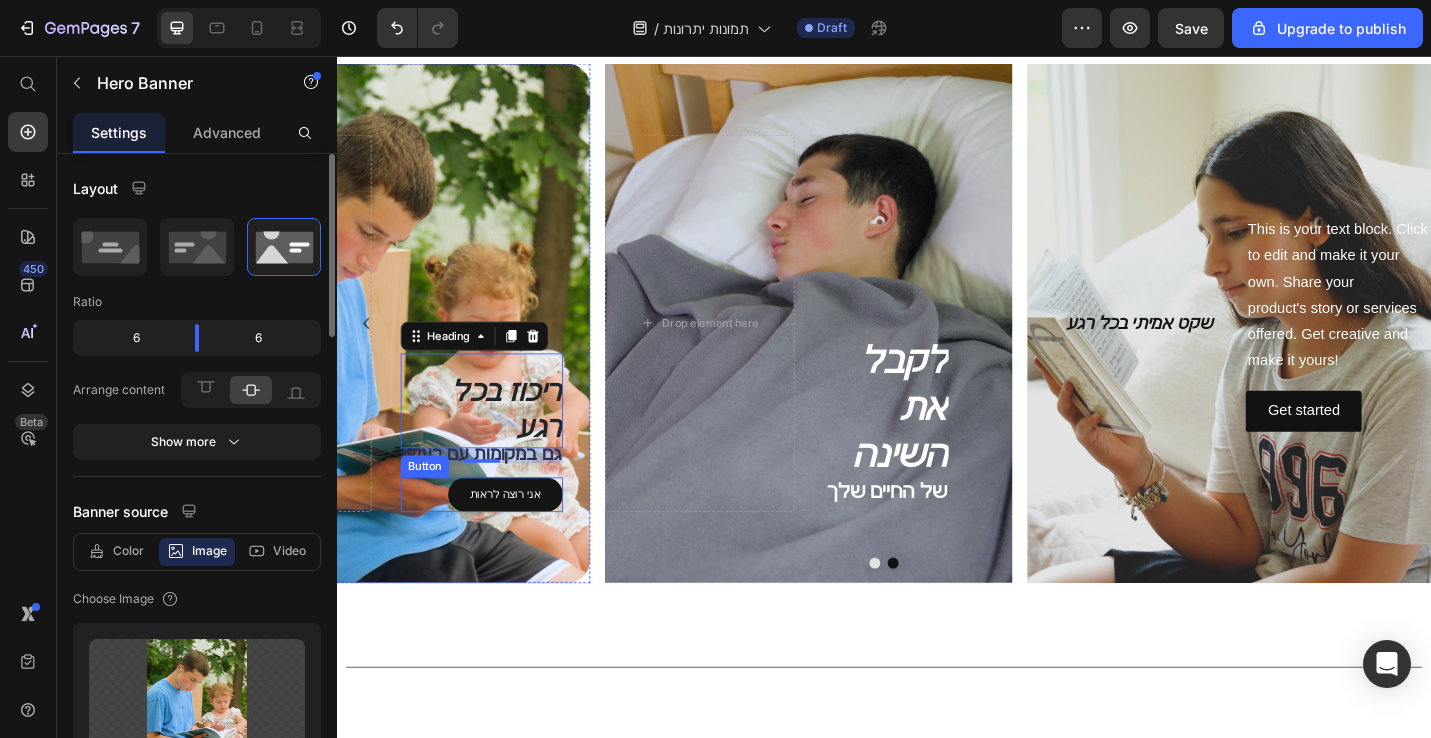 click on "ריכוז בכל רגע Heading   16 גם במקומות עם רעש Text Block אני רוצה לראות Button
Drop element here" at bounding box center (391, 349) 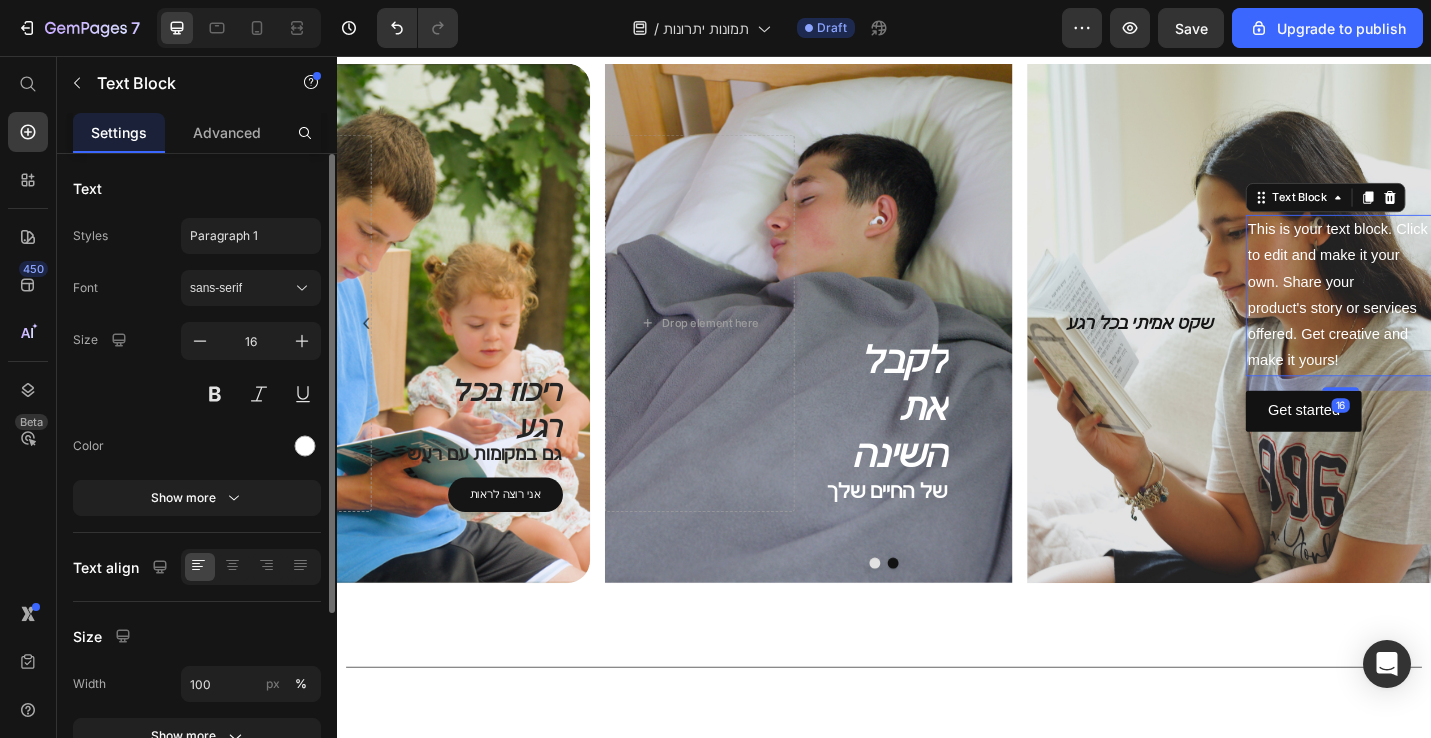 click on "This is your text block. Click to edit and make it your own. Share your                       product's story or services offered. Get creative and make it yours!" at bounding box center [1438, 318] 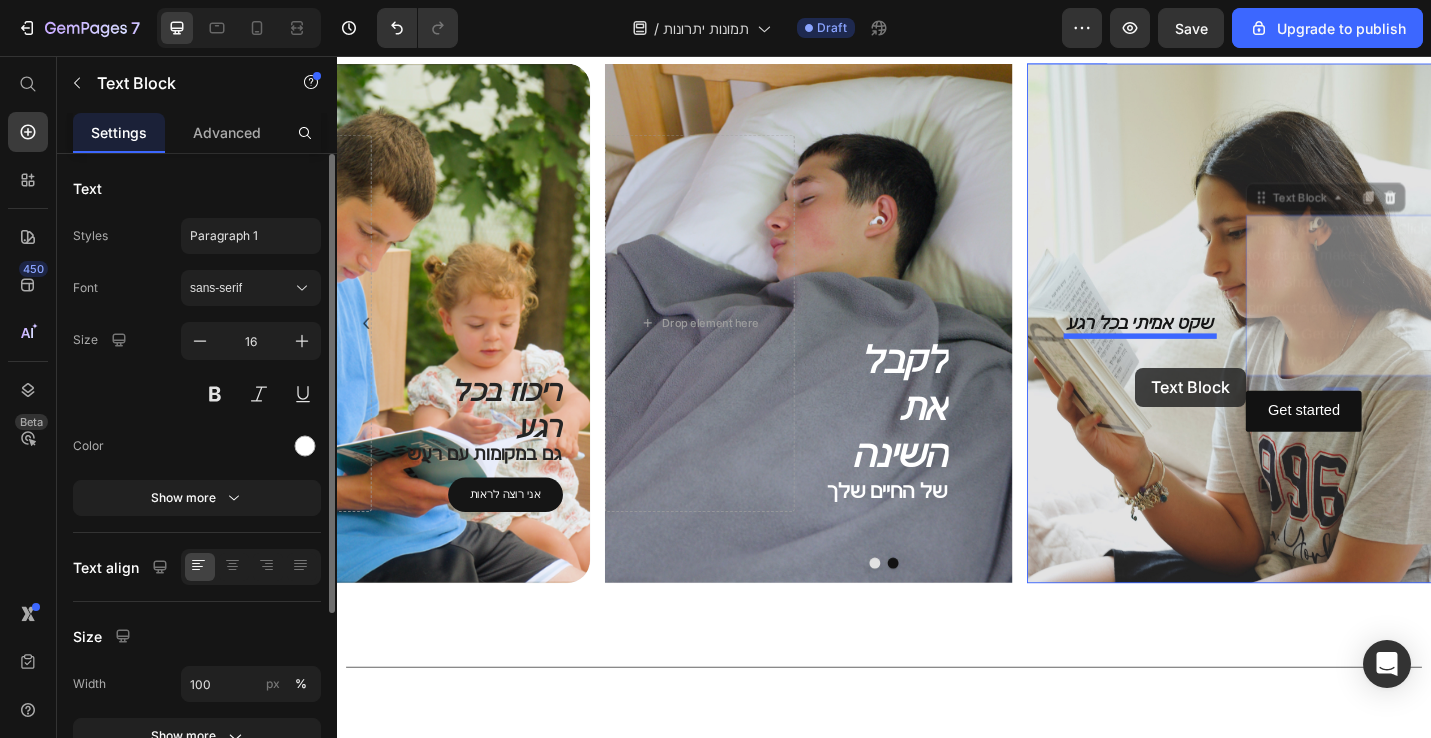 drag, startPoint x: 1352, startPoint y: 205, endPoint x: 1212, endPoint y: 398, distance: 238.43028 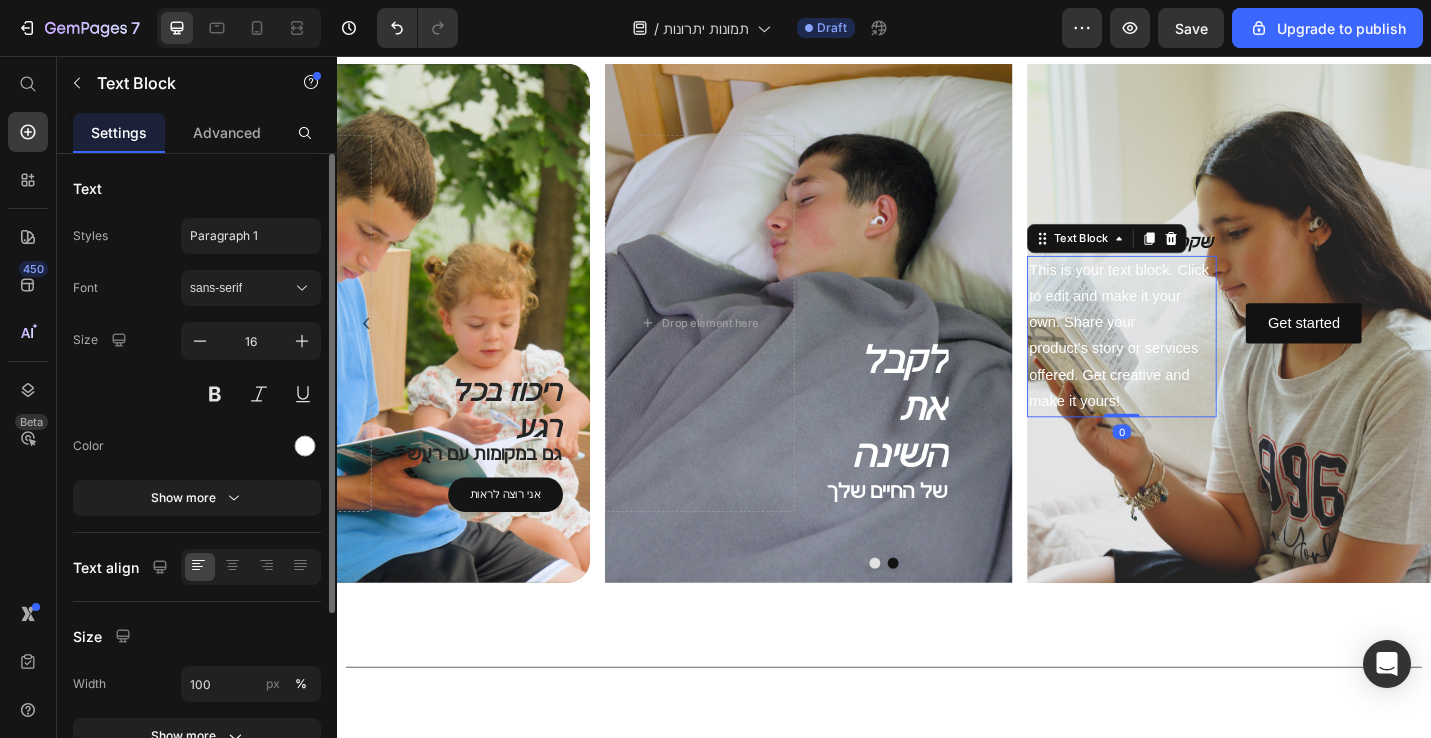 click on "This is your text block. Click to edit and make it your own. Share your                       product's story or services offered. Get creative and make it yours!" at bounding box center (1198, 363) 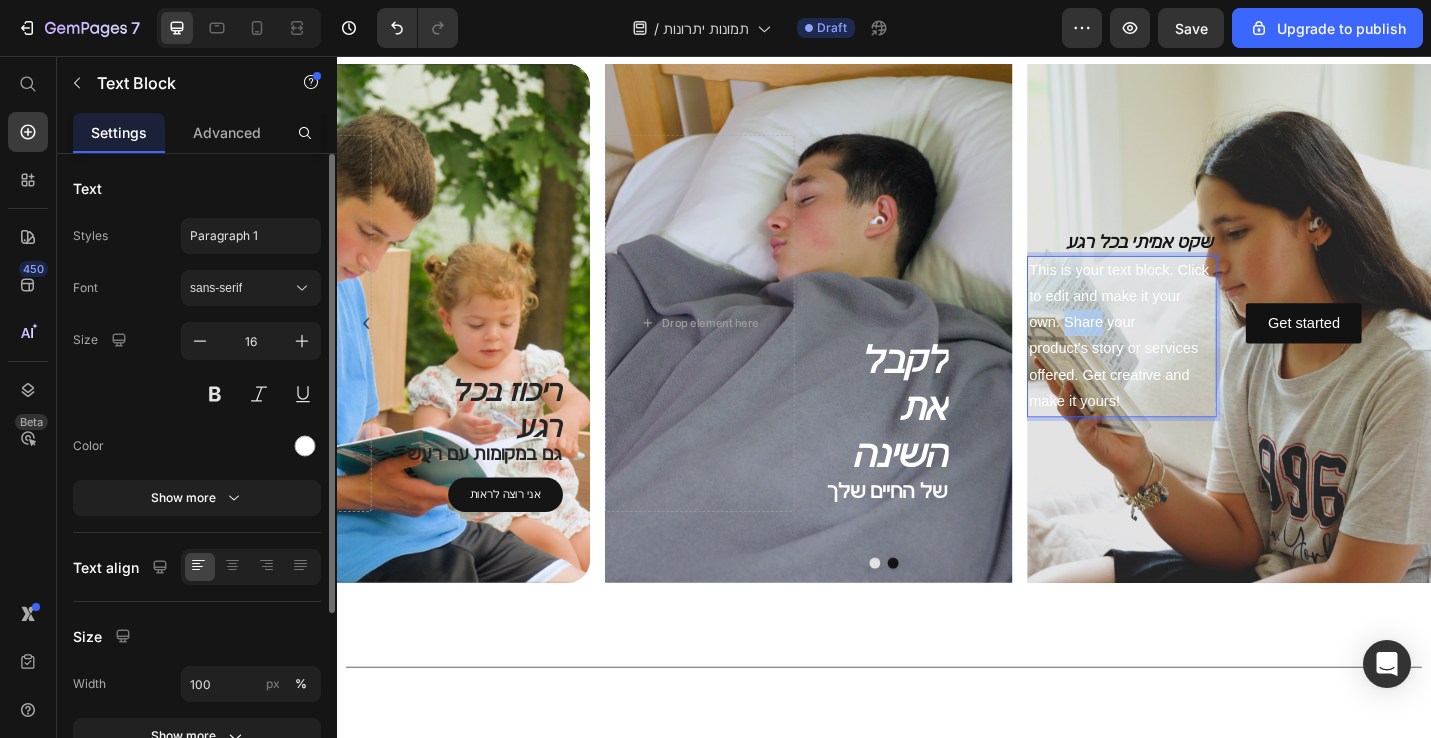 click on "This is your text block. Click to edit and make it your own. Share your product's story or services offered. Get creative and make it yours!" at bounding box center [1198, 363] 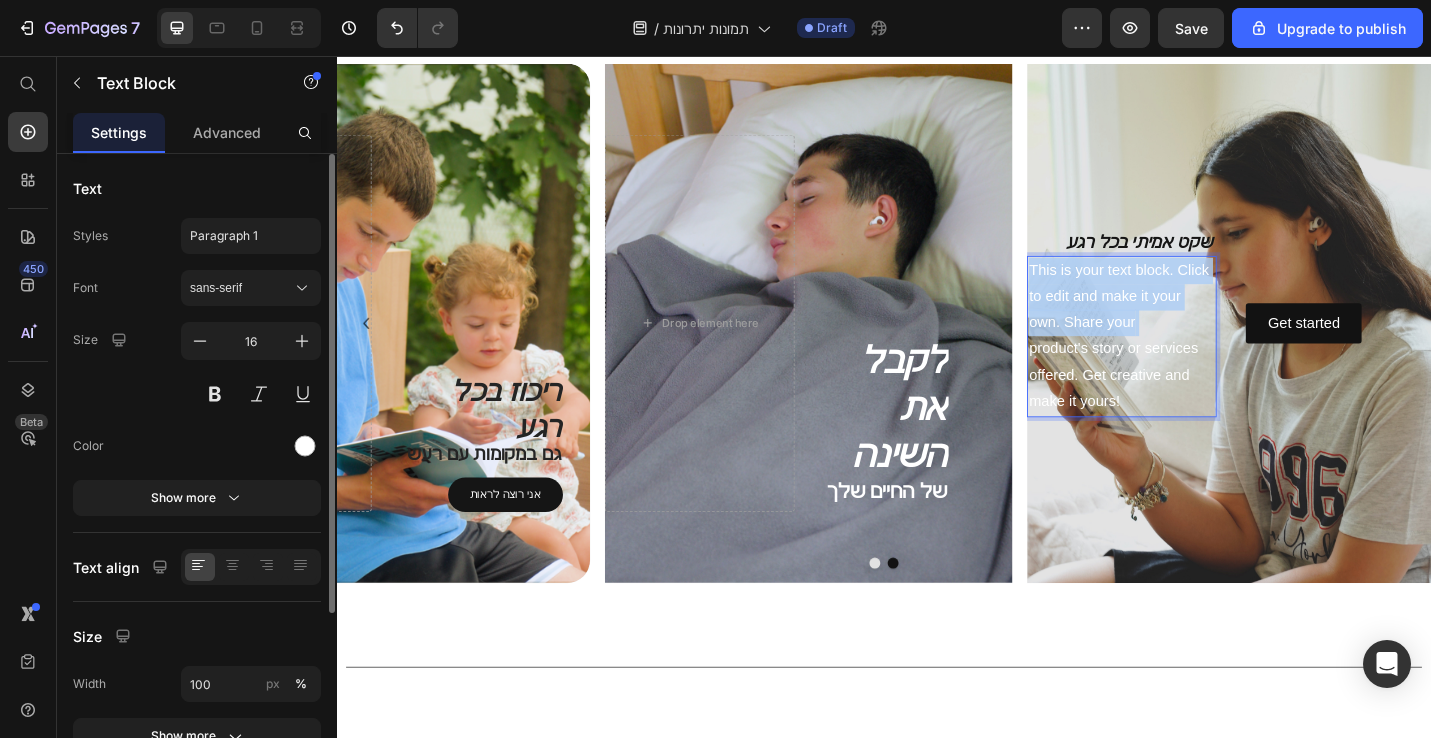 click on "This is your text block. Click to edit and make it your own. Share your product's story or services offered. Get creative and make it yours!" at bounding box center [1198, 363] 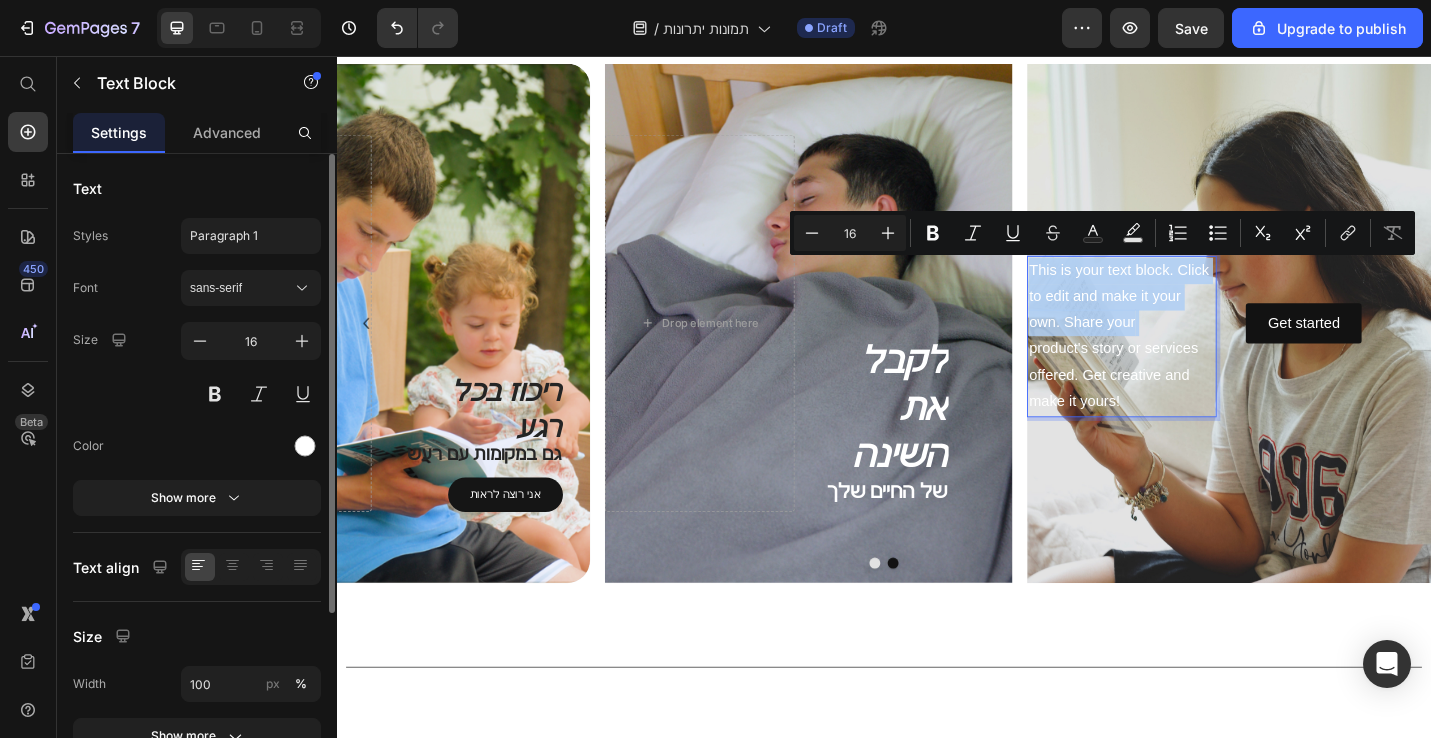 click on "This is your text block. Click to edit and make it your own. Share your product's story or services offered. Get creative and make it yours!" at bounding box center (1198, 363) 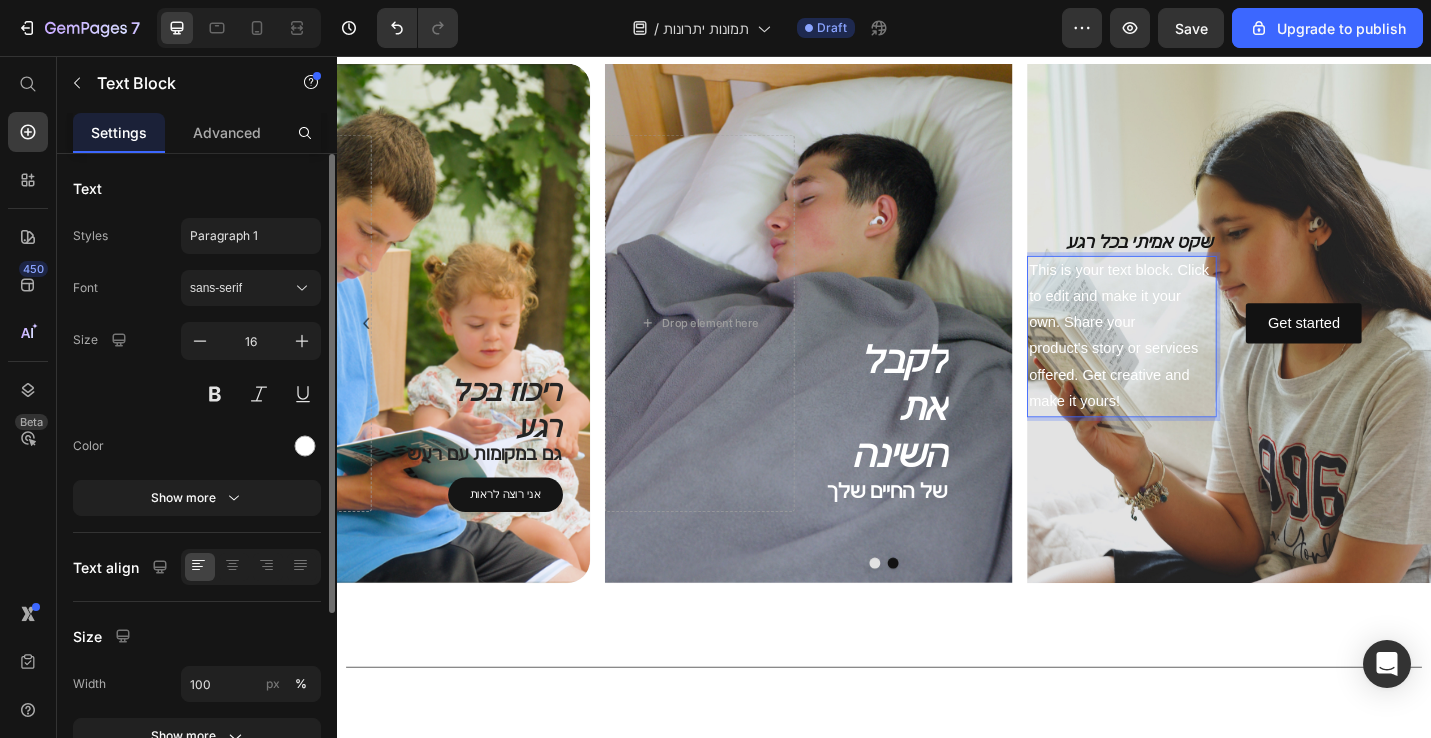 click on "This is your text block. Click to edit and make it your own. Share your product's story or services offered. Get creative and make it yours!" at bounding box center (1198, 363) 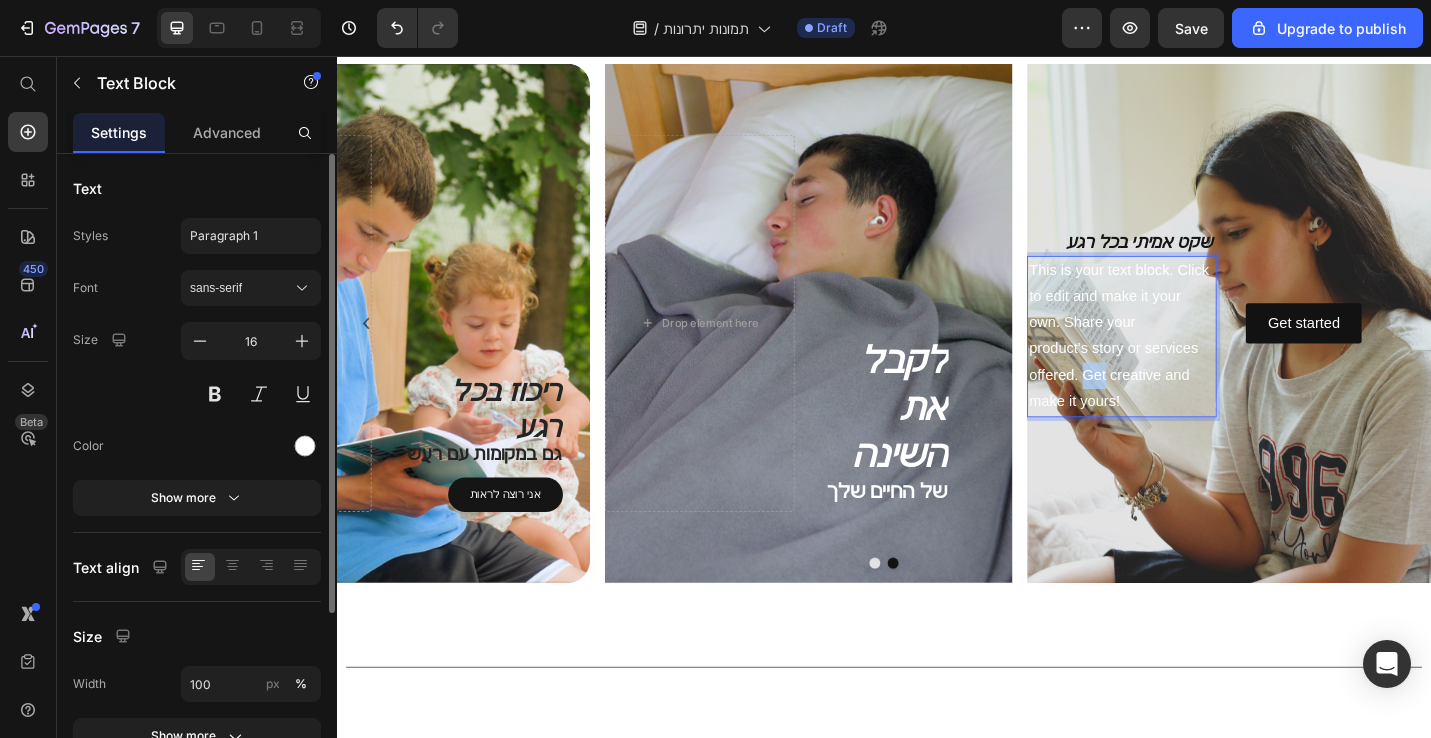click on "This is your text block. Click to edit and make it your own. Share your product's story or services offered. Get creative and make it yours!" at bounding box center [1198, 363] 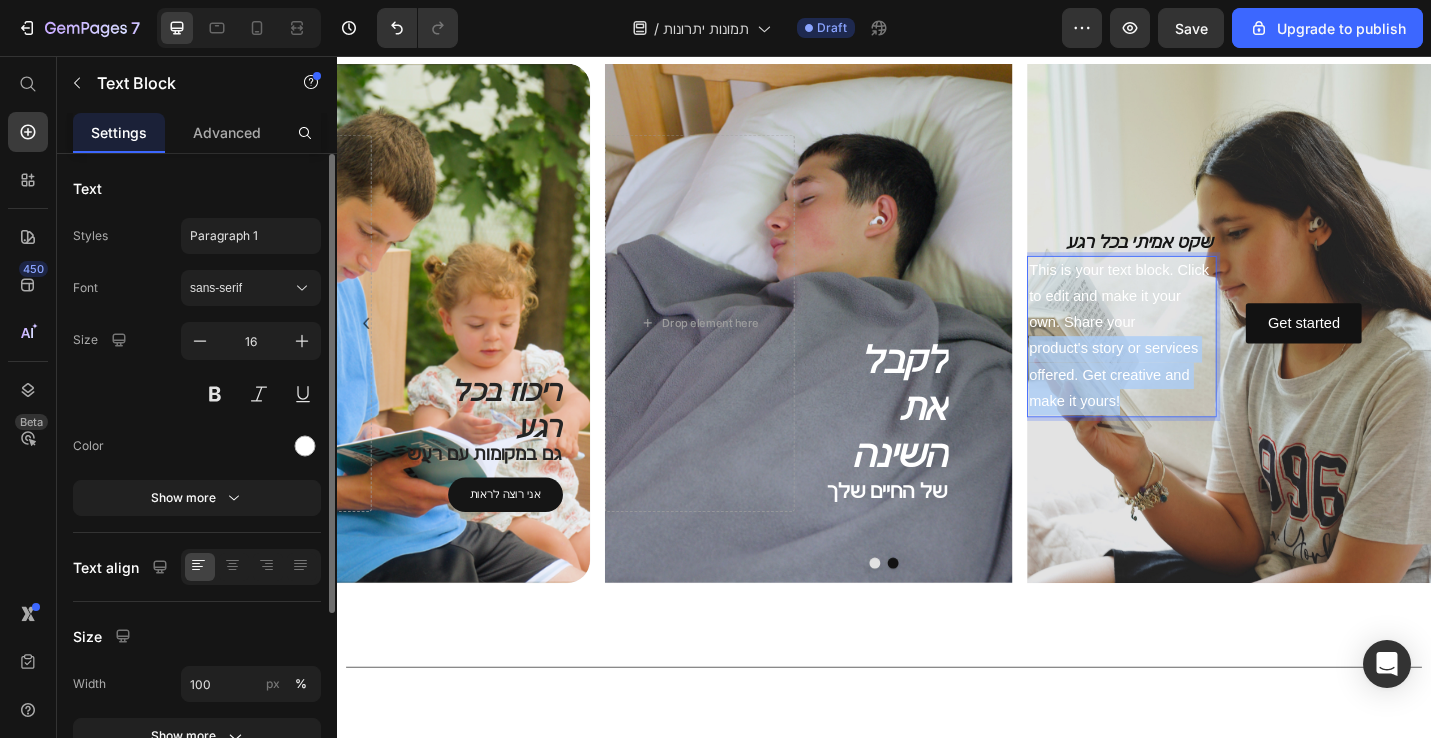 click on "This is your text block. Click to edit and make it your own. Share your product's story or services offered. Get creative and make it yours!" at bounding box center [1198, 363] 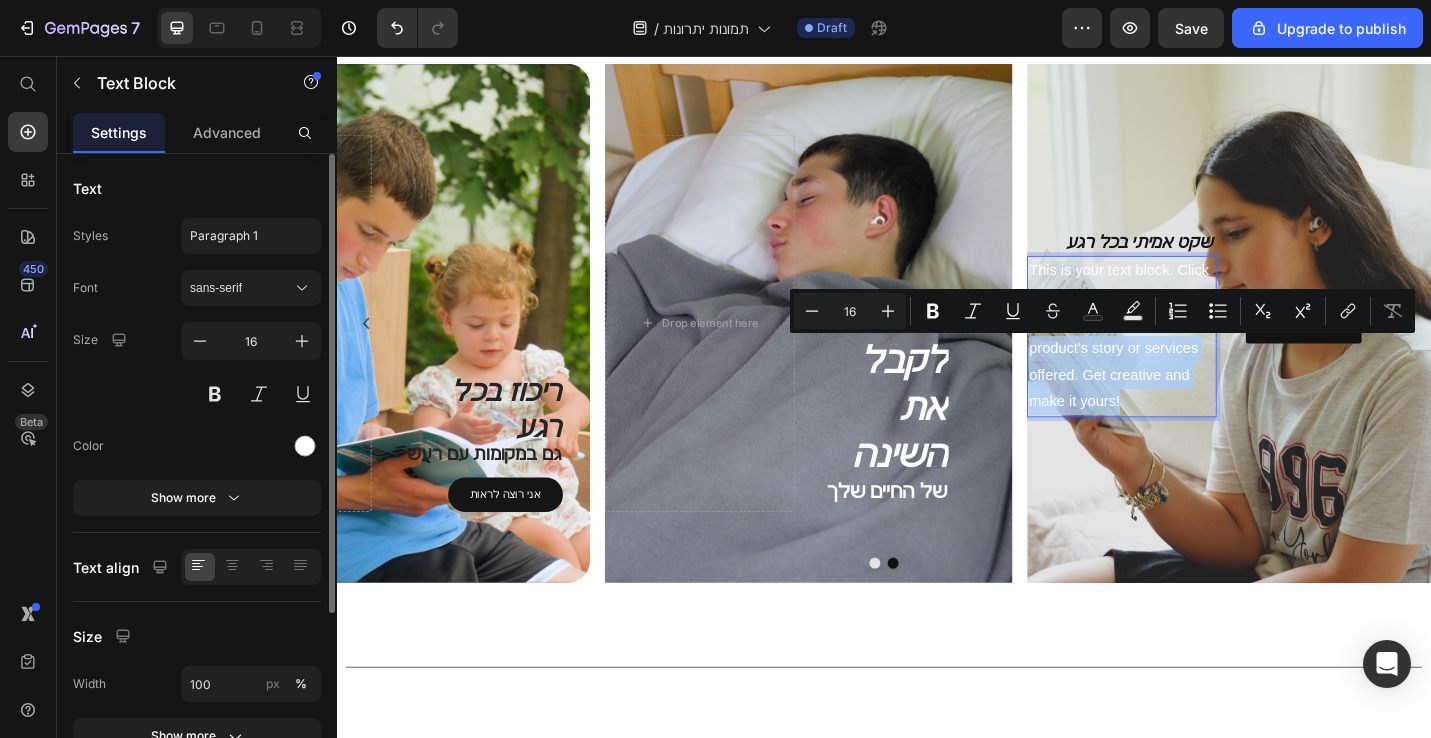 click on "This is your text block. Click to edit and make it your own. Share your product's story or services offered. Get creative and make it yours!" at bounding box center (1198, 363) 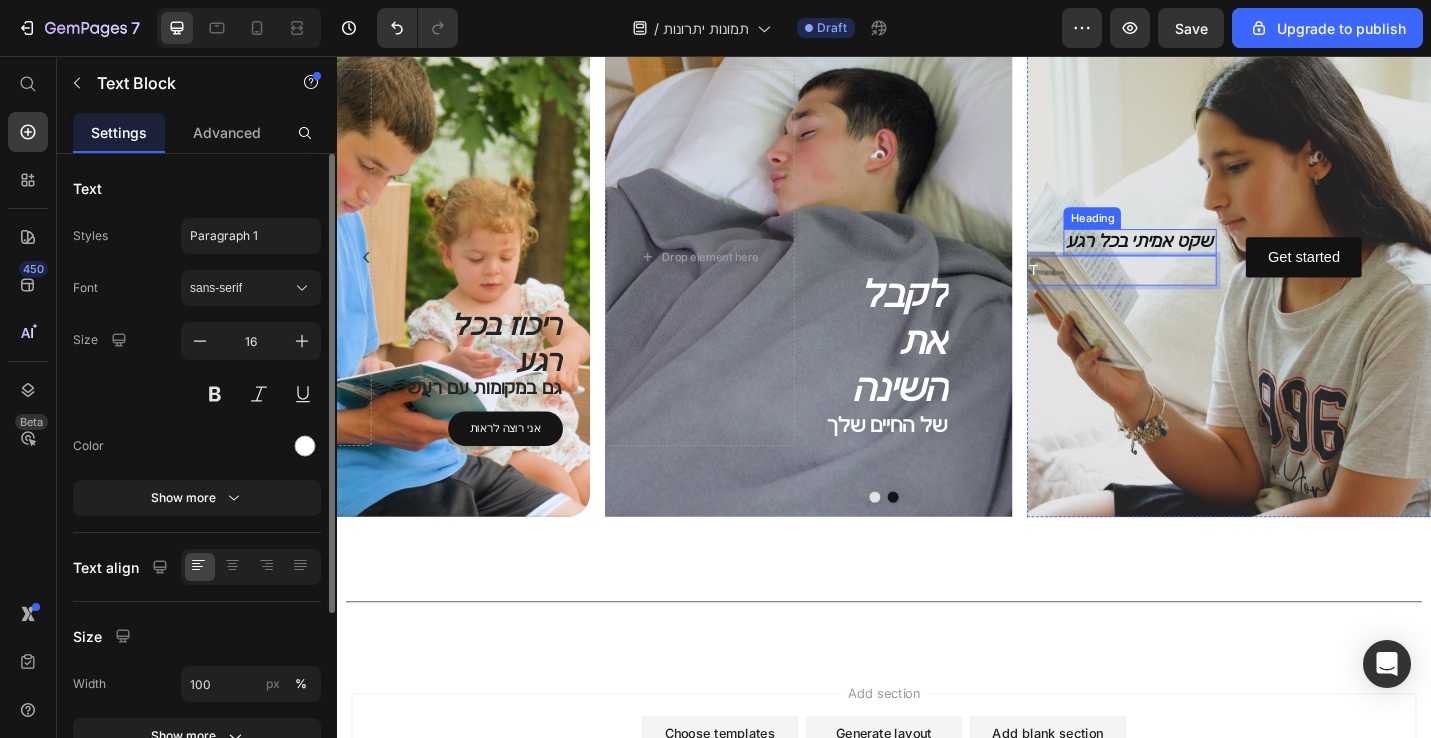 scroll, scrollTop: 123, scrollLeft: 0, axis: vertical 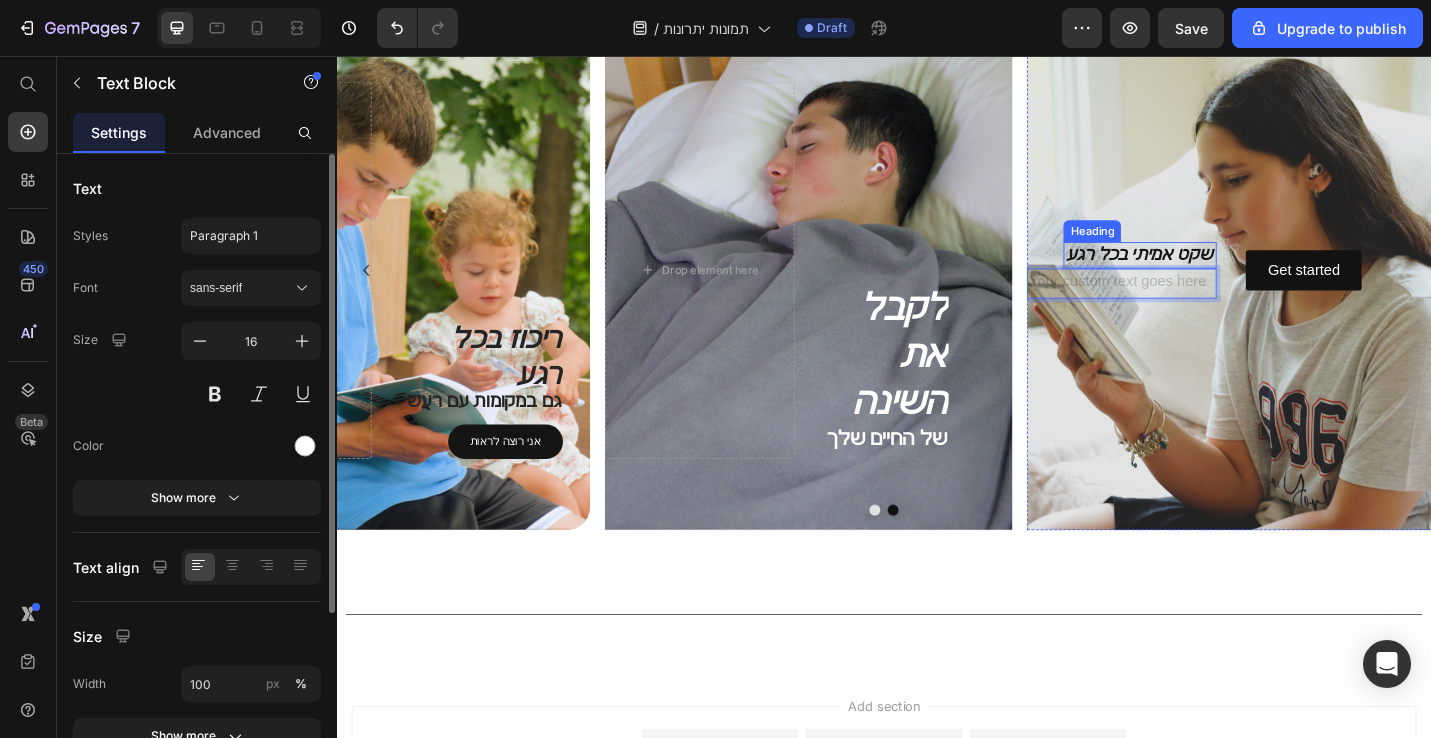 click on "שקט אמיתי בכל רגע" at bounding box center (1218, 274) 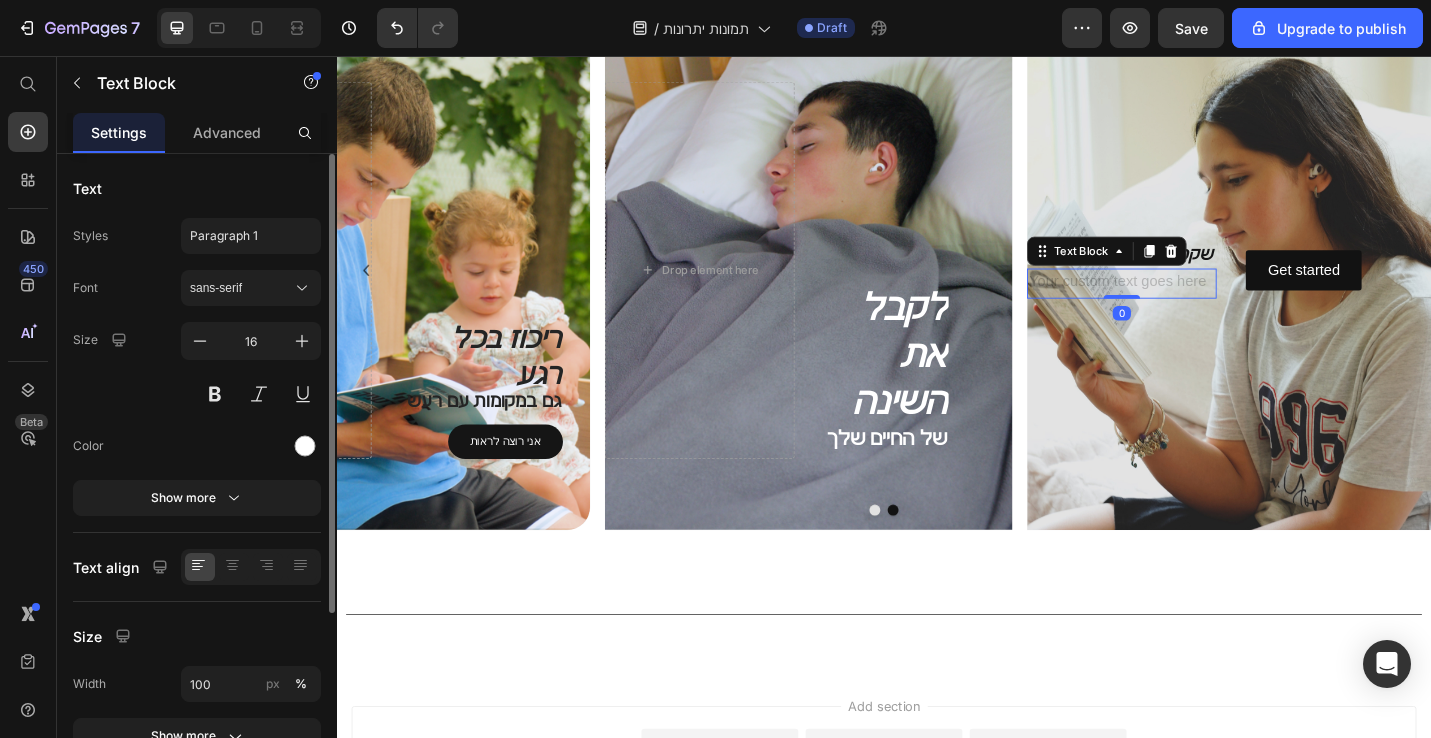 click at bounding box center (1198, 305) 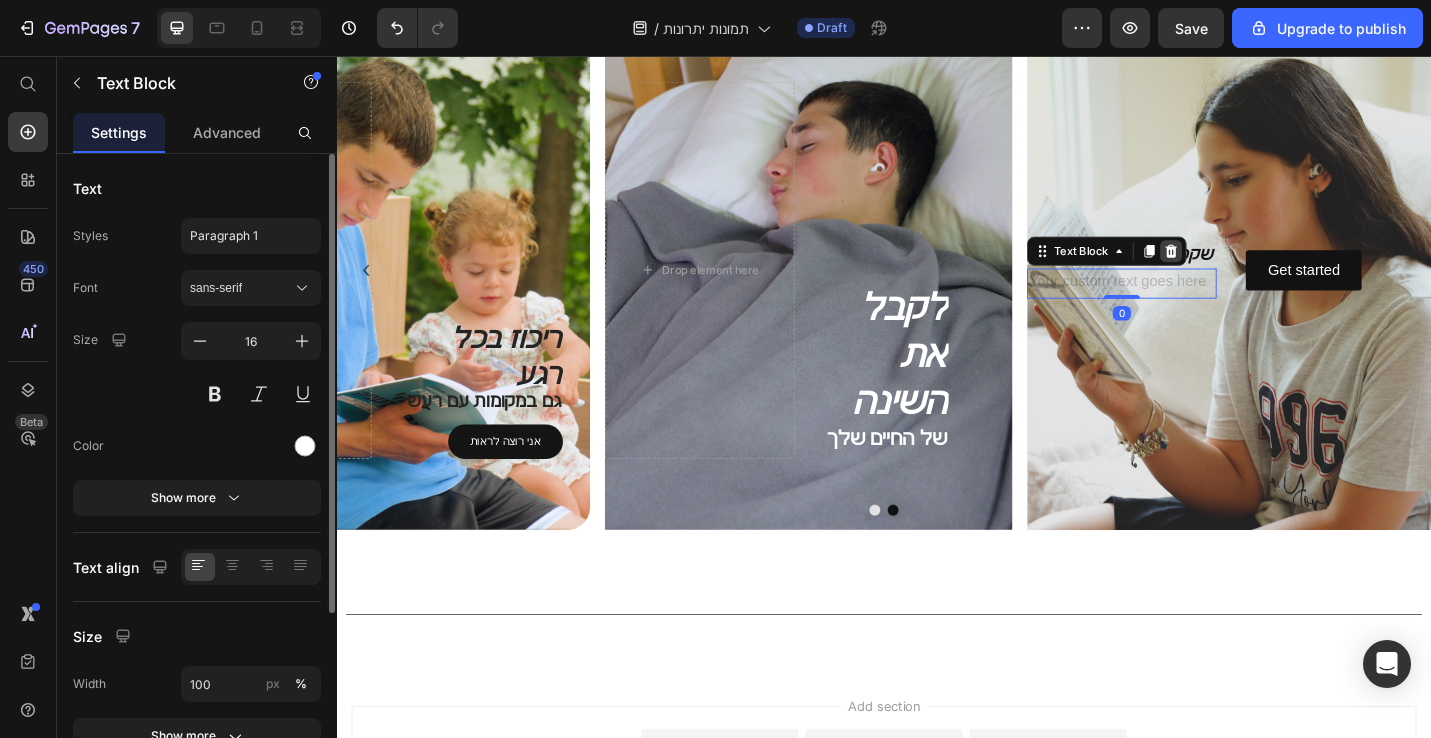 click at bounding box center (1252, 270) 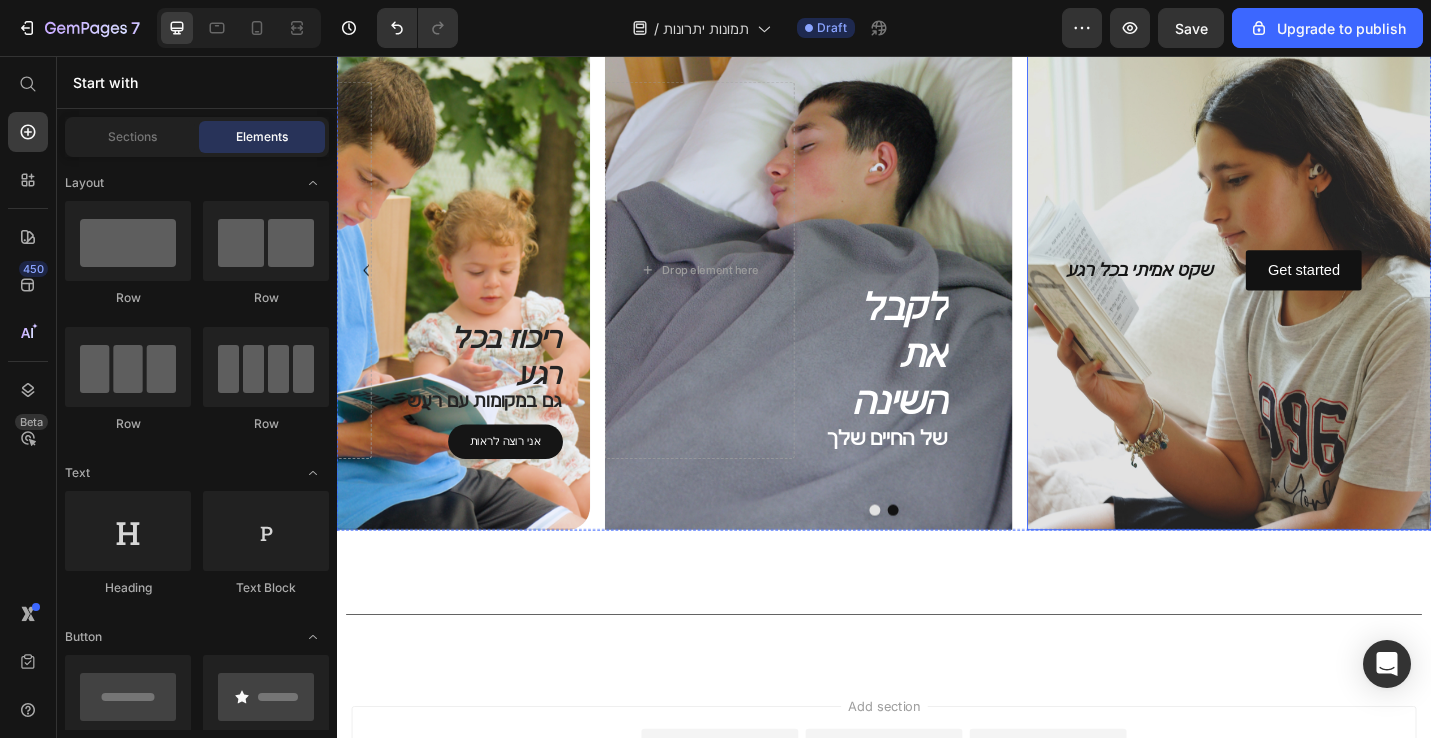 click on "שקט אמיתי בכל רגע" at bounding box center (1218, 291) 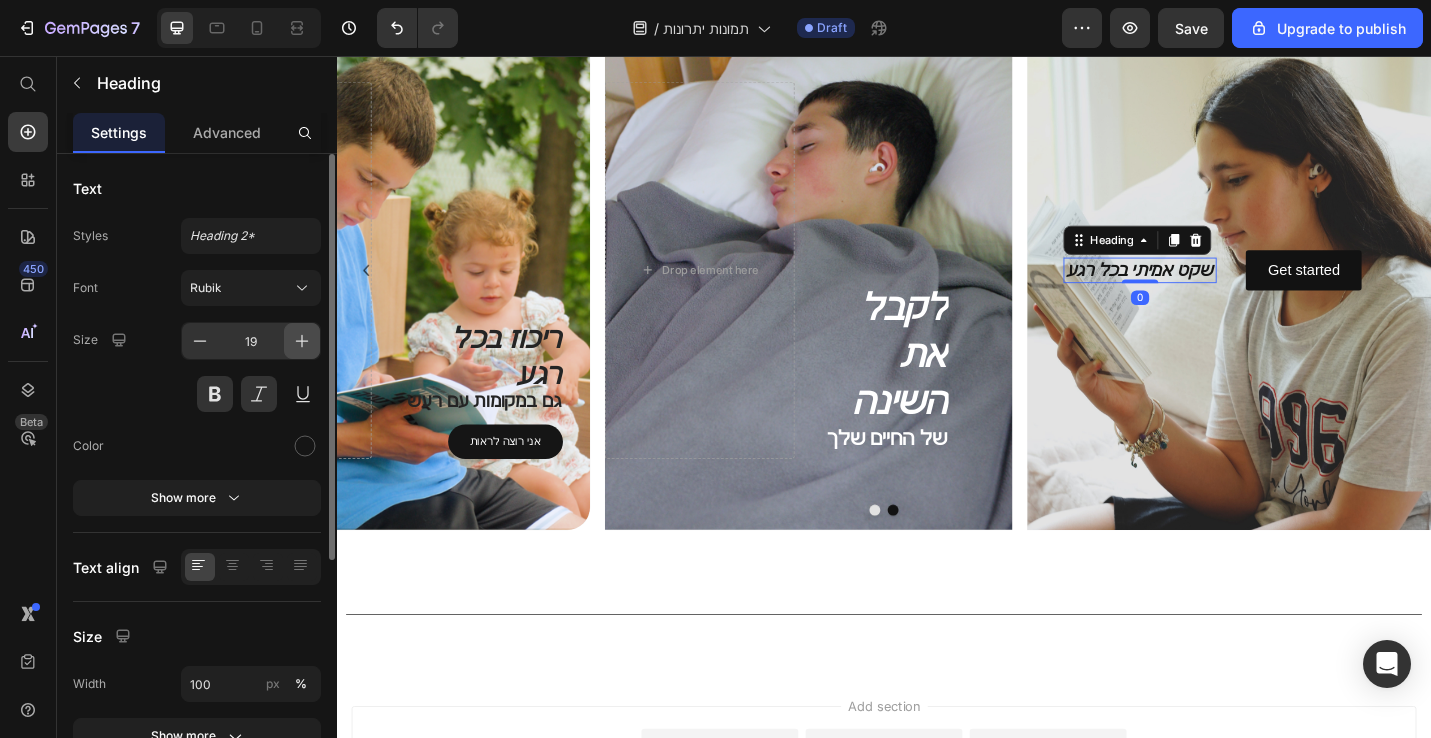 click at bounding box center [302, 341] 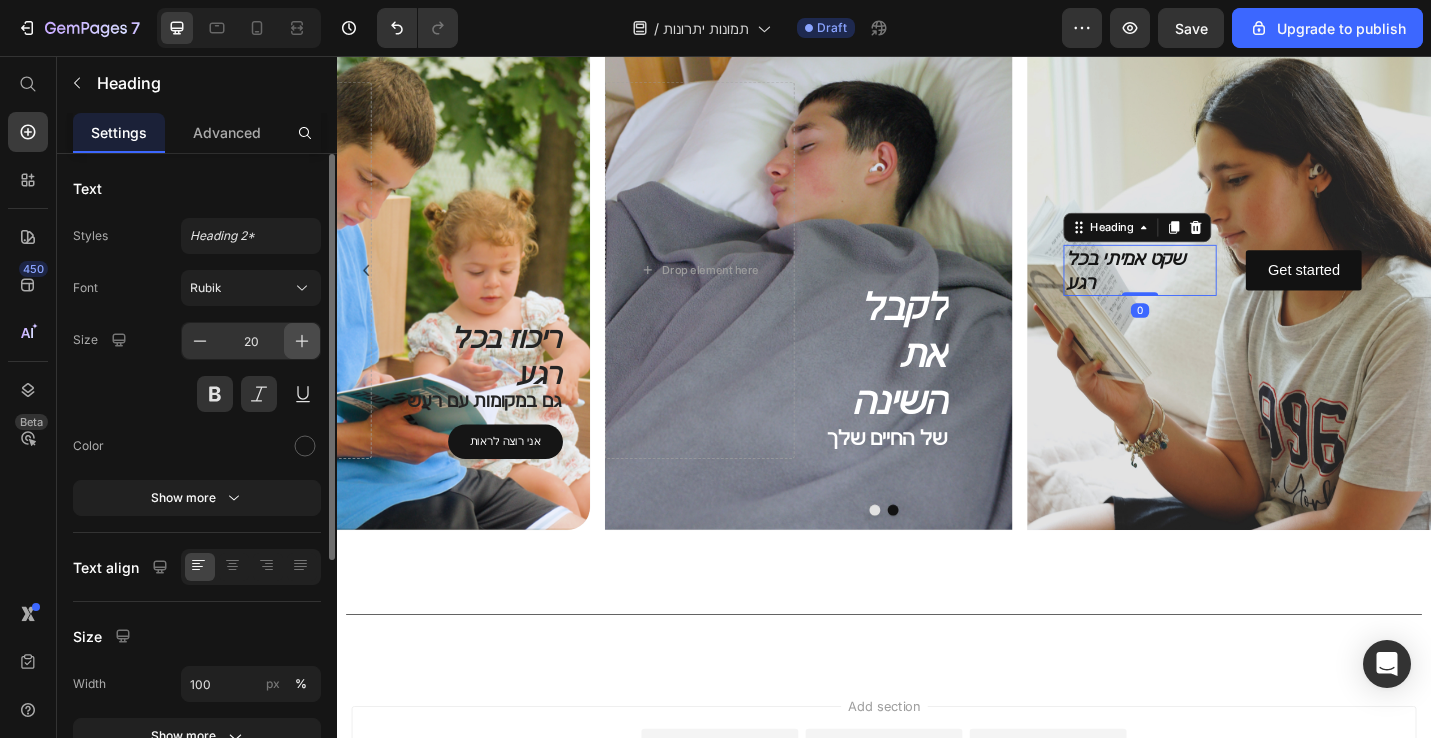click at bounding box center [302, 341] 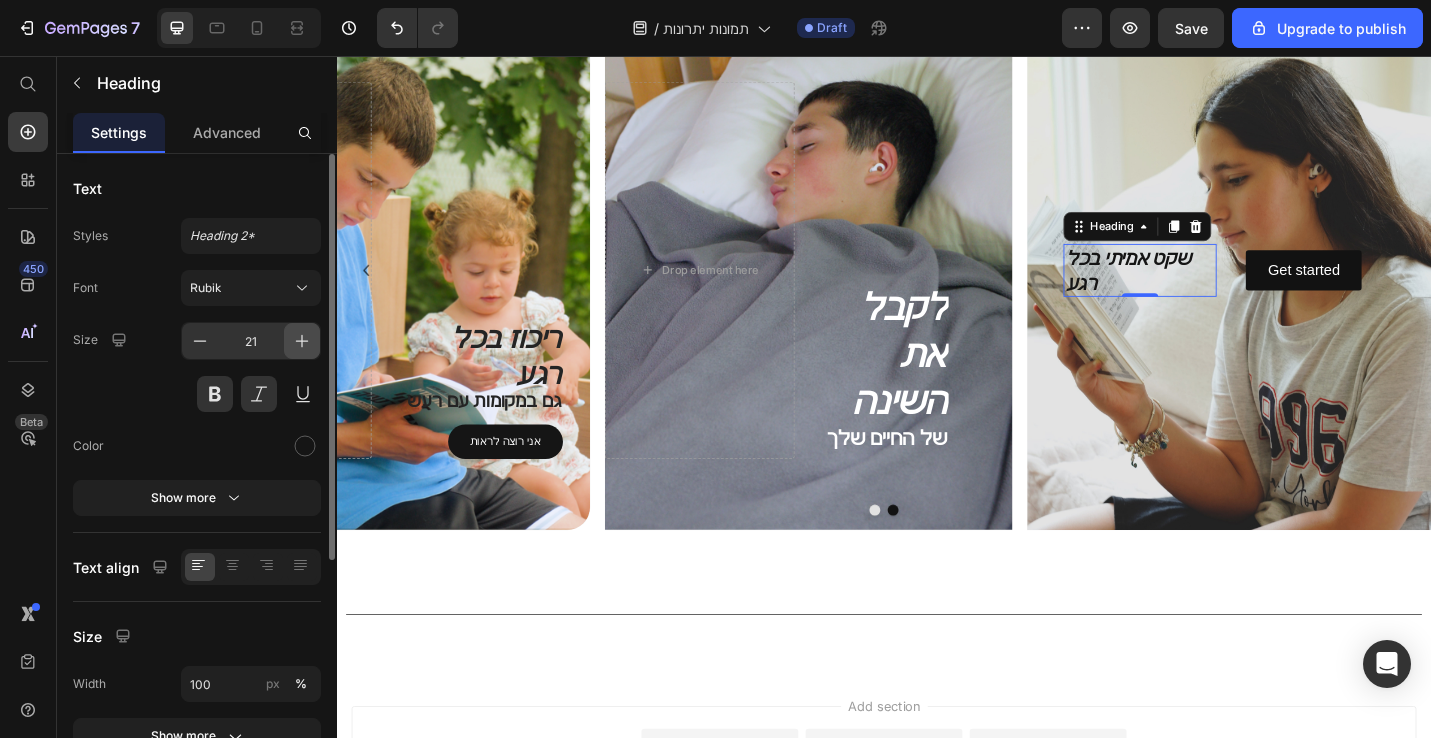 click at bounding box center [302, 341] 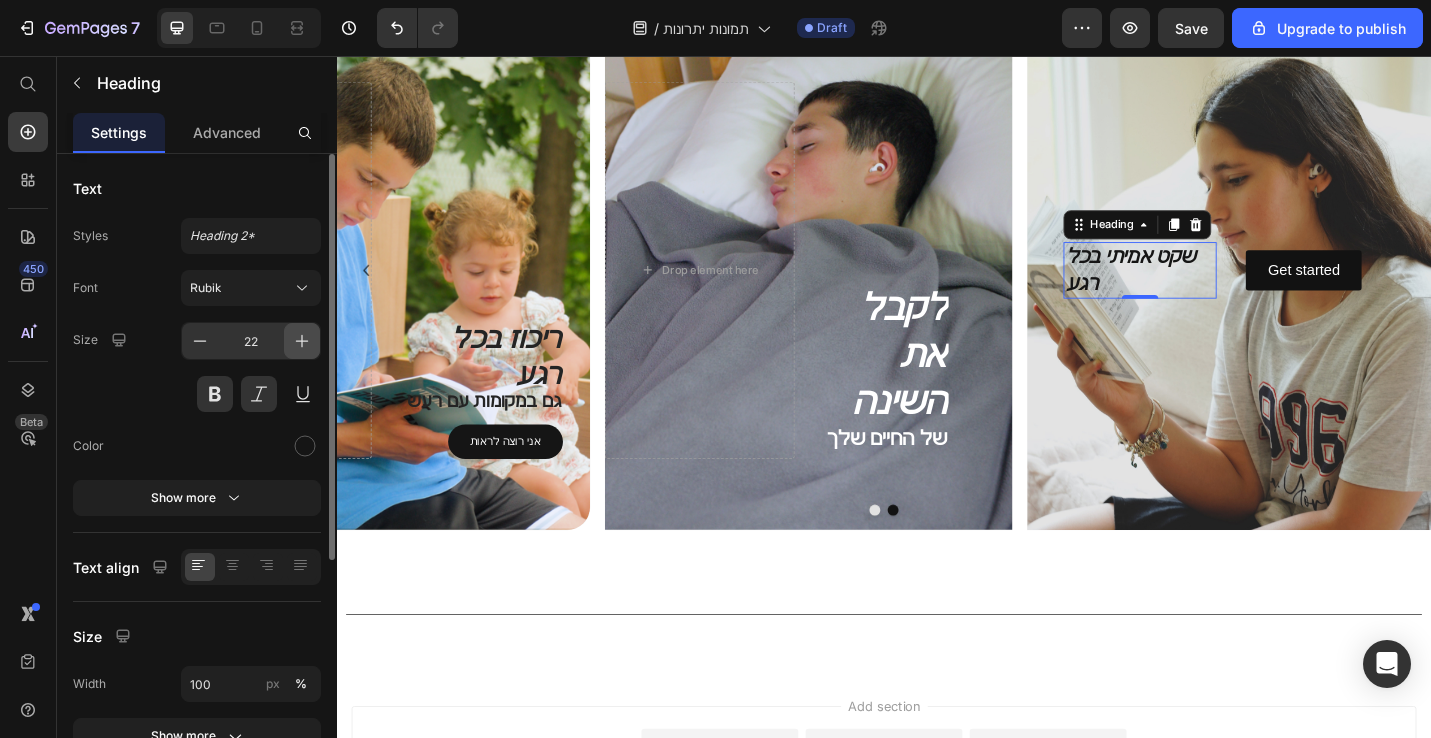 click at bounding box center [302, 341] 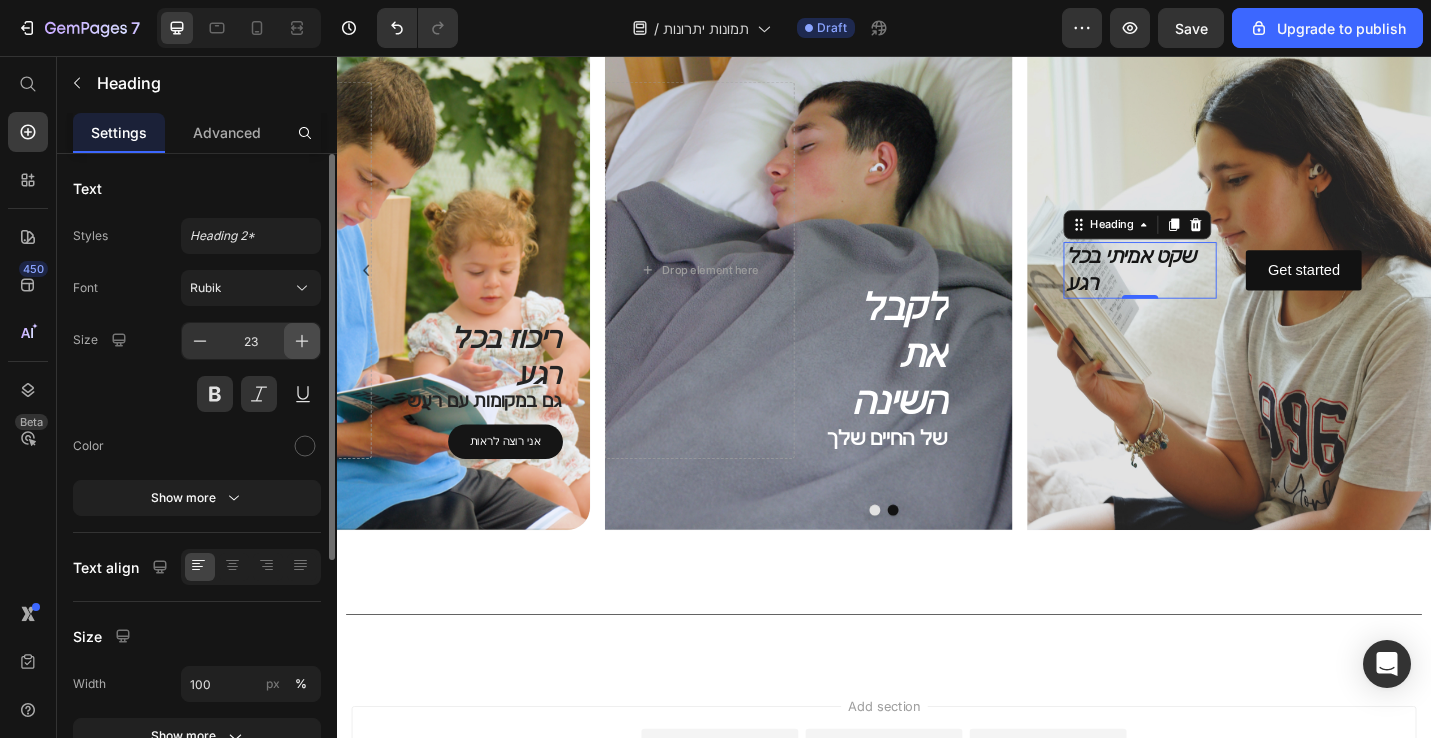 click at bounding box center [302, 341] 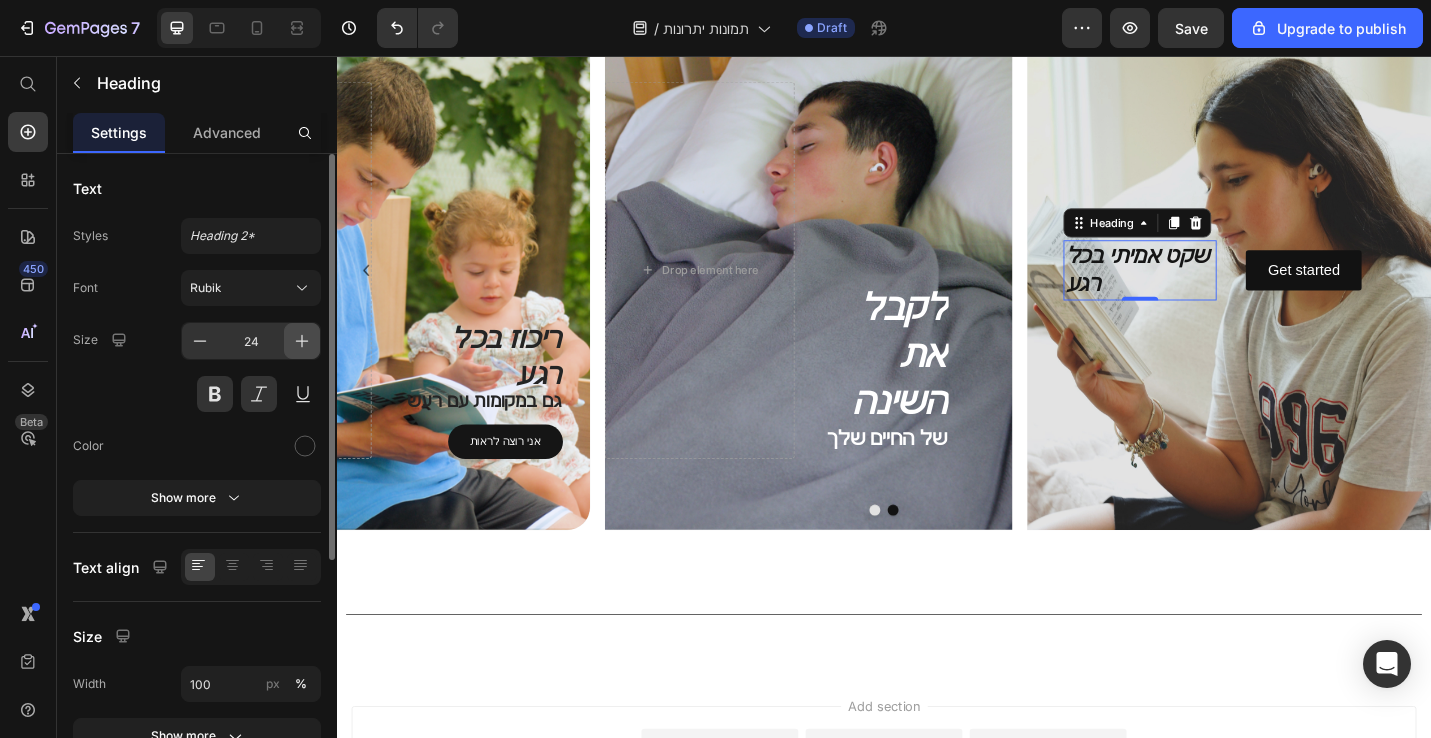 click at bounding box center (302, 341) 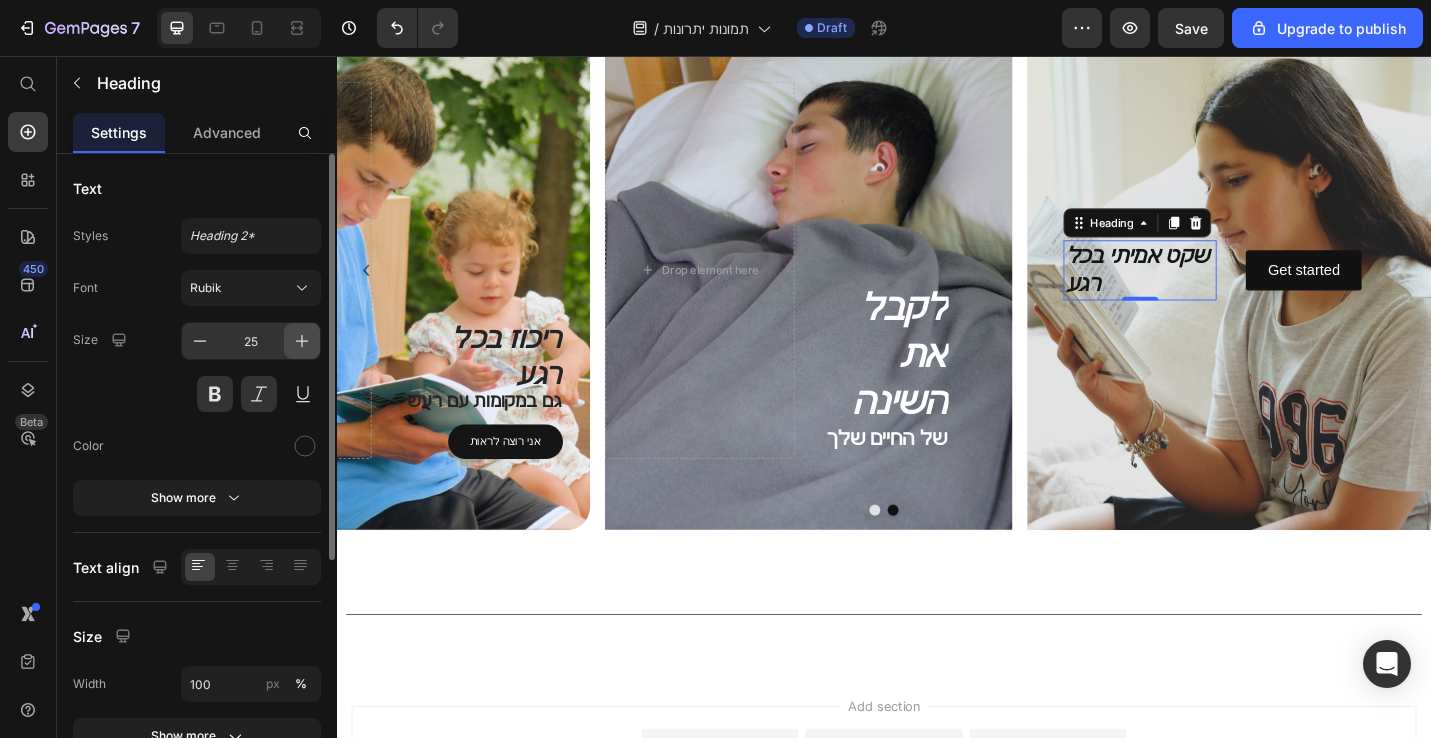 click at bounding box center (302, 341) 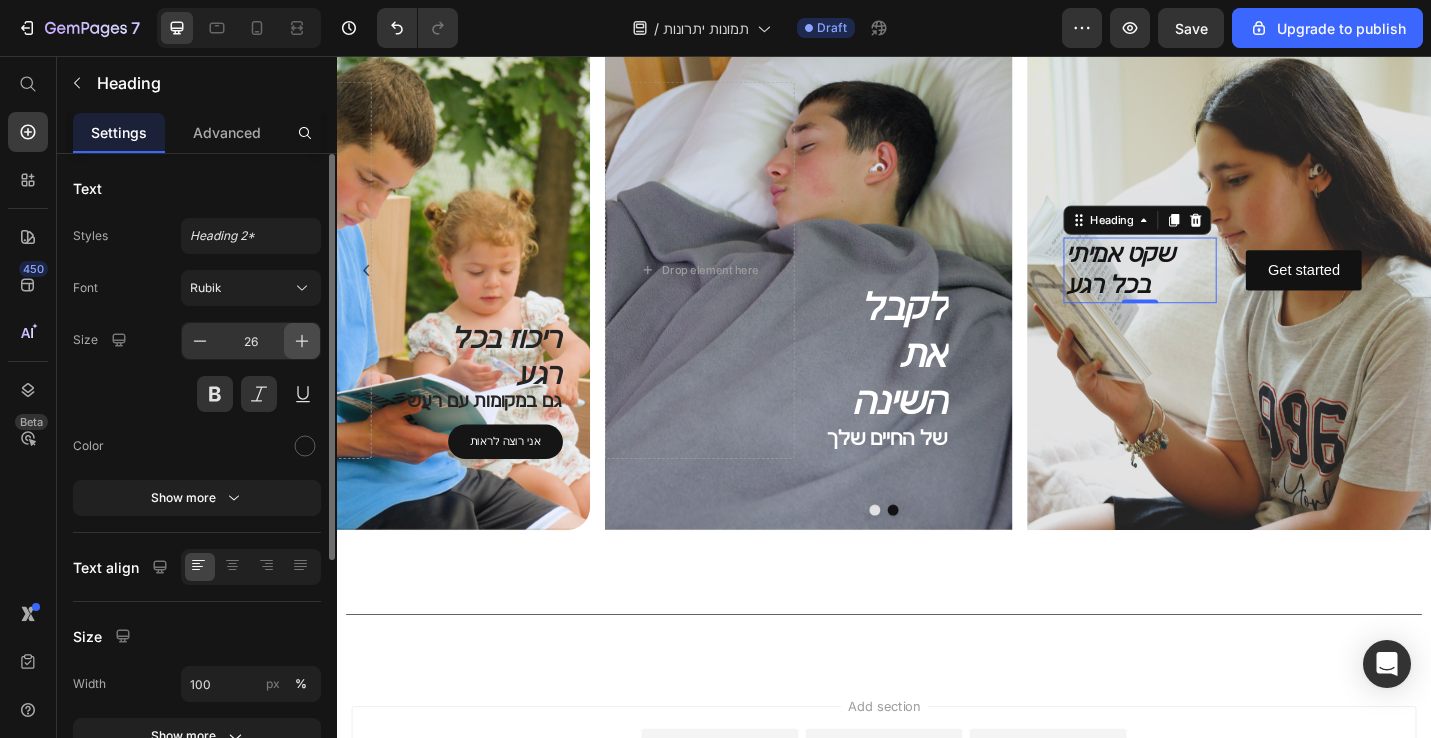 click at bounding box center (302, 341) 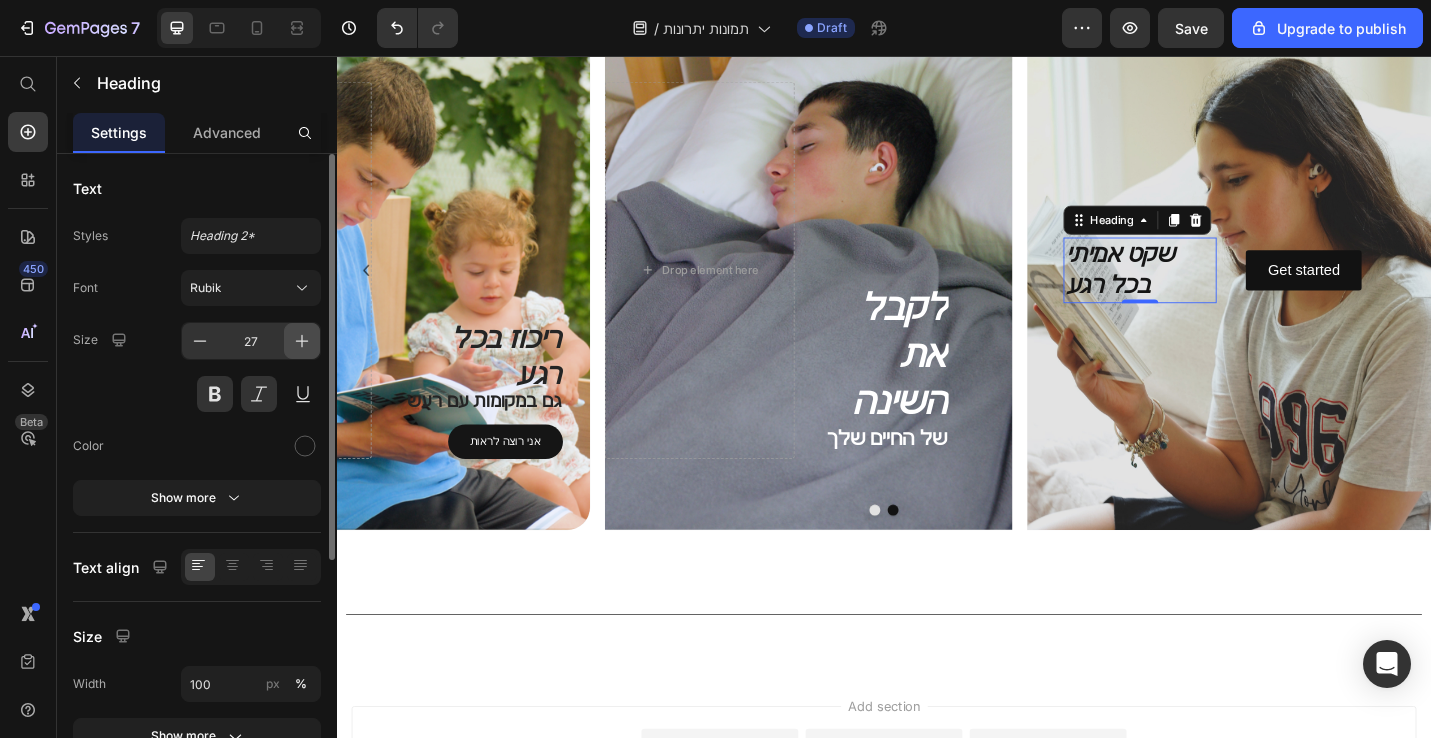 click at bounding box center (302, 341) 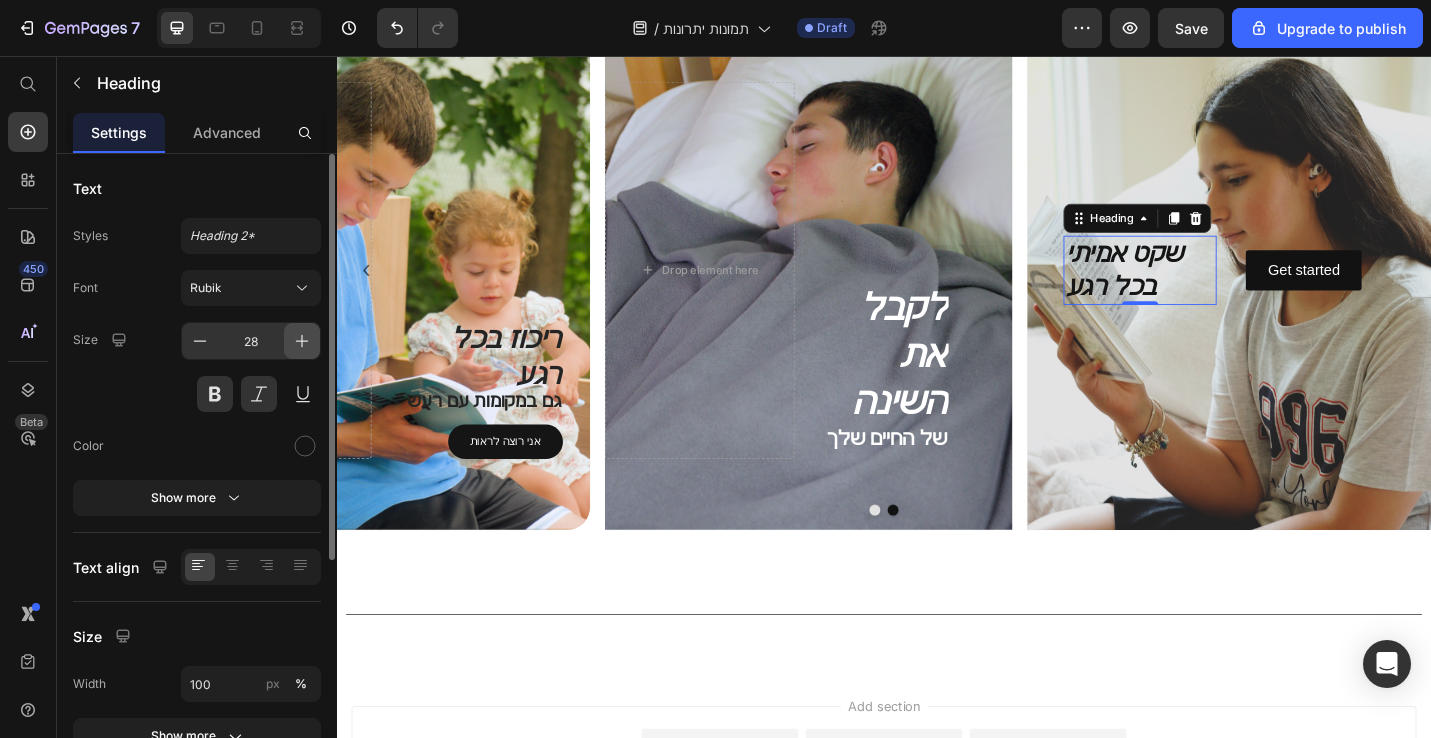 click at bounding box center [302, 341] 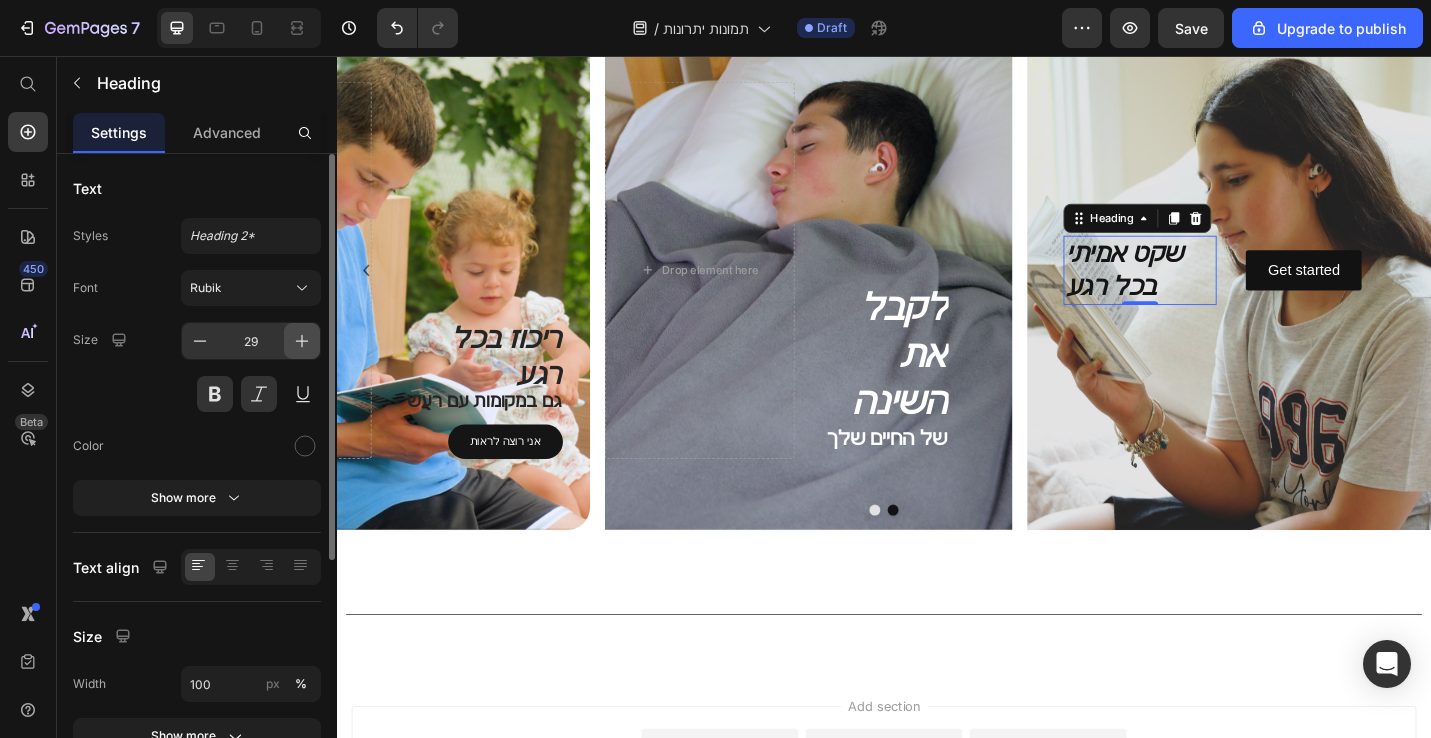 click at bounding box center (302, 341) 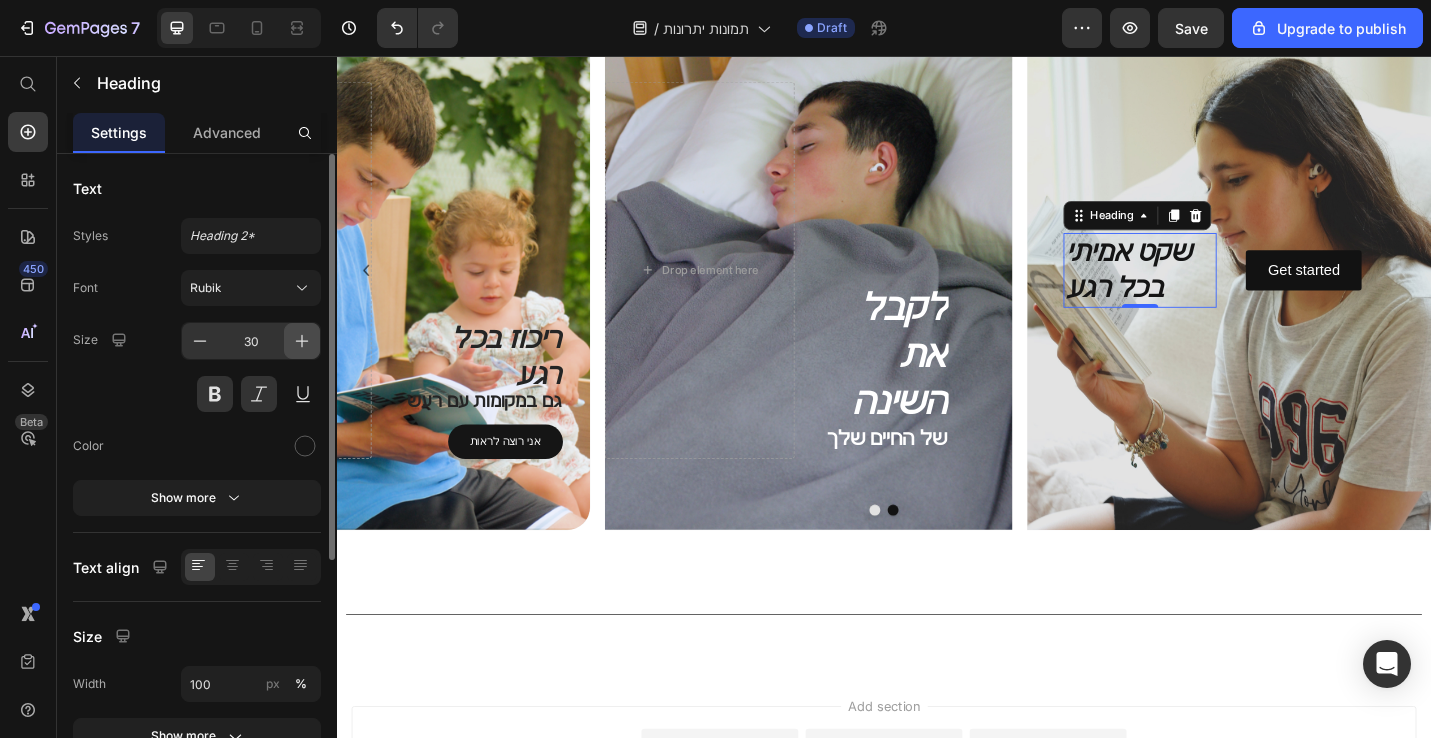 click at bounding box center (302, 341) 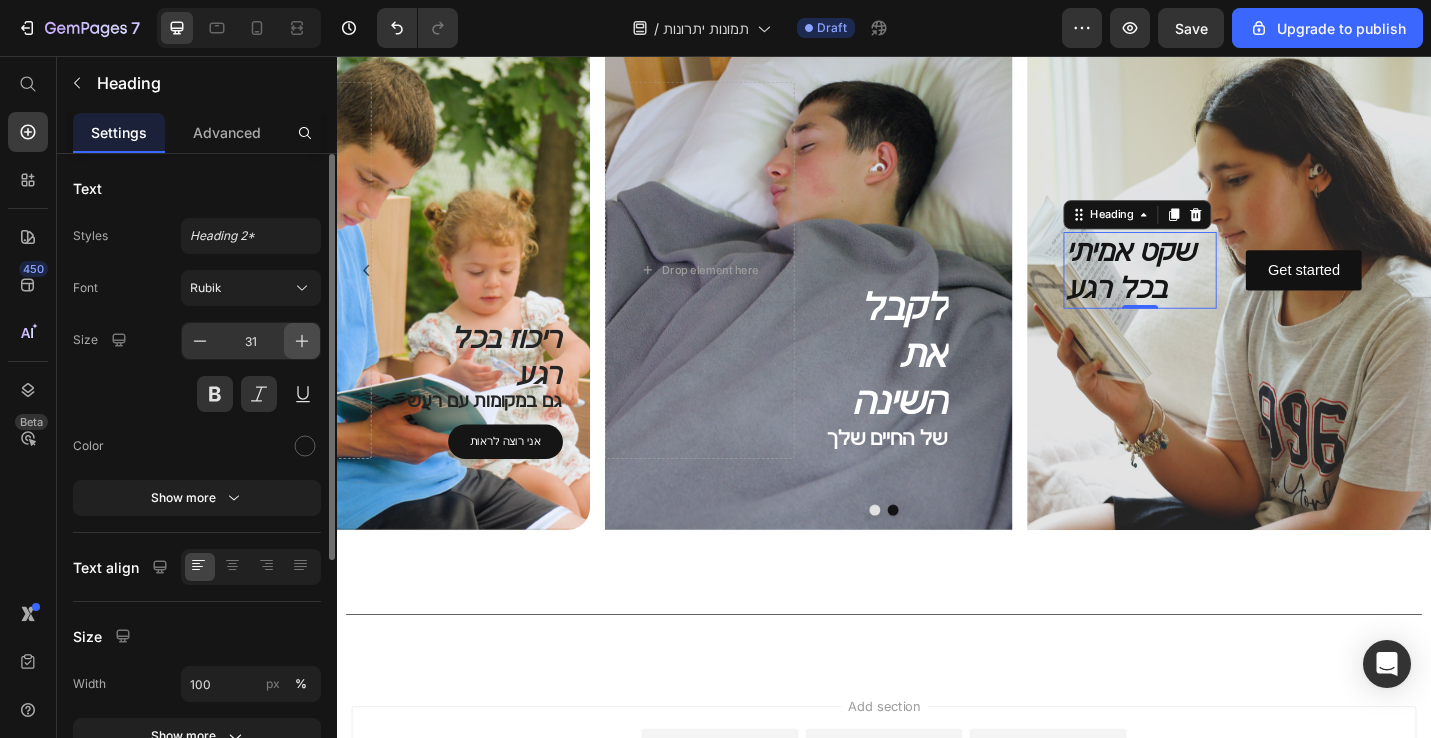 click at bounding box center [302, 341] 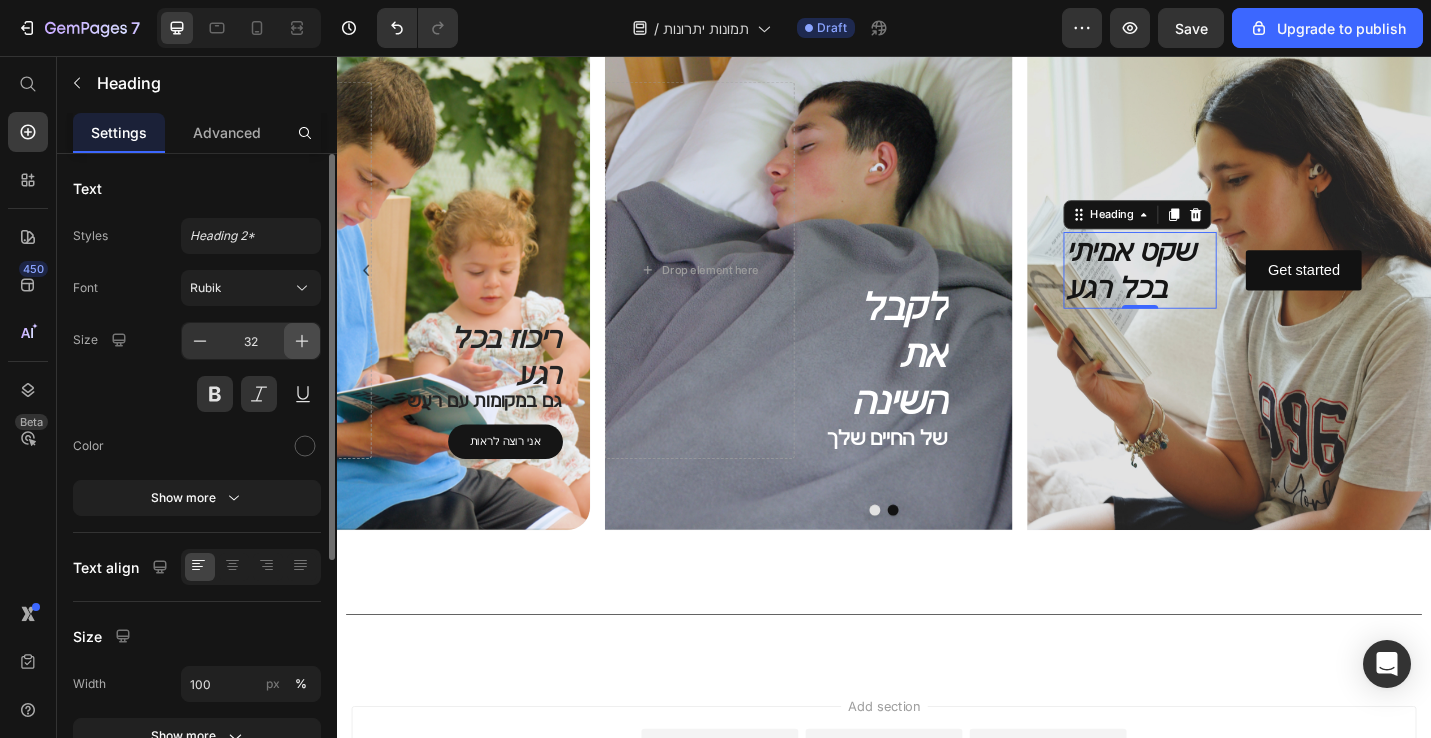 click at bounding box center [302, 341] 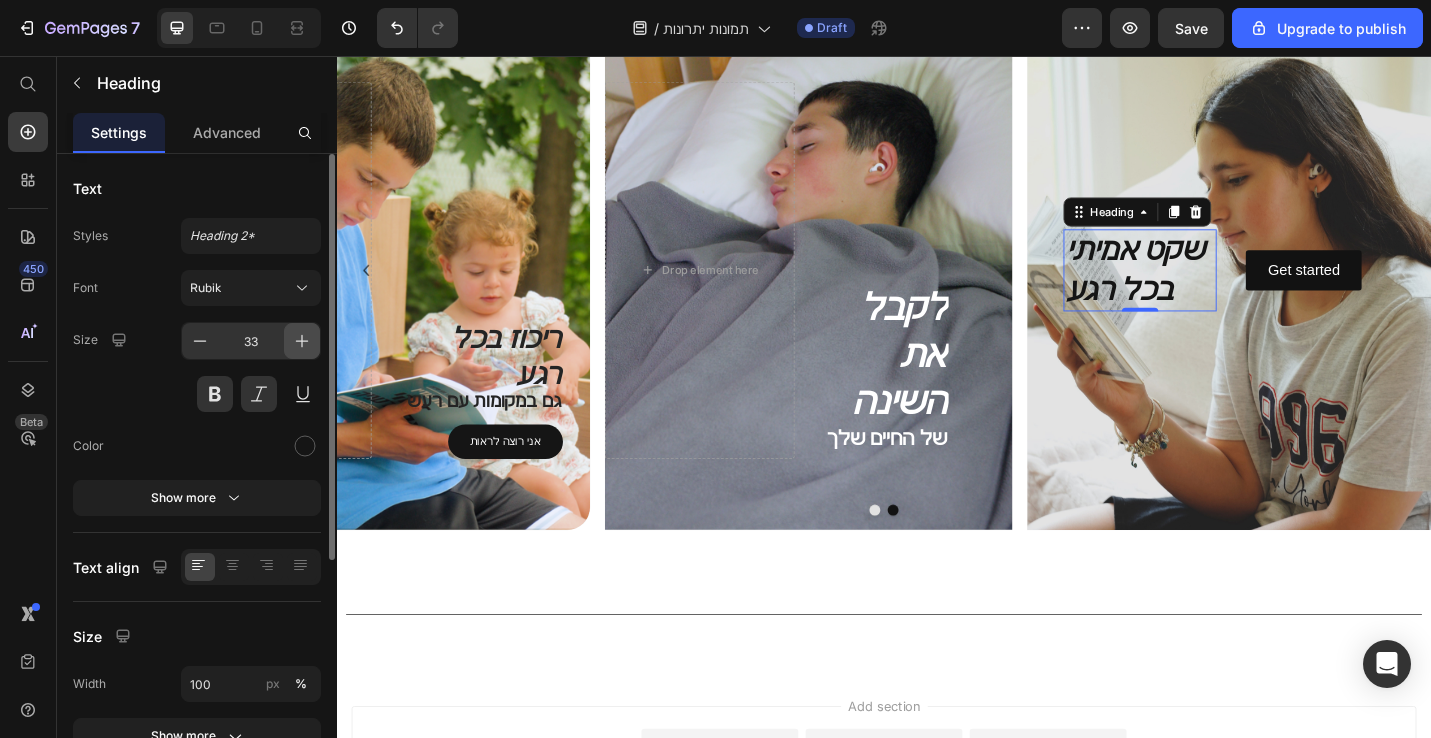 click at bounding box center (302, 341) 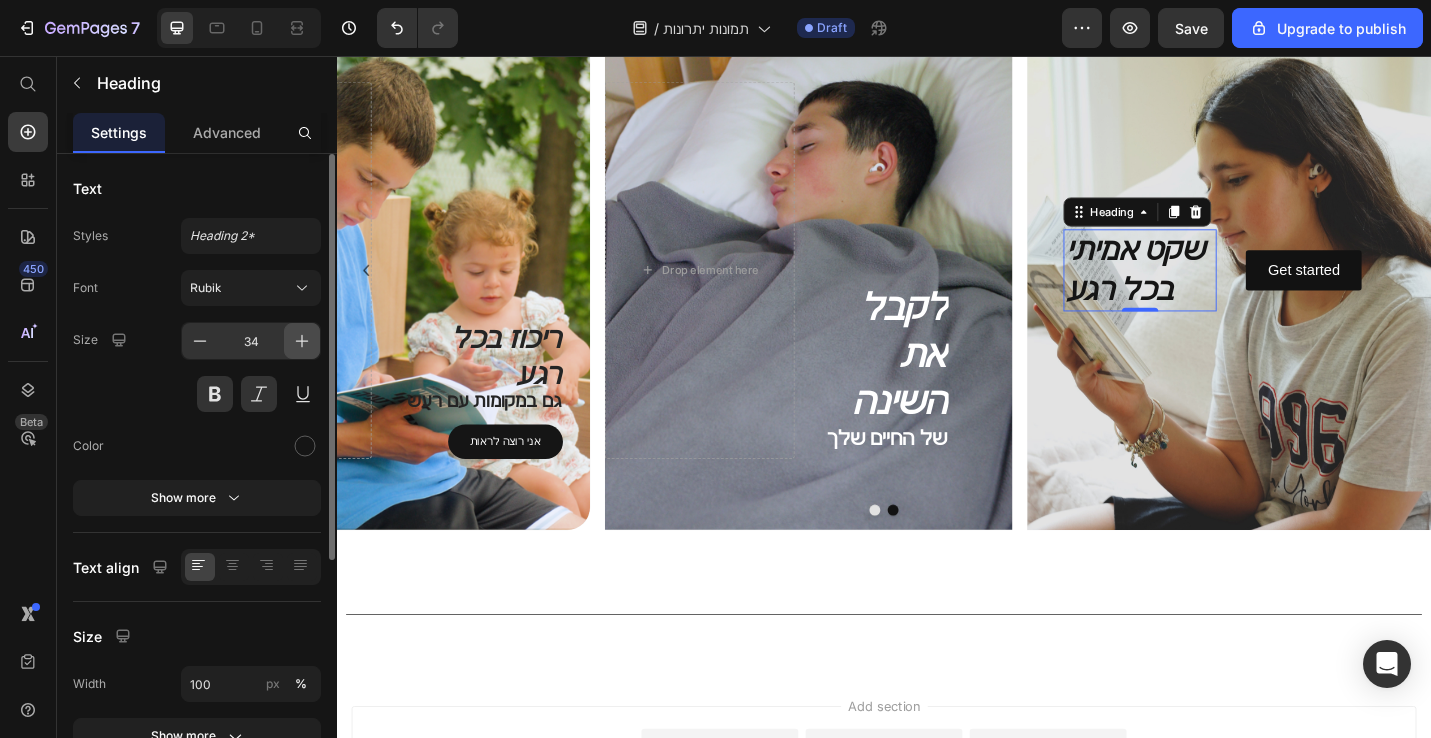 click at bounding box center [302, 341] 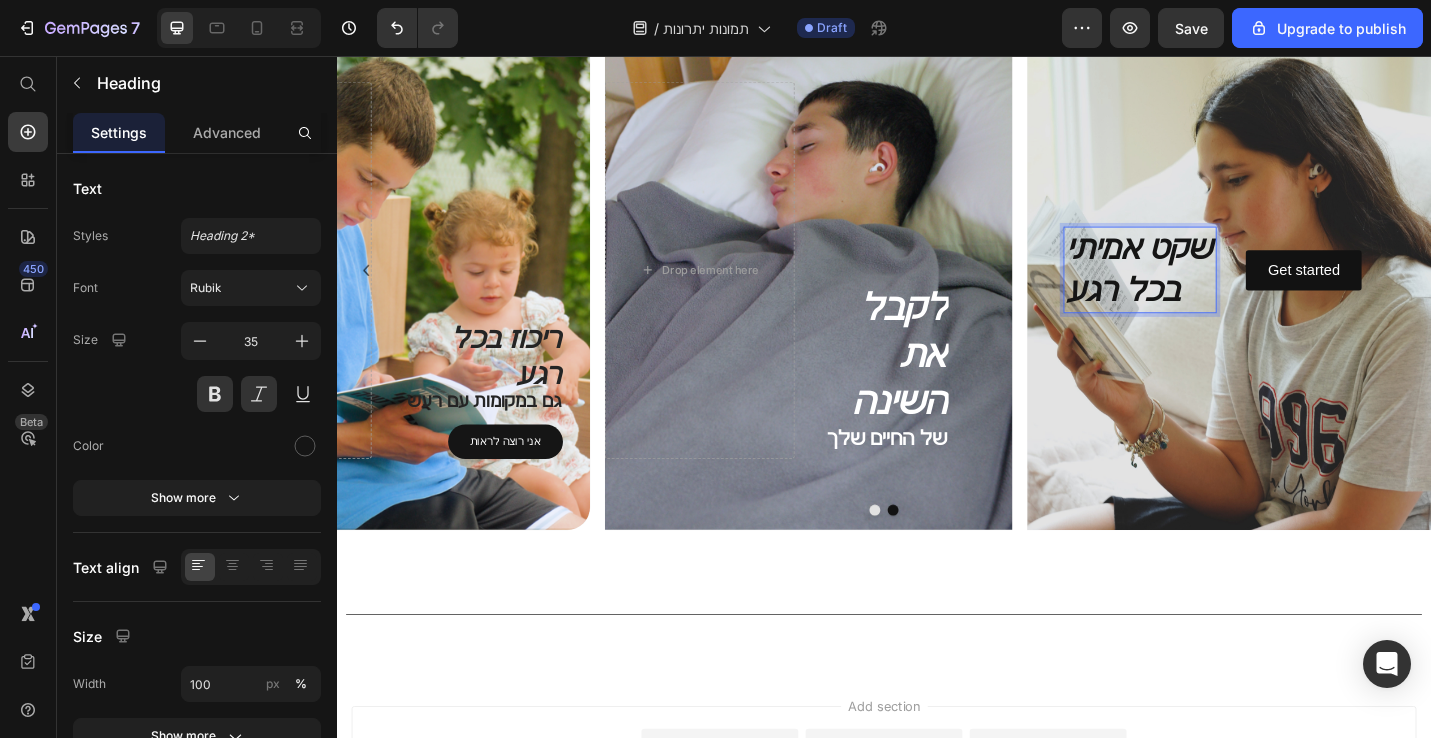 click on "שקט אמיתי בכל רגע" at bounding box center (1218, 290) 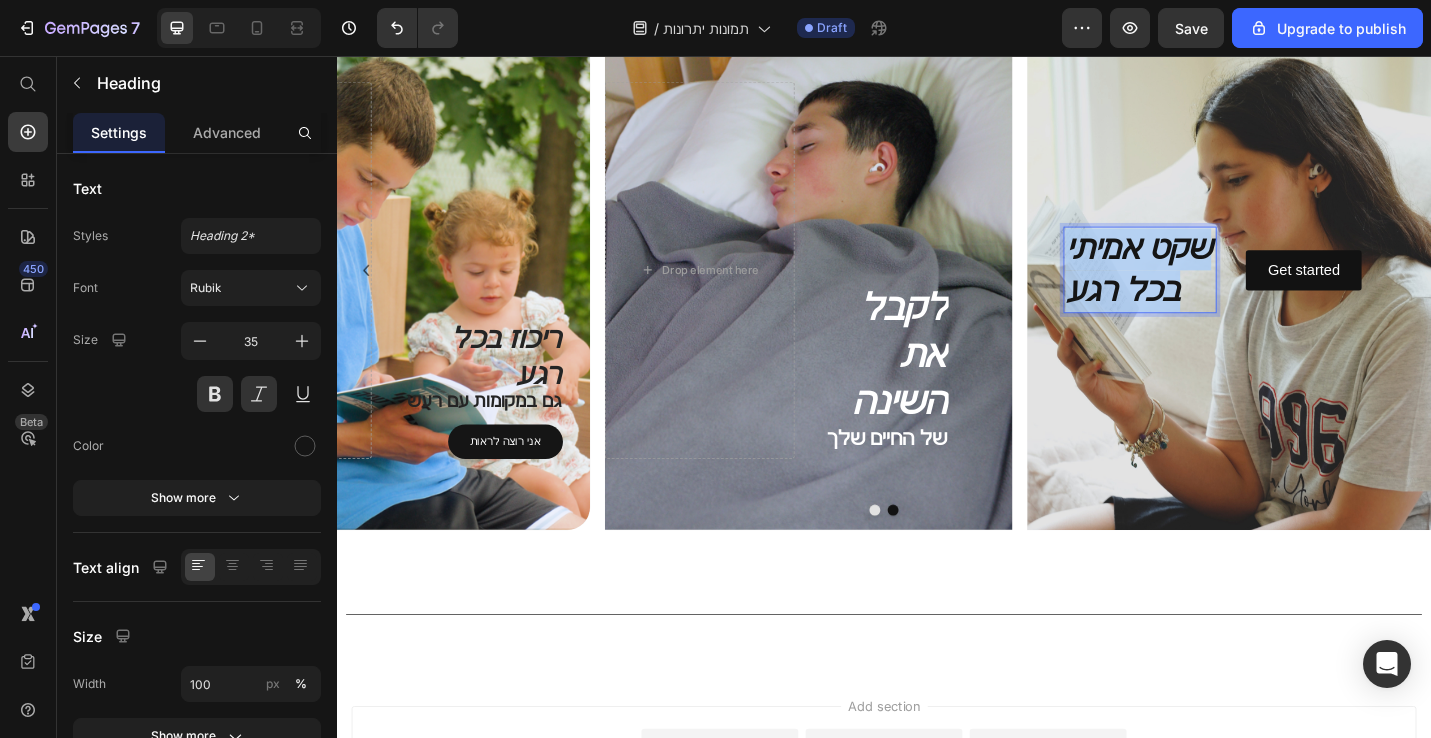 click on "שקט אמיתי בכל רגע" at bounding box center (1218, 290) 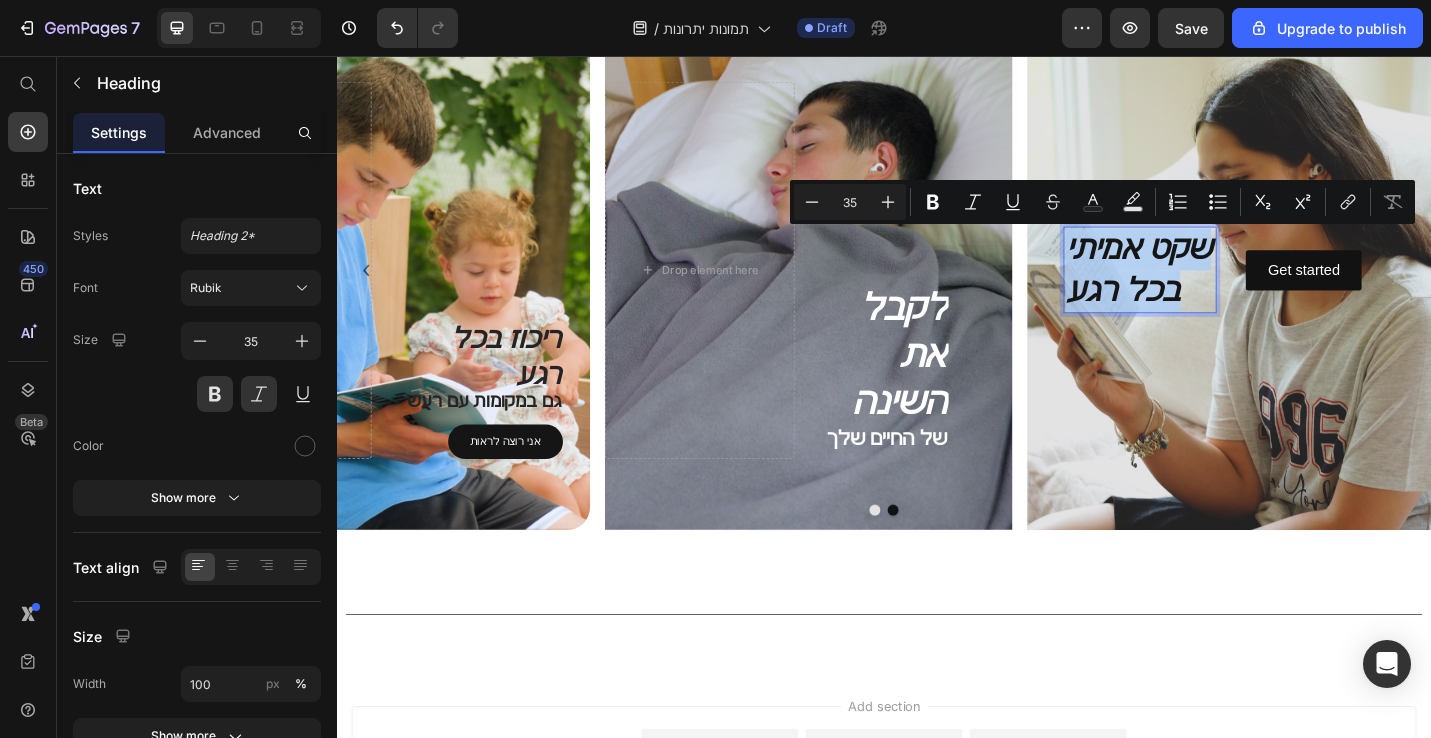 click on "שקט אמיתי בכל רגע" at bounding box center [1218, 290] 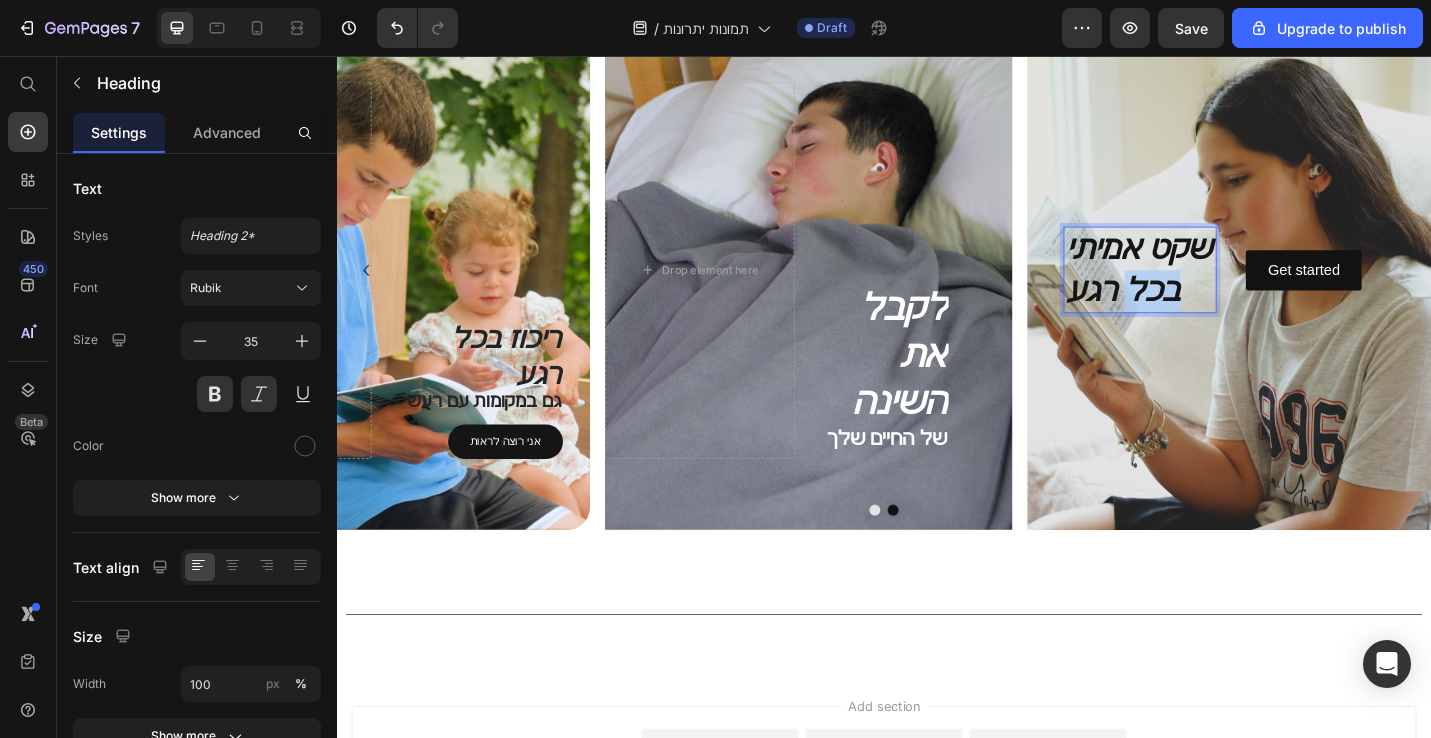 click on "שקט אמיתי בכל רגע" at bounding box center [1218, 290] 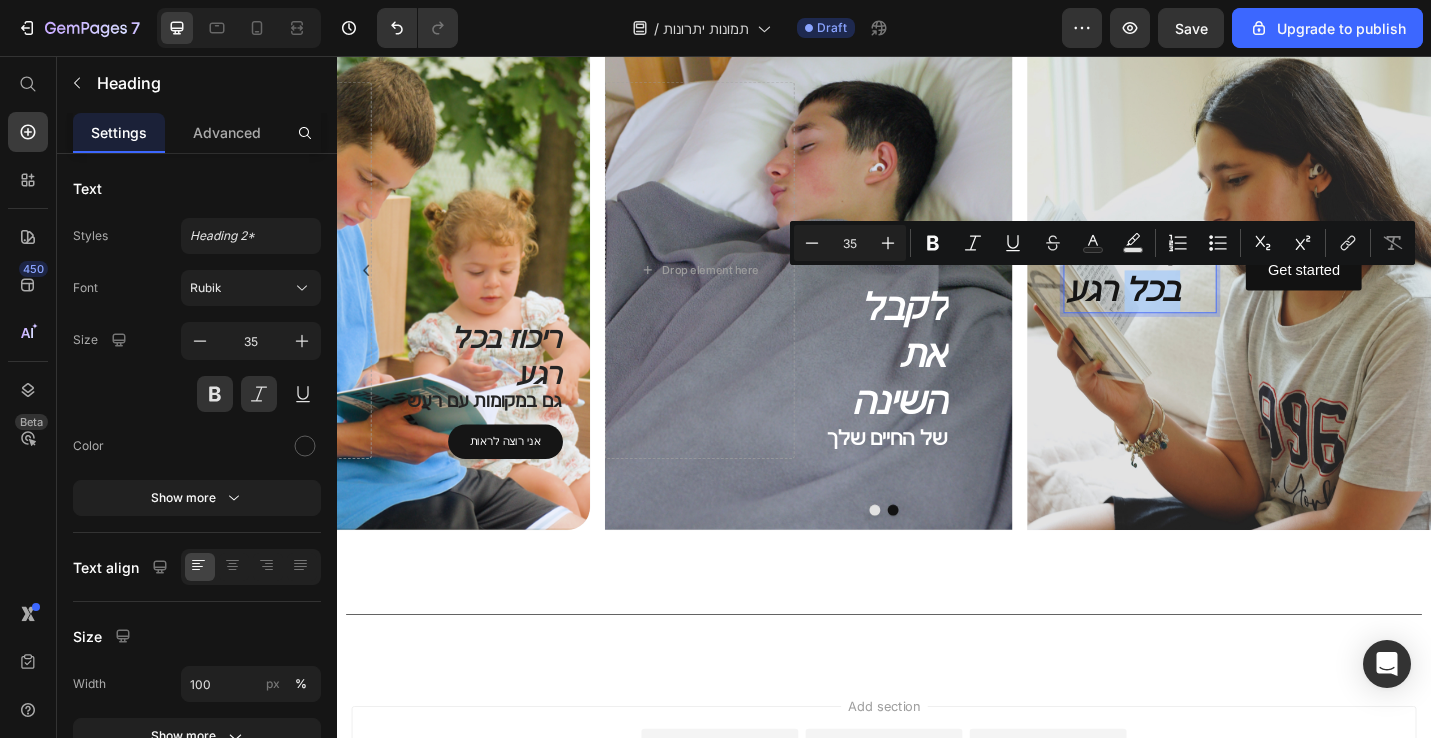 click on "שקט אמיתי בכל רגע" at bounding box center (1218, 290) 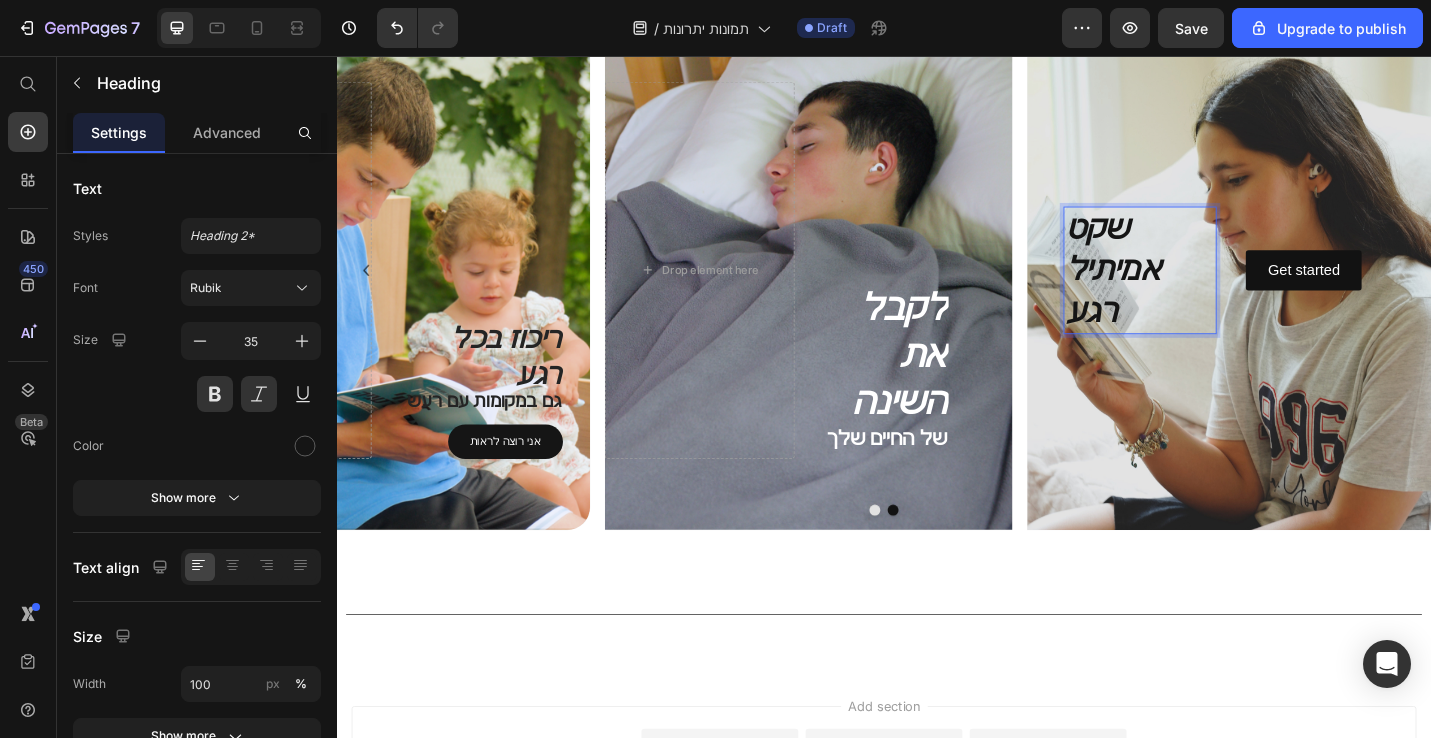 click on "שקט אמיתיל רגע" at bounding box center [1218, 291] 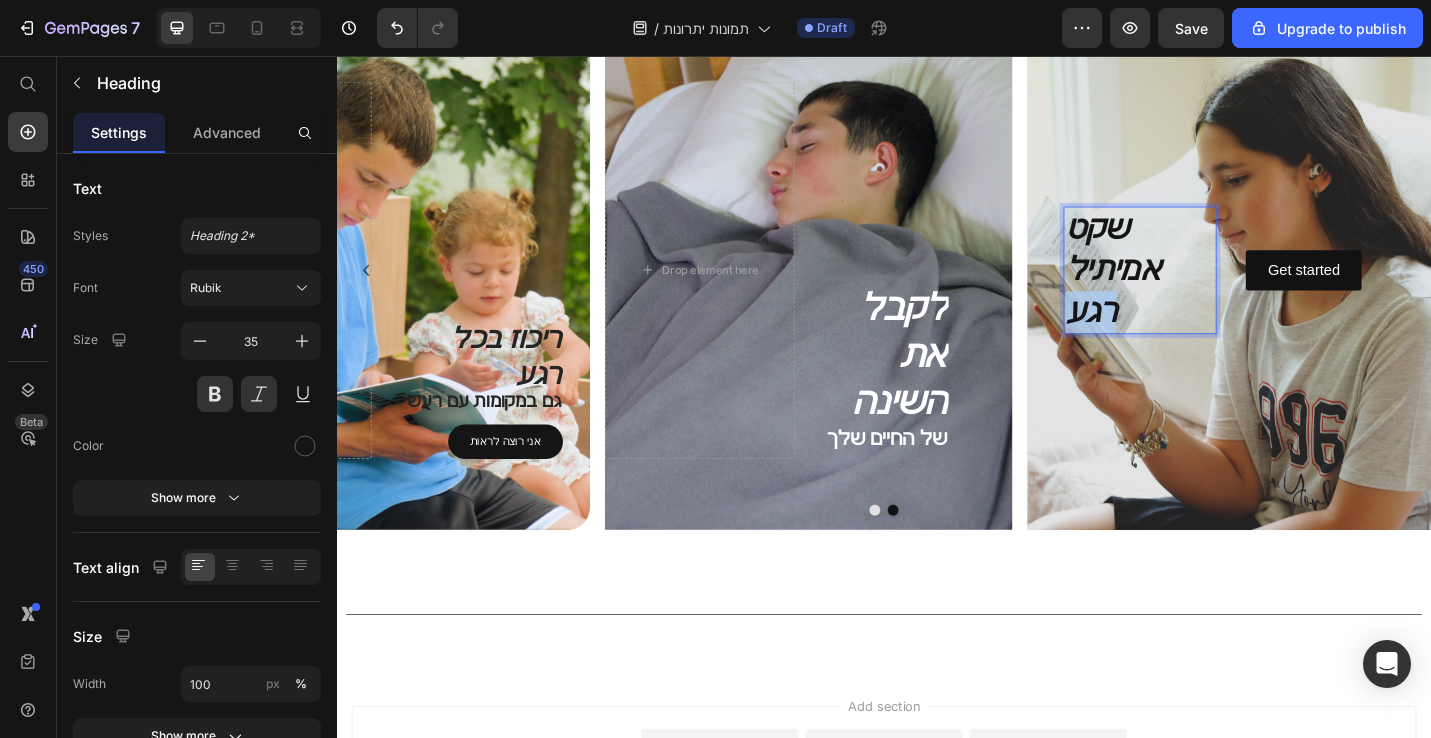 click on "שקט אמיתיל רגע" at bounding box center (1218, 291) 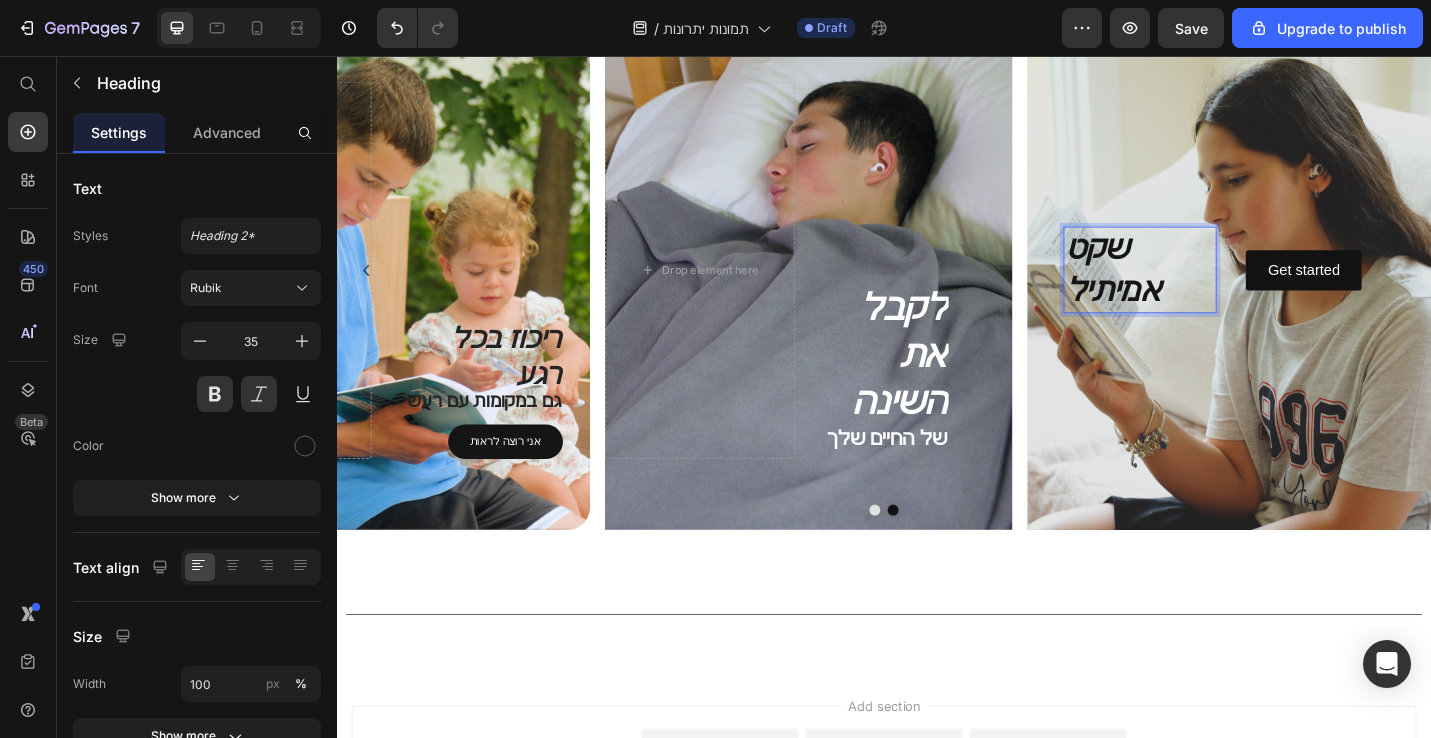 click on "שקט אמיתיל" at bounding box center [1218, 290] 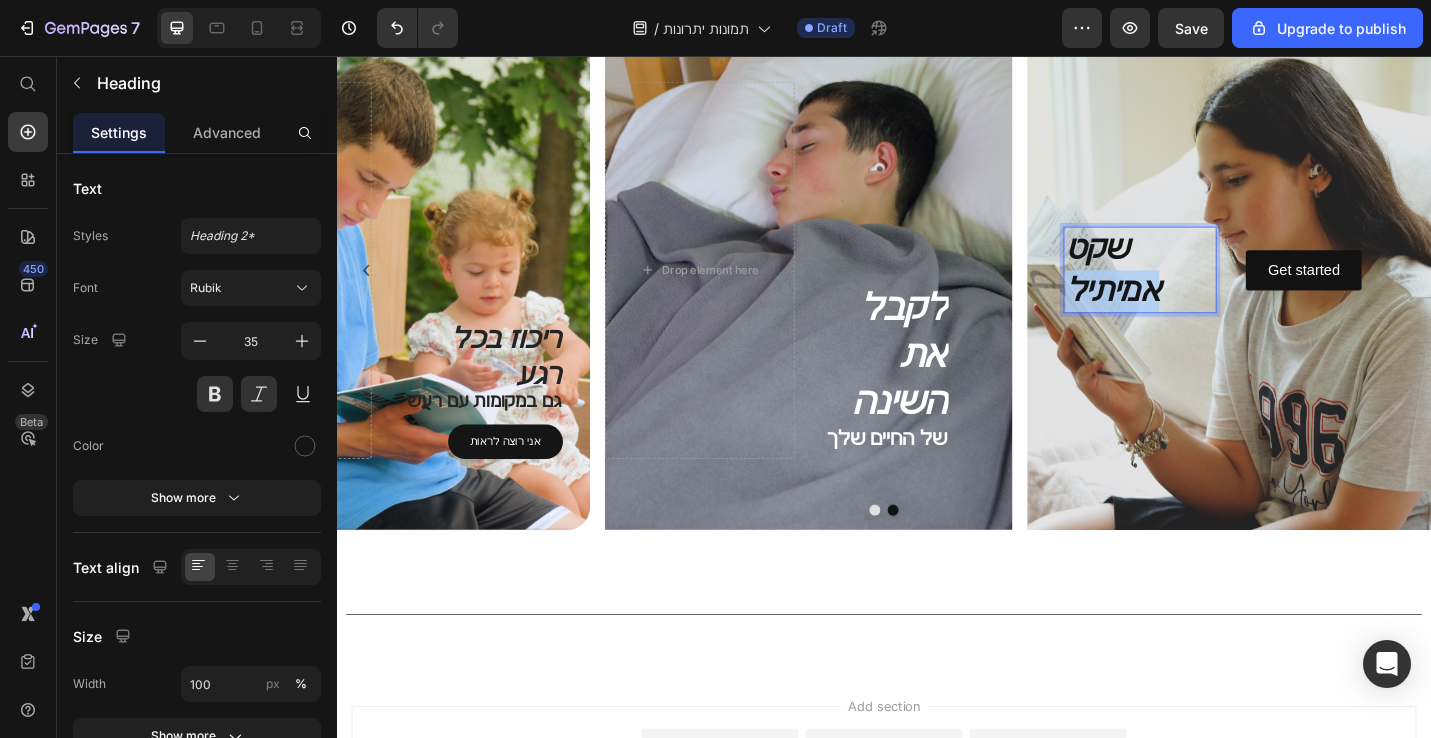 click on "שקט אמיתיל" at bounding box center (1218, 290) 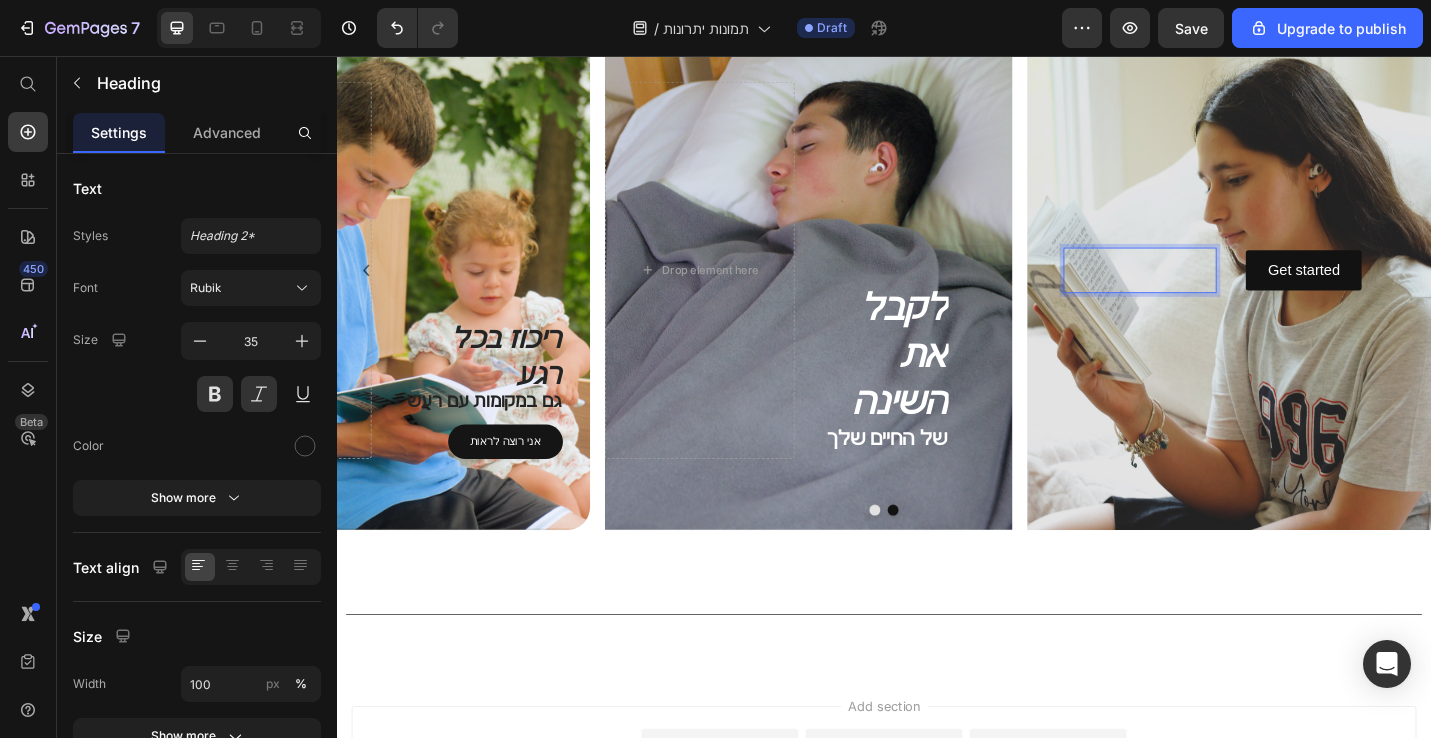 scroll, scrollTop: 122, scrollLeft: 0, axis: vertical 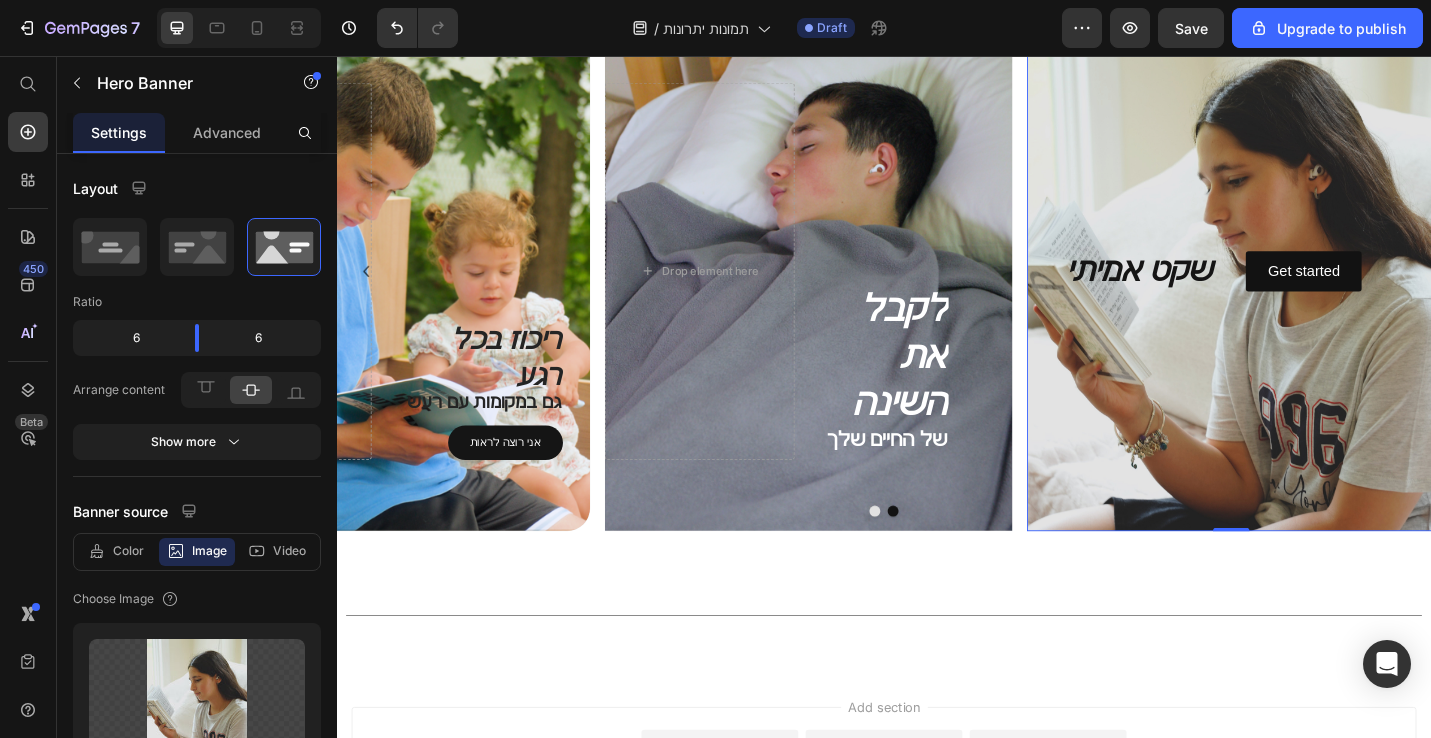click at bounding box center (1318, 292) 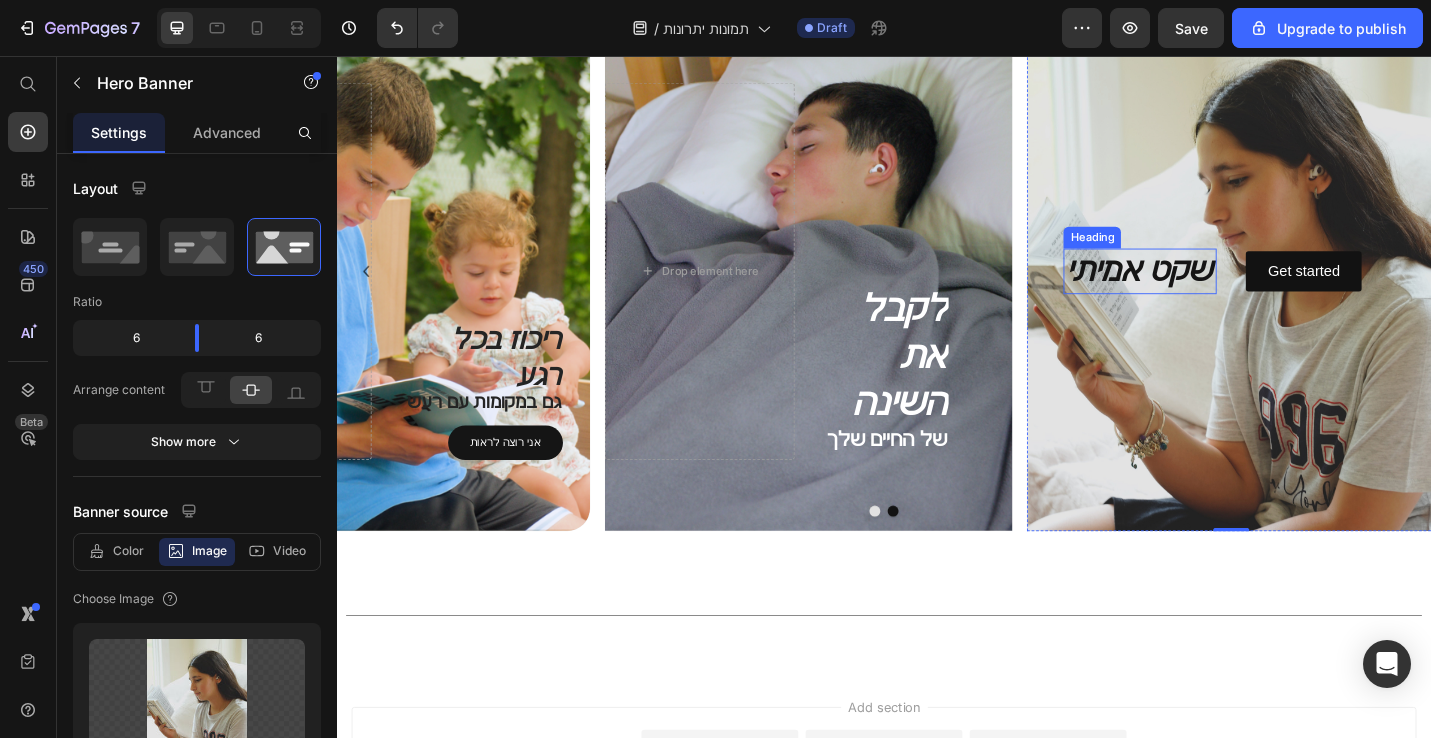 click on "שקט אמיתי" at bounding box center [1218, 292] 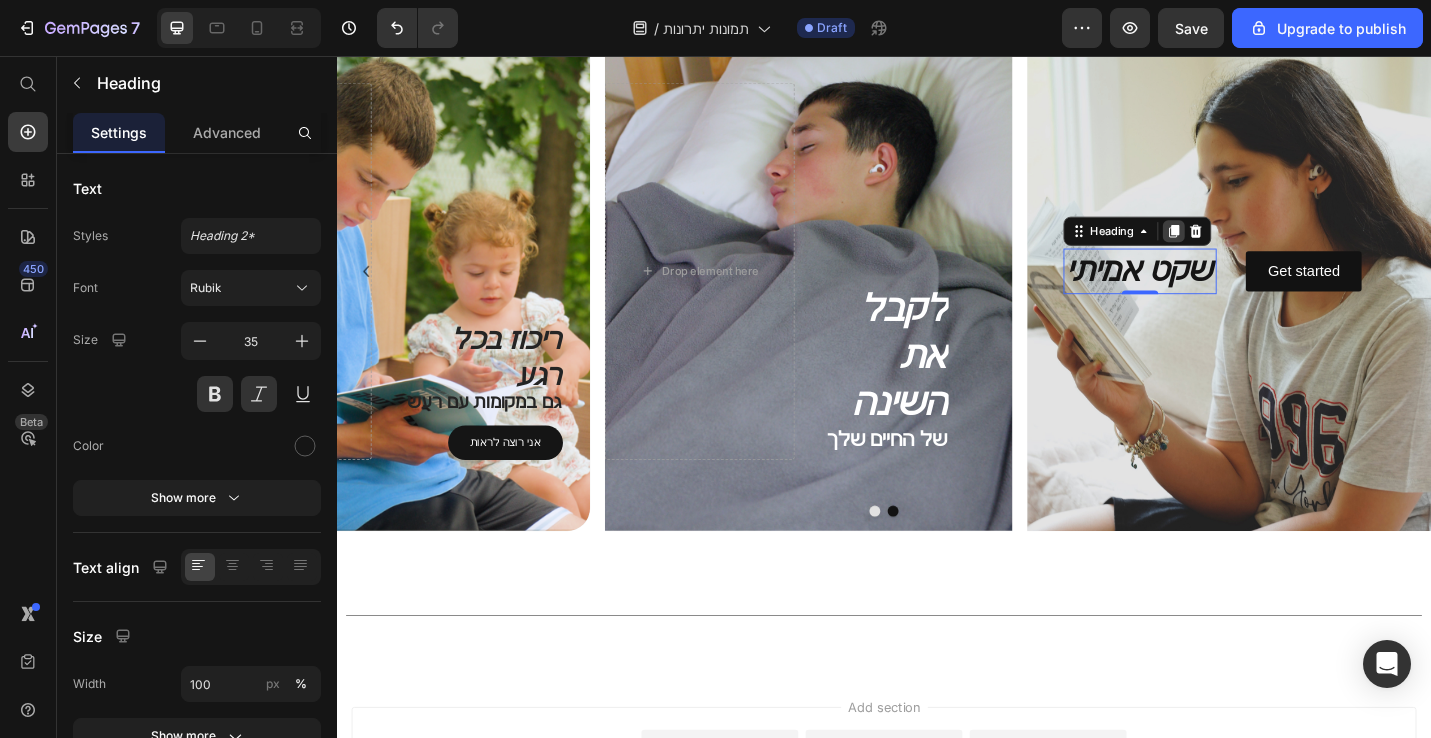 click 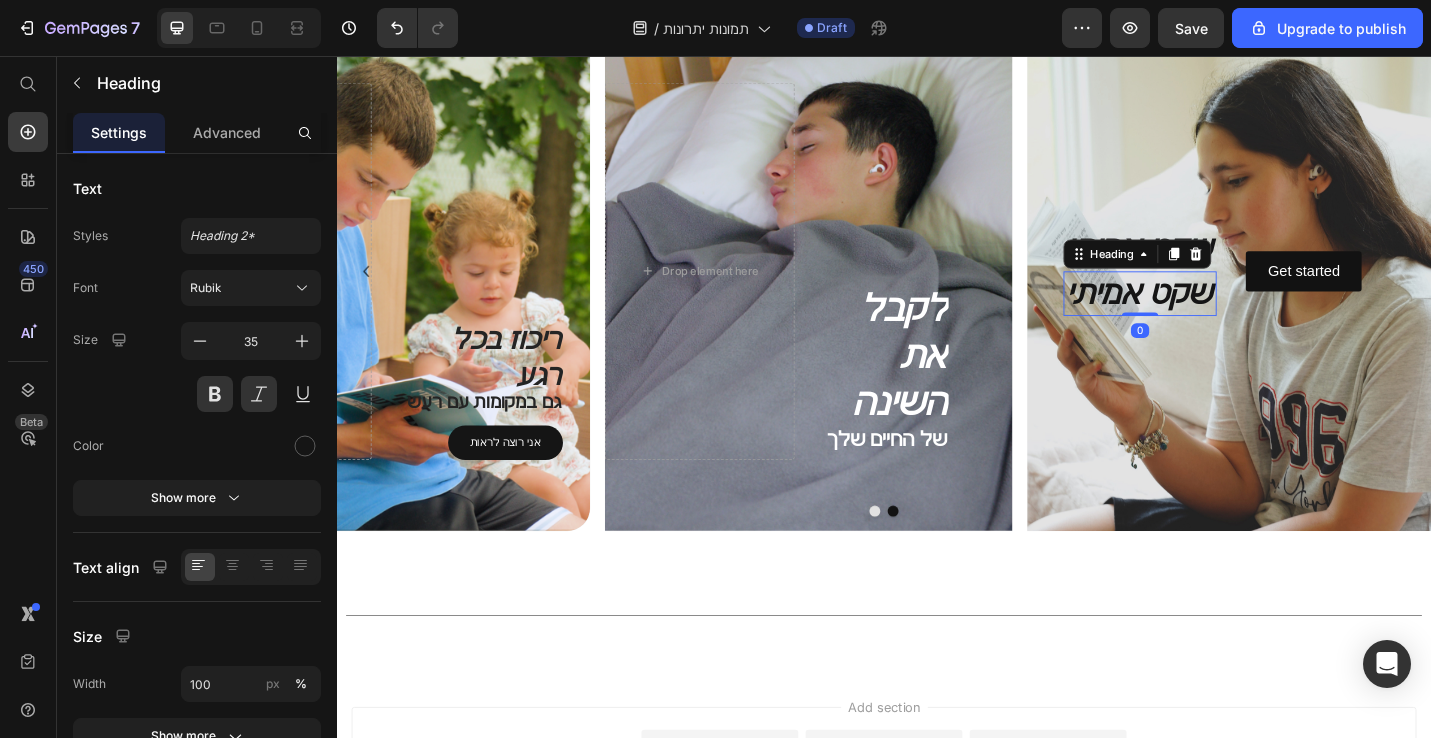 click on "שקט אמיתי" at bounding box center [1218, 317] 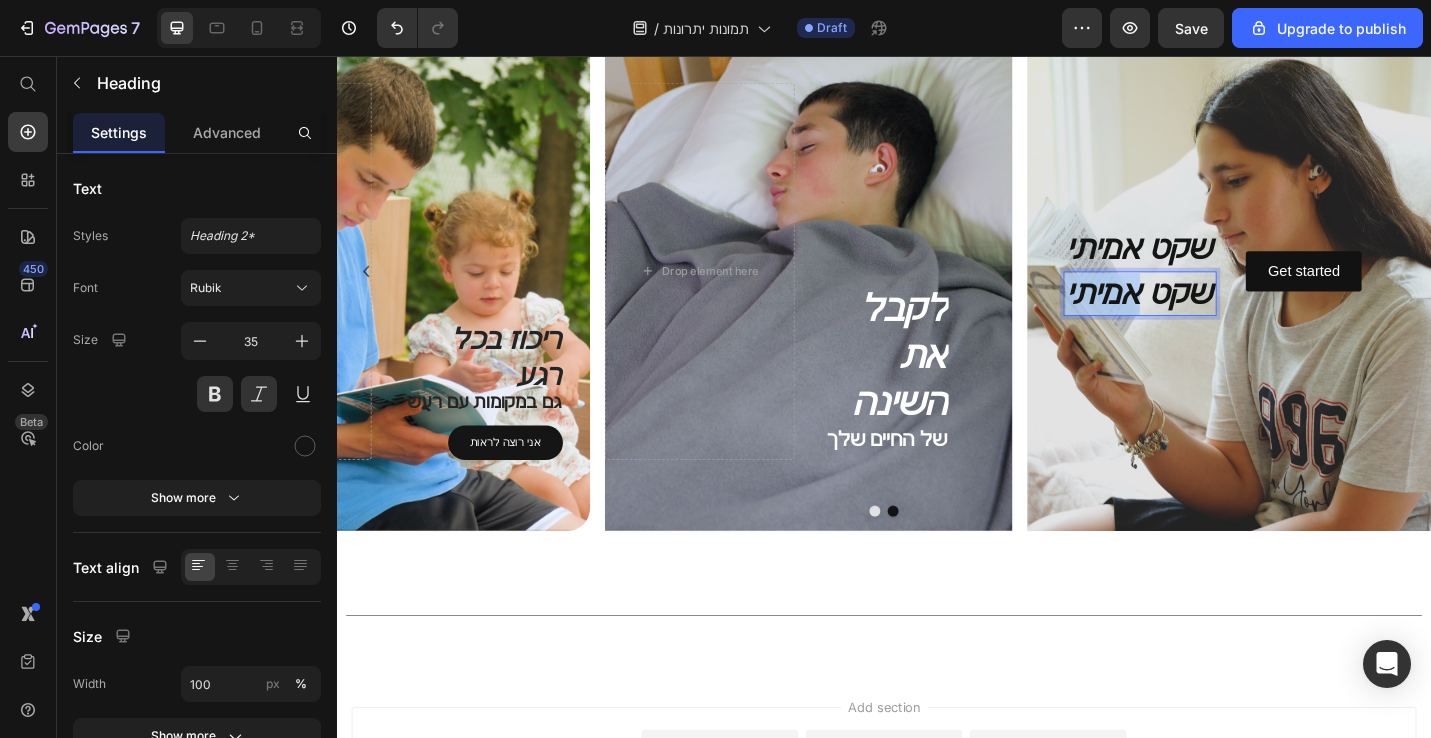 click on "שקט אמיתי" at bounding box center [1218, 317] 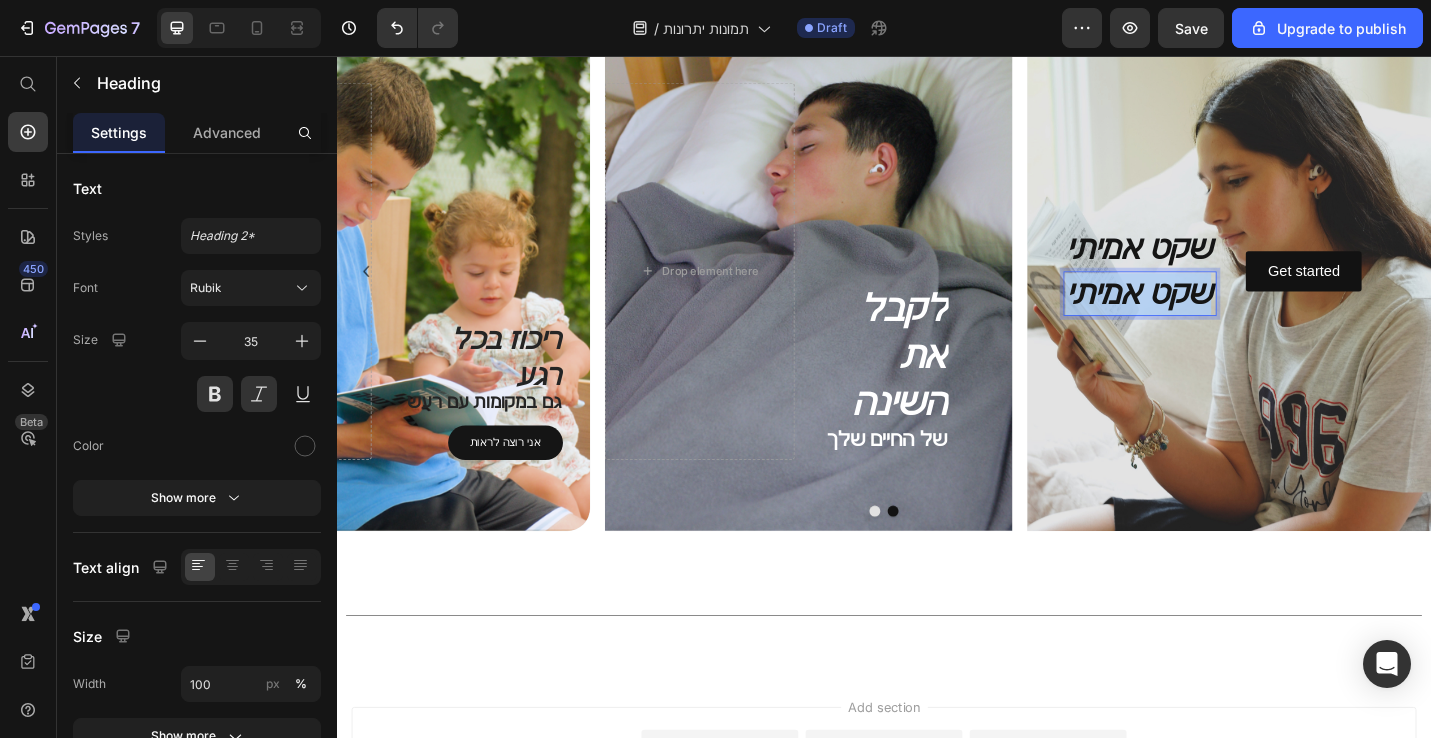 click on "שקט אמיתי" at bounding box center [1218, 317] 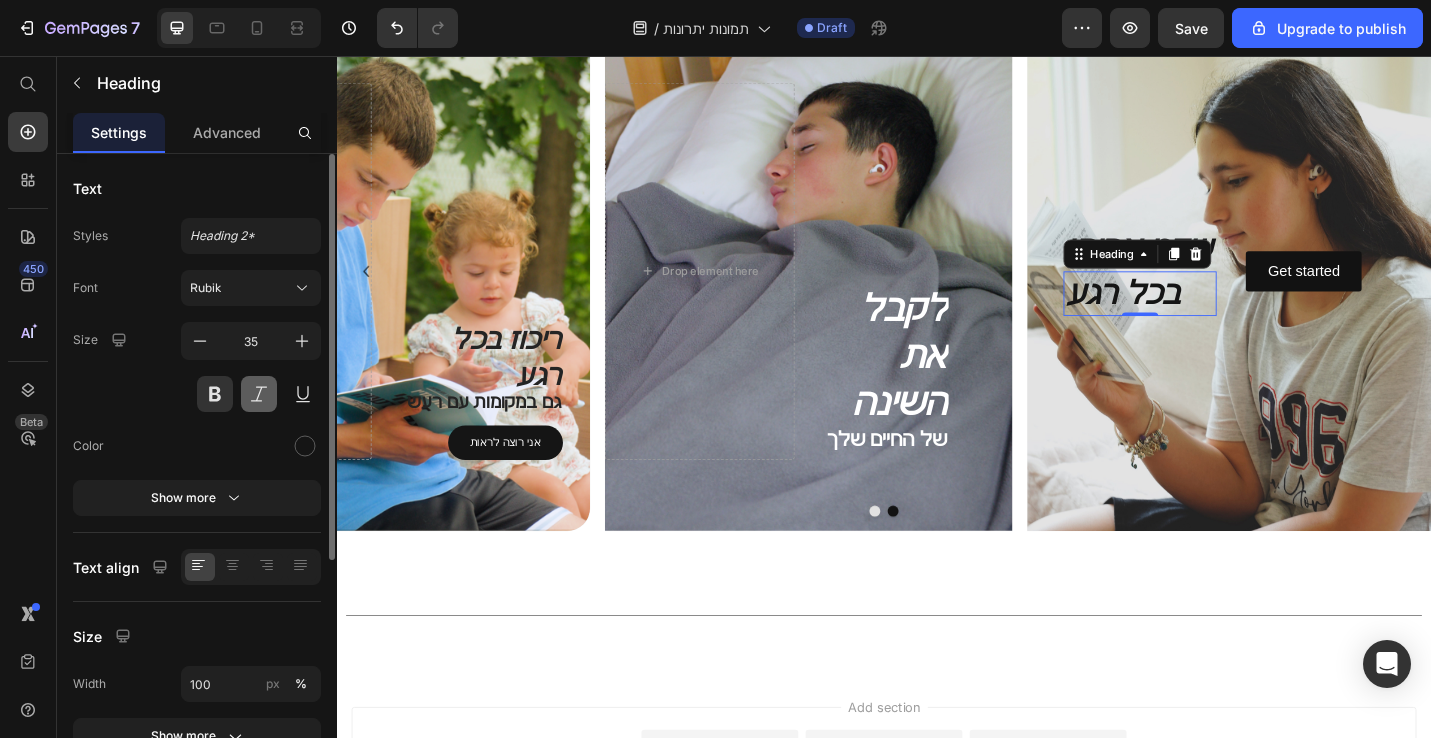 click at bounding box center (259, 394) 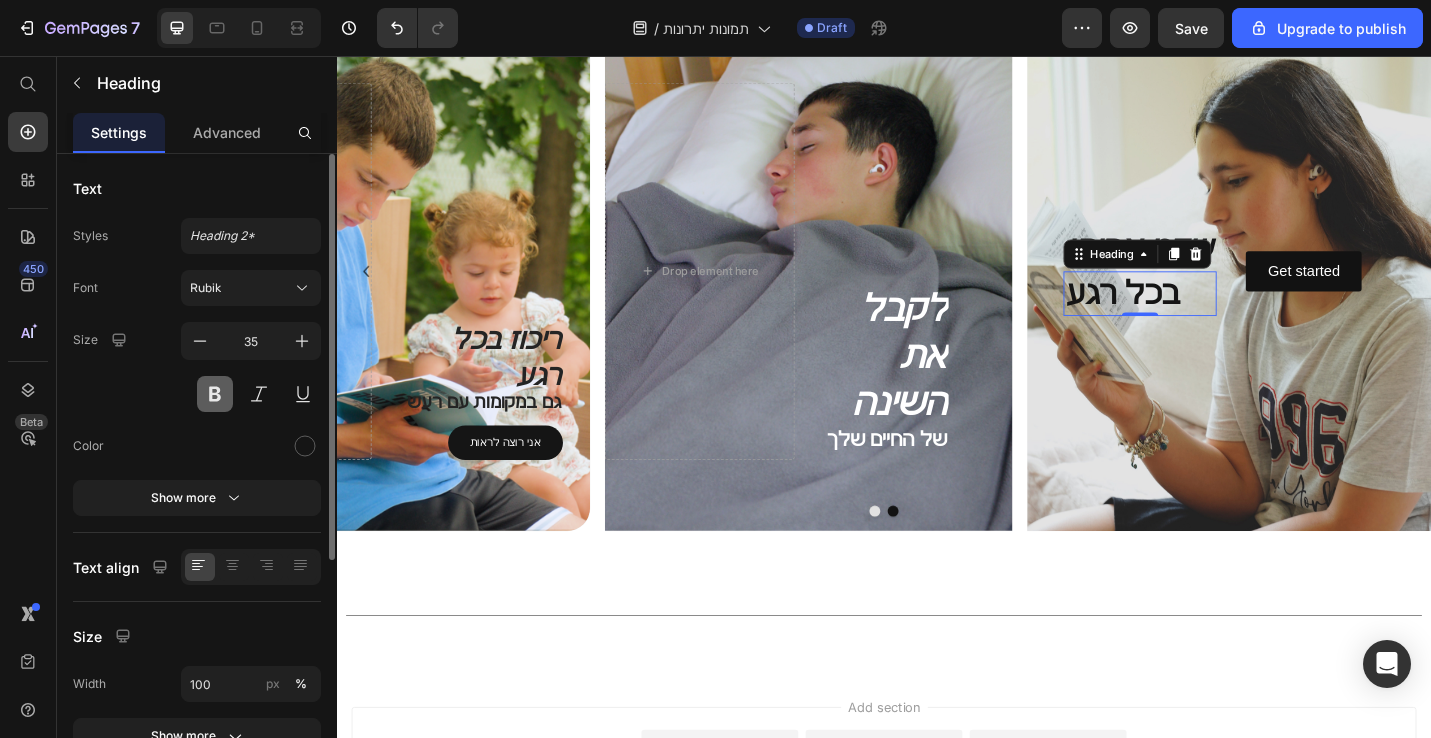 click at bounding box center [215, 394] 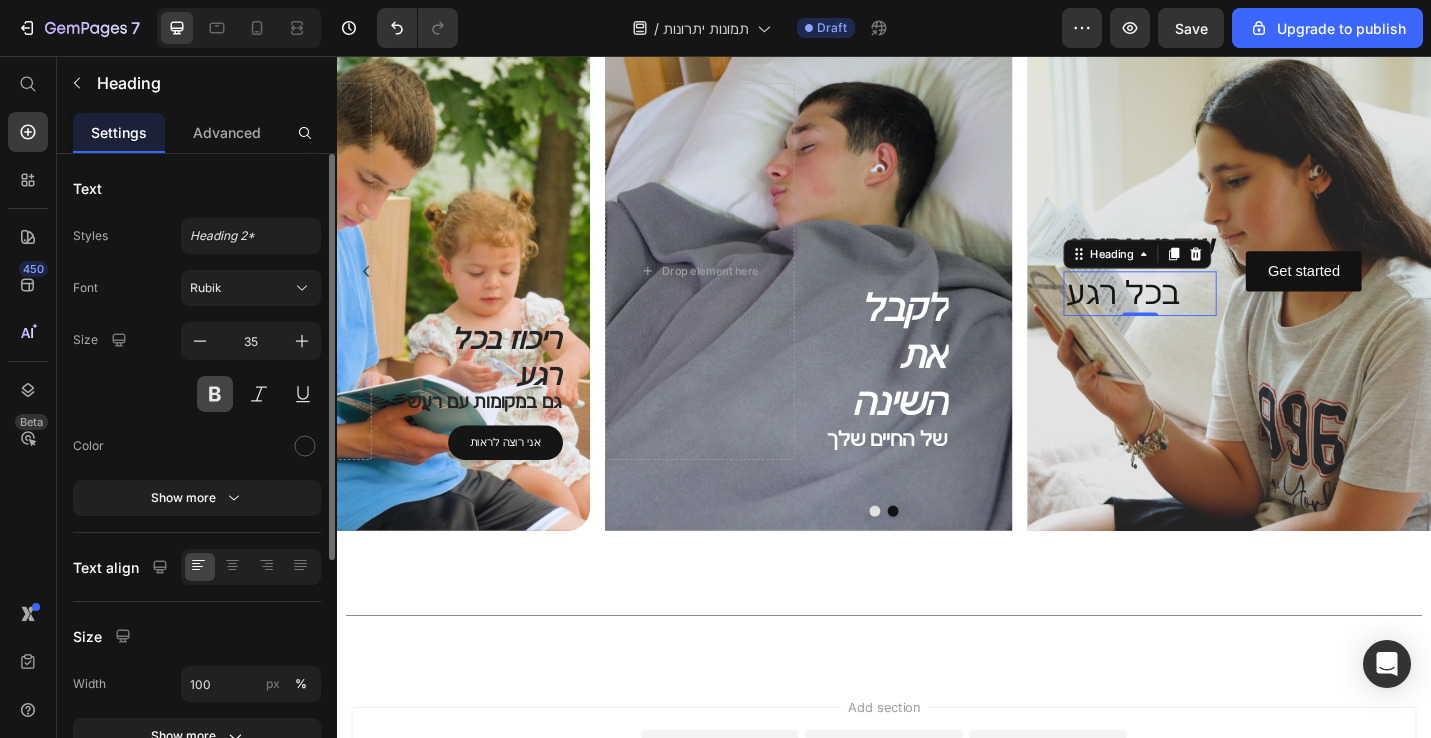 click at bounding box center [215, 394] 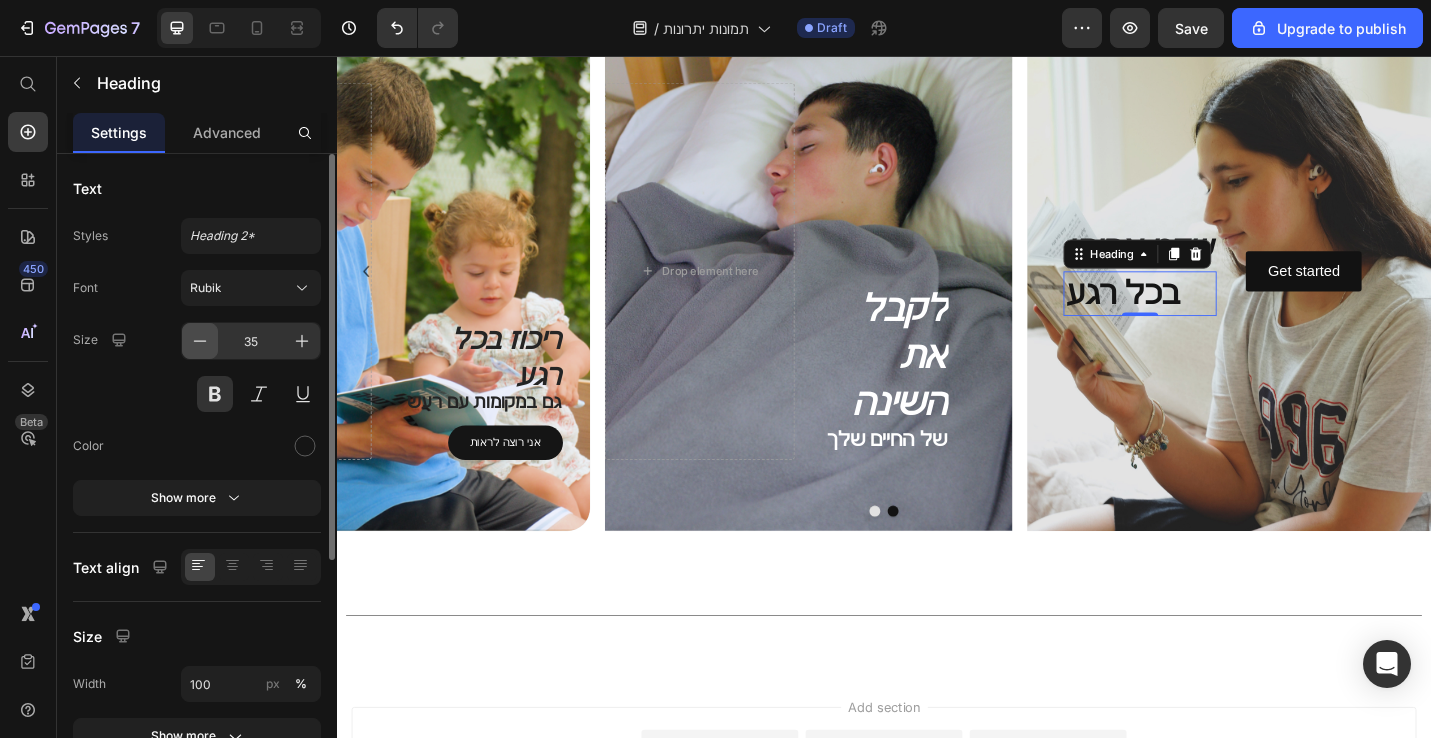click 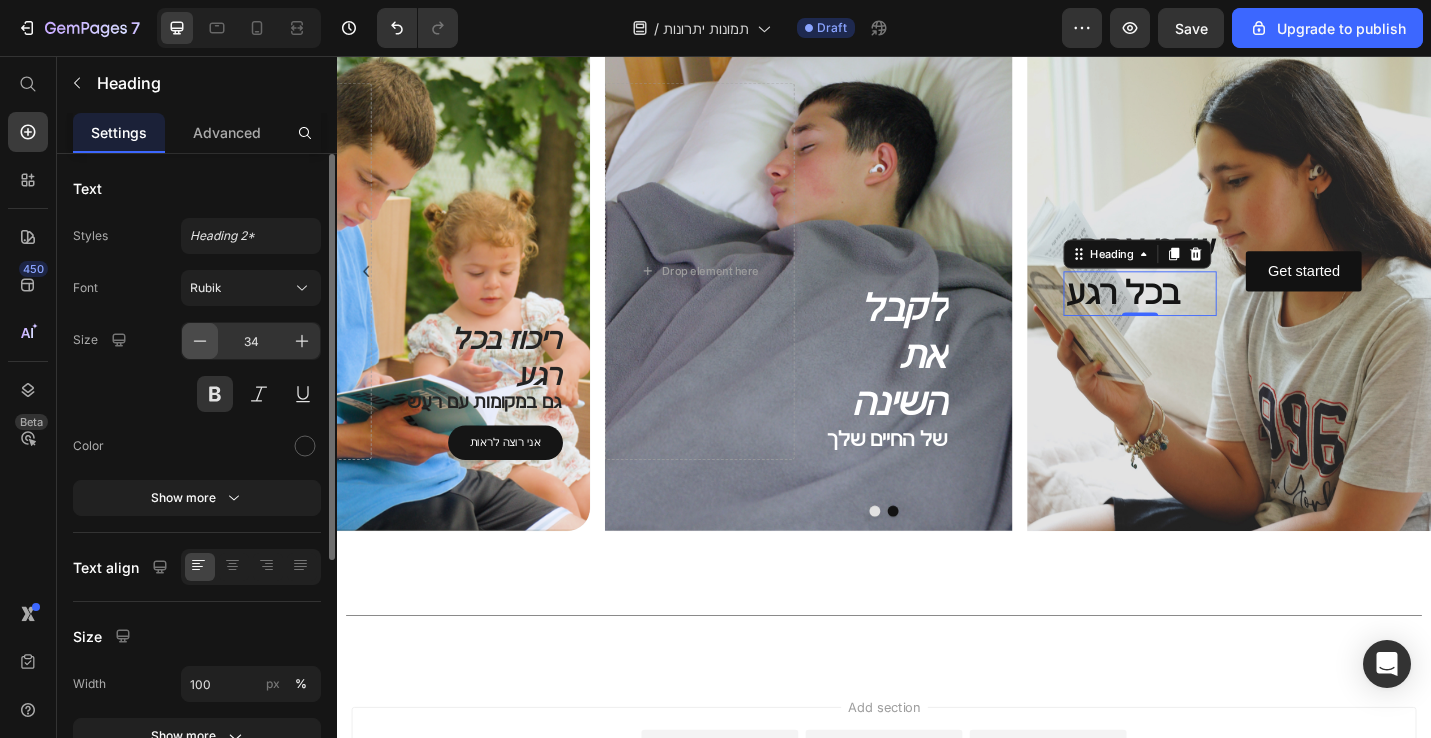 click 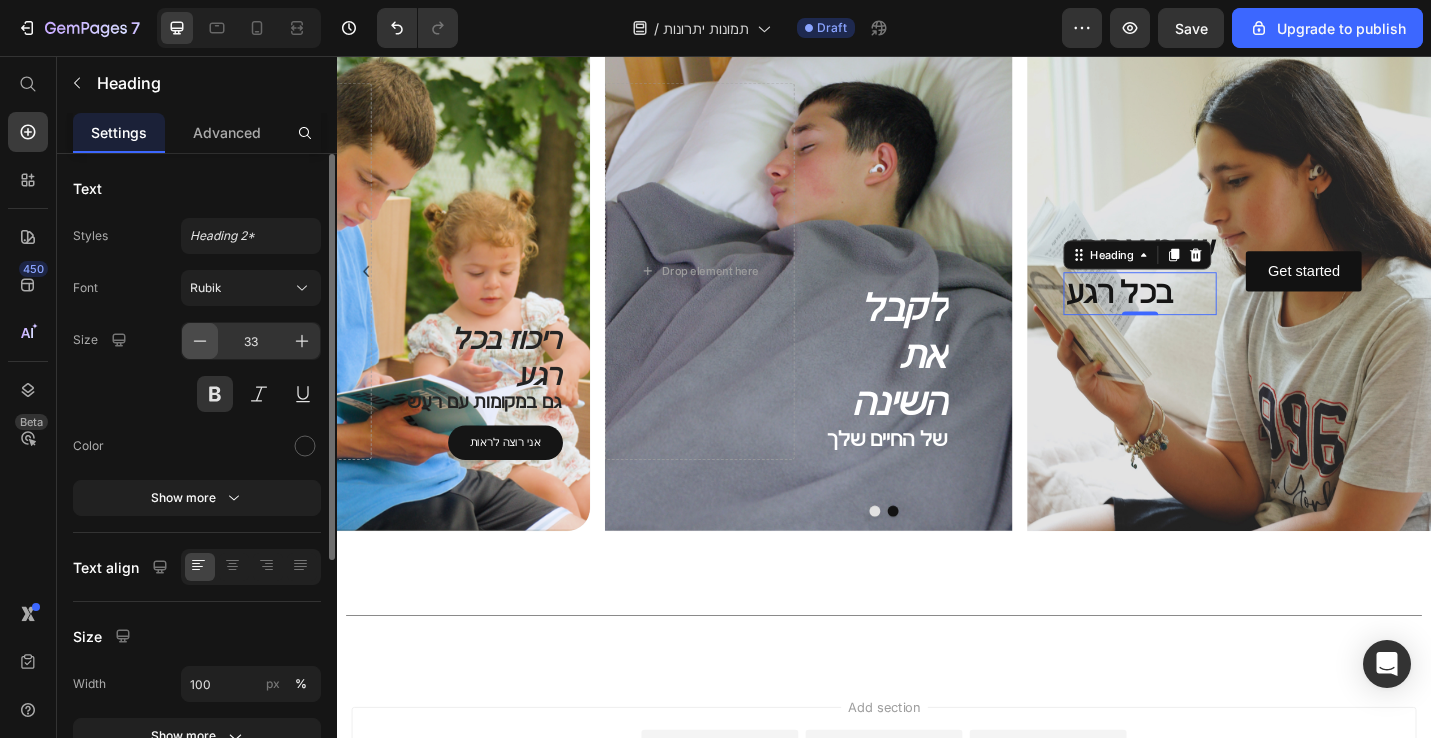 click 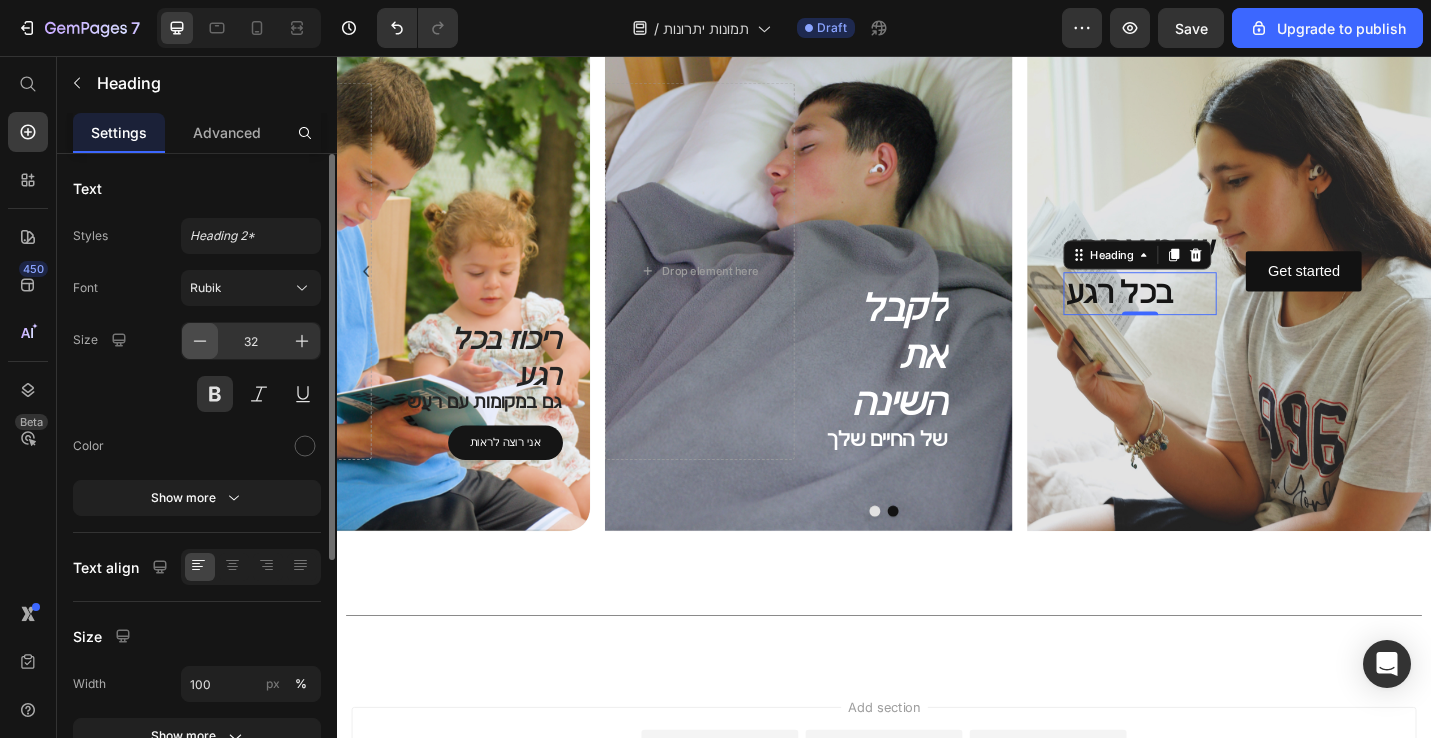 click 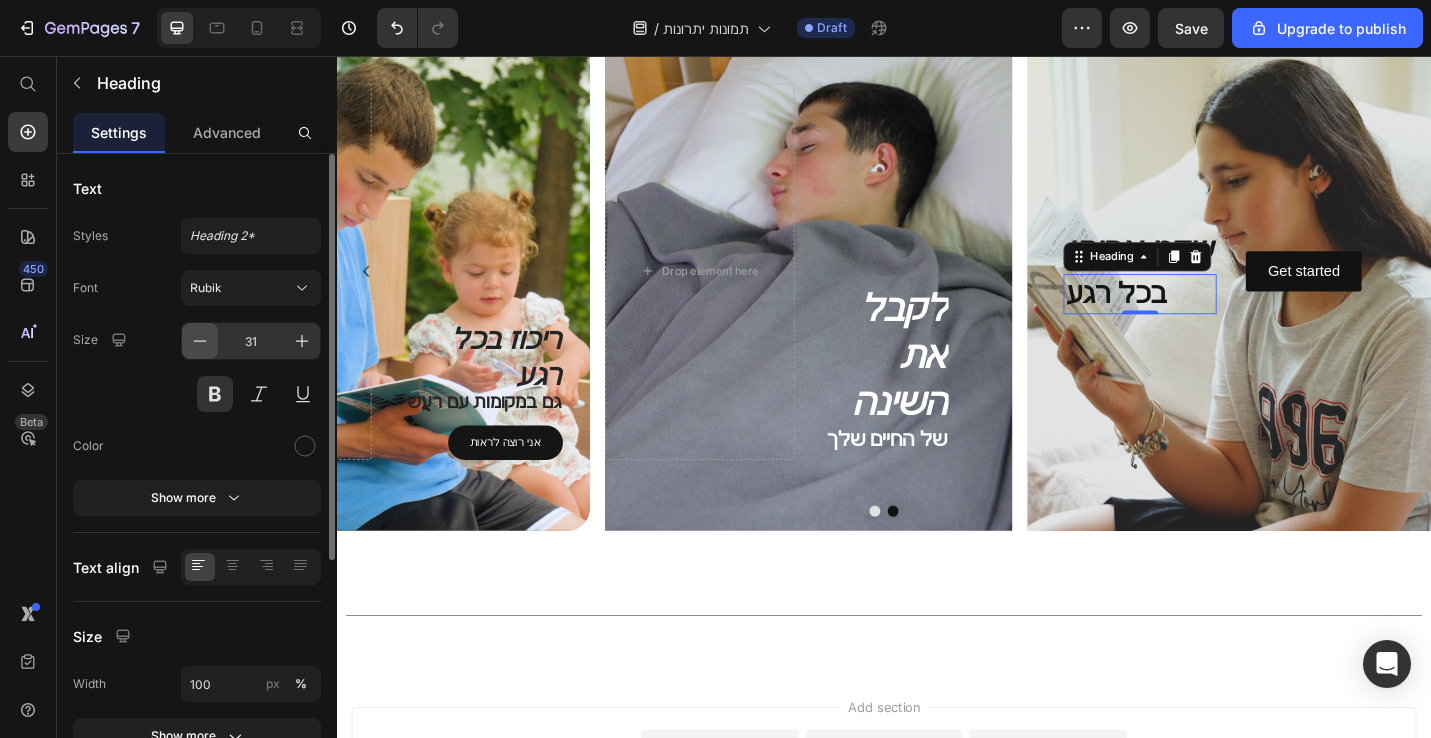 click 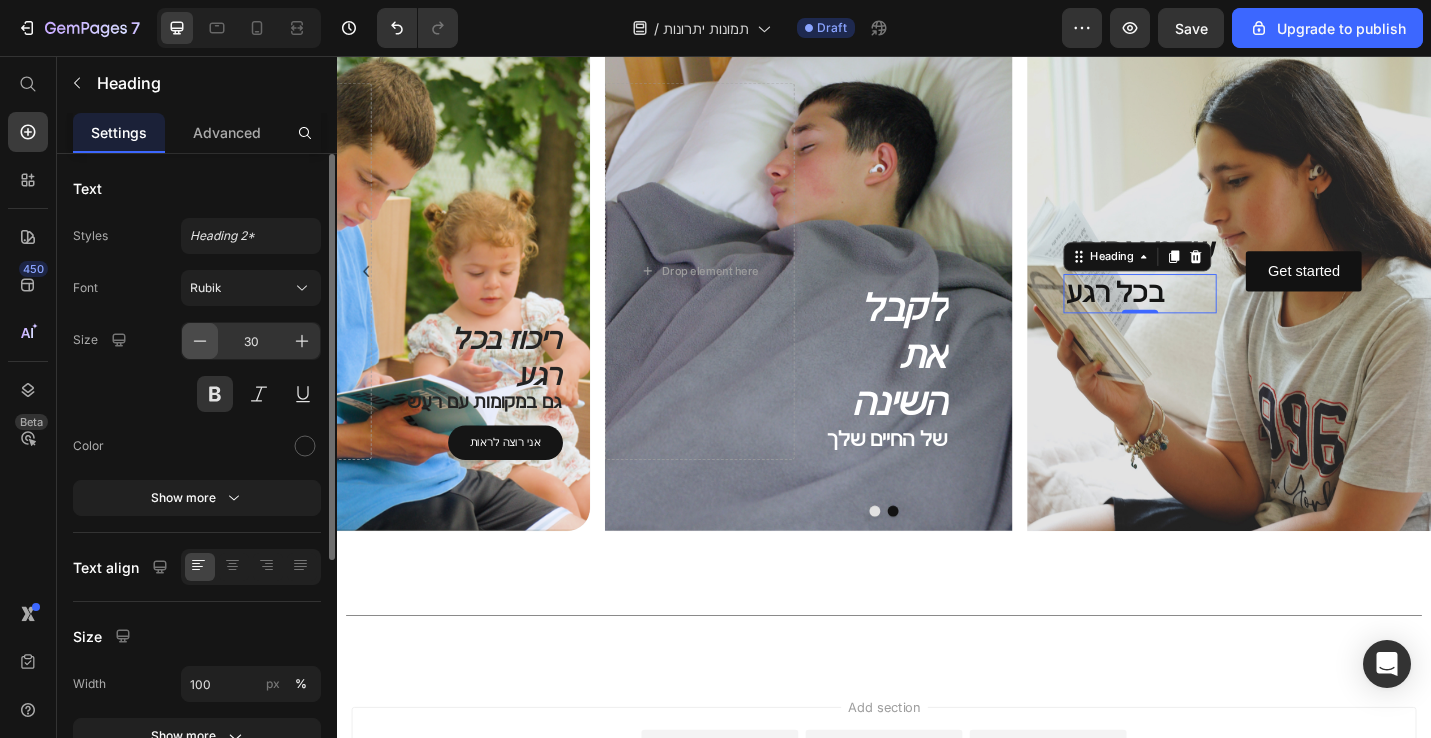 click 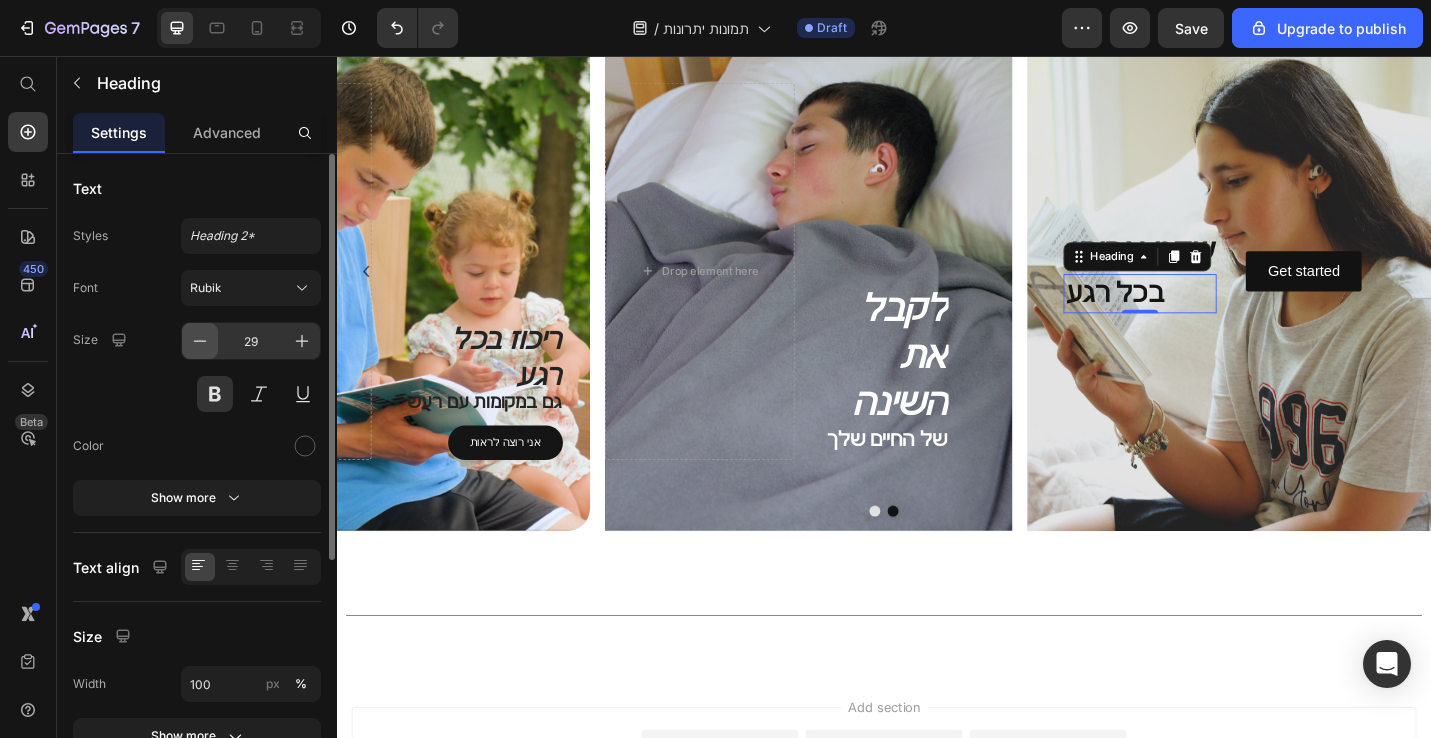 click 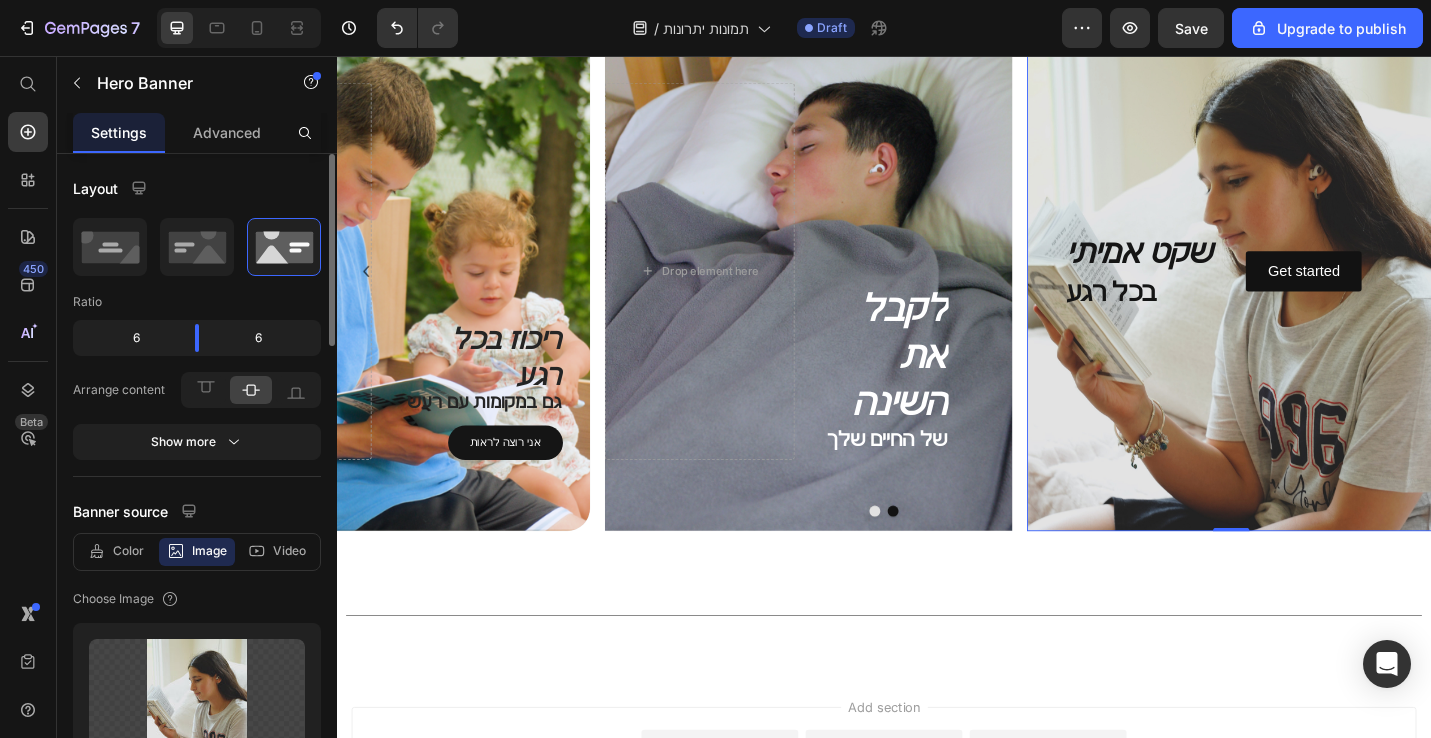click at bounding box center (1318, 292) 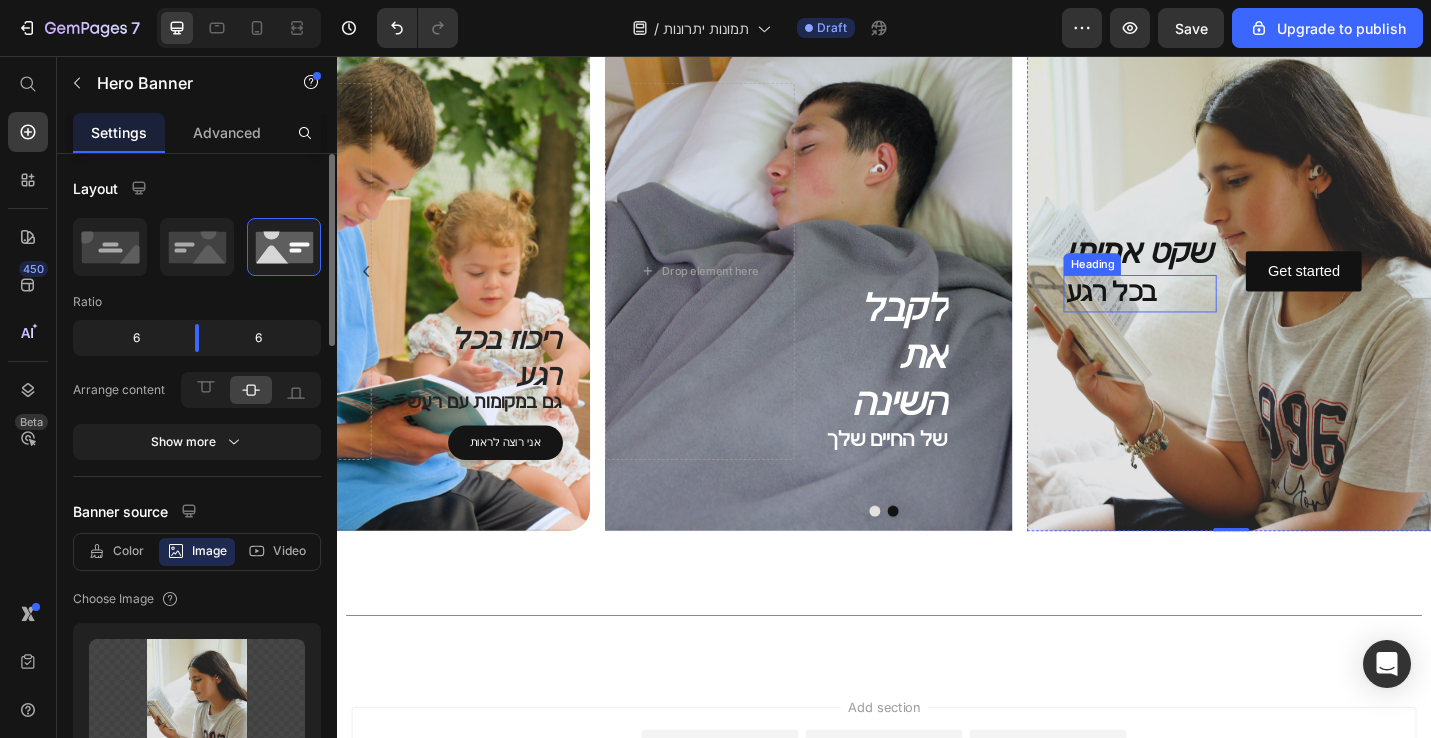 click on "בכל רגע" at bounding box center (1218, 316) 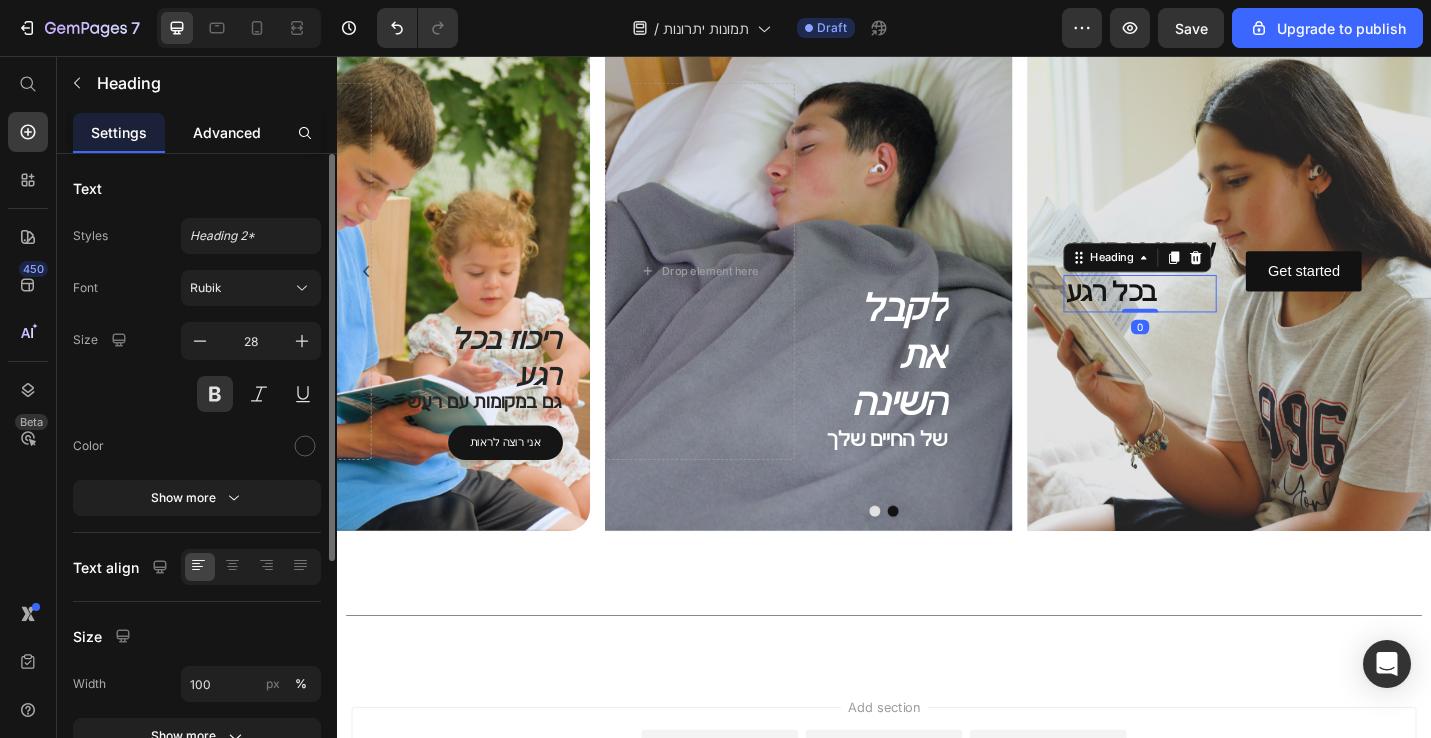 click on "Advanced" 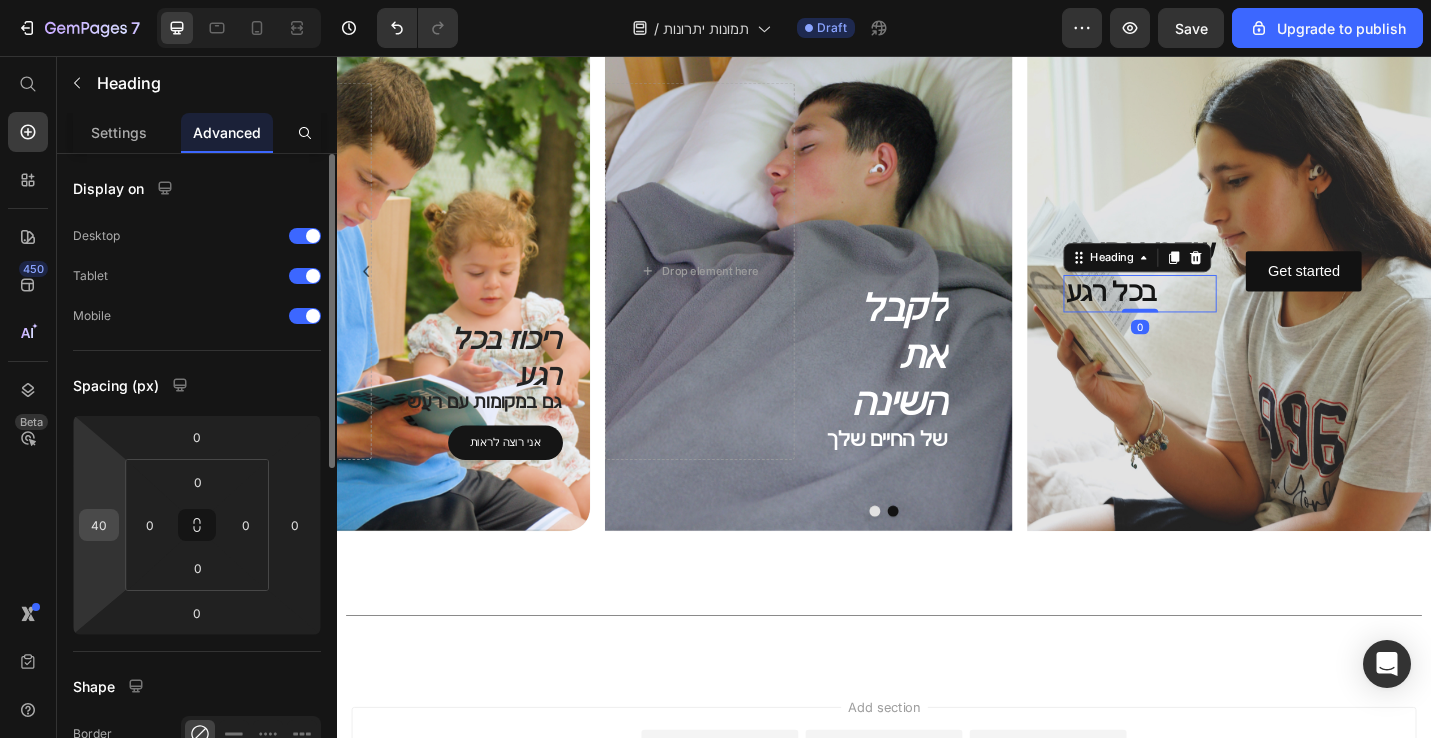 click on "40" at bounding box center [99, 525] 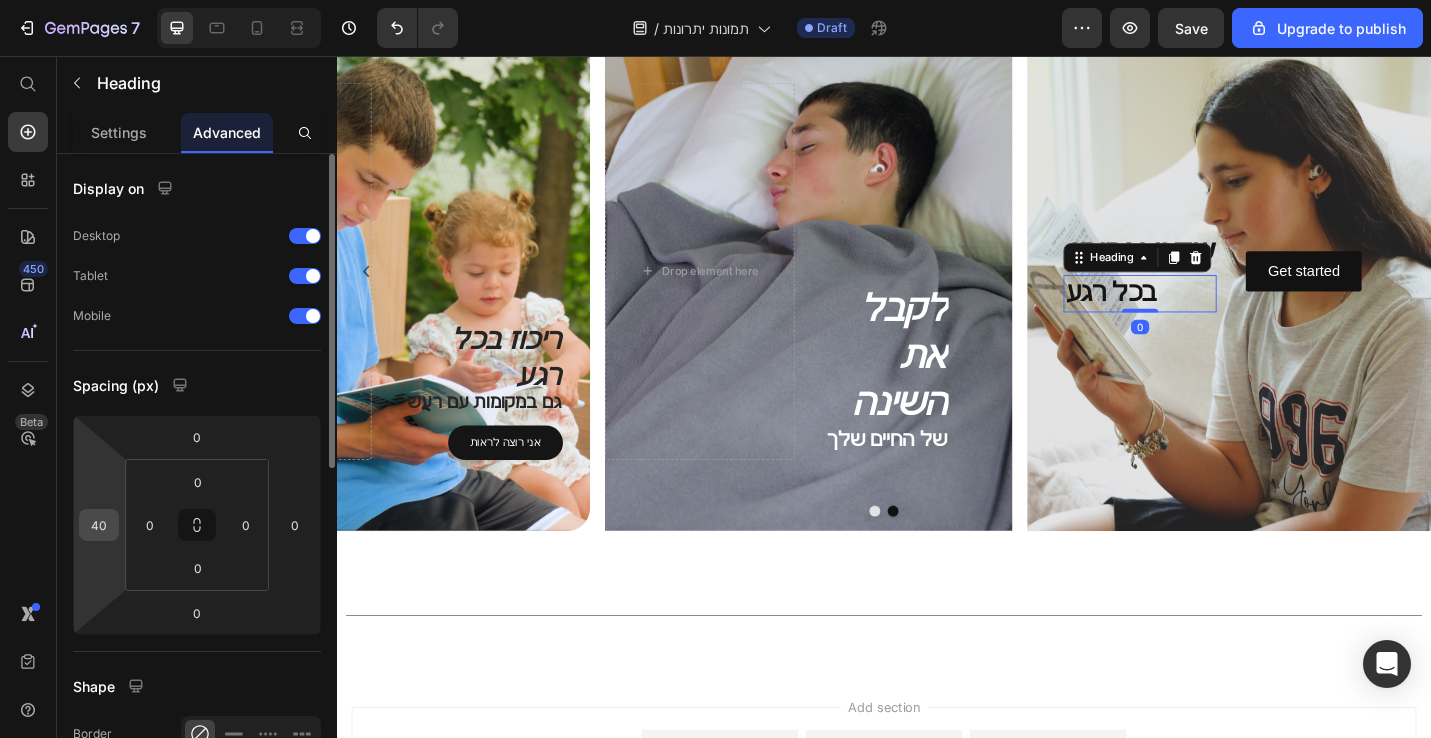 click on "40" at bounding box center (99, 525) 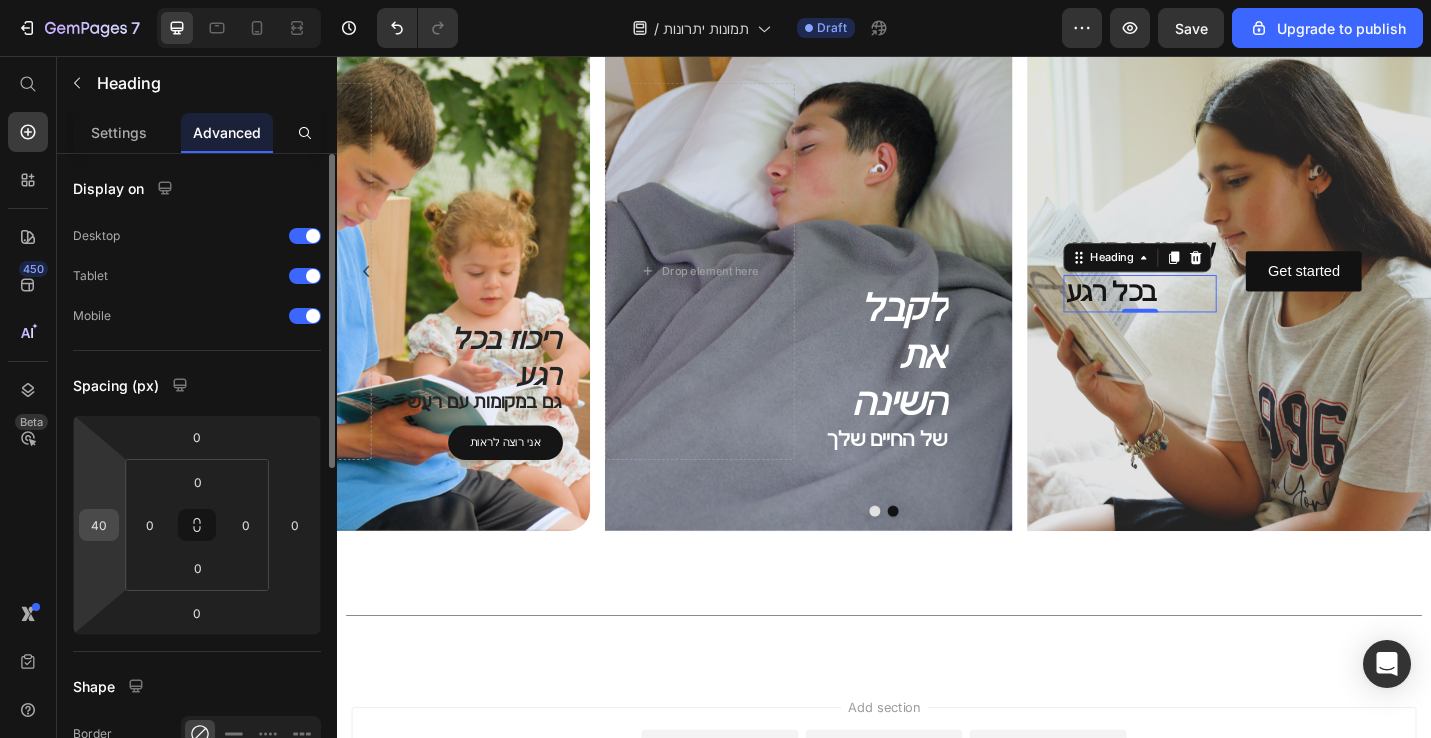 click on "40" at bounding box center [99, 525] 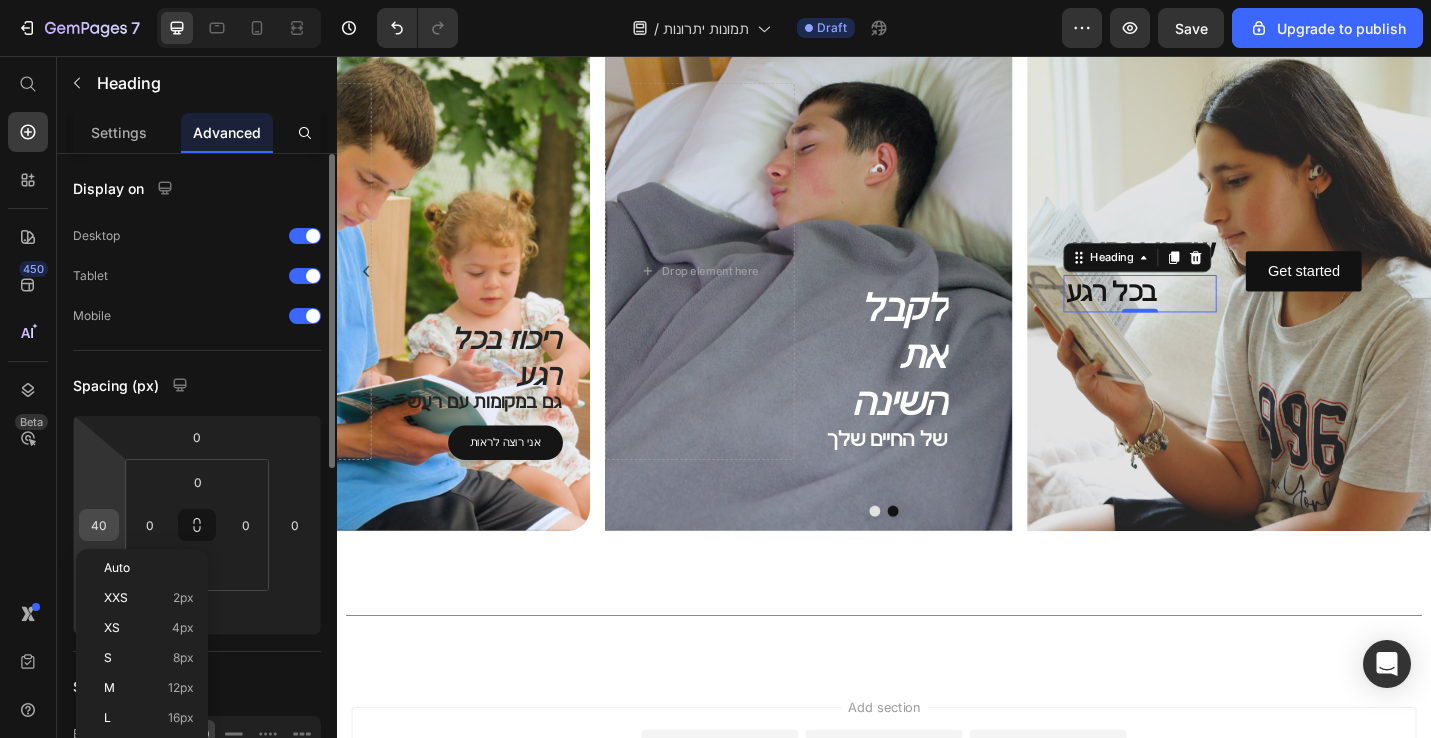 click on "40" at bounding box center [99, 525] 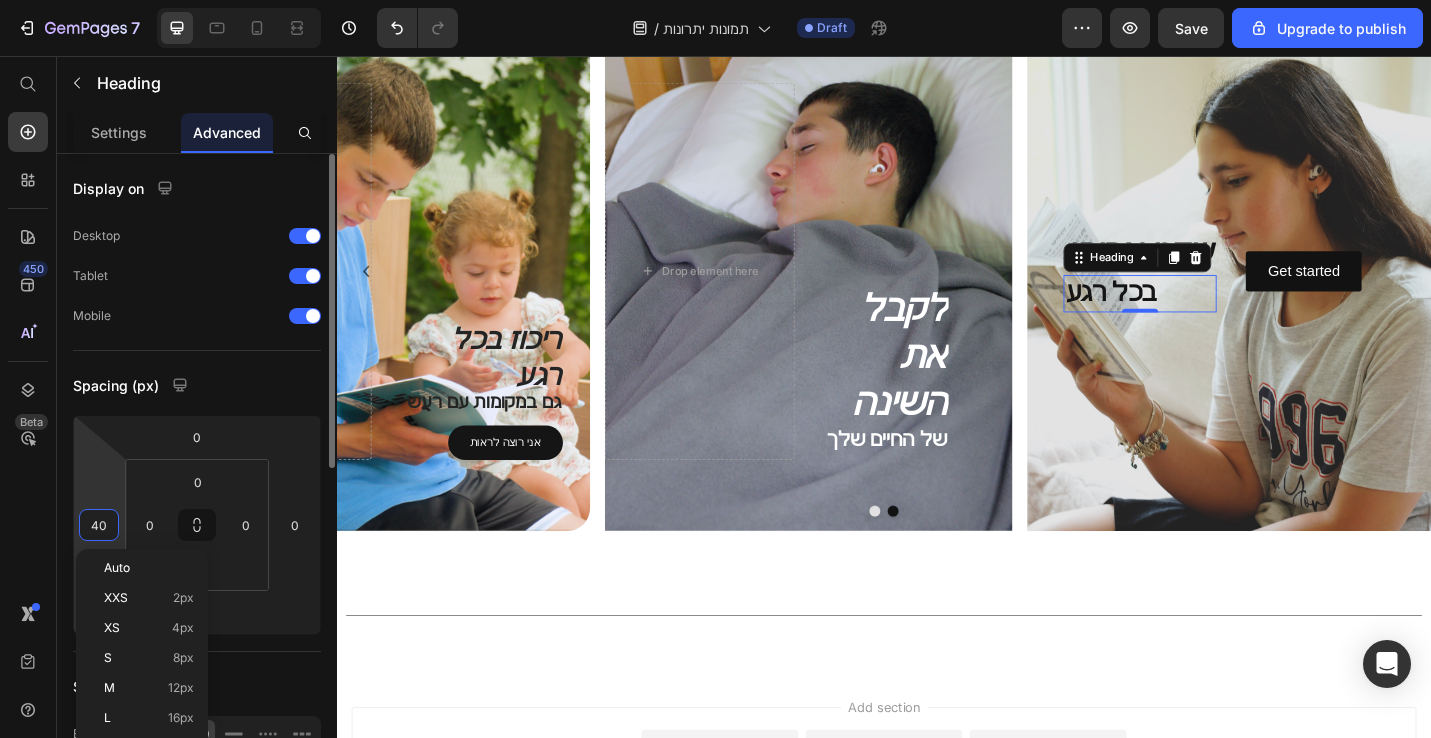 click on "40" at bounding box center [99, 525] 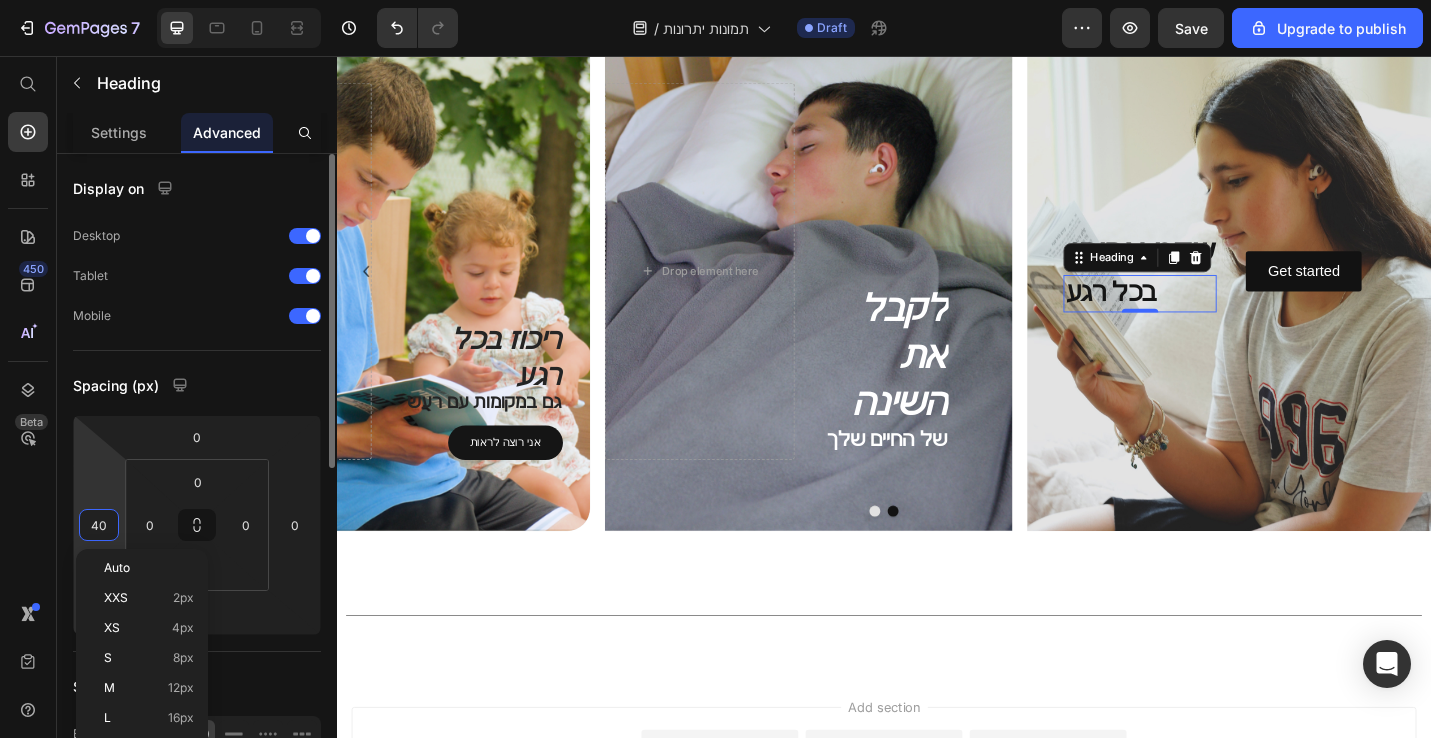 click on "40" at bounding box center [99, 525] 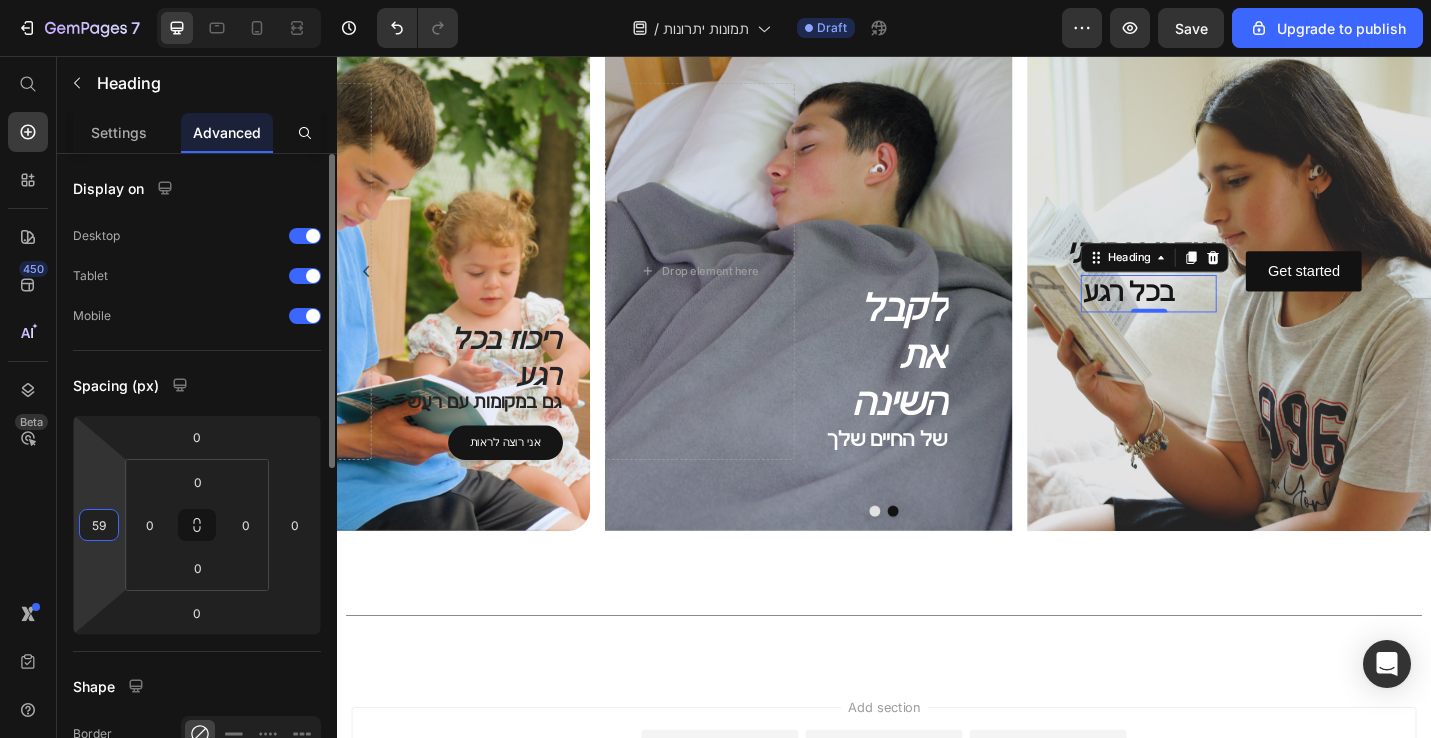 type on "5" 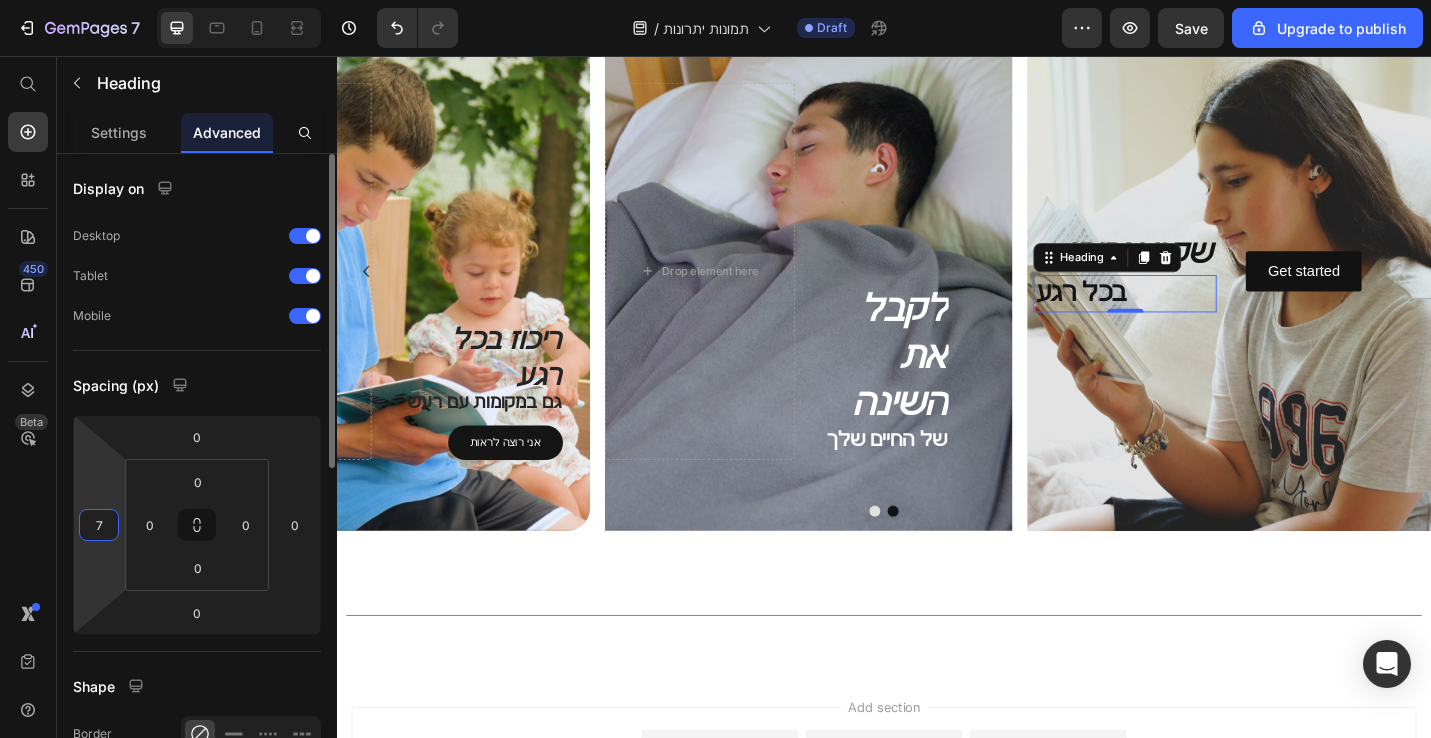 type on "70" 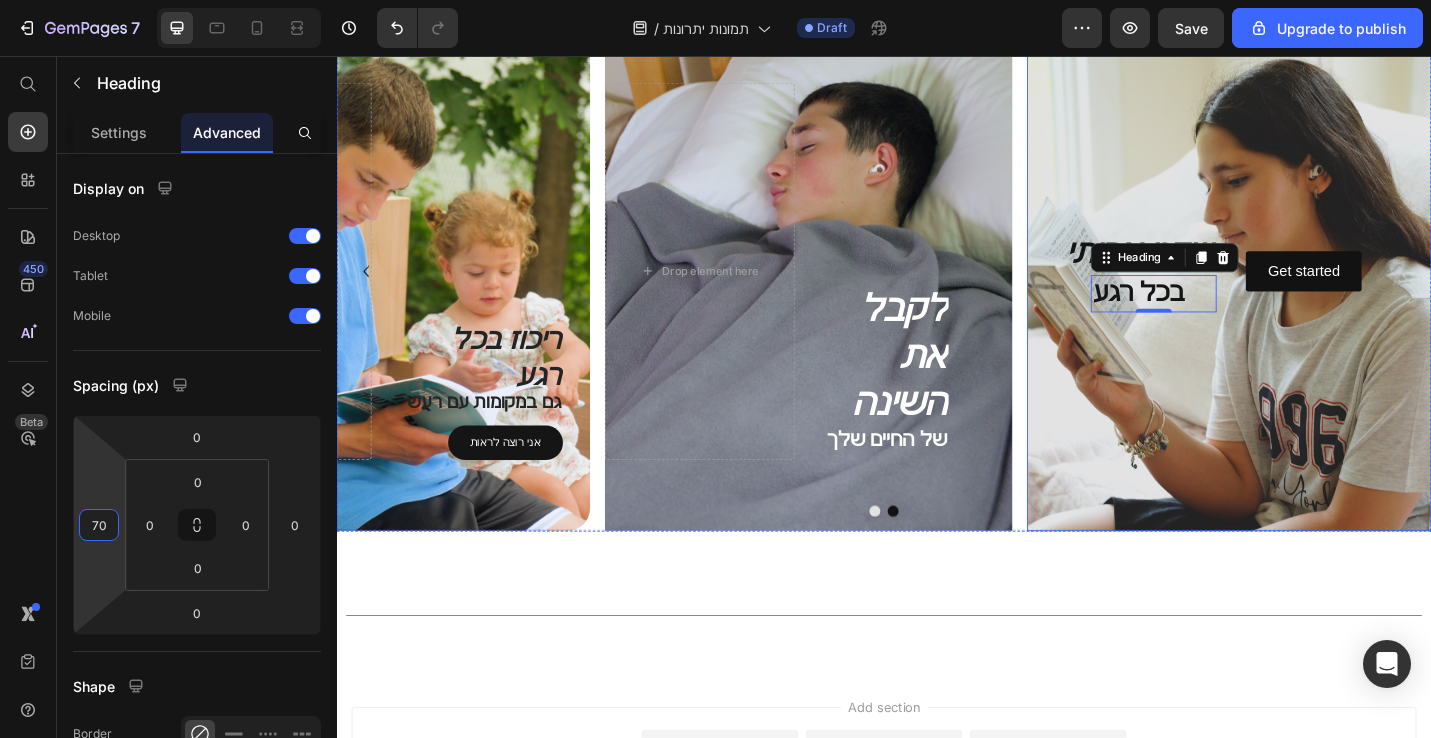 click at bounding box center (1318, 292) 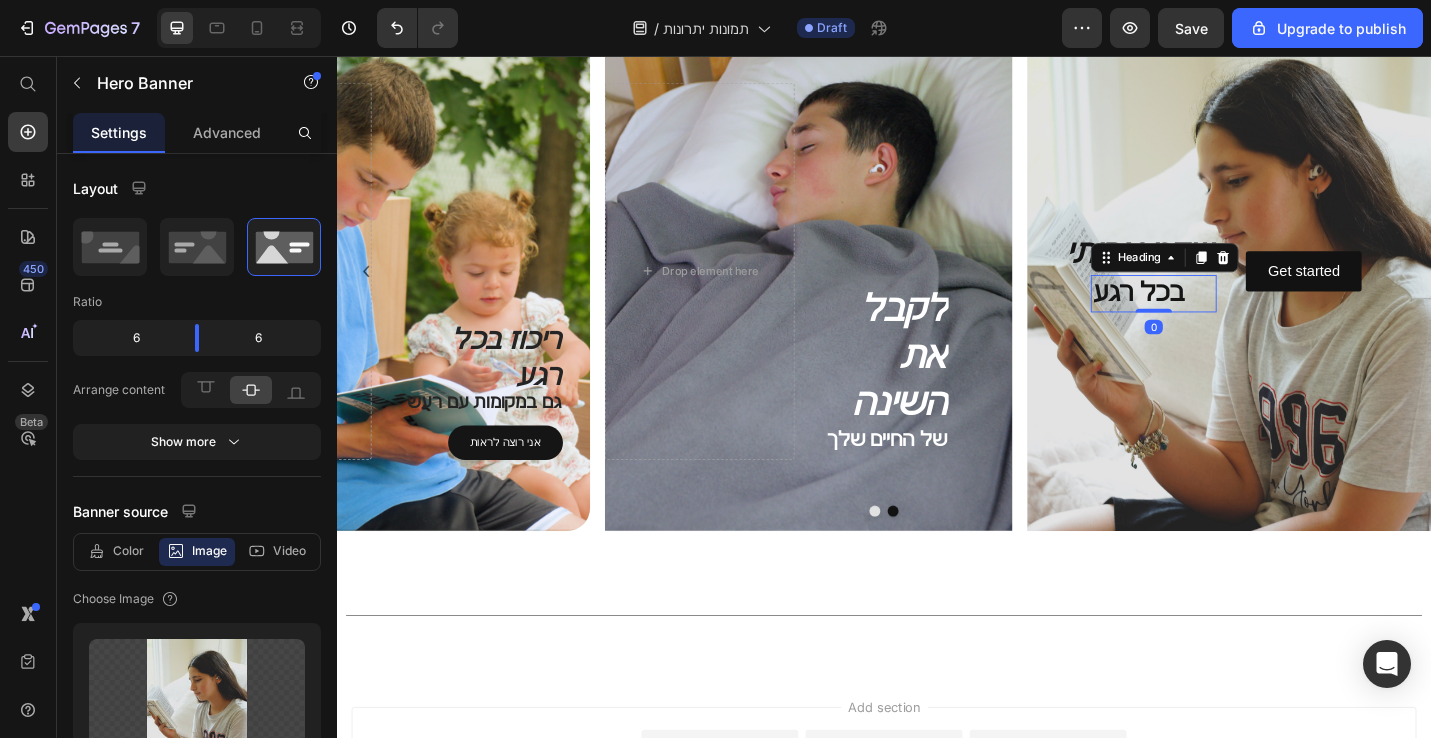 click on "בכל רגע" at bounding box center [1233, 316] 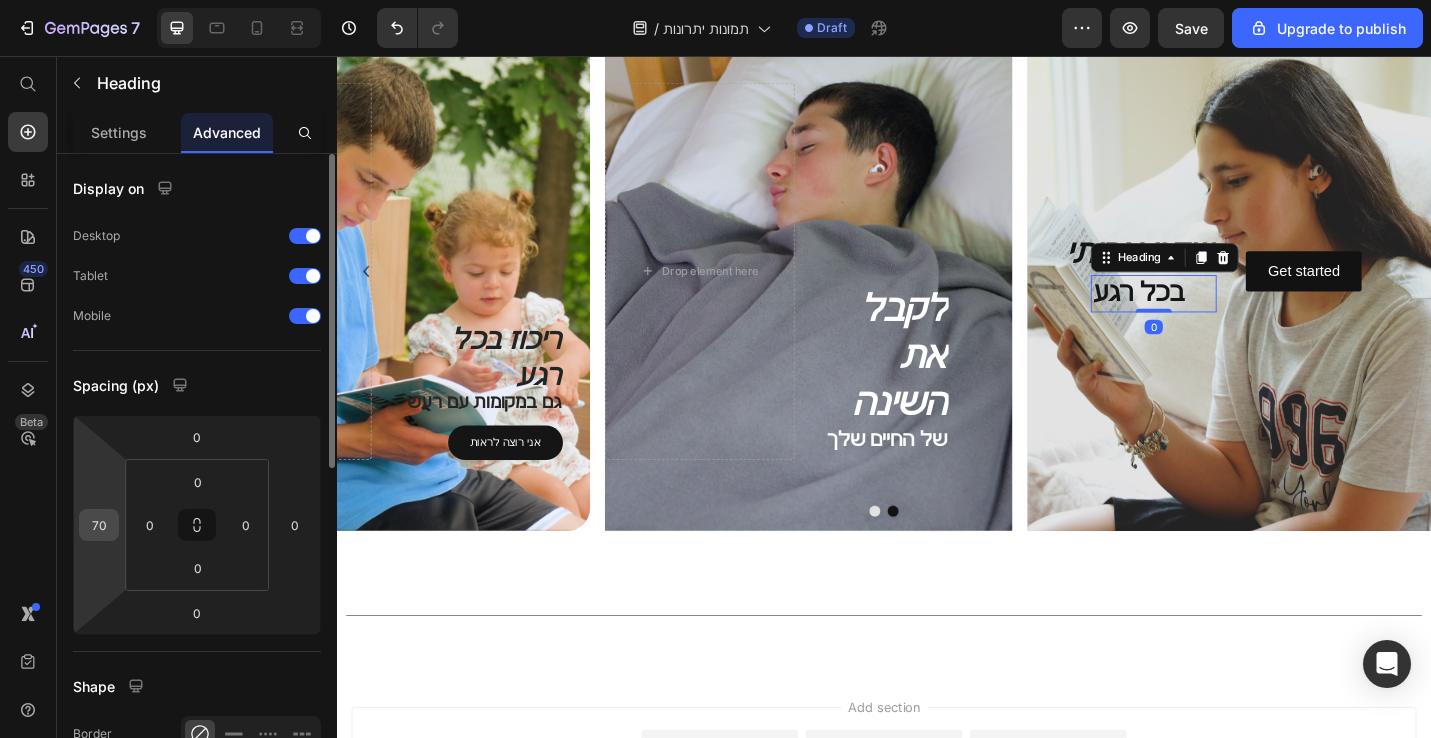 click on "70" at bounding box center (99, 525) 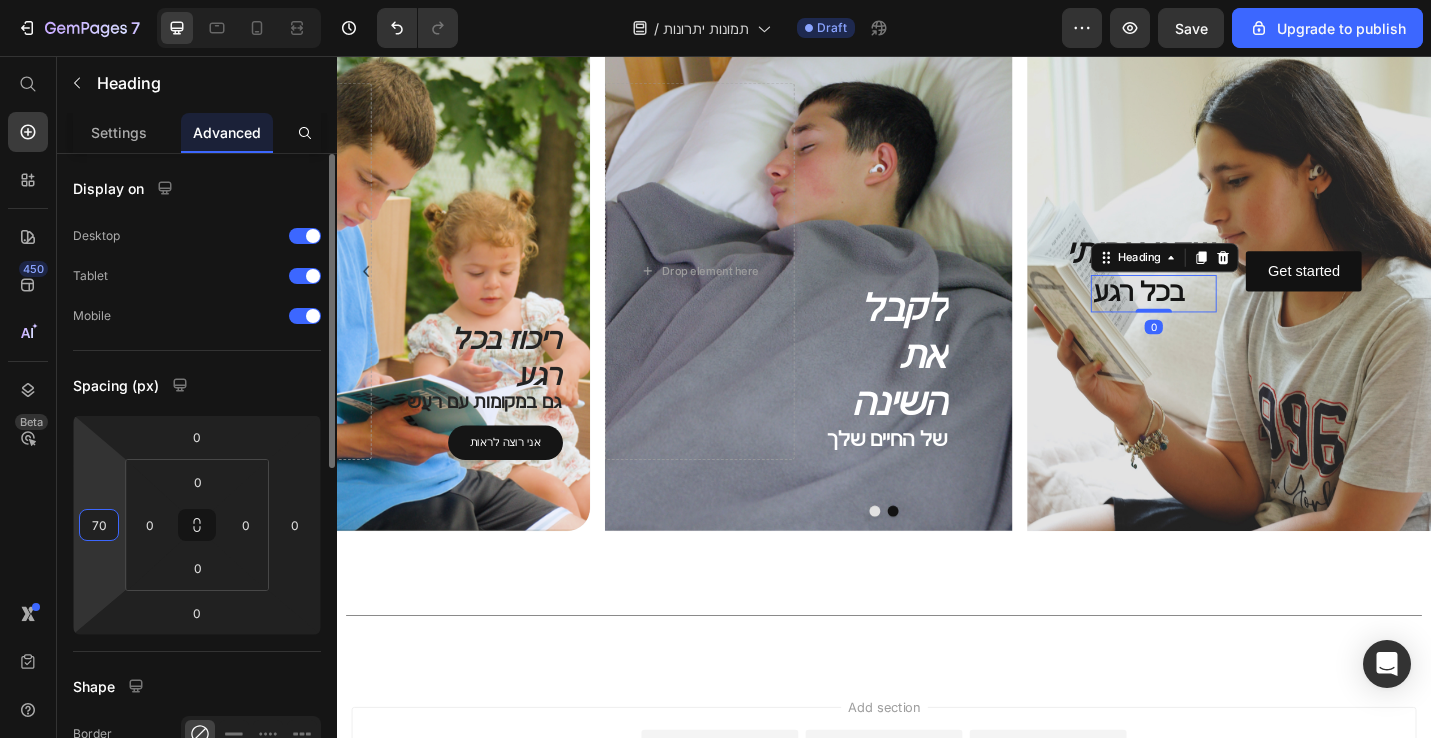 click on "70" at bounding box center (99, 525) 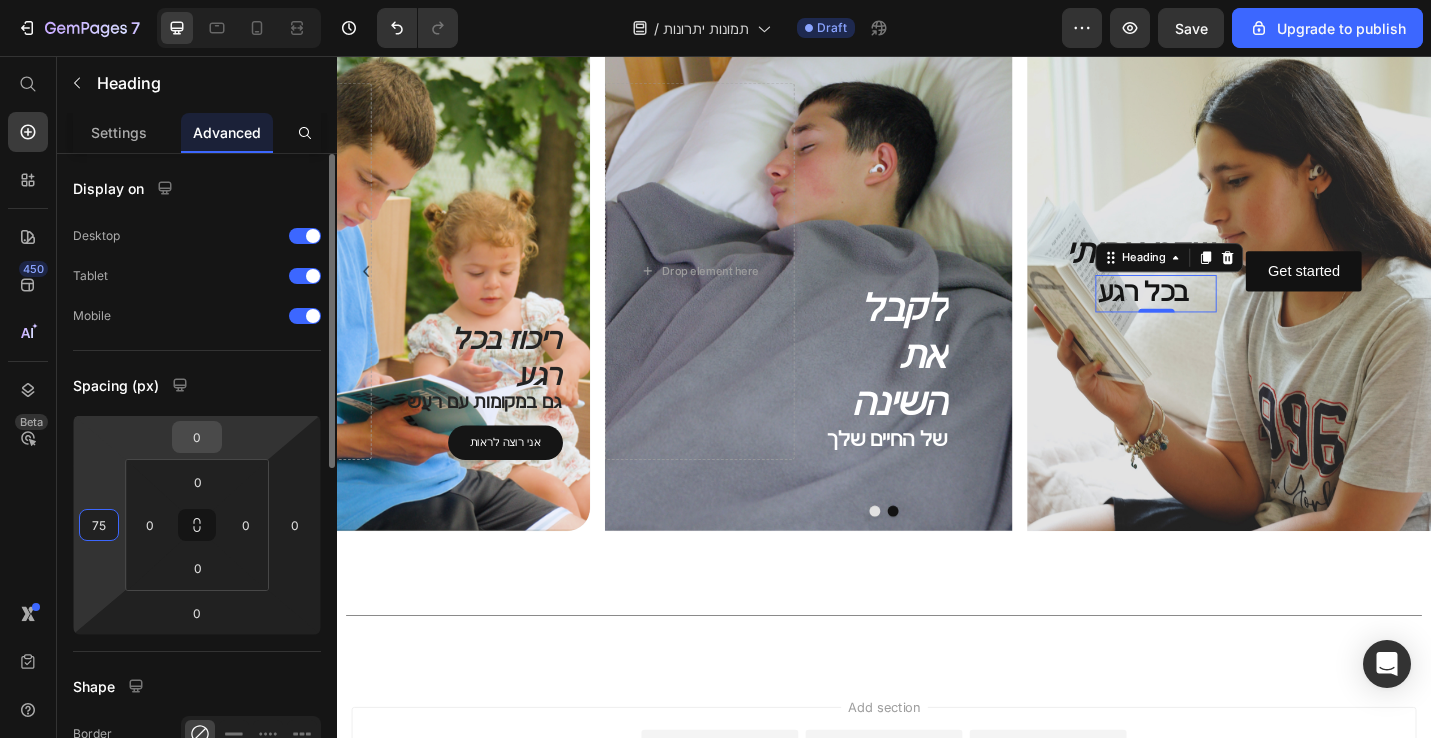 type on "75" 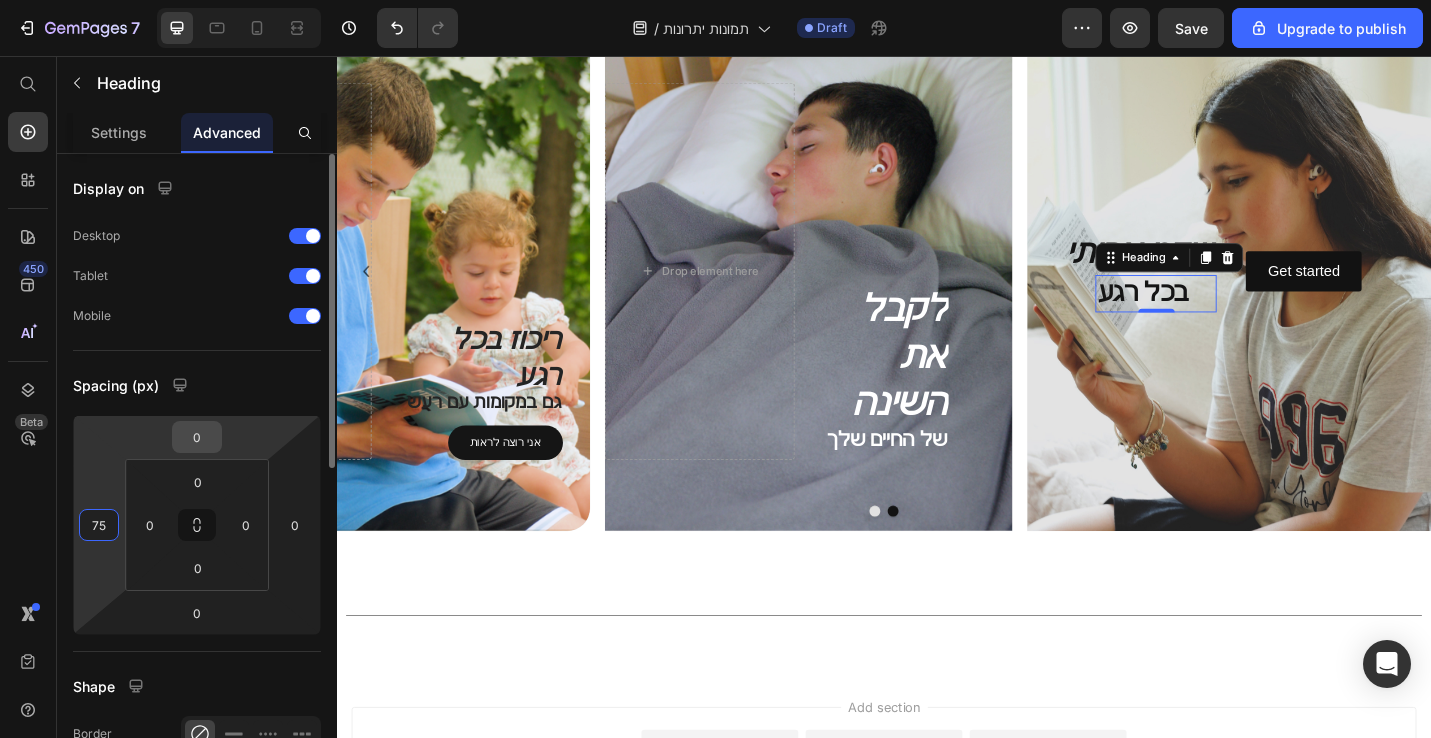 click on "0" at bounding box center [197, 437] 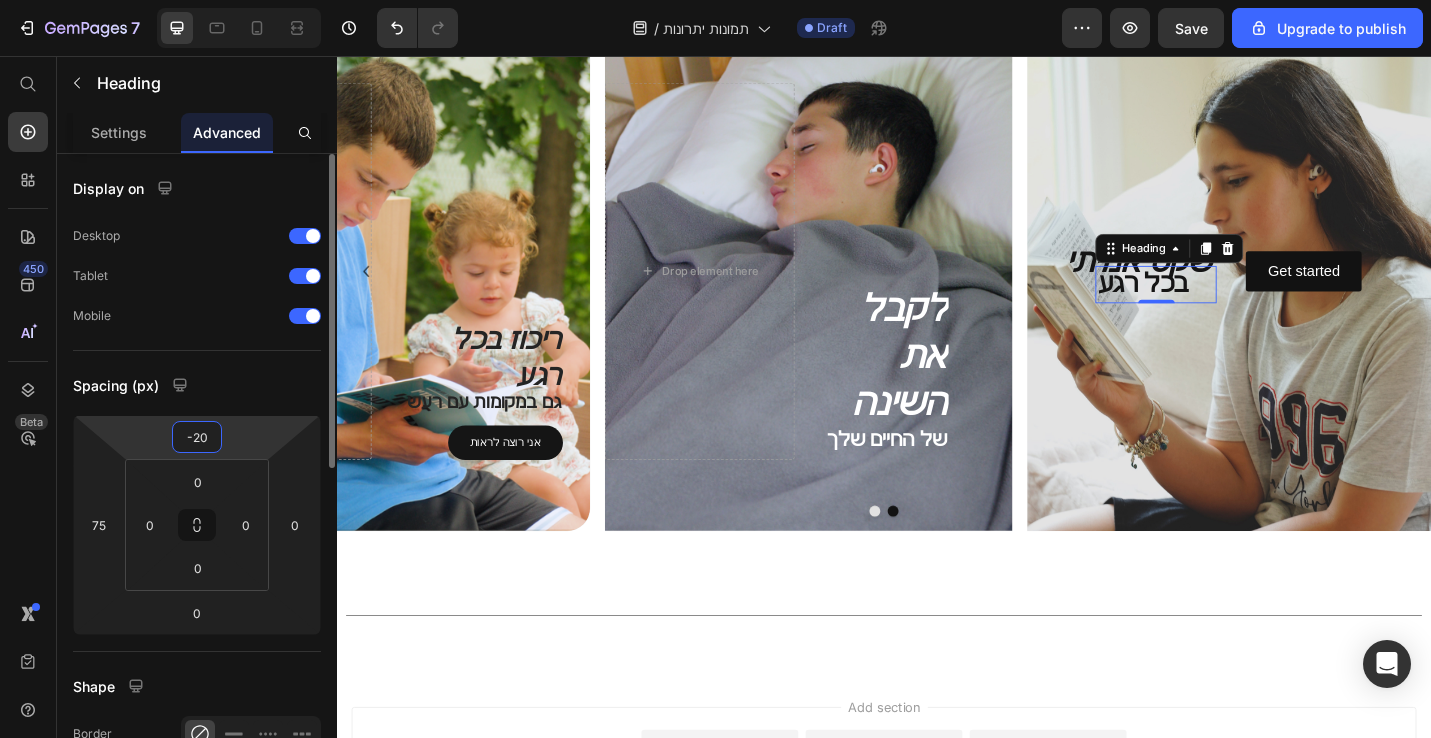 type on "-2" 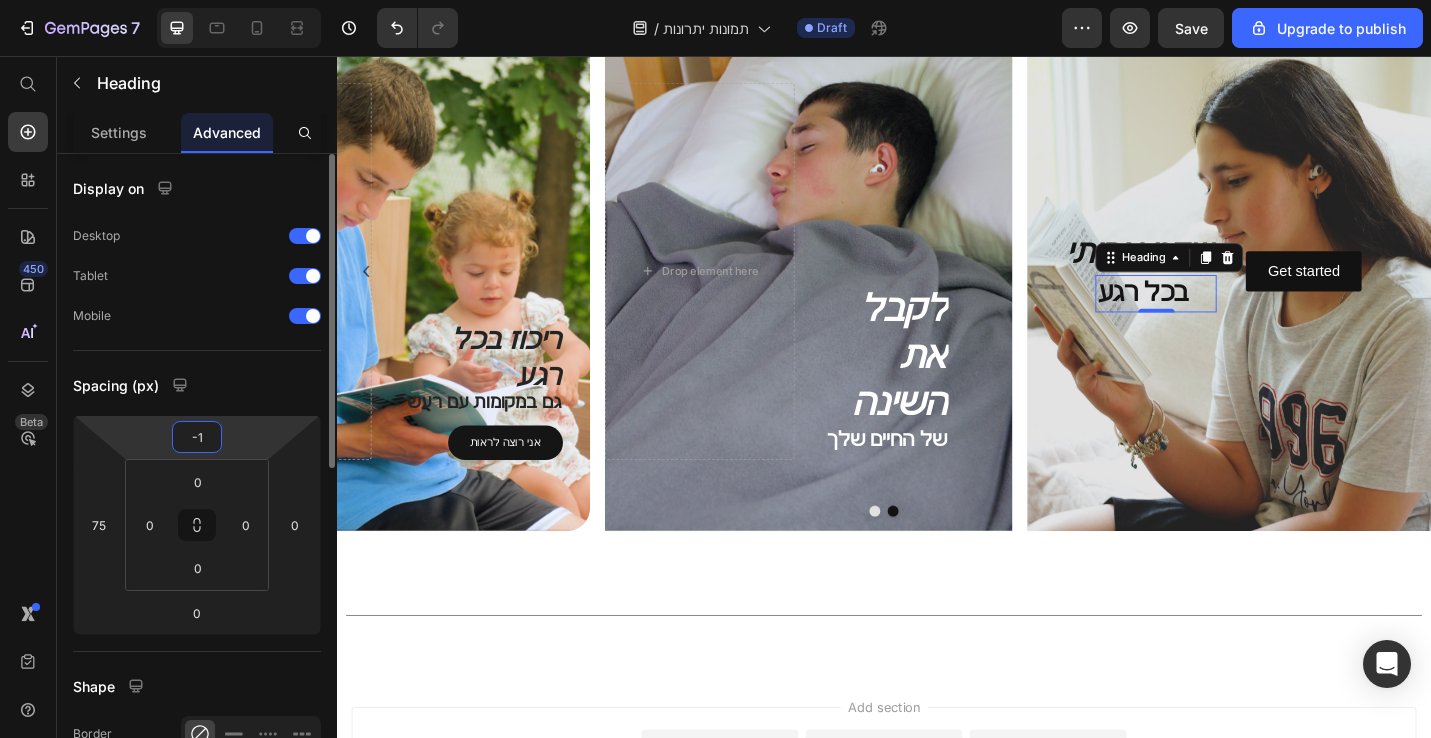 type on "-10" 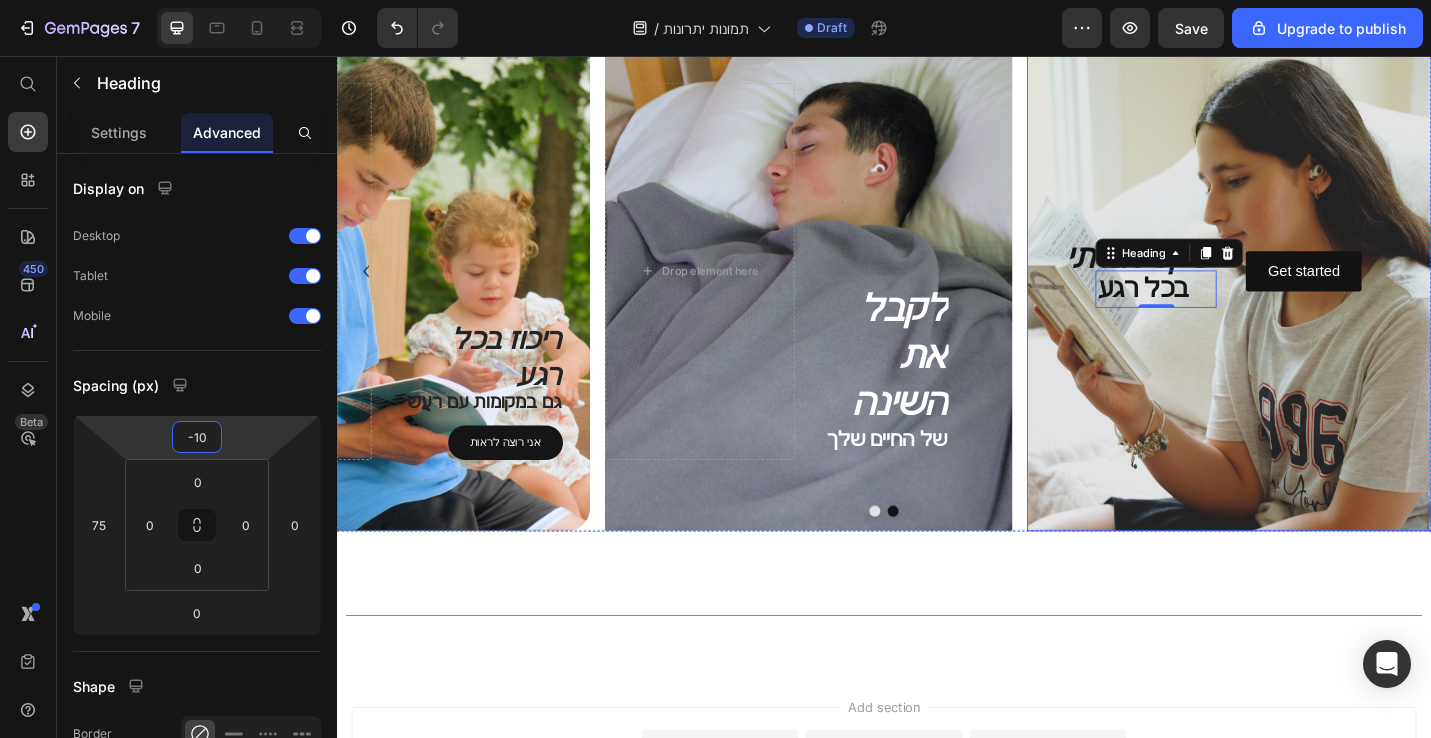 click at bounding box center [1318, 292] 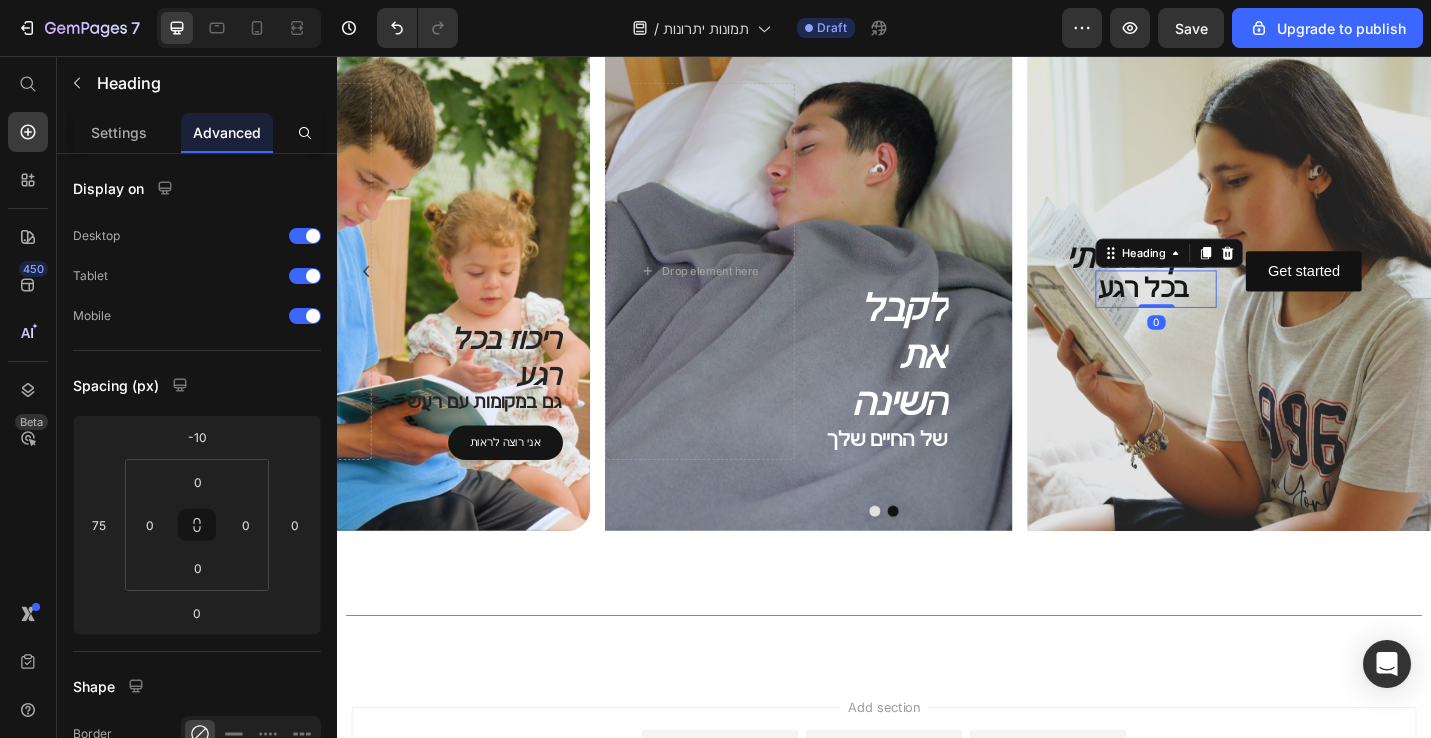 click on "בכל רגע" at bounding box center (1235, 311) 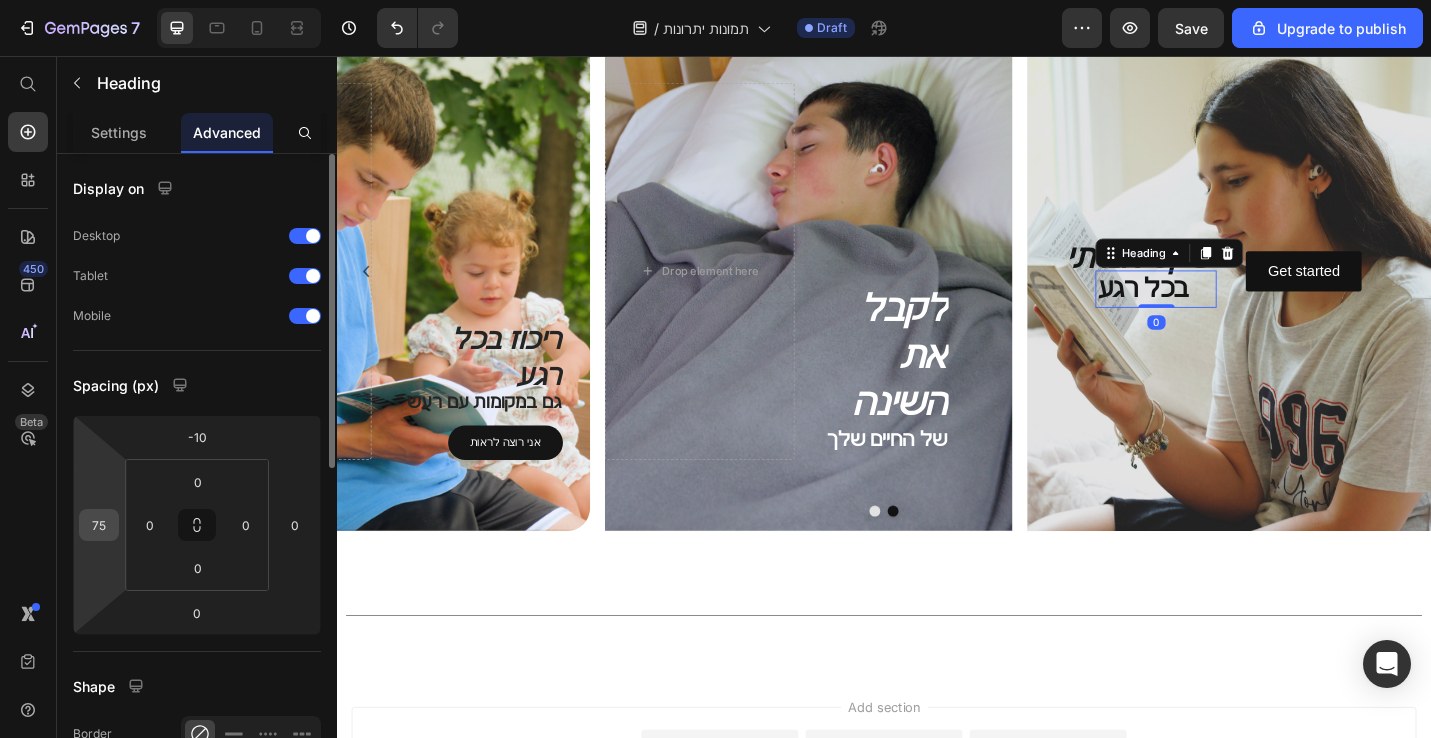 click on "75" at bounding box center (99, 525) 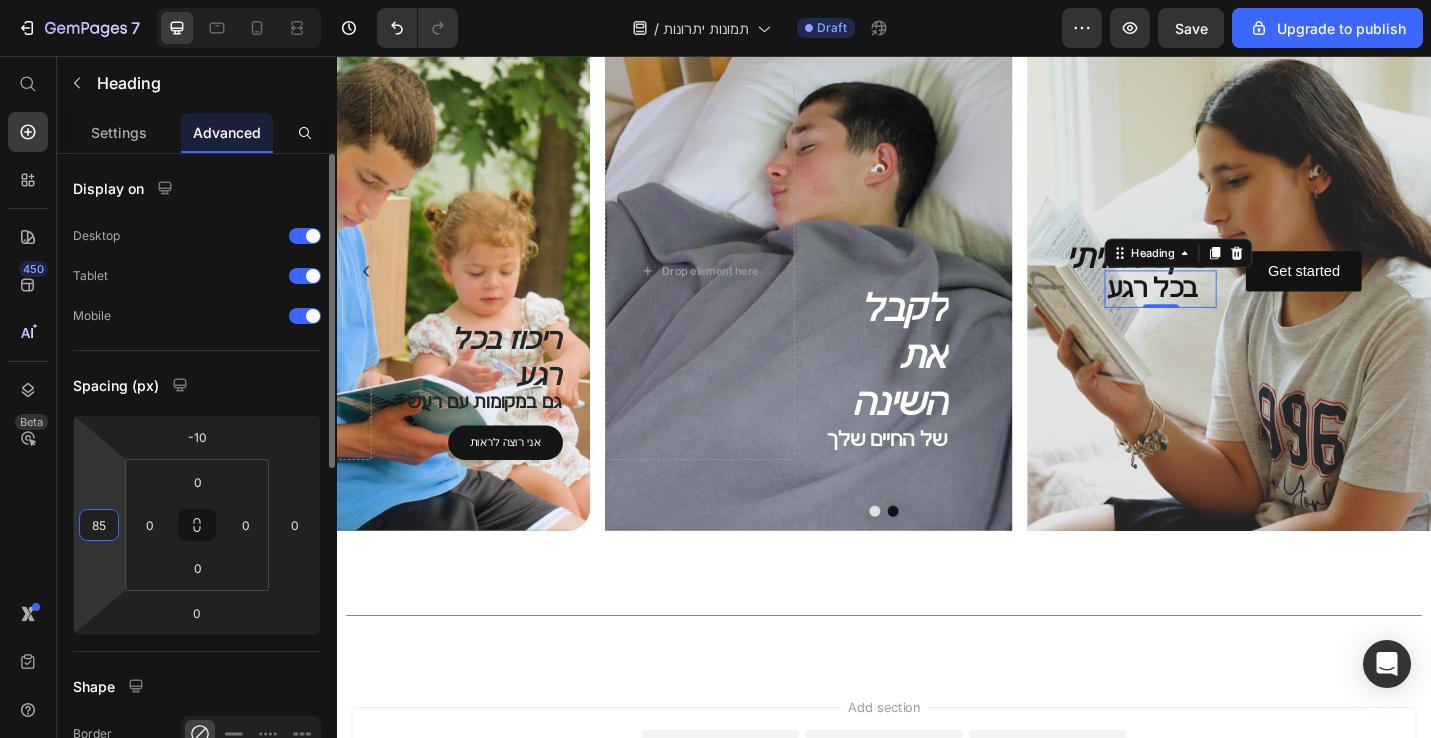 type on "8" 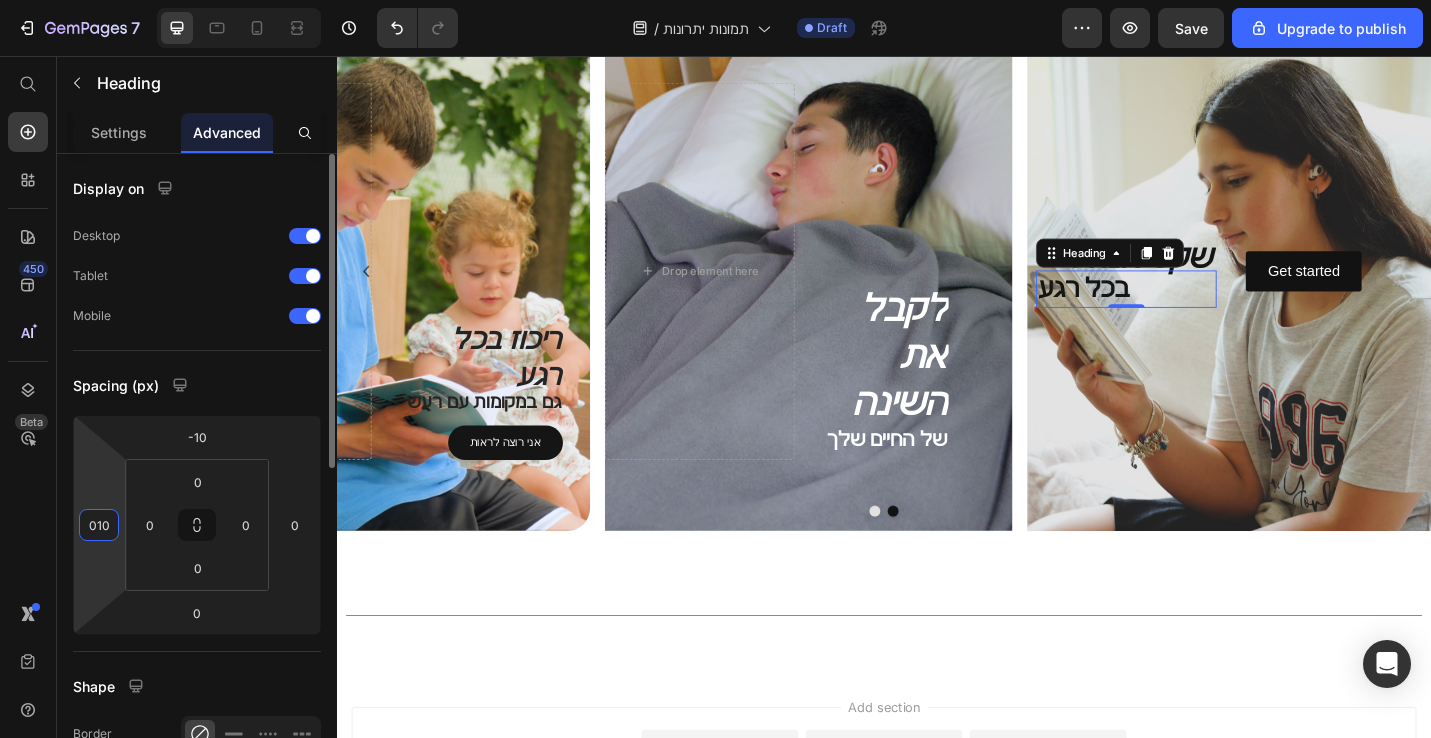type on "0100" 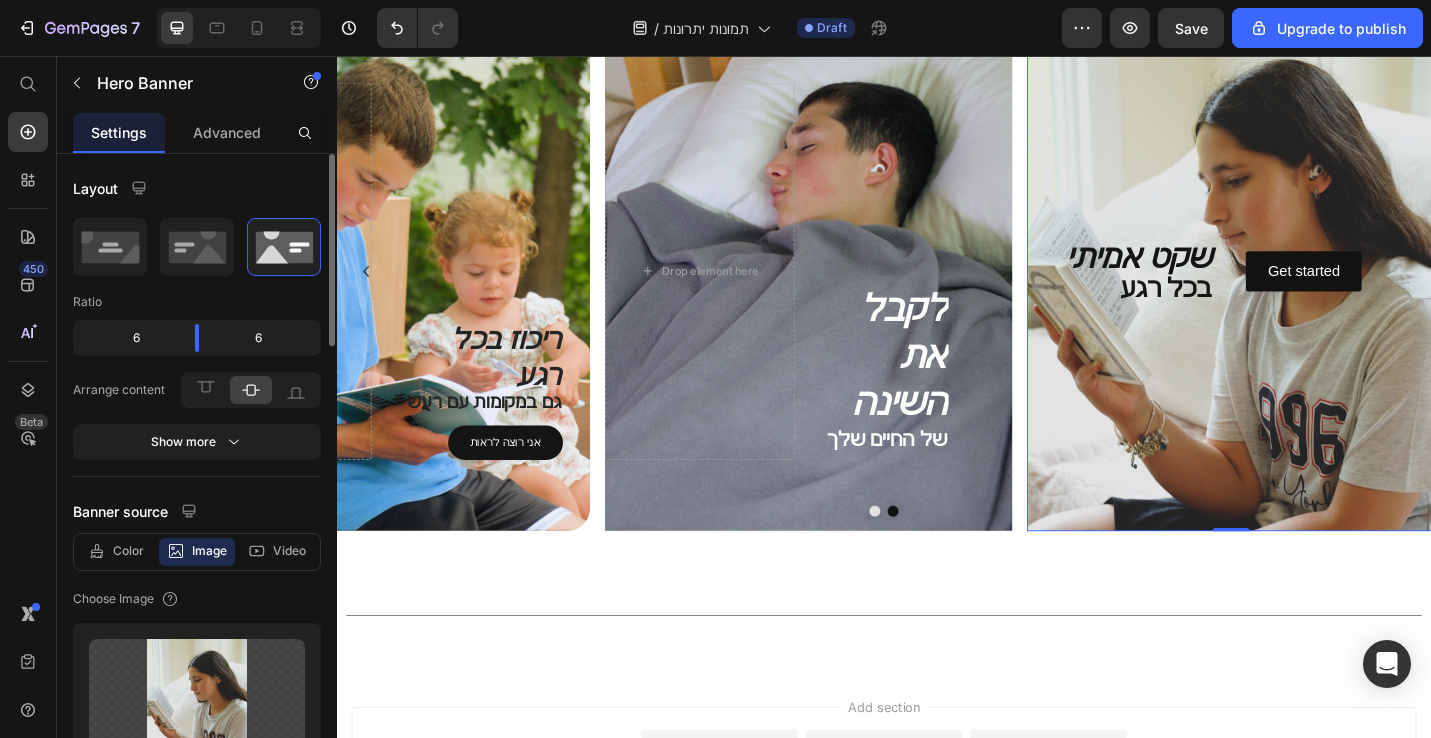 click at bounding box center (1318, 292) 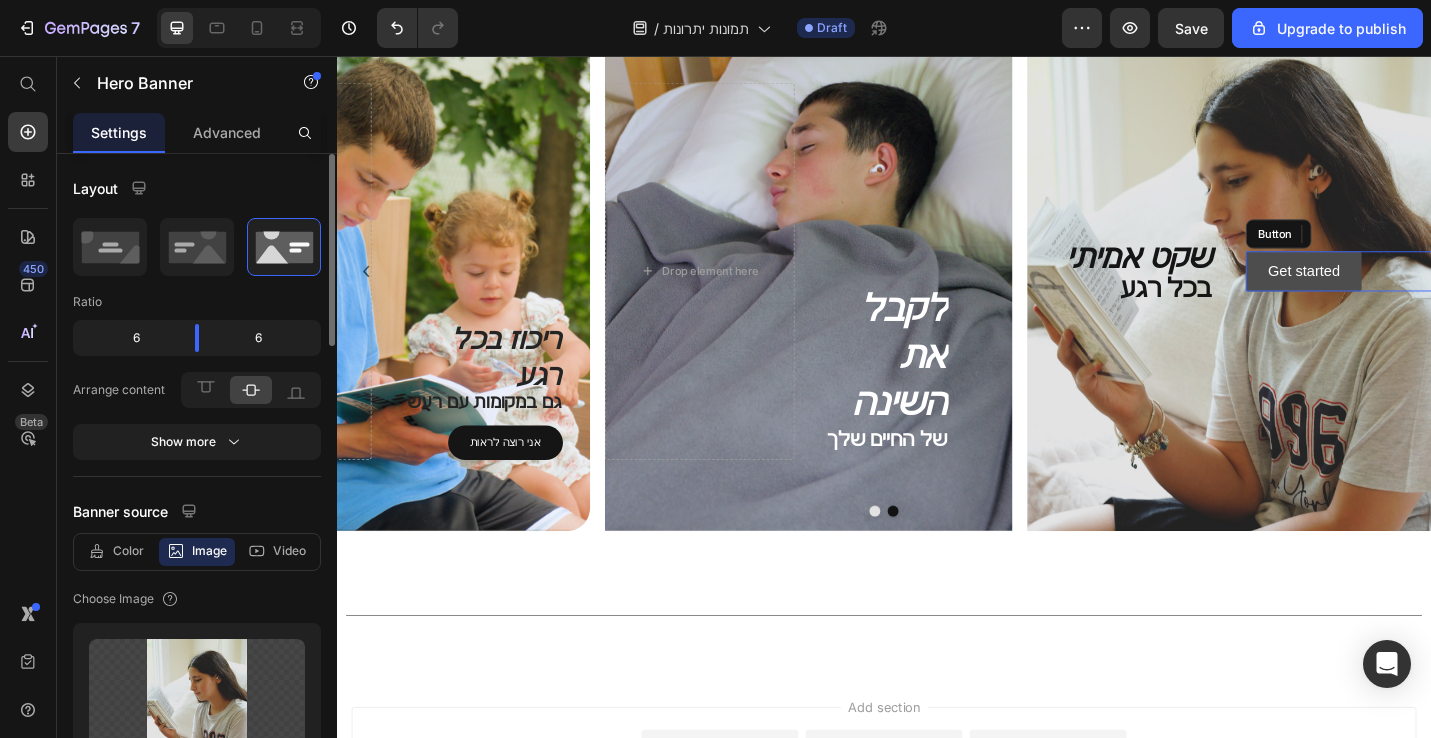 click on "Get started Button" at bounding box center (1438, 292) 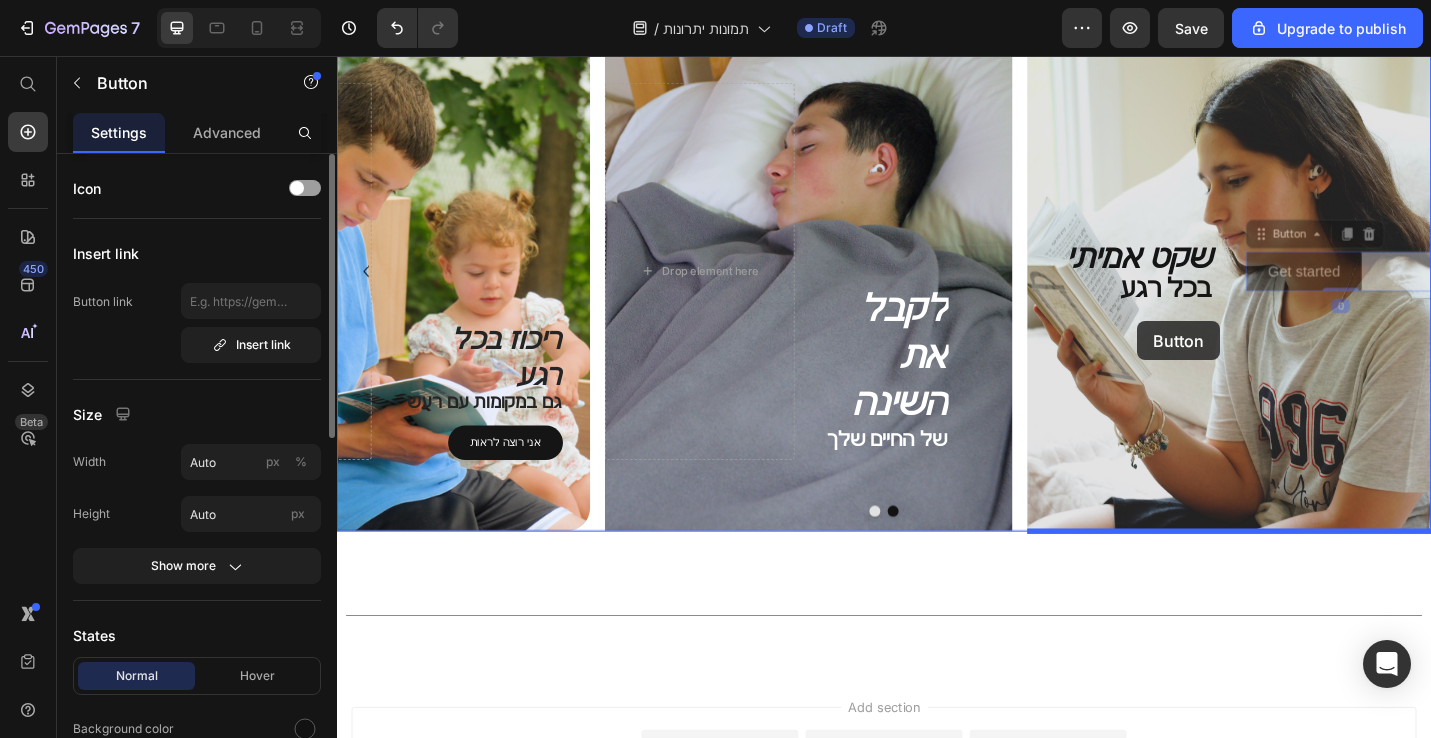 drag, startPoint x: 1353, startPoint y: 252, endPoint x: 1215, endPoint y: 347, distance: 167.53806 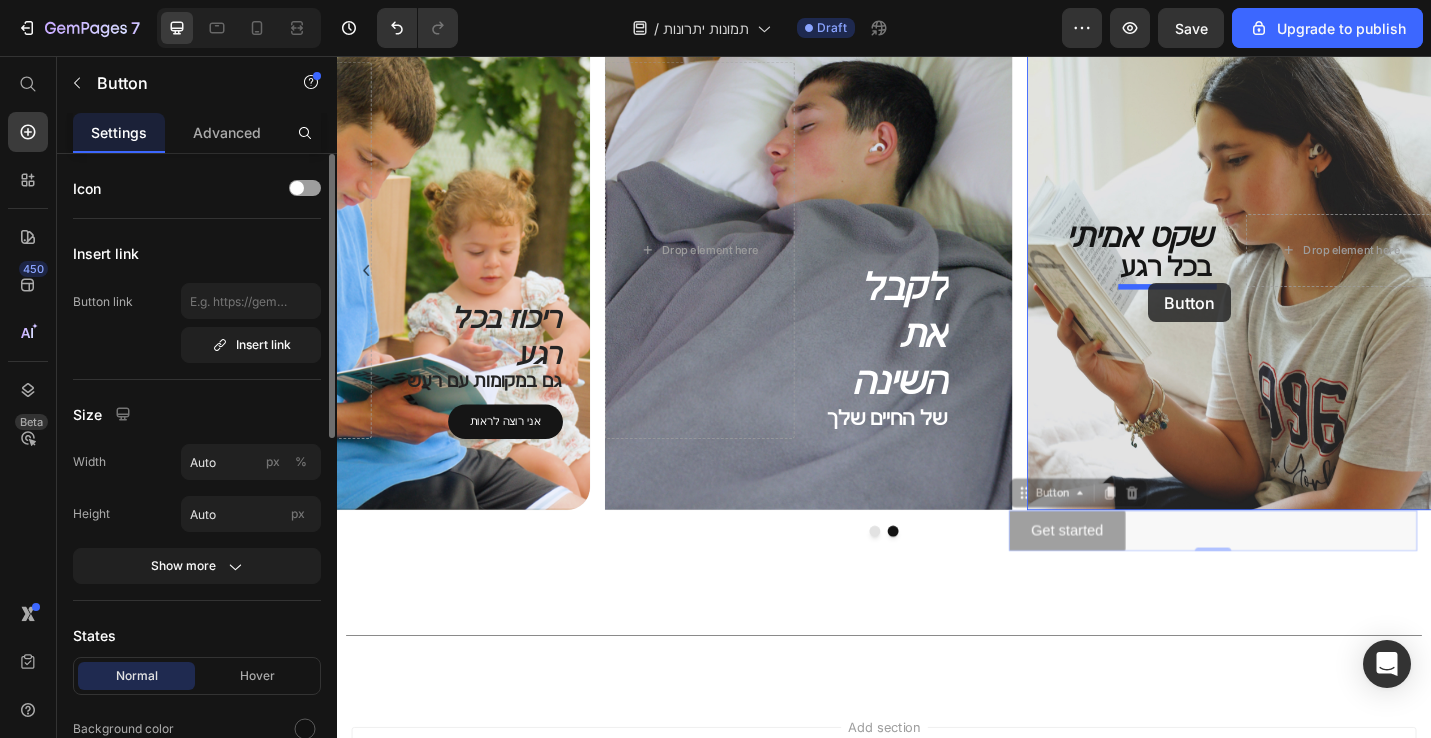 drag, startPoint x: 1092, startPoint y: 529, endPoint x: 1224, endPoint y: 304, distance: 260.86203 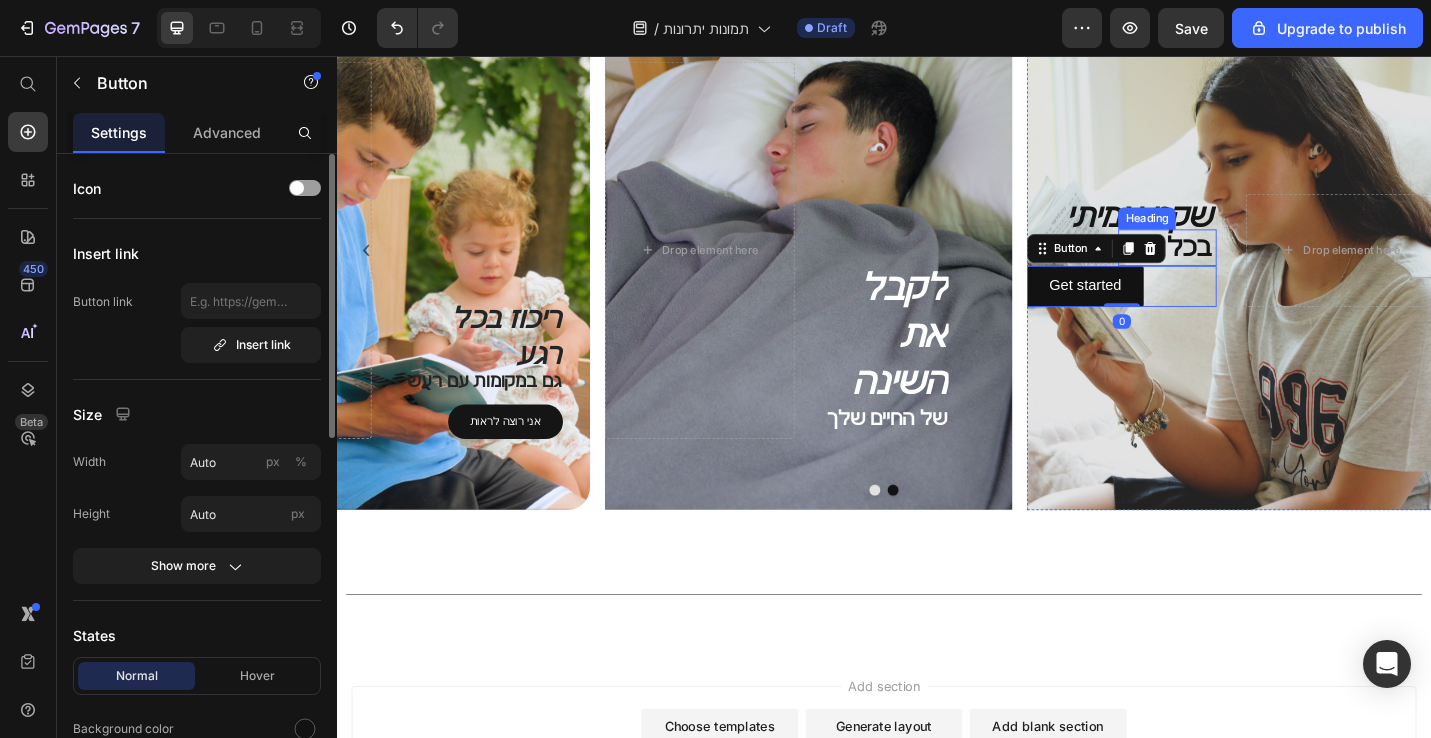 scroll, scrollTop: 122, scrollLeft: 0, axis: vertical 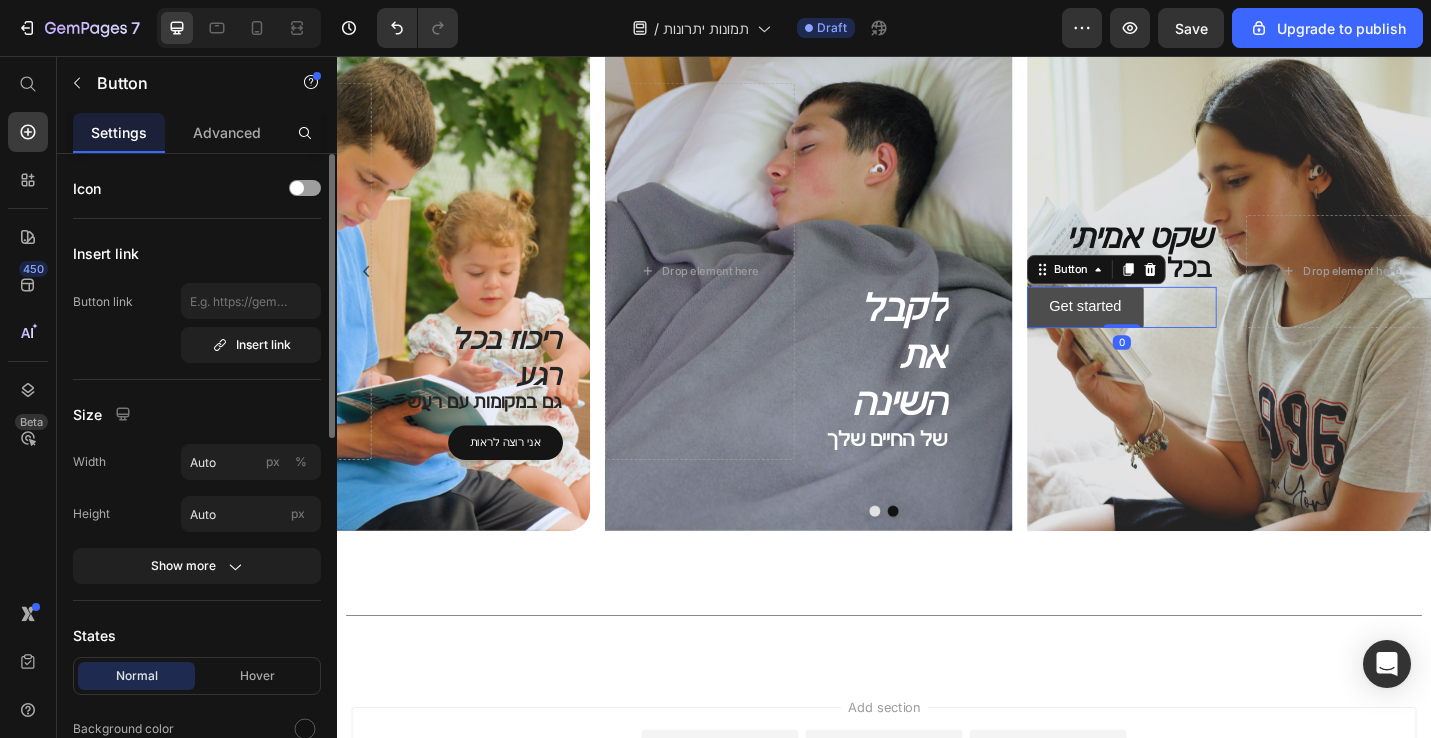 click on "Get started" at bounding box center (1157, 331) 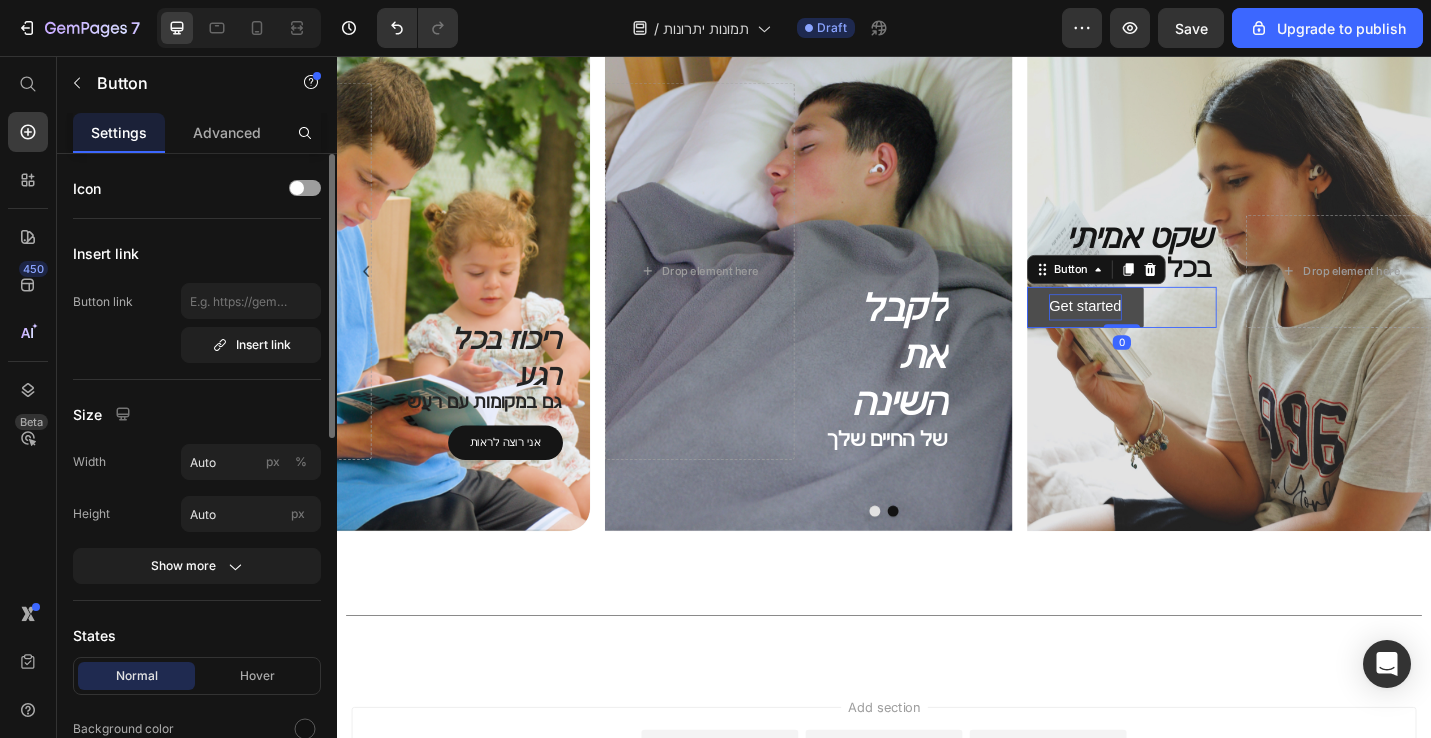 click on "Get started" at bounding box center (1157, 331) 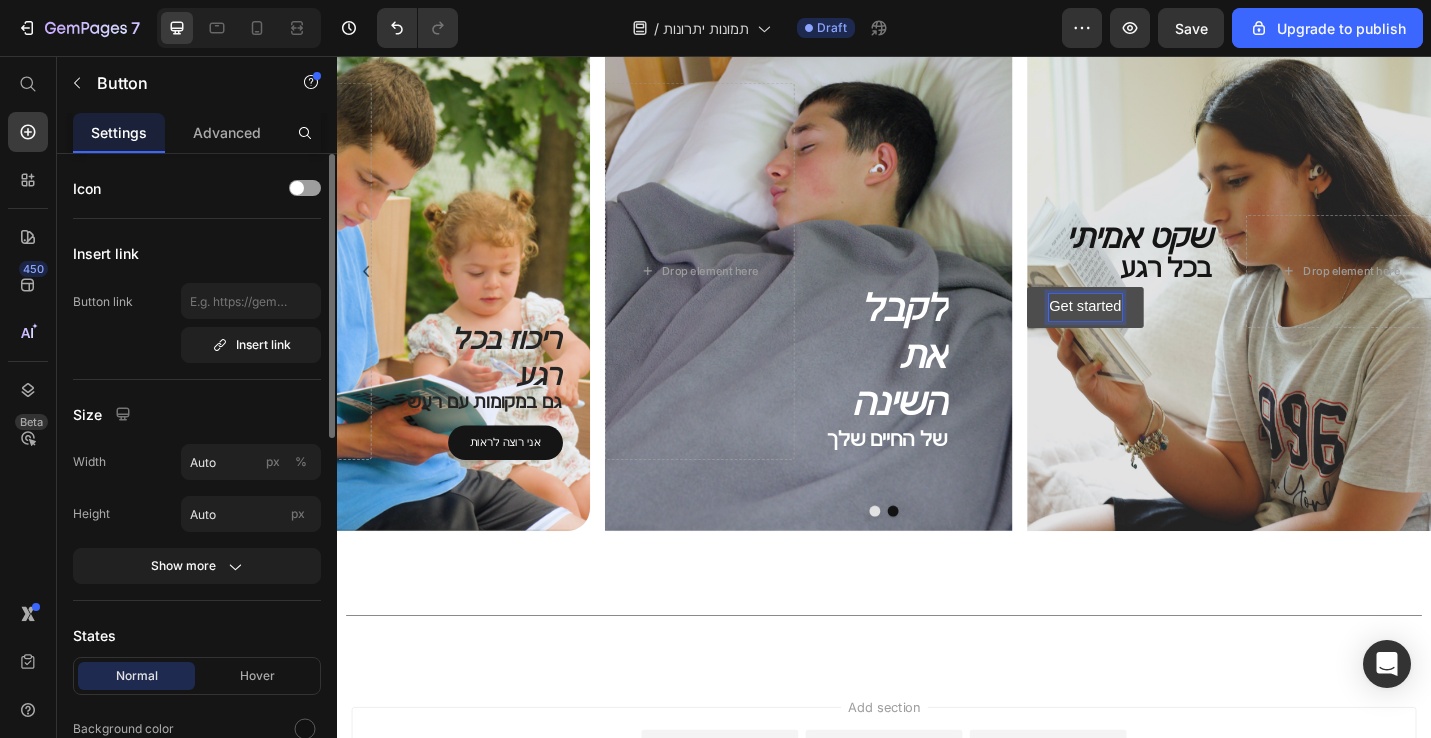click on "Get started" at bounding box center (1157, 331) 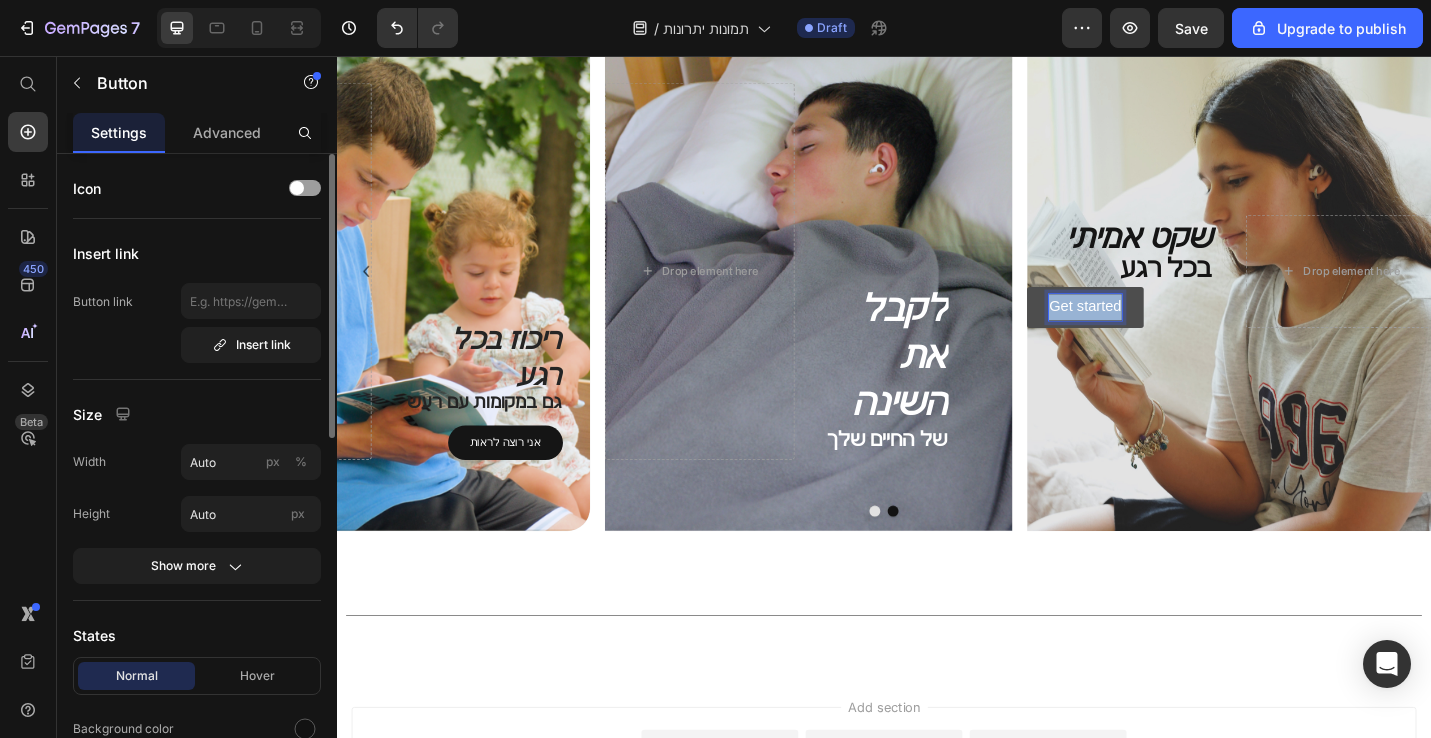 click on "Get started" at bounding box center [1157, 331] 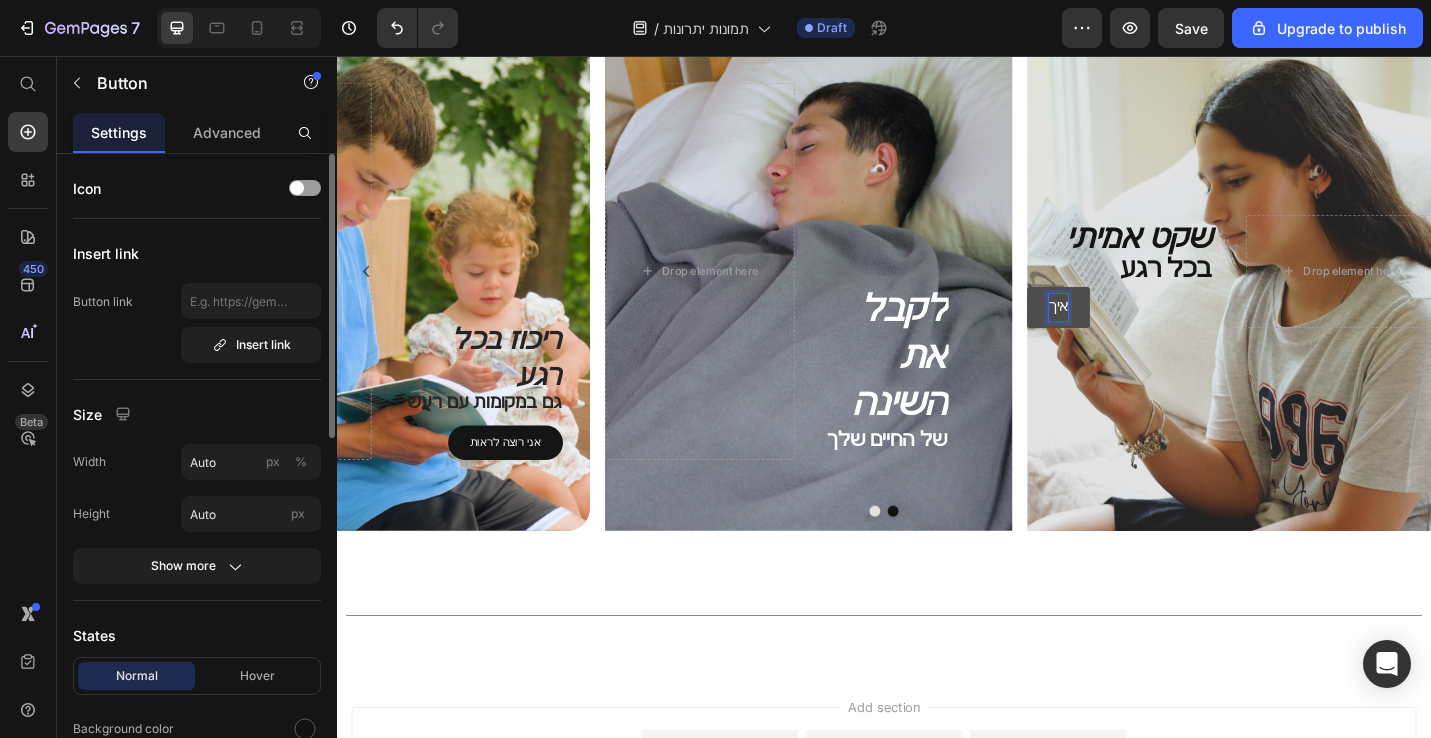click on "איך" at bounding box center [1128, 331] 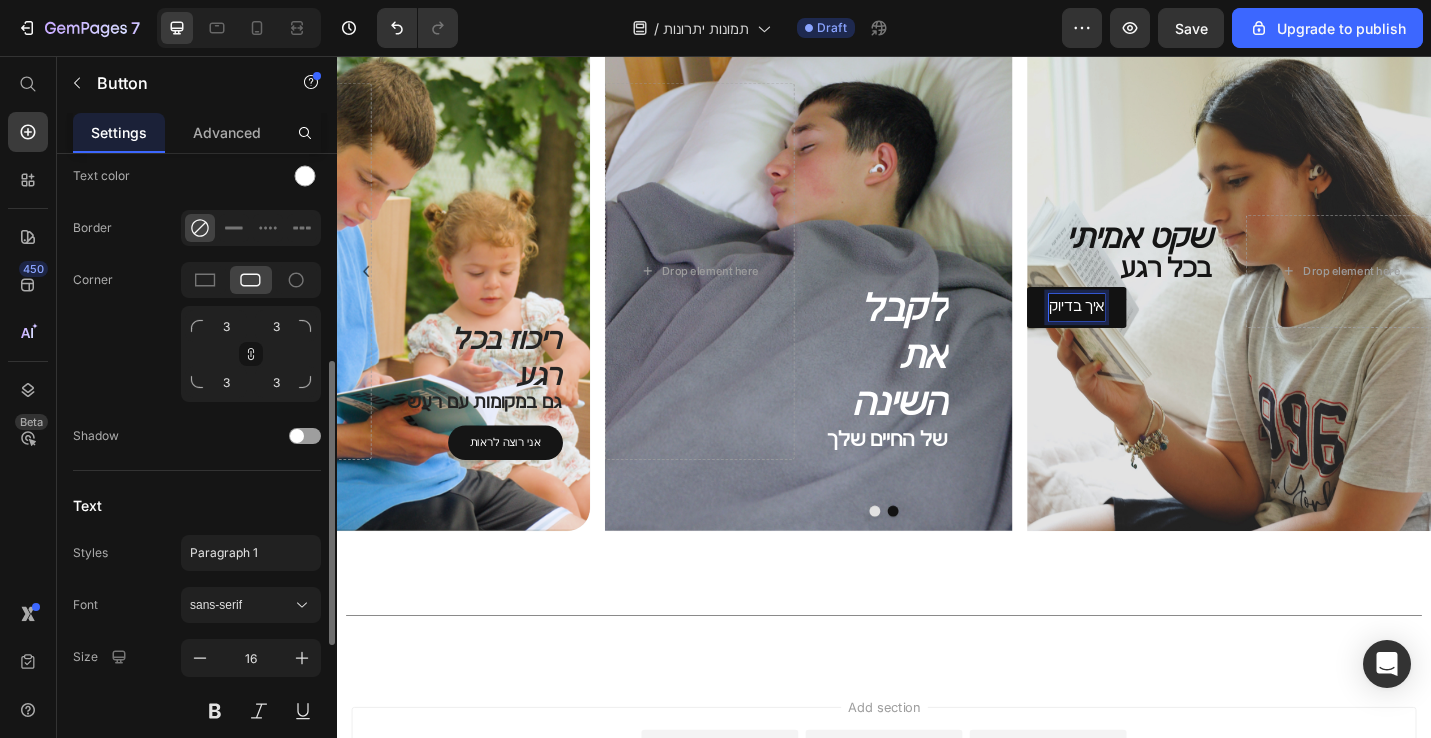 scroll, scrollTop: 563, scrollLeft: 0, axis: vertical 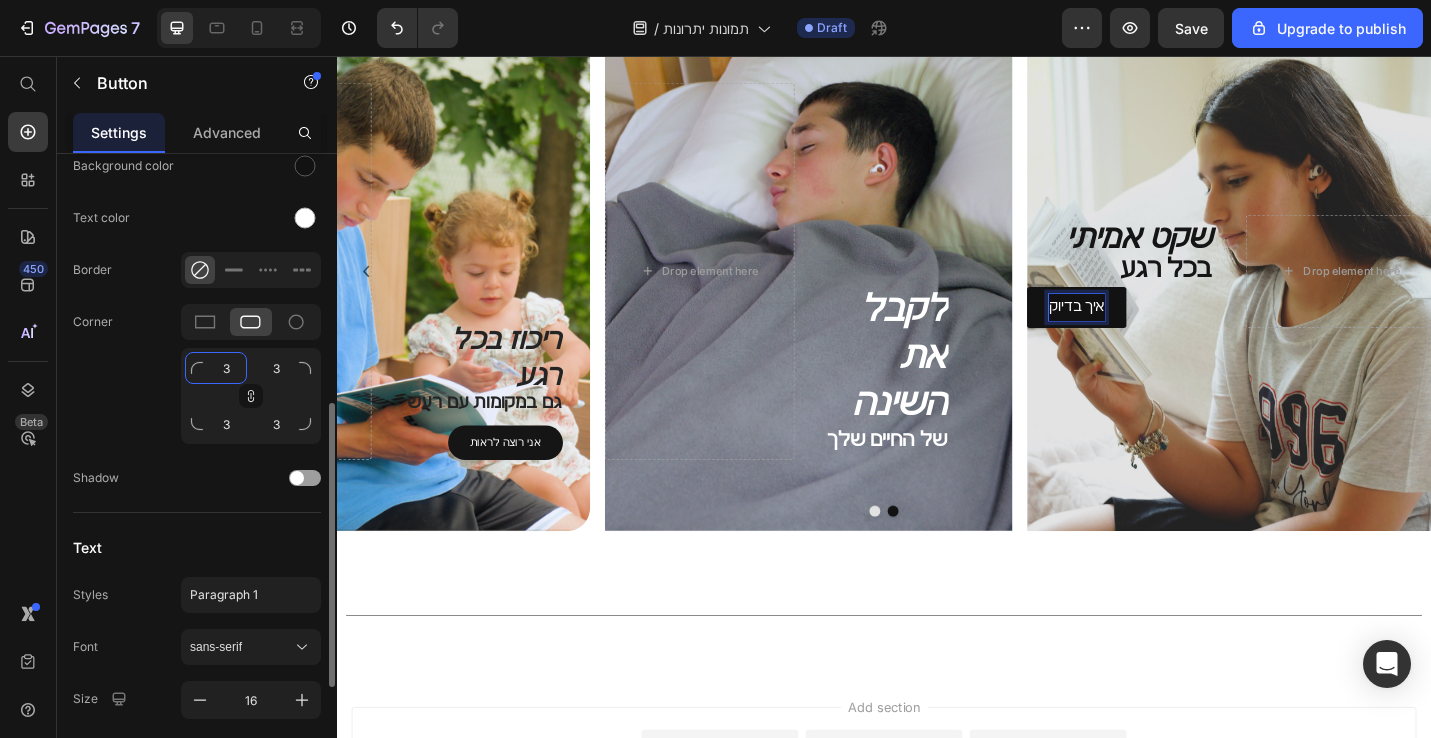 click on "3" 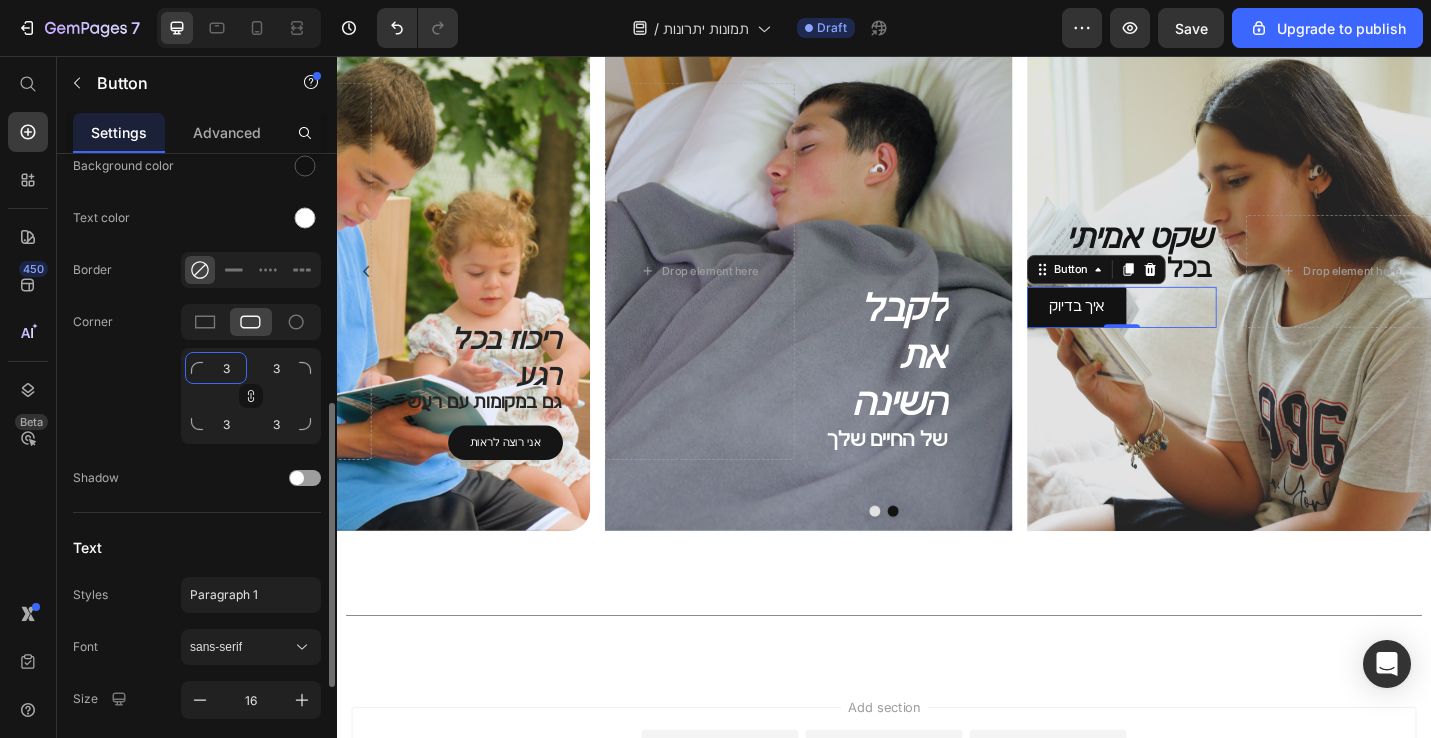 click on "3" 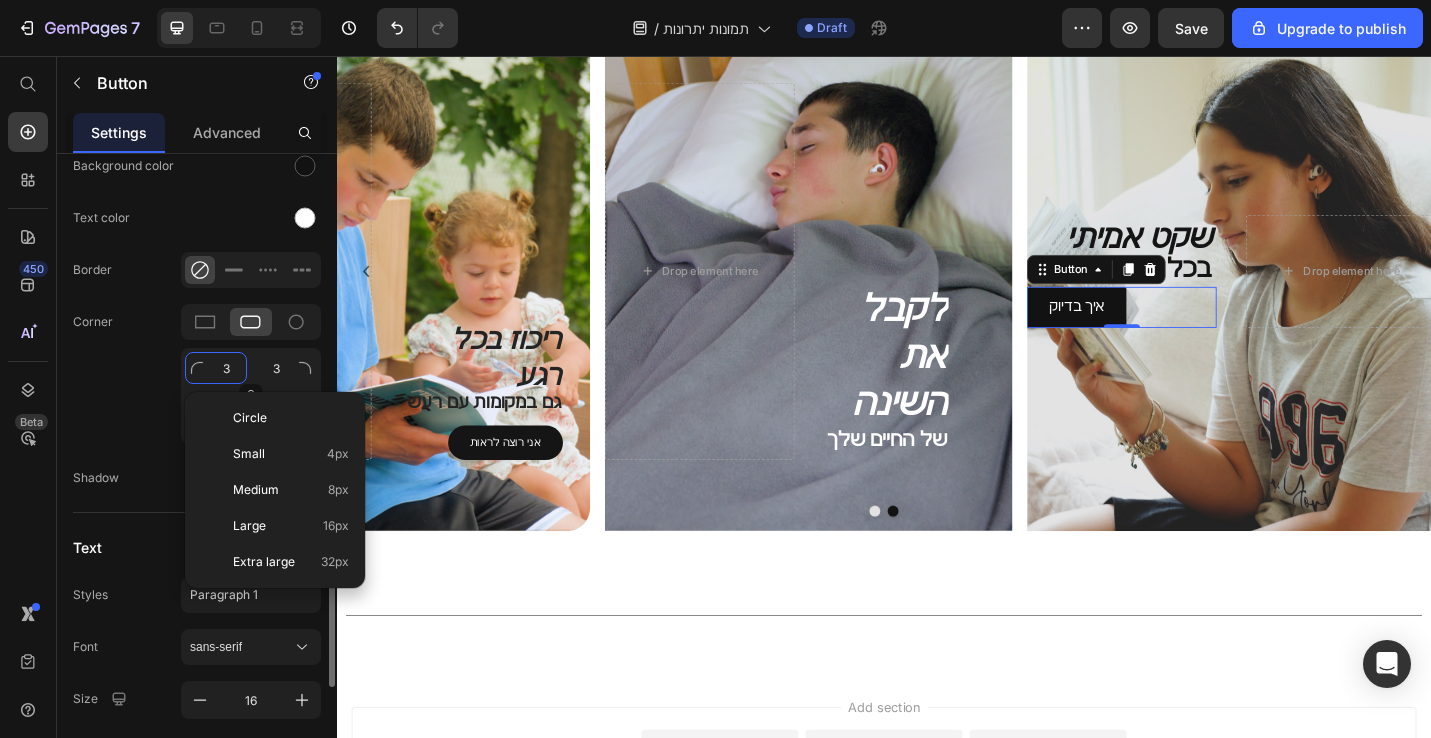 type on "2" 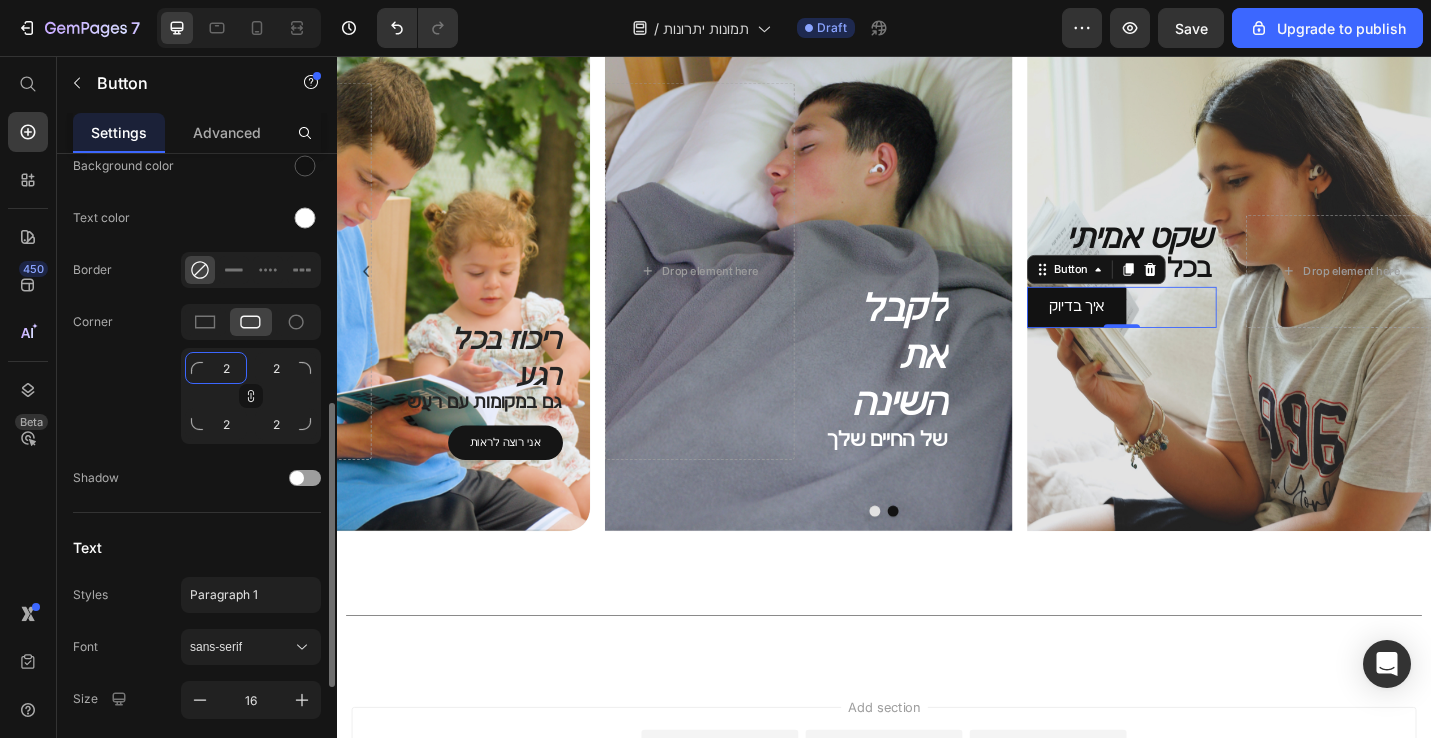 type on "20" 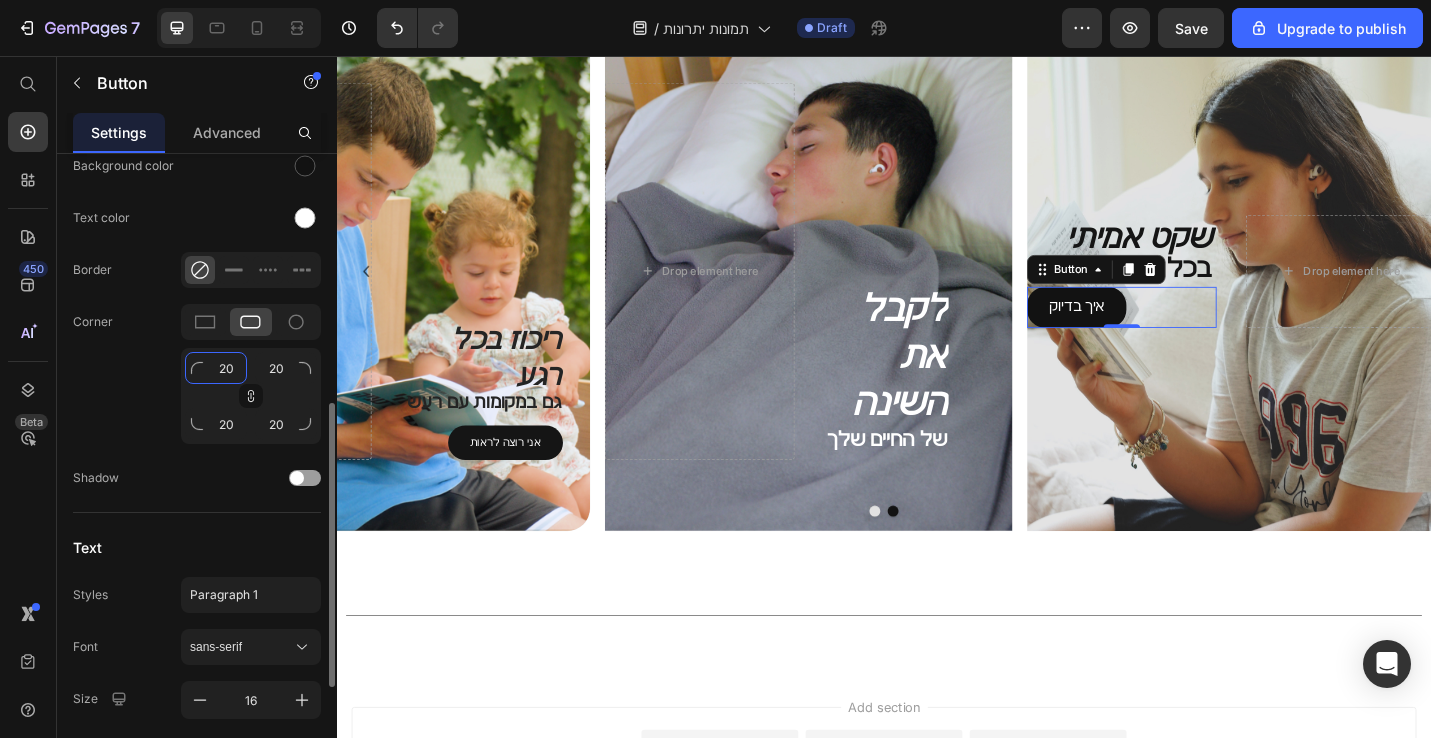 type on "20" 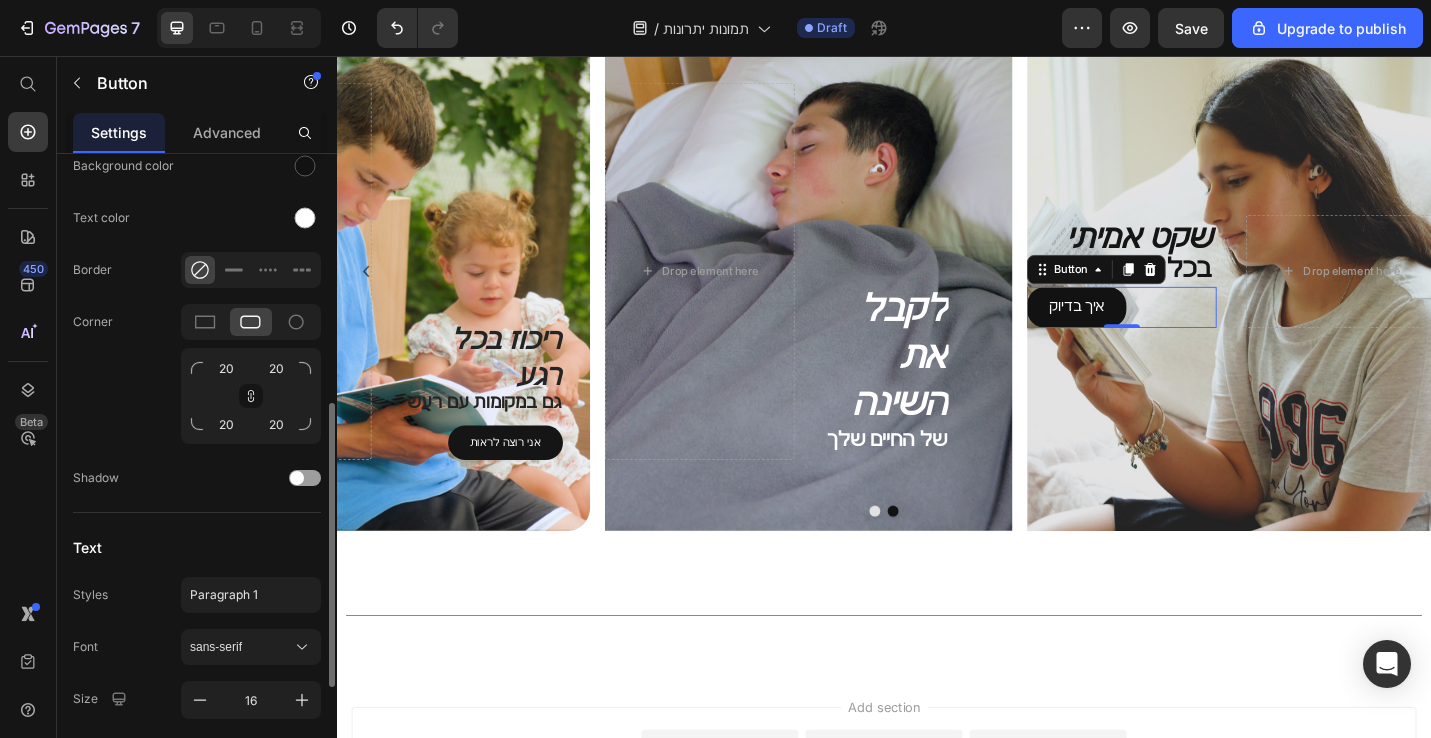 click on "Corner 20 20 20 20" 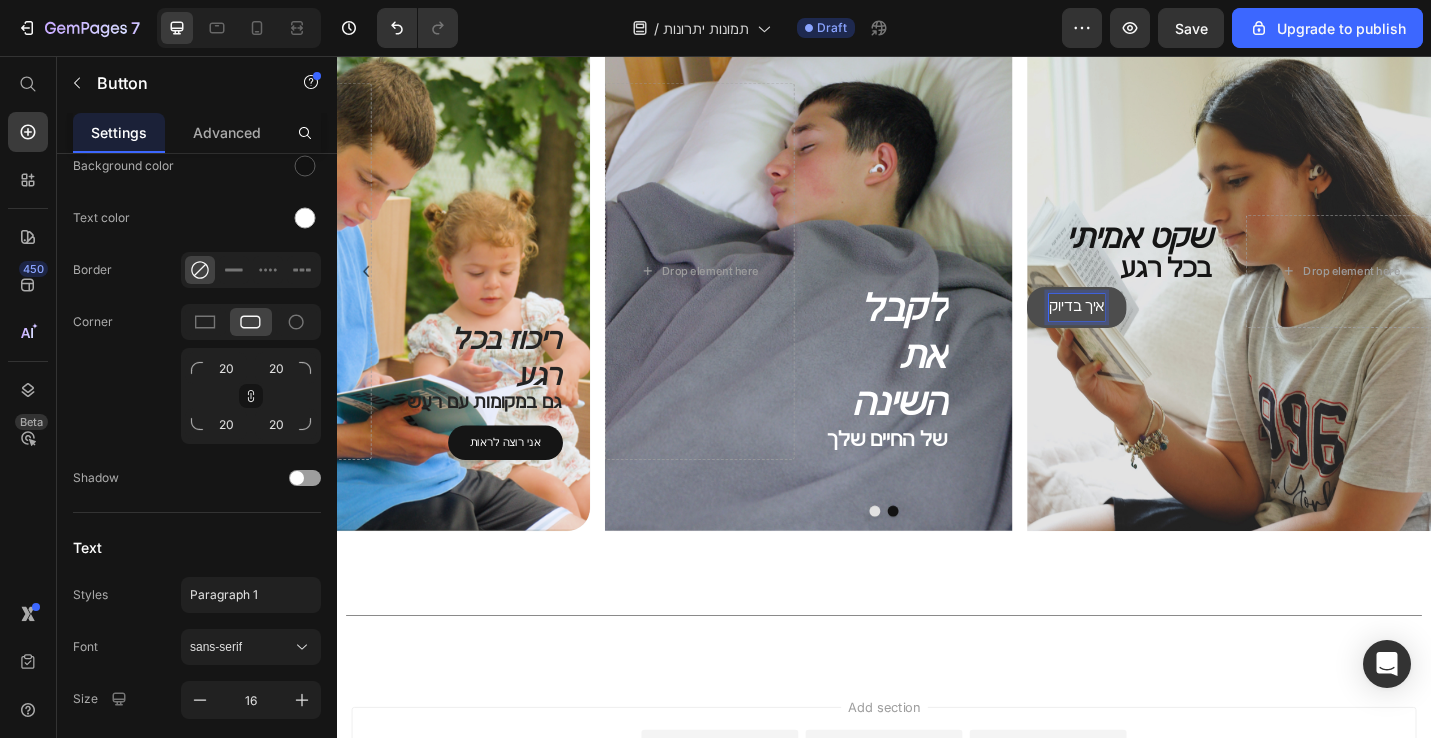 click on "איך בדיוק" at bounding box center (1148, 331) 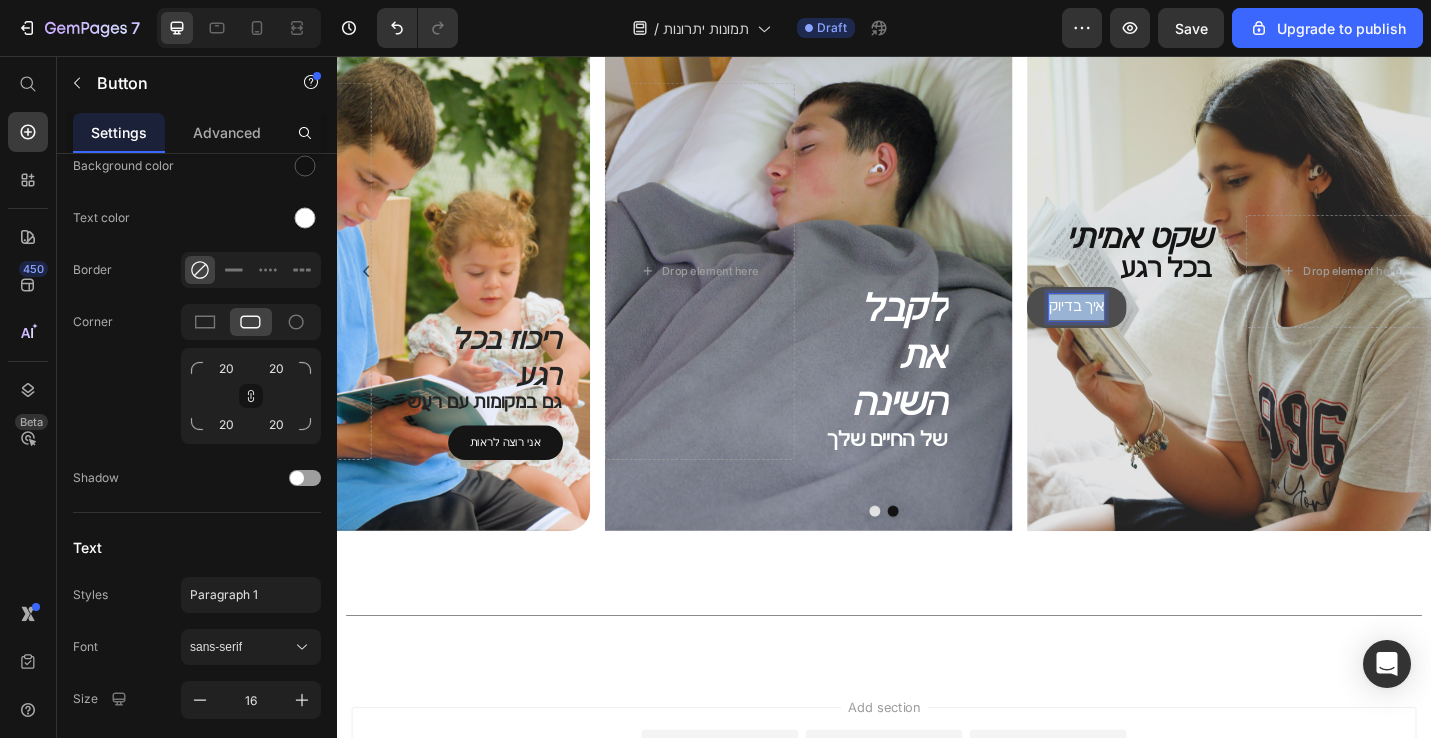 click on "איך בדיוק" at bounding box center [1148, 331] 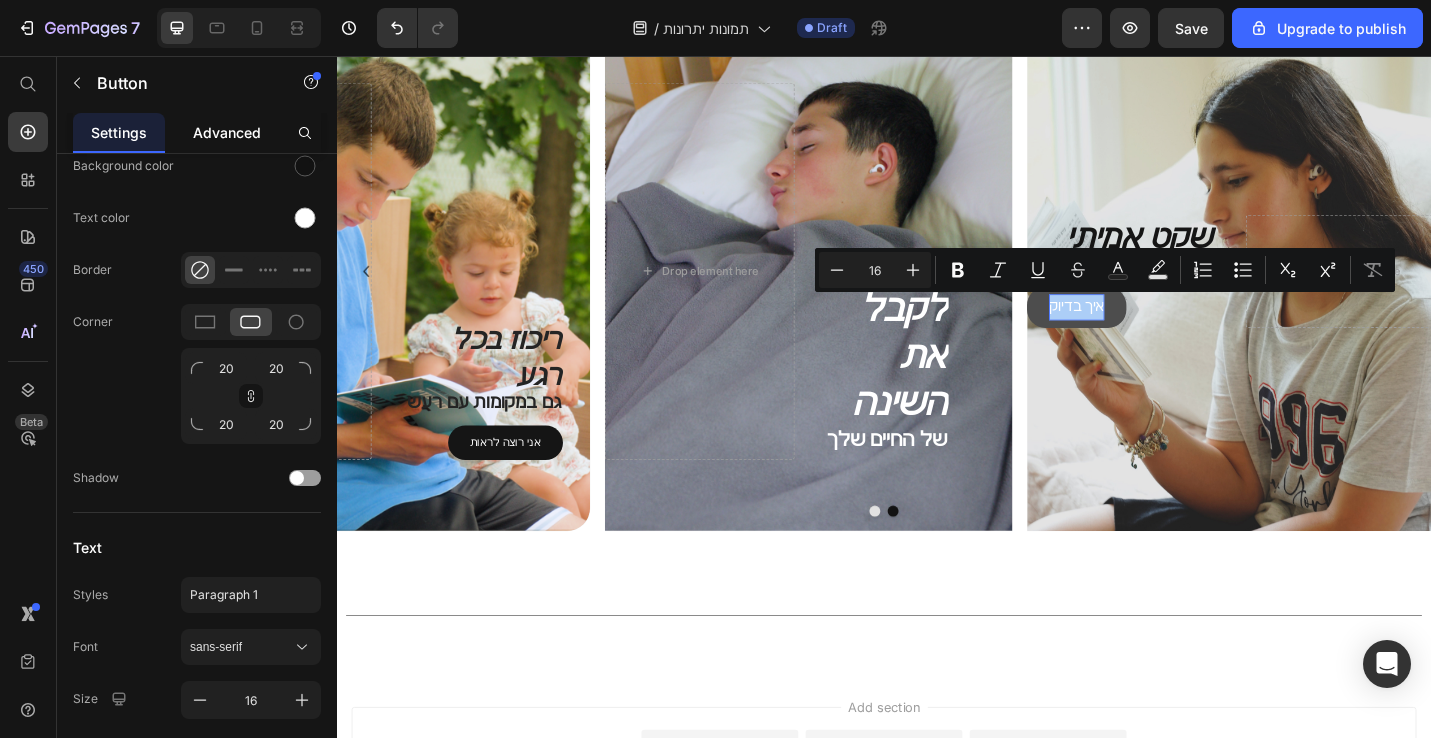 click on "Advanced" 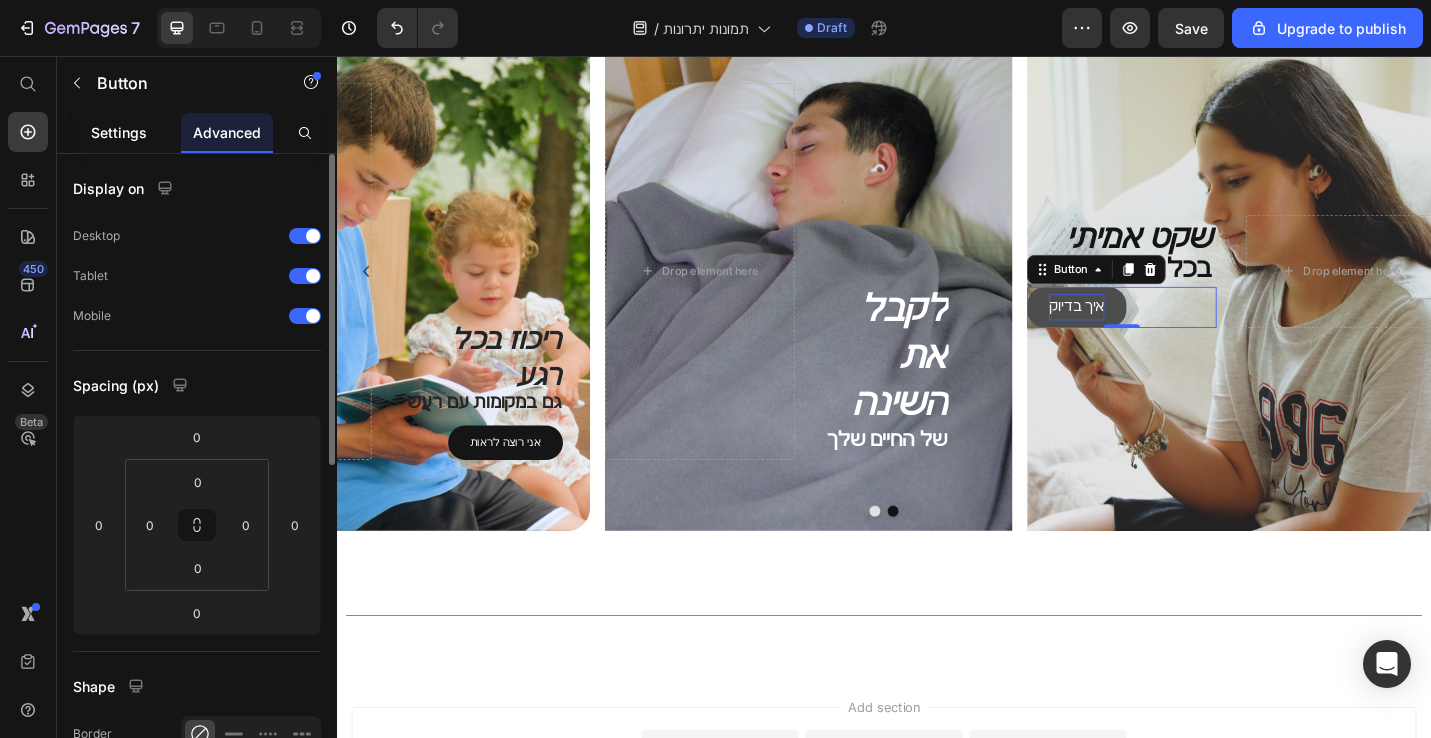 click on "Settings" at bounding box center (119, 132) 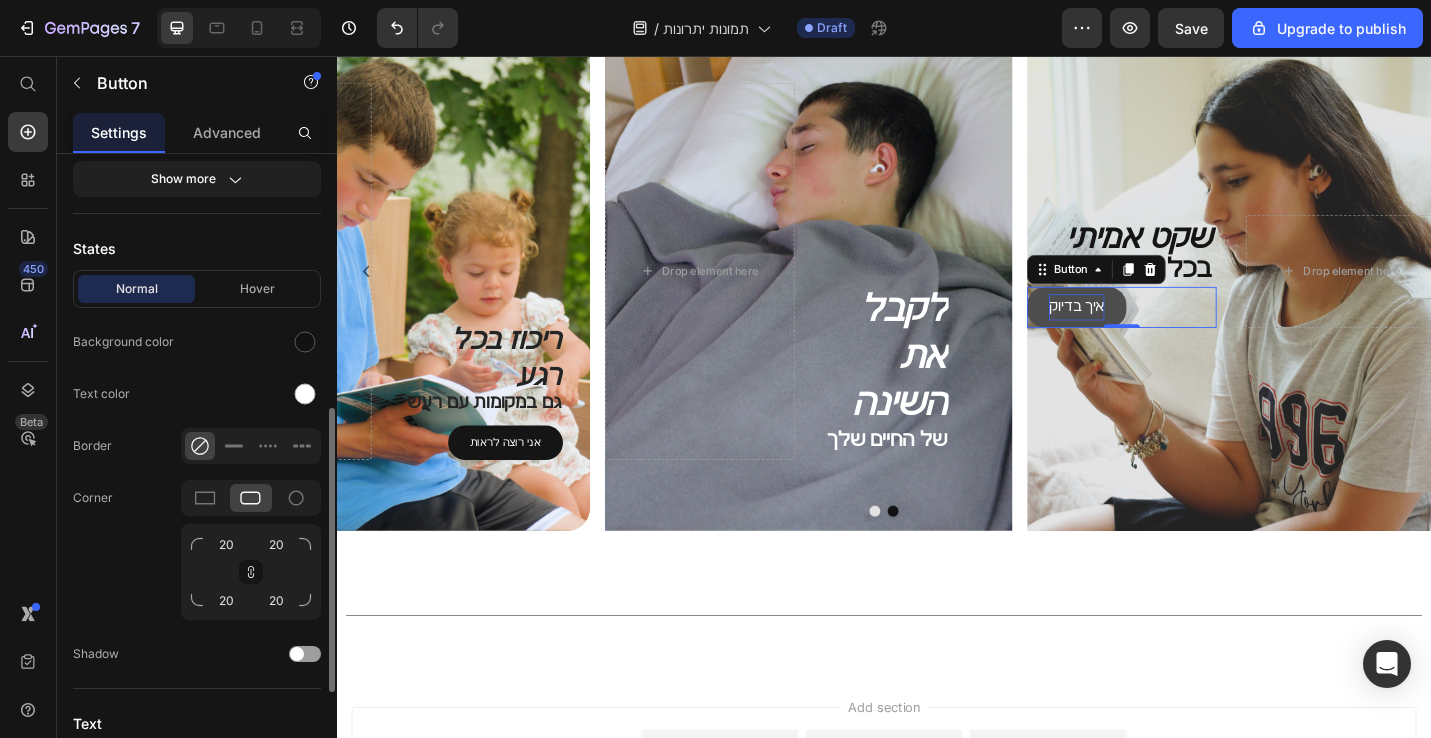 scroll, scrollTop: 542, scrollLeft: 0, axis: vertical 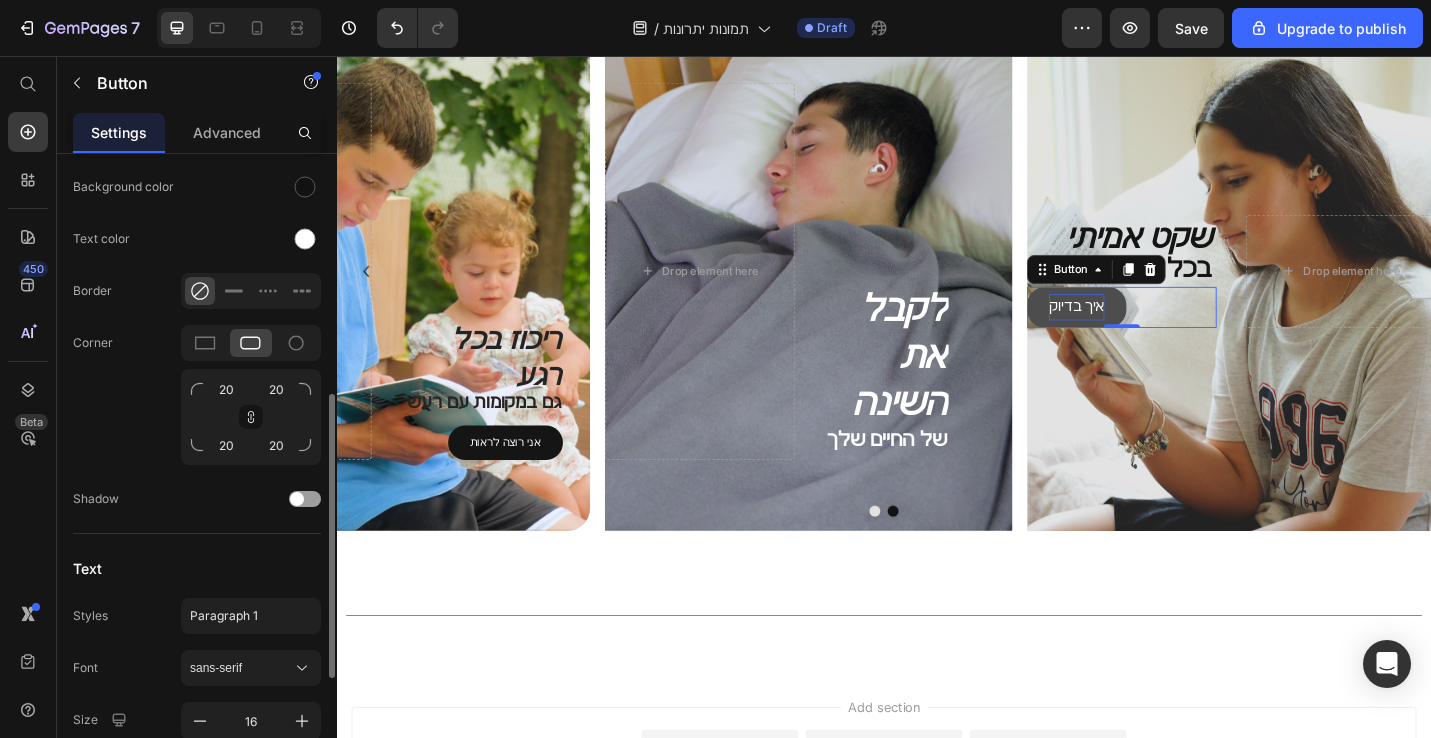 click on "Font sans-serif Size 16 Show more" at bounding box center [197, 747] 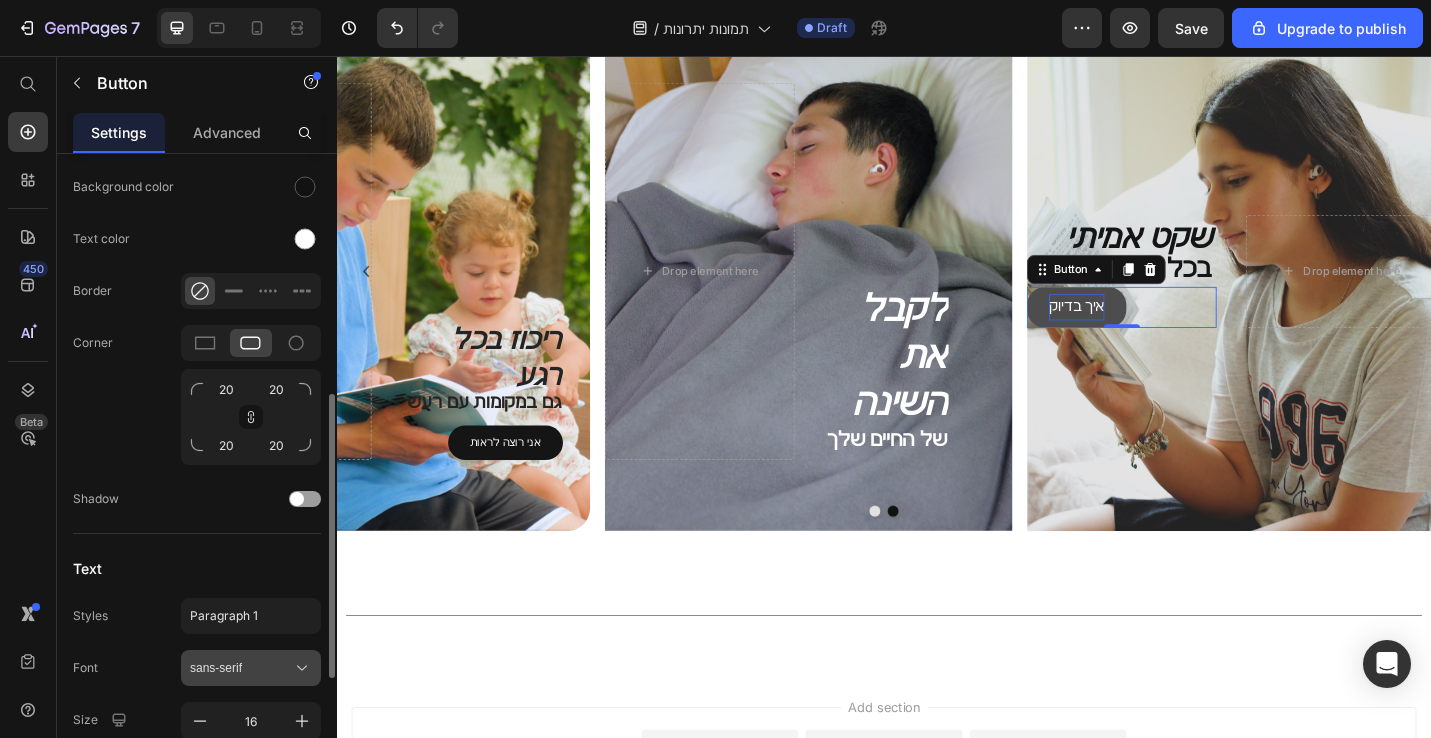 click on "sans-serif" at bounding box center (241, 668) 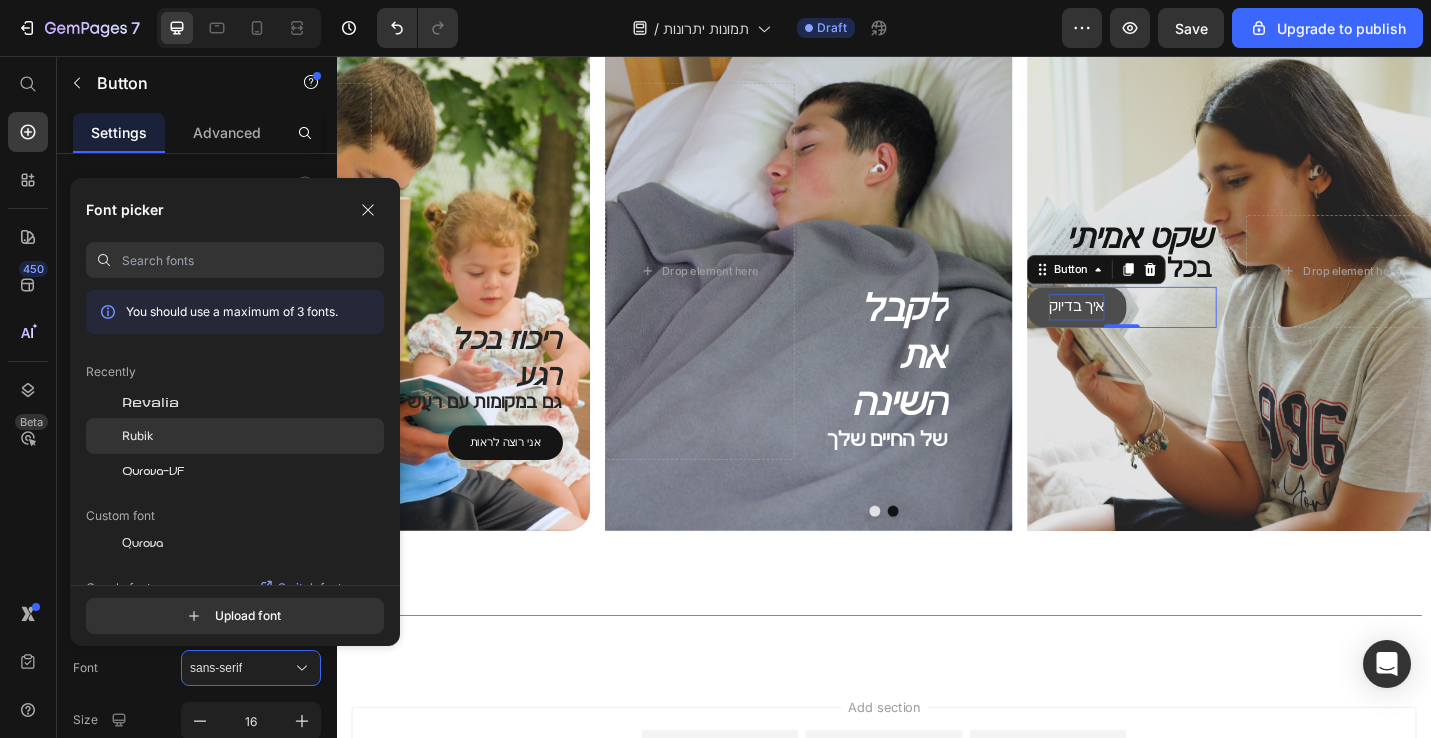 click on "Rubik" at bounding box center [137, 436] 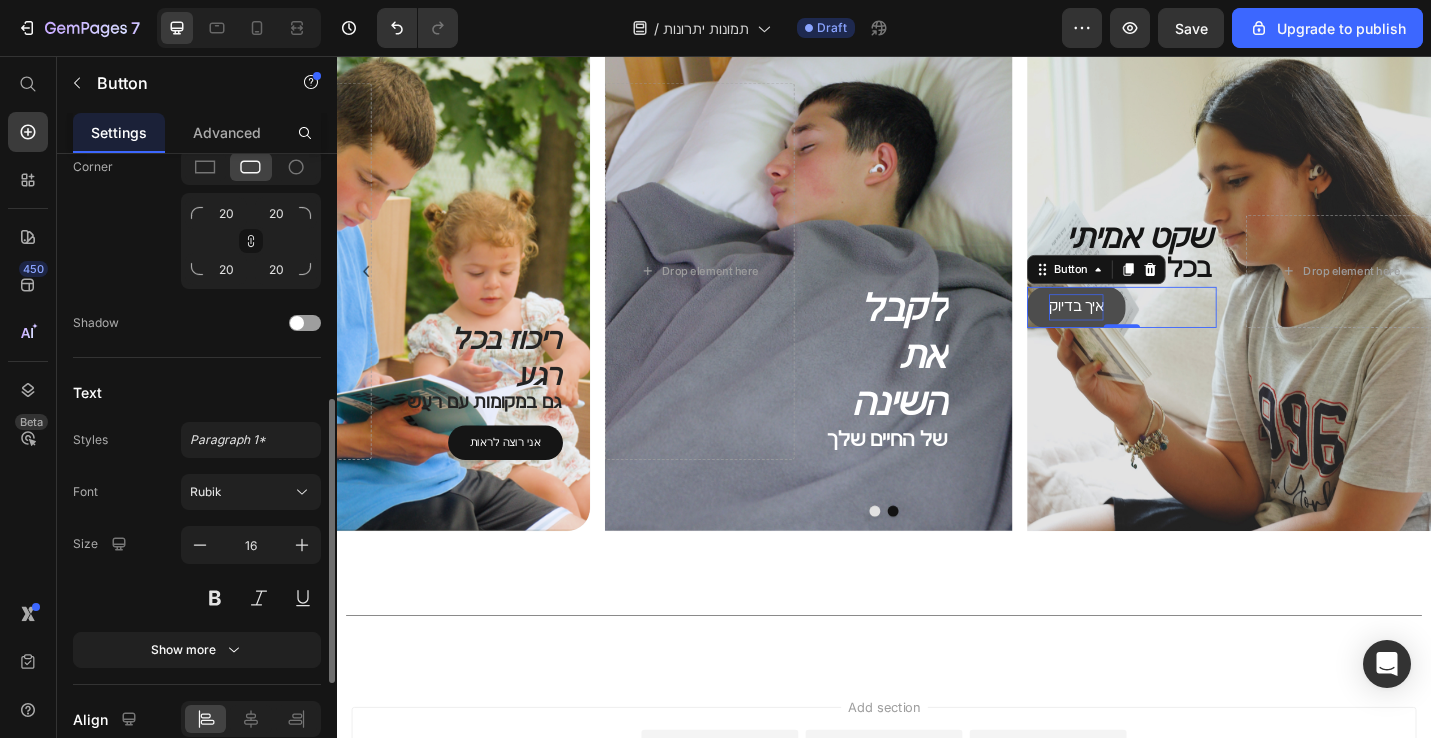 scroll, scrollTop: 744, scrollLeft: 0, axis: vertical 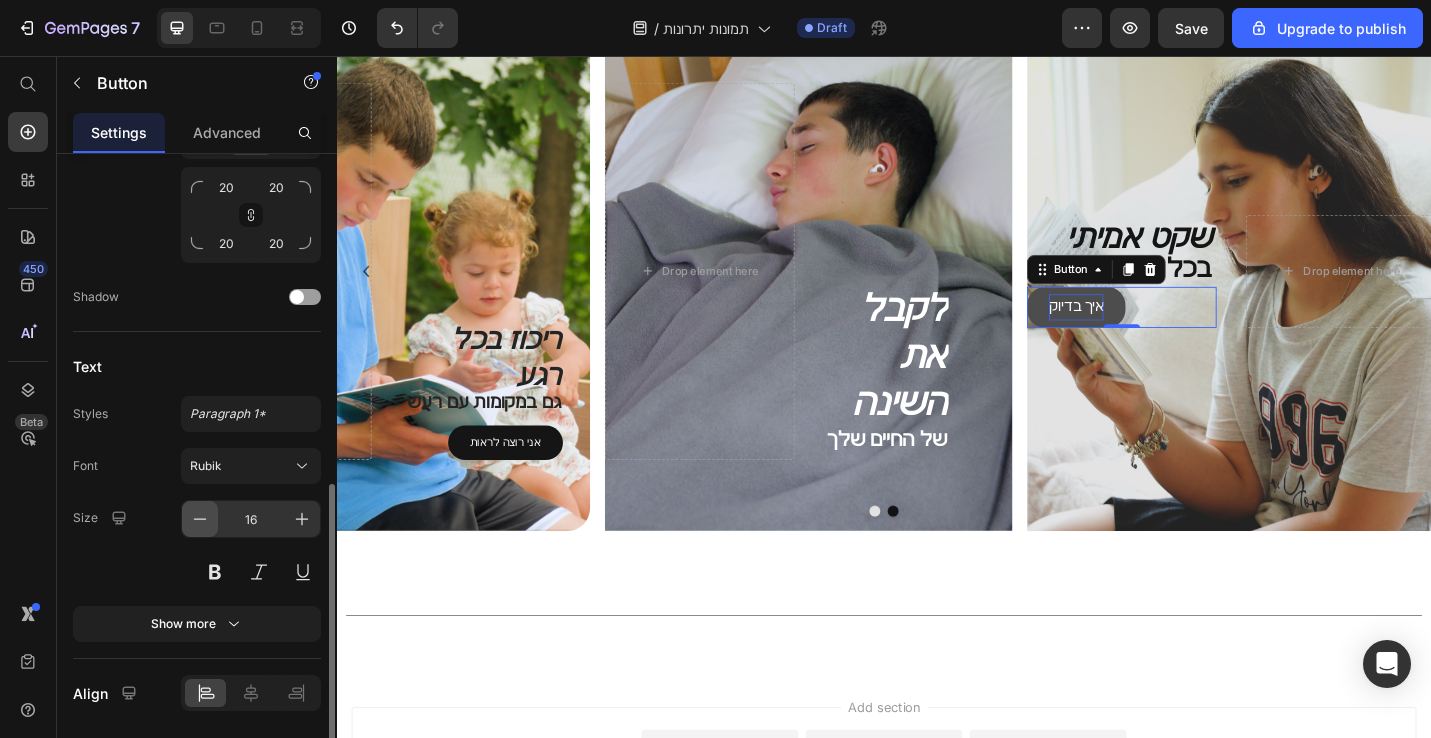 click at bounding box center [200, 519] 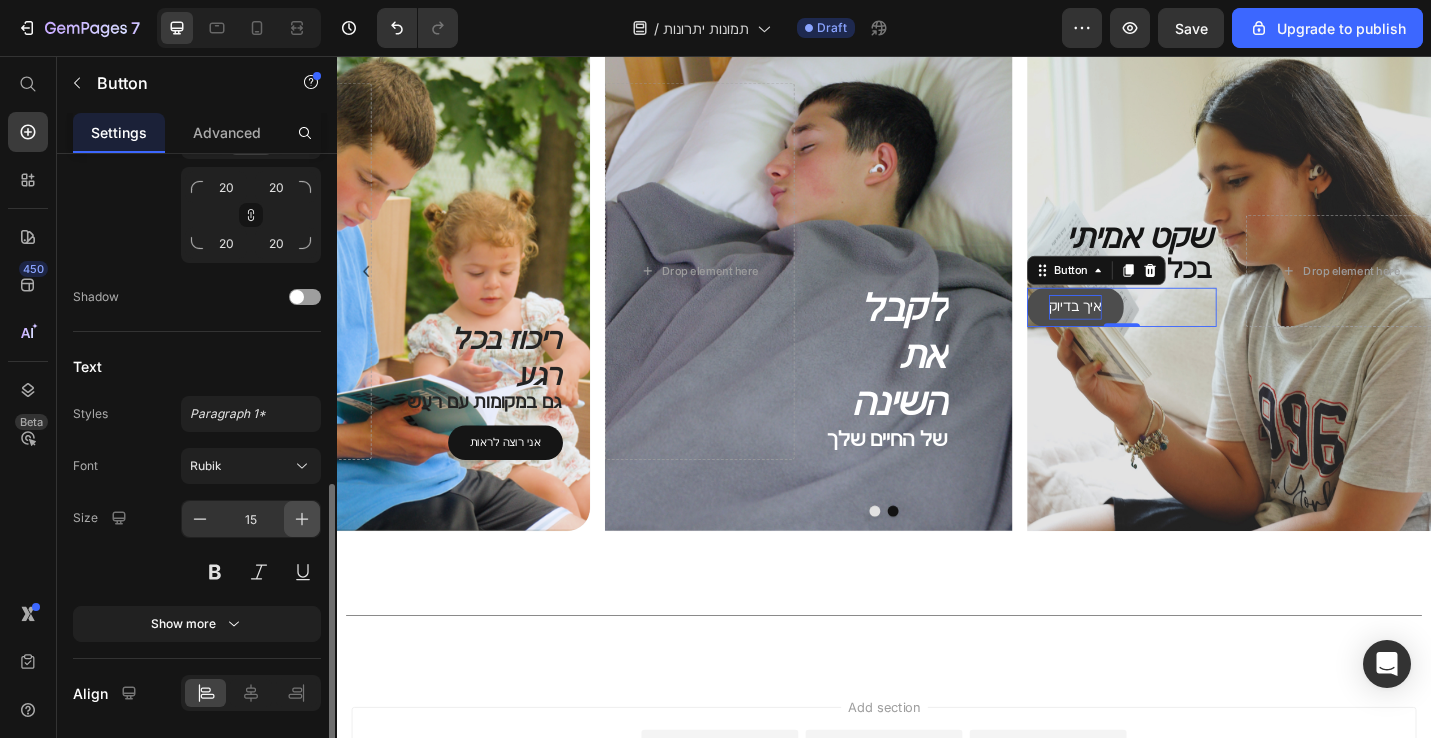 click 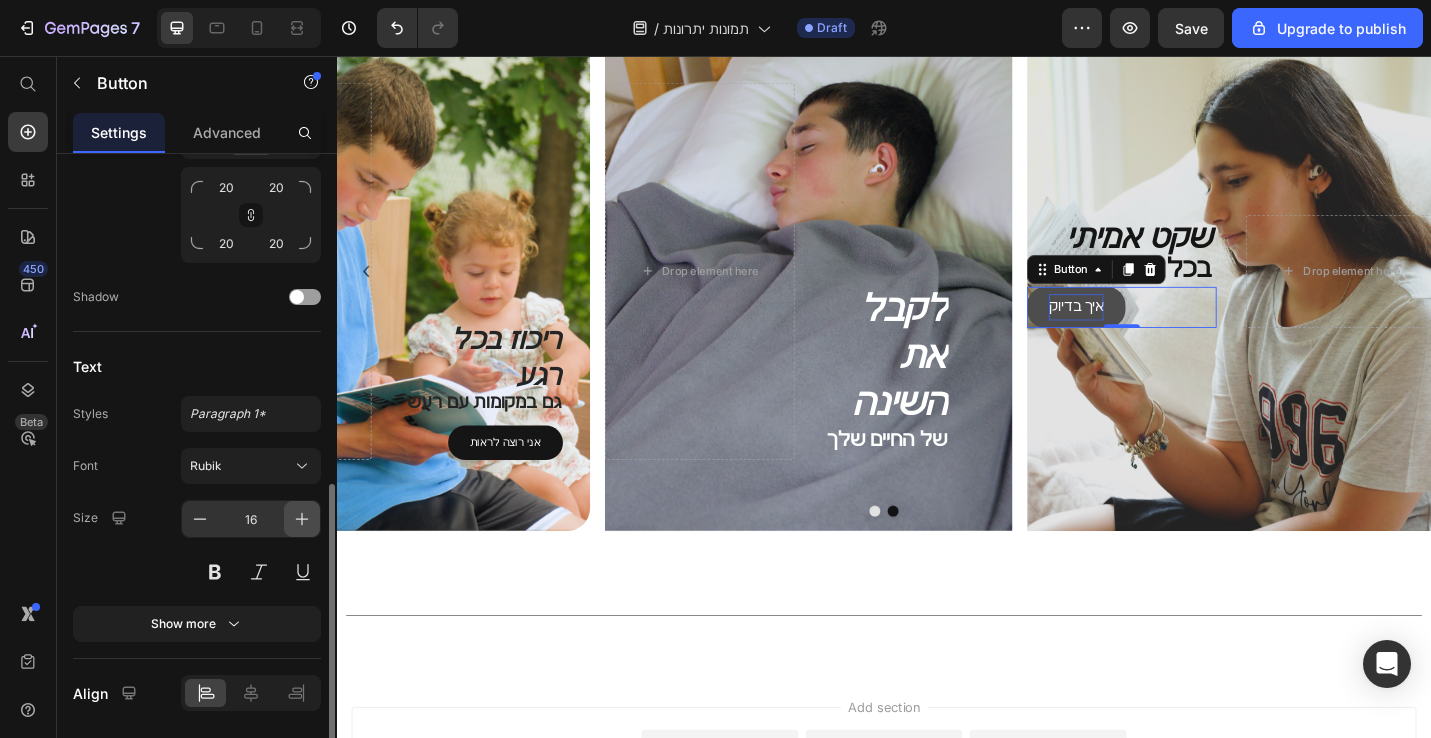 click 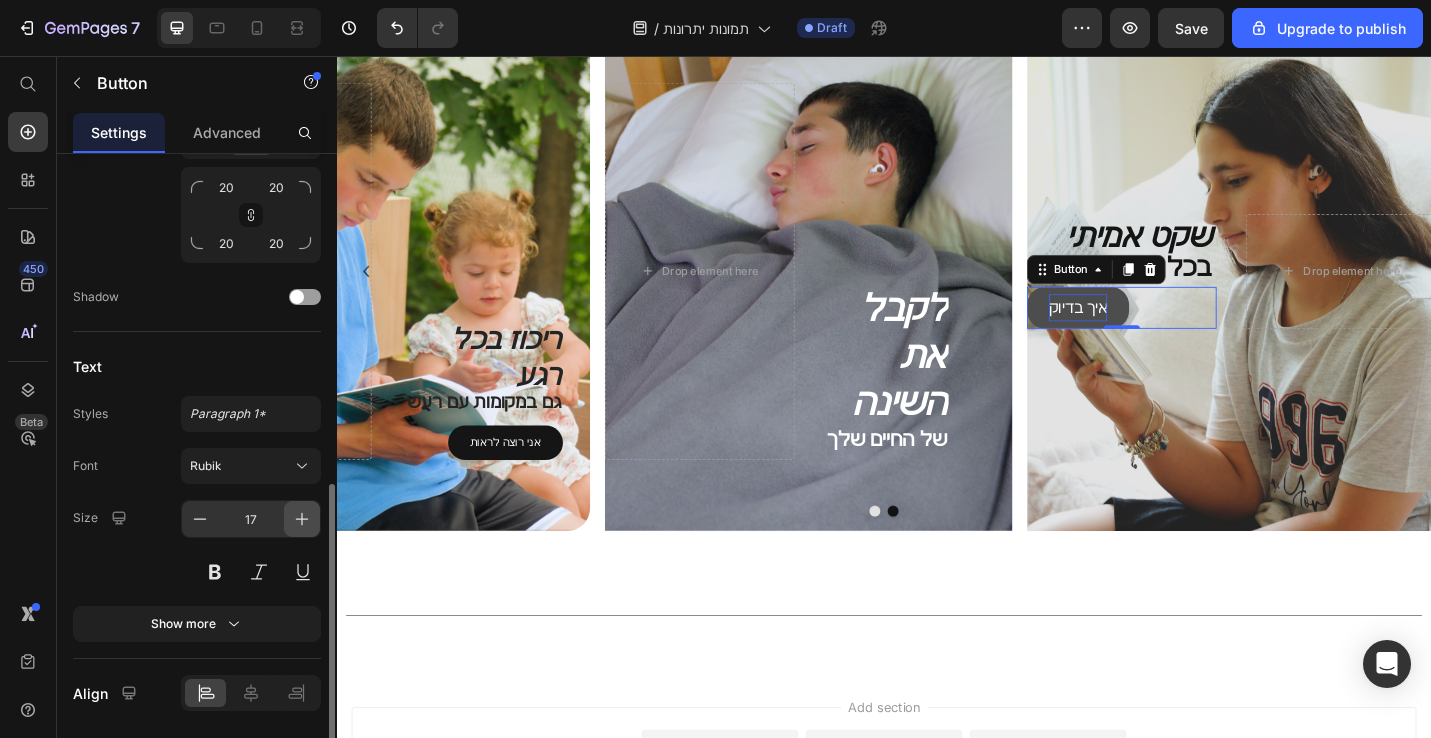 click 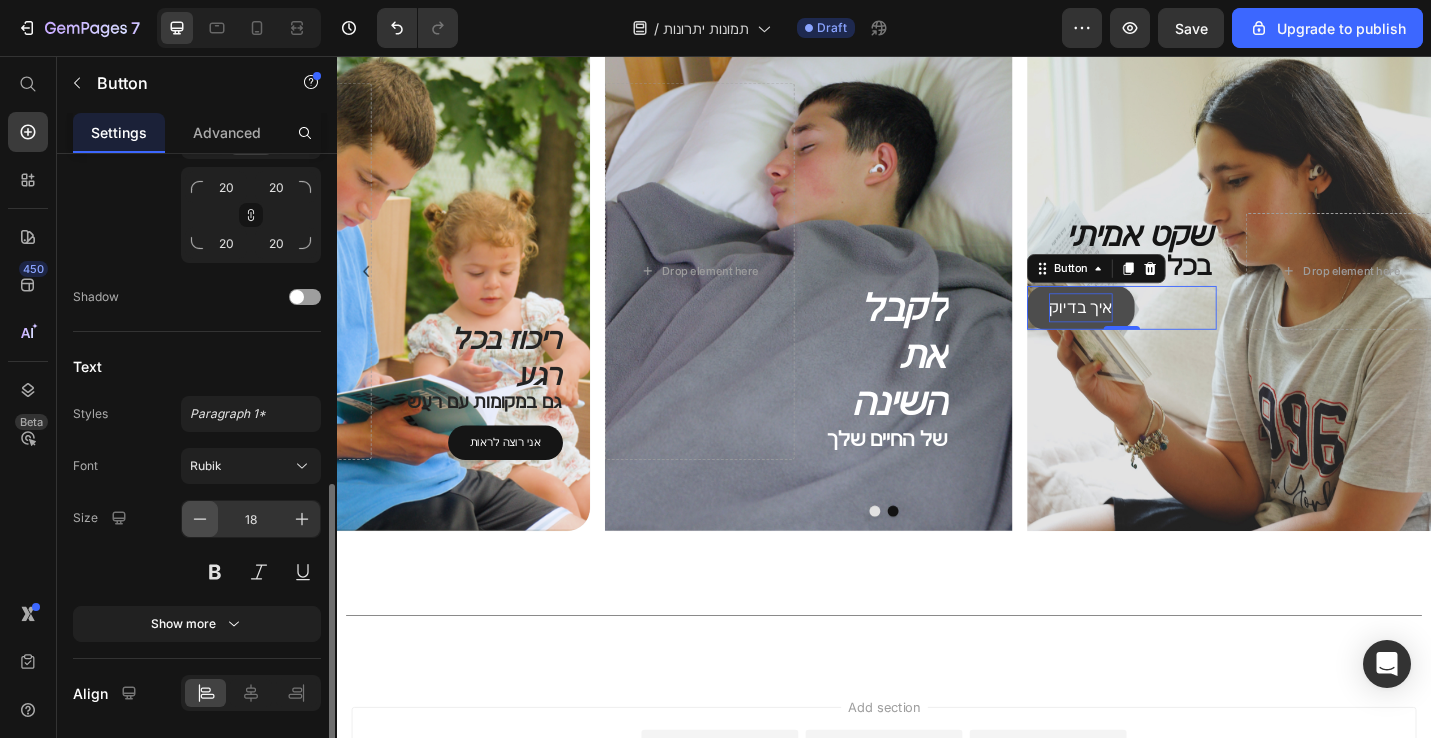 click 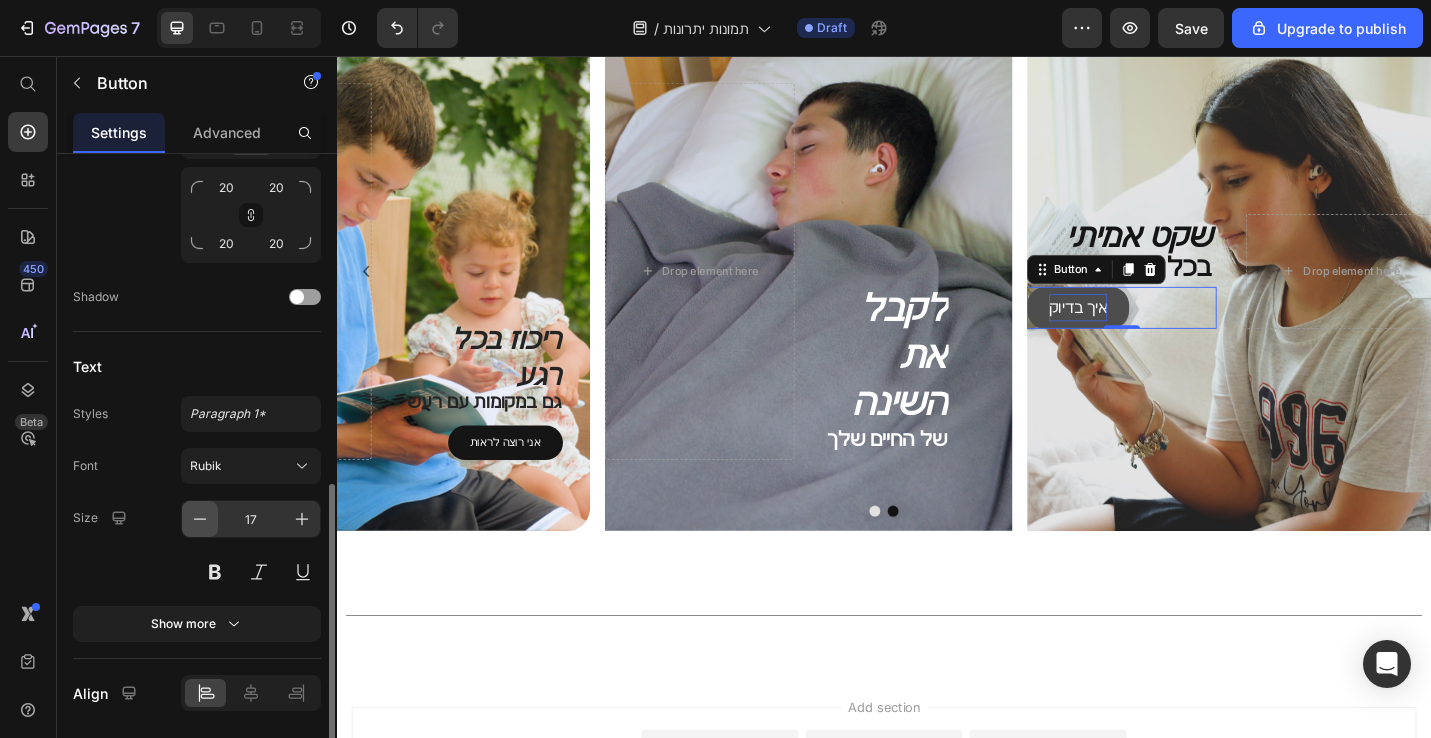 click 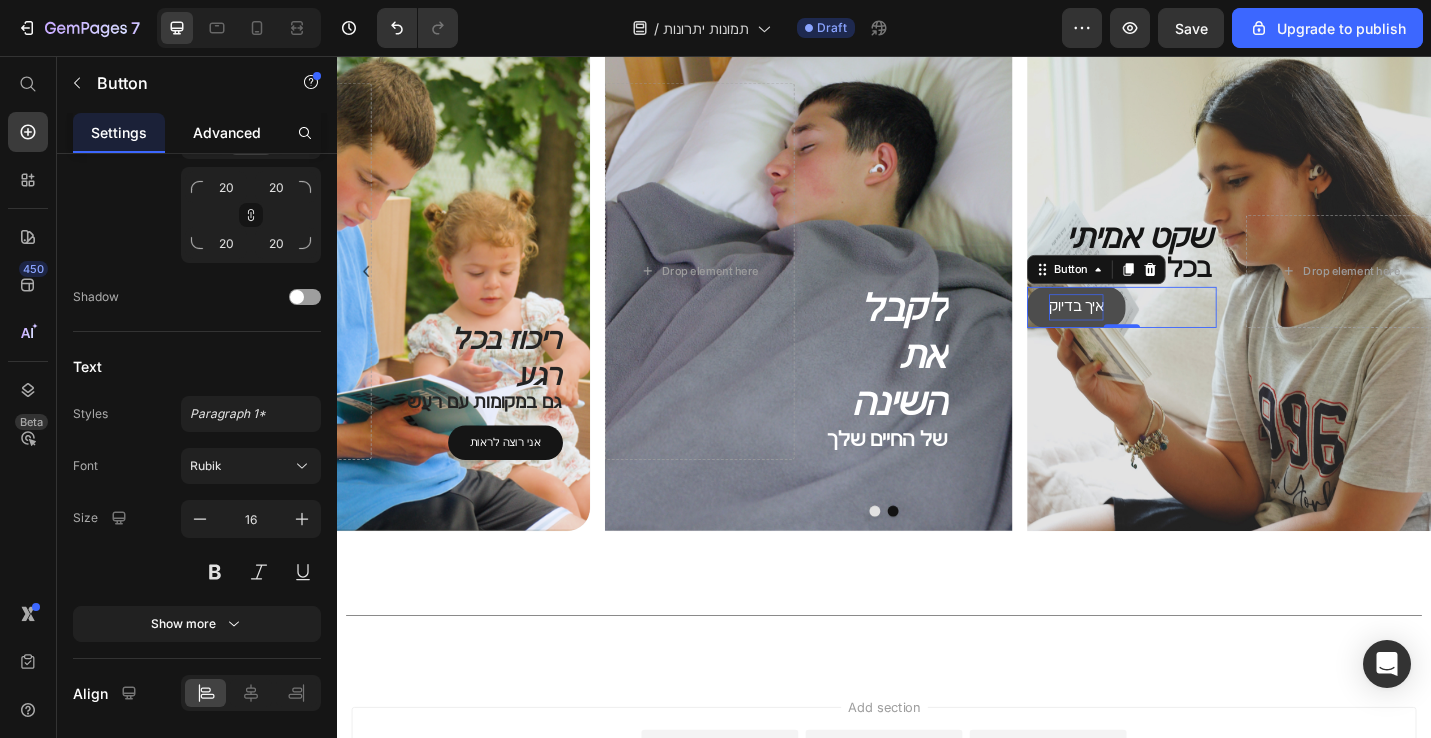 click on "Advanced" 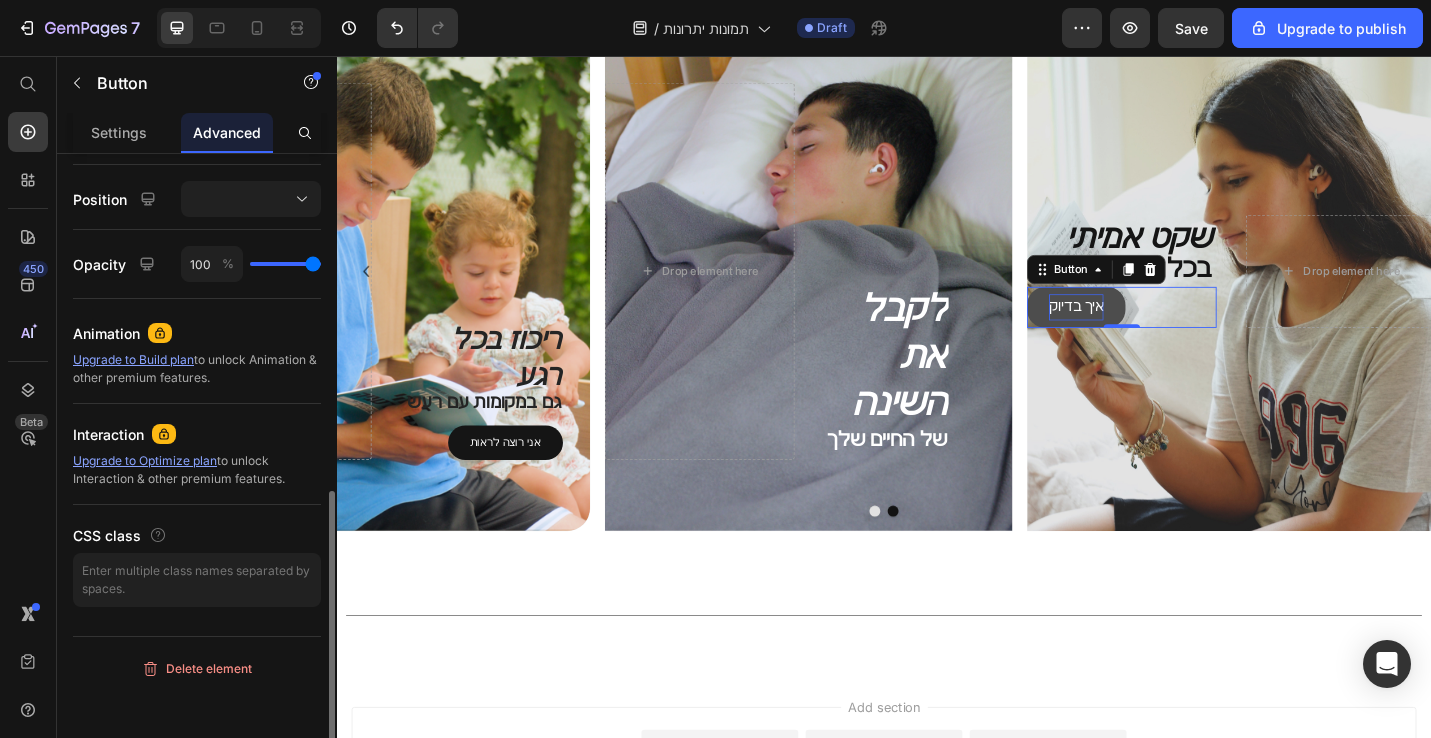 scroll, scrollTop: 0, scrollLeft: 0, axis: both 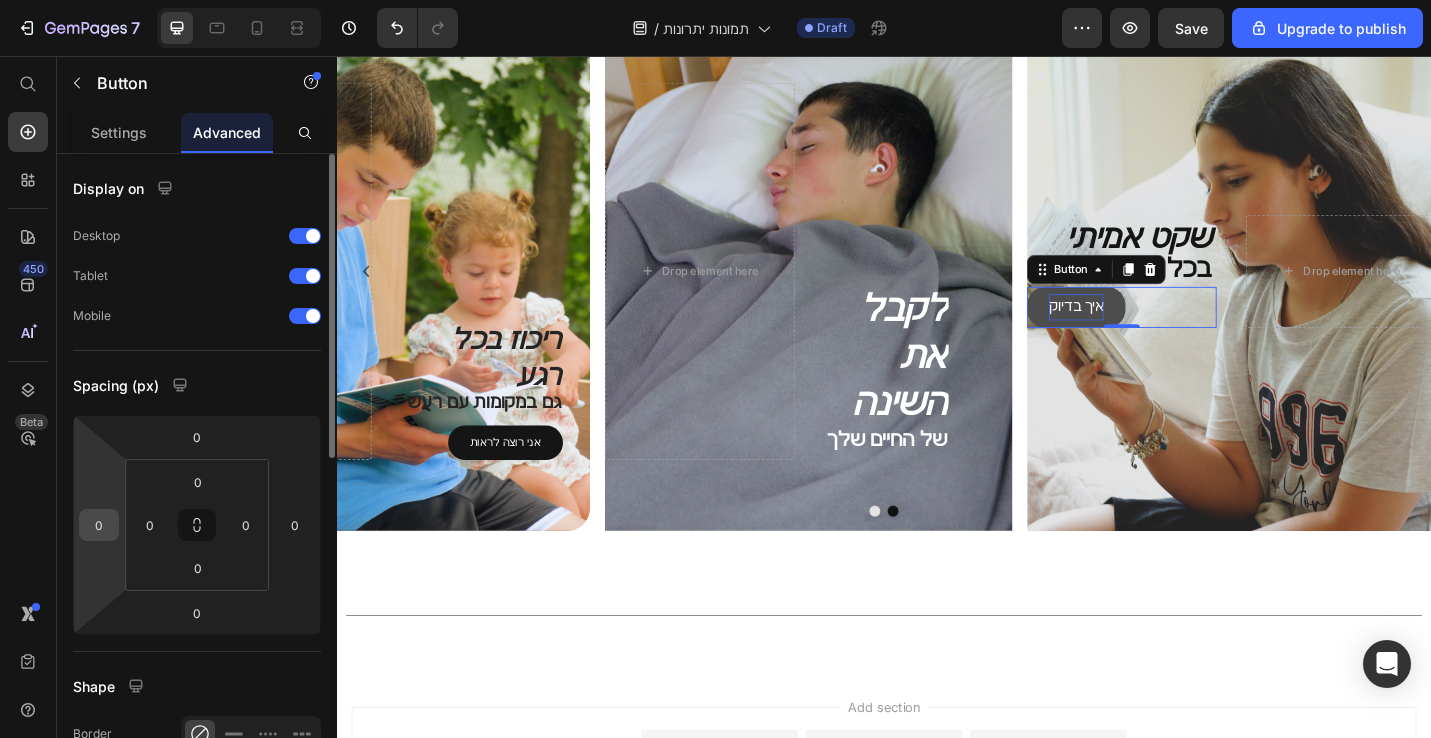 click on "0" at bounding box center (99, 525) 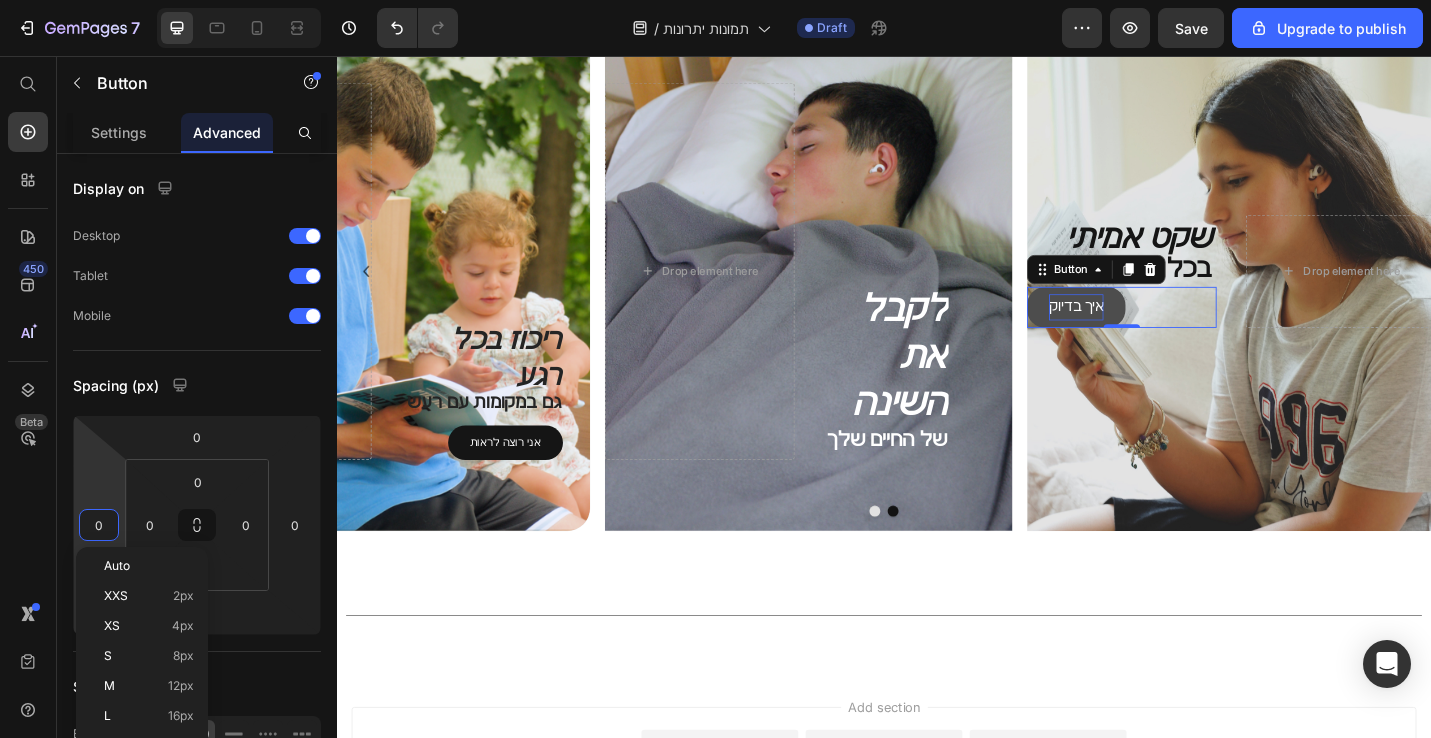 type on "2" 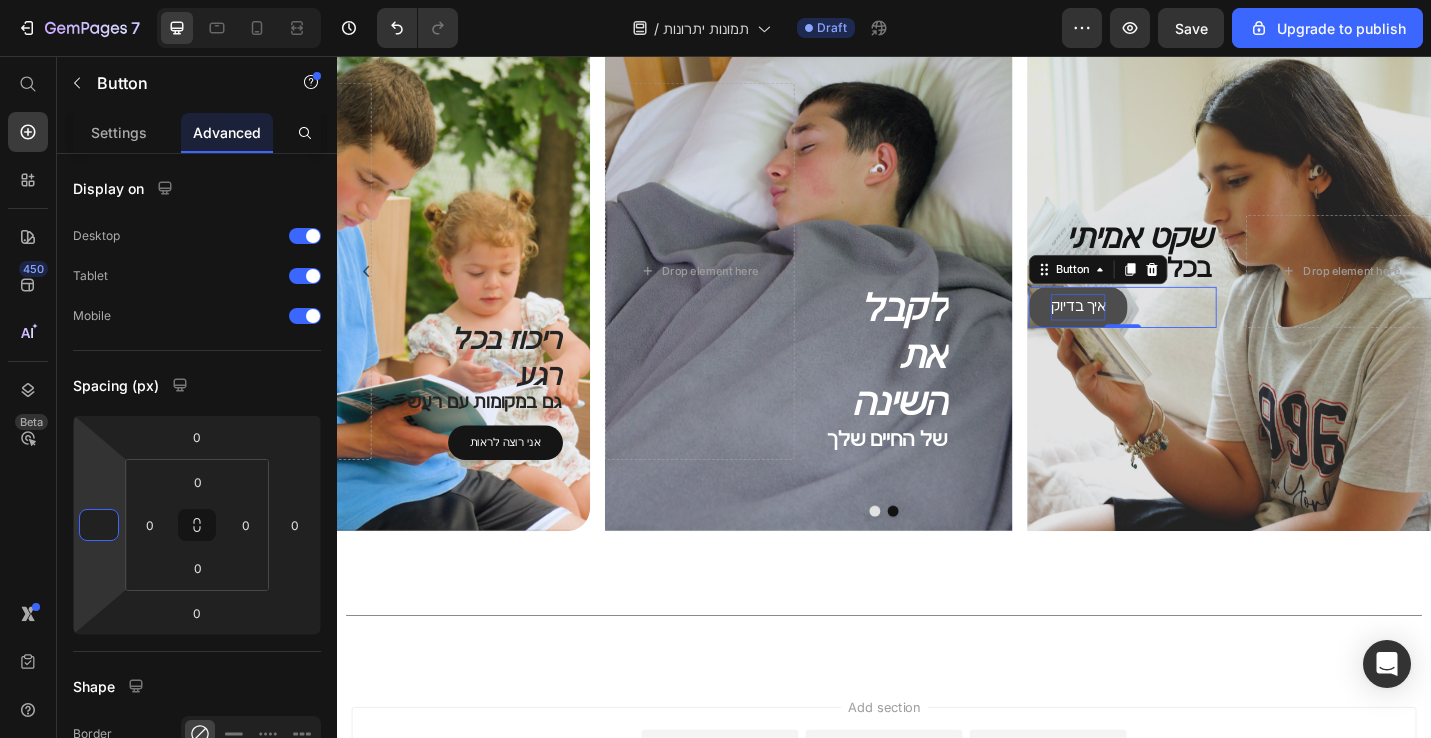 type on "2" 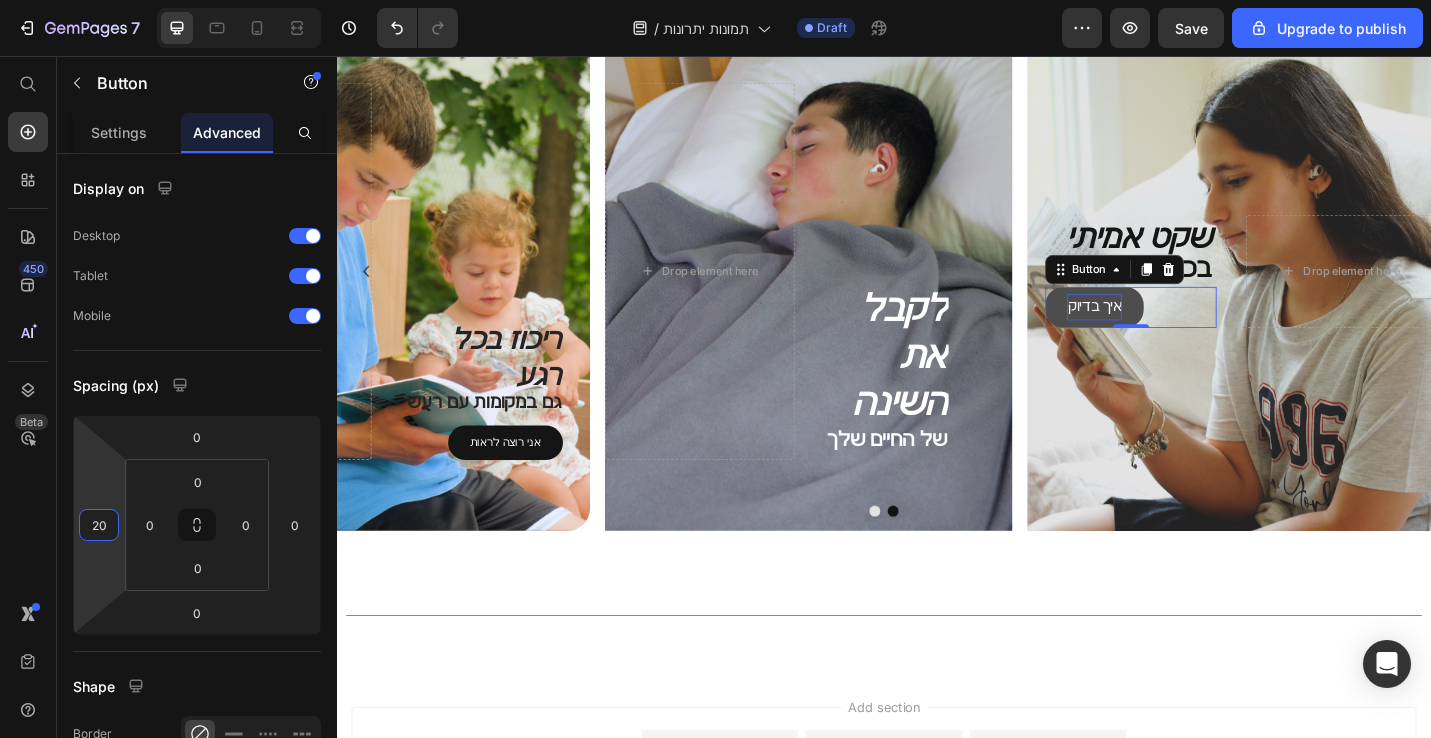 type on "2" 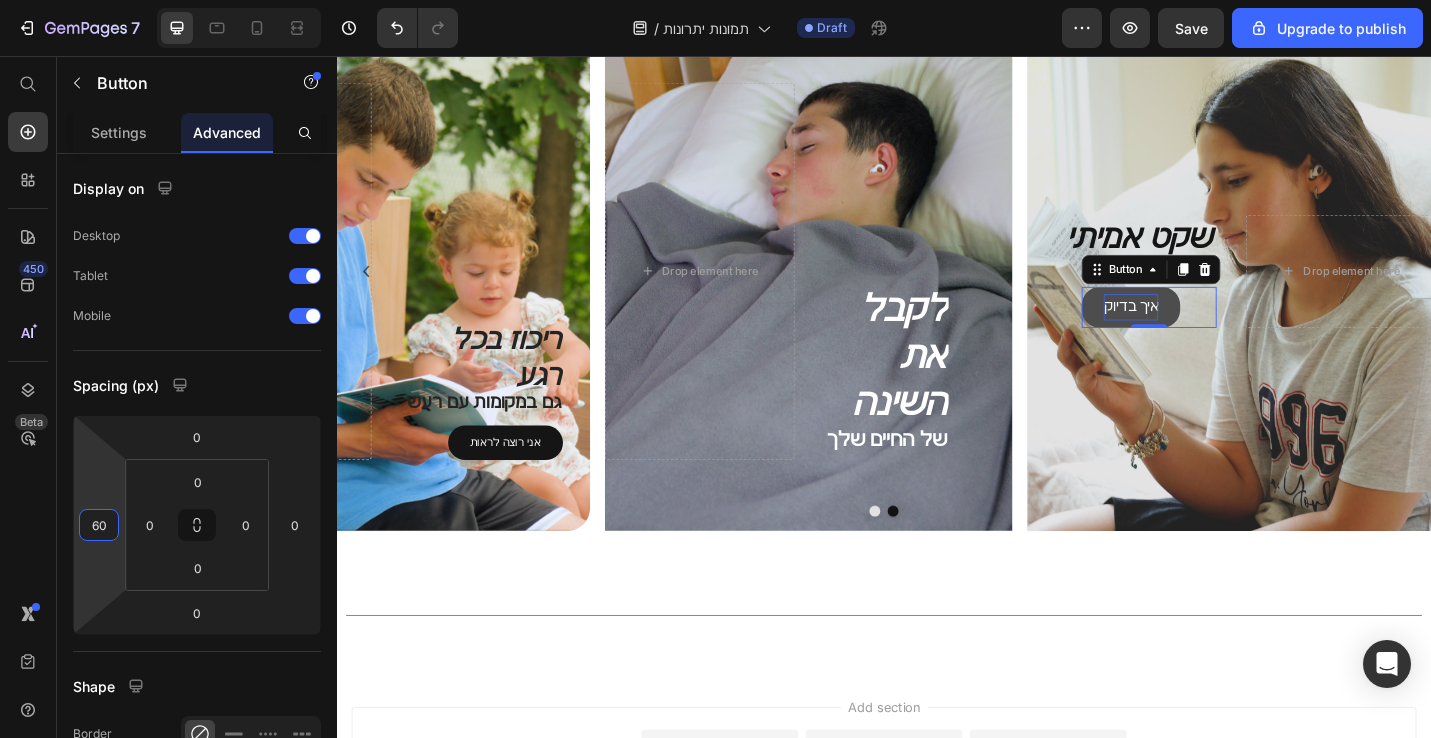 type on "6" 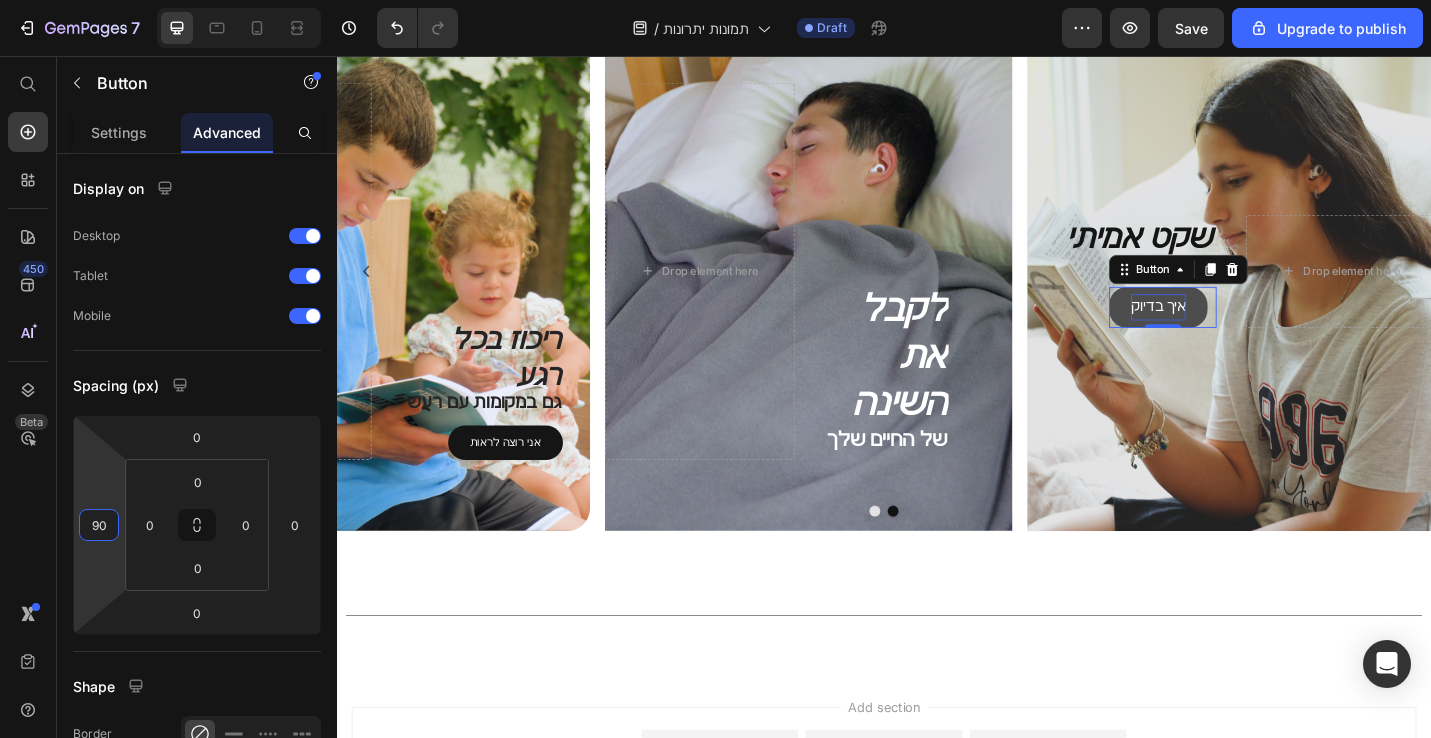 type on "9" 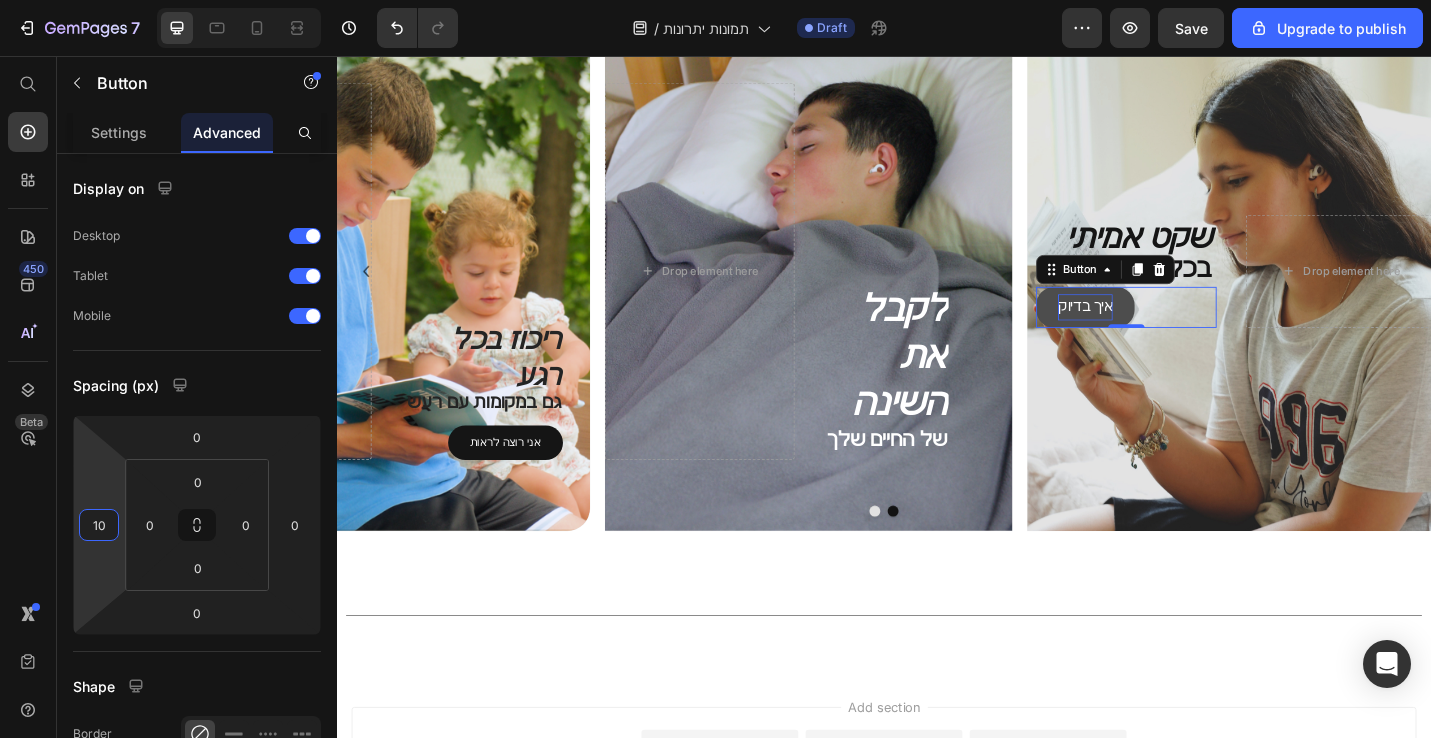 type on "1" 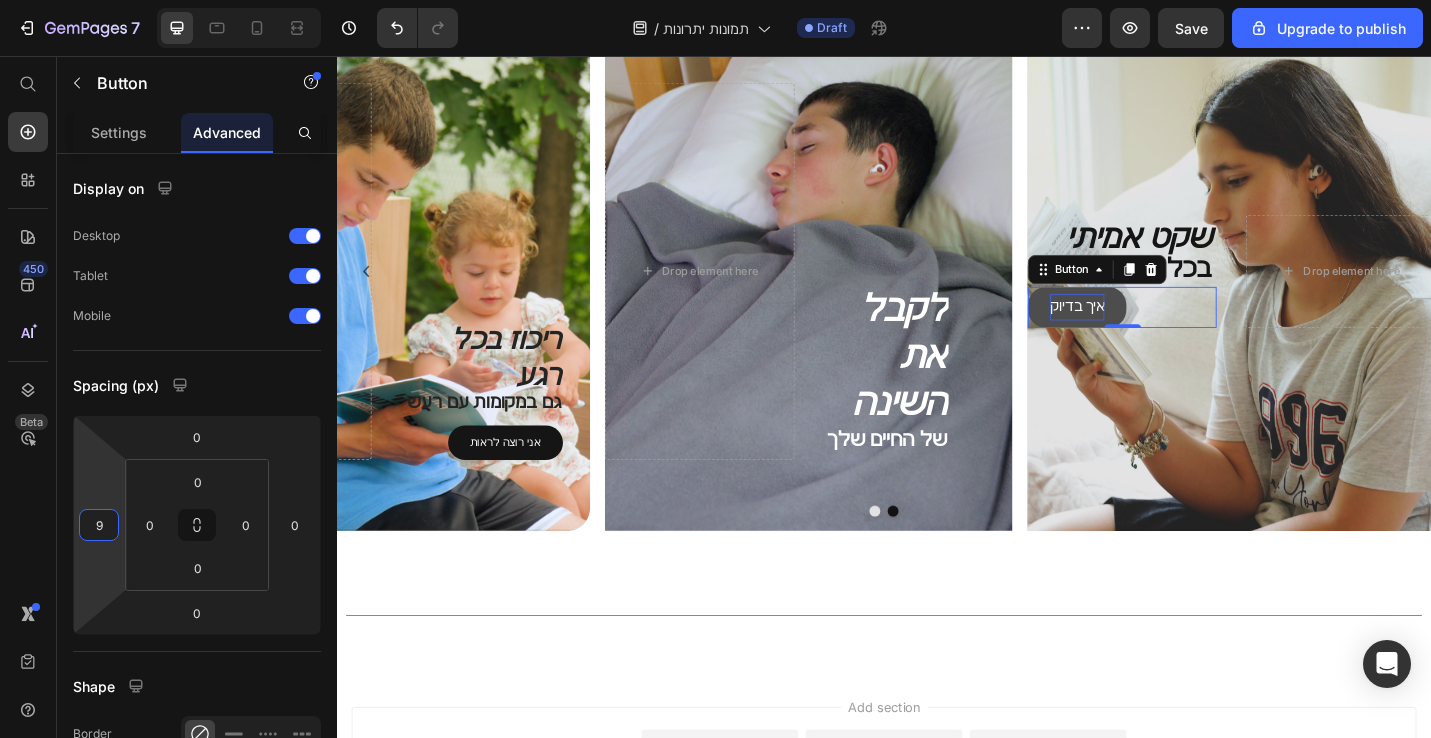 type on "95" 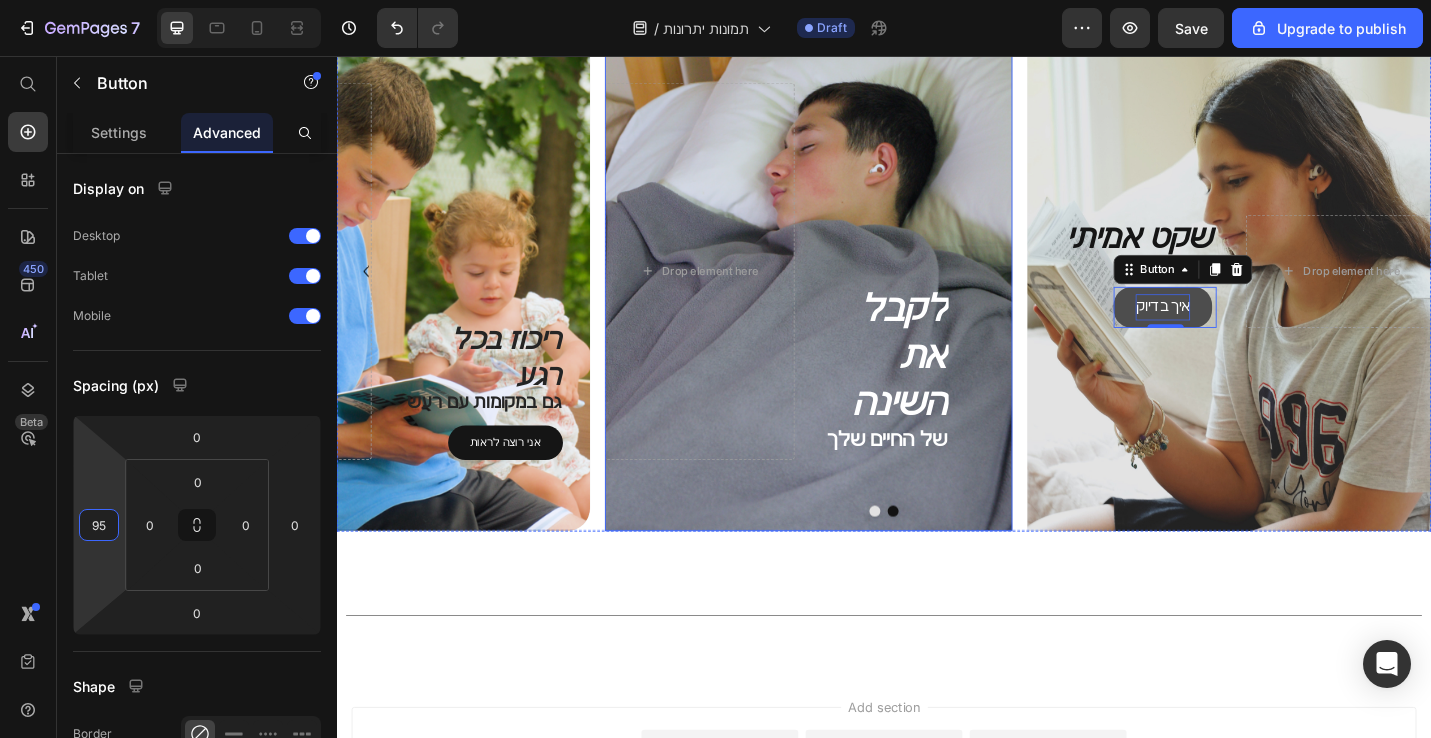 click at bounding box center [1318, 292] 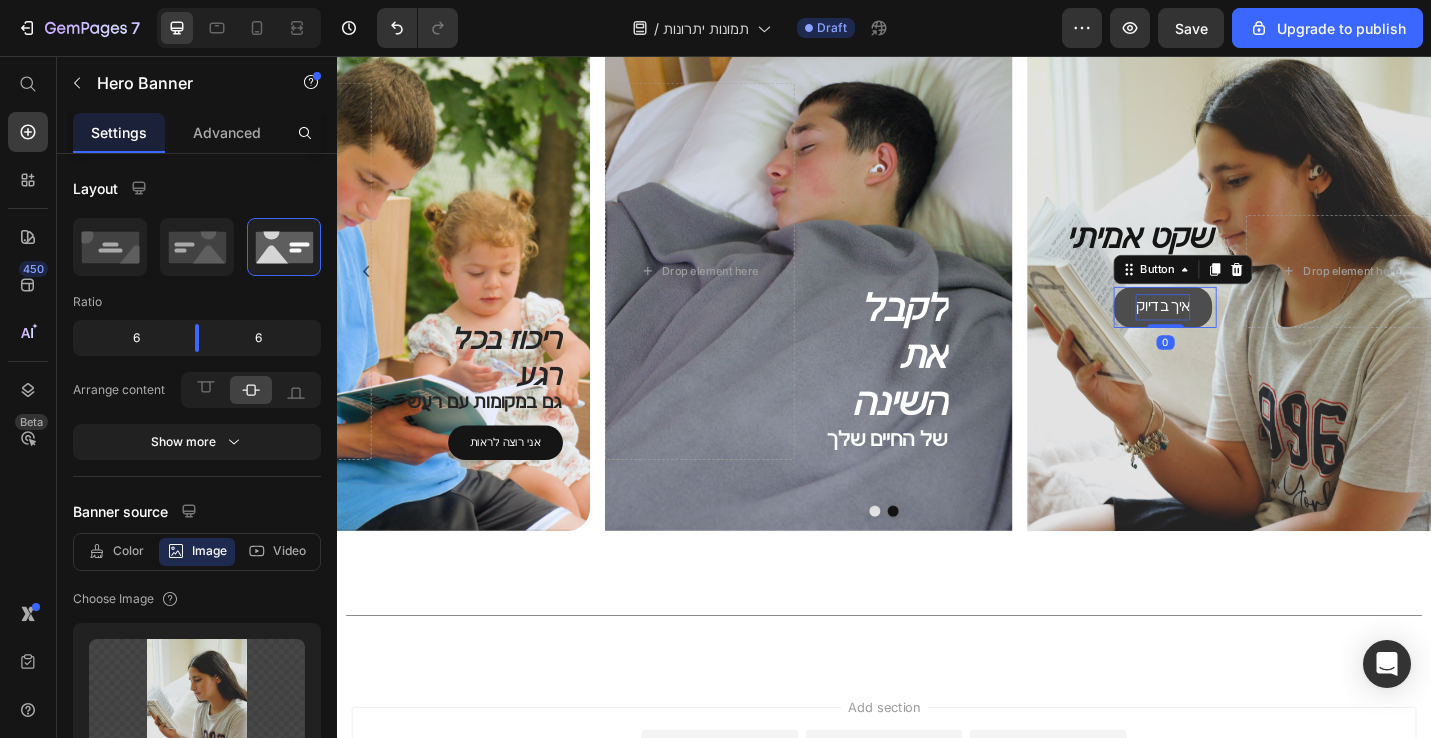 click on "איך בדיוק" at bounding box center [1243, 331] 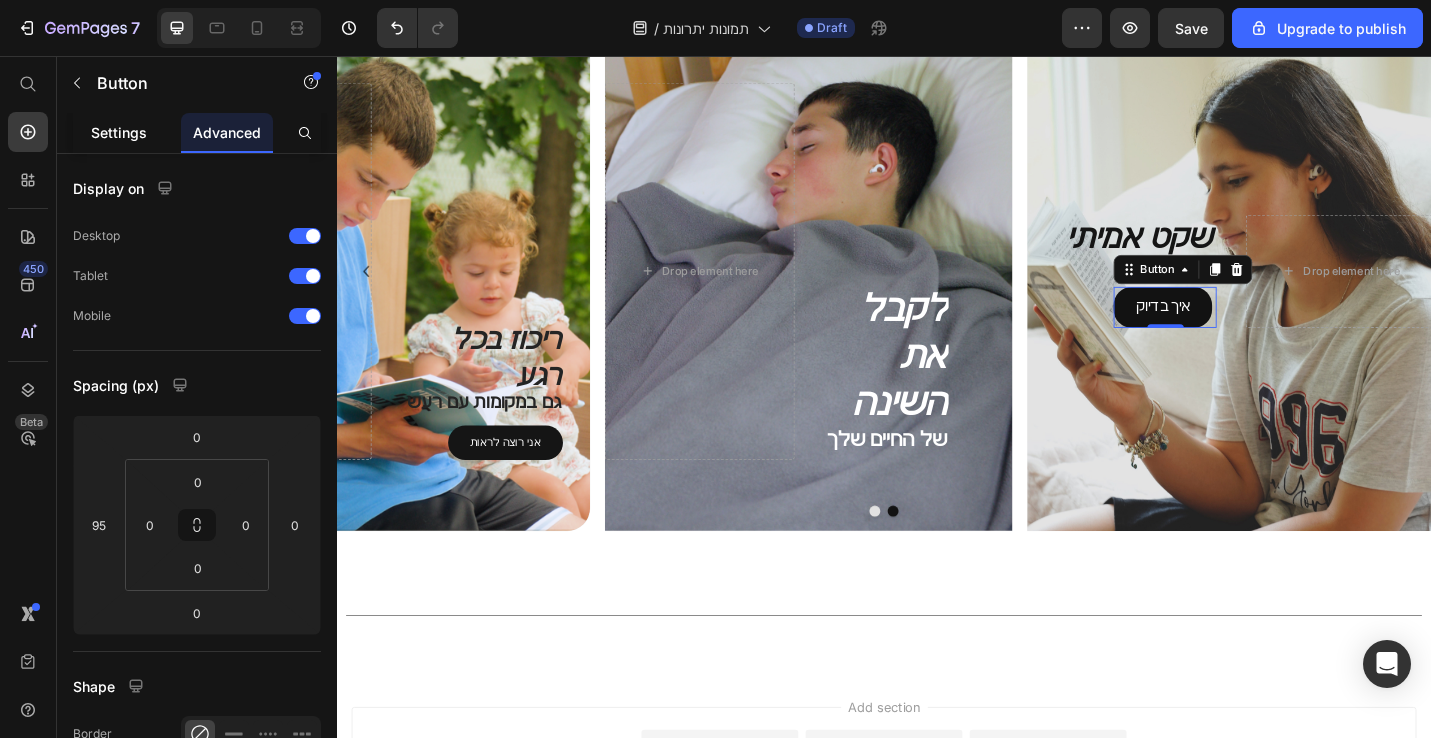 click on "Settings" 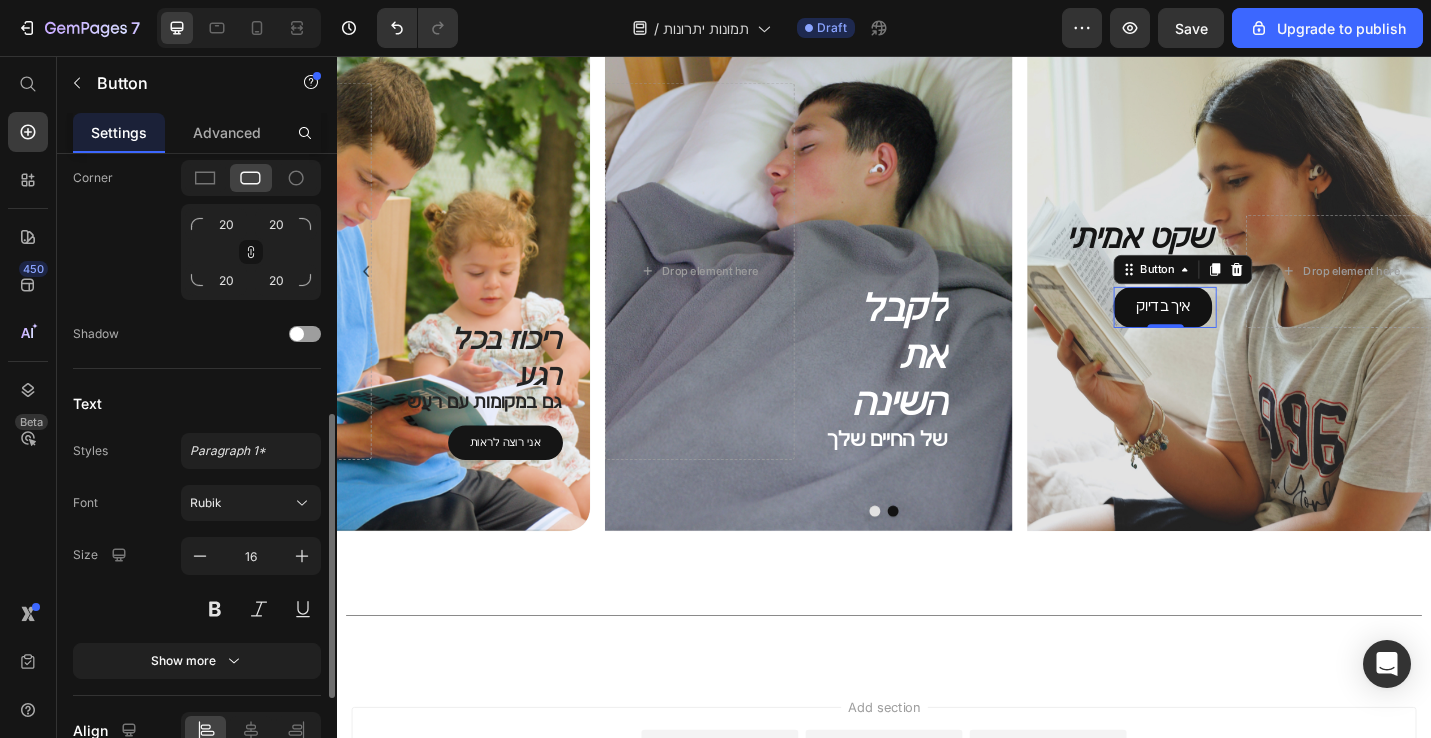 scroll, scrollTop: 804, scrollLeft: 0, axis: vertical 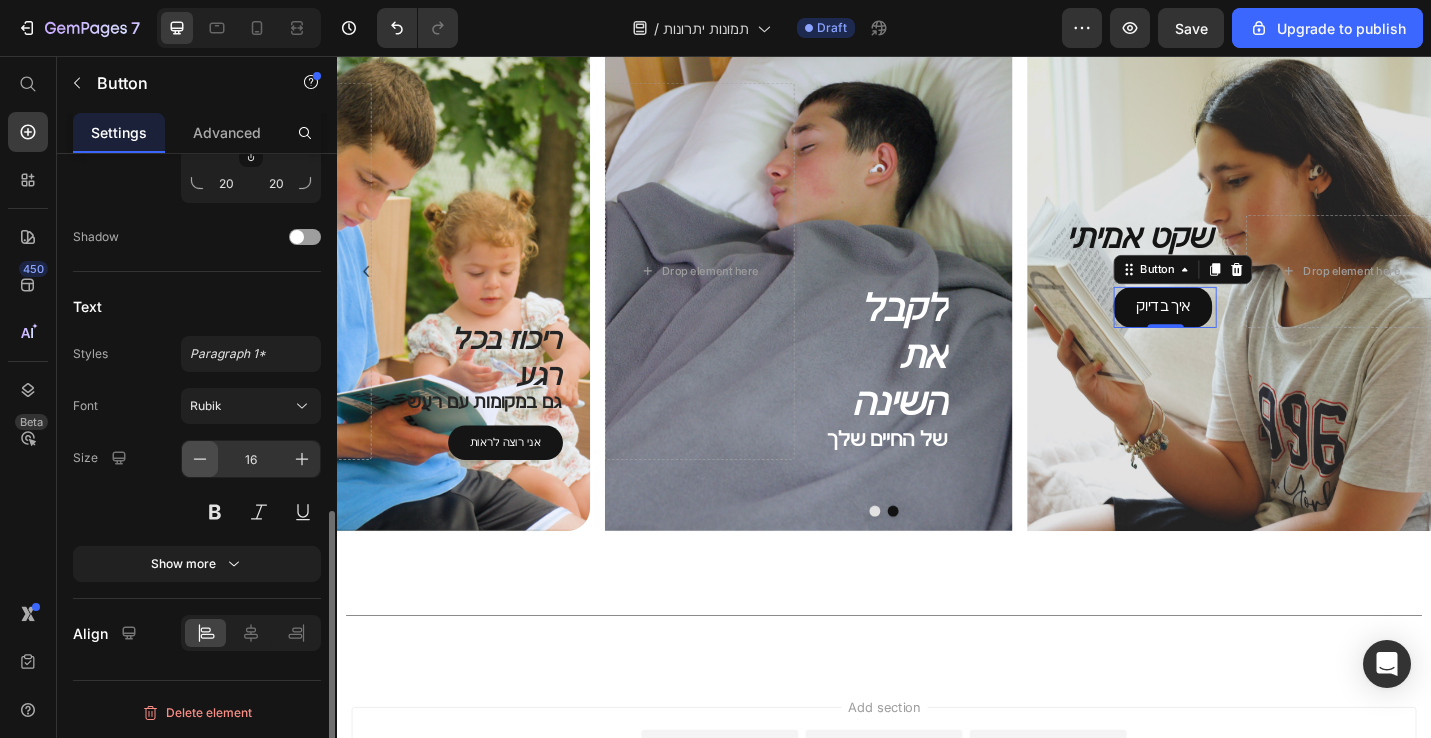 click 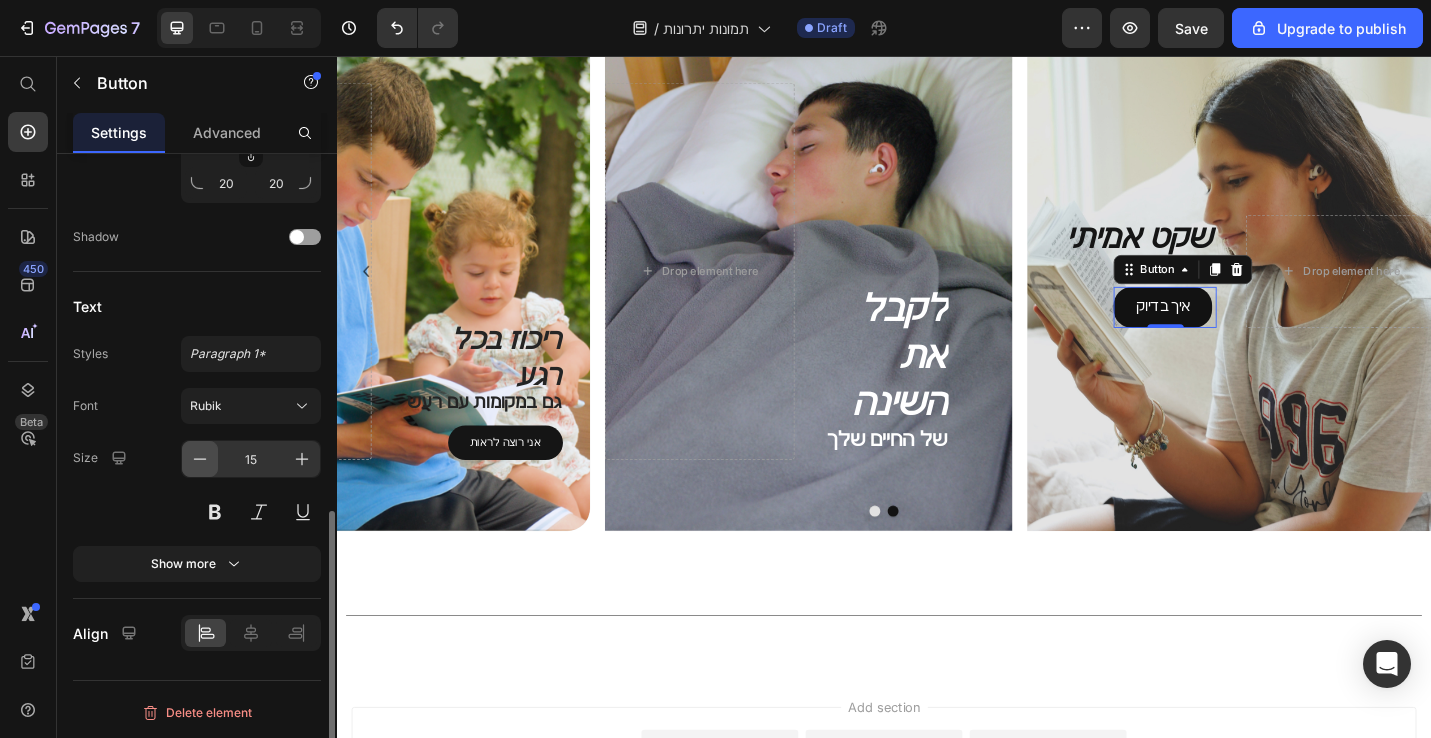 click 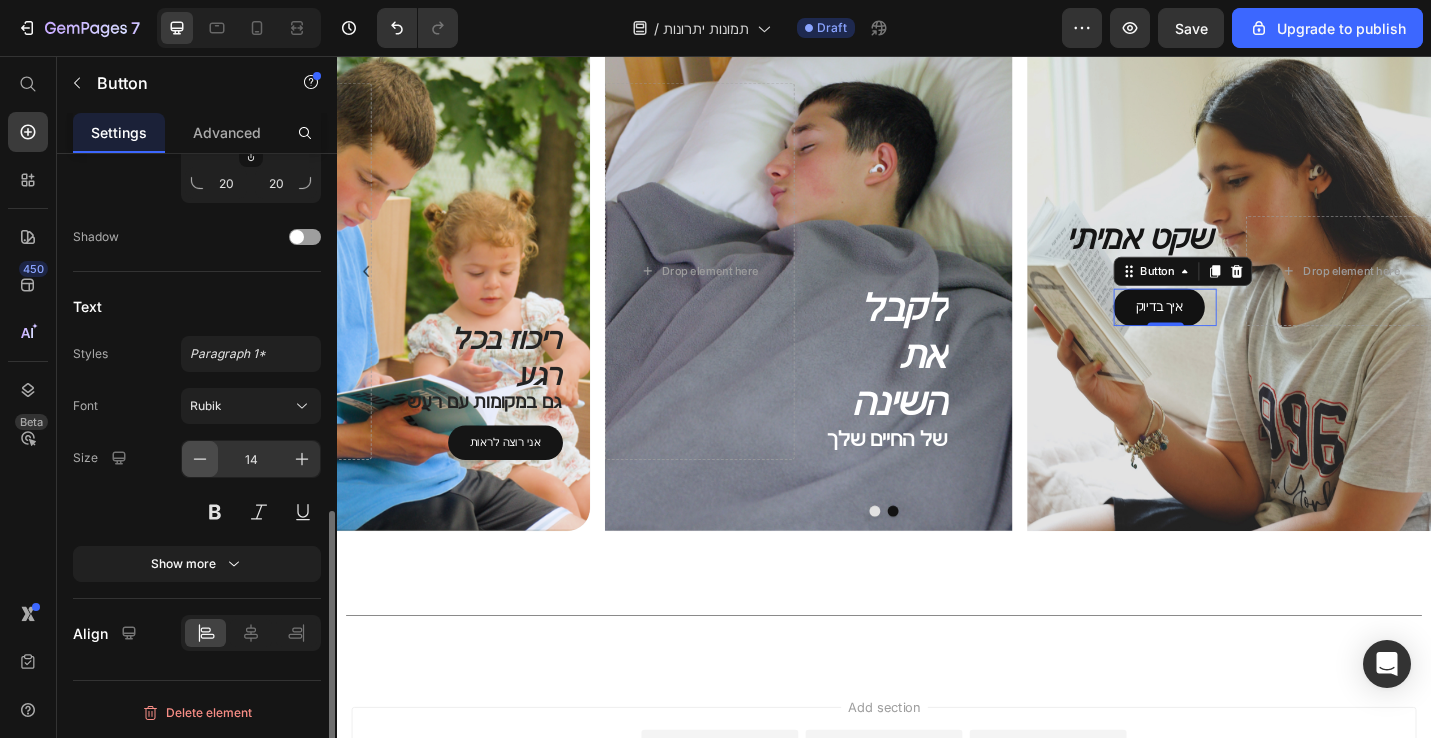 click 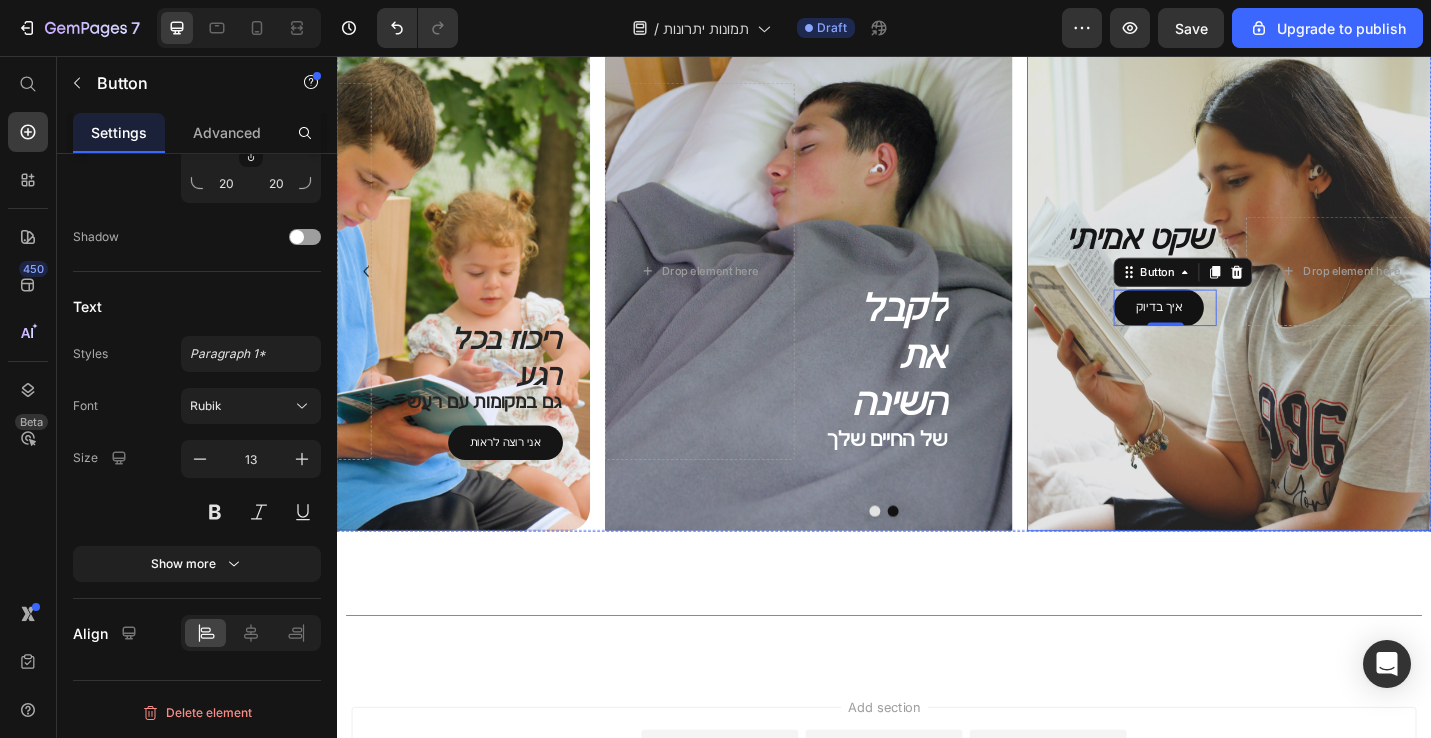 click at bounding box center (1318, 292) 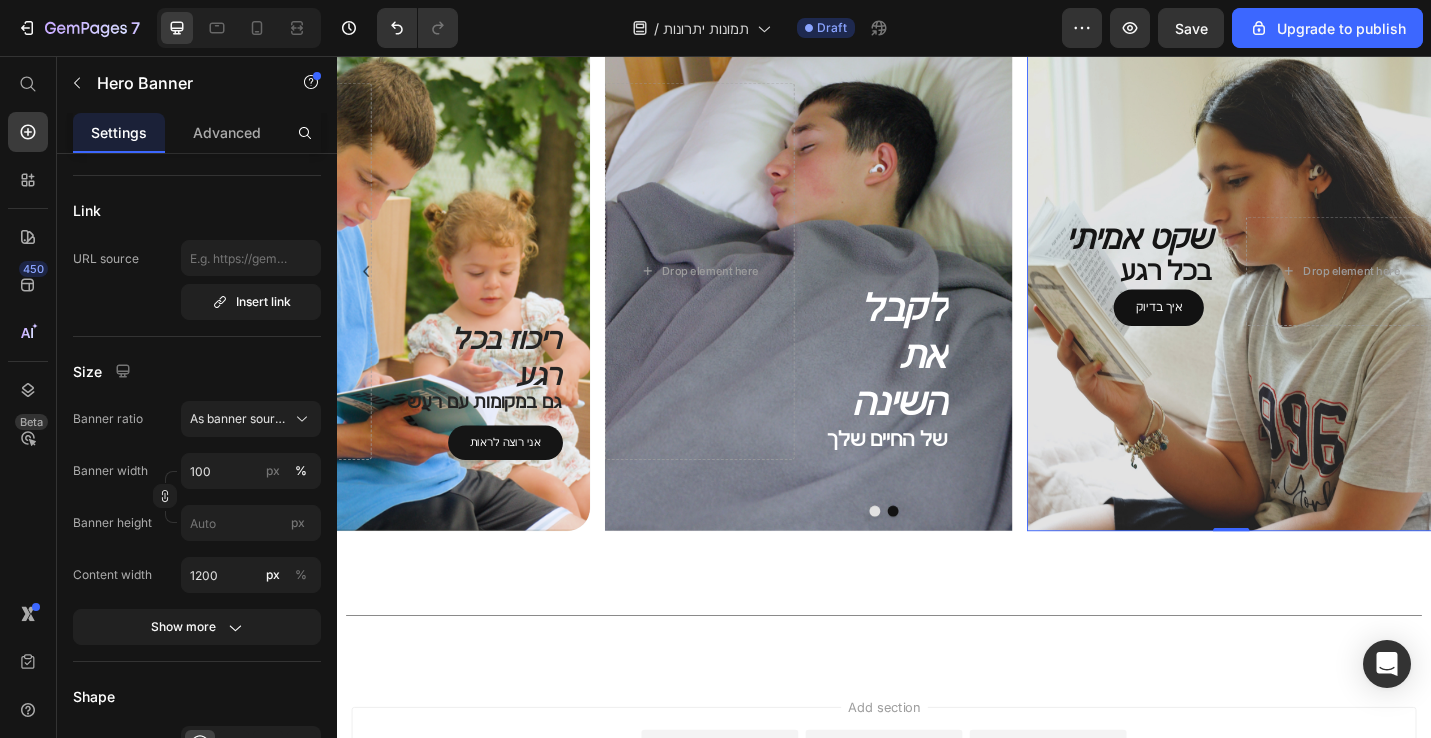 scroll, scrollTop: 0, scrollLeft: 0, axis: both 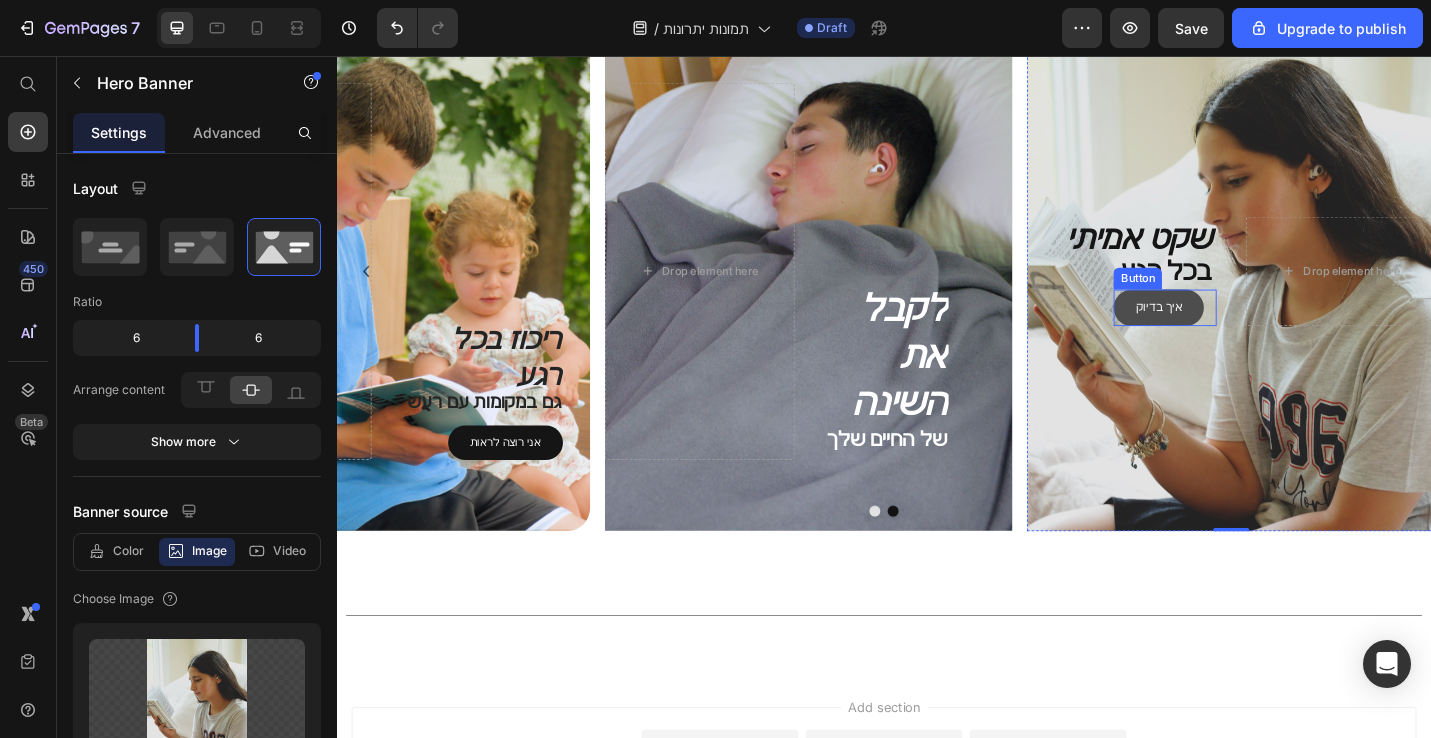 click on "איך בדיוק" at bounding box center [1238, 331] 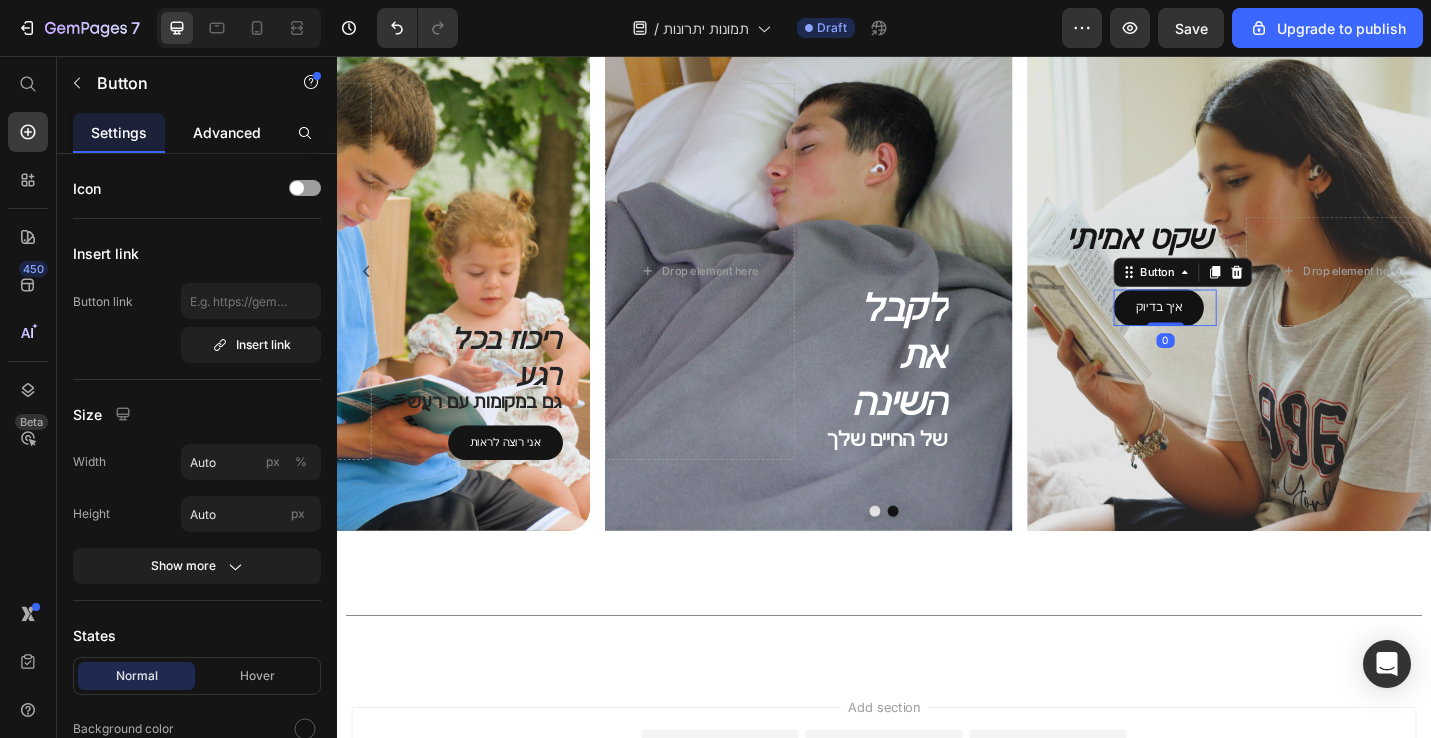 click on "Advanced" at bounding box center (227, 132) 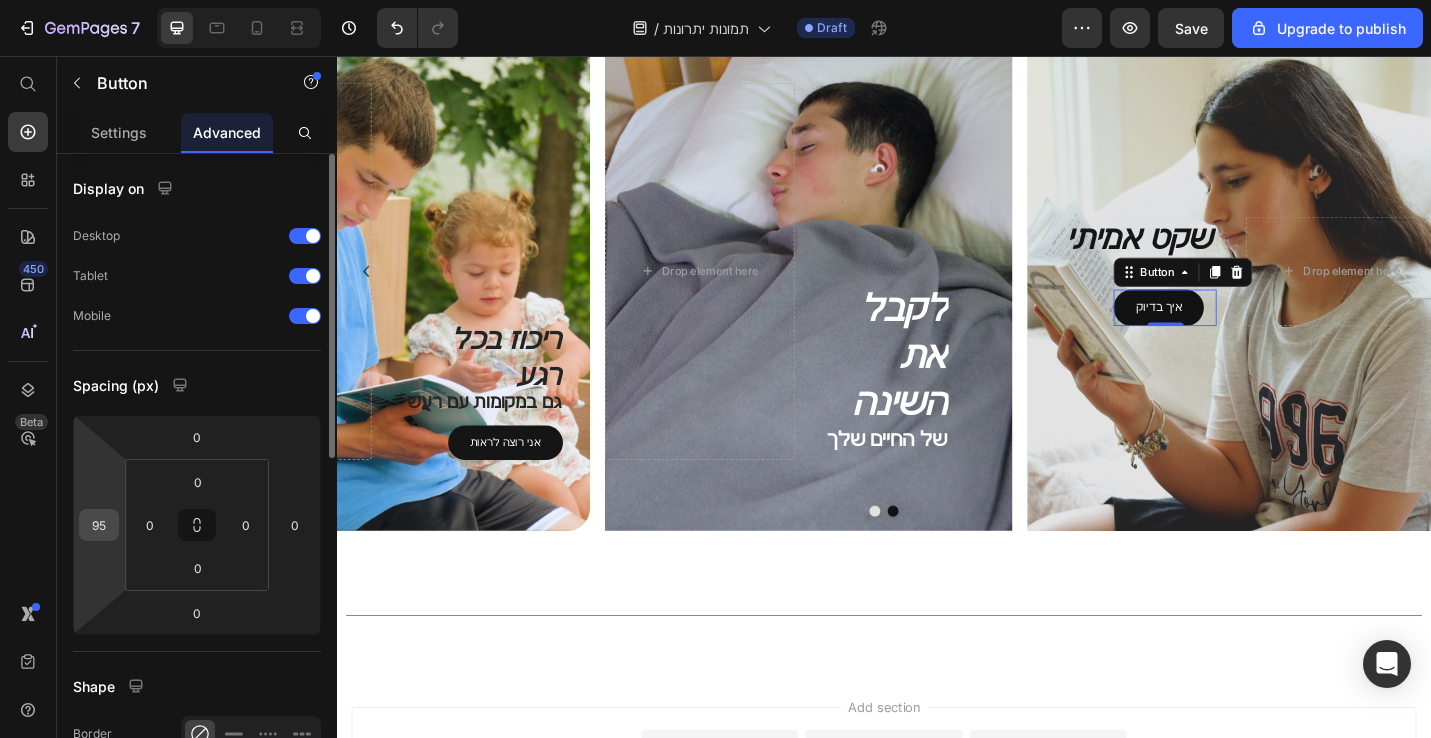 click on "95" at bounding box center [99, 525] 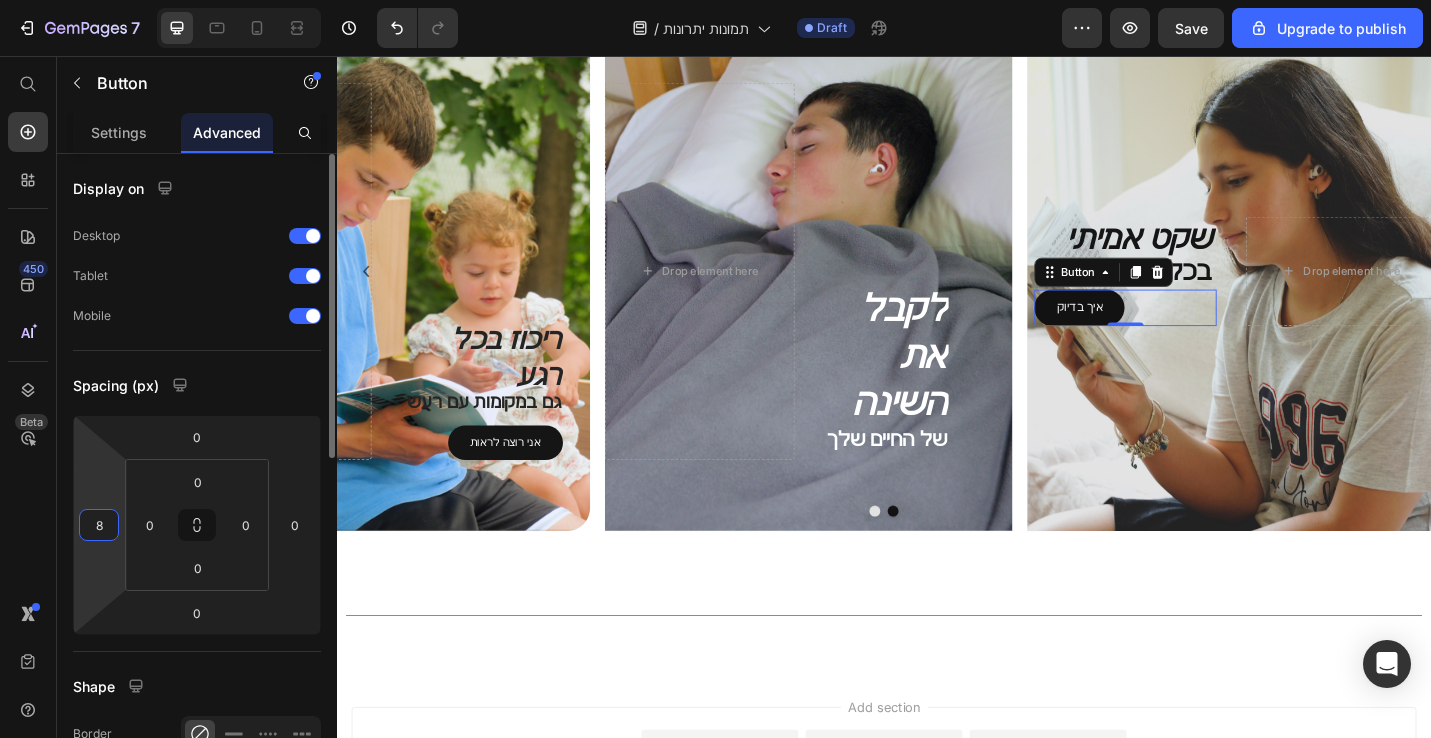 type on "80" 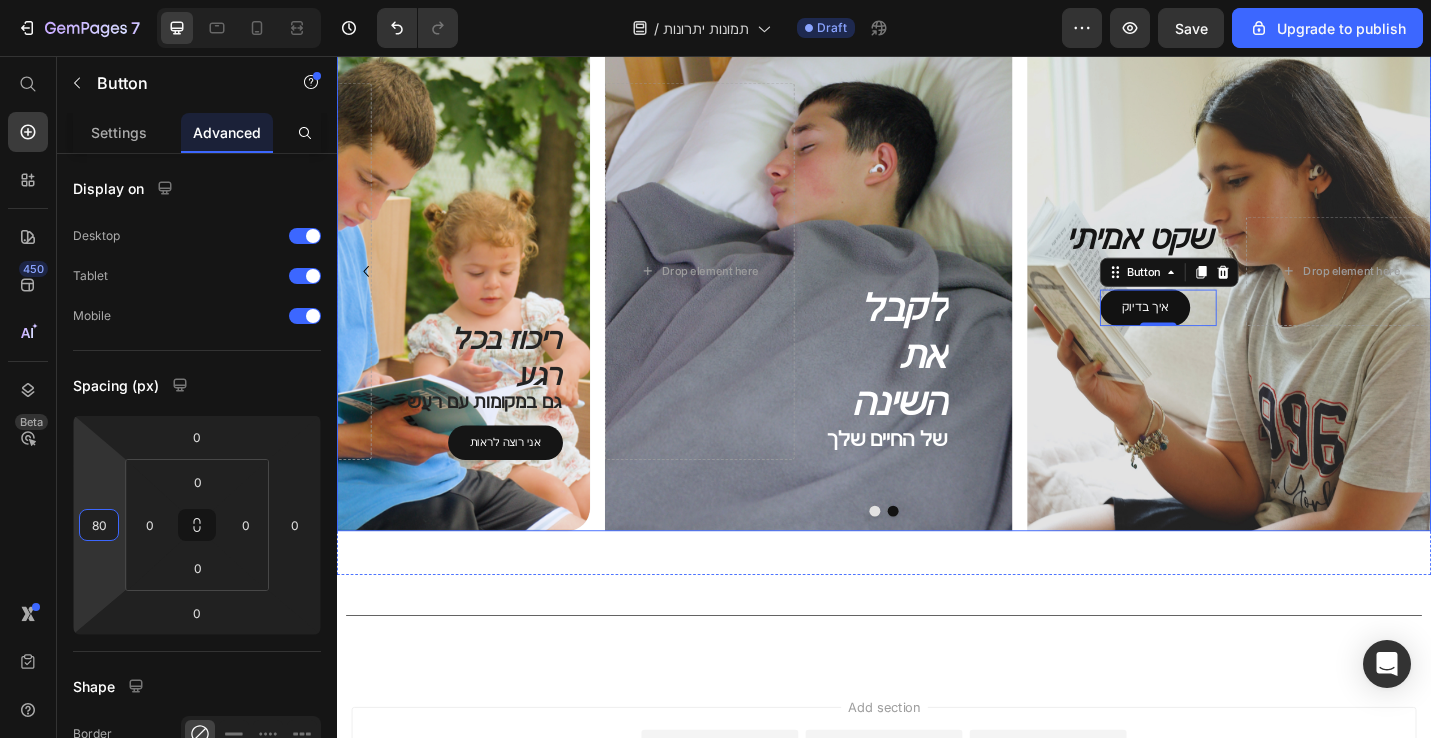 click at bounding box center [1318, 292] 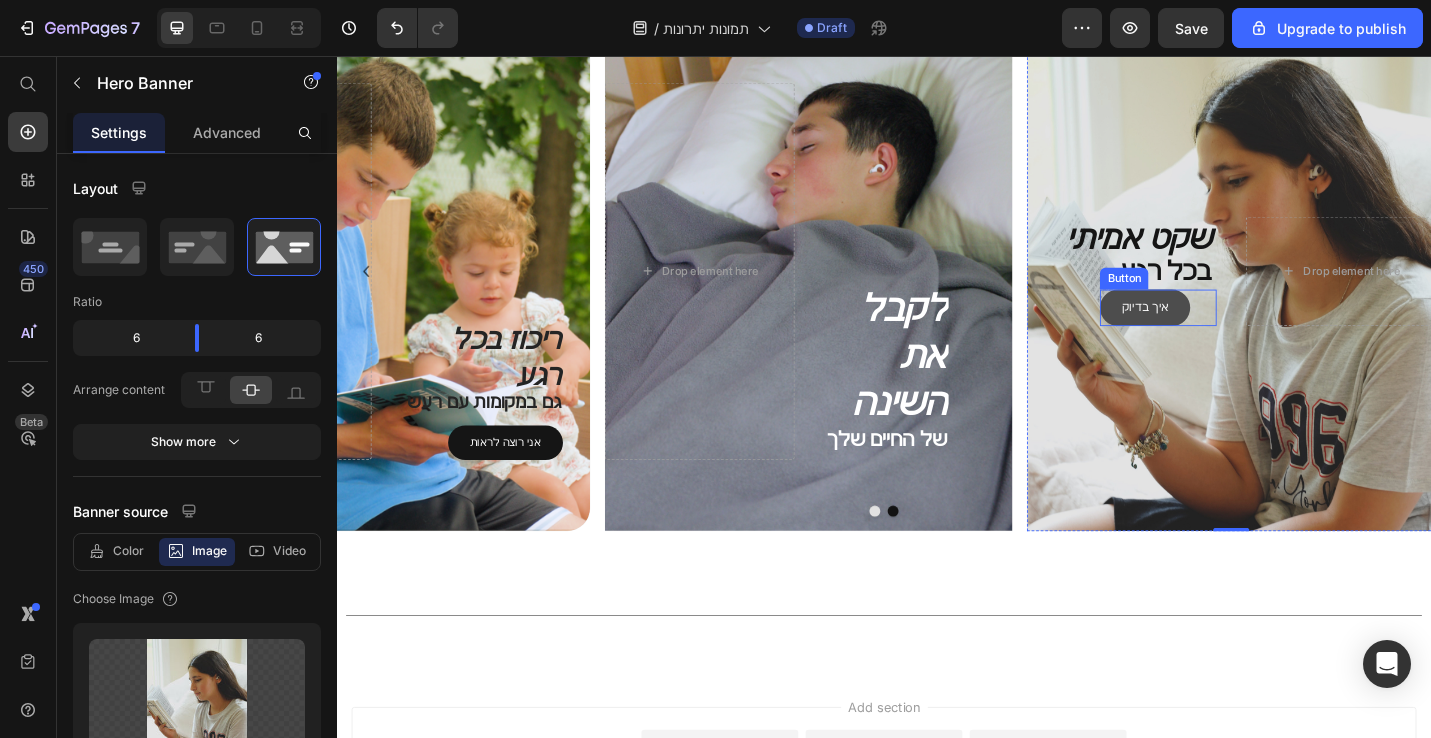 click on "איך בדיוק" at bounding box center [1223, 331] 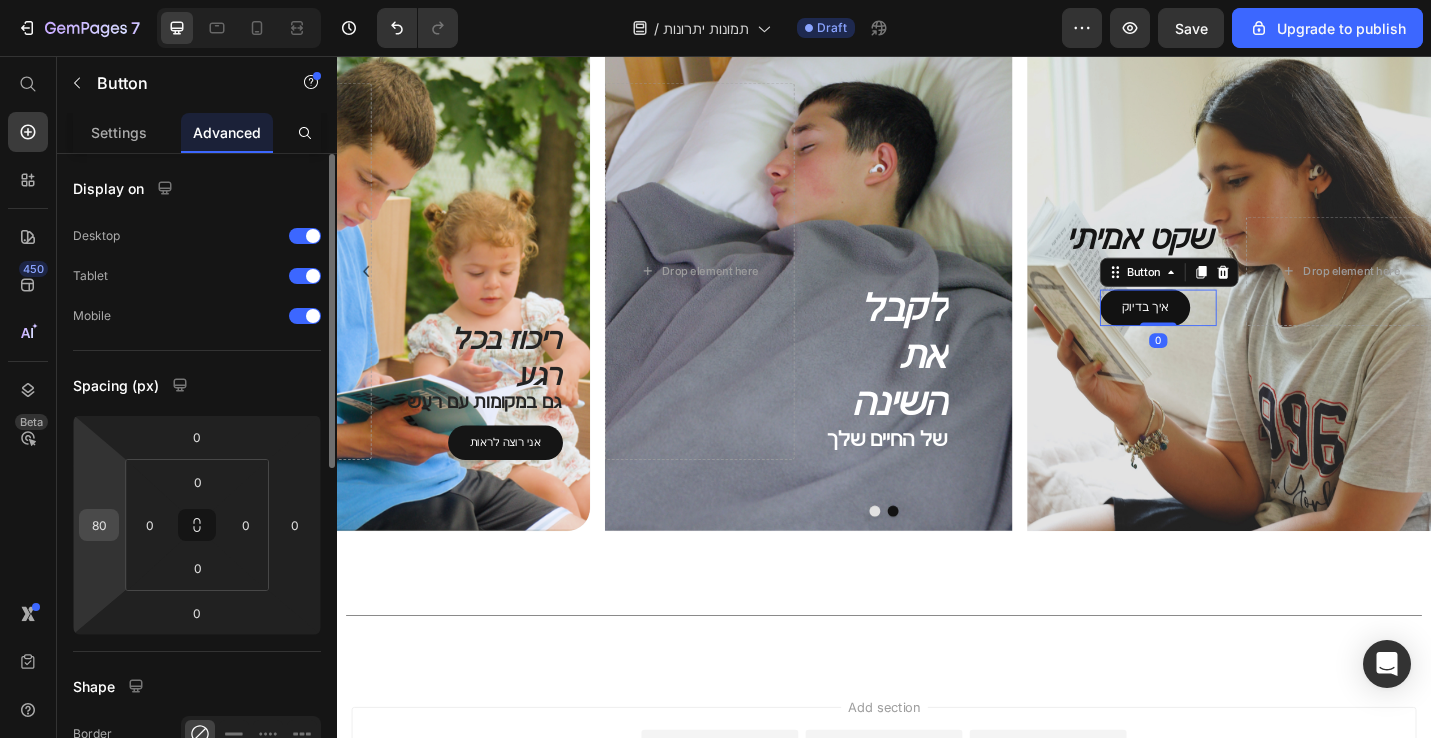 click on "80" at bounding box center [99, 525] 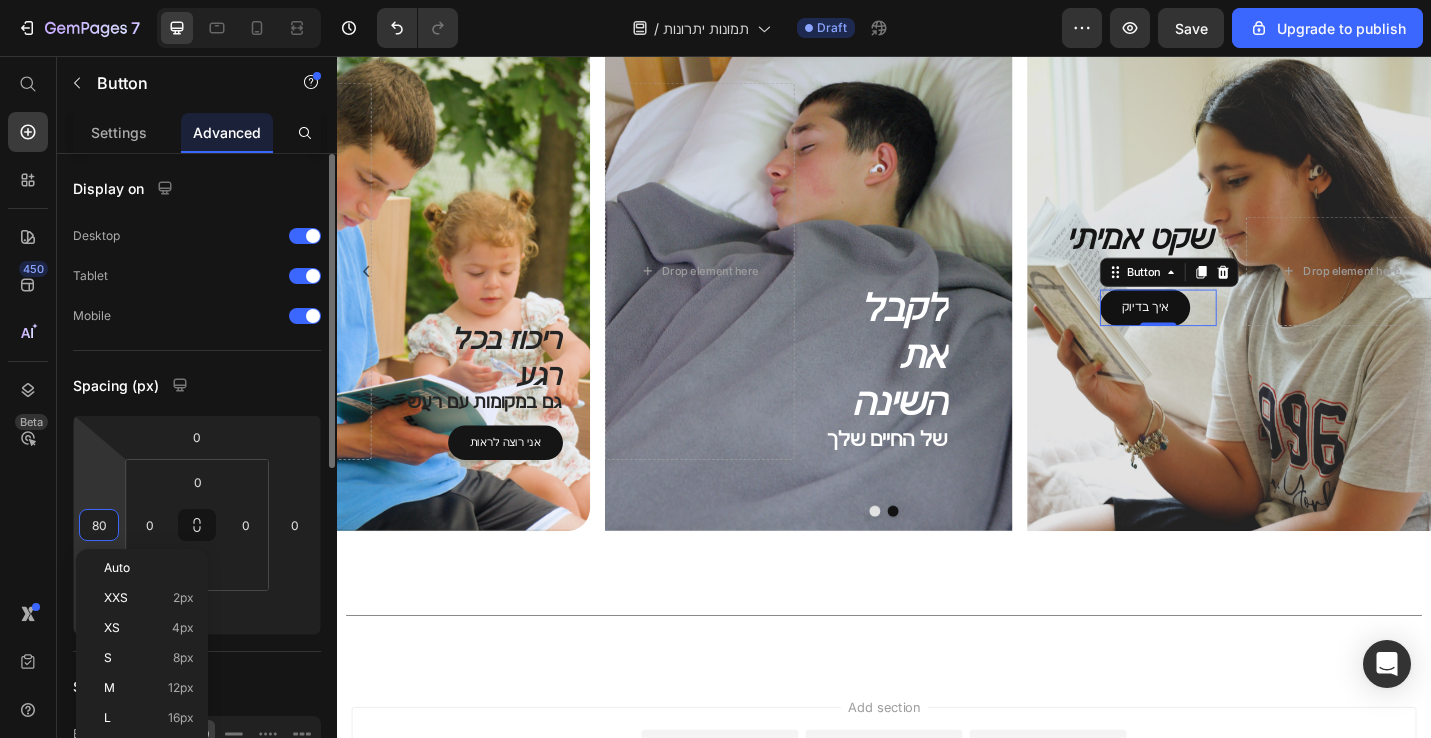 click on "80" at bounding box center (99, 525) 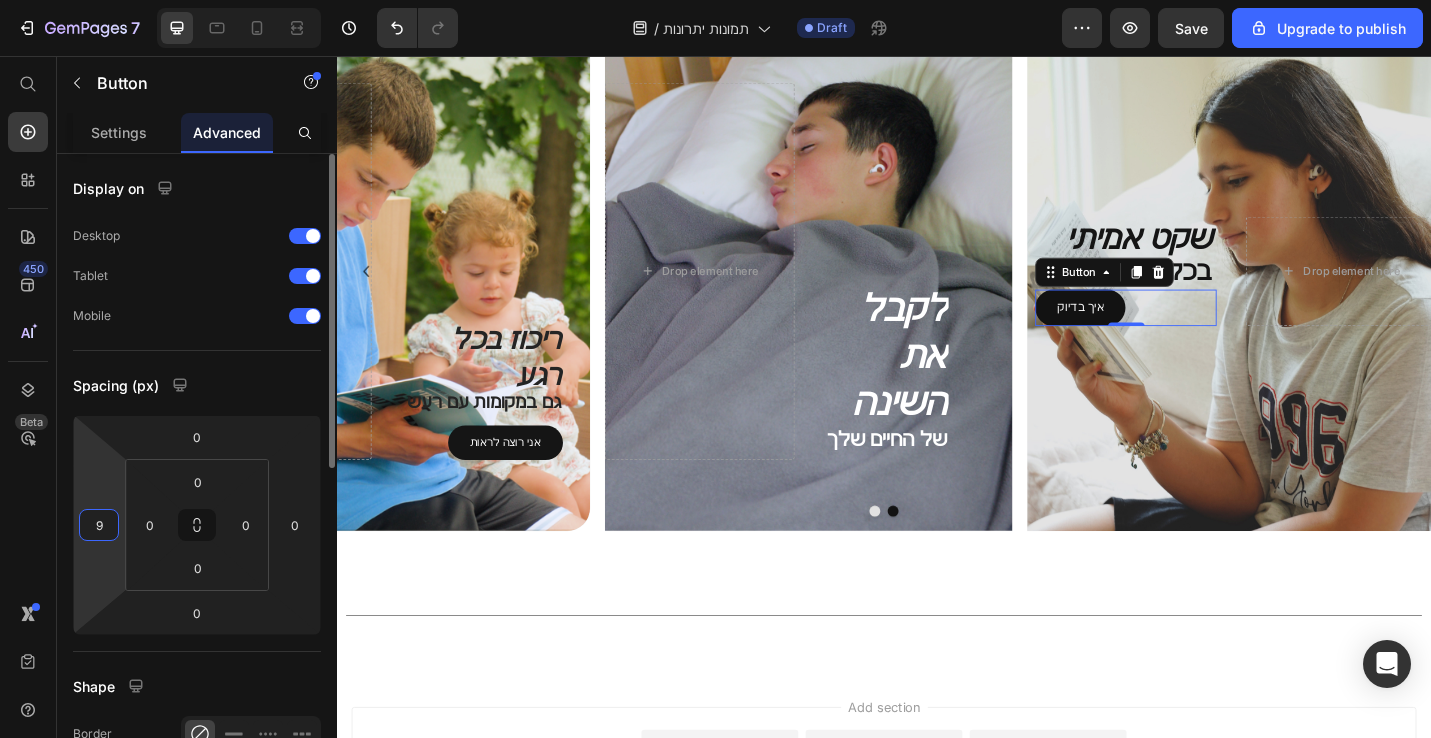 type on "95" 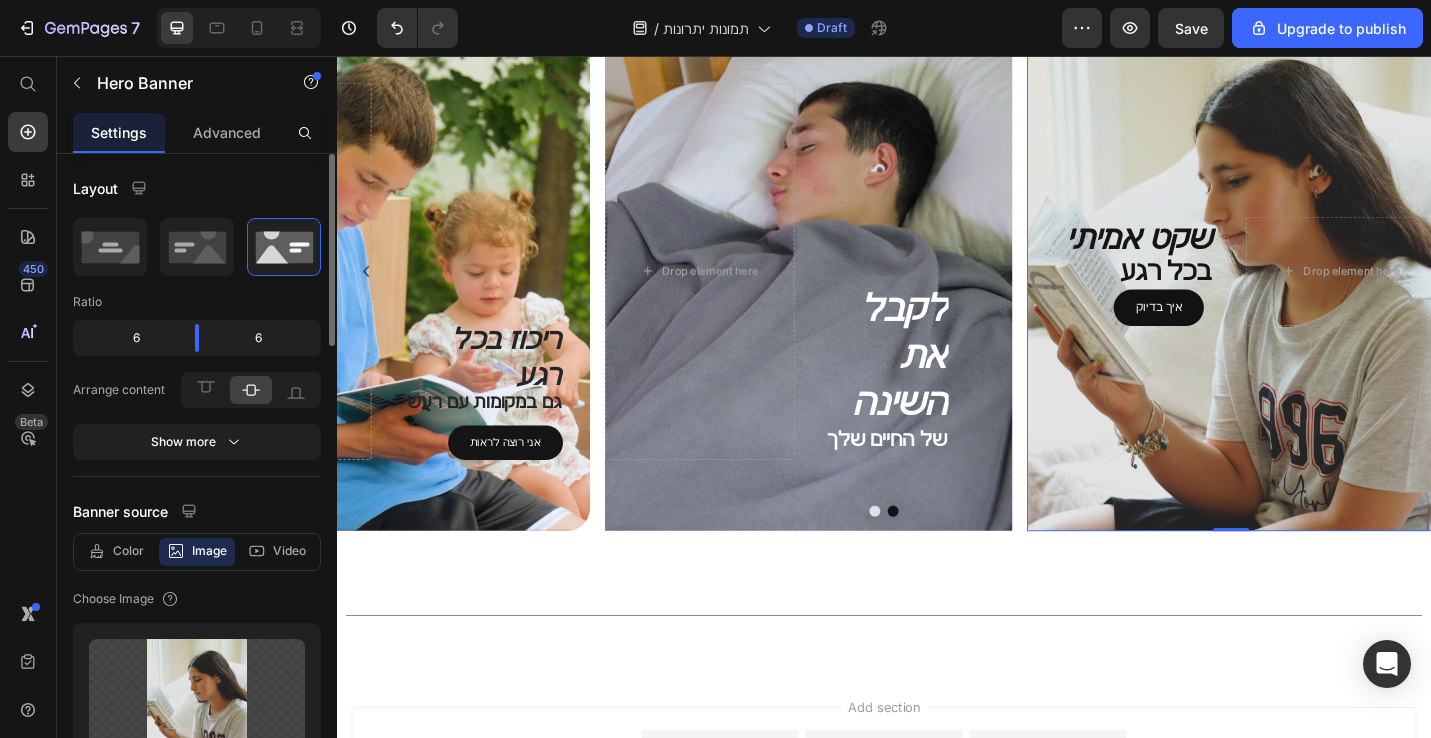 click at bounding box center (1318, 292) 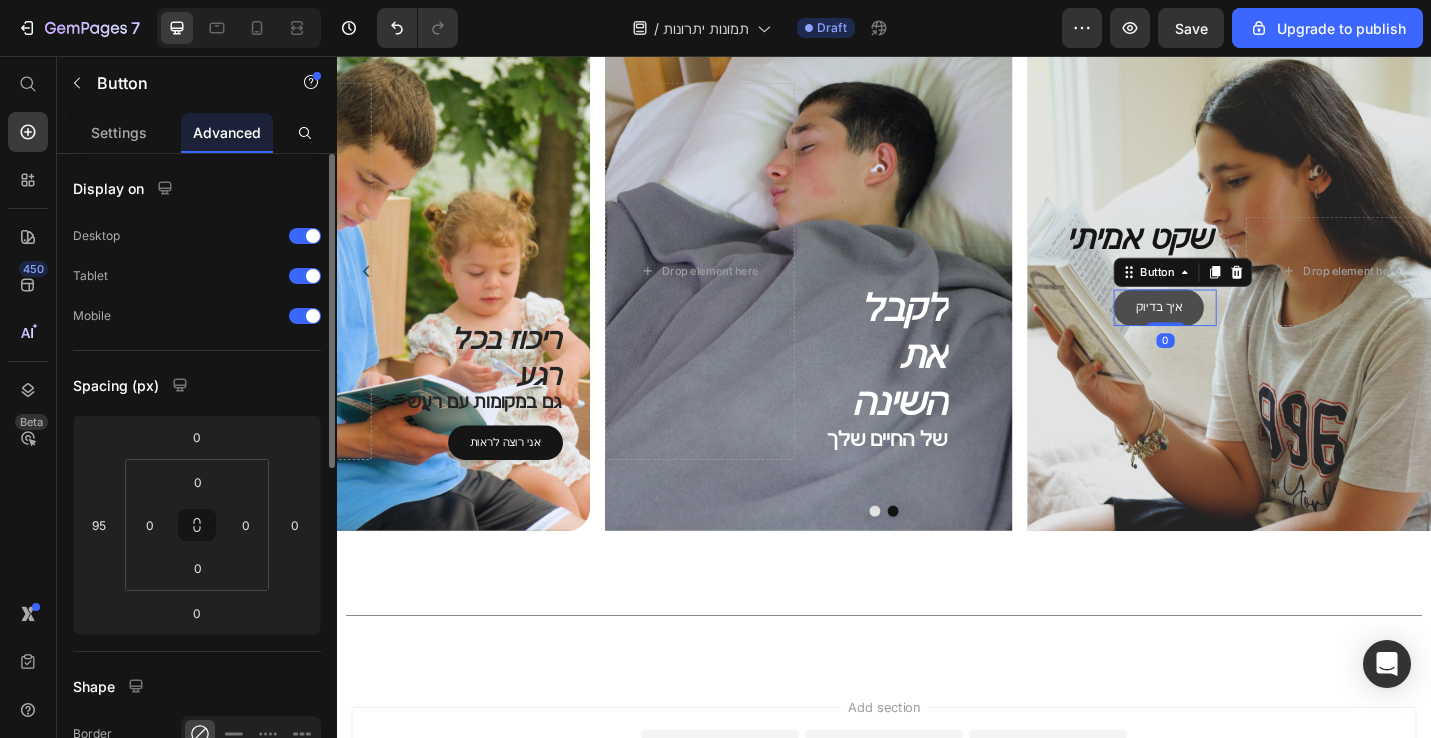 click on "איך בדיוק" at bounding box center [1238, 331] 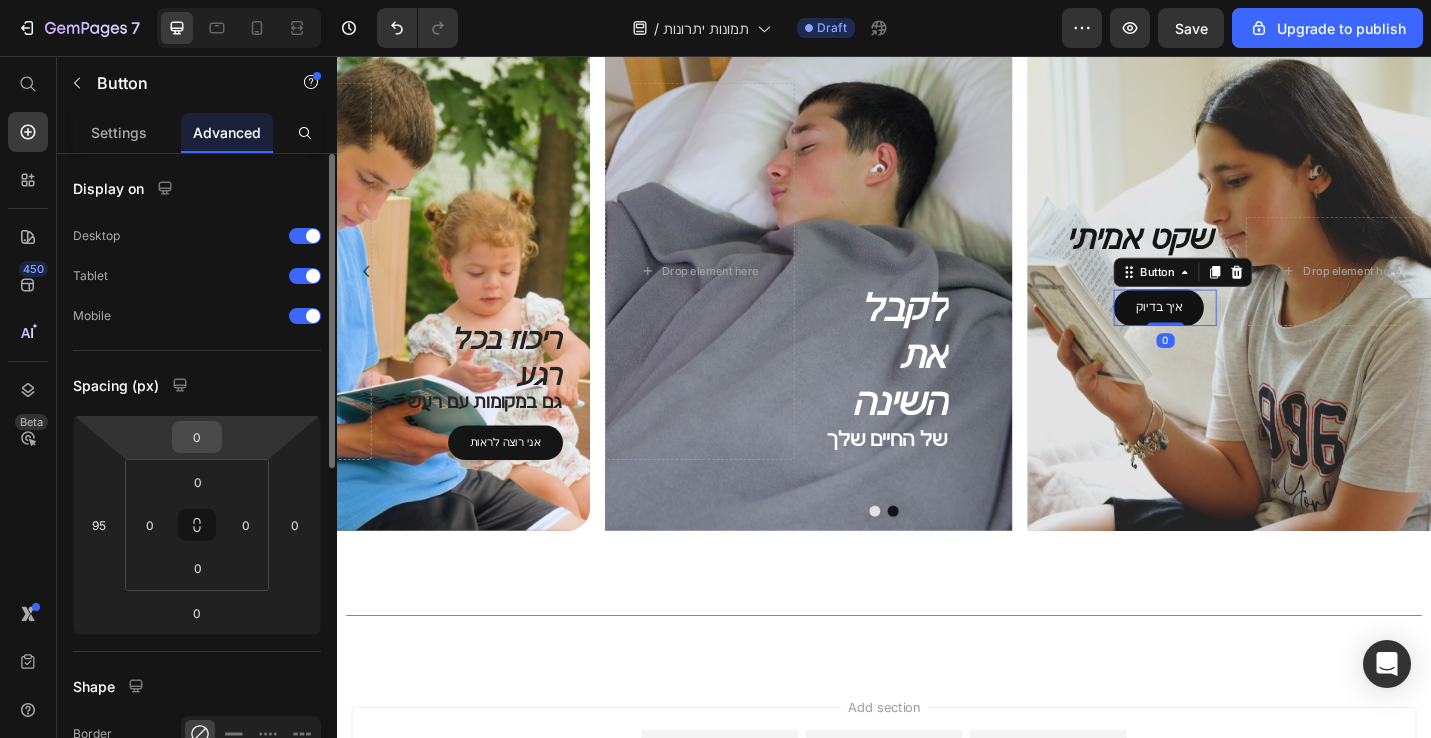 click on "0" at bounding box center [197, 437] 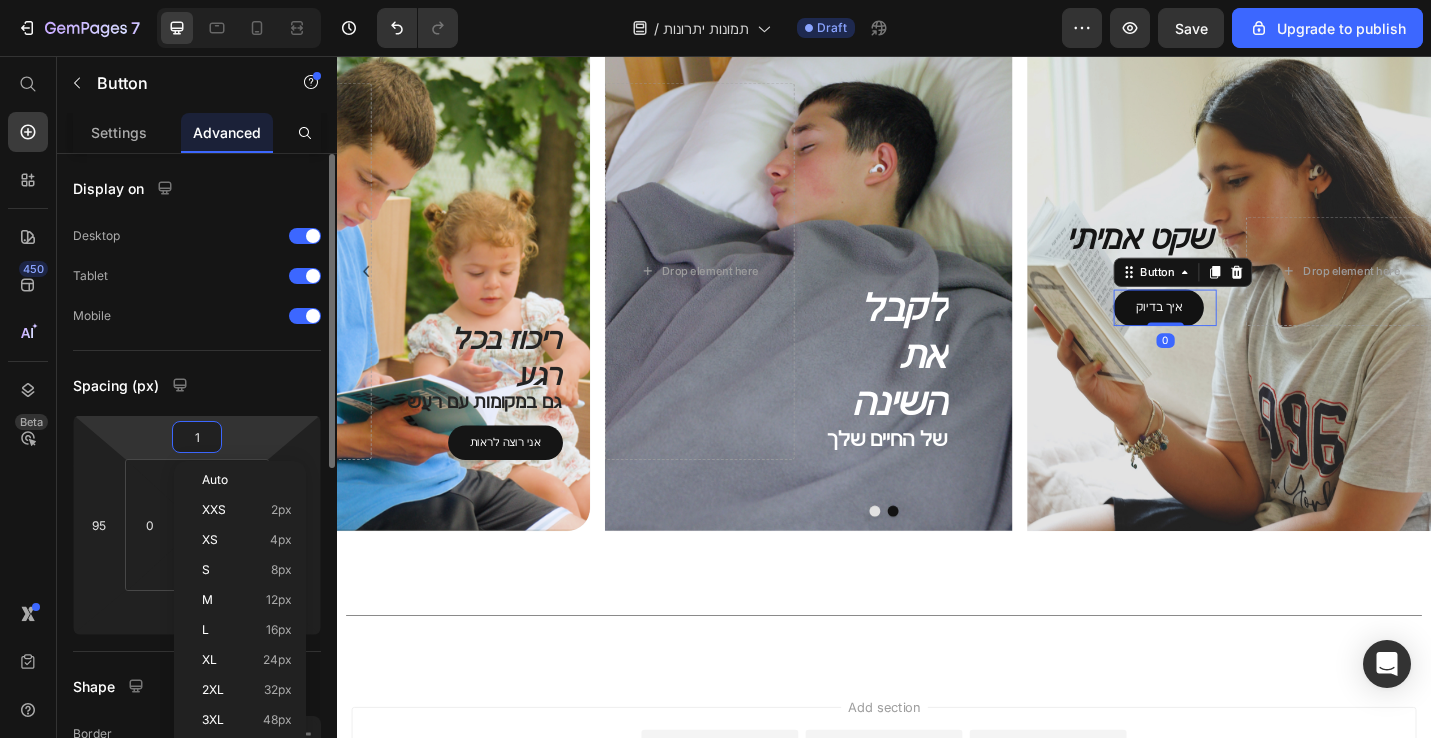 type on "10" 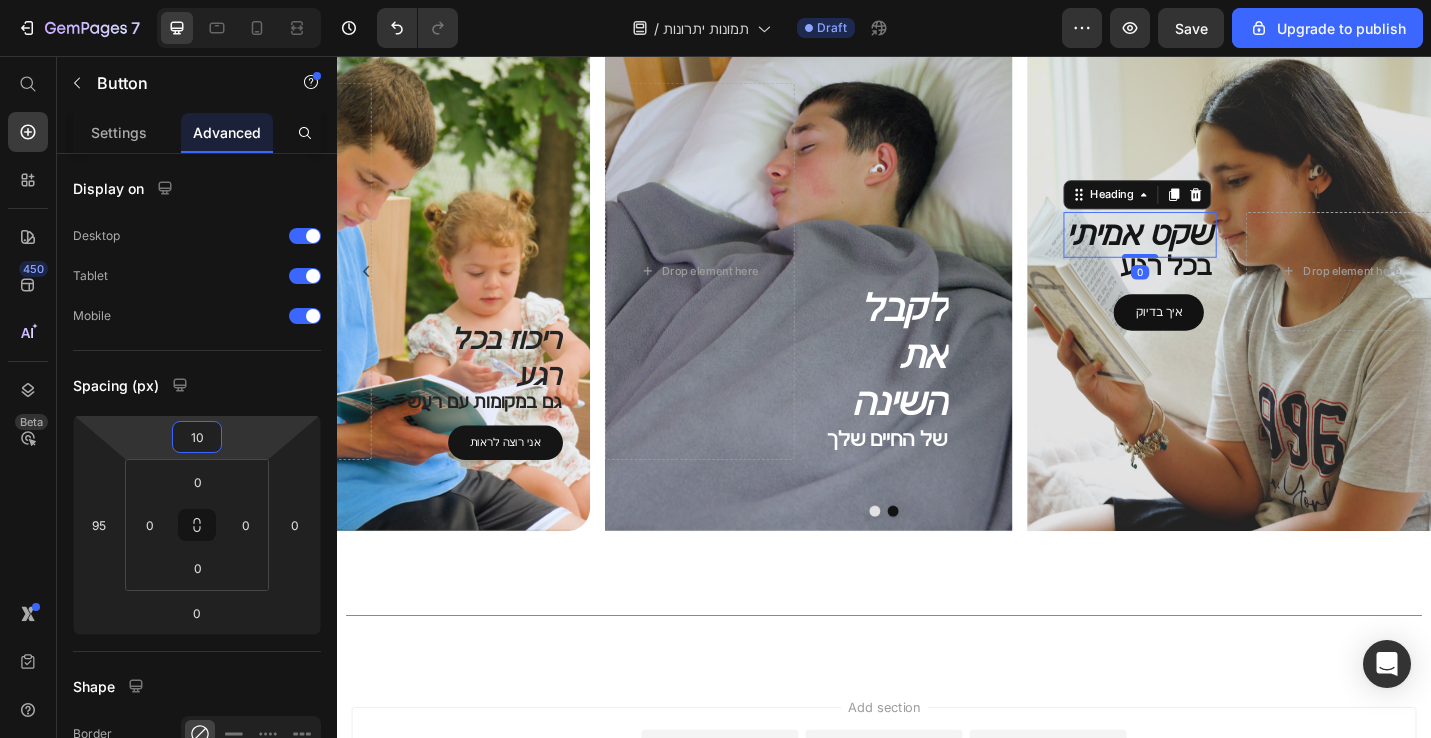 click on "שקט אמיתי" at bounding box center [1218, 252] 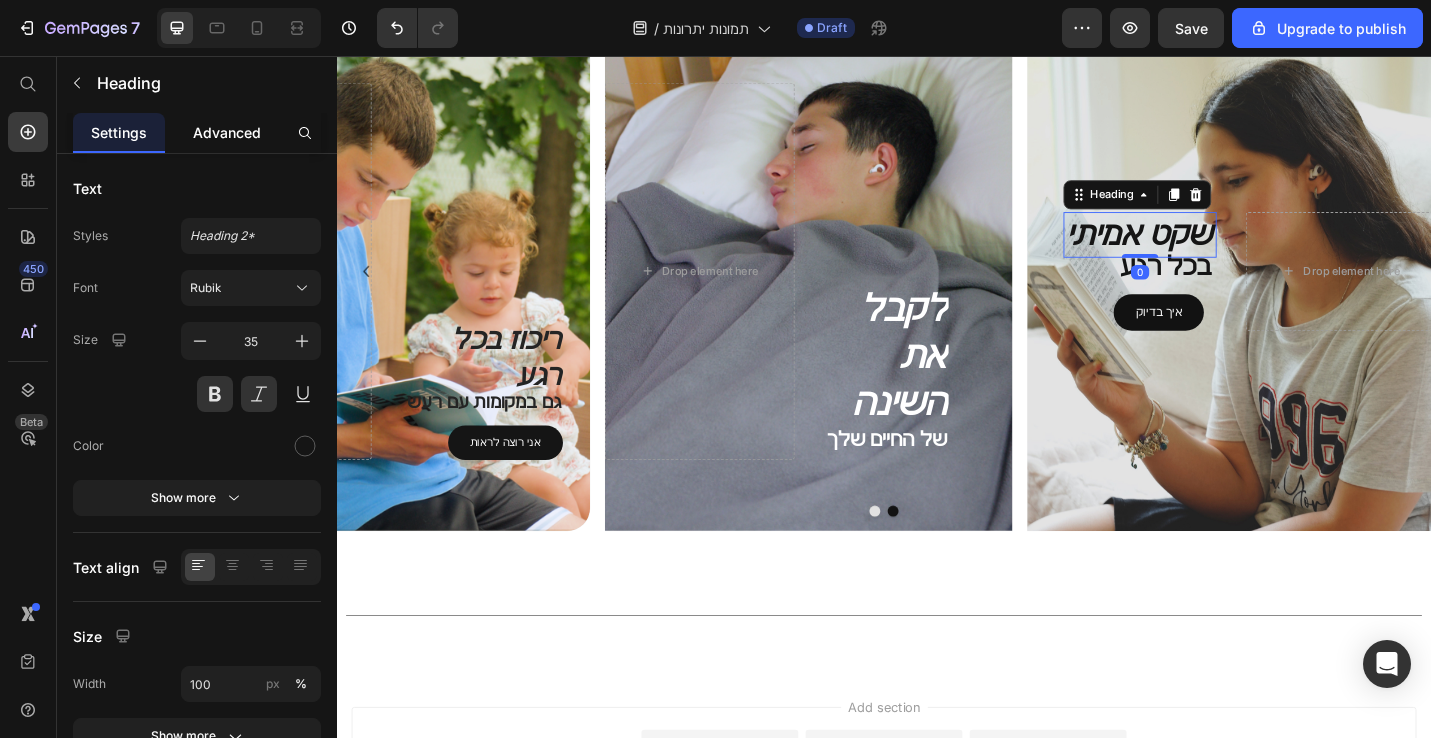 click on "Advanced" at bounding box center (227, 132) 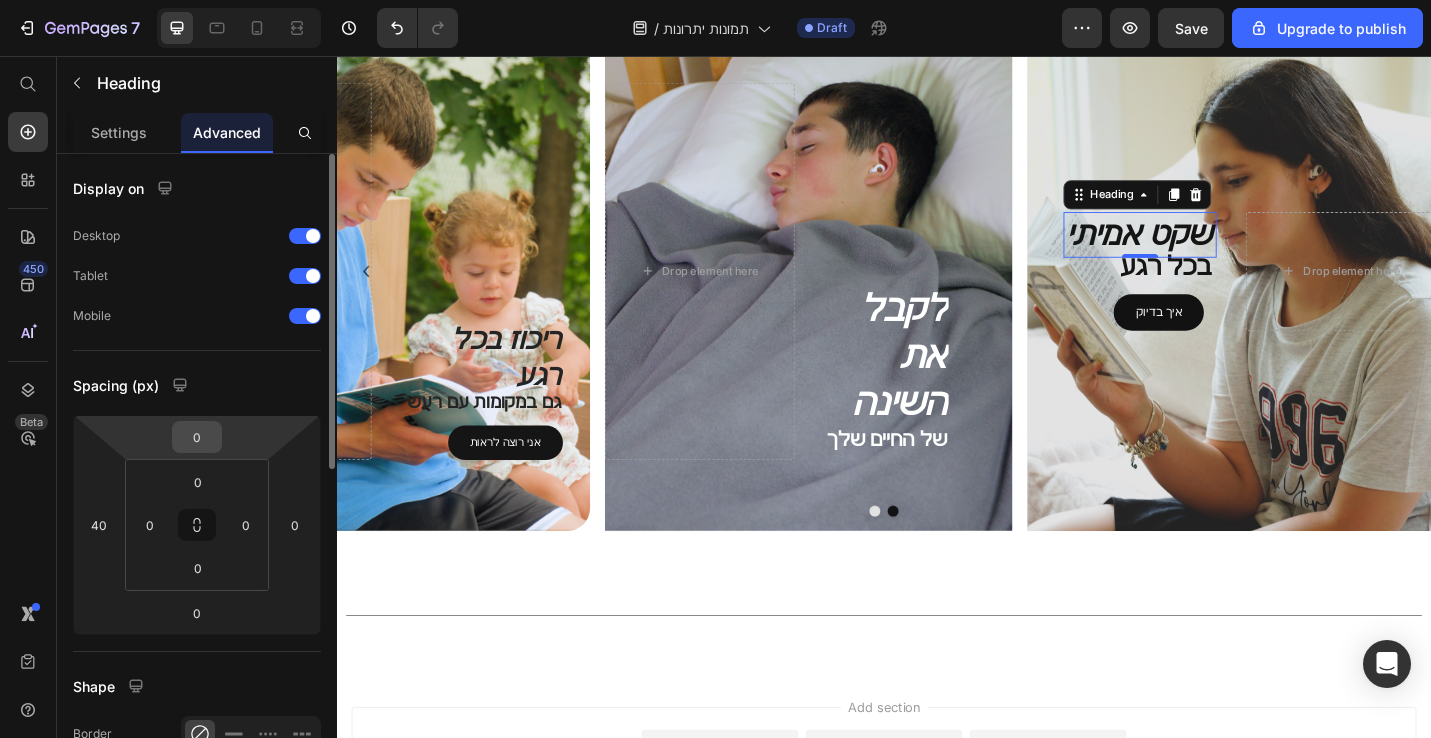 click on "0" at bounding box center [197, 437] 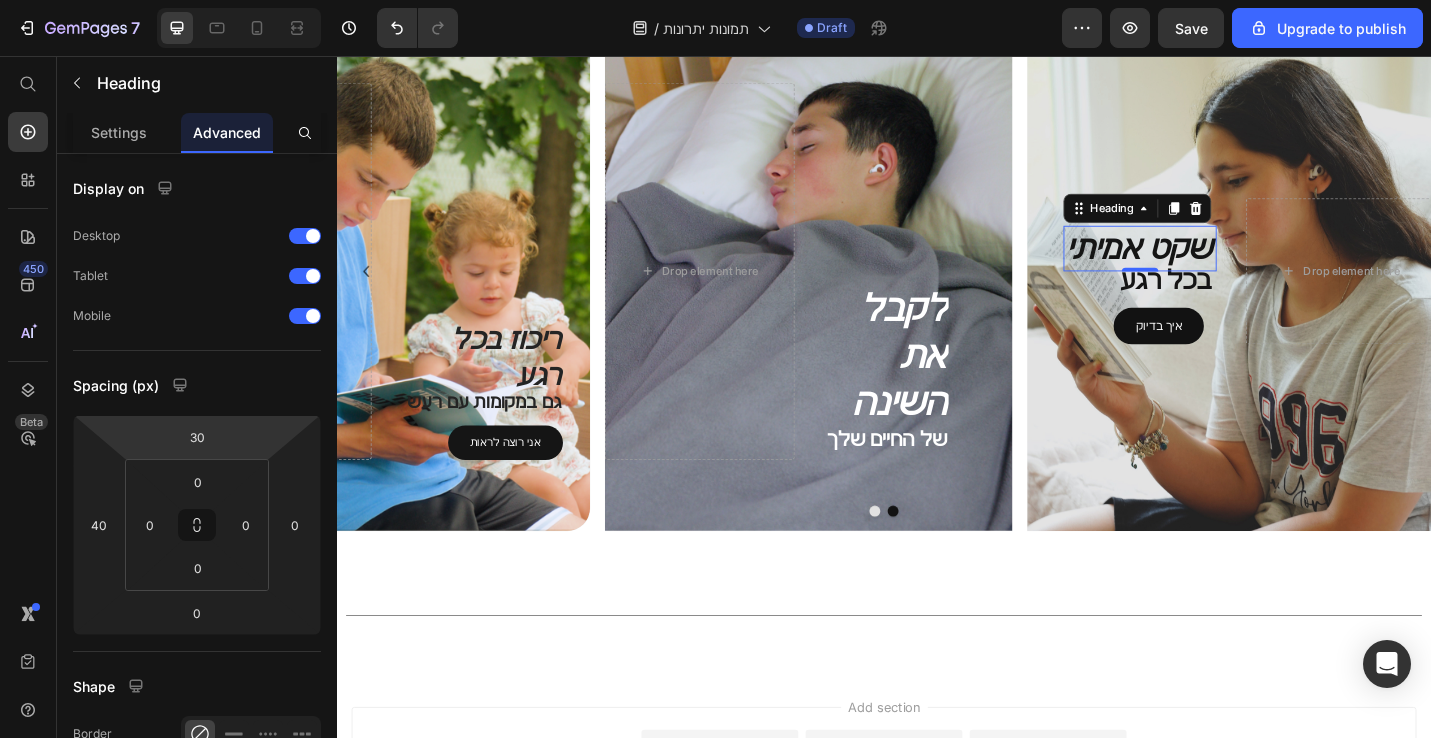 click on "7   /  תמונות יתרונות Draft Preview  Save  Upgrade to publish 450 Beta Start with Sections Elements Hero Section Product Detail Brands Trusted Badges Guarantee Product Breakdown How to use Testimonials Compare Bundle FAQs Social Proof Brand Story Product List Collection Blog List Contact Sticky Add to Cart Custom Footer Browse Library 450 Layout
Row
Row
Row
Row Text
Heading
Text Block Button
Button
Button
Sticky Back to top Media
Image
Image" at bounding box center [715, 0] 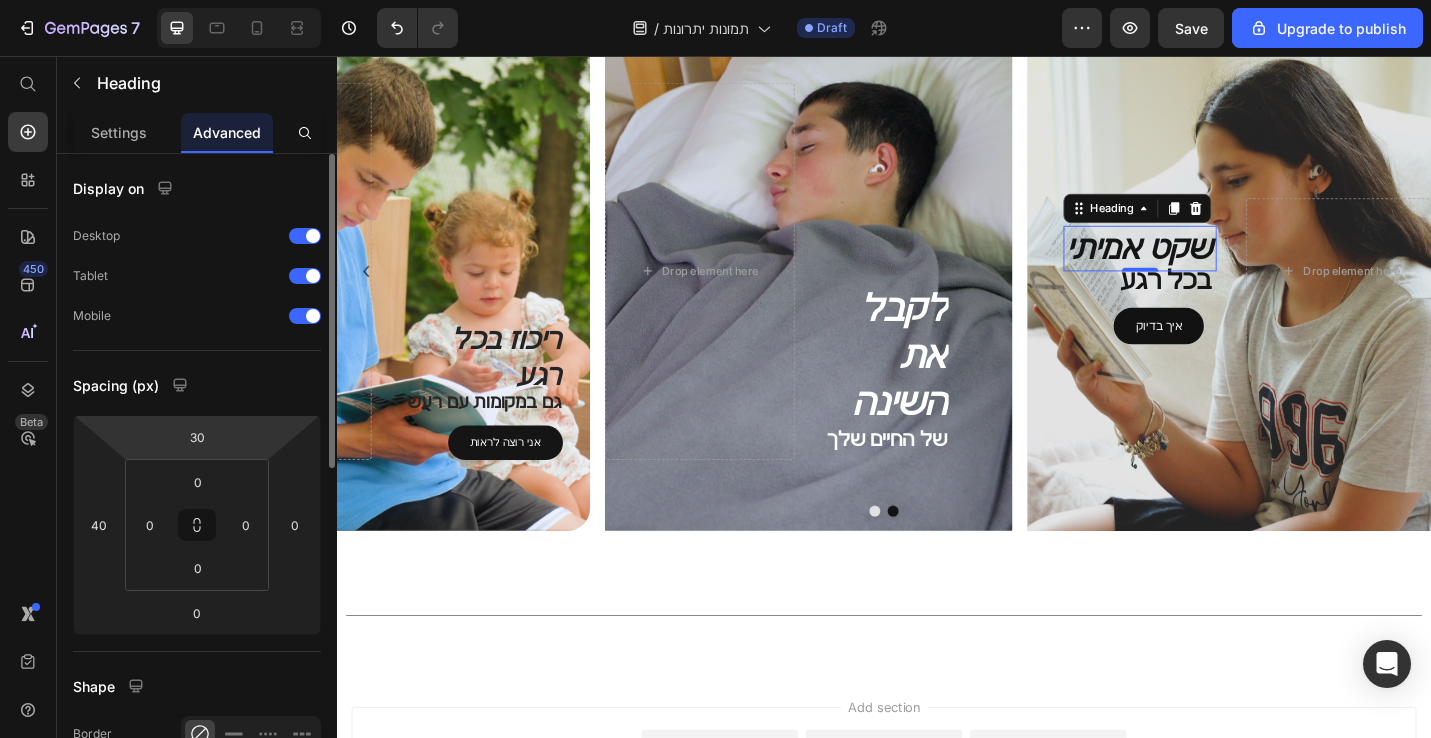 click on "Spacing (px)" at bounding box center [197, 385] 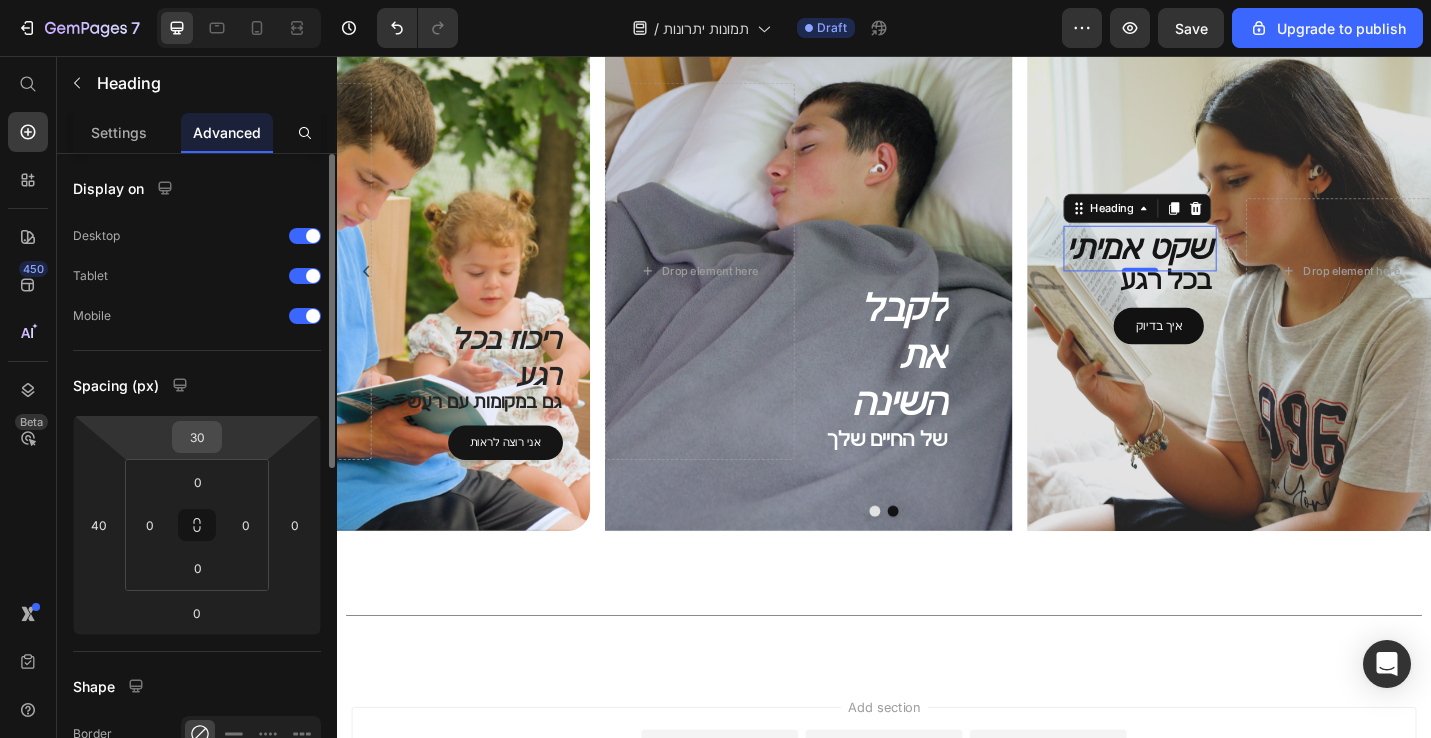 click on "30" at bounding box center [197, 437] 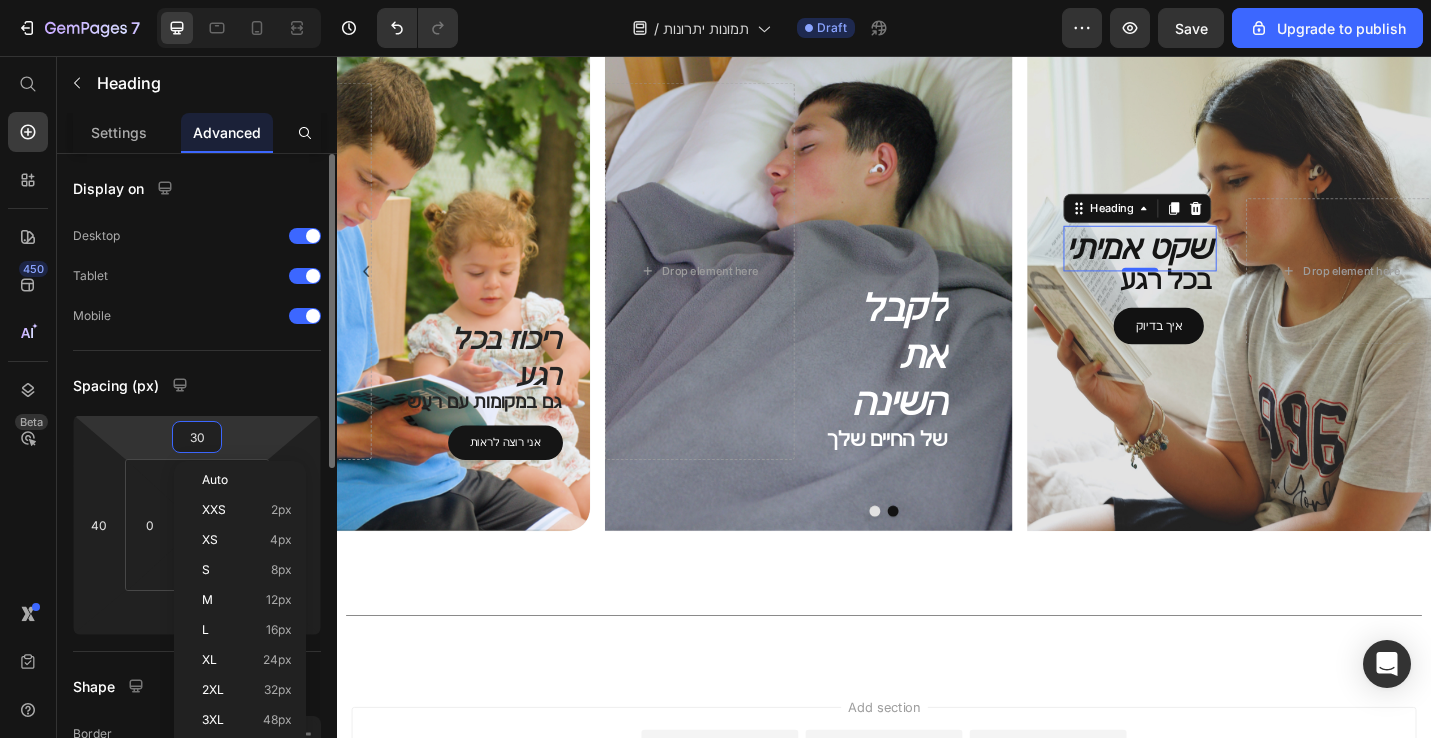 click on "30" at bounding box center (197, 437) 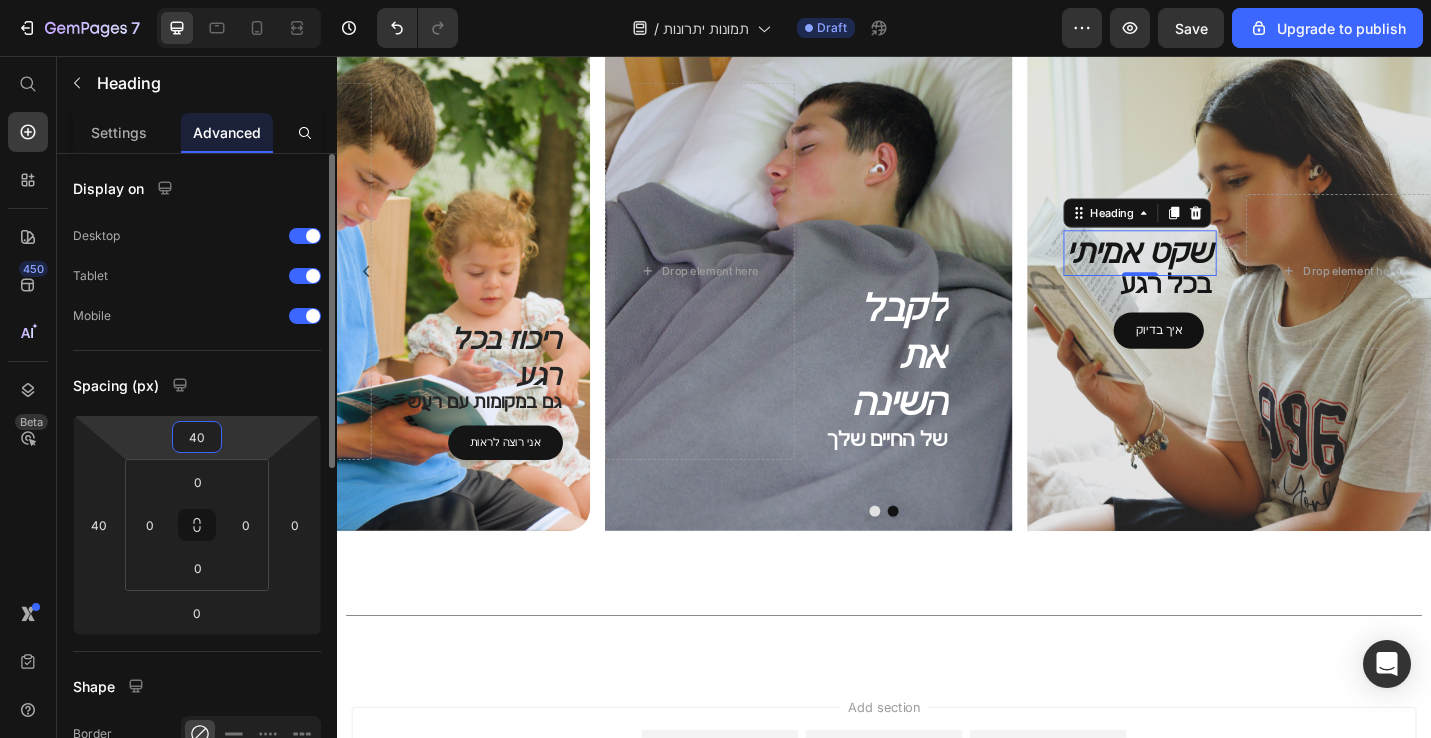 type on "4" 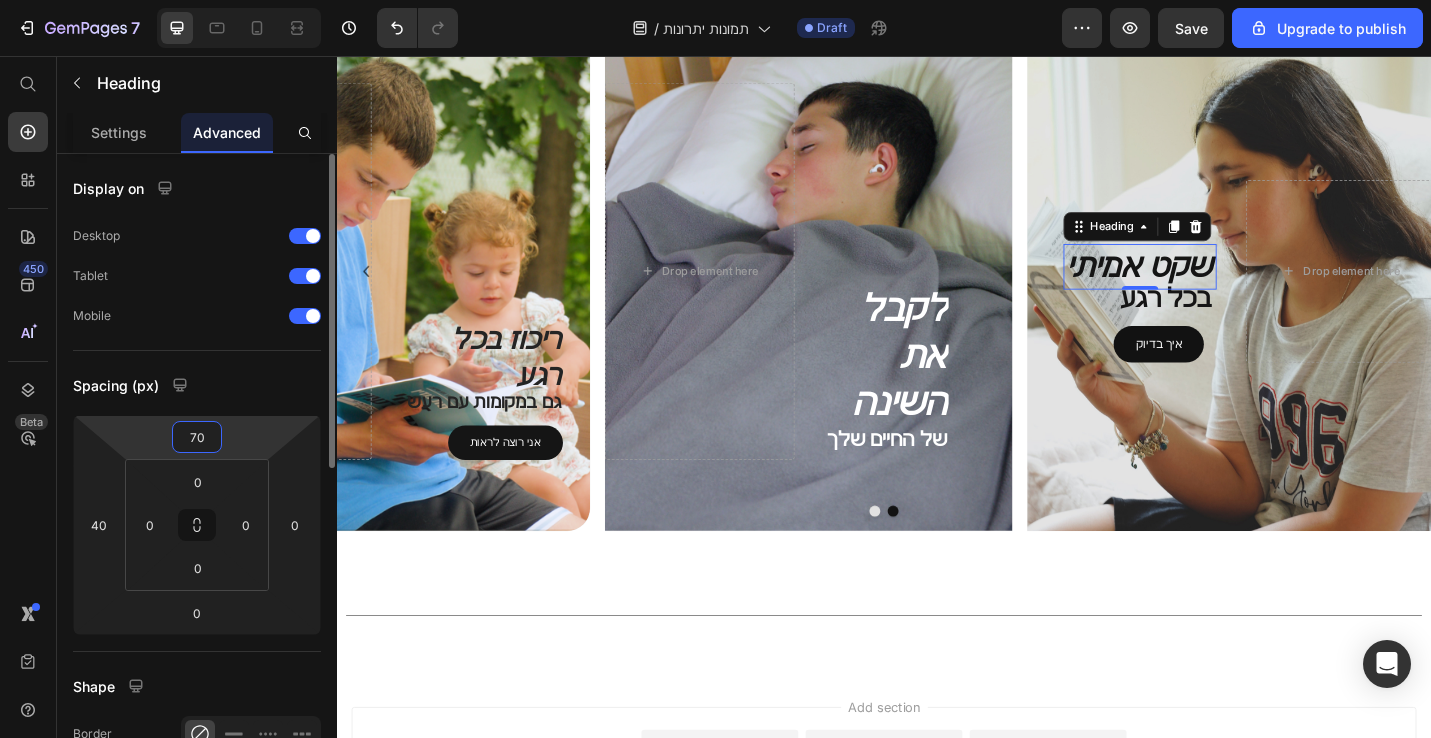 type on "7" 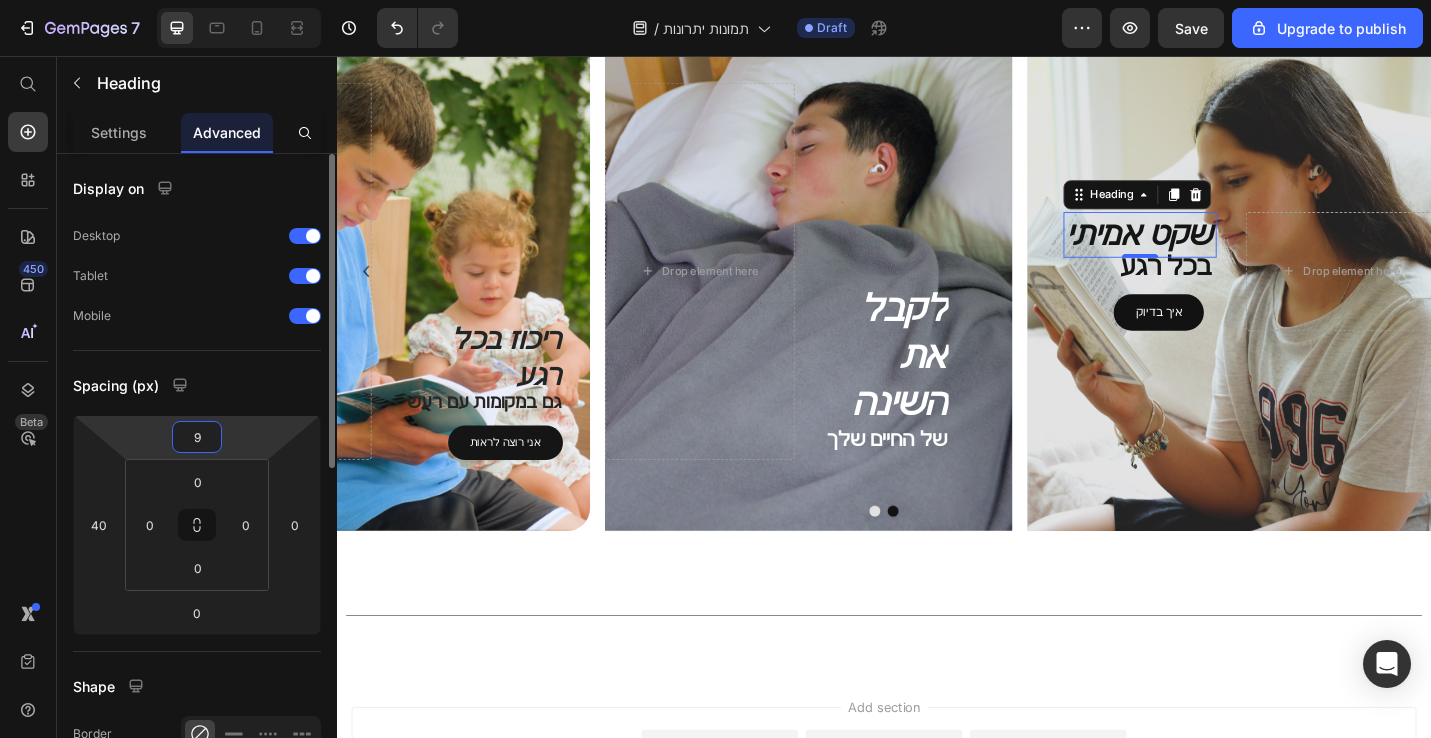 type on "90" 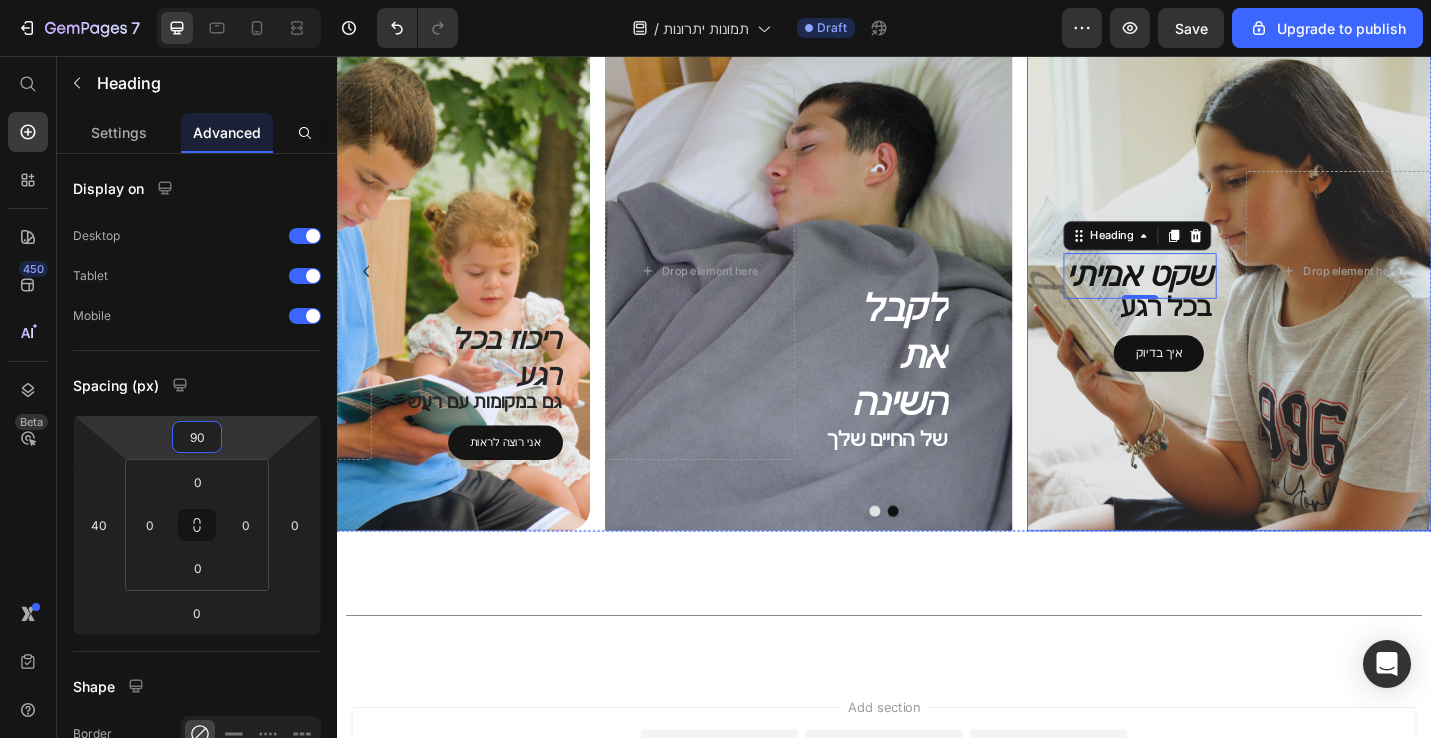 click at bounding box center (1318, 292) 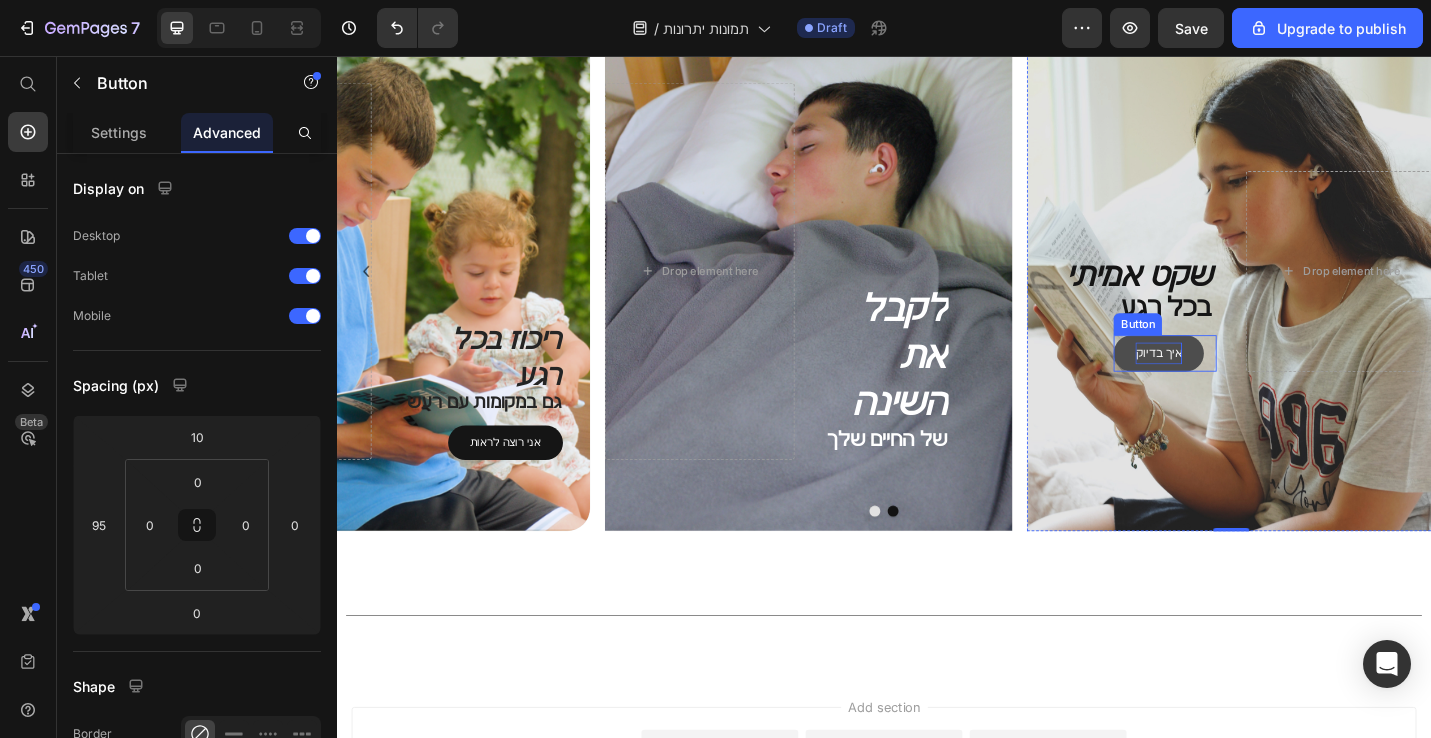 click on "איך בדיוק" at bounding box center [1238, 381] 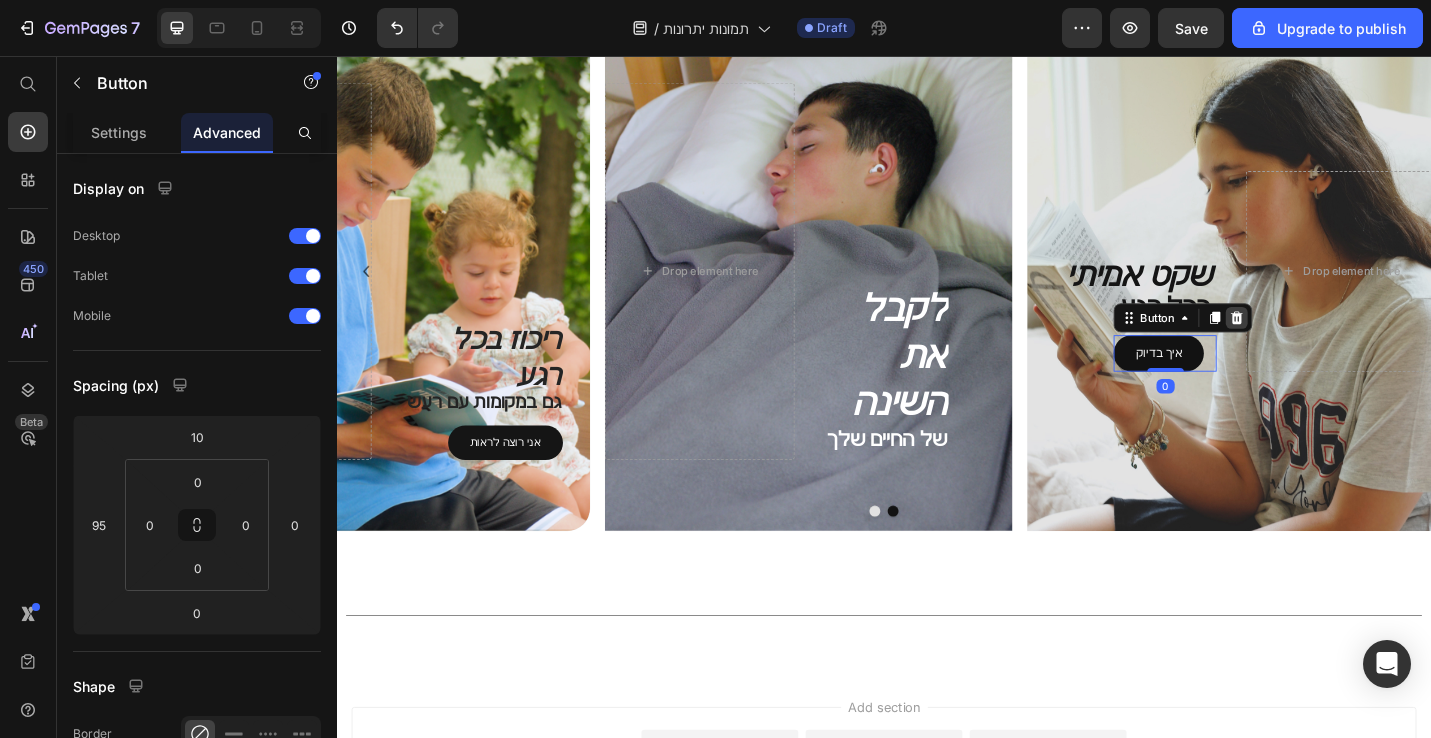 click 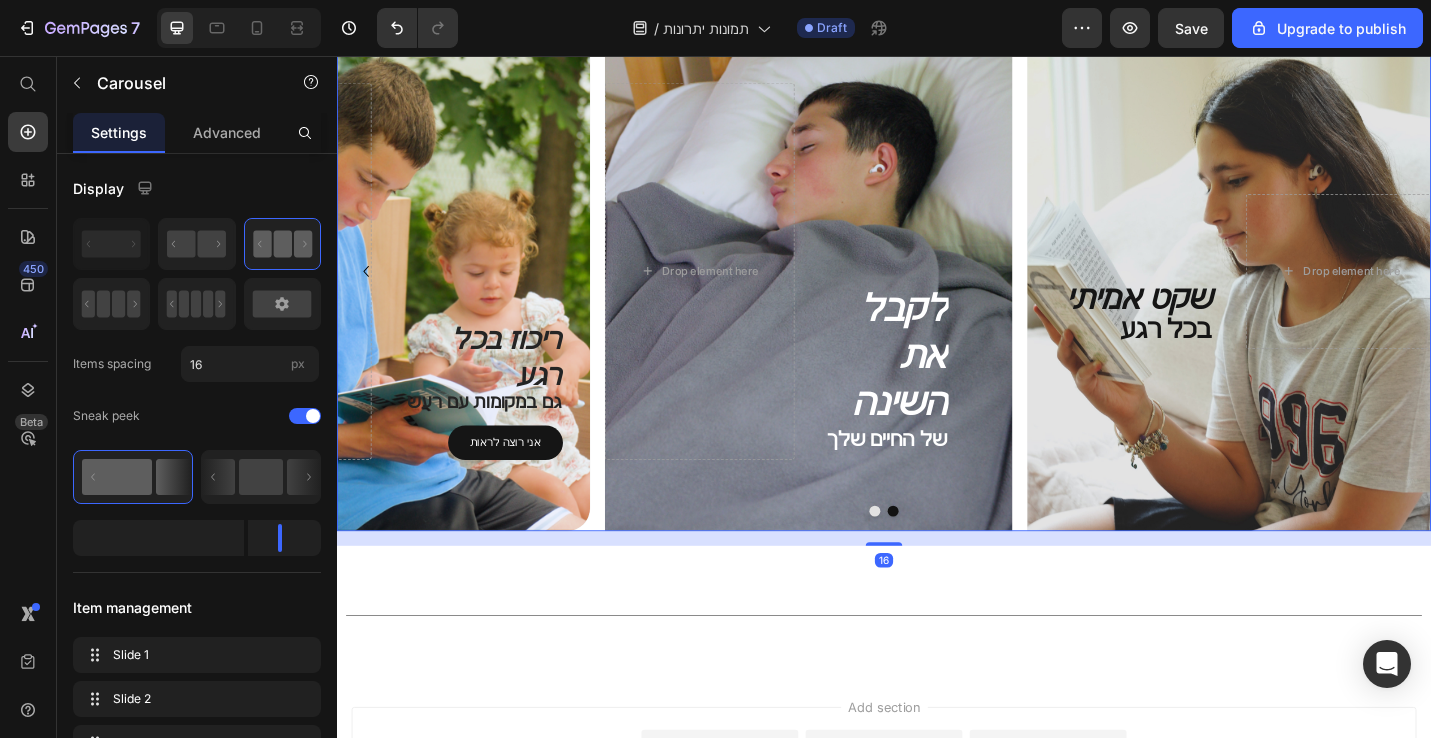 click 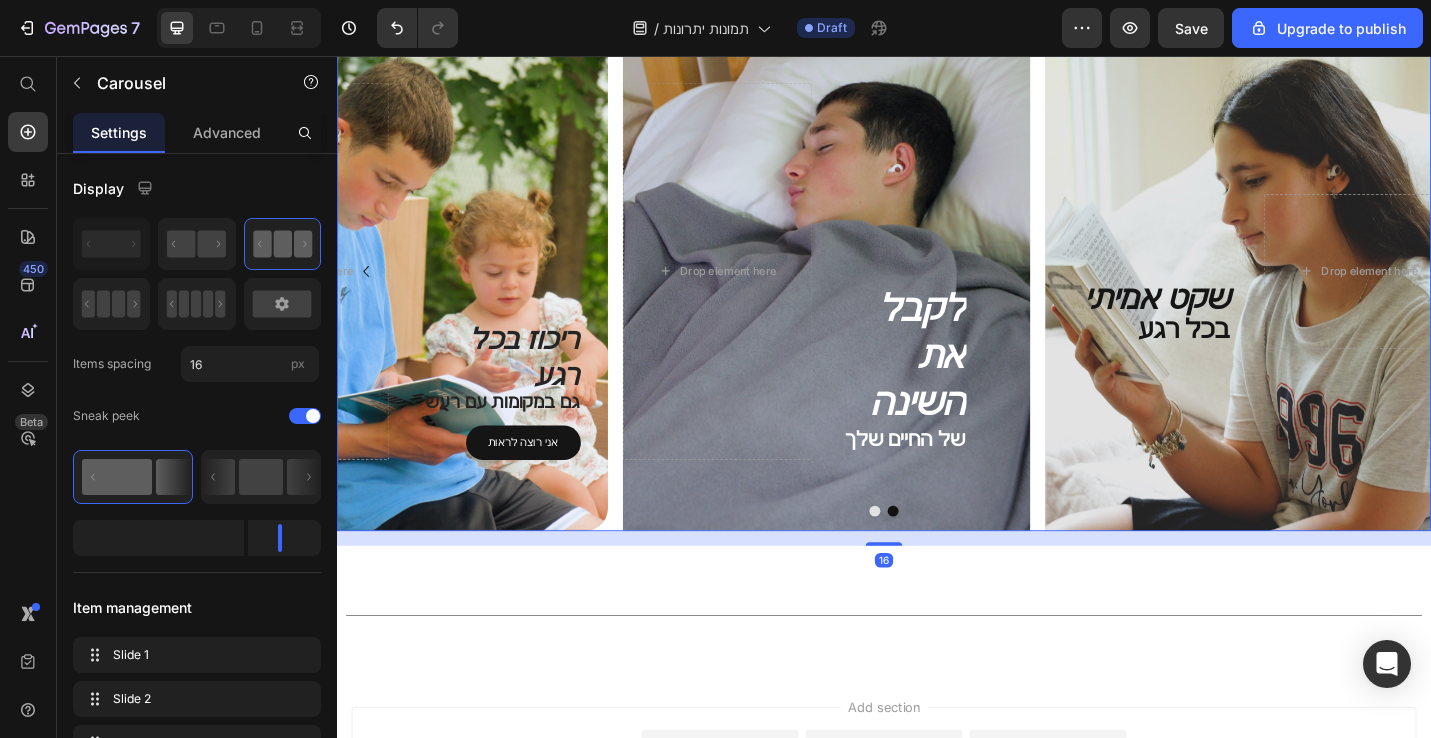 click 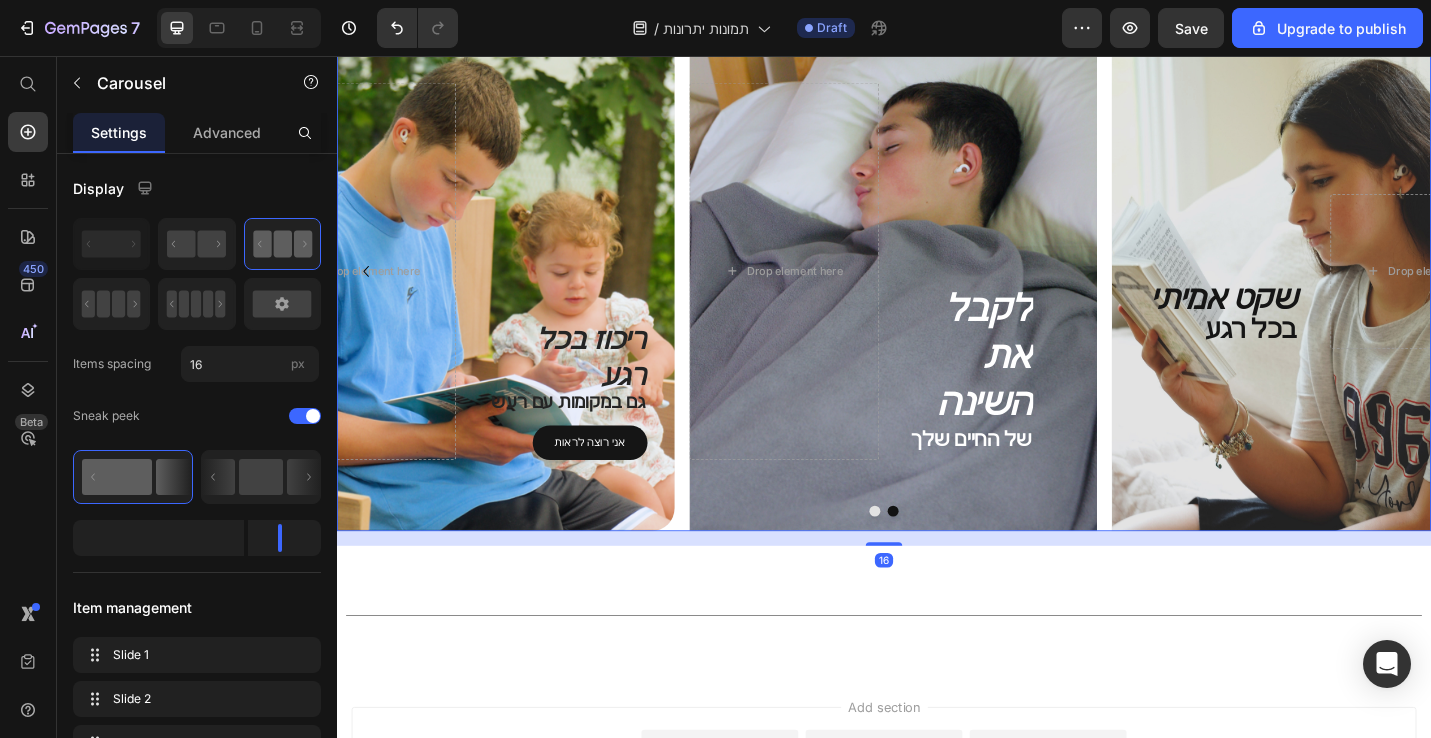 click on "ריכוז בכל רגע Heading גם במקומות עם רעש Text Block אני רוצה לראות Button
Drop element here Hero Banner לקבל את השינה Heading של החיים שלך Text Block
Drop element here Hero Banner
Drop element here שקט אמיתי Heading בכל רגע Heading Hero Banner" at bounding box center (937, 292) 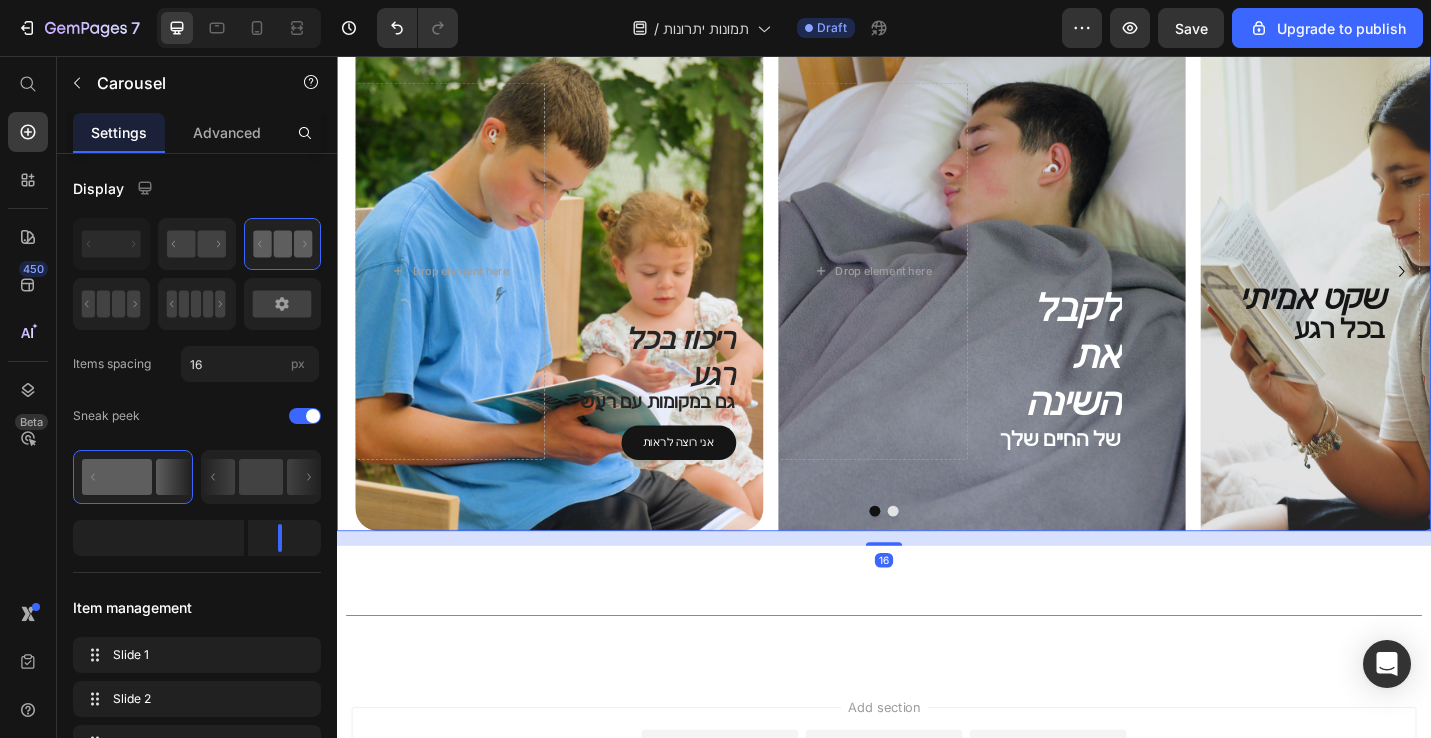 click on "Preview  Save  Upgrade to publish" at bounding box center [1242, 28] 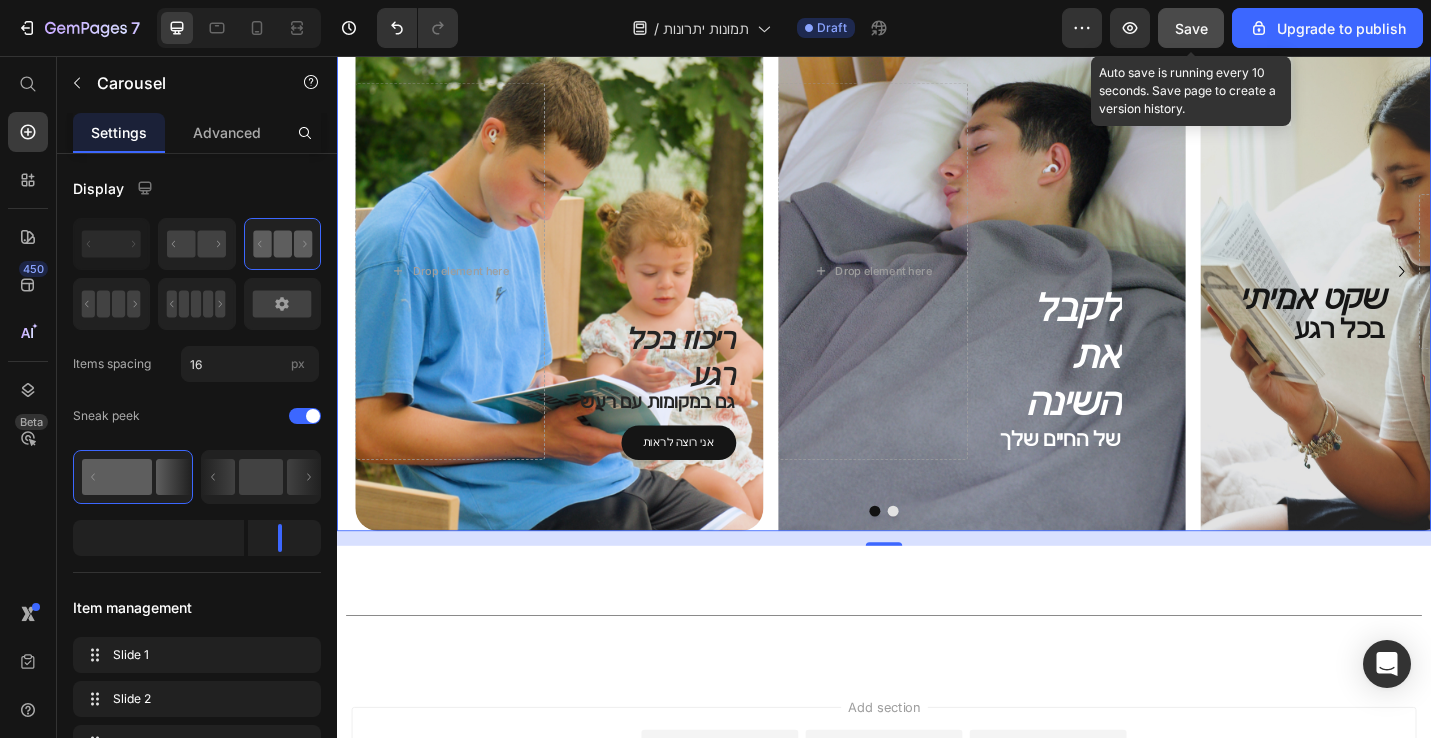 click on "Save" 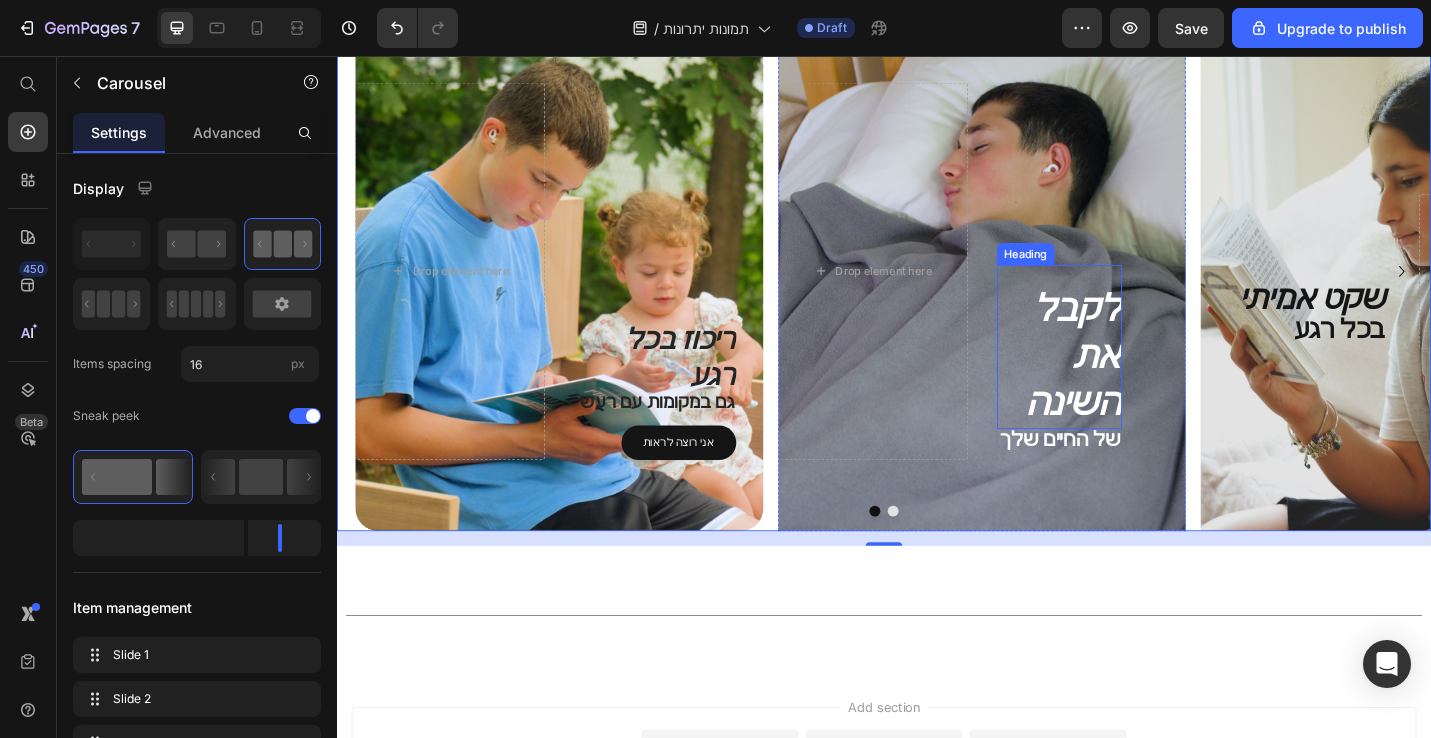 click on "לקבל את השינה" at bounding box center [1130, 385] 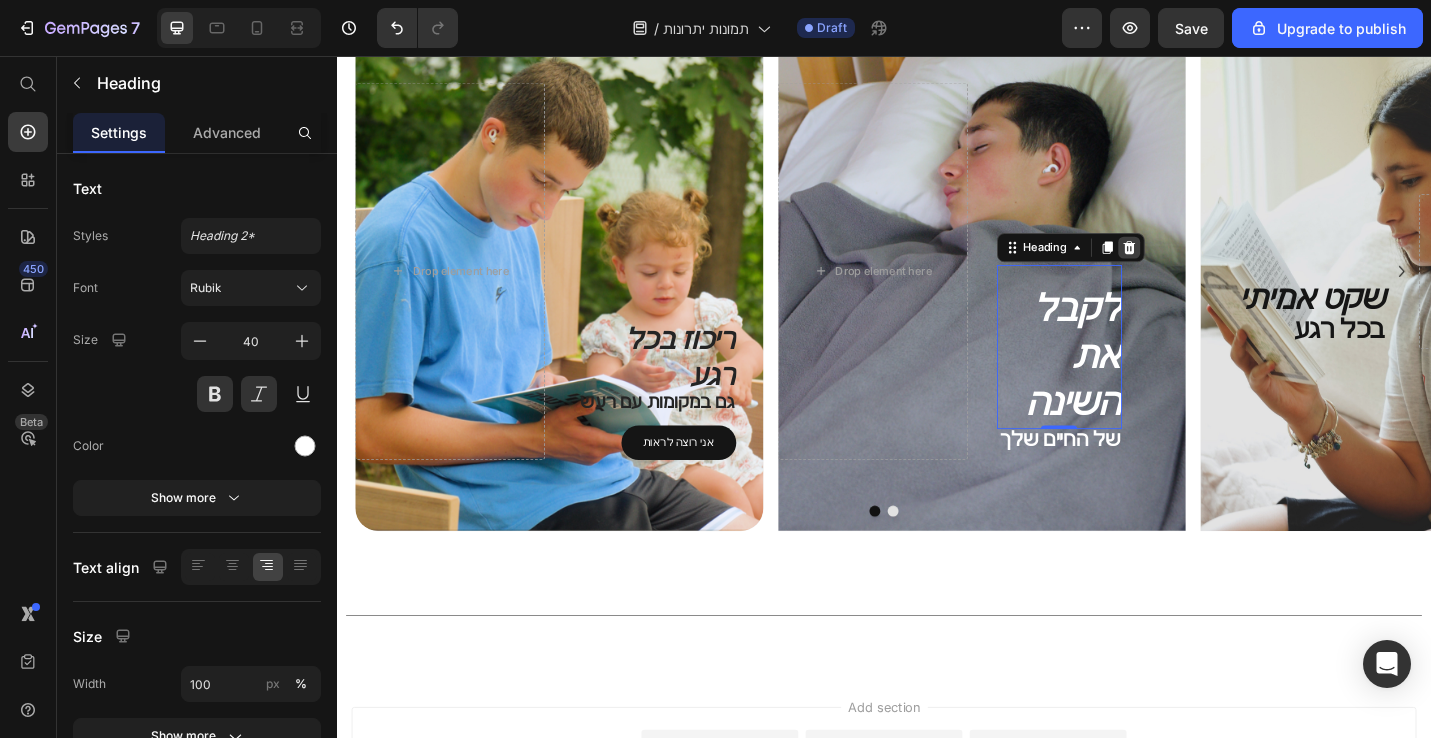 click 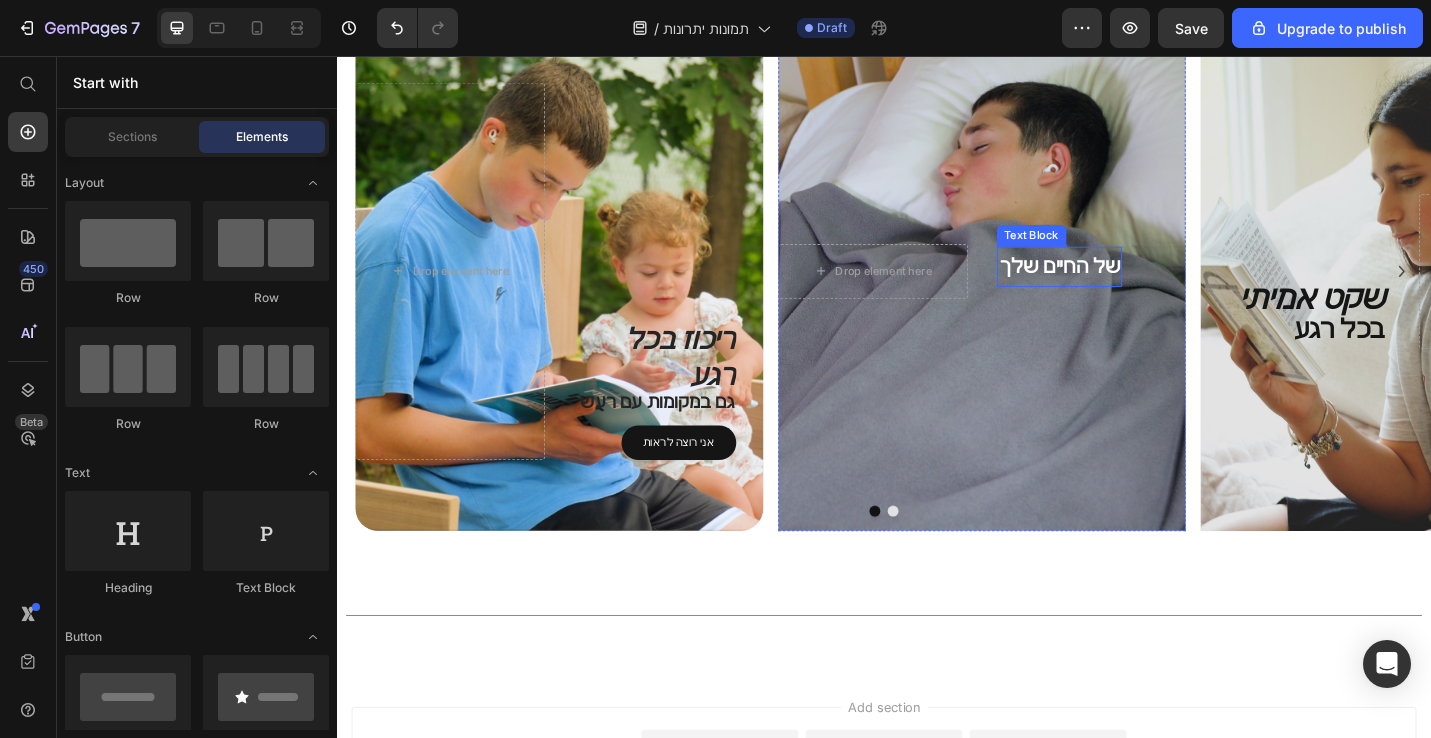 click on "של החיים שלך" at bounding box center (1130, 287) 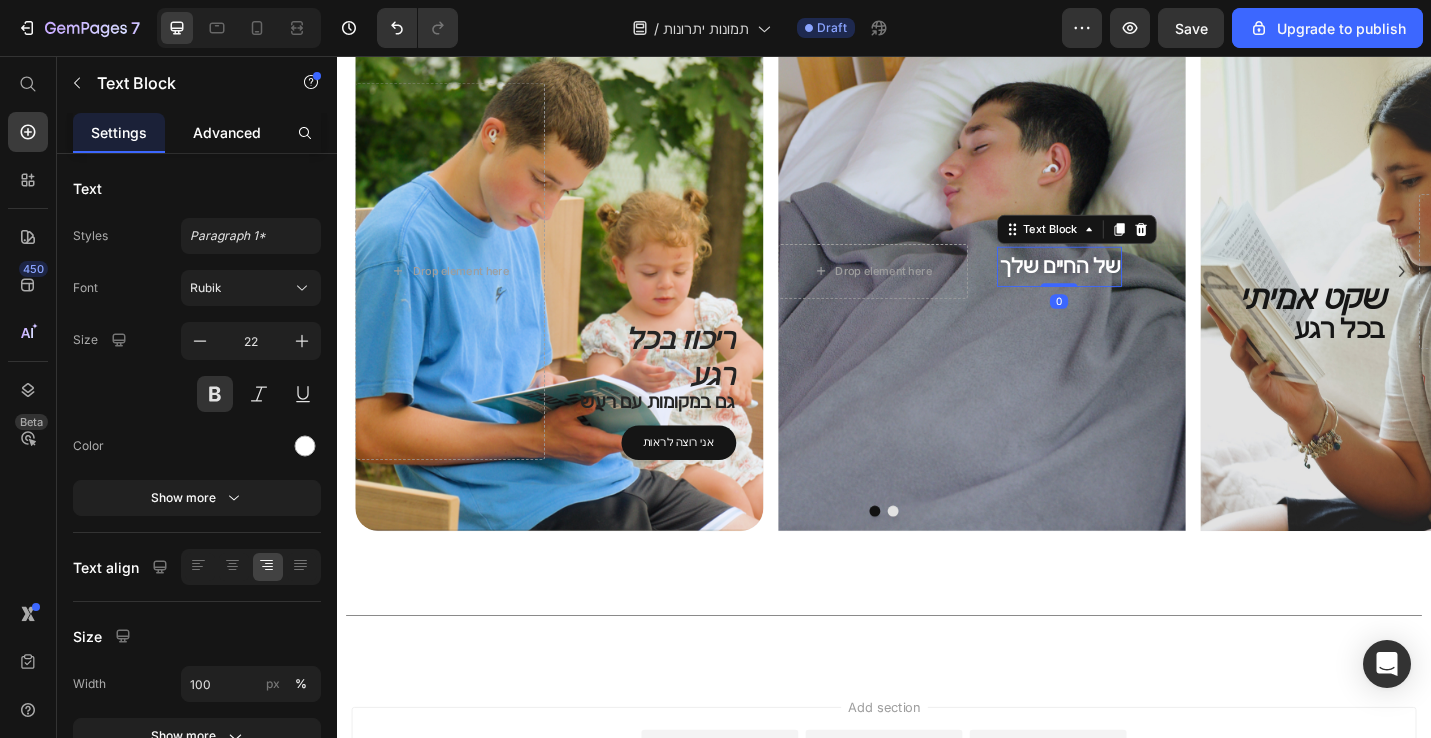 click on "Advanced" at bounding box center (227, 132) 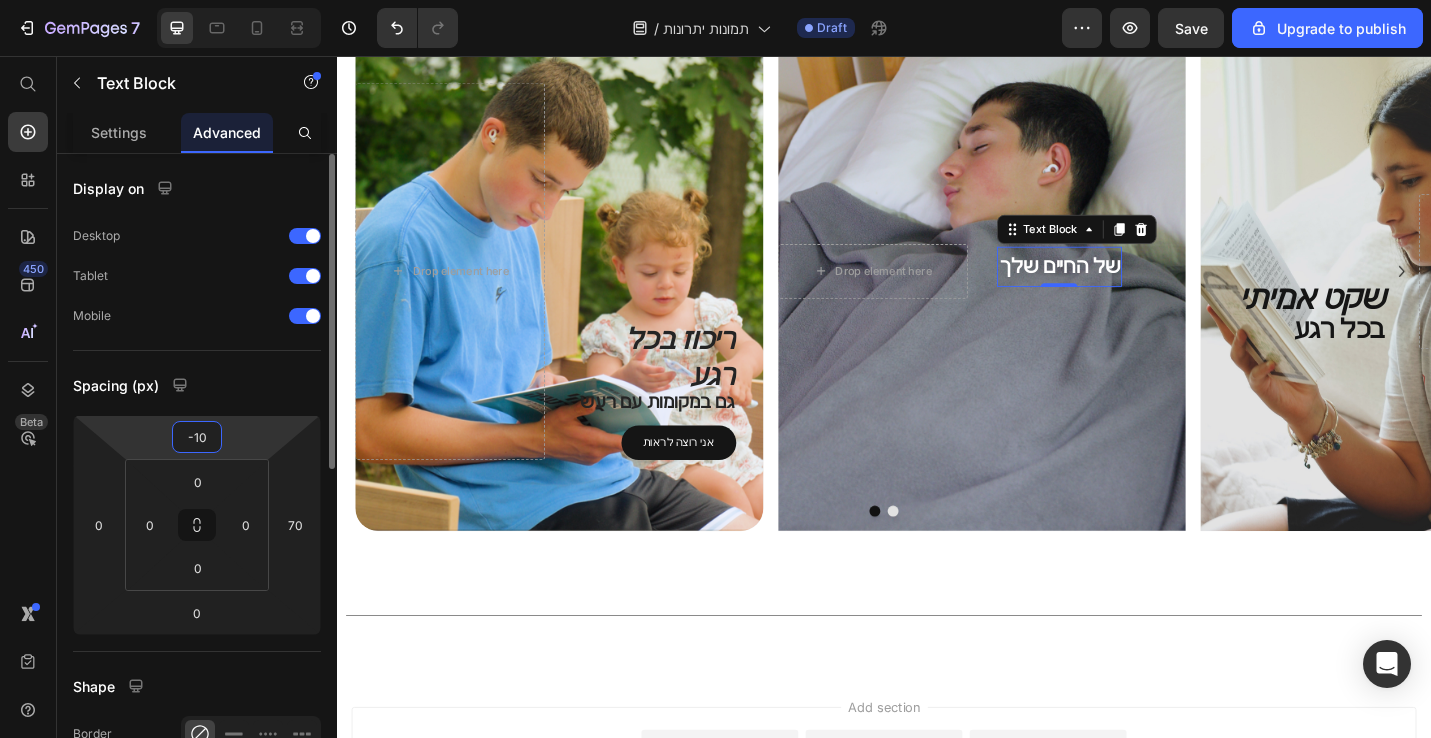 click on "-10" at bounding box center (197, 437) 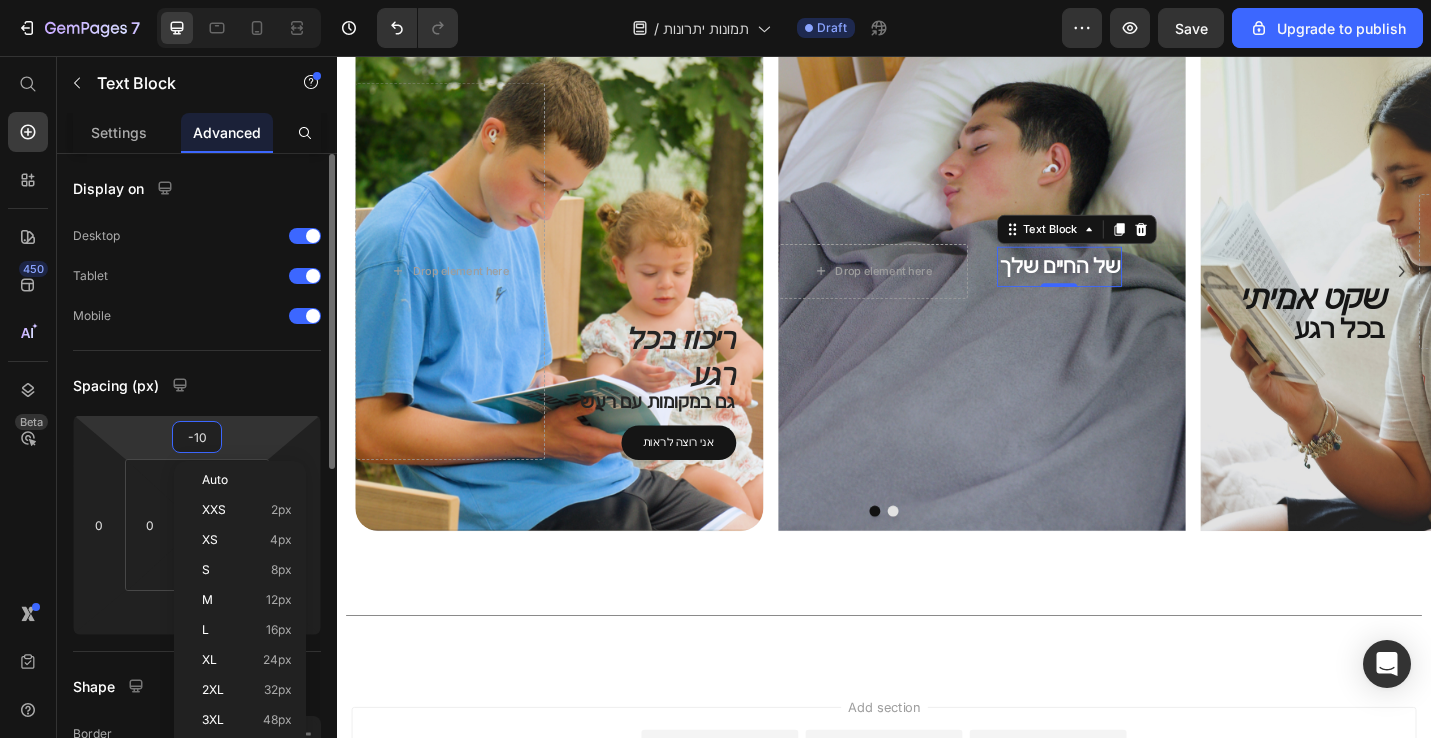 click on "-10" at bounding box center (197, 437) 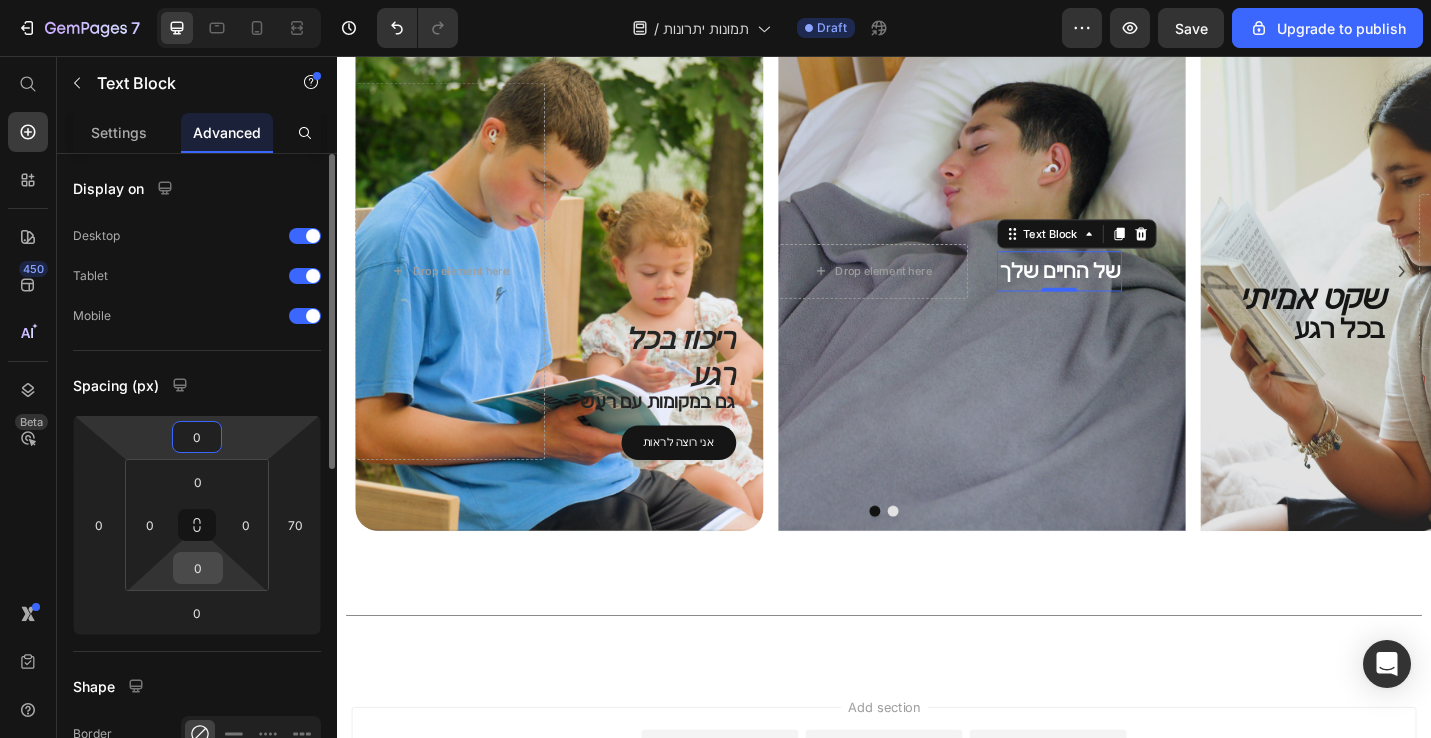 type on "0" 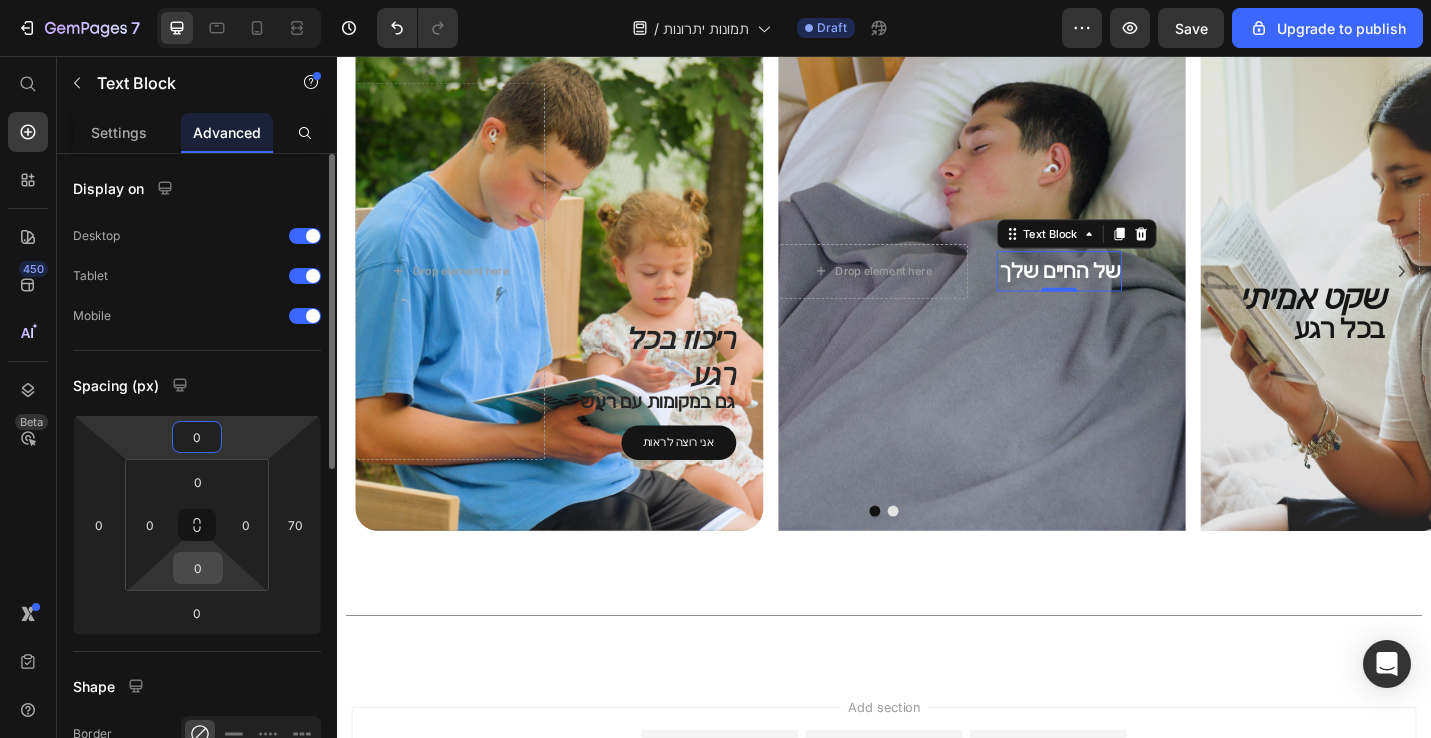 click on "0" at bounding box center (198, 568) 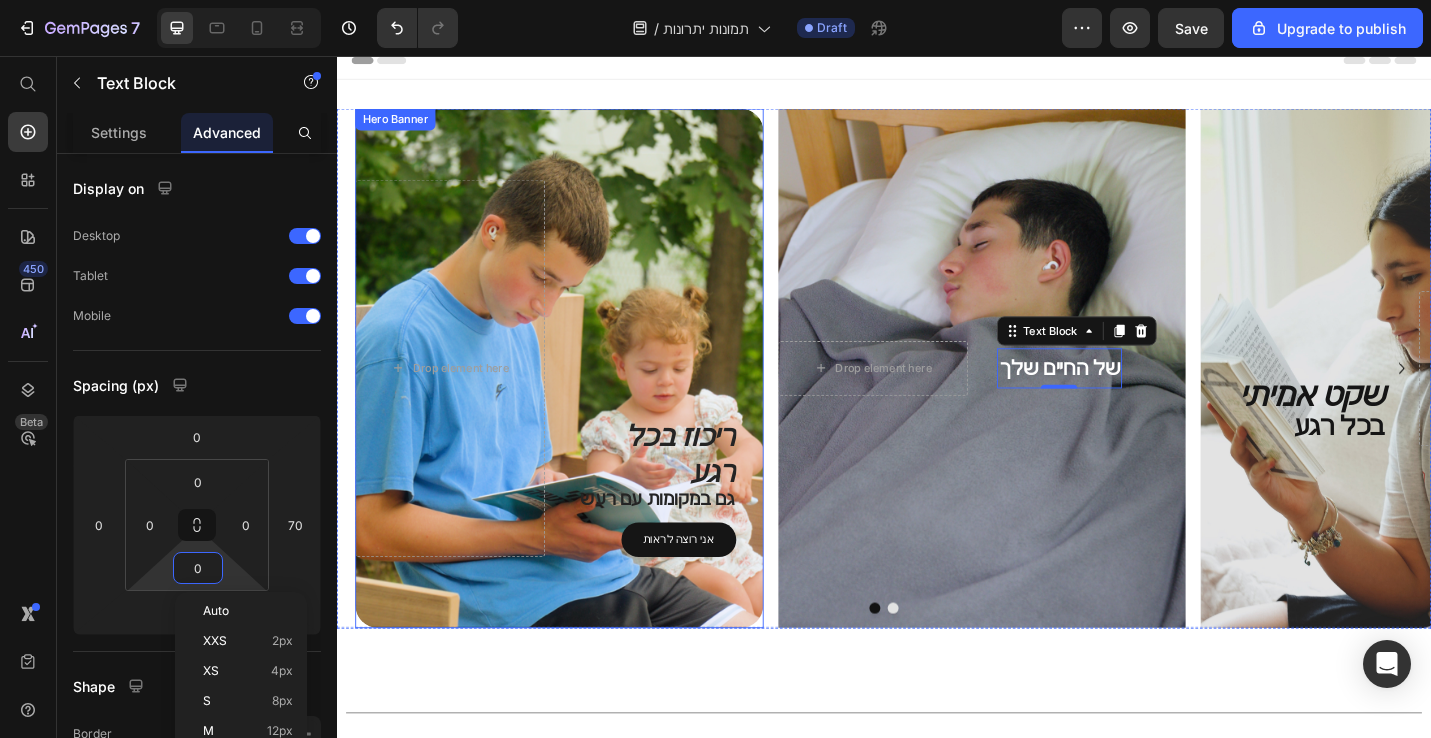 scroll, scrollTop: 0, scrollLeft: 0, axis: both 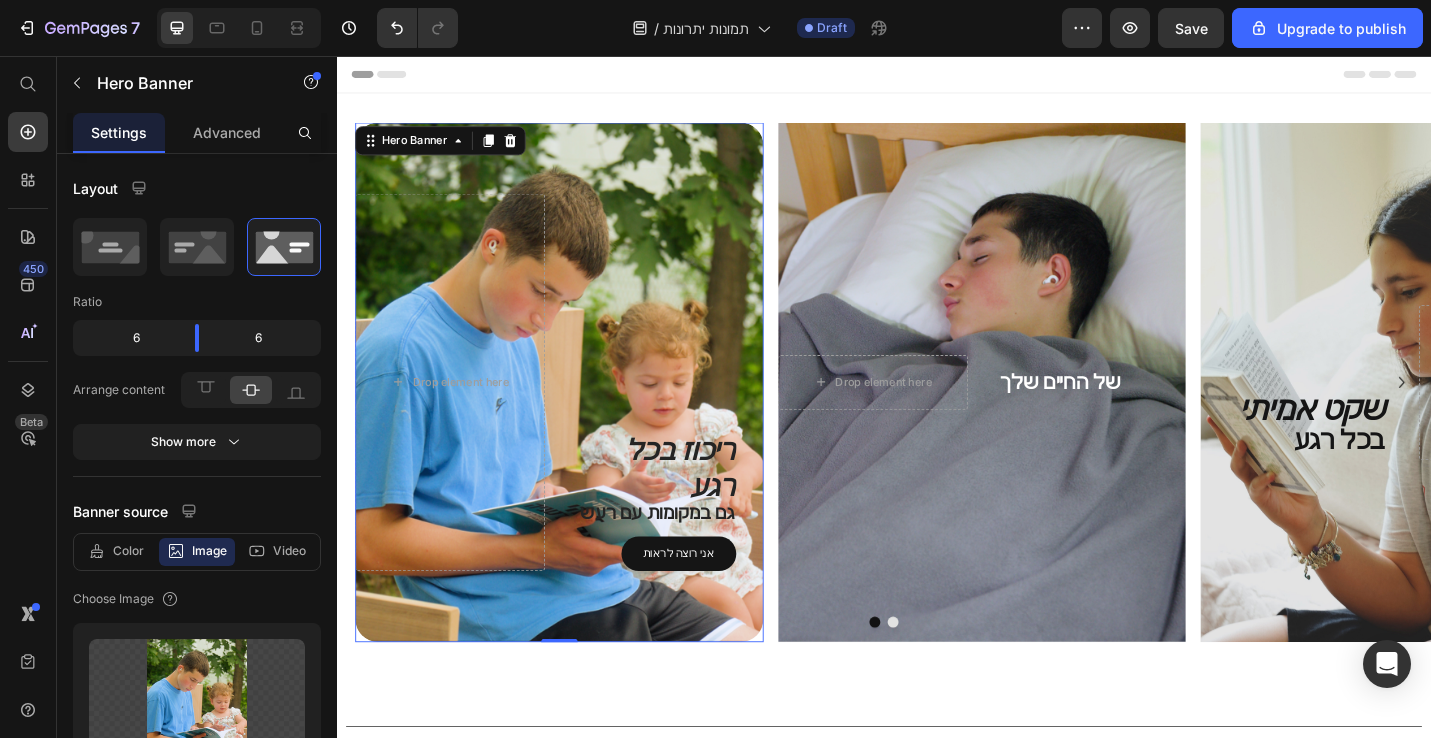 click on "ריכוז בכל רגע Heading גם במקומות עם רעש Text Block אני רוצה לראות Button
Drop element here" at bounding box center [581, 414] 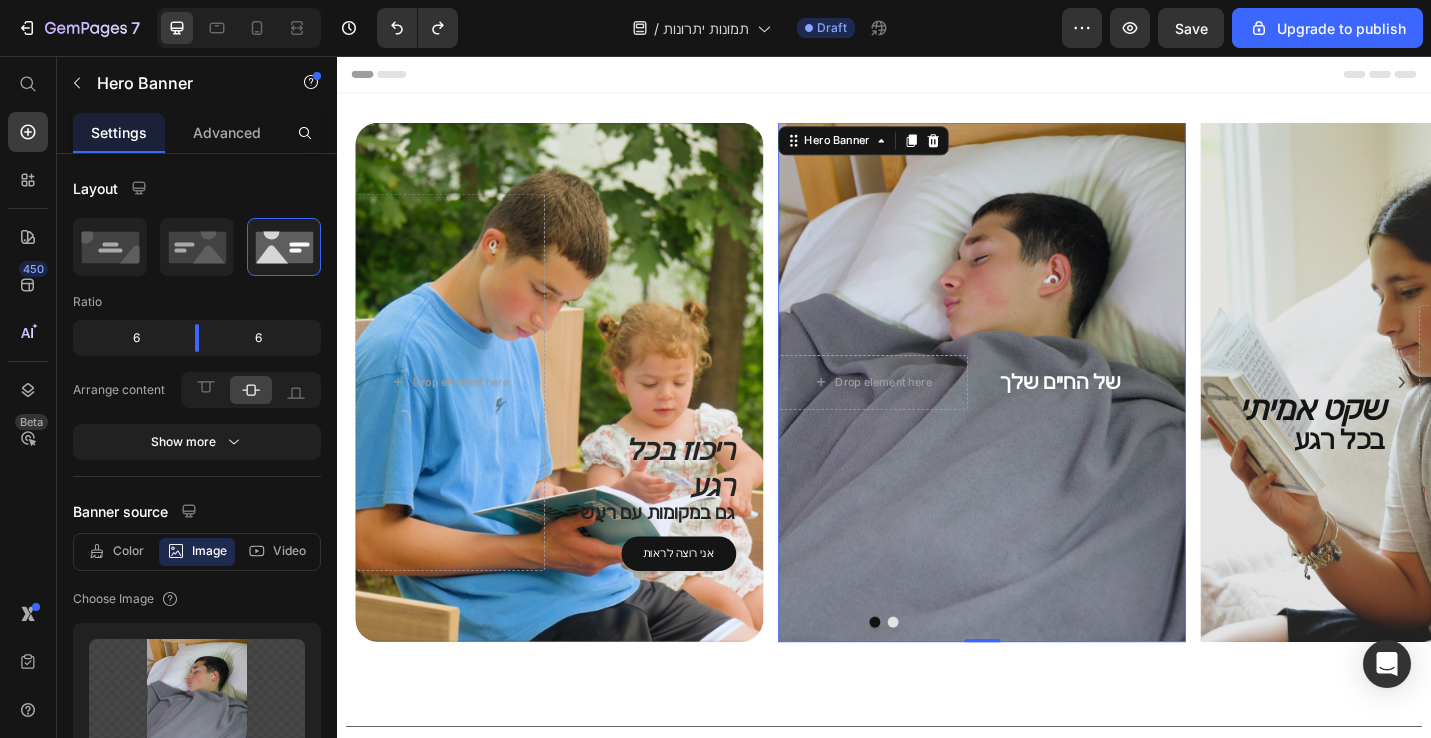 click at bounding box center (1045, 414) 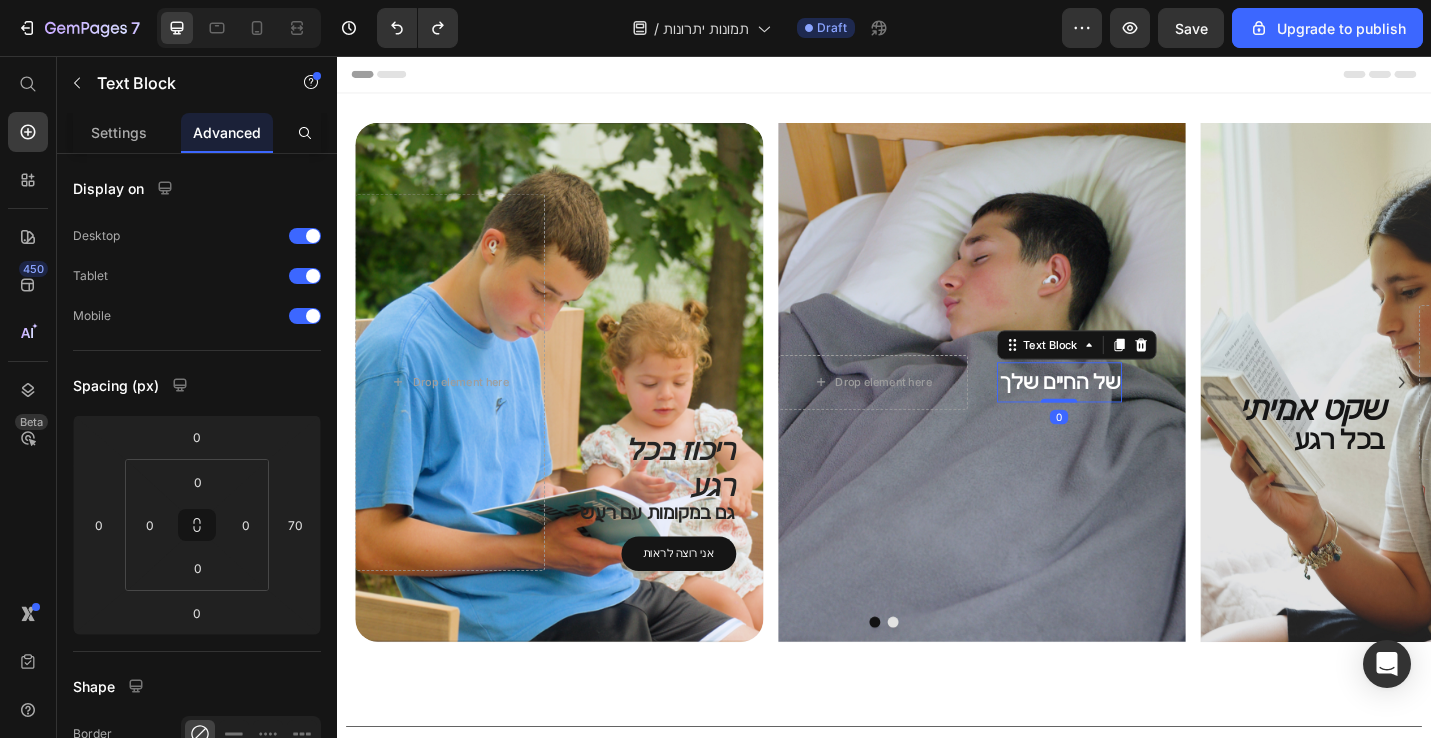 click on "של החיים שלך" at bounding box center [1130, 414] 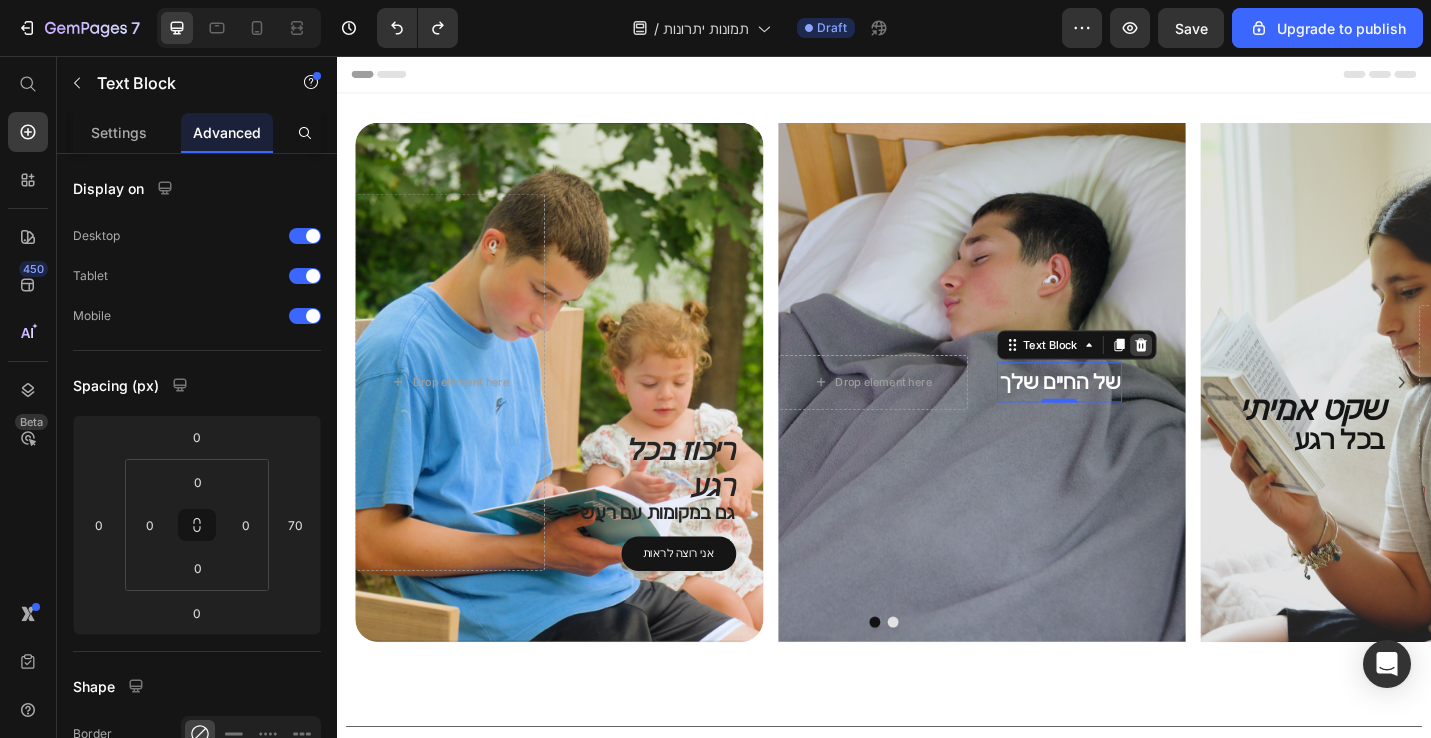 click 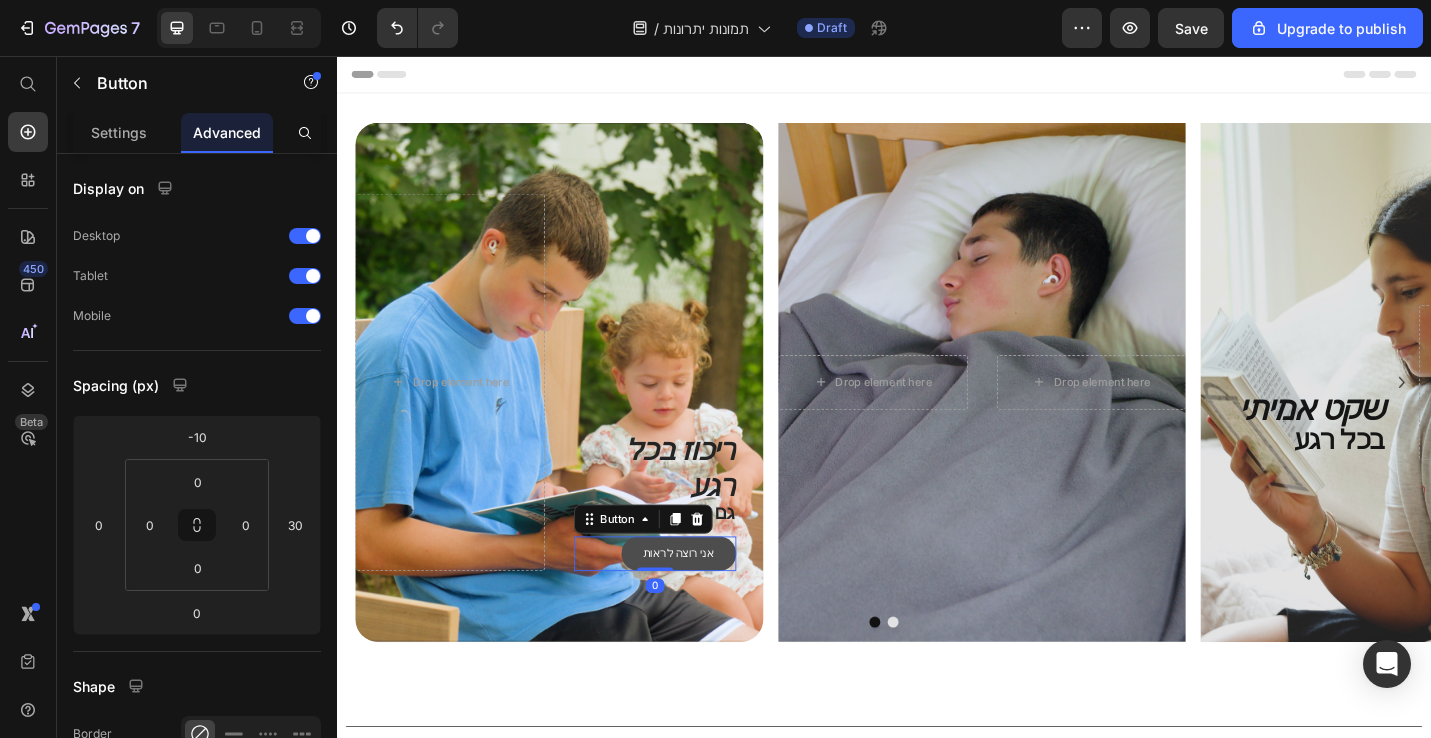 click on "אני רוצה לראות" at bounding box center (712, 602) 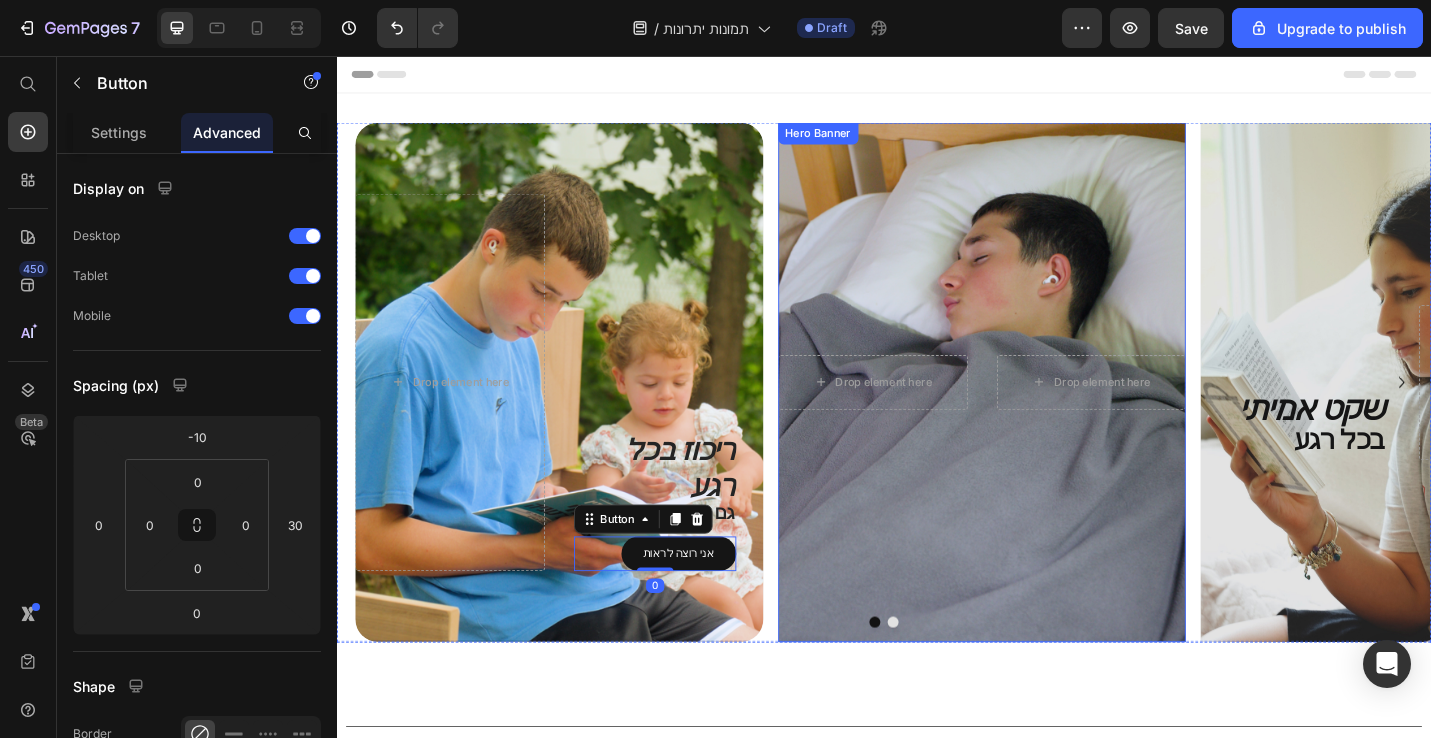 click at bounding box center (1045, 414) 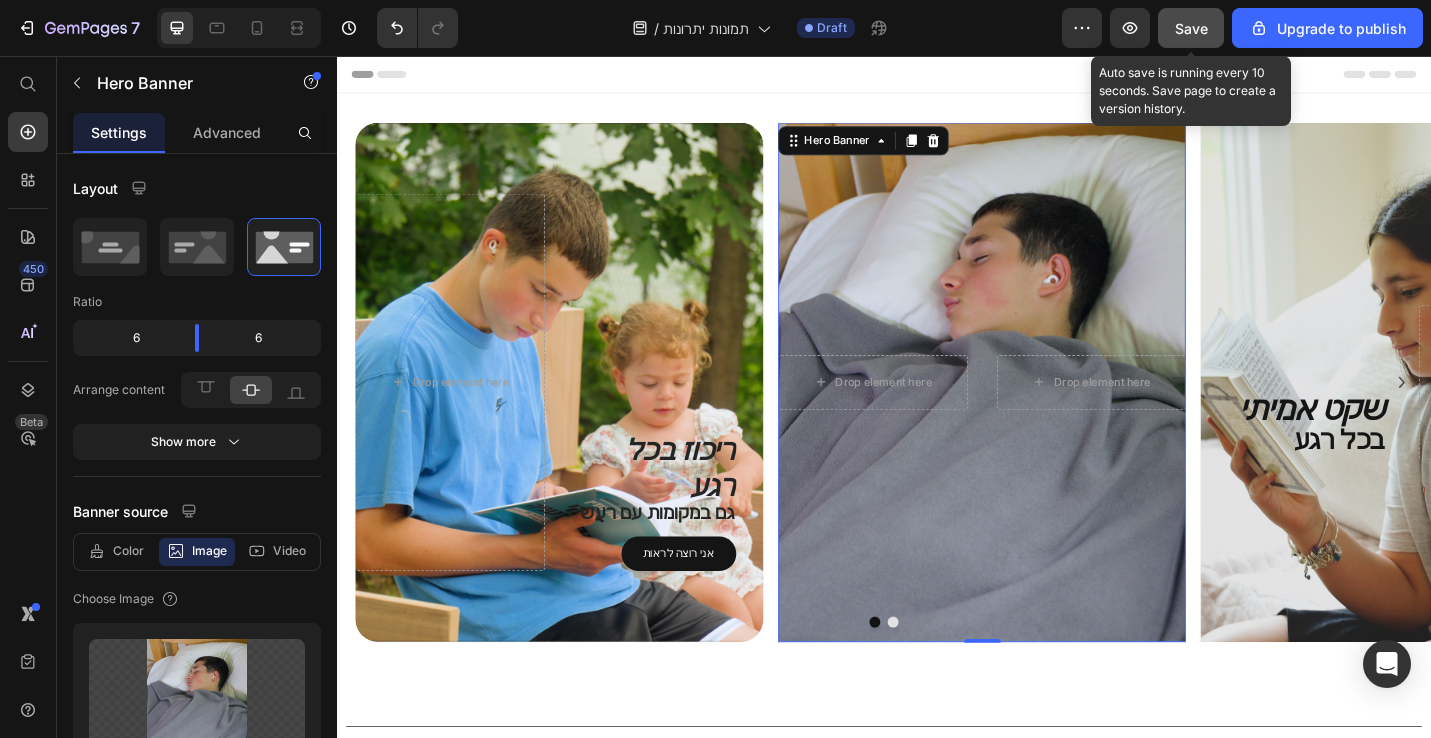 click on "Save" 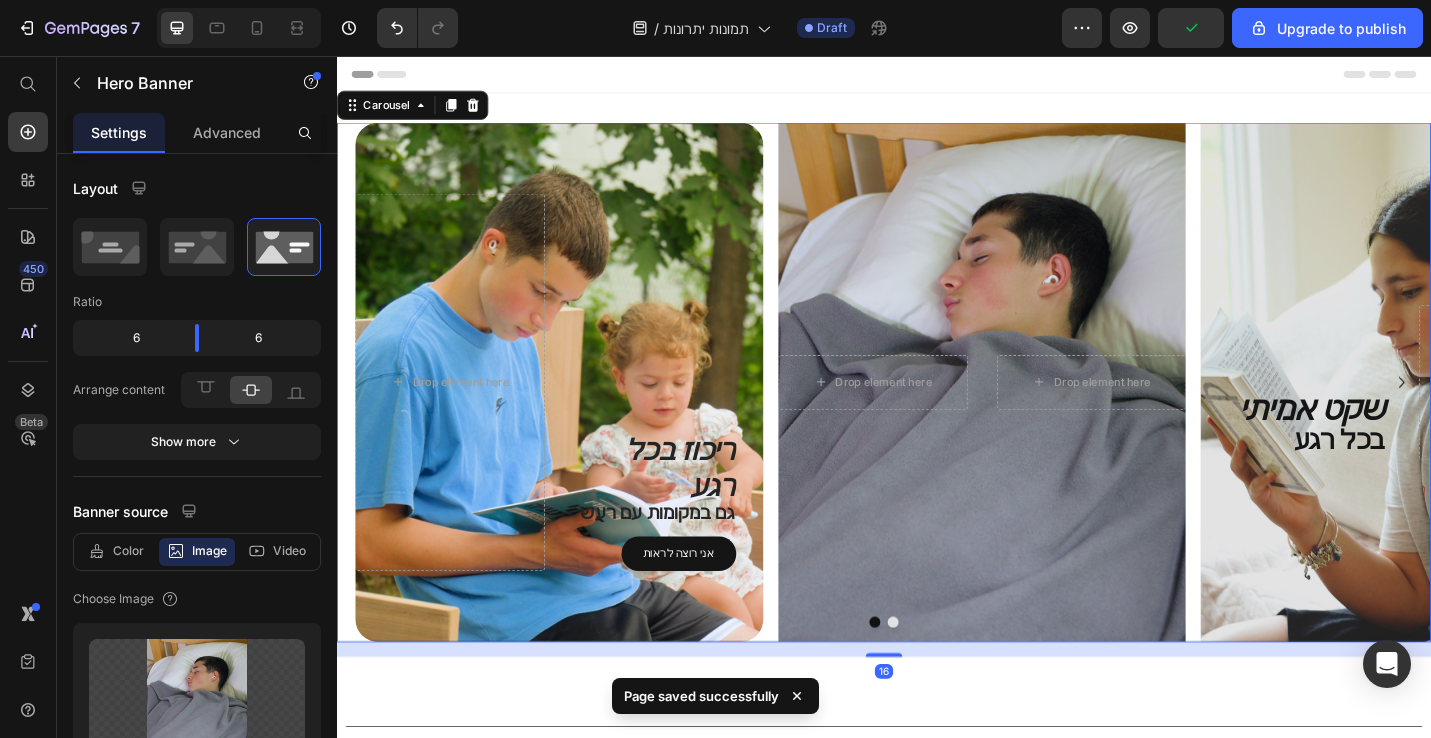 click at bounding box center [1505, 414] 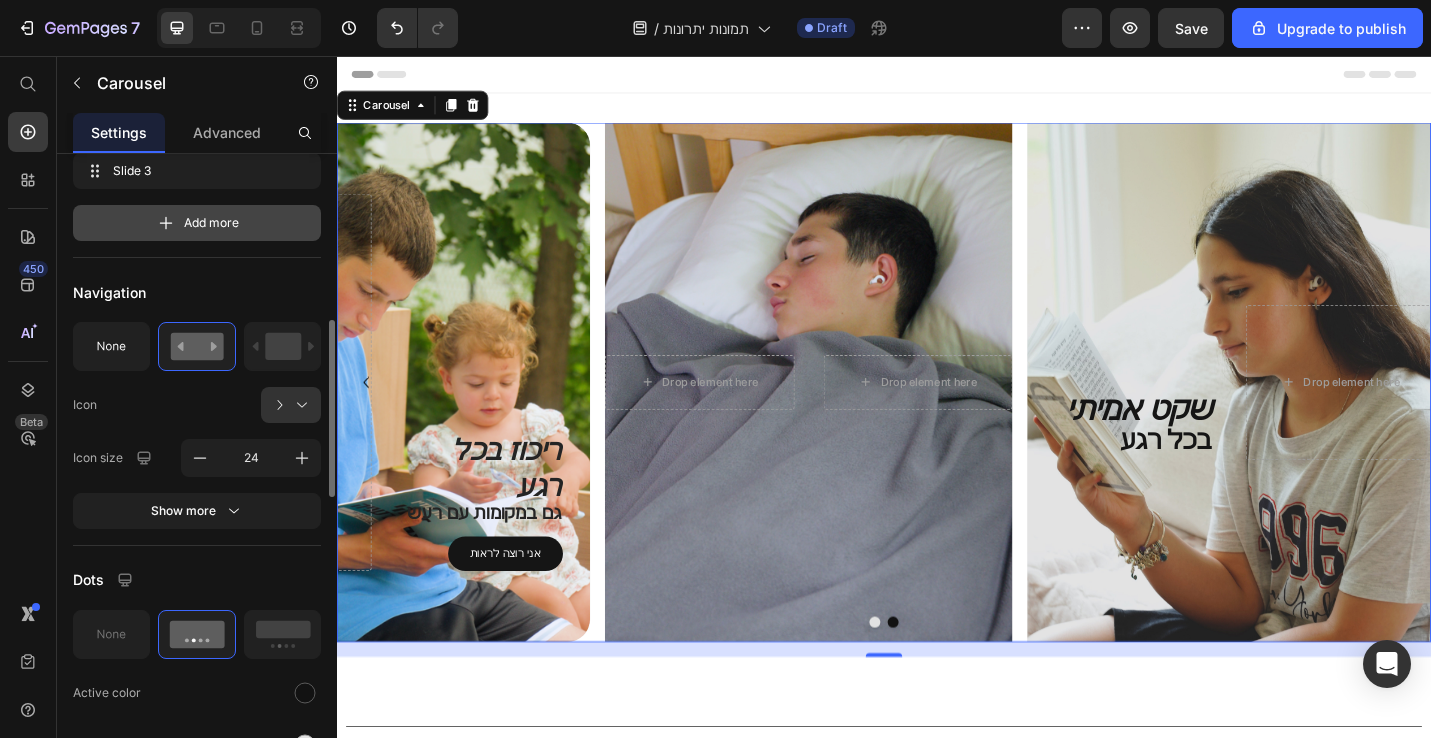 scroll, scrollTop: 581, scrollLeft: 0, axis: vertical 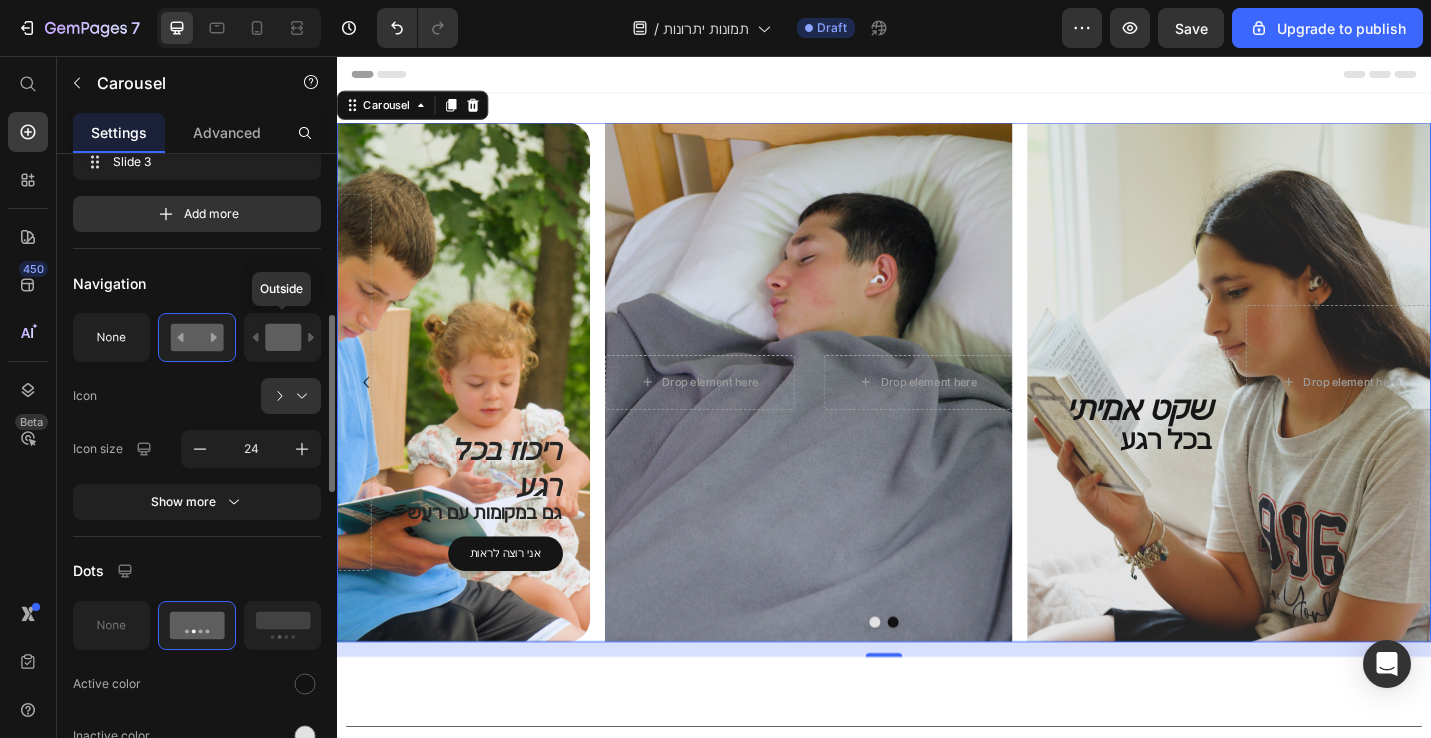 click 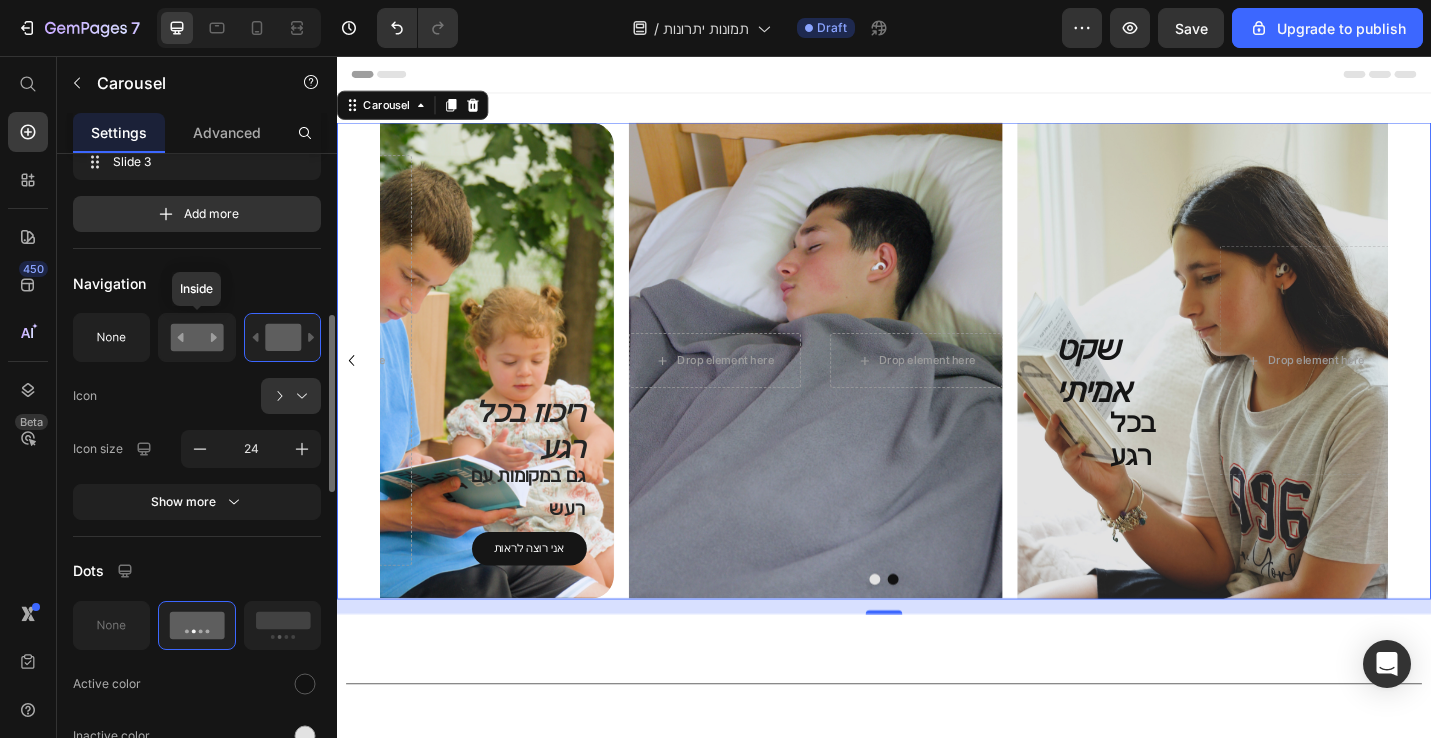 click 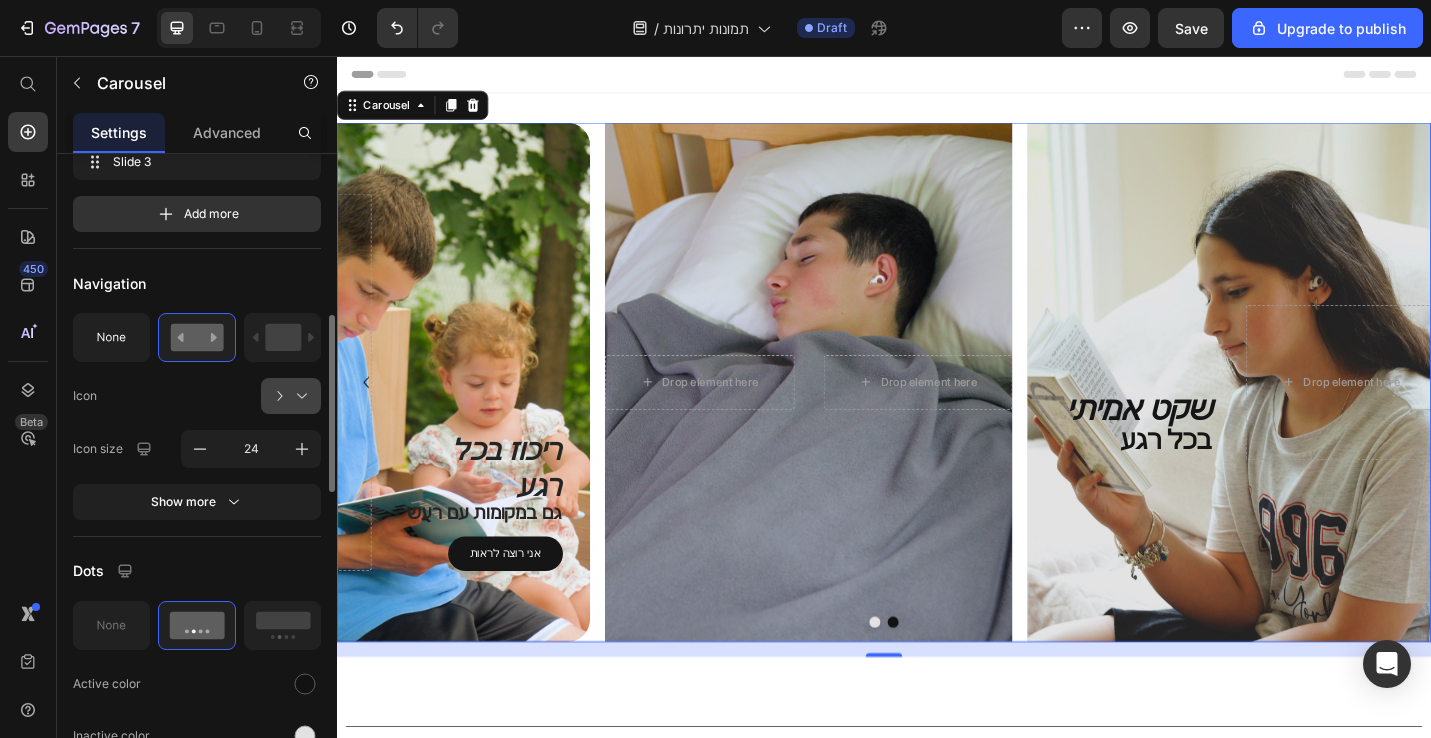 click at bounding box center [299, 396] 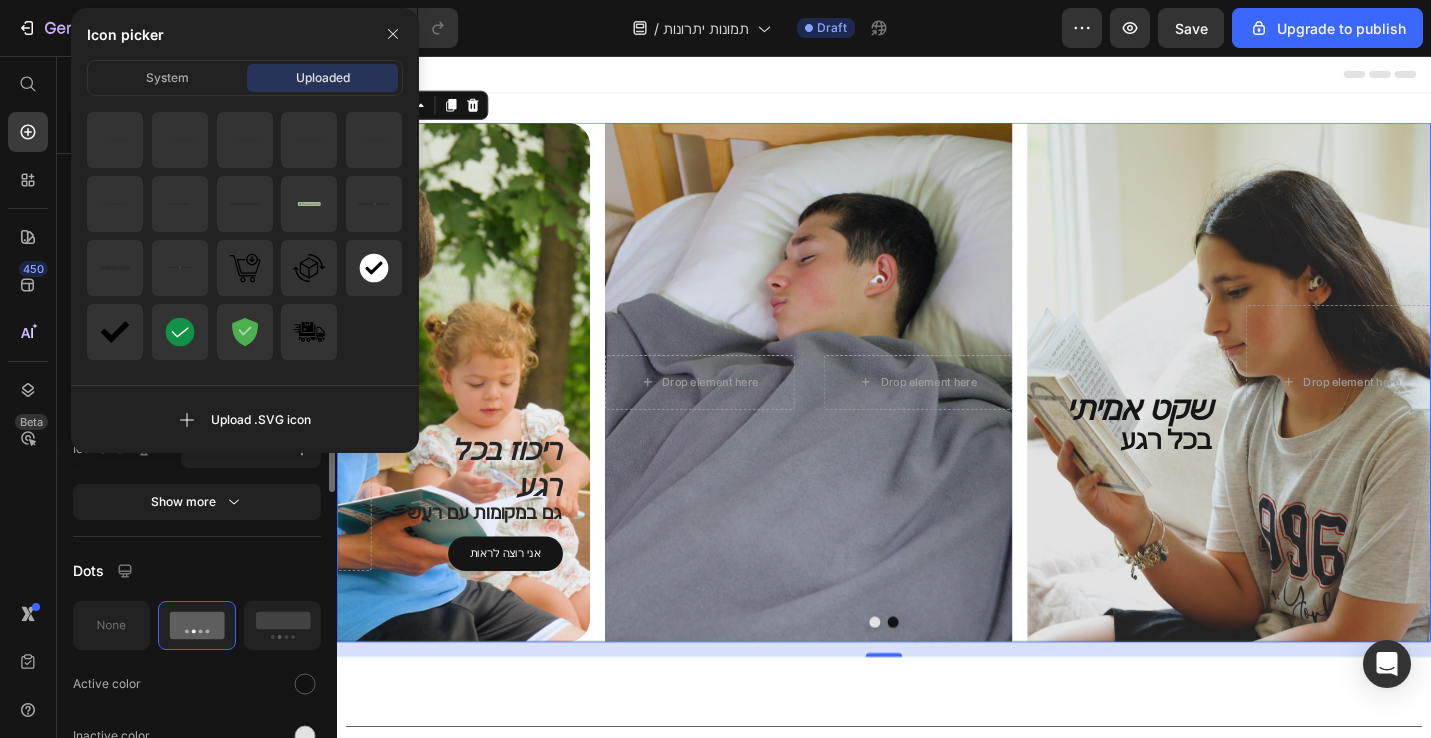 click on "Navigation Icon
Icon size 24 Show more" 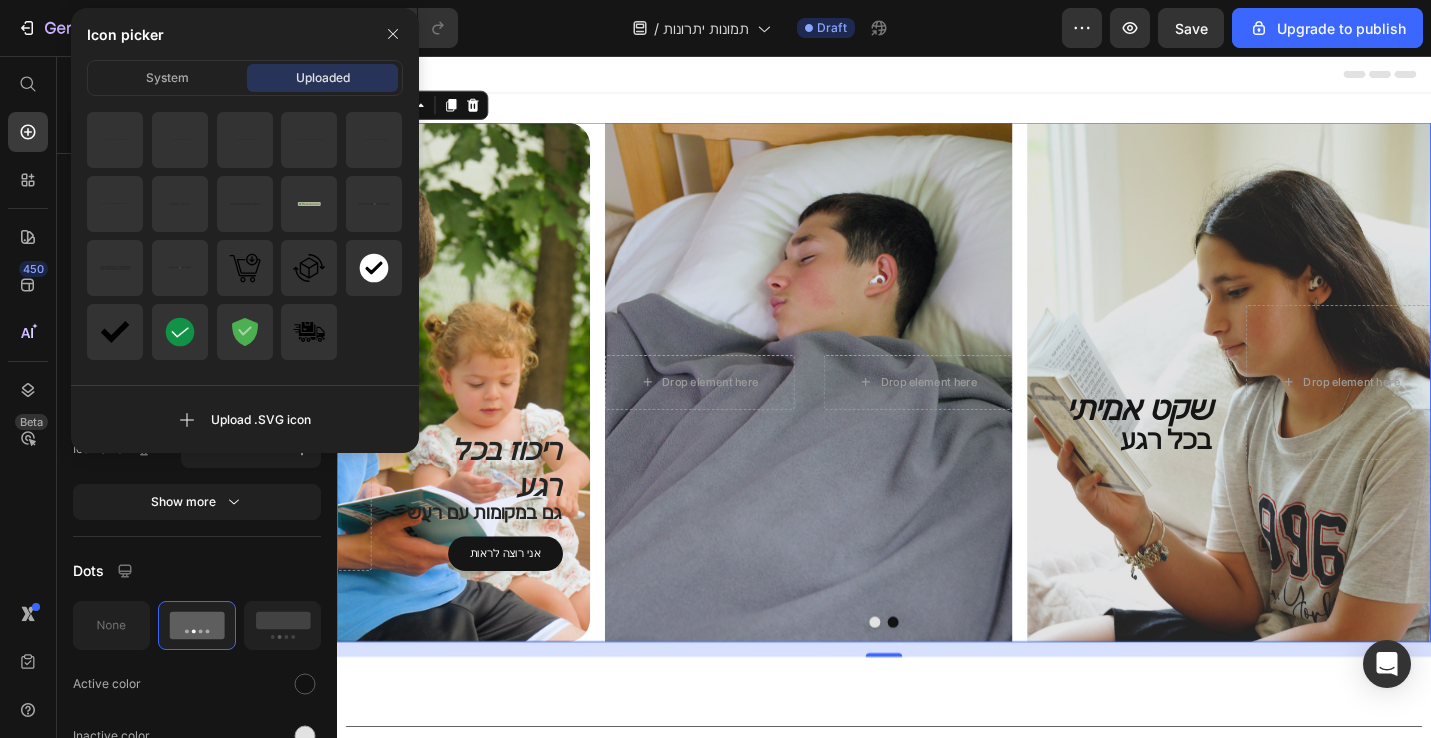 click on "Icon picker System Uploaded  Upload .SVG icon" at bounding box center (237, 230) 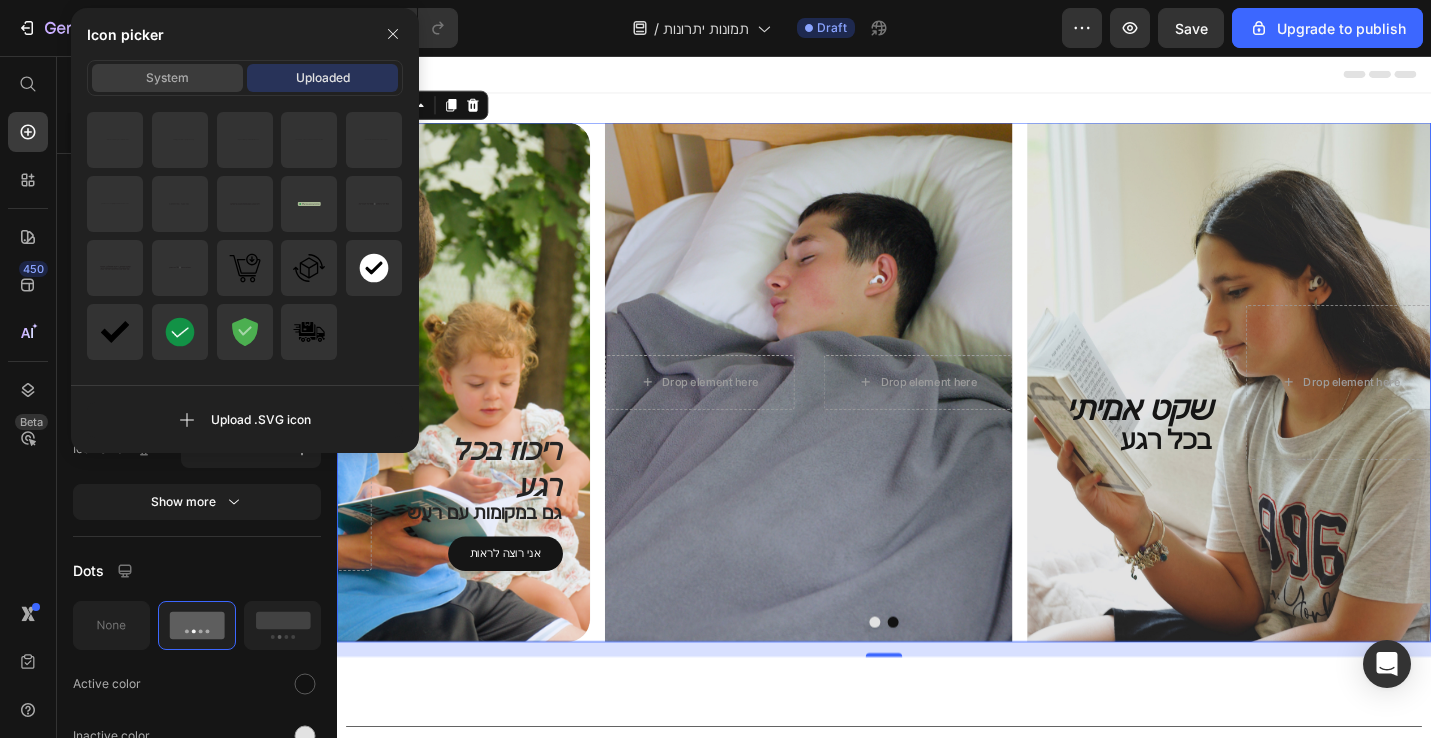 click on "System" at bounding box center (167, 78) 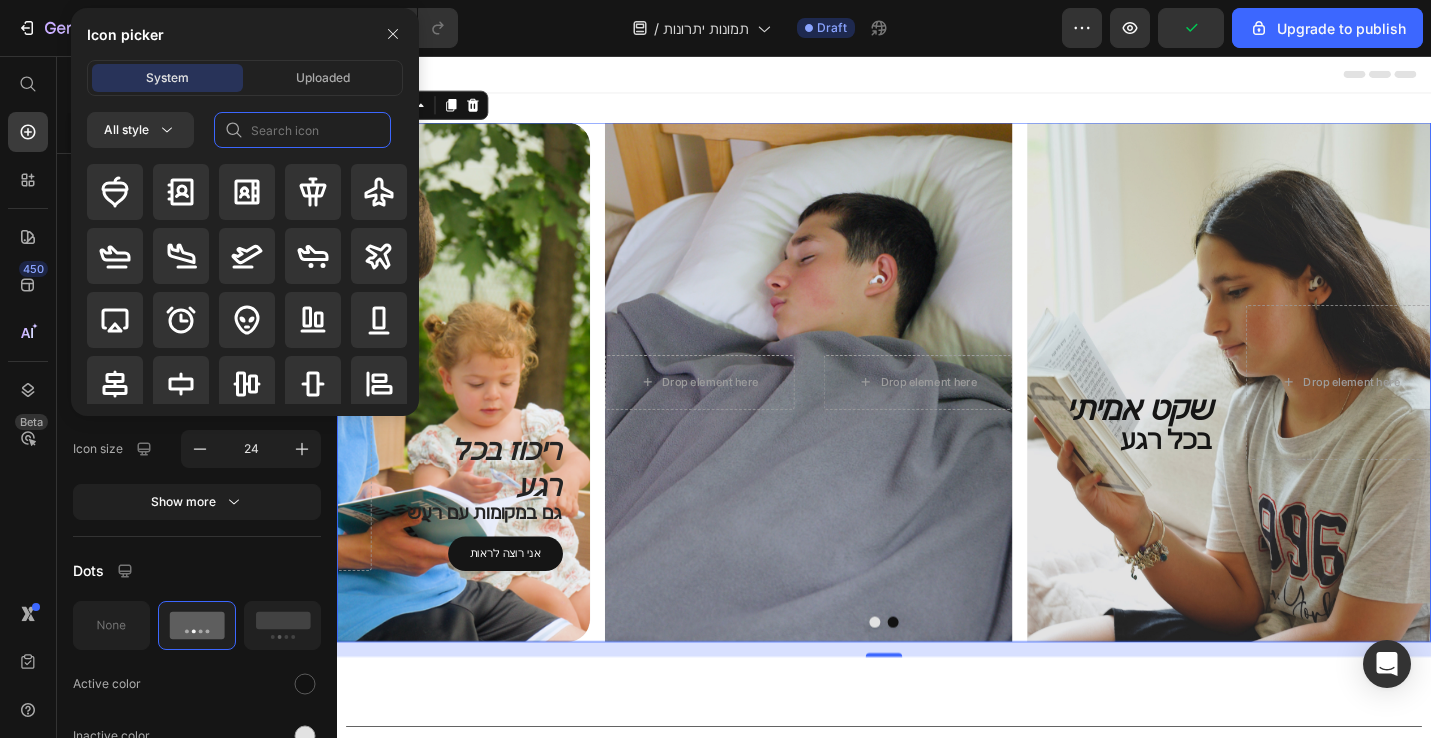 click 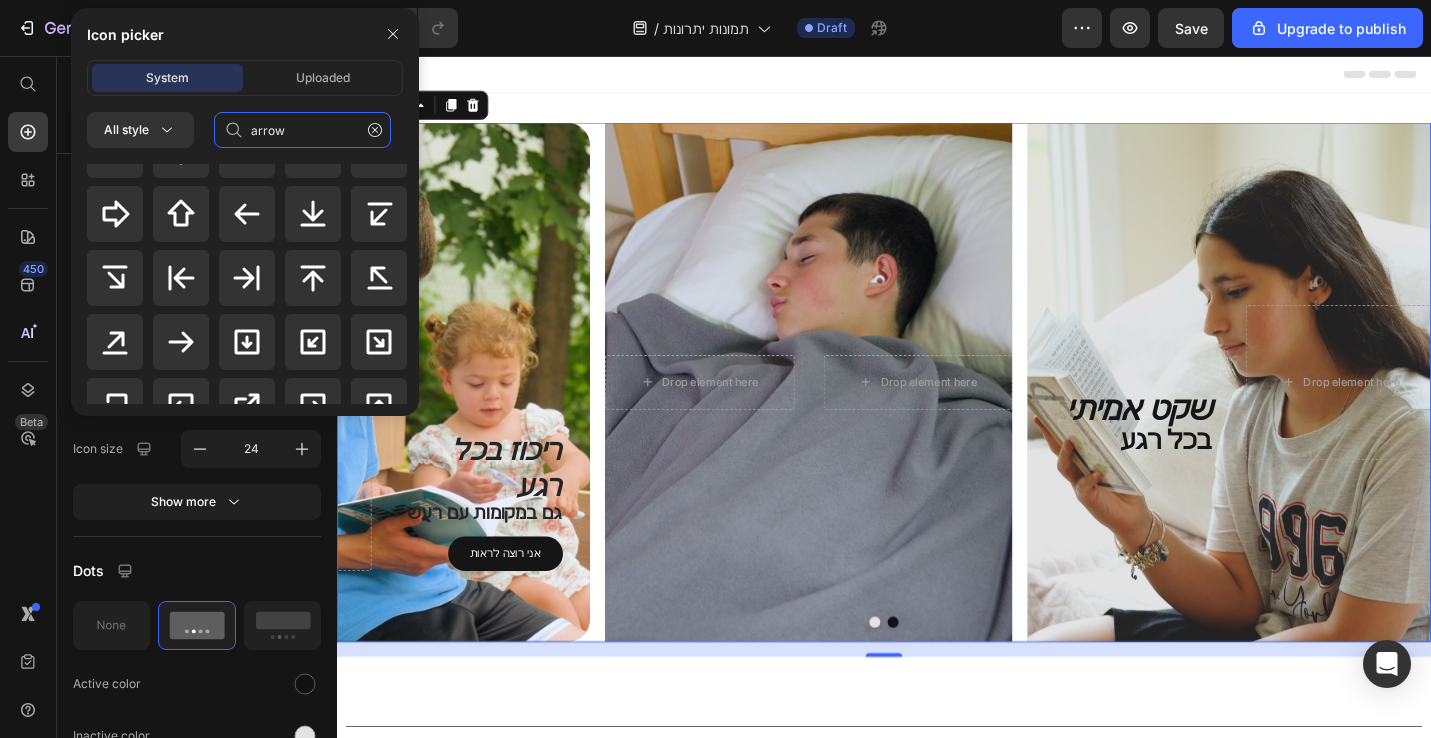 scroll, scrollTop: 486, scrollLeft: 0, axis: vertical 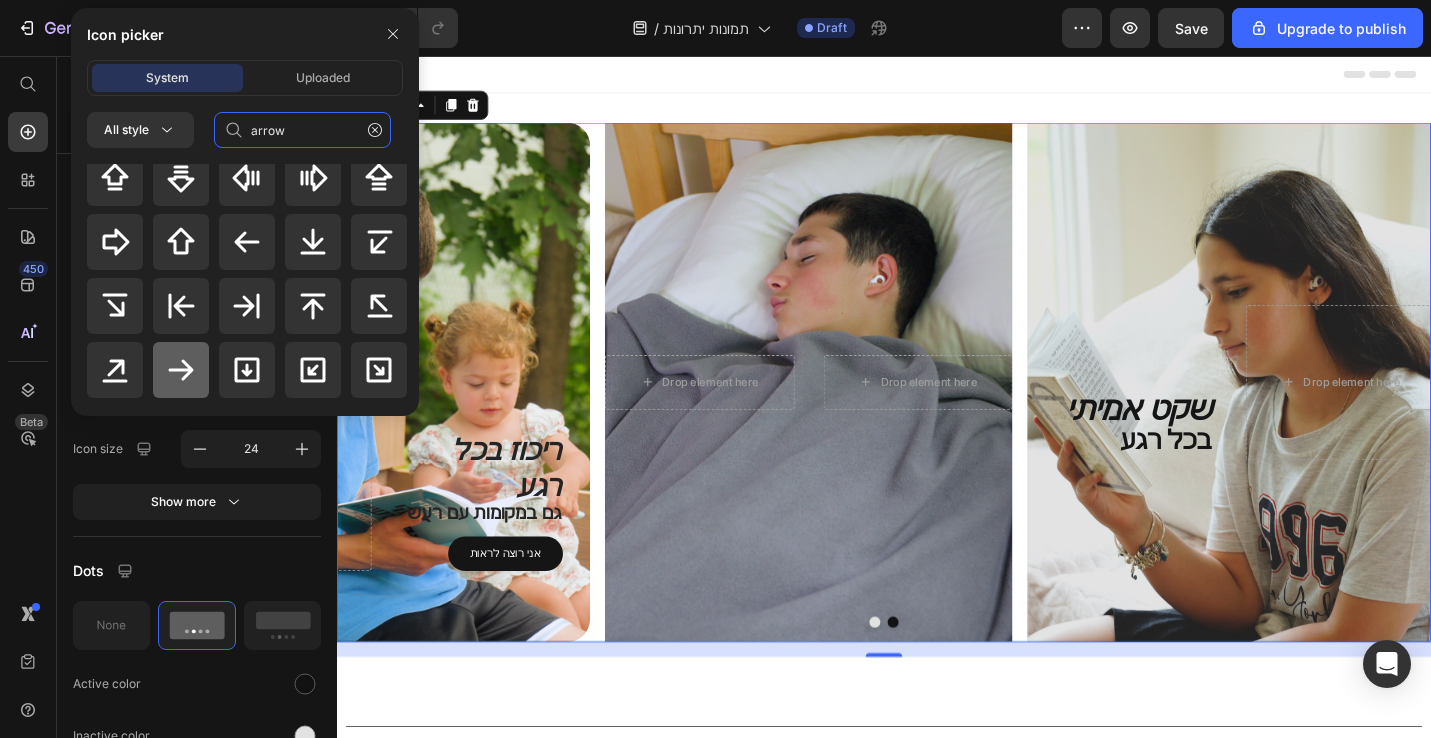 type on "arrow" 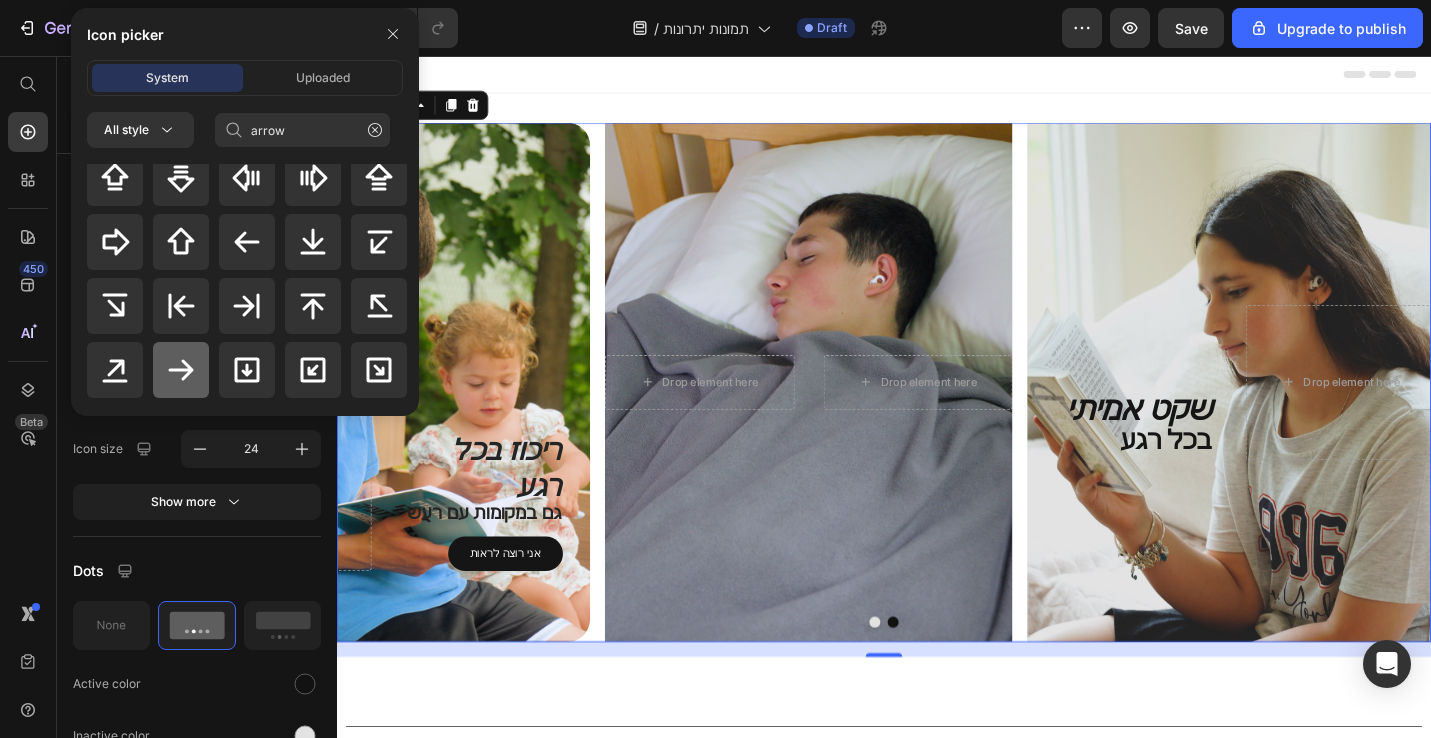 click 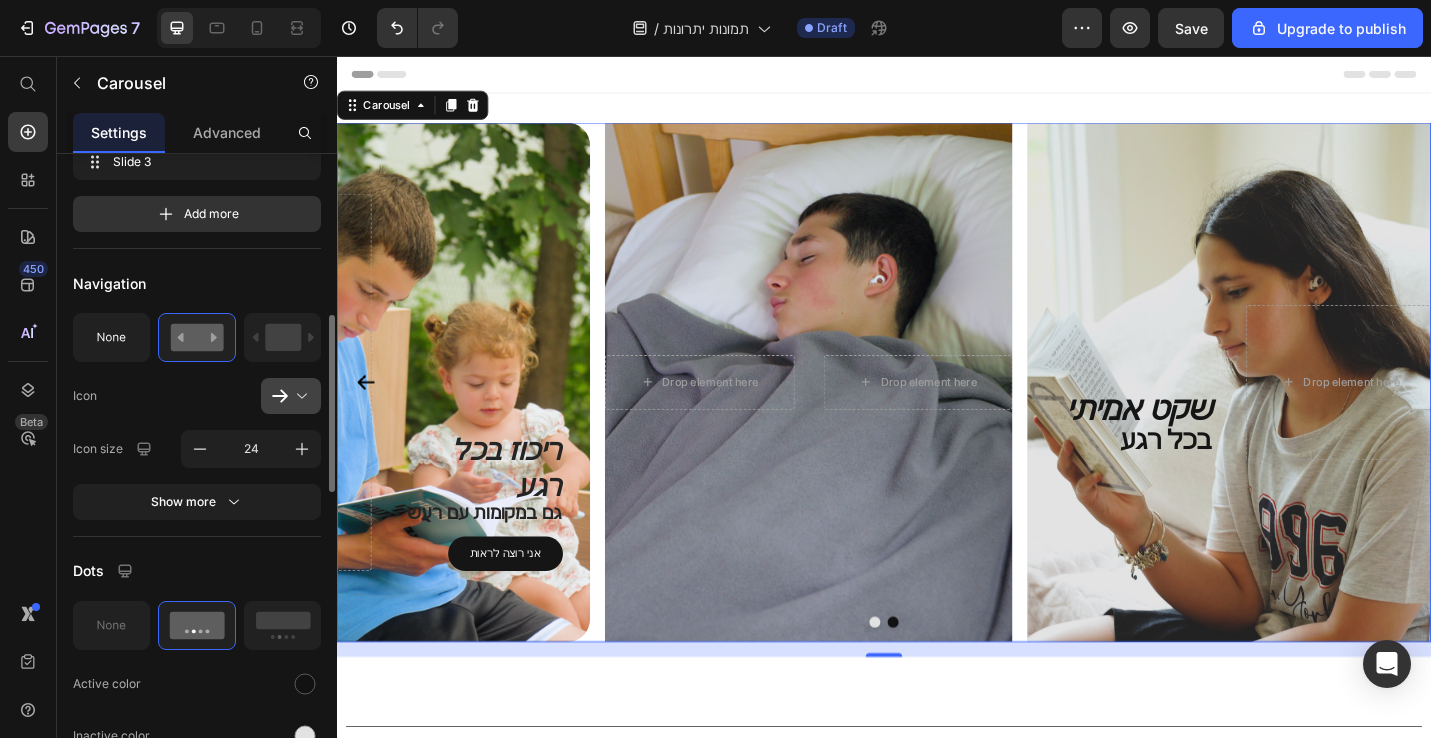 click at bounding box center (299, 396) 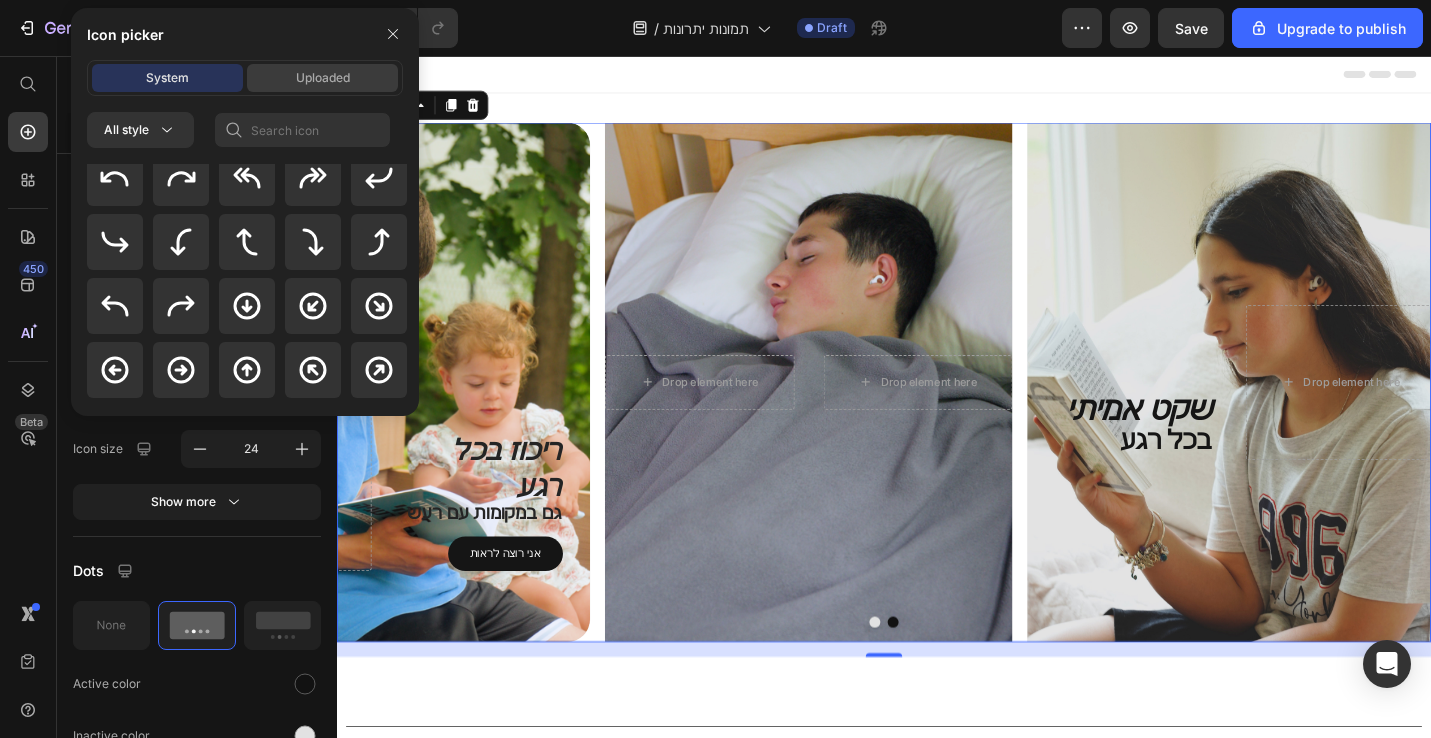 click on "Uploaded" at bounding box center [322, 78] 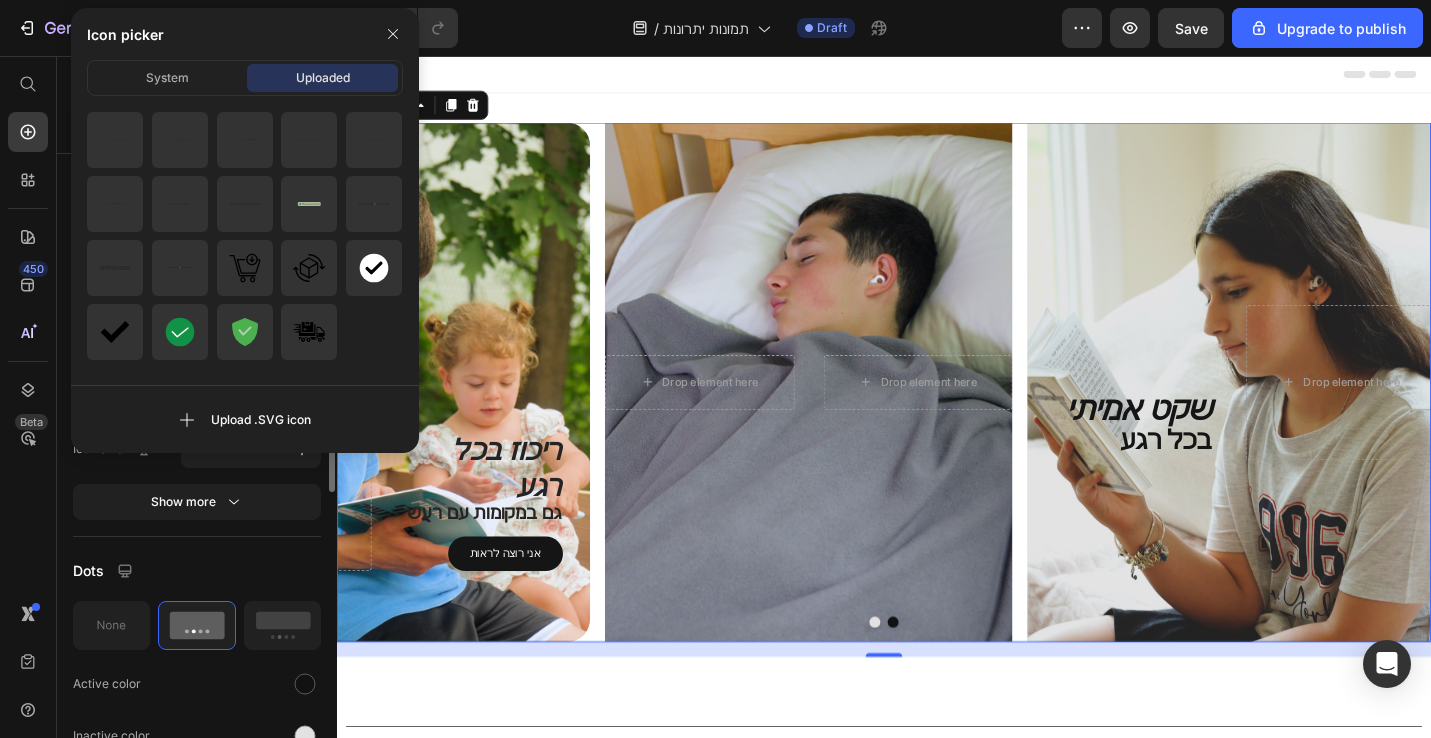 click on "Icon size 24" 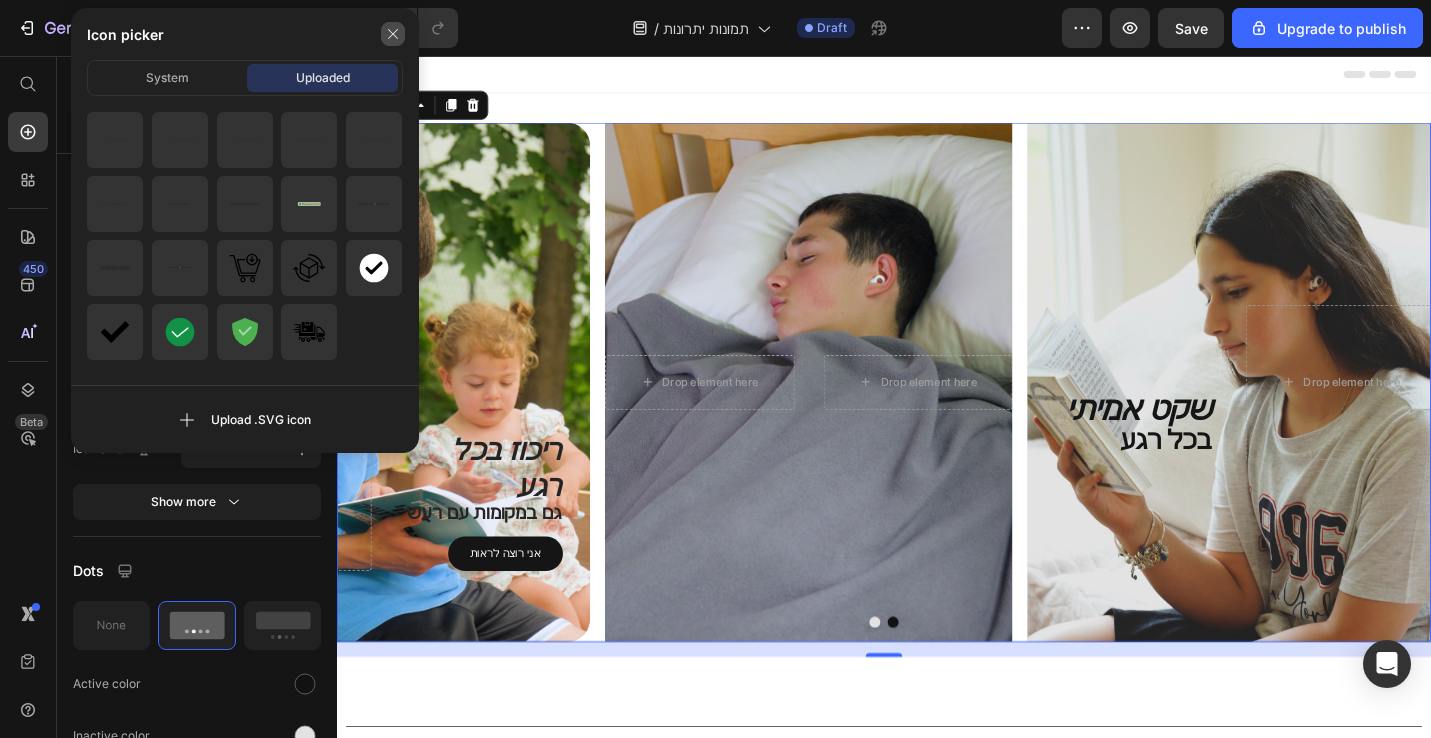 click 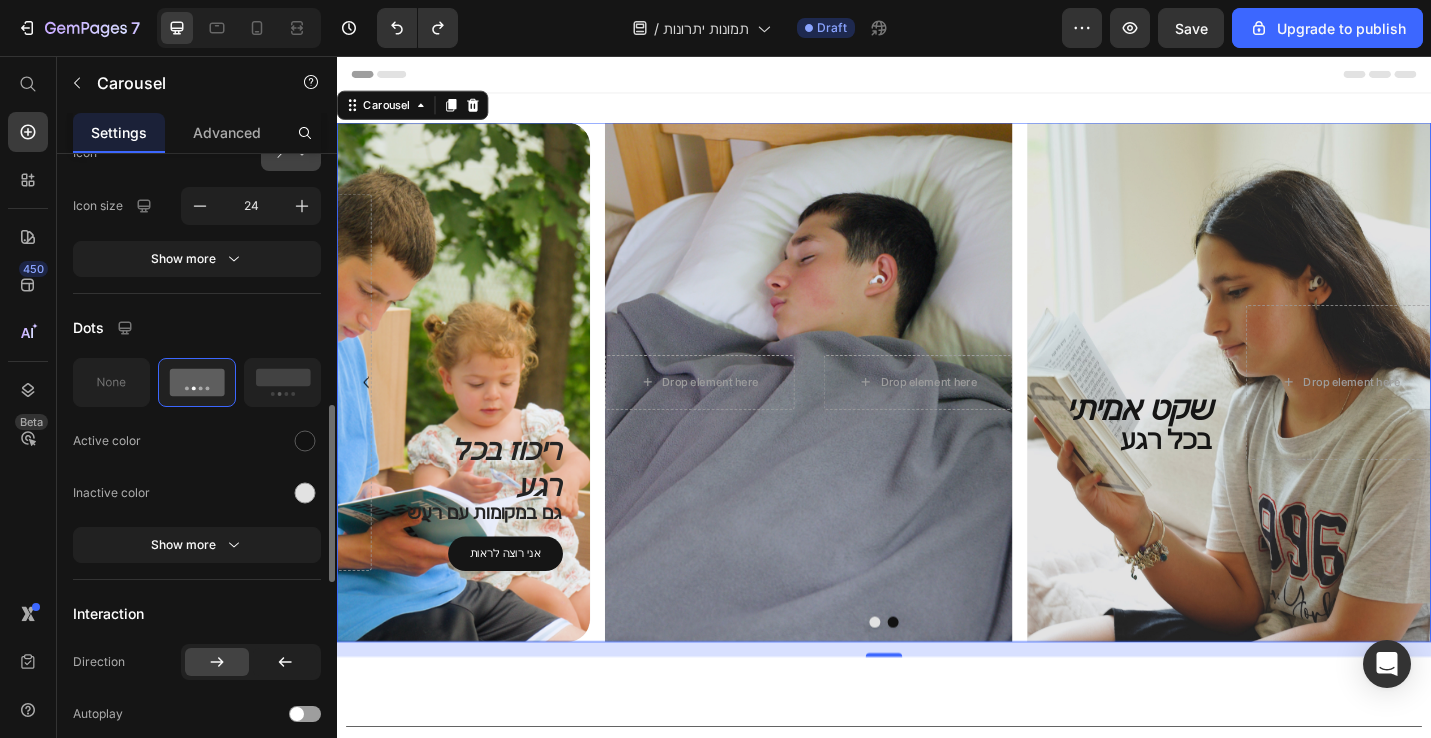 scroll, scrollTop: 844, scrollLeft: 0, axis: vertical 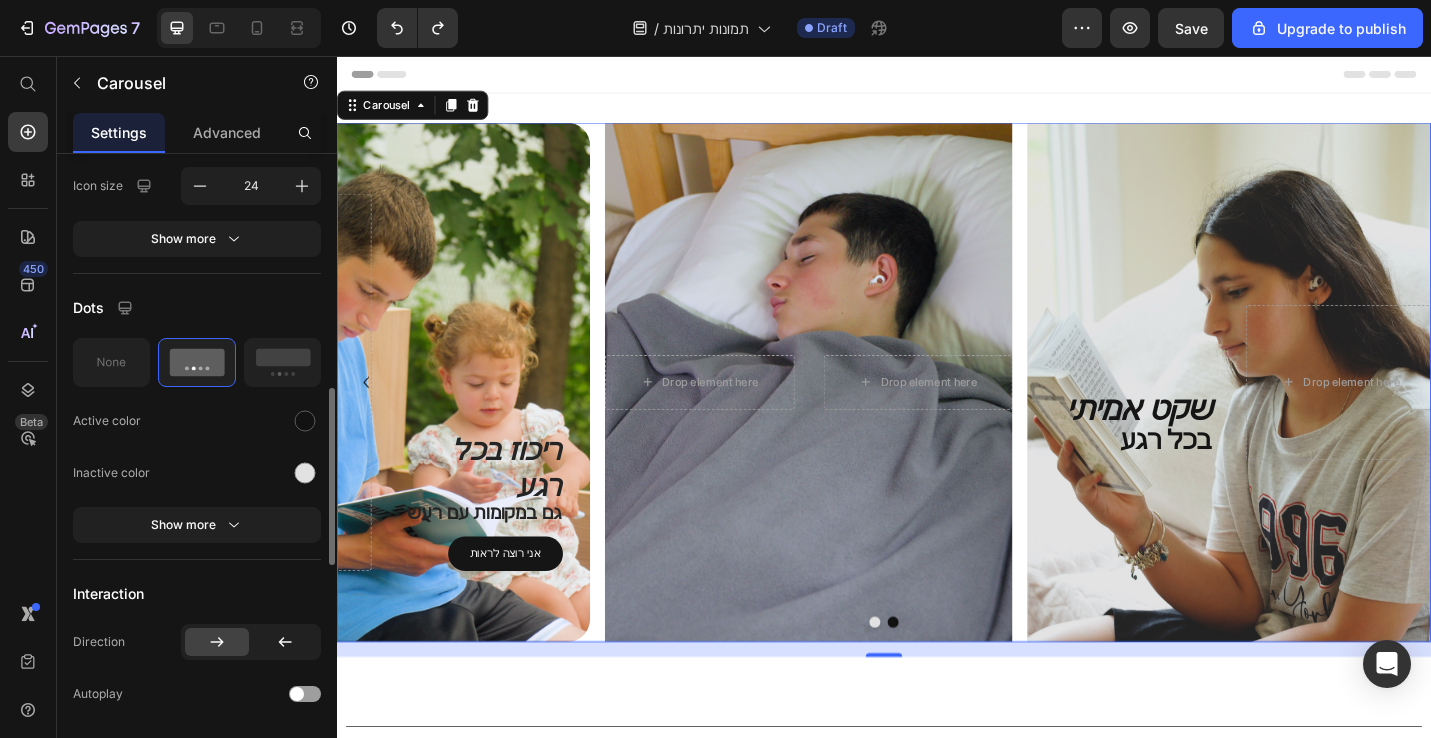 click on "Dots Active color Inactive color Show more" 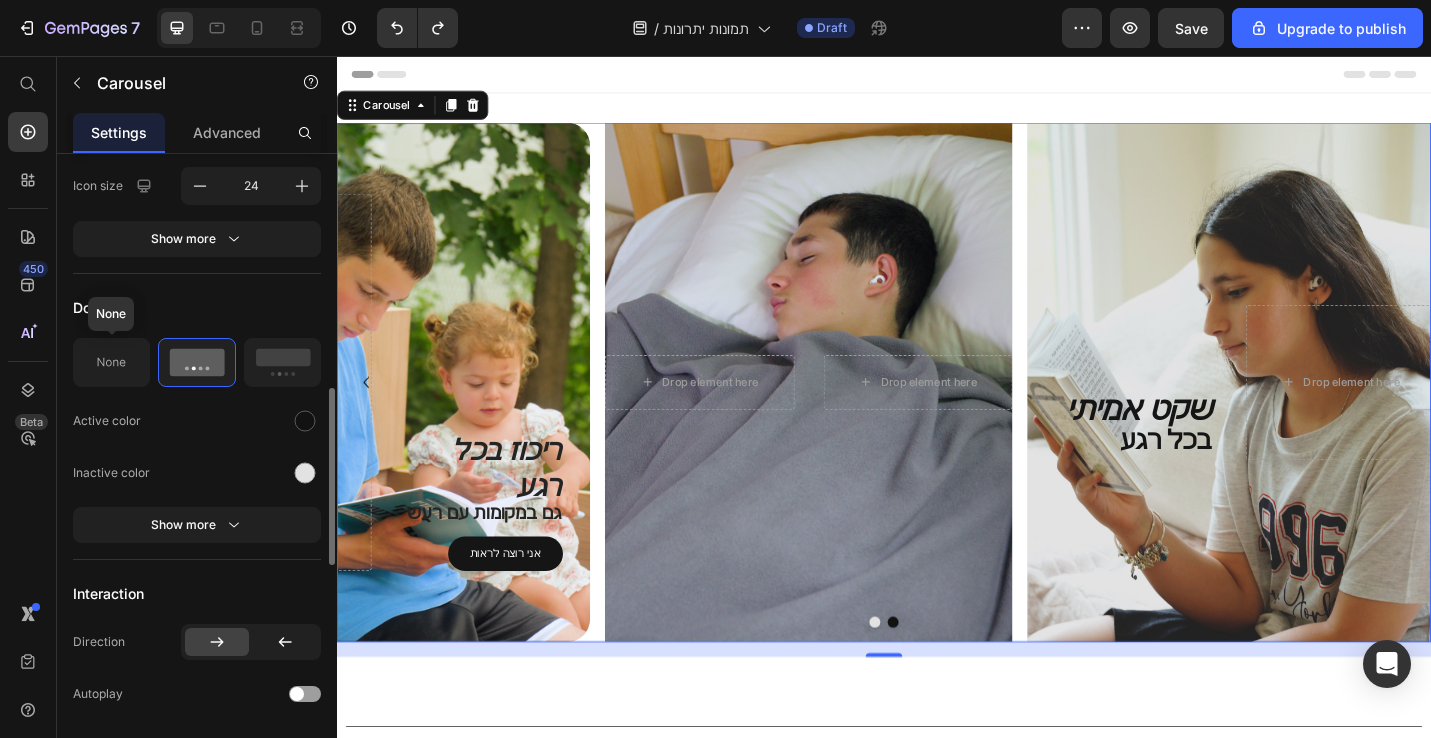 click 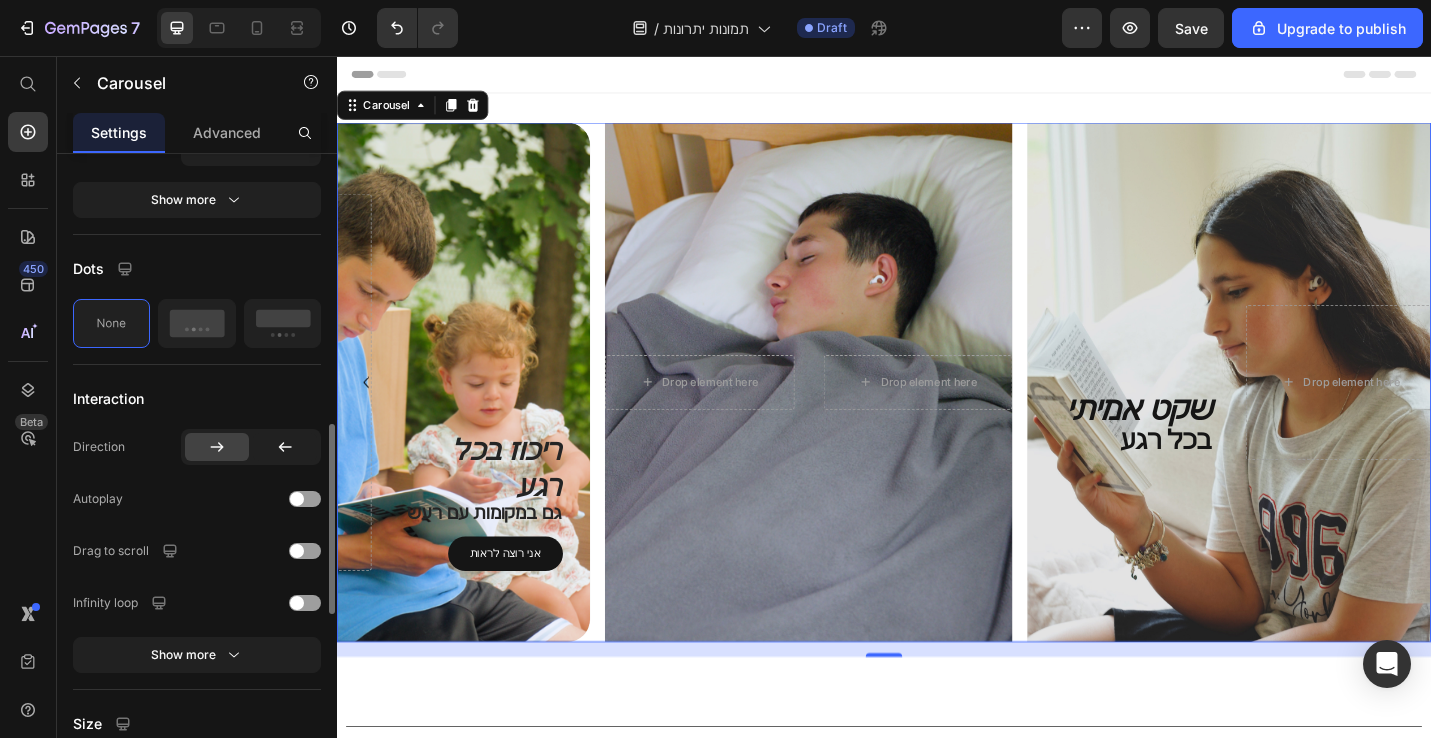 scroll, scrollTop: 889, scrollLeft: 0, axis: vertical 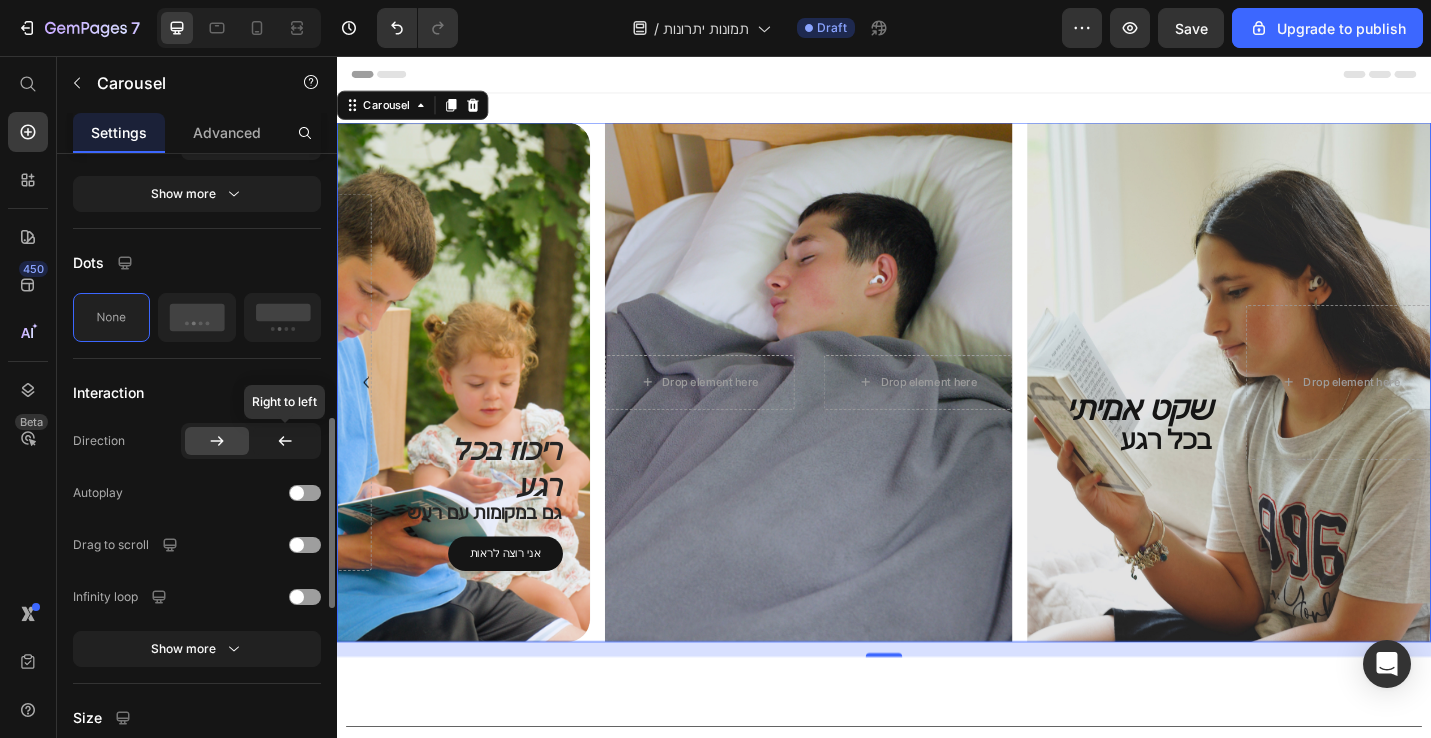 click 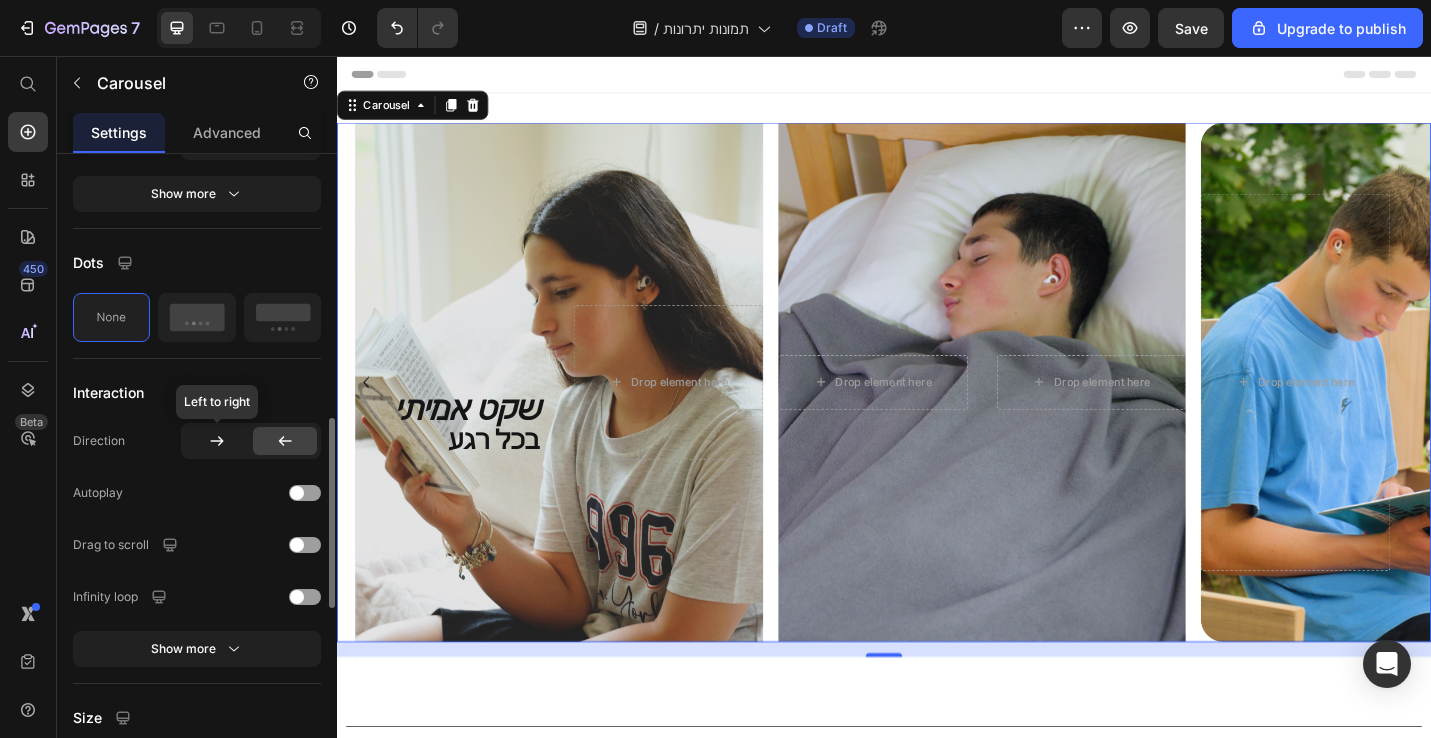 click 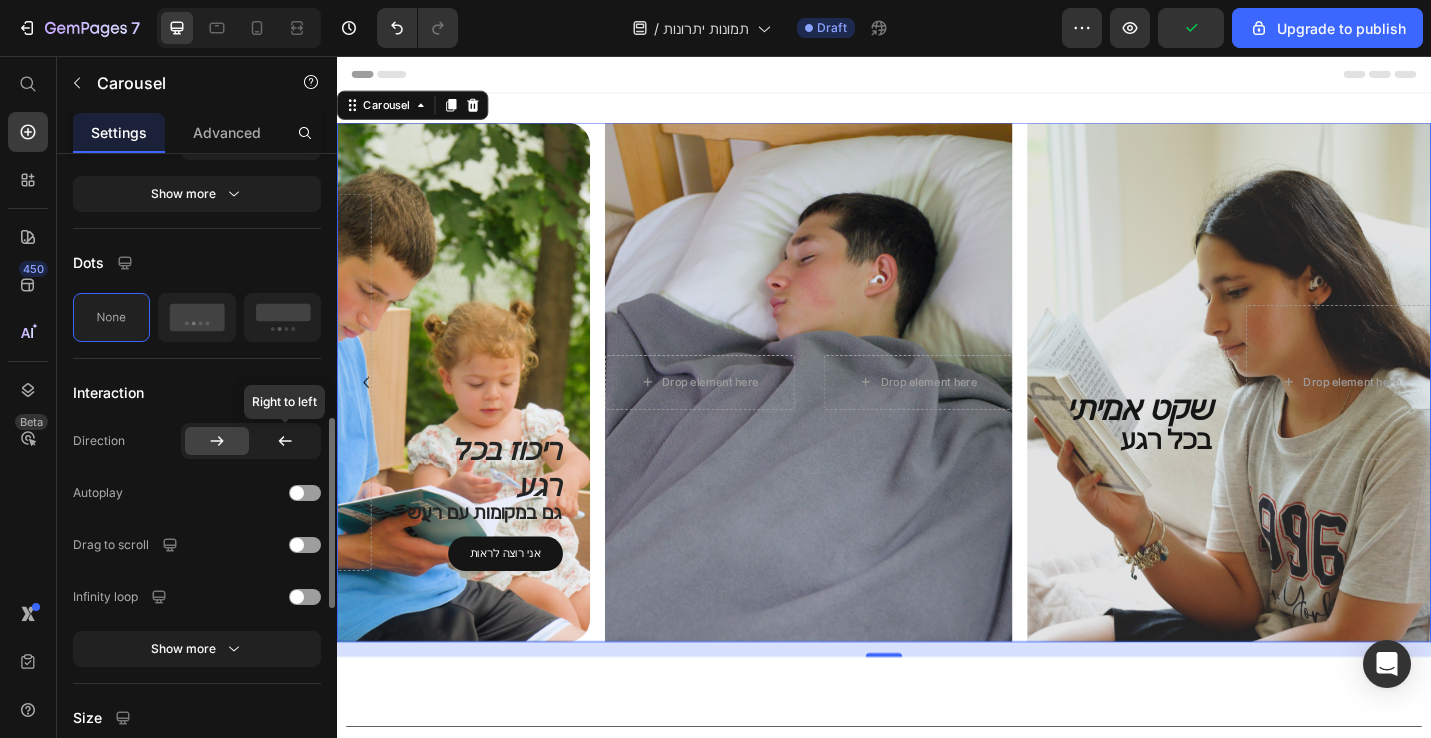 click 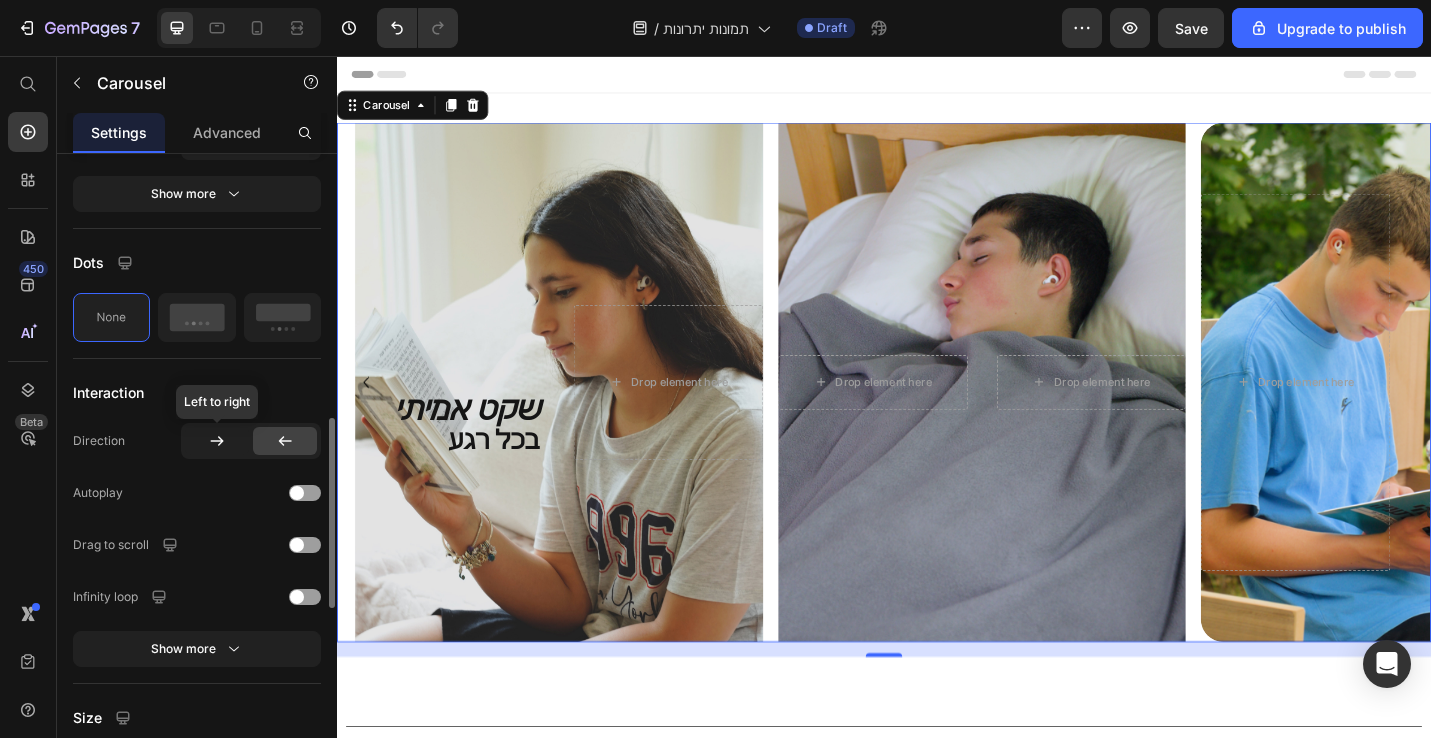 click 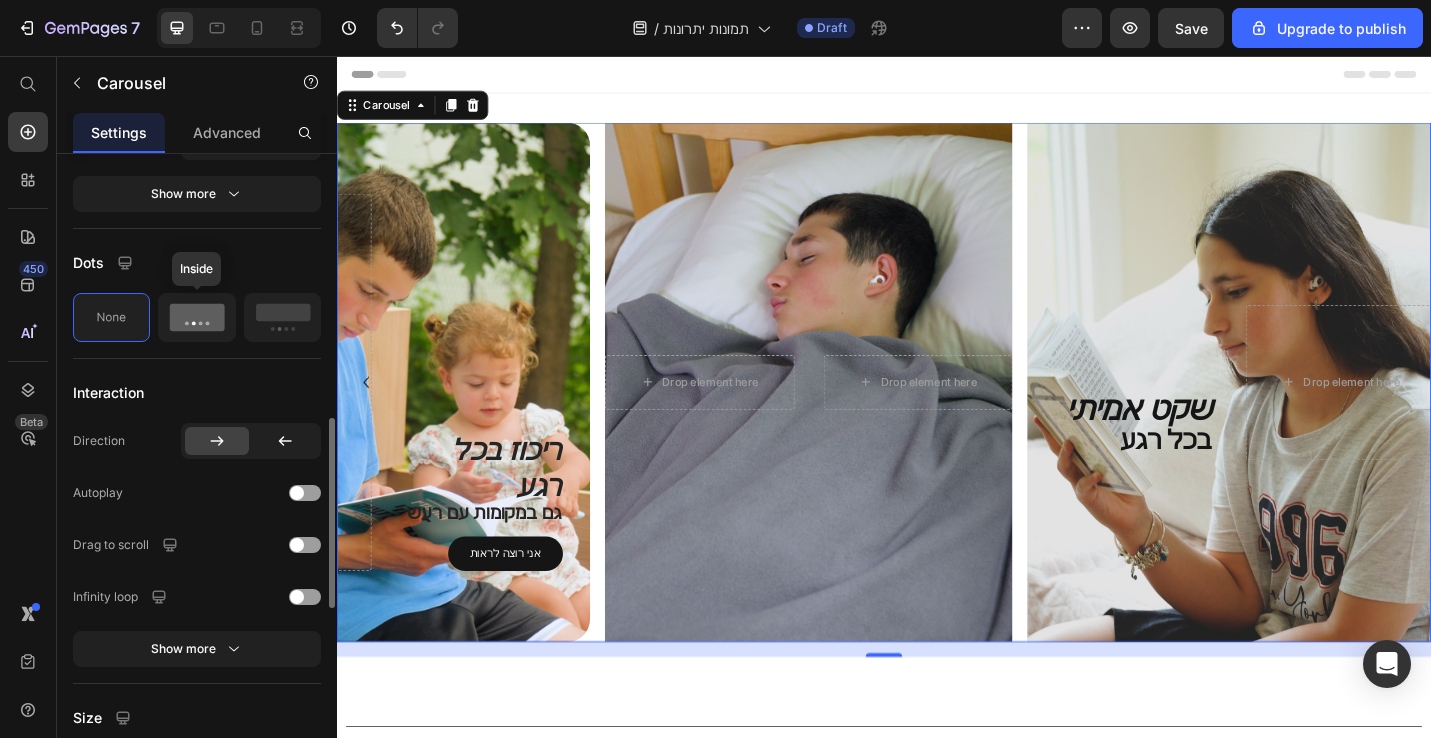 click 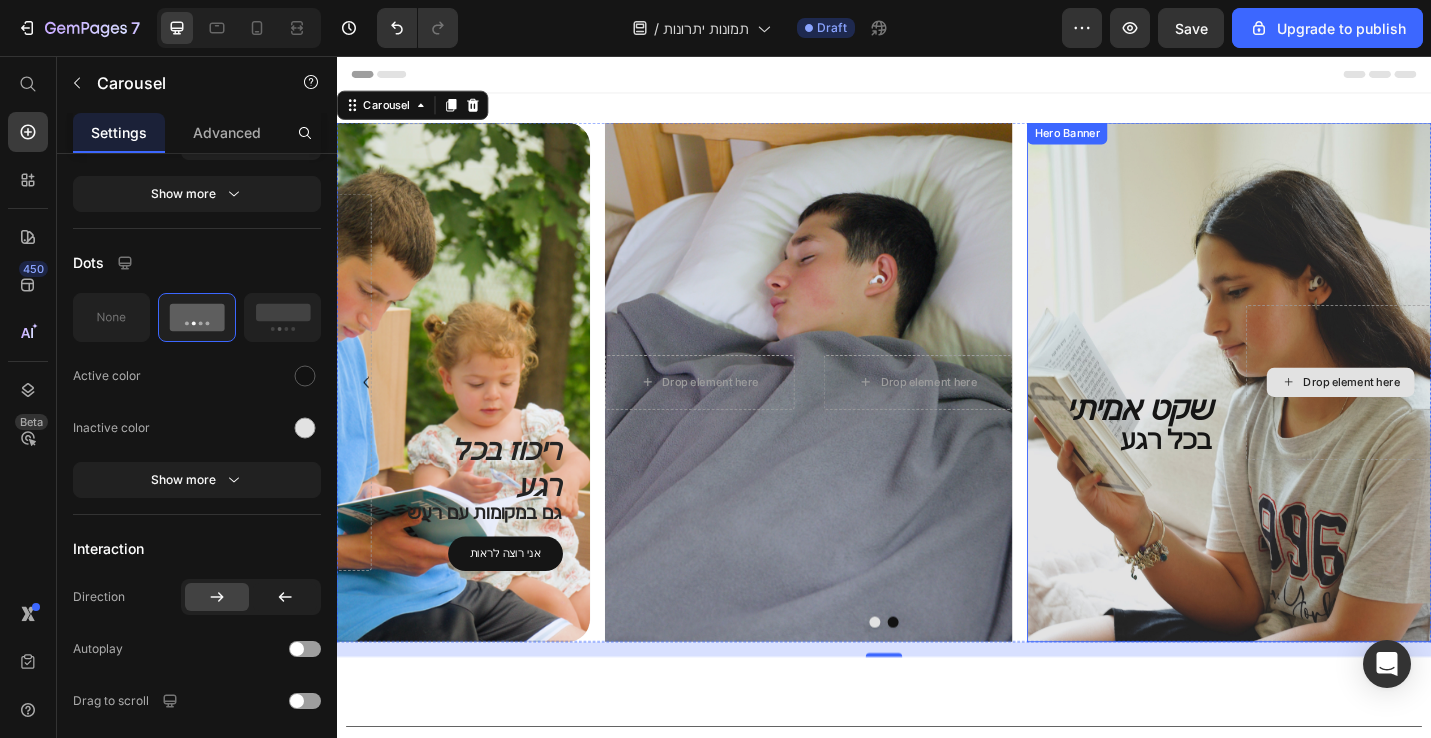 click on "Drop element here" at bounding box center (1438, 414) 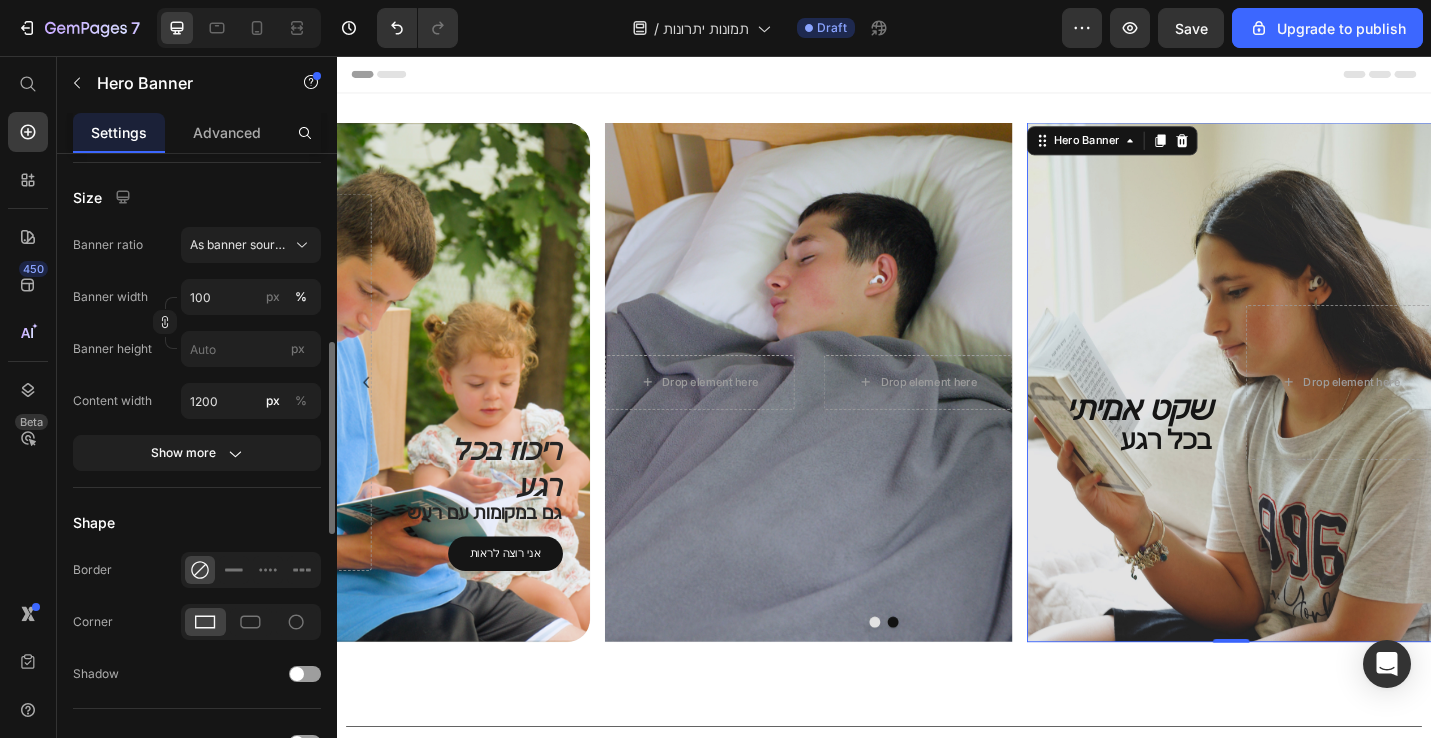 scroll, scrollTop: 373, scrollLeft: 0, axis: vertical 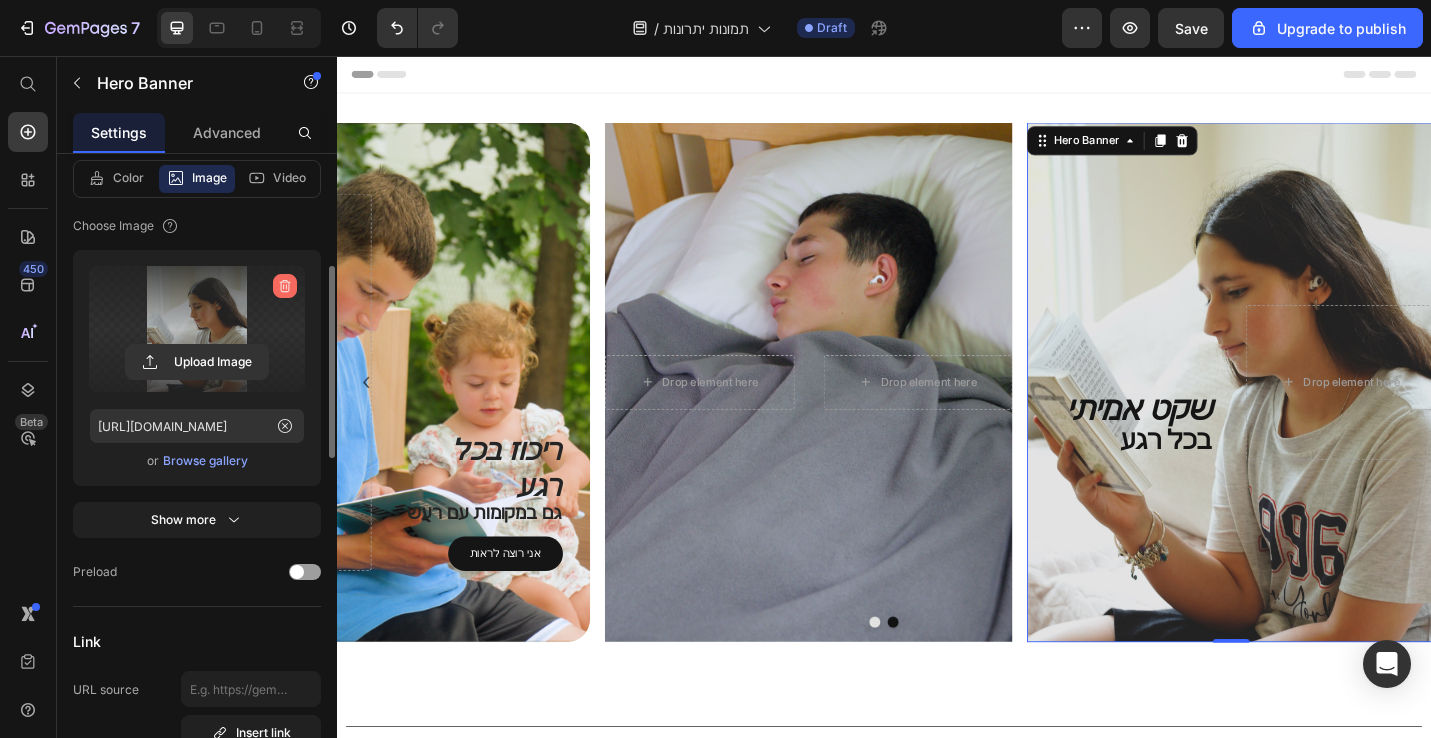 click 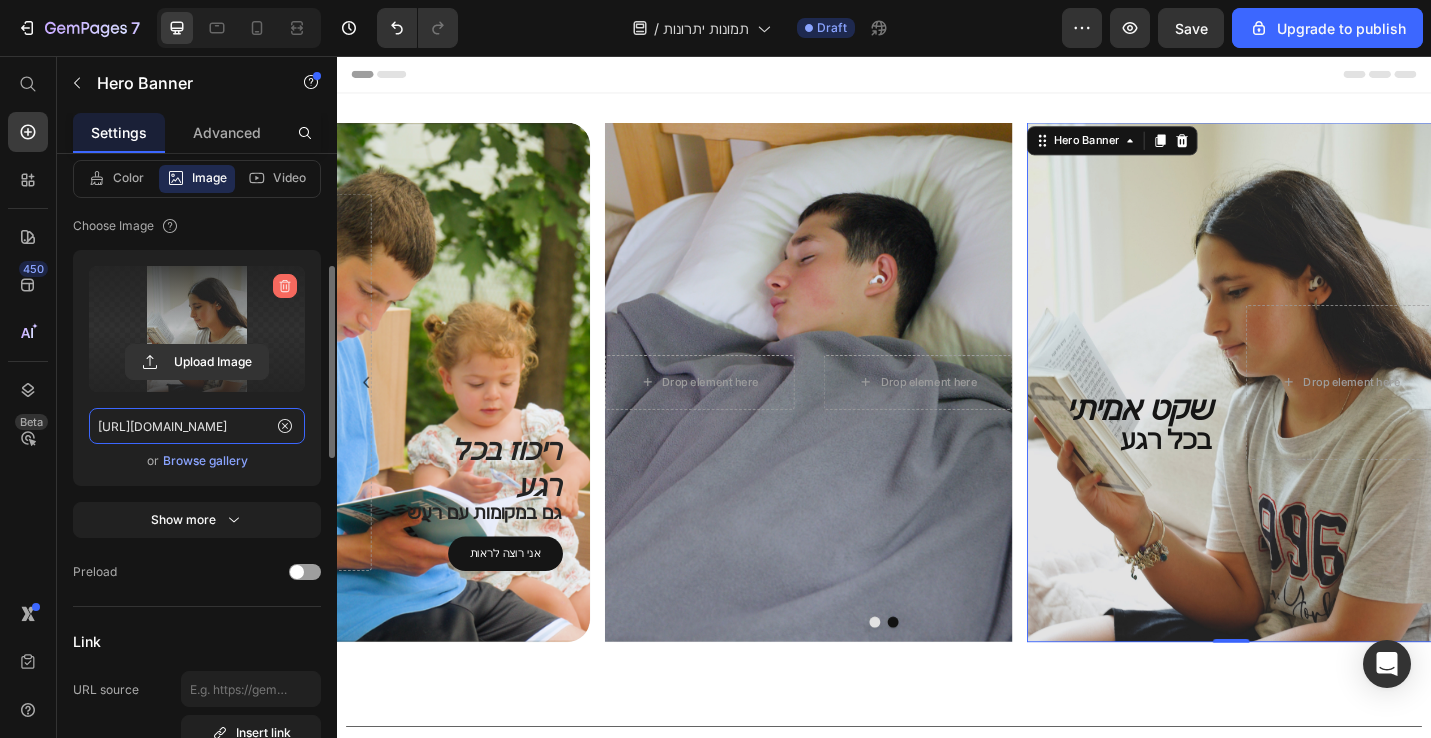 type 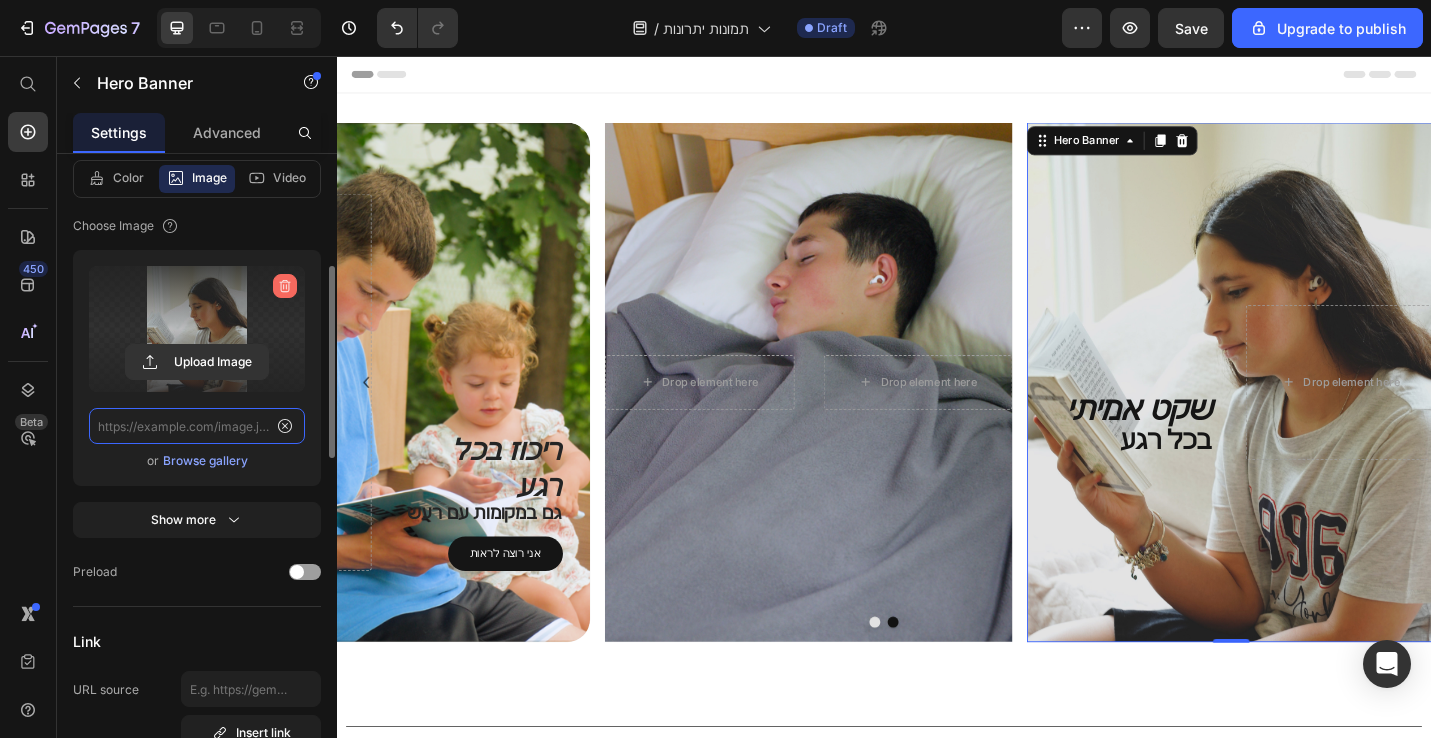 scroll, scrollTop: 0, scrollLeft: 0, axis: both 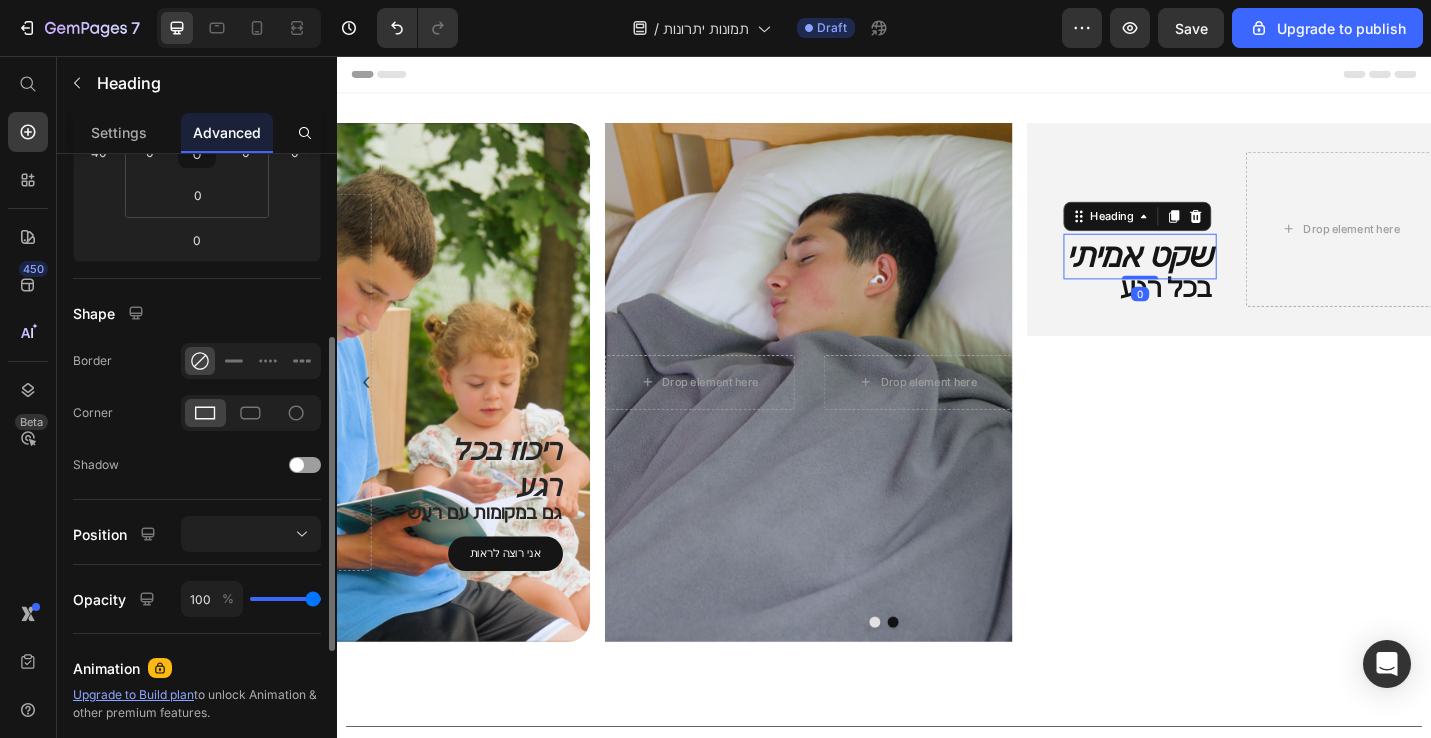 click on "שקט אמיתי" at bounding box center [1218, 276] 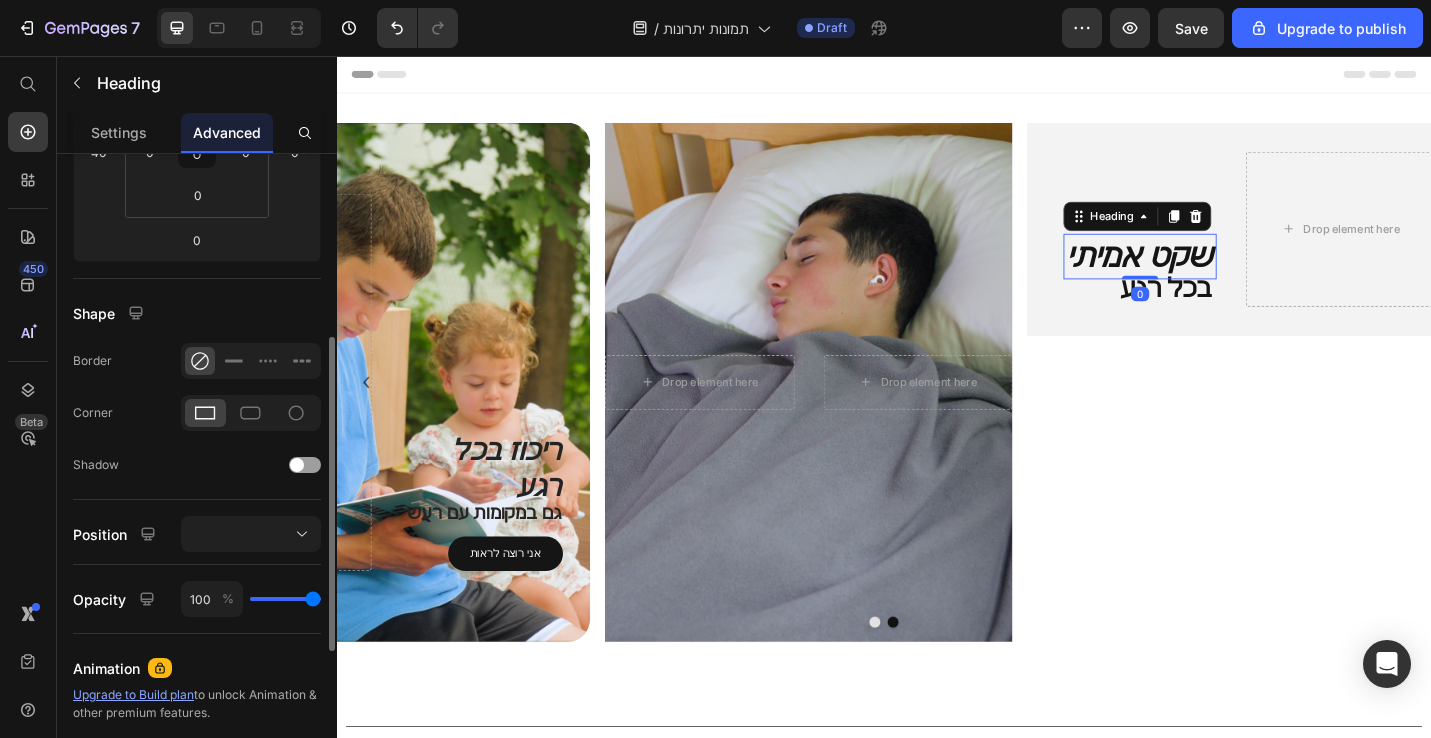 scroll, scrollTop: 0, scrollLeft: 0, axis: both 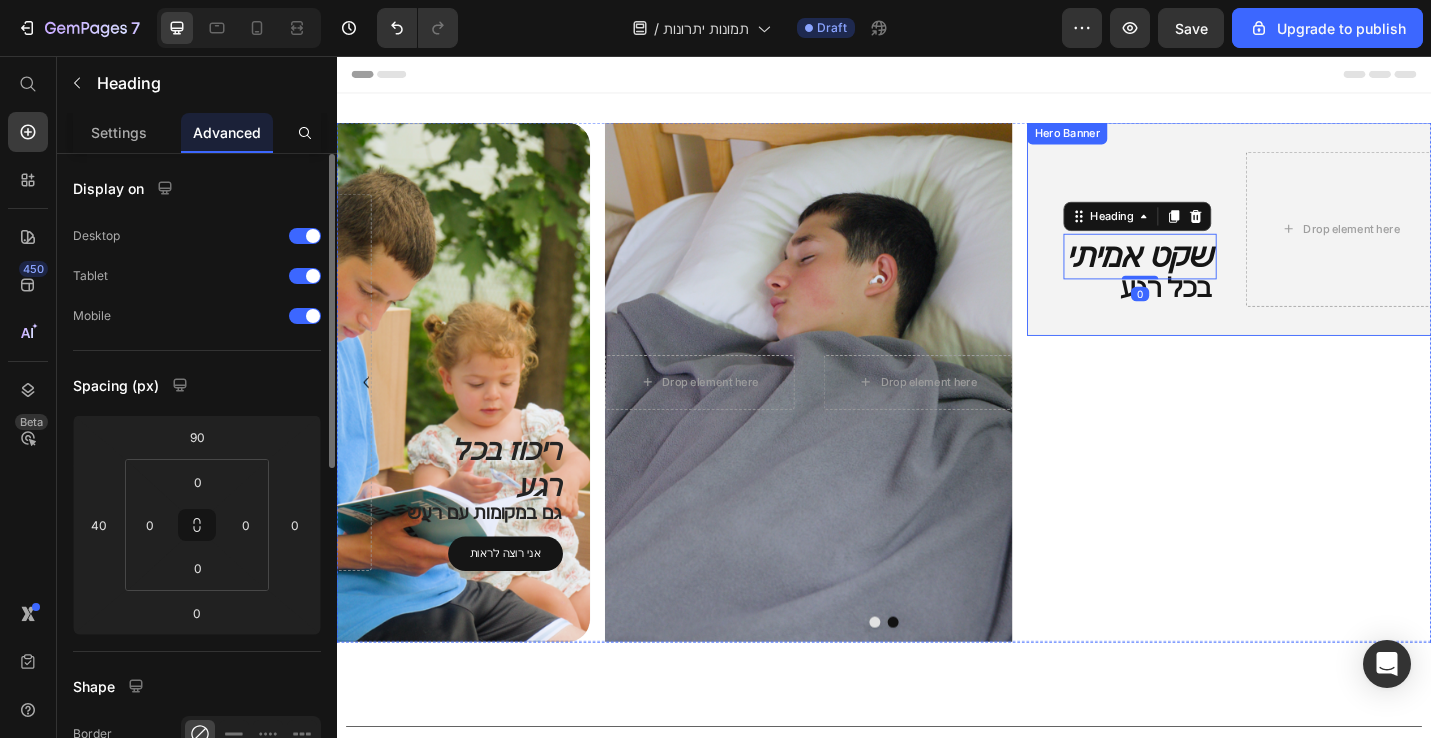 click on "שקט אמיתי Heading   0 בכל רגע Heading" at bounding box center (1198, 246) 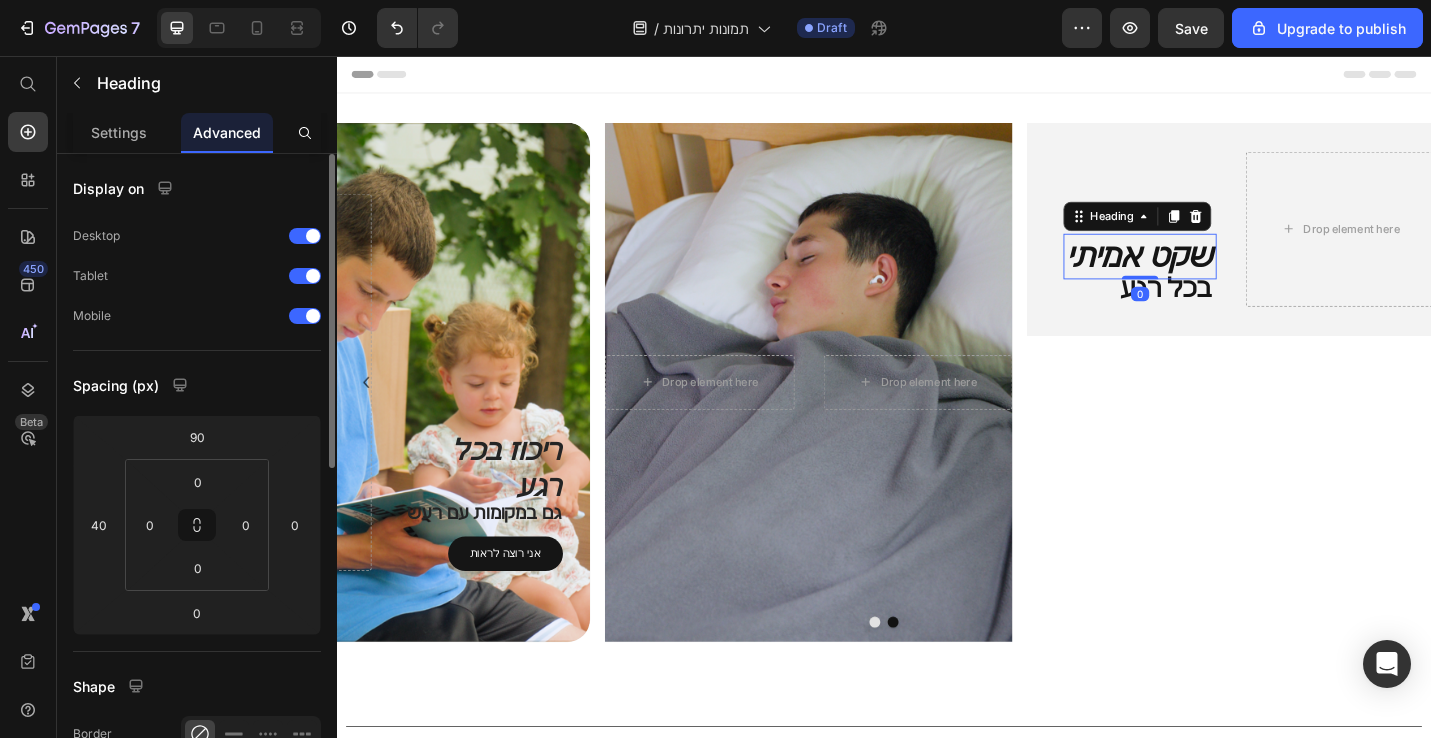 click on "שקט אמיתי" at bounding box center (1218, 276) 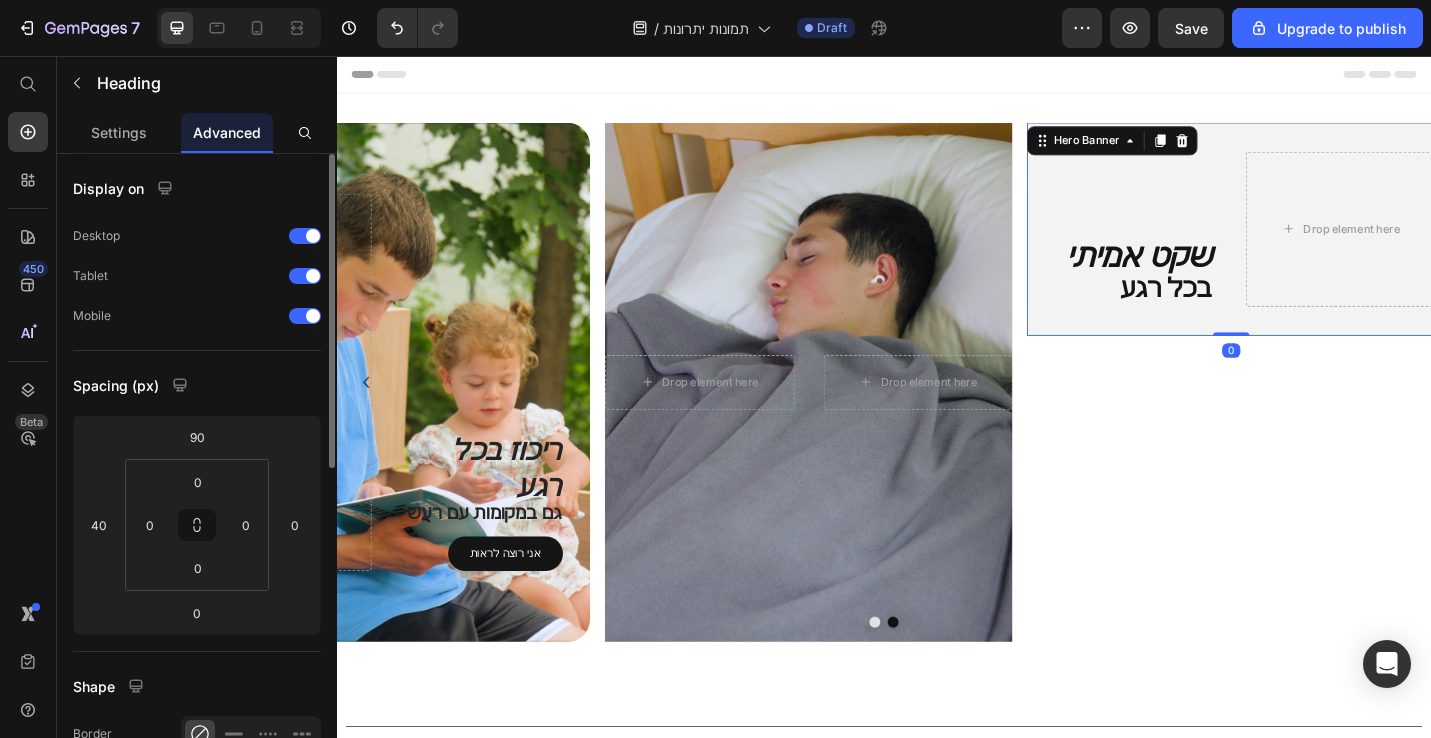 click on "שקט אמיתי Heading בכל רגע Heading" at bounding box center (1198, 246) 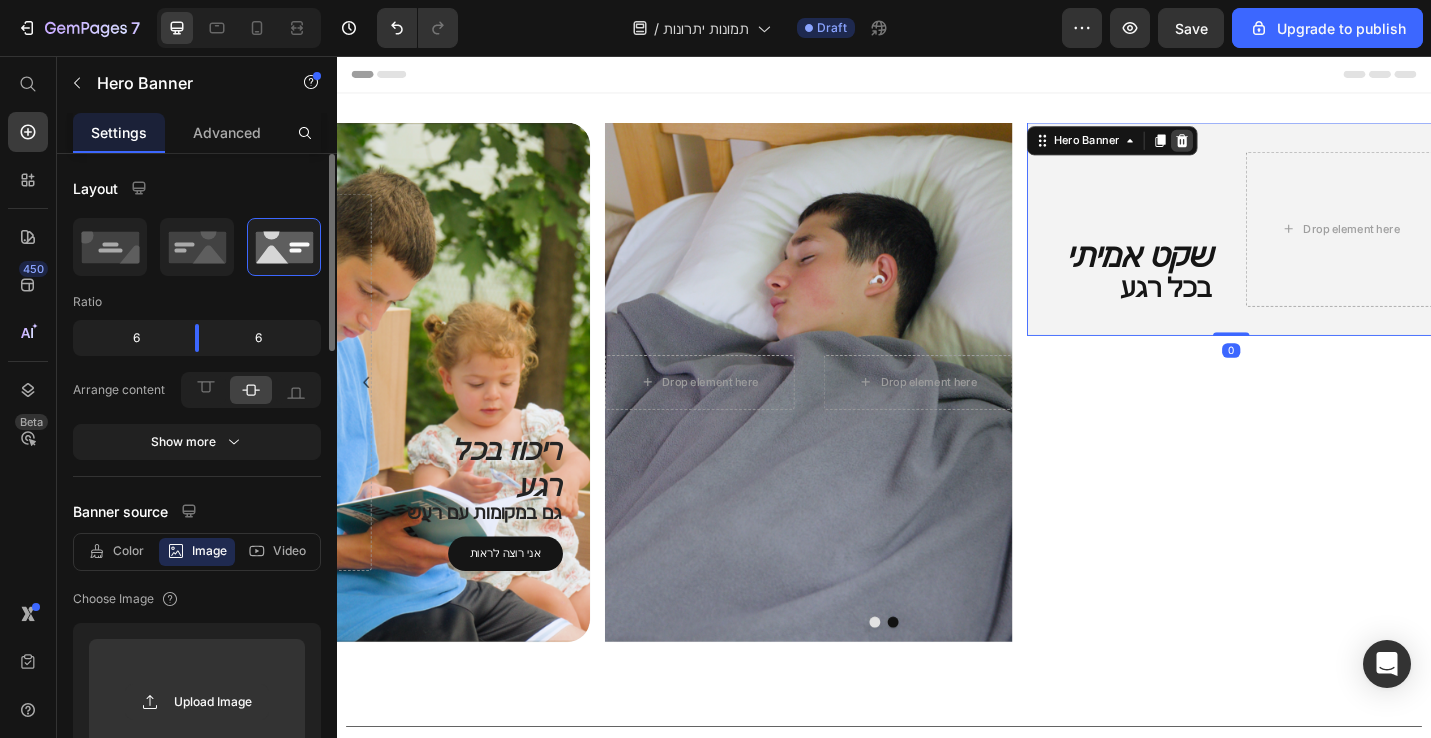 click at bounding box center [1264, 149] 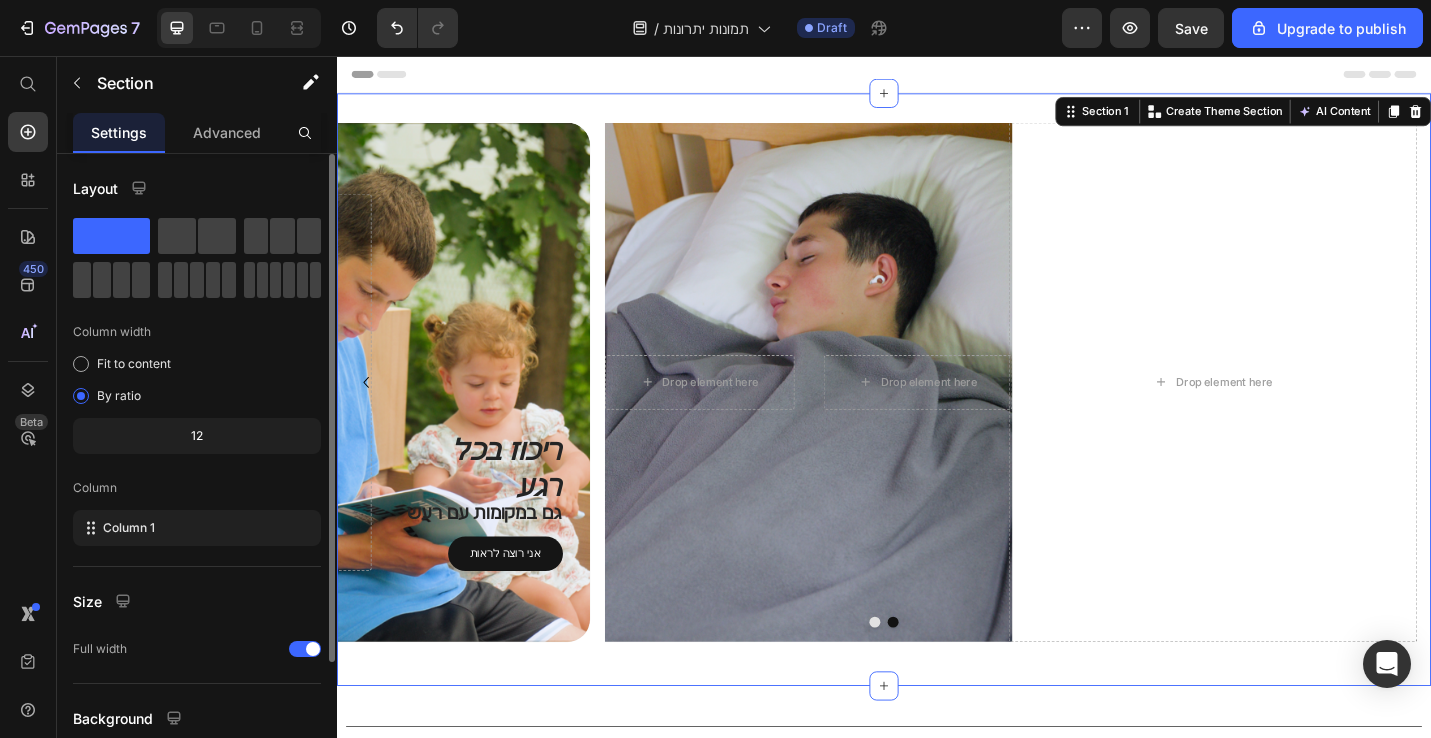 click on "ריכוז בכל רגע Heading גם במקומות עם רעש Text Block אני רוצה לראות Button
Drop element here Hero Banner
Drop element here
Drop element here Hero Banner
Drop element here
Carousel Section 1   You can create reusable sections Create Theme Section AI Content Write with GemAI What would you like to describe here? Tone and Voice Persuasive Product Peaceful 2 Show more Generate" at bounding box center (937, 422) 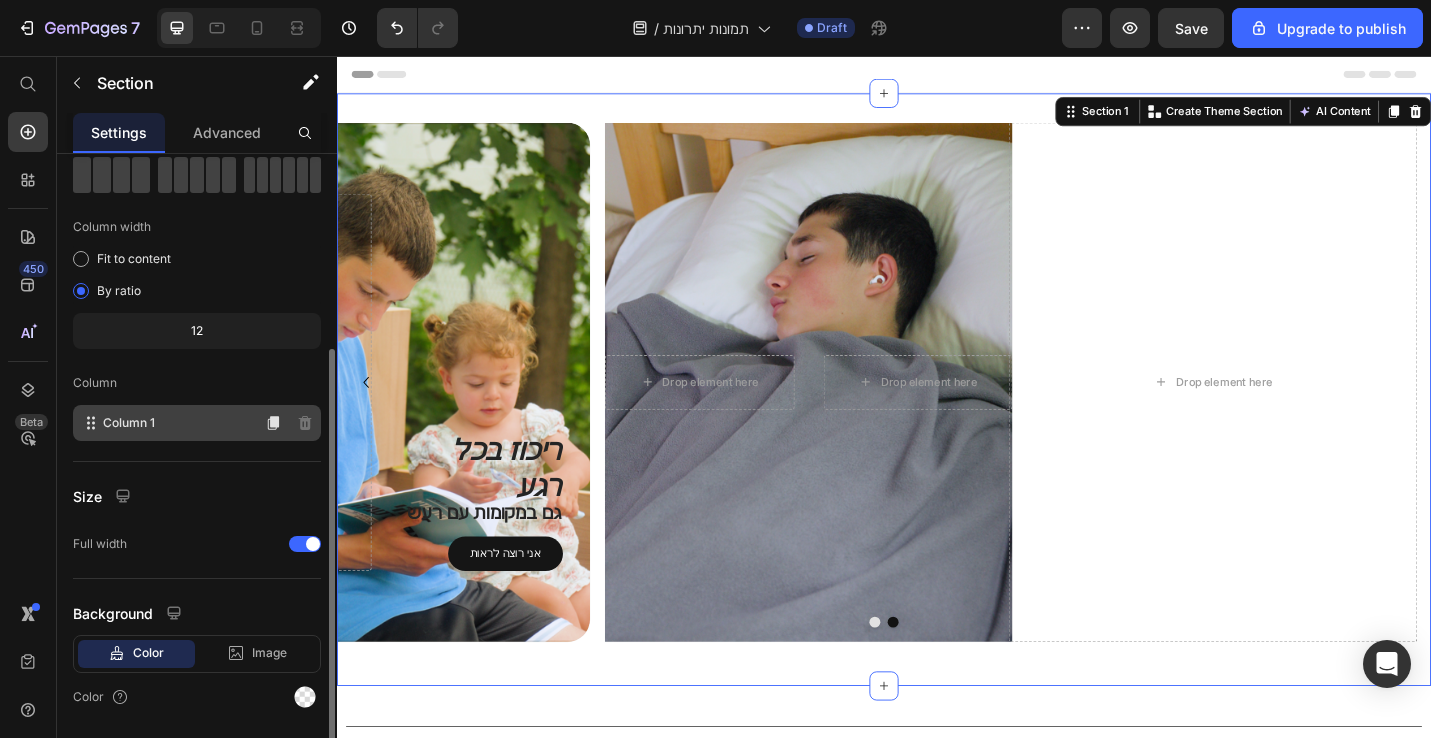scroll, scrollTop: 167, scrollLeft: 0, axis: vertical 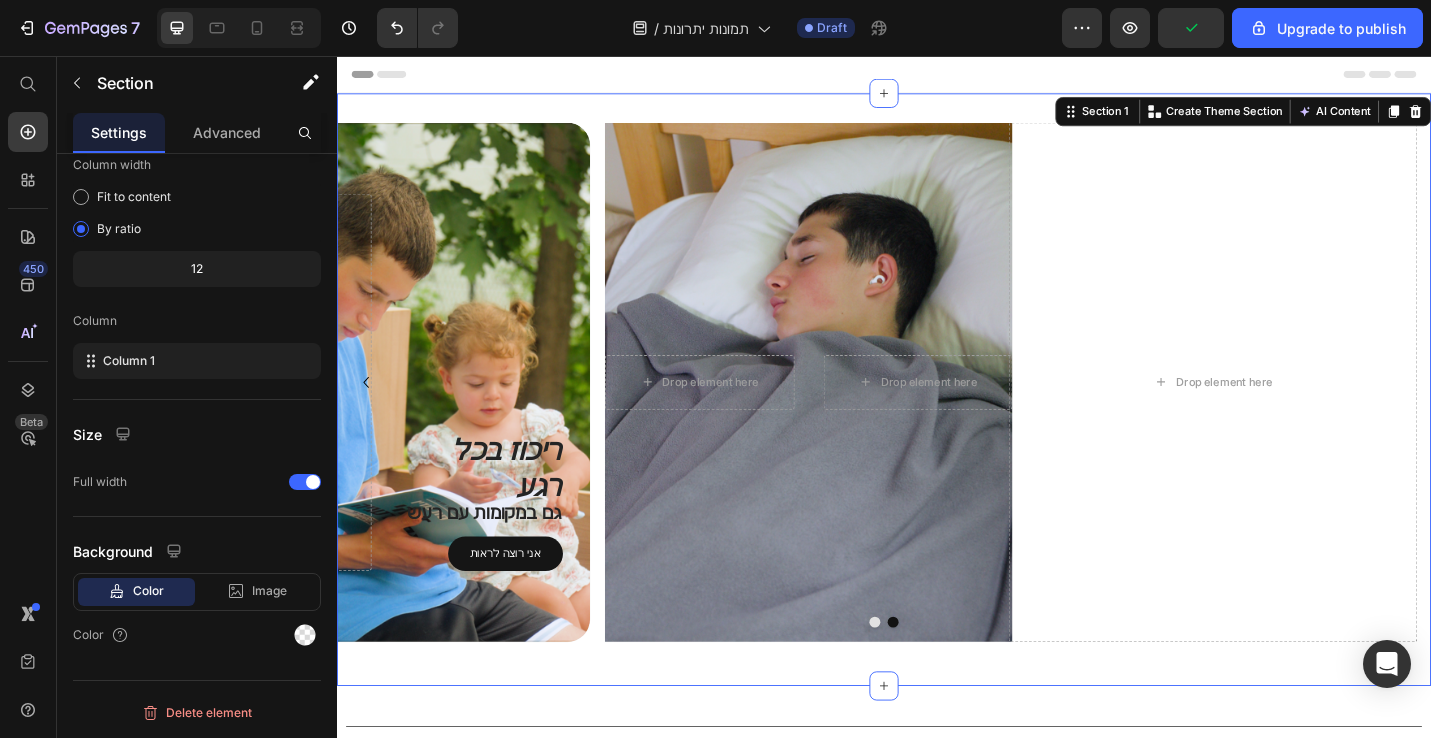 click on "ריכוז בכל רגע Heading גם במקומות עם רעש Text Block אני רוצה לראות Button
Drop element here Hero Banner
Drop element here
Drop element here Hero Banner
Drop element here
Carousel" at bounding box center [937, 422] 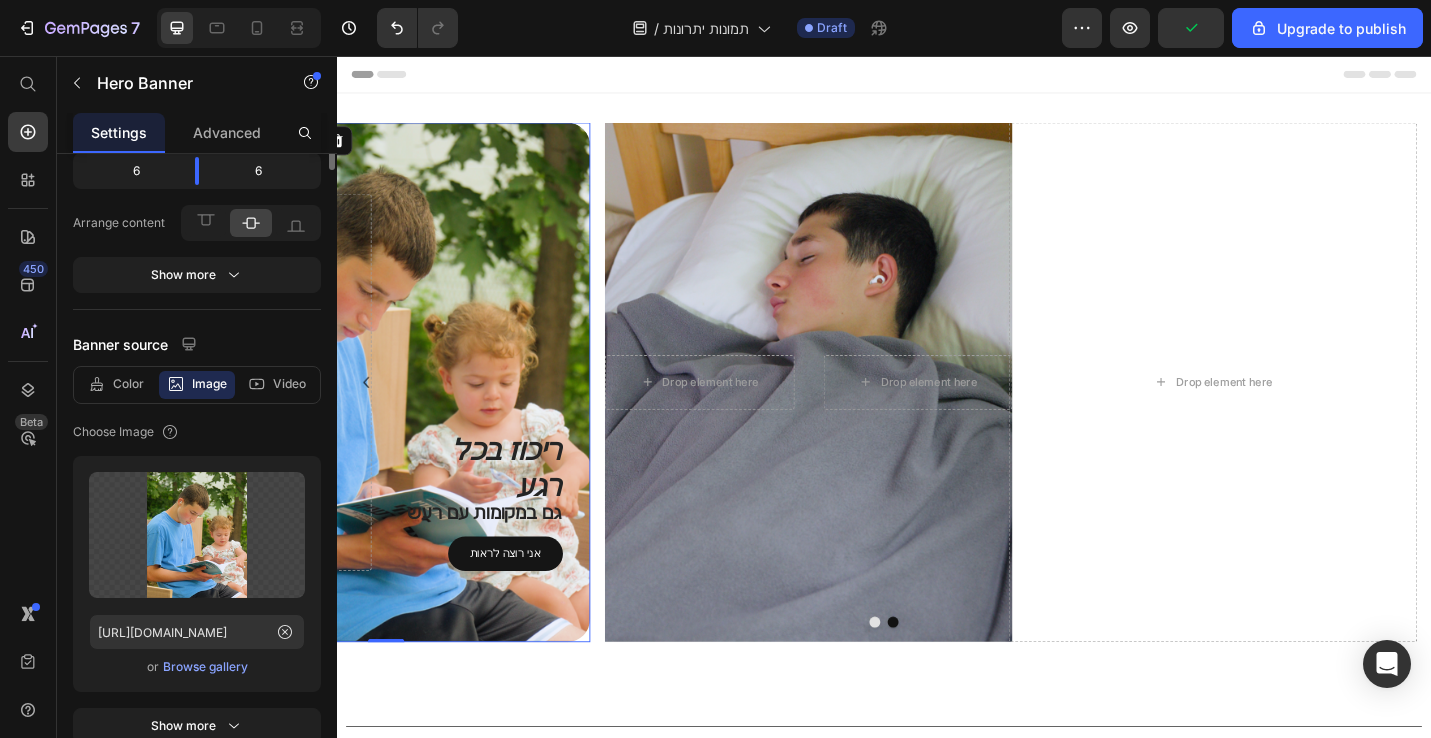 scroll, scrollTop: 0, scrollLeft: 0, axis: both 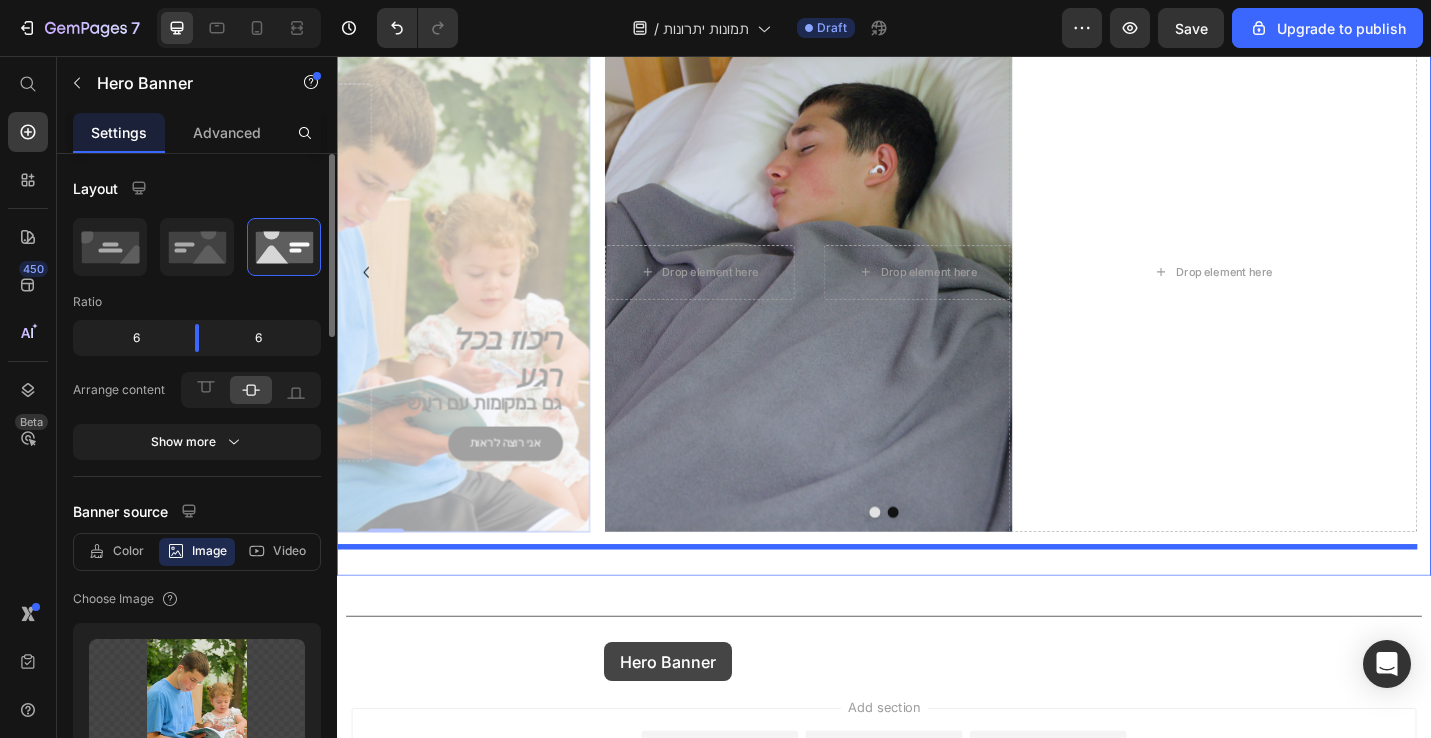 click at bounding box center [937, 477] 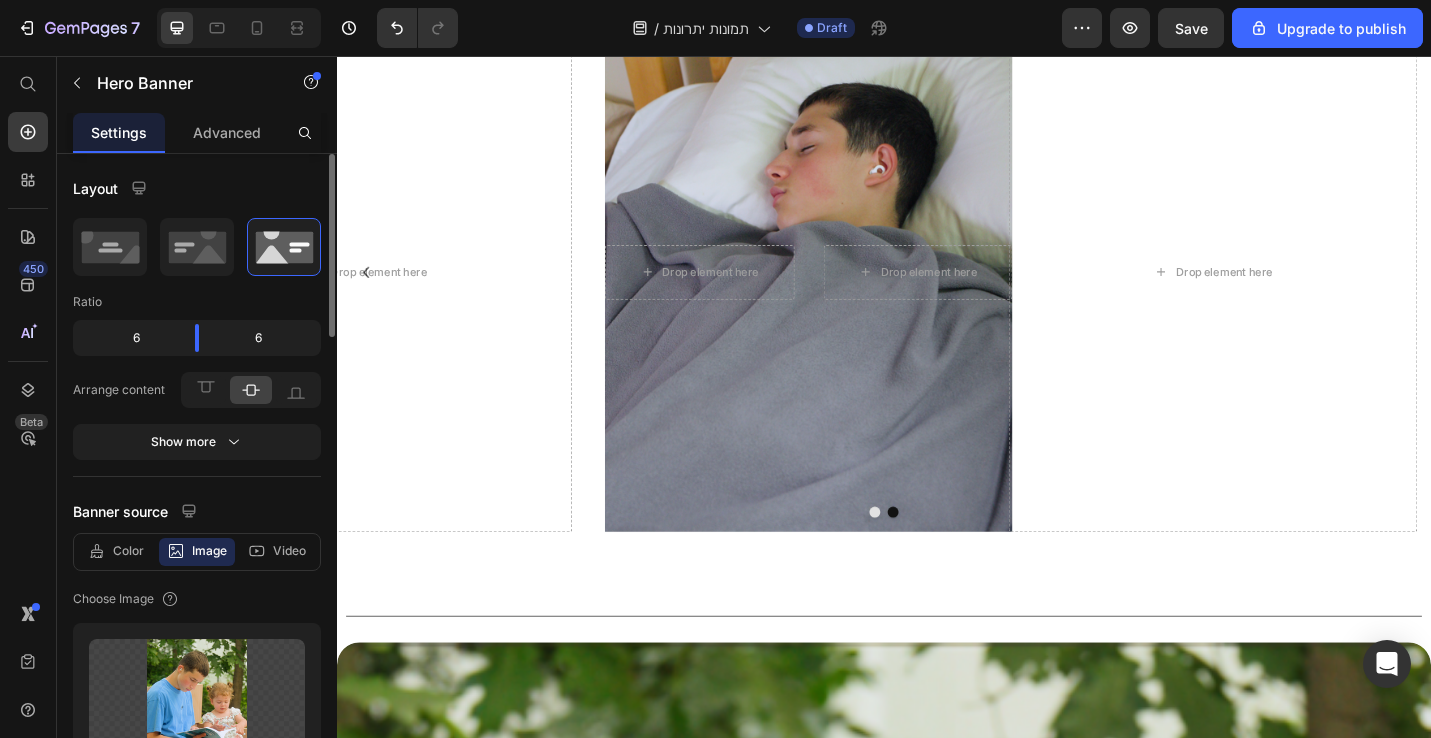 scroll, scrollTop: 143, scrollLeft: 0, axis: vertical 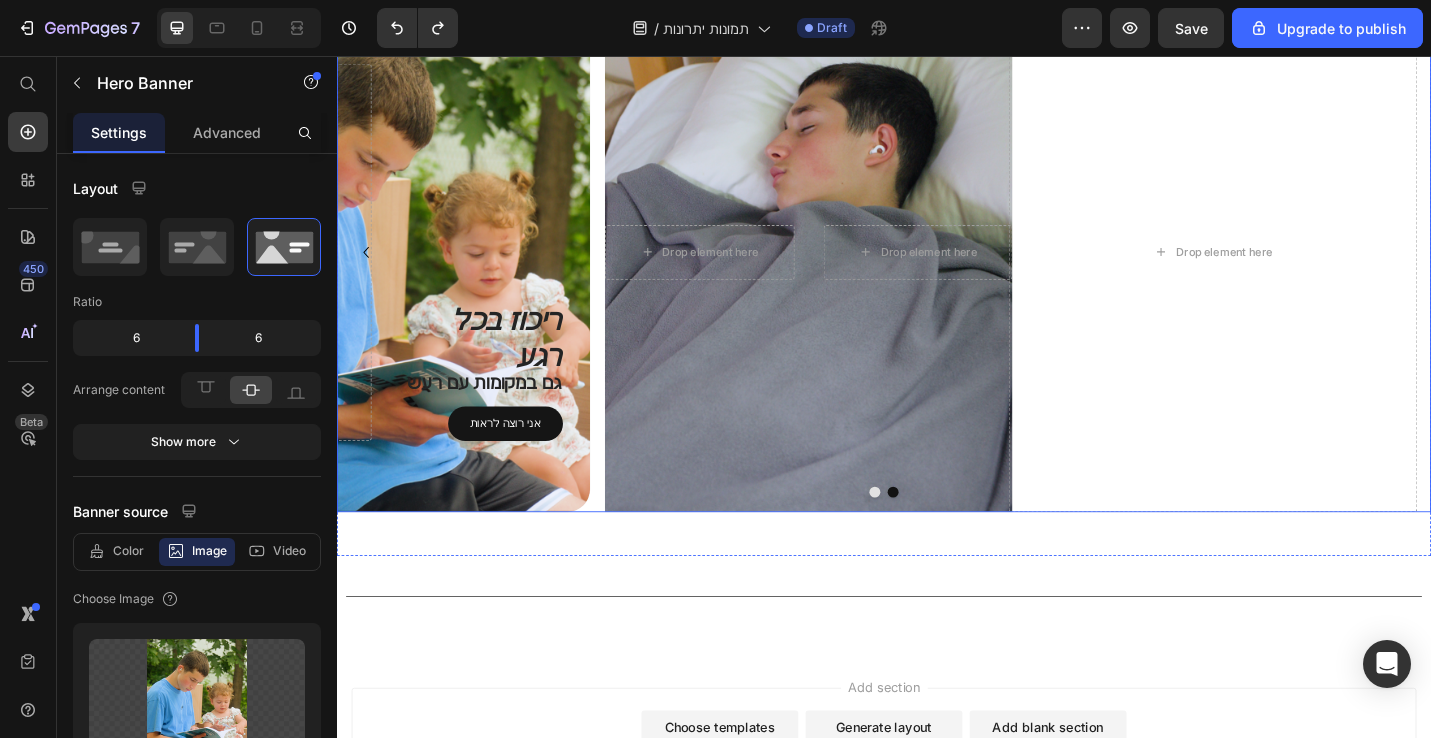 click on "Drop element here
Drop element here Hero Banner" at bounding box center [835, 271] 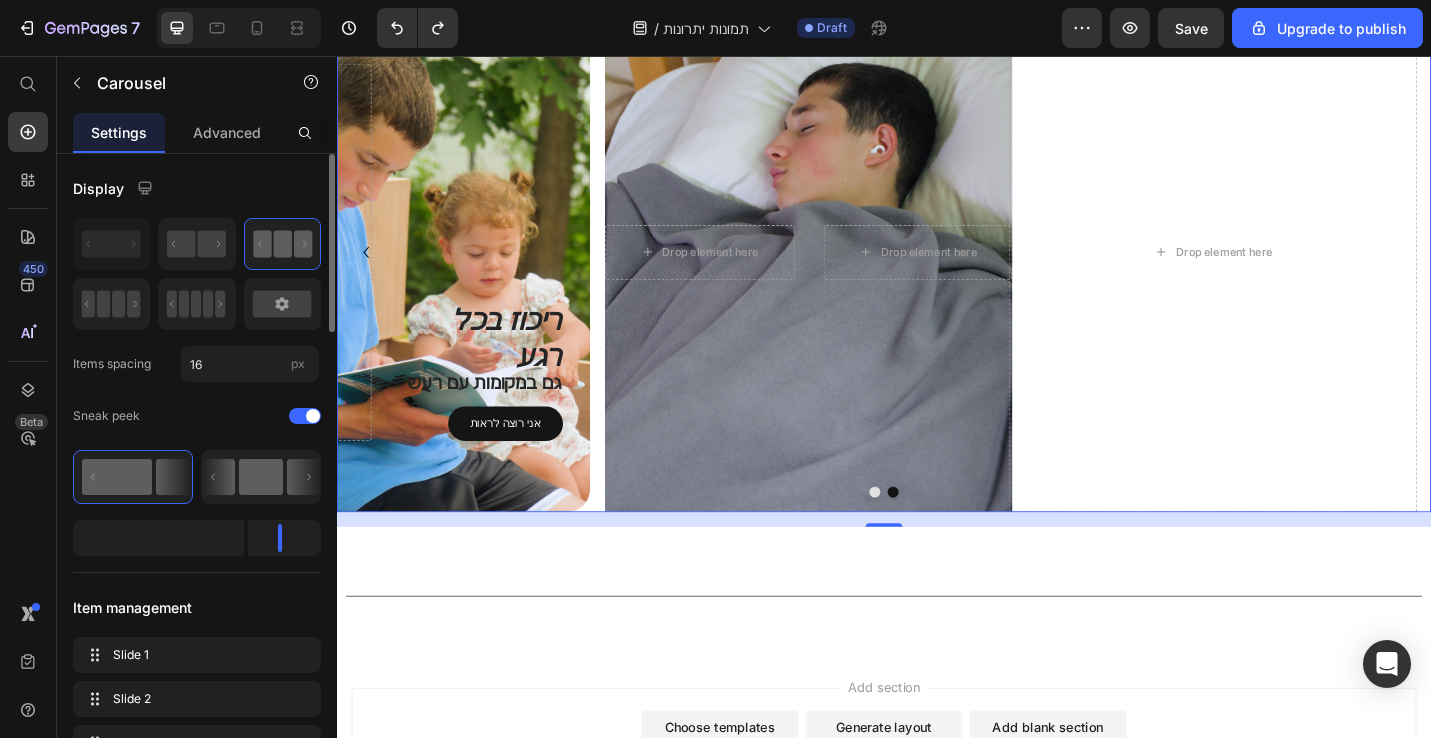 click 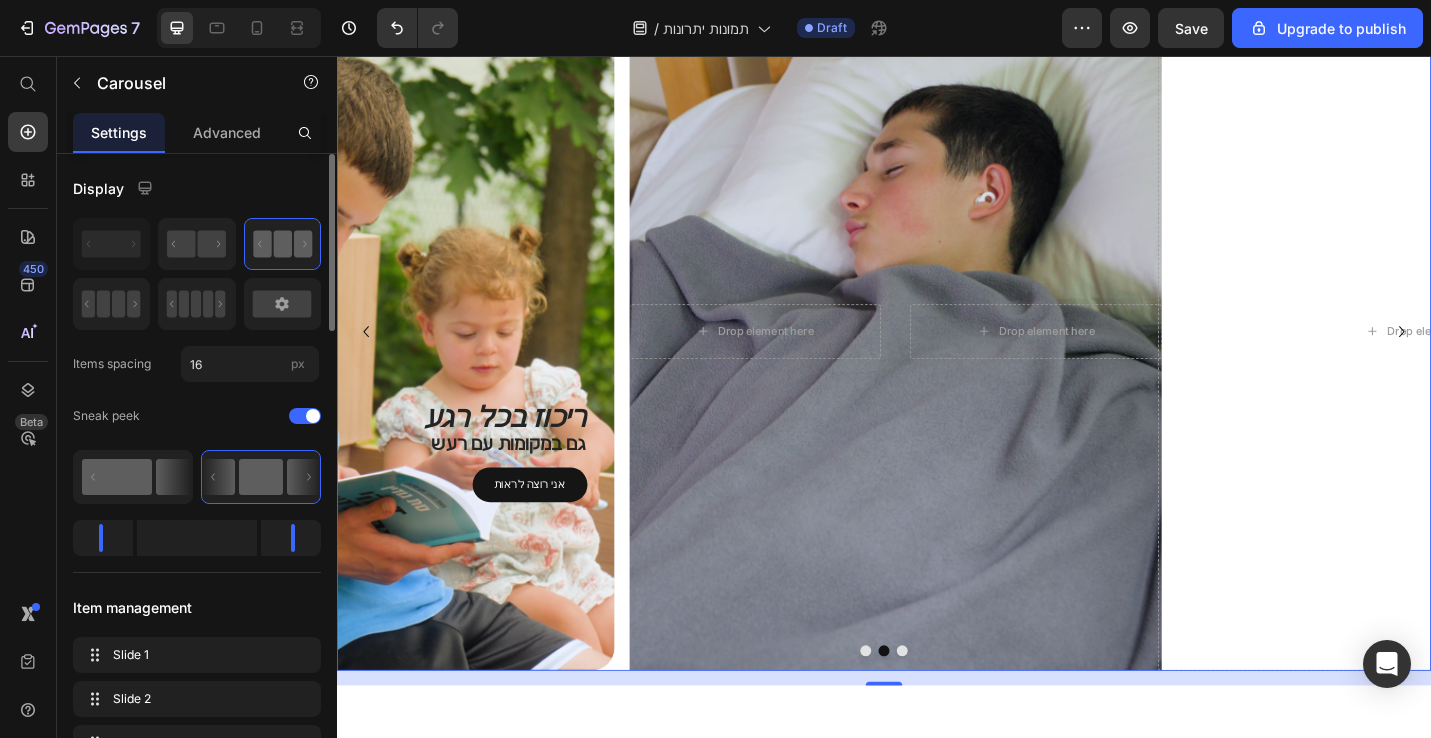 scroll, scrollTop: 230, scrollLeft: 0, axis: vertical 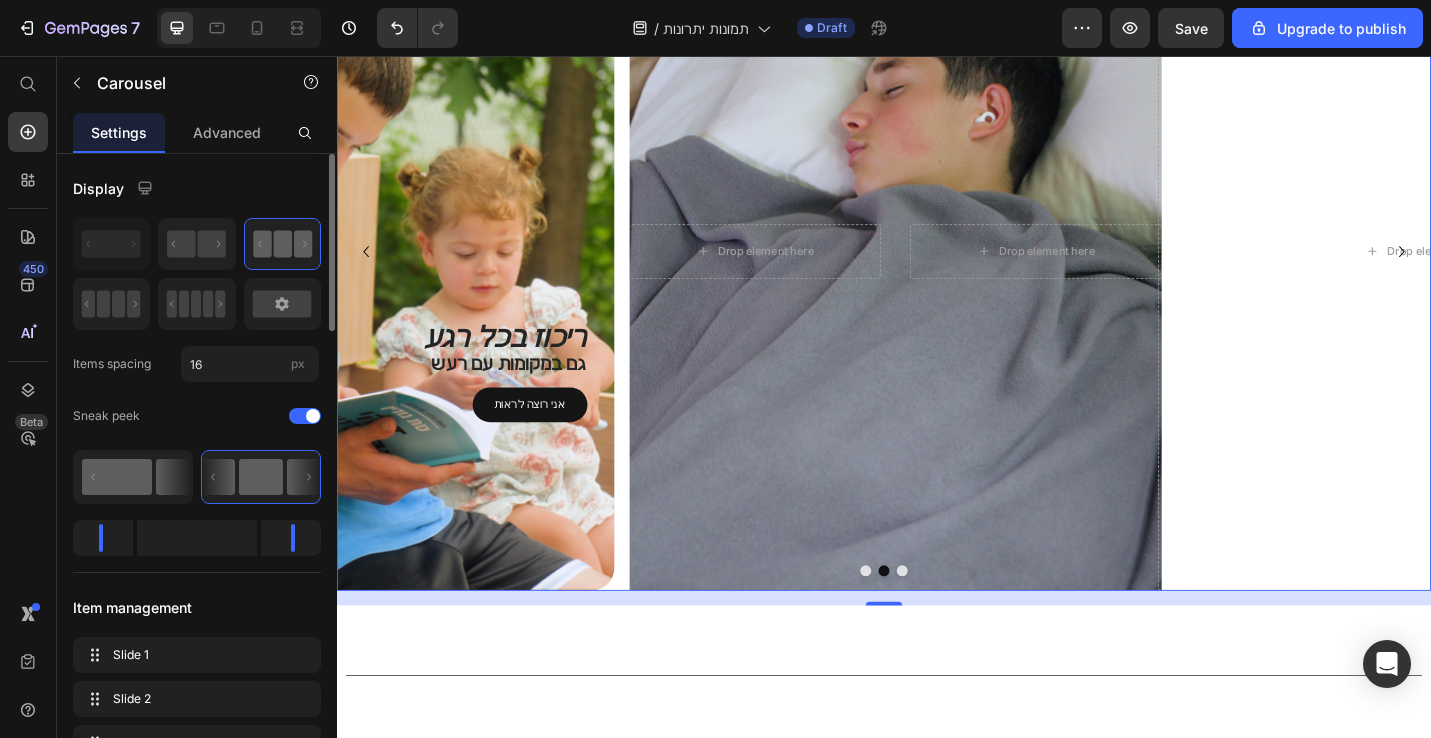 click 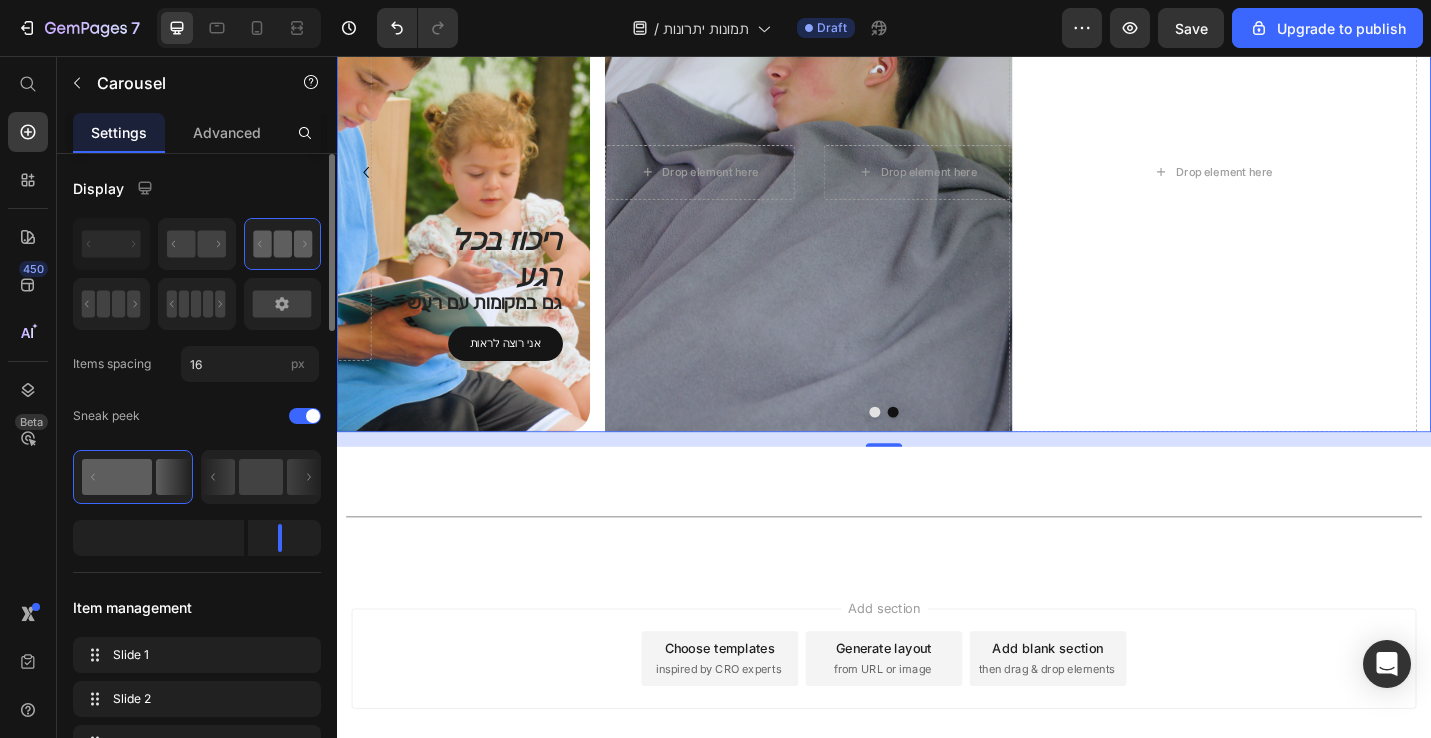 scroll, scrollTop: 143, scrollLeft: 0, axis: vertical 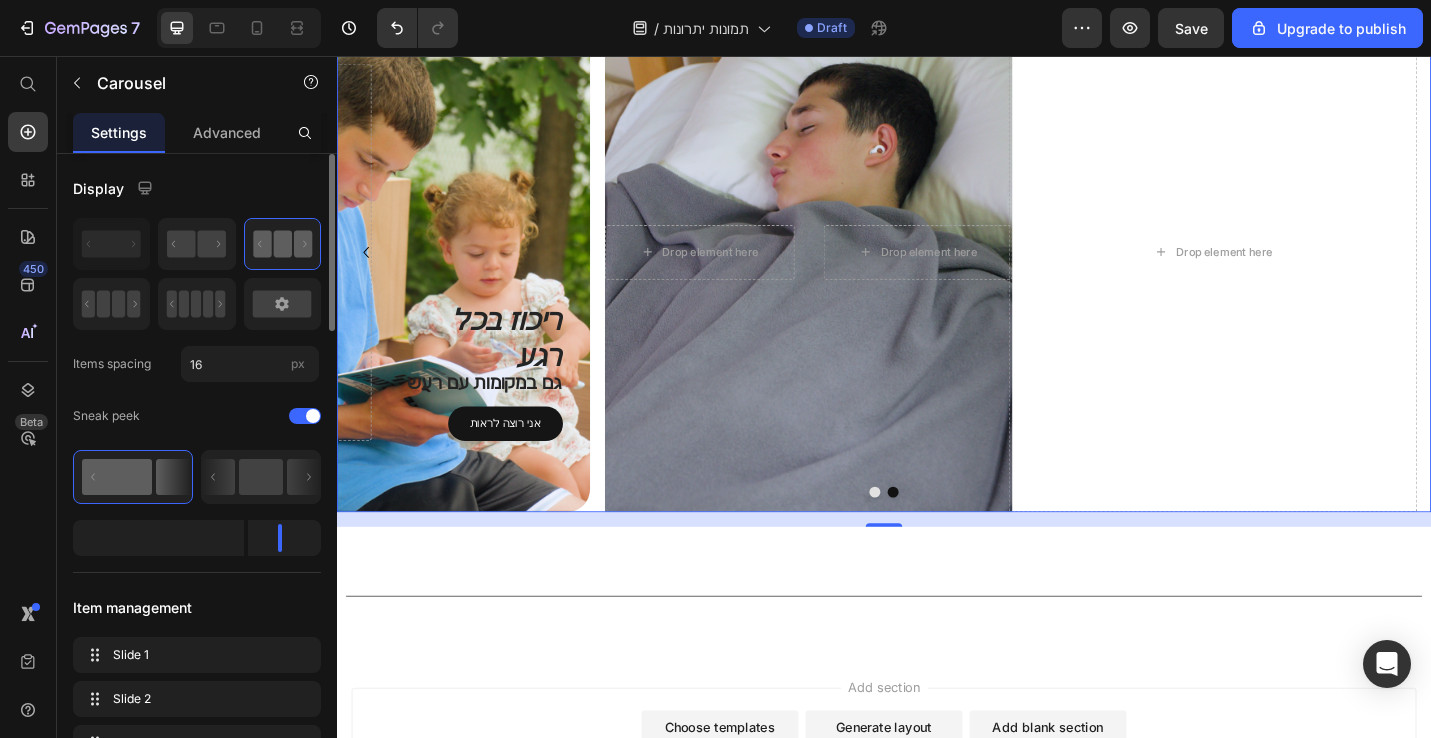 click at bounding box center [158, 538] 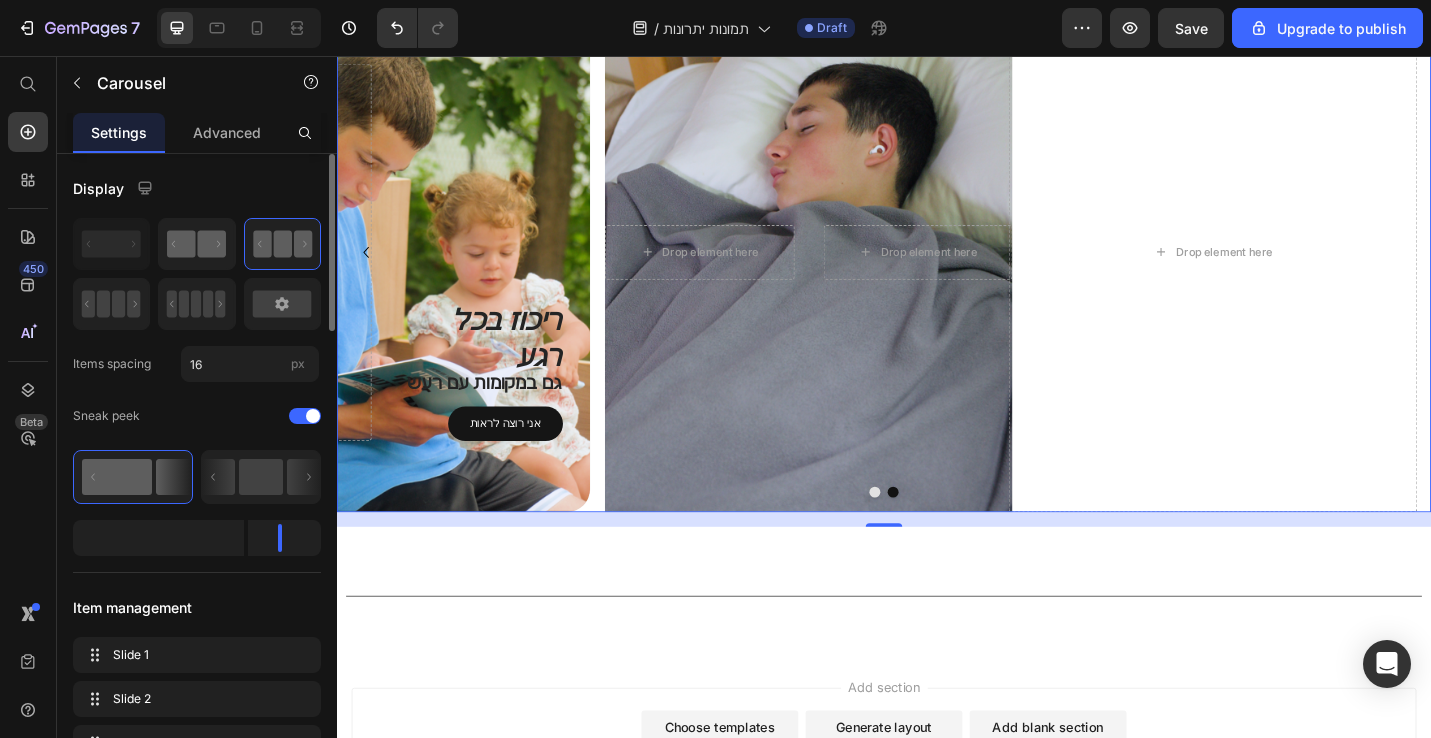 click 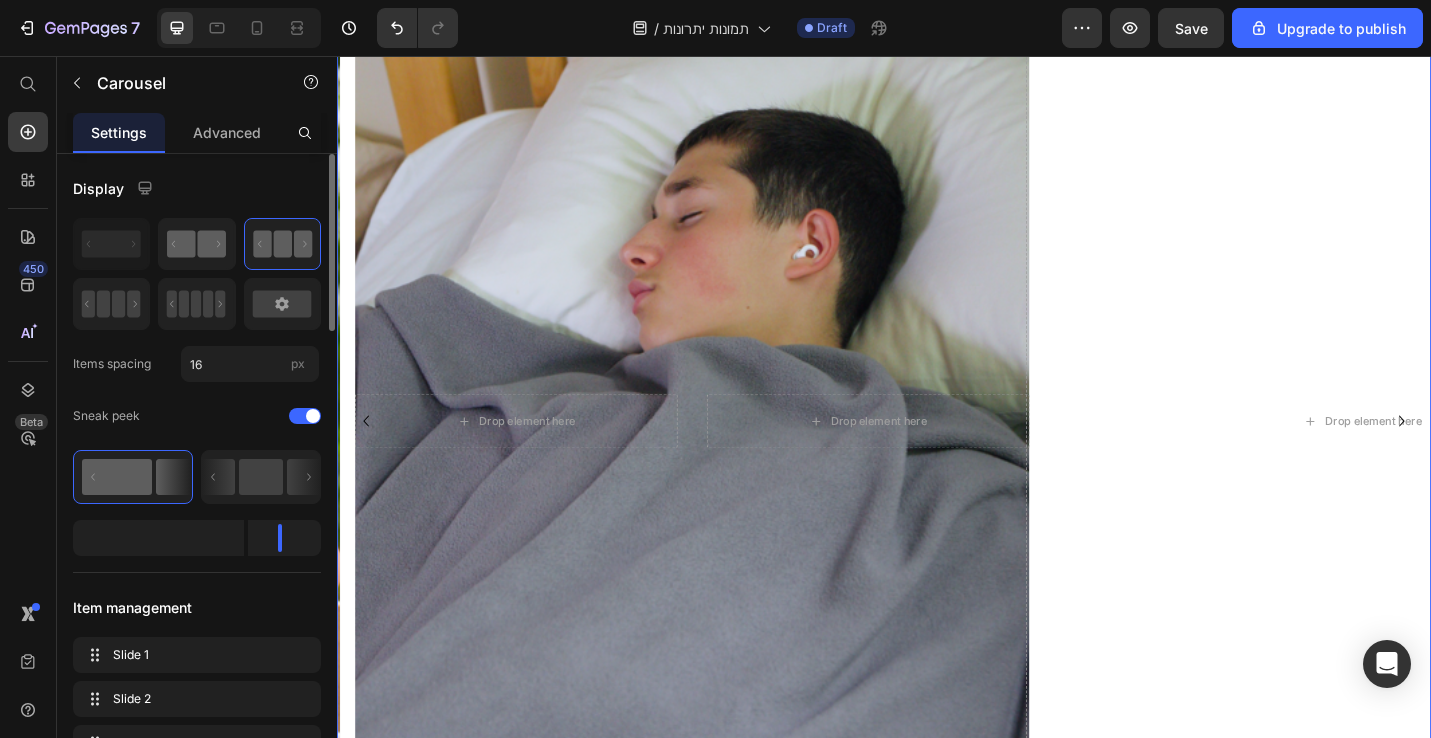 scroll, scrollTop: 328, scrollLeft: 0, axis: vertical 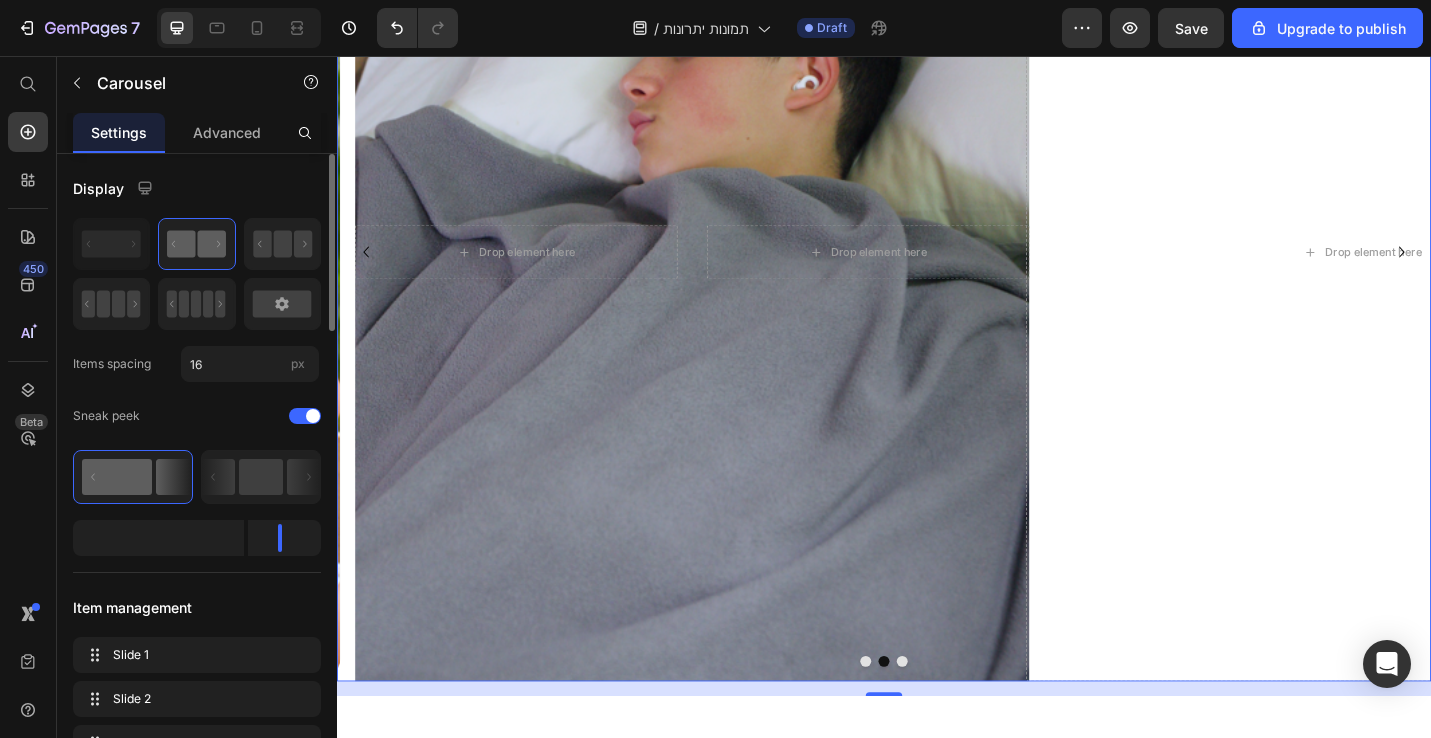 click 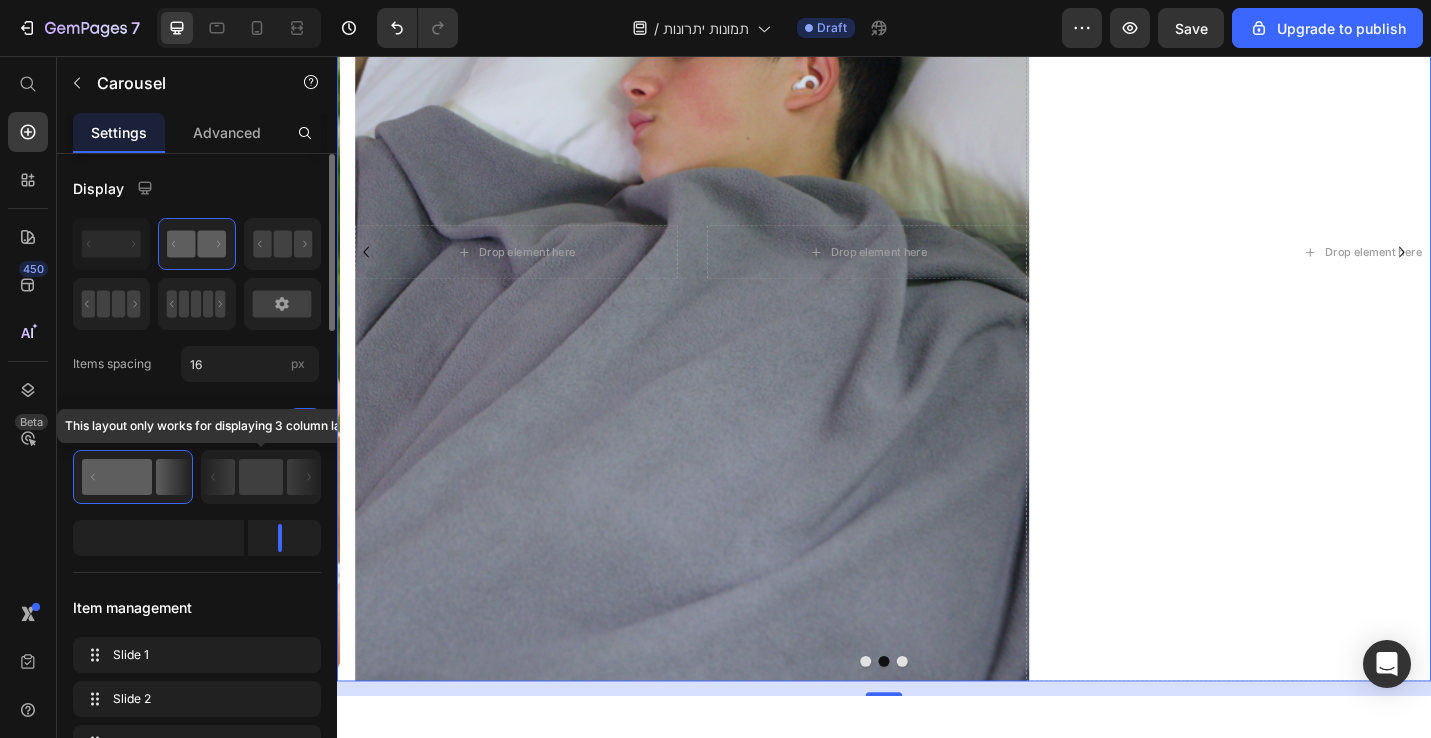 click 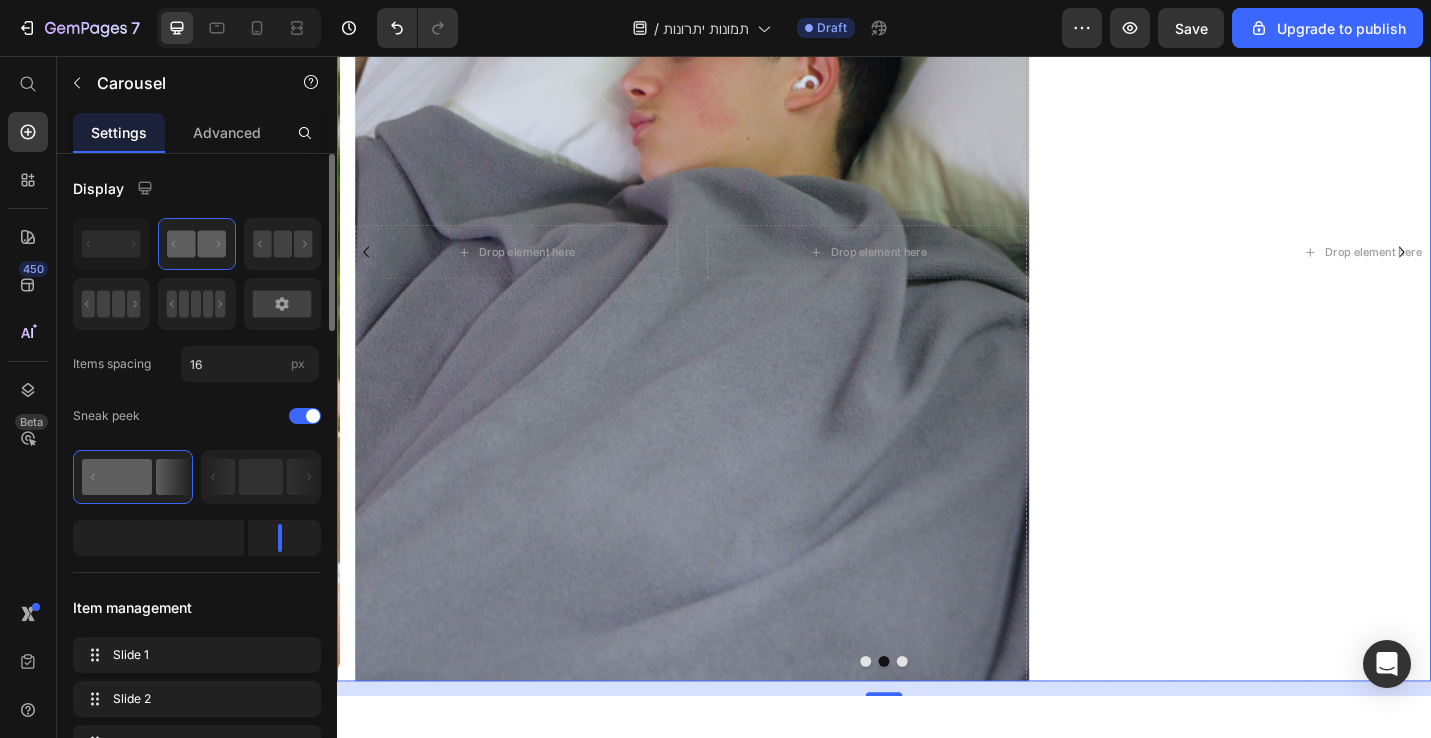 click on "Display Items spacing 16 px Sneak peek" 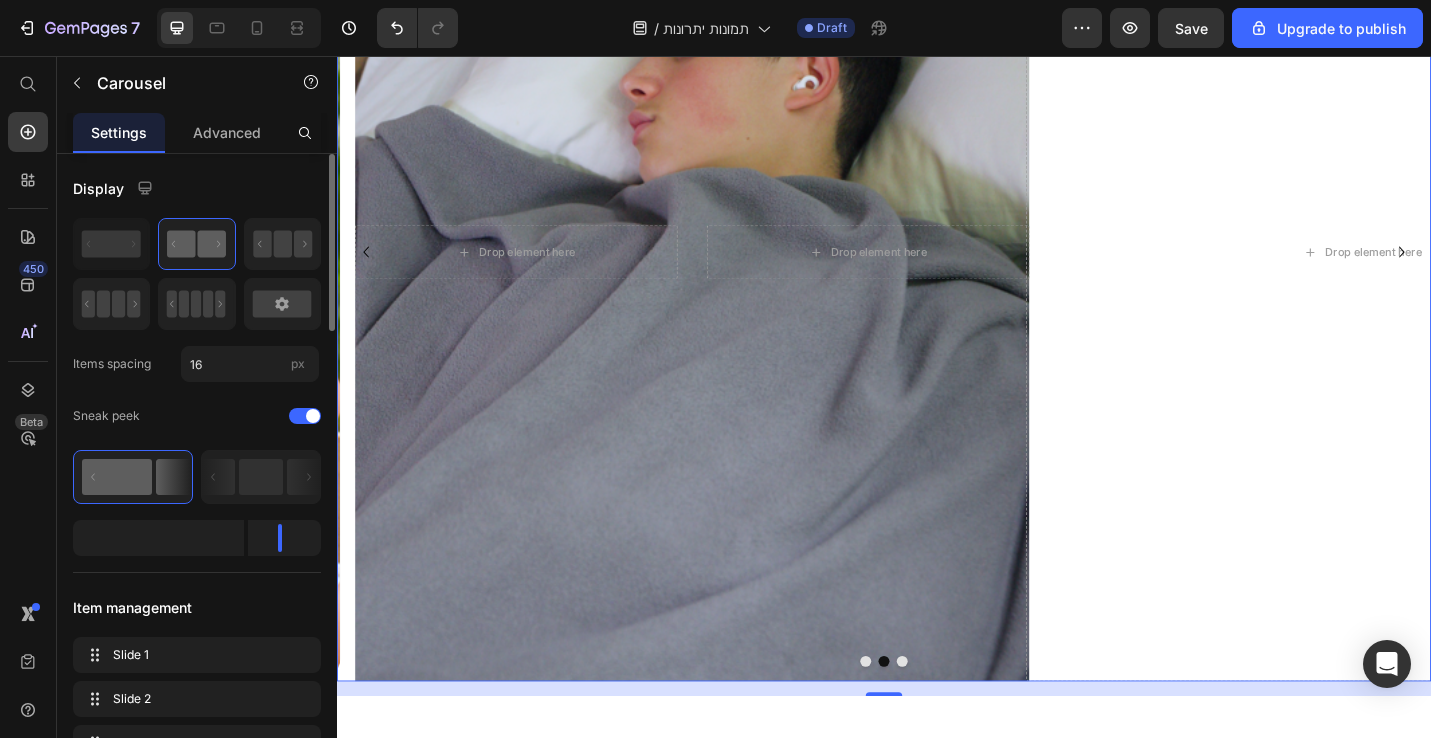 click 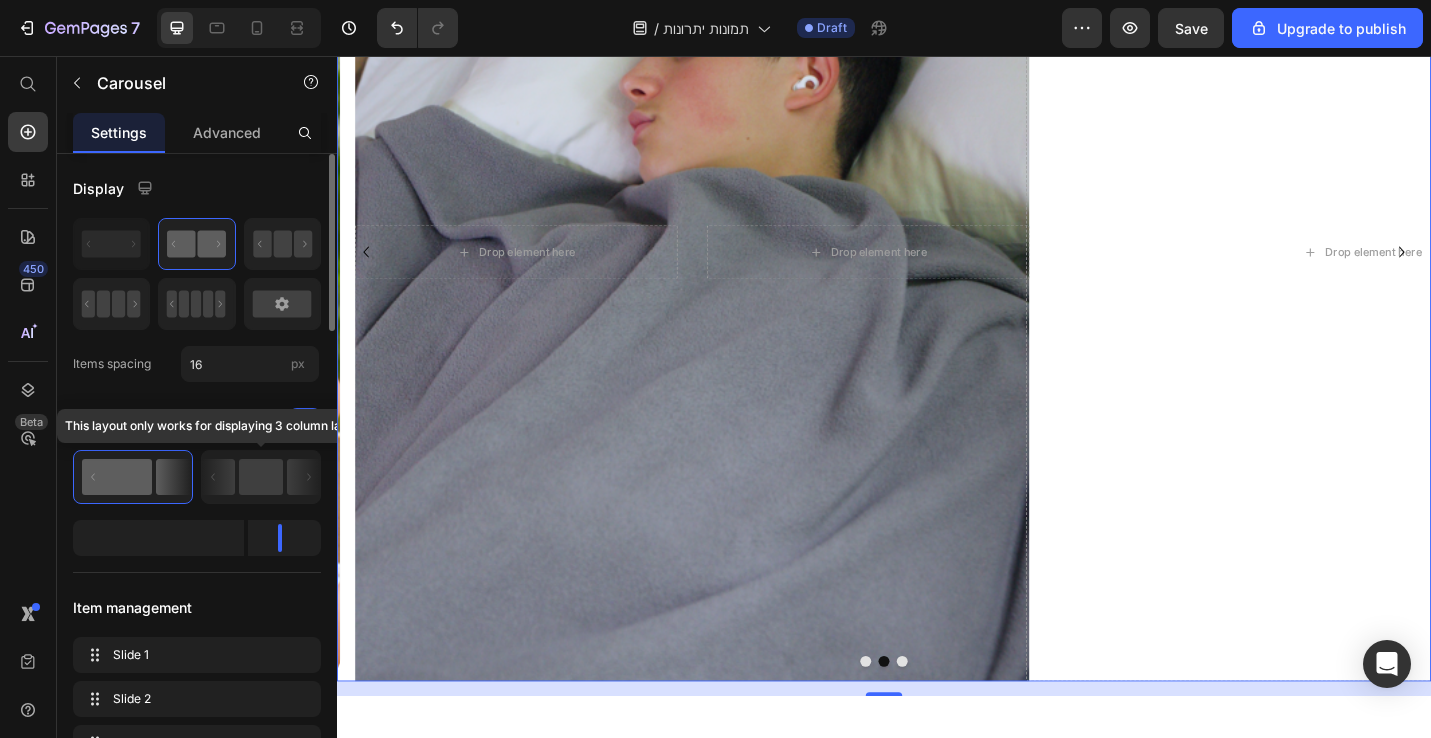 click 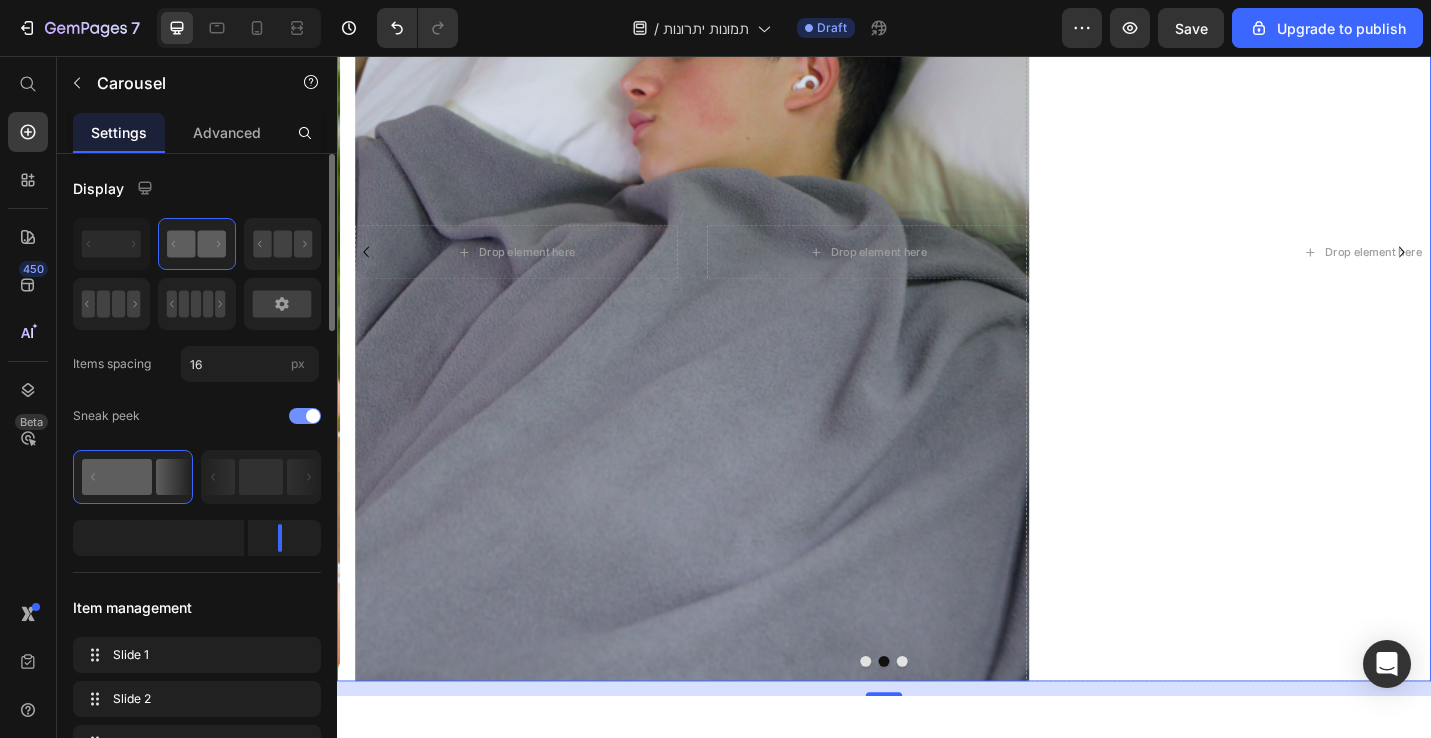 click at bounding box center [305, 416] 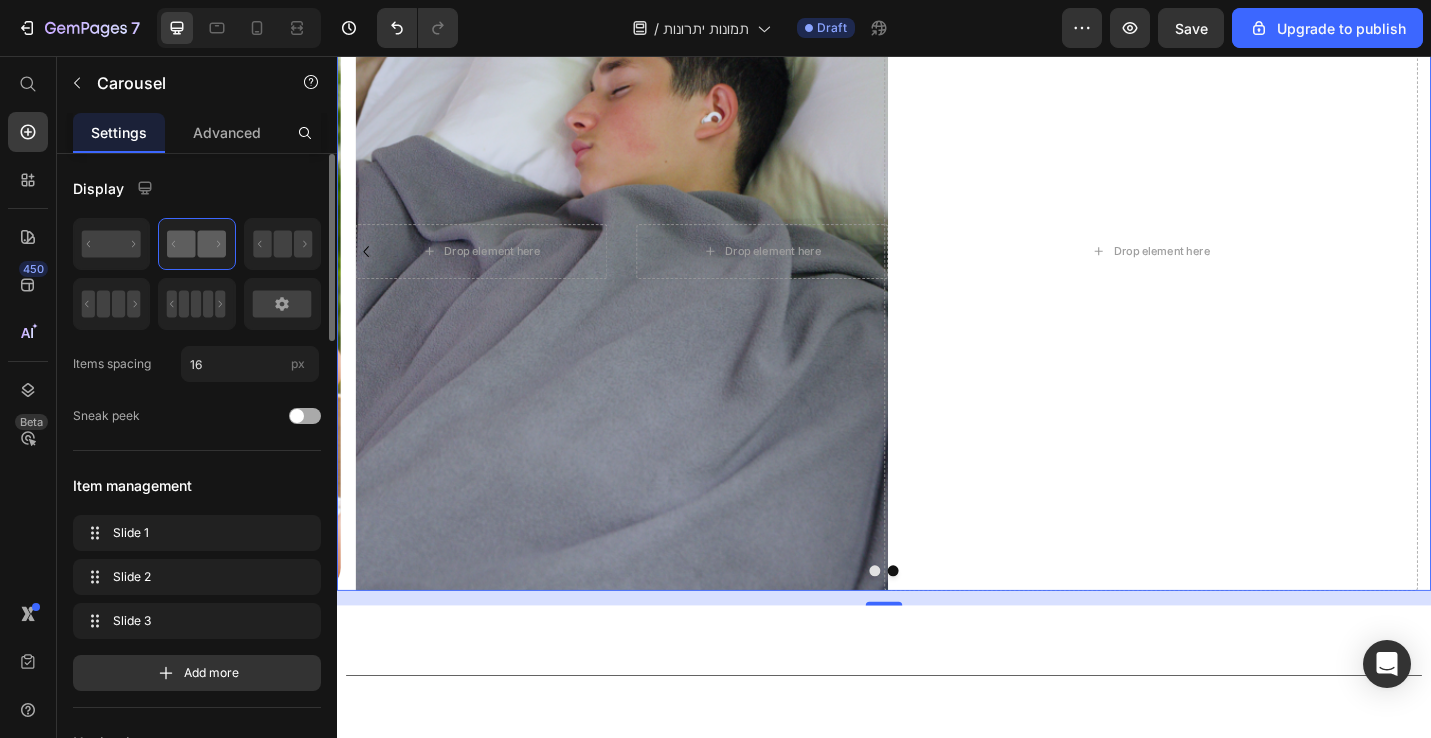 click at bounding box center (297, 416) 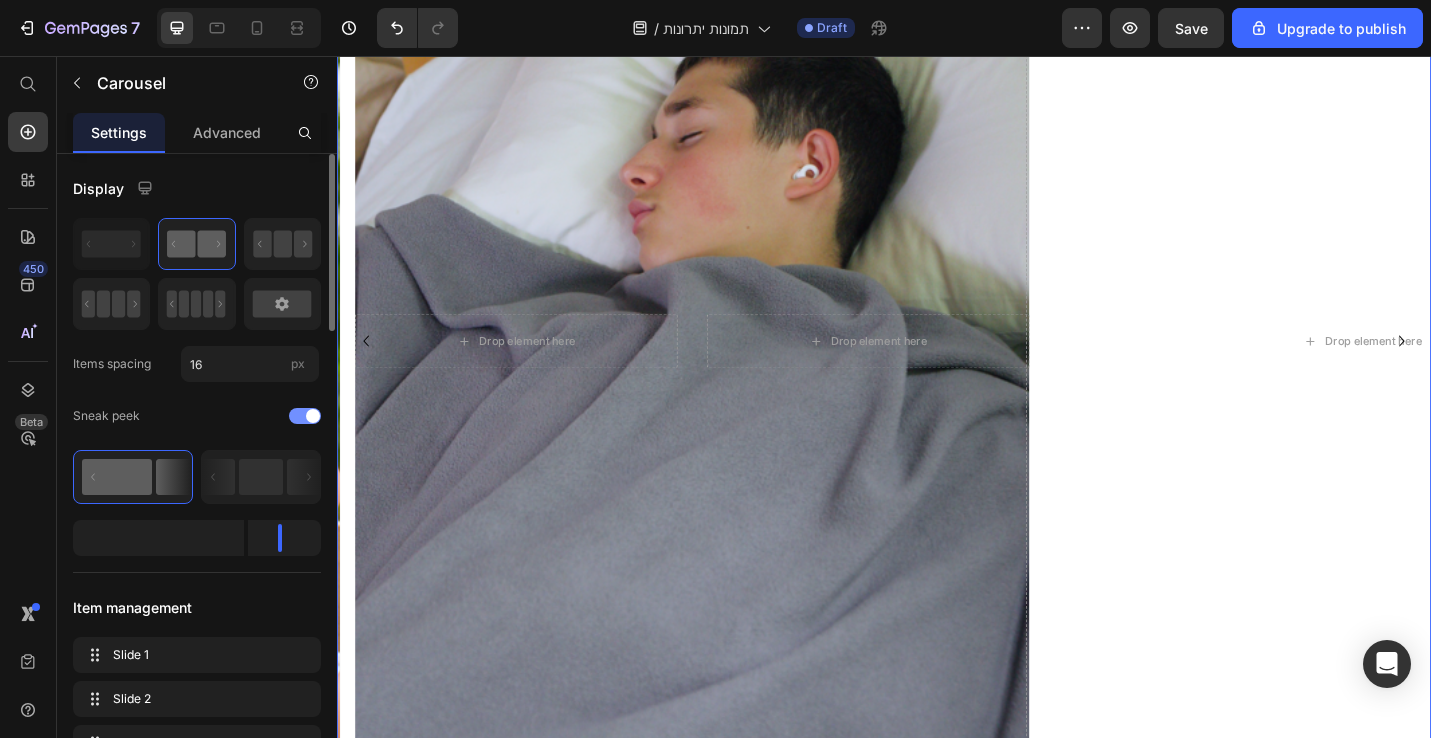 scroll, scrollTop: 328, scrollLeft: 0, axis: vertical 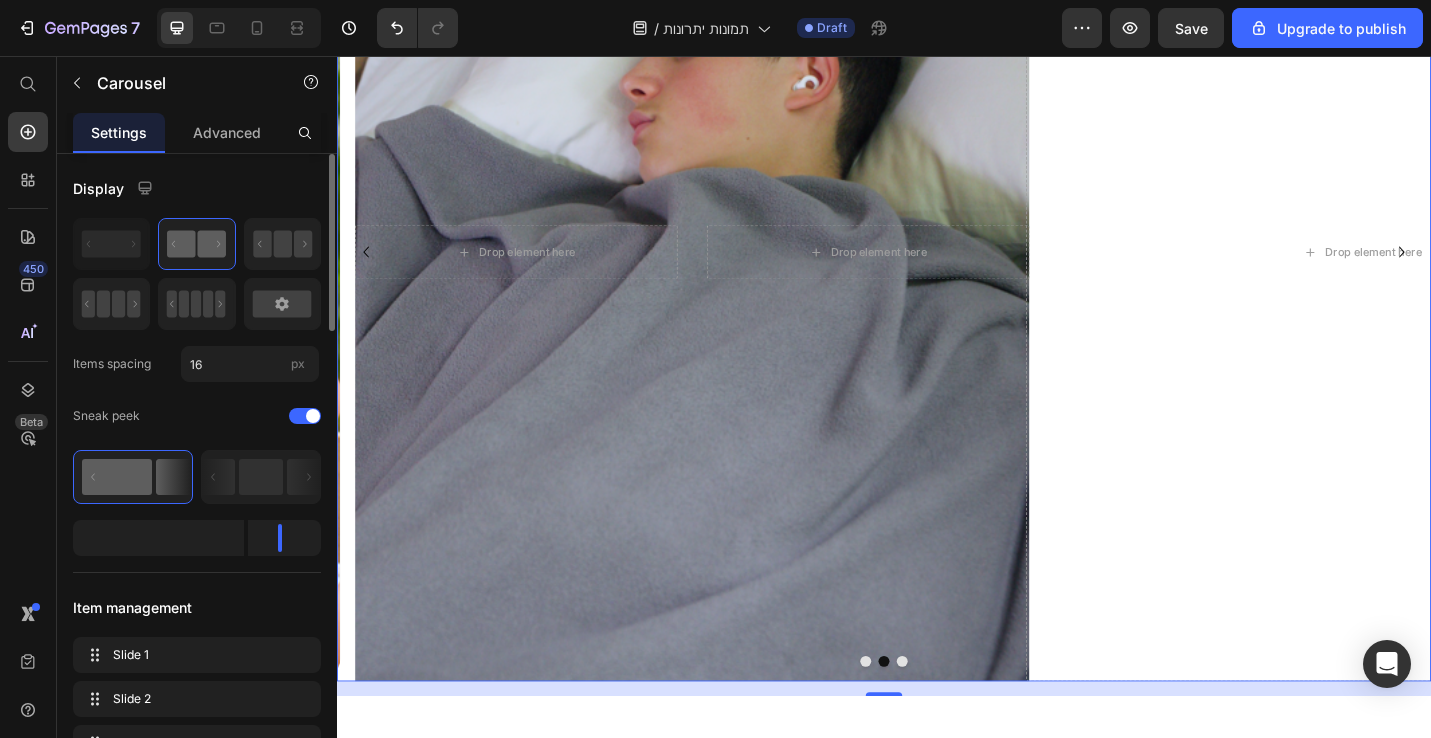 click at bounding box center [158, 538] 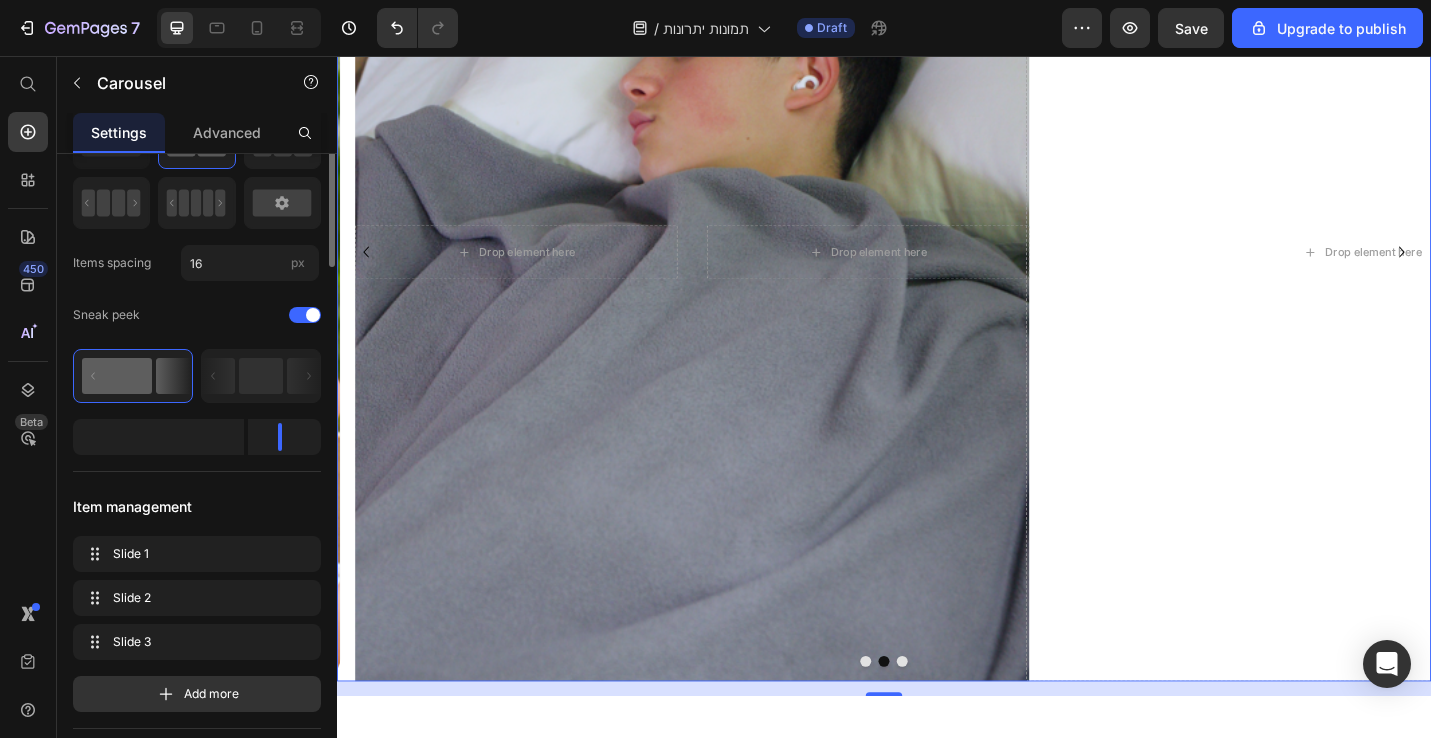 scroll, scrollTop: 104, scrollLeft: 0, axis: vertical 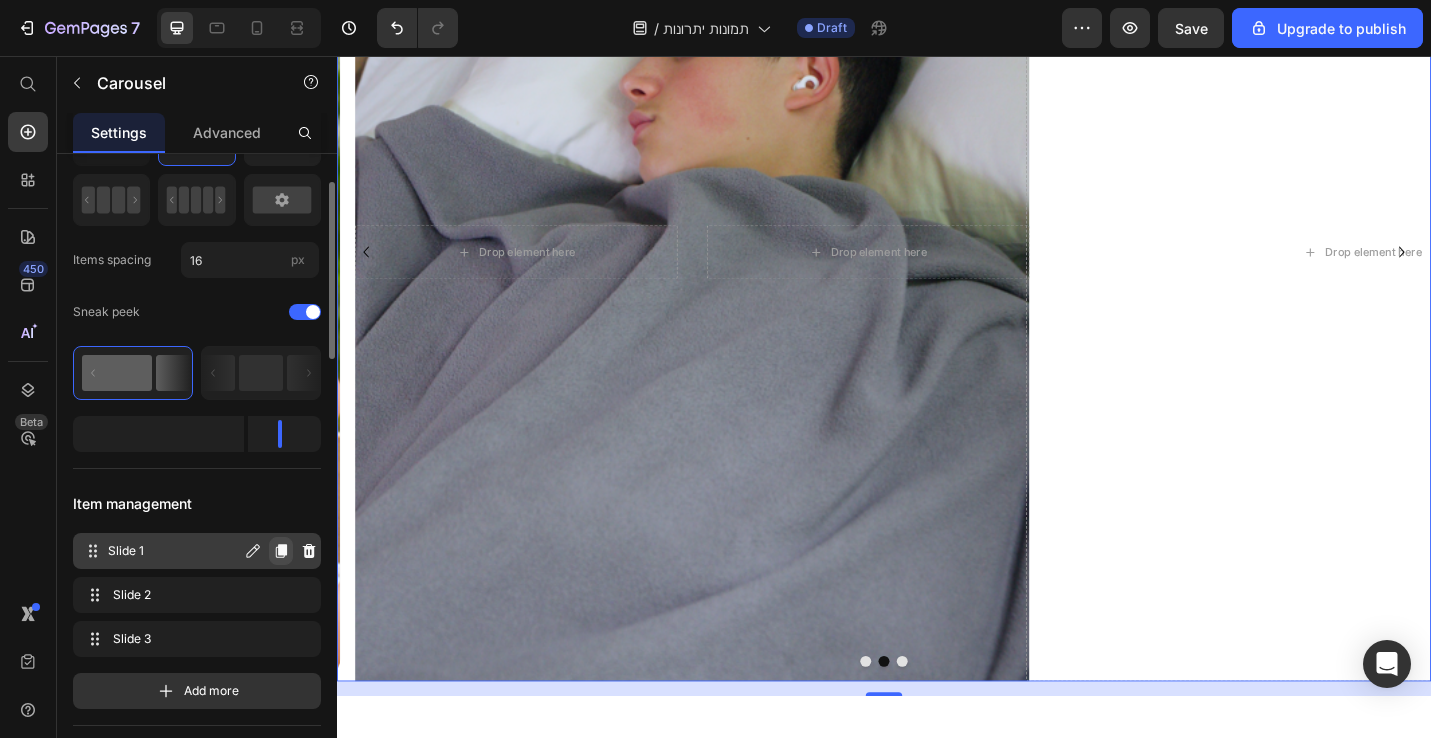 click 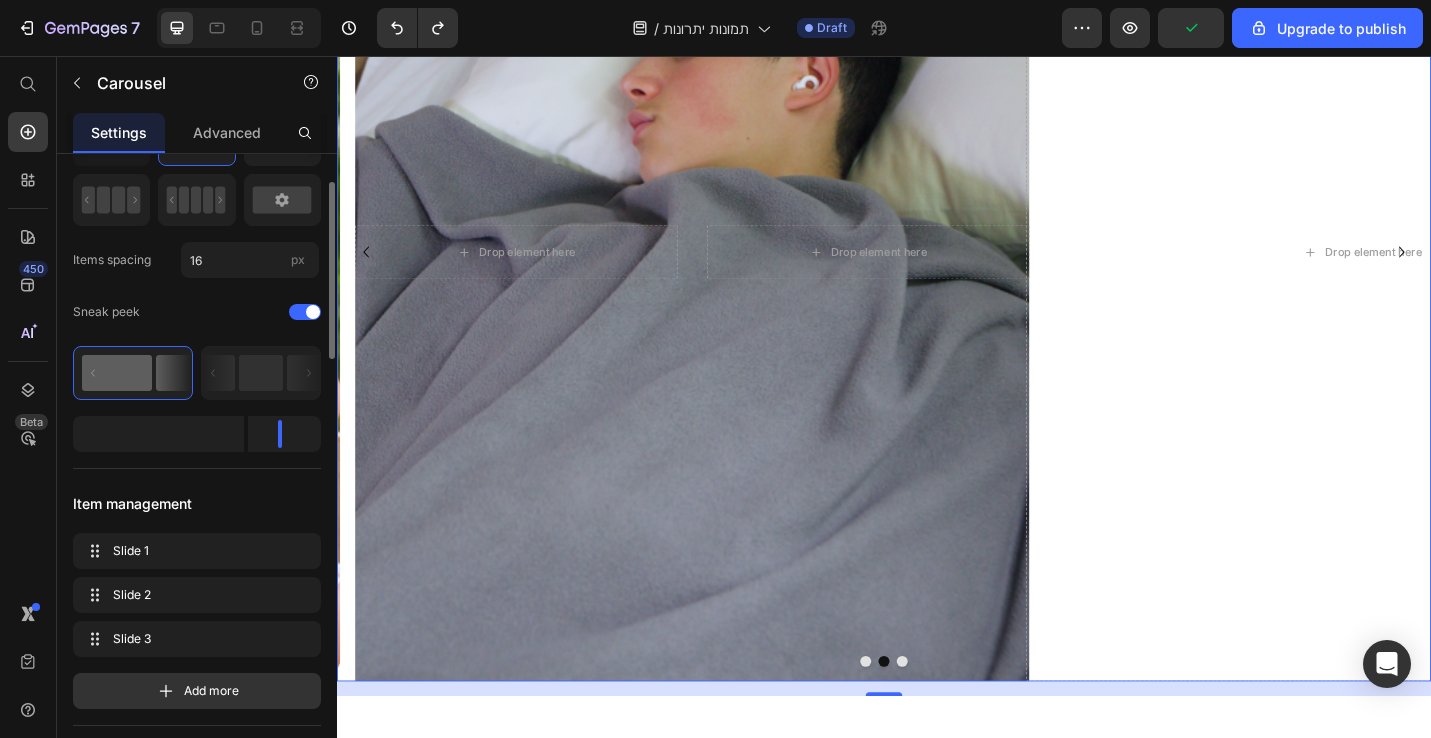 click 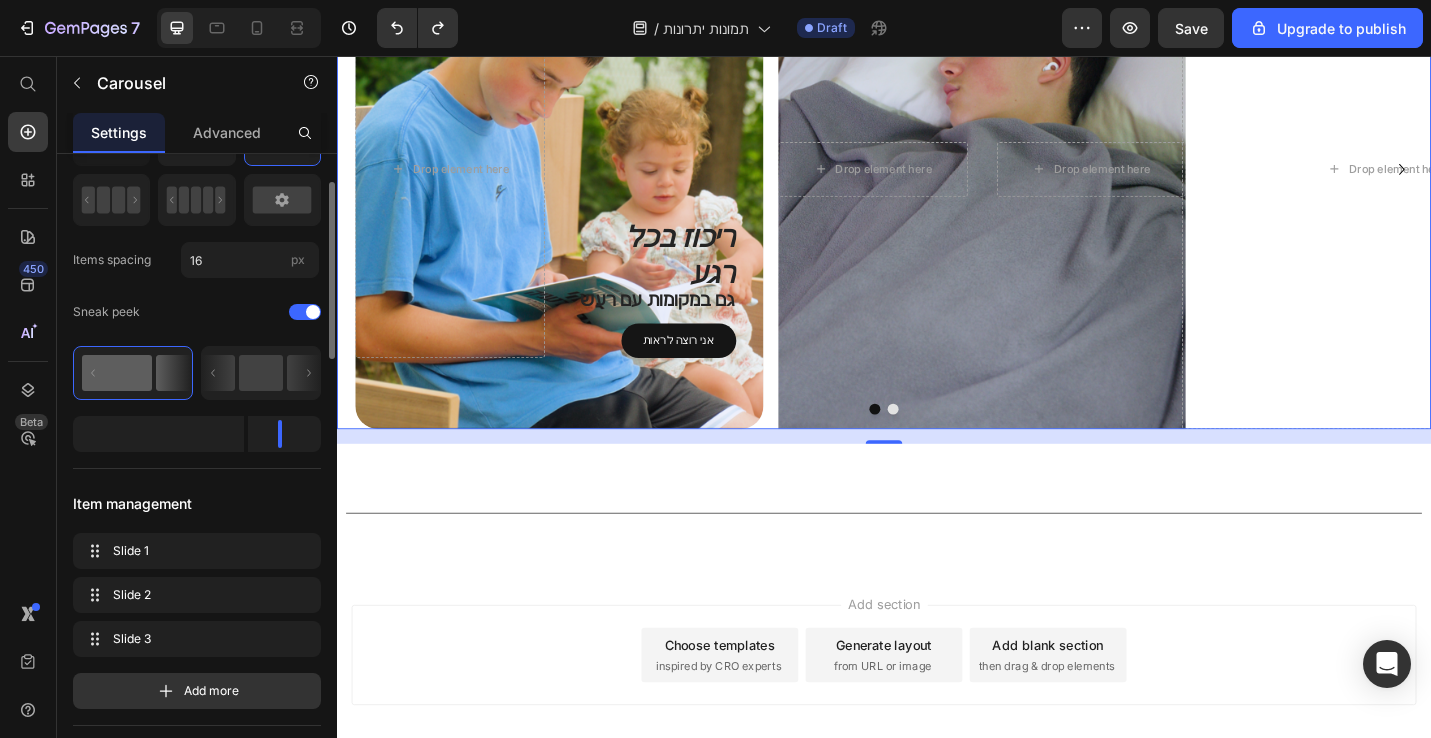 scroll, scrollTop: 0, scrollLeft: 0, axis: both 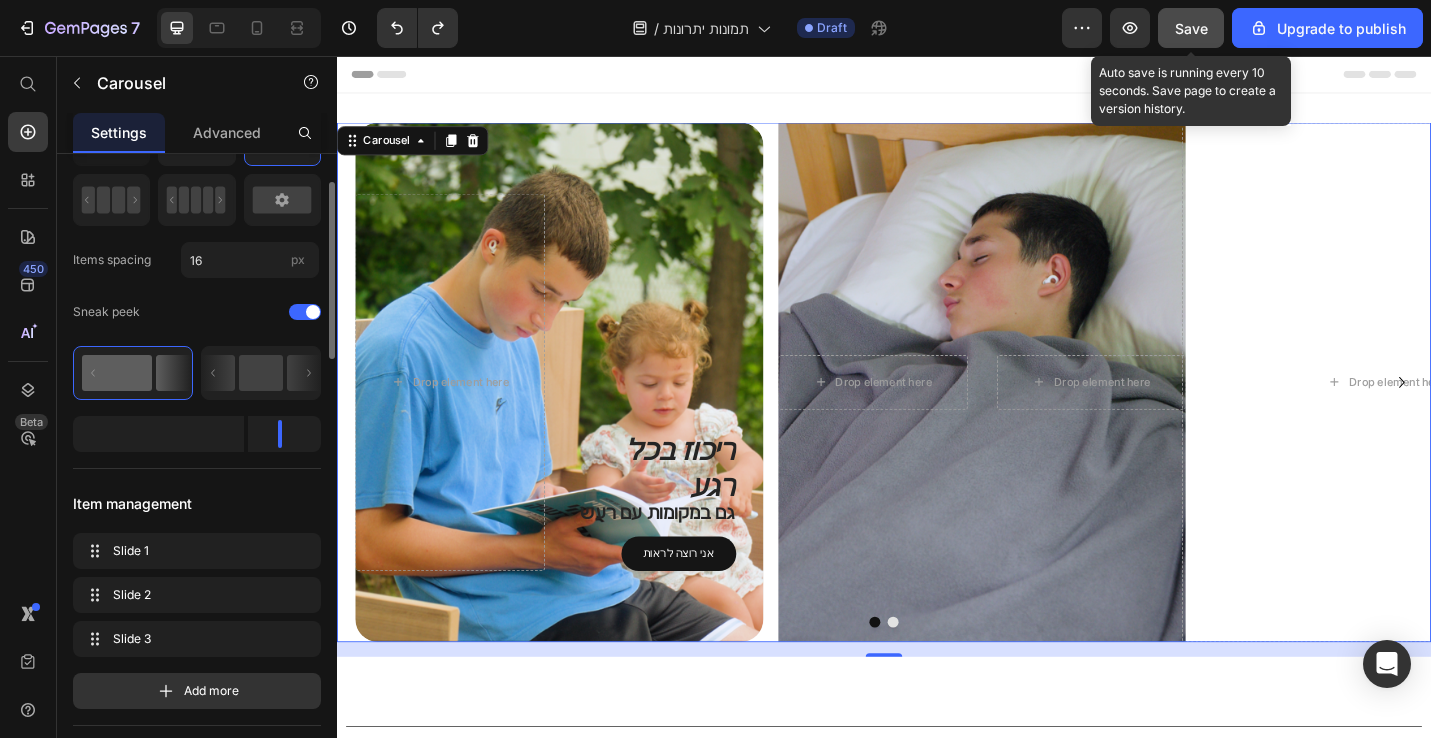 click on "Save" at bounding box center [1191, 28] 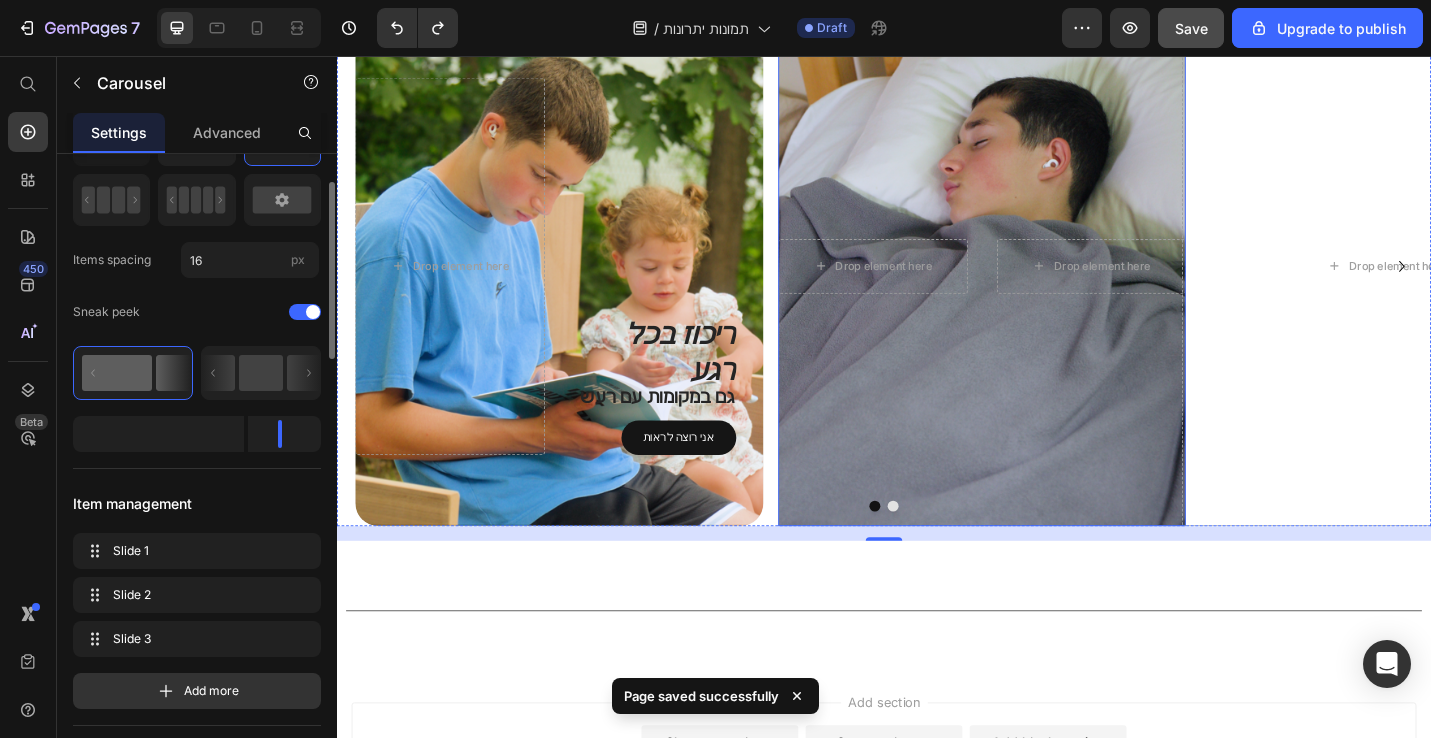 scroll, scrollTop: 335, scrollLeft: 0, axis: vertical 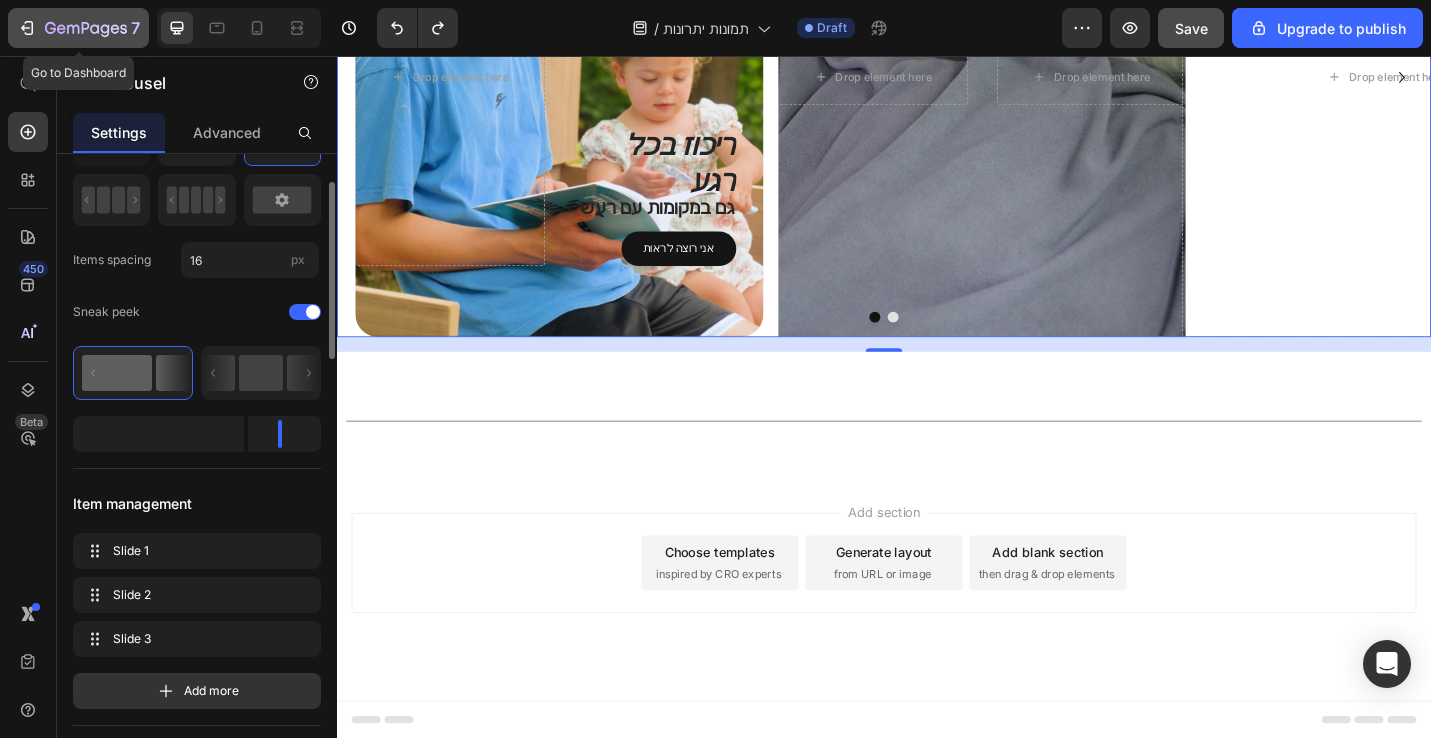 click 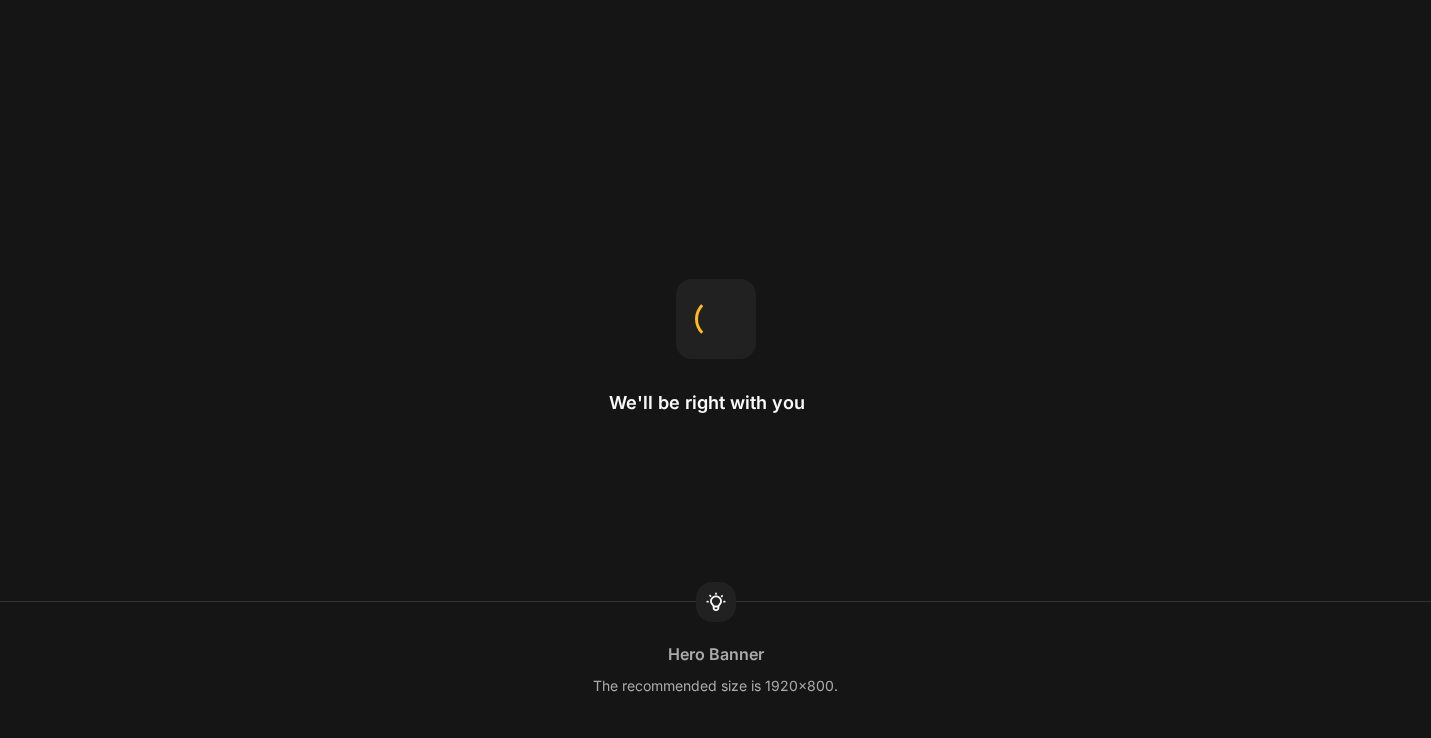scroll, scrollTop: 0, scrollLeft: 0, axis: both 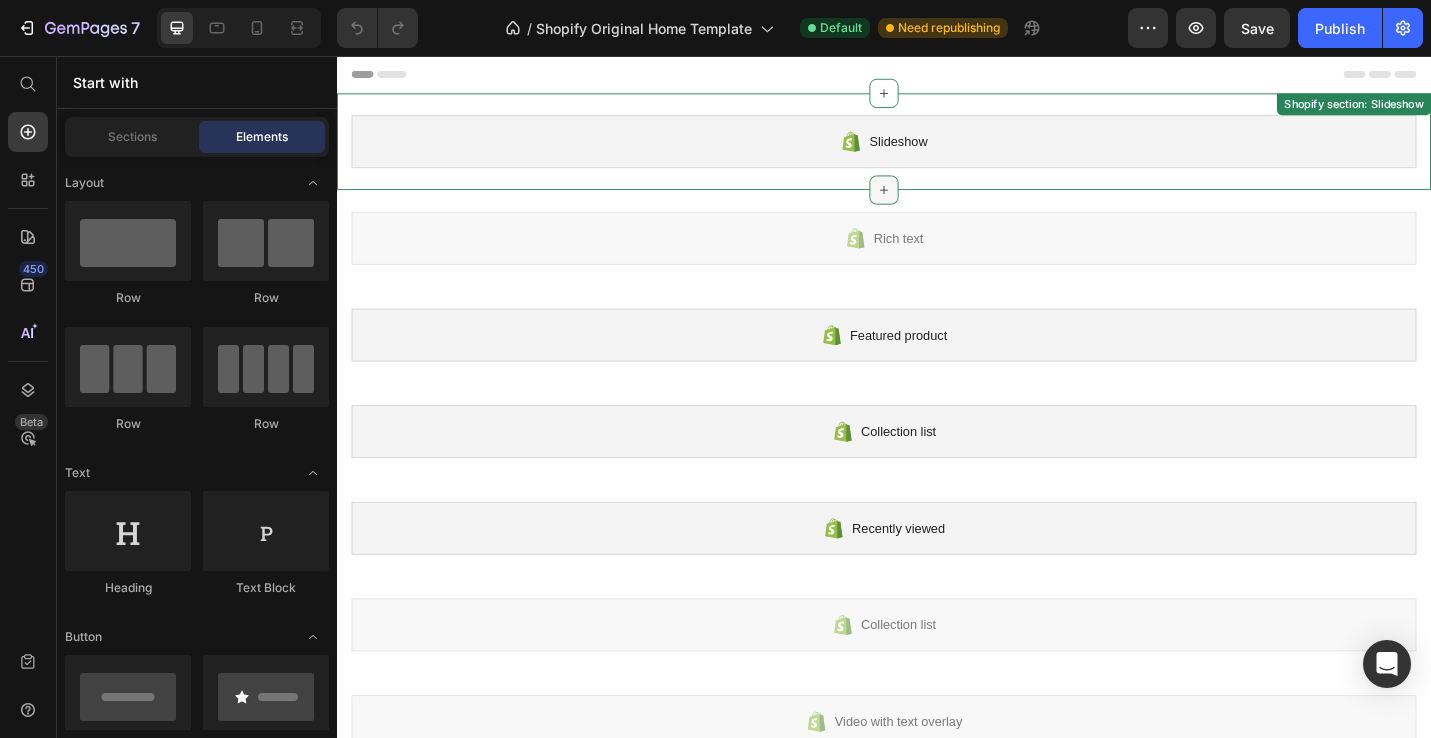 click 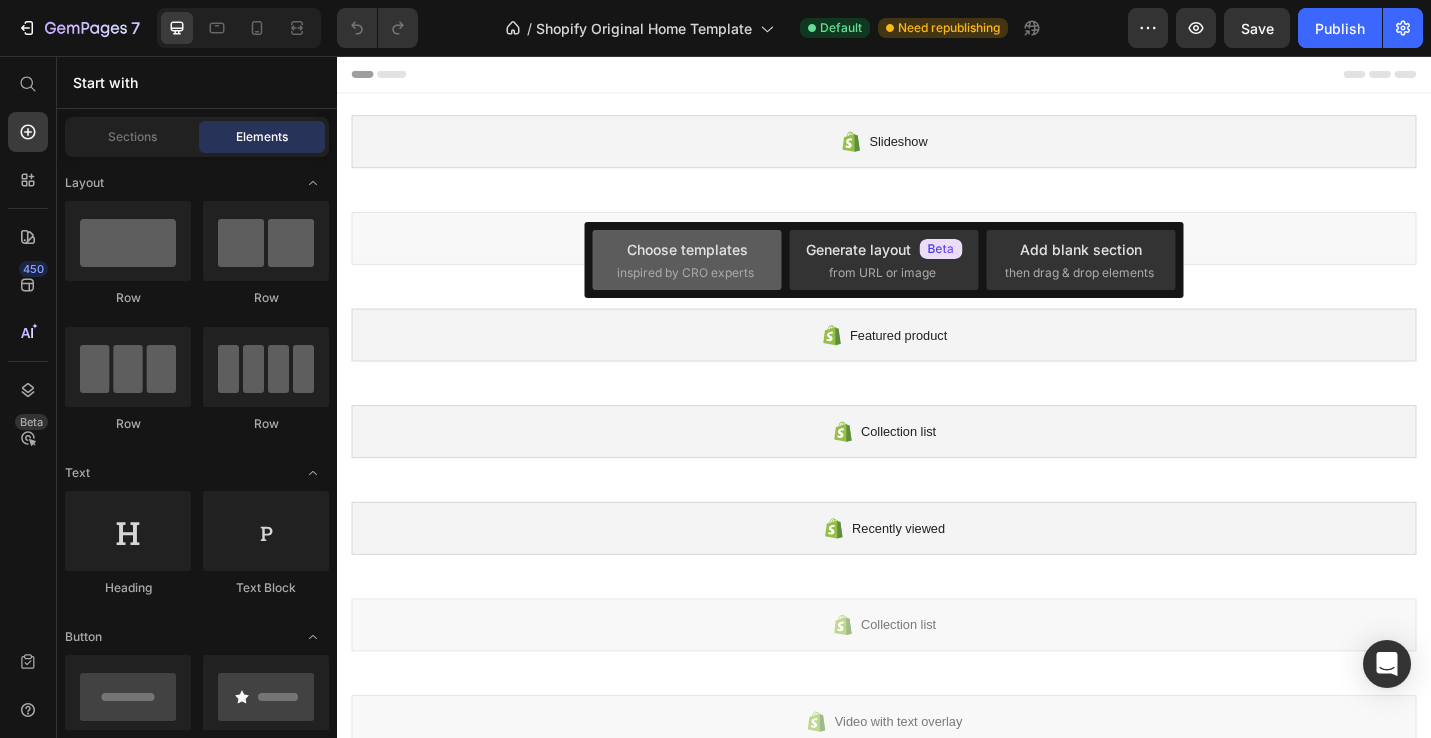 click on "Choose templates  inspired by CRO experts" 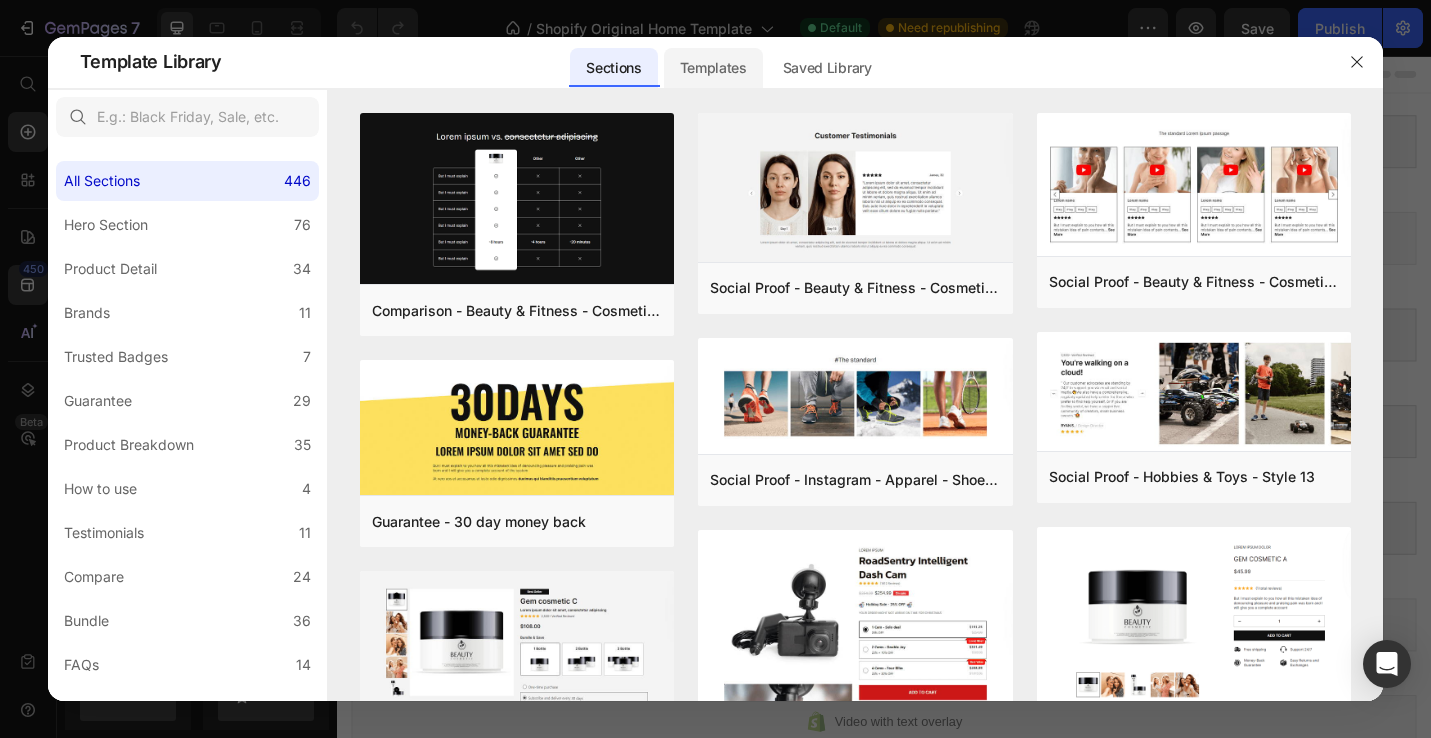 click on "Templates" 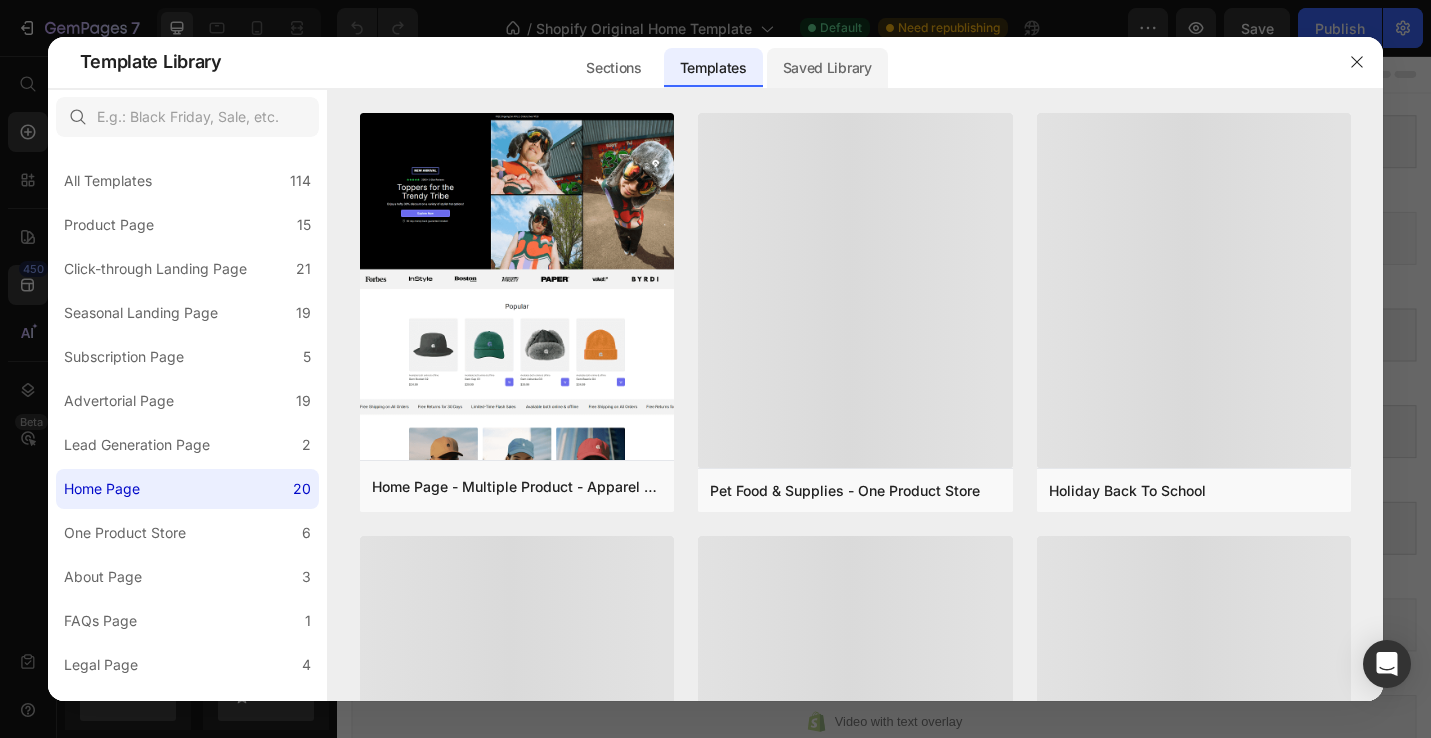 click on "Saved Library" 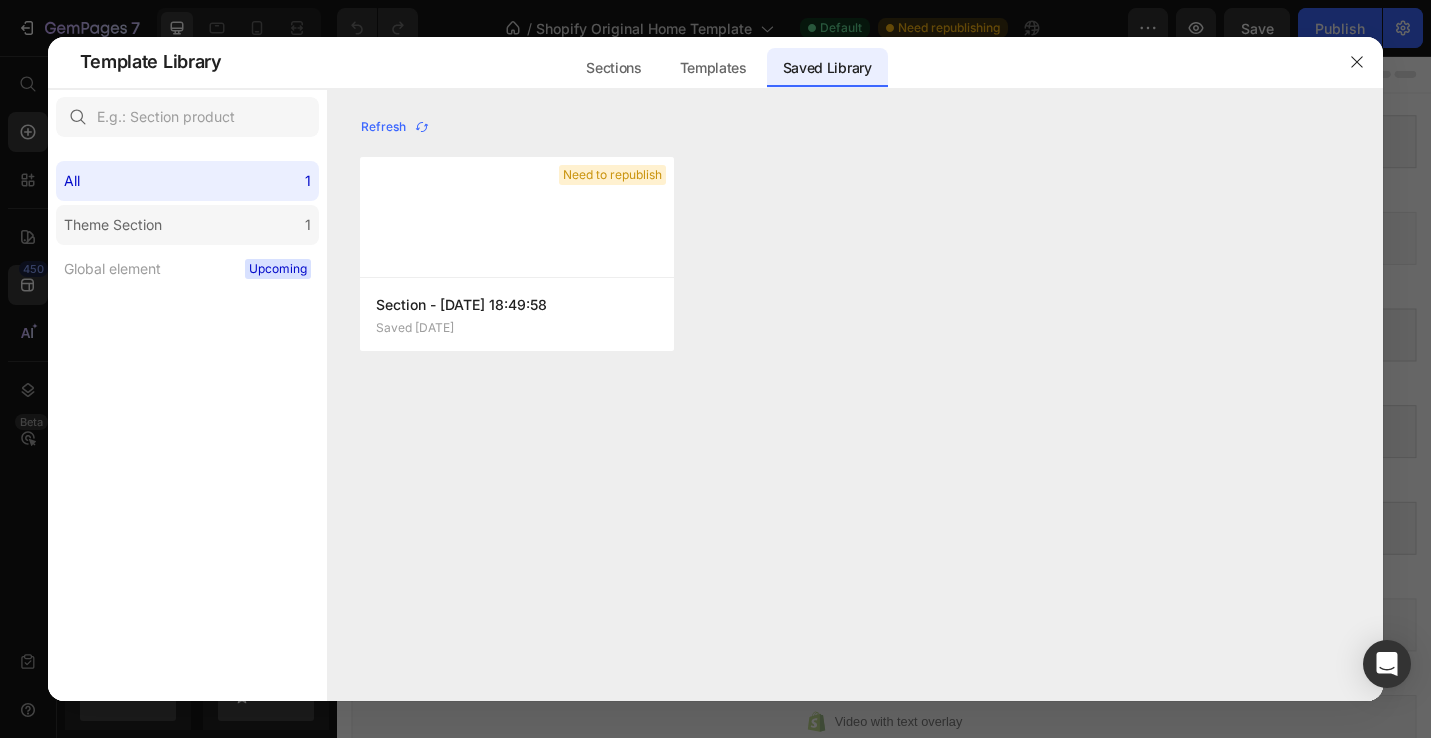 click on "Theme Section 1" 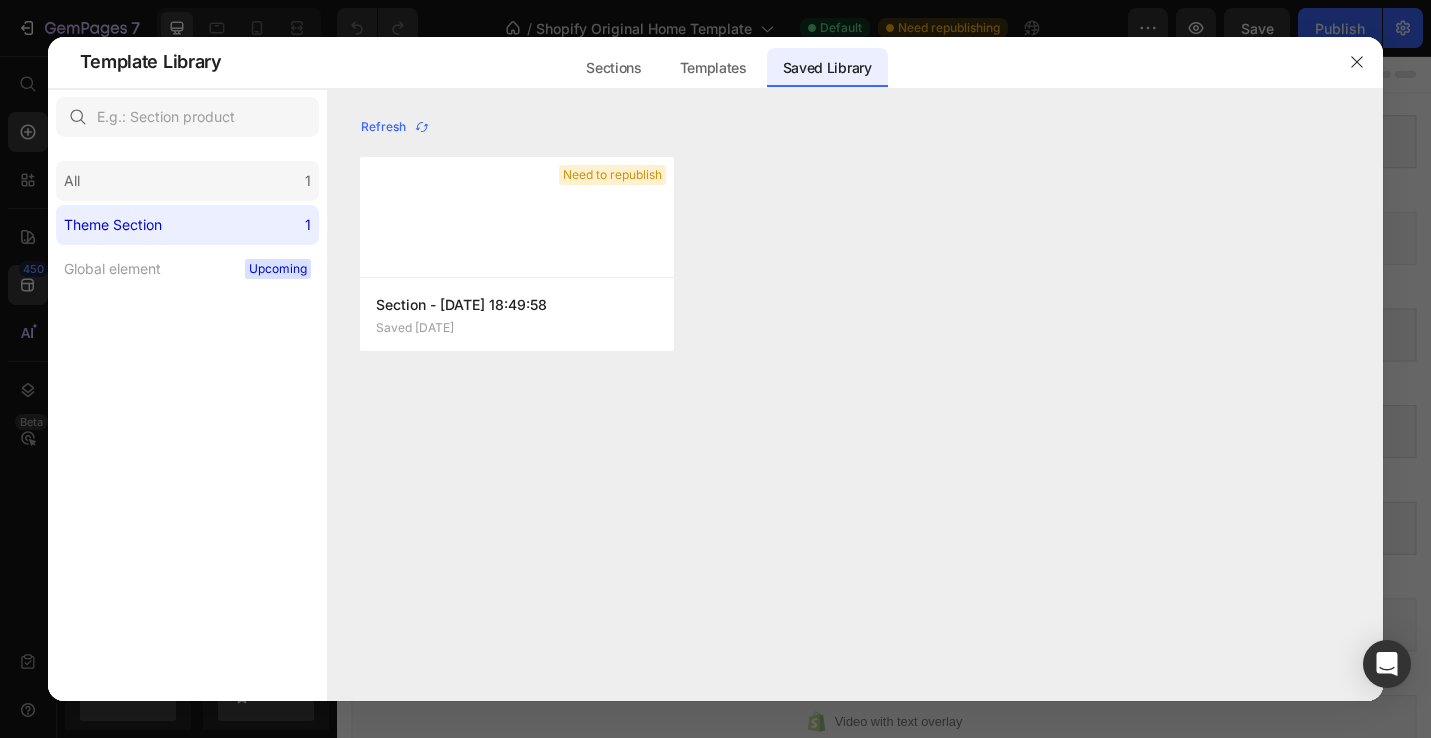 click on "All 1" 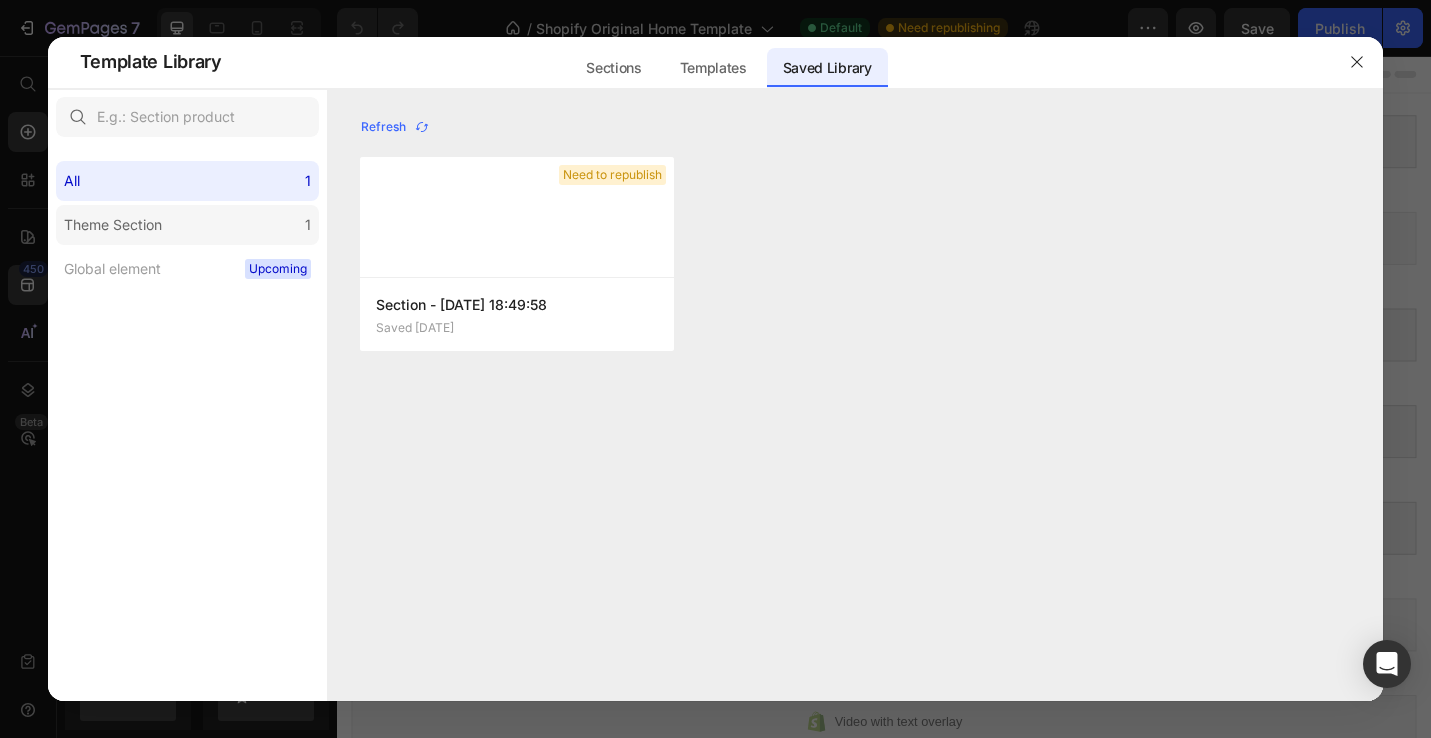 click on "Theme Section 1" 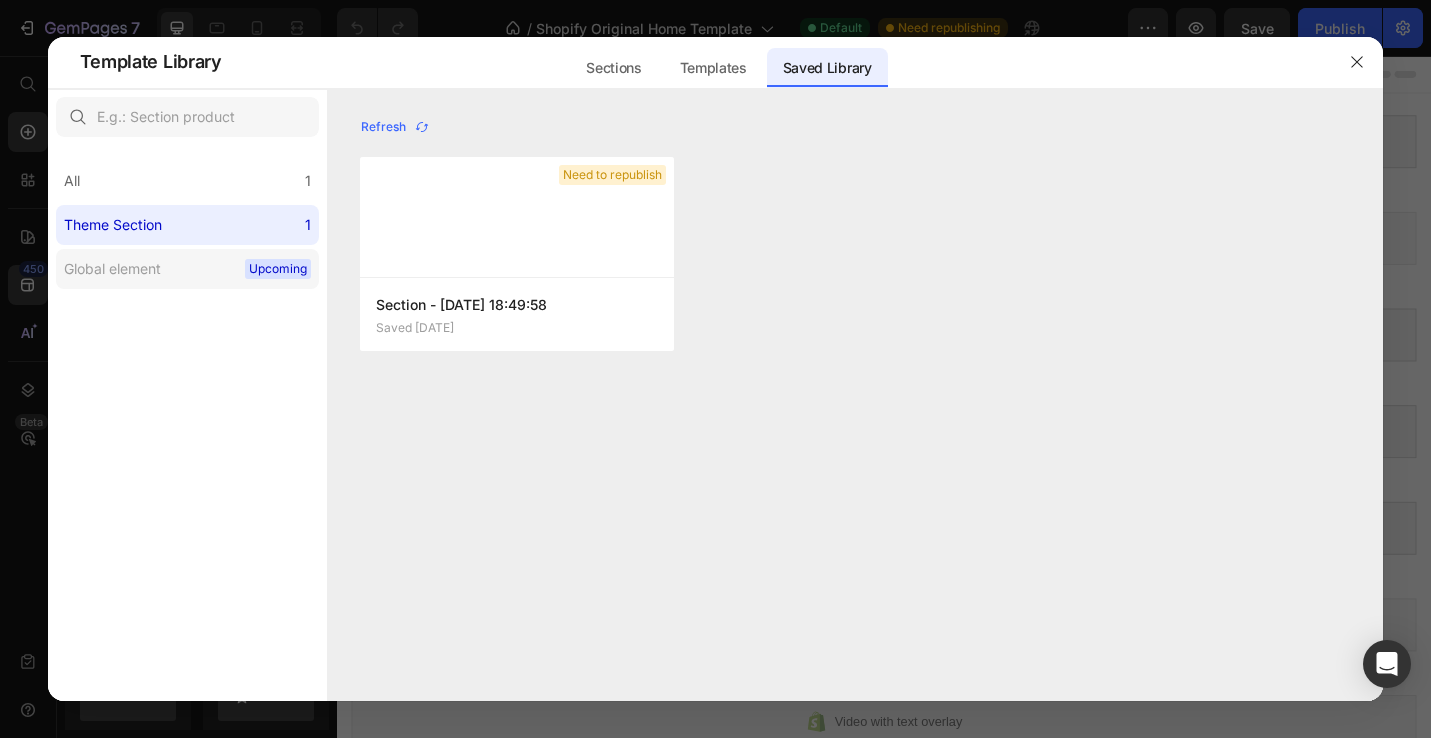 click on "Global element Upcoming" 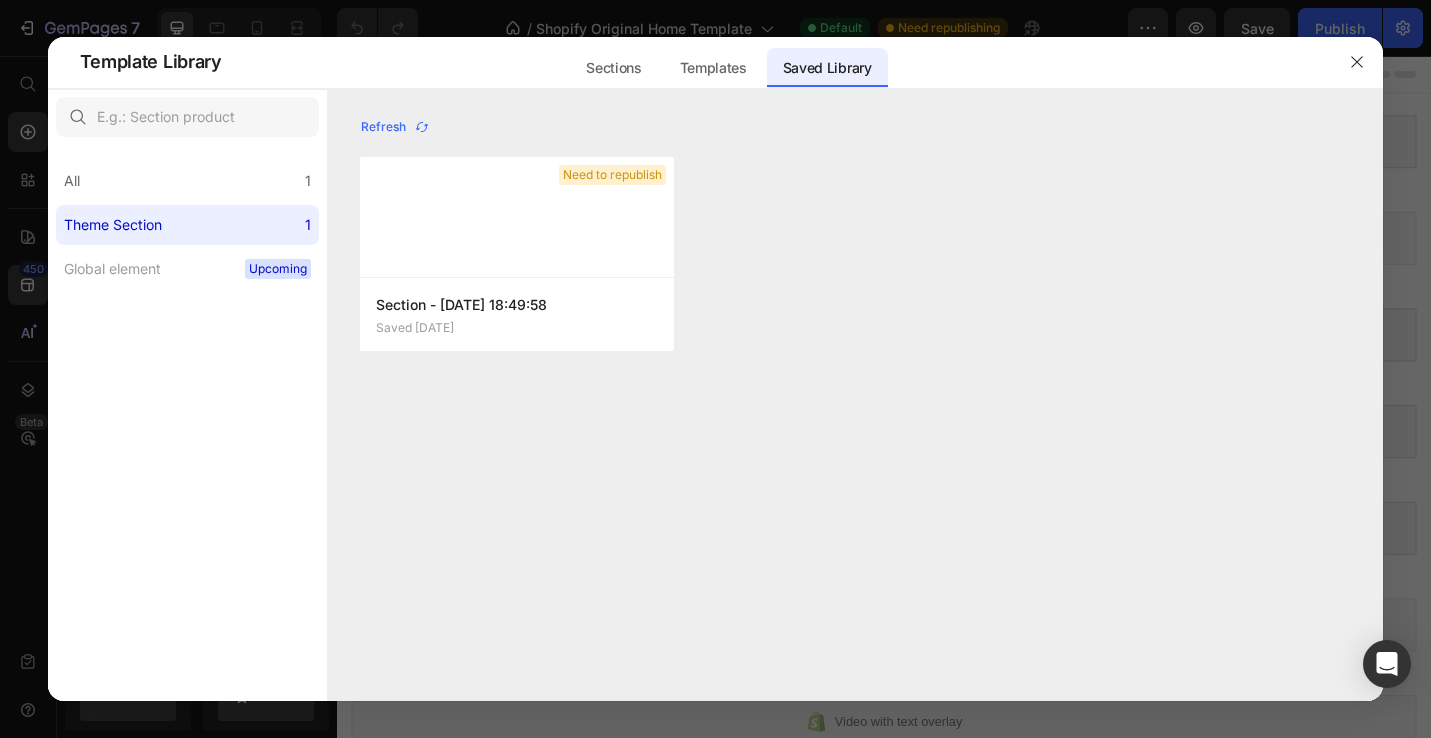 click 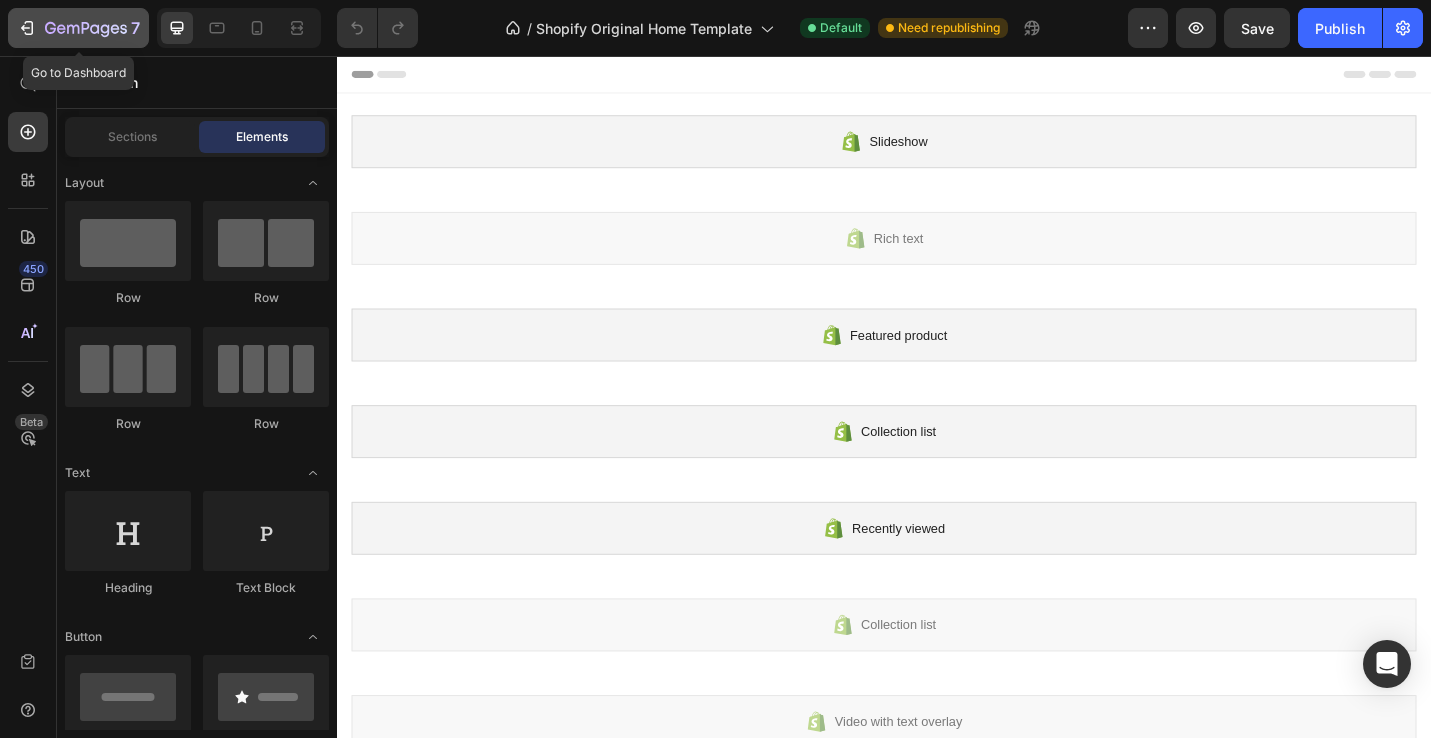 click on "7" at bounding box center [78, 28] 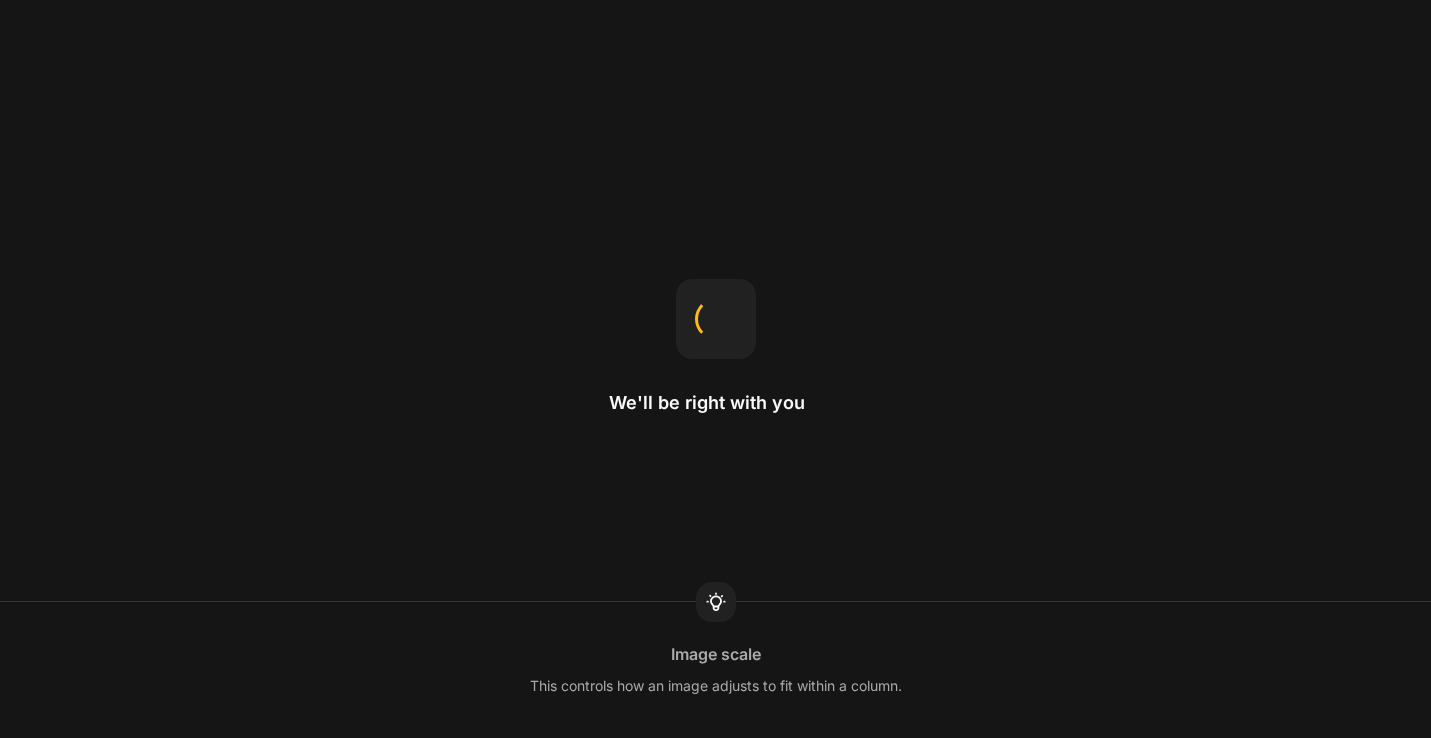 scroll, scrollTop: 0, scrollLeft: 0, axis: both 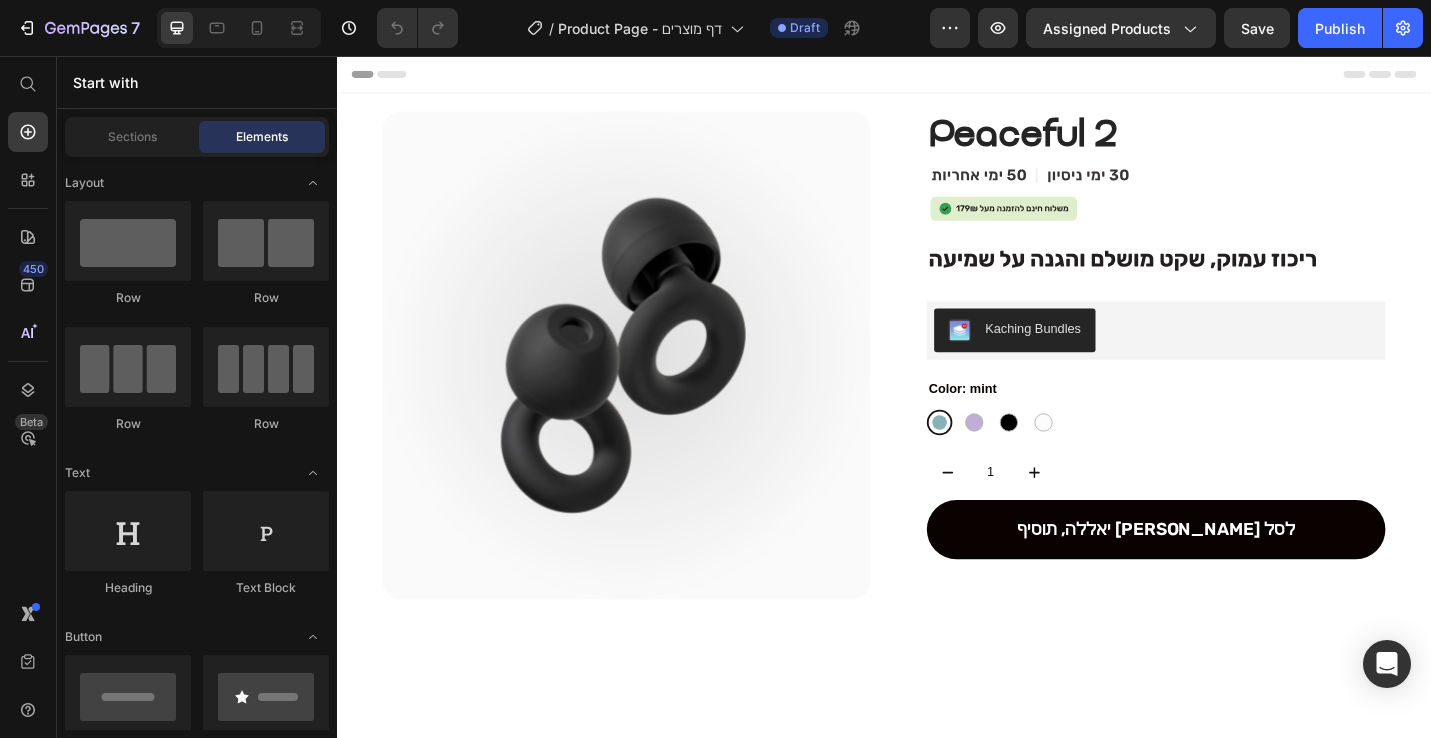click on "7  Version history  /  Product Page - דף מוצרים Draft Preview Assigned Products  Save   Publish" 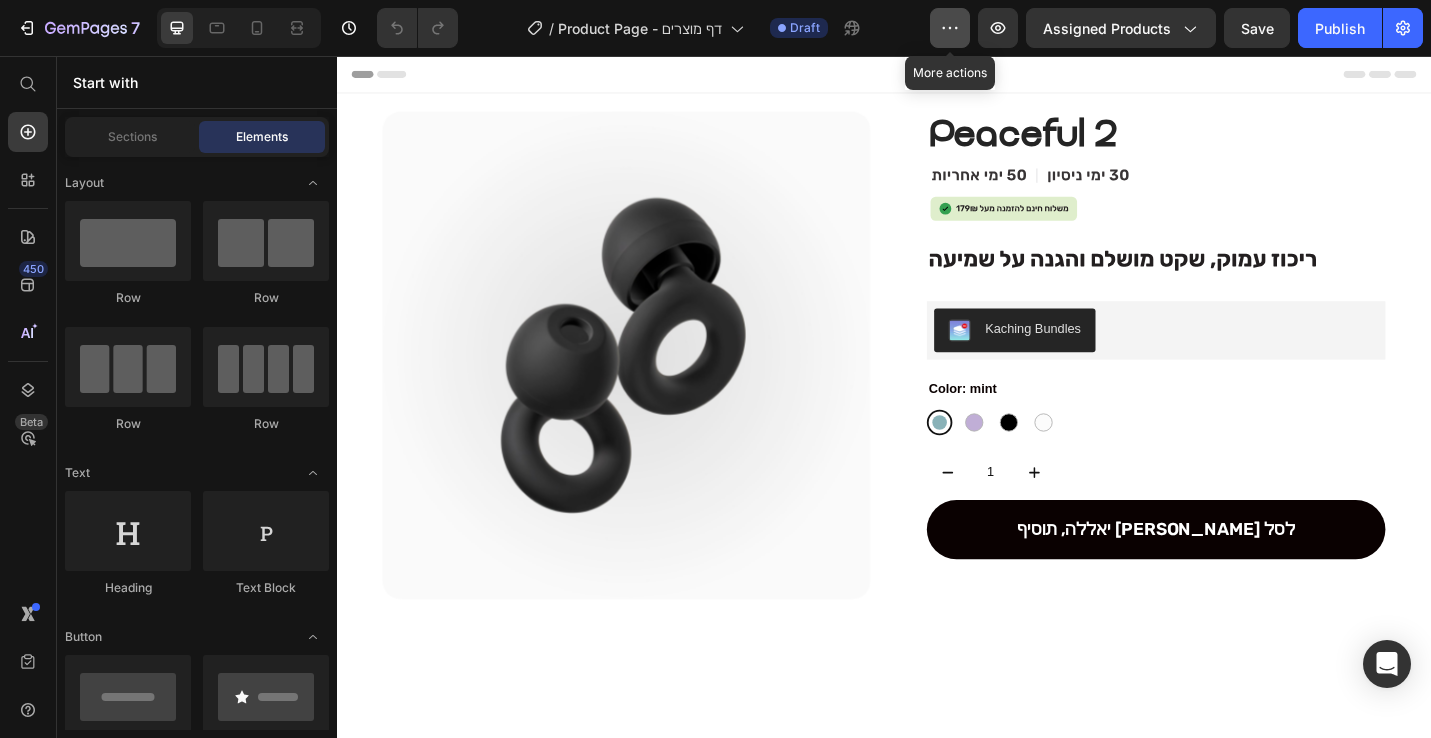 click 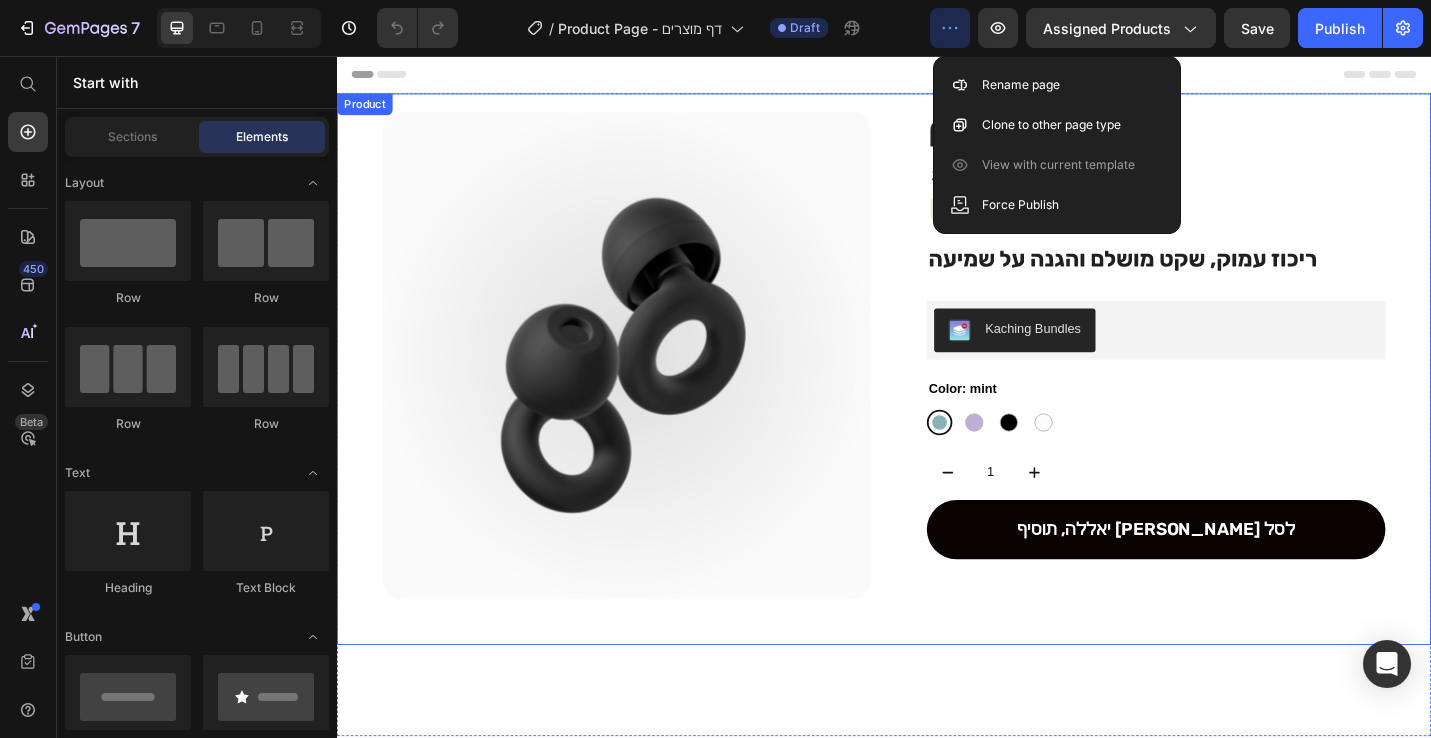 click on "Product Images Row Peaceful 2 Product Title
.id574762872526079015 .st0 {
fill: #231f20;
}
.id574762872526079015 .st1 {
opacity: .9;
}
.id574762872526079015 .st2 {
fill: none;
opacity: .8;
stroke: #e6e7e8;
stroke-miterlimit: 10;
stroke-width: 40px;
}
Icon
.id574764111020164135 .st0 {
fill: #010101;
}
.id574764111020164135 .st1 {
fill: #231f20;
}
.id574764111020164135 .st2 {
fill: #269947;
opacity: .92;
}
.id574764111020164135 .st3 {
fill: #d5e8bb;
opacity: .75;
}" at bounding box center (937, 399) 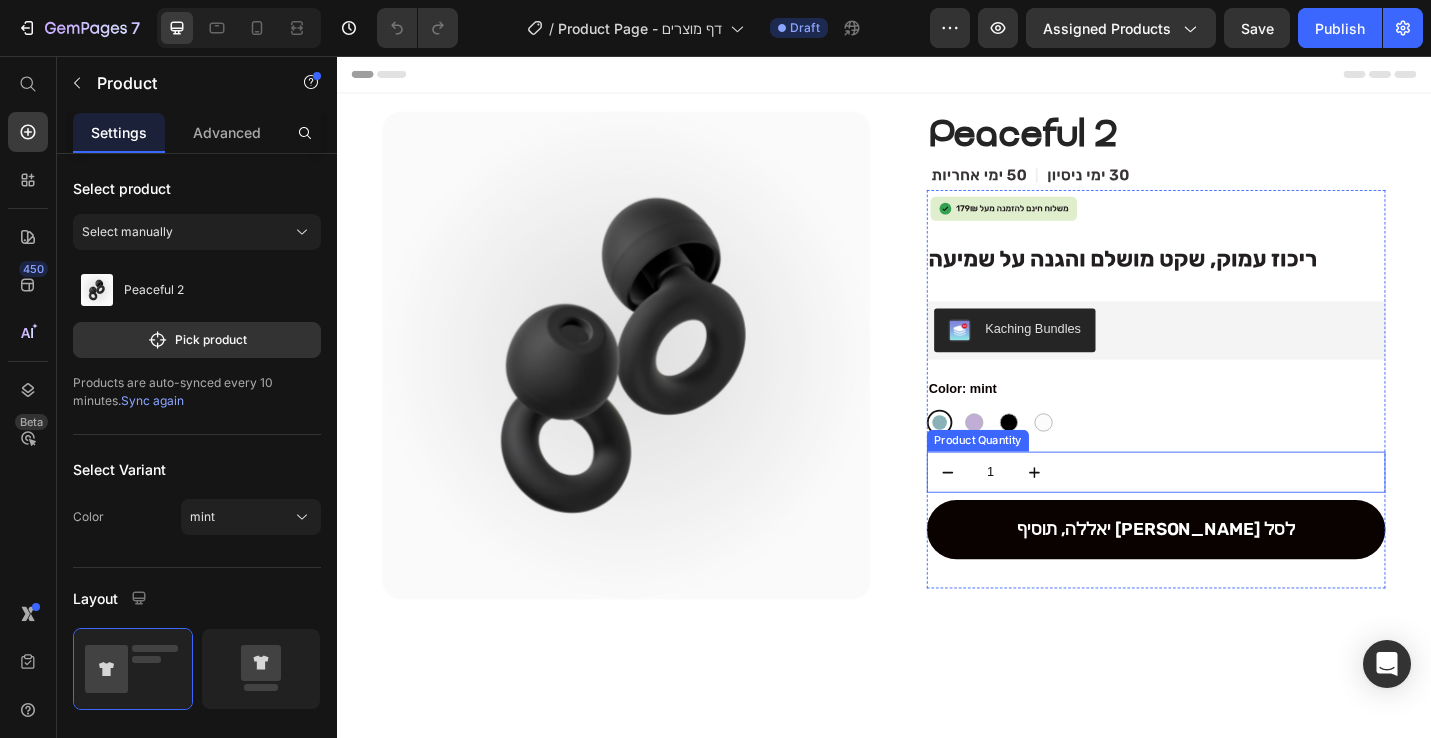 click on "1" at bounding box center (1054, 512) 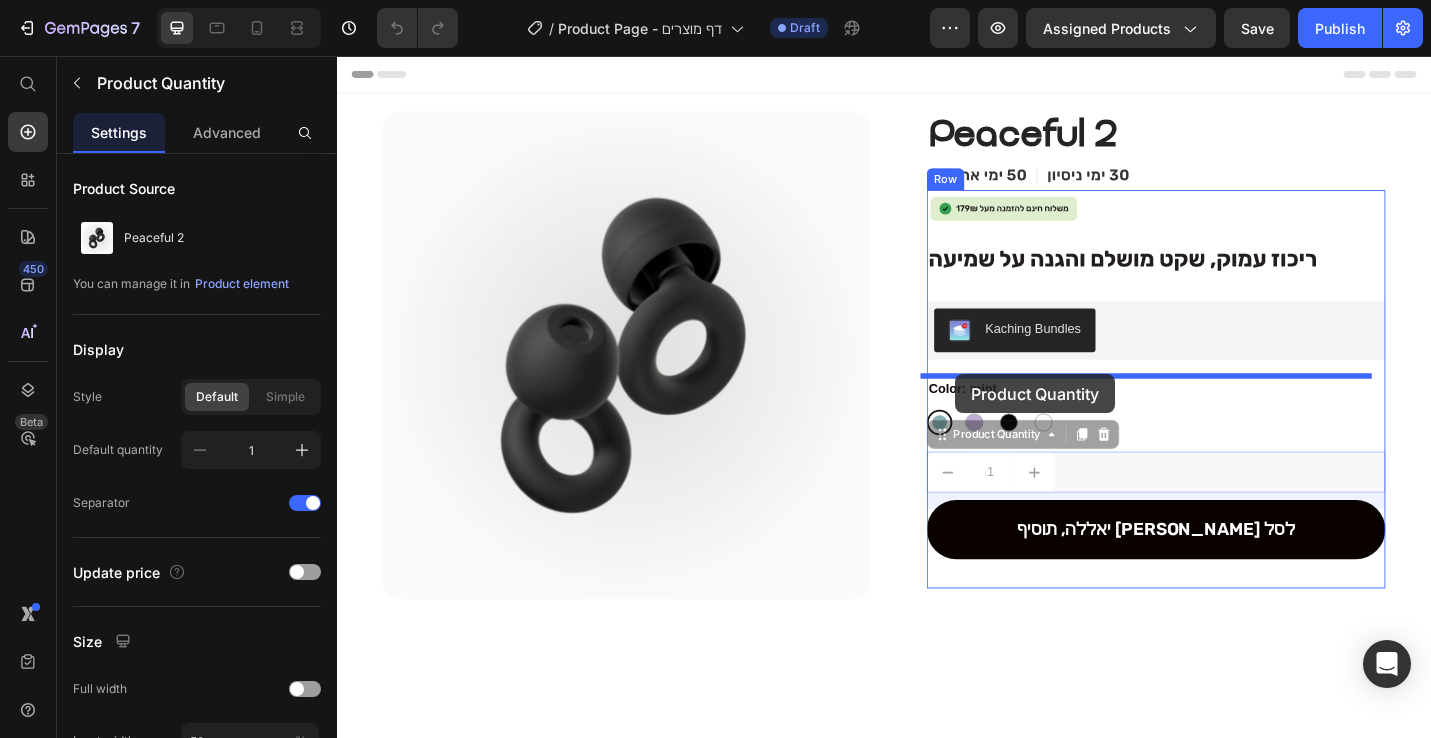 drag, startPoint x: 990, startPoint y: 465, endPoint x: 1018, endPoint y: 405, distance: 66.211784 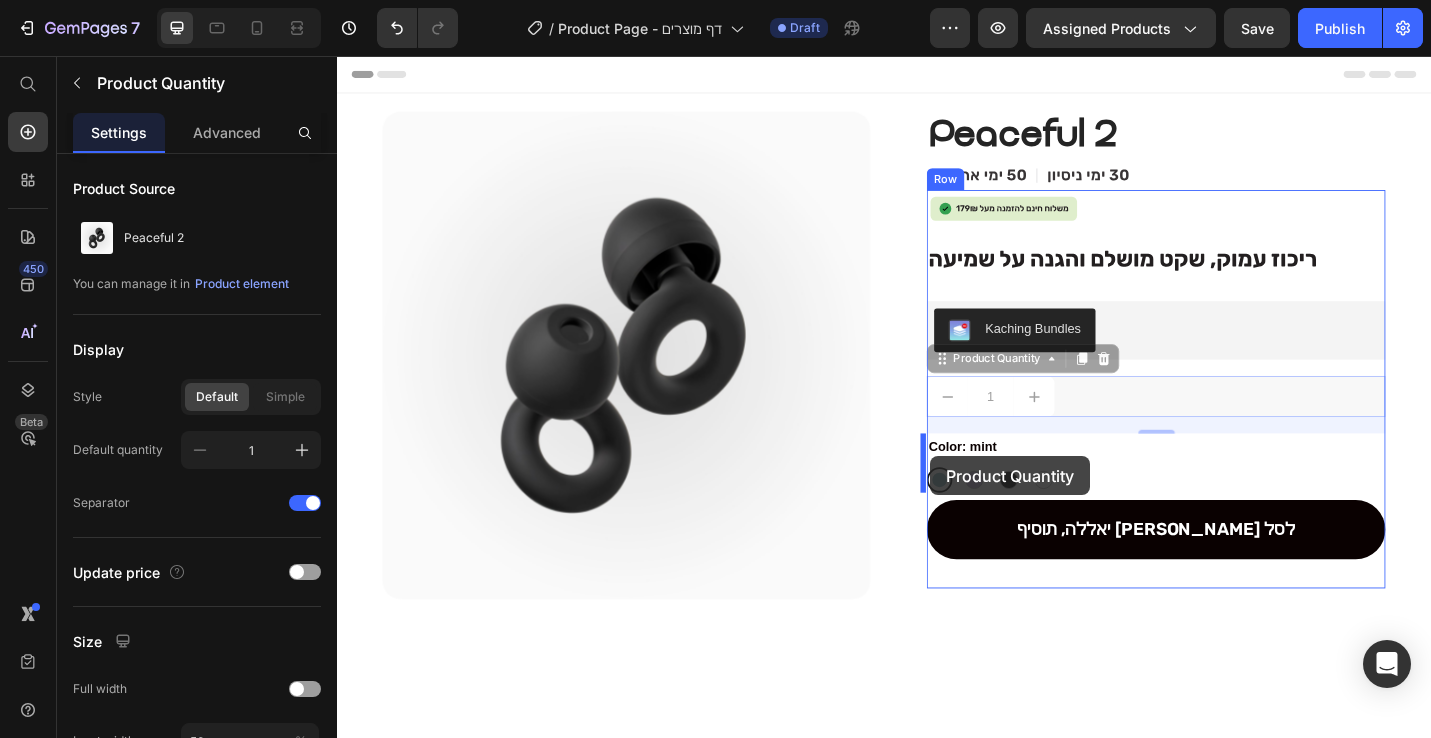 drag, startPoint x: 998, startPoint y: 392, endPoint x: 988, endPoint y: 494, distance: 102.48902 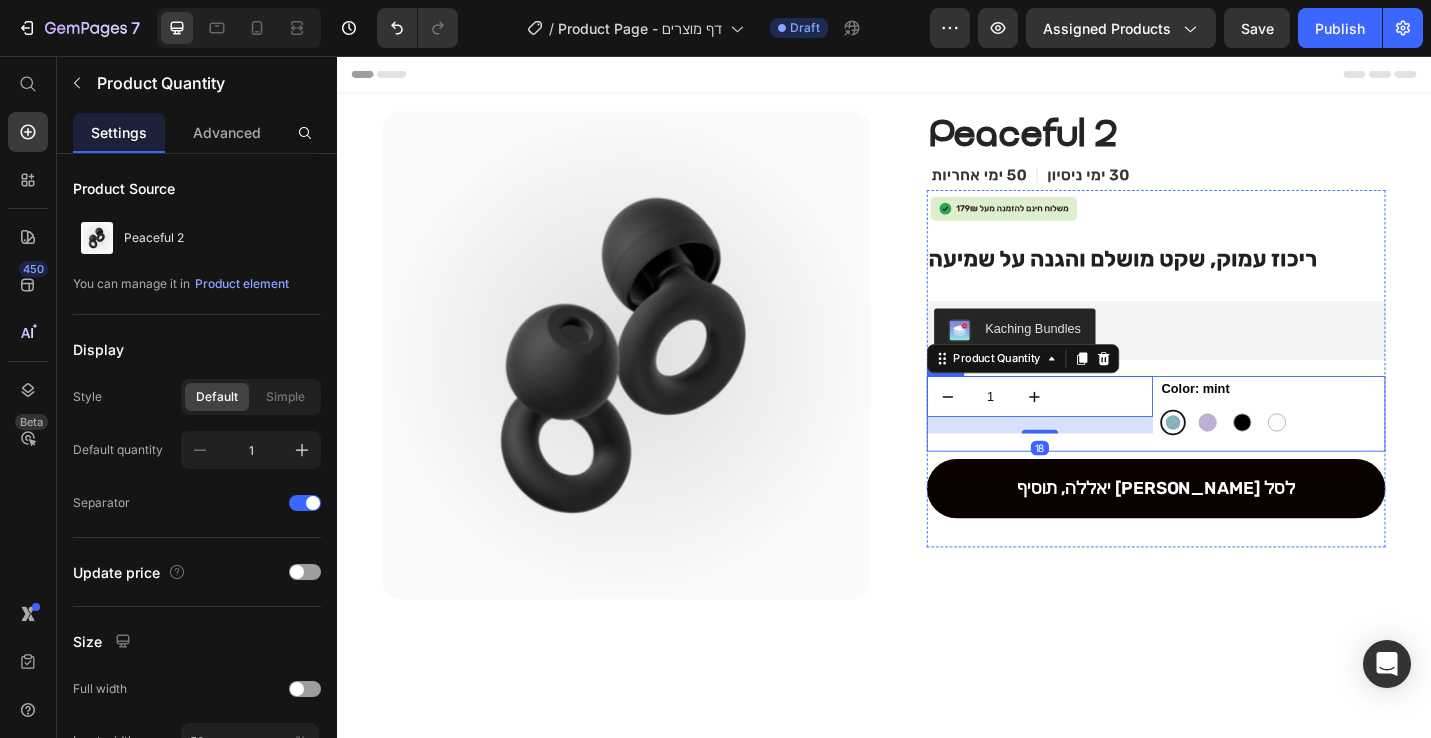 click on "1 Product Quantity   18" at bounding box center (1108, 448) 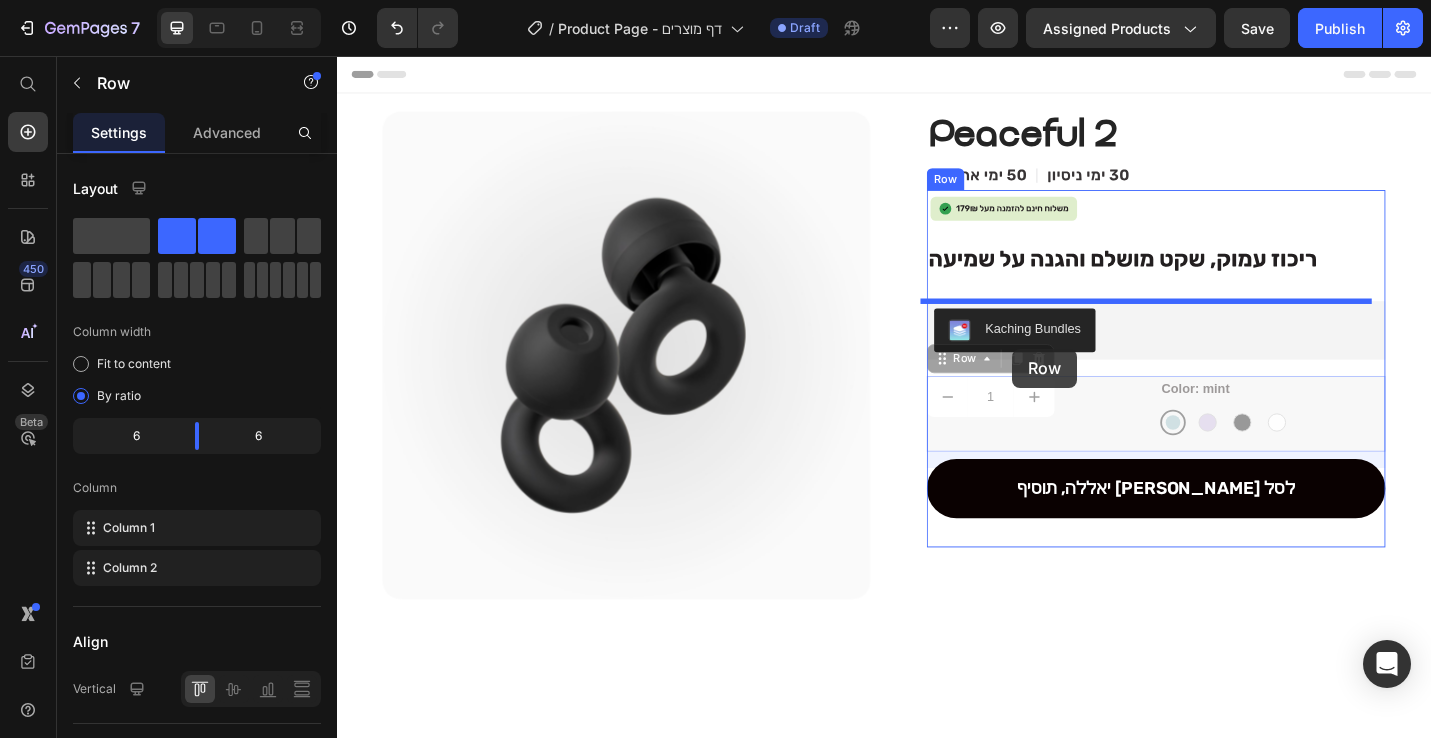 drag, startPoint x: 988, startPoint y: 391, endPoint x: 1077, endPoint y: 389, distance: 89.02247 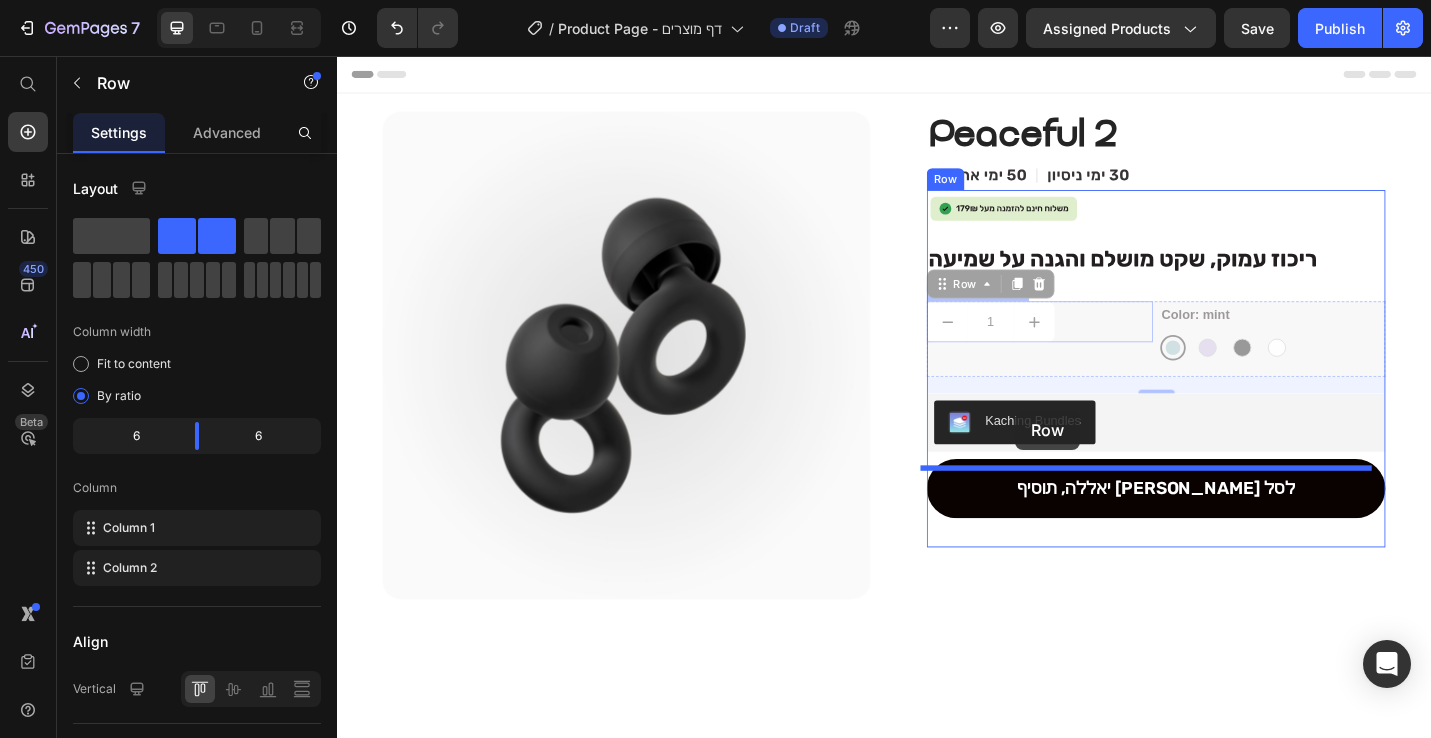 drag, startPoint x: 1001, startPoint y: 312, endPoint x: 1081, endPoint y: 443, distance: 153.49593 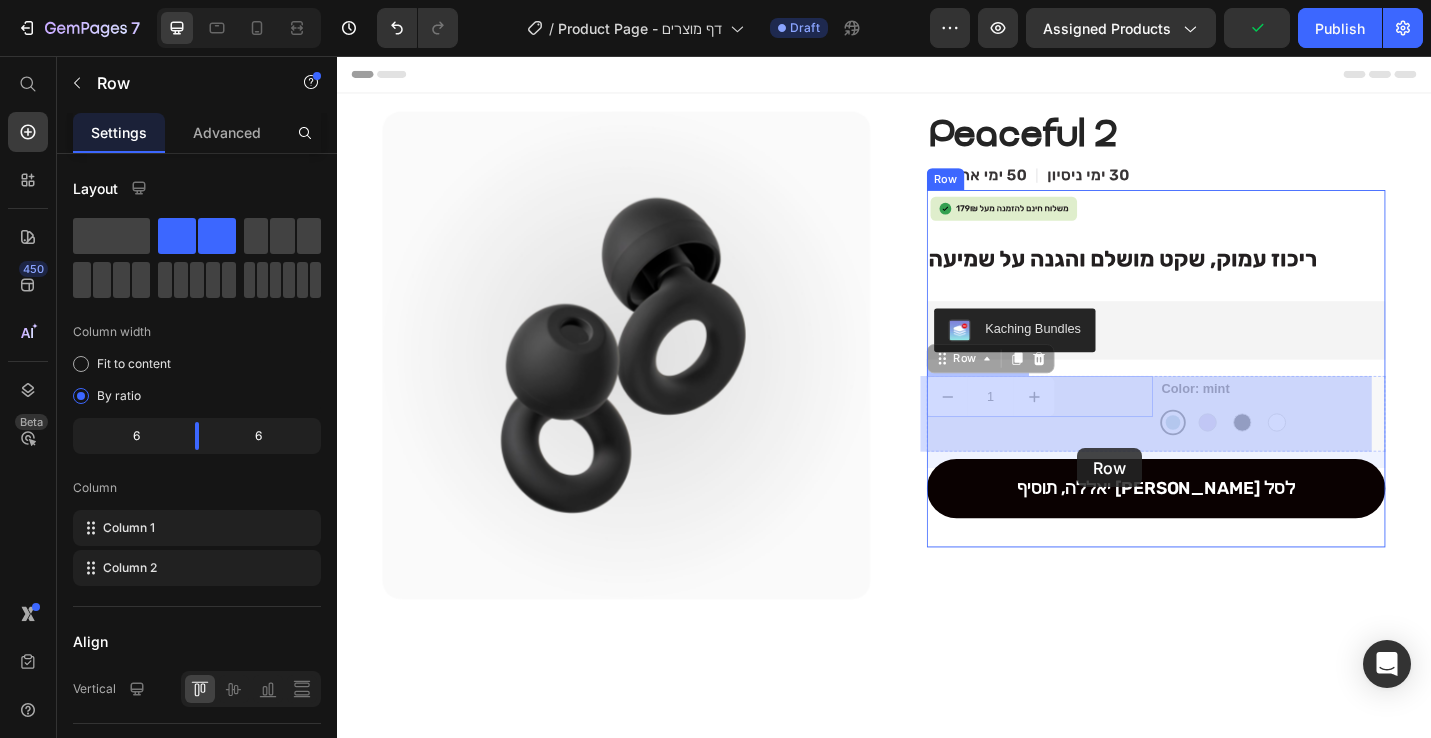drag, startPoint x: 995, startPoint y: 394, endPoint x: 1160, endPoint y: 495, distance: 193.45801 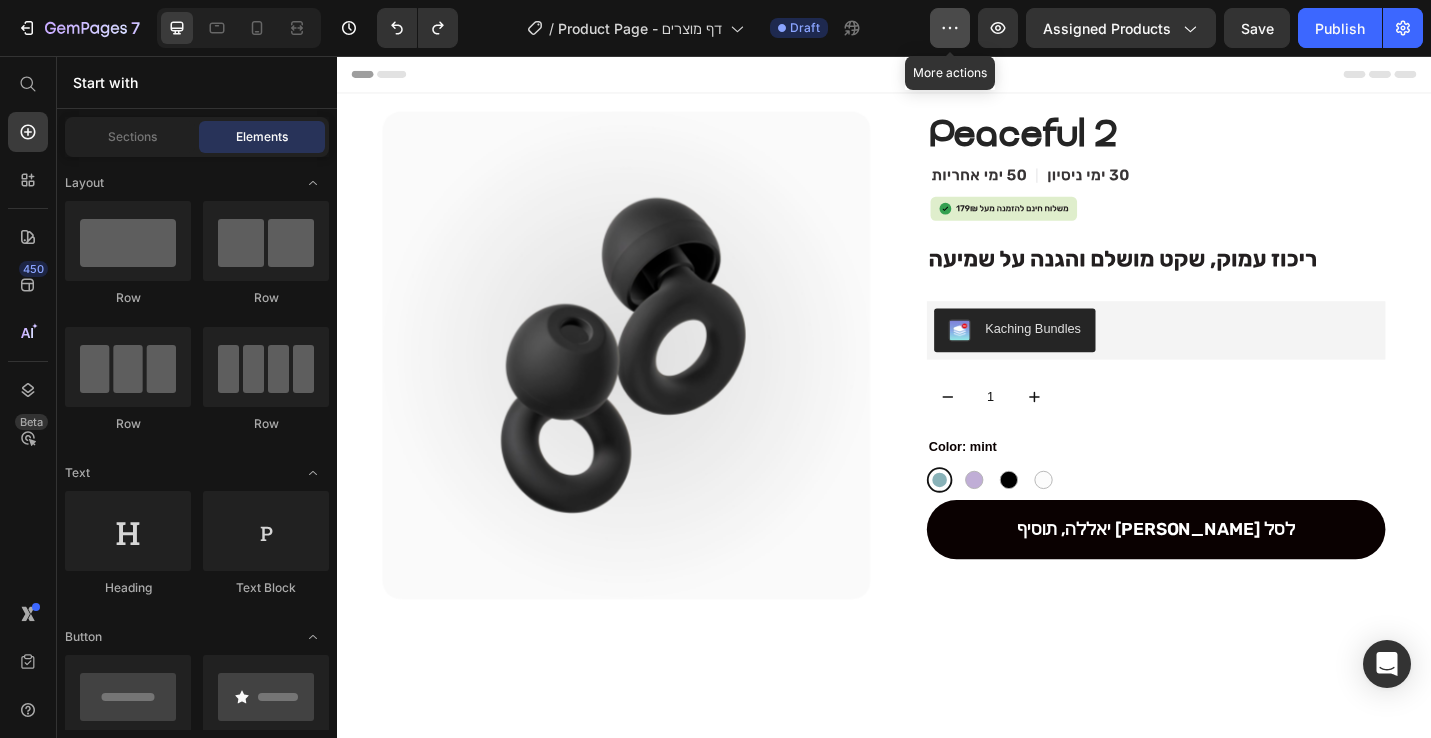 click 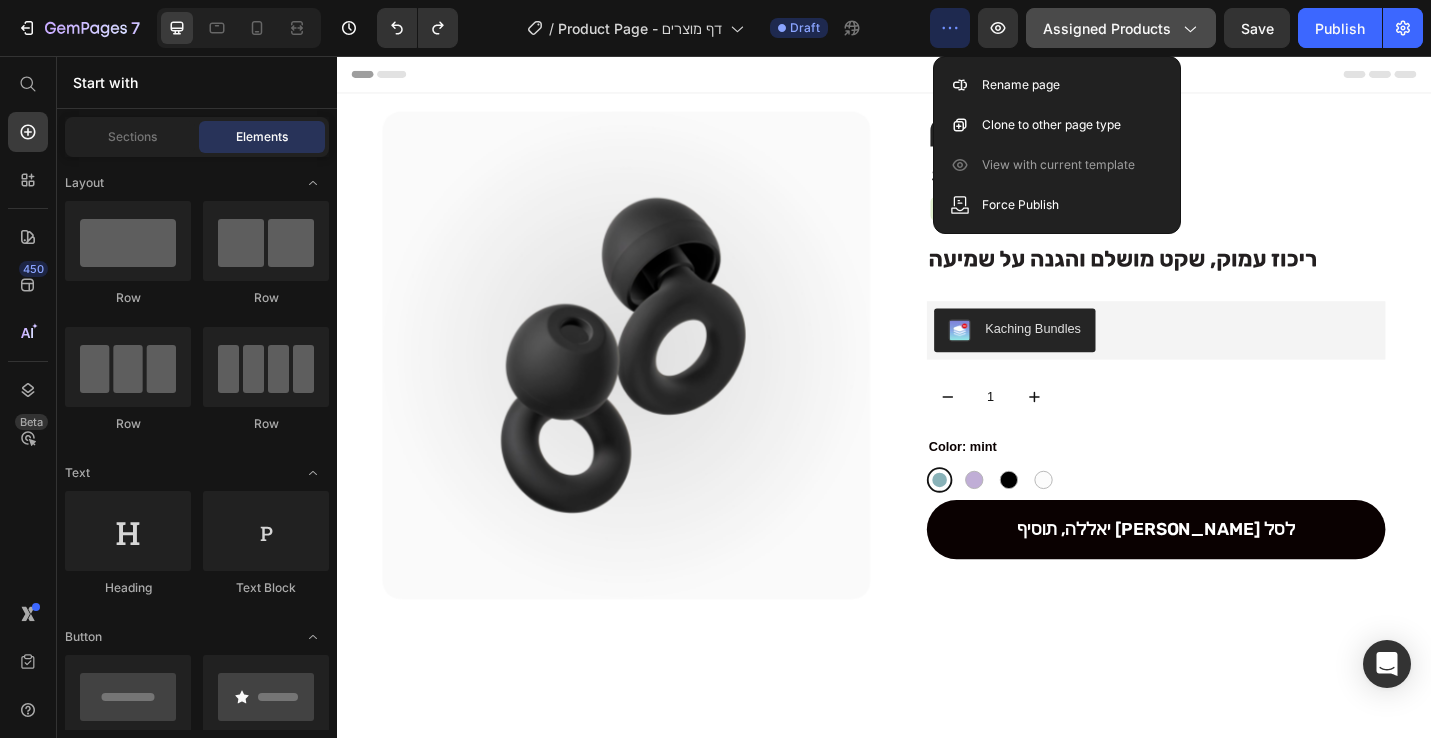click on "Assigned Products" 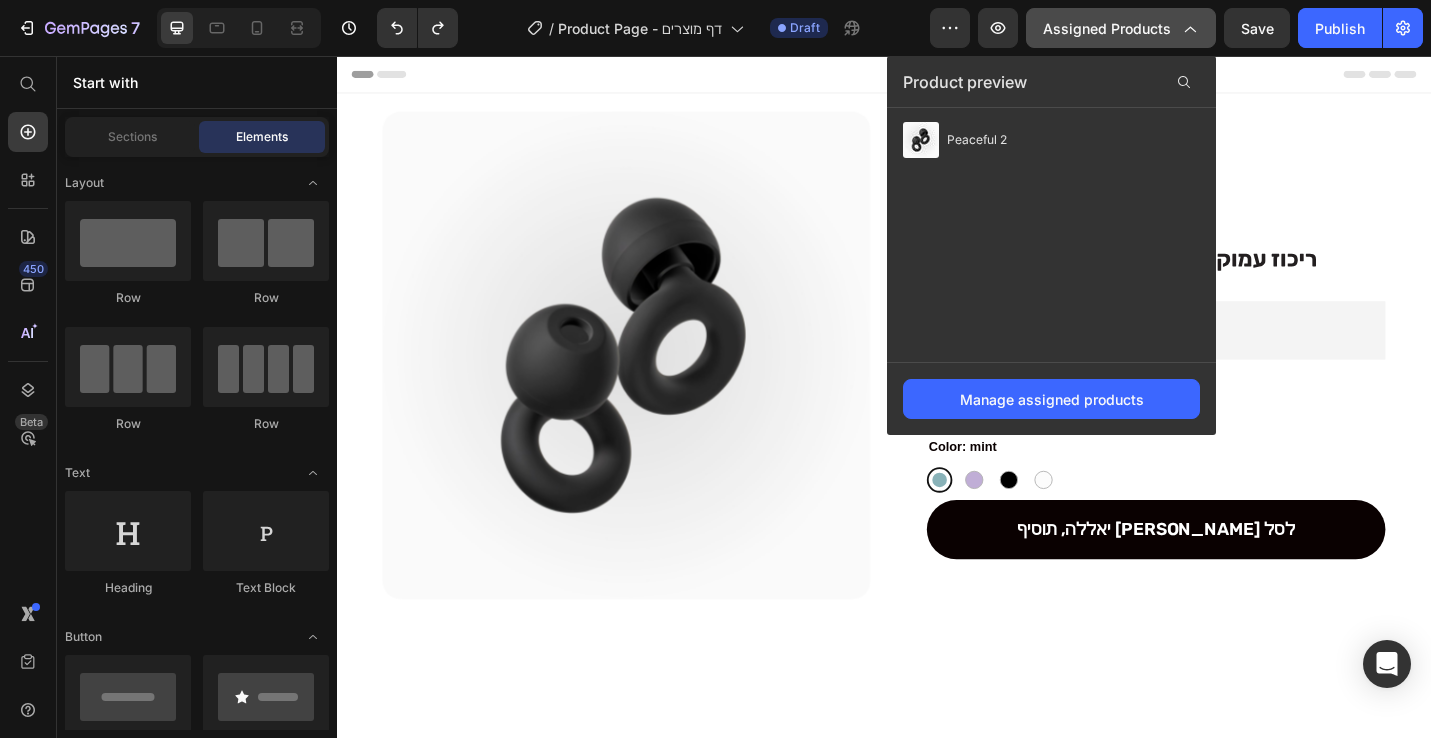 click on "Assigned Products" 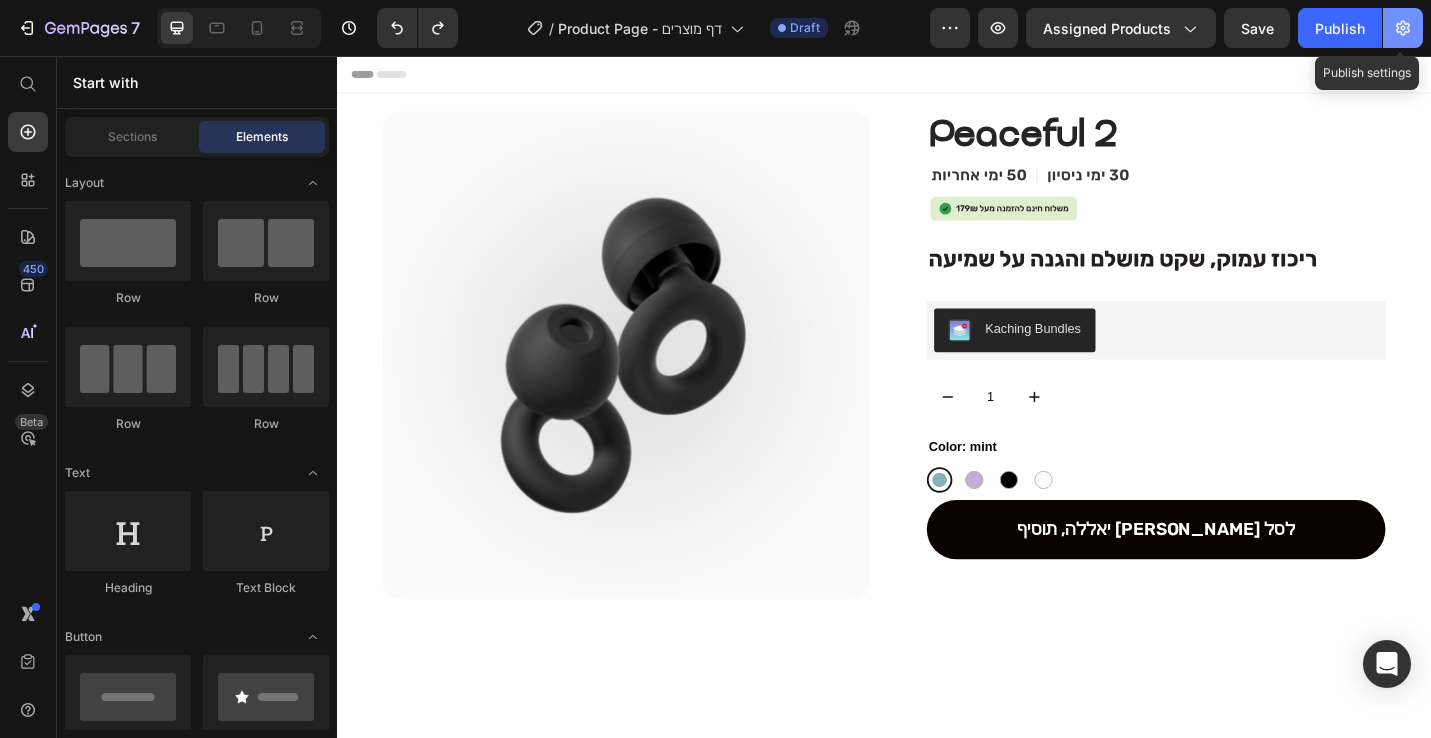 click 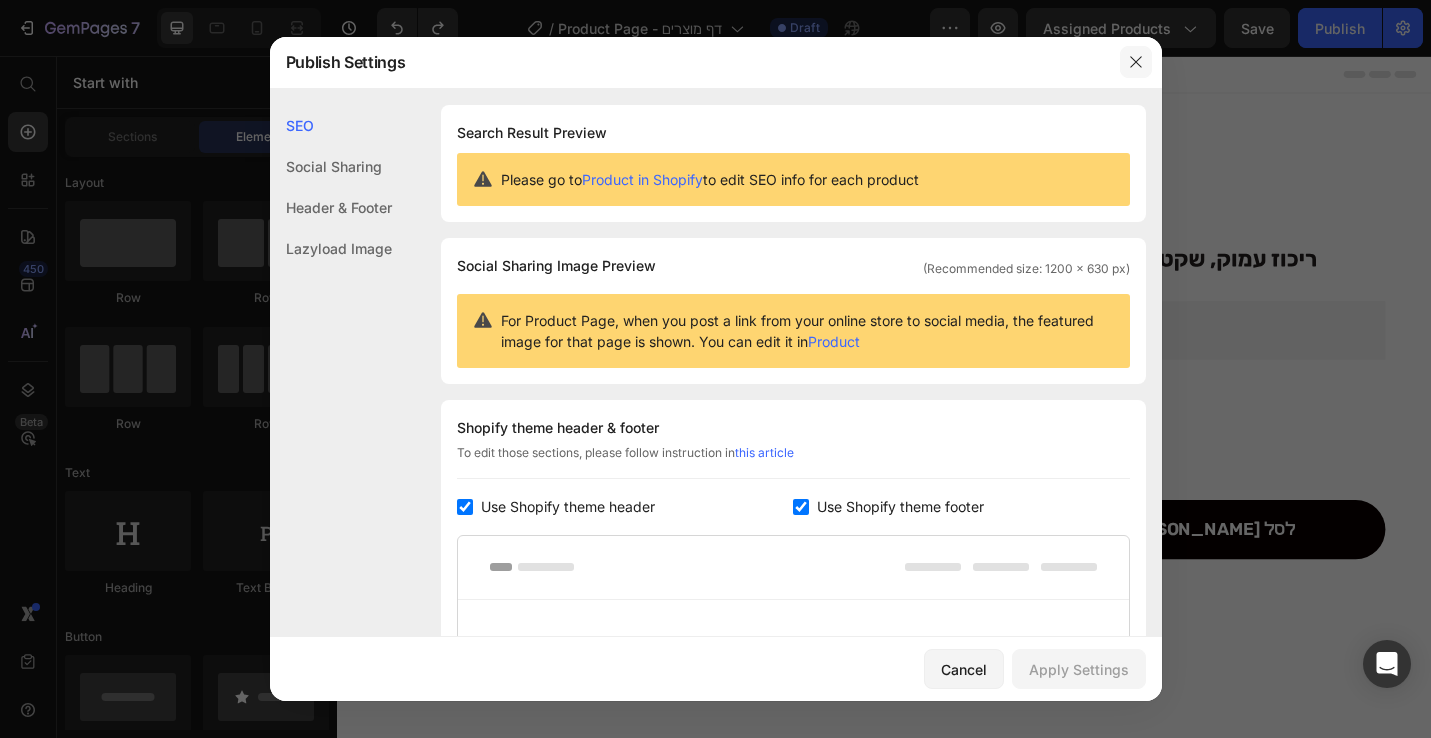 click at bounding box center [1136, 62] 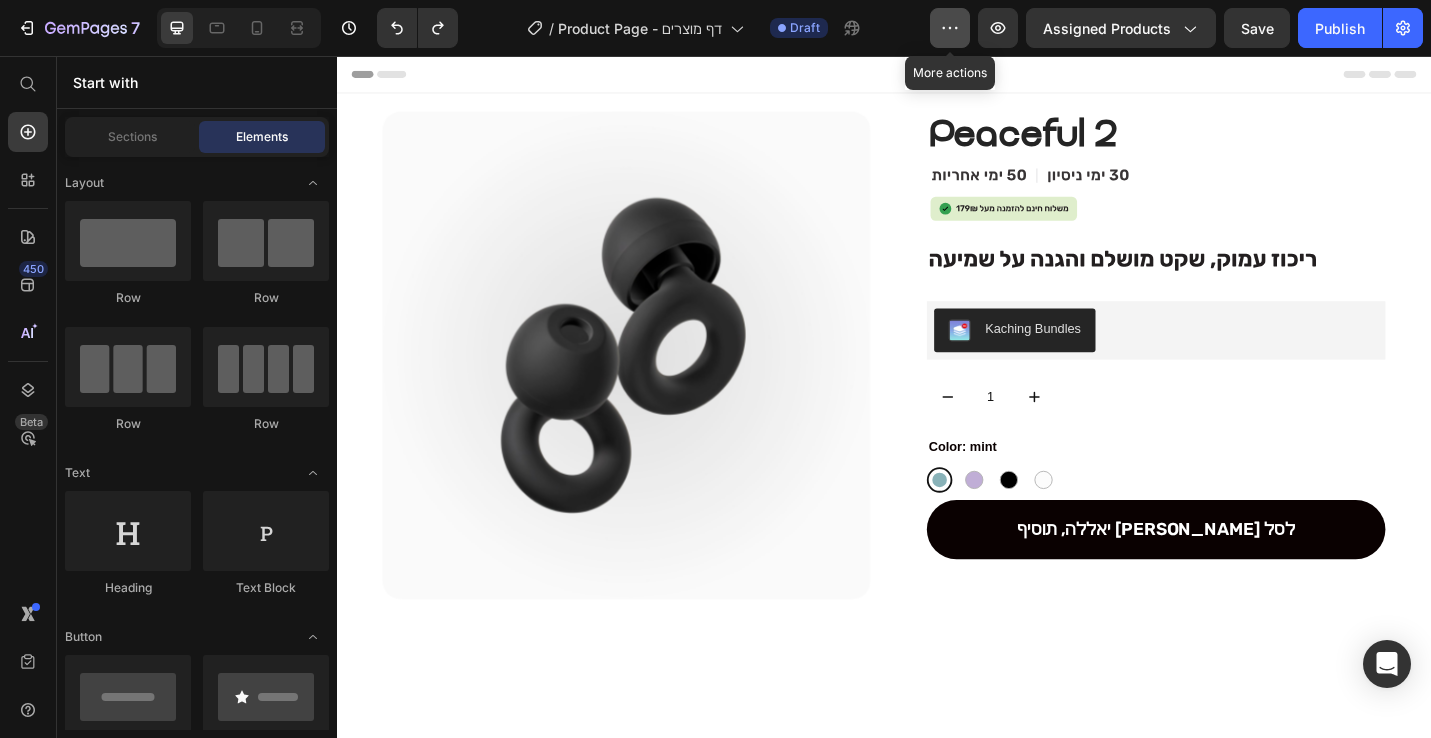 click 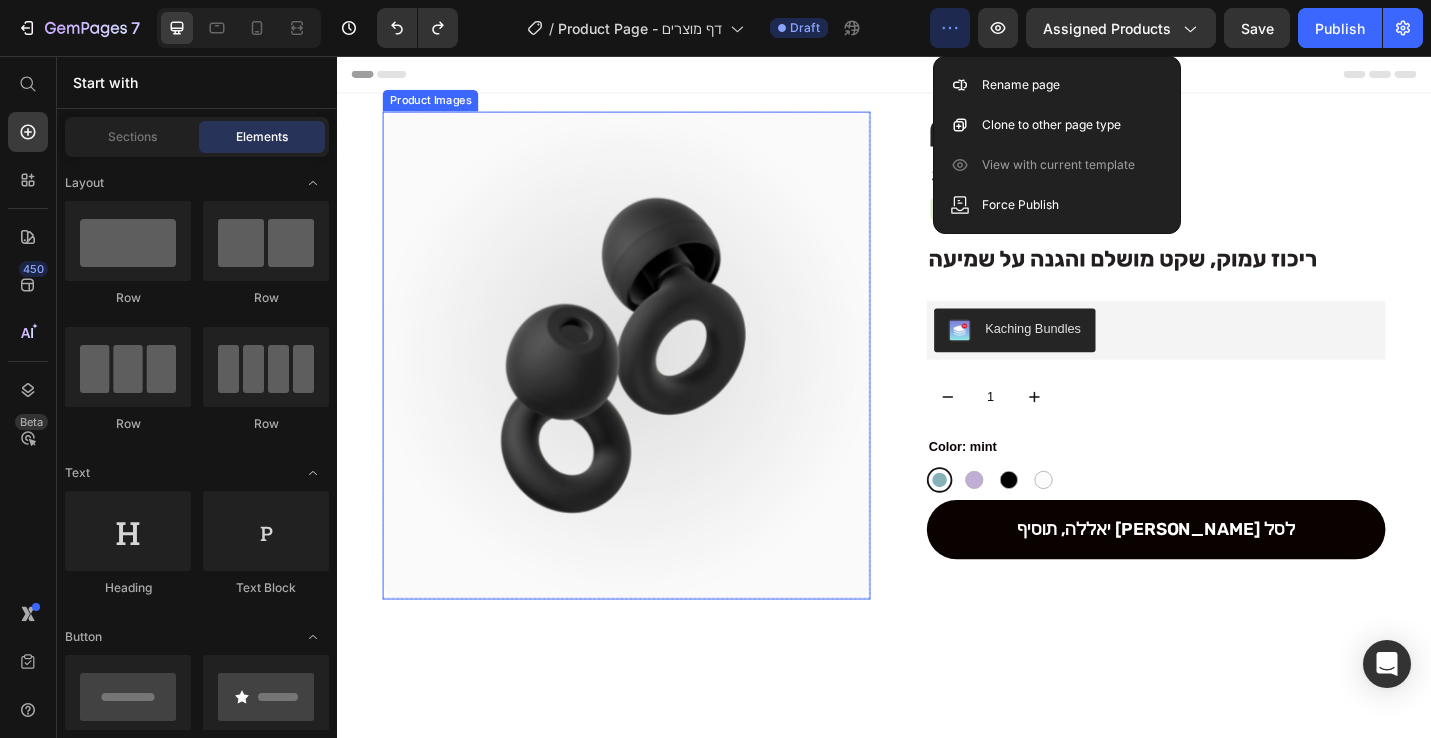 click at bounding box center [654, 384] 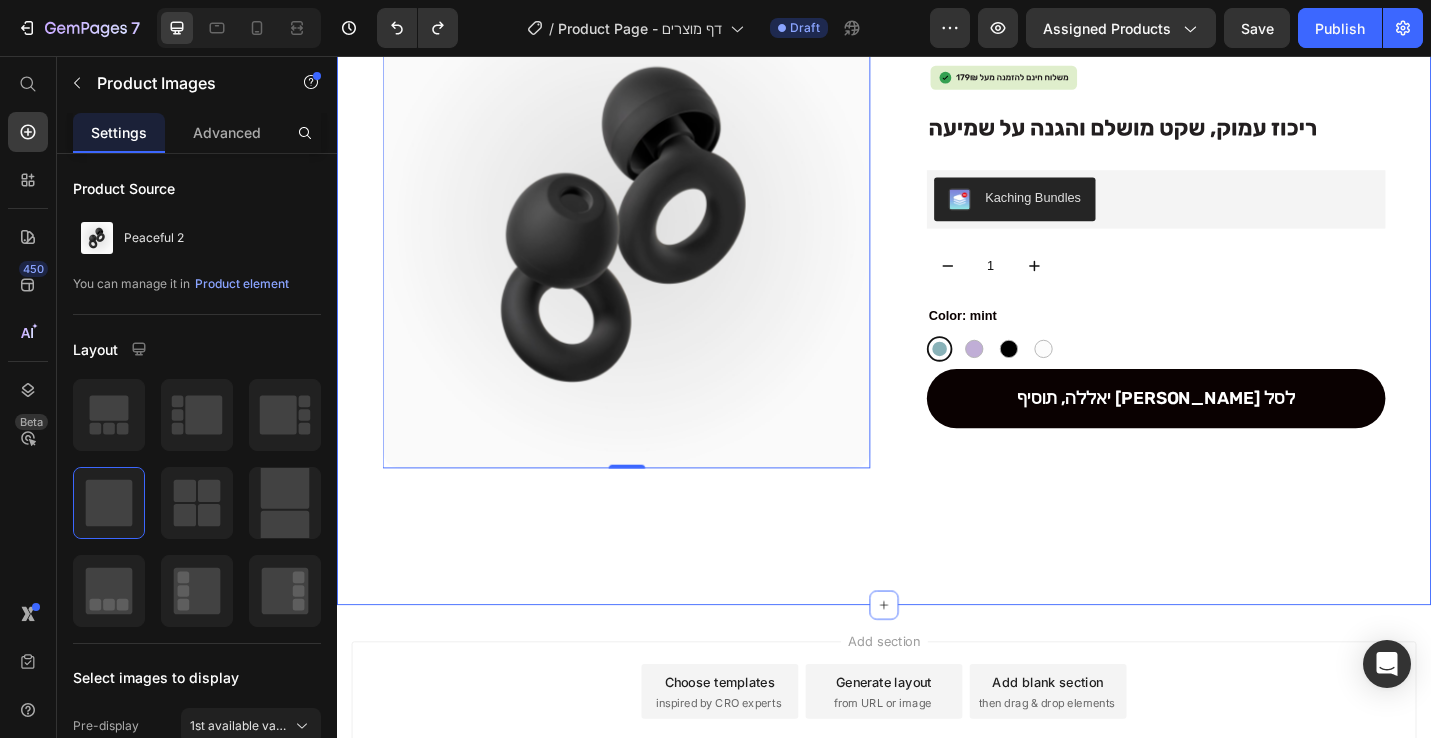 scroll, scrollTop: 0, scrollLeft: 0, axis: both 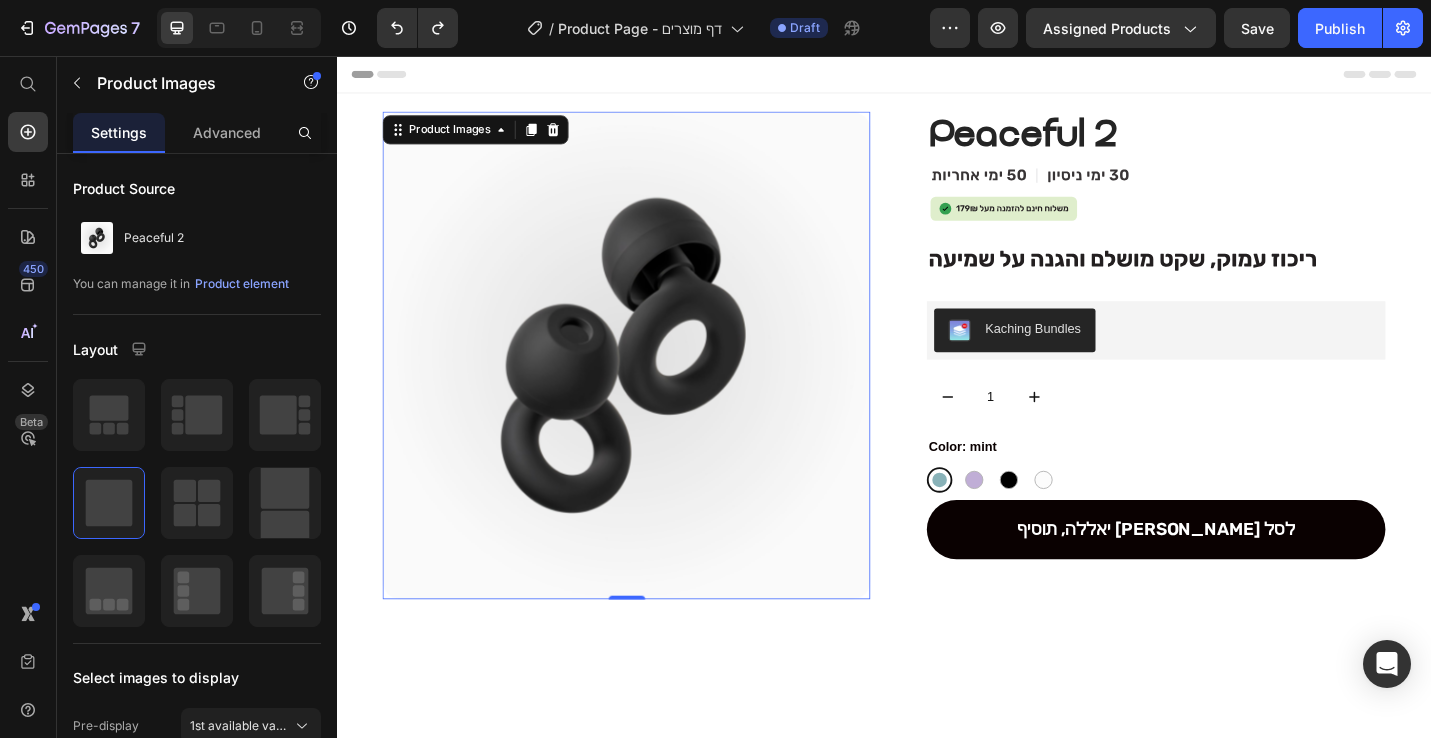 click on "/  Product Page - דף מוצרים Draft" 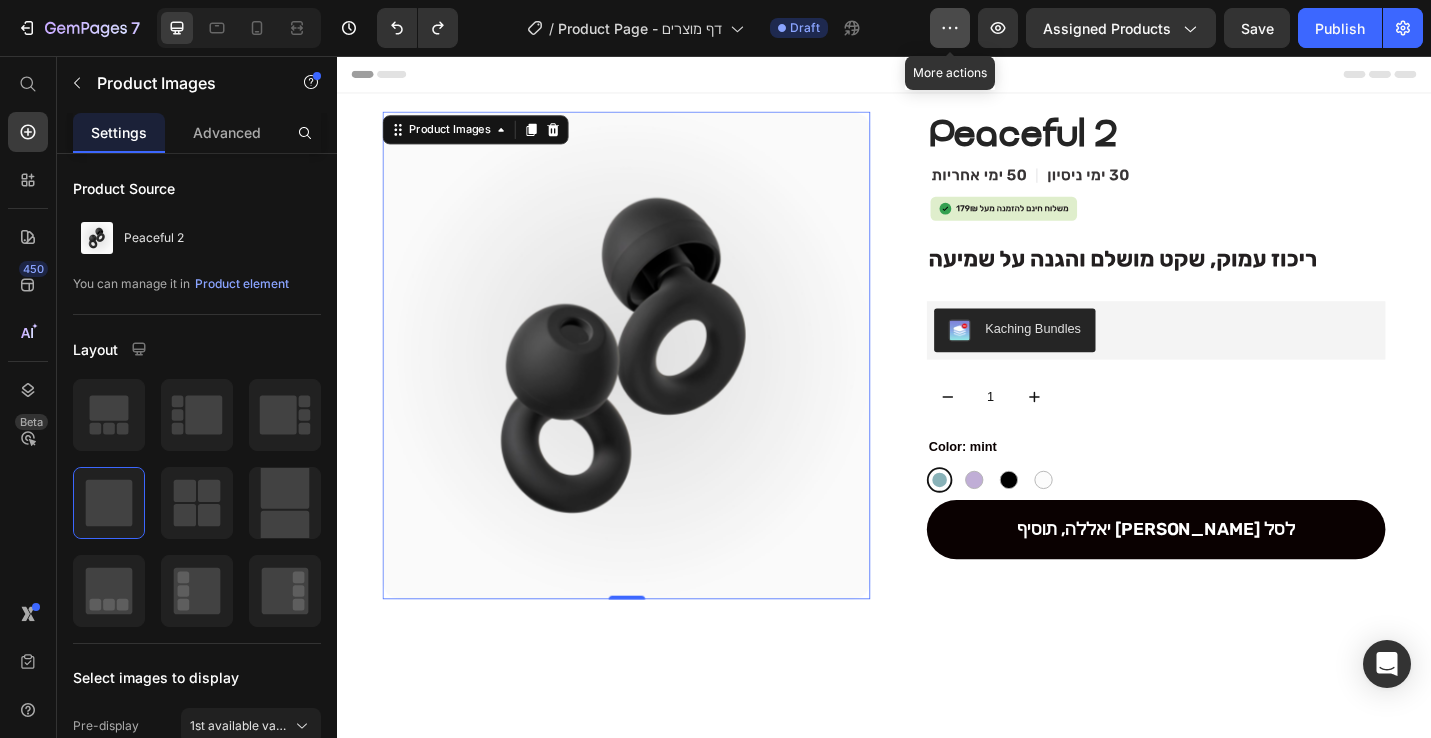 click 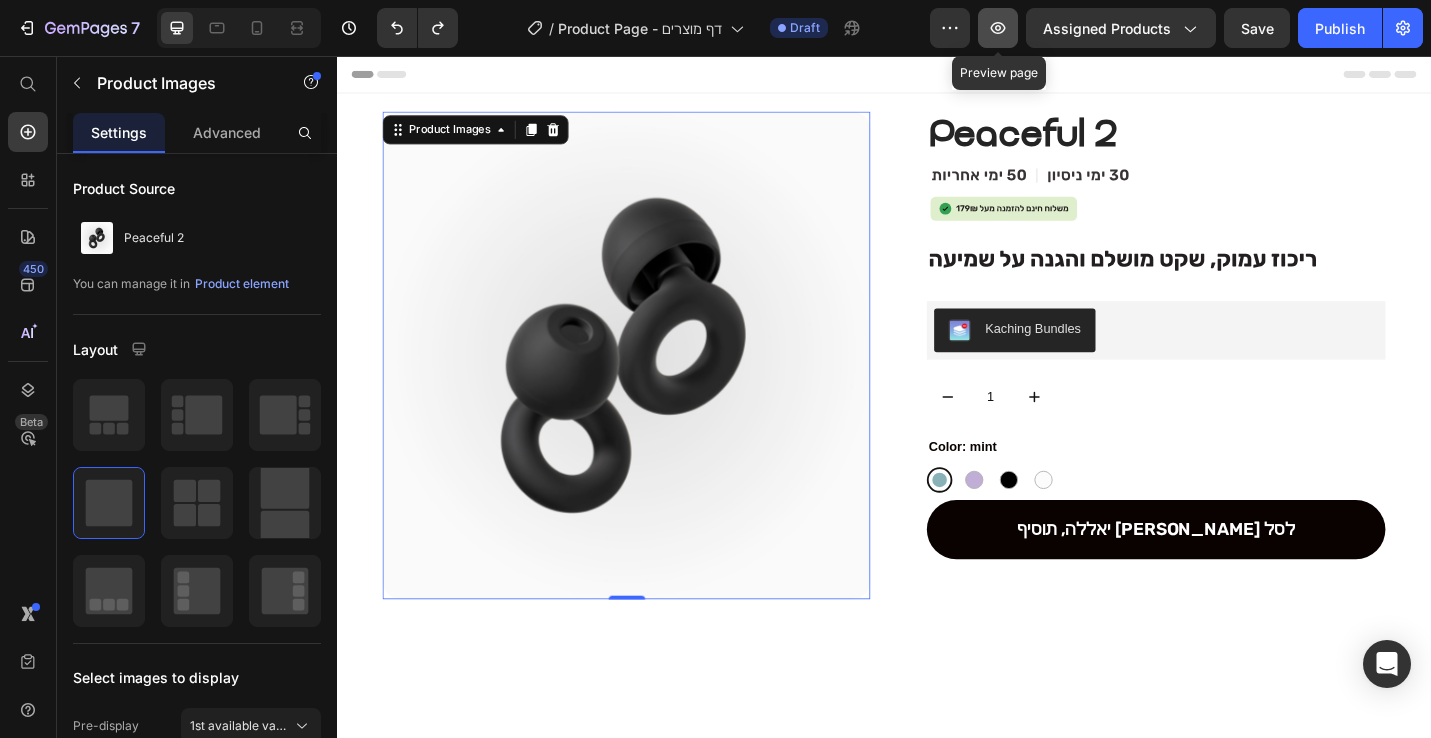 click 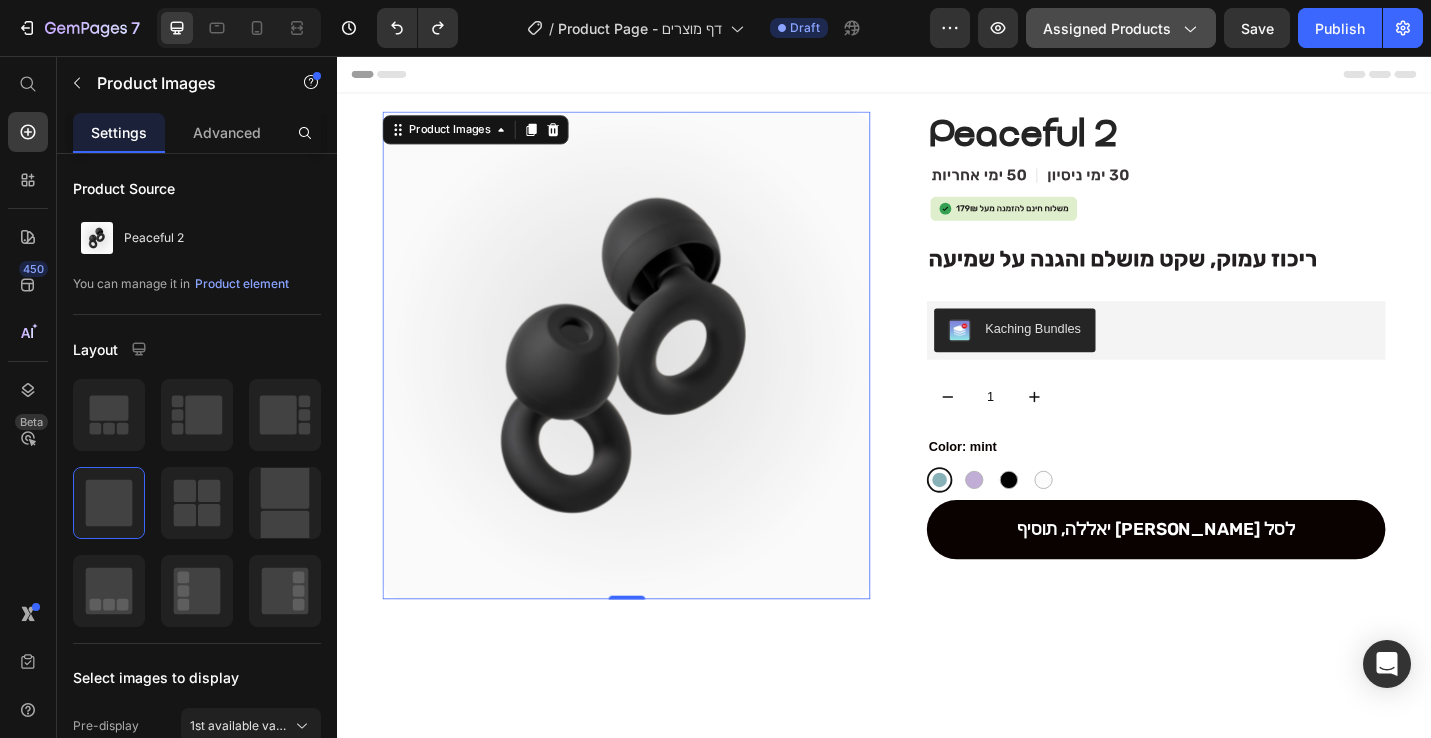 click on "Assigned Products" at bounding box center (1121, 28) 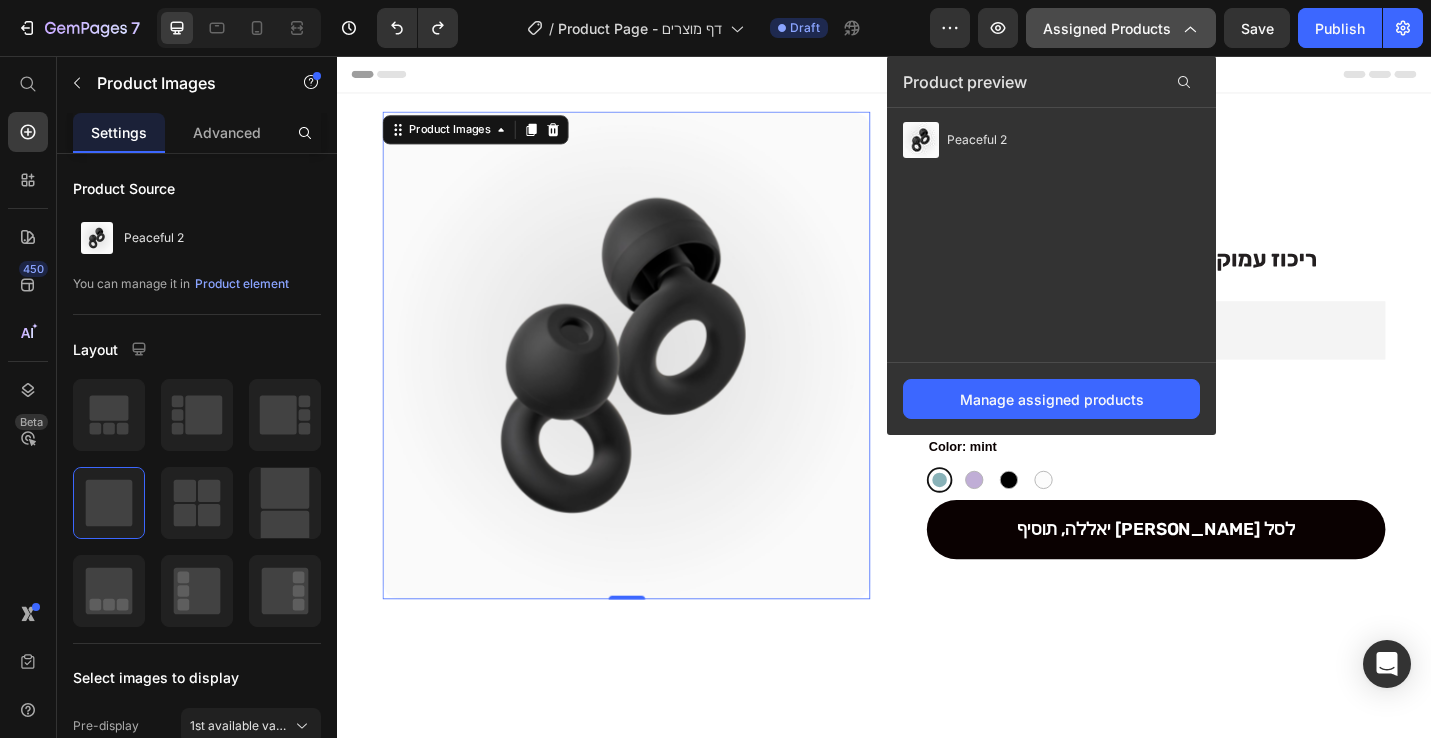 click on "Assigned Products" at bounding box center [1121, 28] 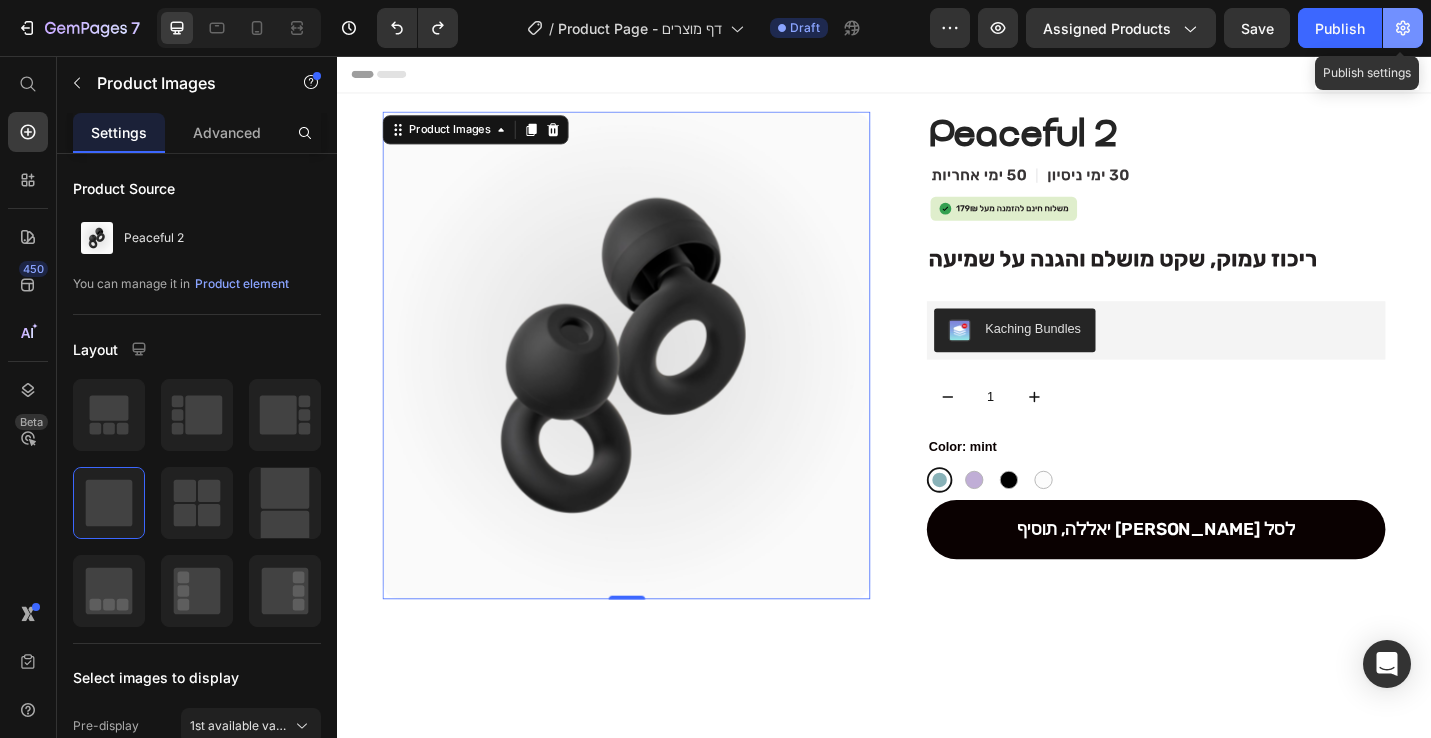 click 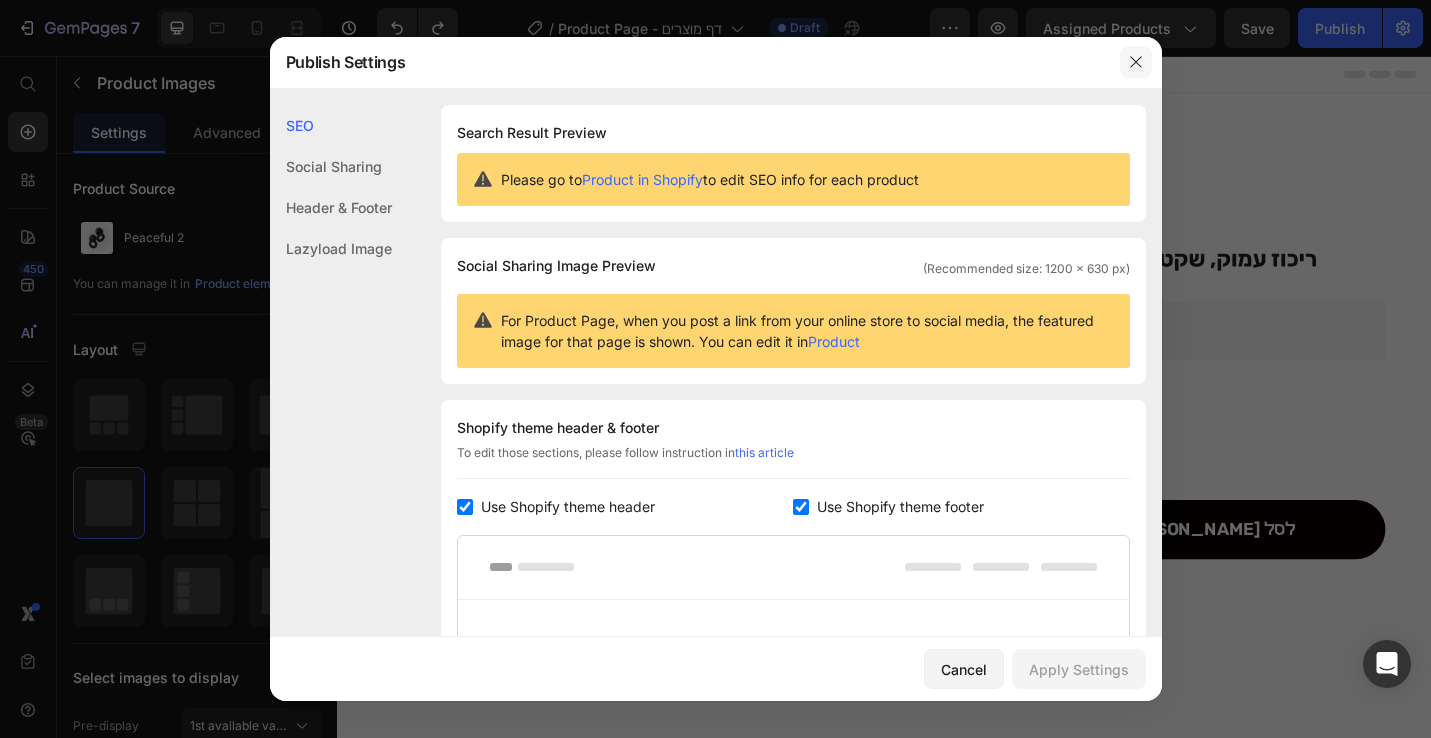 click 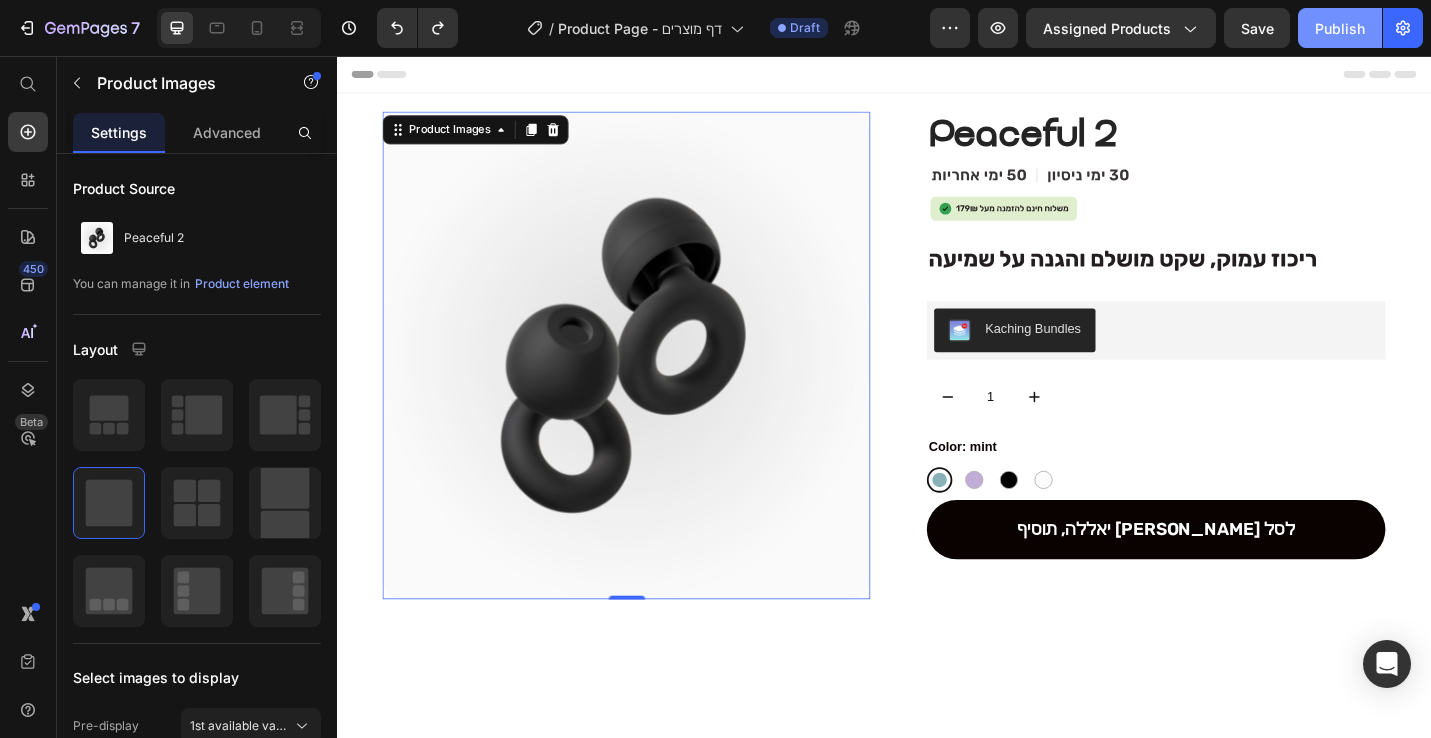 click on "Publish" at bounding box center (1340, 28) 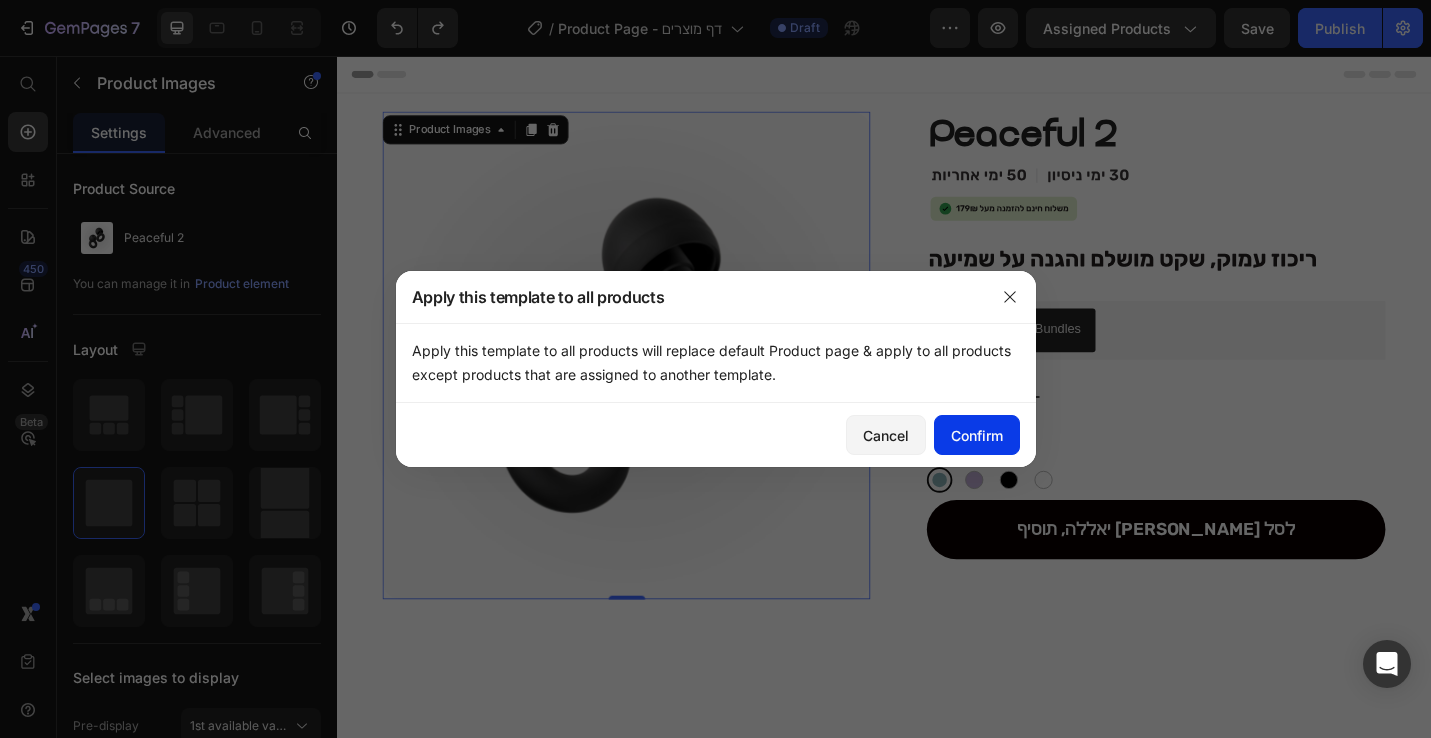 click on "Confirm" at bounding box center [977, 435] 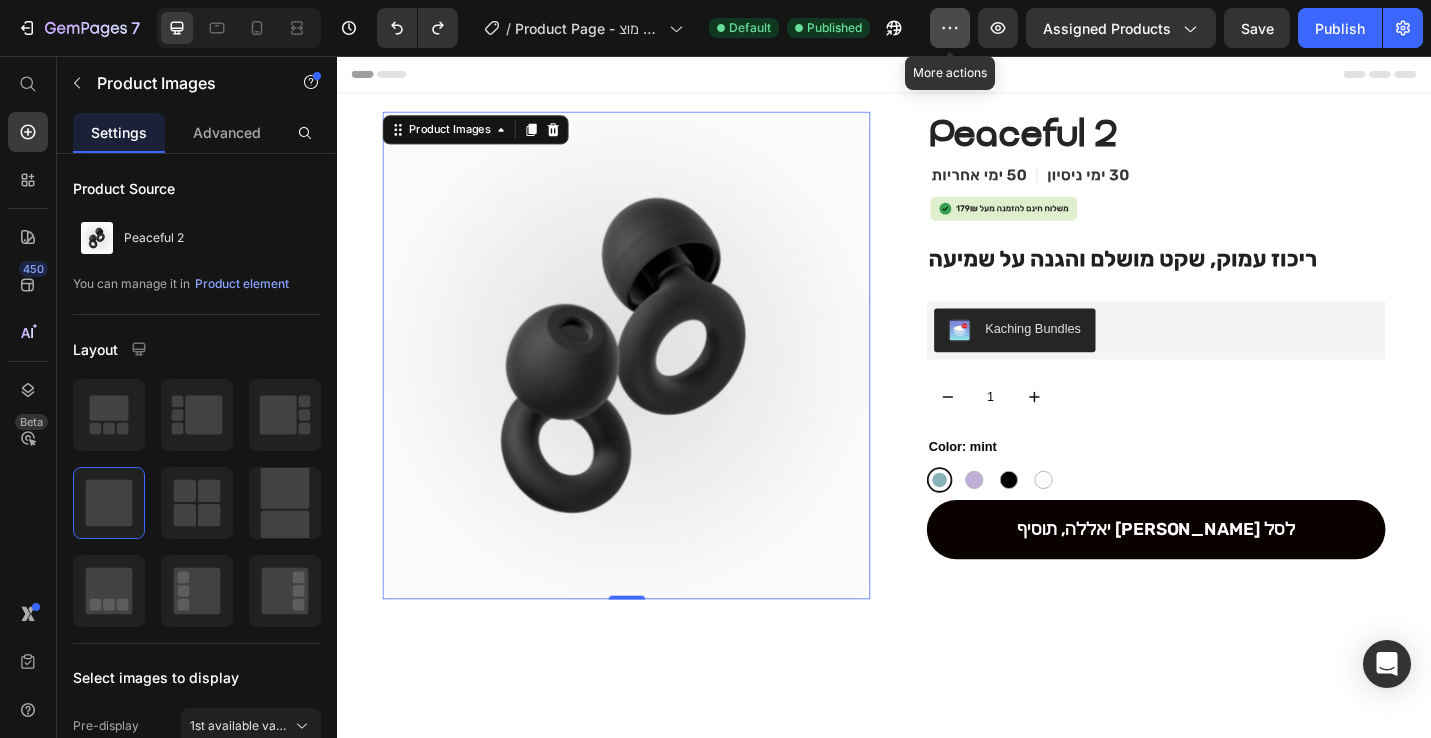 click 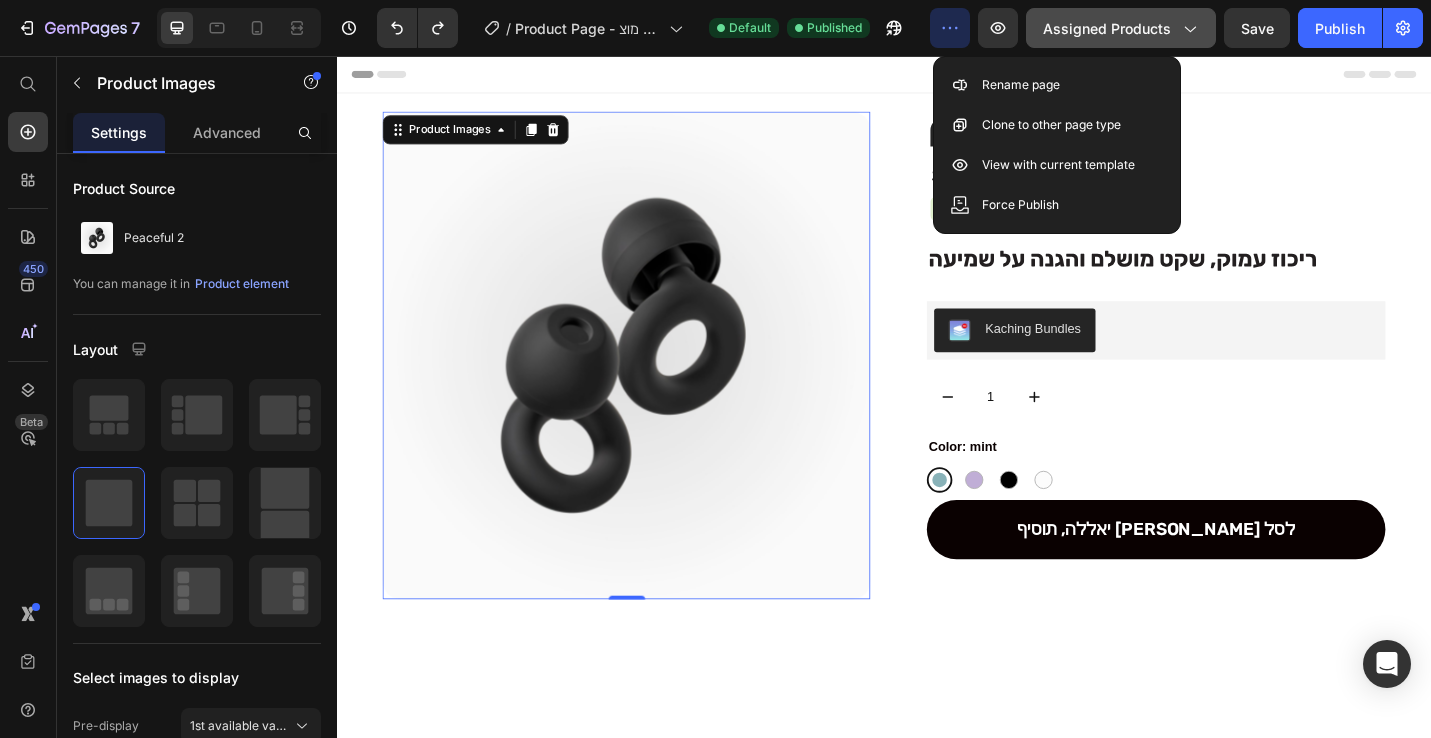 click on "Assigned Products" at bounding box center [1121, 28] 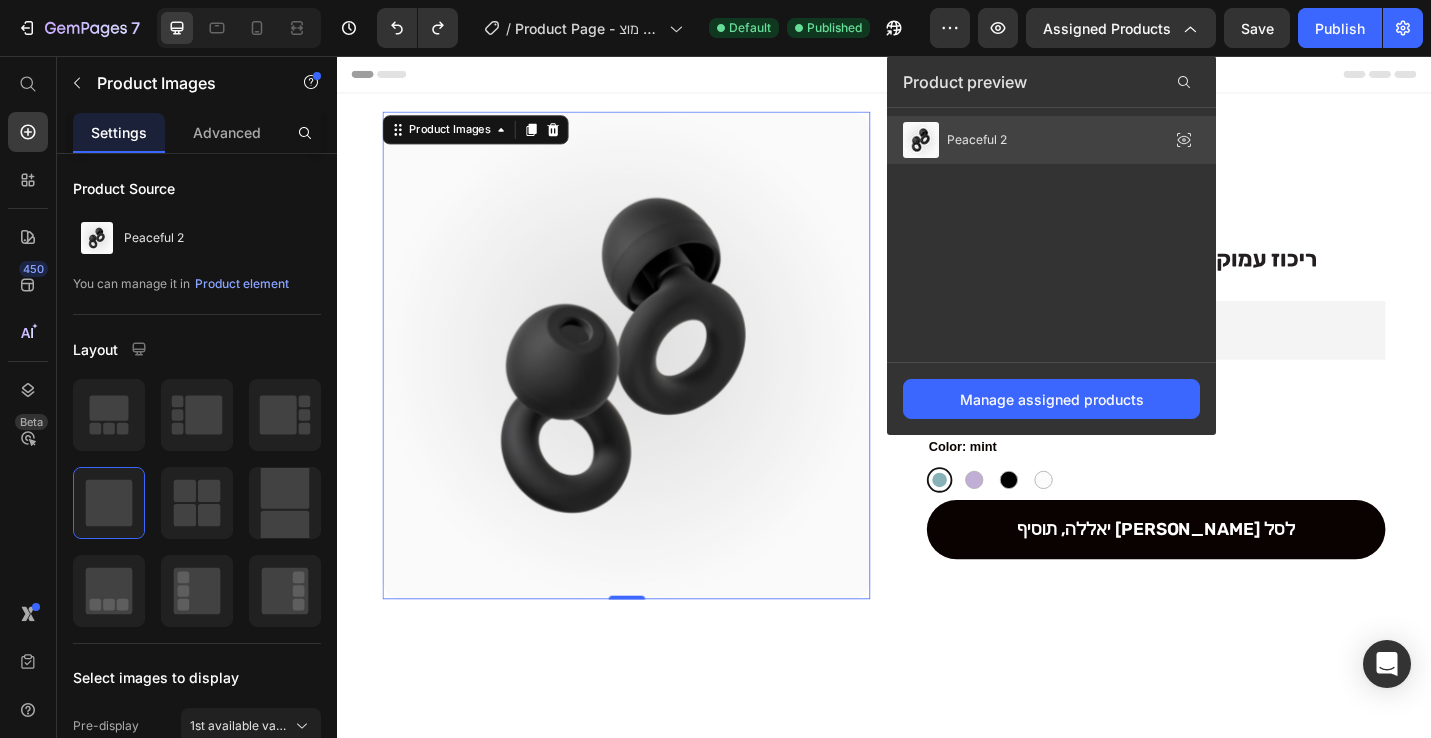 click on "Peaceful 2" at bounding box center (977, 140) 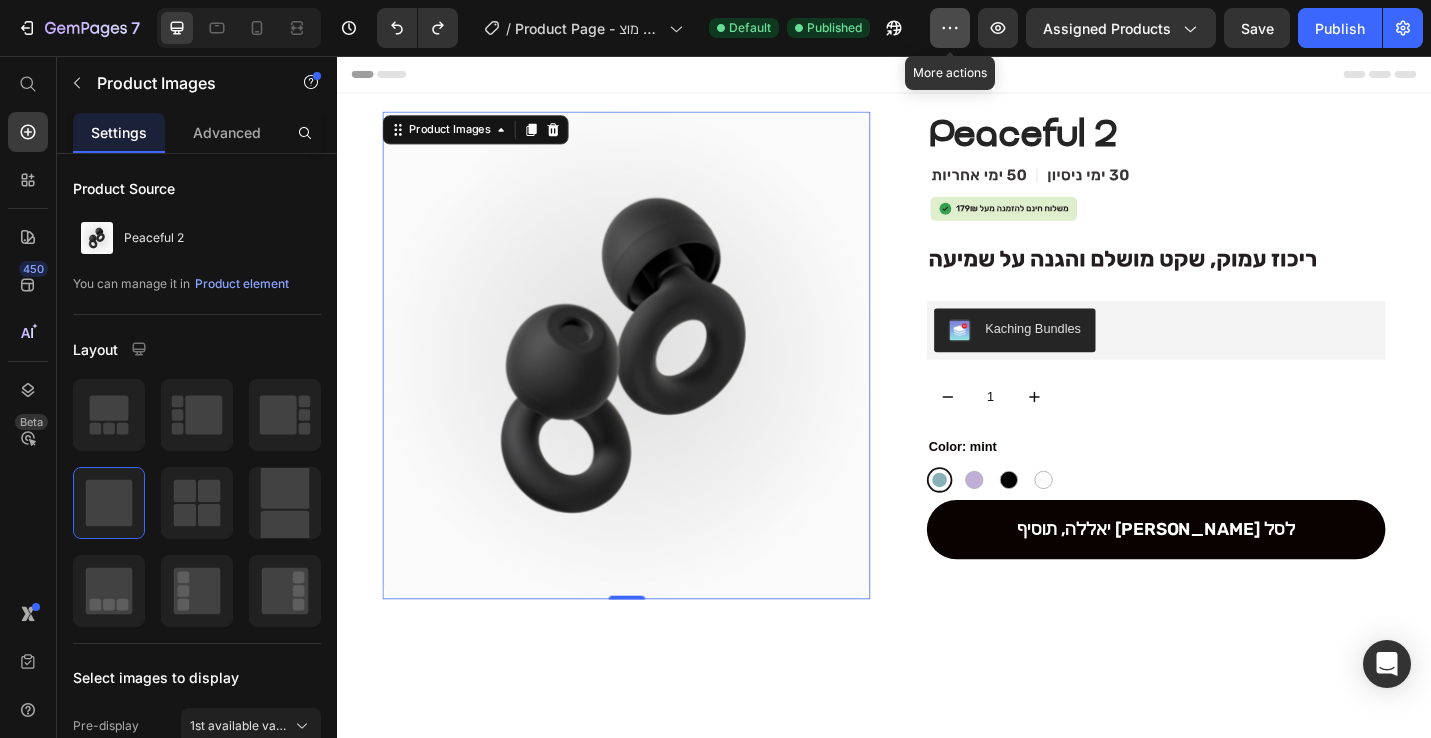 click 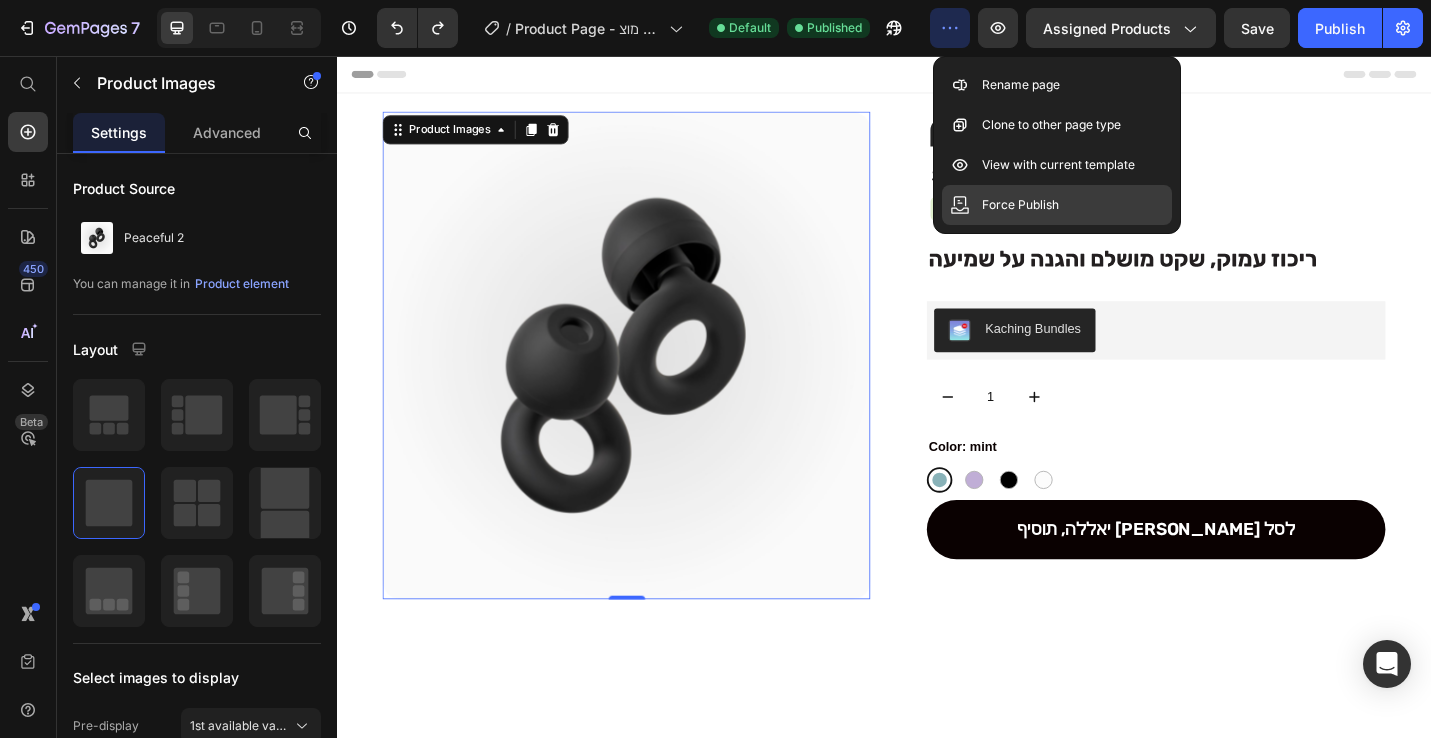click on "Force Publish" 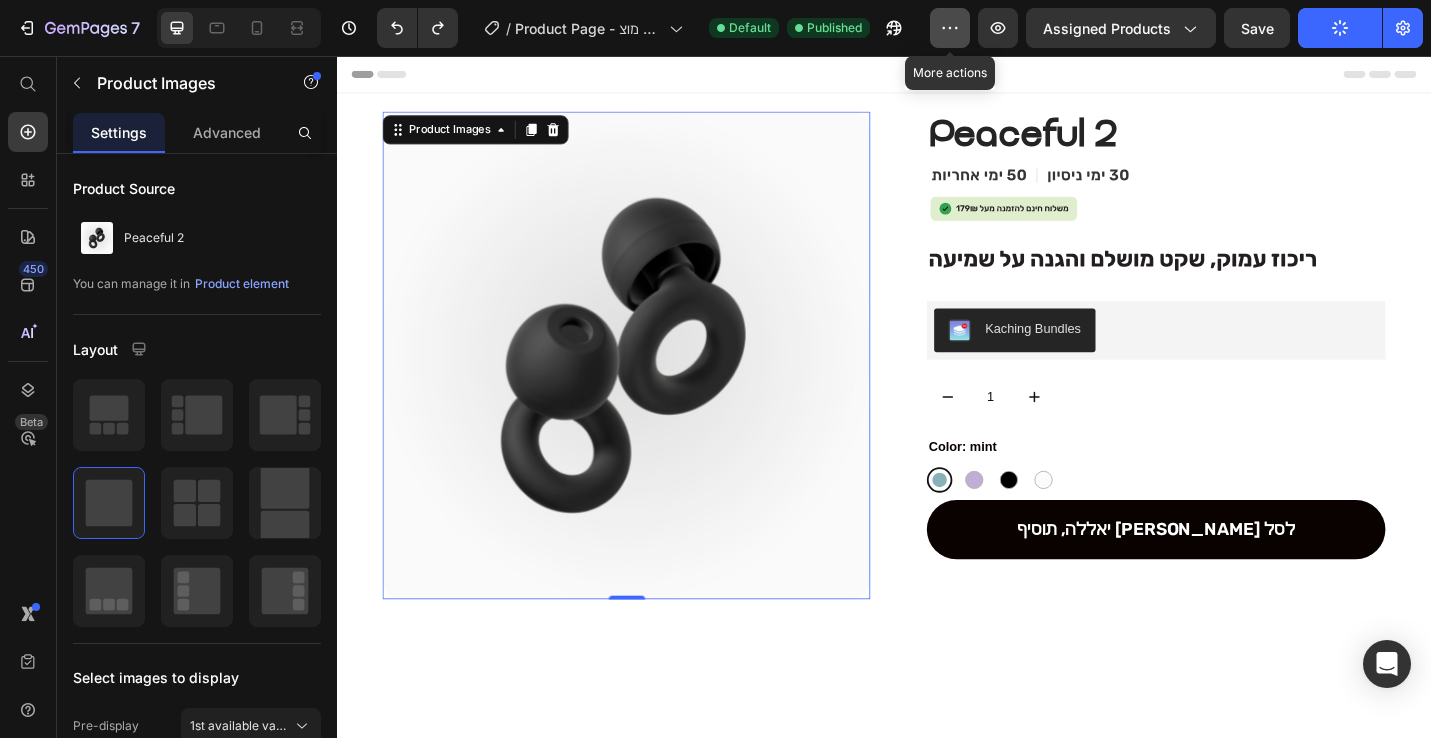 click 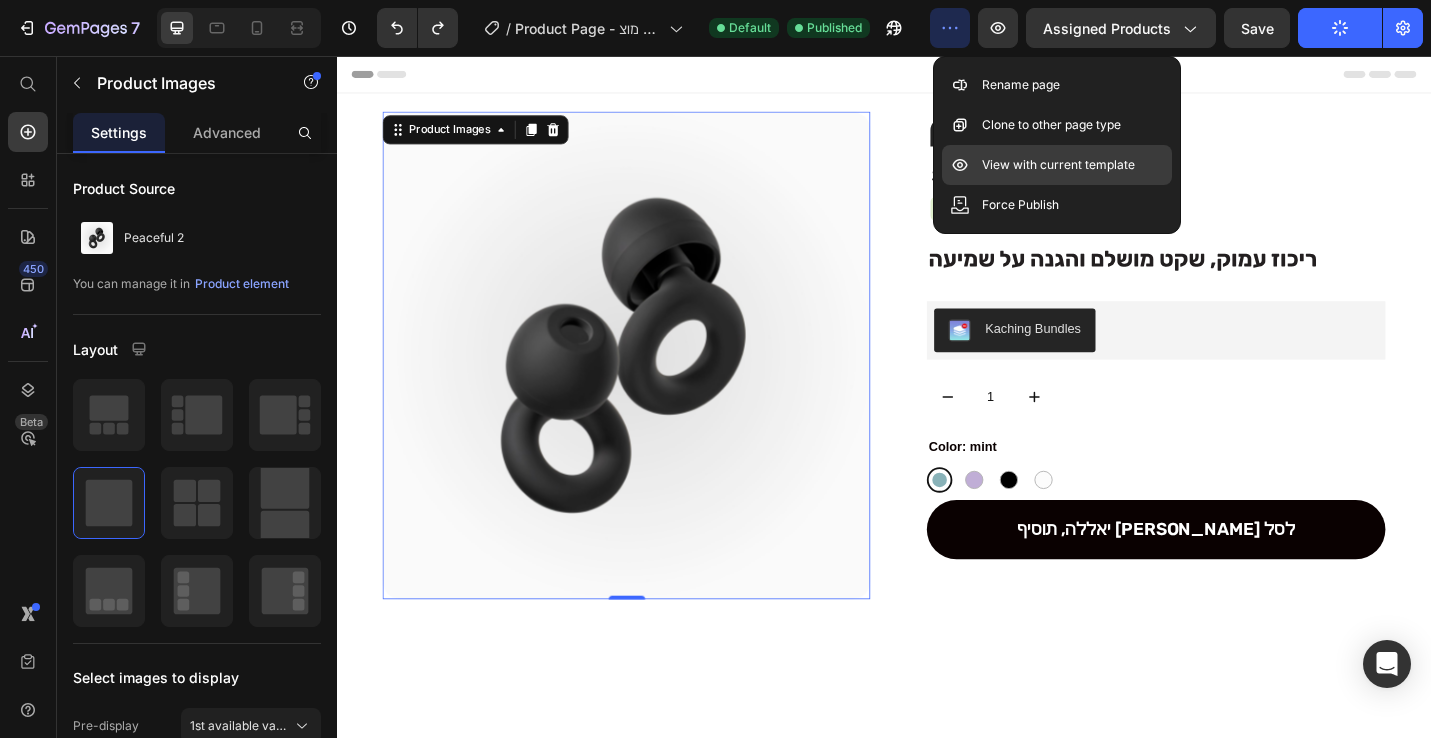 click on "View with current template" 